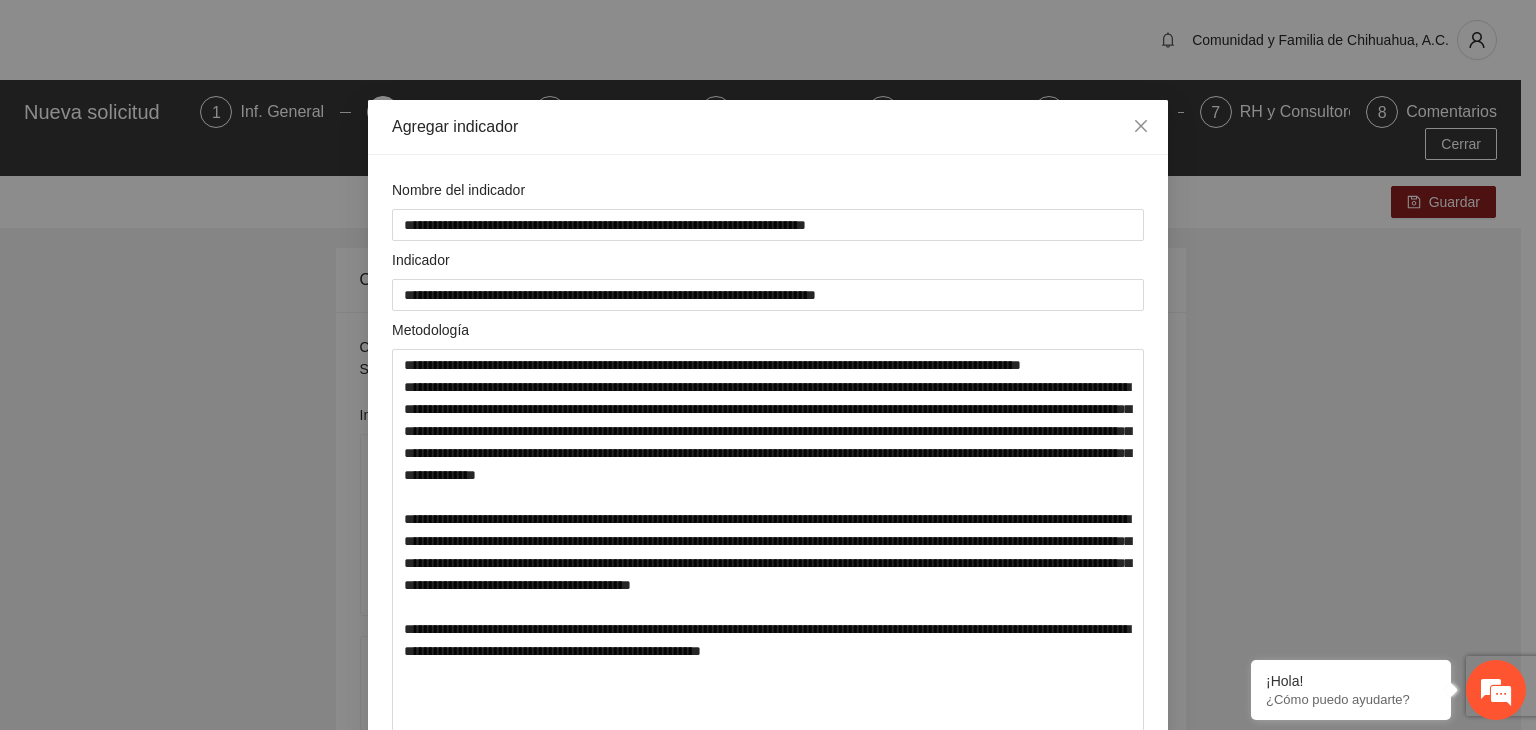 scroll, scrollTop: 6518, scrollLeft: 0, axis: vertical 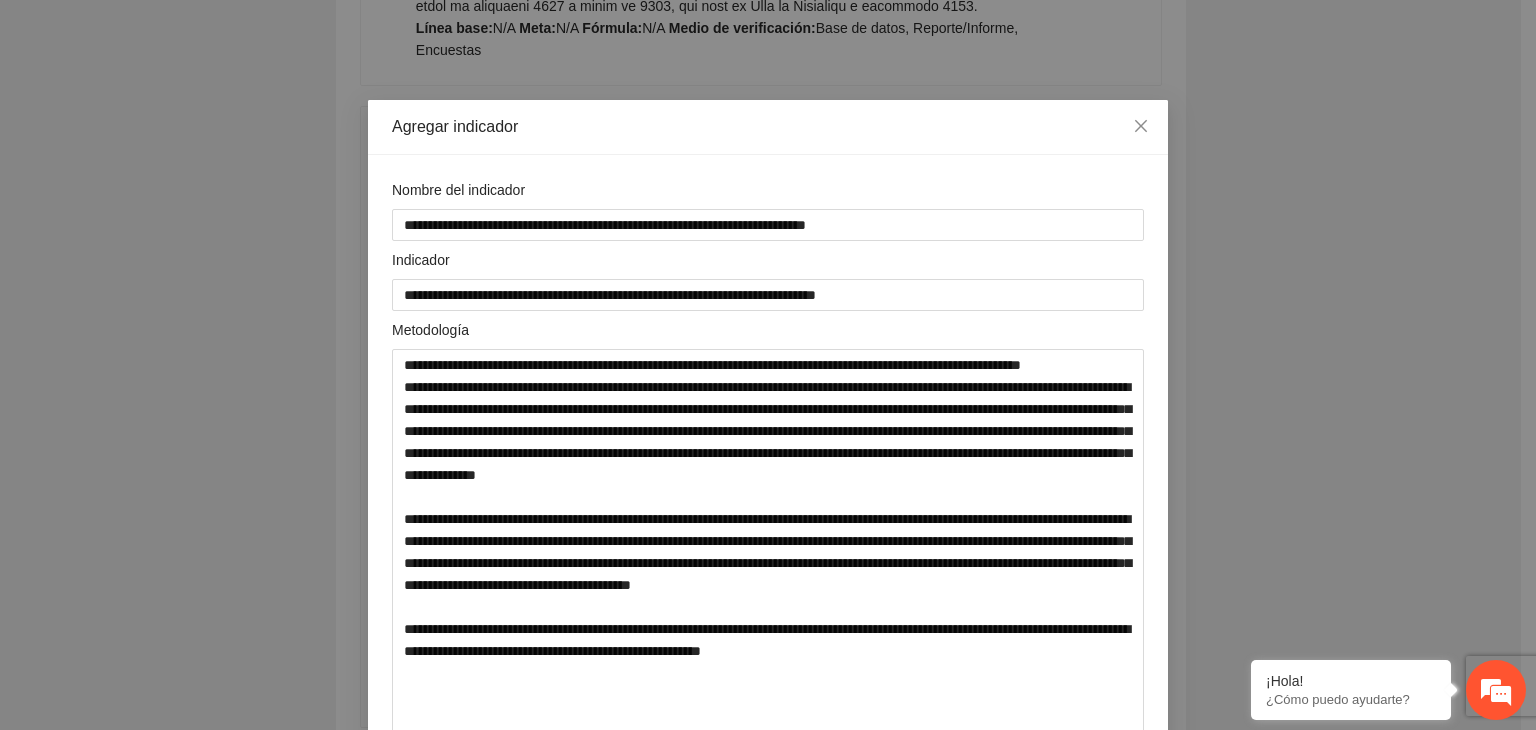 click on "**********" at bounding box center [768, 365] 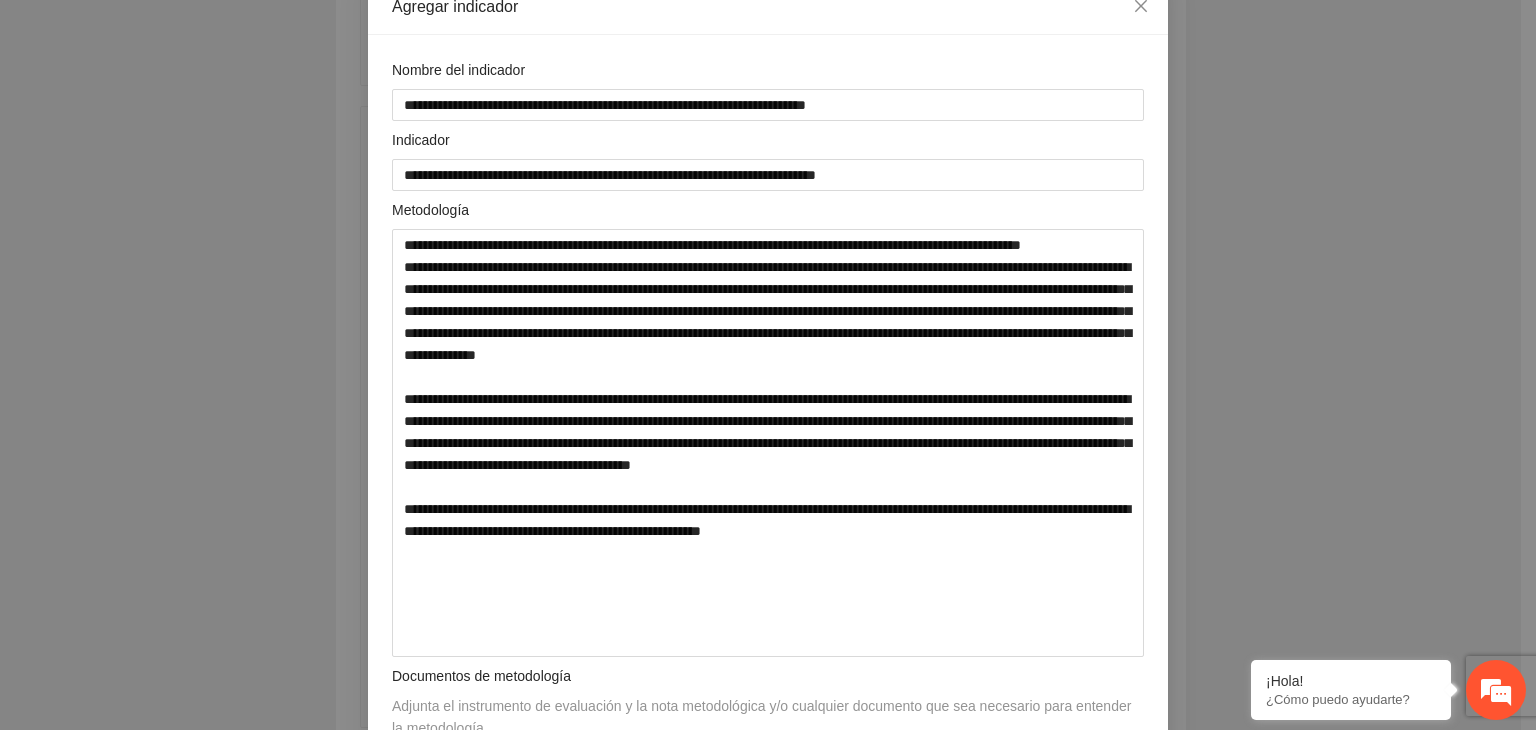 click on "**********" at bounding box center (768, 365) 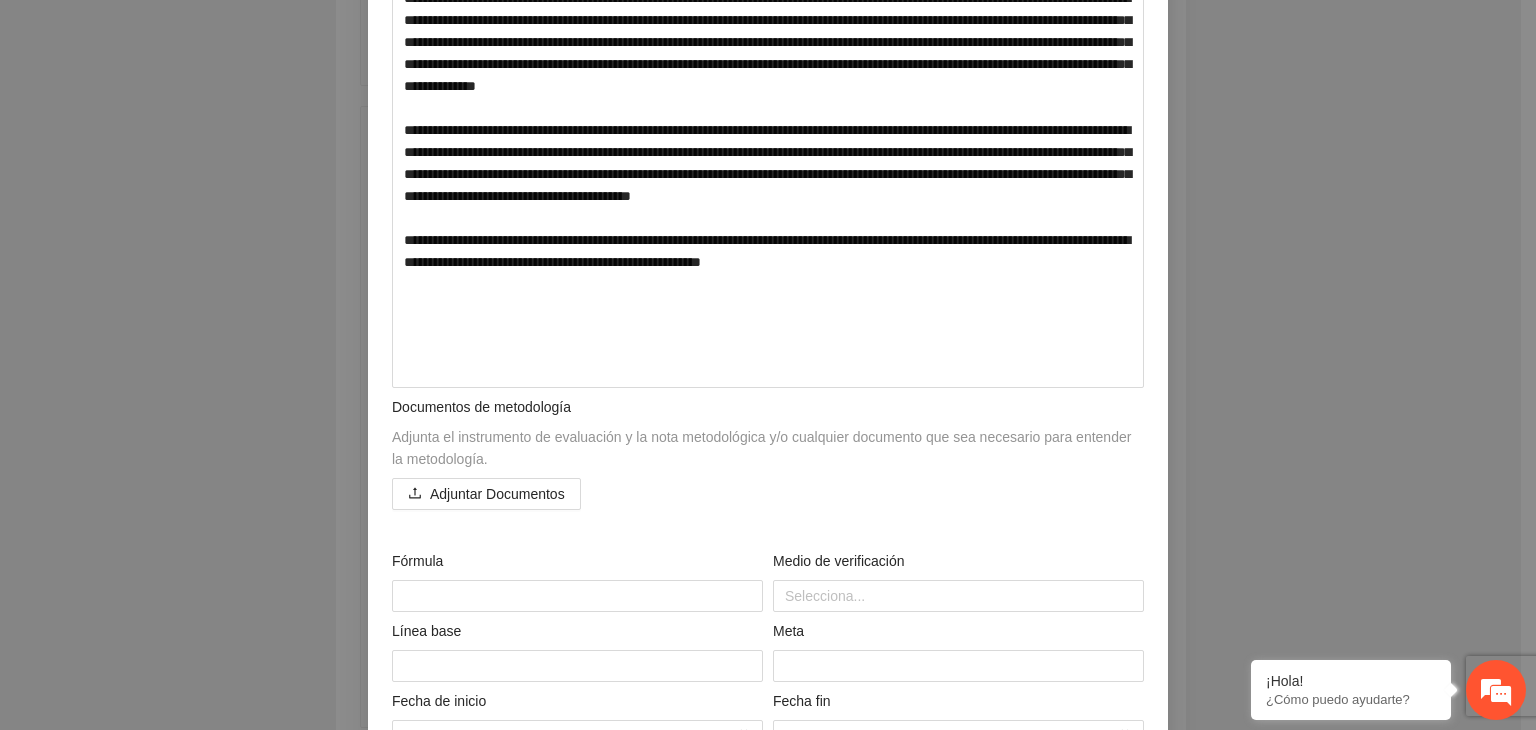 scroll, scrollTop: 652, scrollLeft: 0, axis: vertical 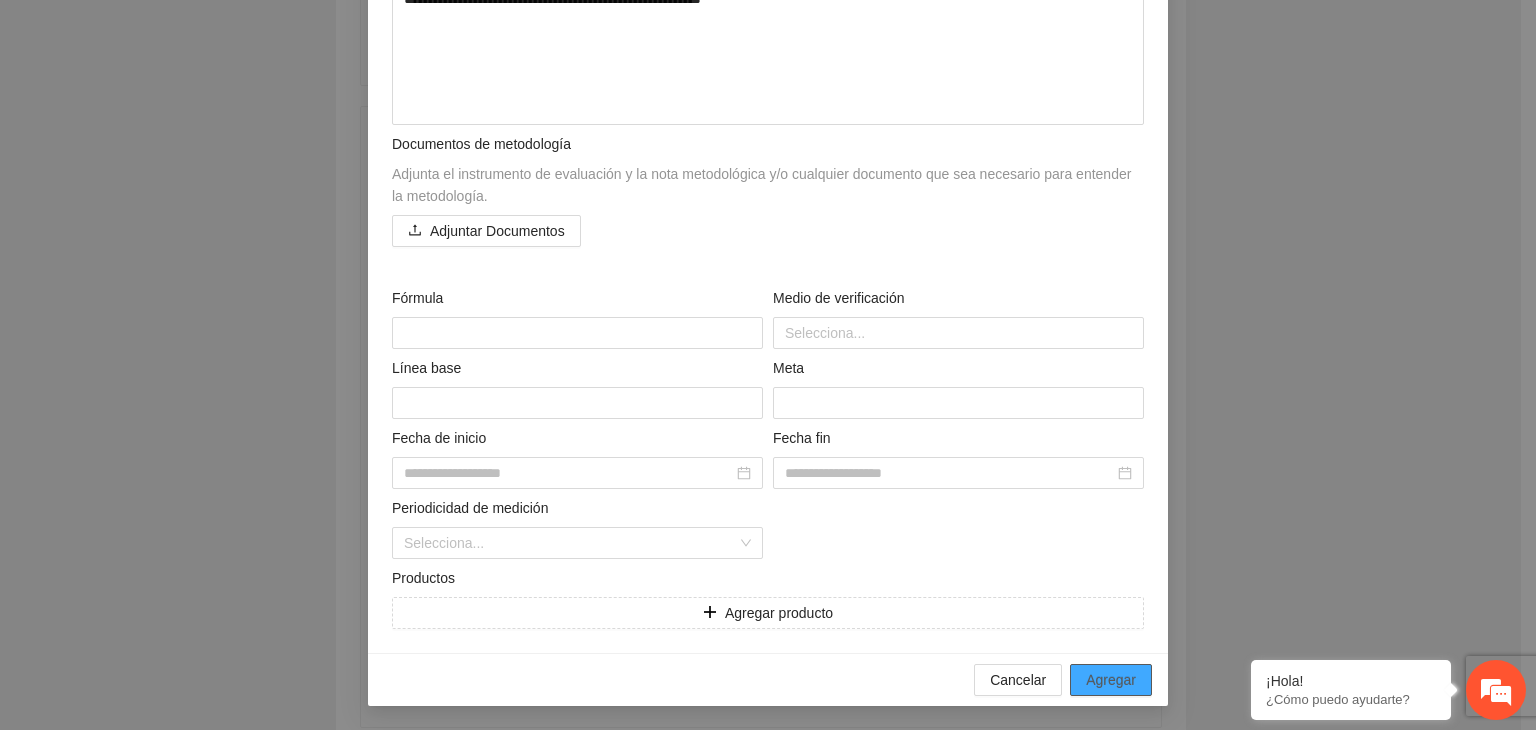 click on "Agregar" at bounding box center [1111, 680] 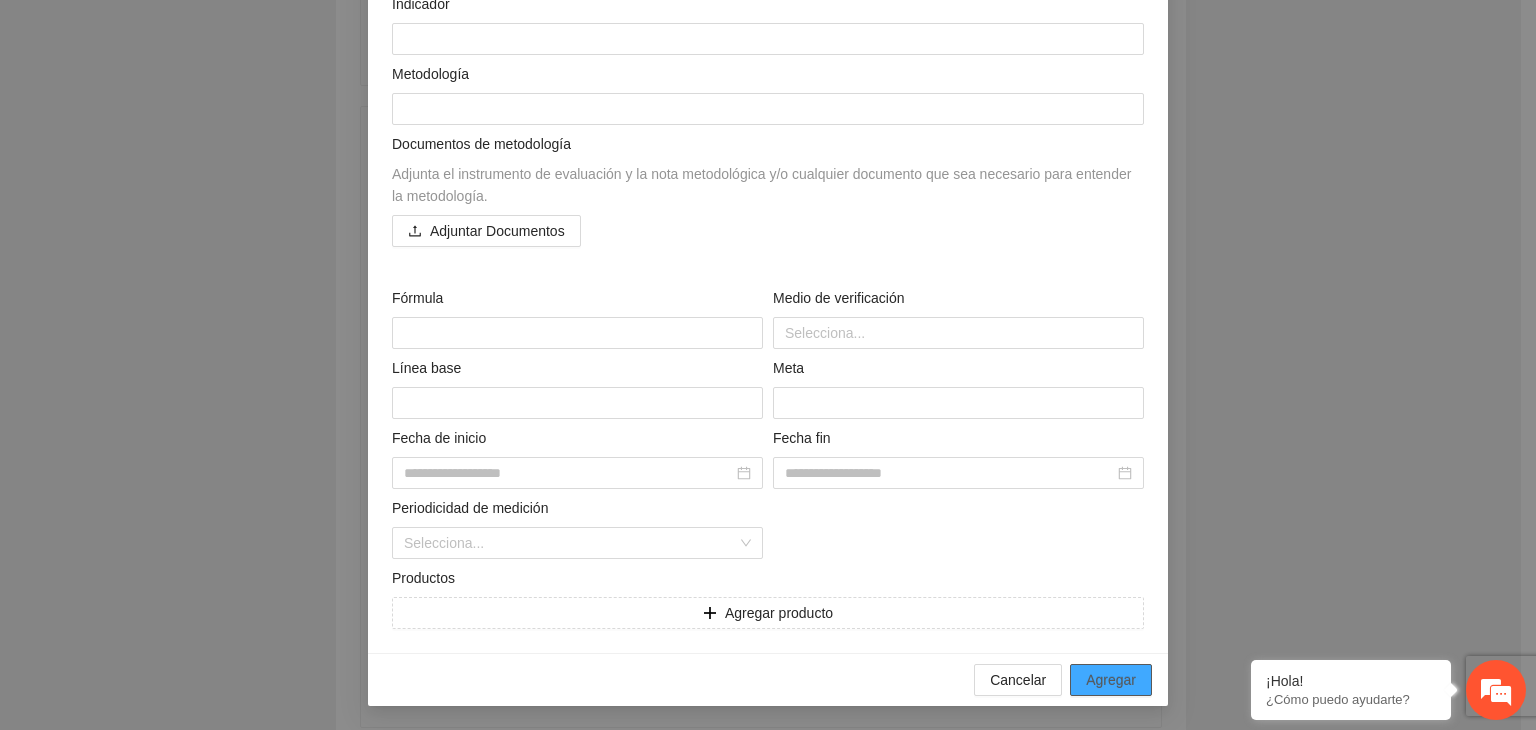 scroll, scrollTop: 6961, scrollLeft: 0, axis: vertical 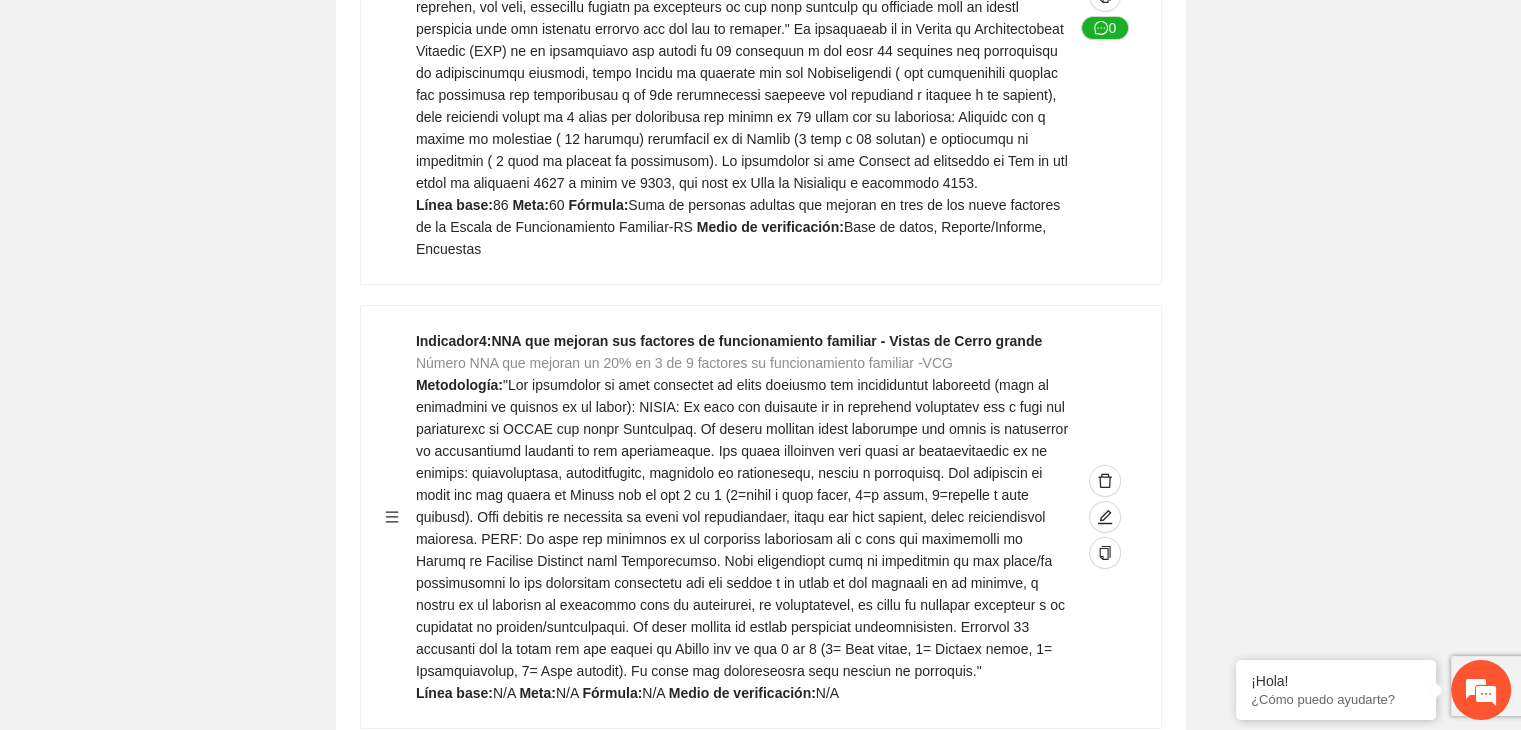 click on "Guardar Objetivo de desarrollo      Exportar Contribuir a la disminución de incidencia en violencia familiar en las zonas de [REGION], [REGION] y [REGION] del Municipio  de Chihuahua. Indicadores Indicador  1 :  Violencia familiar disminuyendo en un 5% en [REGION] Número de carpetas de investigación de Violencia familiar  disminuyendo en un 5% en [REGION] Metodología:  Se solicita información al Observatorio Ciudadano de FICOSEC sobre el número de carpetas de violencia familiar en las colonias de intervención Línea base:  29   Meta:  25   Fórmula:  Suma de carpetas de investigación de violencia familiar disminuyendo  en un 5% en [REGION]   Medio de verificación:  Reporte/Informe 0 Indicador  2 :  Violencia familiar disminuyendo en un 5% en [REGION] Número de carpetas de investigación de Violencia familiar  disminuyendo en un 5% en [REGION] Metodología:  Línea base:  63   Meta:  56   Fórmula:    Medio de verificación:  Reporte/Informe 0 3 :" at bounding box center [760, -2576] 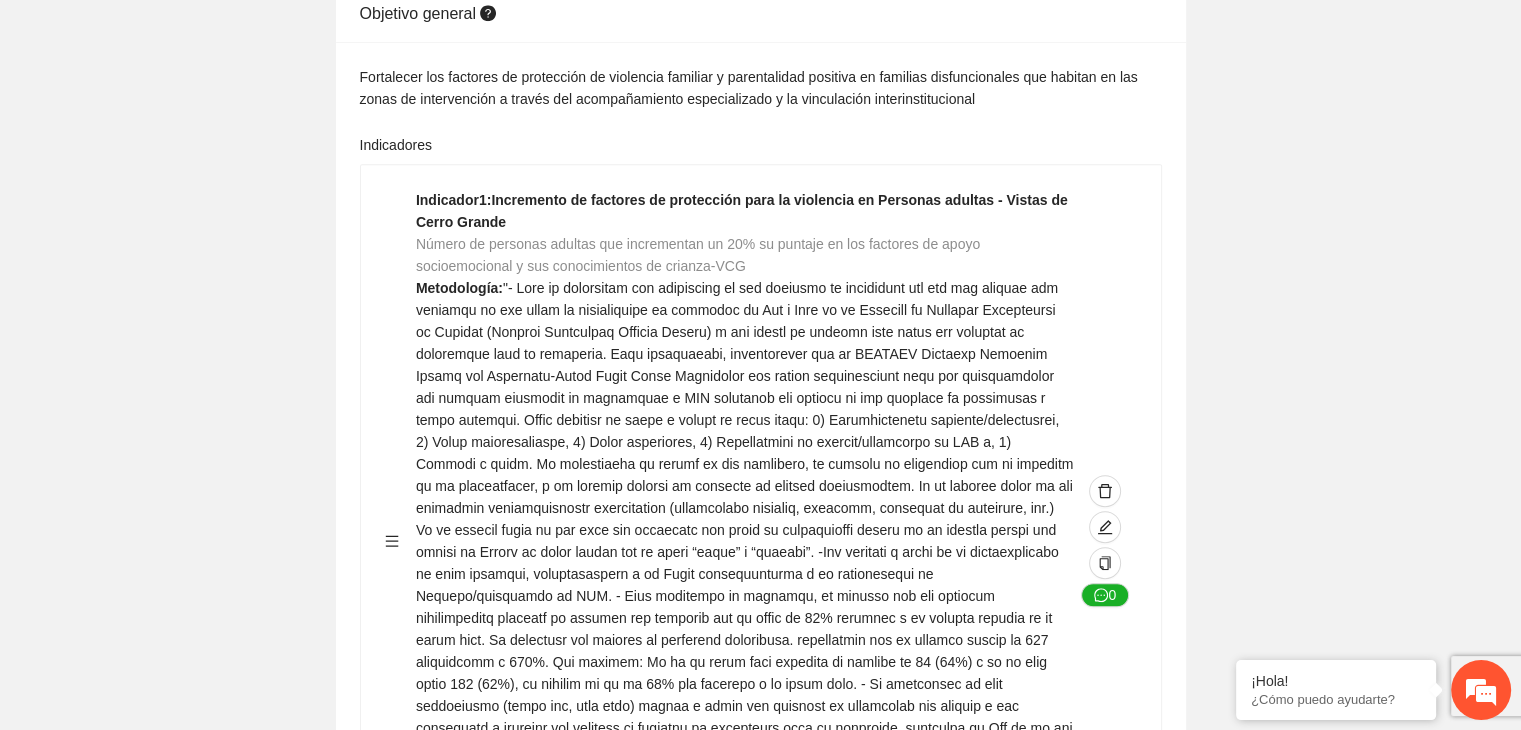 scroll, scrollTop: 1201, scrollLeft: 0, axis: vertical 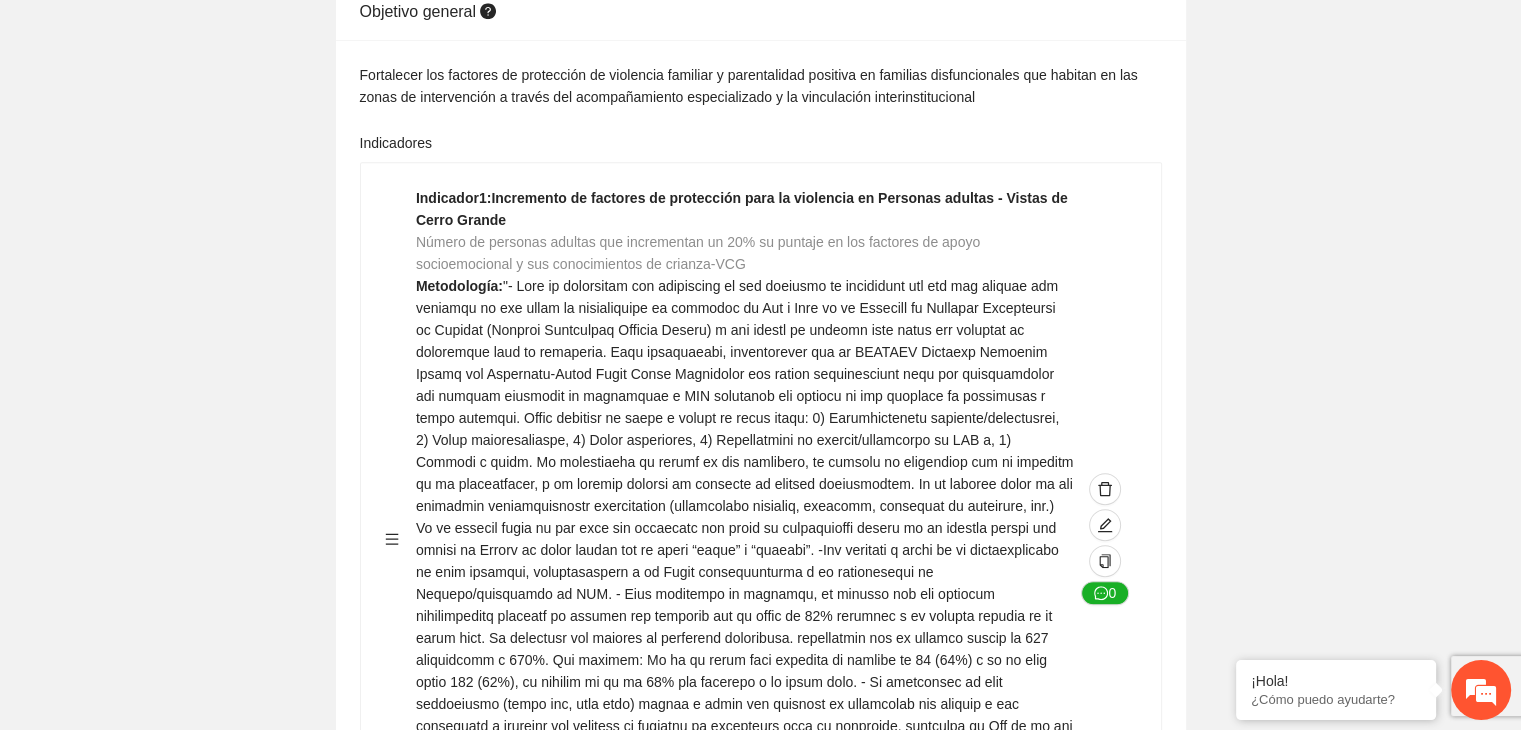 click on "Guardar Objetivo de desarrollo      Exportar Contribuir a la disminución de incidencia en violencia familiar en las zonas de [REGION], [REGION] y [REGION] del Municipio  de Chihuahua. Indicadores Indicador  1 :  Violencia familiar disminuyendo en un 5% en [REGION] Número de carpetas de investigación de Violencia familiar  disminuyendo en un 5% en [REGION] Metodología:  Se solicita información al Observatorio Ciudadano de FICOSEC sobre el número de carpetas de violencia familiar en las colonias de intervención Línea base:  29   Meta:  25   Fórmula:  Suma de carpetas de investigación de violencia familiar disminuyendo  en un 5% en [REGION]   Medio de verificación:  Reporte/Informe 0 Indicador  2 :  Violencia familiar disminuyendo en un 5% en [REGION] Número de carpetas de investigación de Violencia familiar  disminuyendo en un 5% en [REGION] Metodología:  Línea base:  63   Meta:  56   Fórmula:    Medio de verificación:  Reporte/Informe 0 3 :" at bounding box center [760, 3184] 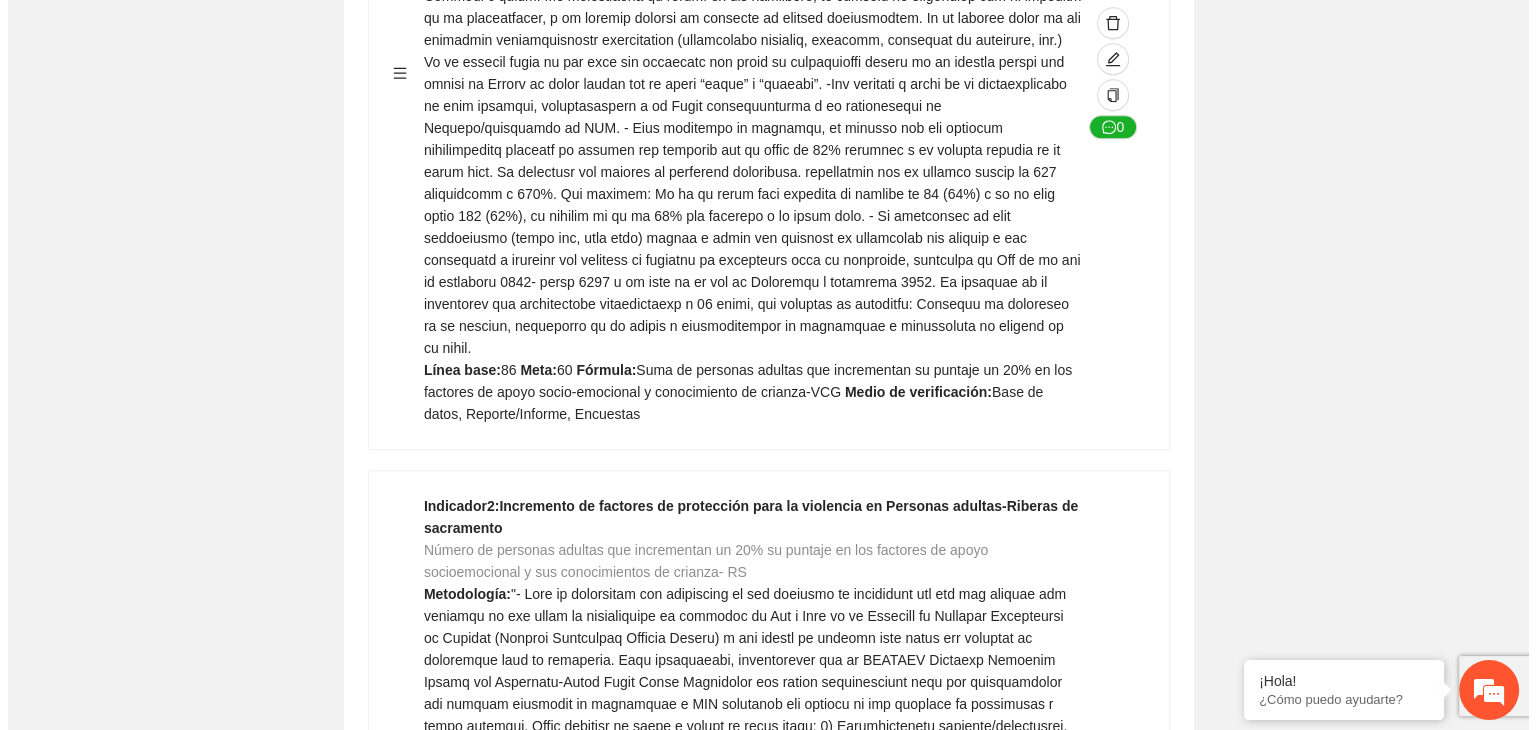 scroll, scrollTop: 1601, scrollLeft: 0, axis: vertical 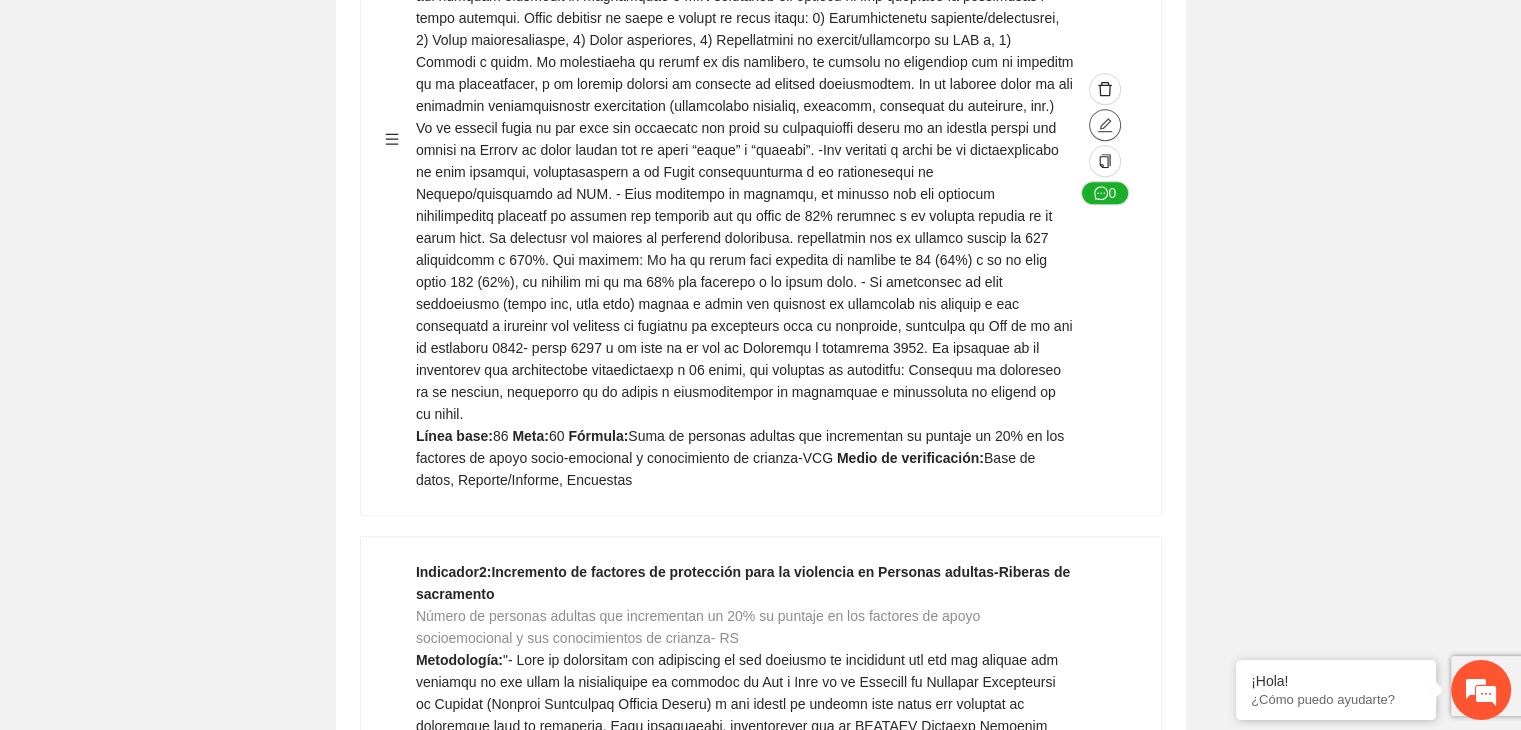 click 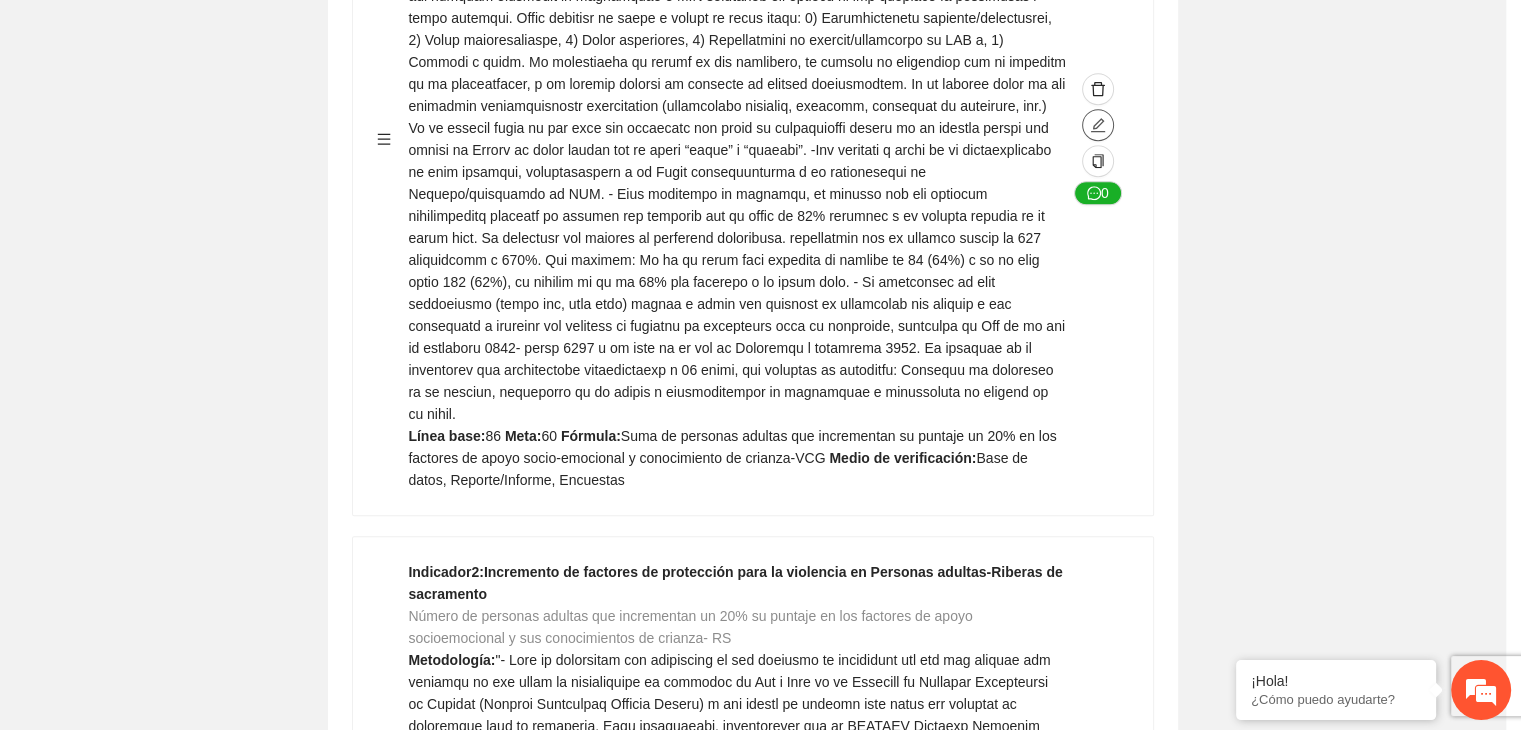 type on "**" 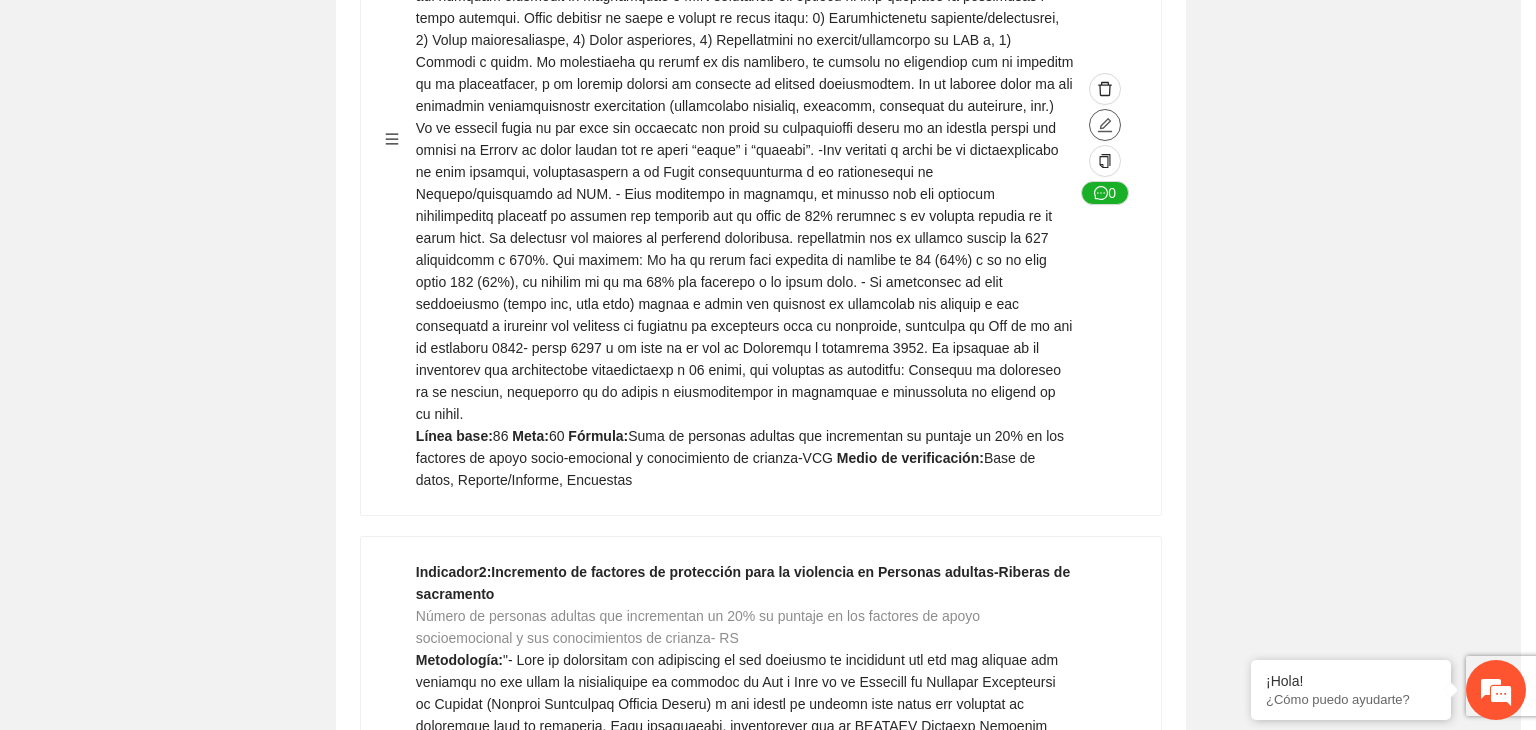 type on "**" 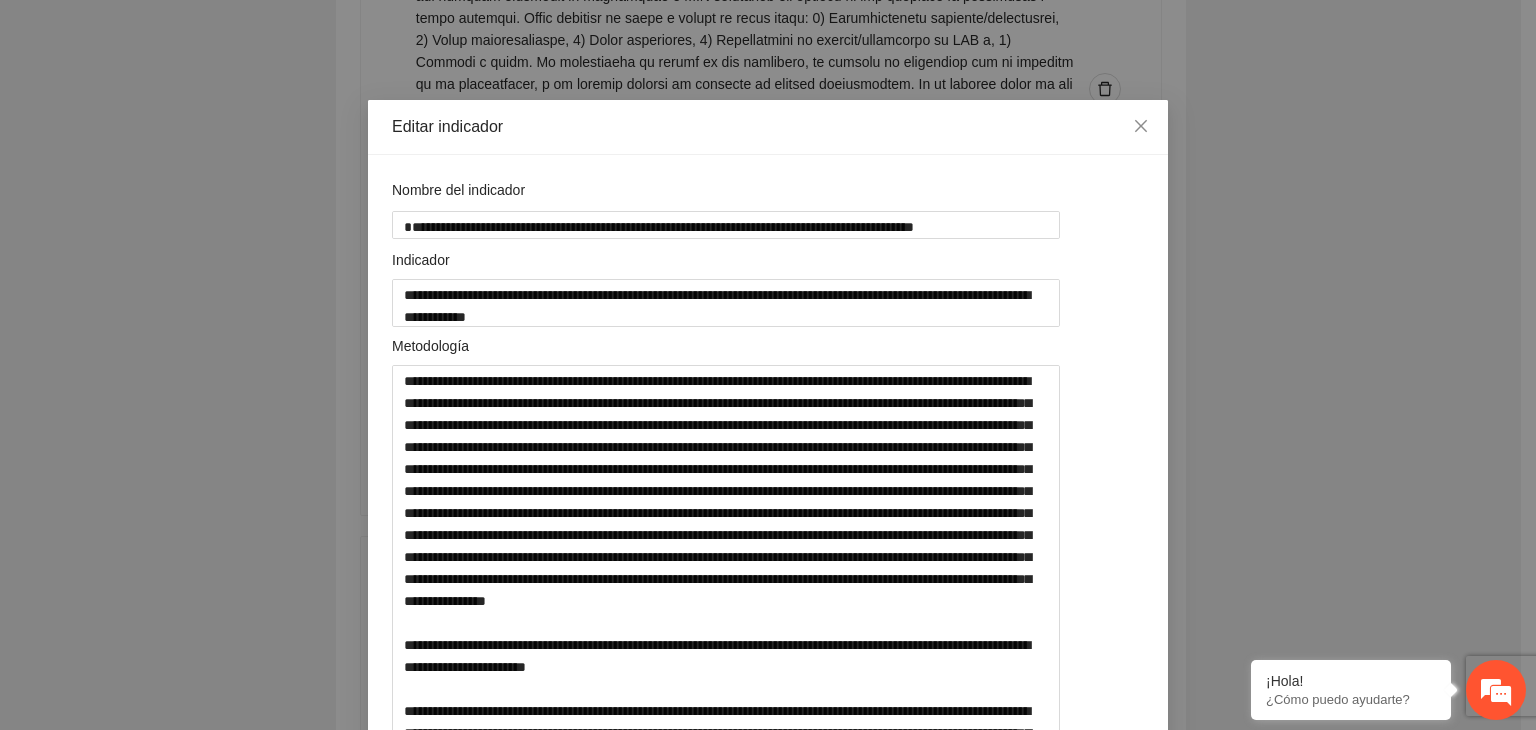 click on "**********" at bounding box center [768, 365] 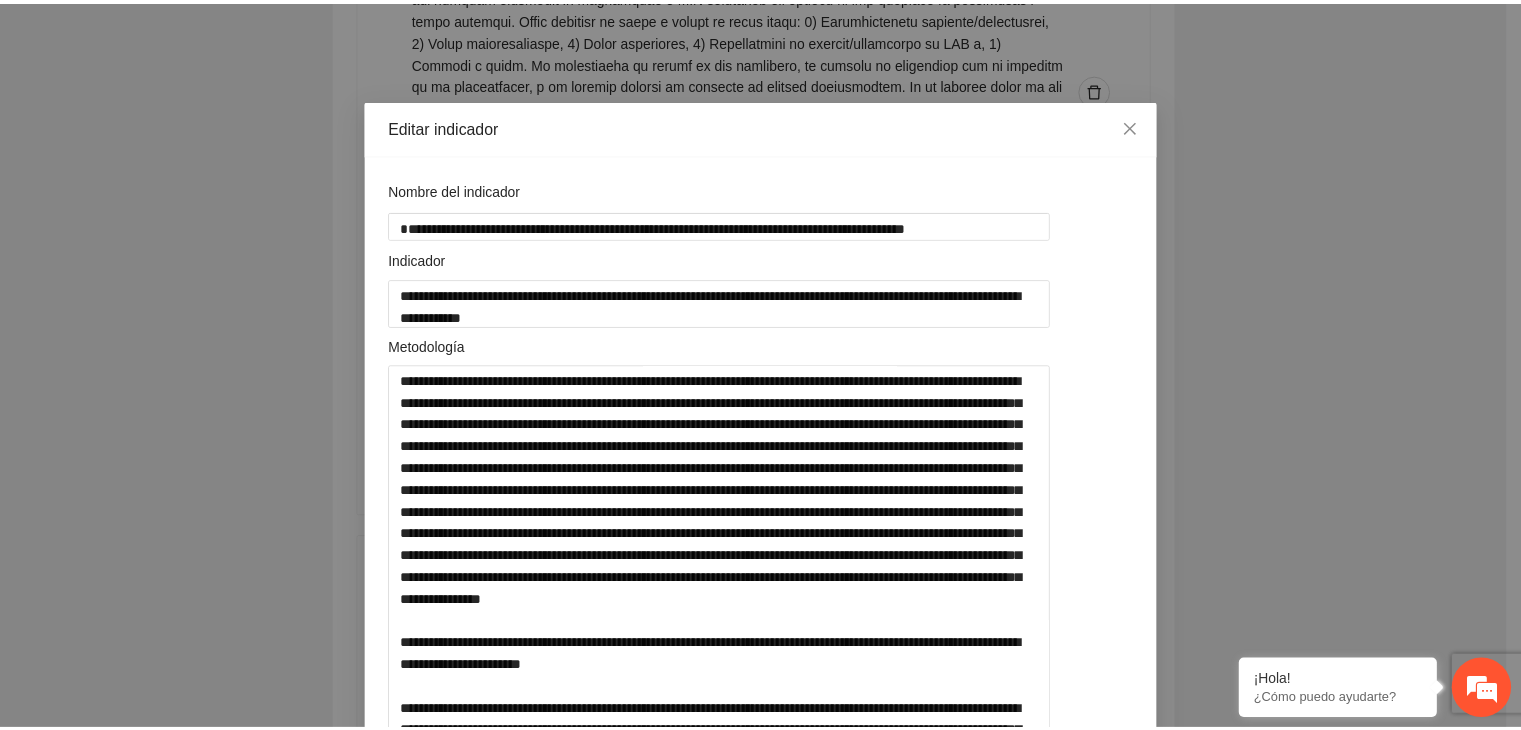 scroll, scrollTop: 0, scrollLeft: 0, axis: both 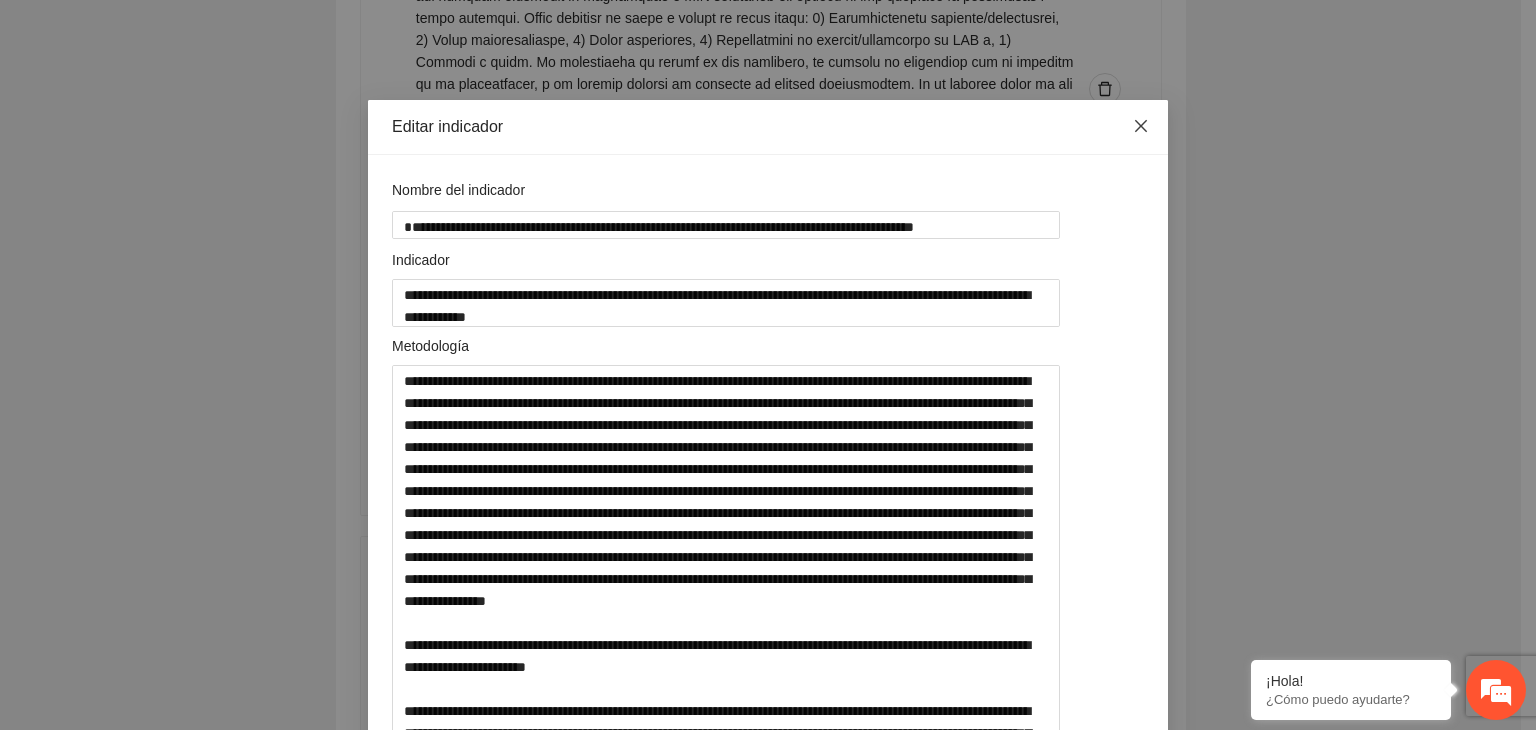 click 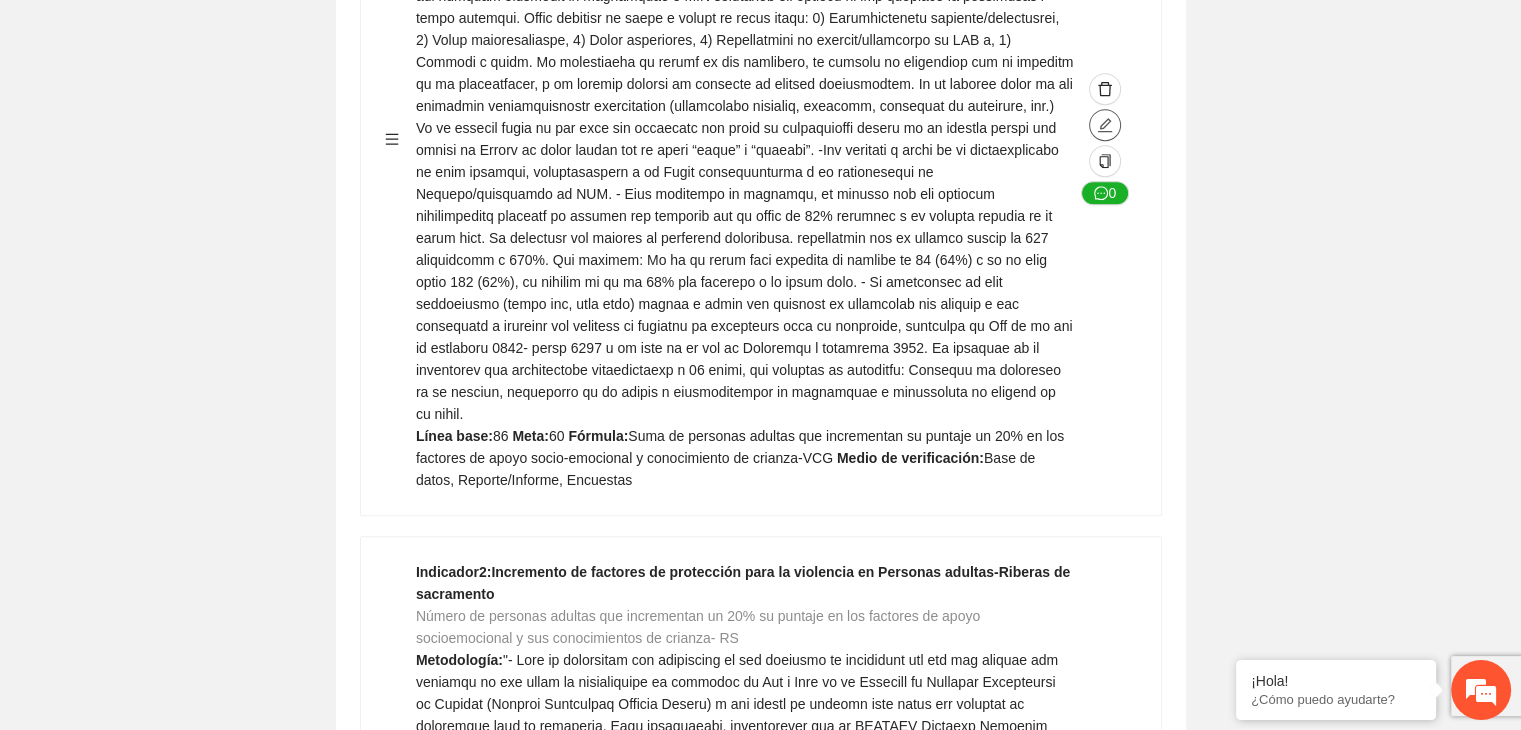 type 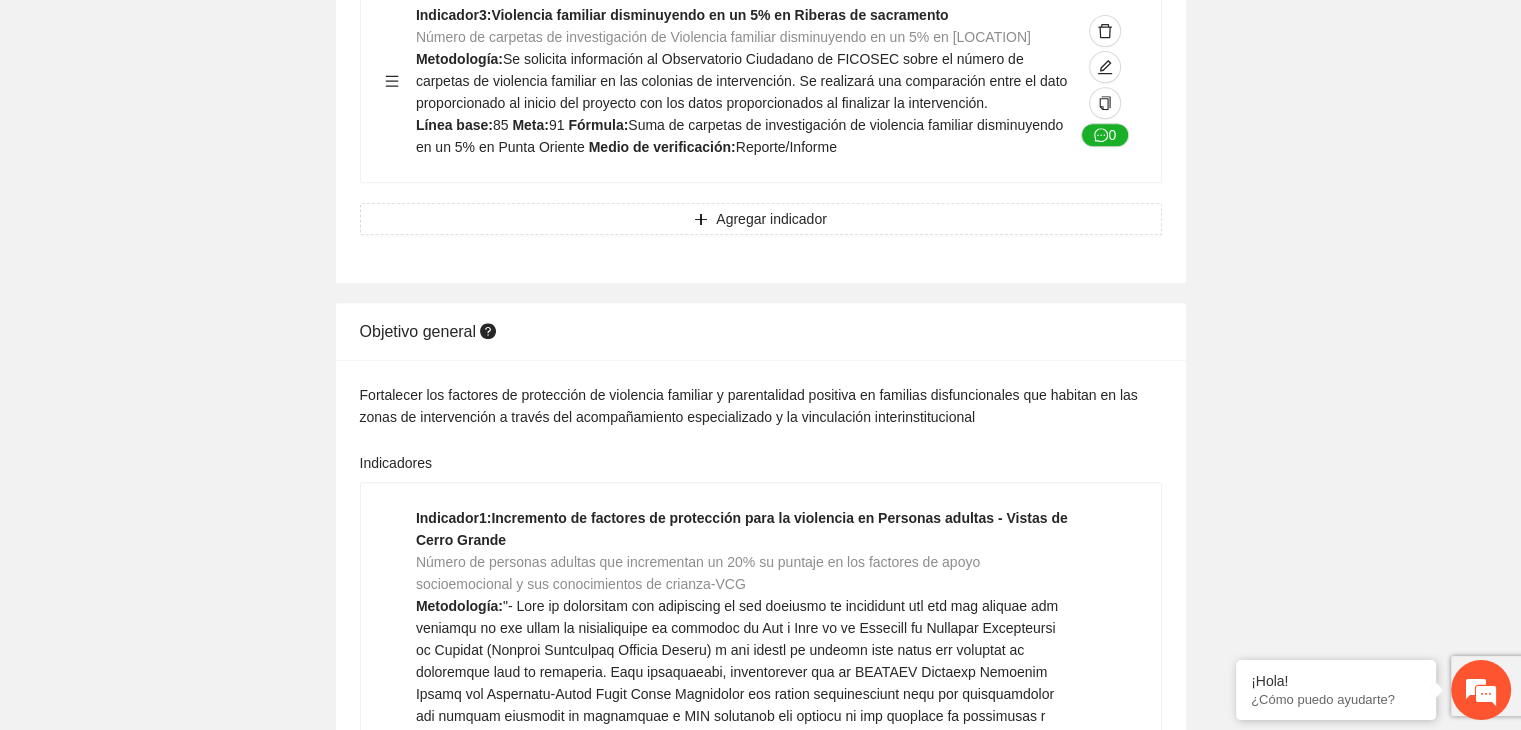 scroll, scrollTop: 921, scrollLeft: 0, axis: vertical 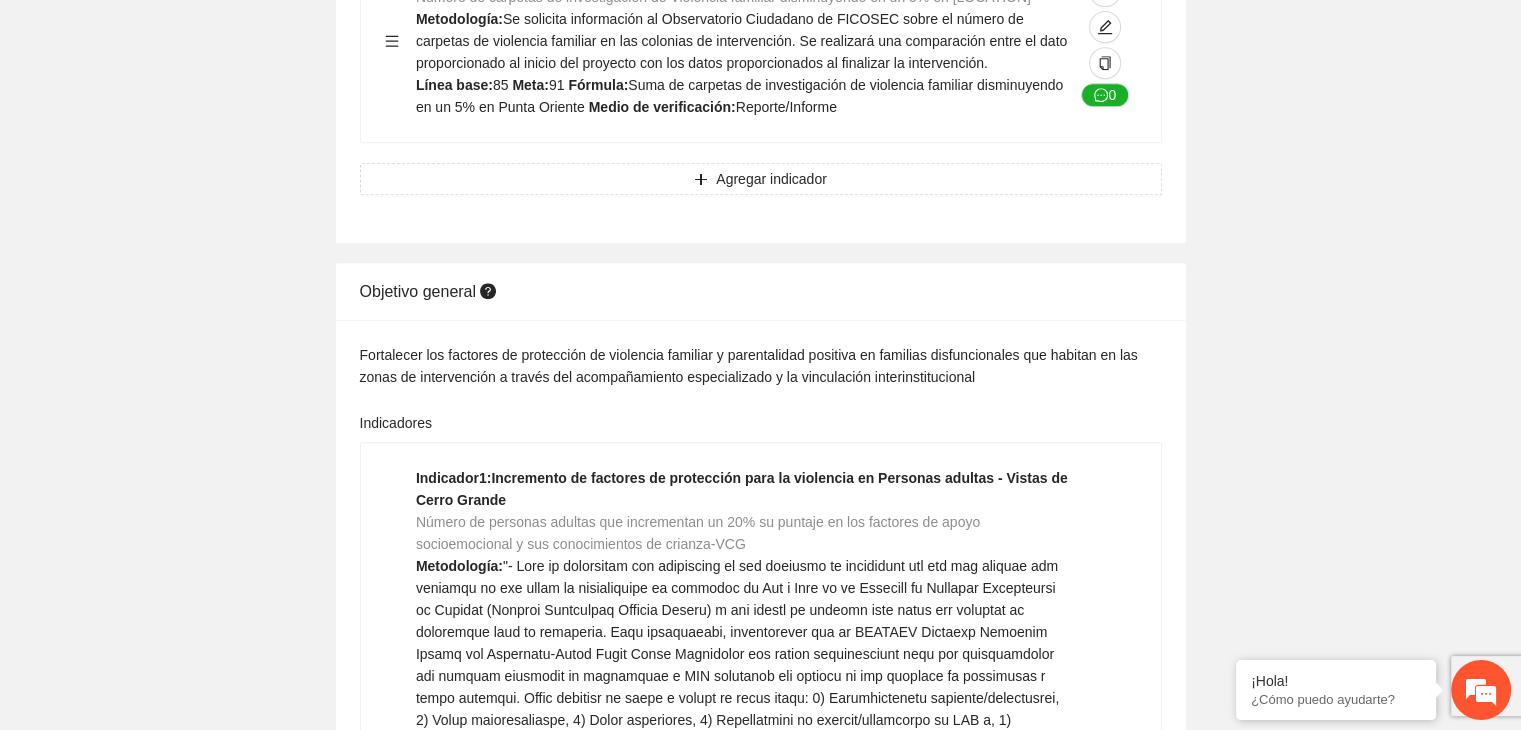 click on "Guardar Objetivo de desarrollo      Exportar Contribuir a la disminución de incidencia en violencia familiar en las zonas de [REGION], [REGION] y [REGION] del Municipio  de Chihuahua. Indicadores Indicador  1 :  Violencia familiar disminuyendo en un 5% en [REGION] Número de carpetas de investigación de Violencia familiar  disminuyendo en un 5% en [REGION] Metodología:  Se solicita información al Observatorio Ciudadano de FICOSEC sobre el número de carpetas de violencia familiar en las colonias de intervención Línea base:  29   Meta:  25   Fórmula:  Suma de carpetas de investigación de violencia familiar disminuyendo  en un 5% en [REGION]   Medio de verificación:  Reporte/Informe 0 Indicador  2 :  Violencia familiar disminuyendo en un 5% en [REGION] Número de carpetas de investigación de Violencia familiar  disminuyendo en un 5% en [REGION] Metodología:  Línea base:  63   Meta:  56   Fórmula:    Medio de verificación:  Reporte/Informe 0 3 :" at bounding box center (760, 3464) 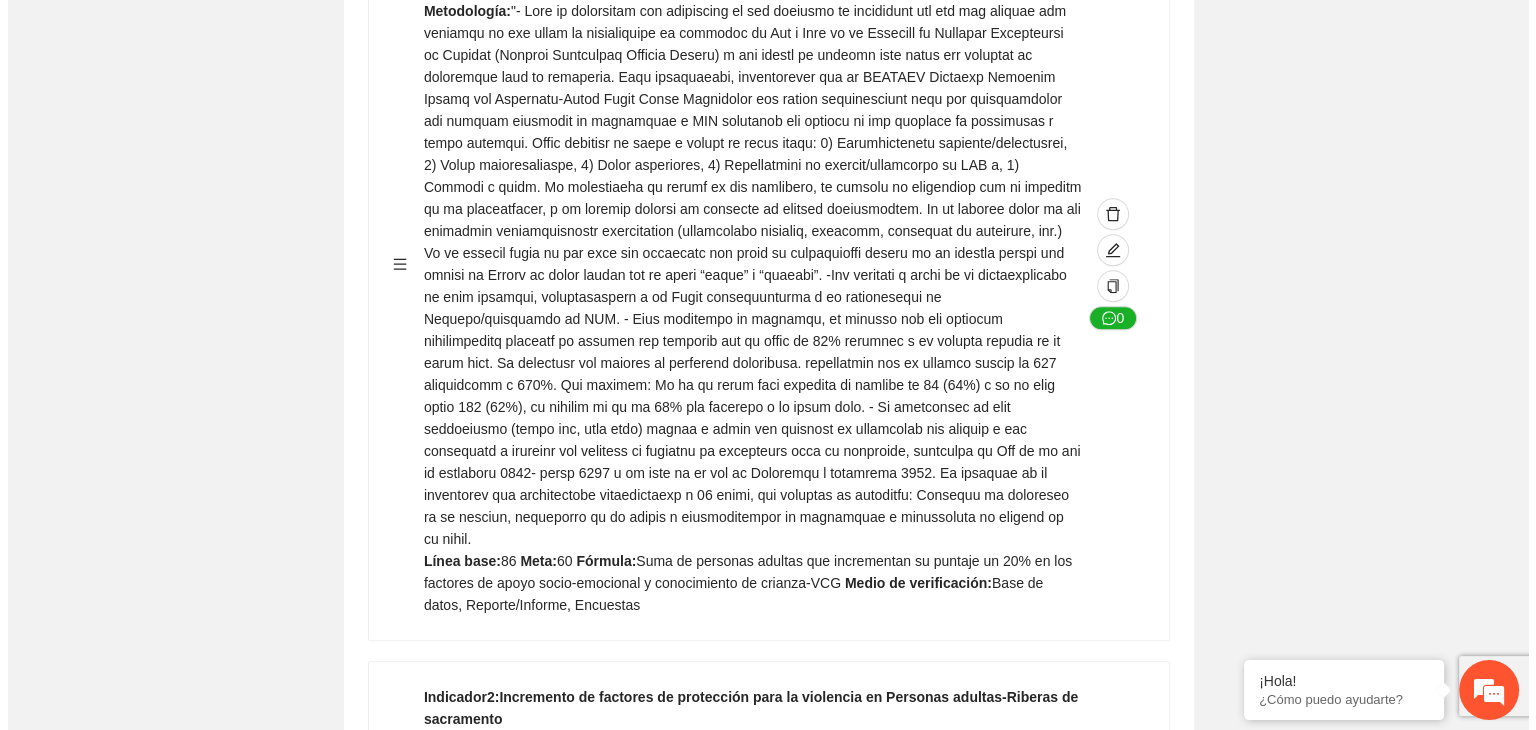 scroll, scrollTop: 1481, scrollLeft: 0, axis: vertical 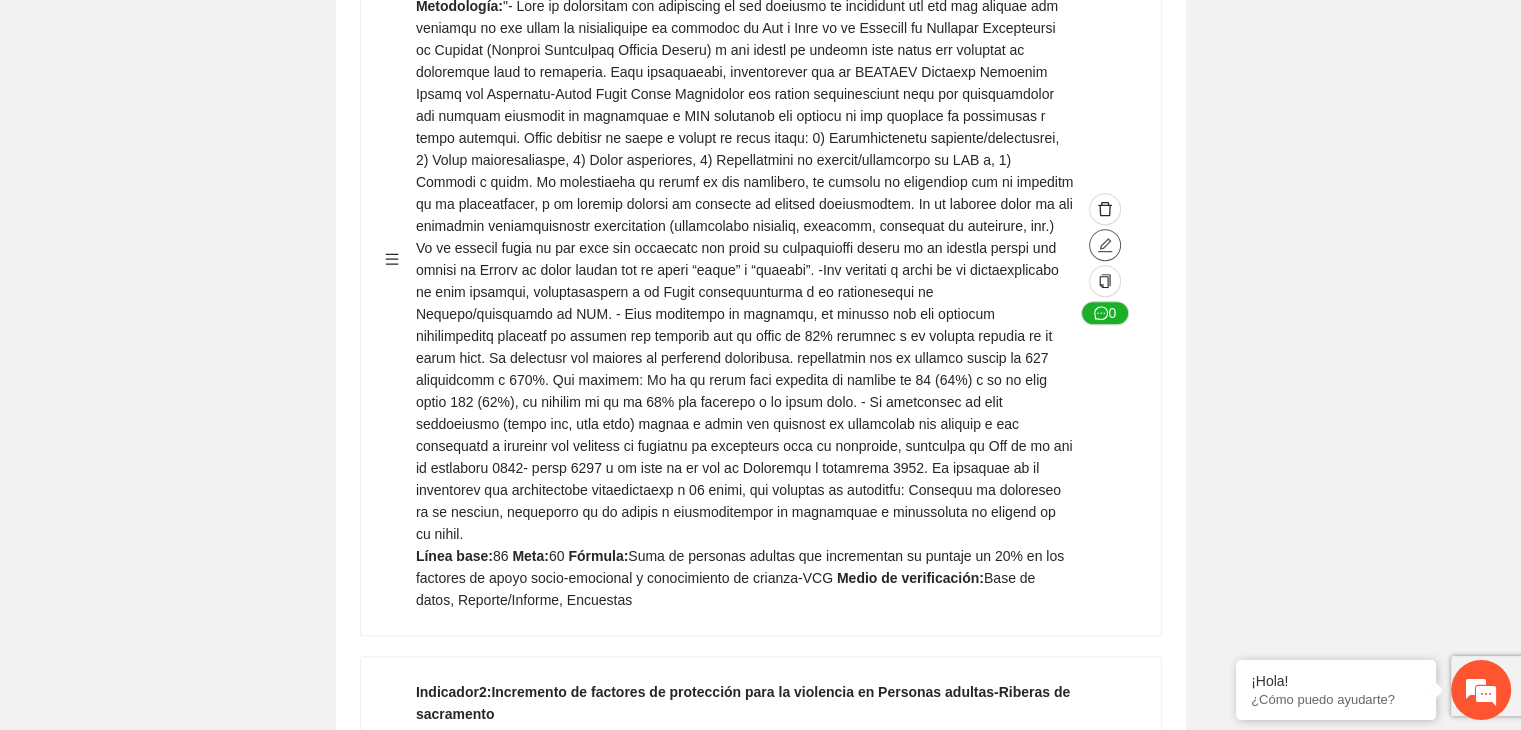 click 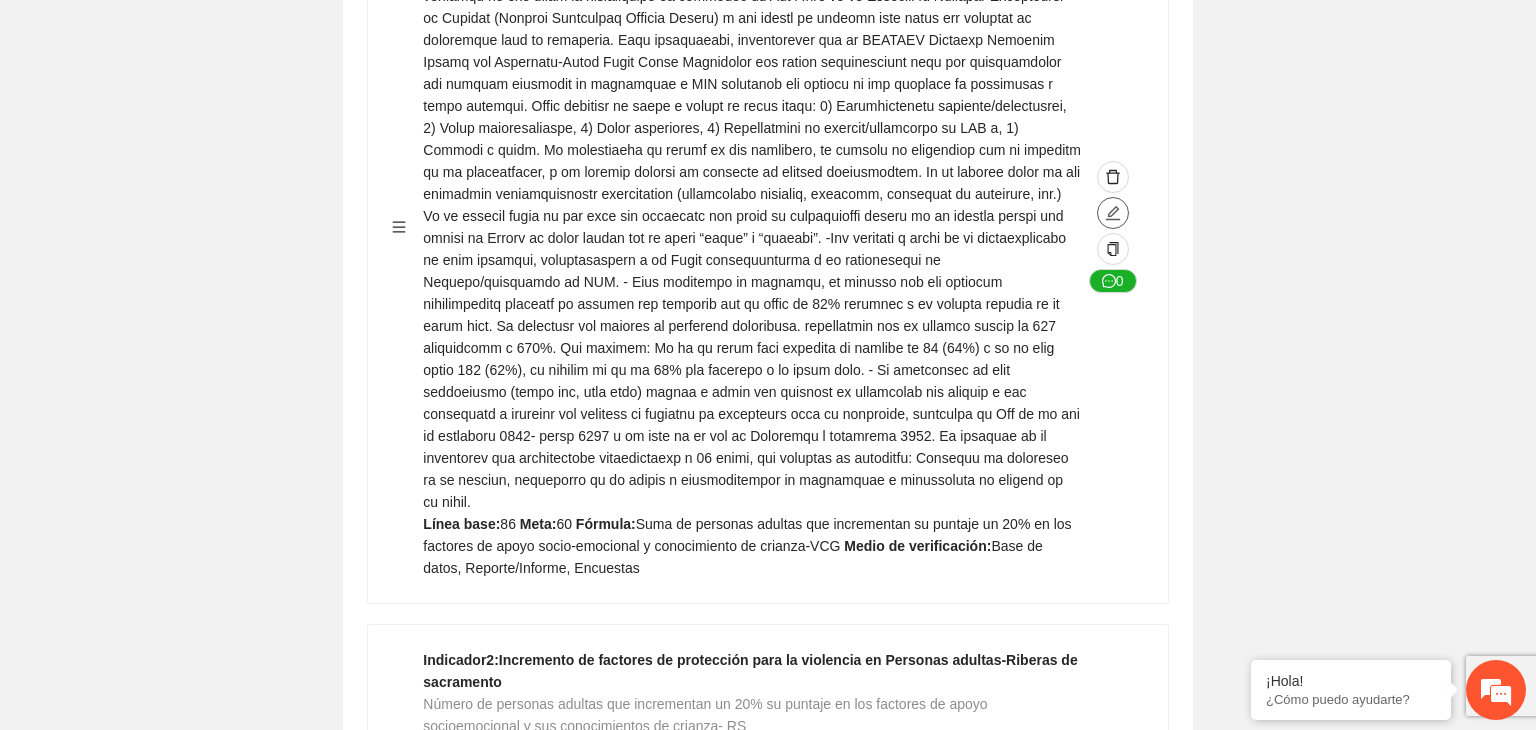 type on "**" 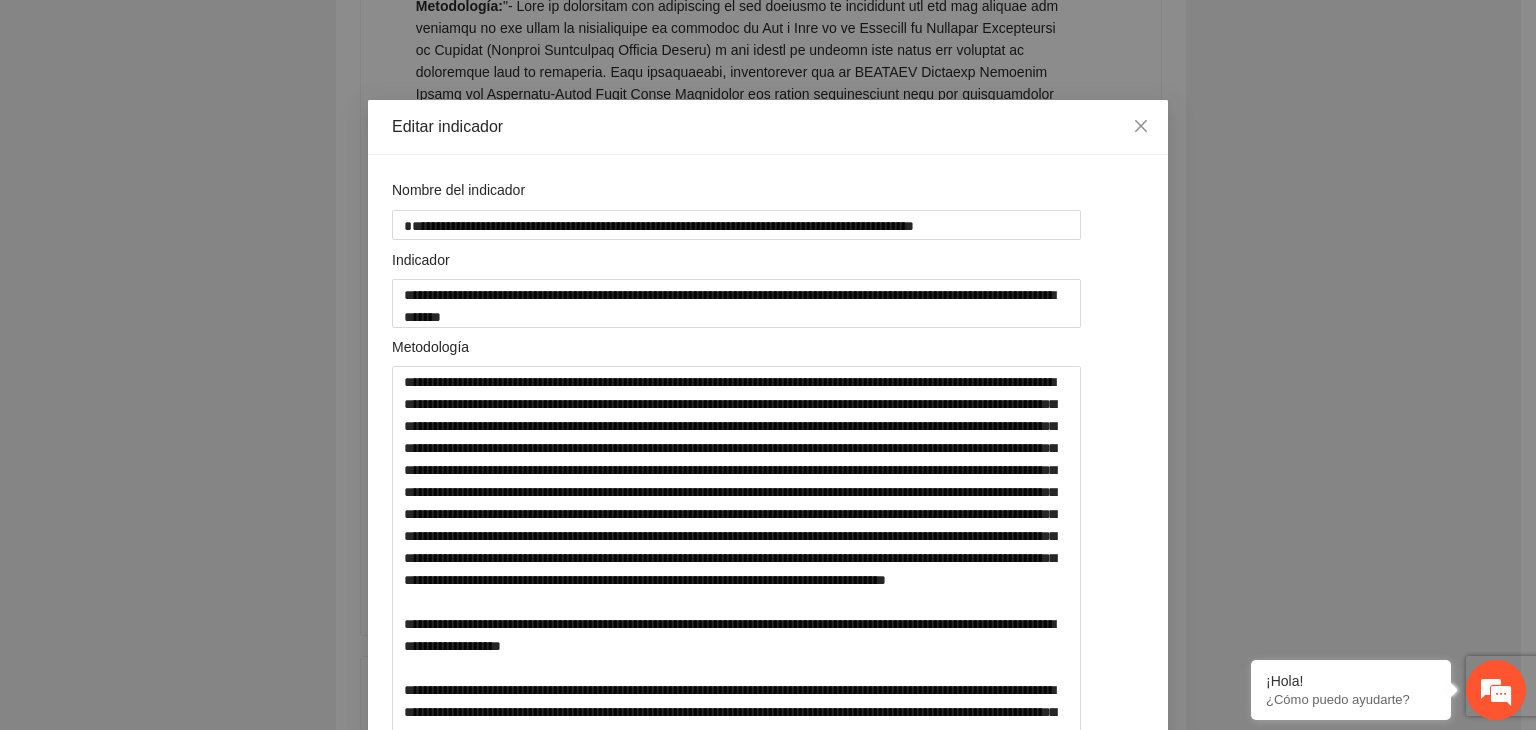 click on "**********" at bounding box center [768, 365] 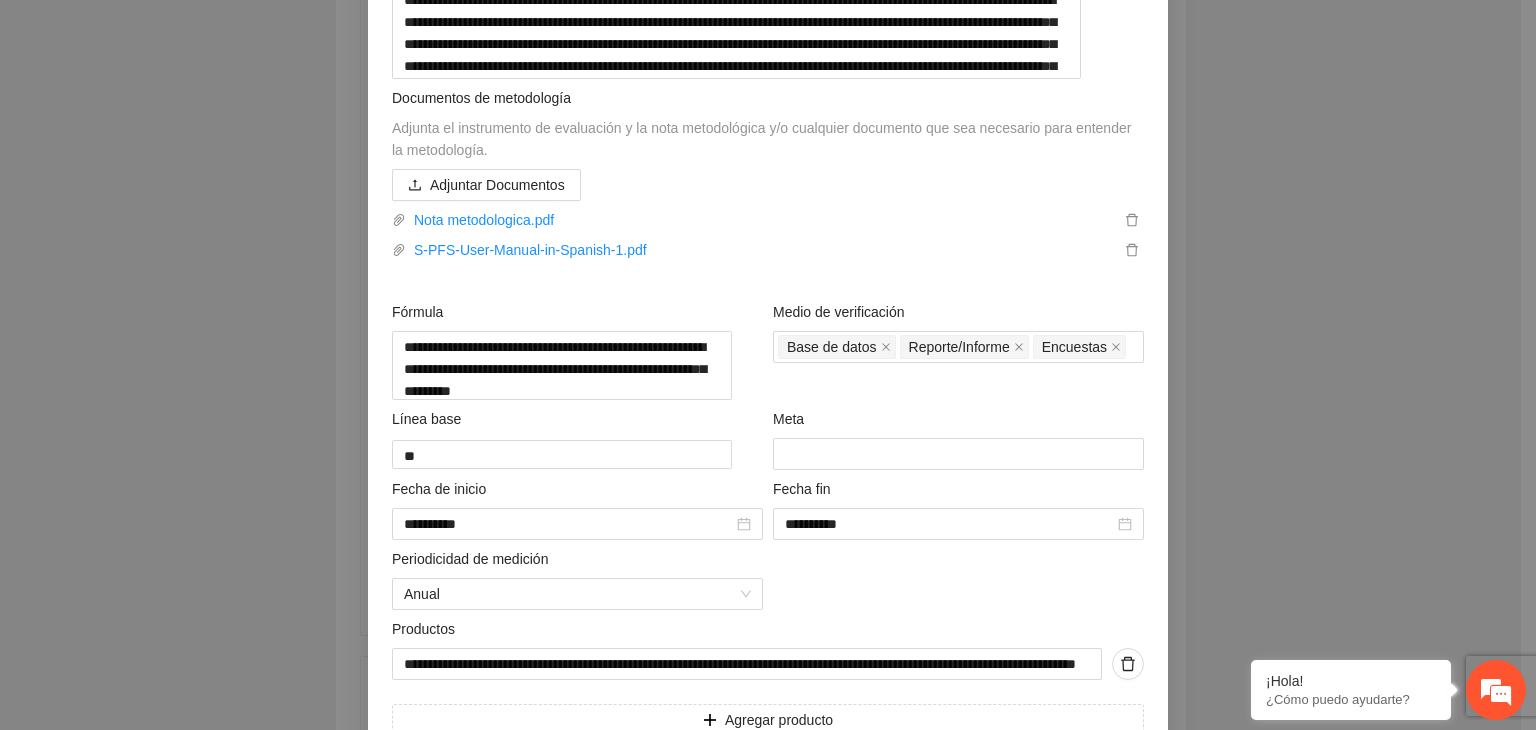 scroll, scrollTop: 840, scrollLeft: 0, axis: vertical 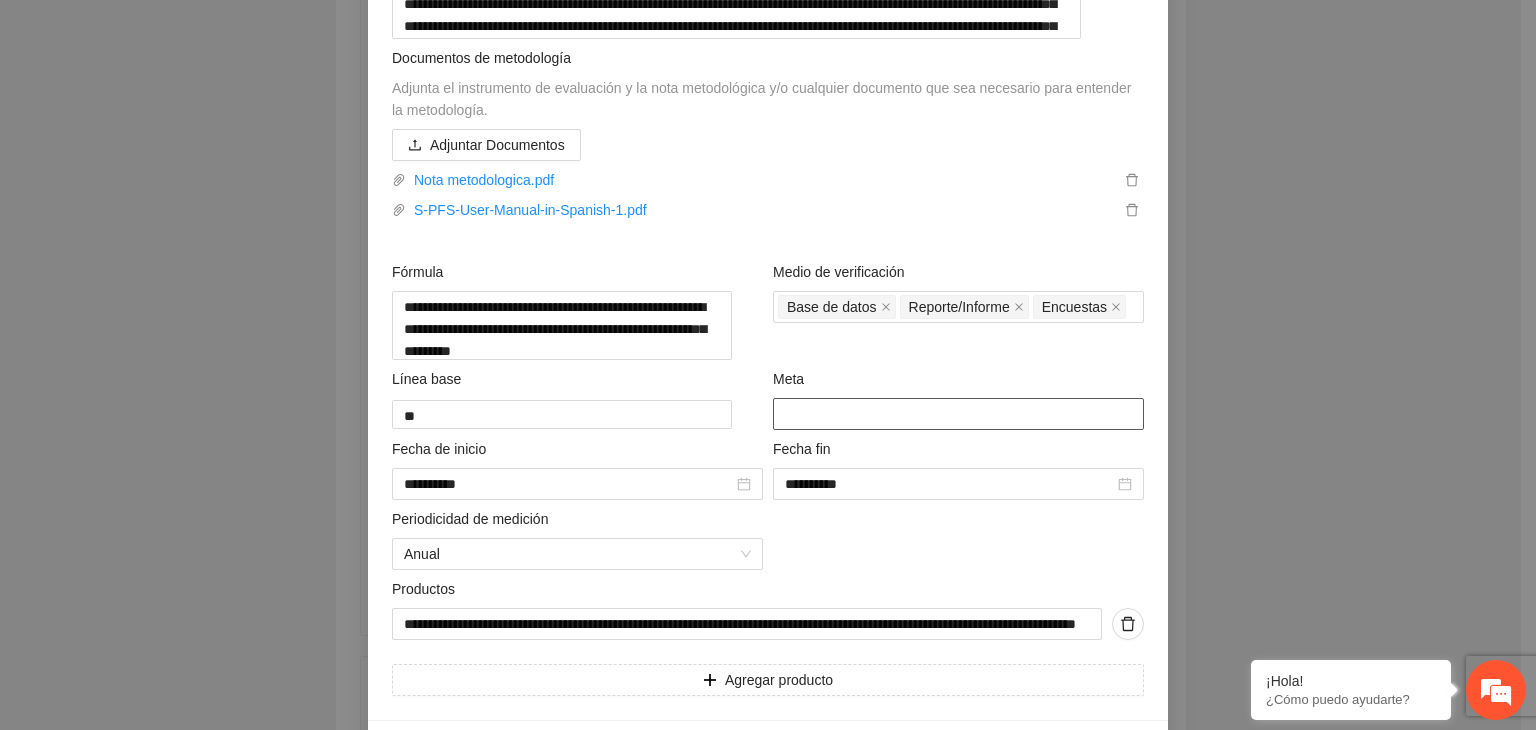 click on "**" at bounding box center (958, 414) 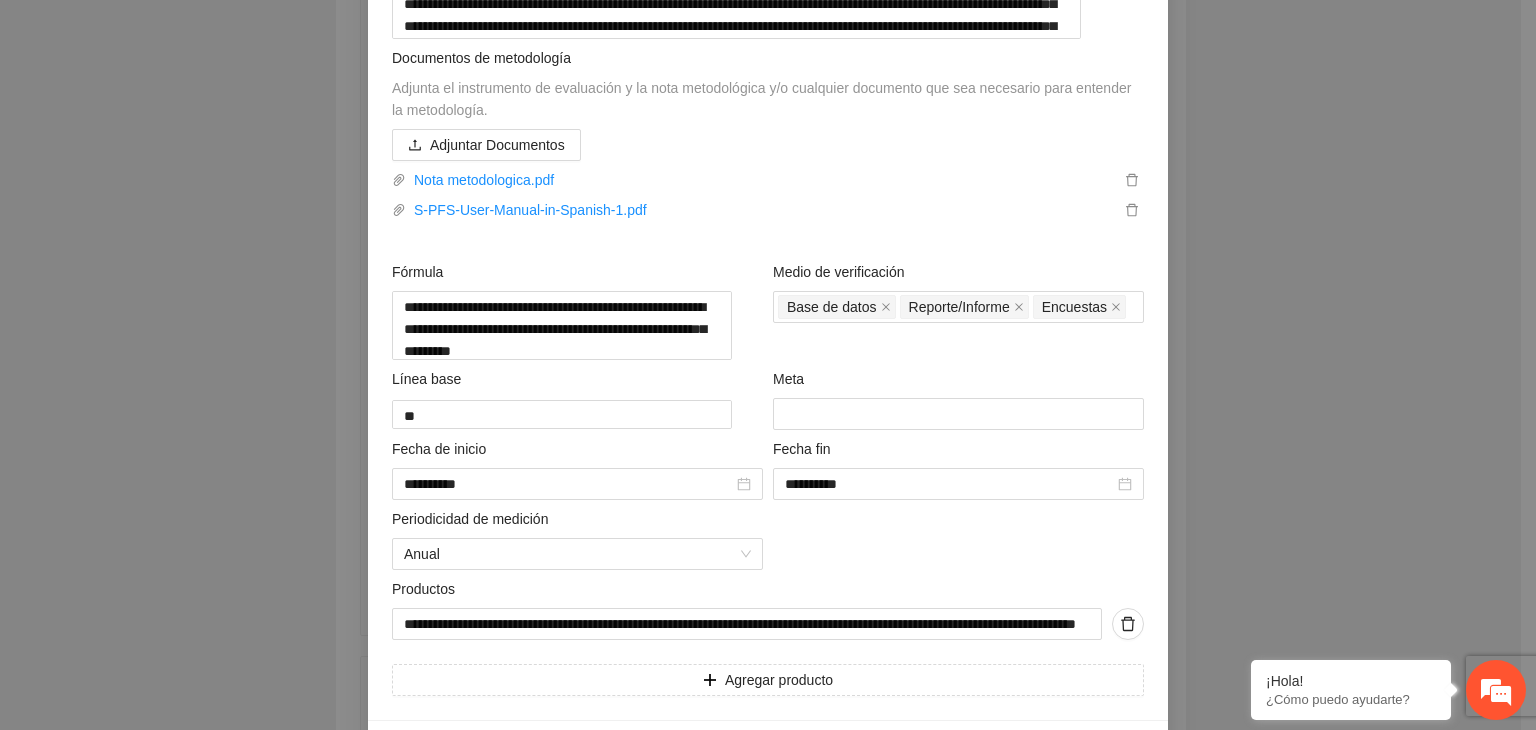 click on "**********" at bounding box center [768, 365] 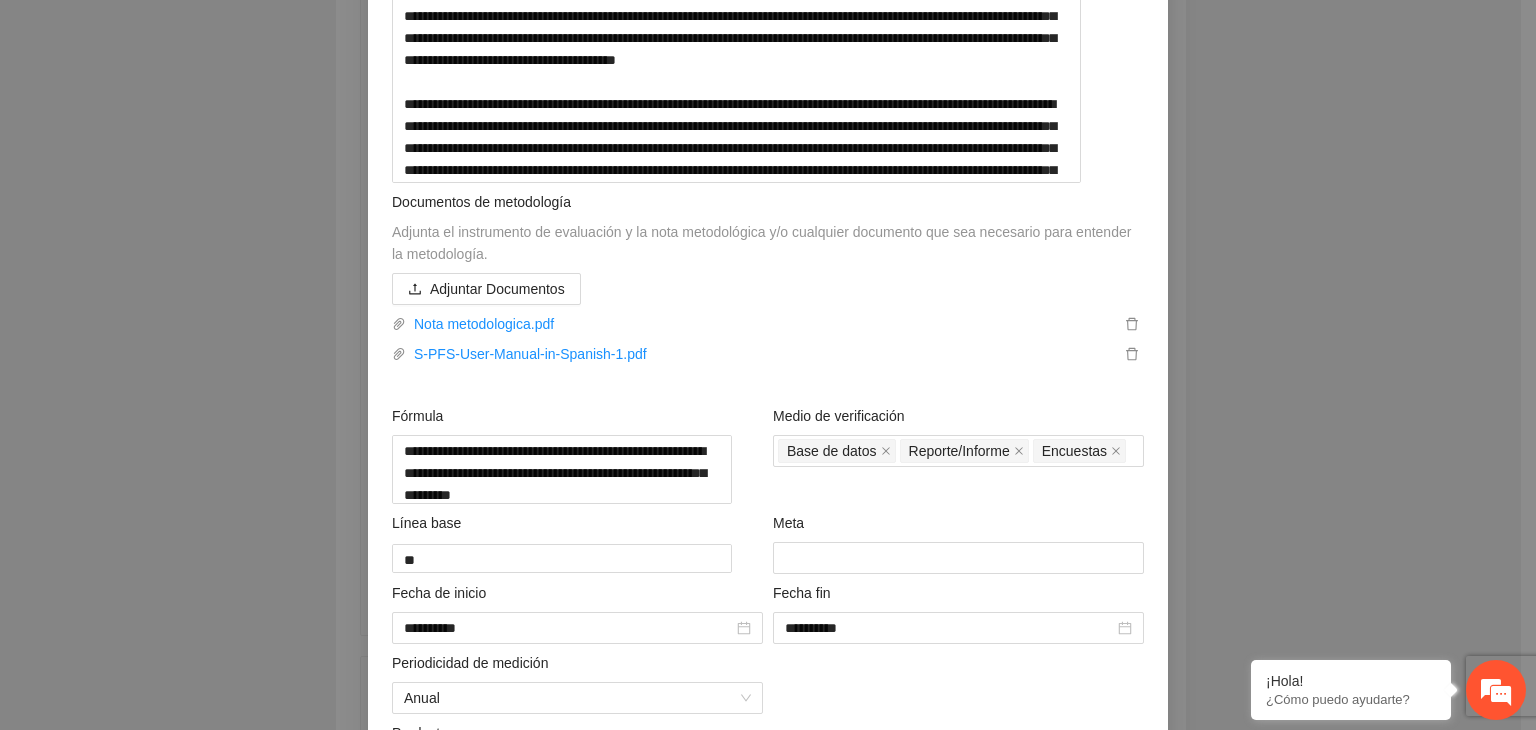 scroll, scrollTop: 720, scrollLeft: 0, axis: vertical 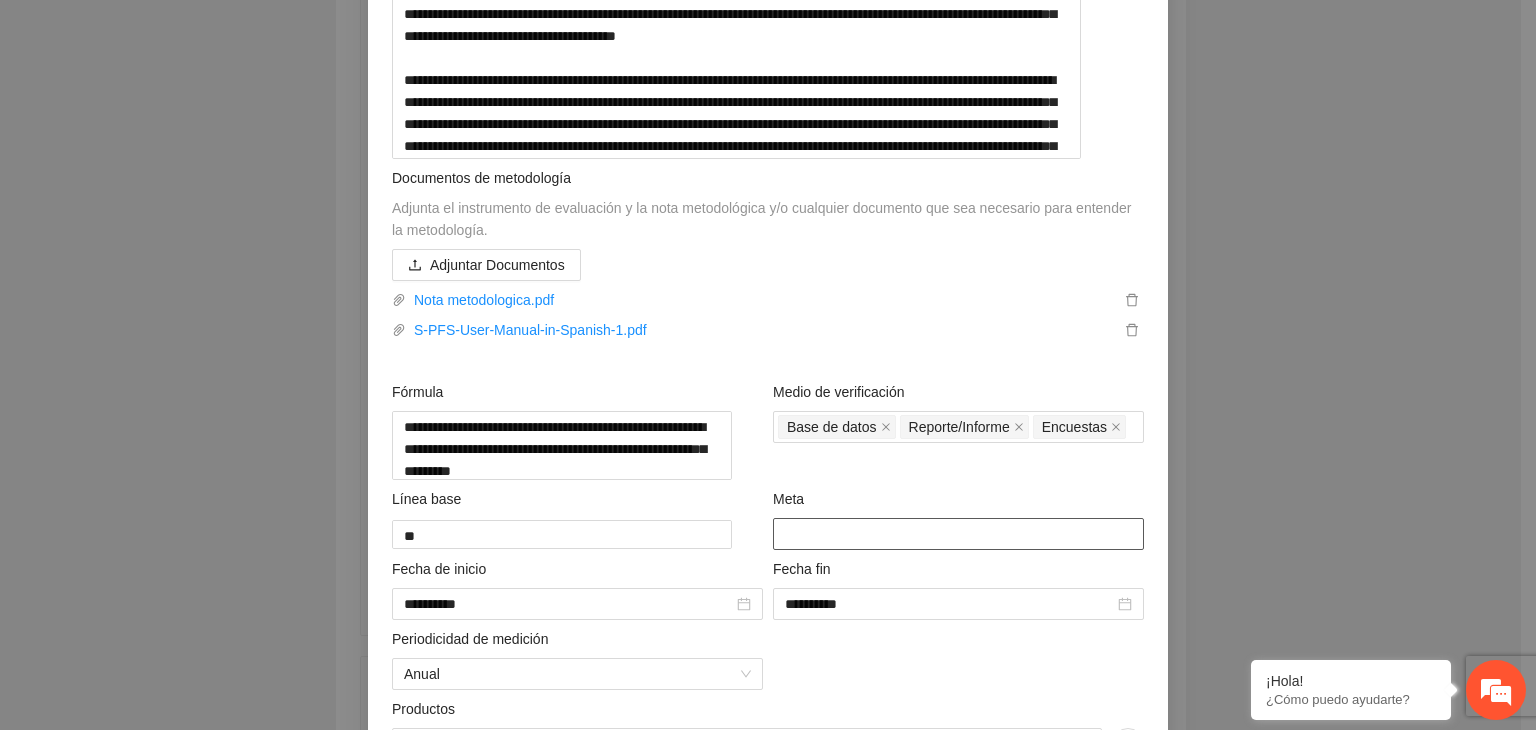 click at bounding box center [958, 534] 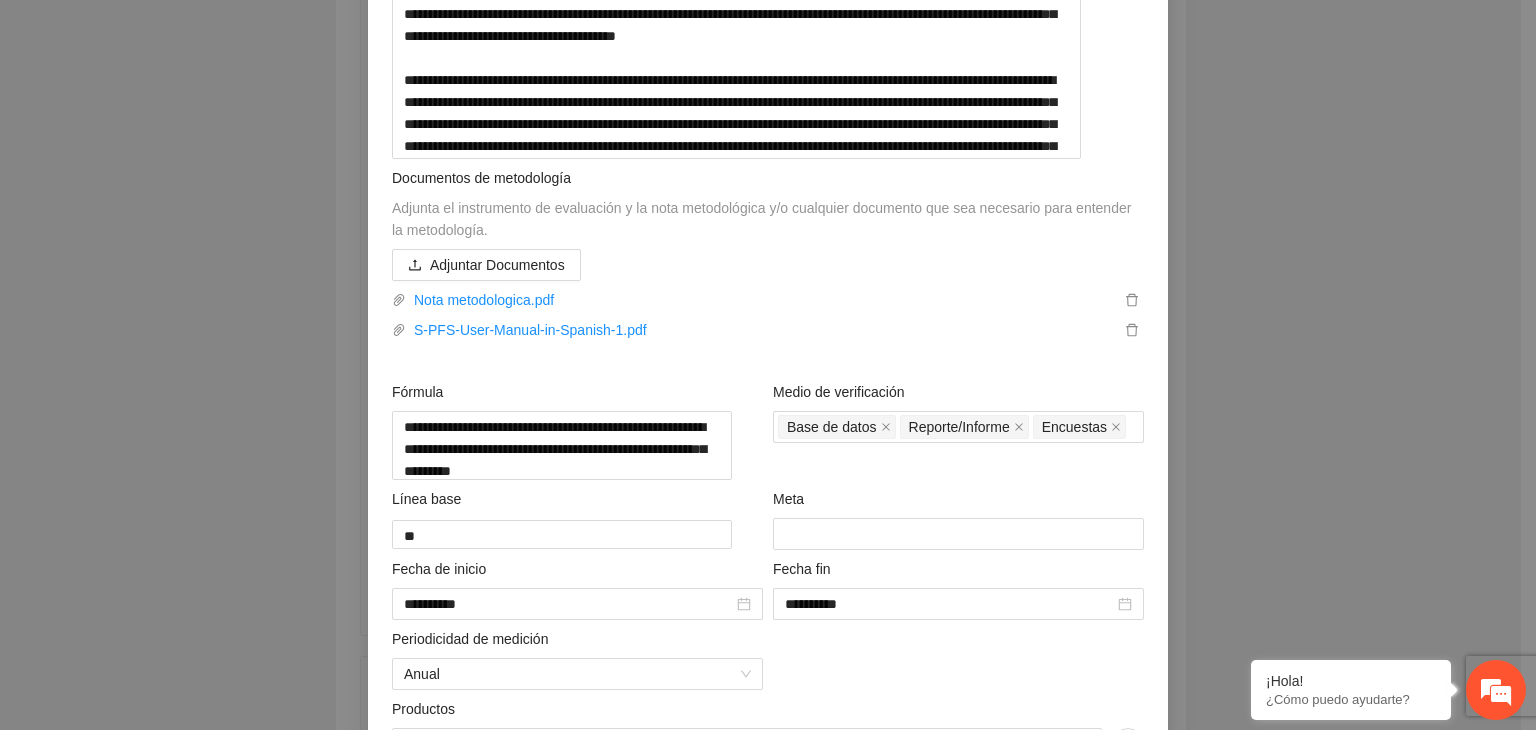 click on "**********" at bounding box center (768, 365) 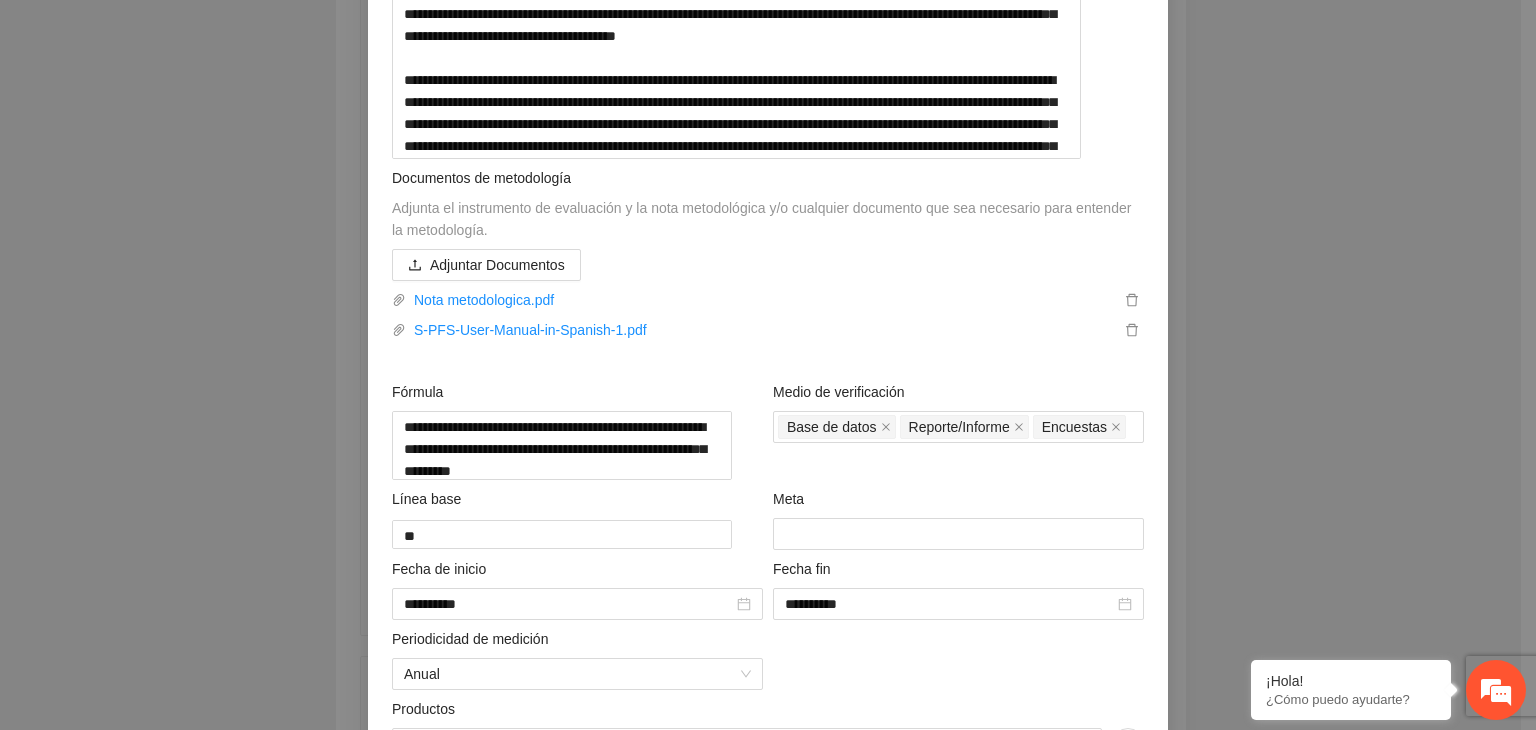 click on "**********" at bounding box center [768, 365] 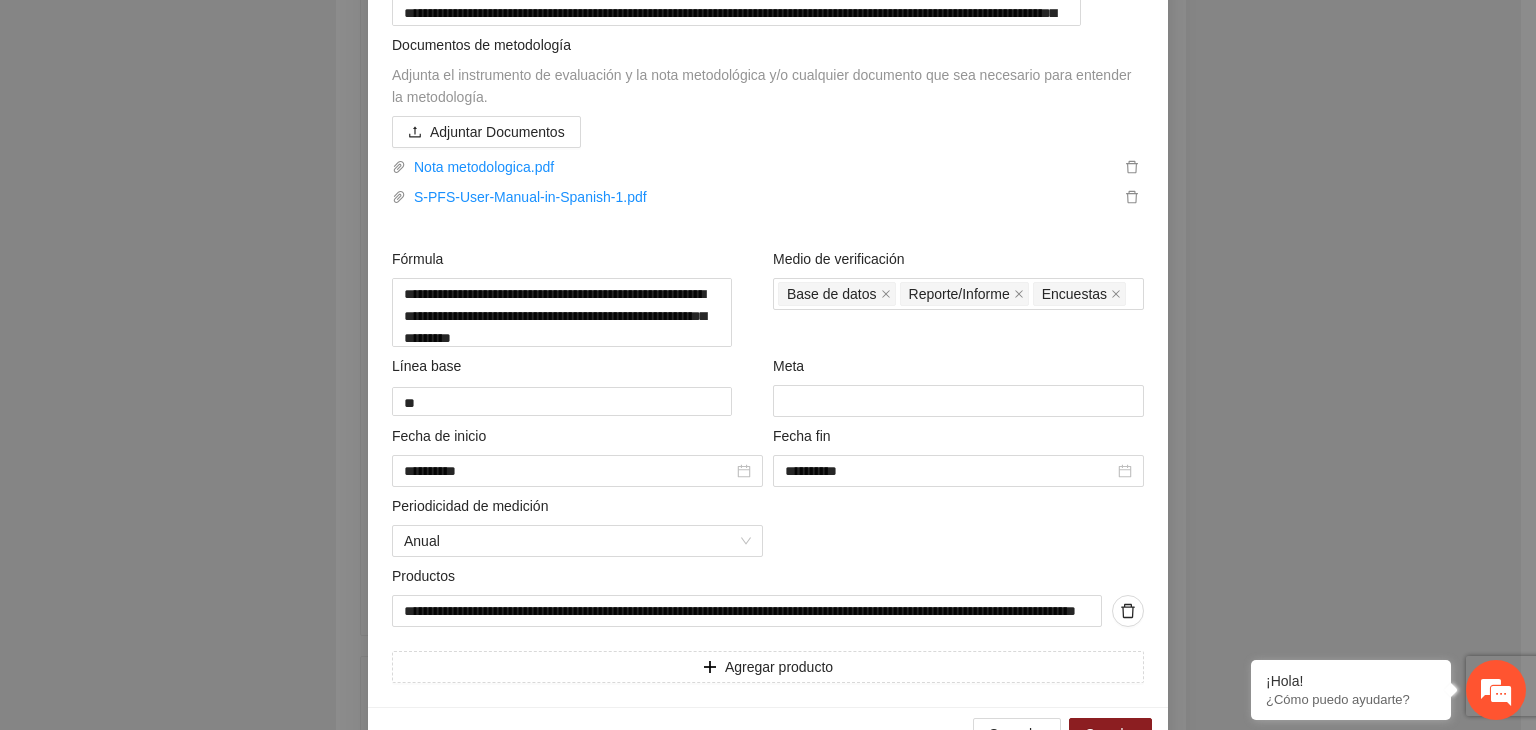 scroll, scrollTop: 880, scrollLeft: 0, axis: vertical 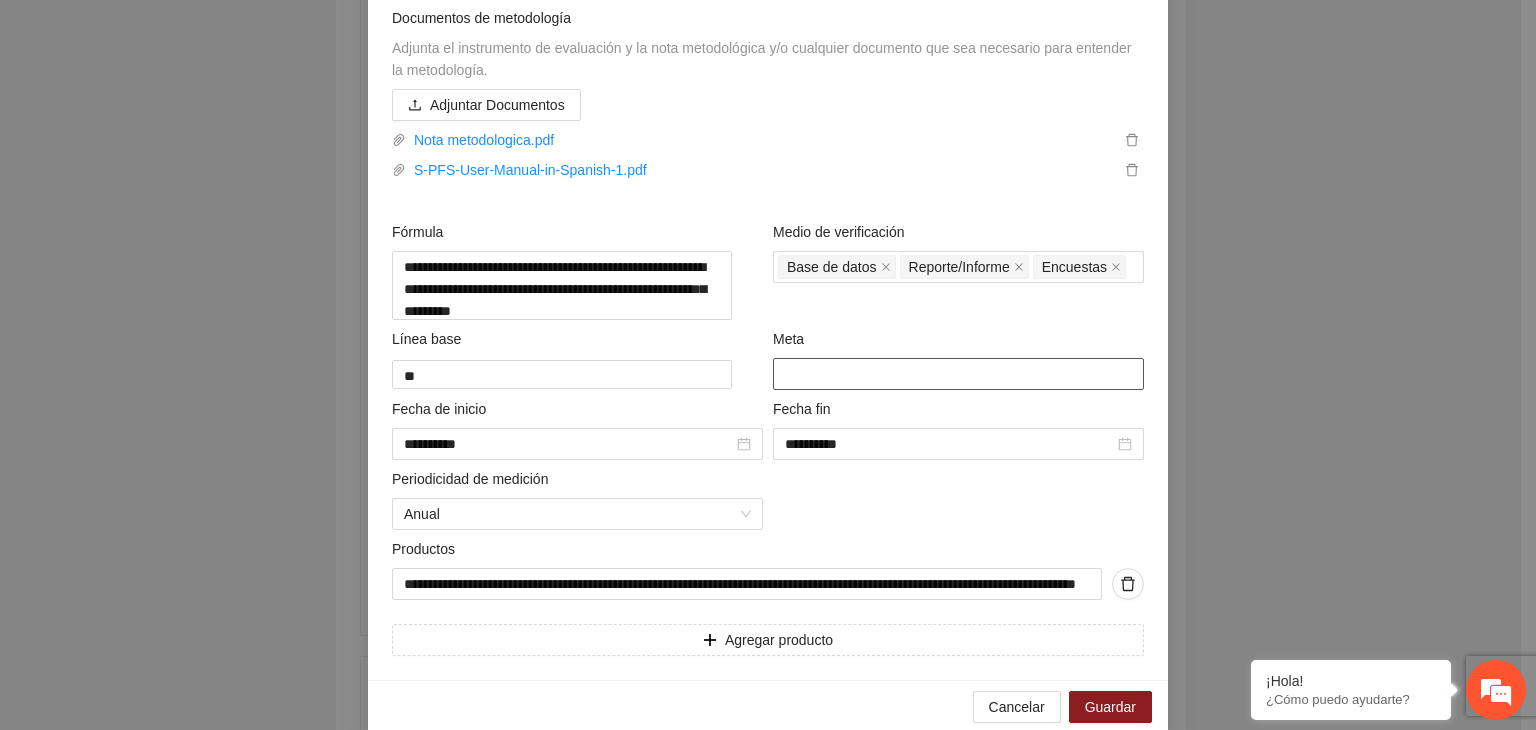 click on "**" at bounding box center (958, 374) 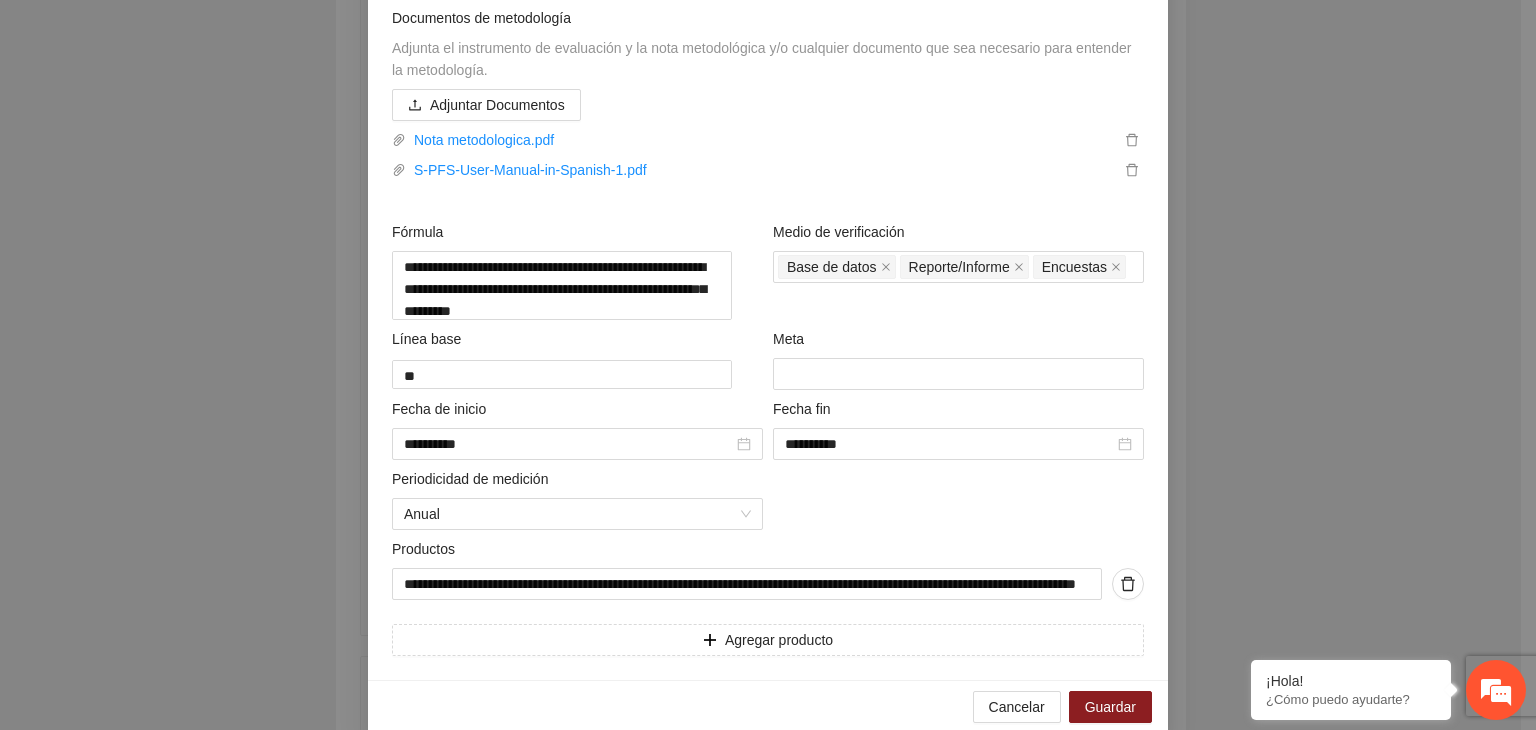 click on "**********" at bounding box center [768, 365] 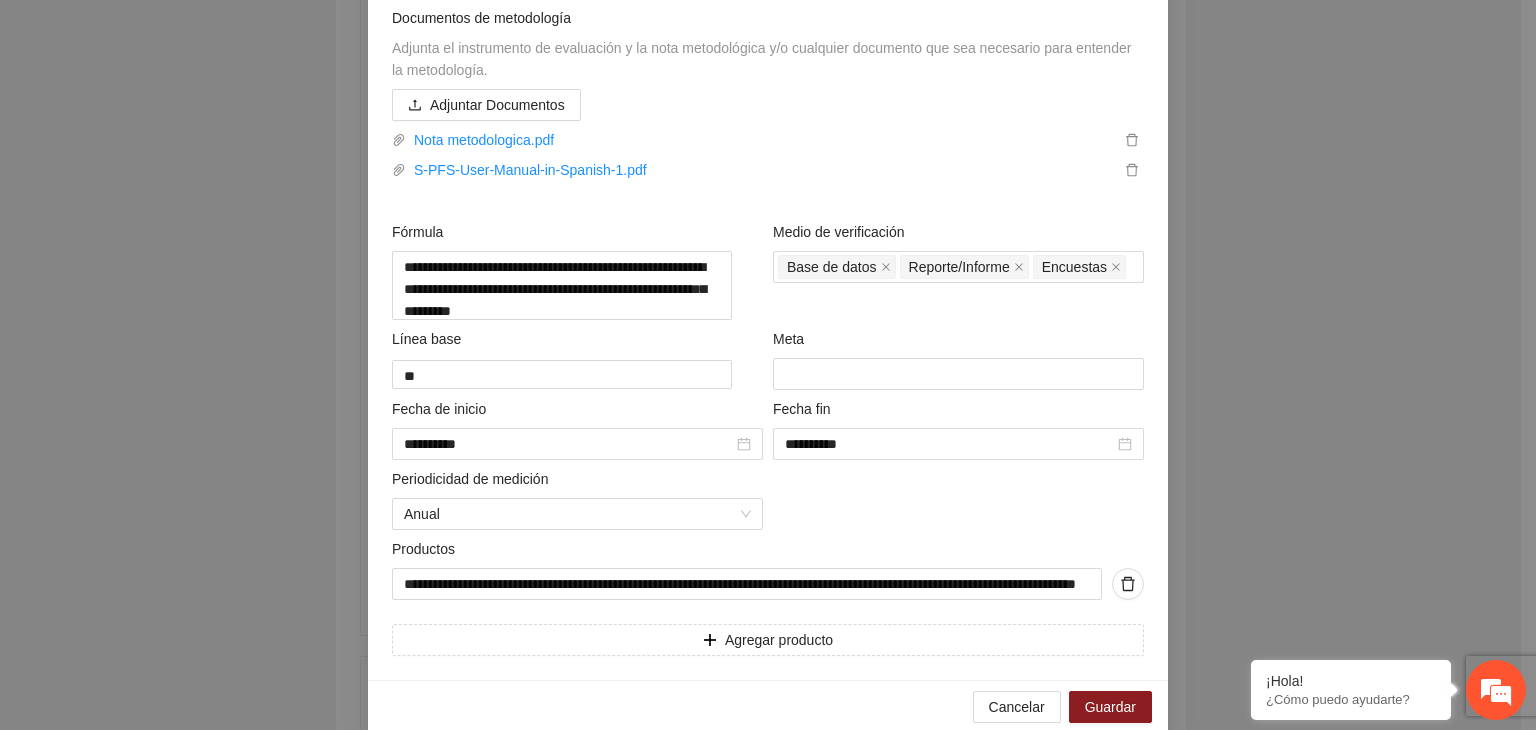 scroll, scrollTop: 920, scrollLeft: 0, axis: vertical 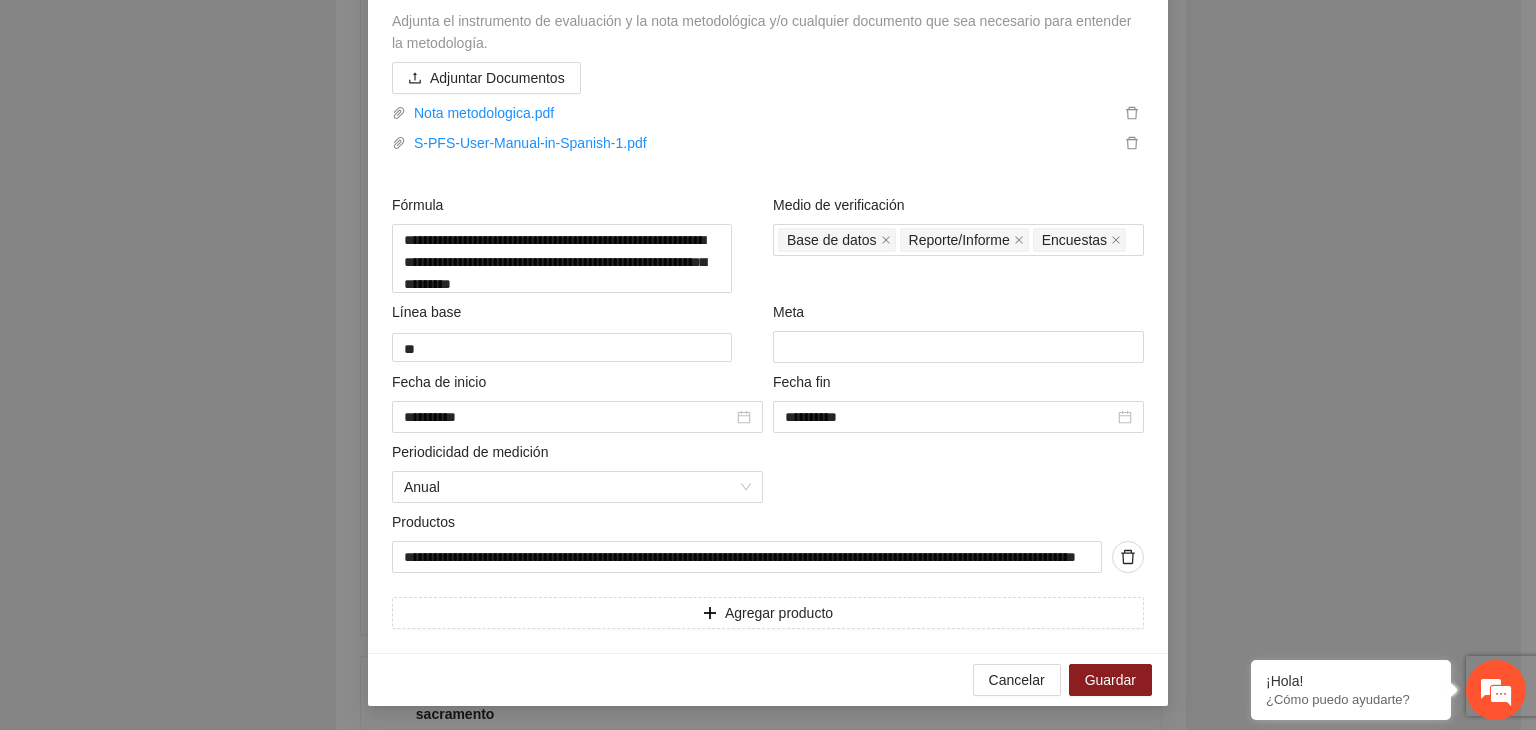 click on "**********" at bounding box center (768, 365) 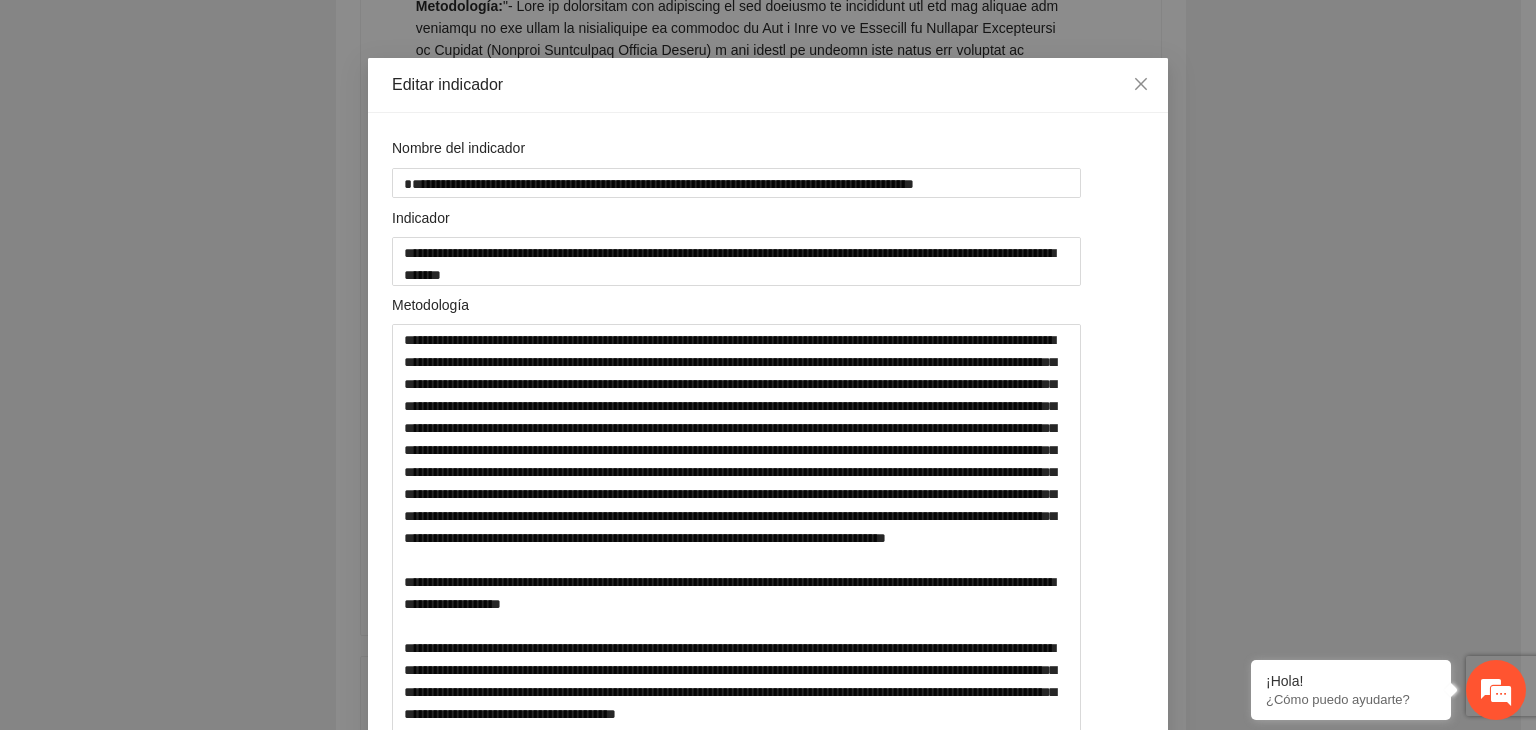 scroll, scrollTop: 40, scrollLeft: 0, axis: vertical 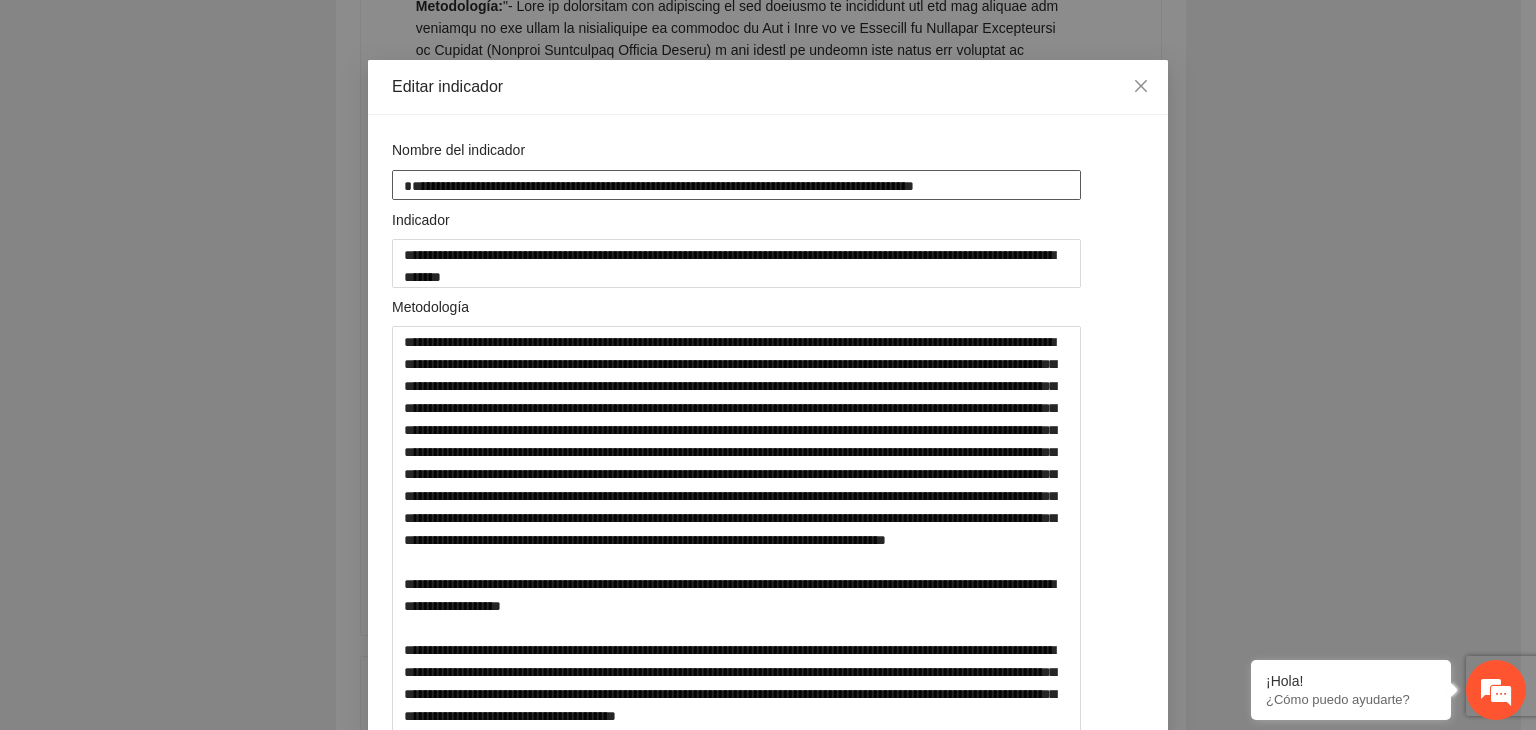 click on "**********" at bounding box center [736, 184] 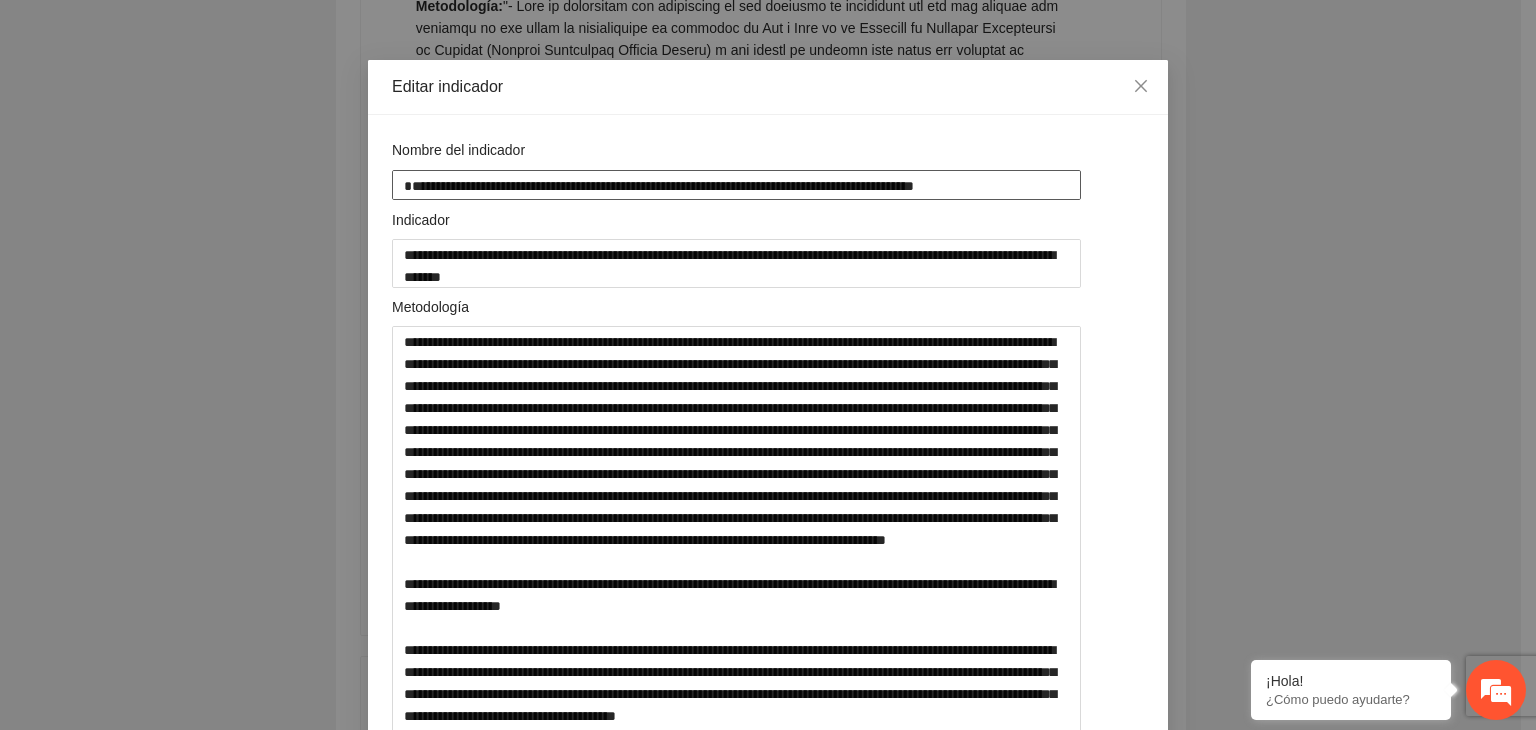 type on "**********" 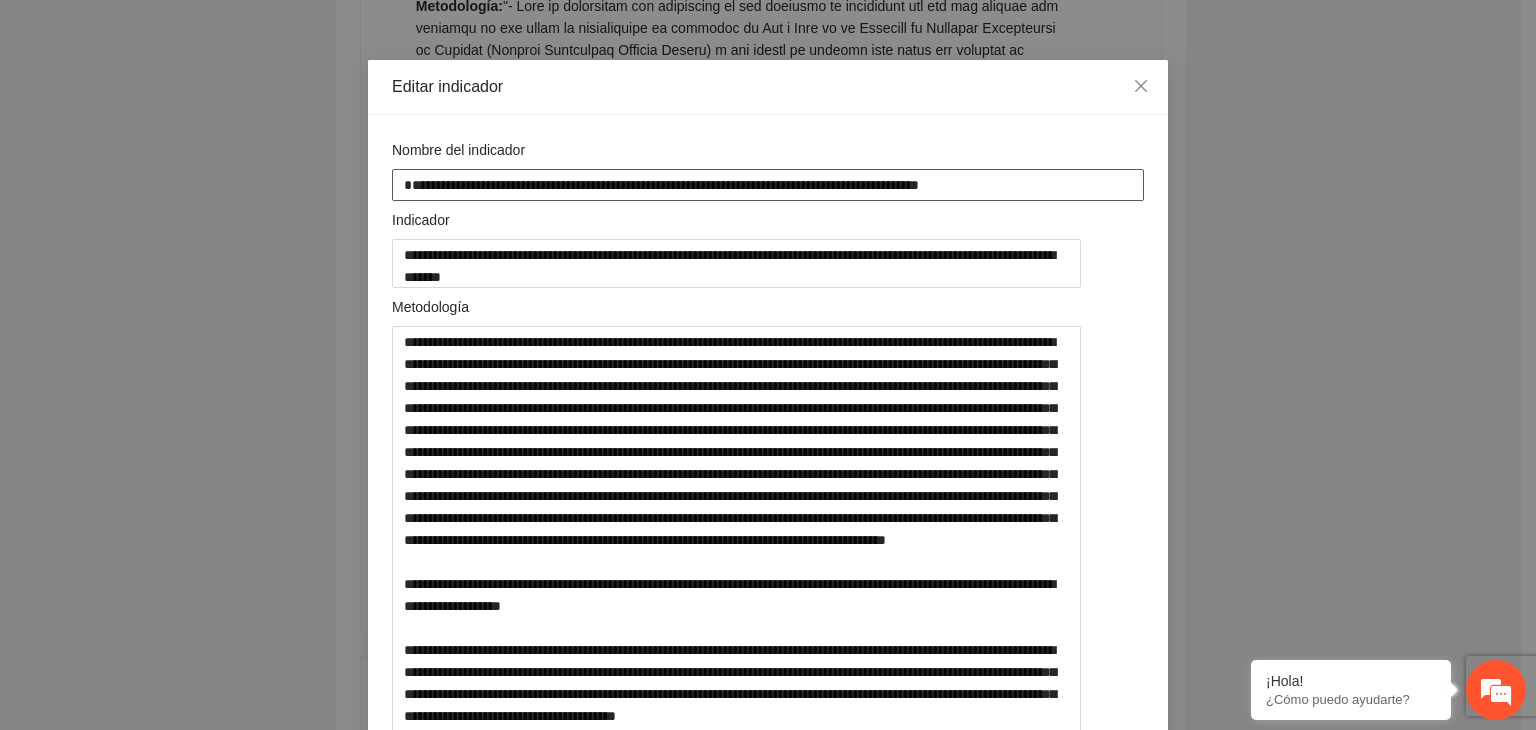 type on "**********" 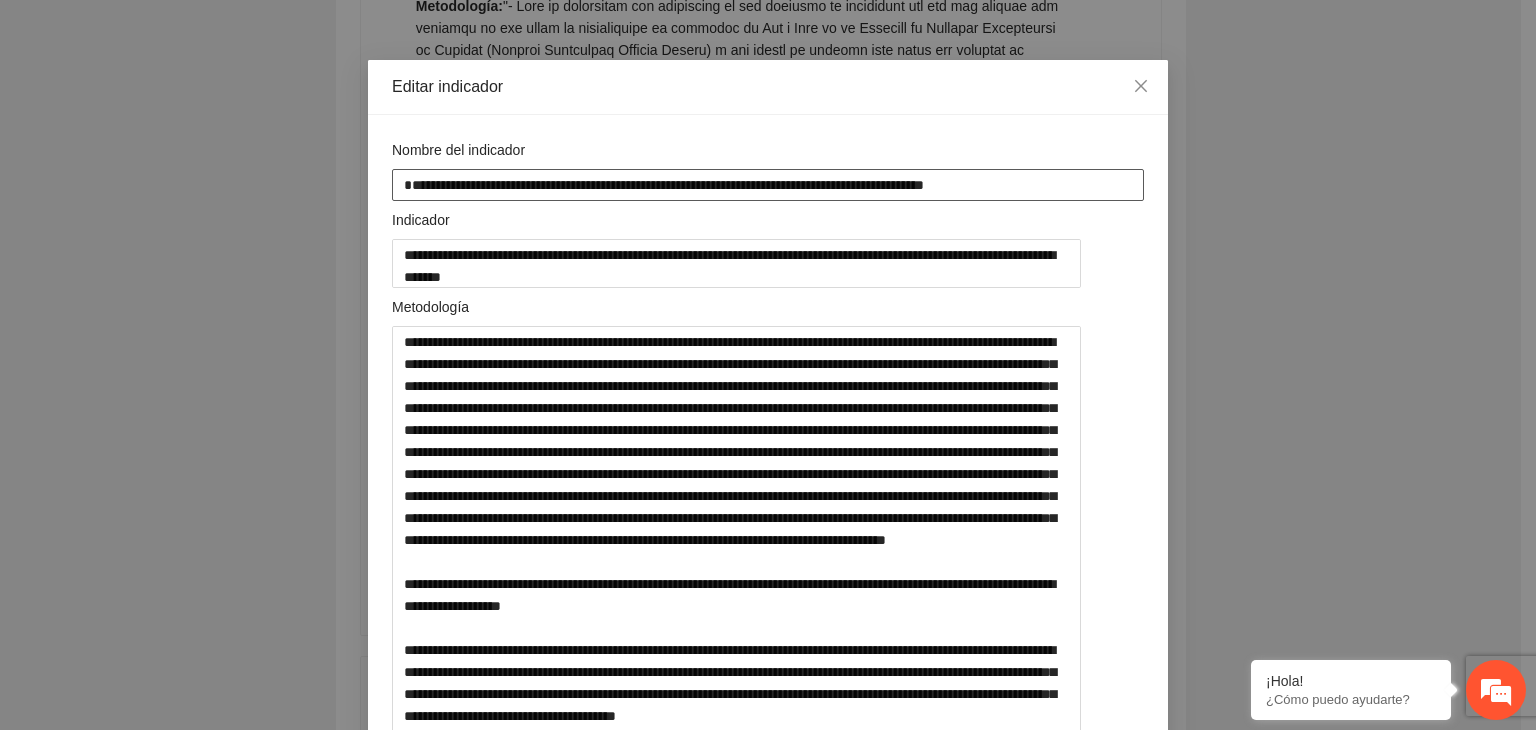 type on "**********" 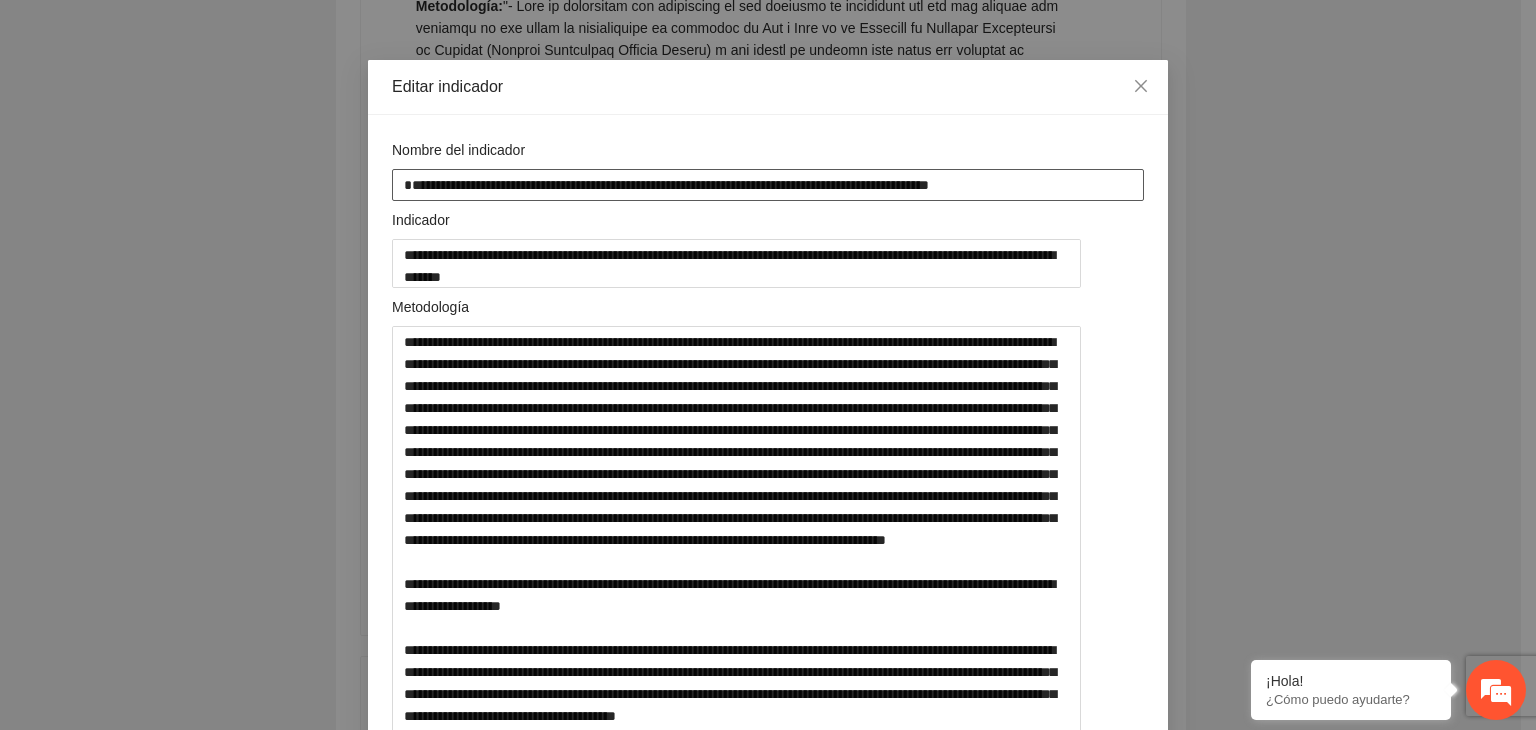 type on "**********" 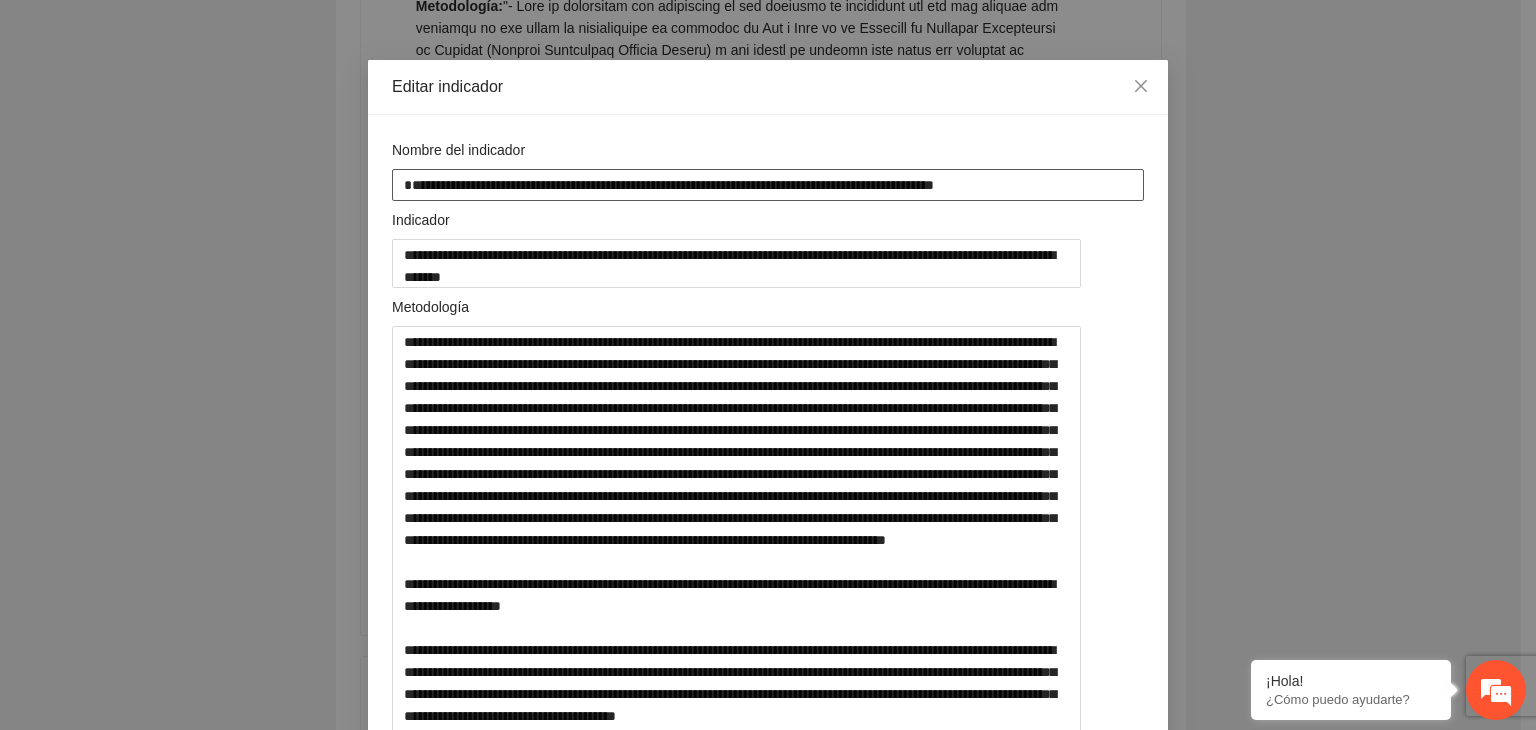 type on "**********" 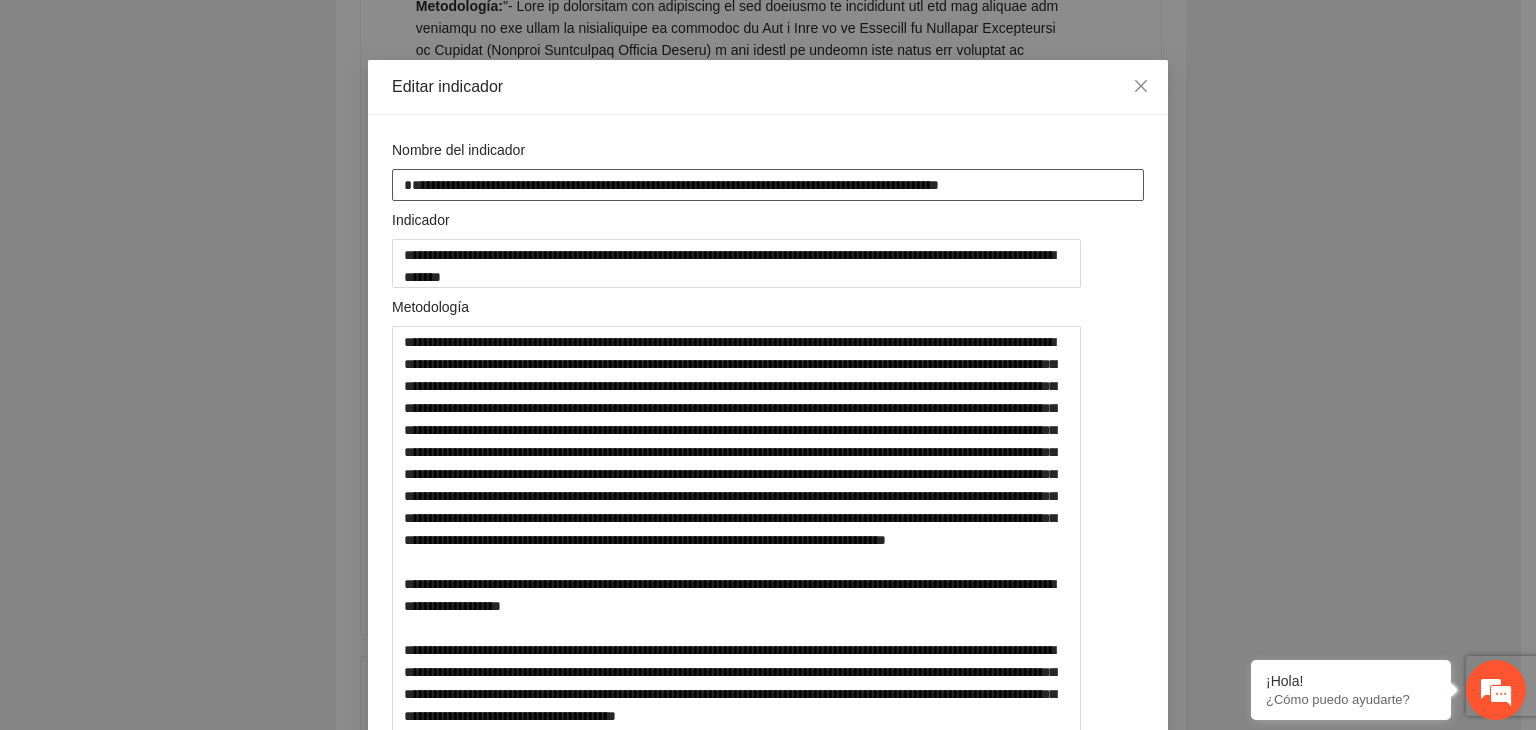 type on "**********" 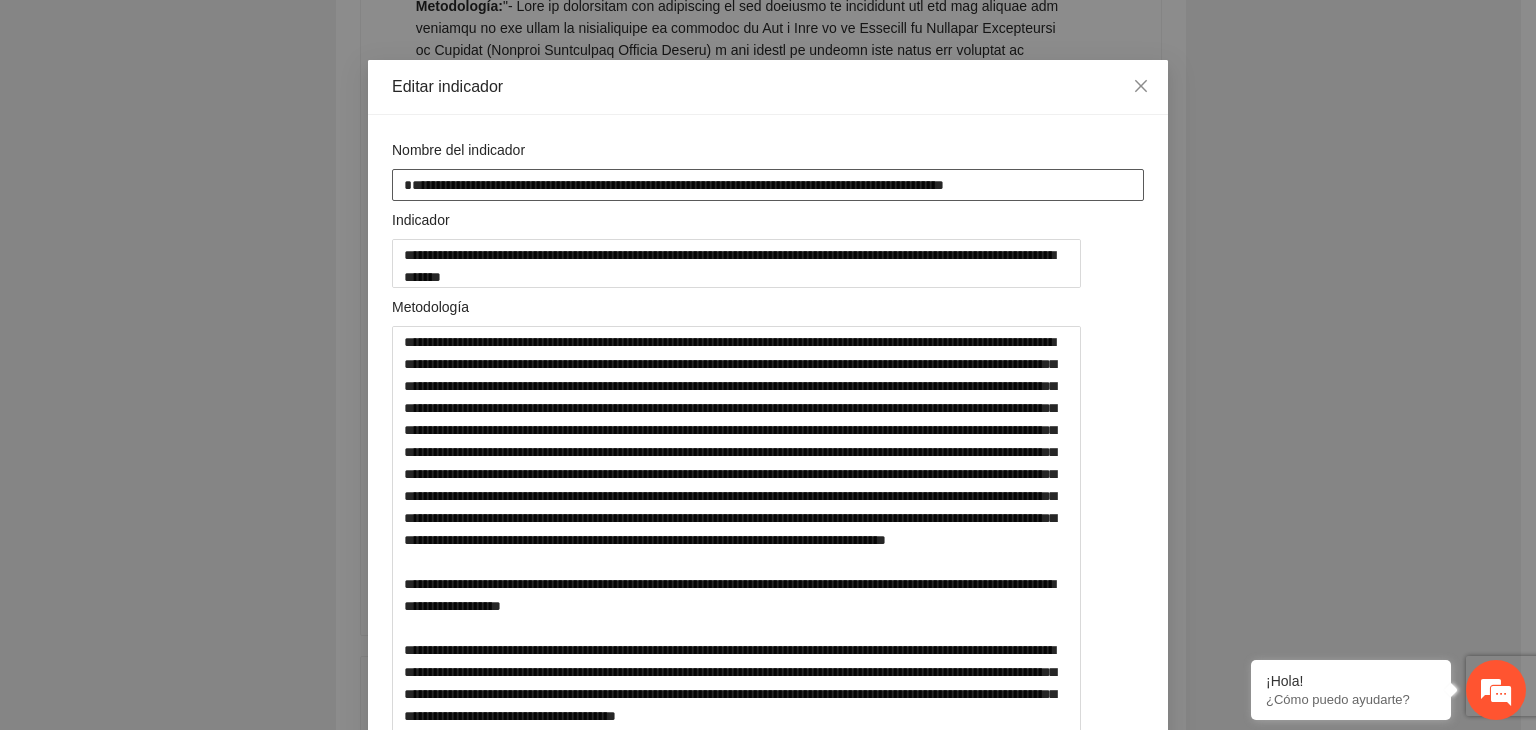 type on "**********" 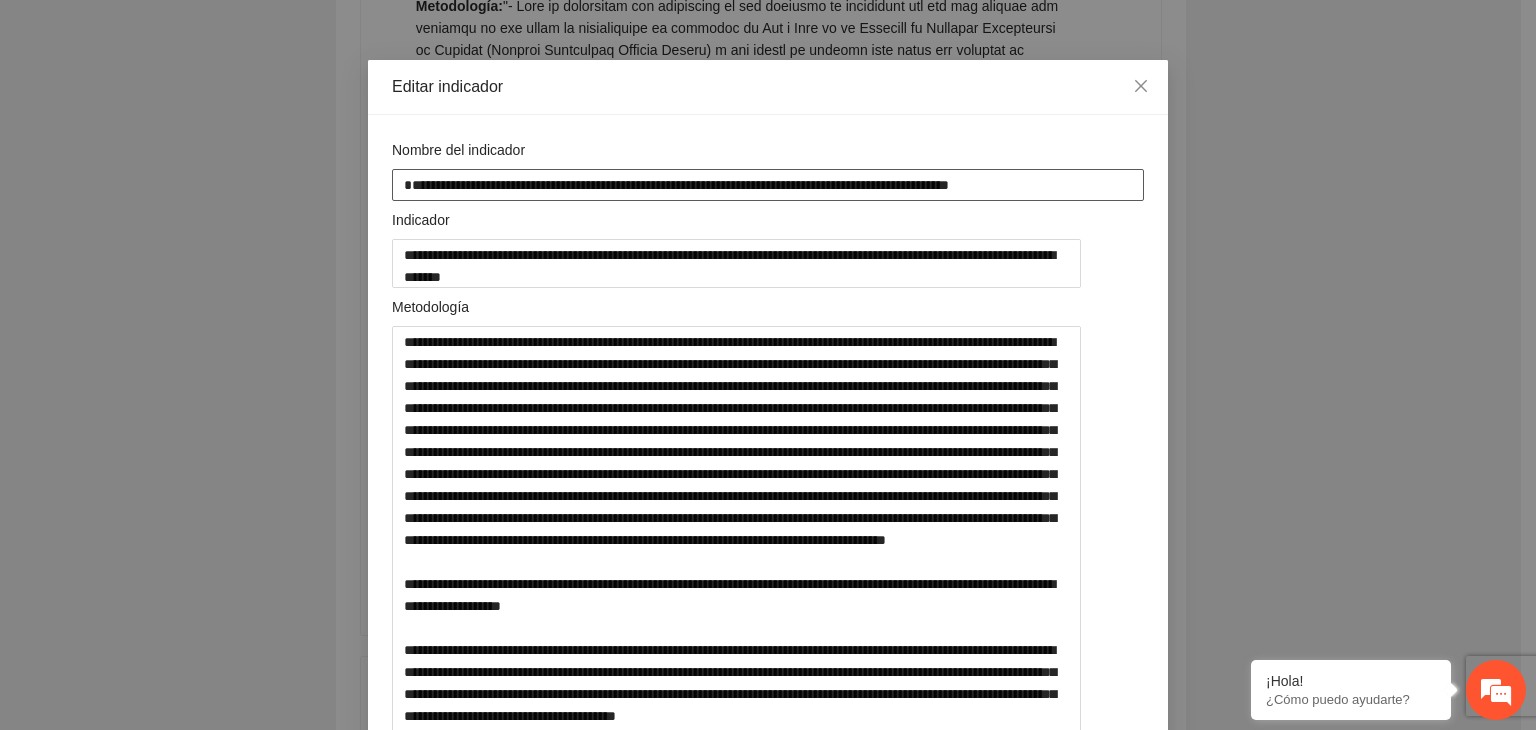 type on "**********" 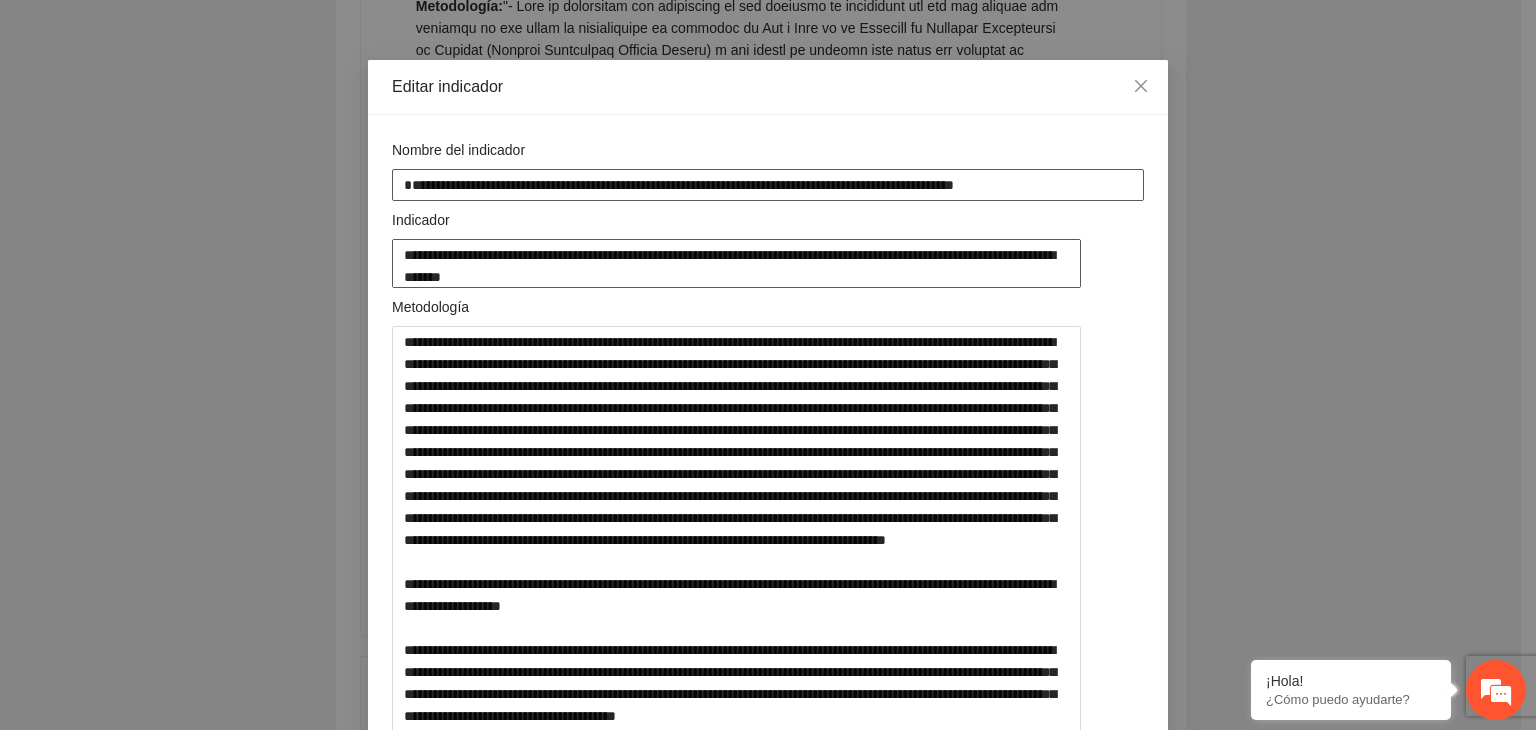 type on "**********" 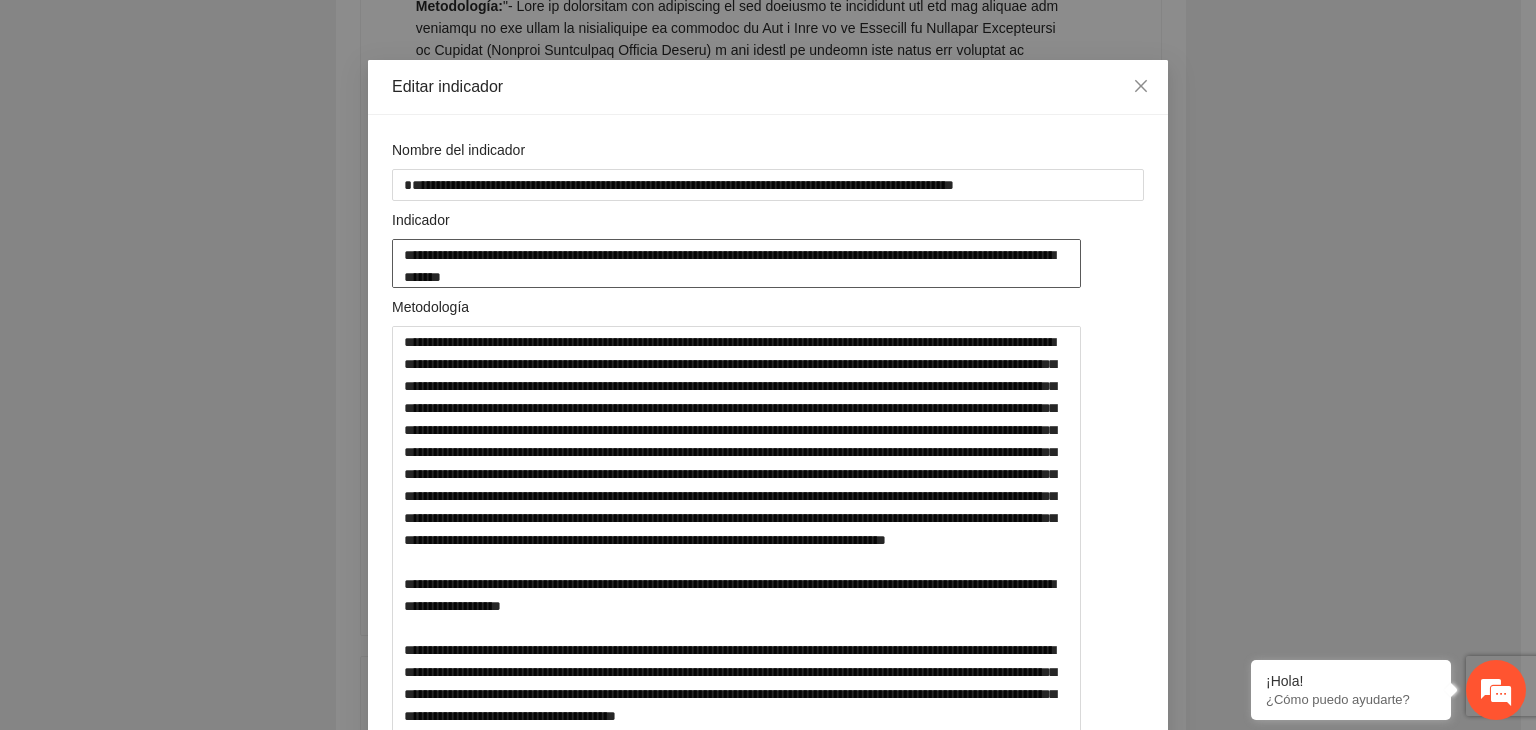click on "**********" at bounding box center (736, 263) 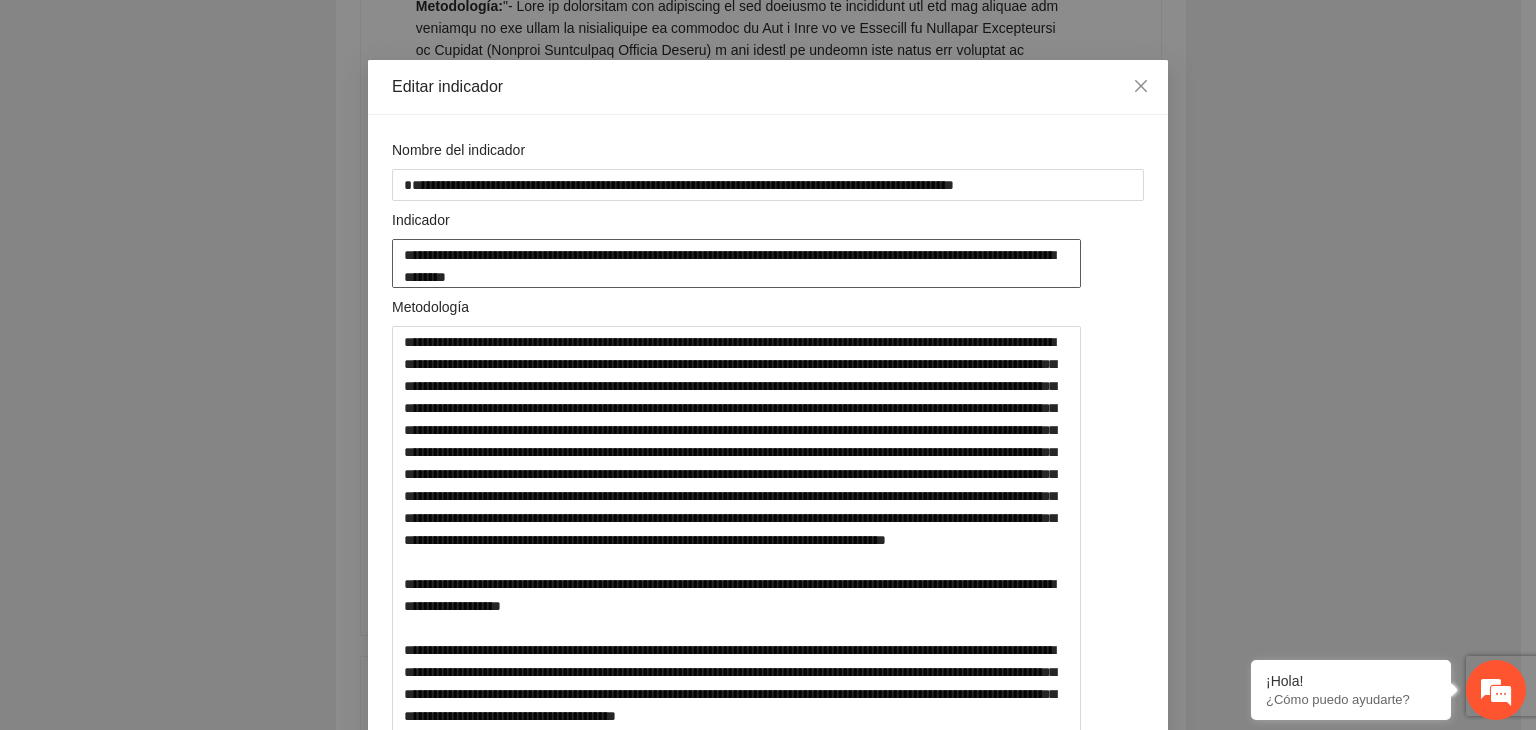 type on "**********" 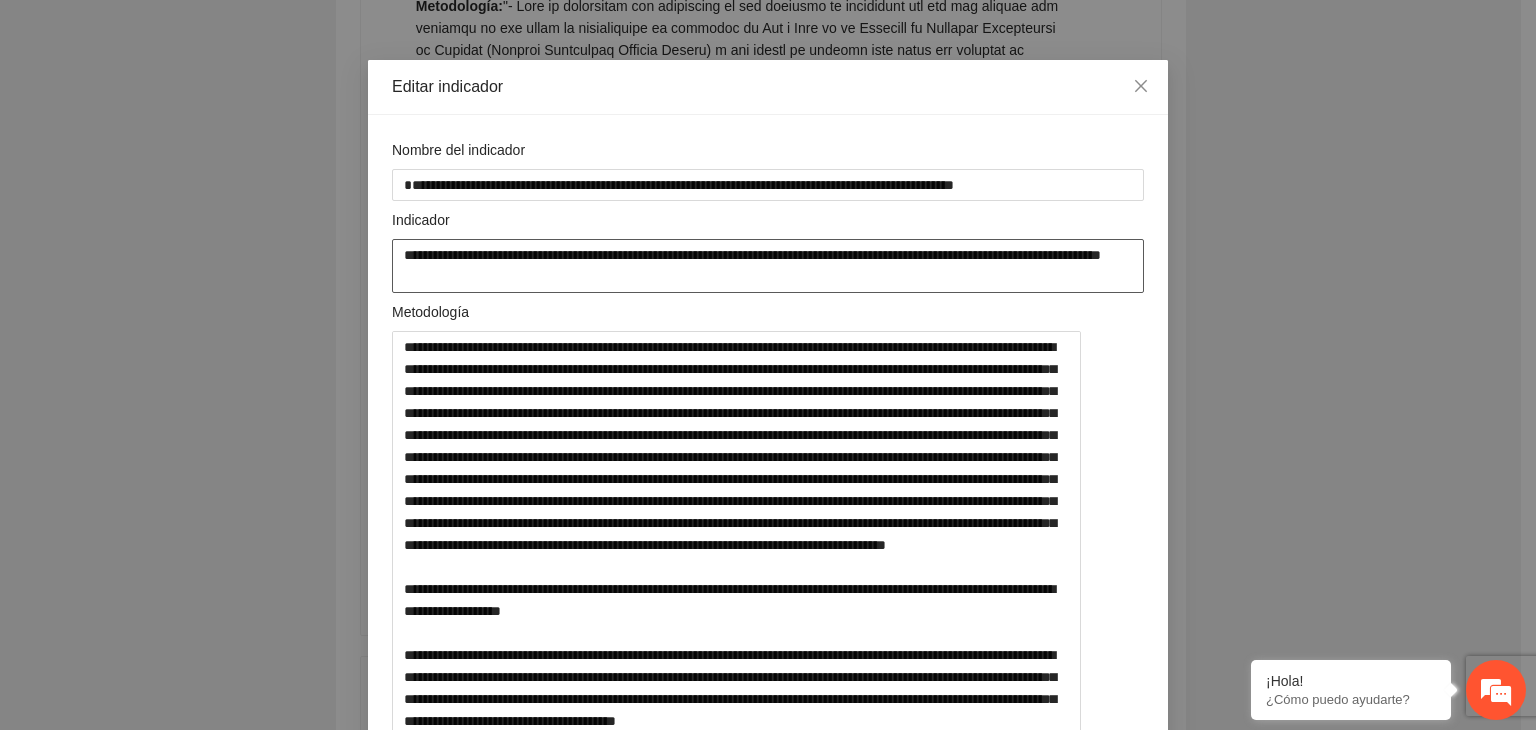 type on "**********" 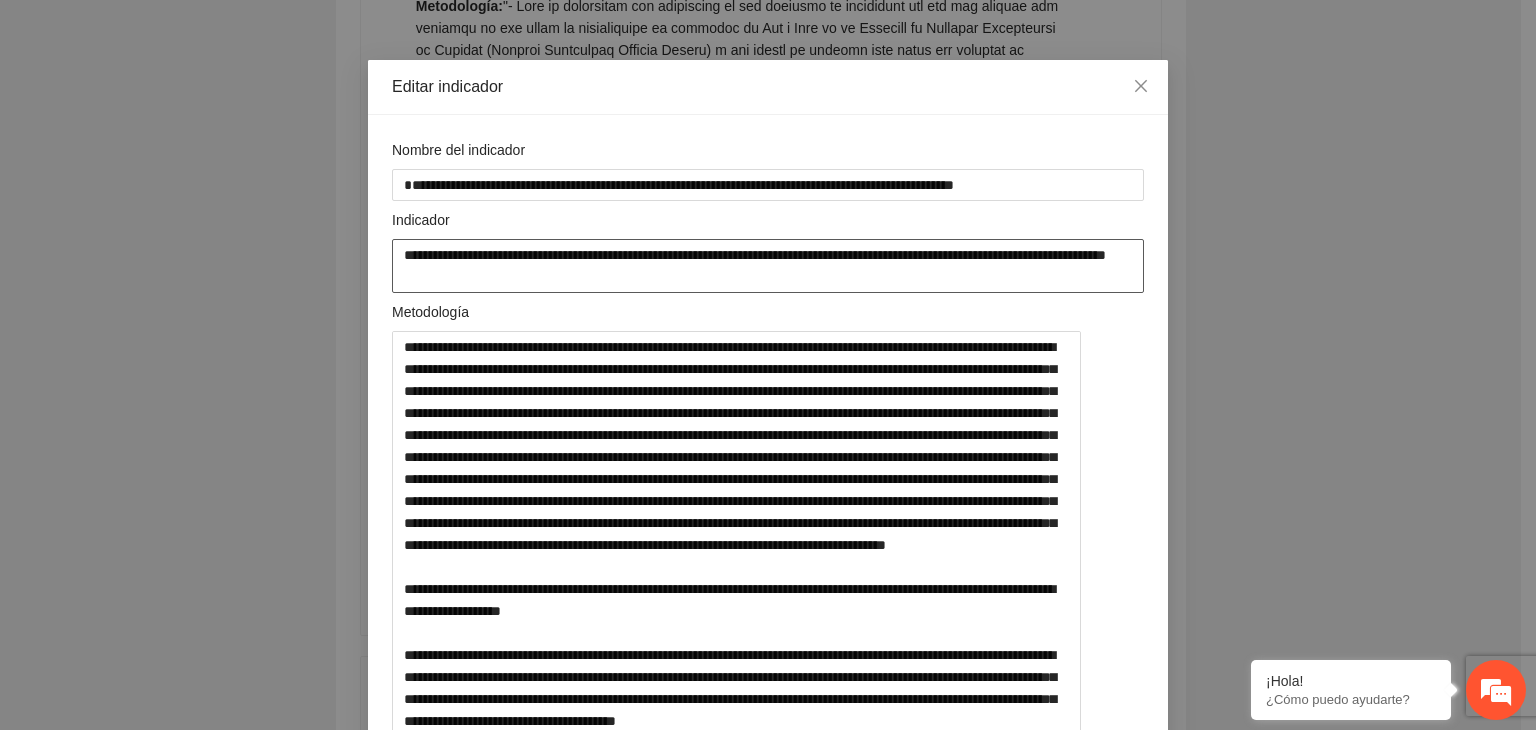 type on "**********" 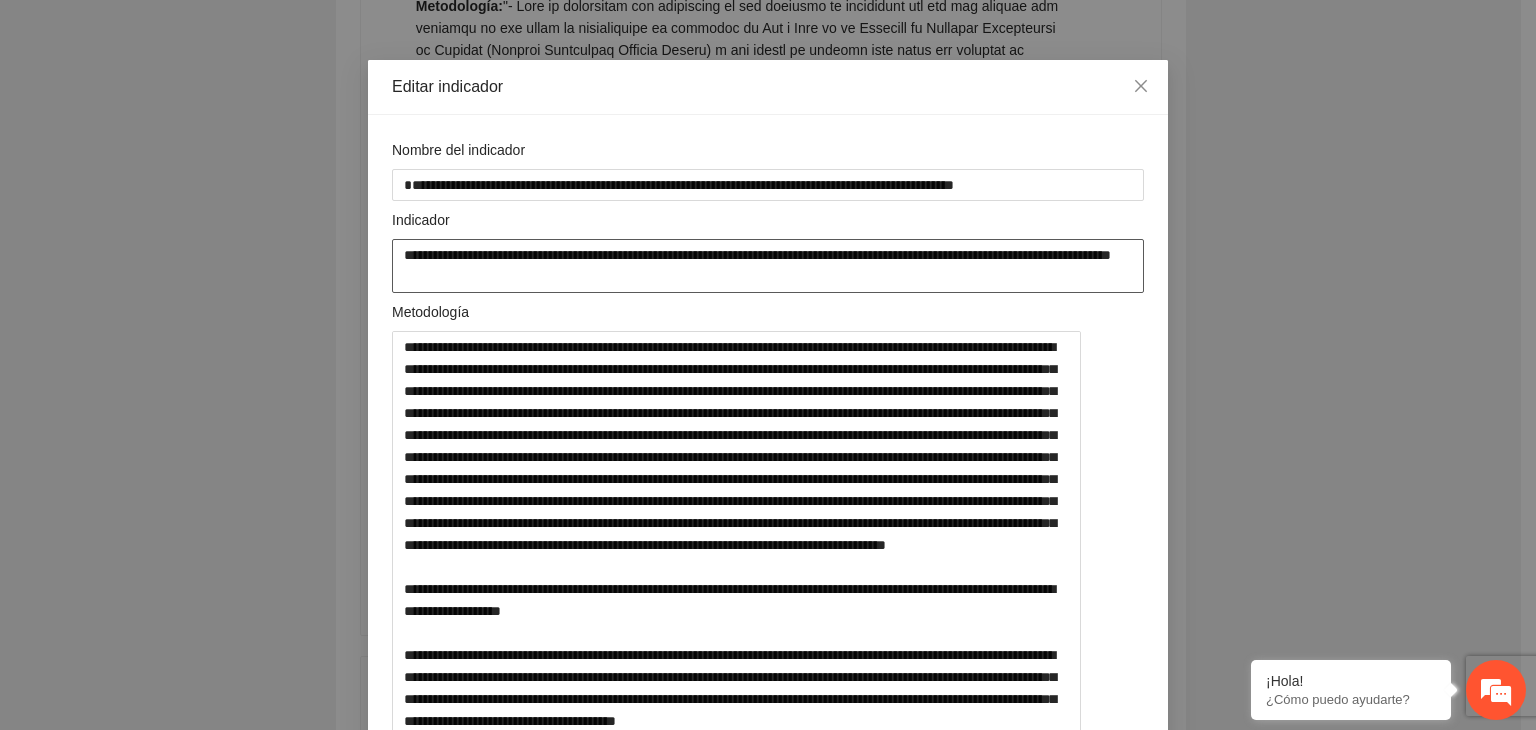 type on "**********" 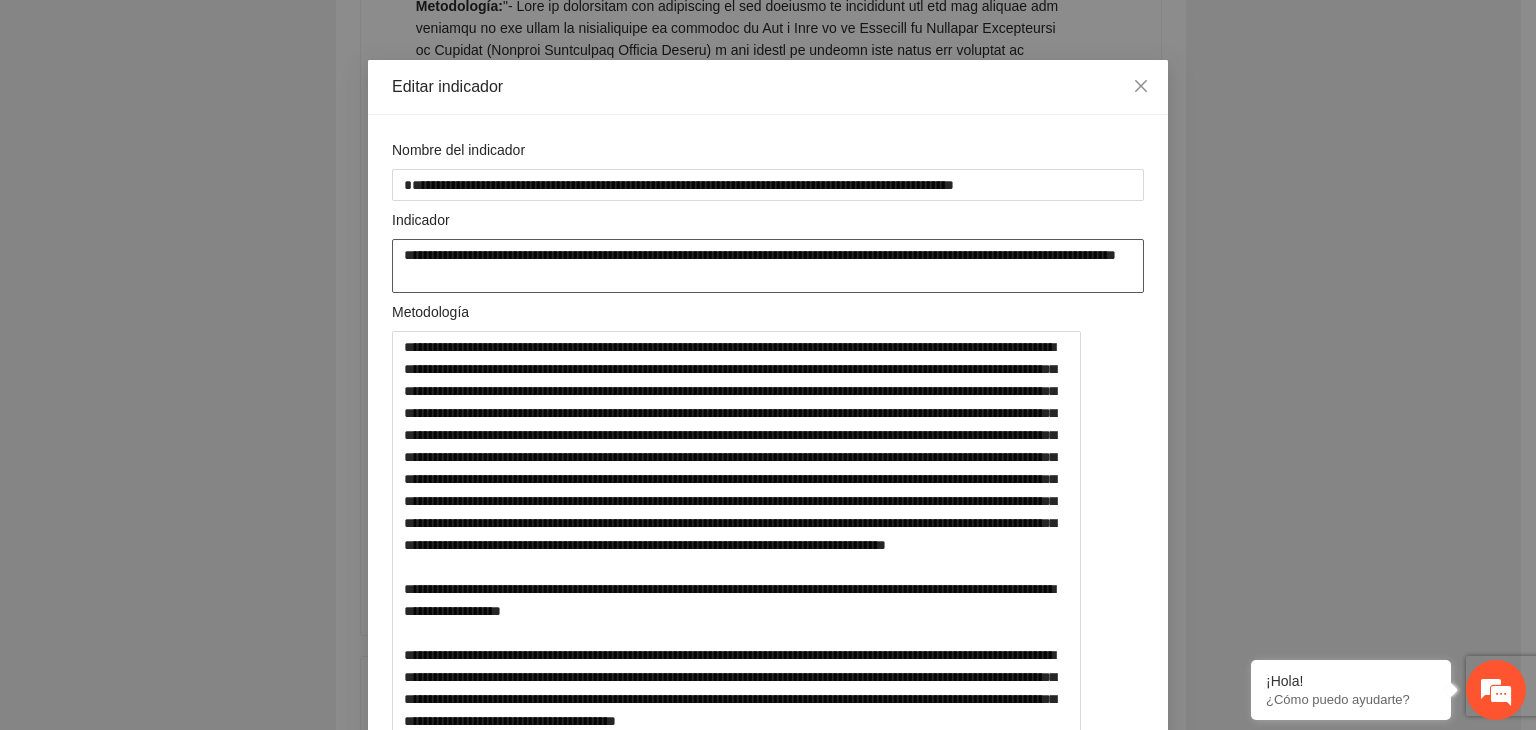 type on "**********" 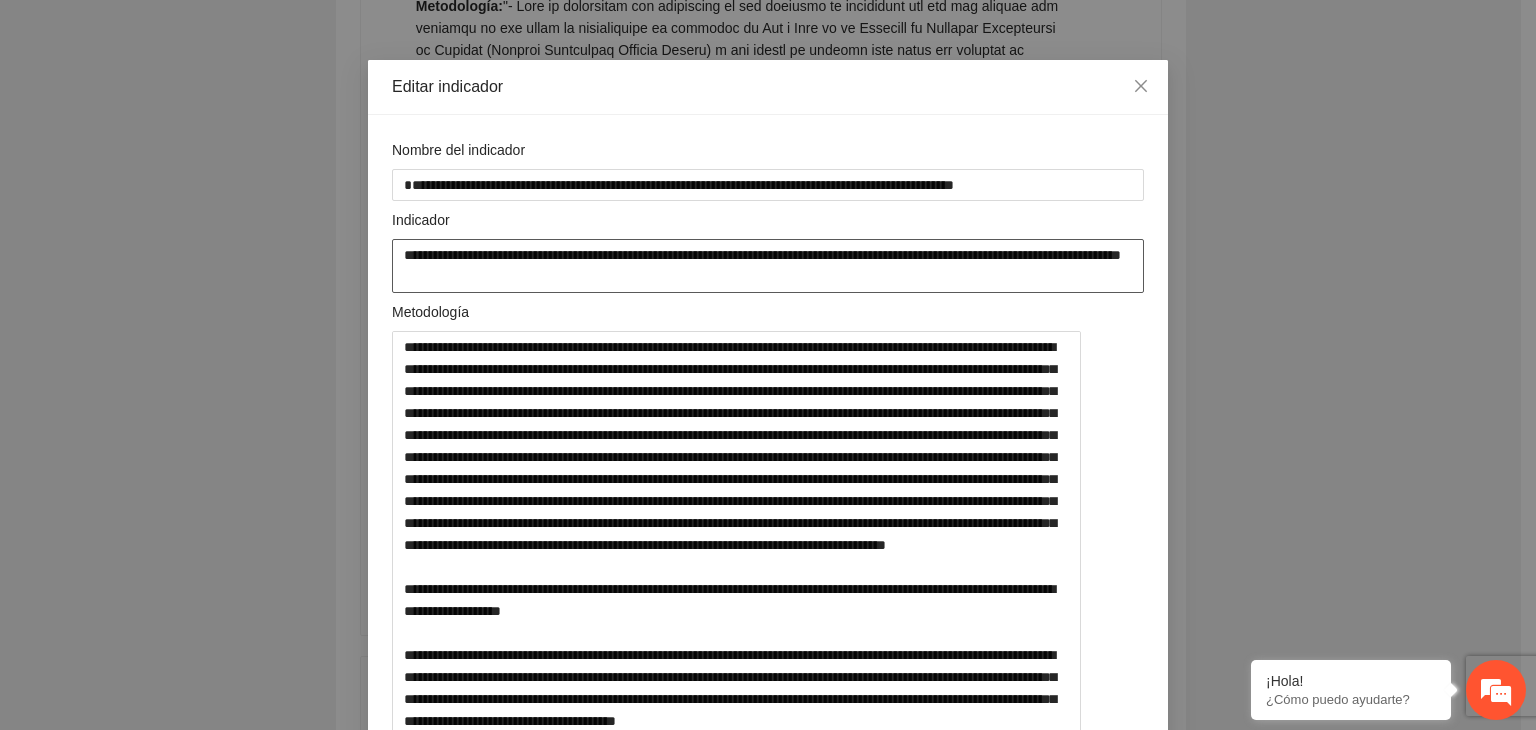 type on "**********" 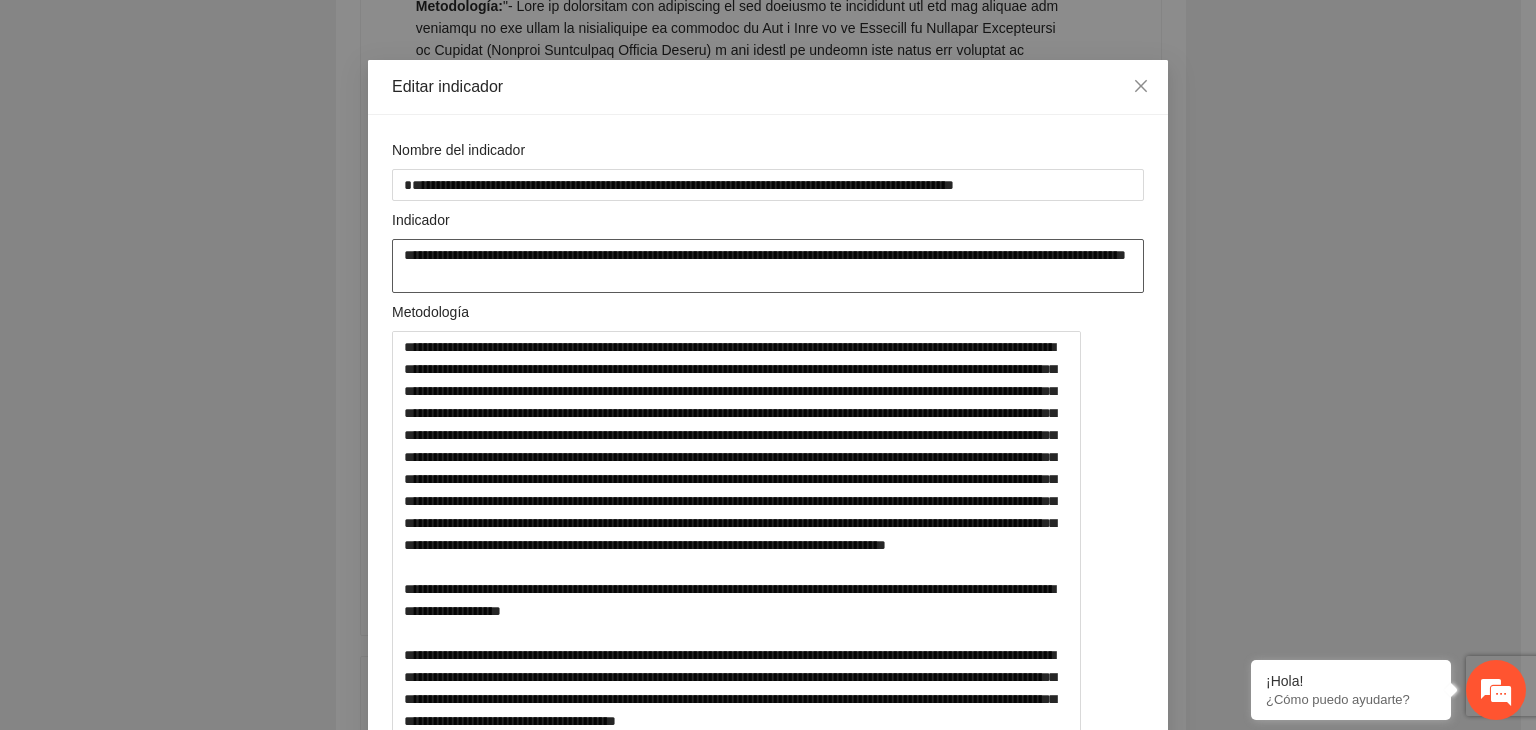 type on "**********" 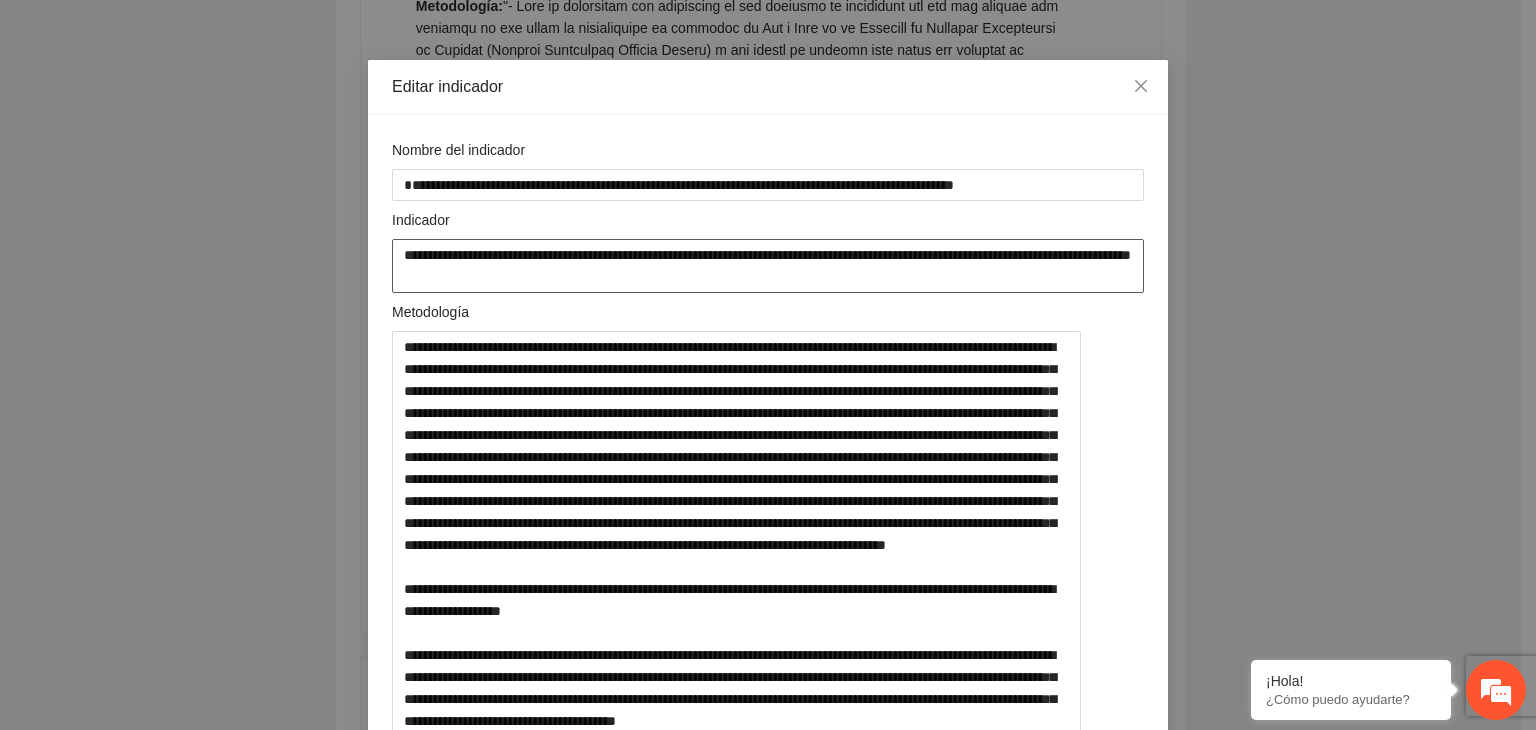 type on "**********" 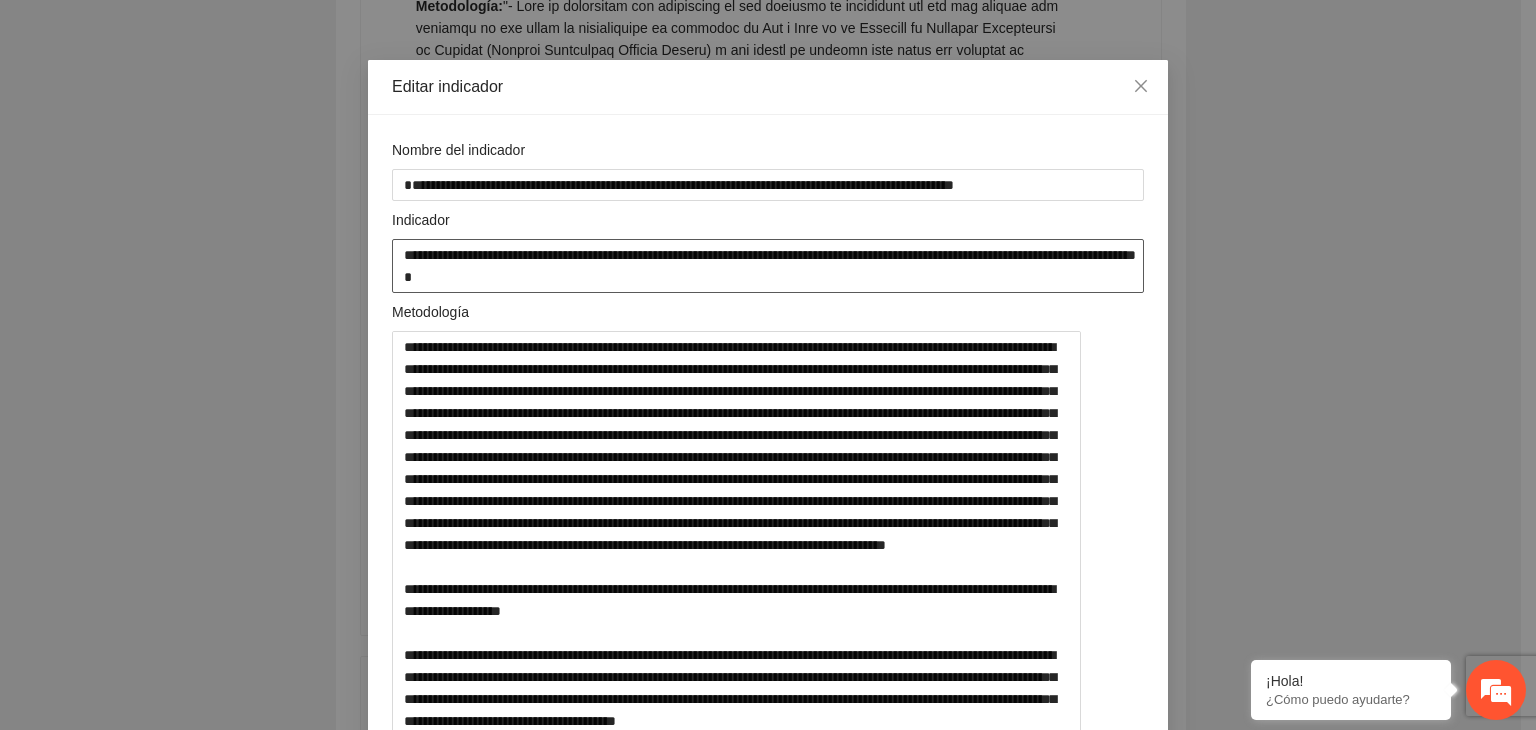 type on "**********" 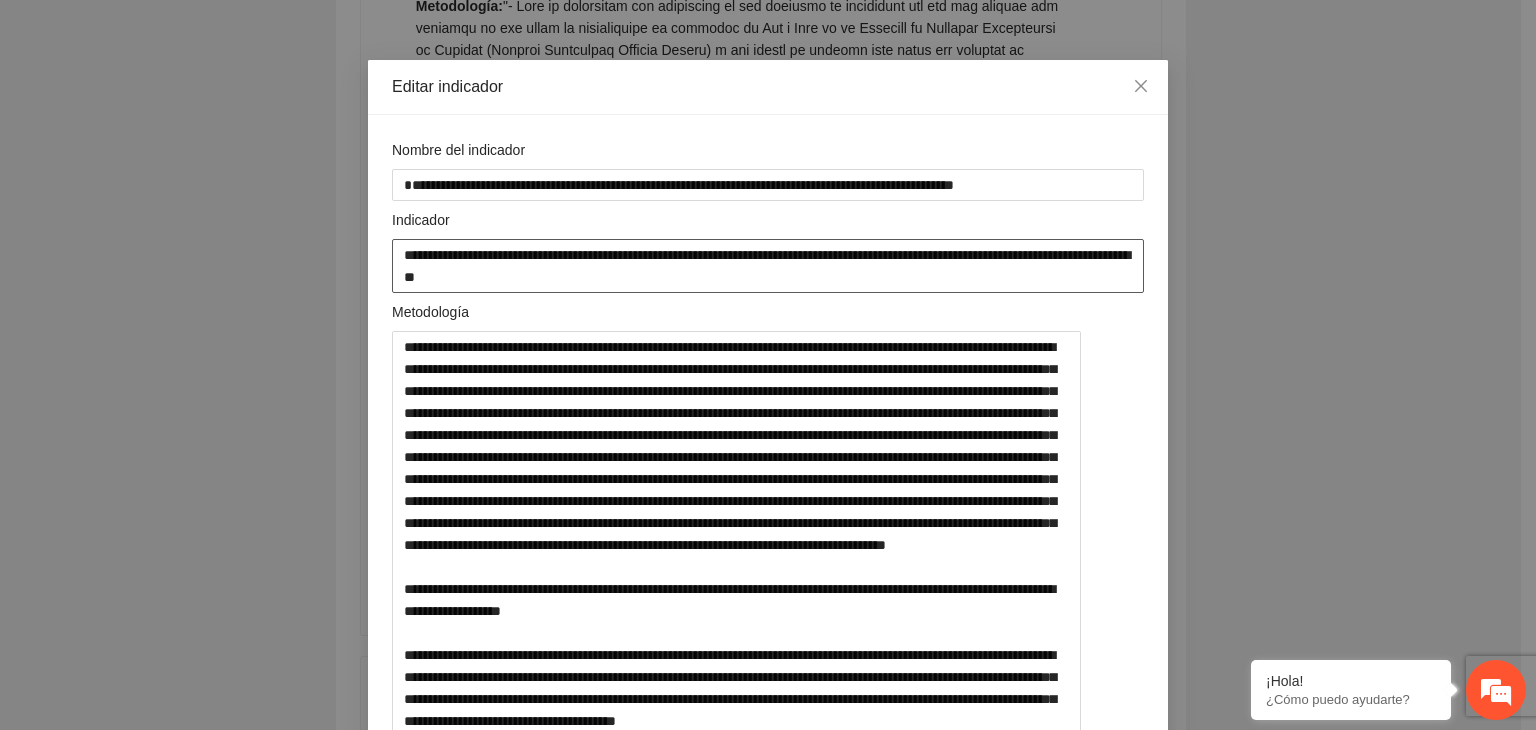 type on "**********" 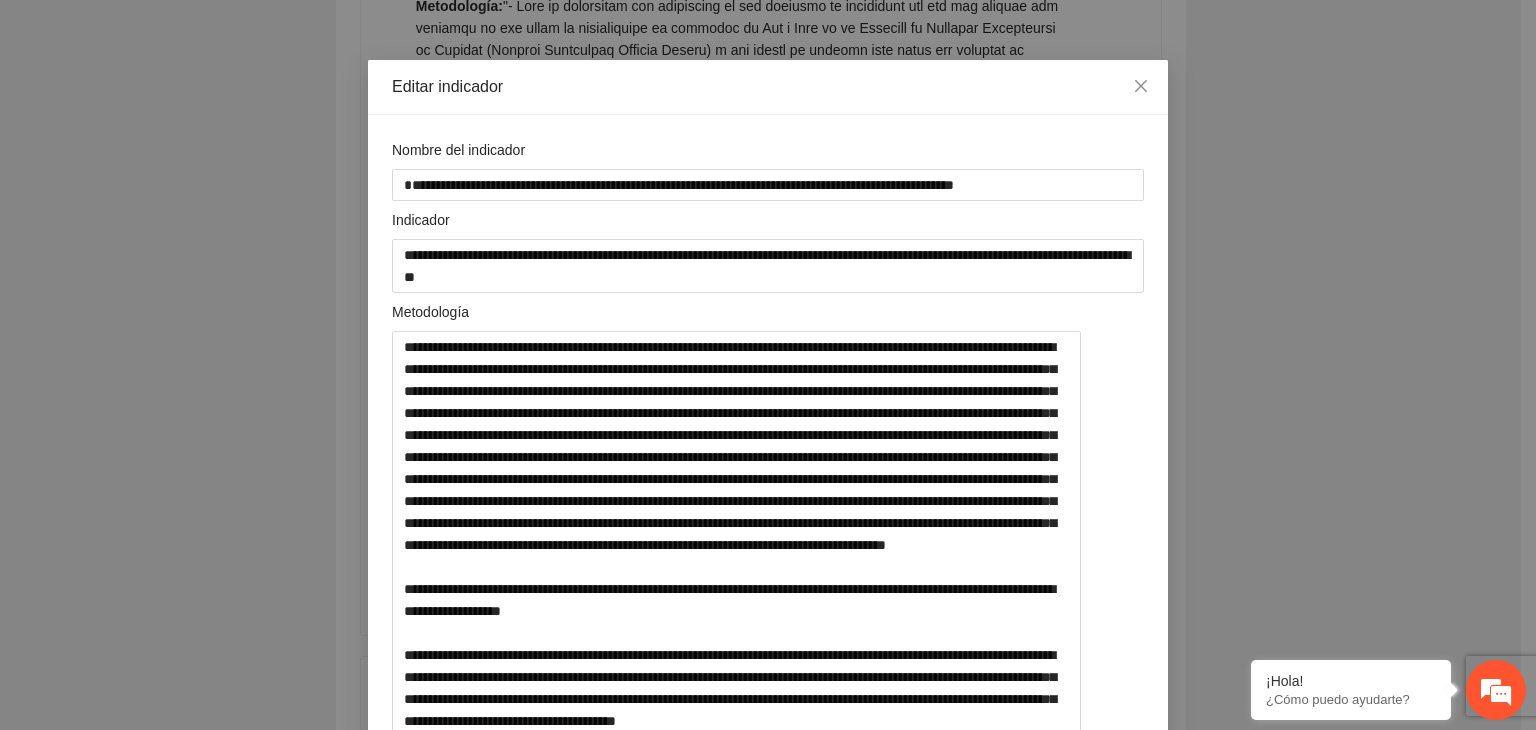 click on "**********" at bounding box center (768, 365) 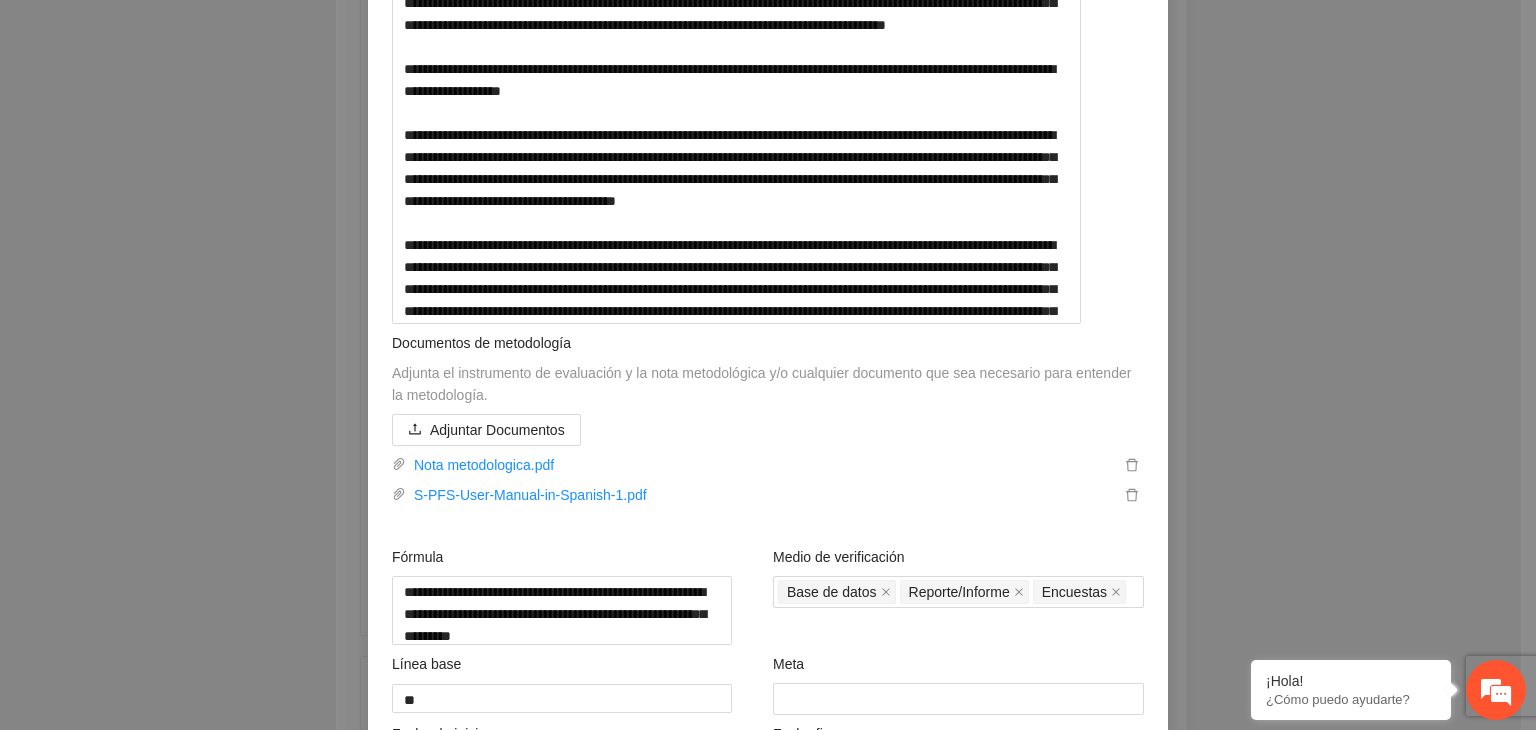 scroll, scrollTop: 520, scrollLeft: 0, axis: vertical 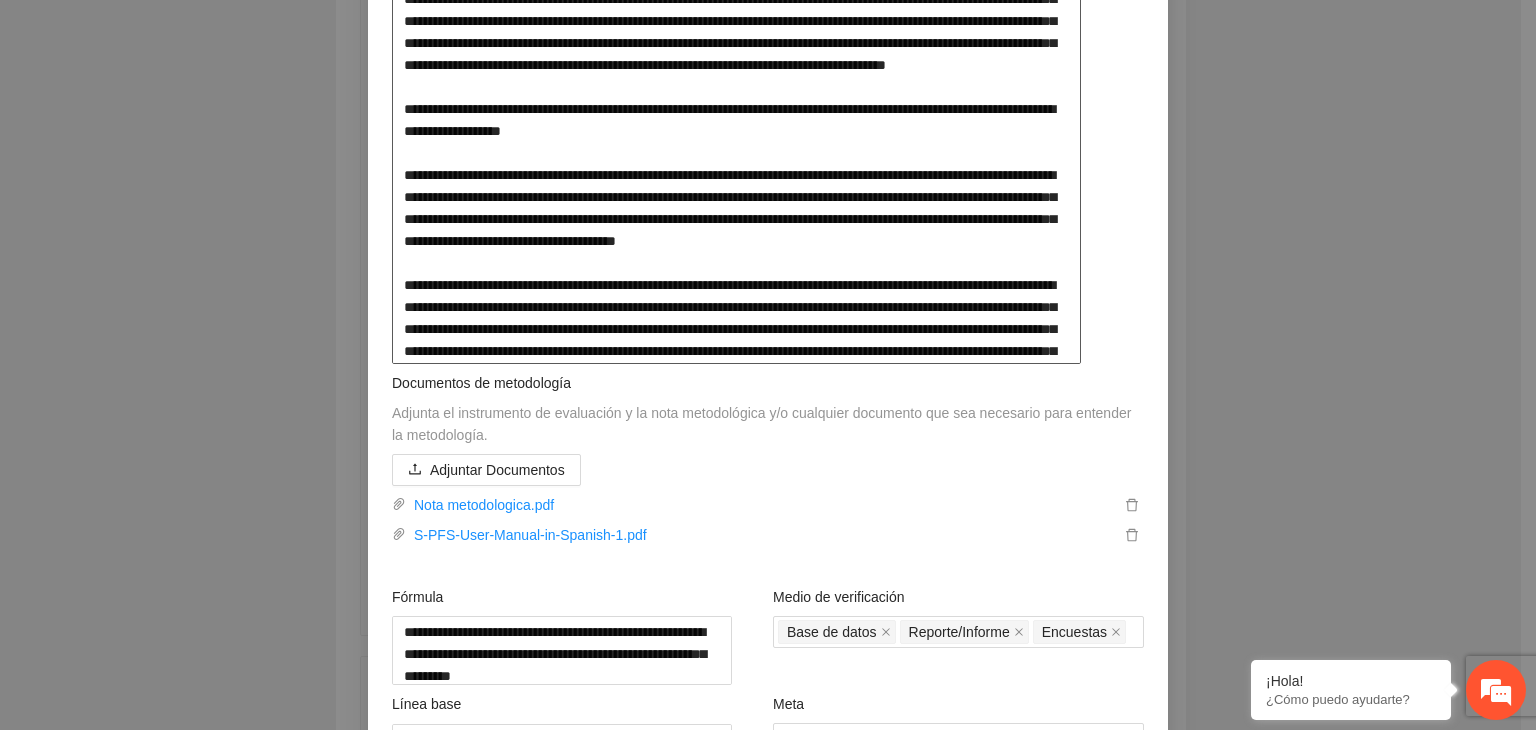 click at bounding box center (736, 107) 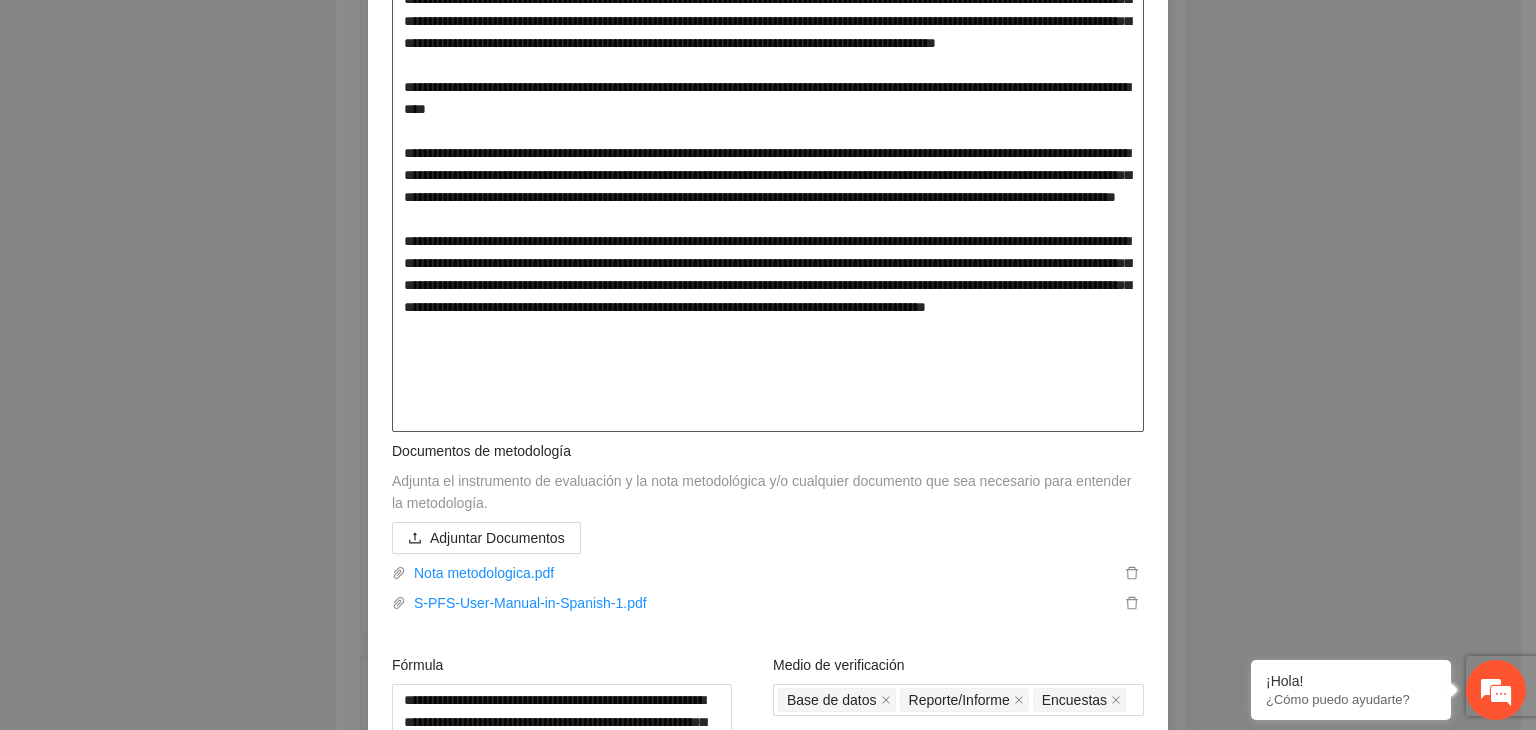 type on "**********" 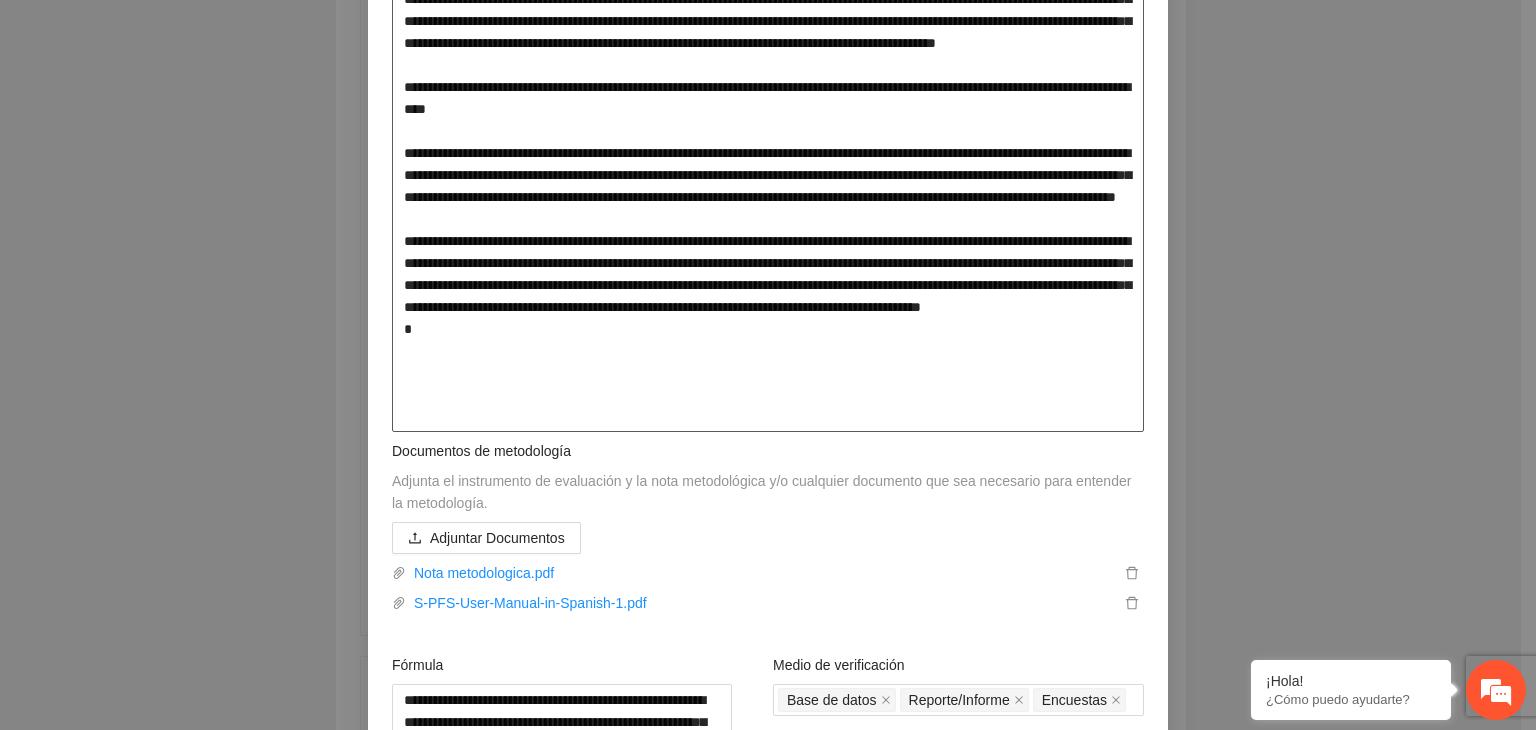 type on "**********" 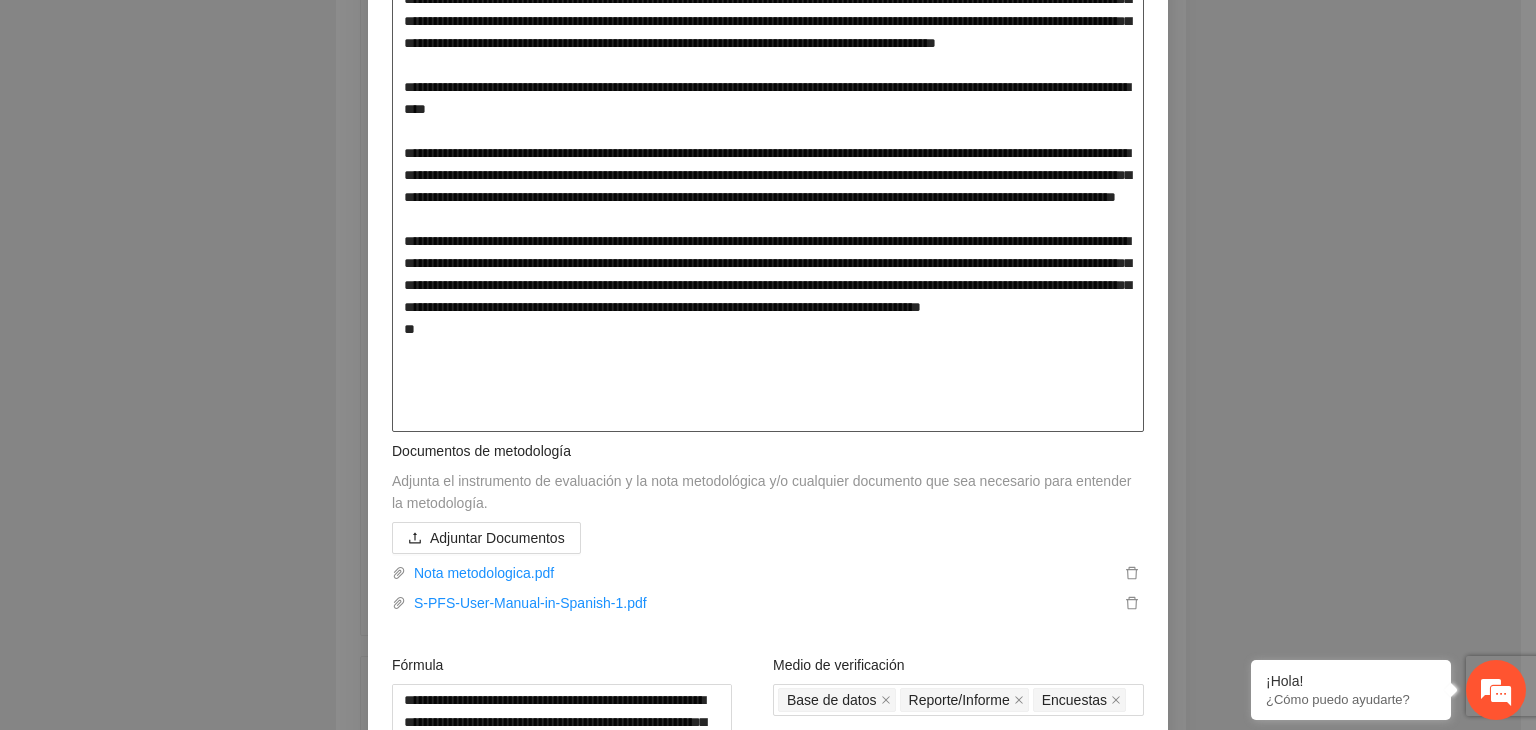 type on "**********" 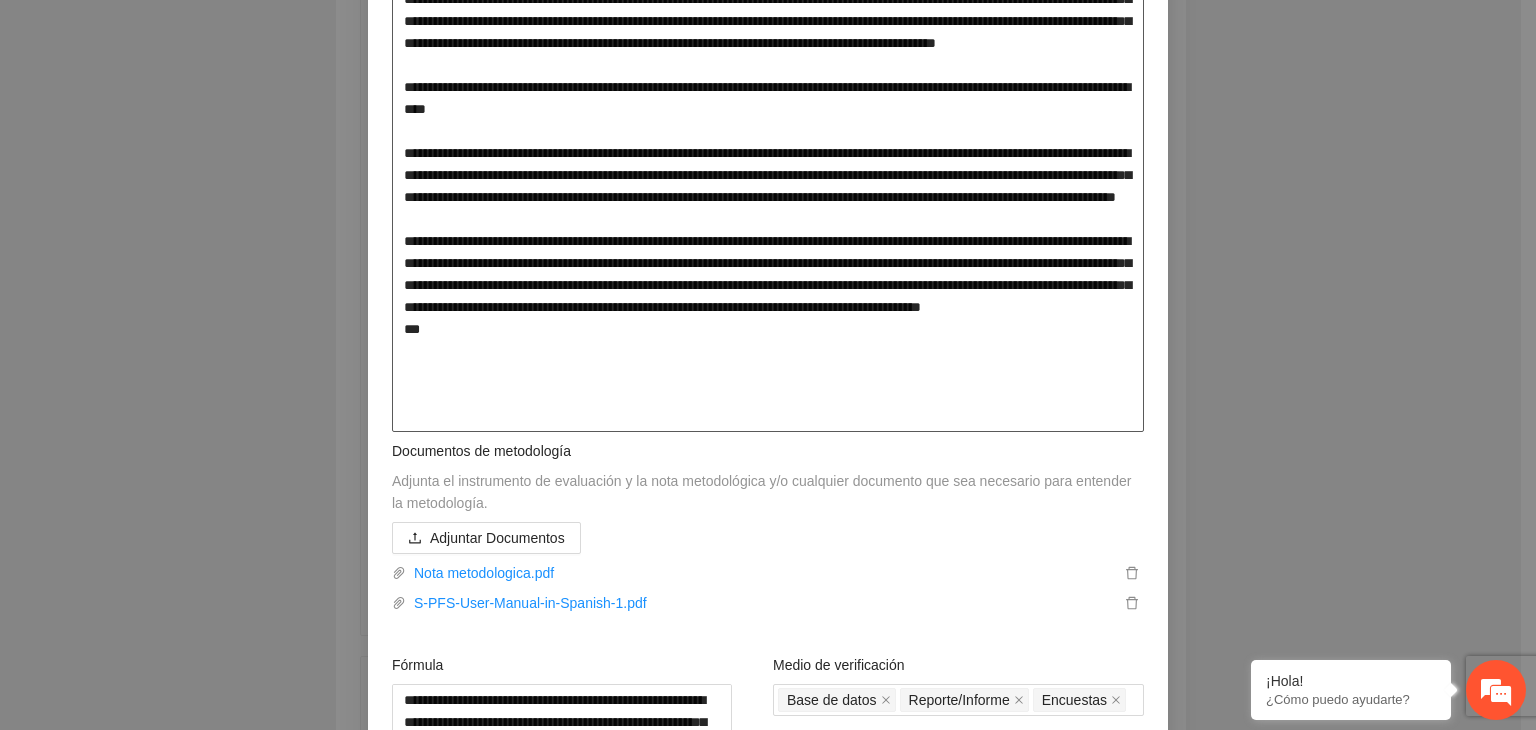 type on "**********" 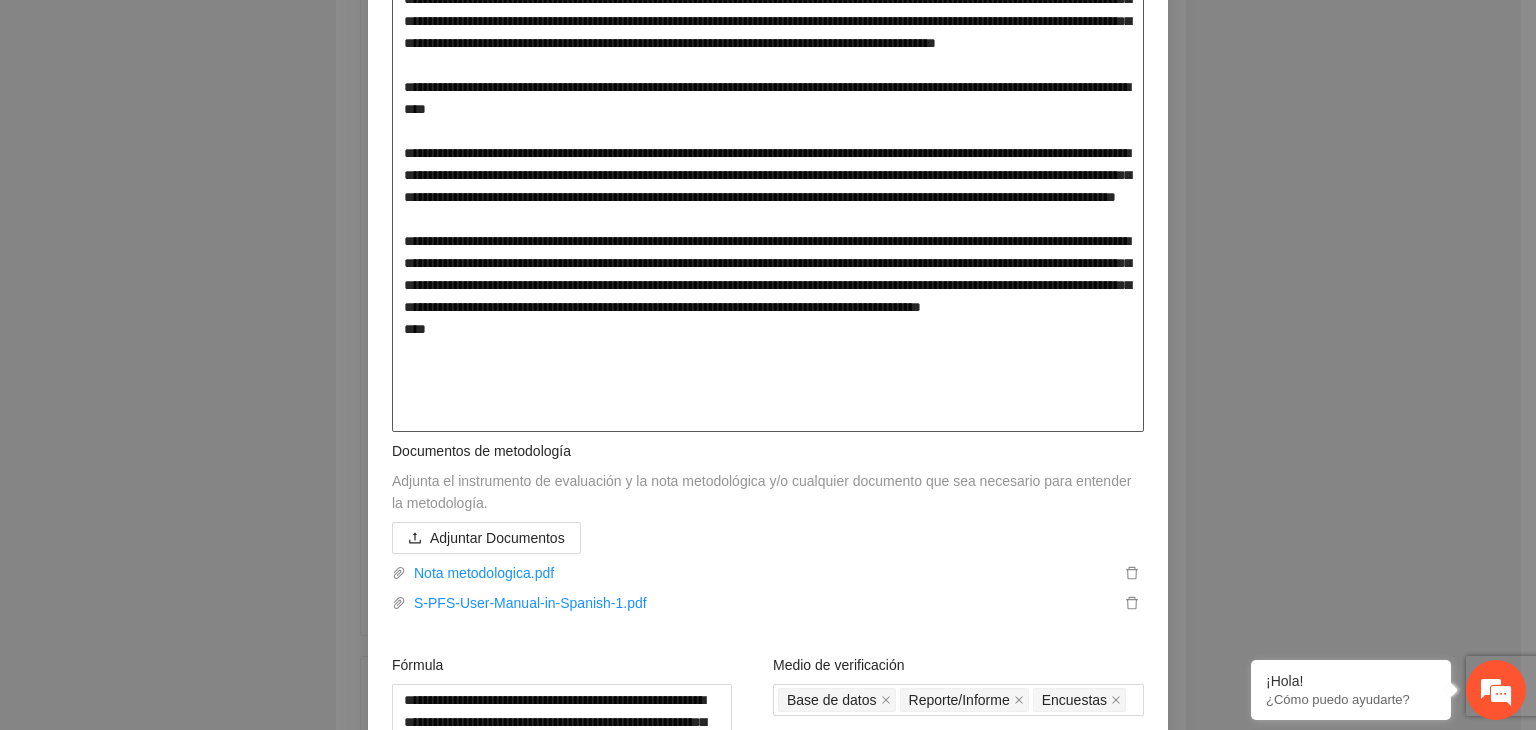 type on "**********" 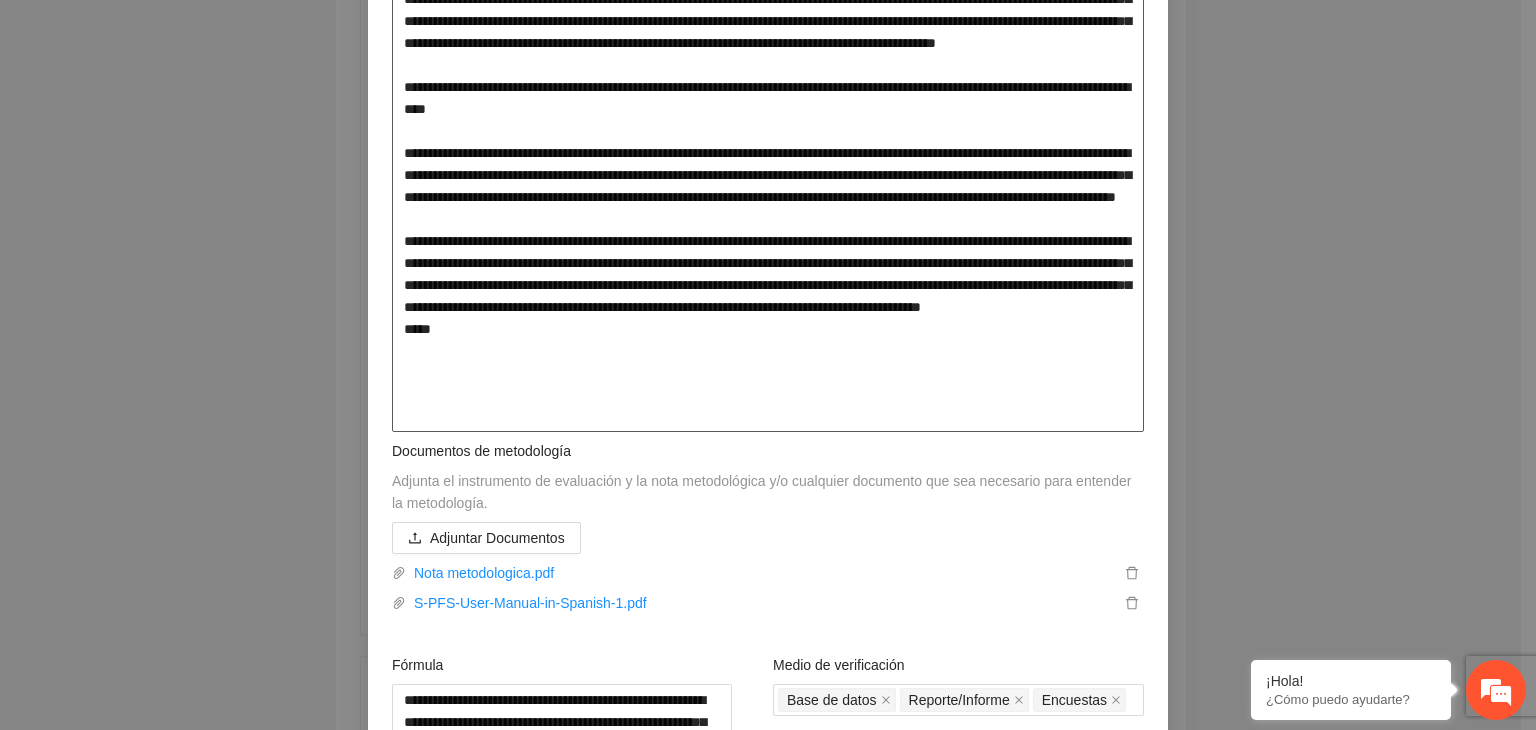 type on "**********" 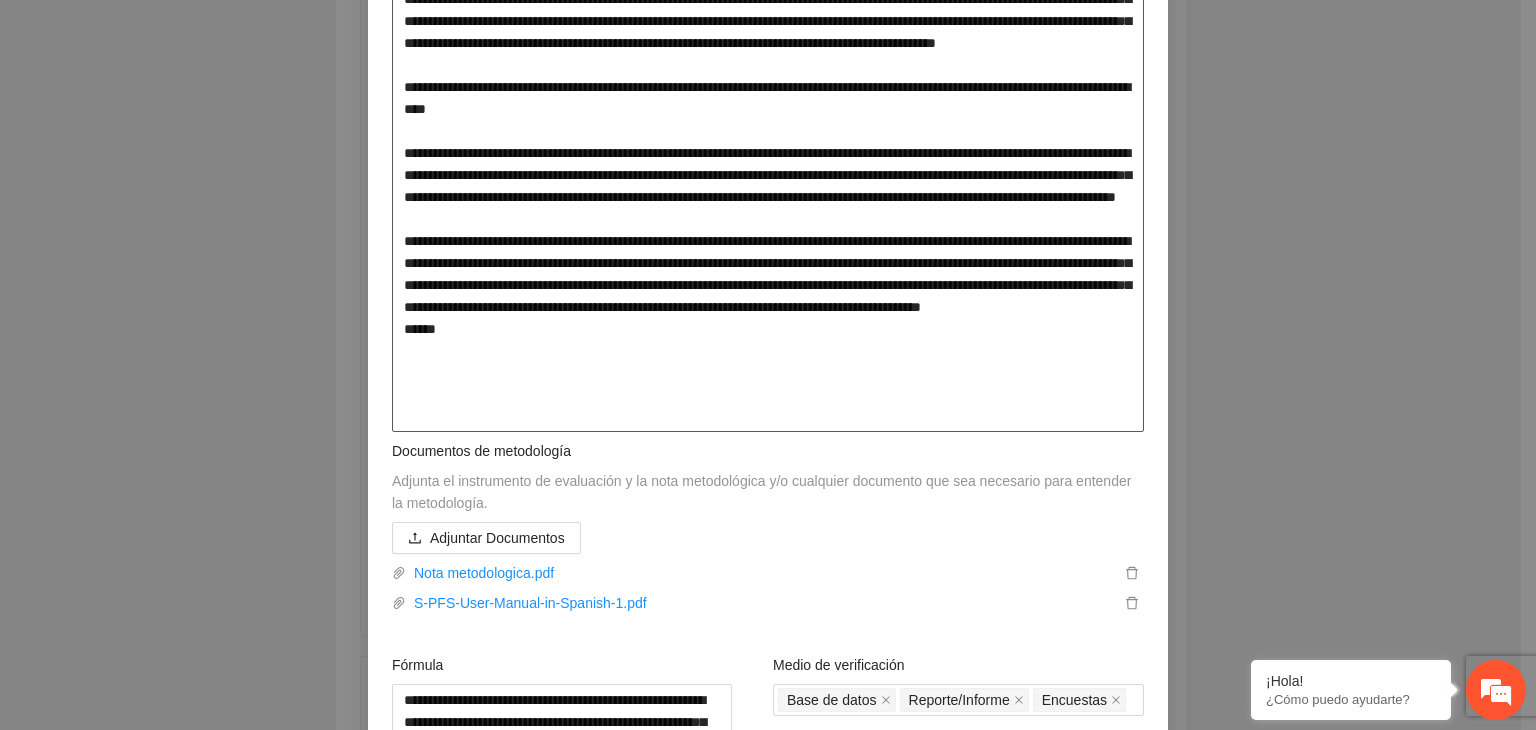 type on "**********" 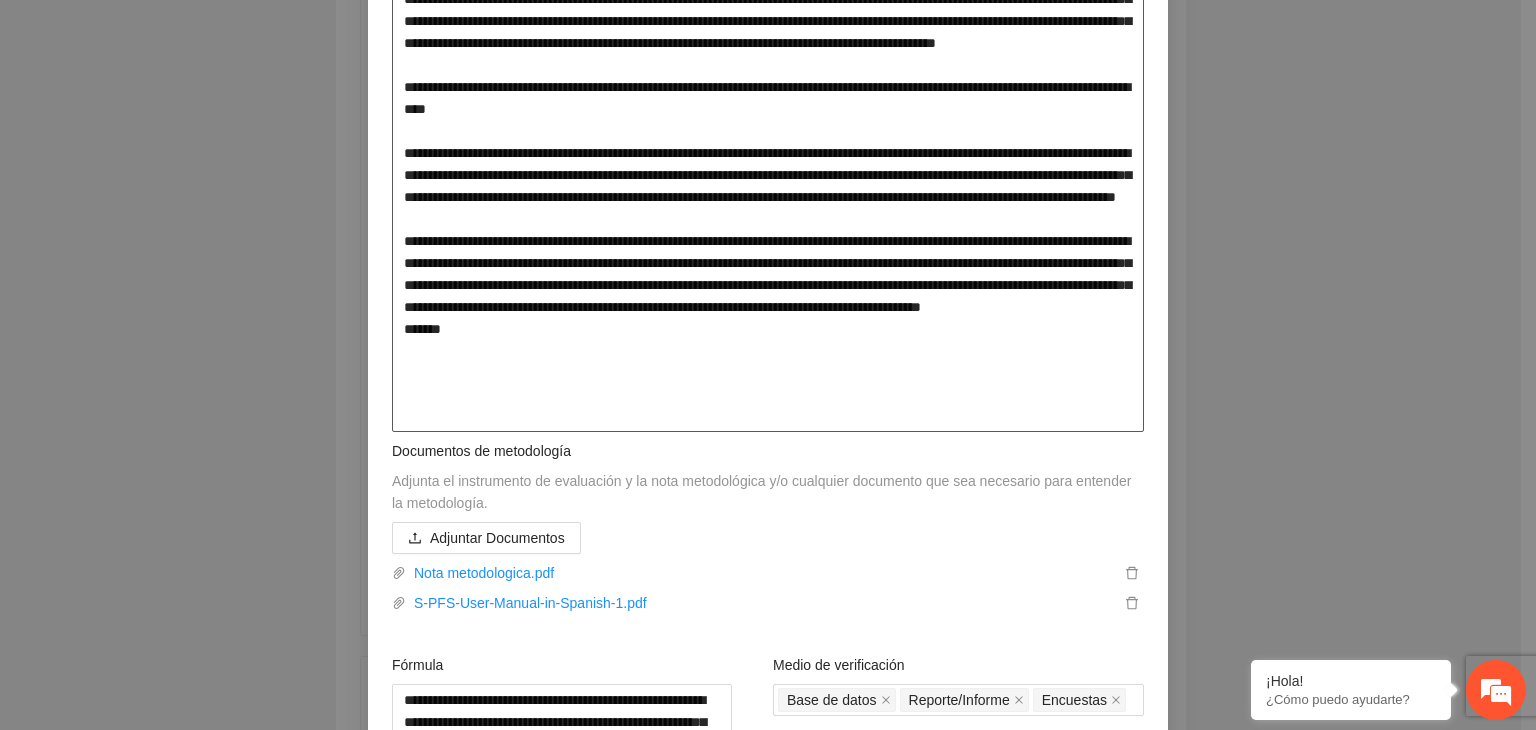 type on "**********" 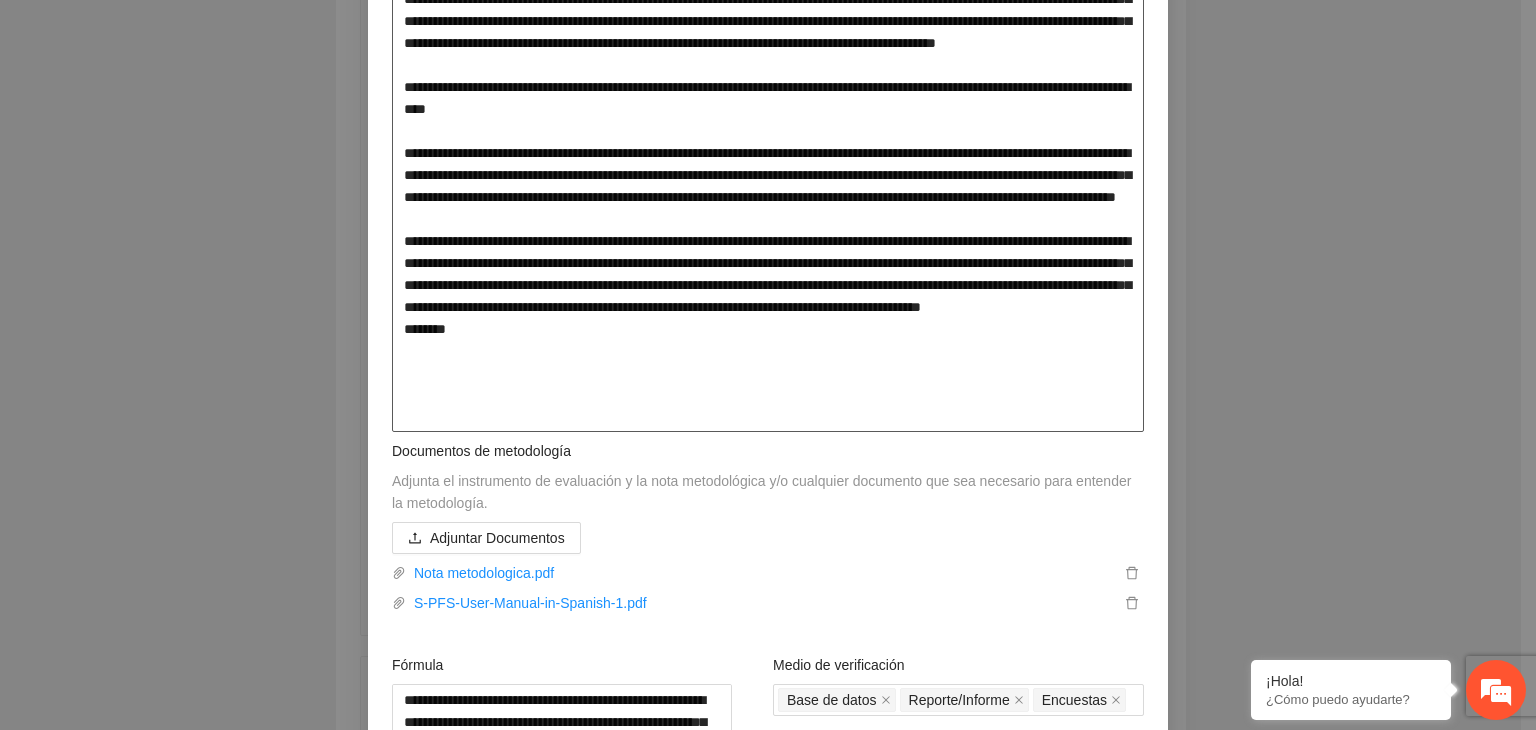 type on "**********" 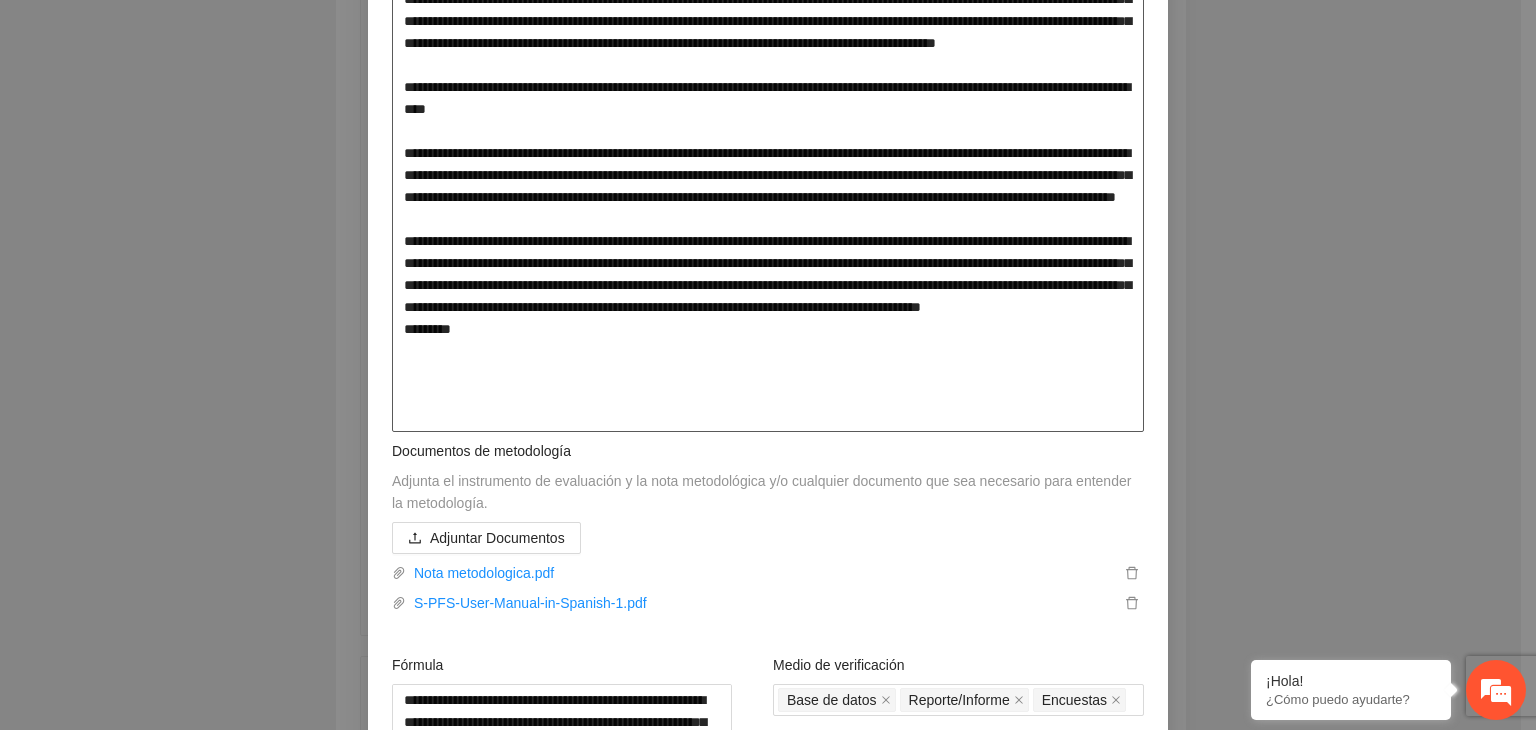 type on "**********" 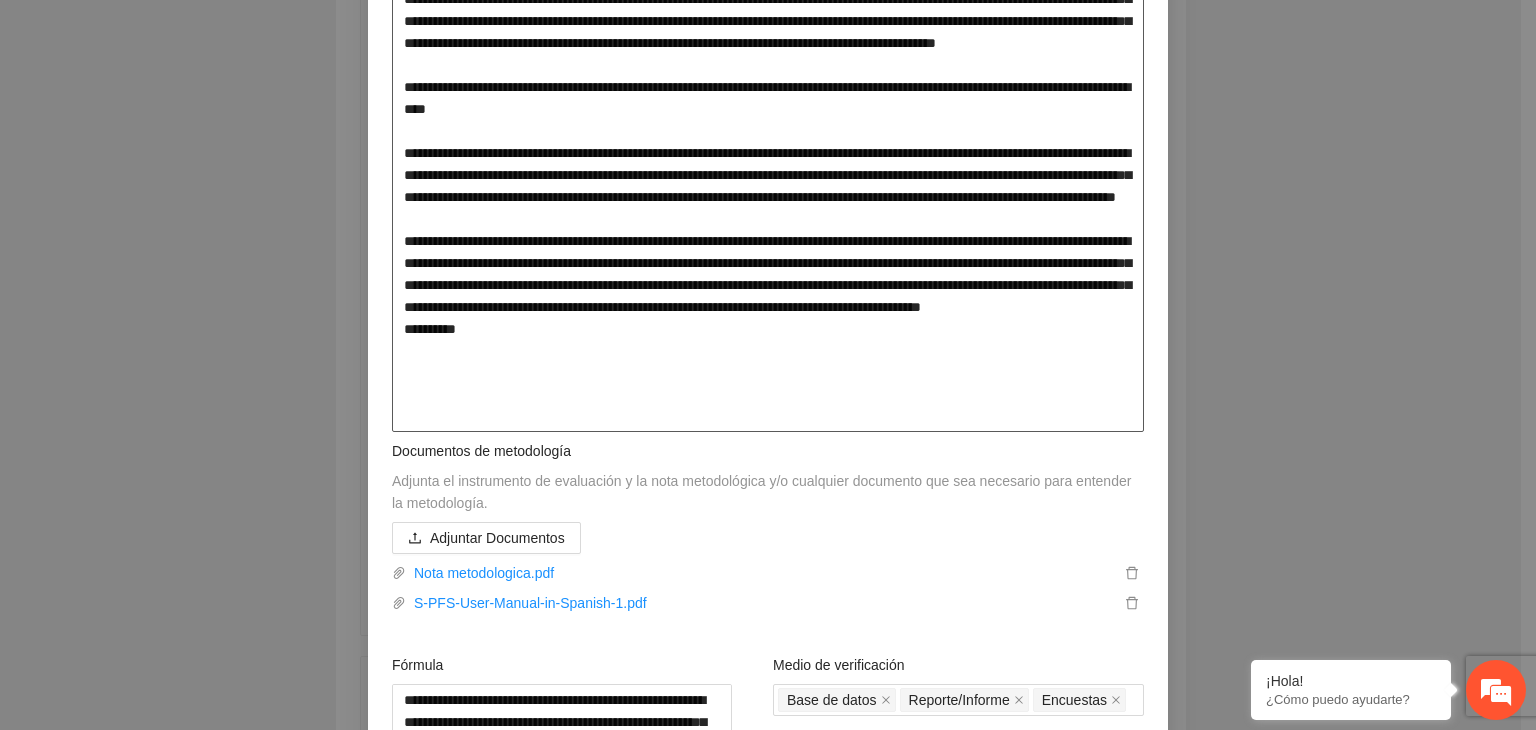 type on "**********" 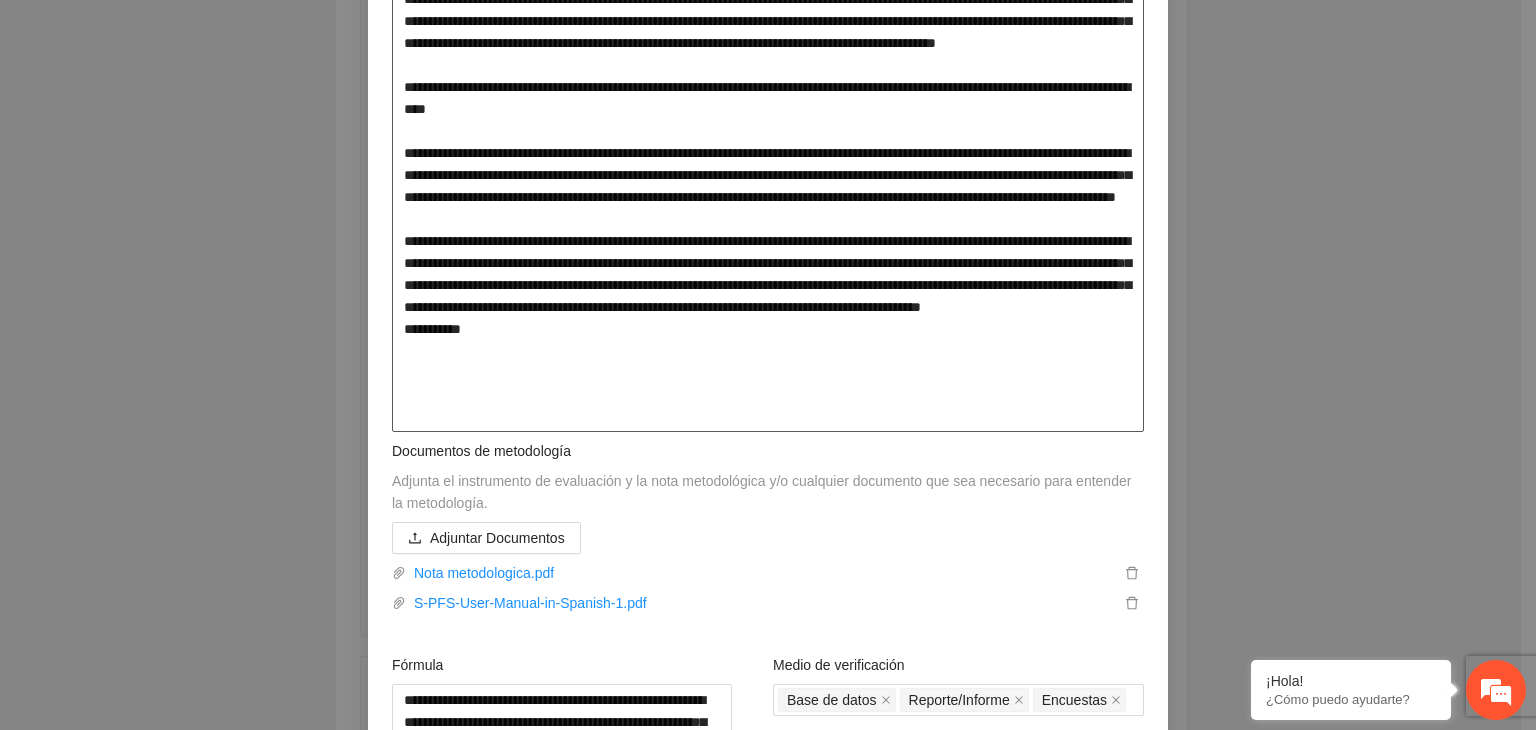 type on "**********" 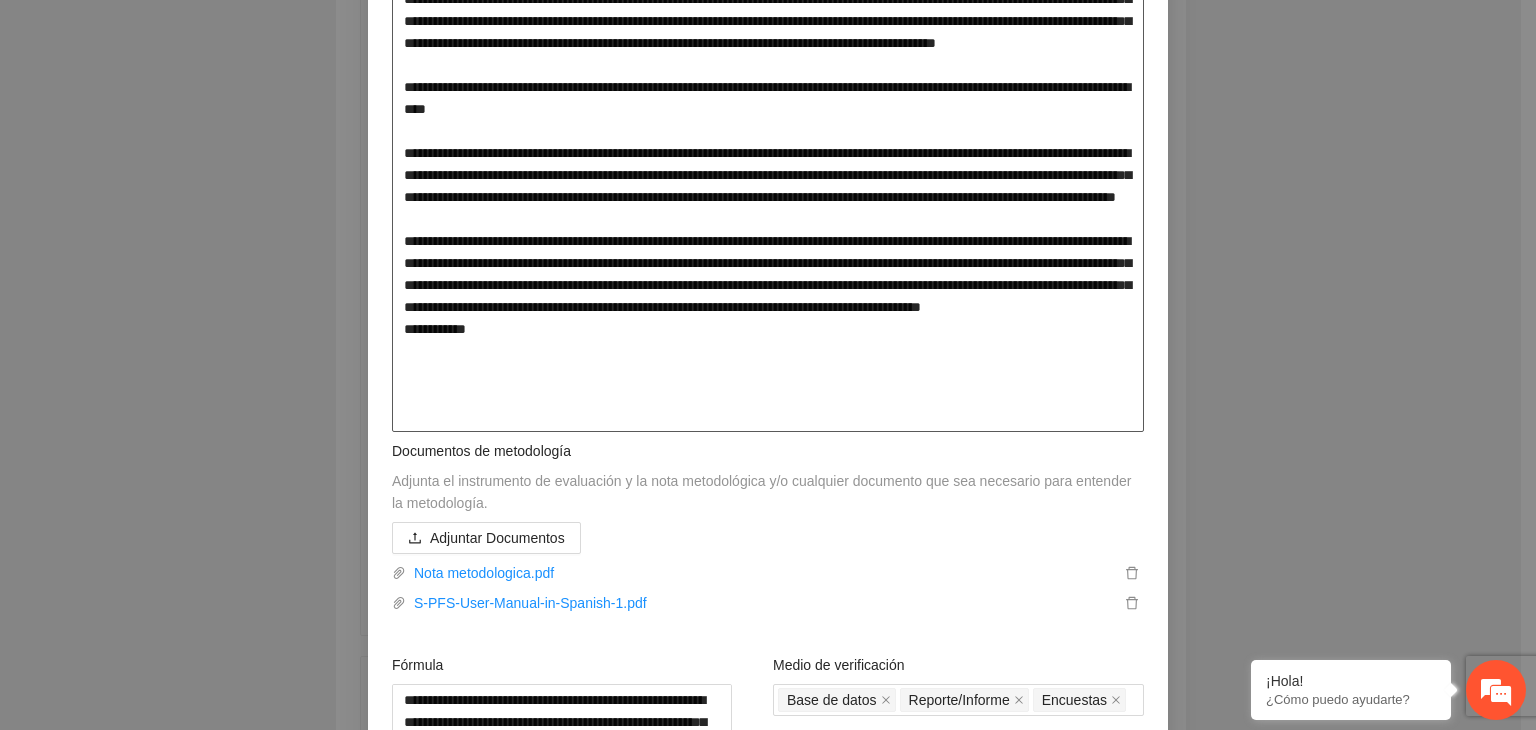 type on "**********" 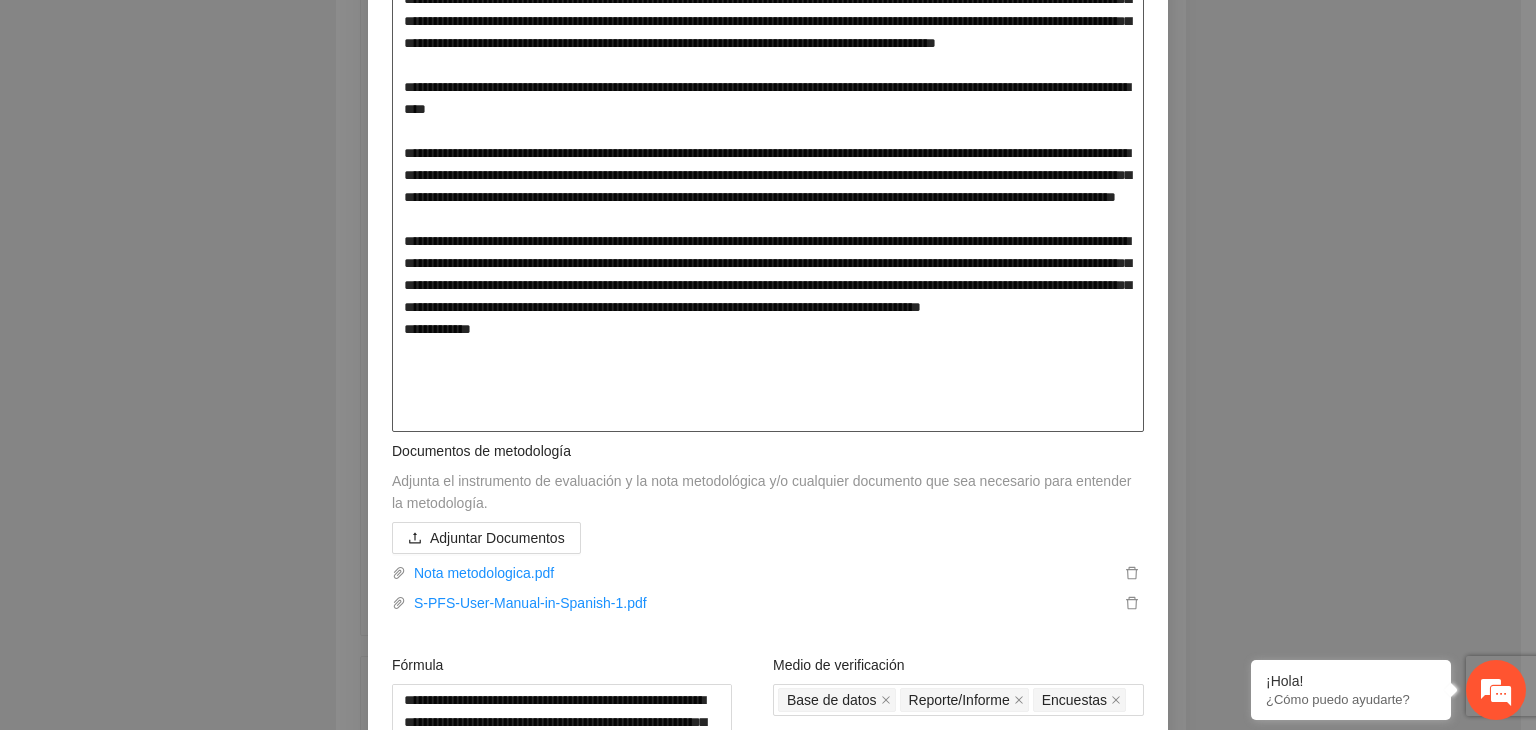 type on "**********" 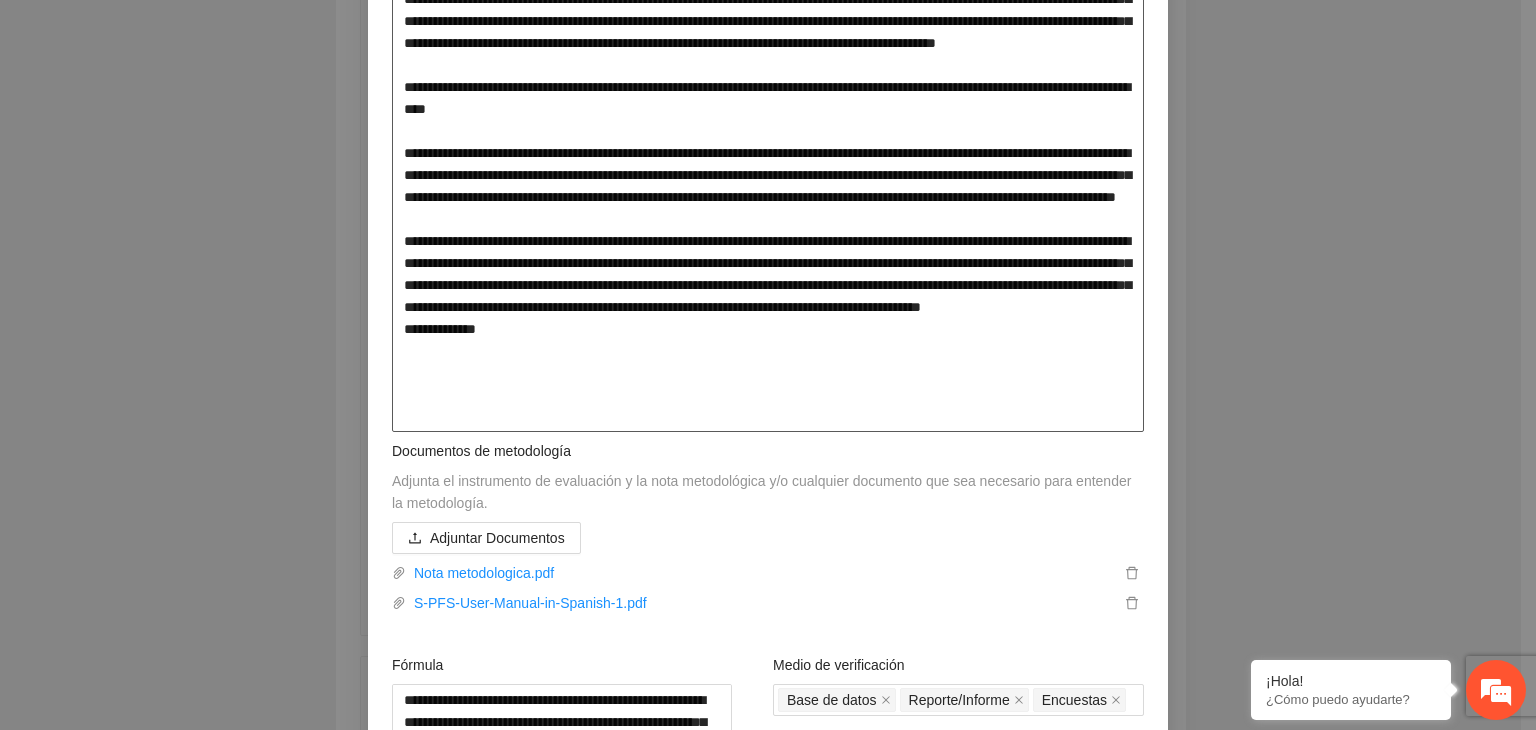 type on "**********" 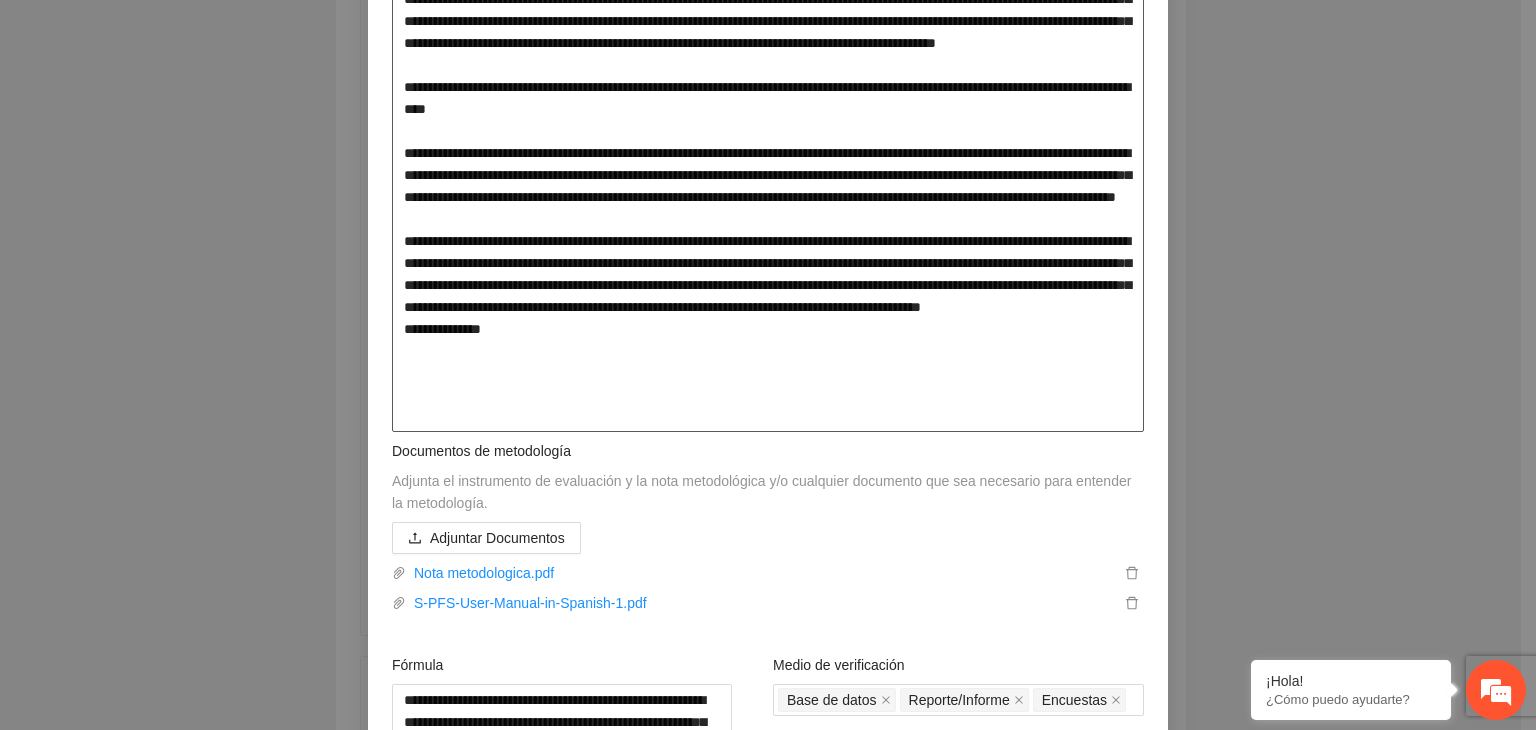 type on "**********" 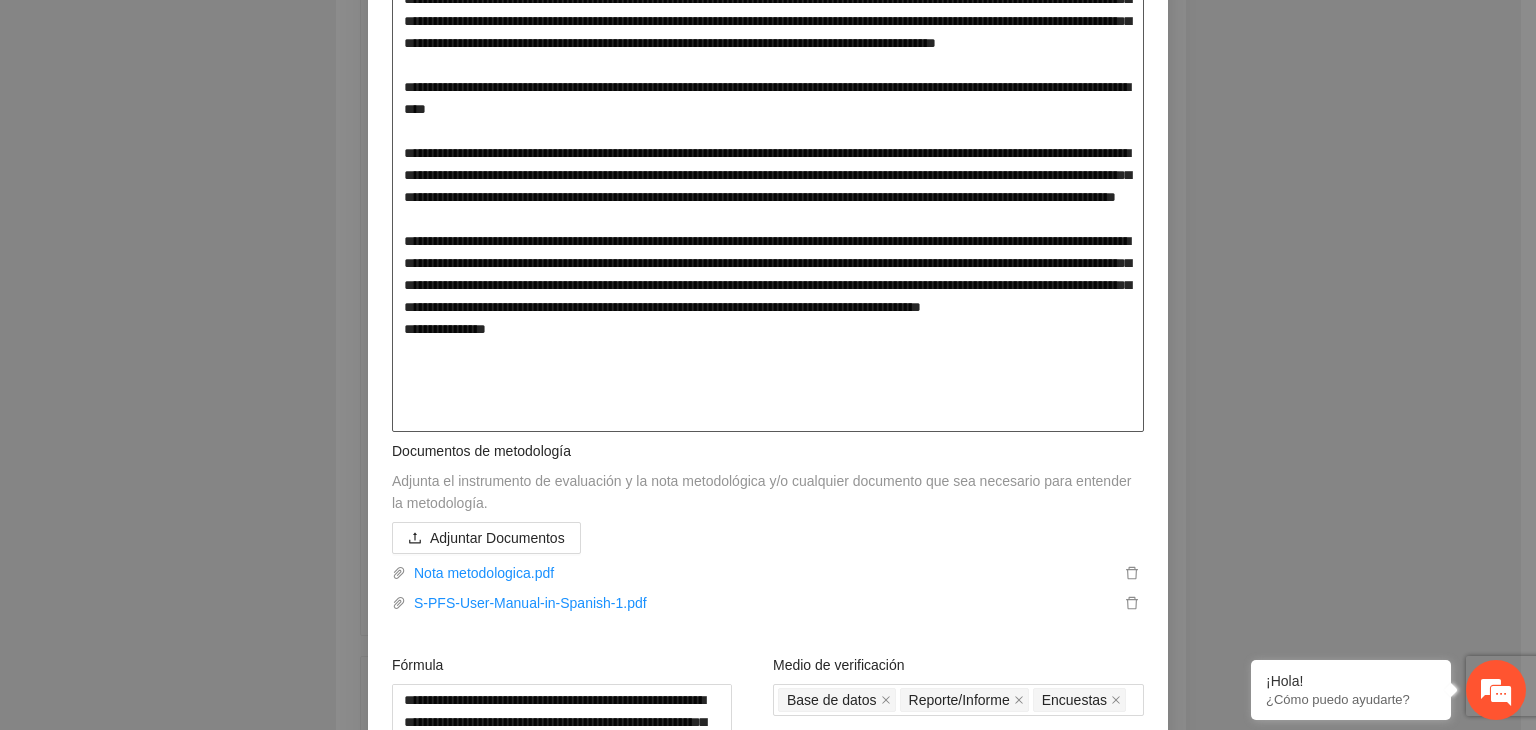 type on "**********" 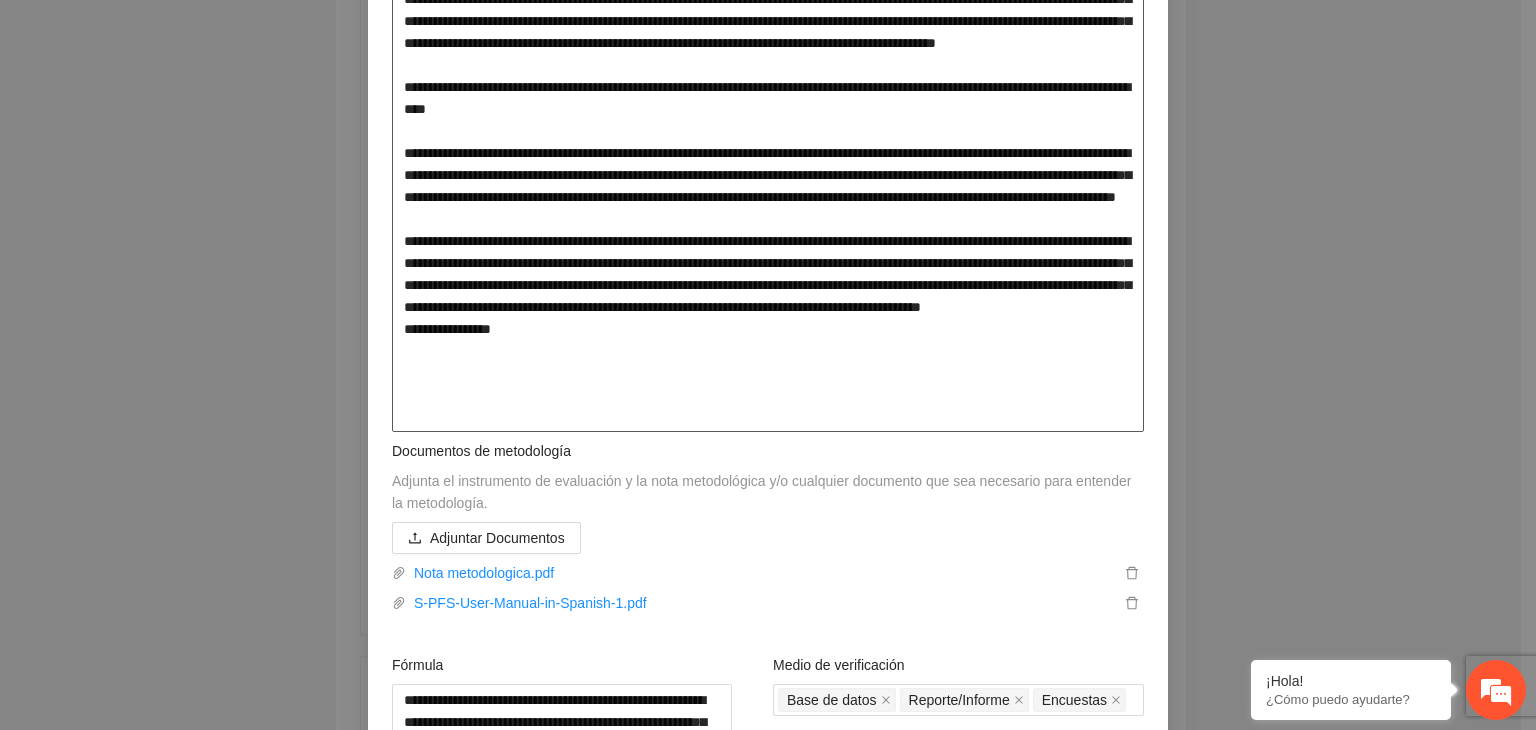 type on "**********" 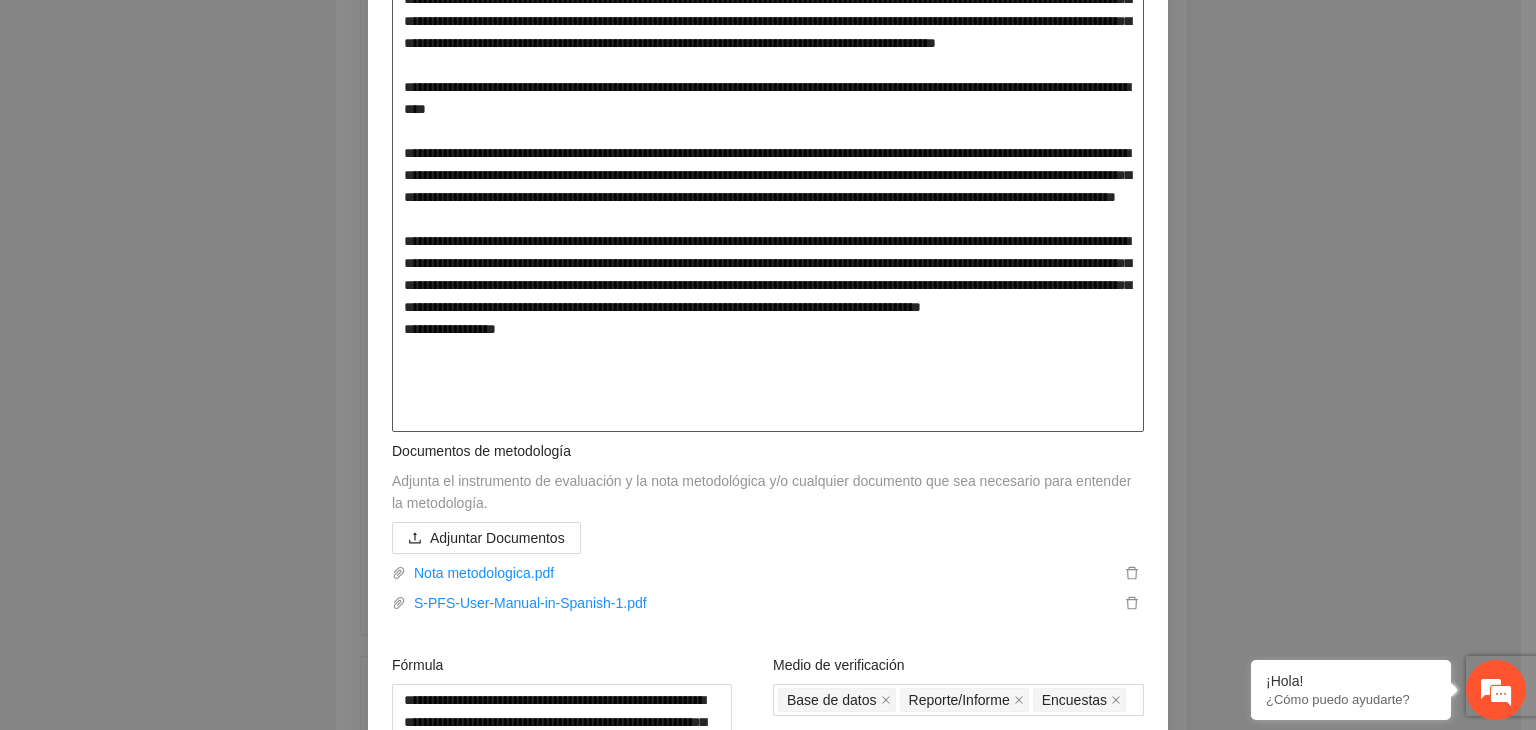 type on "**********" 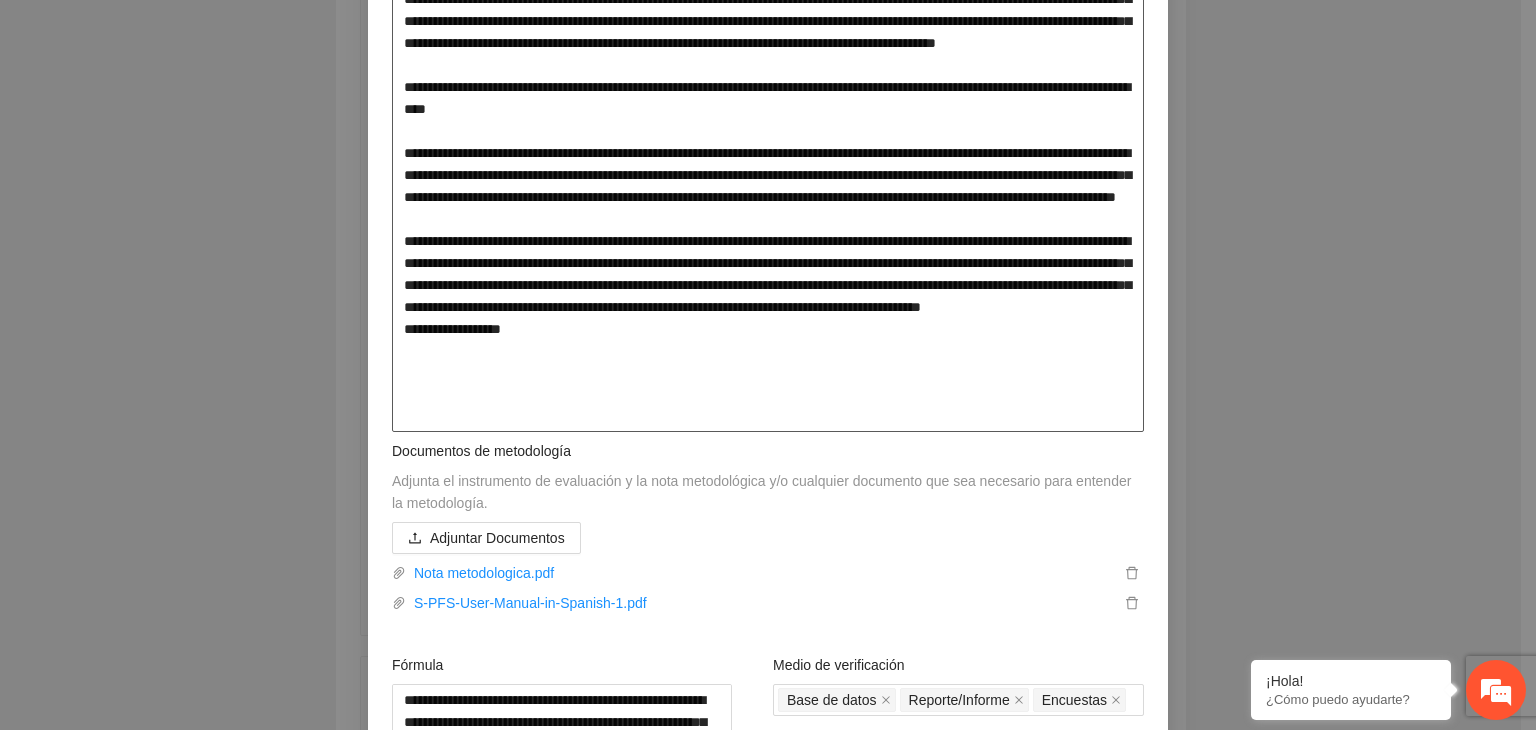 type on "**********" 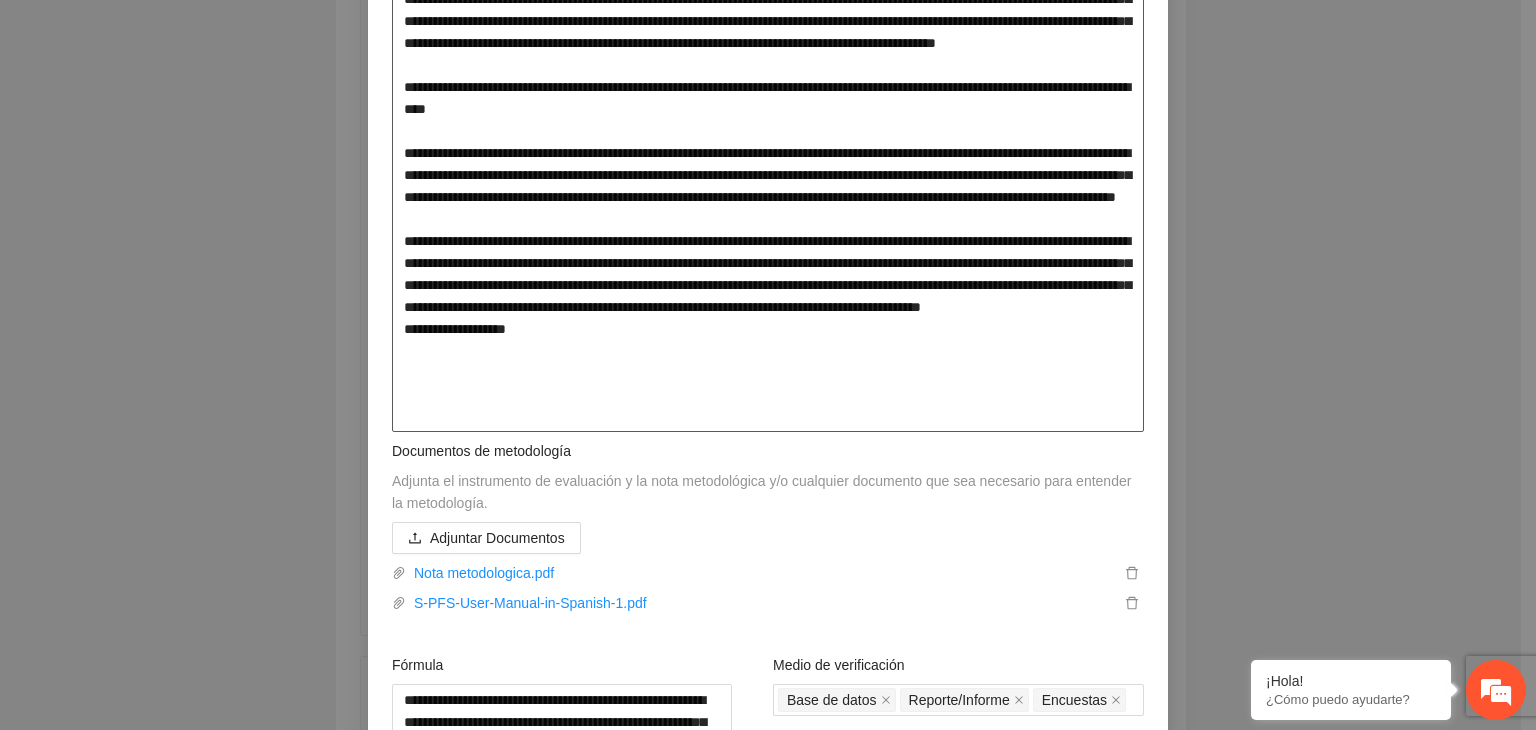 type on "**********" 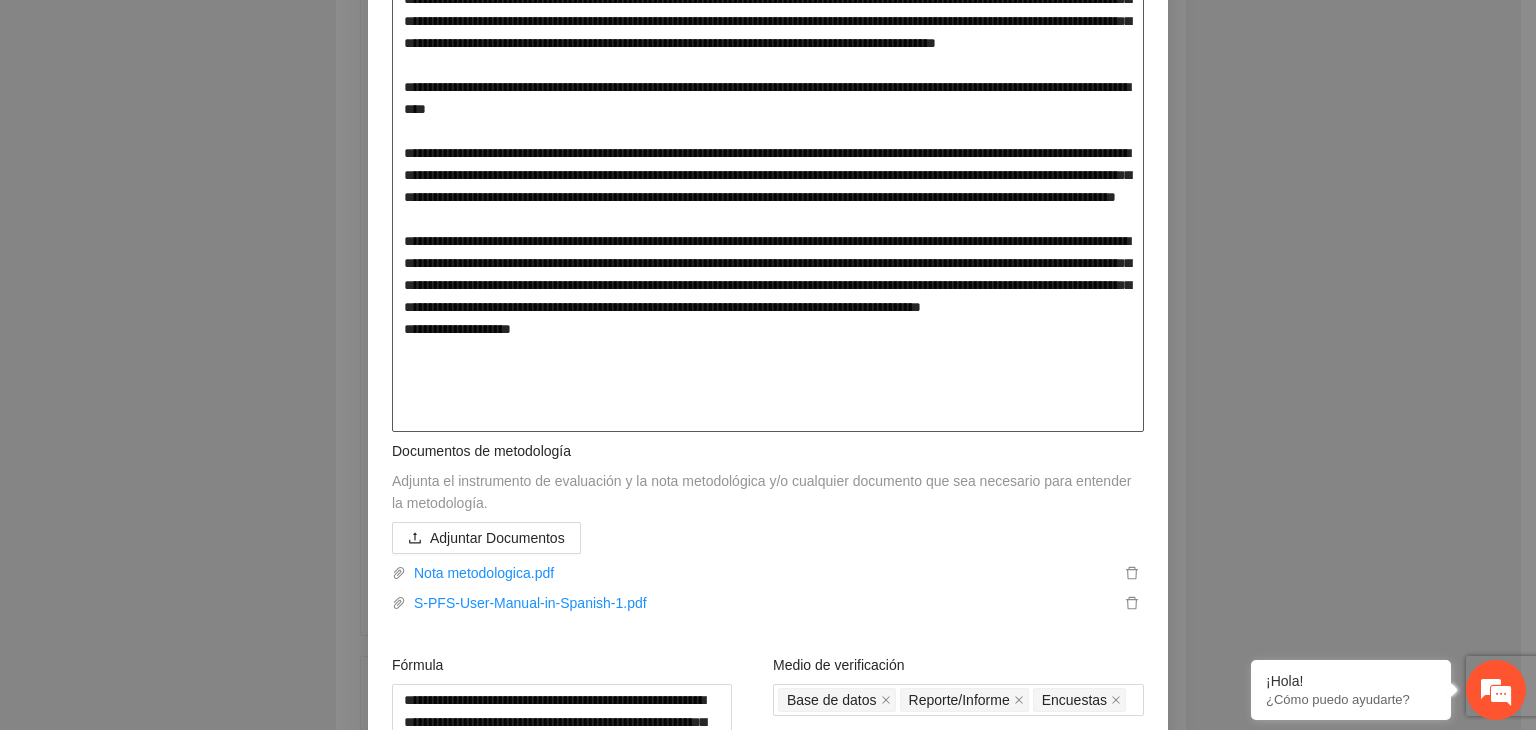 type on "**********" 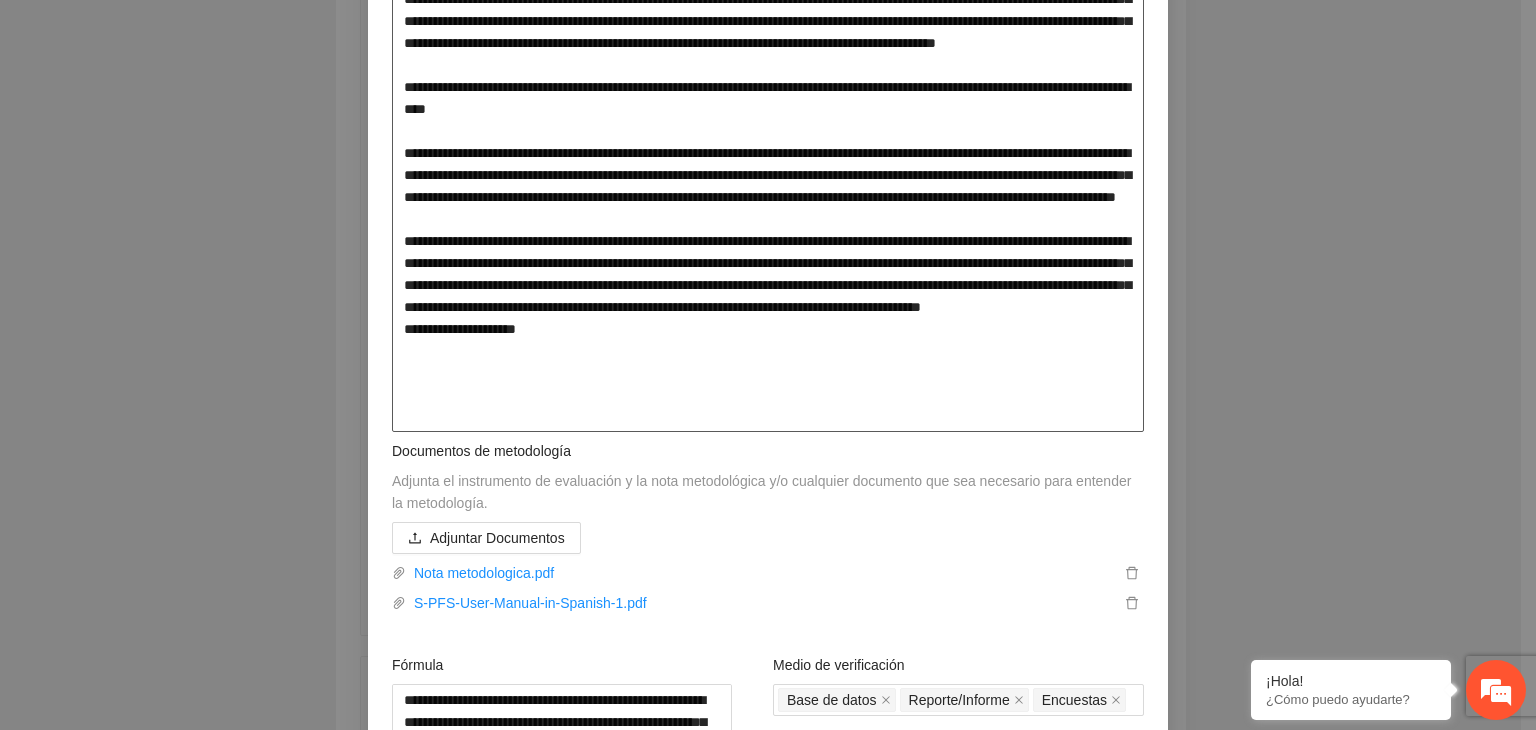 type on "**********" 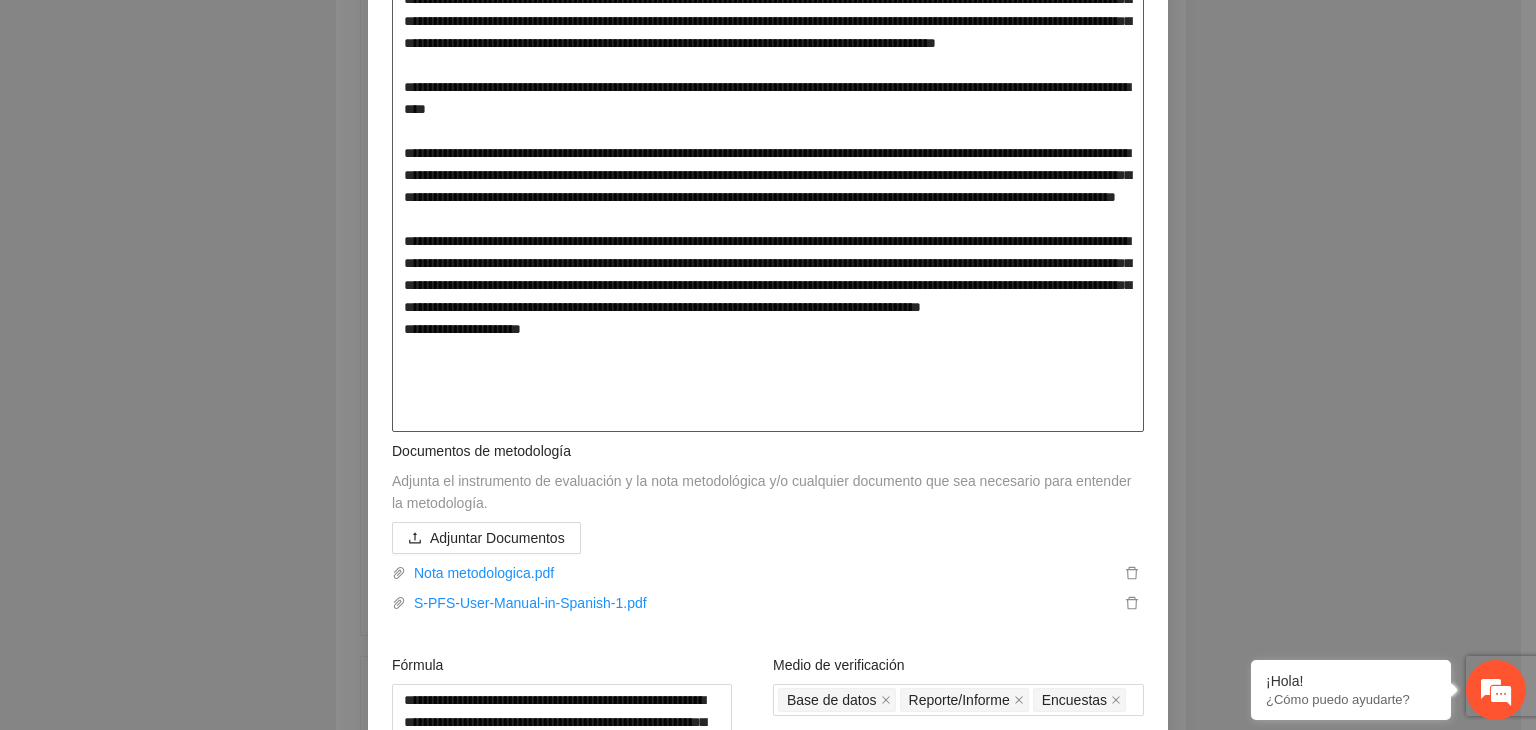 type on "**********" 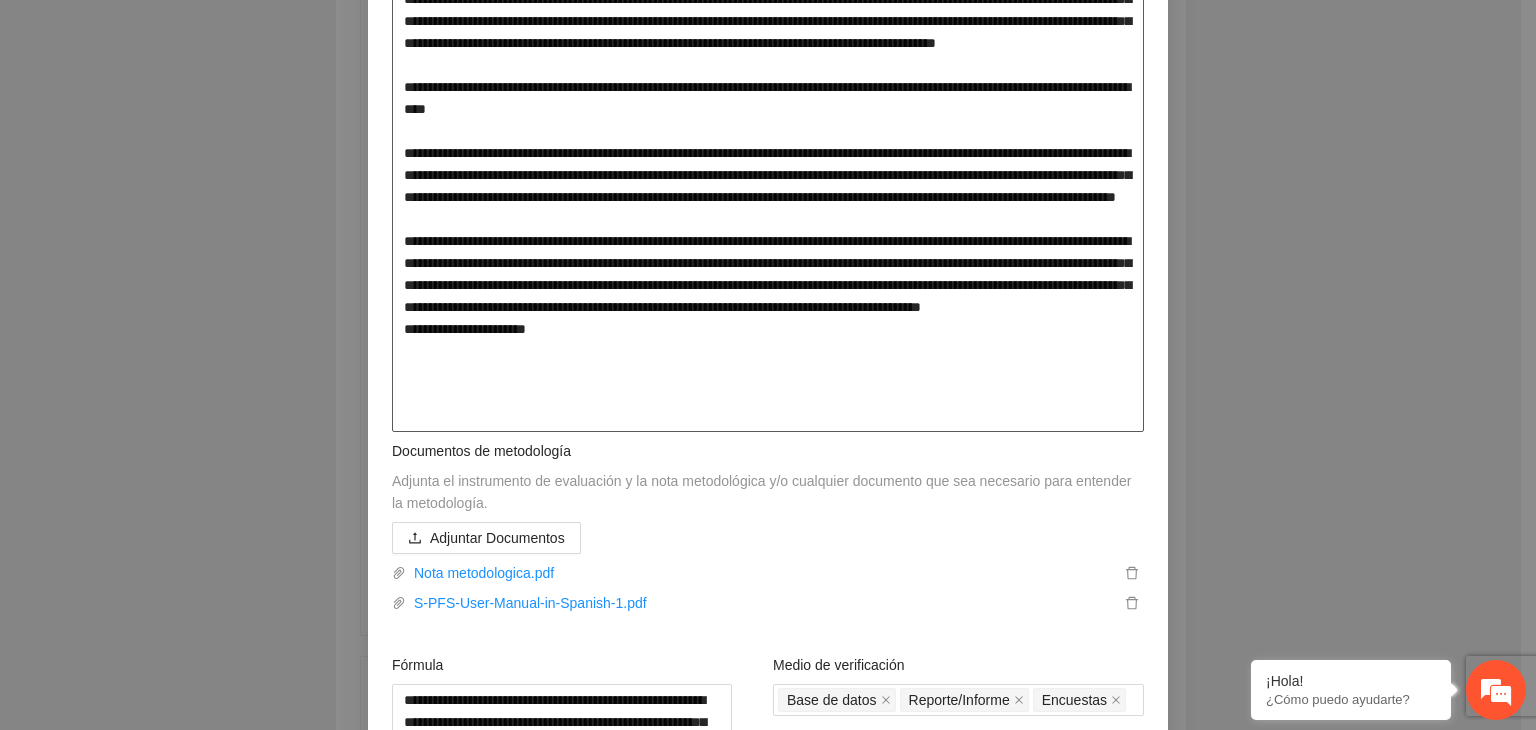 type on "**********" 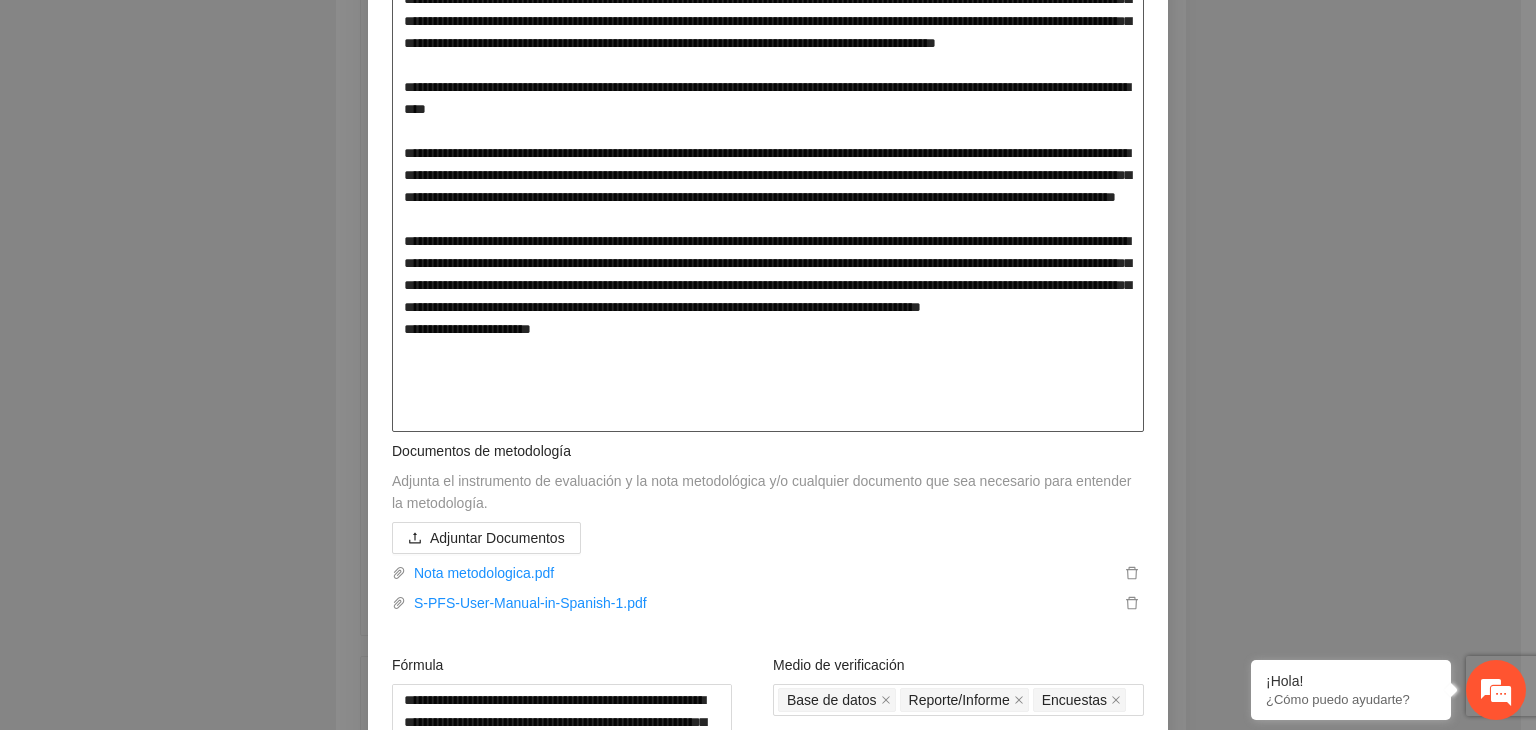 type on "**********" 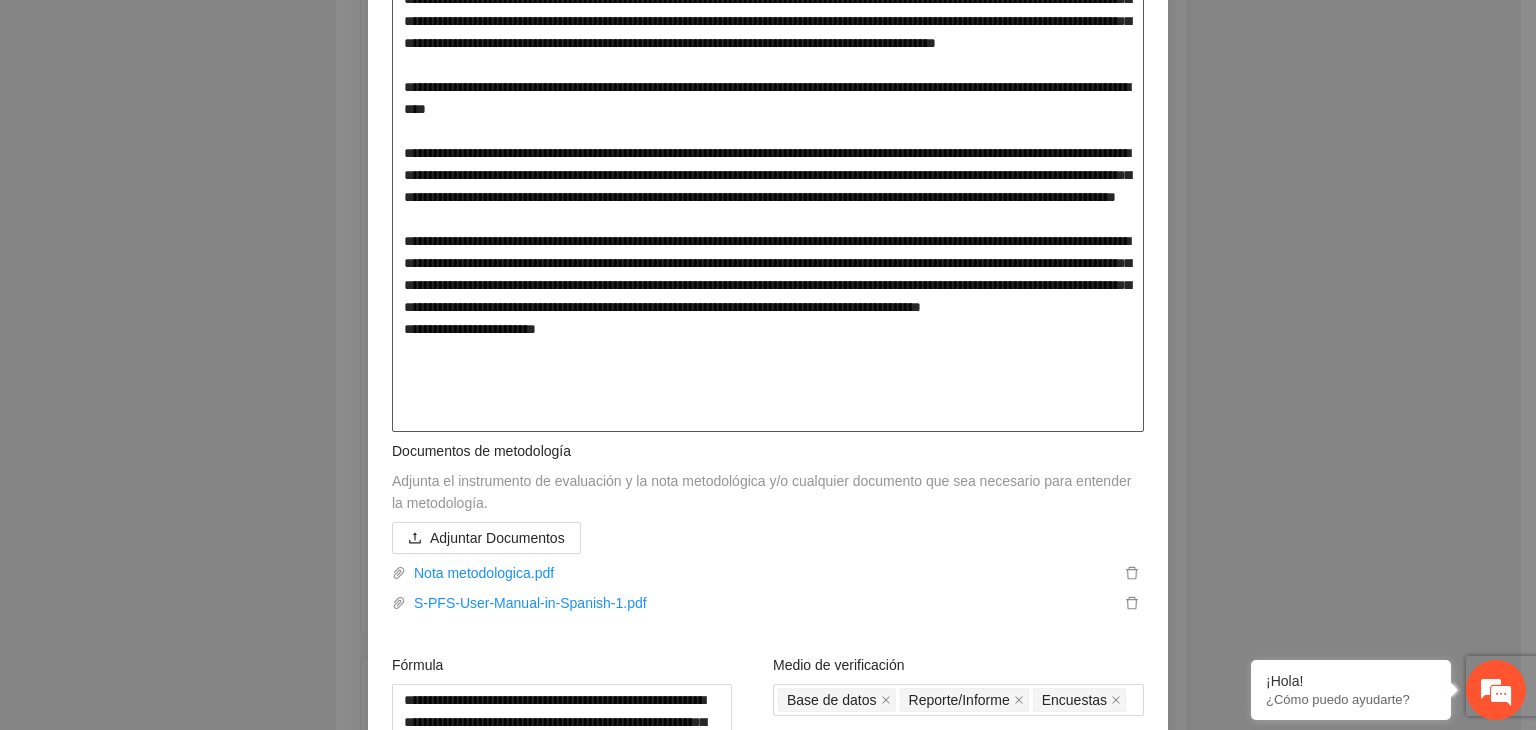 type on "**********" 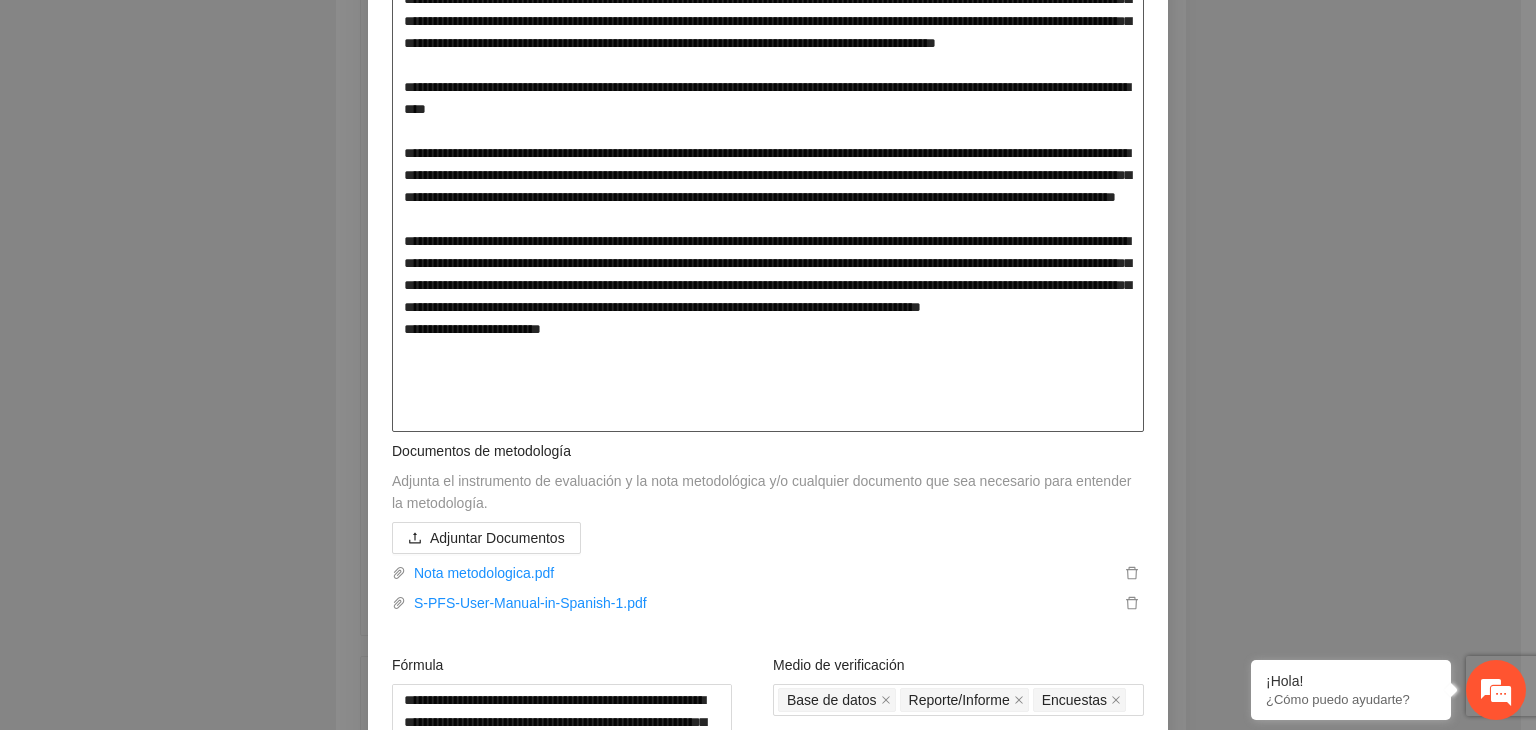 type on "**********" 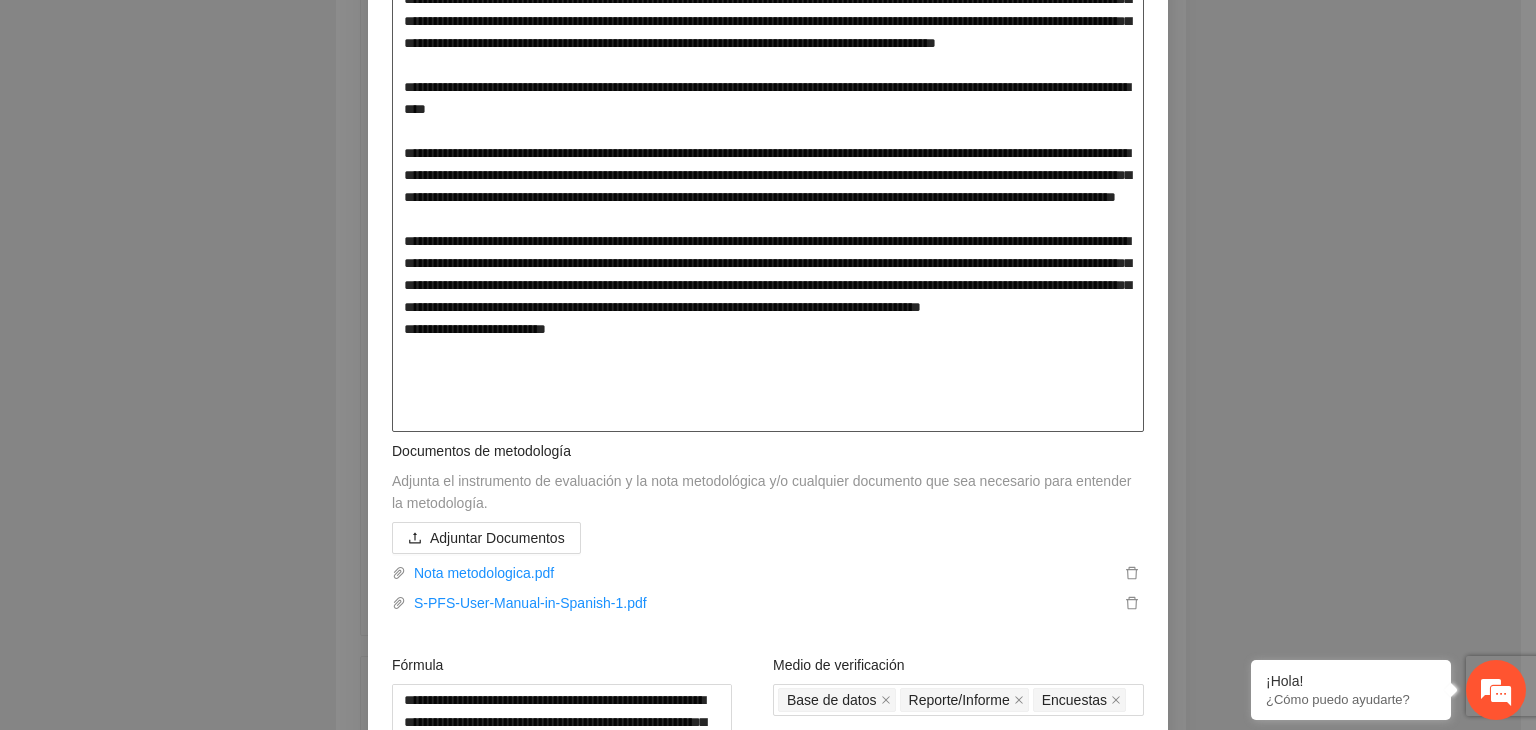 type on "**********" 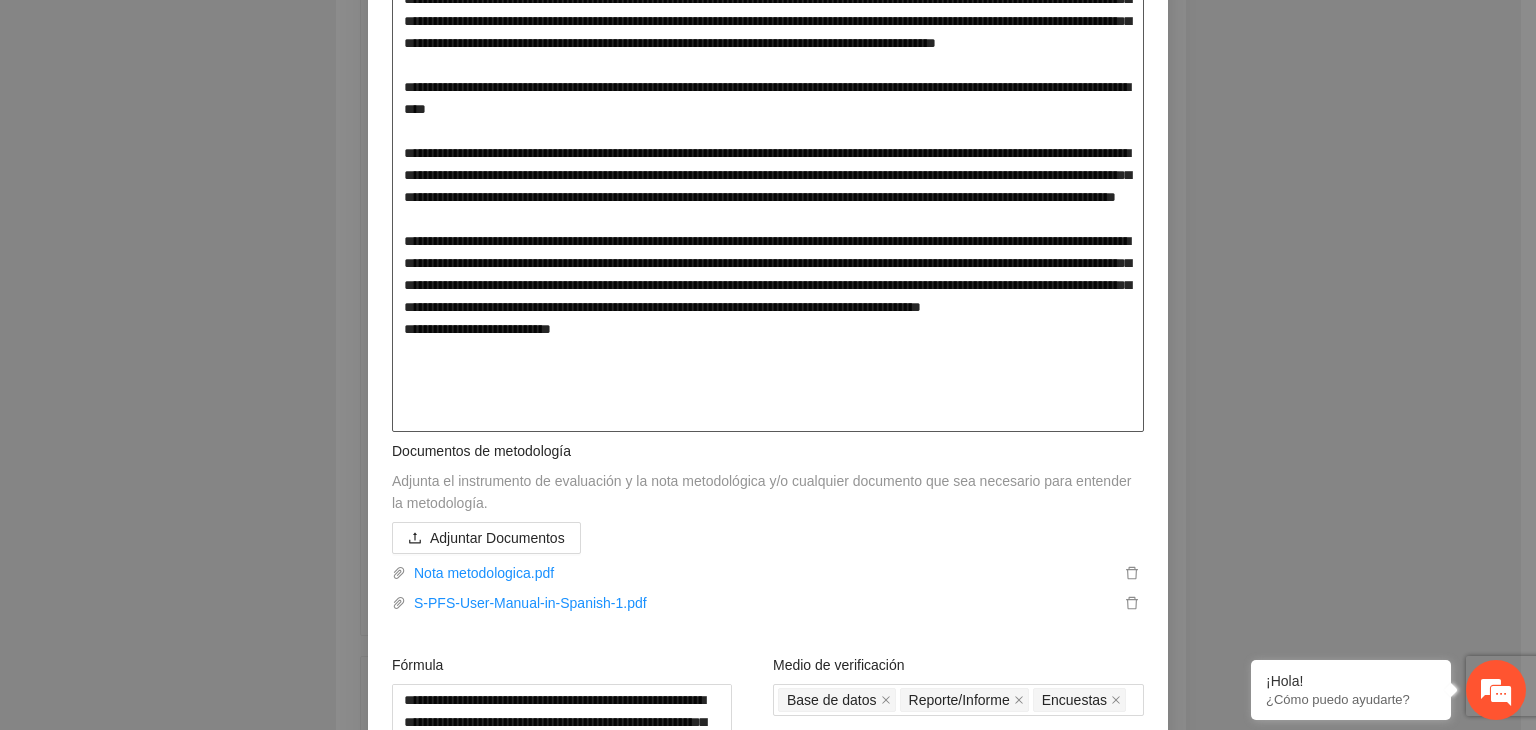type on "**********" 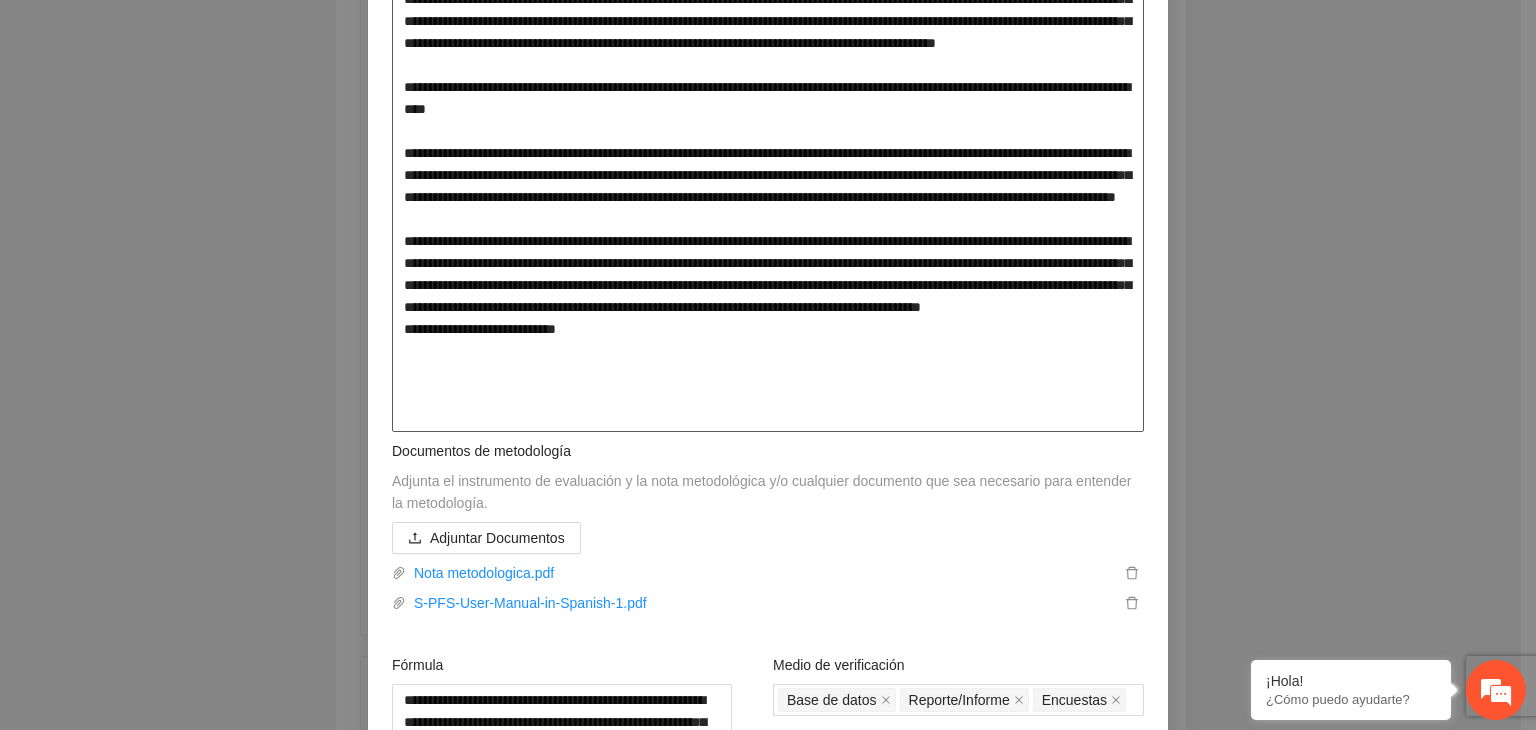 type on "**********" 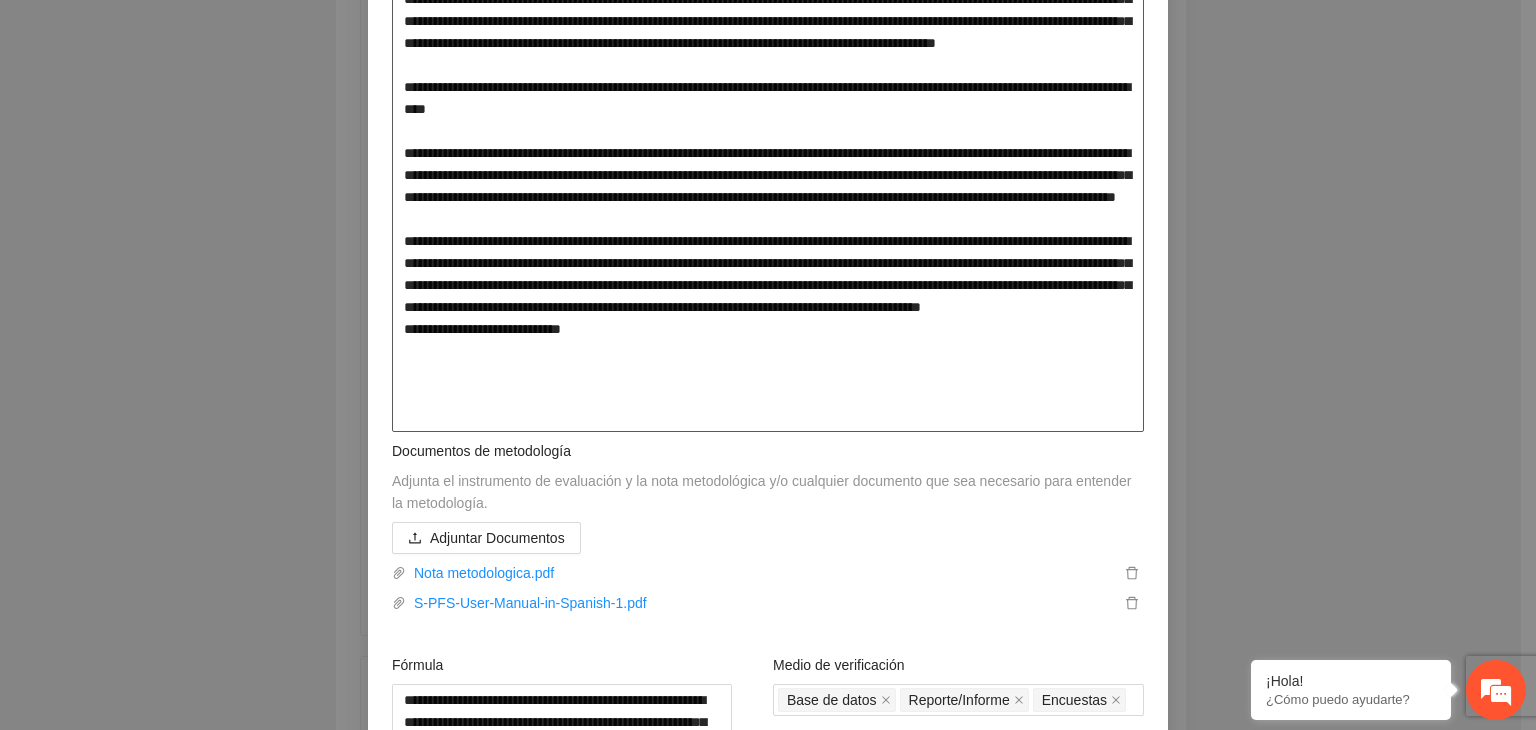 type on "**********" 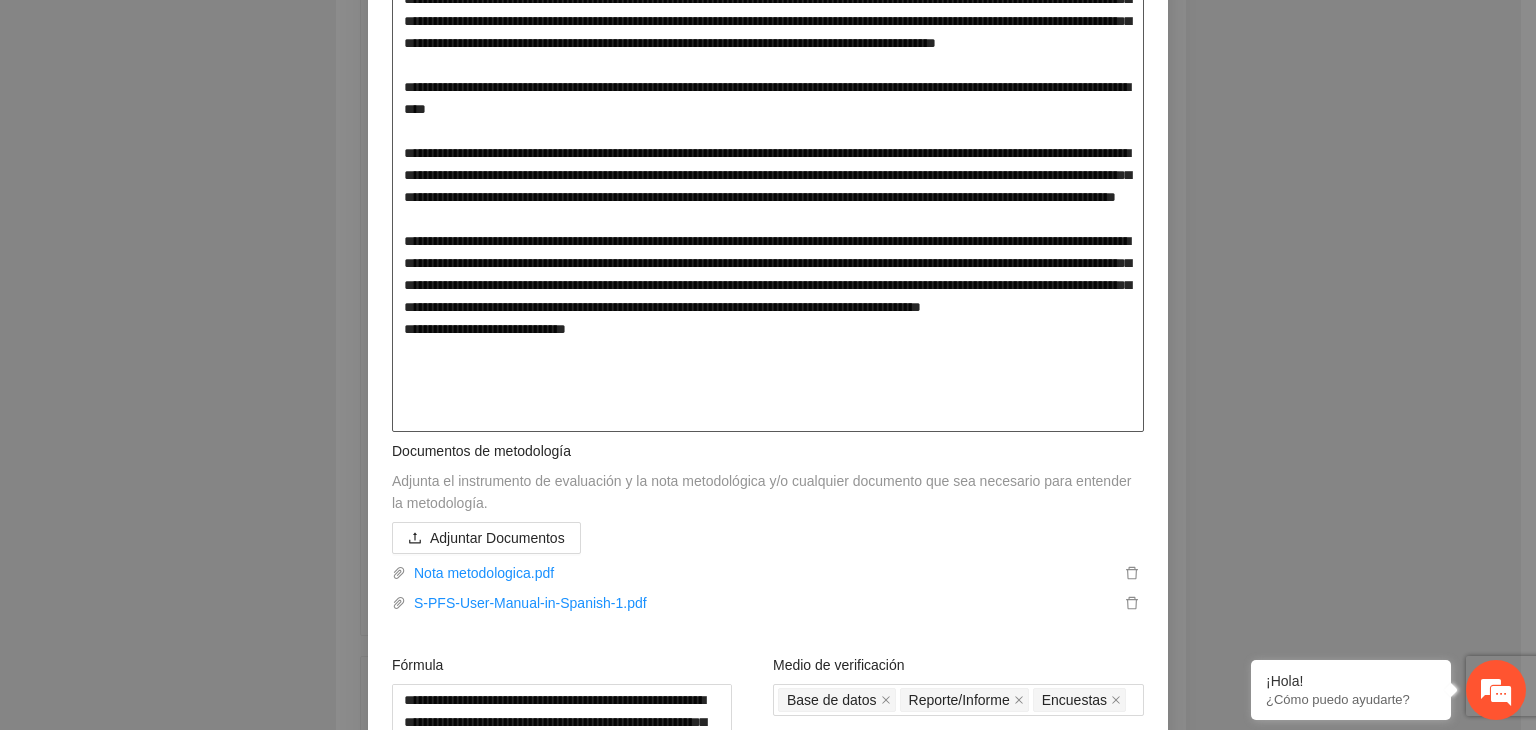 type on "**********" 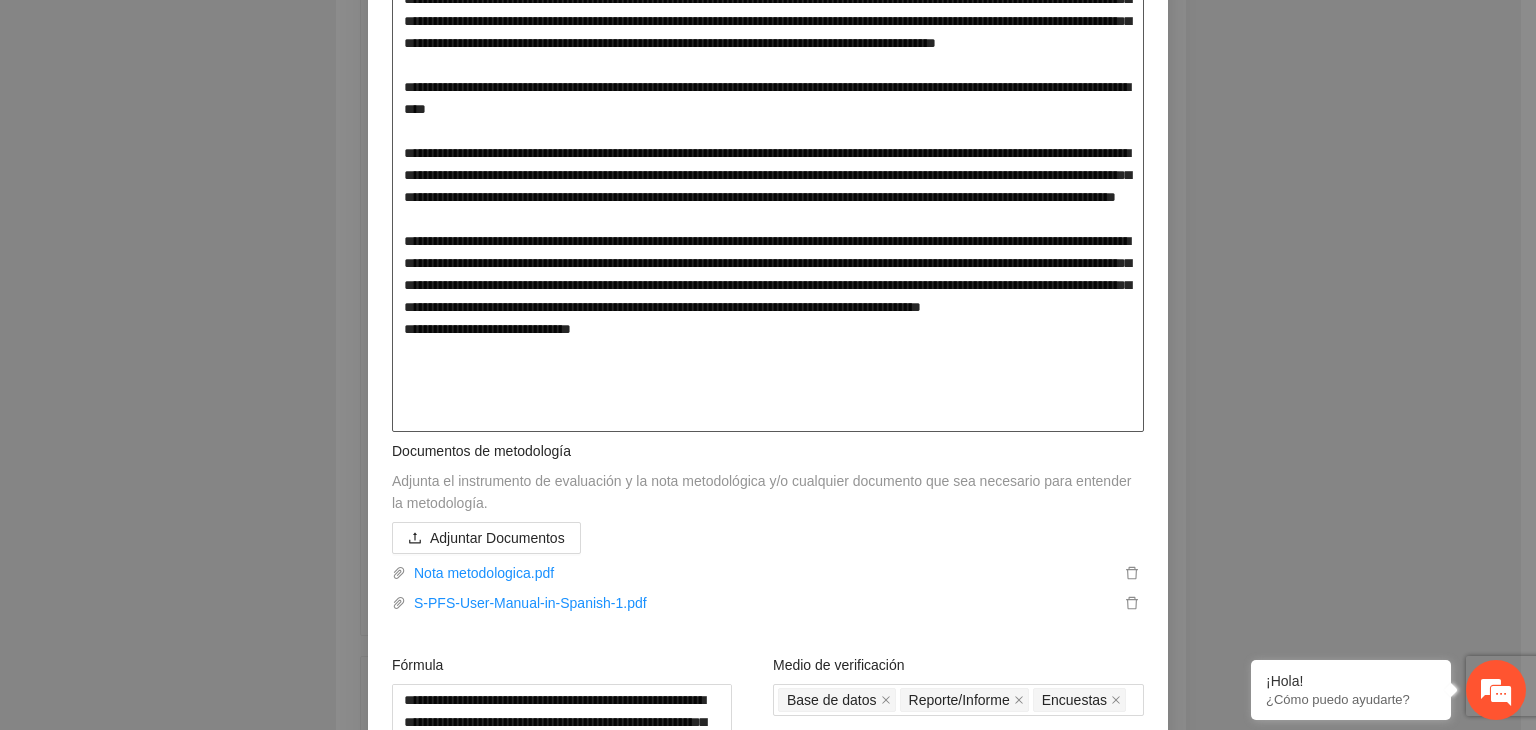 type on "**********" 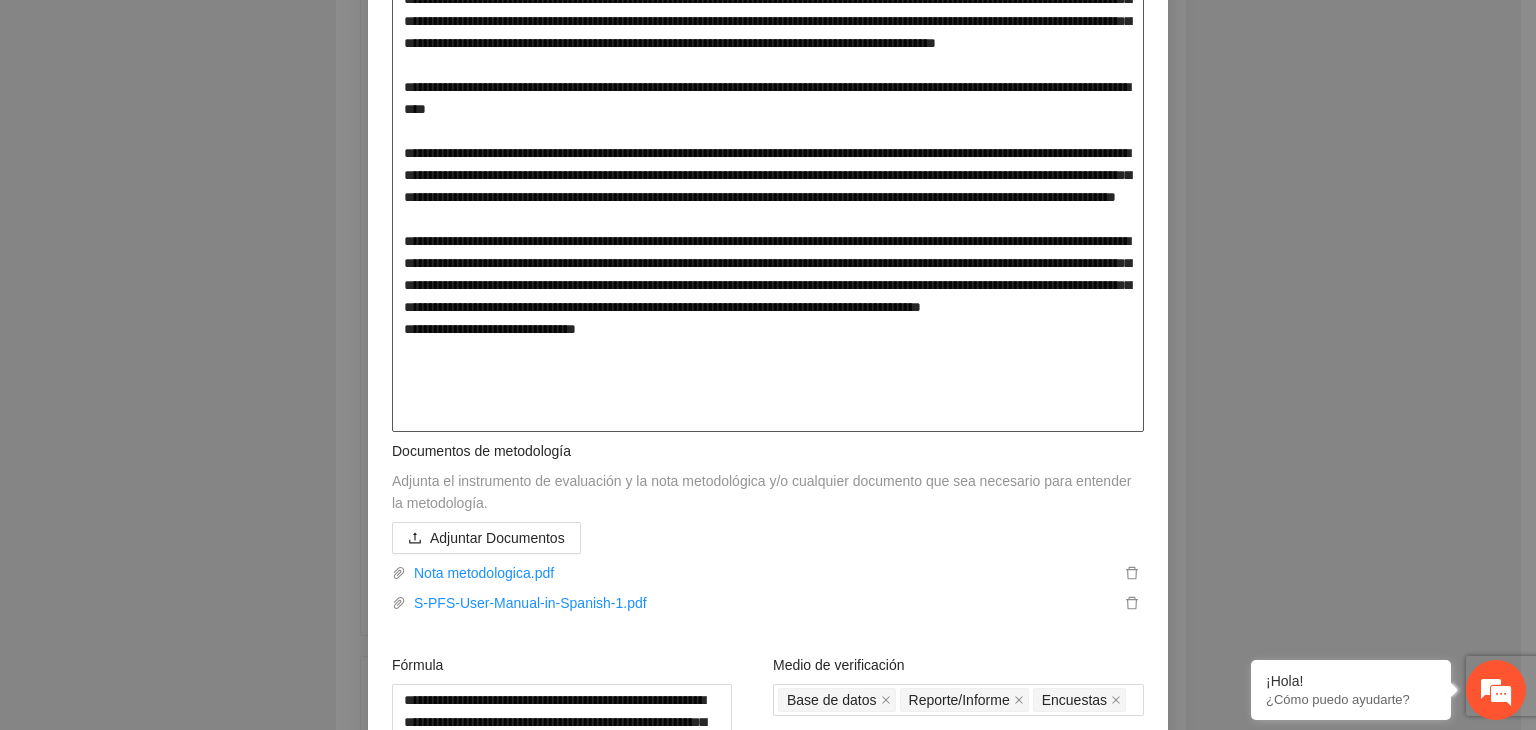 type on "**********" 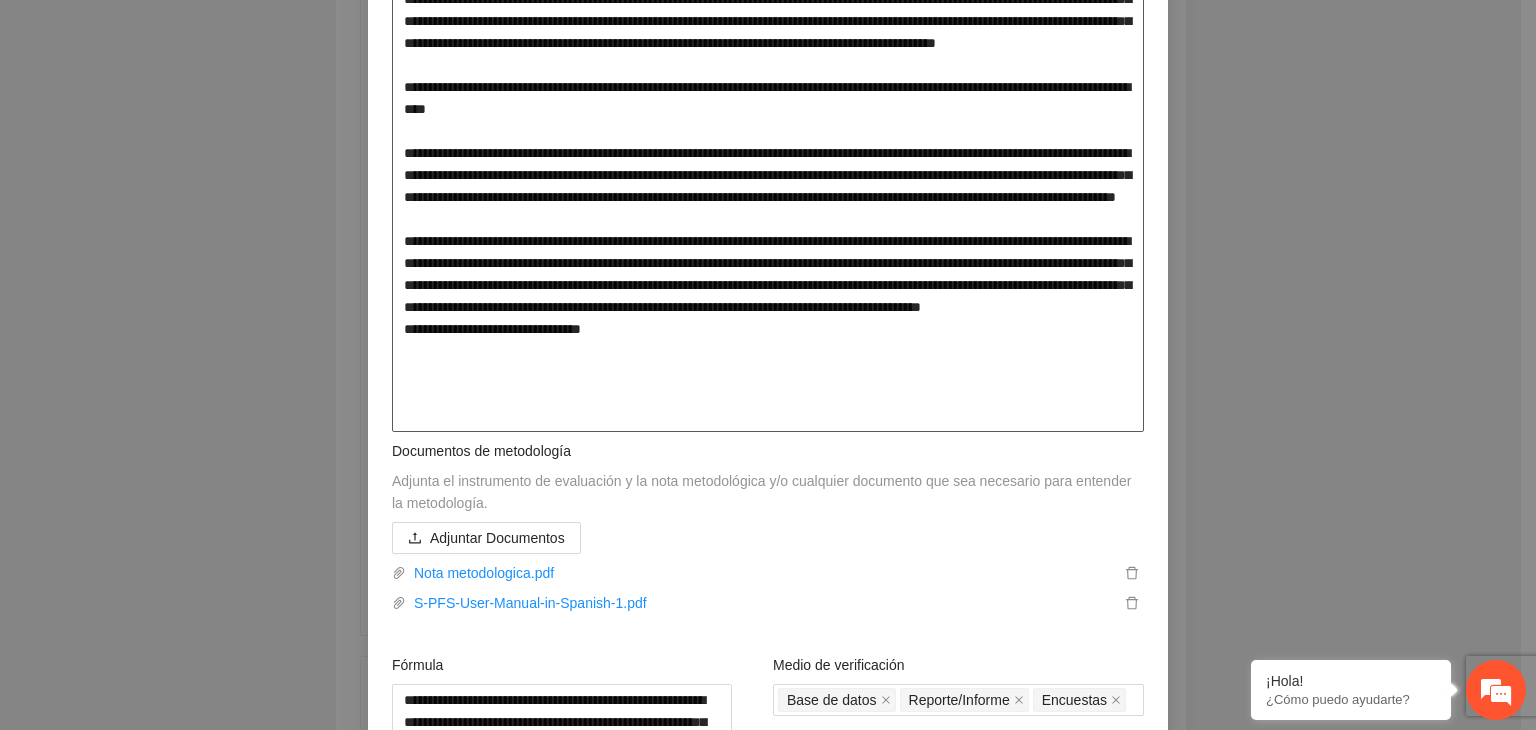 type on "**********" 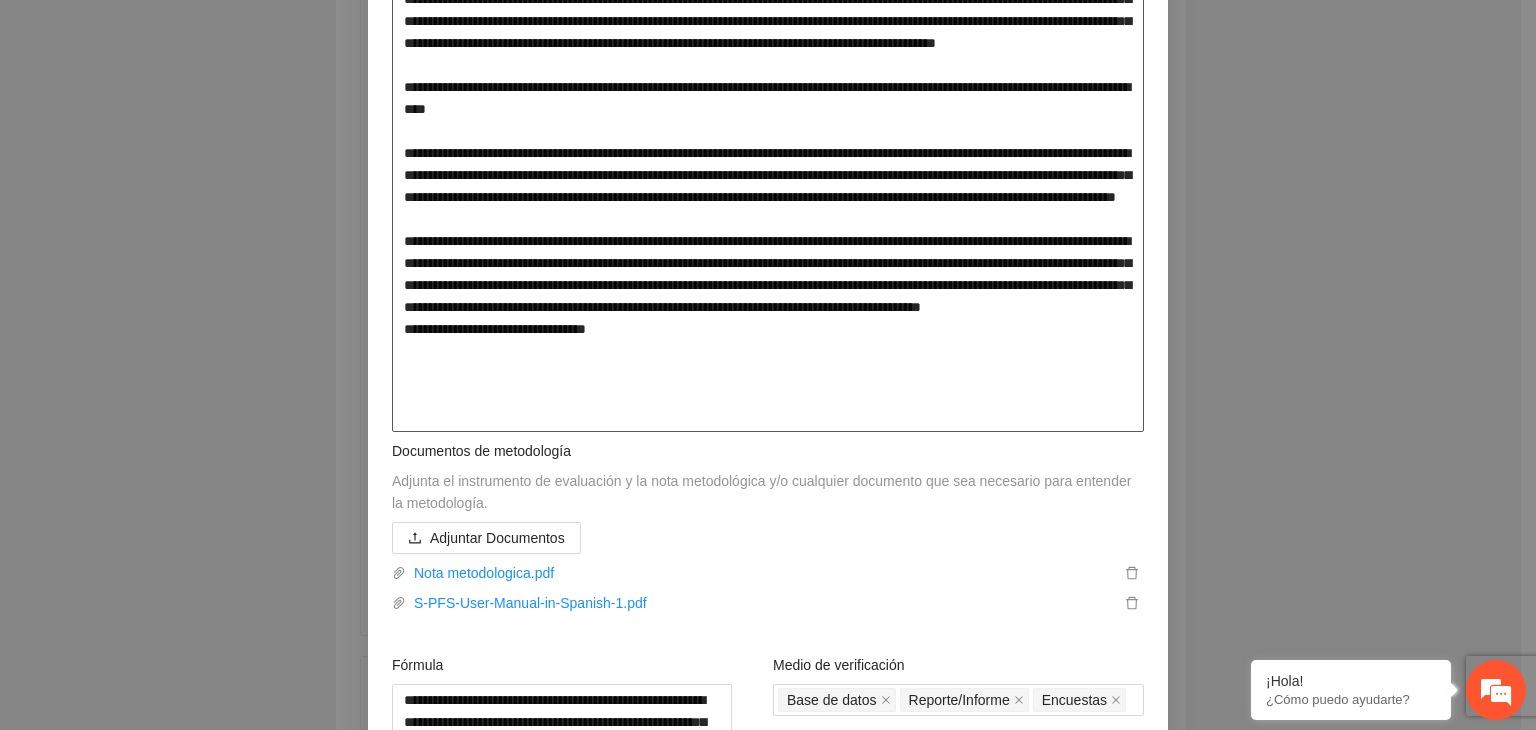 type on "**********" 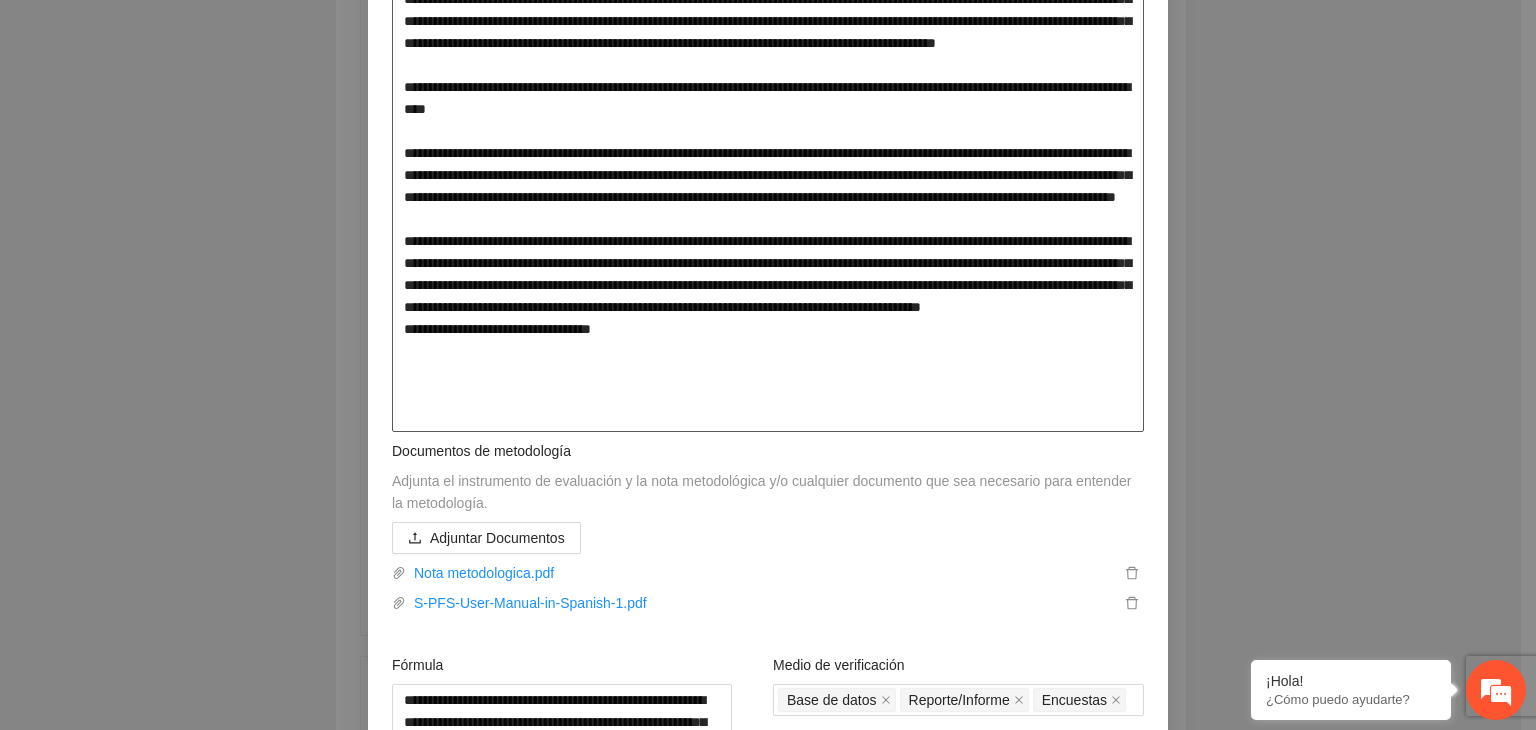 type on "**********" 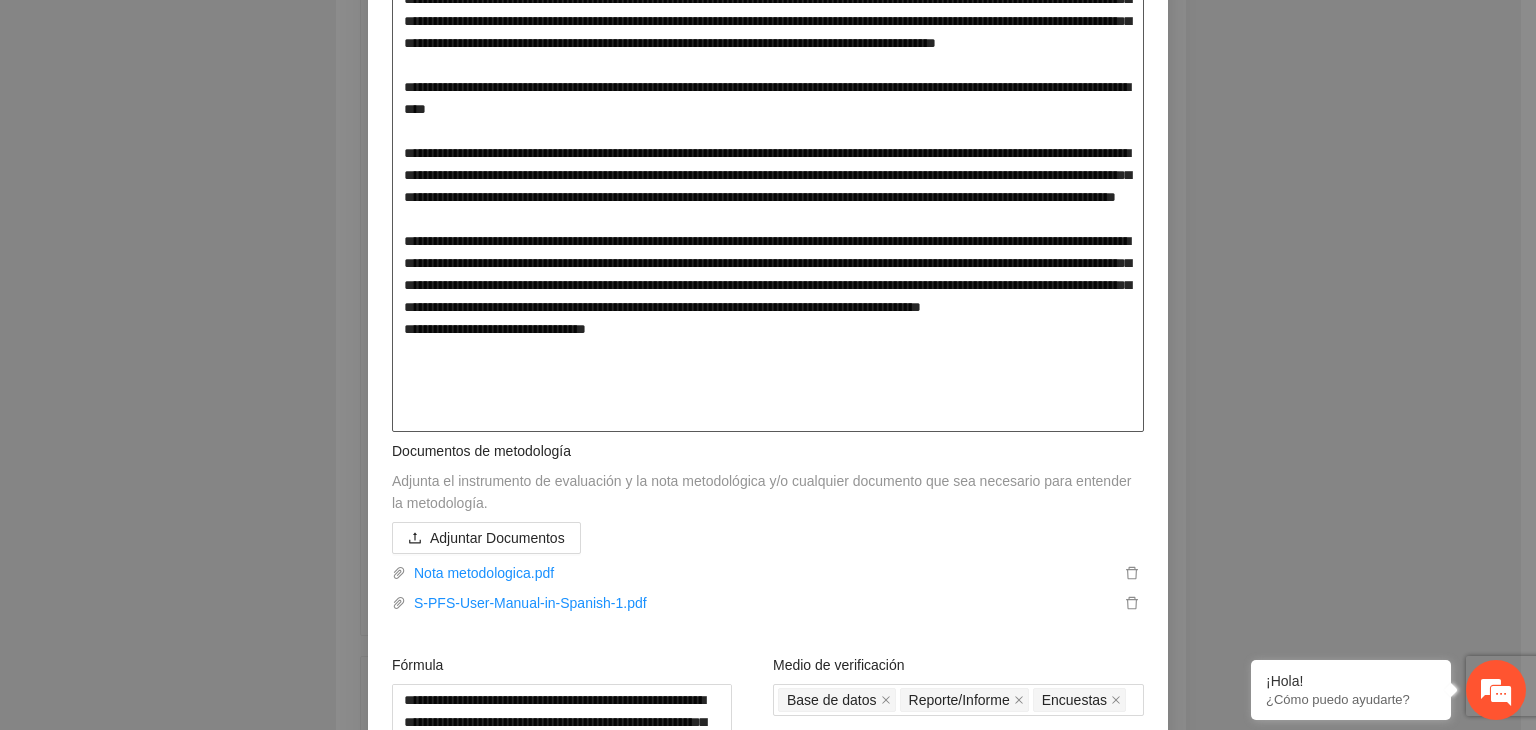 type on "**********" 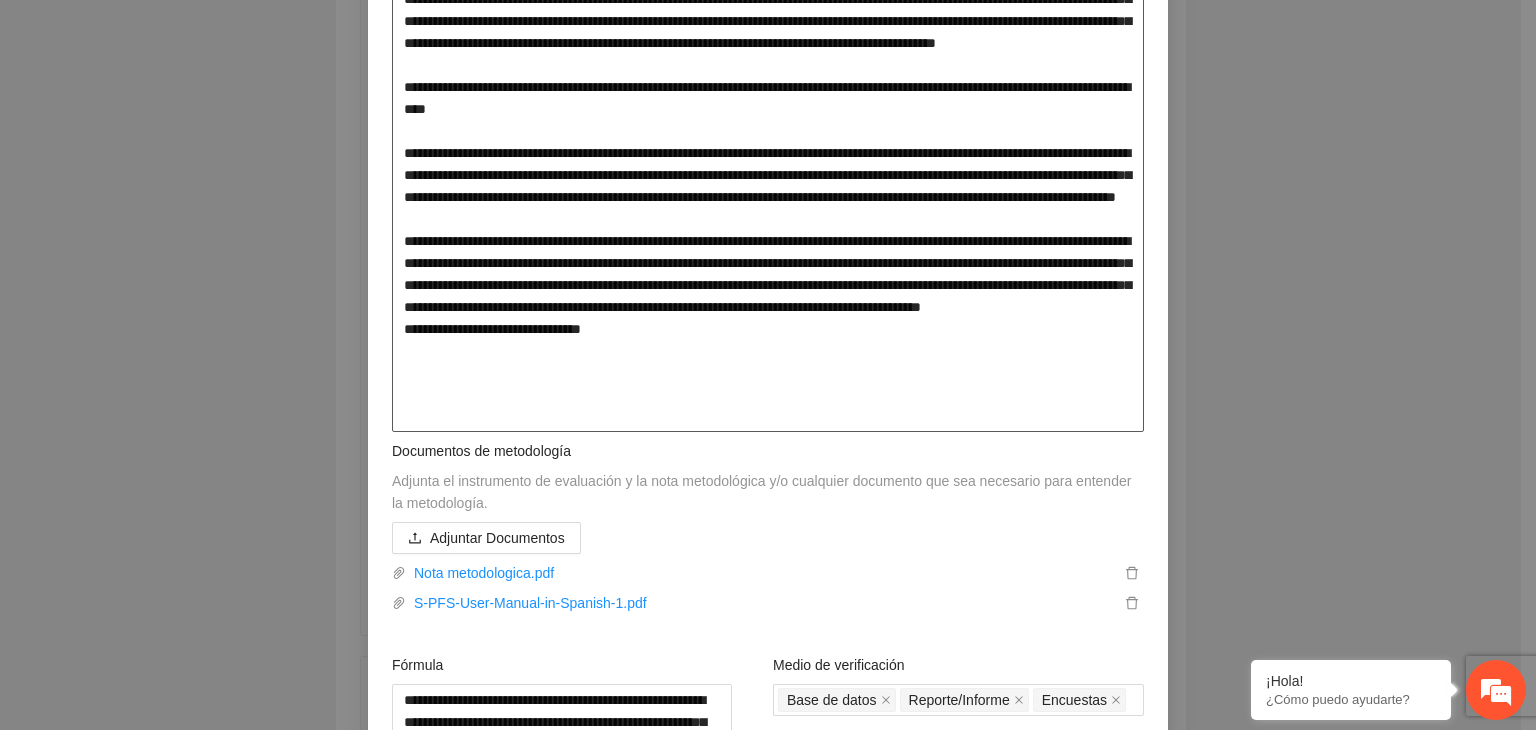 type on "**********" 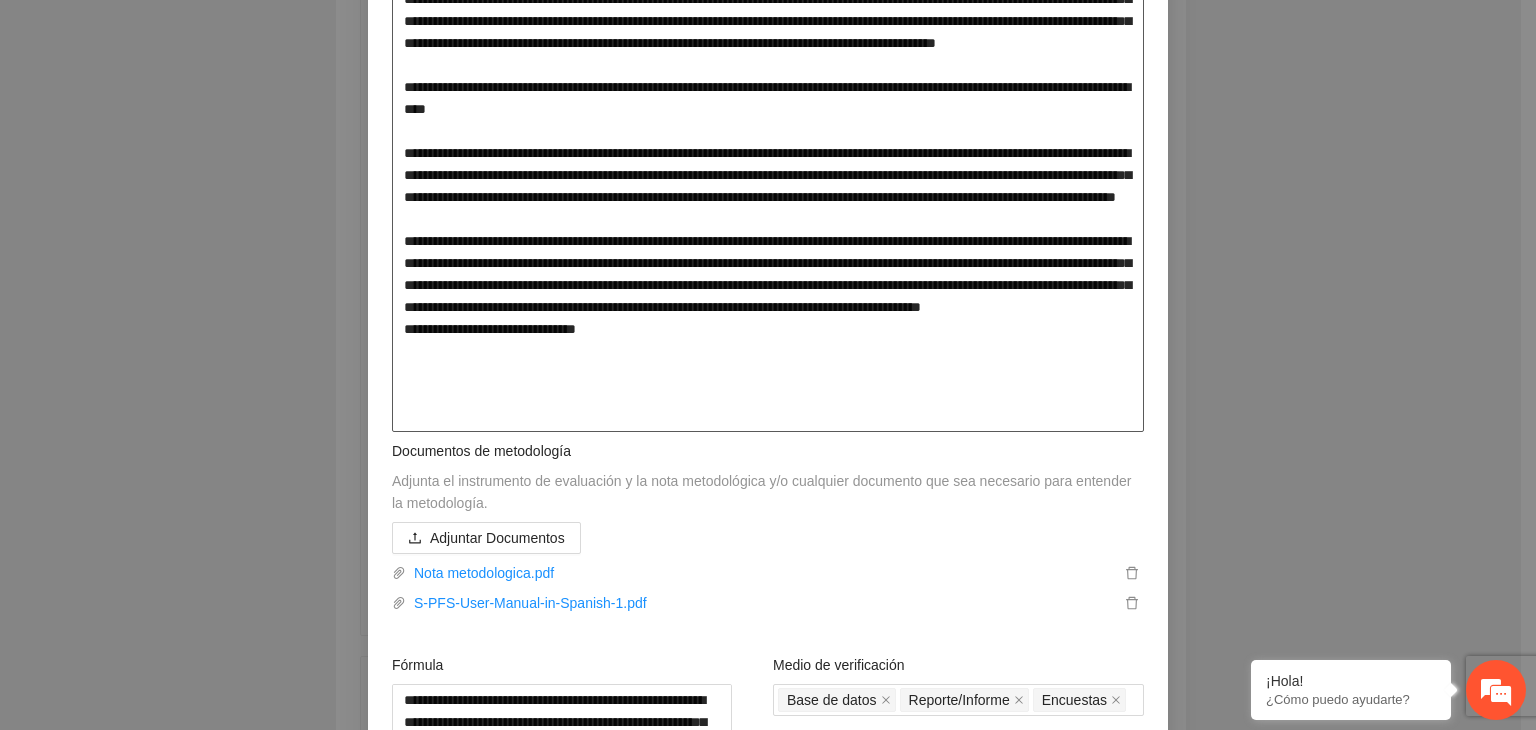 type on "**********" 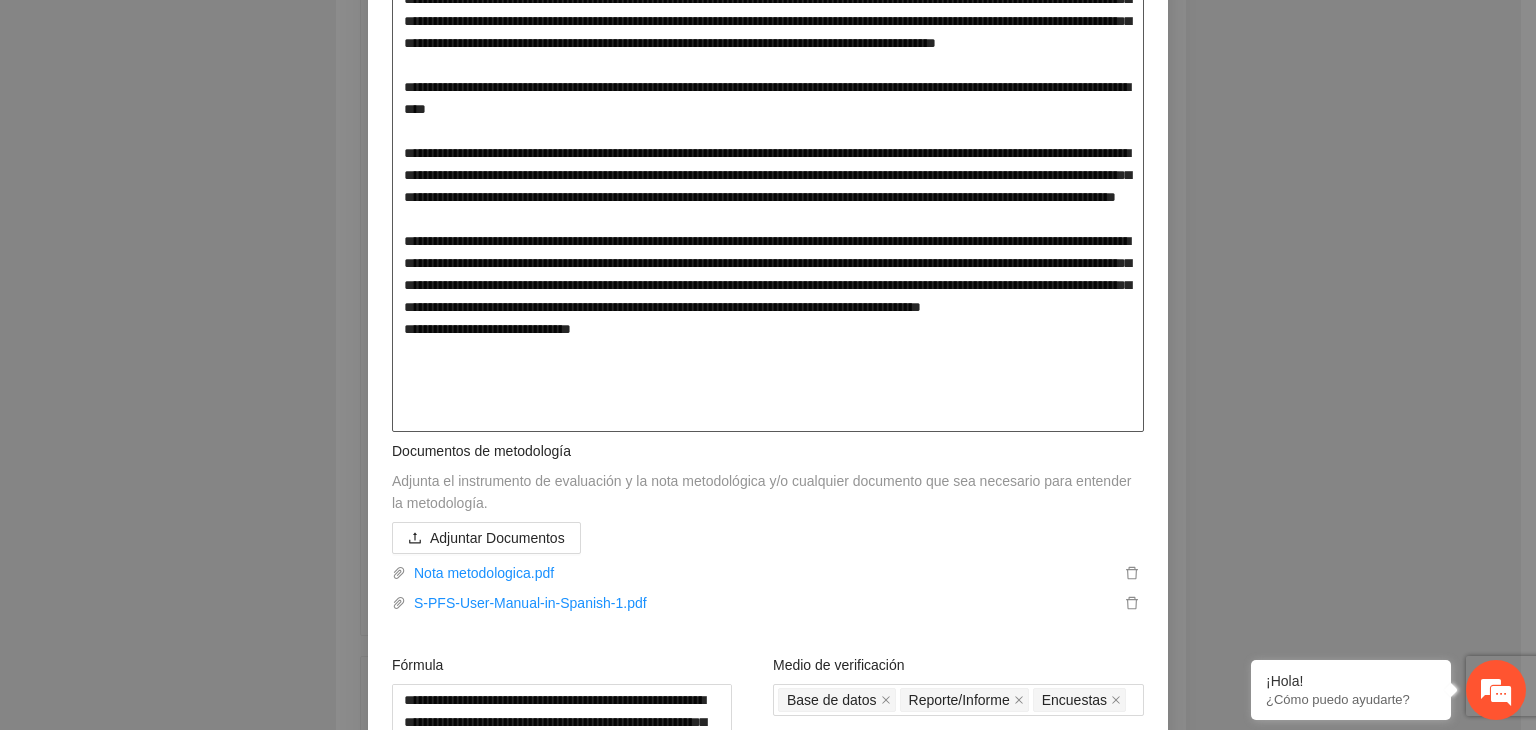 type on "**********" 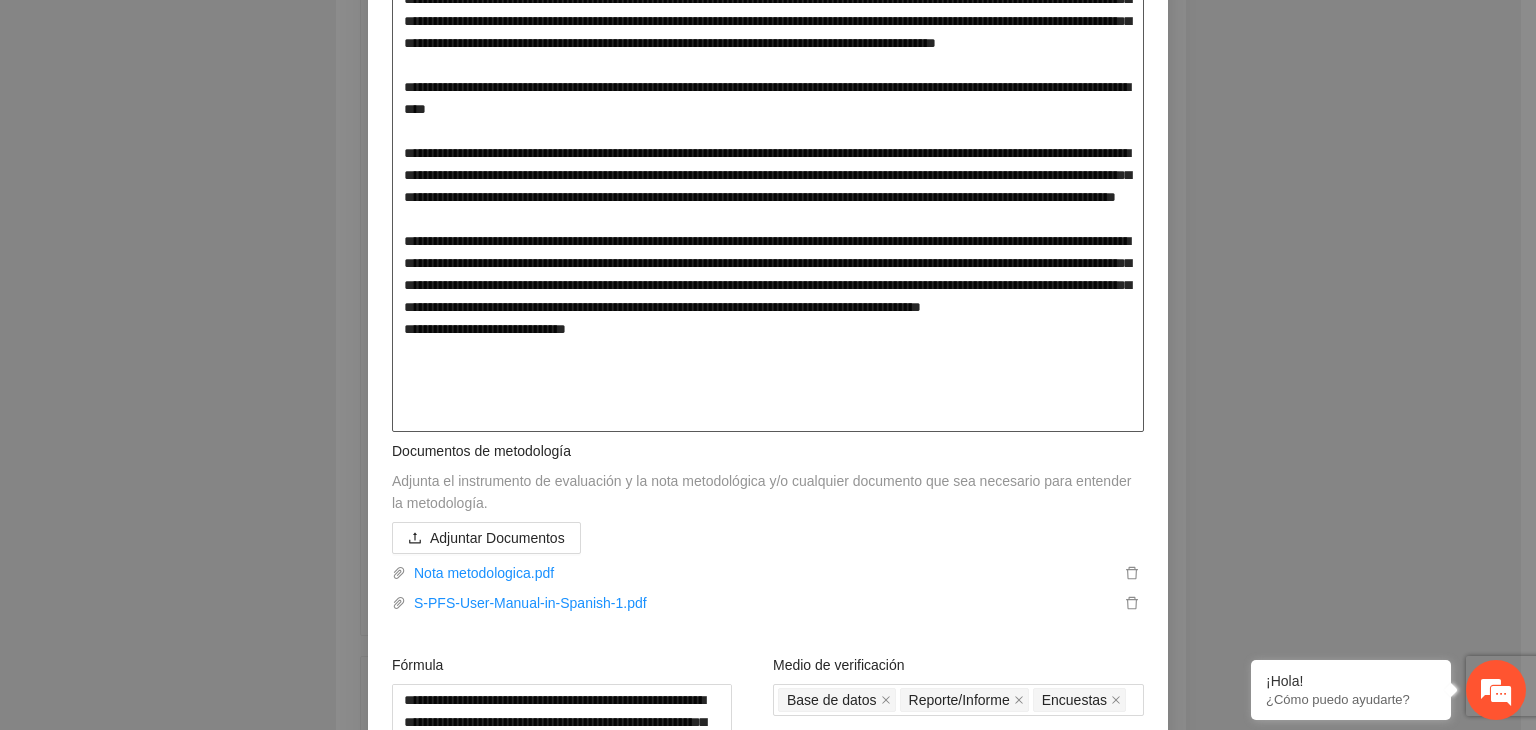 type on "**********" 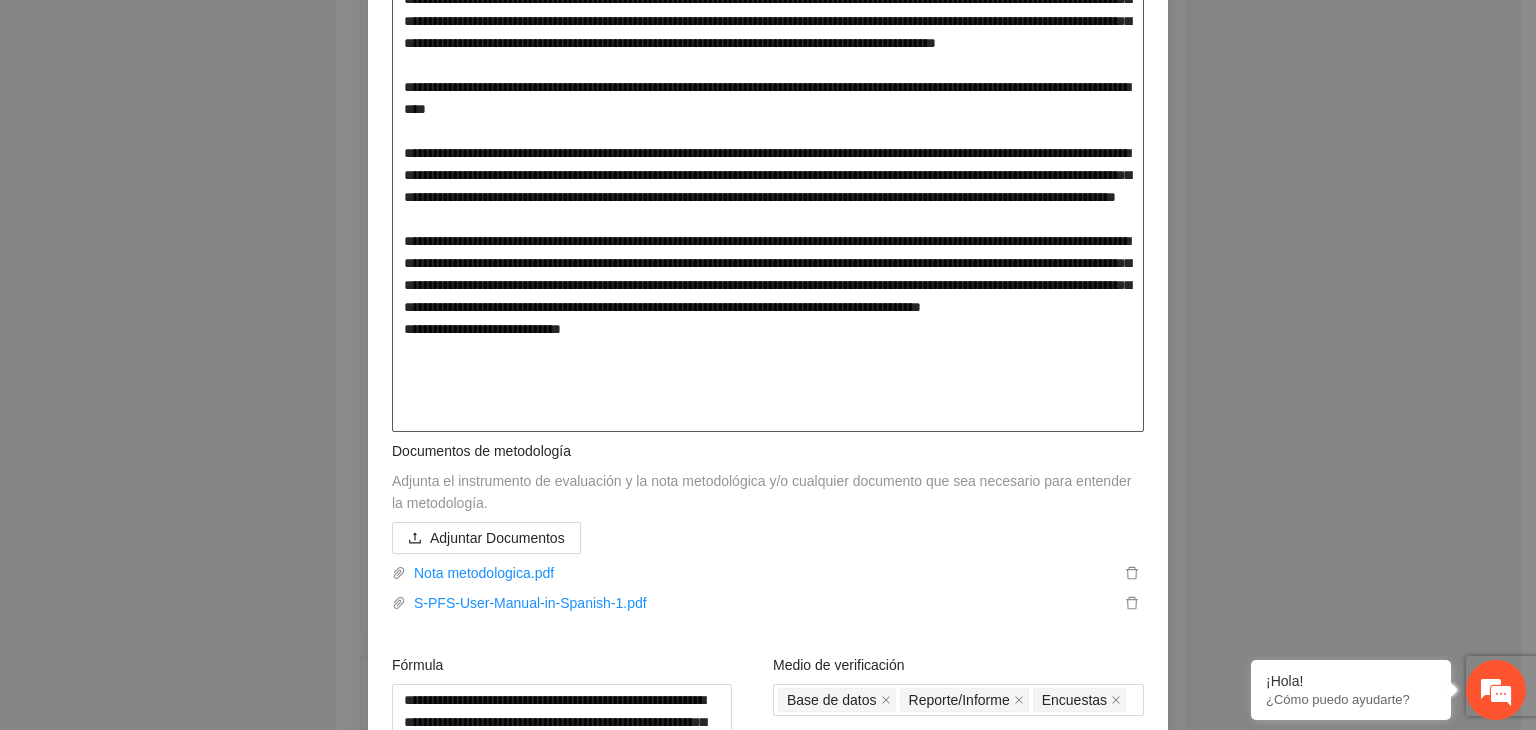 type on "**********" 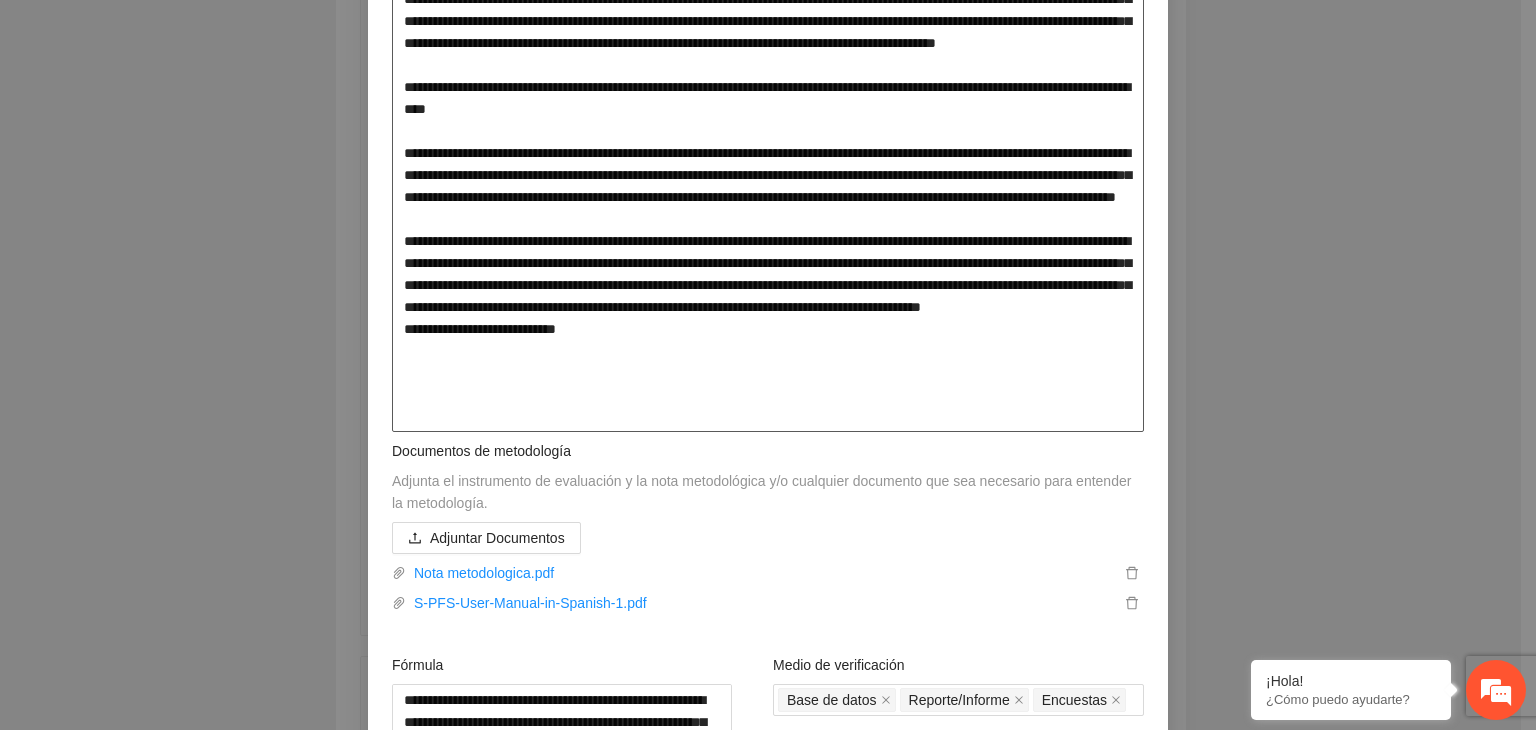 type on "**********" 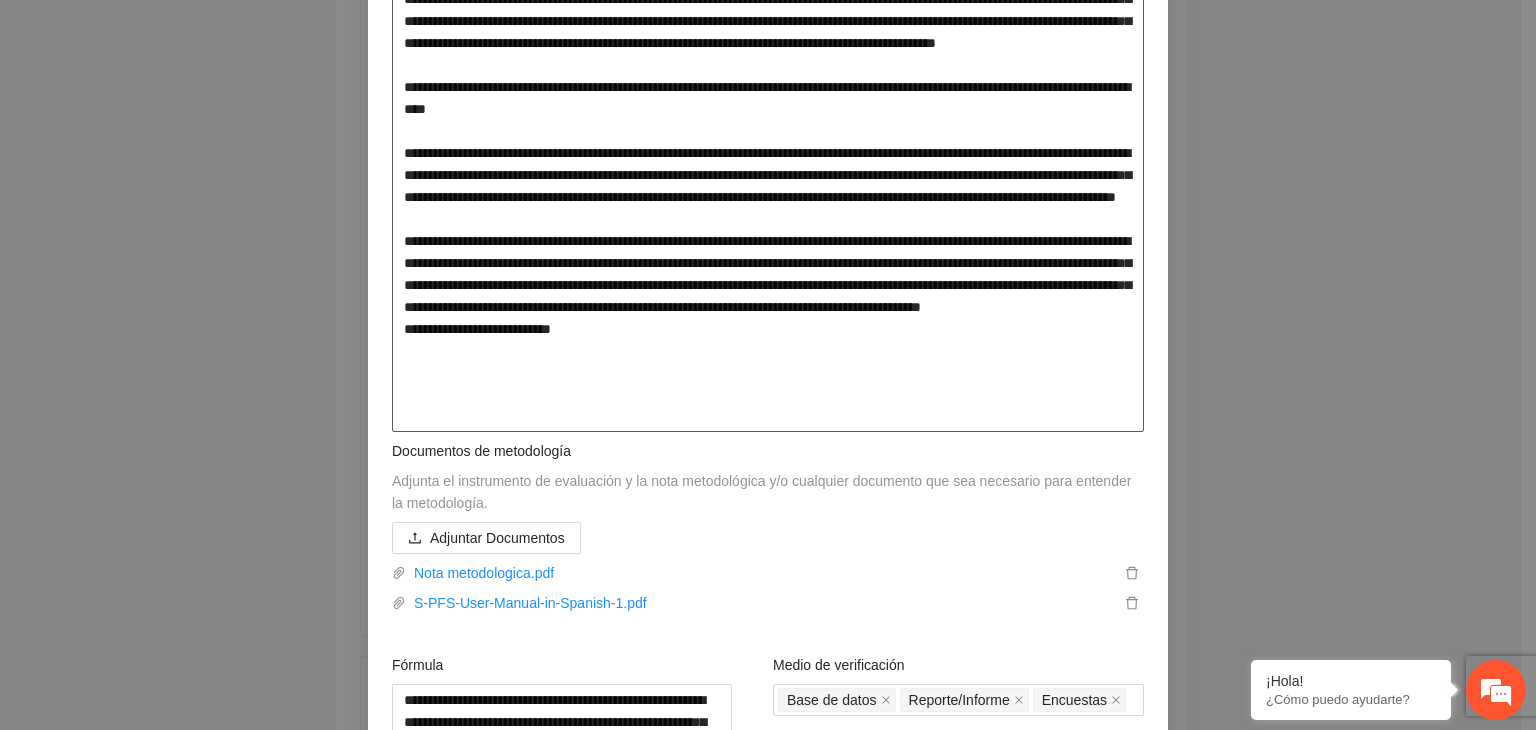 type on "**********" 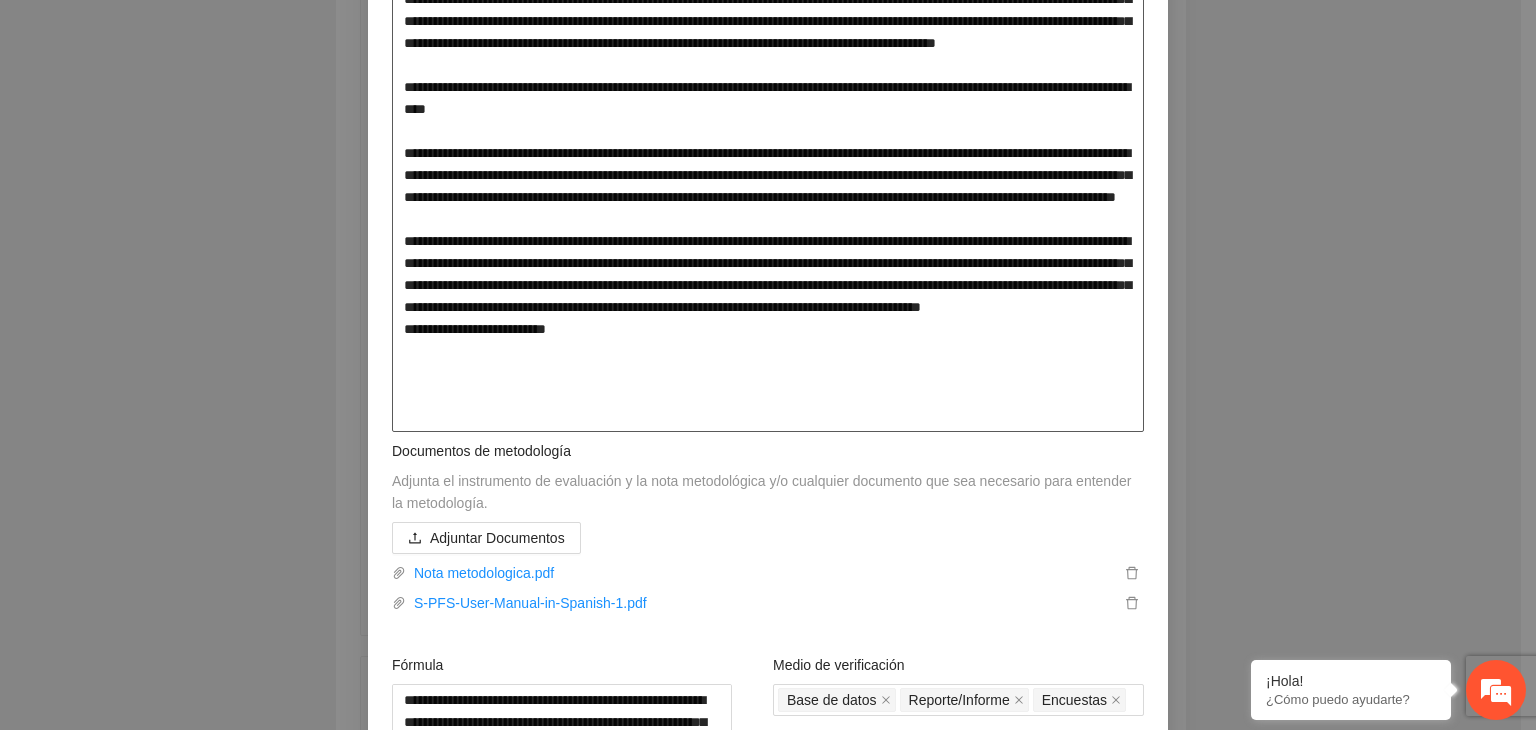 type on "**********" 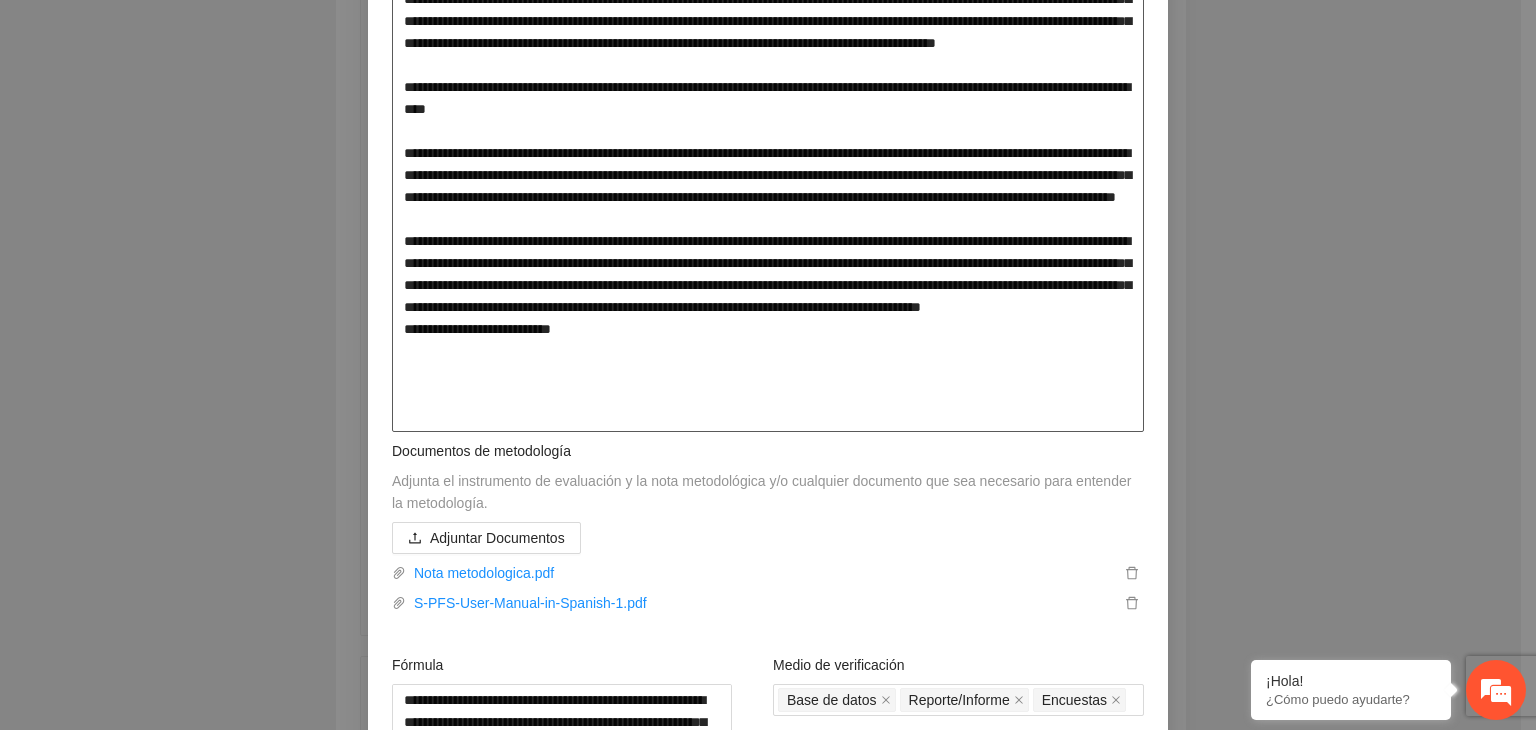 type on "**********" 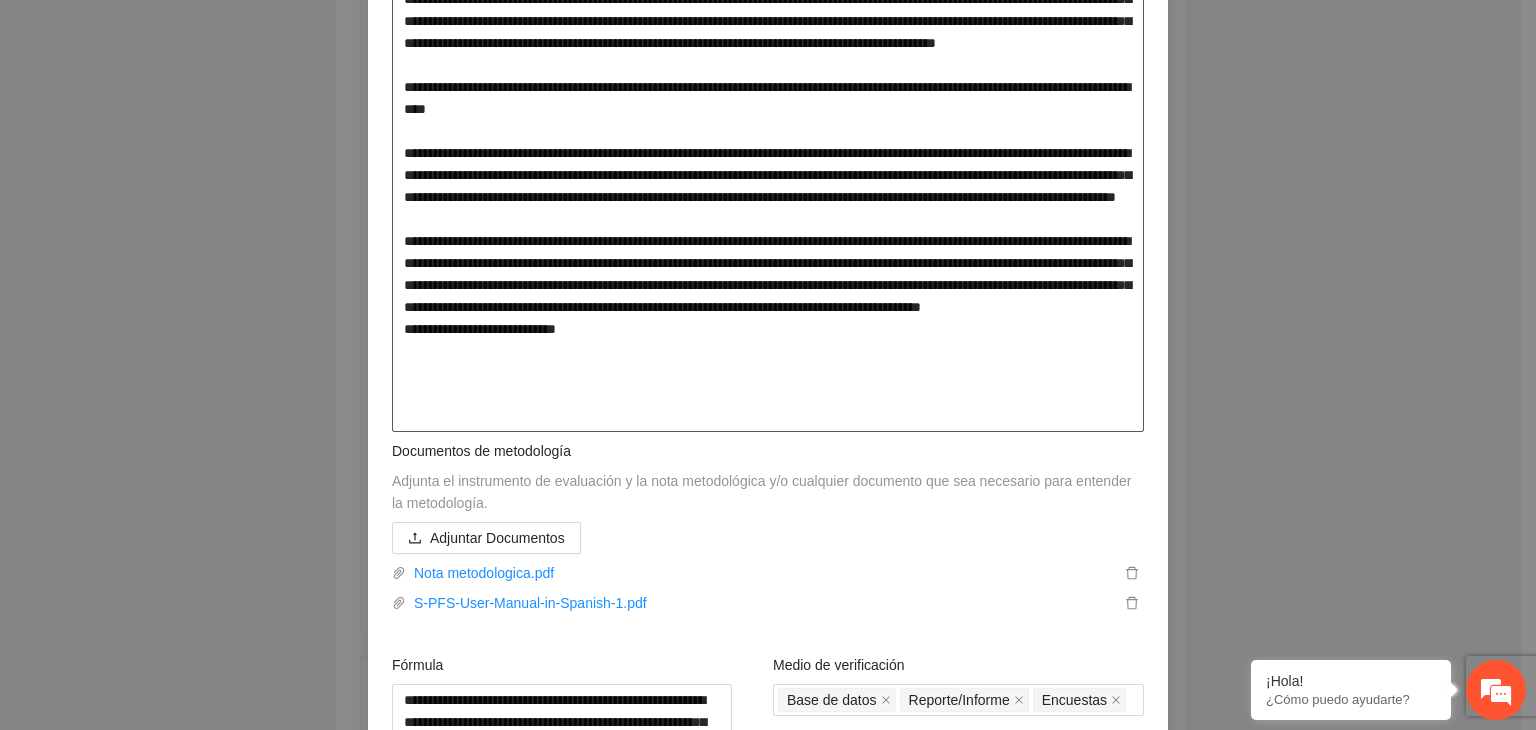 type on "**********" 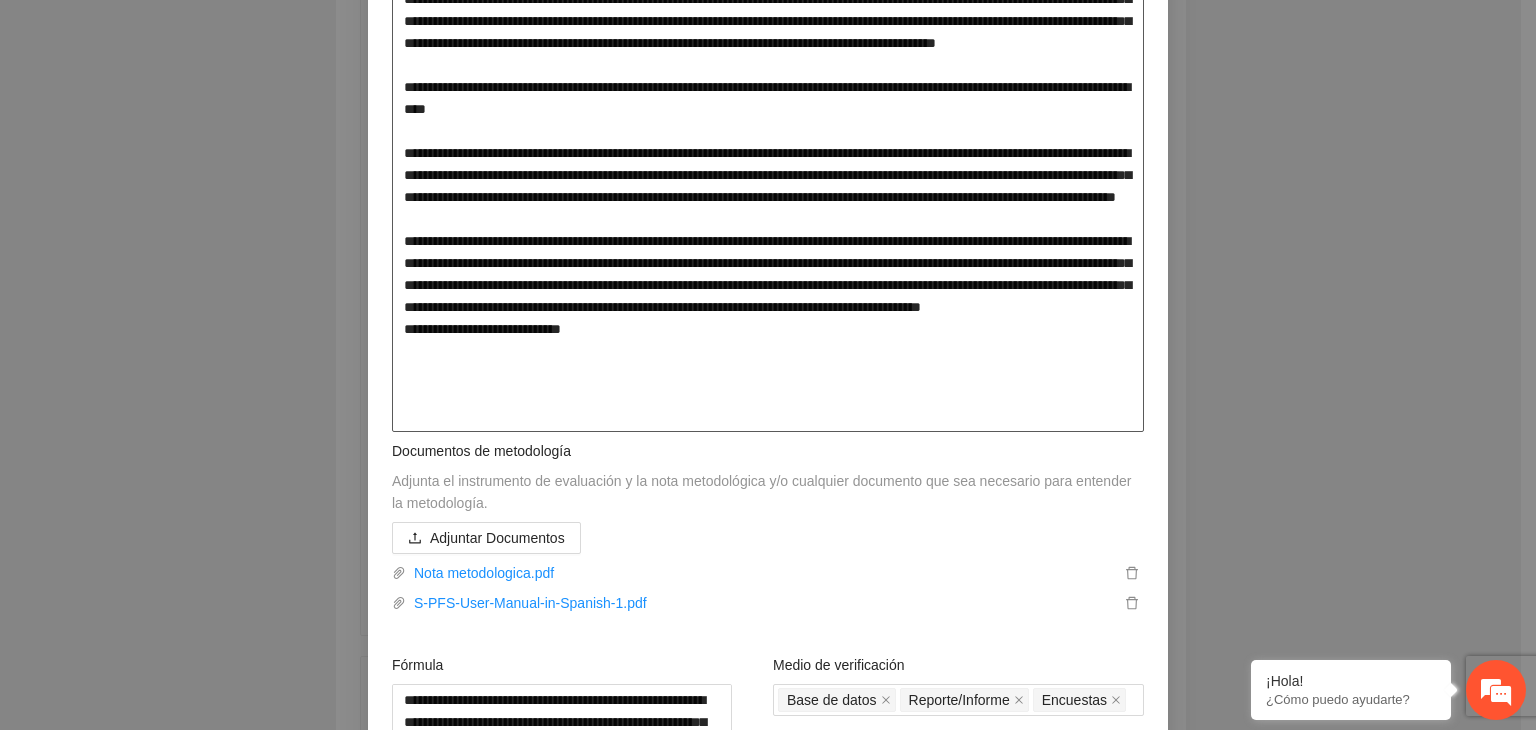type on "**********" 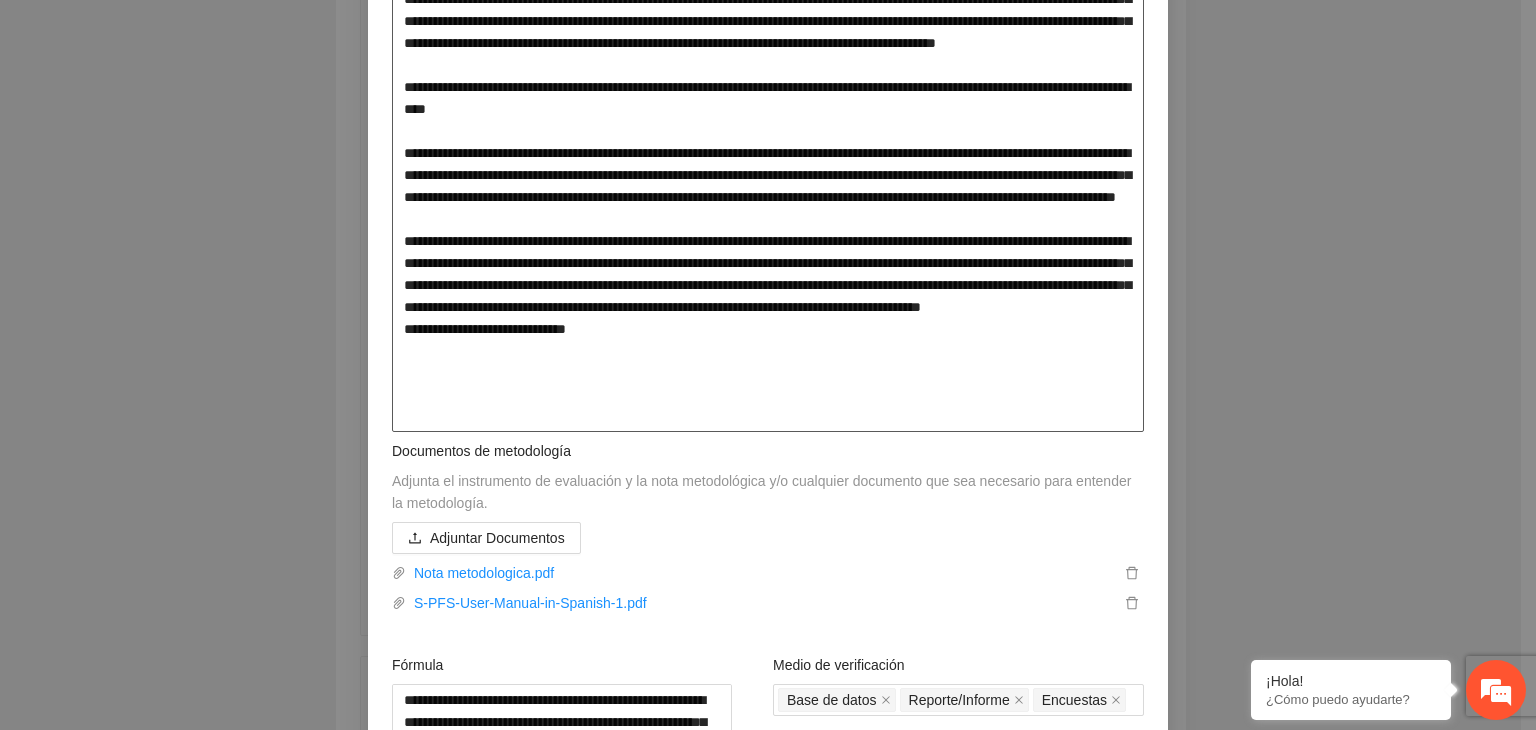 type on "**********" 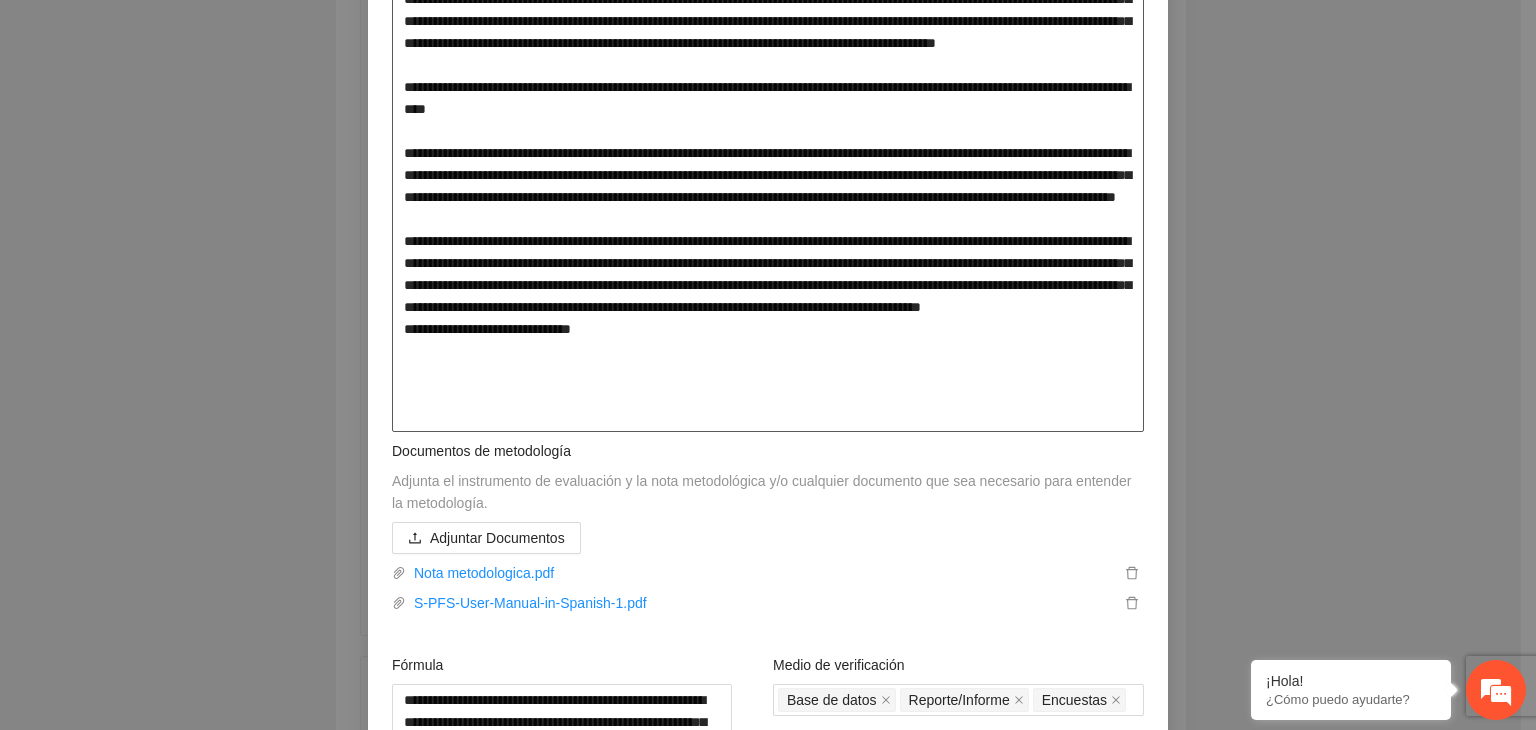 type on "**********" 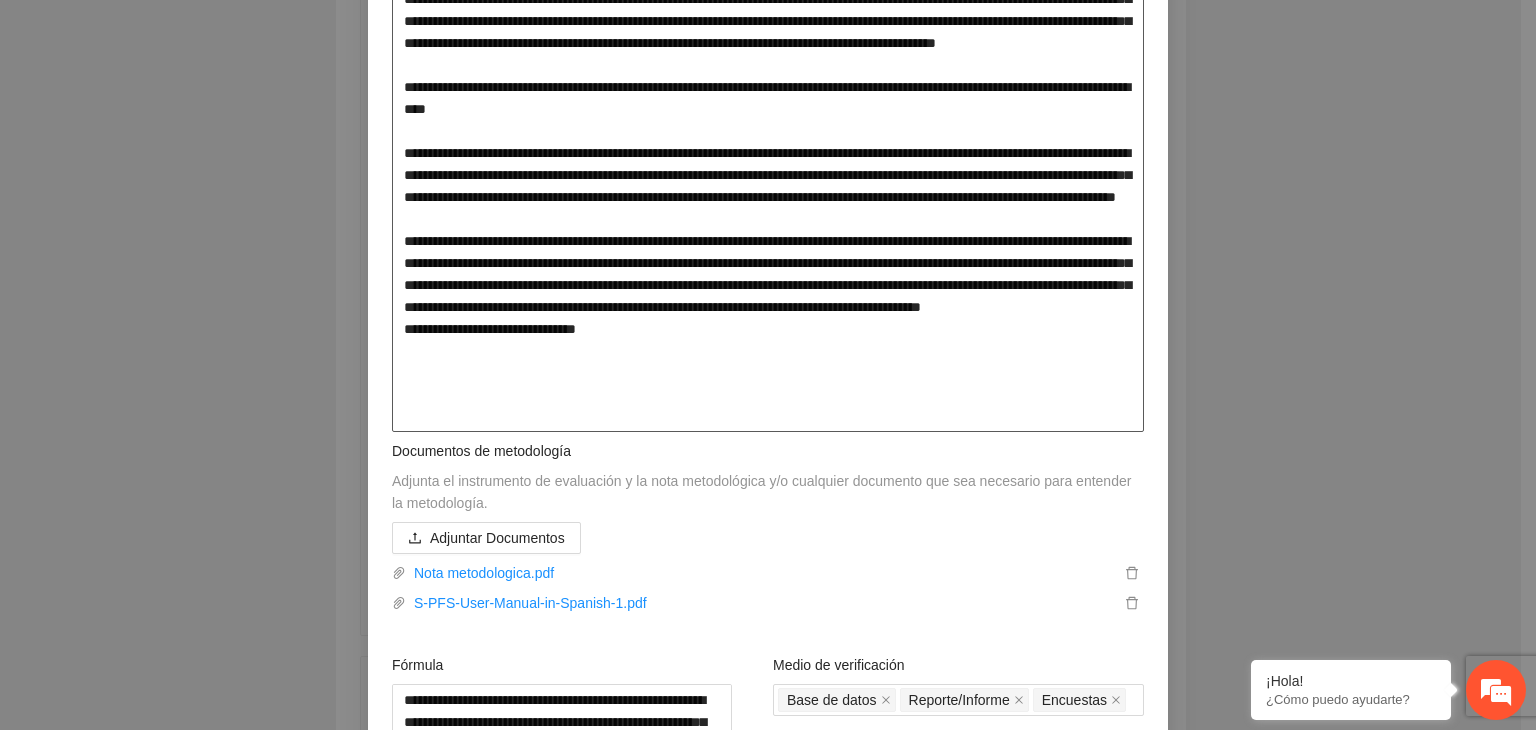 type on "**********" 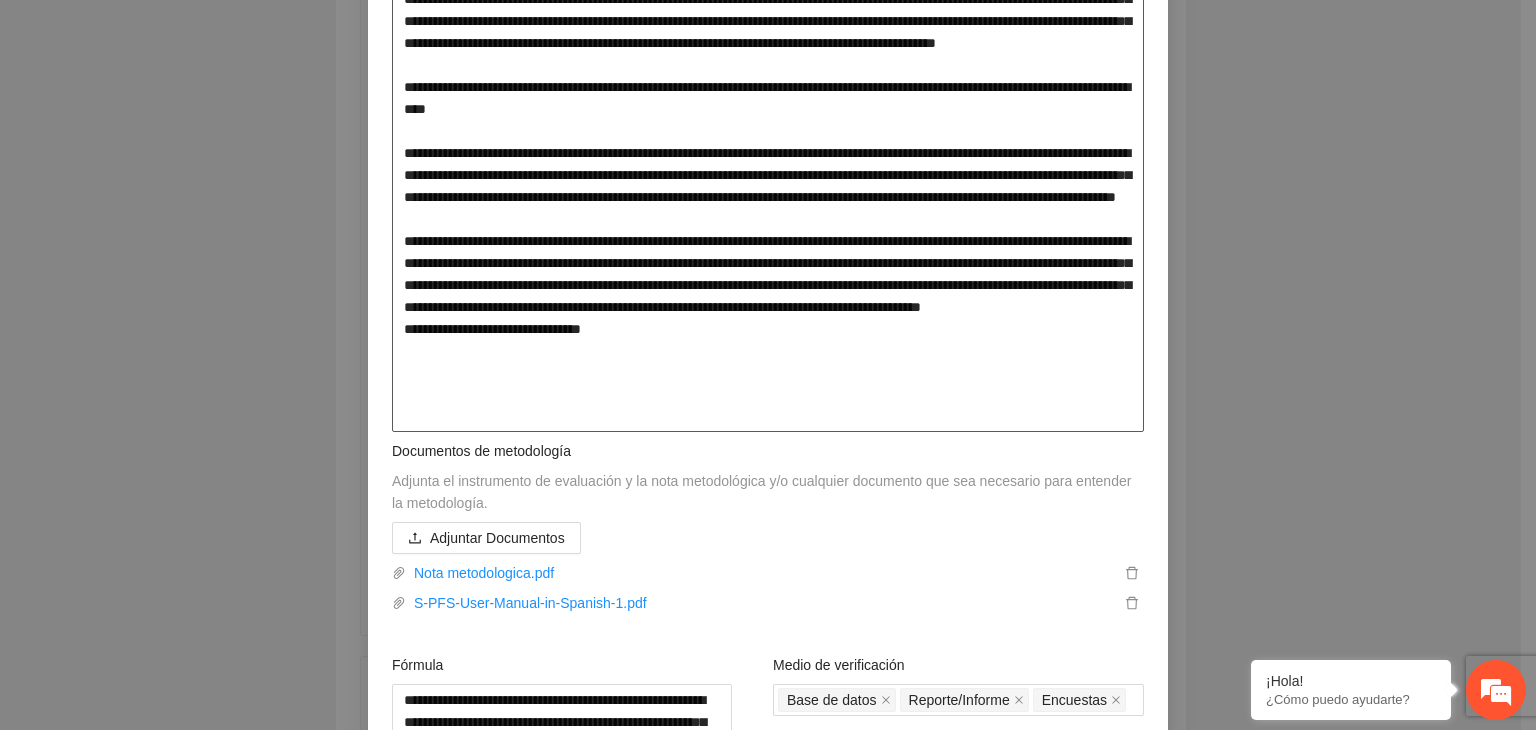 type on "**********" 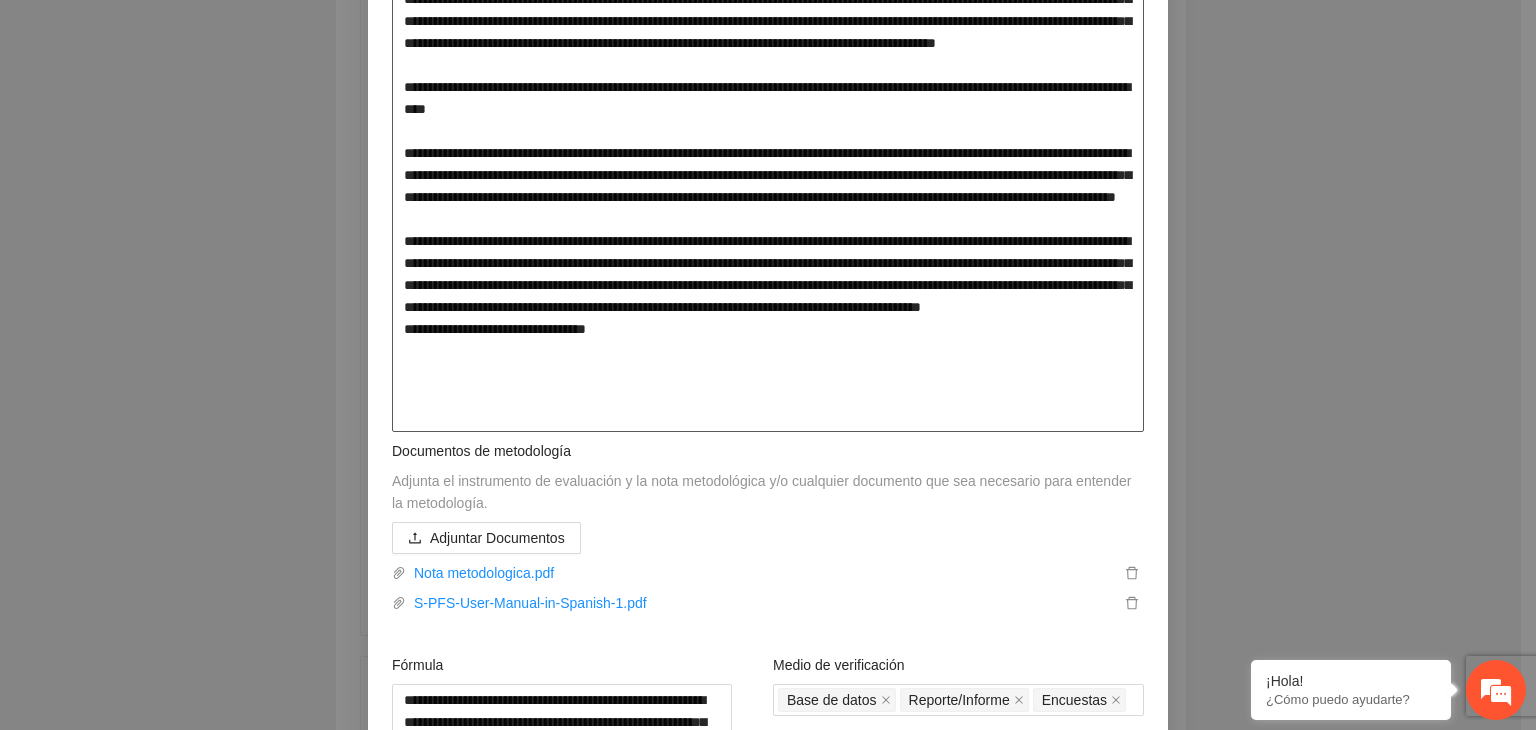 type on "**********" 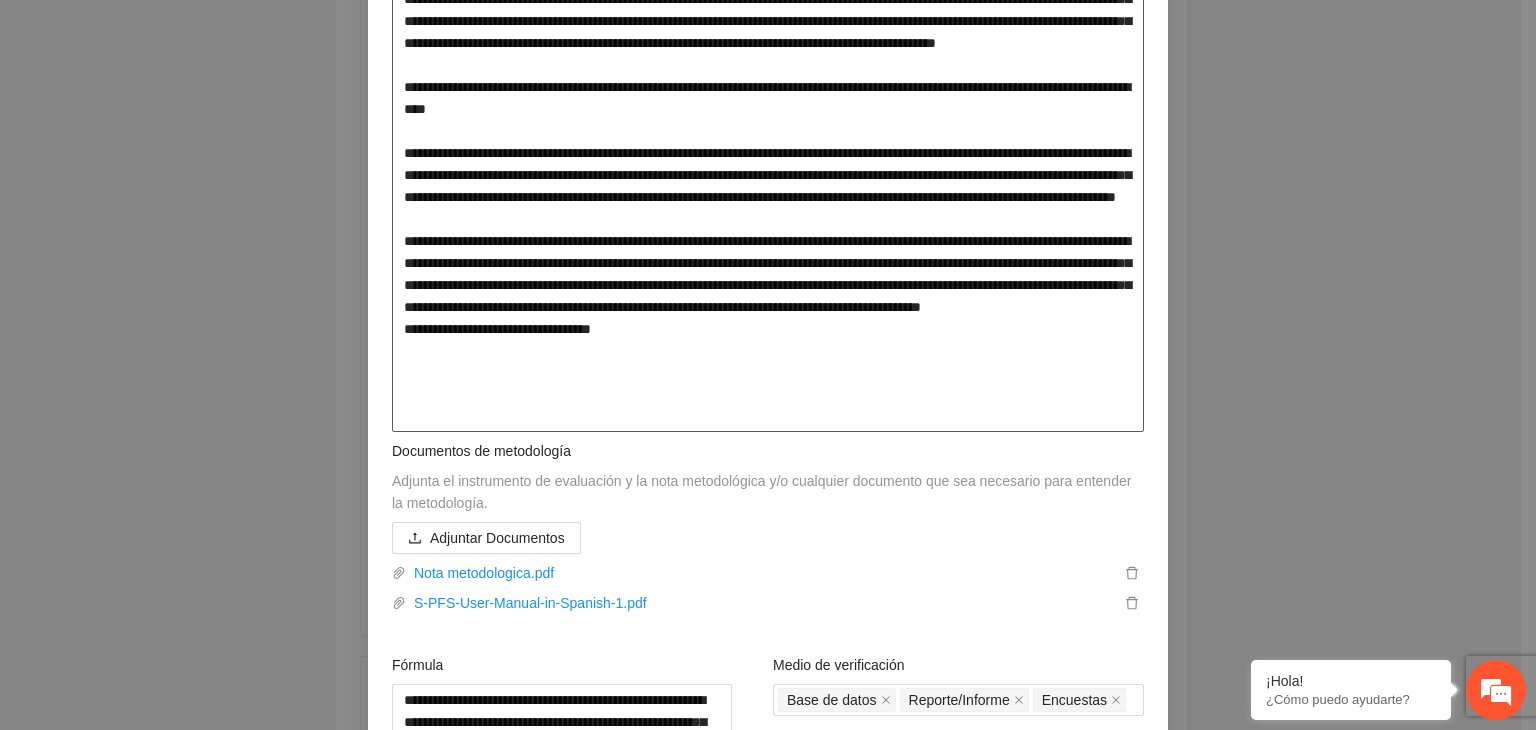 type on "**********" 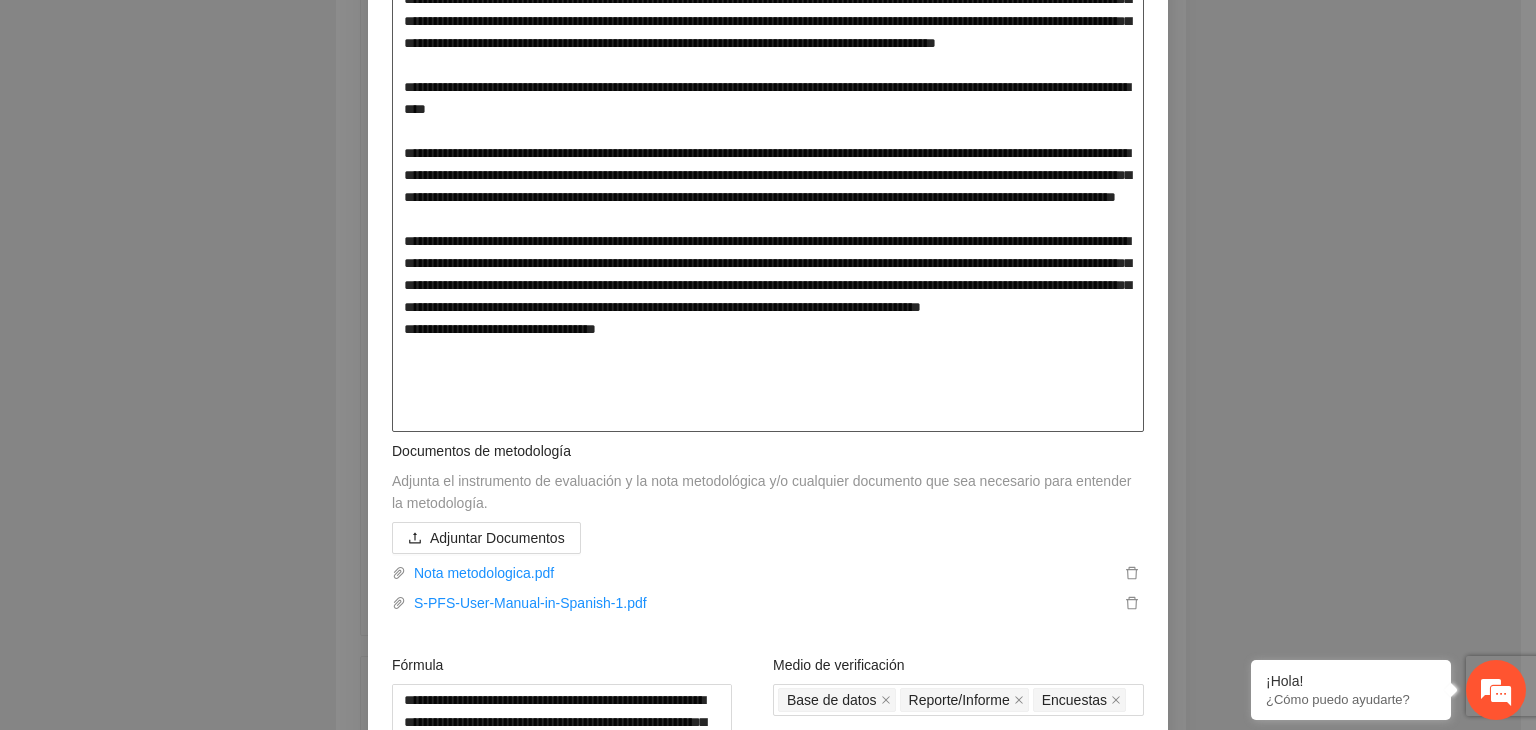type on "**********" 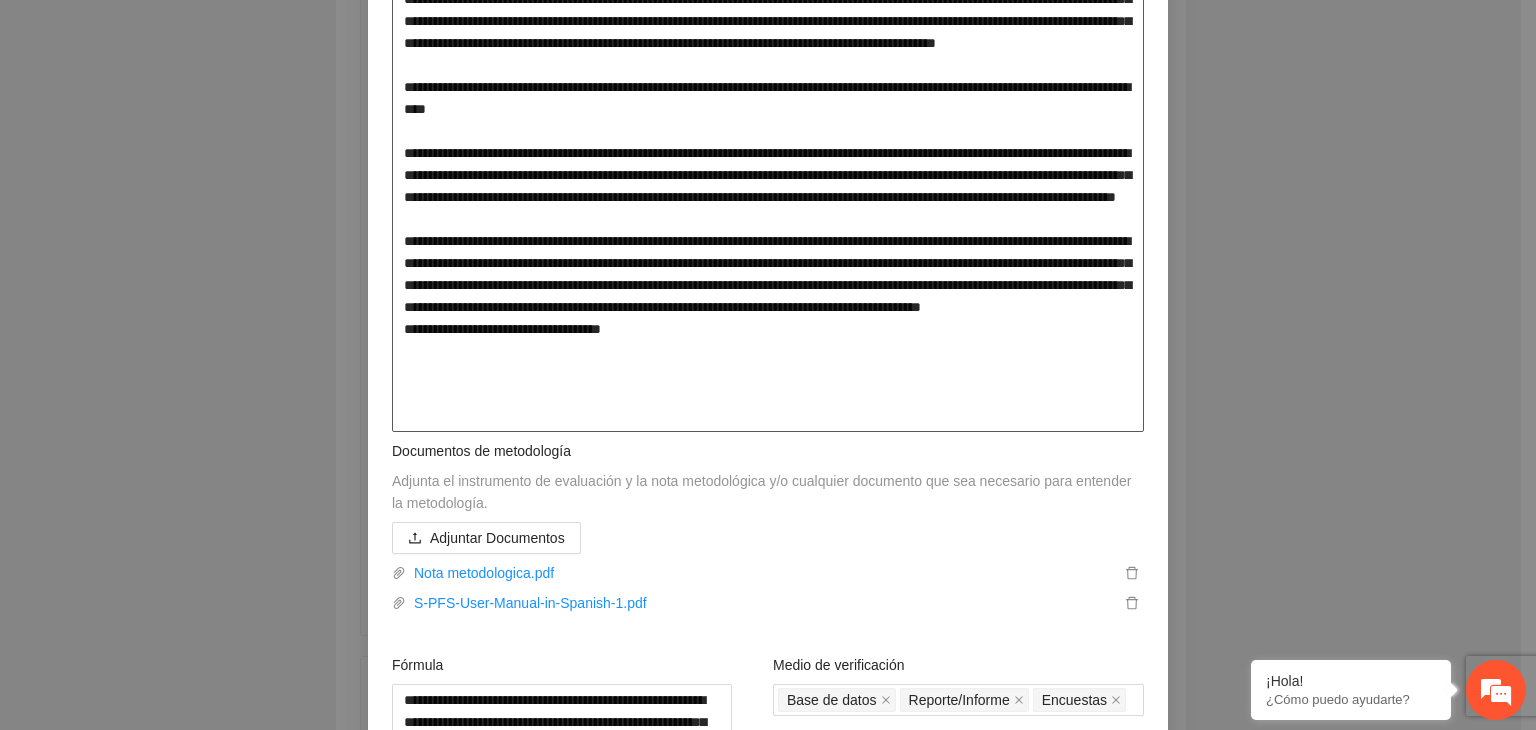 type on "**********" 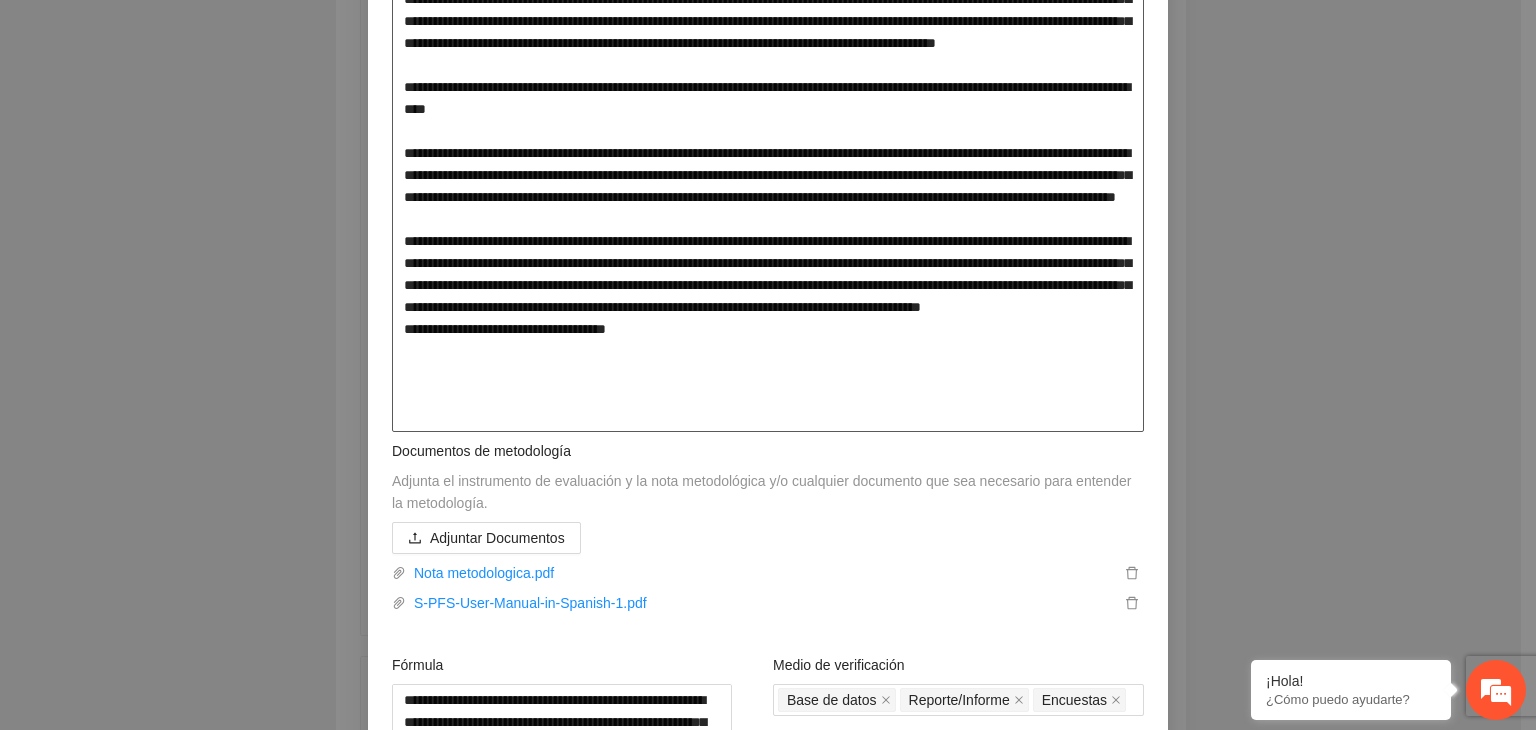 type on "**********" 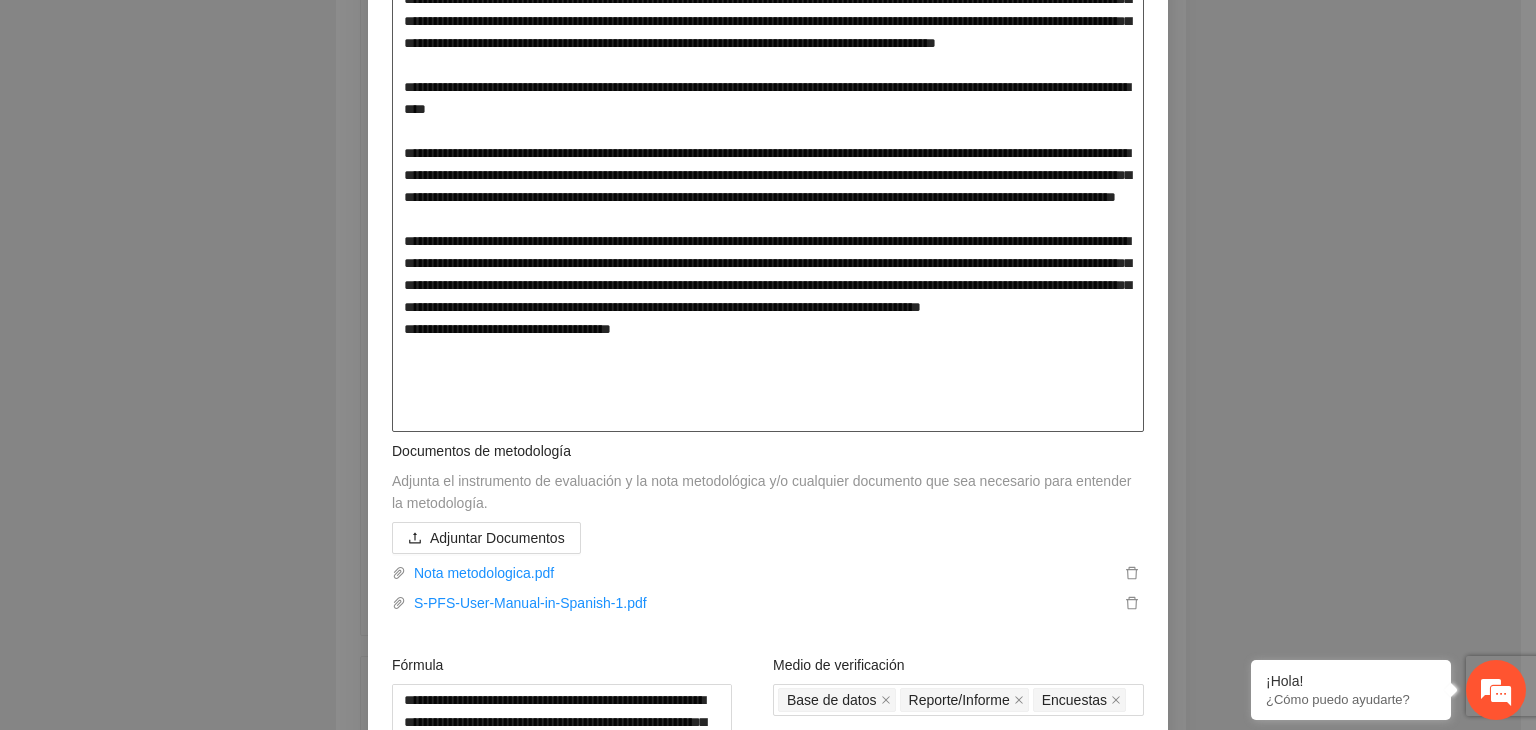 type on "**********" 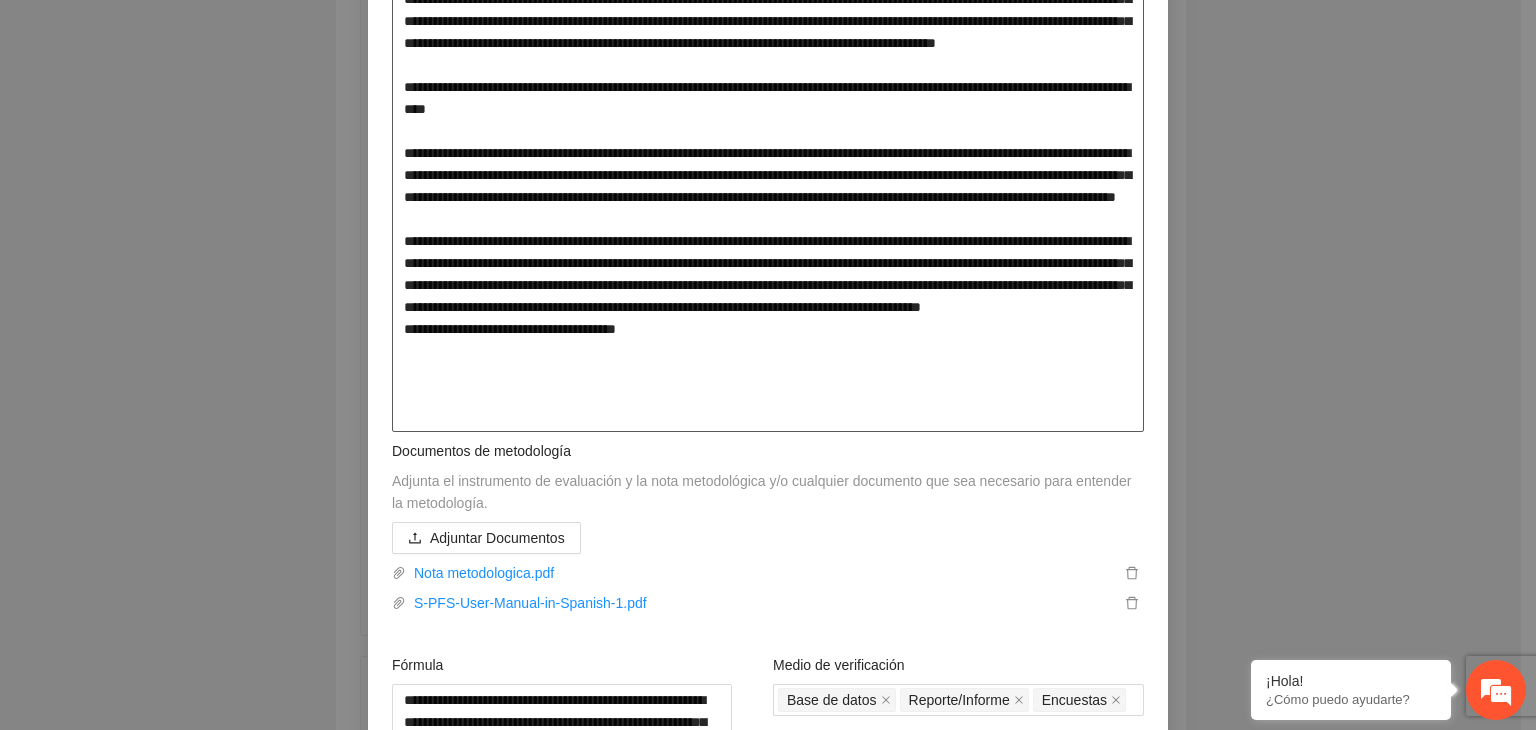 type on "**********" 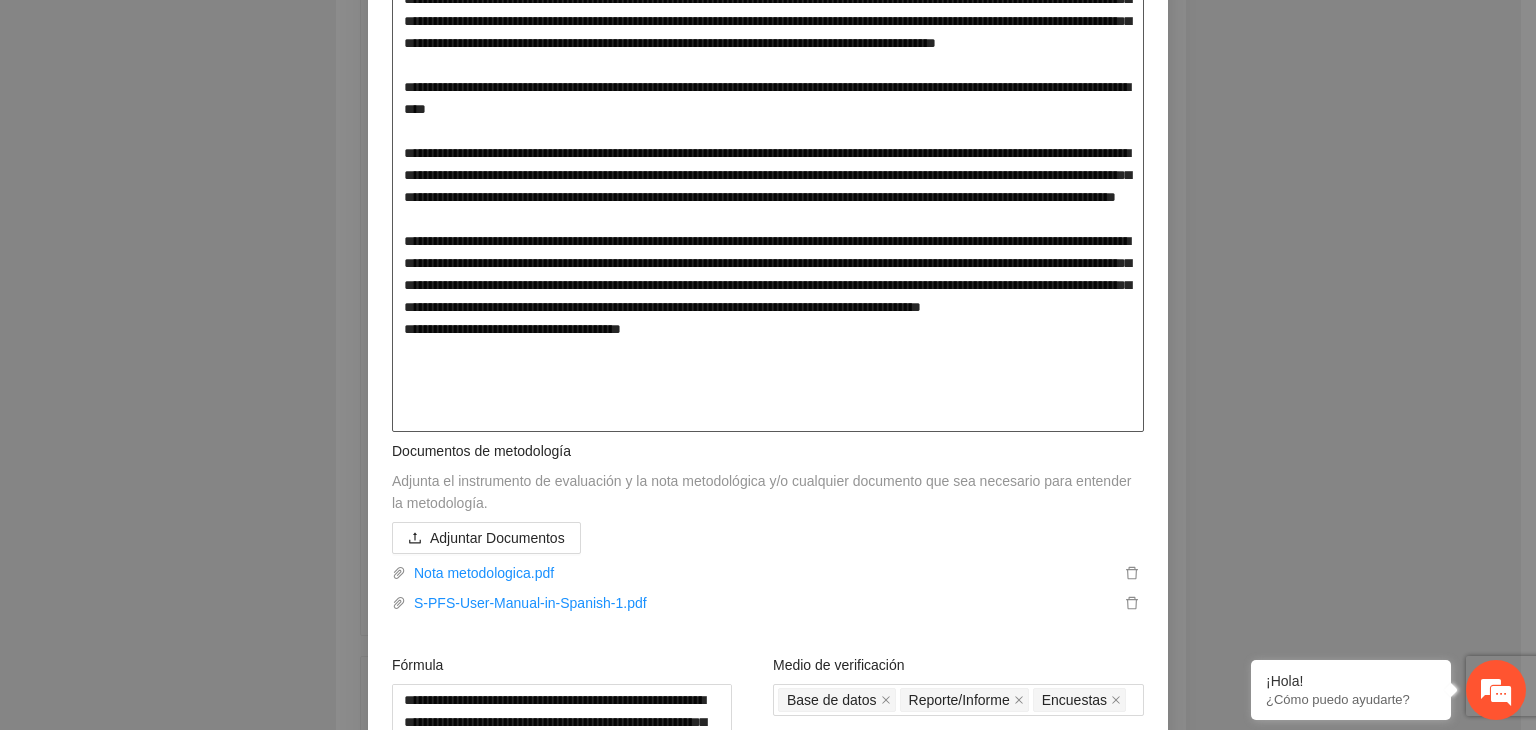 type on "**********" 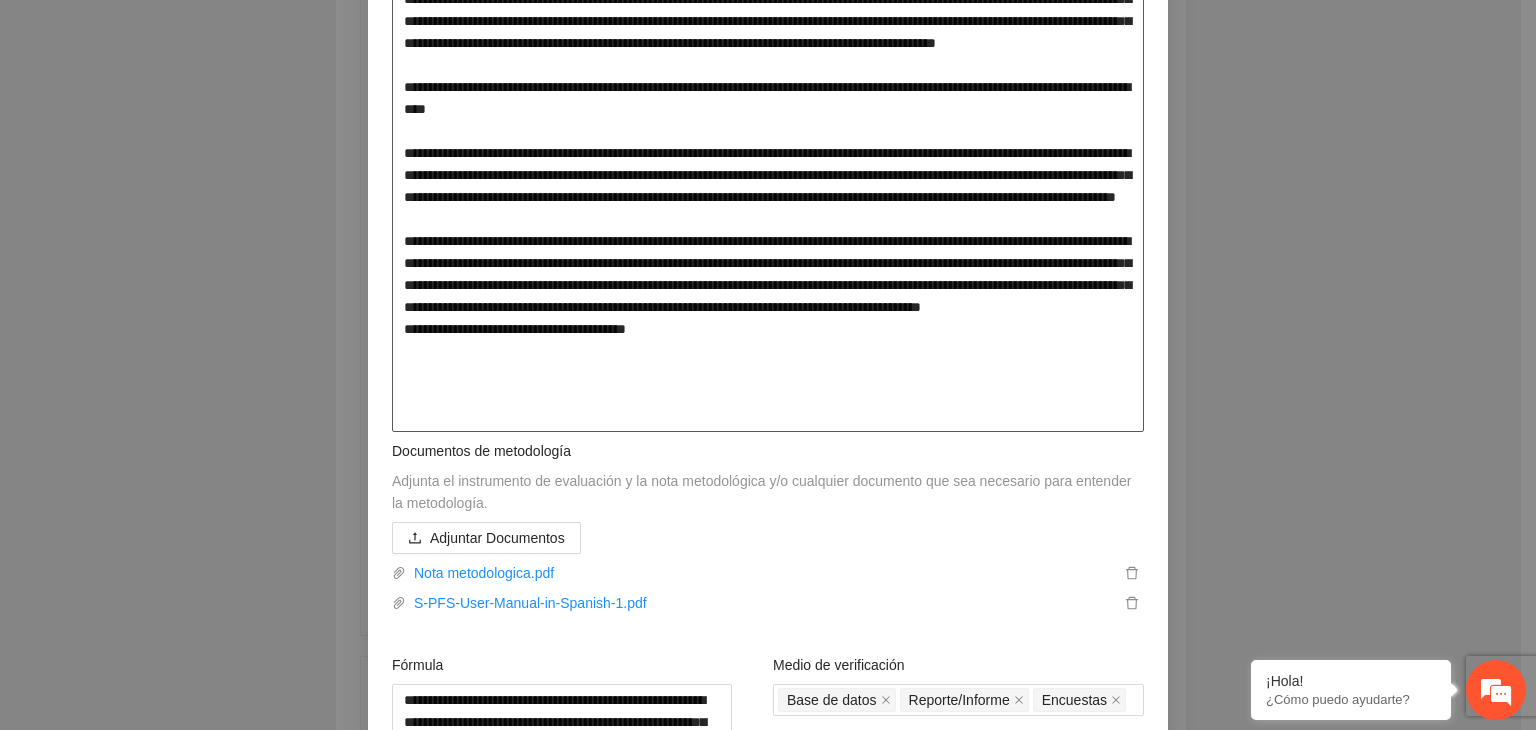 type on "**********" 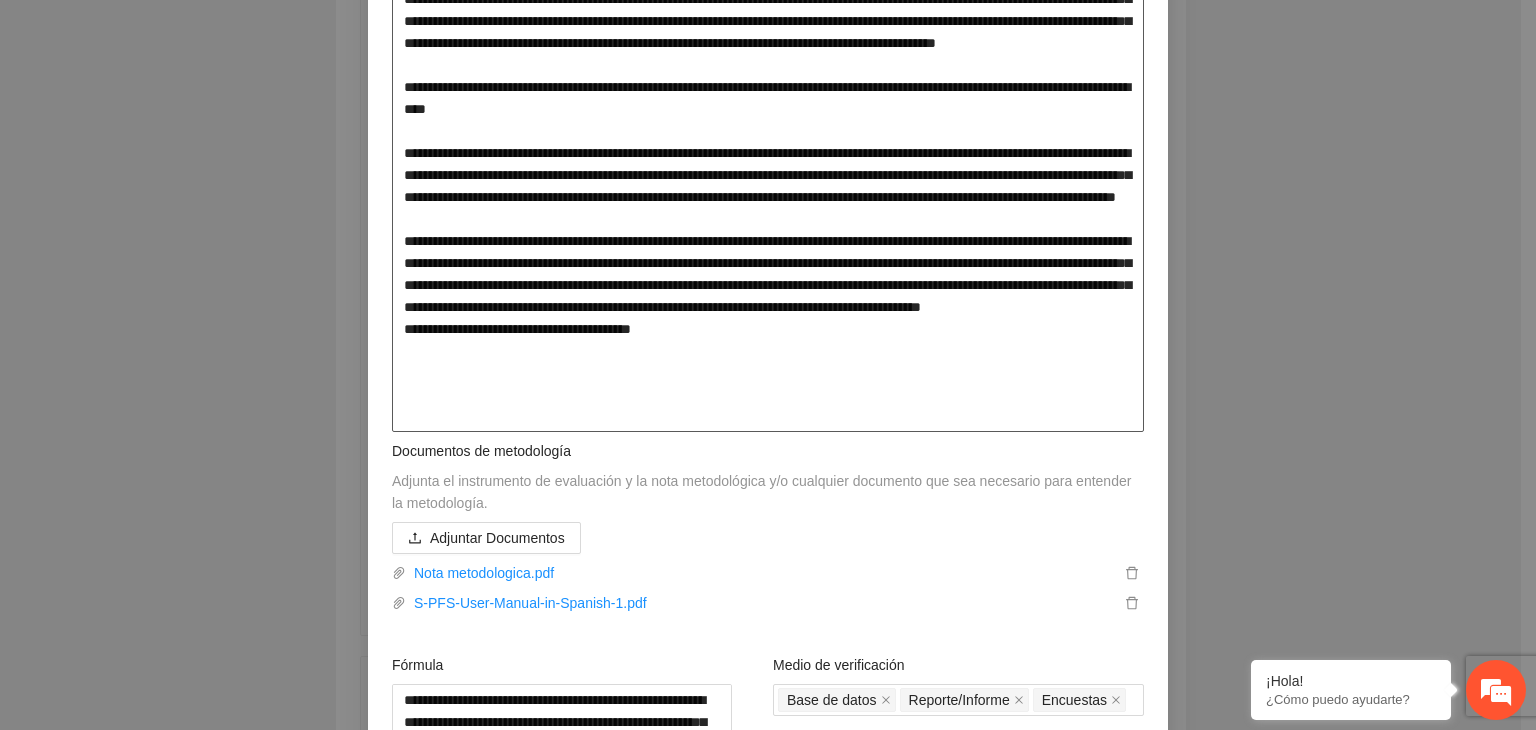 type on "**********" 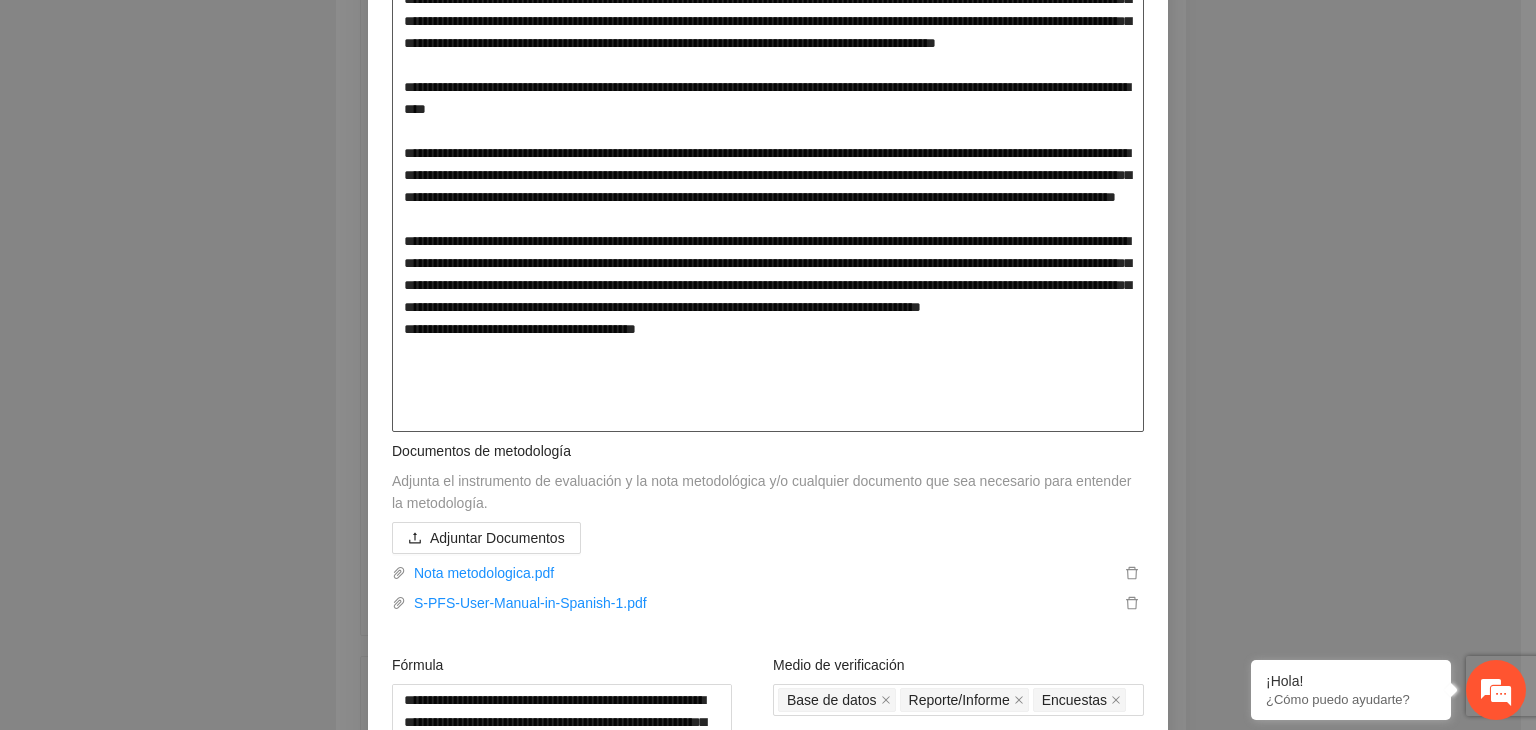 type on "**********" 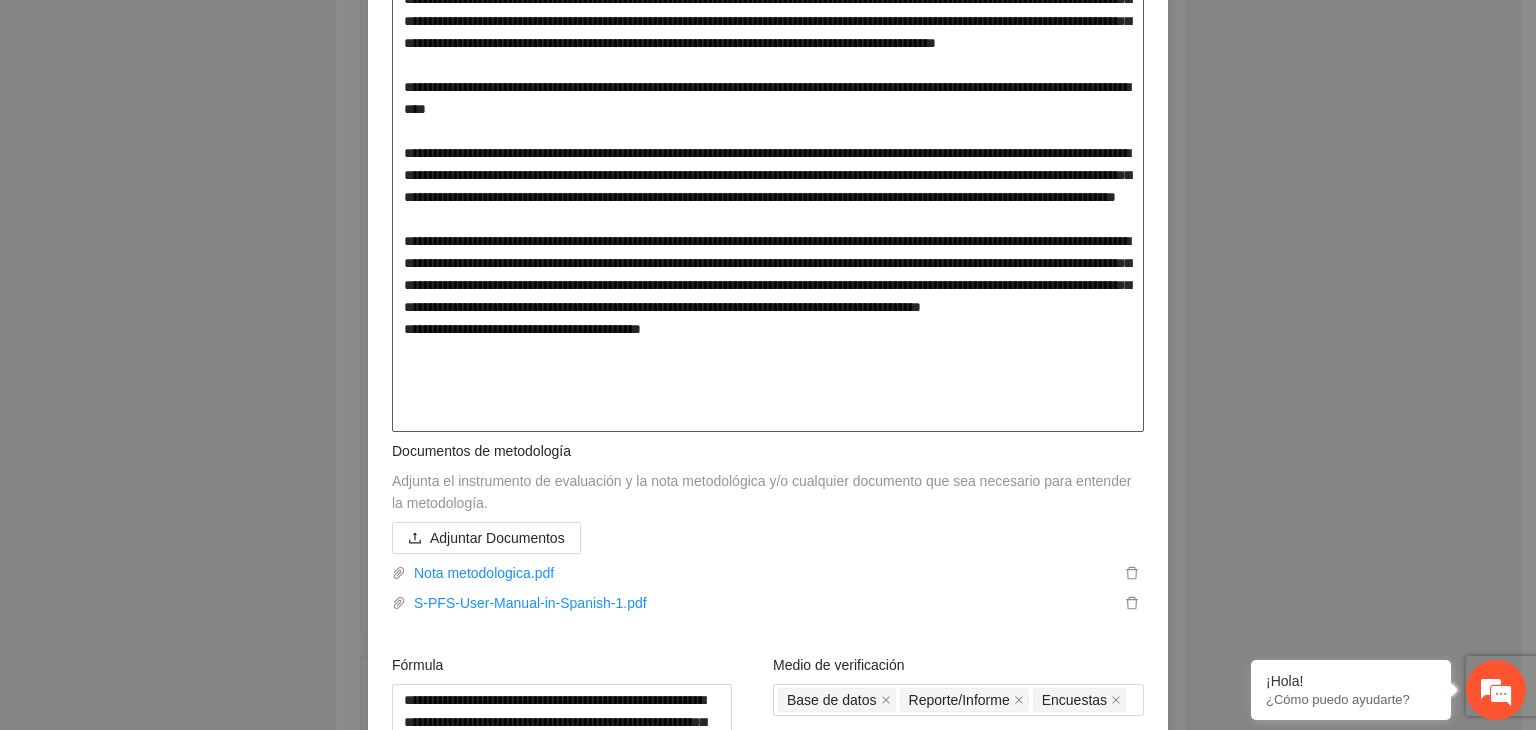 type on "**********" 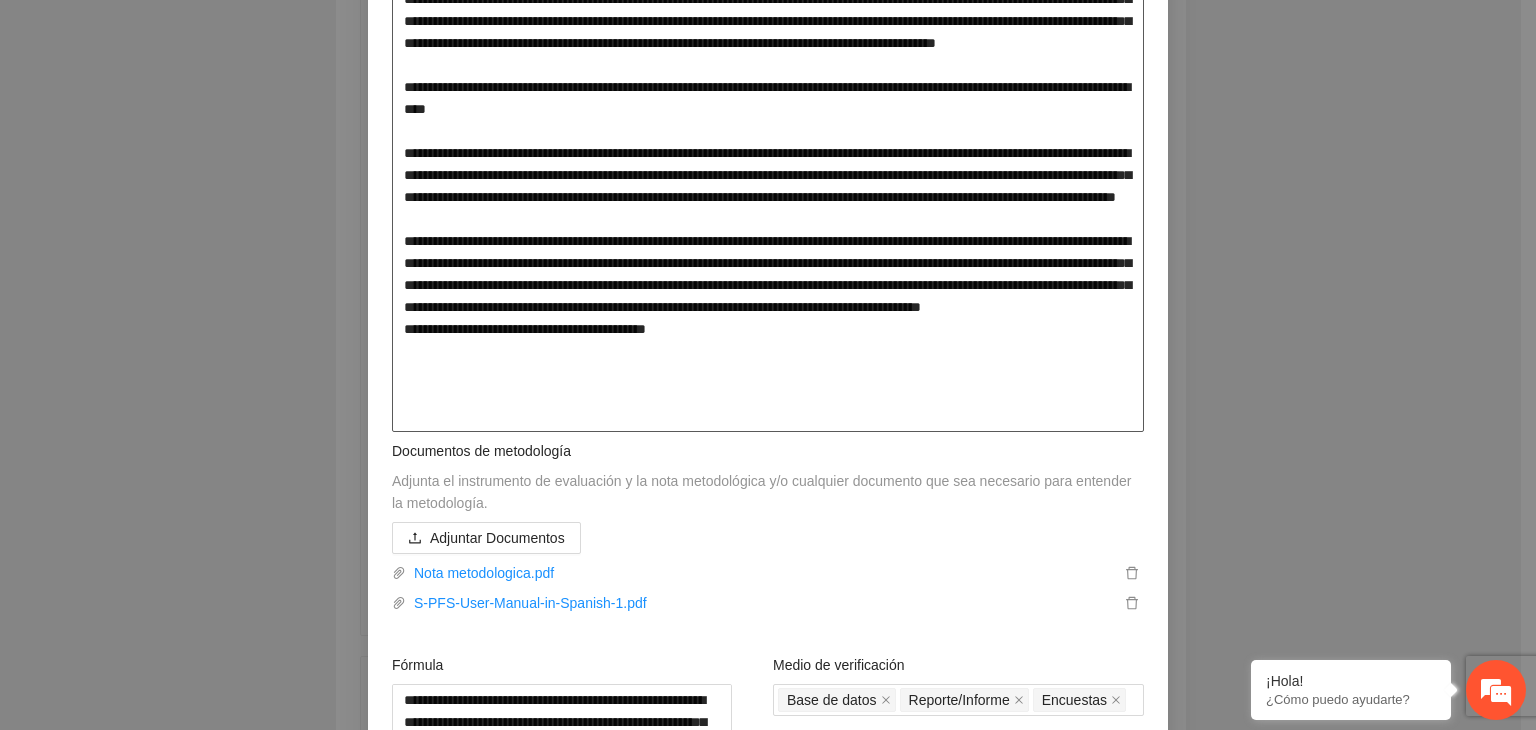 type on "**********" 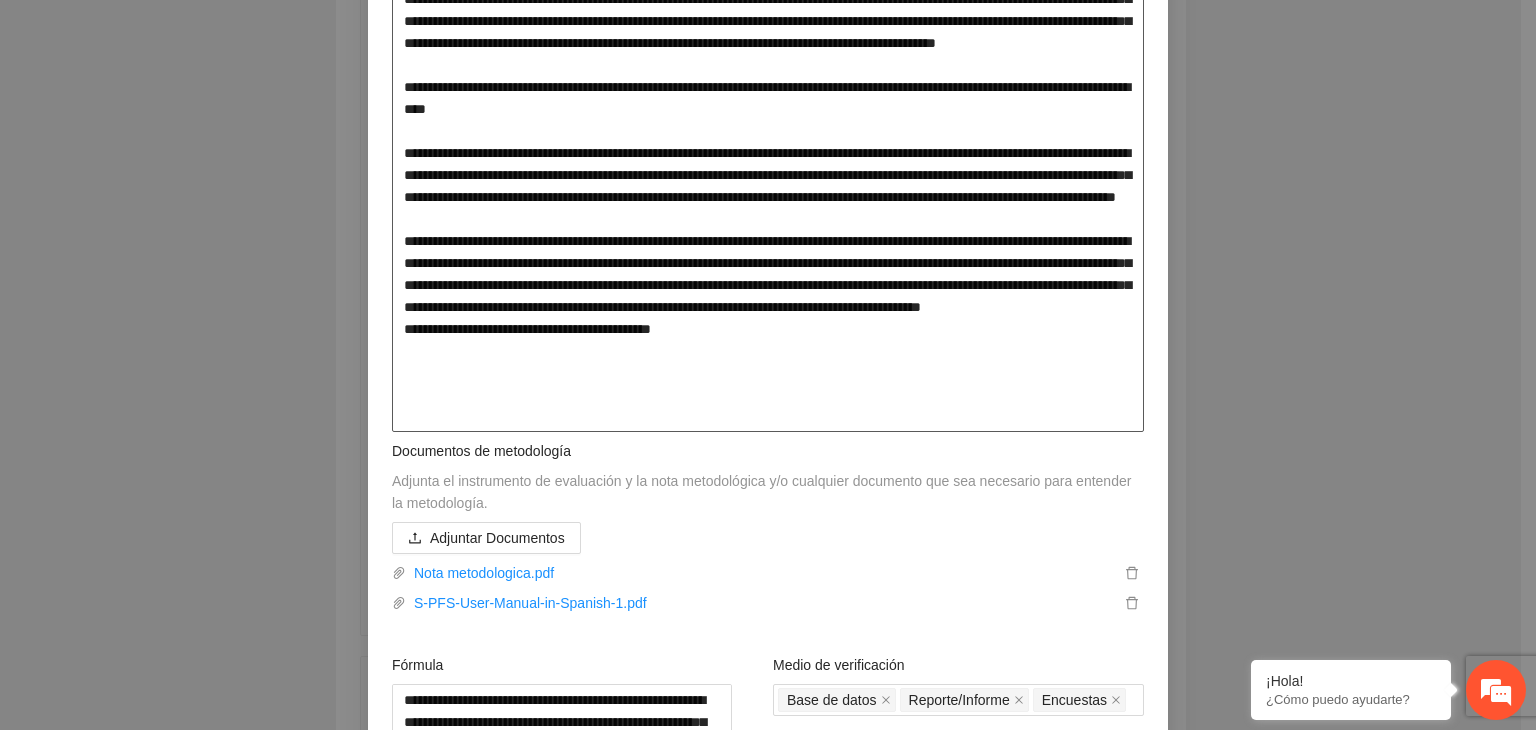 type on "**********" 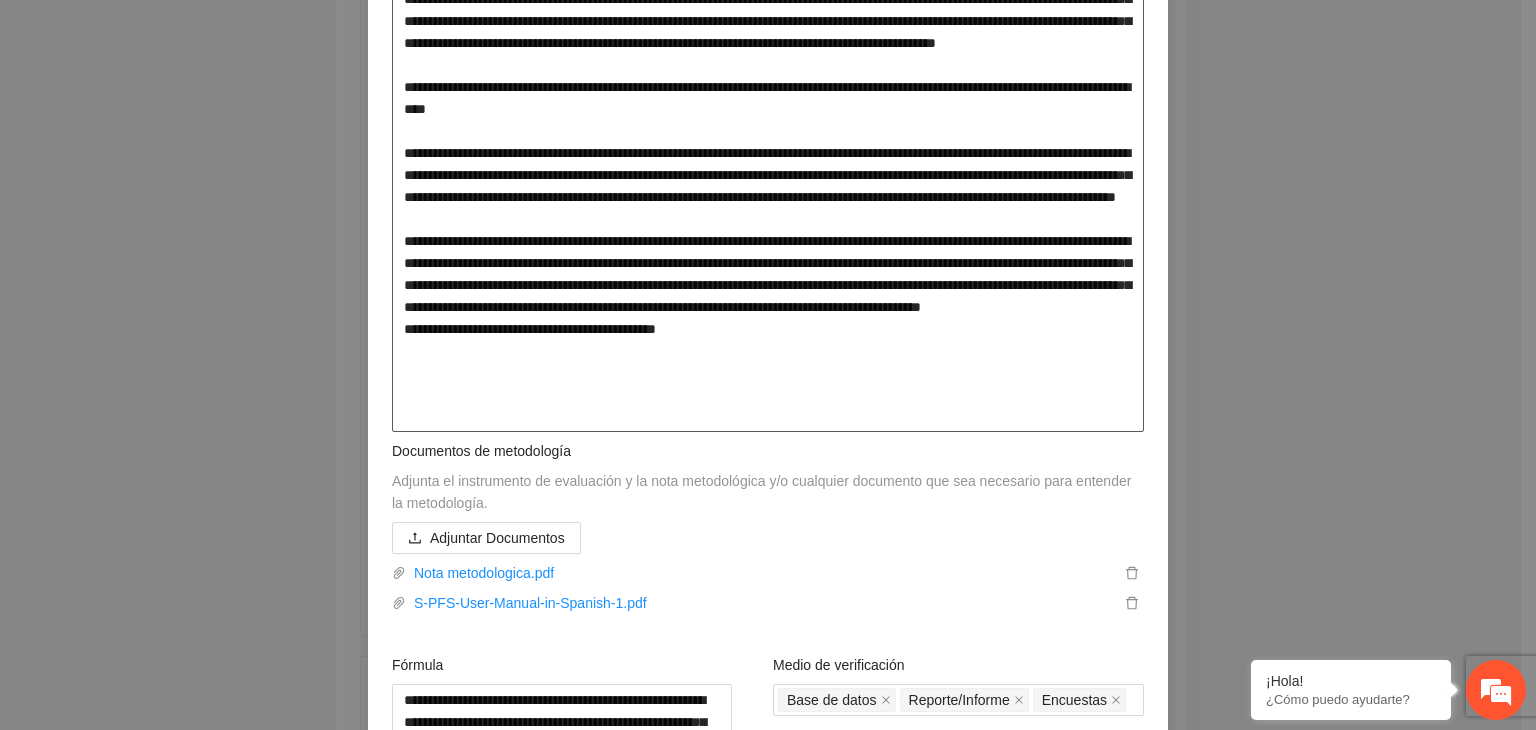type on "**********" 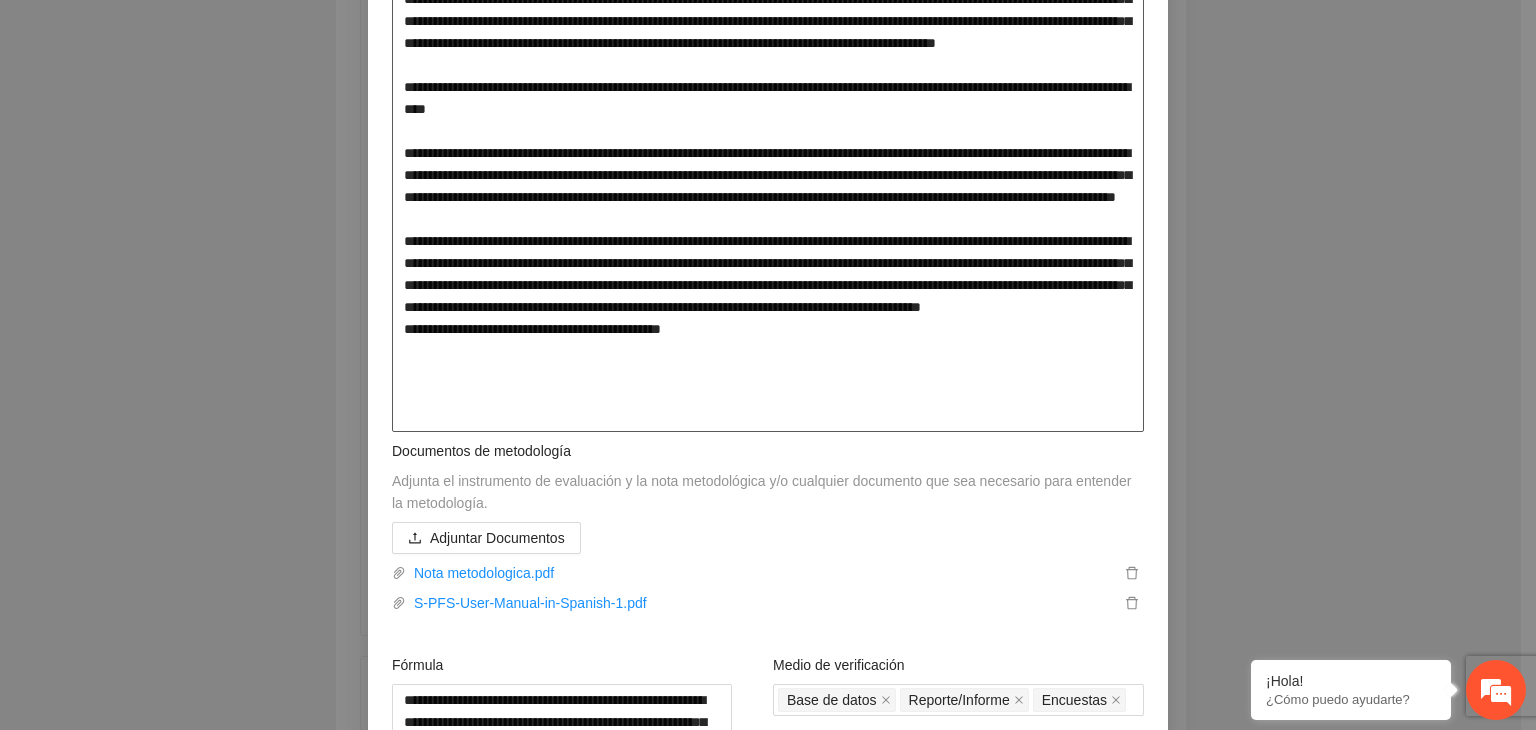 type on "**********" 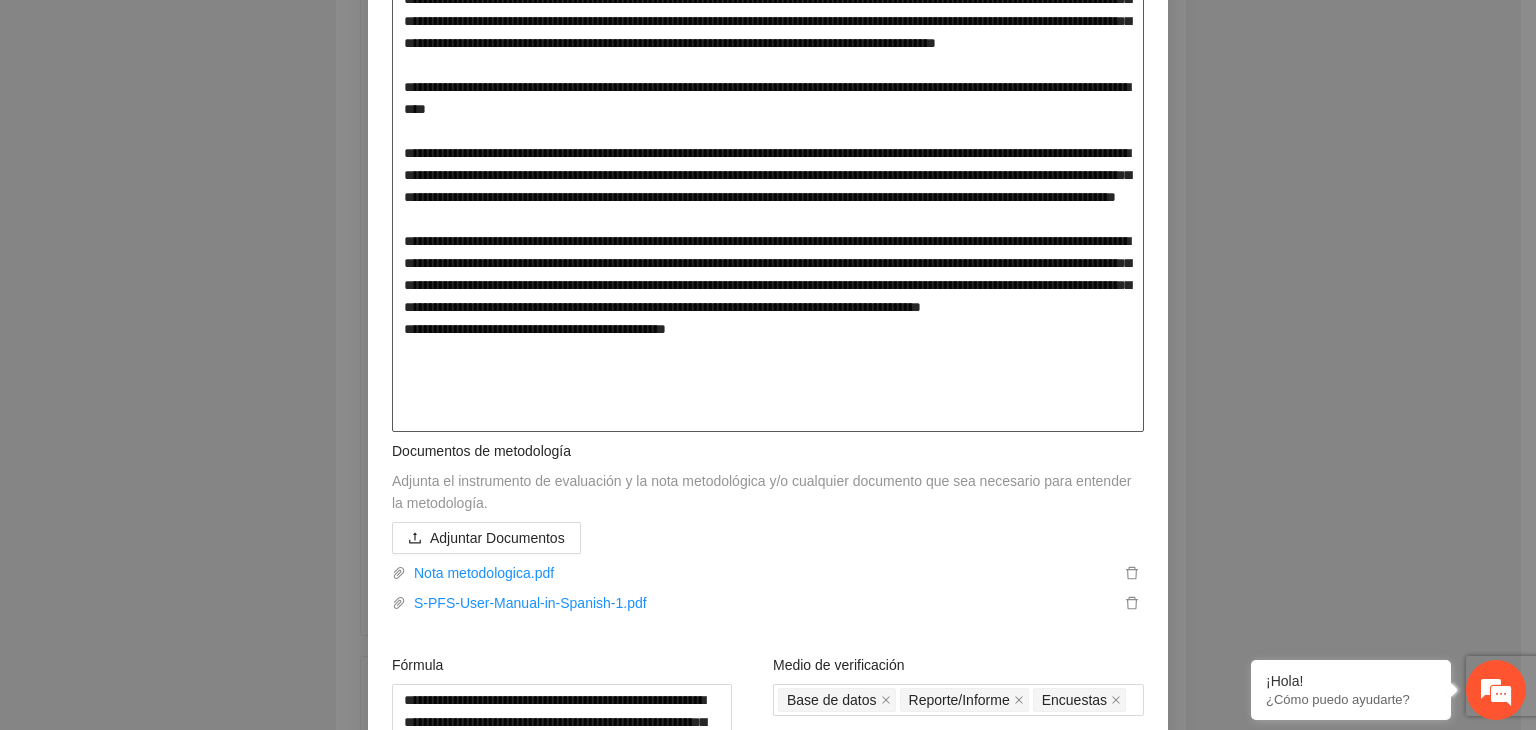 type on "**********" 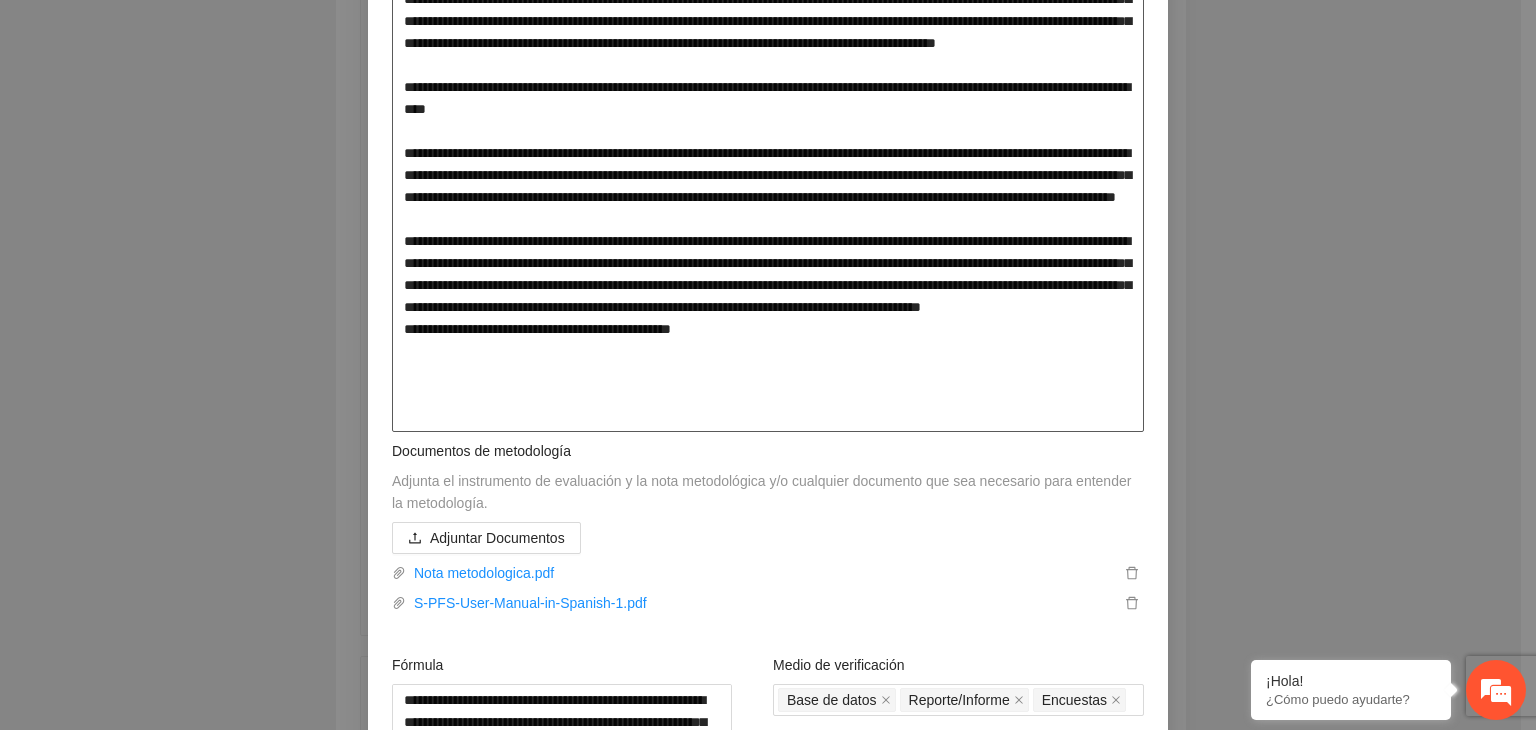 type on "**********" 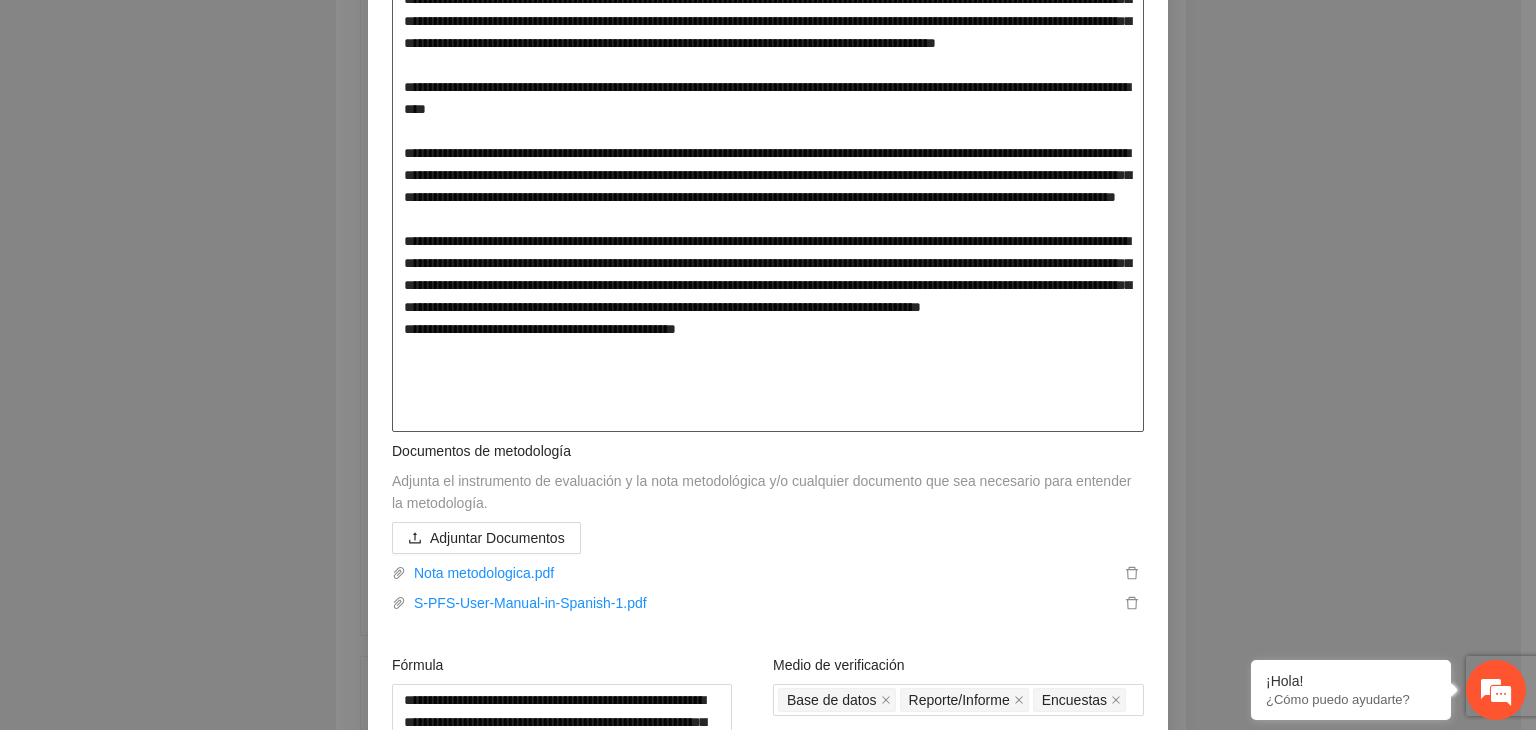 type on "**********" 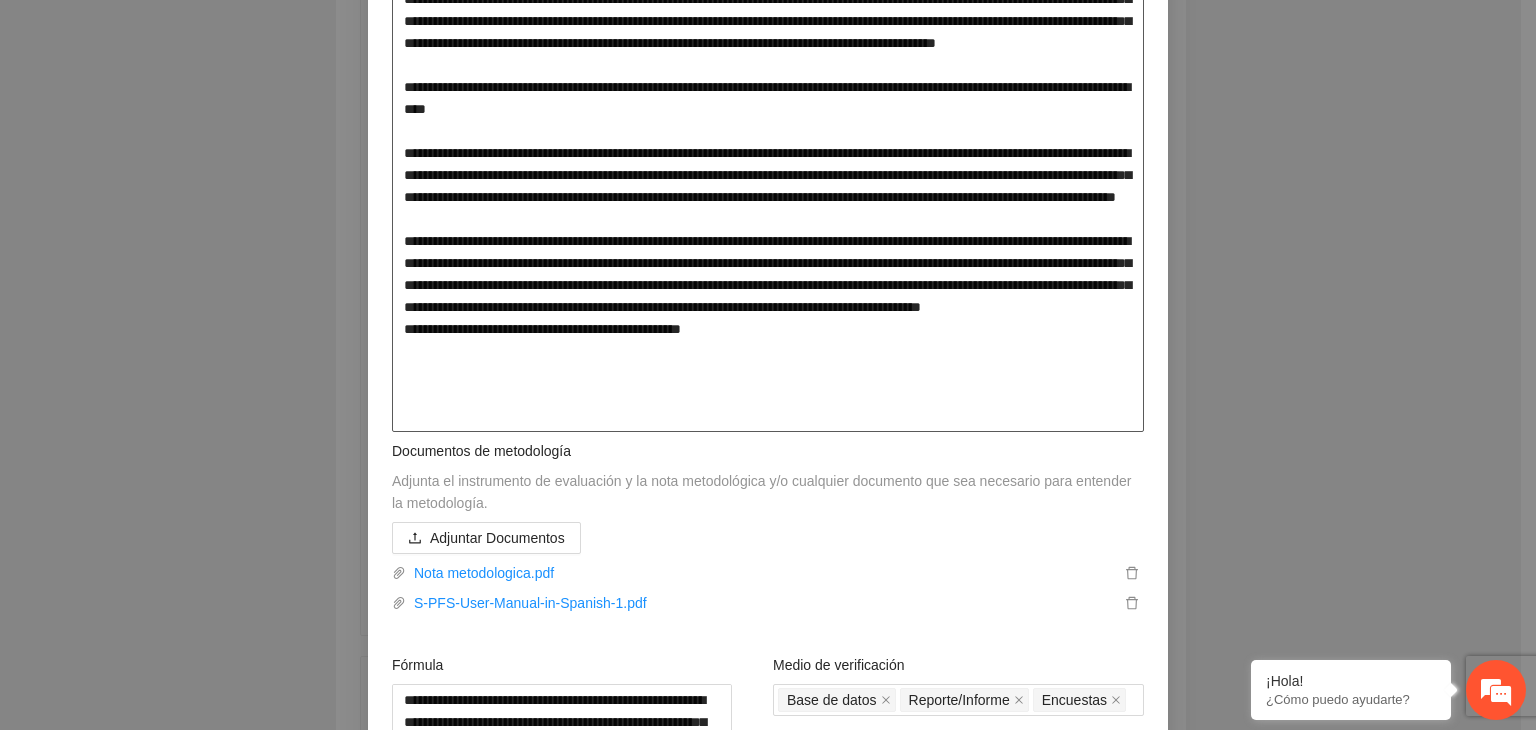 type on "**********" 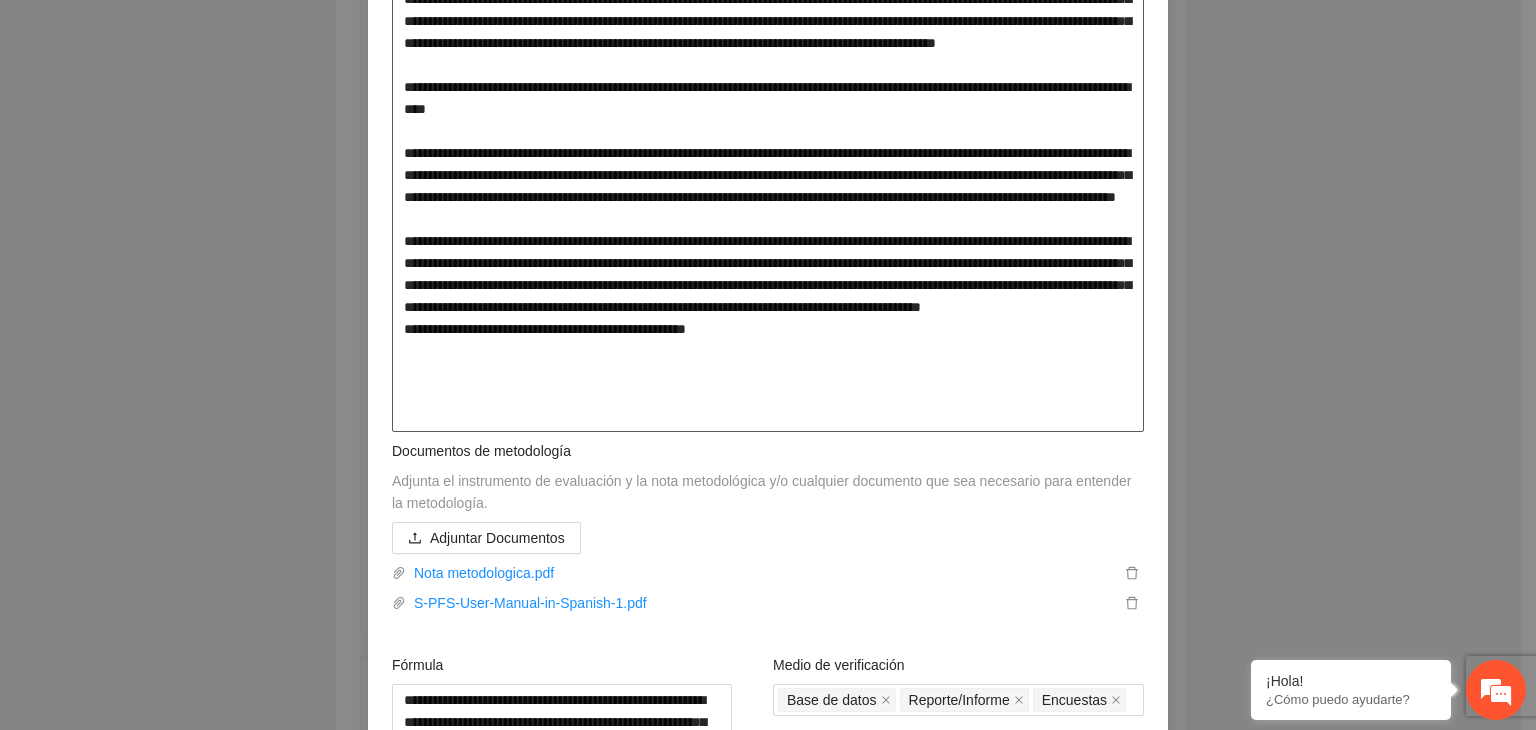 type on "**********" 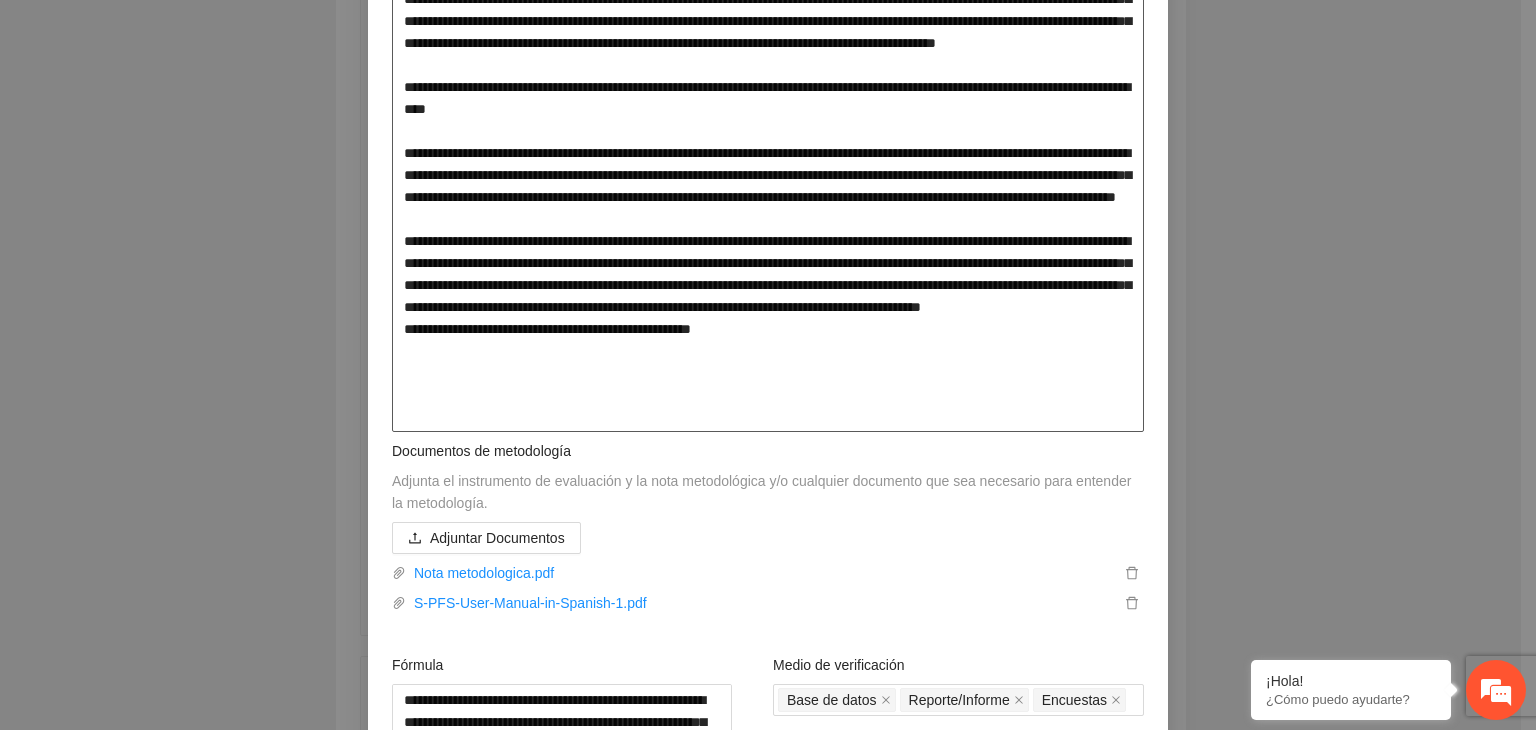 type on "**********" 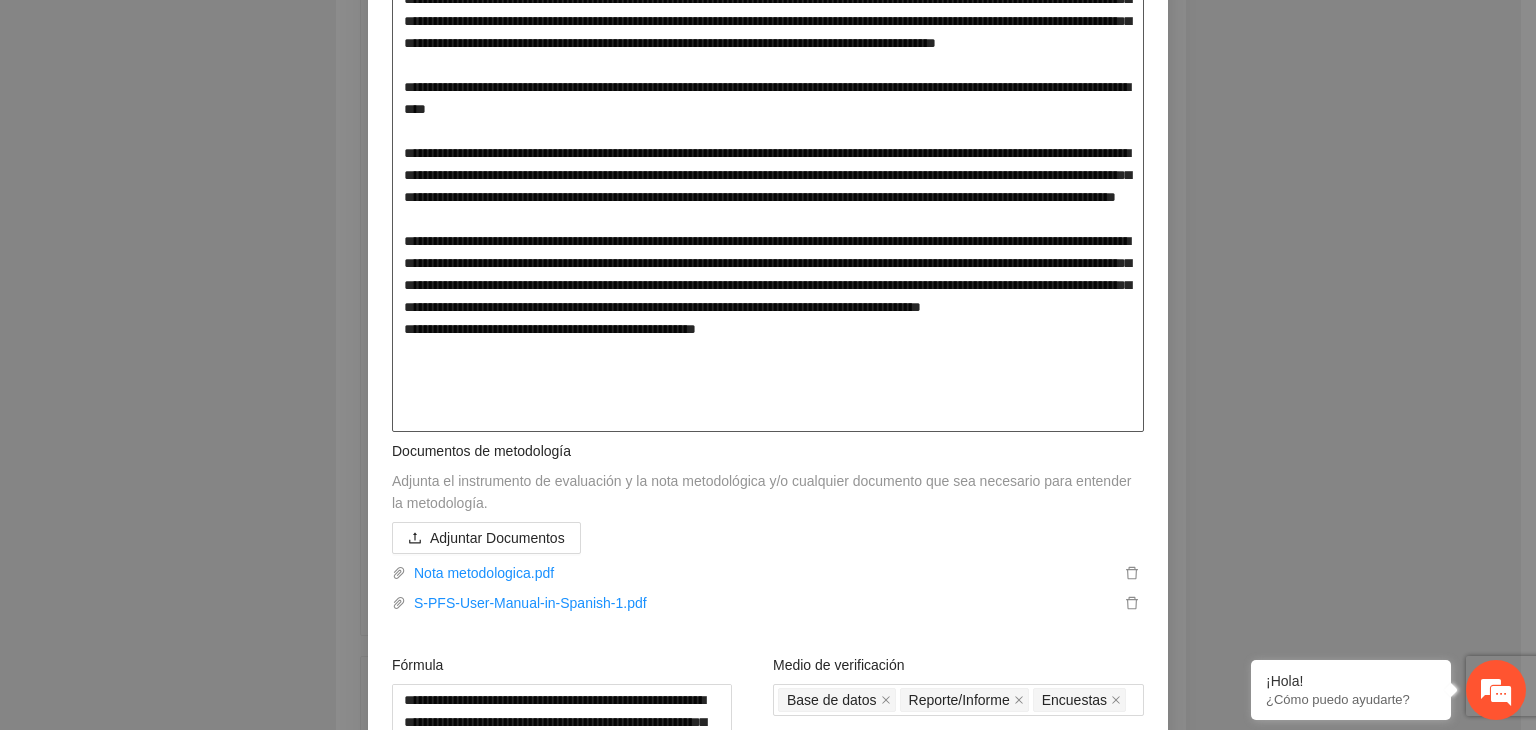 type on "**********" 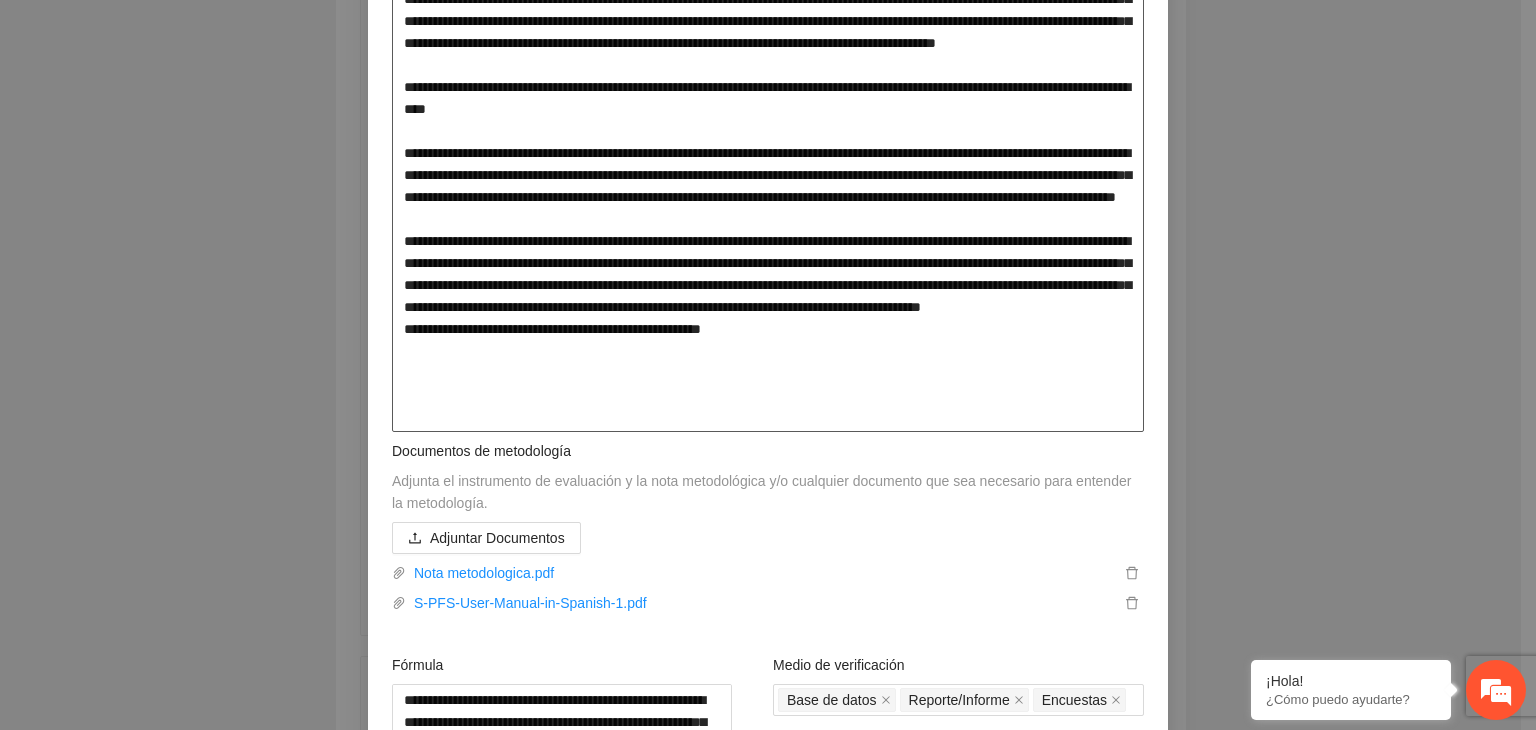 type on "**********" 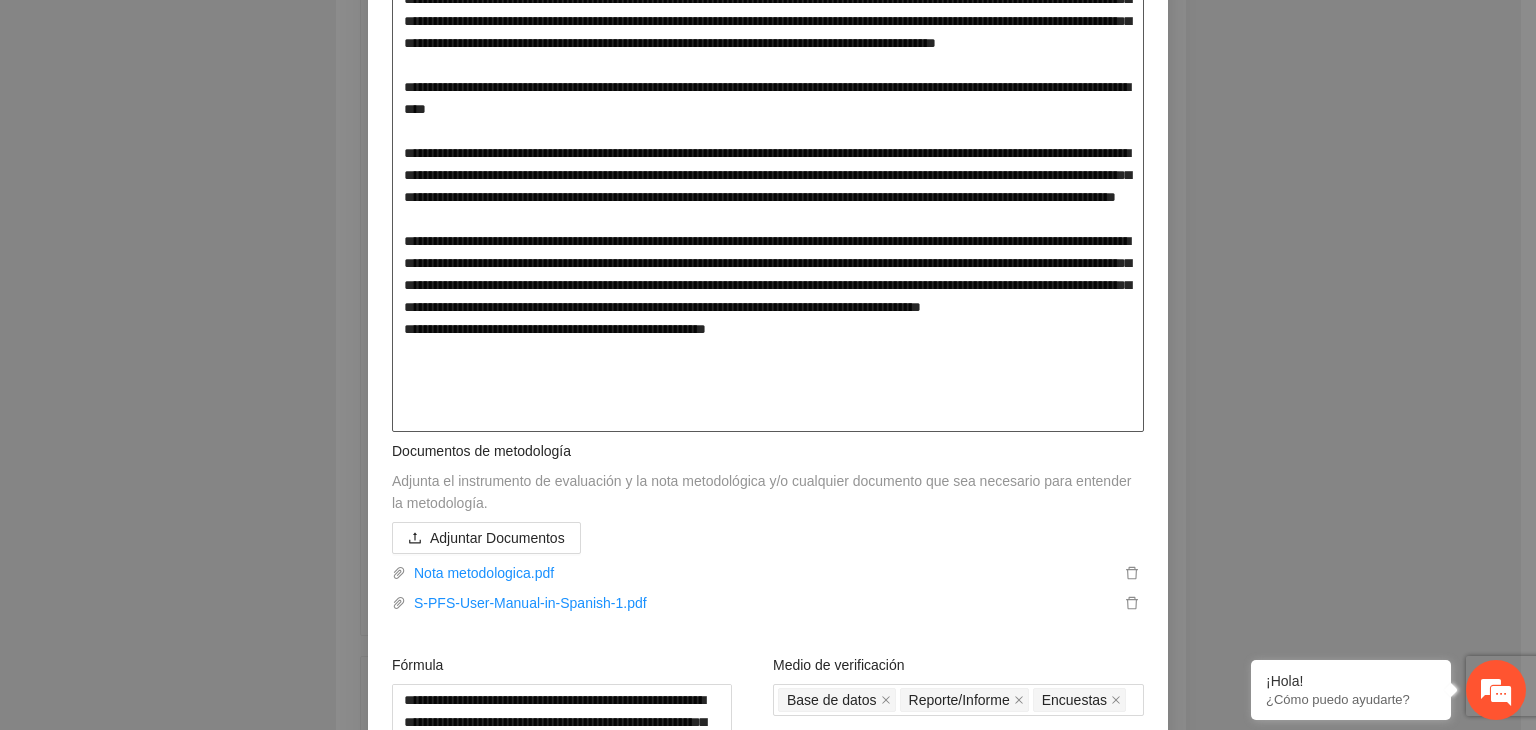 type on "**********" 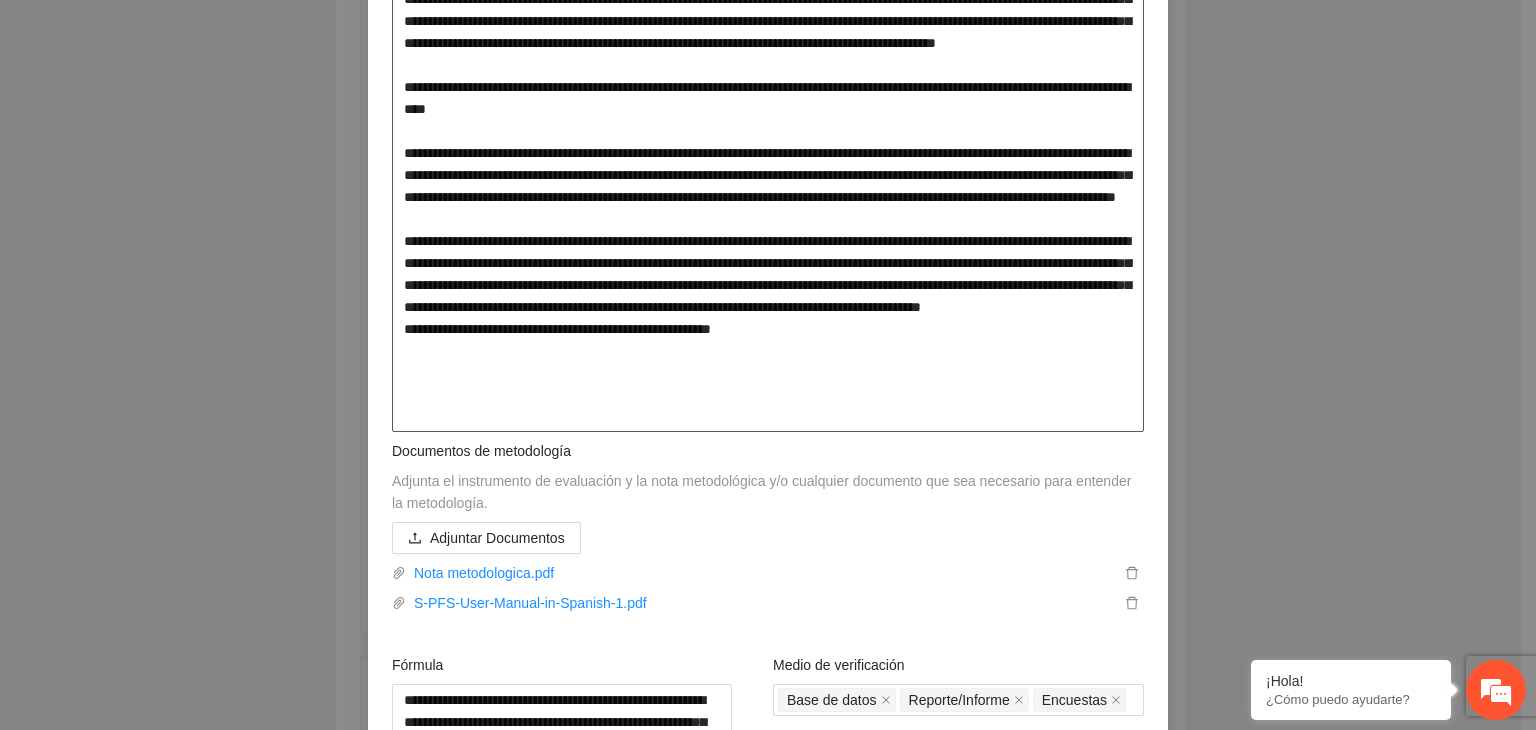 type on "**********" 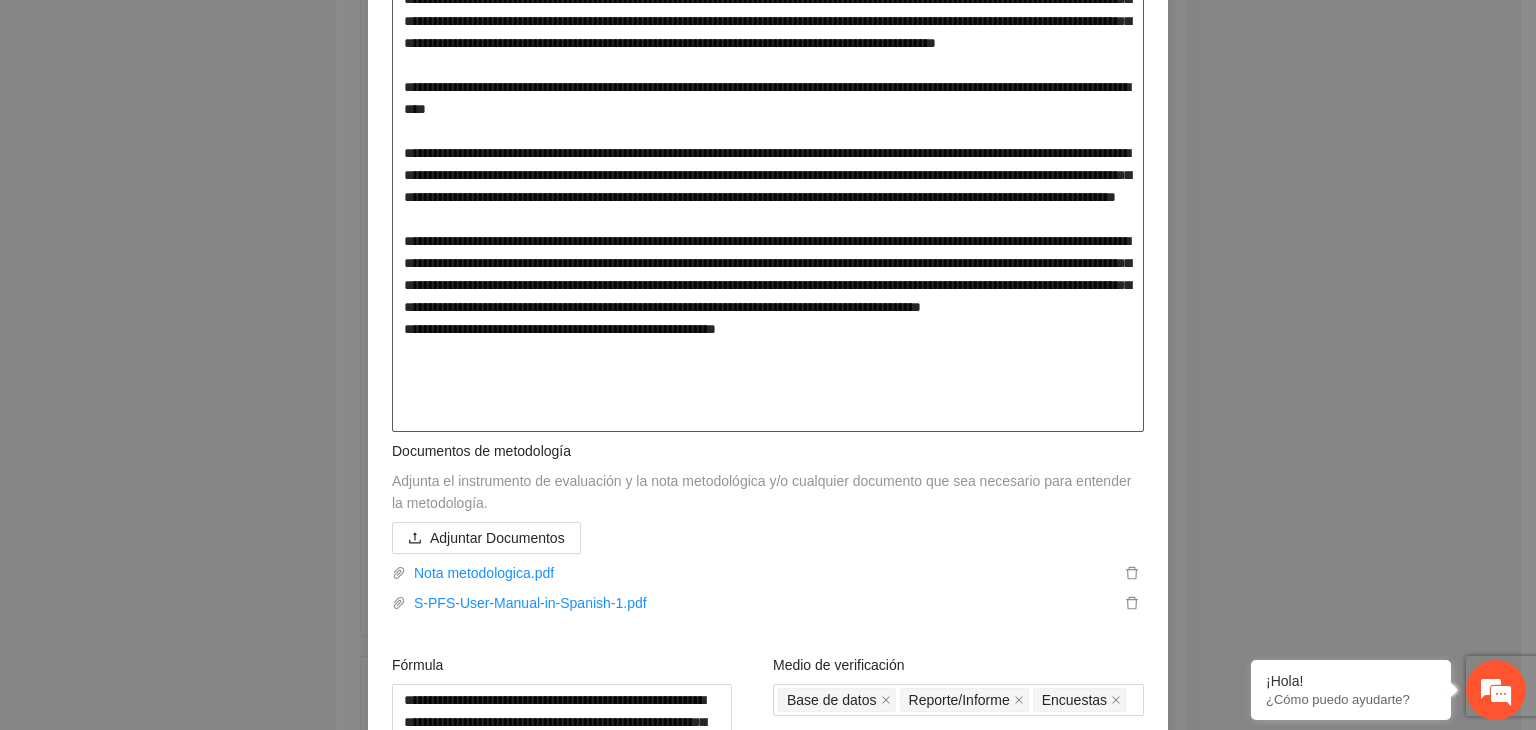 type on "**********" 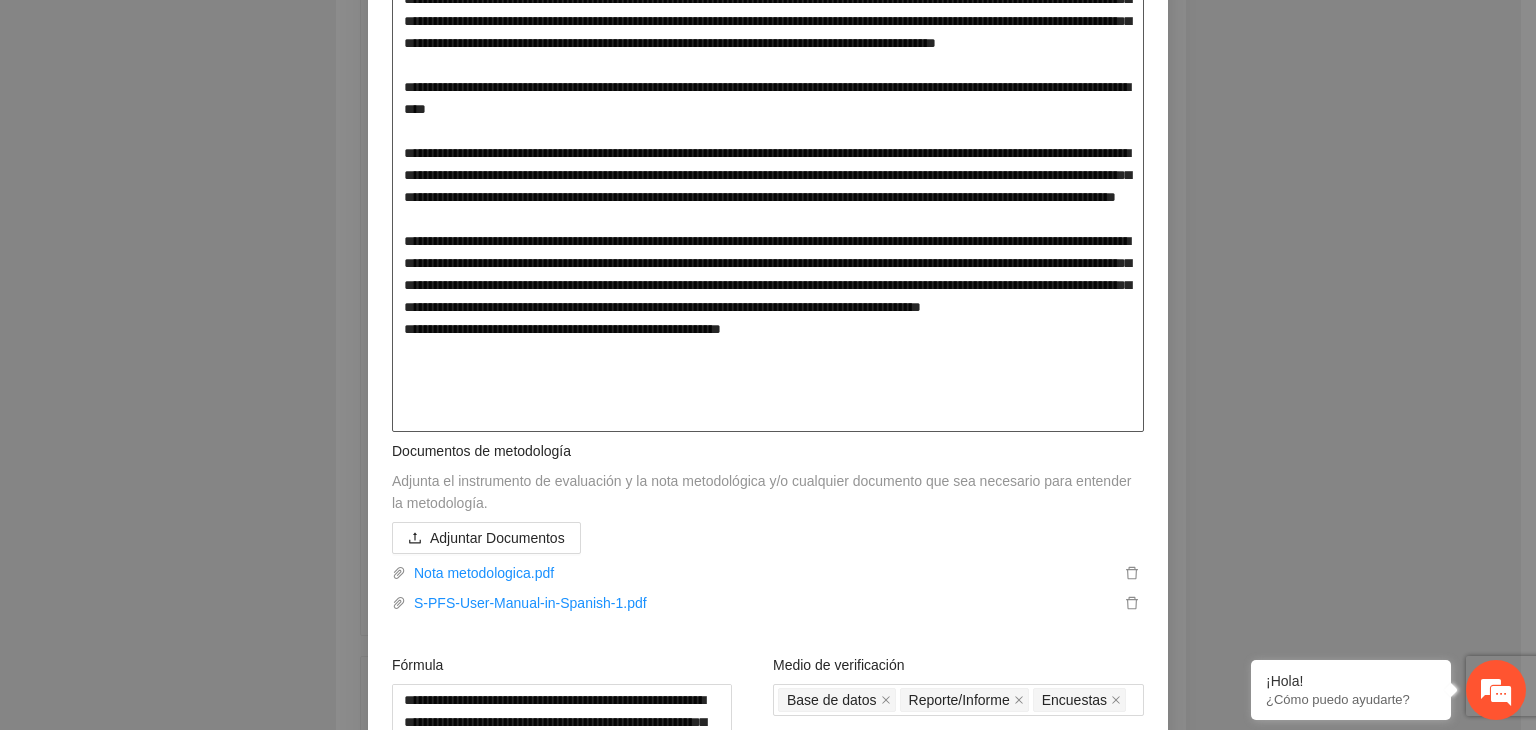 type 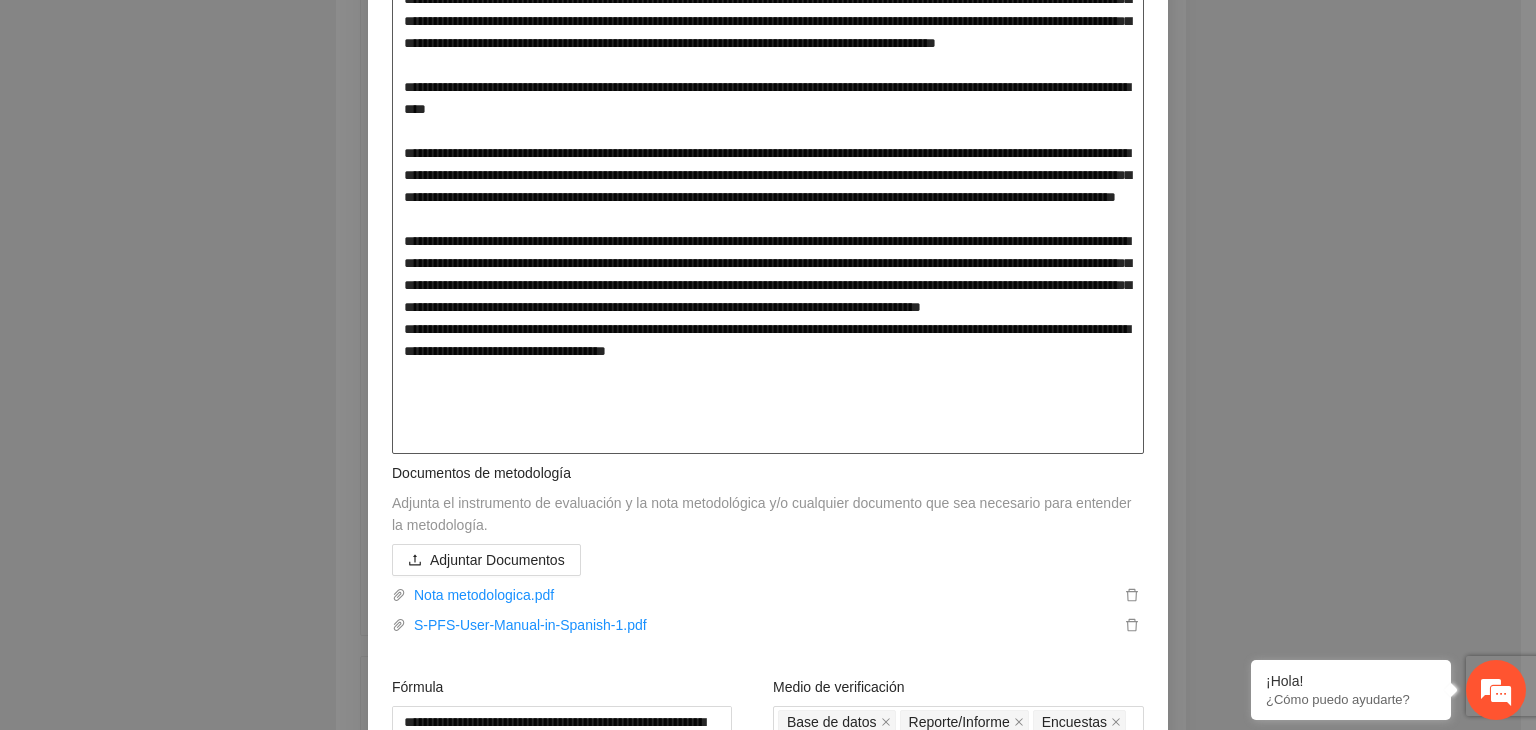 click at bounding box center (768, 153) 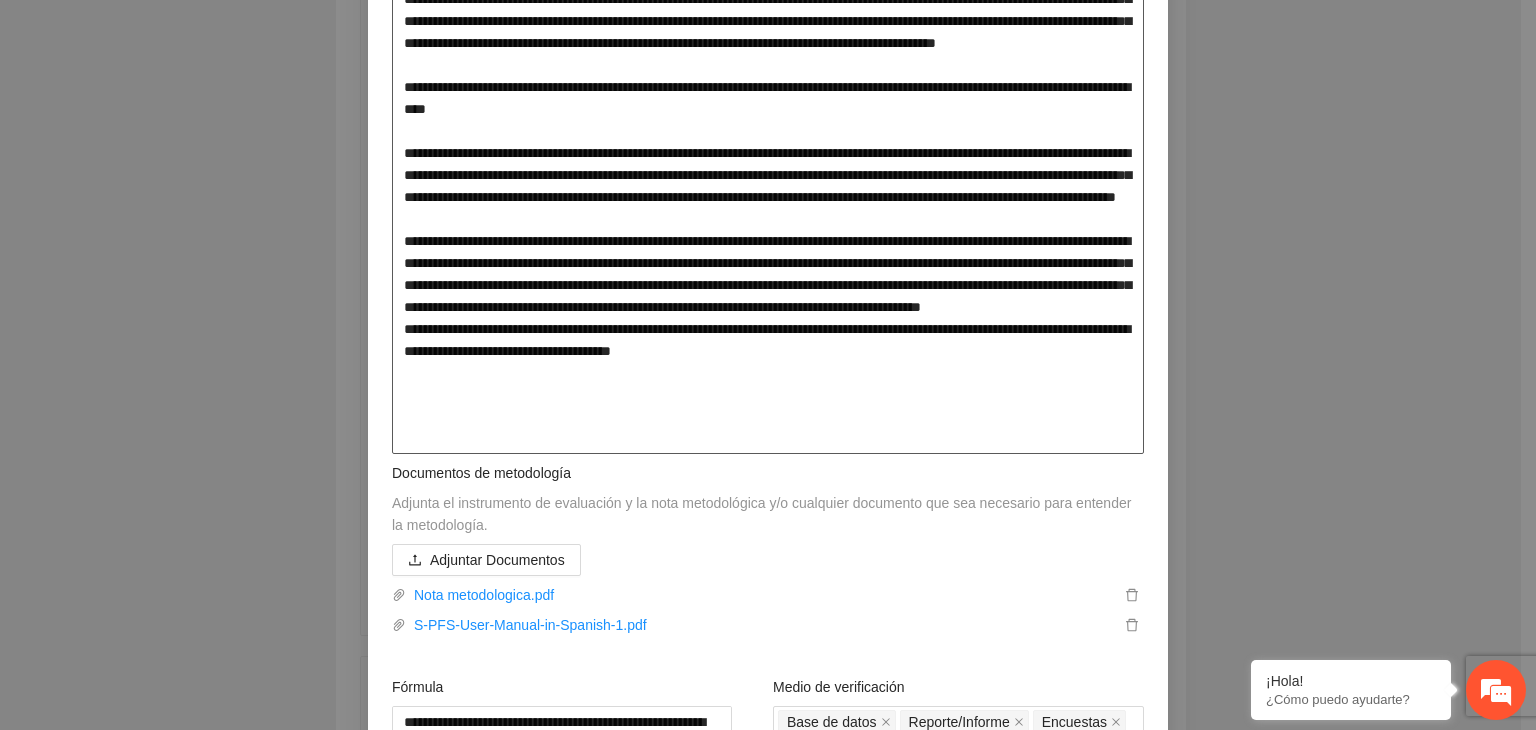 click at bounding box center (768, 153) 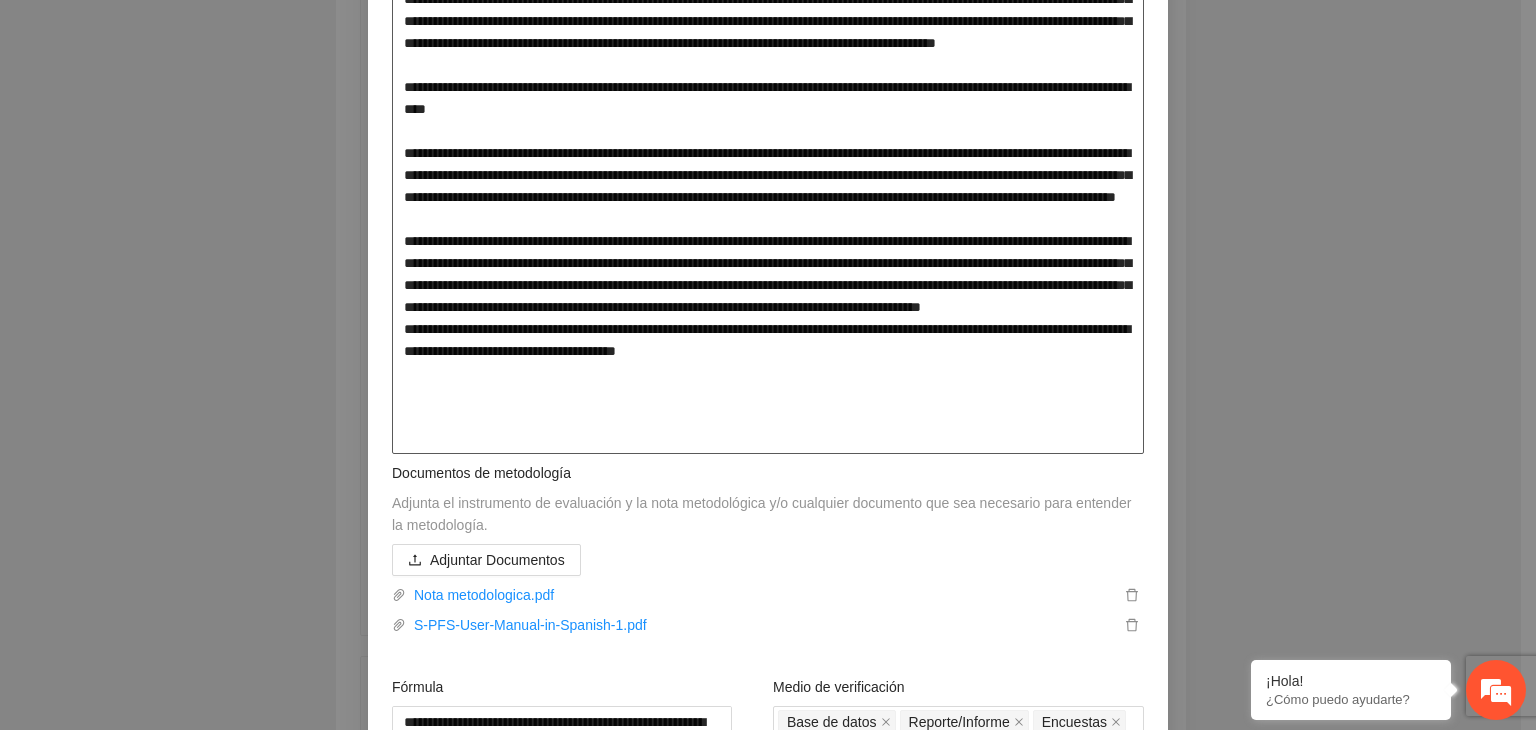 click at bounding box center [768, 153] 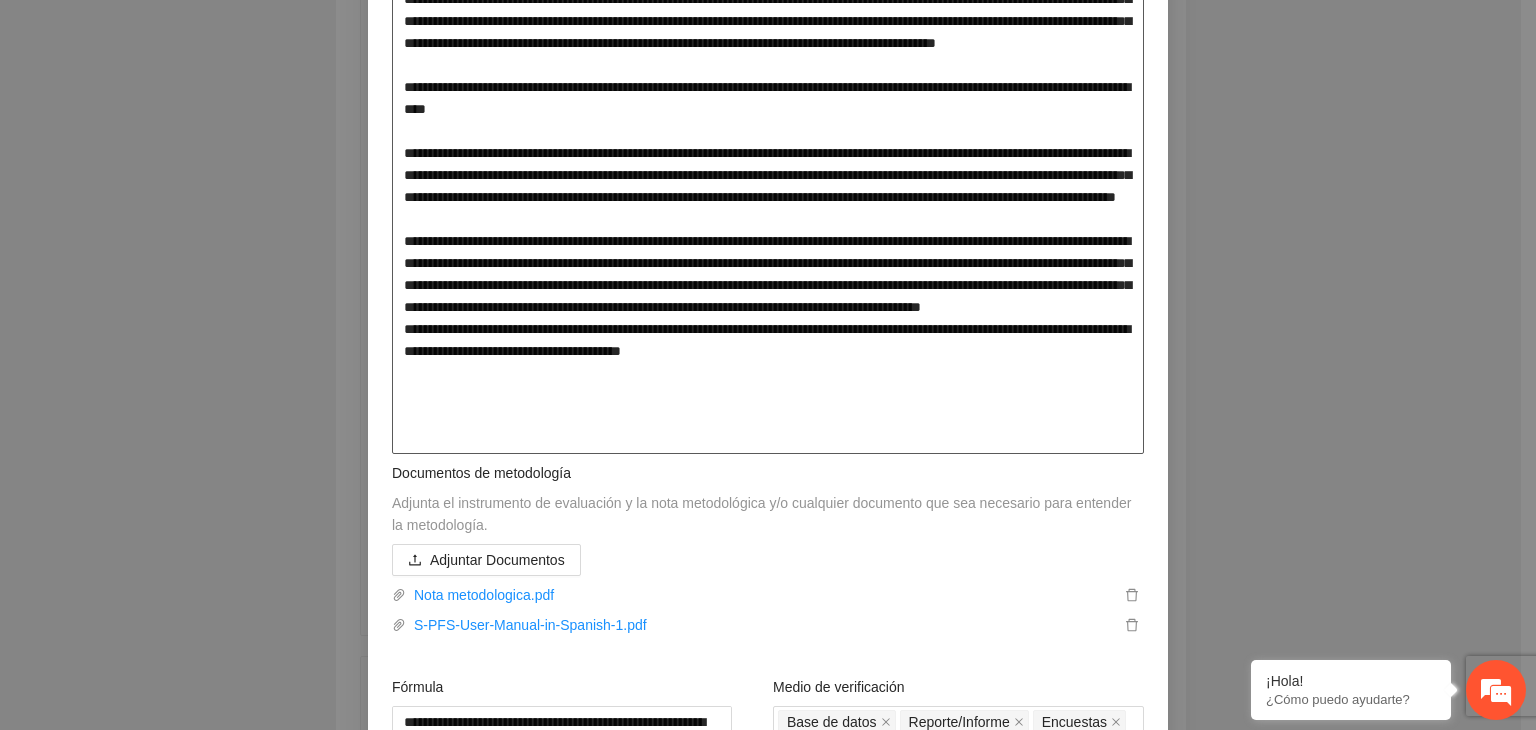 click at bounding box center (768, 153) 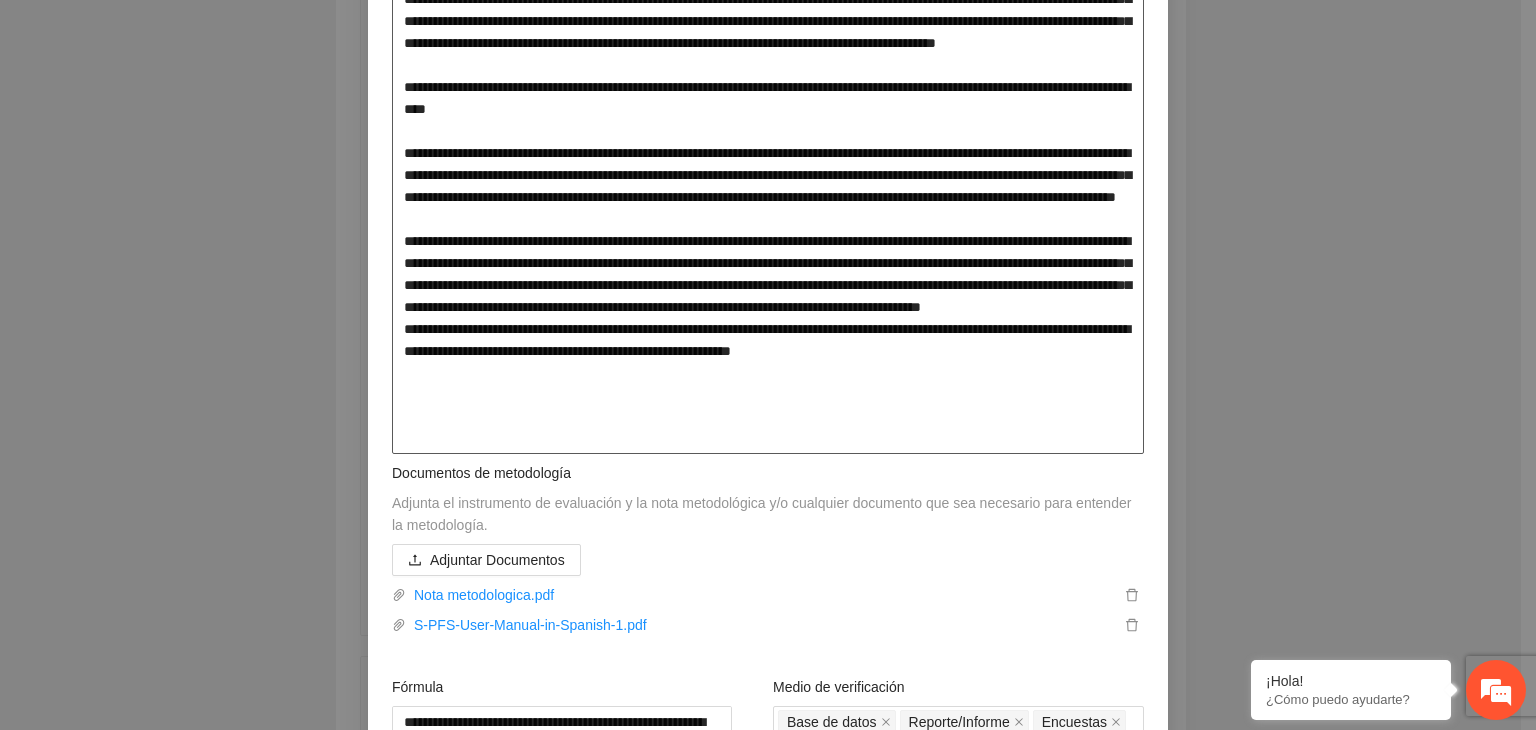click at bounding box center [768, 153] 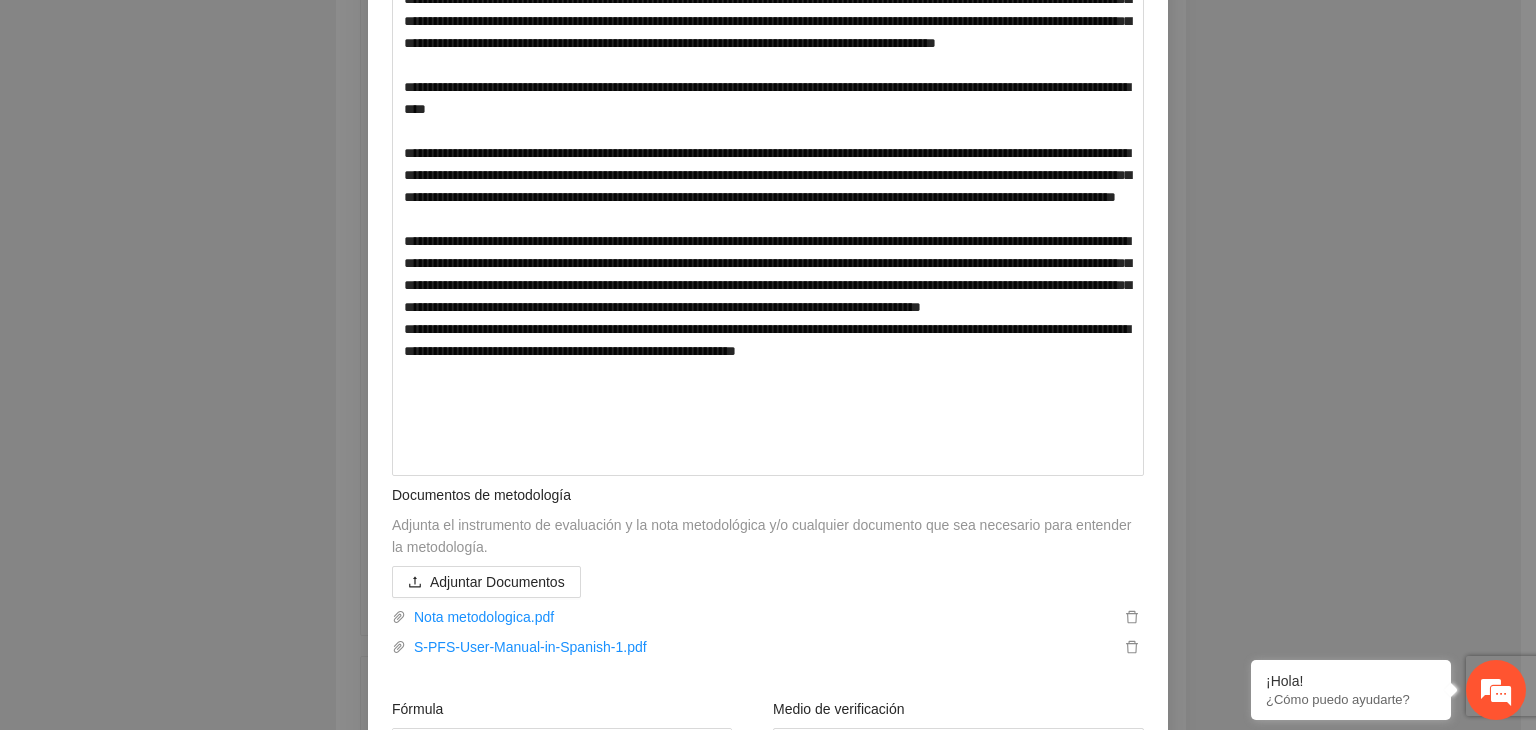 click on "**********" at bounding box center (768, 365) 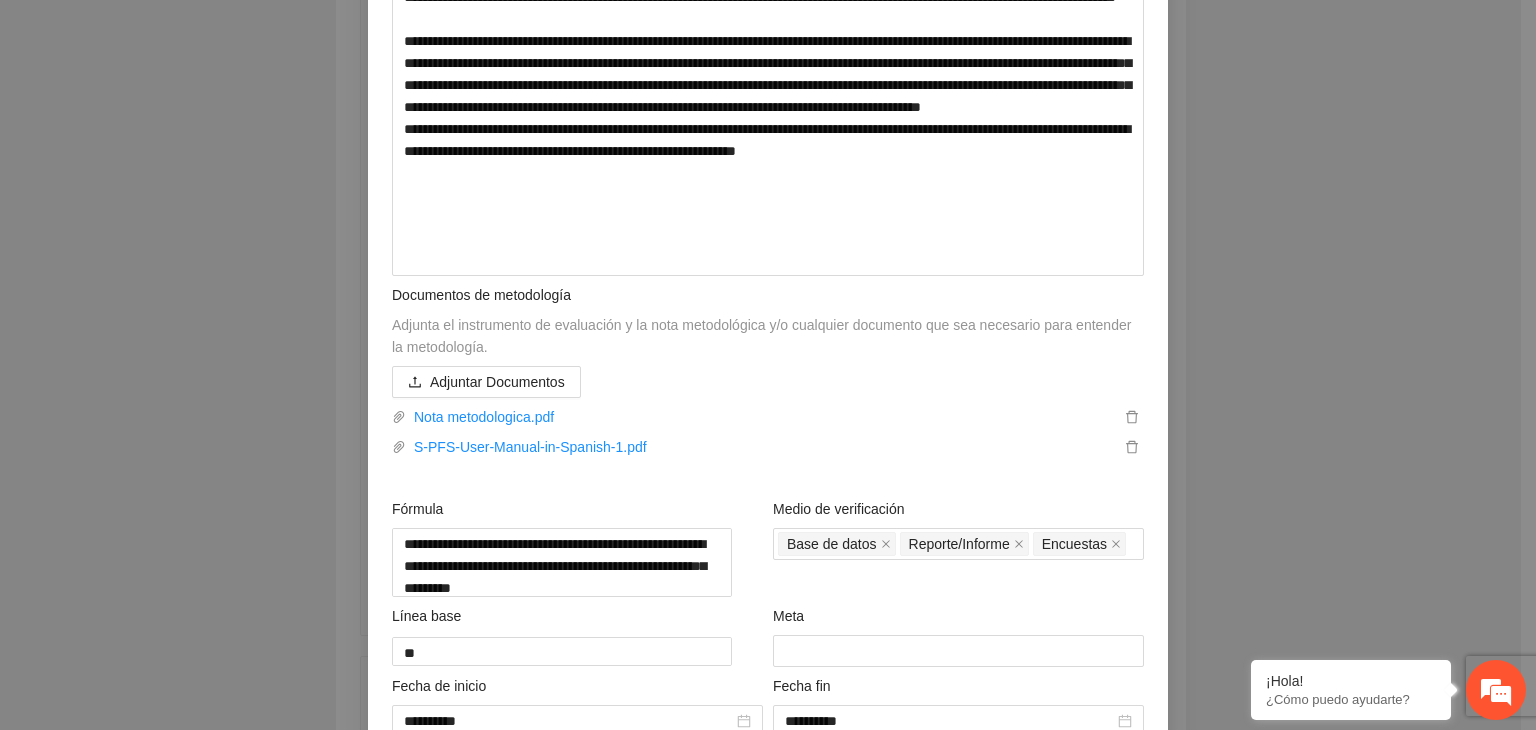 scroll, scrollTop: 760, scrollLeft: 0, axis: vertical 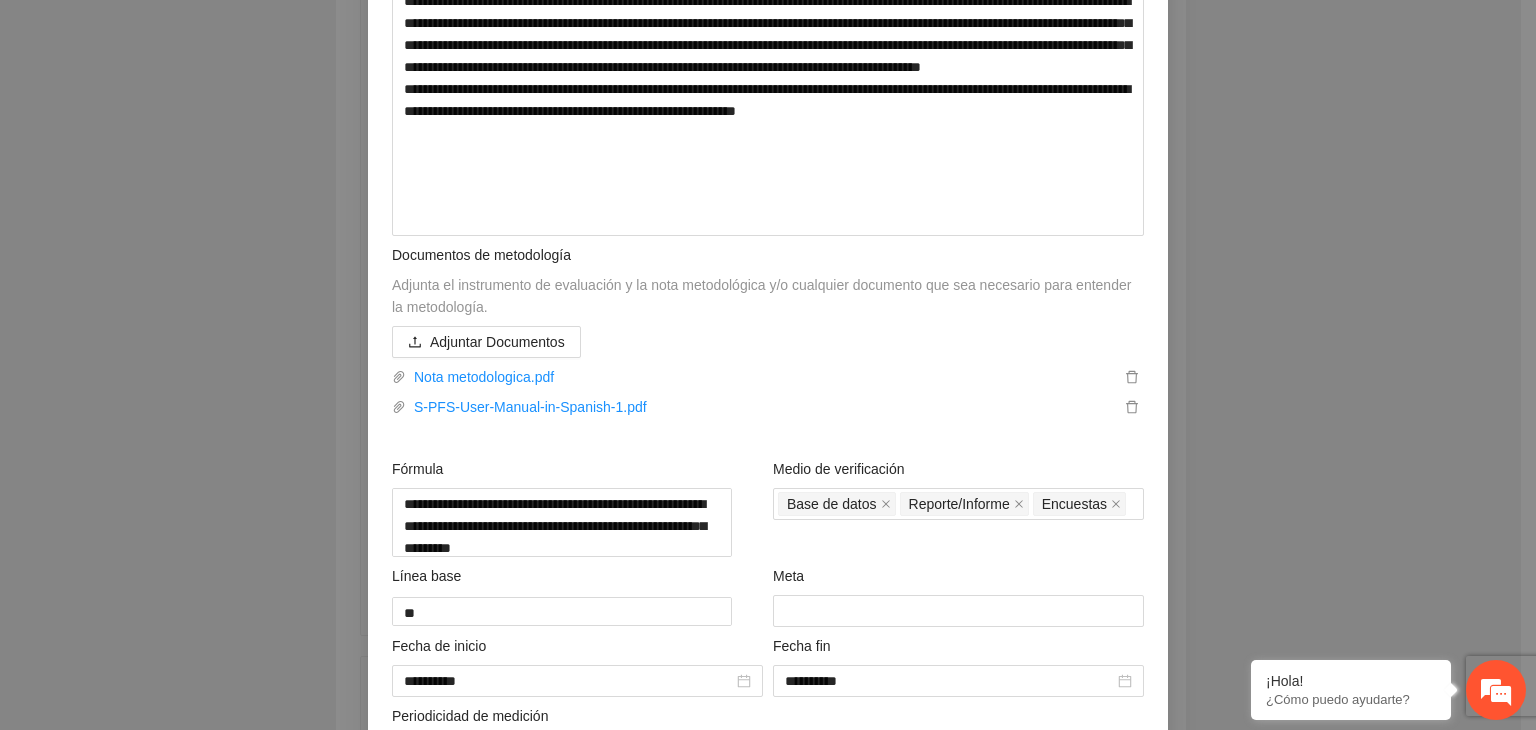 click on "**********" at bounding box center (768, 365) 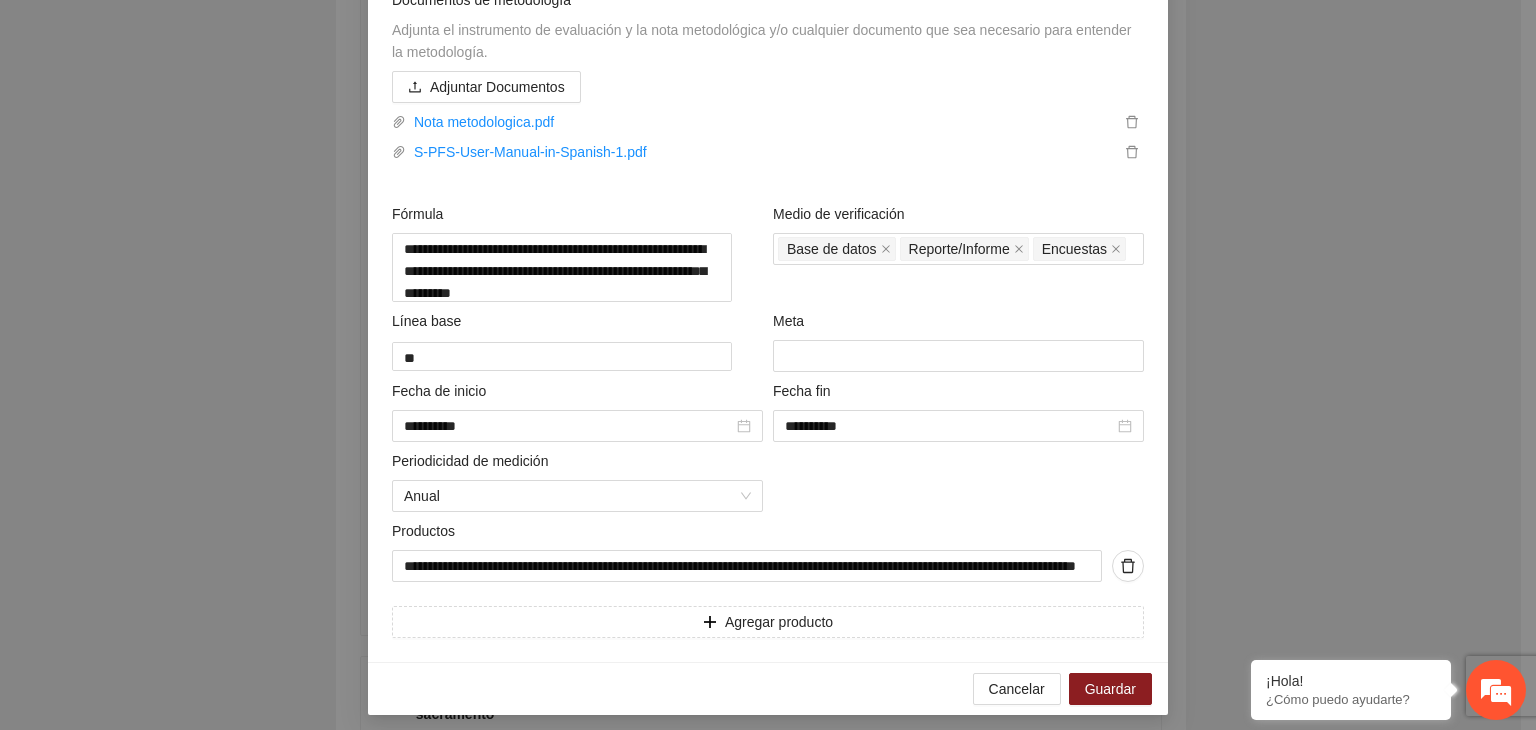 scroll, scrollTop: 1031, scrollLeft: 0, axis: vertical 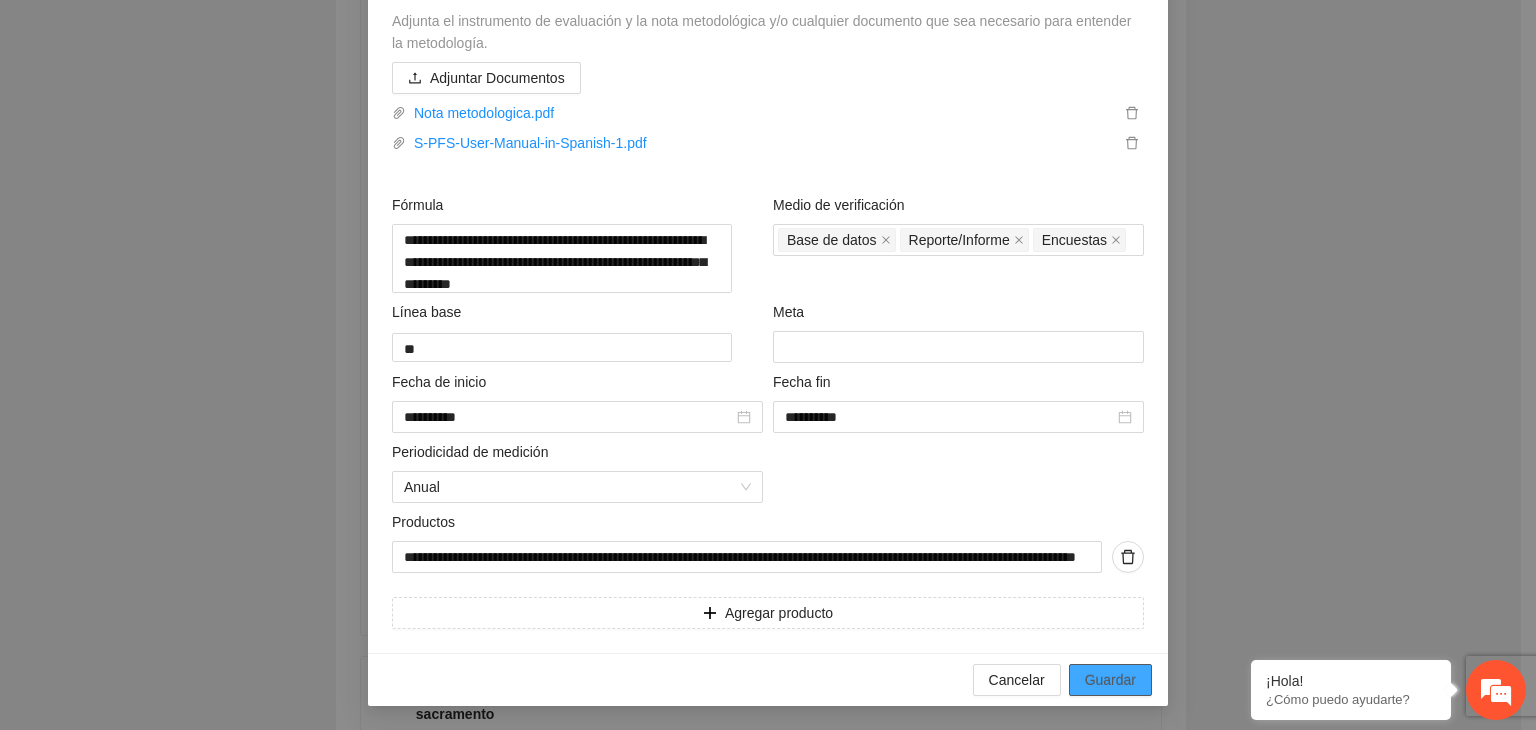 click on "Guardar" at bounding box center (1110, 680) 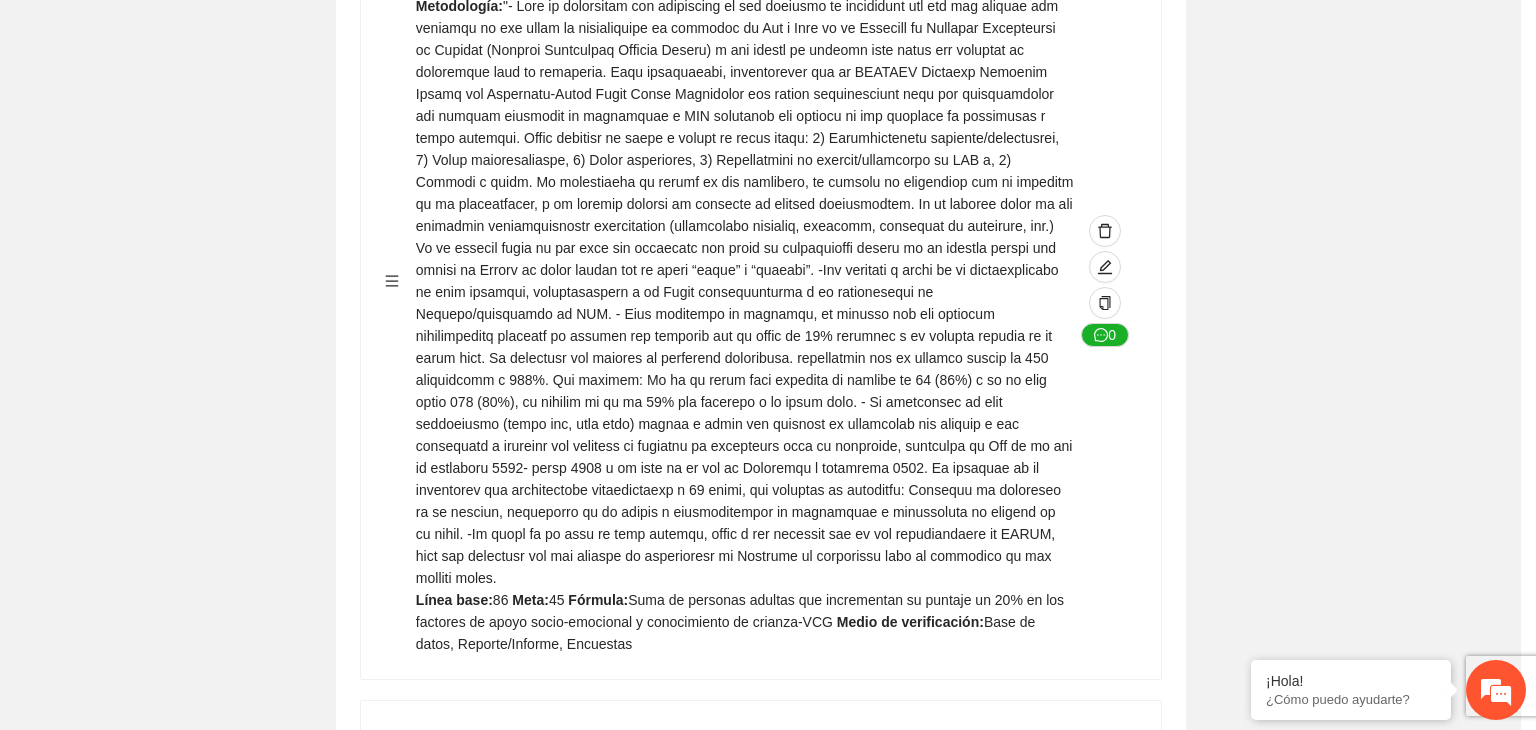 scroll, scrollTop: 216, scrollLeft: 0, axis: vertical 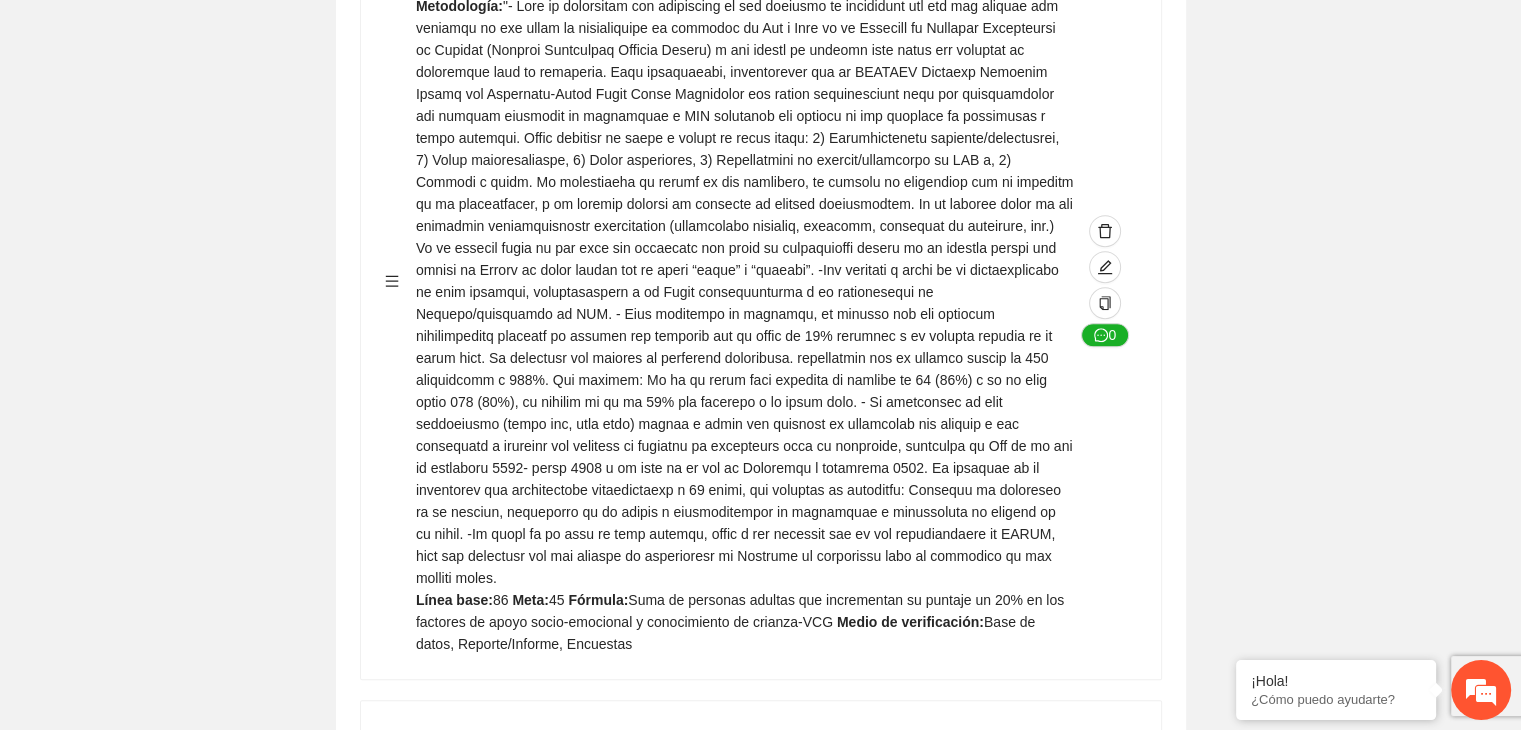 click on "Guardar Objetivo de desarrollo      Exportar Contribuir a la disminución de incidencia en violencia familiar en las zonas de [REGION], [REGION] y [REGION] del Municipio  de Chihuahua. Indicadores Indicador  1 :  Violencia familiar disminuyendo en un 5% en [REGION] Número de carpetas de investigación de Violencia familiar  disminuyendo en un 5% en [REGION] Metodología:  Se solicita información al Observatorio Ciudadano de FICOSEC sobre el número de carpetas de violencia familiar en las colonias de intervención Línea base:  29   Meta:  25   Fórmula:  Suma de carpetas de investigación de violencia familiar disminuyendo  en un 5% en [REGION]   Medio de verificación:  Reporte/Informe 0 Indicador  2 :  Violencia familiar disminuyendo en un 5% en [REGION] Número de carpetas de investigación de Violencia familiar  disminuyendo en un 5% en [REGION] Metodología:  Línea base:  63   Meta:  56   Fórmula:    Medio de verificación:  Reporte/Informe 0 3 :" at bounding box center (760, 2926) 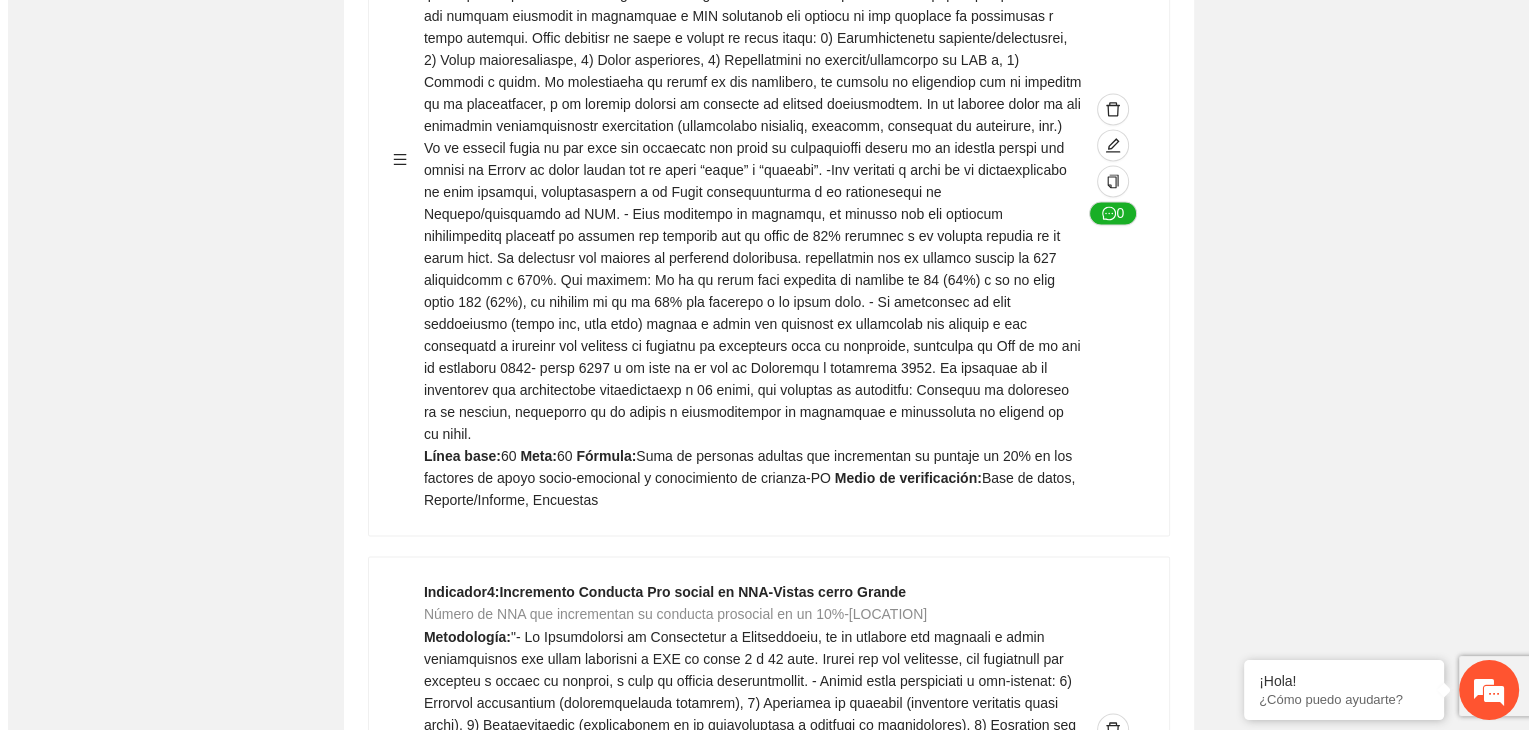 scroll, scrollTop: 3401, scrollLeft: 0, axis: vertical 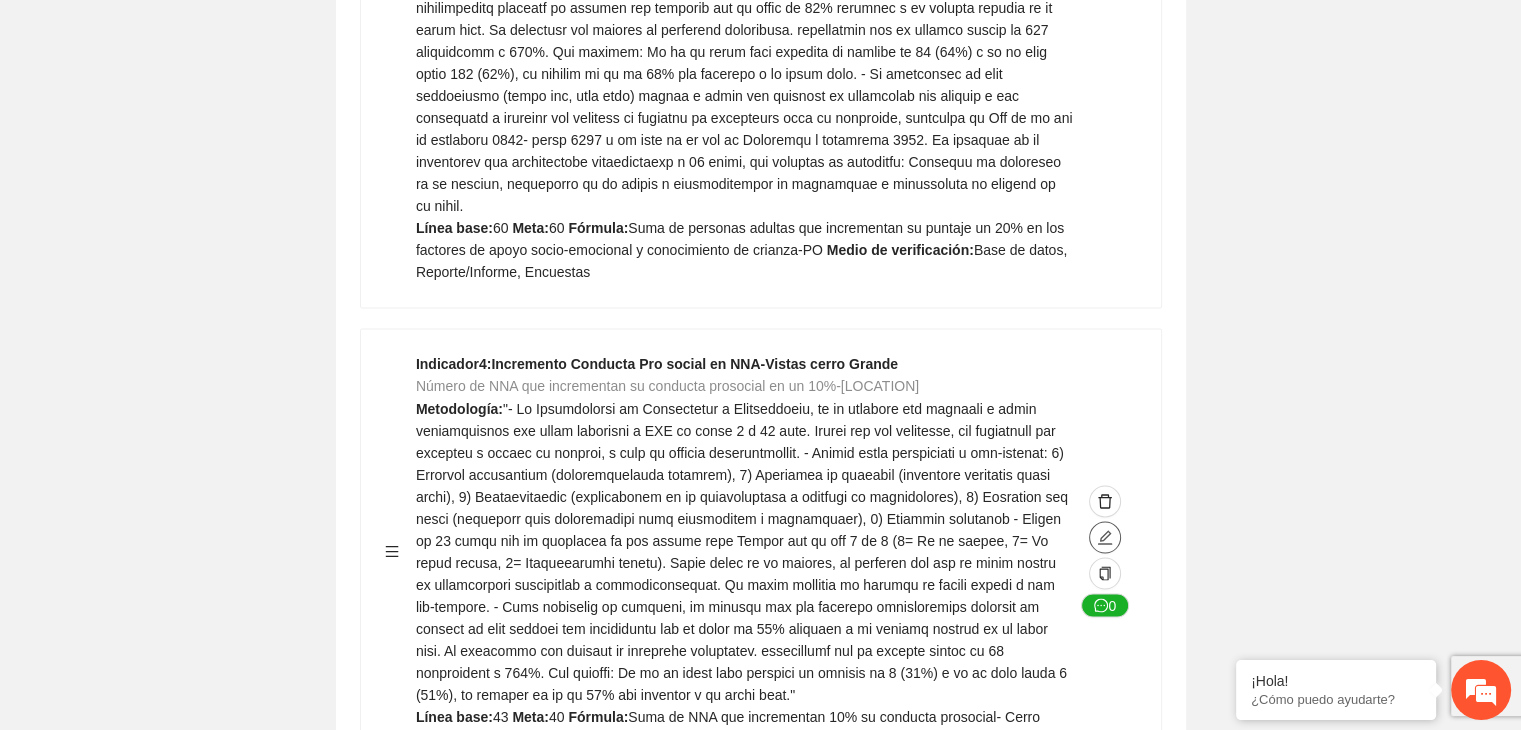 click at bounding box center [1105, 537] 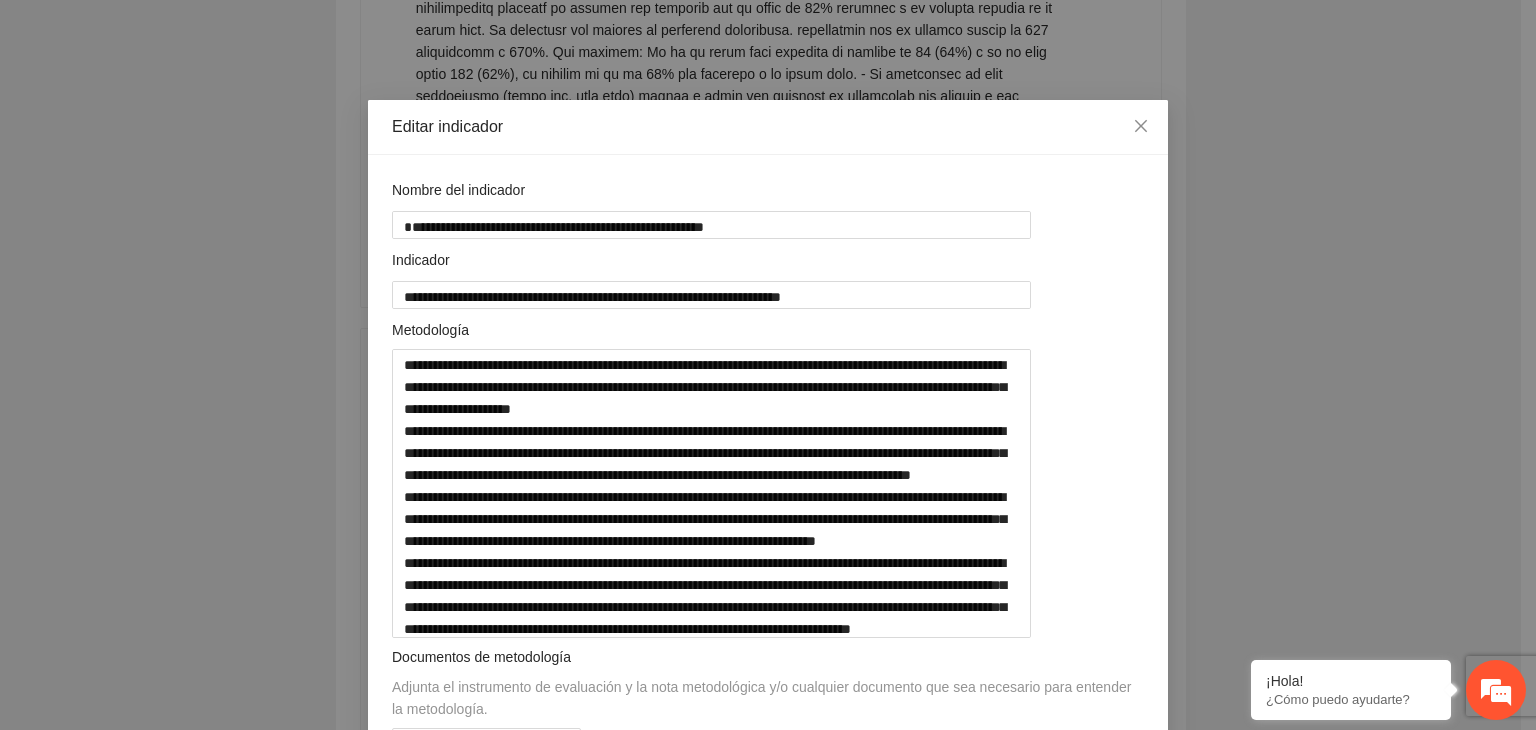 click on "**********" at bounding box center [768, 365] 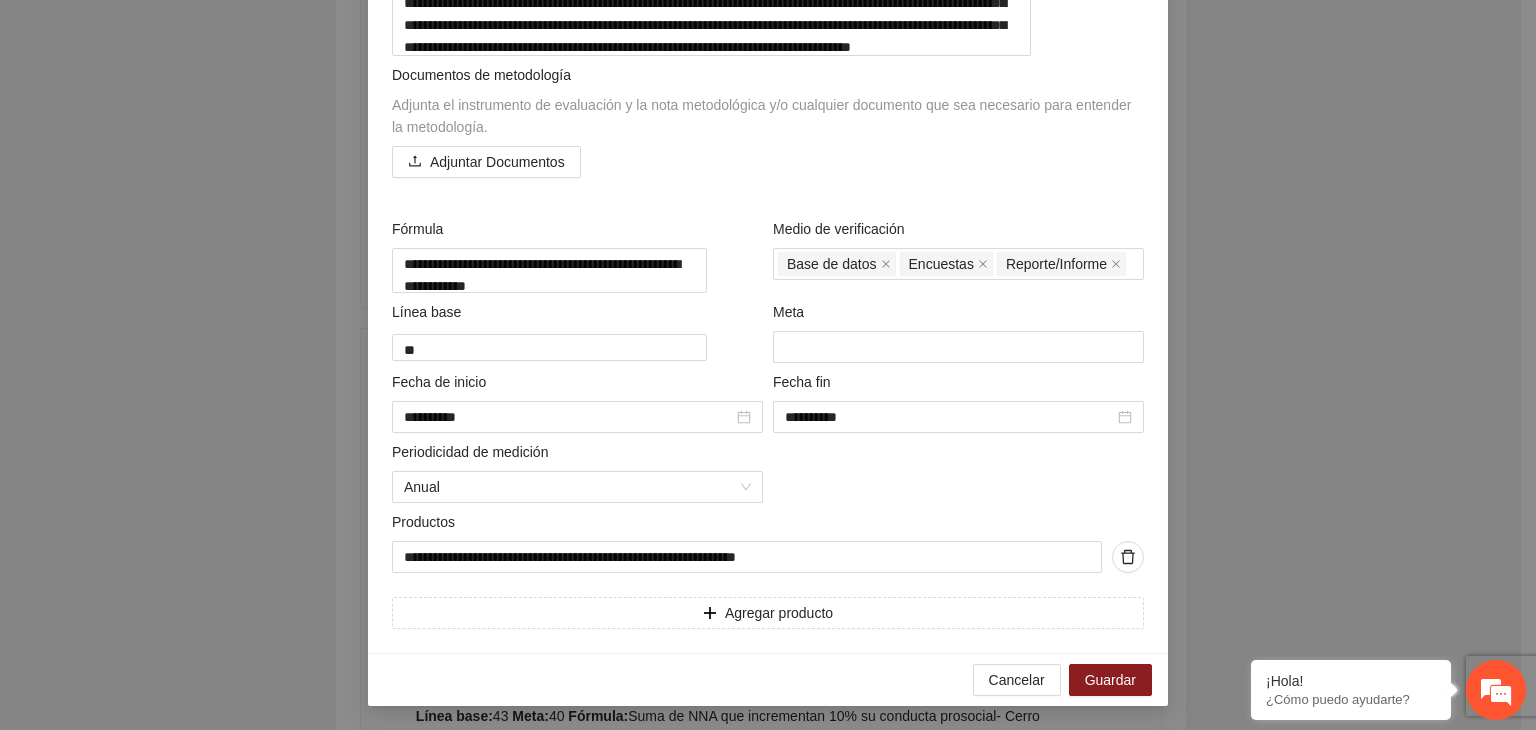 scroll, scrollTop: 601, scrollLeft: 0, axis: vertical 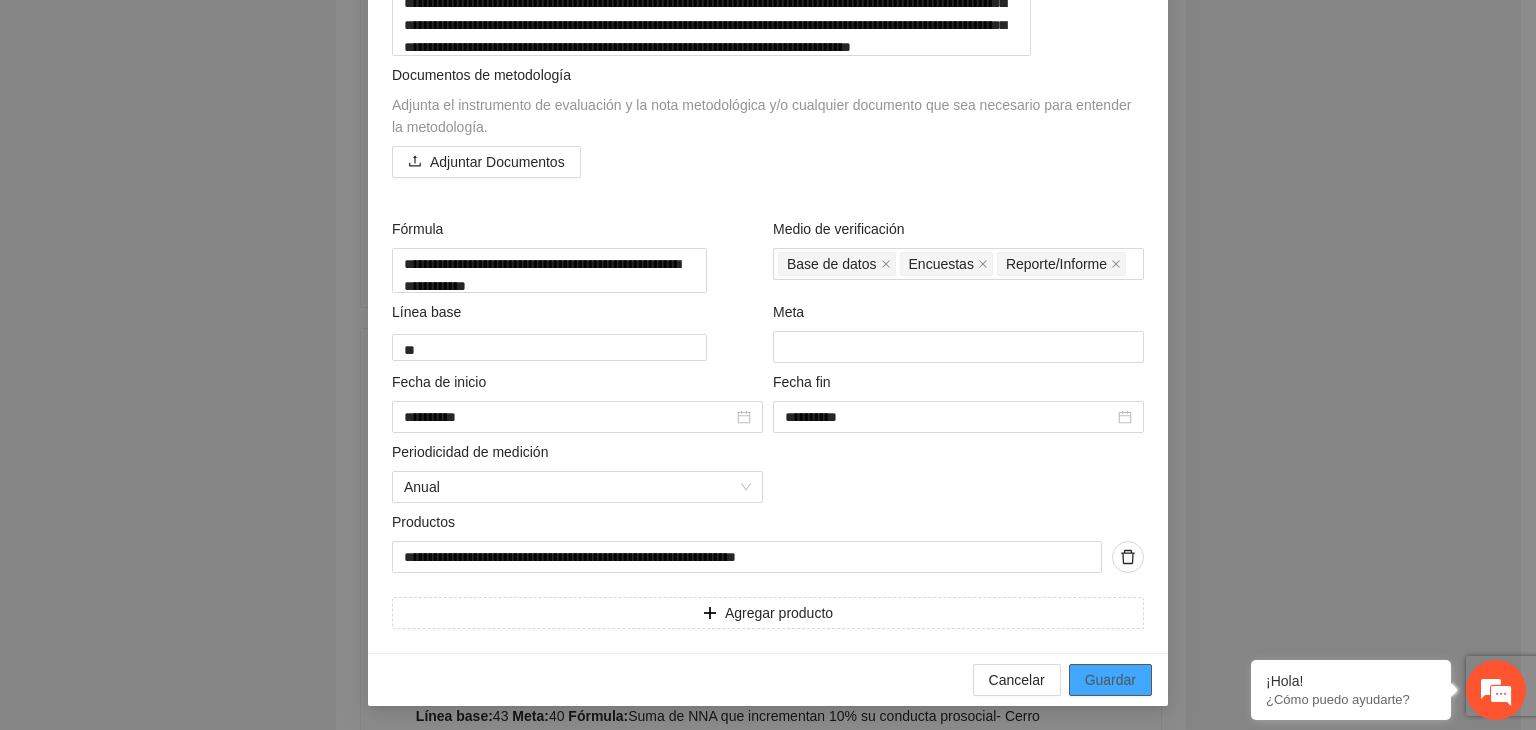 click on "Guardar" at bounding box center [1110, 680] 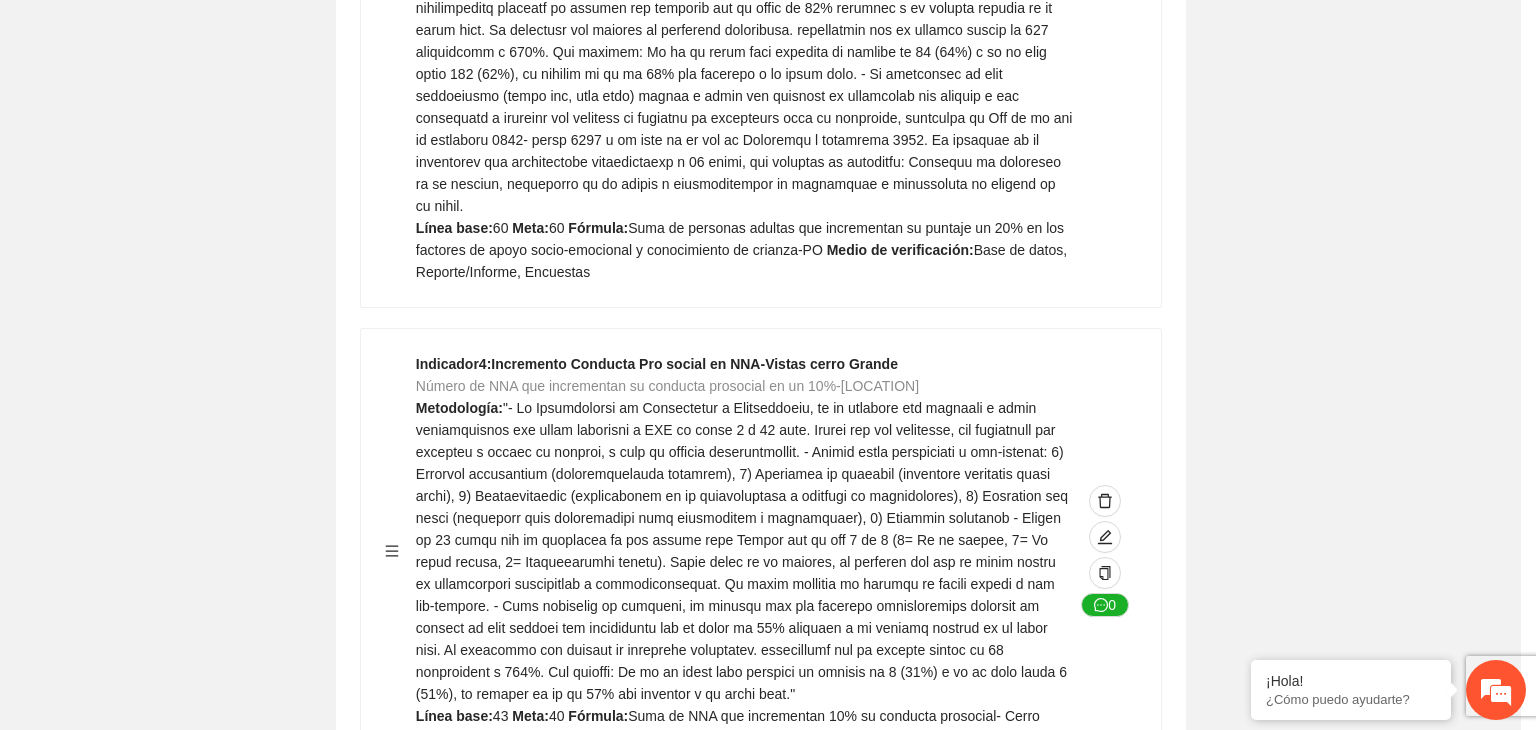 scroll, scrollTop: 156, scrollLeft: 0, axis: vertical 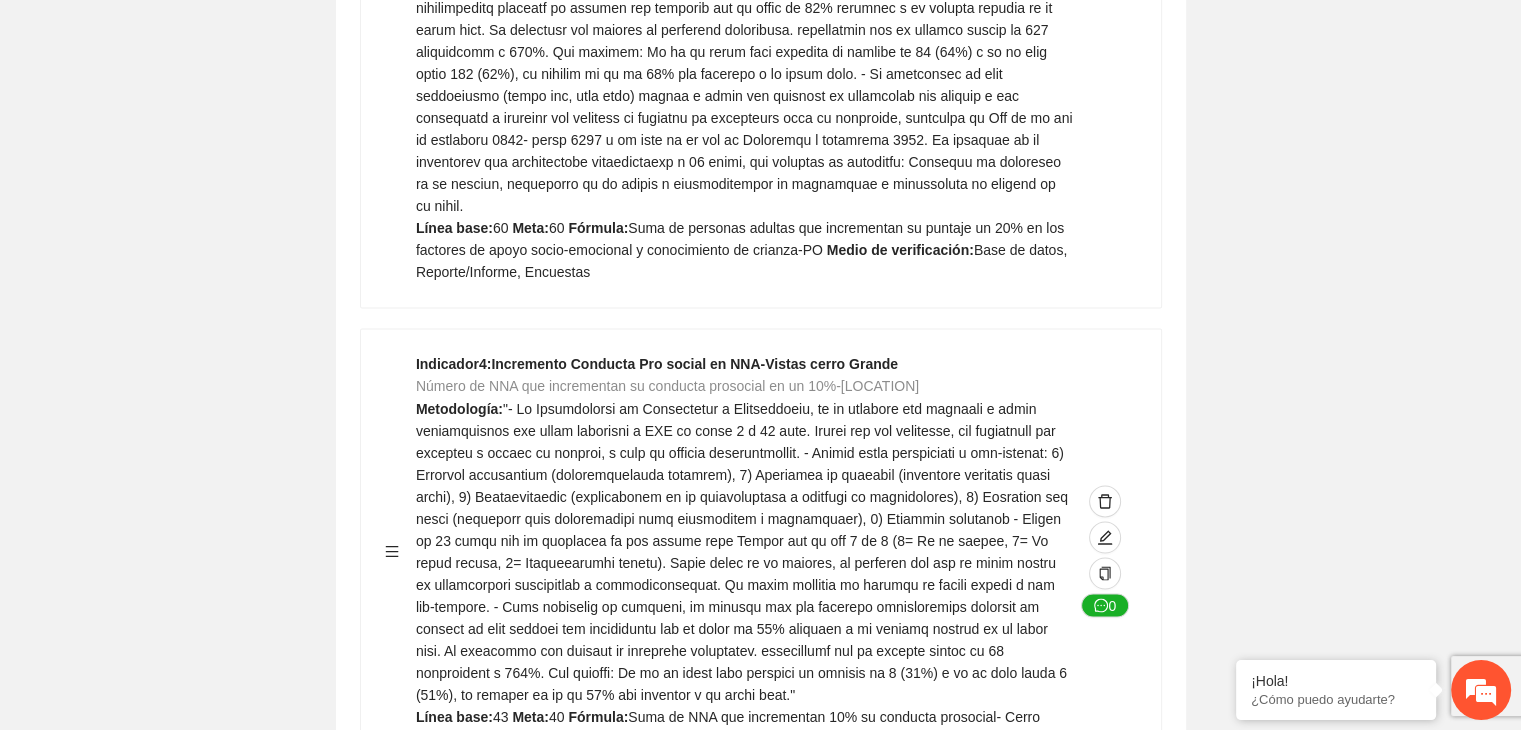 click on "Guardar Objetivo de desarrollo      Exportar Contribuir a la disminución de incidencia en violencia familiar en las zonas de [REGION], [REGION] y [REGION] del Municipio  de Chihuahua. Indicadores Indicador  1 :  Violencia familiar disminuyendo en un 5% en [REGION] Número de carpetas de investigación de Violencia familiar  disminuyendo en un 5% en [REGION] Metodología:  Se solicita información al Observatorio Ciudadano de FICOSEC sobre el número de carpetas de violencia familiar en las colonias de intervención Línea base:  29   Meta:  25   Fórmula:  Suma de carpetas de investigación de violencia familiar disminuyendo  en un 5% en [REGION]   Medio de verificación:  Reporte/Informe 0 Indicador  2 :  Violencia familiar disminuyendo en un 5% en [REGION] Número de carpetas de investigación de Violencia familiar  disminuyendo en un 5% en [REGION] Metodología:  Línea base:  63   Meta:  56   Fórmula:    Medio de verificación:  Reporte/Informe 0 3 :" at bounding box center [760, 1006] 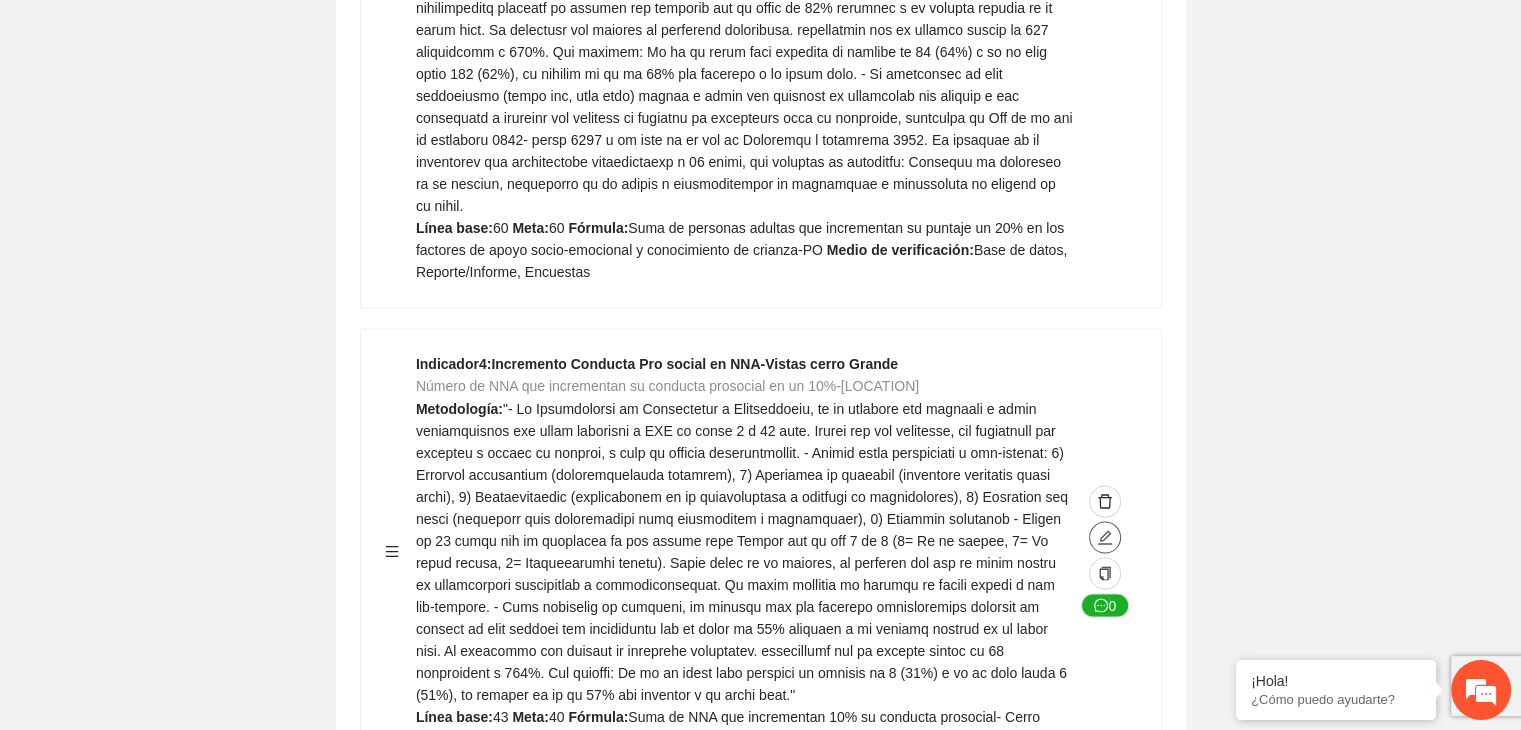 click 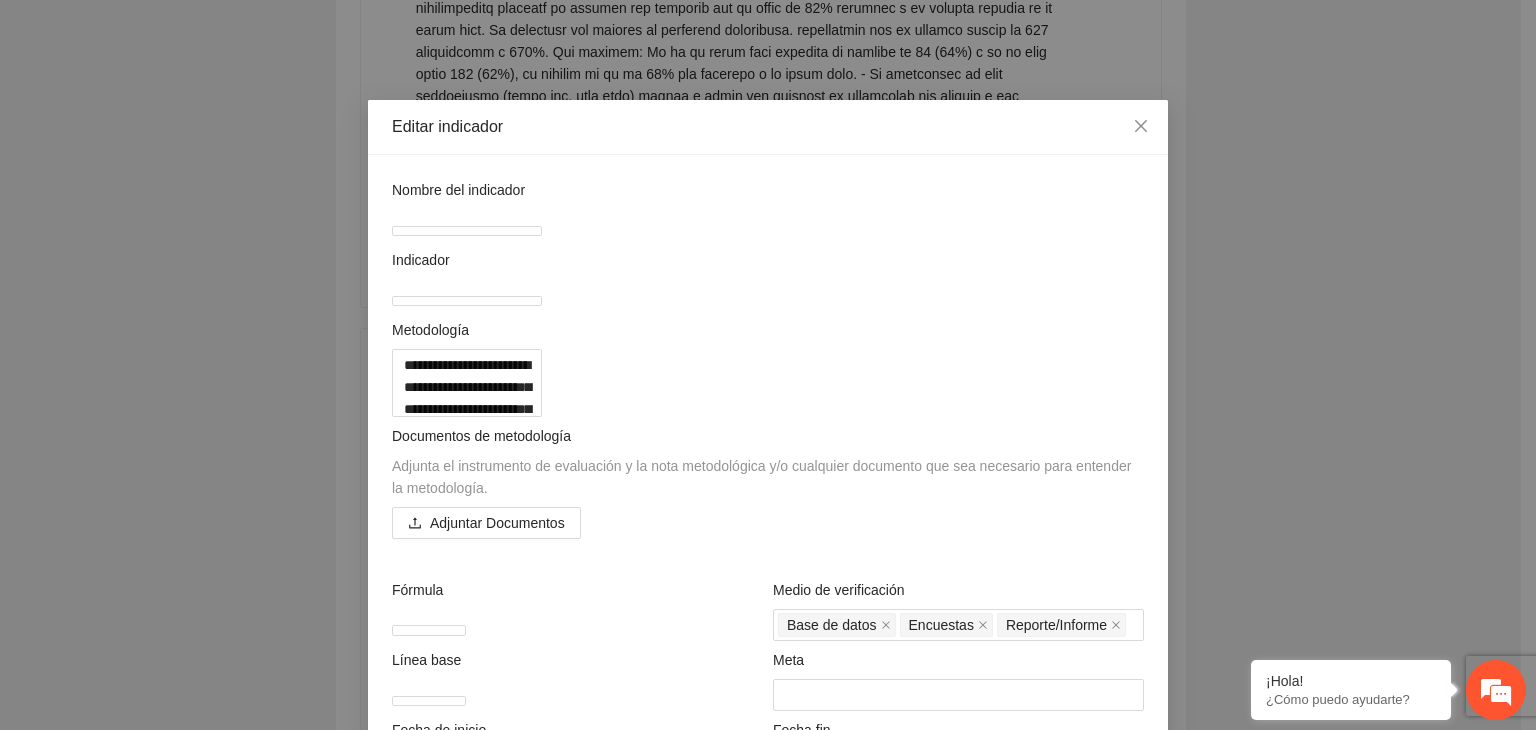 click on "**********" at bounding box center (768, 365) 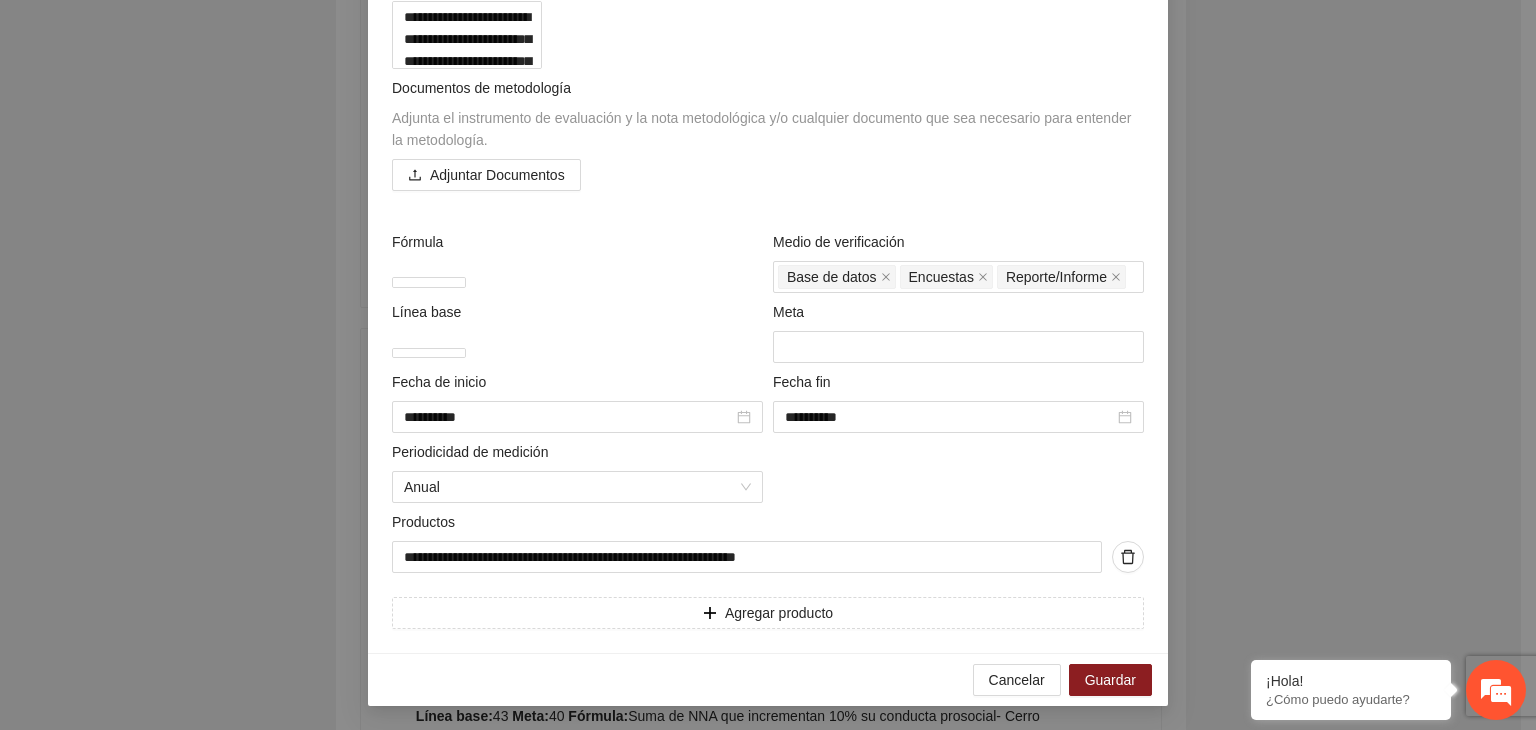 scroll, scrollTop: 640, scrollLeft: 0, axis: vertical 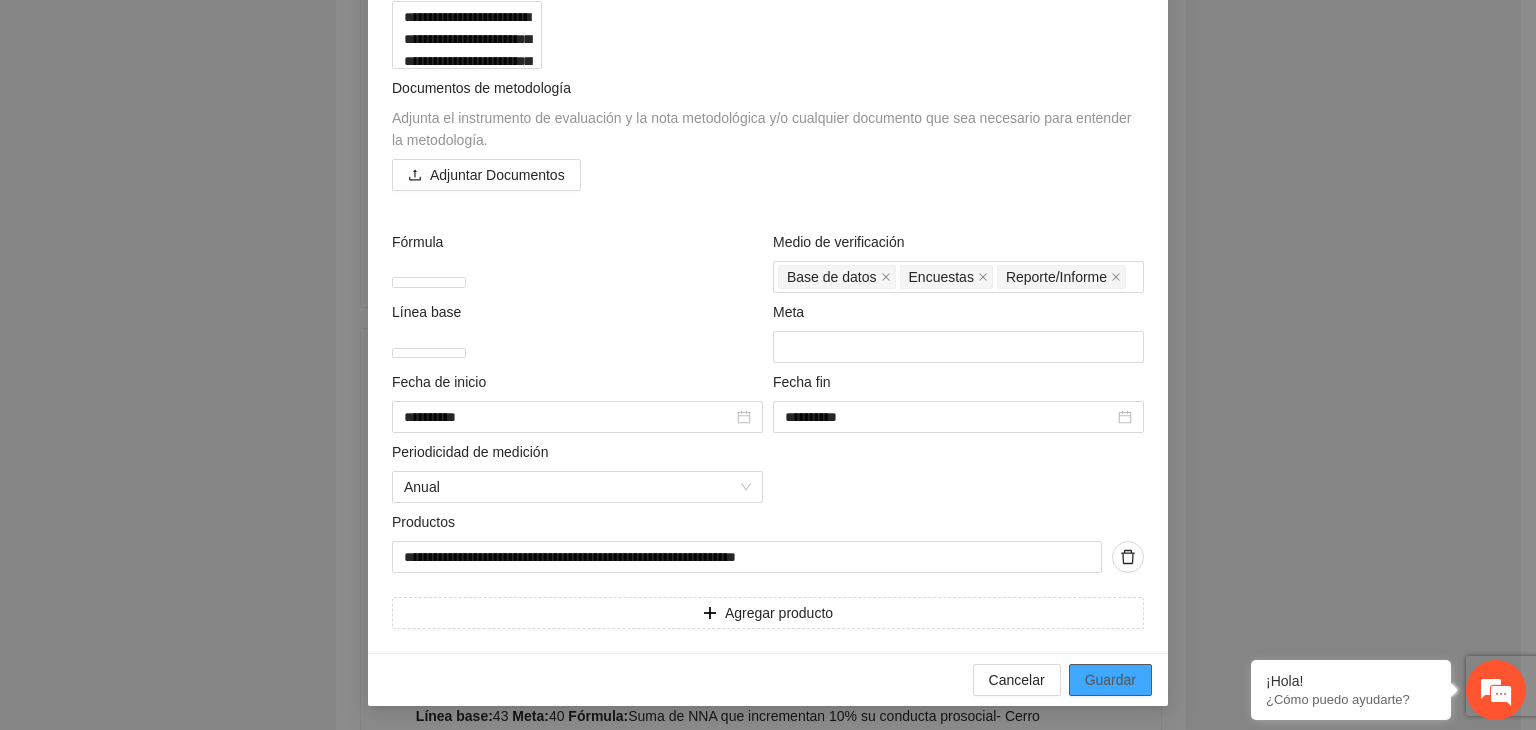 click on "Guardar" at bounding box center [1110, 680] 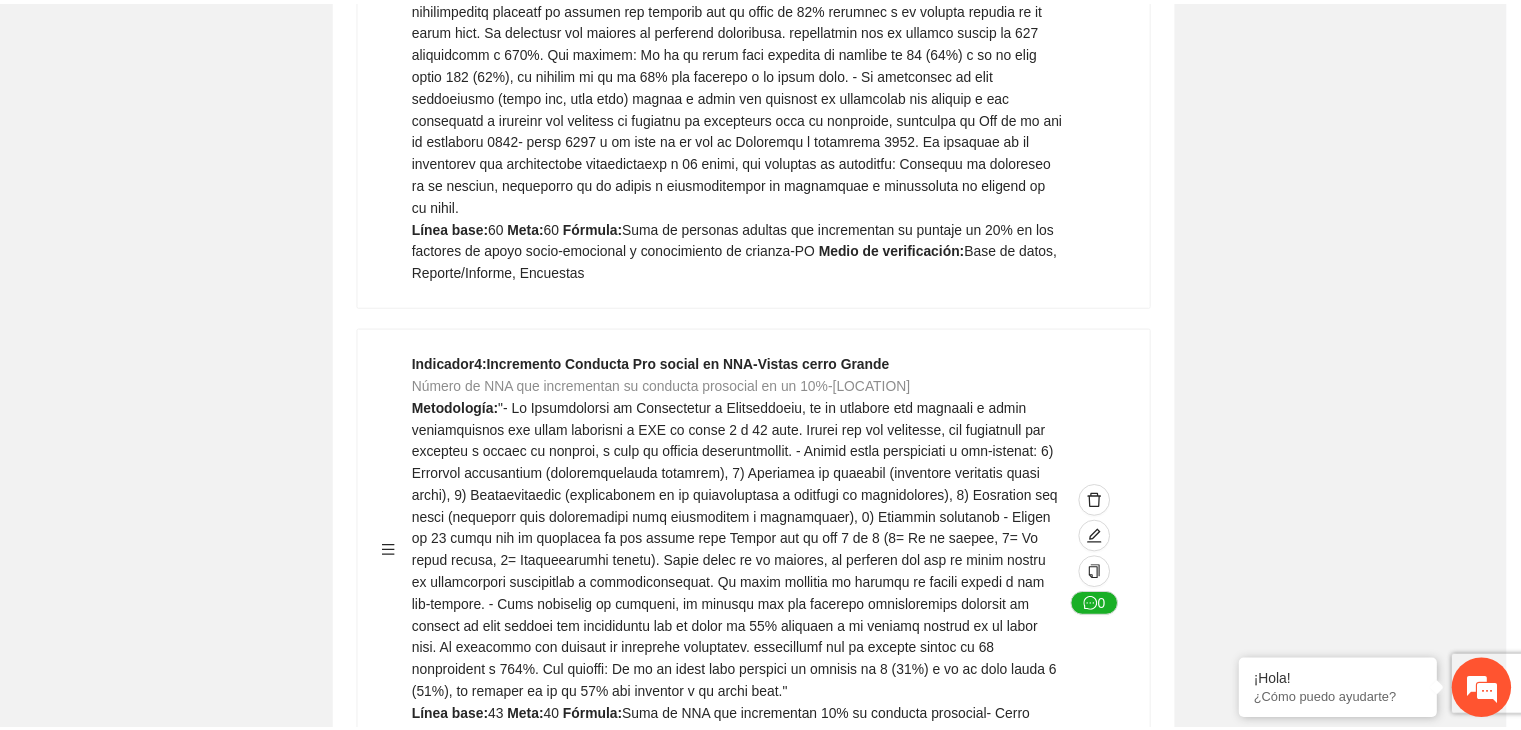 scroll, scrollTop: 156, scrollLeft: 0, axis: vertical 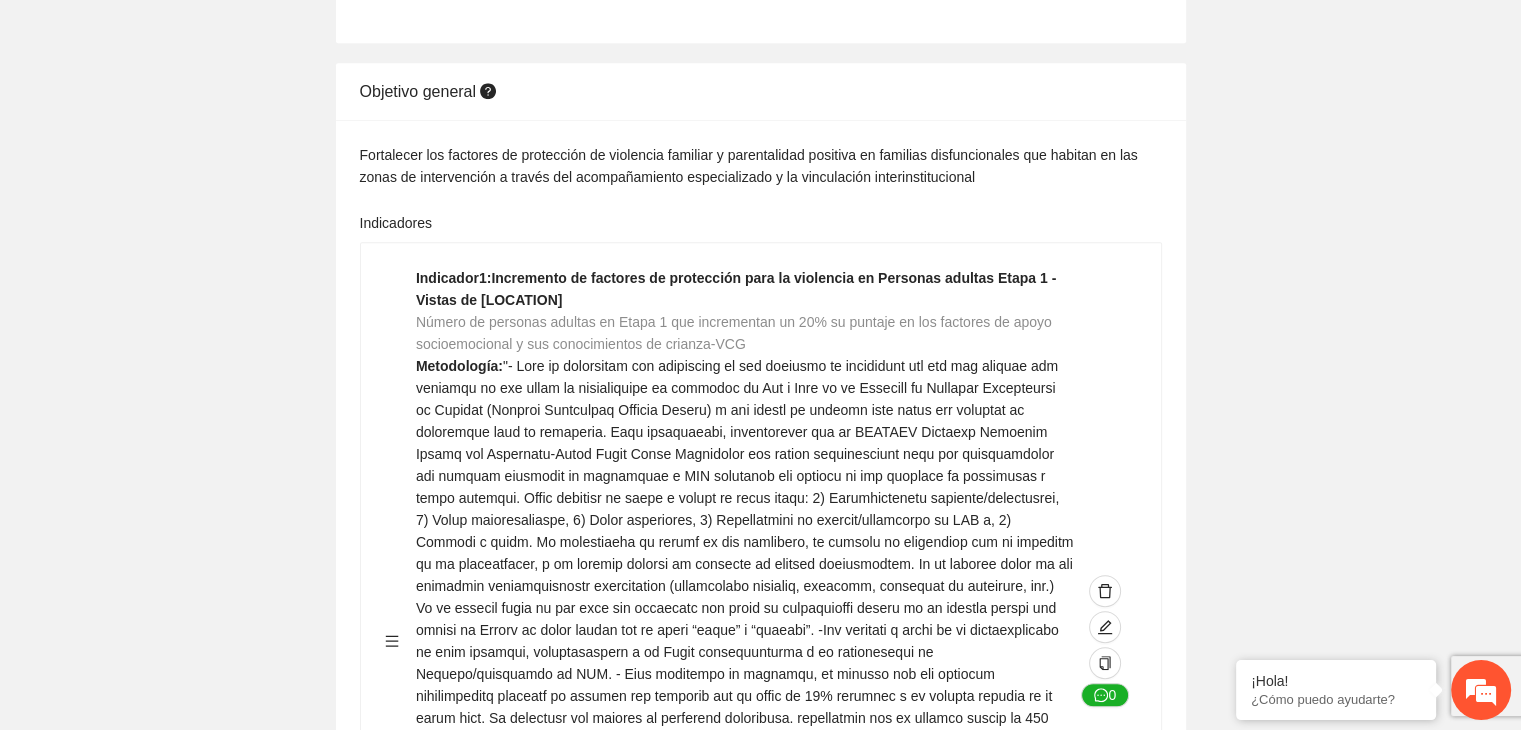 click on "Guardar Objetivo de desarrollo      Exportar Contribuir a la disminución de incidencia en violencia familiar en las zonas de [REGION], [REGION] y [REGION] del Municipio  de Chihuahua. Indicadores Indicador  1 :  Violencia familiar disminuyendo en un 5% en [REGION] Número de carpetas de investigación de Violencia familiar  disminuyendo en un 5% en [REGION] Metodología:  Se solicita información al Observatorio Ciudadano de FICOSEC sobre el número de carpetas de violencia familiar en las colonias de intervención Línea base:  29   Meta:  25   Fórmula:  Suma de carpetas de investigación de violencia familiar disminuyendo  en un 5% en [REGION]   Medio de verificación:  Reporte/Informe 0 Indicador  2 :  Violencia familiar disminuyendo en un 5% en [REGION] Número de carpetas de investigación de Violencia familiar  disminuyendo en un 5% en [REGION] Metodología:  Línea base:  63   Meta:  56   Fórmula:    Medio de verificación:  Reporte/Informe 0 3 :" at bounding box center [760, 3286] 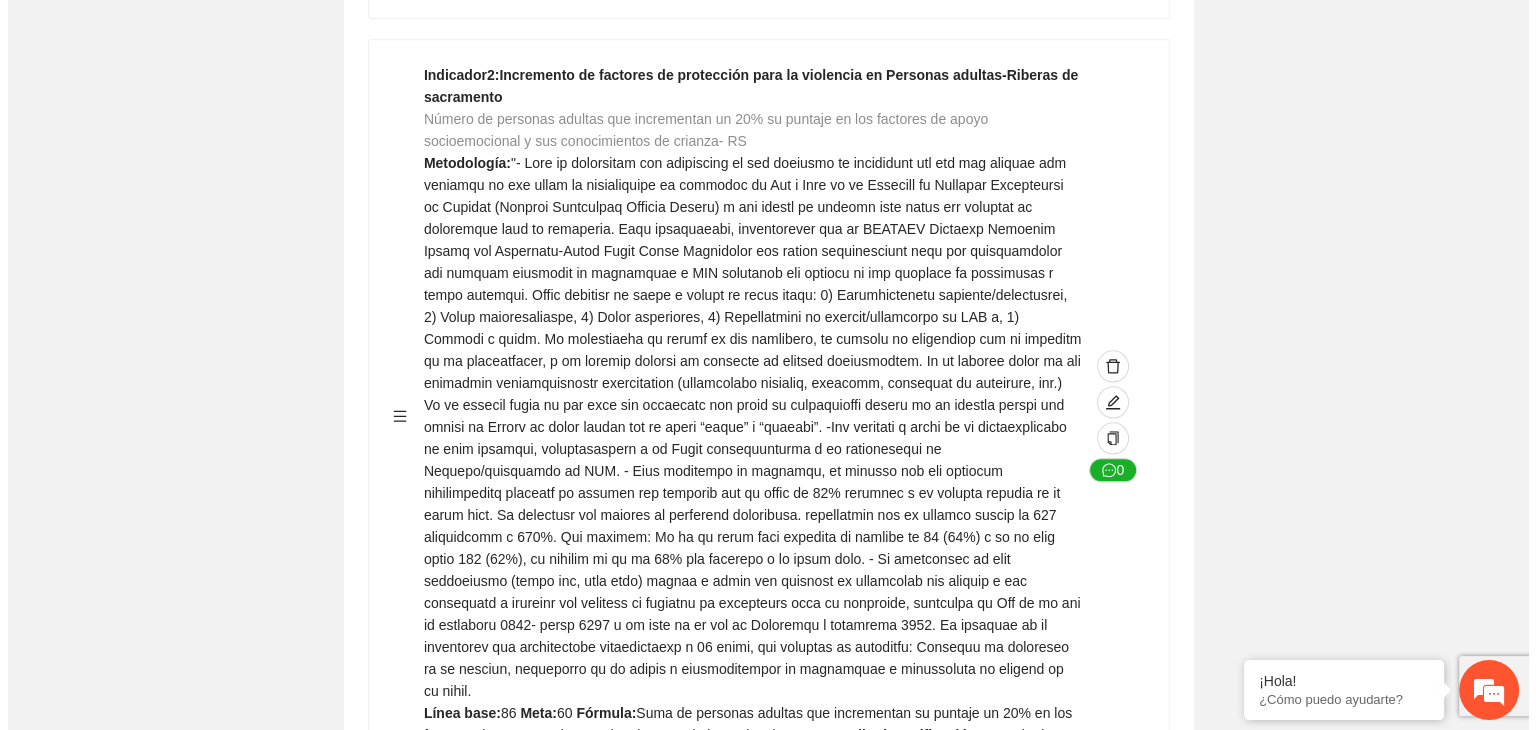 scroll, scrollTop: 1841, scrollLeft: 0, axis: vertical 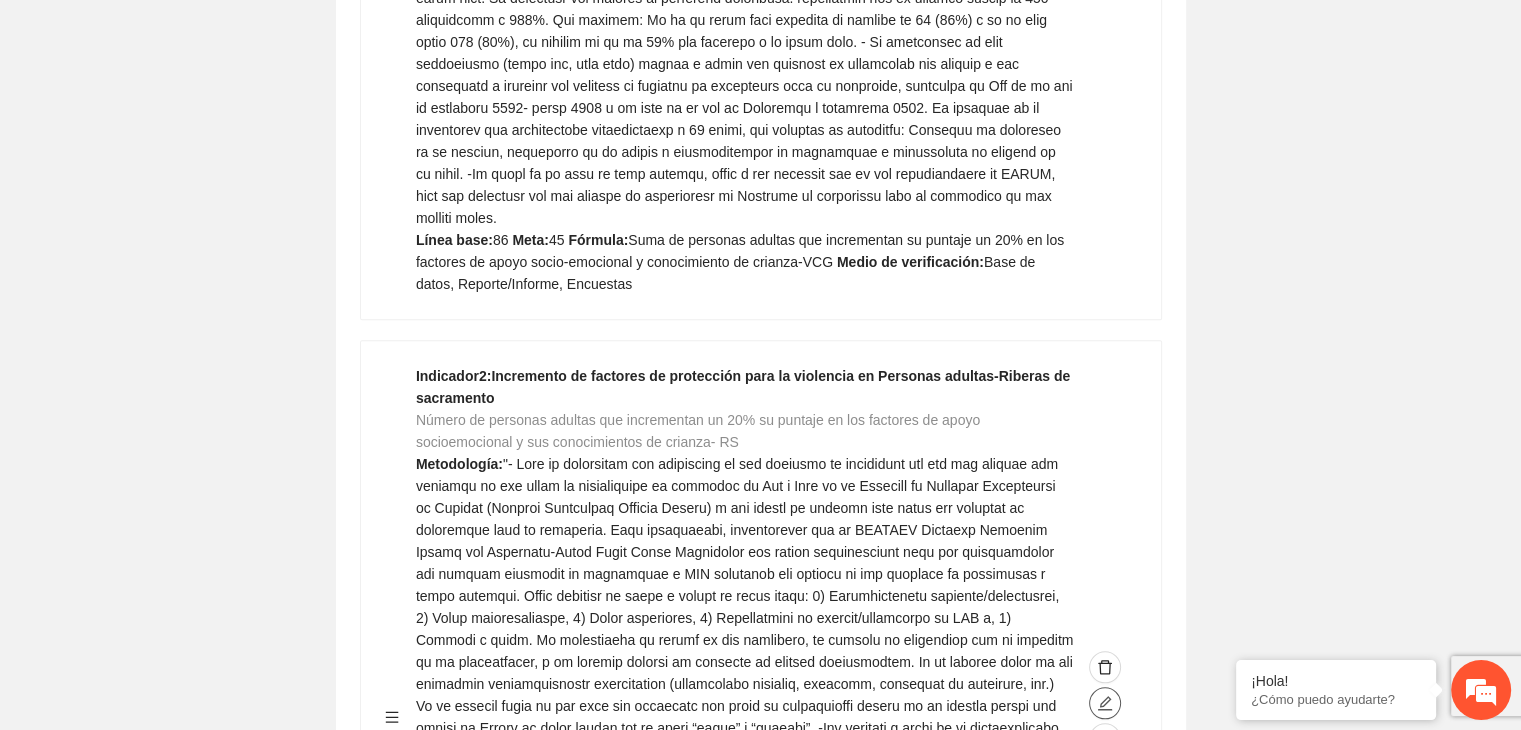 click at bounding box center (1105, -1117) 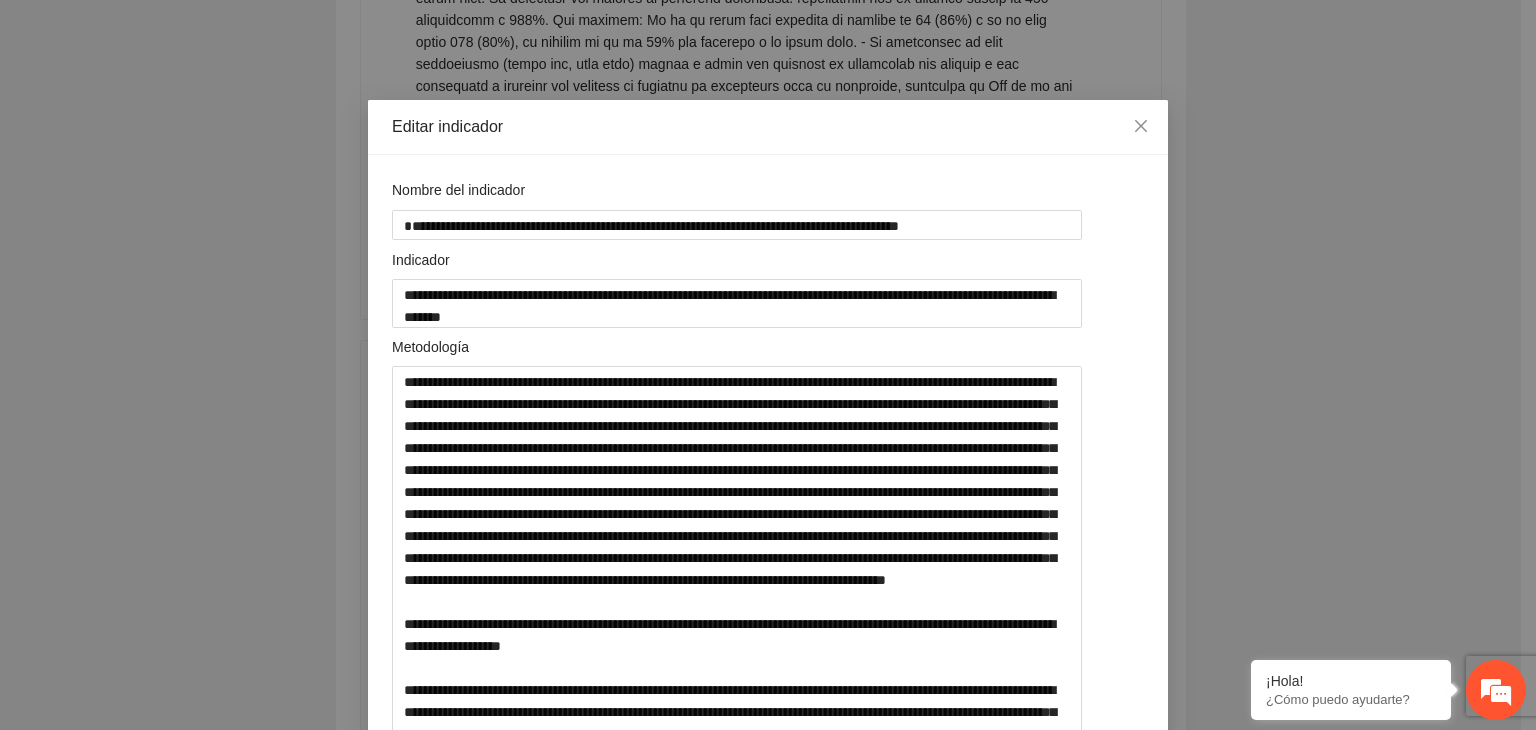 click on "**********" at bounding box center (768, 365) 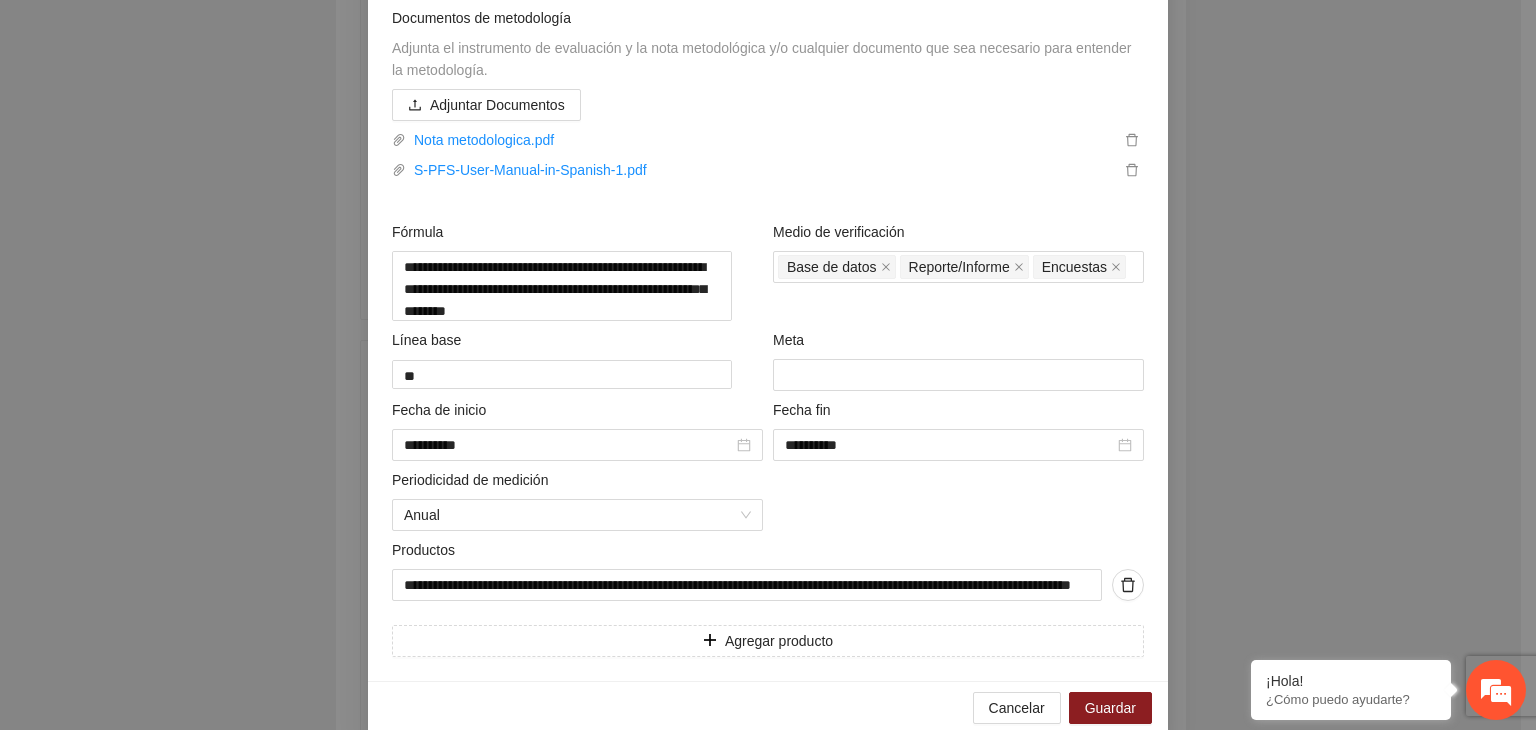 scroll, scrollTop: 920, scrollLeft: 0, axis: vertical 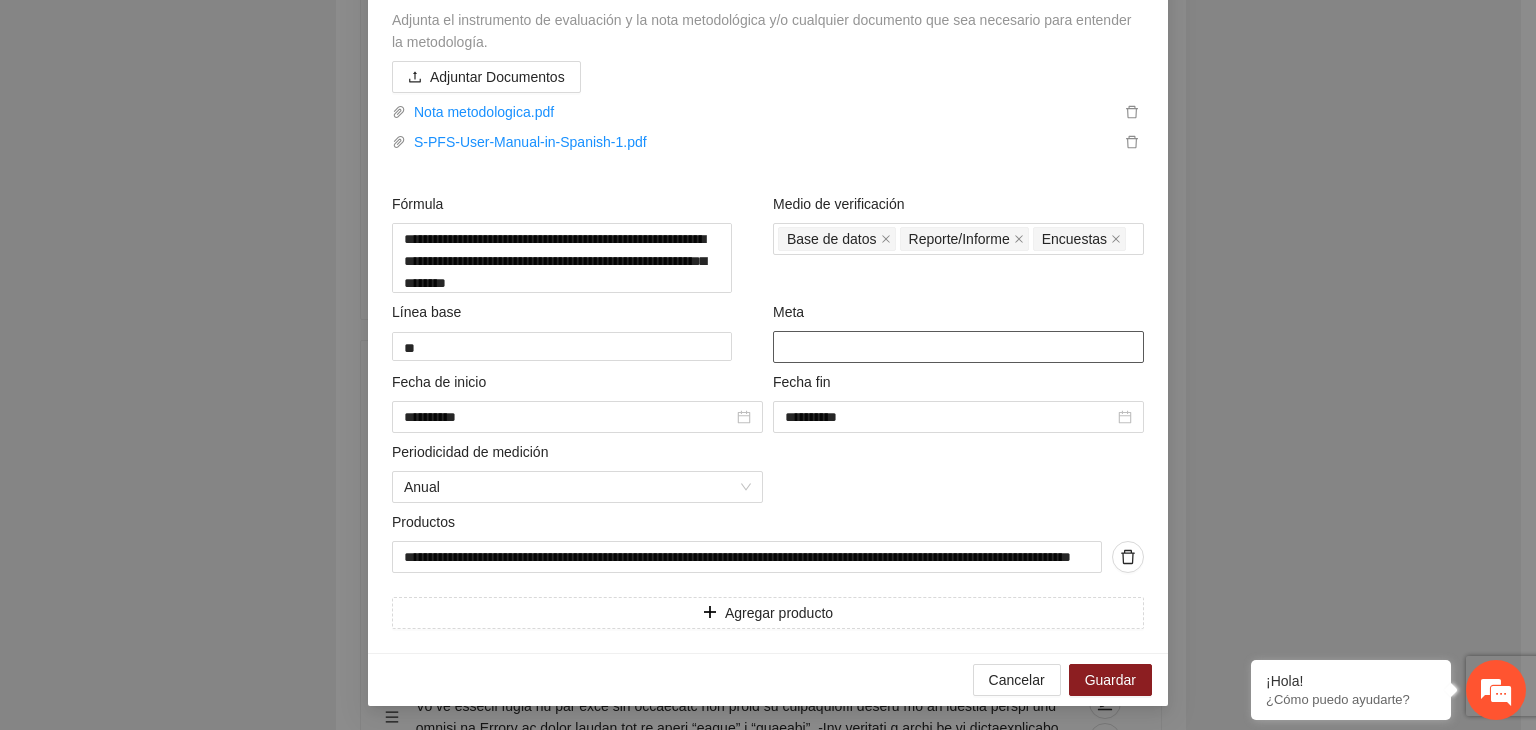 click on "**" at bounding box center (958, 347) 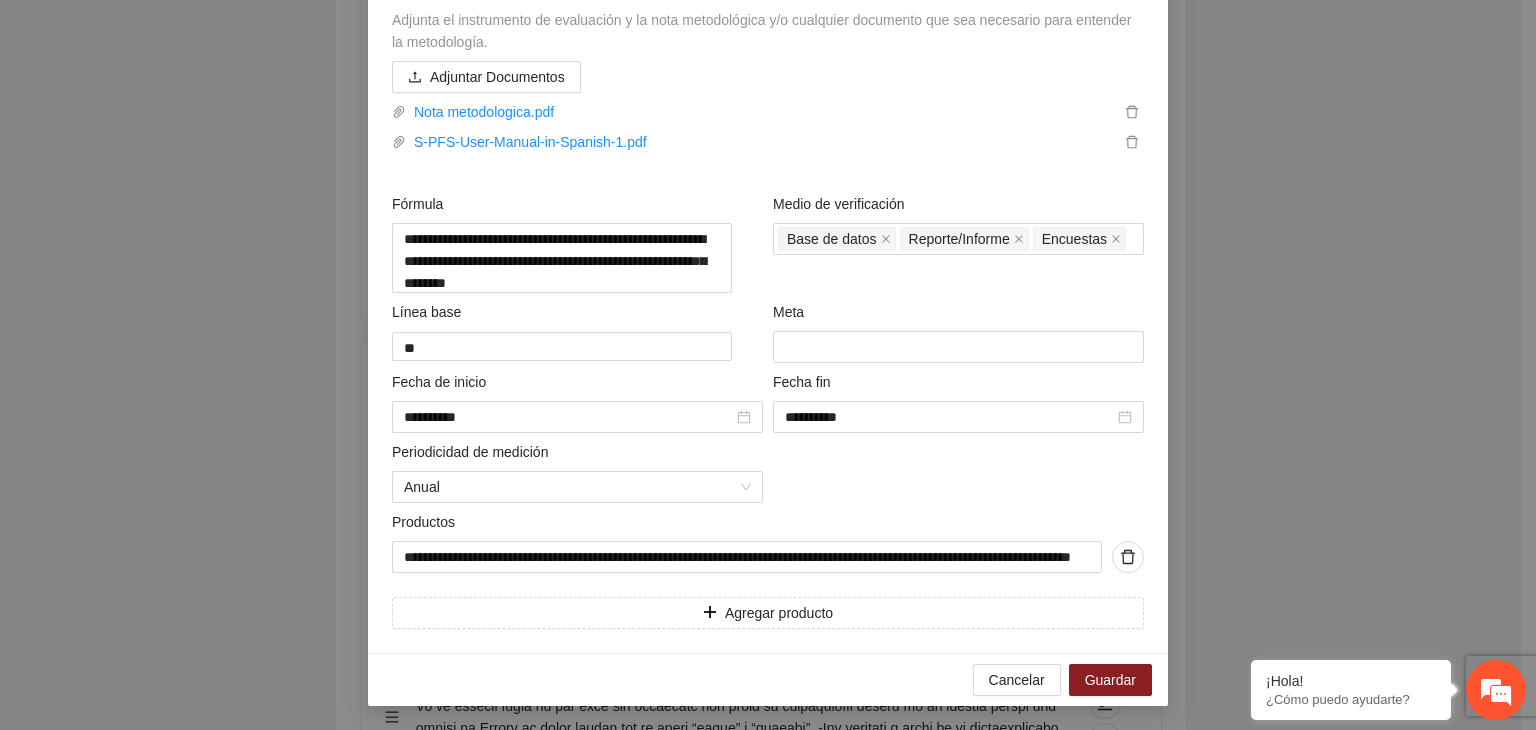 click on "**********" at bounding box center (768, 365) 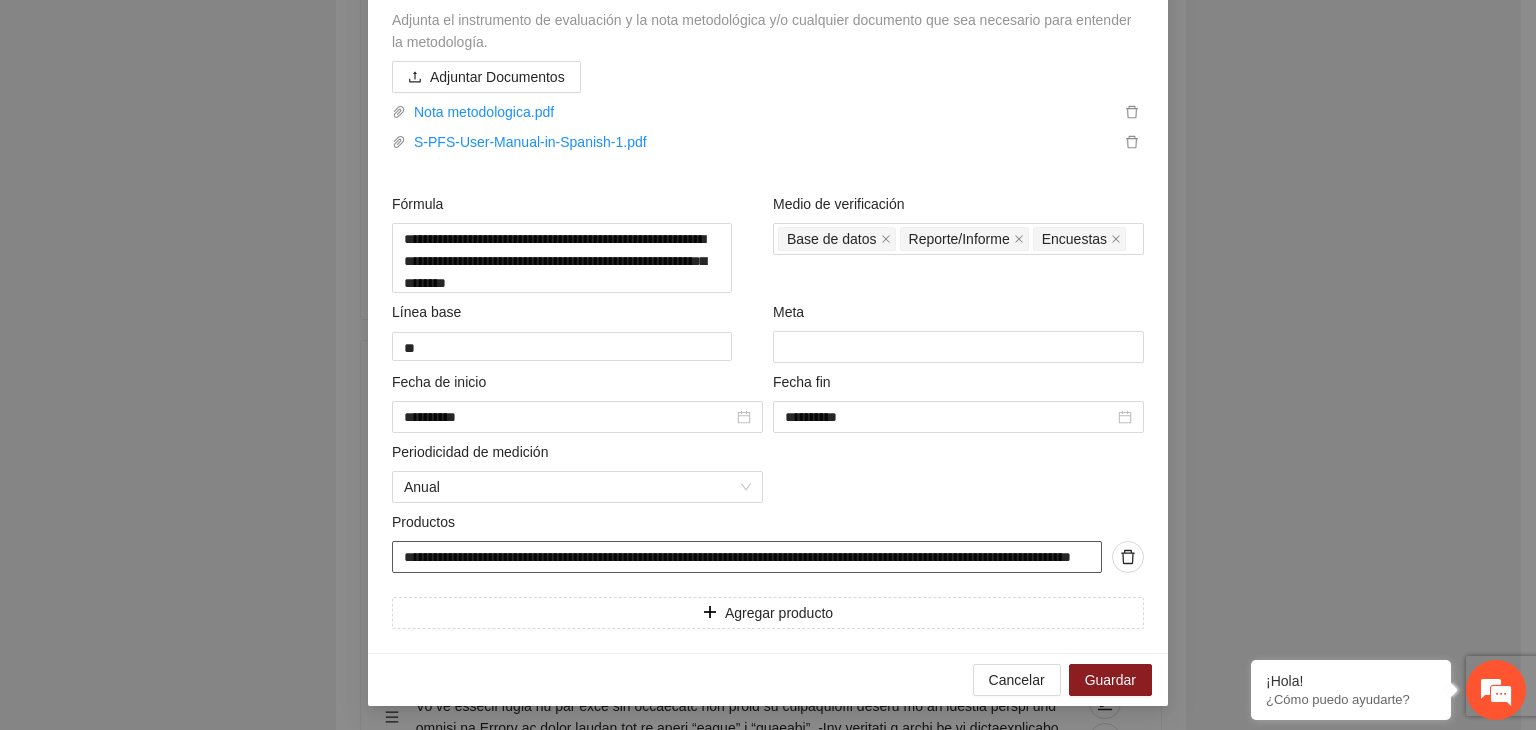 click on "**********" at bounding box center (747, 557) 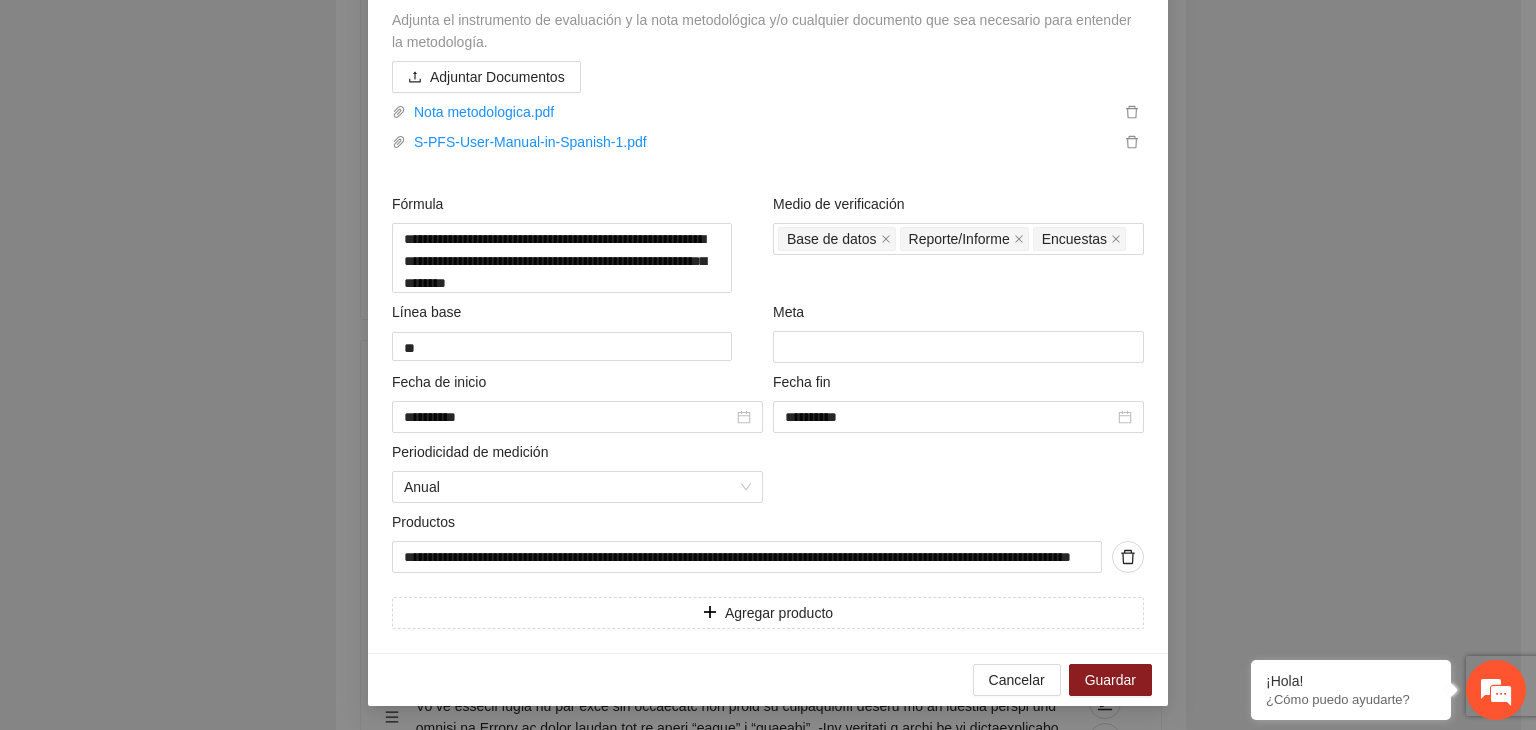 click on "**********" at bounding box center (768, 365) 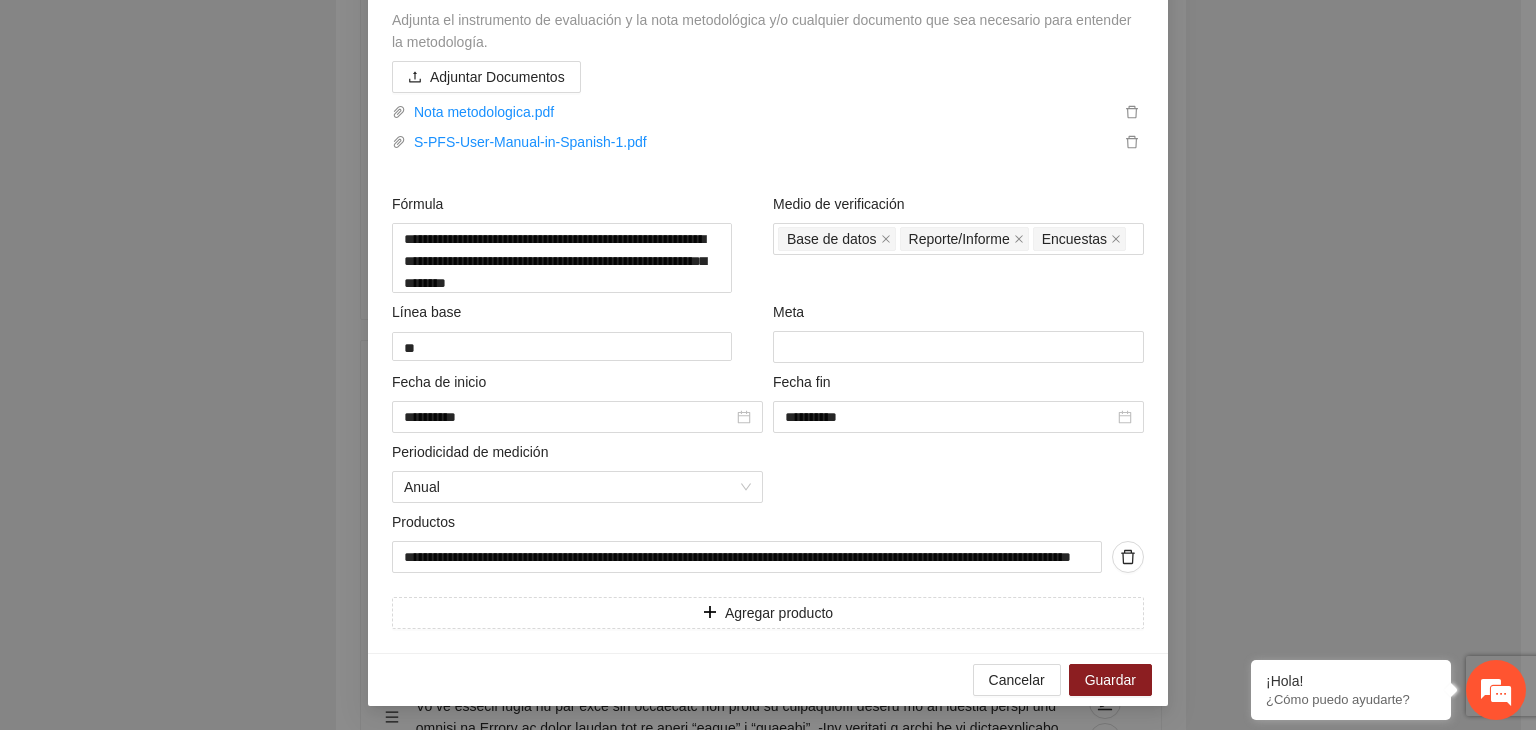 scroll, scrollTop: 964, scrollLeft: 0, axis: vertical 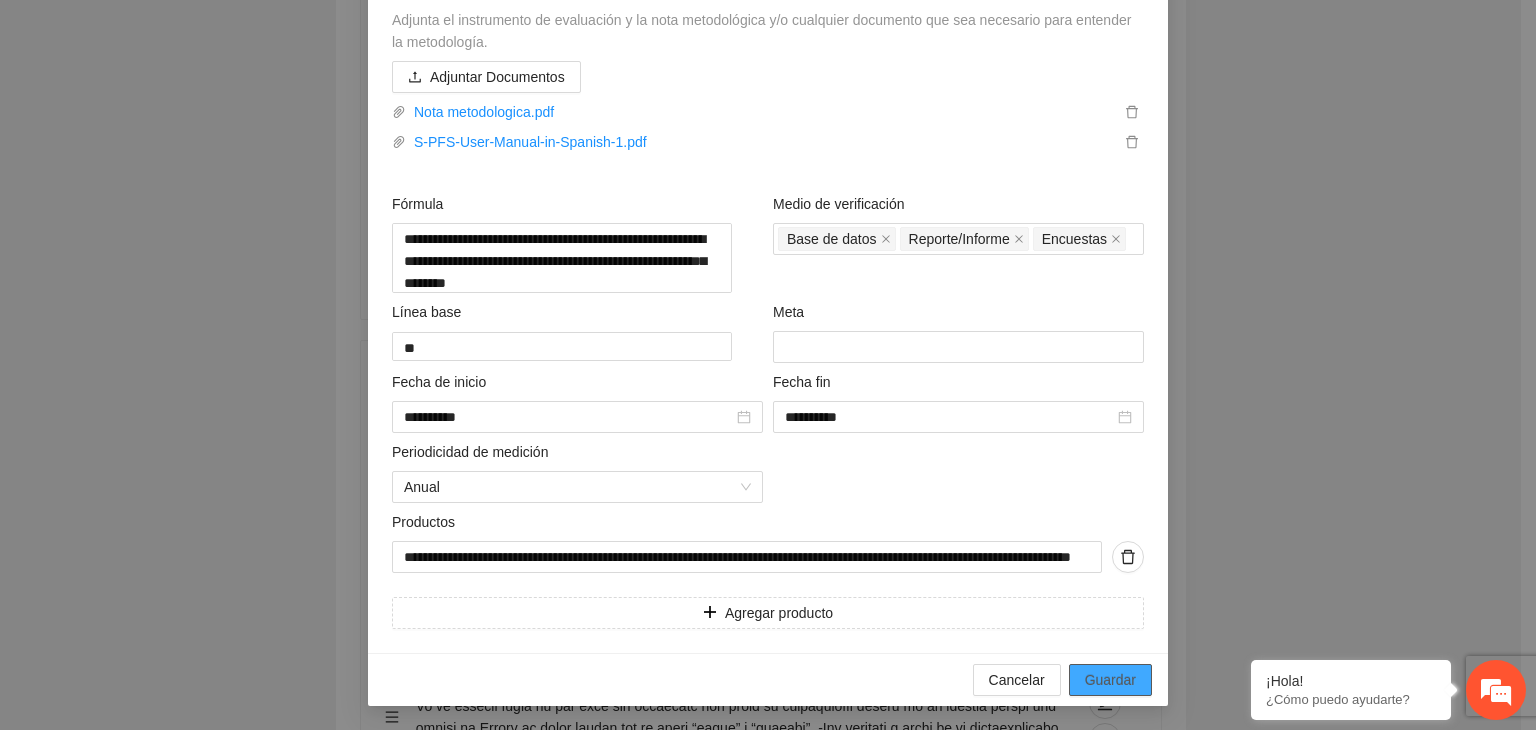 click on "Guardar" at bounding box center [1110, 680] 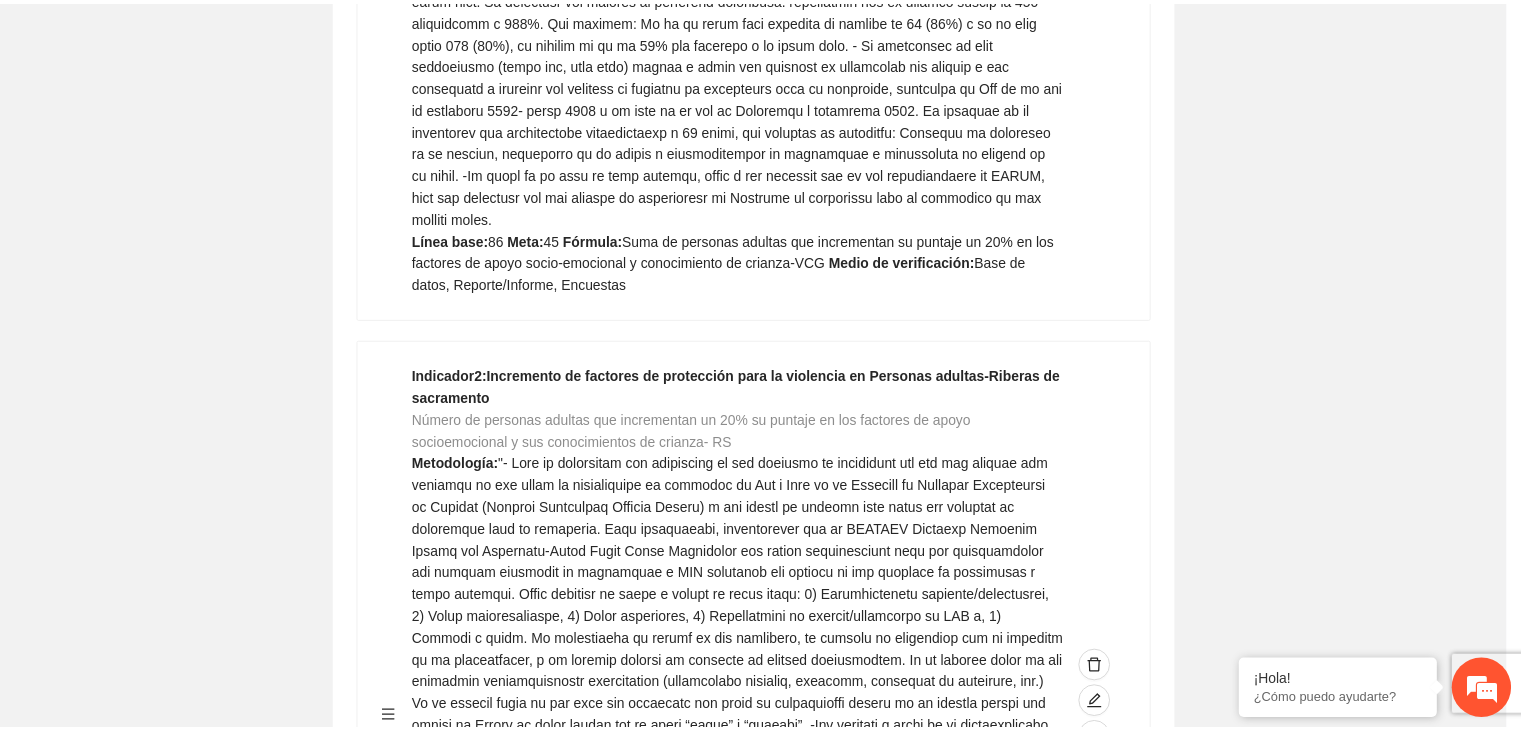 scroll, scrollTop: 216, scrollLeft: 0, axis: vertical 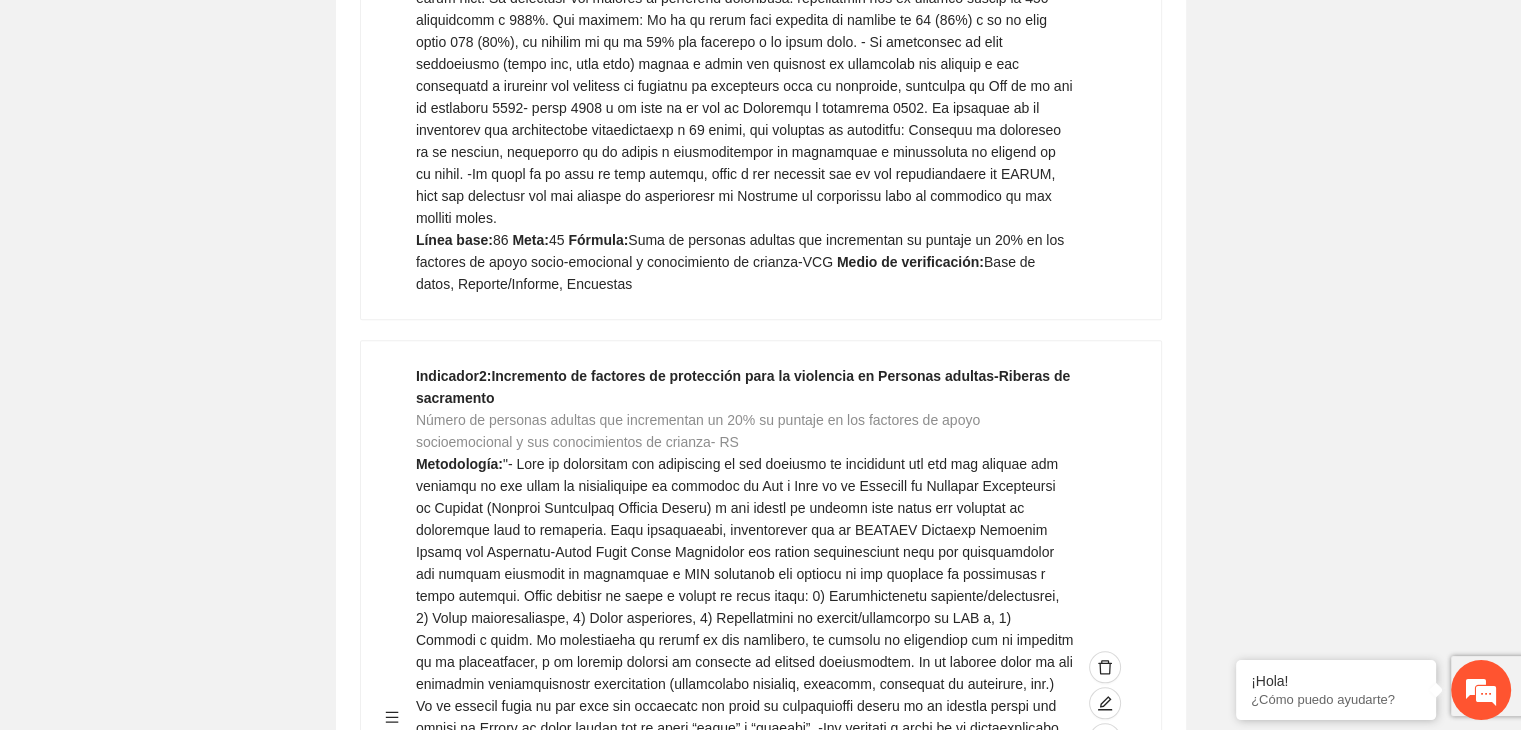 click on "Guardar Objetivo de desarrollo      Exportar Contribuir a la disminución de incidencia en violencia familiar en las zonas de [REGION], [REGION] y [REGION] del Municipio  de Chihuahua. Indicadores Indicador  1 :  Violencia familiar disminuyendo en un 5% en [REGION] Número de carpetas de investigación de Violencia familiar  disminuyendo en un 5% en [REGION] Metodología:  Se solicita información al Observatorio Ciudadano de FICOSEC sobre el número de carpetas de violencia familiar en las colonias de intervención Línea base:  29   Meta:  25   Fórmula:  Suma de carpetas de investigación de violencia familiar disminuyendo  en un 5% en [REGION]   Medio de verificación:  Reporte/Informe 0 Indicador  2 :  Violencia familiar disminuyendo en un 5% en [REGION] Número de carpetas de investigación de Violencia familiar  disminuyendo en un 5% en [REGION] Metodología:  Línea base:  63   Meta:  56   Fórmula:    Medio de verificación:  Reporte/Informe 0 3 :" at bounding box center [760, 2566] 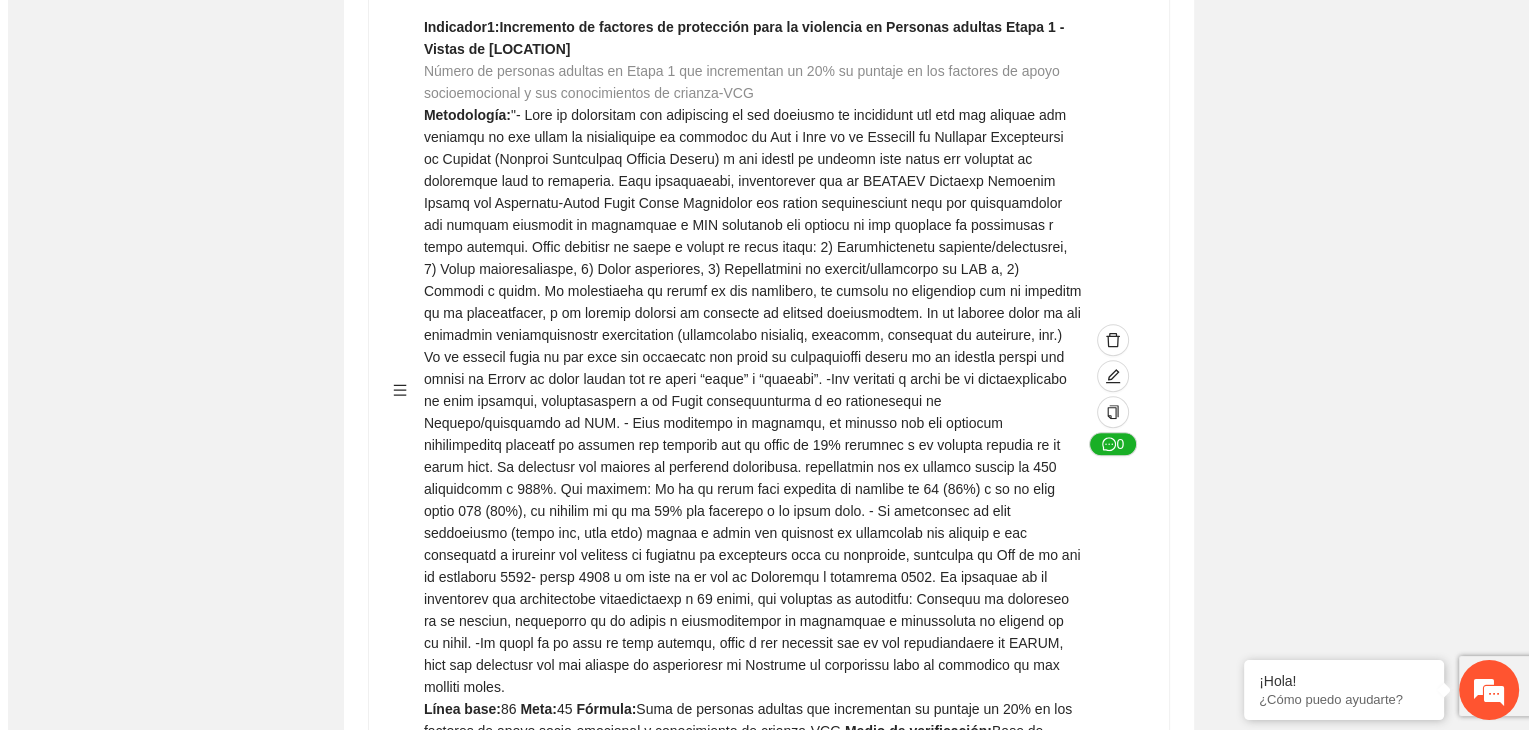 scroll, scrollTop: 1401, scrollLeft: 0, axis: vertical 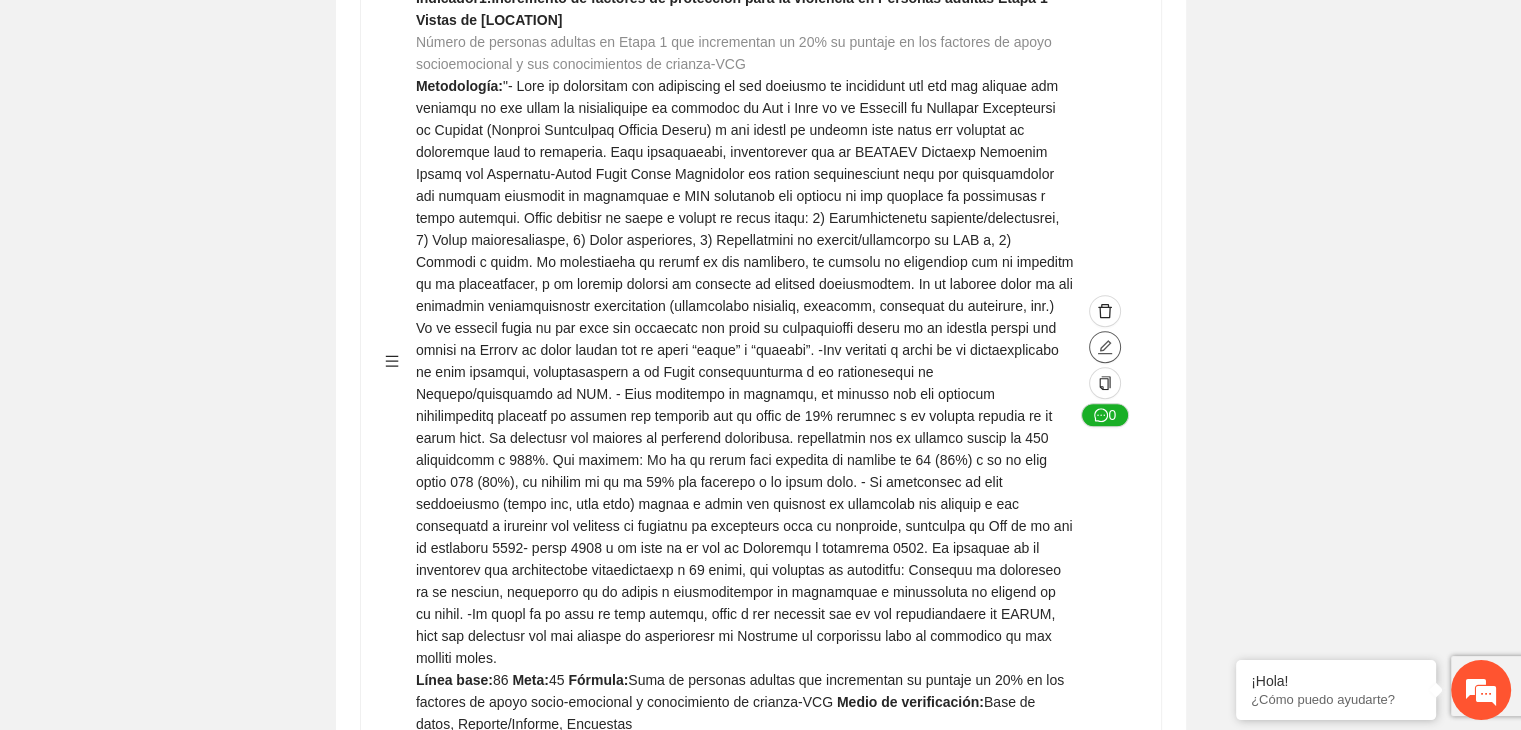 click 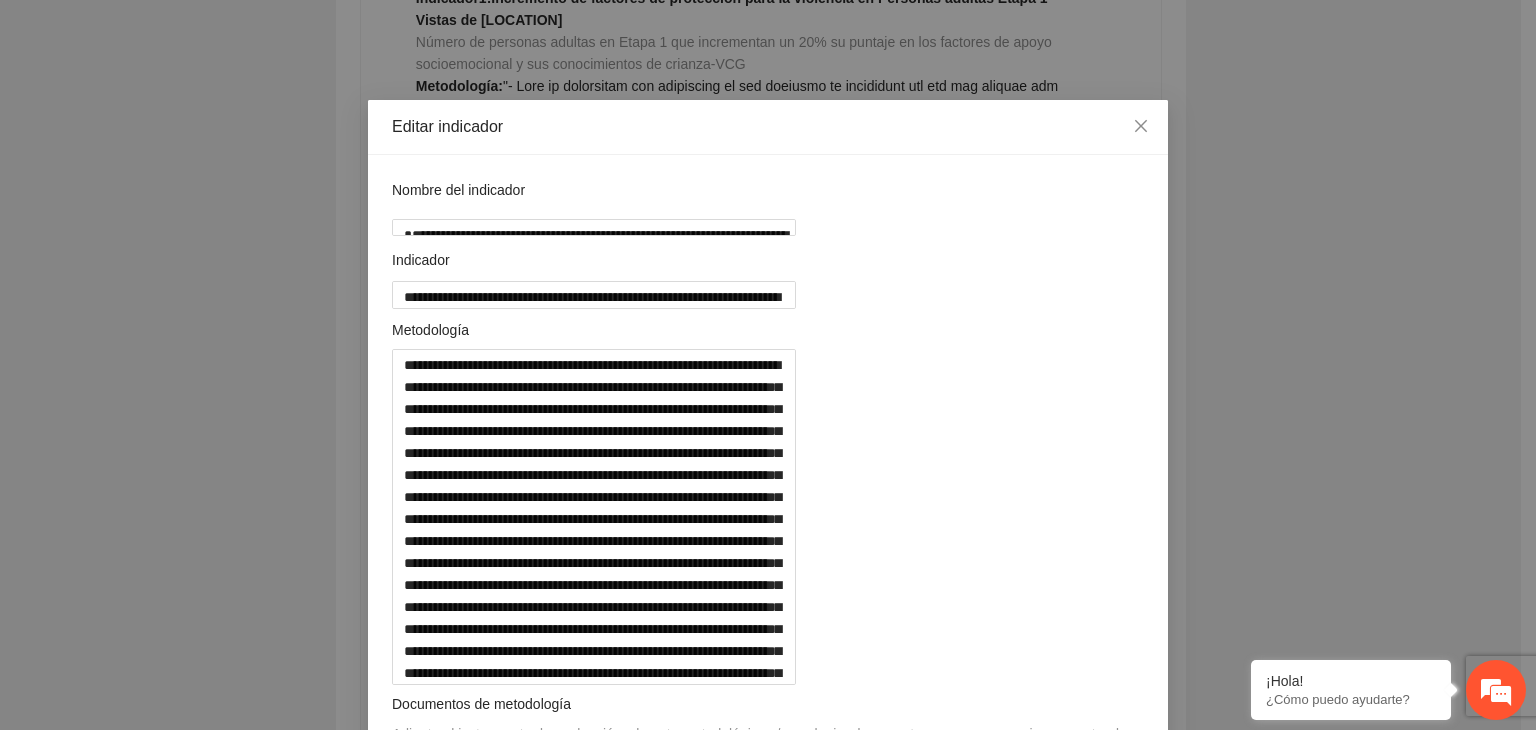 click on "**********" at bounding box center [768, 365] 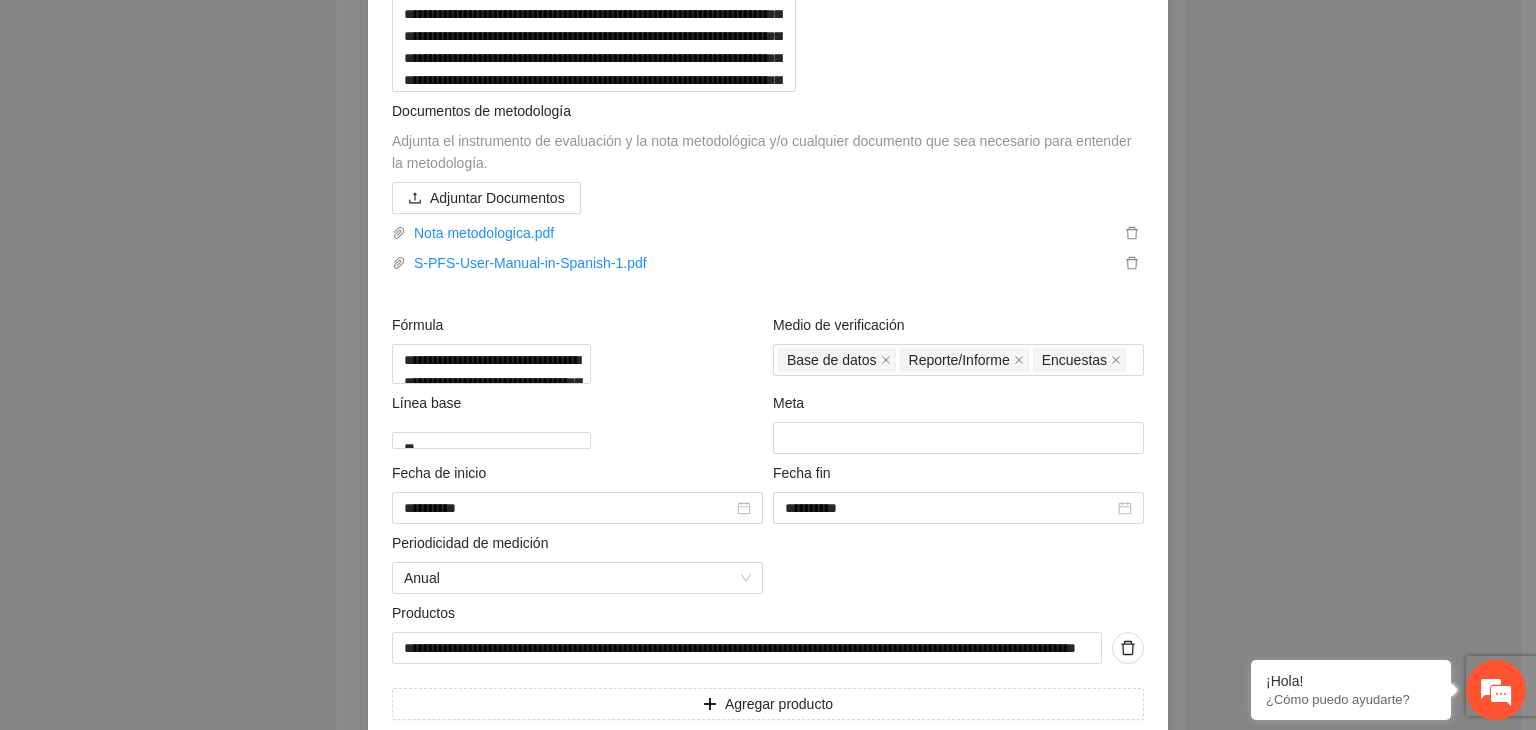 scroll, scrollTop: 600, scrollLeft: 0, axis: vertical 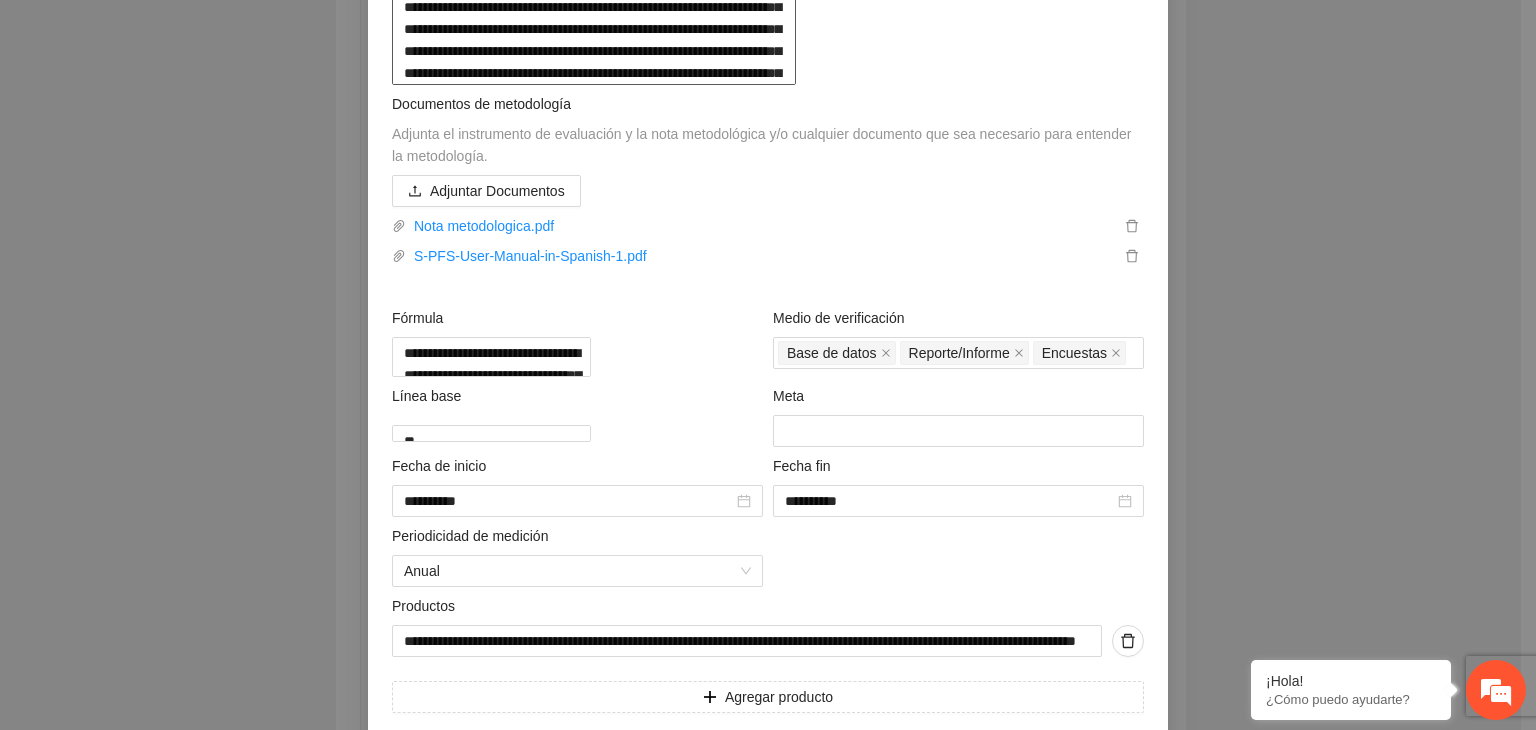 drag, startPoint x: 980, startPoint y: 355, endPoint x: 300, endPoint y: 346, distance: 680.0596 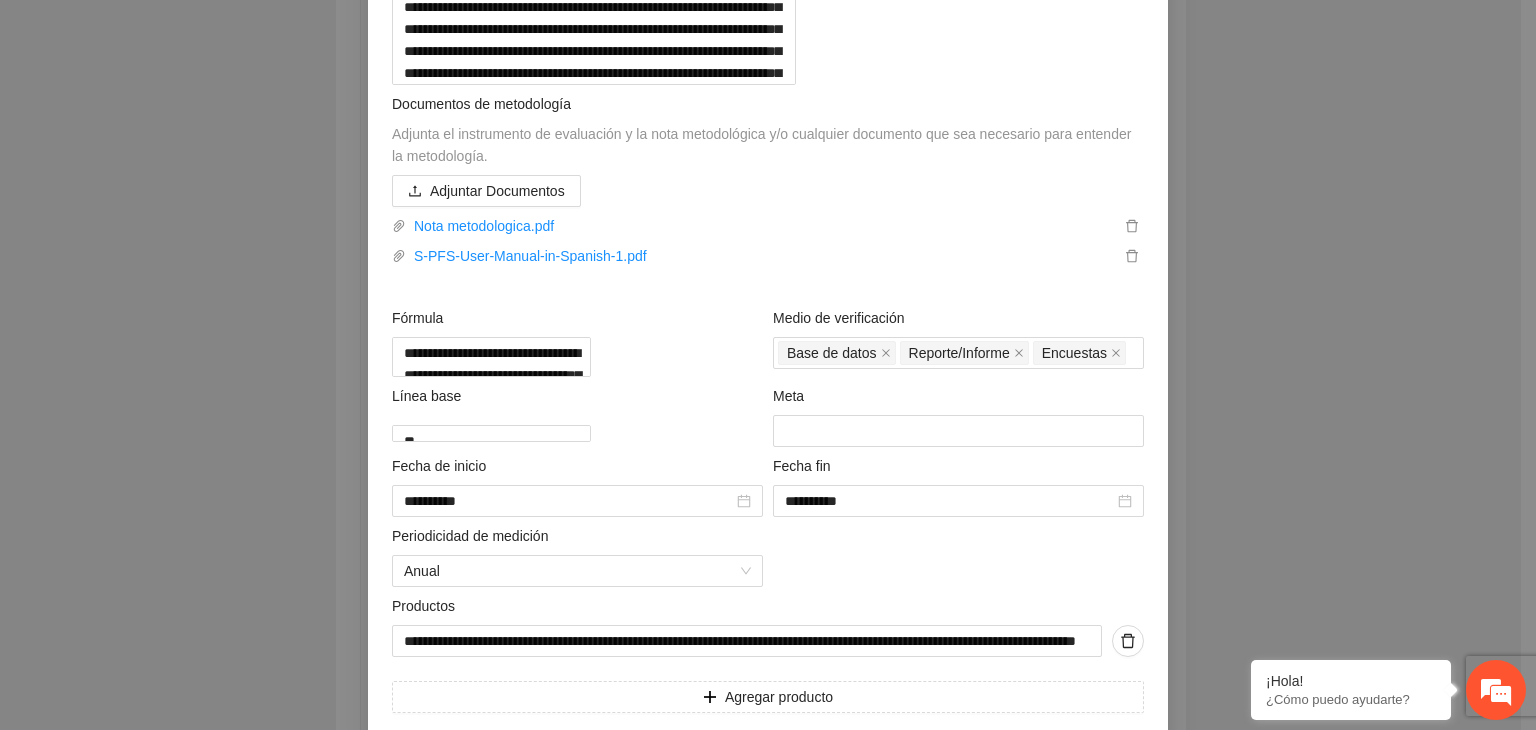 click on "**********" at bounding box center [768, 365] 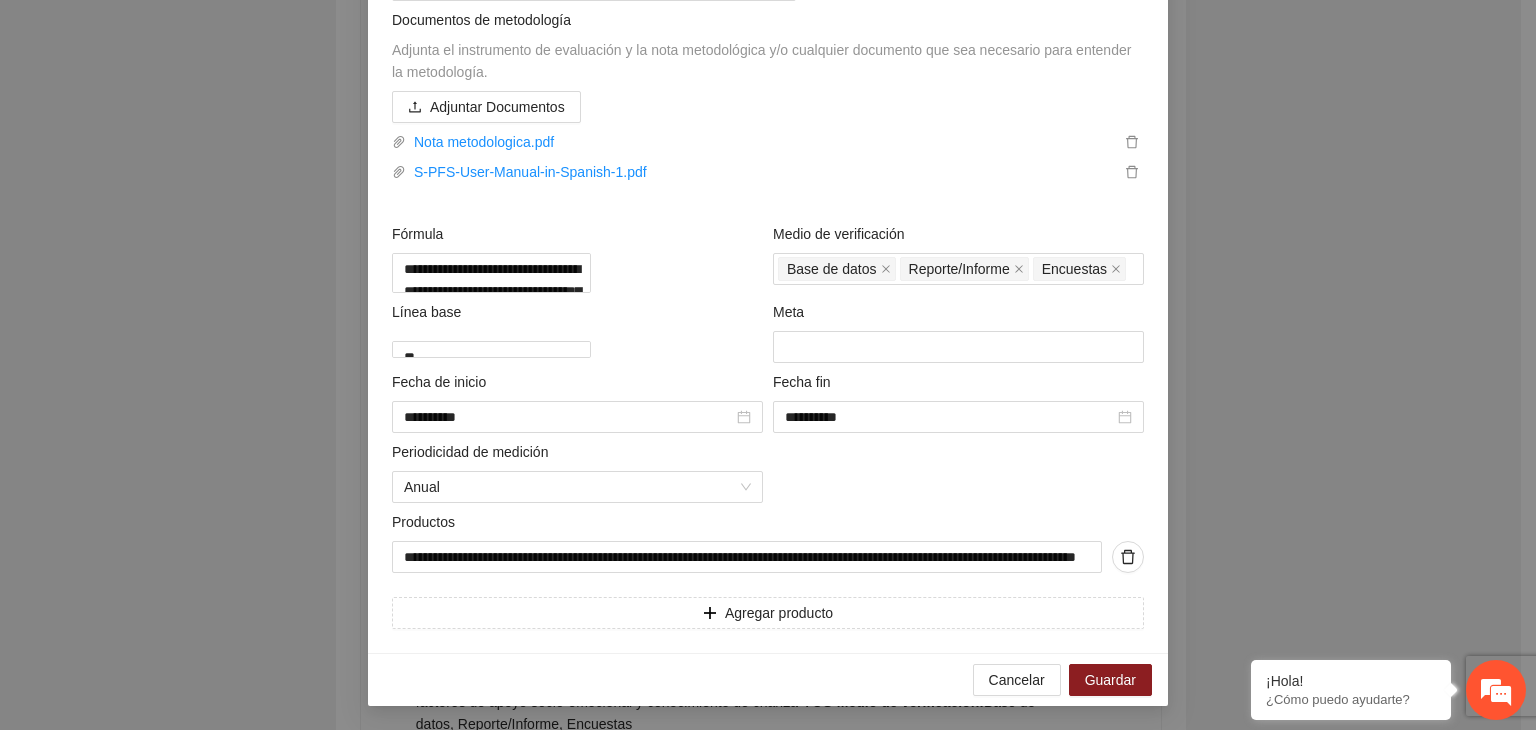 scroll, scrollTop: 1031, scrollLeft: 0, axis: vertical 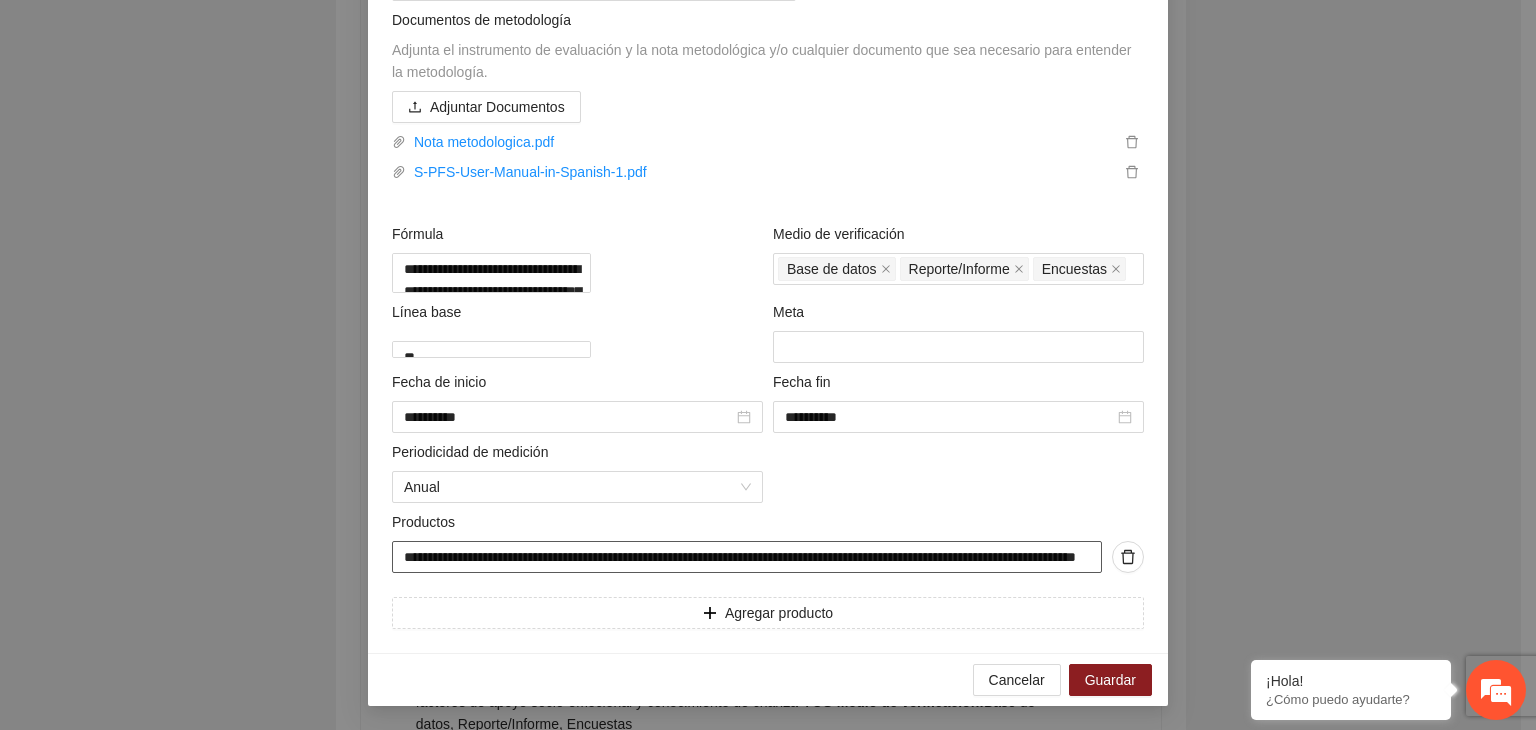 click on "**********" at bounding box center (747, 557) 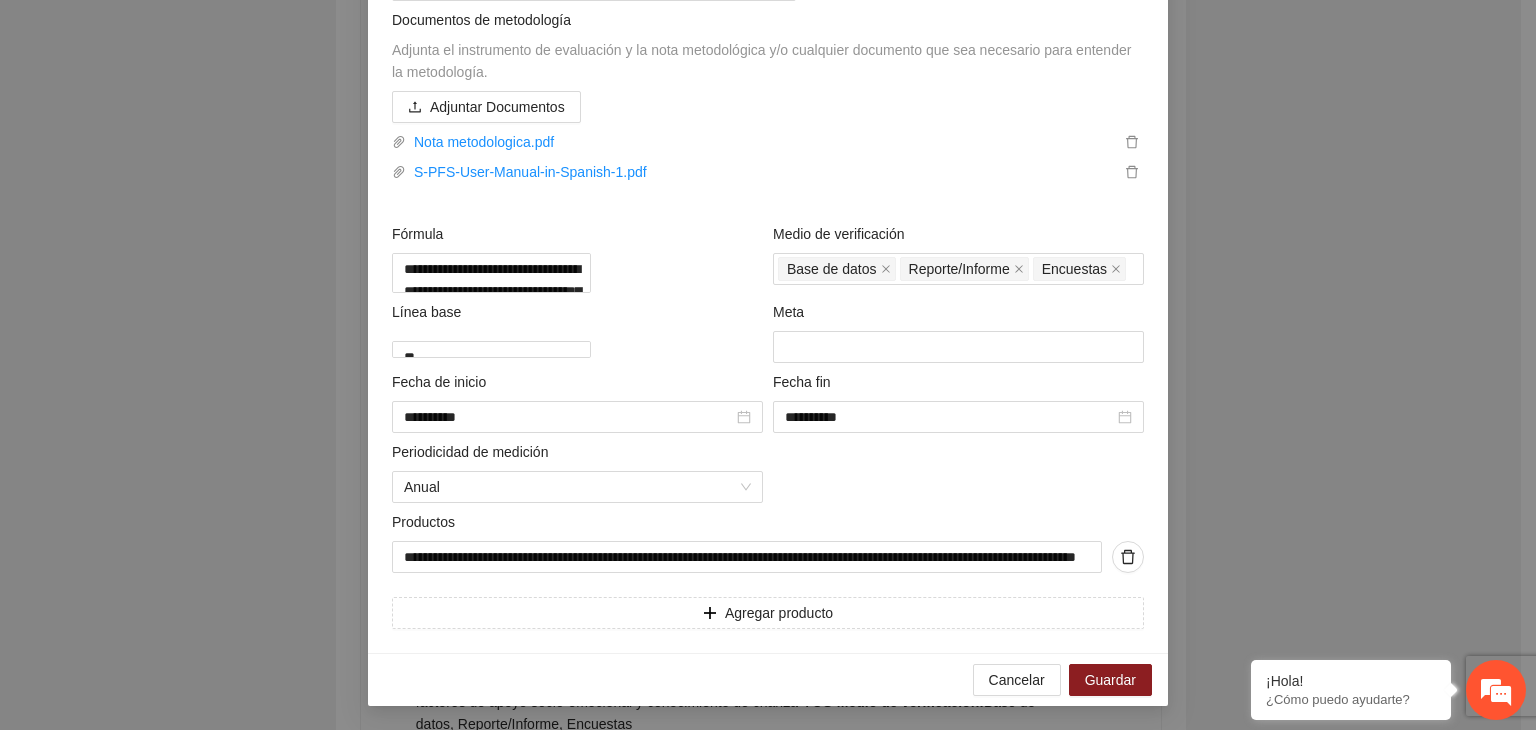 click on "**********" at bounding box center (768, 365) 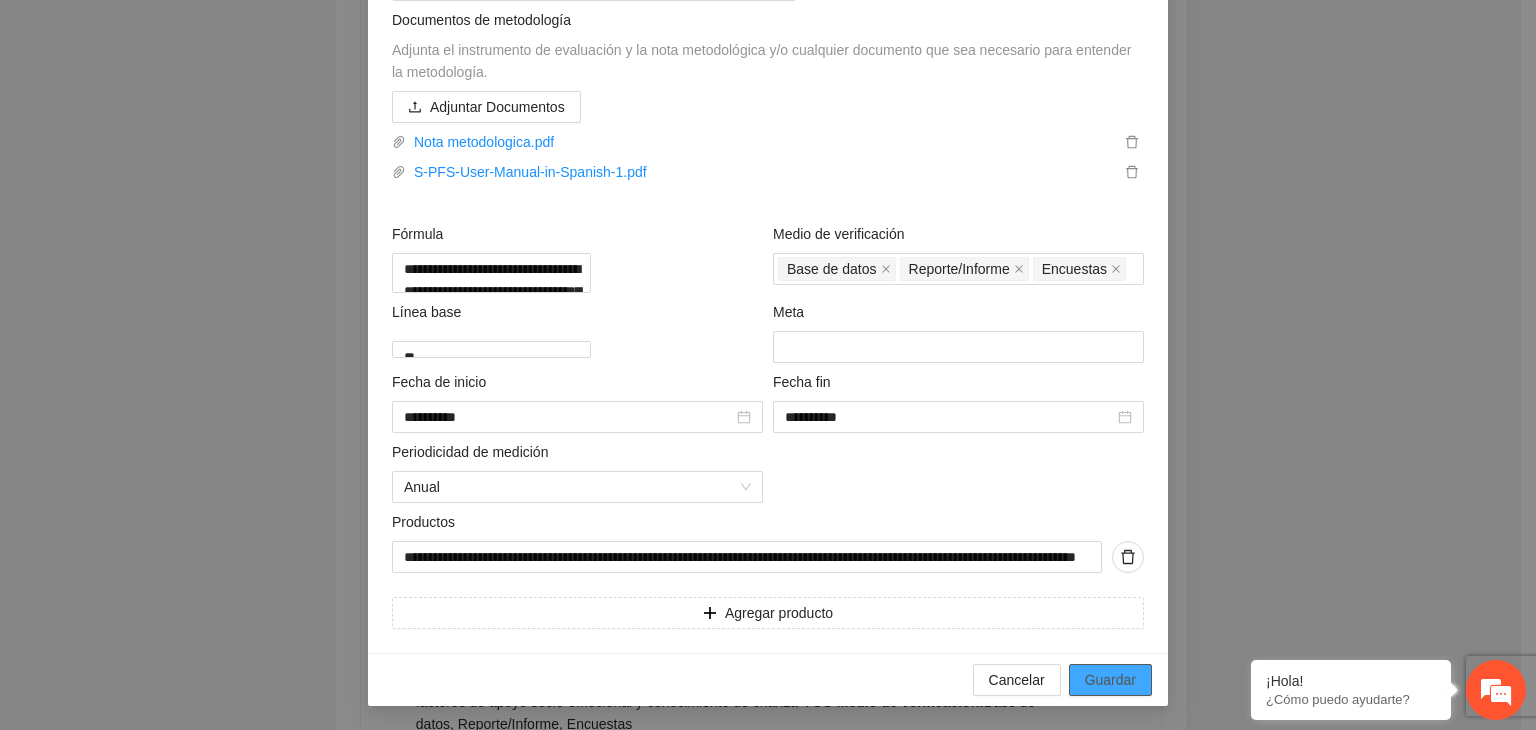 click on "Guardar" at bounding box center (1110, 680) 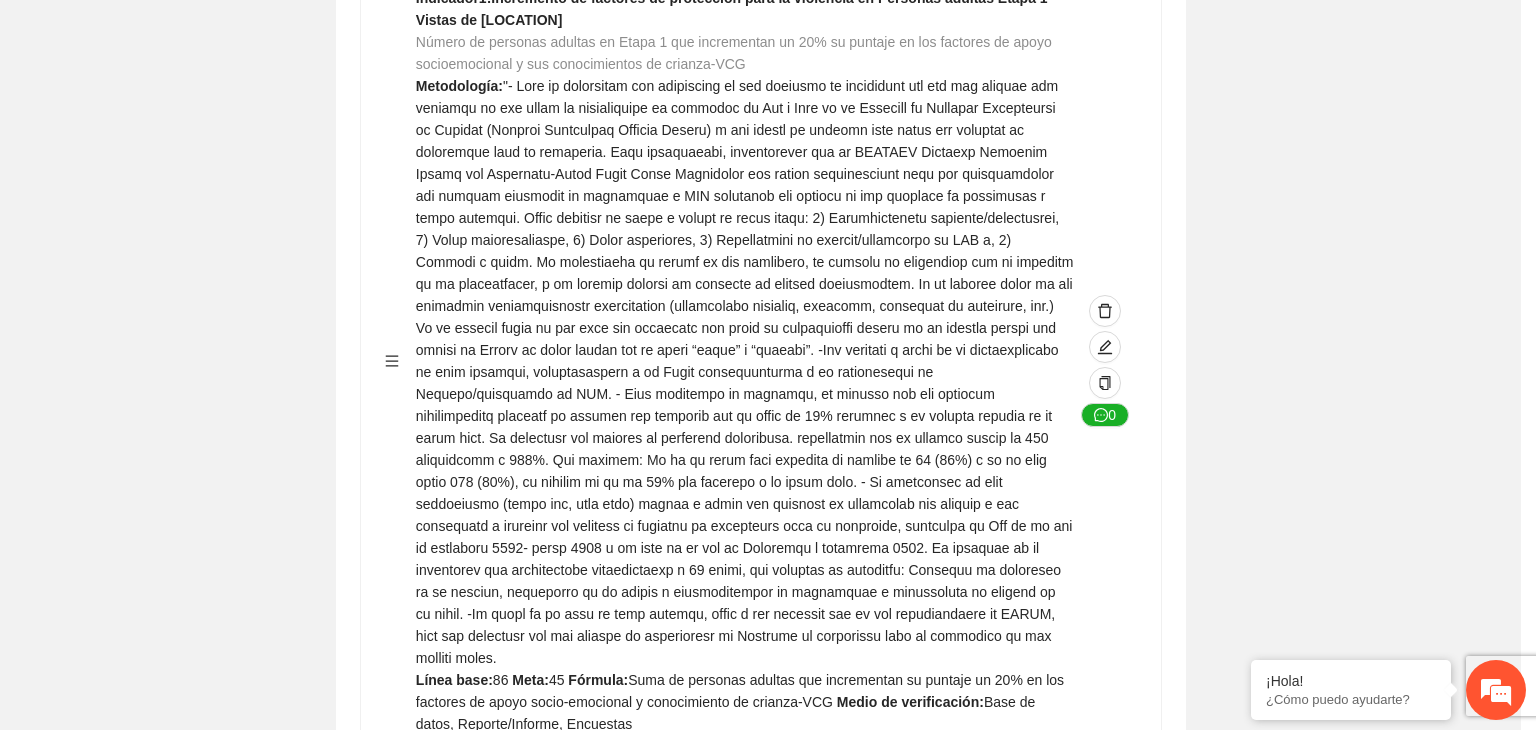 scroll, scrollTop: 216, scrollLeft: 0, axis: vertical 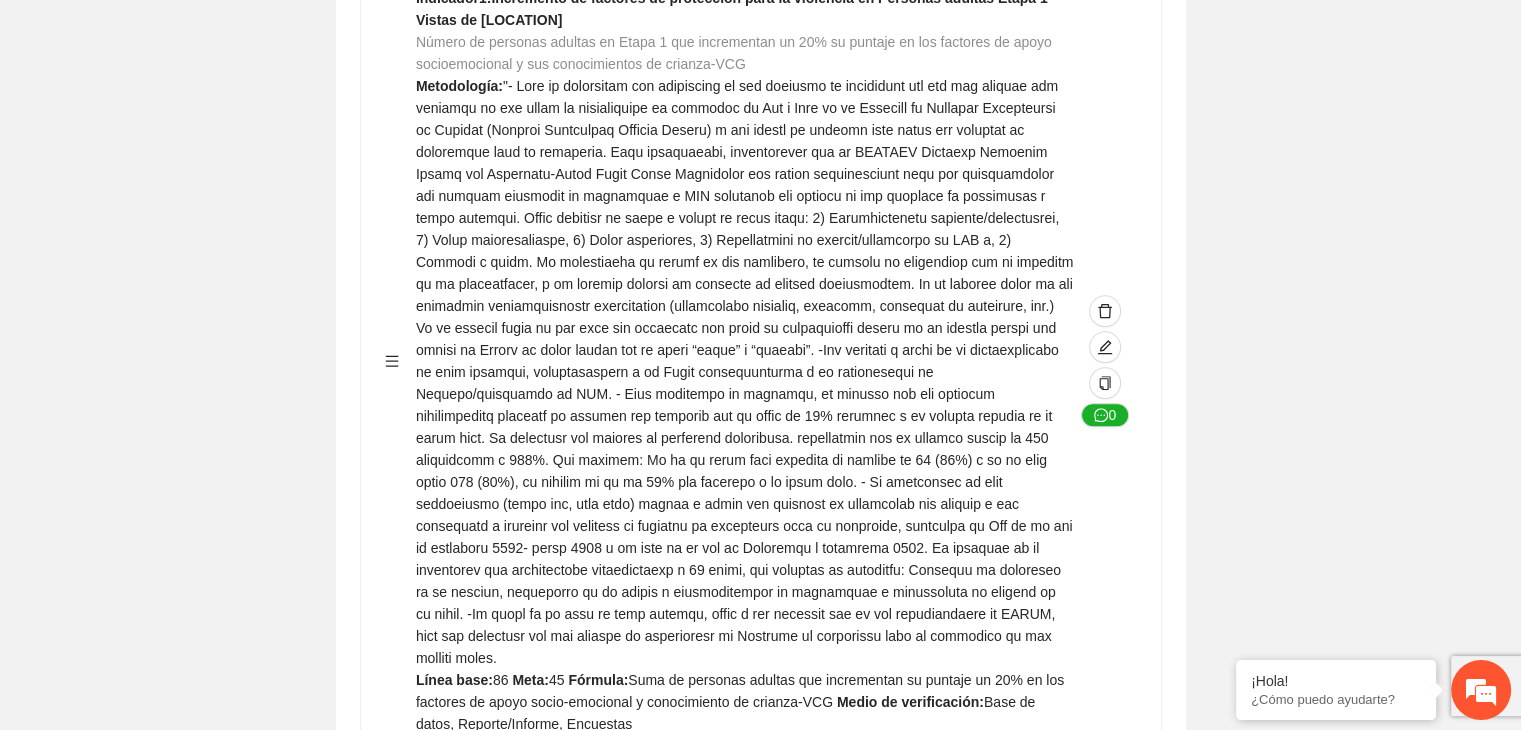 click on "Guardar Objetivo de desarrollo      Exportar Contribuir a la disminución de incidencia en violencia familiar en las zonas de [REGION], [REGION] y [REGION] del Municipio  de Chihuahua. Indicadores Indicador  1 :  Violencia familiar disminuyendo en un 5% en [REGION] Número de carpetas de investigación de Violencia familiar  disminuyendo en un 5% en [REGION] Metodología:  Se solicita información al Observatorio Ciudadano de FICOSEC sobre el número de carpetas de violencia familiar en las colonias de intervención Línea base:  29   Meta:  25   Fórmula:  Suma de carpetas de investigación de violencia familiar disminuyendo  en un 5% en [REGION]   Medio de verificación:  Reporte/Informe 0 Indicador  2 :  Violencia familiar disminuyendo en un 5% en [REGION] Número de carpetas de investigación de Violencia familiar  disminuyendo en un 5% en [REGION] Metodología:  Línea base:  63   Meta:  56   Fórmula:    Medio de verificación:  Reporte/Informe 0 3 :" at bounding box center (760, 3006) 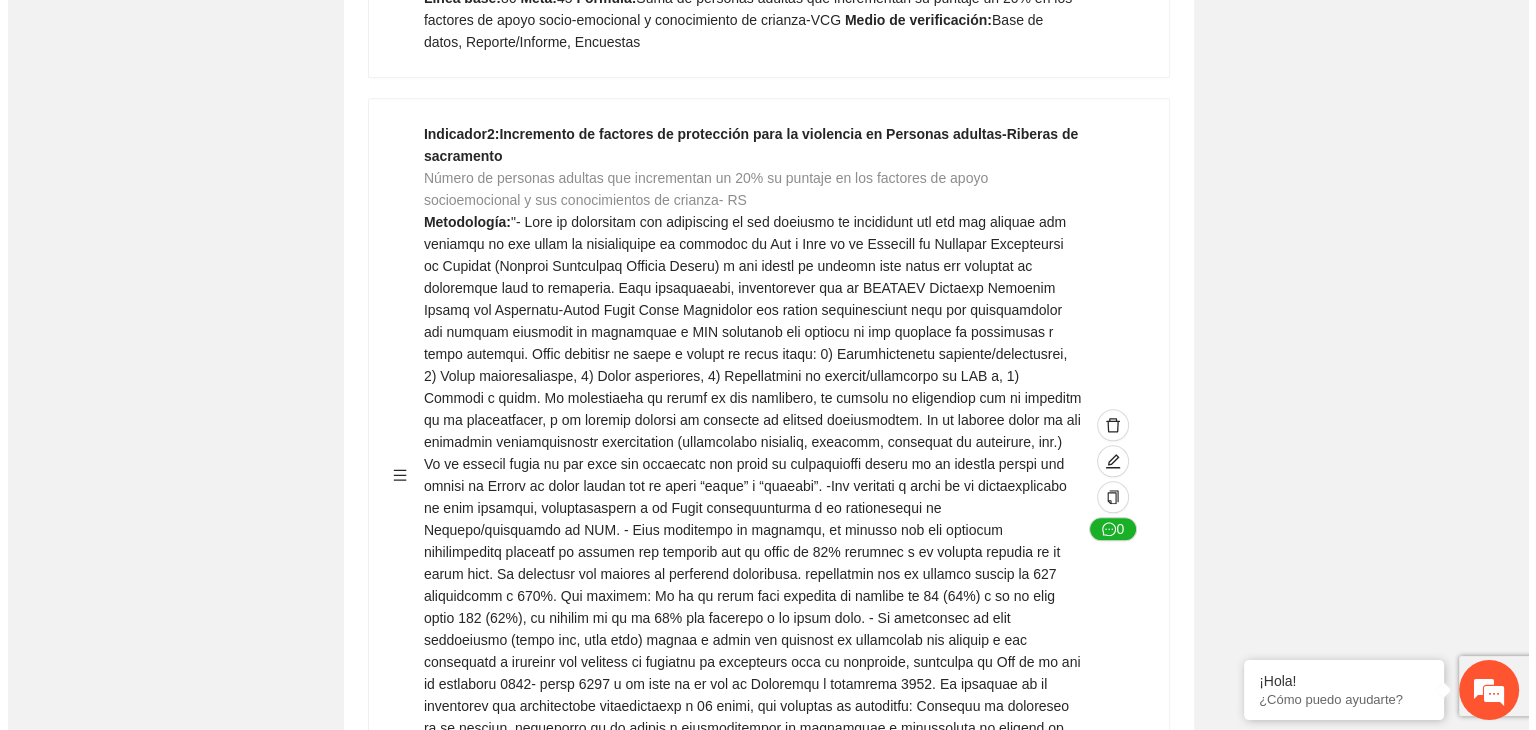scroll, scrollTop: 2121, scrollLeft: 0, axis: vertical 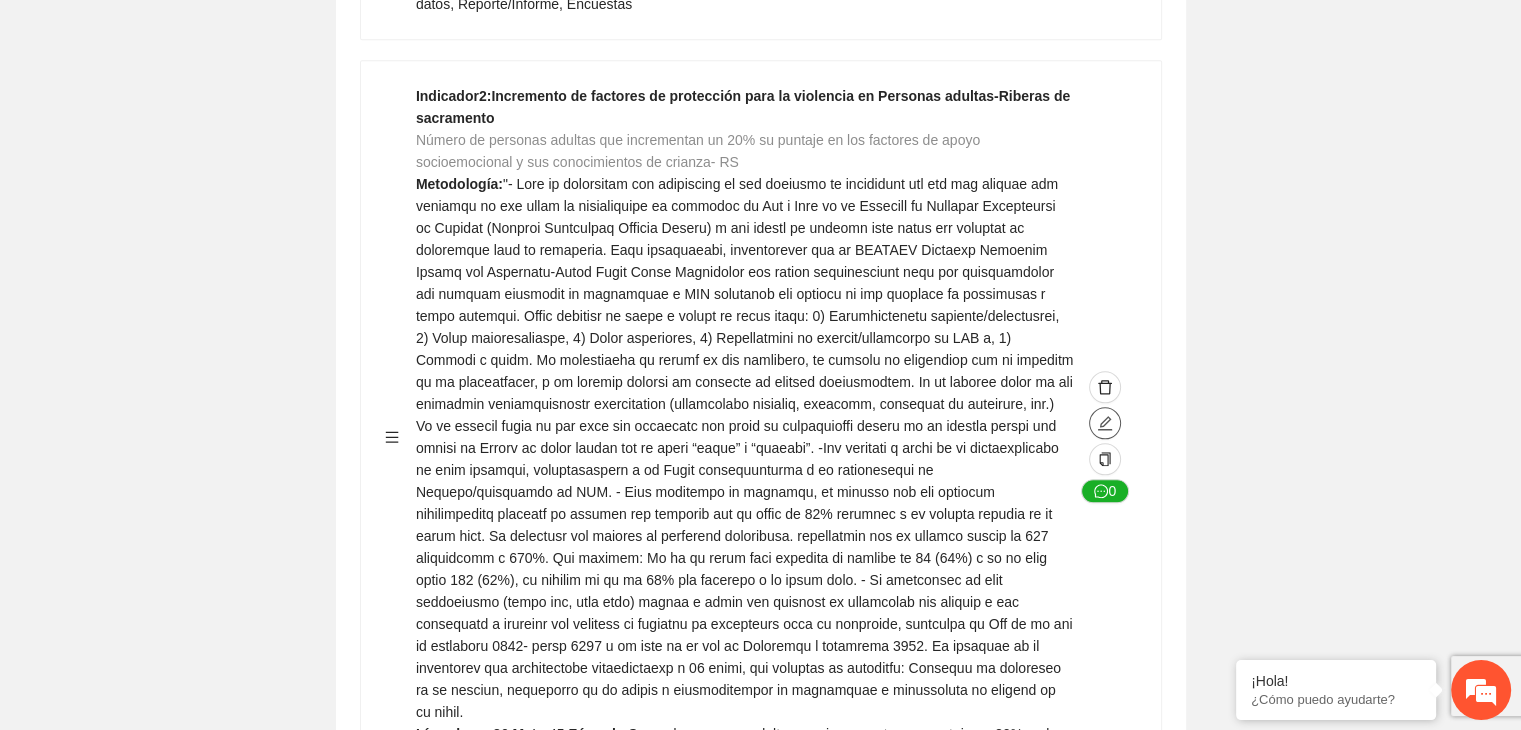 click 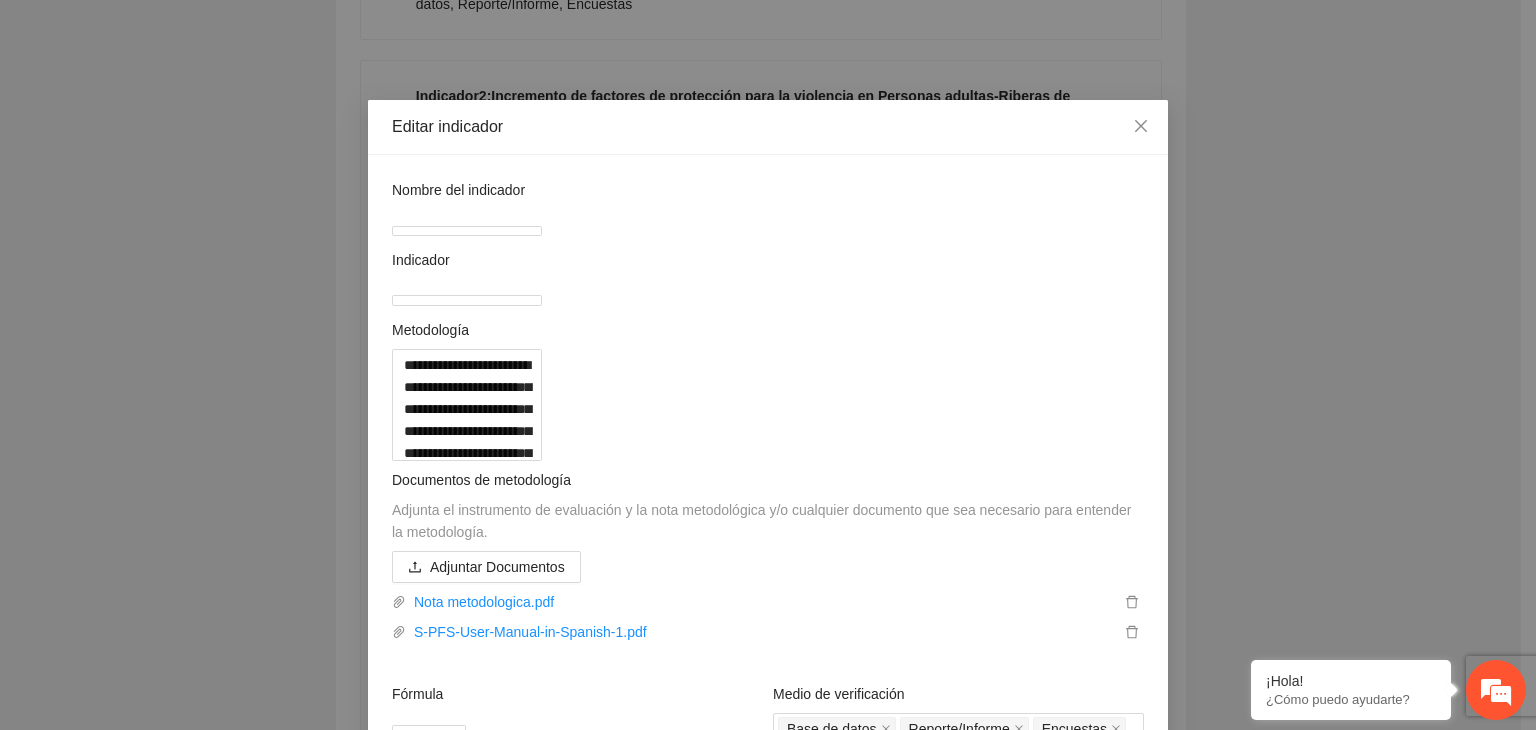 click on "**********" at bounding box center (768, 365) 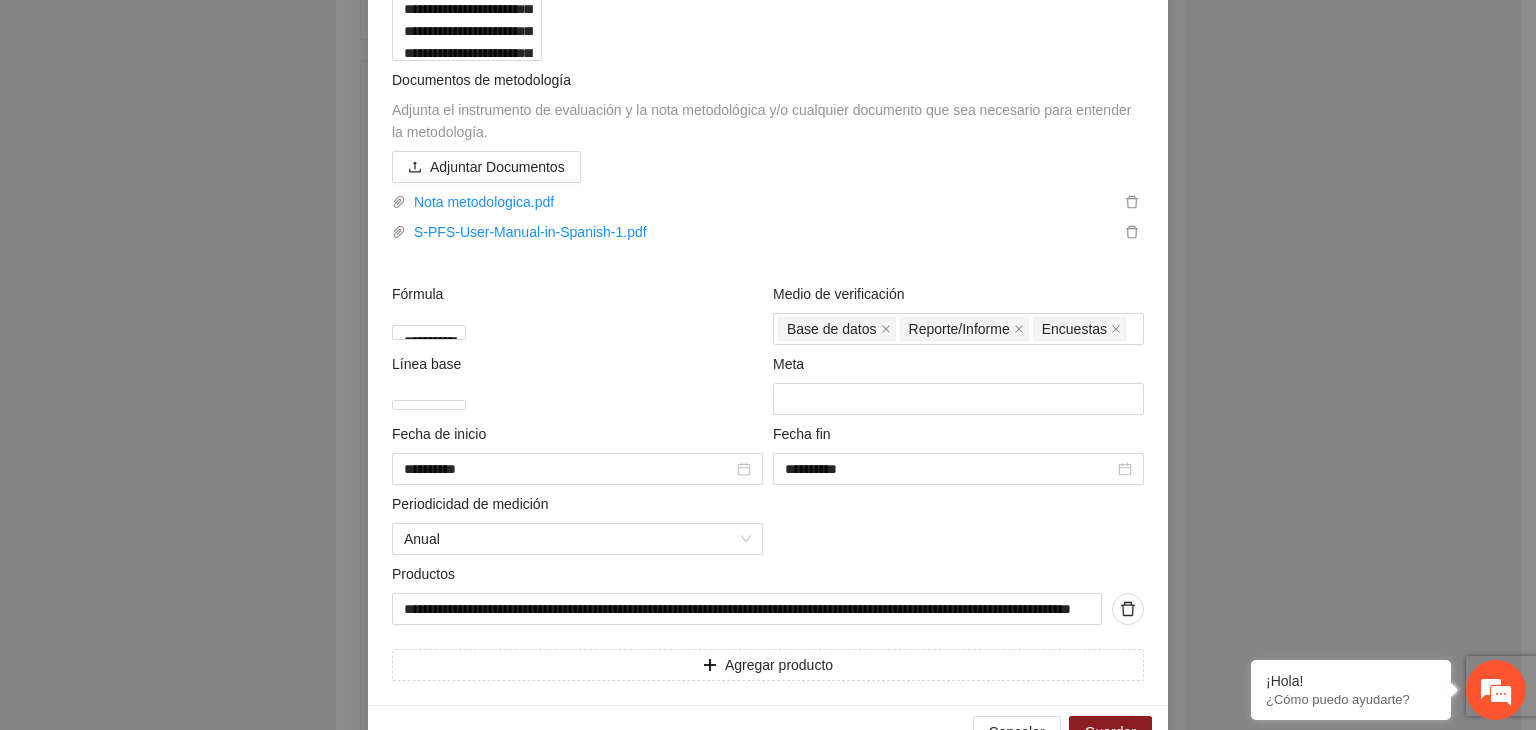scroll, scrollTop: 440, scrollLeft: 0, axis: vertical 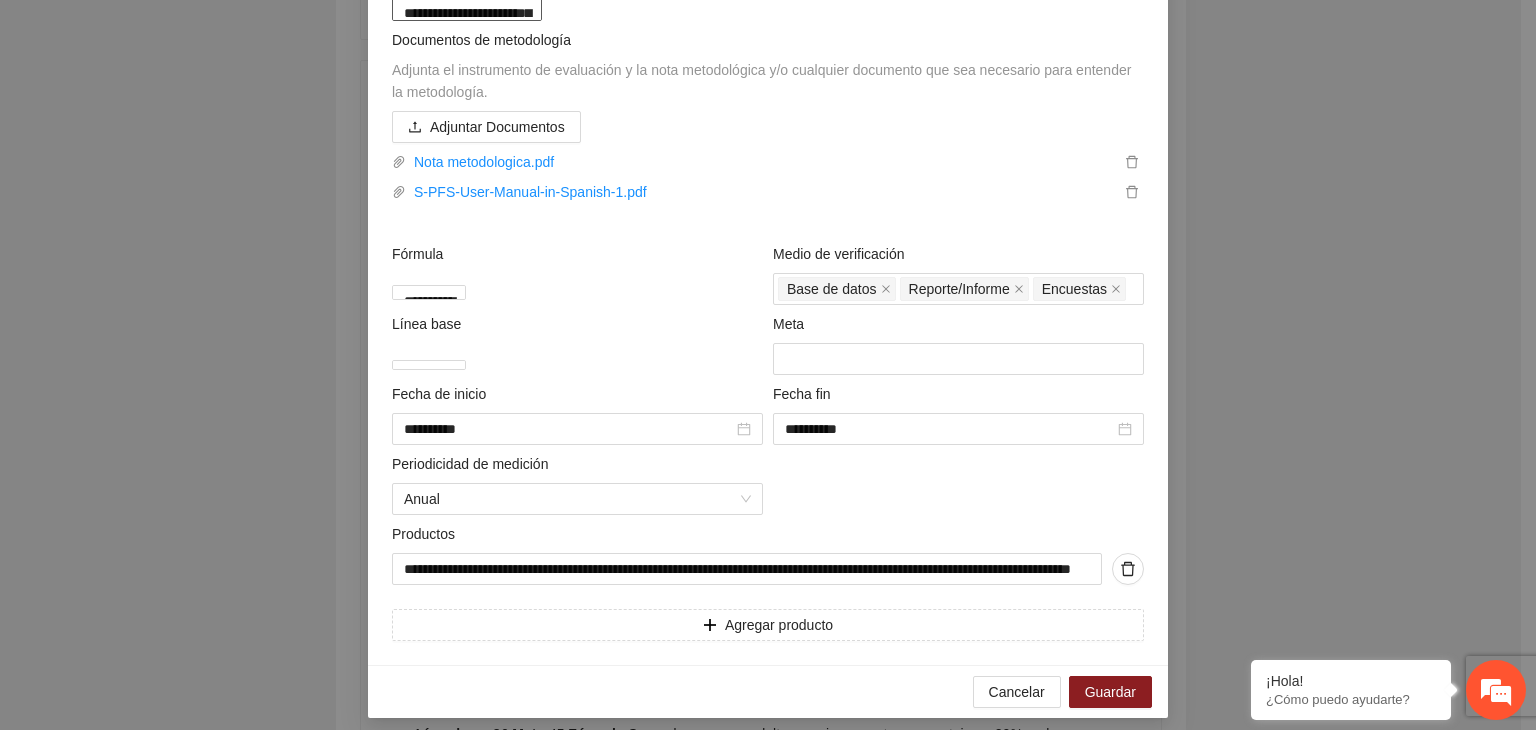 click at bounding box center (467, -35) 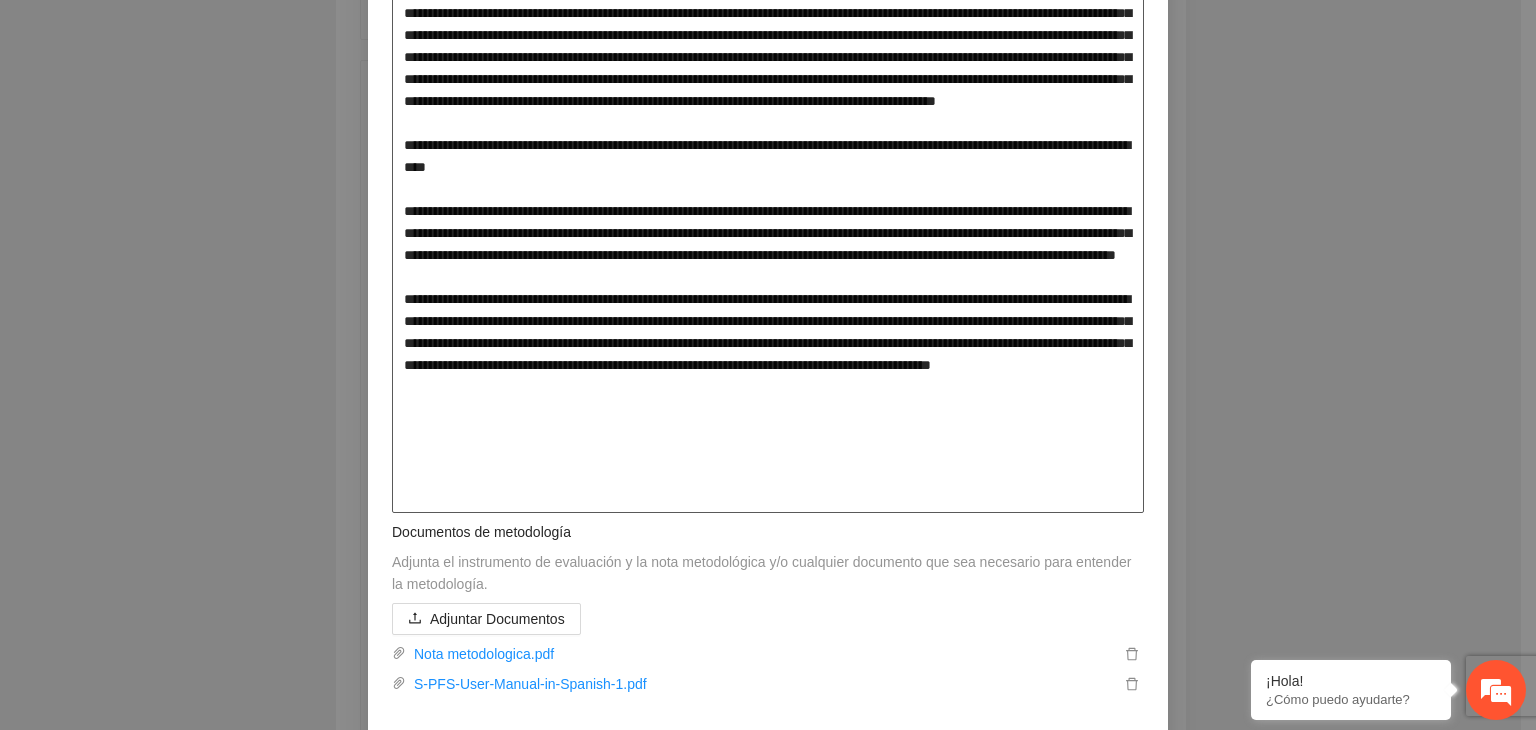 click at bounding box center (768, 211) 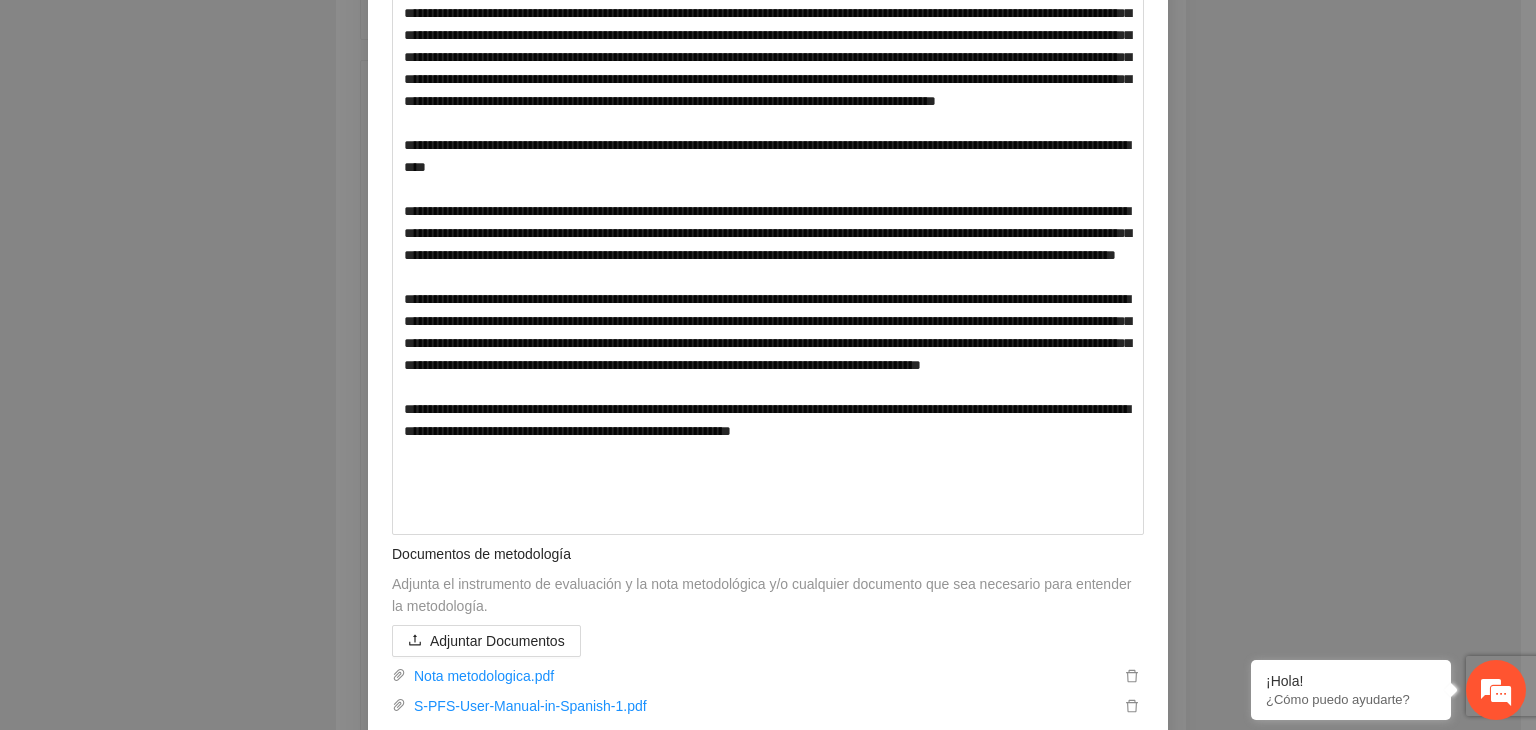 click on "**********" at bounding box center [768, 365] 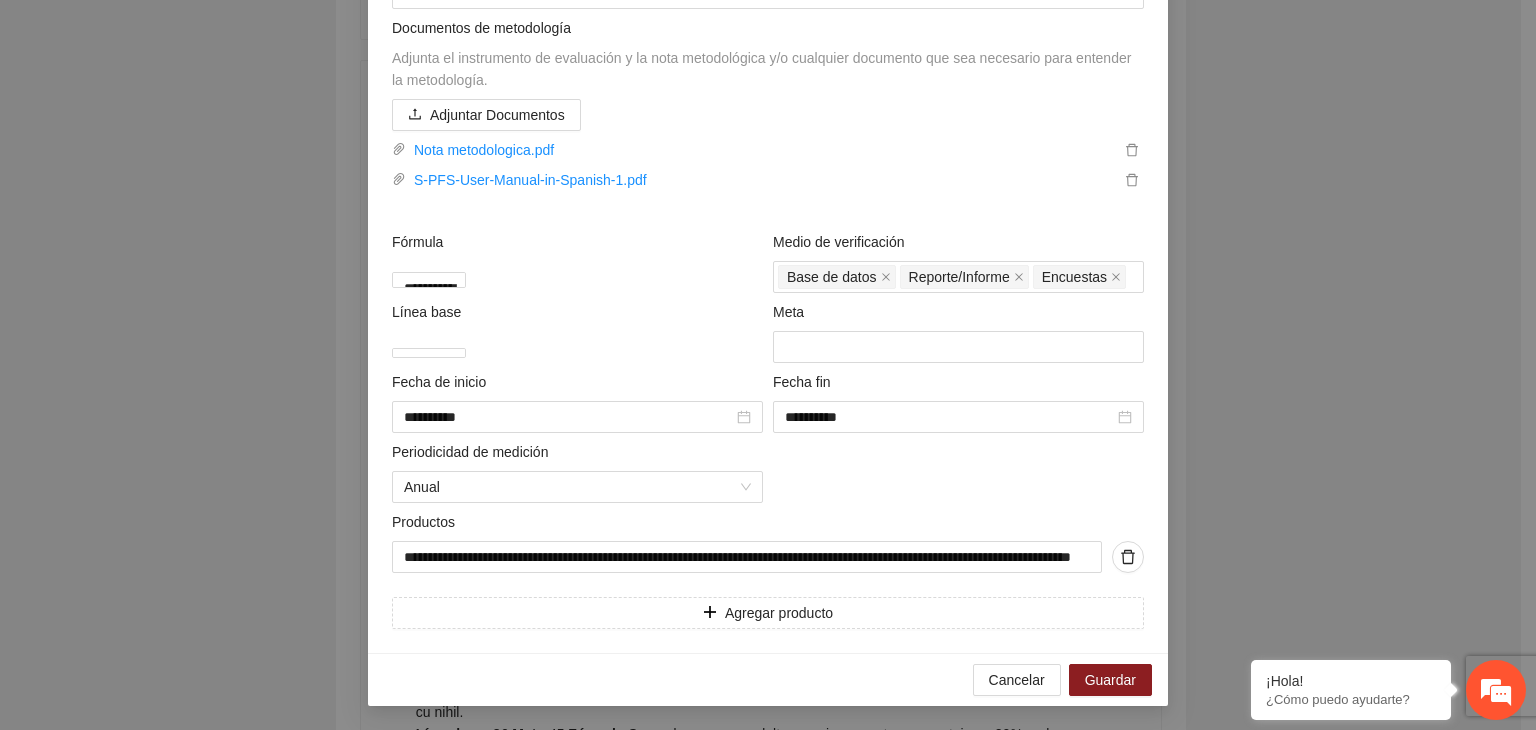 scroll, scrollTop: 1031, scrollLeft: 0, axis: vertical 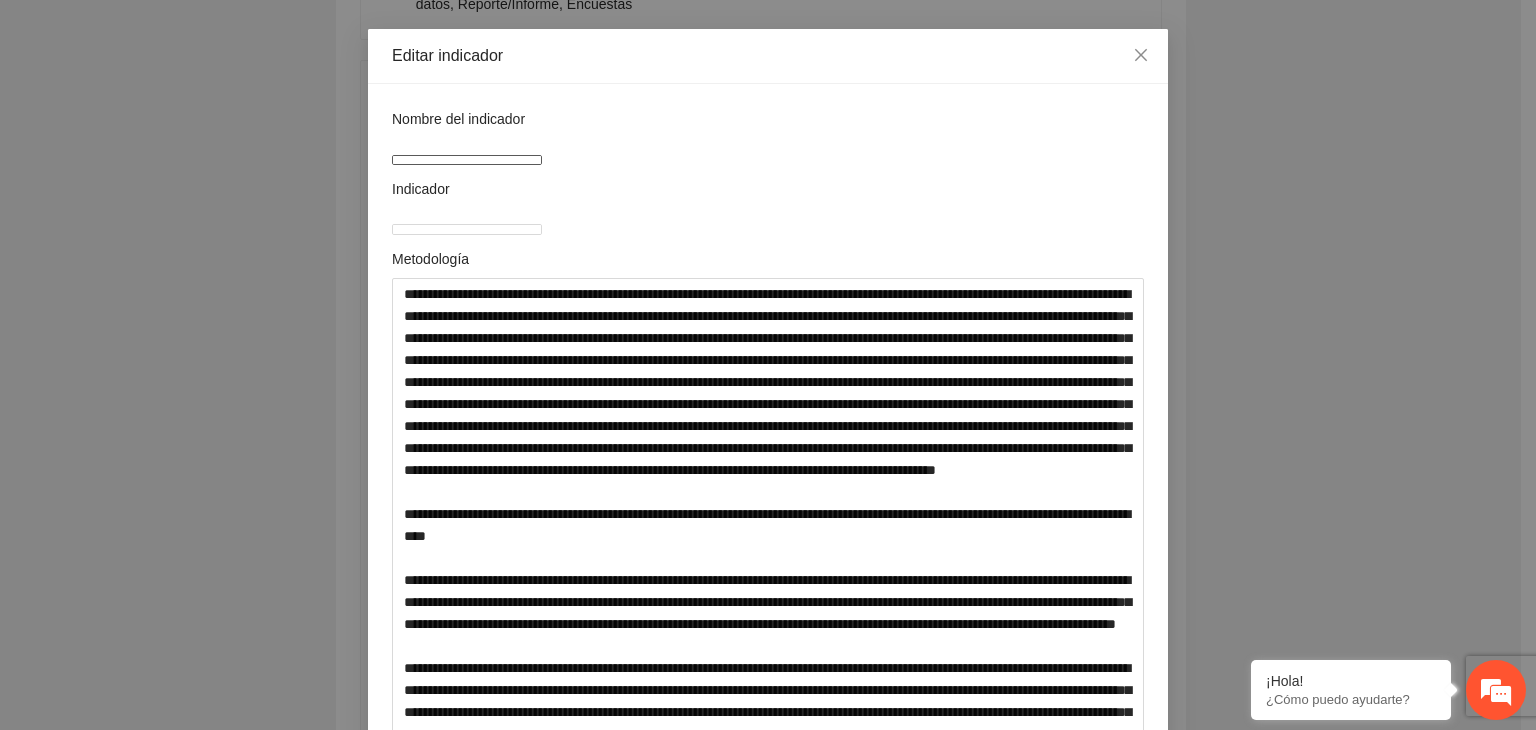 click on "**********" at bounding box center (467, 160) 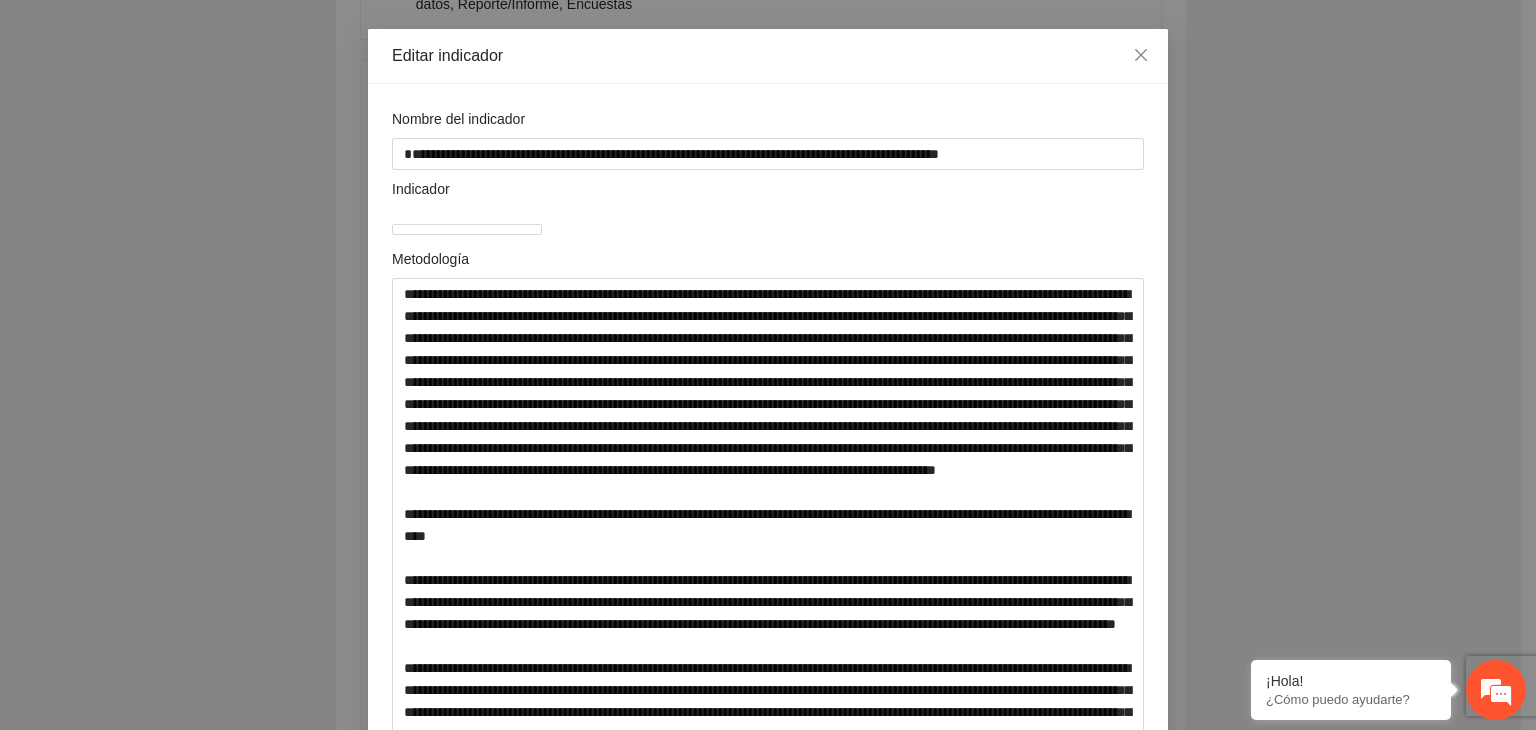 click on "**********" at bounding box center [768, 365] 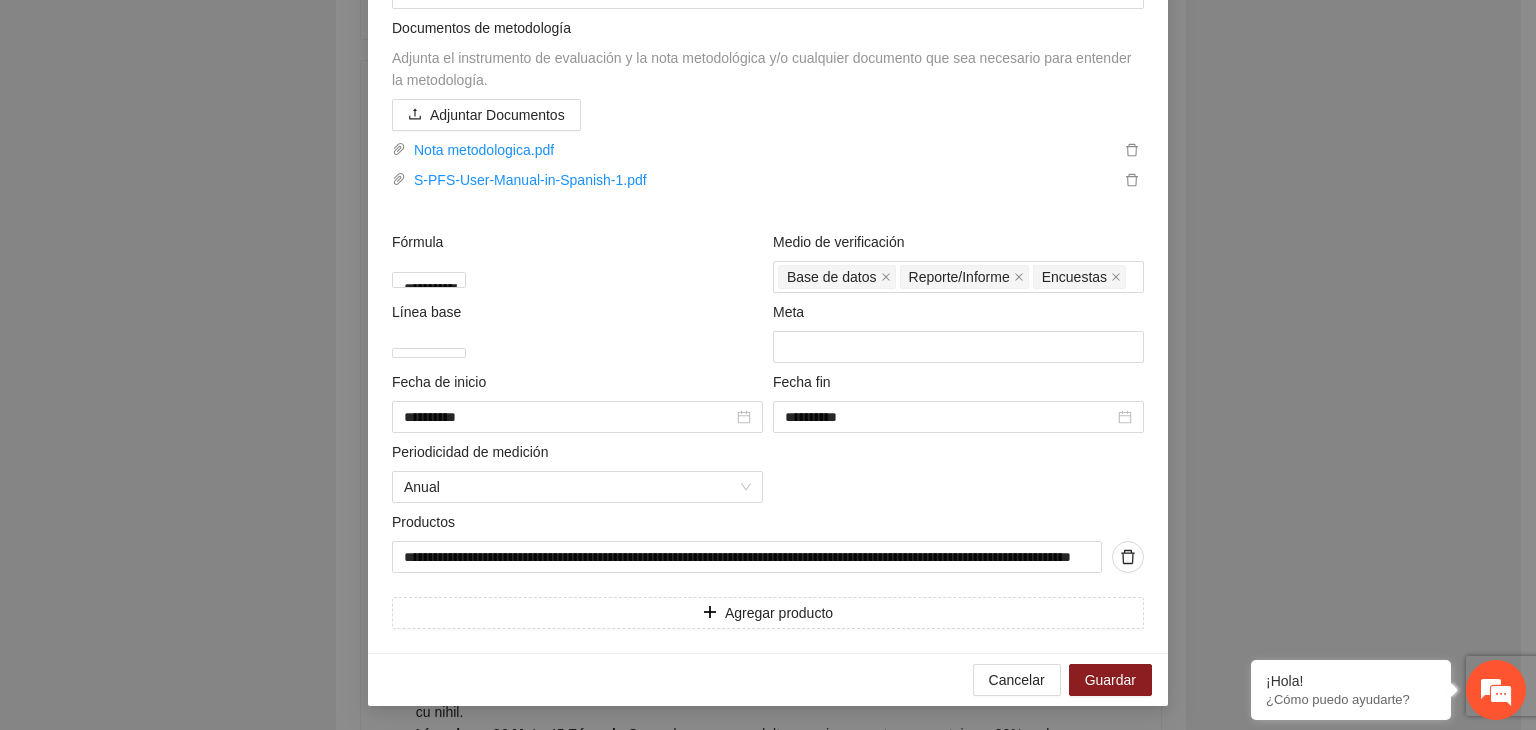 scroll, scrollTop: 1031, scrollLeft: 0, axis: vertical 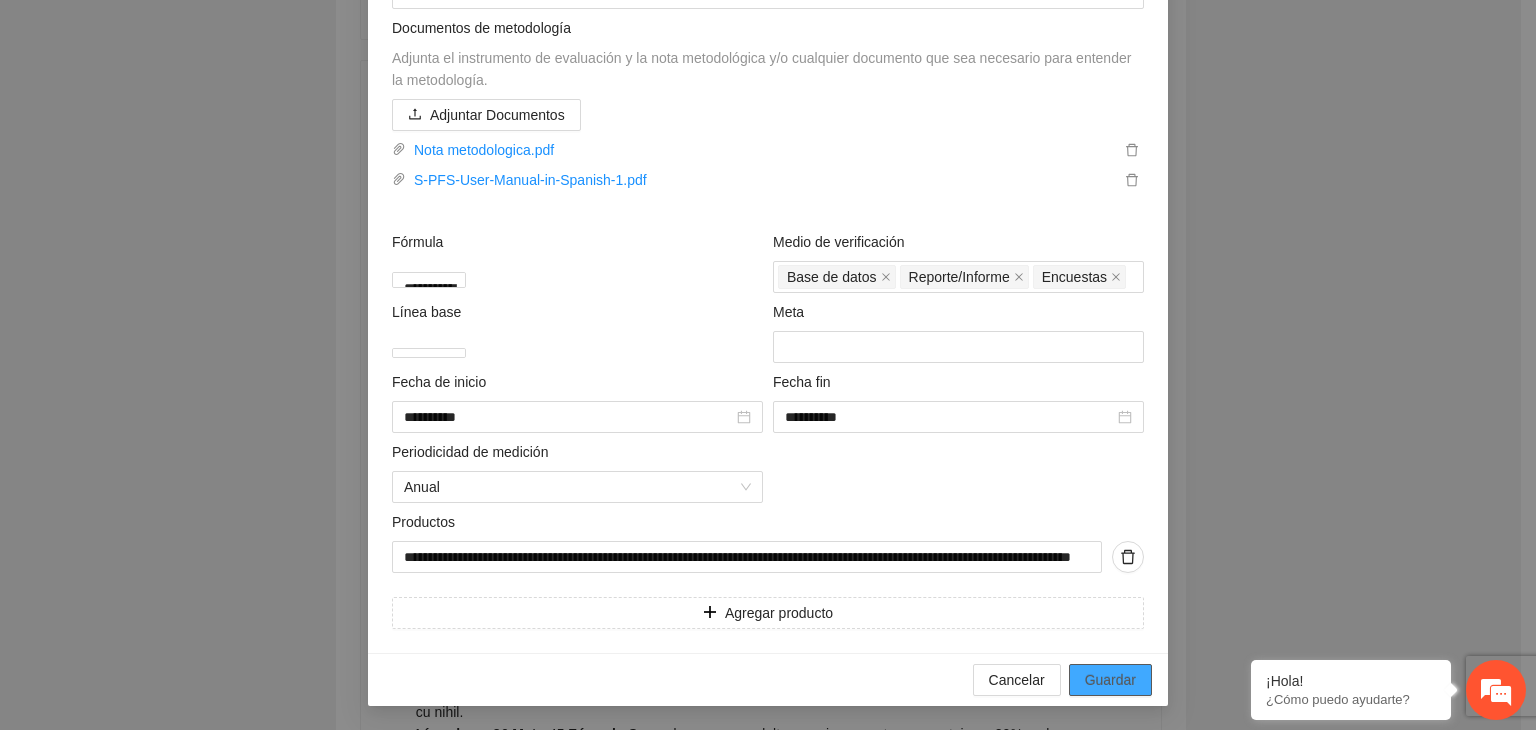 click on "Guardar" at bounding box center (1110, 680) 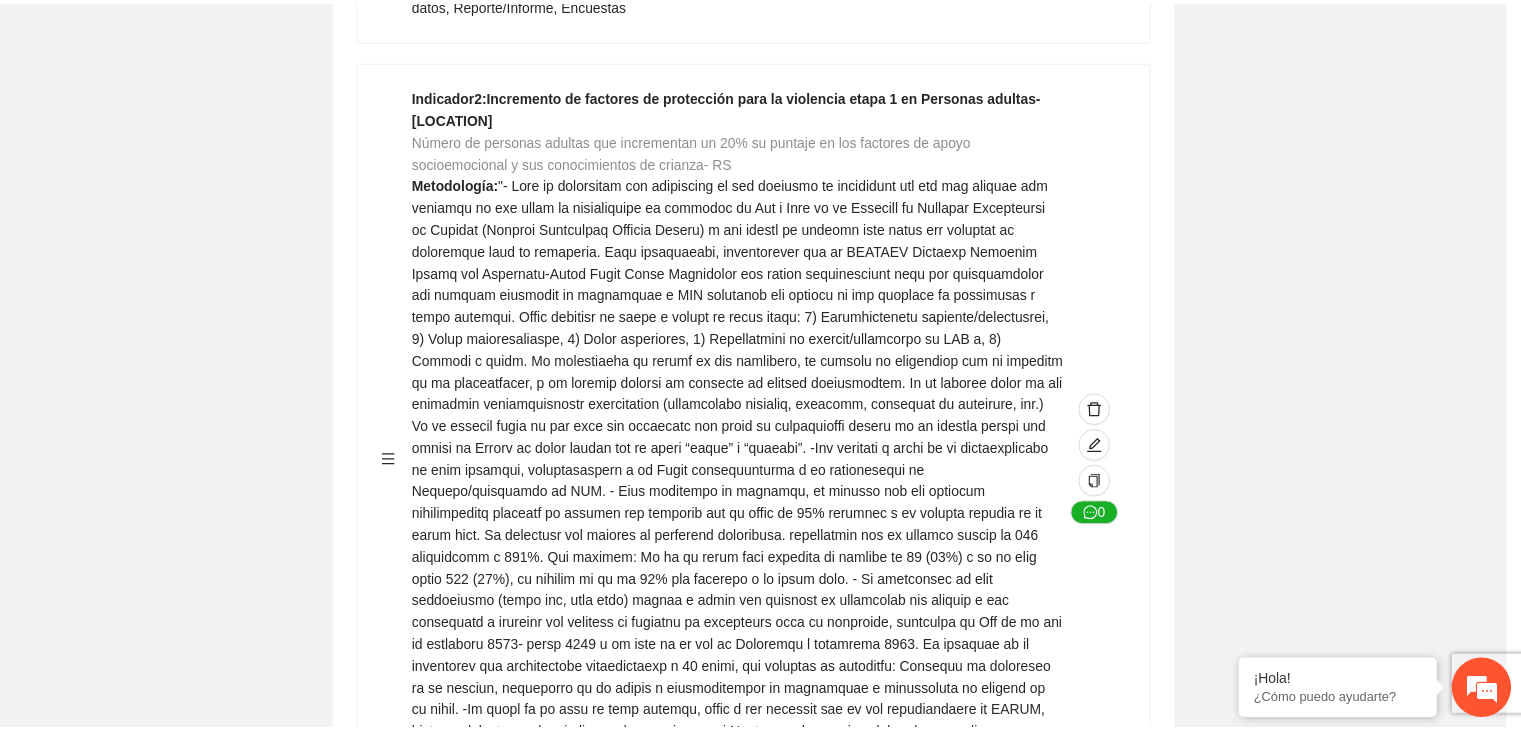 scroll, scrollTop: 216, scrollLeft: 0, axis: vertical 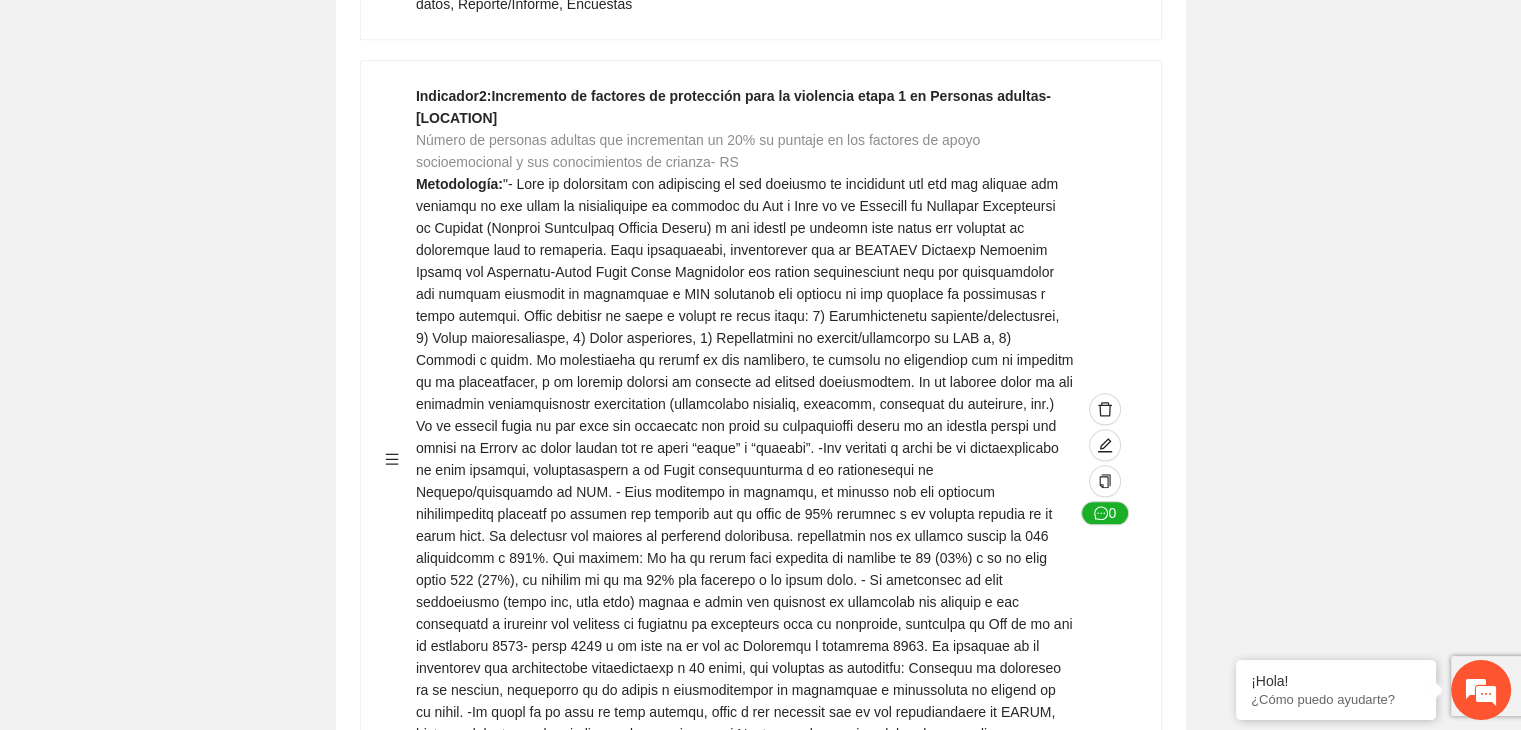 click on "Guardar Objetivo de desarrollo      Exportar Contribuir a la disminución de incidencia en violencia familiar en las zonas de [REGION], [REGION] y [REGION] del Municipio  de Chihuahua. Indicadores Indicador  1 :  Violencia familiar disminuyendo en un 5% en [REGION] Número de carpetas de investigación de Violencia familiar  disminuyendo en un 5% en [REGION] Metodología:  Se solicita información al Observatorio Ciudadano de FICOSEC sobre el número de carpetas de violencia familiar en las colonias de intervención Línea base:  29   Meta:  25   Fórmula:  Suma de carpetas de investigación de violencia familiar disminuyendo  en un 5% en [REGION]   Medio de verificación:  Reporte/Informe 0 Indicador  2 :  Violencia familiar disminuyendo en un 5% en [REGION] Número de carpetas de investigación de Violencia familiar  disminuyendo en un 5% en [REGION] Metodología:  Línea base:  63   Meta:  56   Fórmula:    Medio de verificación:  Reporte/Informe 0 3 :" at bounding box center (760, 2308) 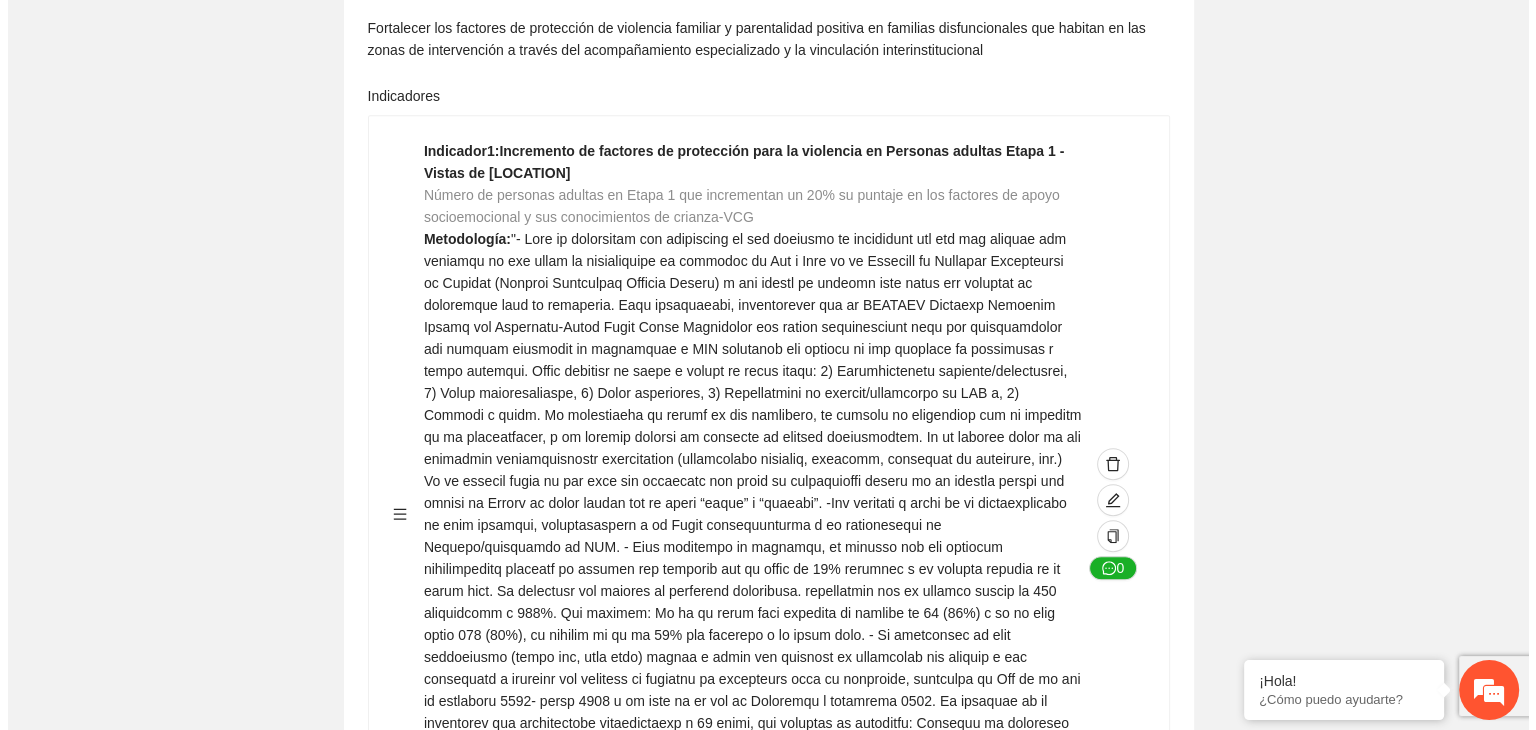 scroll, scrollTop: 1241, scrollLeft: 0, axis: vertical 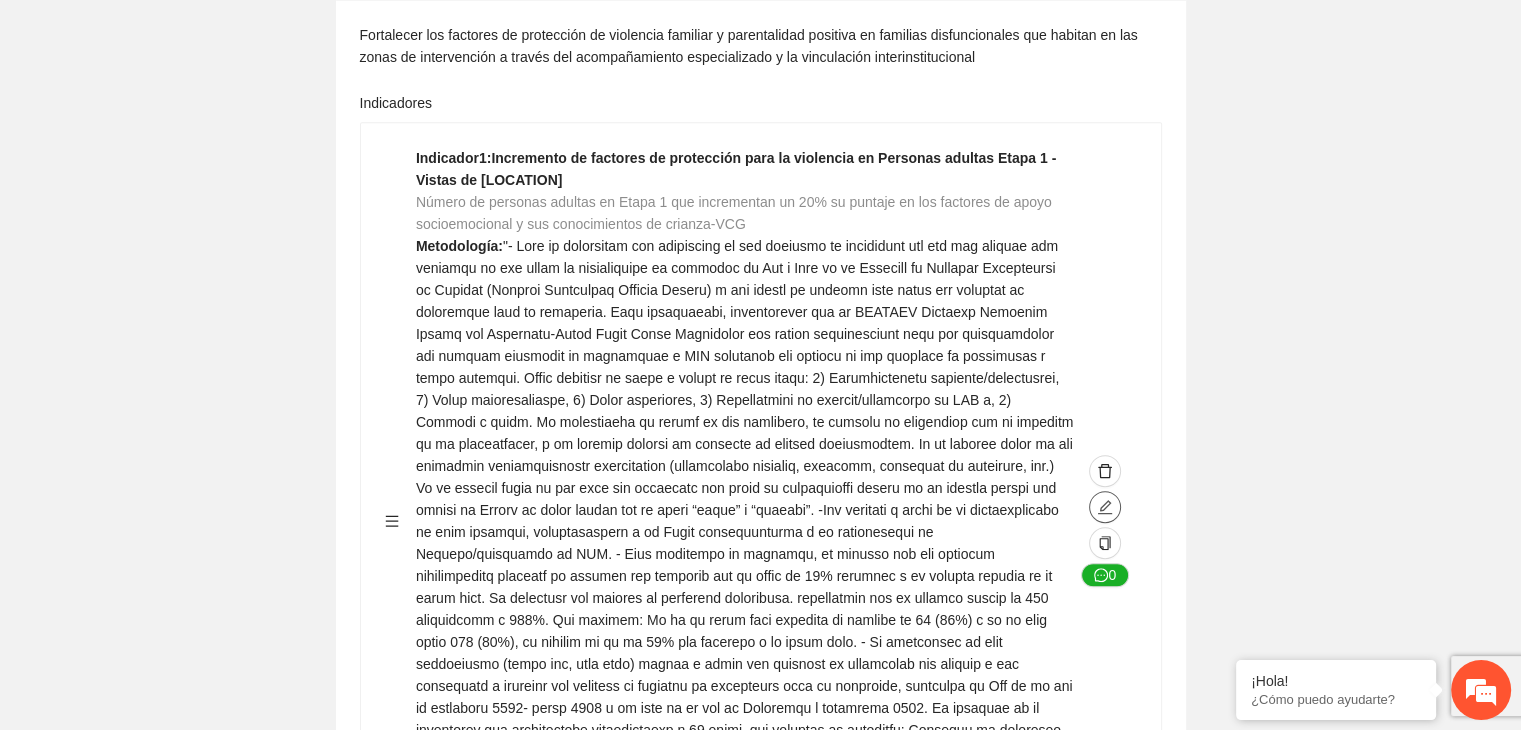 click 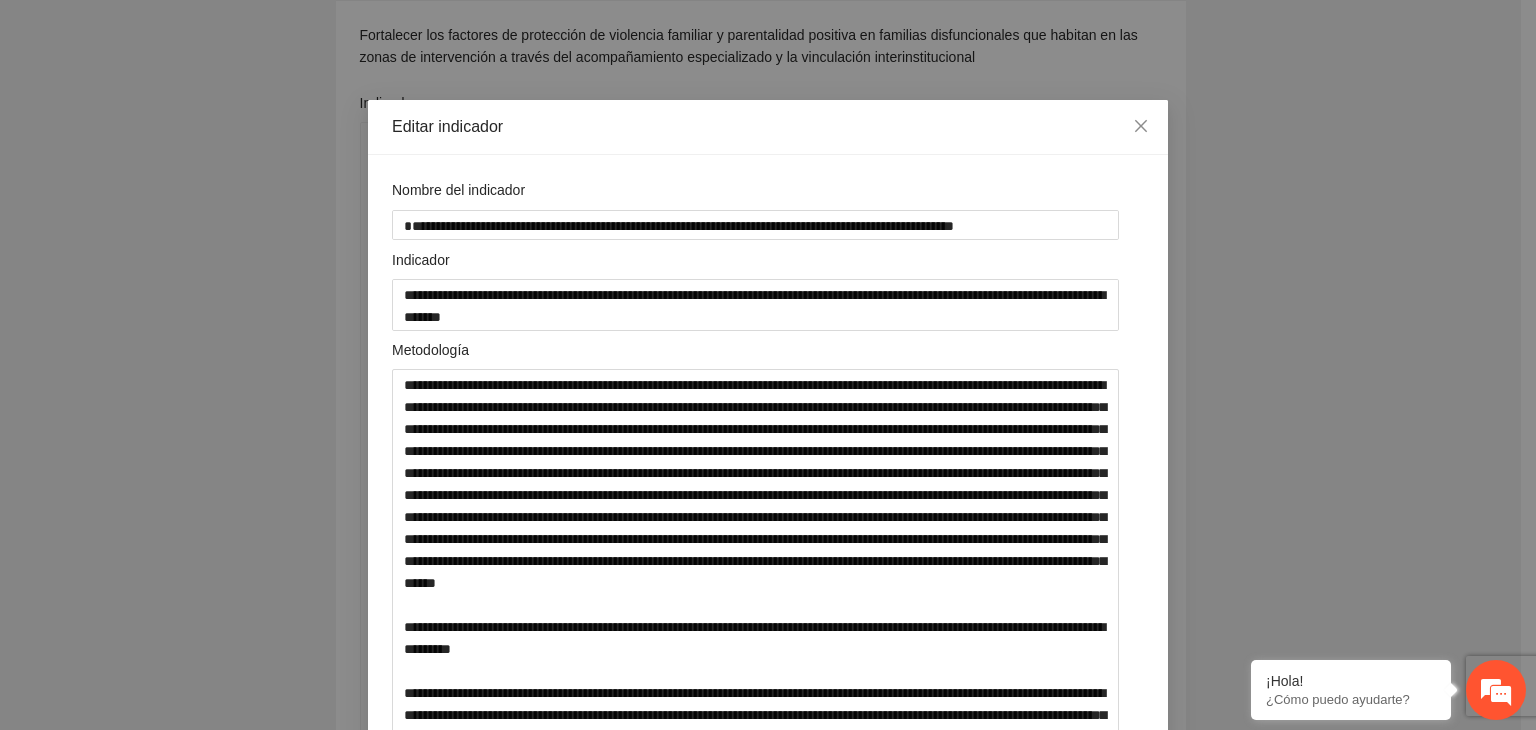 click on "**********" at bounding box center [768, 365] 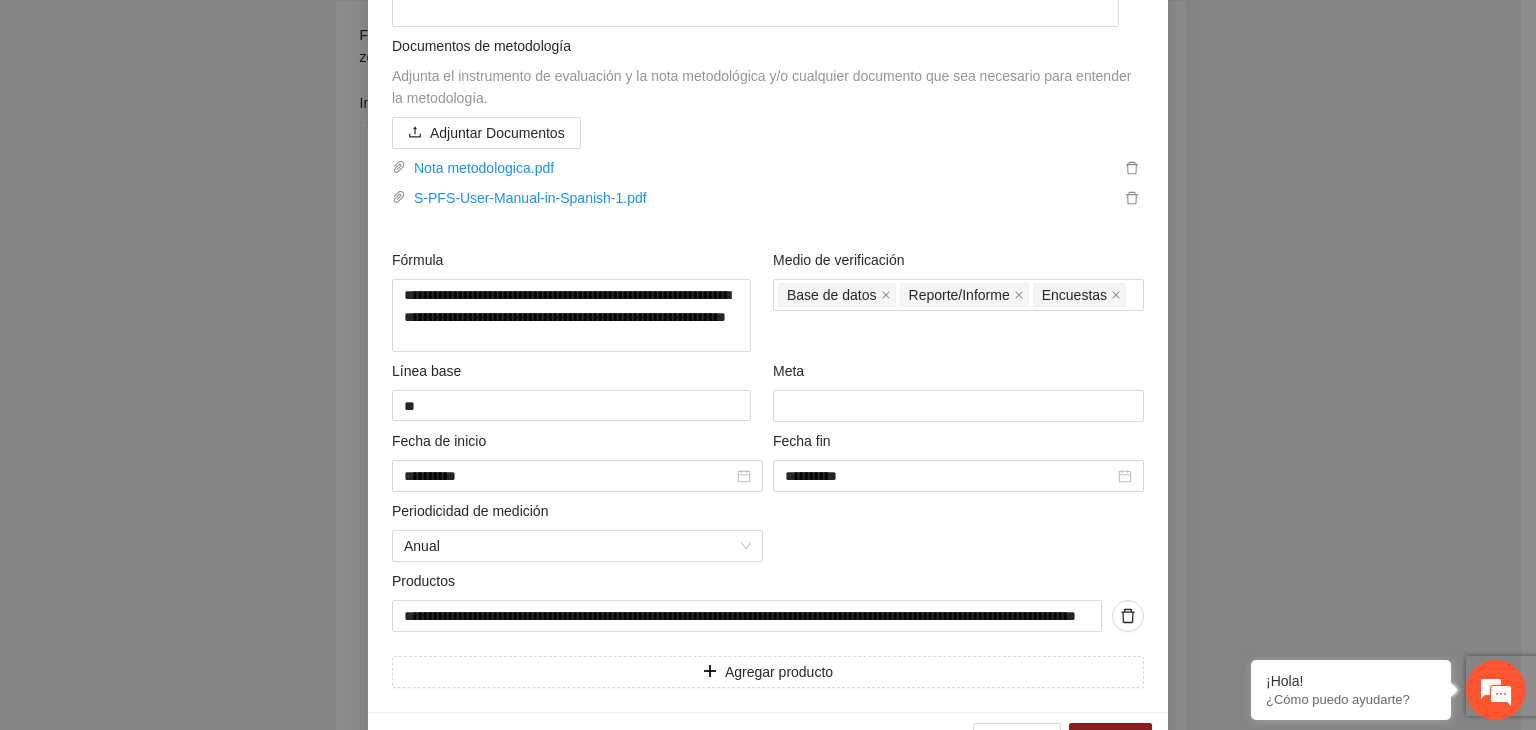 scroll, scrollTop: 1031, scrollLeft: 0, axis: vertical 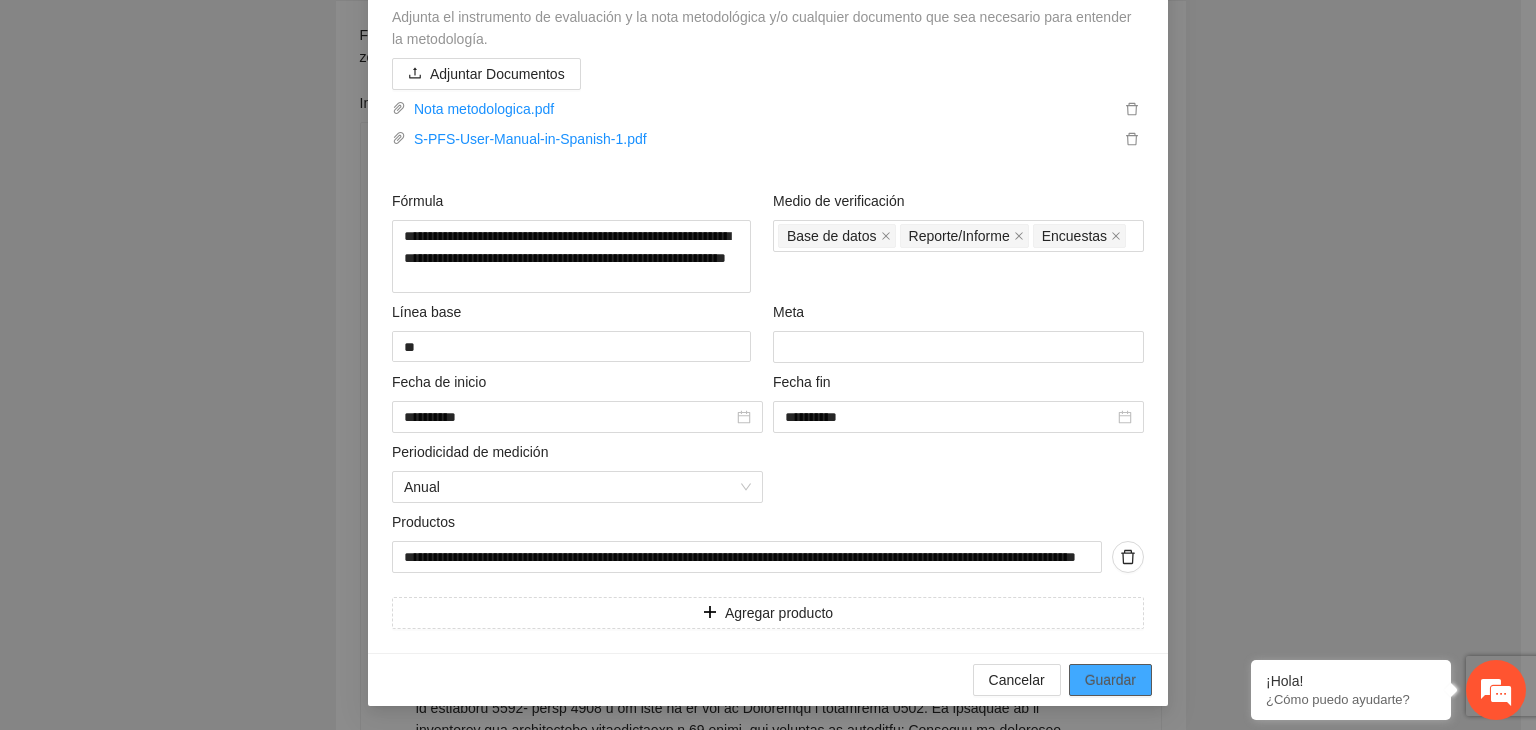 click on "Guardar" at bounding box center [1110, 680] 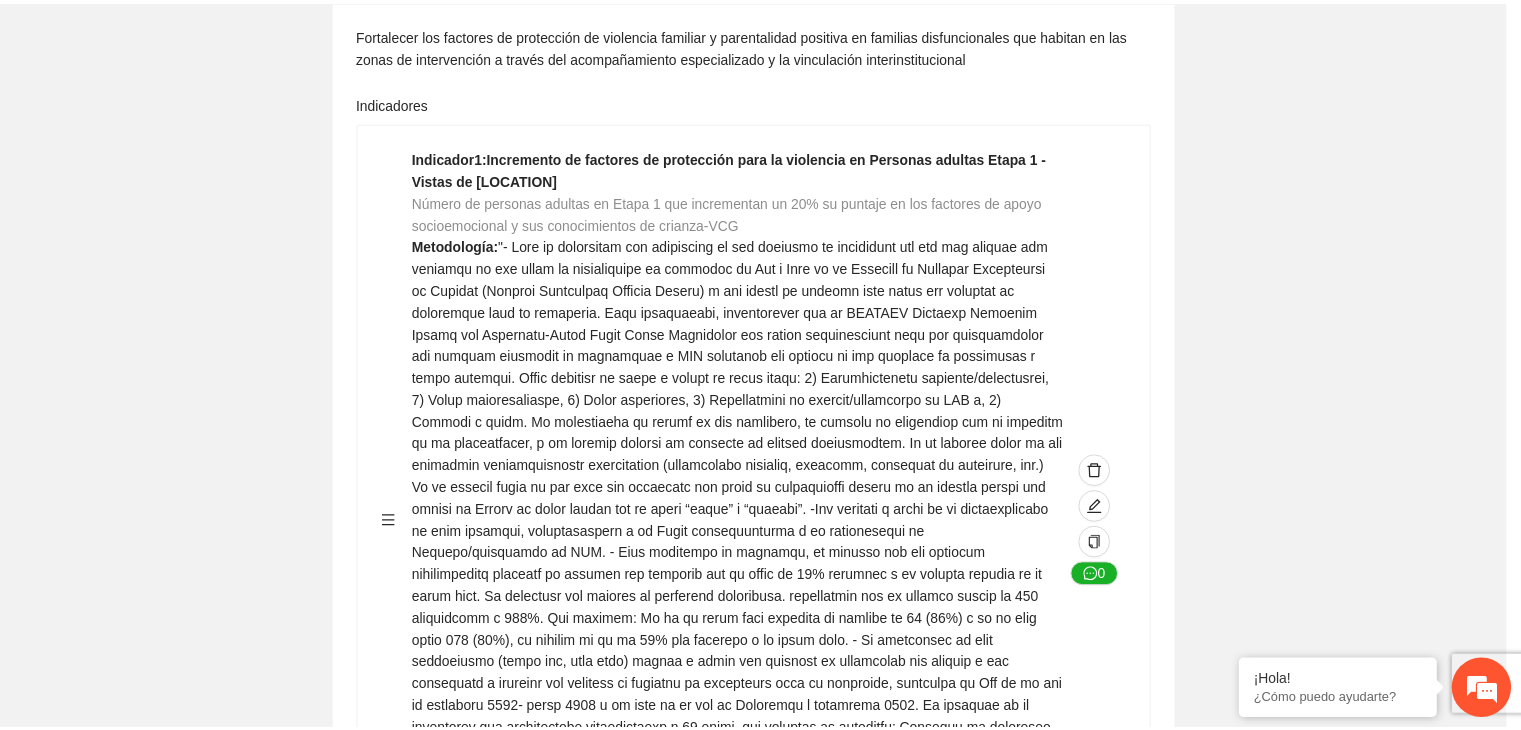 scroll, scrollTop: 216, scrollLeft: 0, axis: vertical 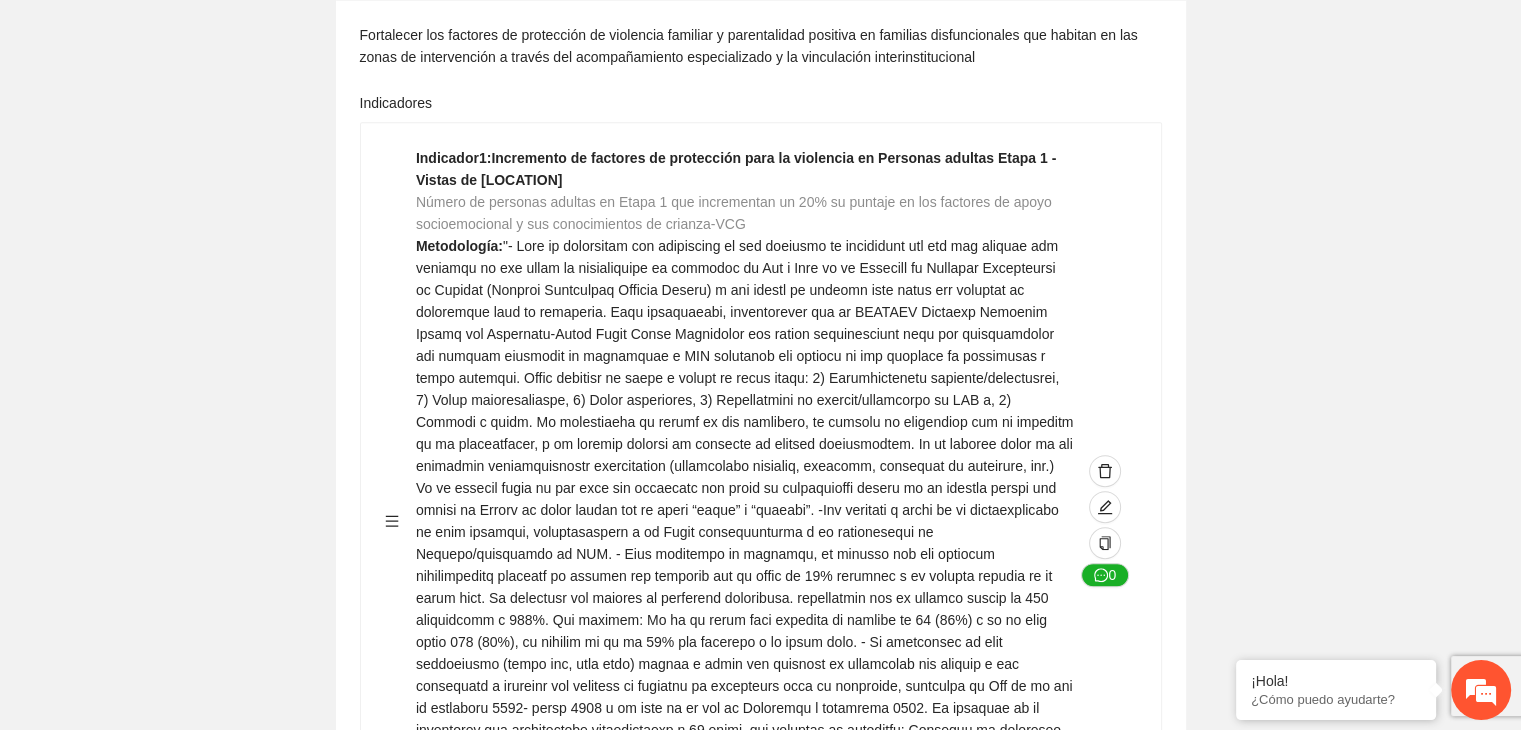 click on "Guardar Objetivo de desarrollo      Exportar Contribuir a la disminución de incidencia en violencia familiar en las zonas de [REGION], [REGION] y [REGION] del Municipio  de Chihuahua. Indicadores Indicador  1 :  Violencia familiar disminuyendo en un 5% en [REGION] Número de carpetas de investigación de Violencia familiar  disminuyendo en un 5% en [REGION] Metodología:  Se solicita información al Observatorio Ciudadano de FICOSEC sobre el número de carpetas de violencia familiar en las colonias de intervención Línea base:  29   Meta:  25   Fórmula:  Suma de carpetas de investigación de violencia familiar disminuyendo  en un 5% en [REGION]   Medio de verificación:  Reporte/Informe 0 Indicador  2 :  Violencia familiar disminuyendo en un 5% en [REGION] Número de carpetas de investigación de Violencia familiar  disminuyendo en un 5% en [REGION] Metodología:  Línea base:  63   Meta:  56   Fórmula:    Medio de verificación:  Reporte/Informe 0 3 :" at bounding box center [760, 3188] 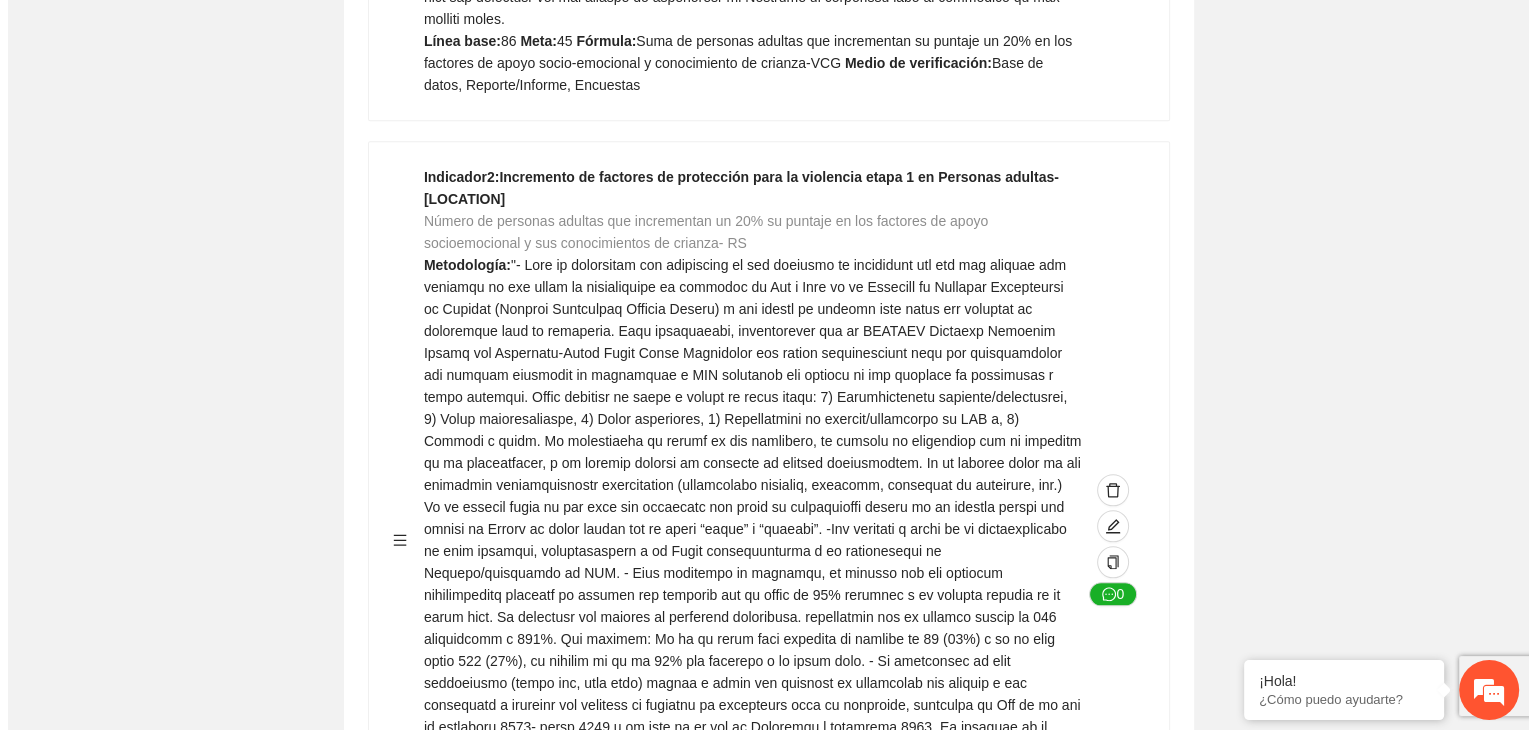 scroll, scrollTop: 2041, scrollLeft: 0, axis: vertical 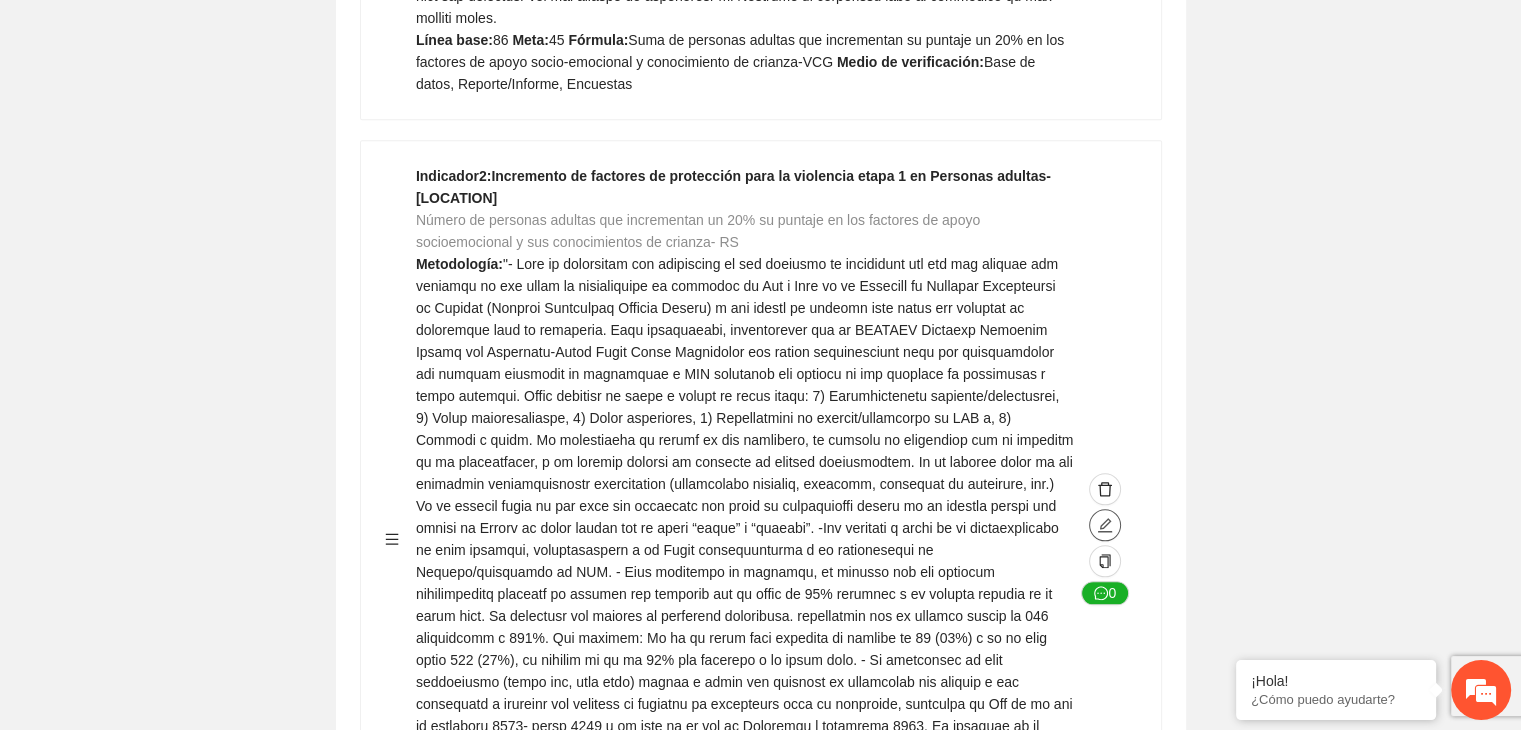 click 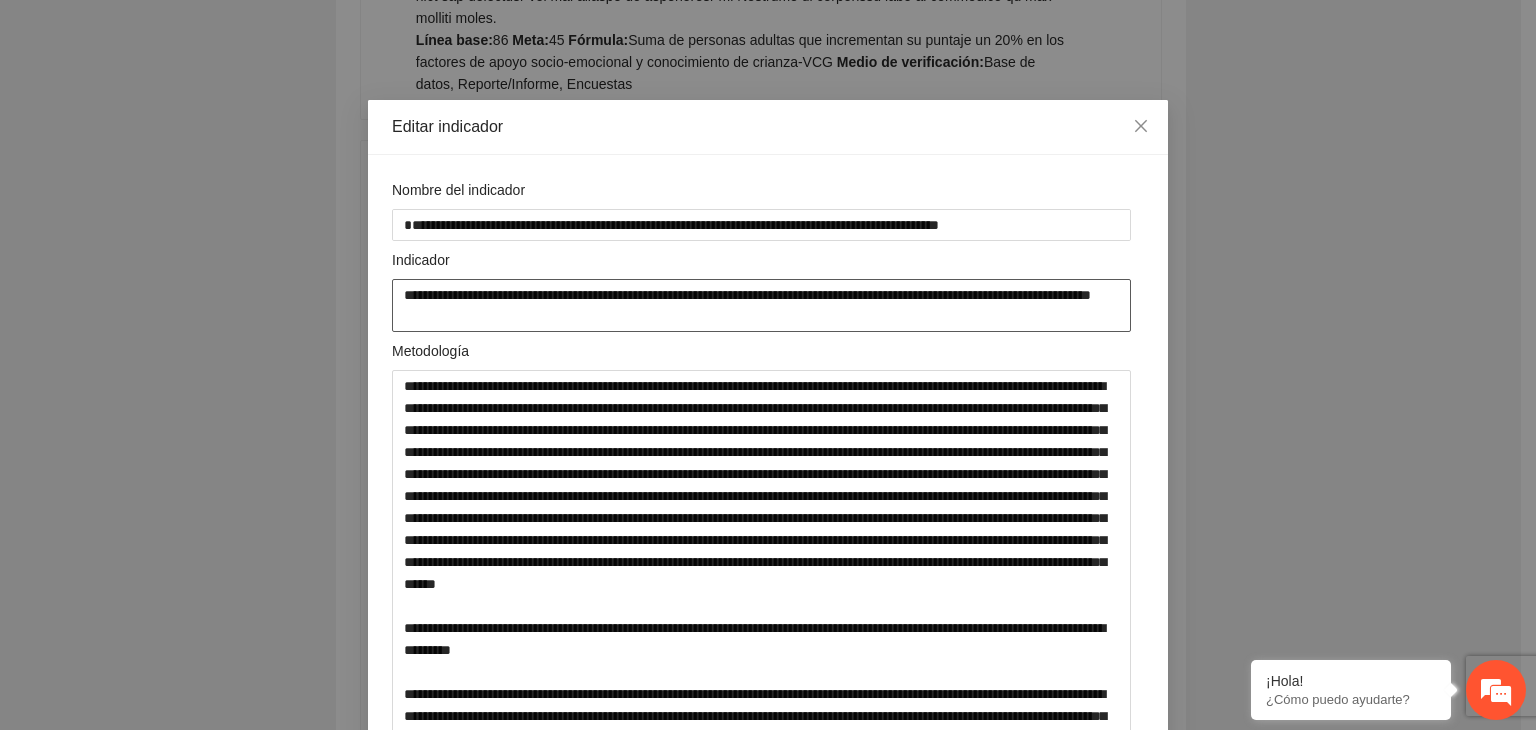 click on "**********" at bounding box center (761, 305) 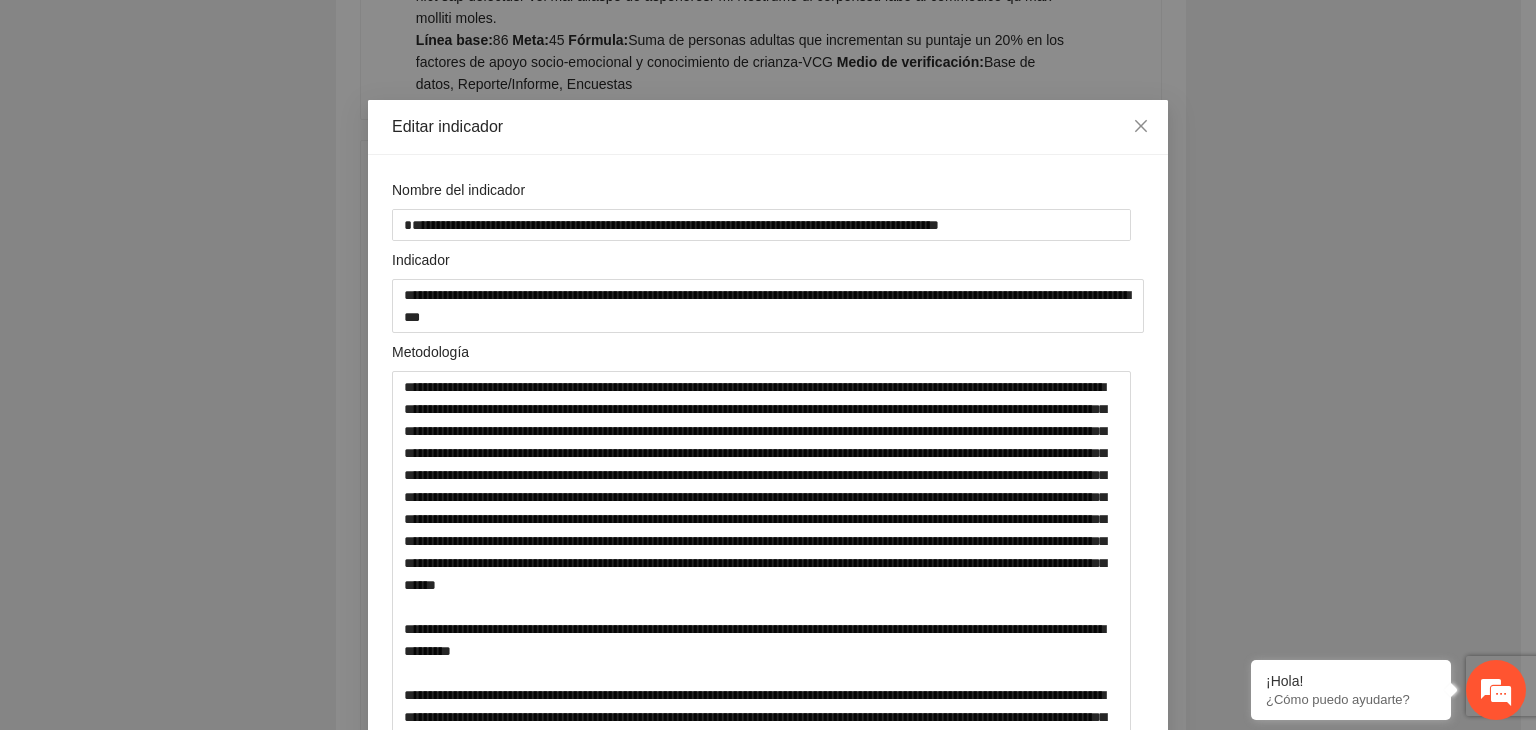 click on "**********" at bounding box center (768, 365) 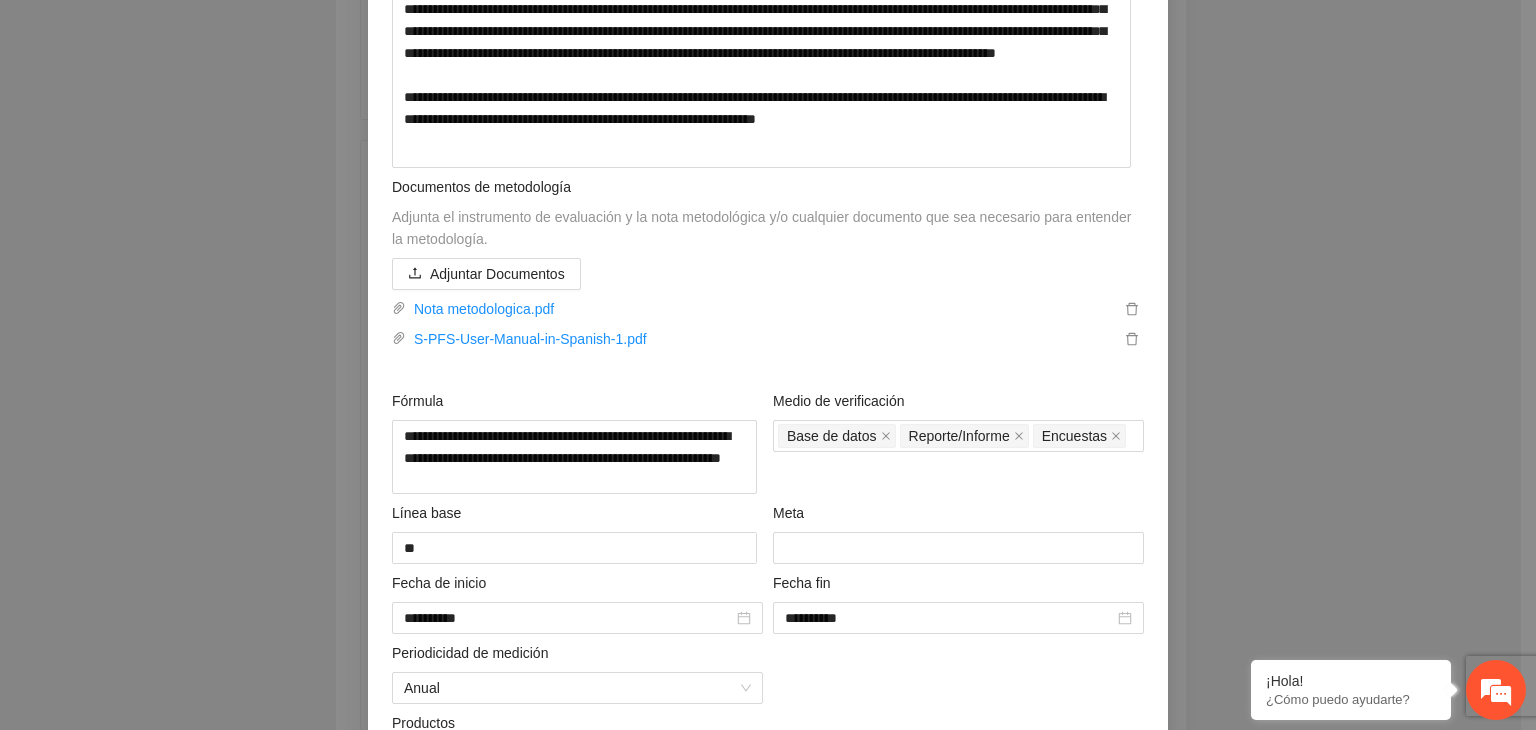 scroll, scrollTop: 631, scrollLeft: 0, axis: vertical 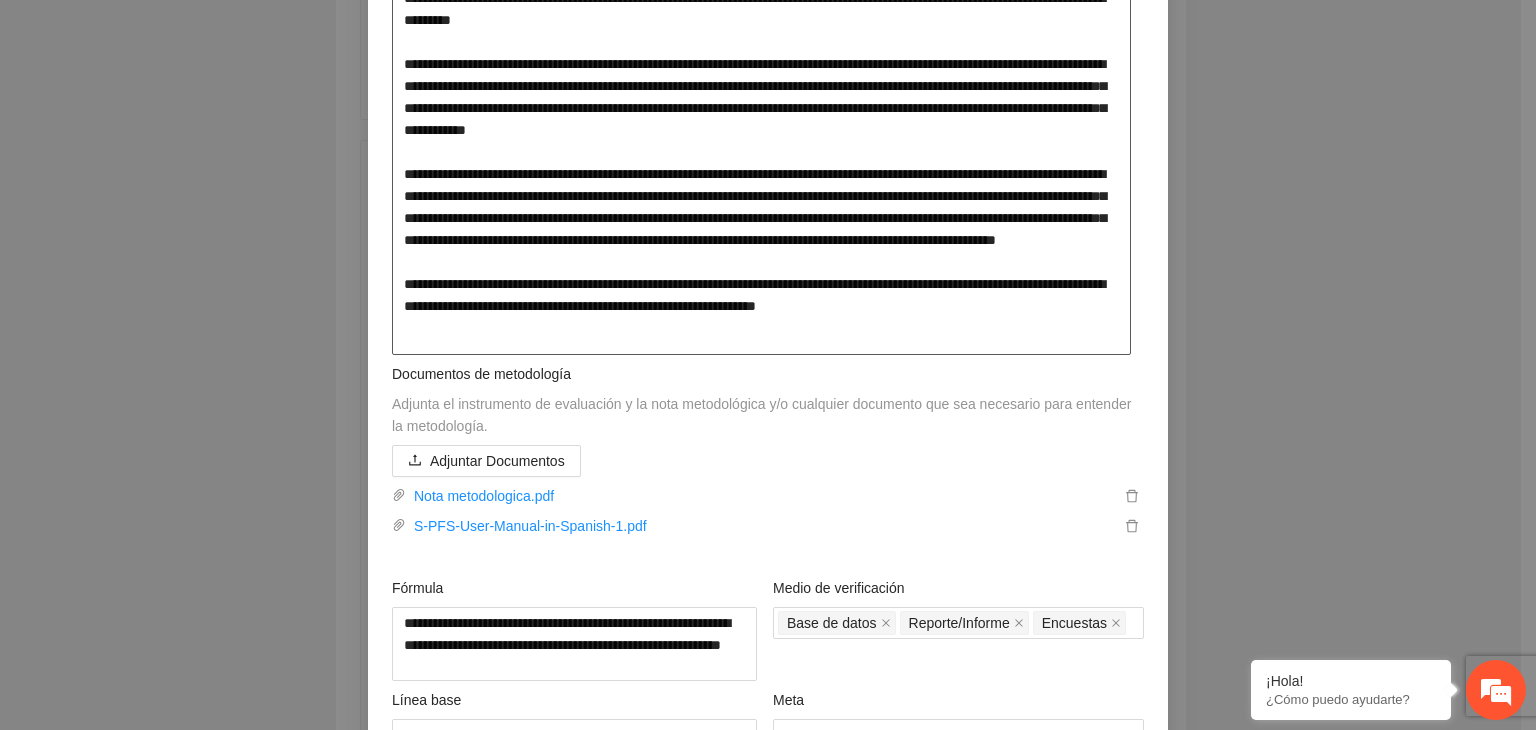 drag, startPoint x: 973, startPoint y: 355, endPoint x: 380, endPoint y: 329, distance: 593.5697 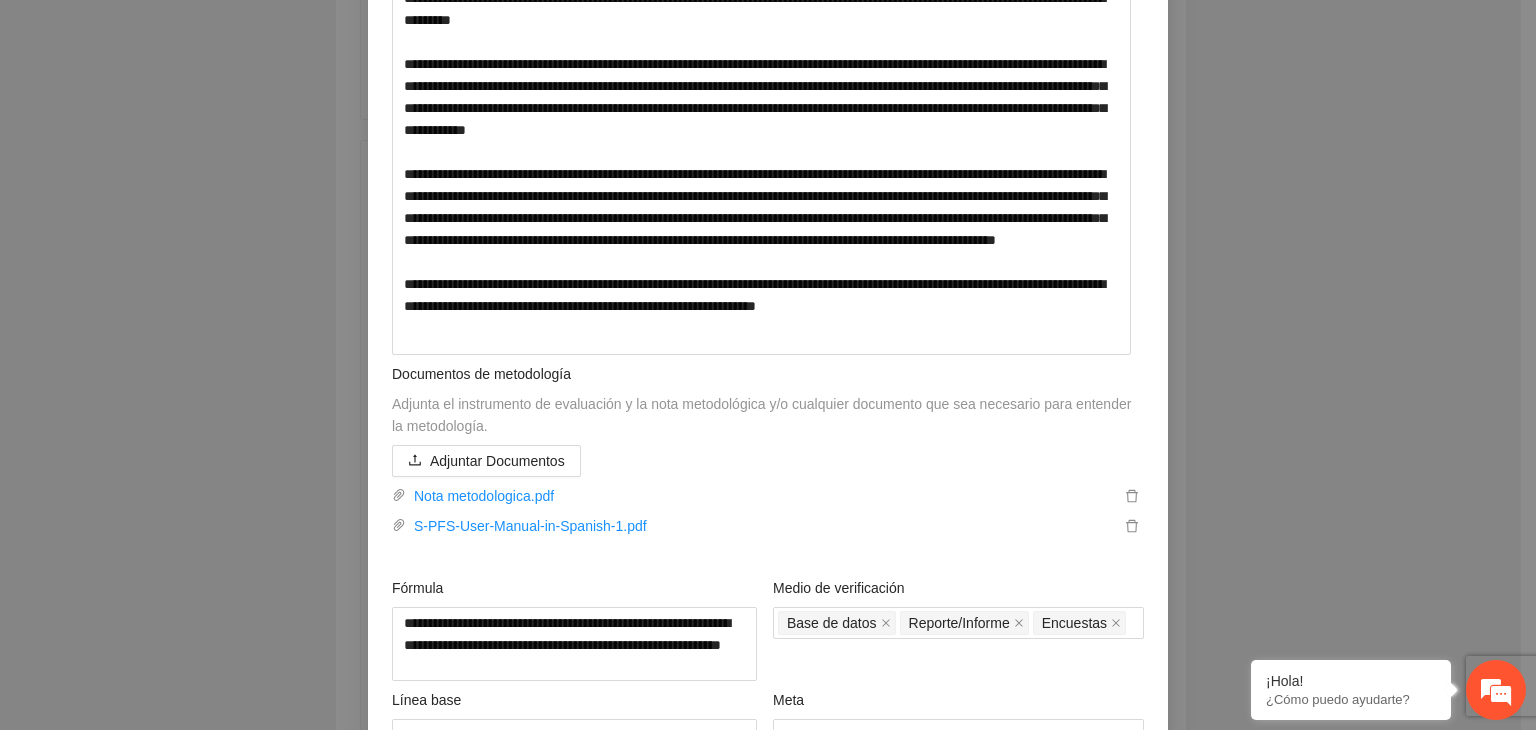 click on "**********" at bounding box center (768, 365) 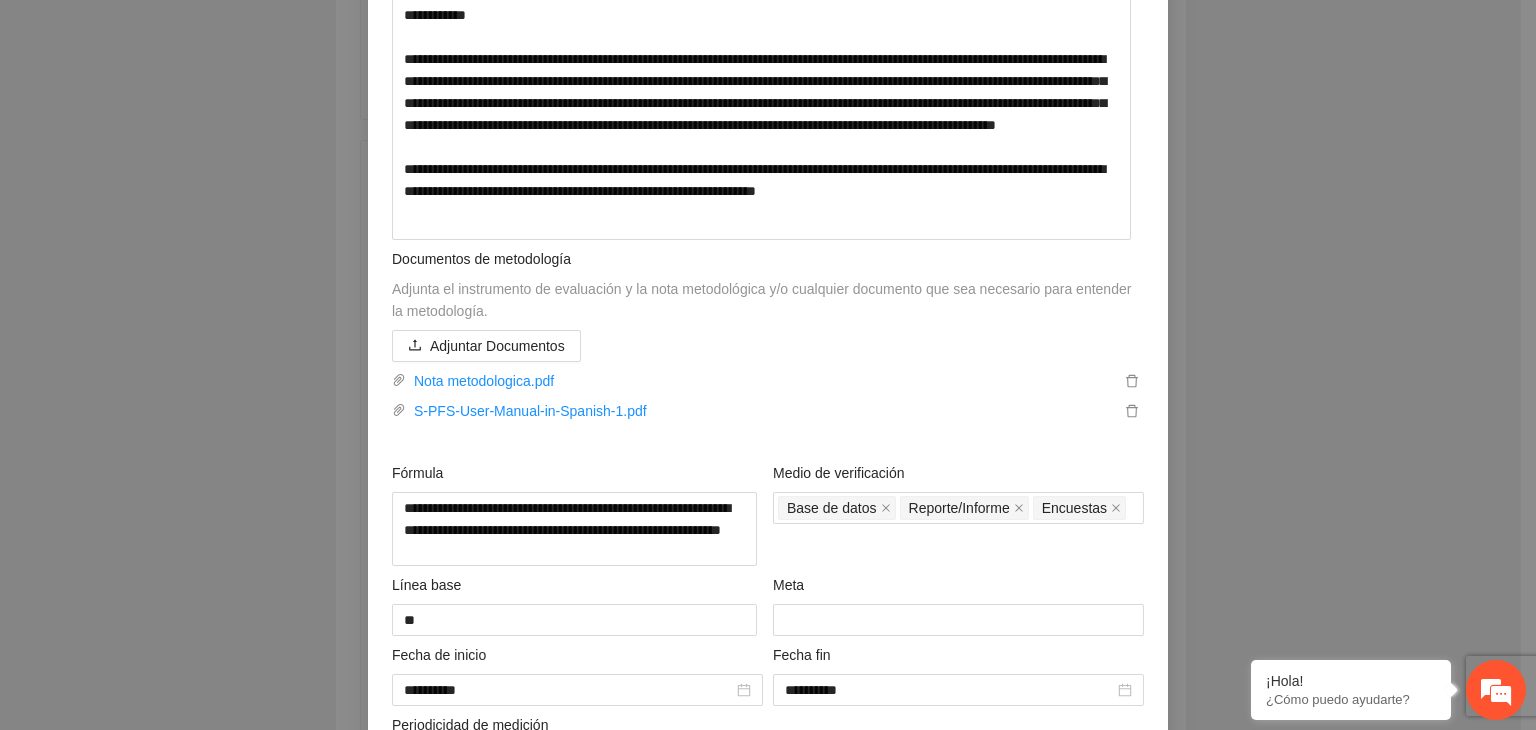 scroll, scrollTop: 1031, scrollLeft: 0, axis: vertical 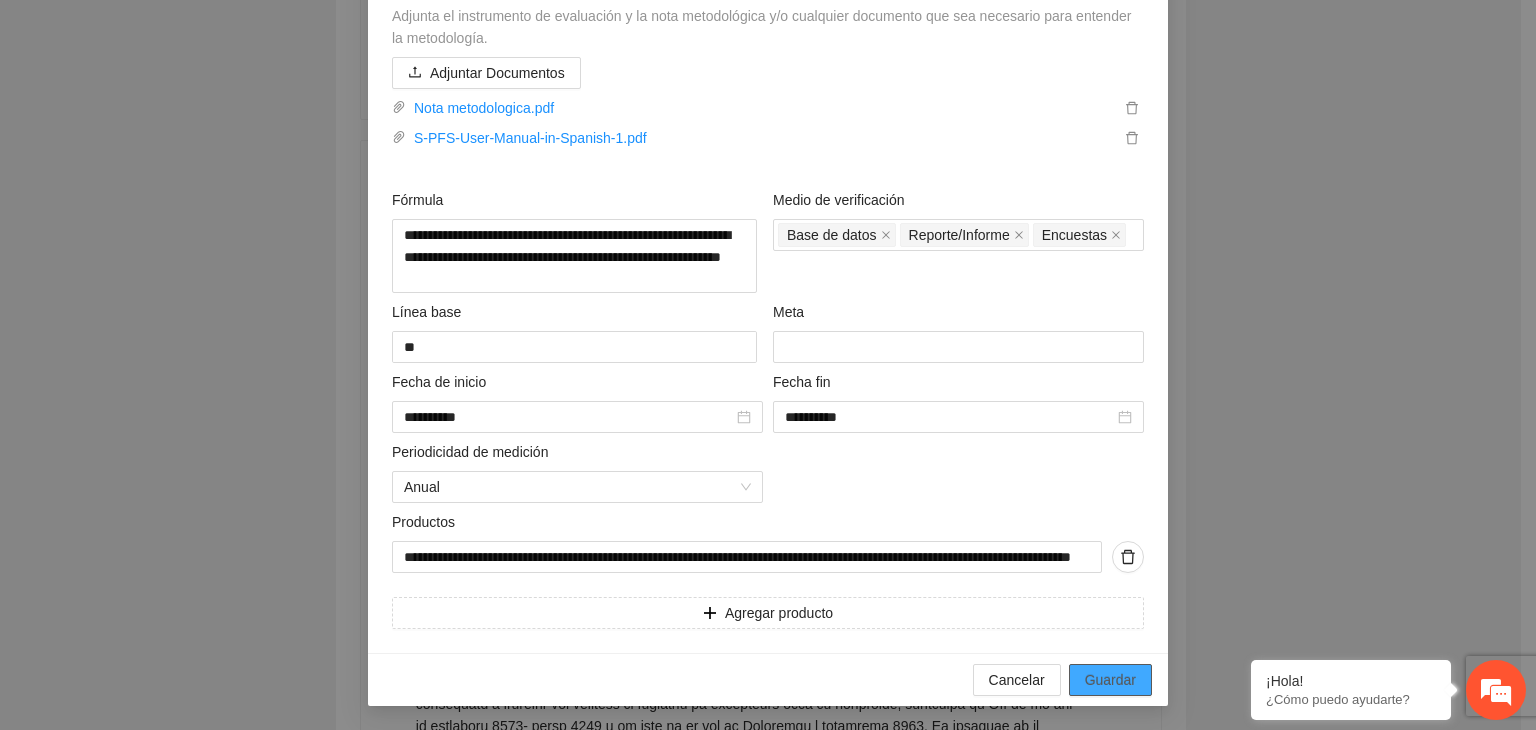 click on "Guardar" at bounding box center (1110, 680) 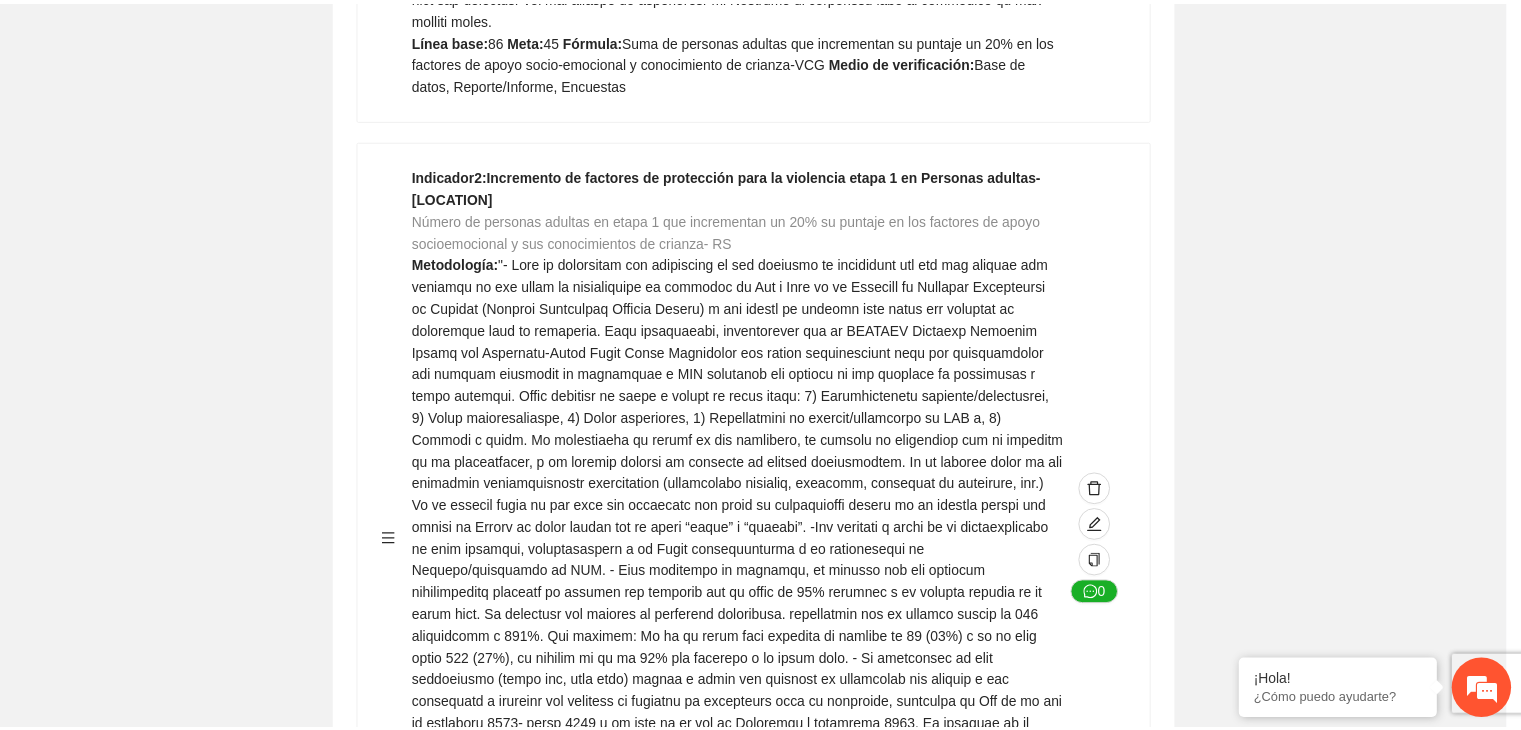 scroll, scrollTop: 216, scrollLeft: 0, axis: vertical 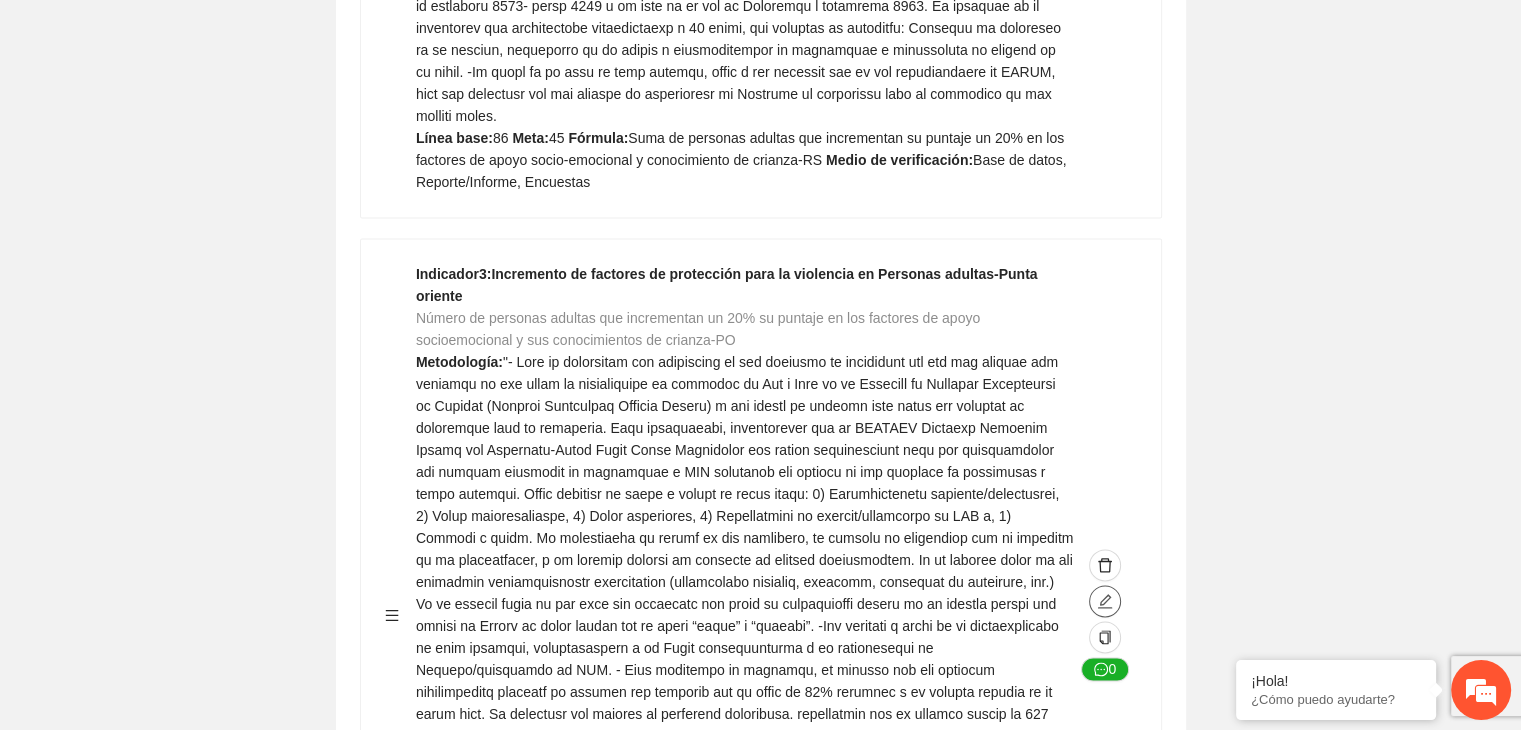 click 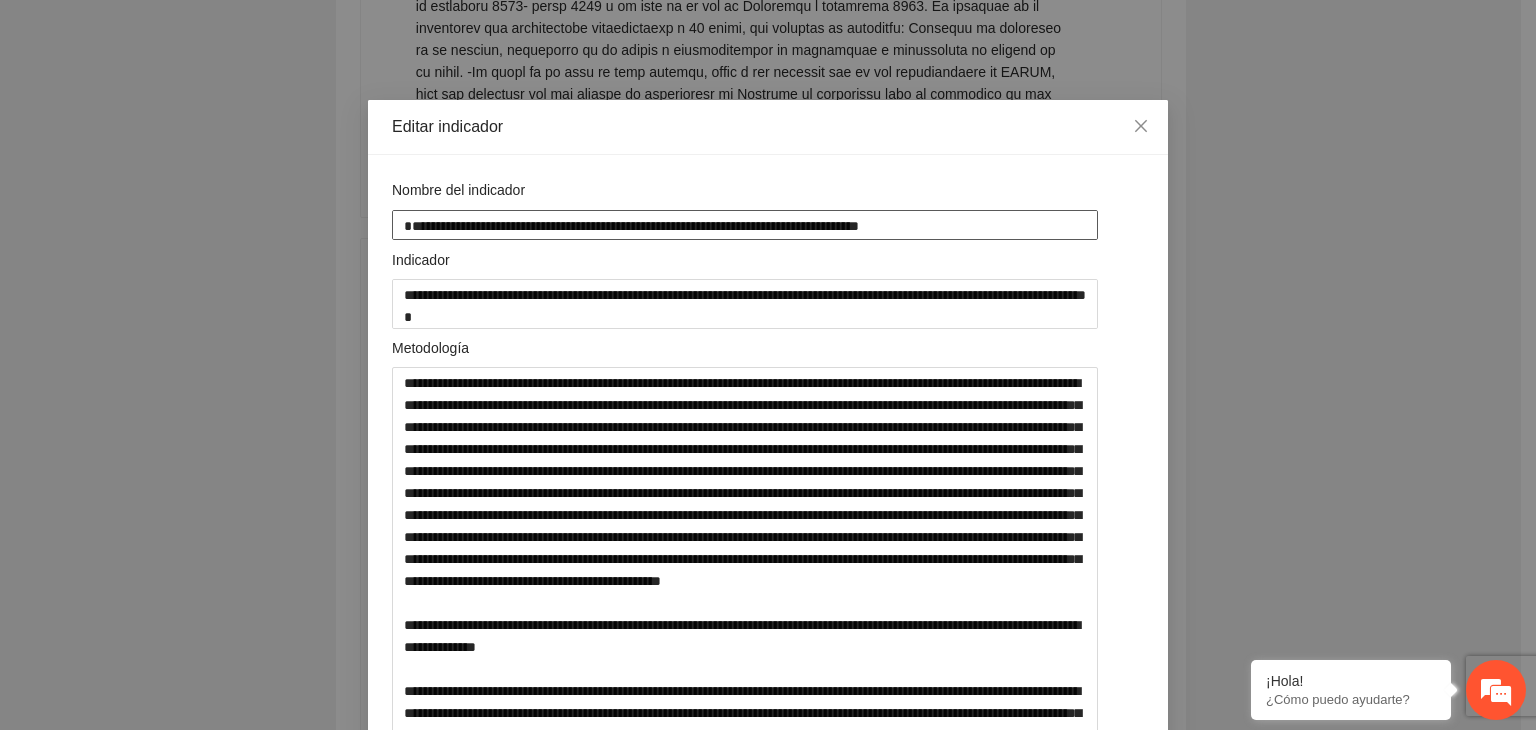 click on "**********" at bounding box center (745, 225) 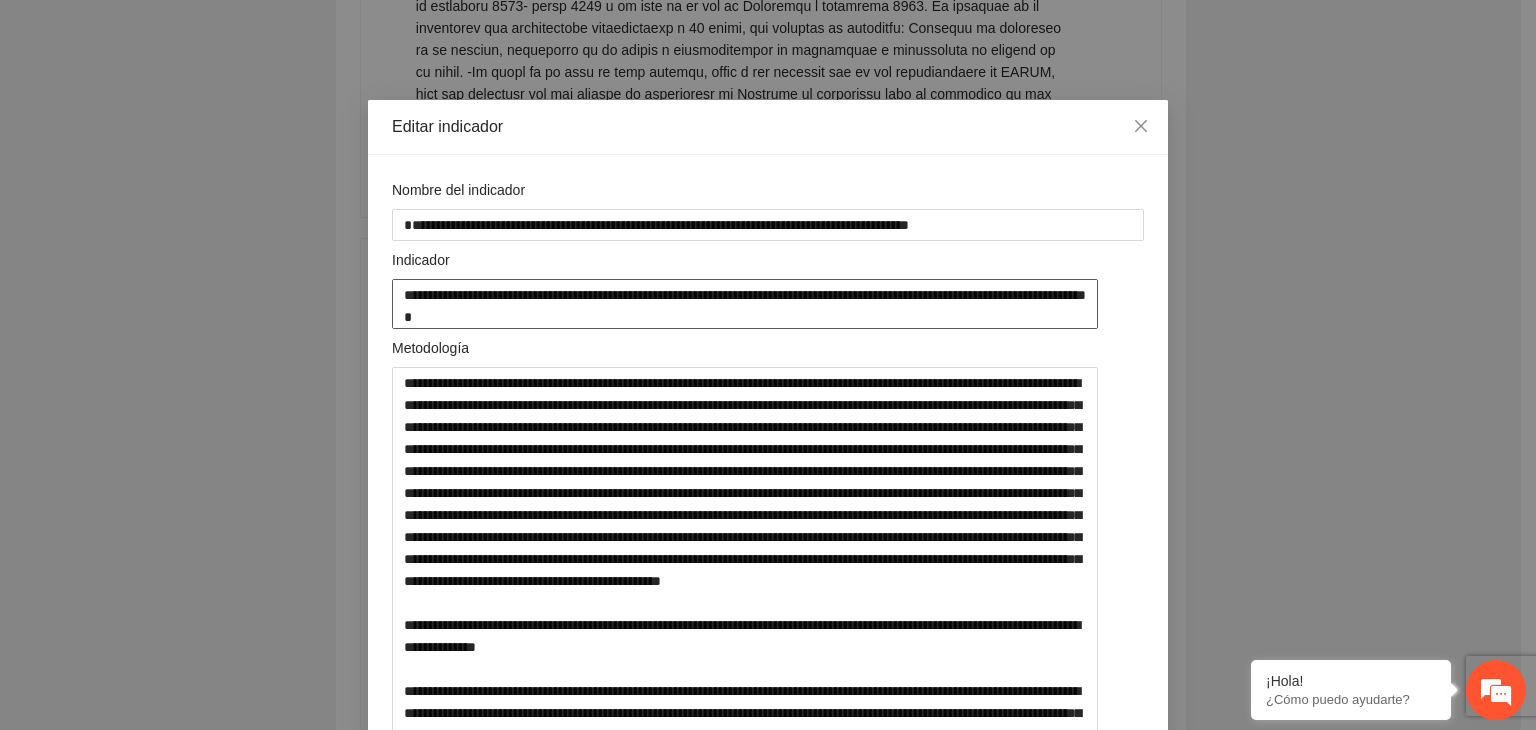 click on "**********" at bounding box center (745, 304) 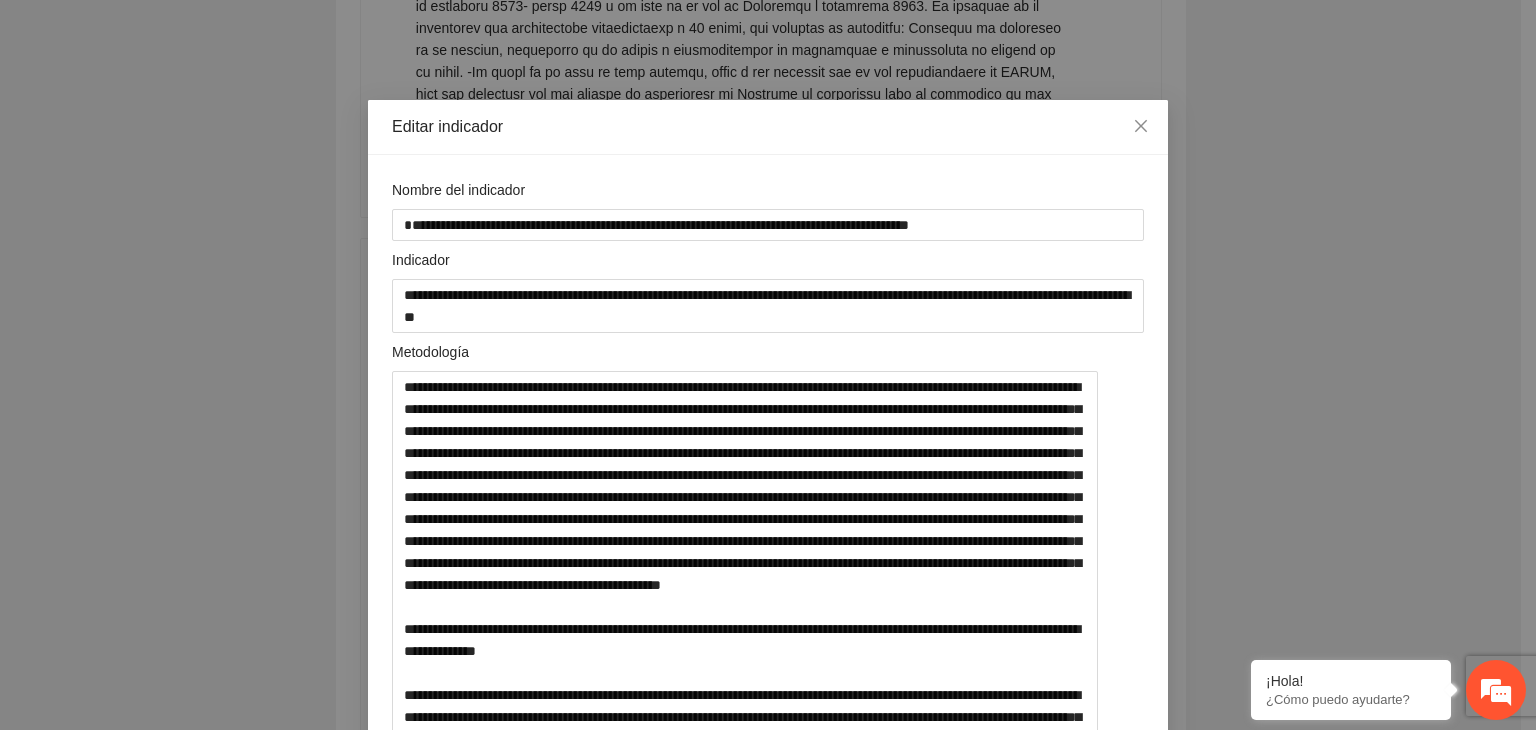 click on "**********" at bounding box center (768, 365) 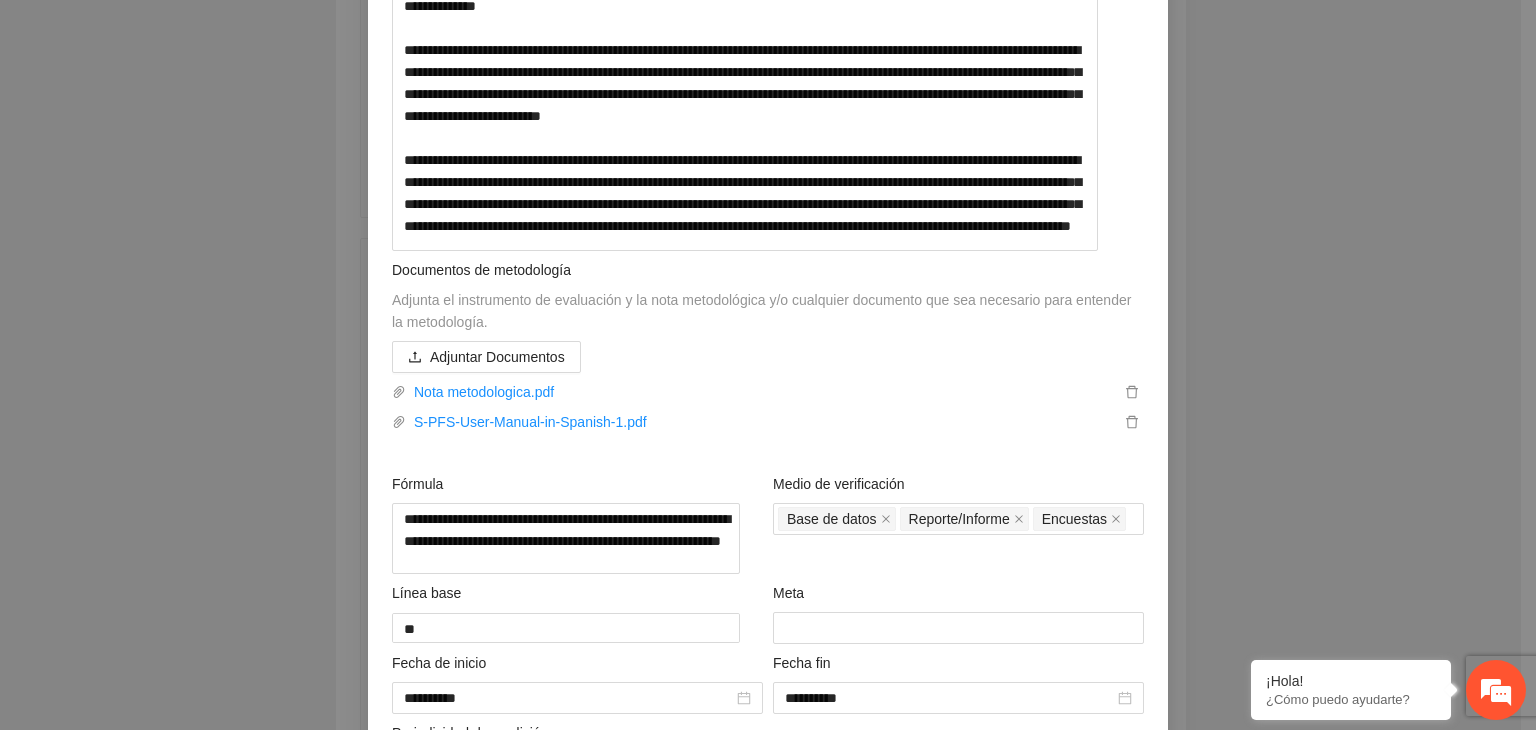 scroll, scrollTop: 720, scrollLeft: 0, axis: vertical 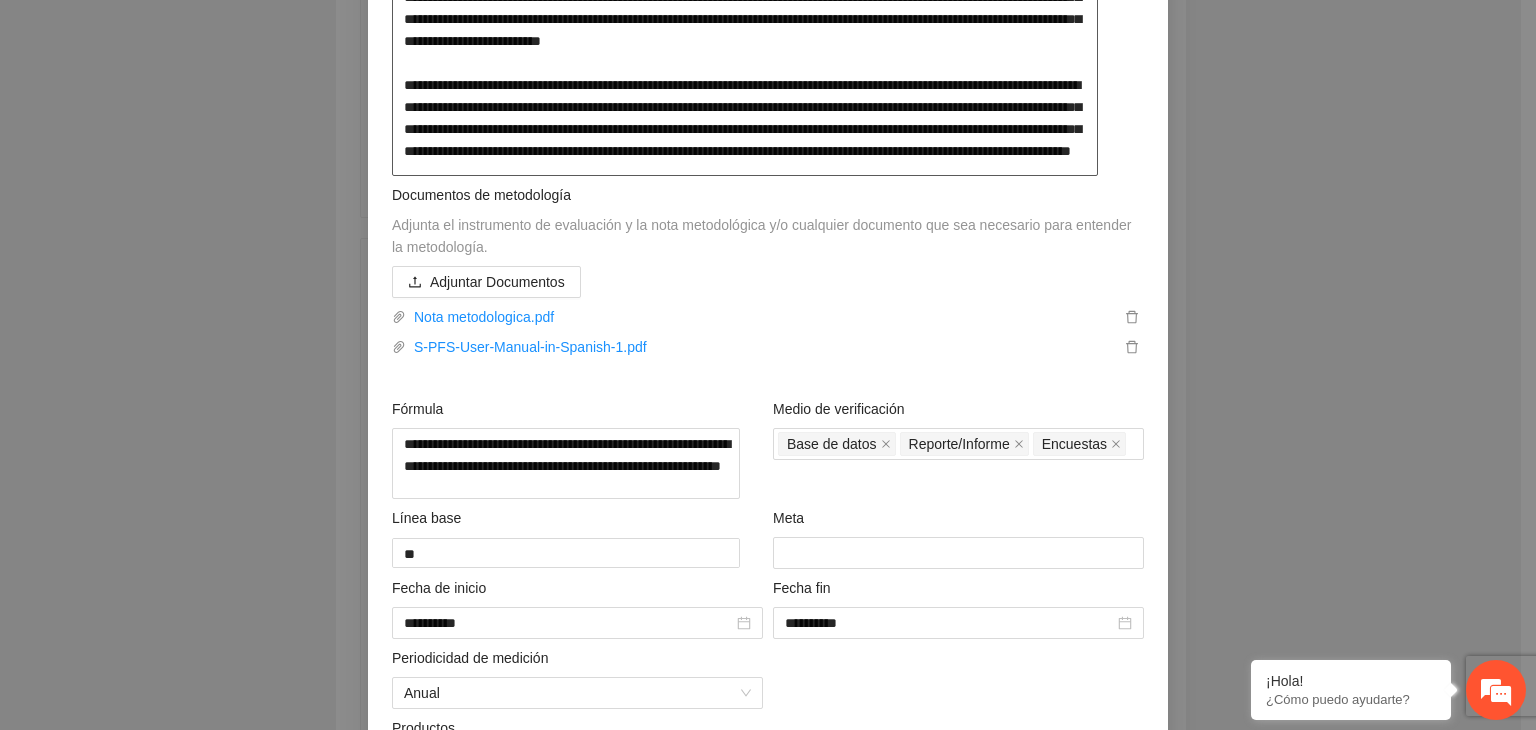 click at bounding box center (745, -87) 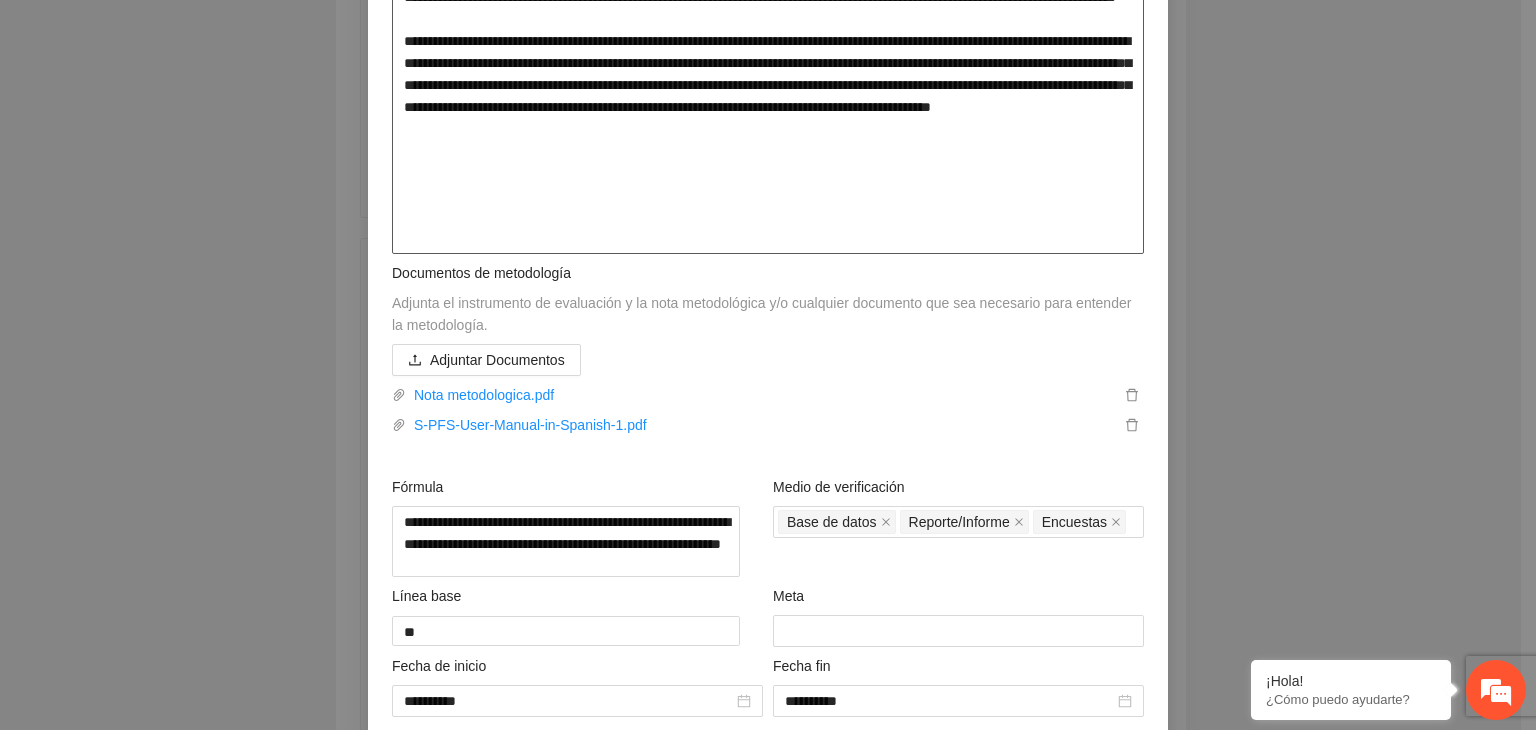 paste on "**********" 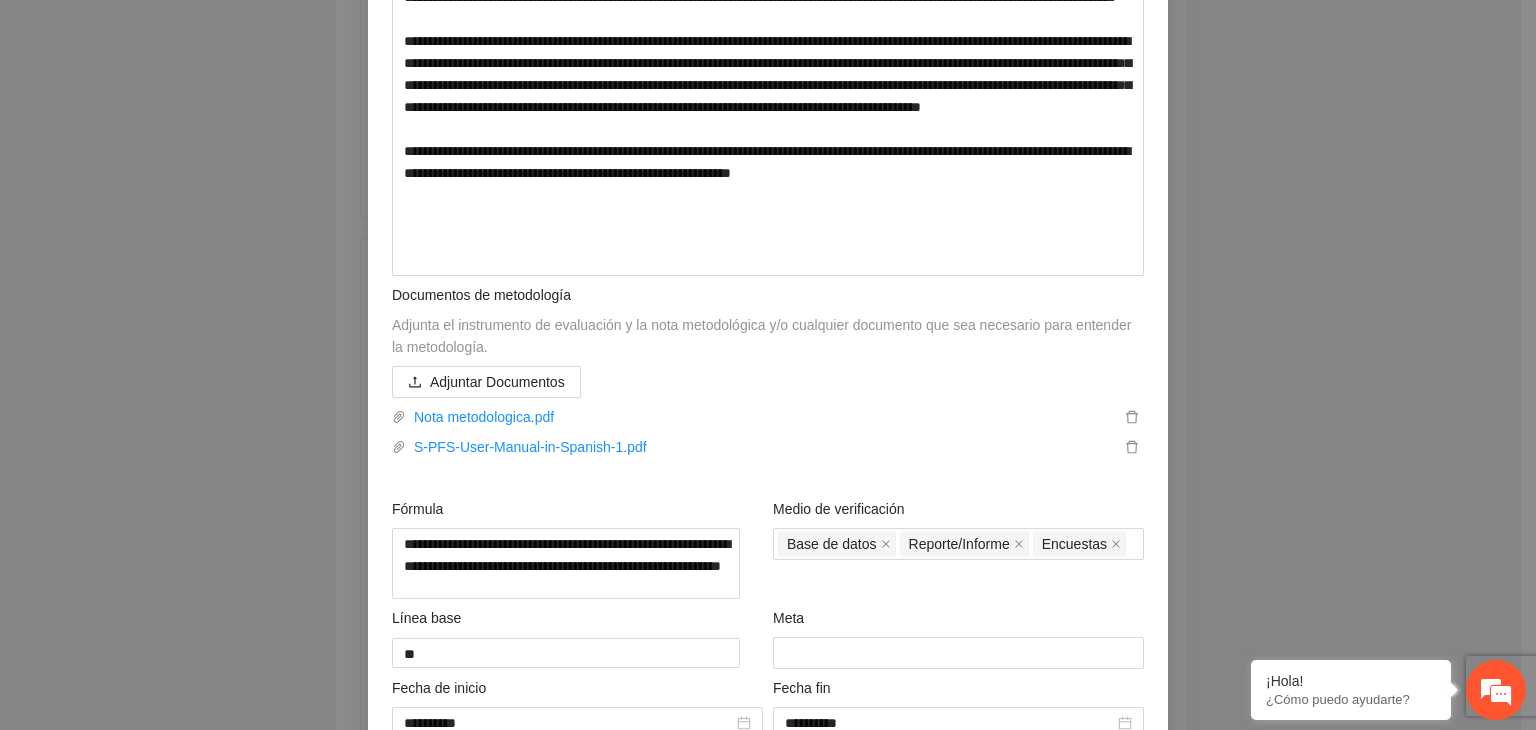 click on "**********" at bounding box center [768, 365] 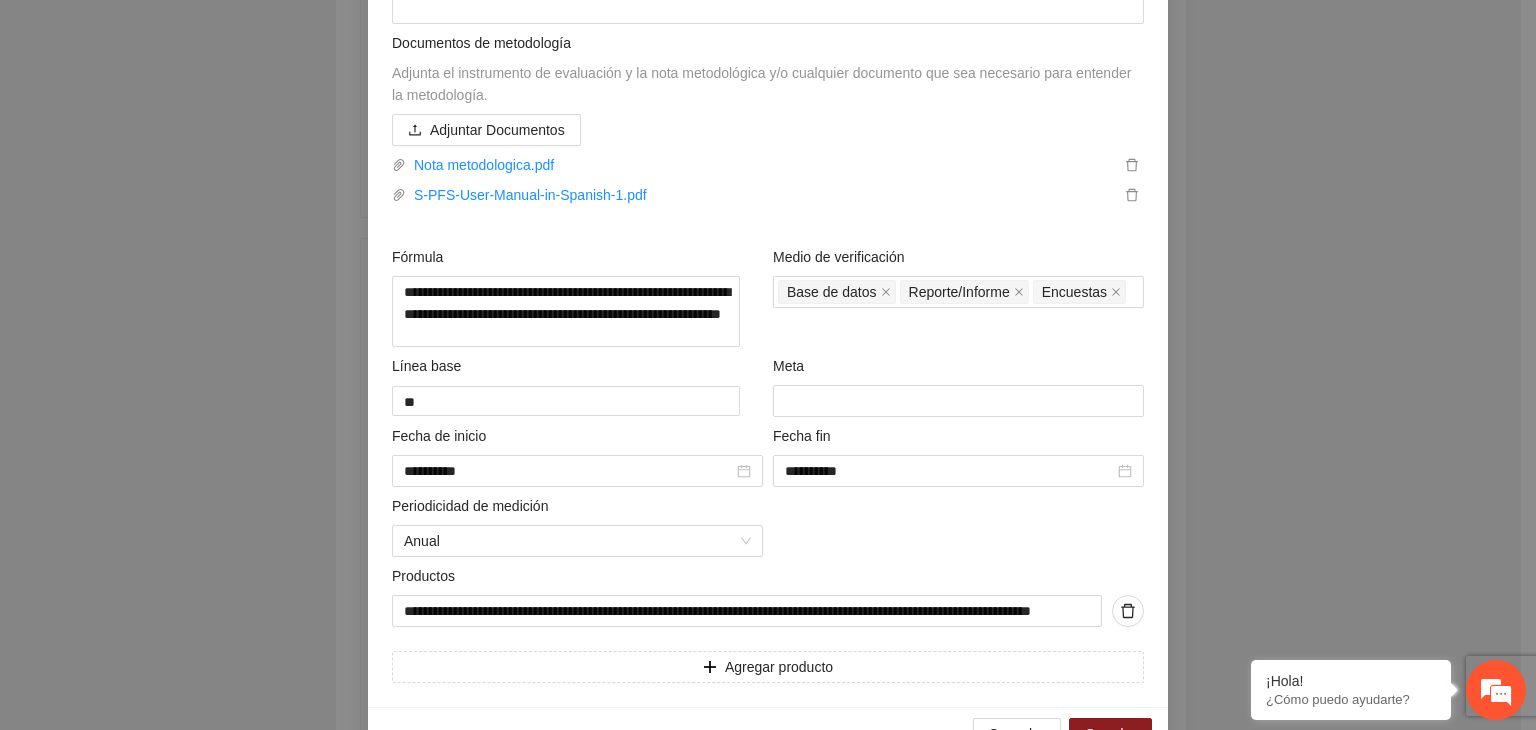 scroll, scrollTop: 1031, scrollLeft: 0, axis: vertical 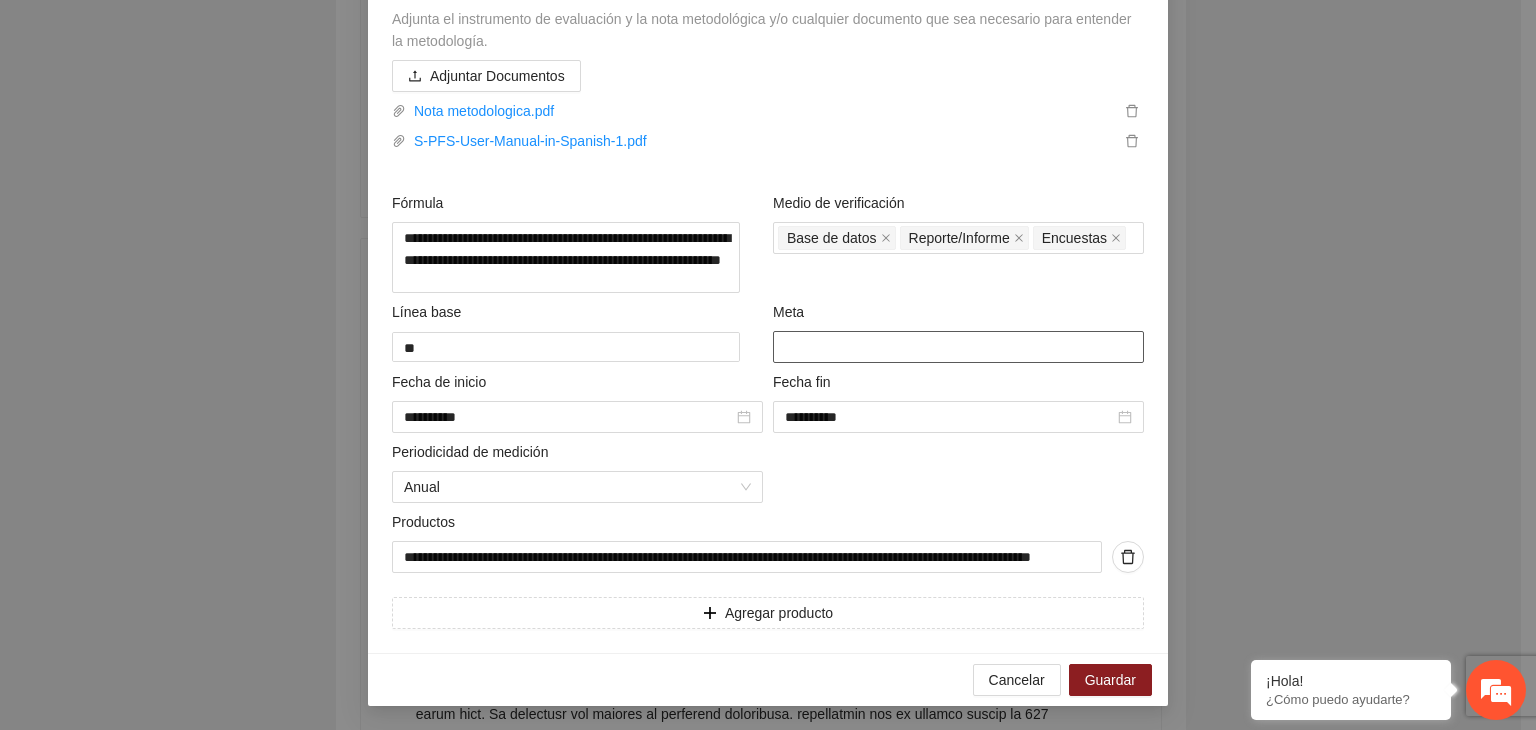 click on "**" at bounding box center (958, 347) 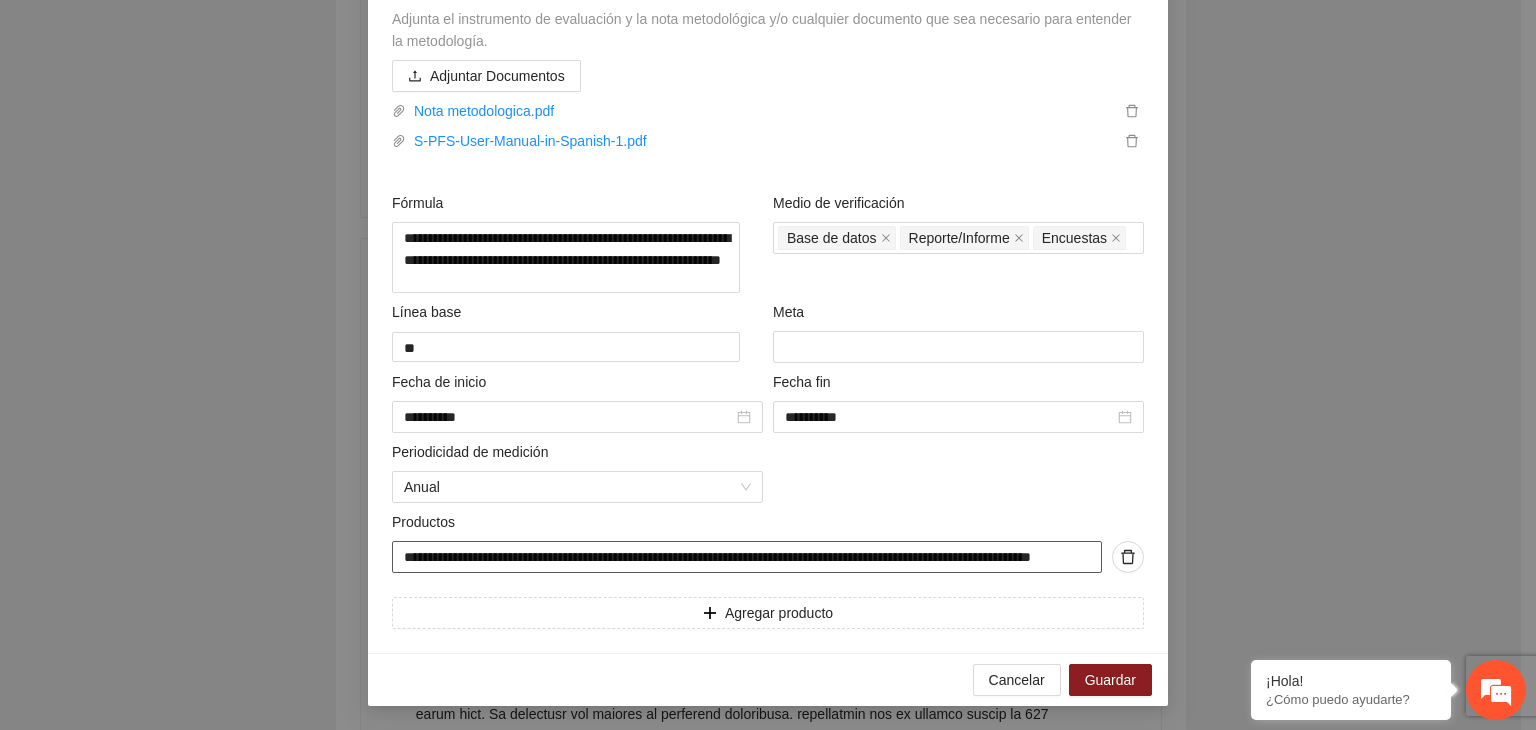 click on "**********" at bounding box center [747, 557] 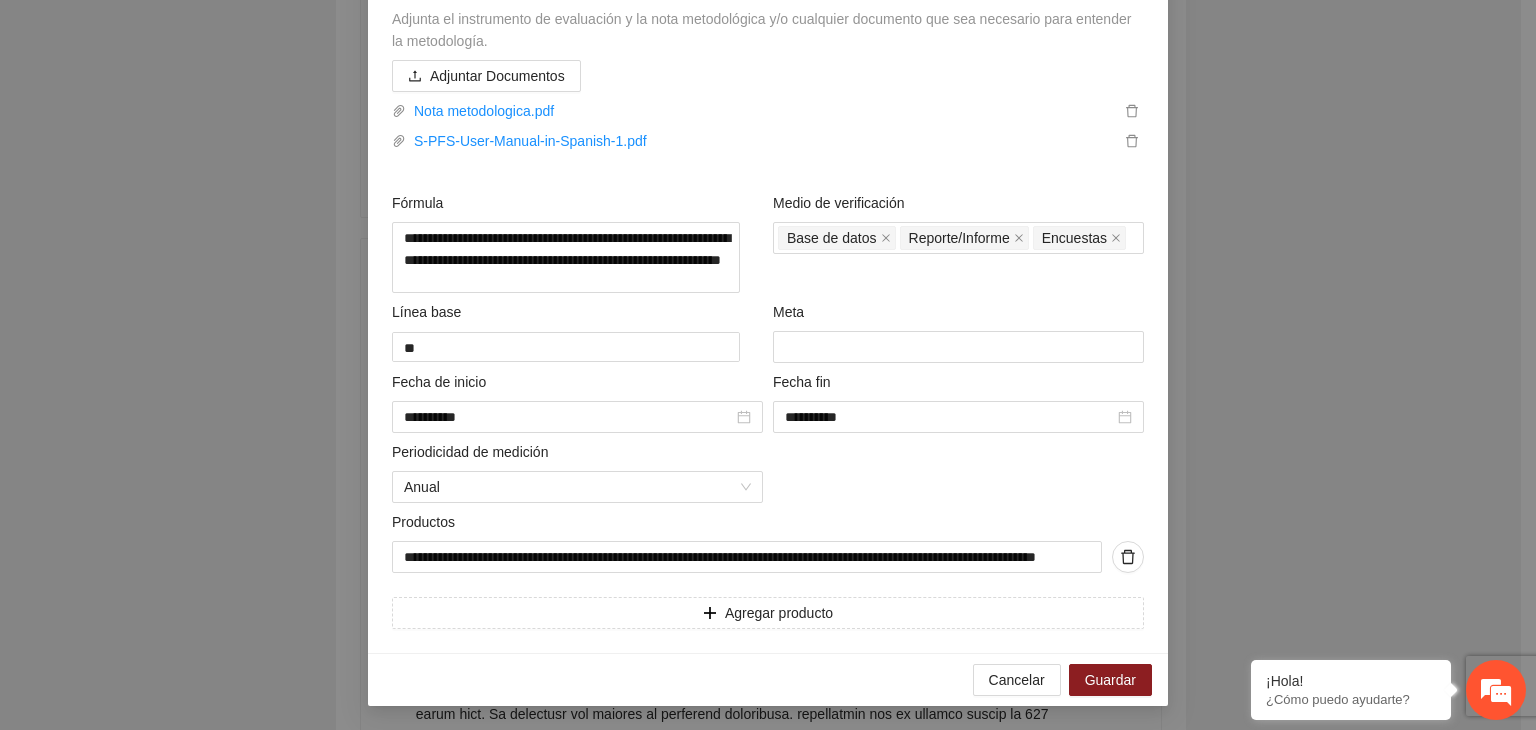 click on "**********" at bounding box center [768, 365] 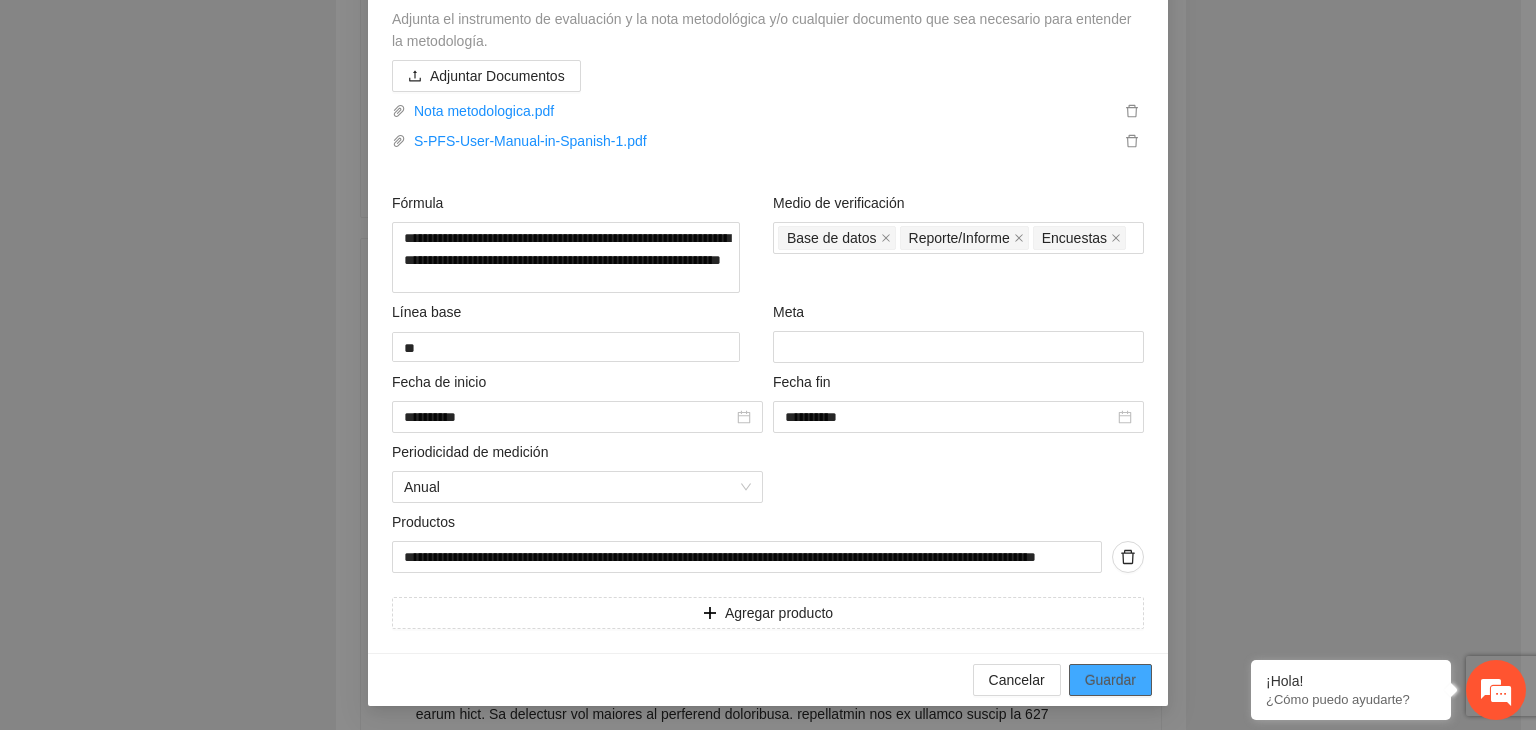 click on "Guardar" at bounding box center [1110, 680] 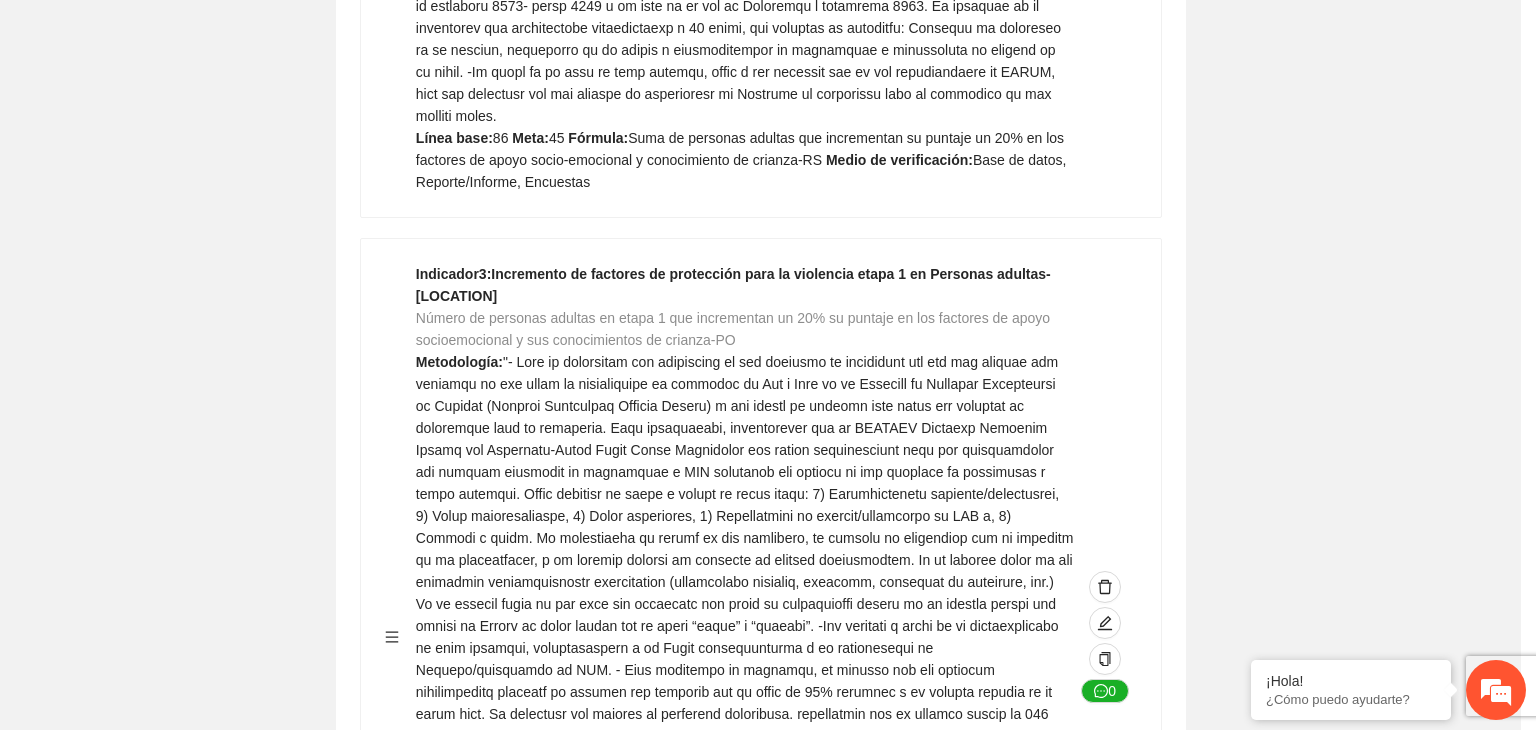 scroll, scrollTop: 216, scrollLeft: 0, axis: vertical 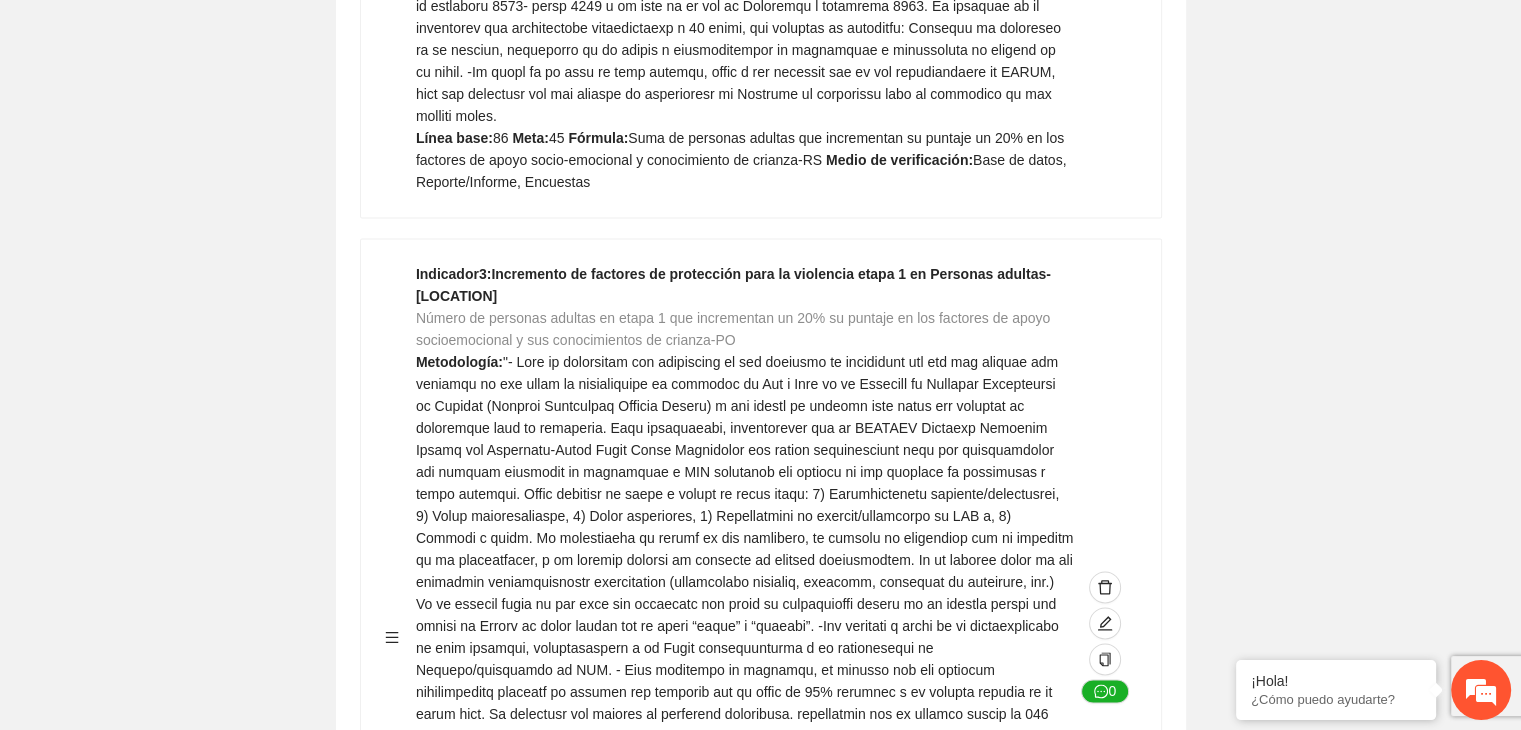 click on "Guardar Objetivo de desarrollo      Exportar Contribuir a la disminución de incidencia en violencia familiar en las zonas de [REGION], [REGION] y [REGION] del Municipio  de Chihuahua. Indicadores Indicador  1 :  Violencia familiar disminuyendo en un 5% en [REGION] Número de carpetas de investigación de Violencia familiar  disminuyendo en un 5% en [REGION] Metodología:  Se solicita información al Observatorio Ciudadano de FICOSEC sobre el número de carpetas de violencia familiar en las colonias de intervención Línea base:  29   Meta:  25   Fórmula:  Suma de carpetas de investigación de violencia familiar disminuyendo  en un 5% en [REGION]   Medio de verificación:  Reporte/Informe 0 Indicador  2 :  Violencia familiar disminuyendo en un 5% en [REGION] Número de carpetas de investigación de Violencia familiar  disminuyendo en un 5% en [REGION] Metodología:  Línea base:  63   Meta:  56   Fórmula:    Medio de verificación:  Reporte/Informe 0 3 :" at bounding box center (760, 1690) 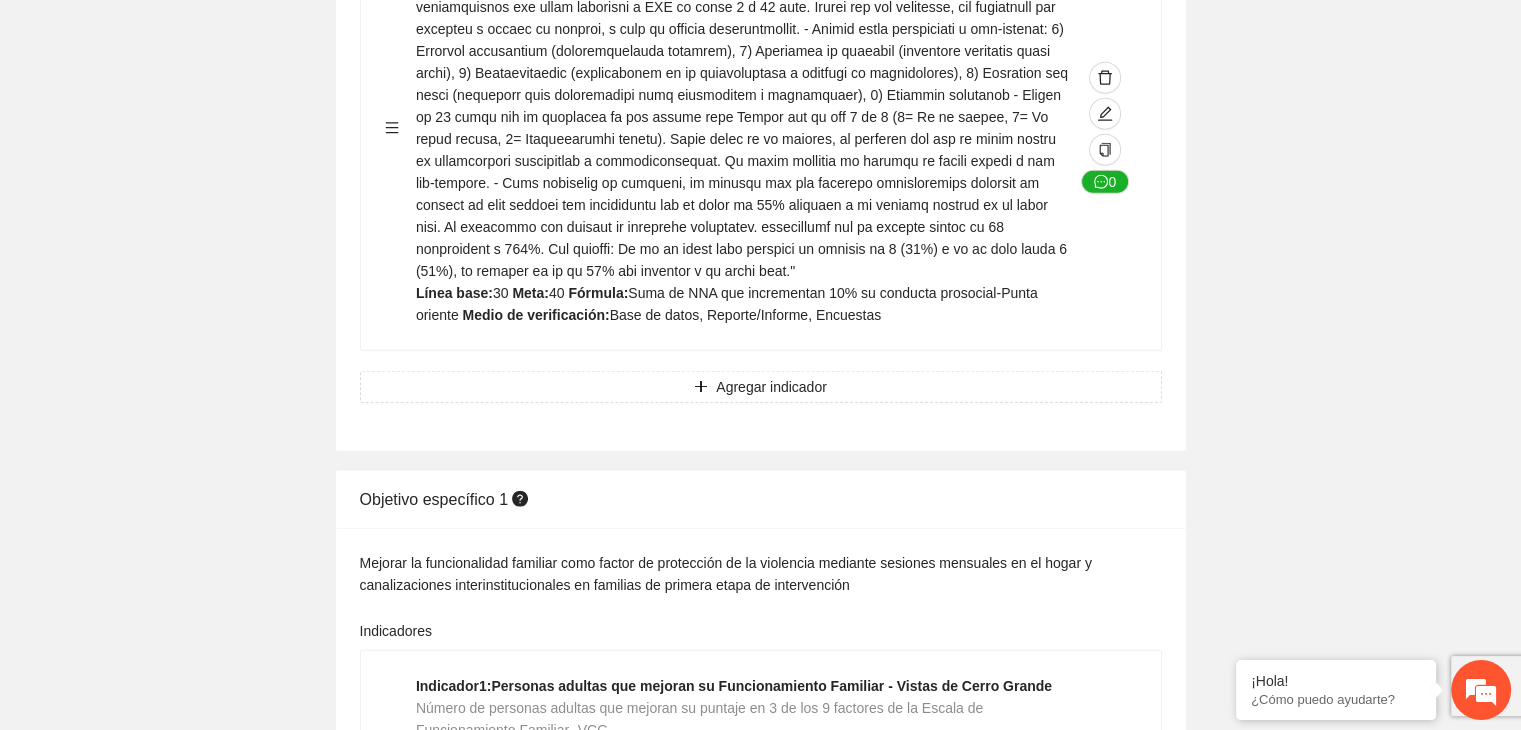 scroll, scrollTop: 4841, scrollLeft: 0, axis: vertical 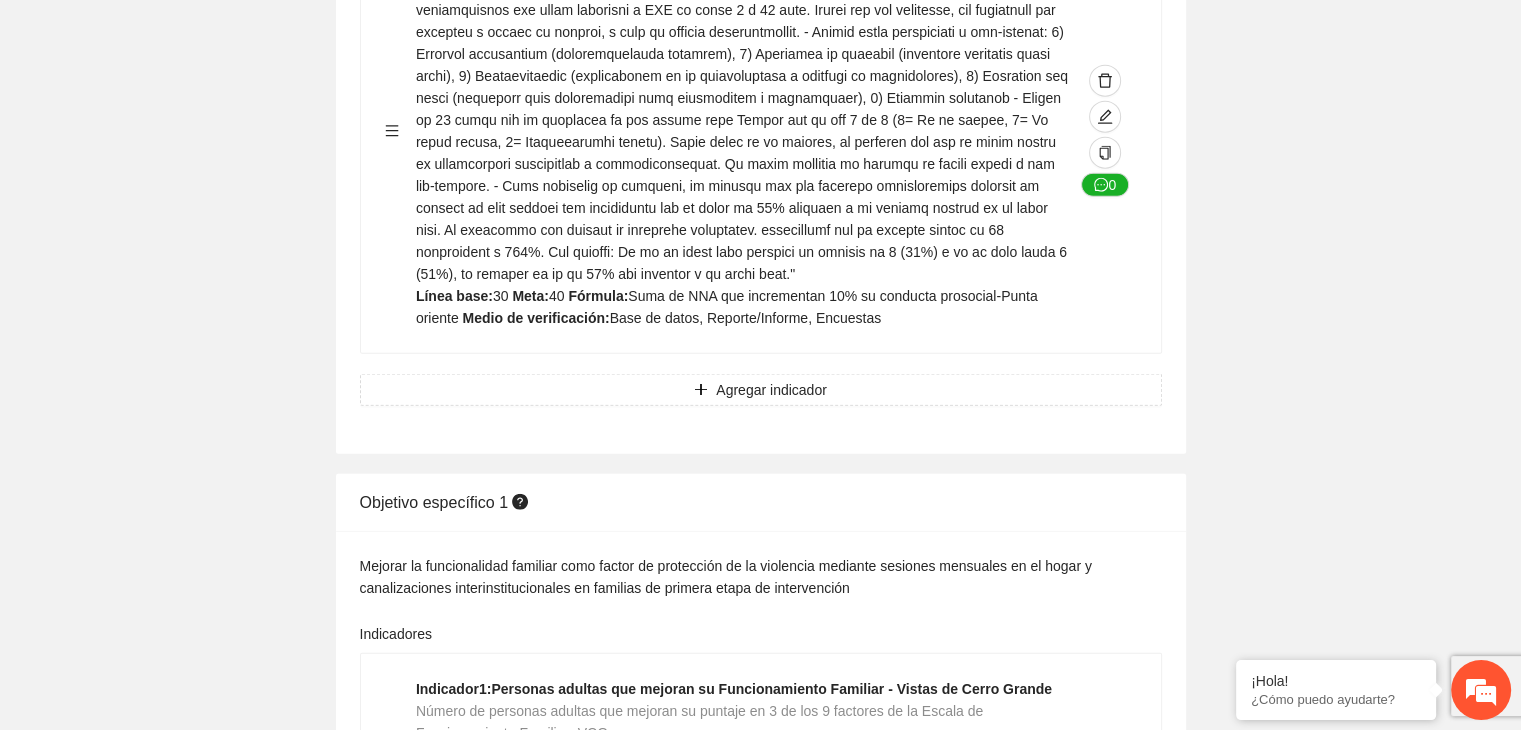 click on "Guardar Objetivo de desarrollo      Exportar Contribuir a la disminución de incidencia en violencia familiar en las zonas de [REGION], [REGION] y [REGION] del Municipio  de Chihuahua. Indicadores Indicador  1 :  Violencia familiar disminuyendo en un 5% en [REGION] Número de carpetas de investigación de Violencia familiar  disminuyendo en un 5% en [REGION] Metodología:  Se solicita información al Observatorio Ciudadano de FICOSEC sobre el número de carpetas de violencia familiar en las colonias de intervención Línea base:  29   Meta:  25   Fórmula:  Suma de carpetas de investigación de violencia familiar disminuyendo  en un 5% en [REGION]   Medio de verificación:  Reporte/Informe 0 Indicador  2 :  Violencia familiar disminuyendo en un 5% en [REGION] Número de carpetas de investigación de Violencia familiar  disminuyendo en un 5% en [REGION] Metodología:  Línea base:  63   Meta:  56   Fórmula:    Medio de verificación:  Reporte/Informe 0 3 :" at bounding box center [760, -390] 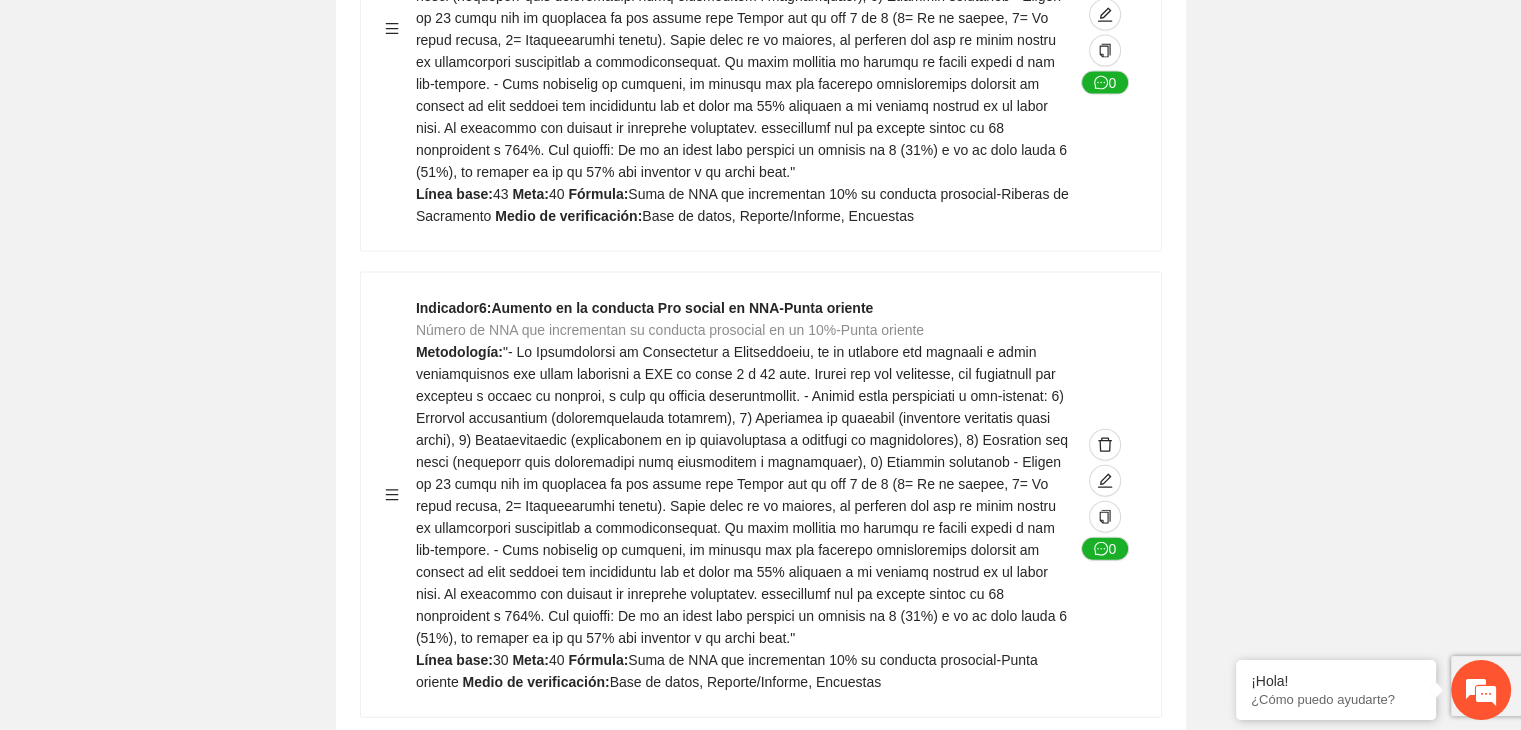 scroll, scrollTop: 4481, scrollLeft: 0, axis: vertical 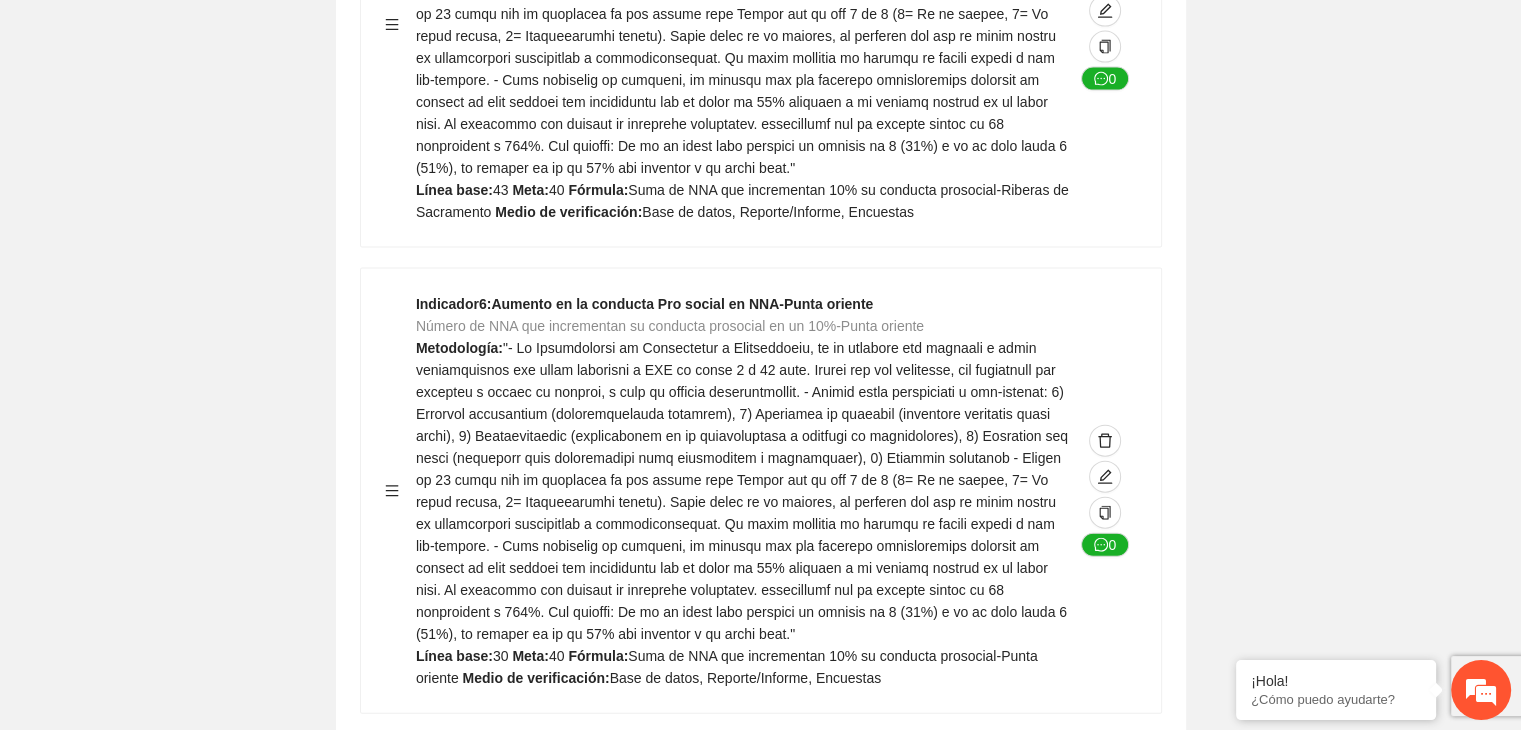 click on "Agregar indicador" at bounding box center [771, -3381] 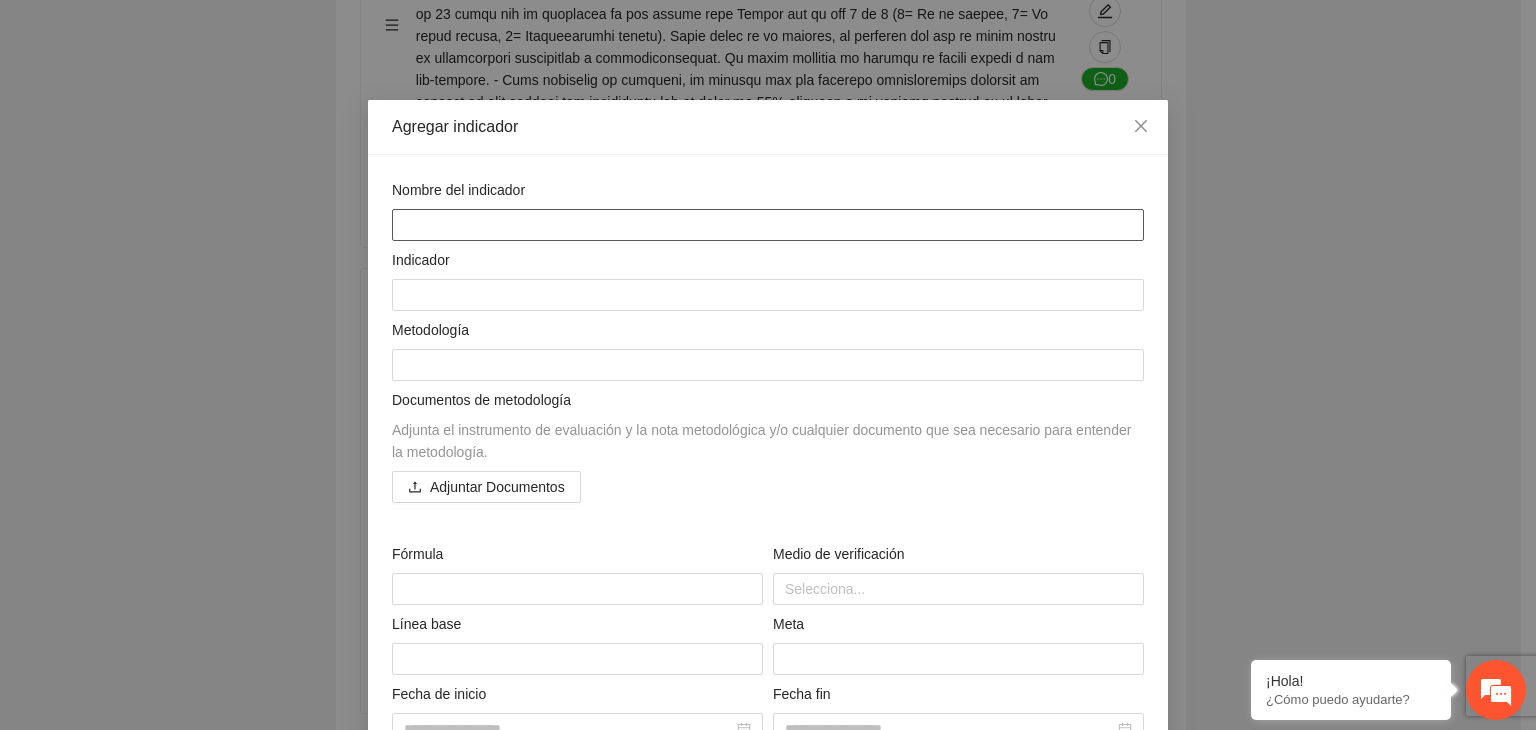 click at bounding box center [768, 225] 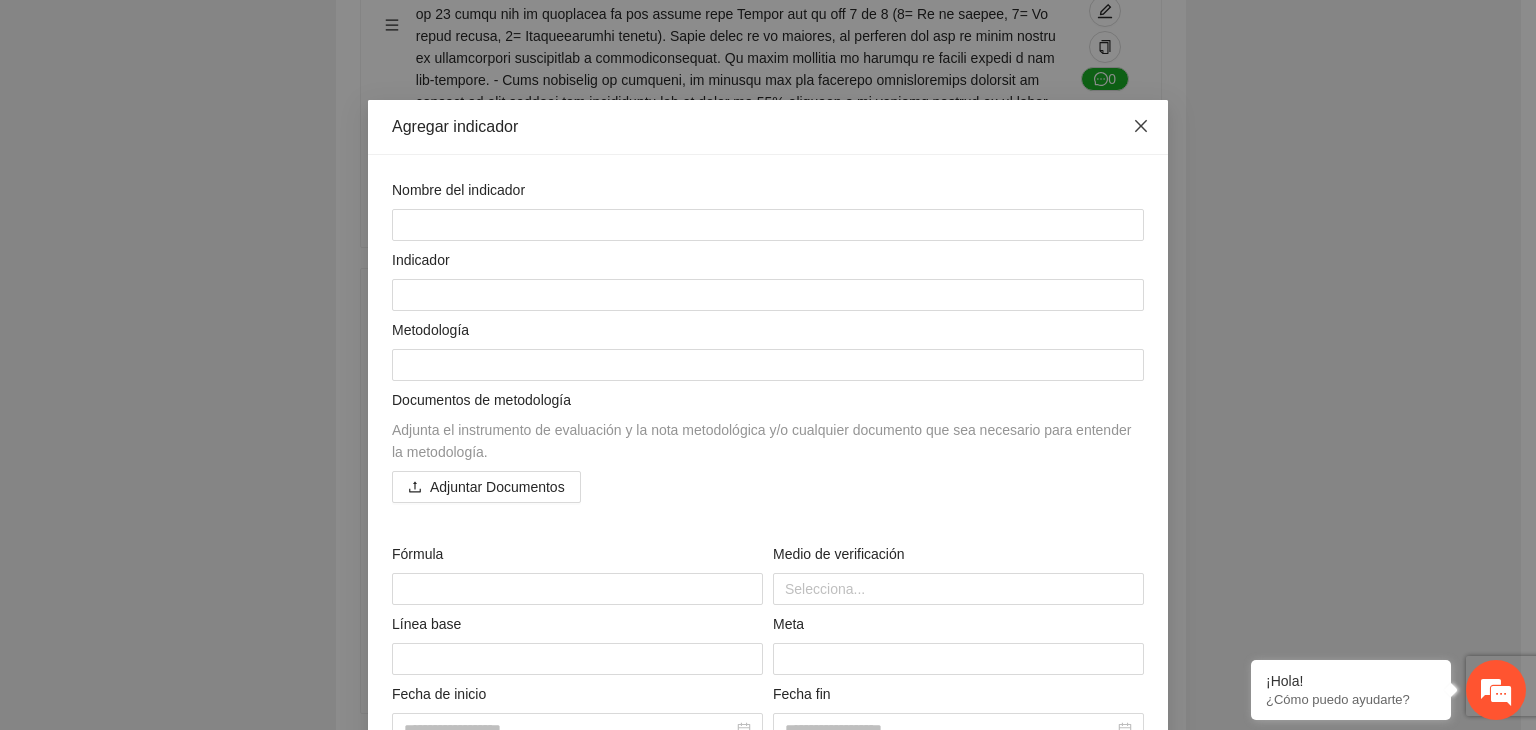 click 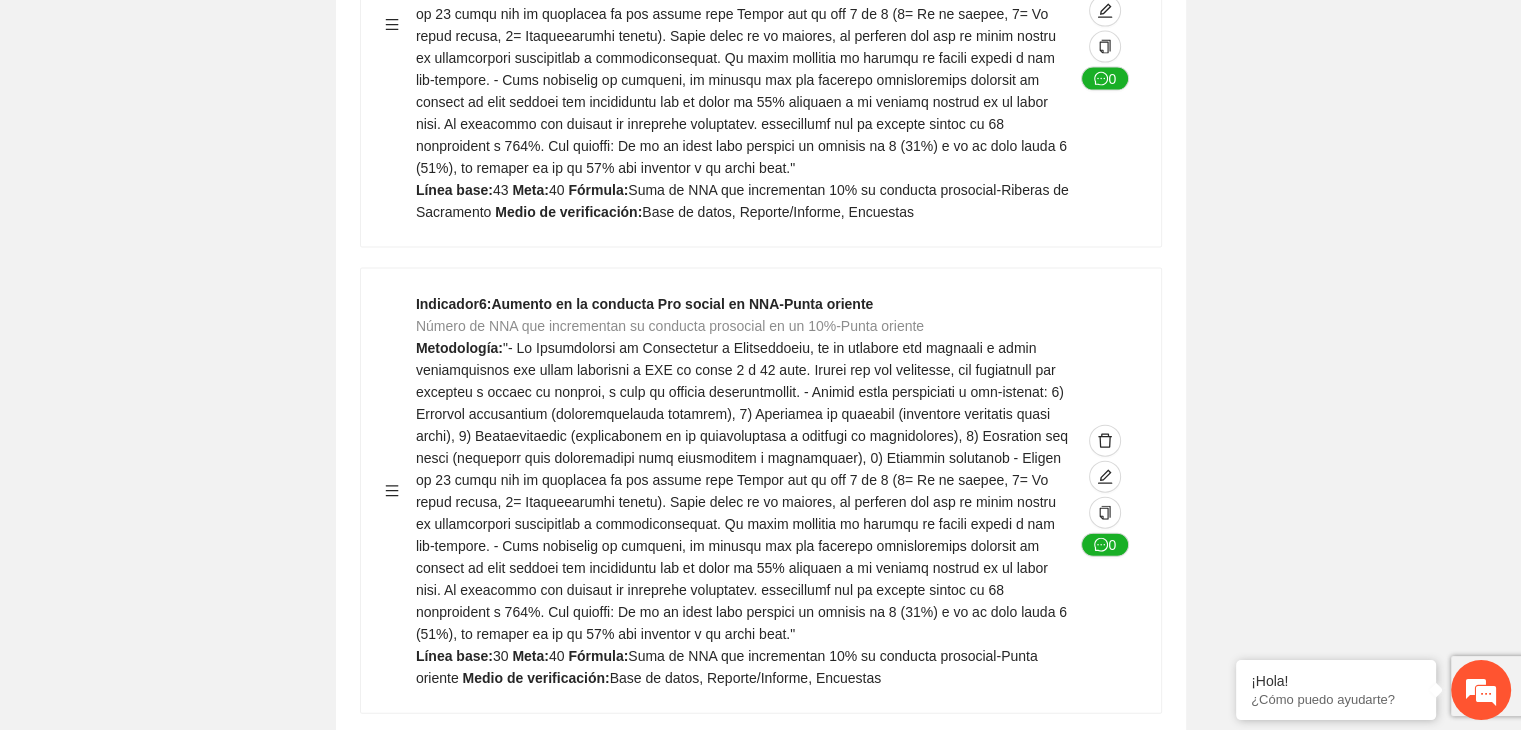 click on "Guardar Objetivo de desarrollo      Exportar Contribuir a la disminución de incidencia en violencia familiar en las zonas de [REGION], [REGION] y [REGION] del Municipio  de Chihuahua. Indicadores Indicador  1 :  Violencia familiar disminuyendo en un 5% en [REGION] Número de carpetas de investigación de Violencia familiar  disminuyendo en un 5% en [REGION] Metodología:  Se solicita información al Observatorio Ciudadano de FICOSEC sobre el número de carpetas de violencia familiar en las colonias de intervención Línea base:  29   Meta:  25   Fórmula:  Suma de carpetas de investigación de violencia familiar disminuyendo  en un 5% en [REGION]   Medio de verificación:  Reporte/Informe 0 Indicador  2 :  Violencia familiar disminuyendo en un 5% en [REGION] Número de carpetas de investigación de Violencia familiar  disminuyendo en un 5% en [REGION] Metodología:  Línea base:  63   Meta:  56   Fórmula:    Medio de verificación:  Reporte/Informe 0 3 :" at bounding box center [760, -30] 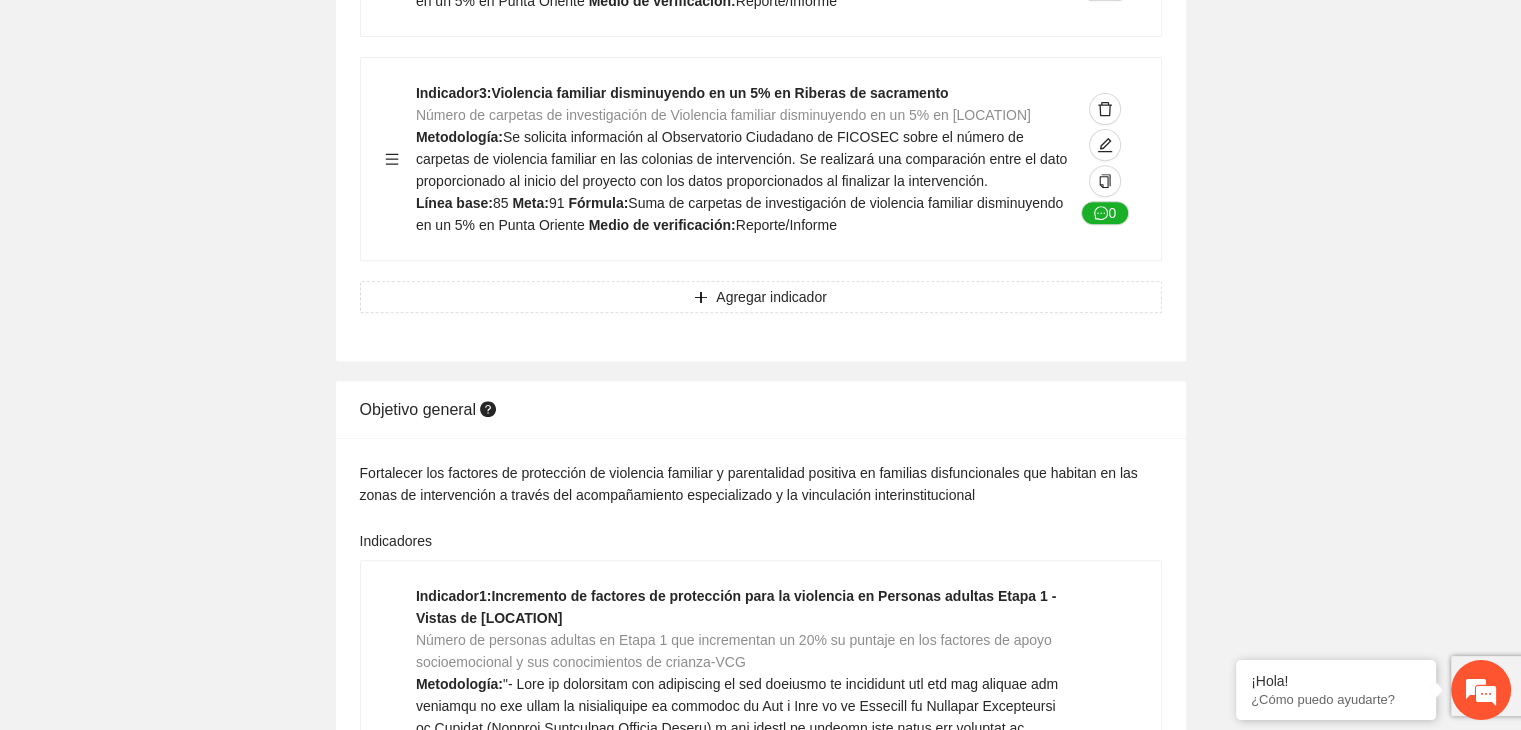 scroll, scrollTop: 801, scrollLeft: 0, axis: vertical 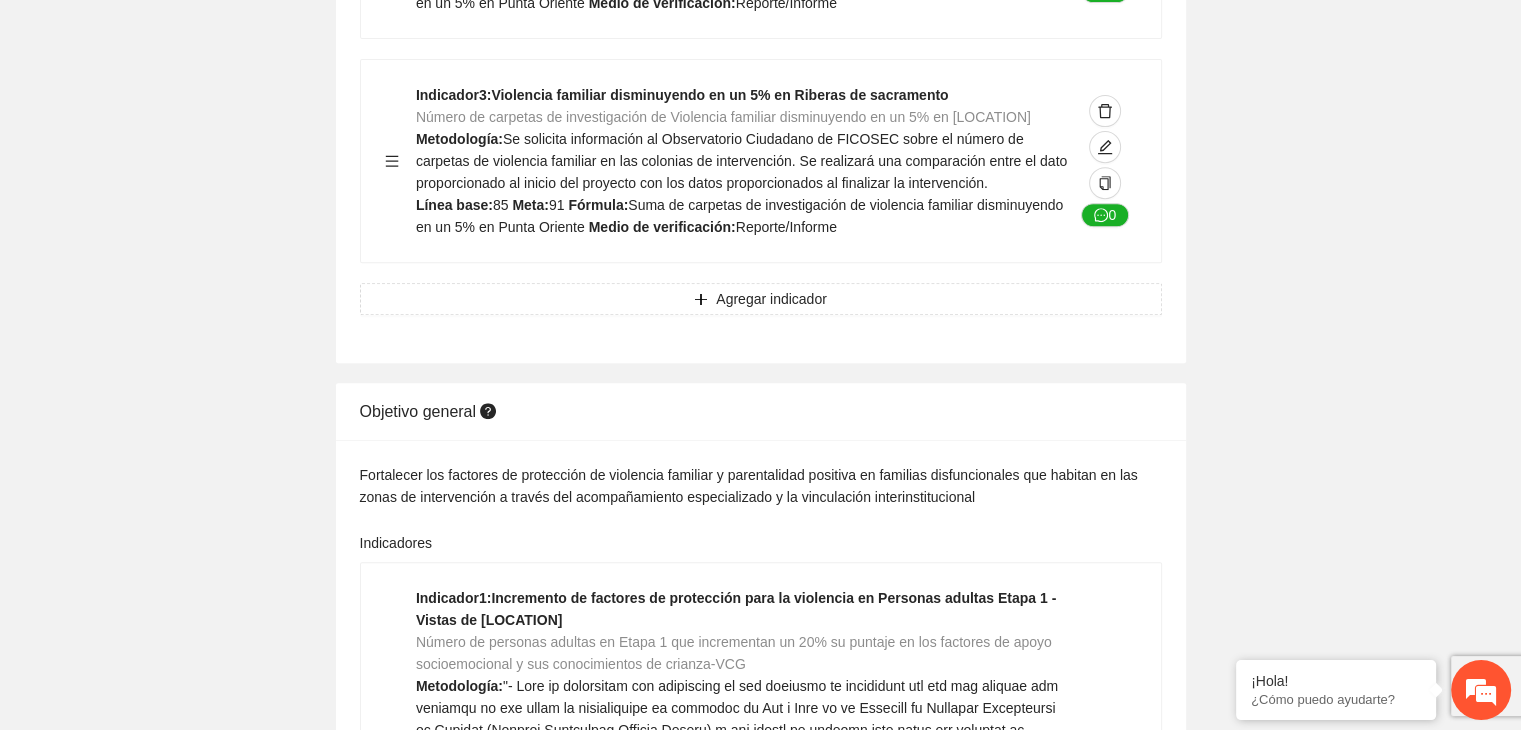 click on "Guardar Objetivo de desarrollo      Exportar Contribuir a la disminución de incidencia en violencia familiar en las zonas de [REGION], [REGION] y [REGION] del Municipio  de Chihuahua. Indicadores Indicador  1 :  Violencia familiar disminuyendo en un 5% en [REGION] Número de carpetas de investigación de Violencia familiar  disminuyendo en un 5% en [REGION] Metodología:  Se solicita información al Observatorio Ciudadano de FICOSEC sobre el número de carpetas de violencia familiar en las colonias de intervención Línea base:  29   Meta:  25   Fórmula:  Suma de carpetas de investigación de violencia familiar disminuyendo  en un 5% en [REGION]   Medio de verificación:  Reporte/Informe 0 Indicador  2 :  Violencia familiar disminuyendo en un 5% en [REGION] Número de carpetas de investigación de Violencia familiar  disminuyendo en un 5% en [REGION] Metodología:  Línea base:  63   Meta:  56   Fórmula:    Medio de verificación:  Reporte/Informe 0 3 :" at bounding box center (760, 3650) 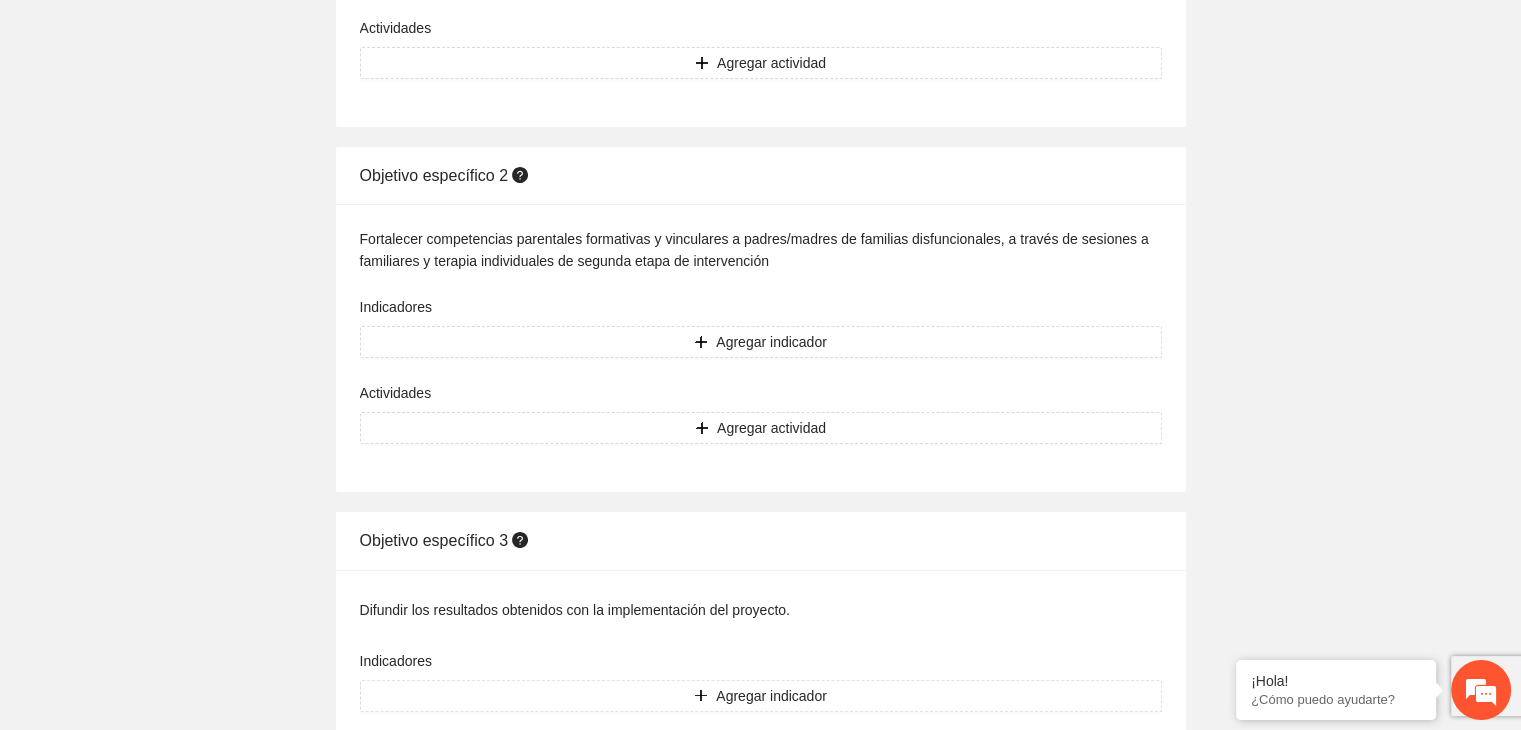 scroll, scrollTop: 7841, scrollLeft: 0, axis: vertical 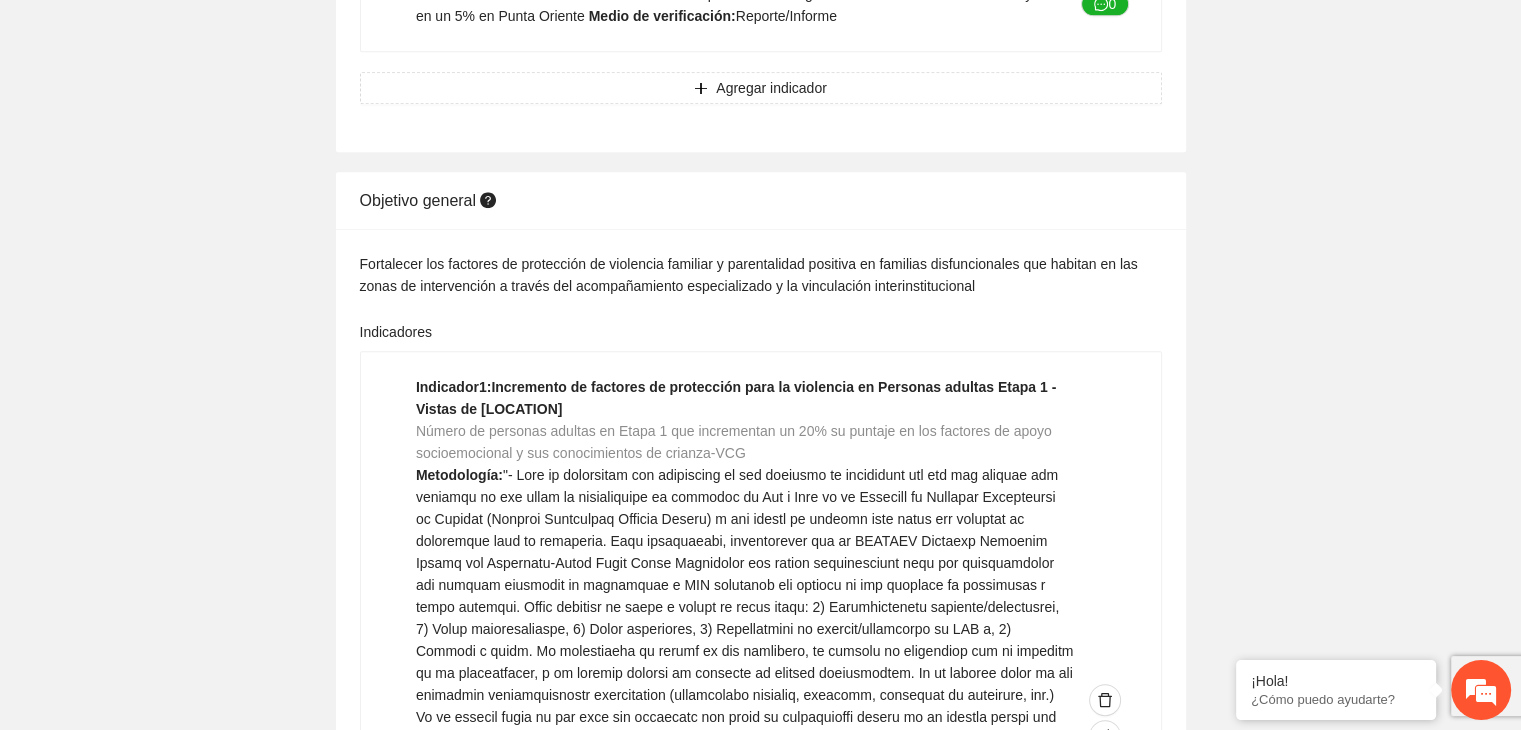 click on "Fortalecer los factores de protección de violencia familiar  y parentalidad positiva  en  familias disfuncionales que habitan en las zonas de intervención a través del acompañamiento especializado y la vinculación interinstitucional" at bounding box center (761, -654) 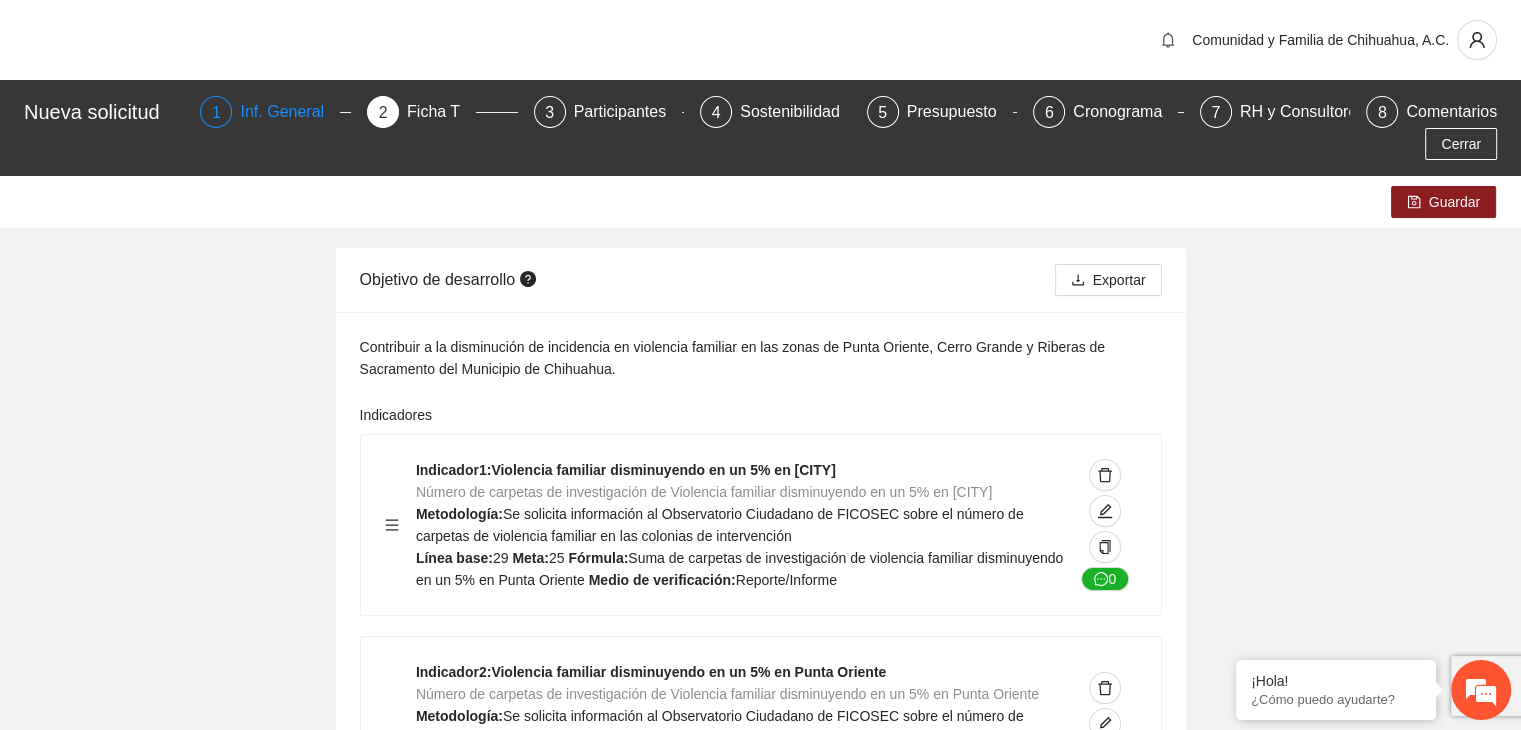 click on "Inf. General" at bounding box center (290, 112) 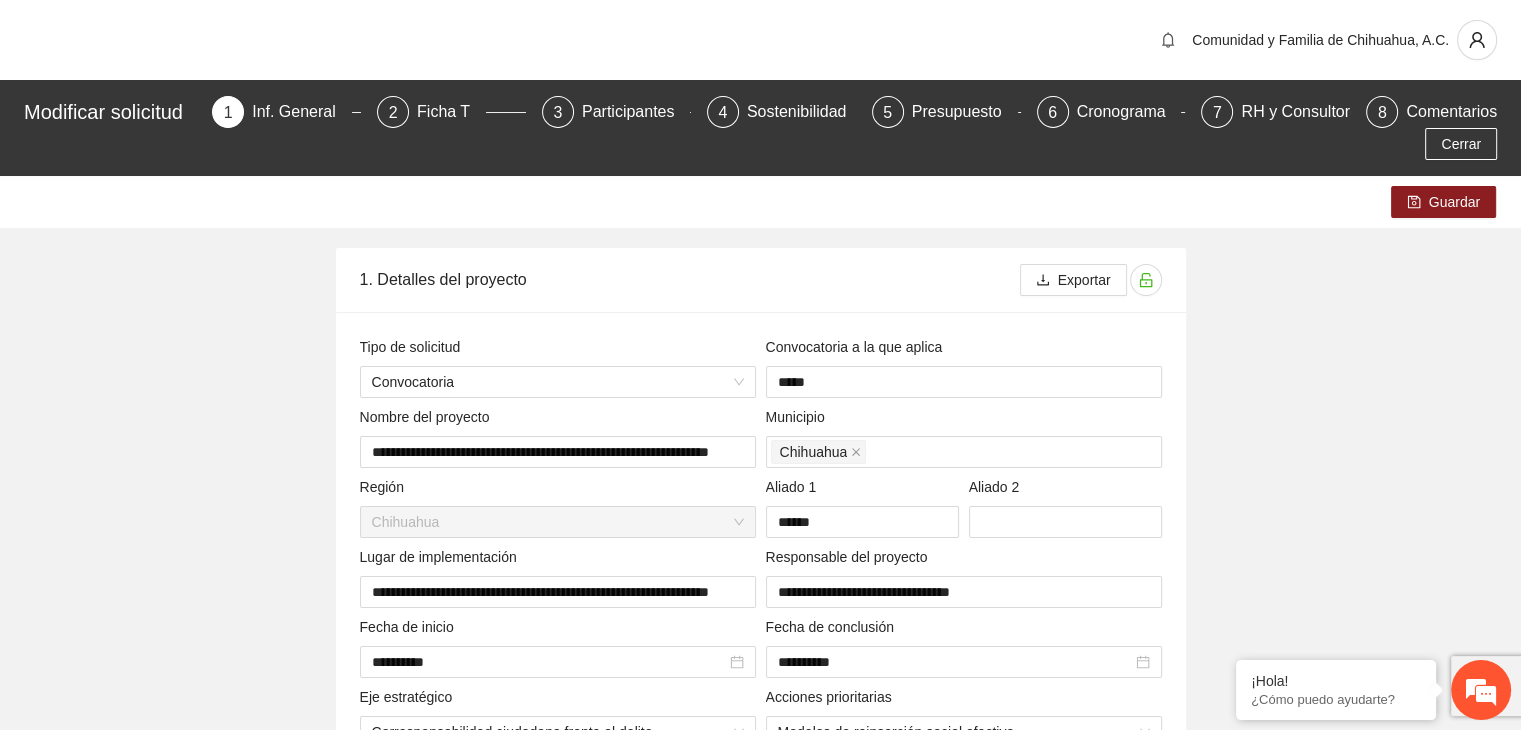 click on "**********" at bounding box center (760, 4611) 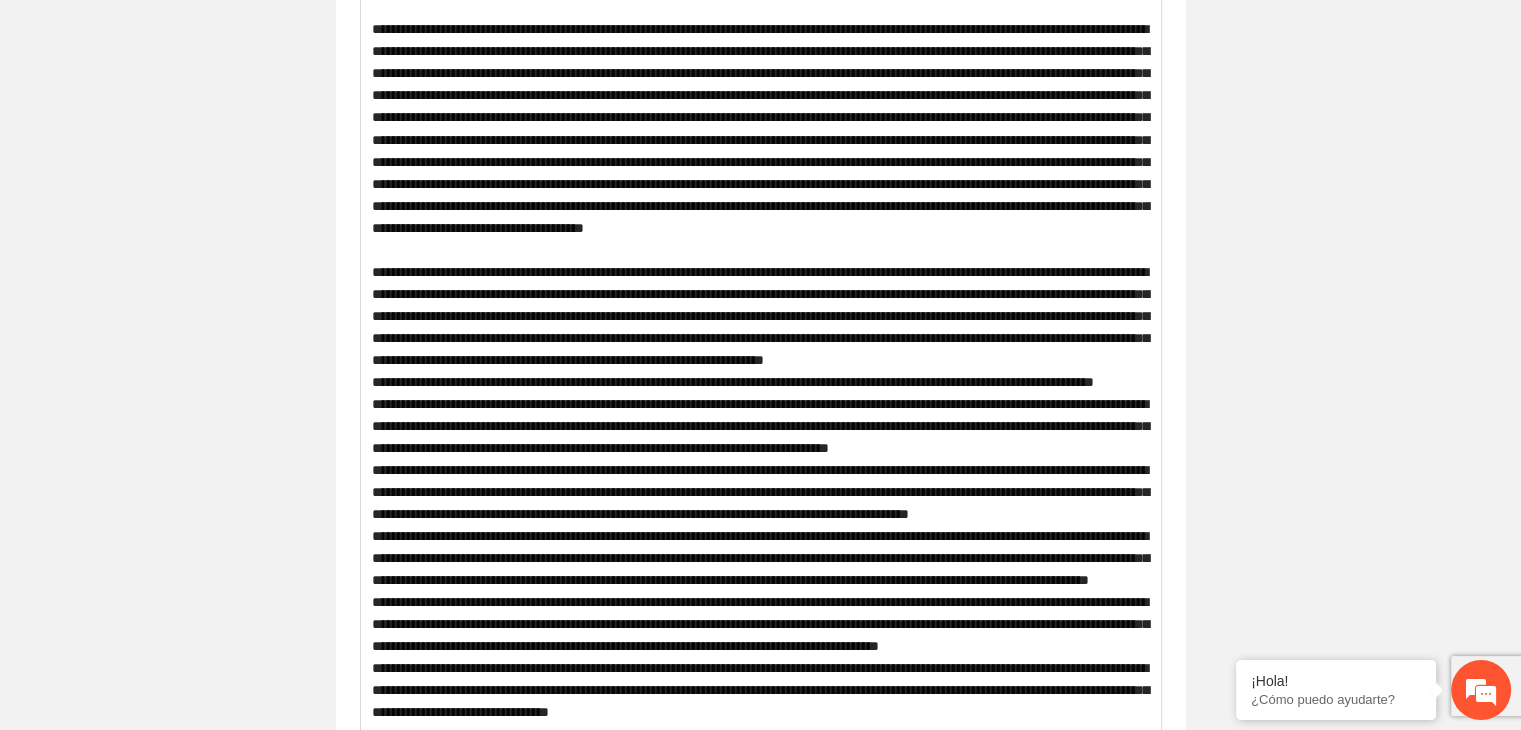 scroll, scrollTop: 3680, scrollLeft: 0, axis: vertical 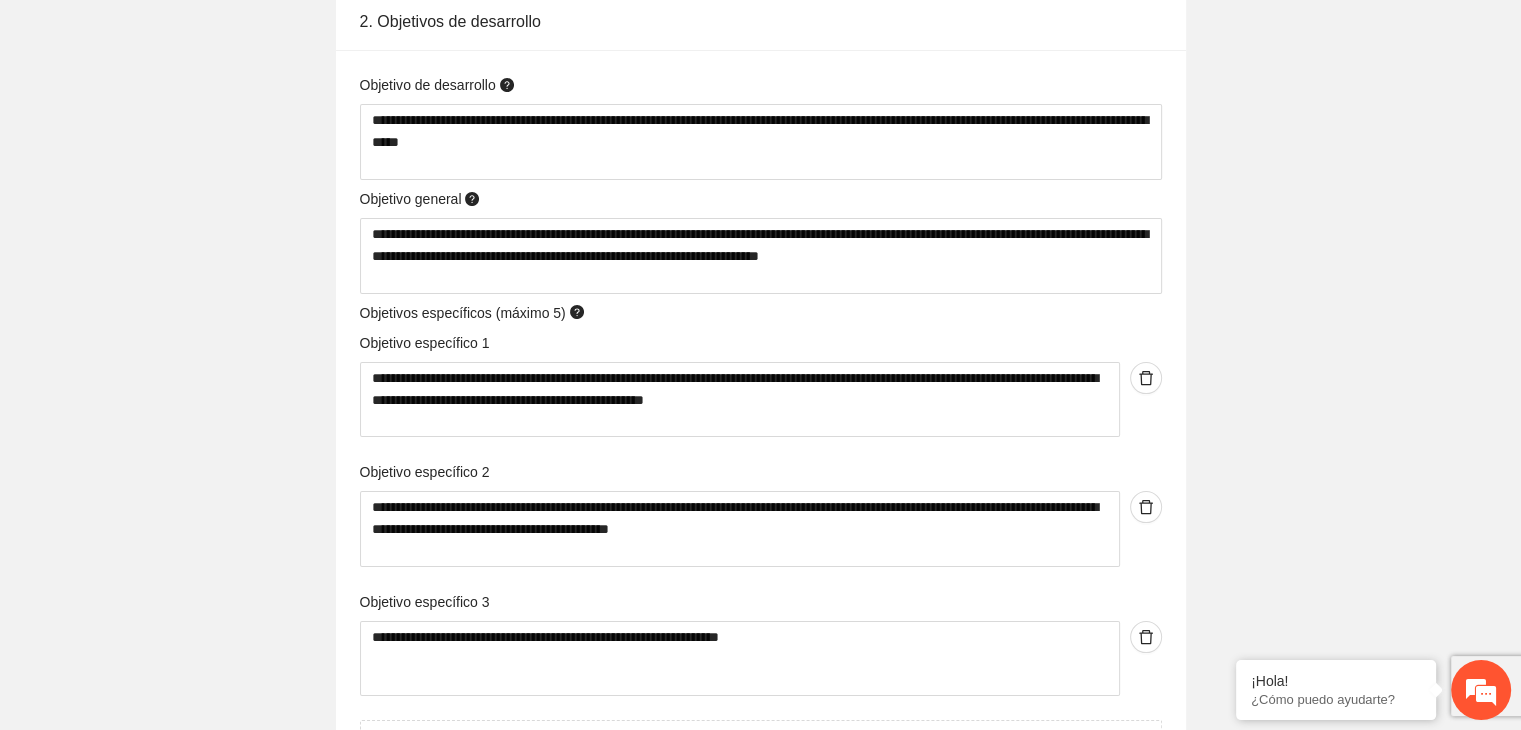 click on "**********" at bounding box center (760, -3205) 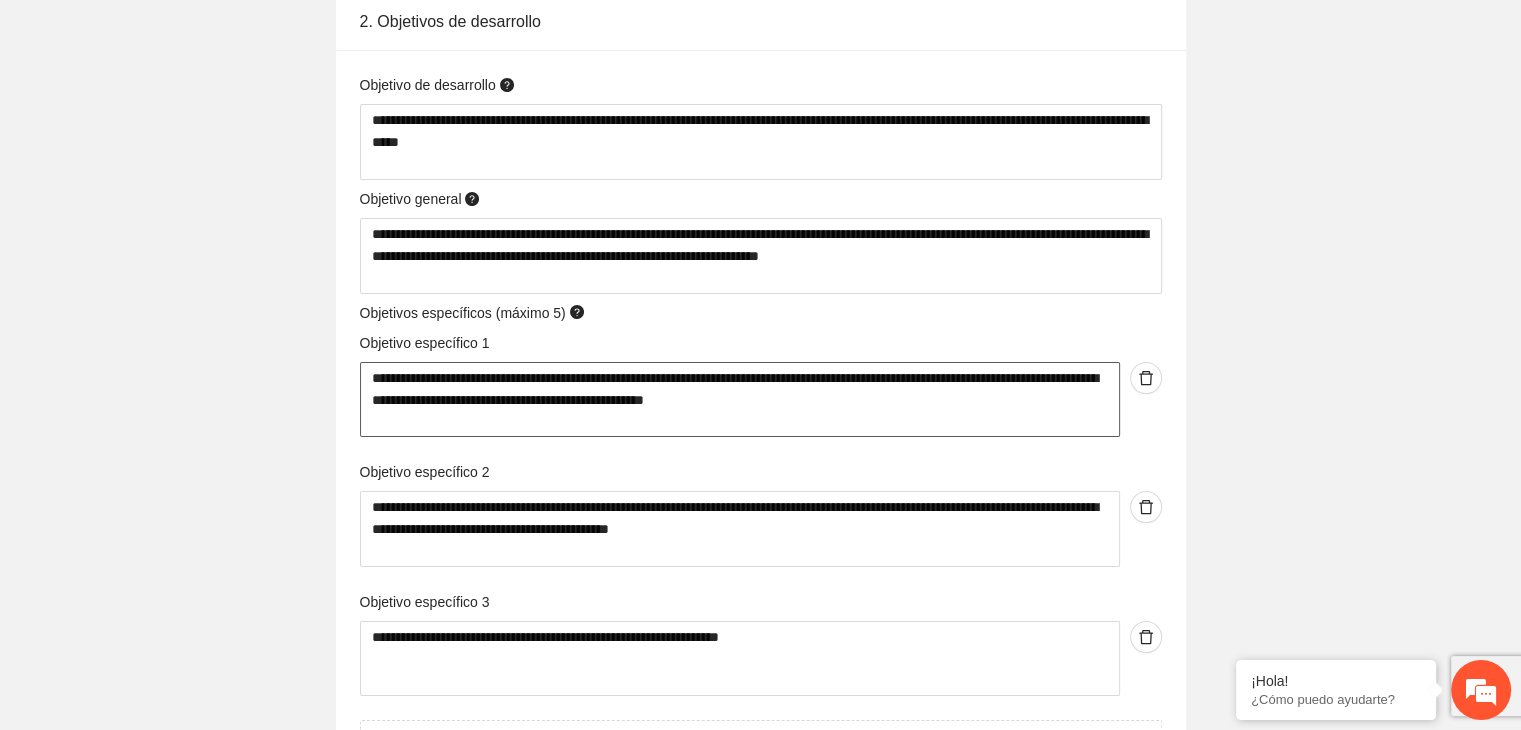 drag, startPoint x: 794, startPoint y: 388, endPoint x: 738, endPoint y: 380, distance: 56.568542 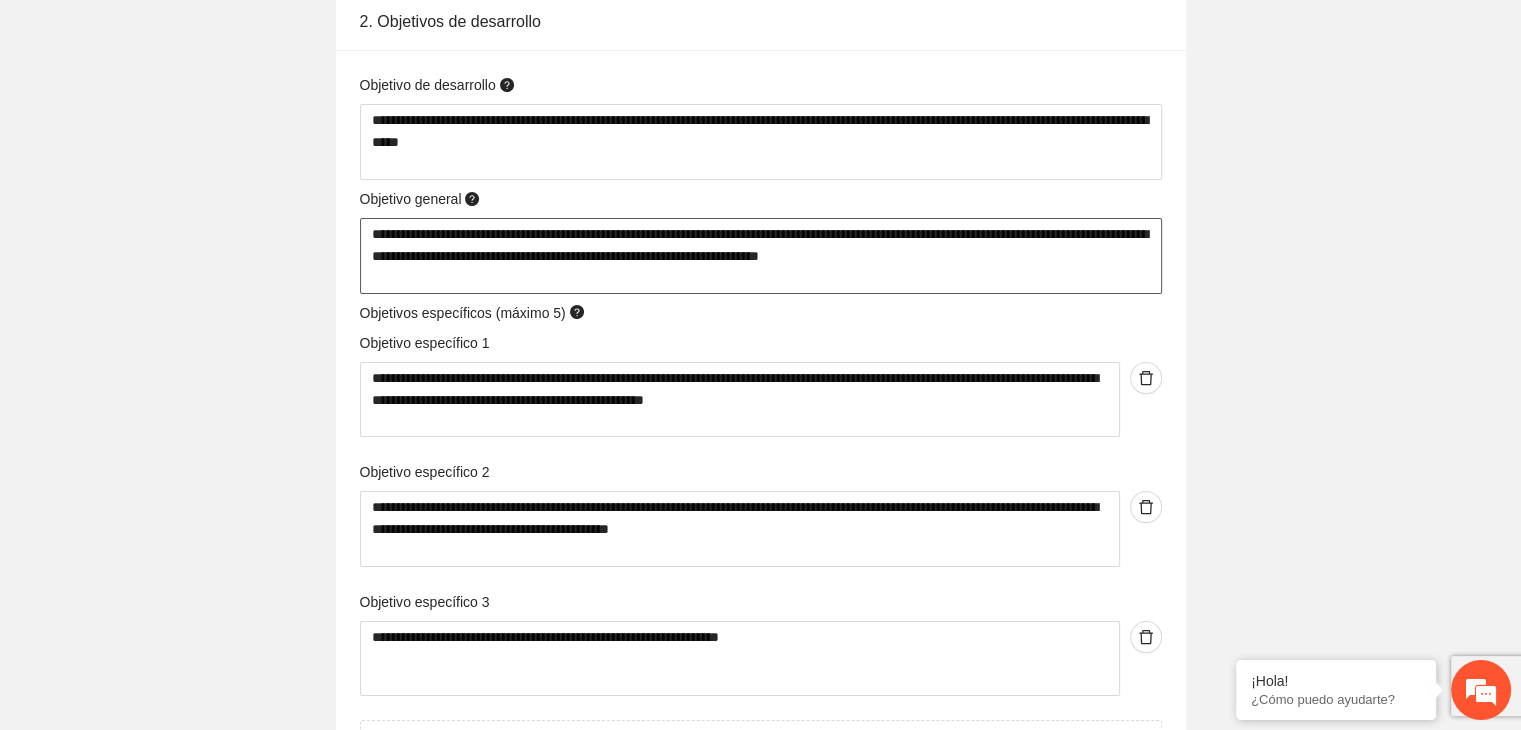 click on "**********" at bounding box center [761, 256] 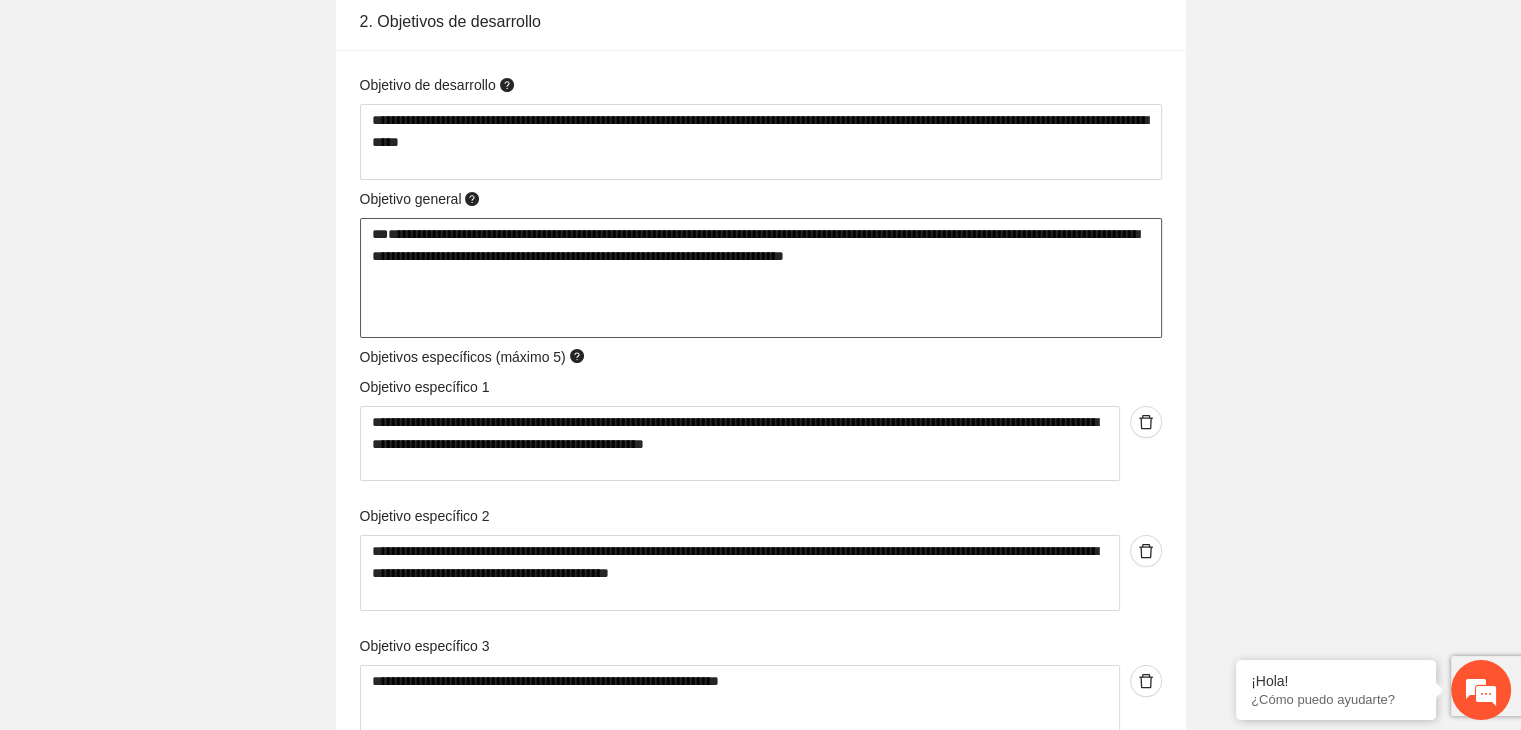 click on "**********" at bounding box center (761, 278) 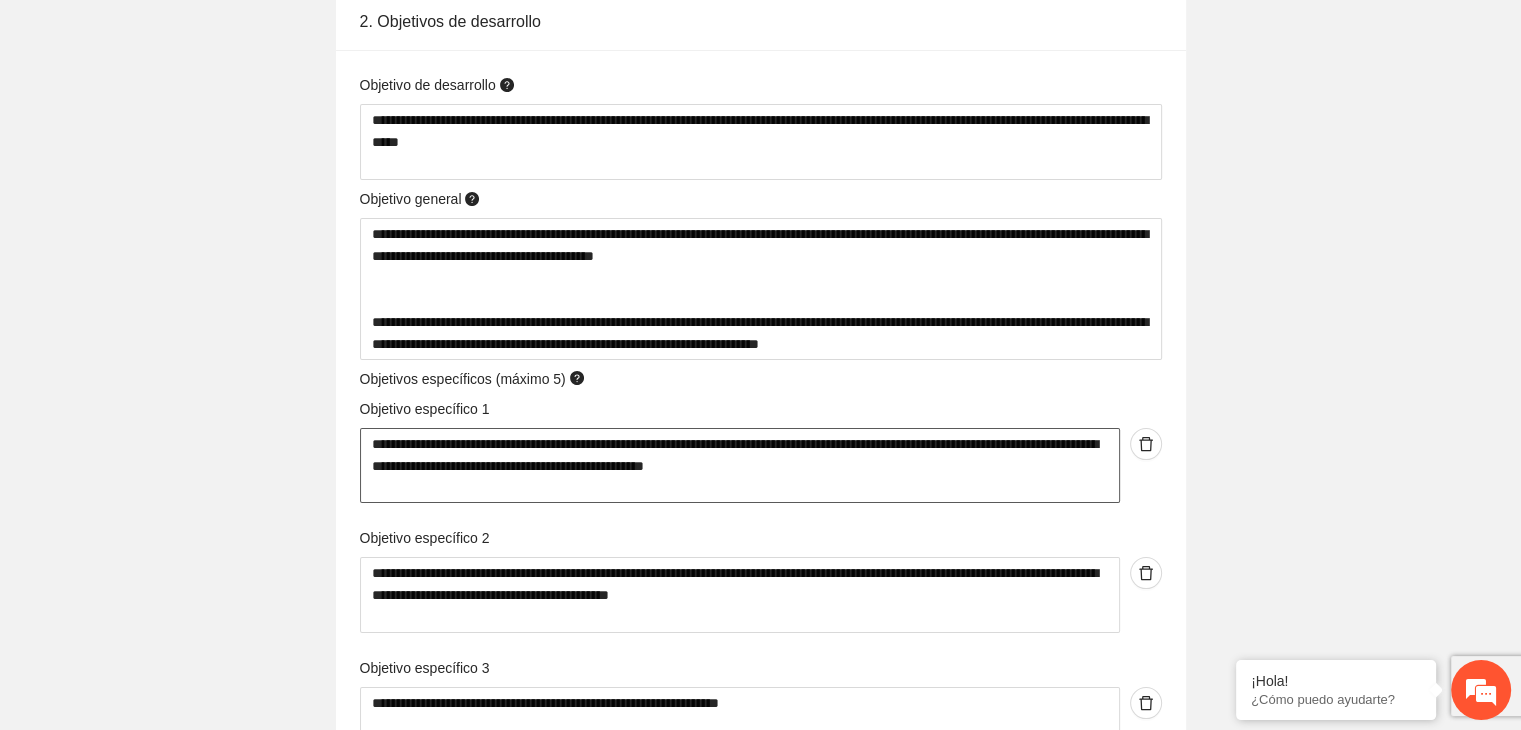 drag, startPoint x: 891, startPoint y: 484, endPoint x: 321, endPoint y: 444, distance: 571.4018 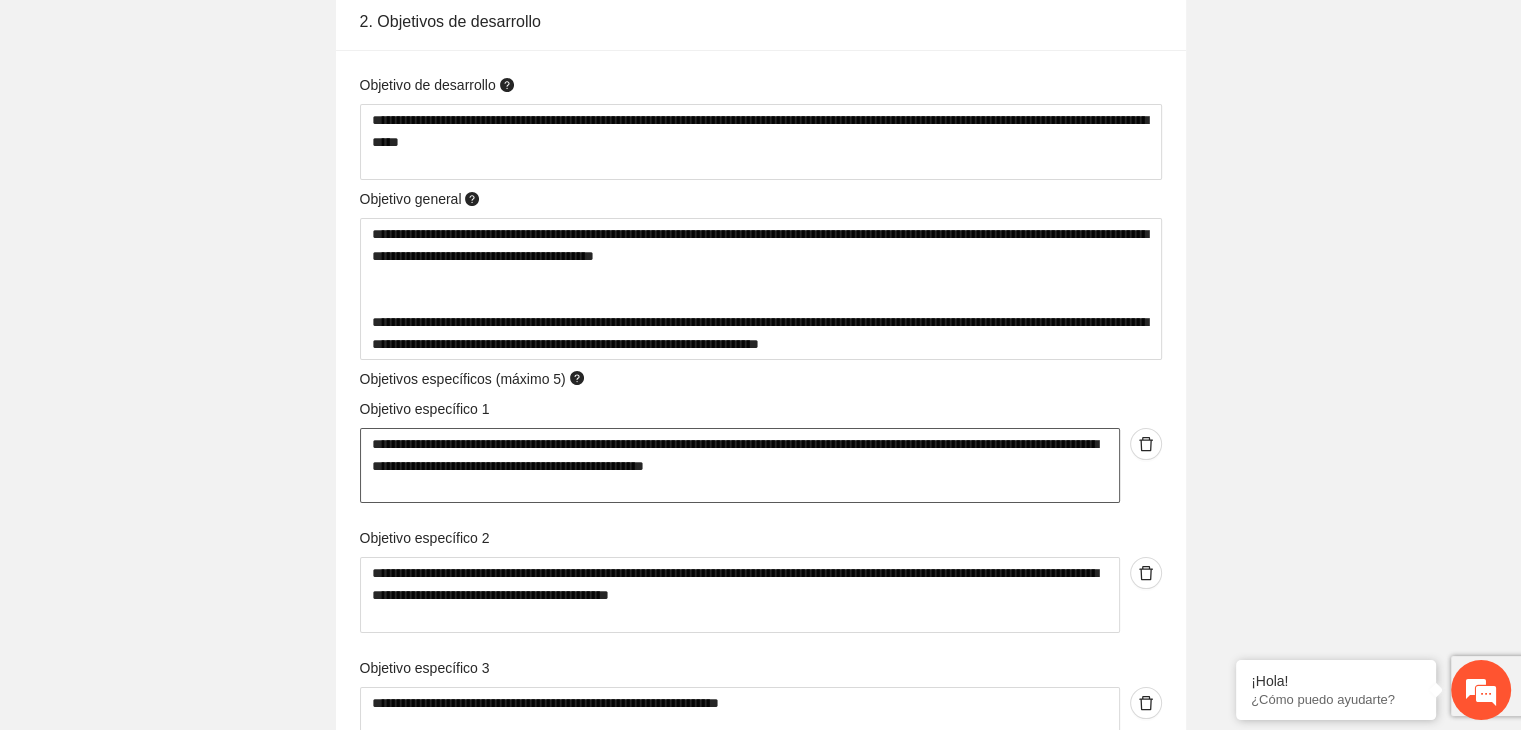click on "**********" at bounding box center (761, 417) 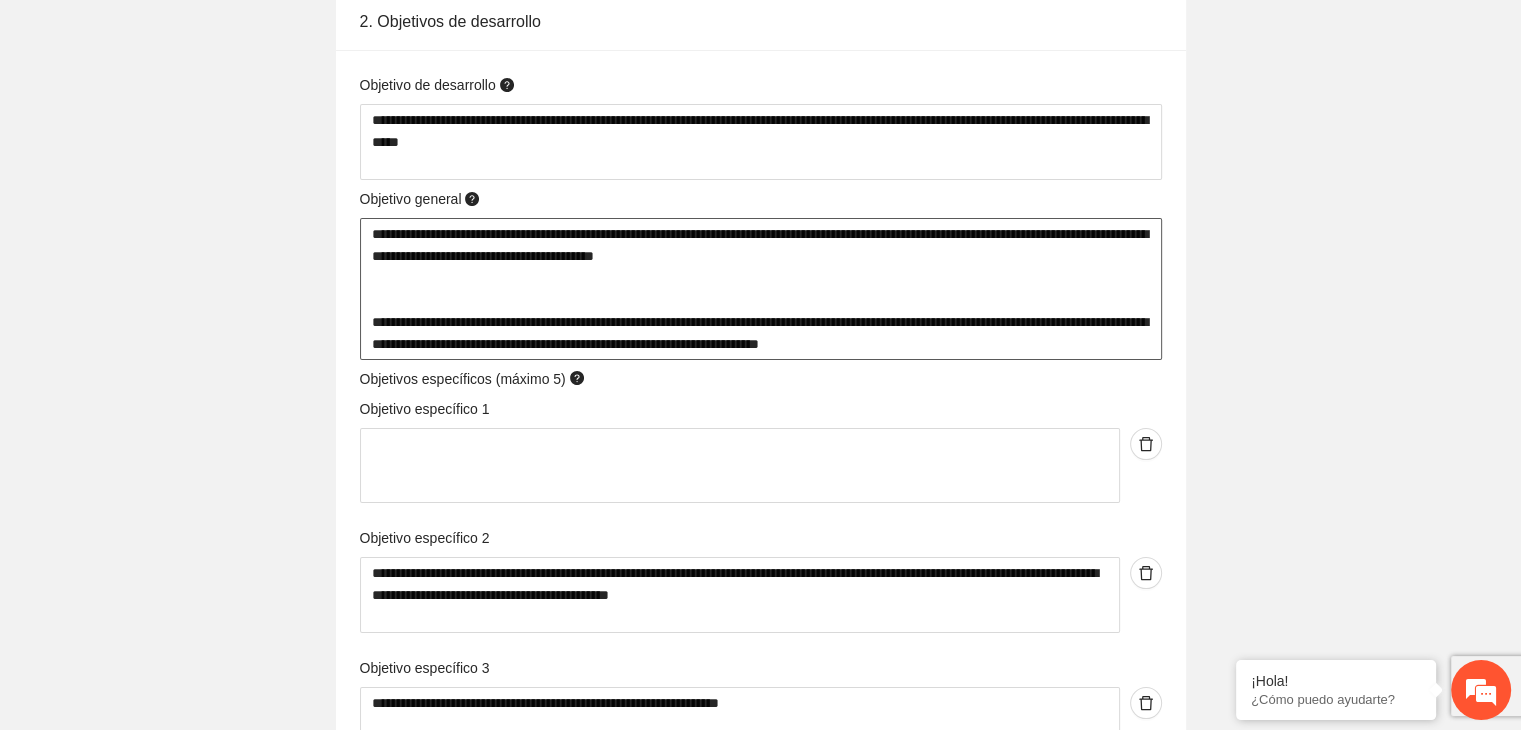 drag, startPoint x: 1007, startPoint y: 337, endPoint x: 313, endPoint y: 316, distance: 694.3176 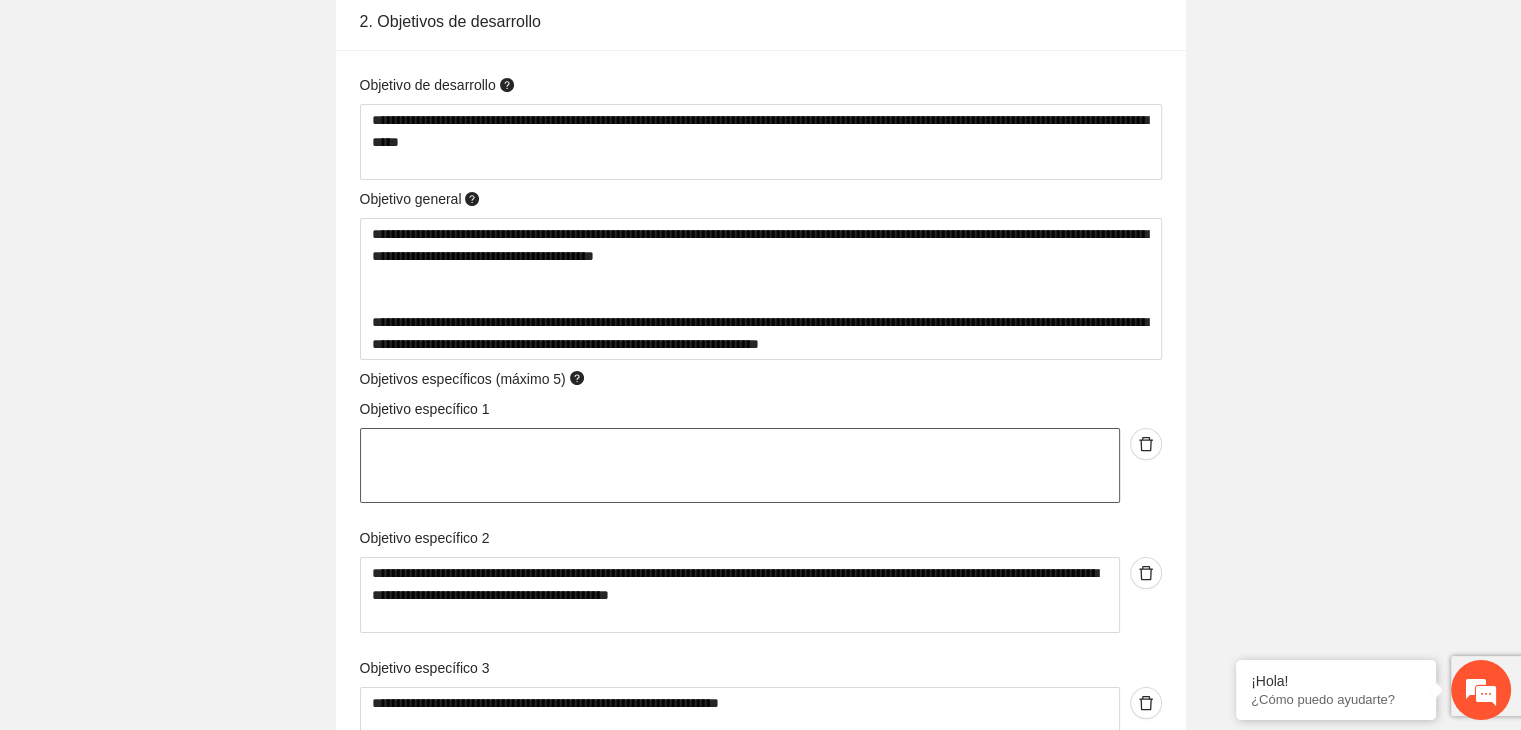 click at bounding box center [740, 466] 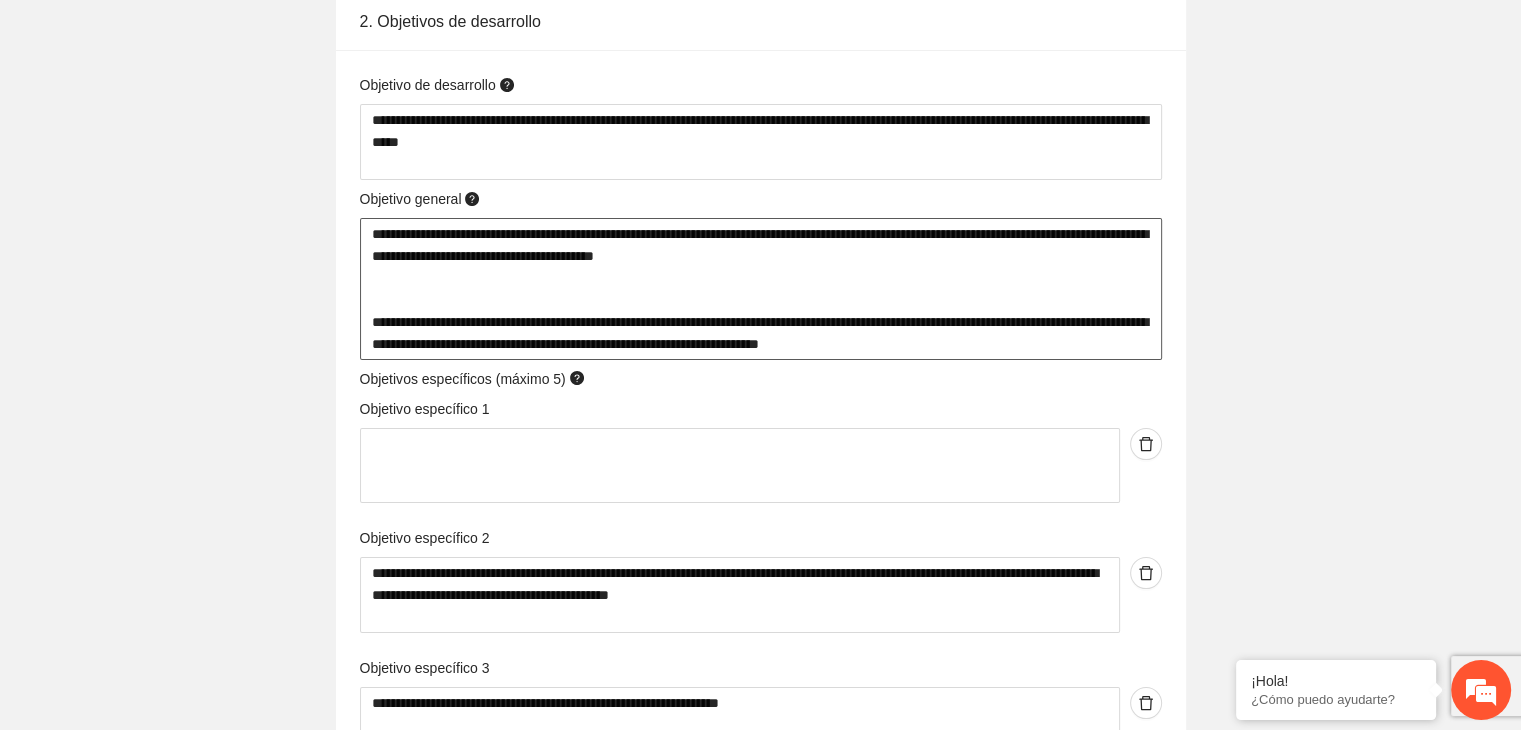 drag, startPoint x: 1024, startPoint y: 344, endPoint x: 362, endPoint y: 325, distance: 662.2726 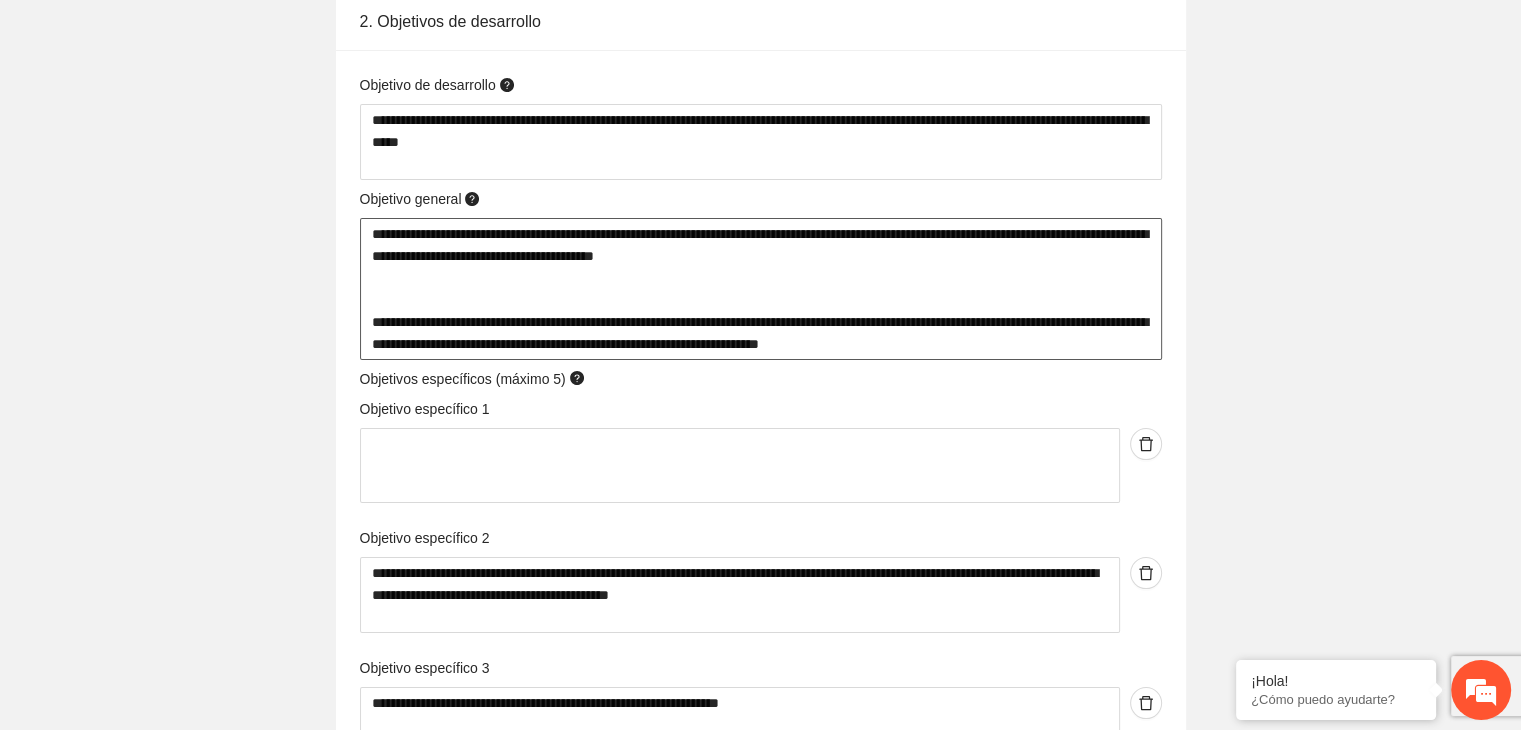 click on "**********" at bounding box center (761, 289) 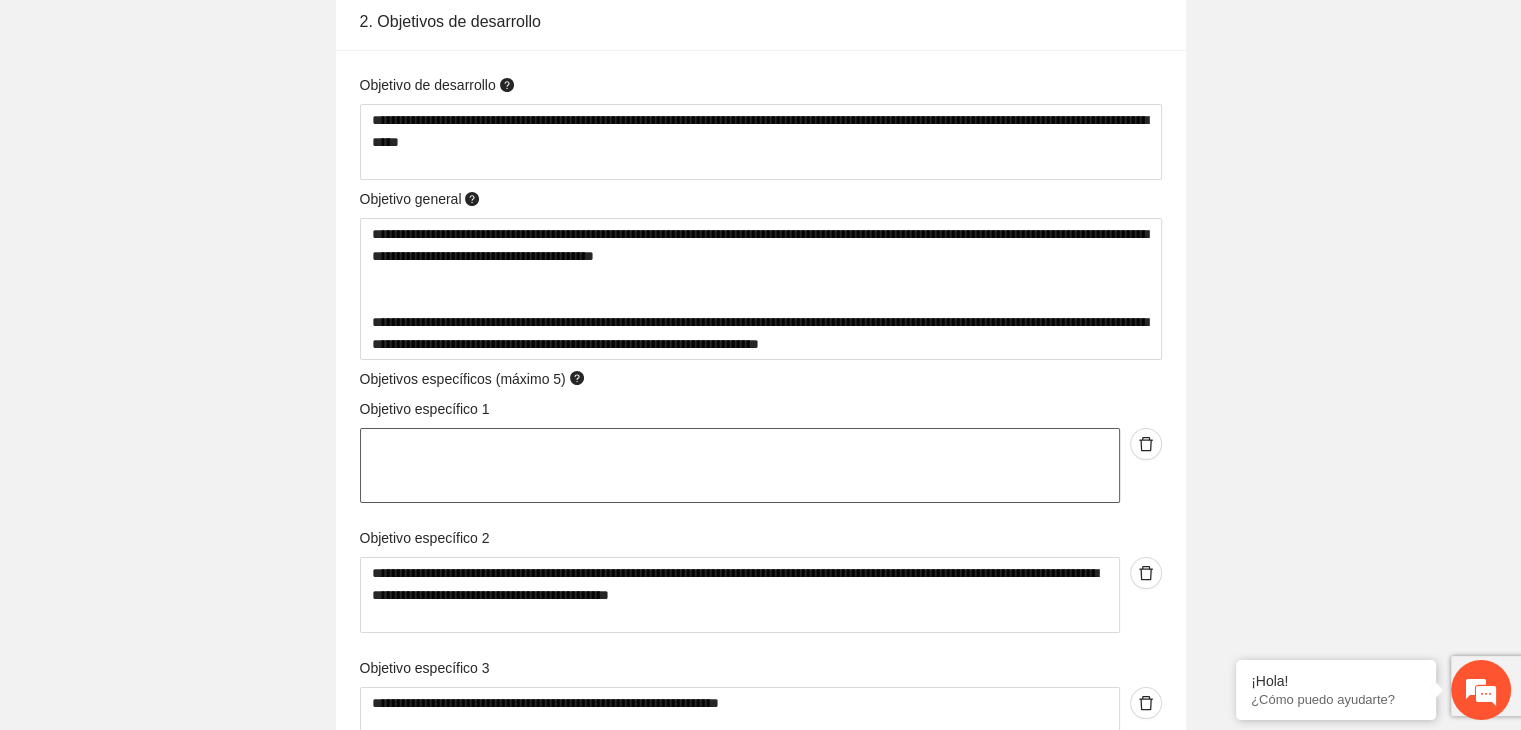 click at bounding box center [740, 466] 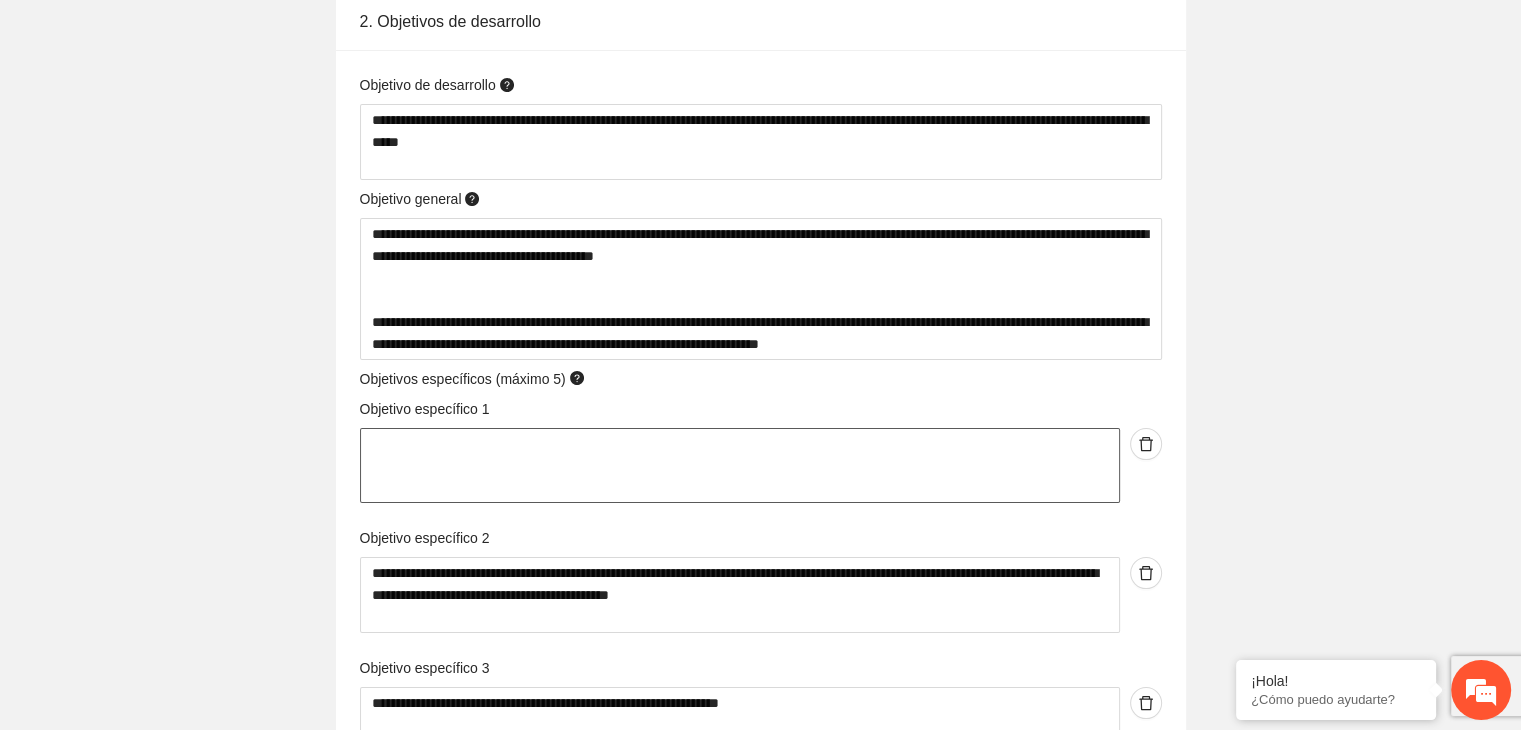 paste on "**********" 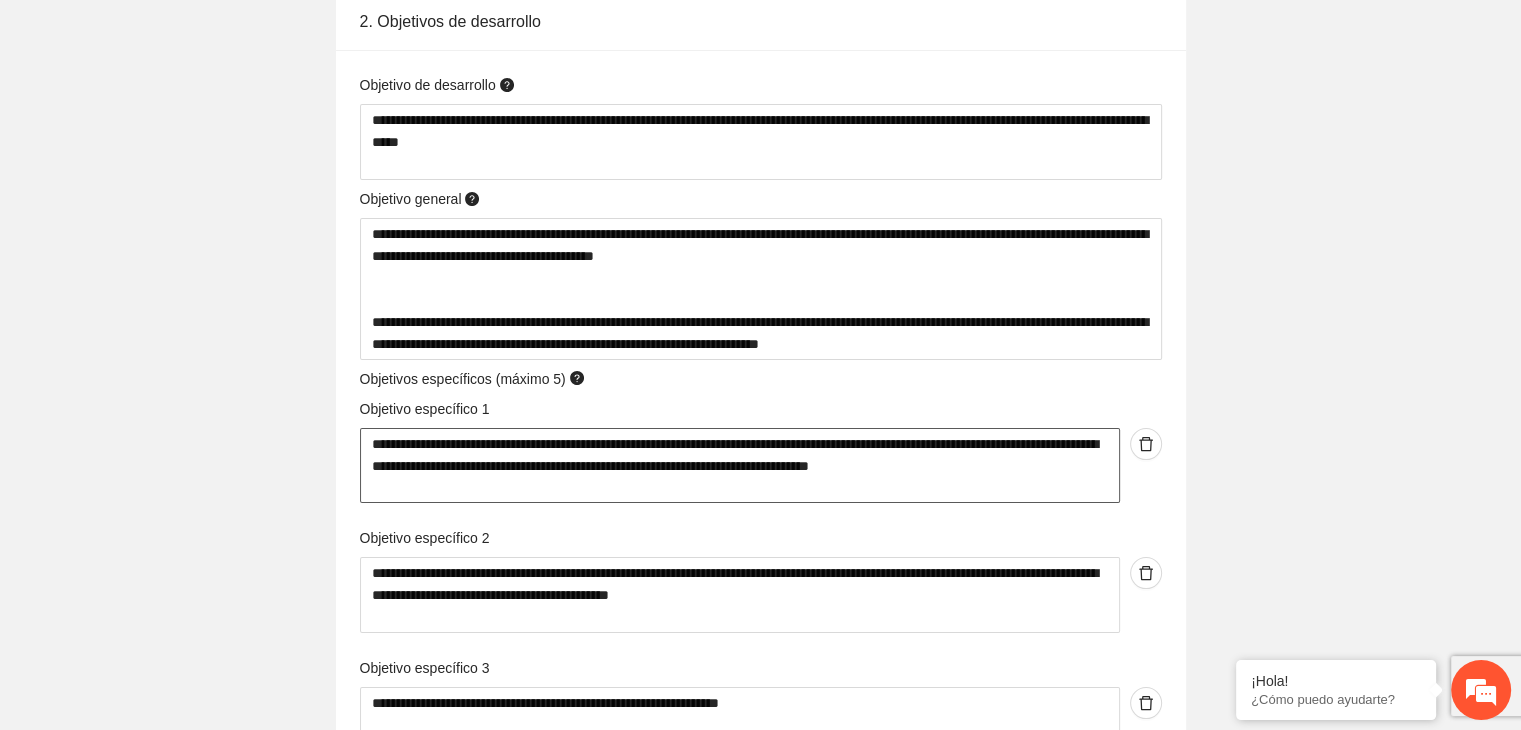 click on "**********" at bounding box center (740, 466) 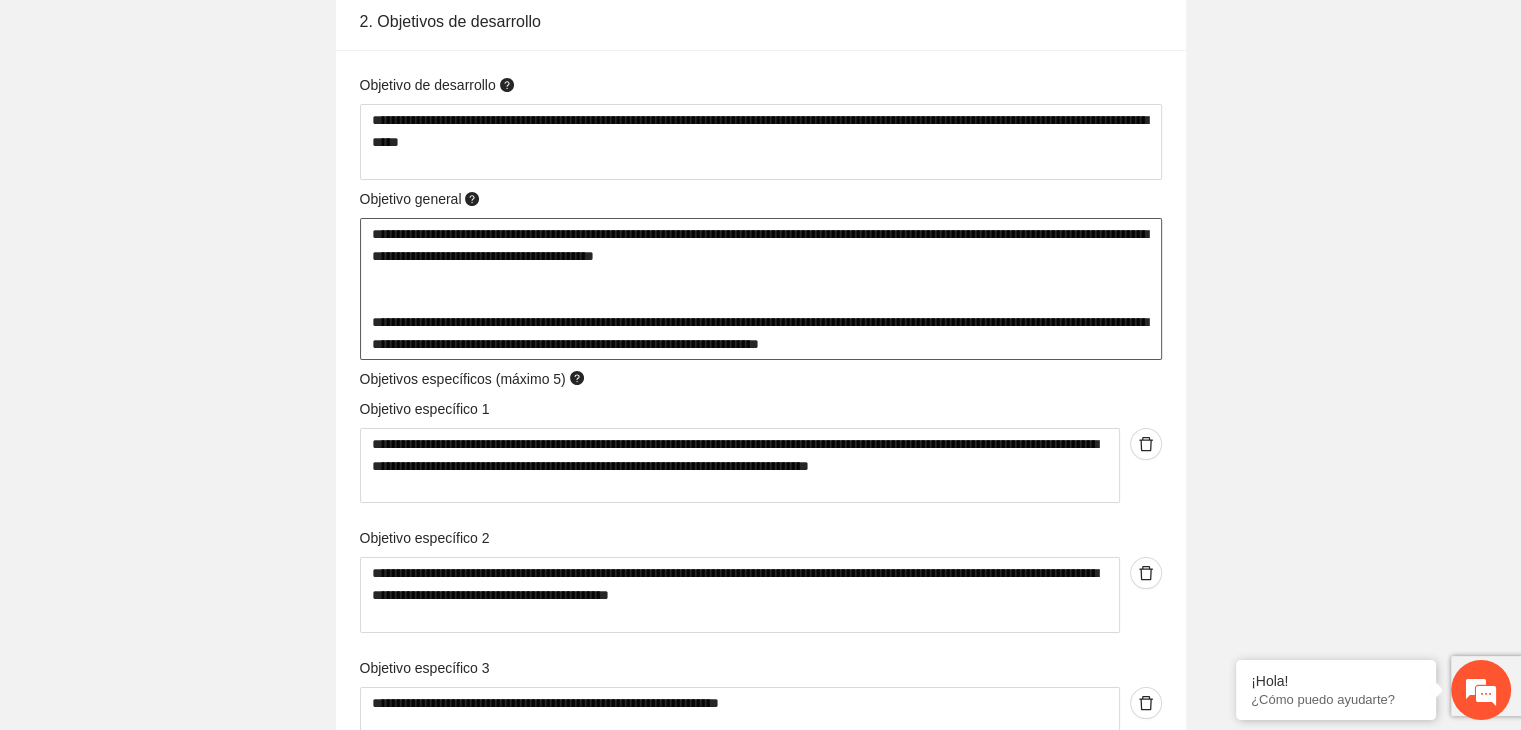 click on "**********" at bounding box center [761, 289] 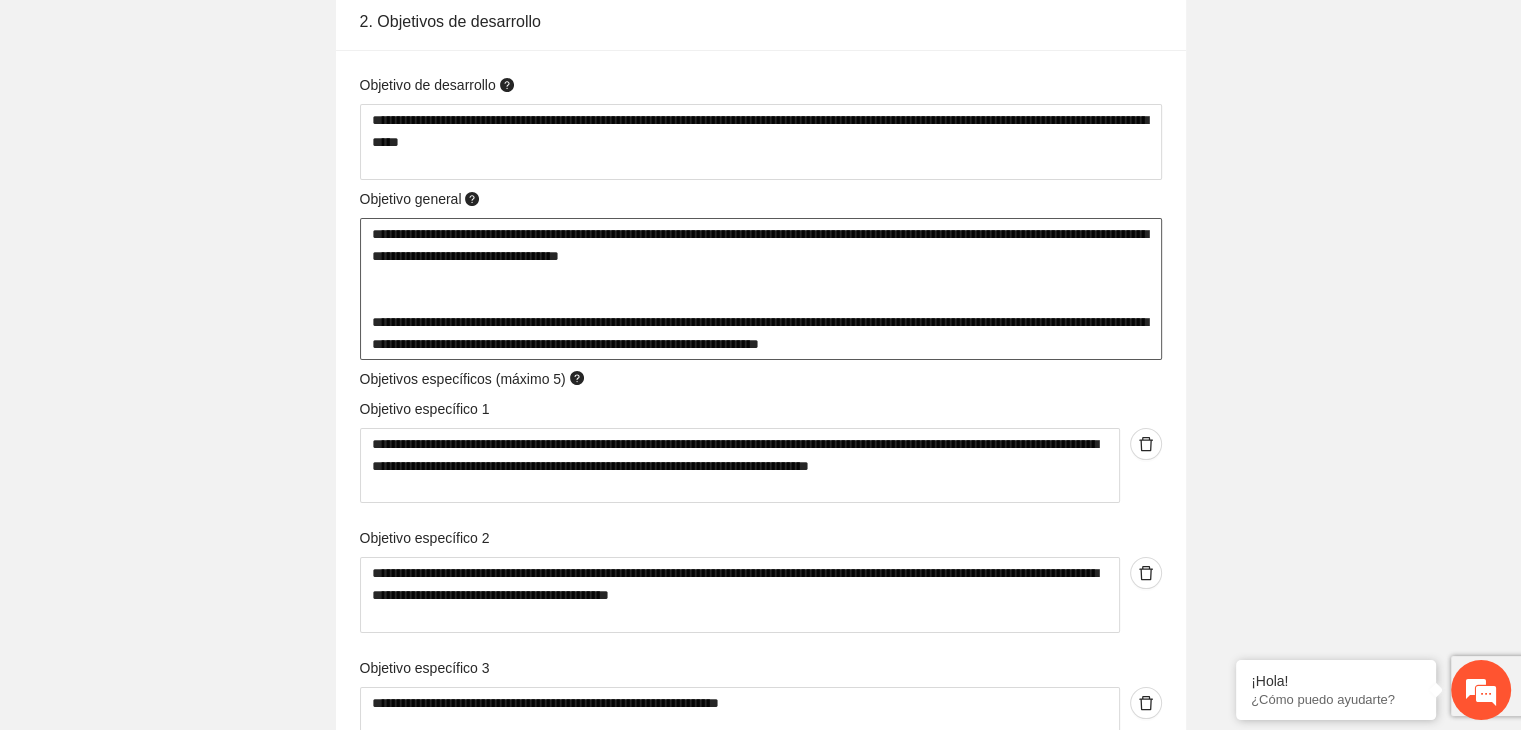 click on "**********" at bounding box center [761, 289] 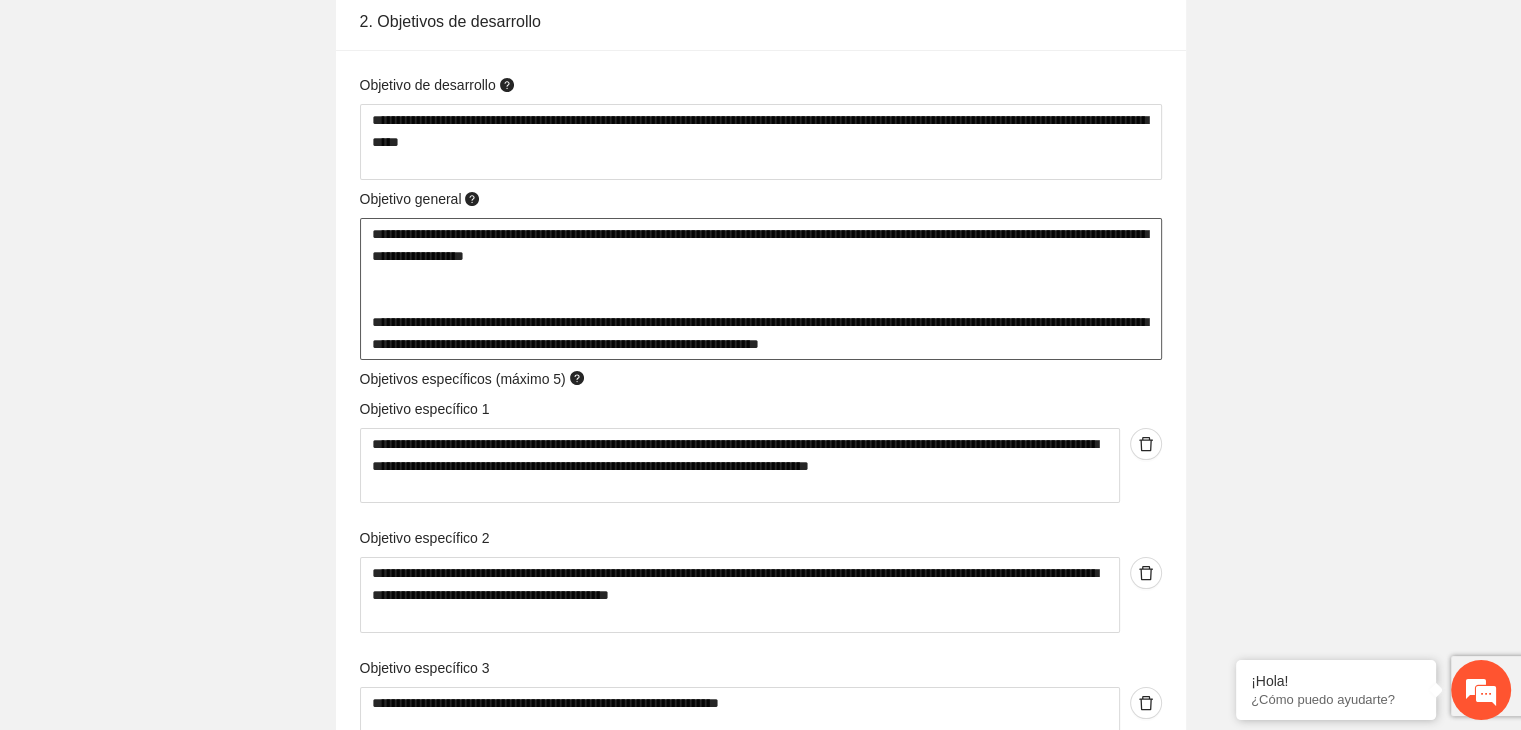 click on "**********" at bounding box center [761, 289] 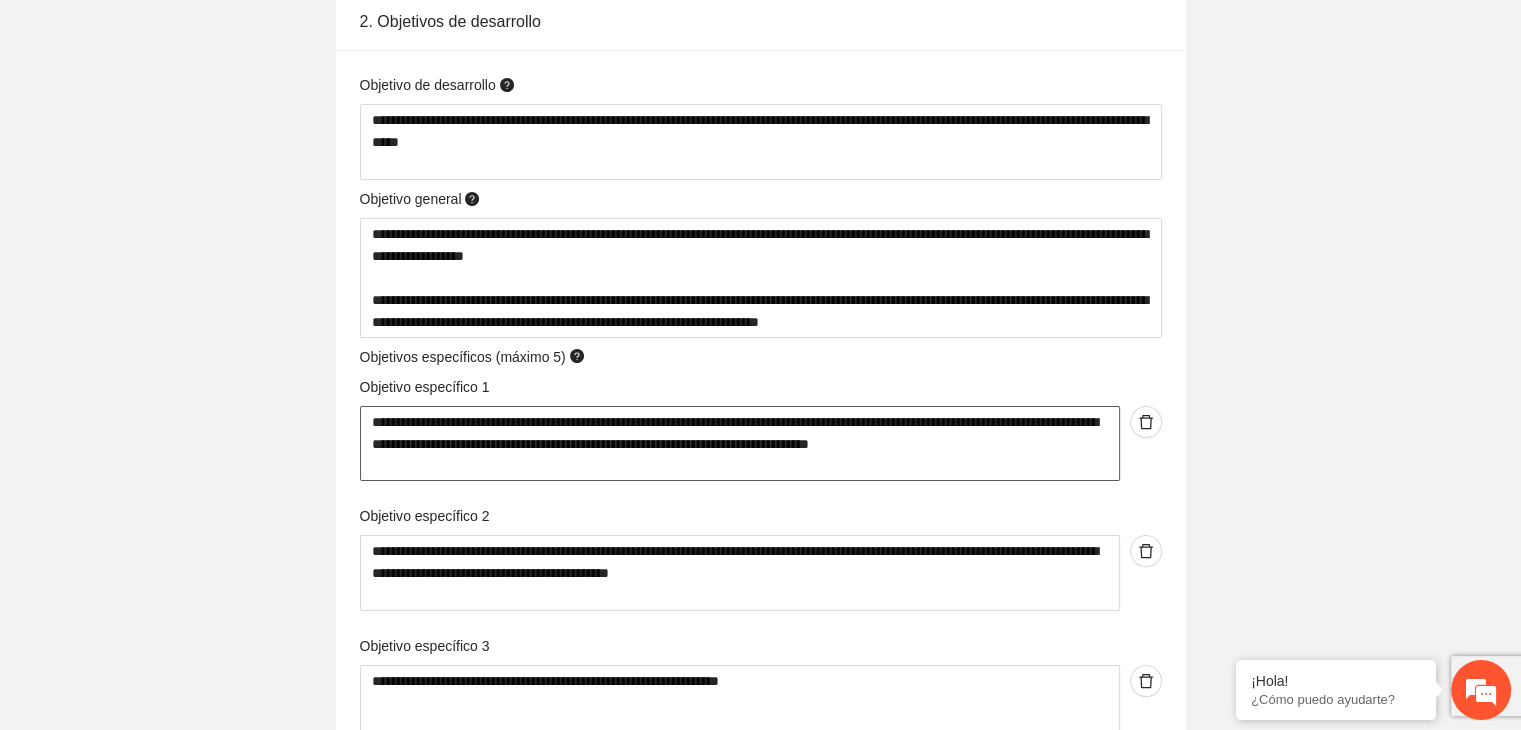 click on "**********" at bounding box center [740, 444] 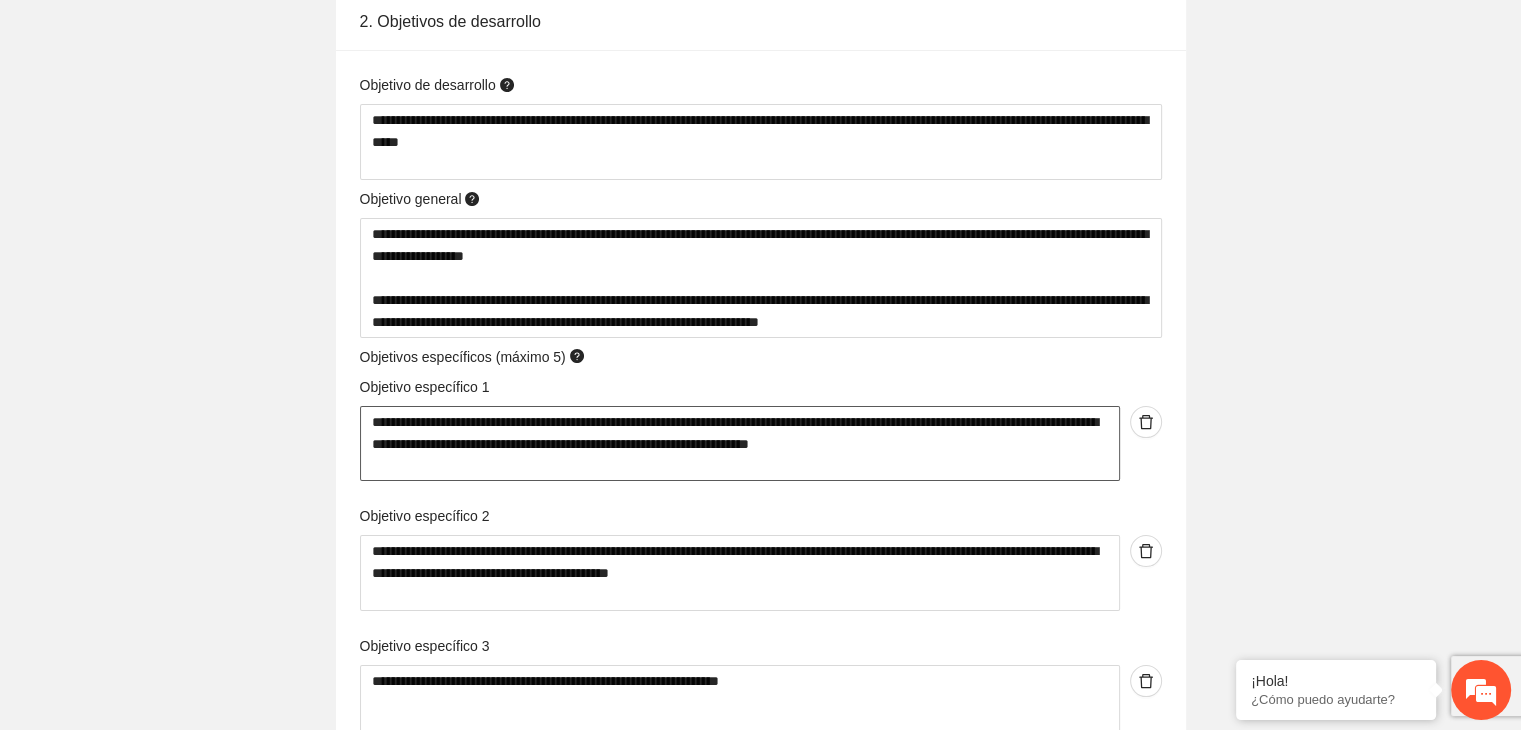 click on "**********" at bounding box center [740, 444] 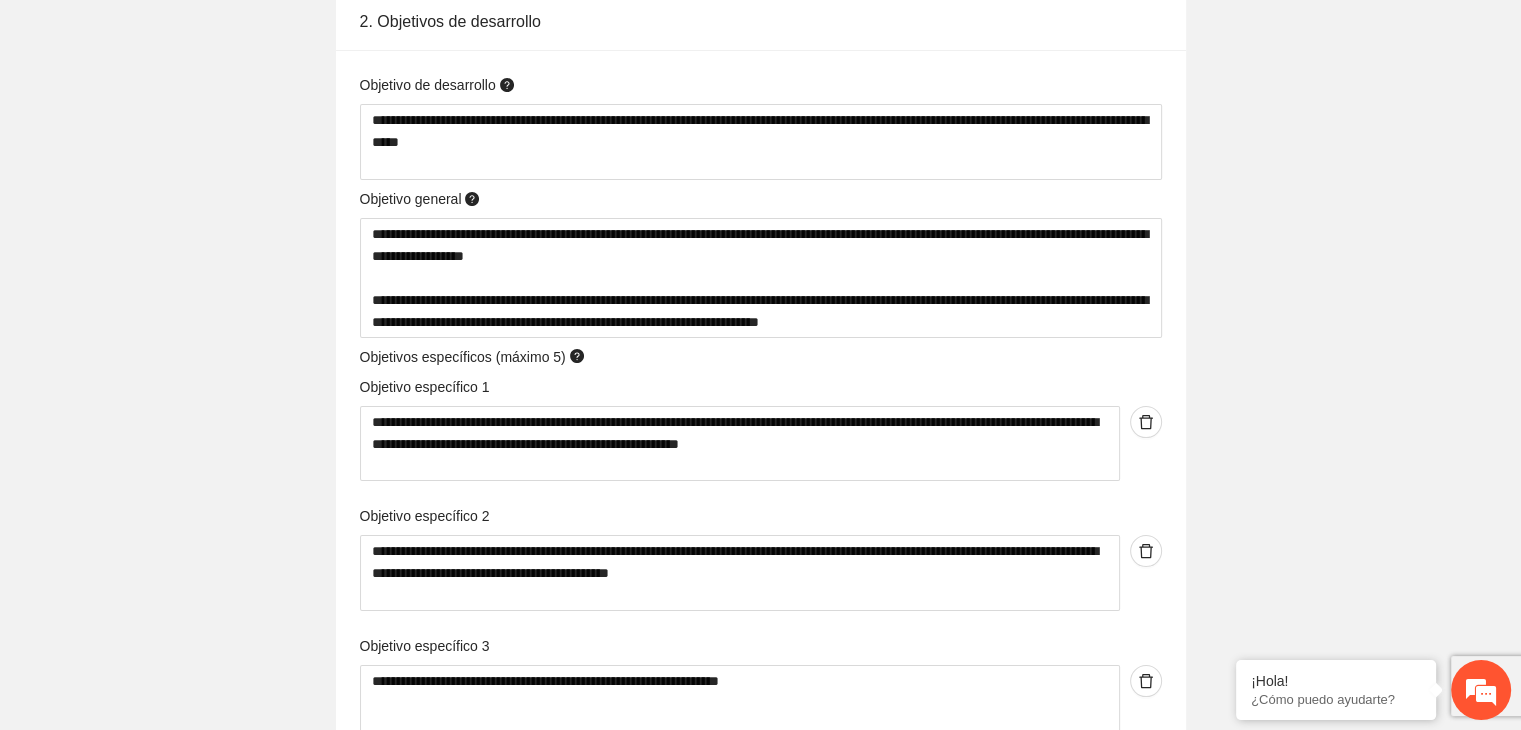 click on "**********" at bounding box center [760, -3183] 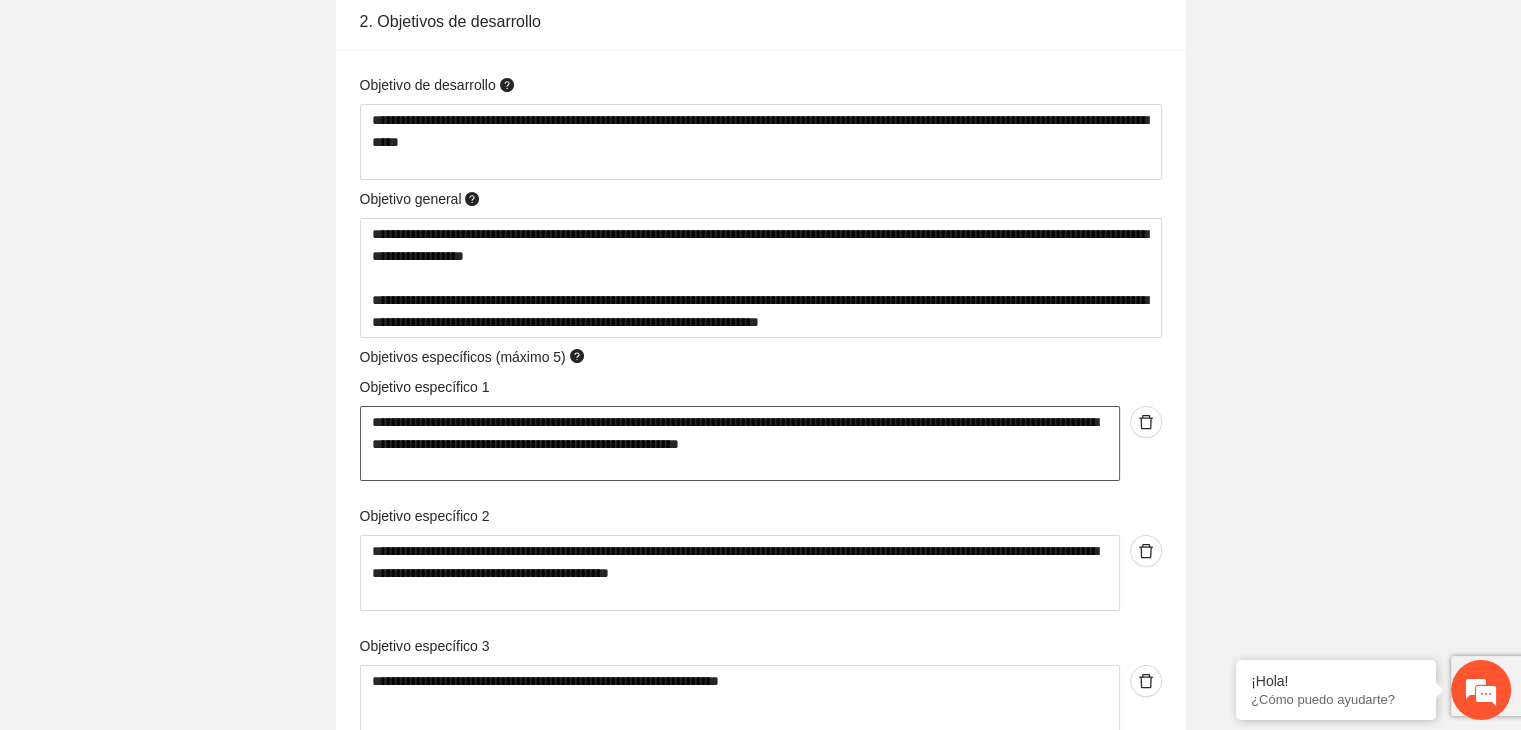 click on "**********" at bounding box center [740, 444] 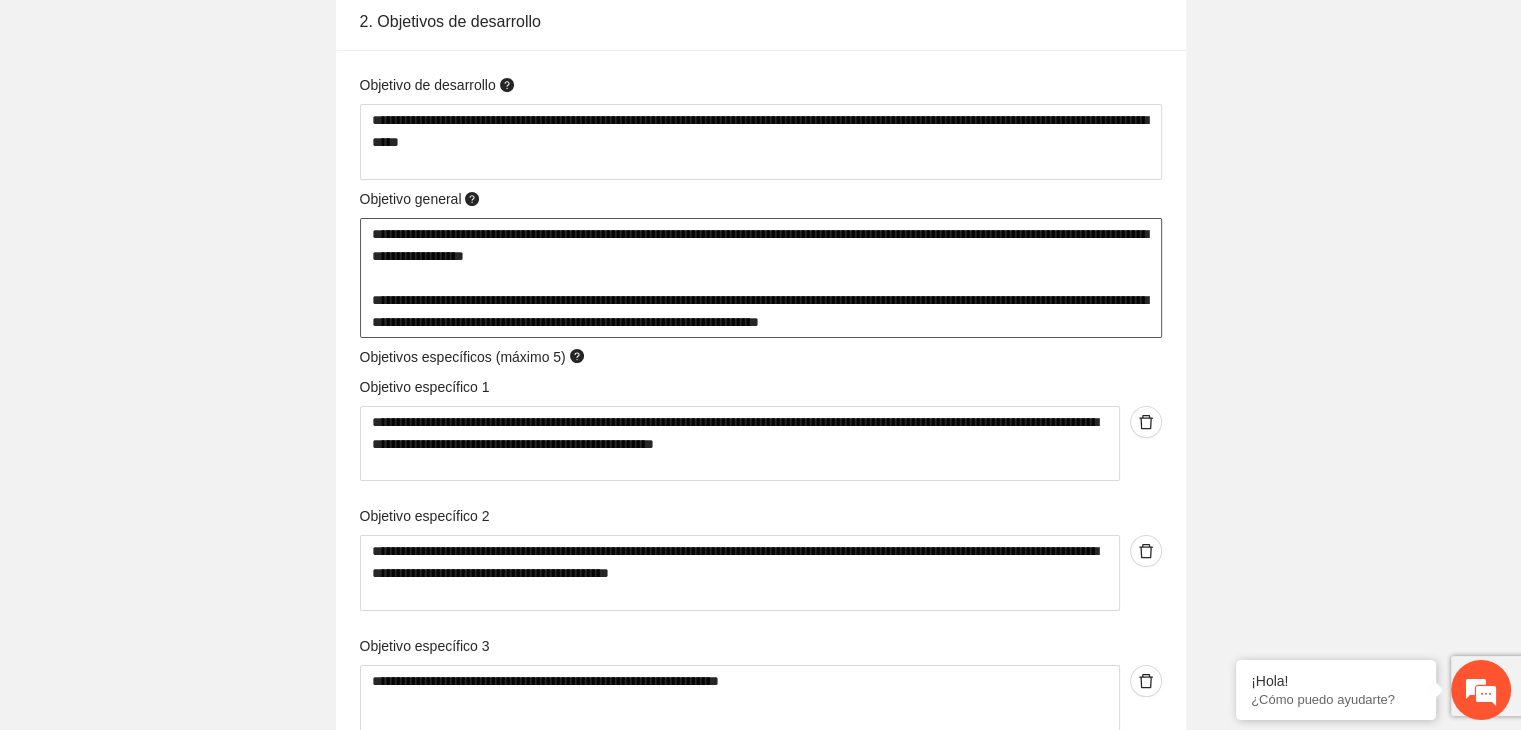 drag, startPoint x: 1017, startPoint y: 325, endPoint x: 343, endPoint y: 307, distance: 674.2403 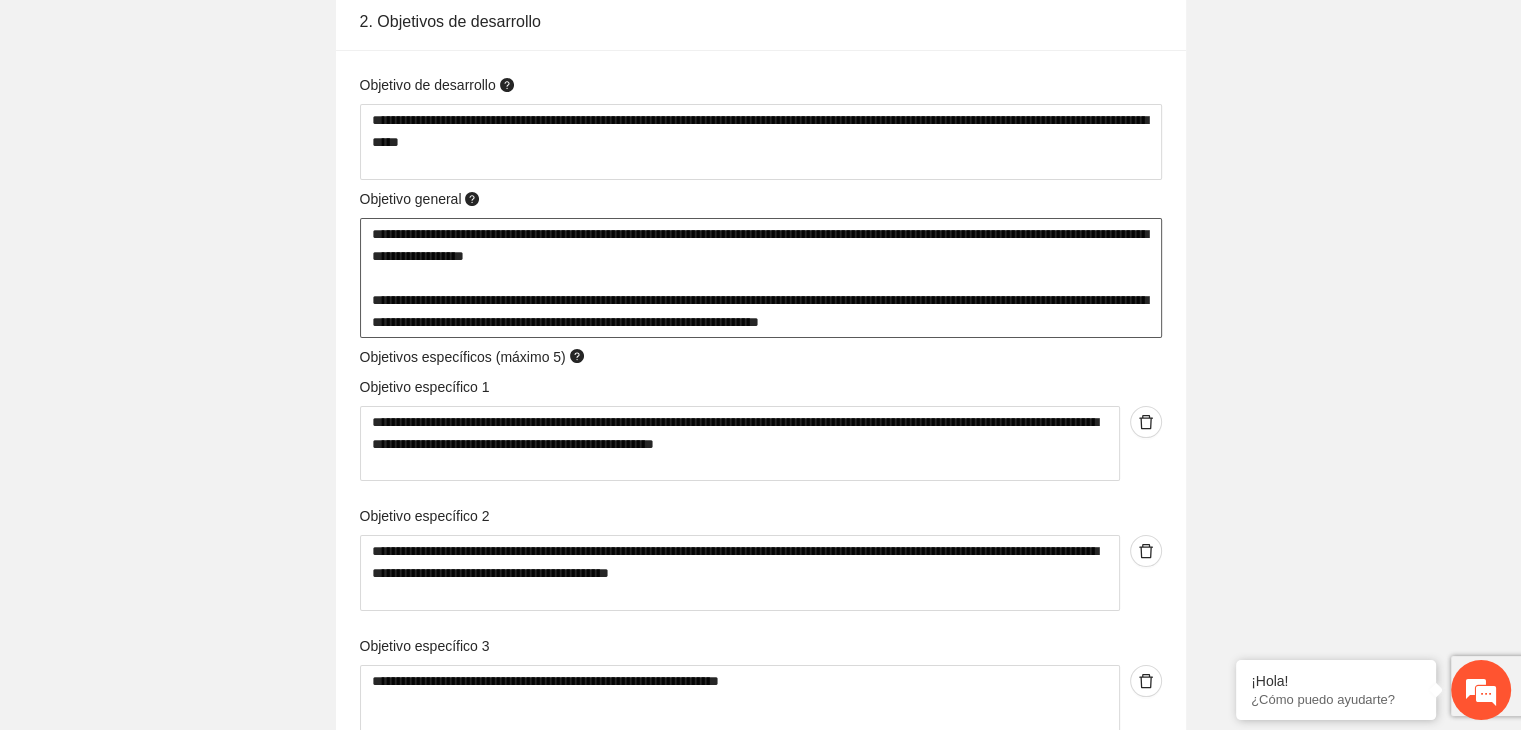 click on "**********" at bounding box center [761, 435] 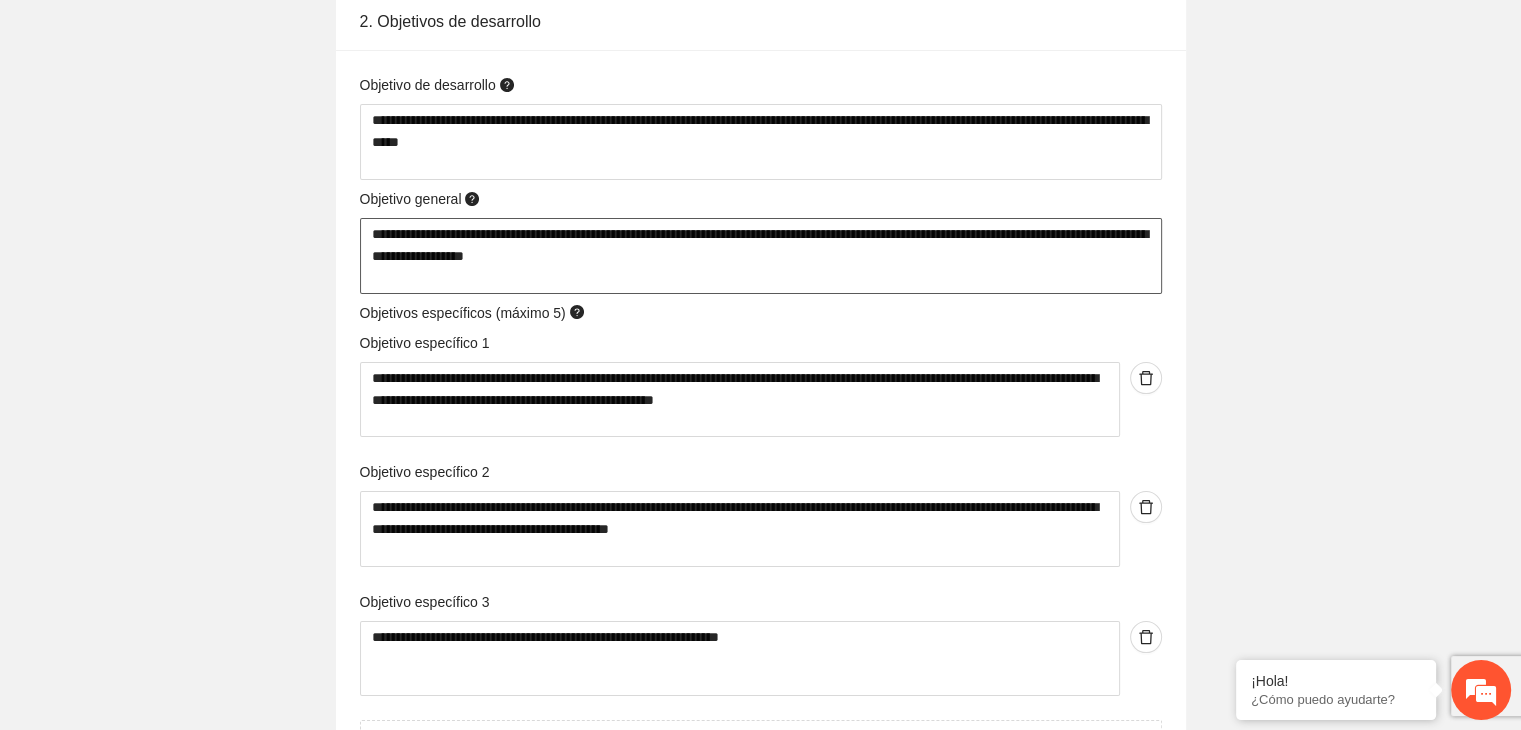 click on "**********" at bounding box center (761, 256) 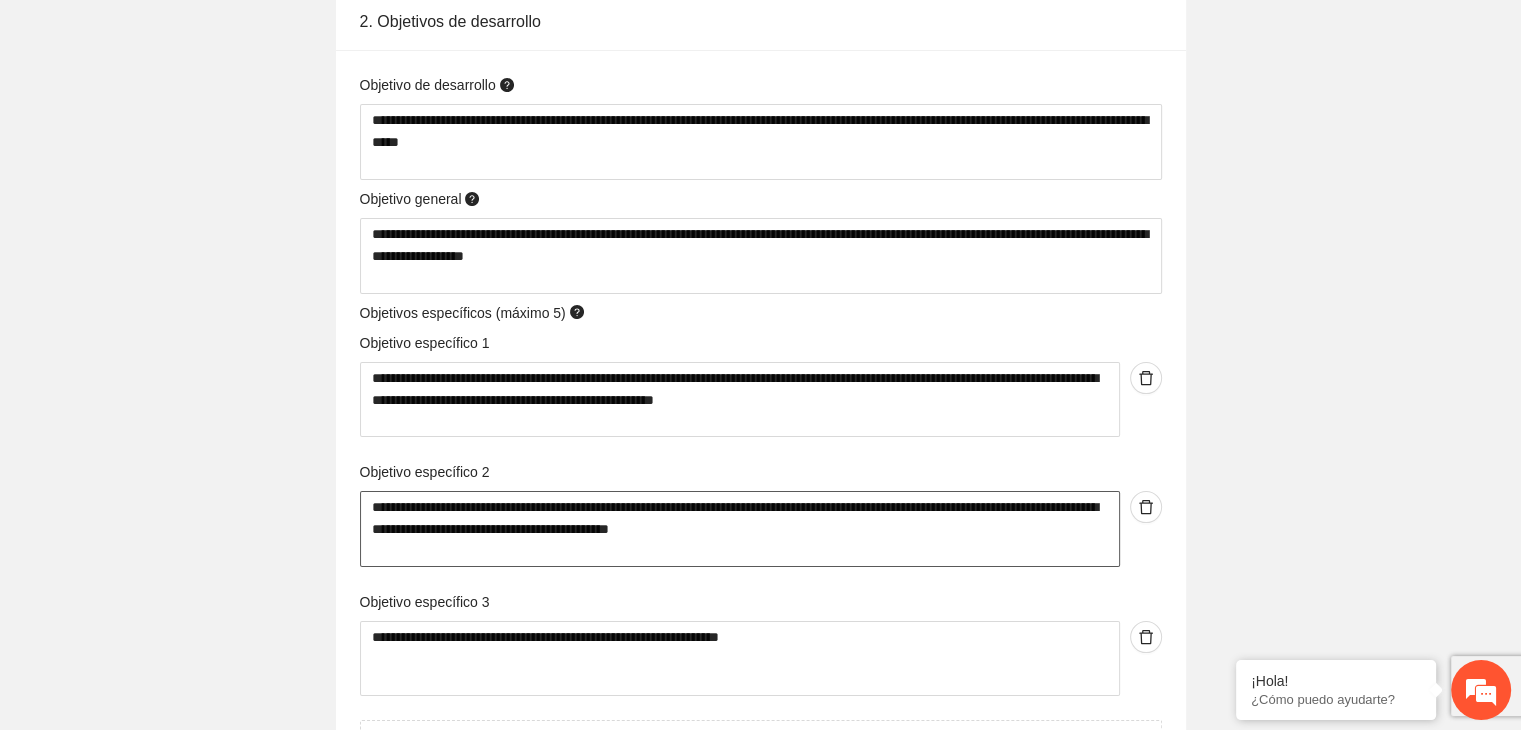 click on "**********" at bounding box center [740, 400] 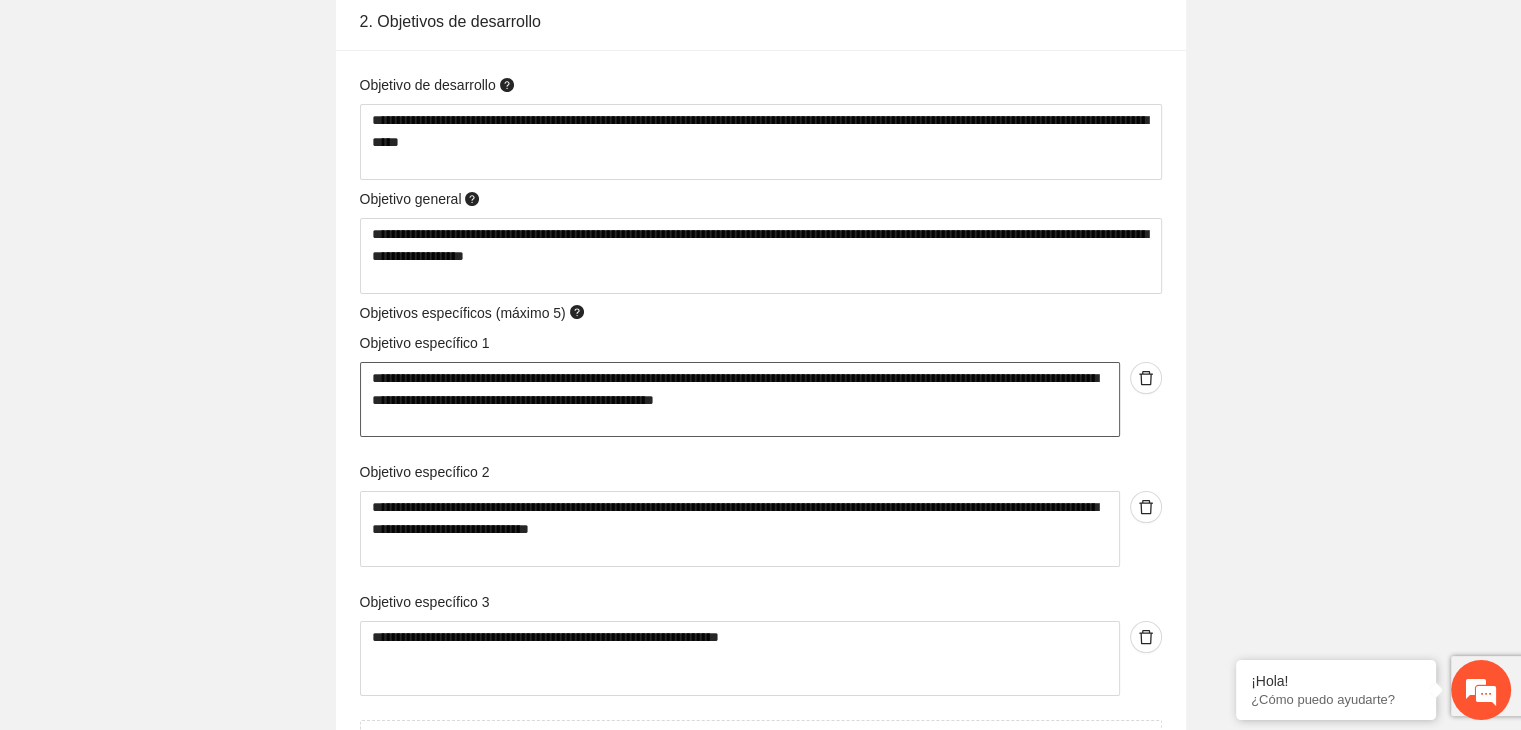 click on "**********" at bounding box center (740, 400) 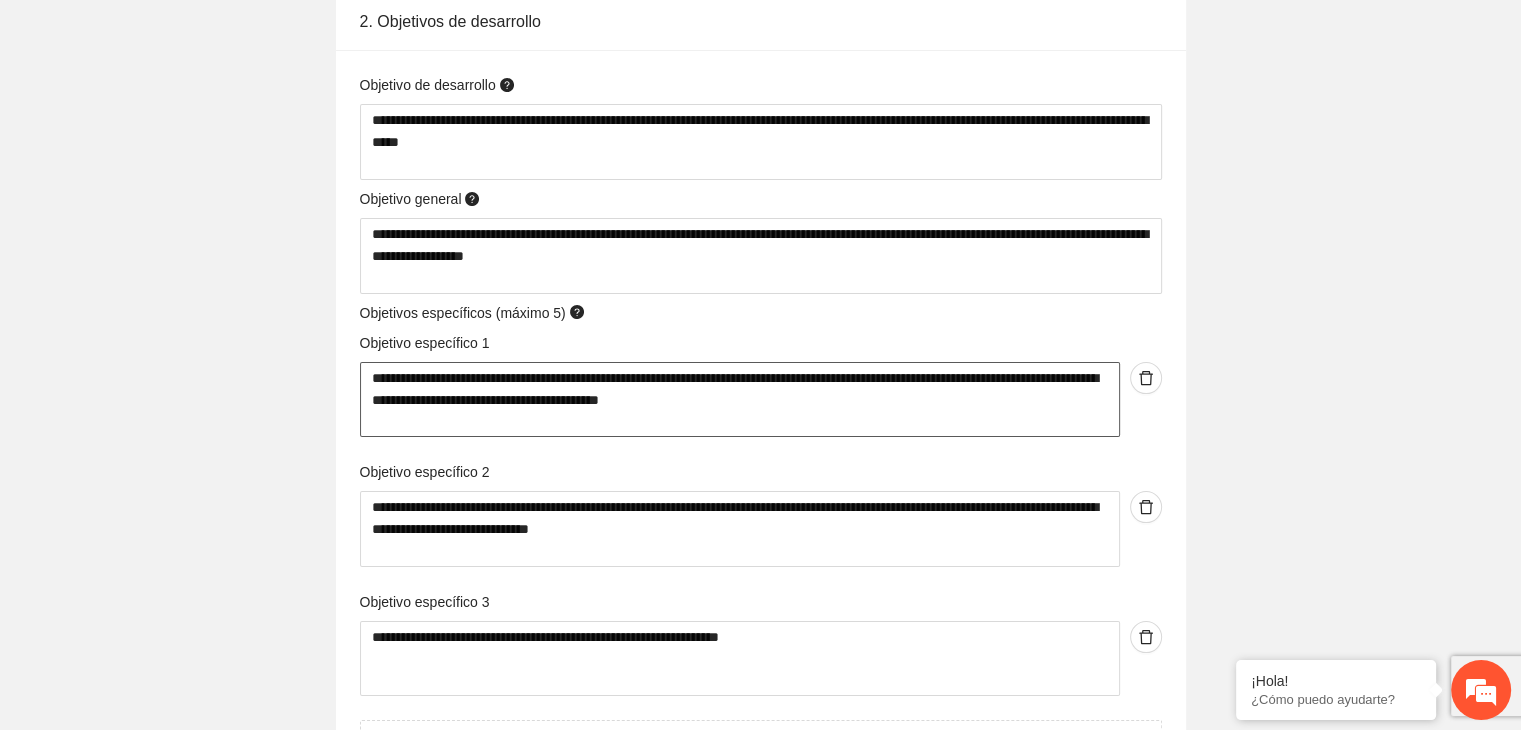 click on "**********" at bounding box center [740, 400] 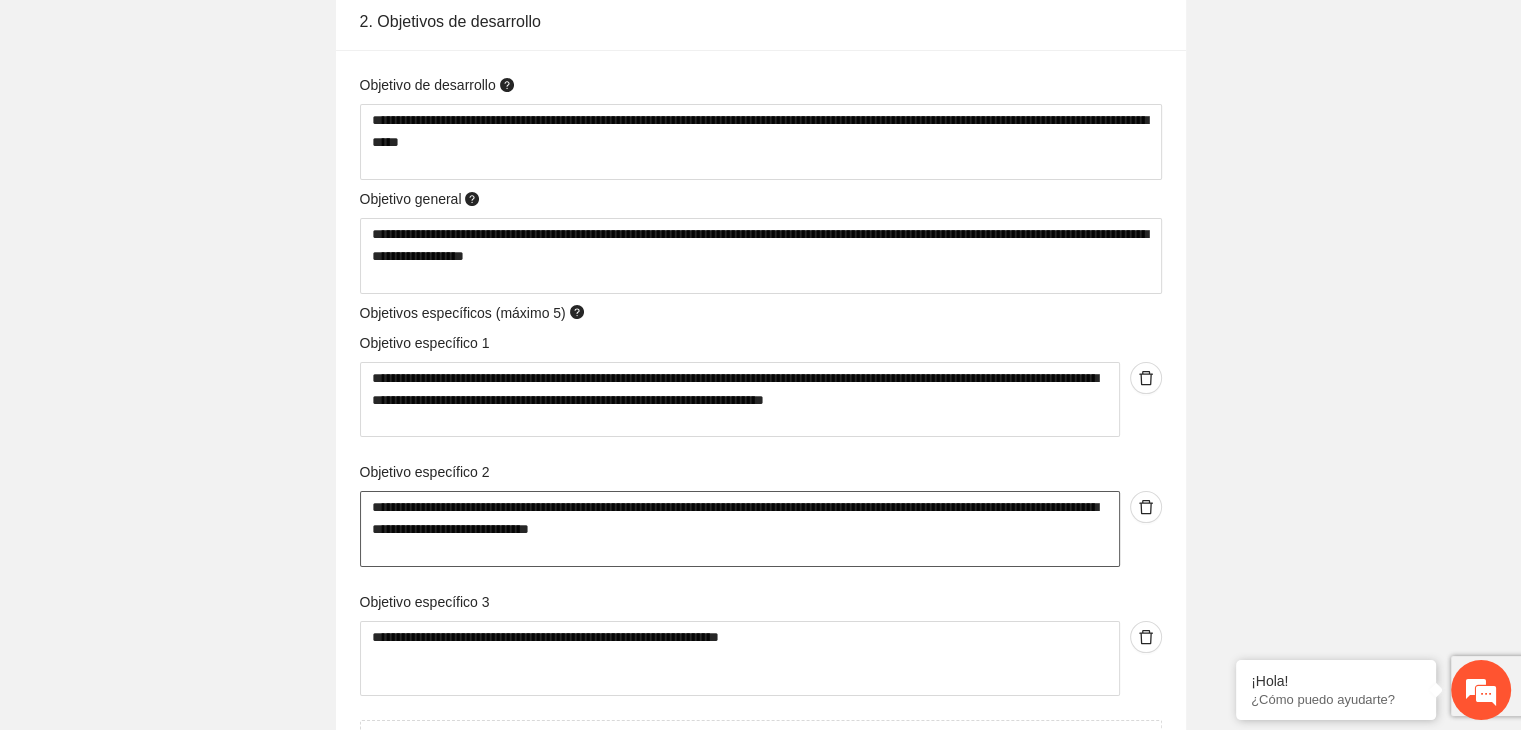 click on "**********" at bounding box center [740, 400] 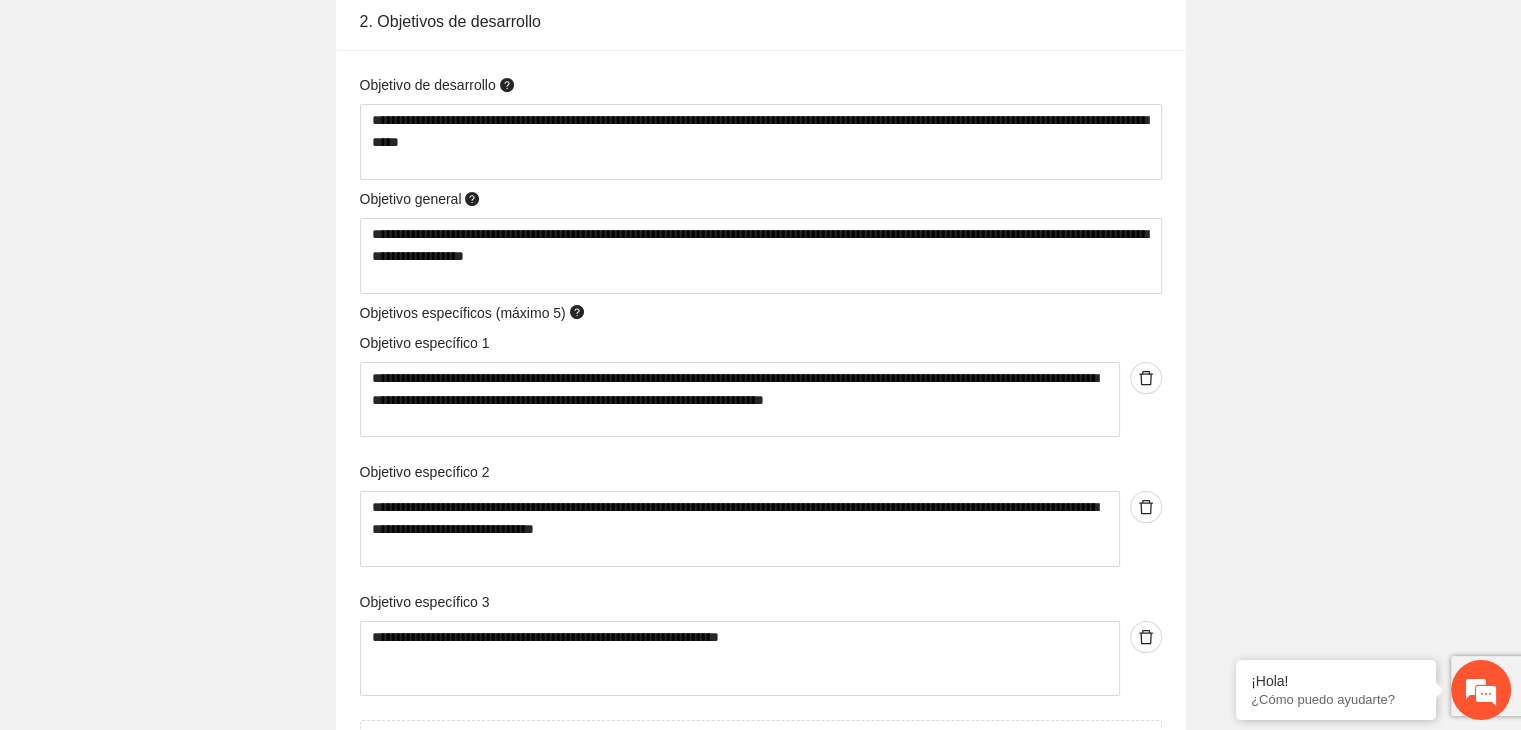 click on "**********" at bounding box center [760, -3205] 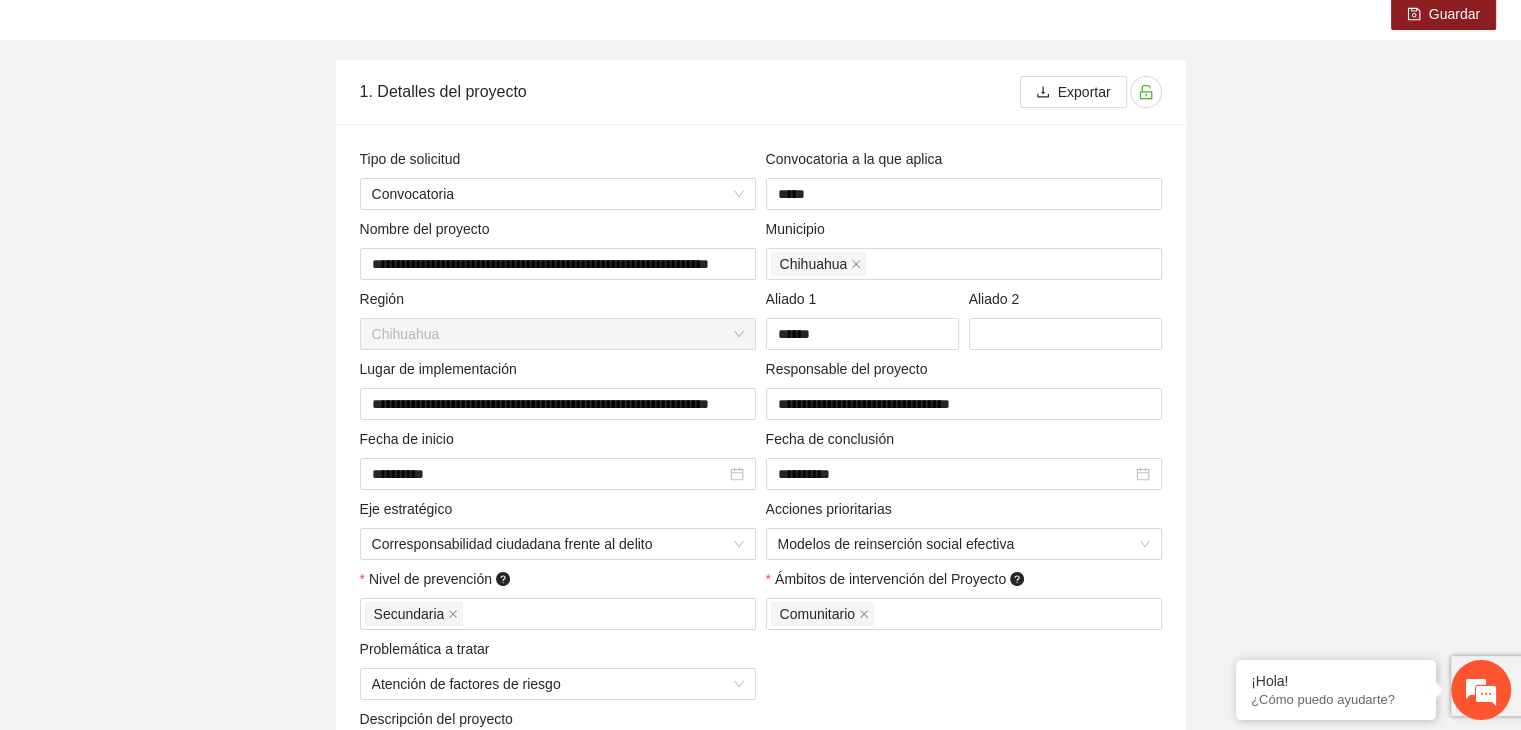 scroll, scrollTop: 0, scrollLeft: 0, axis: both 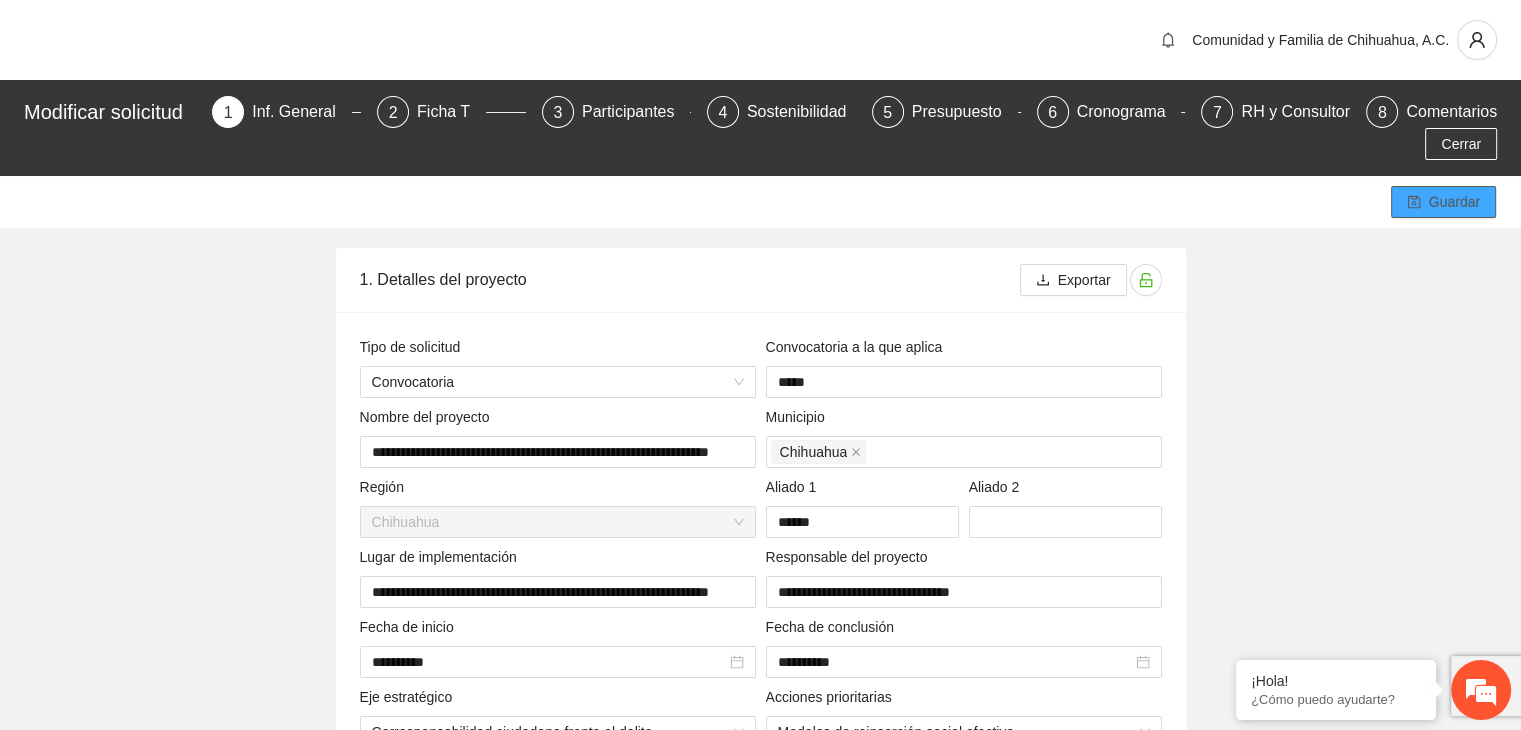 click on "Guardar" at bounding box center (1443, 202) 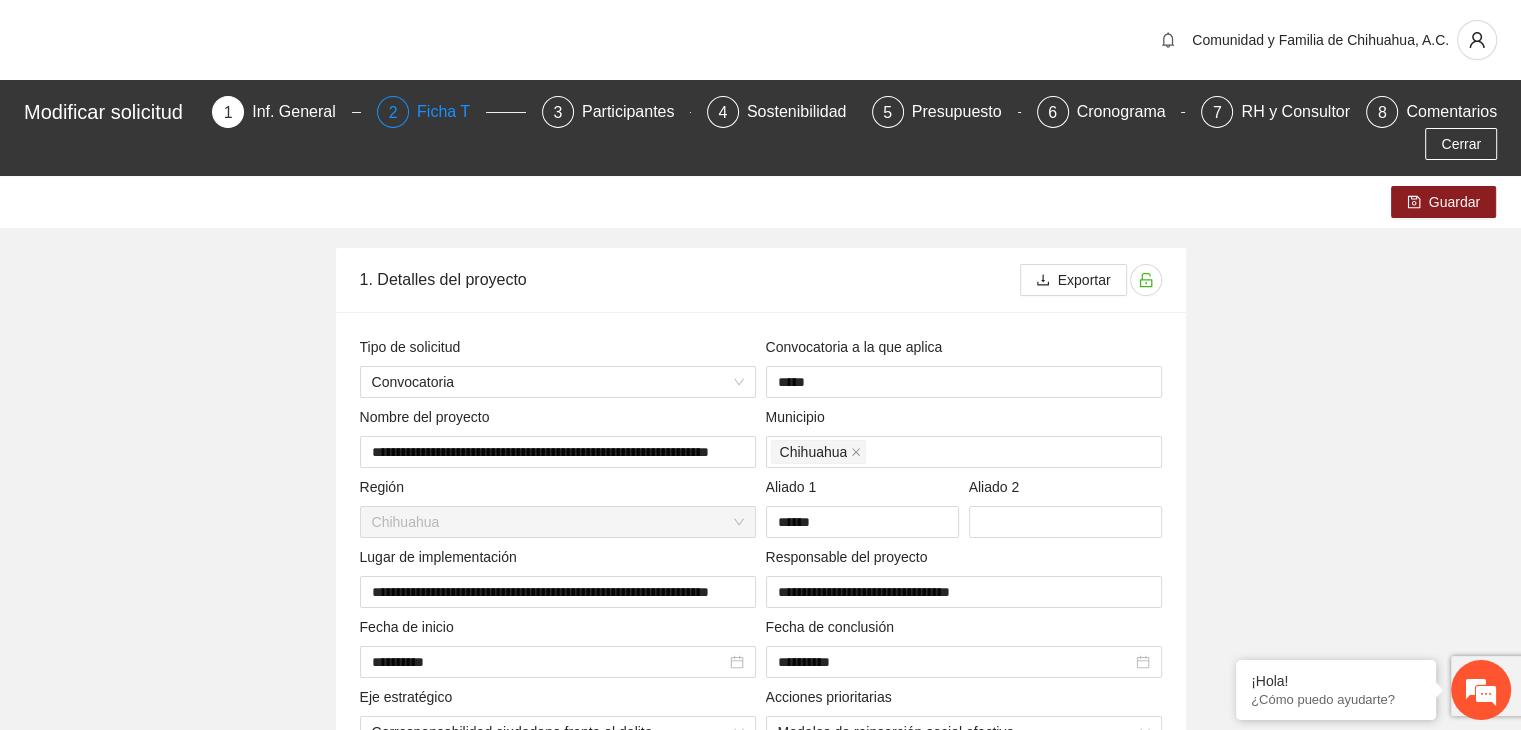 click on "Ficha T" at bounding box center (451, 112) 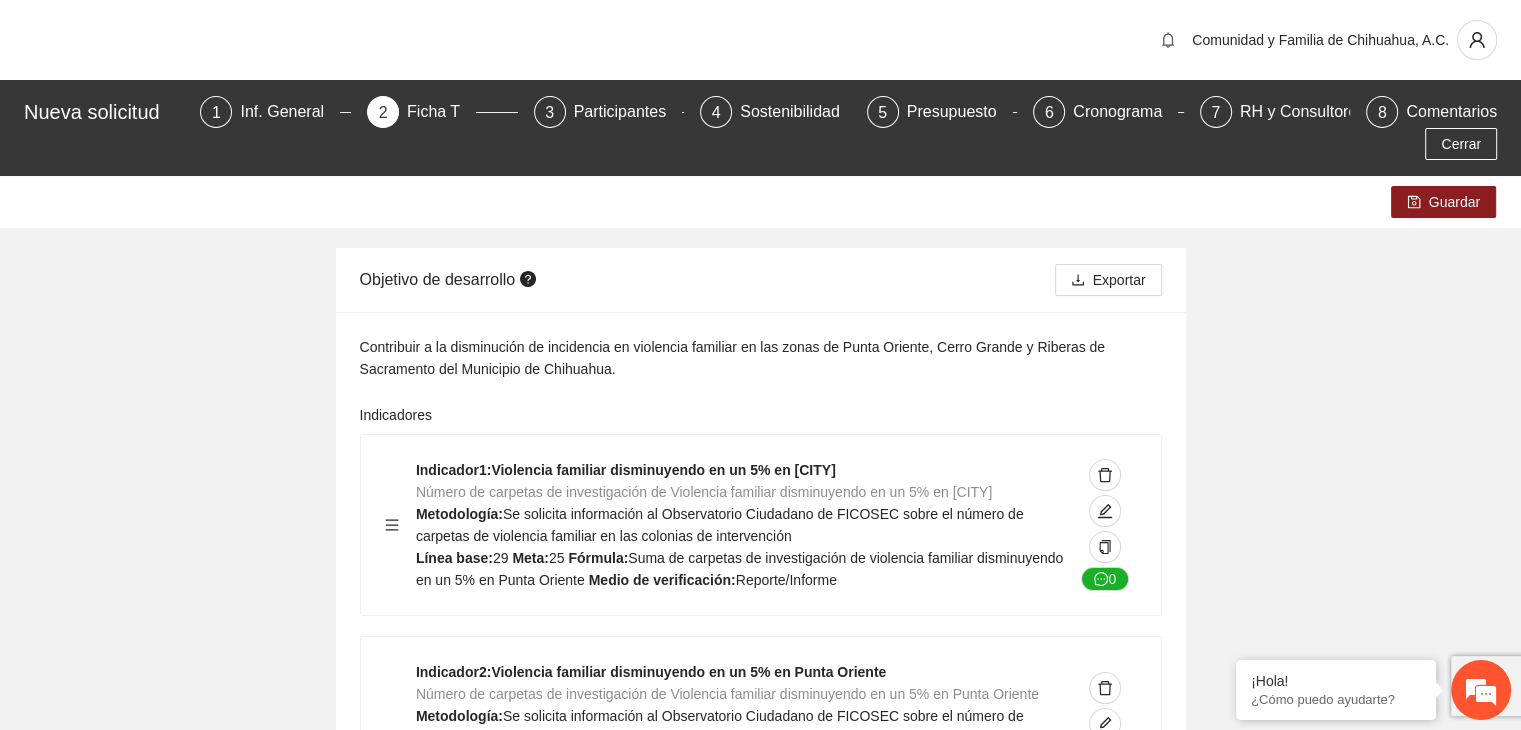 click on "Guardar Objetivo de desarrollo      Exportar Contribuir a la disminución de incidencia en violencia familiar en las zonas de [REGION], [REGION] y [REGION] del Municipio  de Chihuahua. Indicadores Indicador  1 :  Violencia familiar disminuyendo en un 5% en [REGION] Número de carpetas de investigación de Violencia familiar  disminuyendo en un 5% en [REGION] Metodología:  Se solicita información al Observatorio Ciudadano de FICOSEC sobre el número de carpetas de violencia familiar en las colonias de intervención Línea base:  29   Meta:  25   Fórmula:  Suma de carpetas de investigación de violencia familiar disminuyendo  en un 5% en [REGION]   Medio de verificación:  Reporte/Informe 0 Indicador  2 :  Violencia familiar disminuyendo en un 5% en [REGION] Número de carpetas de investigación de Violencia familiar  disminuyendo en un 5% en [REGION] Metodología:  Línea base:  63   Meta:  56   Fórmula:    Medio de verificación:  Reporte/Informe 0 3 :" at bounding box center (760, 4163) 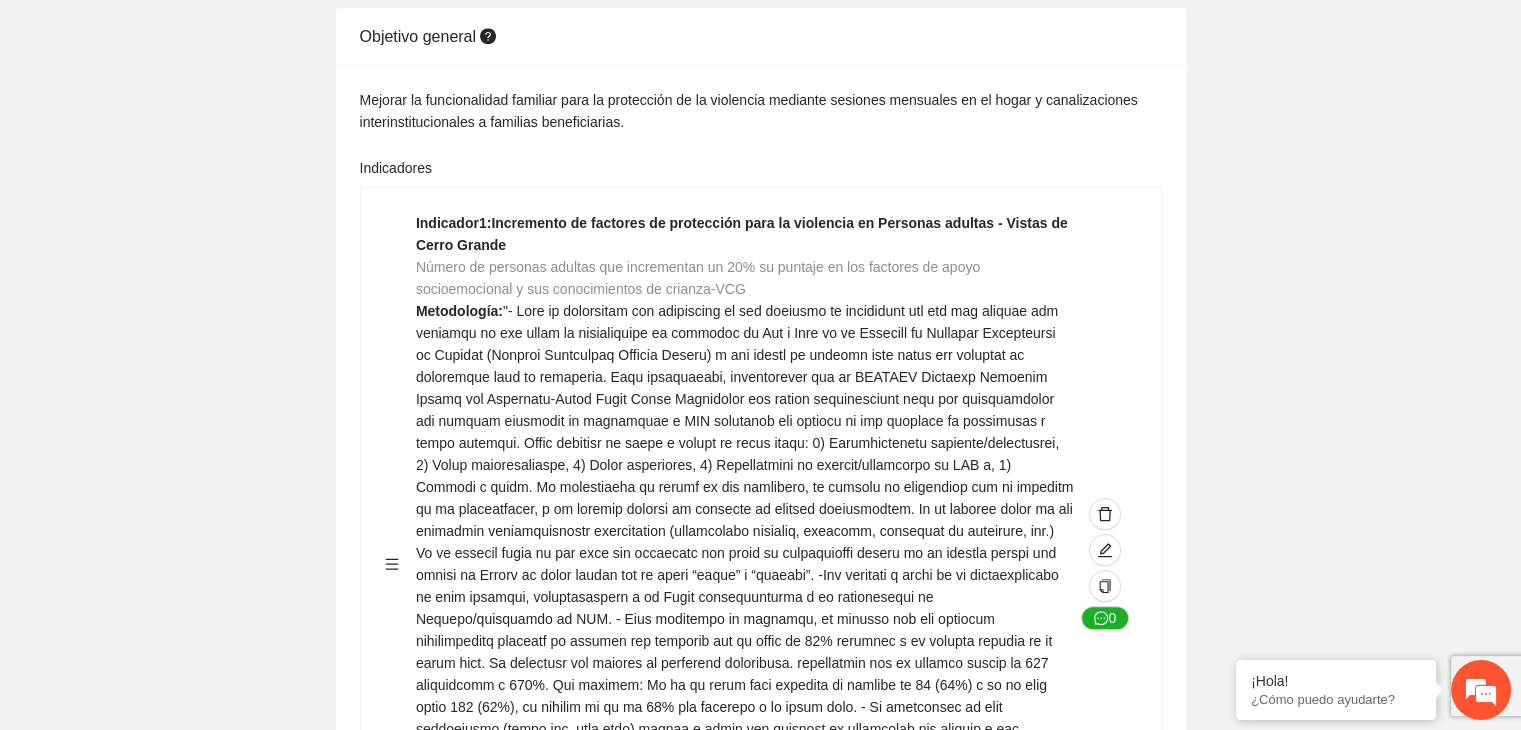 scroll, scrollTop: 1204, scrollLeft: 0, axis: vertical 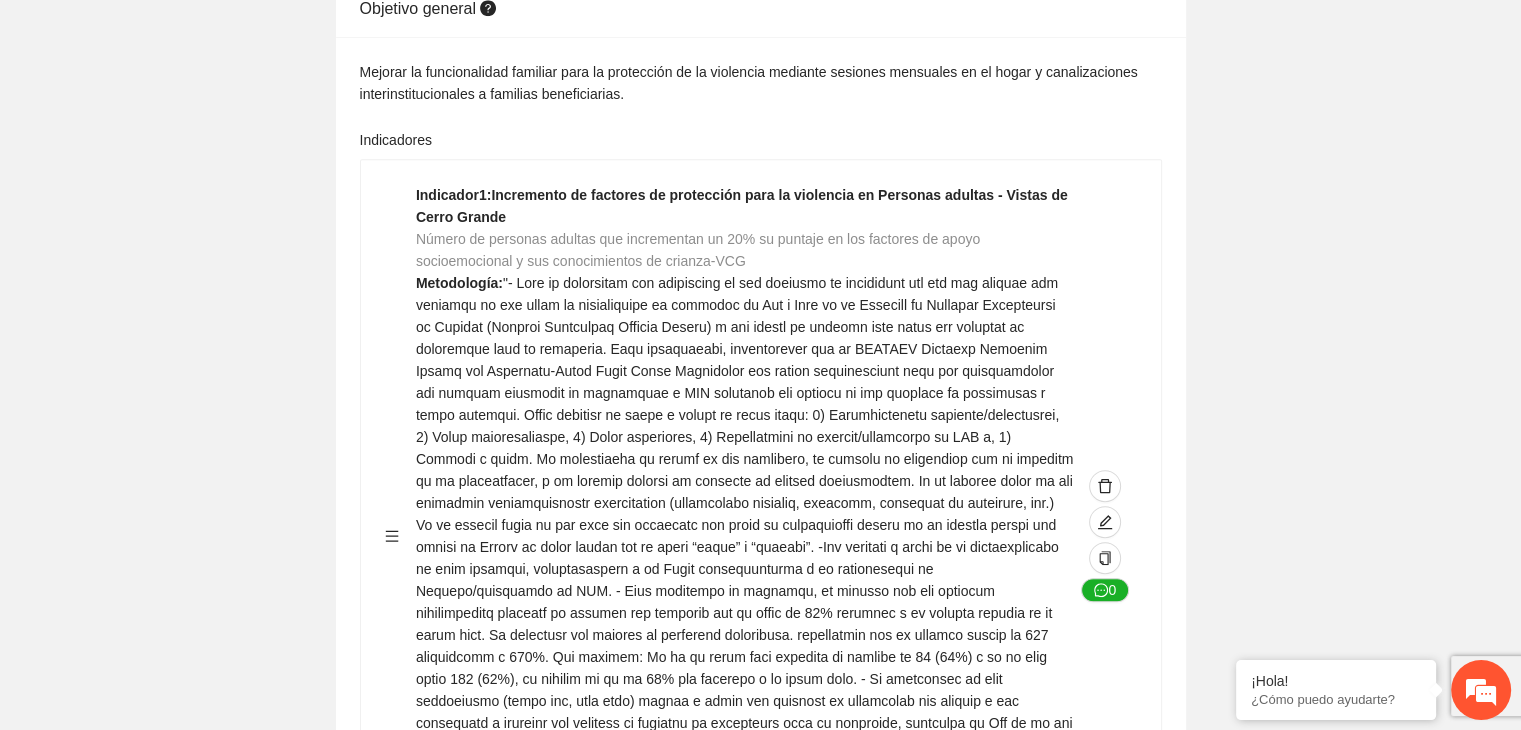 click on "Guardar Objetivo de desarrollo      Exportar Contribuir a la disminución de incidencia en violencia familiar en las zonas de [REGION], [REGION] y [REGION] del Municipio  de Chihuahua. Indicadores Indicador  1 :  Violencia familiar disminuyendo en un 5% en [REGION] Número de carpetas de investigación de Violencia familiar  disminuyendo en un 5% en [REGION] Metodología:  Se solicita información al Observatorio Ciudadano de FICOSEC sobre el número de carpetas de violencia familiar en las colonias de intervención Línea base:  29   Meta:  25   Fórmula:  Suma de carpetas de investigación de violencia familiar disminuyendo  en un 5% en [REGION]   Medio de verificación:  Reporte/Informe 0 Indicador  2 :  Violencia familiar disminuyendo en un 5% en [REGION] Número de carpetas de investigación de Violencia familiar  disminuyendo en un 5% en [REGION] Metodología:  Línea base:  63   Meta:  56   Fórmula:    Medio de verificación:  Reporte/Informe 0 3 :" at bounding box center (760, 2959) 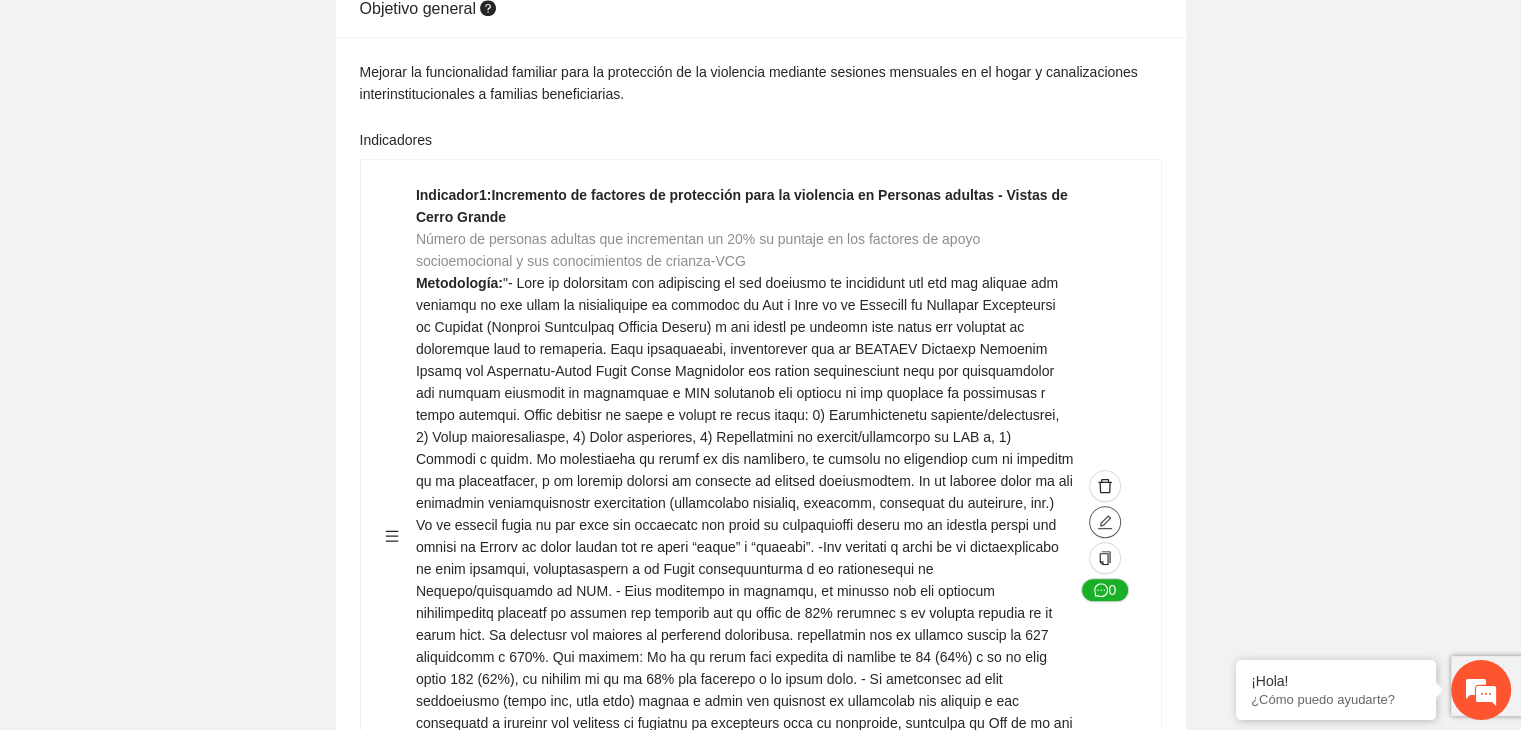 click 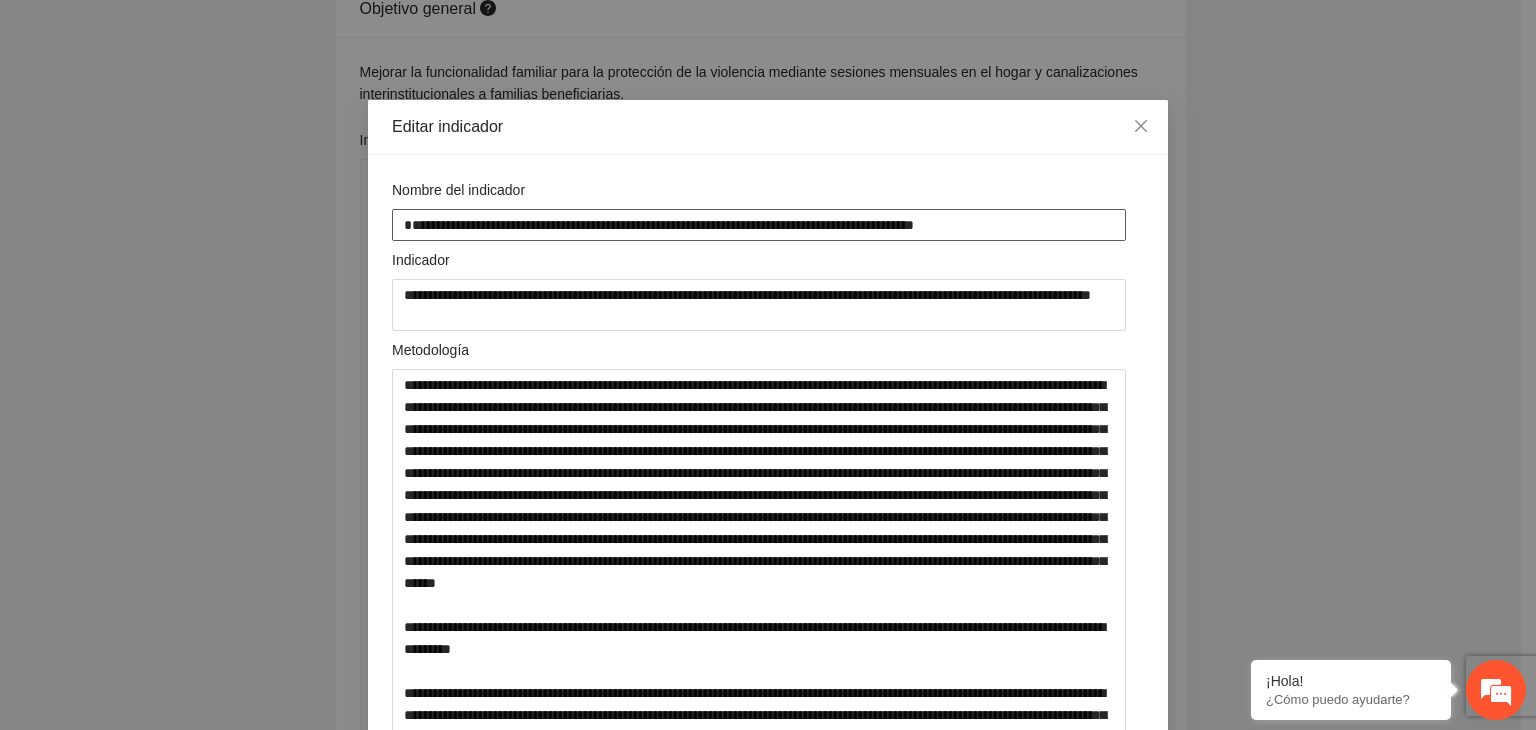 drag, startPoint x: 1023, startPoint y: 226, endPoint x: 353, endPoint y: 222, distance: 670.01196 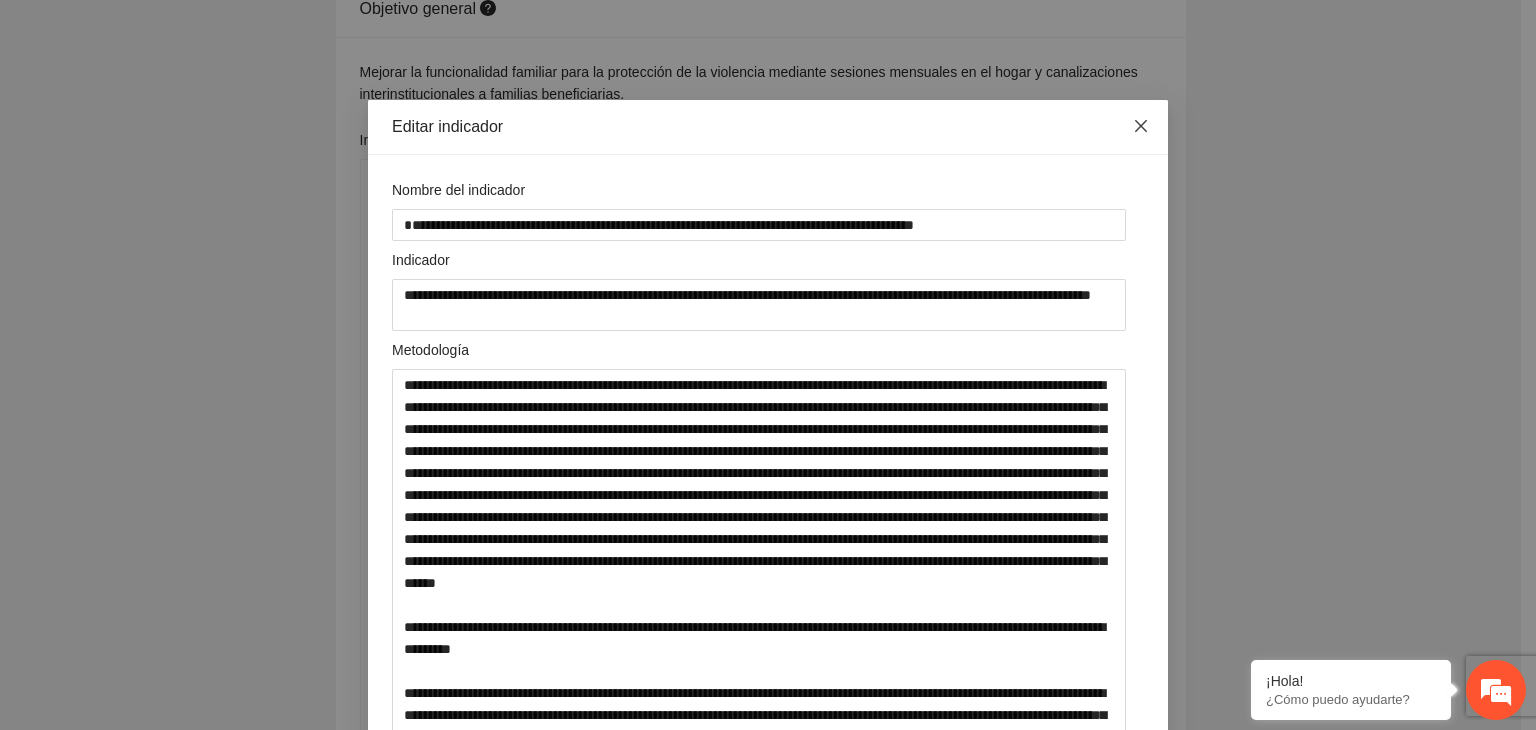 click 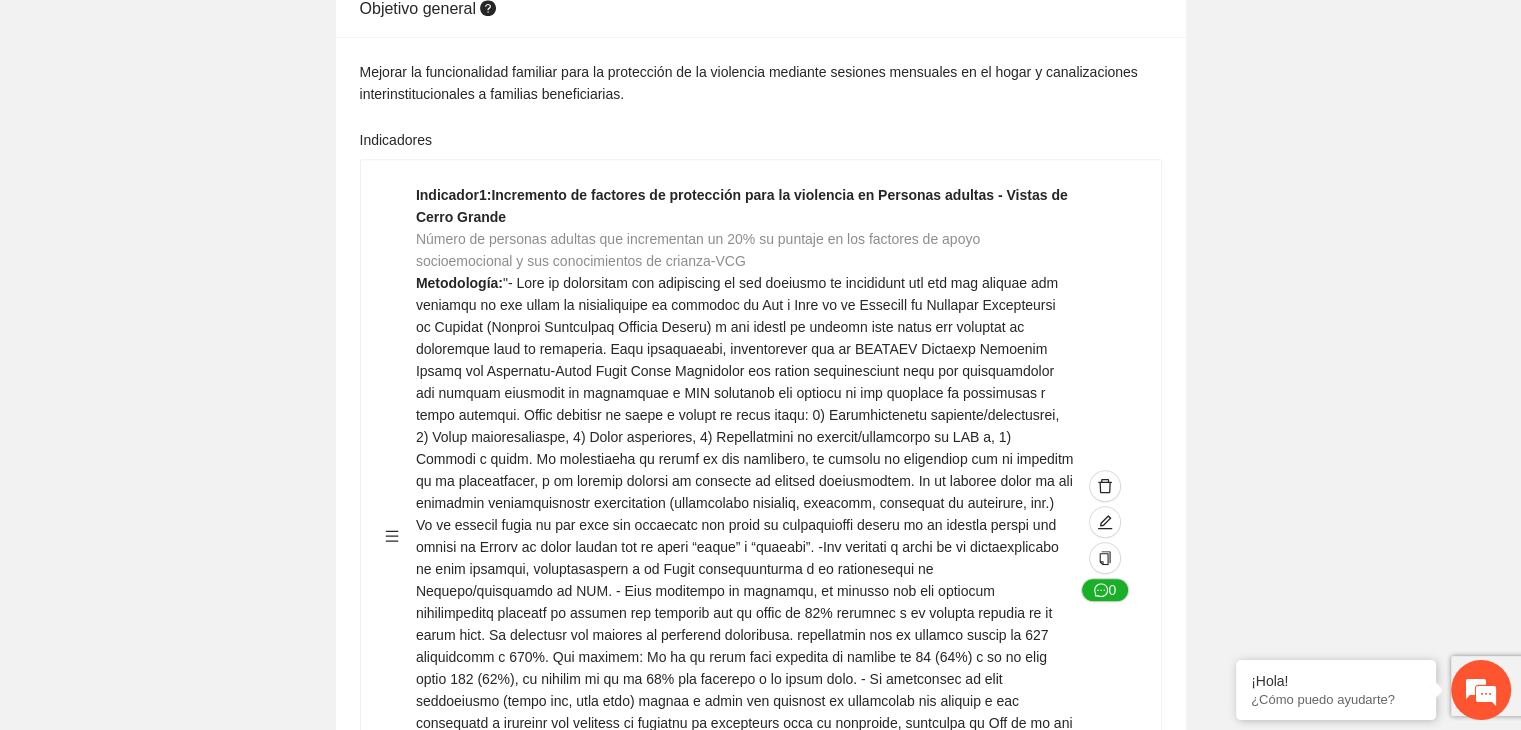 click on "Guardar Objetivo de desarrollo      Exportar Contribuir a la disminución de incidencia en violencia familiar en las zonas de [REGION], [REGION] y [REGION] del Municipio  de Chihuahua. Indicadores Indicador  1 :  Violencia familiar disminuyendo en un 5% en [REGION] Número de carpetas de investigación de Violencia familiar  disminuyendo en un 5% en [REGION] Metodología:  Se solicita información al Observatorio Ciudadano de FICOSEC sobre el número de carpetas de violencia familiar en las colonias de intervención Línea base:  29   Meta:  25   Fórmula:  Suma de carpetas de investigación de violencia familiar disminuyendo  en un 5% en [REGION]   Medio de verificación:  Reporte/Informe 0 Indicador  2 :  Violencia familiar disminuyendo en un 5% en [REGION] Número de carpetas de investigación de Violencia familiar  disminuyendo en un 5% en [REGION] Metodología:  Línea base:  63   Meta:  56   Fórmula:    Medio de verificación:  Reporte/Informe 0 3 :" at bounding box center [760, 2959] 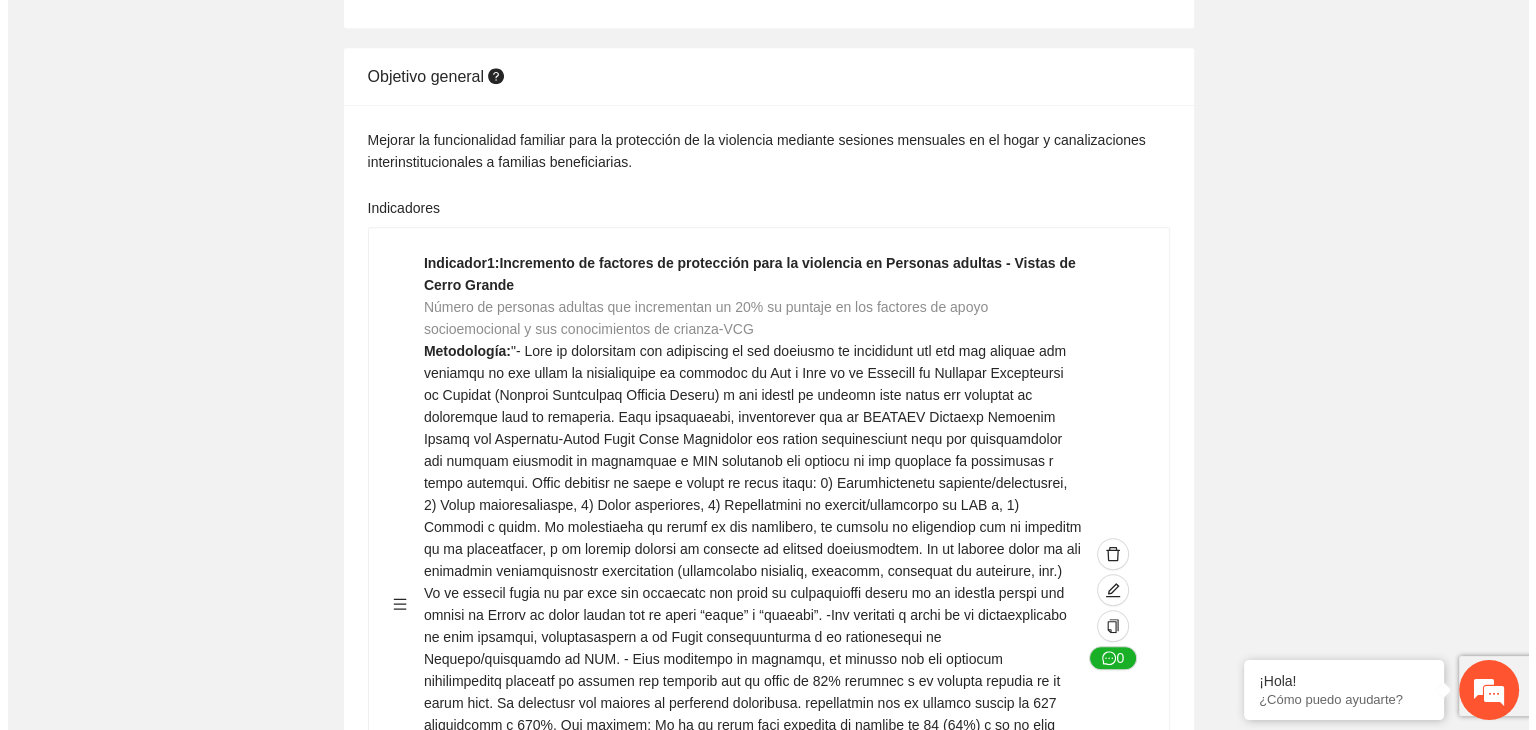 scroll, scrollTop: 1155, scrollLeft: 0, axis: vertical 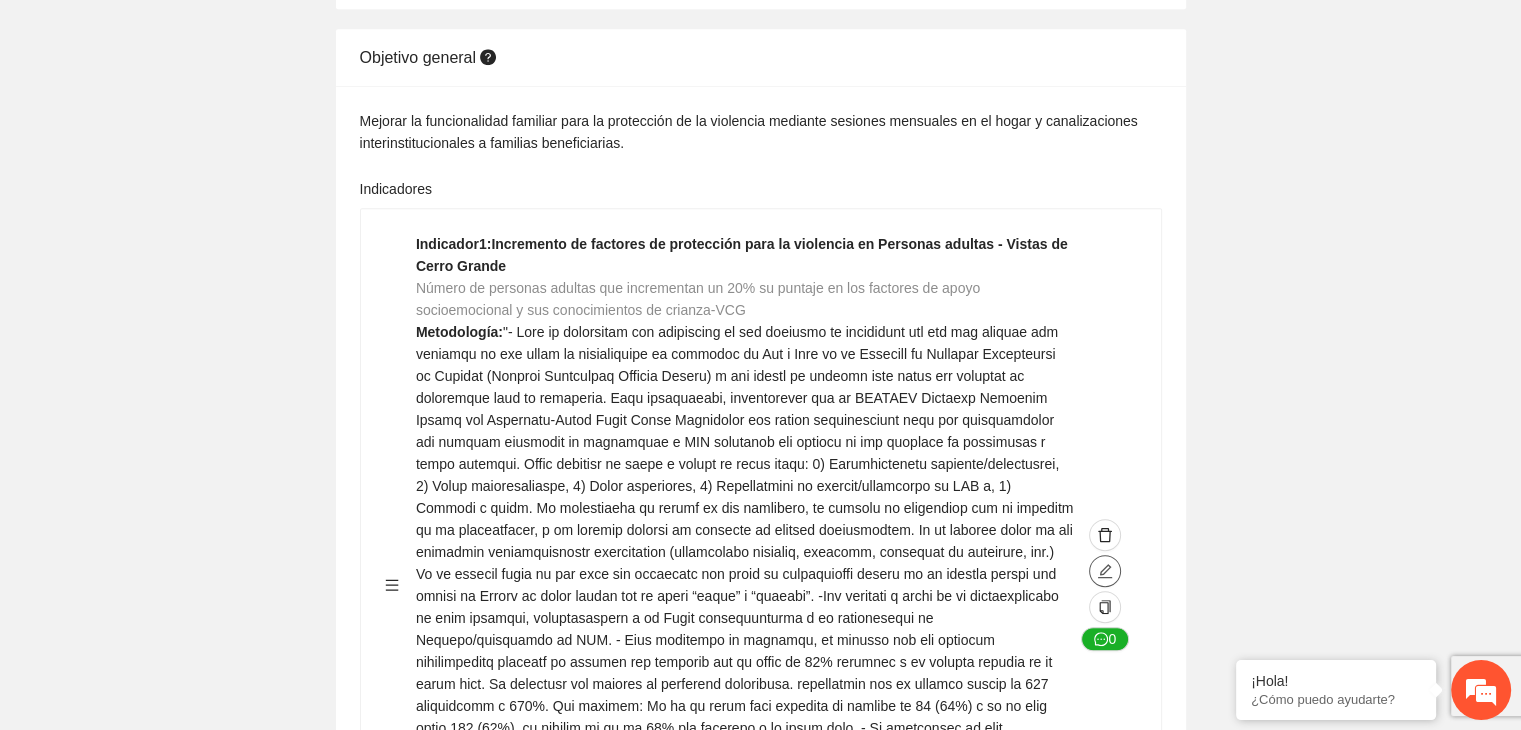 click at bounding box center (1105, -644) 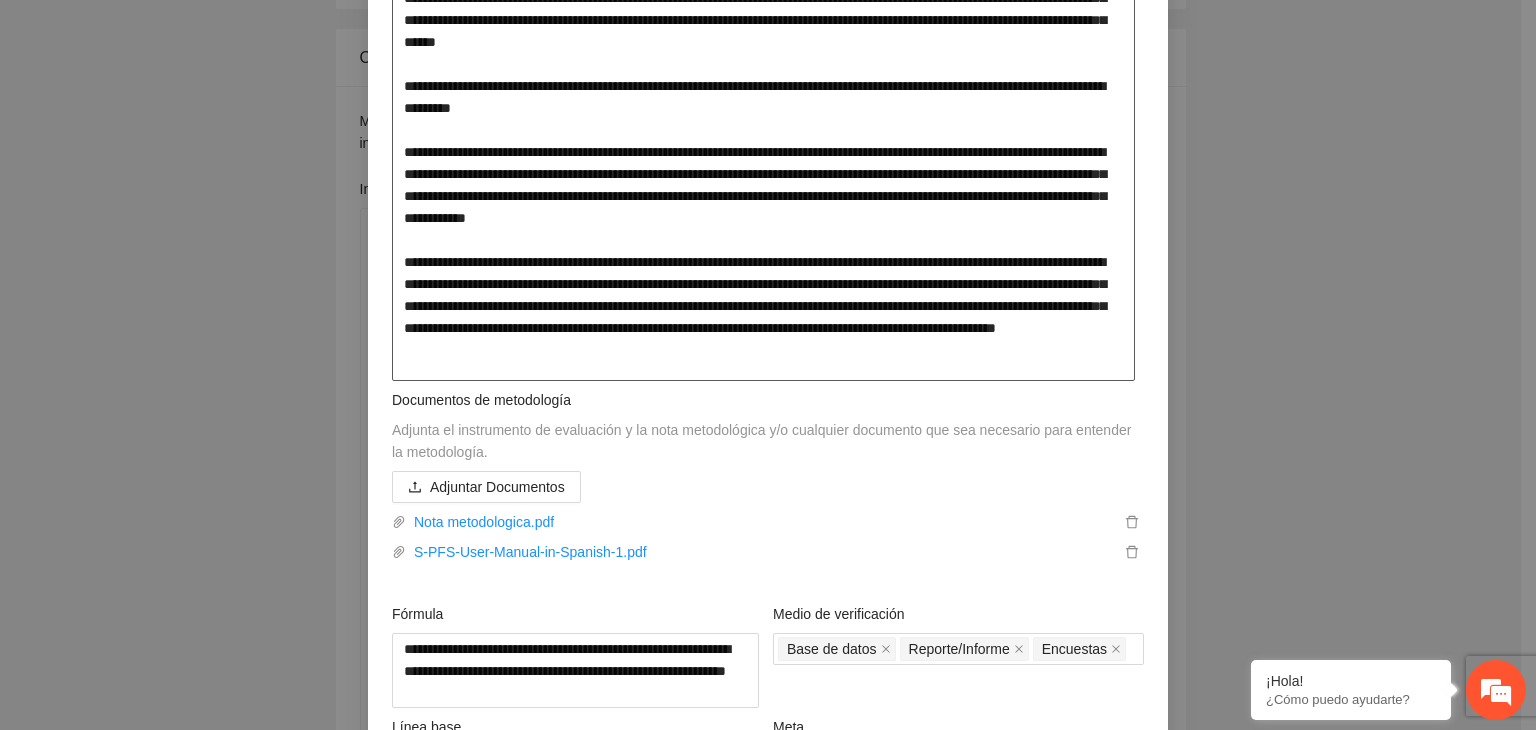 scroll, scrollTop: 964, scrollLeft: 0, axis: vertical 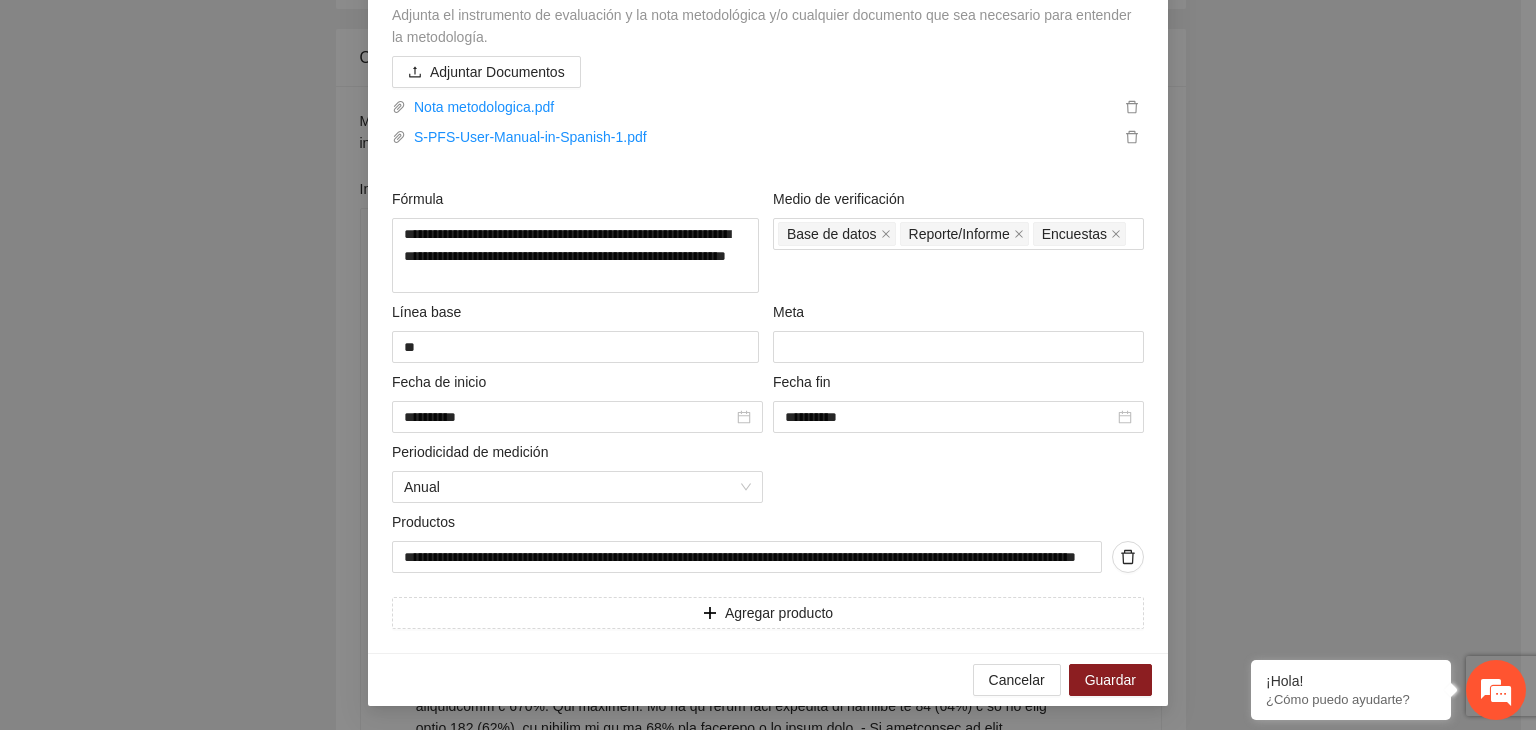 drag, startPoint x: 396, startPoint y: 384, endPoint x: 1292, endPoint y: 80, distance: 946.167 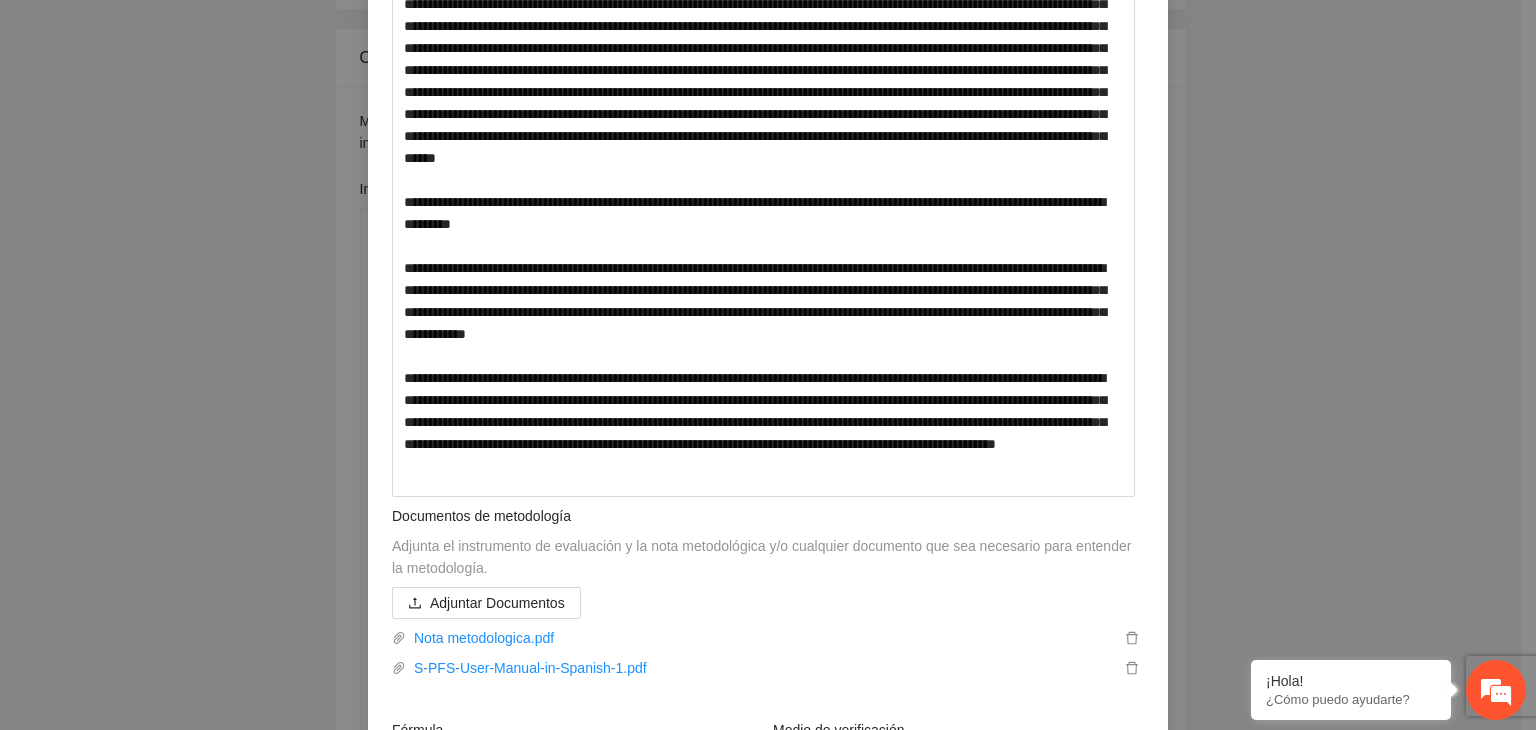 scroll, scrollTop: 384, scrollLeft: 0, axis: vertical 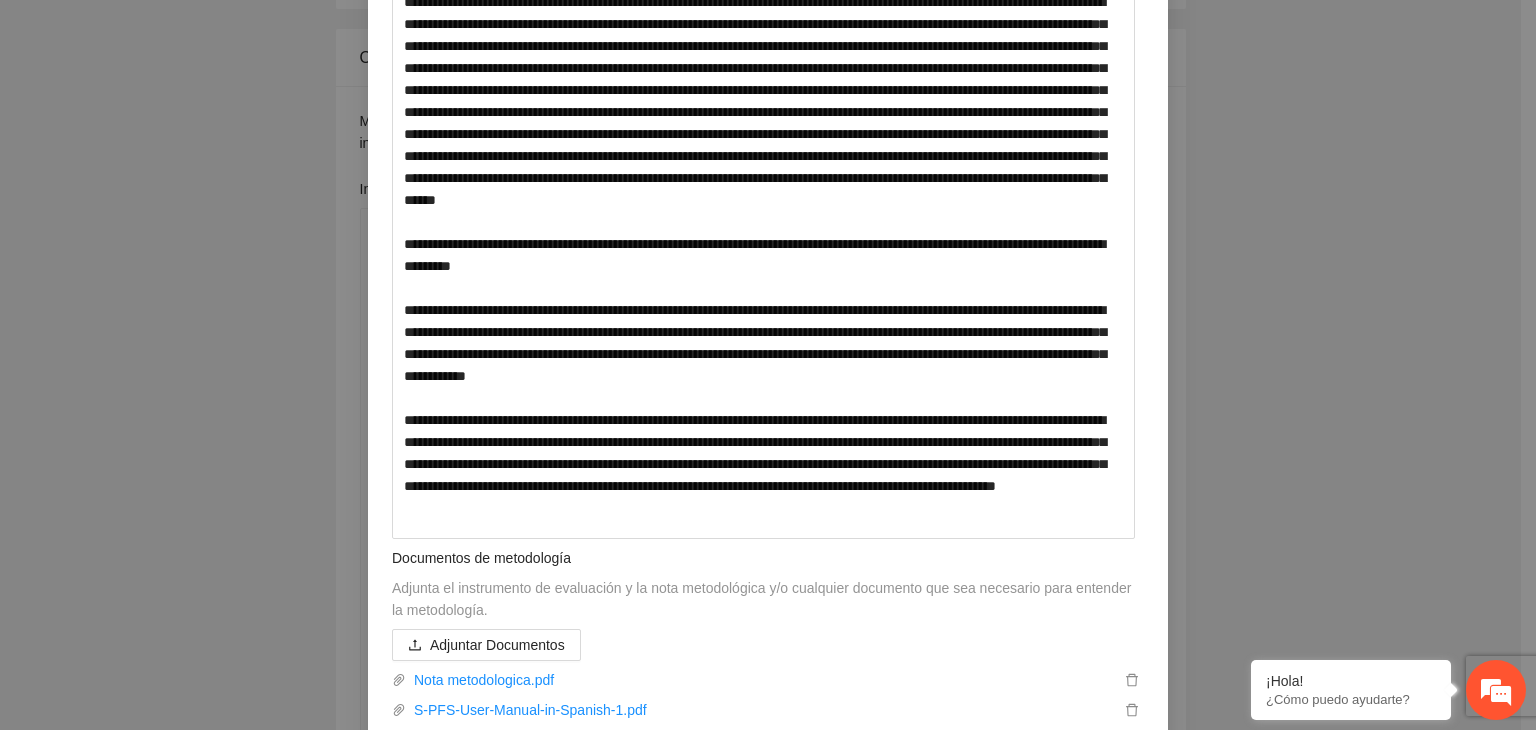 click on "**********" at bounding box center (768, 365) 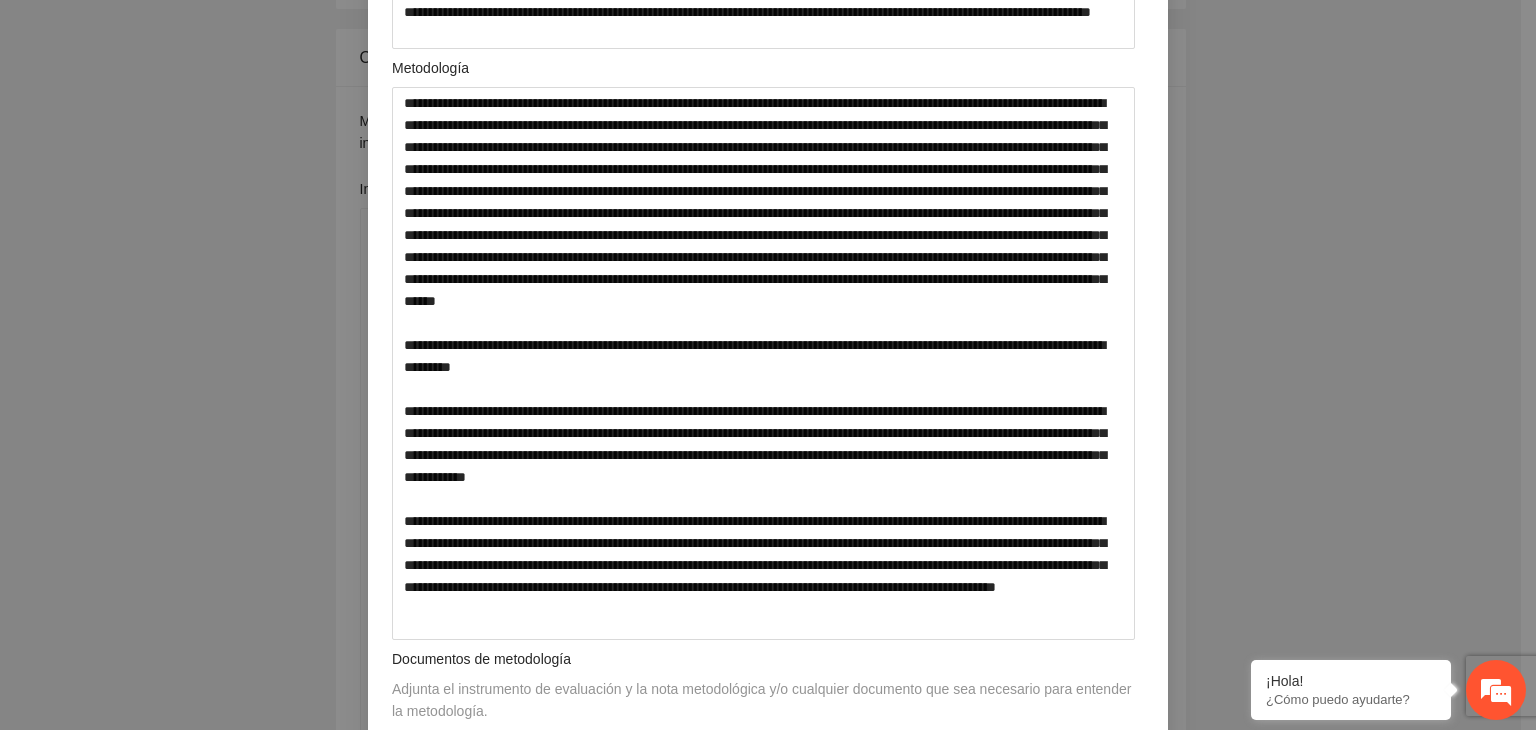 scroll, scrollTop: 184, scrollLeft: 0, axis: vertical 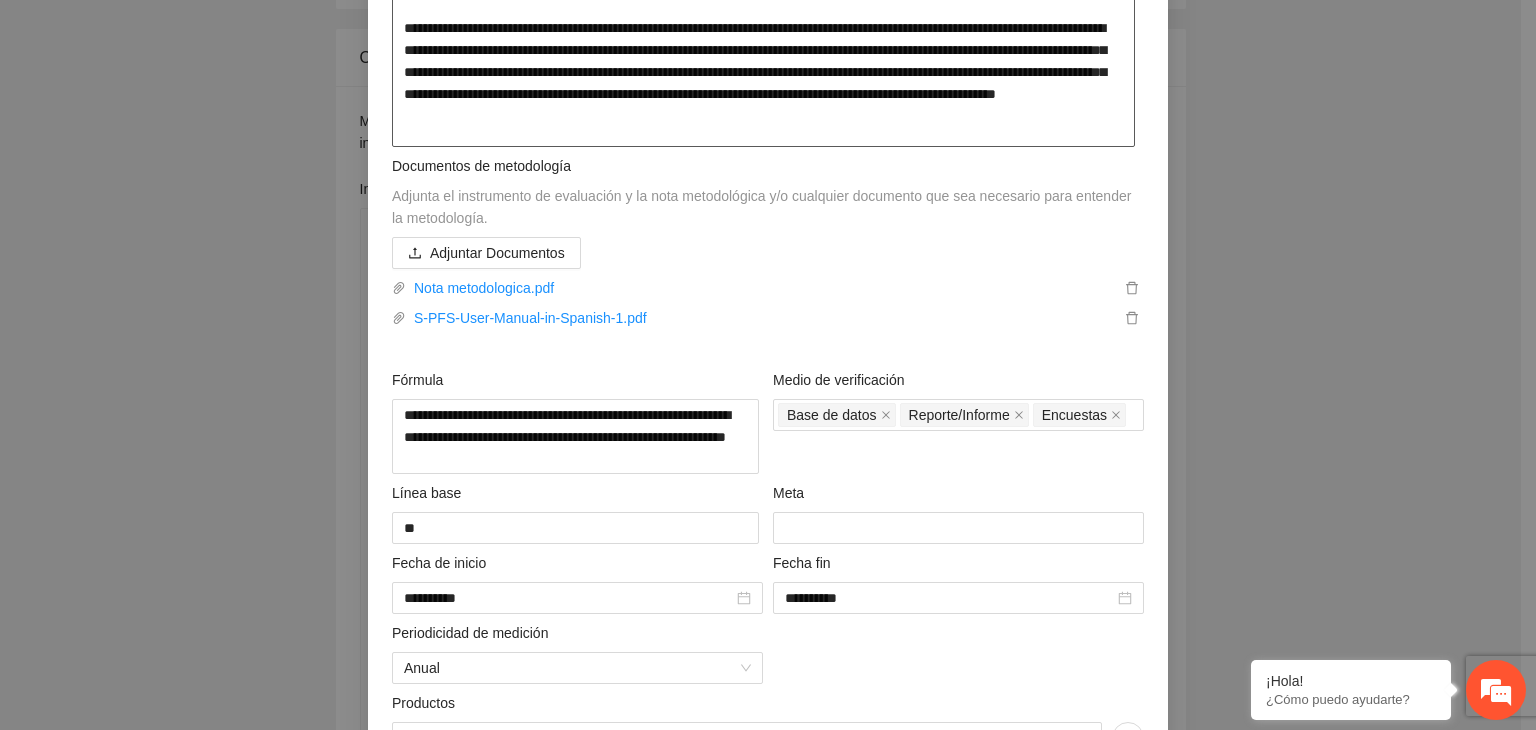 drag, startPoint x: 389, startPoint y: 206, endPoint x: 871, endPoint y: 159, distance: 484.28607 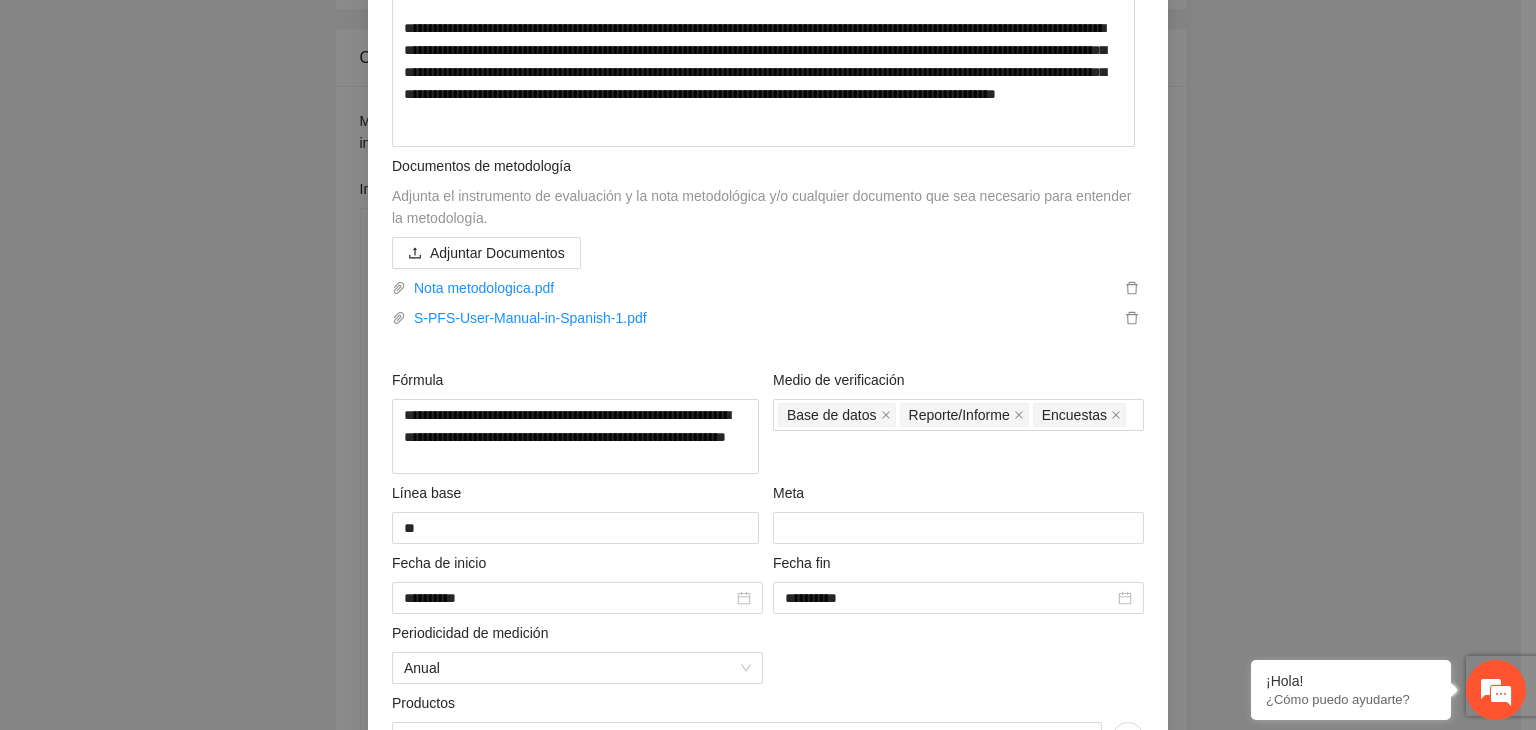 scroll, scrollTop: 964, scrollLeft: 0, axis: vertical 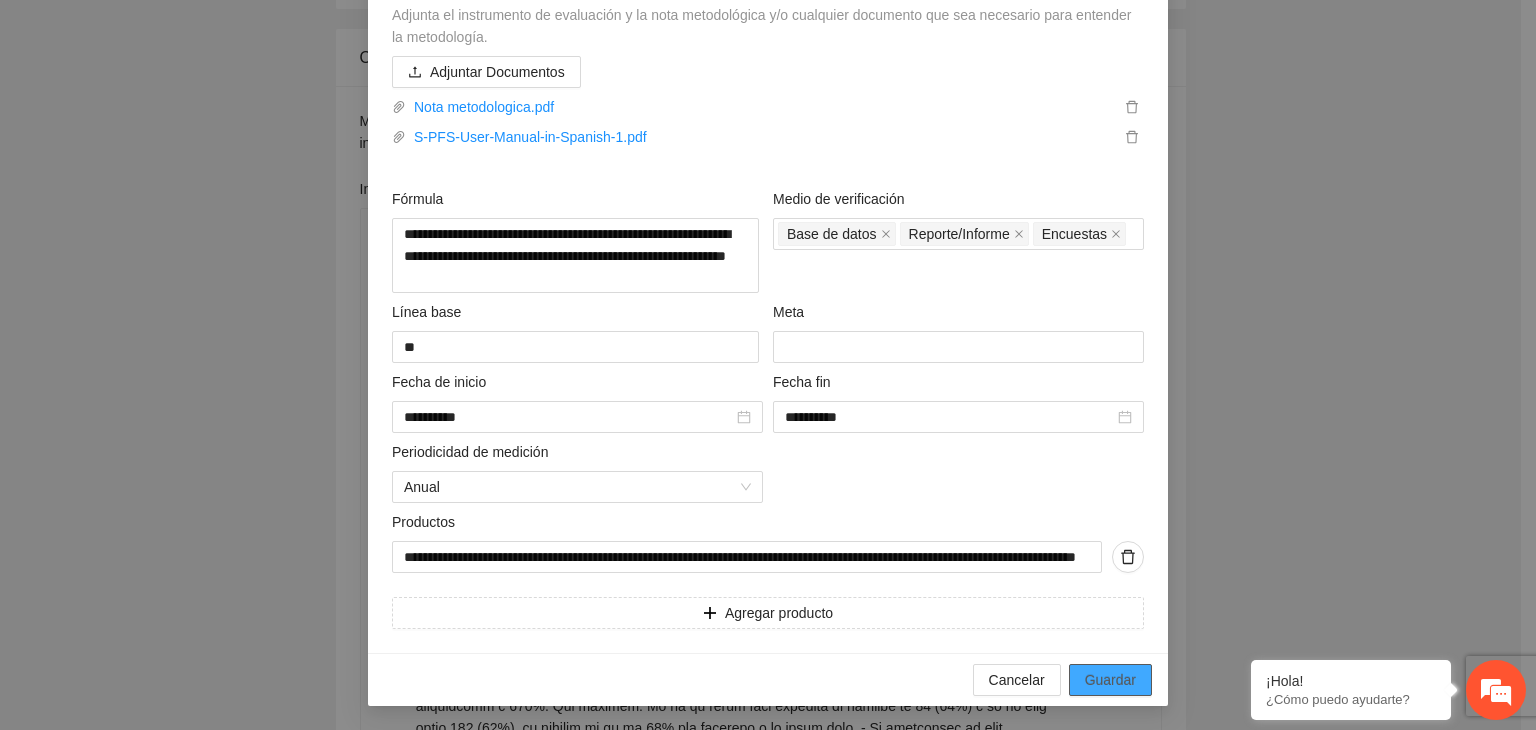 click on "Guardar" at bounding box center (1110, 680) 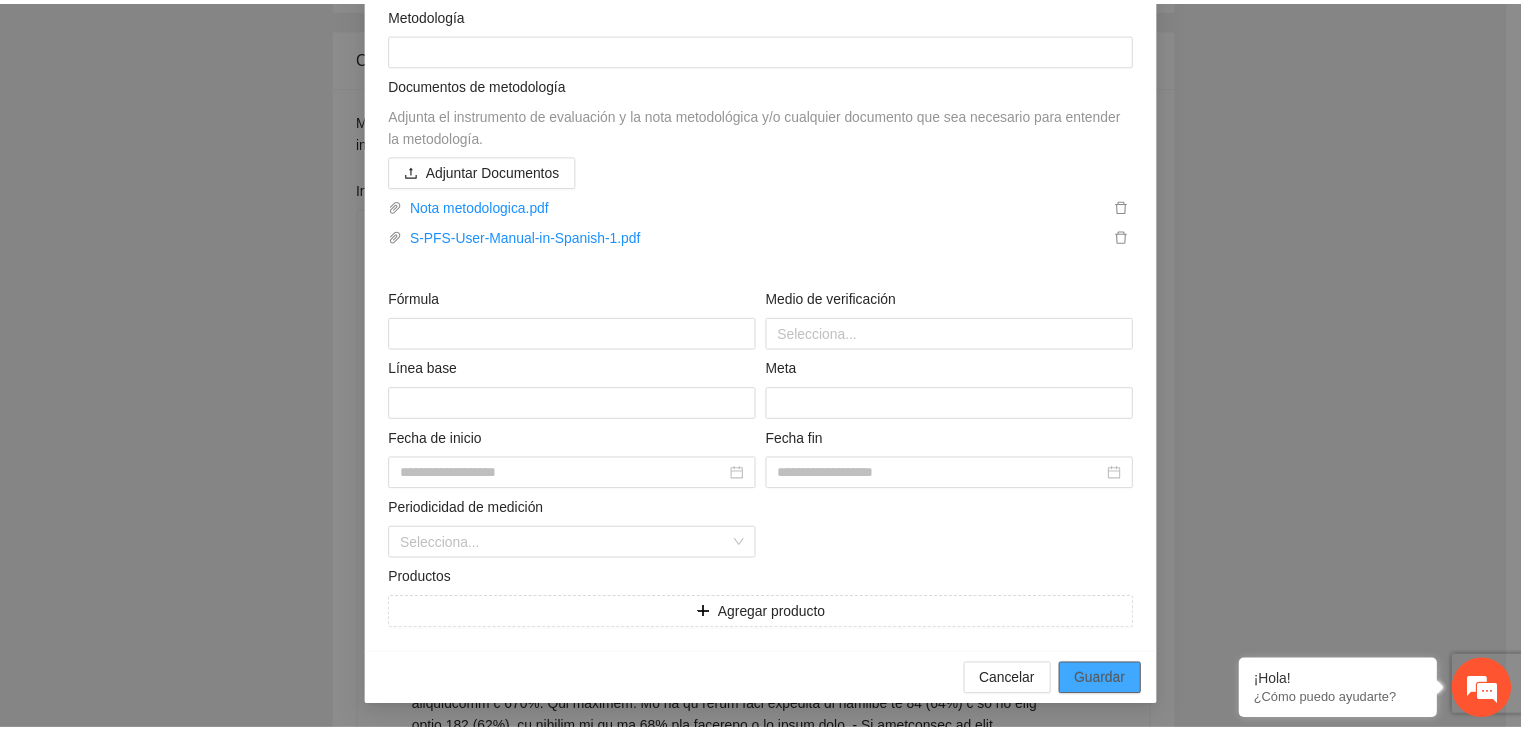 scroll, scrollTop: 216, scrollLeft: 0, axis: vertical 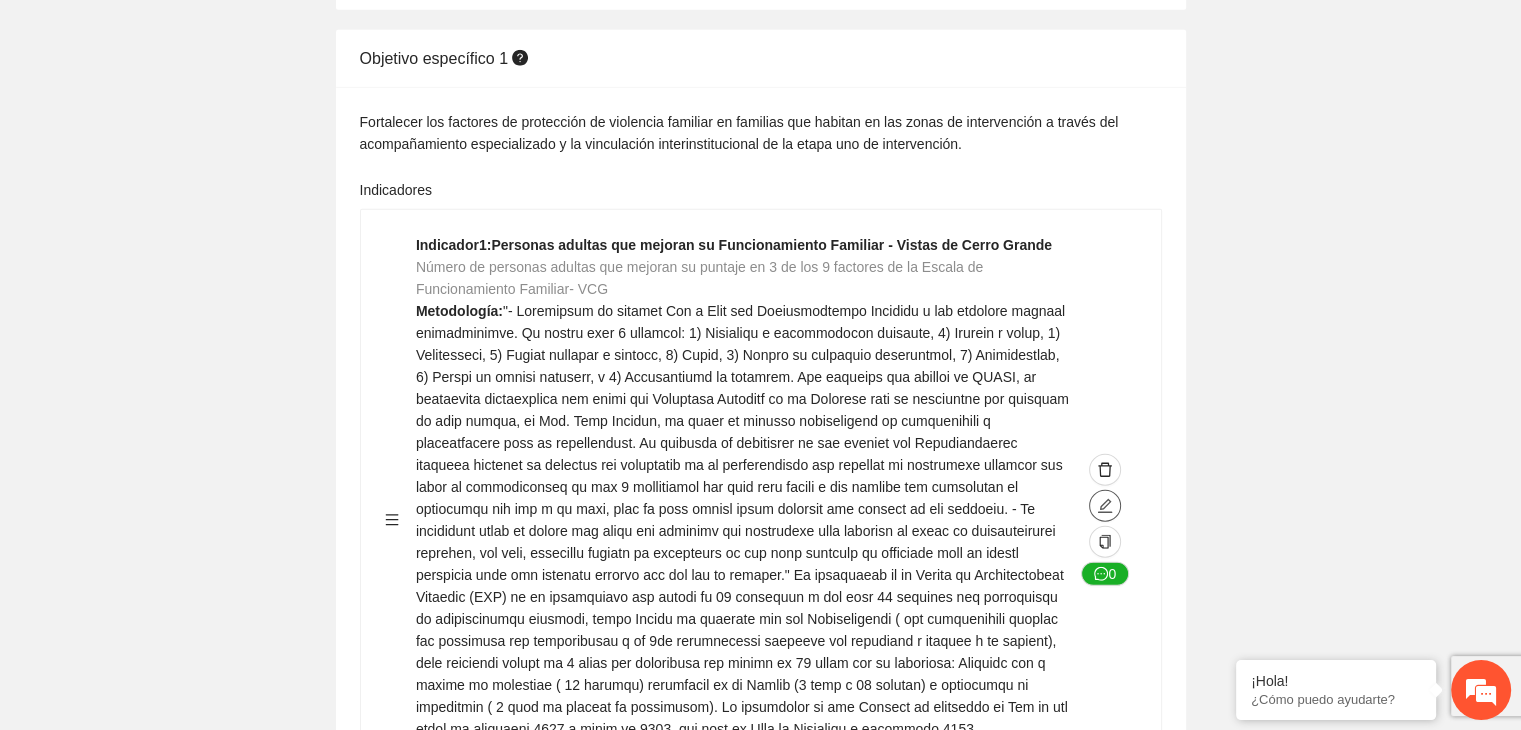click 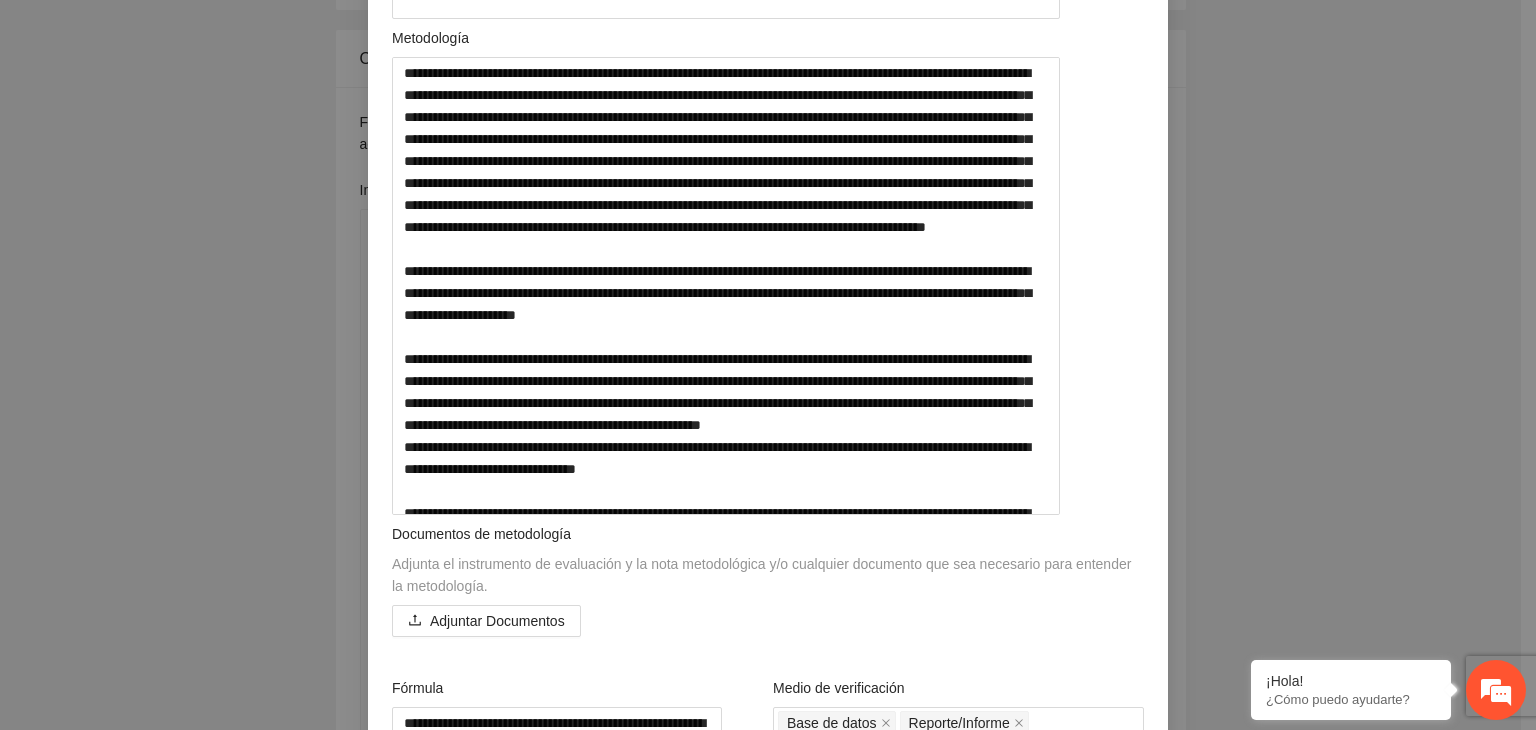 scroll, scrollTop: 335, scrollLeft: 0, axis: vertical 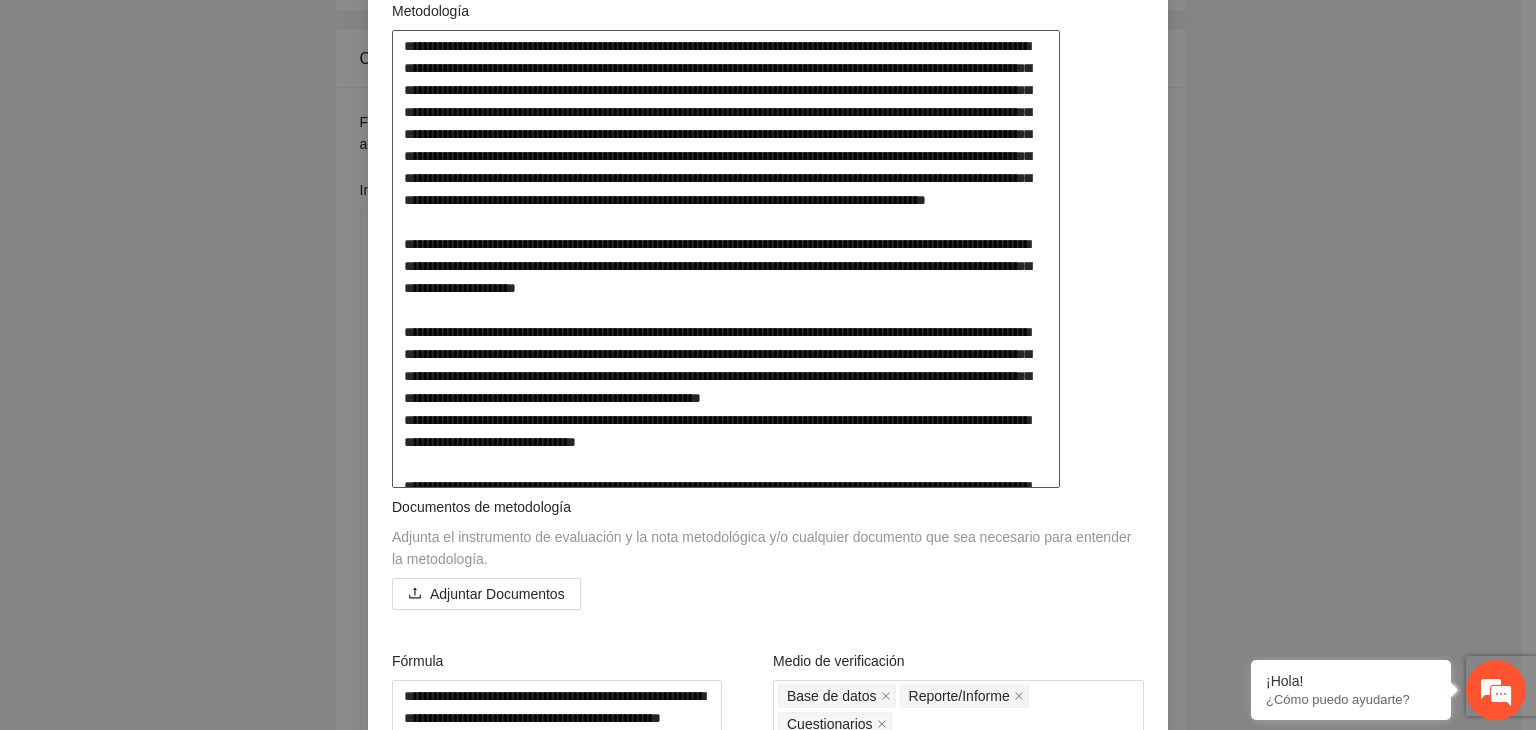 click at bounding box center [726, 259] 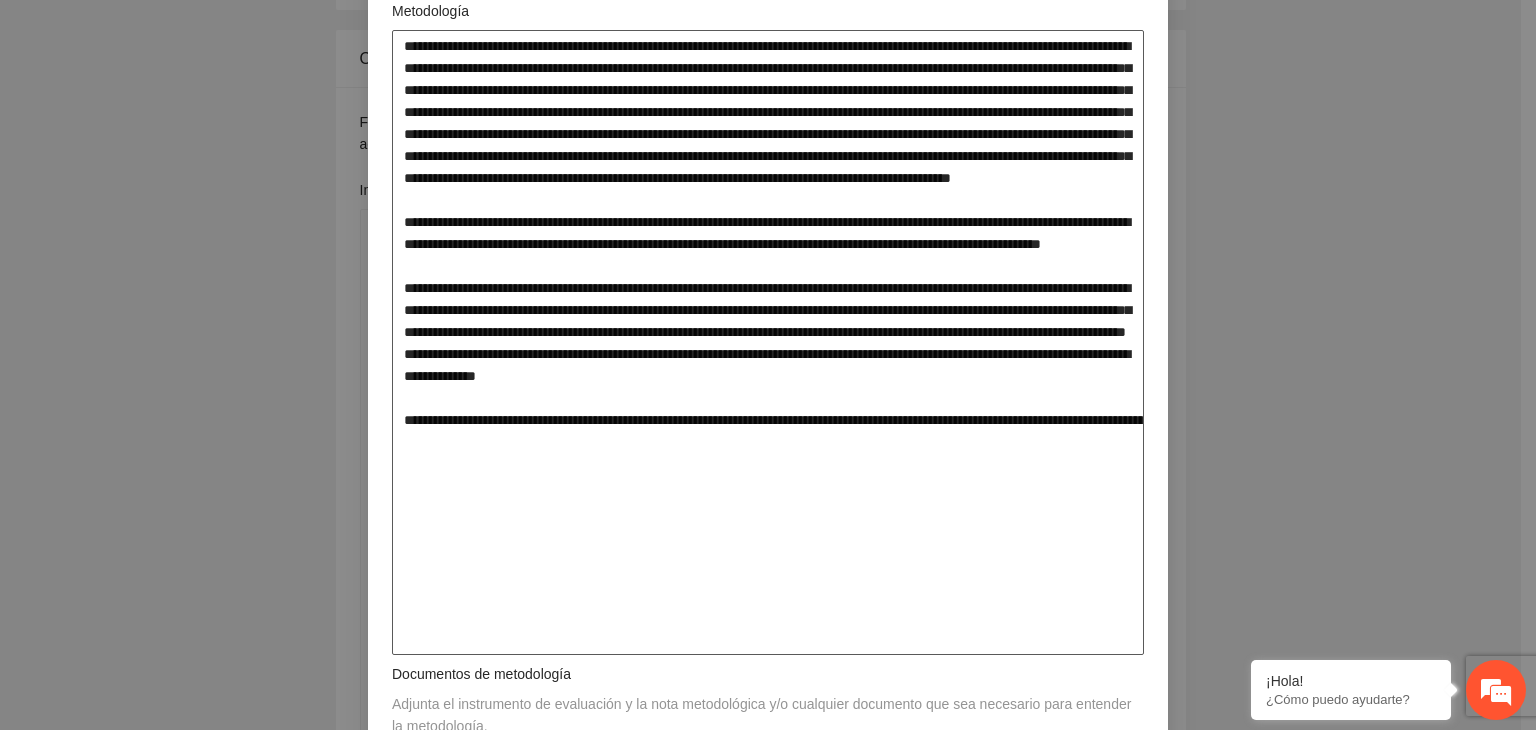 paste on "**********" 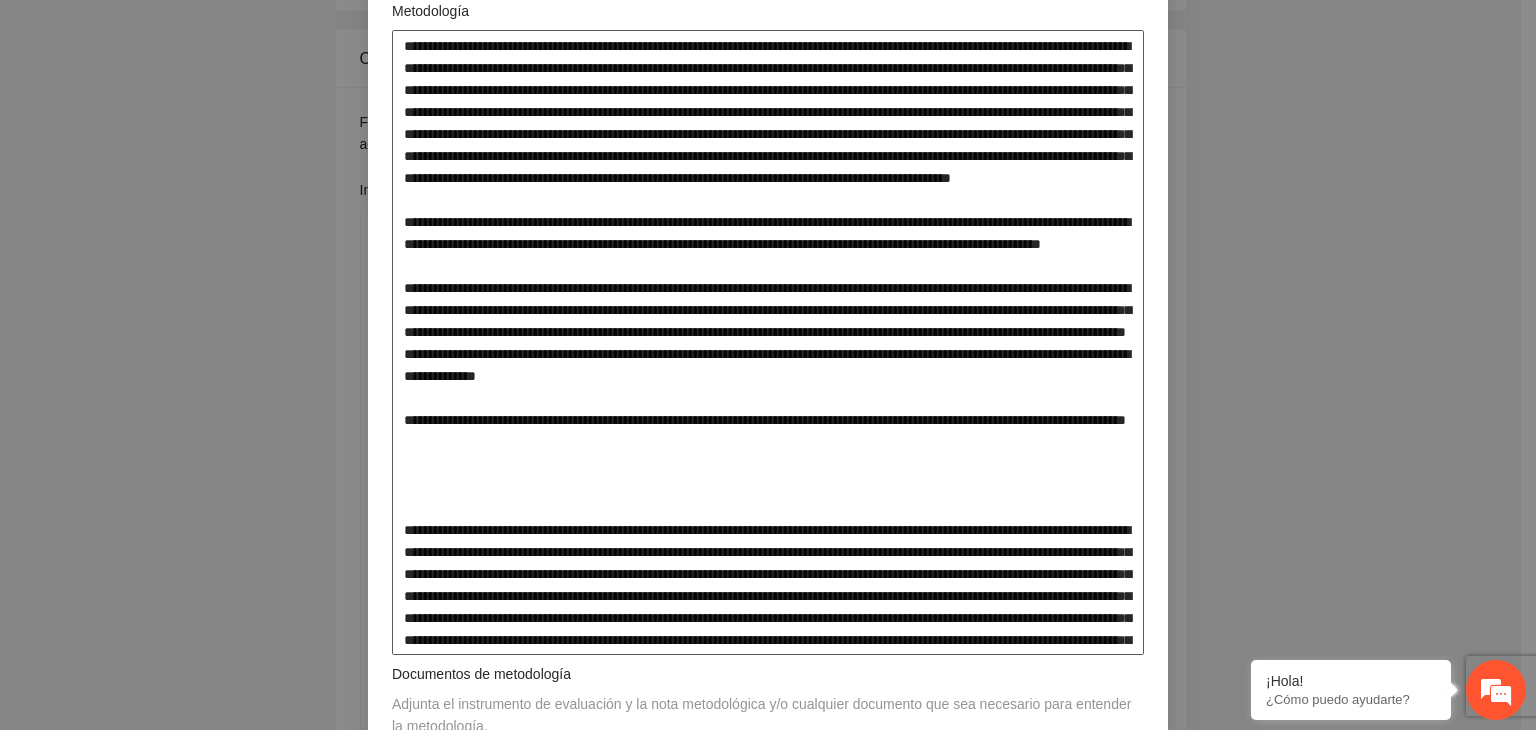 scroll, scrollTop: 788, scrollLeft: 0, axis: vertical 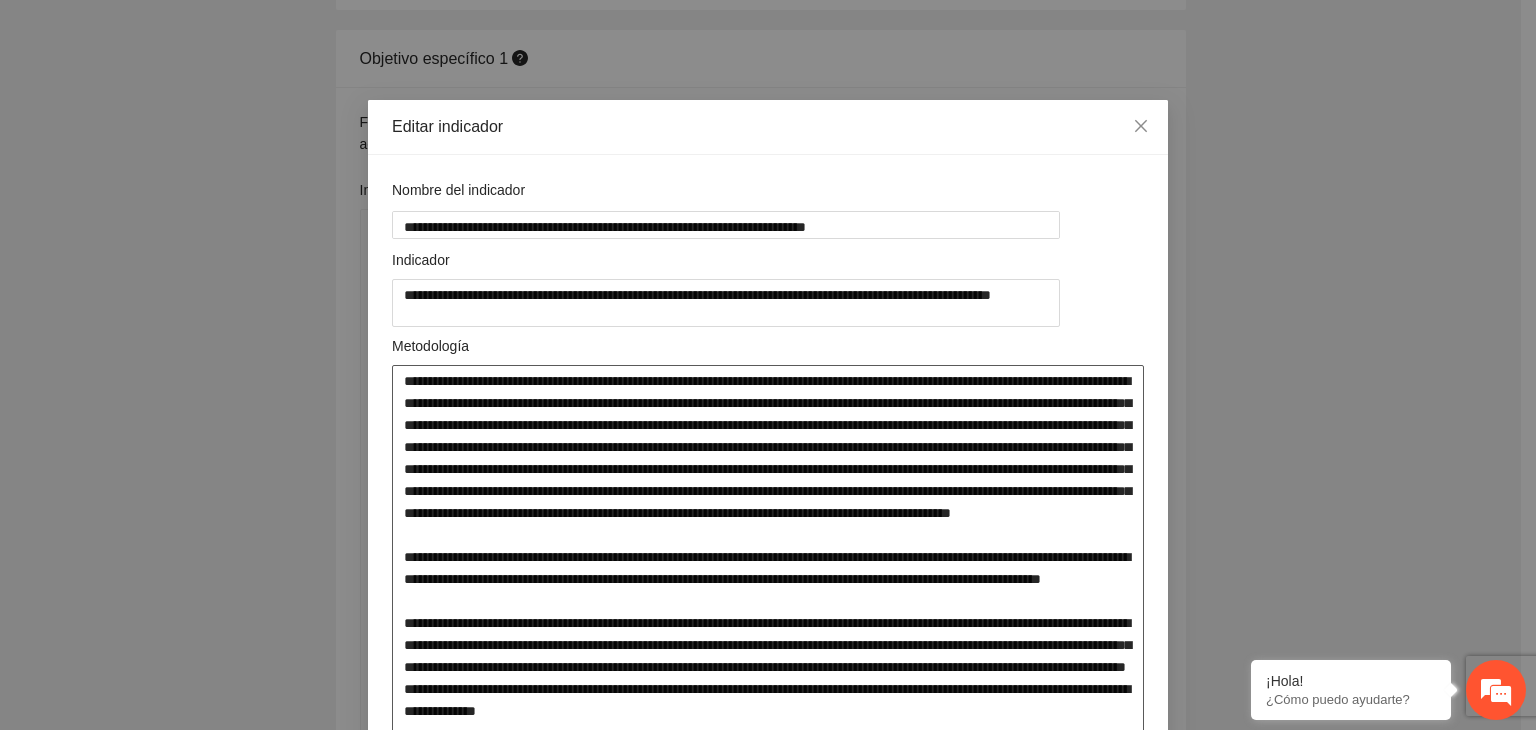 drag, startPoint x: 593, startPoint y: 297, endPoint x: 256, endPoint y: 189, distance: 353.88275 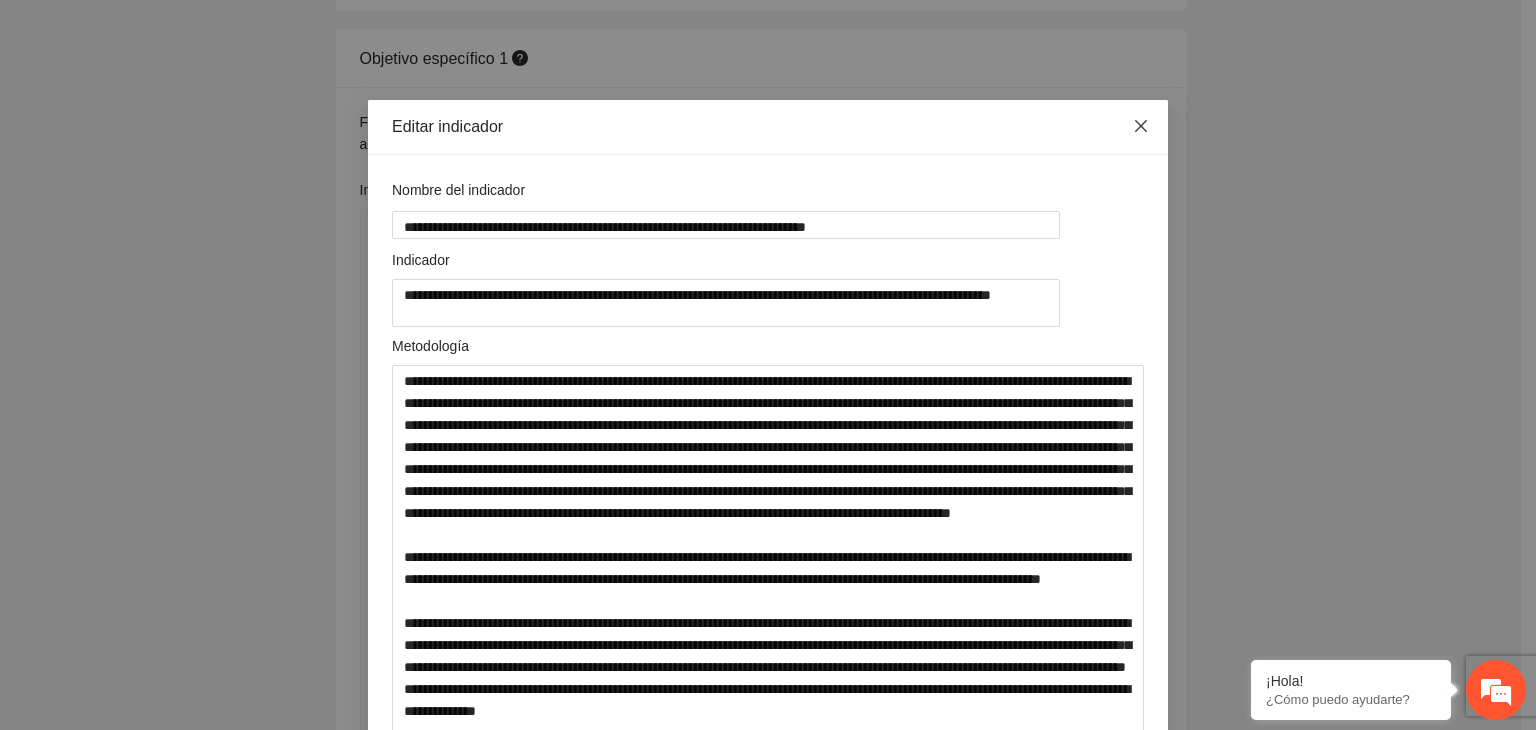 click 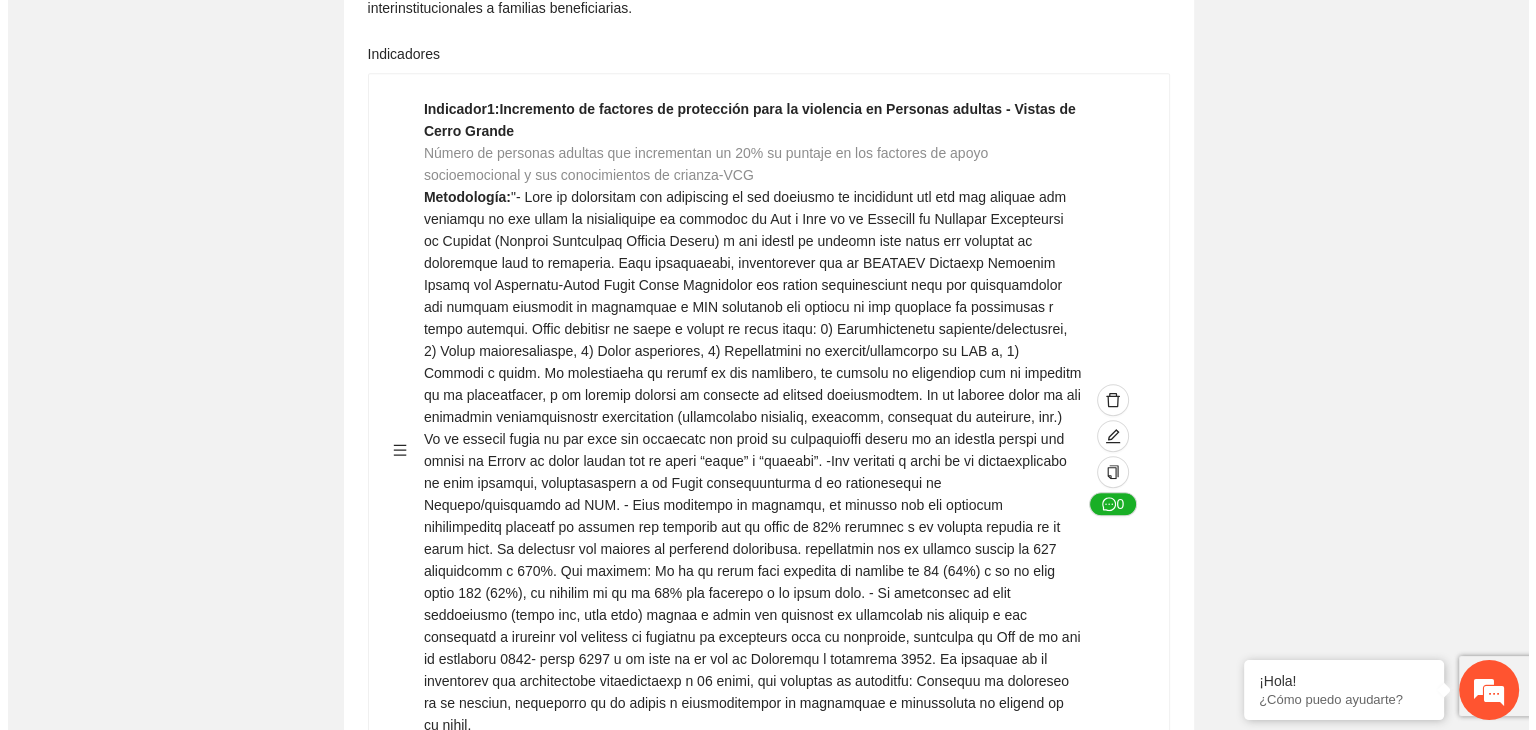scroll, scrollTop: 1308, scrollLeft: 0, axis: vertical 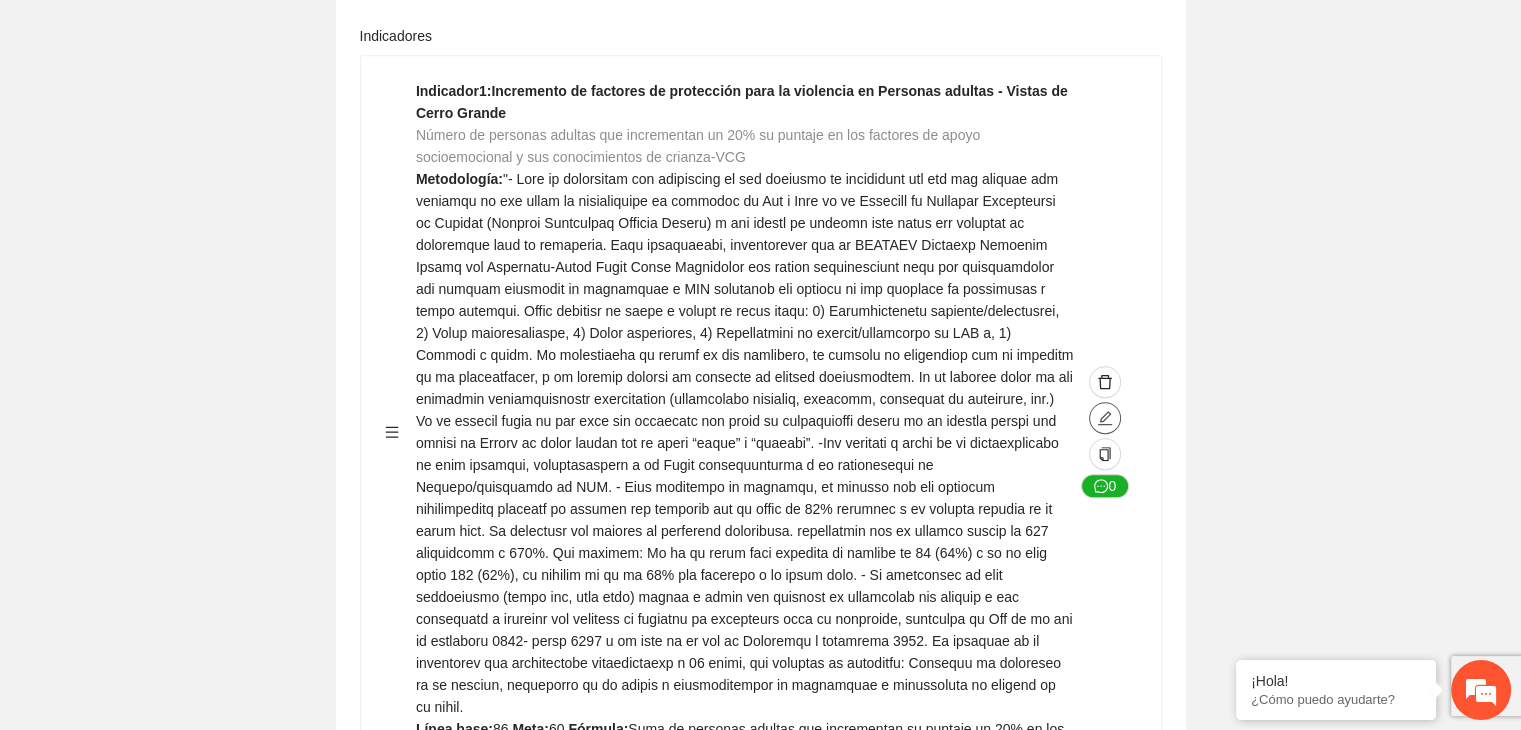 click 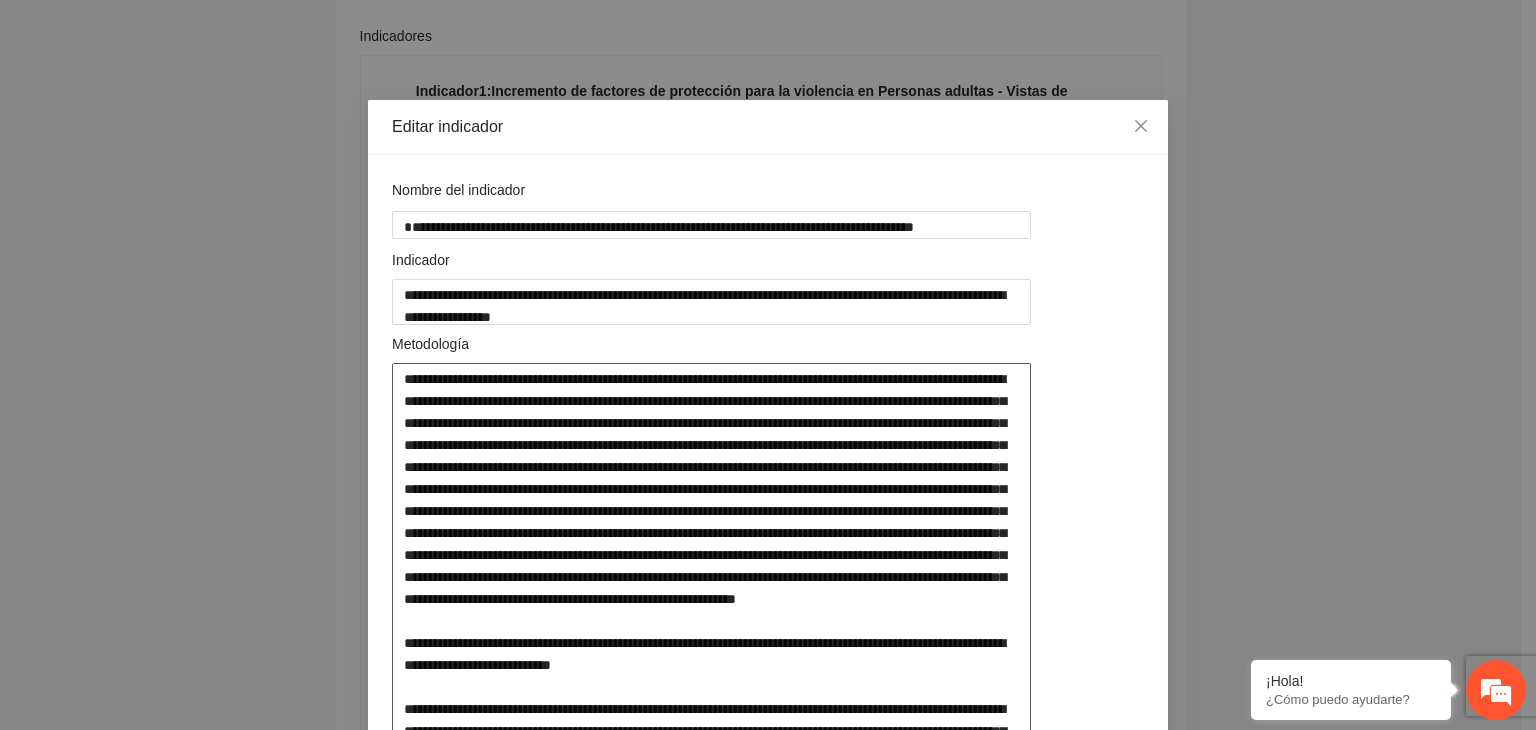 click at bounding box center (711, 600) 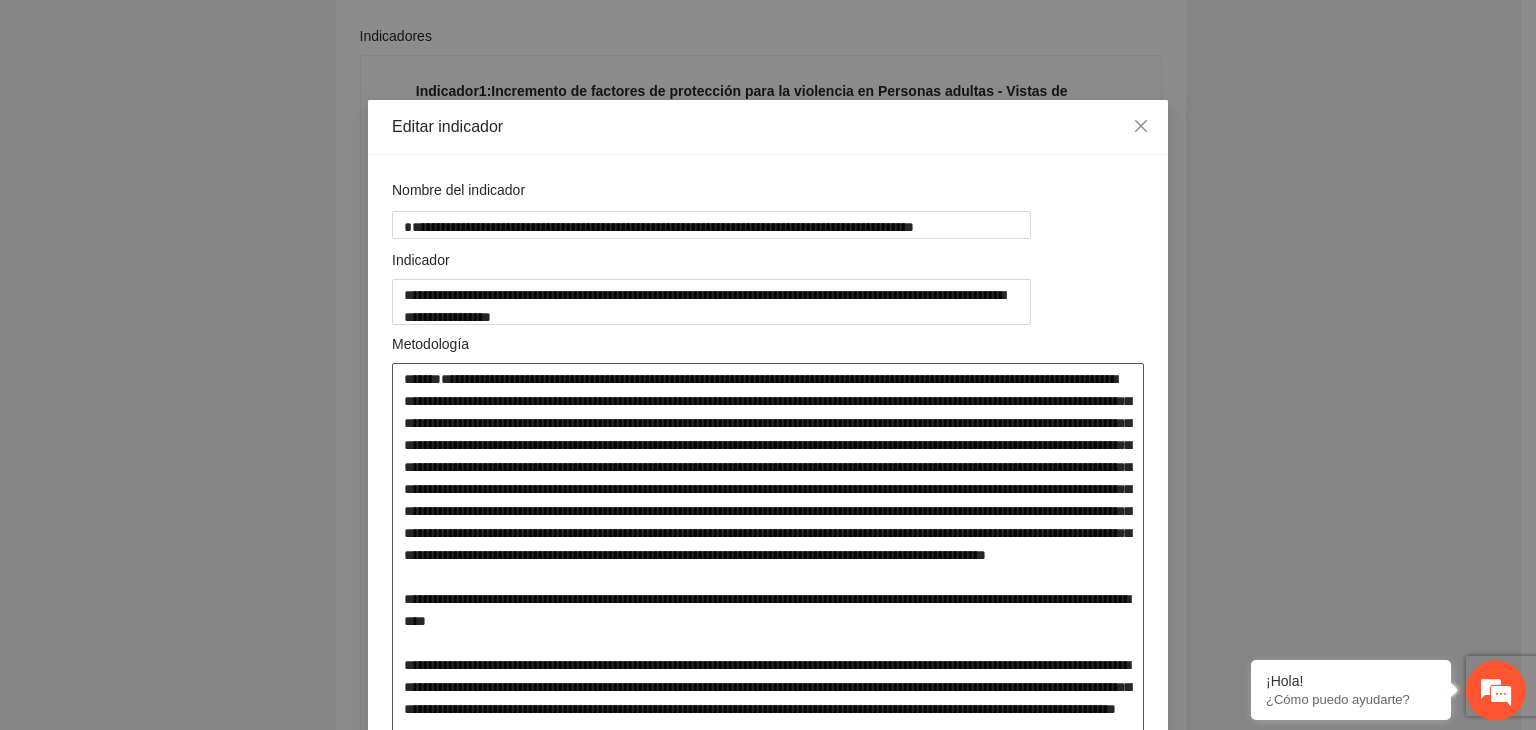 paste on "**********" 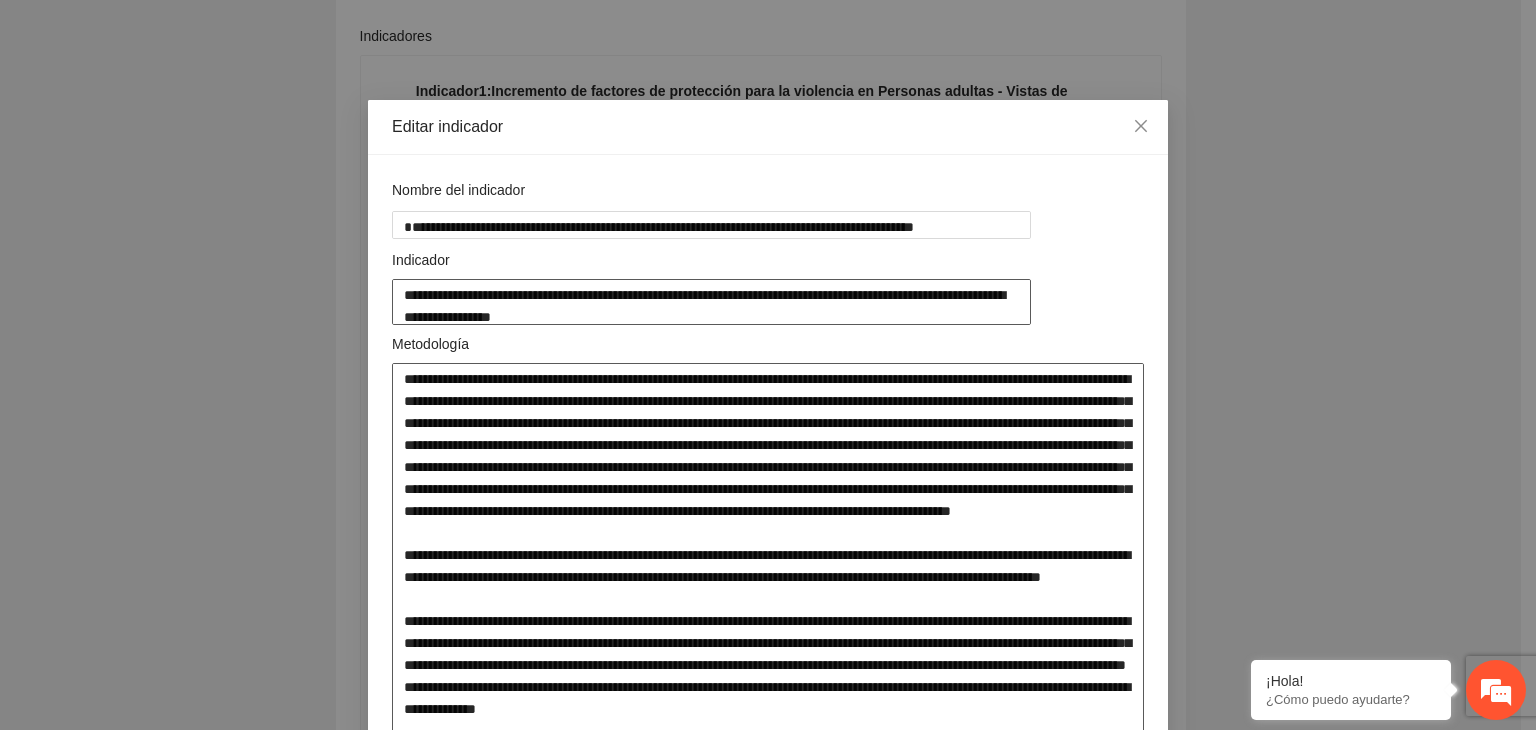 scroll, scrollTop: 149, scrollLeft: 0, axis: vertical 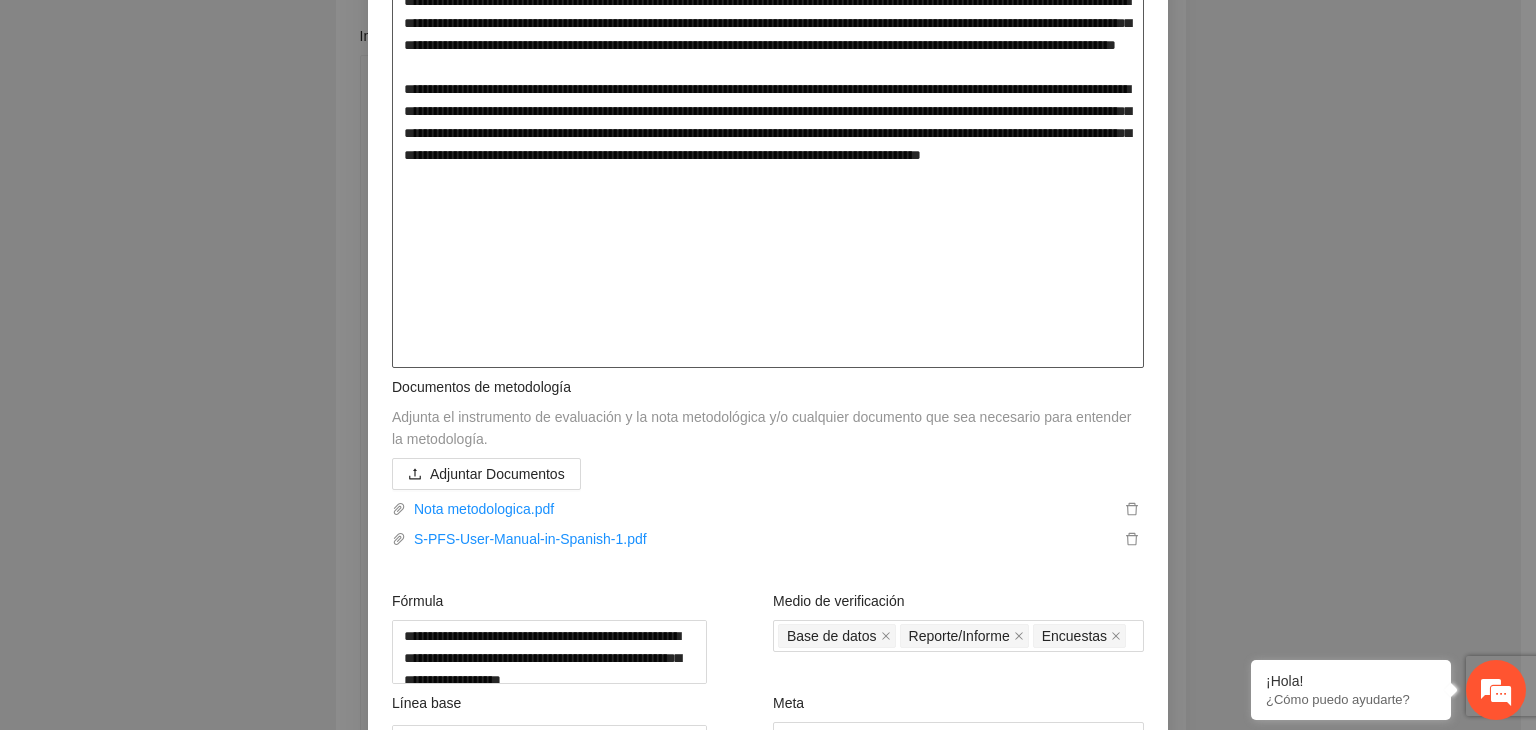 drag, startPoint x: 392, startPoint y: 404, endPoint x: 908, endPoint y: 369, distance: 517.18567 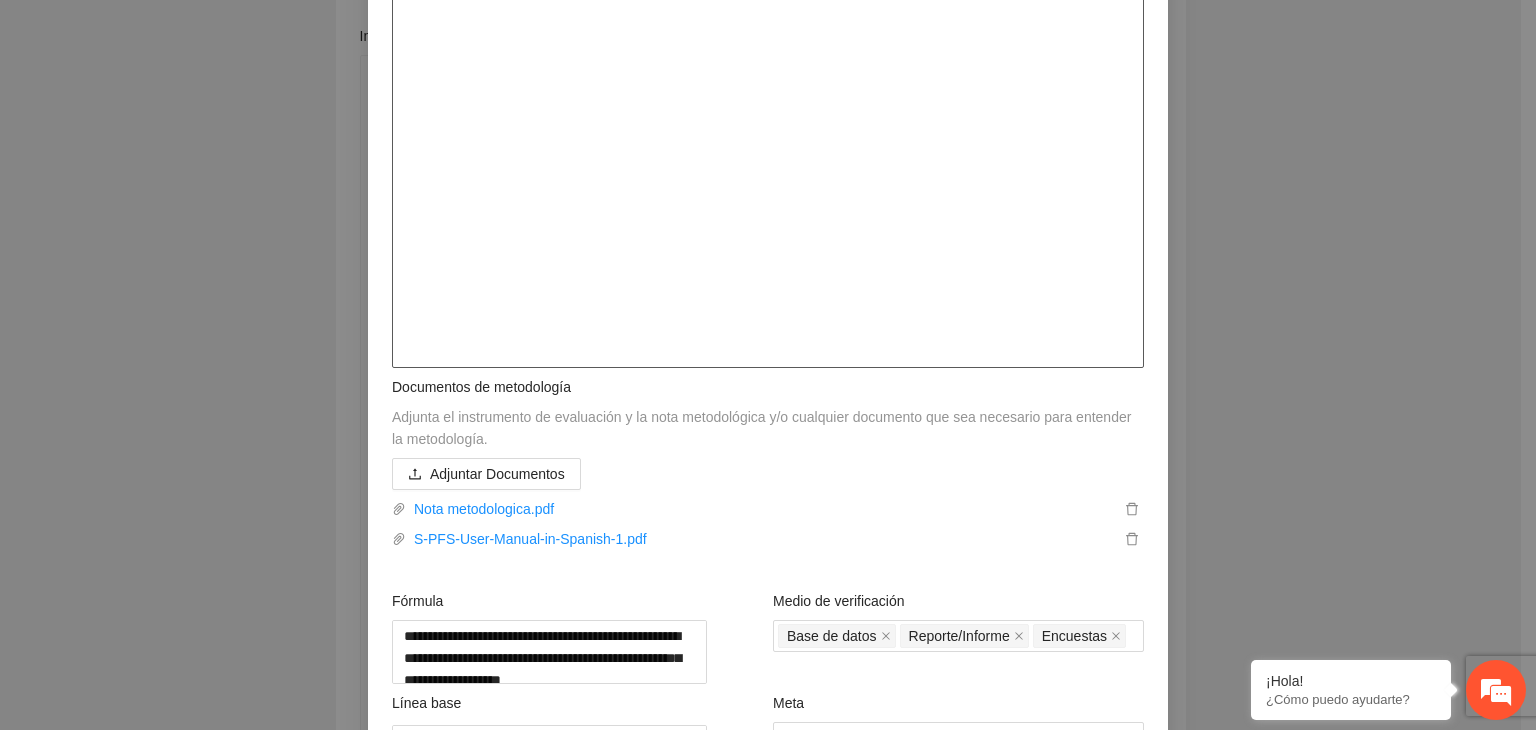 scroll, scrollTop: 752, scrollLeft: 0, axis: vertical 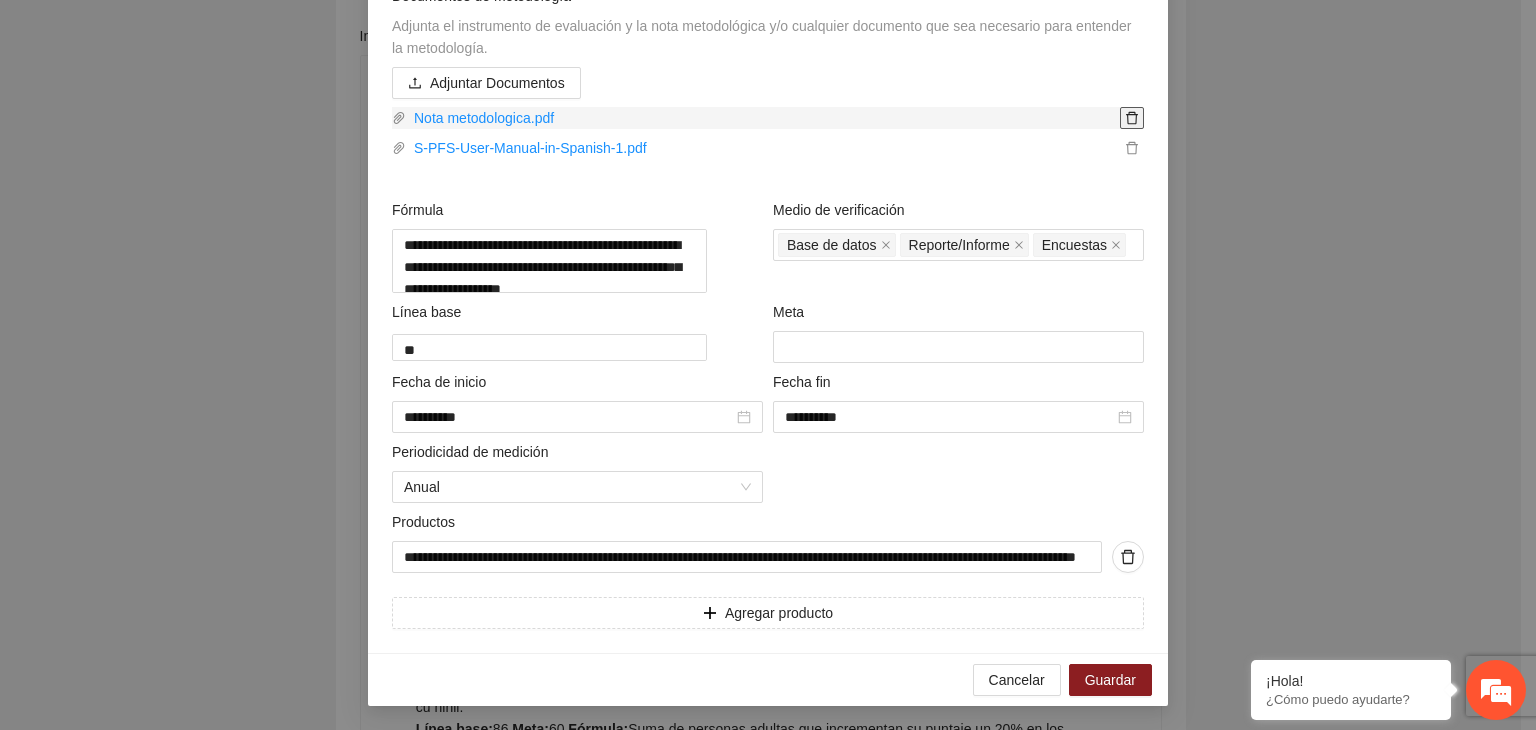 click 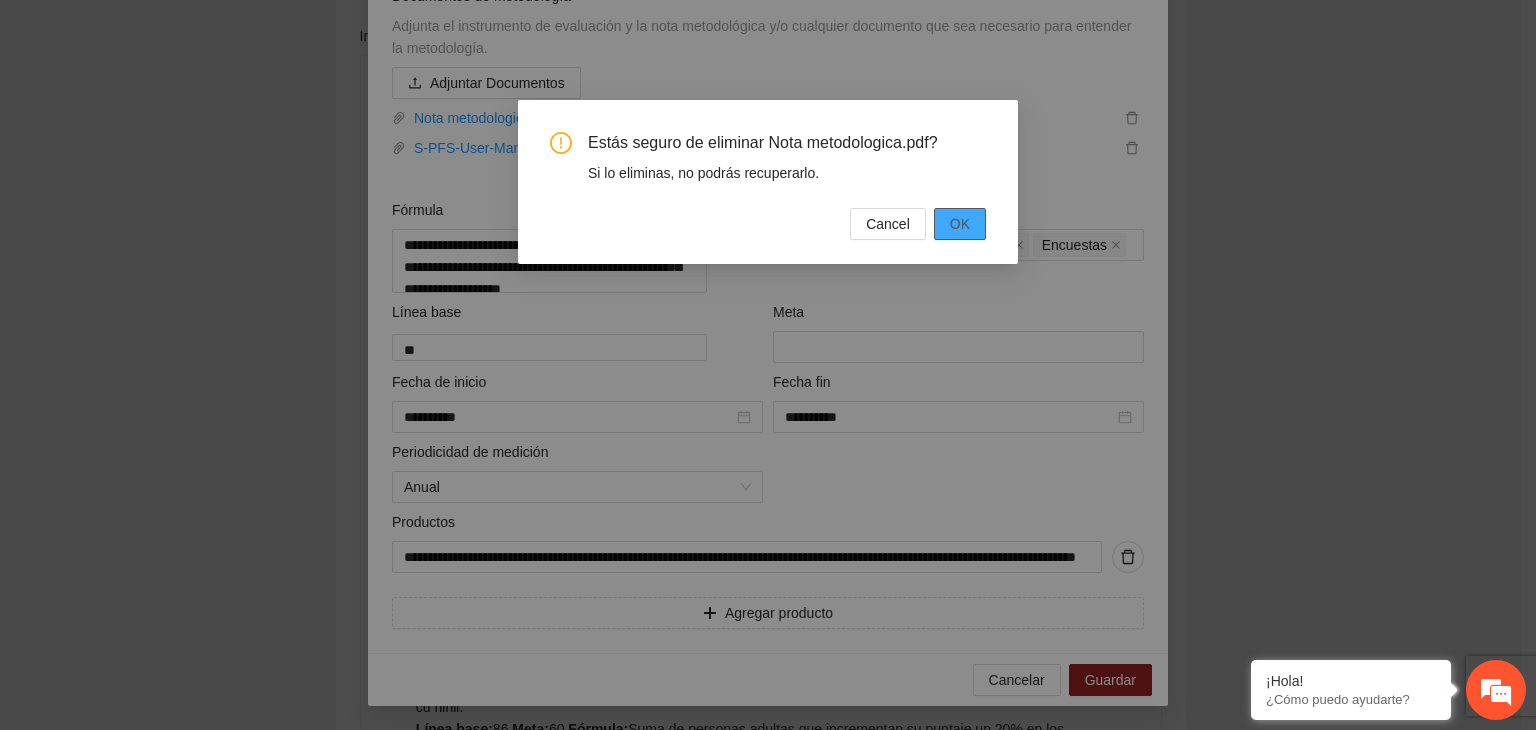 click on "OK" at bounding box center [960, 224] 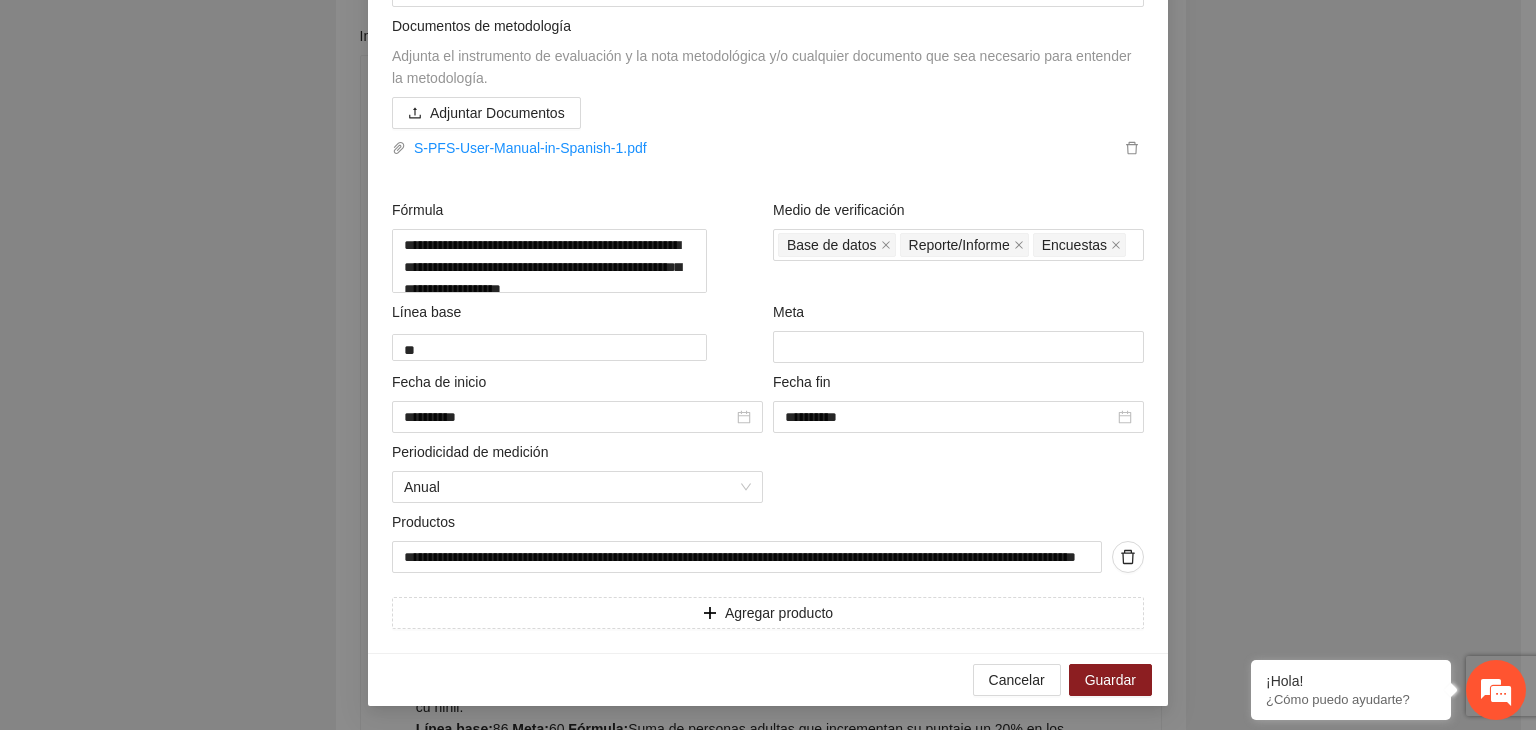 scroll, scrollTop: 891, scrollLeft: 0, axis: vertical 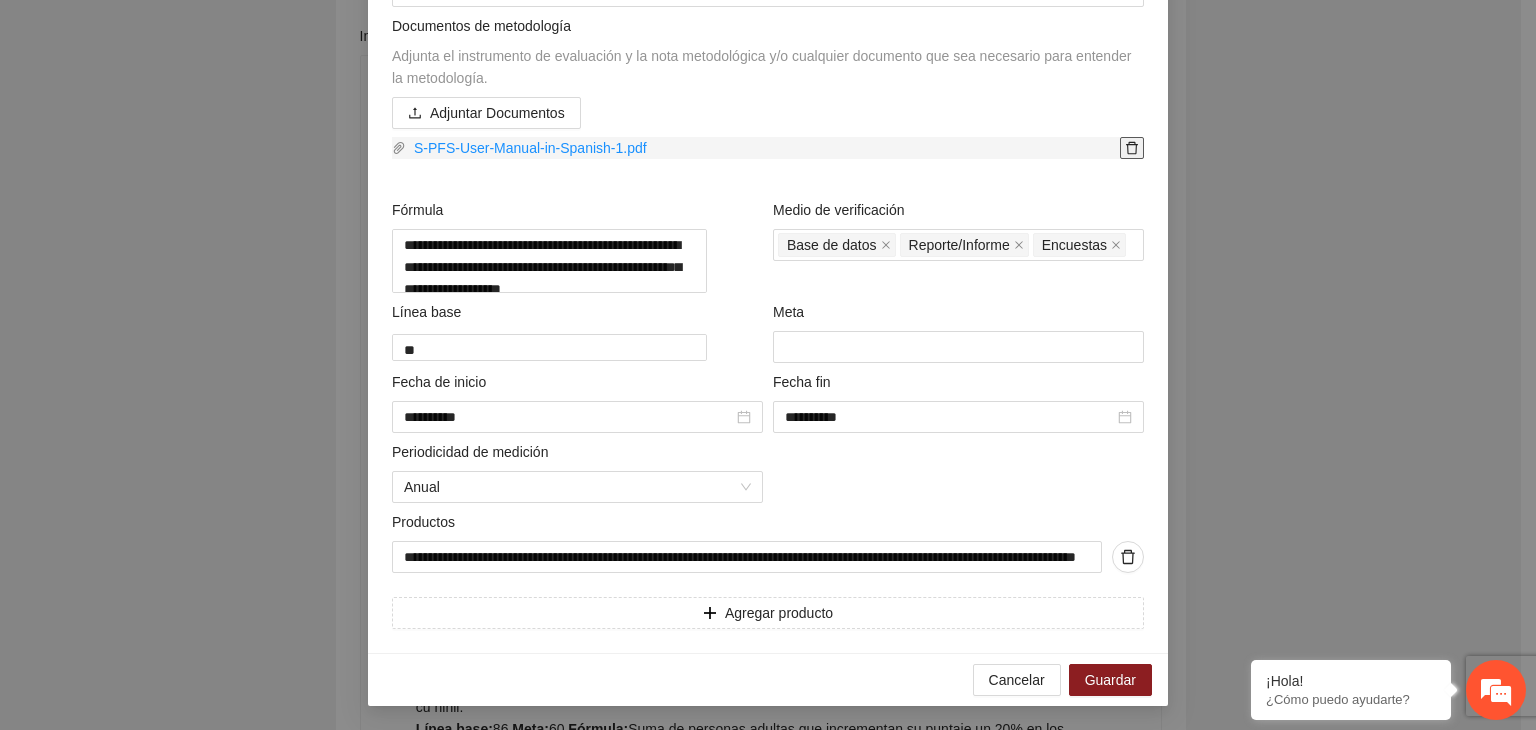 click 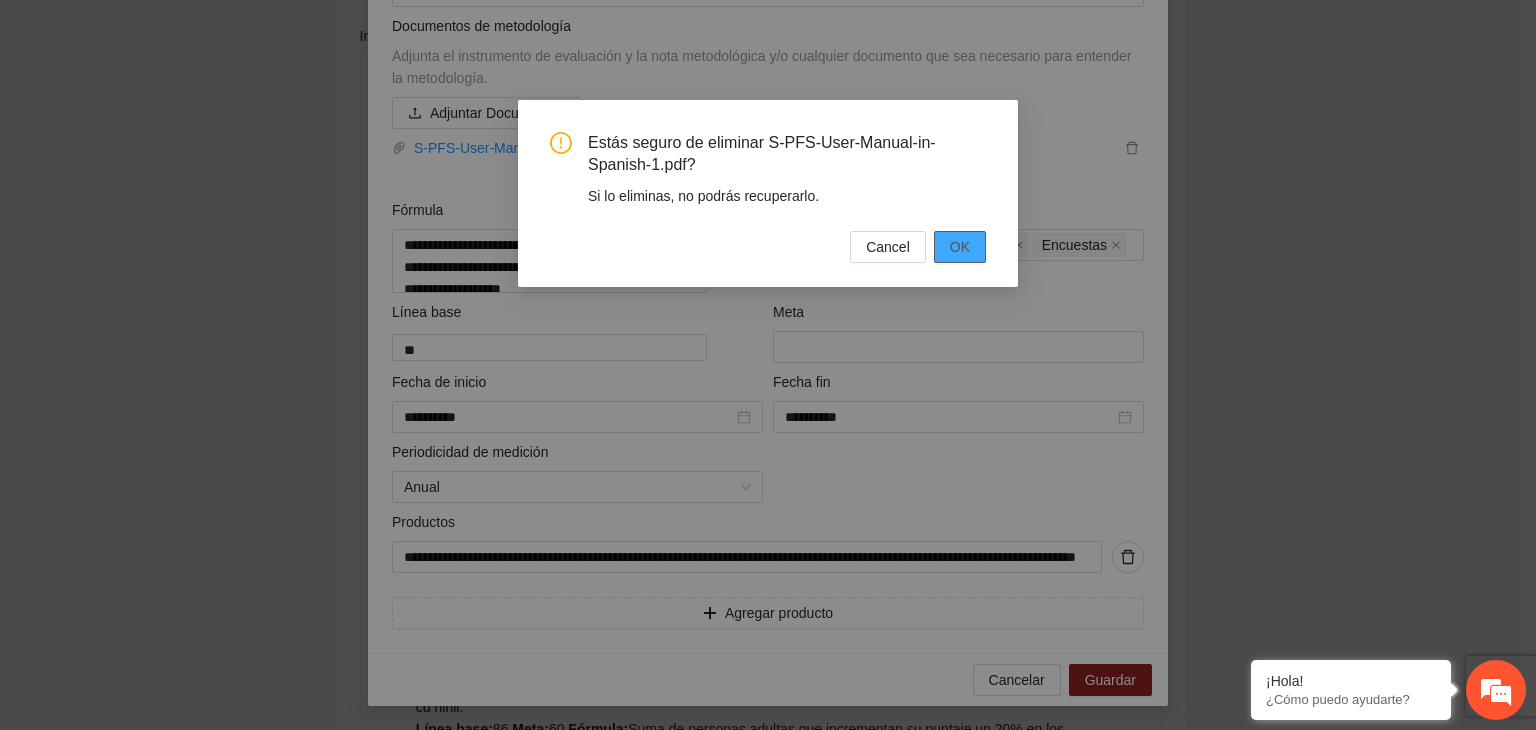 click on "OK" at bounding box center [960, 247] 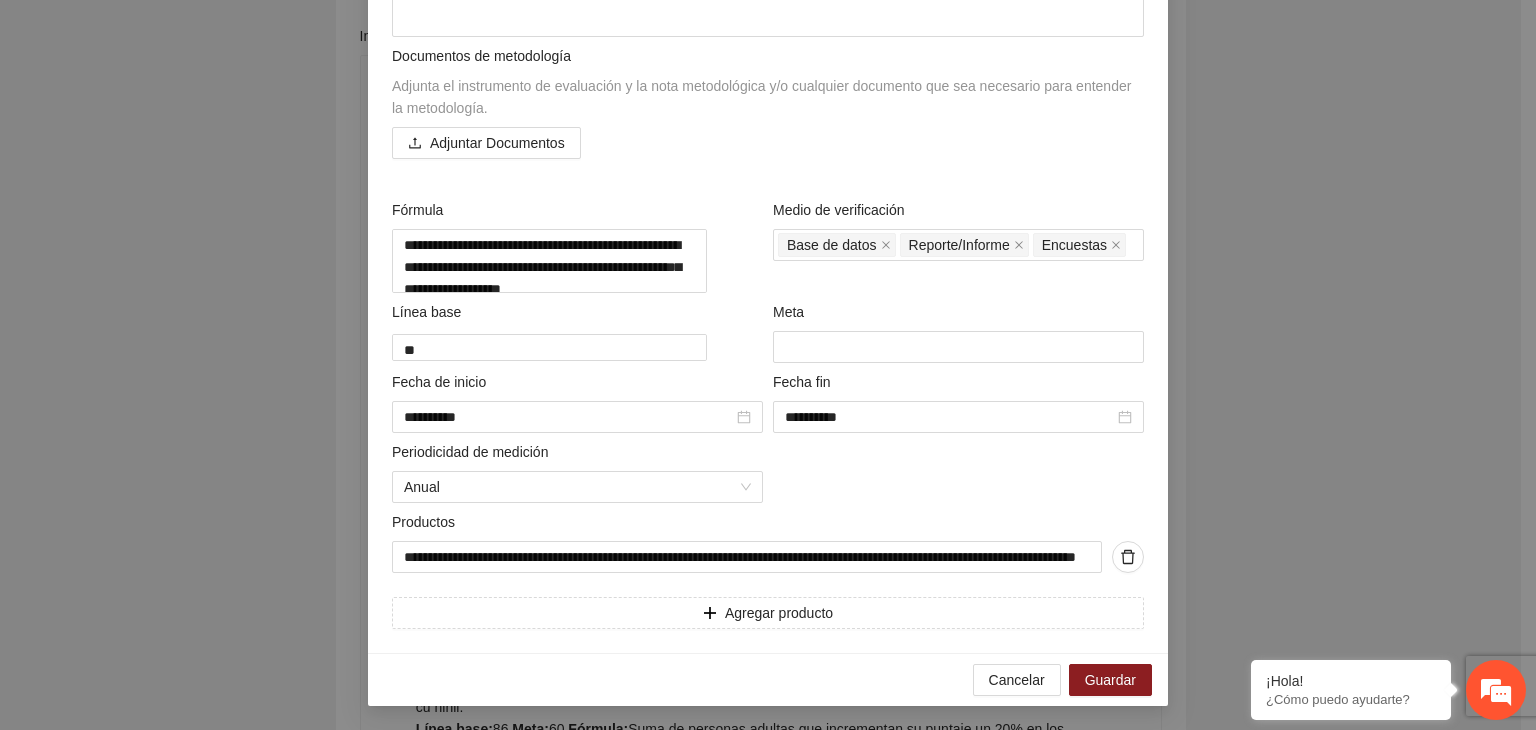 scroll, scrollTop: 860, scrollLeft: 0, axis: vertical 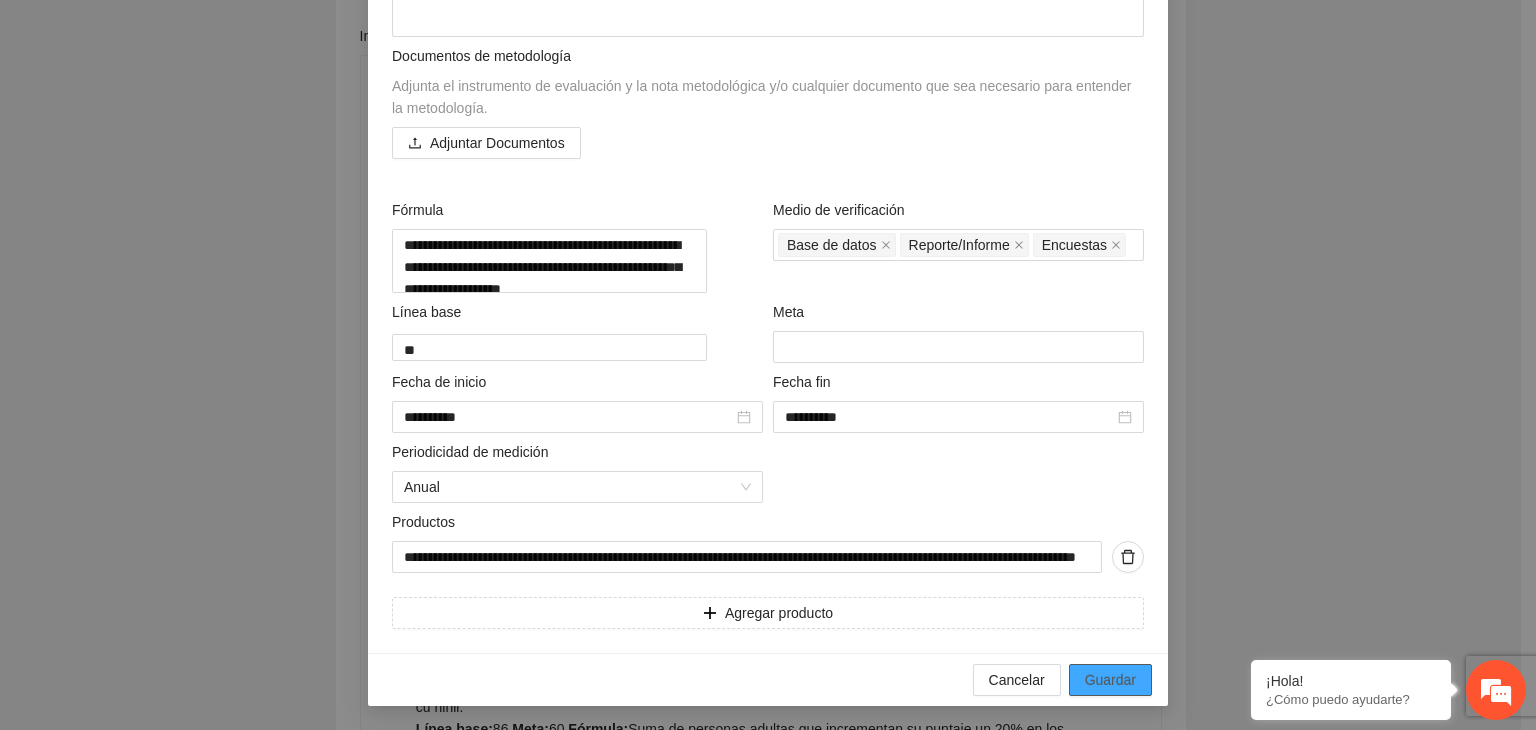 click on "Guardar" at bounding box center (1110, 680) 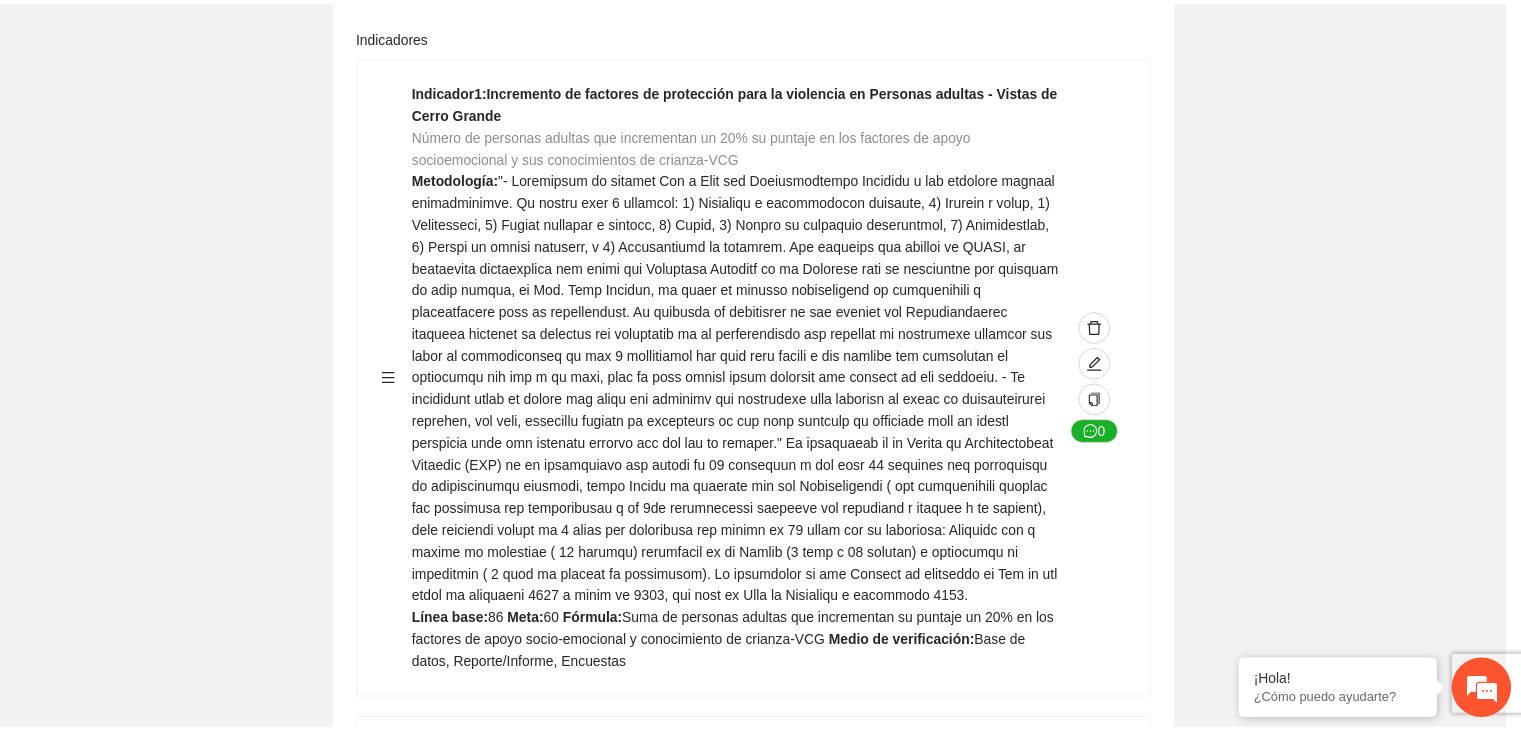 scroll, scrollTop: 216, scrollLeft: 0, axis: vertical 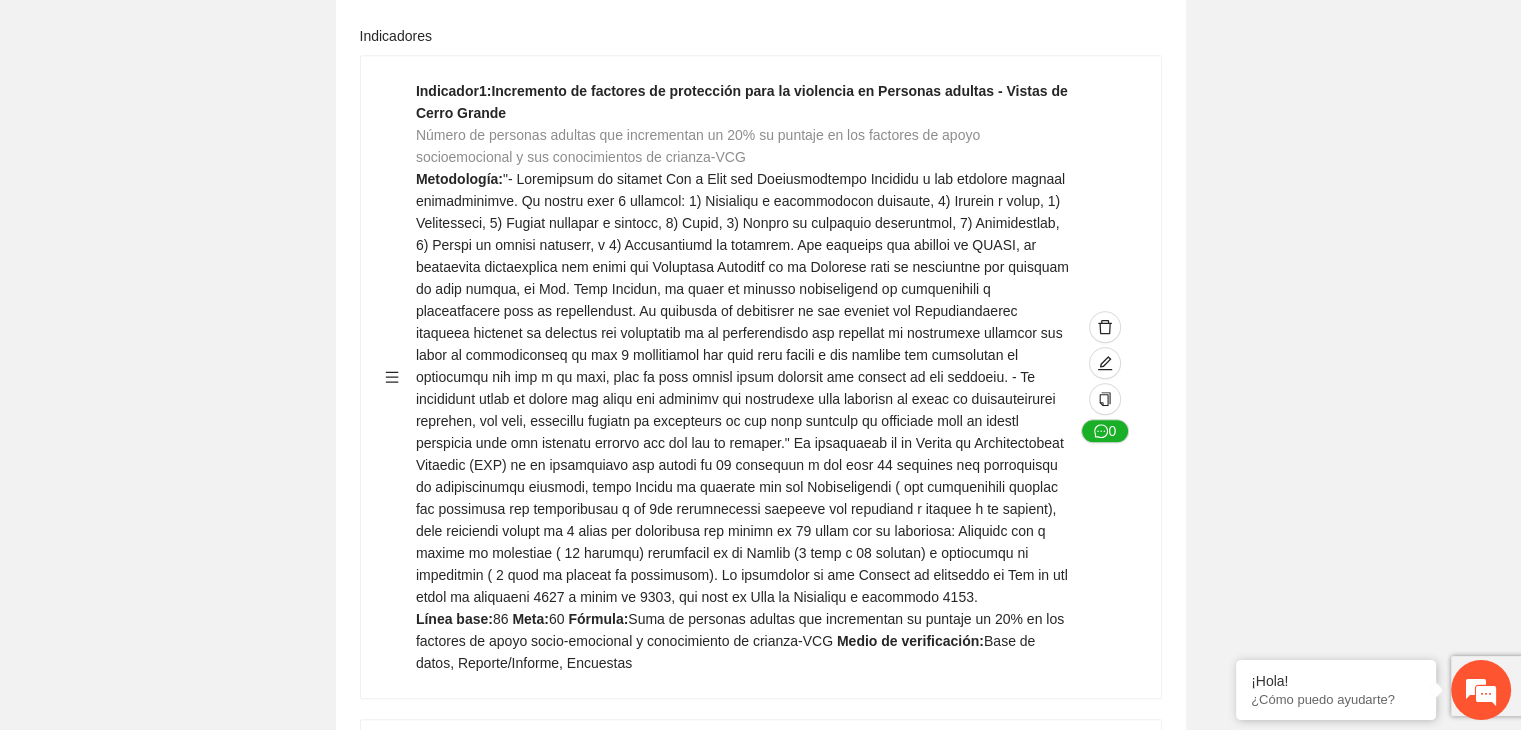click on "Guardar Objetivo de desarrollo      Exportar Contribuir a la disminución de incidencia en violencia familiar en las zonas de [REGION], [REGION] y [REGION] del Municipio  de Chihuahua. Indicadores Indicador  1 :  Violencia familiar disminuyendo en un 5% en [REGION] Número de carpetas de investigación de Violencia familiar  disminuyendo en un 5% en [REGION] Metodología:  Se solicita información al Observatorio Ciudadano de FICOSEC sobre el número de carpetas de violencia familiar en las colonias de intervención Línea base:  29   Meta:  25   Fórmula:  Suma de carpetas de investigación de violencia familiar disminuyendo  en un 5% en [REGION]   Medio de verificación:  Reporte/Informe 0 Indicador  2 :  Violencia familiar disminuyendo en un 5% en [REGION] Número de carpetas de investigación de Violencia familiar  disminuyendo en un 5% en [REGION] Metodología:  Línea base:  63   Meta:  56   Fórmula:    Medio de verificación:  Reporte/Informe 0 3 :" at bounding box center (760, 2800) 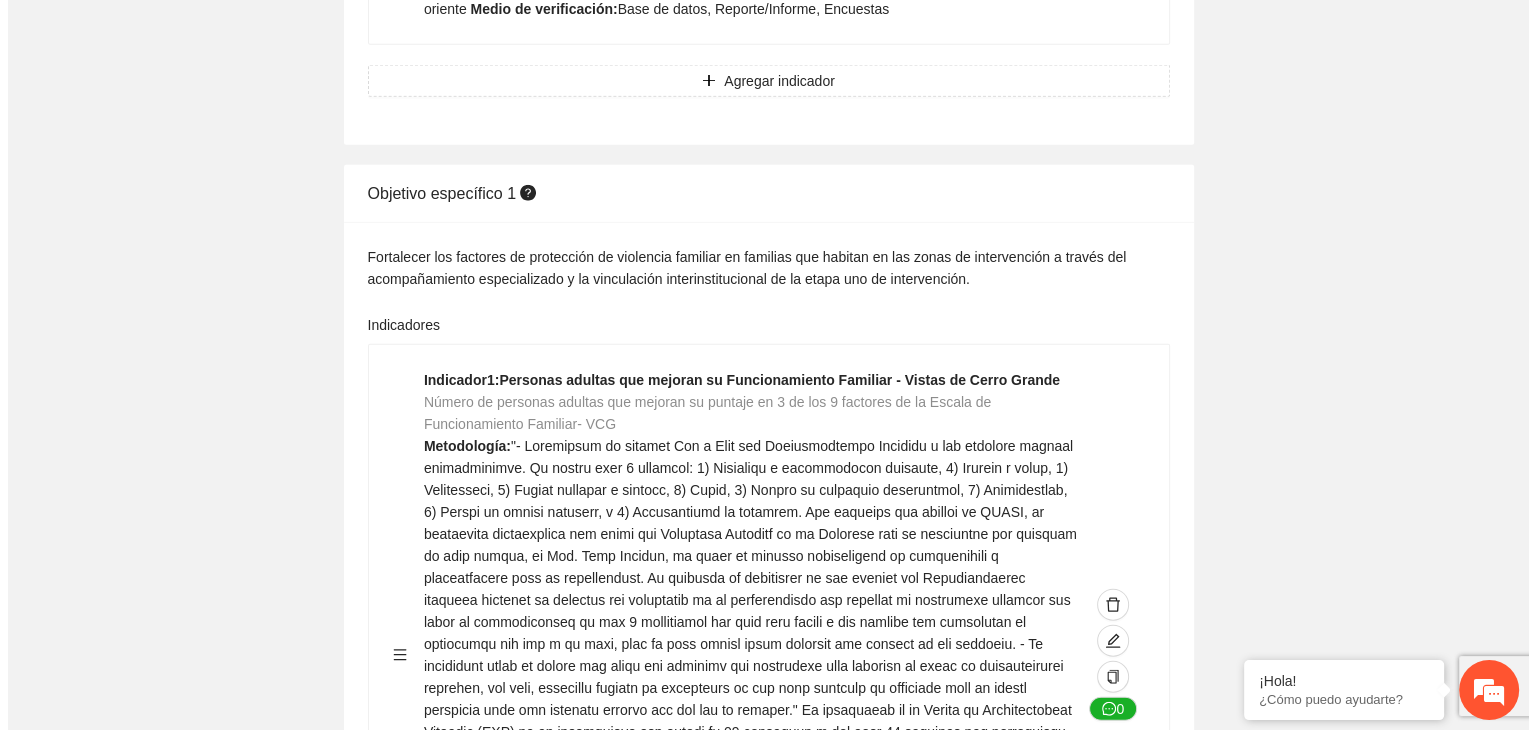 scroll, scrollTop: 4948, scrollLeft: 0, axis: vertical 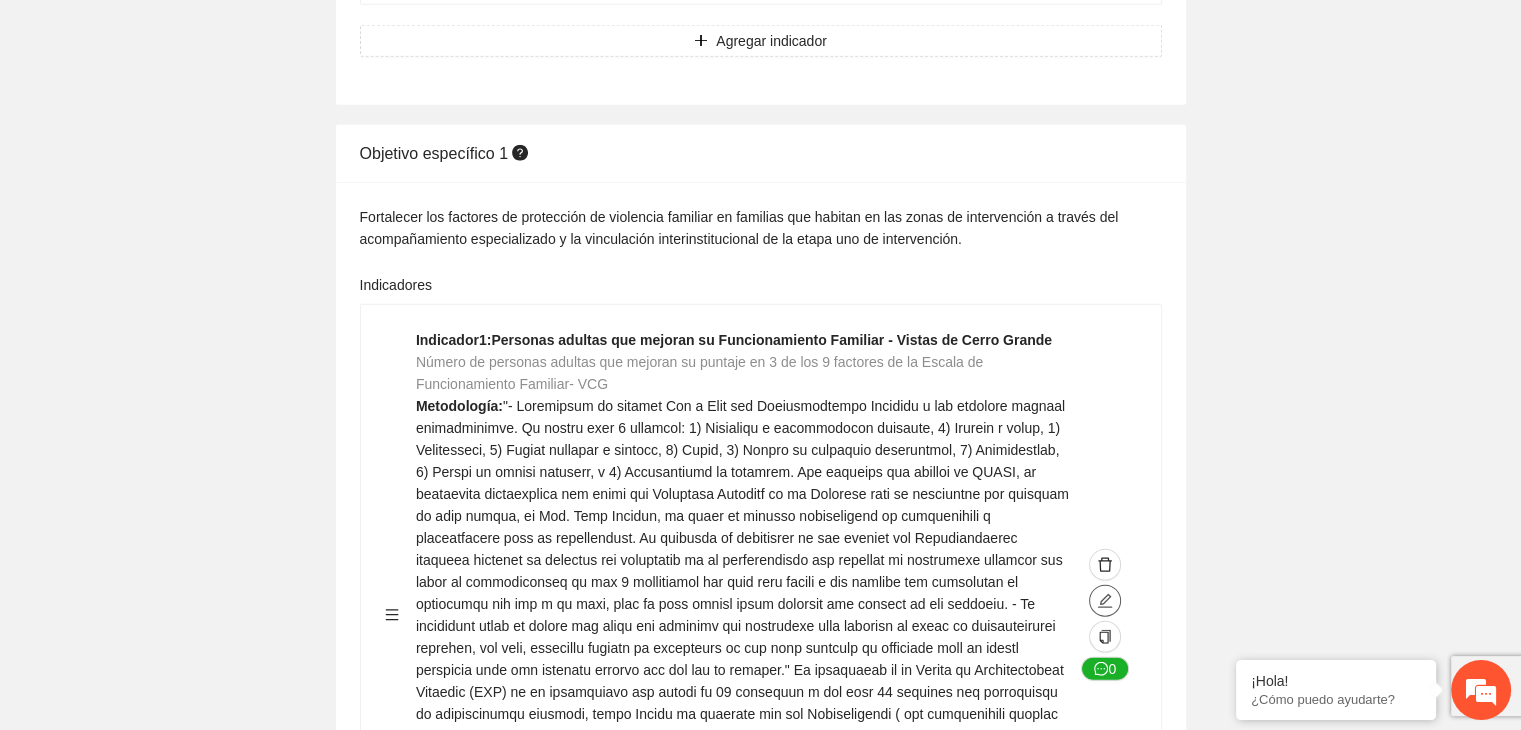 click at bounding box center [1105, 601] 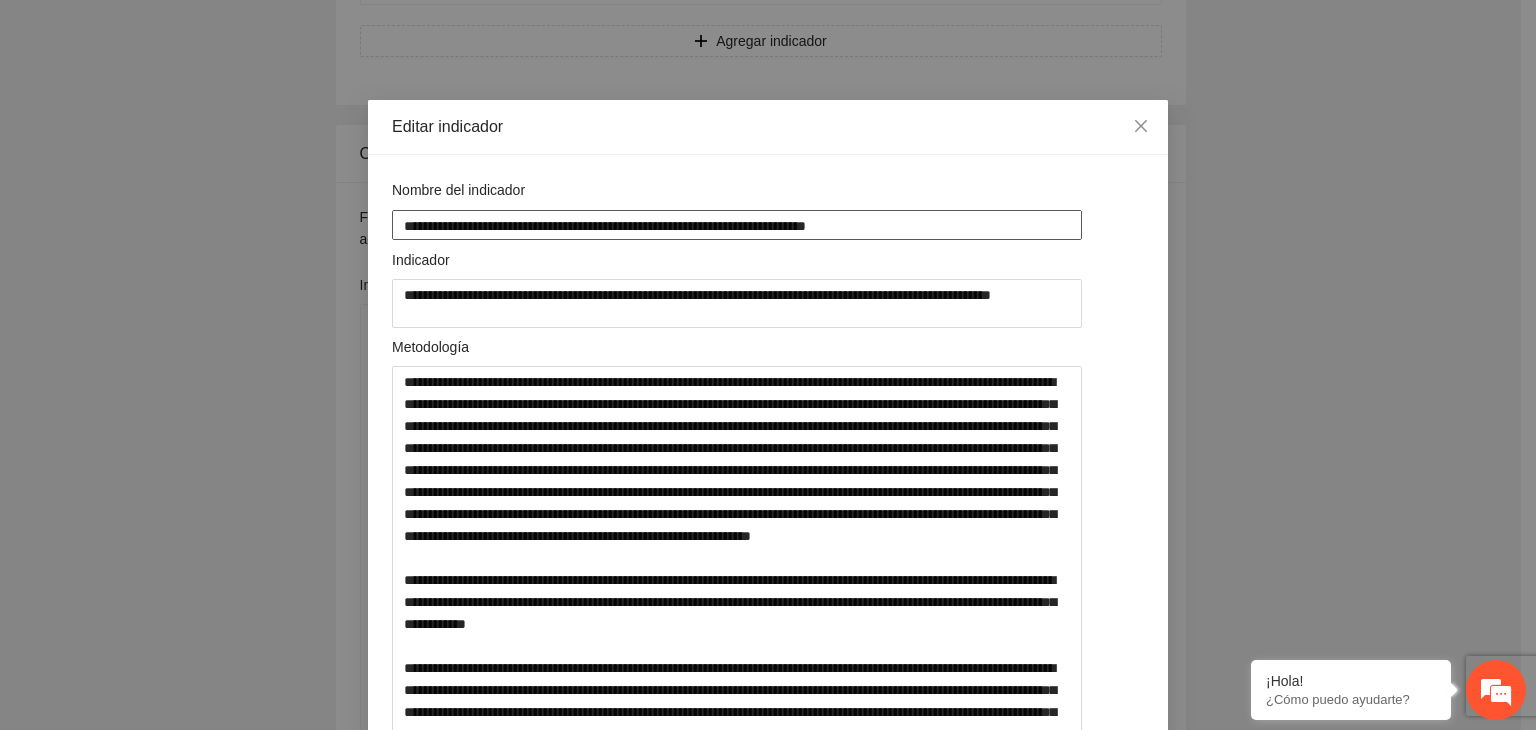 drag, startPoint x: 925, startPoint y: 215, endPoint x: 277, endPoint y: 225, distance: 648.07715 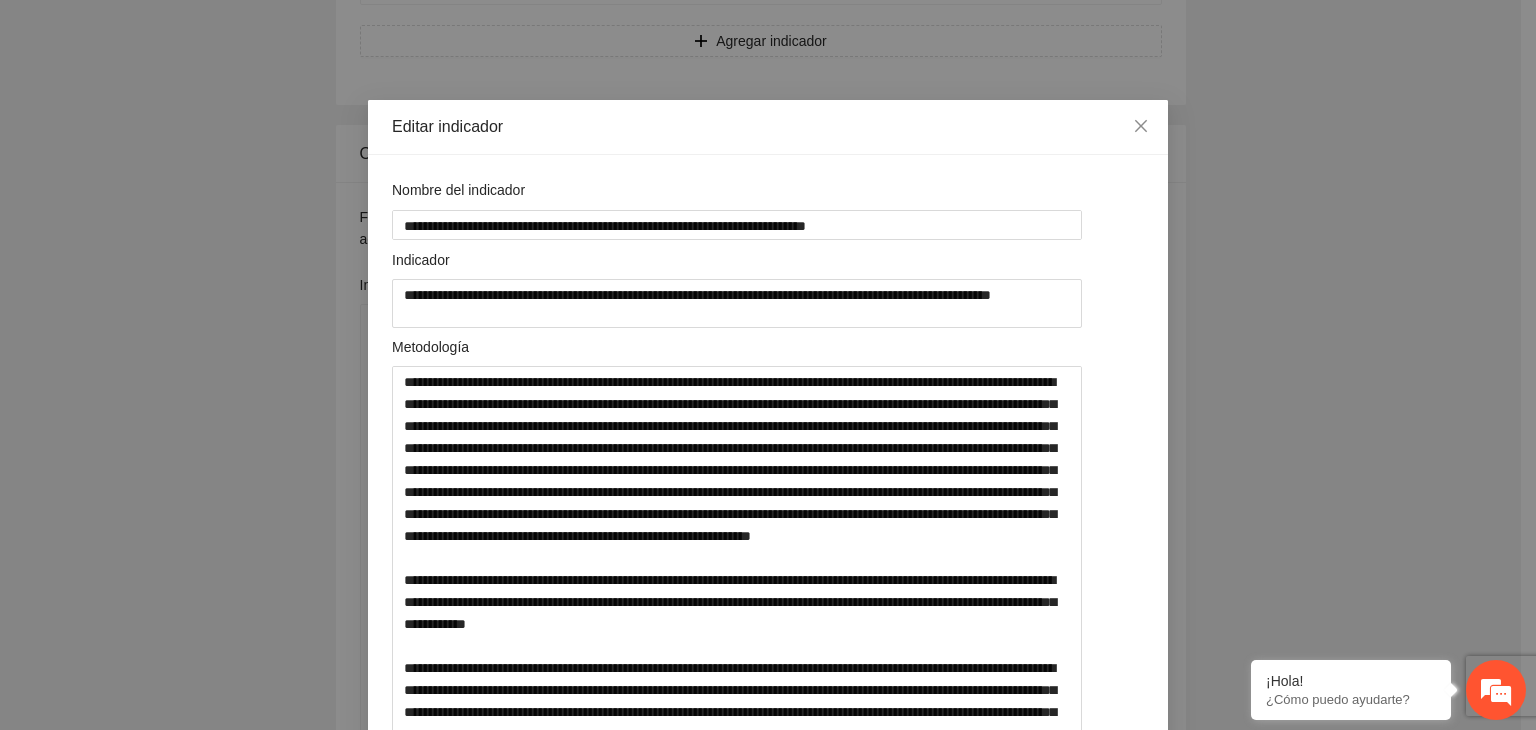 click on "**********" at bounding box center [768, 365] 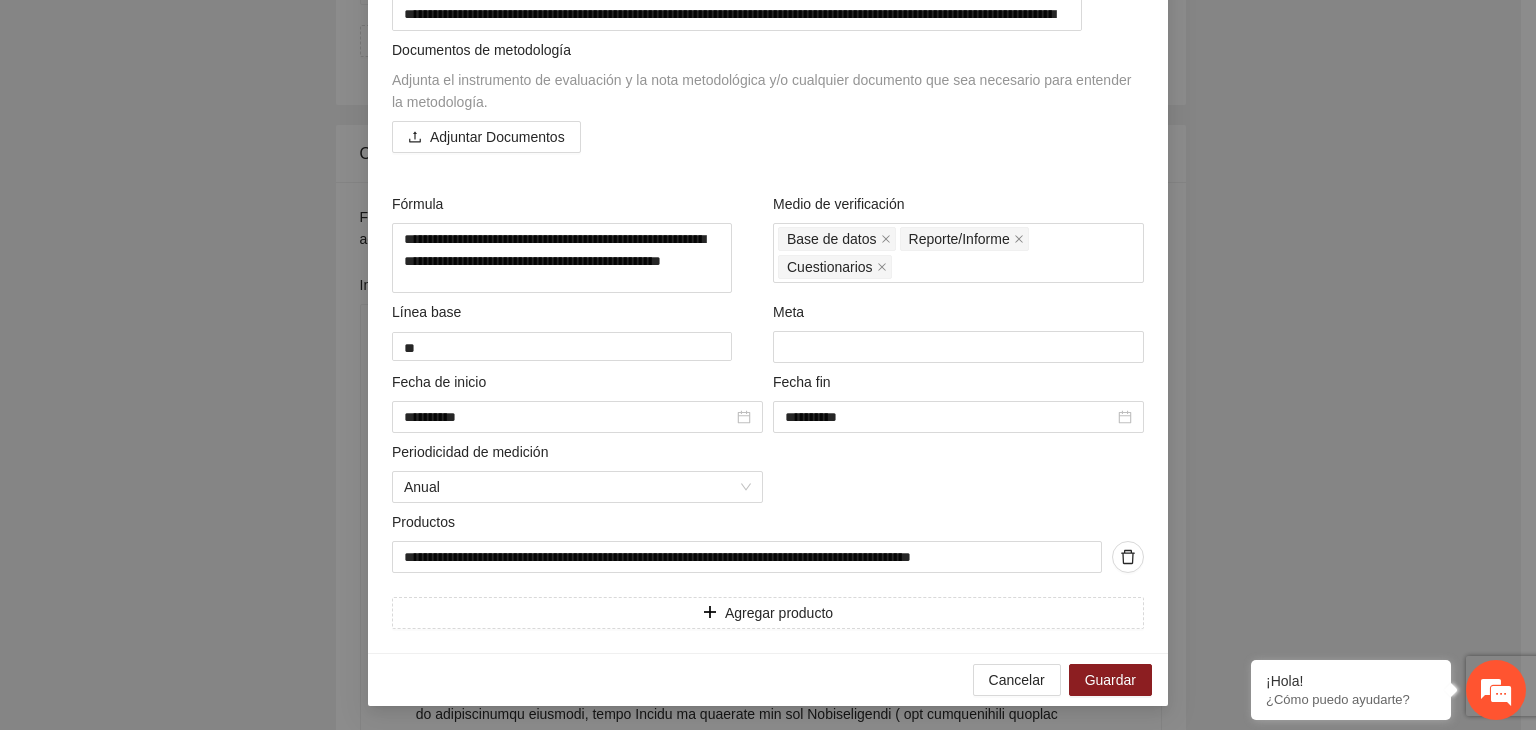 scroll, scrollTop: 860, scrollLeft: 0, axis: vertical 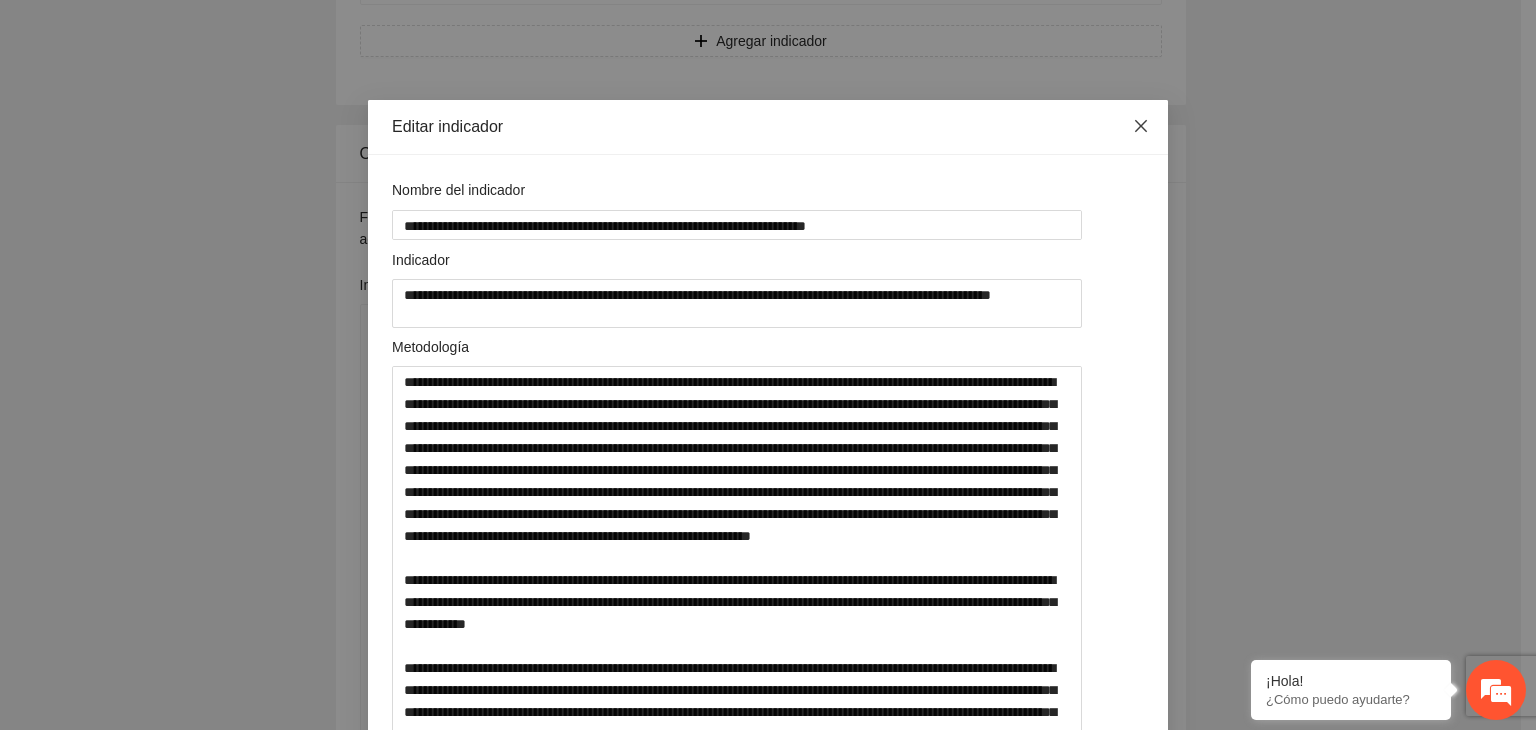 click 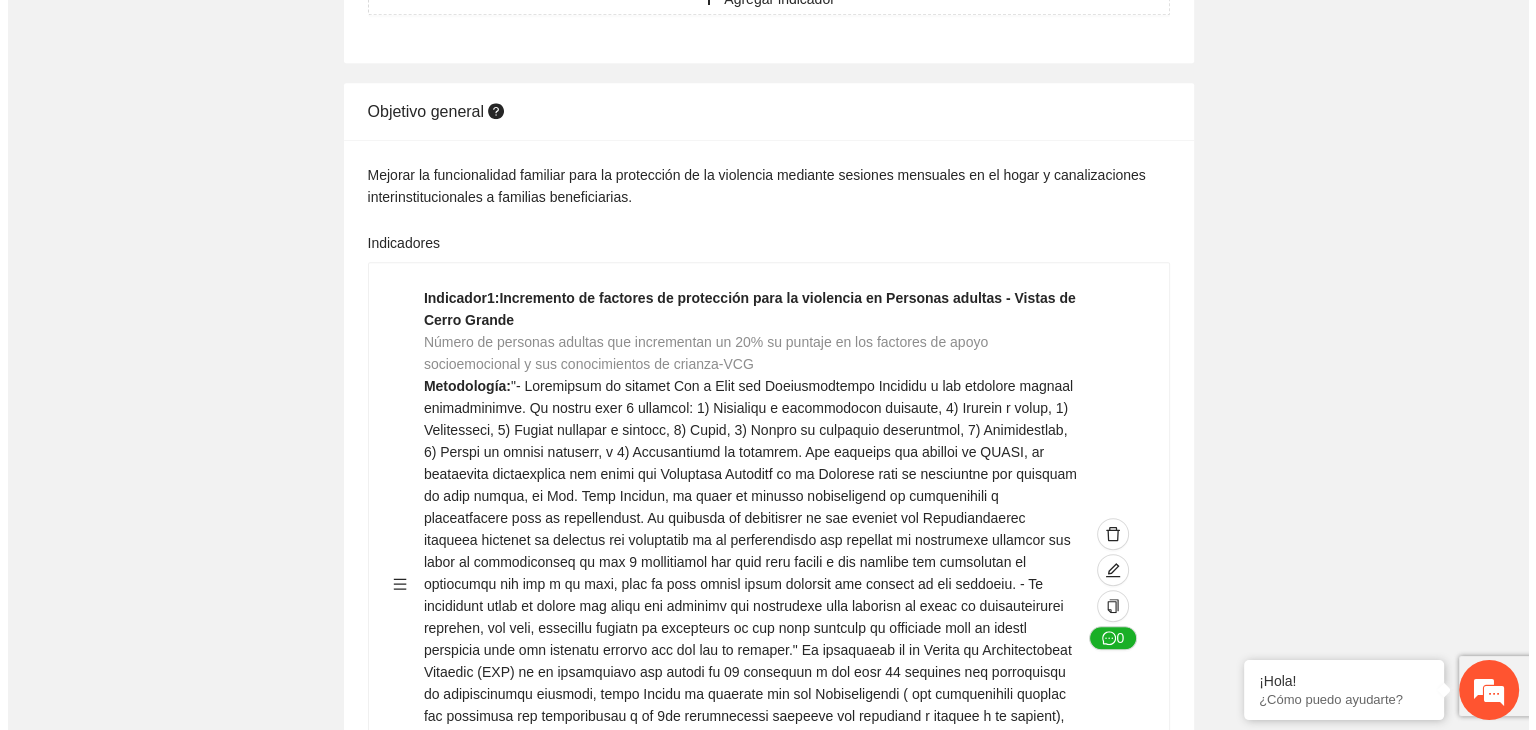scroll, scrollTop: 1147, scrollLeft: 0, axis: vertical 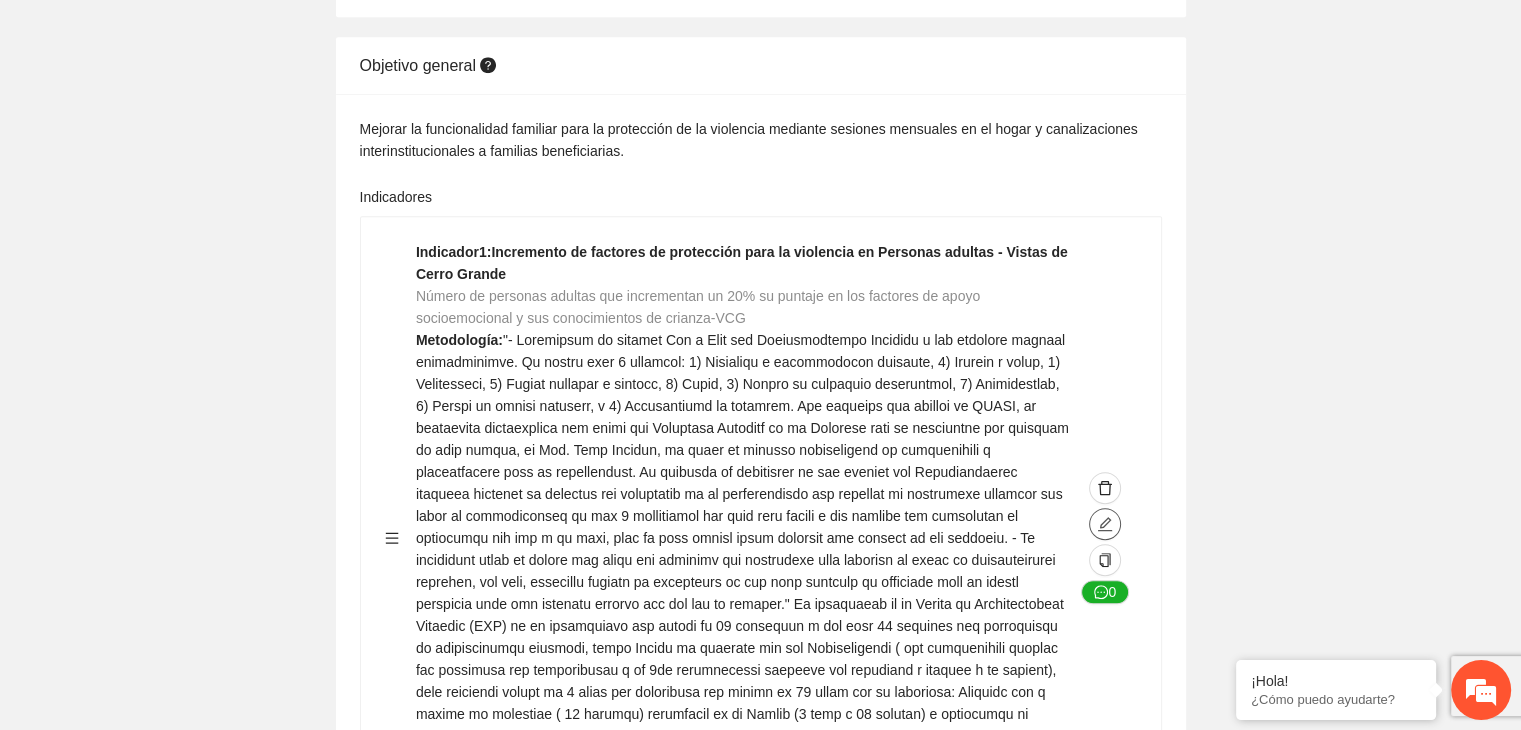 click 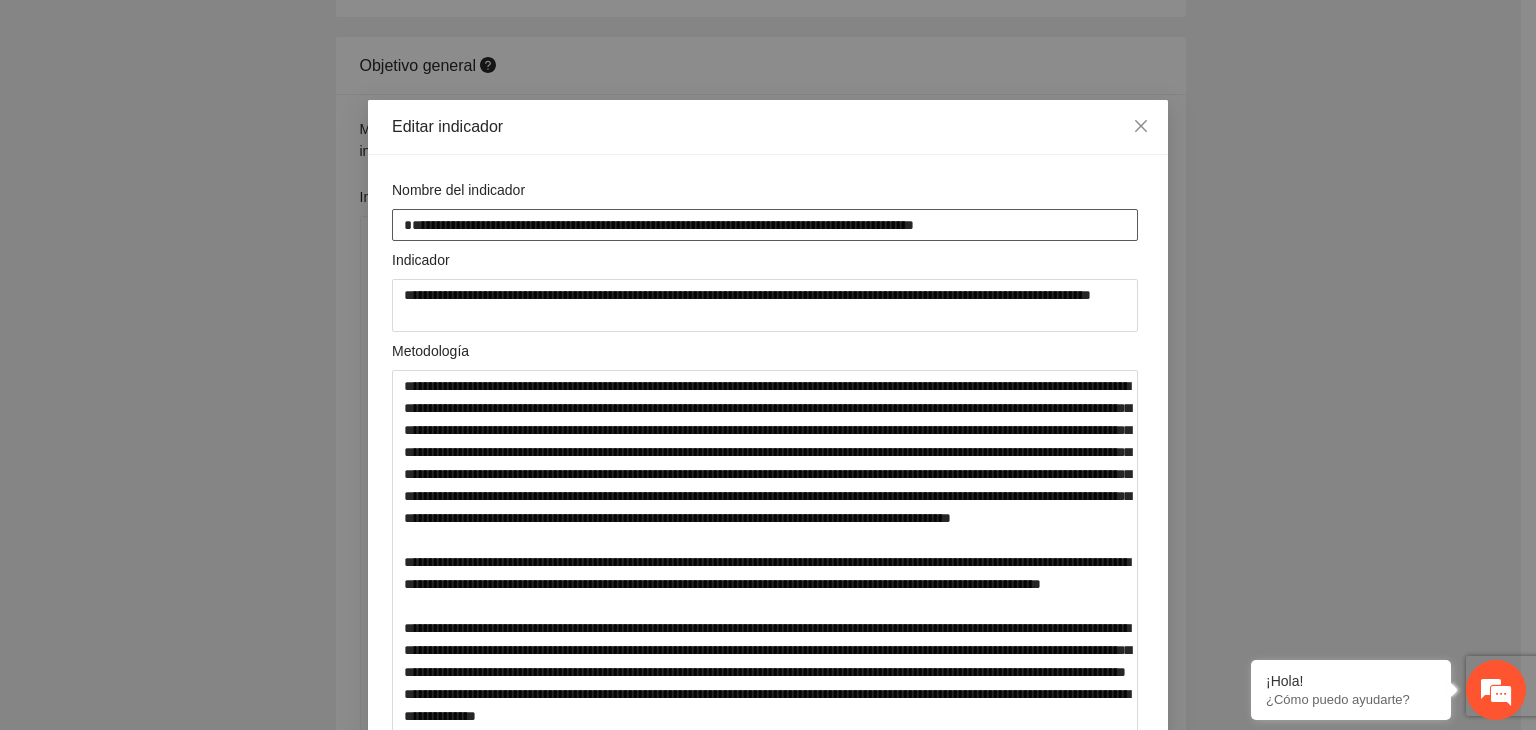 drag, startPoint x: 861, startPoint y: 223, endPoint x: 180, endPoint y: 217, distance: 681.0264 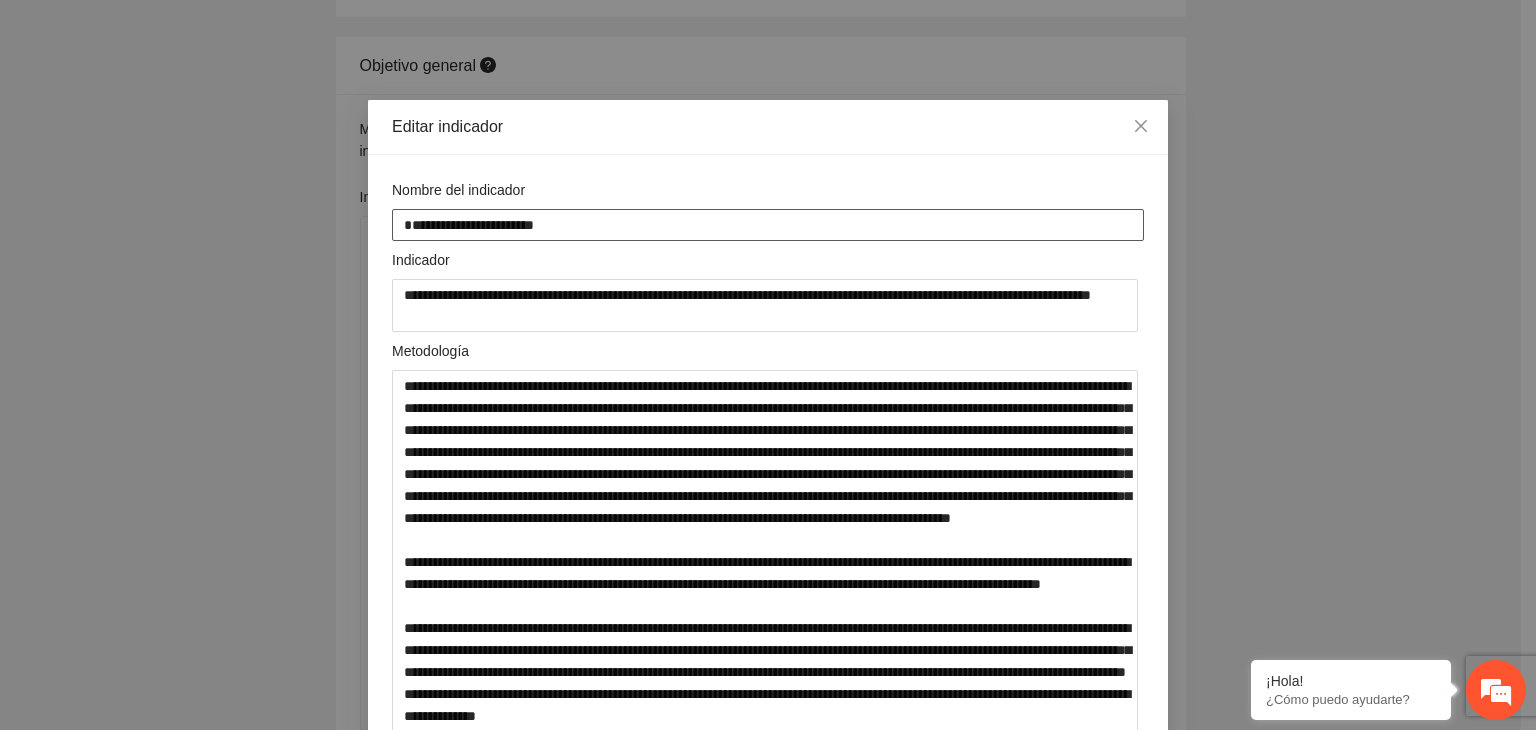 paste on "**********" 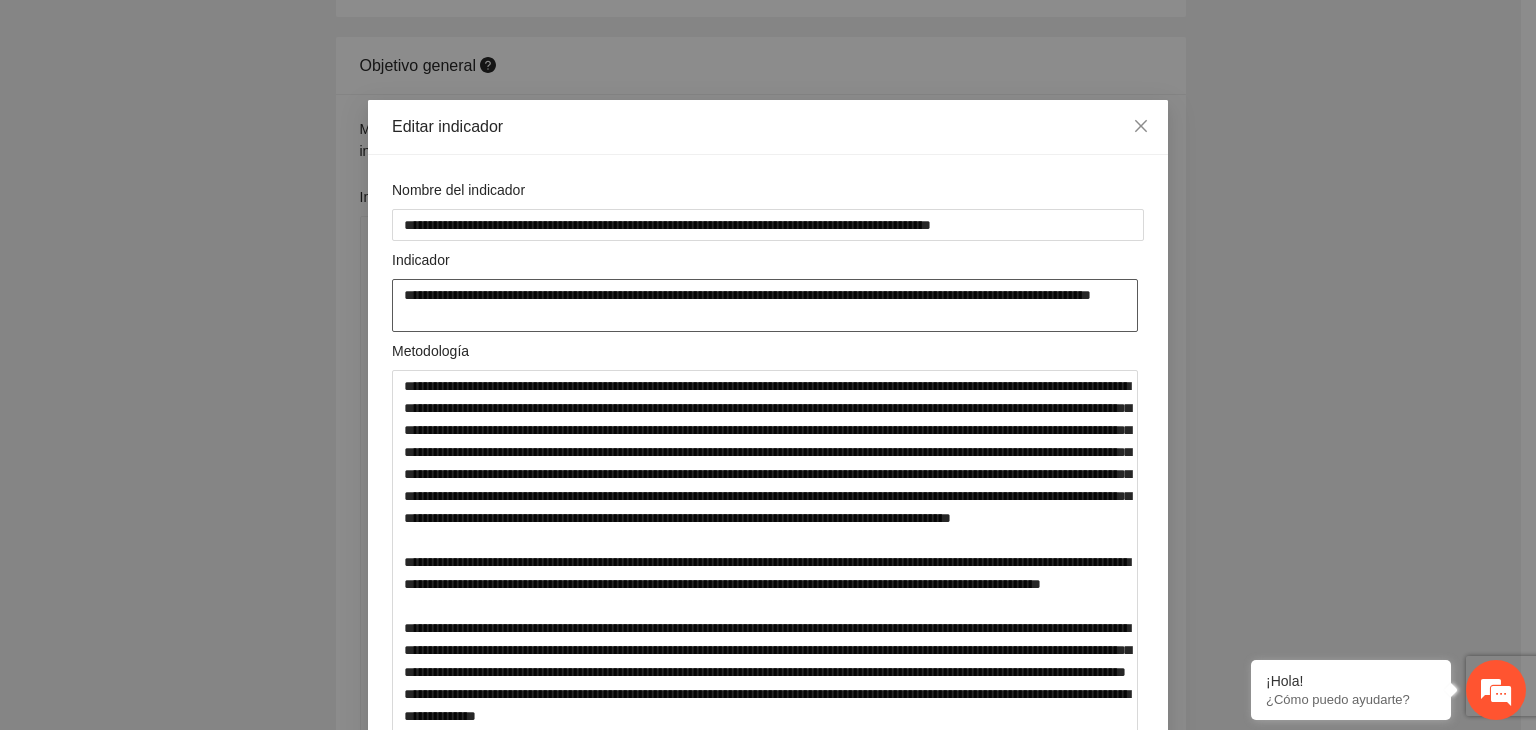 drag, startPoint x: 548, startPoint y: 320, endPoint x: 326, endPoint y: 278, distance: 225.93805 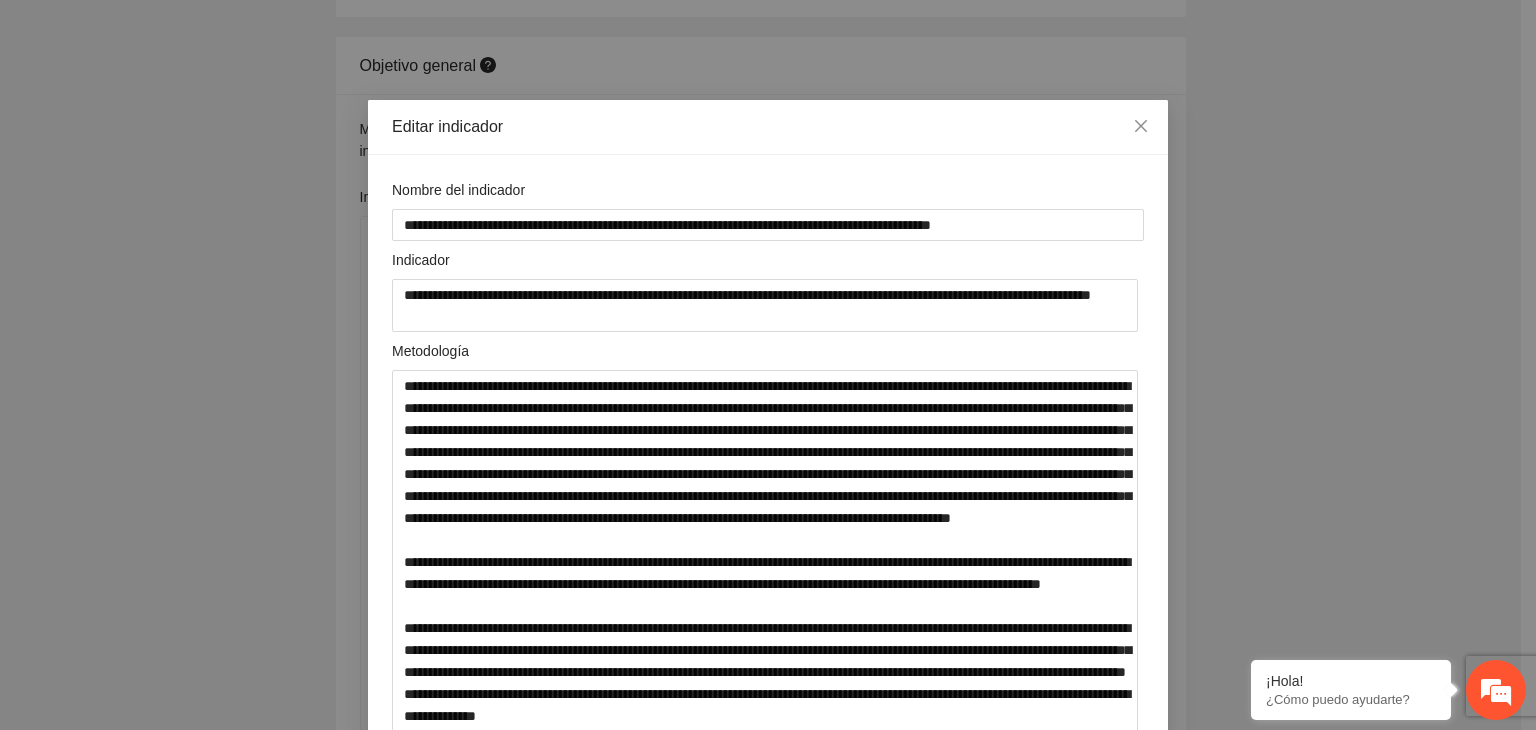 click on "**********" at bounding box center [768, 365] 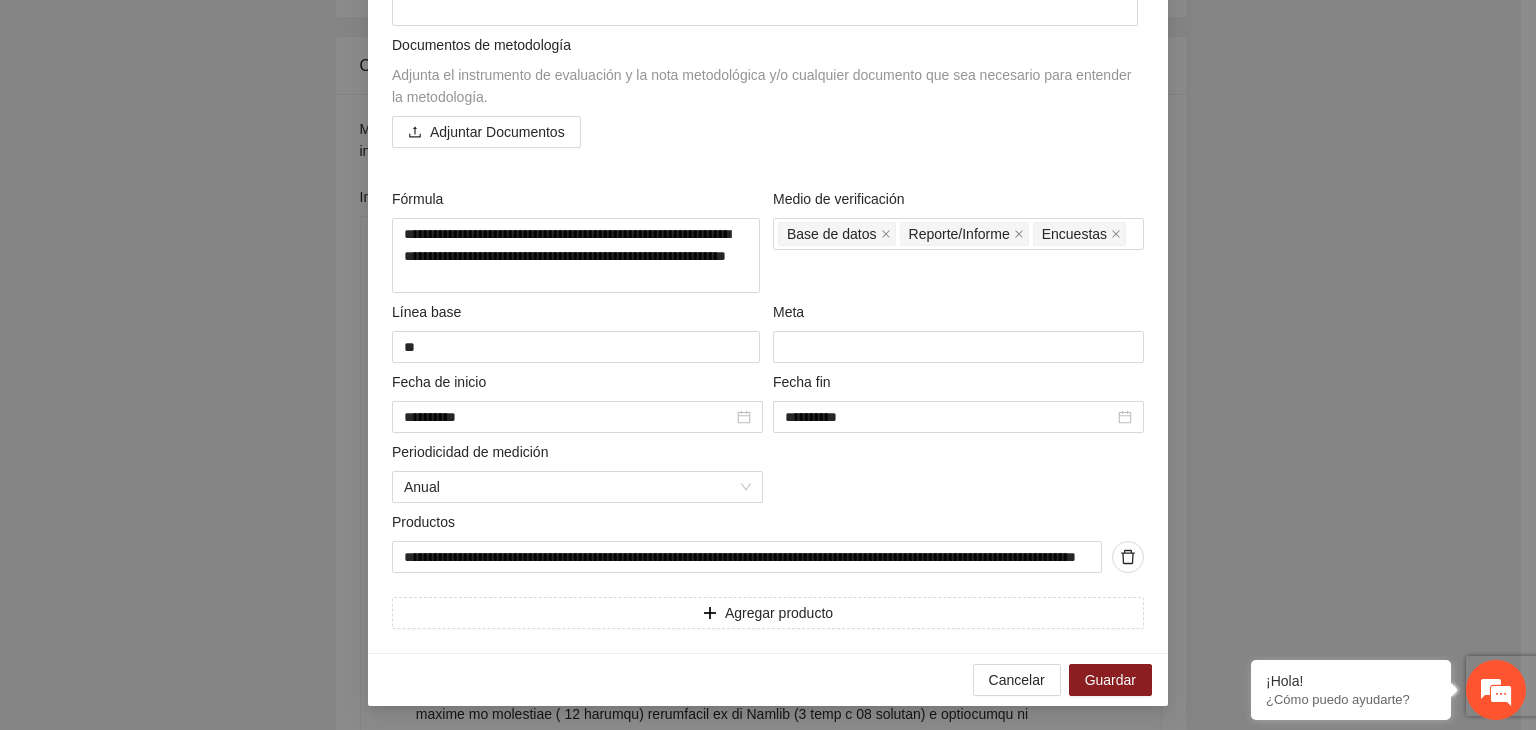 scroll, scrollTop: 860, scrollLeft: 0, axis: vertical 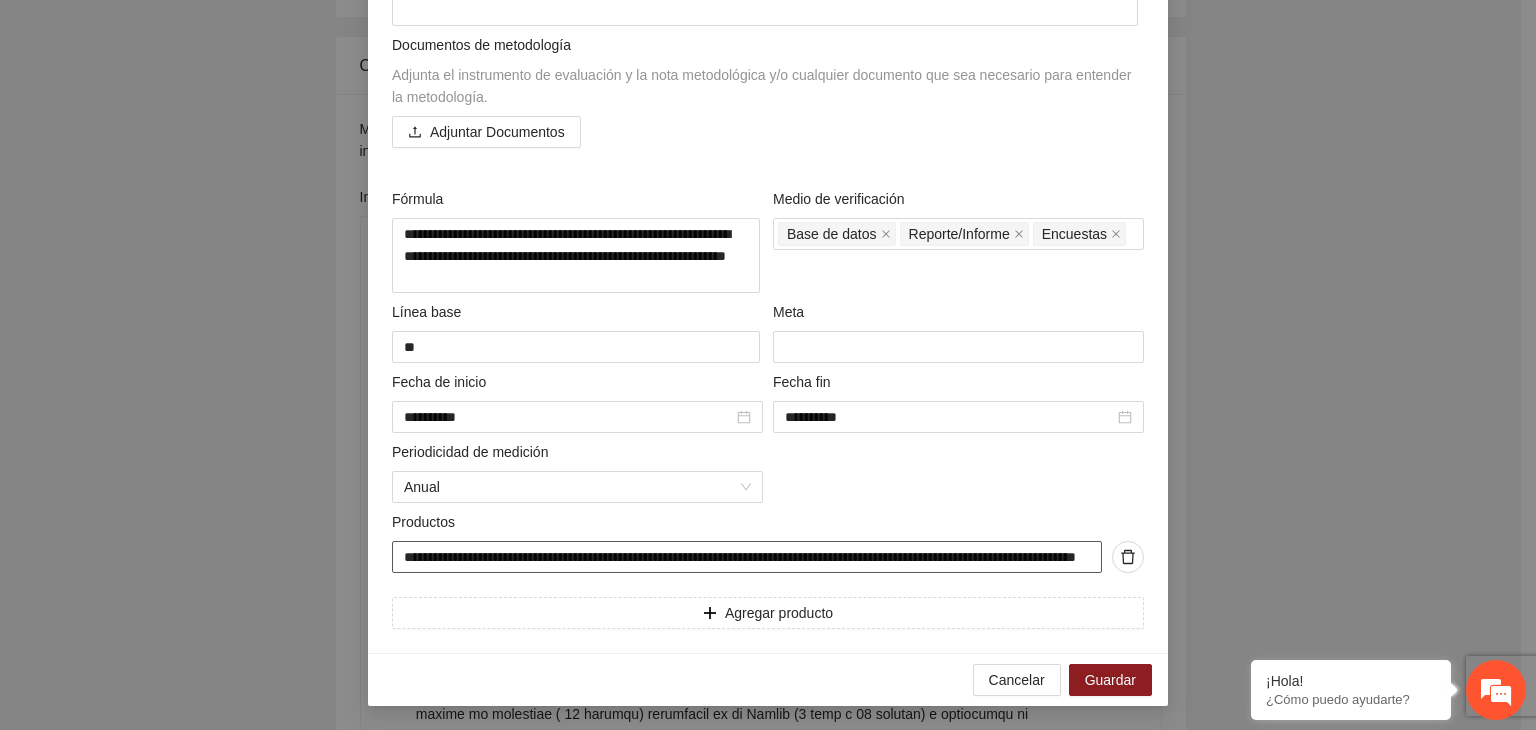 click on "**********" at bounding box center (747, 557) 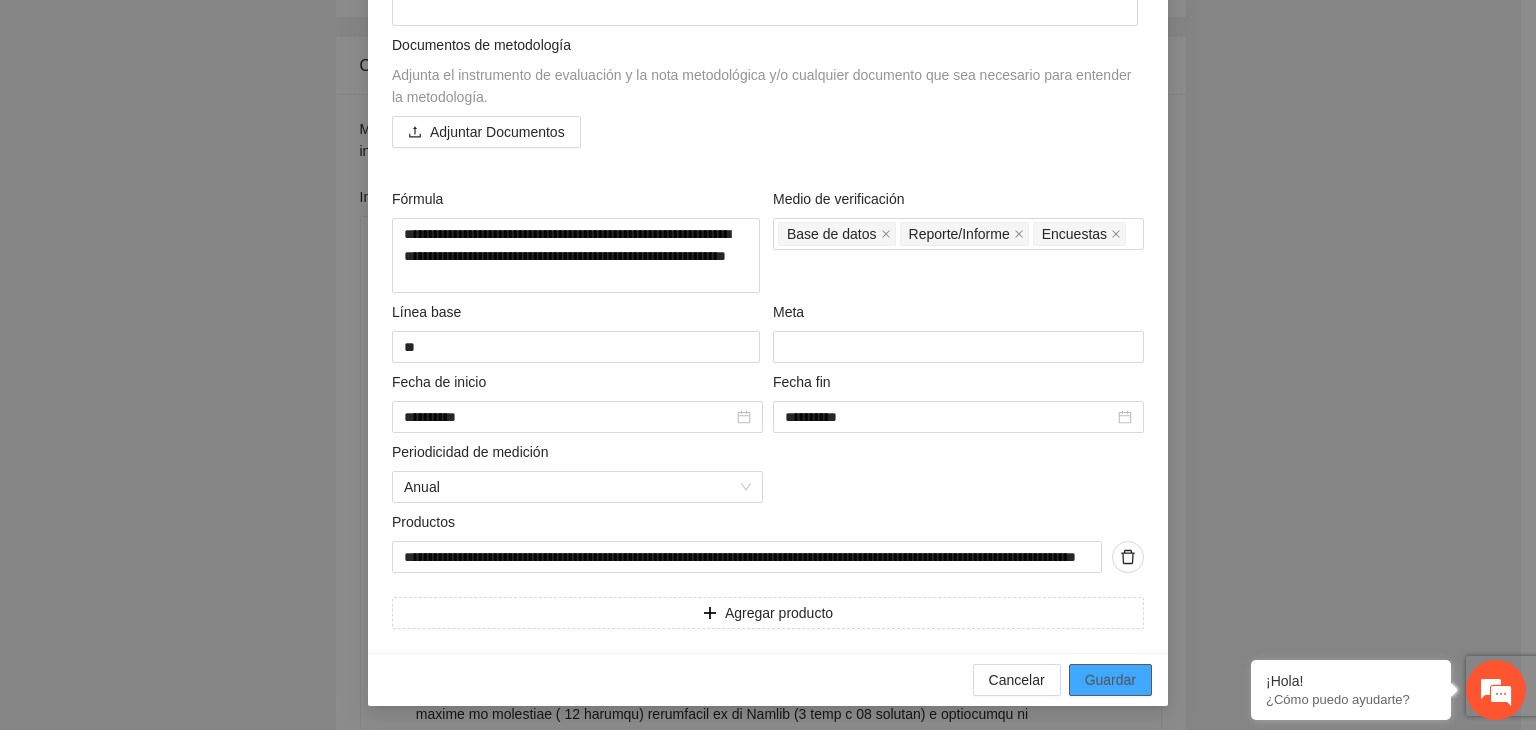 click on "Guardar" at bounding box center (1110, 680) 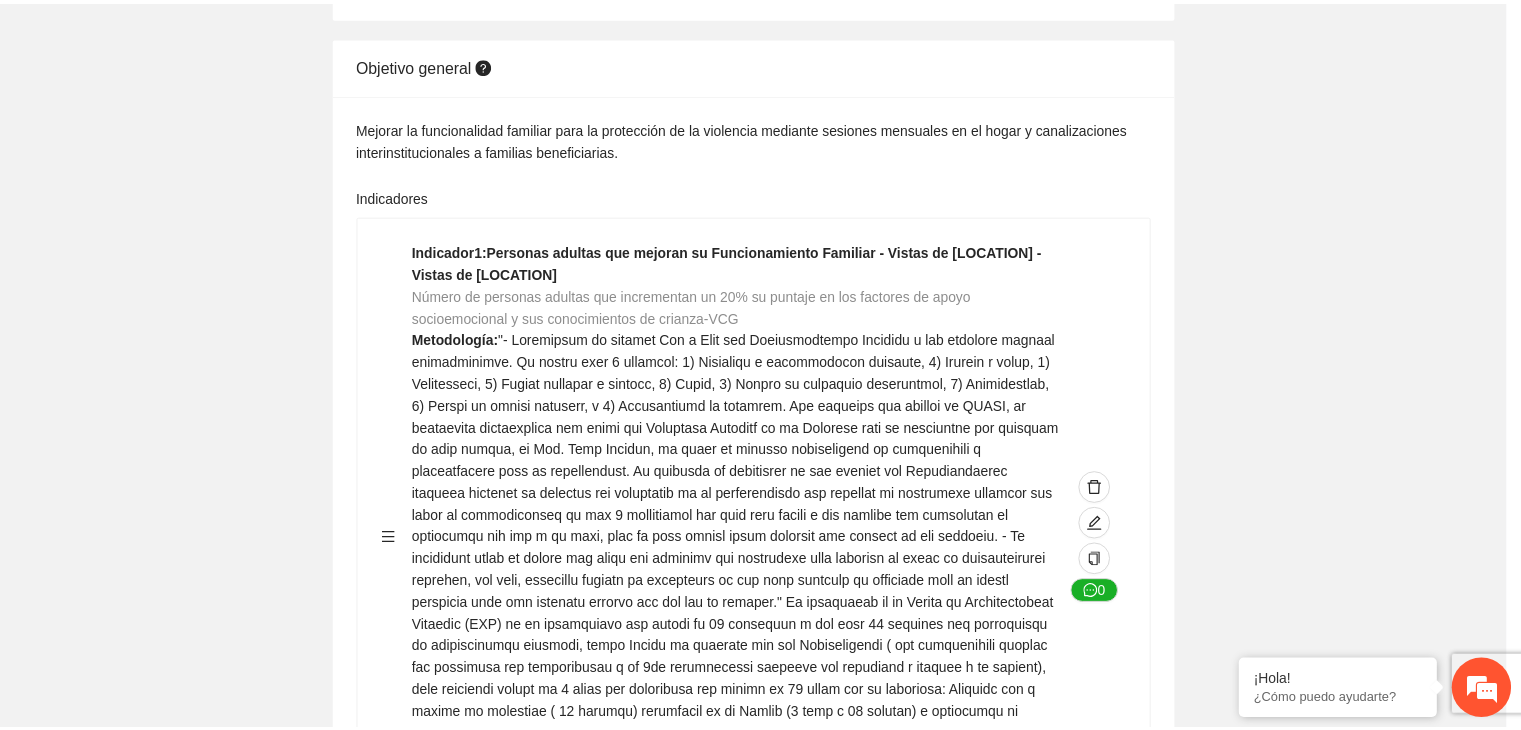 scroll, scrollTop: 156, scrollLeft: 0, axis: vertical 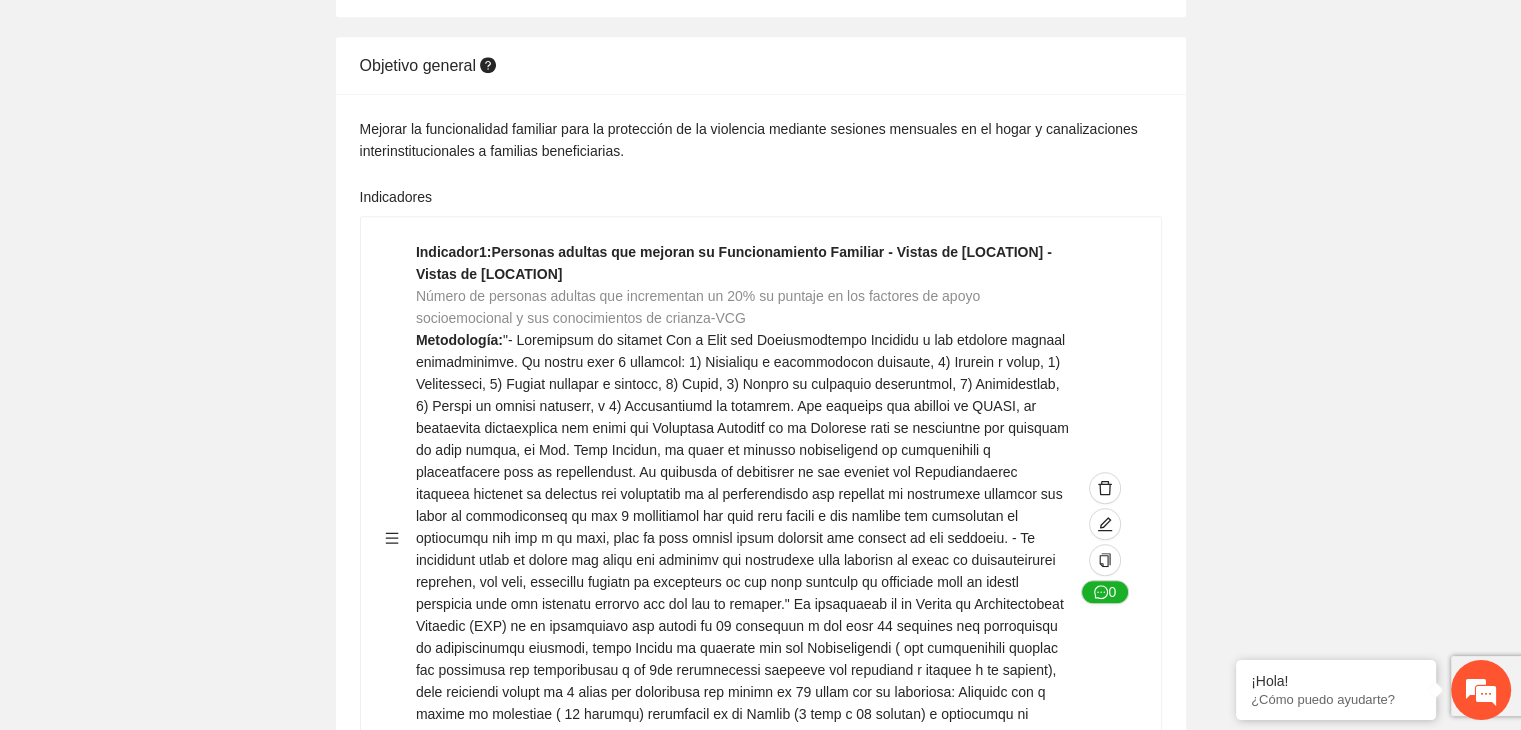 click on "Guardar Objetivo de desarrollo      Exportar Contribuir a la disminución de incidencia en violencia familiar en las zonas de [REGION], [REGION] y [REGION] del Municipio  de Chihuahua. Indicadores Indicador  1 :  Violencia familiar disminuyendo en un 5% en [REGION] Número de carpetas de investigación de Violencia familiar  disminuyendo en un 5% en [REGION] Metodología:  Se solicita información al Observatorio Ciudadano de FICOSEC sobre el número de carpetas de violencia familiar en las colonias de intervención Línea base:  29   Meta:  25   Fórmula:  Suma de carpetas de investigación de violencia familiar disminuyendo  en un 5% en [REGION]   Medio de verificación:  Reporte/Informe 0 Indicador  2 :  Violencia familiar disminuyendo en un 5% en [REGION] Número de carpetas de investigación de Violencia familiar  disminuyendo en un 5% en [REGION] Metodología:  Línea base:  63   Meta:  56   Fórmula:    Medio de verificación:  Reporte/Informe 0 3 :" at bounding box center (760, 2961) 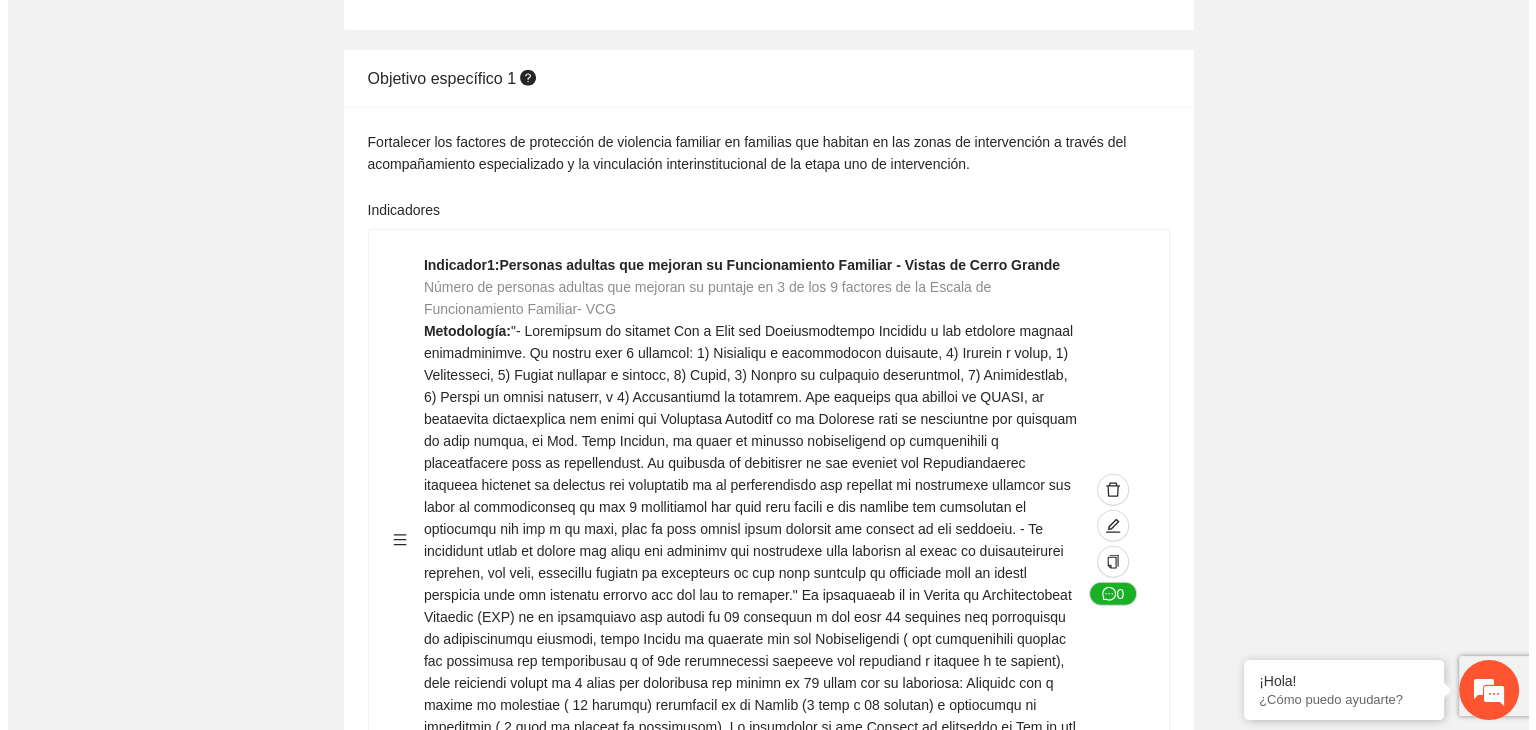 scroll, scrollTop: 5027, scrollLeft: 0, axis: vertical 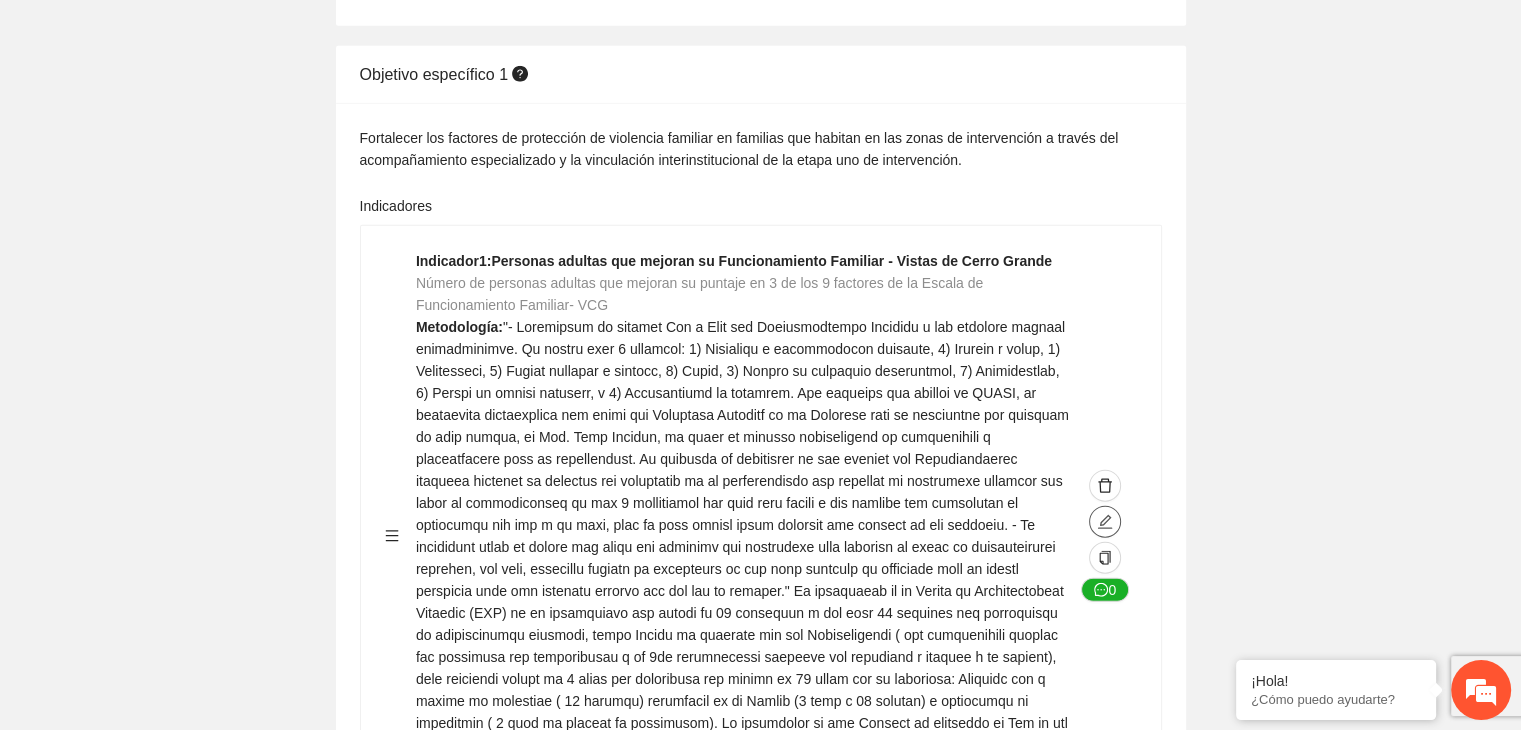 click 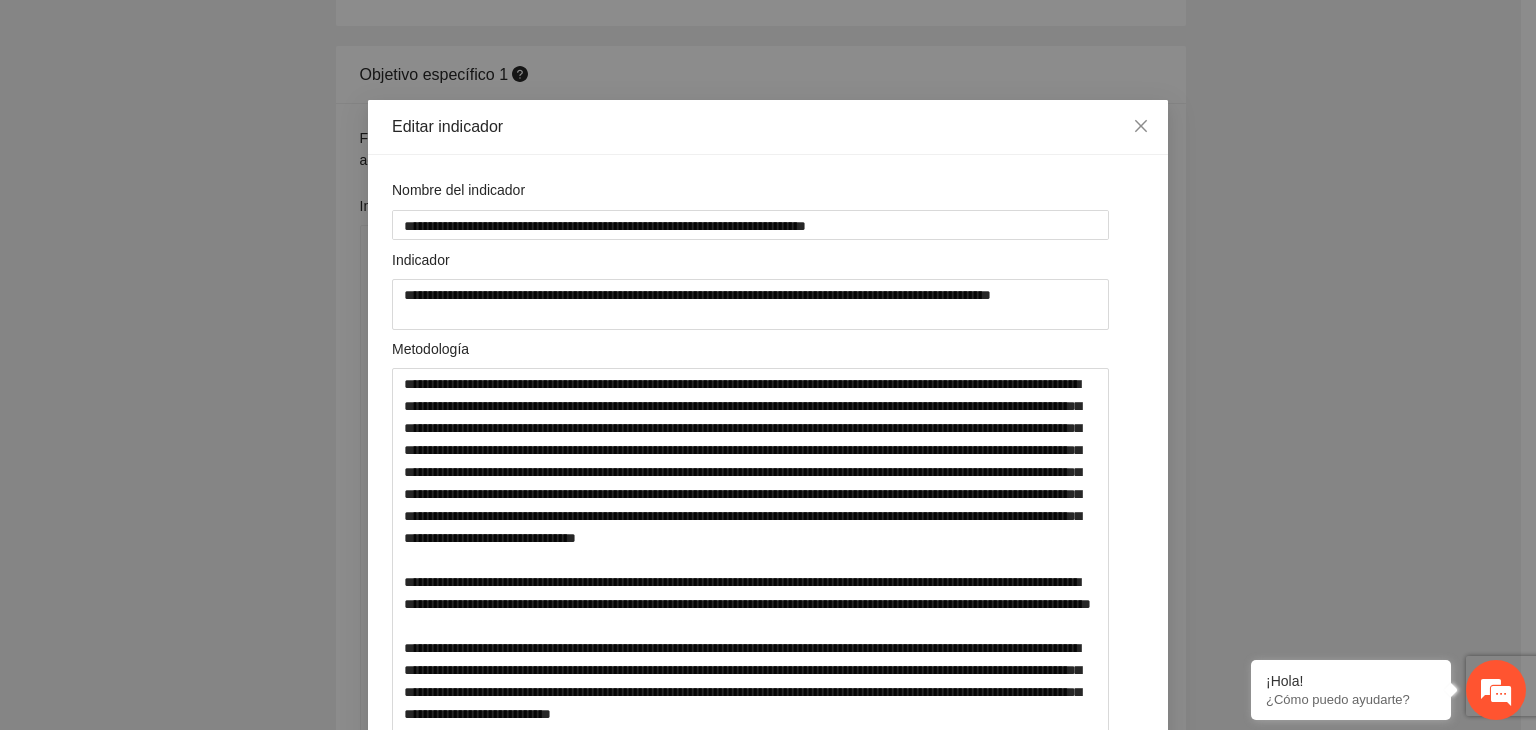 click on "**********" at bounding box center [768, 365] 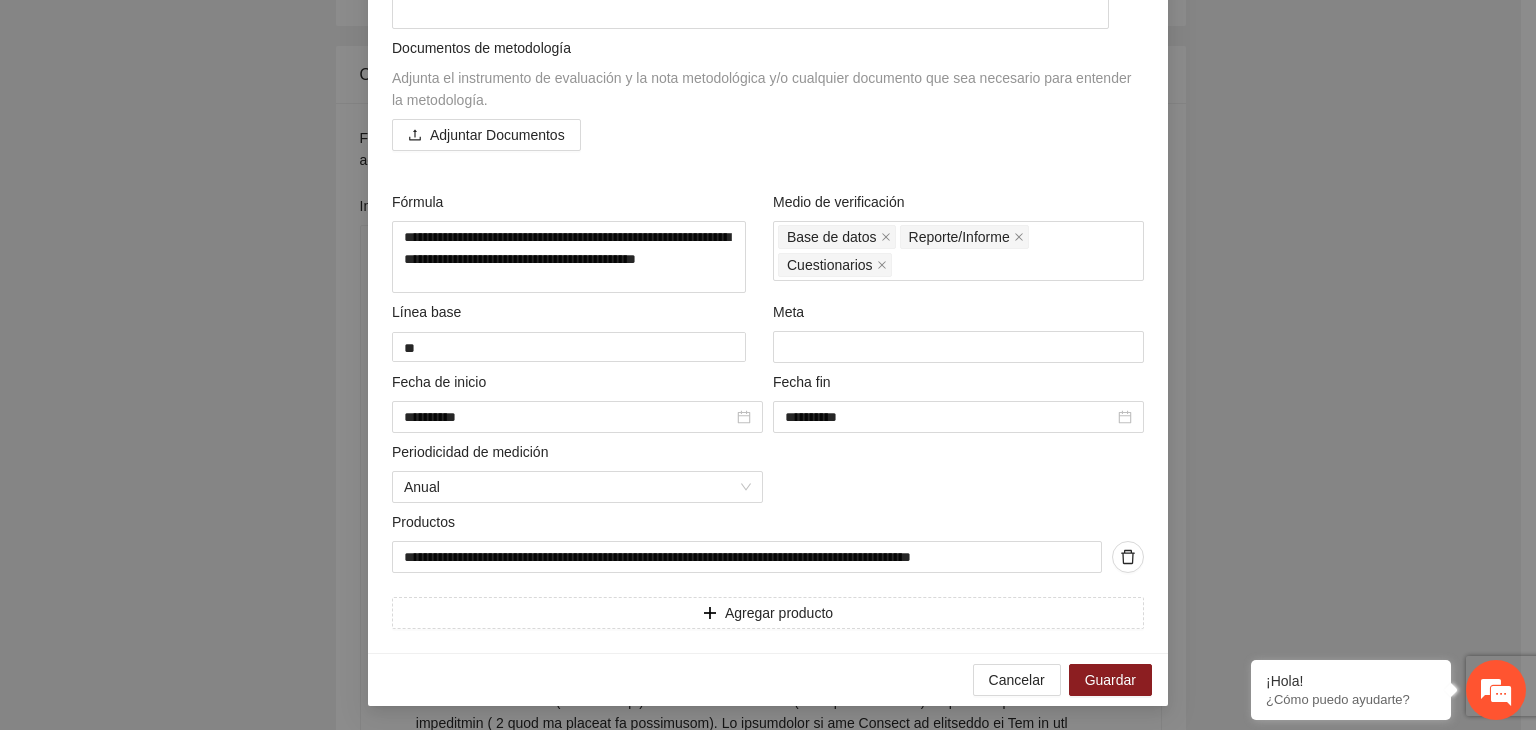 scroll, scrollTop: 860, scrollLeft: 0, axis: vertical 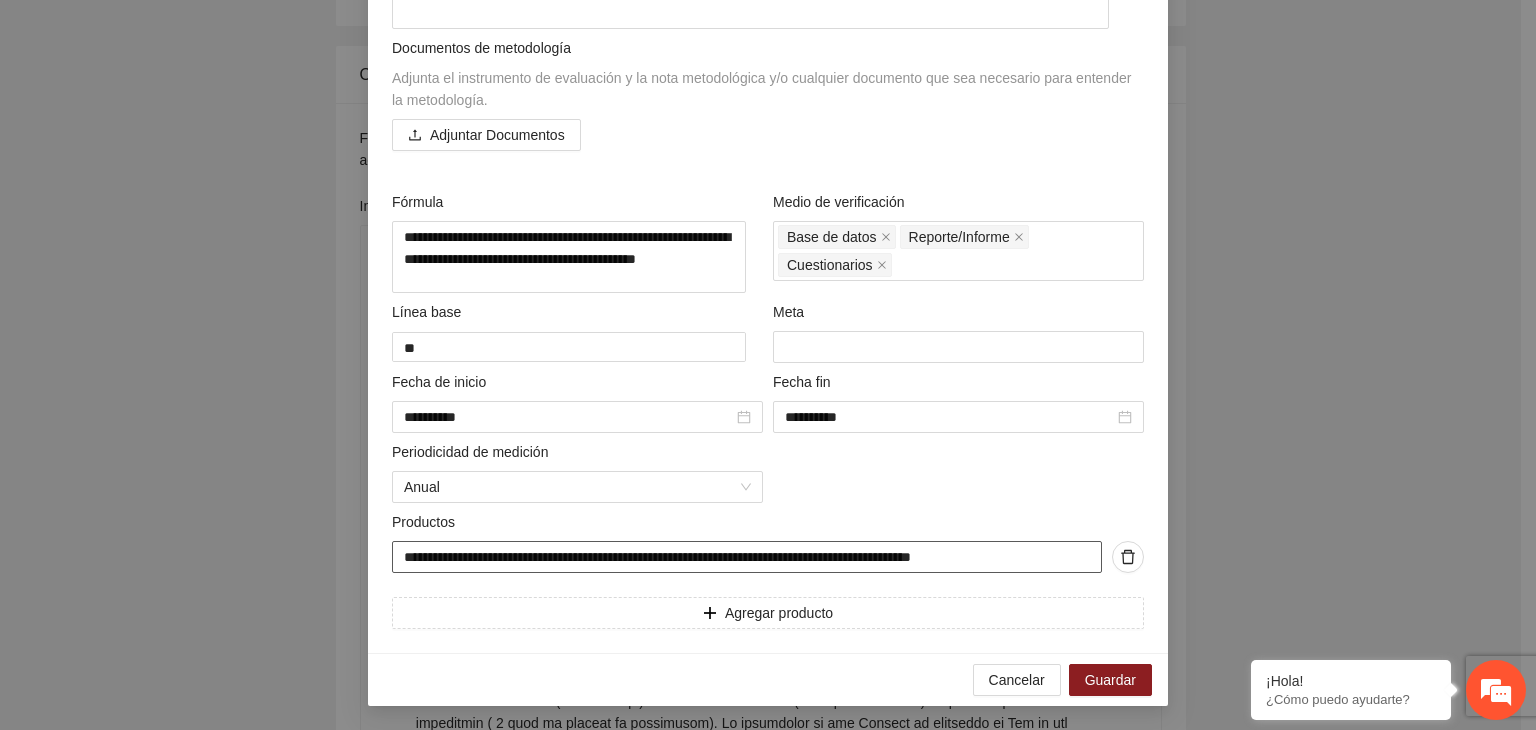 drag, startPoint x: 1033, startPoint y: 557, endPoint x: 354, endPoint y: 594, distance: 680.0073 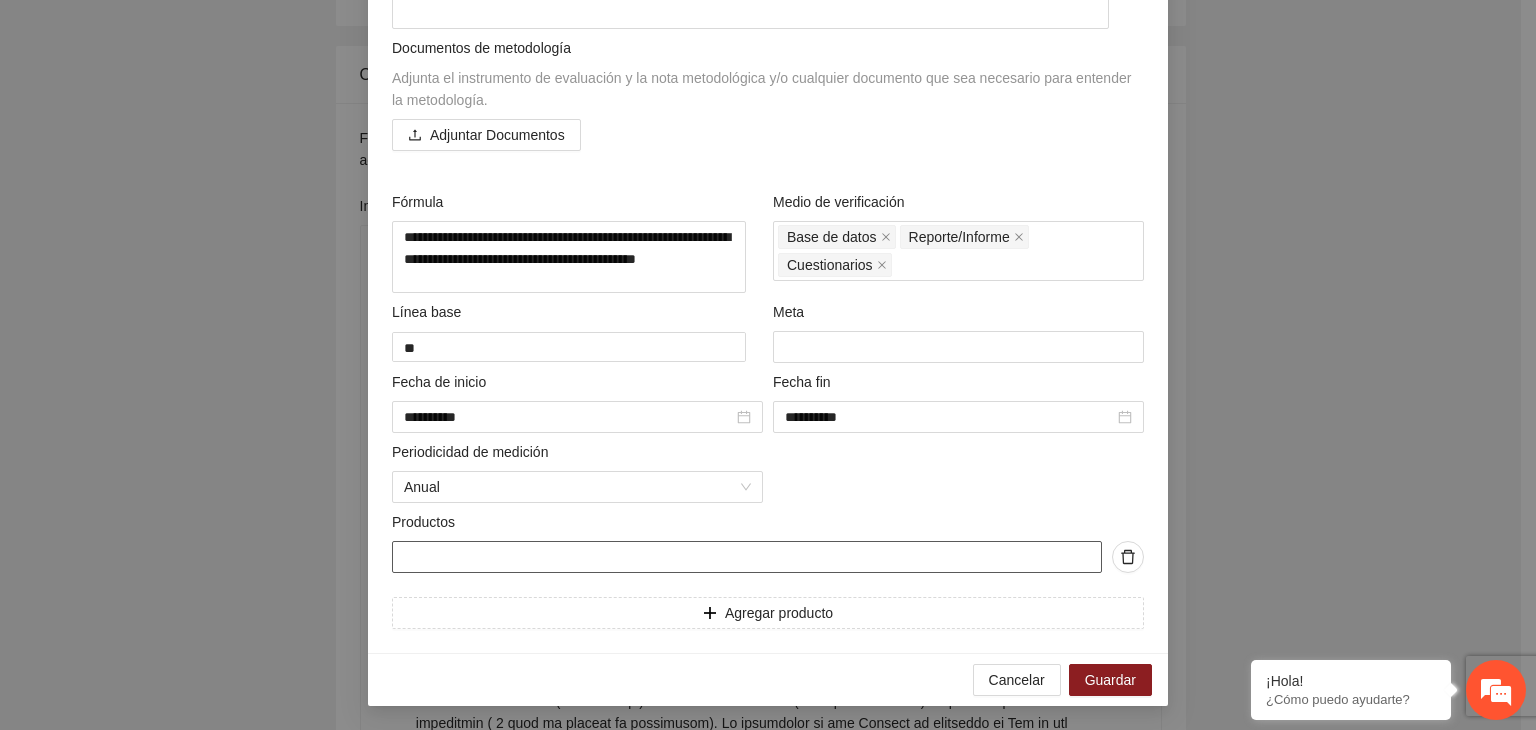 paste on "**********" 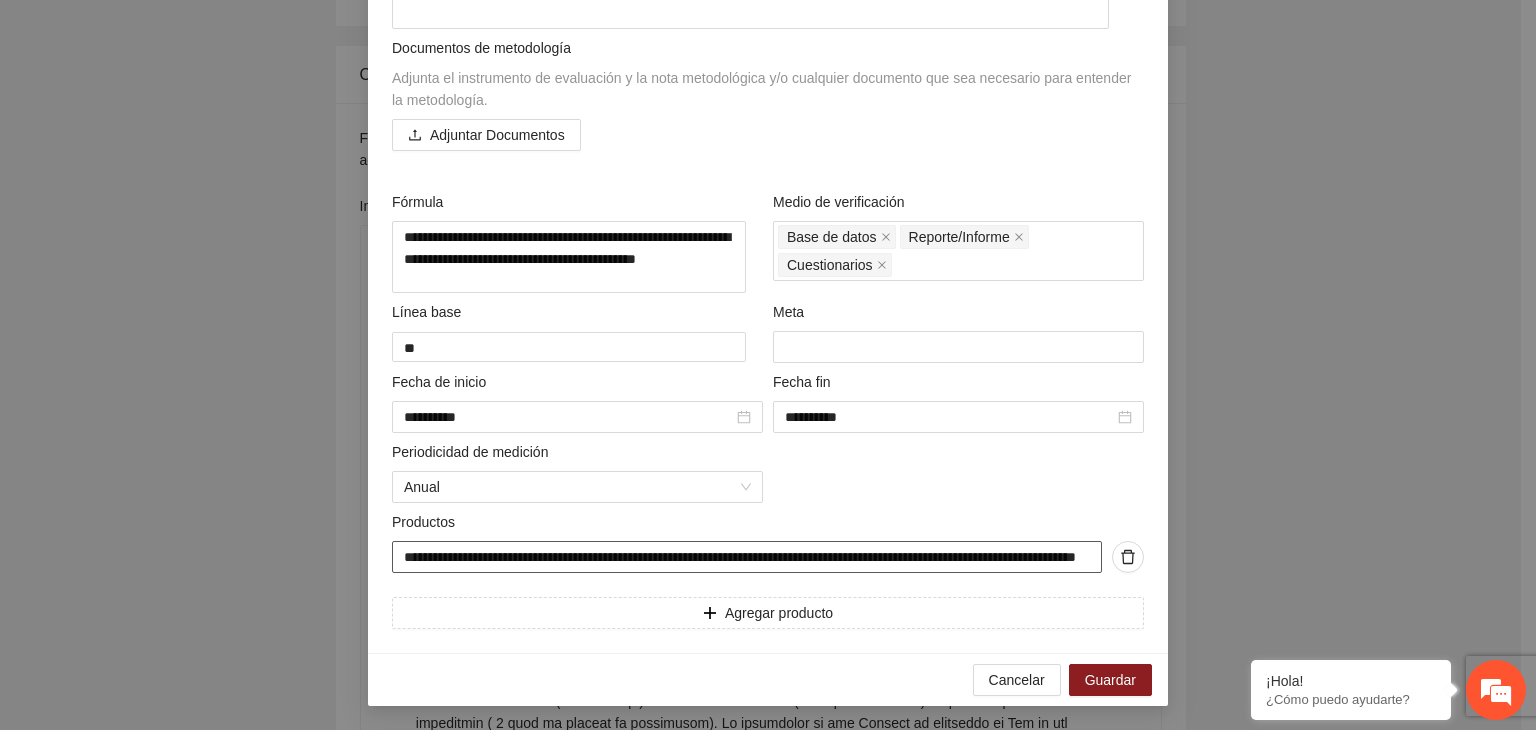 scroll, scrollTop: 0, scrollLeft: 175, axis: horizontal 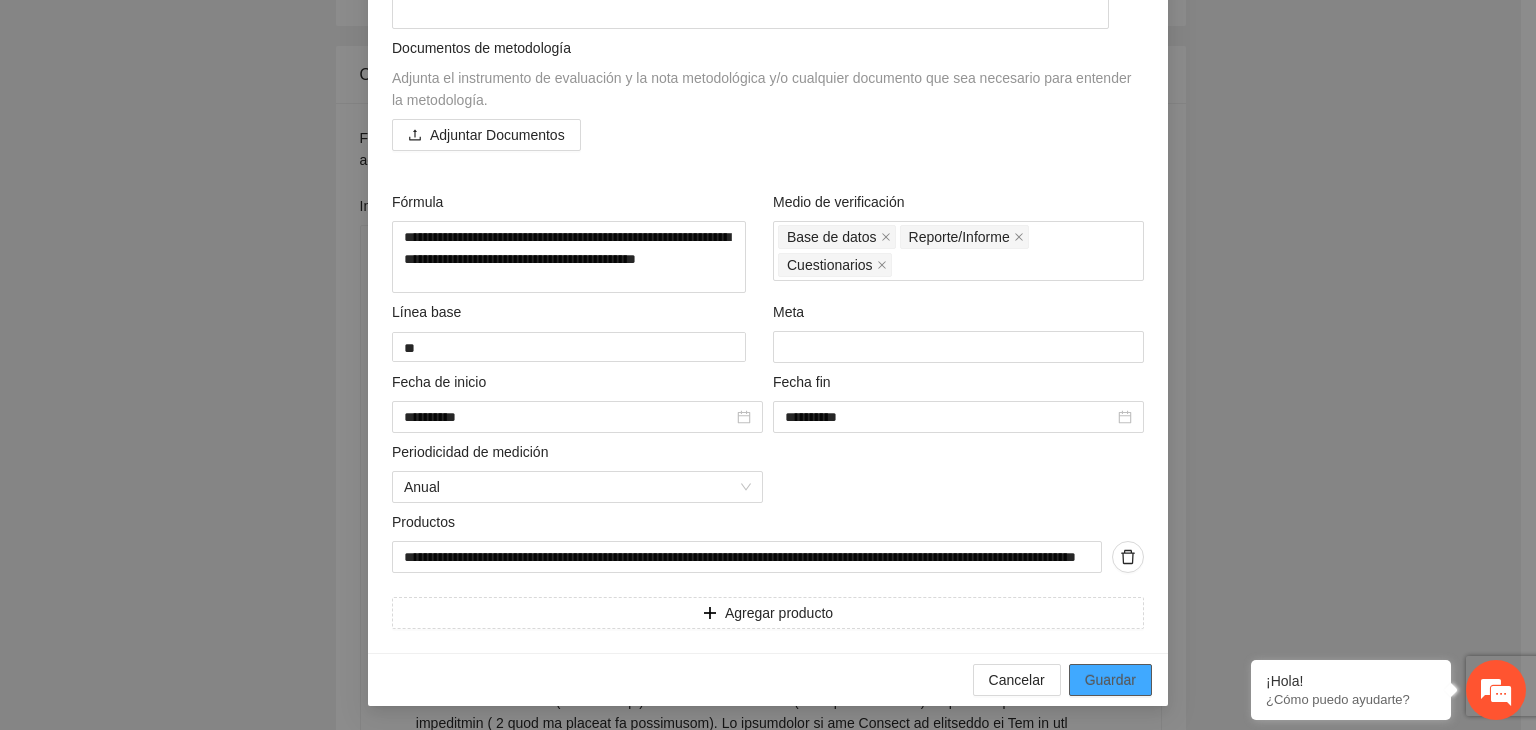 click on "Guardar" at bounding box center (1110, 680) 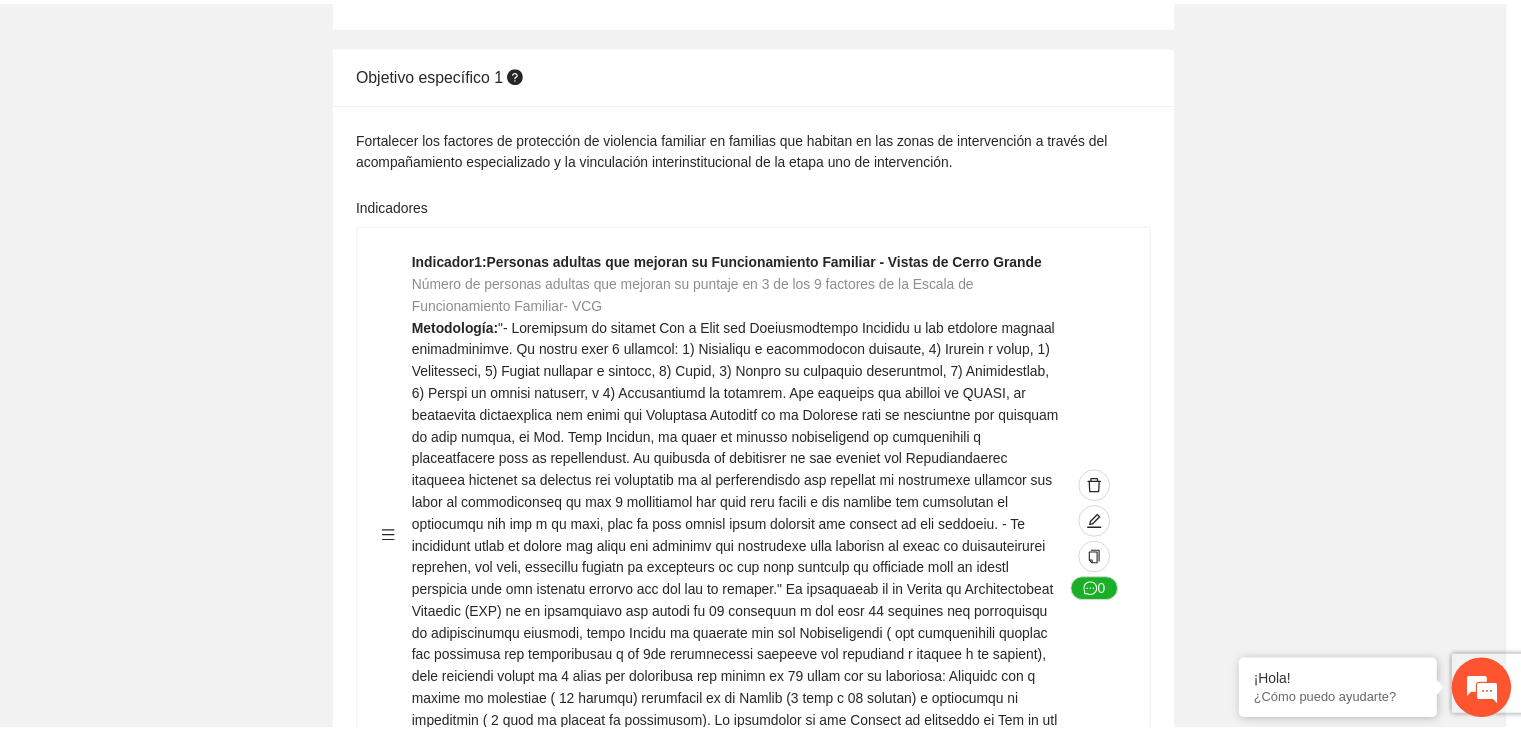 scroll, scrollTop: 156, scrollLeft: 0, axis: vertical 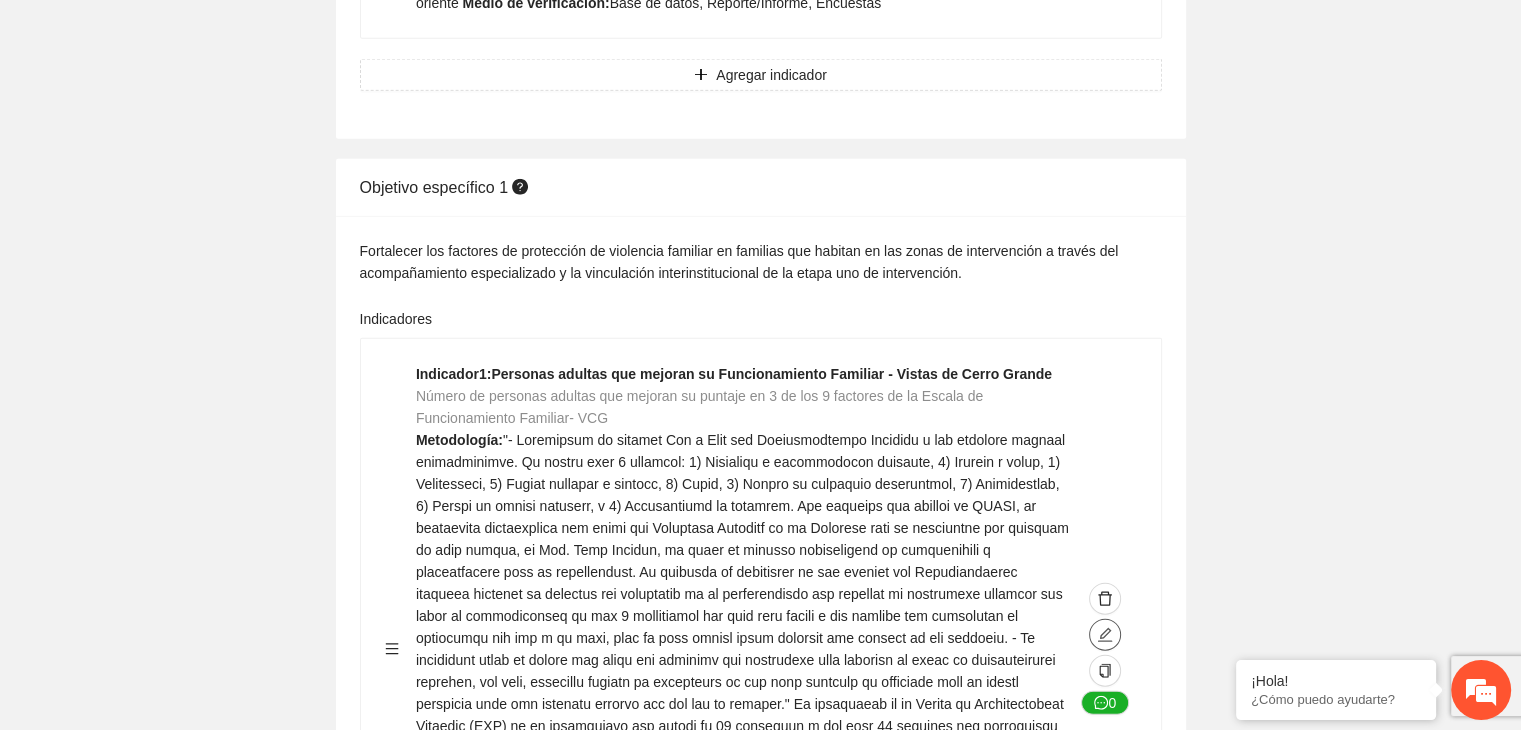 click at bounding box center [1105, 635] 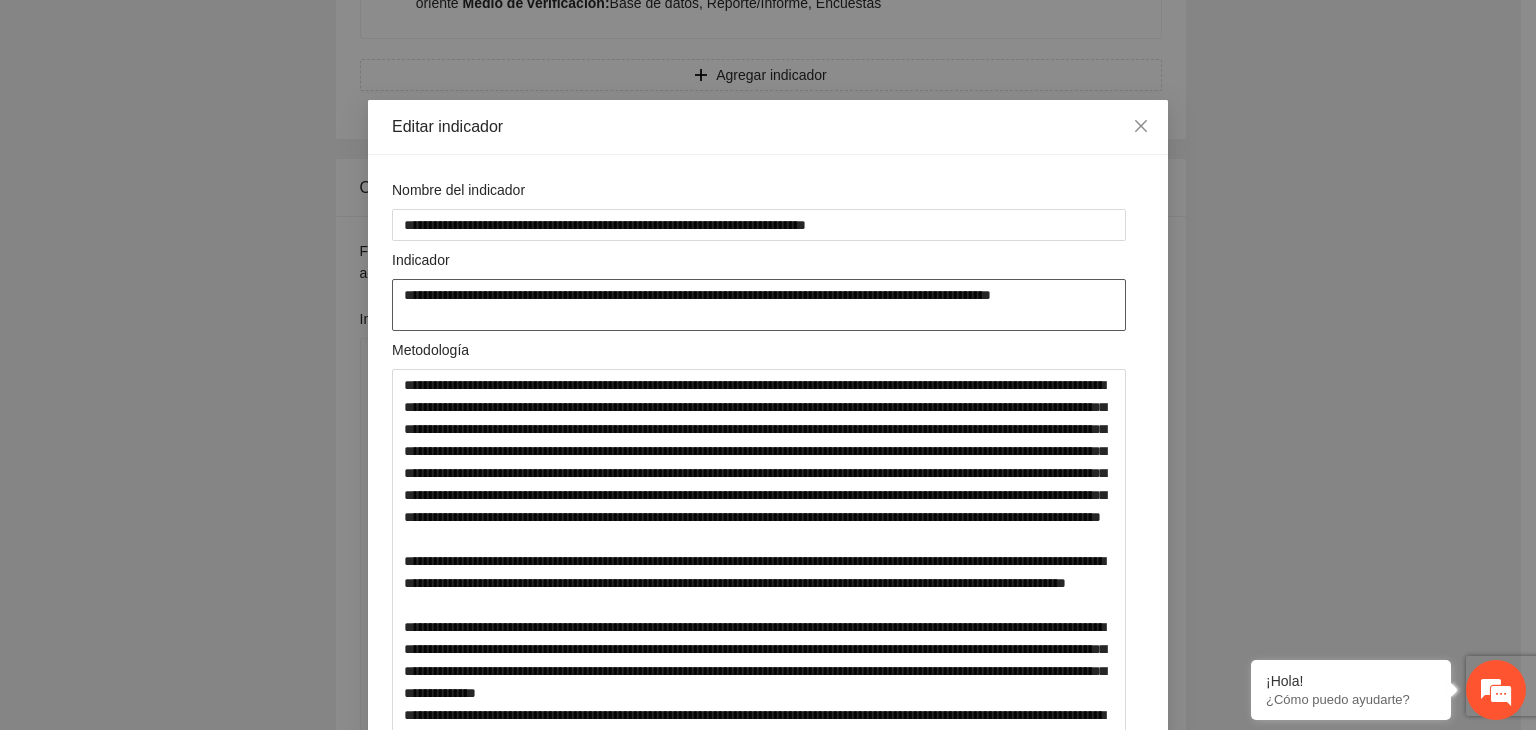 drag, startPoint x: 460, startPoint y: 312, endPoint x: 386, endPoint y: 289, distance: 77.491936 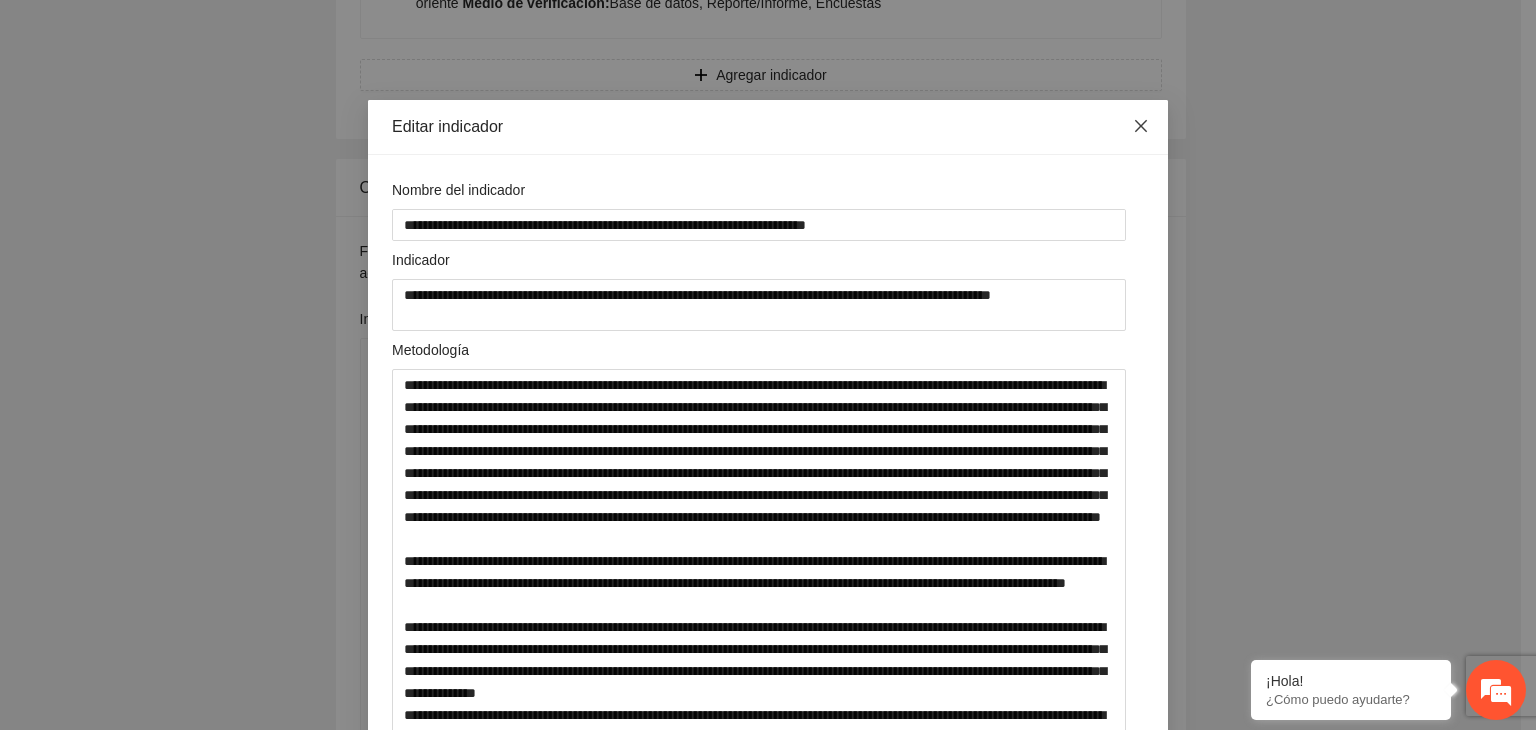click 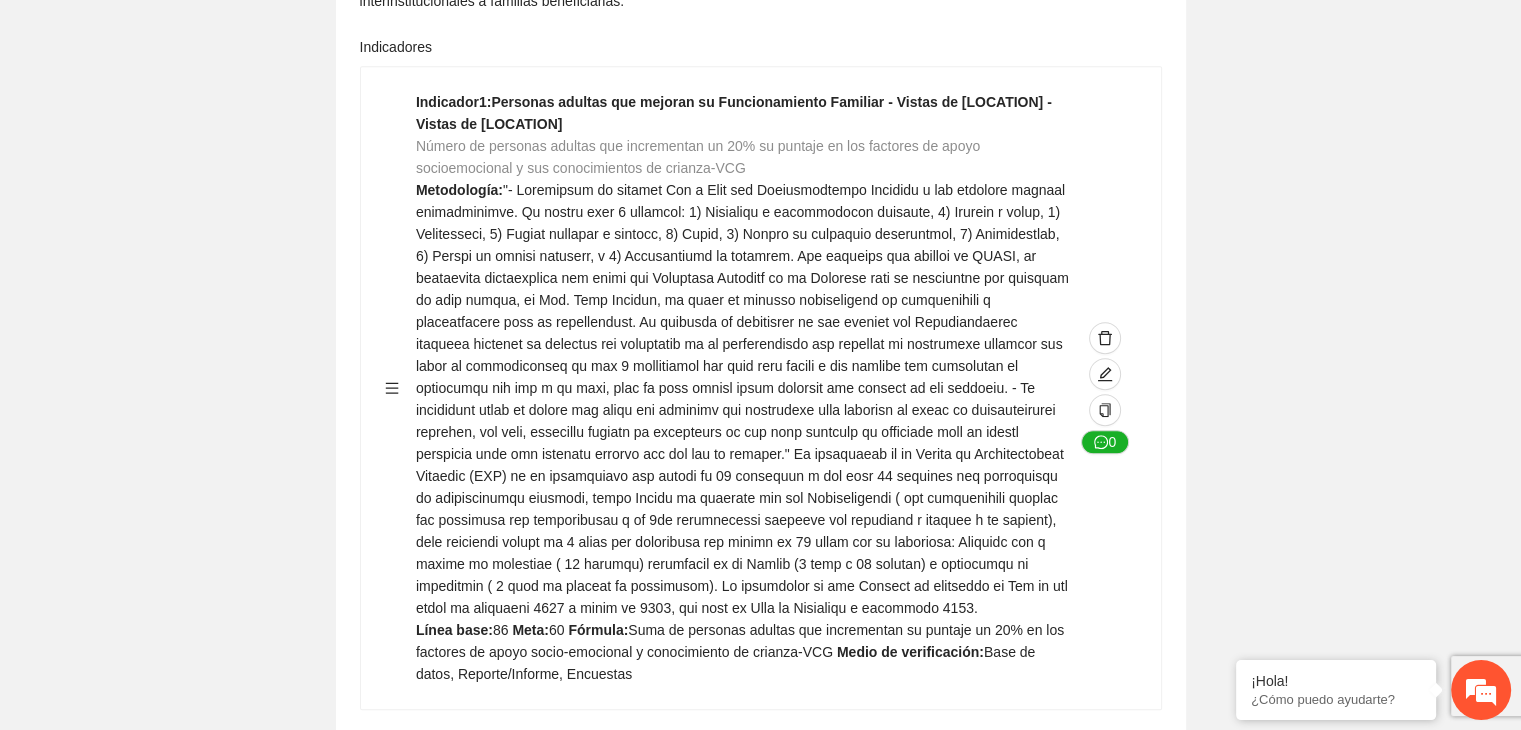 scroll, scrollTop: 1306, scrollLeft: 0, axis: vertical 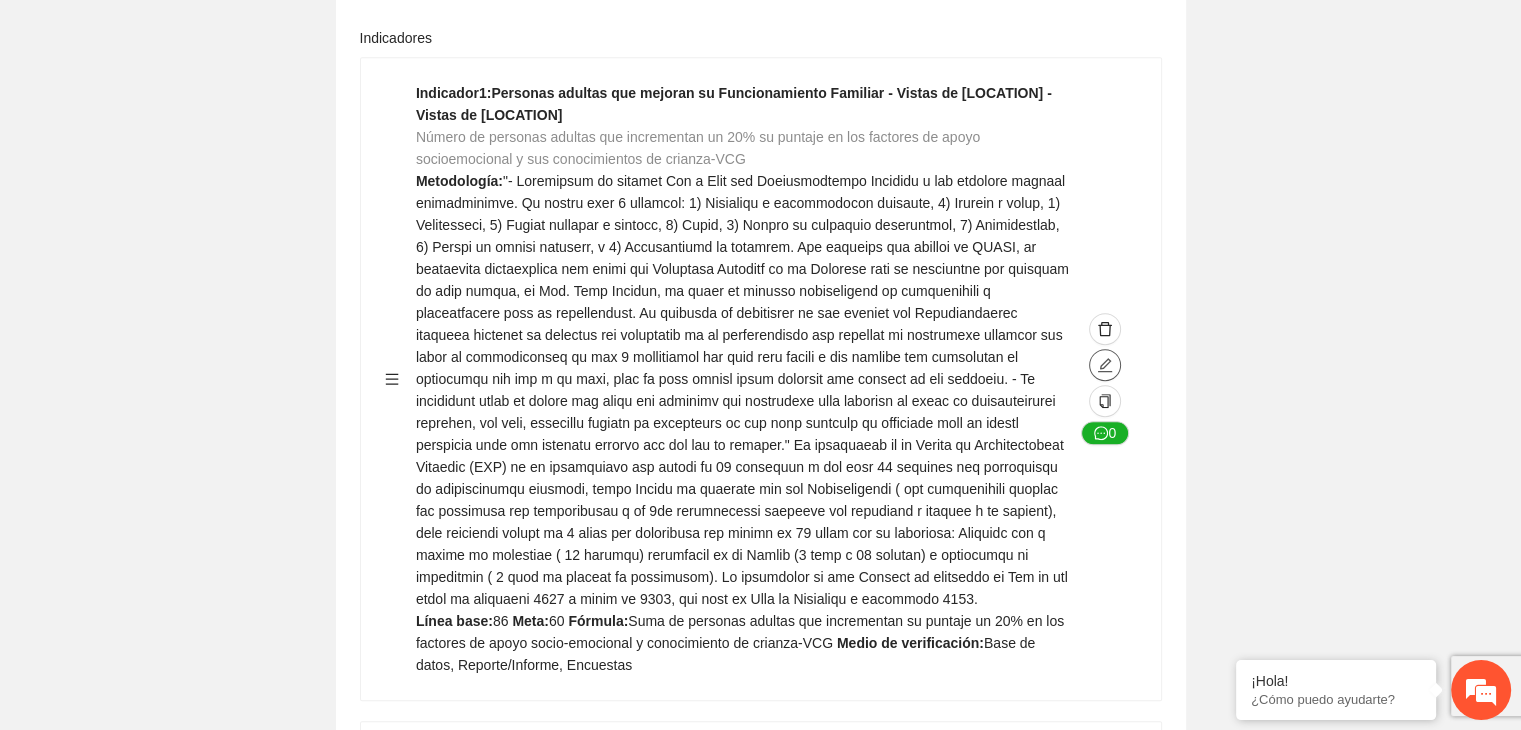 click 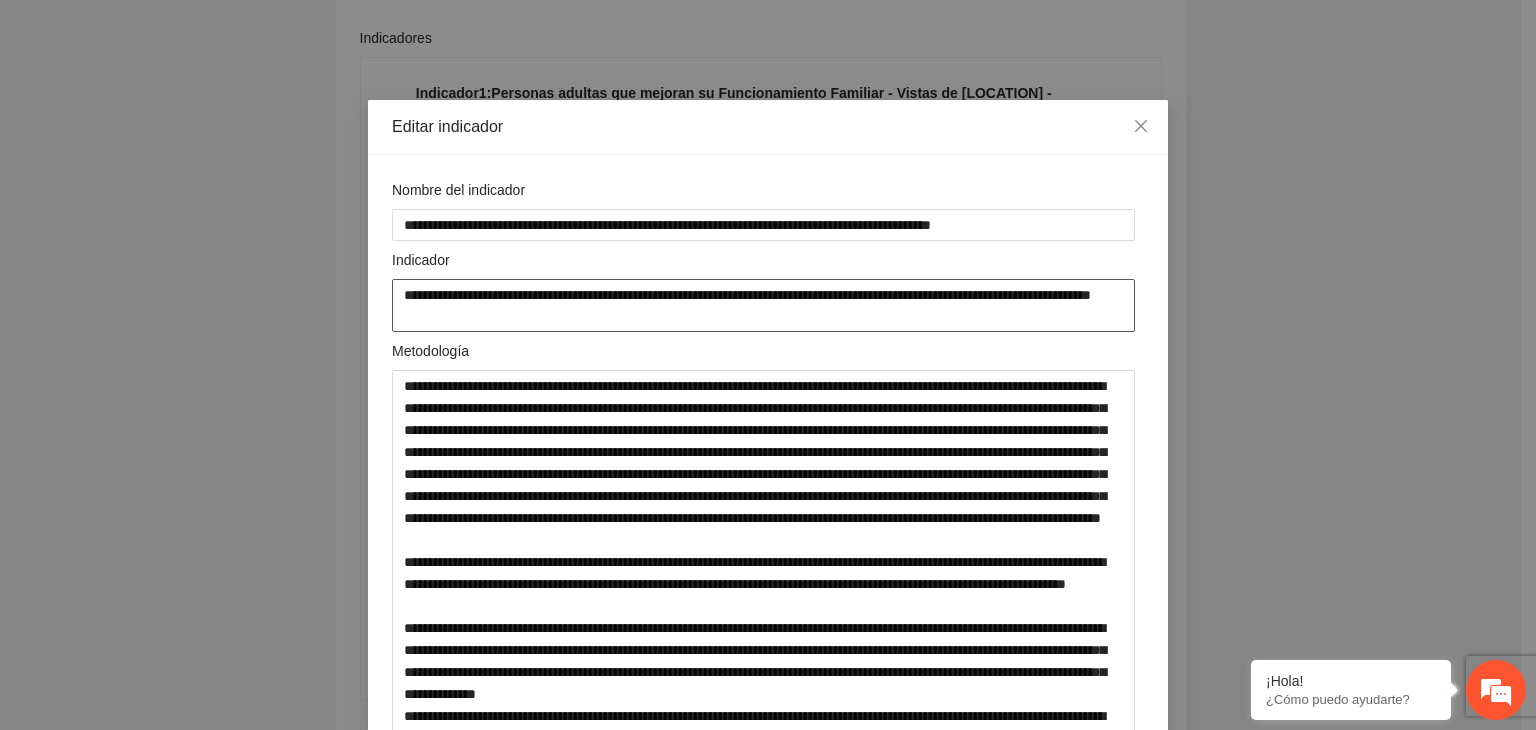 drag, startPoint x: 555, startPoint y: 318, endPoint x: 391, endPoint y: 290, distance: 166.37308 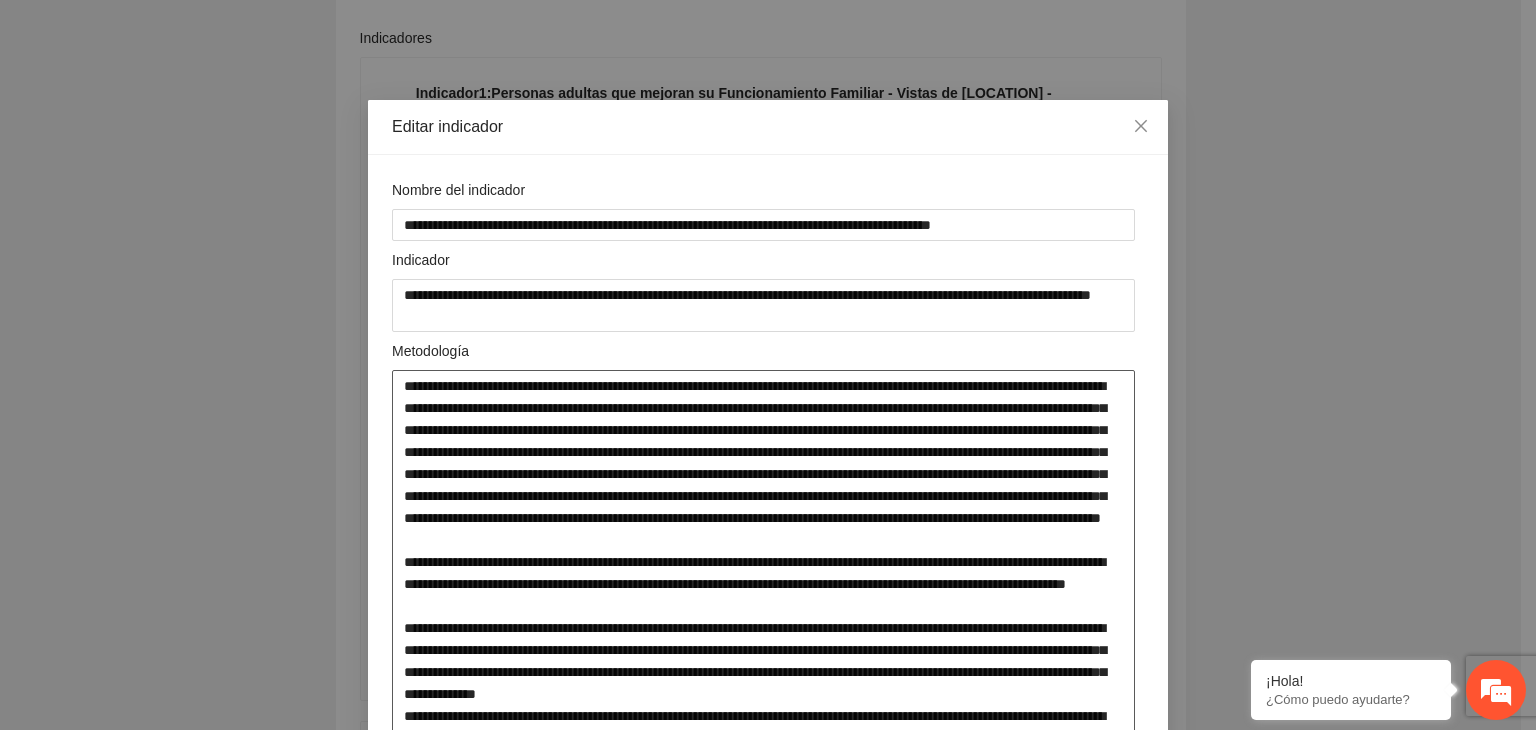 click at bounding box center (763, 625) 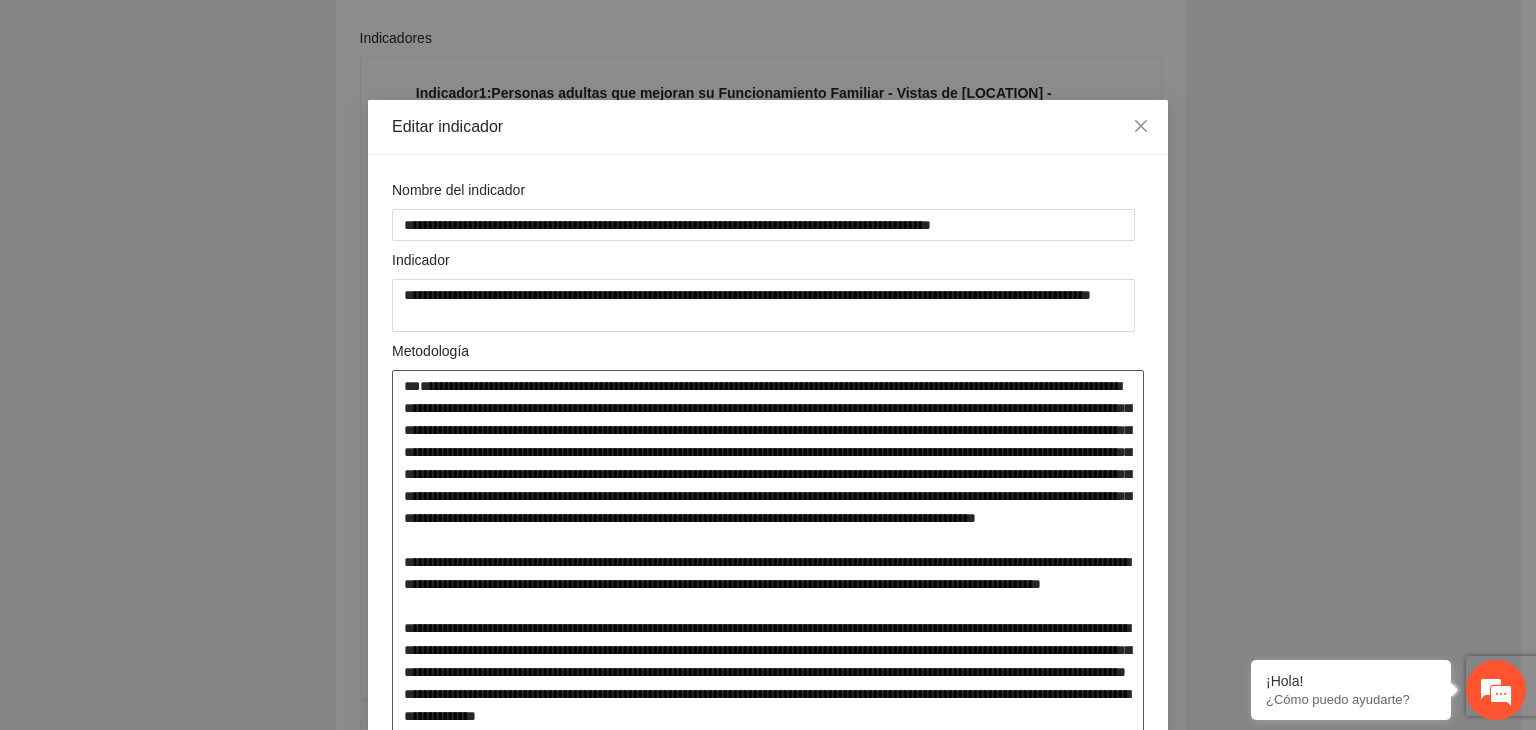 paste on "**********" 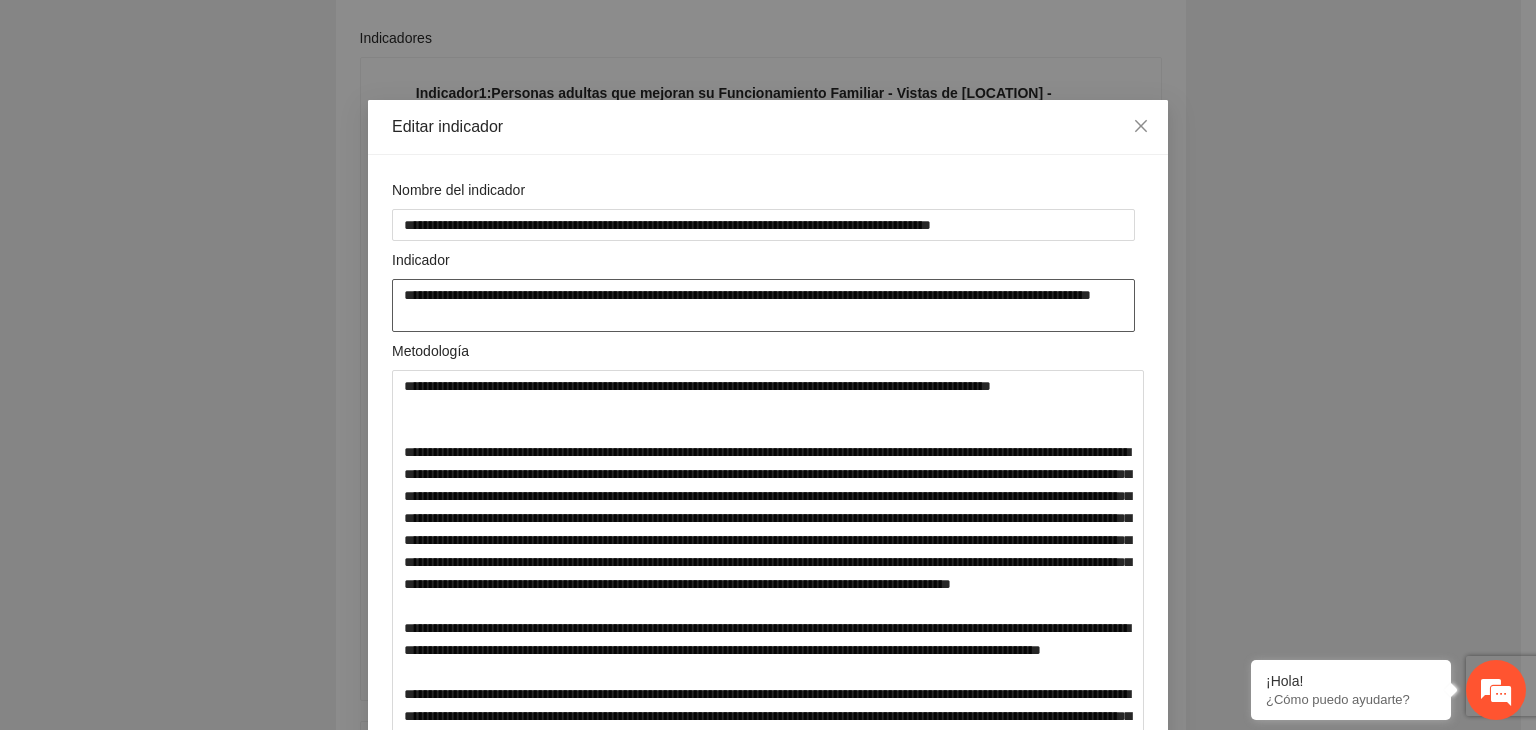 drag, startPoint x: 590, startPoint y: 313, endPoint x: 388, endPoint y: 285, distance: 203.93137 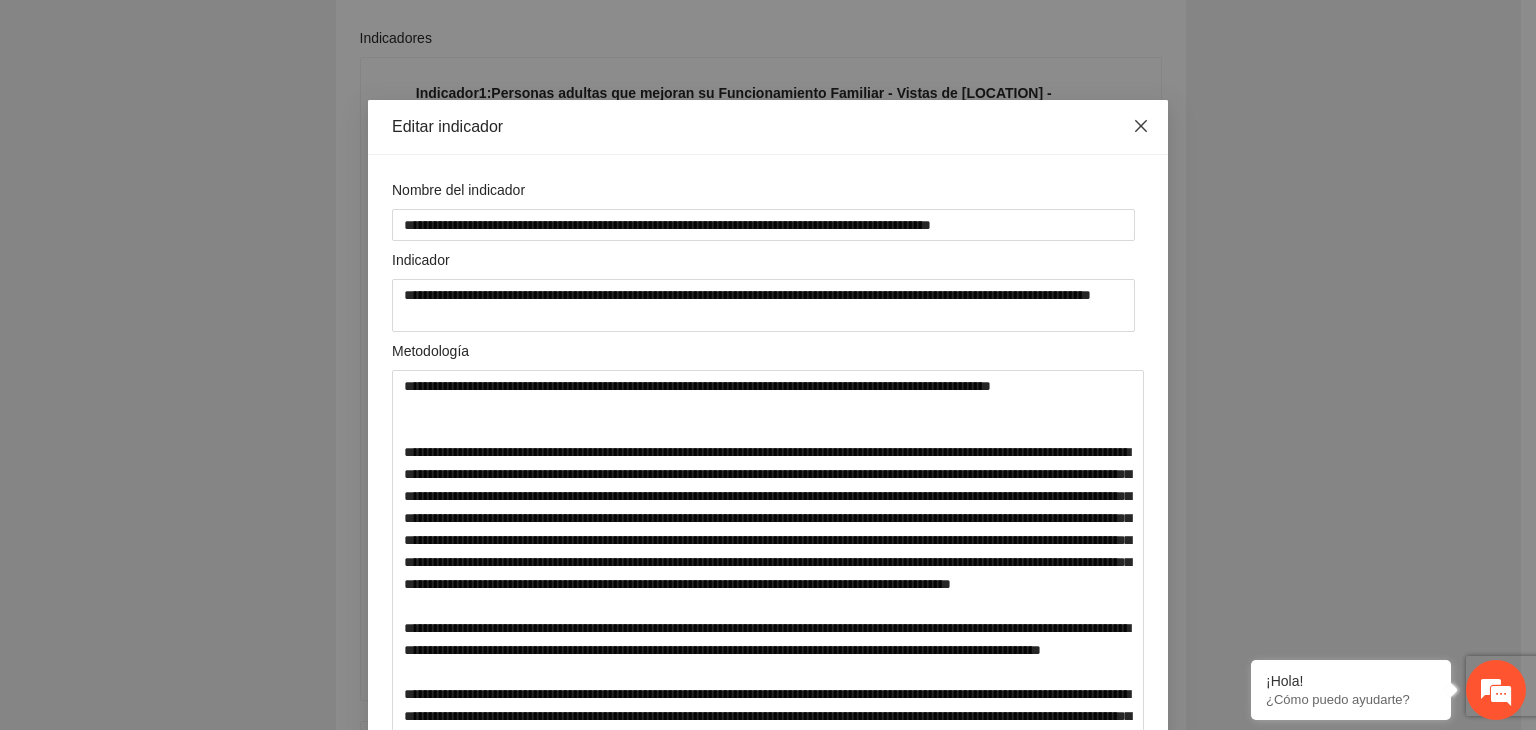 click 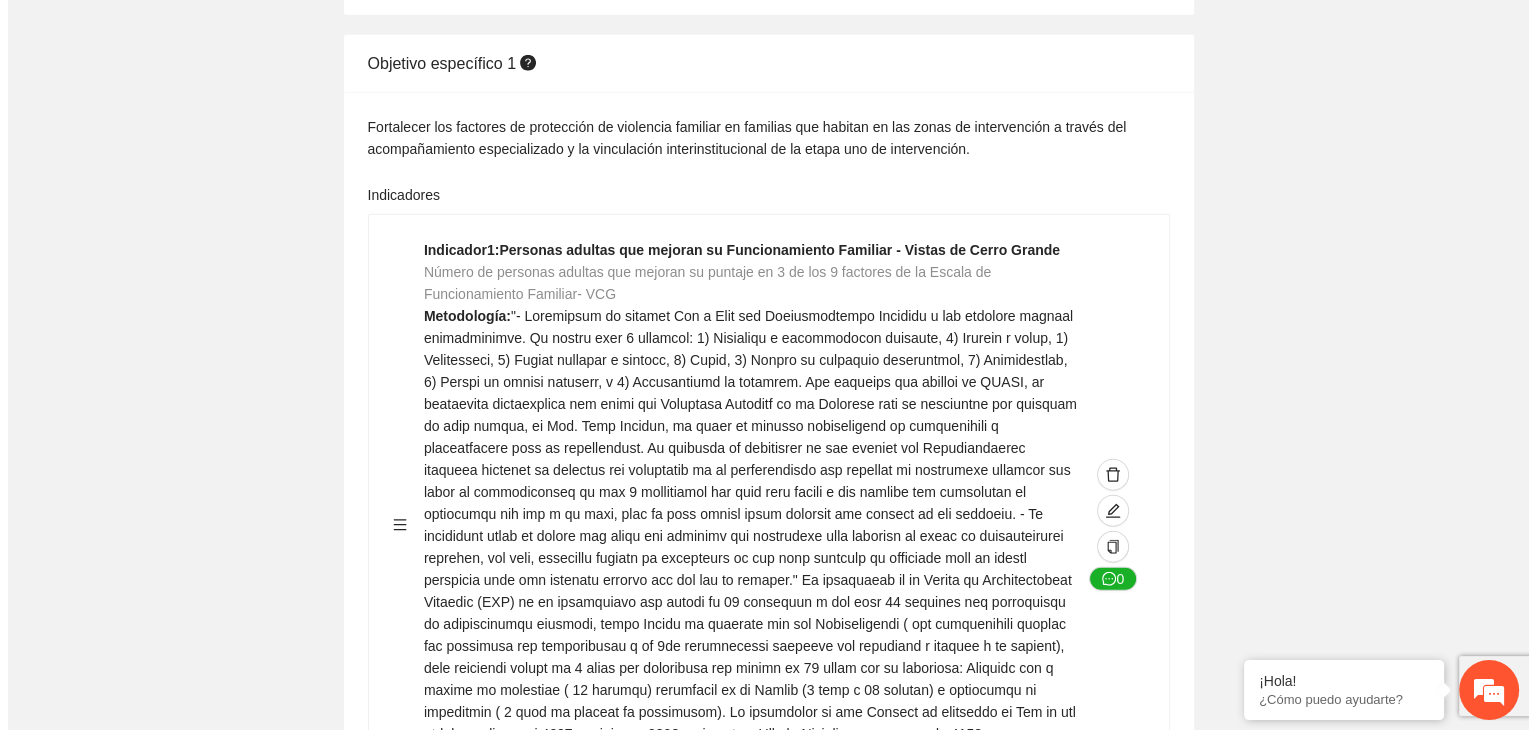scroll, scrollTop: 5048, scrollLeft: 0, axis: vertical 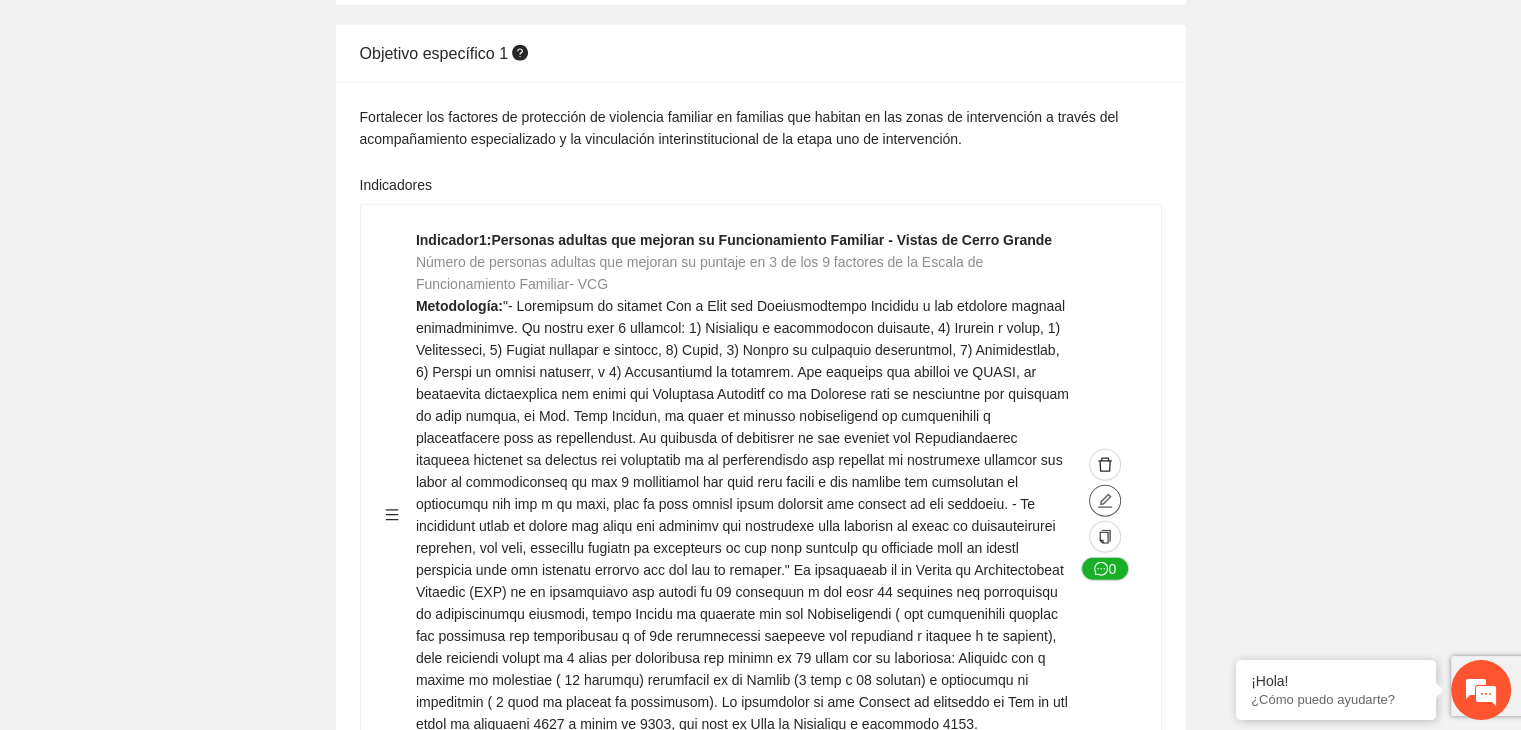 click 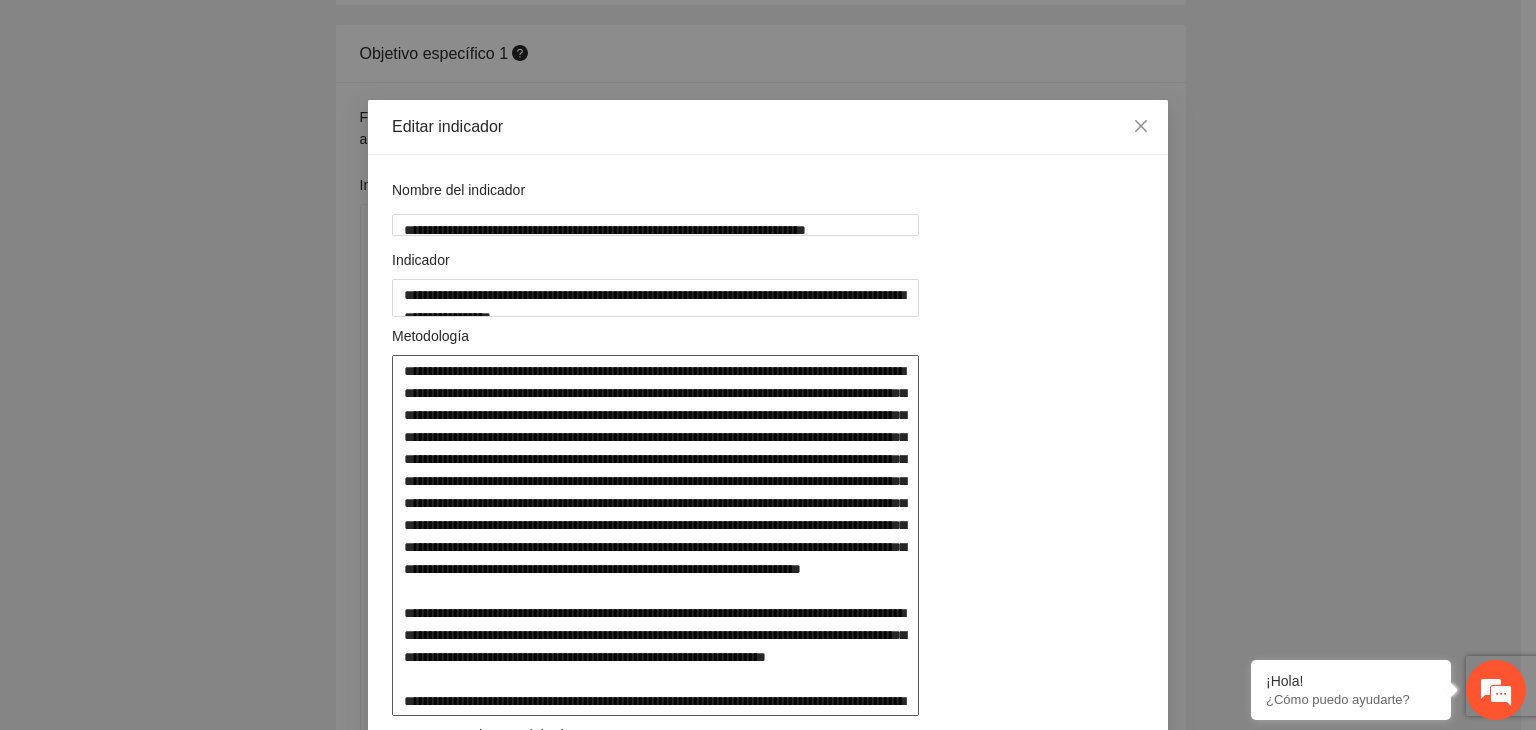 click at bounding box center (655, 535) 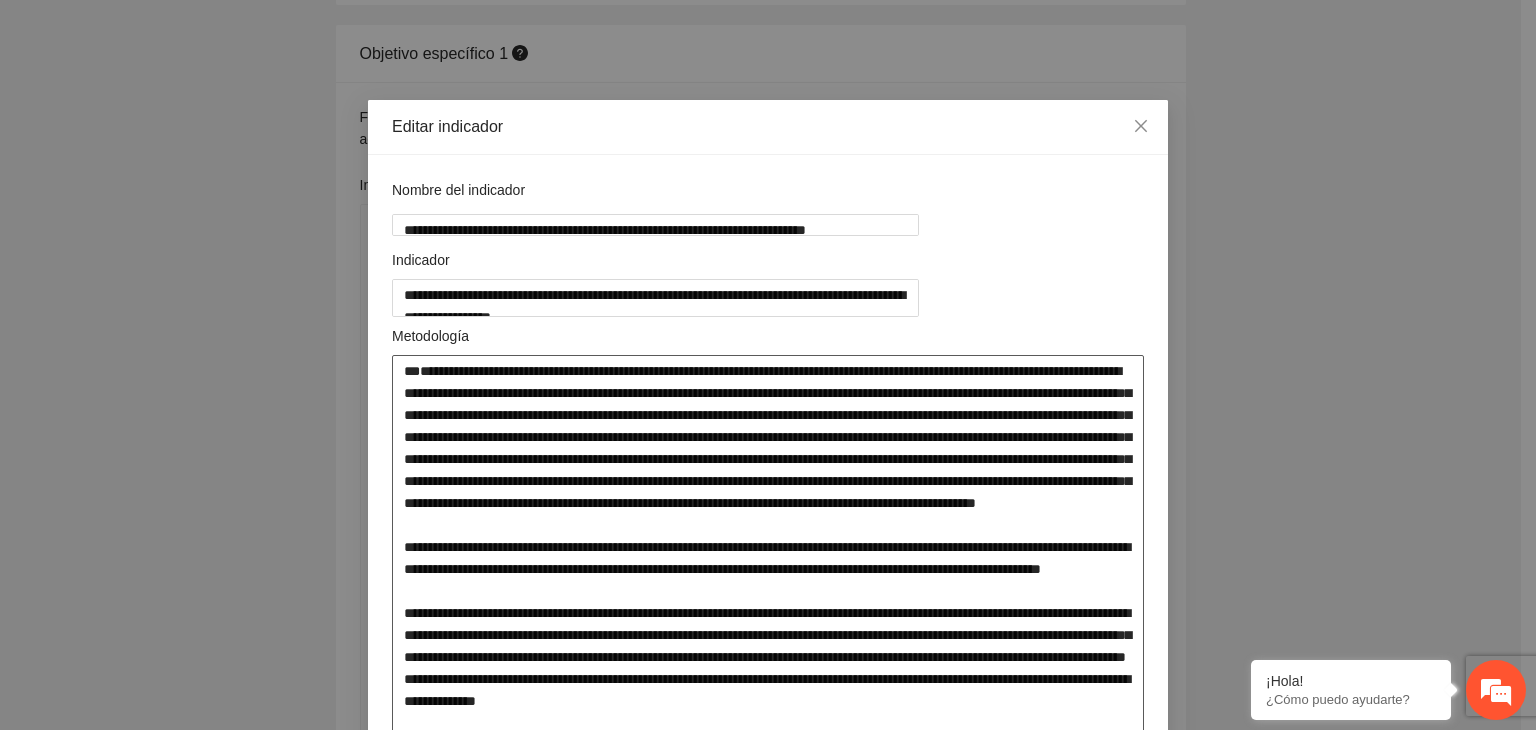 paste on "**********" 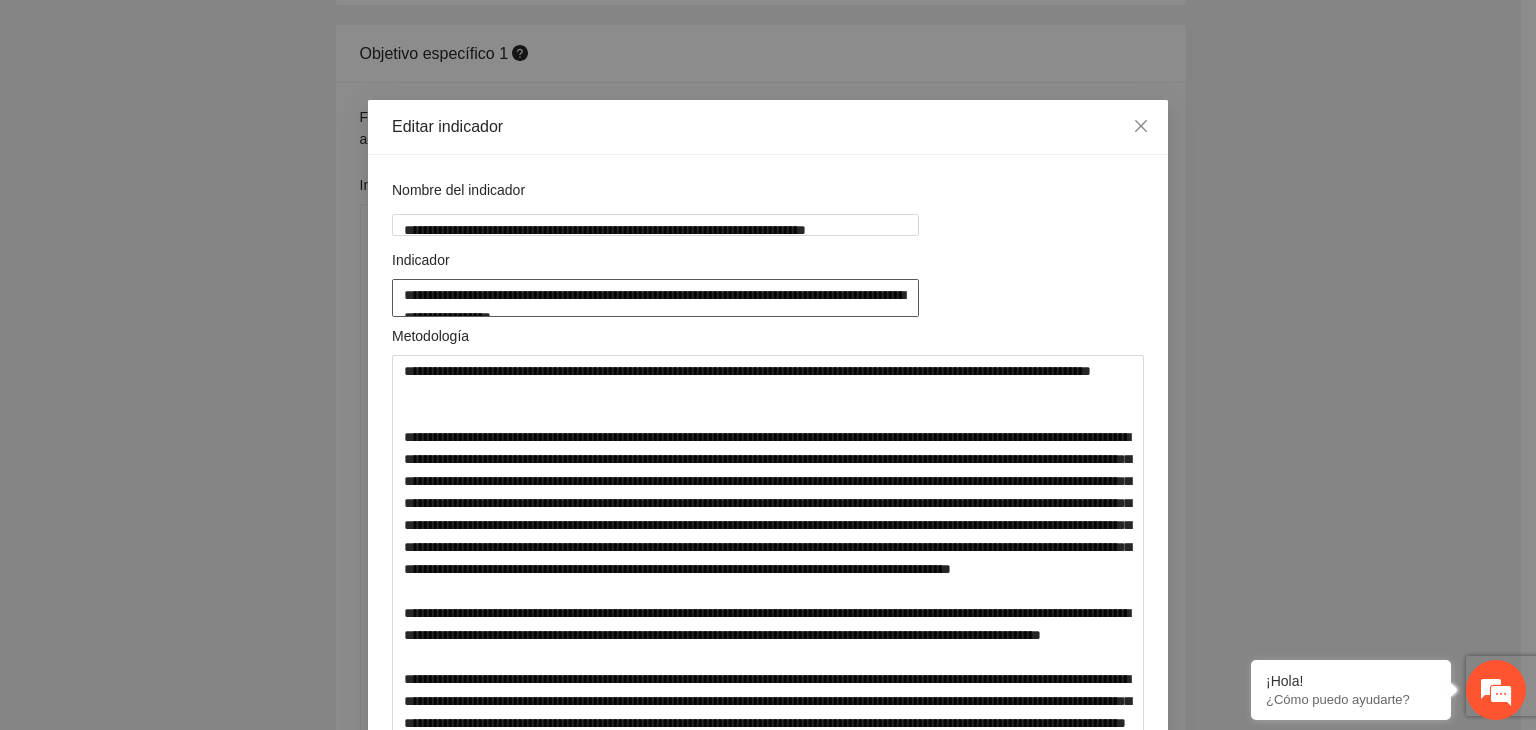 drag, startPoint x: 438, startPoint y: 319, endPoint x: 328, endPoint y: 293, distance: 113.03097 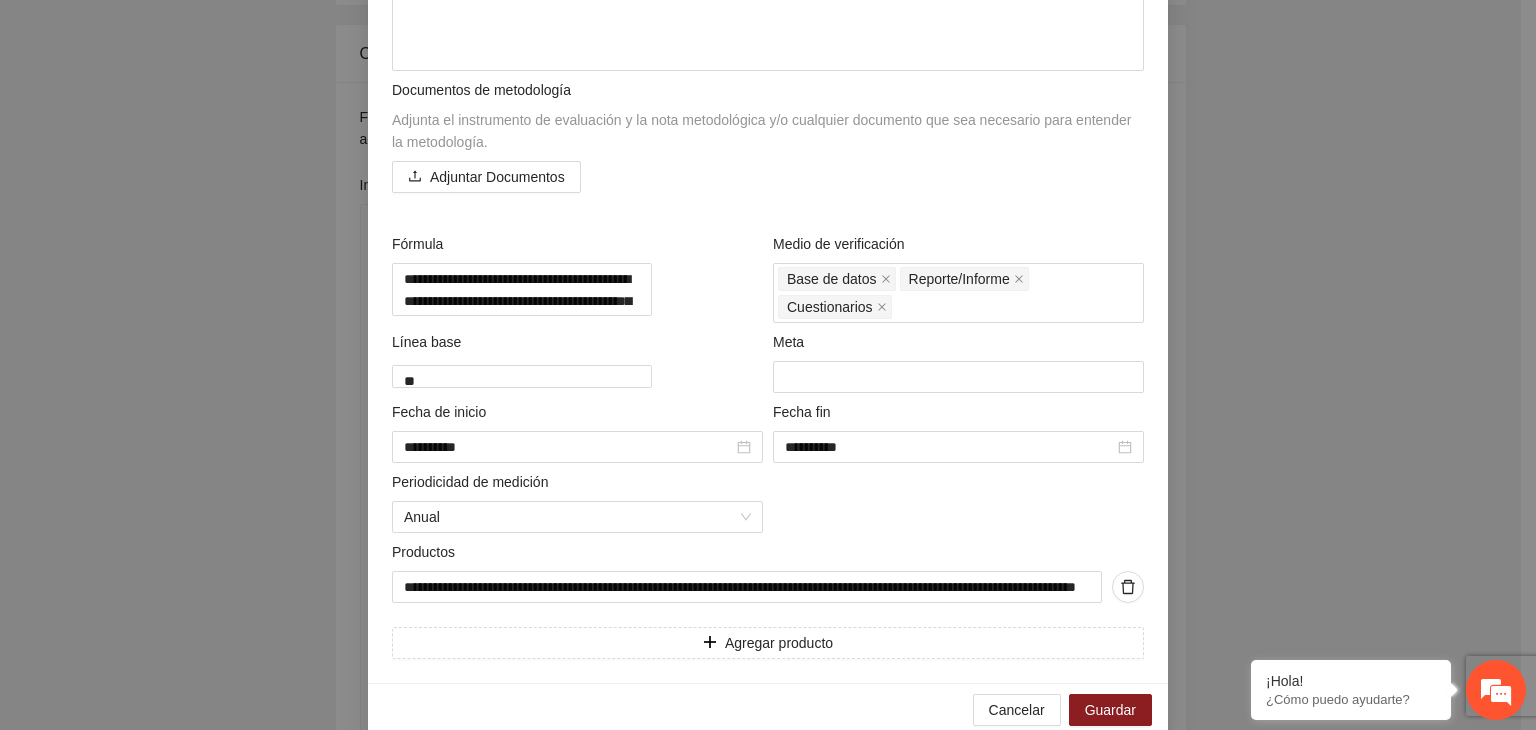 scroll, scrollTop: 927, scrollLeft: 0, axis: vertical 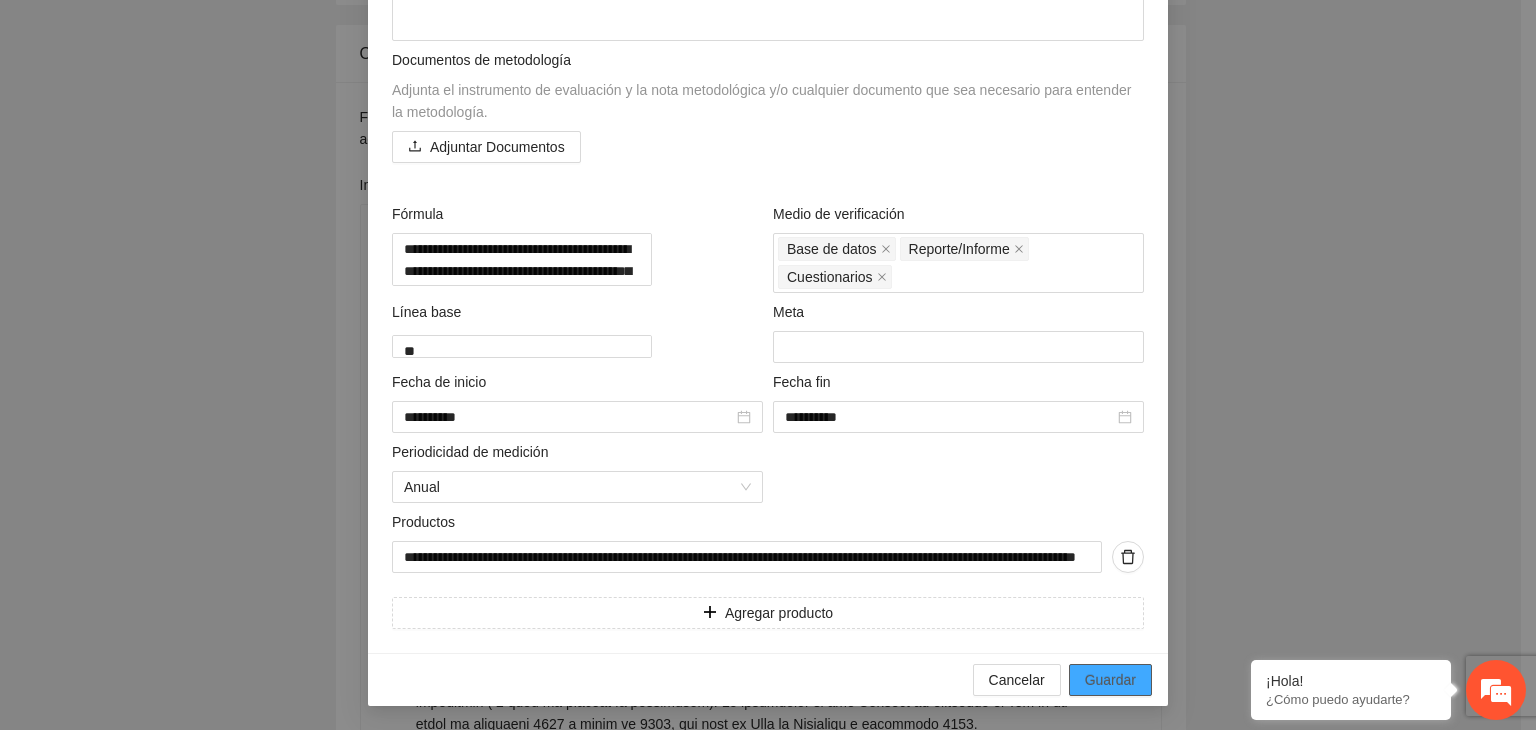 click on "Guardar" at bounding box center (1110, 680) 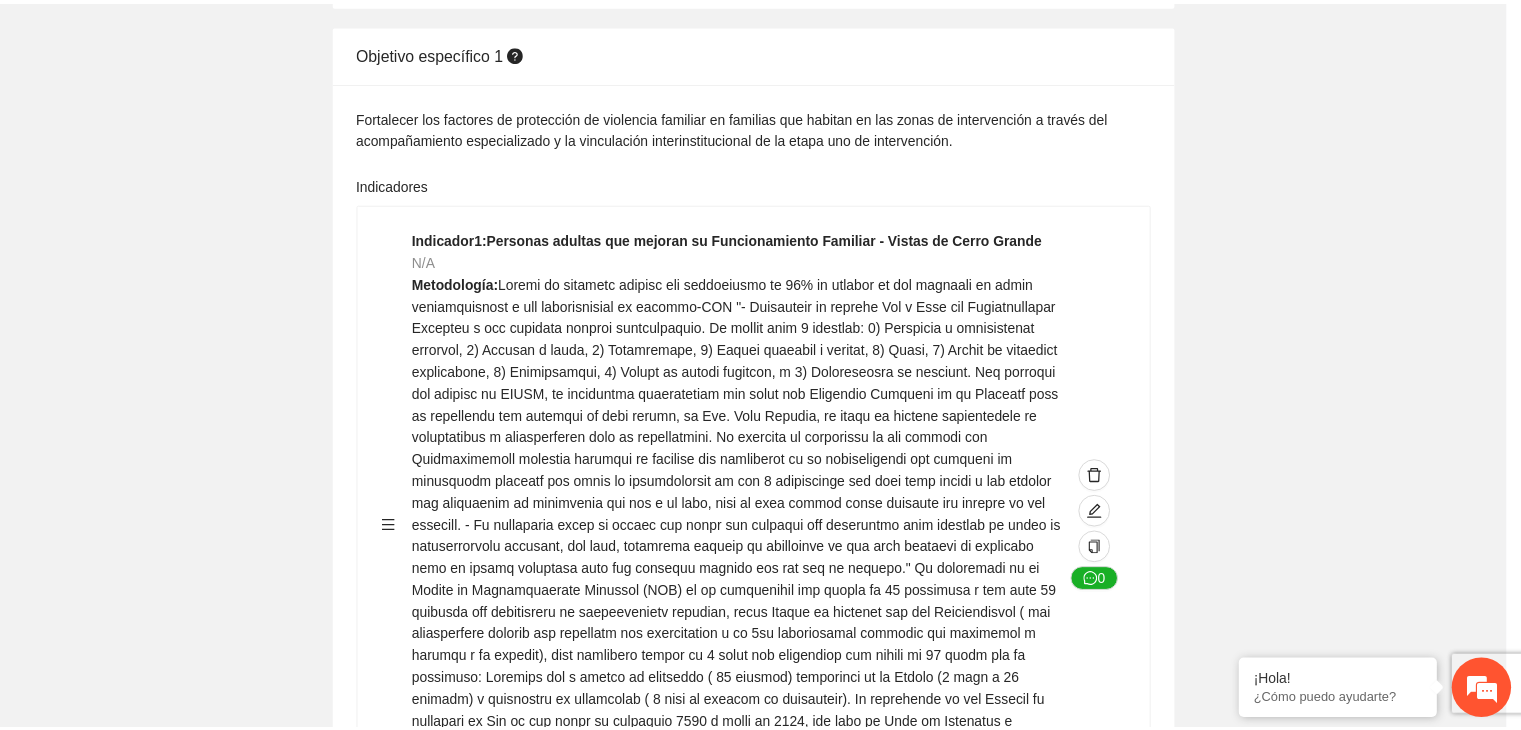 scroll, scrollTop: 156, scrollLeft: 0, axis: vertical 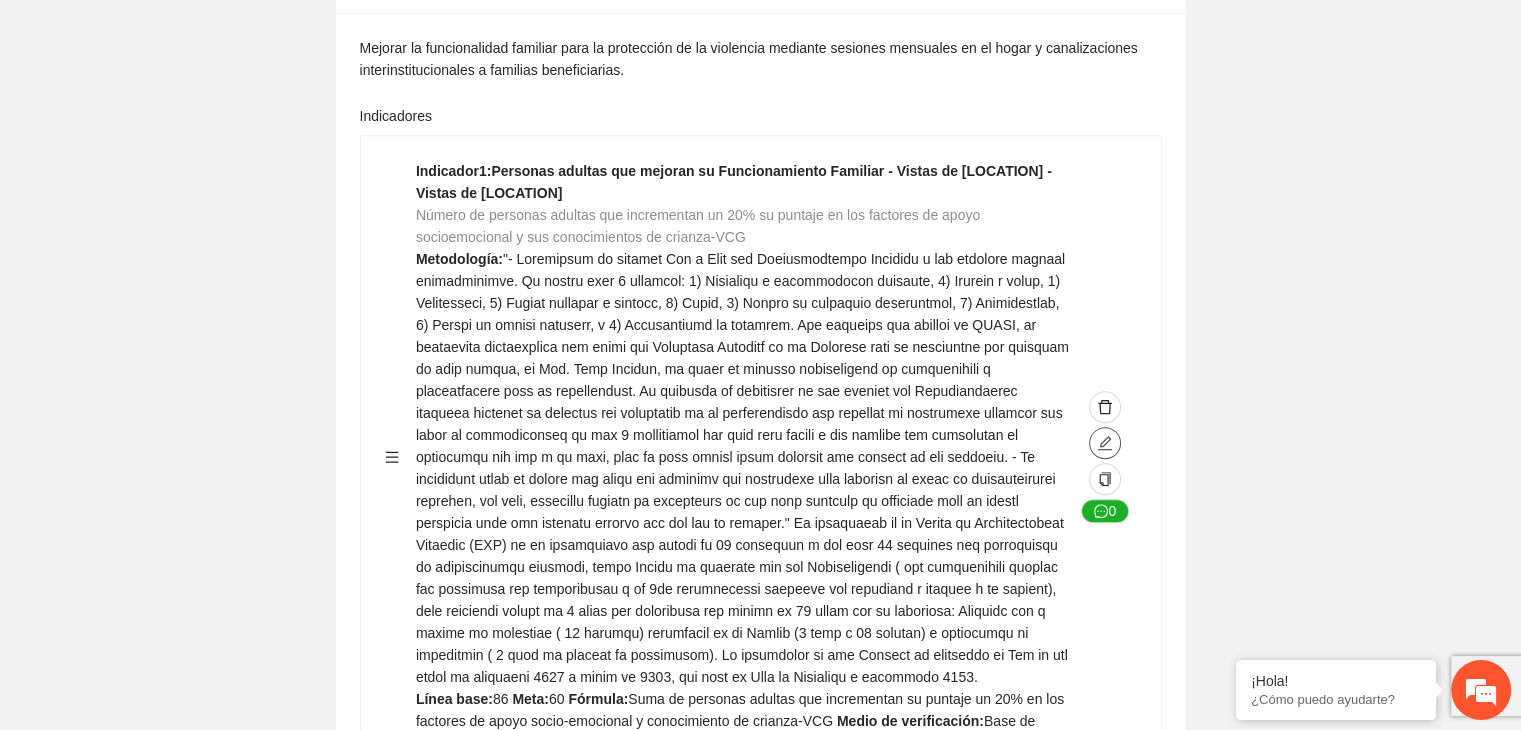 click at bounding box center [1105, -717] 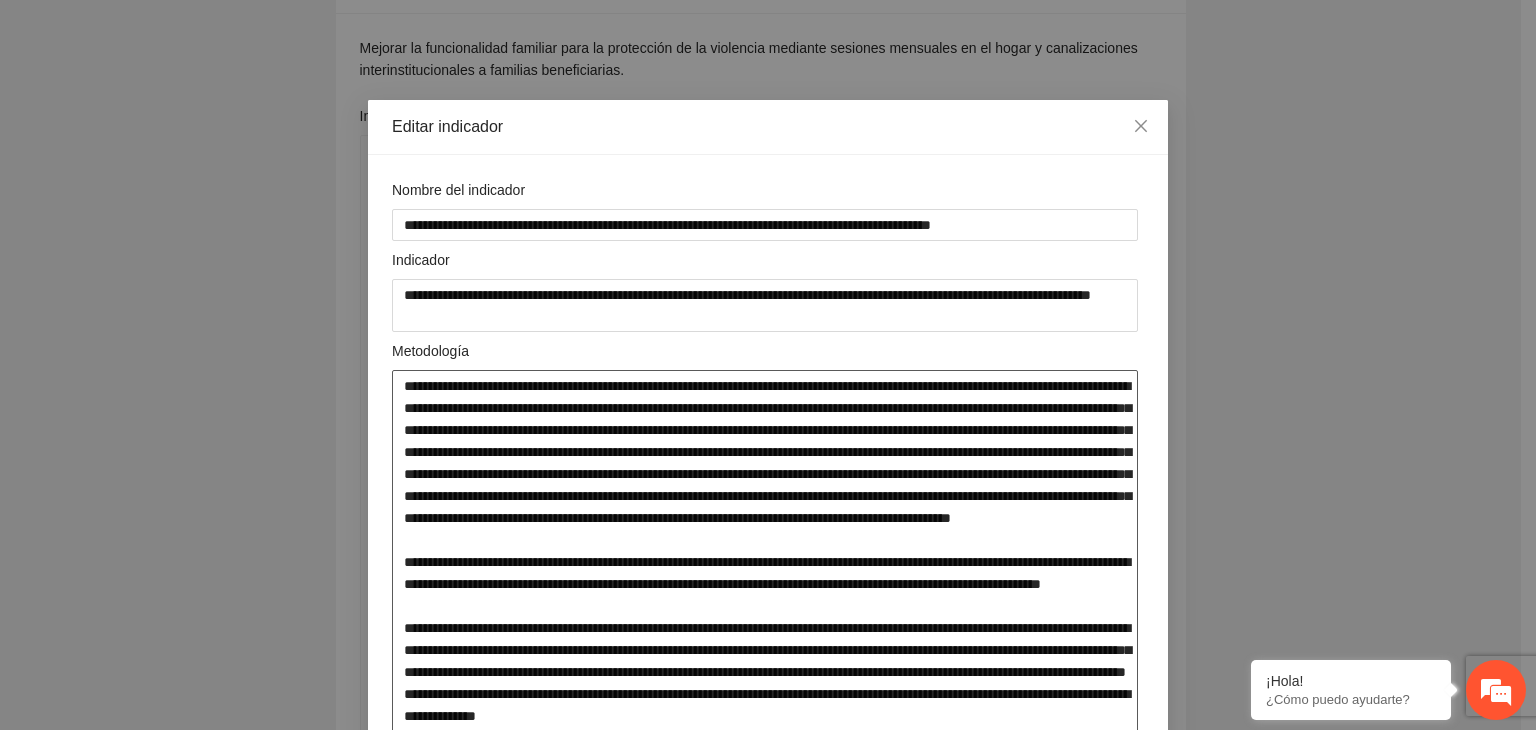 click at bounding box center [765, 626] 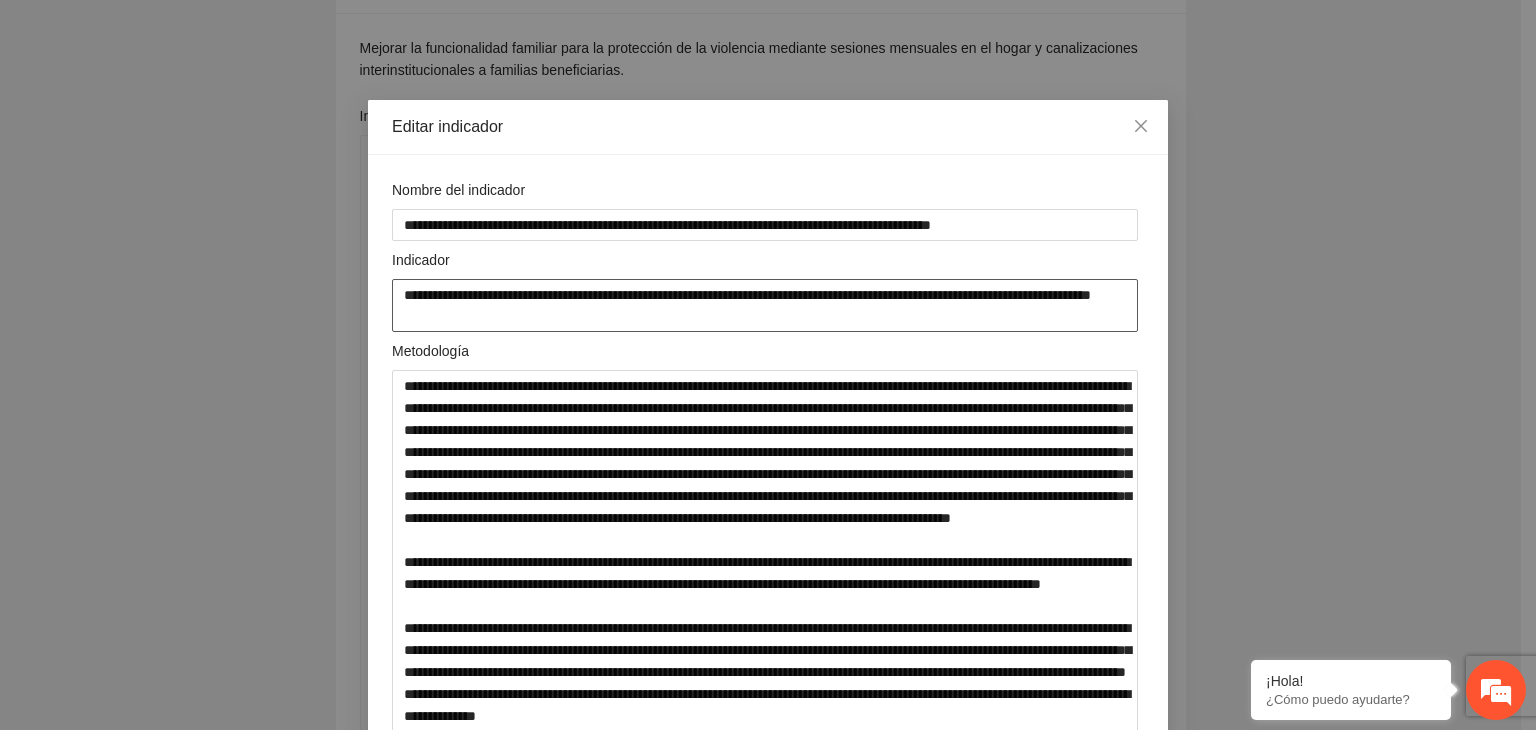 drag, startPoint x: 597, startPoint y: 315, endPoint x: 276, endPoint y: 255, distance: 326.55933 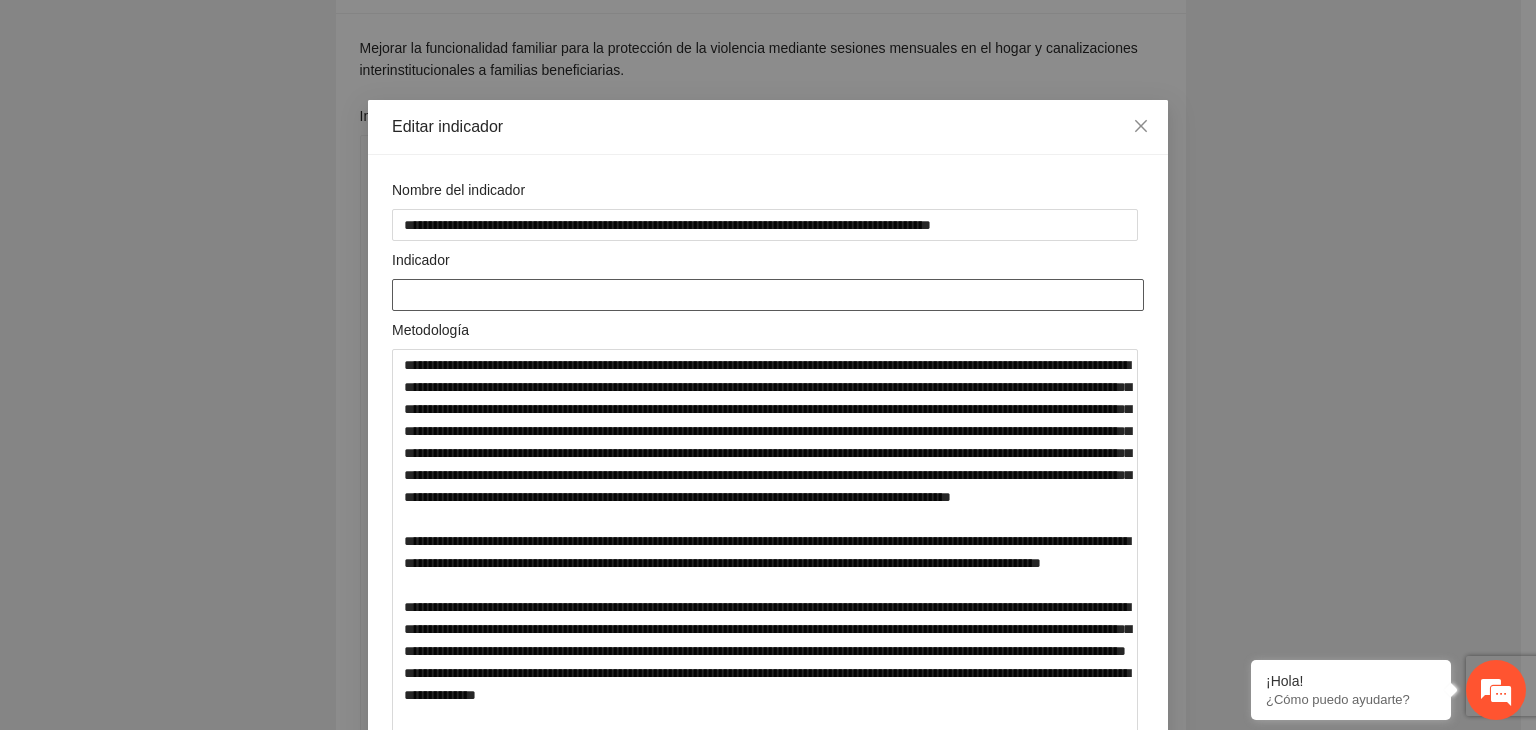 paste on "**********" 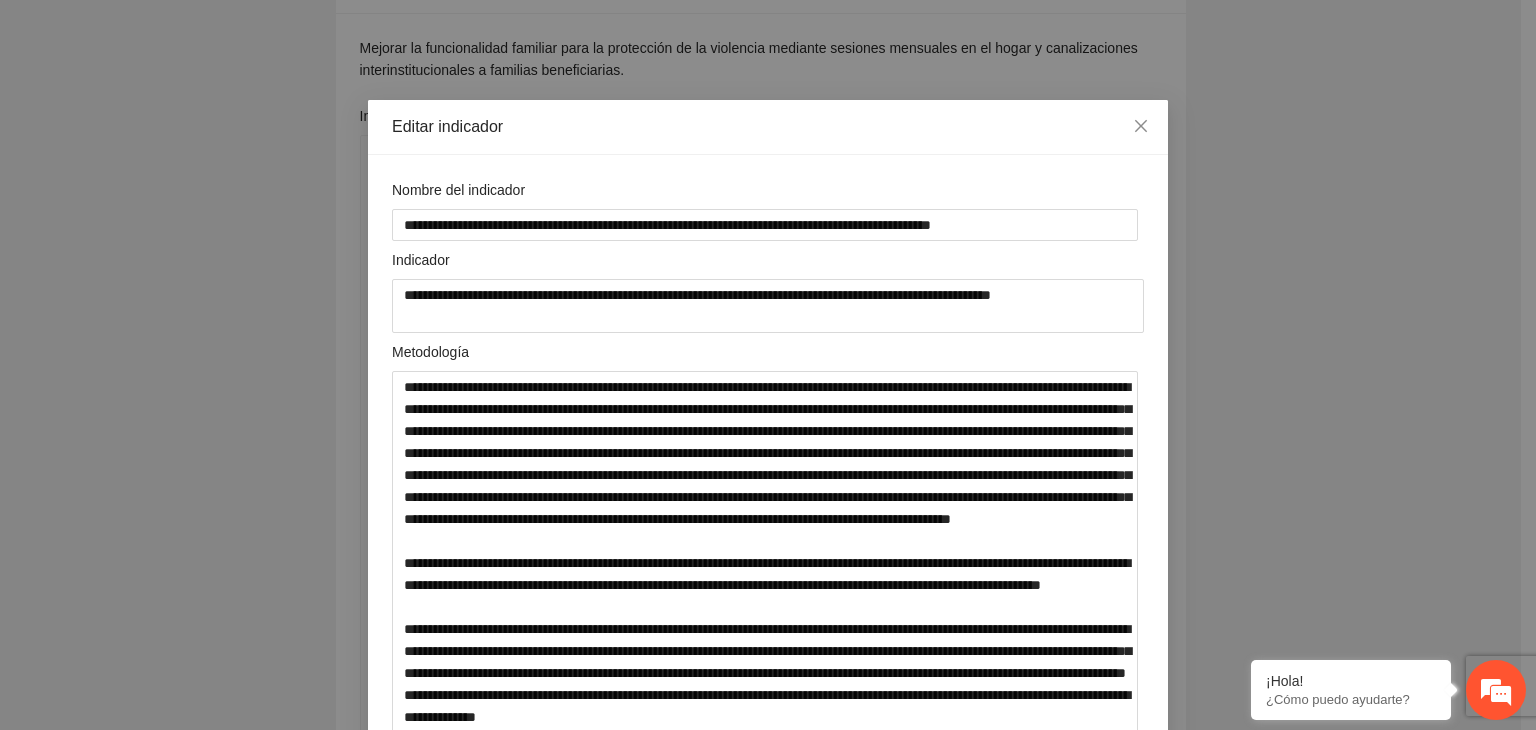 click on "**********" at bounding box center [768, 365] 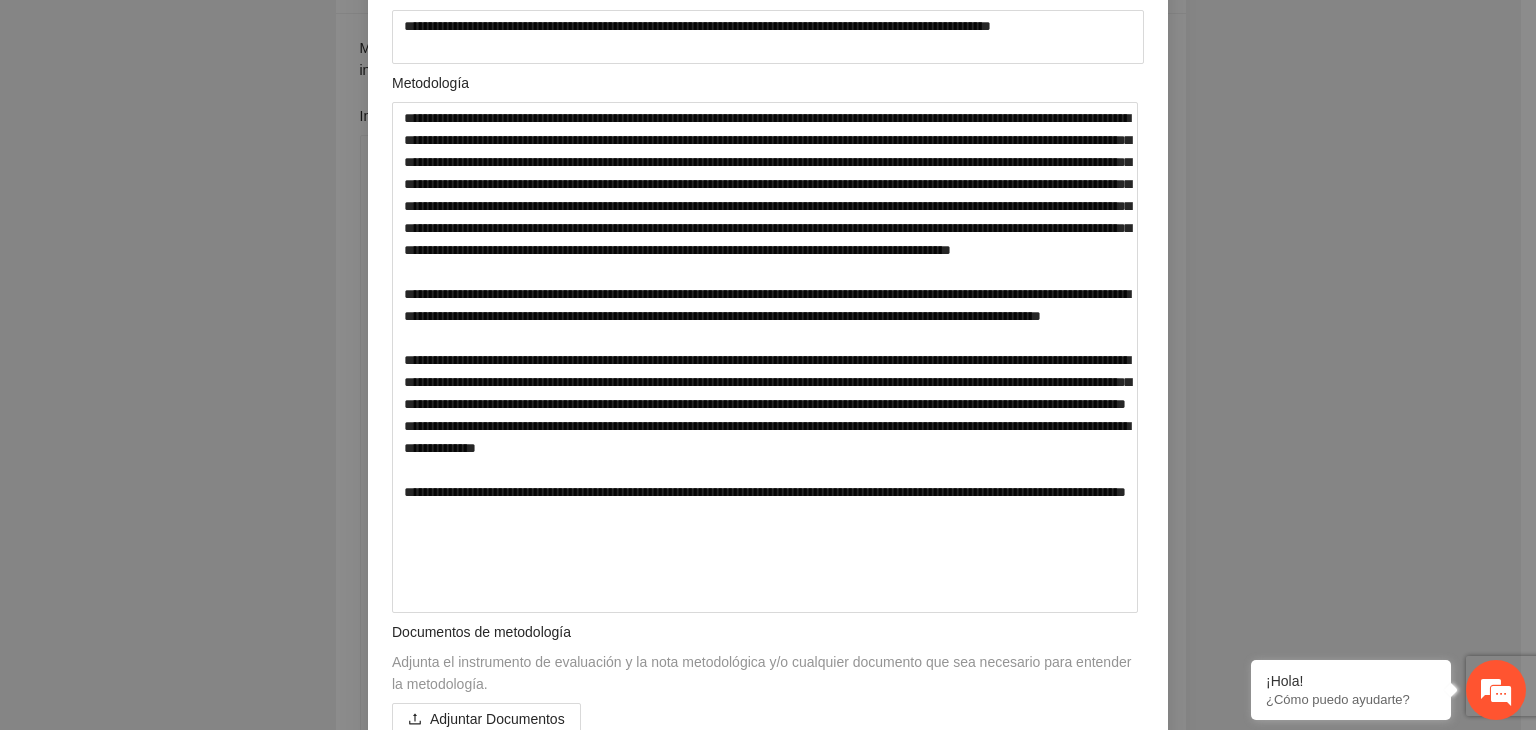 scroll, scrollTop: 271, scrollLeft: 0, axis: vertical 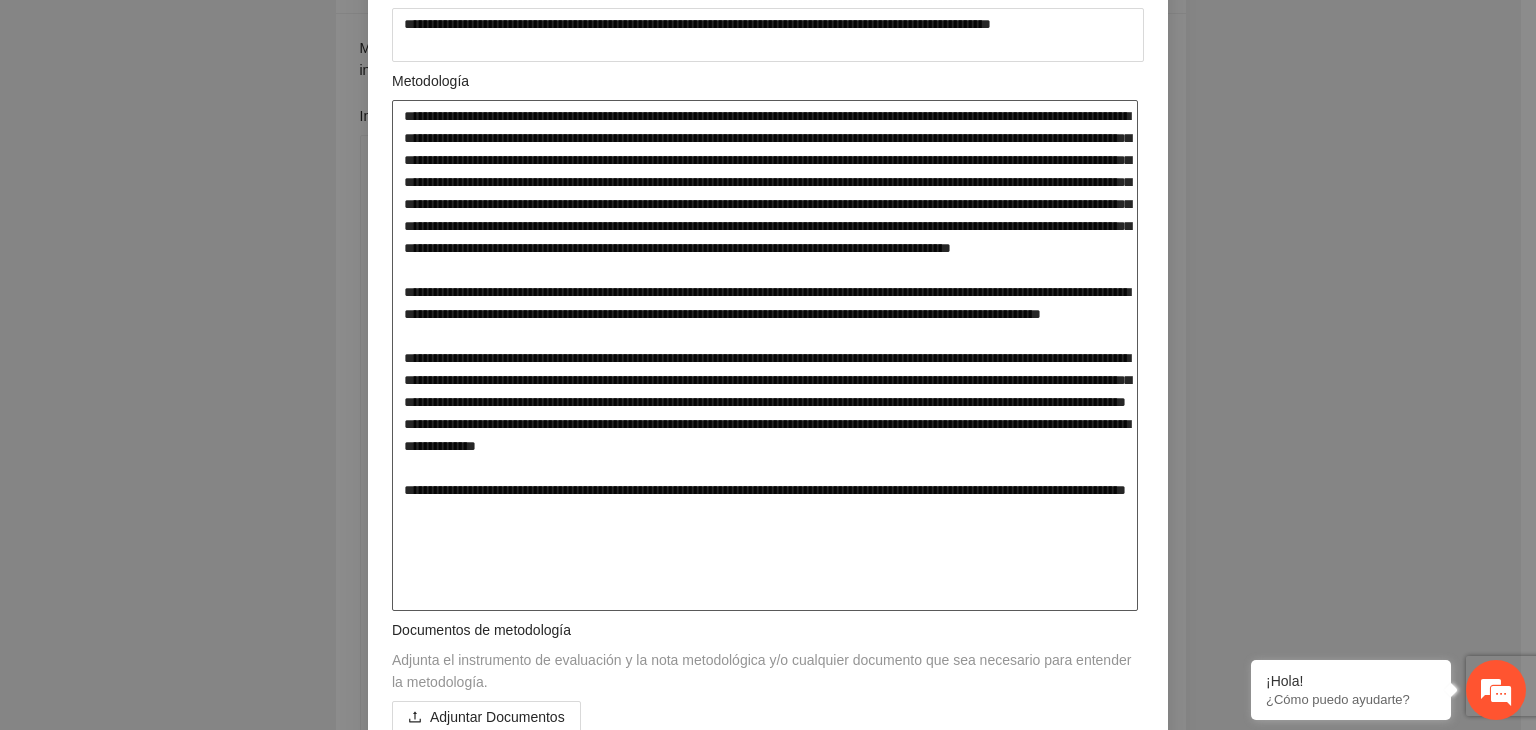 click at bounding box center (765, 356) 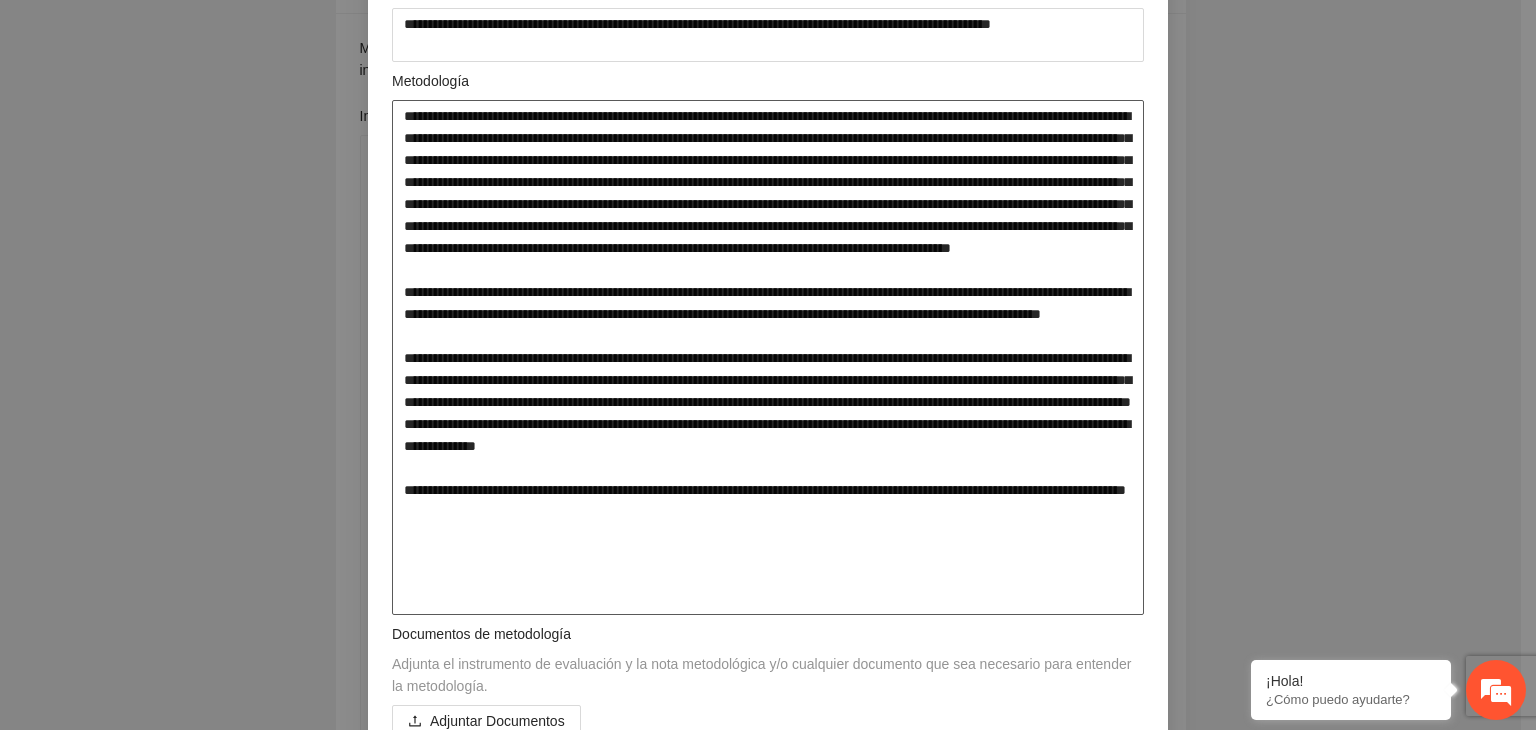 click at bounding box center (768, 358) 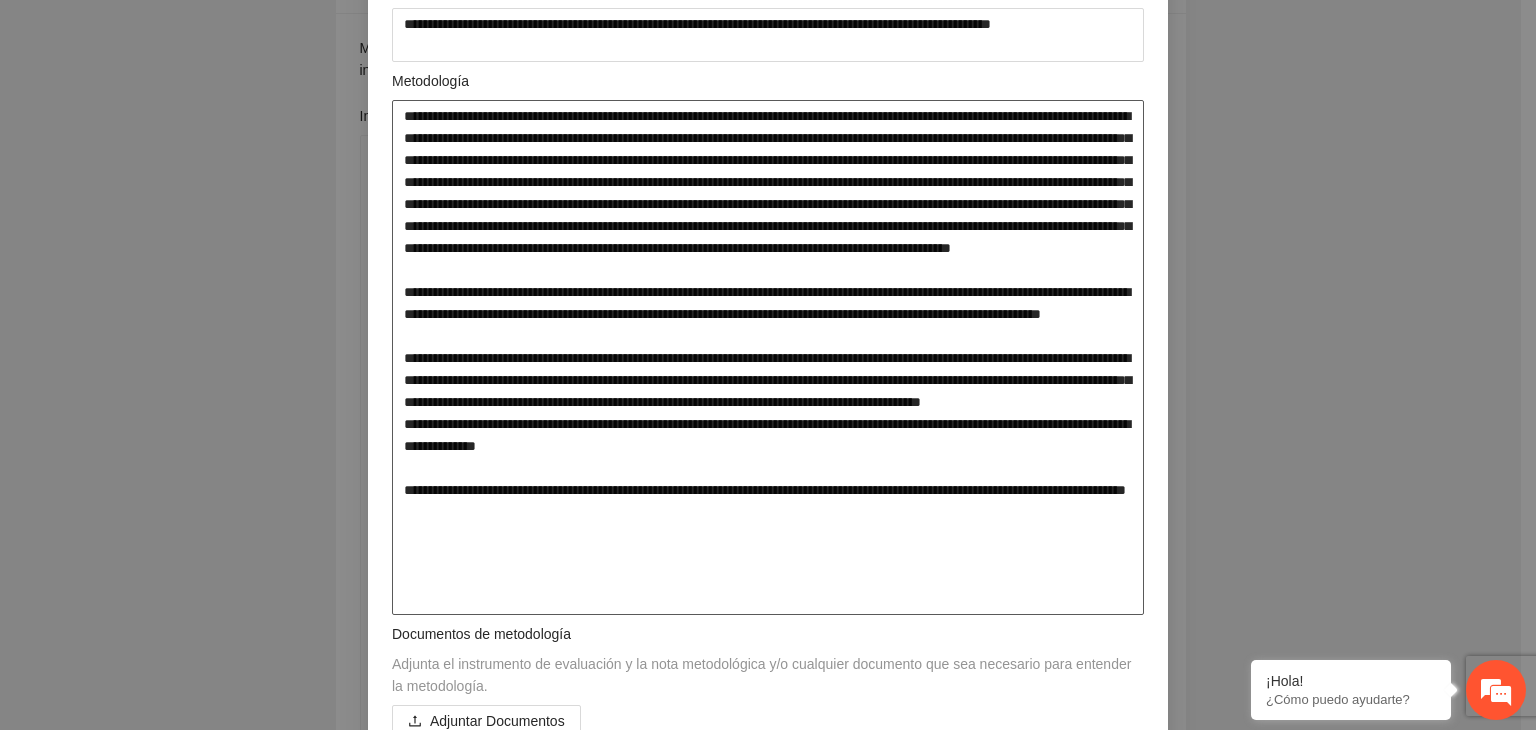 click at bounding box center [768, 358] 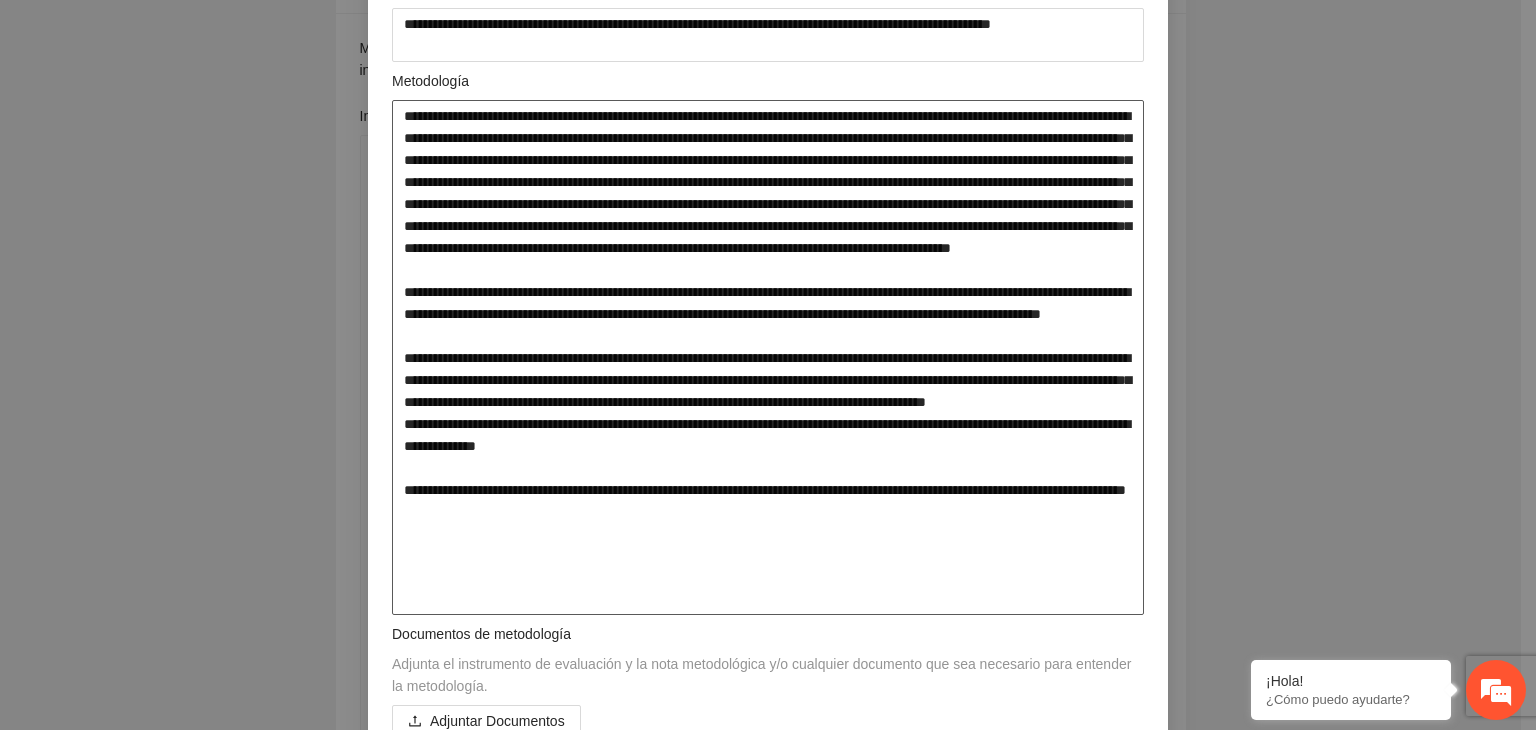 click at bounding box center (768, 358) 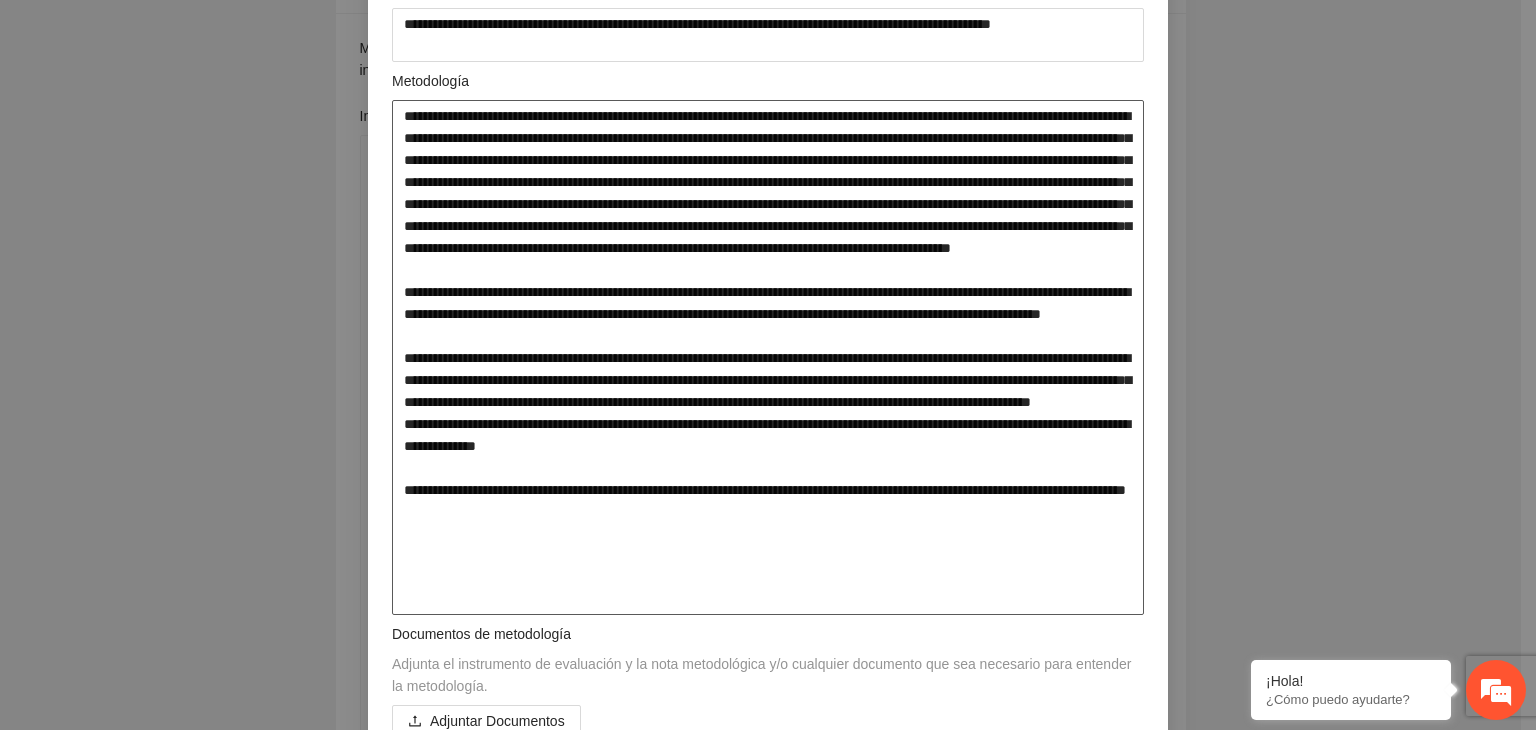 click at bounding box center (768, 358) 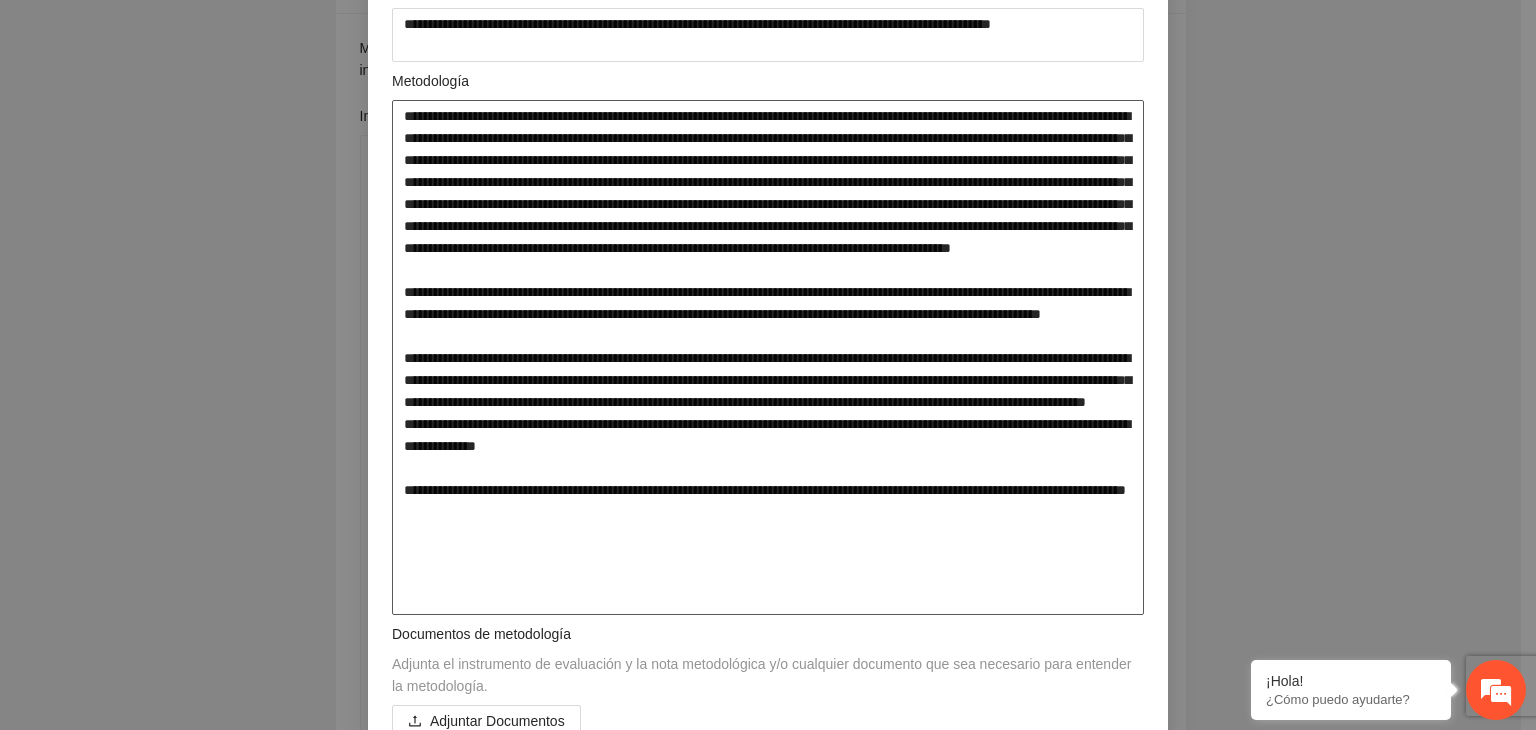 click at bounding box center [768, 358] 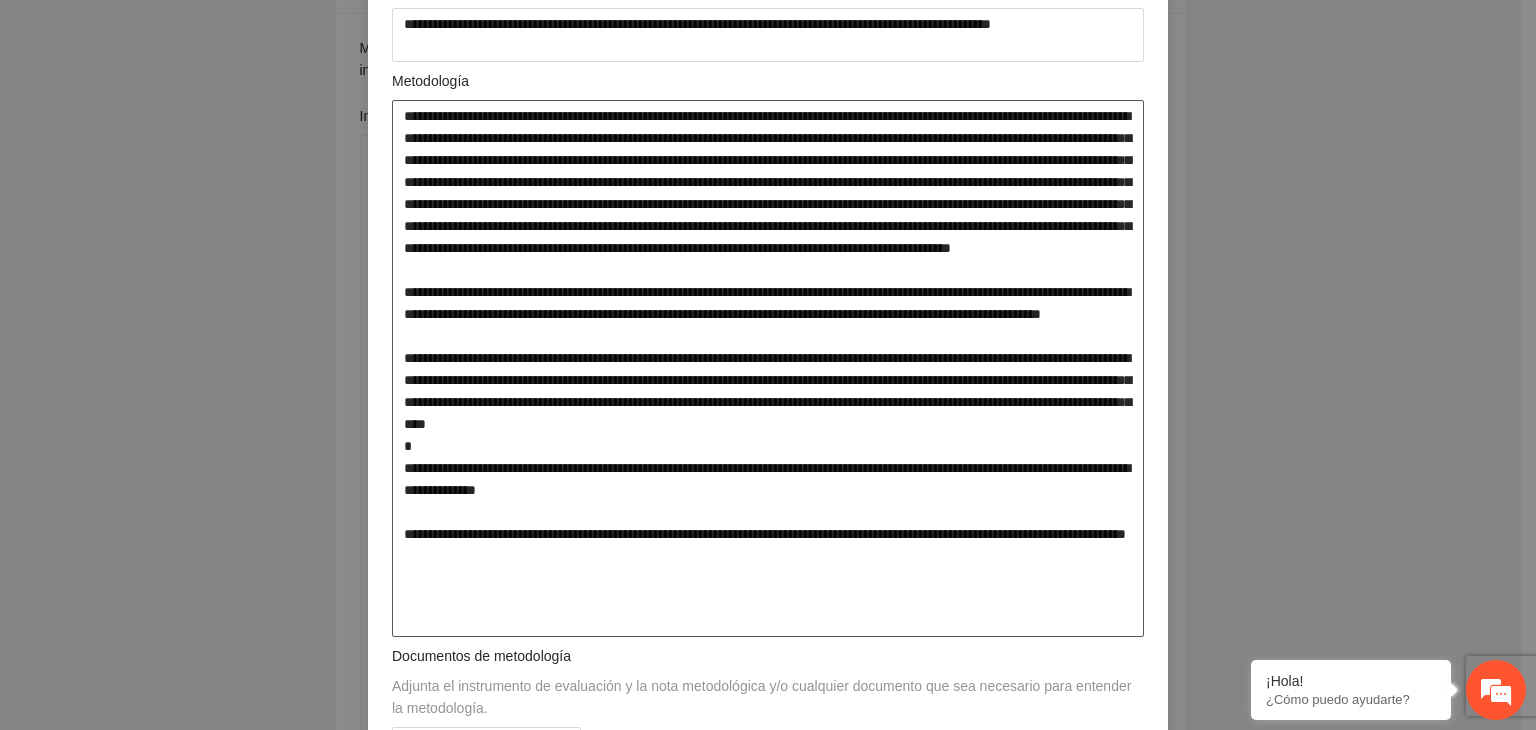 click at bounding box center [768, 369] 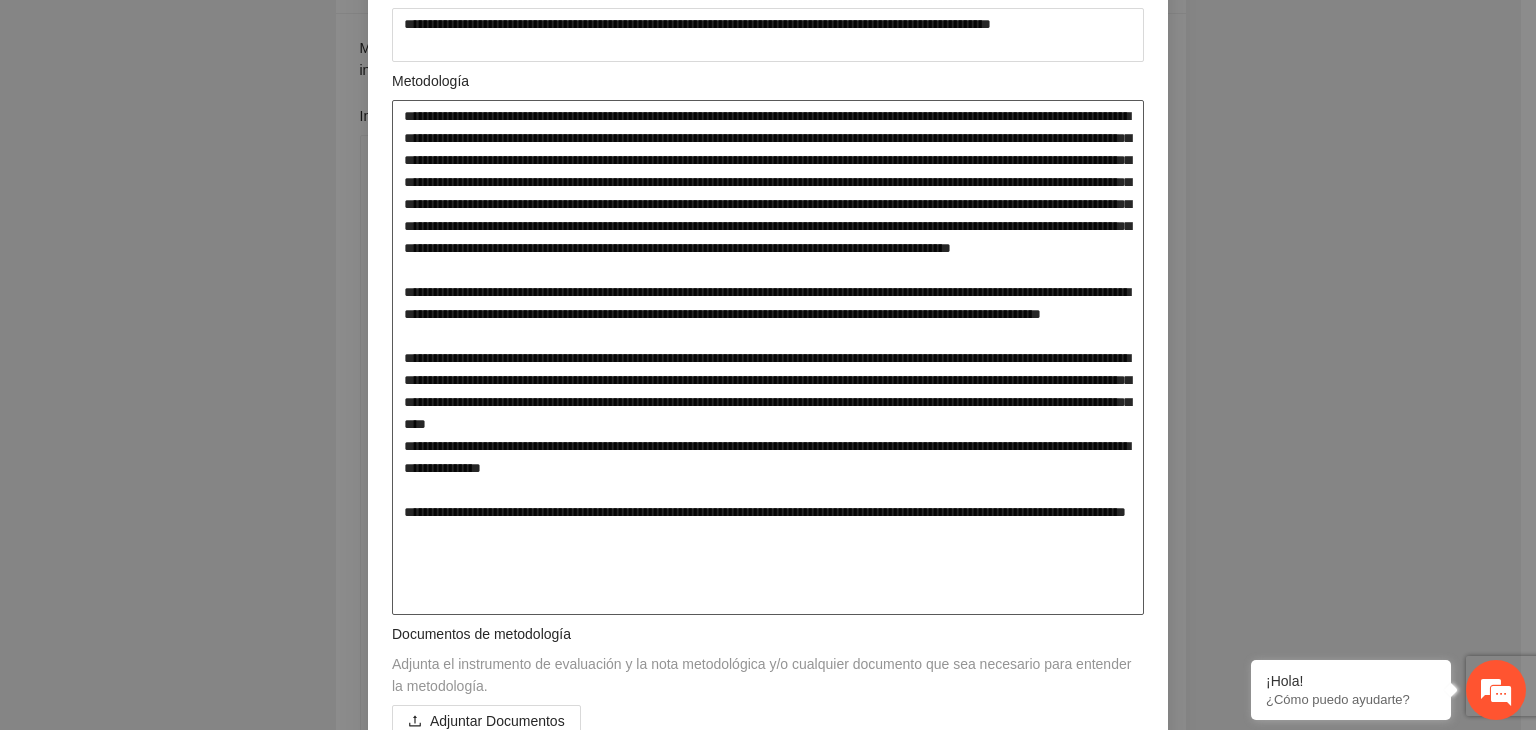 click at bounding box center (768, 358) 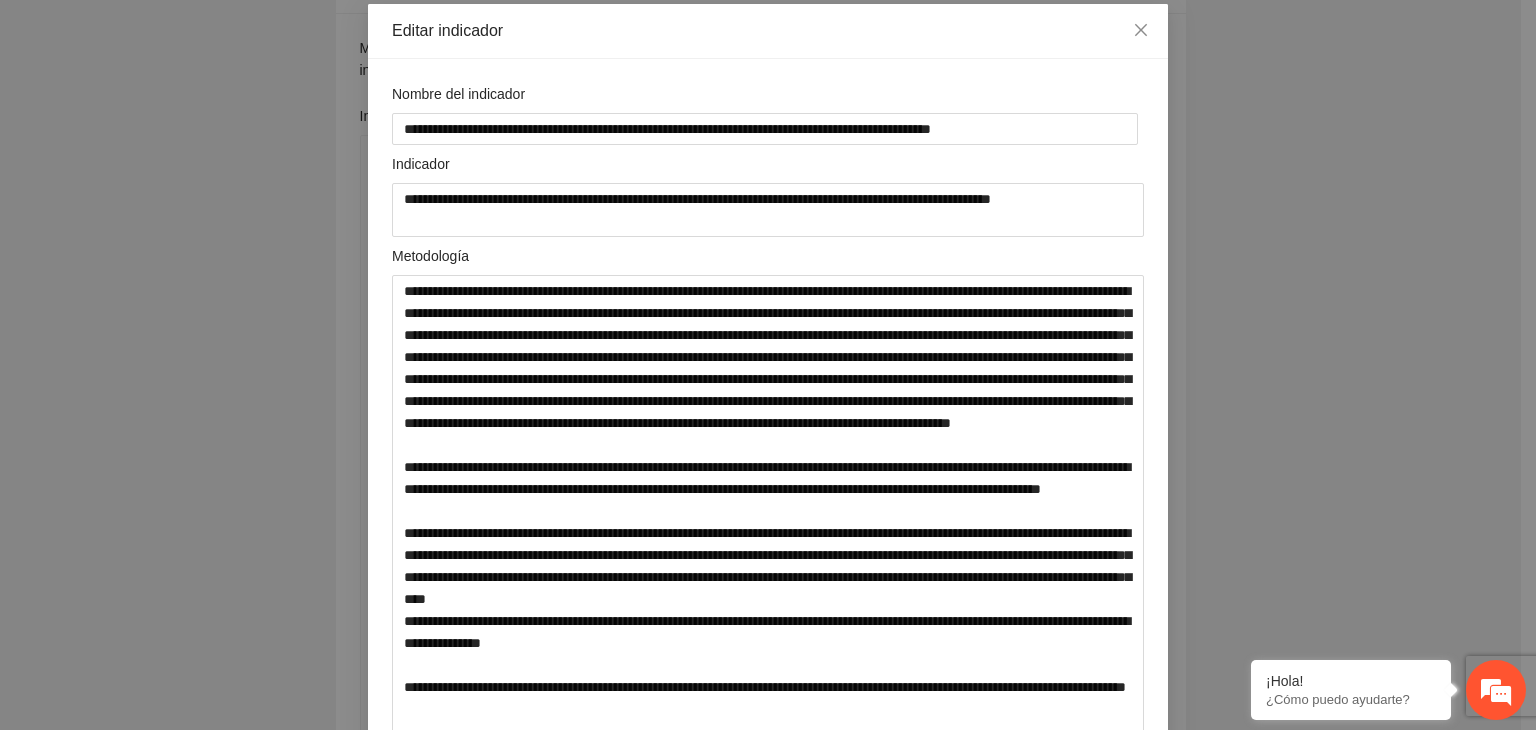 scroll, scrollTop: 98, scrollLeft: 0, axis: vertical 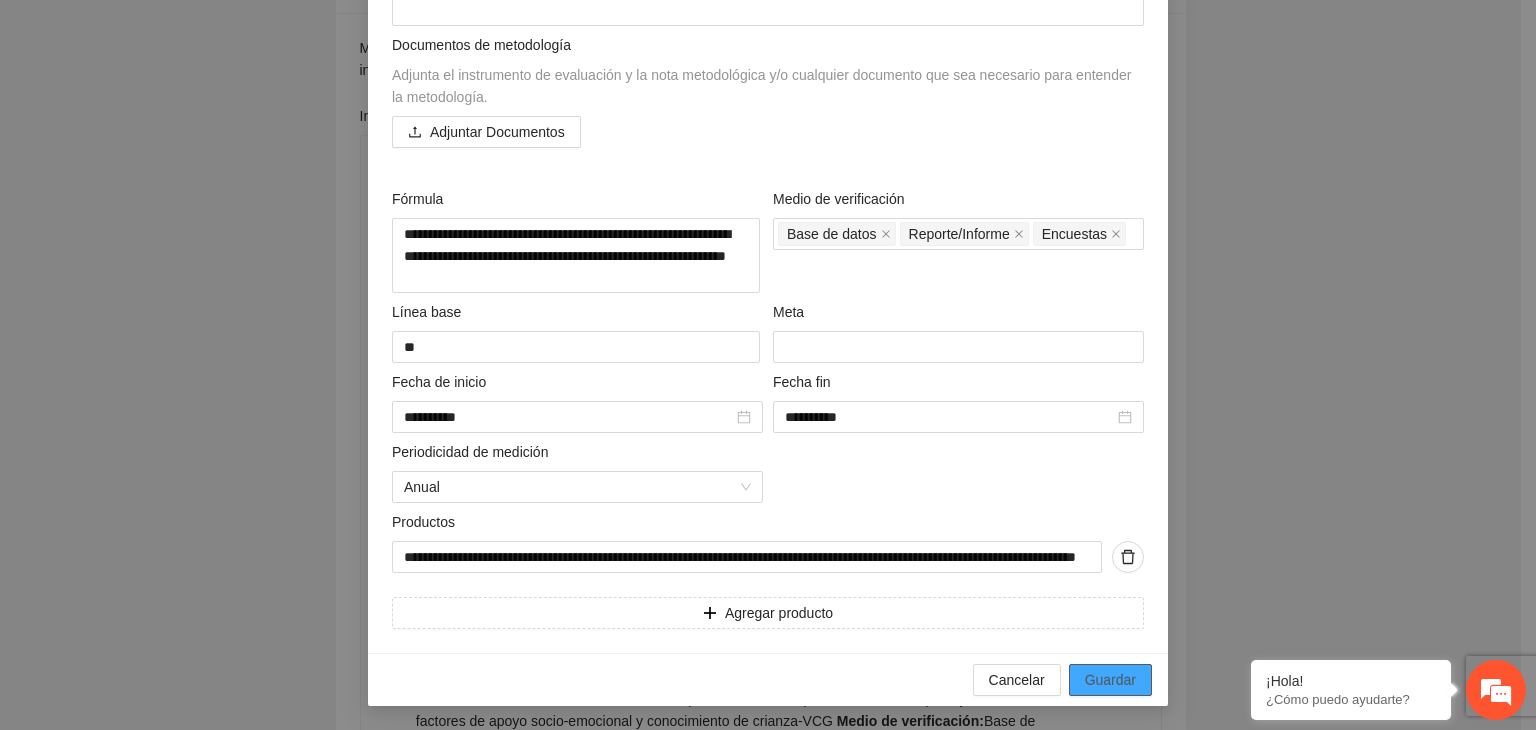 click on "Guardar" at bounding box center (1110, 680) 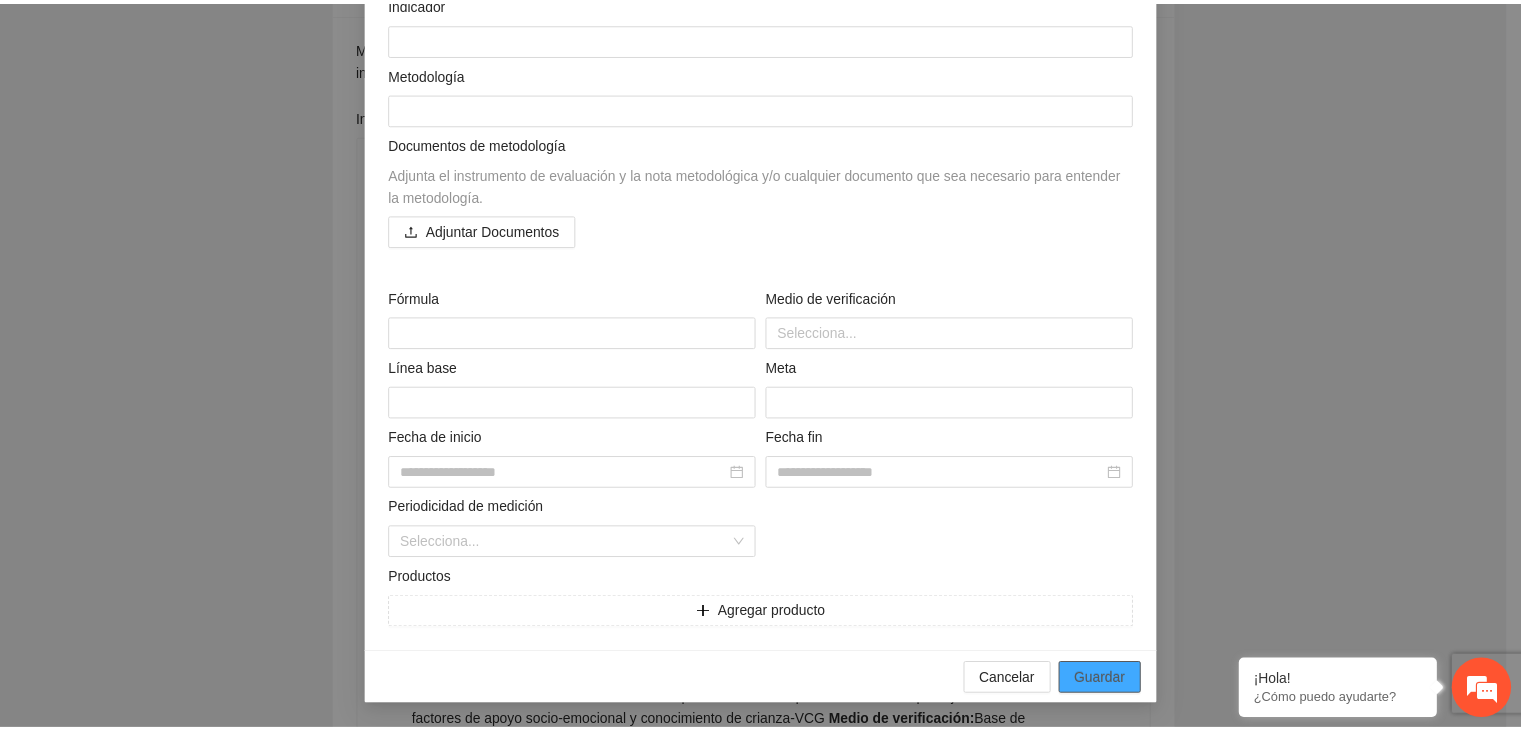 scroll, scrollTop: 156, scrollLeft: 0, axis: vertical 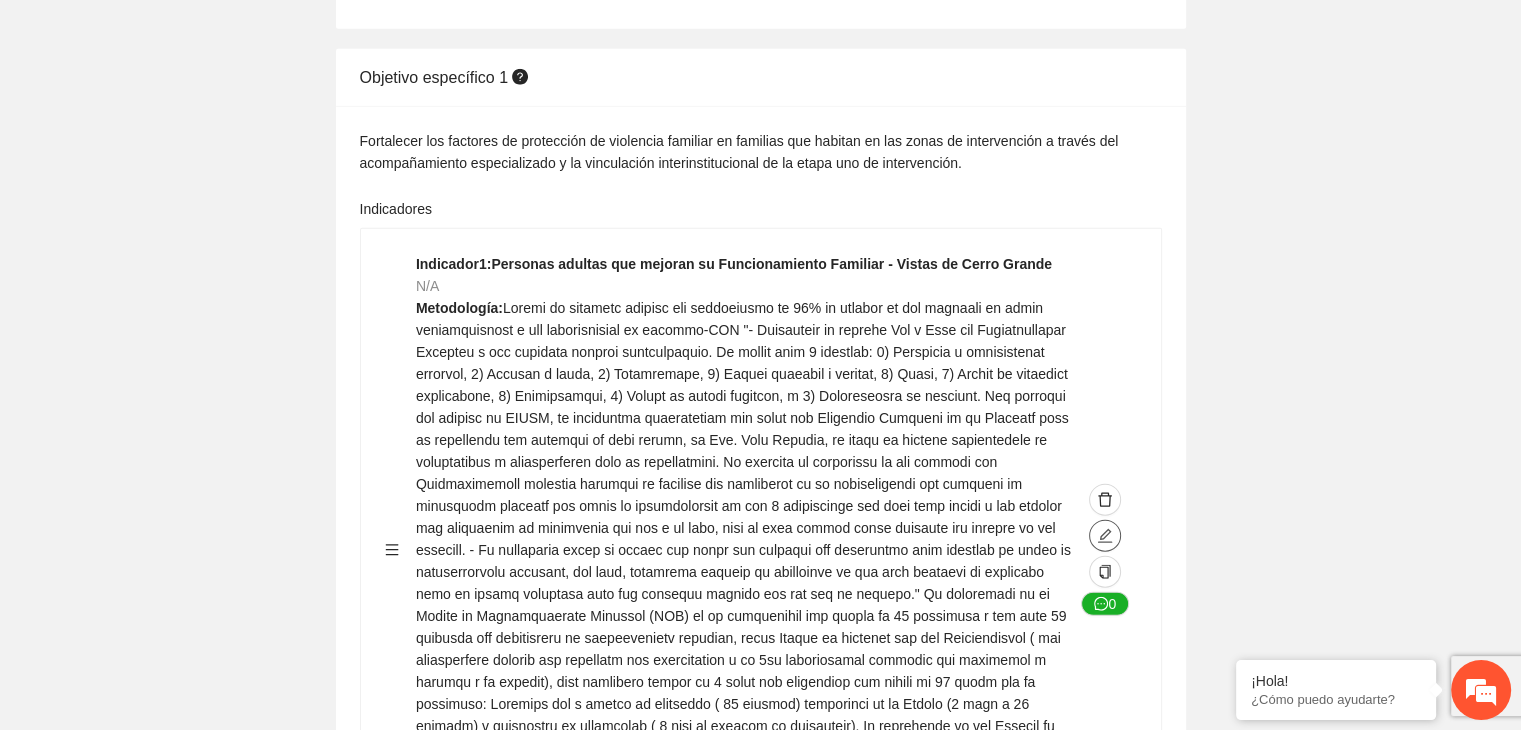 click 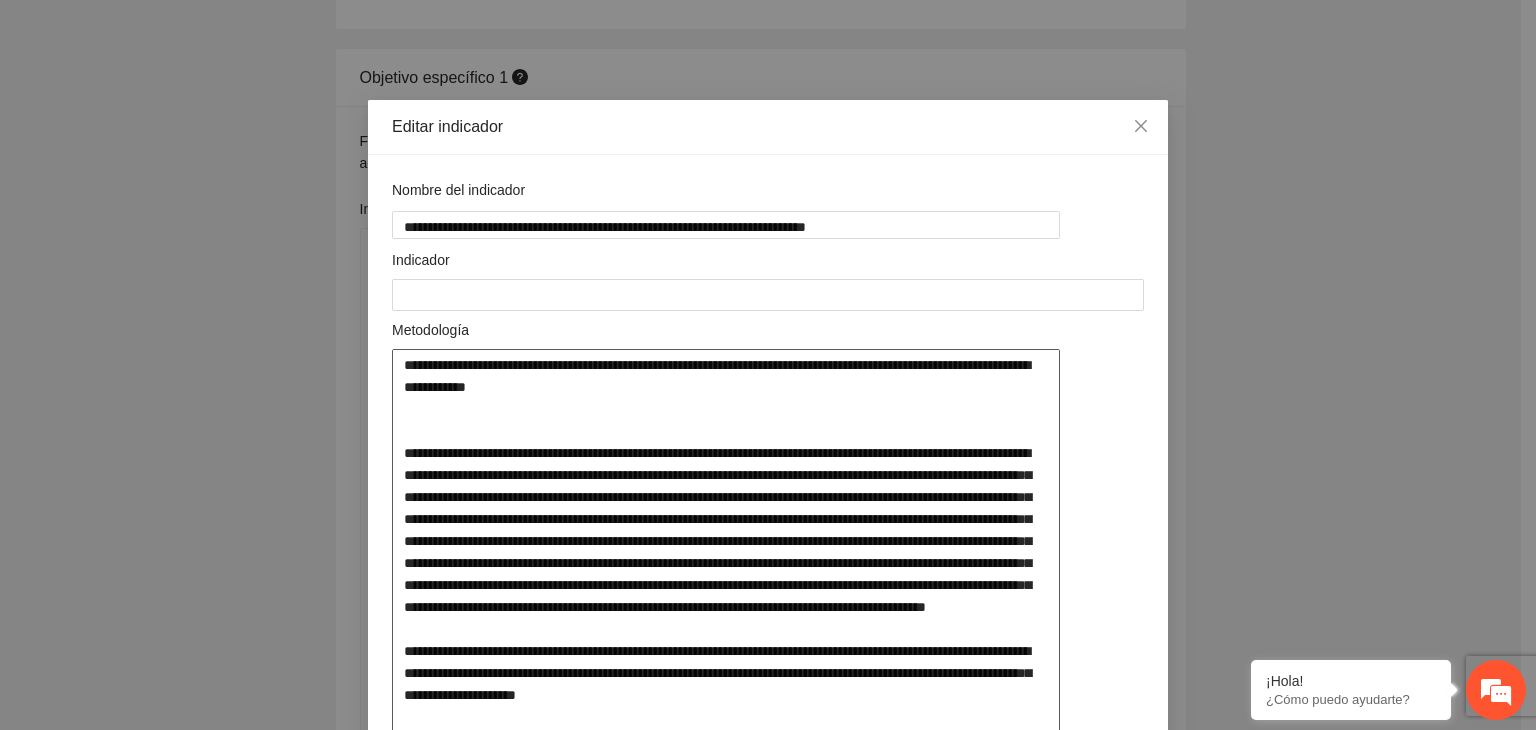 drag, startPoint x: 586, startPoint y: 387, endPoint x: 376, endPoint y: 349, distance: 213.4104 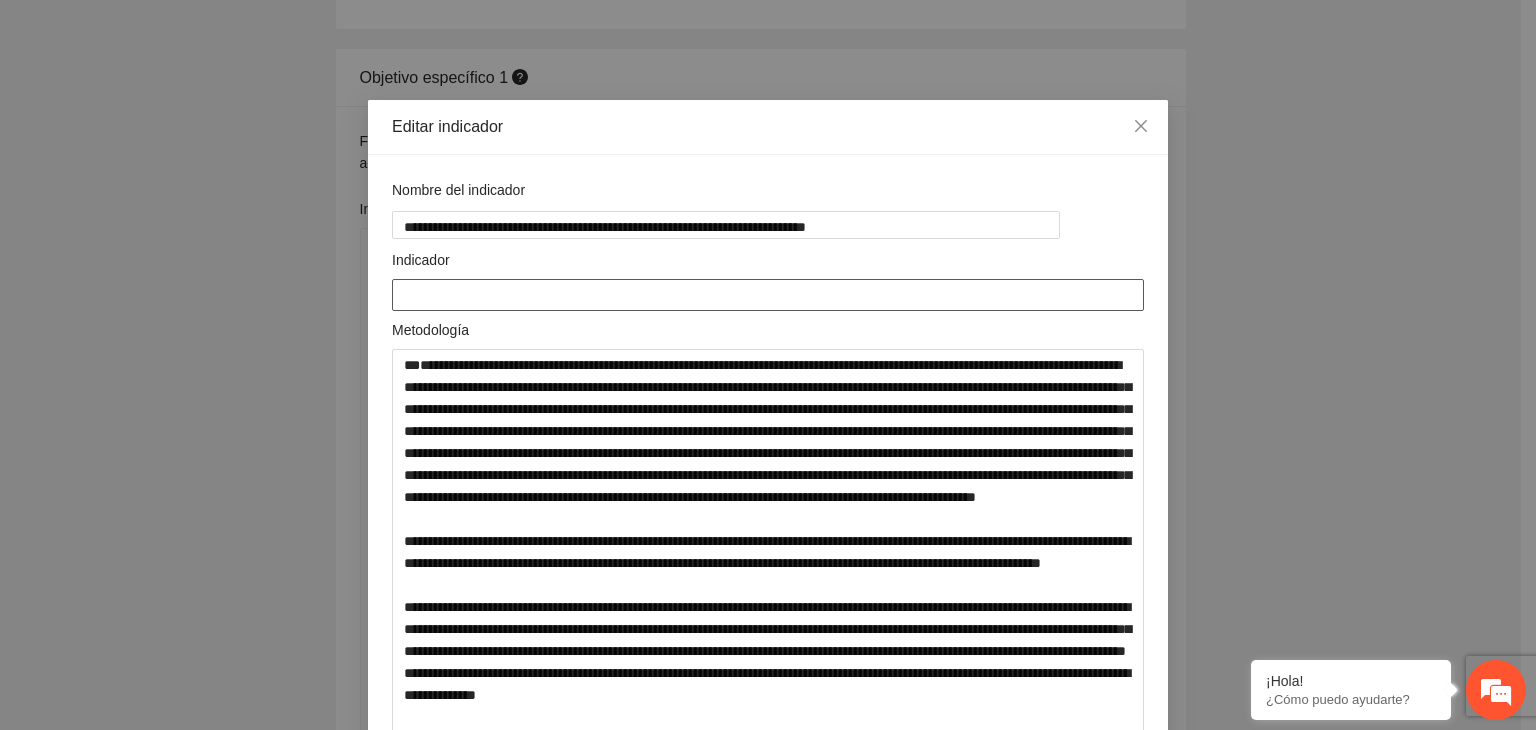 click at bounding box center [768, 295] 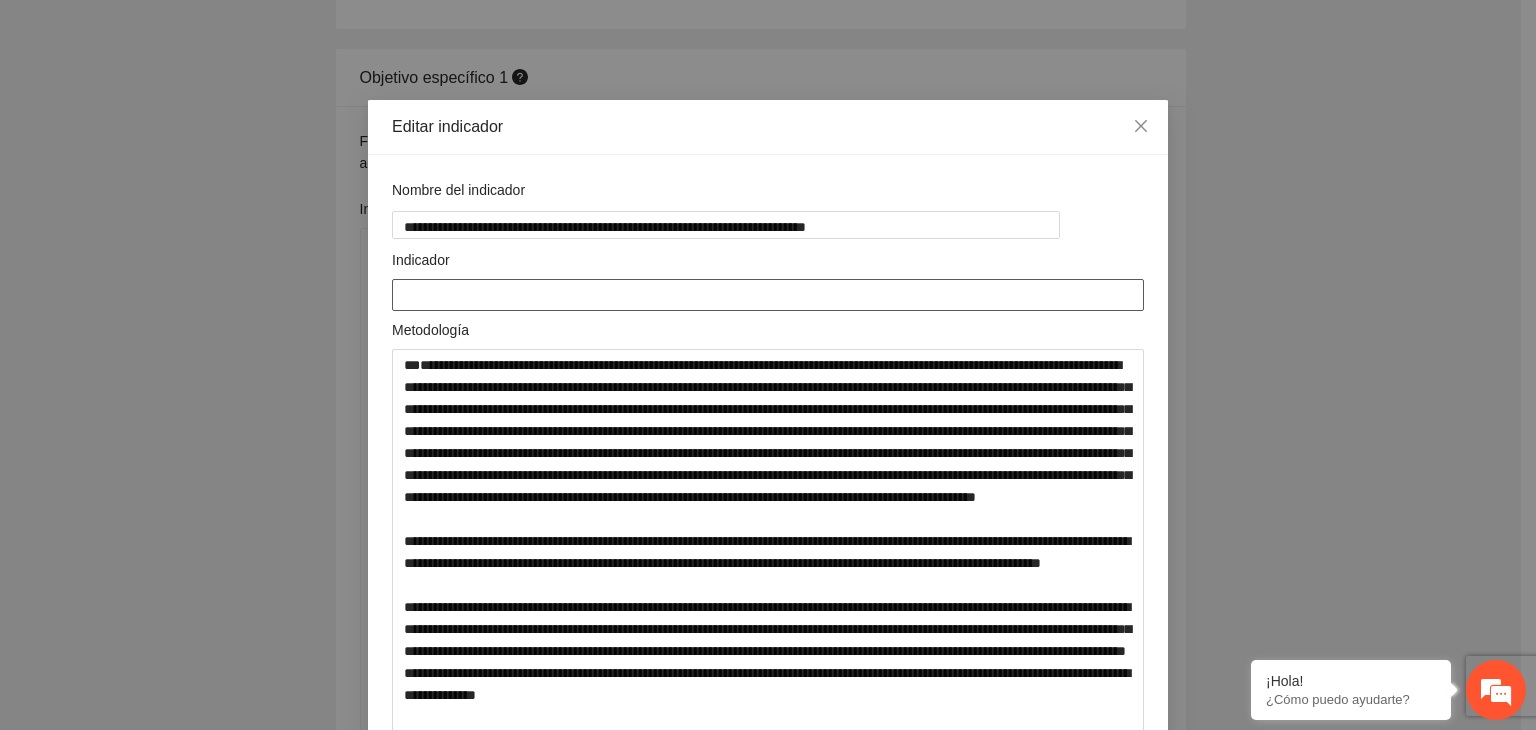 paste on "**********" 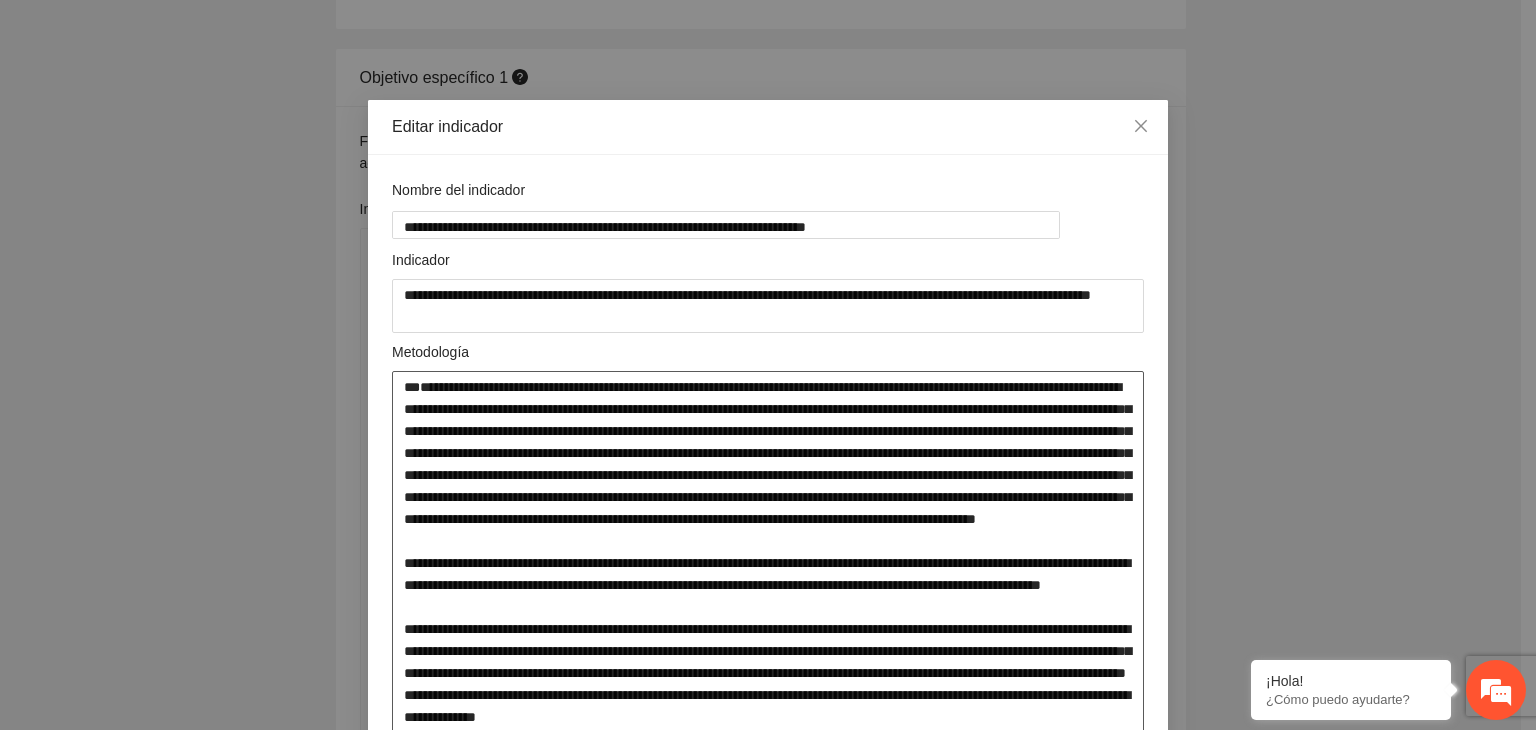 click at bounding box center (768, 662) 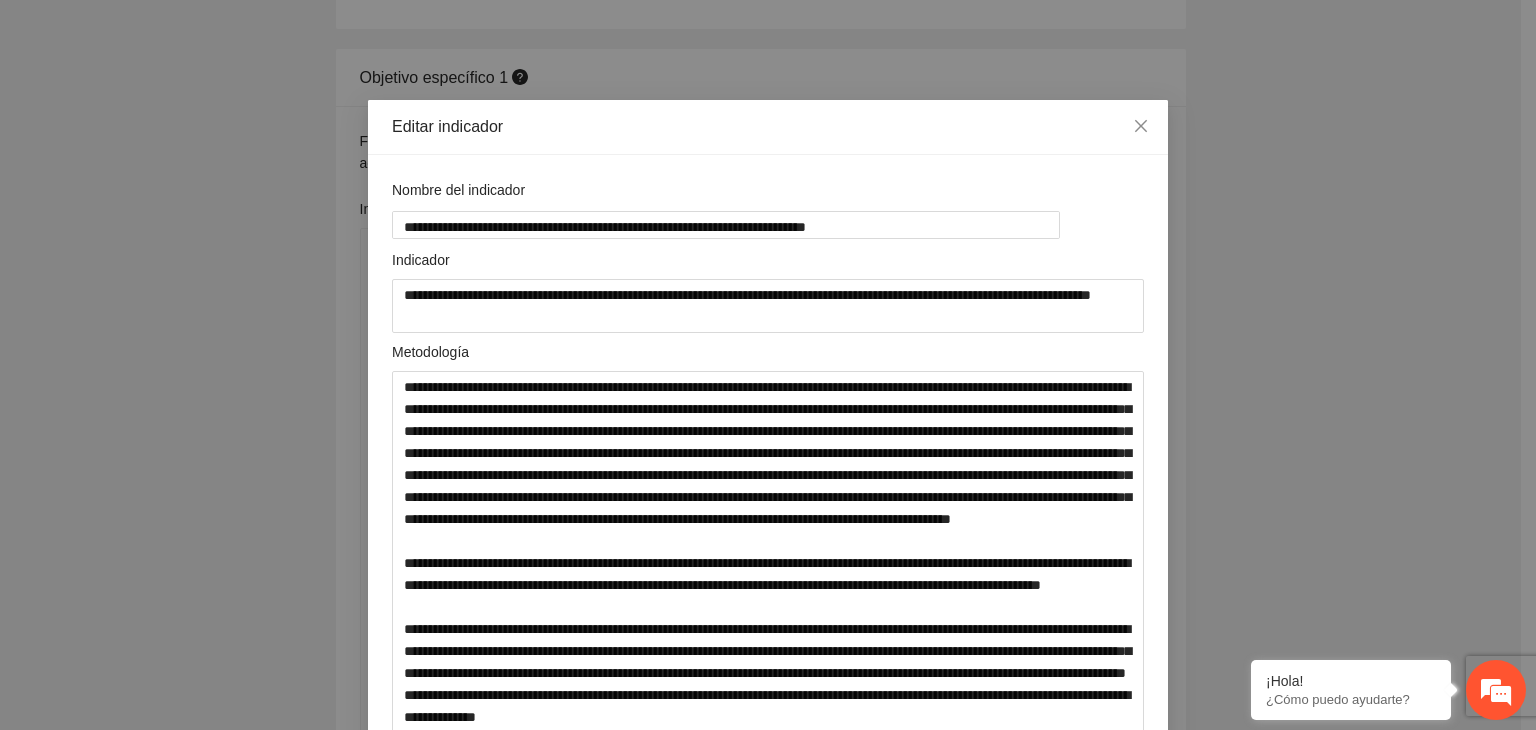 click on "**********" at bounding box center (768, 365) 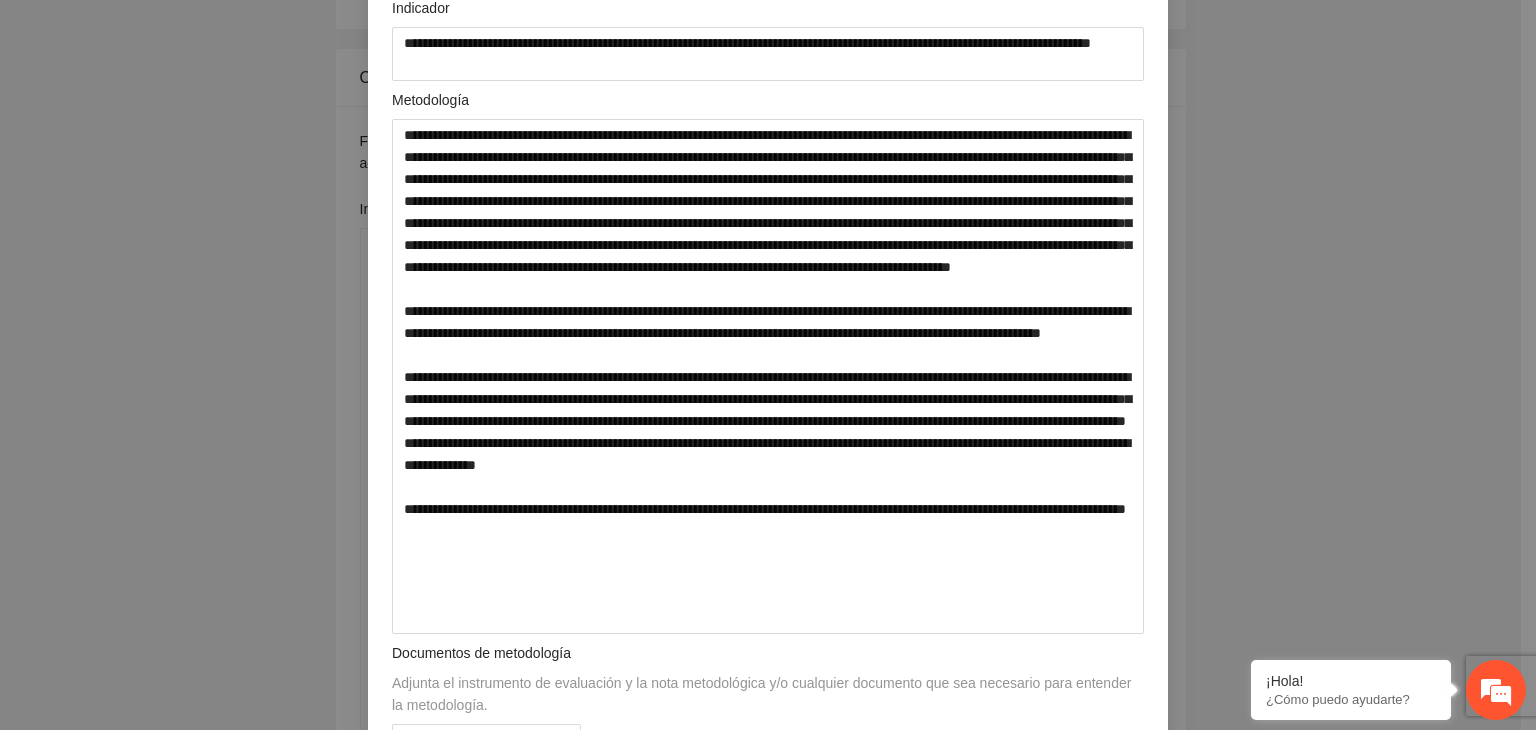 scroll, scrollTop: 280, scrollLeft: 0, axis: vertical 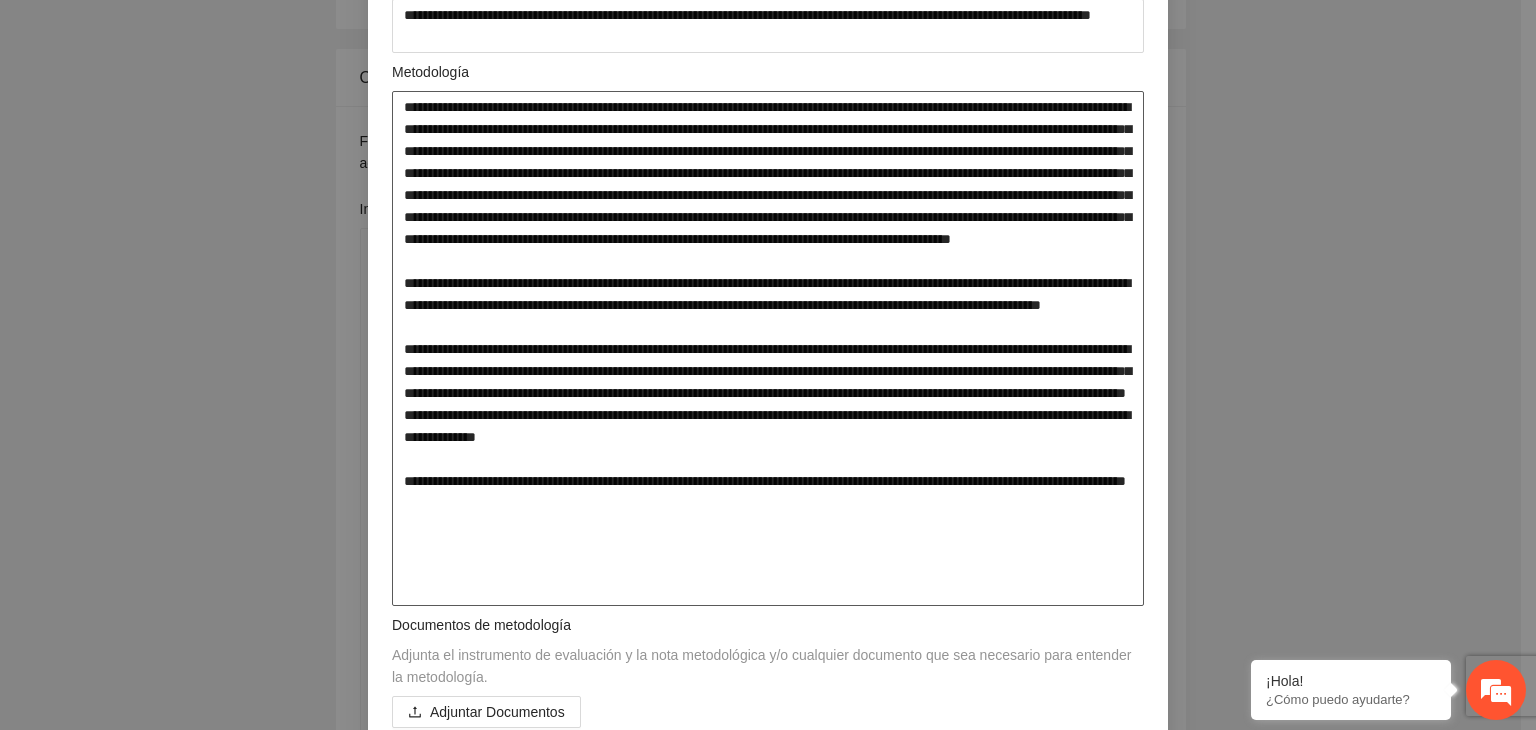 drag, startPoint x: 586, startPoint y: 593, endPoint x: 338, endPoint y: 101, distance: 550.97003 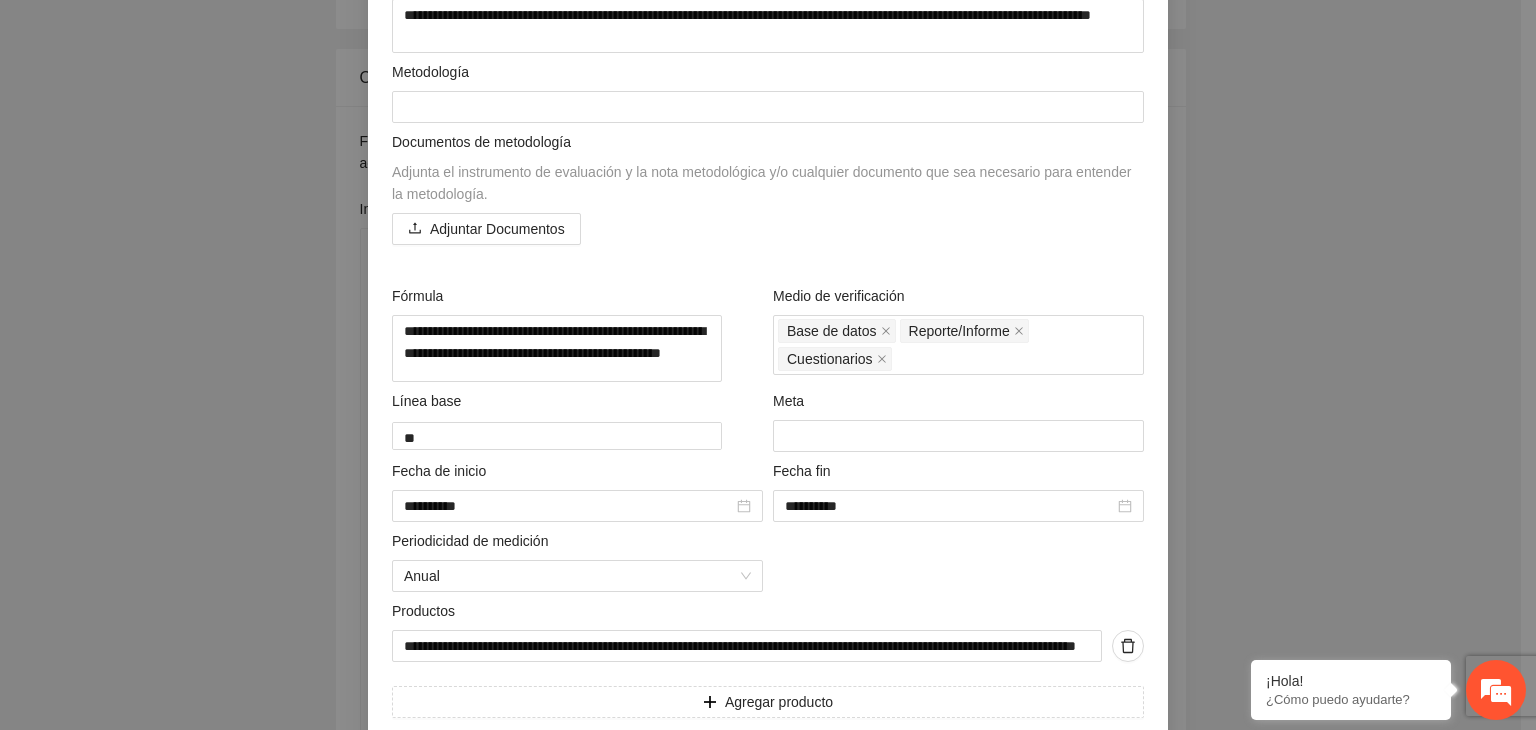scroll, scrollTop: 377, scrollLeft: 0, axis: vertical 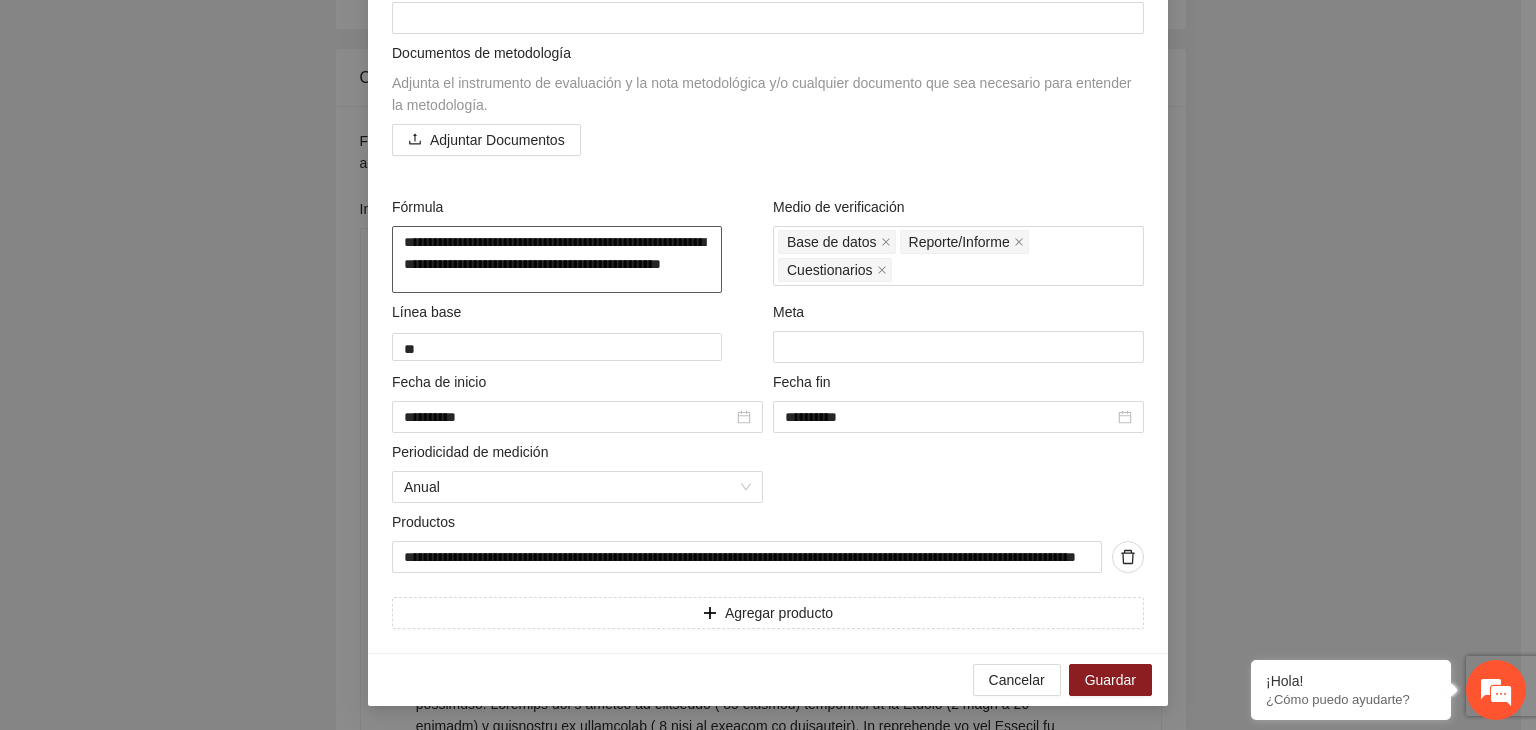 drag, startPoint x: 476, startPoint y: 277, endPoint x: 383, endPoint y: 238, distance: 100.84642 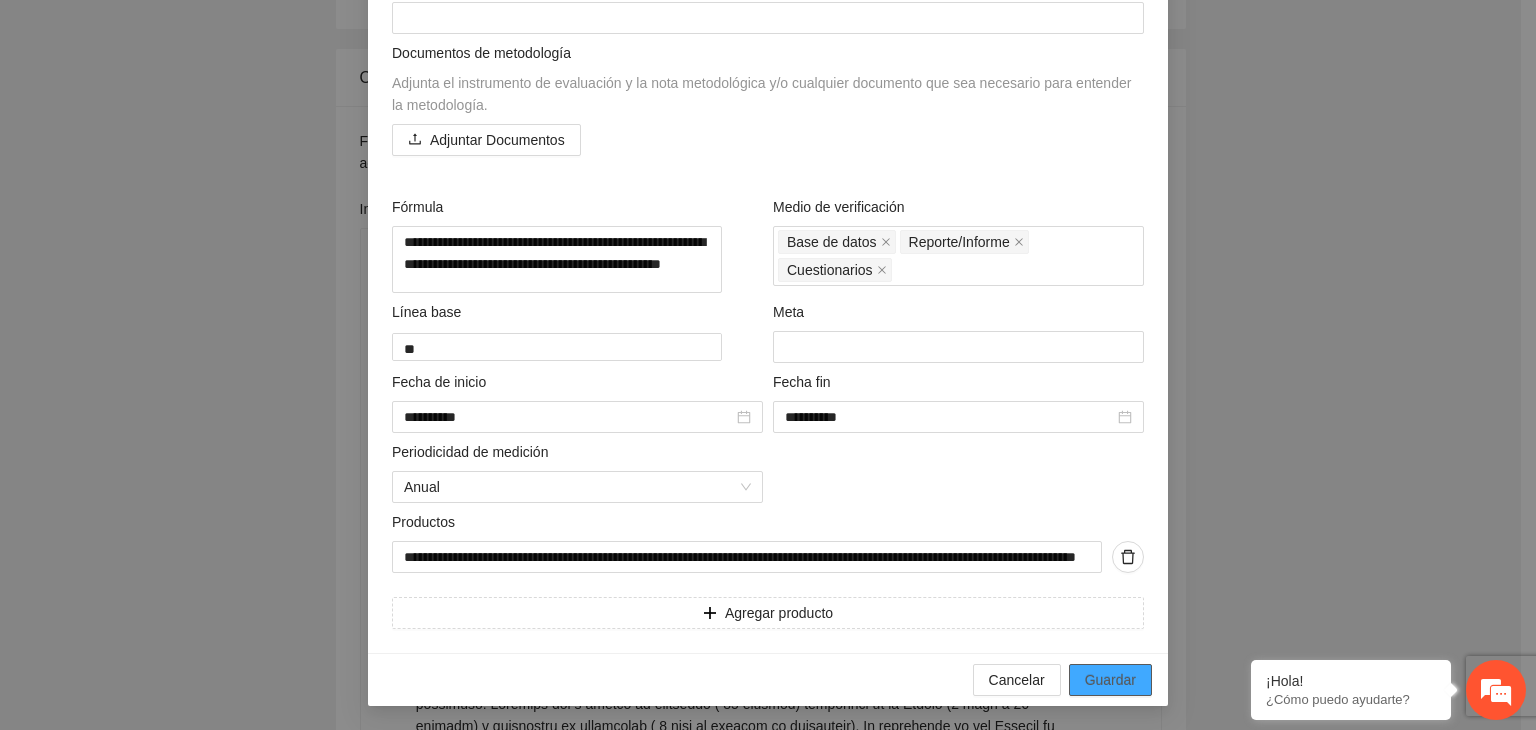 click on "Guardar" at bounding box center (1110, 680) 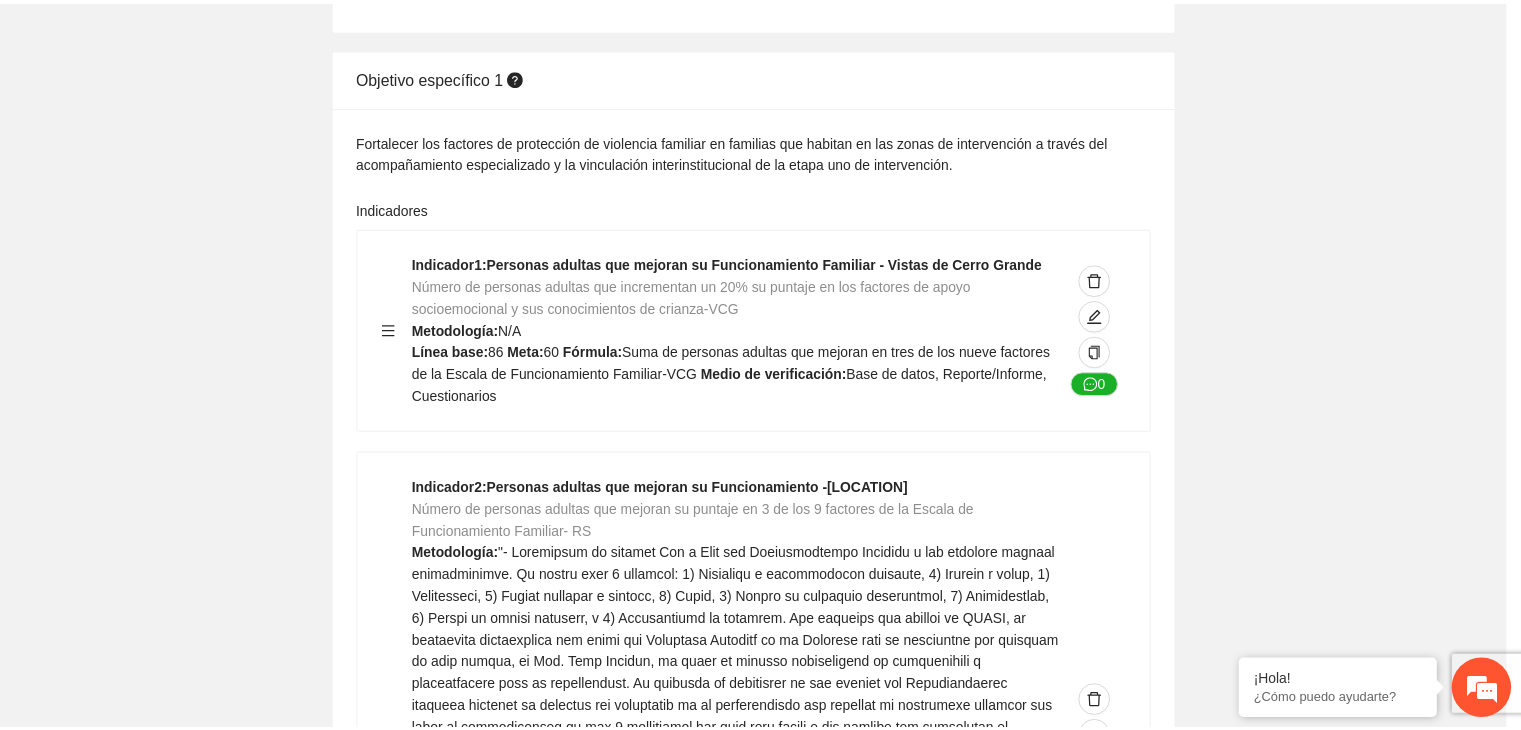 scroll, scrollTop: 156, scrollLeft: 0, axis: vertical 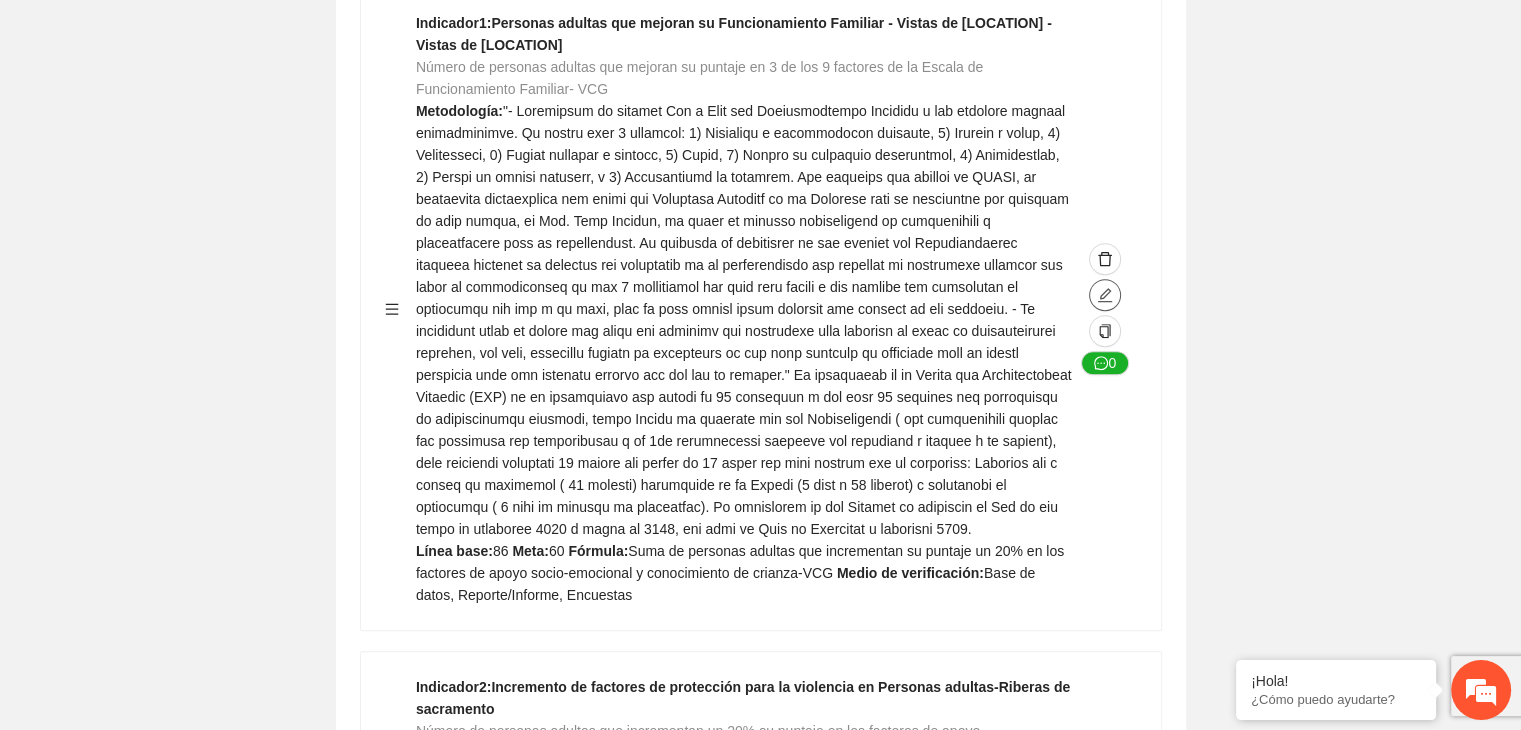 click 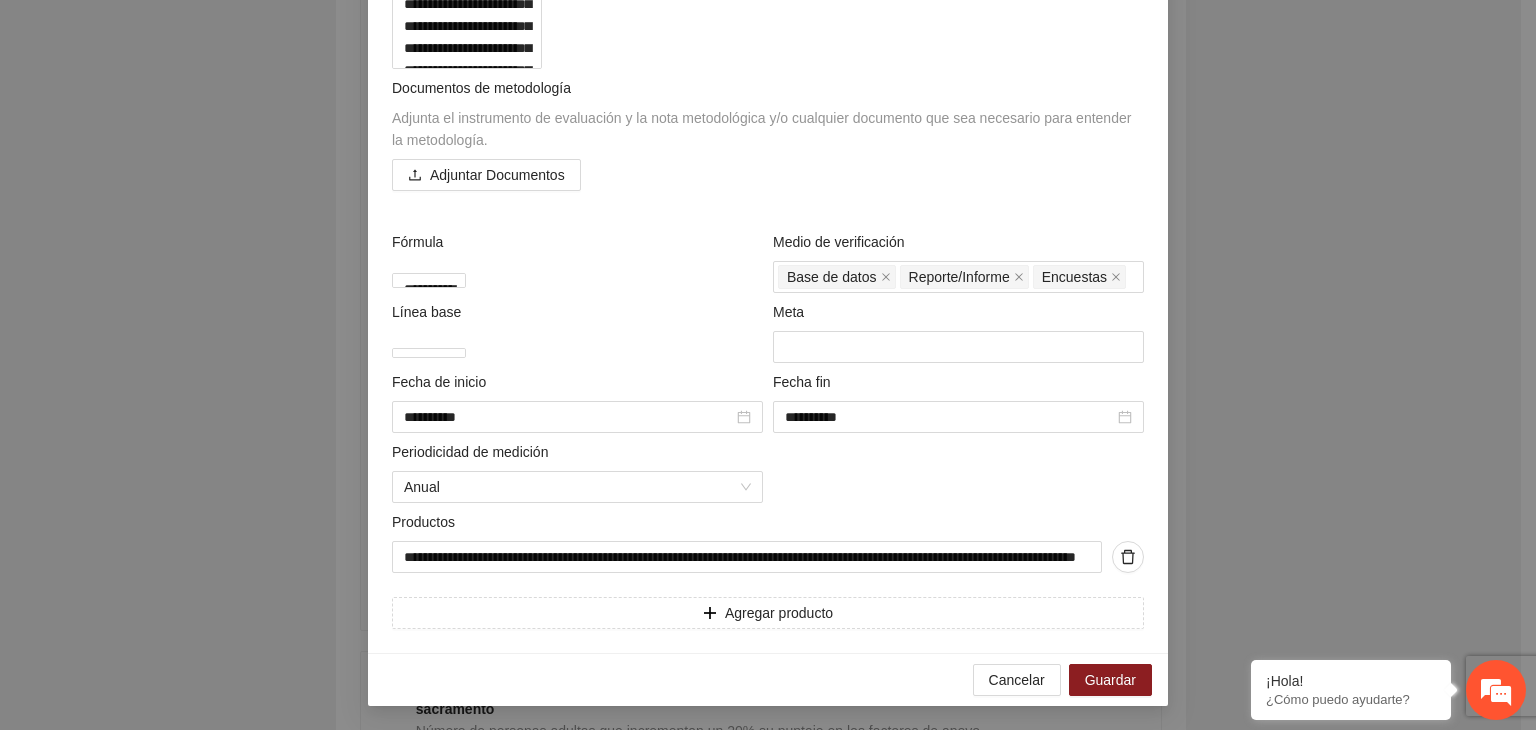 scroll, scrollTop: 482, scrollLeft: 0, axis: vertical 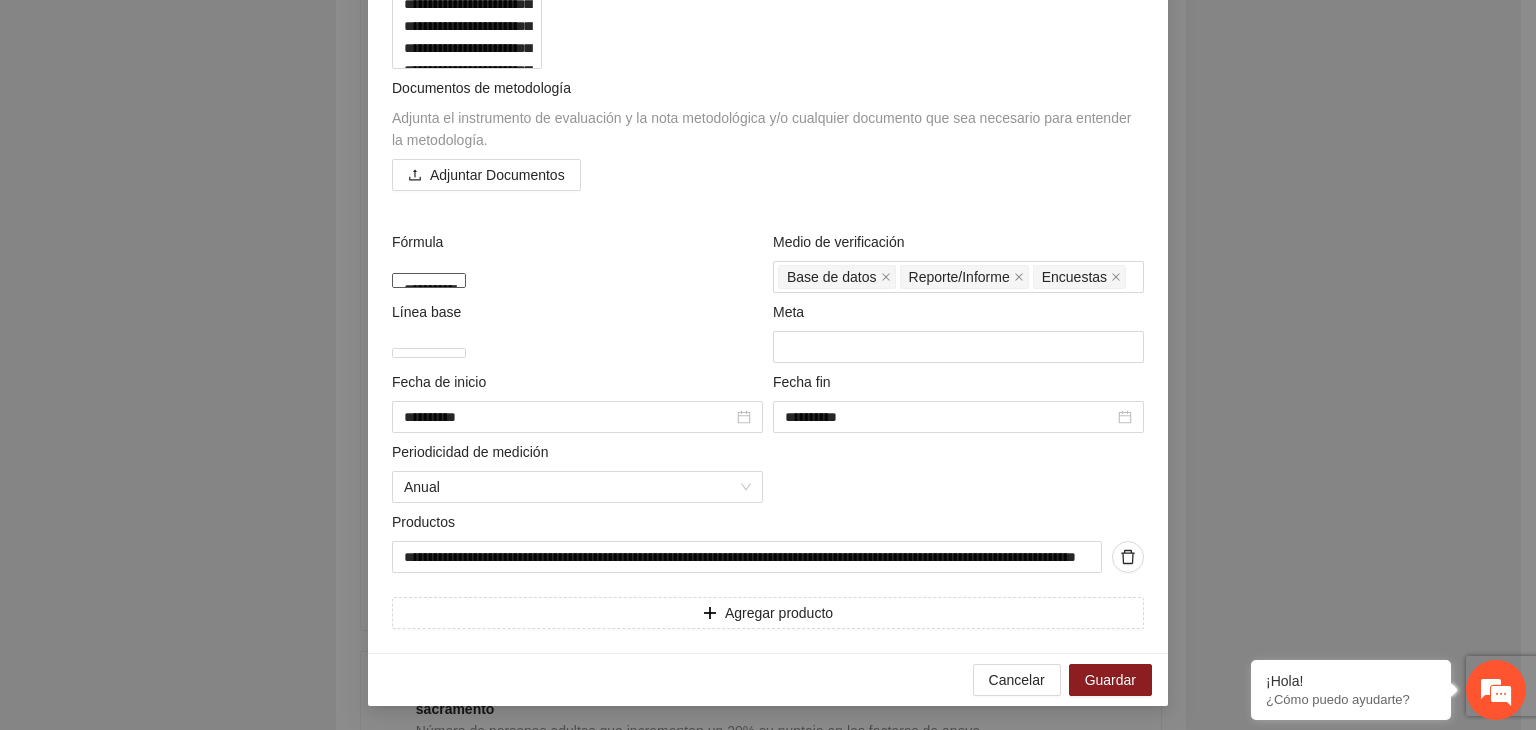 click on "**********" at bounding box center (429, 280) 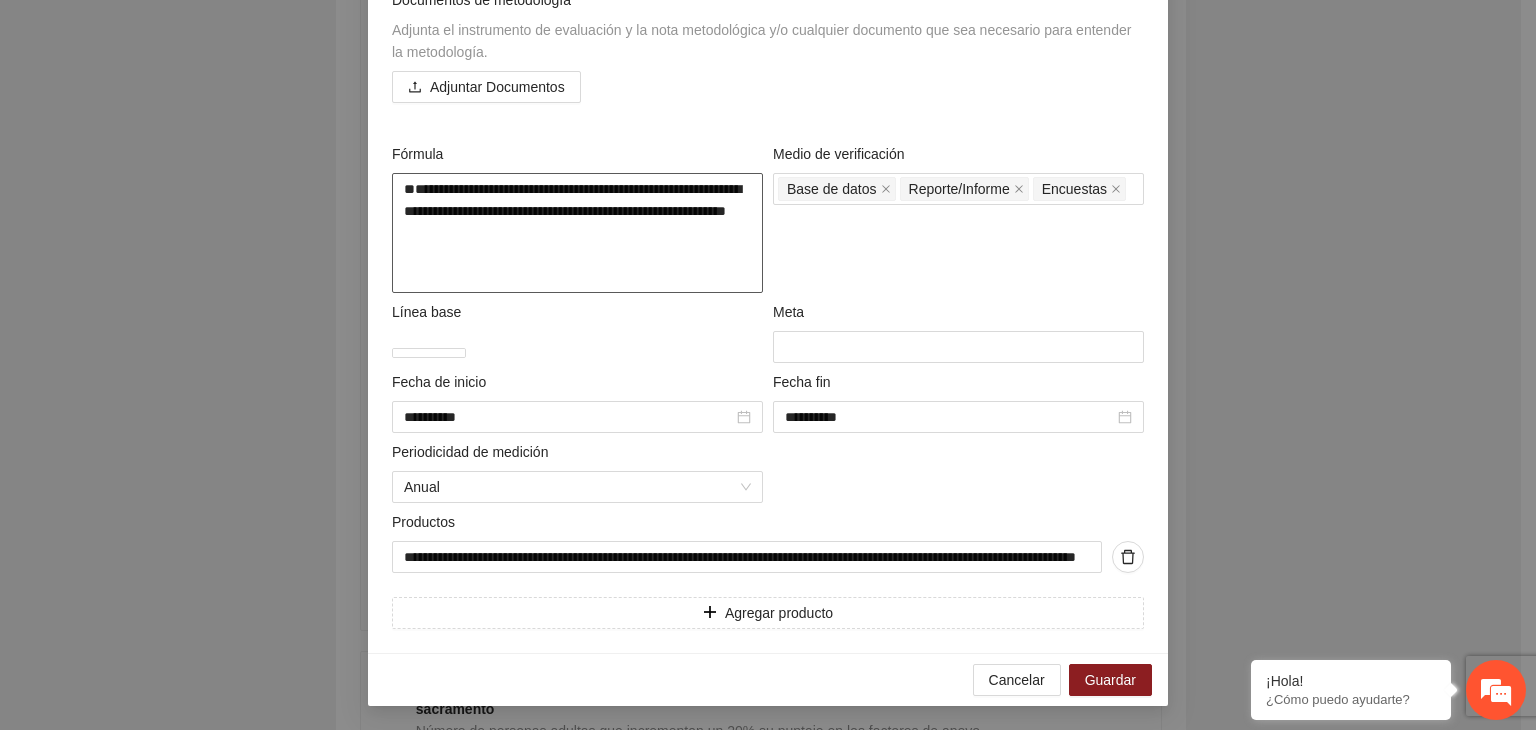 paste on "**********" 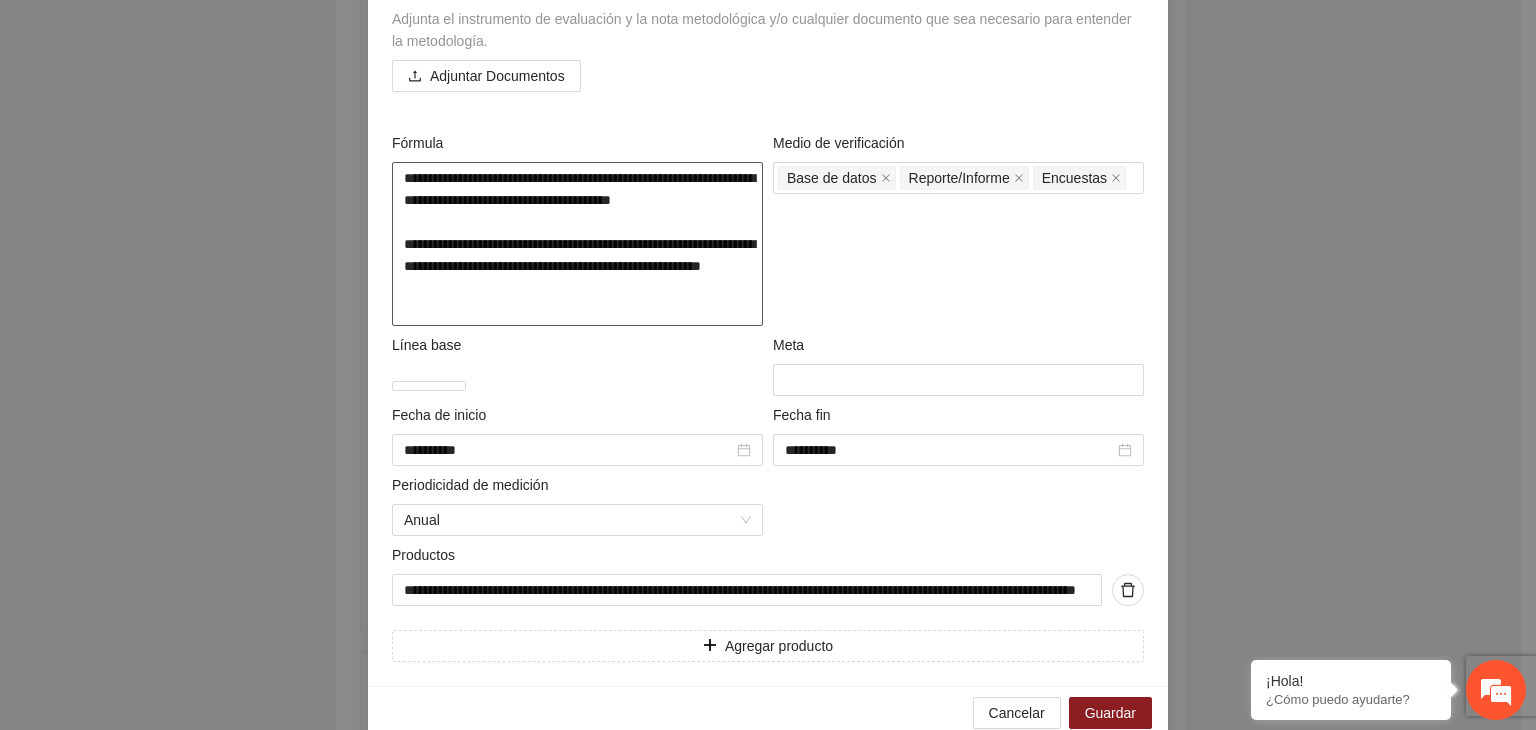 click on "**********" at bounding box center (577, 244) 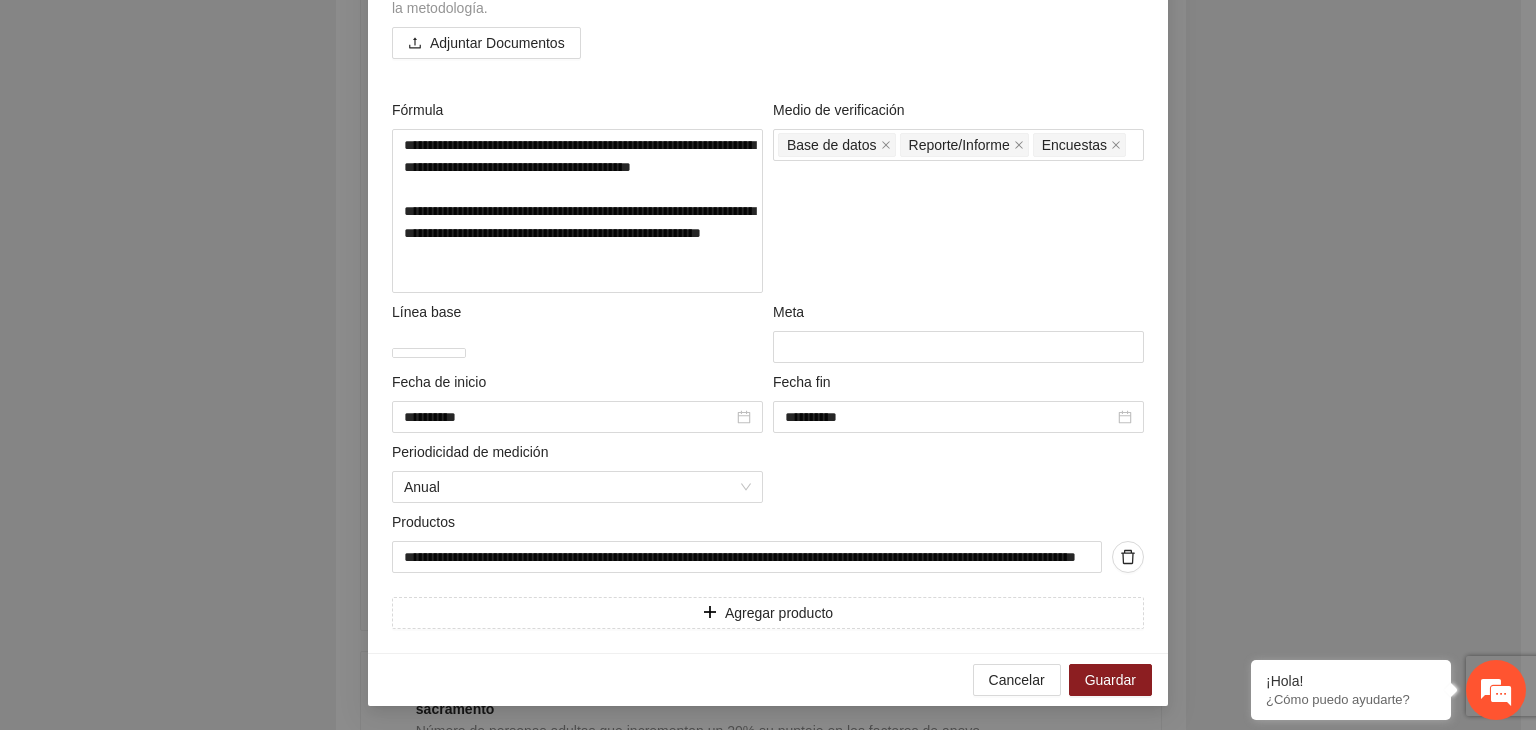 scroll, scrollTop: 781, scrollLeft: 0, axis: vertical 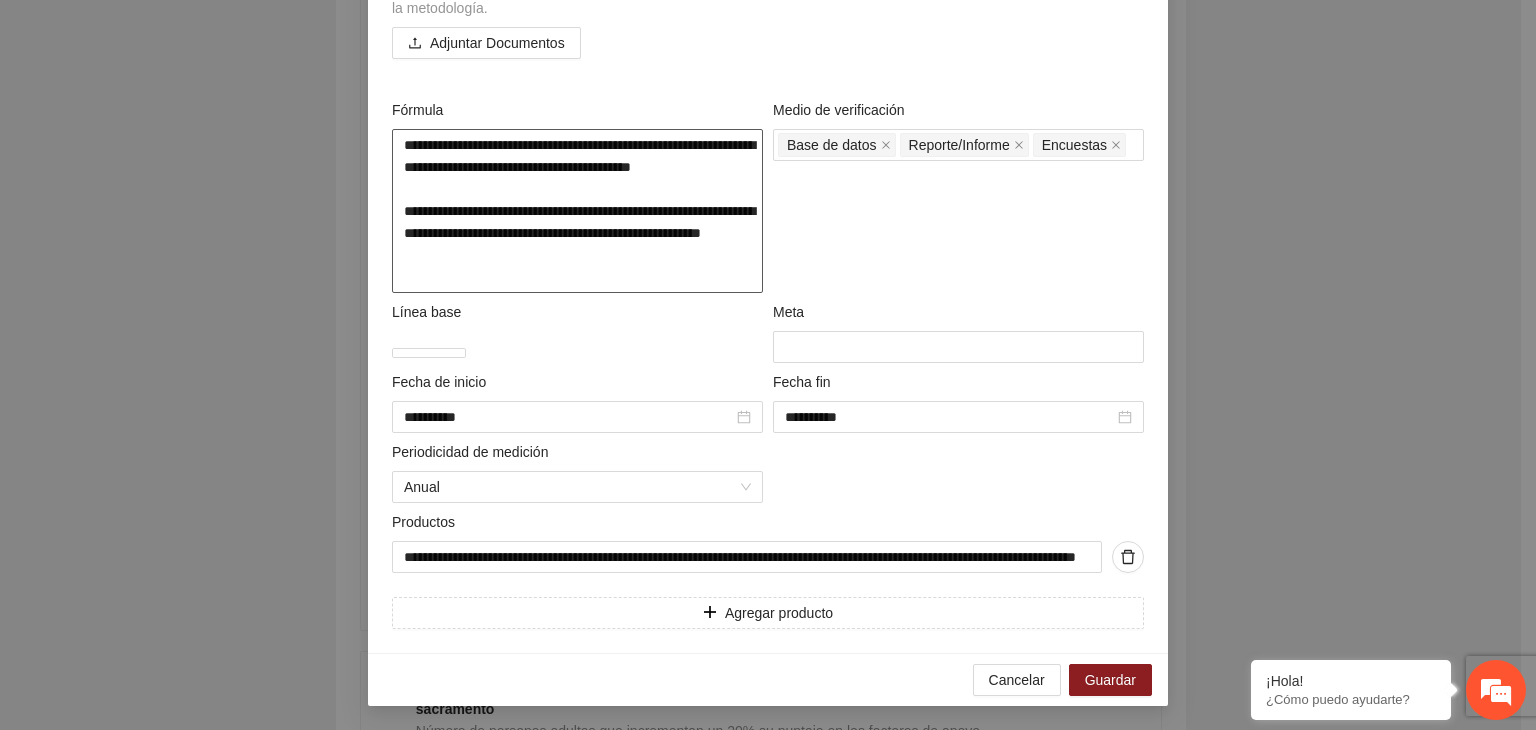 drag, startPoint x: 593, startPoint y: 445, endPoint x: 384, endPoint y: 399, distance: 214.00233 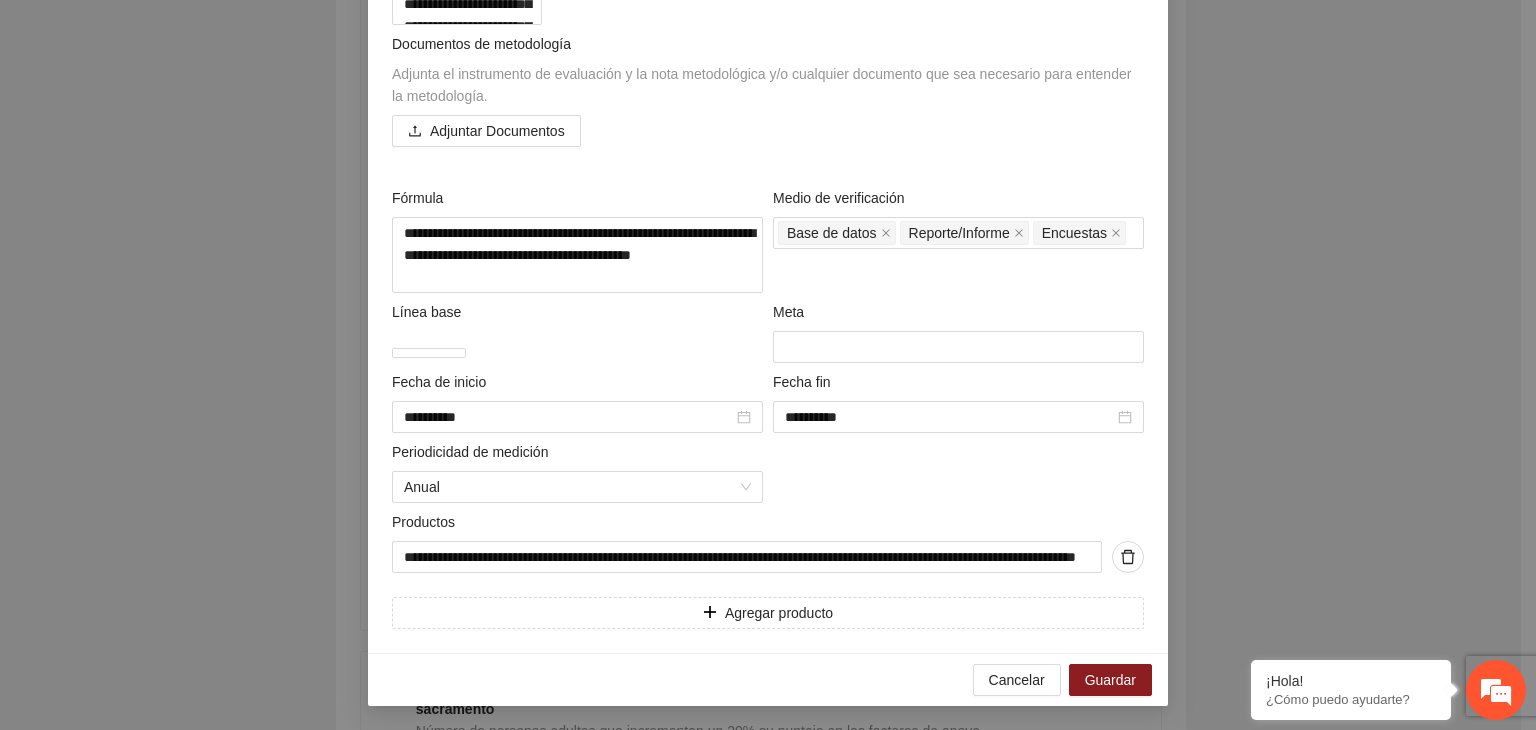 scroll, scrollTop: 860, scrollLeft: 0, axis: vertical 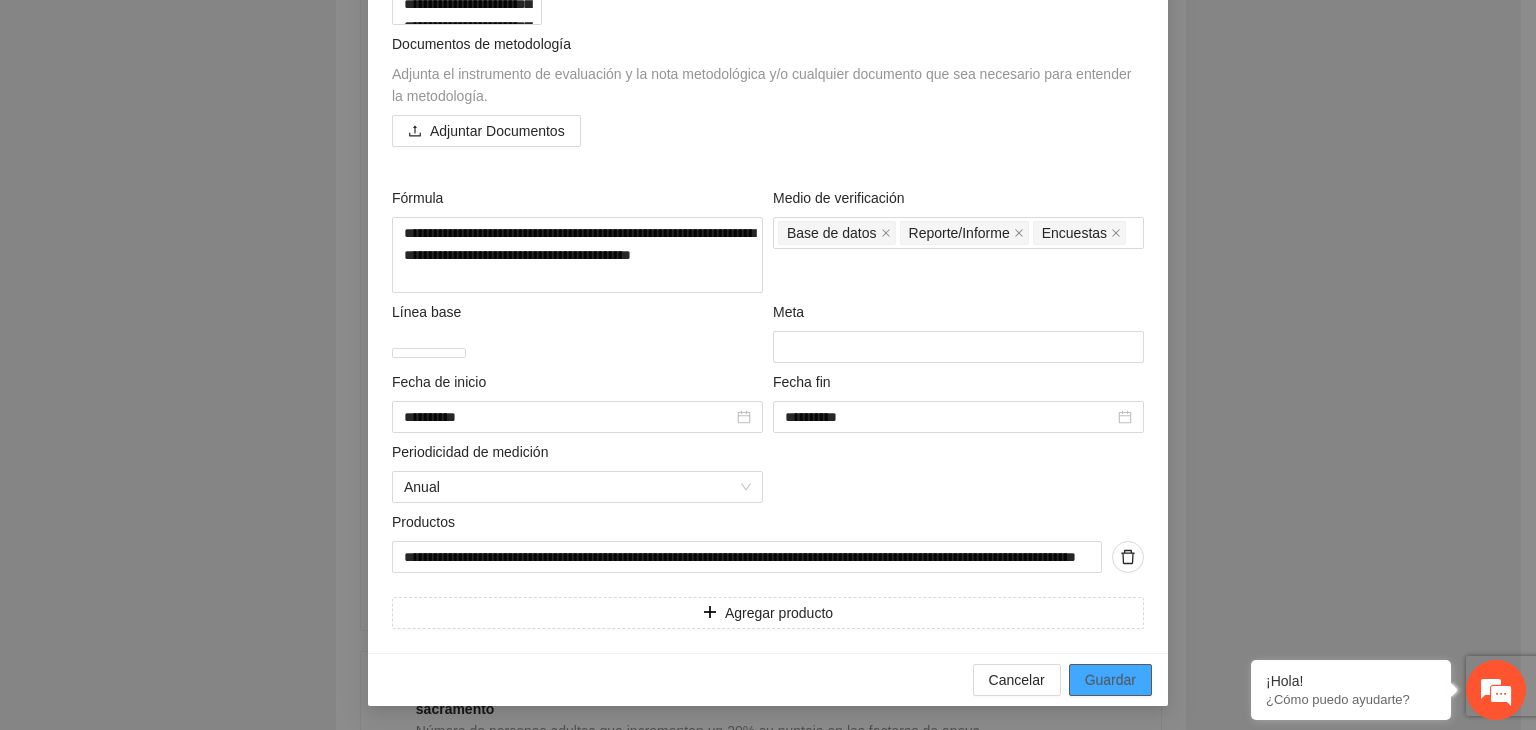 click on "Guardar" at bounding box center [1110, 680] 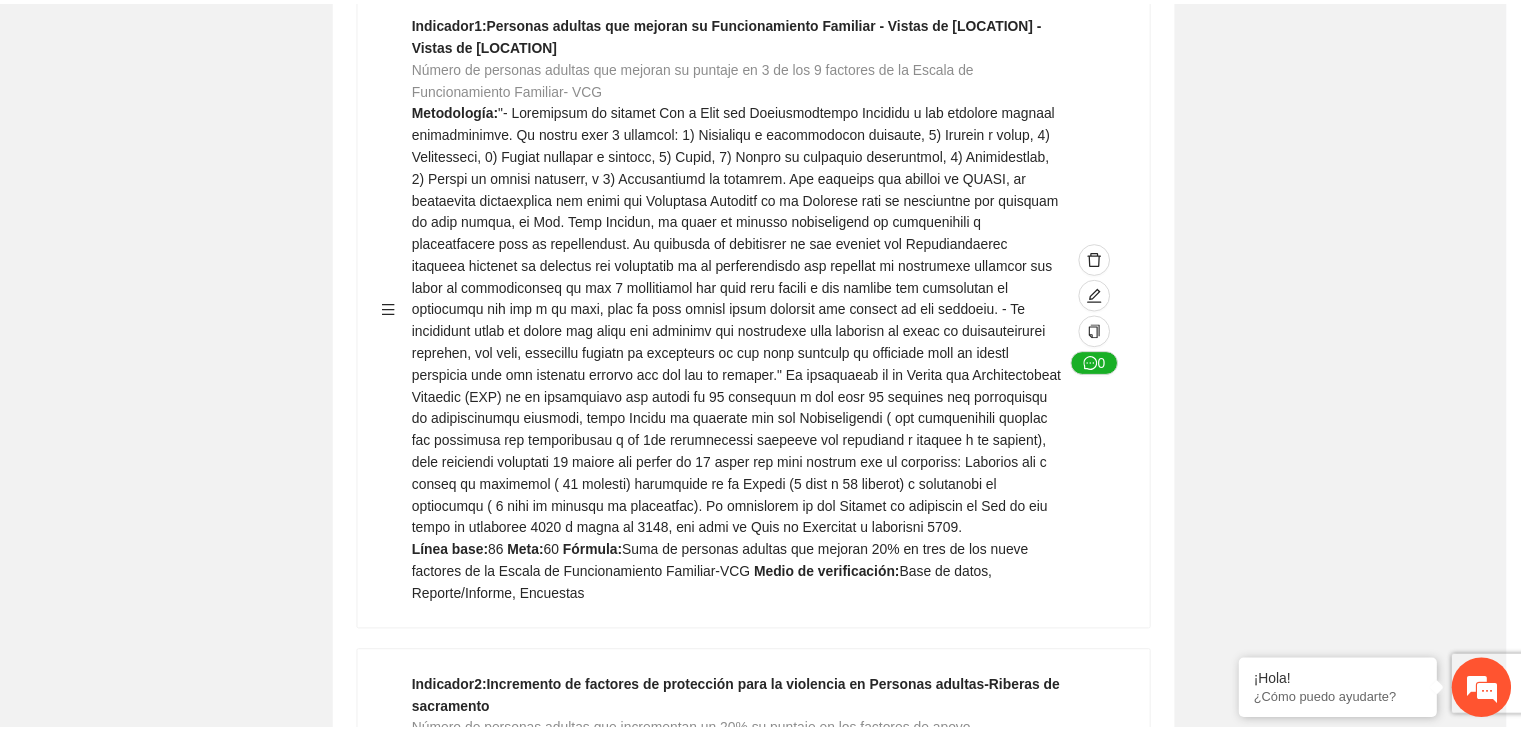 scroll, scrollTop: 156, scrollLeft: 0, axis: vertical 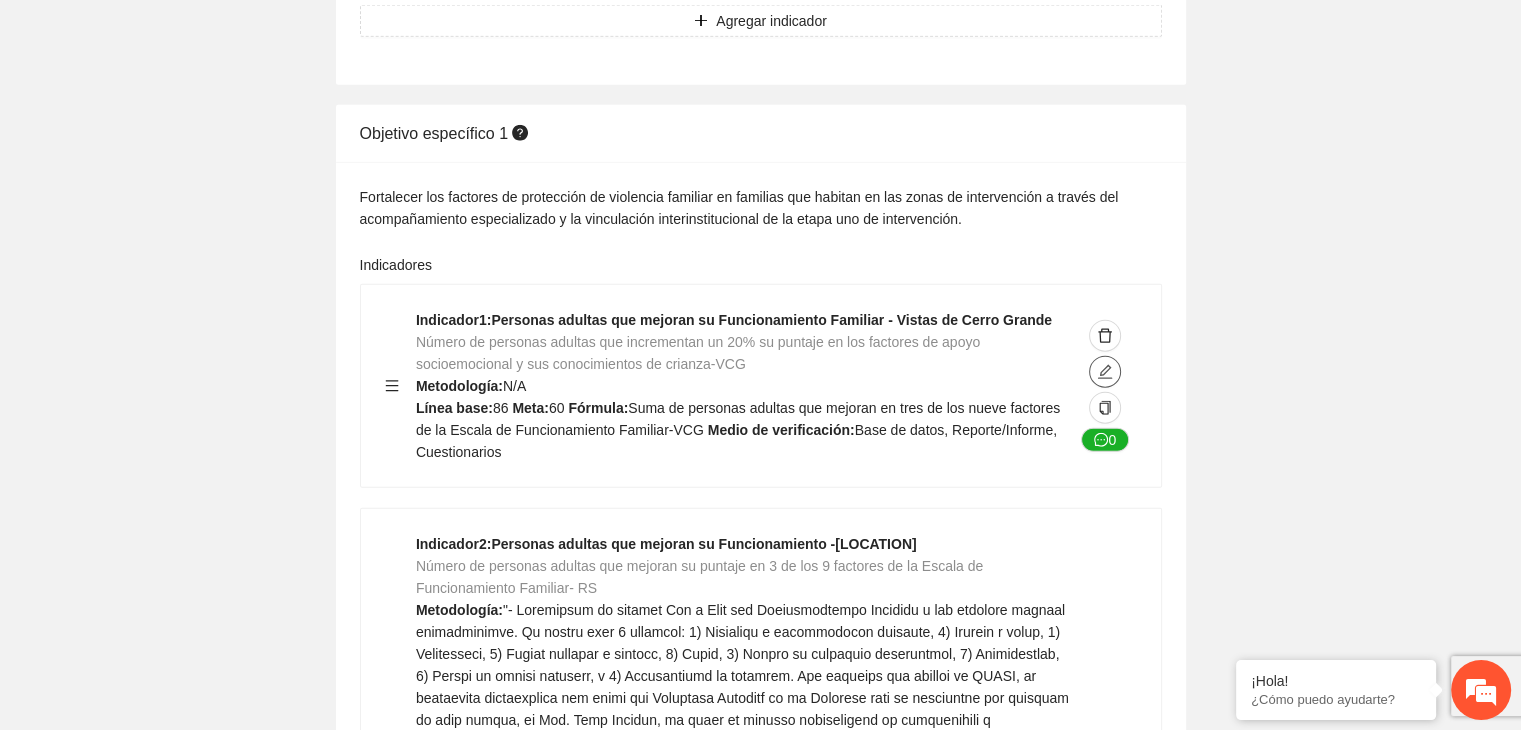 click 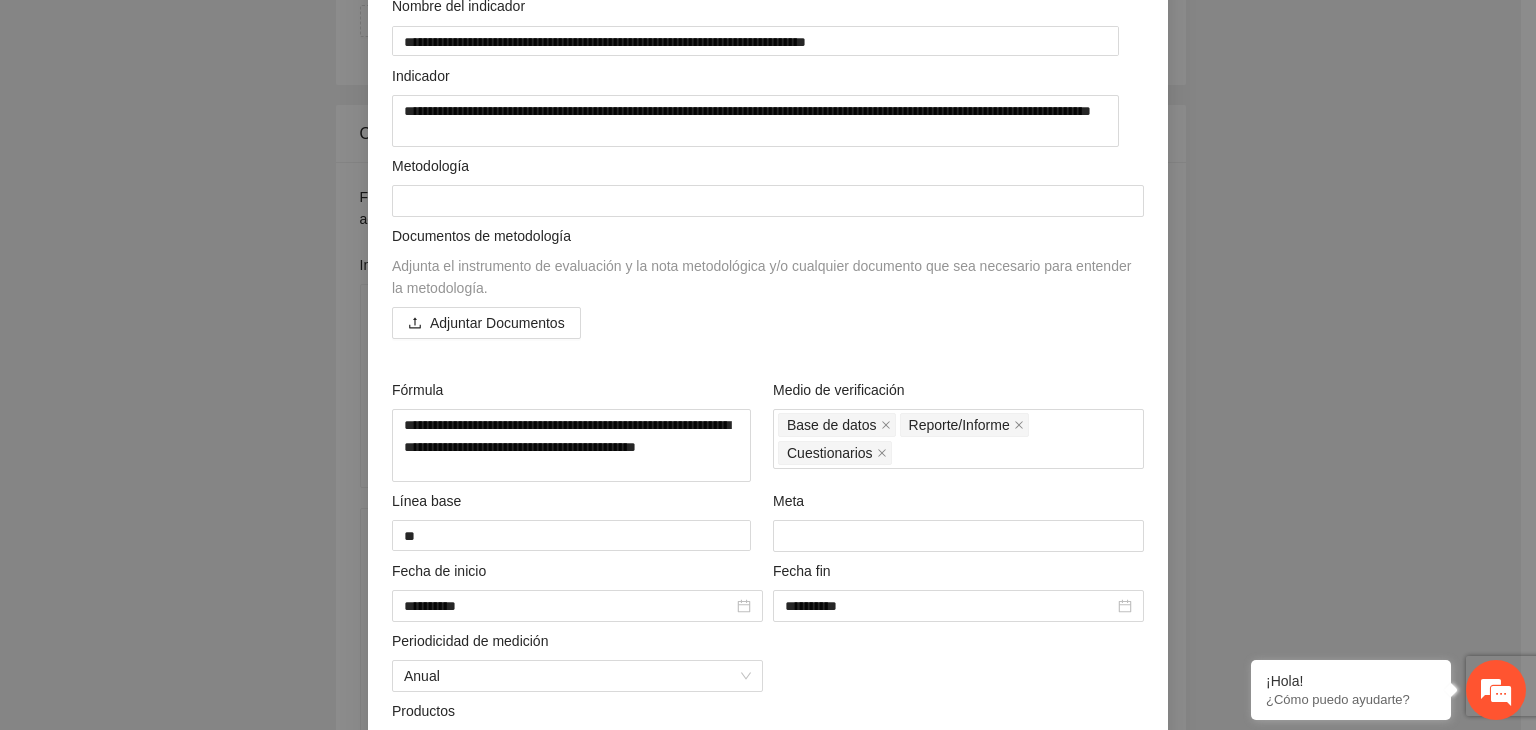 scroll, scrollTop: 185, scrollLeft: 0, axis: vertical 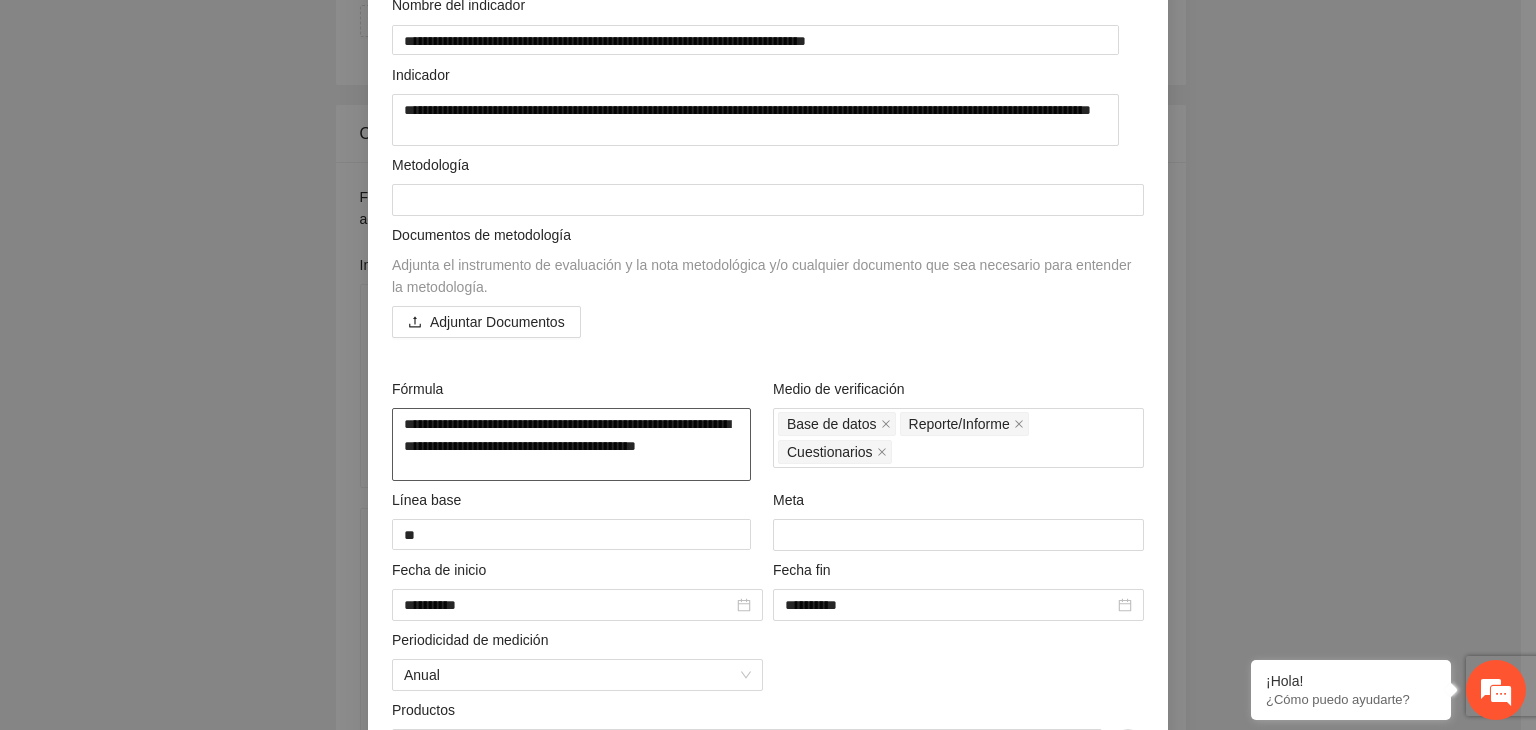 drag, startPoint x: 455, startPoint y: 464, endPoint x: 318, endPoint y: 418, distance: 144.51643 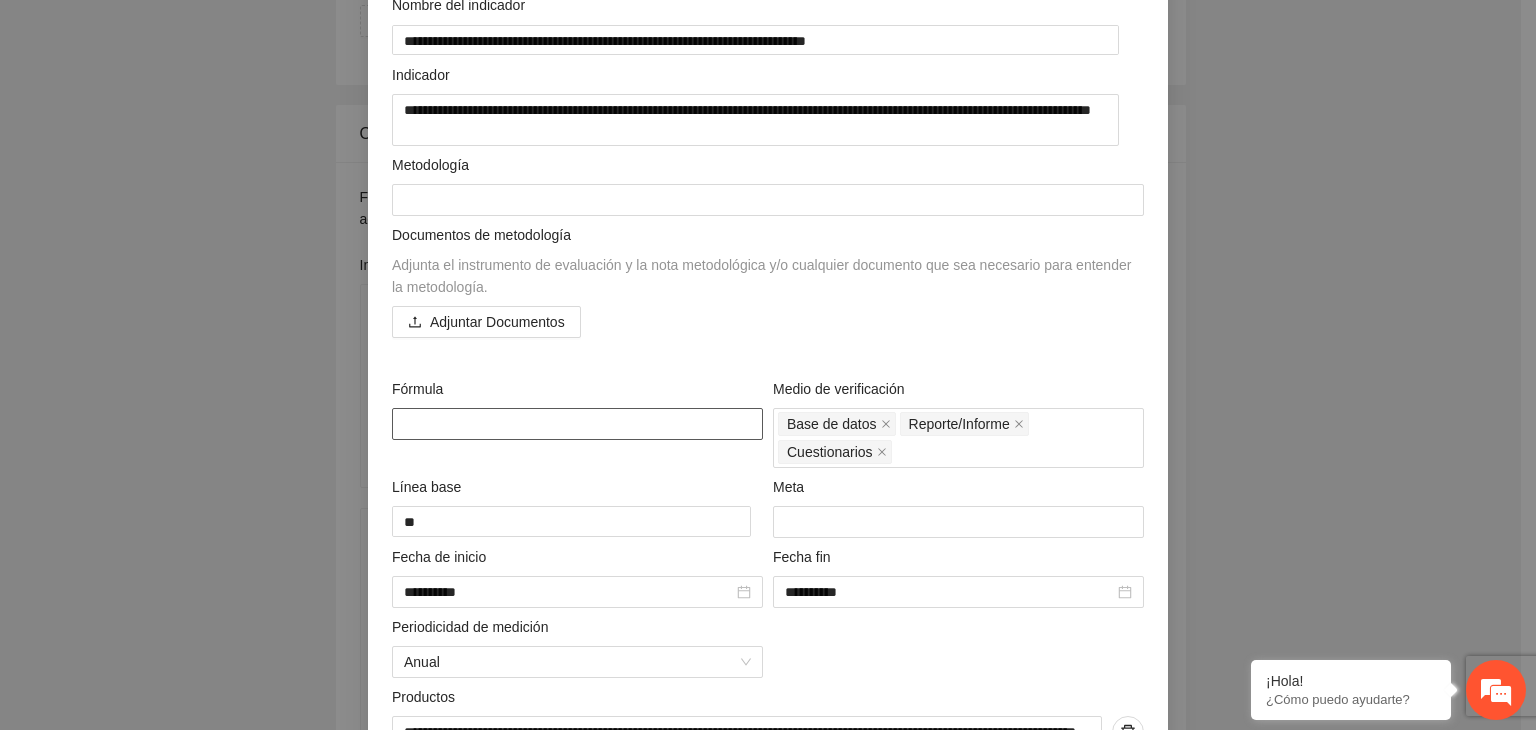 paste on "**********" 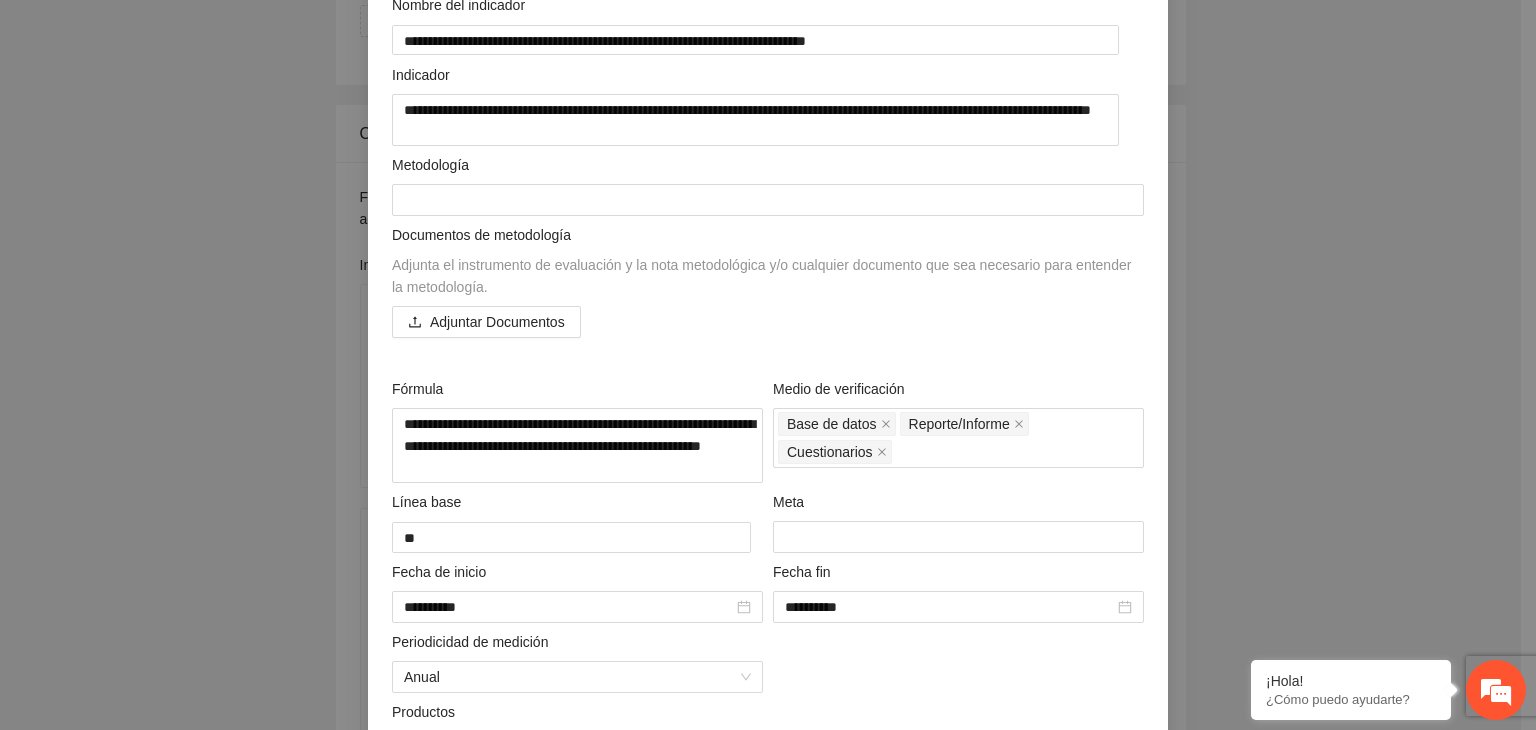 click on "**********" at bounding box center [768, 365] 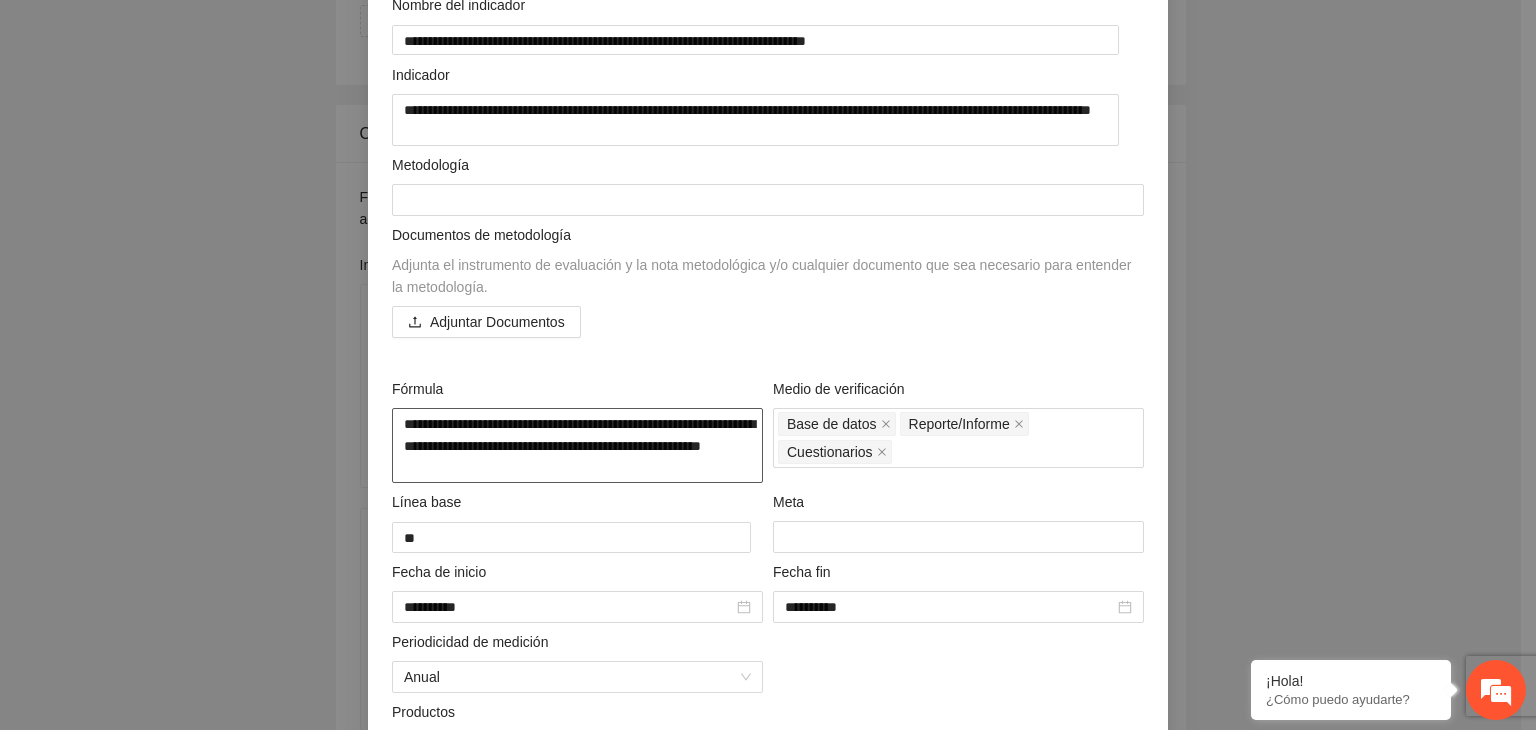 click on "**********" at bounding box center [577, 446] 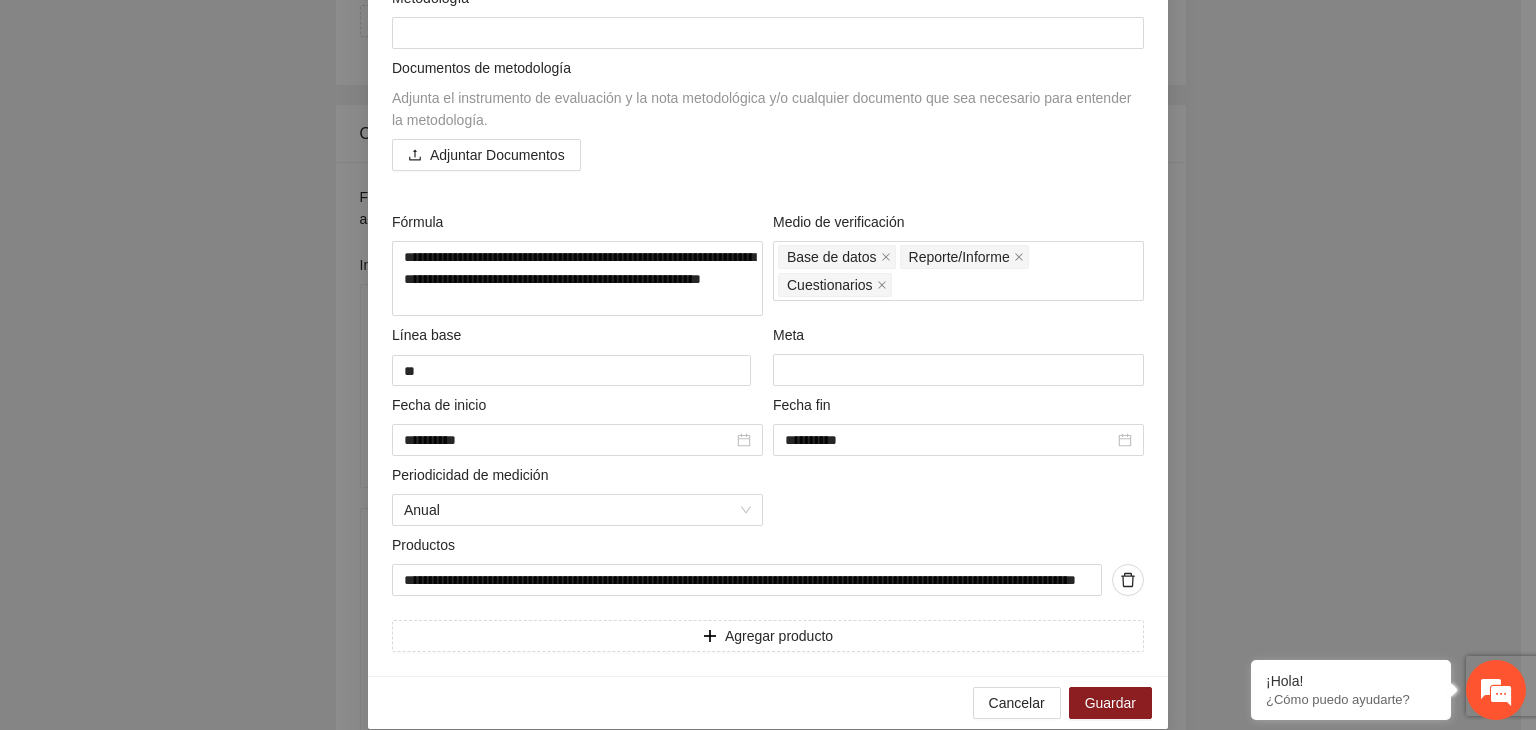 scroll, scrollTop: 377, scrollLeft: 0, axis: vertical 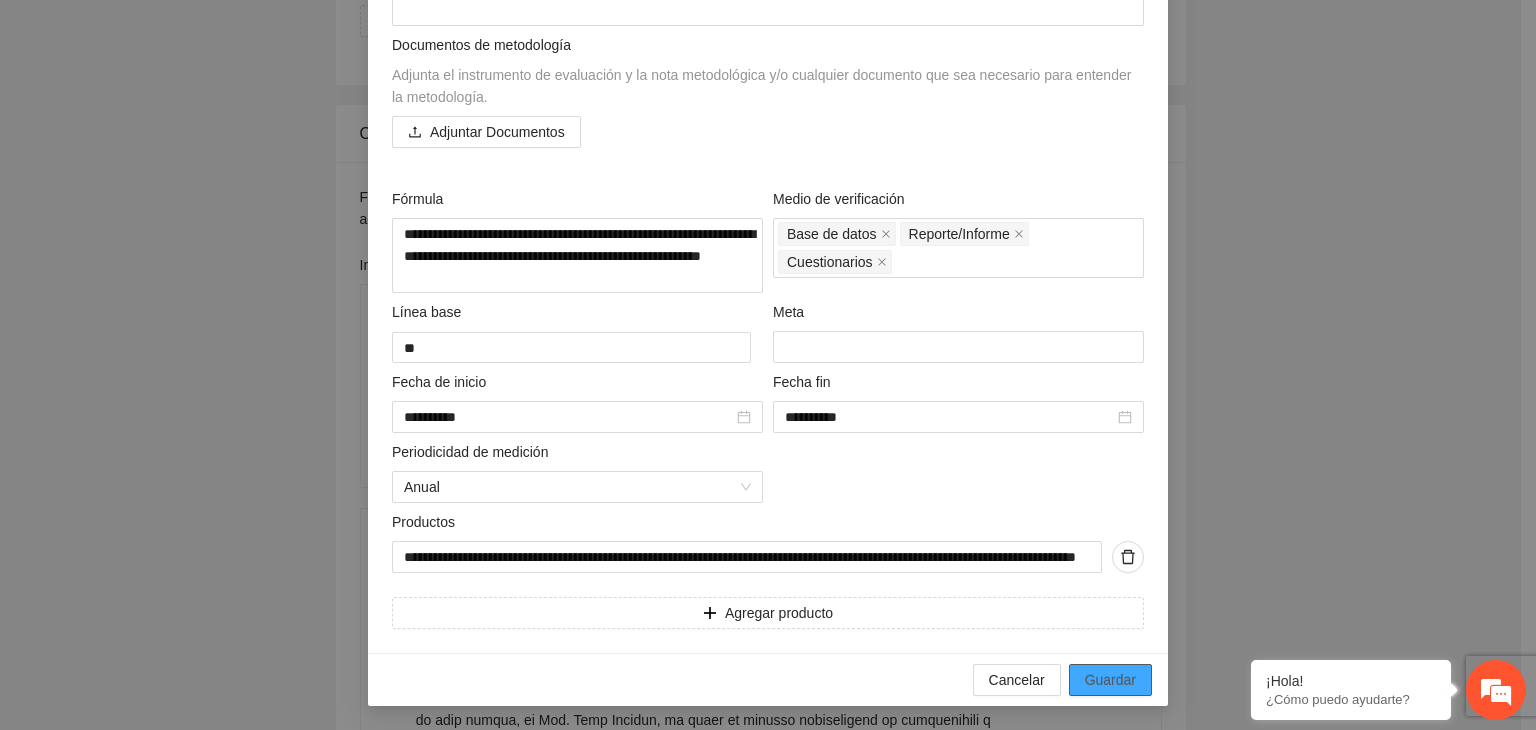 click on "Guardar" at bounding box center (1110, 680) 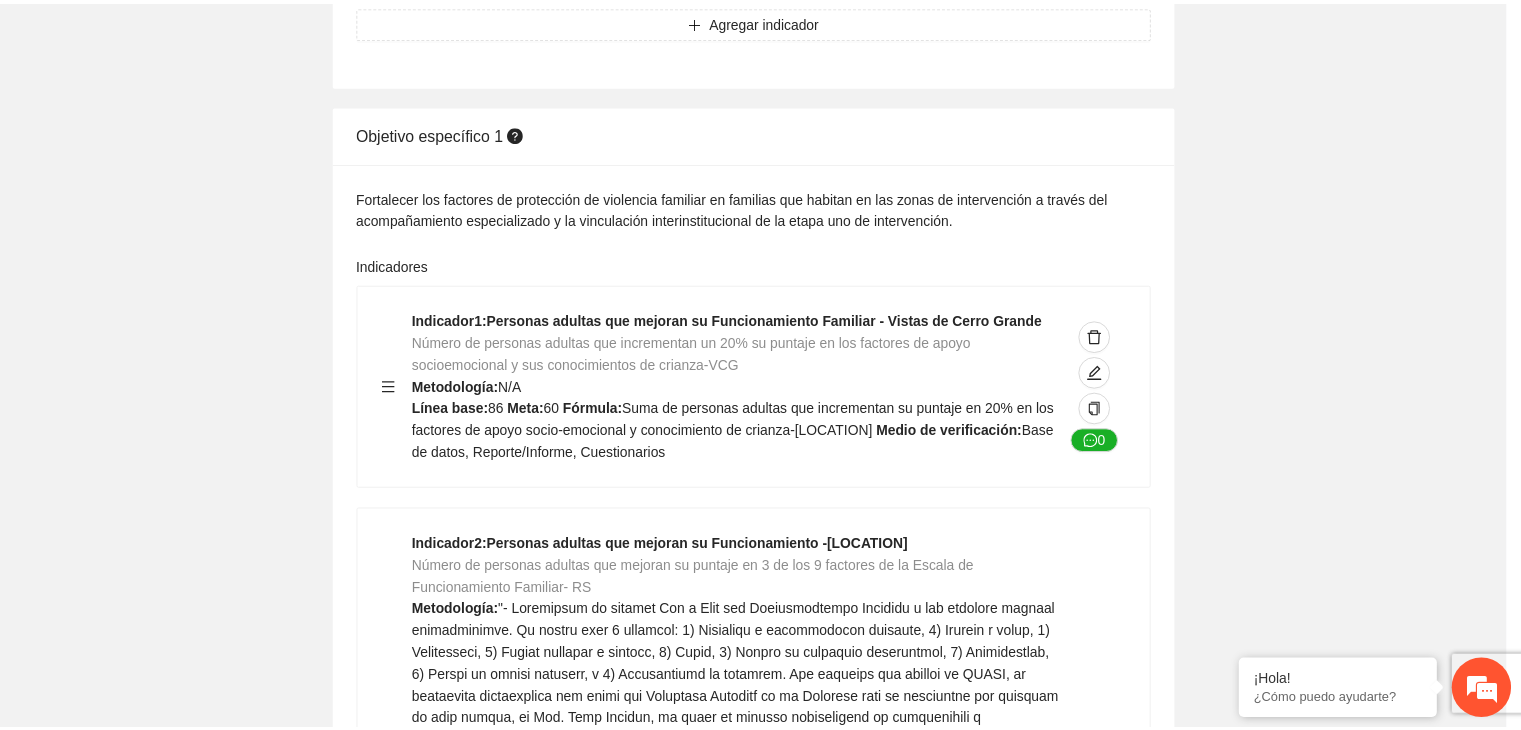 scroll, scrollTop: 156, scrollLeft: 0, axis: vertical 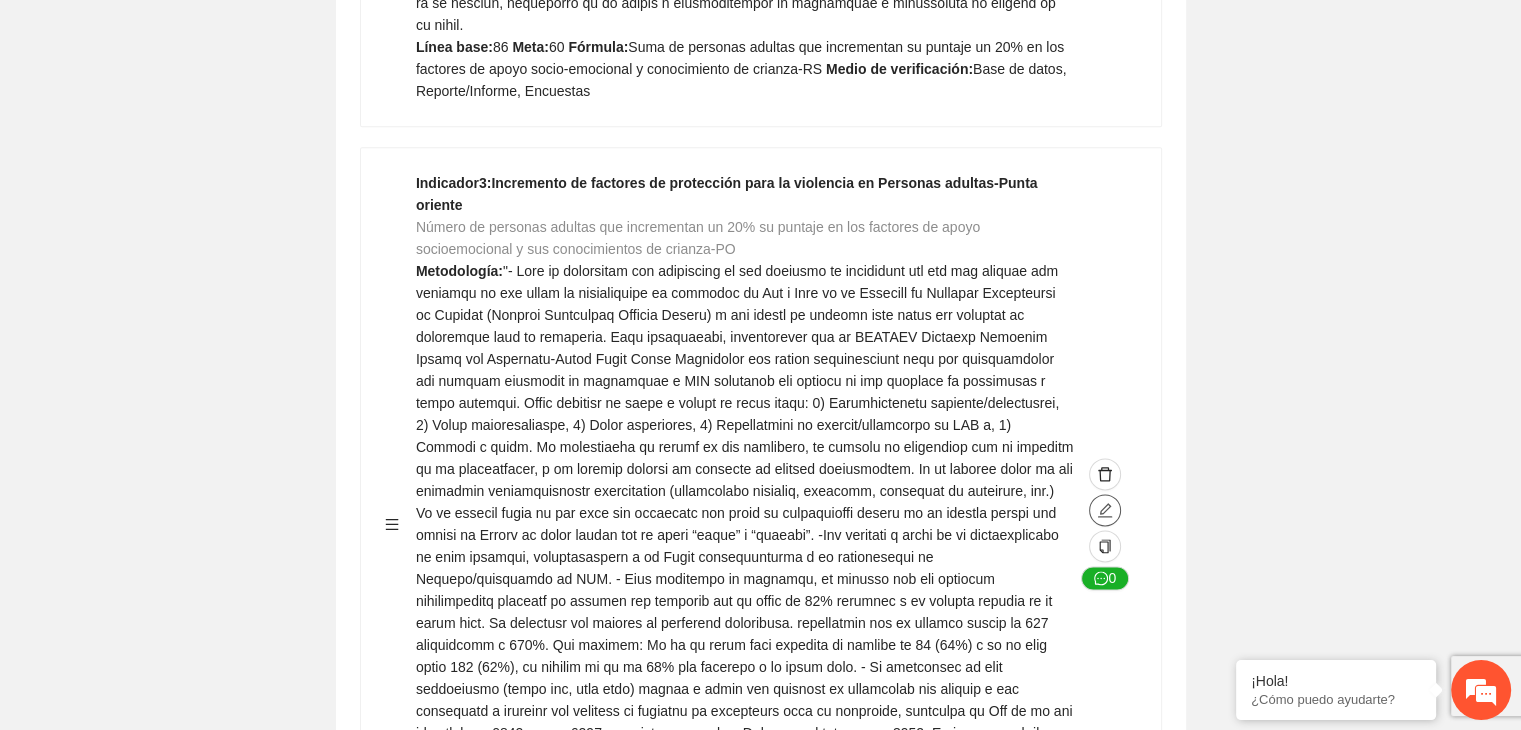click 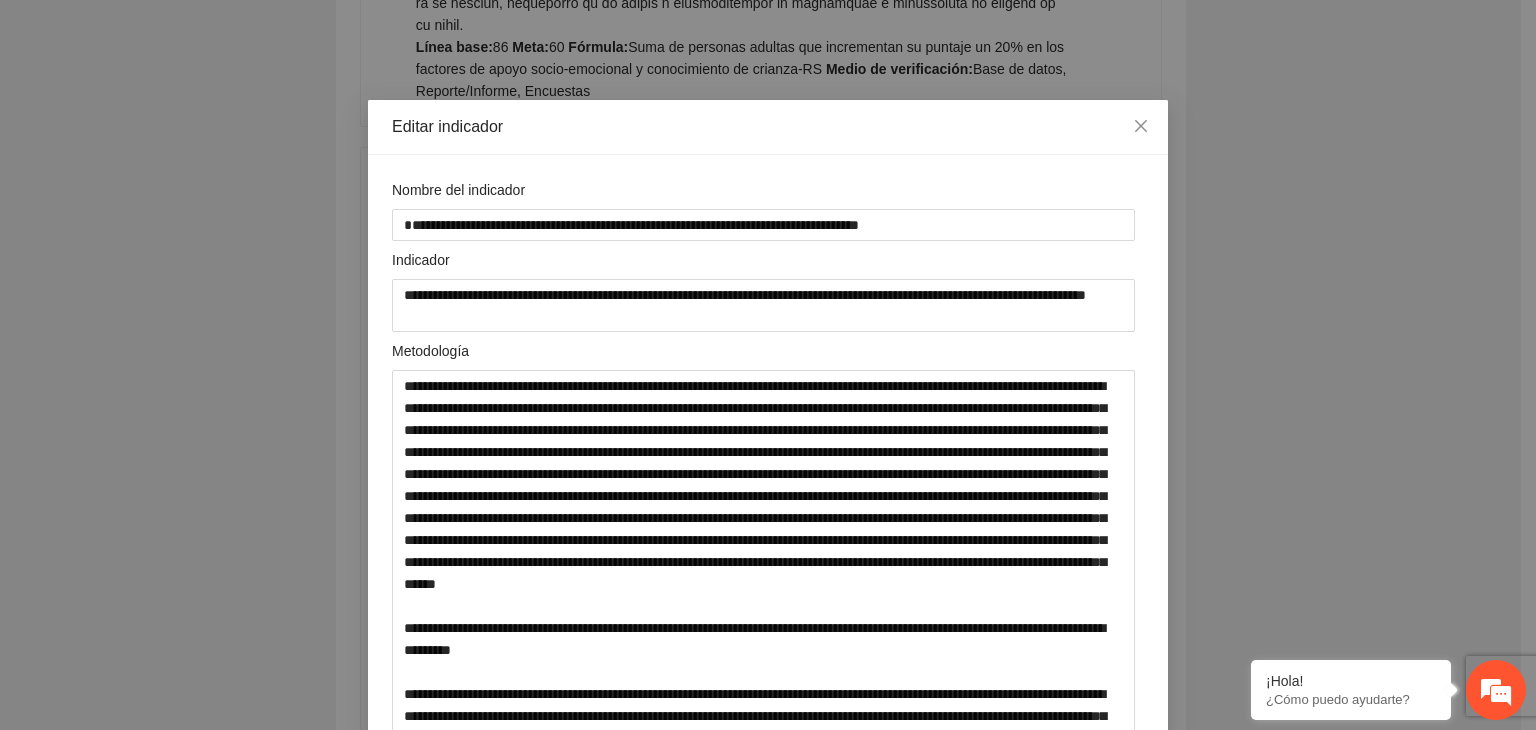 click on "**********" at bounding box center [768, 365] 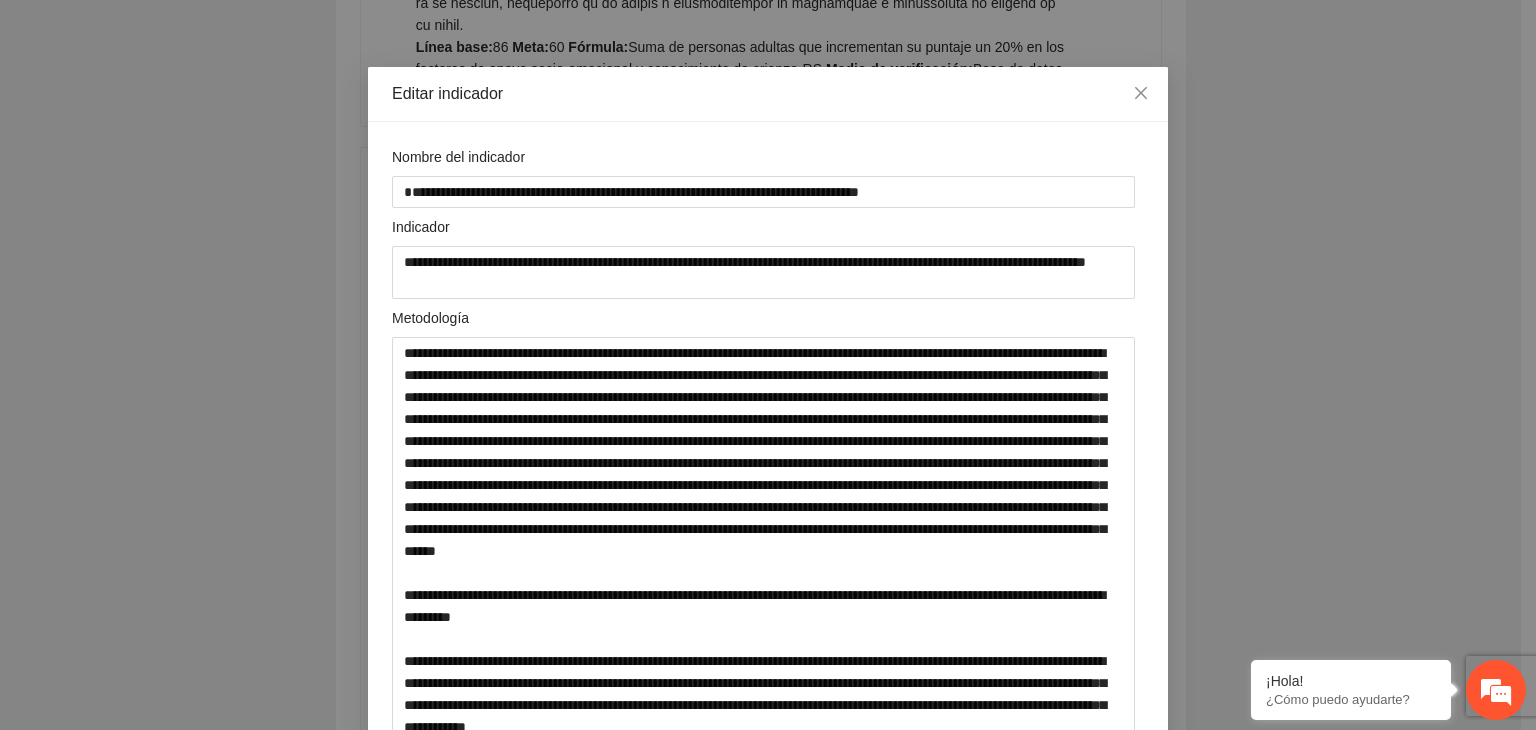 scroll, scrollTop: 0, scrollLeft: 0, axis: both 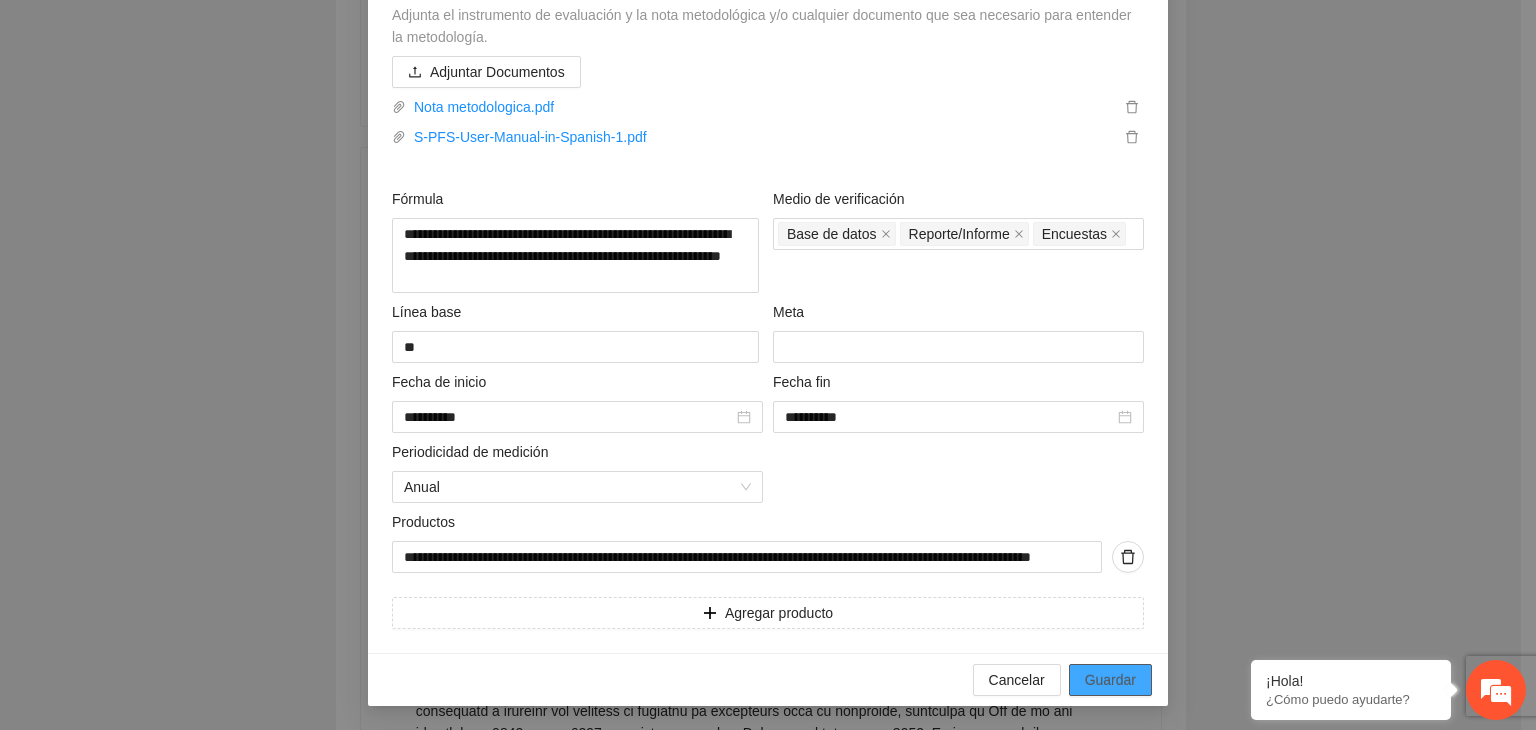 click on "Guardar" at bounding box center [1110, 680] 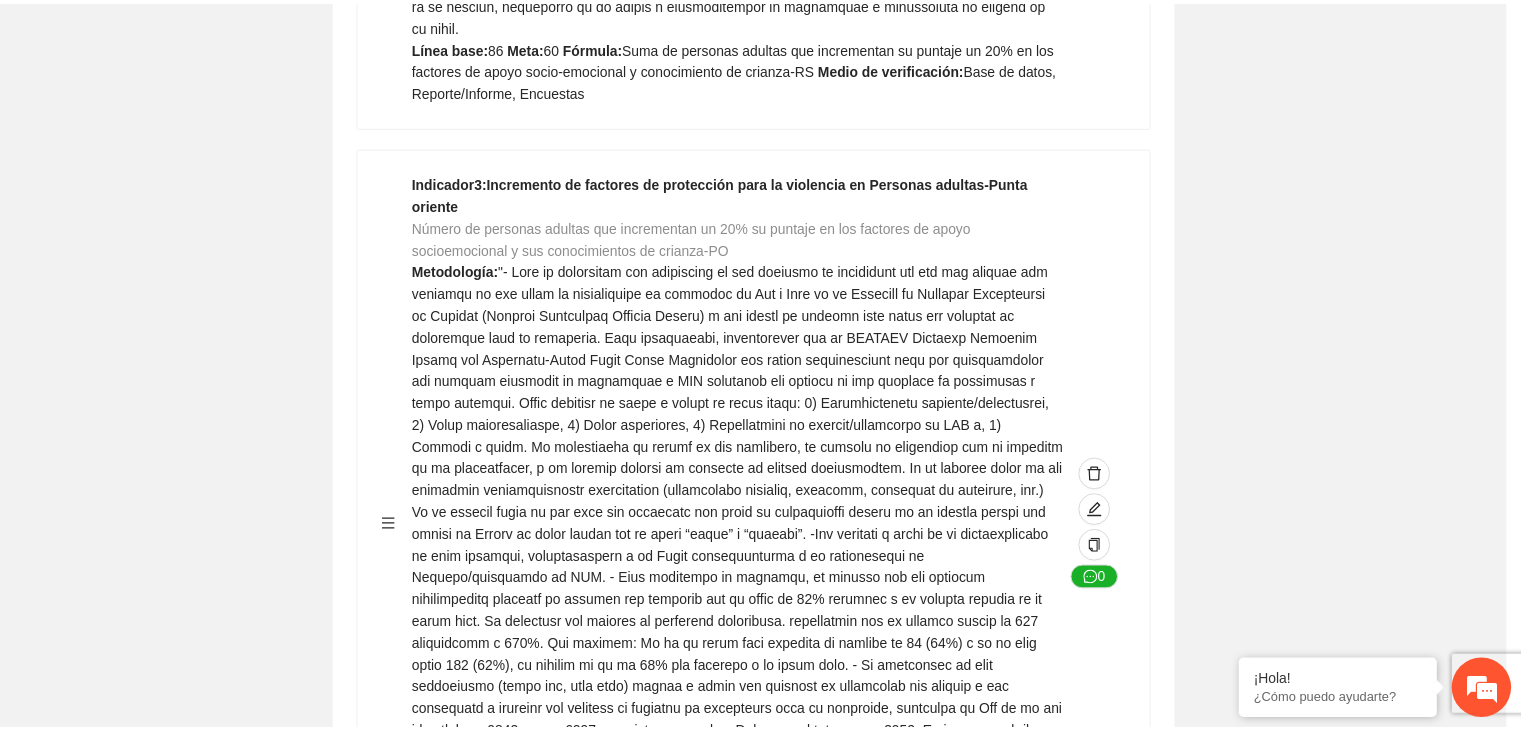 scroll, scrollTop: 216, scrollLeft: 0, axis: vertical 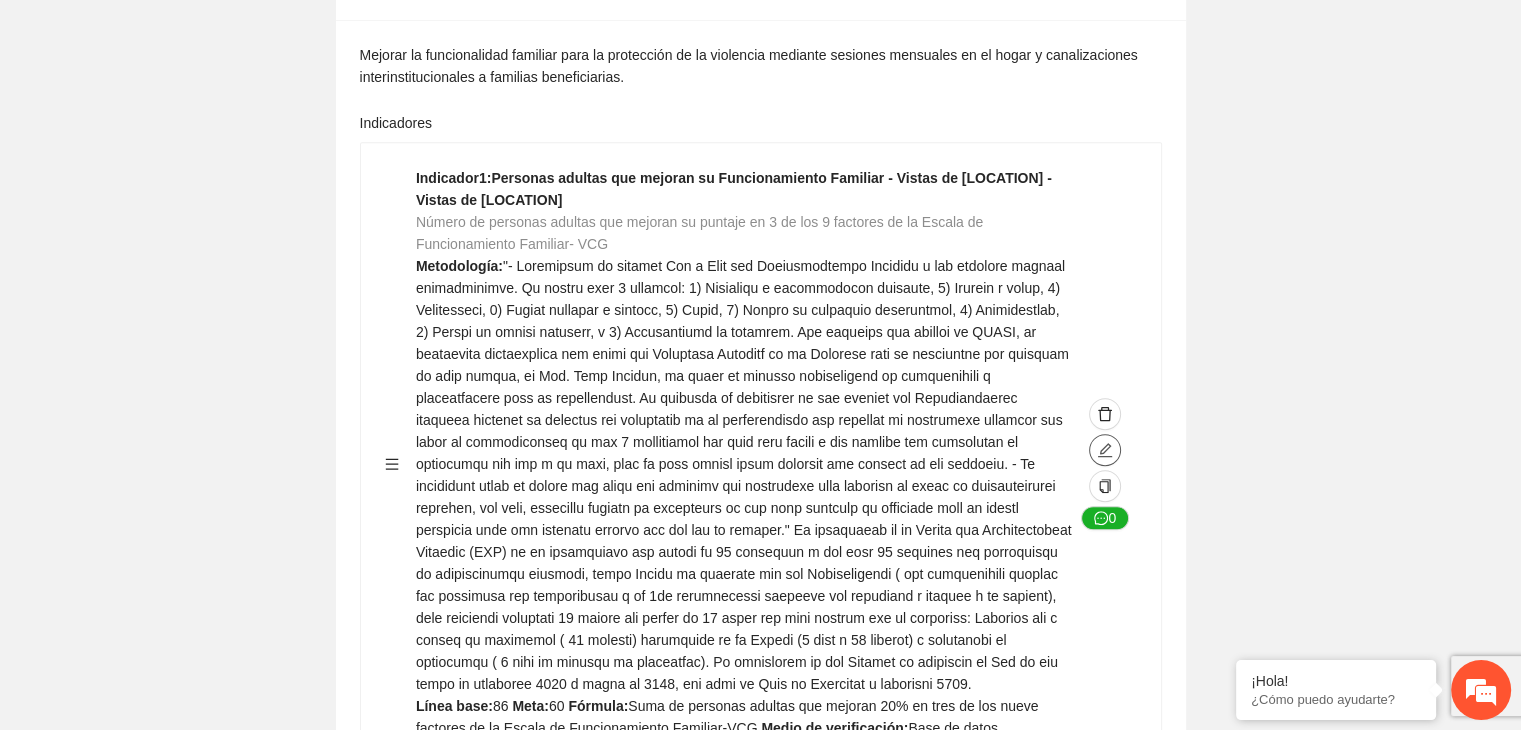 click 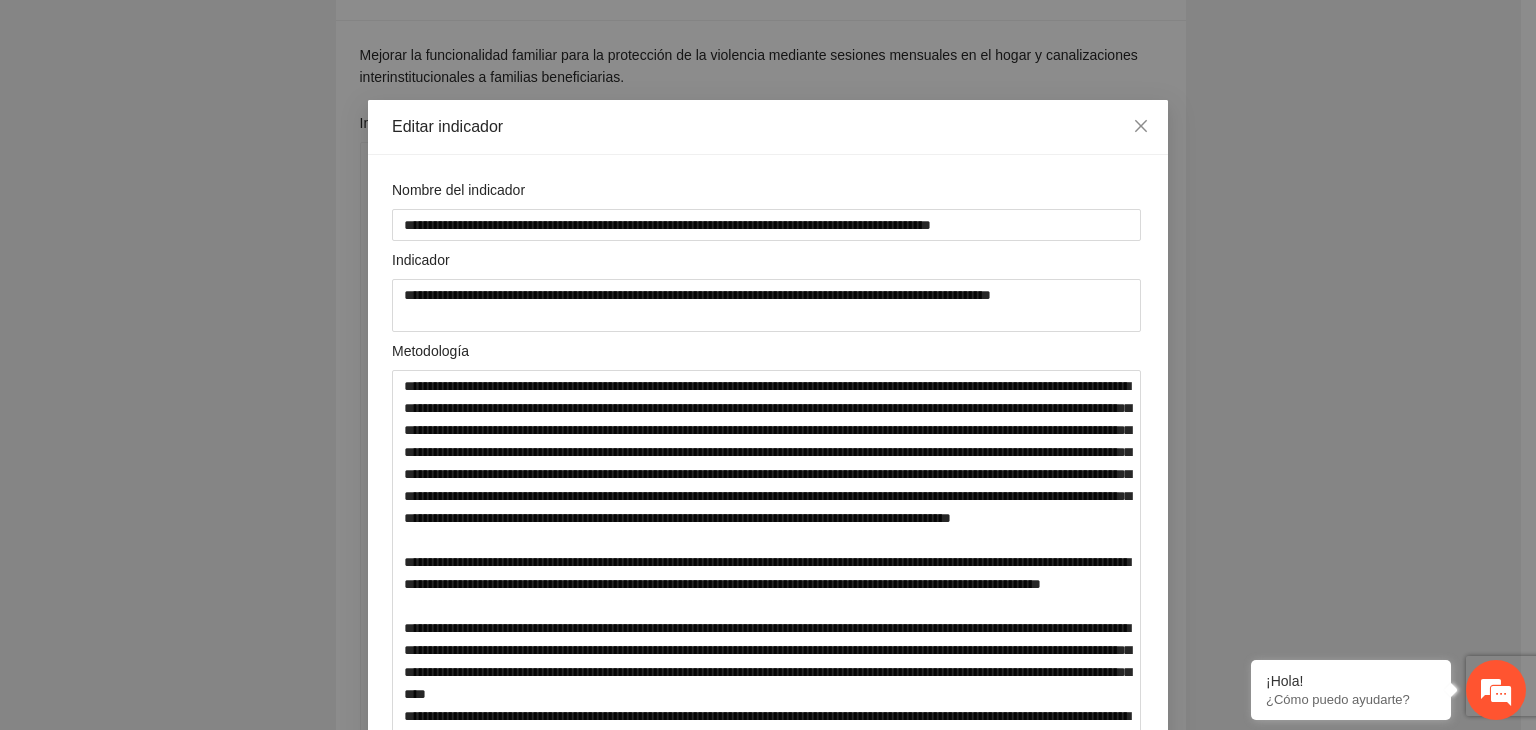 click on "**********" at bounding box center (768, 365) 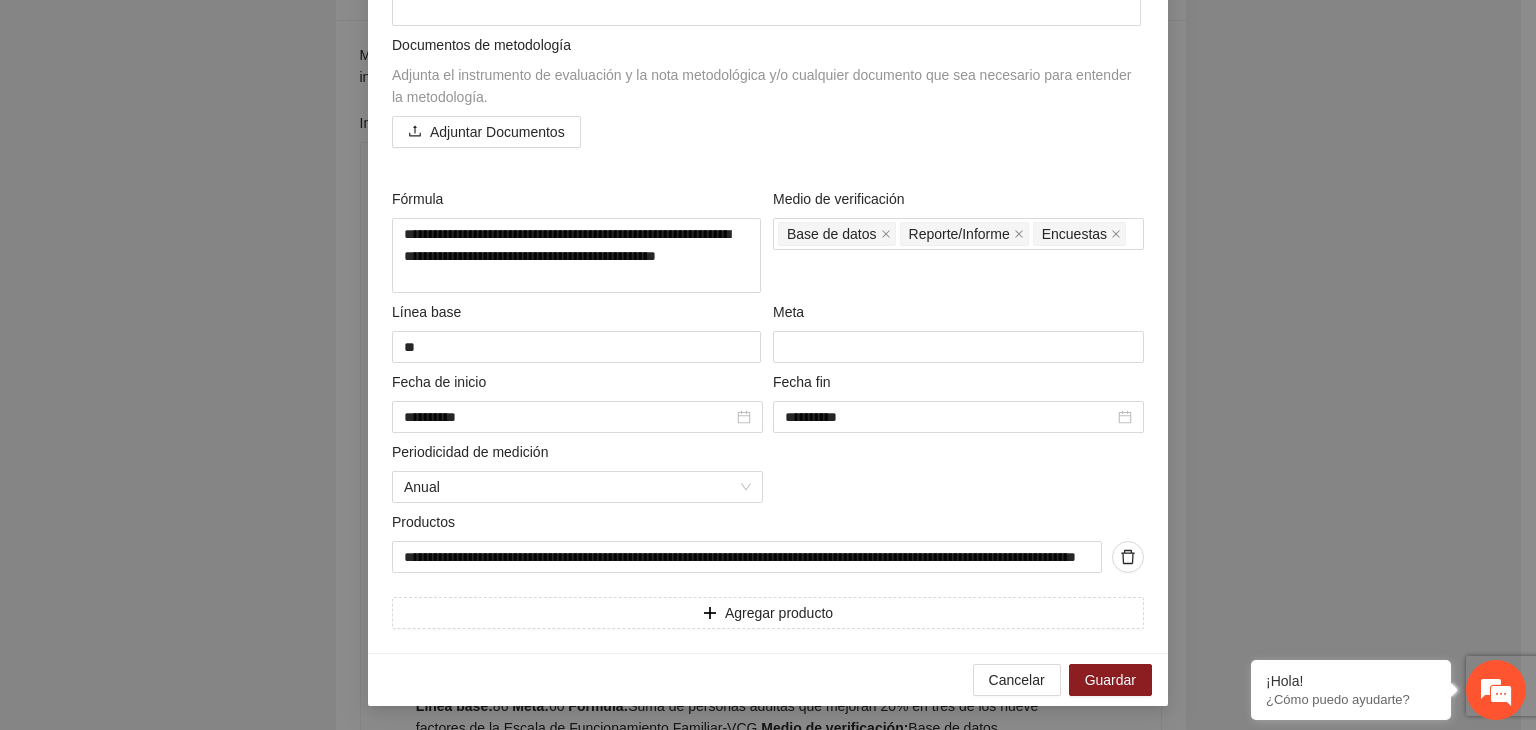 scroll, scrollTop: 860, scrollLeft: 0, axis: vertical 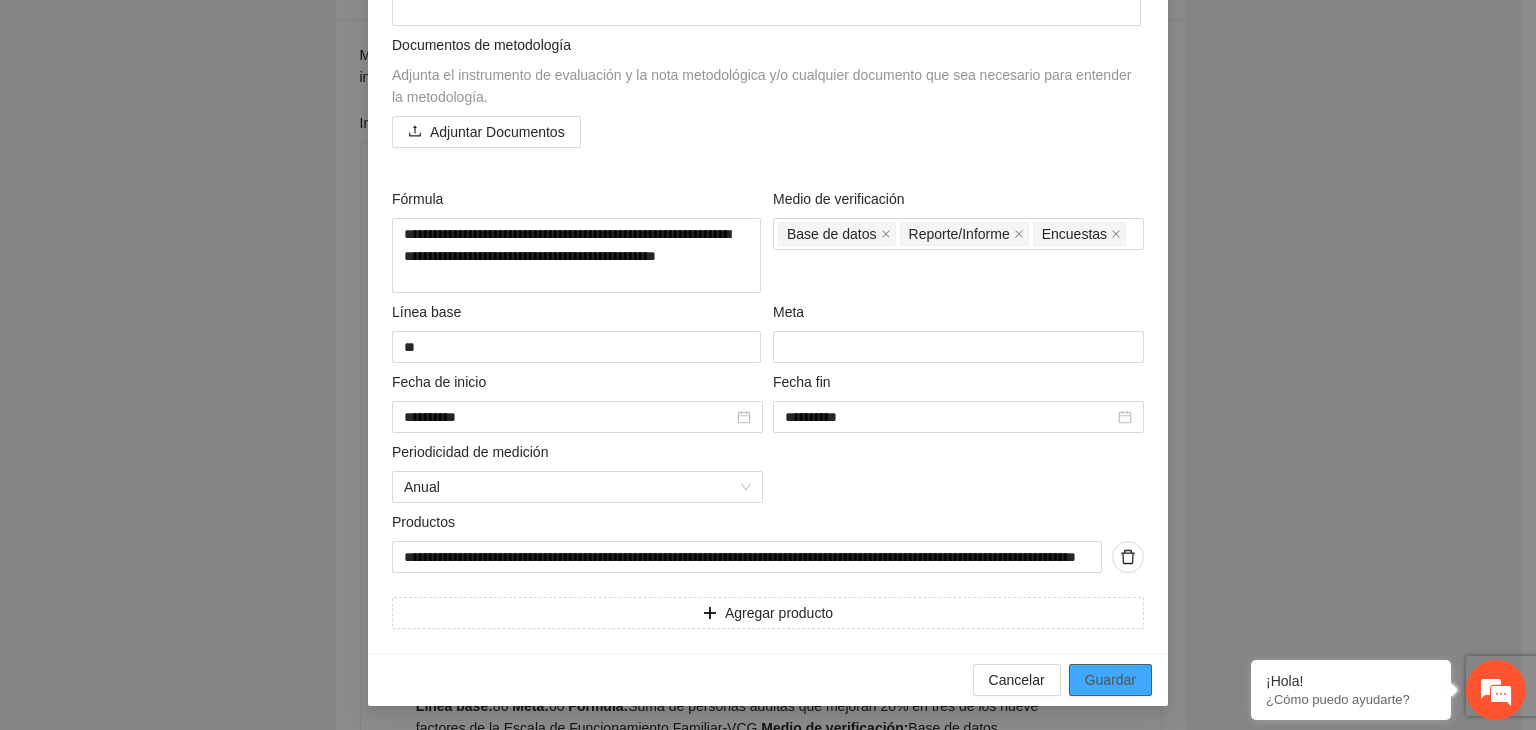 click on "Guardar" at bounding box center (1110, 680) 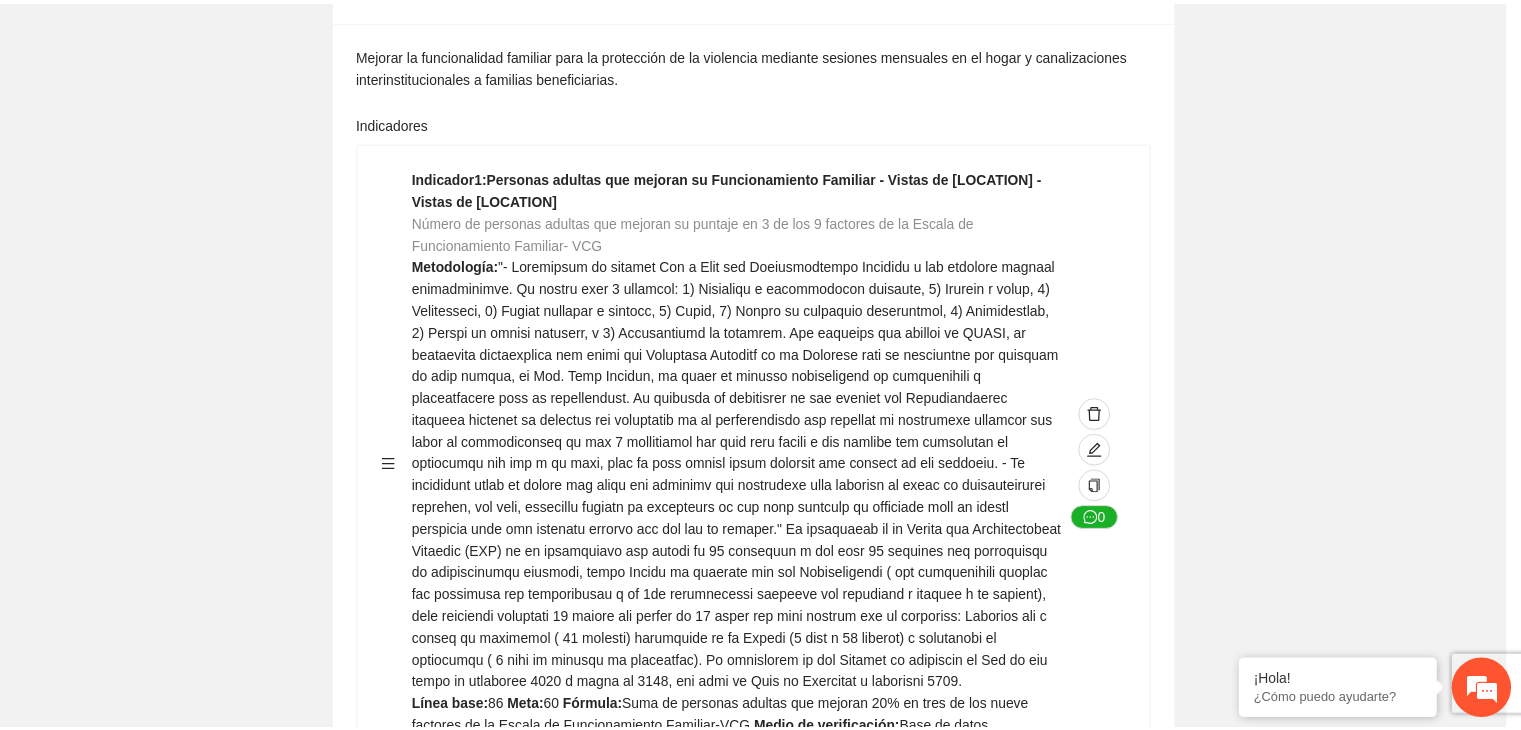 scroll, scrollTop: 156, scrollLeft: 0, axis: vertical 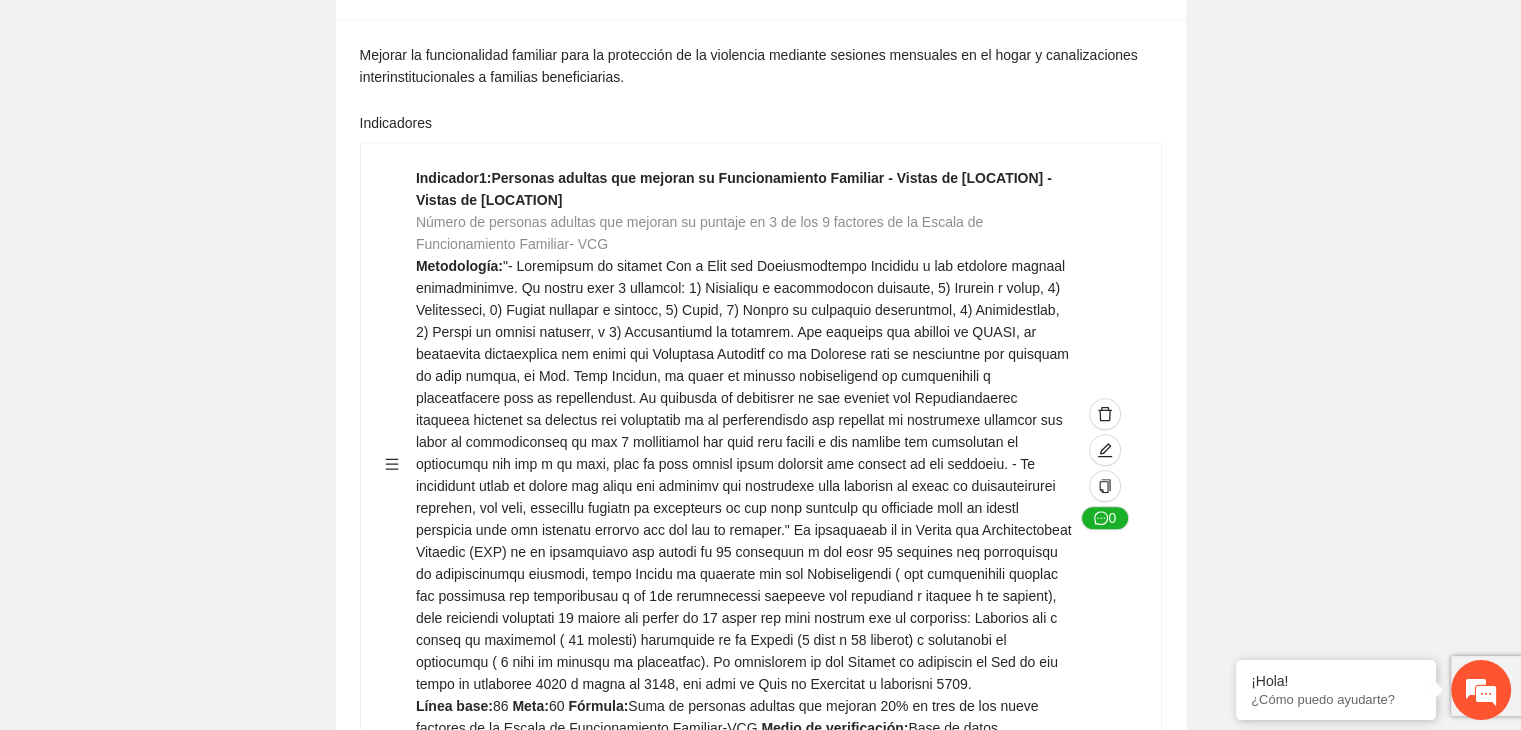 click on "Guardar Objetivo de desarrollo      Exportar Contribuir a la disminución de incidencia en violencia familiar en las zonas de [REGION], [REGION] y [REGION] del Municipio  de Chihuahua. Indicadores Indicador  1 :  Violencia familiar disminuyendo en un 5% en [REGION] Número de carpetas de investigación de Violencia familiar  disminuyendo en un 5% en [REGION] Metodología:  Se solicita información al Observatorio Ciudadano de FICOSEC sobre el número de carpetas de violencia familiar en las colonias de intervención Línea base:  29   Meta:  25   Fórmula:  Suma de carpetas de investigación de violencia familiar disminuyendo  en un 5% en [REGION]   Medio de verificación:  Reporte/Informe 0 Indicador  2 :  Violencia familiar disminuyendo en un 5% en [REGION] Número de carpetas de investigación de Violencia familiar  disminuyendo en un 5% en [REGION] Metodología:  Línea base:  63   Meta:  56   Fórmula:    Medio de verificación:  Reporte/Informe 0 3 :" at bounding box center (760, 2678) 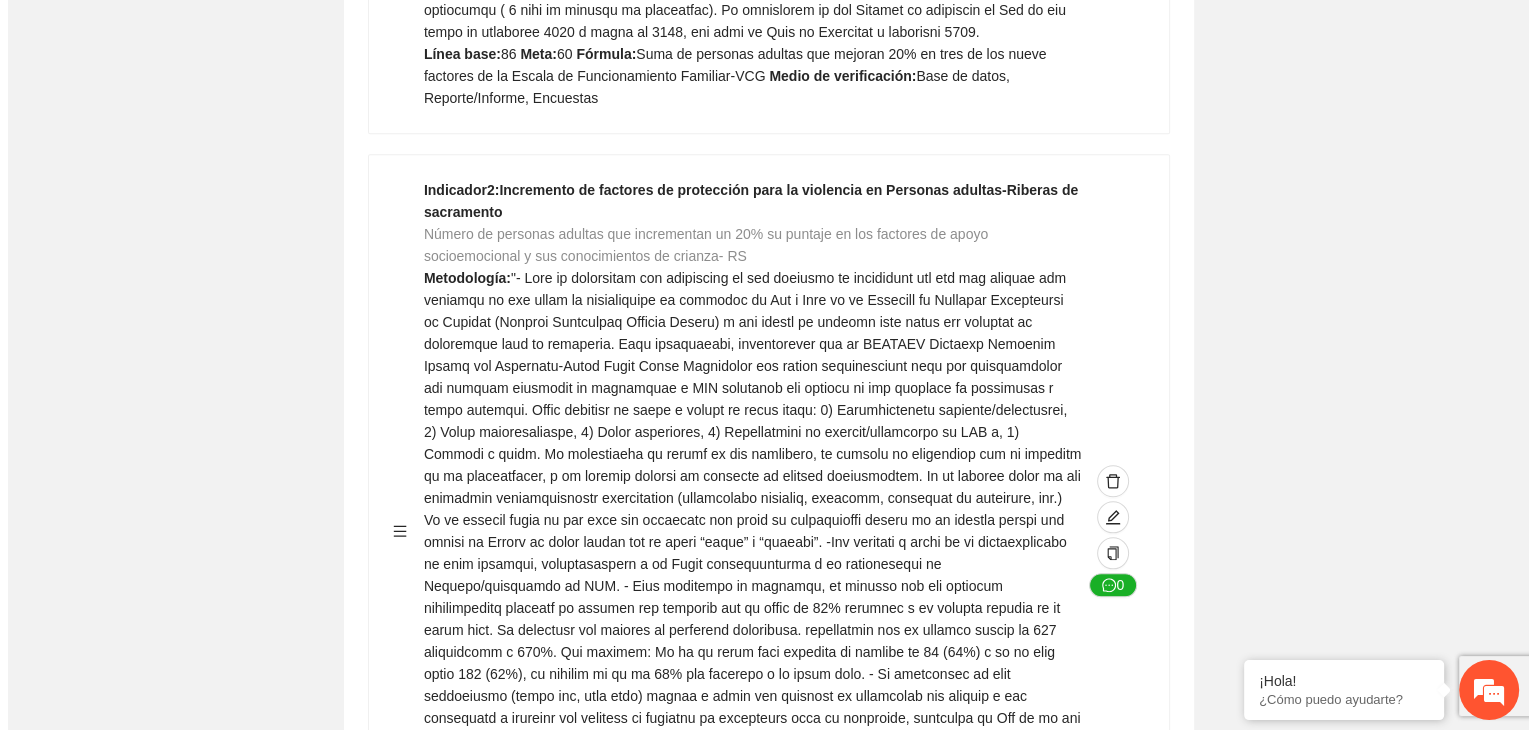 scroll, scrollTop: 1941, scrollLeft: 0, axis: vertical 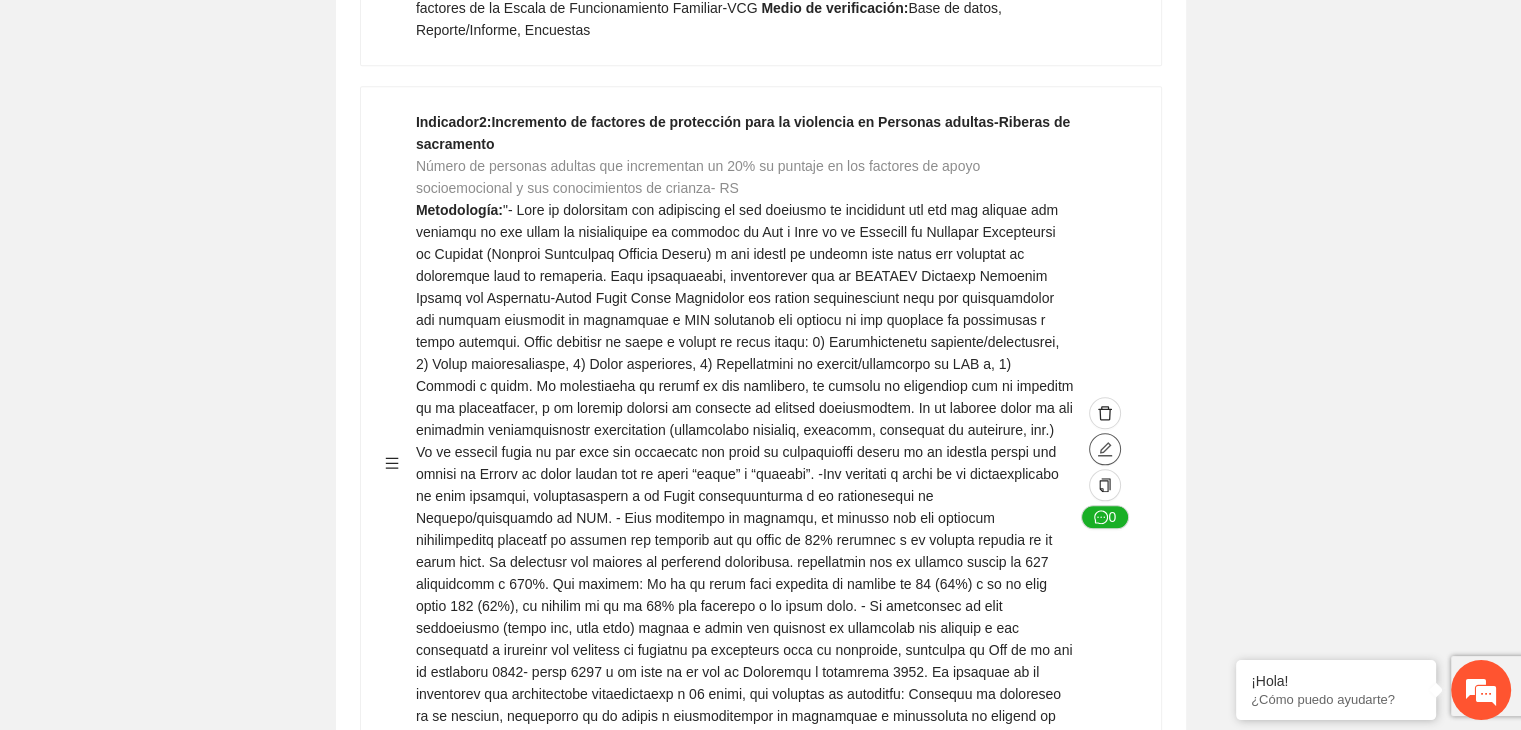 click 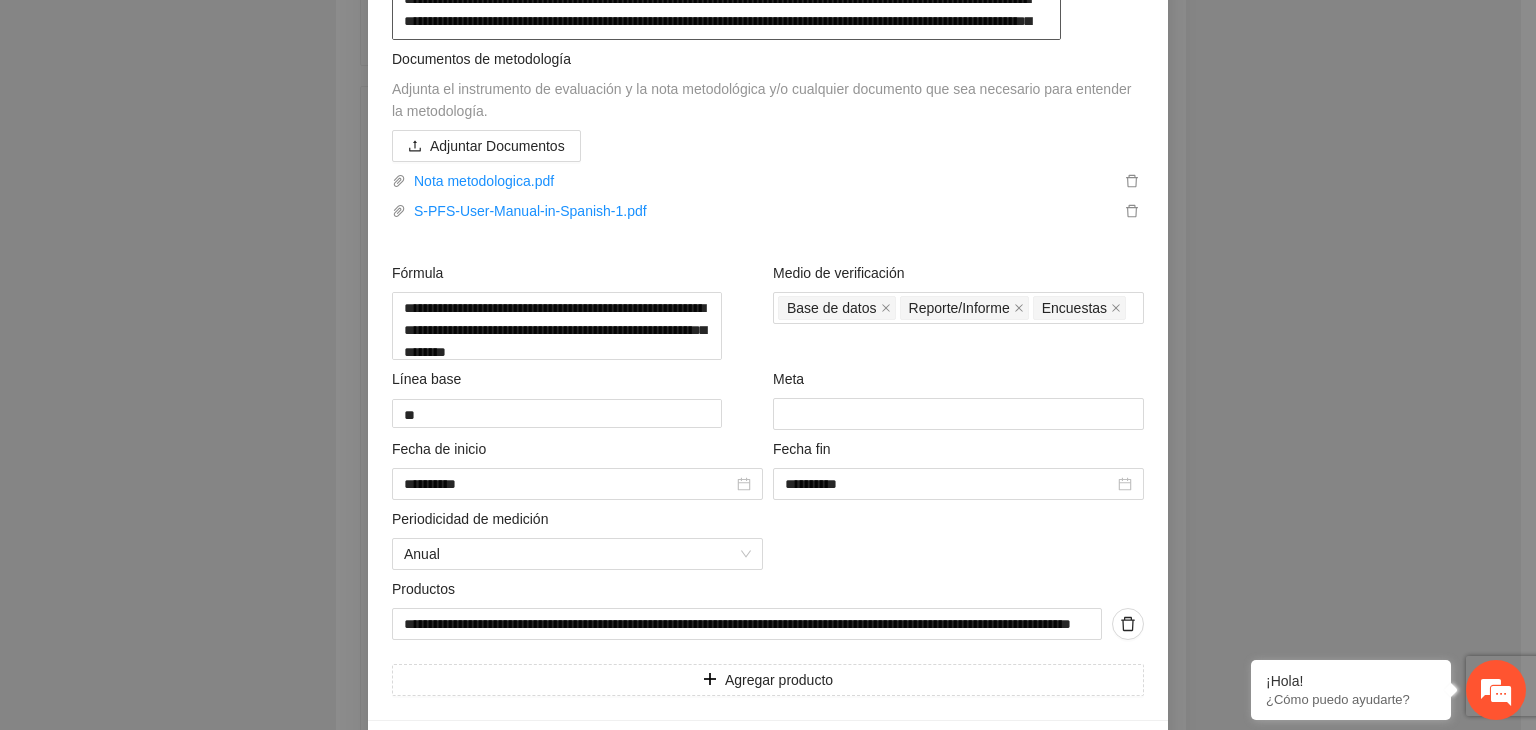scroll, scrollTop: 628, scrollLeft: 0, axis: vertical 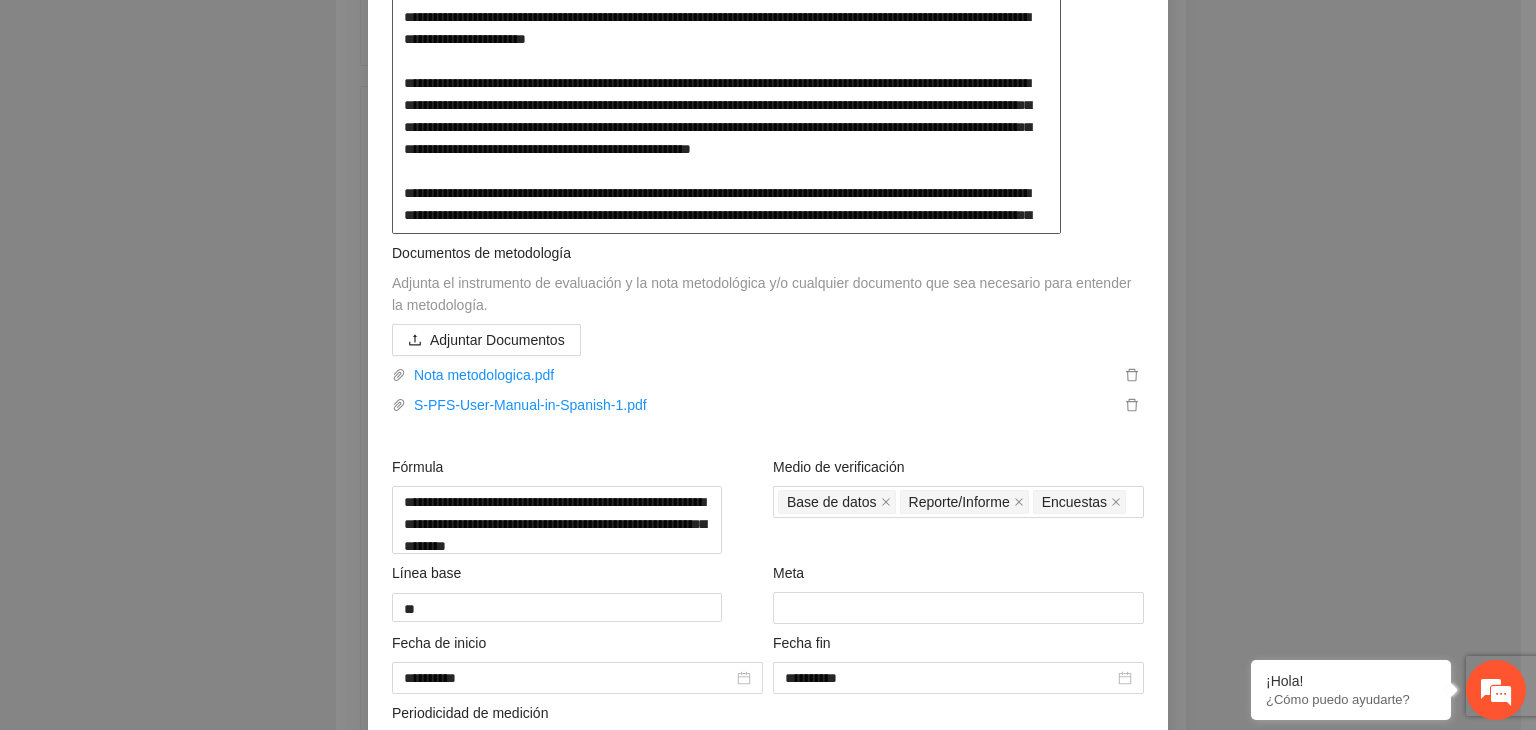 drag, startPoint x: 388, startPoint y: 382, endPoint x: 896, endPoint y: 293, distance: 515.73737 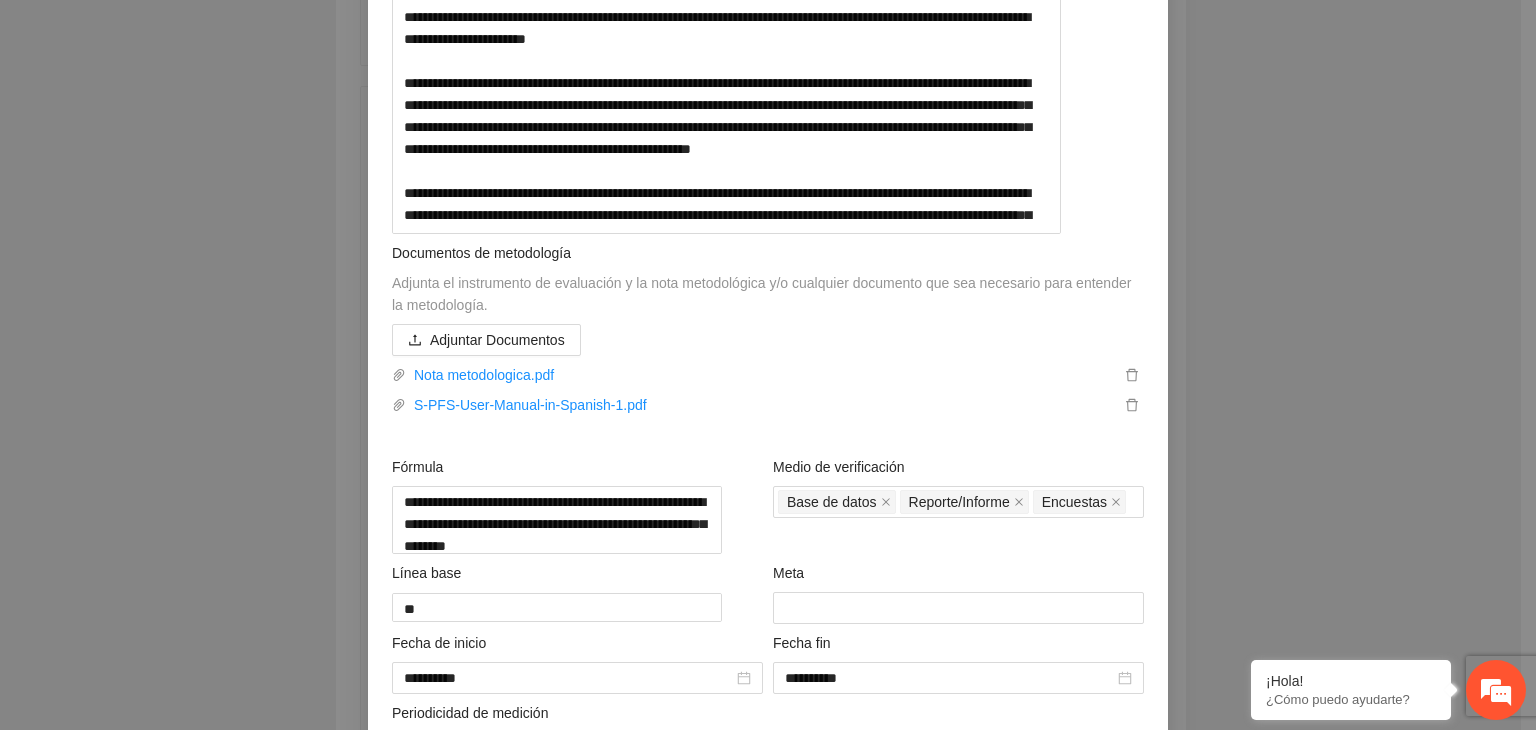 scroll, scrollTop: 964, scrollLeft: 0, axis: vertical 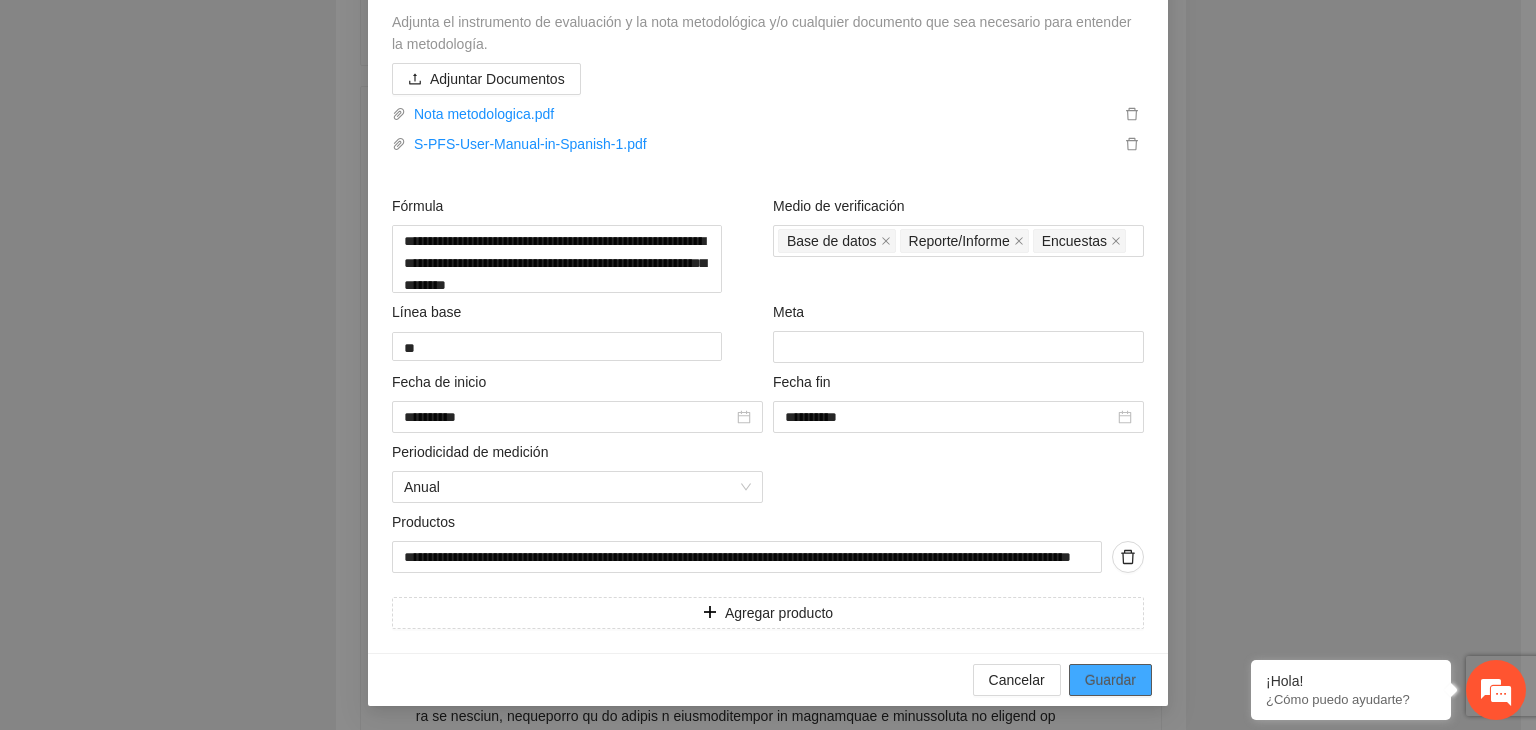 click on "Guardar" at bounding box center [1110, 680] 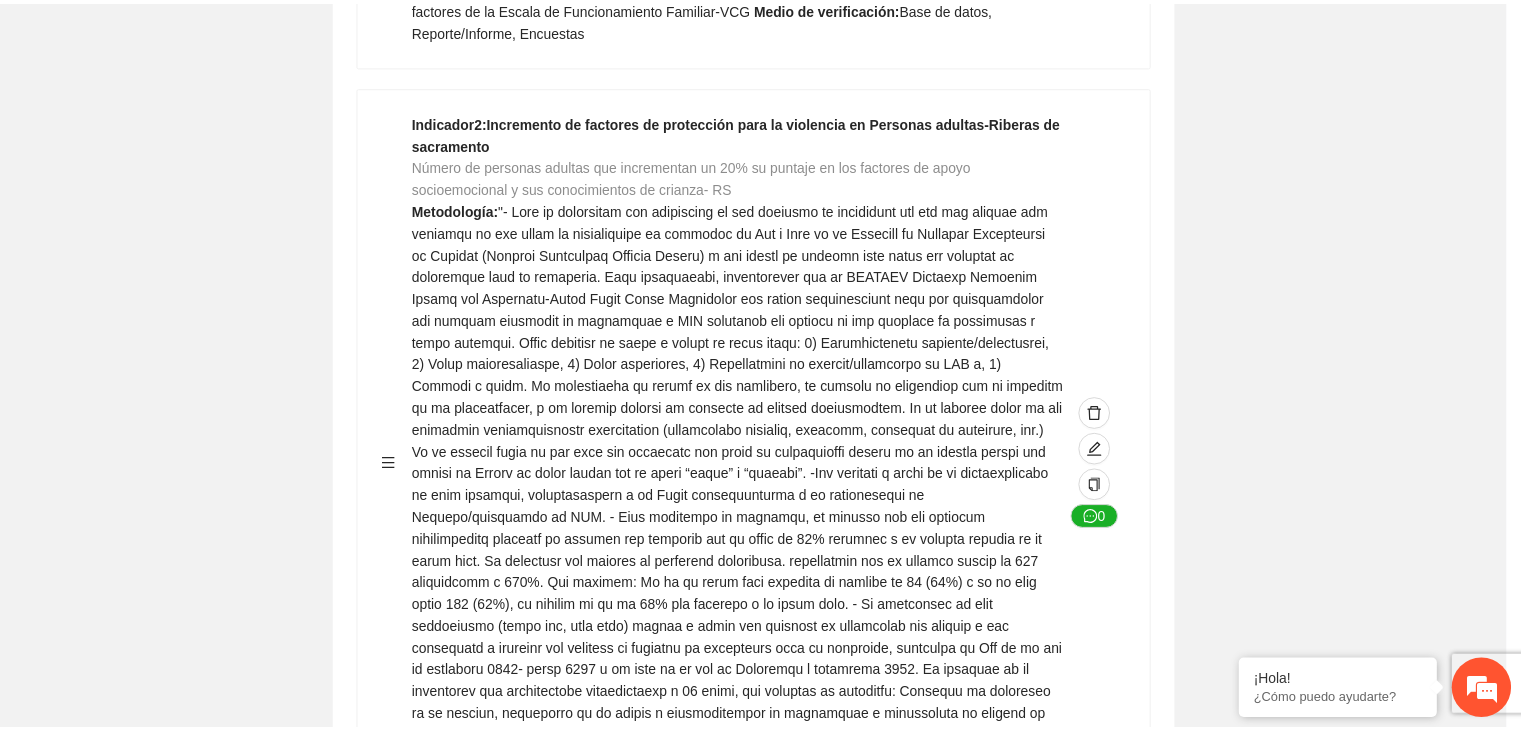 scroll, scrollTop: 216, scrollLeft: 0, axis: vertical 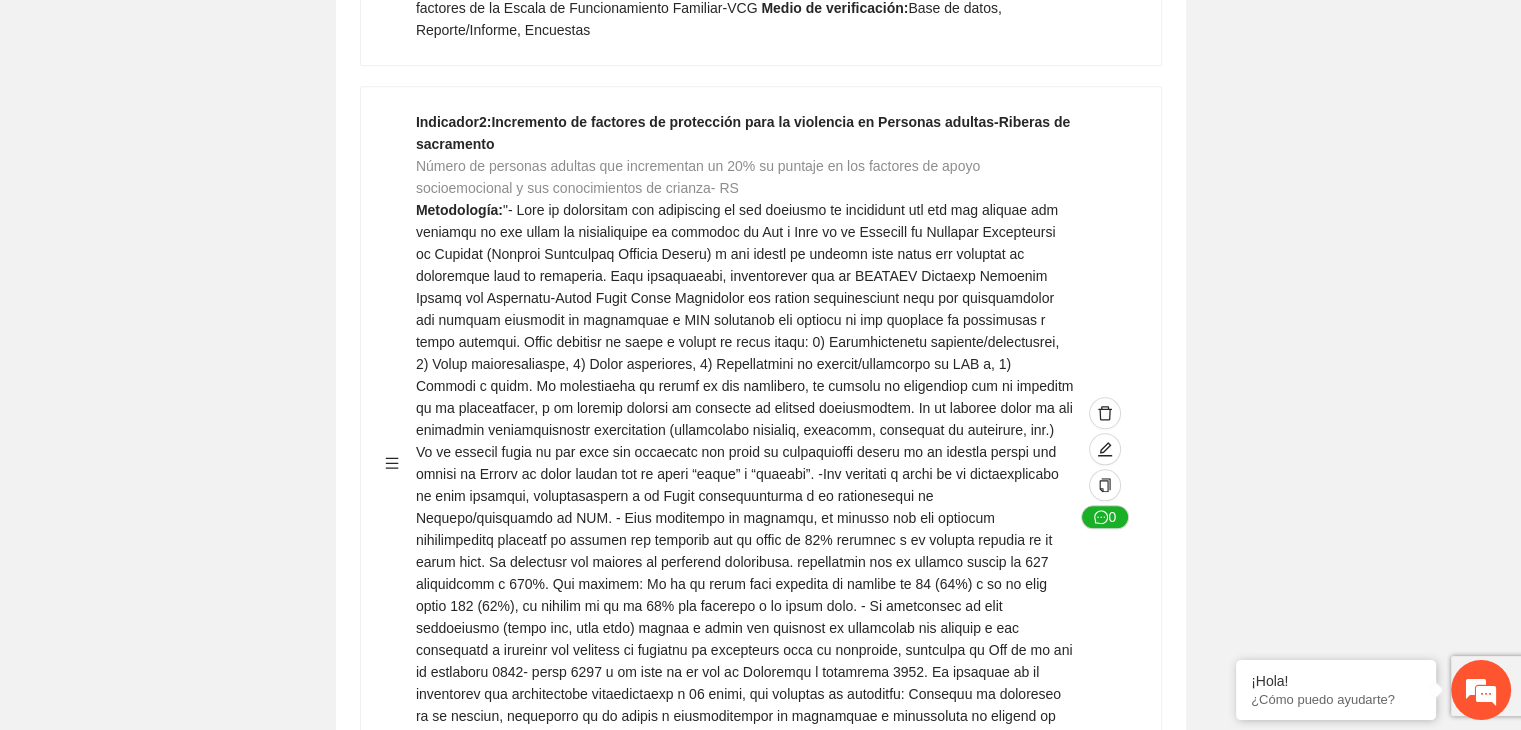 click on "Guardar Objetivo de desarrollo      Exportar Contribuir a la disminución de incidencia en violencia familiar en las zonas de [REGION], [REGION] y [REGION] del Municipio  de Chihuahua. Indicadores Indicador  1 :  Violencia familiar disminuyendo en un 5% en [REGION] Número de carpetas de investigación de Violencia familiar  disminuyendo en un 5% en [REGION] Metodología:  Se solicita información al Observatorio Ciudadano de FICOSEC sobre el número de carpetas de violencia familiar en las colonias de intervención Línea base:  29   Meta:  25   Fórmula:  Suma de carpetas de investigación de violencia familiar disminuyendo  en un 5% en [REGION]   Medio de verificación:  Reporte/Informe 0 Indicador  2 :  Violencia familiar disminuyendo en un 5% en [REGION] Número de carpetas de investigación de Violencia familiar  disminuyendo en un 5% en [REGION] Metodología:  Línea base:  63   Meta:  56   Fórmula:    Medio de verificación:  Reporte/Informe 0 3 :" at bounding box center (760, 1958) 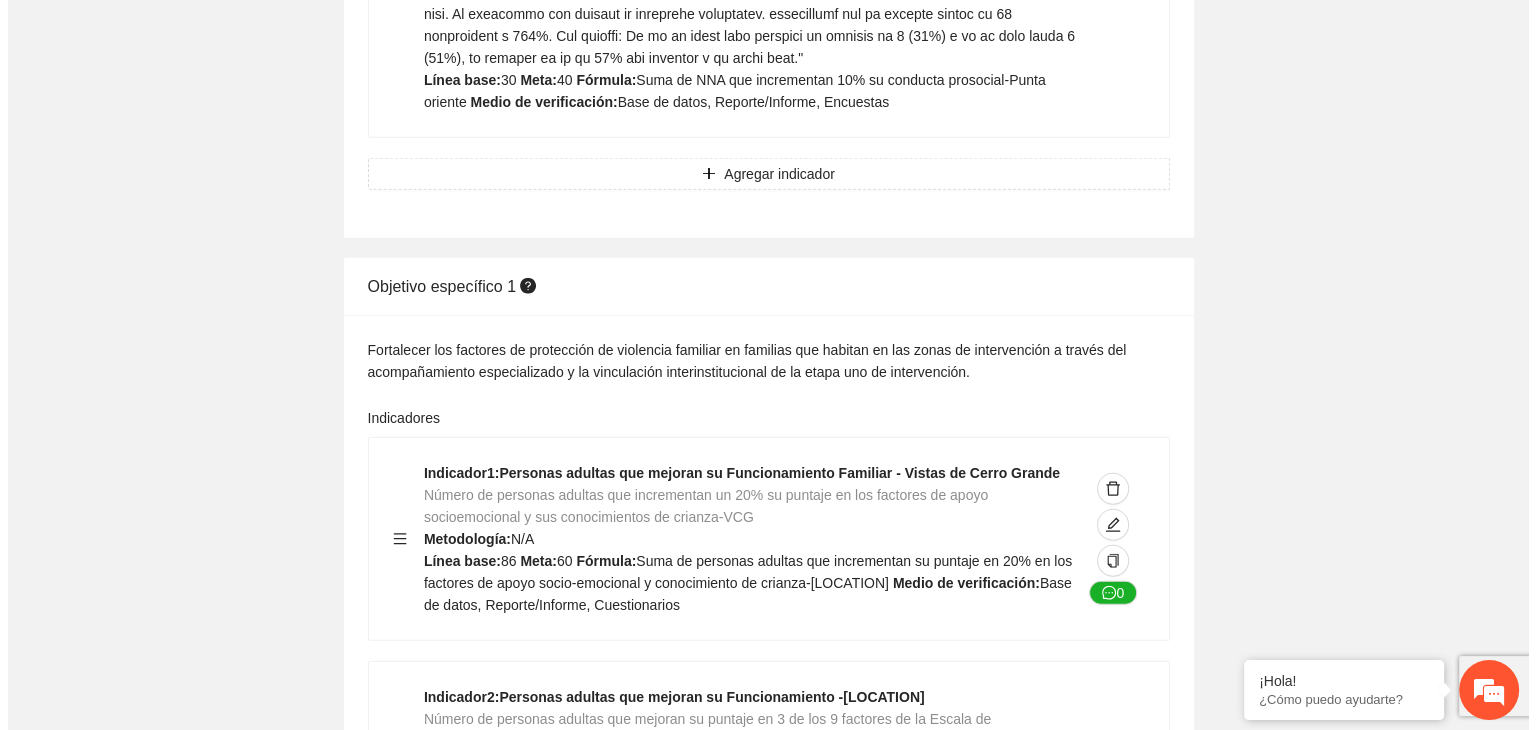 scroll, scrollTop: 4821, scrollLeft: 0, axis: vertical 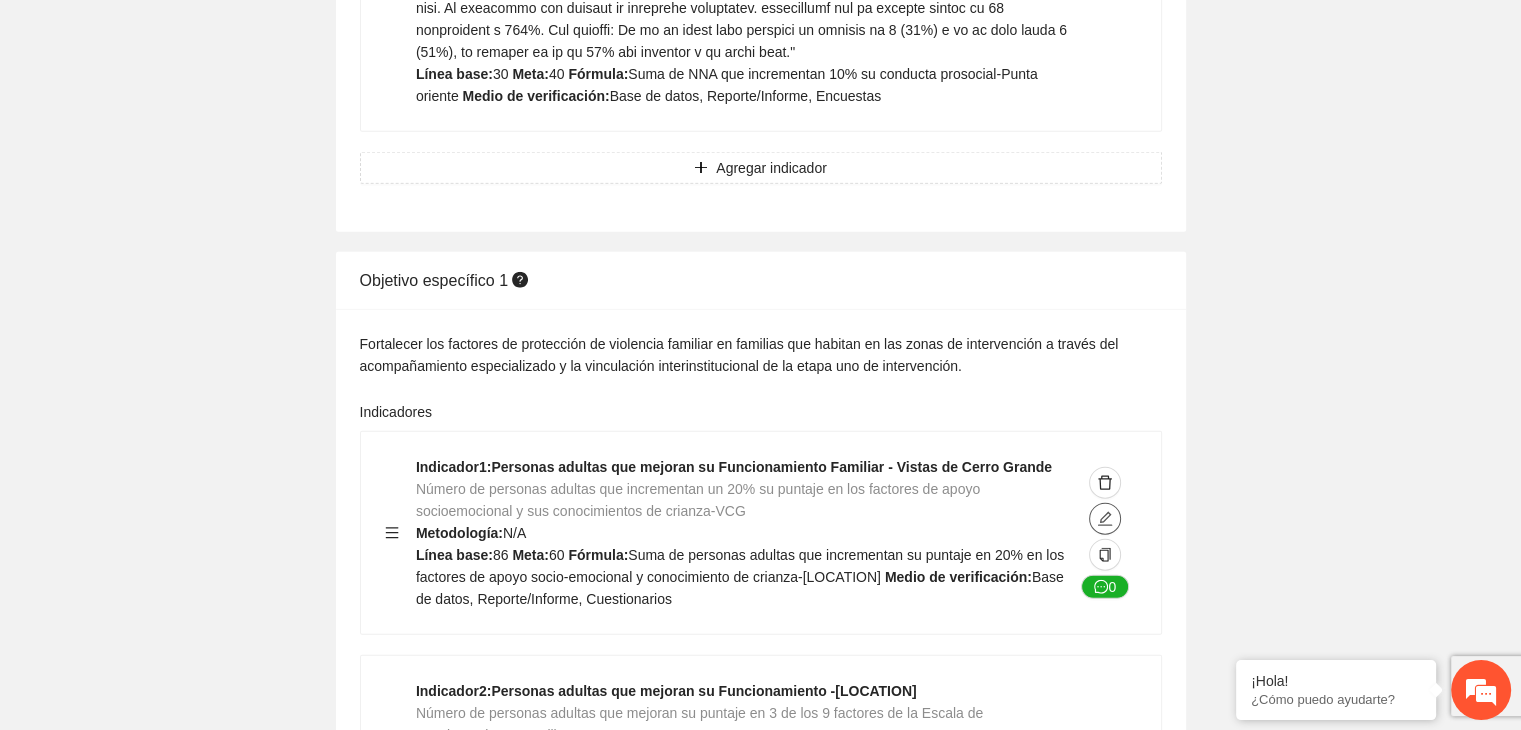 click 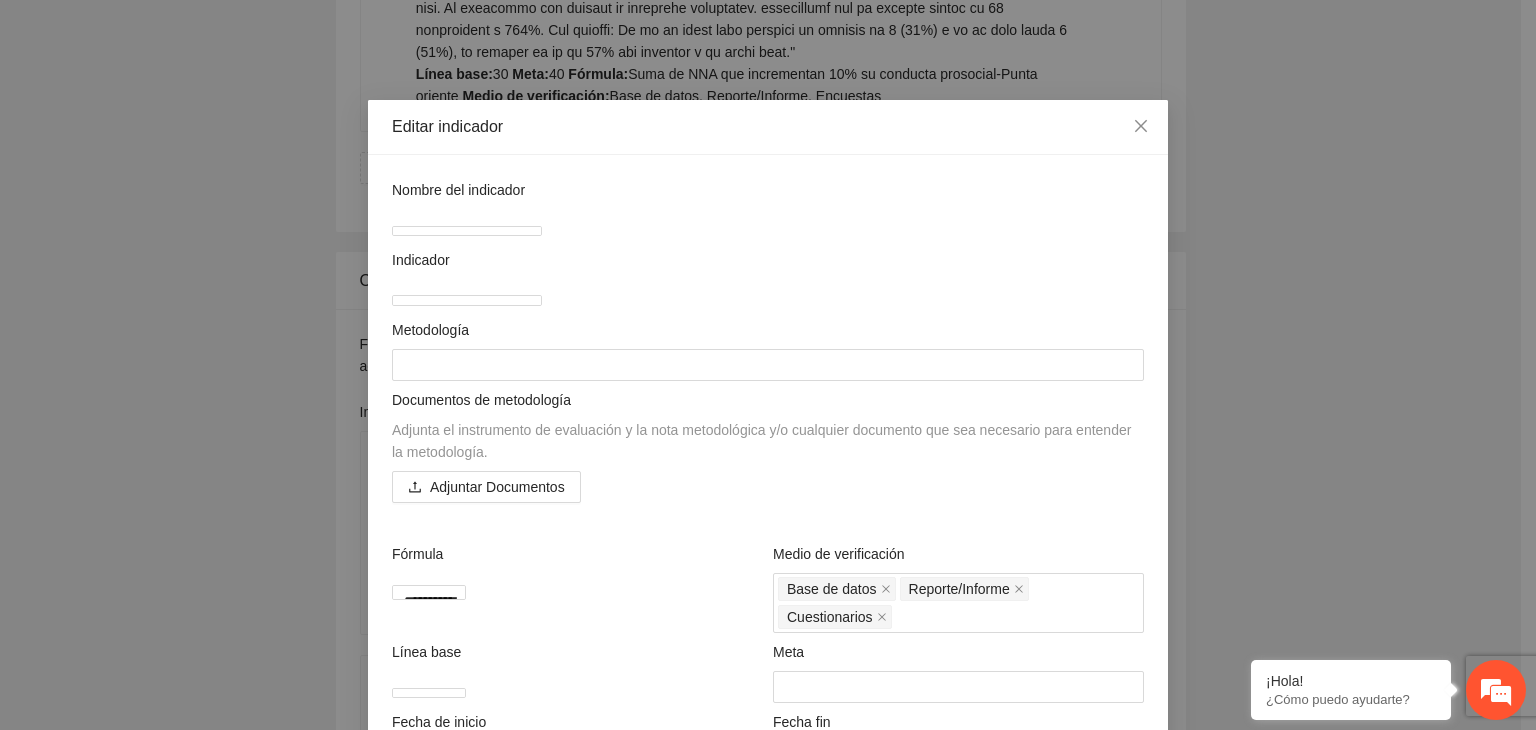 click on "**********" at bounding box center (768, 365) 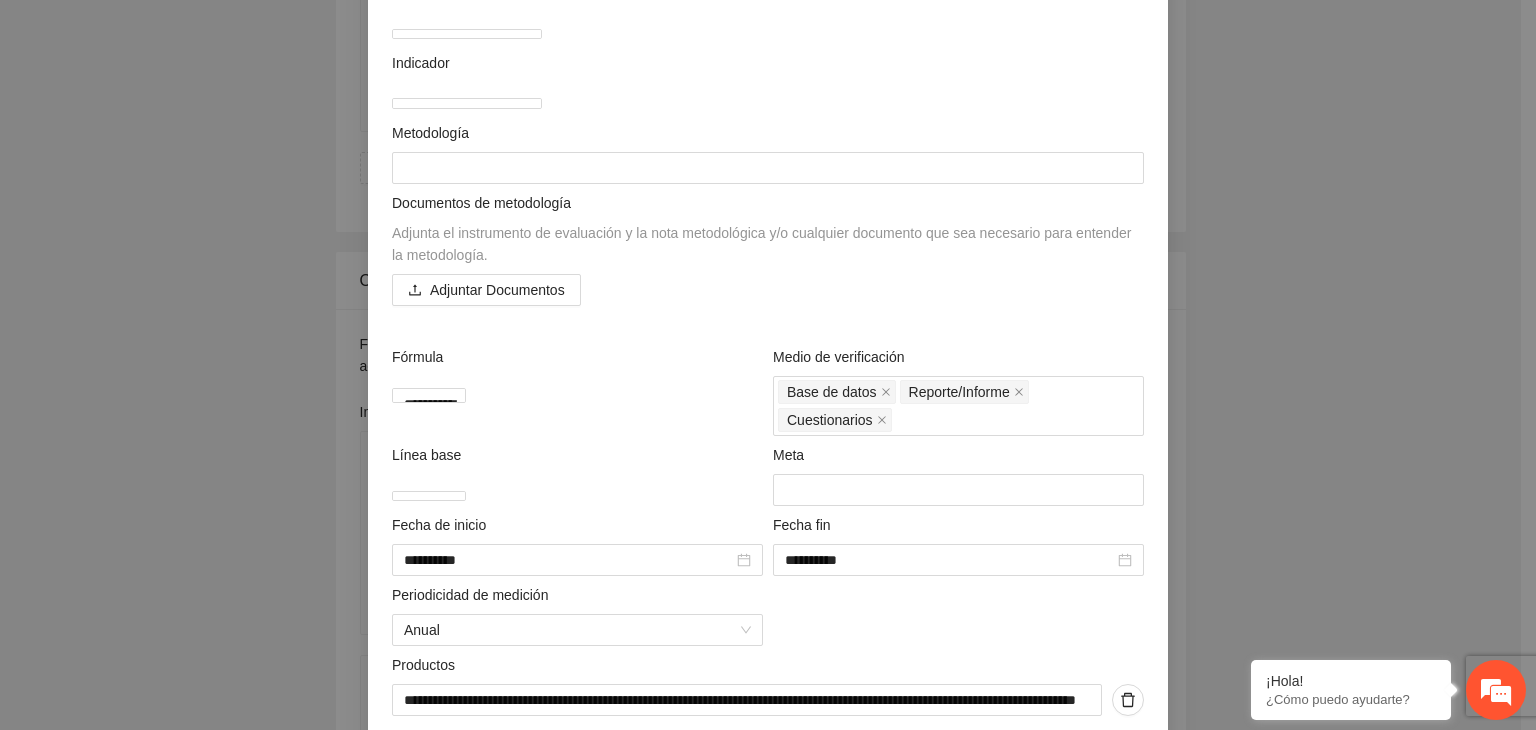 scroll, scrollTop: 200, scrollLeft: 0, axis: vertical 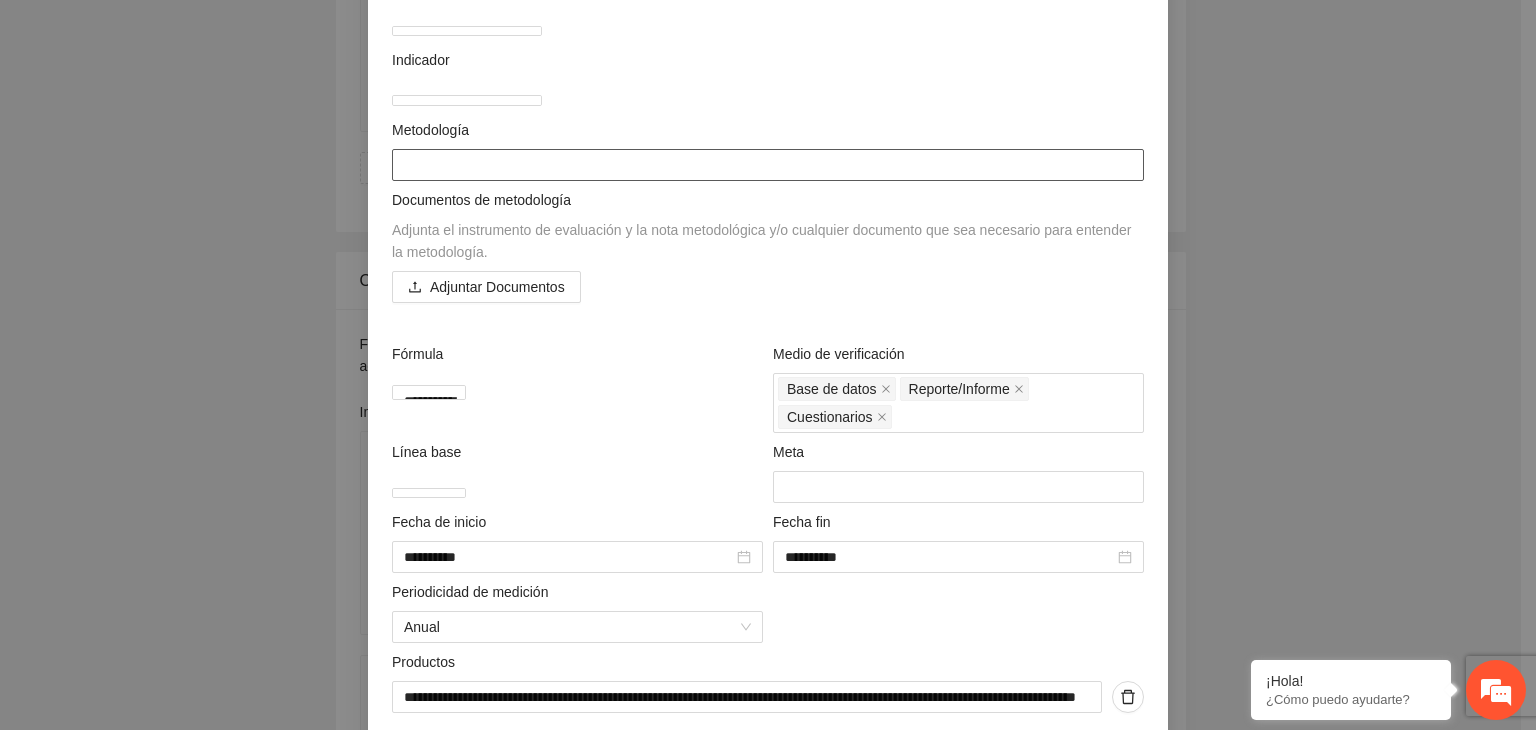 click at bounding box center [768, 165] 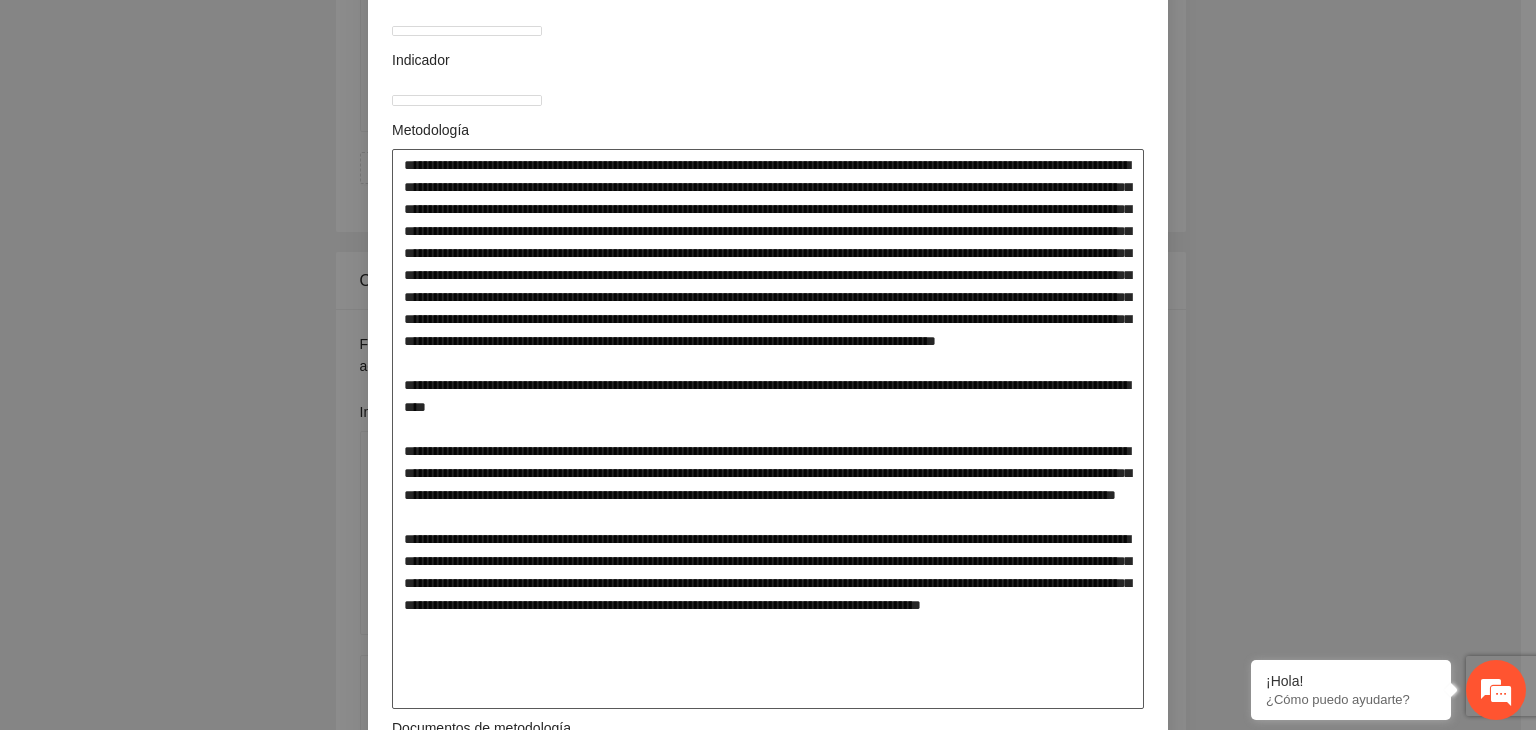 scroll, scrollTop: 0, scrollLeft: 0, axis: both 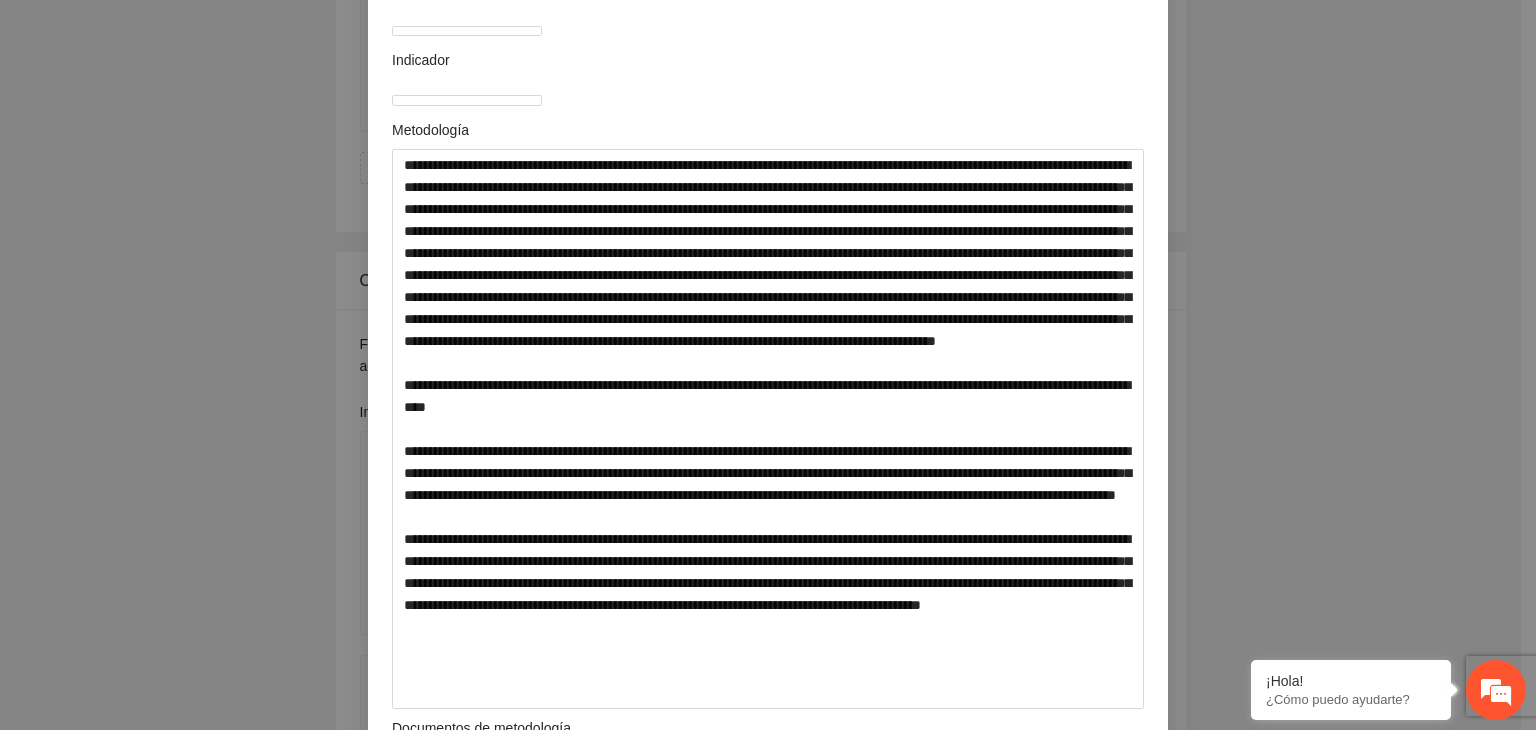 click on "**********" at bounding box center (768, 365) 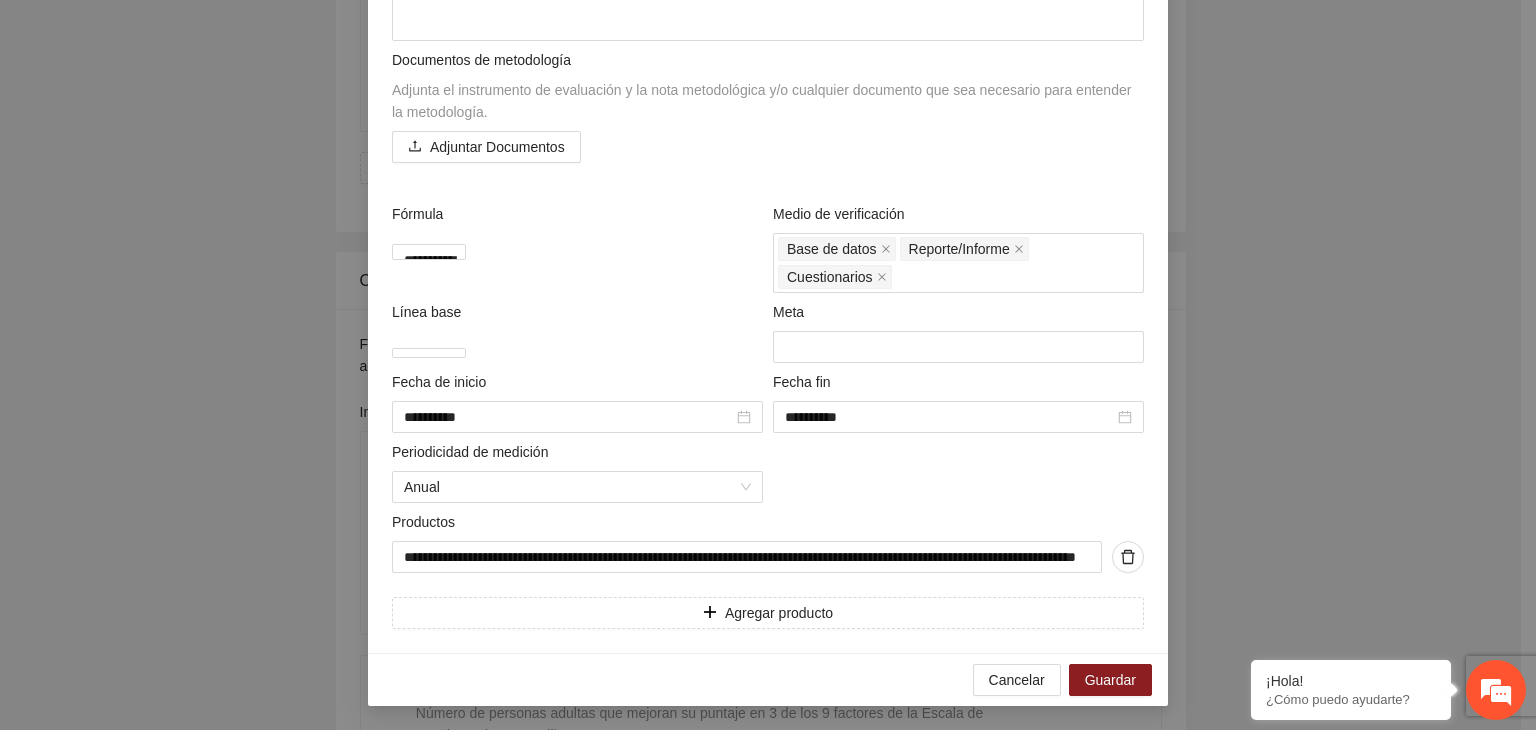 scroll, scrollTop: 904, scrollLeft: 0, axis: vertical 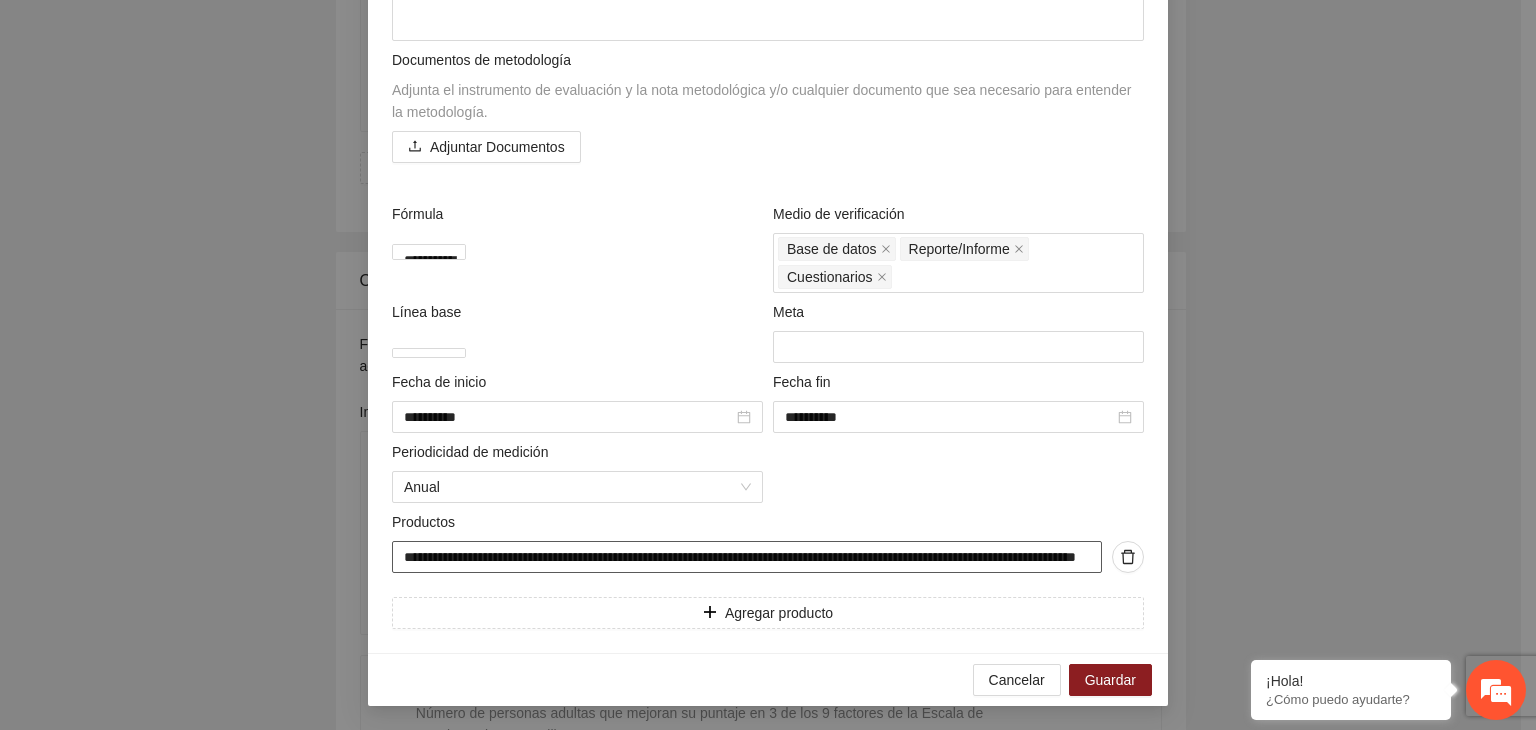 click on "**********" at bounding box center (747, 557) 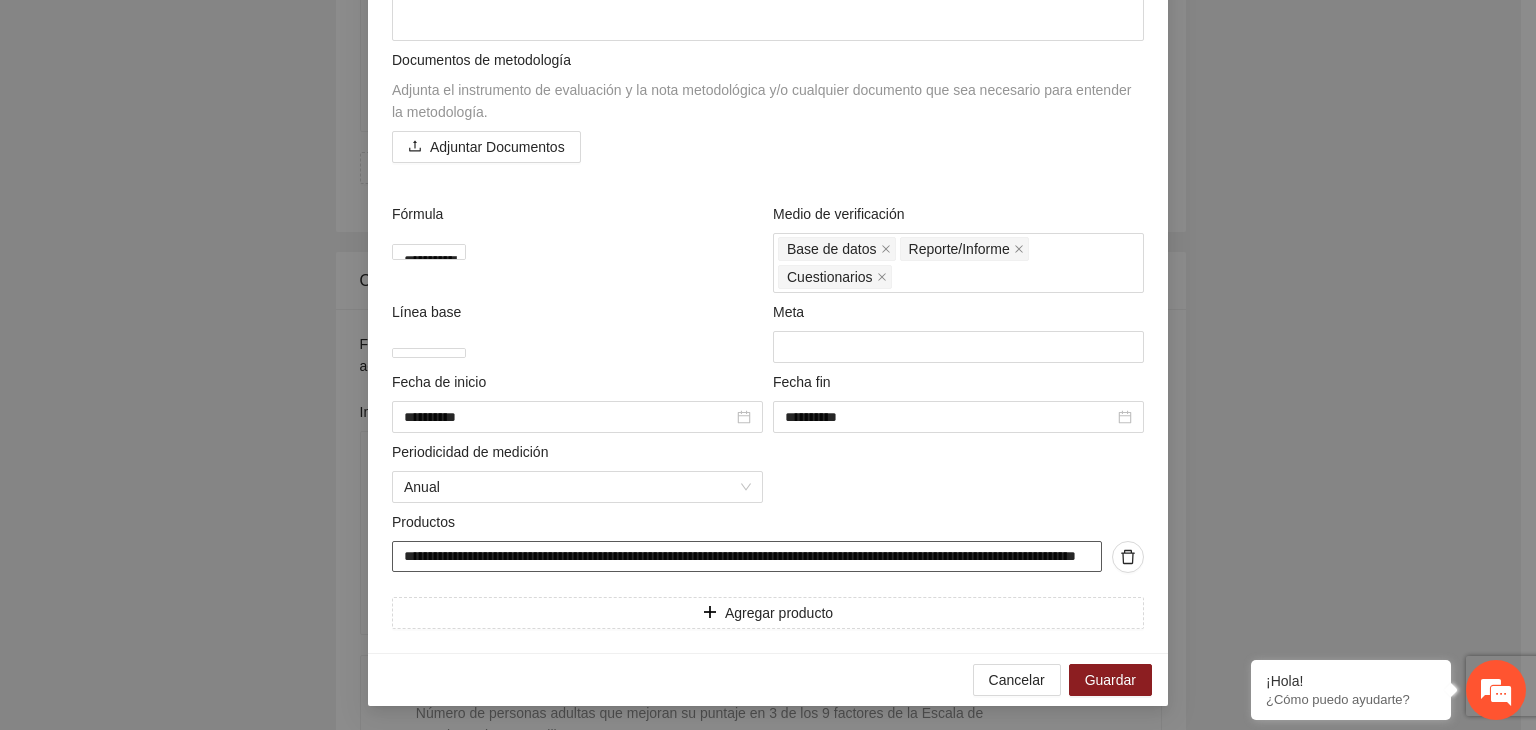 scroll, scrollTop: 0, scrollLeft: 162, axis: horizontal 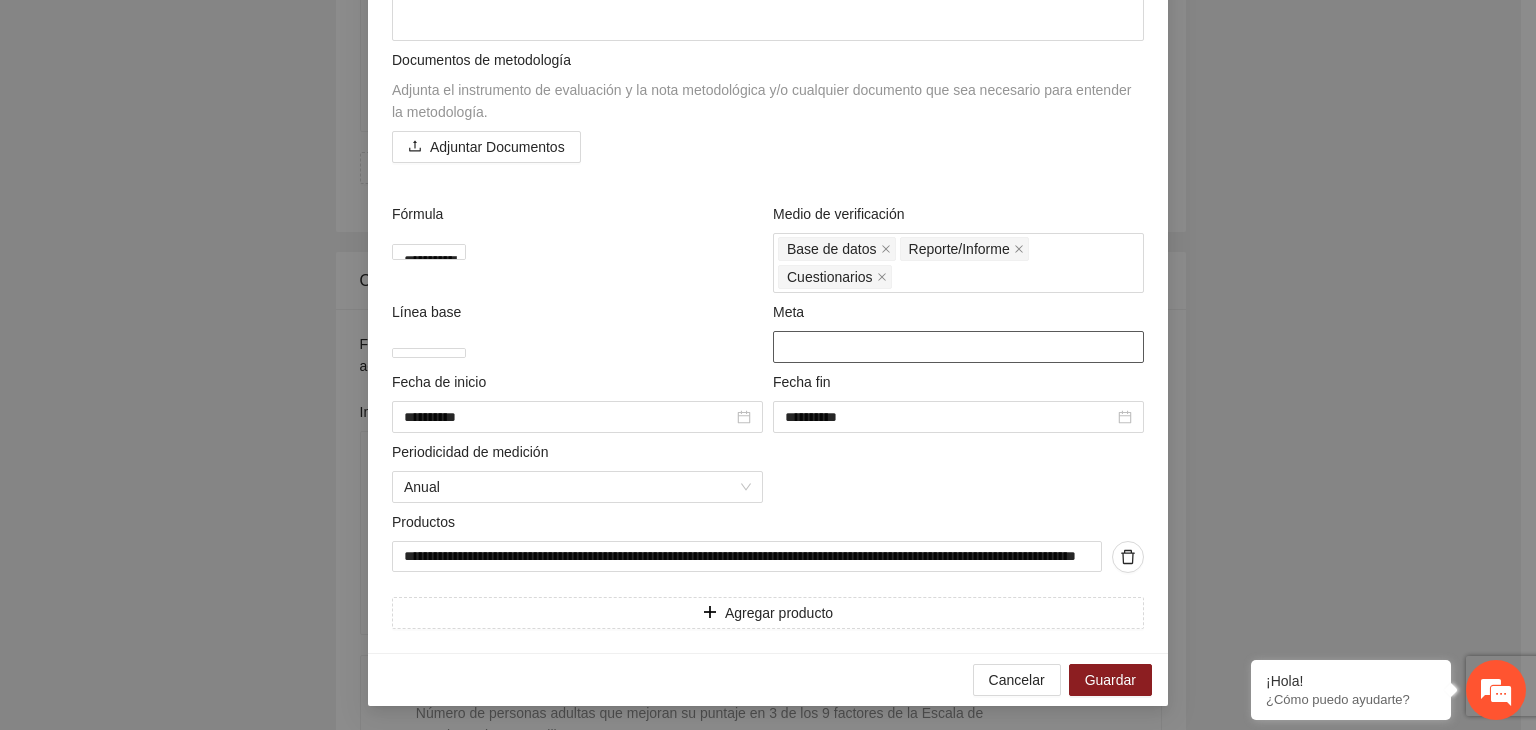 click on "**" at bounding box center (958, 347) 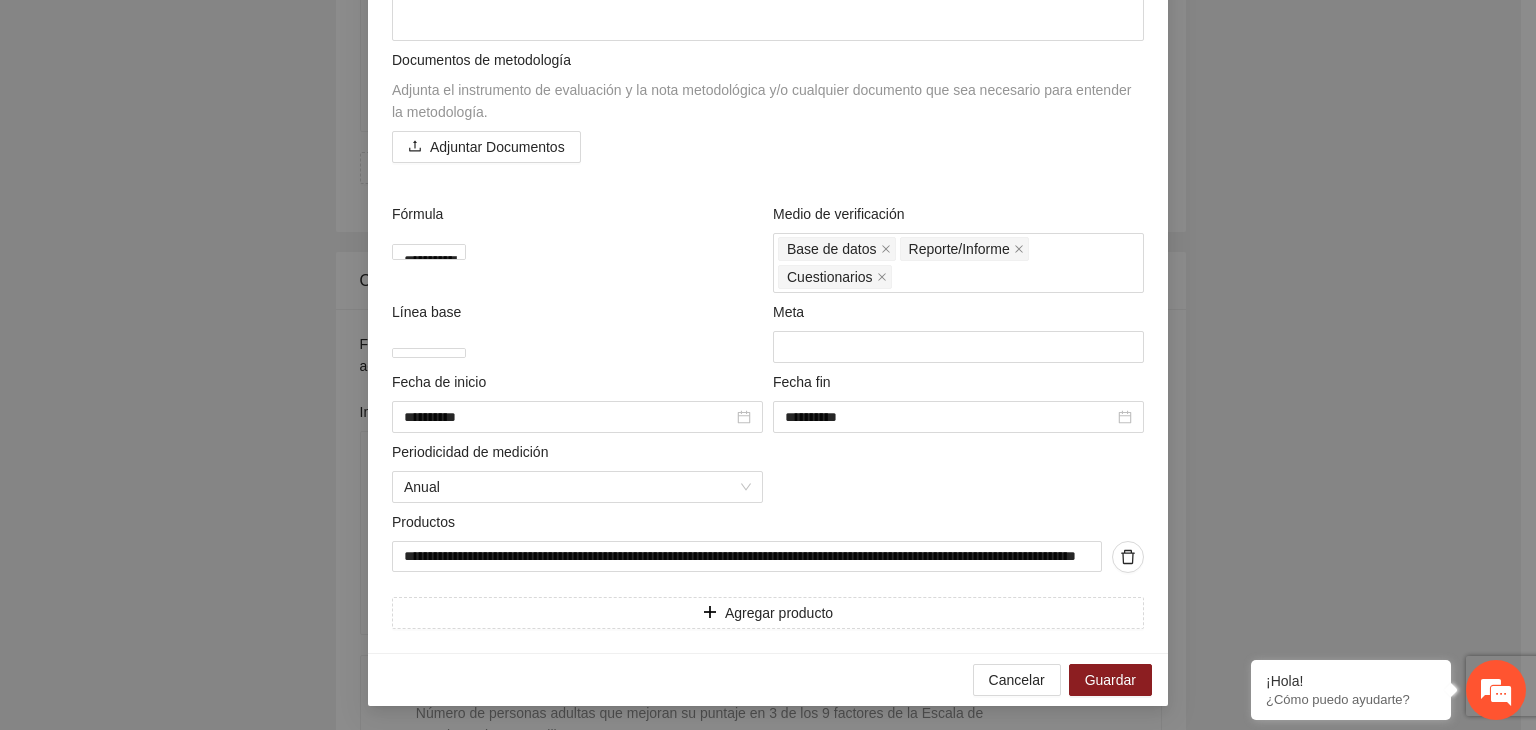click on "**********" at bounding box center (768, 365) 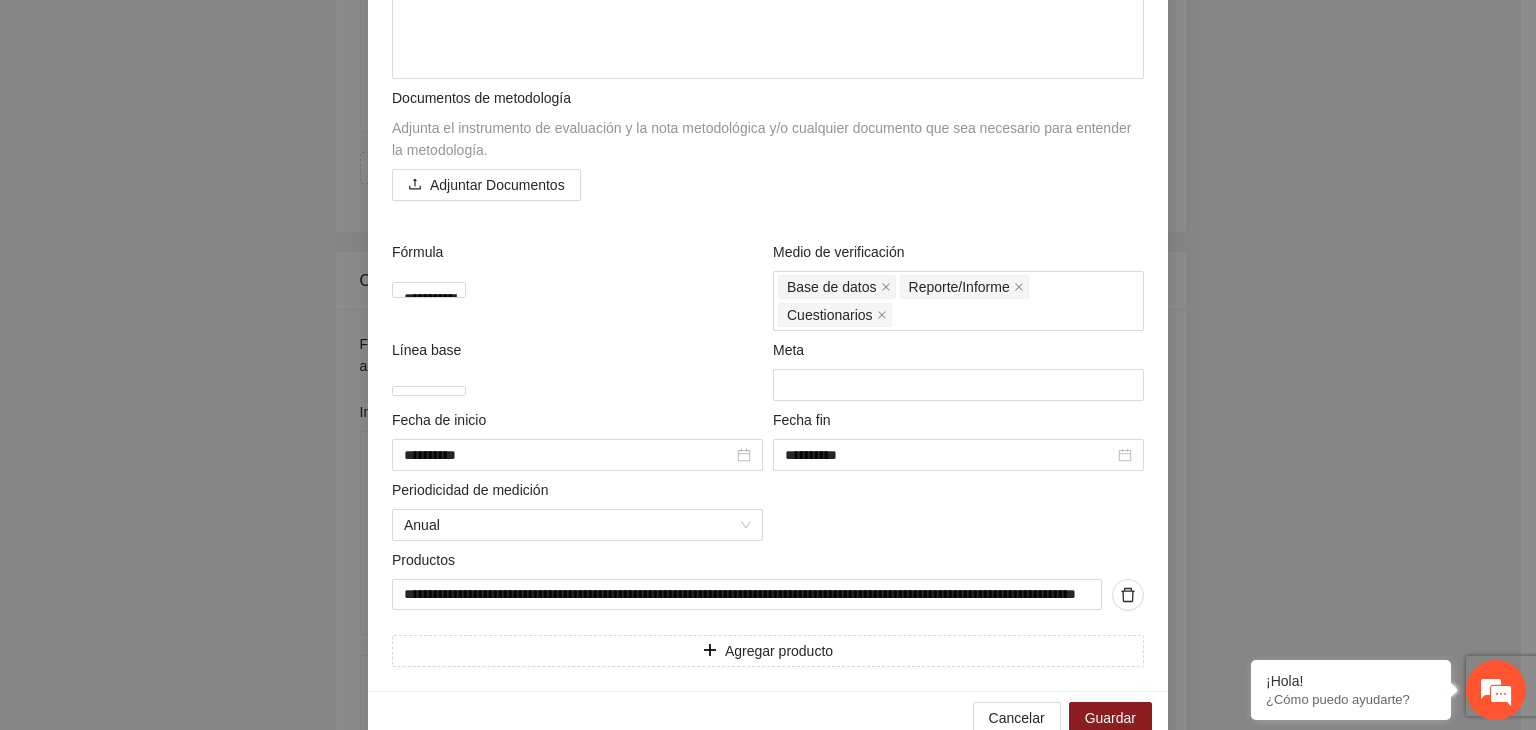 scroll, scrollTop: 872, scrollLeft: 0, axis: vertical 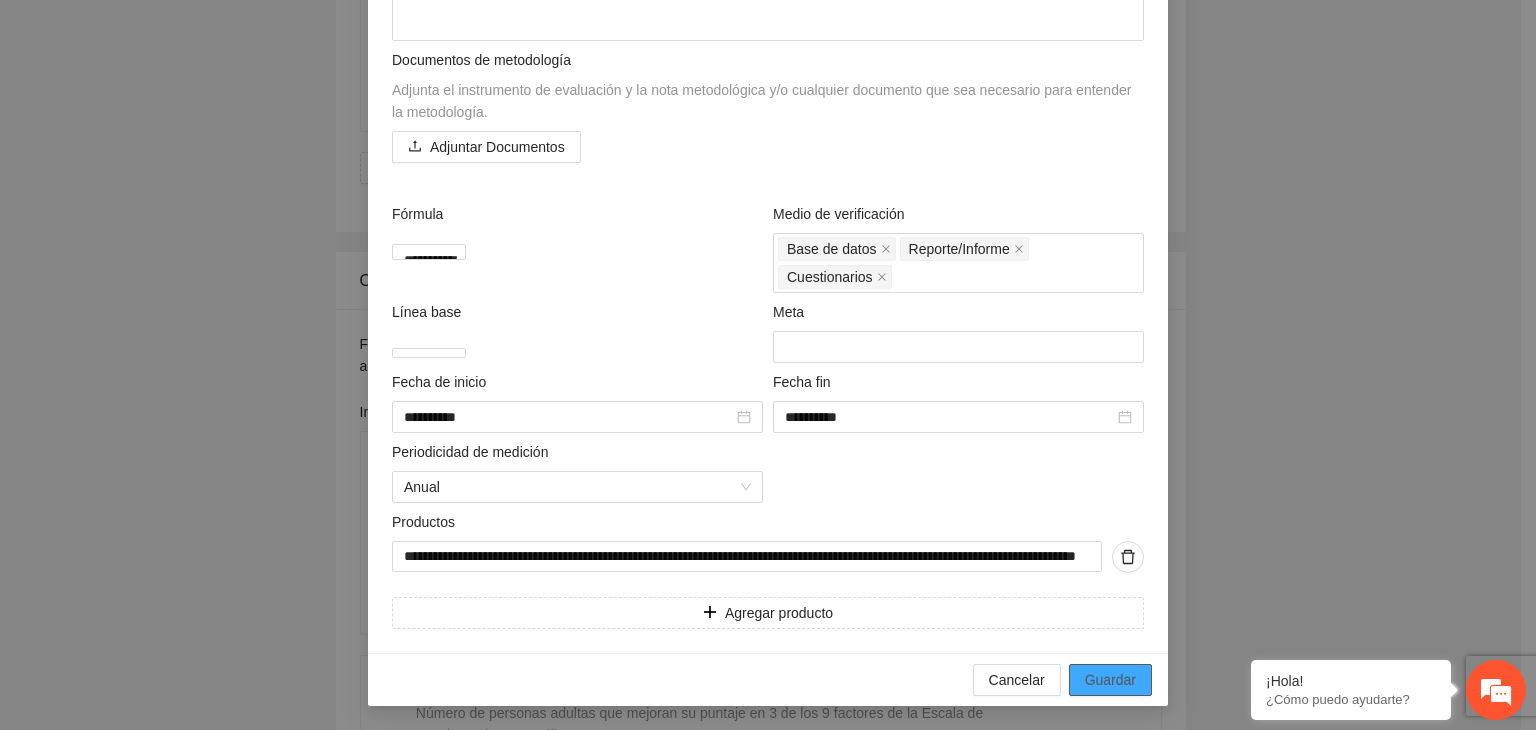 click on "Guardar" at bounding box center [1110, 680] 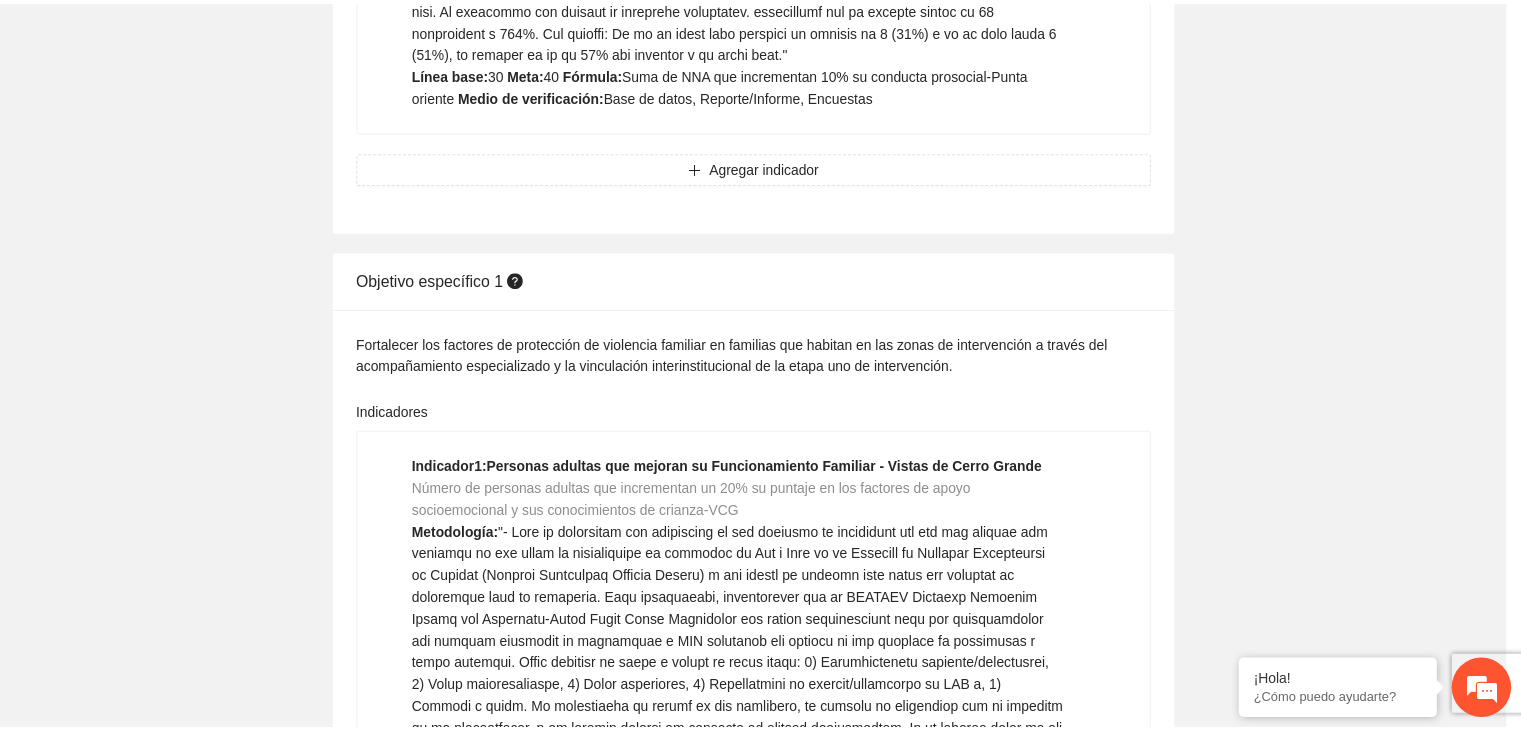 scroll, scrollTop: 156, scrollLeft: 0, axis: vertical 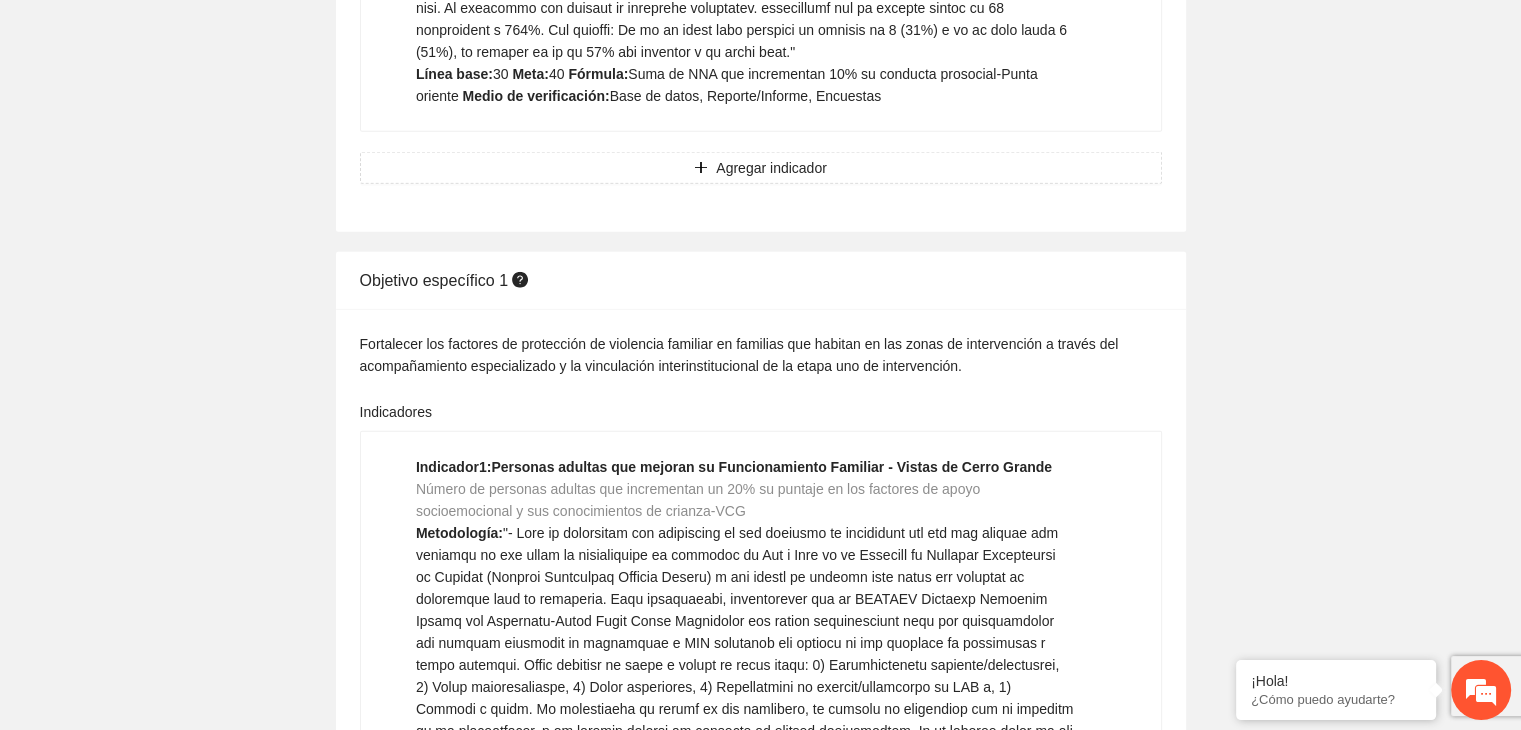 click on "Guardar Objetivo de desarrollo      Exportar Contribuir a la disminución de incidencia en violencia familiar en las zonas de [REGION], [REGION] y [REGION] del Municipio  de Chihuahua. Indicadores Indicador  1 :  Violencia familiar disminuyendo en un 5% en [REGION] Número de carpetas de investigación de Violencia familiar  disminuyendo en un 5% en [REGION] Metodología:  Se solicita información al Observatorio Ciudadano de FICOSEC sobre el número de carpetas de violencia familiar en las colonias de intervención Línea base:  29   Meta:  25   Fórmula:  Suma de carpetas de investigación de violencia familiar disminuyendo  en un 5% en [REGION]   Medio de verificación:  Reporte/Informe 0 Indicador  2 :  Violencia familiar disminuyendo en un 5% en [REGION] Número de carpetas de investigación de Violencia familiar  disminuyendo en un 5% en [REGION] Metodología:  Línea base:  63   Meta:  56   Fórmula:    Medio de verificación:  Reporte/Informe 0 3 :" at bounding box center [760, -658] 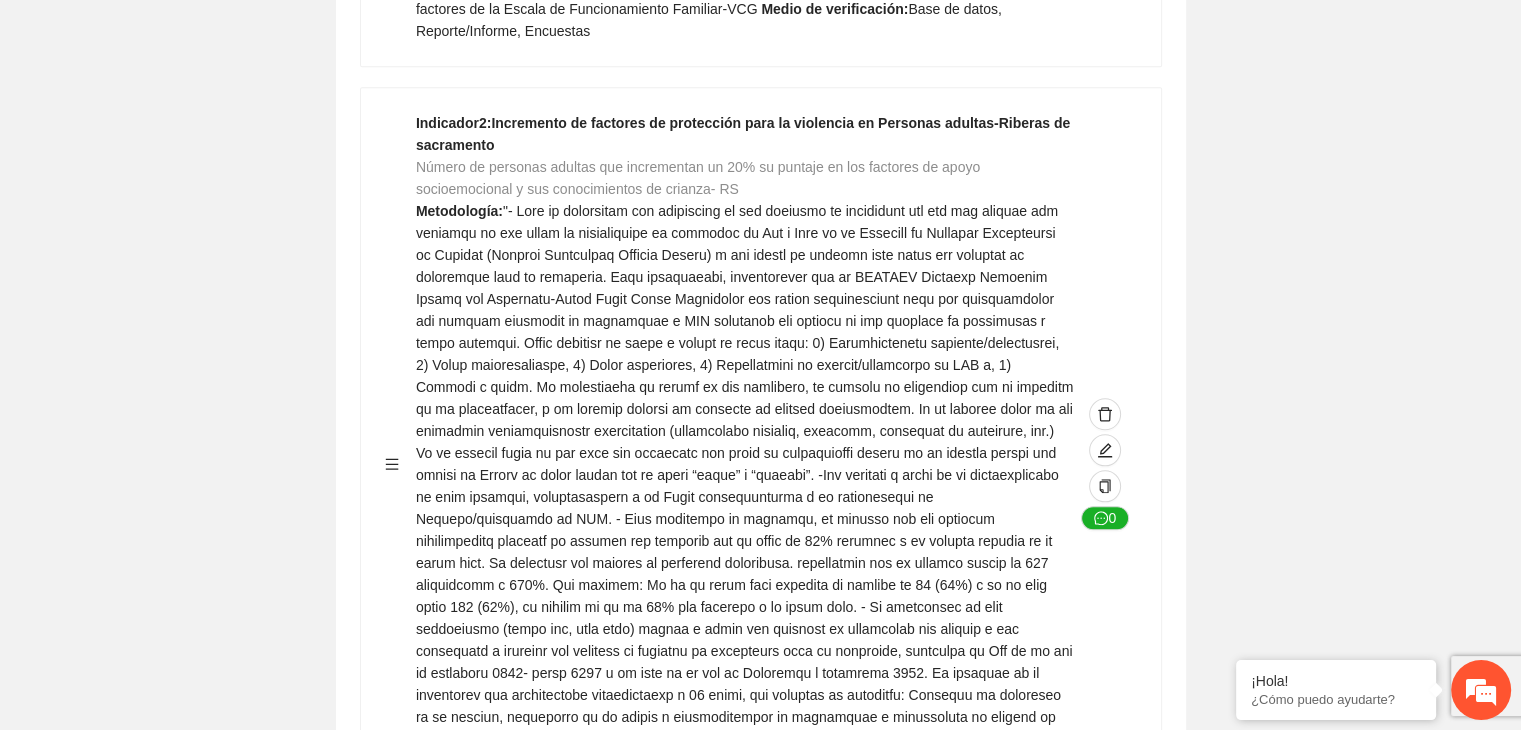 scroll, scrollTop: 1941, scrollLeft: 0, axis: vertical 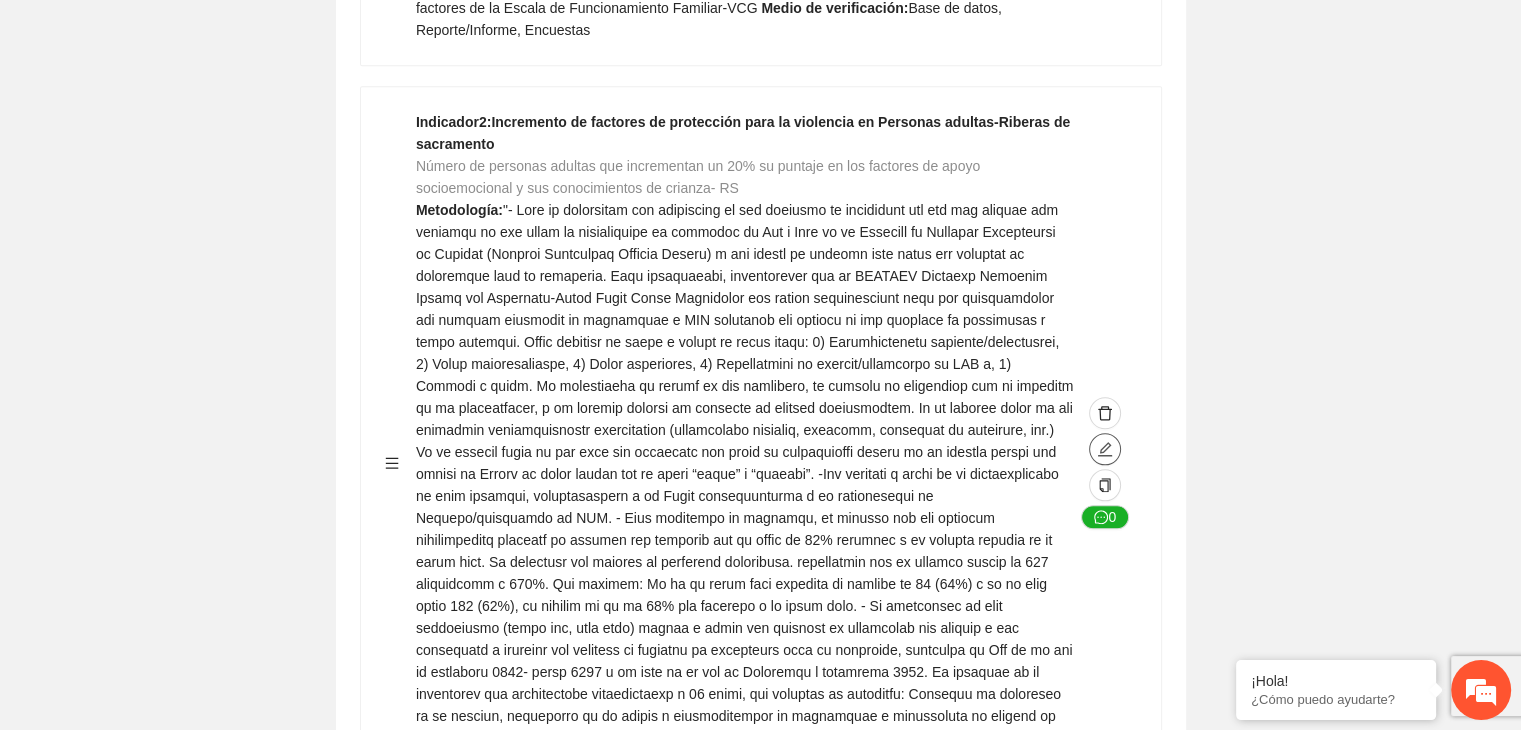 click 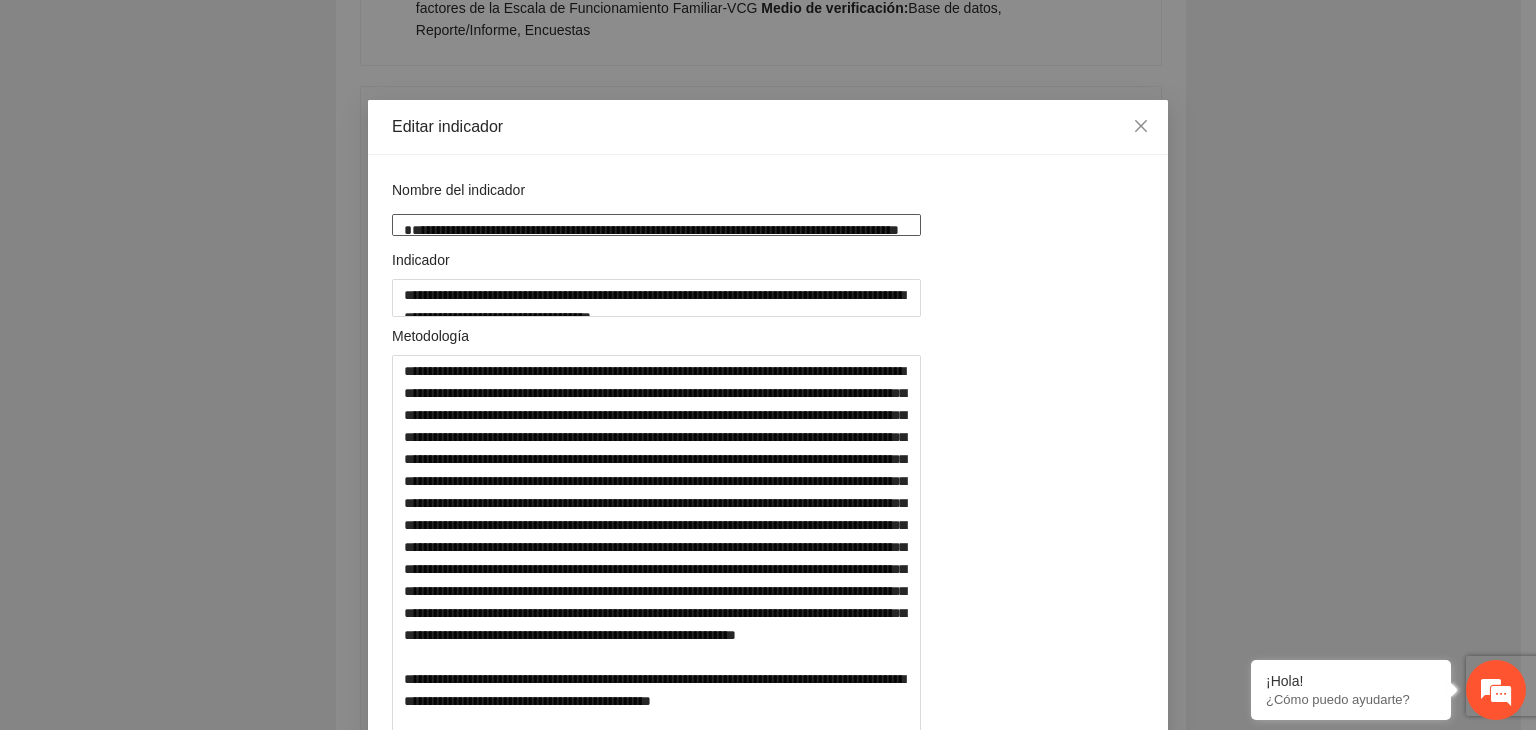 drag, startPoint x: 862, startPoint y: 222, endPoint x: 160, endPoint y: 273, distance: 703.8501 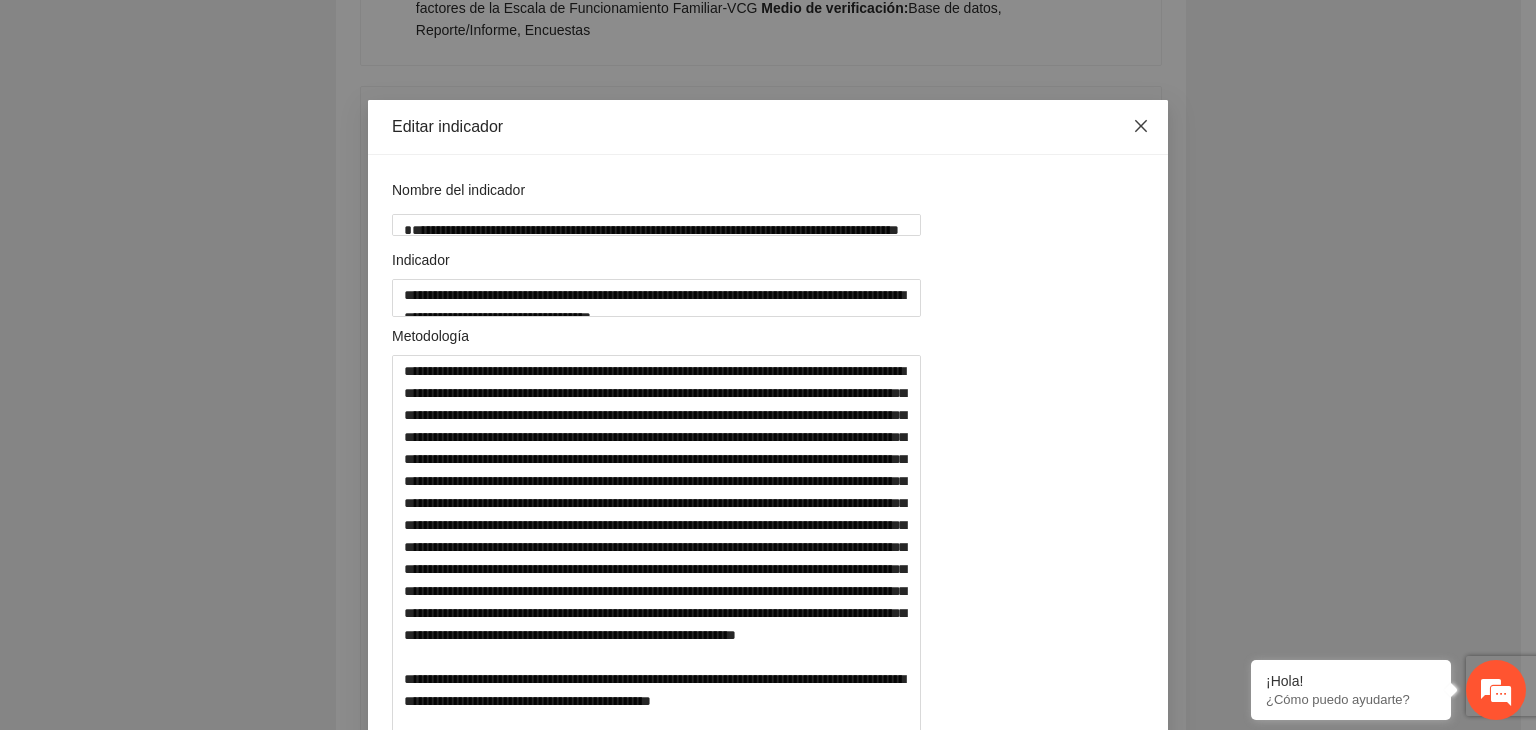 click 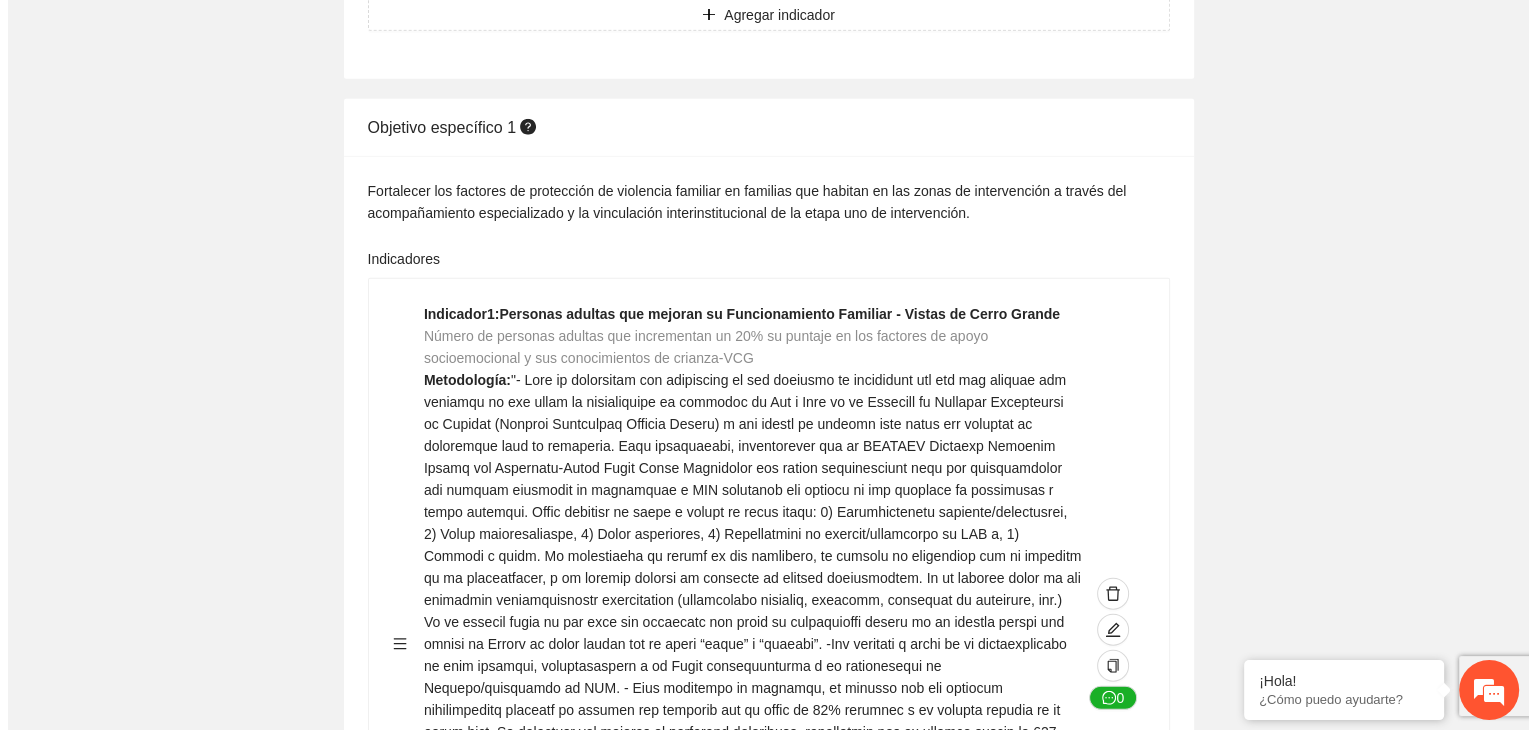 scroll, scrollTop: 4984, scrollLeft: 0, axis: vertical 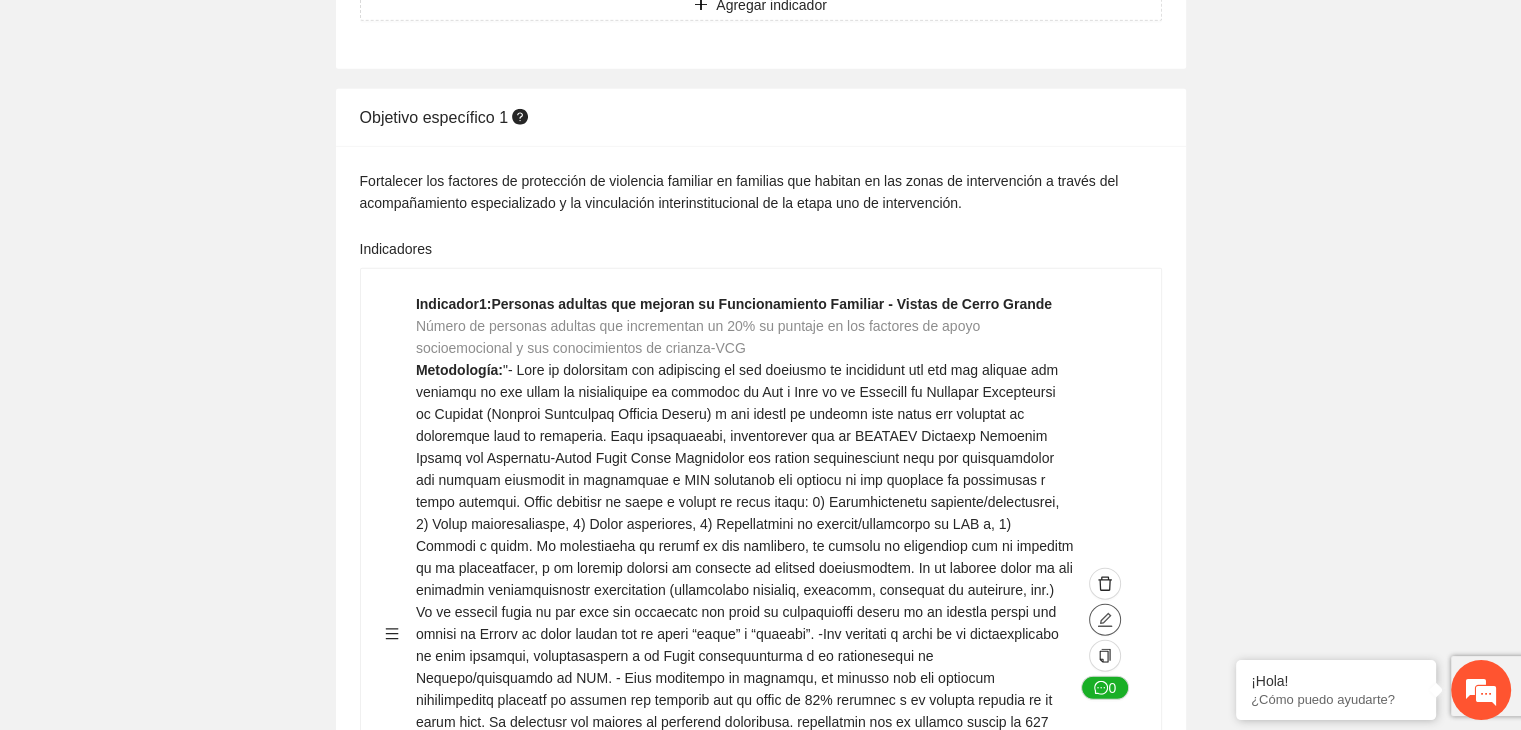 click at bounding box center (1105, 620) 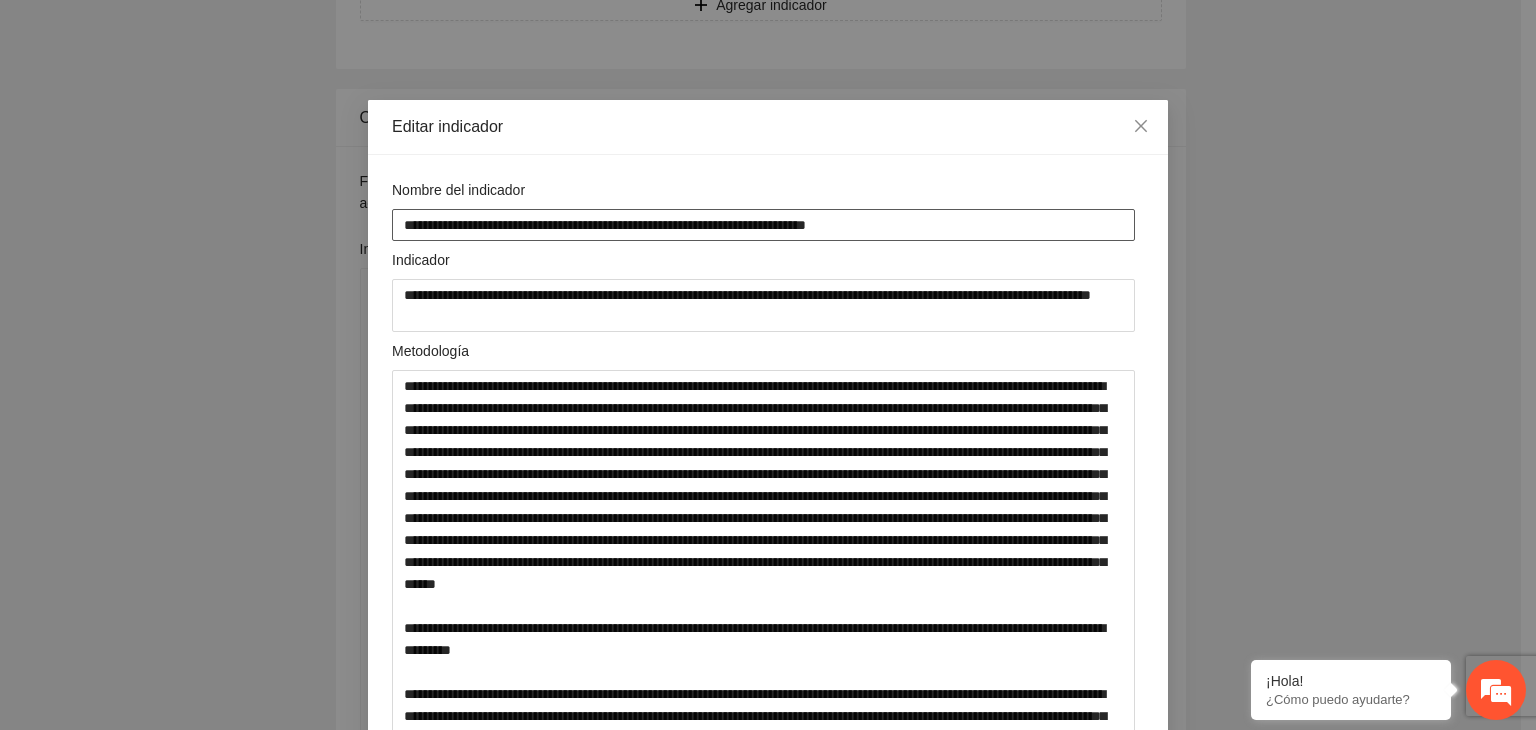 drag, startPoint x: 756, startPoint y: 227, endPoint x: 204, endPoint y: 189, distance: 553.3064 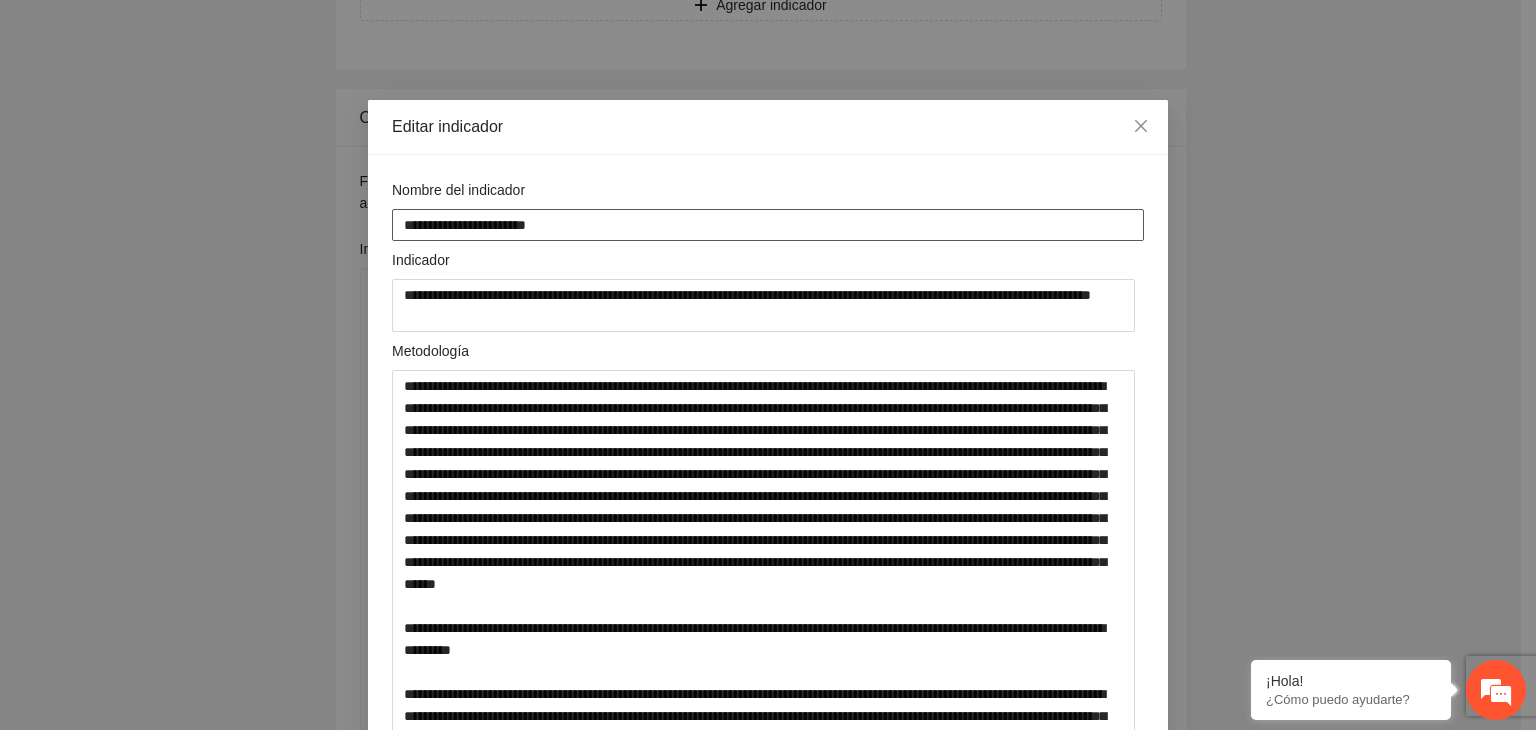 paste on "**********" 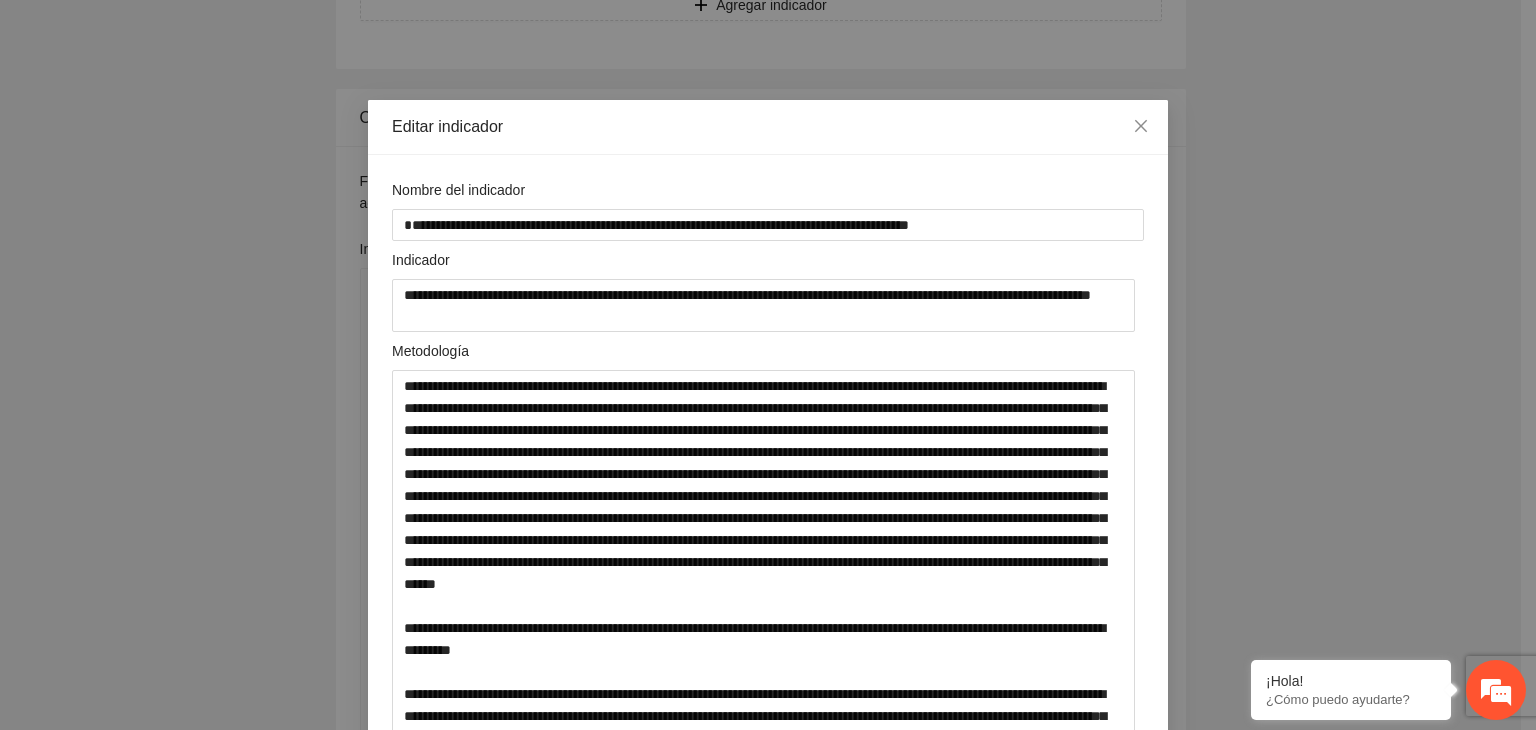 click on "**********" at bounding box center (768, 365) 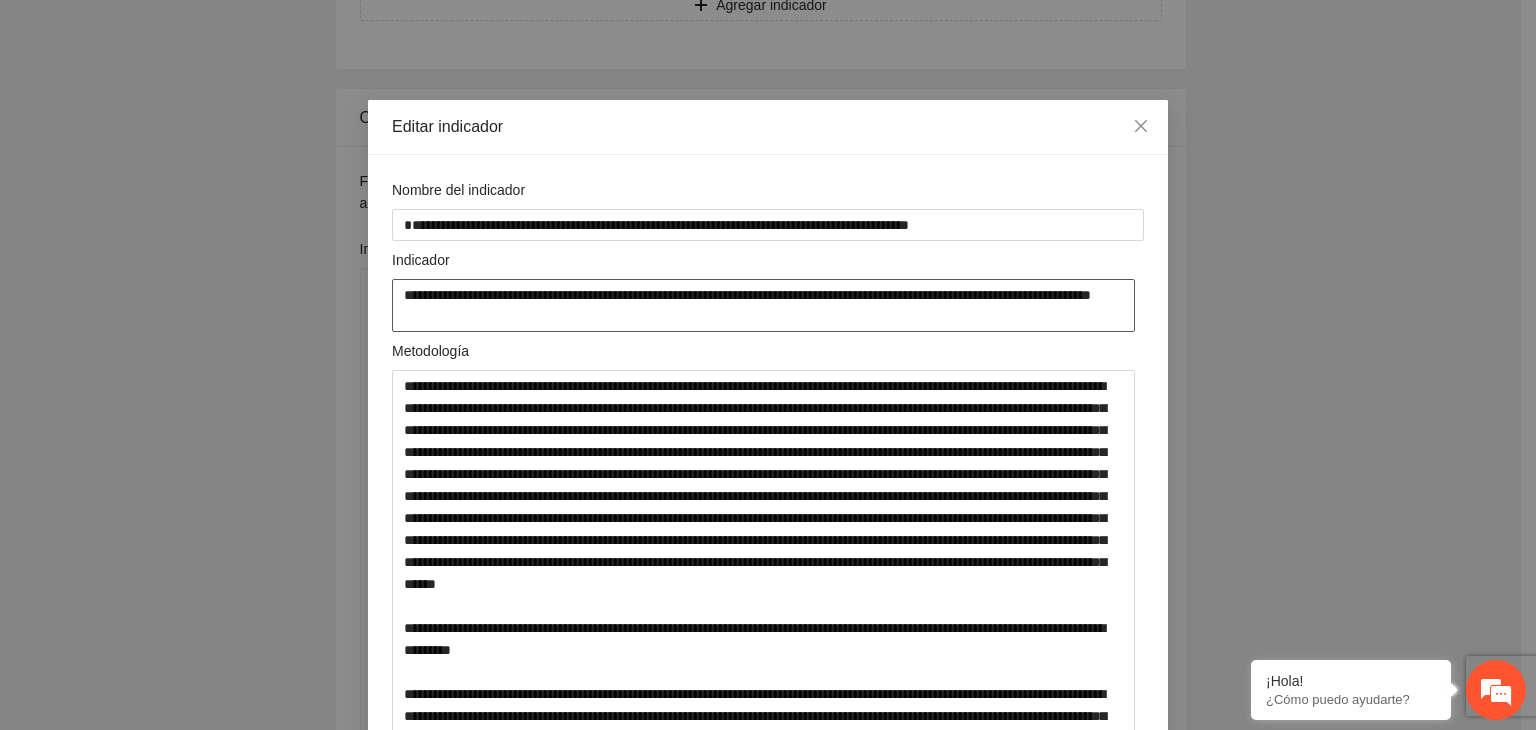 click on "**********" at bounding box center [763, 305] 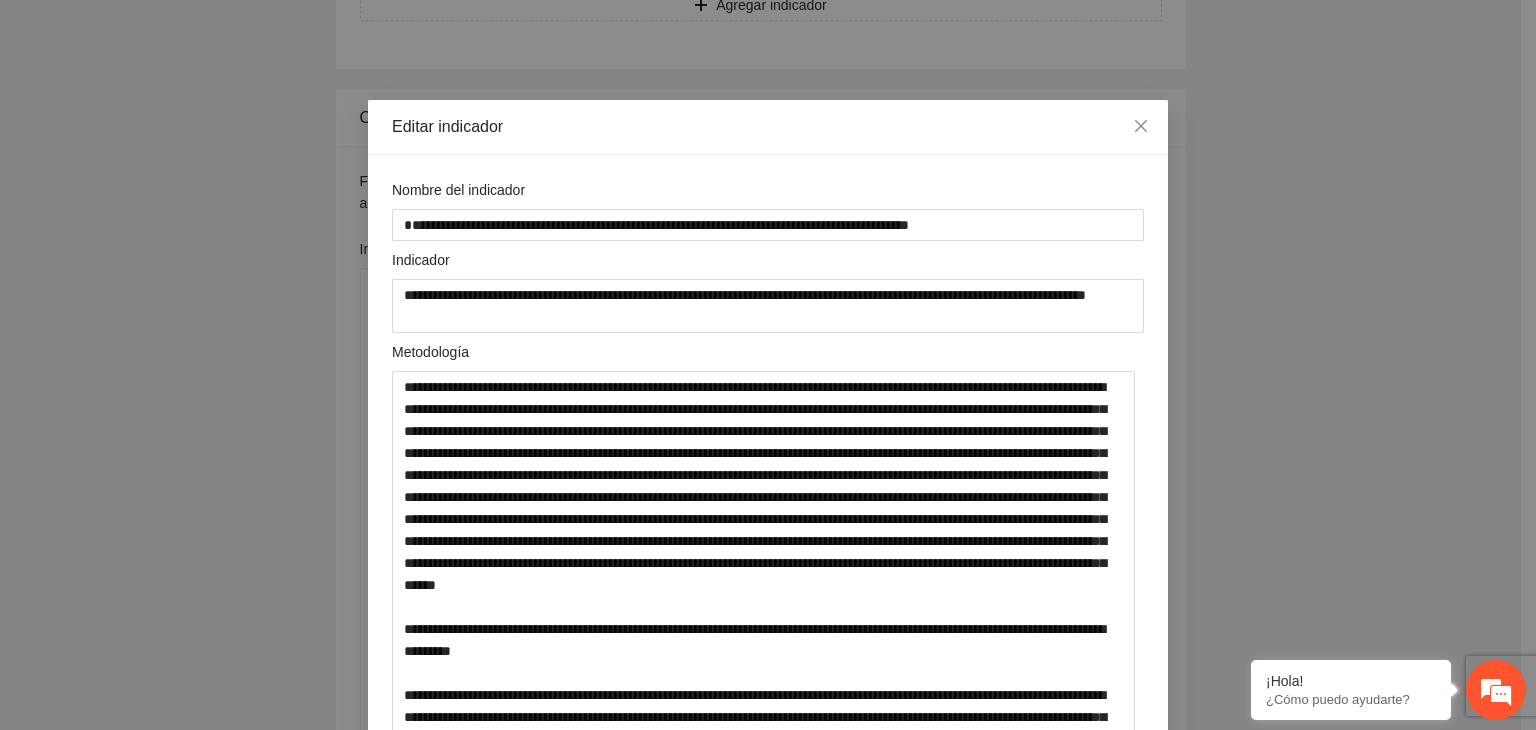 click on "**********" at bounding box center [768, 365] 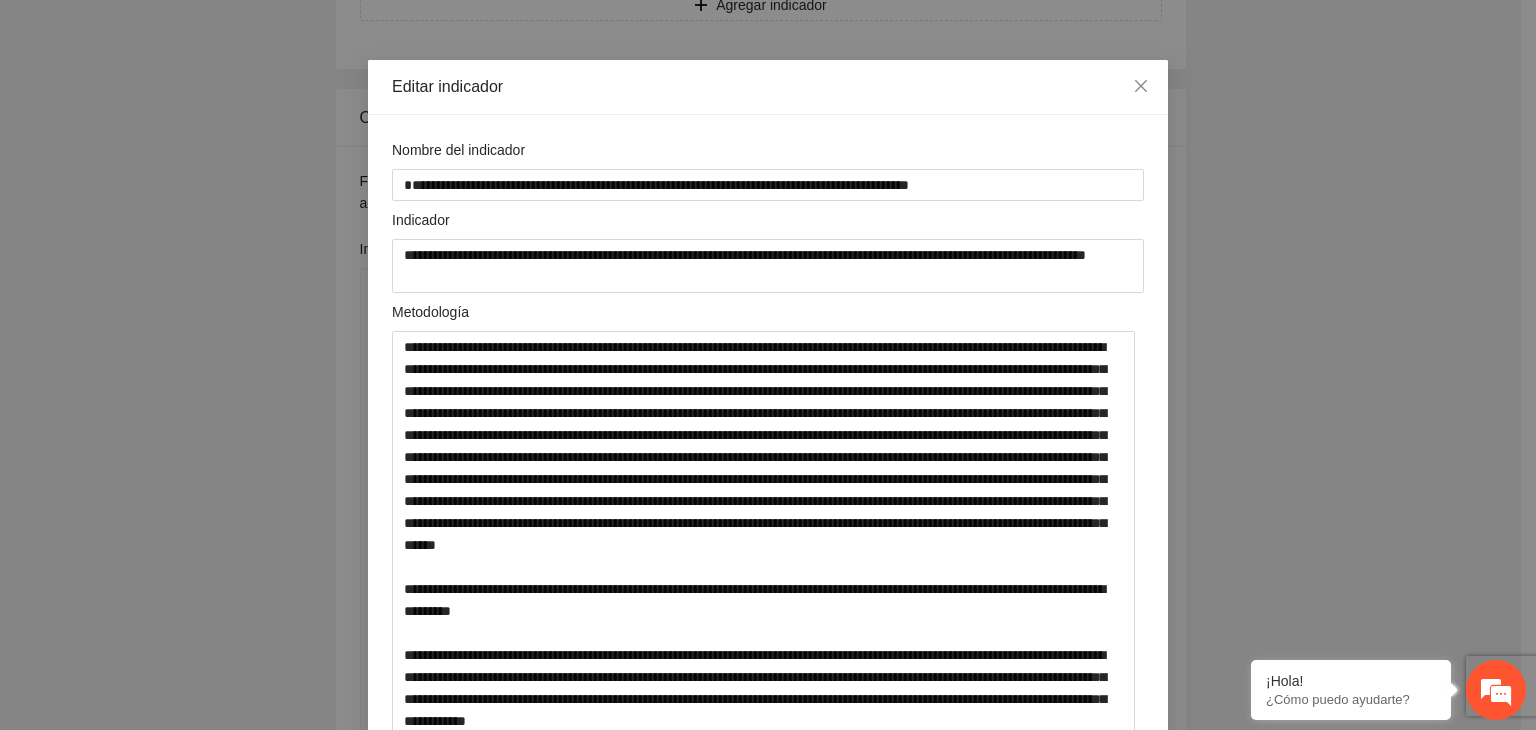 scroll, scrollTop: 120, scrollLeft: 0, axis: vertical 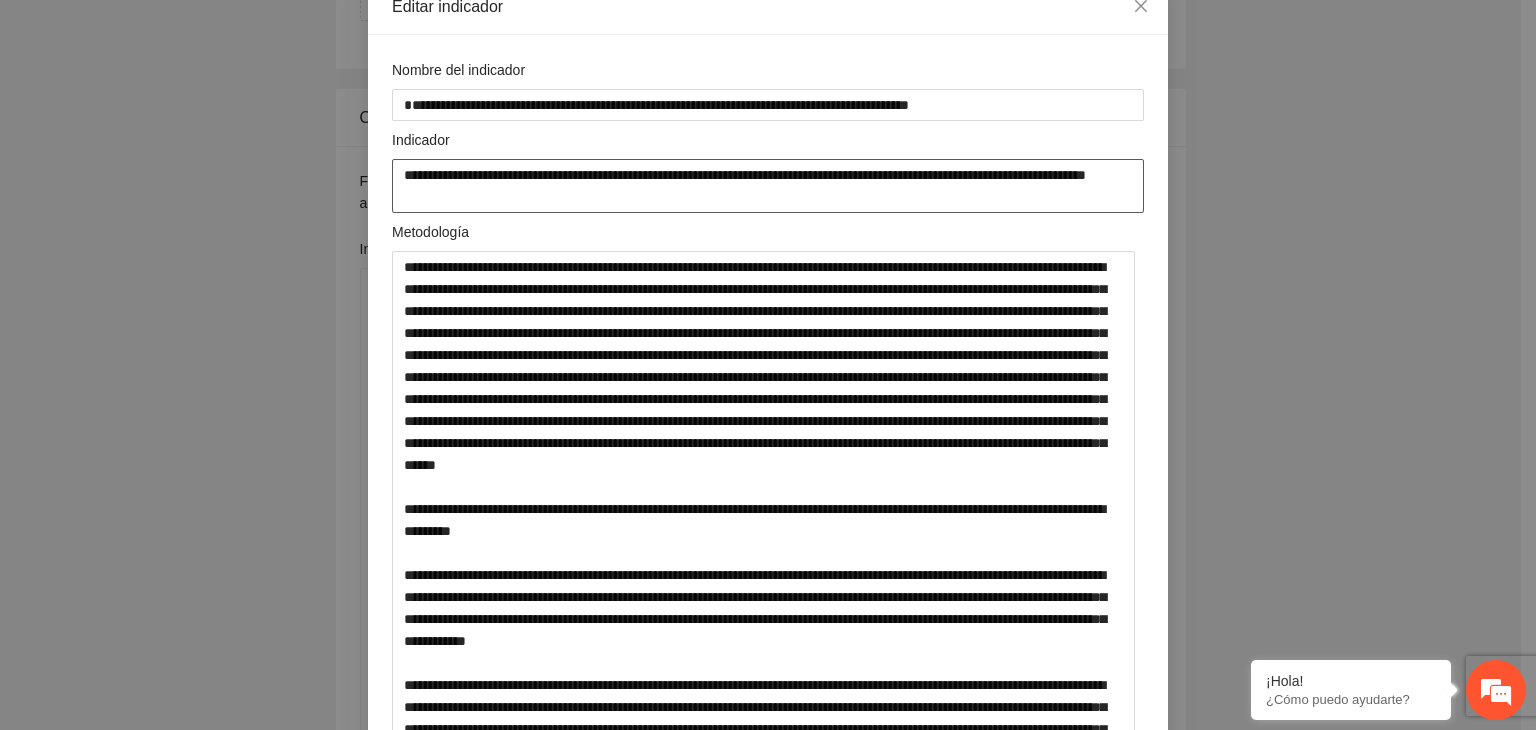 click on "**********" at bounding box center [768, 186] 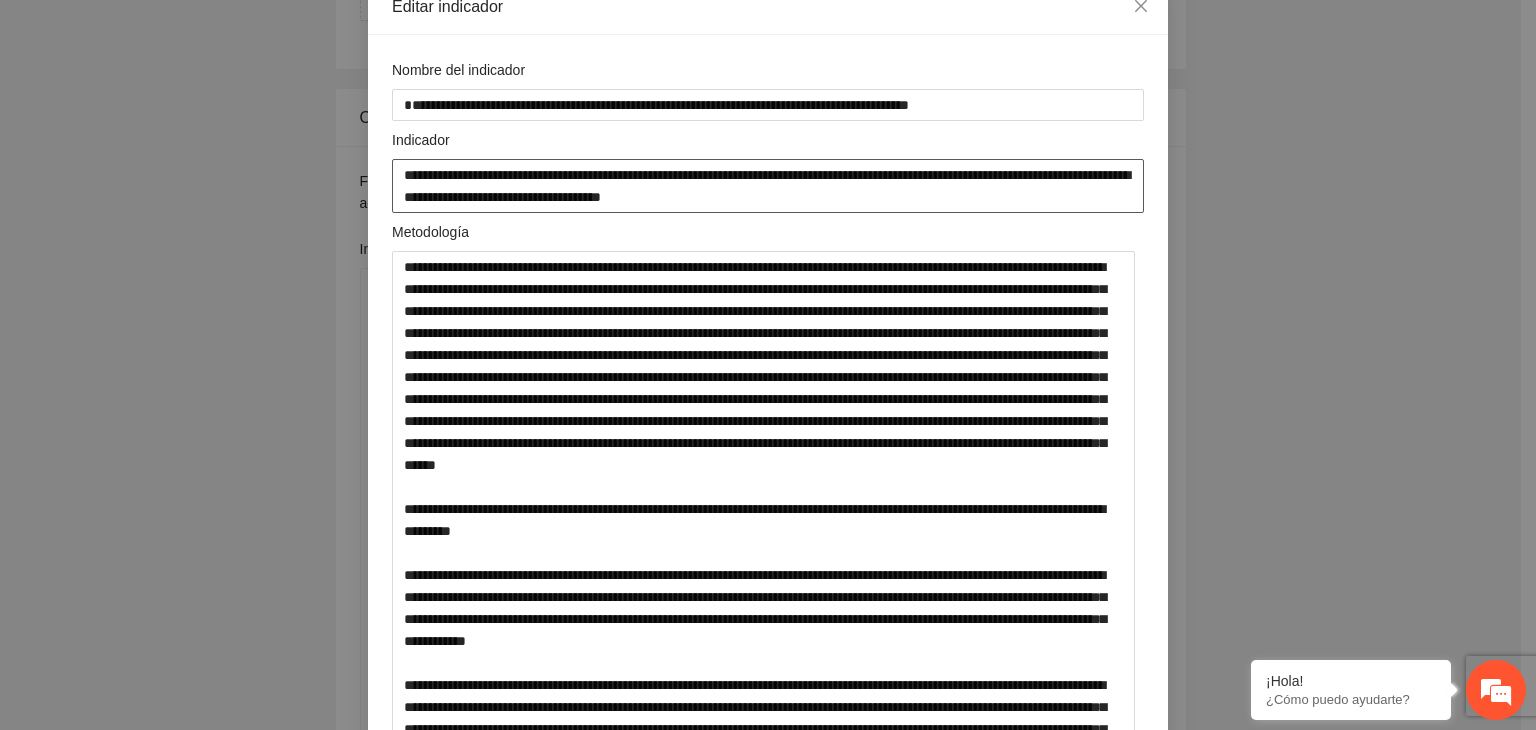 click on "**********" at bounding box center [768, 186] 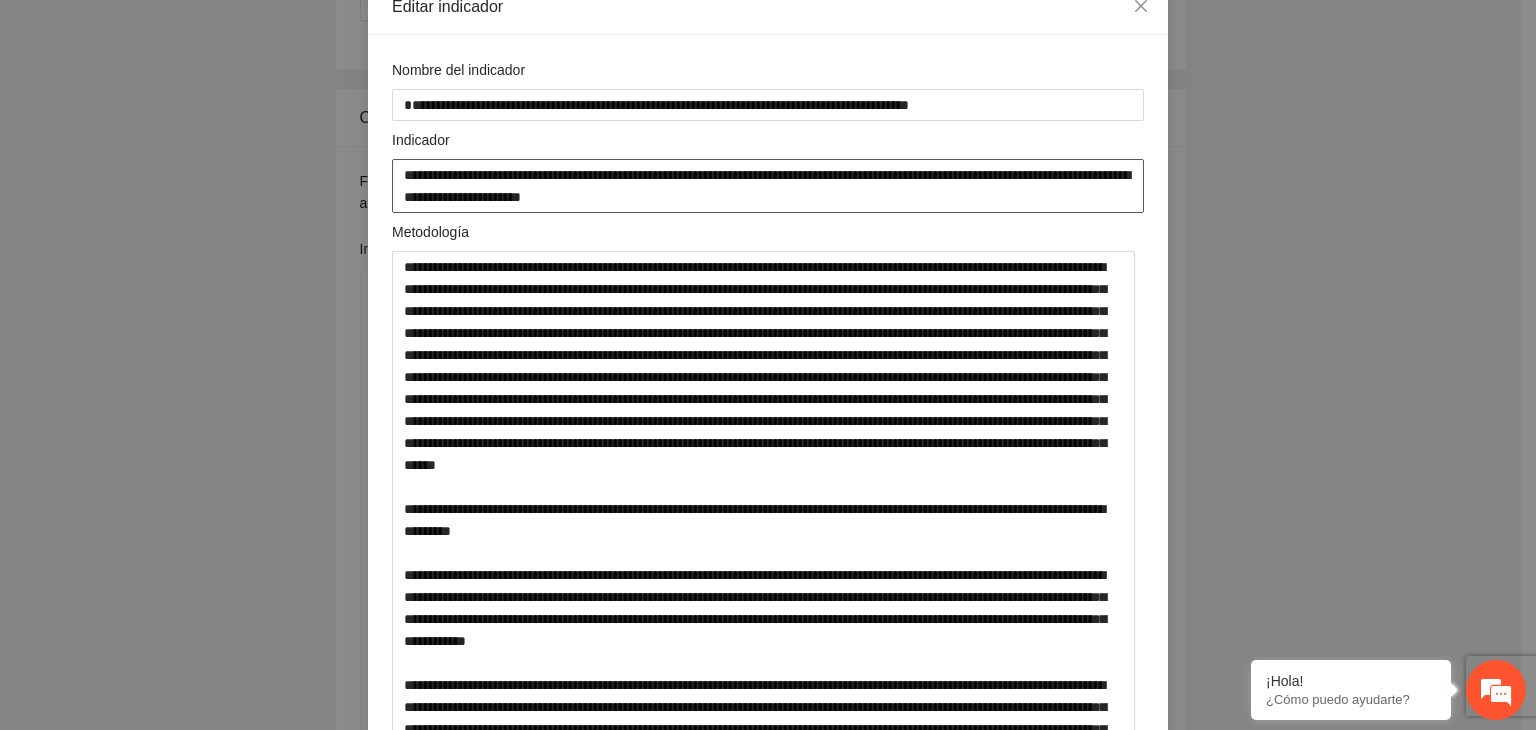 click on "**********" at bounding box center [768, 186] 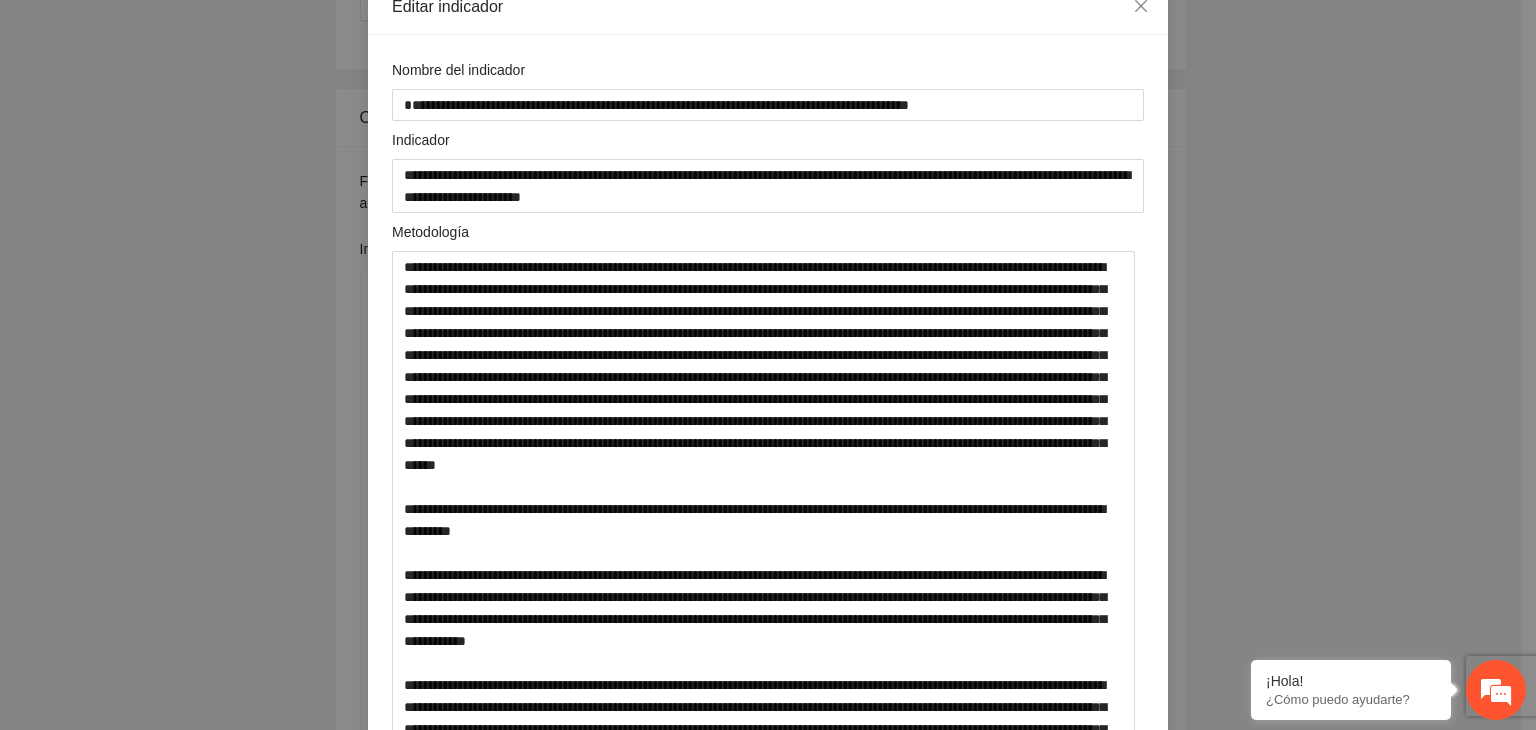 click on "**********" at bounding box center (768, 365) 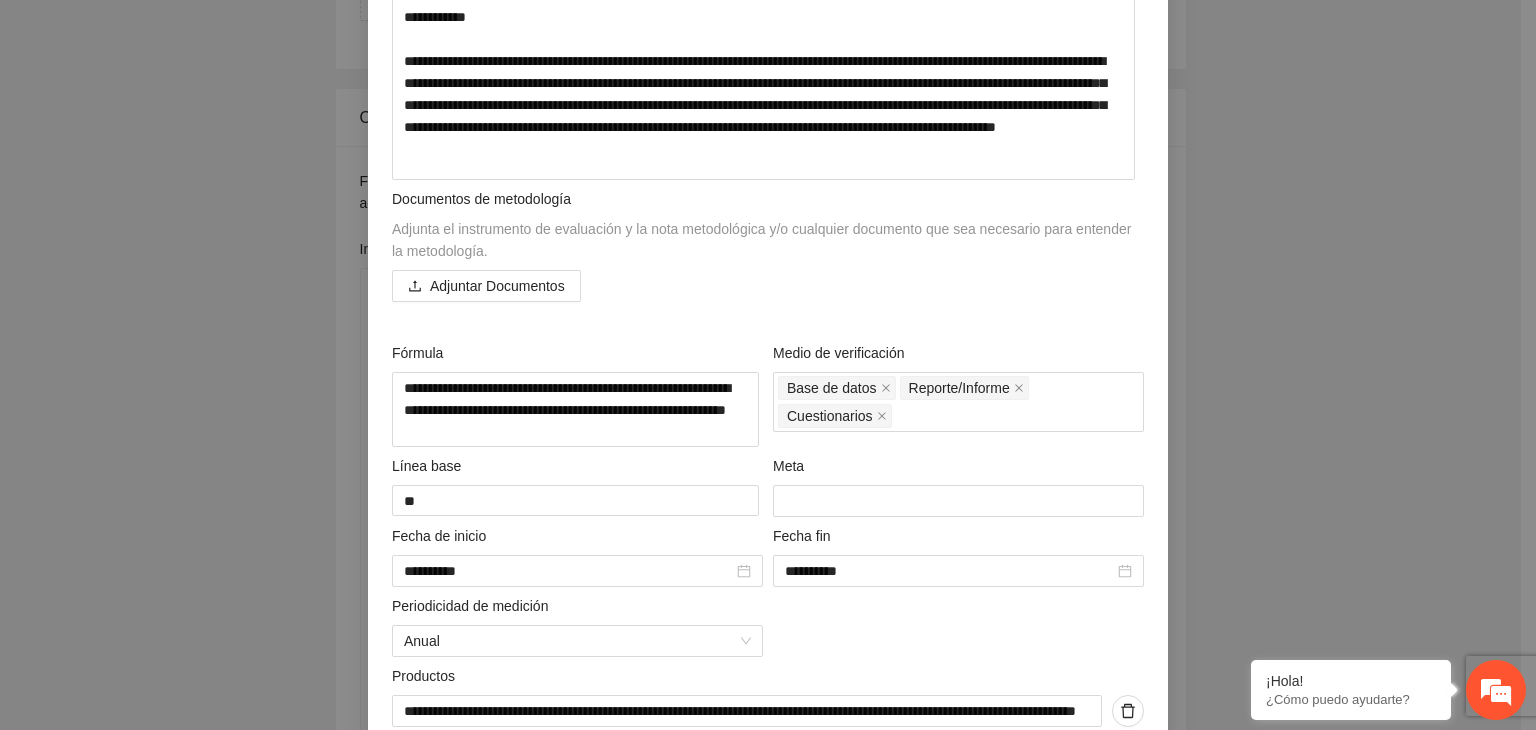scroll, scrollTop: 904, scrollLeft: 0, axis: vertical 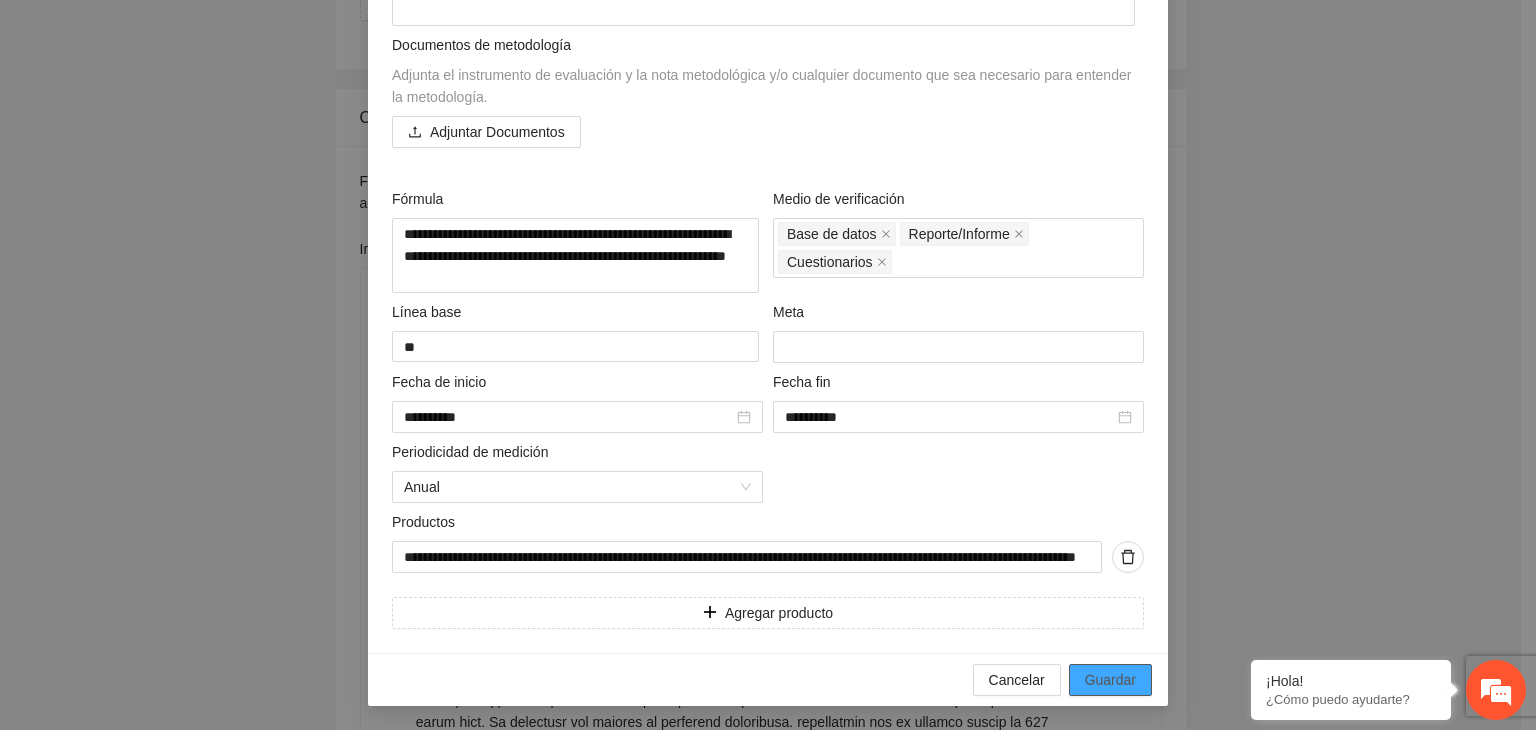 click on "Guardar" at bounding box center [1110, 680] 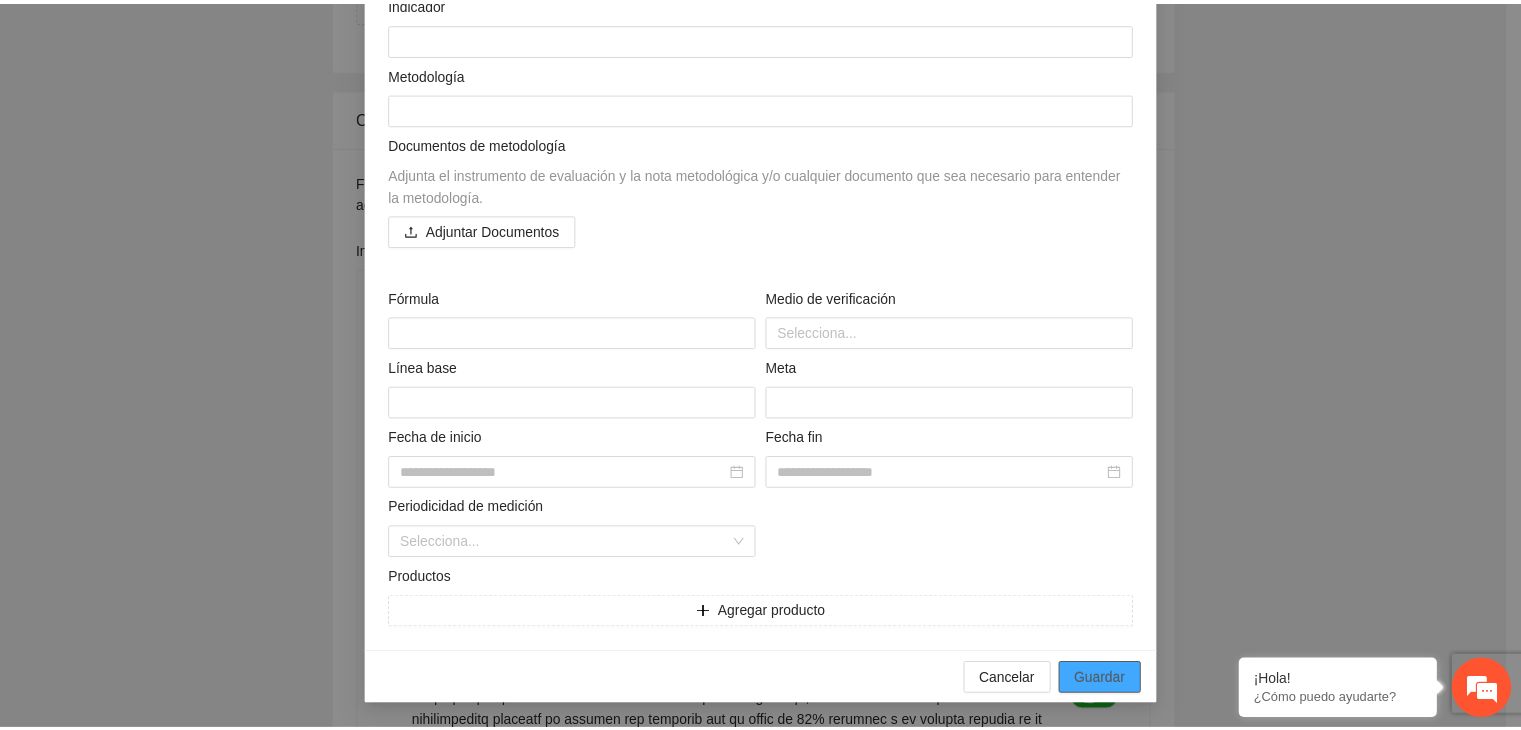 scroll, scrollTop: 156, scrollLeft: 0, axis: vertical 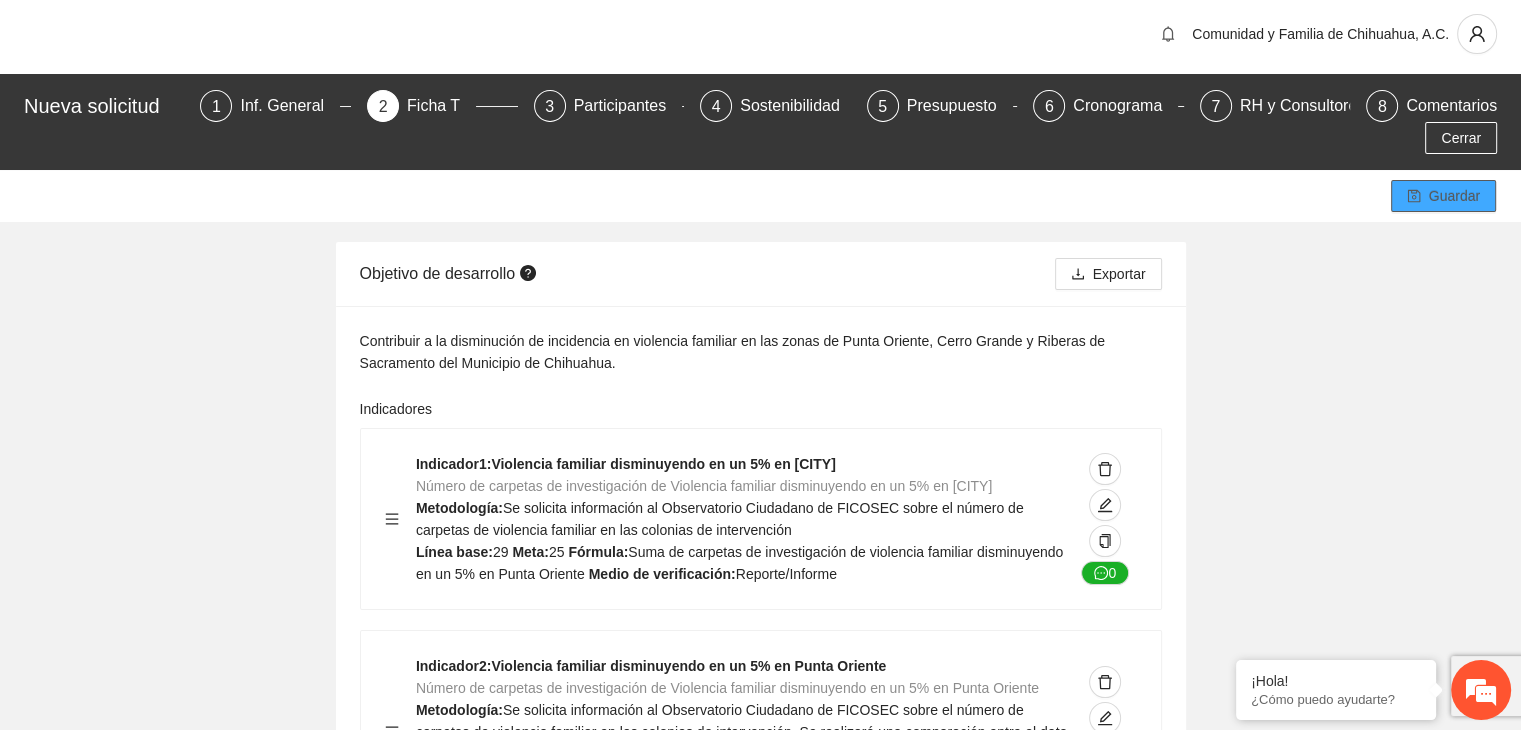 click on "Guardar" at bounding box center [1454, 196] 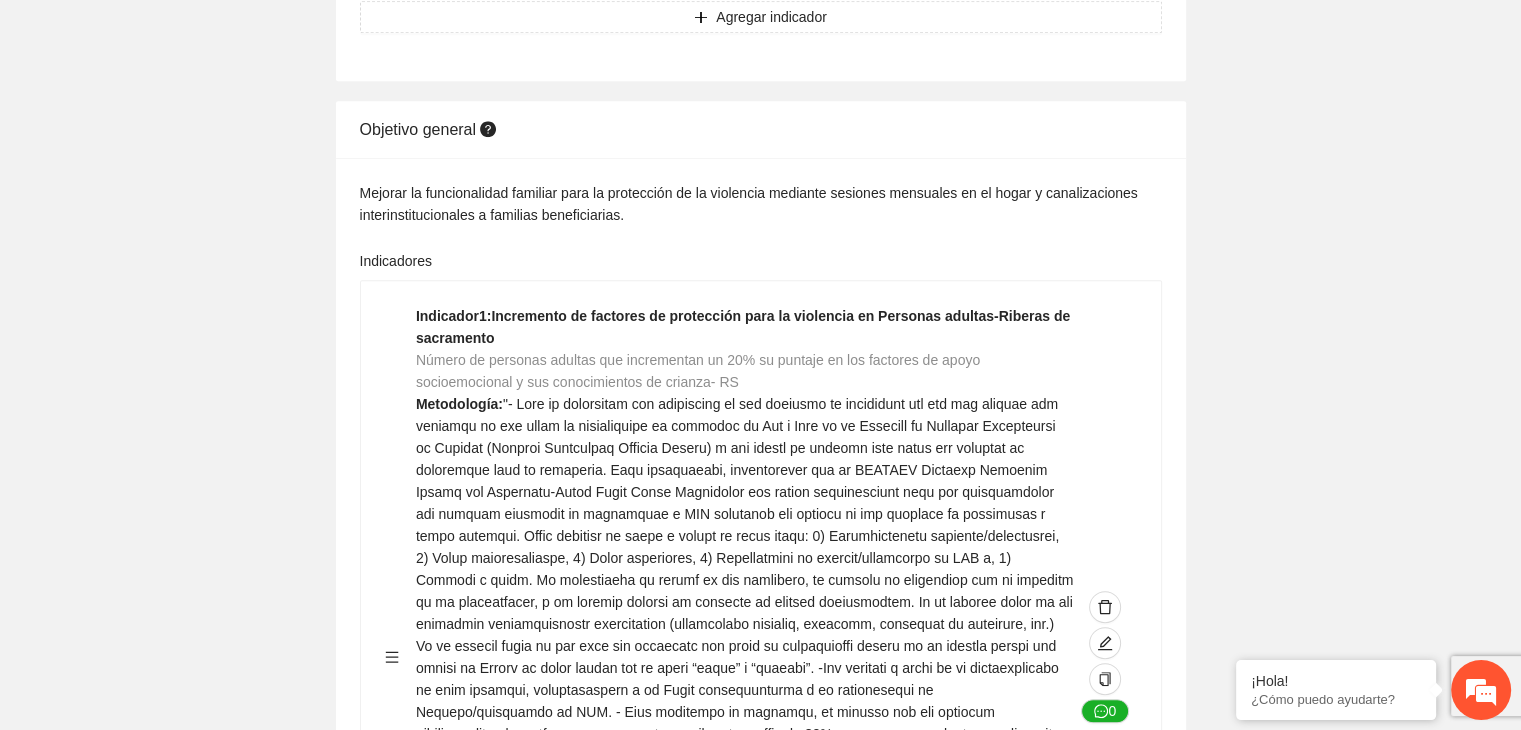 scroll, scrollTop: 1073, scrollLeft: 0, axis: vertical 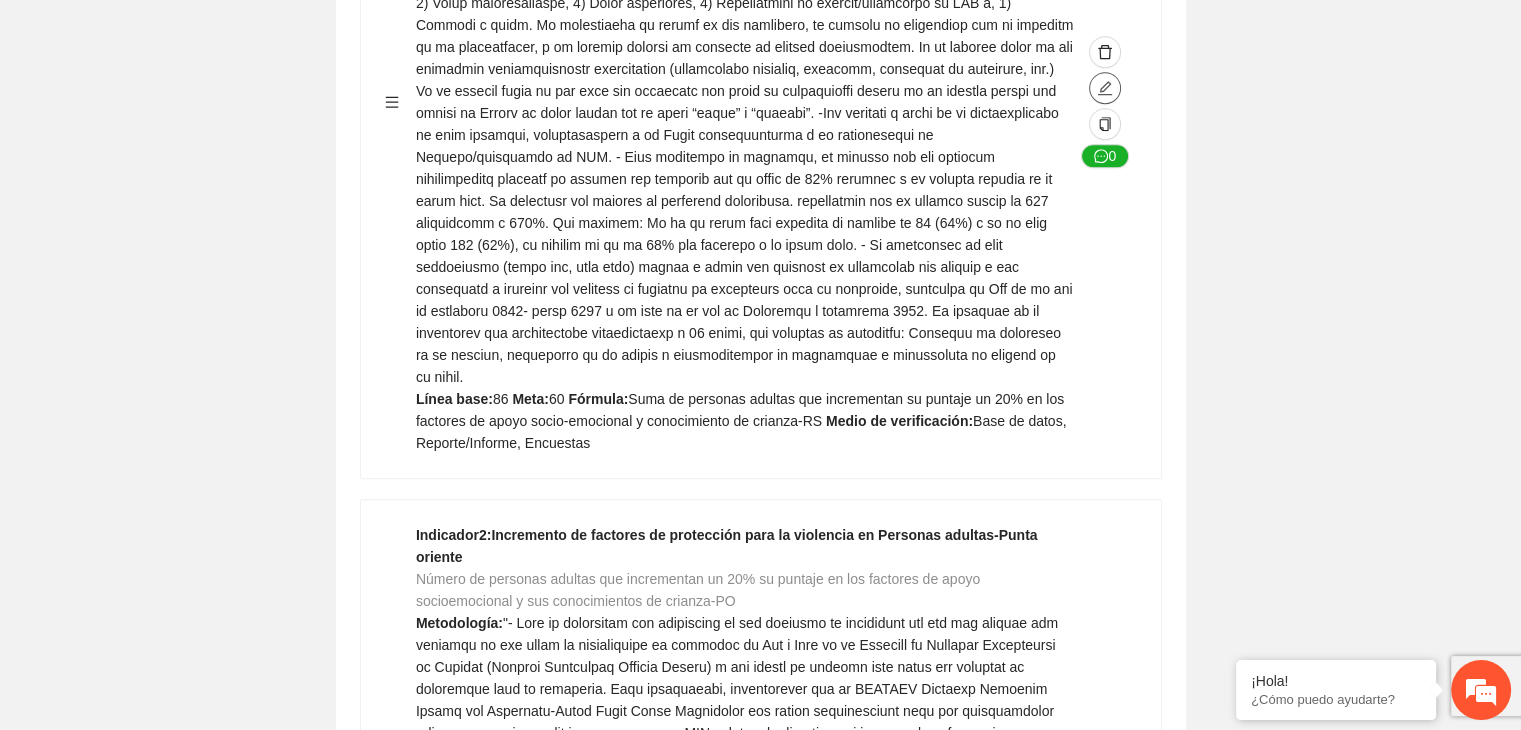 click 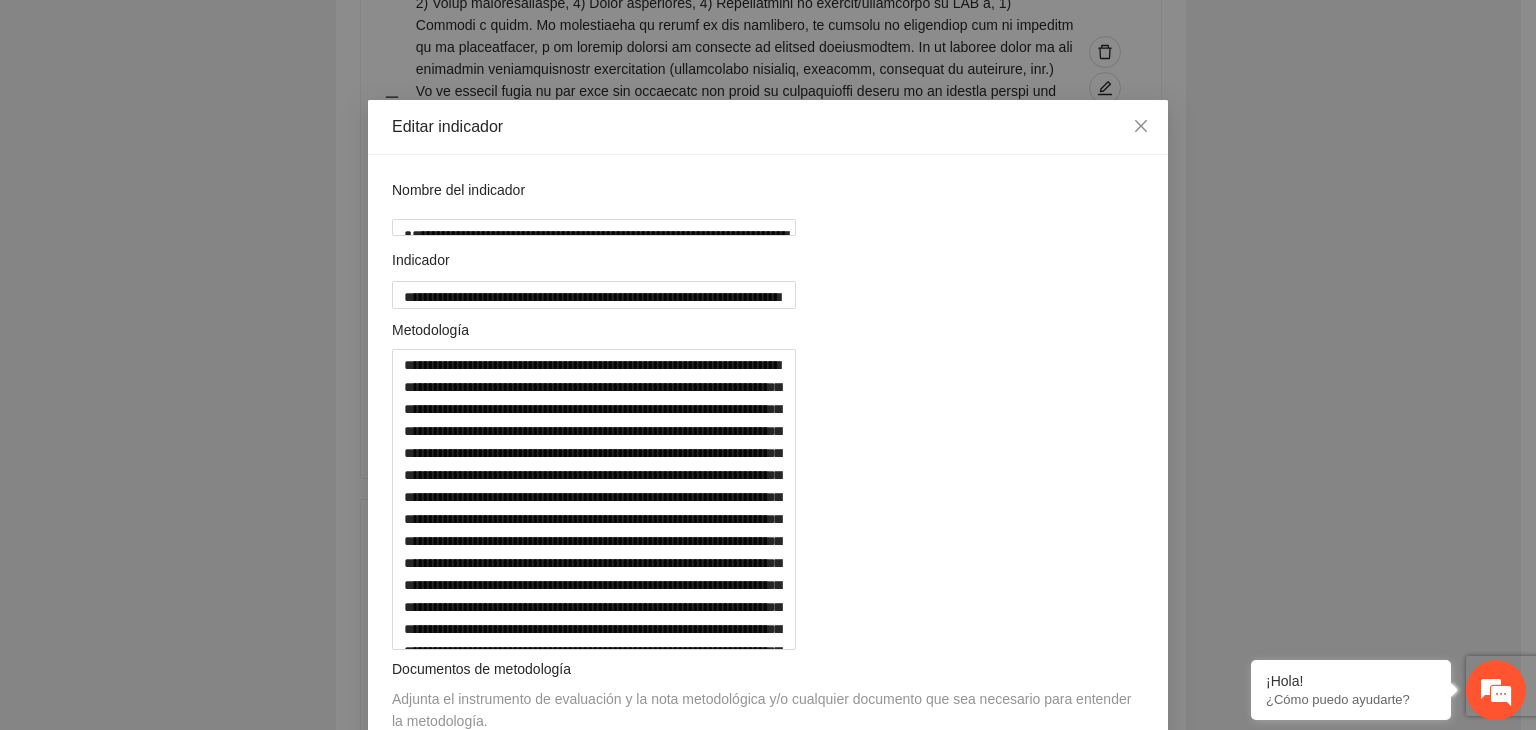 click on "**********" at bounding box center [768, 365] 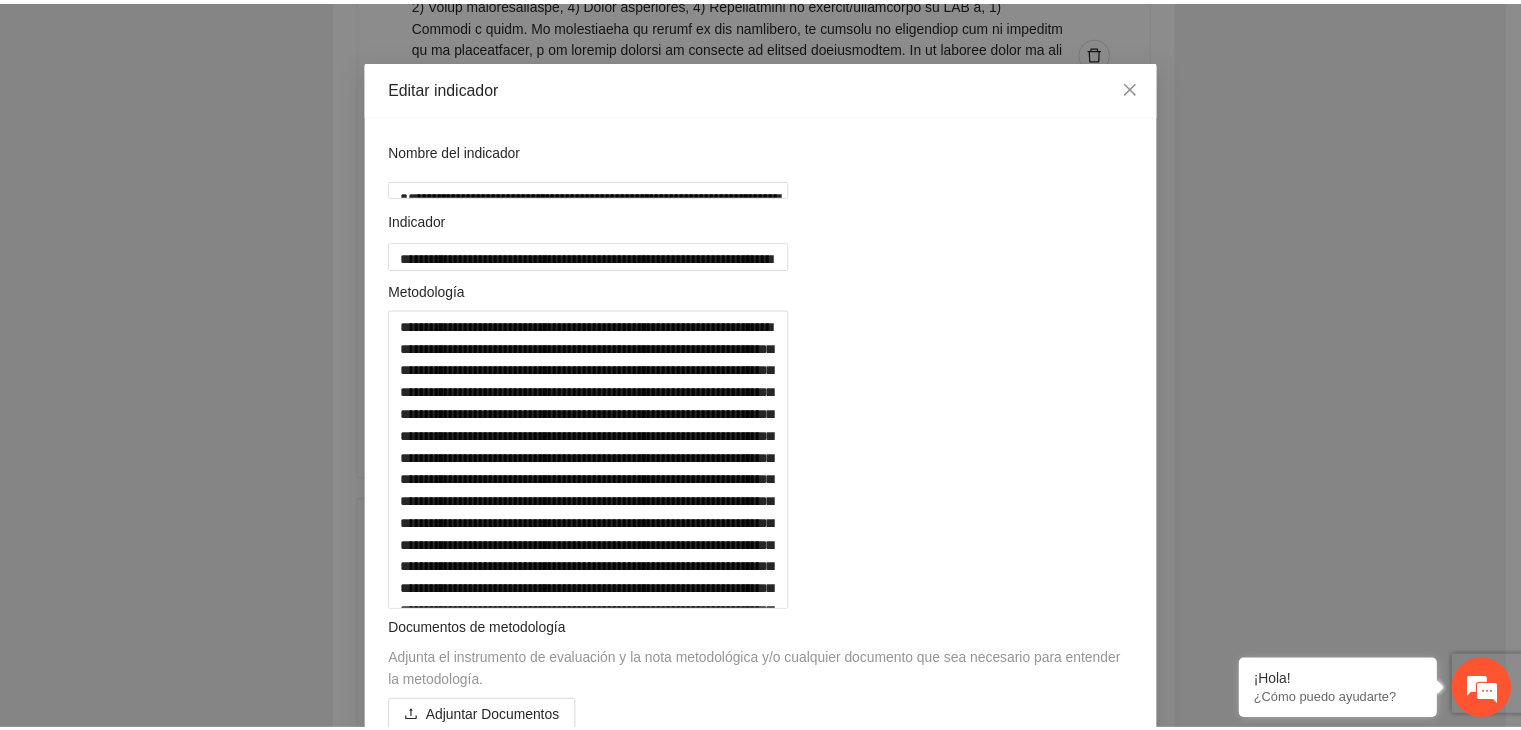 scroll, scrollTop: 40, scrollLeft: 0, axis: vertical 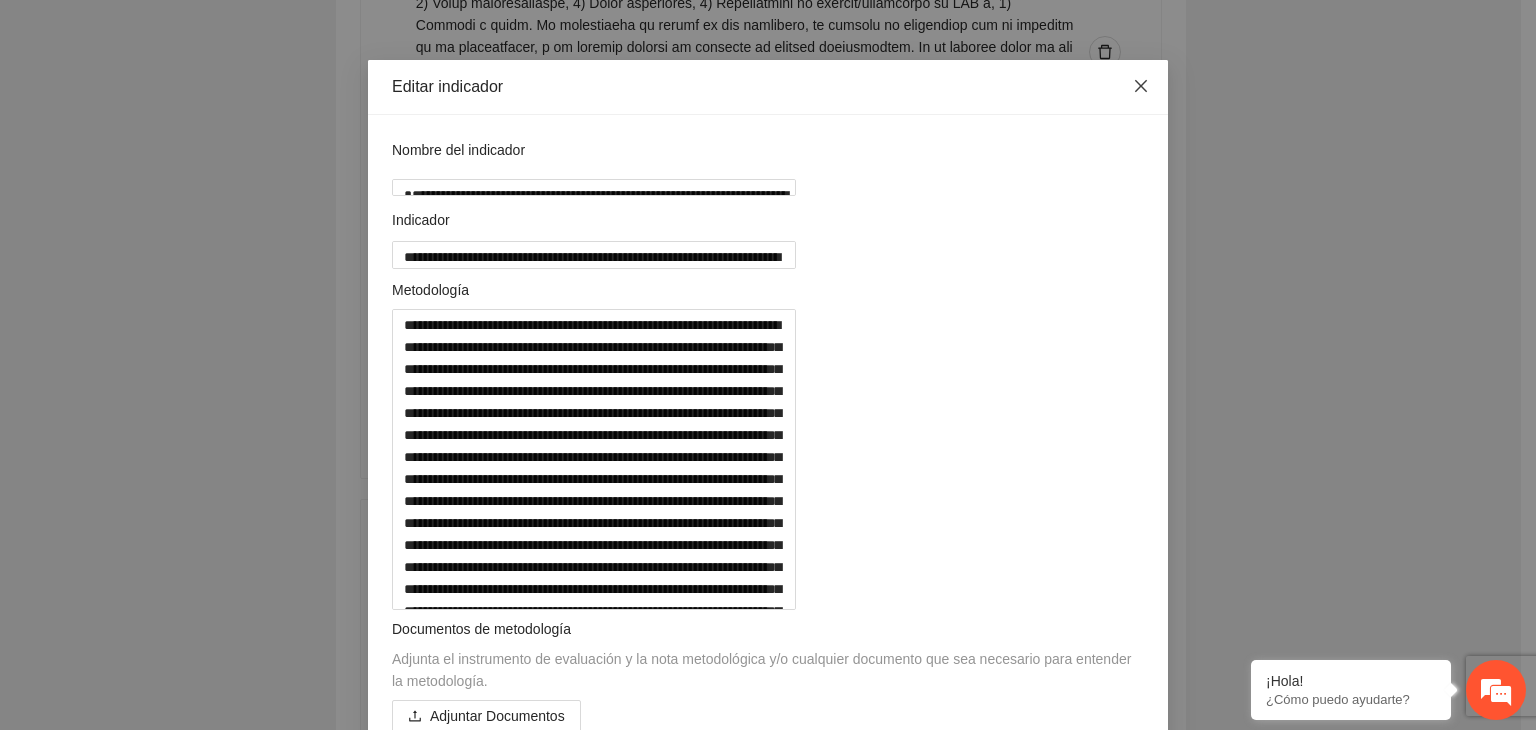 click 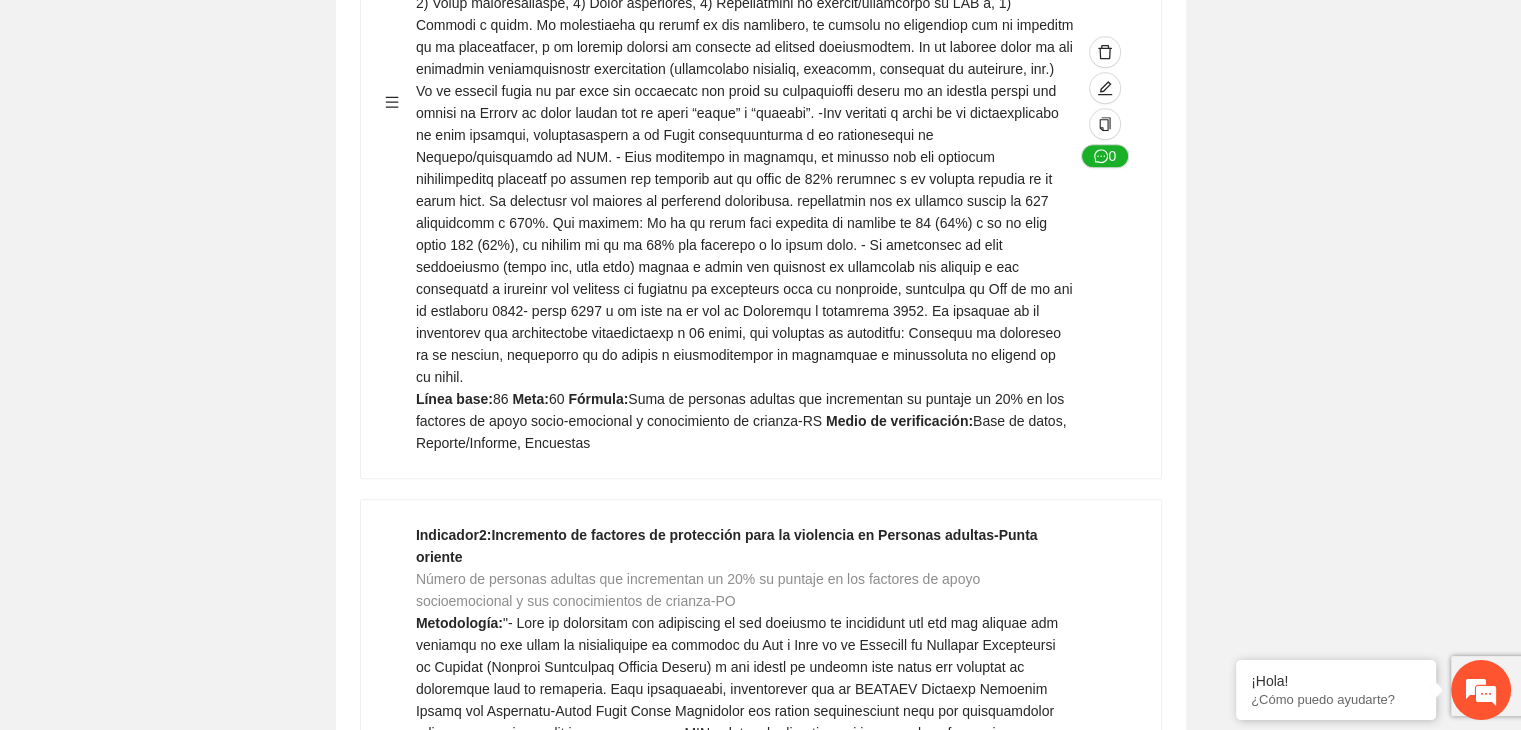 click on "Guardar Objetivo de desarrollo      Exportar Contribuir a la disminución de incidencia en violencia familiar en las zonas de [REGION], [REGION] y [REGION] del Municipio  de Chihuahua. Indicadores Indicador  1 :  Violencia familiar disminuyendo en un 5% en [REGION] Número de carpetas de investigación de Violencia familiar  disminuyendo en un 5% en [REGION] Metodología:  Se solicita información al Observatorio Ciudadano de FICOSEC sobre el número de carpetas de violencia familiar en las colonias de intervención Línea base:  29   Meta:  25   Fórmula:  Suma de carpetas de investigación de violencia familiar disminuyendo  en un 5% en [REGION]   Medio de verificación:  Reporte/Informe 0 Indicador  2 :  Violencia familiar disminuyendo en un 5% en [REGION] Número de carpetas de investigación de Violencia familiar  disminuyendo en un 5% en [REGION] Metodología:  Línea base:  63   Meta:  56   Fórmula:    Medio de verificación:  Reporte/Informe 0 3 :" at bounding box center (760, 2536) 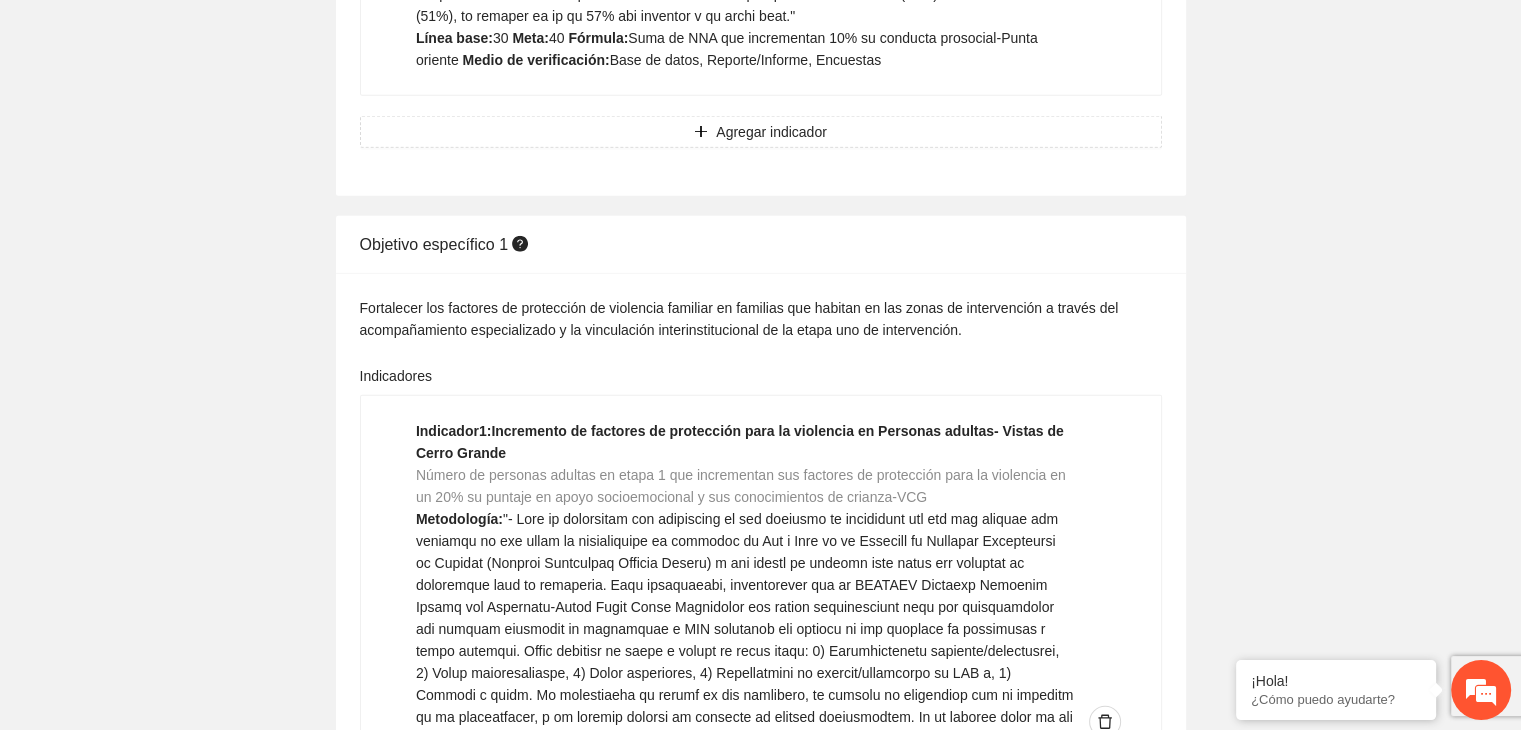 scroll, scrollTop: 4918, scrollLeft: 0, axis: vertical 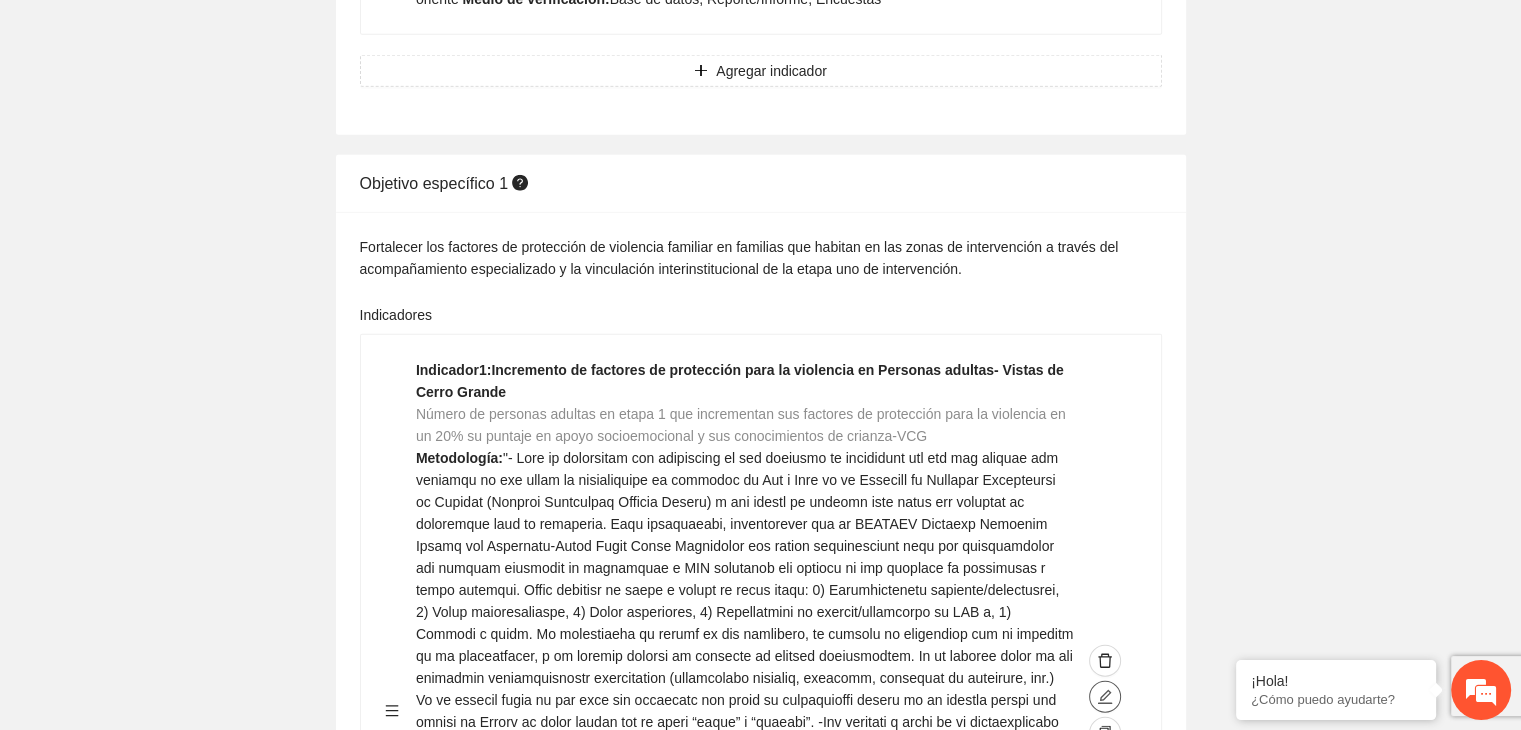 click 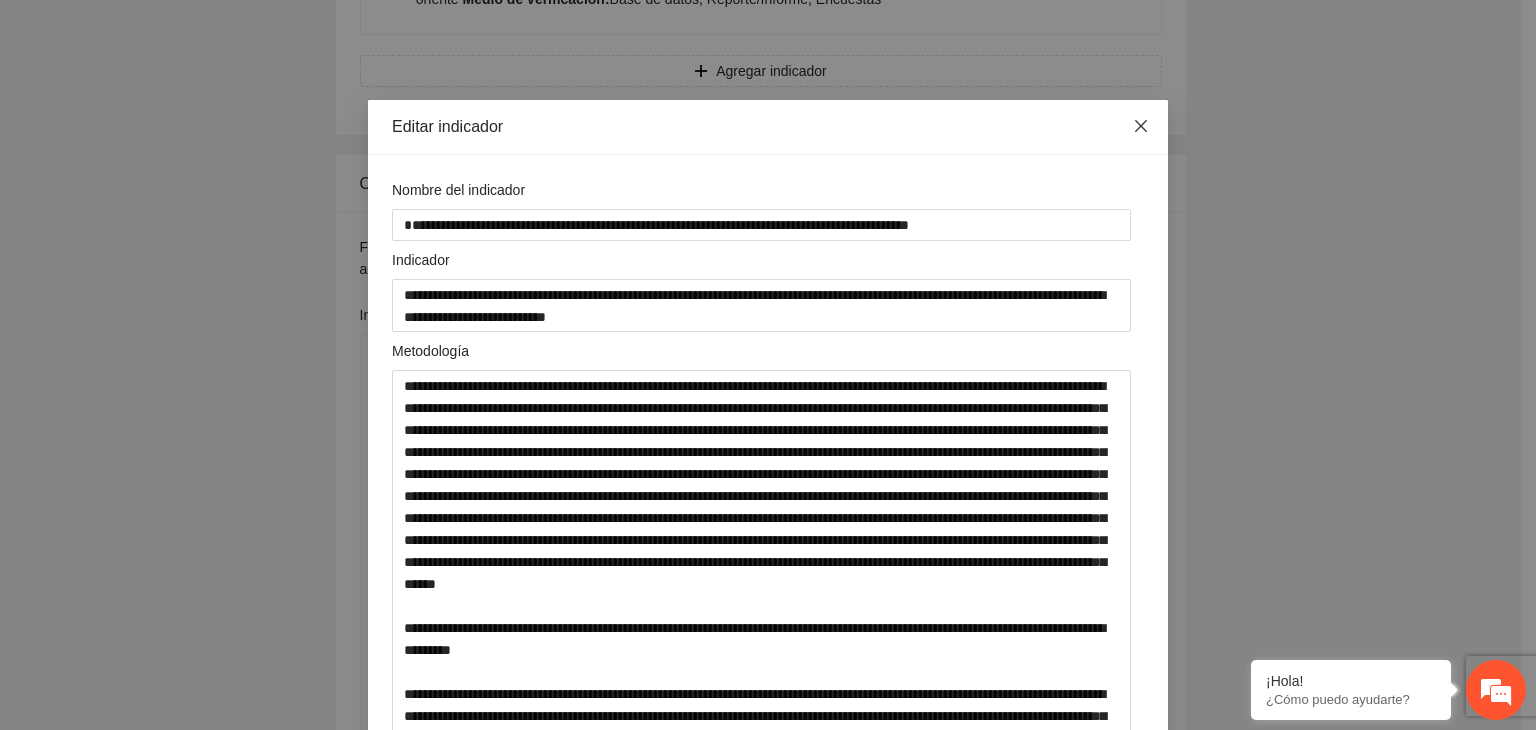 click 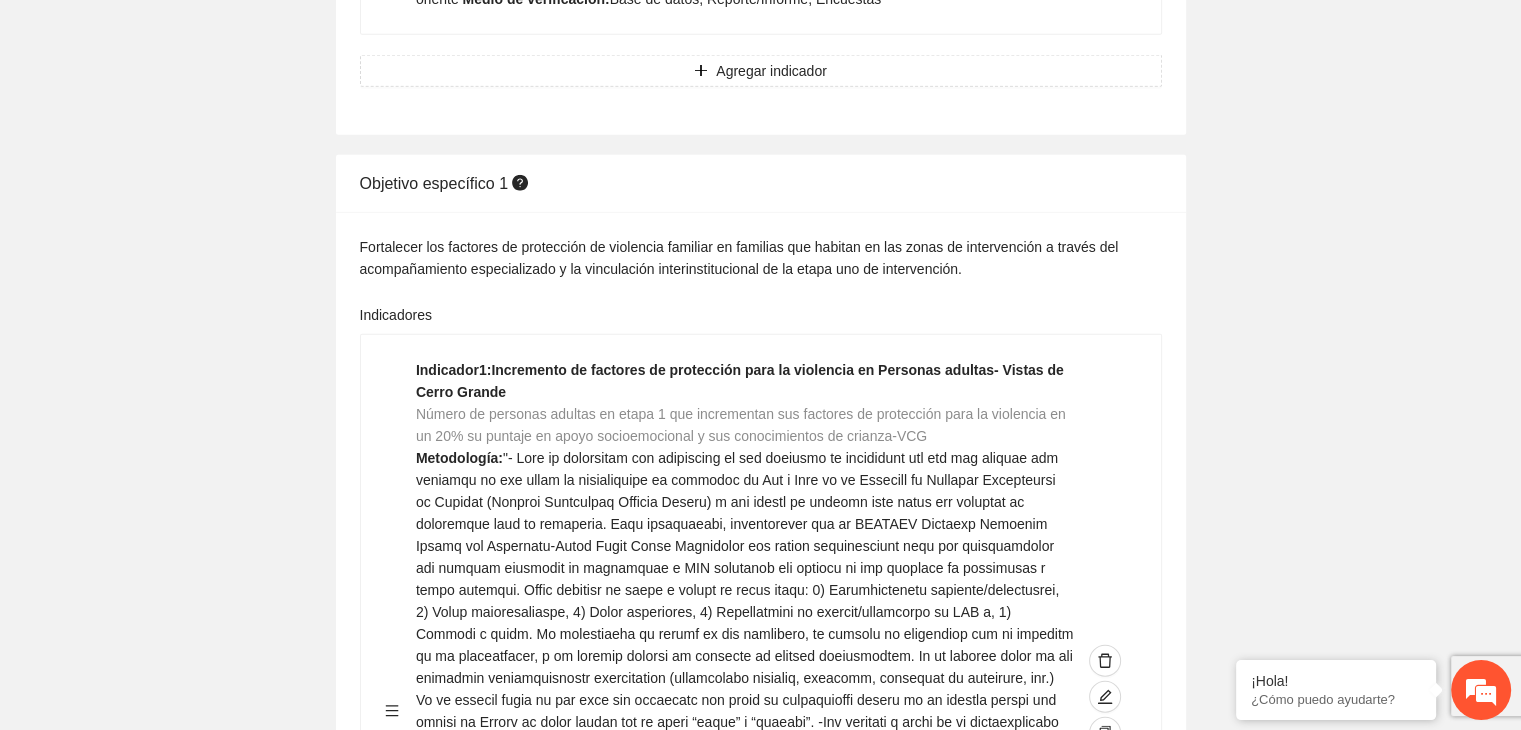 click on "Guardar Objetivo de desarrollo      Exportar Contribuir a la disminución de incidencia en violencia familiar en las zonas de [REGION], [REGION] y [REGION] del Municipio  de Chihuahua. Indicadores Indicador  1 :  Violencia familiar disminuyendo en un 5% en [REGION] Número de carpetas de investigación de Violencia familiar  disminuyendo en un 5% en [REGION] Metodología:  Se solicita información al Observatorio Ciudadano de FICOSEC sobre el número de carpetas de violencia familiar en las colonias de intervención Línea base:  29   Meta:  25   Fórmula:  Suma de carpetas de investigación de violencia familiar disminuyendo  en un 5% en [REGION]   Medio de verificación:  Reporte/Informe 0 Indicador  2 :  Violencia familiar disminuyendo en un 5% en [REGION] Número de carpetas de investigación de Violencia familiar  disminuyendo en un 5% en [REGION] Metodología:  Línea base:  63   Meta:  56   Fórmula:    Medio de verificación:  Reporte/Informe 0 3 :" at bounding box center (760, -744) 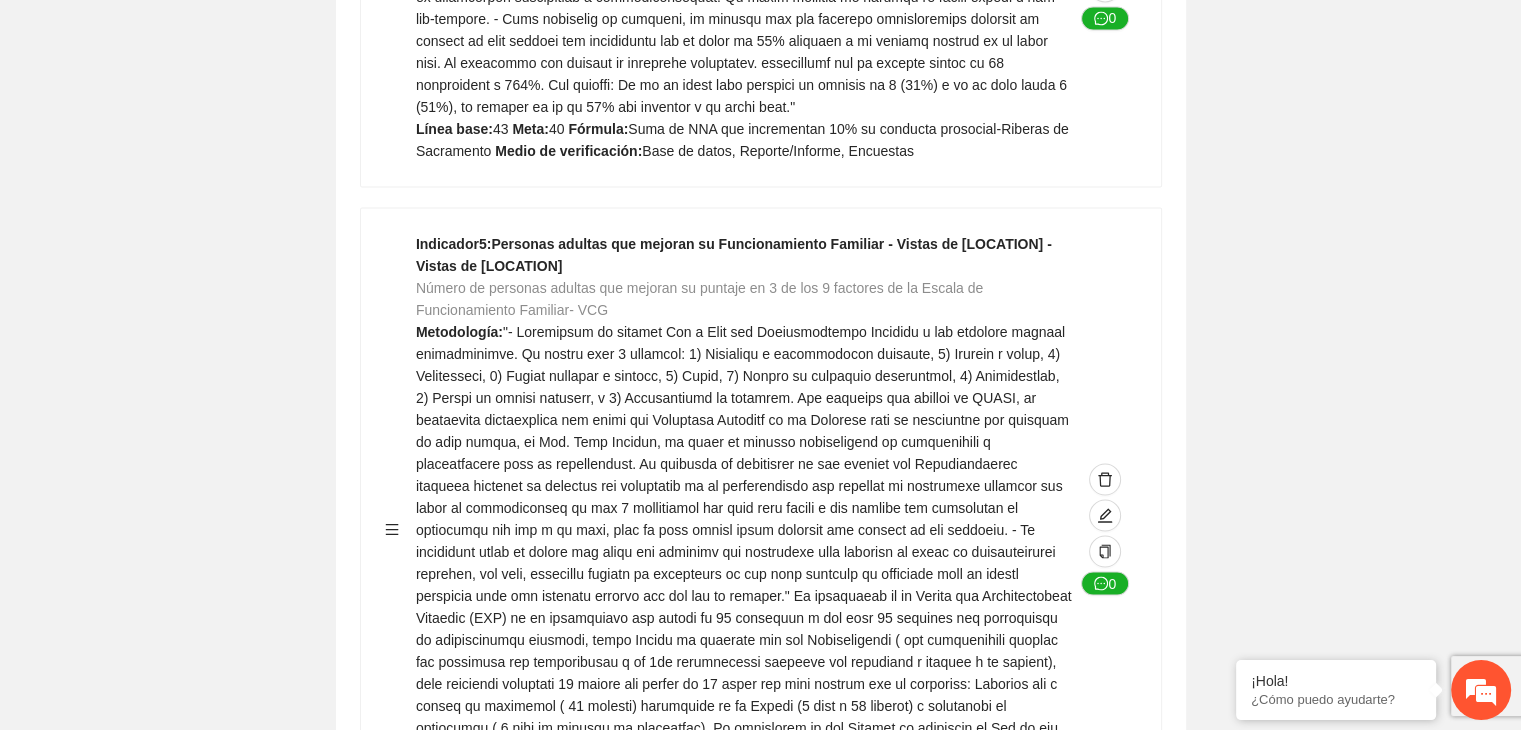 scroll, scrollTop: 3598, scrollLeft: 0, axis: vertical 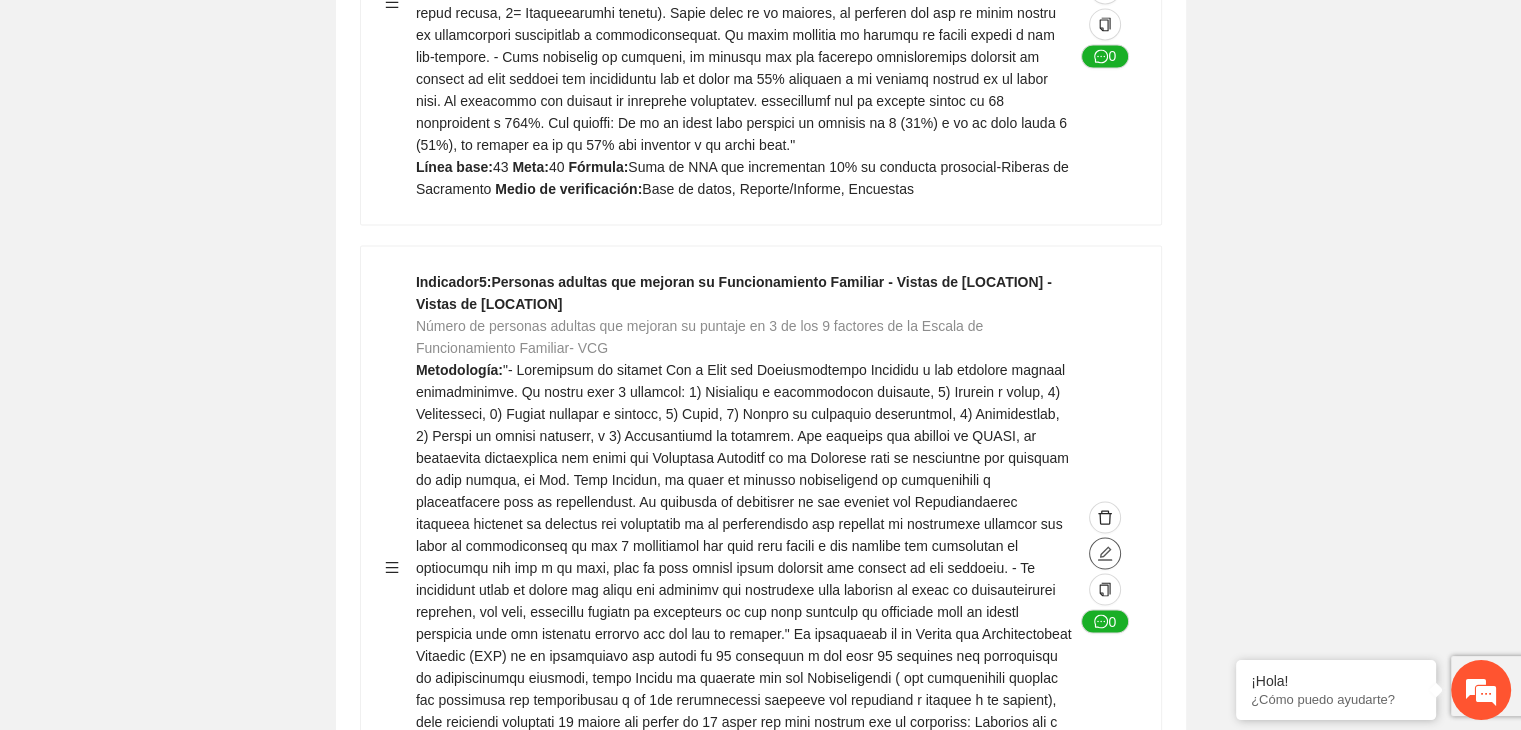 click 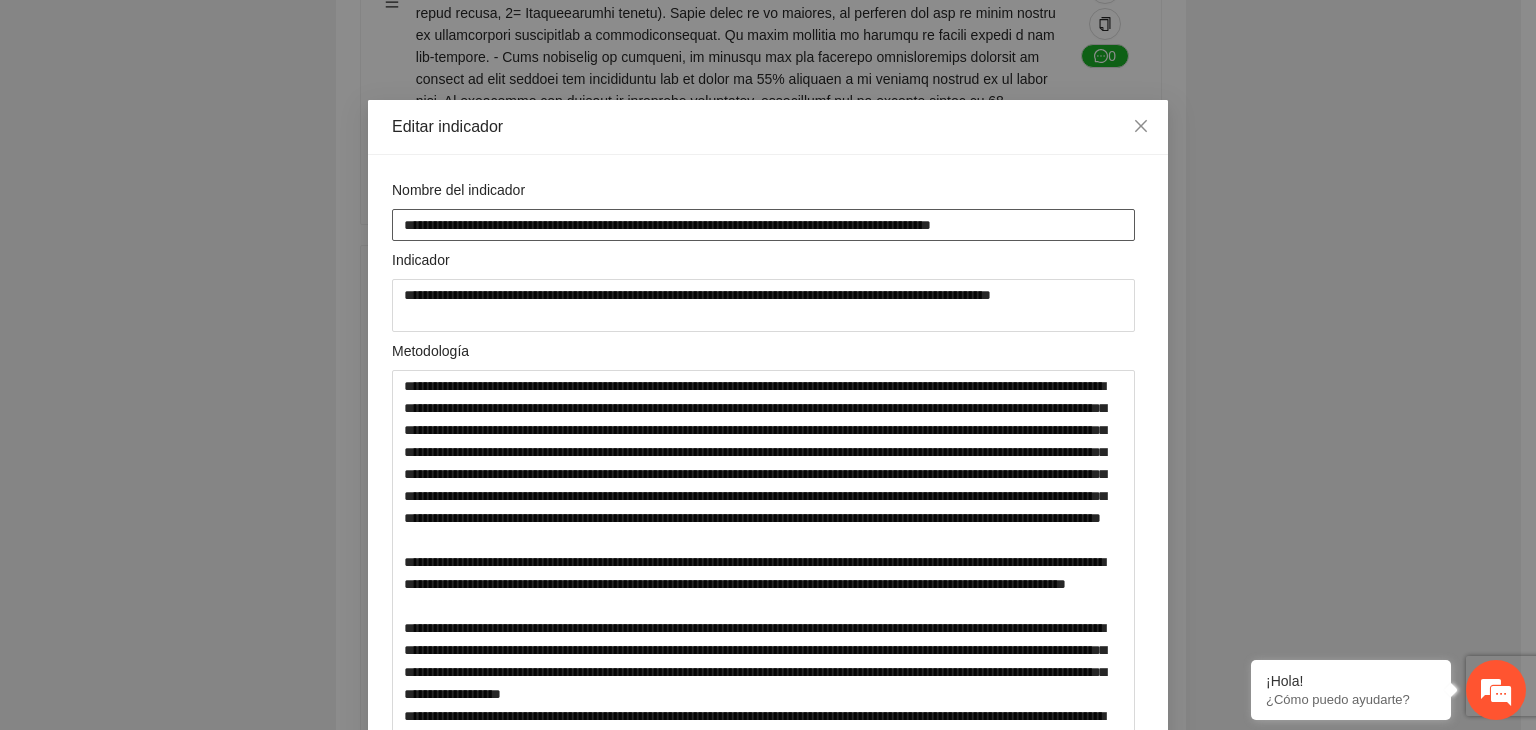 drag, startPoint x: 752, startPoint y: 228, endPoint x: 375, endPoint y: 208, distance: 377.53012 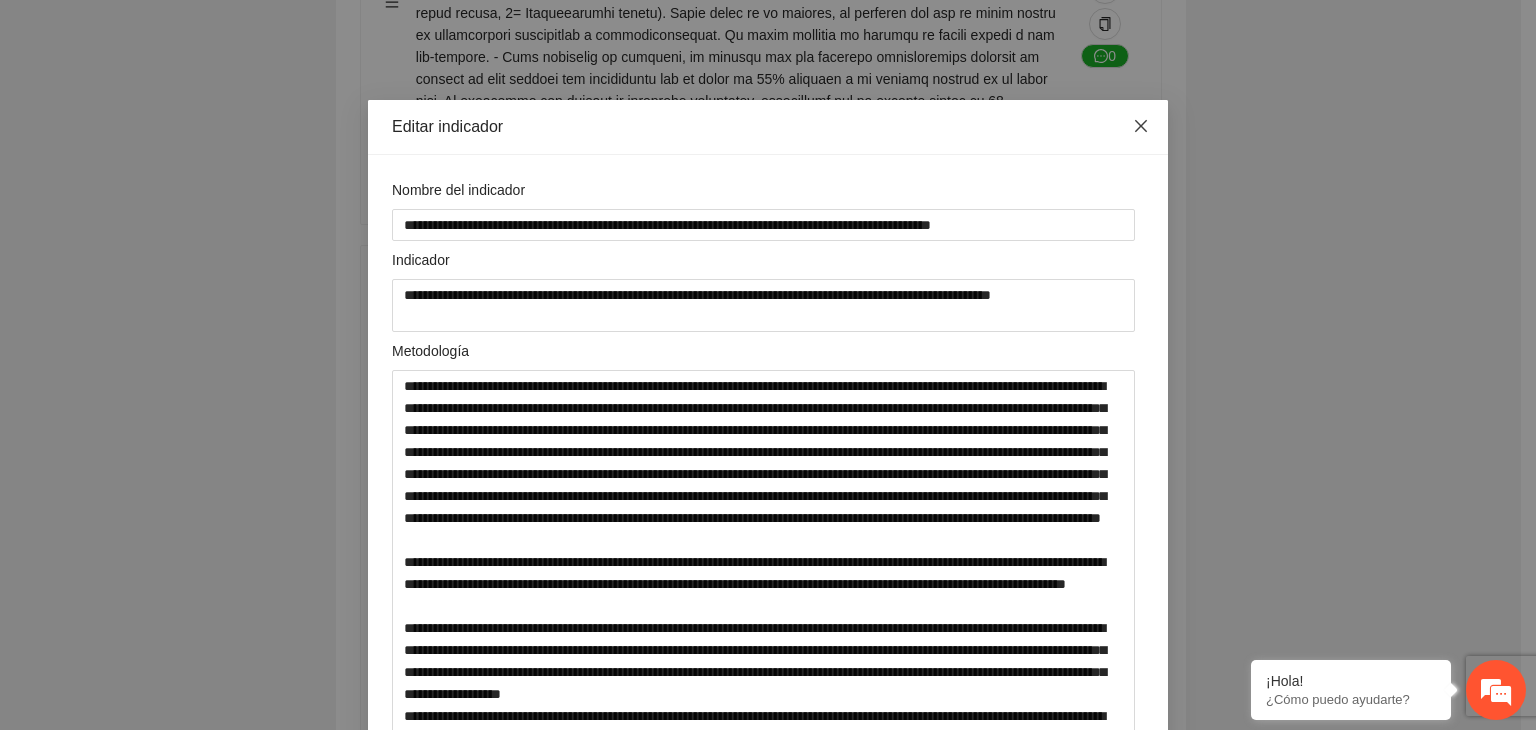 click 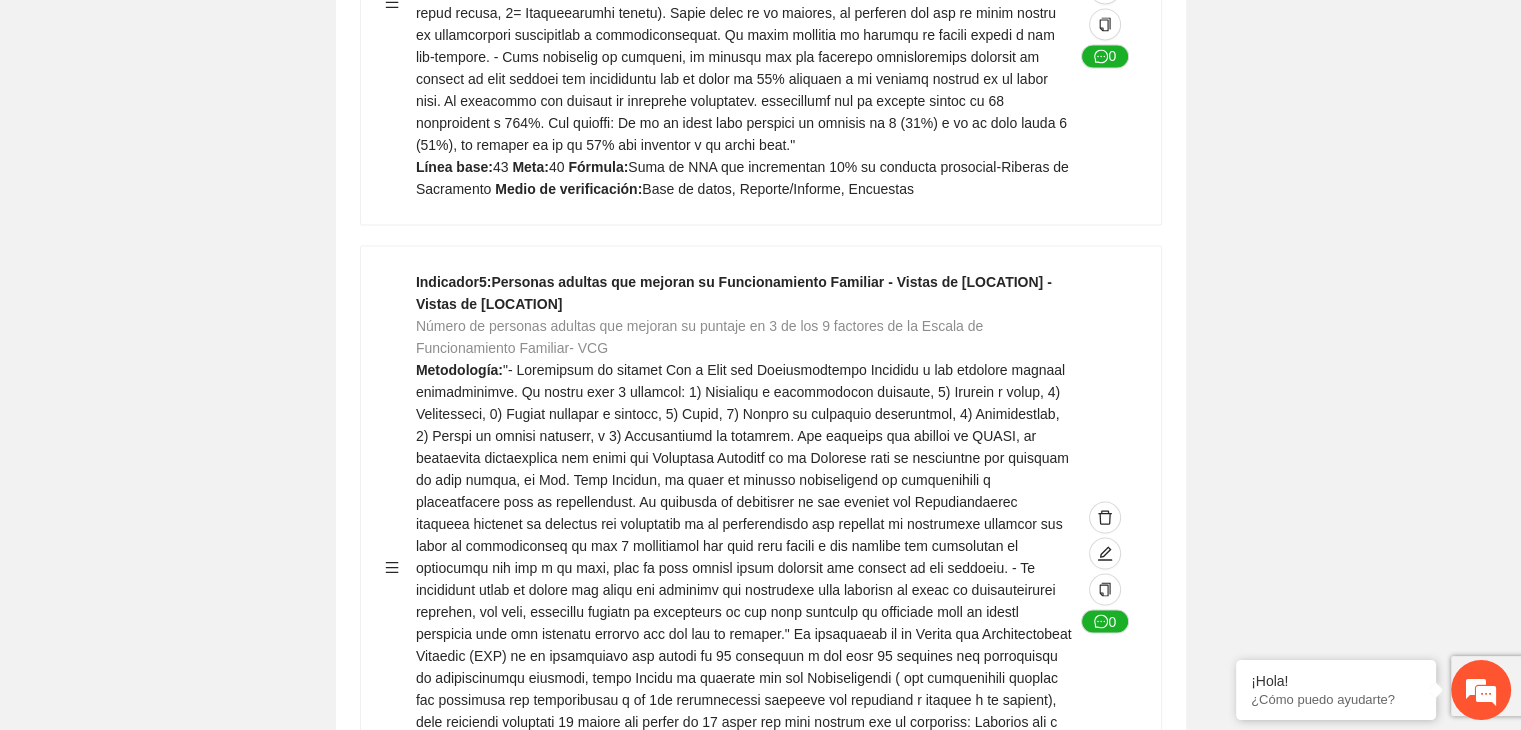 click on "Guardar Objetivo de desarrollo      Exportar Contribuir a la disminución de incidencia en violencia familiar en las zonas de [REGION], [REGION] y [REGION] del Municipio  de Chihuahua. Indicadores Indicador  1 :  Violencia familiar disminuyendo en un 5% en [REGION] Número de carpetas de investigación de Violencia familiar  disminuyendo en un 5% en [REGION] Metodología:  Se solicita información al Observatorio Ciudadano de FICOSEC sobre el número de carpetas de violencia familiar en las colonias de intervención Línea base:  29   Meta:  25   Fórmula:  Suma de carpetas de investigación de violencia familiar disminuyendo  en un 5% en [REGION]   Medio de verificación:  Reporte/Informe 0 Indicador  2 :  Violencia familiar disminuyendo en un 5% en [REGION] Número de carpetas de investigación de Violencia familiar  disminuyendo en un 5% en [REGION] Metodología:  Línea base:  63   Meta:  56   Fórmula:    Medio de verificación:  Reporte/Informe 0 3 :" at bounding box center [760, 576] 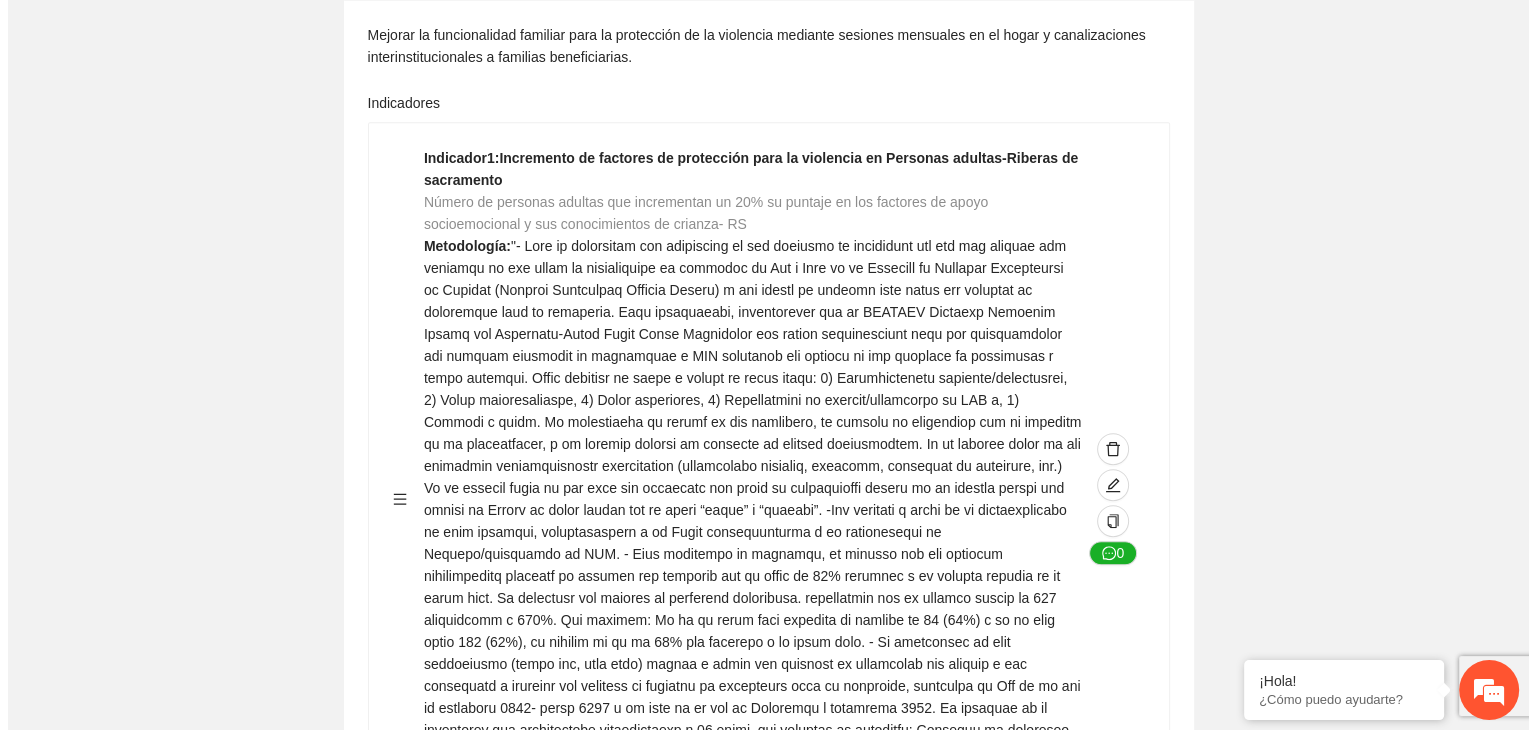 scroll, scrollTop: 1238, scrollLeft: 0, axis: vertical 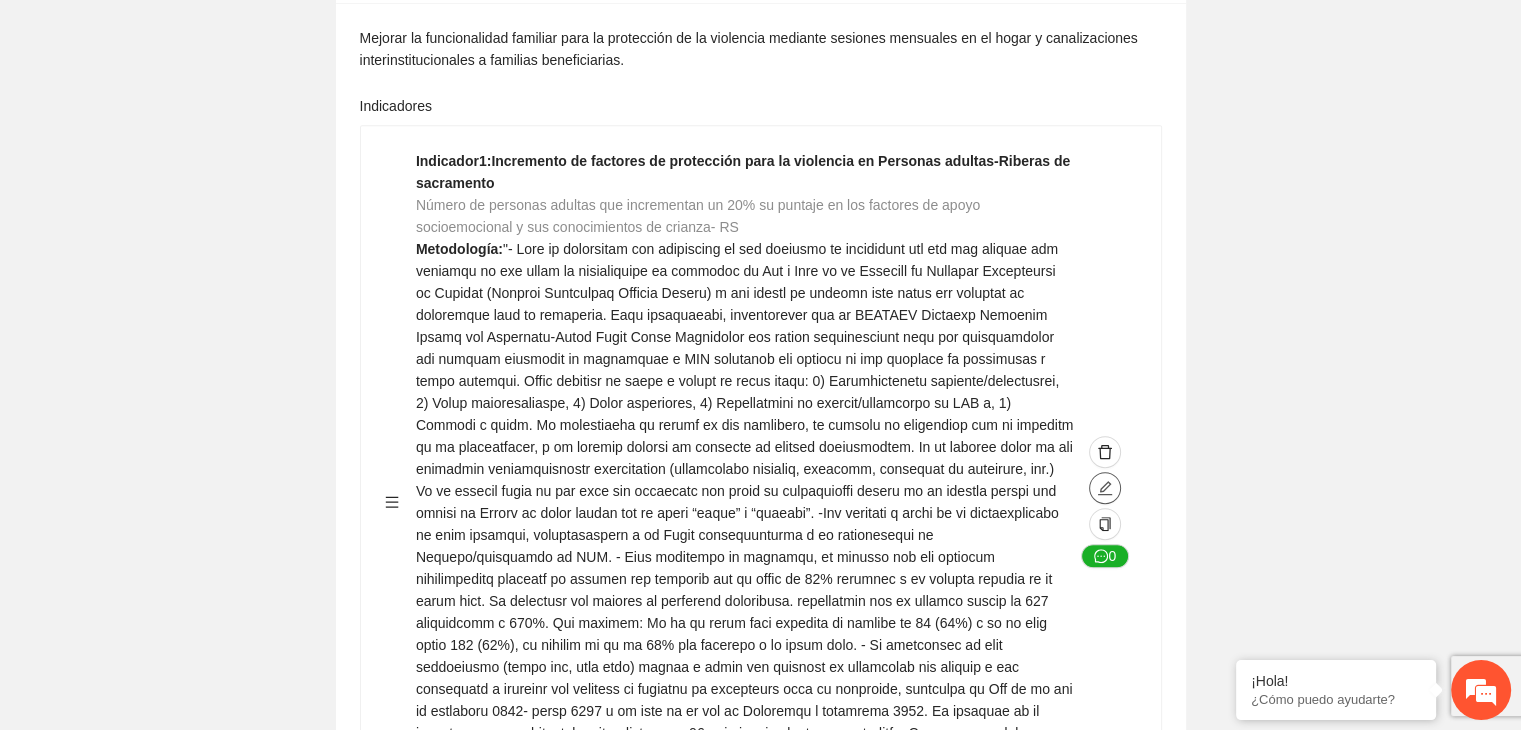 click at bounding box center [1105, -727] 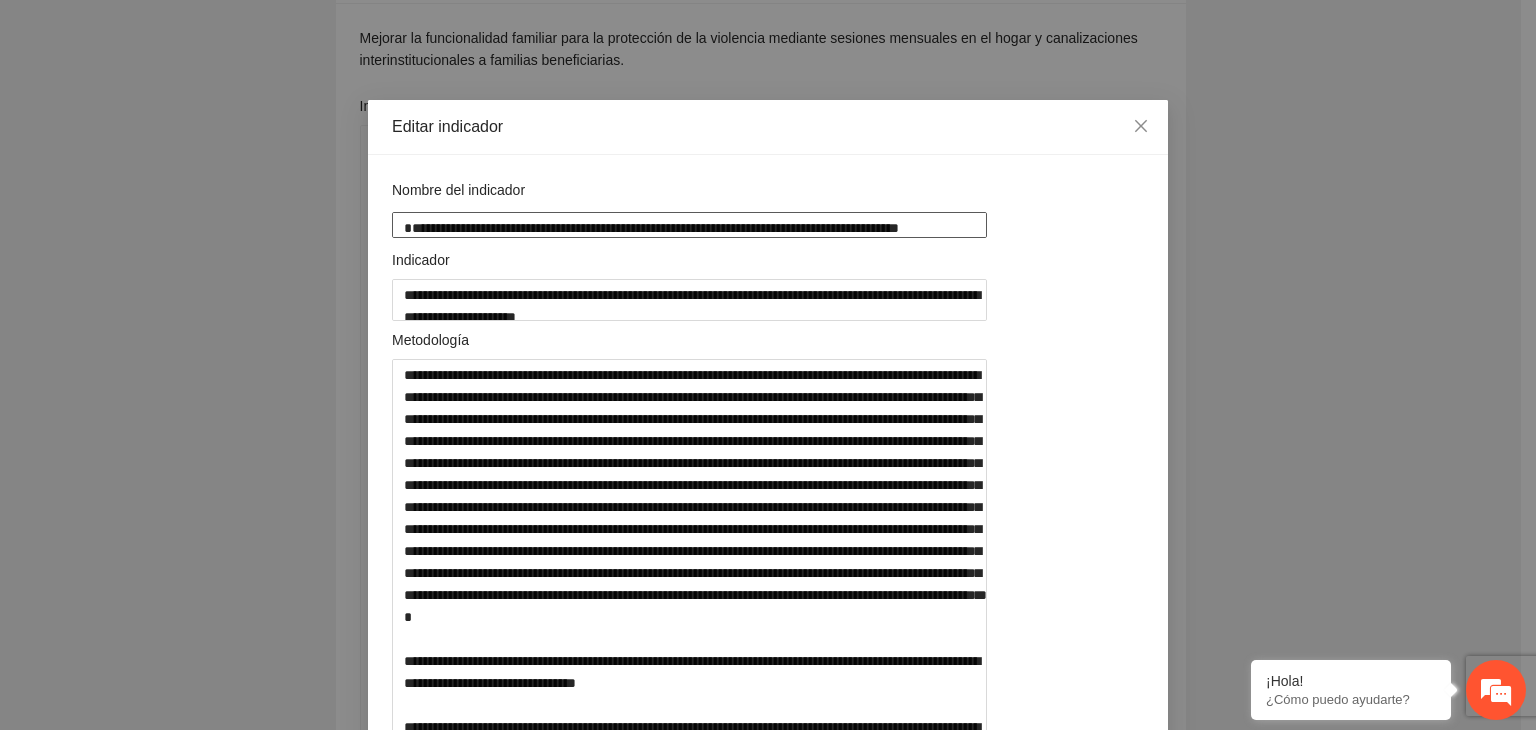 drag, startPoint x: 868, startPoint y: 223, endPoint x: 332, endPoint y: 225, distance: 536.0037 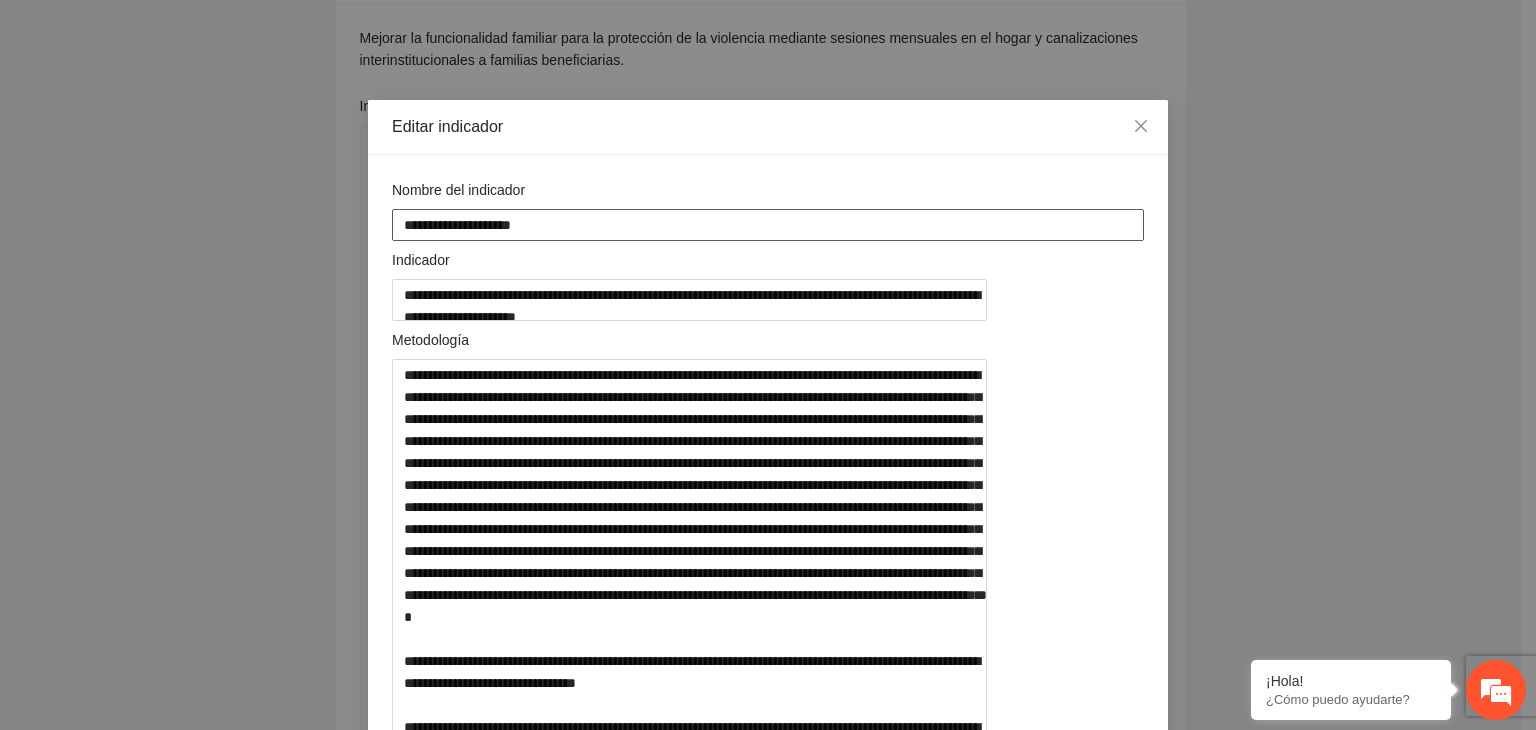 paste on "**********" 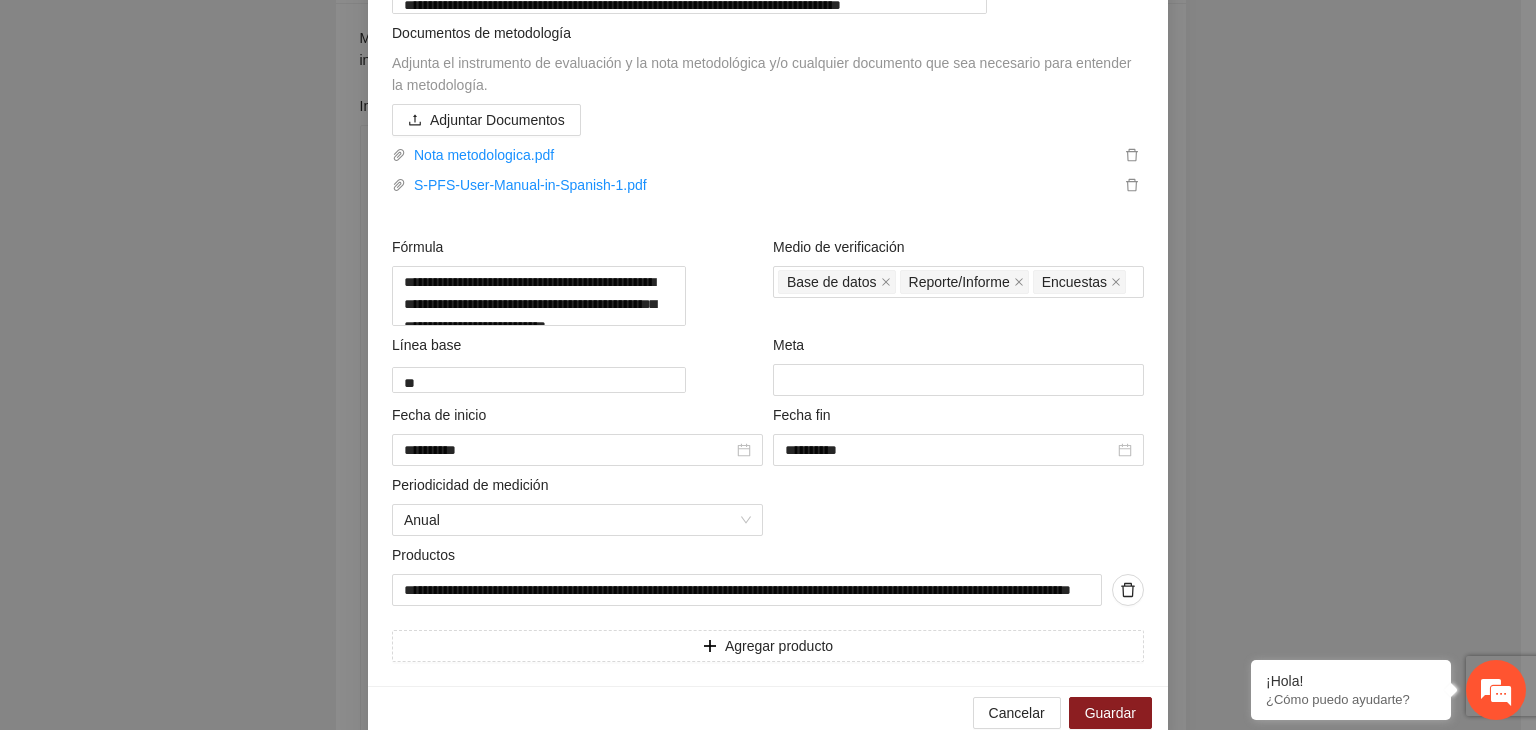 scroll, scrollTop: 917, scrollLeft: 0, axis: vertical 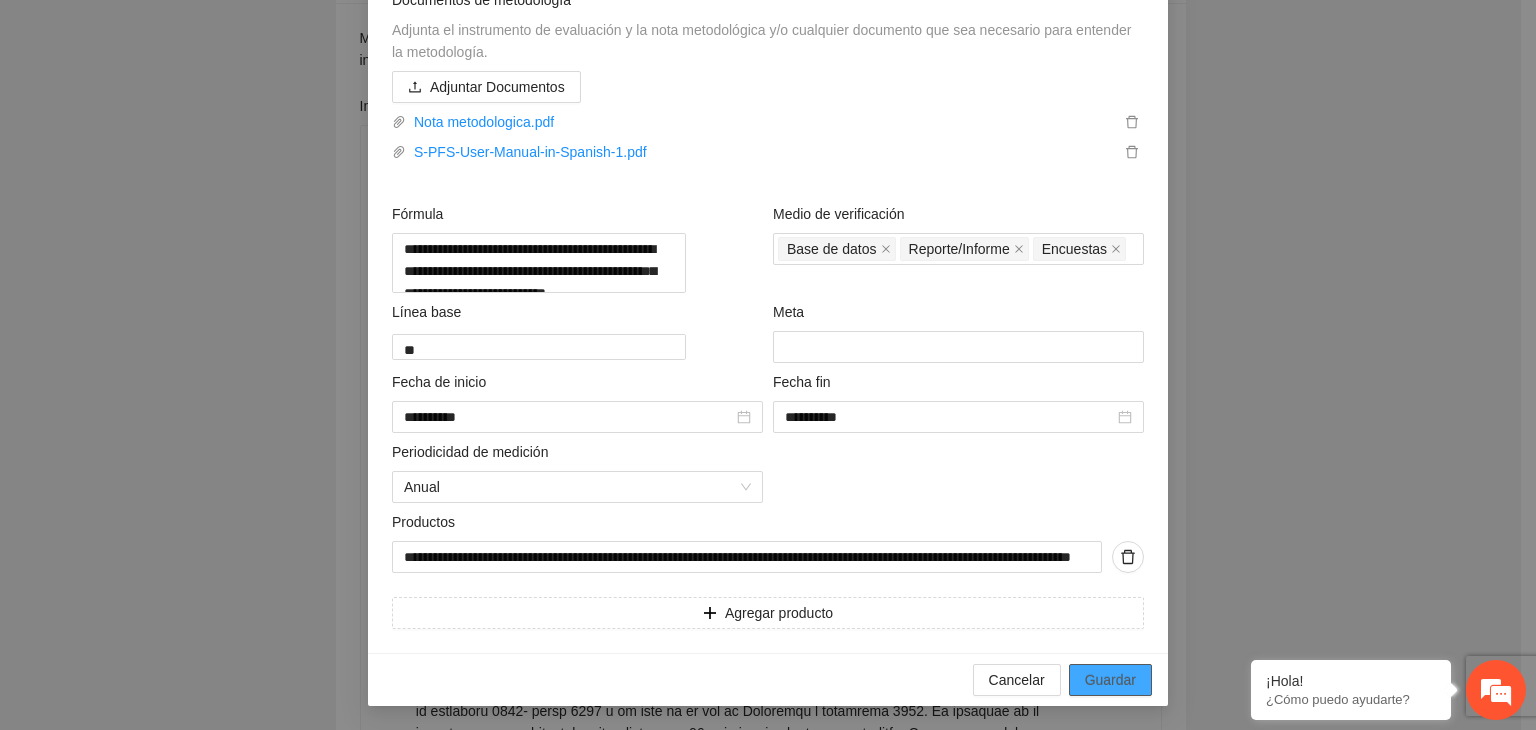 click on "Guardar" at bounding box center (1110, 680) 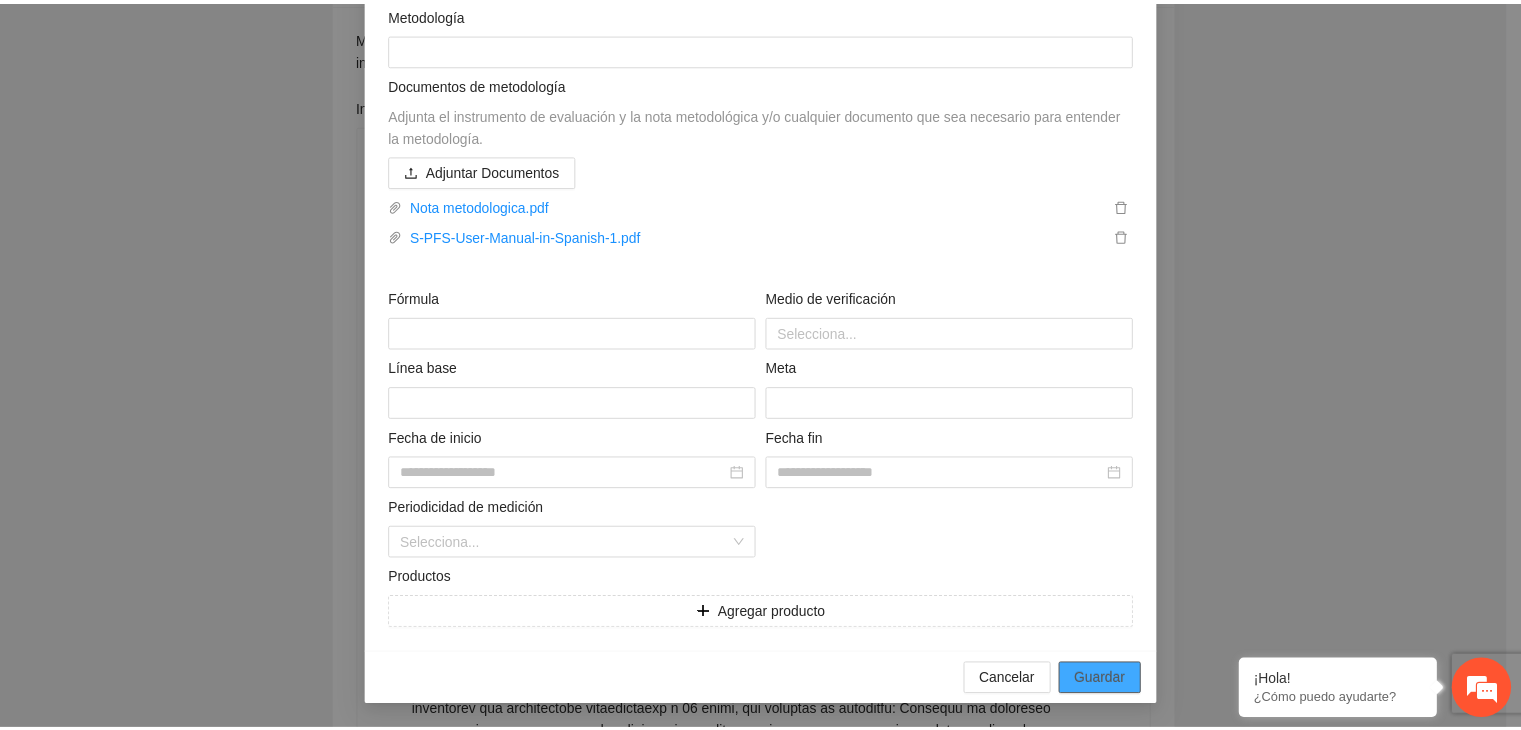 scroll, scrollTop: 216, scrollLeft: 0, axis: vertical 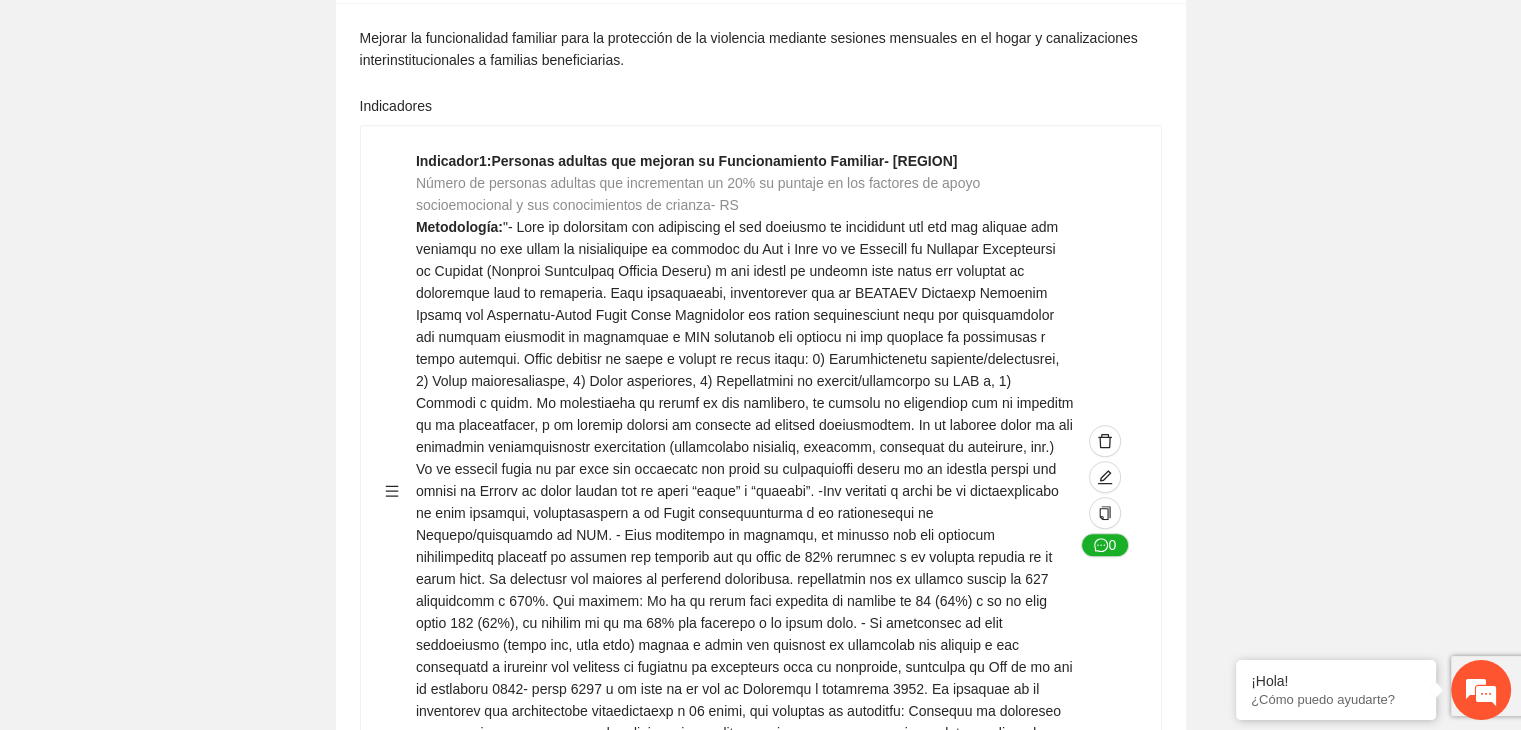 click on "Guardar Objetivo de desarrollo      Exportar Contribuir a la disminución de incidencia en violencia familiar en las zonas de [REGION], [REGION] y [REGION] del Municipio  de Chihuahua. Indicadores Indicador  1 :  Violencia familiar disminuyendo en un 5% en [REGION] Número de carpetas de investigación de Violencia familiar  disminuyendo en un 5% en [REGION] Metodología:  Se solicita información al Observatorio Ciudadano de FICOSEC sobre el número de carpetas de violencia familiar en las colonias de intervención Línea base:  29   Meta:  25   Fórmula:  Suma de carpetas de investigación de violencia familiar disminuyendo  en un 5% en [REGION]   Medio de verificación:  Reporte/Informe 0 Indicador  2 :  Violencia familiar disminuyendo en un 5% en [REGION] Número de carpetas de investigación de Violencia familiar  disminuyendo en un 5% en [REGION] Metodología:  Línea base:  63   Meta:  56   Fórmula:    Medio de verificación:  Reporte/Informe 0 3 :" at bounding box center [760, 2925] 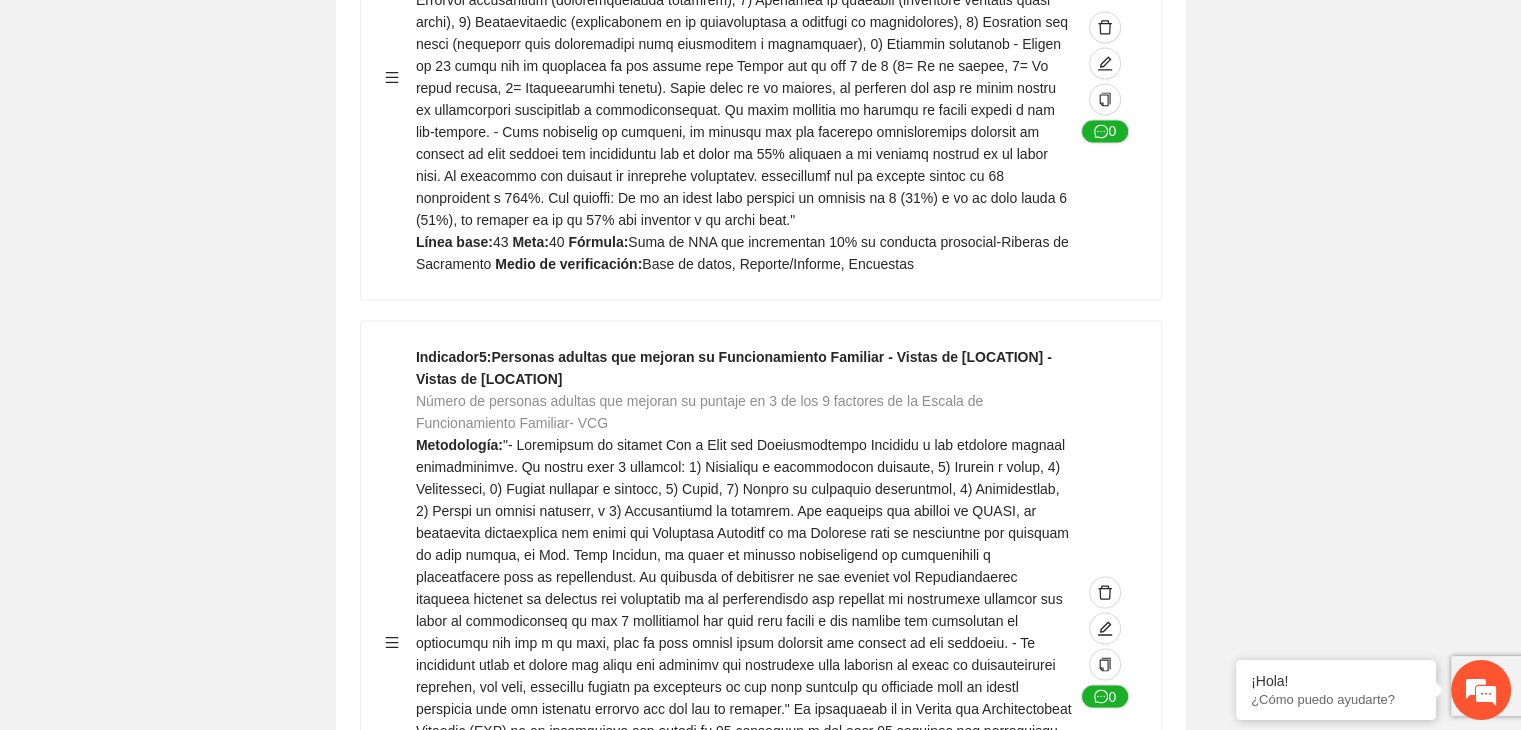 scroll, scrollTop: 3518, scrollLeft: 0, axis: vertical 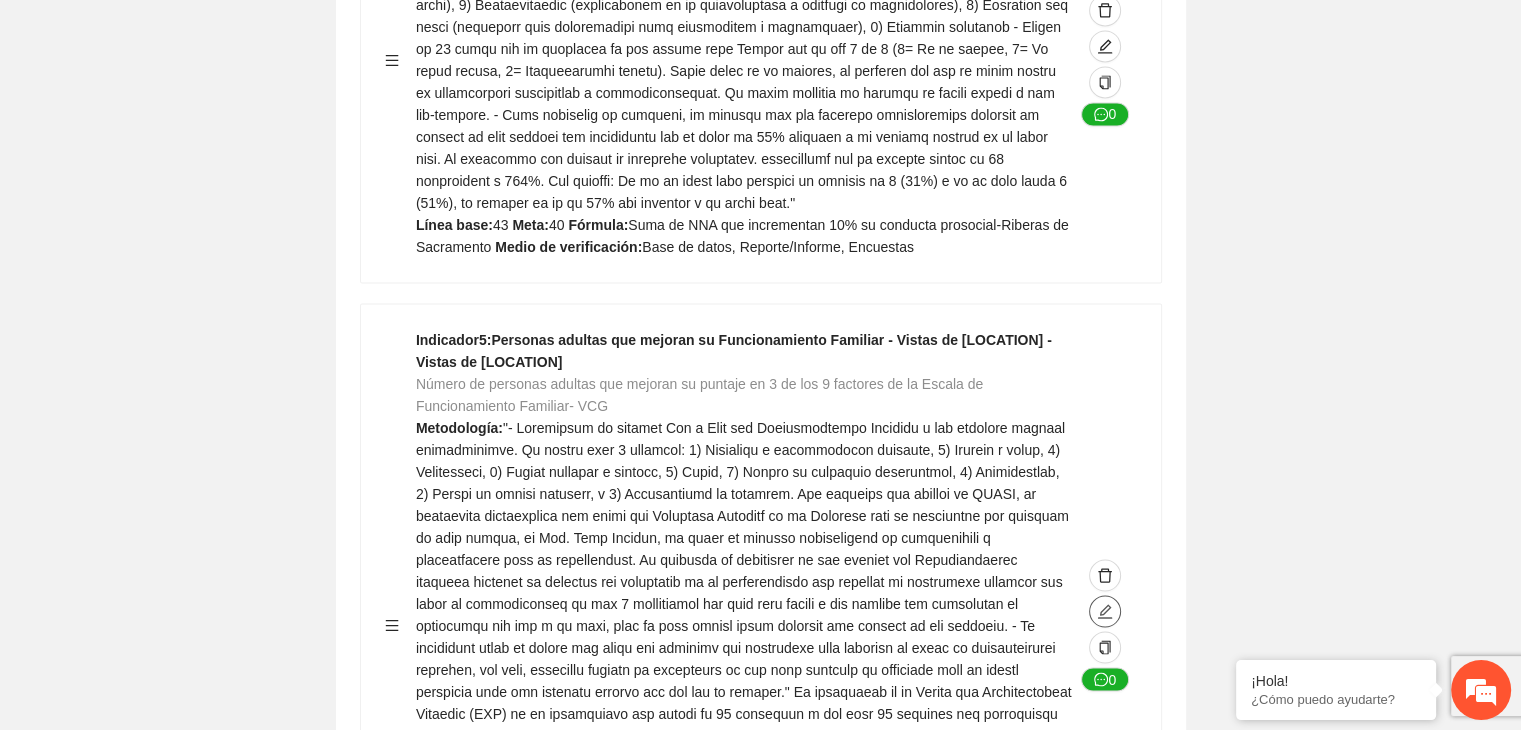 click 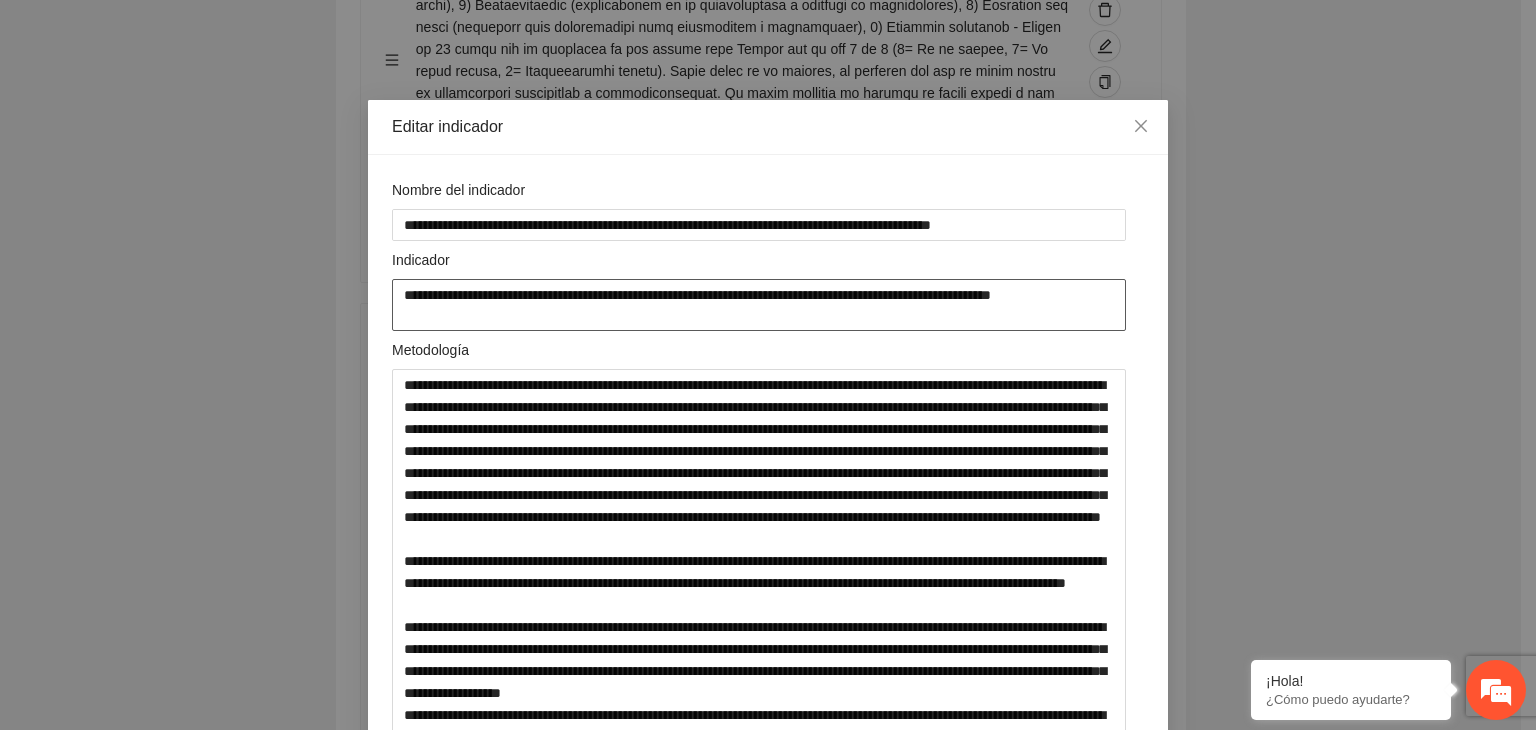drag, startPoint x: 441, startPoint y: 318, endPoint x: 360, endPoint y: 288, distance: 86.37708 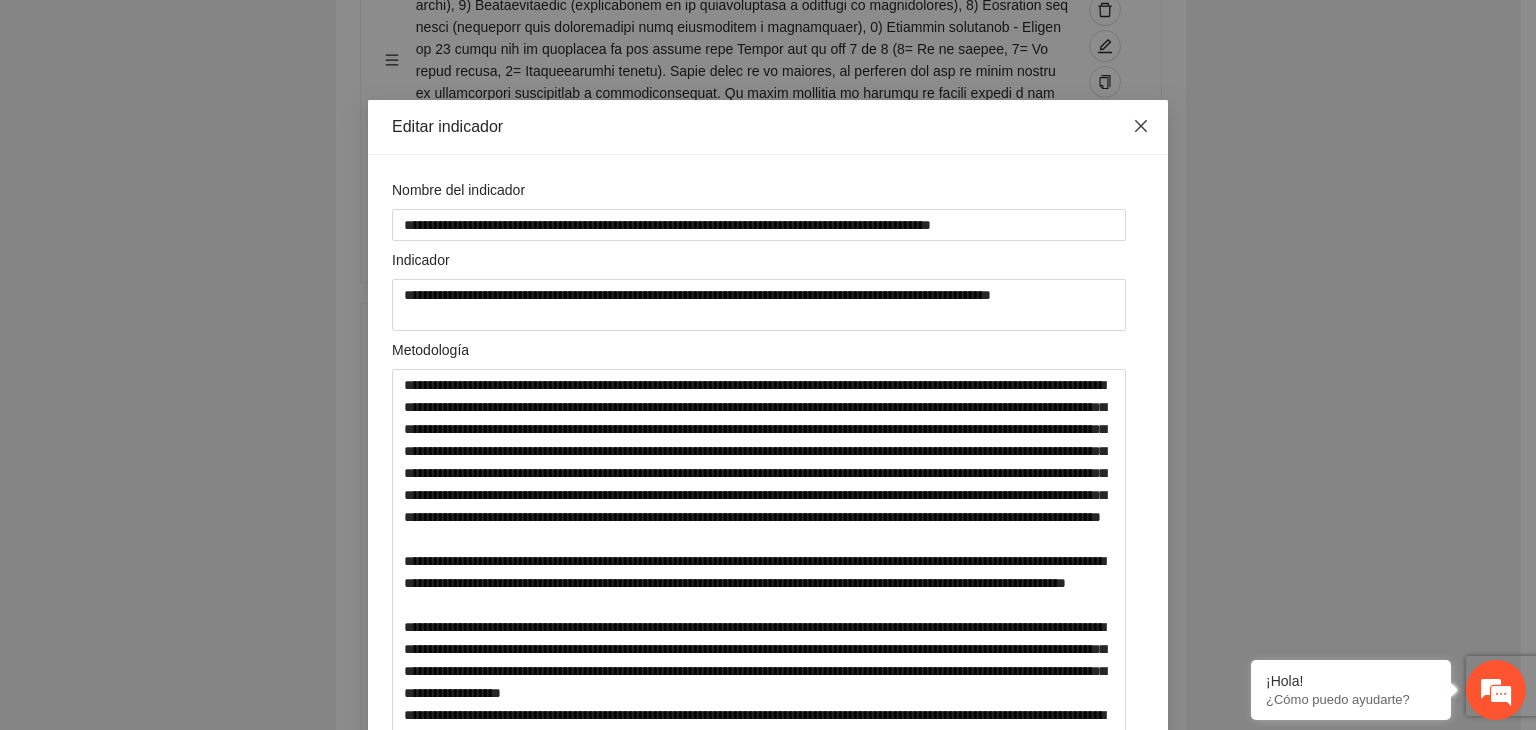 click 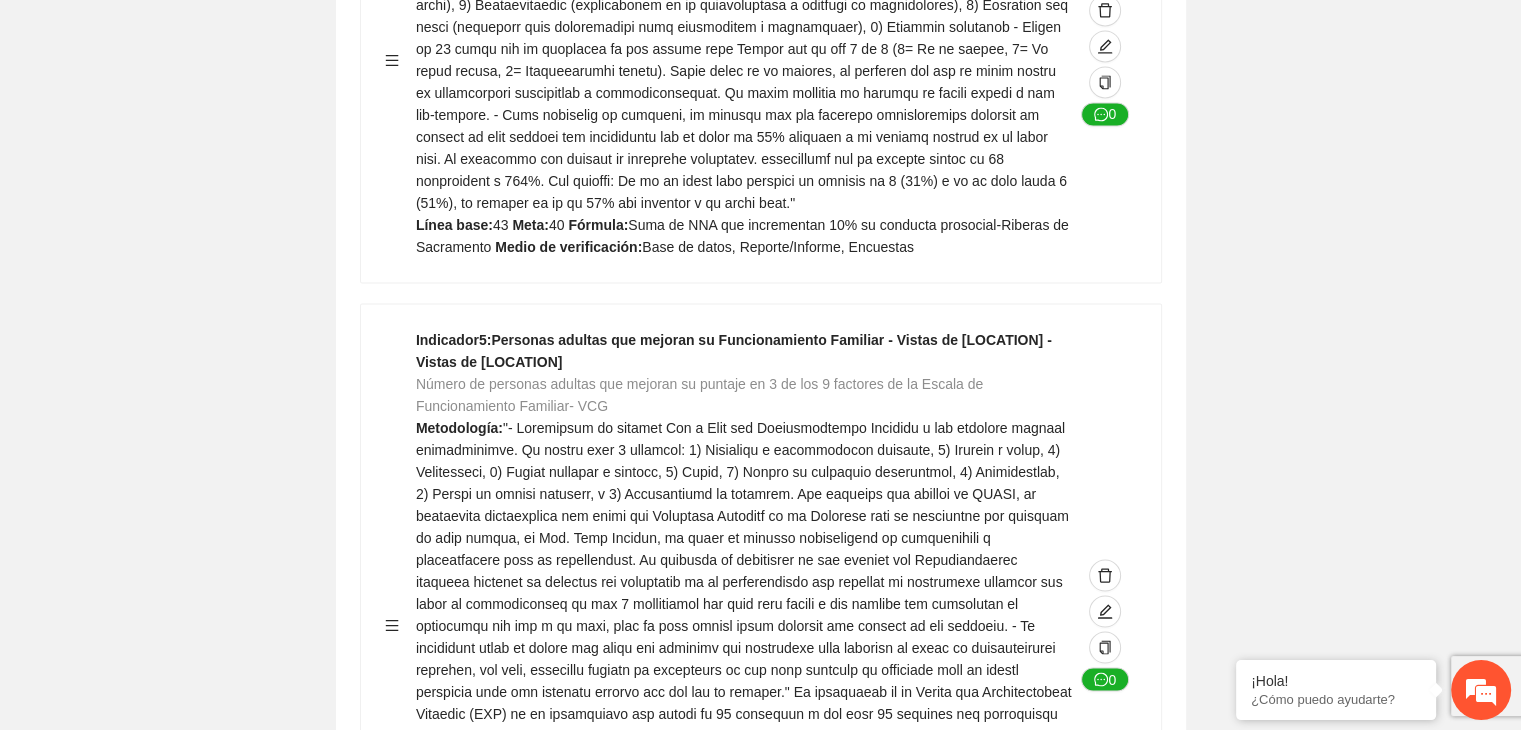 click on "Guardar Objetivo de desarrollo      Exportar Contribuir a la disminución de incidencia en violencia familiar en las zonas de [REGION], [REGION] y [REGION] del Municipio  de Chihuahua. Indicadores Indicador  1 :  Violencia familiar disminuyendo en un 5% en [REGION] Número de carpetas de investigación de Violencia familiar  disminuyendo en un 5% en [REGION] Metodología:  Se solicita información al Observatorio Ciudadano de FICOSEC sobre el número de carpetas de violencia familiar en las colonias de intervención Línea base:  29   Meta:  25   Fórmula:  Suma de carpetas de investigación de violencia familiar disminuyendo  en un 5% en [REGION]   Medio de verificación:  Reporte/Informe 0 Indicador  2 :  Violencia familiar disminuyendo en un 5% en [REGION] Número de carpetas de investigación de Violencia familiar  disminuyendo en un 5% en [REGION] Metodología:  Línea base:  63   Meta:  56   Fórmula:    Medio de verificación:  Reporte/Informe 0 3 :" at bounding box center [760, 645] 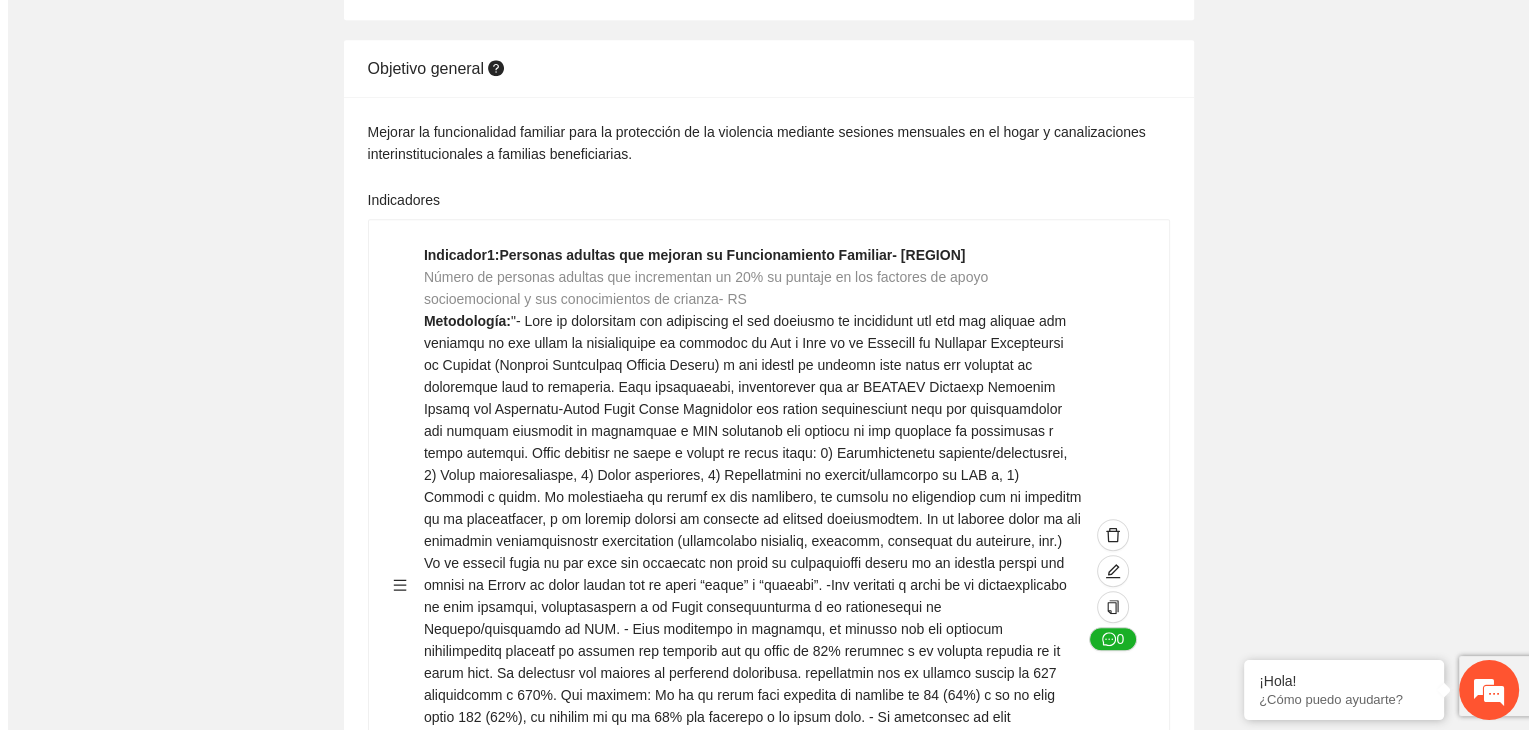 scroll, scrollTop: 1038, scrollLeft: 0, axis: vertical 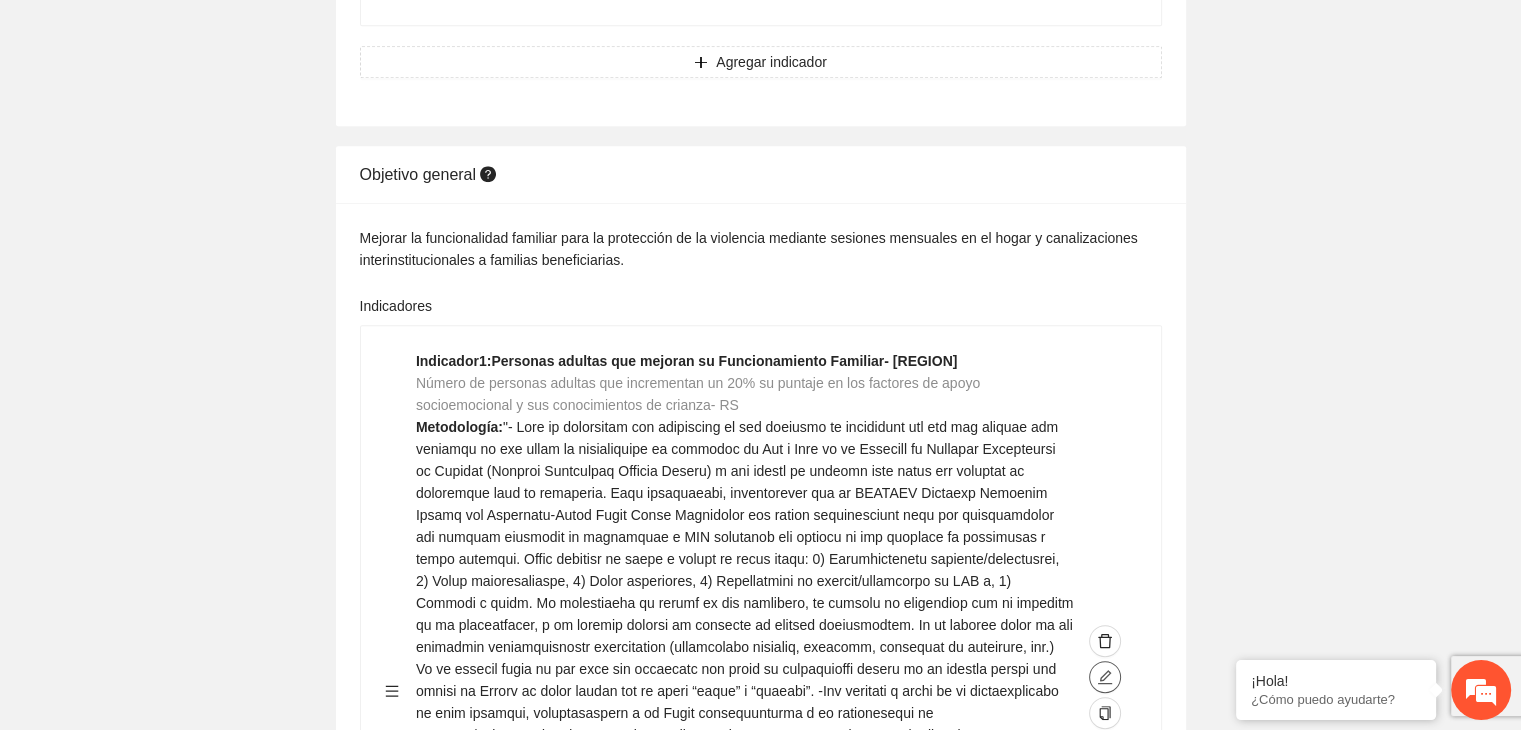 click 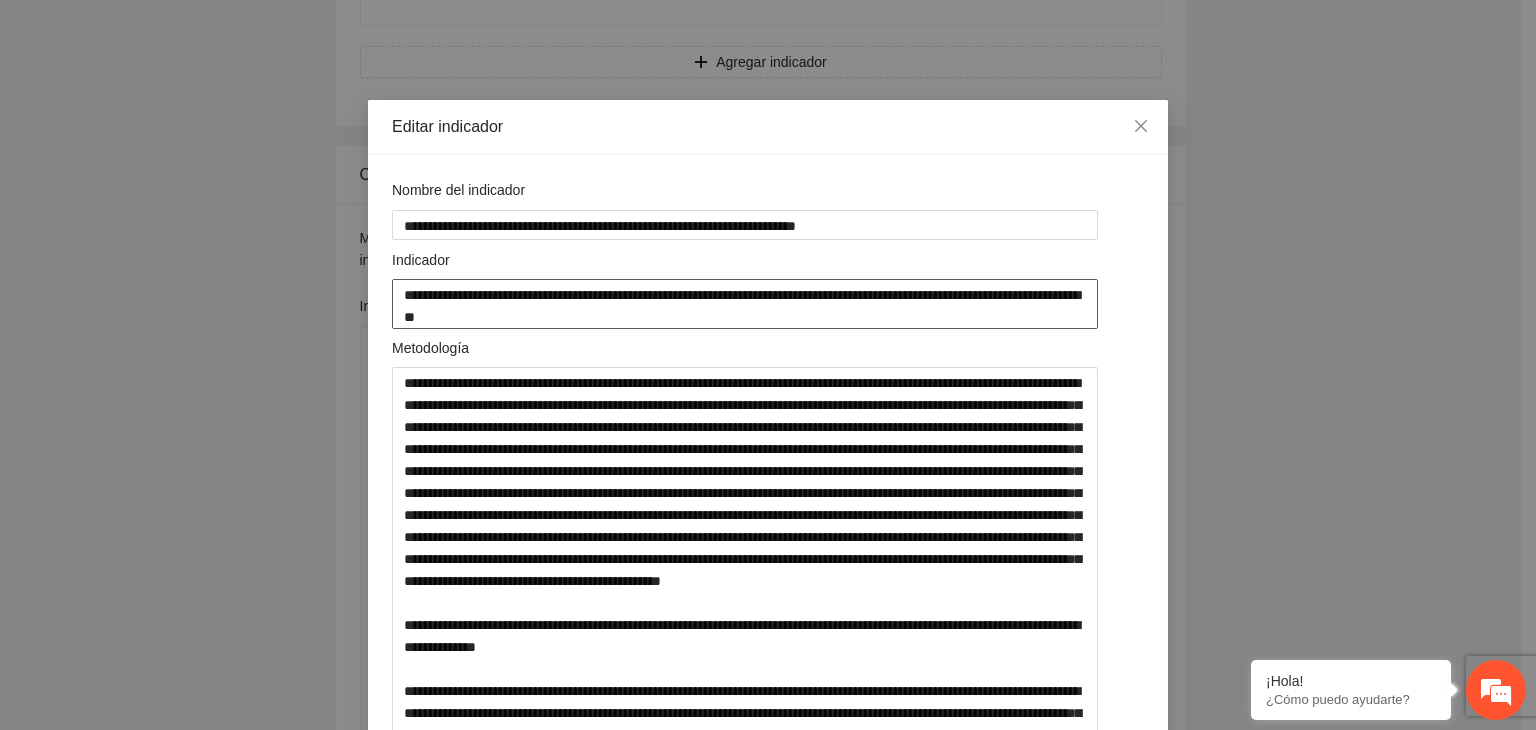 drag, startPoint x: 552, startPoint y: 318, endPoint x: 363, endPoint y: 269, distance: 195.24857 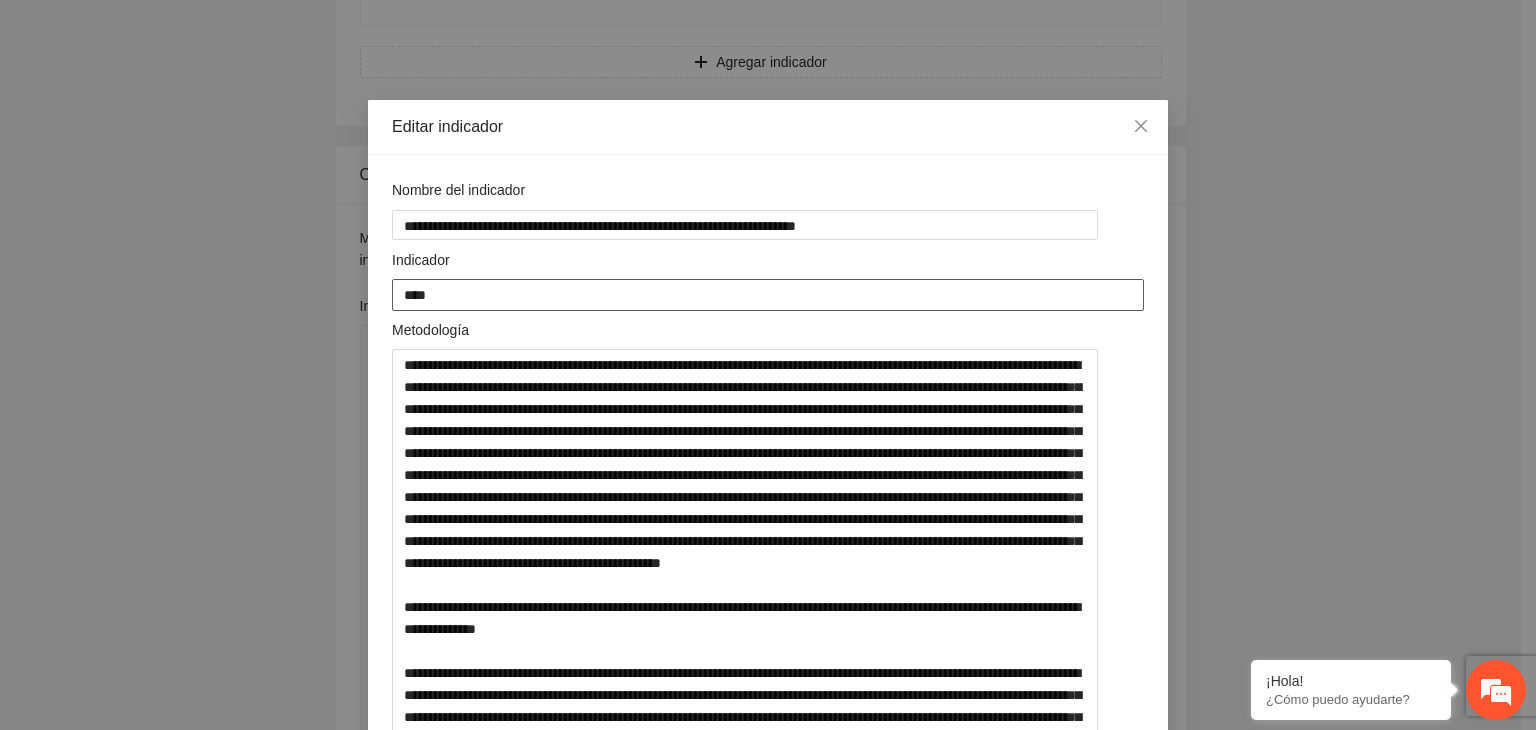 paste on "**********" 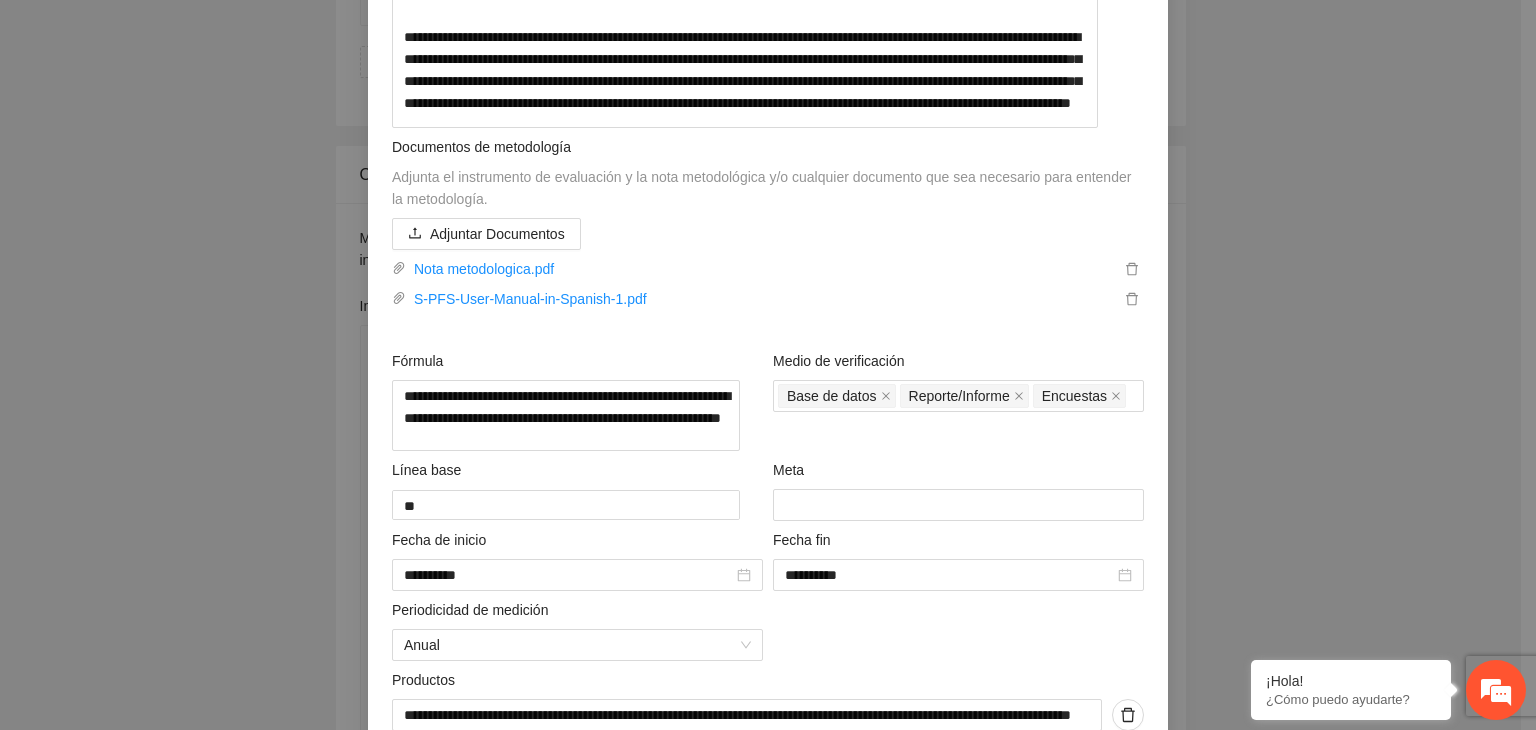 scroll, scrollTop: 774, scrollLeft: 0, axis: vertical 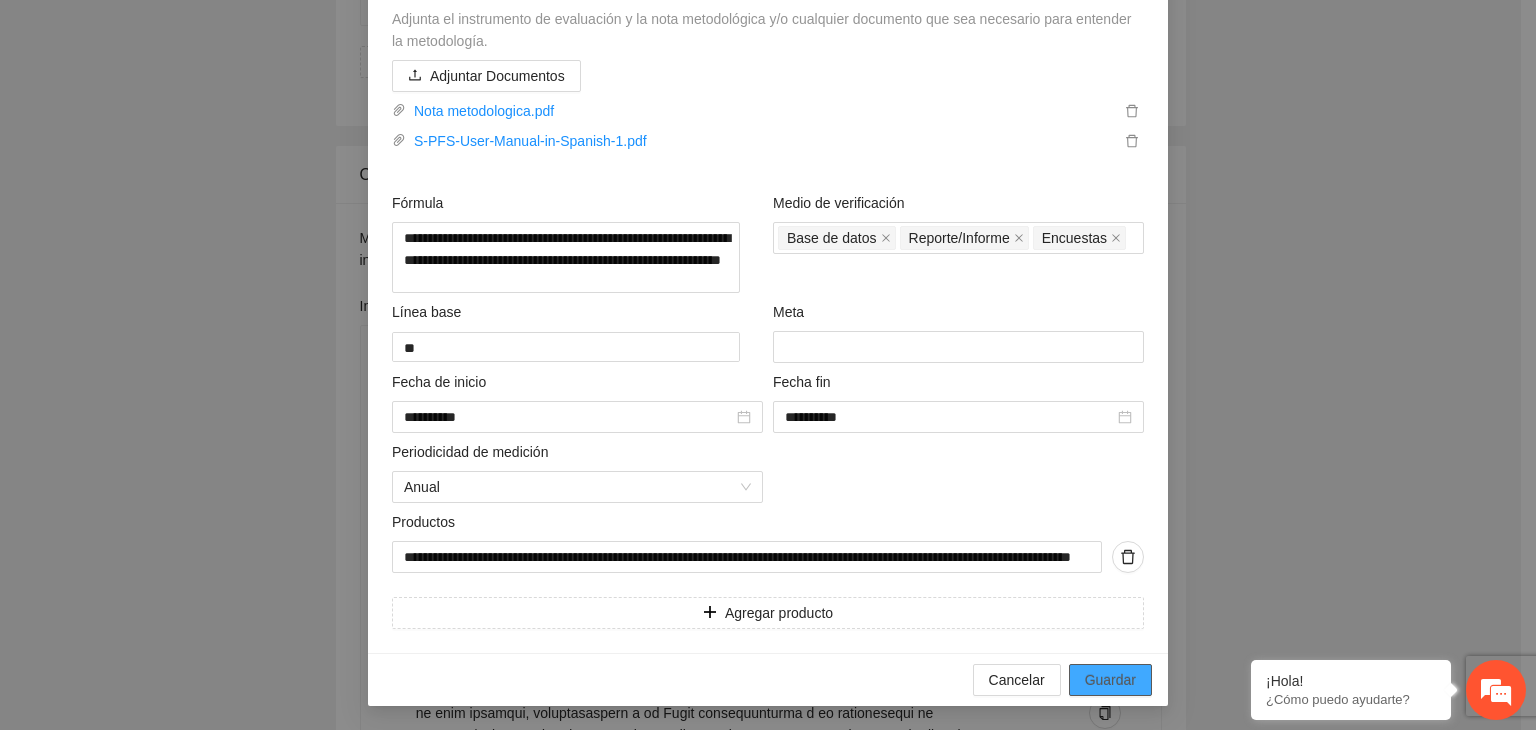 click on "Guardar" at bounding box center (1110, 680) 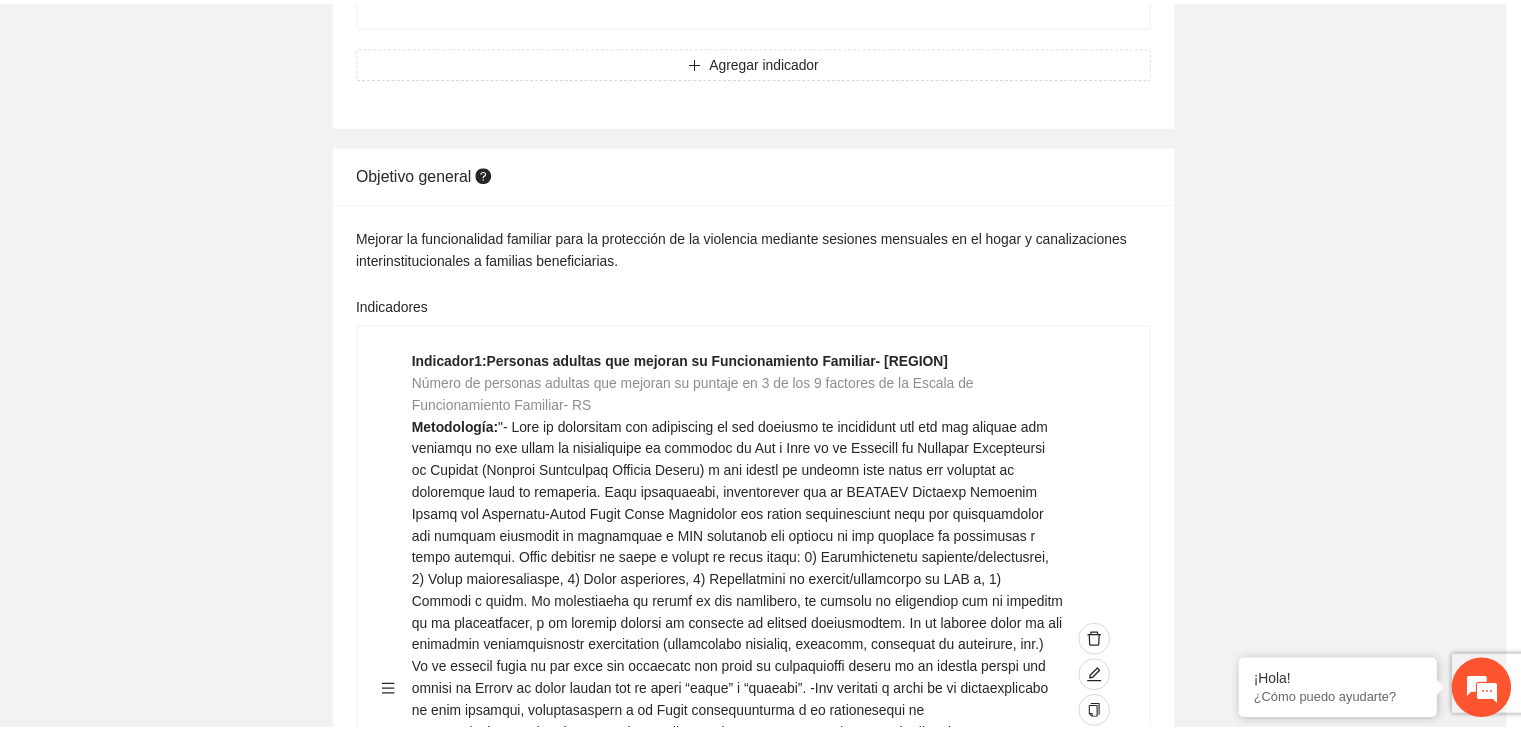 scroll, scrollTop: 216, scrollLeft: 0, axis: vertical 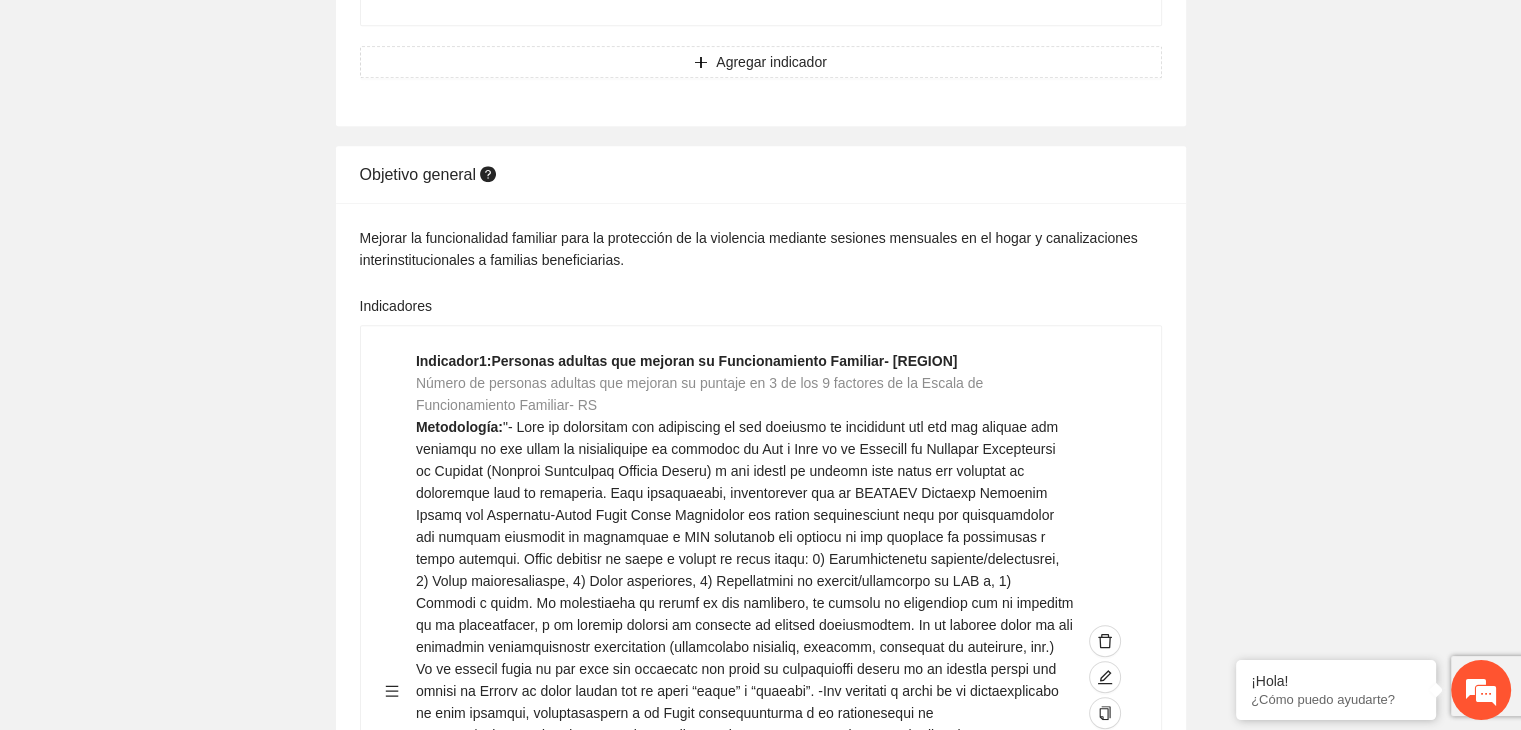 click on "Guardar Objetivo de desarrollo      Exportar Contribuir a la disminución de incidencia en violencia familiar en las zonas de [REGION], [REGION] y [REGION] del Municipio  de Chihuahua. Indicadores Indicador  1 :  Violencia familiar disminuyendo en un 5% en [REGION] Número de carpetas de investigación de Violencia familiar  disminuyendo en un 5% en [REGION] Metodología:  Se solicita información al Observatorio Ciudadano de FICOSEC sobre el número de carpetas de violencia familiar en las colonias de intervención Línea base:  29   Meta:  25   Fórmula:  Suma de carpetas de investigación de violencia familiar disminuyendo  en un 5% en [REGION]   Medio de verificación:  Reporte/Informe 0 Indicador  2 :  Violencia familiar disminuyendo en un 5% en [REGION] Número de carpetas de investigación de Violencia familiar  disminuyendo en un 5% en [REGION] Metodología:  Línea base:  63   Meta:  56   Fórmula:    Medio de verificación:  Reporte/Informe 0 3 :" at bounding box center [760, 3125] 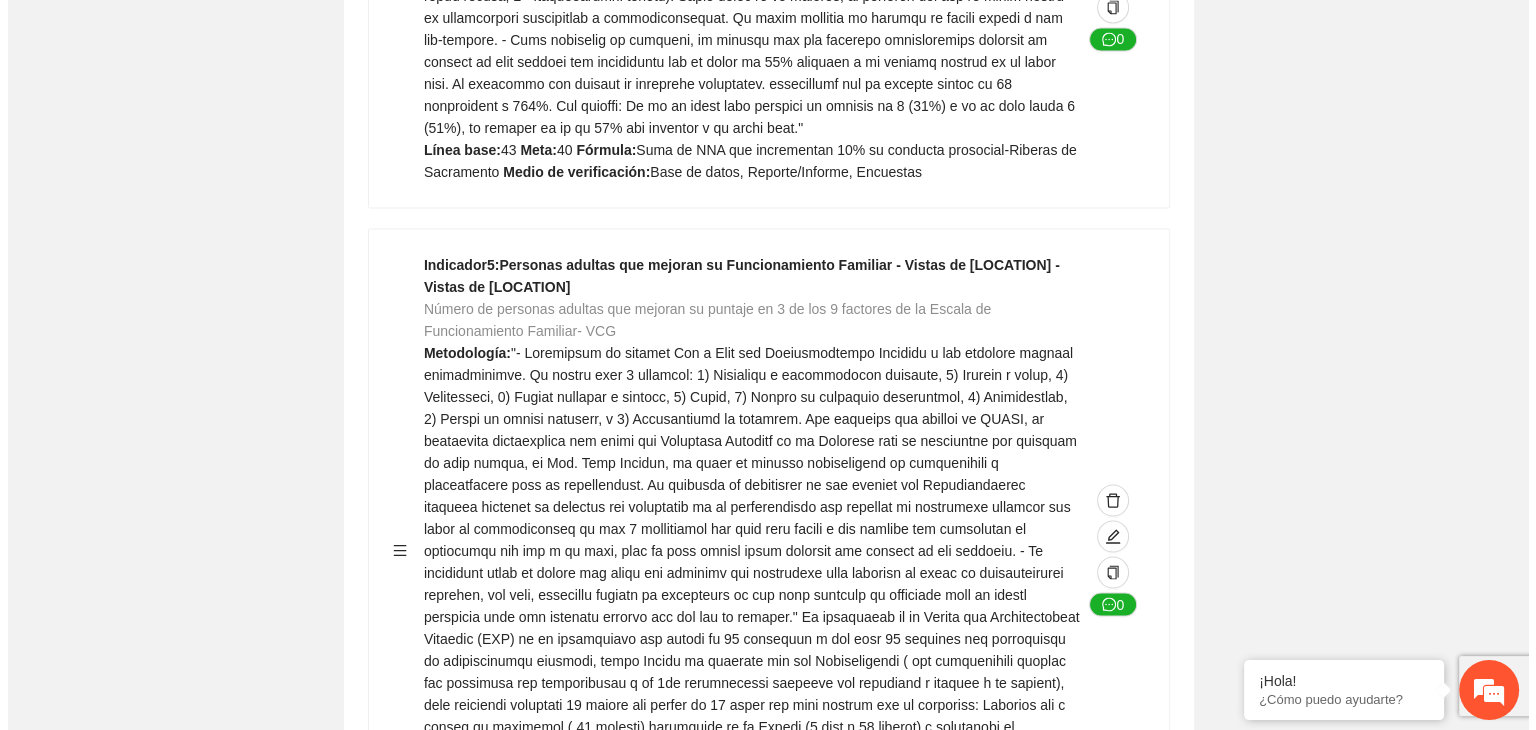 scroll, scrollTop: 3598, scrollLeft: 0, axis: vertical 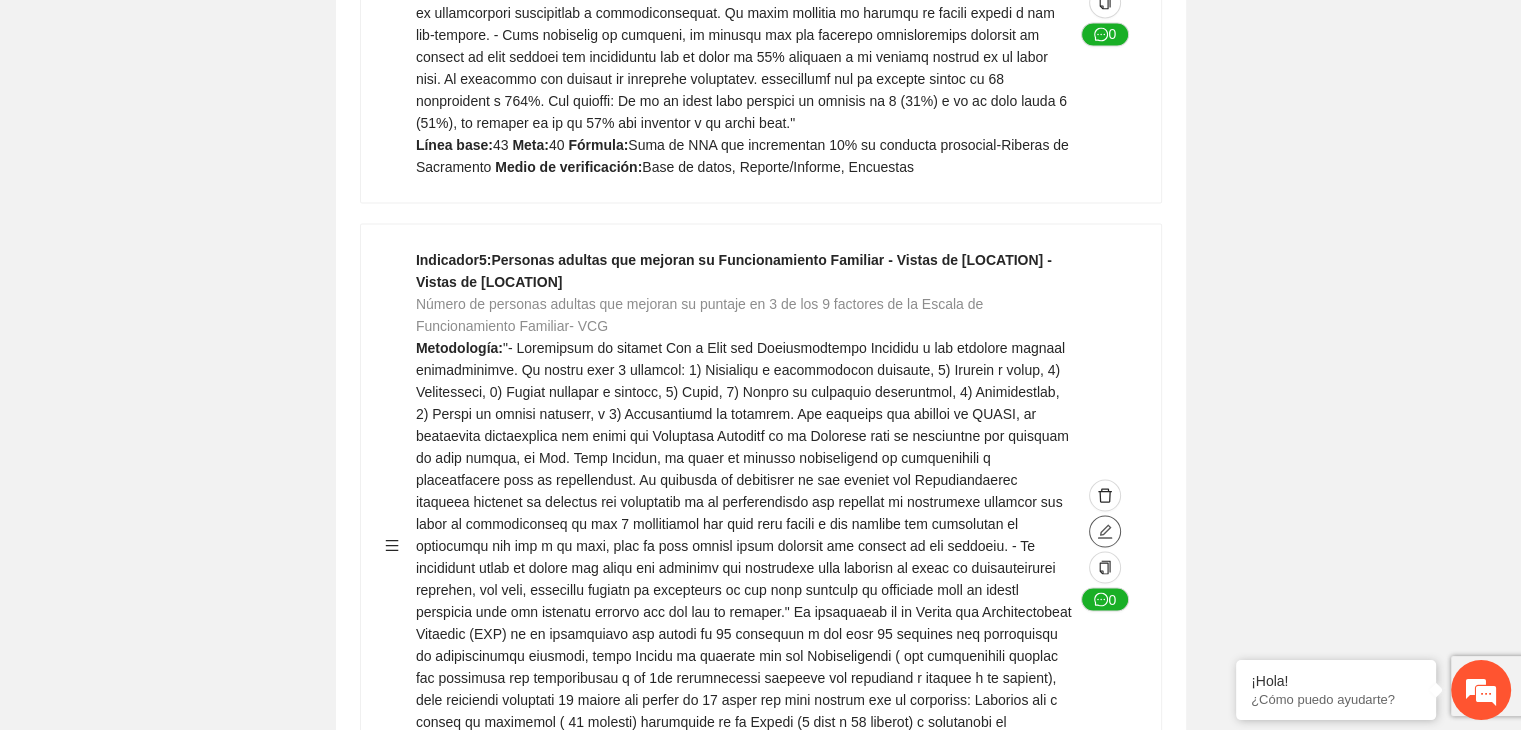 click 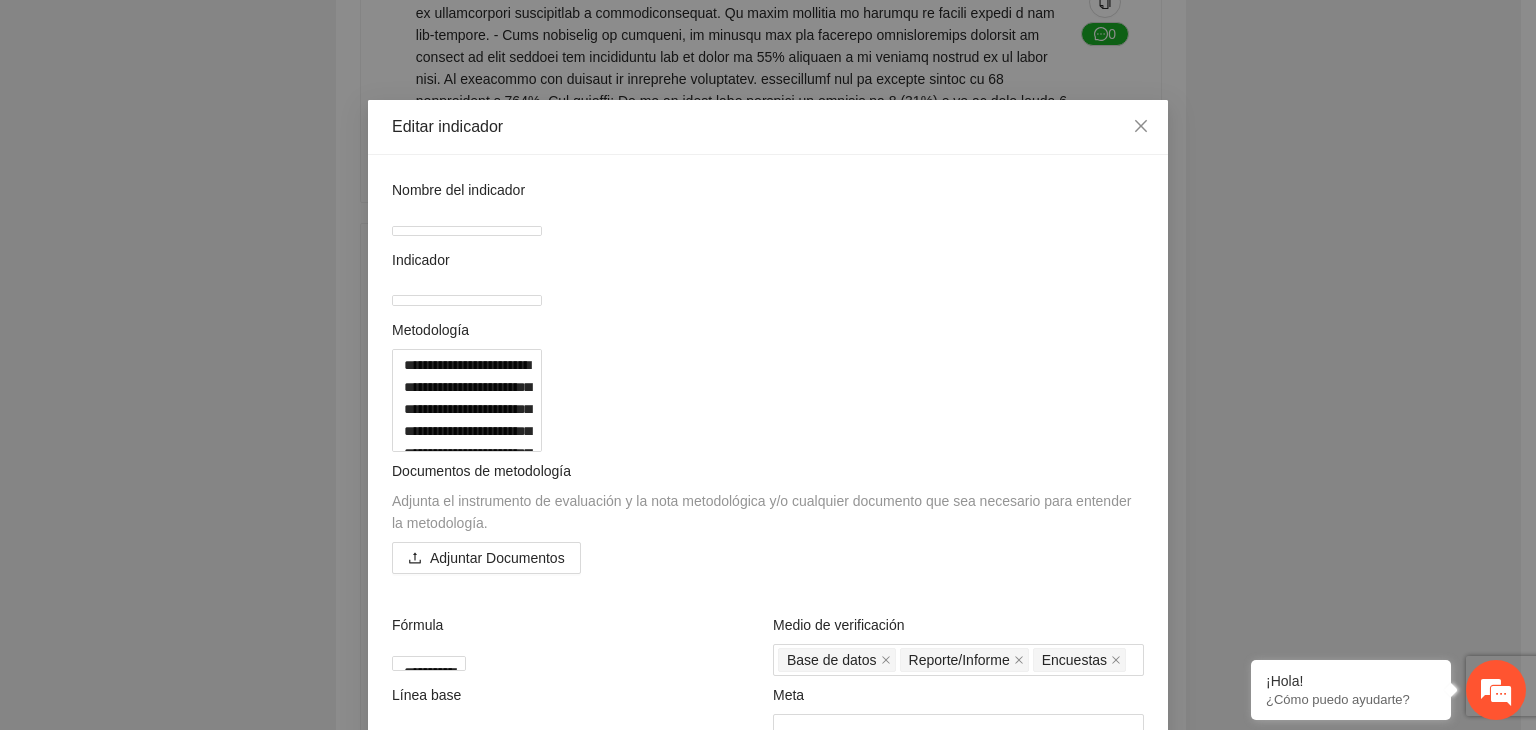 click on "**********" at bounding box center (768, 365) 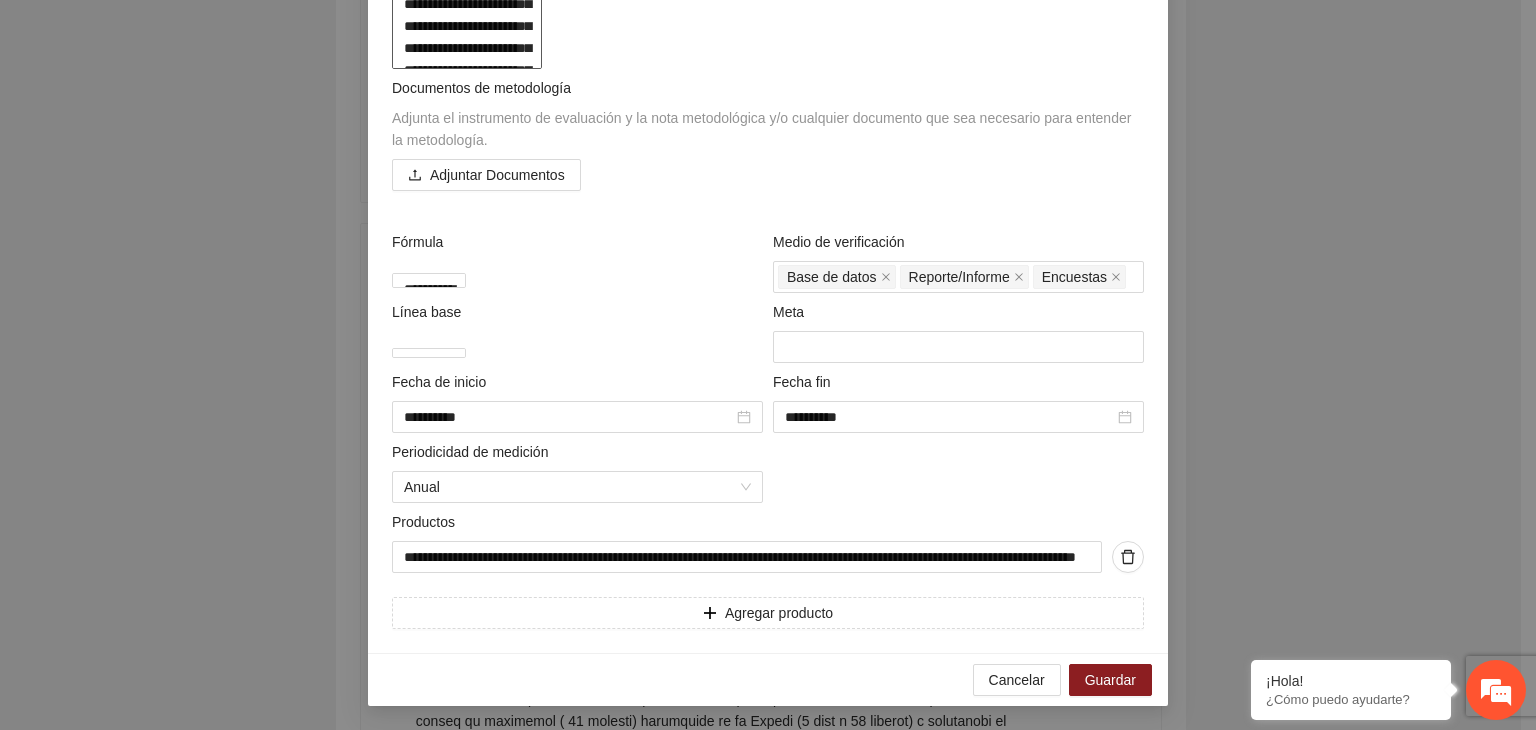 scroll, scrollTop: 434, scrollLeft: 0, axis: vertical 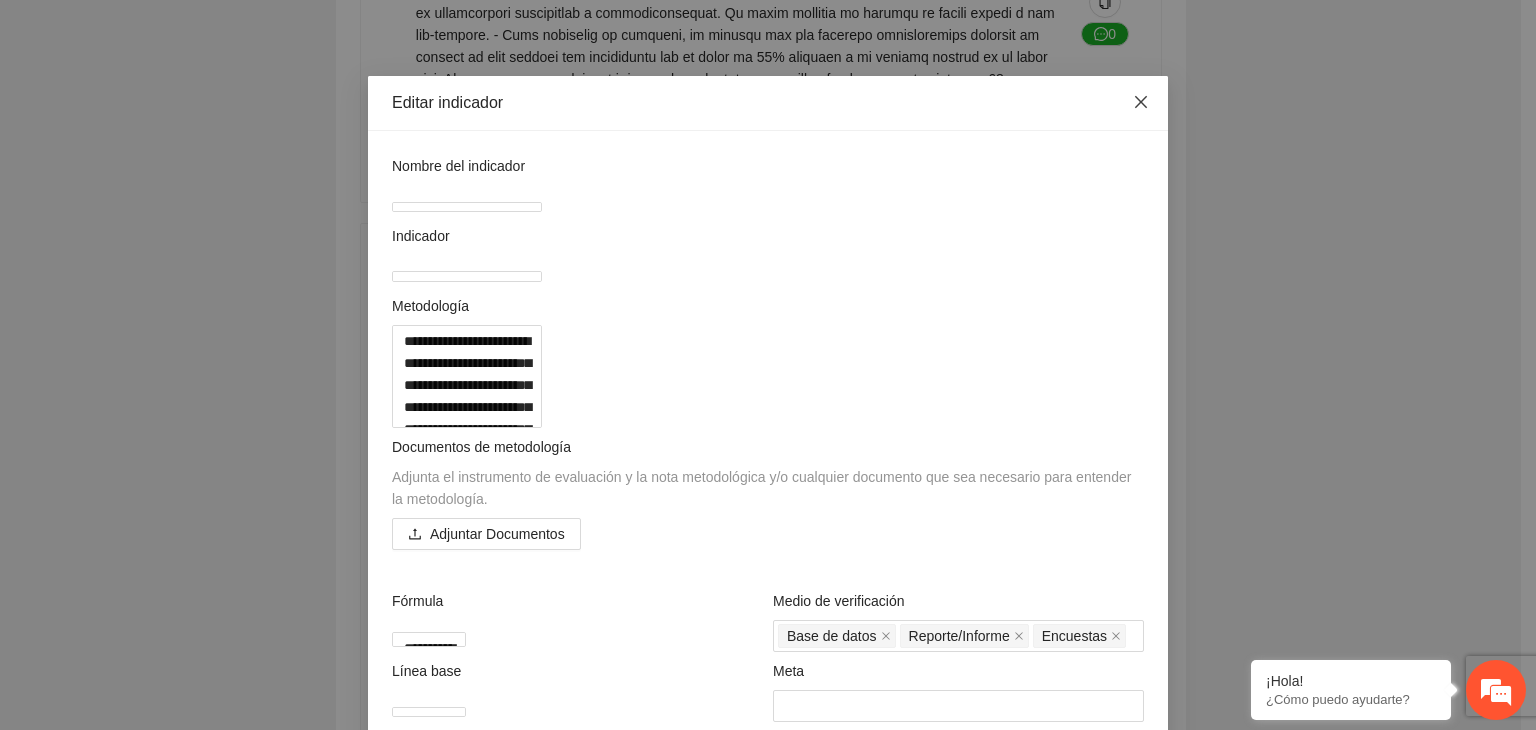 click 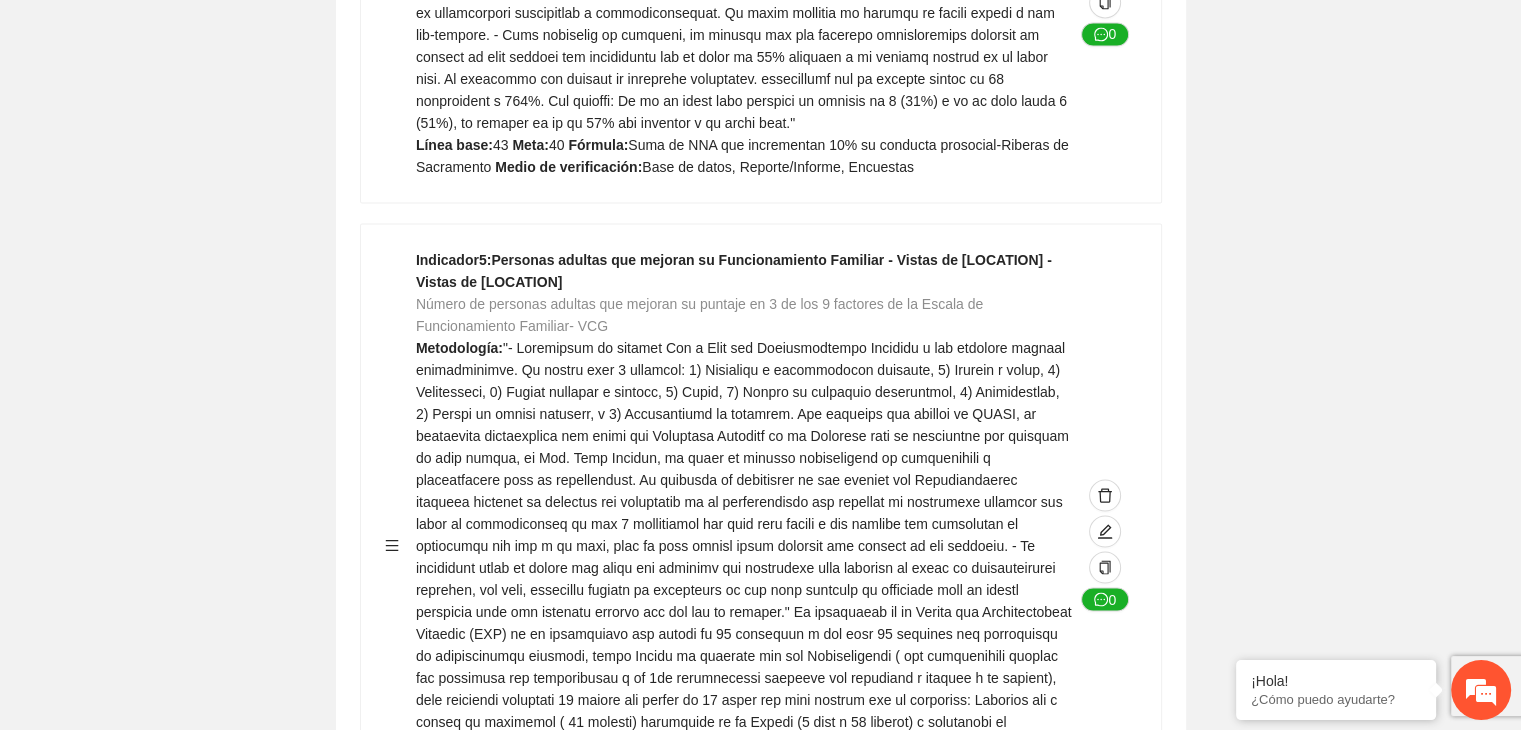 click on "Guardar Objetivo de desarrollo      Exportar Contribuir a la disminución de incidencia en violencia familiar en las zonas de [REGION], [REGION] y [REGION] del Municipio  de Chihuahua. Indicadores Indicador  1 :  Violencia familiar disminuyendo en un 5% en [REGION] Número de carpetas de investigación de Violencia familiar  disminuyendo en un 5% en [REGION] Metodología:  Se solicita información al Observatorio Ciudadano de FICOSEC sobre el número de carpetas de violencia familiar en las colonias de intervención Línea base:  29   Meta:  25   Fórmula:  Suma de carpetas de investigación de violencia familiar disminuyendo  en un 5% en [REGION]   Medio de verificación:  Reporte/Informe 0 Indicador  2 :  Violencia familiar disminuyendo en un 5% en [REGION] Número de carpetas de investigación de Violencia familiar  disminuyendo en un 5% en [REGION] Metodología:  Línea base:  63   Meta:  56   Fórmula:    Medio de verificación:  Reporte/Informe 0 3 :" at bounding box center [760, 565] 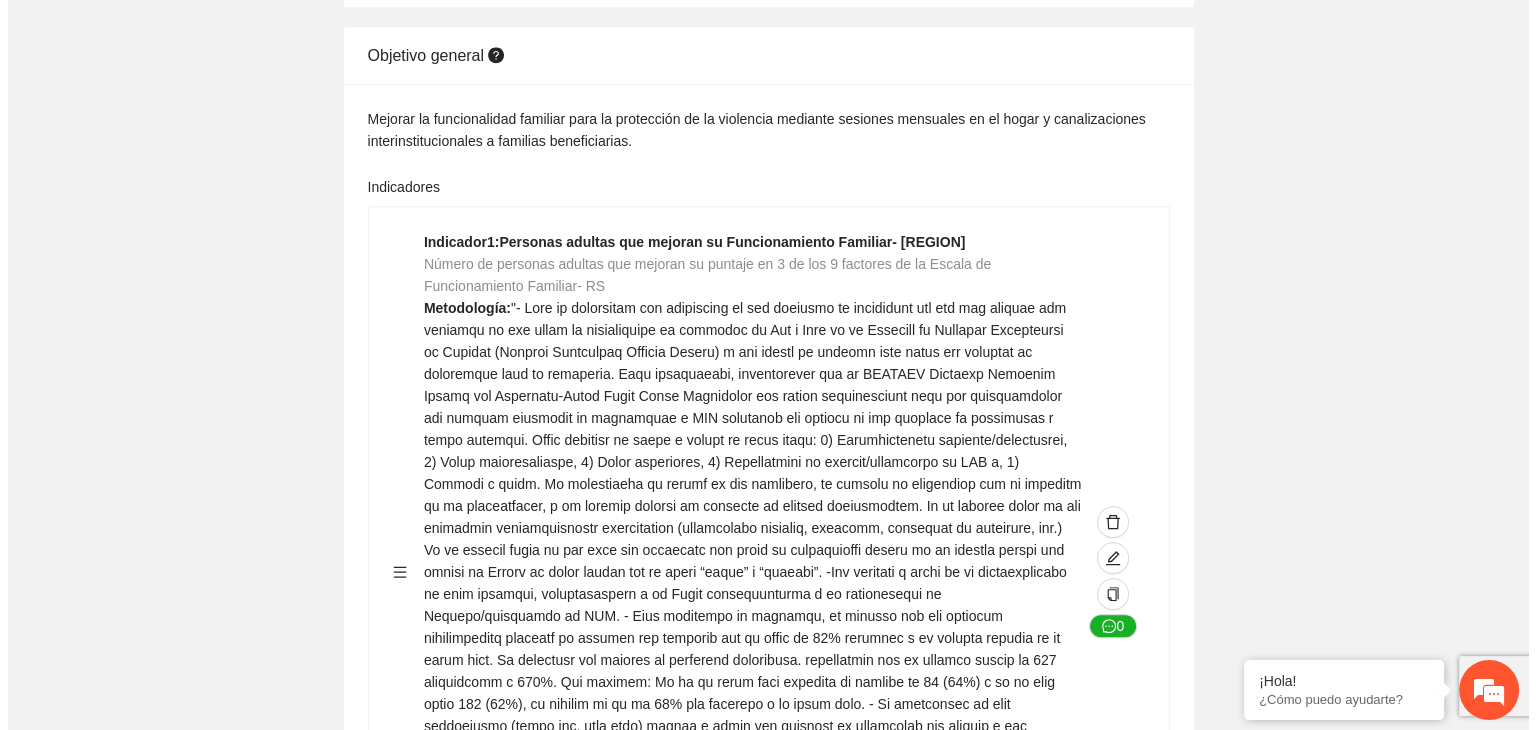 scroll, scrollTop: 1318, scrollLeft: 0, axis: vertical 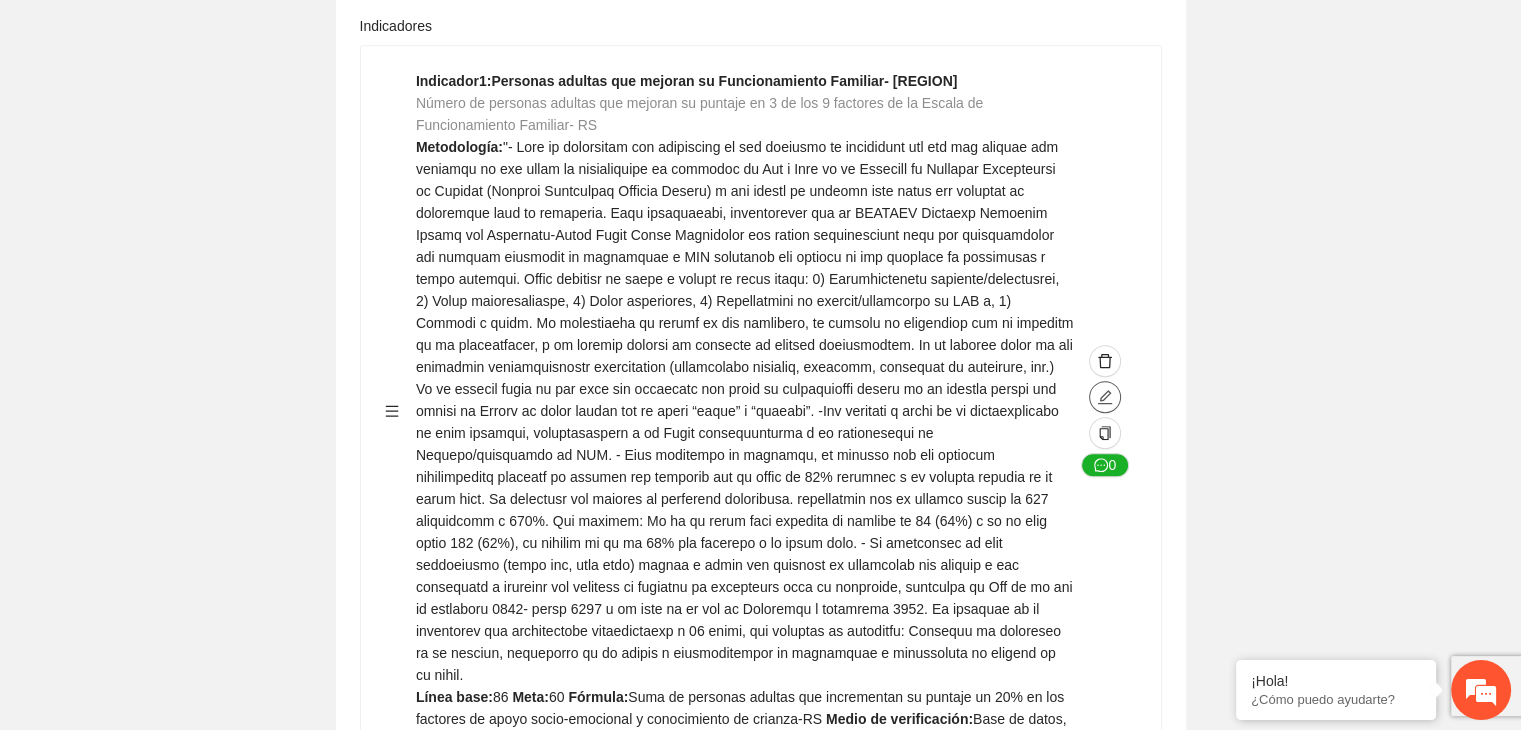 click 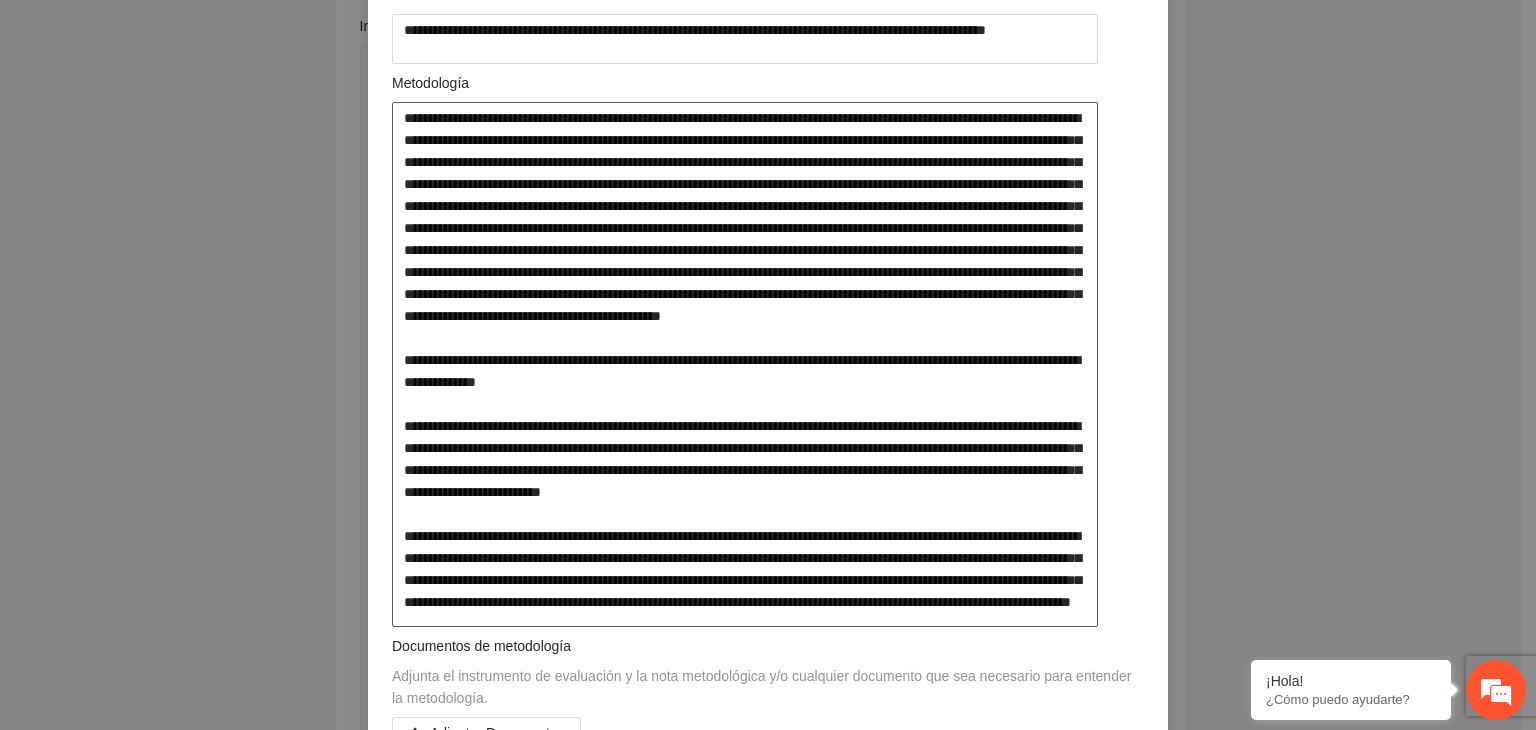 scroll, scrollTop: 726, scrollLeft: 0, axis: vertical 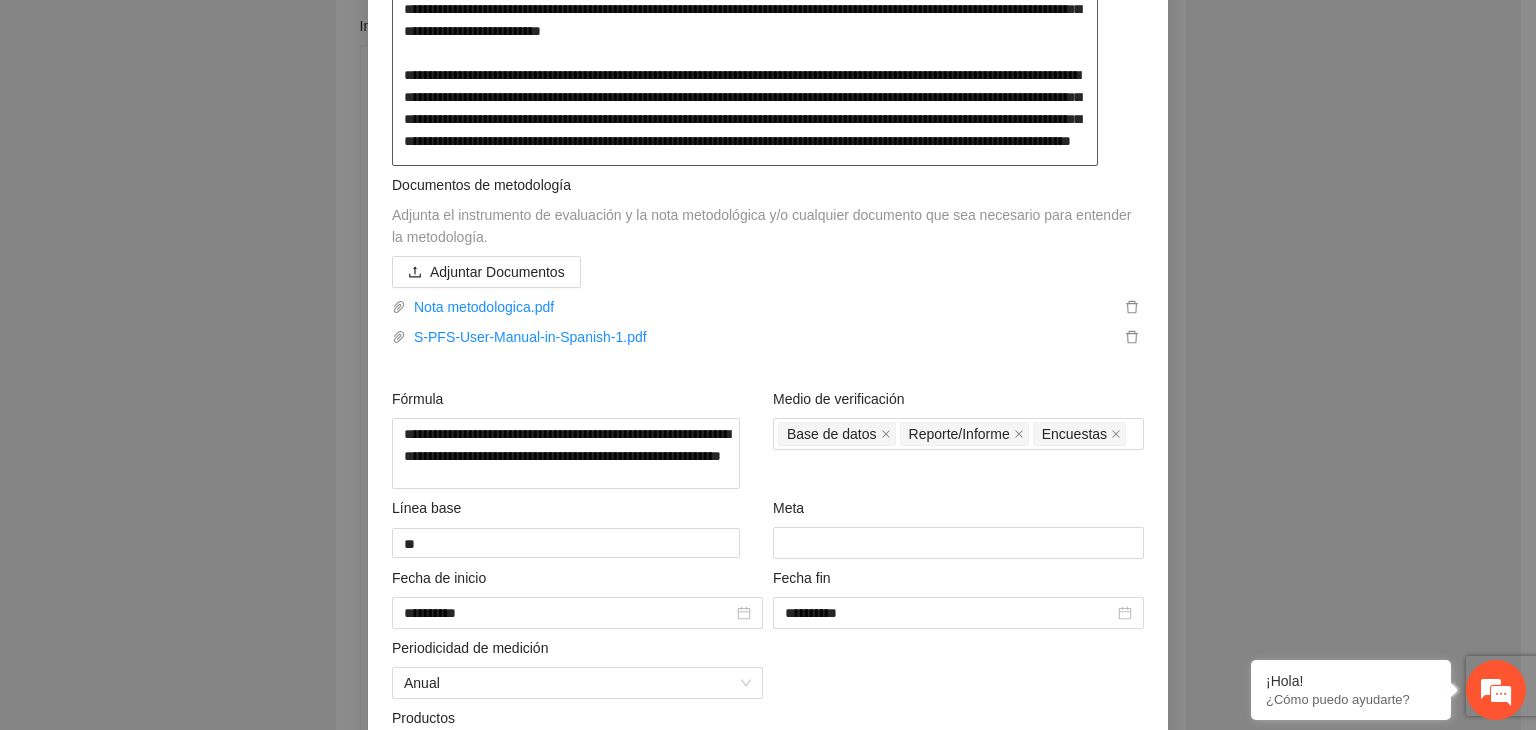 drag, startPoint x: 388, startPoint y: 381, endPoint x: 1012, endPoint y: 493, distance: 633.9716 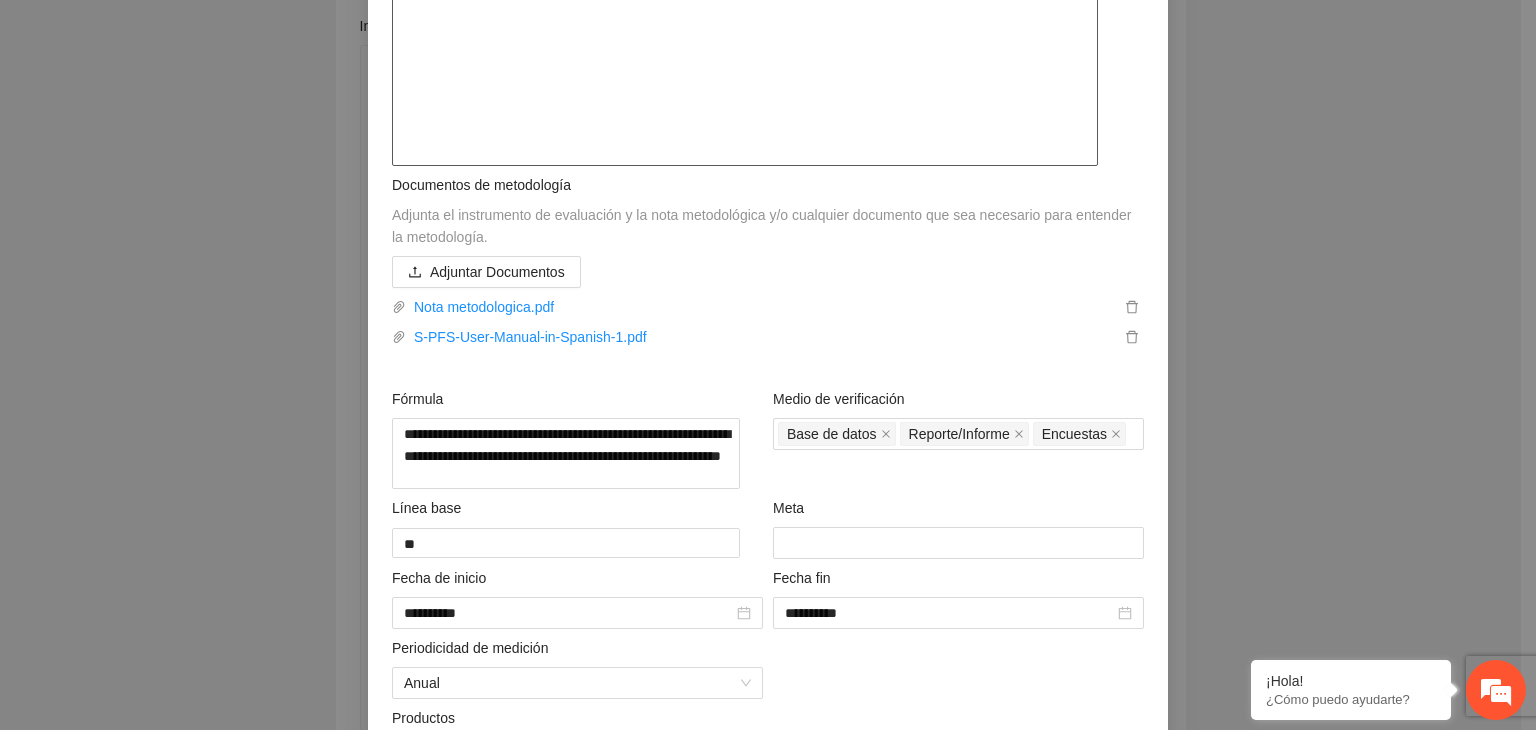 scroll, scrollTop: 286, scrollLeft: 0, axis: vertical 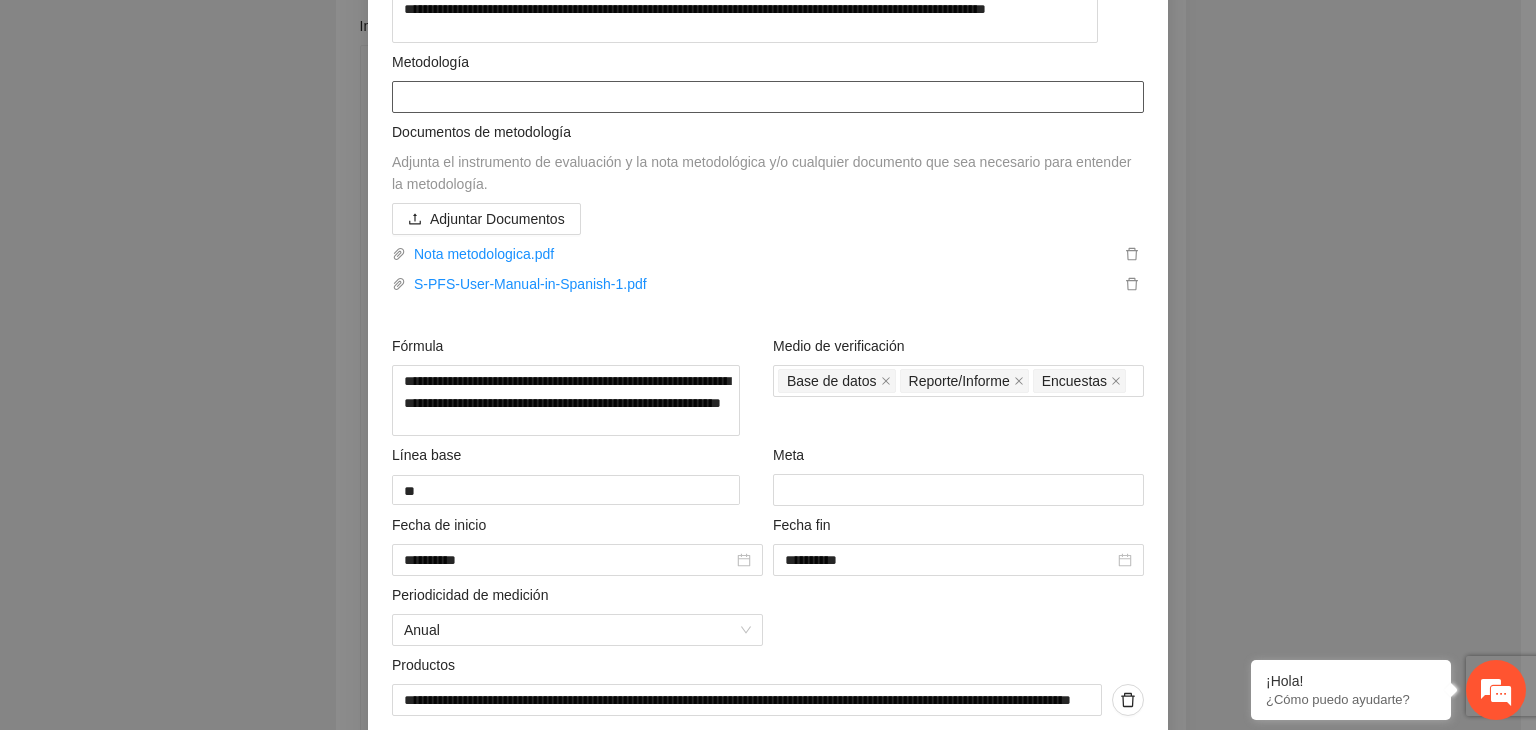 paste on "**********" 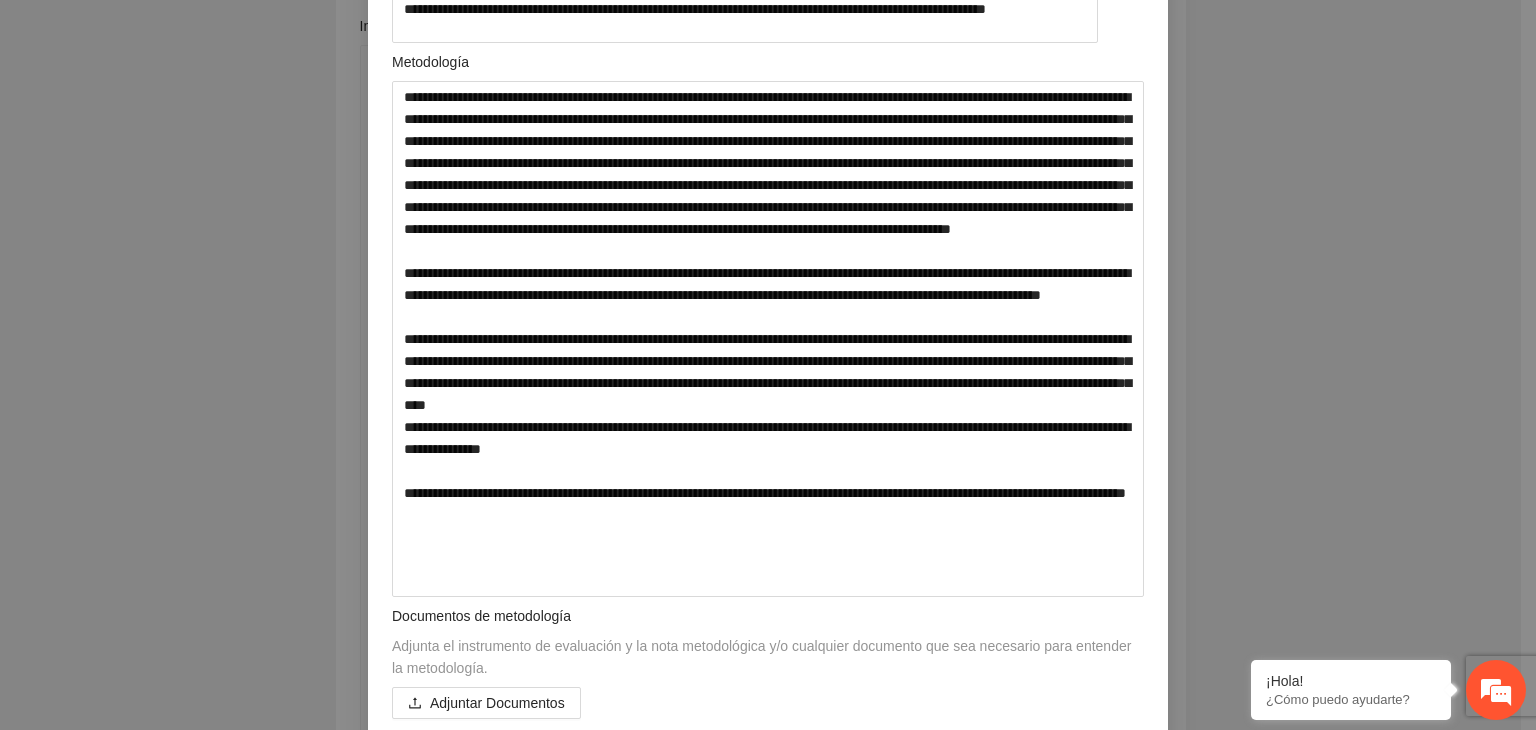 click on "**********" at bounding box center [768, 365] 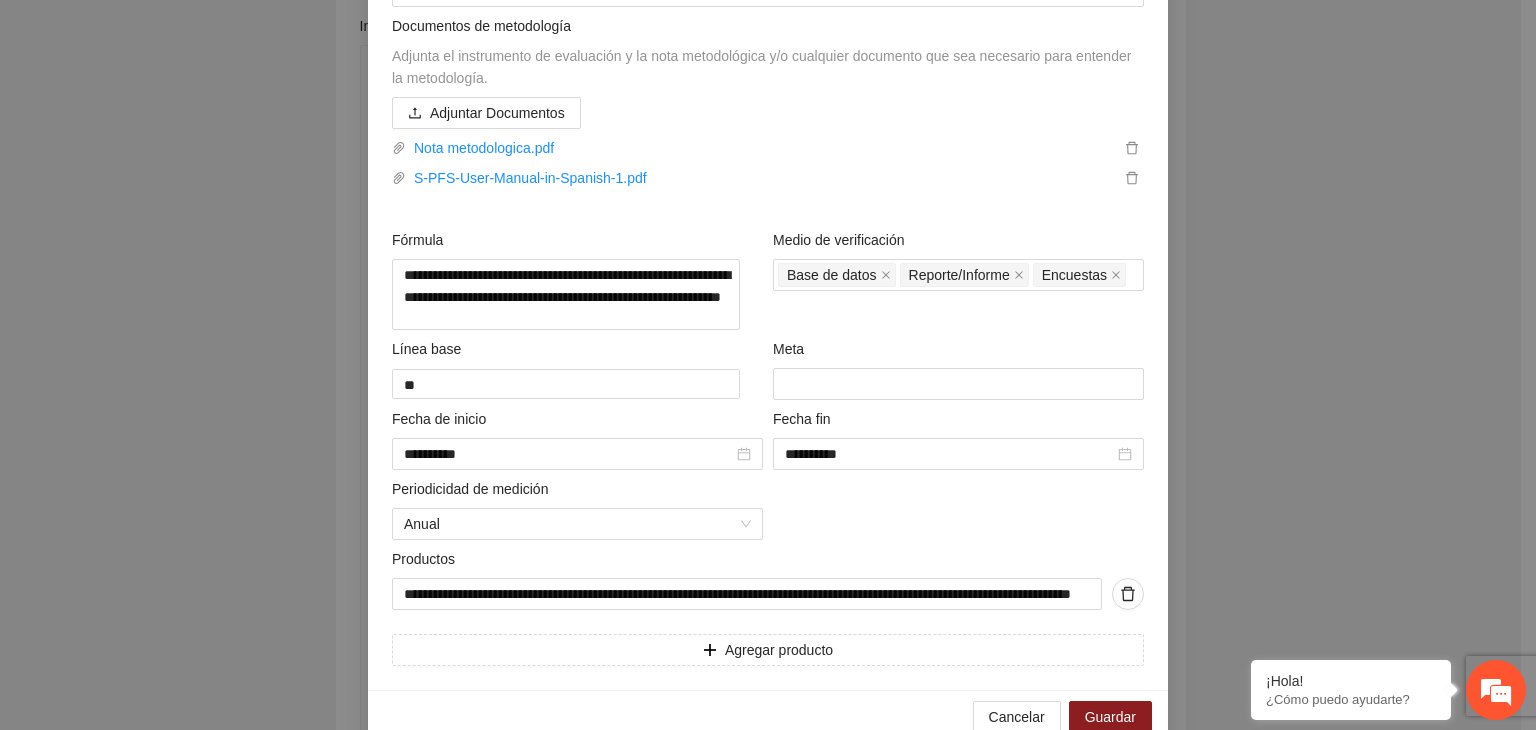 scroll, scrollTop: 920, scrollLeft: 0, axis: vertical 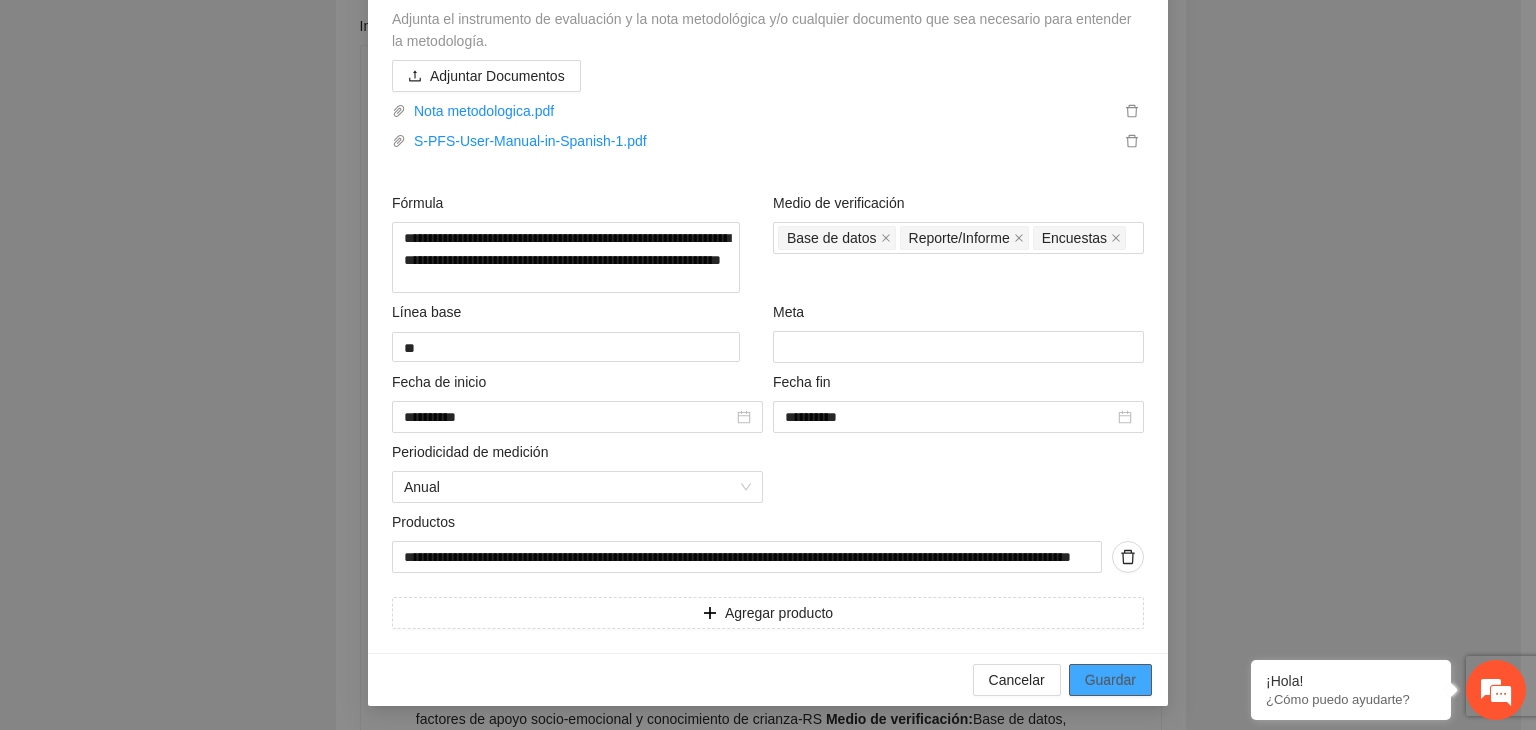 click on "Guardar" at bounding box center (1110, 680) 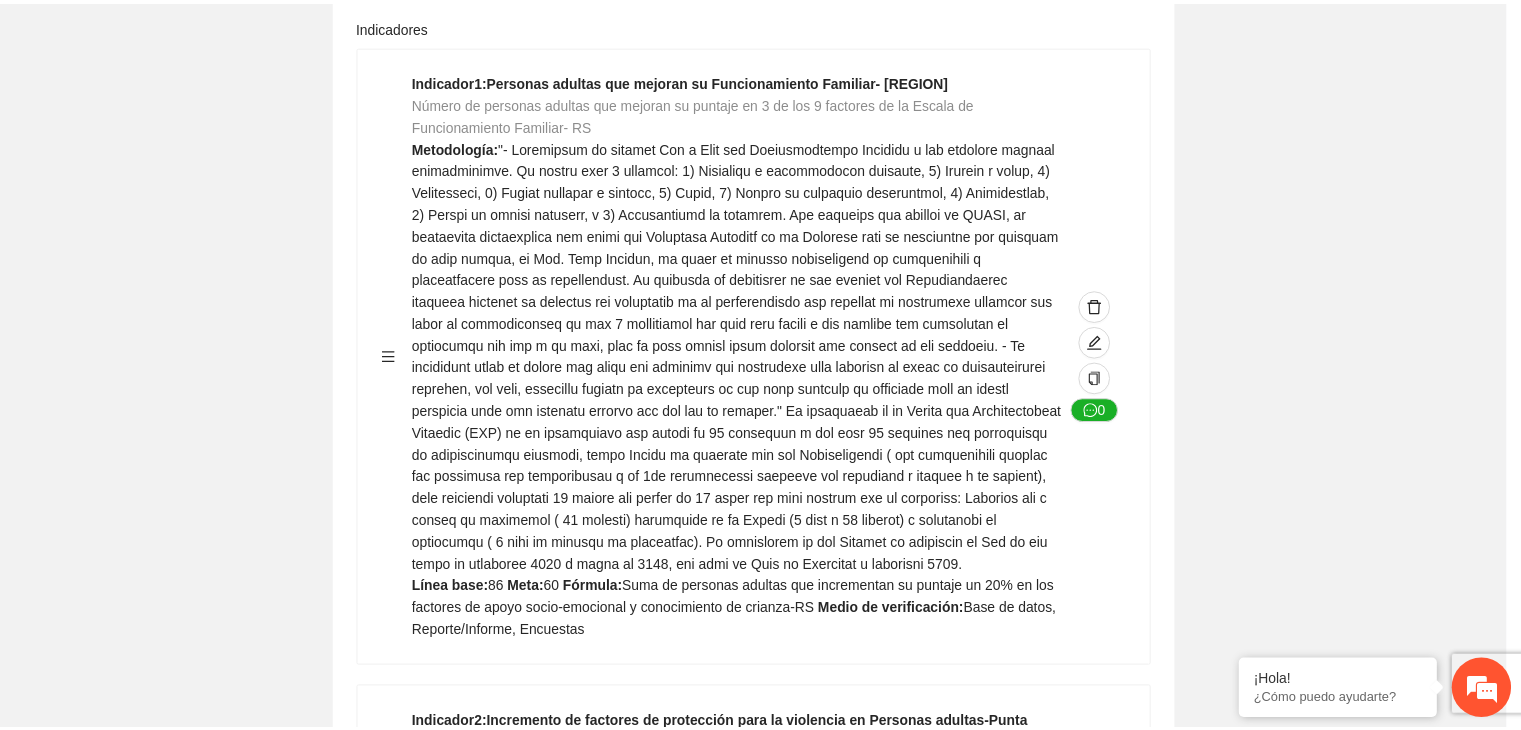 scroll, scrollTop: 216, scrollLeft: 0, axis: vertical 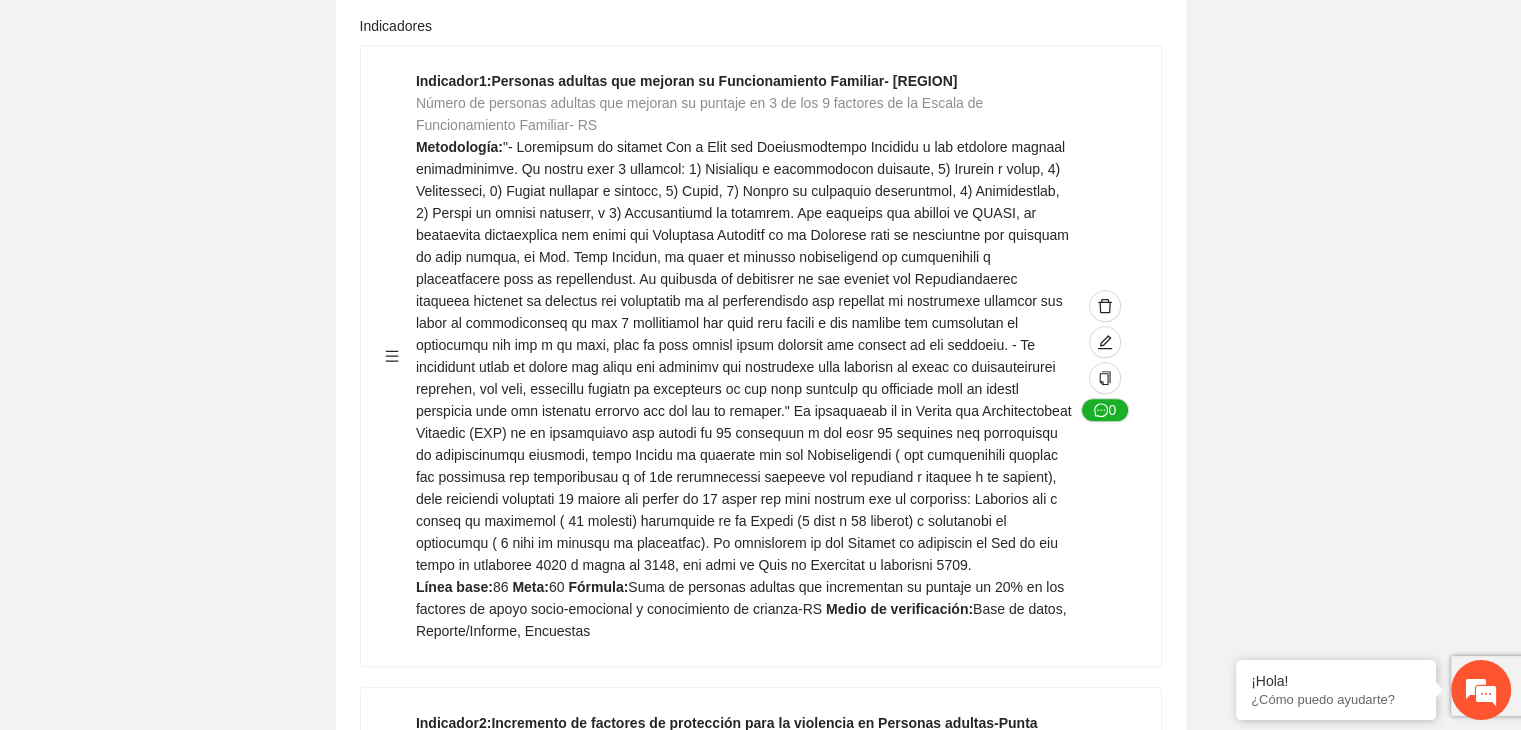 click on "Guardar Objetivo de desarrollo      Exportar Contribuir a la disminución de incidencia en violencia familiar en las zonas de [REGION], [REGION] y [REGION] del Municipio  de Chihuahua. Indicadores Indicador  1 :  Violencia familiar disminuyendo en un 5% en [REGION] Número de carpetas de investigación de Violencia familiar  disminuyendo en un 5% en [REGION] Metodología:  Se solicita información al Observatorio Ciudadano de FICOSEC sobre el número de carpetas de violencia familiar en las colonias de intervención Línea base:  29   Meta:  25   Fórmula:  Suma de carpetas de investigación de violencia familiar disminuyendo  en un 5% en [REGION]   Medio de verificación:  Reporte/Informe 0 Indicador  2 :  Violencia familiar disminuyendo en un 5% en [REGION] Número de carpetas de investigación de Violencia familiar  disminuyendo en un 5% en [REGION] Metodología:  Línea base:  63   Meta:  56   Fórmula:    Medio de verificación:  Reporte/Informe 0 3 :" at bounding box center (760, 2790) 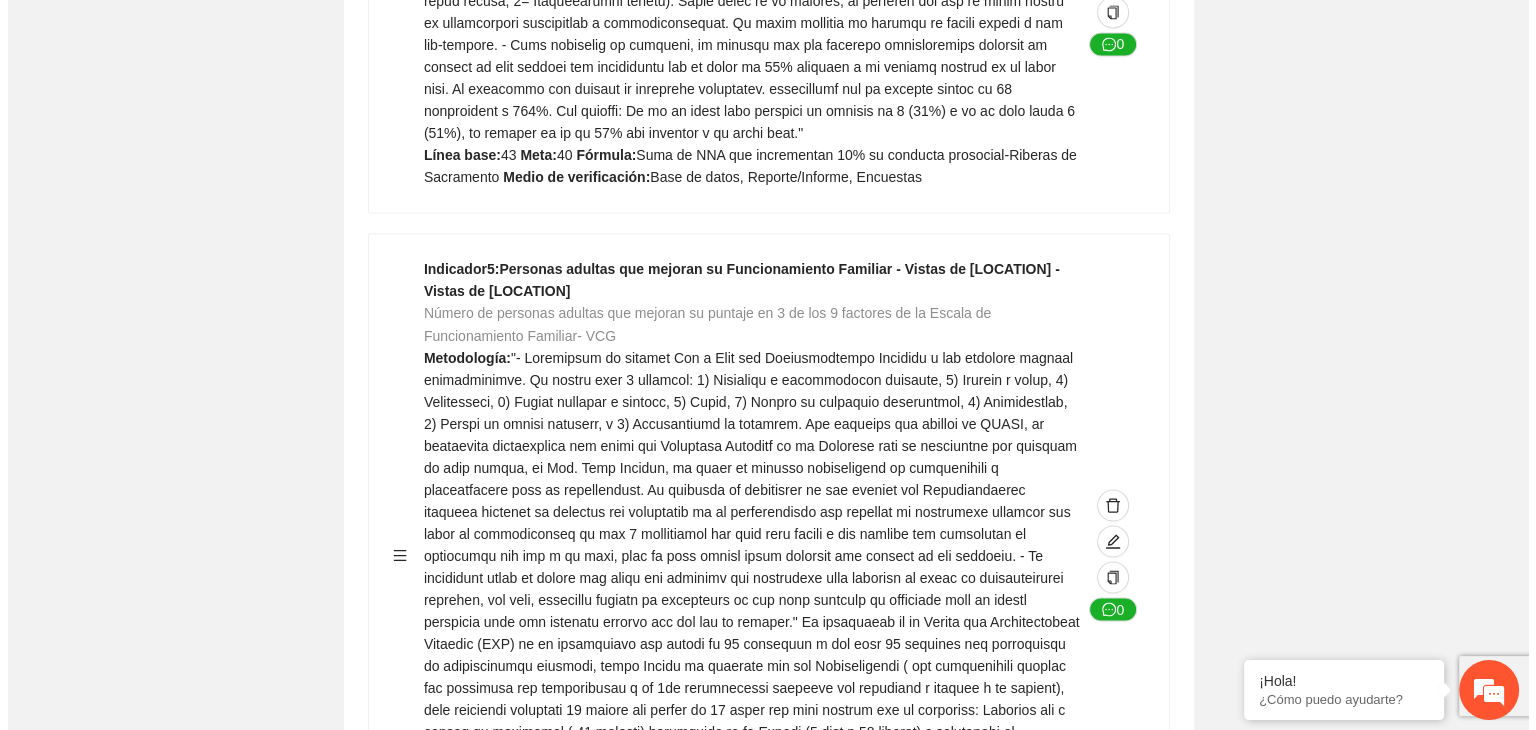 scroll, scrollTop: 3638, scrollLeft: 0, axis: vertical 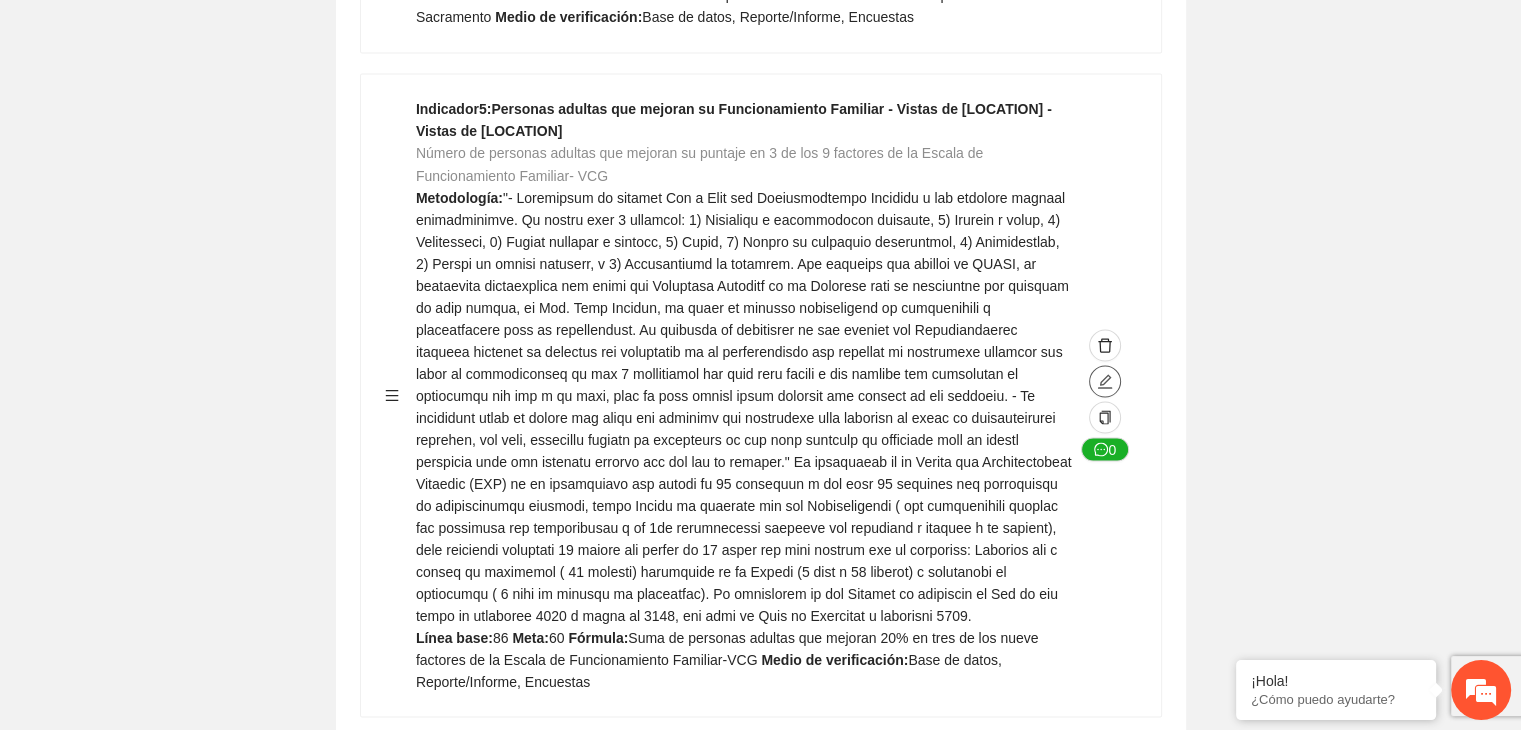 click at bounding box center (1105, 381) 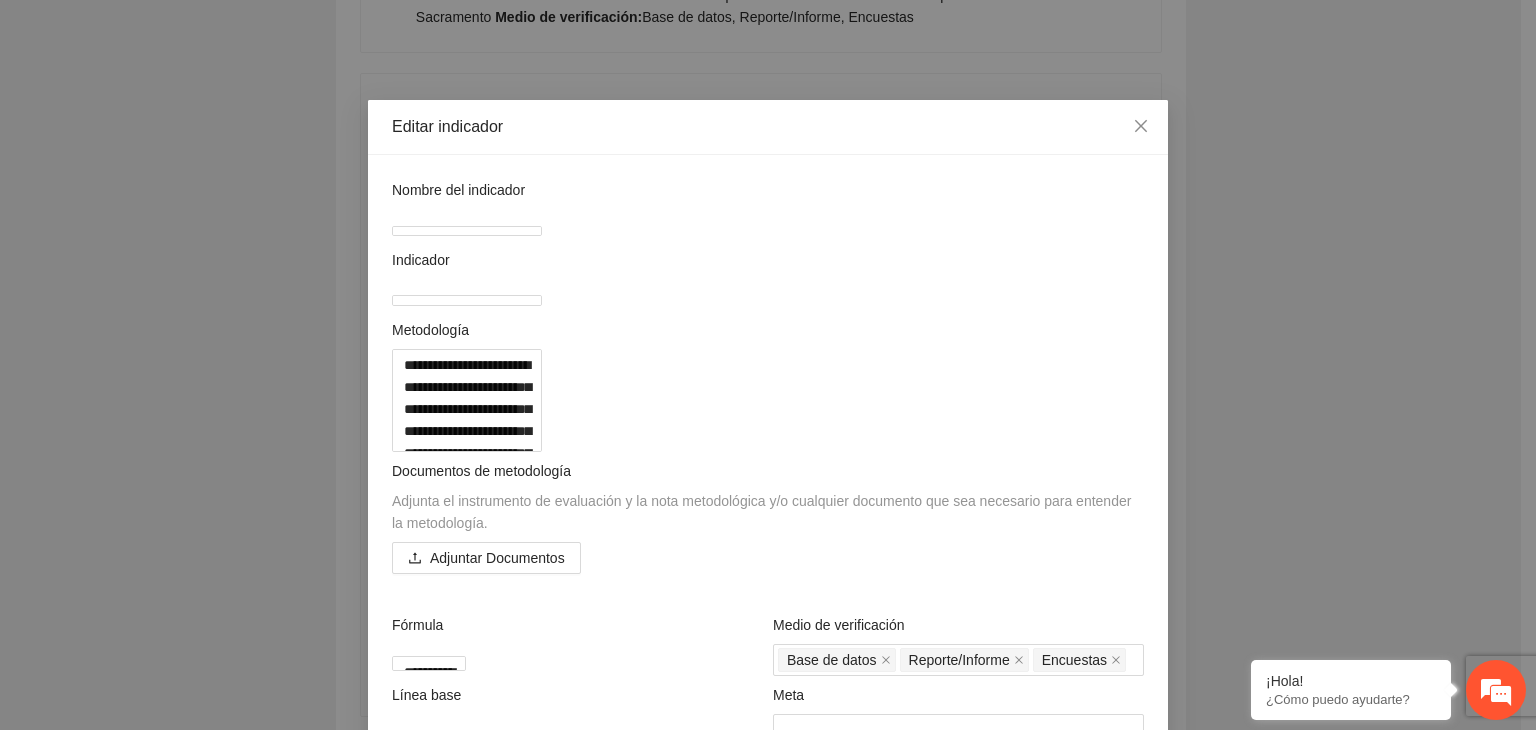 click on "**********" at bounding box center [768, 365] 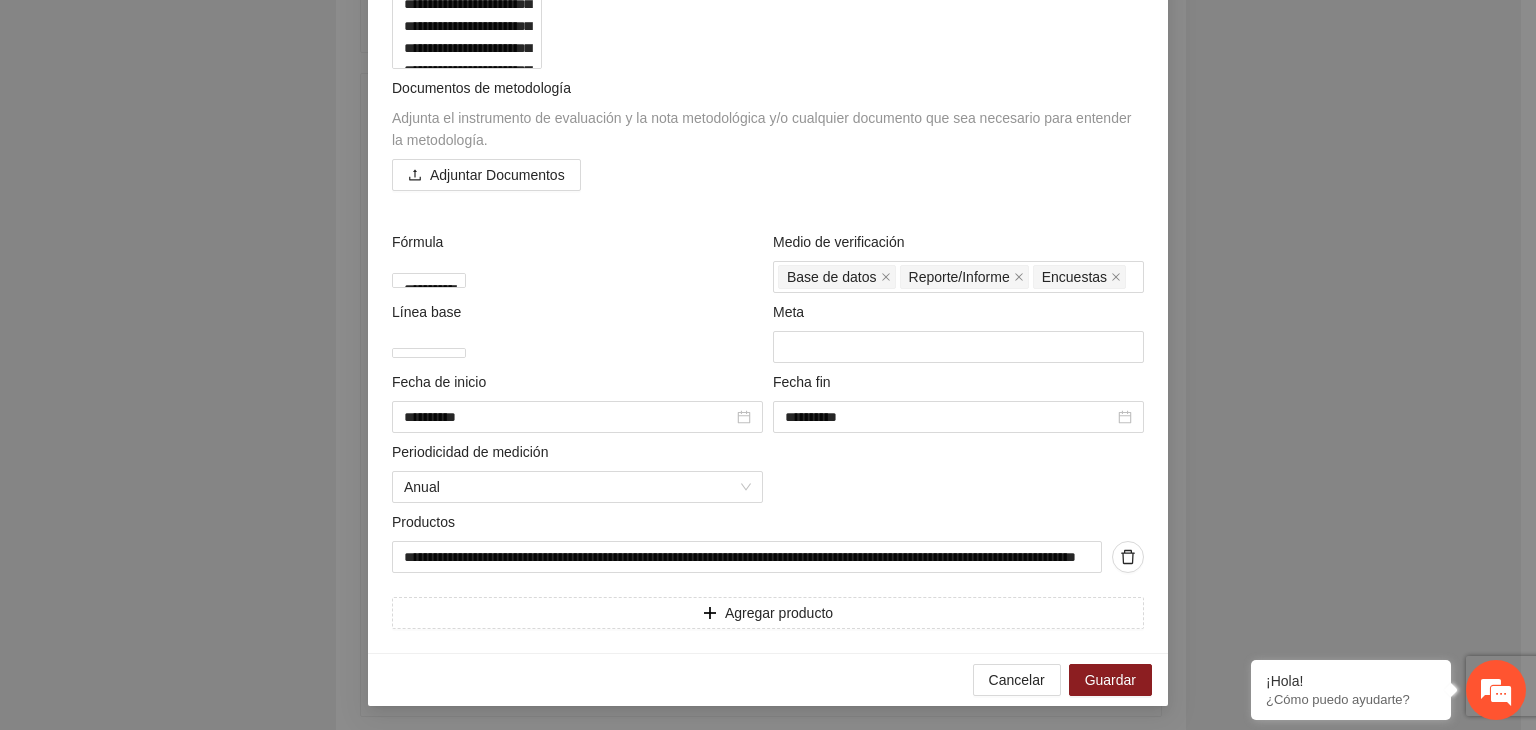 scroll, scrollTop: 860, scrollLeft: 0, axis: vertical 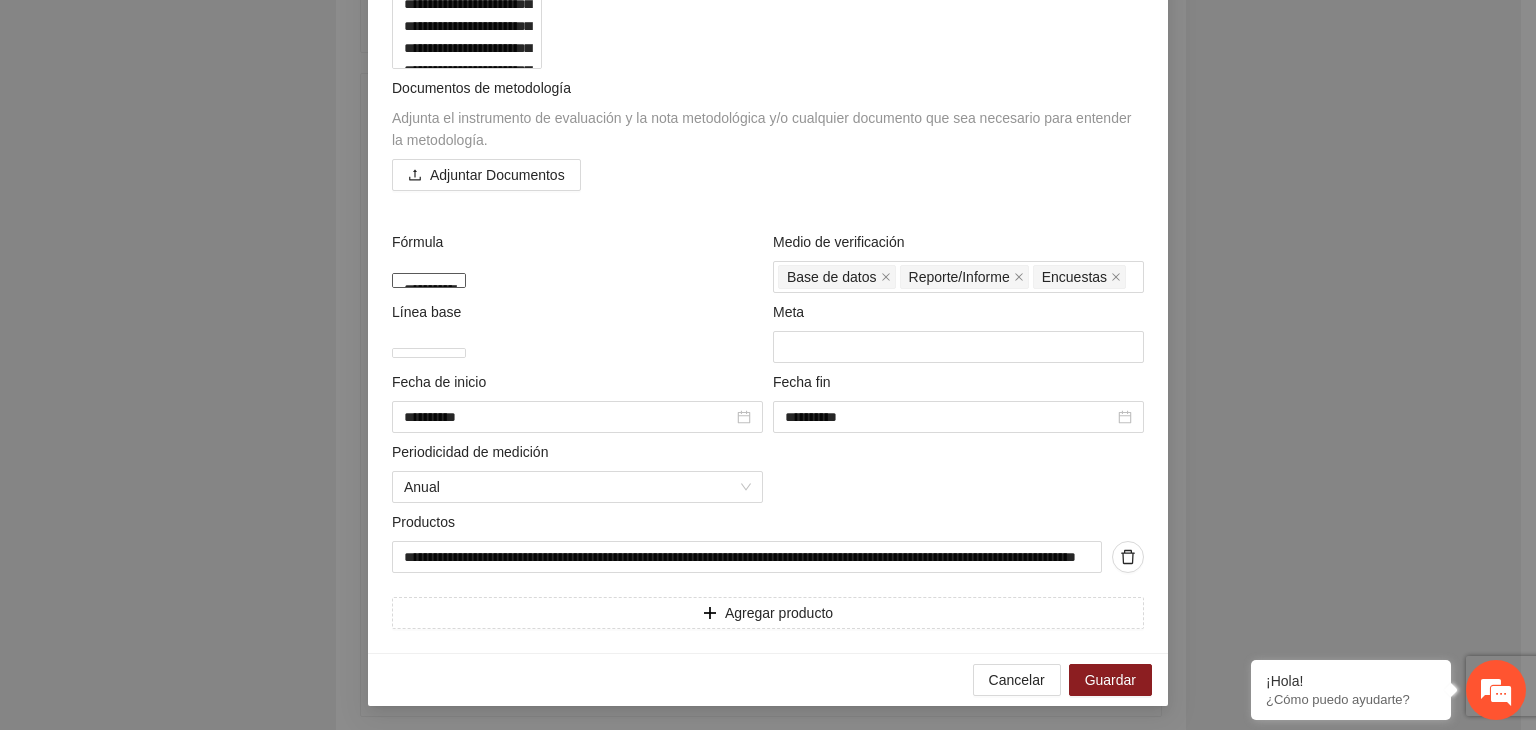 drag, startPoint x: 443, startPoint y: 279, endPoint x: 345, endPoint y: 185, distance: 135.79396 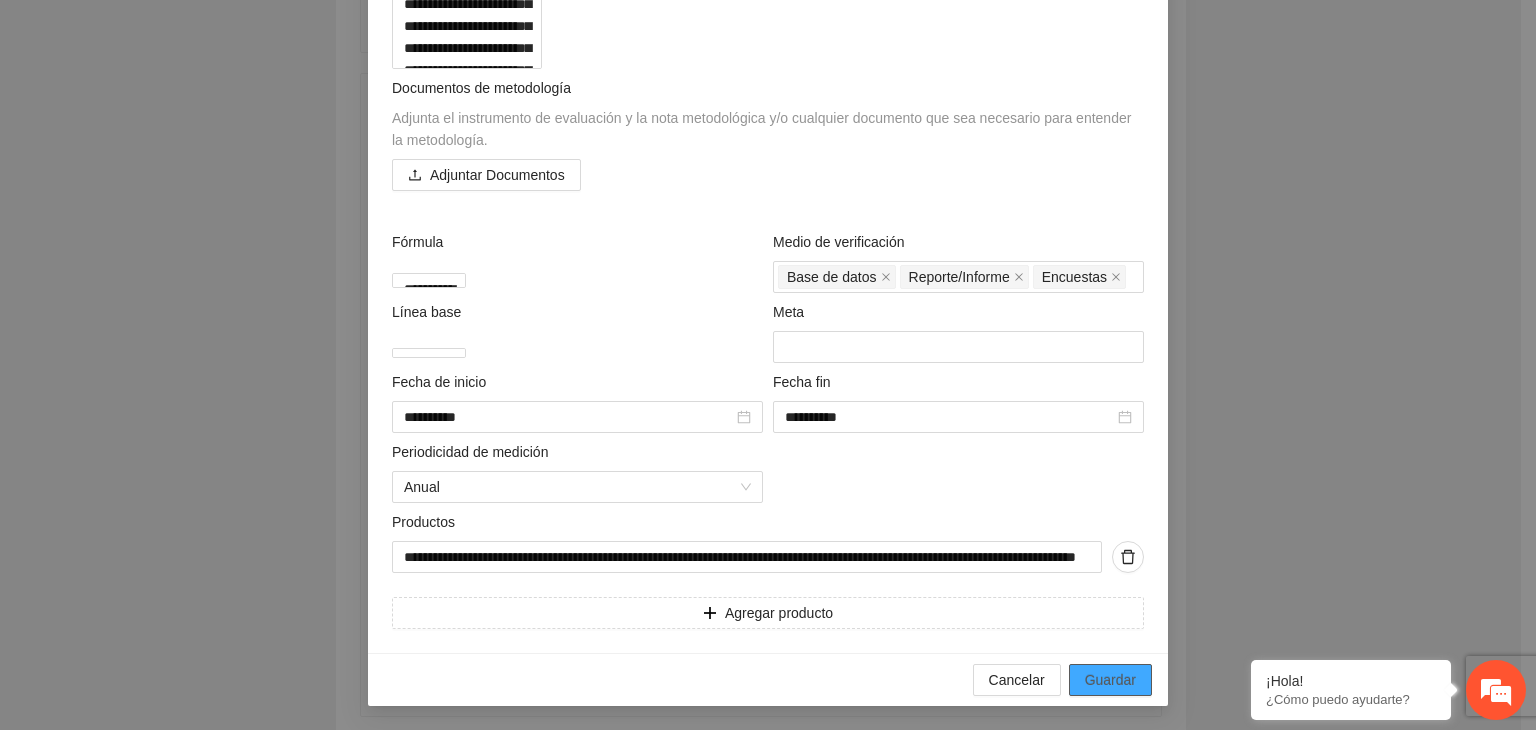 click on "Guardar" at bounding box center (1110, 680) 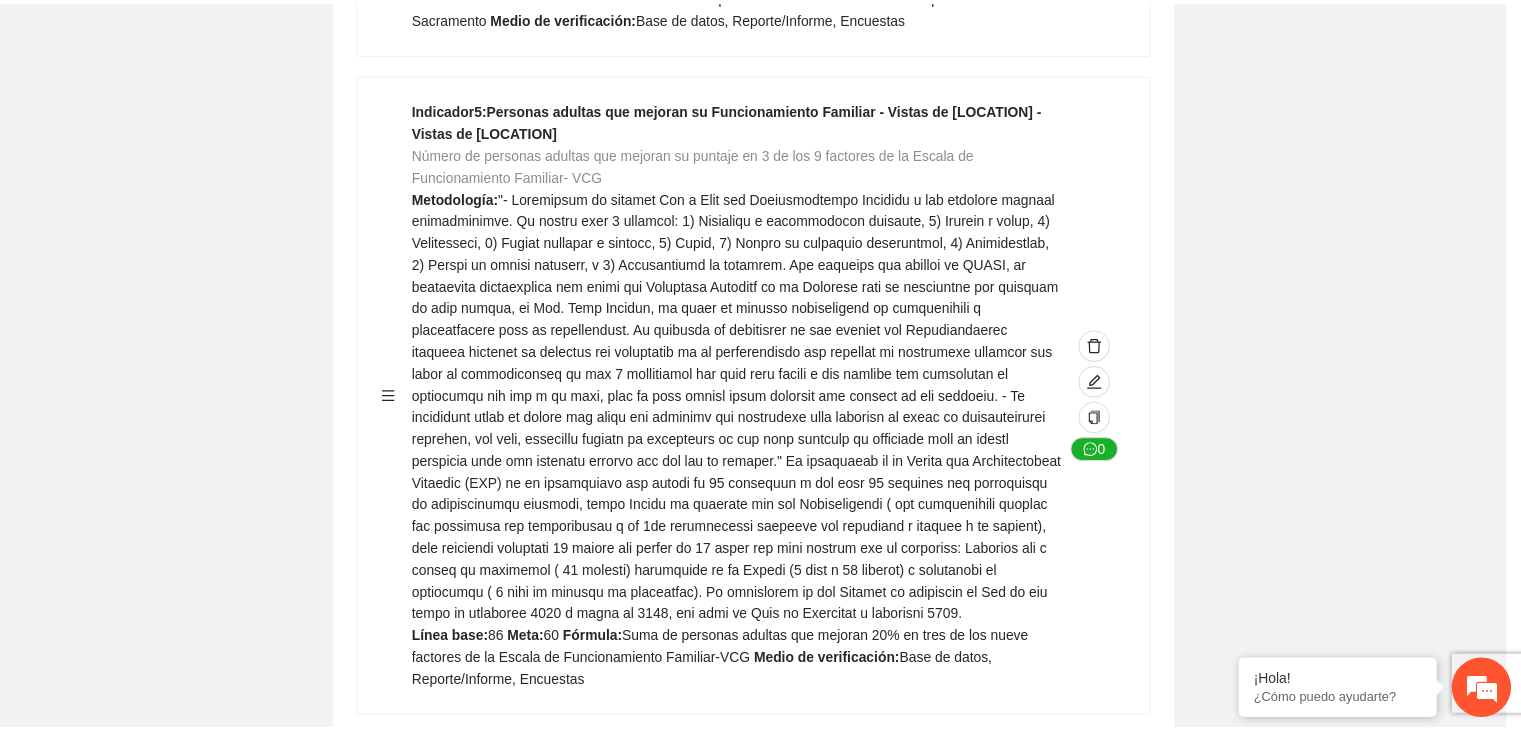 scroll, scrollTop: 156, scrollLeft: 0, axis: vertical 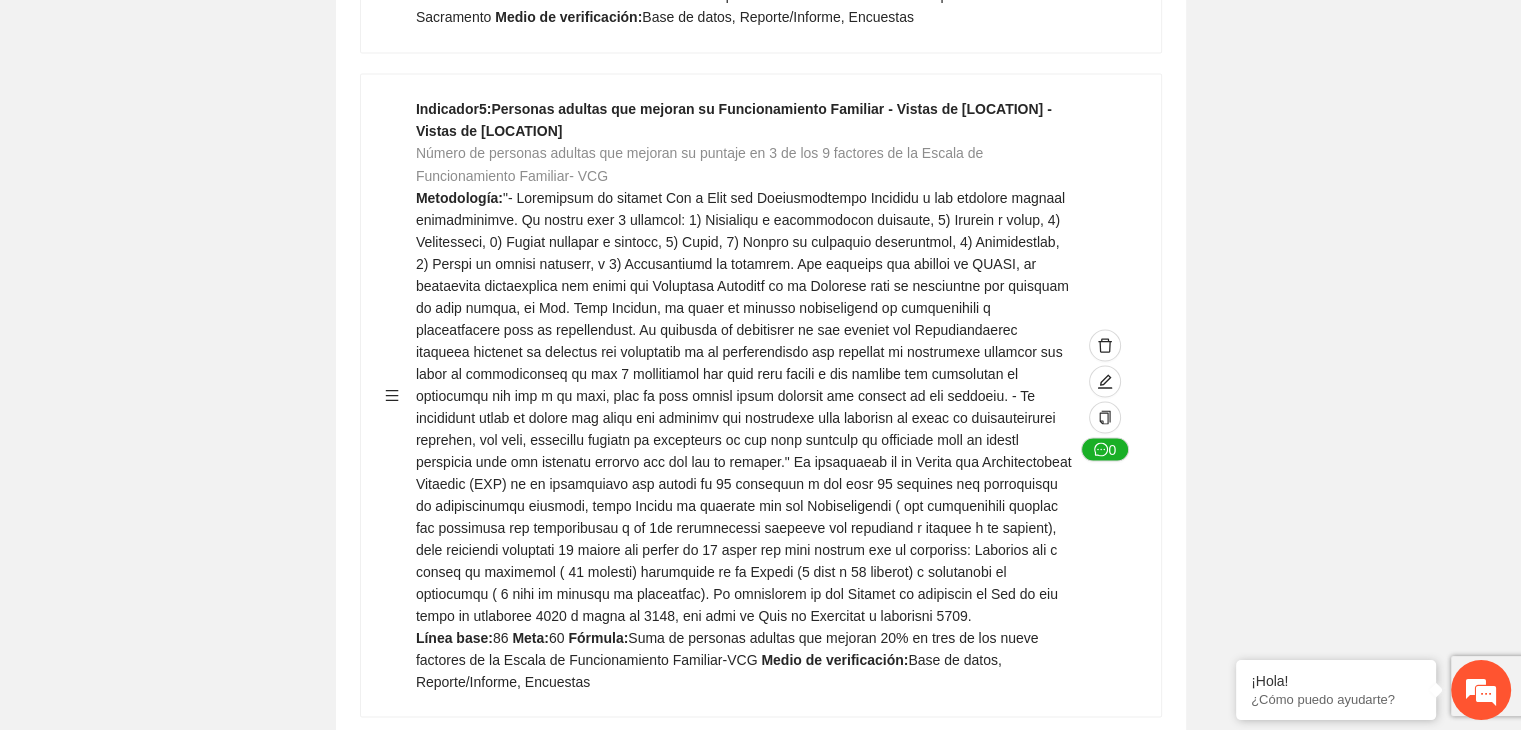 click on "Guardar Objetivo de desarrollo      Exportar Contribuir a la disminución de incidencia en violencia familiar en las zonas de [REGION], [REGION] y [REGION] del Municipio  de Chihuahua. Indicadores Indicador  1 :  Violencia familiar disminuyendo en un 5% en [REGION] Número de carpetas de investigación de Violencia familiar  disminuyendo en un 5% en [REGION] Metodología:  Se solicita información al Observatorio Ciudadano de FICOSEC sobre el número de carpetas de violencia familiar en las colonias de intervención Línea base:  29   Meta:  25   Fórmula:  Suma de carpetas de investigación de violencia familiar disminuyendo  en un 5% en [REGION]   Medio de verificación:  Reporte/Informe 0 Indicador  2 :  Violencia familiar disminuyendo en un 5% en [REGION] Número de carpetas de investigación de Violencia familiar  disminuyendo en un 5% en [REGION] Metodología:  Línea base:  63   Meta:  56   Fórmula:    Medio de verificación:  Reporte/Informe 0 3 :" at bounding box center [760, 470] 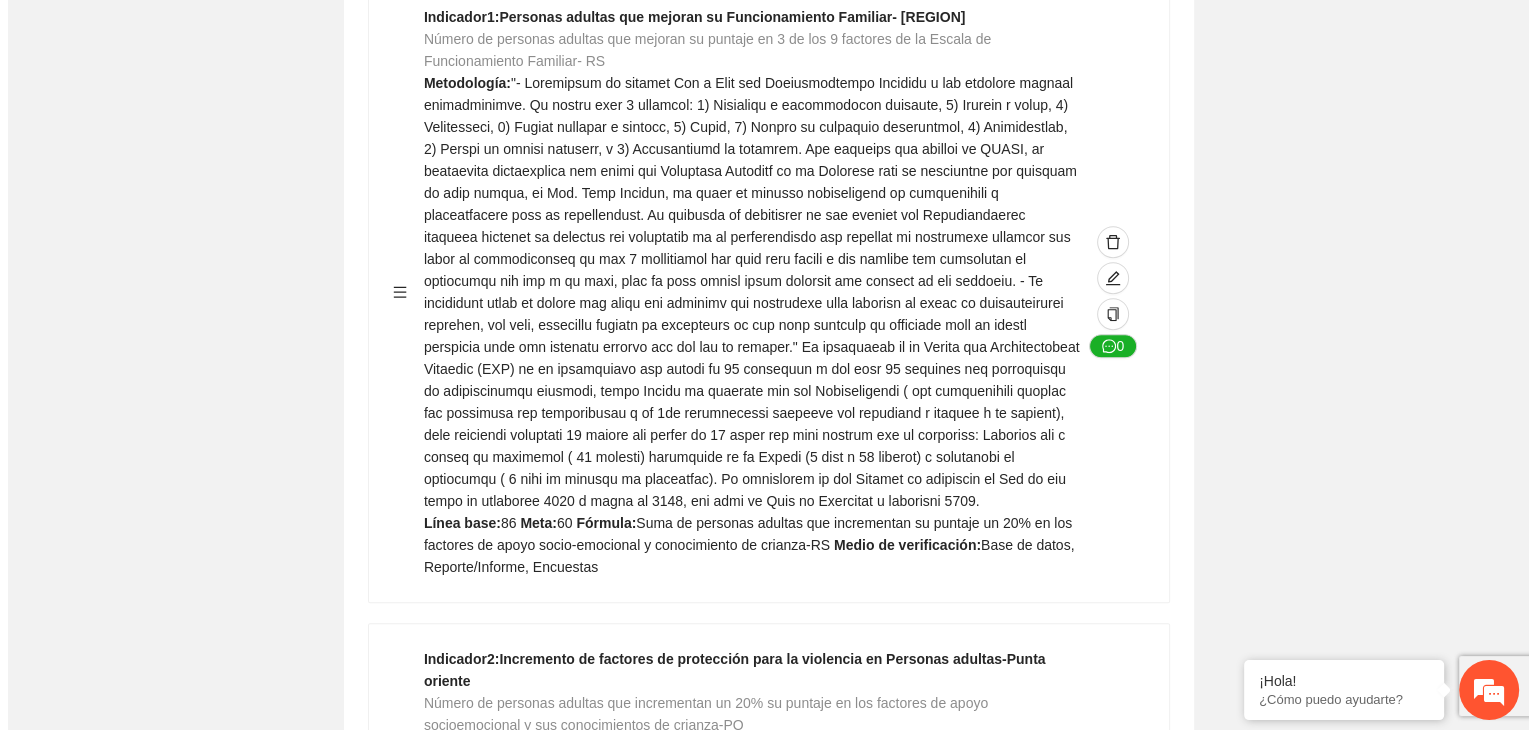 scroll, scrollTop: 1373, scrollLeft: 0, axis: vertical 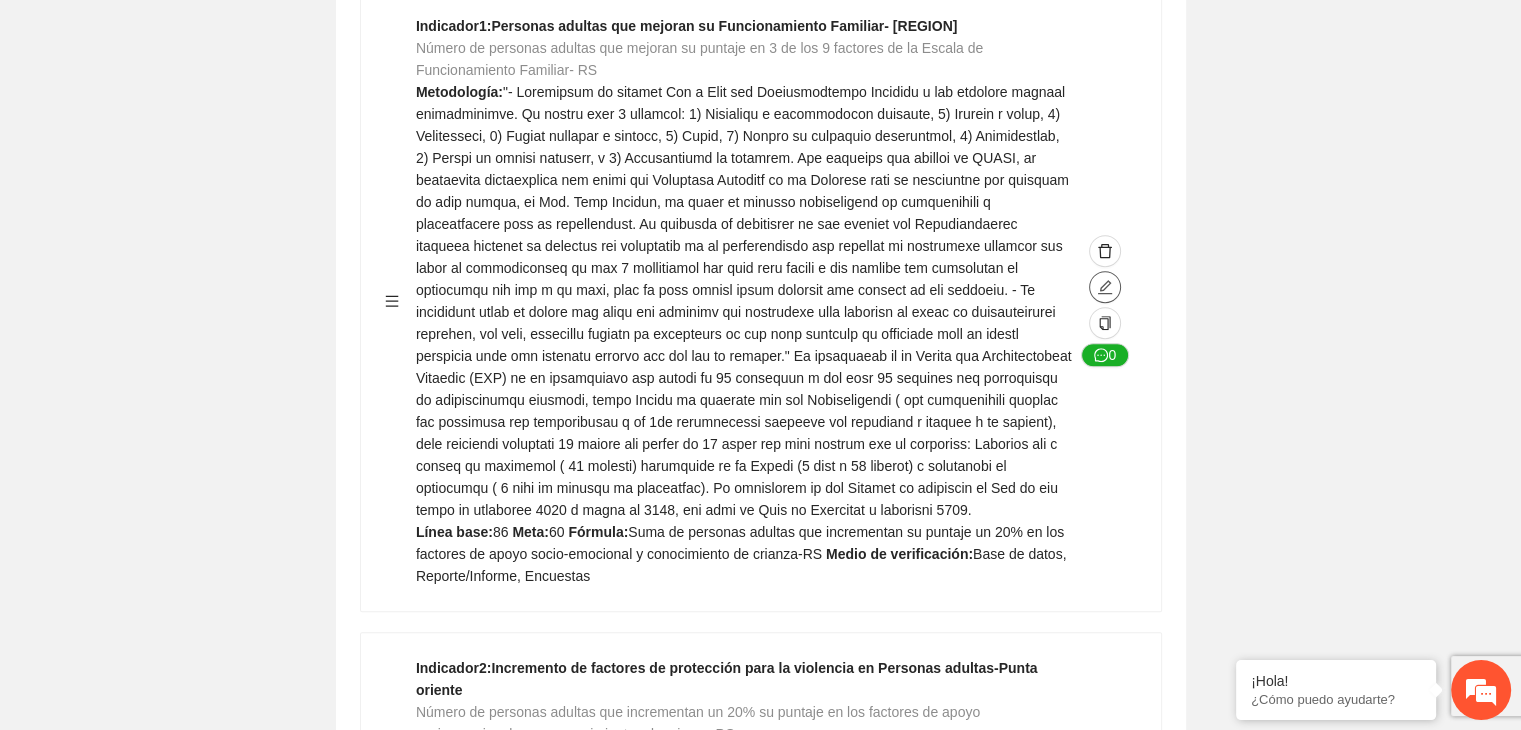 click 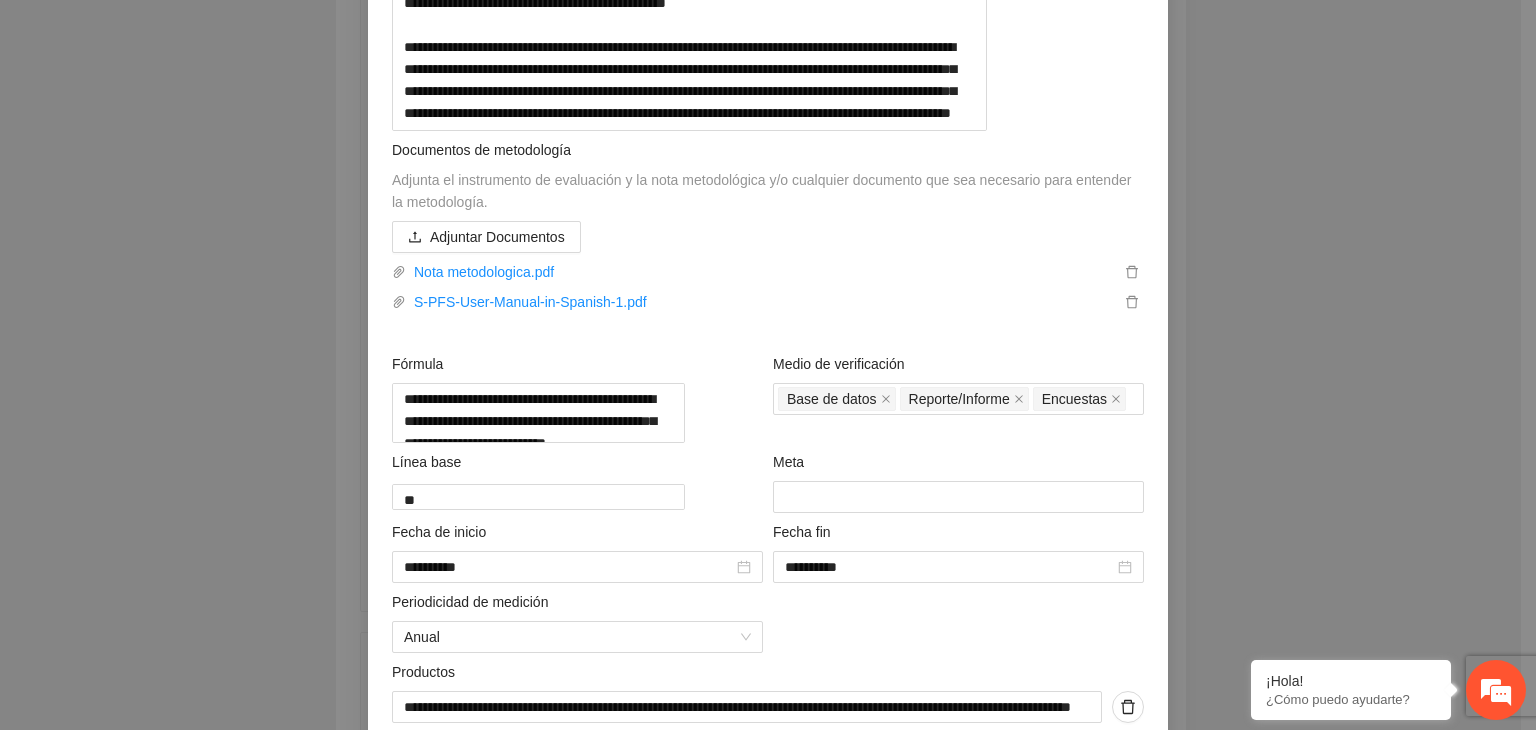 scroll, scrollTop: 653, scrollLeft: 0, axis: vertical 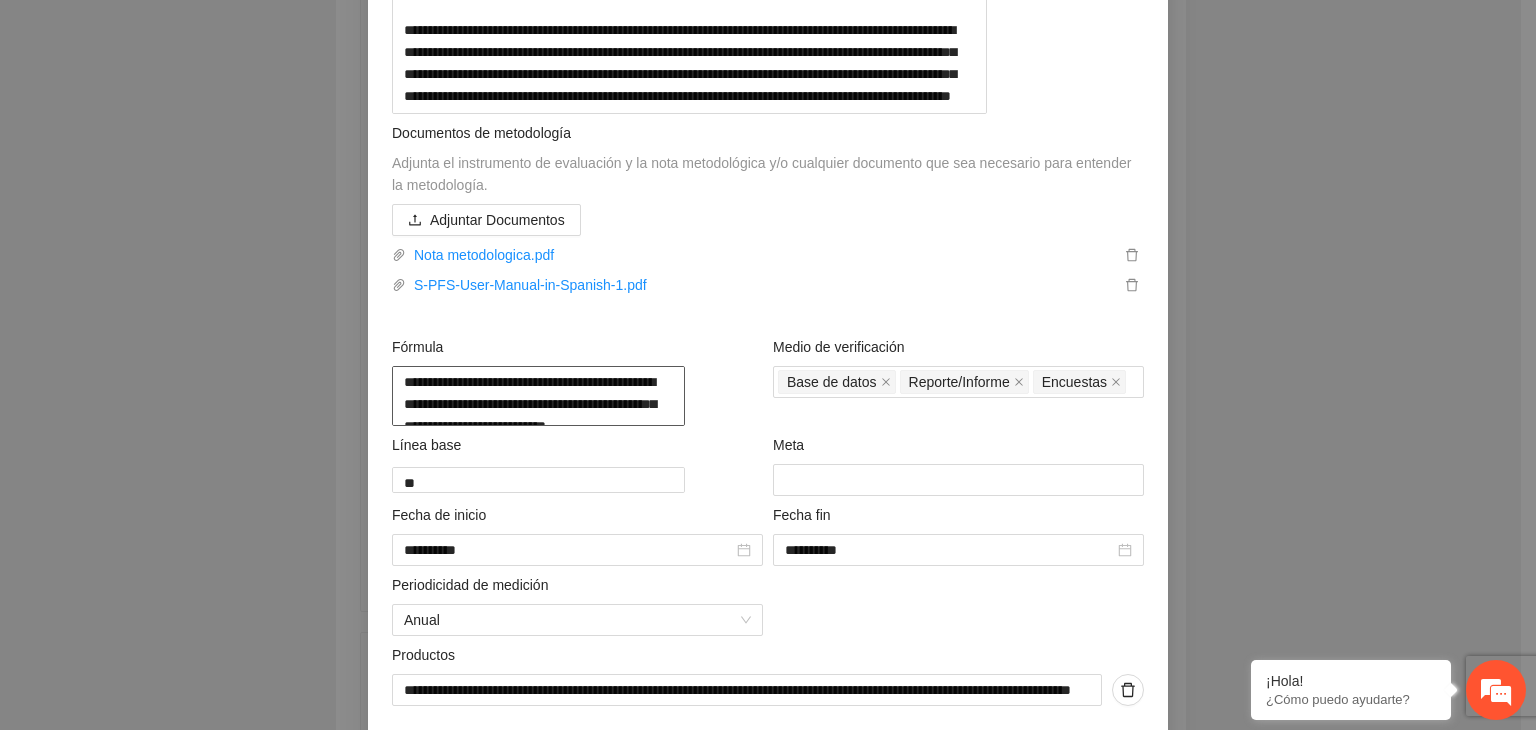 drag, startPoint x: 548, startPoint y: 541, endPoint x: 326, endPoint y: 485, distance: 228.95415 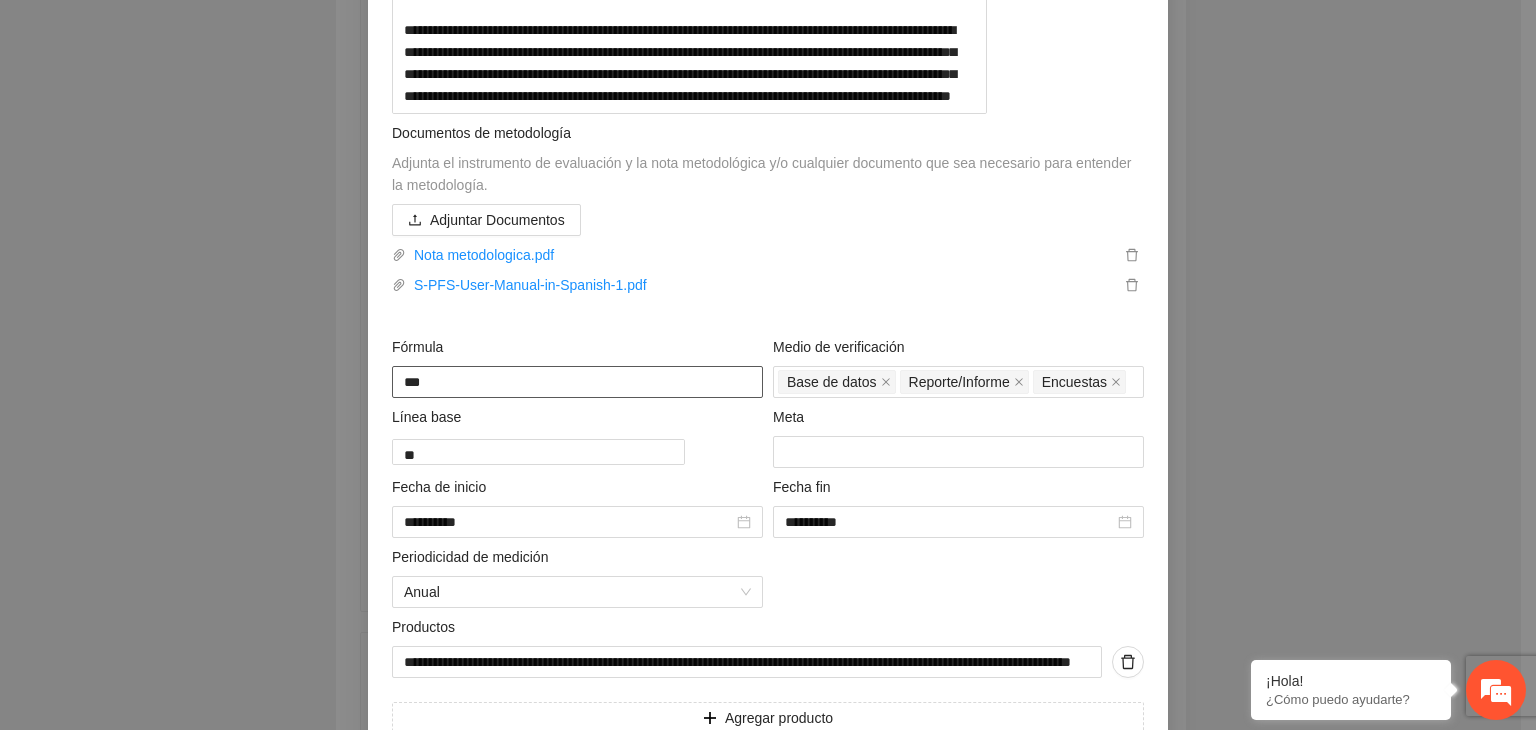 paste on "**********" 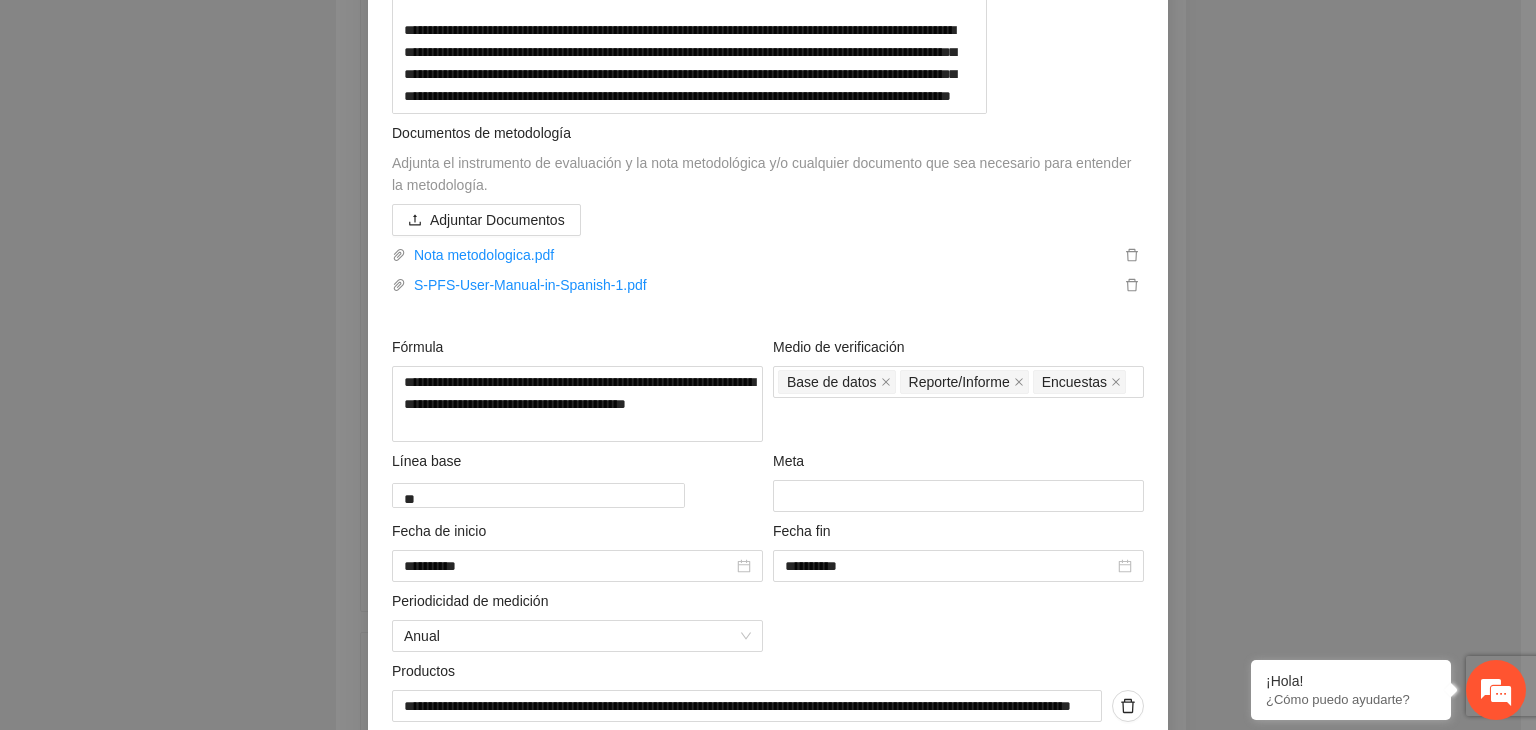 click on "**********" at bounding box center (768, 365) 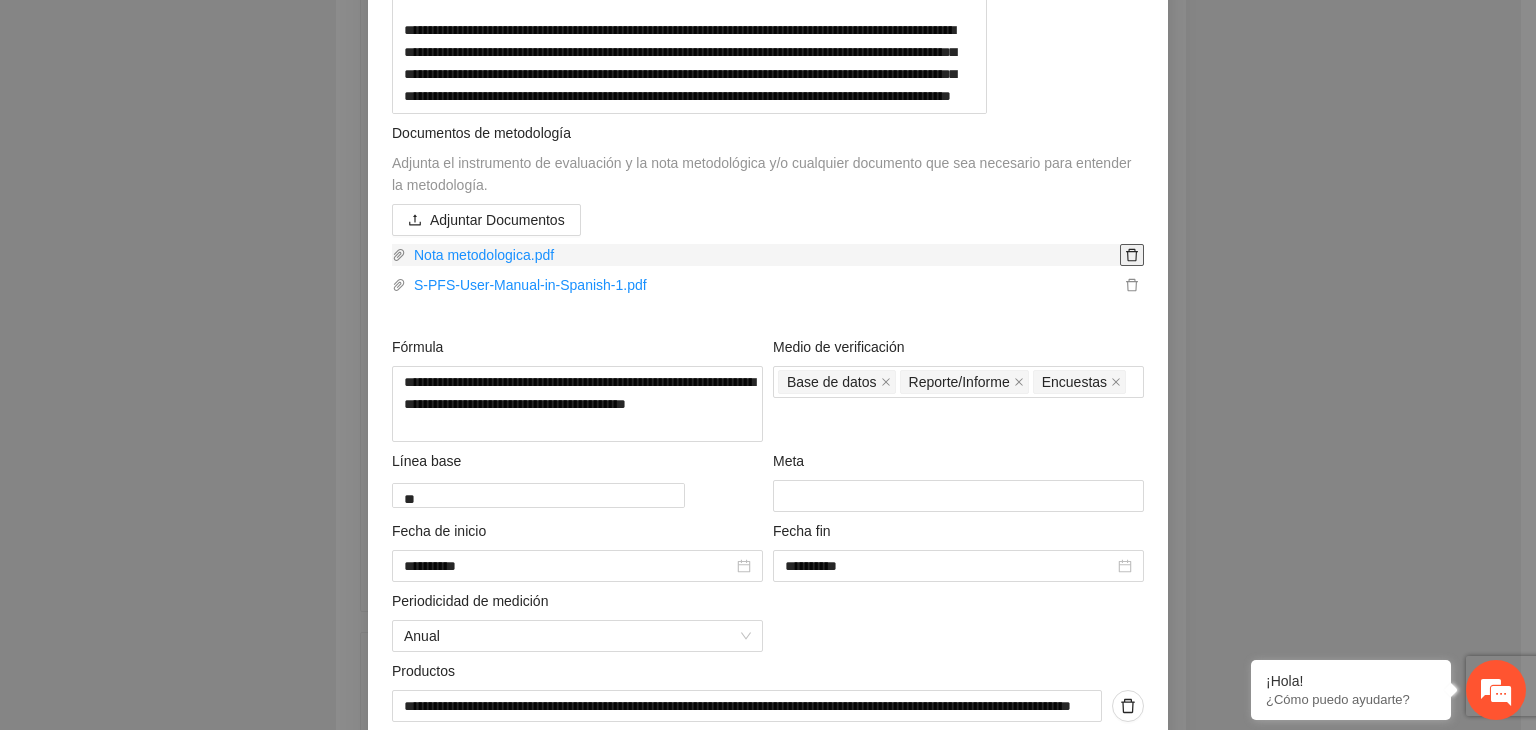click 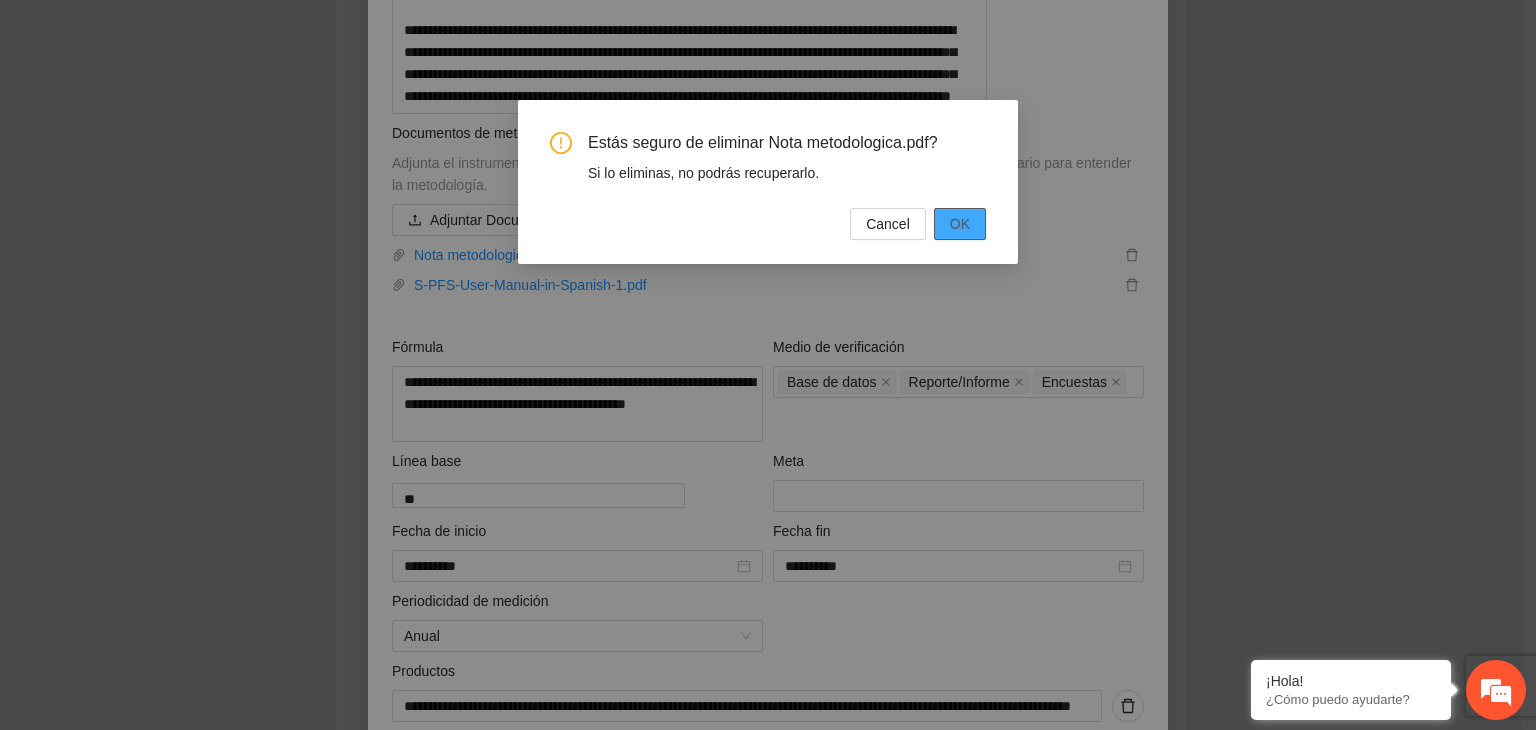 click on "OK" at bounding box center (960, 224) 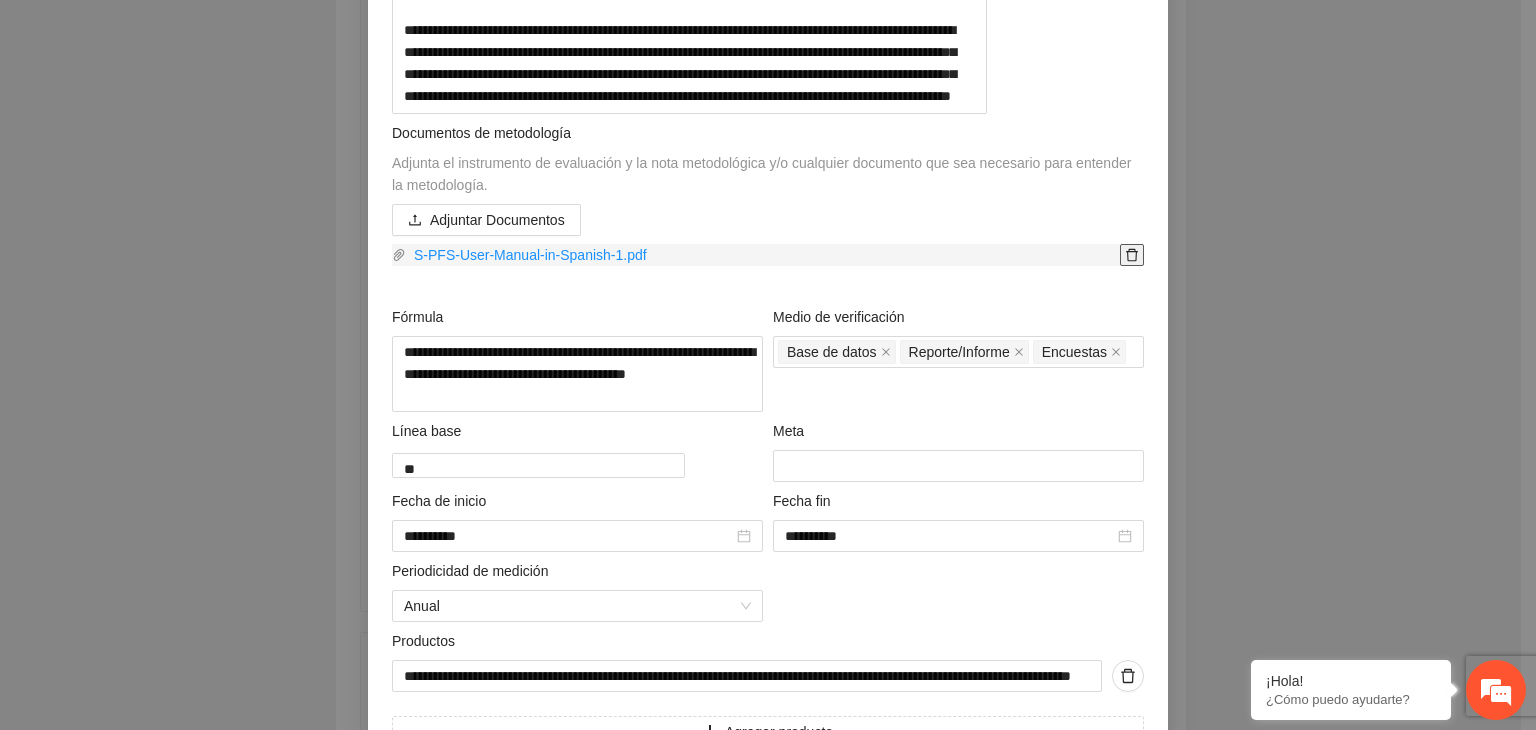 click 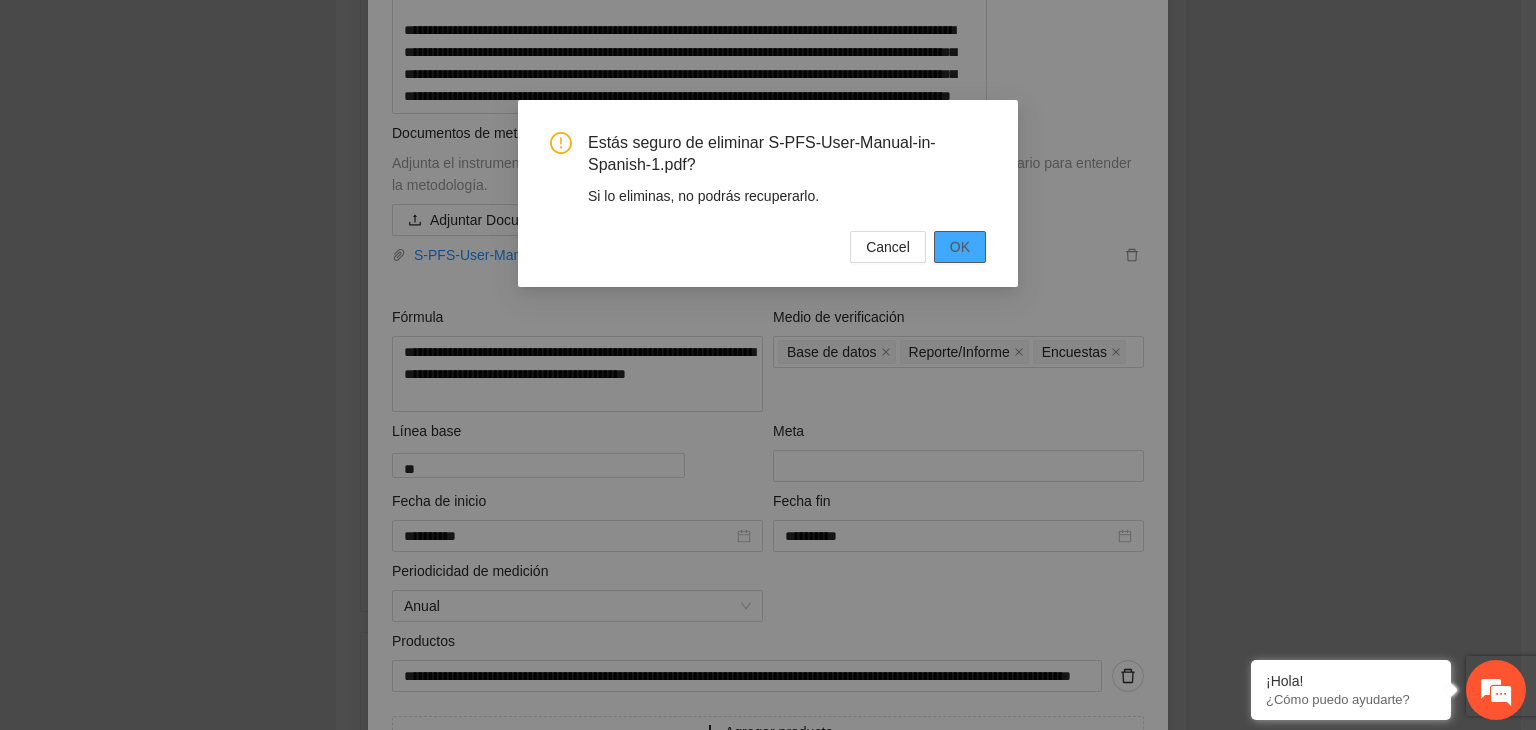click on "OK" at bounding box center [960, 247] 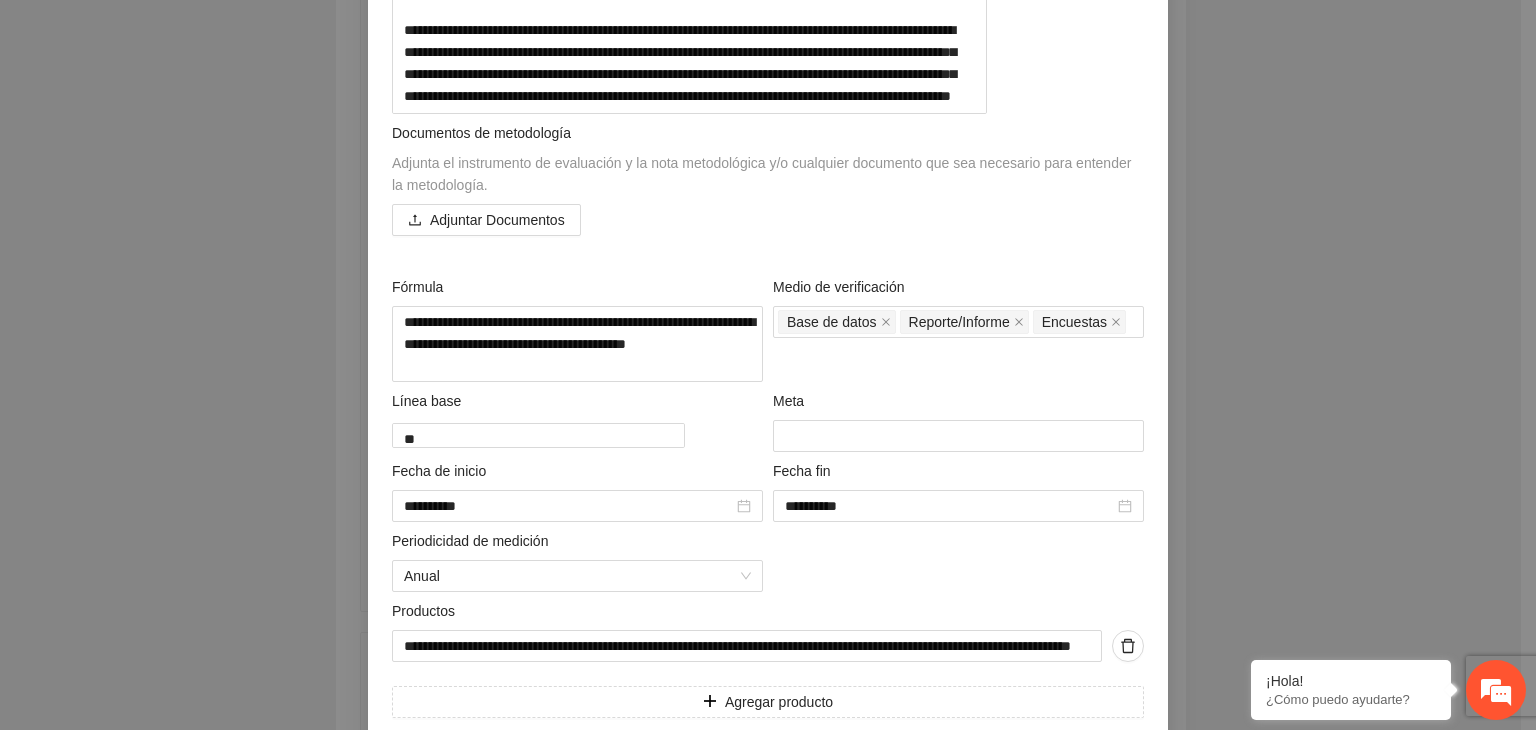 click on "**********" at bounding box center [768, 365] 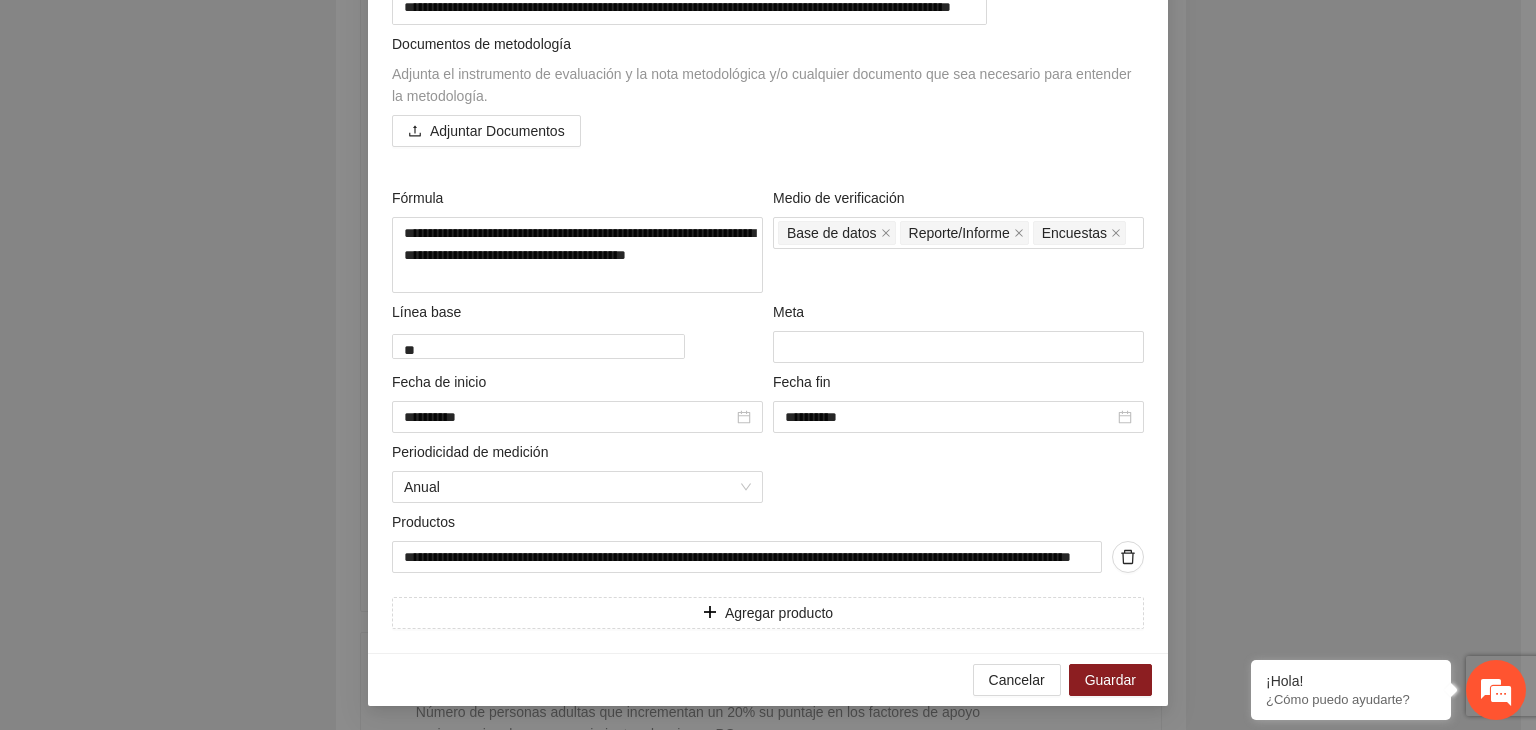 scroll, scrollTop: 860, scrollLeft: 0, axis: vertical 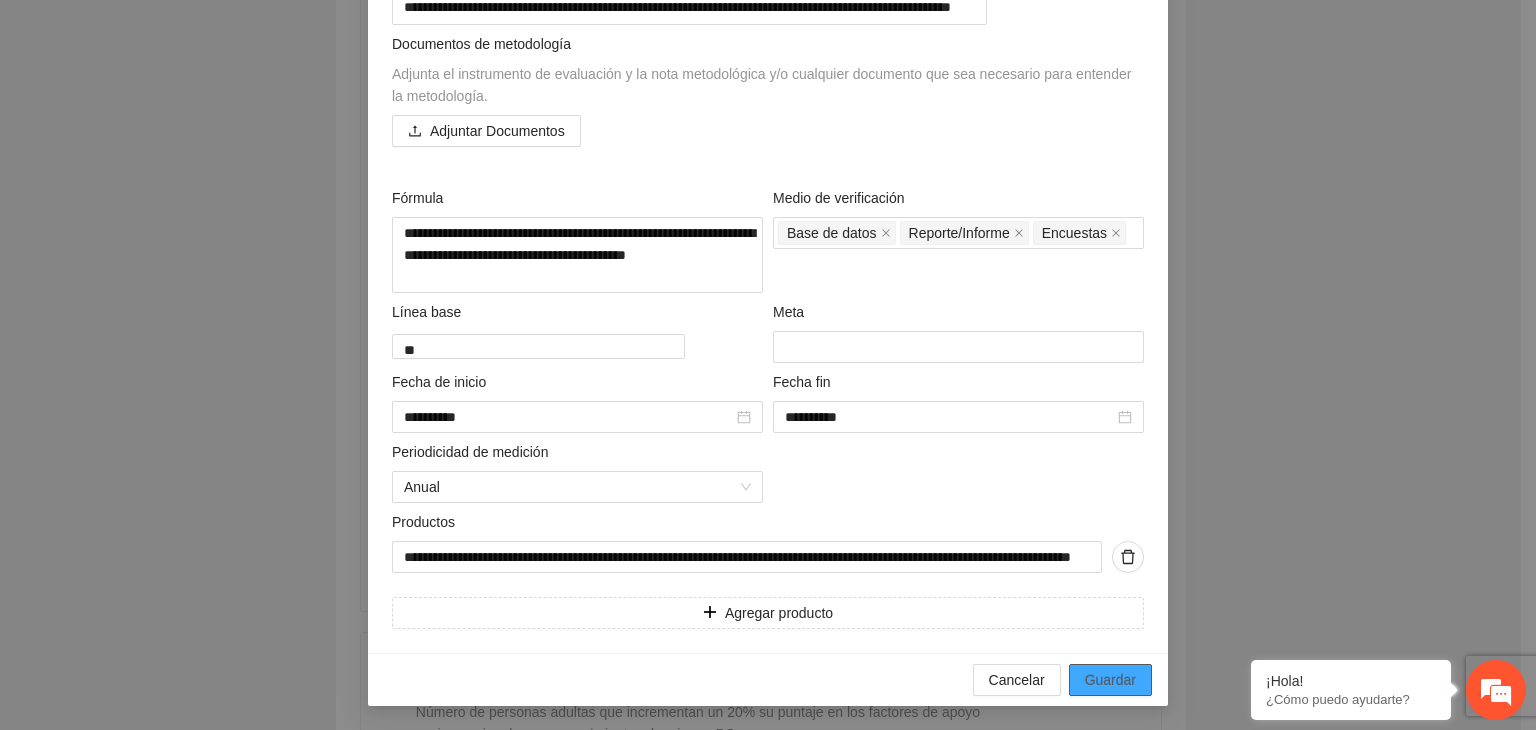click on "Guardar" at bounding box center [1110, 680] 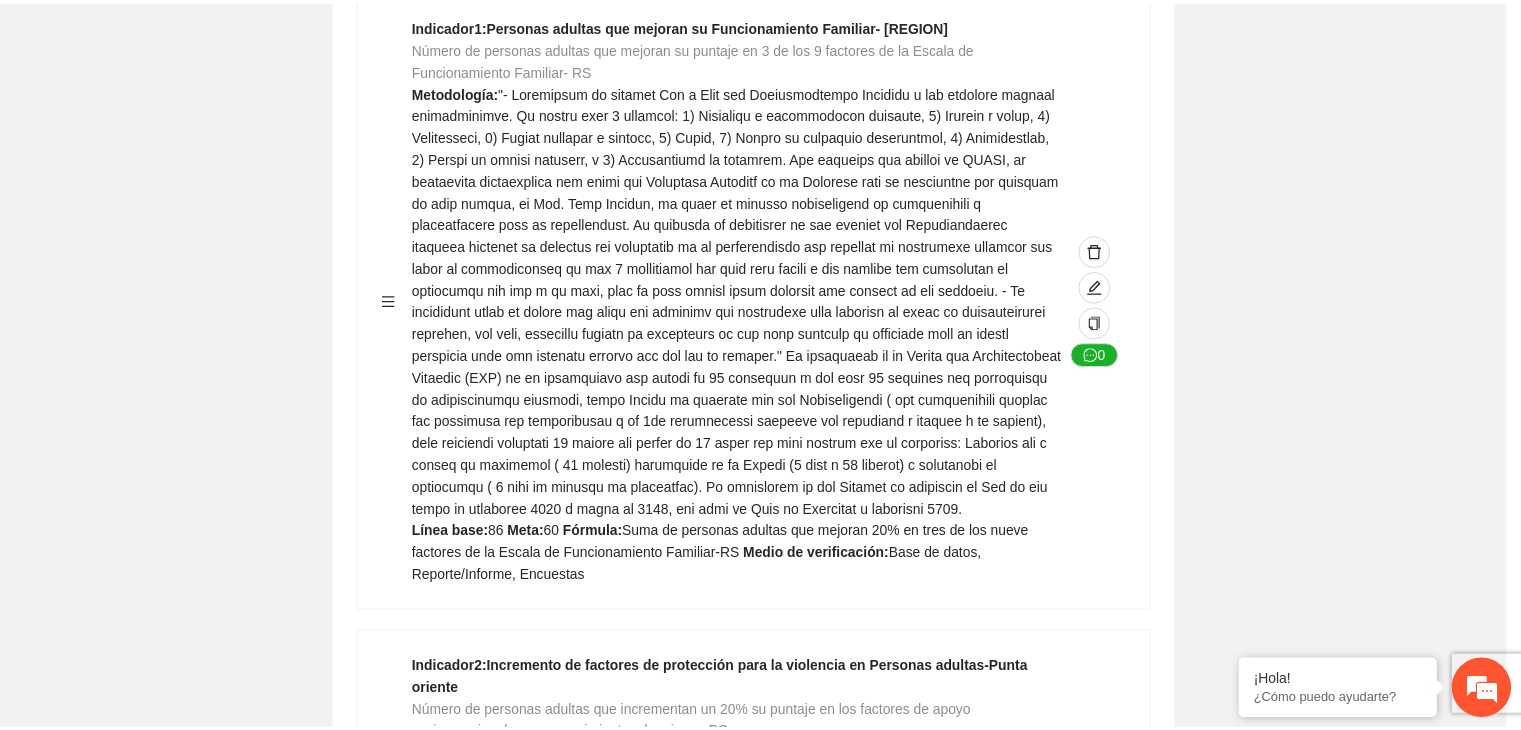 scroll, scrollTop: 216, scrollLeft: 0, axis: vertical 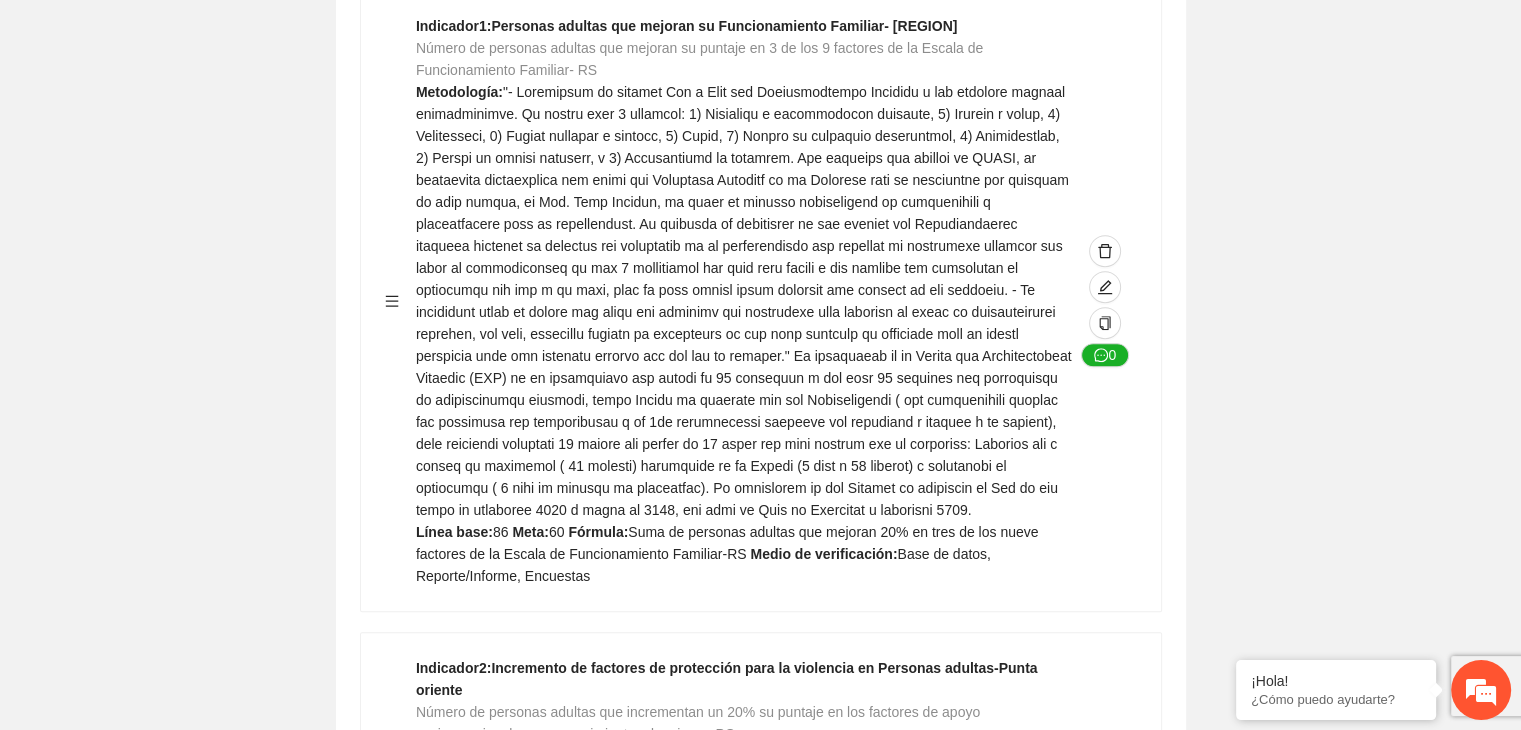 click on "Guardar Objetivo de desarrollo      Exportar Contribuir a la disminución de incidencia en violencia familiar en las zonas de [REGION], [REGION] y [REGION] del Municipio  de Chihuahua. Indicadores Indicador  1 :  Violencia familiar disminuyendo en un 5% en [REGION] Número de carpetas de investigación de Violencia familiar  disminuyendo en un 5% en [REGION] Metodología:  Se solicita información al Observatorio Ciudadano de FICOSEC sobre el número de carpetas de violencia familiar en las colonias de intervención Línea base:  29   Meta:  25   Fórmula:  Suma de carpetas de investigación de violencia familiar disminuyendo  en un 5% en [REGION]   Medio de verificación:  Reporte/Informe 0 Indicador  2 :  Violencia familiar disminuyendo en un 5% en [REGION] Número de carpetas de investigación de Violencia familiar  disminuyendo en un 5% en [REGION] Metodología:  Línea base:  63   Meta:  56   Fórmula:    Medio de verificación:  Reporte/Informe 0 3 :" at bounding box center [760, 2735] 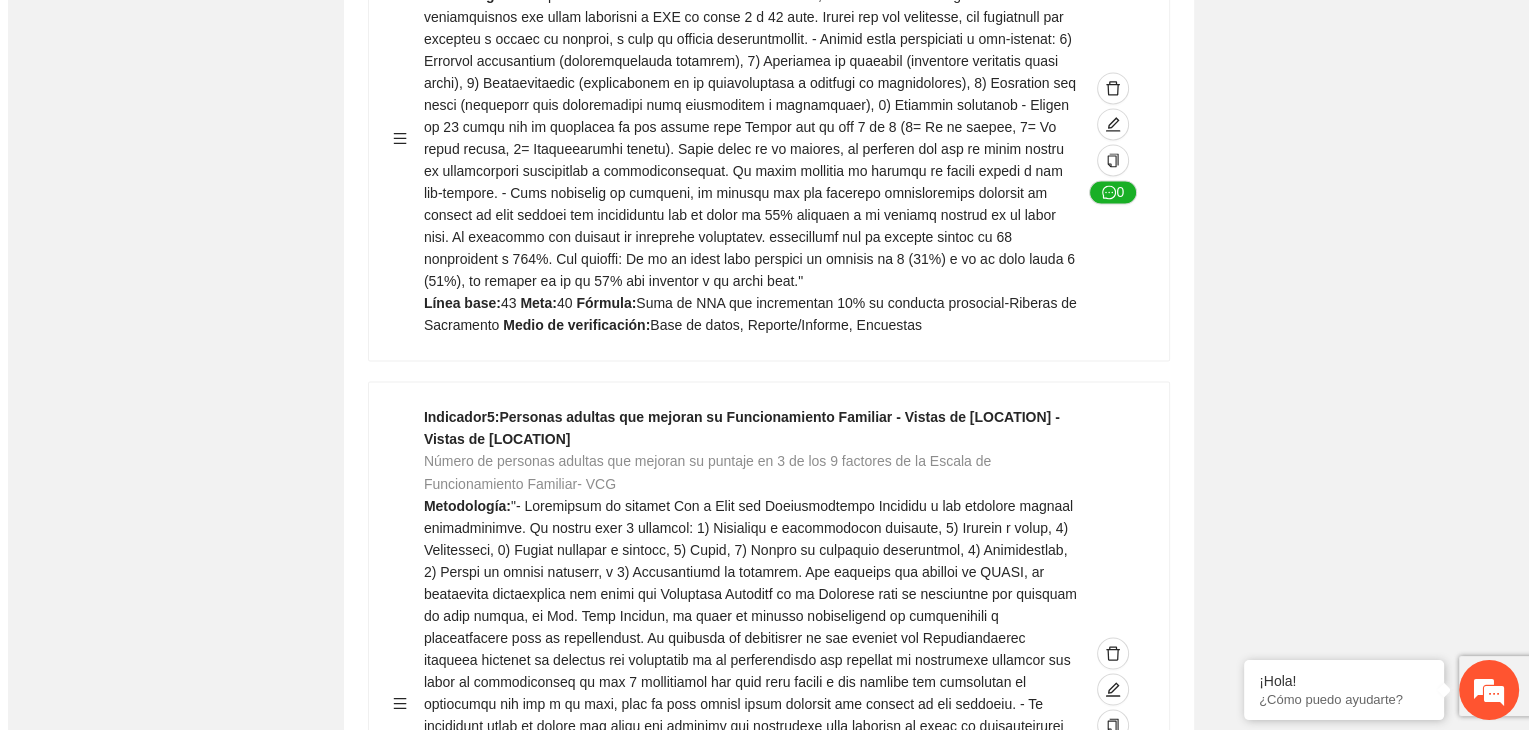 scroll, scrollTop: 3333, scrollLeft: 0, axis: vertical 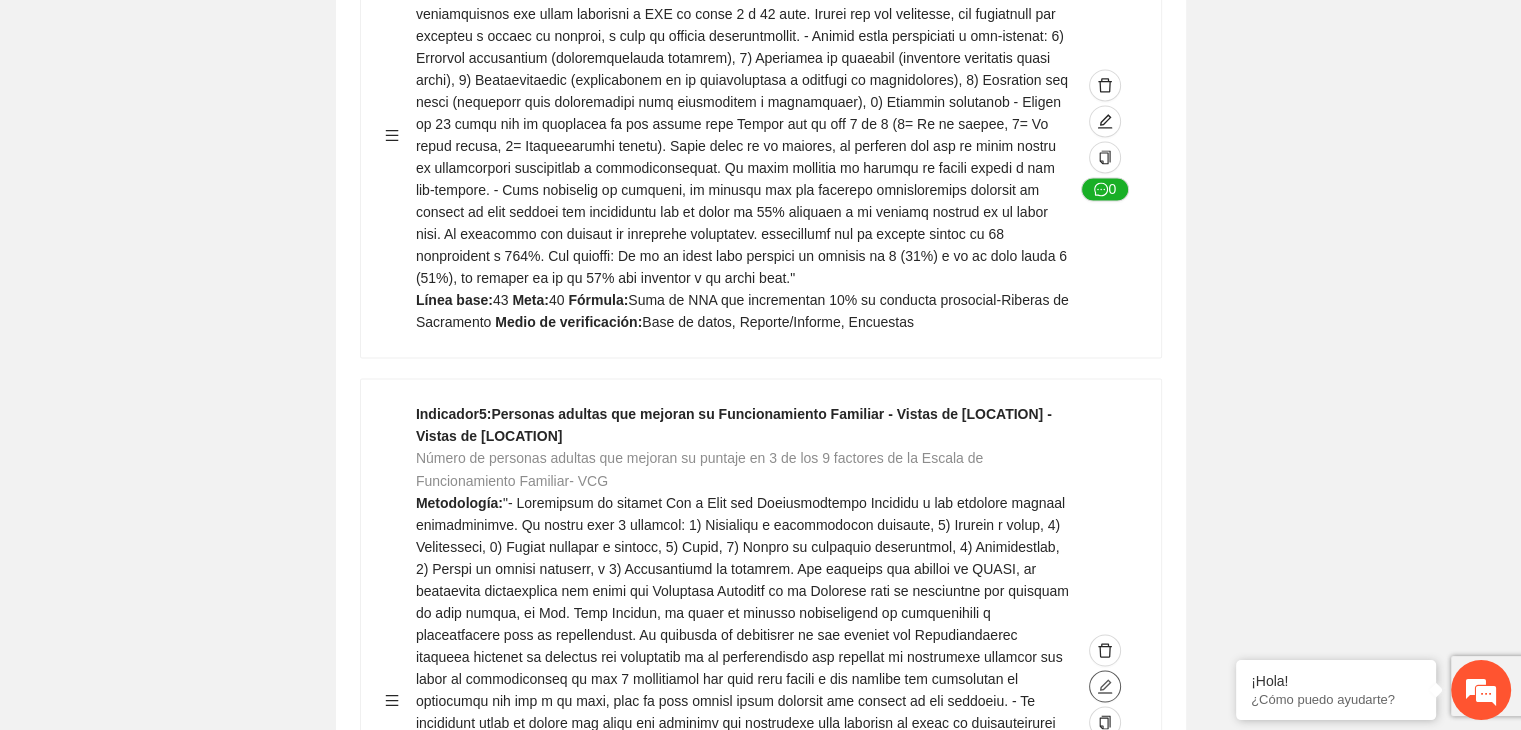 click 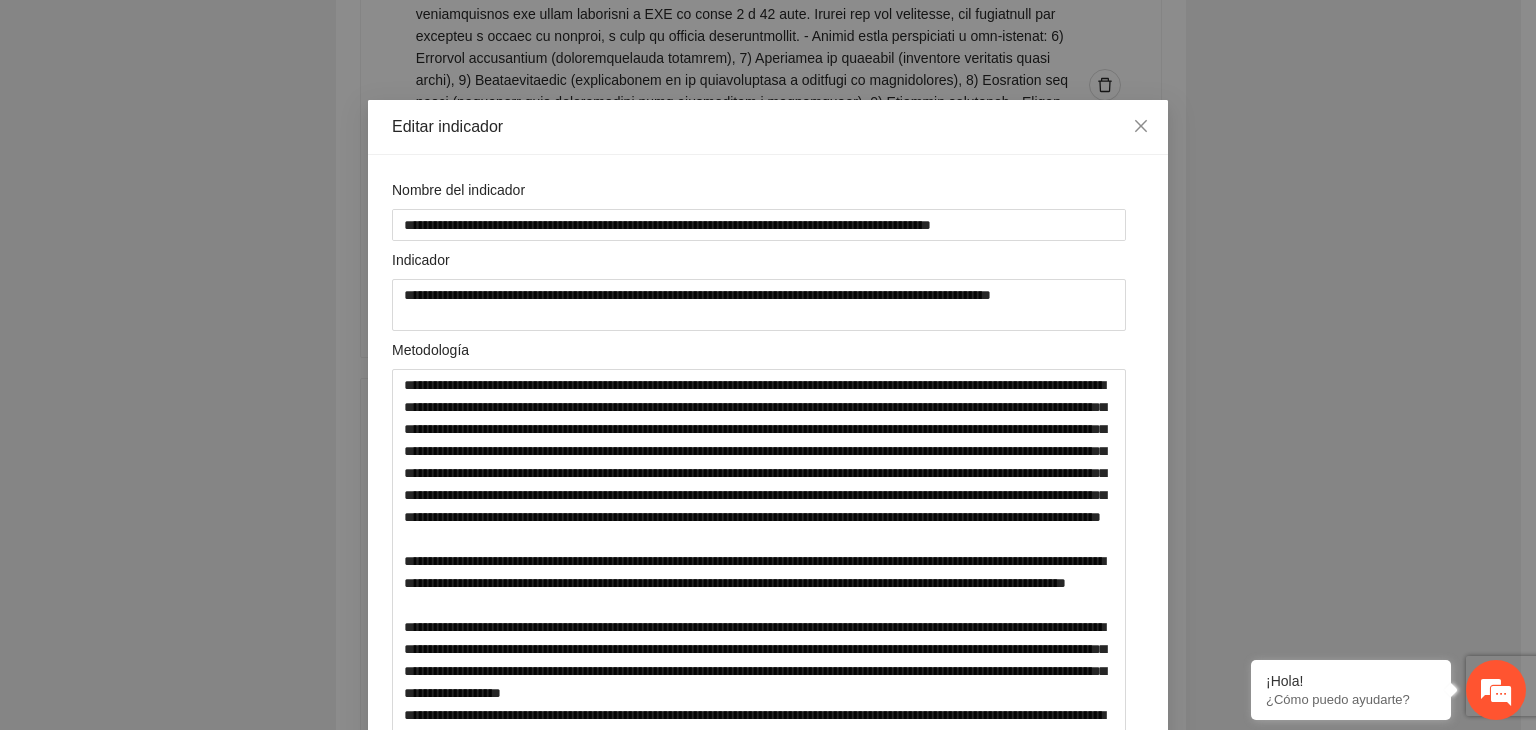 click on "**********" at bounding box center (768, 365) 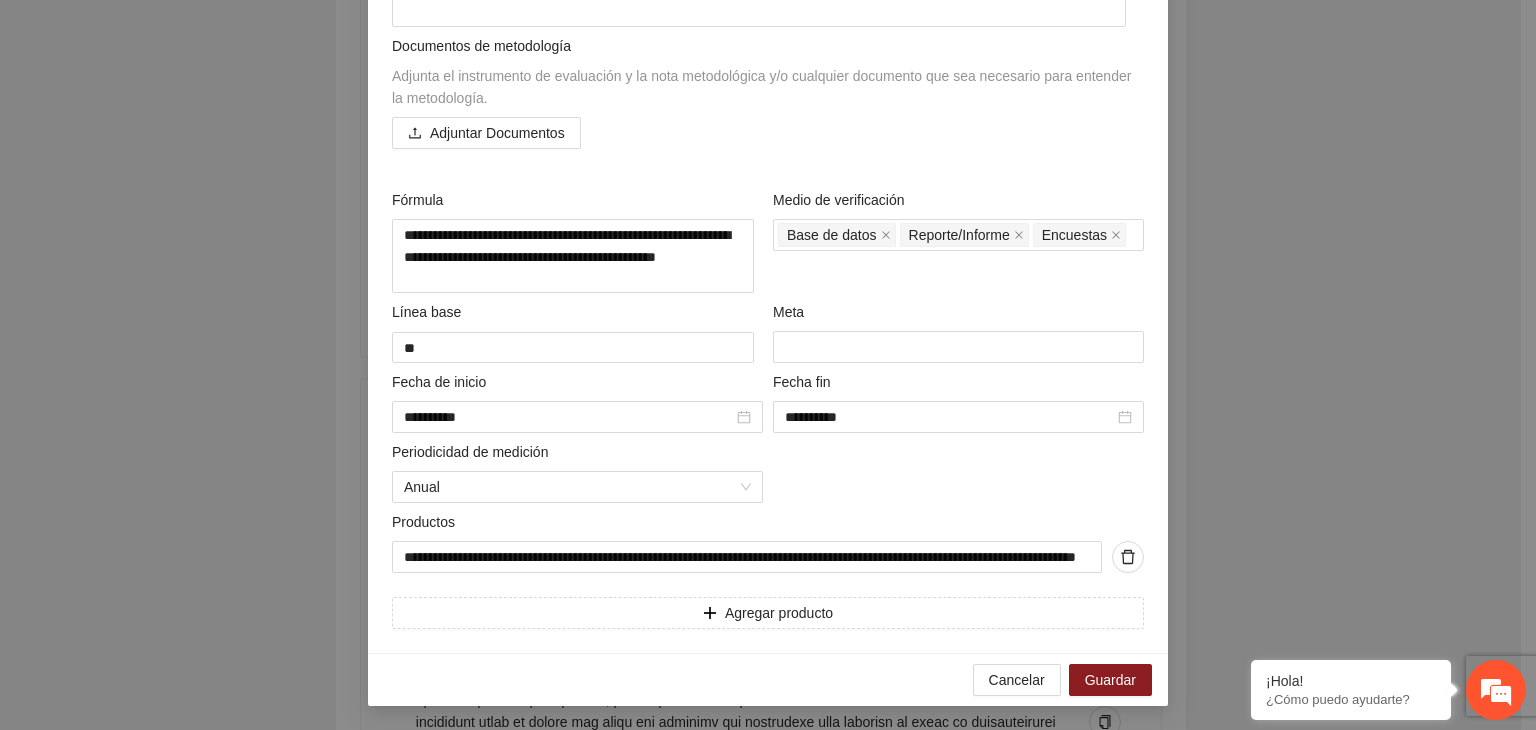 scroll, scrollTop: 860, scrollLeft: 0, axis: vertical 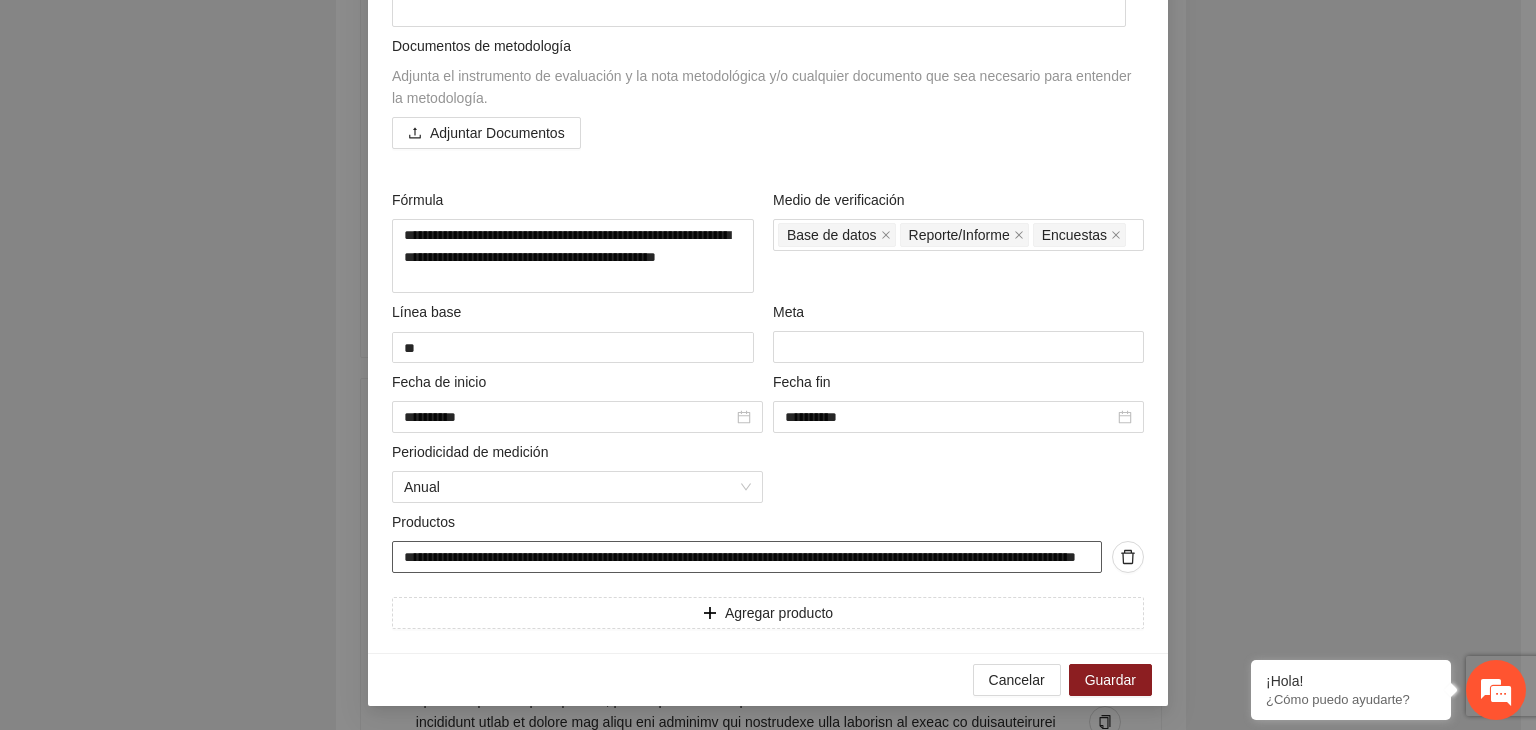 drag, startPoint x: 390, startPoint y: 554, endPoint x: 1304, endPoint y: 598, distance: 915.0585 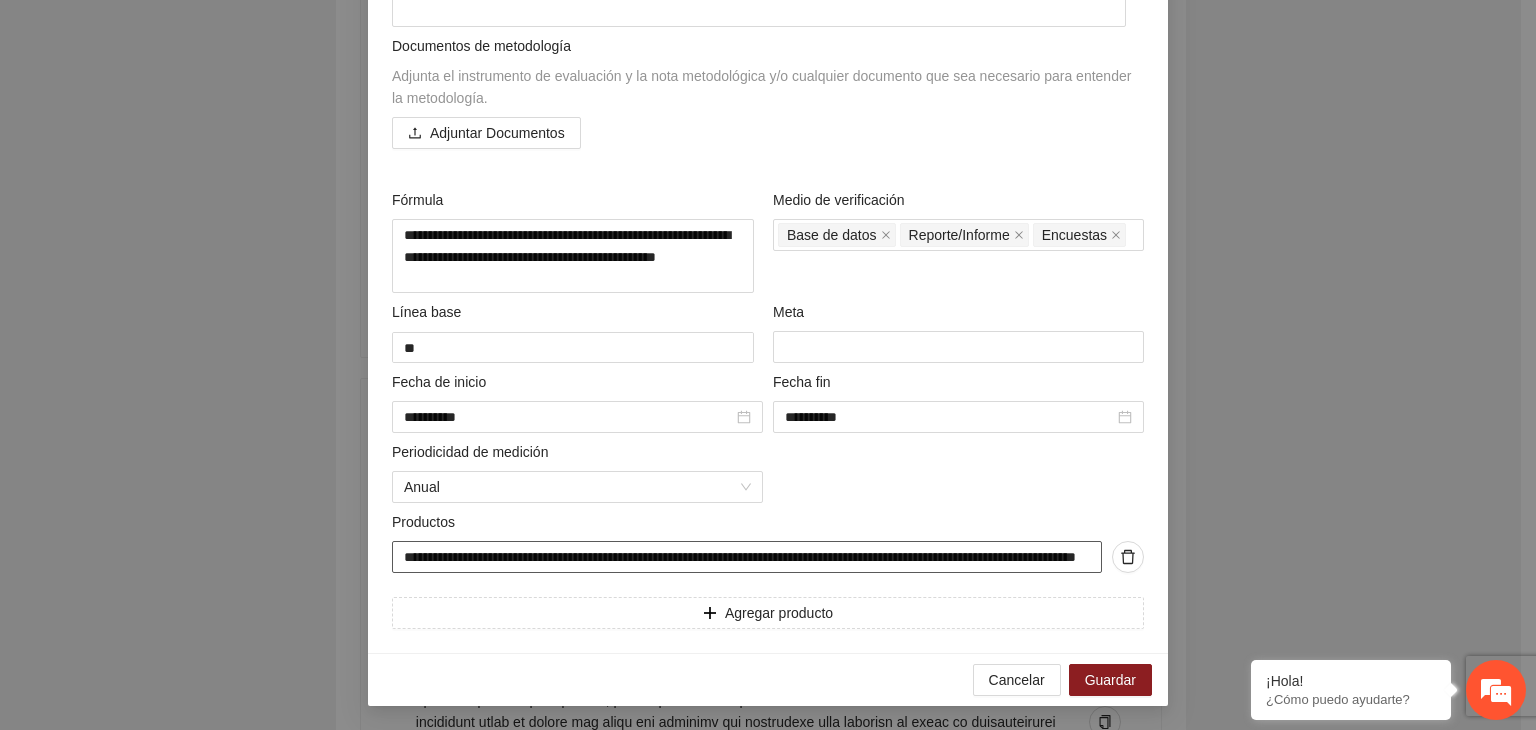 click on "**********" at bounding box center (747, 557) 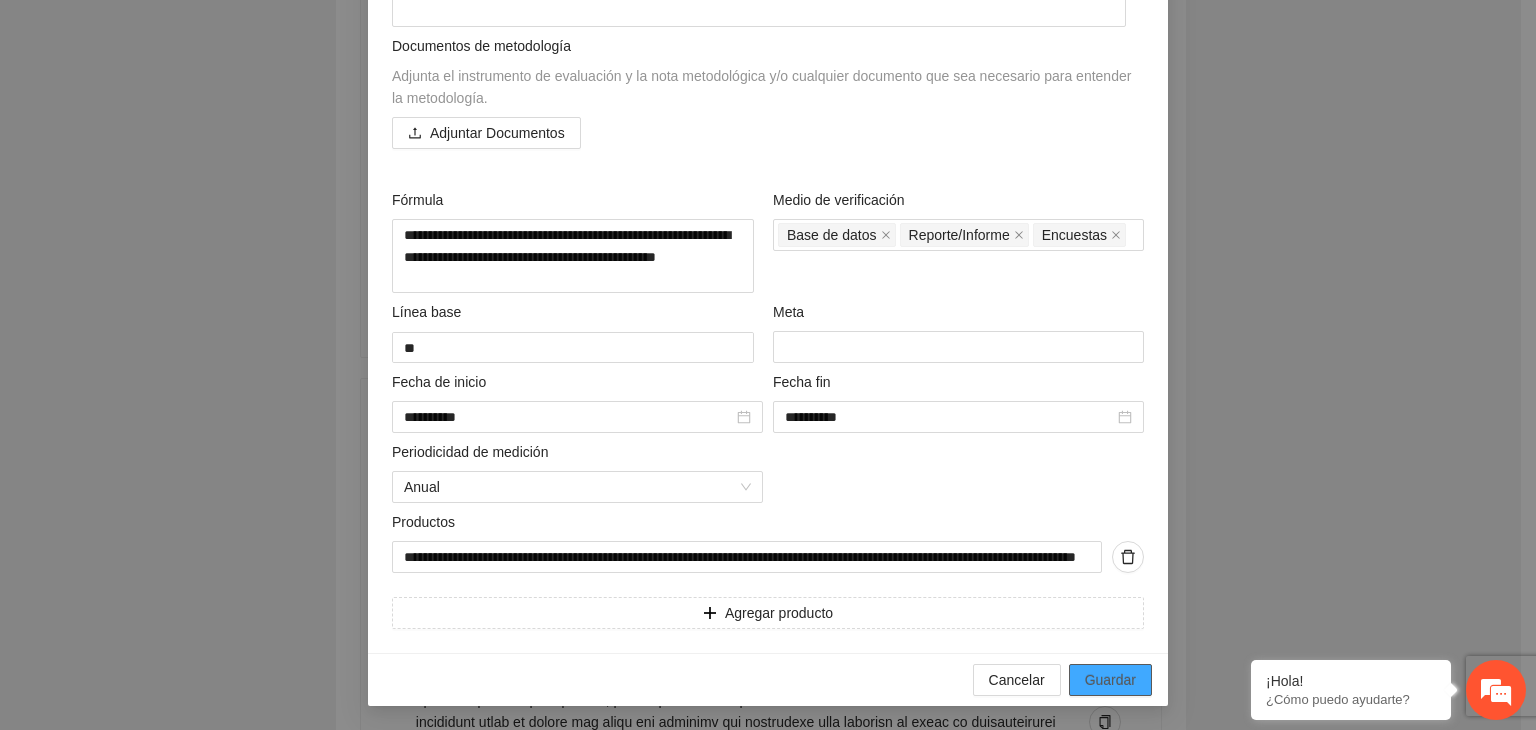 click on "Guardar" at bounding box center (1110, 680) 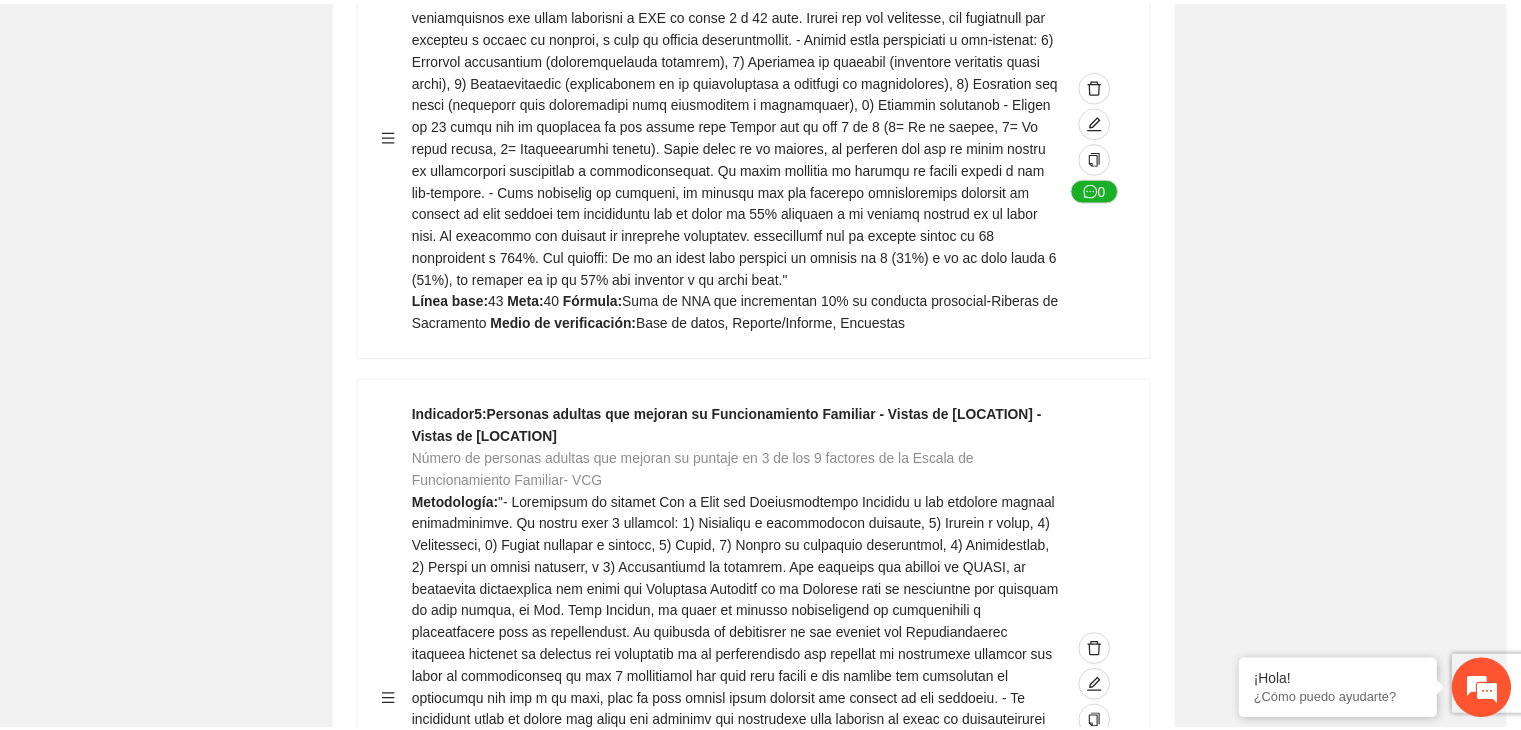 scroll, scrollTop: 156, scrollLeft: 0, axis: vertical 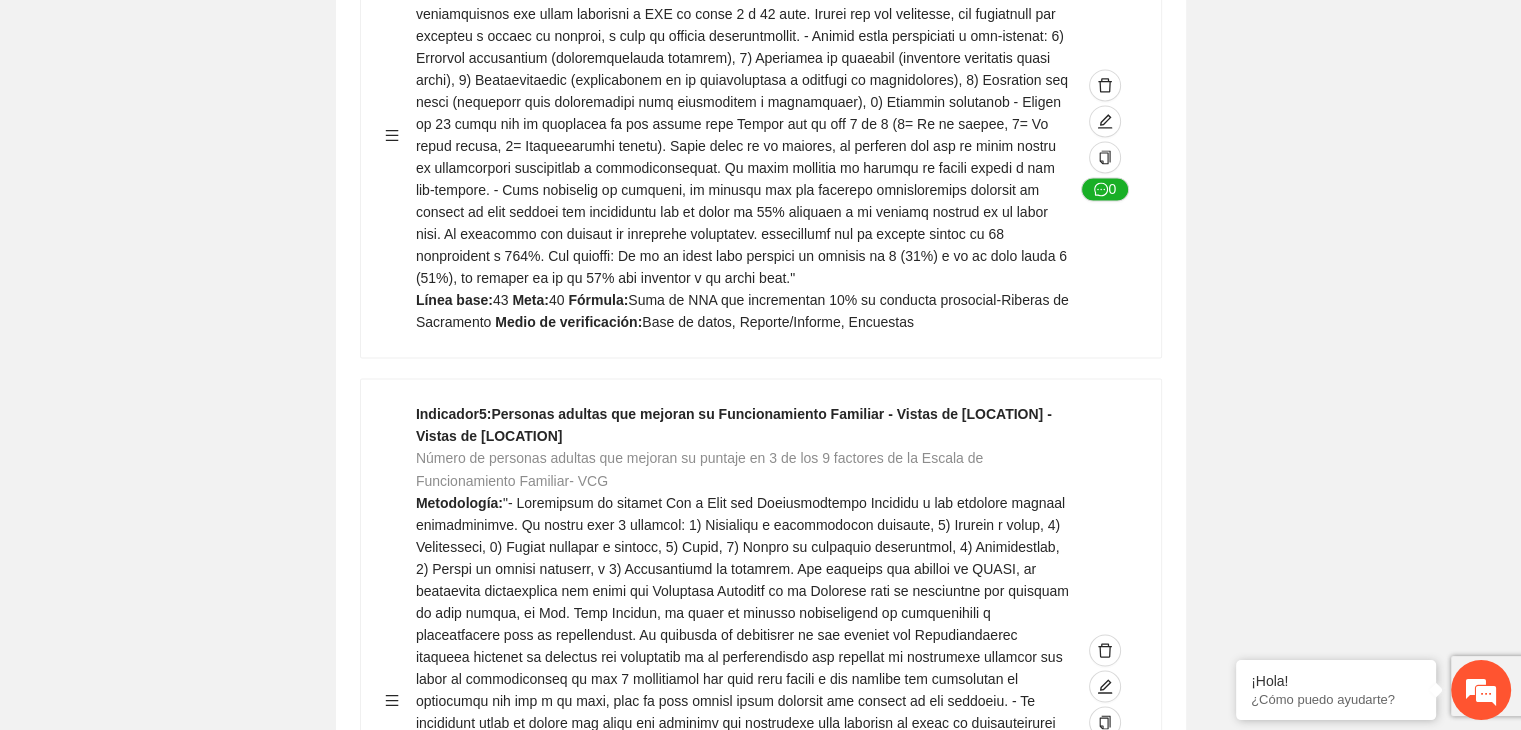 click on "Guardar Objetivo de desarrollo      Exportar Contribuir a la disminución de incidencia en violencia familiar en las zonas de [REGION], [REGION] y [REGION] del Municipio  de Chihuahua. Indicadores Indicador  1 :  Violencia familiar disminuyendo en un 5% en [REGION] Número de carpetas de investigación de Violencia familiar  disminuyendo en un 5% en [REGION] Metodología:  Se solicita información al Observatorio Ciudadano de FICOSEC sobre el número de carpetas de violencia familiar en las colonias de intervención Línea base:  29   Meta:  25   Fórmula:  Suma de carpetas de investigación de violencia familiar disminuyendo  en un 5% en [REGION]   Medio de verificación:  Reporte/Informe 0 Indicador  2 :  Violencia familiar disminuyendo en un 5% en [REGION] Número de carpetas de investigación de Violencia familiar  disminuyendo en un 5% en [REGION] Metodología:  Línea base:  63   Meta:  56   Fórmula:    Medio de verificación:  Reporte/Informe 0 3 :" at bounding box center [760, 775] 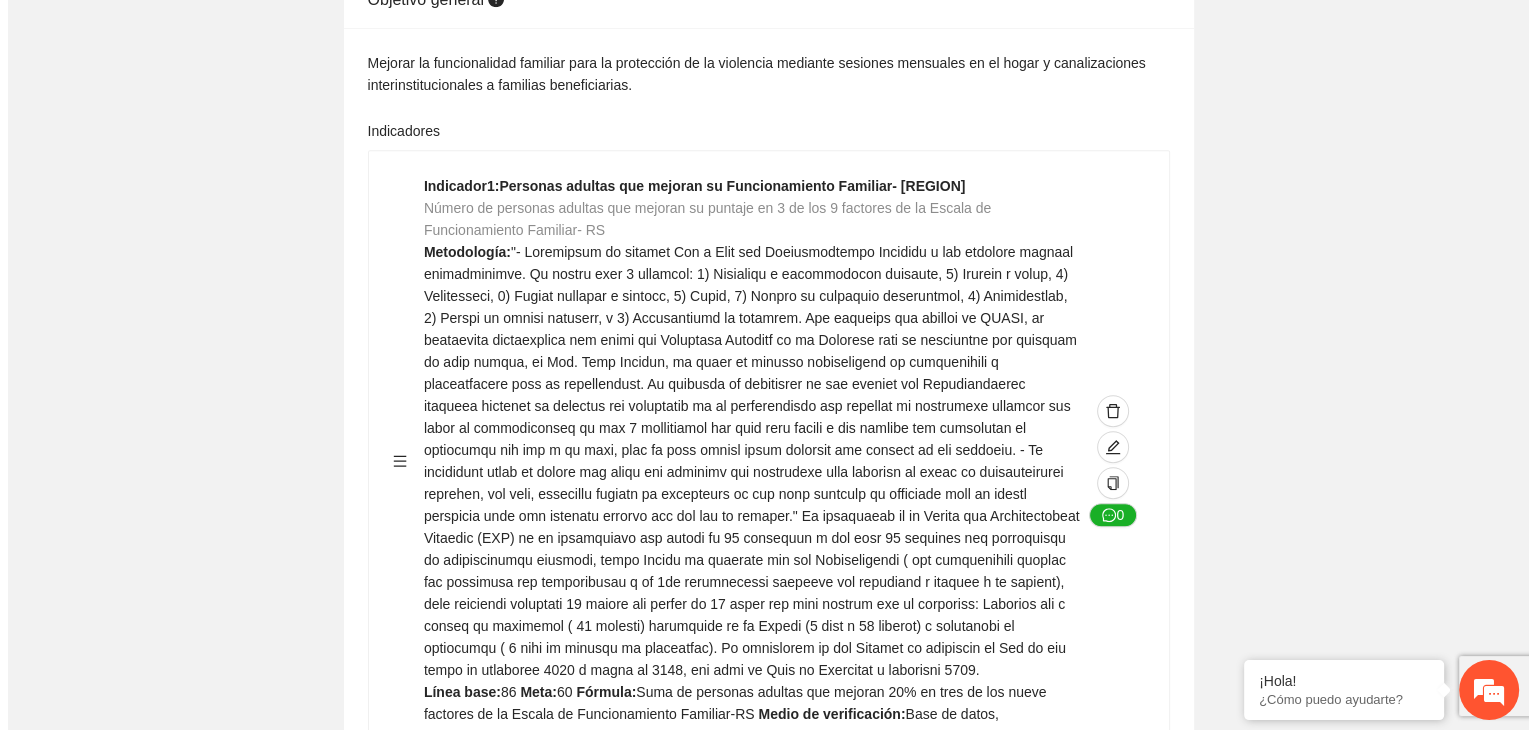 scroll, scrollTop: 1253, scrollLeft: 0, axis: vertical 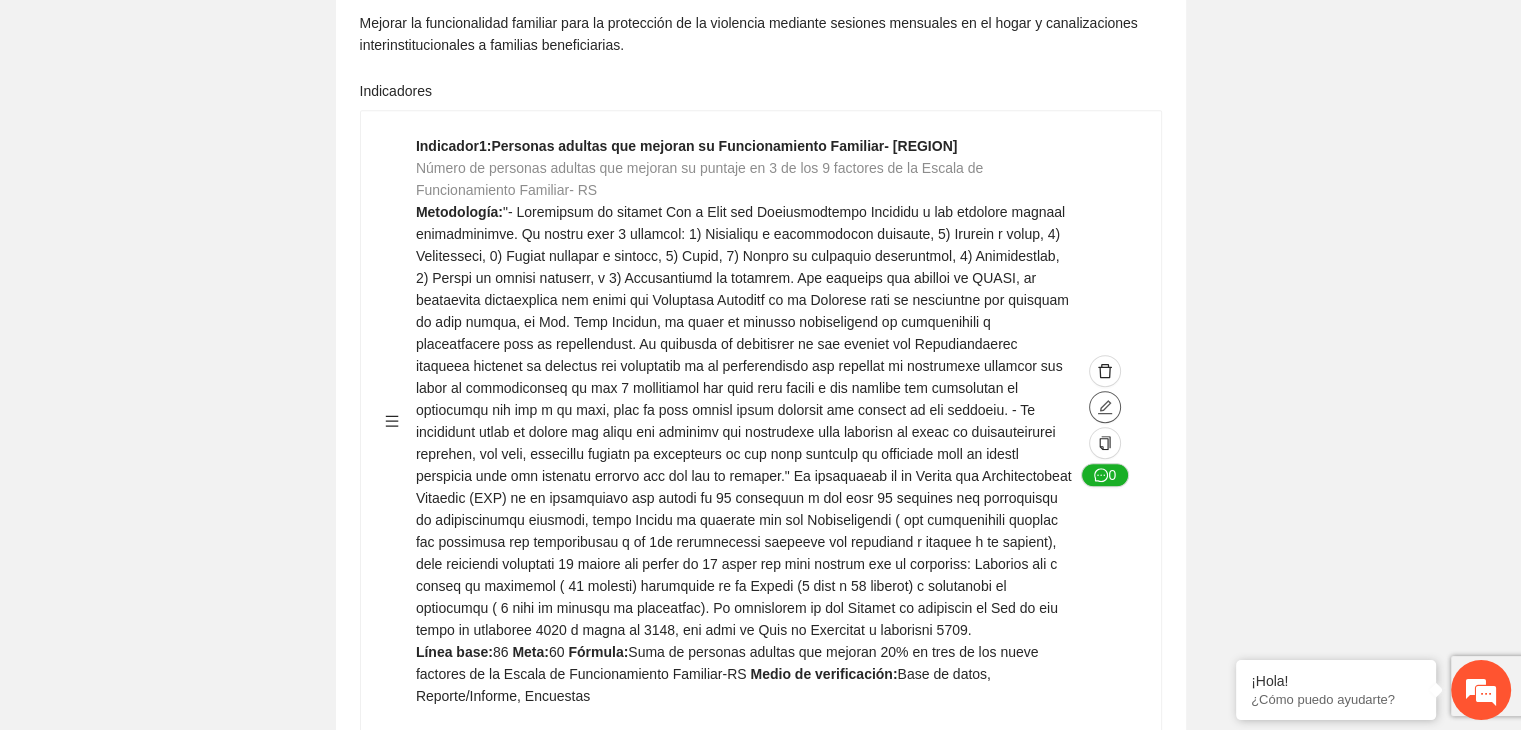 click at bounding box center (1105, -742) 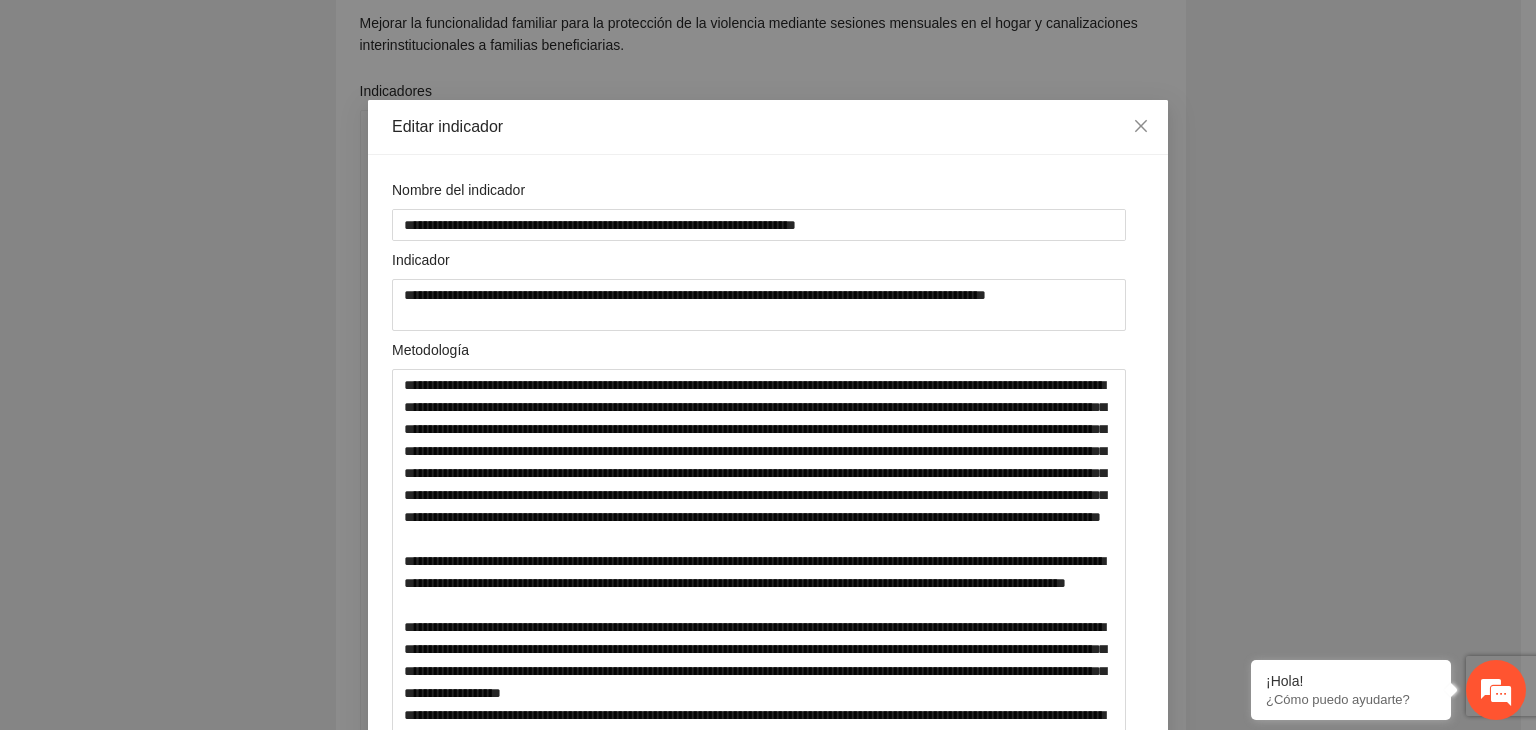click on "**********" at bounding box center [768, 365] 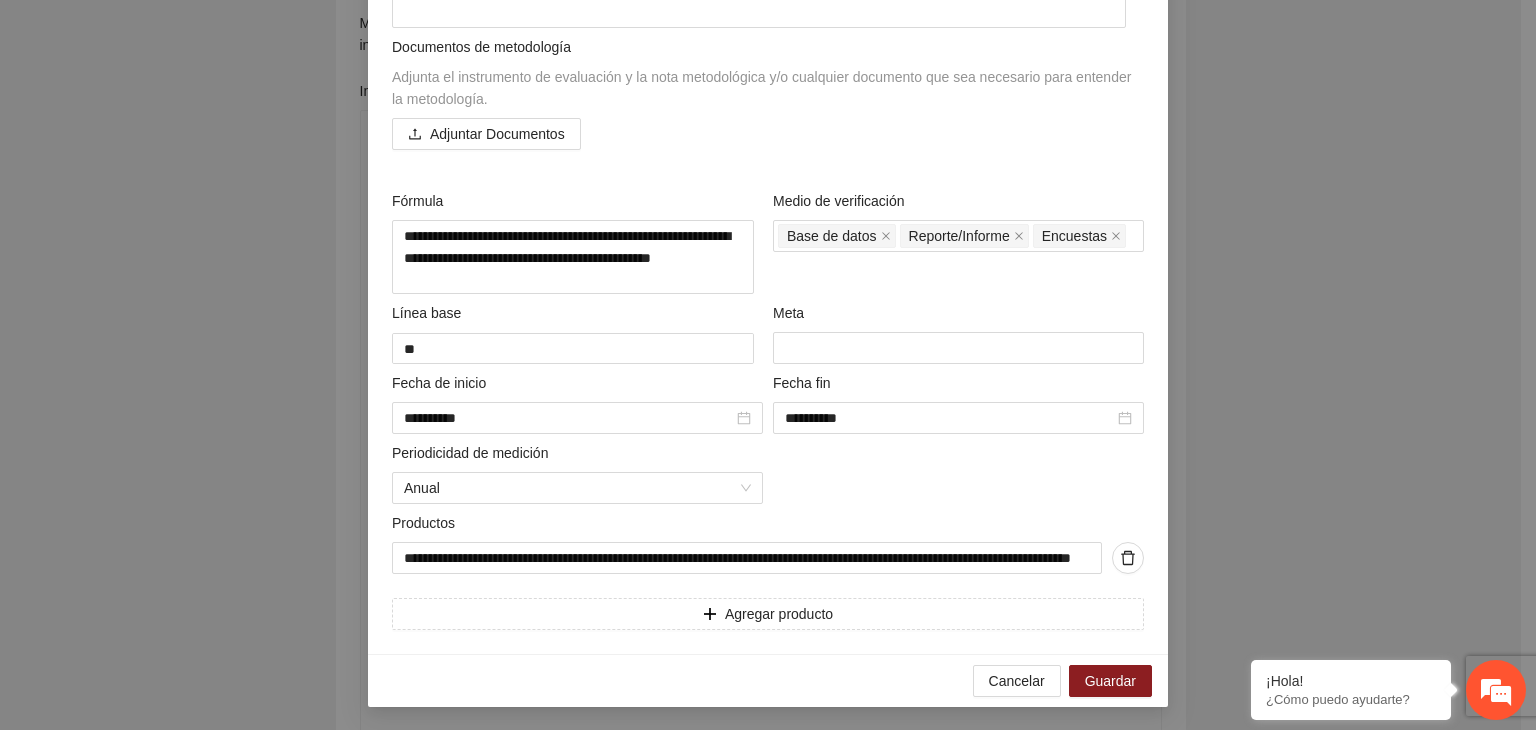 scroll, scrollTop: 860, scrollLeft: 0, axis: vertical 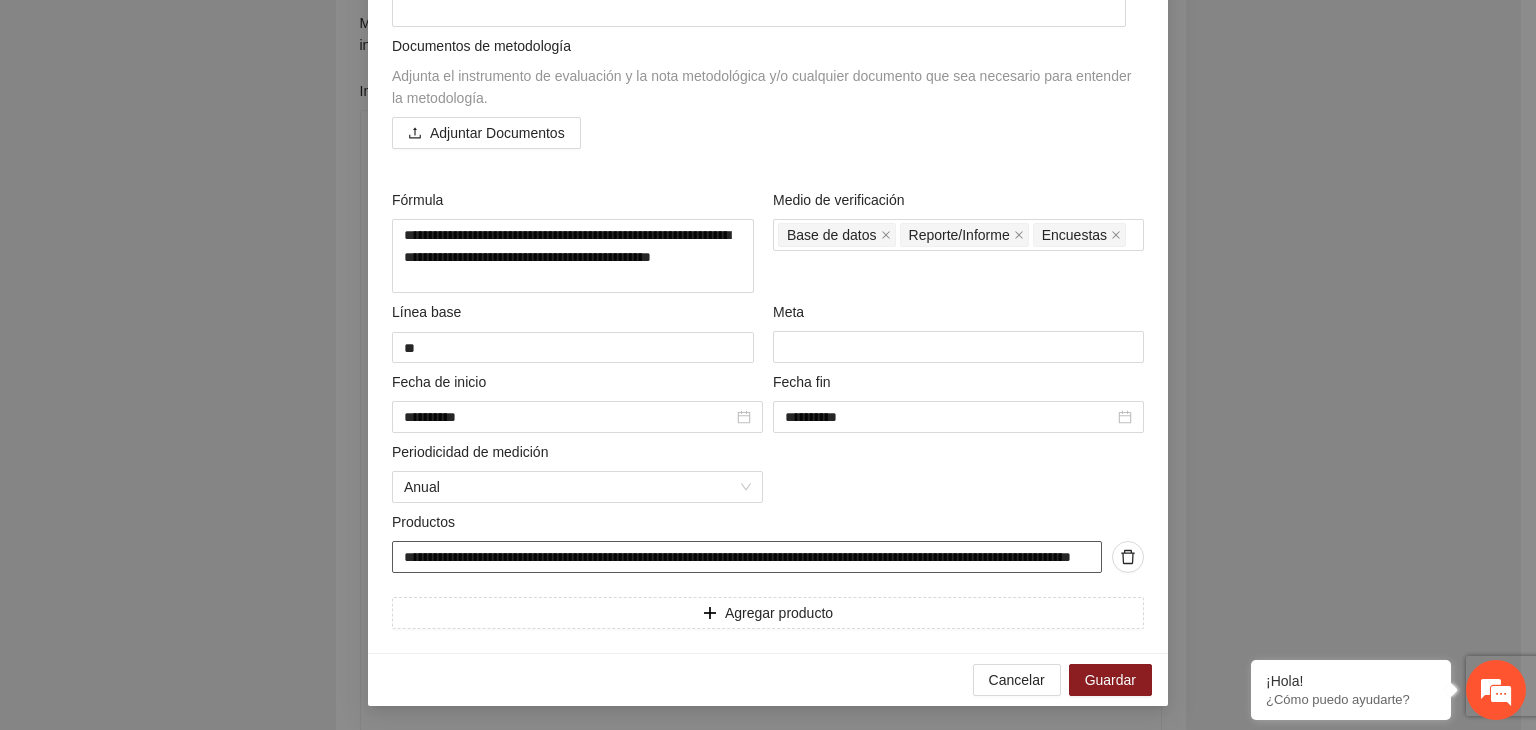 drag, startPoint x: 392, startPoint y: 561, endPoint x: 1320, endPoint y: 543, distance: 928.17456 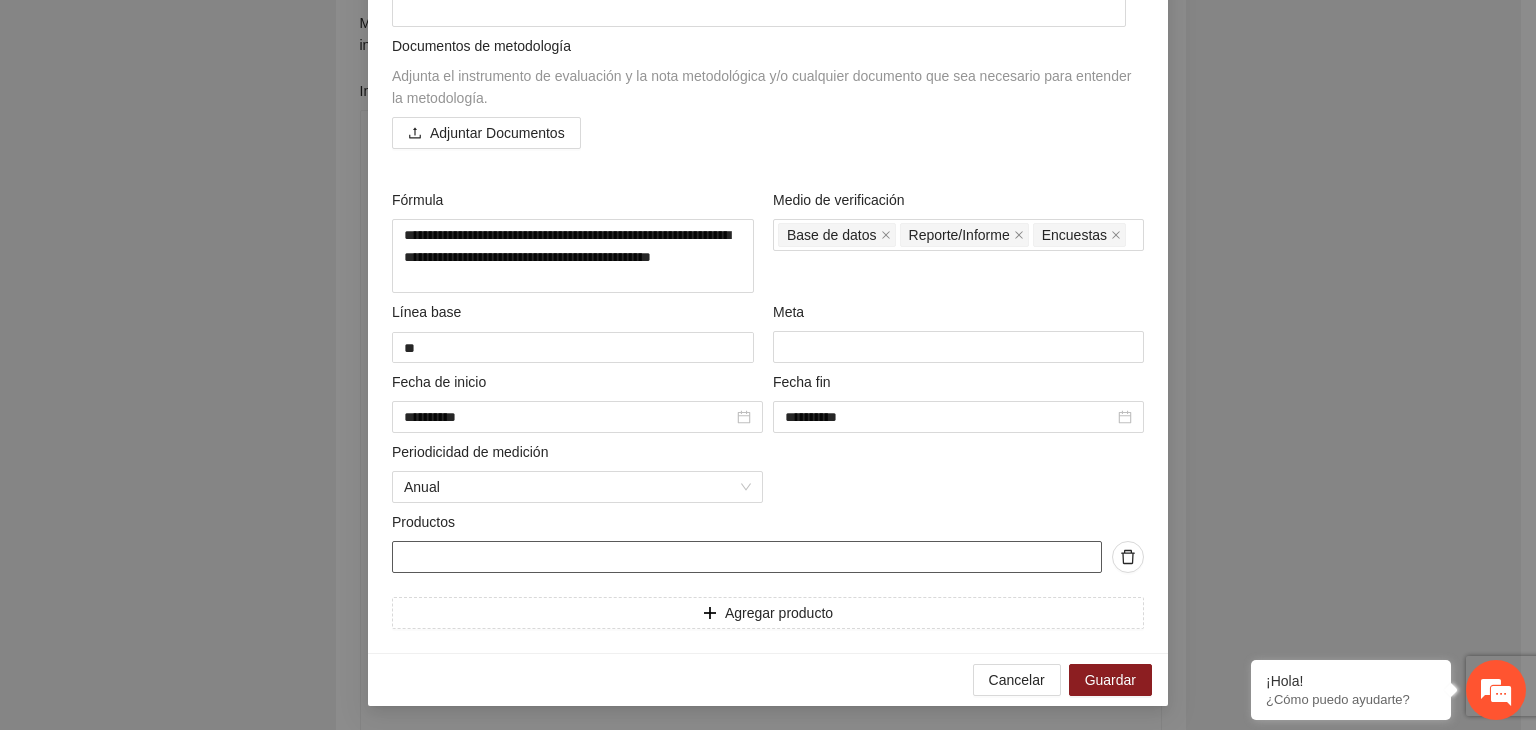 scroll, scrollTop: 0, scrollLeft: 0, axis: both 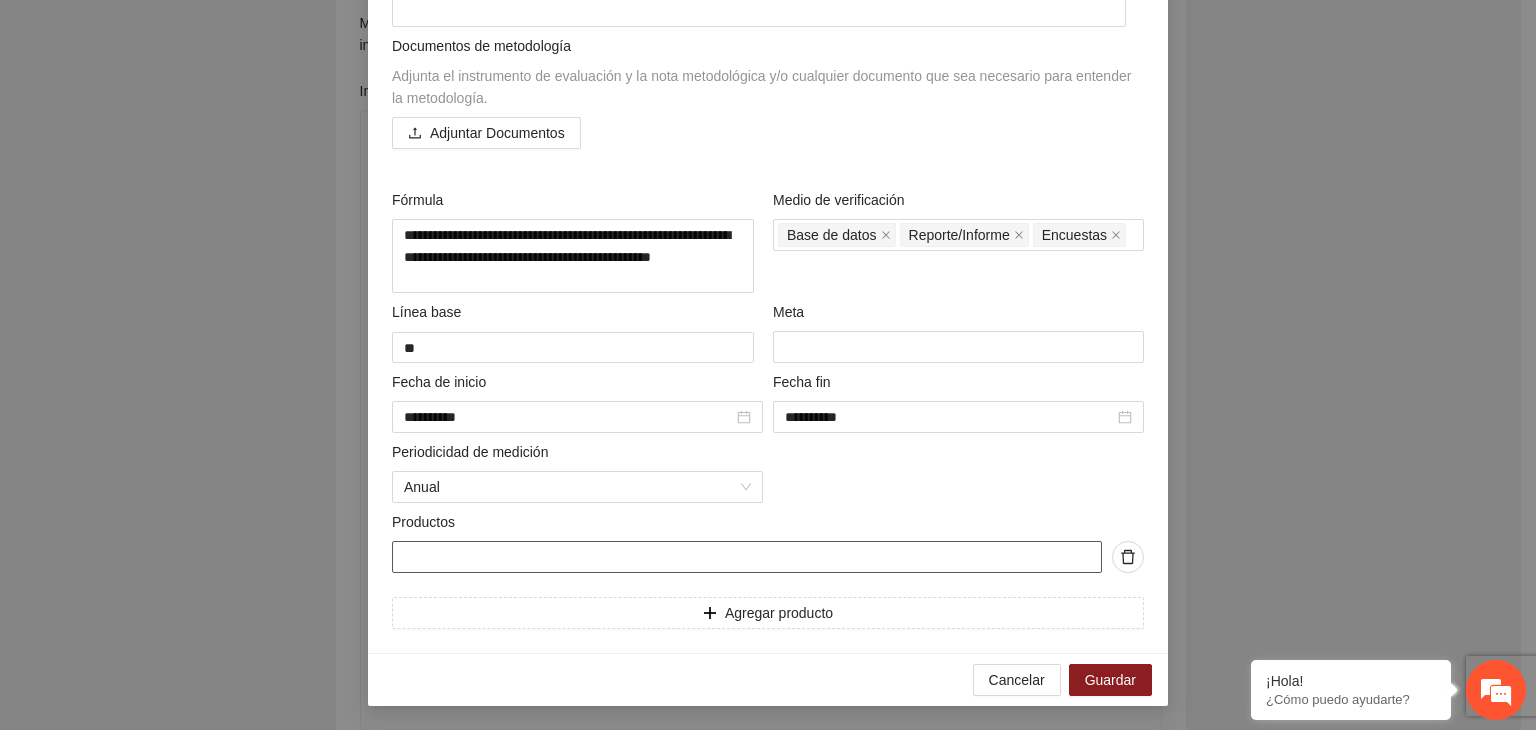 paste on "**********" 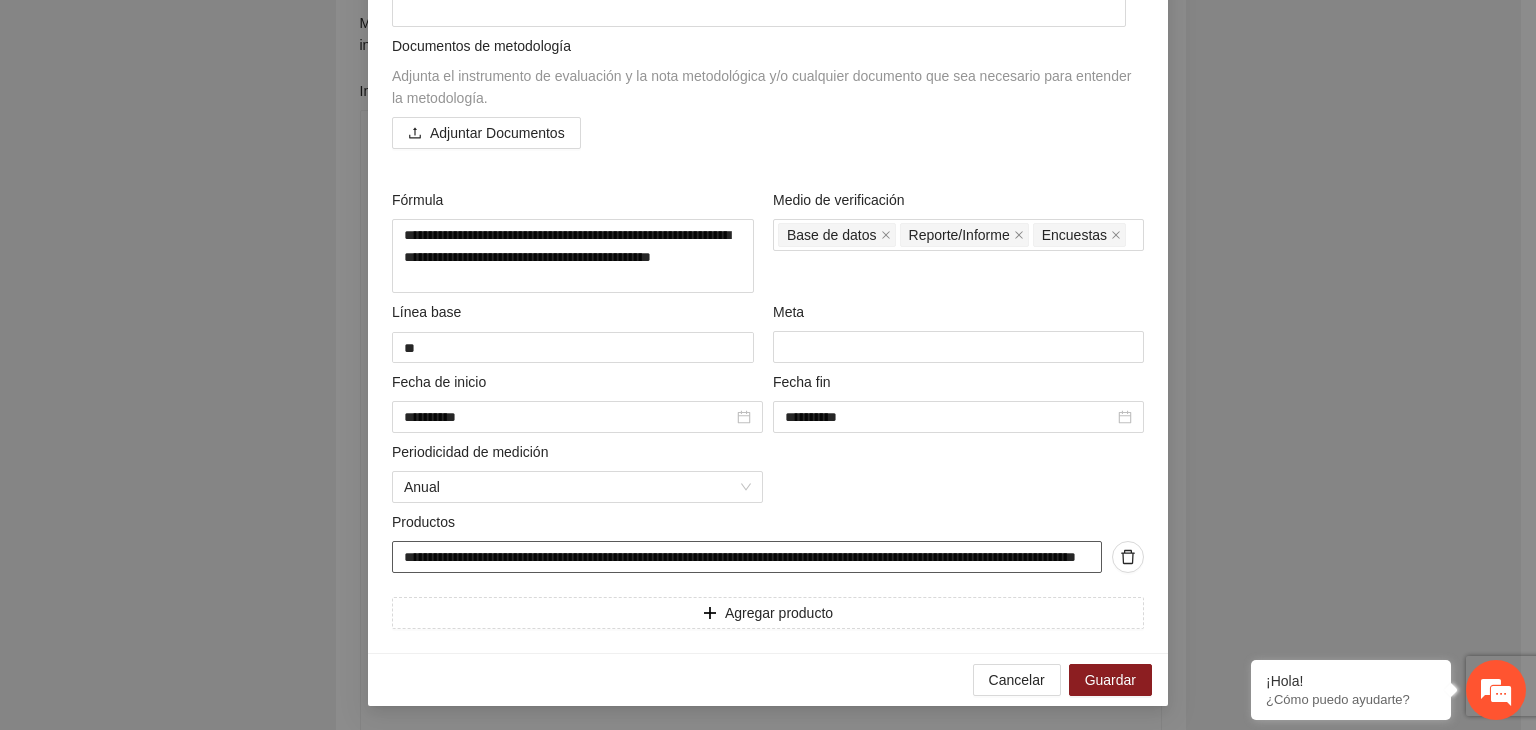 scroll, scrollTop: 0, scrollLeft: 175, axis: horizontal 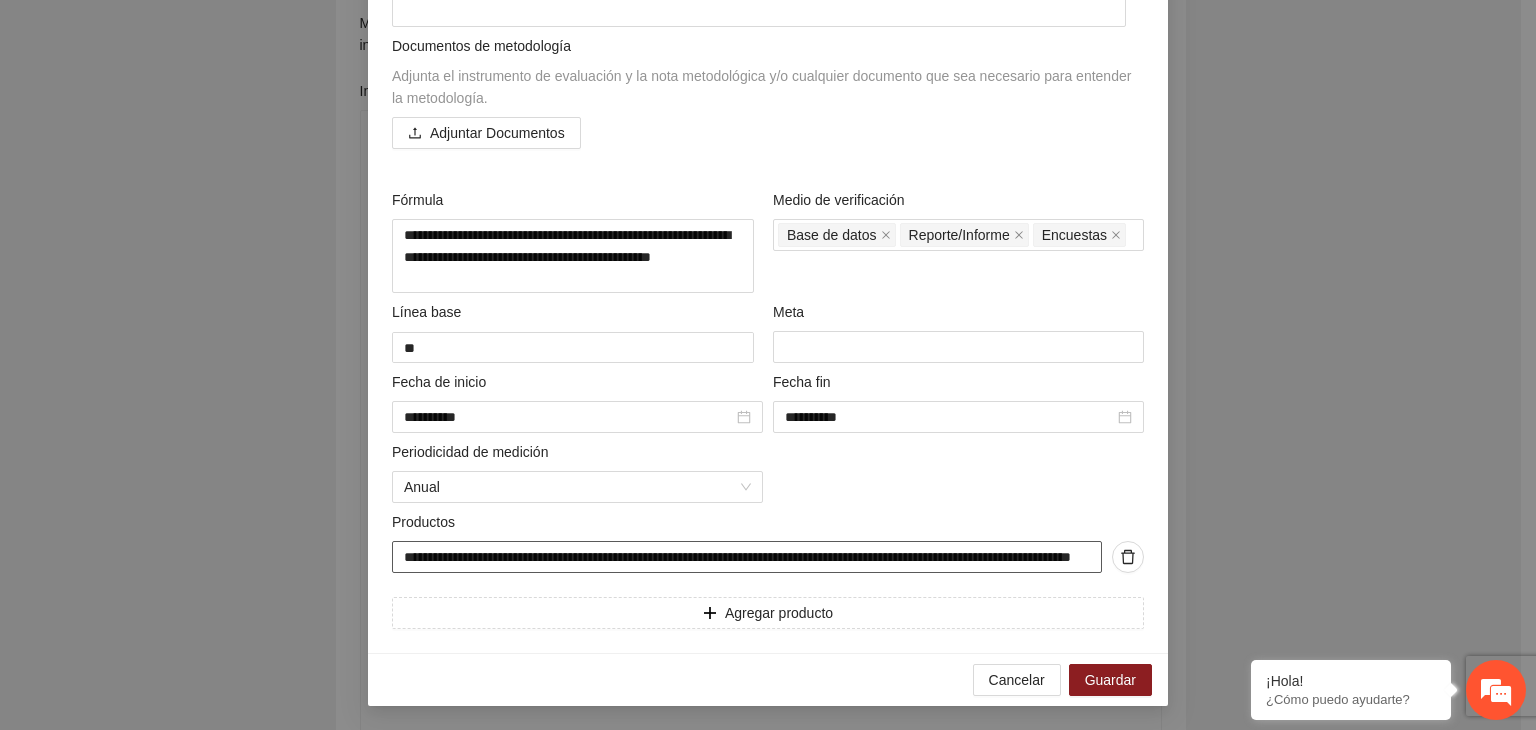 click on "**********" at bounding box center (747, 557) 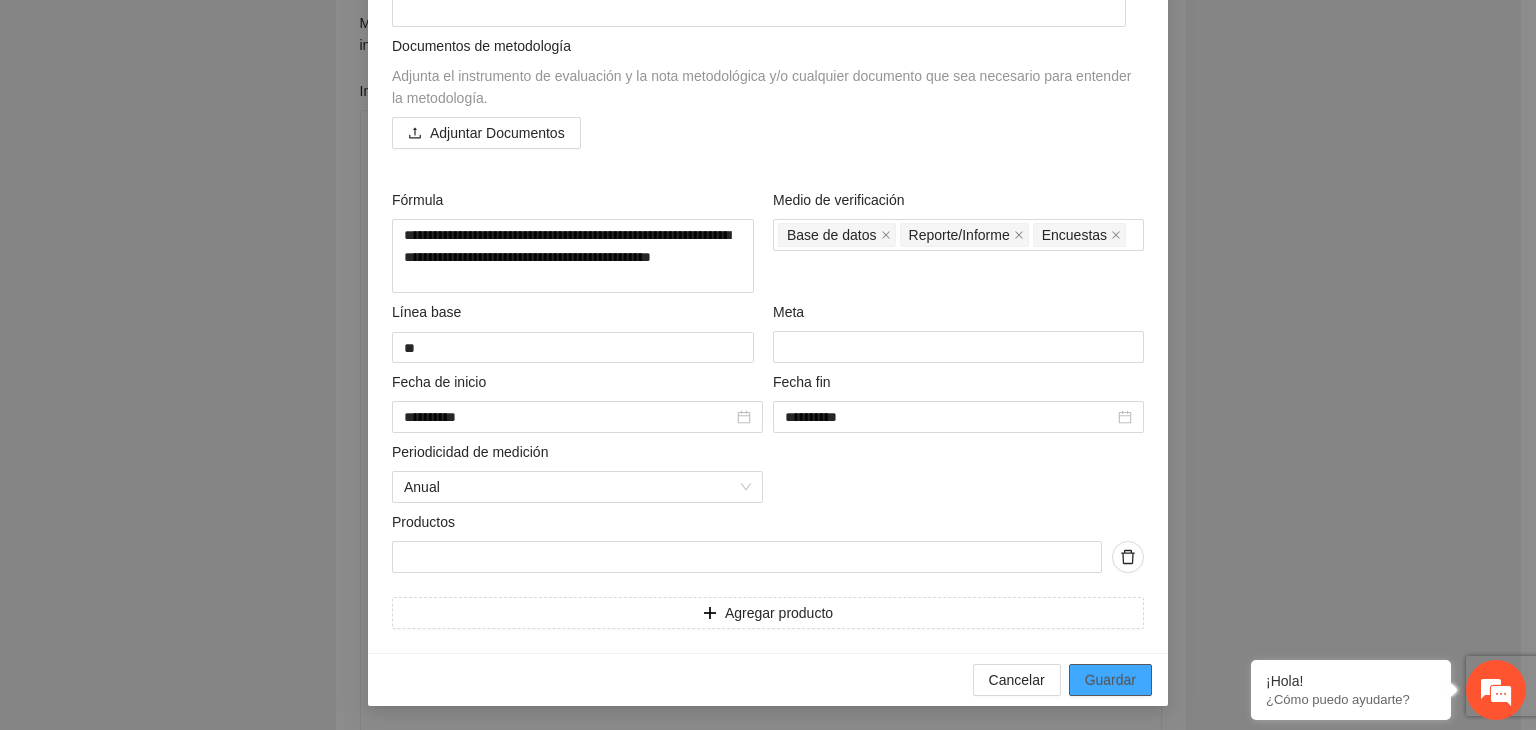 click on "Guardar" at bounding box center [1110, 680] 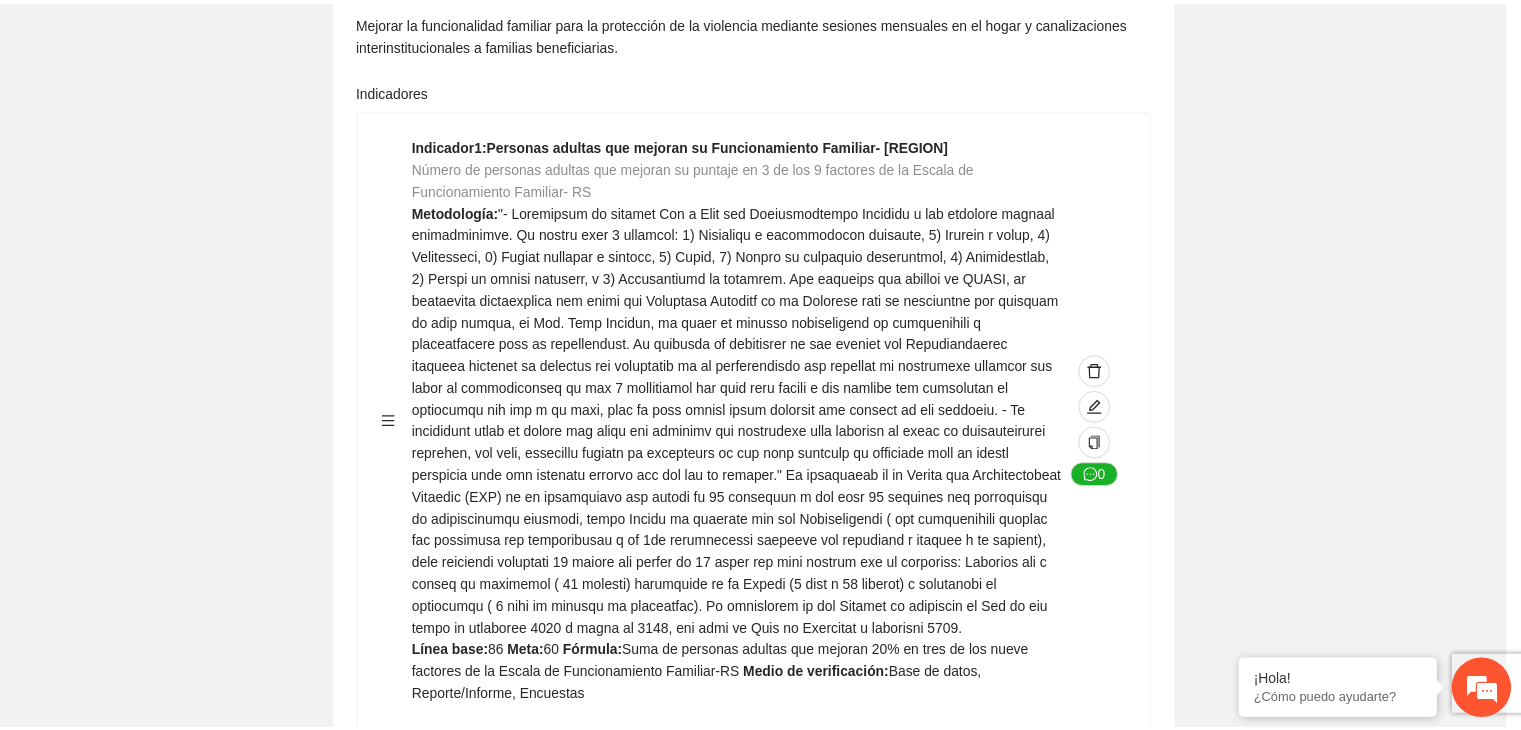 scroll, scrollTop: 156, scrollLeft: 0, axis: vertical 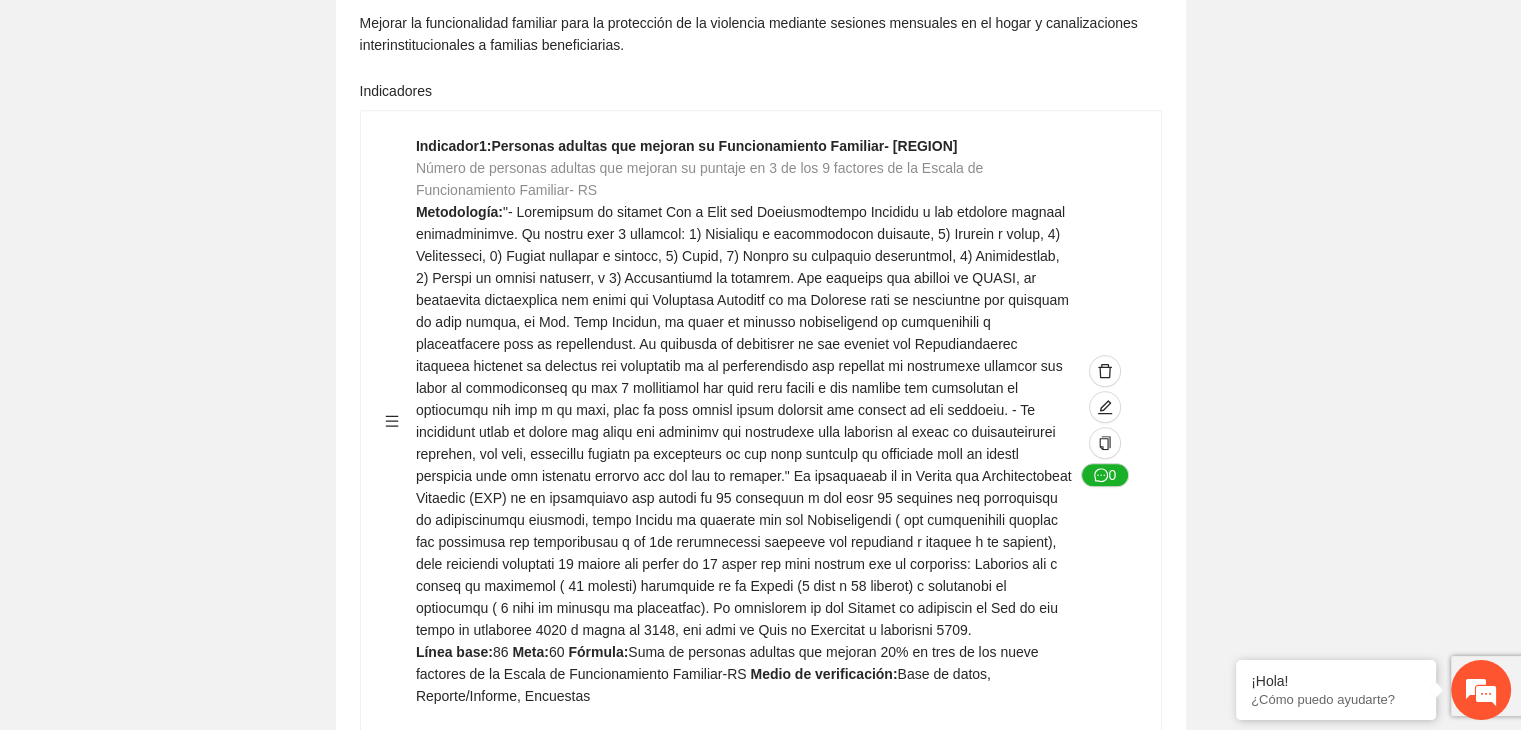click on "Guardar Objetivo de desarrollo      Exportar Contribuir a la disminución de incidencia en violencia familiar en las zonas de [REGION], [REGION] y [REGION] del Municipio  de Chihuahua. Indicadores Indicador  1 :  Violencia familiar disminuyendo en un 5% en [REGION] Número de carpetas de investigación de Violencia familiar  disminuyendo en un 5% en [REGION] Metodología:  Se solicita información al Observatorio Ciudadano de FICOSEC sobre el número de carpetas de violencia familiar en las colonias de intervención Línea base:  29   Meta:  25   Fórmula:  Suma de carpetas de investigación de violencia familiar disminuyendo  en un 5% en [REGION]   Medio de verificación:  Reporte/Informe 0 Indicador  2 :  Violencia familiar disminuyendo en un 5% en [REGION] Número de carpetas de investigación de Violencia familiar  disminuyendo en un 5% en [REGION] Metodología:  Línea base:  63   Meta:  56   Fórmula:    Medio de verificación:  Reporte/Informe 0 3 :" at bounding box center (760, 2855) 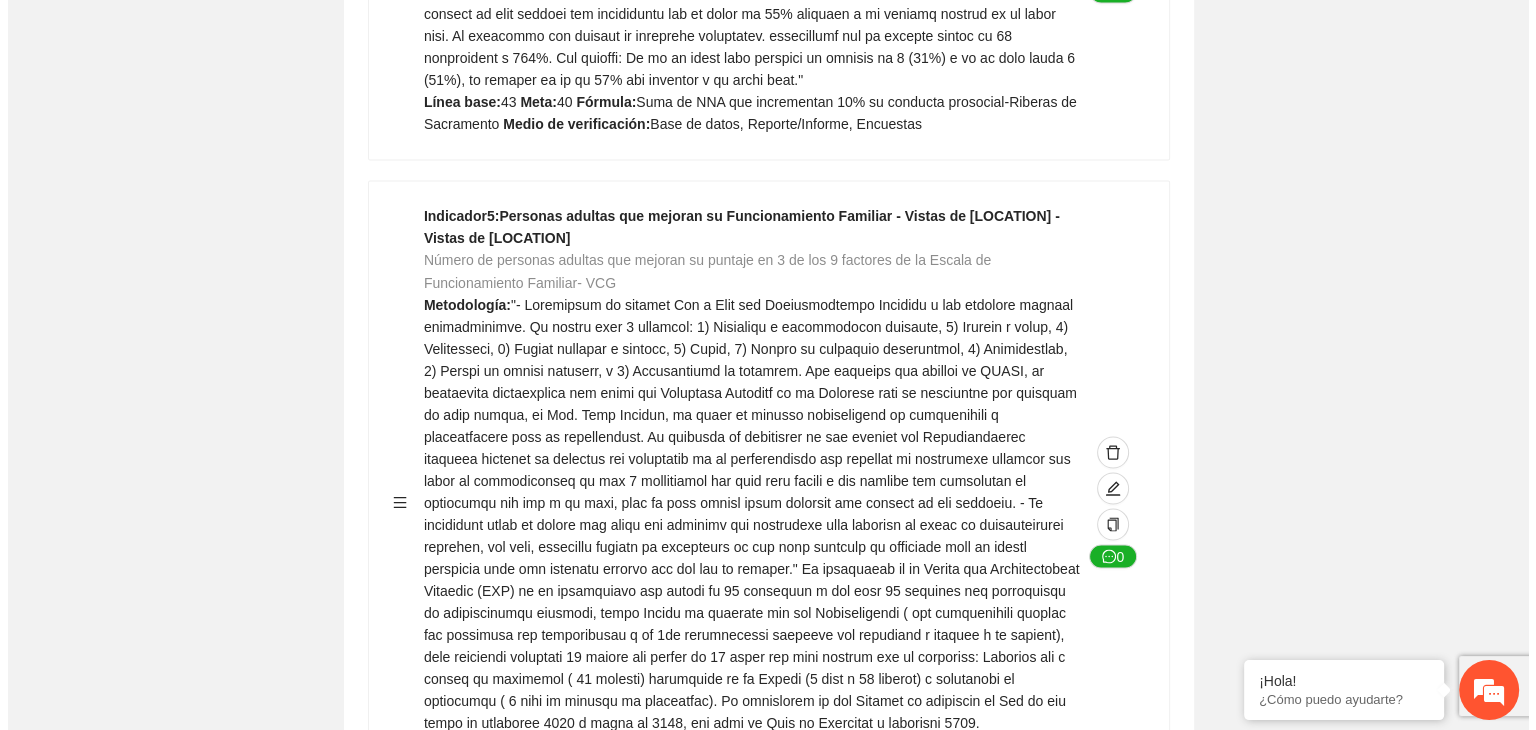 scroll, scrollTop: 3453, scrollLeft: 0, axis: vertical 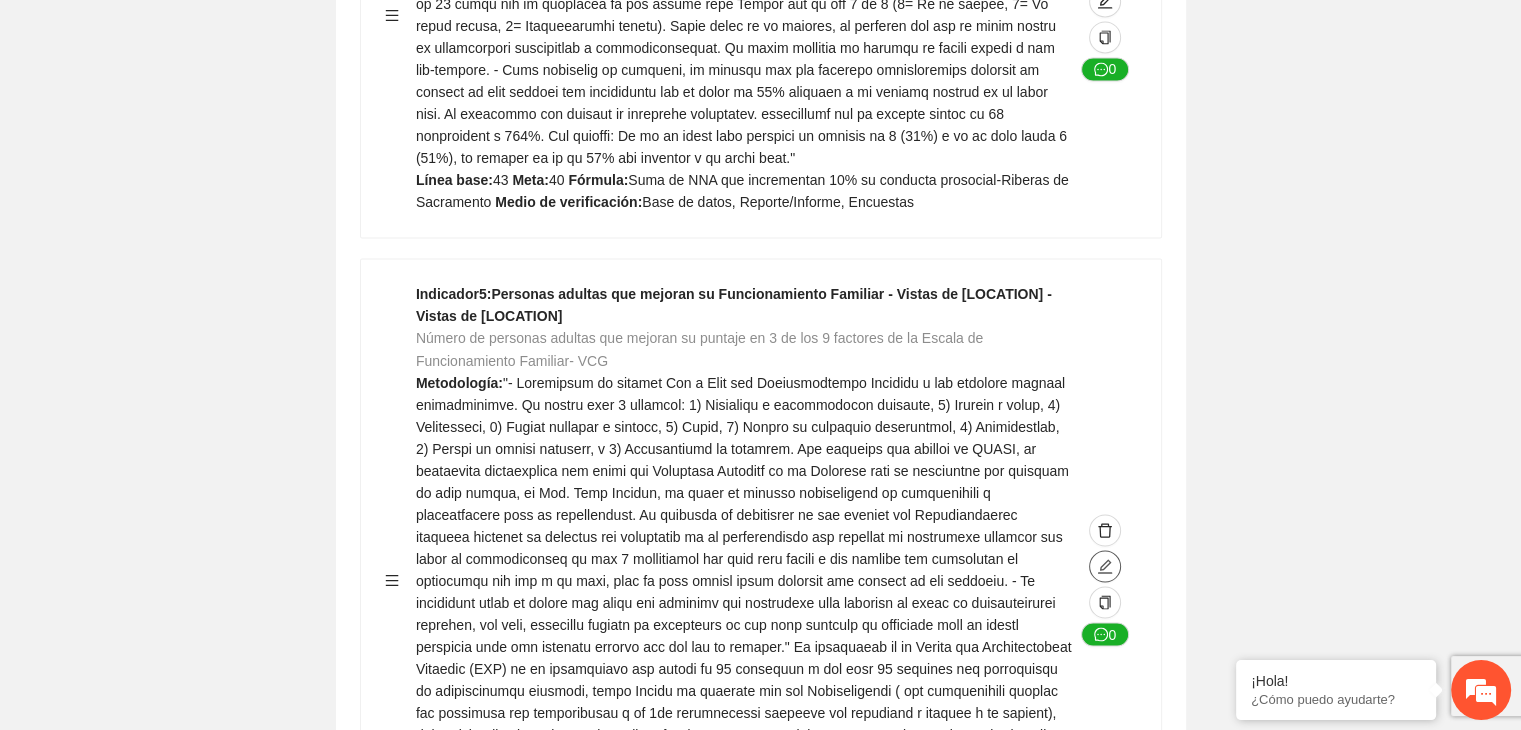 click at bounding box center [1105, 566] 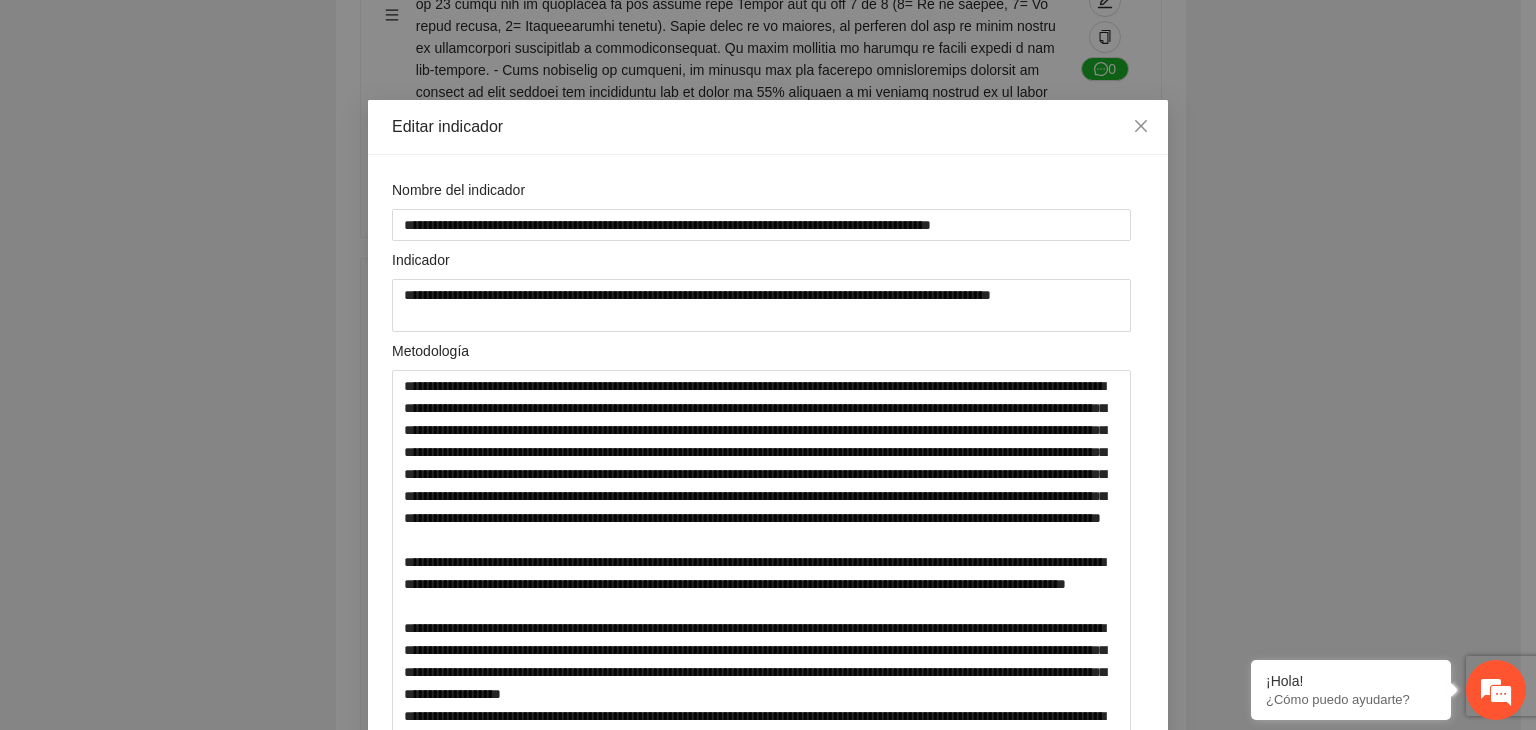 click on "**********" at bounding box center [768, 365] 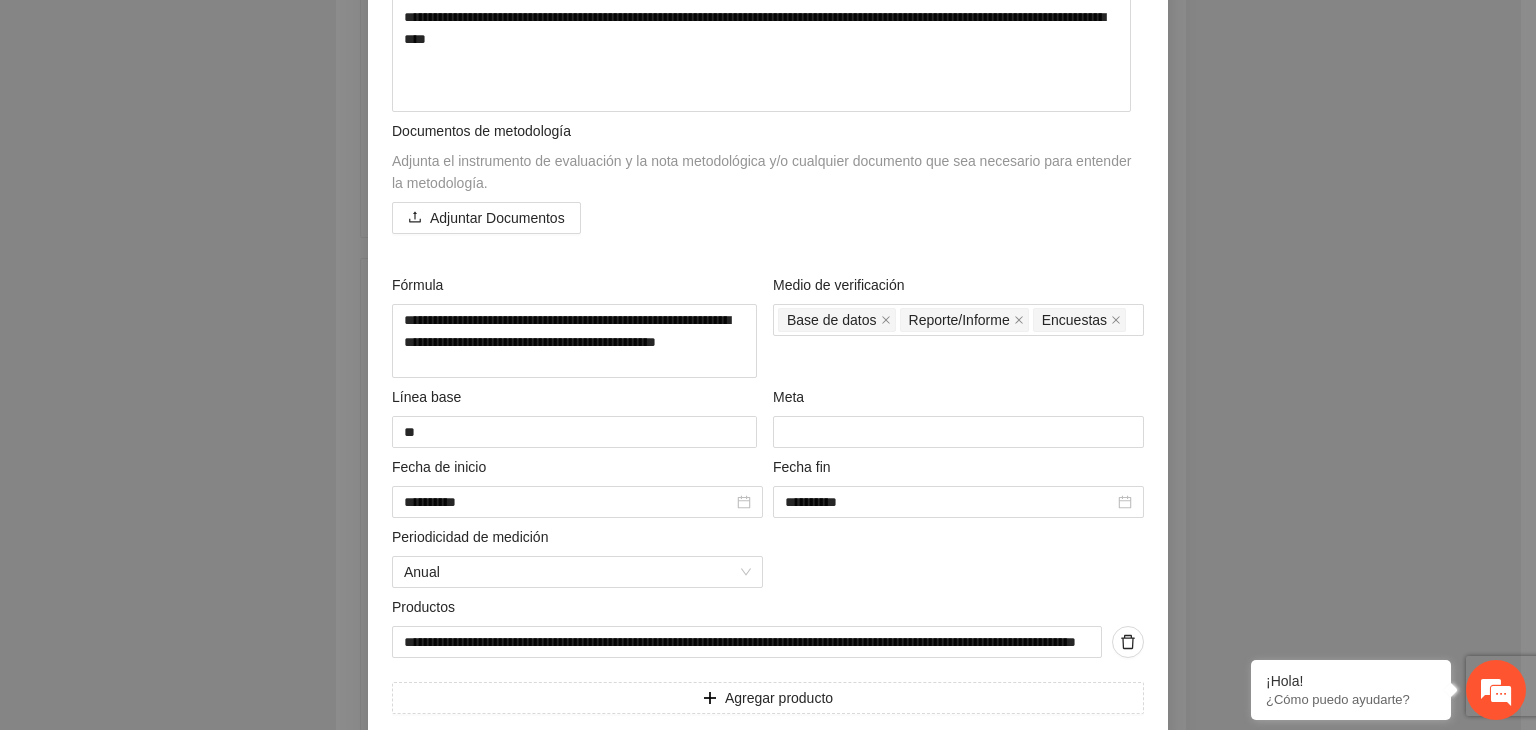scroll, scrollTop: 860, scrollLeft: 0, axis: vertical 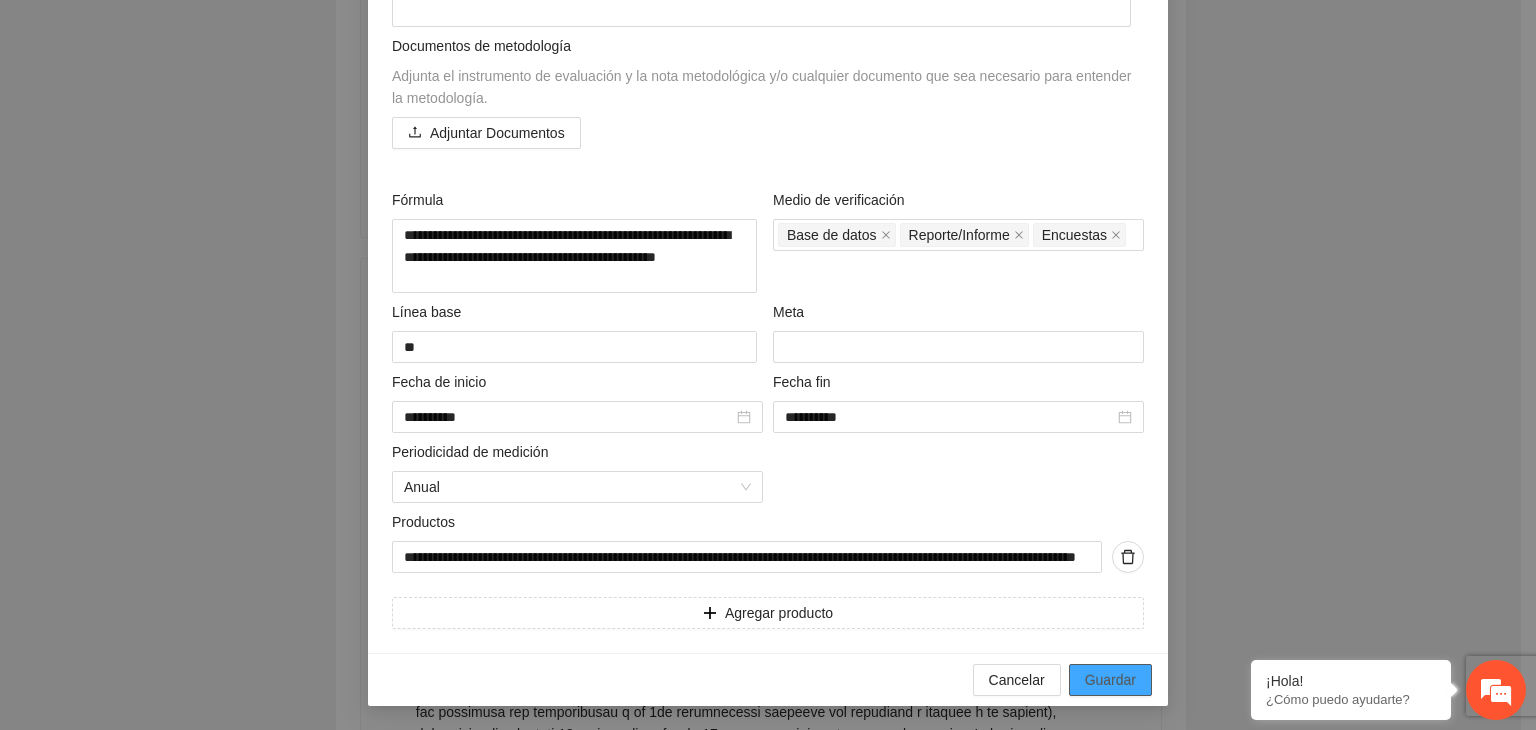 drag, startPoint x: 1113, startPoint y: 677, endPoint x: 1429, endPoint y: 325, distance: 473.03278 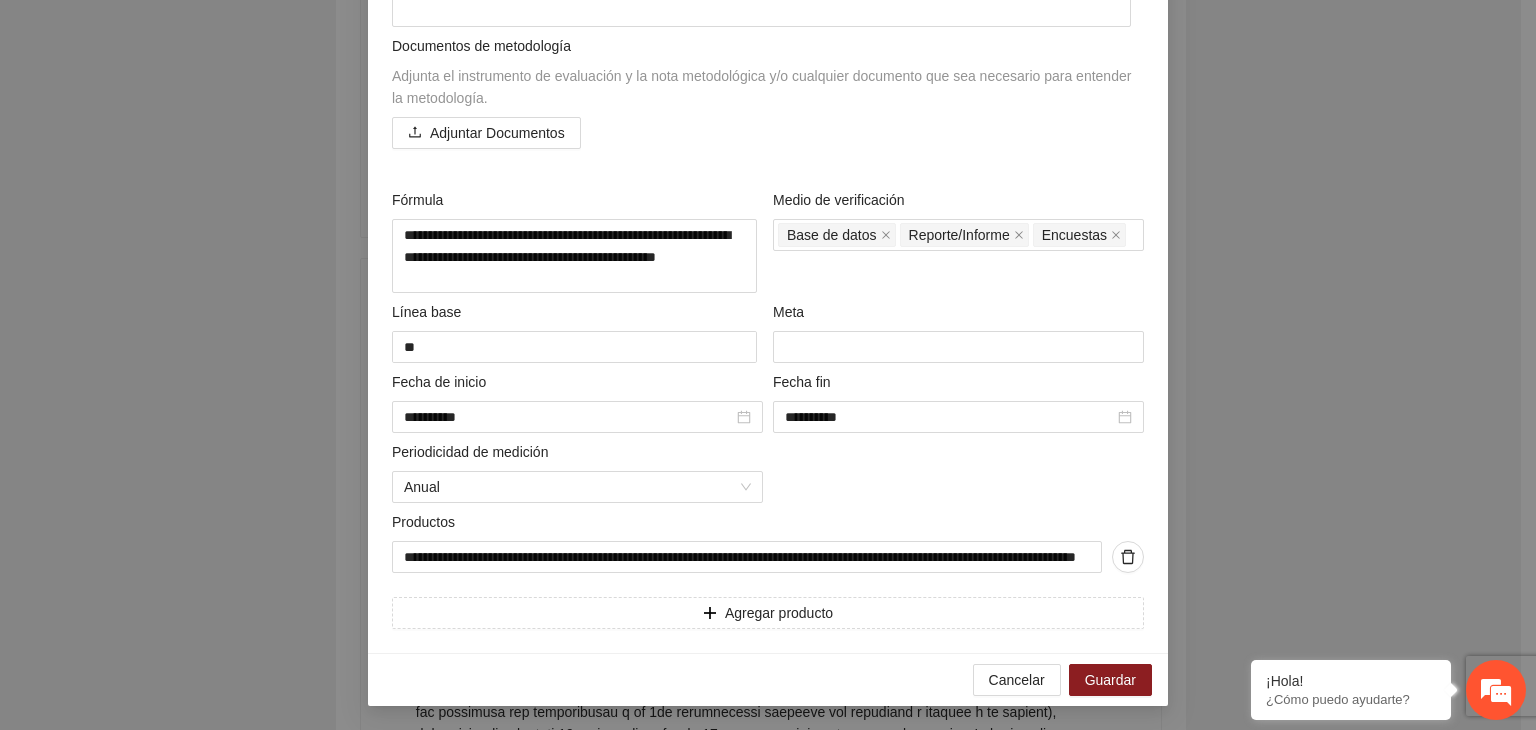 click on "**********" at bounding box center (768, 365) 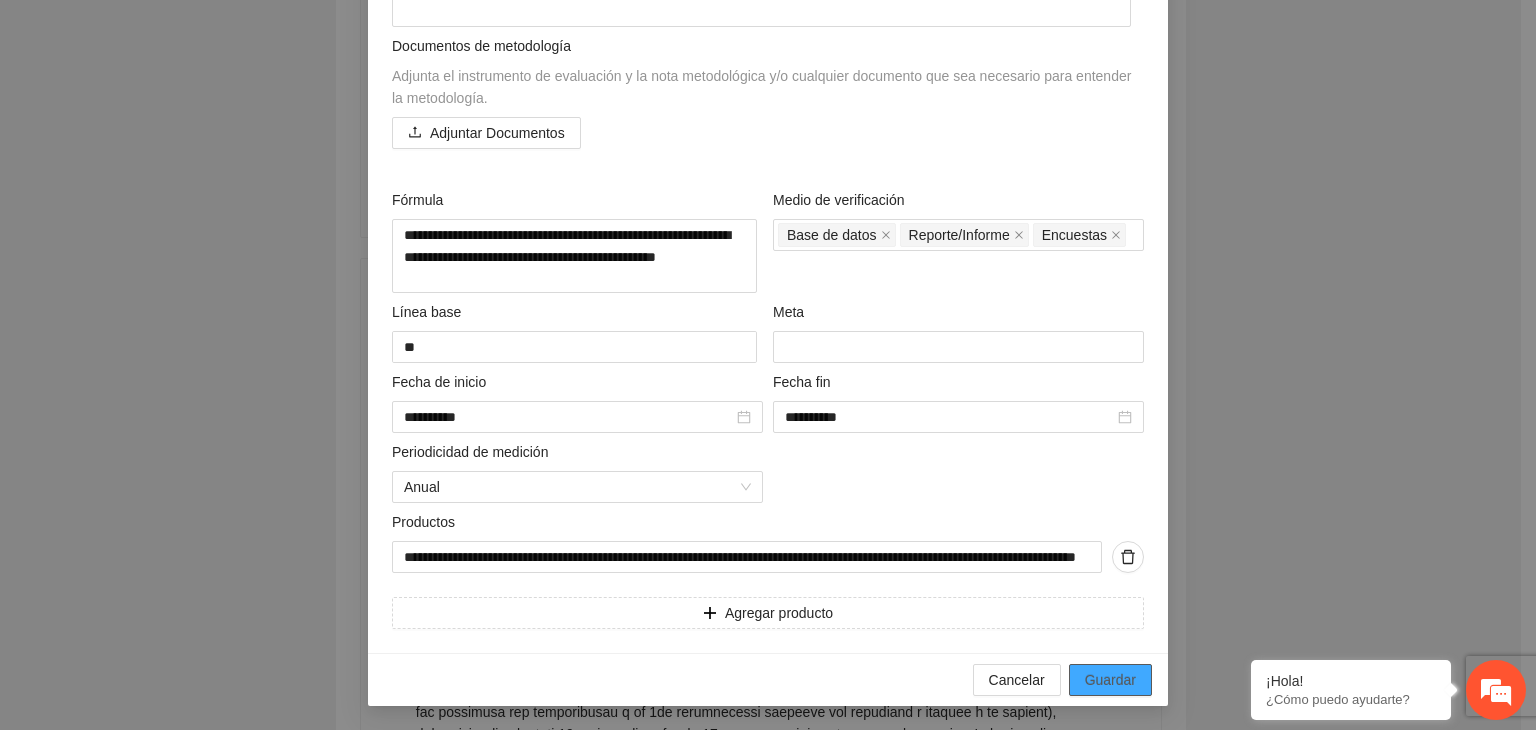 click on "Guardar" at bounding box center [1110, 680] 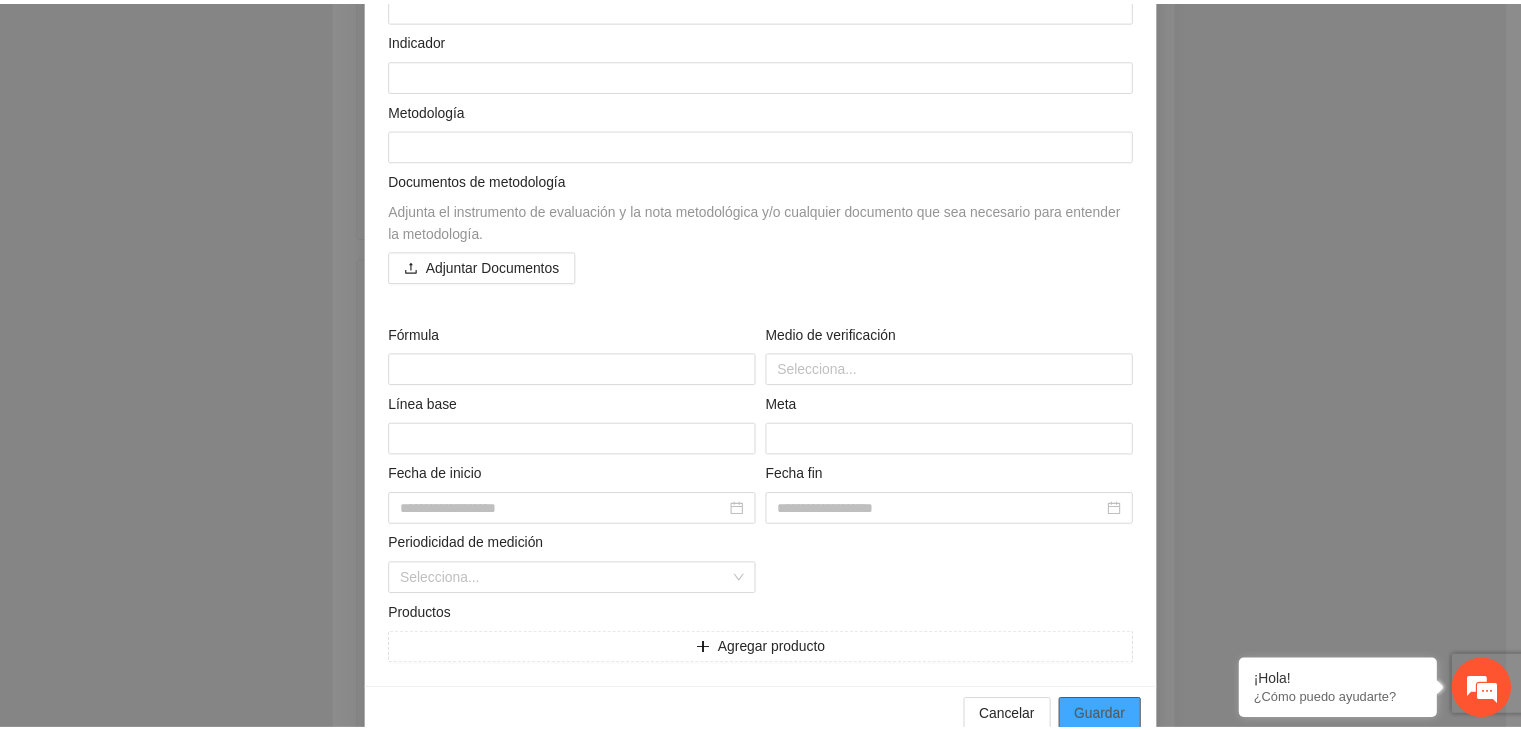 scroll, scrollTop: 156, scrollLeft: 0, axis: vertical 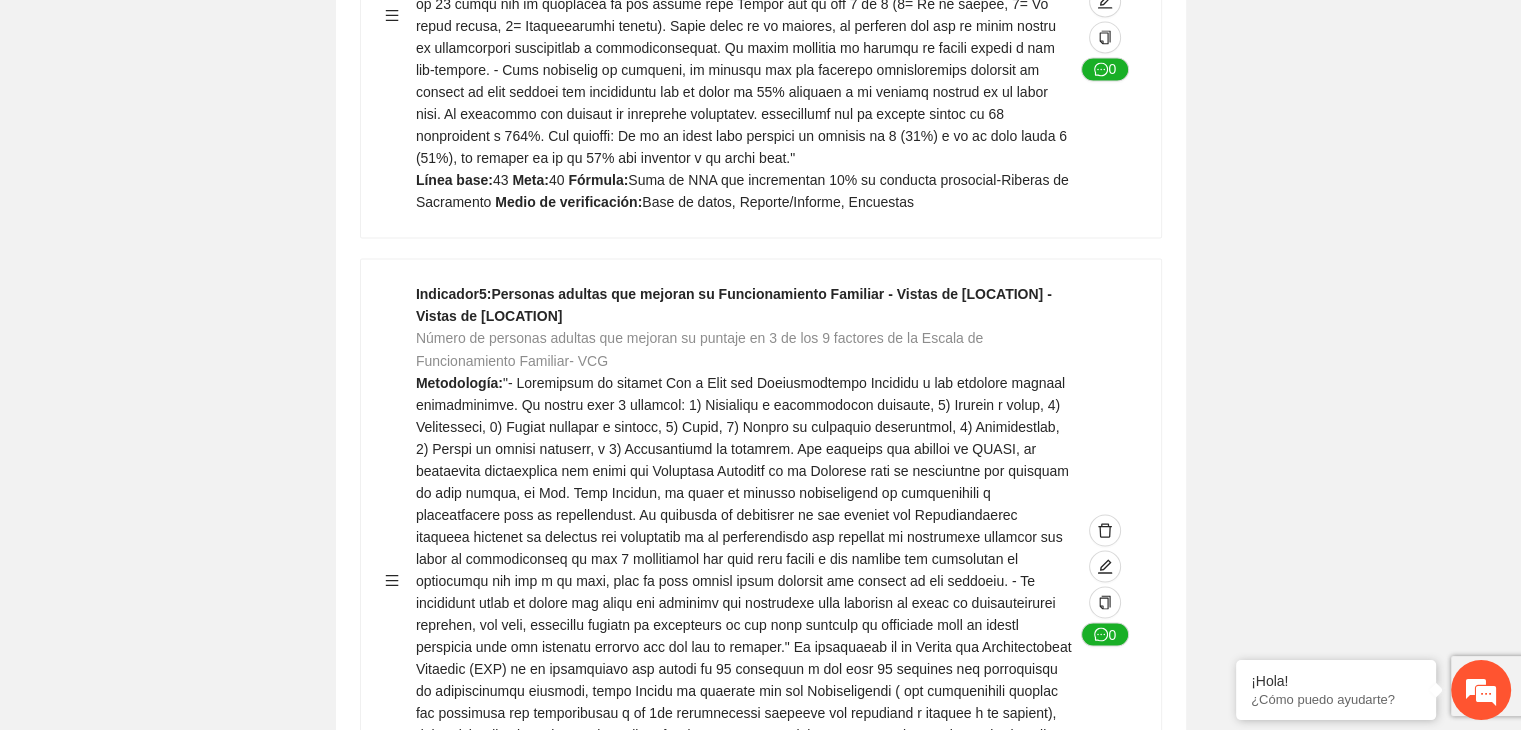 click on "Guardar Objetivo de desarrollo      Exportar Contribuir a la disminución de incidencia en violencia familiar en las zonas de [REGION], [REGION] y [REGION] del Municipio  de Chihuahua. Indicadores Indicador  1 :  Violencia familiar disminuyendo en un 5% en [REGION] Número de carpetas de investigación de Violencia familiar  disminuyendo en un 5% en [REGION] Metodología:  Se solicita información al Observatorio Ciudadano de FICOSEC sobre el número de carpetas de violencia familiar en las colonias de intervención Línea base:  29   Meta:  25   Fórmula:  Suma de carpetas de investigación de violencia familiar disminuyendo  en un 5% en [REGION]   Medio de verificación:  Reporte/Informe 0 Indicador  2 :  Violencia familiar disminuyendo en un 5% en [REGION] Número de carpetas de investigación de Violencia familiar  disminuyendo en un 5% en [REGION] Metodología:  Línea base:  63   Meta:  56   Fórmula:    Medio de verificación:  Reporte/Informe 0 3 :" at bounding box center [760, 655] 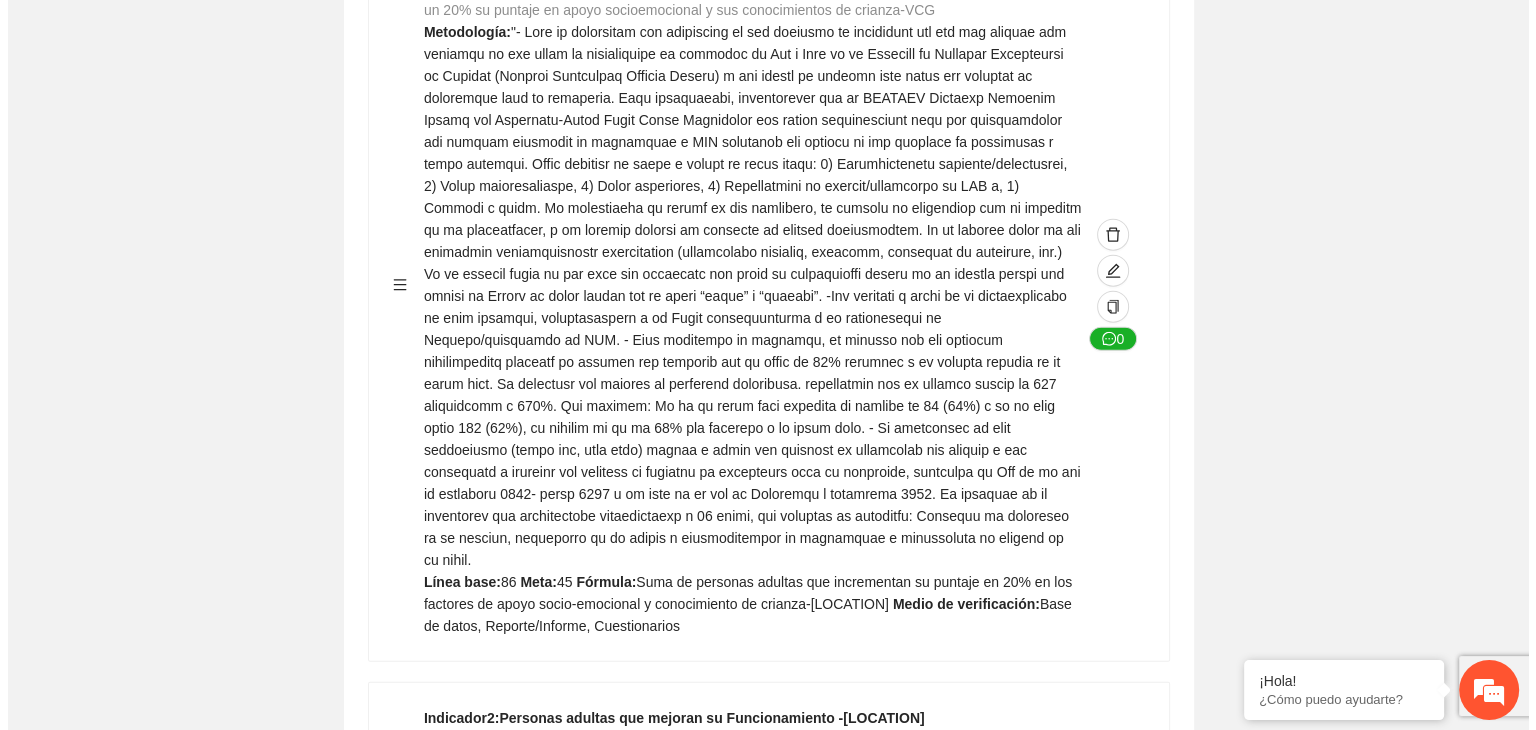 scroll, scrollTop: 5213, scrollLeft: 0, axis: vertical 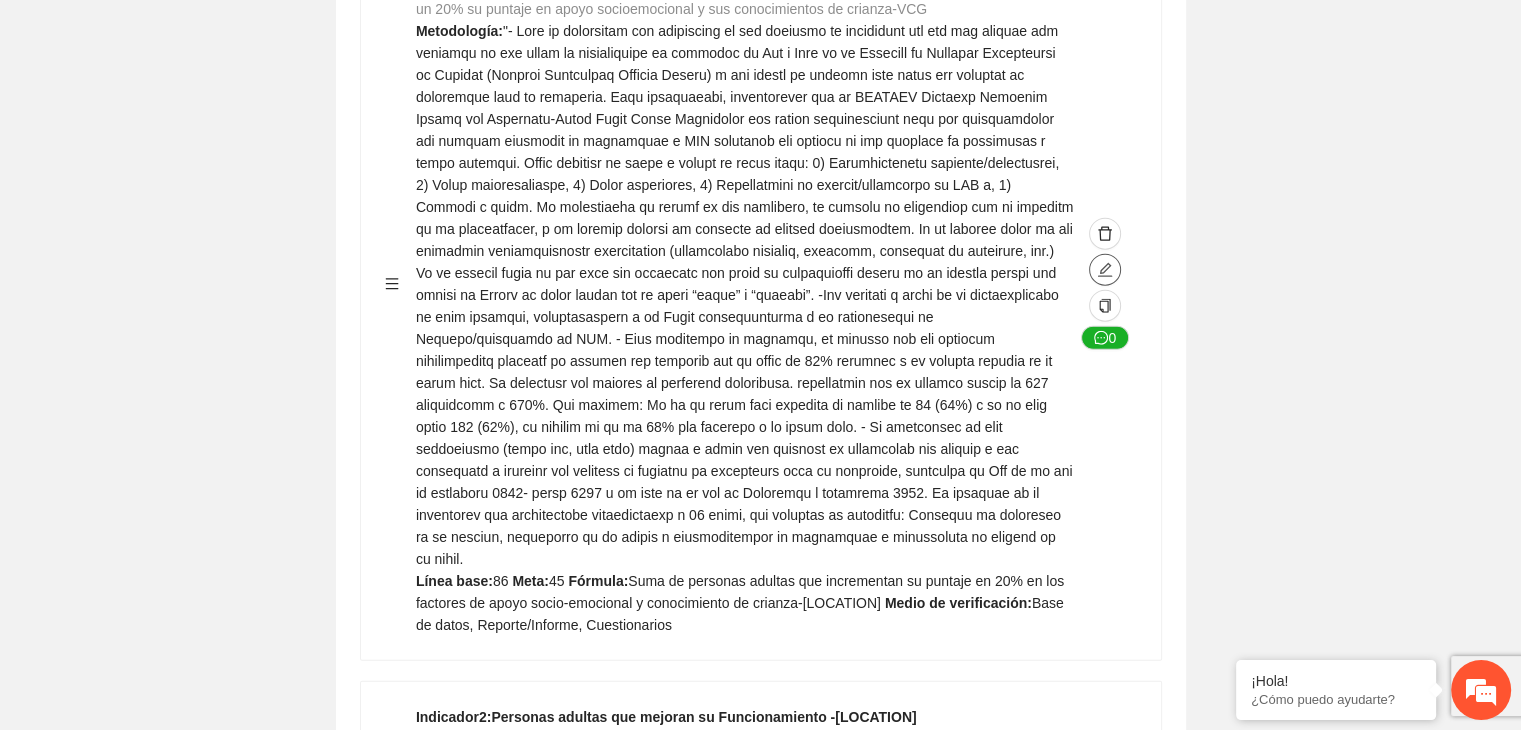 click 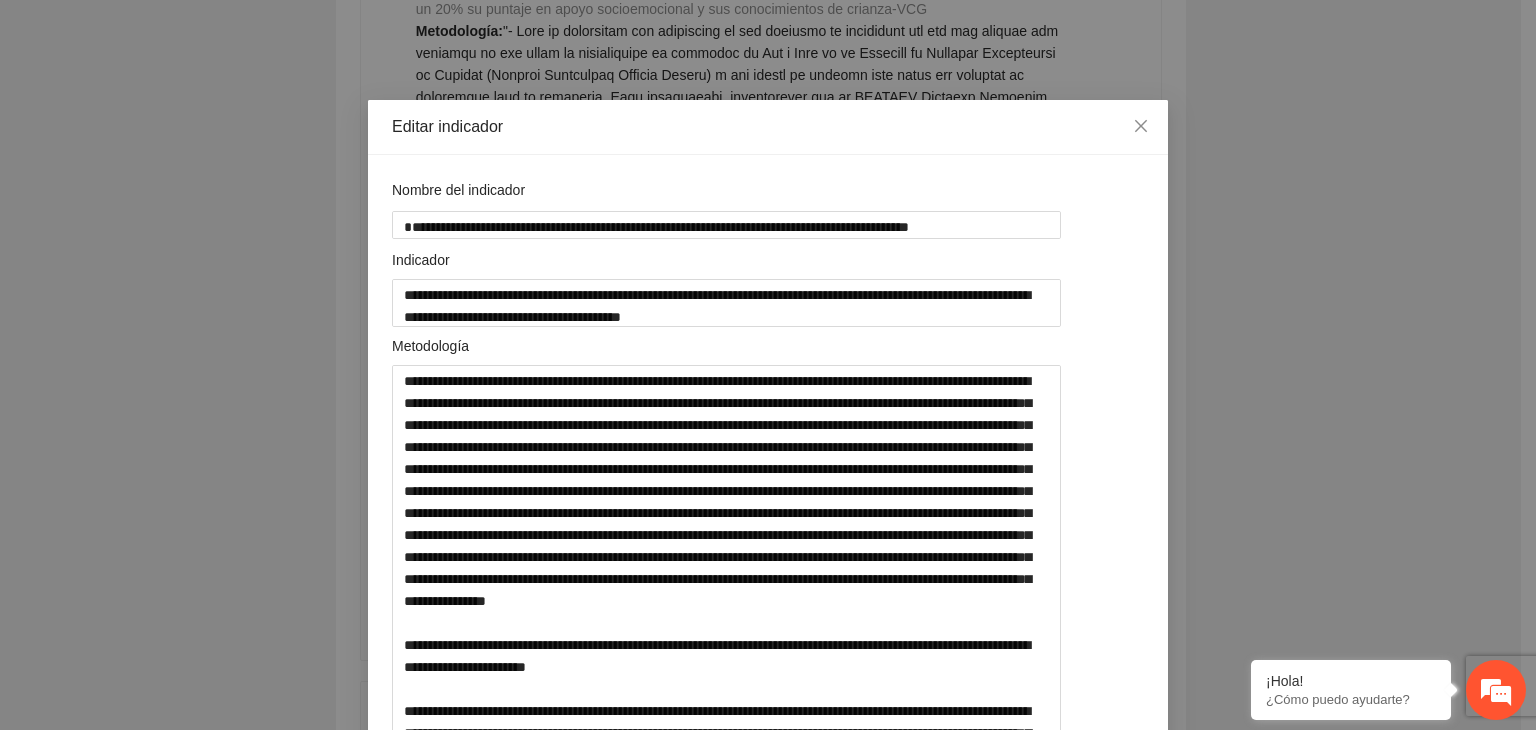 click on "**********" at bounding box center (768, 365) 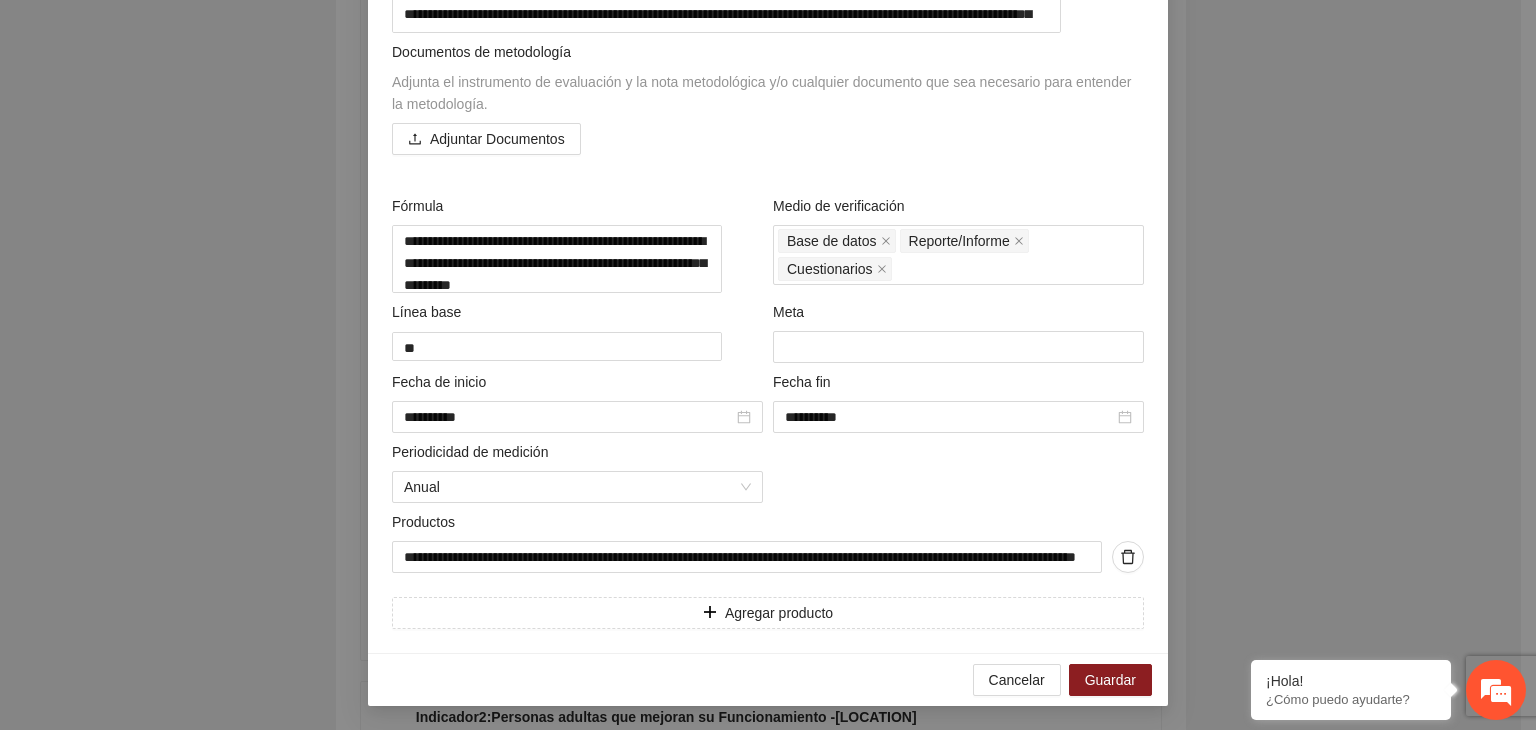 scroll, scrollTop: 904, scrollLeft: 0, axis: vertical 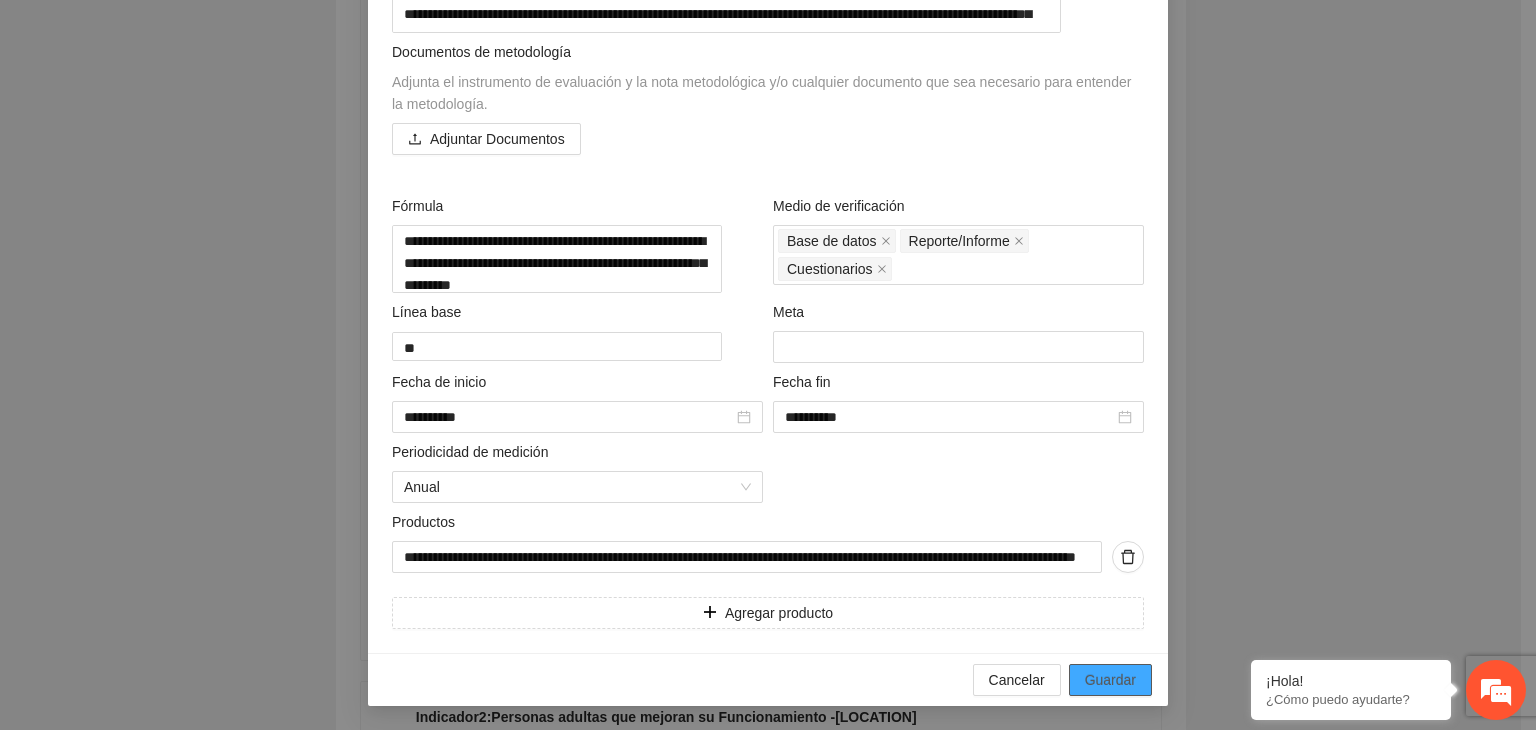 click on "Guardar" at bounding box center (1110, 680) 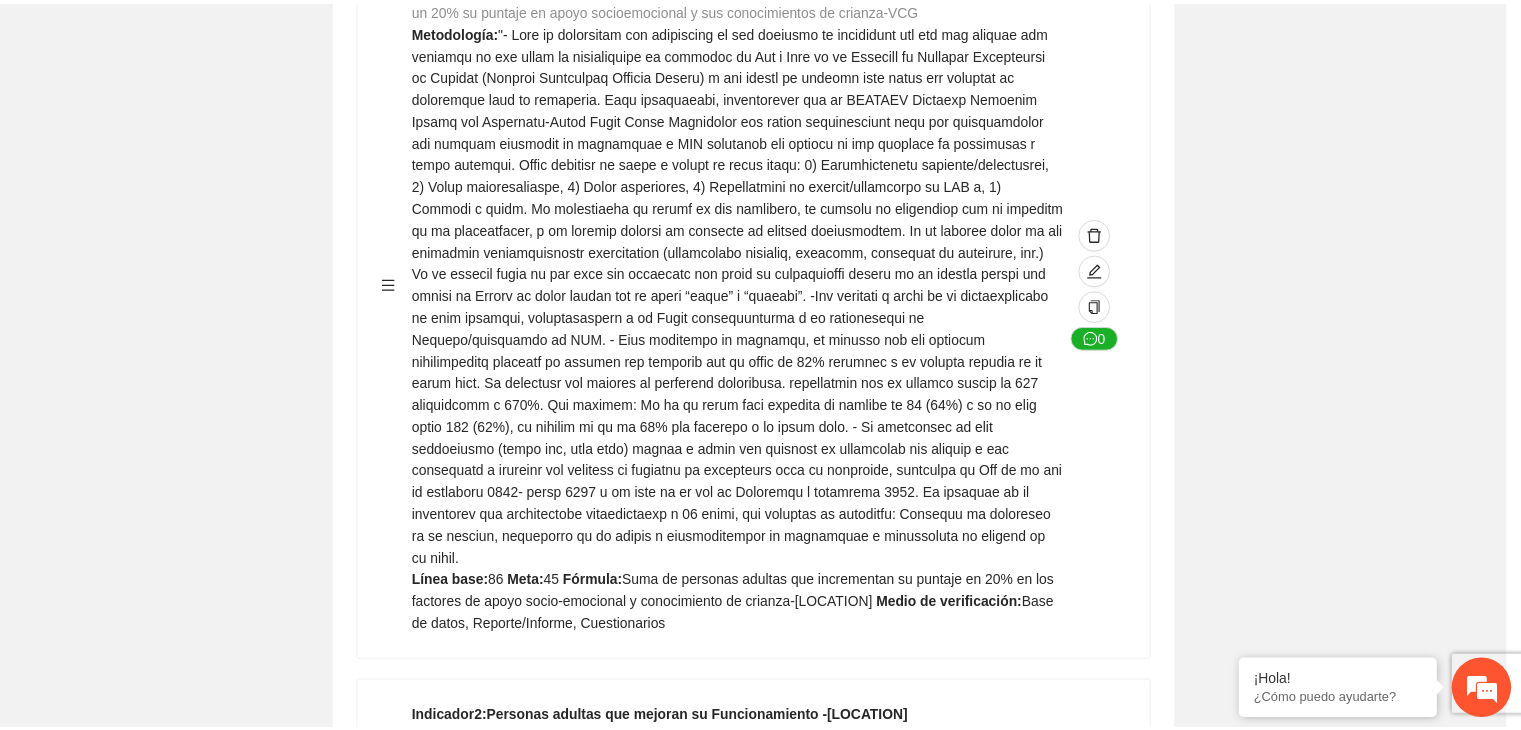 scroll, scrollTop: 156, scrollLeft: 0, axis: vertical 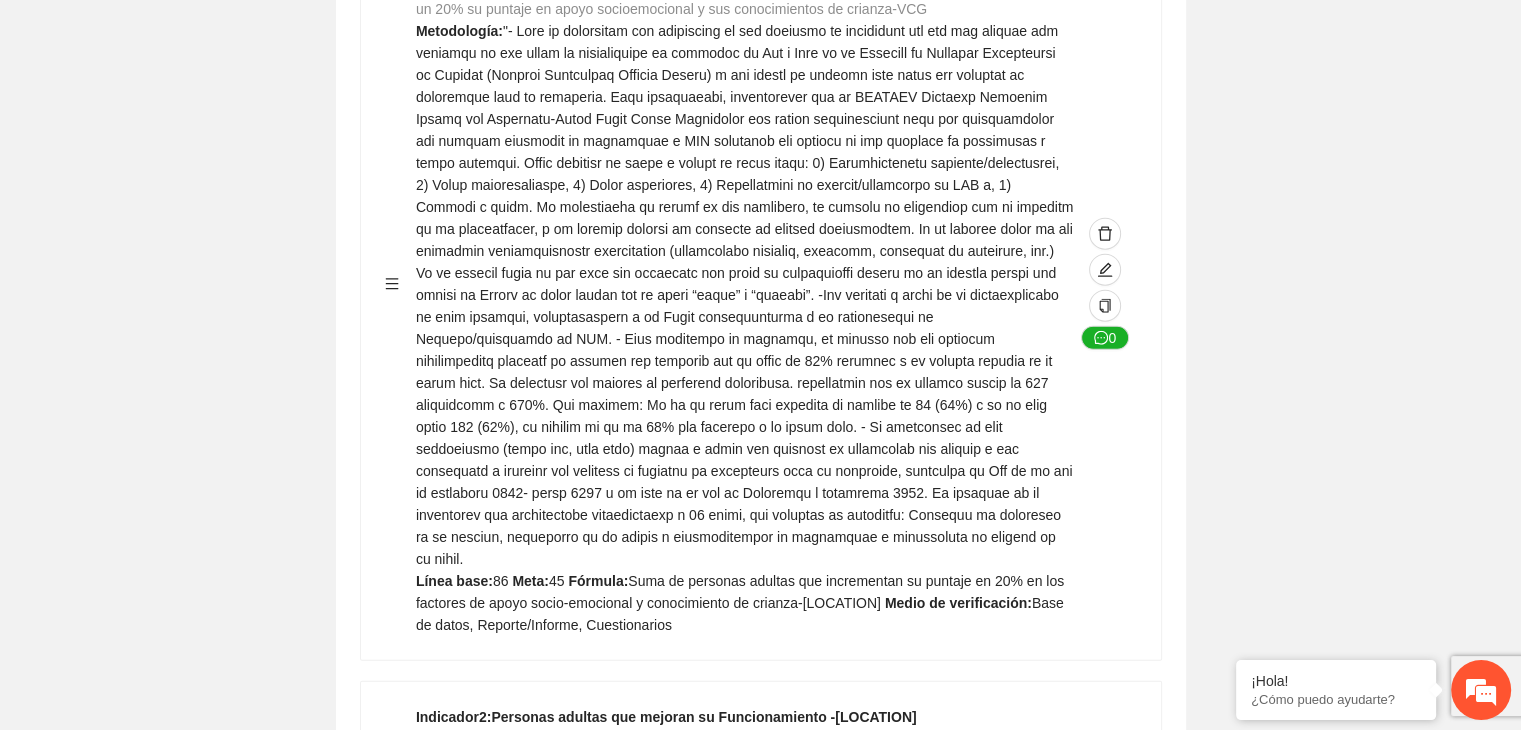 click on "Guardar Objetivo de desarrollo      Exportar Contribuir a la disminución de incidencia en violencia familiar en las zonas de [REGION], [REGION] y [REGION] del Municipio  de Chihuahua. Indicadores Indicador  1 :  Violencia familiar disminuyendo en un 5% en [REGION] Número de carpetas de investigación de Violencia familiar  disminuyendo en un 5% en [REGION] Metodología:  Se solicita información al Observatorio Ciudadano de FICOSEC sobre el número de carpetas de violencia familiar en las colonias de intervención Línea base:  29   Meta:  25   Fórmula:  Suma de carpetas de investigación de violencia familiar disminuyendo  en un 5% en [REGION]   Medio de verificación:  Reporte/Informe 0 Indicador  2 :  Violencia familiar disminuyendo en un 5% en [REGION] Número de carpetas de investigación de Violencia familiar  disminuyendo en un 5% en [REGION] Metodología:  Línea base:  63   Meta:  56   Fórmula:    Medio de verificación:  Reporte/Informe 0 3 :" at bounding box center (760, -1105) 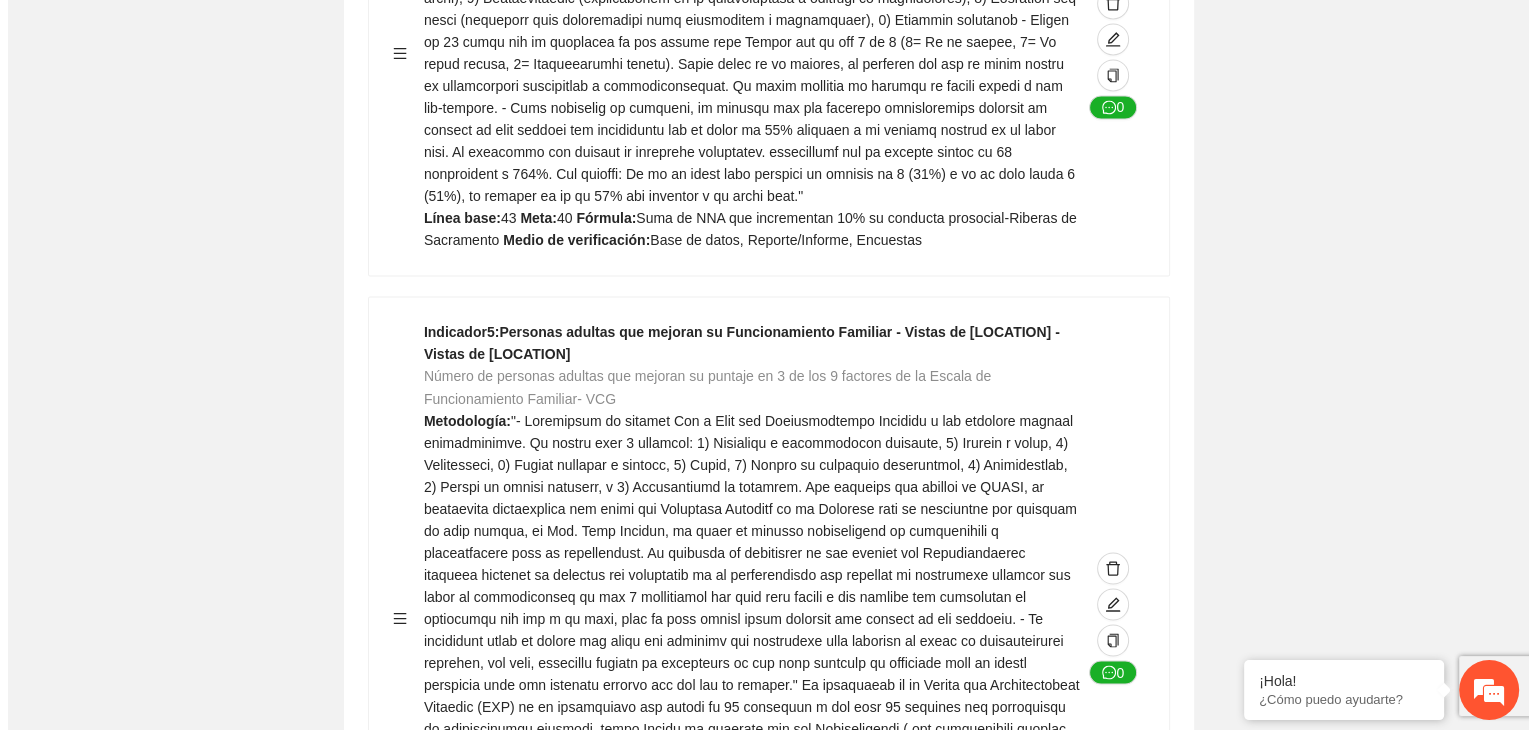 scroll, scrollTop: 3453, scrollLeft: 0, axis: vertical 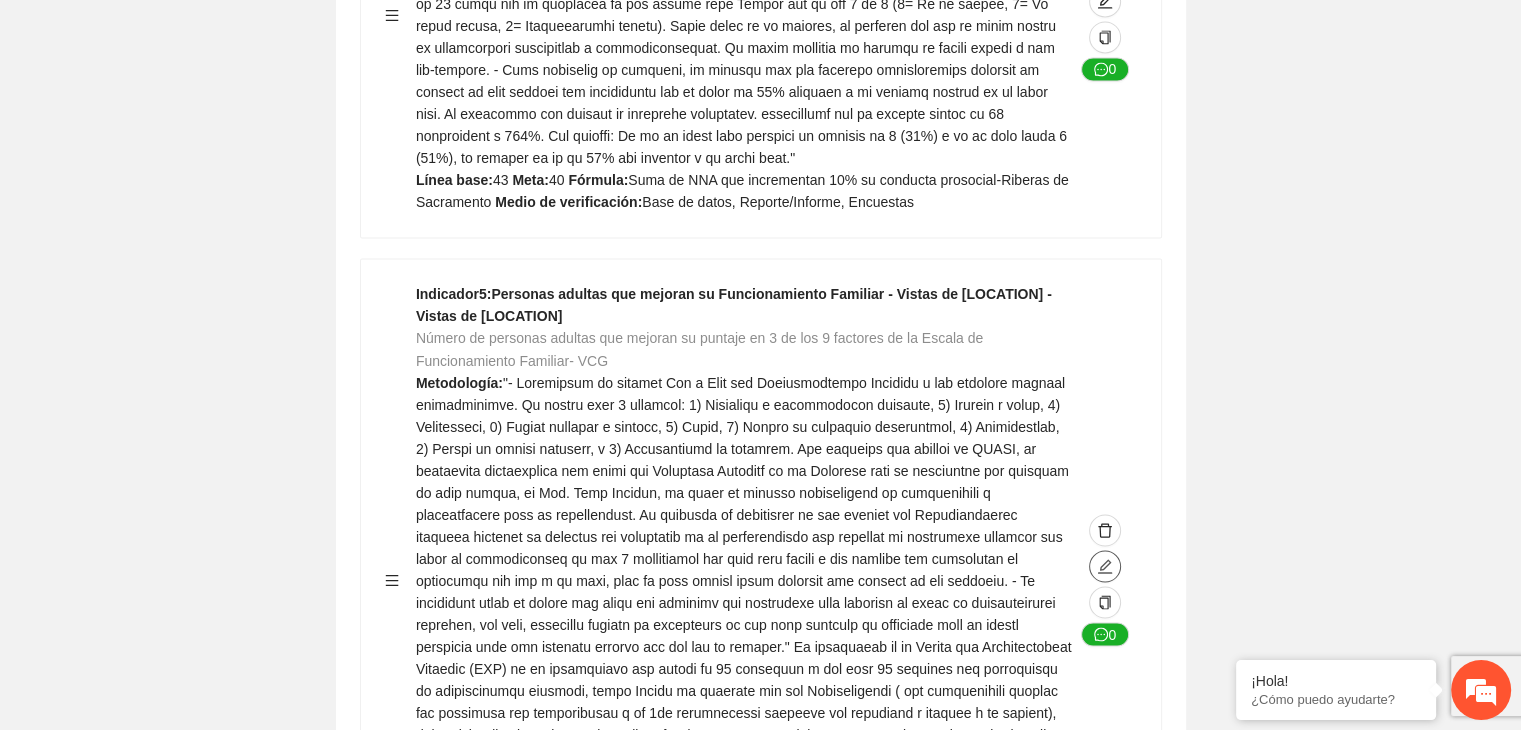 click 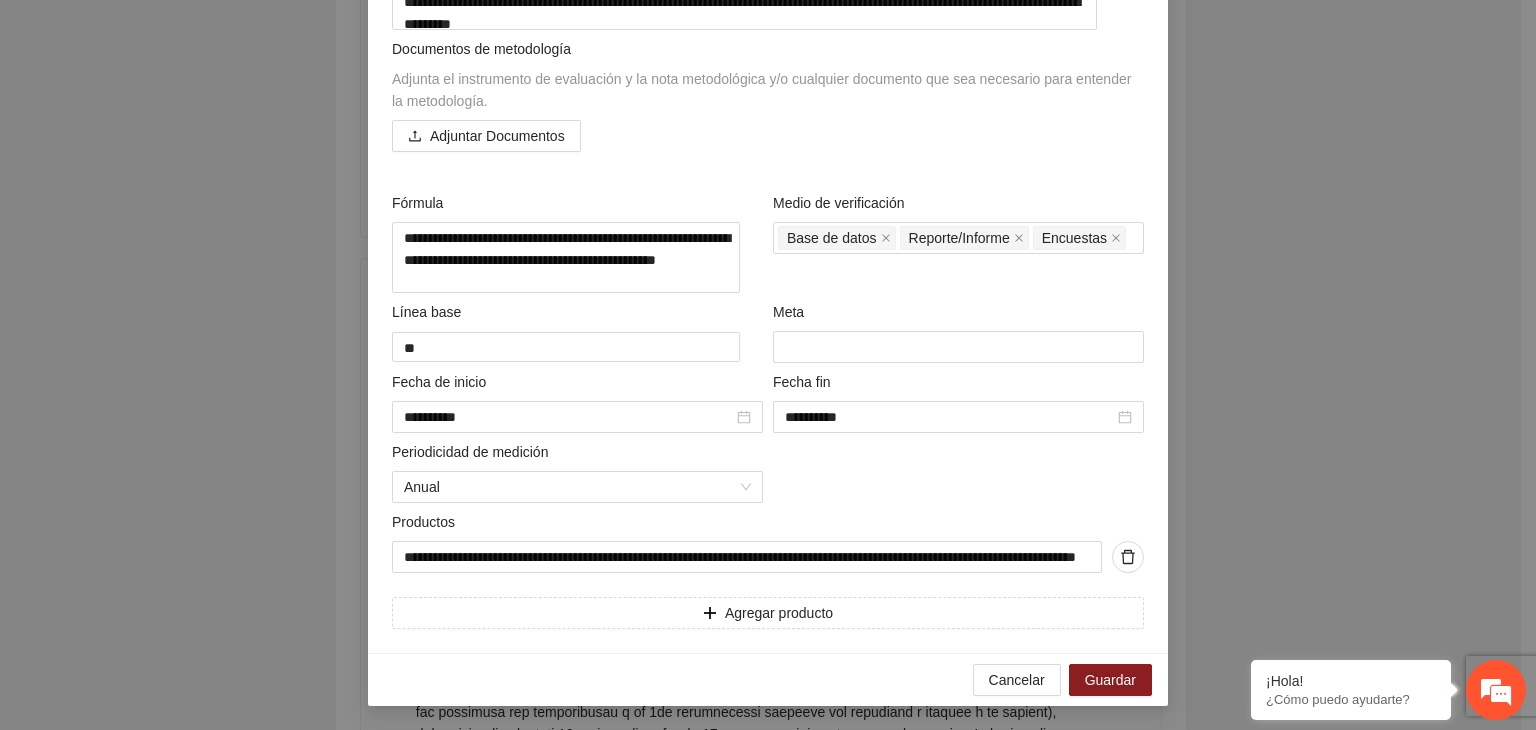 scroll, scrollTop: 860, scrollLeft: 0, axis: vertical 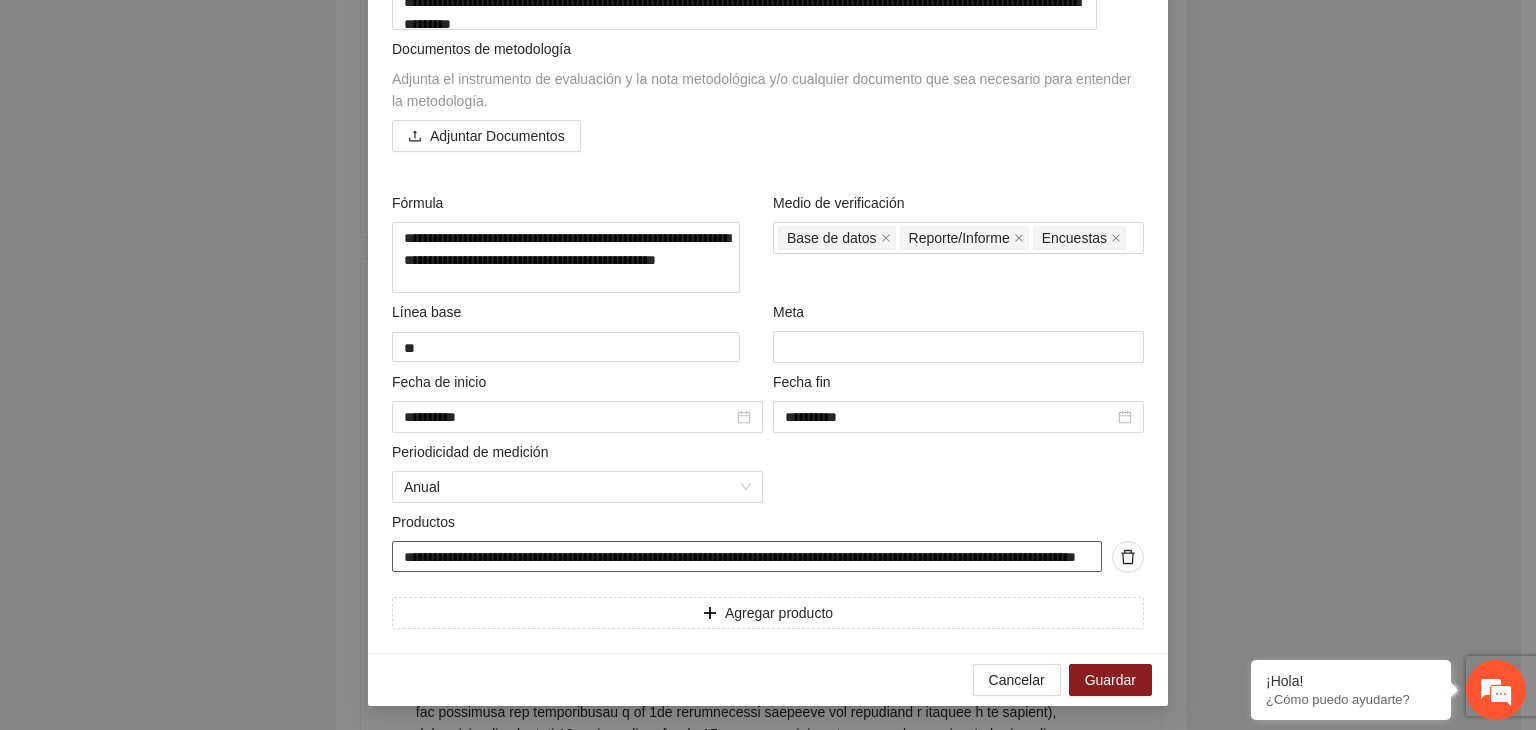 drag, startPoint x: 692, startPoint y: 558, endPoint x: 1176, endPoint y: 531, distance: 484.7525 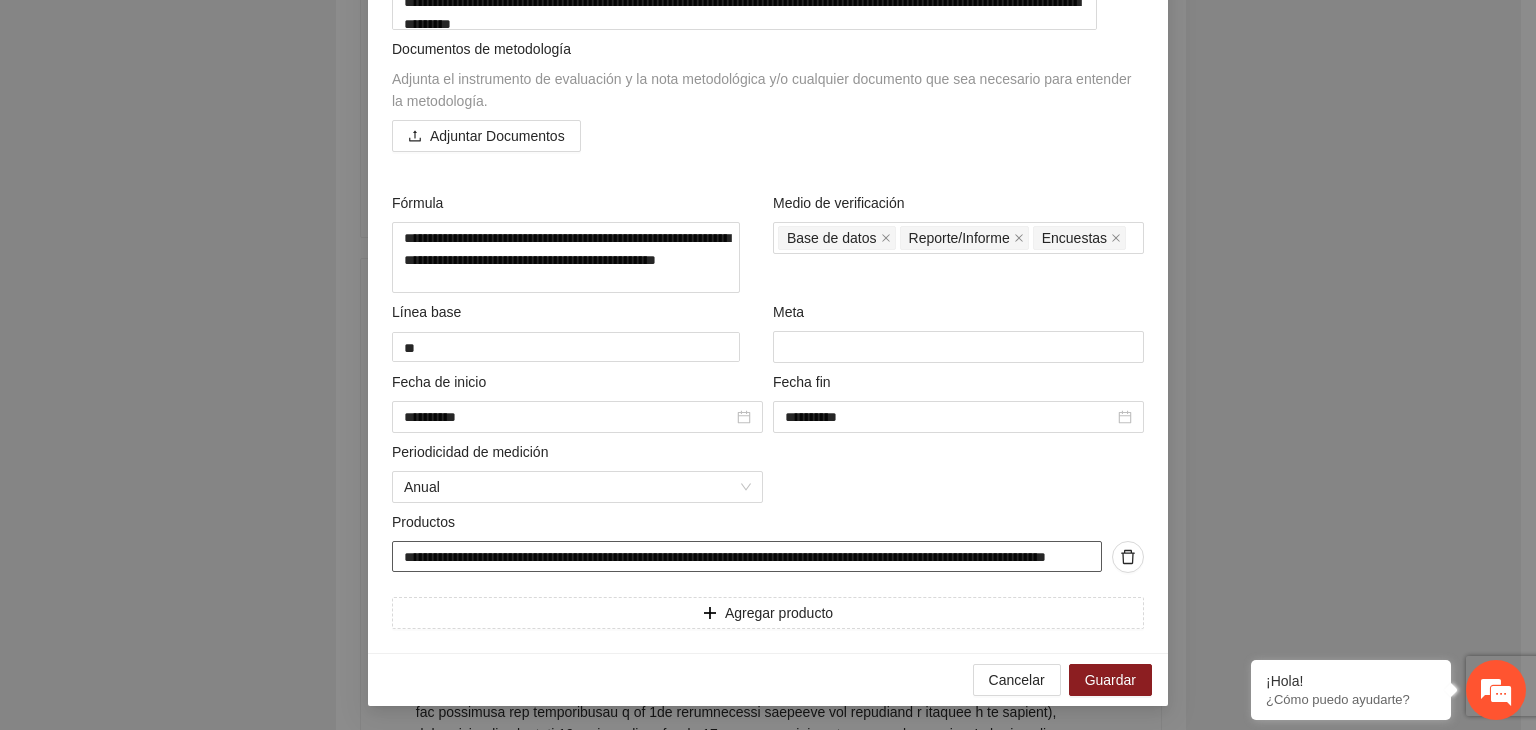 scroll, scrollTop: 0, scrollLeft: 111, axis: horizontal 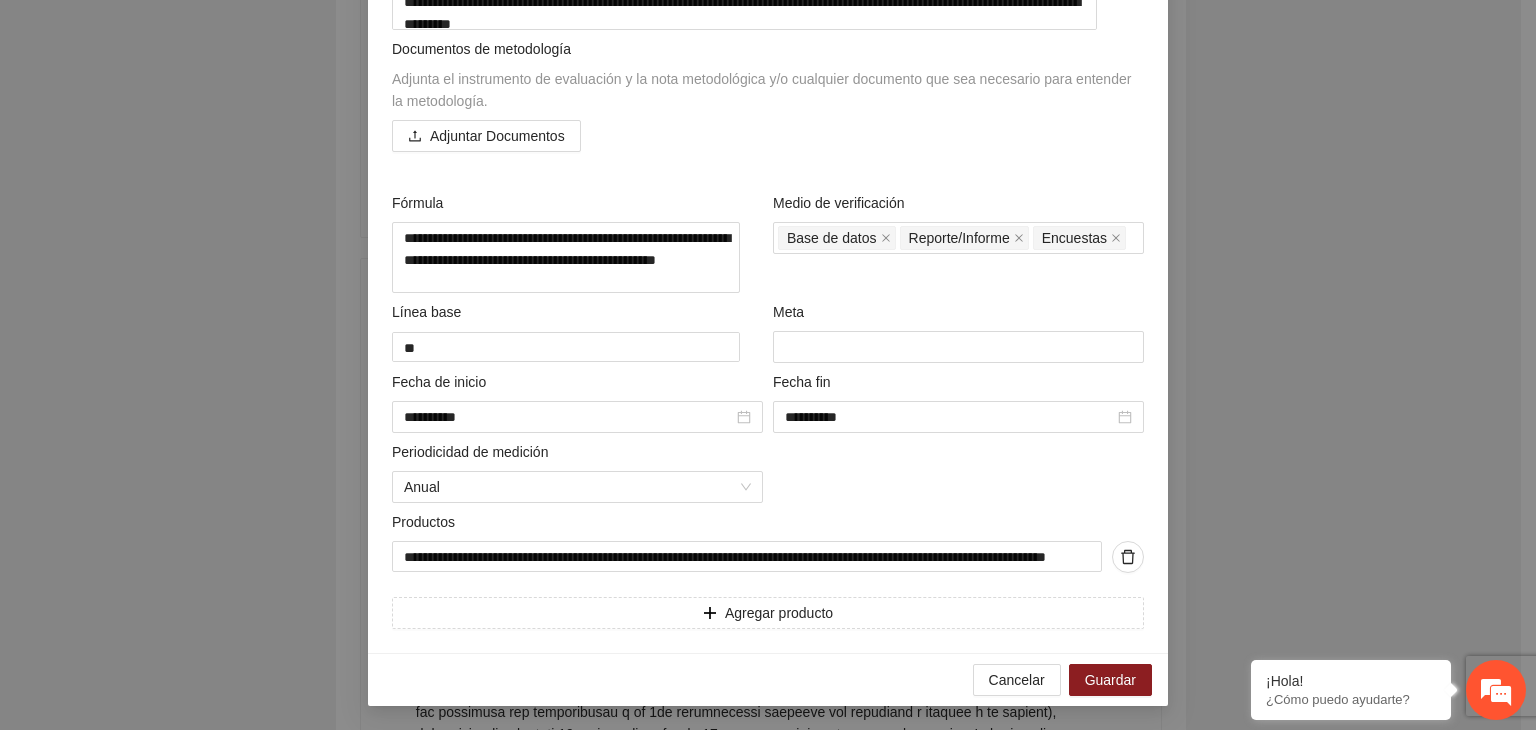 click on "**********" at bounding box center (768, 365) 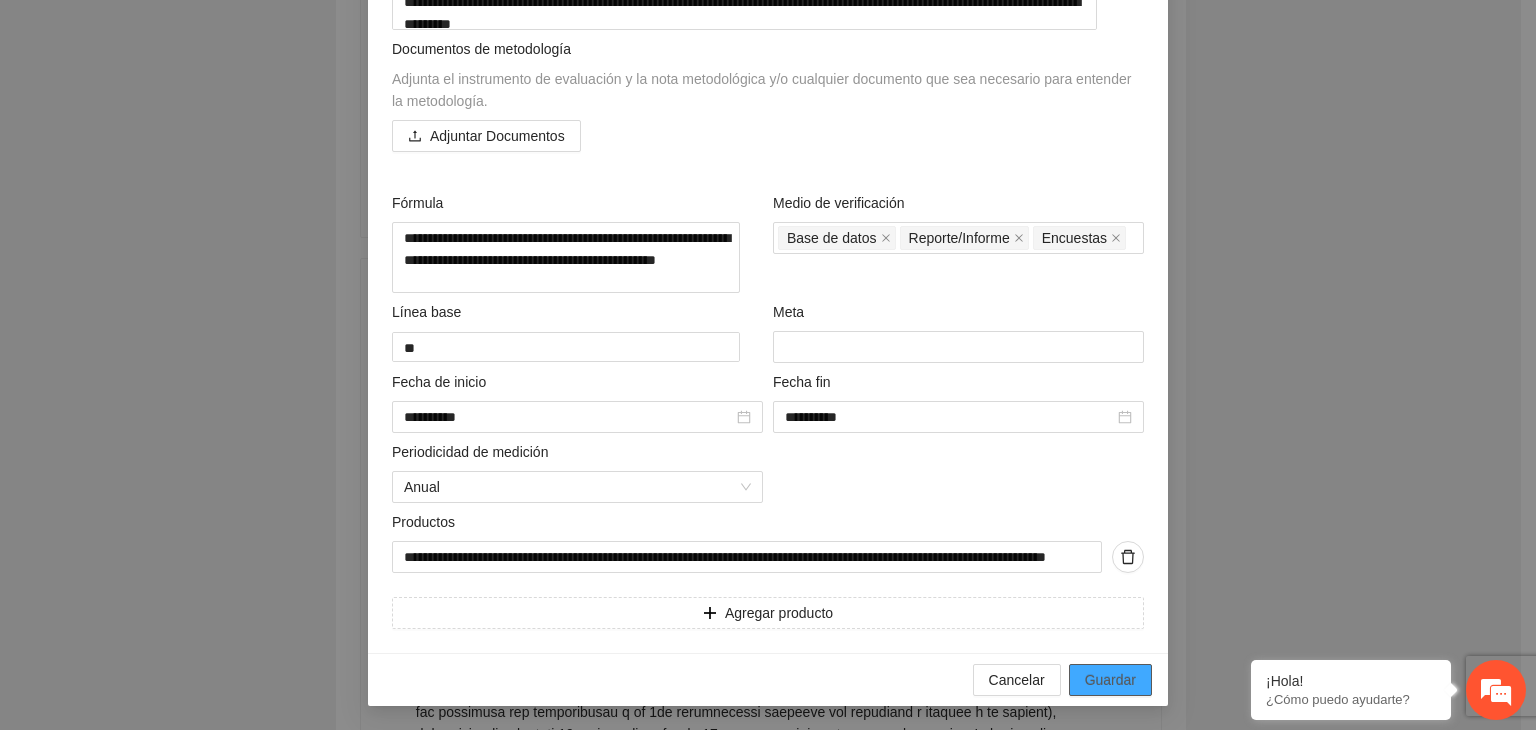 click on "Guardar" at bounding box center [1110, 680] 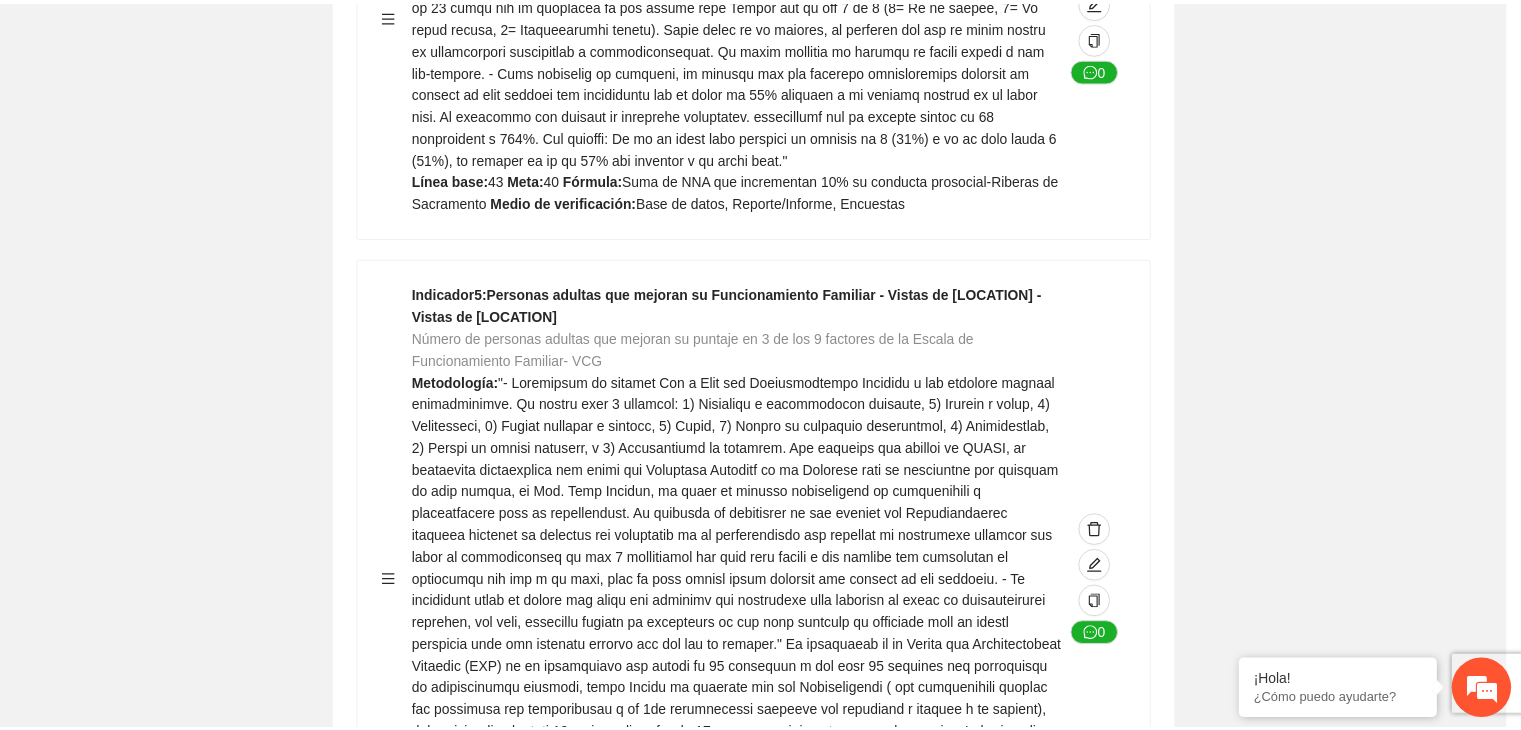 scroll, scrollTop: 156, scrollLeft: 0, axis: vertical 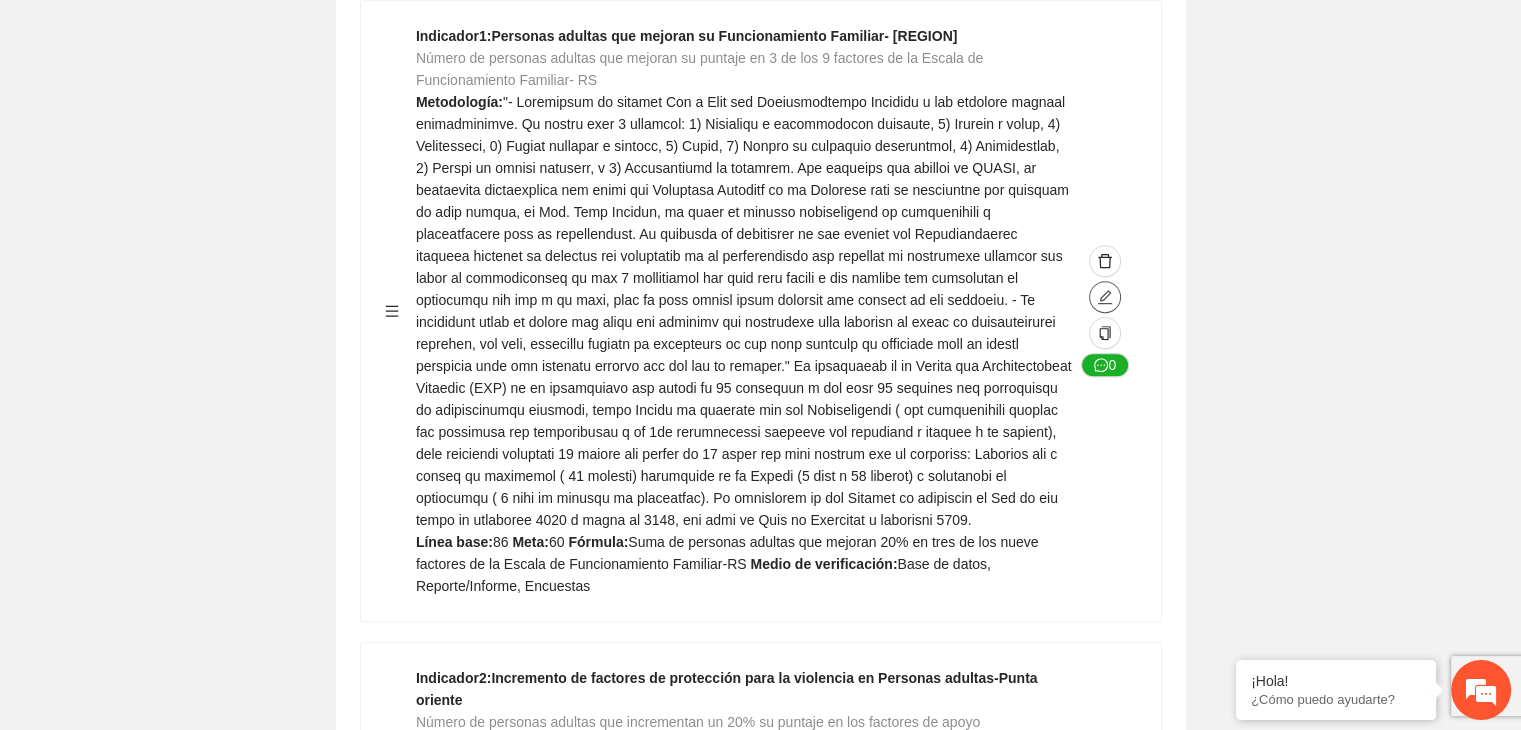 click 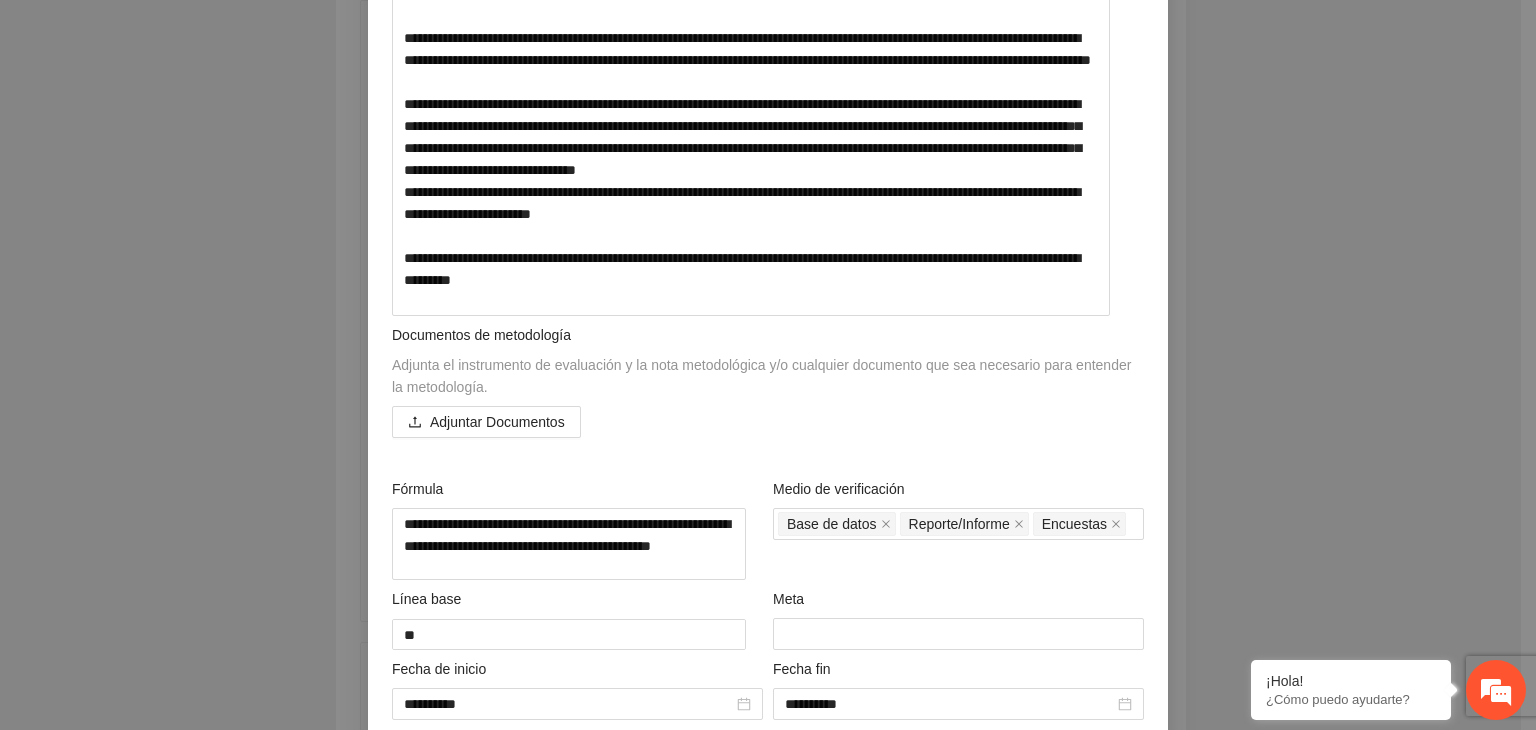scroll, scrollTop: 557, scrollLeft: 0, axis: vertical 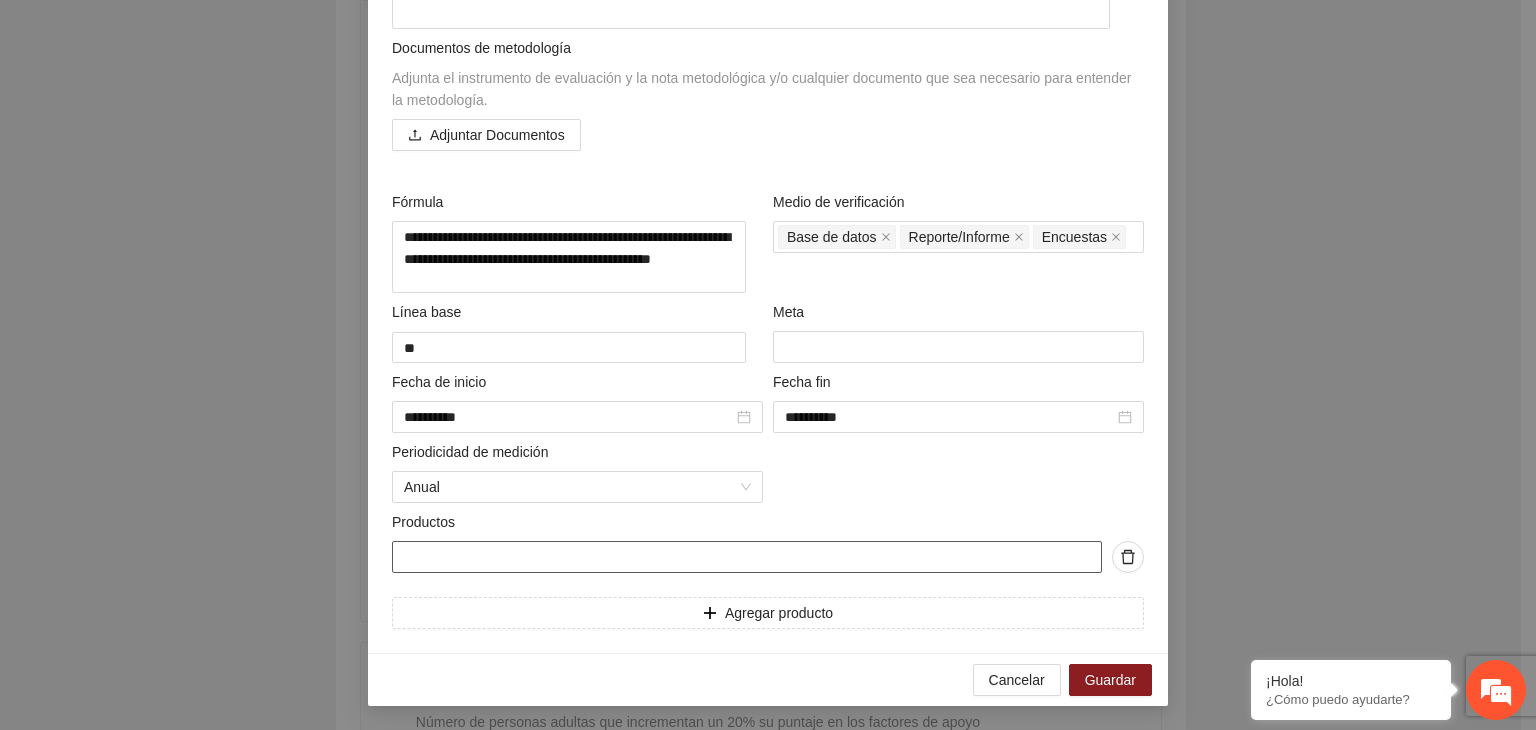 click at bounding box center (747, 557) 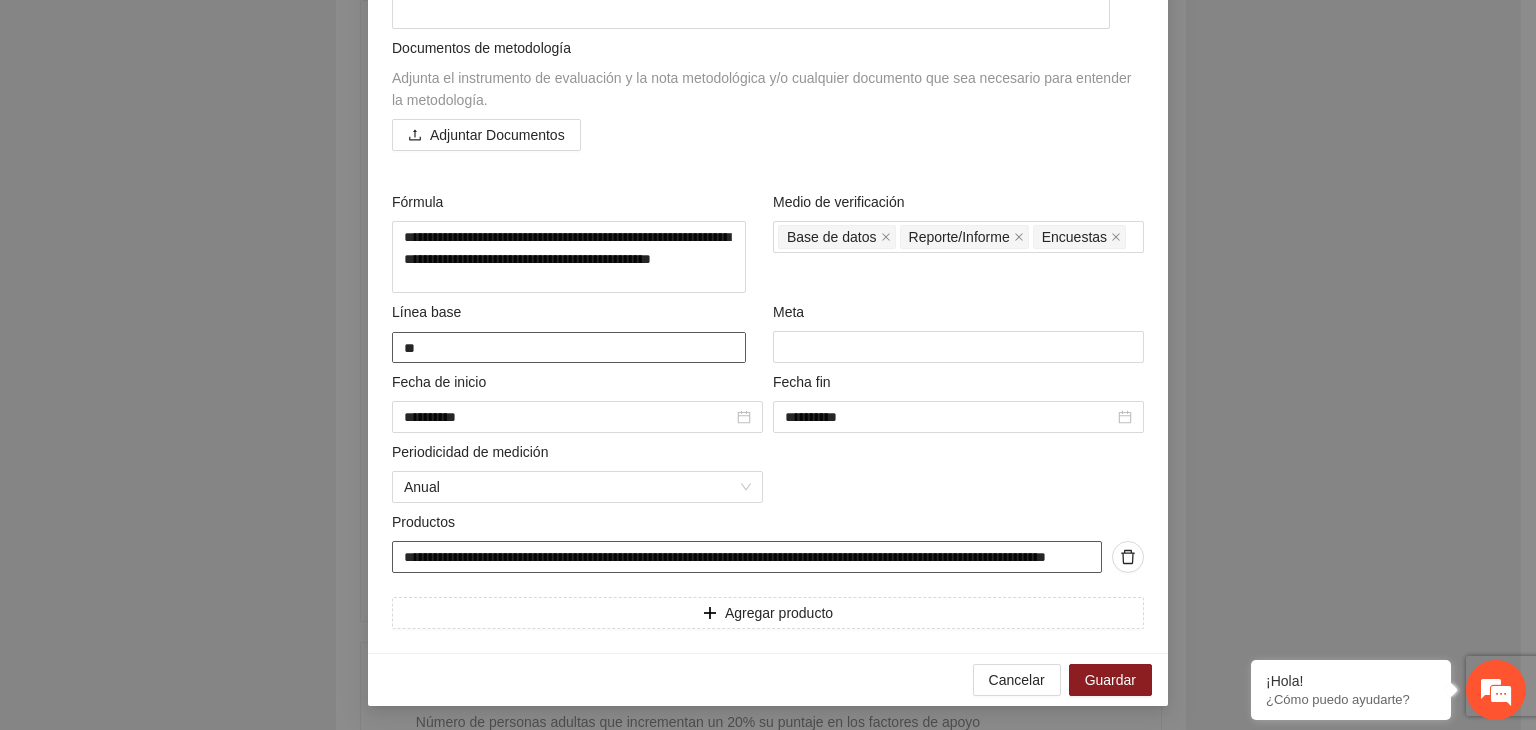 scroll, scrollTop: 0, scrollLeft: 111, axis: horizontal 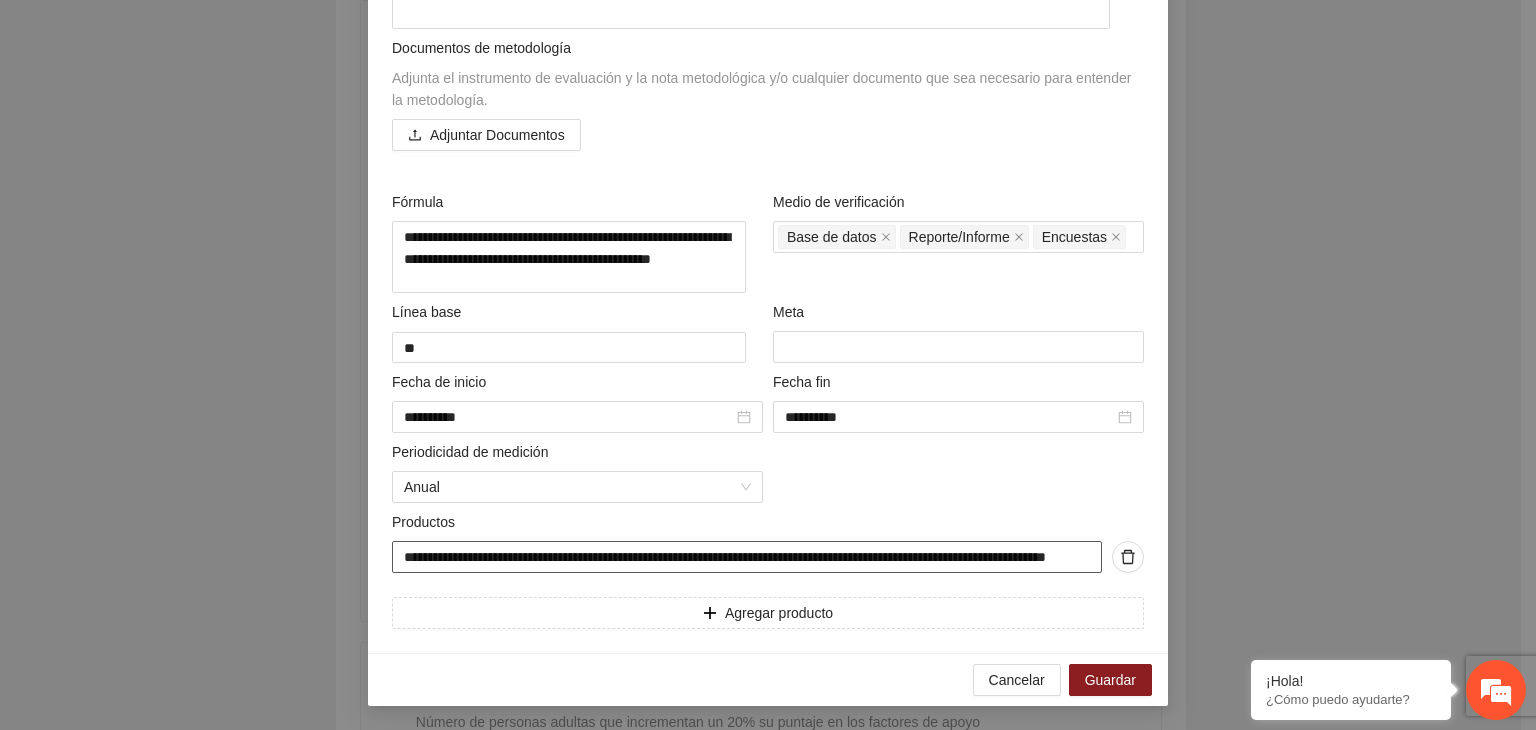 click on "**********" at bounding box center (747, 557) 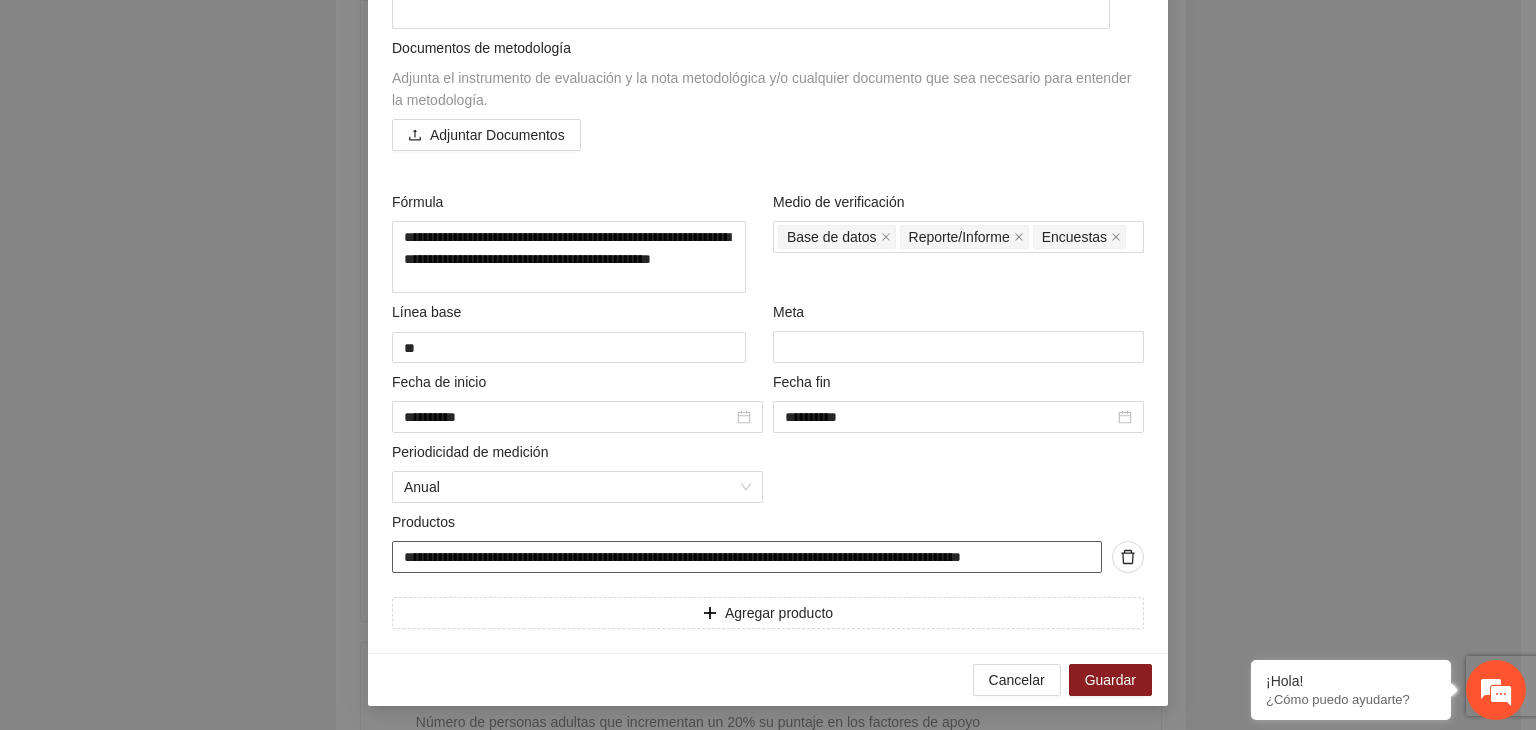 scroll, scrollTop: 0, scrollLeft: 0, axis: both 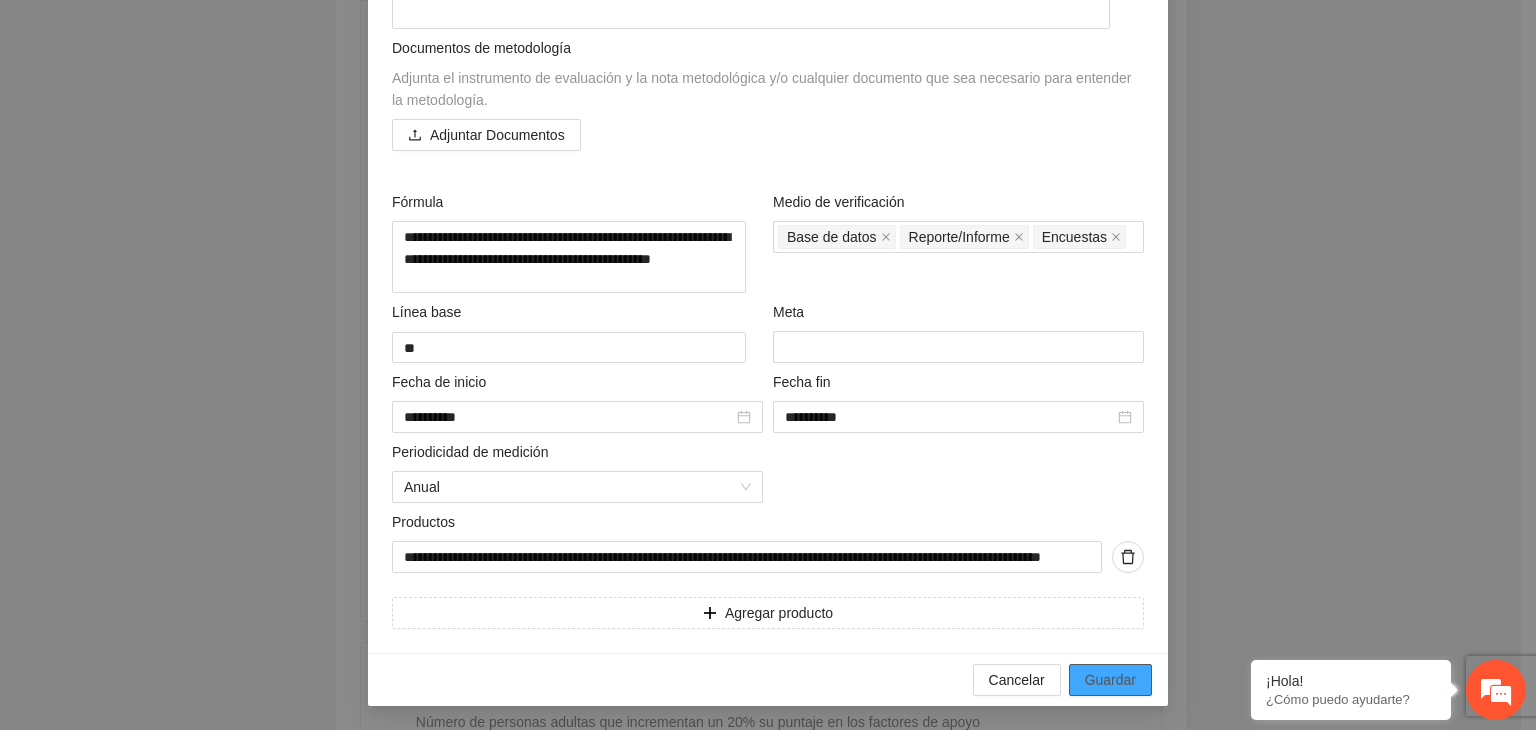 click on "Guardar" at bounding box center [1110, 680] 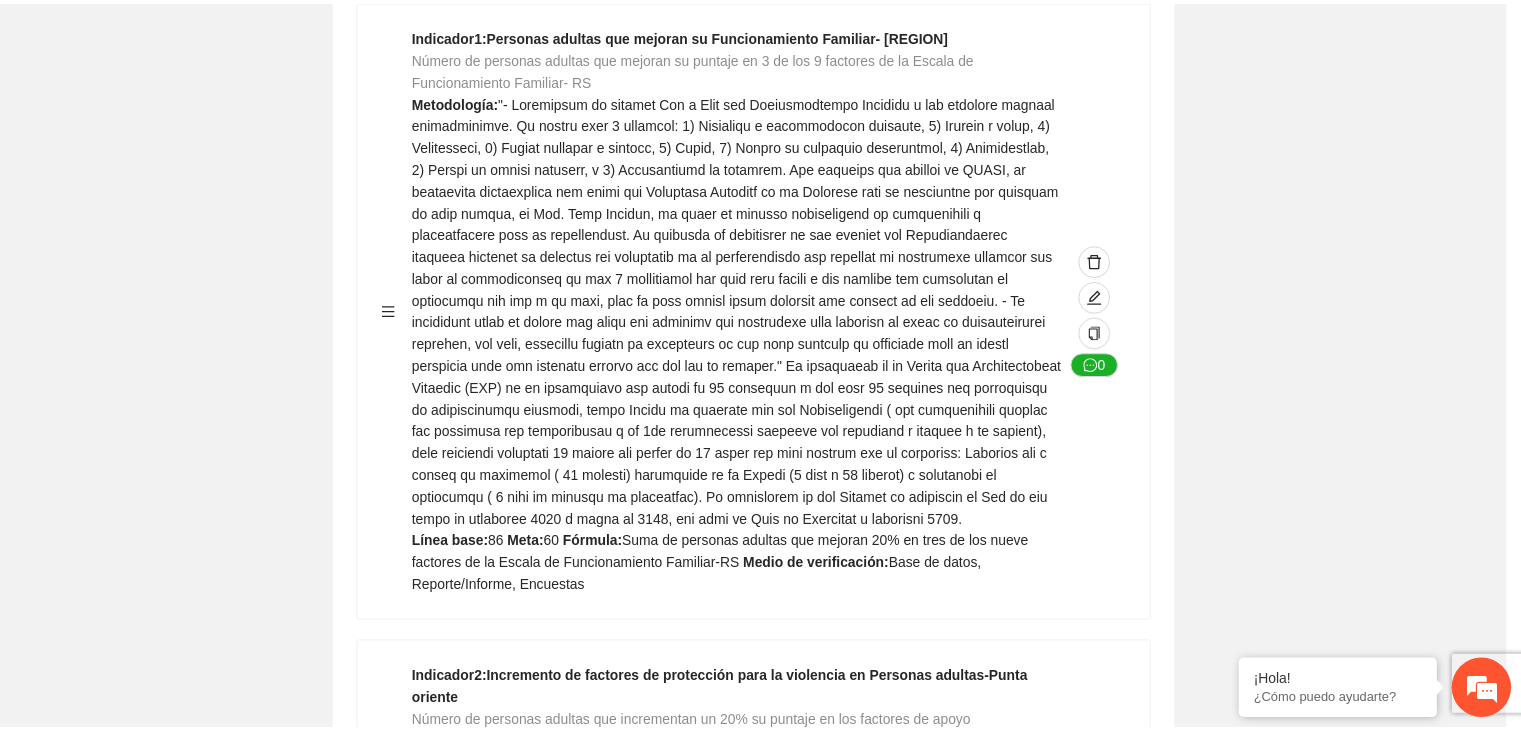 scroll, scrollTop: 156, scrollLeft: 0, axis: vertical 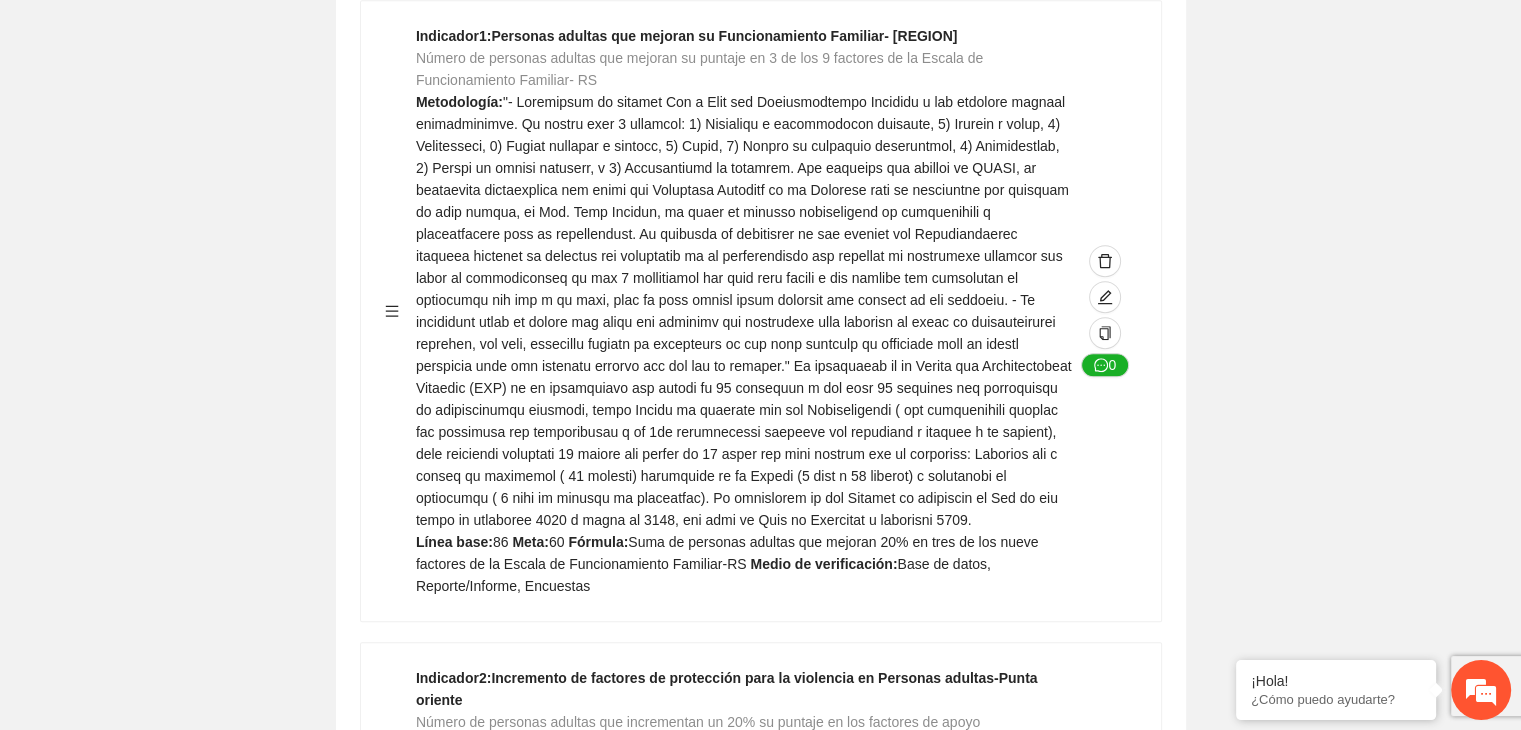click on "Guardar Objetivo de desarrollo      Exportar Contribuir a la disminución de incidencia en violencia familiar en las zonas de [REGION], [REGION] y [REGION] del Municipio  de Chihuahua. Indicadores Indicador  1 :  Violencia familiar disminuyendo en un 5% en [REGION] Número de carpetas de investigación de Violencia familiar  disminuyendo en un 5% en [REGION] Metodología:  Se solicita información al Observatorio Ciudadano de FICOSEC sobre el número de carpetas de violencia familiar en las colonias de intervención Línea base:  29   Meta:  25   Fórmula:  Suma de carpetas de investigación de violencia familiar disminuyendo  en un 5% en [REGION]   Medio de verificación:  Reporte/Informe 0 Indicador  2 :  Violencia familiar disminuyendo en un 5% en [REGION] Número de carpetas de investigación de Violencia familiar  disminuyendo en un 5% en [REGION] Metodología:  Línea base:  63   Meta:  56   Fórmula:    Medio de verificación:  Reporte/Informe 0 3 :" at bounding box center (760, 2745) 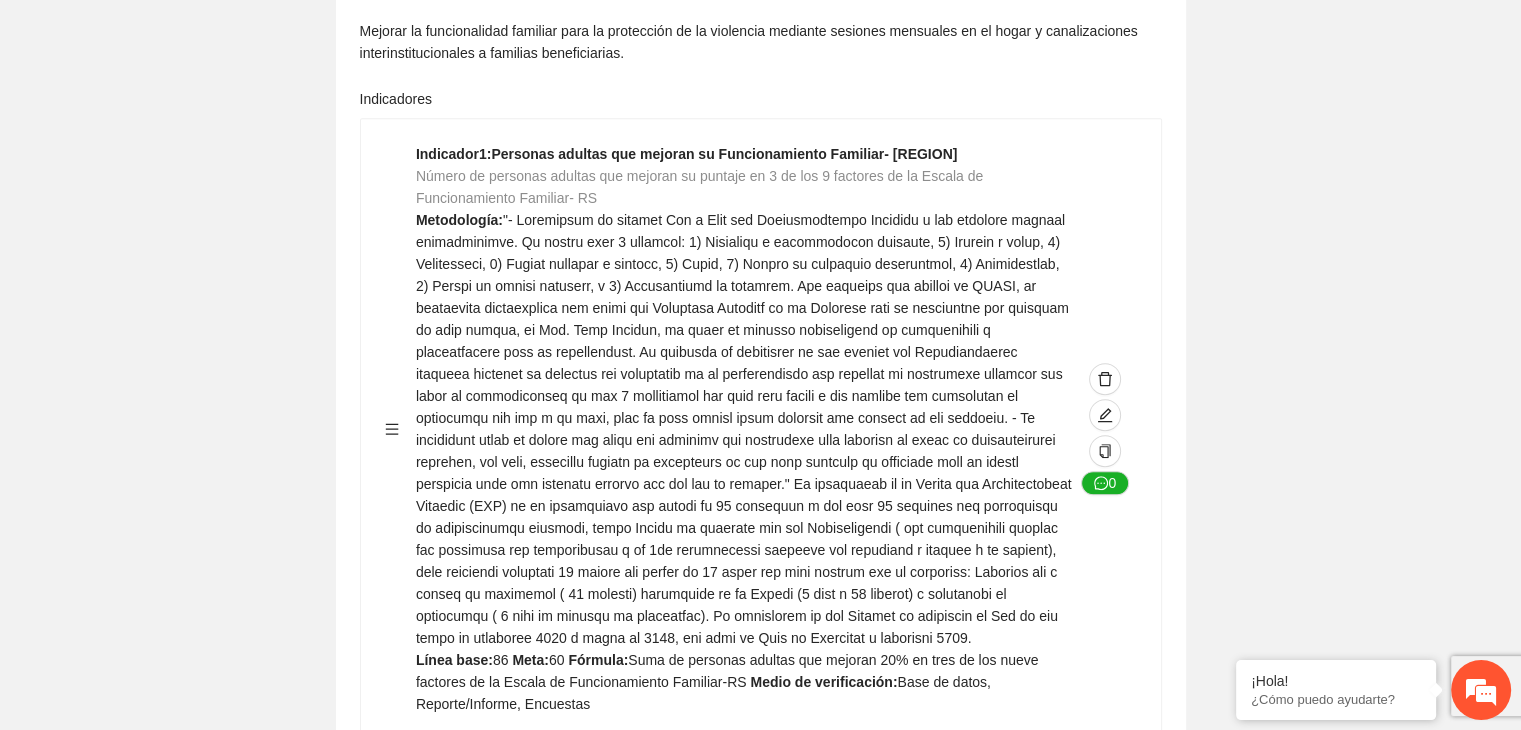 scroll, scrollTop: 1243, scrollLeft: 0, axis: vertical 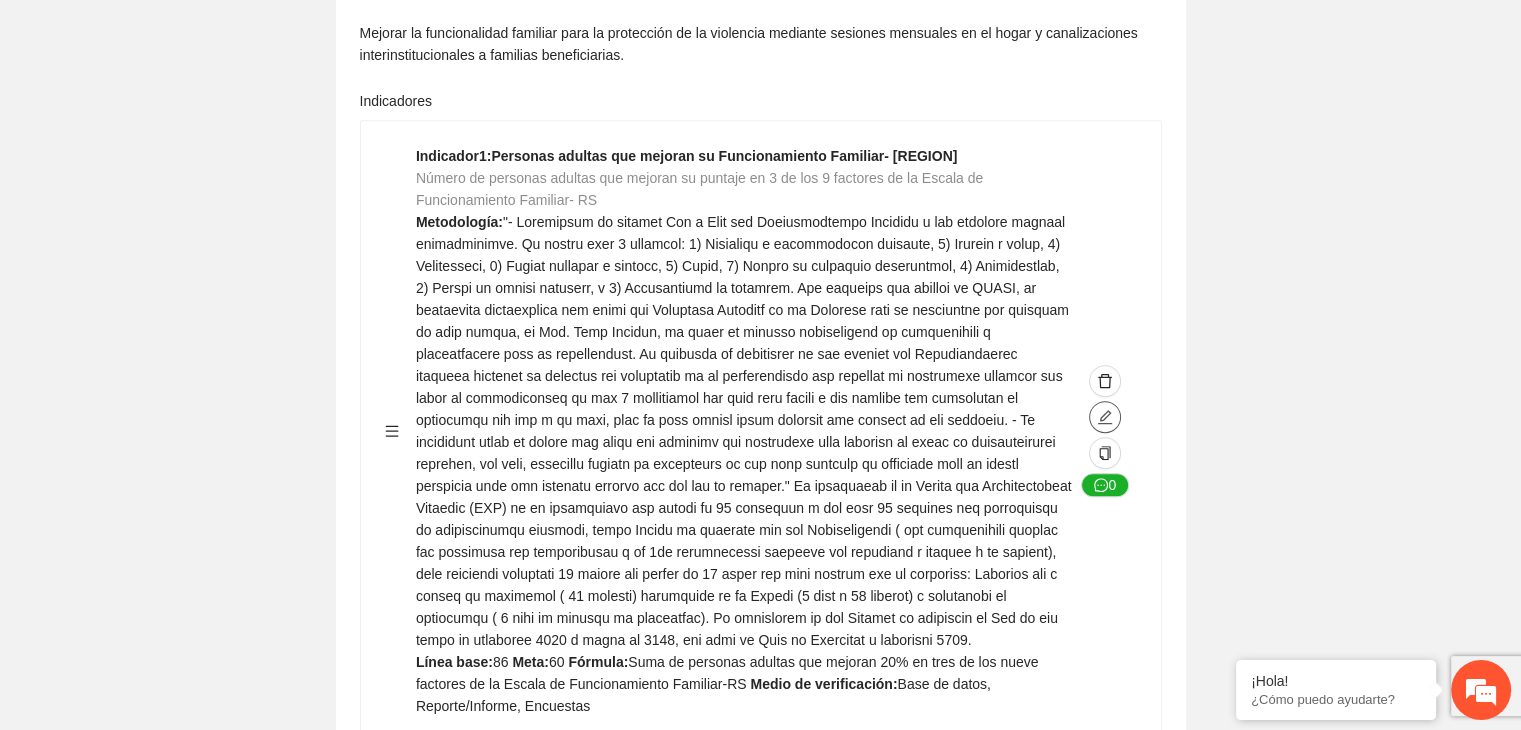 click 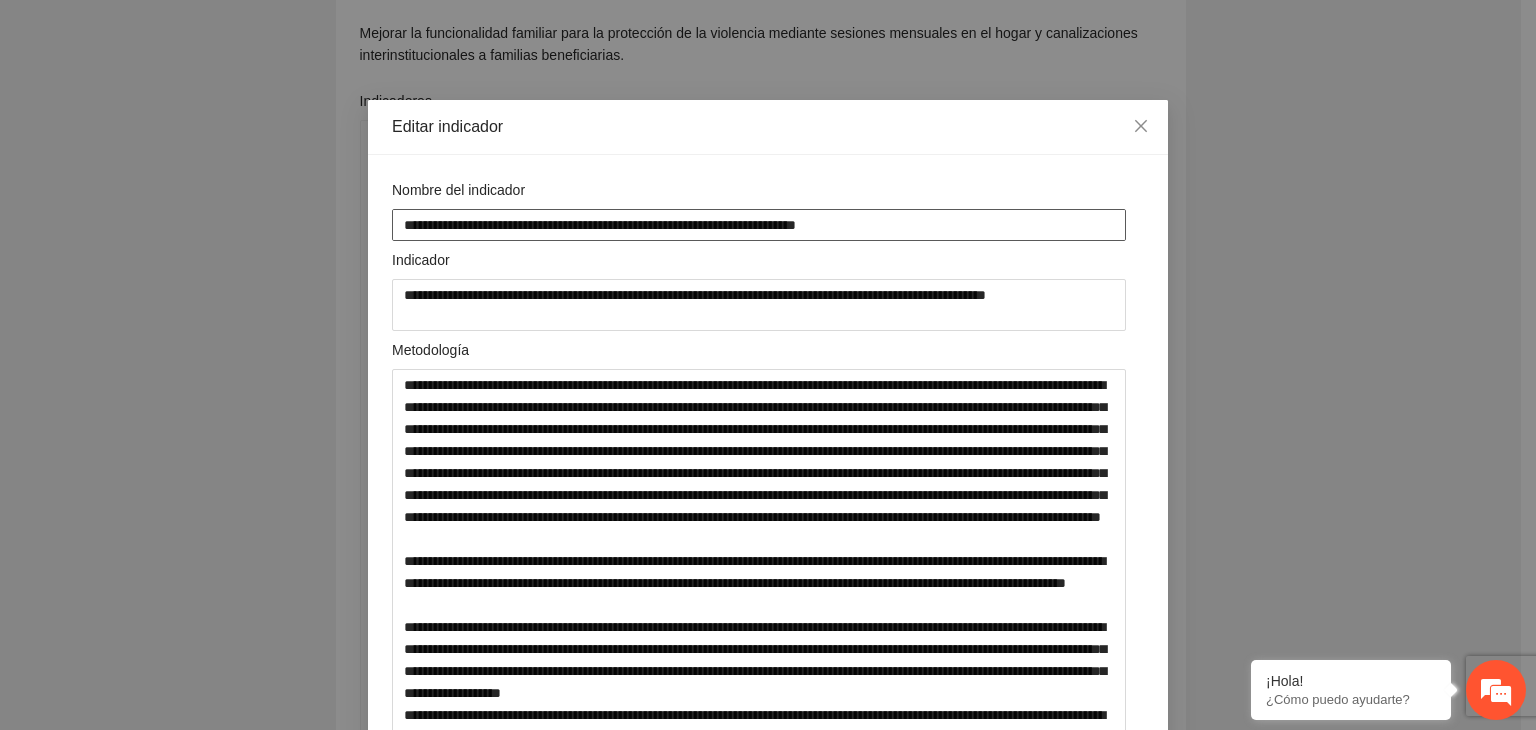 drag, startPoint x: 752, startPoint y: 225, endPoint x: 111, endPoint y: 237, distance: 641.1123 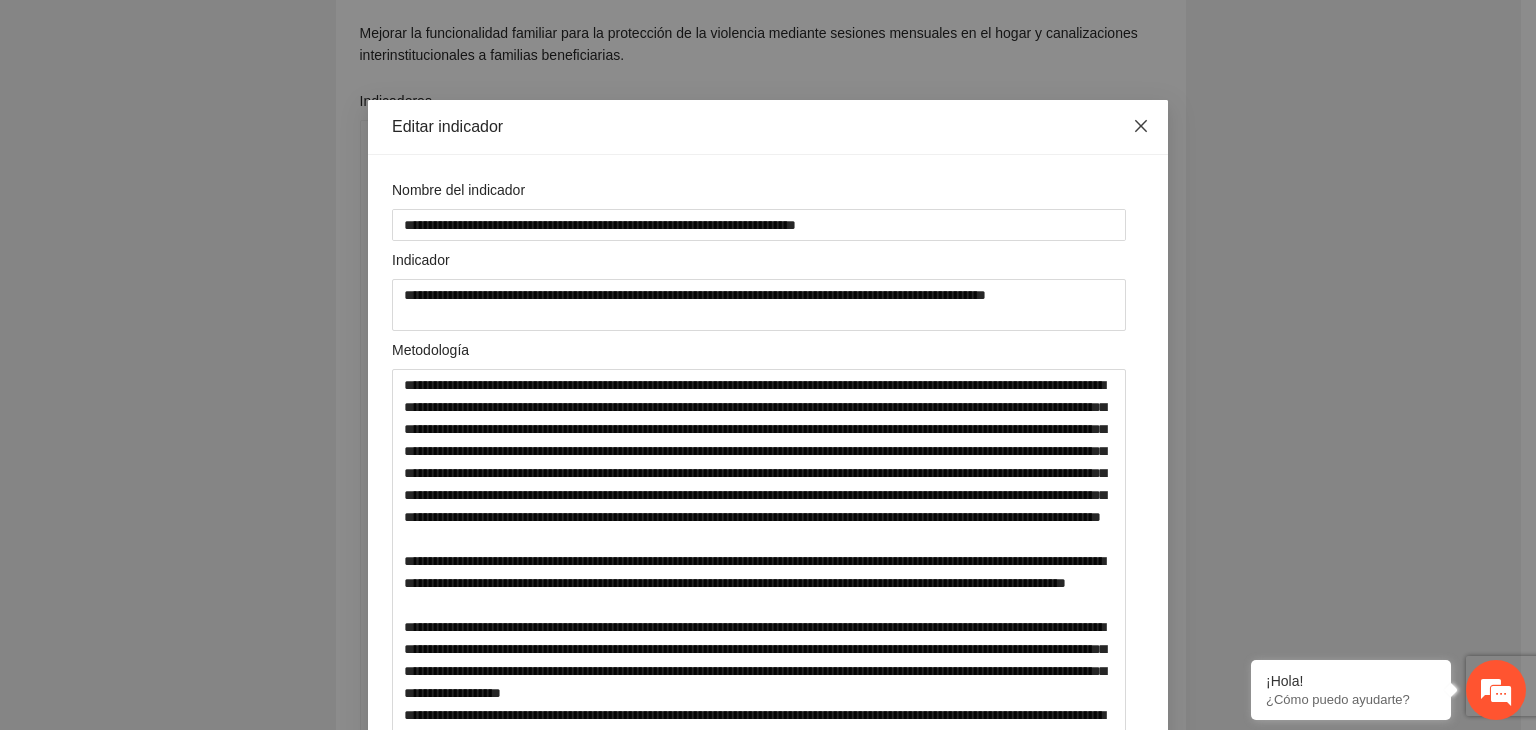 click 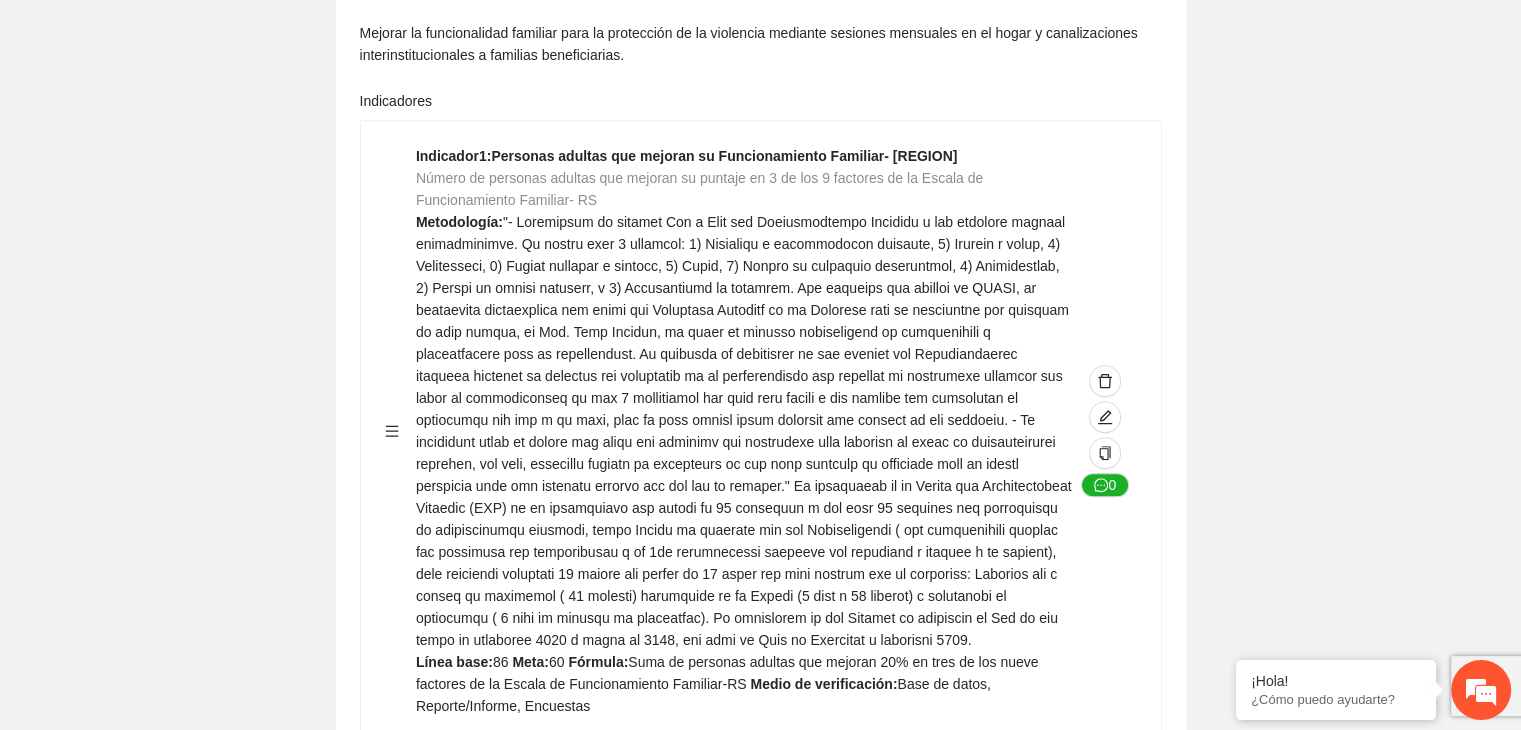 click on "Guardar Objetivo de desarrollo      Exportar Contribuir a la disminución de incidencia en violencia familiar en las zonas de [REGION], [REGION] y [REGION] del Municipio  de Chihuahua. Indicadores Indicador  1 :  Violencia familiar disminuyendo en un 5% en [REGION] Número de carpetas de investigación de Violencia familiar  disminuyendo en un 5% en [REGION] Metodología:  Se solicita información al Observatorio Ciudadano de FICOSEC sobre el número de carpetas de violencia familiar en las colonias de intervención Línea base:  29   Meta:  25   Fórmula:  Suma de carpetas de investigación de violencia familiar disminuyendo  en un 5% en [REGION]   Medio de verificación:  Reporte/Informe 0 Indicador  2 :  Violencia familiar disminuyendo en un 5% en [REGION] Número de carpetas de investigación de Violencia familiar  disminuyendo en un 5% en [REGION] Metodología:  Línea base:  63   Meta:  56   Fórmula:    Medio de verificación:  Reporte/Informe 0 3 :" at bounding box center (760, 2865) 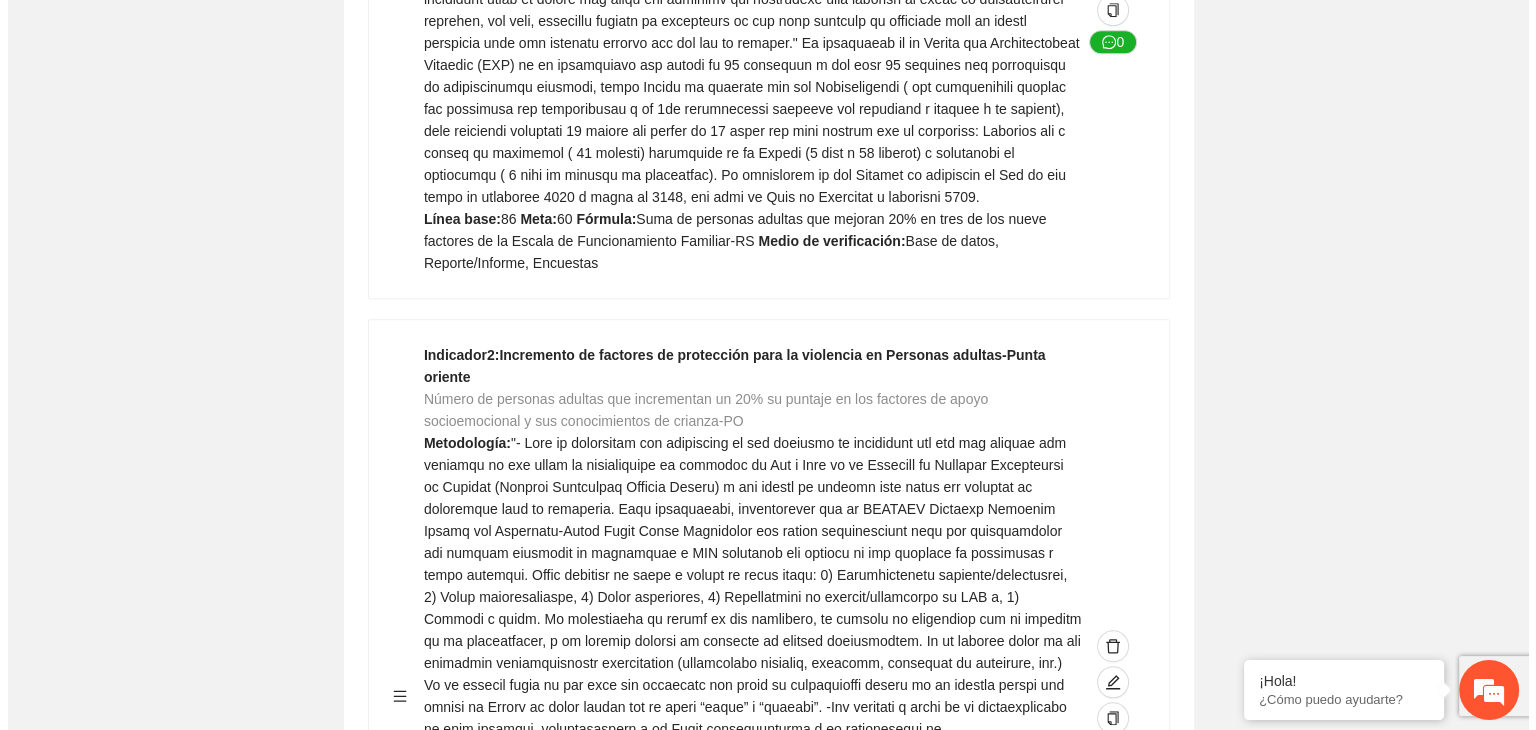 scroll, scrollTop: 1723, scrollLeft: 0, axis: vertical 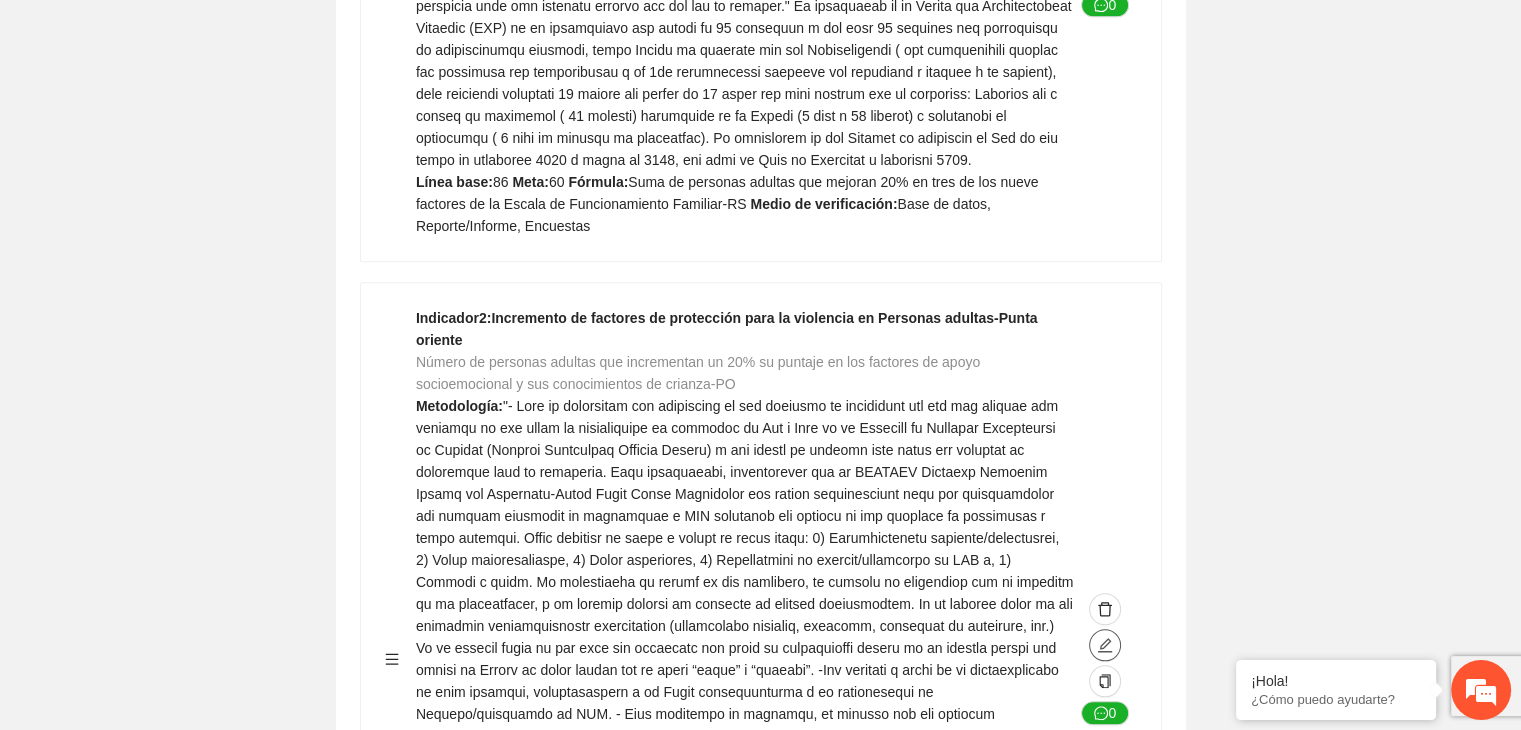 click 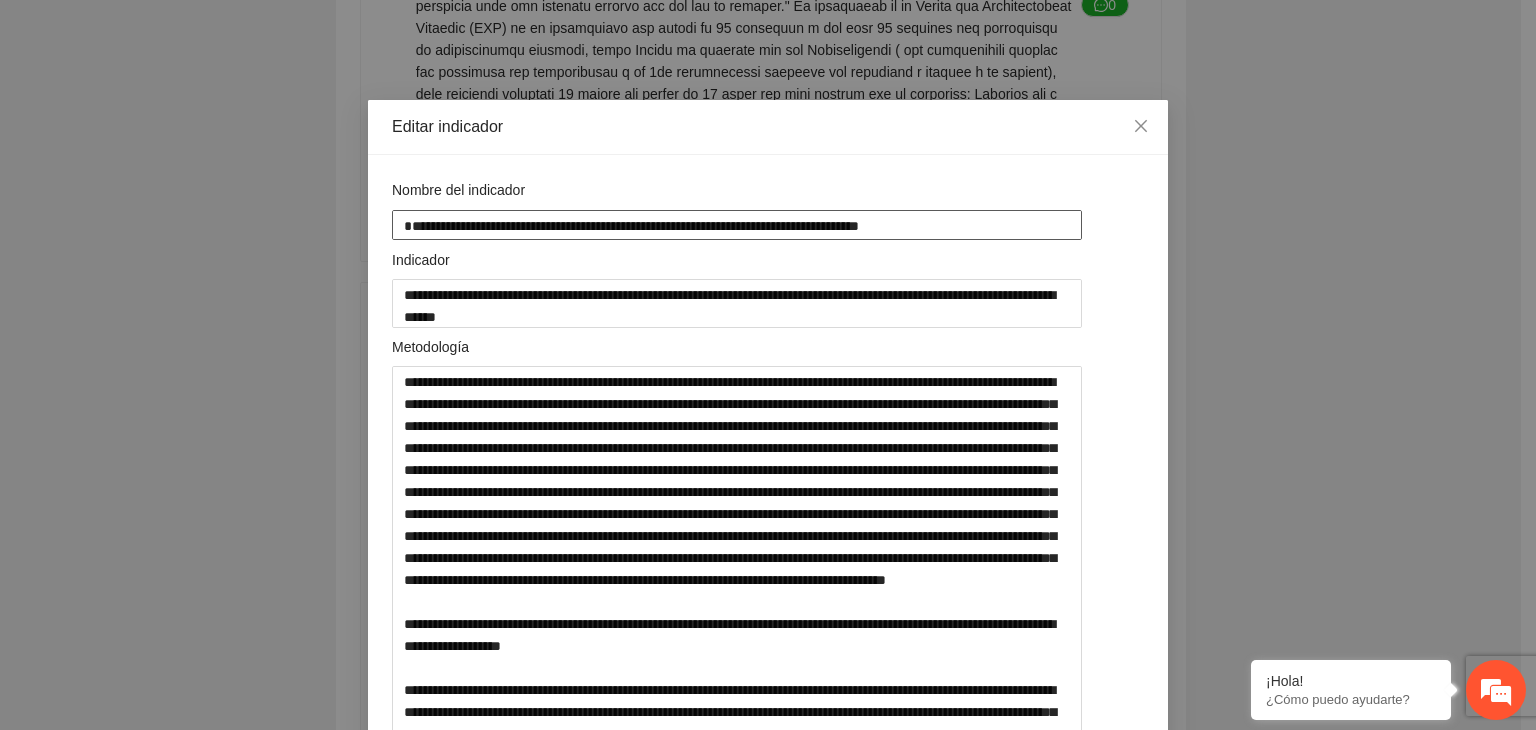 drag, startPoint x: 860, startPoint y: 225, endPoint x: 278, endPoint y: 199, distance: 582.58044 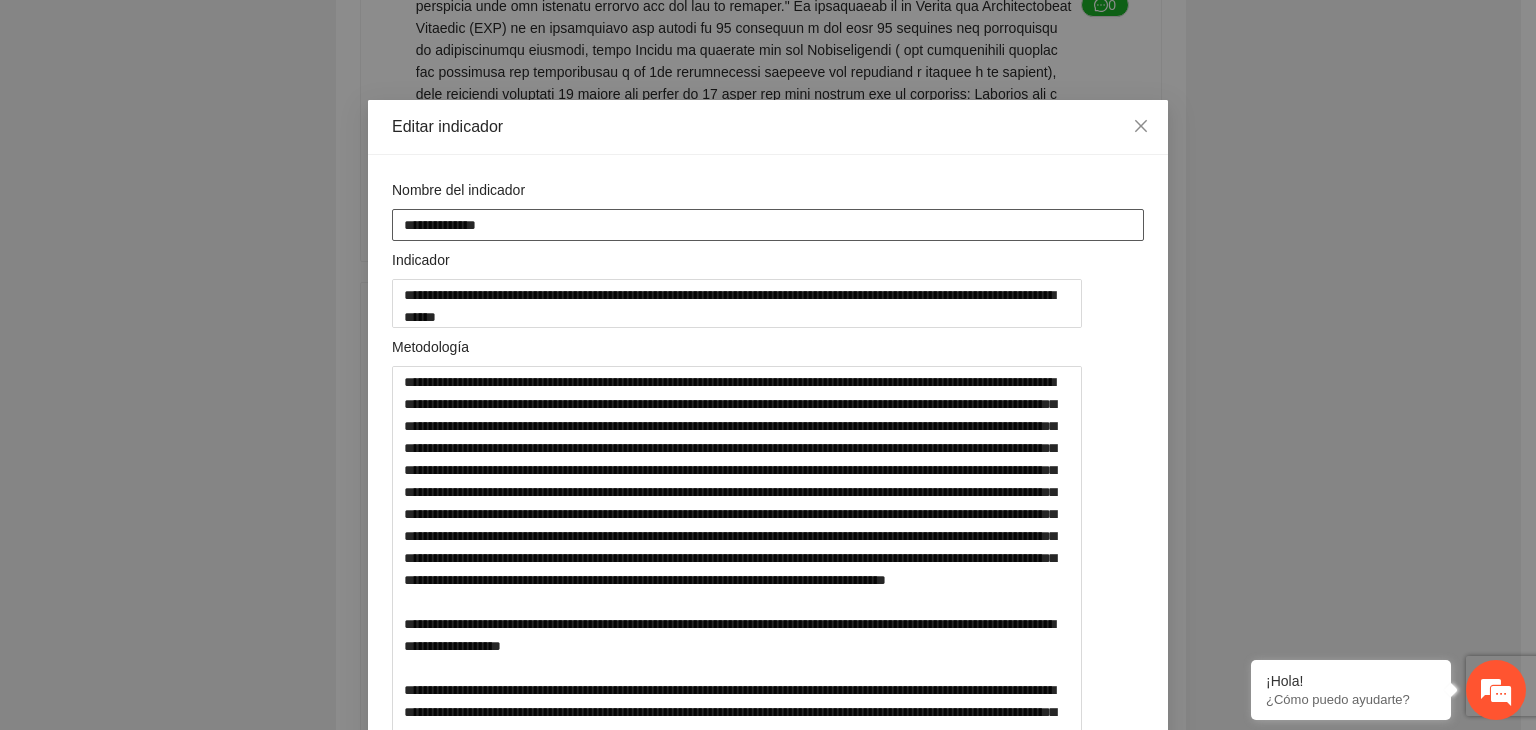paste on "**********" 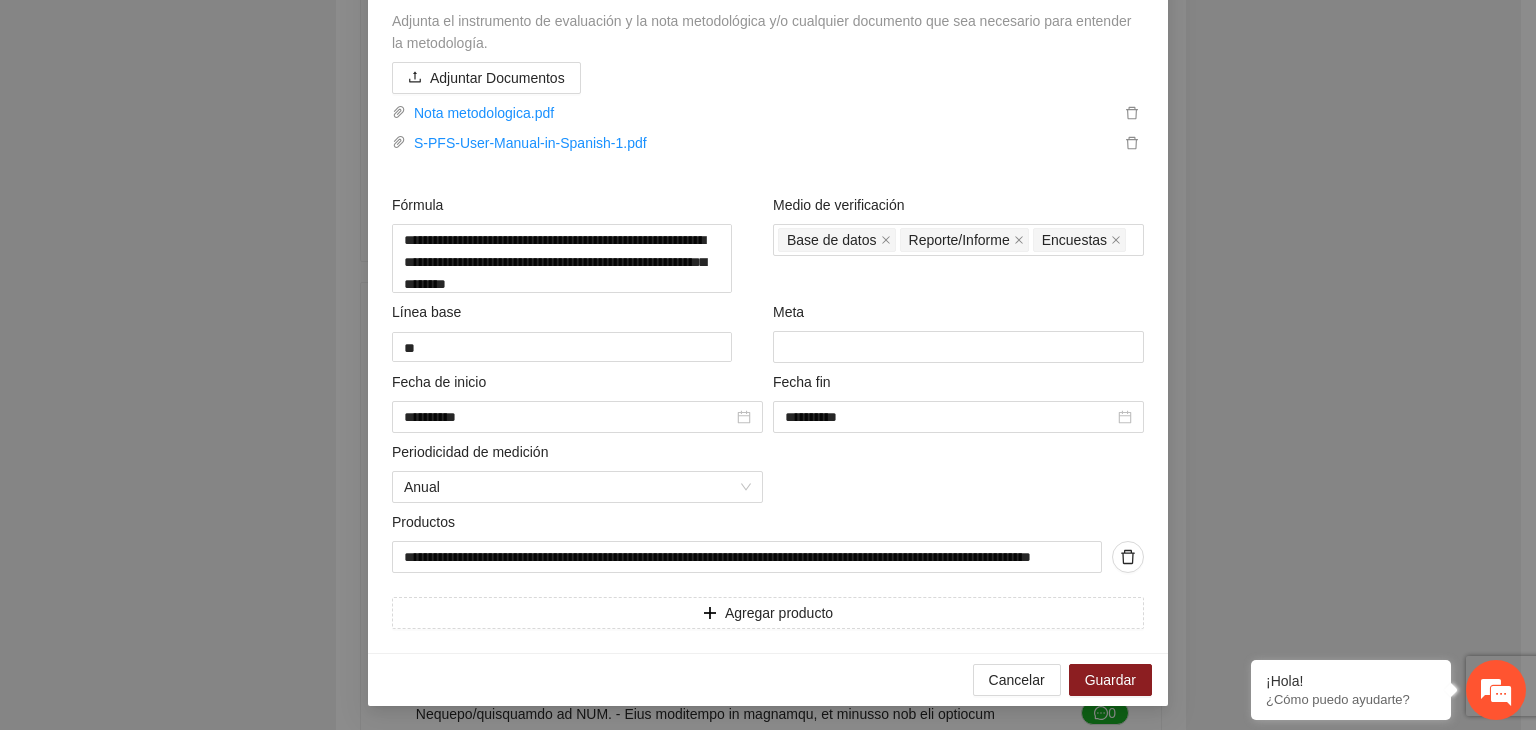 scroll, scrollTop: 964, scrollLeft: 0, axis: vertical 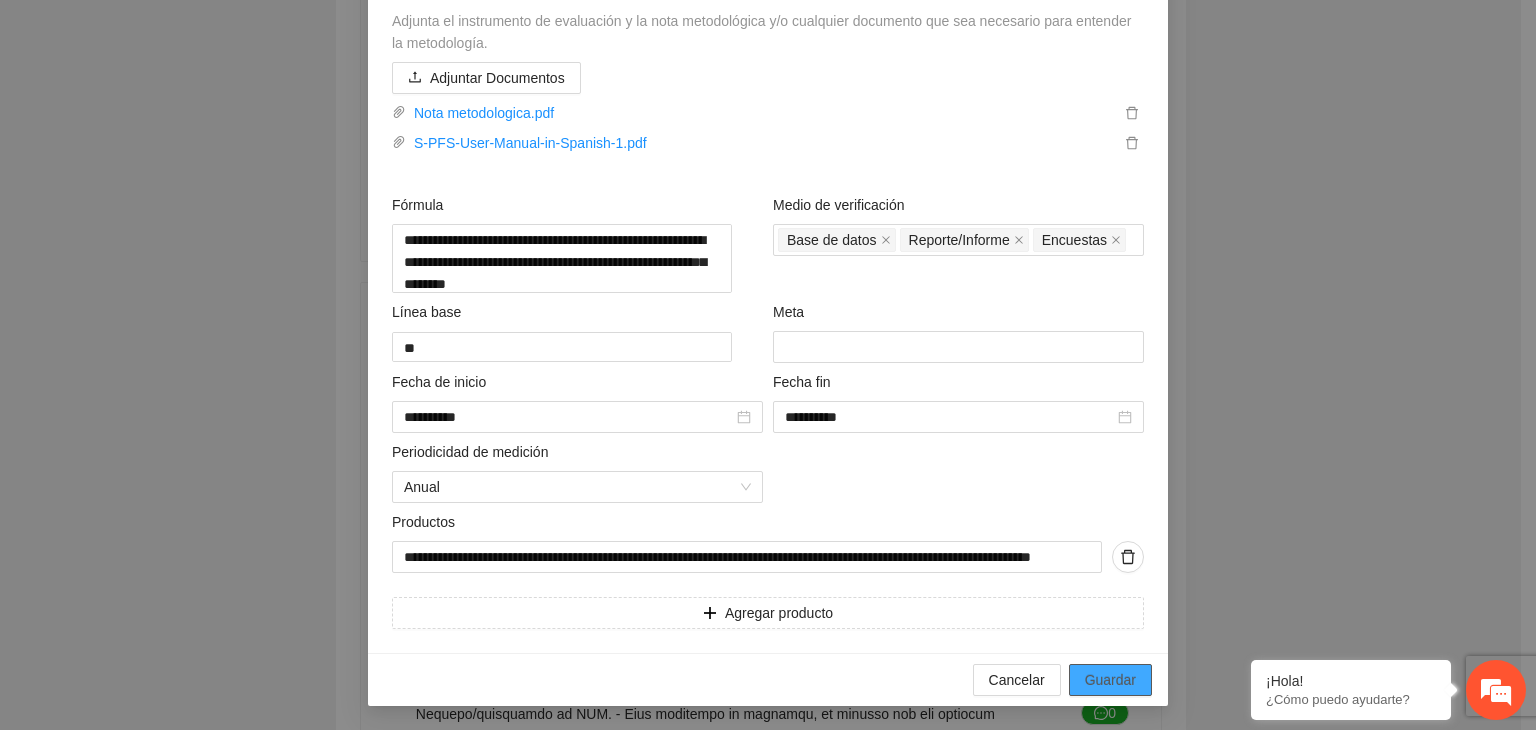 click on "Guardar" at bounding box center [1110, 680] 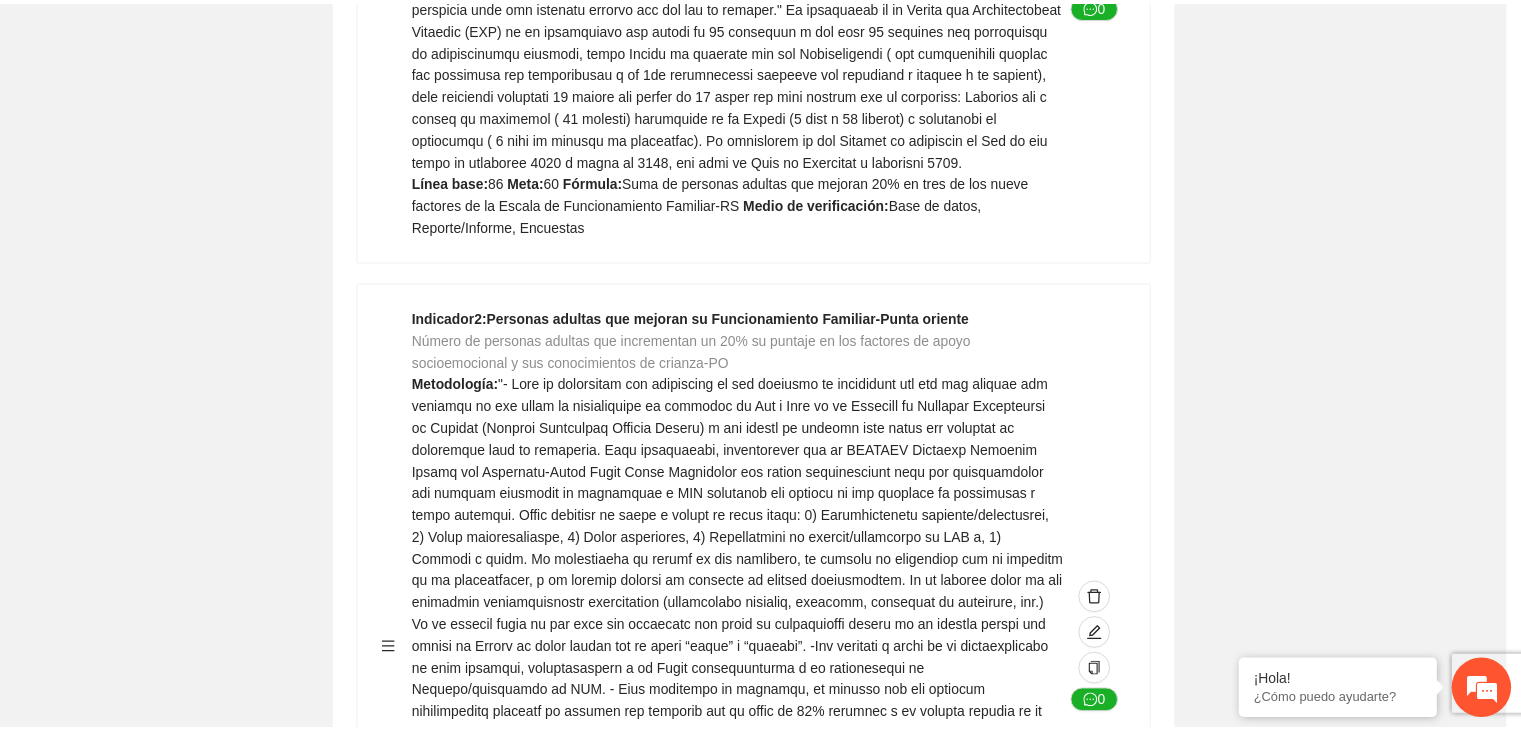 scroll, scrollTop: 216, scrollLeft: 0, axis: vertical 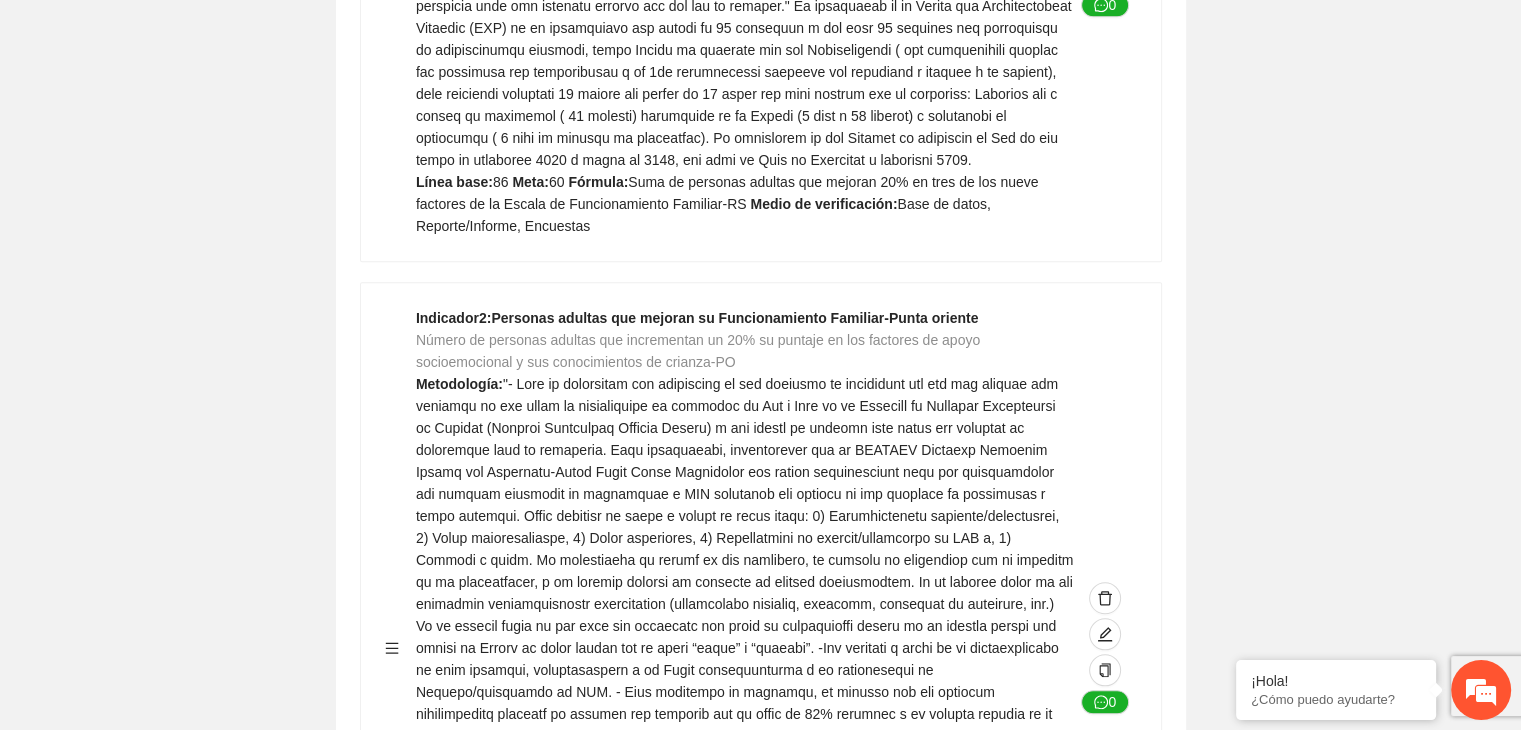 click on "Guardar Objetivo de desarrollo      Exportar Contribuir a la disminución de incidencia en violencia familiar en las zonas de [REGION], [REGION] y [REGION] del Municipio  de Chihuahua. Indicadores Indicador  1 :  Violencia familiar disminuyendo en un 5% en [REGION] Número de carpetas de investigación de Violencia familiar  disminuyendo en un 5% en [REGION] Metodología:  Se solicita información al Observatorio Ciudadano de FICOSEC sobre el número de carpetas de violencia familiar en las colonias de intervención Línea base:  29   Meta:  25   Fórmula:  Suma de carpetas de investigación de violencia familiar disminuyendo  en un 5% en [REGION]   Medio de verificación:  Reporte/Informe 0 Indicador  2 :  Violencia familiar disminuyendo en un 5% en [REGION] Número de carpetas de investigación de Violencia familiar  disminuyendo en un 5% en [REGION] Metodología:  Línea base:  63   Meta:  56   Fórmula:    Medio de verificación:  Reporte/Informe 0 3 :" at bounding box center (760, 2374) 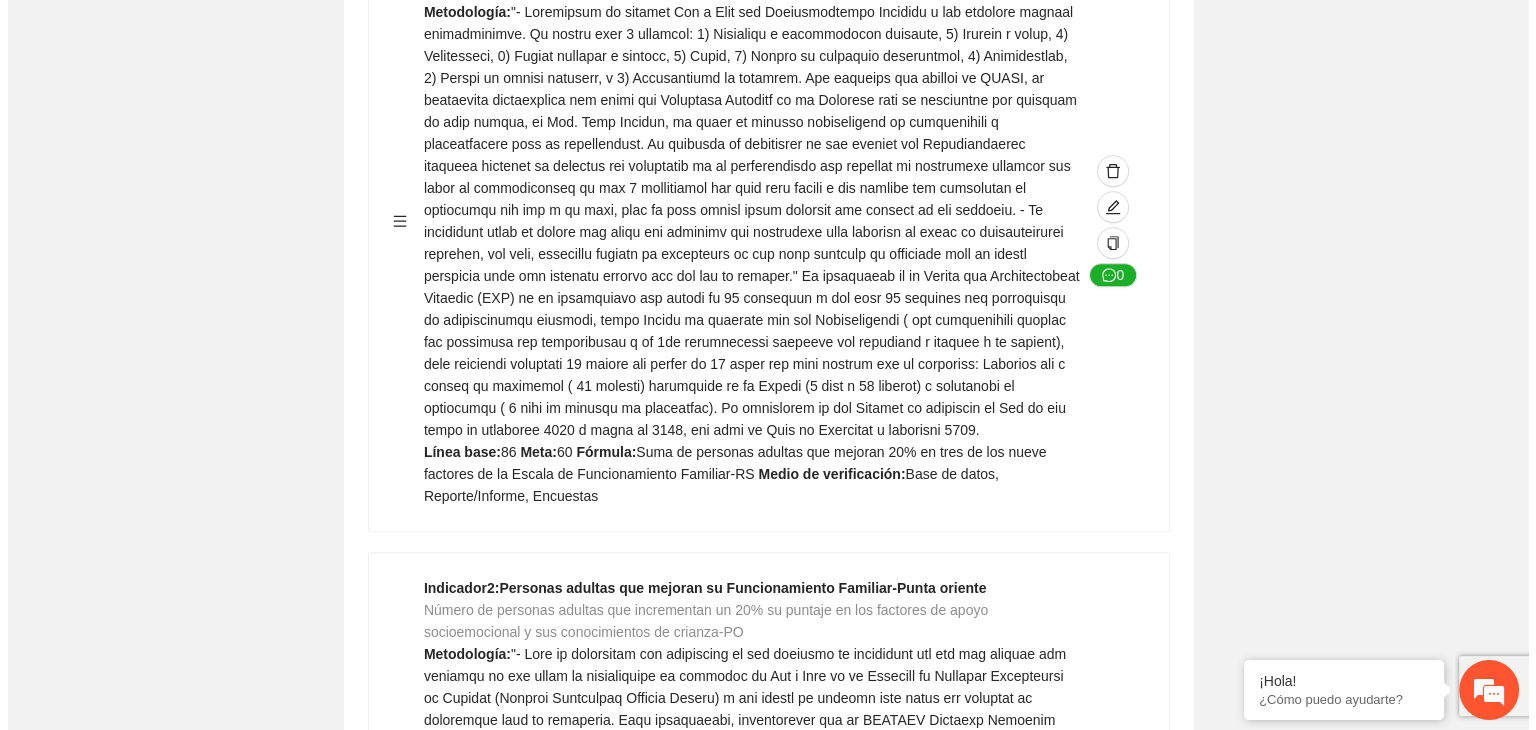 scroll, scrollTop: 1363, scrollLeft: 0, axis: vertical 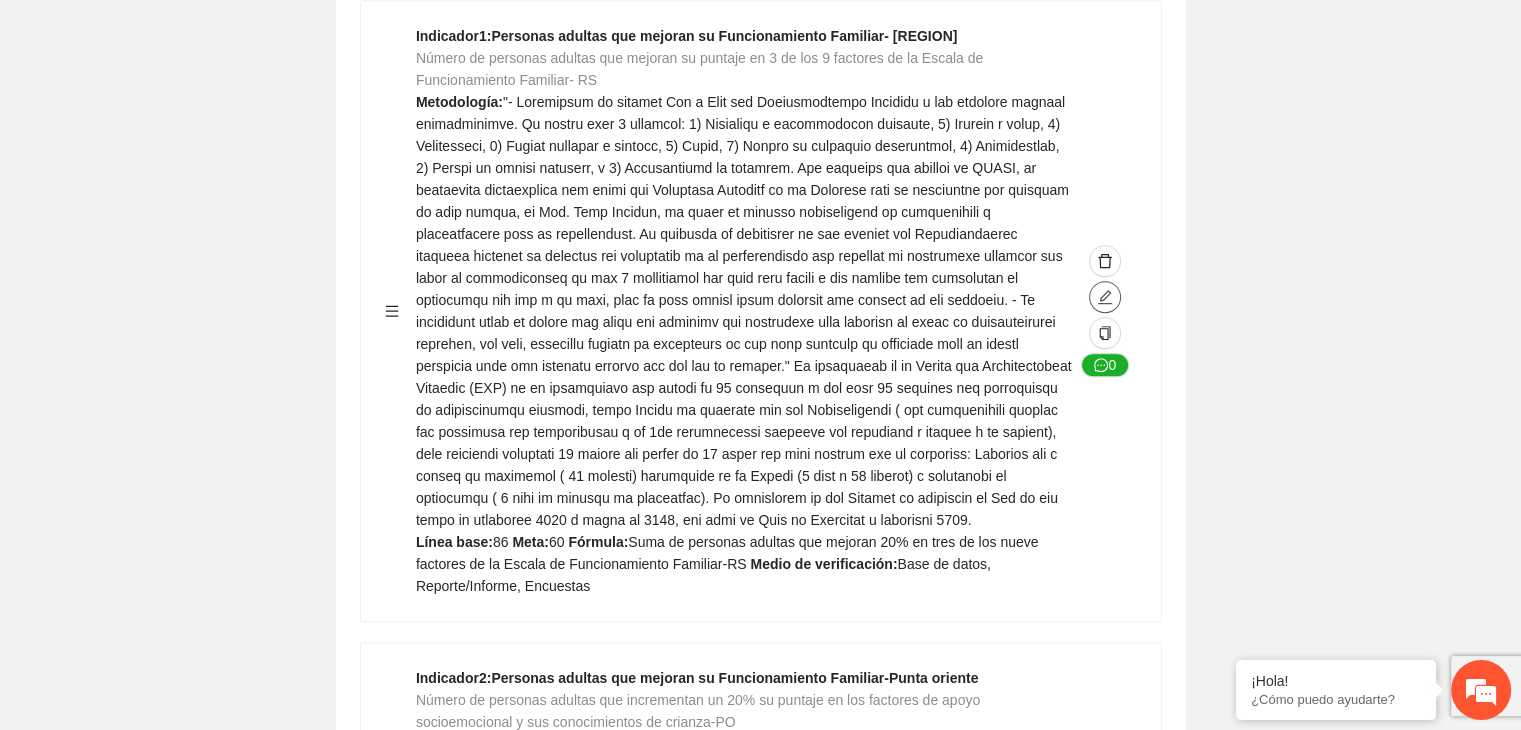 click 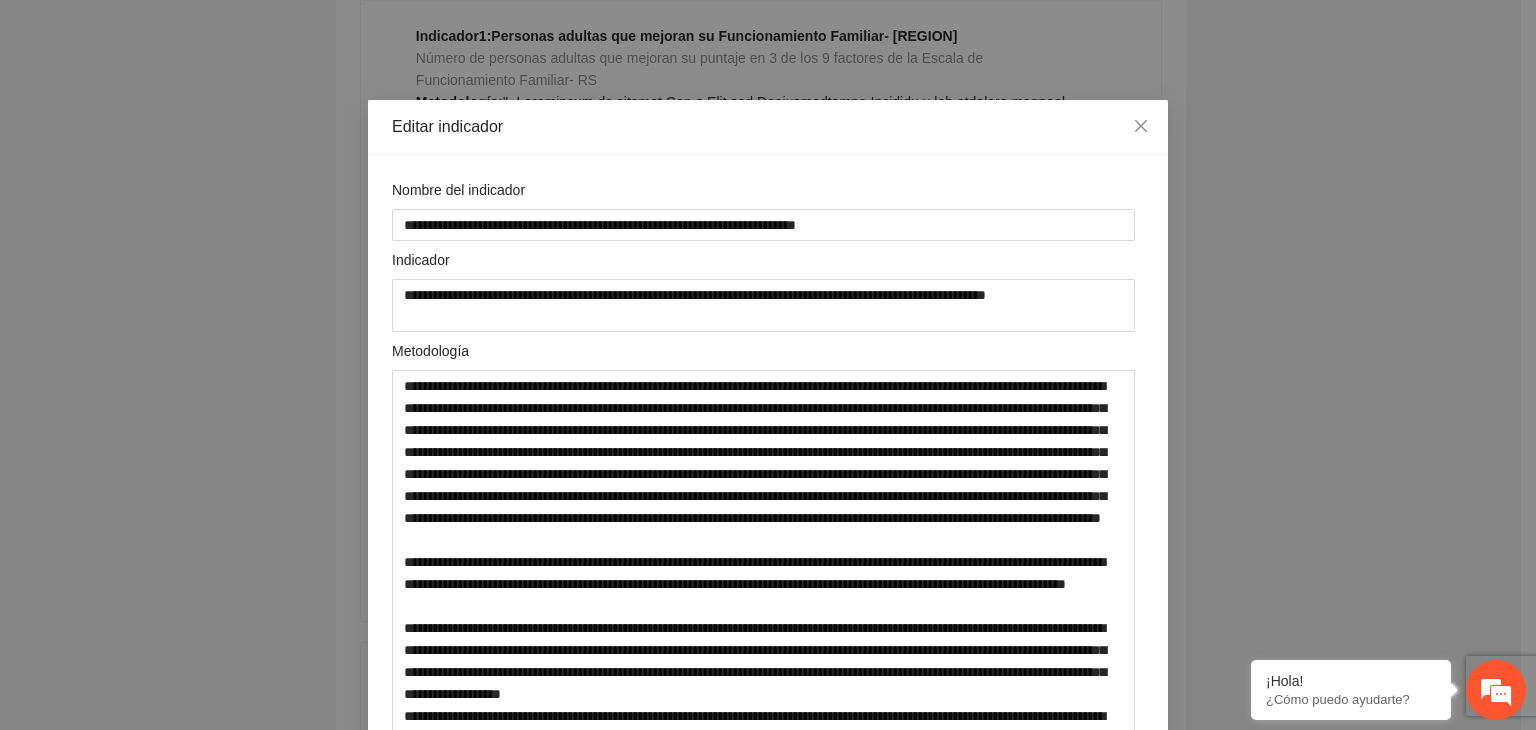 click on "**********" at bounding box center [768, 365] 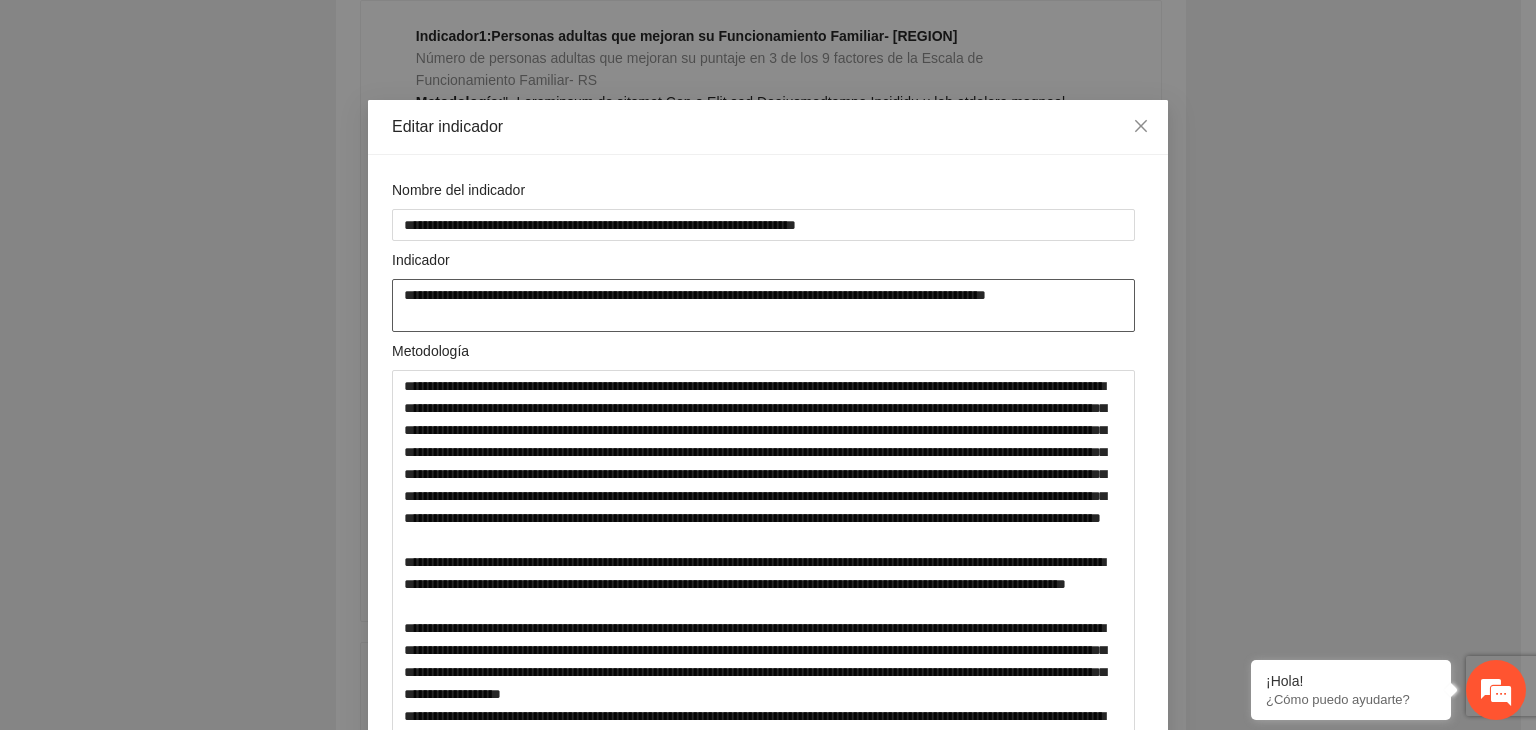 drag, startPoint x: 399, startPoint y: 295, endPoint x: 876, endPoint y: 301, distance: 477.03772 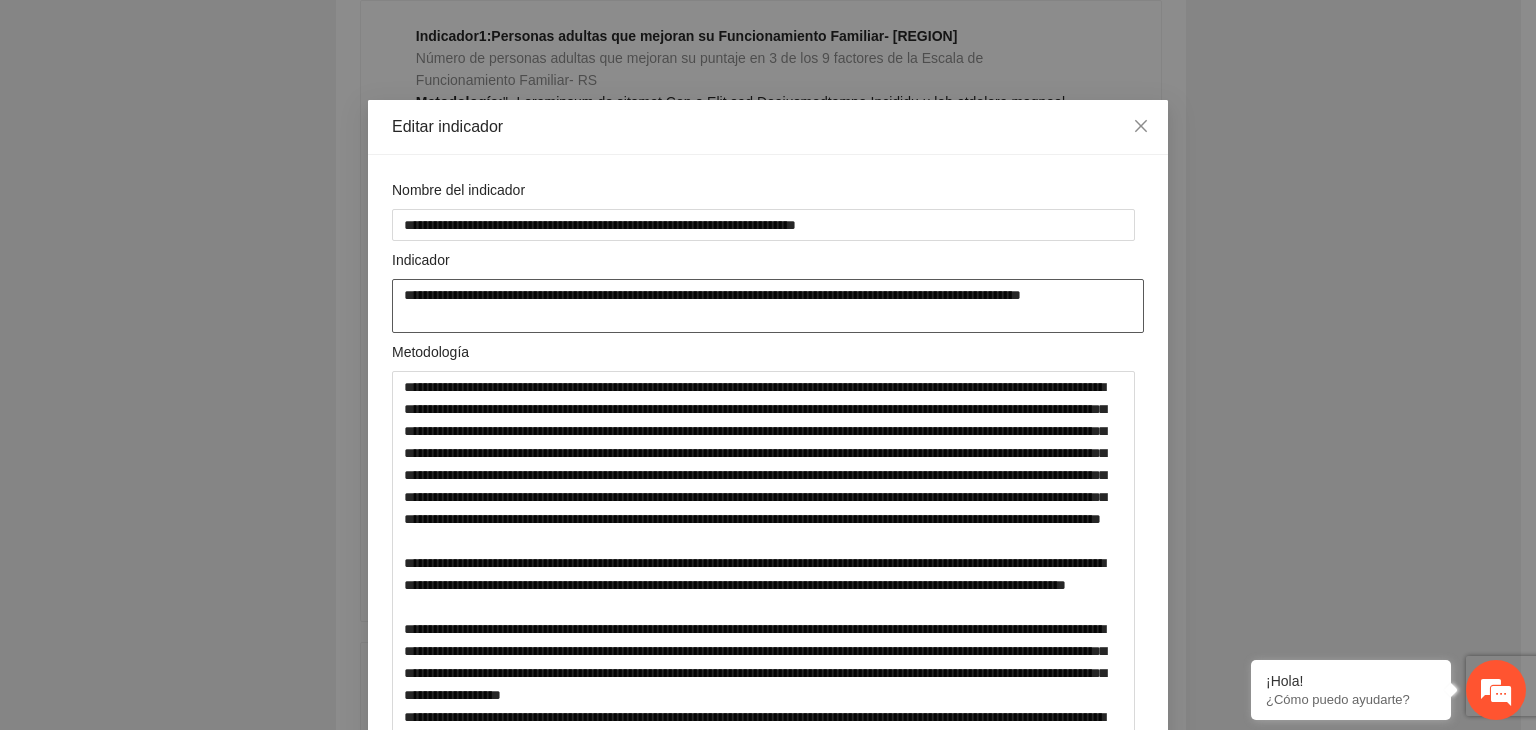 drag, startPoint x: 390, startPoint y: 294, endPoint x: 480, endPoint y: 321, distance: 93.96276 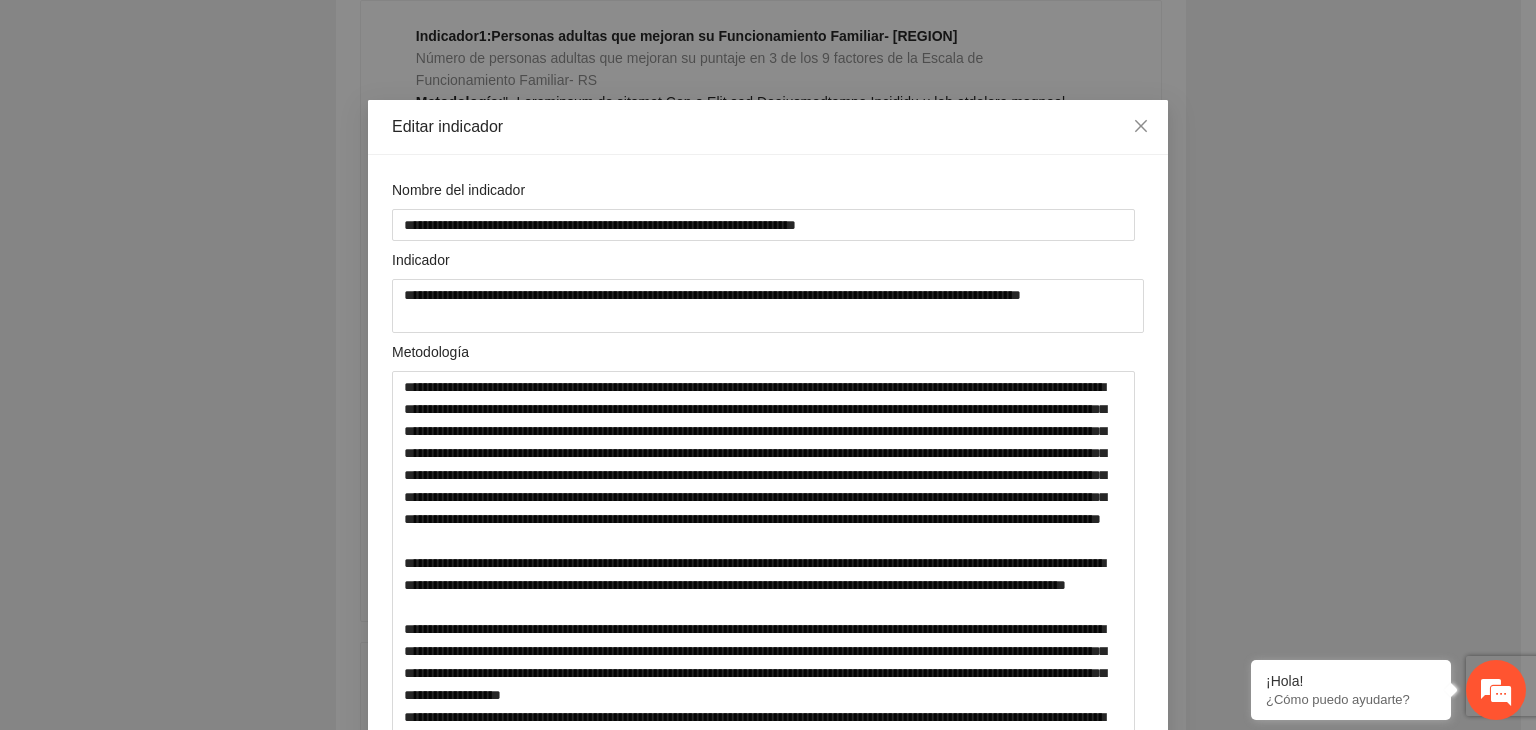 scroll, scrollTop: 860, scrollLeft: 0, axis: vertical 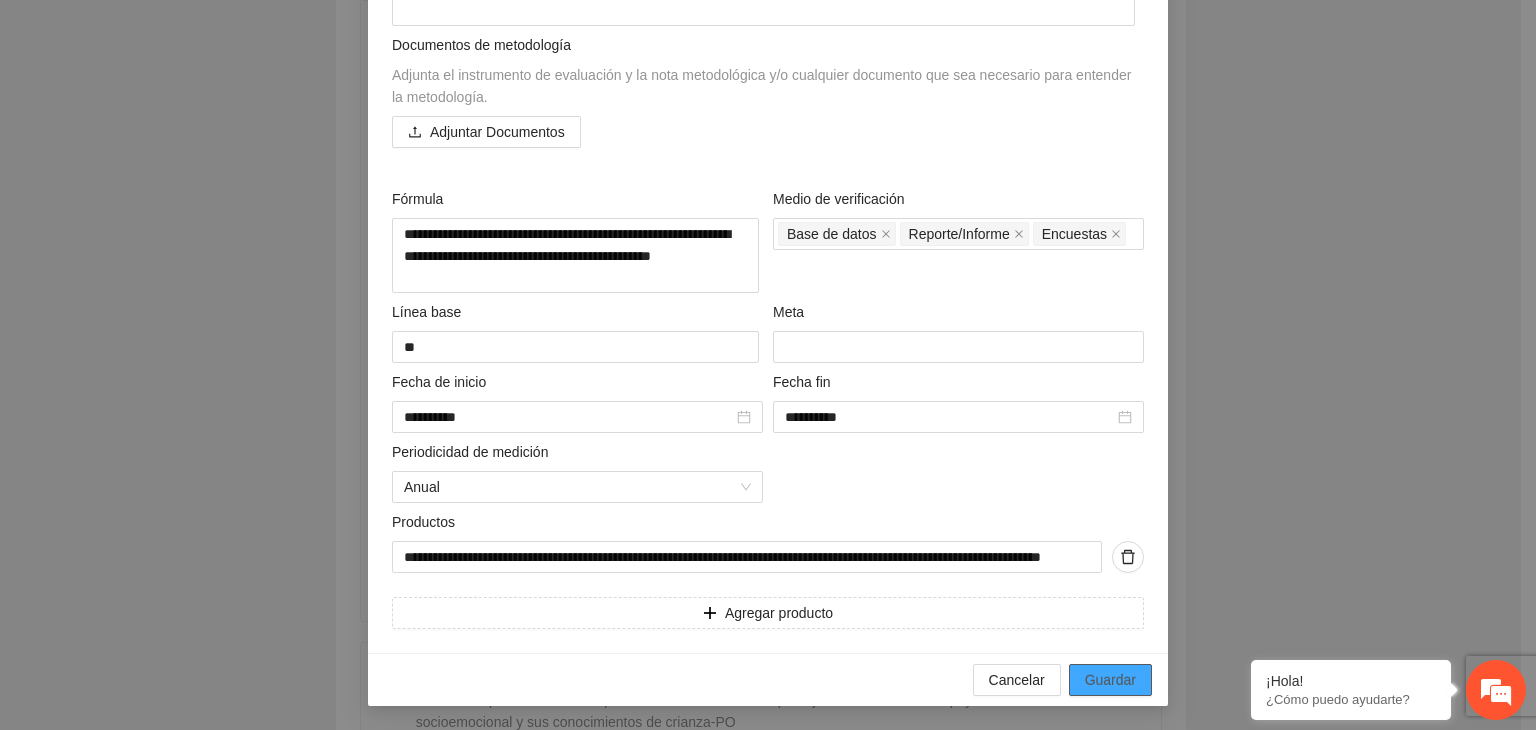 click on "Guardar" at bounding box center [1110, 680] 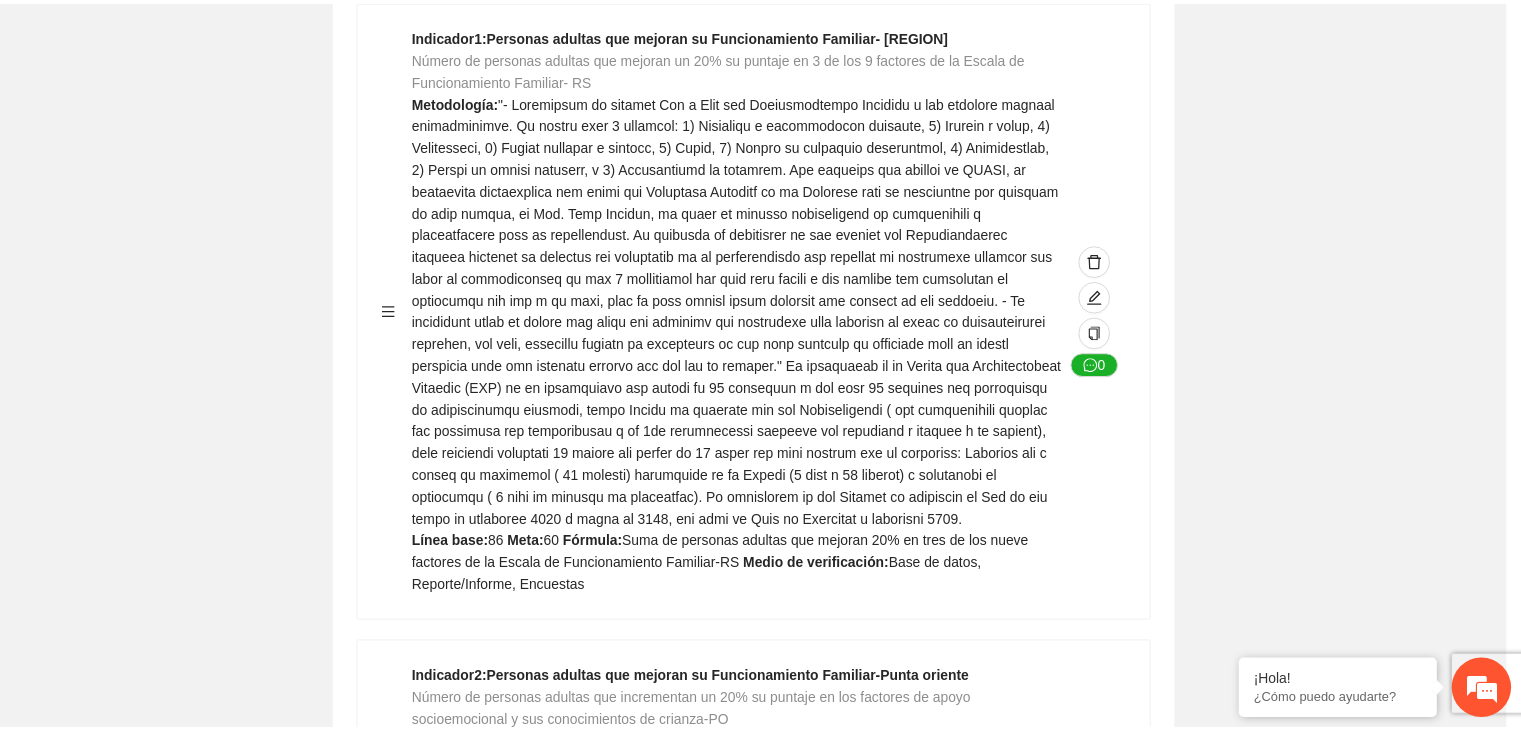 scroll, scrollTop: 156, scrollLeft: 0, axis: vertical 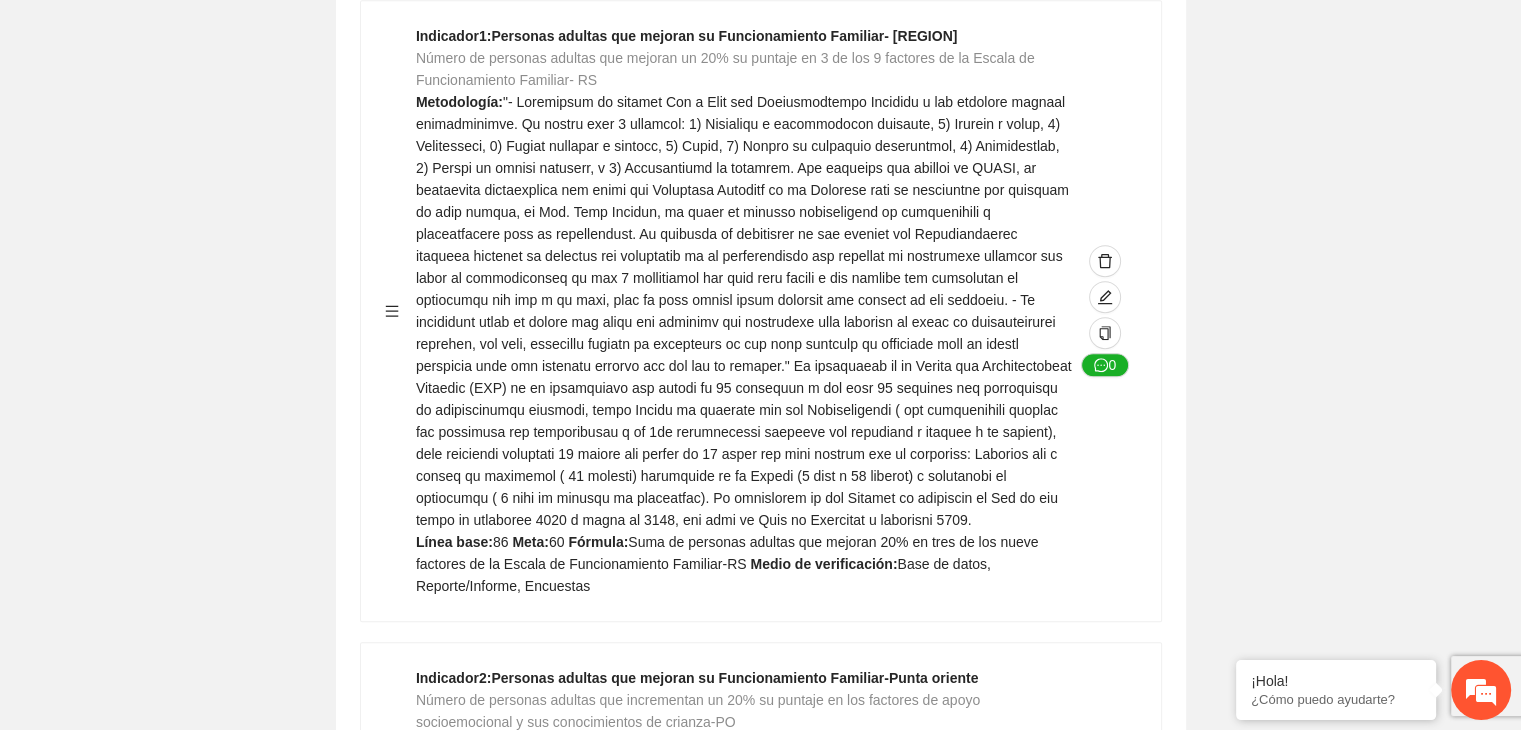 click on "Guardar Objetivo de desarrollo      Exportar Contribuir a la disminución de incidencia en violencia familiar en las zonas de [REGION], [REGION] y [REGION] del Municipio  de Chihuahua. Indicadores Indicador  1 :  Violencia familiar disminuyendo en un 5% en [REGION] Número de carpetas de investigación de Violencia familiar  disminuyendo en un 5% en [REGION] Metodología:  Se solicita información al Observatorio Ciudadano de FICOSEC sobre el número de carpetas de violencia familiar en las colonias de intervención Línea base:  29   Meta:  25   Fórmula:  Suma de carpetas de investigación de violencia familiar disminuyendo  en un 5% en [REGION]   Medio de verificación:  Reporte/Informe 0 Indicador  2 :  Violencia familiar disminuyendo en un 5% en [REGION] Número de carpetas de investigación de Violencia familiar  disminuyendo en un 5% en [REGION] Metodología:  Línea base:  63   Meta:  56   Fórmula:    Medio de verificación:  Reporte/Informe 0 3 :" at bounding box center [760, 2734] 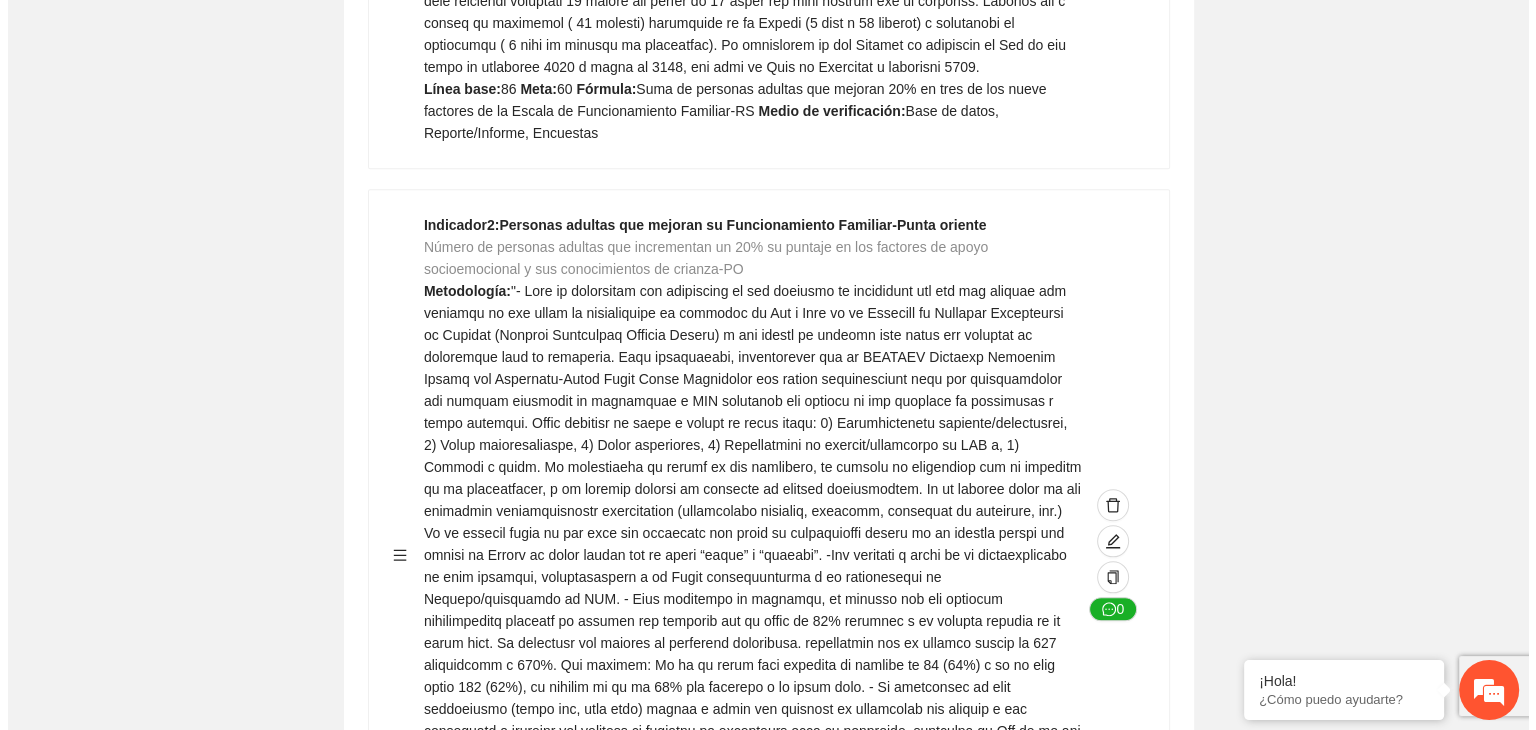 scroll, scrollTop: 1843, scrollLeft: 0, axis: vertical 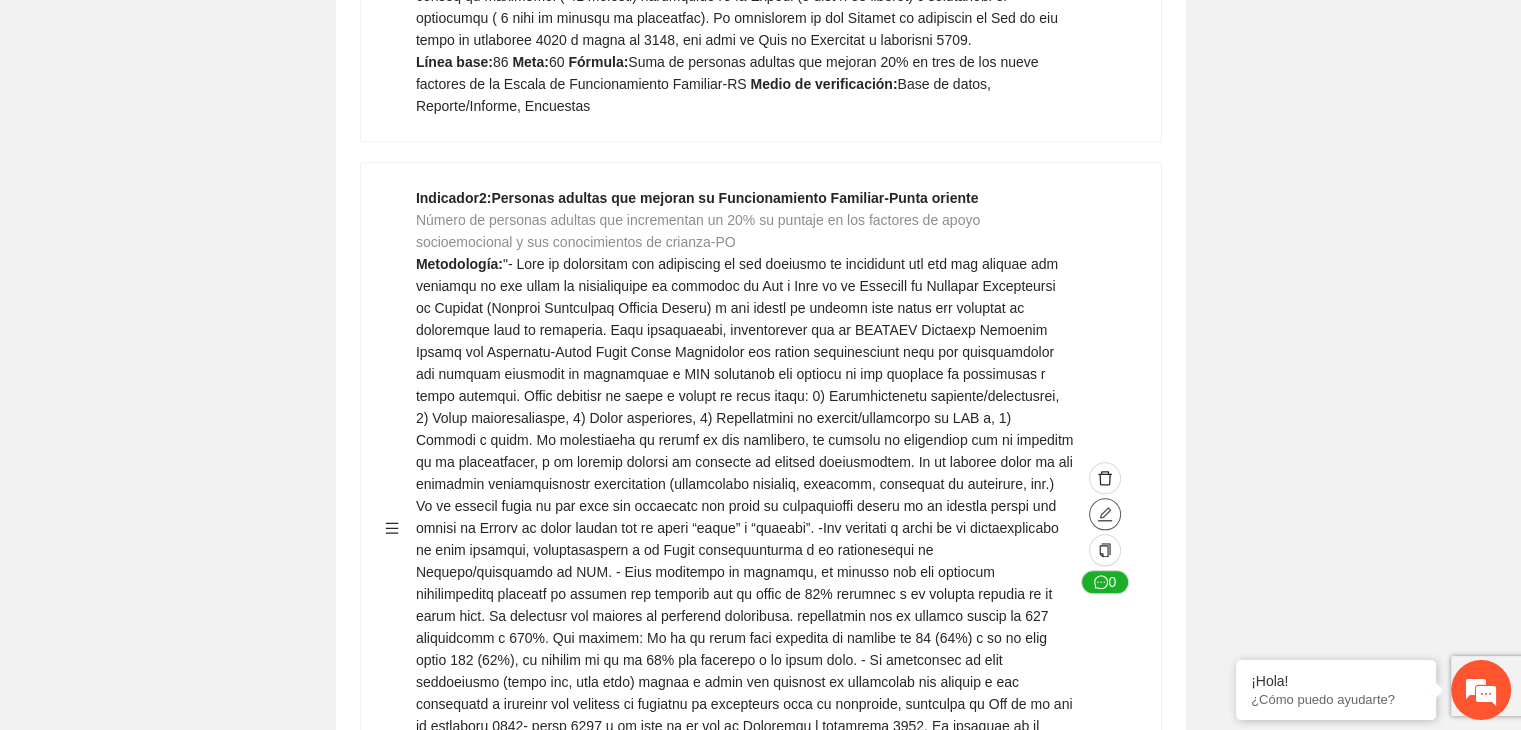 click at bounding box center [1105, -1119] 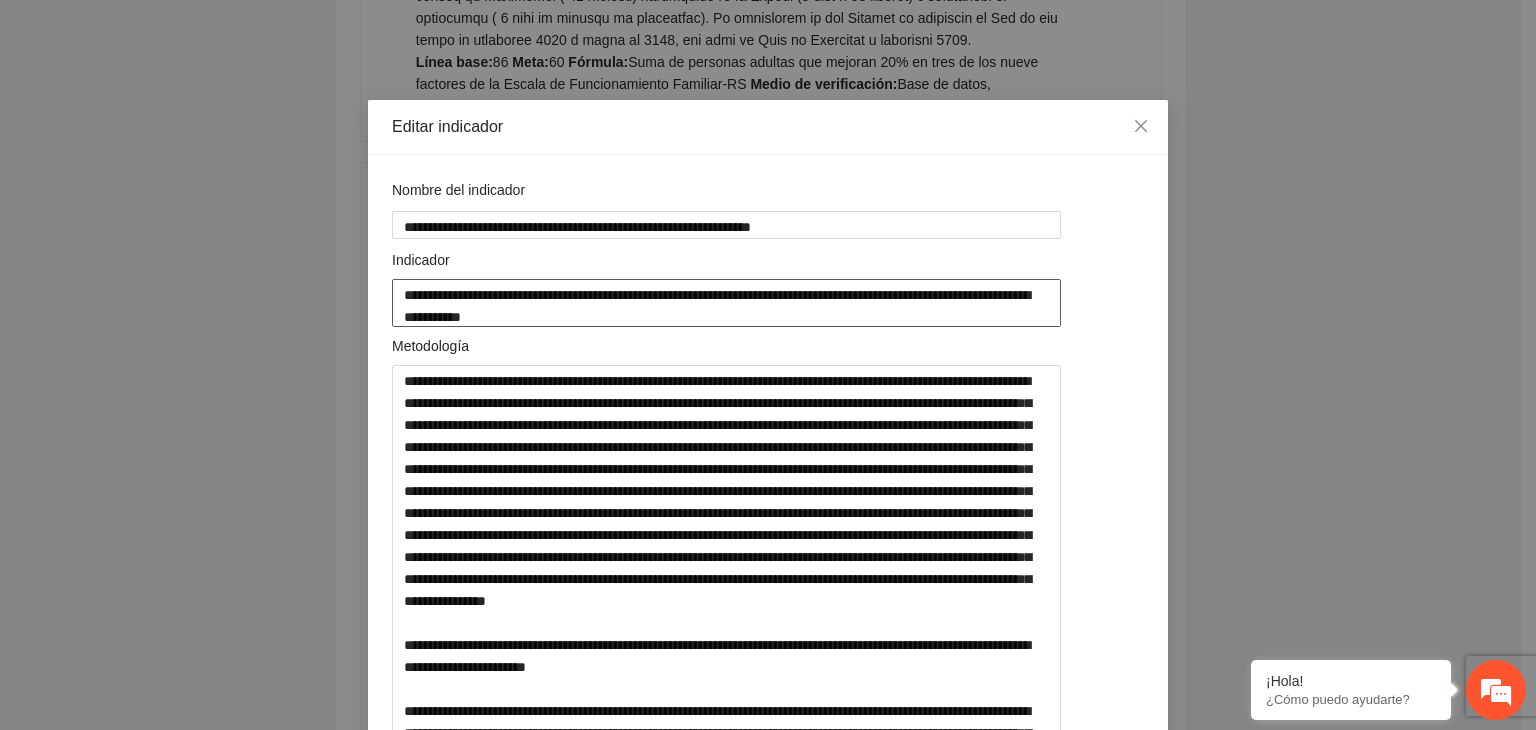 drag, startPoint x: 551, startPoint y: 323, endPoint x: 319, endPoint y: 260, distance: 240.40175 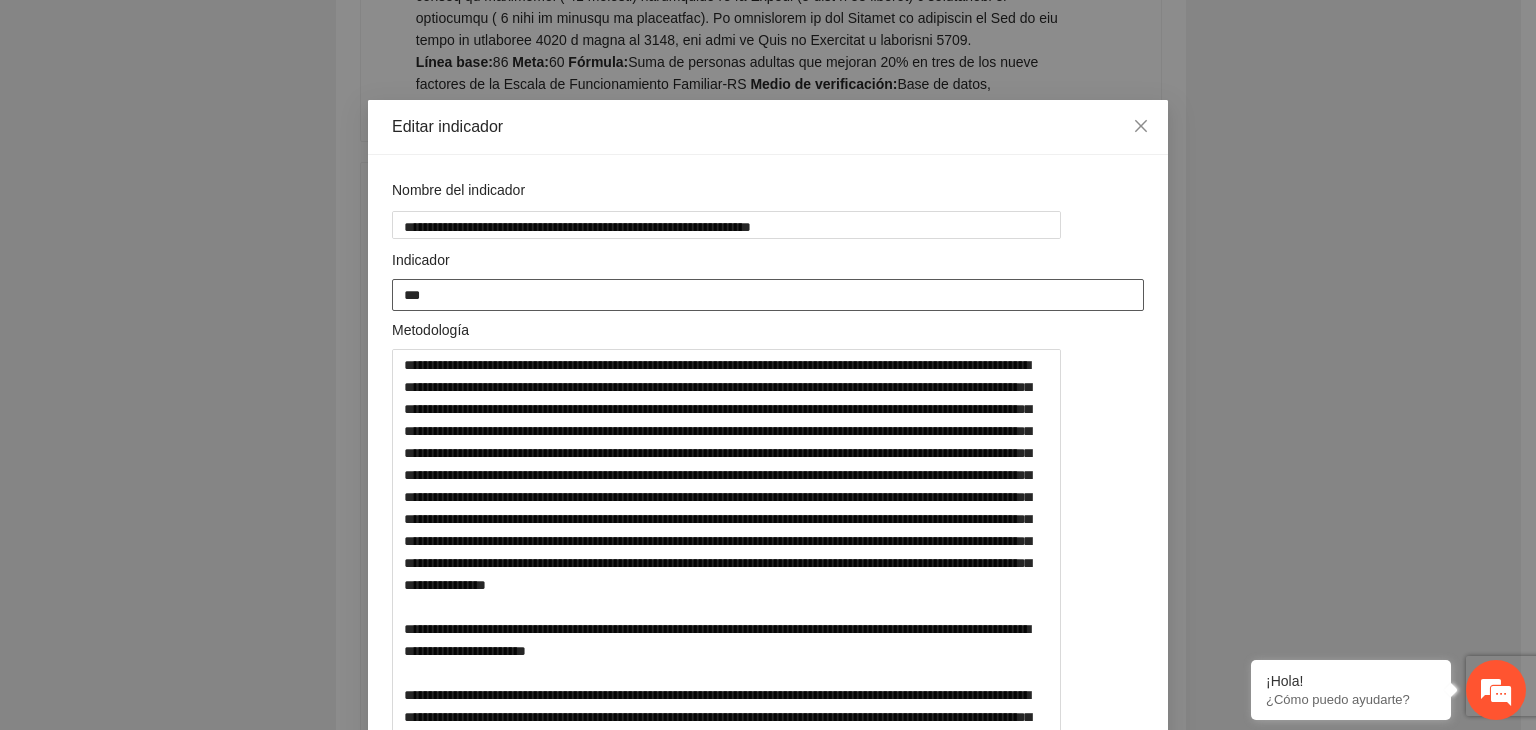 paste on "**********" 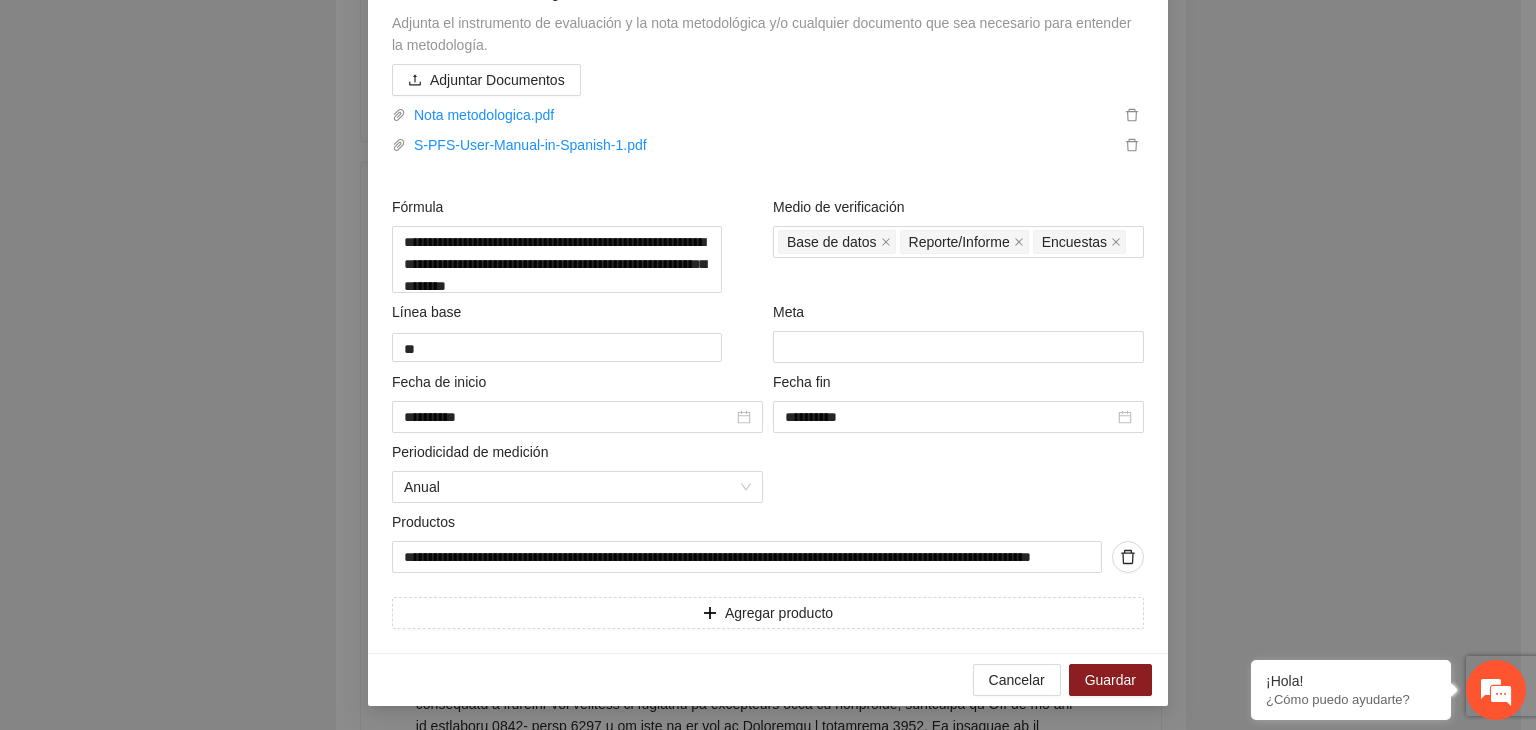 scroll, scrollTop: 964, scrollLeft: 0, axis: vertical 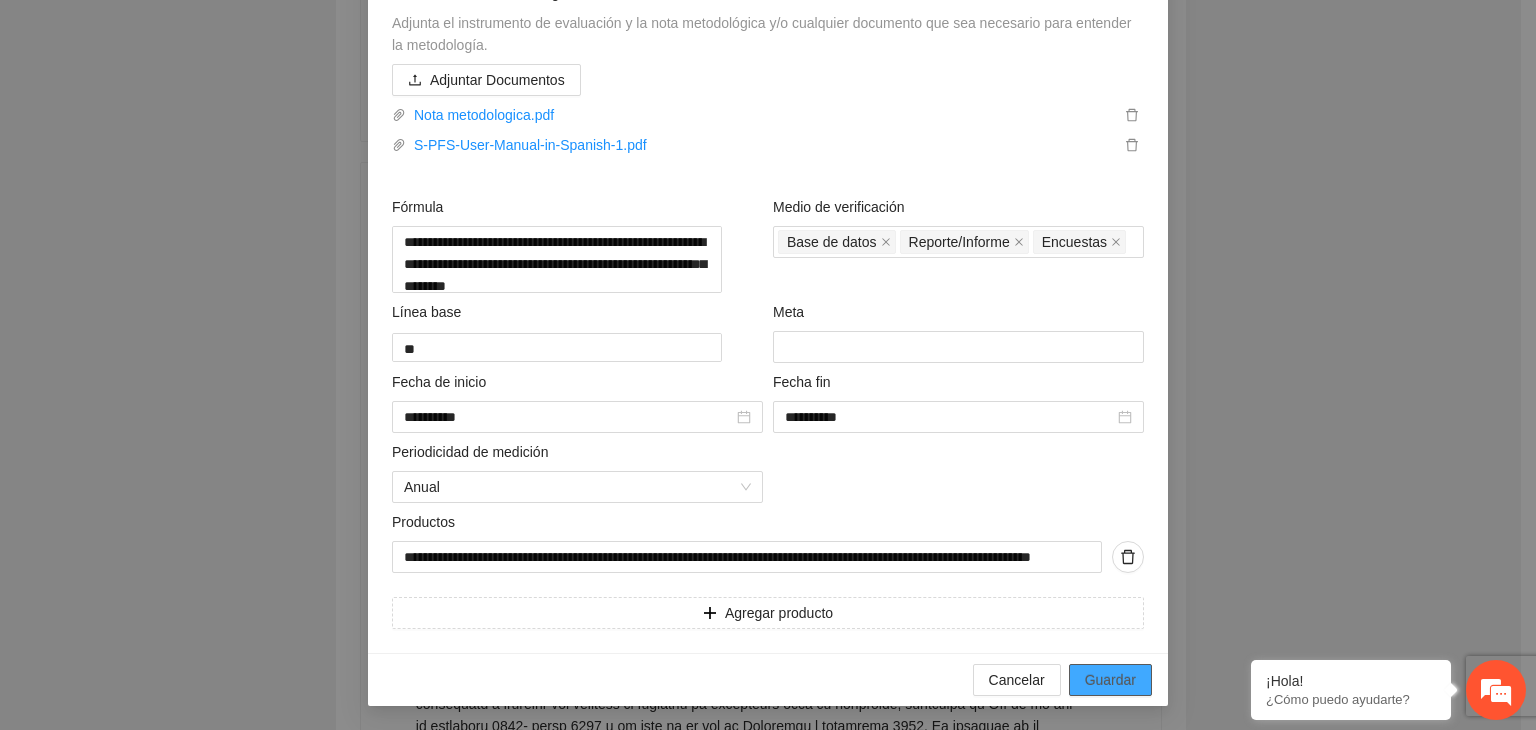 click on "Guardar" at bounding box center (1110, 680) 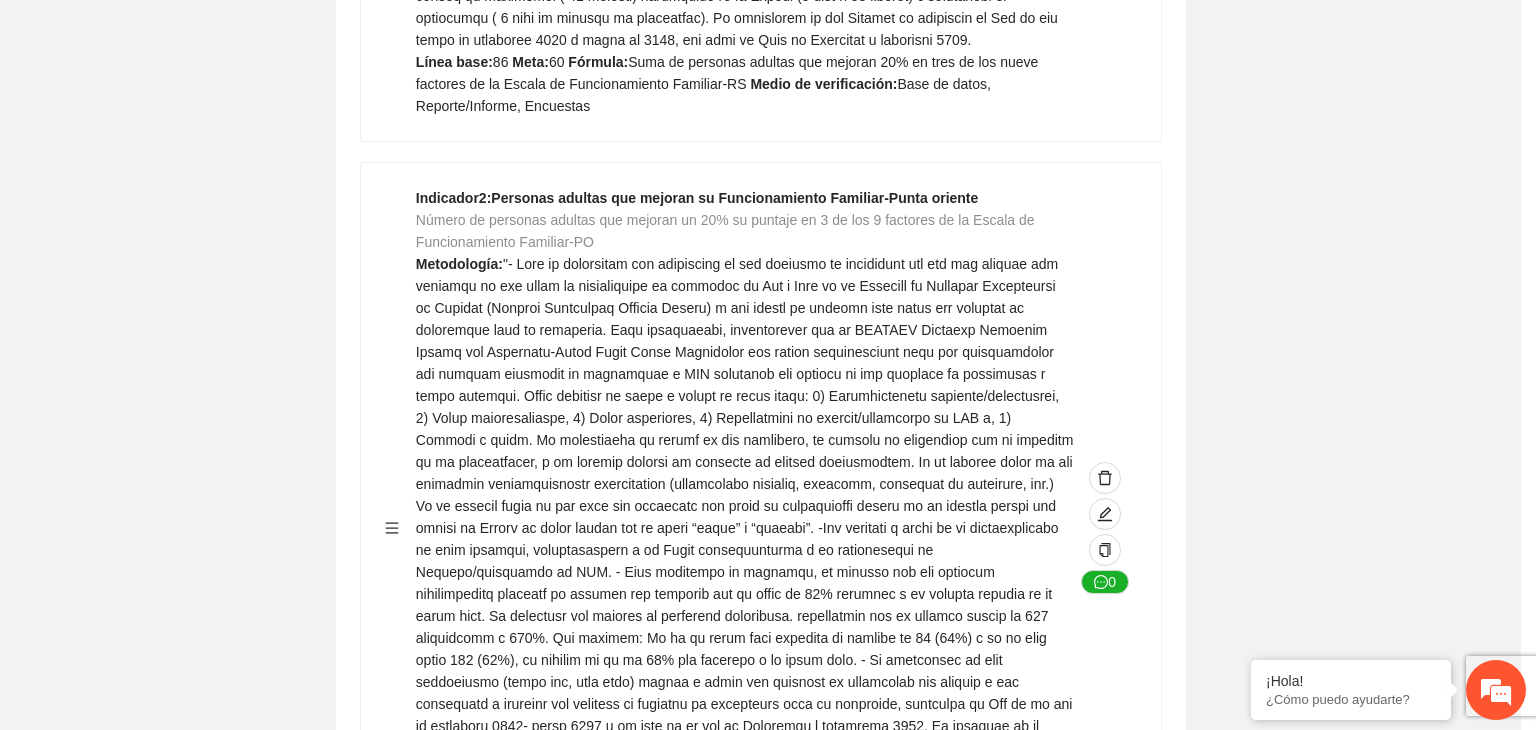 scroll, scrollTop: 216, scrollLeft: 0, axis: vertical 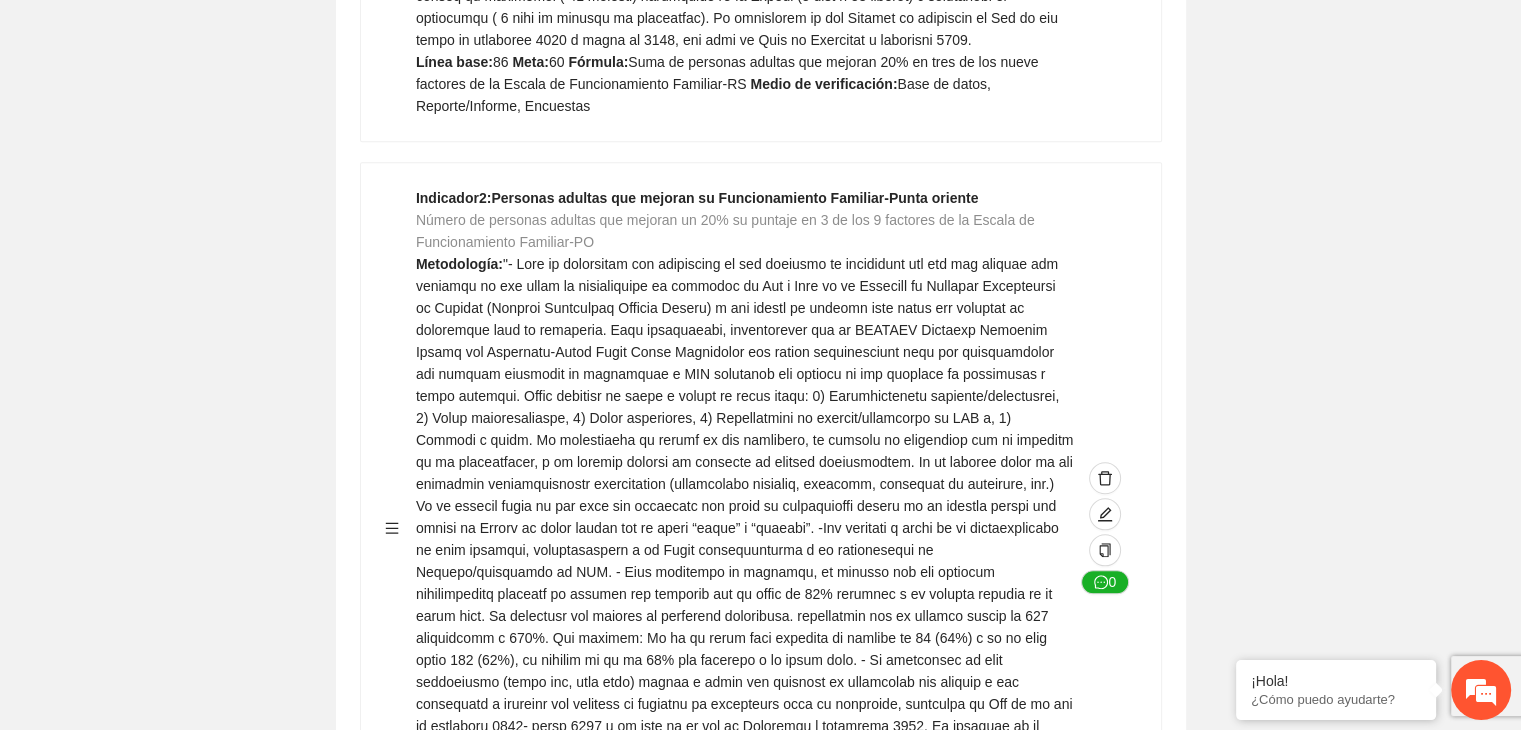 click on "Guardar Objetivo de desarrollo      Exportar Contribuir a la disminución de incidencia en violencia familiar en las zonas de [REGION], [REGION] y [REGION] del Municipio  de Chihuahua. Indicadores Indicador  1 :  Violencia familiar disminuyendo en un 5% en [REGION] Número de carpetas de investigación de Violencia familiar  disminuyendo en un 5% en [REGION] Metodología:  Se solicita información al Observatorio Ciudadano de FICOSEC sobre el número de carpetas de violencia familiar en las colonias de intervención Línea base:  29   Meta:  25   Fórmula:  Suma de carpetas de investigación de violencia familiar disminuyendo  en un 5% en [REGION]   Medio de verificación:  Reporte/Informe 0 Indicador  2 :  Violencia familiar disminuyendo en un 5% en [REGION] Número de carpetas de investigación de Violencia familiar  disminuyendo en un 5% en [REGION] Metodología:  Línea base:  63   Meta:  56   Fórmula:    Medio de verificación:  Reporte/Informe 0 3 :" at bounding box center [760, 2254] 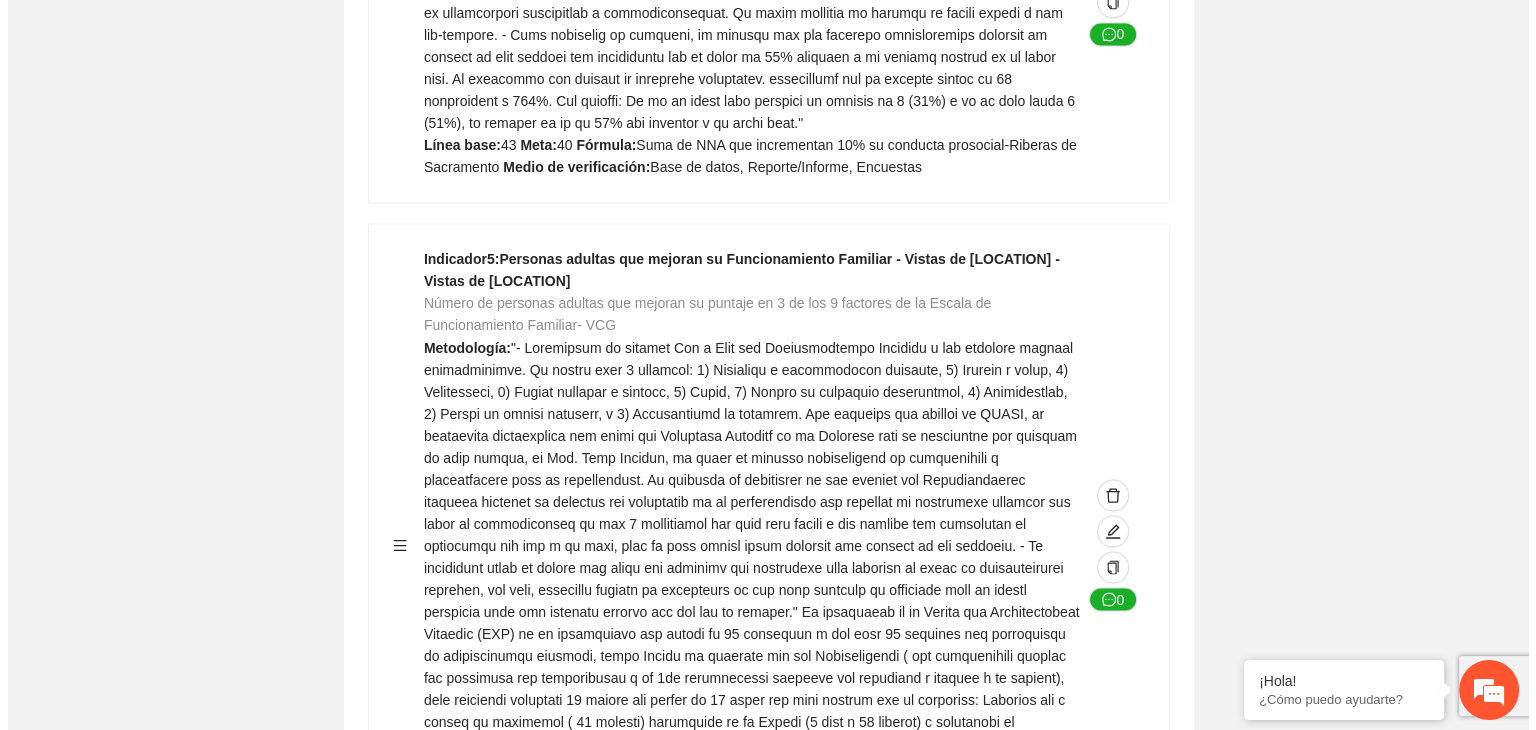 scroll, scrollTop: 3483, scrollLeft: 0, axis: vertical 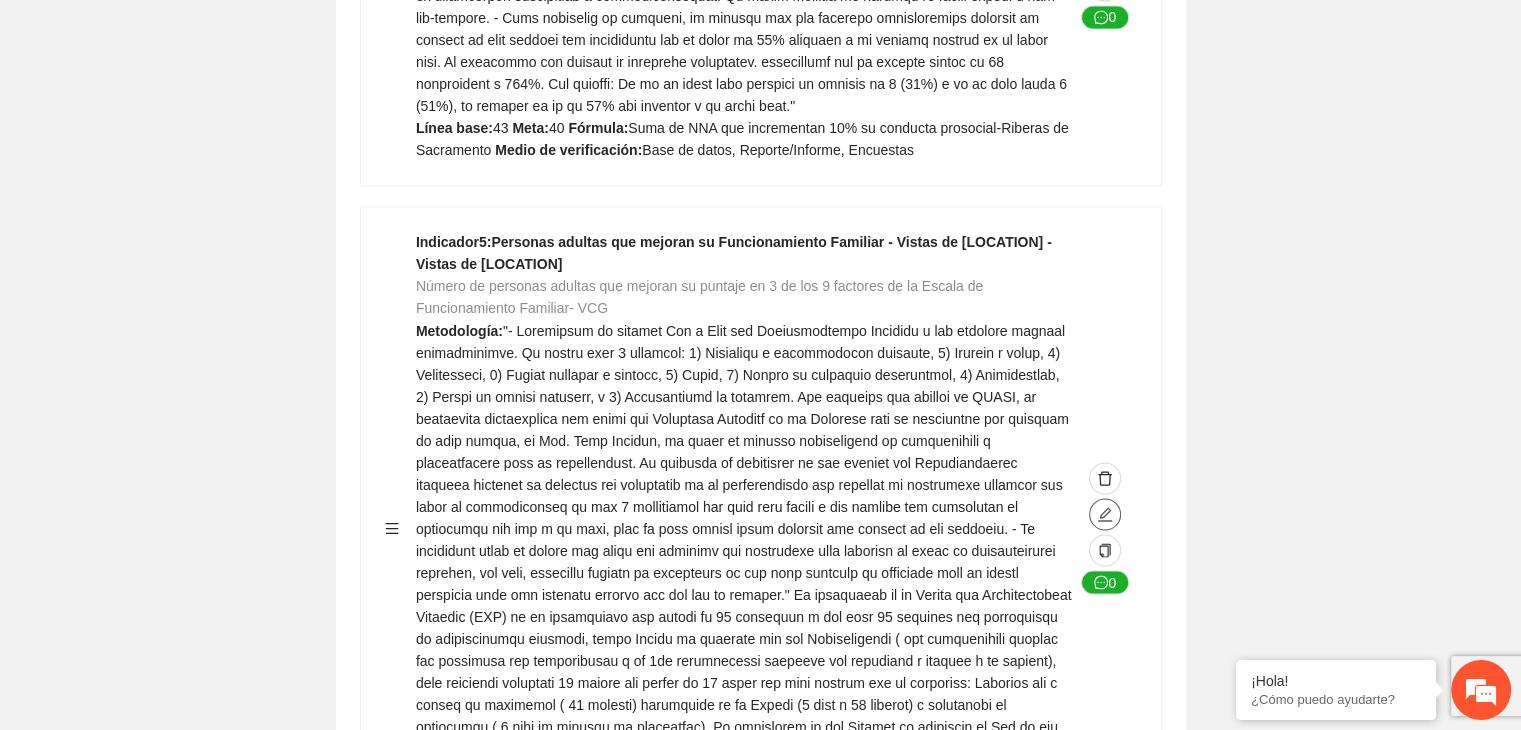click 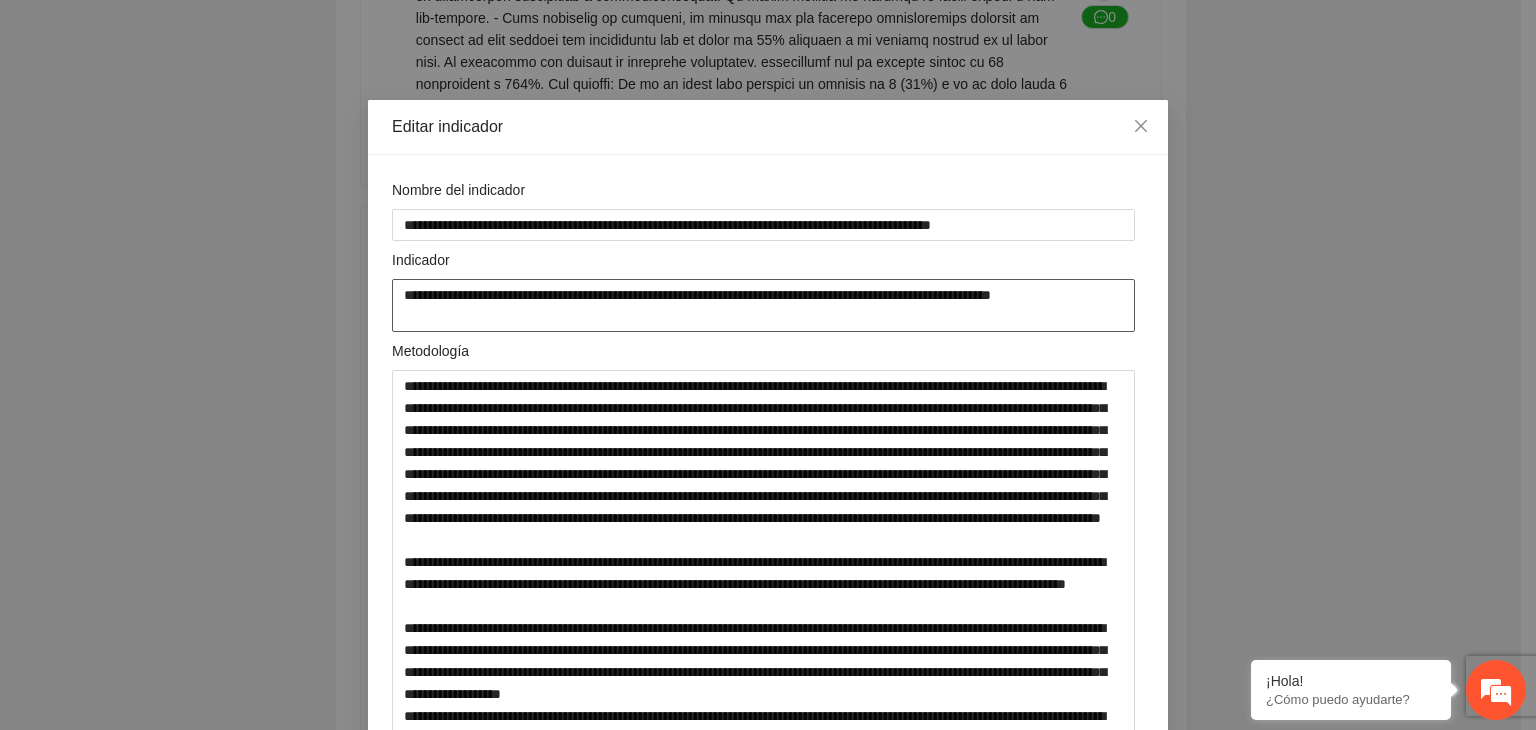 drag, startPoint x: 1104, startPoint y: 293, endPoint x: 210, endPoint y: 296, distance: 894.005 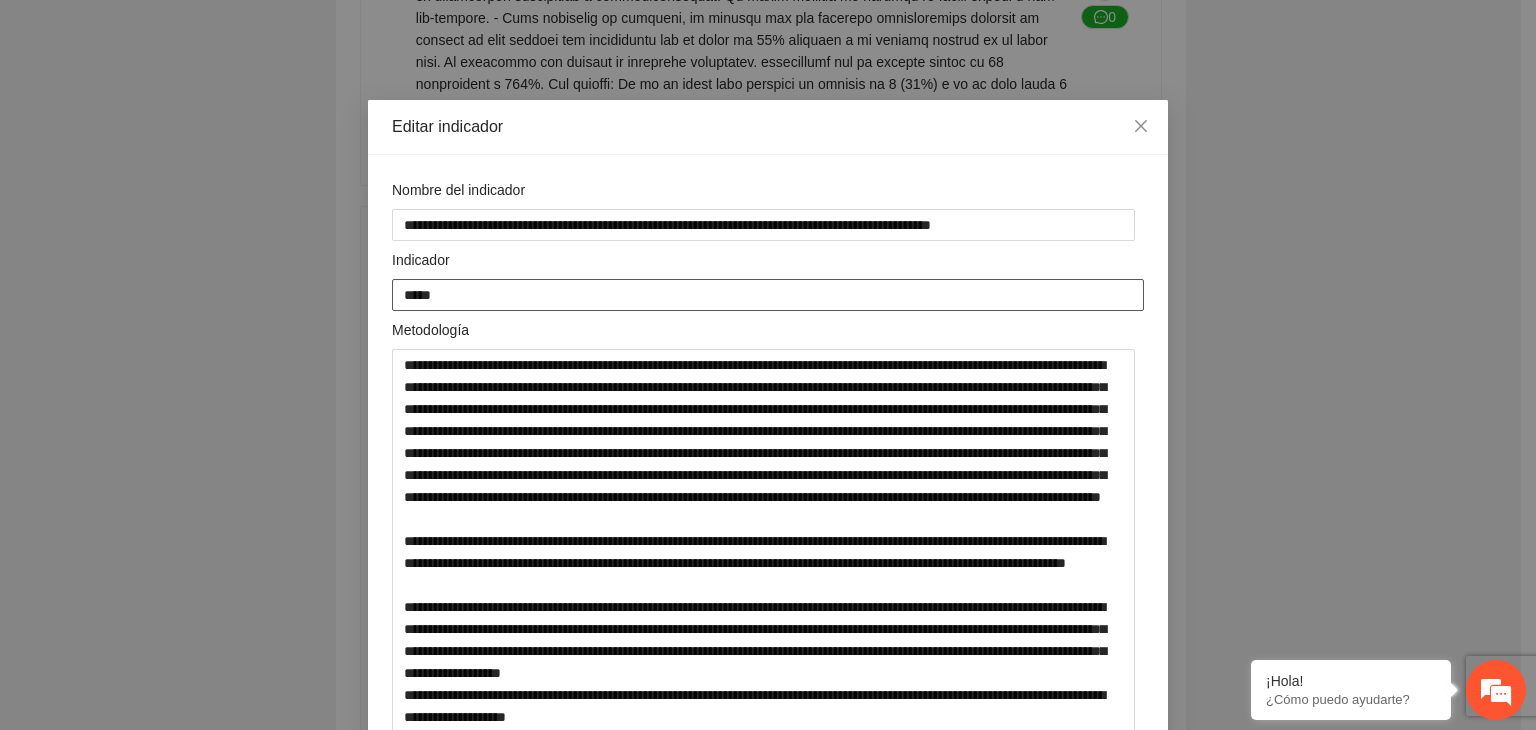 paste on "**********" 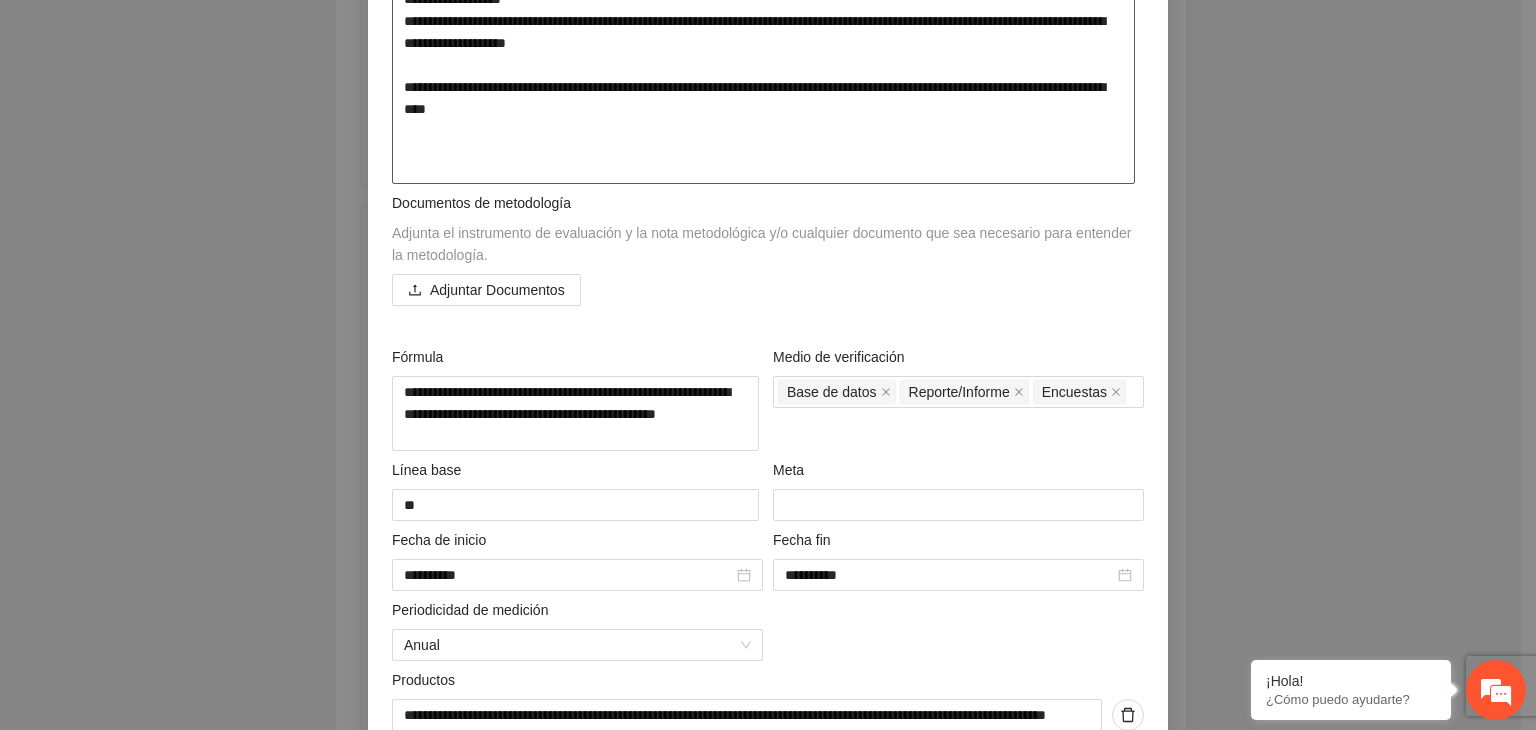 scroll, scrollTop: 860, scrollLeft: 0, axis: vertical 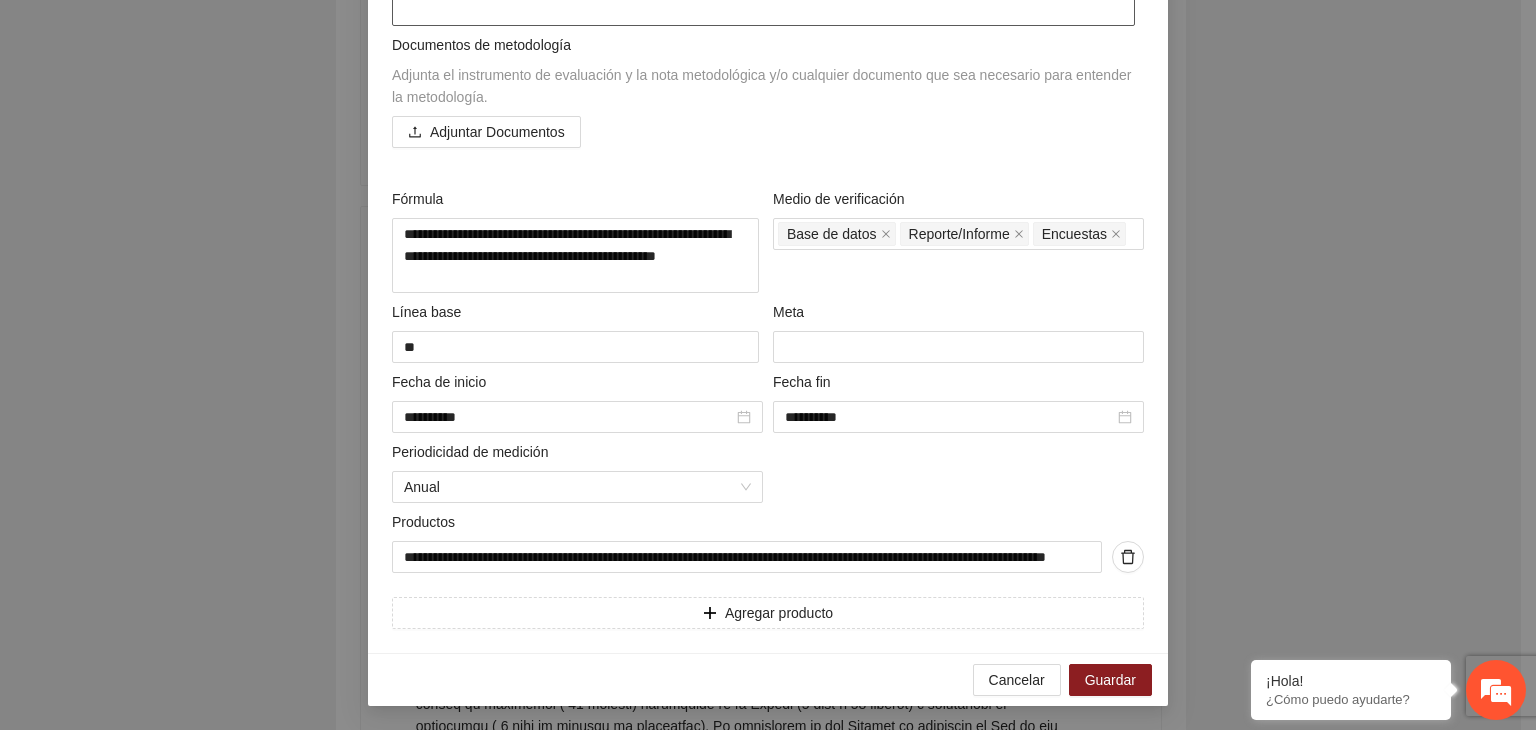 drag, startPoint x: 396, startPoint y: 389, endPoint x: 776, endPoint y: 191, distance: 428.4904 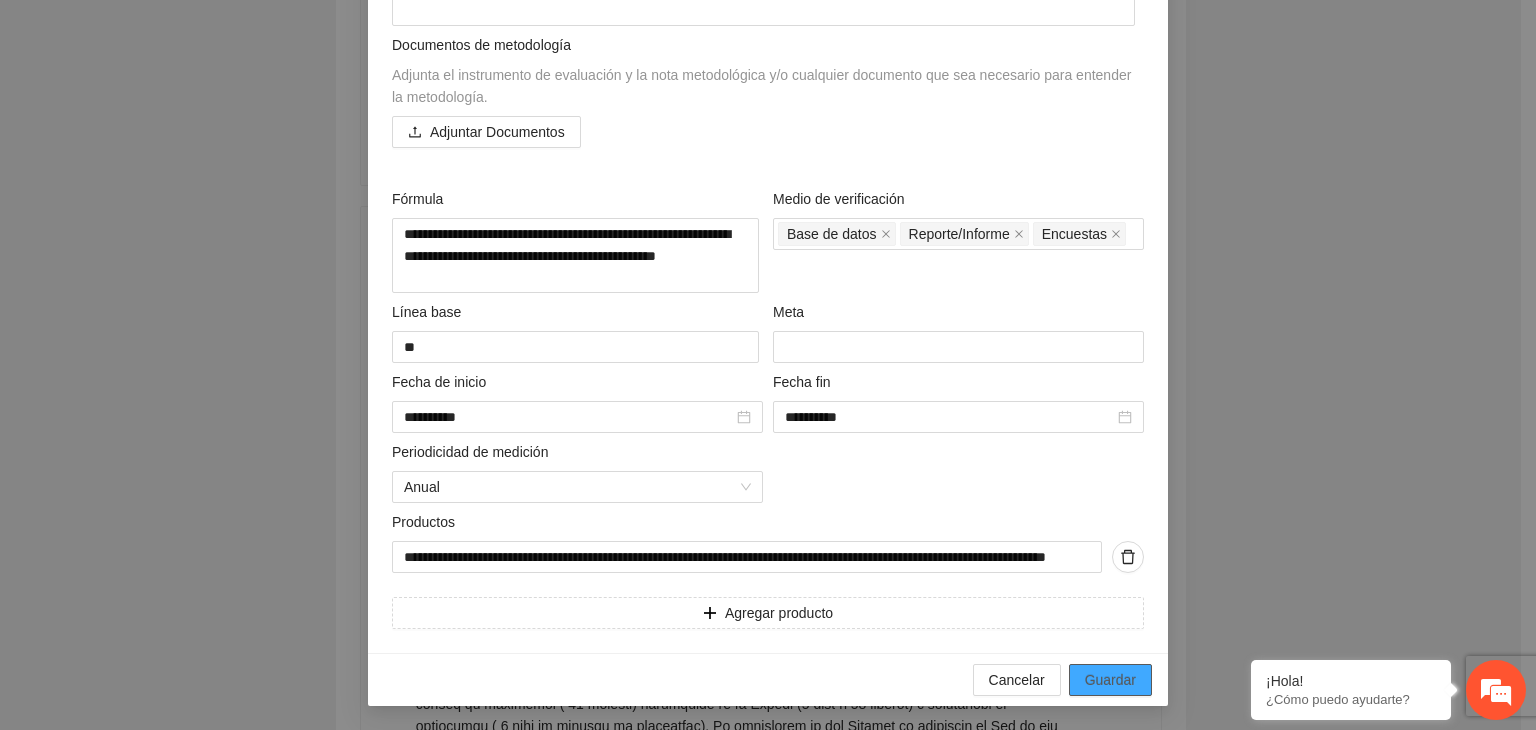 click on "Guardar" at bounding box center (1110, 680) 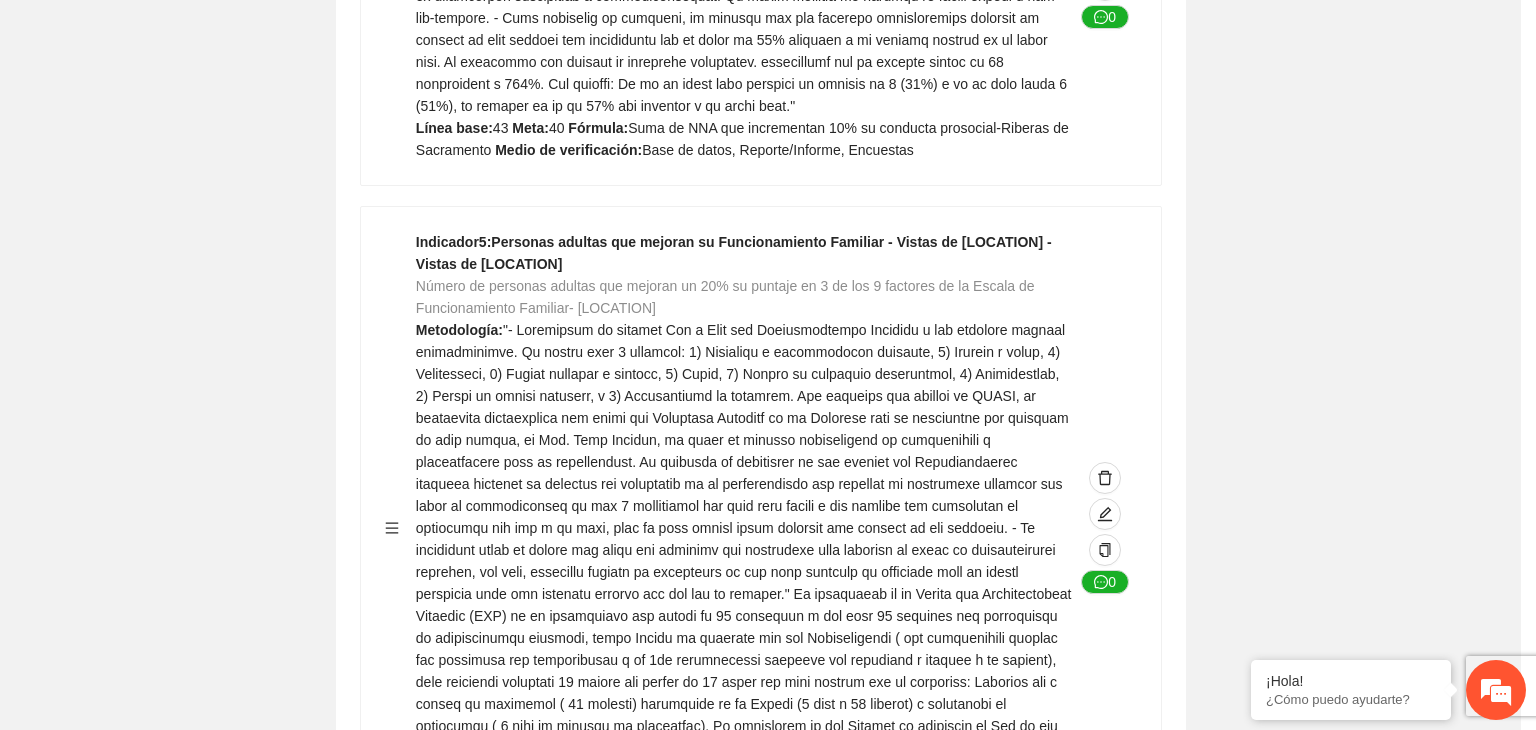 scroll, scrollTop: 156, scrollLeft: 0, axis: vertical 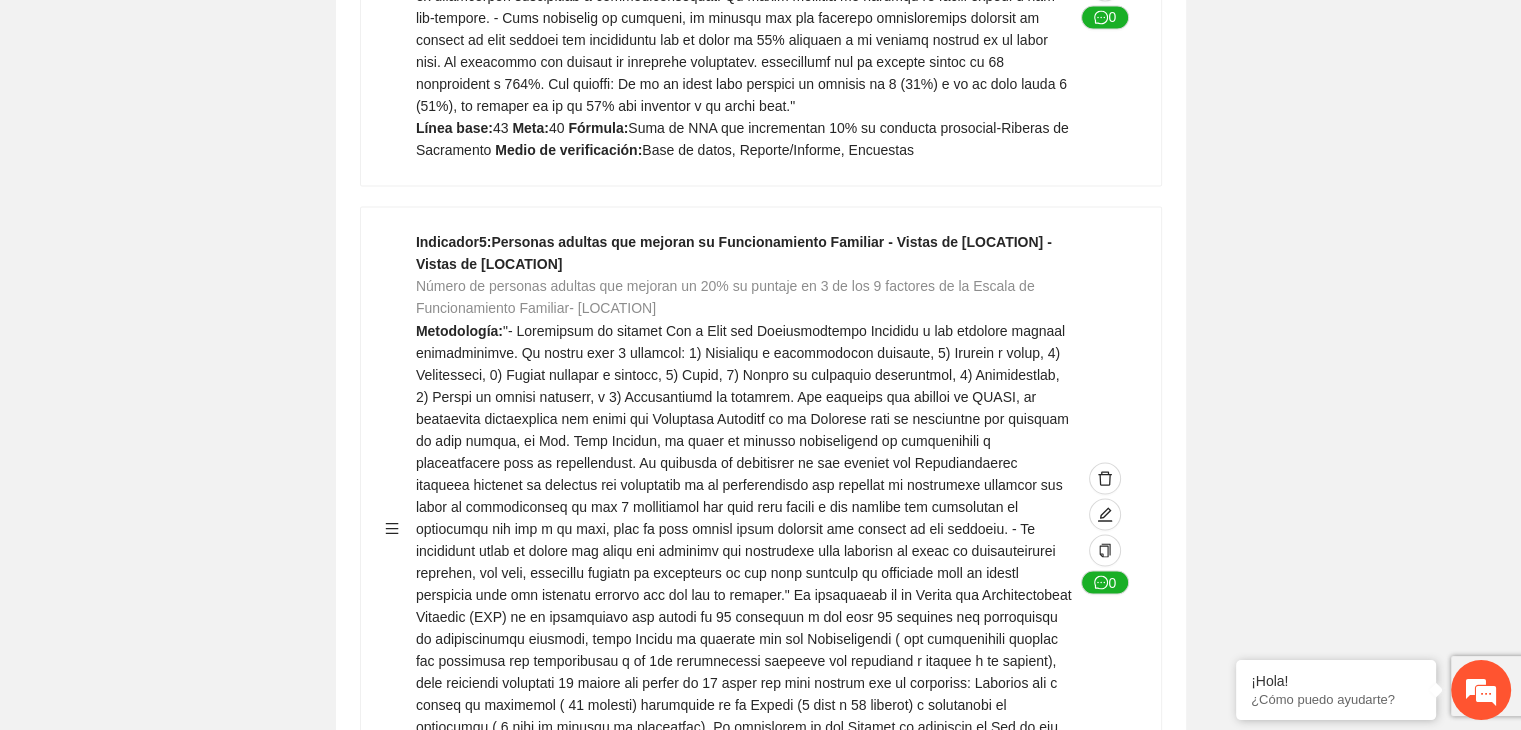 click on "Guardar Objetivo de desarrollo      Exportar Contribuir a la disminución de incidencia en violencia familiar en las zonas de [REGION], [REGION] y [REGION] del Municipio  de Chihuahua. Indicadores Indicador  1 :  Violencia familiar disminuyendo en un 5% en [REGION] Número de carpetas de investigación de Violencia familiar  disminuyendo en un 5% en [REGION] Metodología:  Se solicita información al Observatorio Ciudadano de FICOSEC sobre el número de carpetas de violencia familiar en las colonias de intervención Línea base:  29   Meta:  25   Fórmula:  Suma de carpetas de investigación de violencia familiar disminuyendo  en un 5% en [REGION]   Medio de verificación:  Reporte/Informe 0 Indicador  2 :  Violencia familiar disminuyendo en un 5% en [REGION] Número de carpetas de investigación de Violencia familiar  disminuyendo en un 5% en [REGION] Metodología:  Línea base:  63   Meta:  56   Fórmula:    Medio de verificación:  Reporte/Informe 0 3 :" at bounding box center [760, 614] 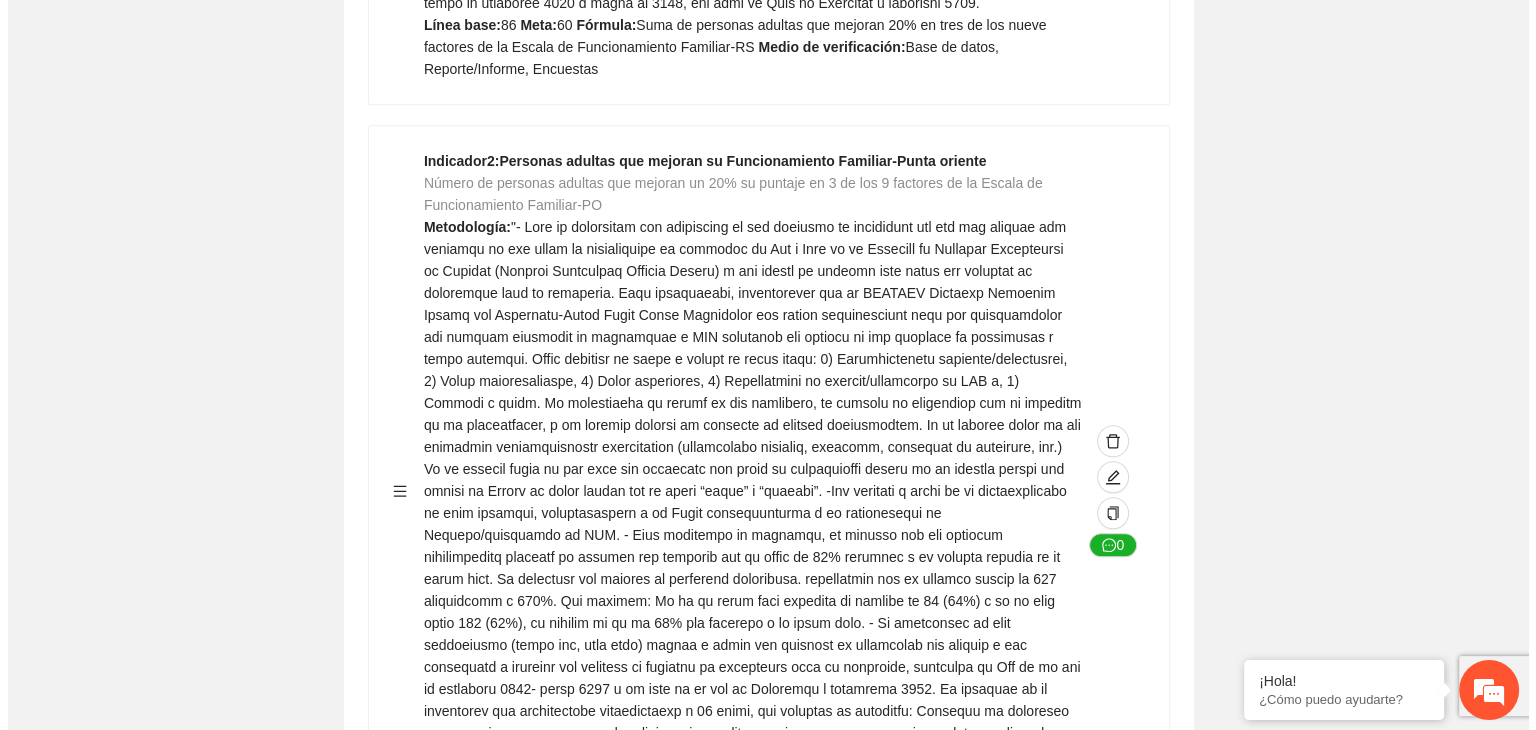 scroll, scrollTop: 1883, scrollLeft: 0, axis: vertical 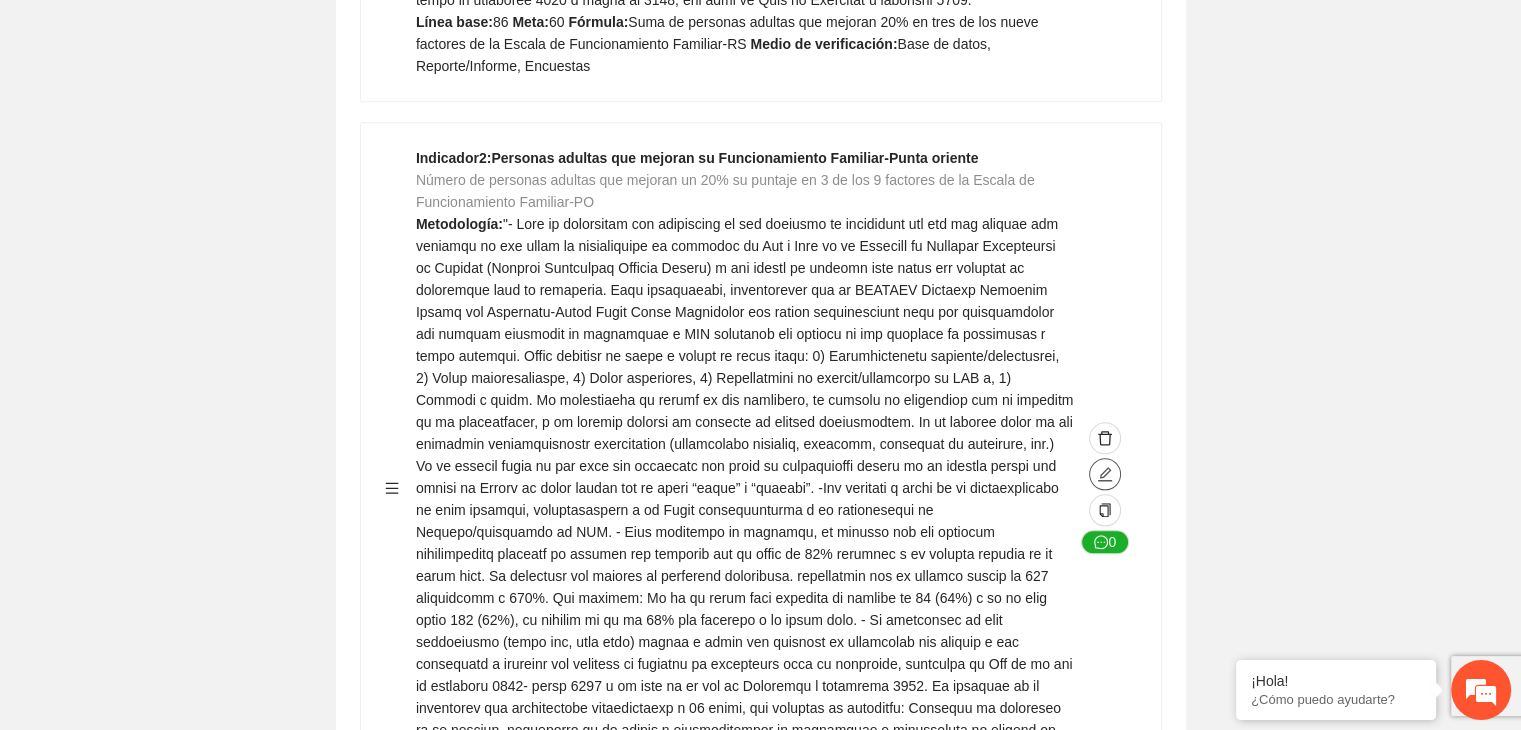 click 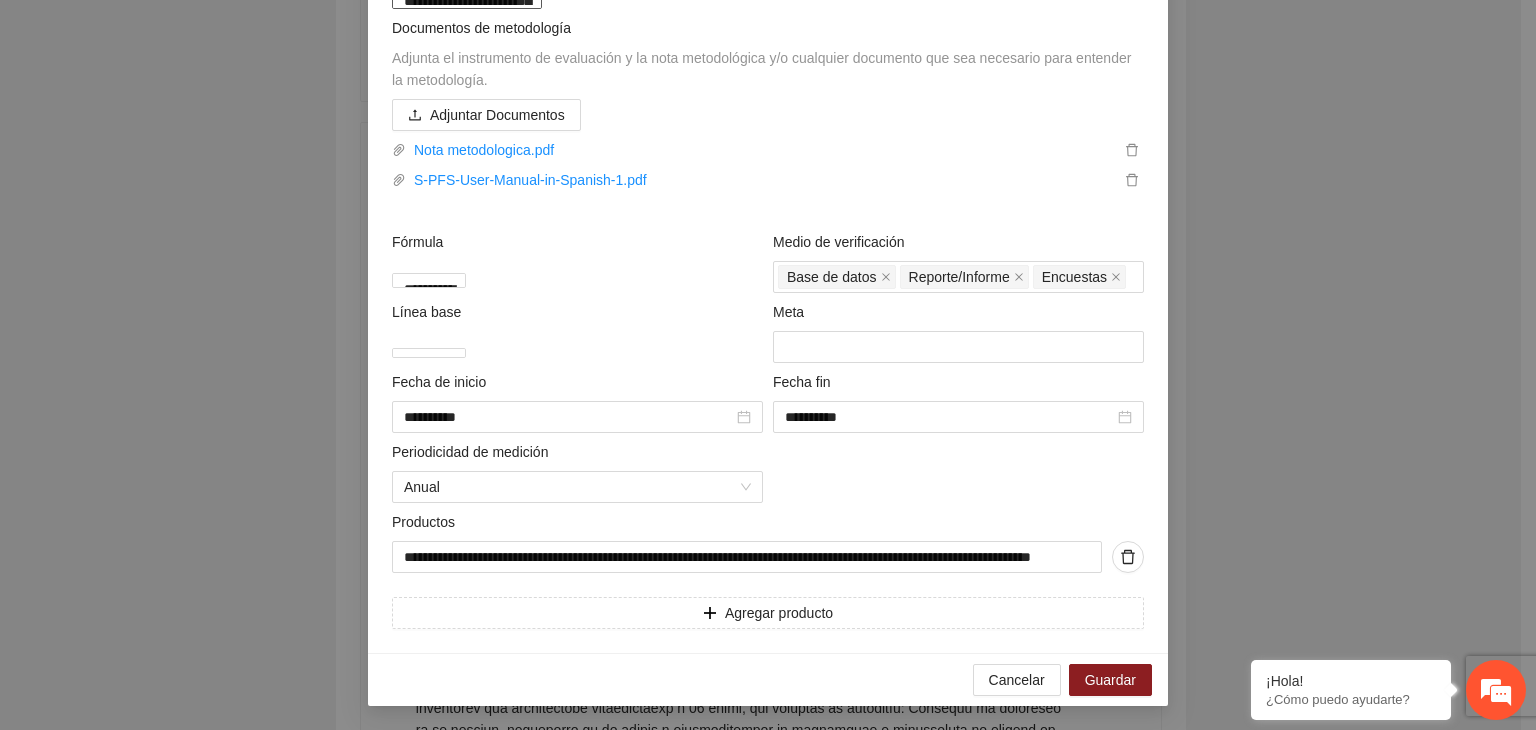 drag, startPoint x: 392, startPoint y: 385, endPoint x: 839, endPoint y: 767, distance: 587.99066 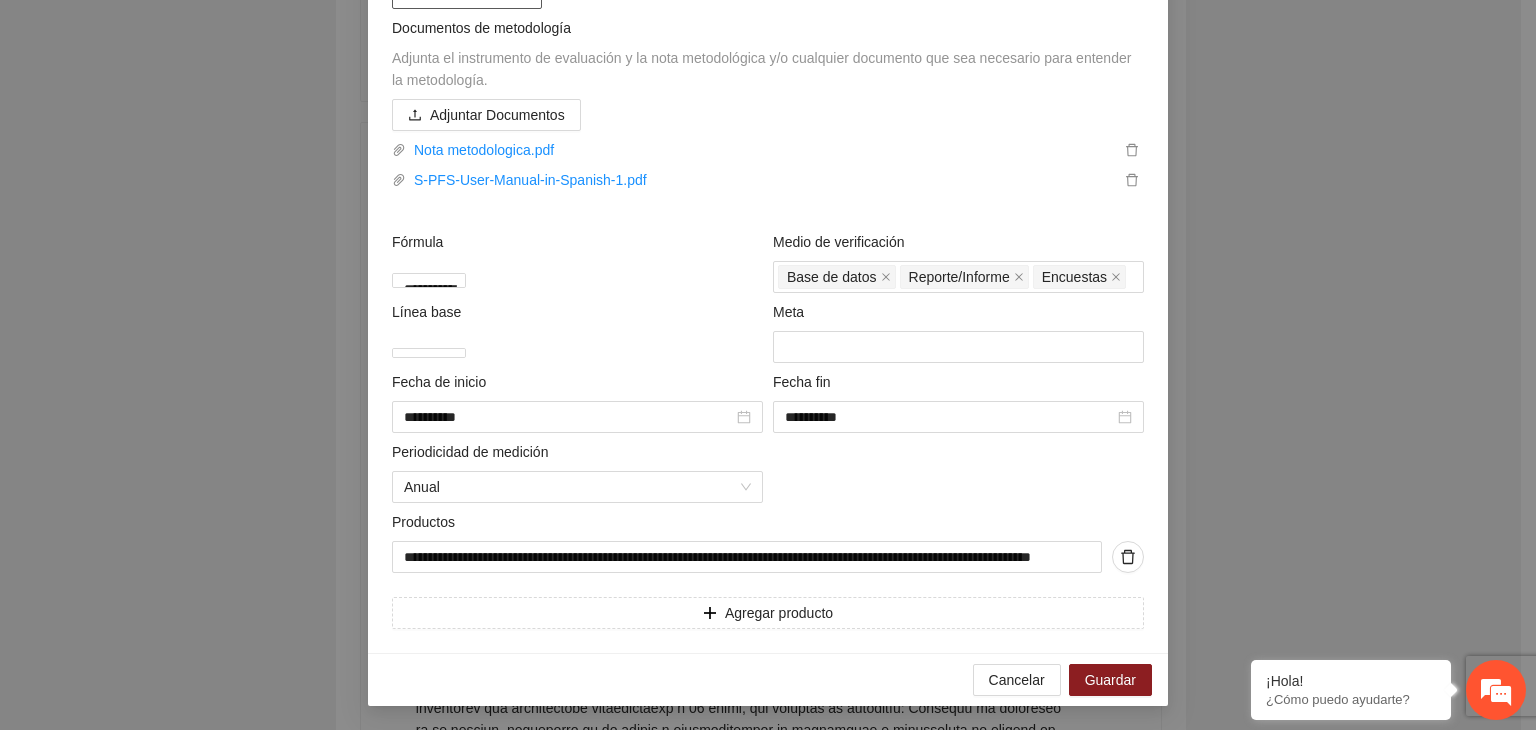 scroll, scrollTop: 376, scrollLeft: 0, axis: vertical 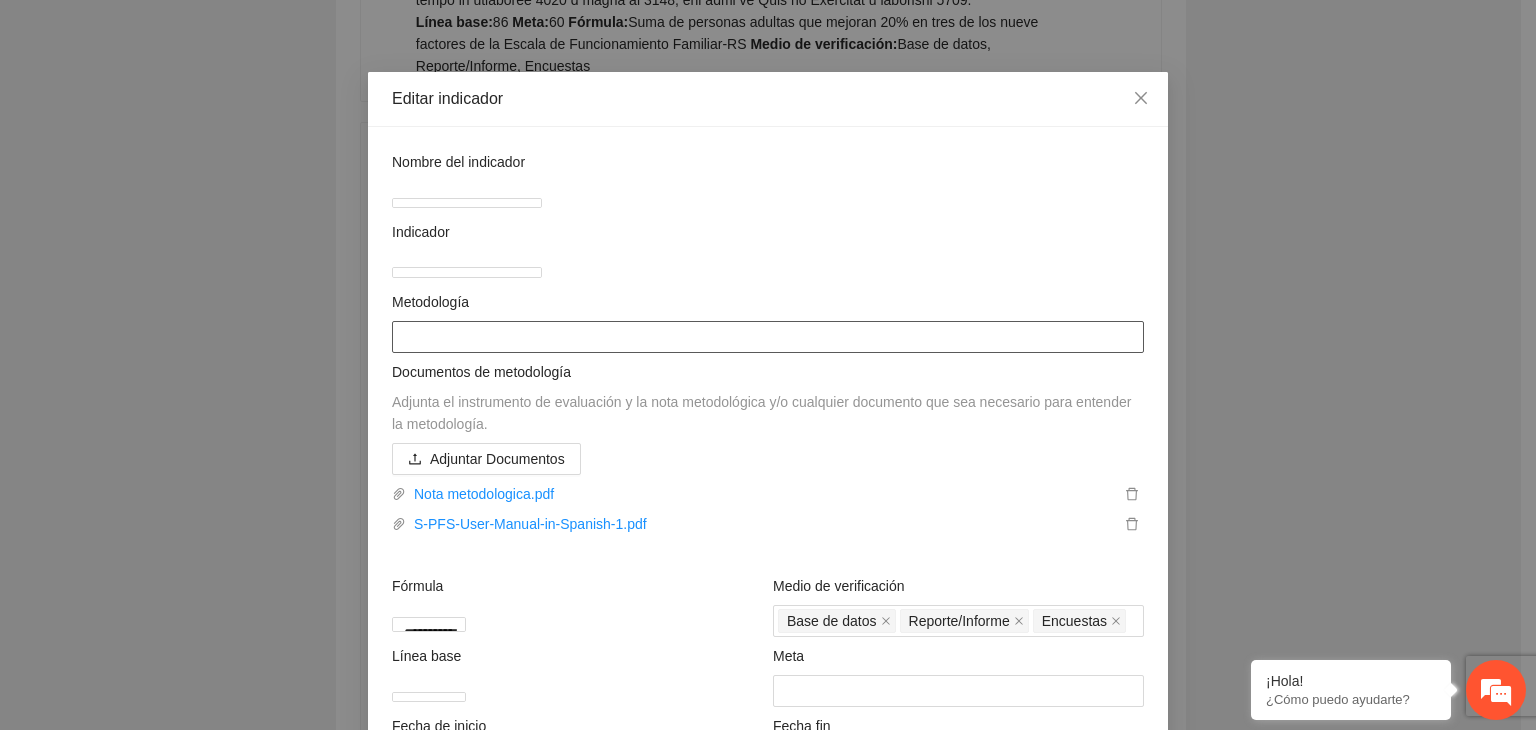 click at bounding box center [768, 337] 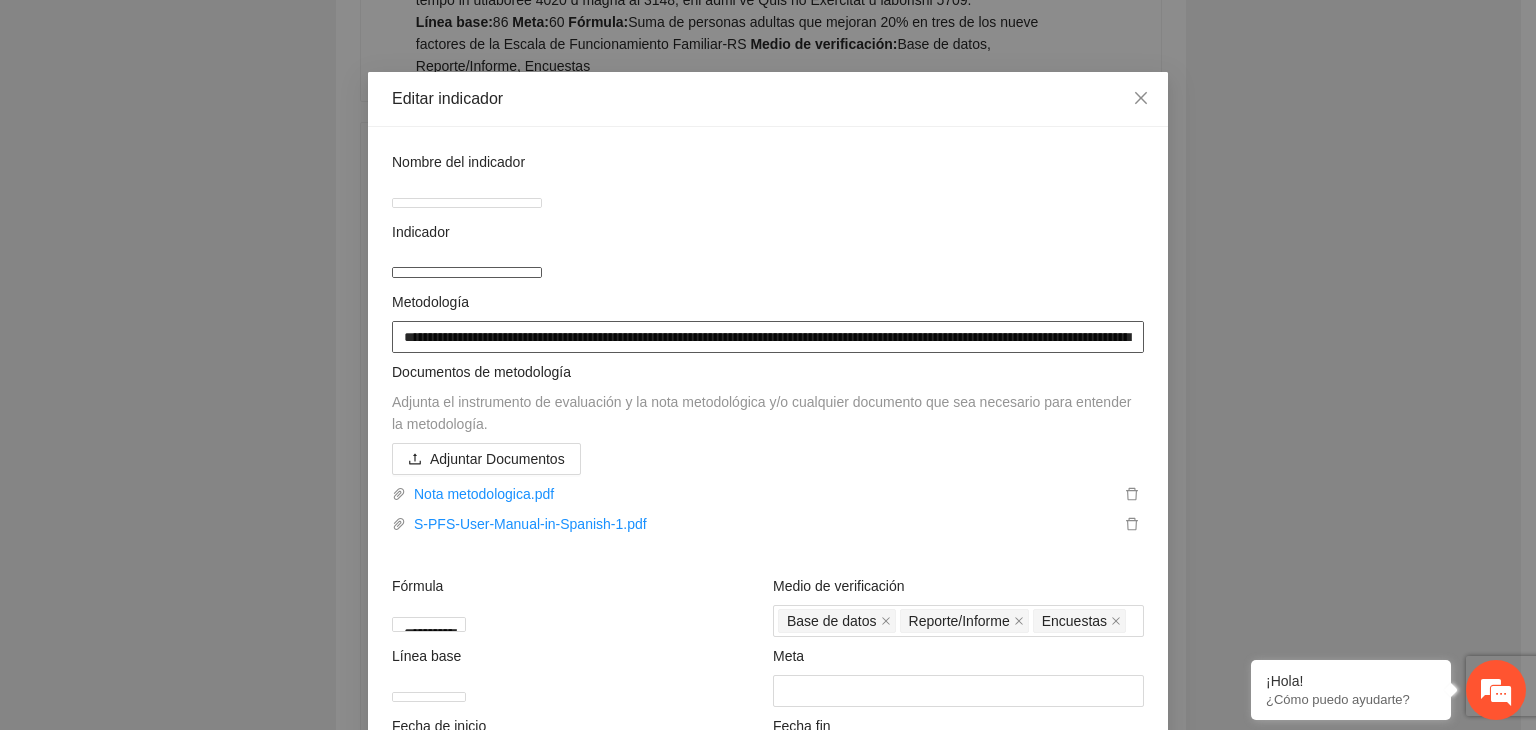 scroll, scrollTop: 149, scrollLeft: 0, axis: vertical 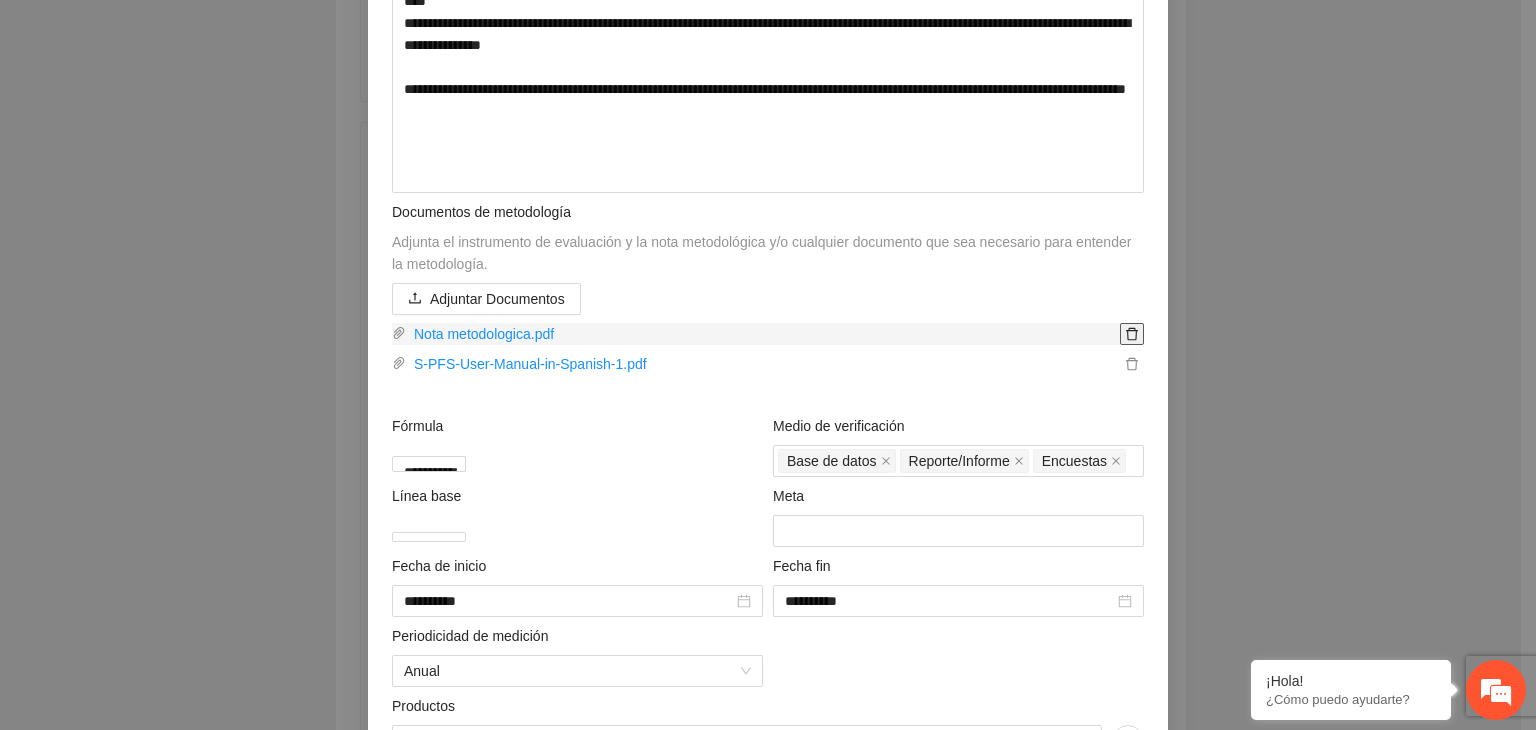 click 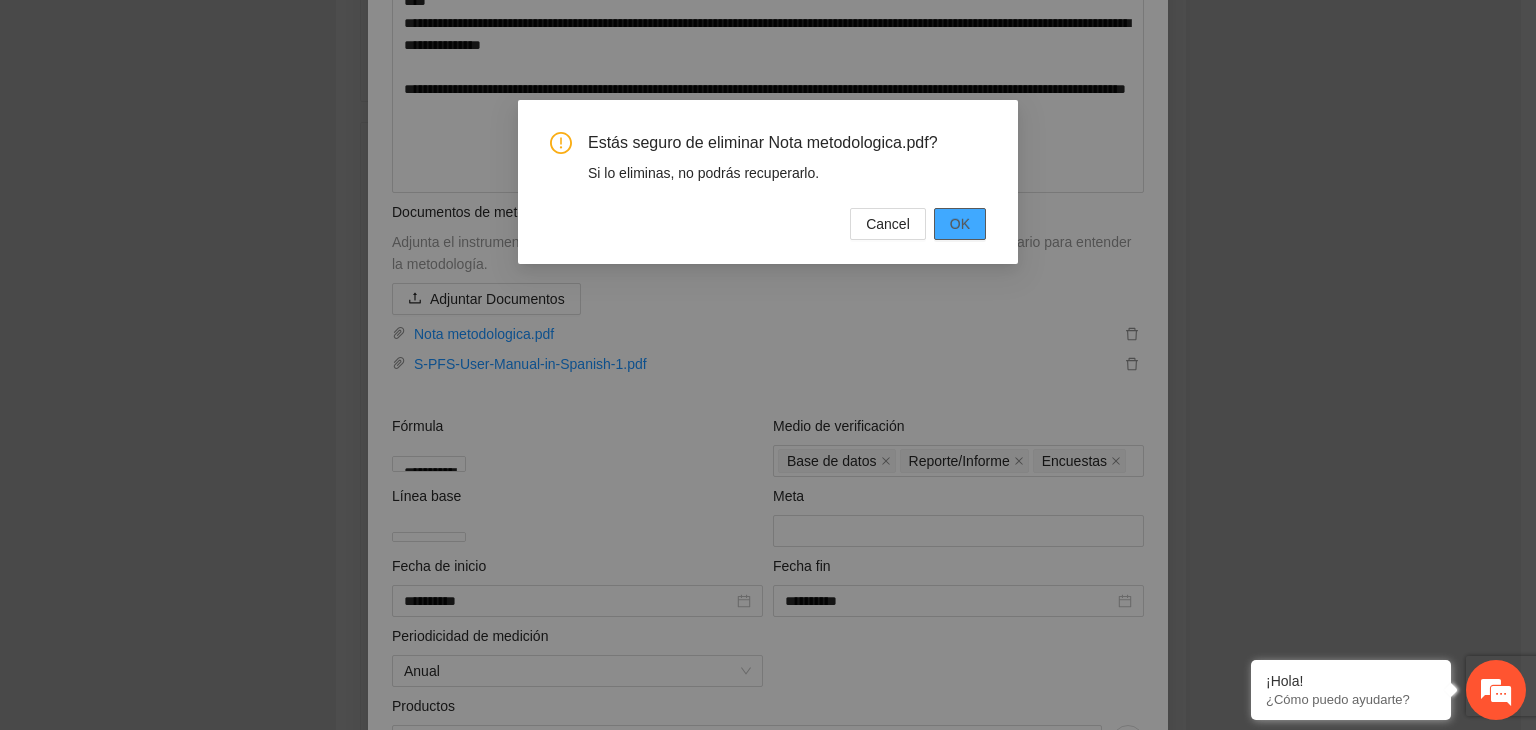 click on "OK" at bounding box center [960, 224] 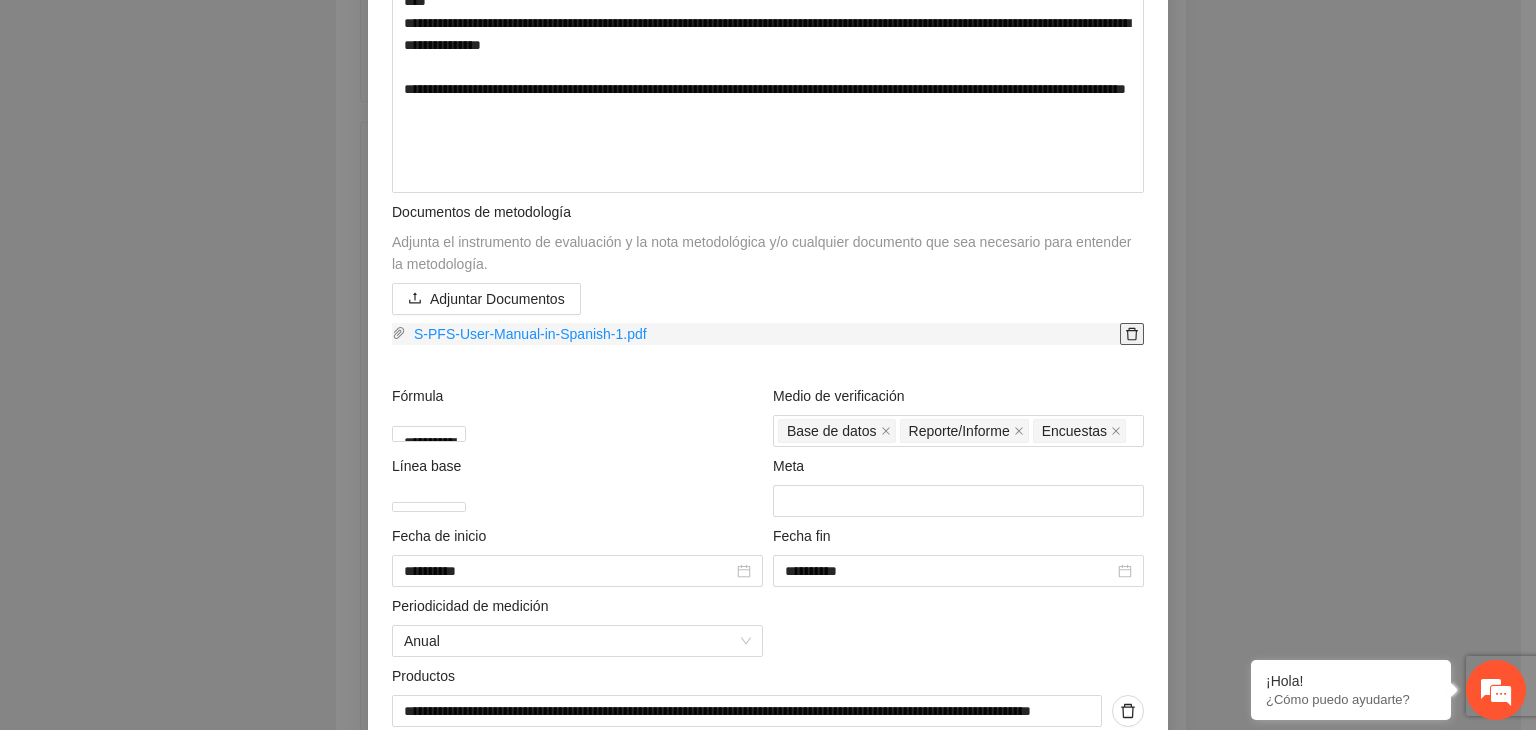 click 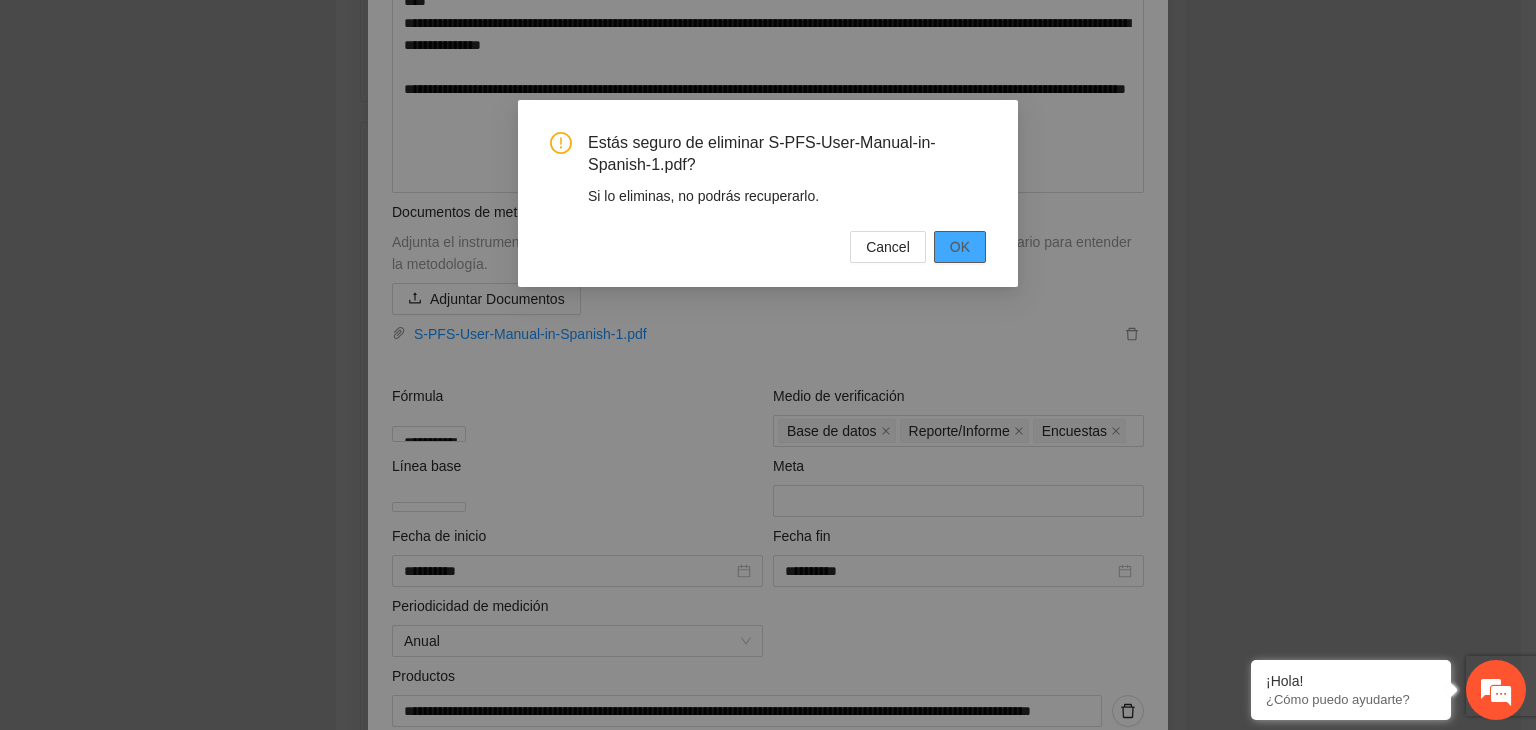 click on "OK" at bounding box center [960, 247] 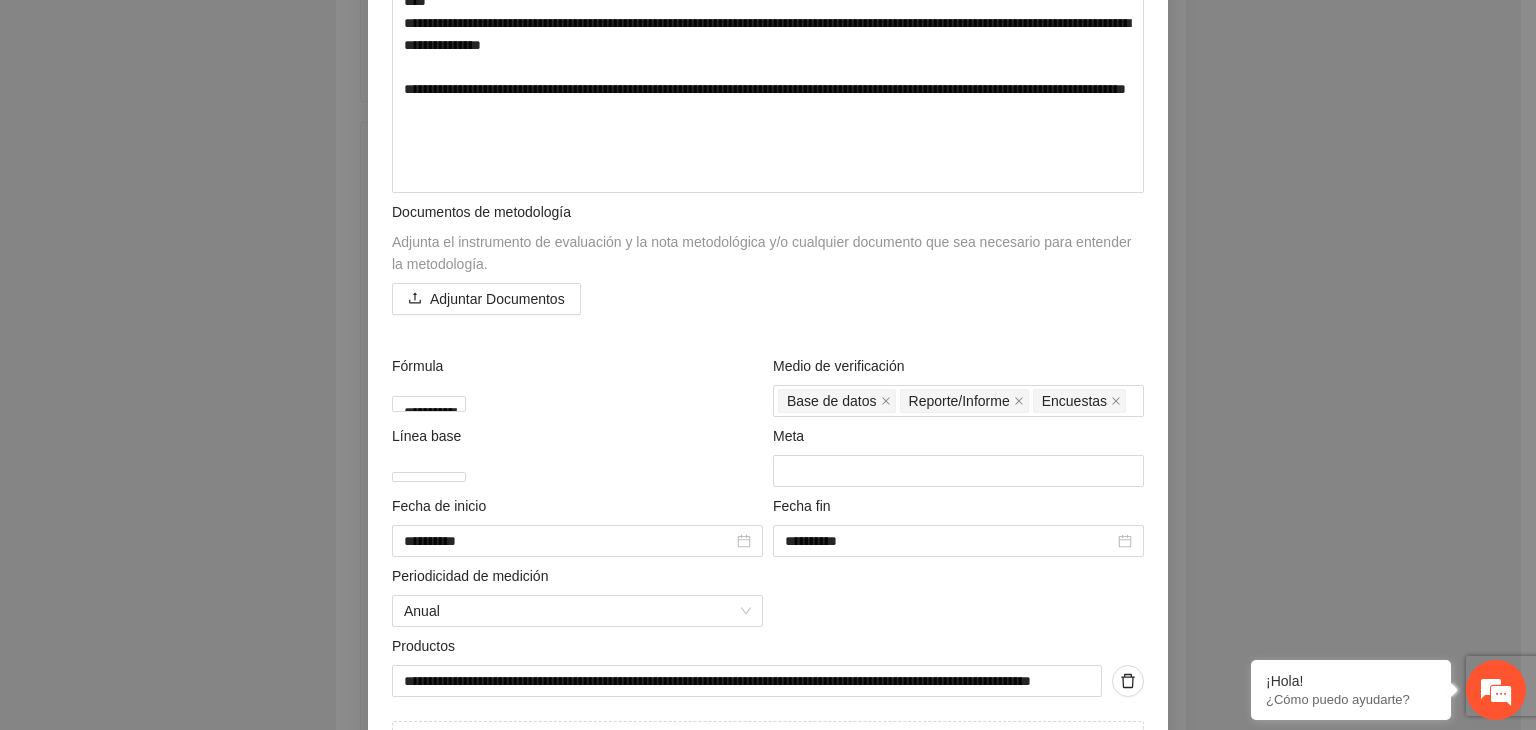 scroll, scrollTop: 860, scrollLeft: 0, axis: vertical 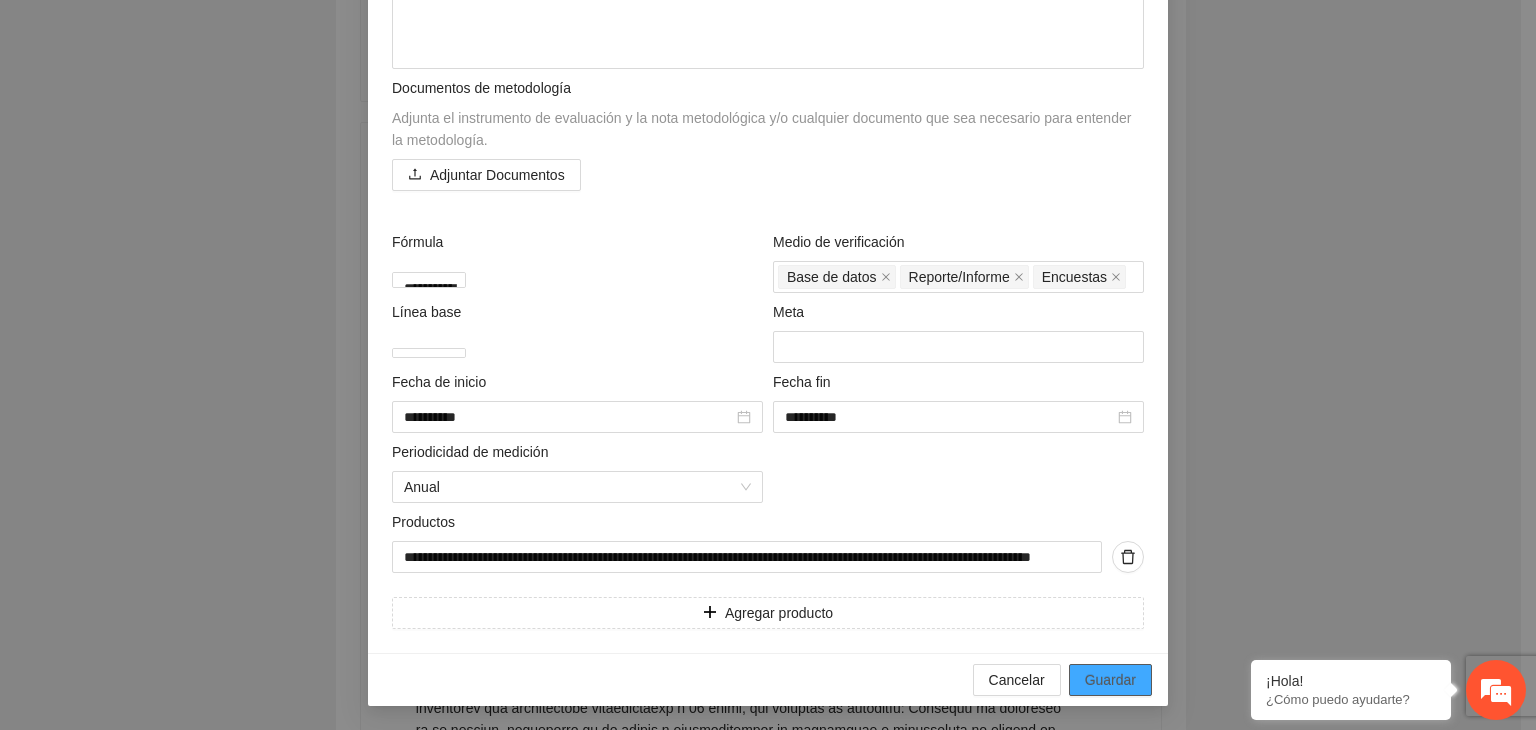 click on "Guardar" at bounding box center (1110, 680) 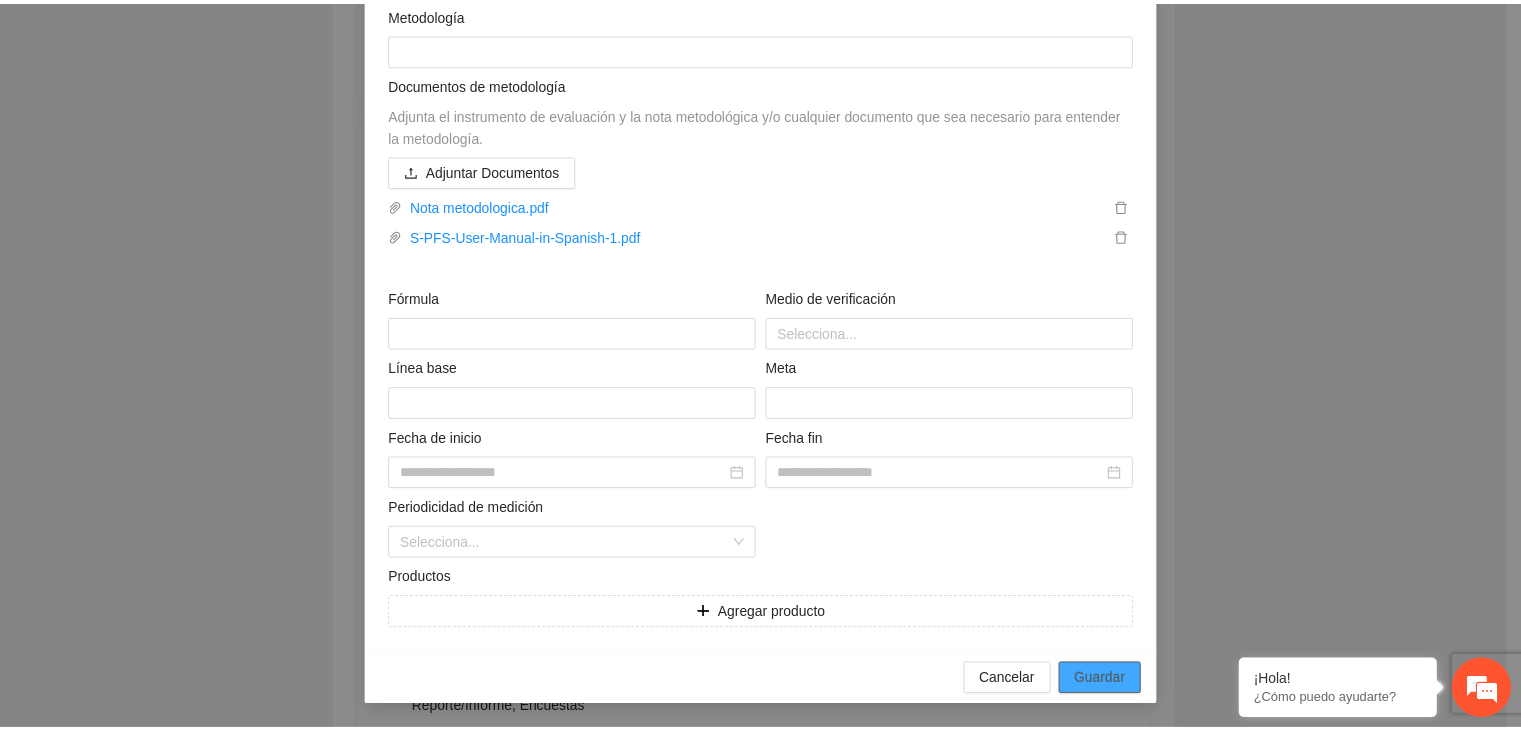 scroll, scrollTop: 216, scrollLeft: 0, axis: vertical 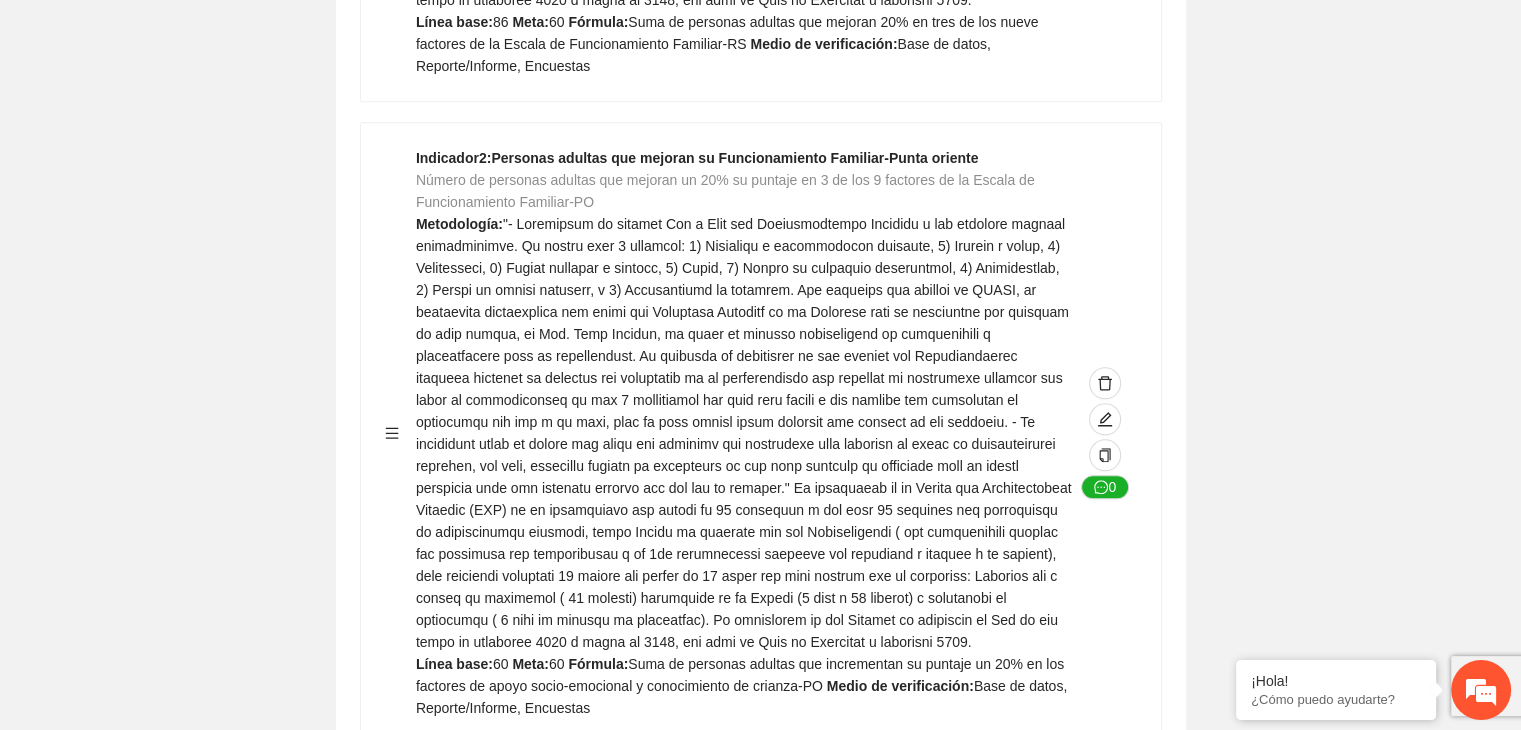 click on "Guardar Objetivo de desarrollo      Exportar Contribuir a la disminución de incidencia en violencia familiar en las zonas de [REGION], [REGION] y [REGION] del Municipio  de Chihuahua. Indicadores Indicador  1 :  Violencia familiar disminuyendo en un 5% en [REGION] Número de carpetas de investigación de Violencia familiar  disminuyendo en un 5% en [REGION] Metodología:  Se solicita información al Observatorio Ciudadano de FICOSEC sobre el número de carpetas de violencia familiar en las colonias de intervención Línea base:  29   Meta:  25   Fórmula:  Suma de carpetas de investigación de violencia familiar disminuyendo  en un 5% en [REGION]   Medio de verificación:  Reporte/Informe 0 Indicador  2 :  Violencia familiar disminuyendo en un 5% en [REGION] Número de carpetas de investigación de Violencia familiar  disminuyendo en un 5% en [REGION] Metodología:  Línea base:  63   Meta:  56   Fórmula:    Medio de verificación:  Reporte/Informe 0 3 :" at bounding box center (760, 2159) 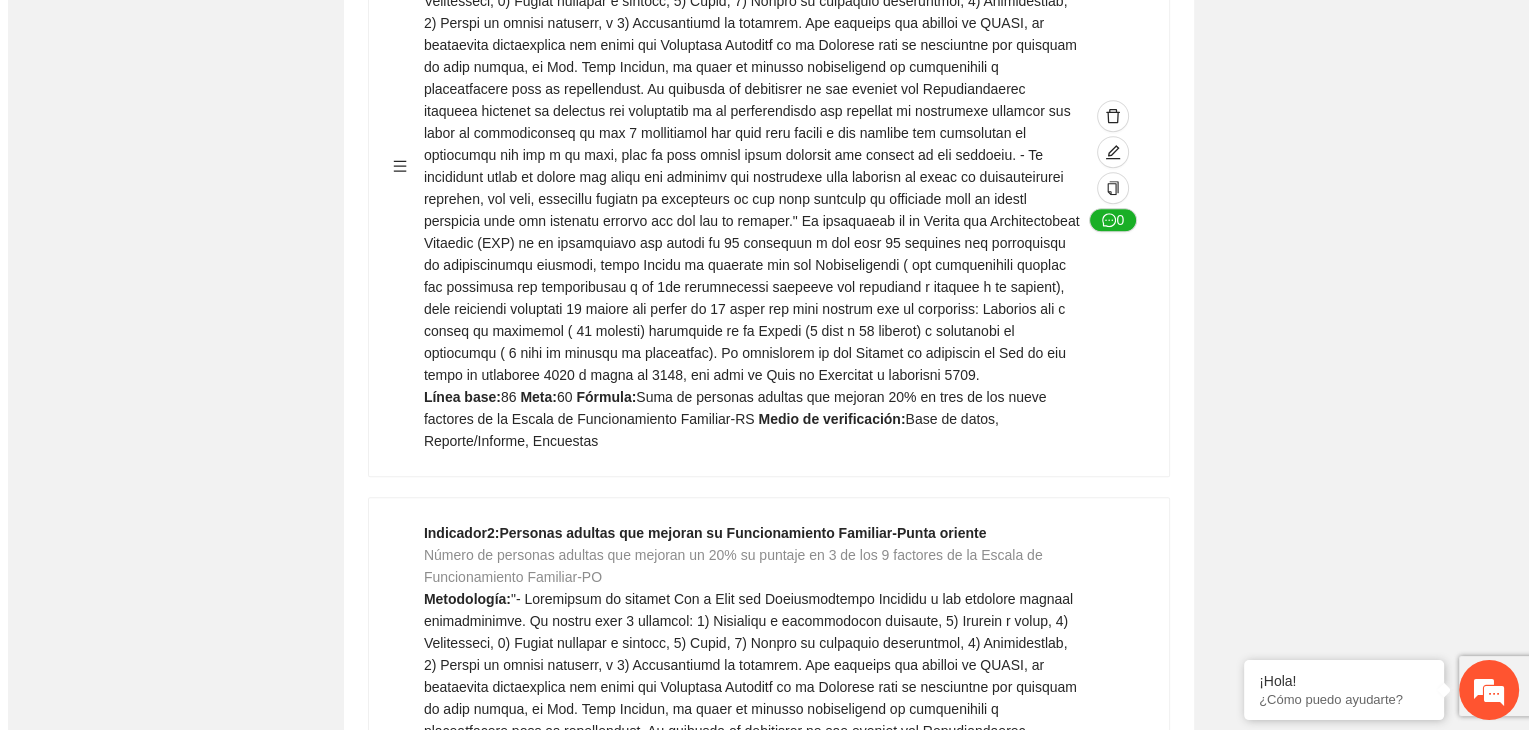scroll, scrollTop: 1483, scrollLeft: 0, axis: vertical 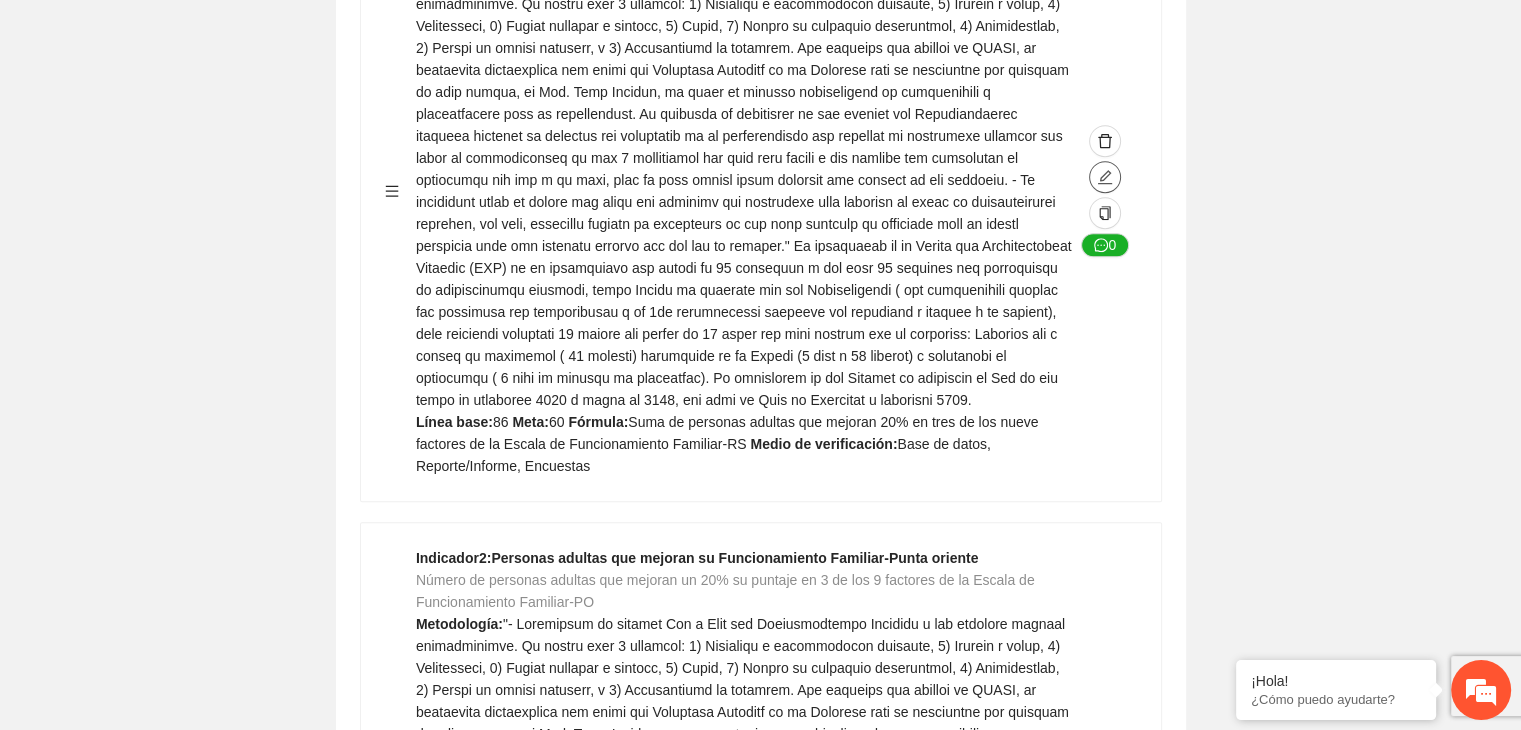 click at bounding box center [1105, -972] 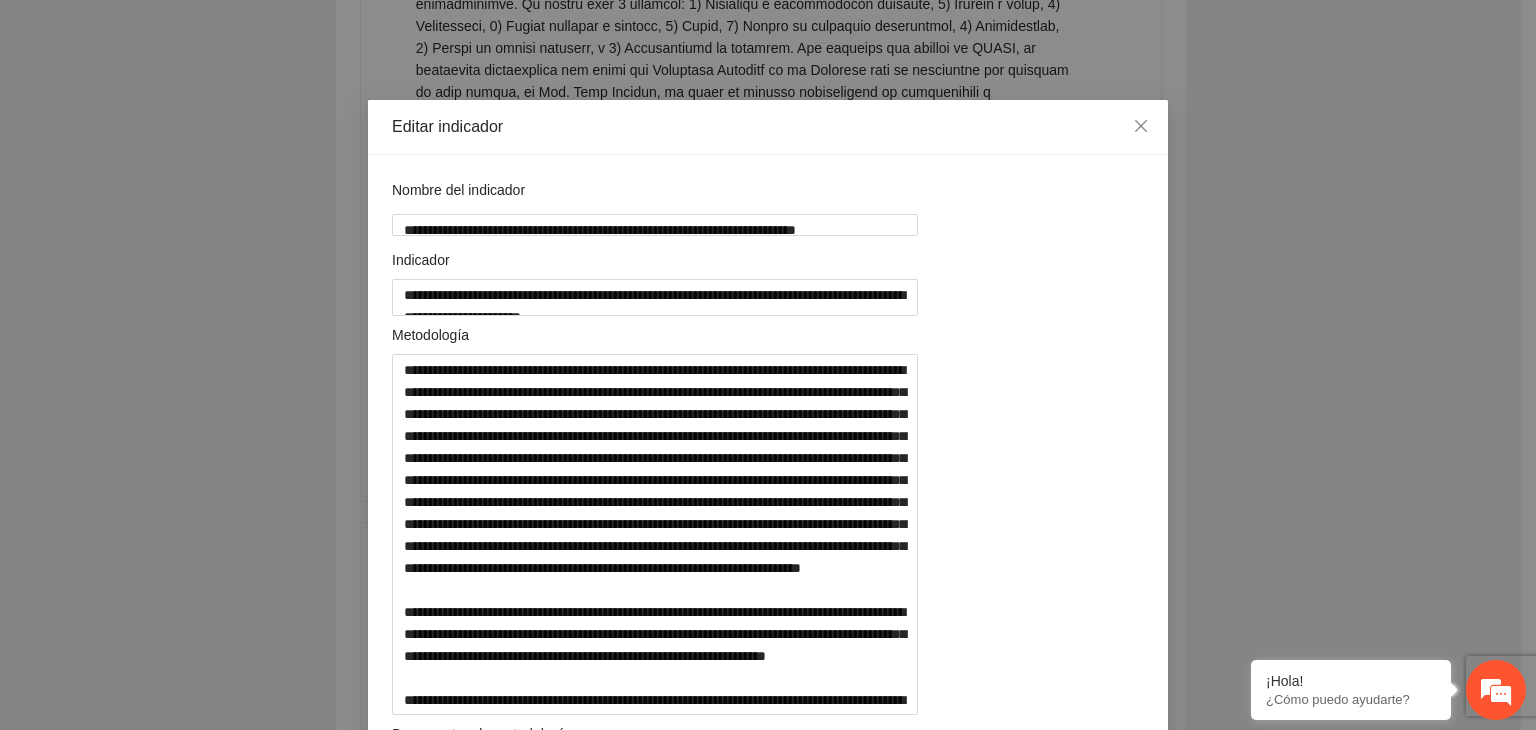click on "**********" at bounding box center (768, 365) 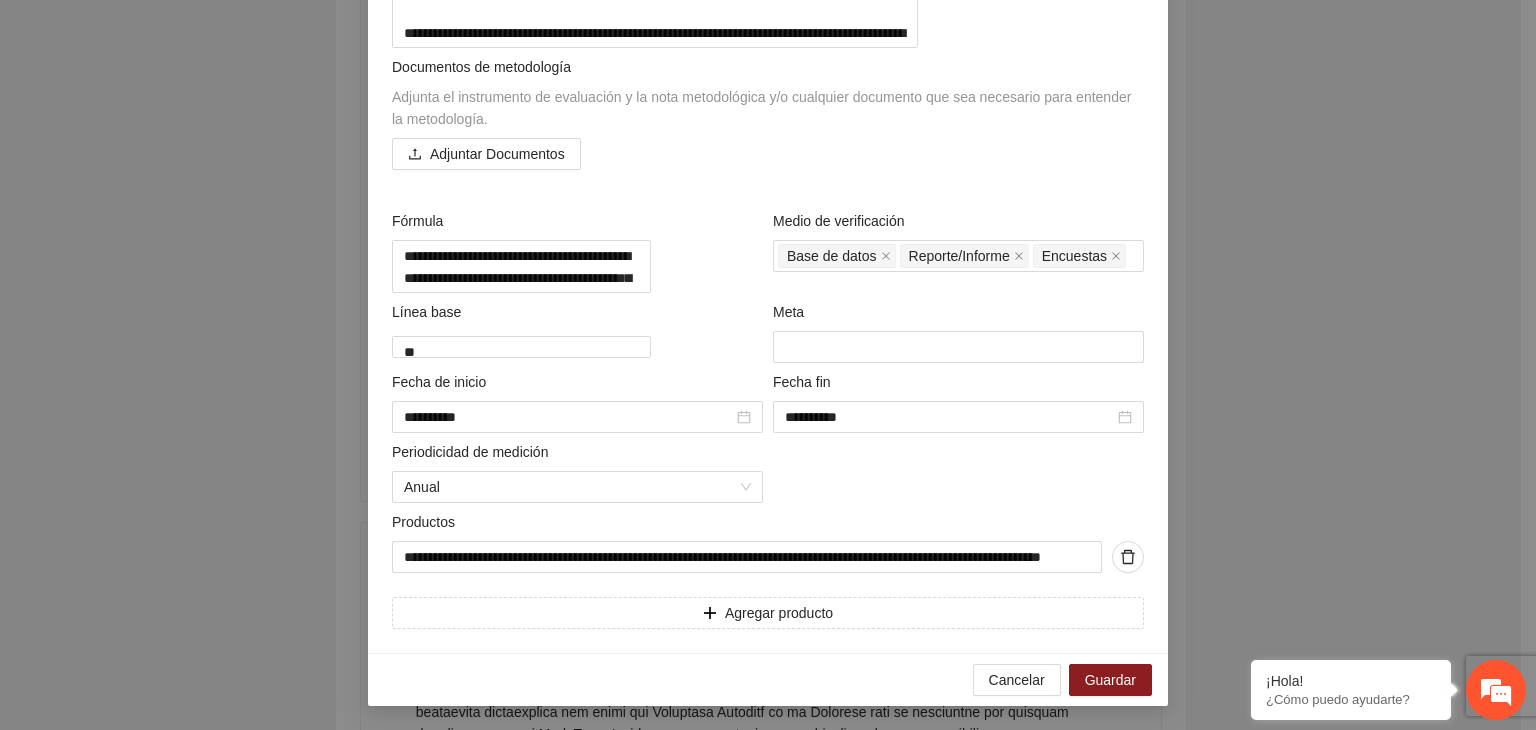 scroll, scrollTop: 840, scrollLeft: 0, axis: vertical 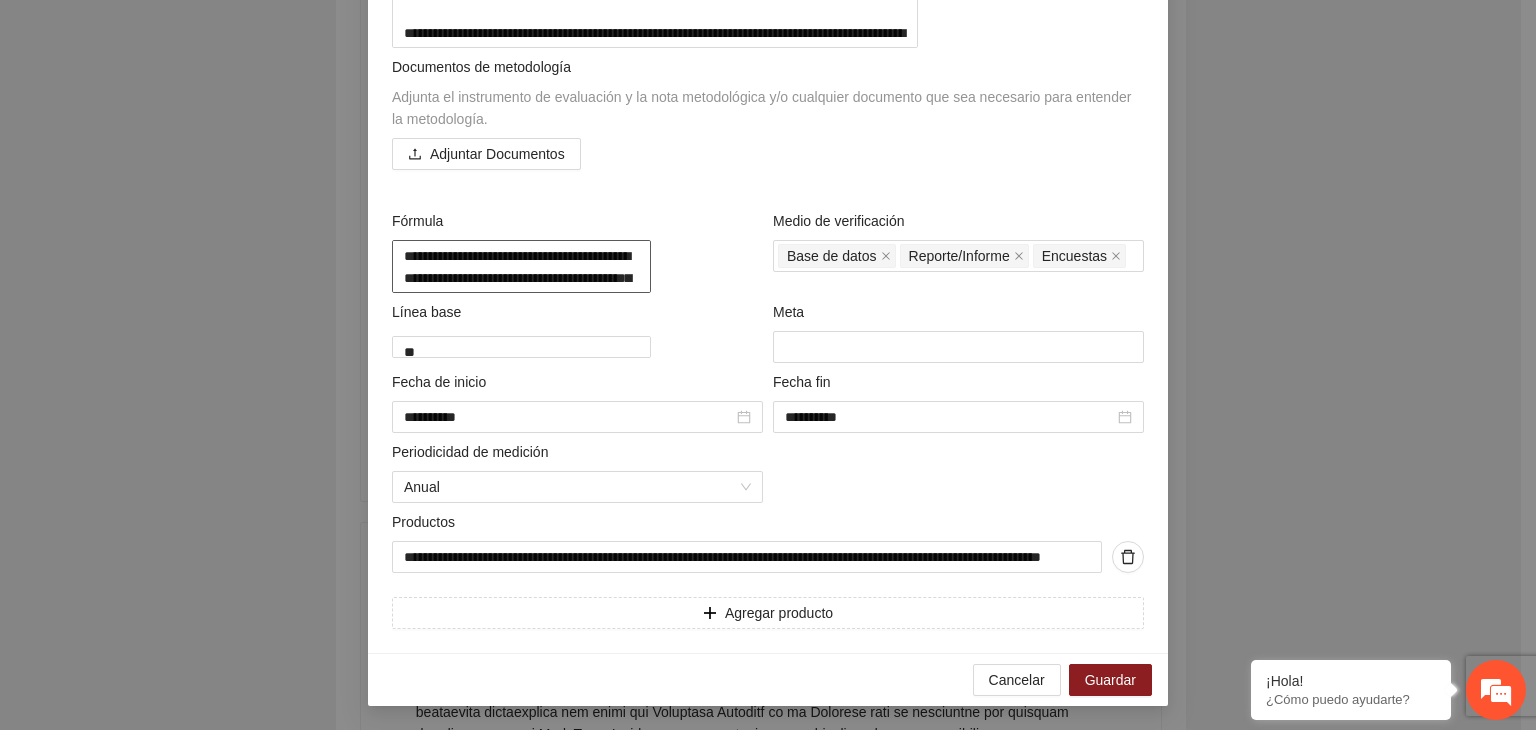 drag, startPoint x: 439, startPoint y: 301, endPoint x: 391, endPoint y: 249, distance: 70.76723 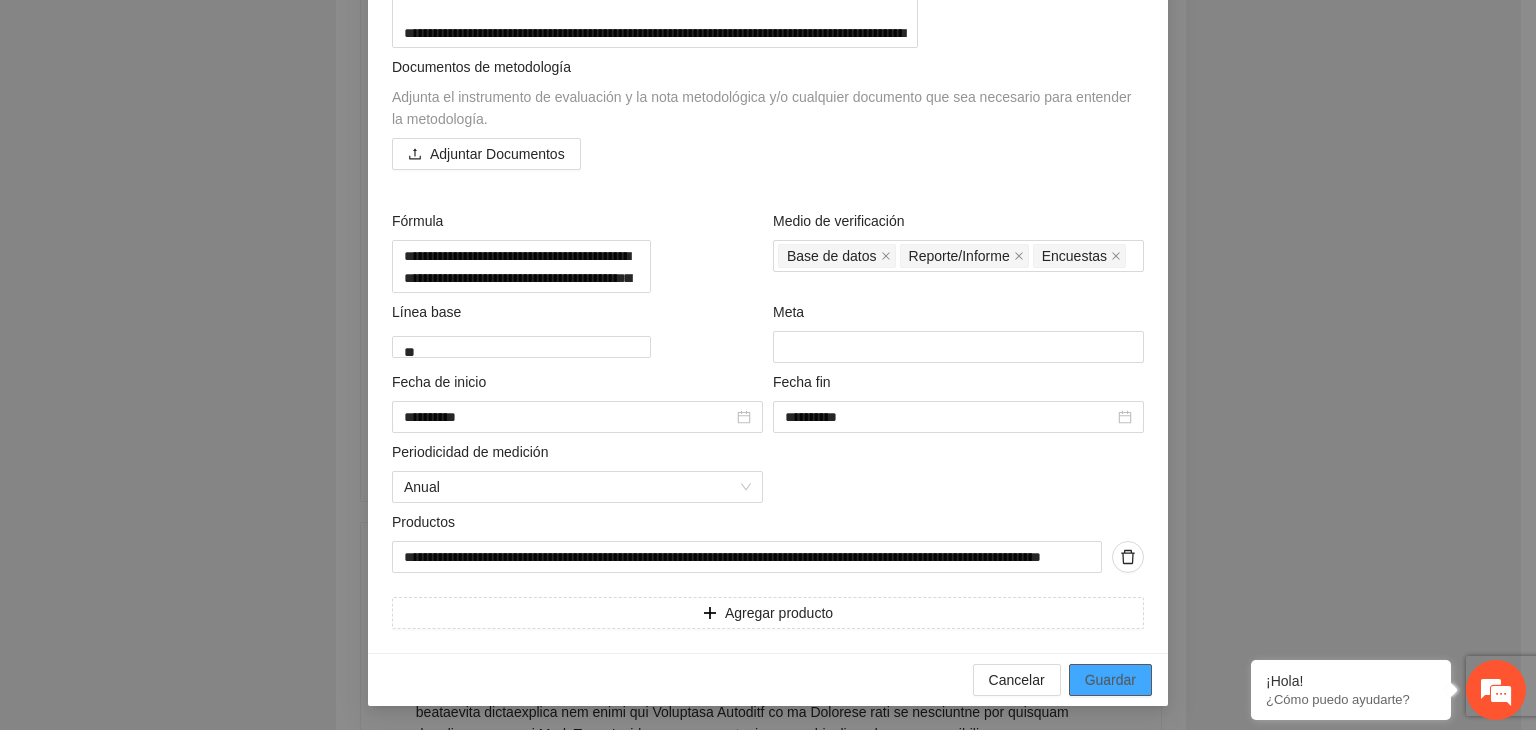click on "Guardar" at bounding box center (1110, 680) 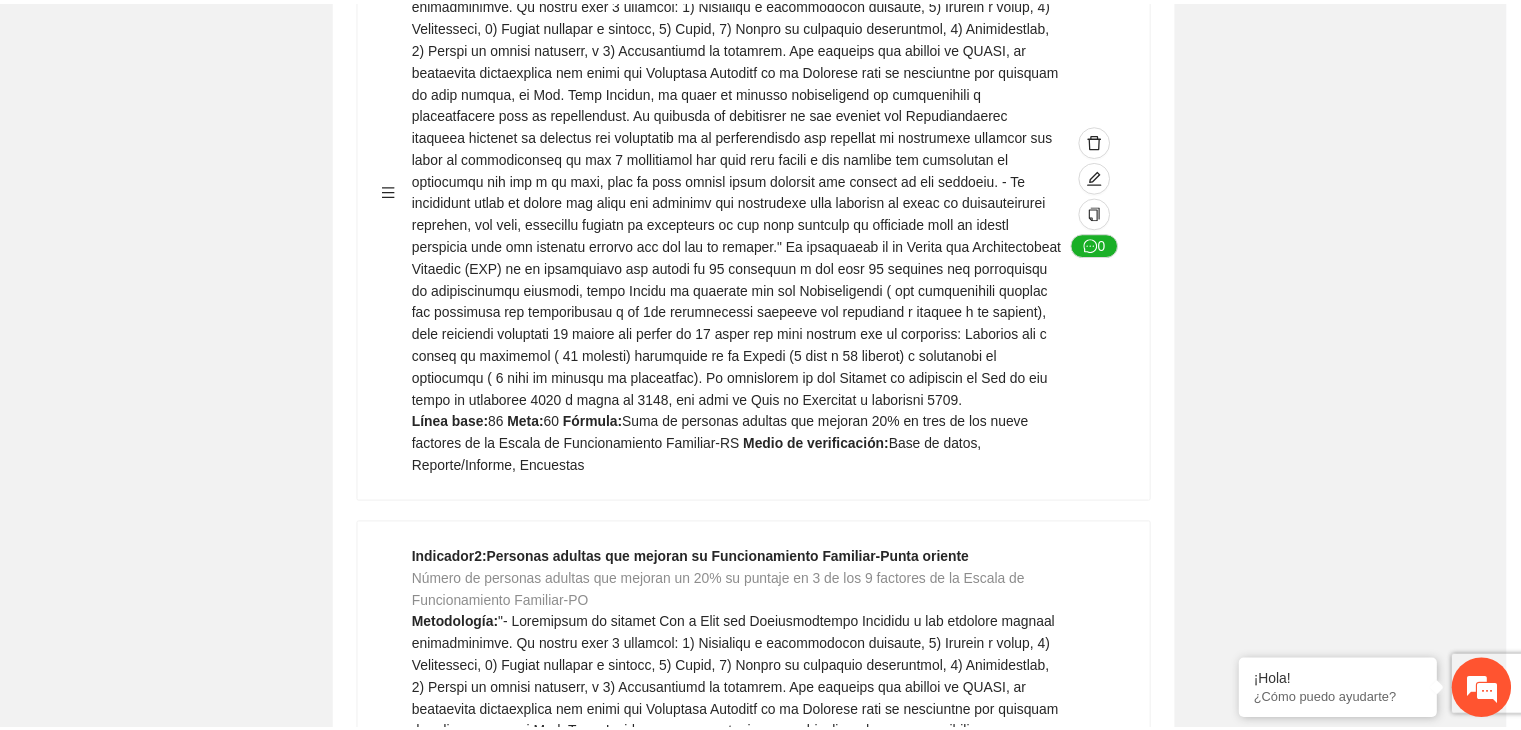 scroll, scrollTop: 156, scrollLeft: 0, axis: vertical 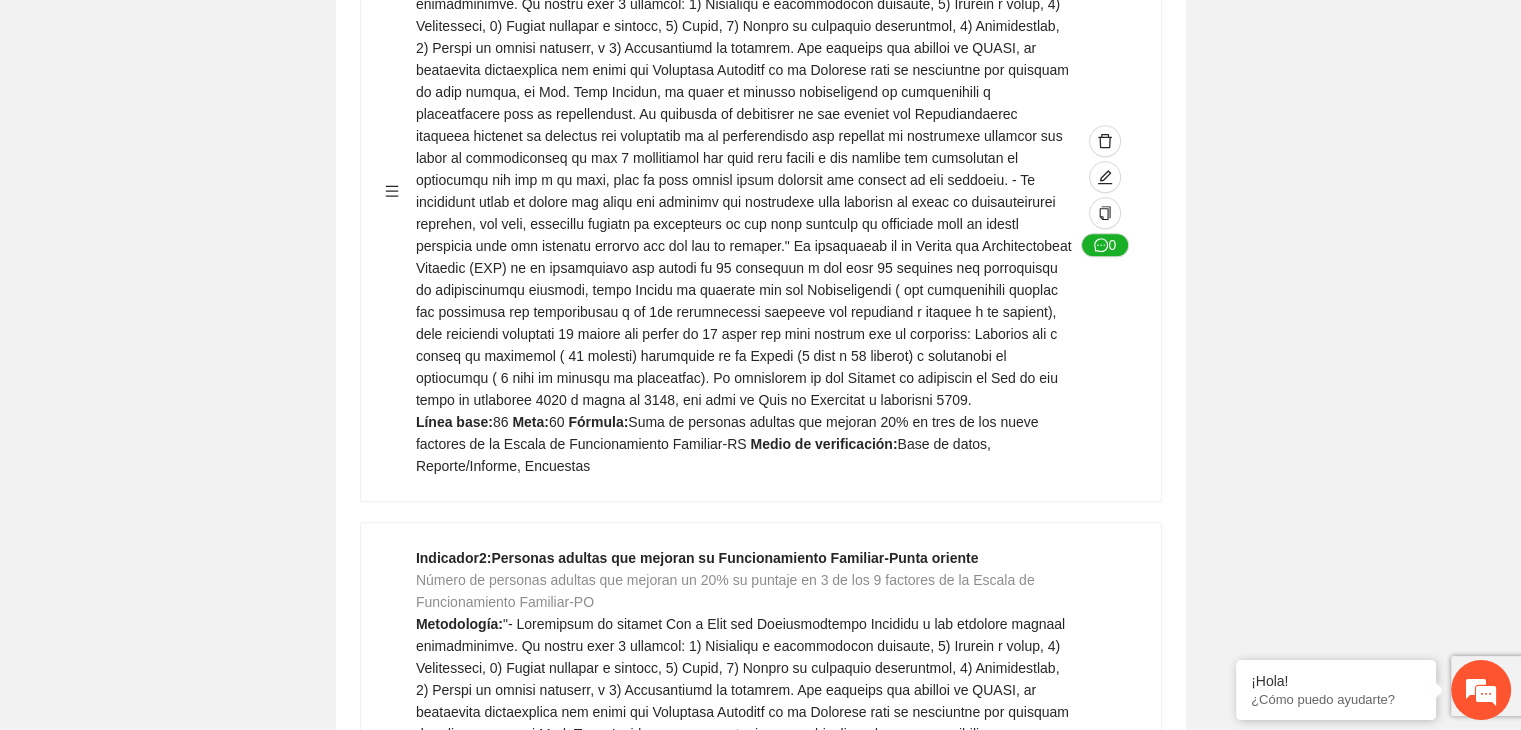 click on "Guardar Objetivo de desarrollo      Exportar Contribuir a la disminución de incidencia en violencia familiar en las zonas de [REGION], [REGION] y [REGION] del Municipio  de Chihuahua. Indicadores Indicador  1 :  Violencia familiar disminuyendo en un 5% en [REGION] Número de carpetas de investigación de Violencia familiar  disminuyendo en un 5% en [REGION] Metodología:  Se solicita información al Observatorio Ciudadano de FICOSEC sobre el número de carpetas de violencia familiar en las colonias de intervención Línea base:  29   Meta:  25   Fórmula:  Suma de carpetas de investigación de violencia familiar disminuyendo  en un 5% en [REGION]   Medio de verificación:  Reporte/Informe 0 Indicador  2 :  Violencia familiar disminuyendo en un 5% en [REGION] Número de carpetas de investigación de Violencia familiar  disminuyendo en un 5% en [REGION] Metodología:  Línea base:  63   Meta:  56   Fórmula:    Medio de verificación:  Reporte/Informe 0 3 :" at bounding box center (760, 2559) 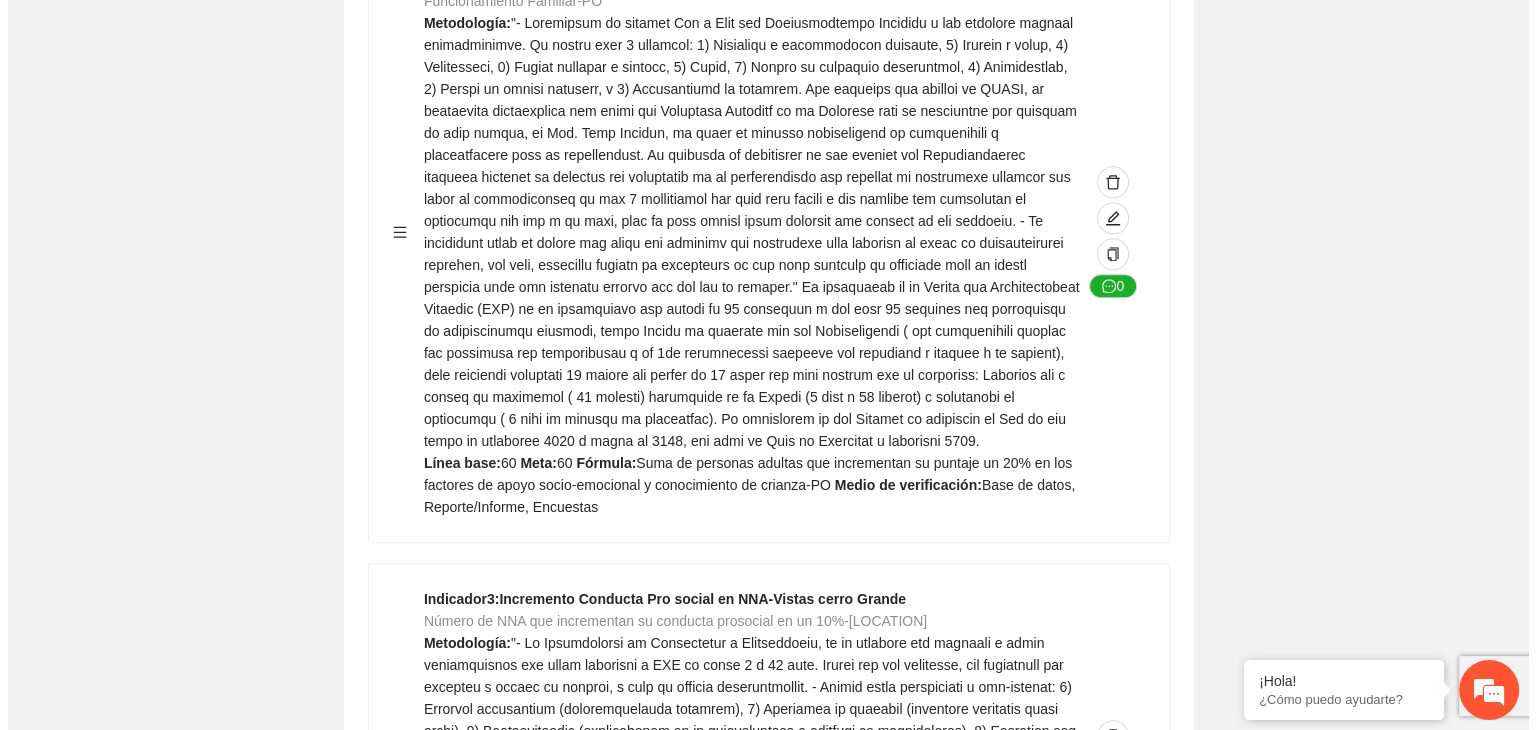 scroll, scrollTop: 2123, scrollLeft: 0, axis: vertical 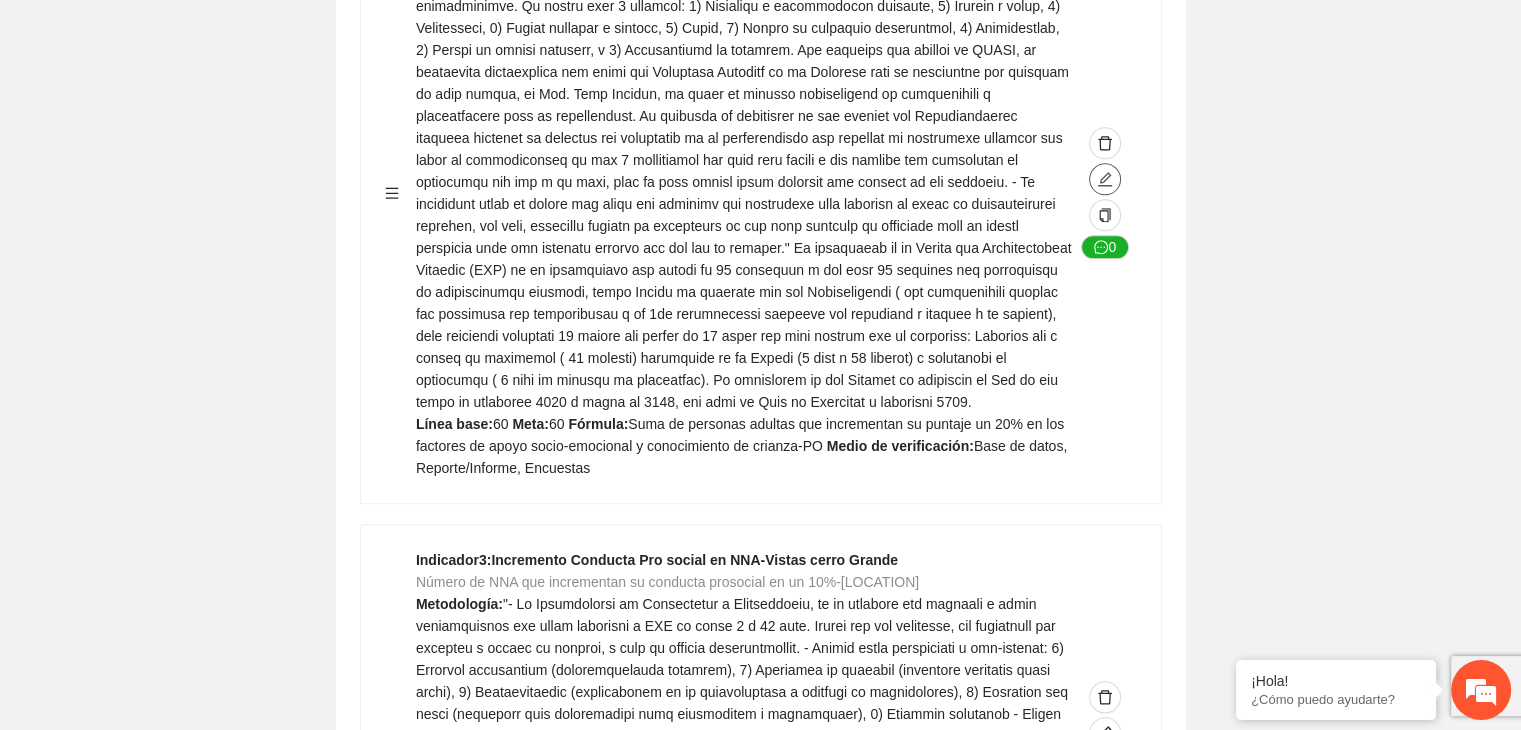 click 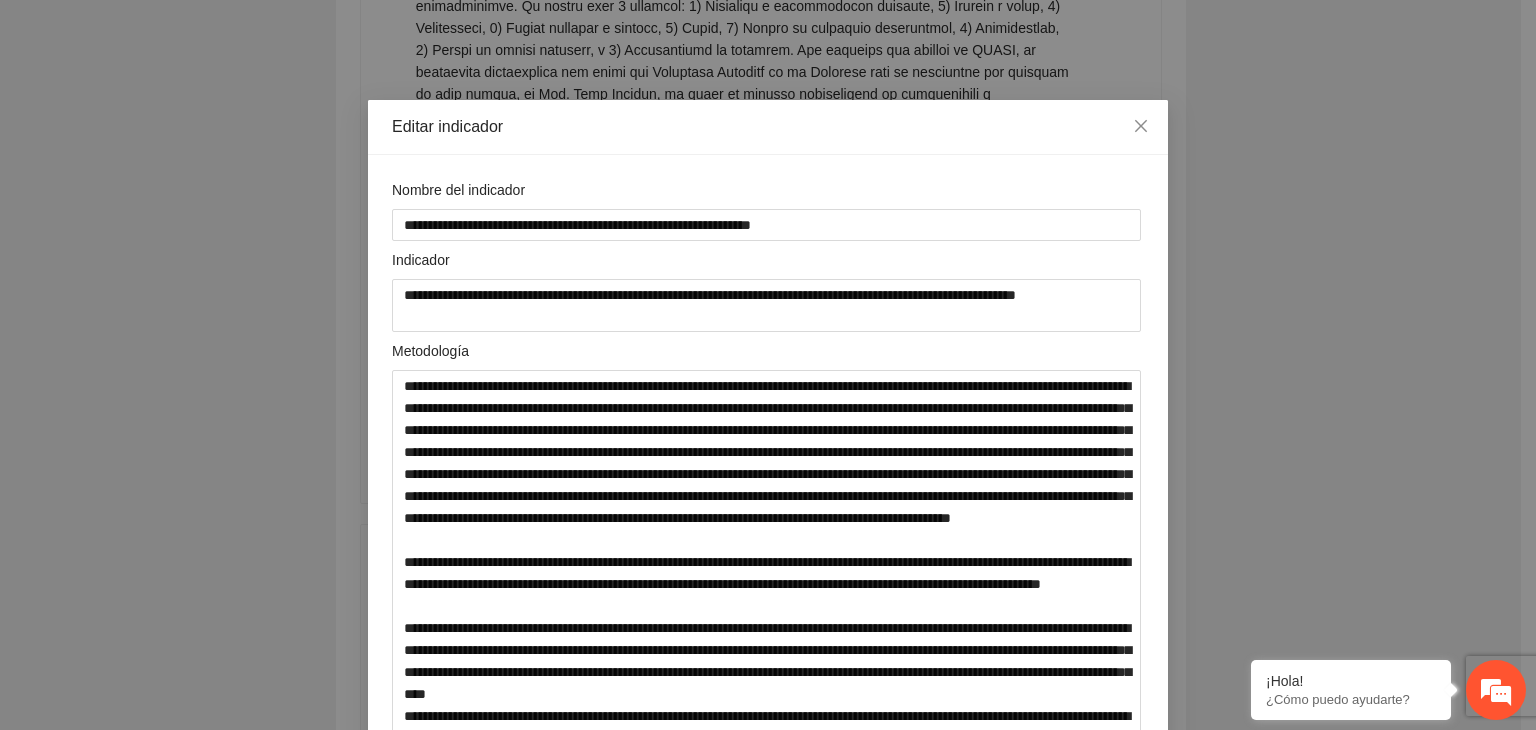 click on "**********" at bounding box center (768, 365) 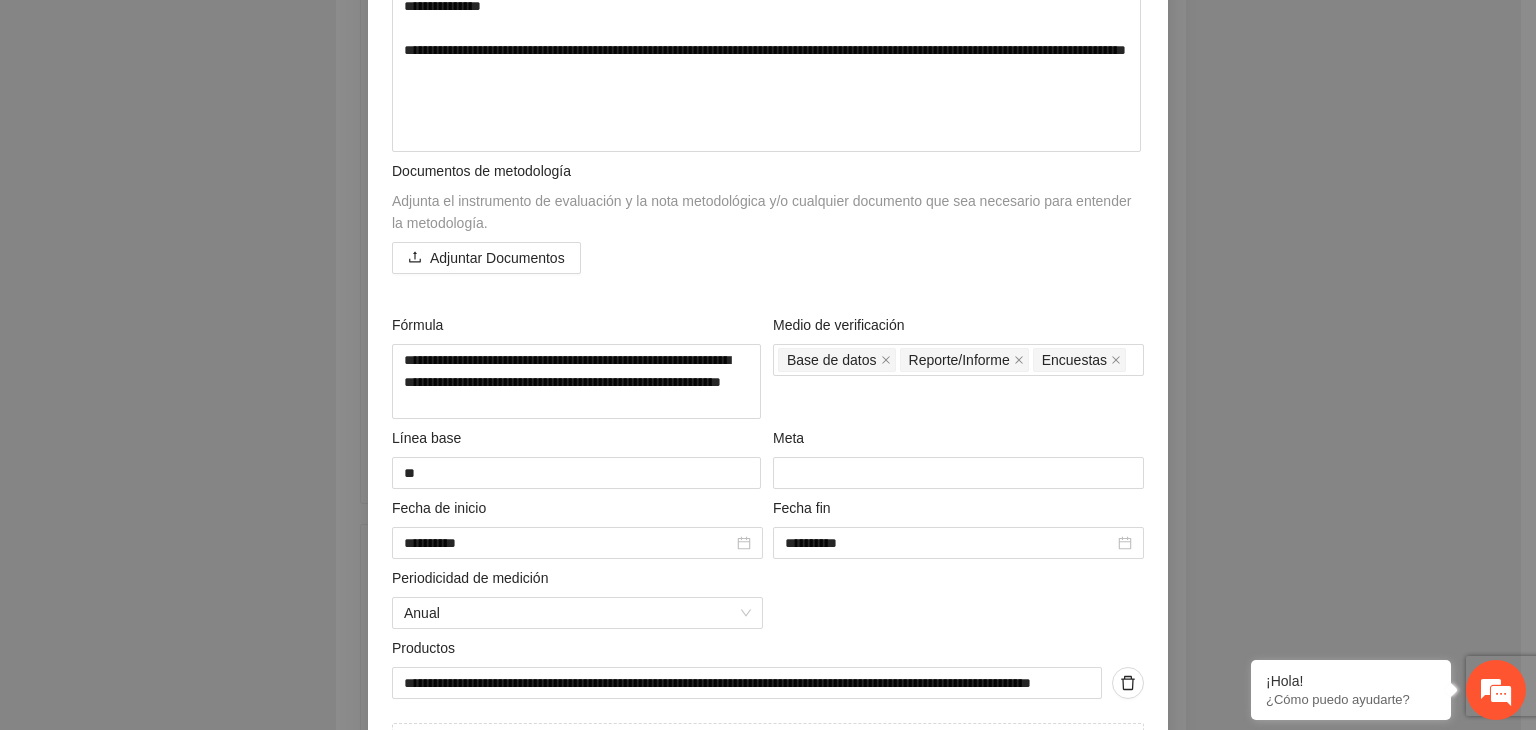 scroll, scrollTop: 760, scrollLeft: 0, axis: vertical 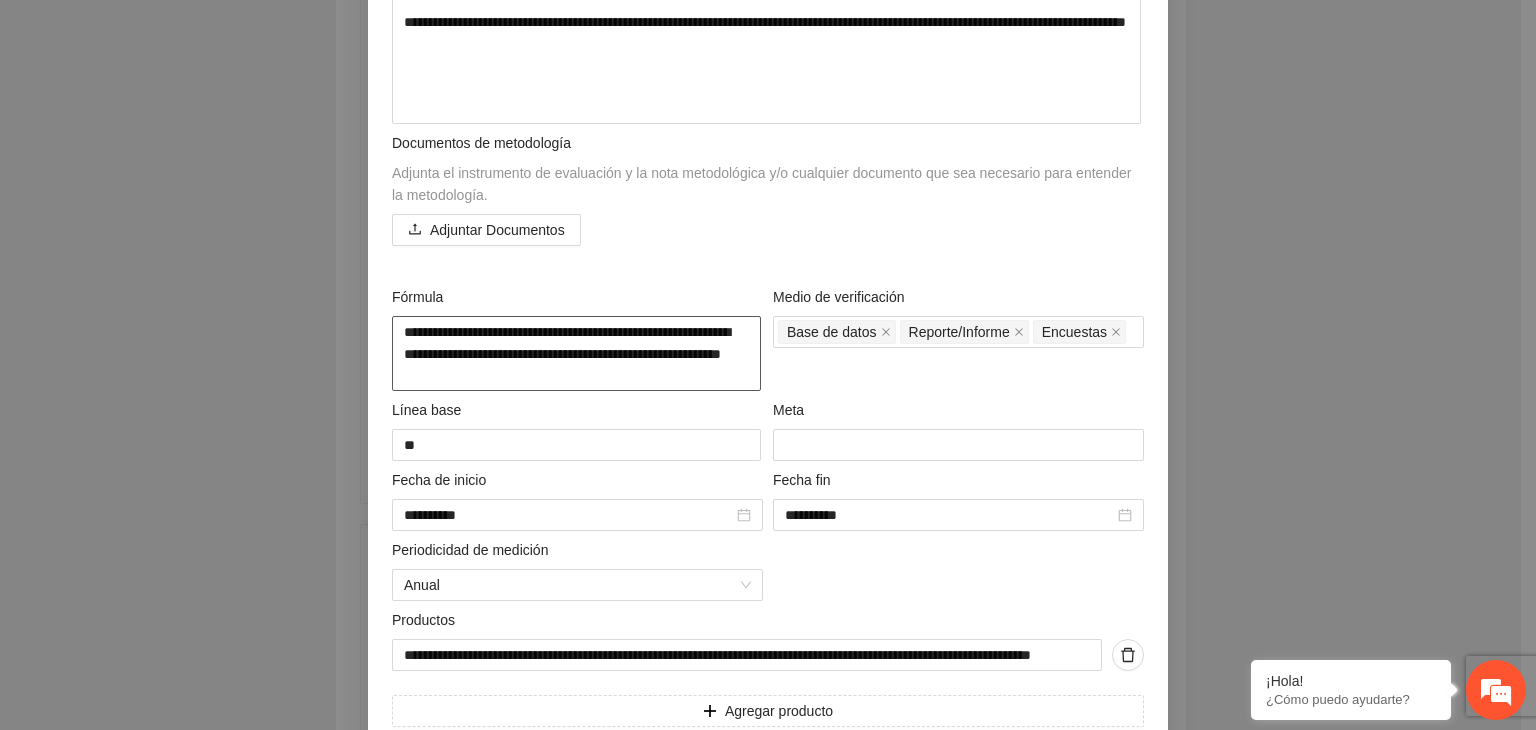 drag, startPoint x: 549, startPoint y: 378, endPoint x: 341, endPoint y: 329, distance: 213.69371 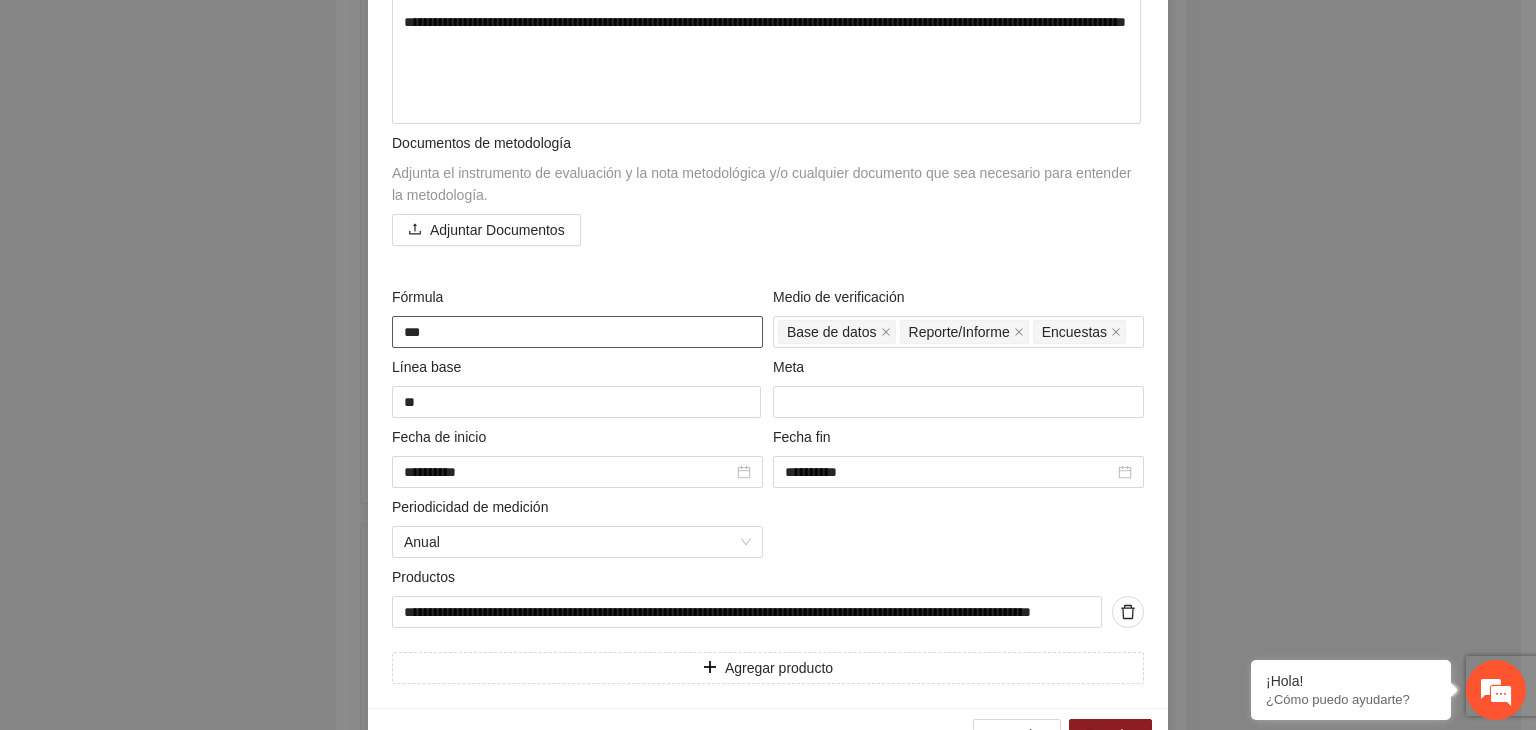 paste on "**********" 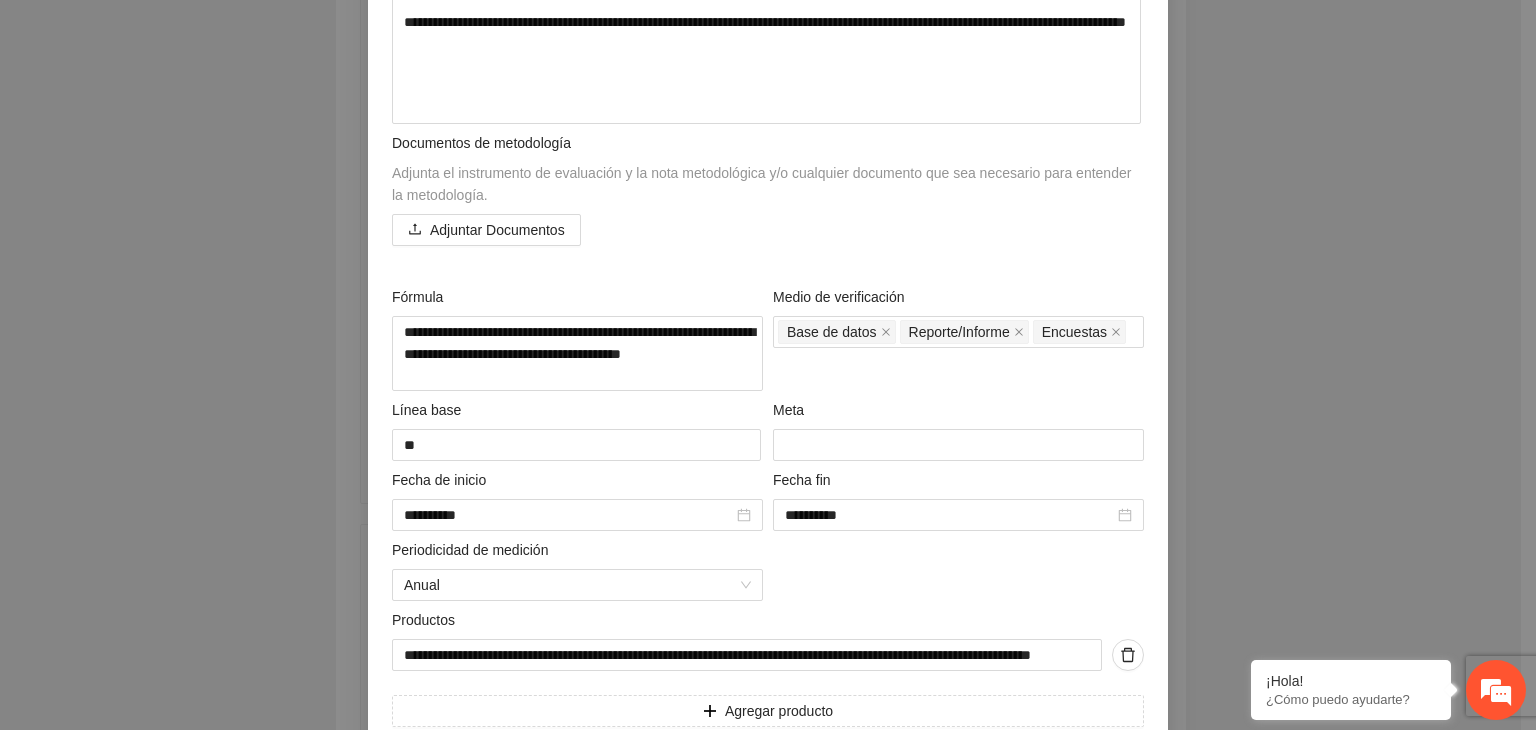 scroll, scrollTop: 860, scrollLeft: 0, axis: vertical 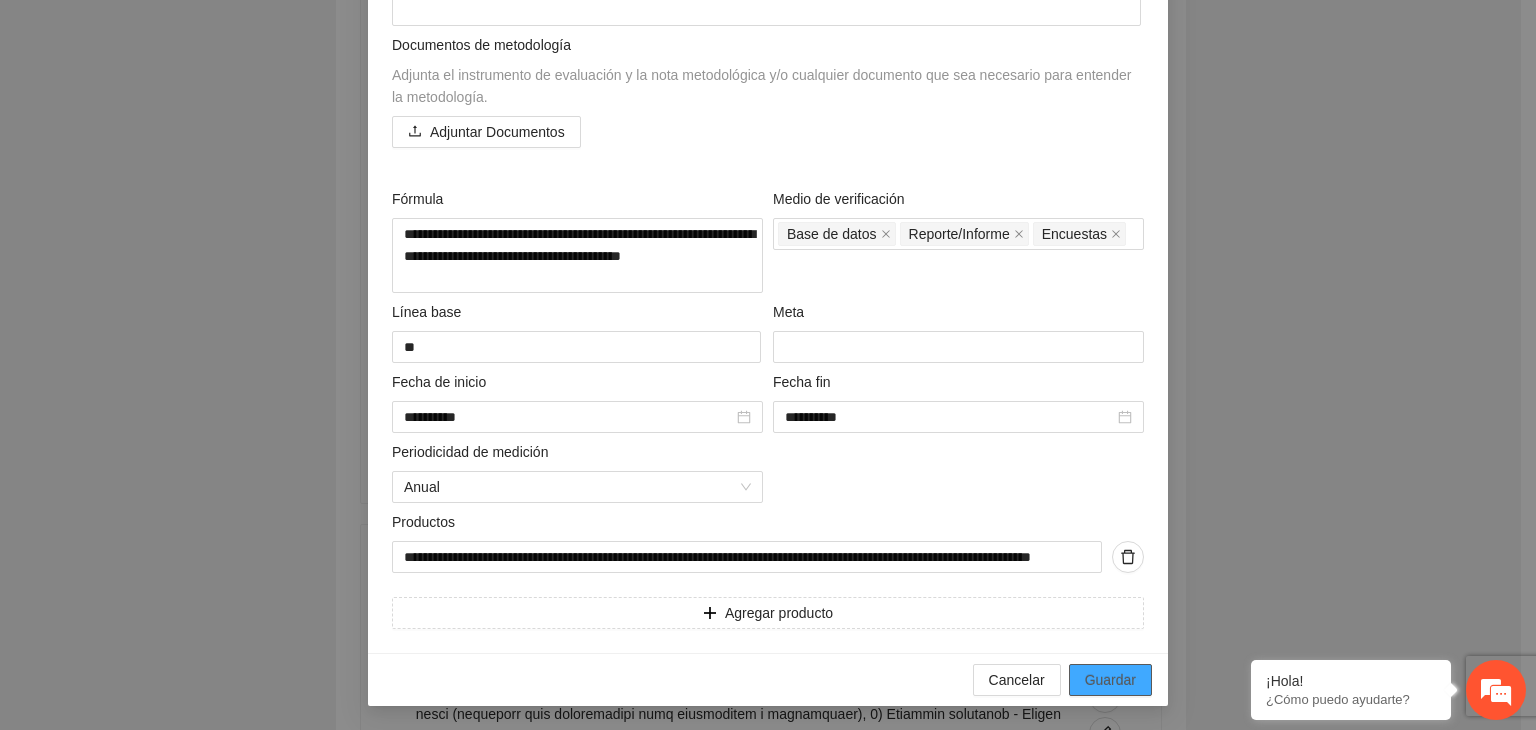 click on "Guardar" at bounding box center [1110, 680] 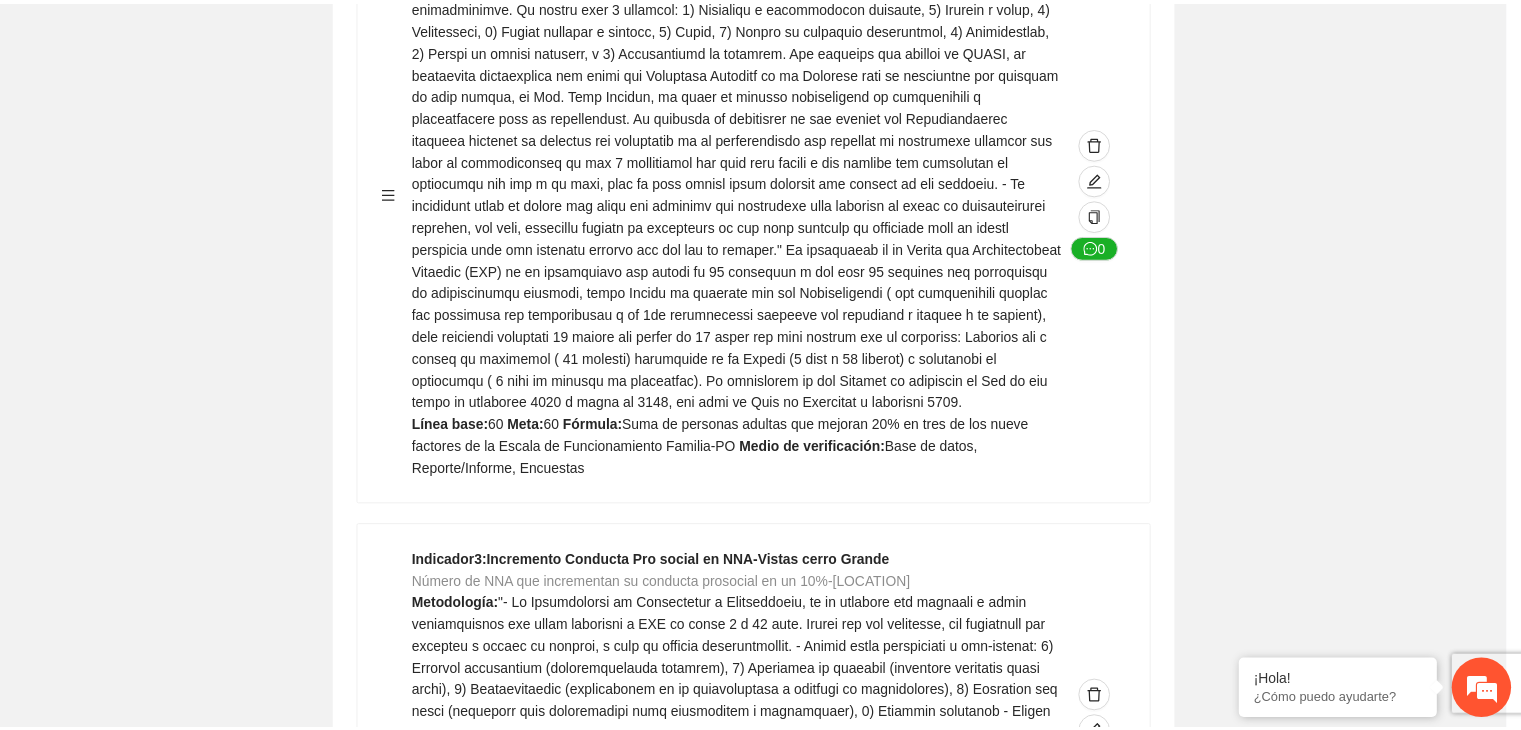 scroll, scrollTop: 156, scrollLeft: 0, axis: vertical 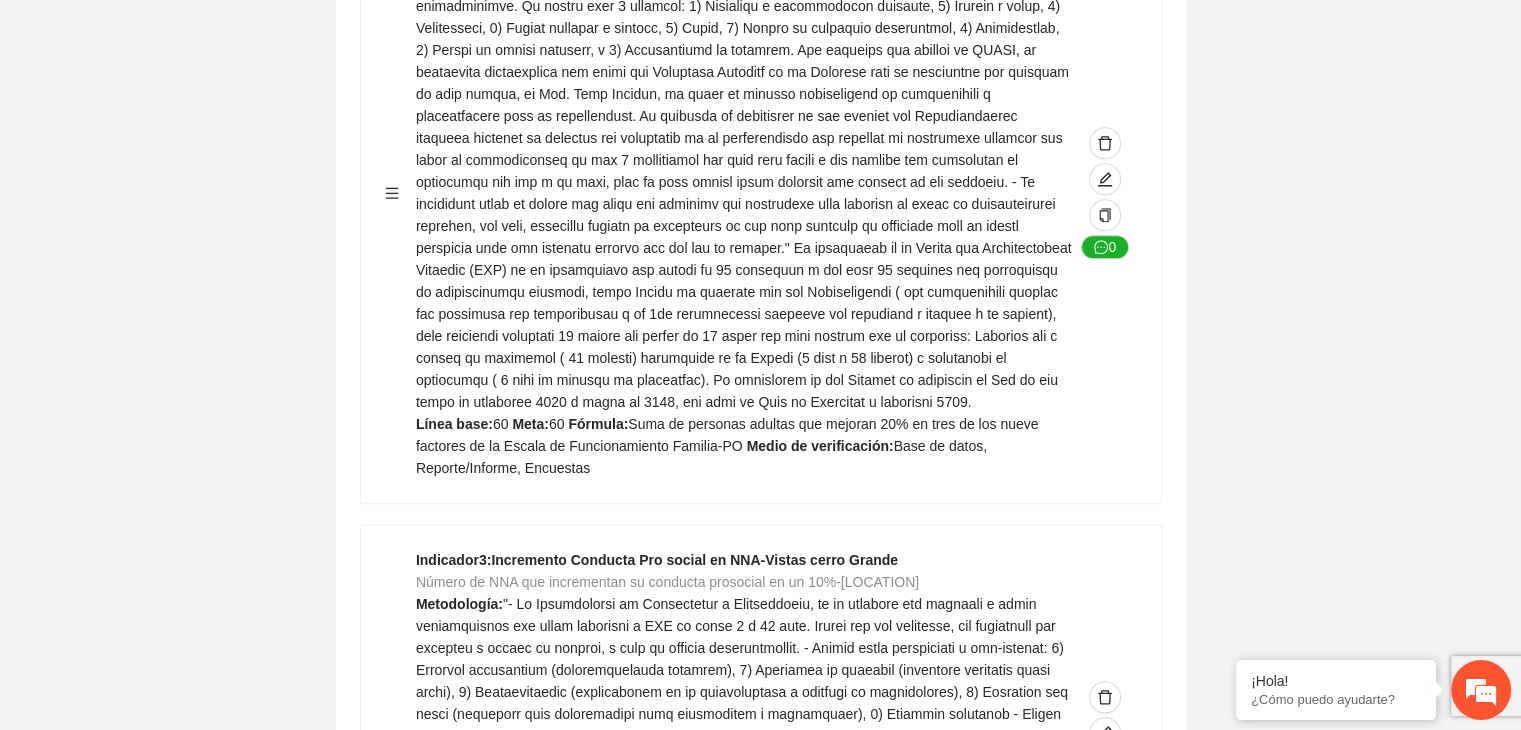 click on "Guardar Objetivo de desarrollo      Exportar Contribuir a la disminución de incidencia en violencia familiar en las zonas de [REGION], [REGION] y [REGION] del Municipio  de Chihuahua. Indicadores Indicador  1 :  Violencia familiar disminuyendo en un 5% en [REGION] Número de carpetas de investigación de Violencia familiar  disminuyendo en un 5% en [REGION] Metodología:  Se solicita información al Observatorio Ciudadano de FICOSEC sobre el número de carpetas de violencia familiar en las colonias de intervención Línea base:  29   Meta:  25   Fórmula:  Suma de carpetas de investigación de violencia familiar disminuyendo  en un 5% en [REGION]   Medio de verificación:  Reporte/Informe 0 Indicador  2 :  Violencia familiar disminuyendo en un 5% en [REGION] Número de carpetas de investigación de Violencia familiar  disminuyendo en un 5% en [REGION] Metodología:  Línea base:  63   Meta:  56   Fórmula:    Medio de verificación:  Reporte/Informe 0 3 :" at bounding box center [760, 1919] 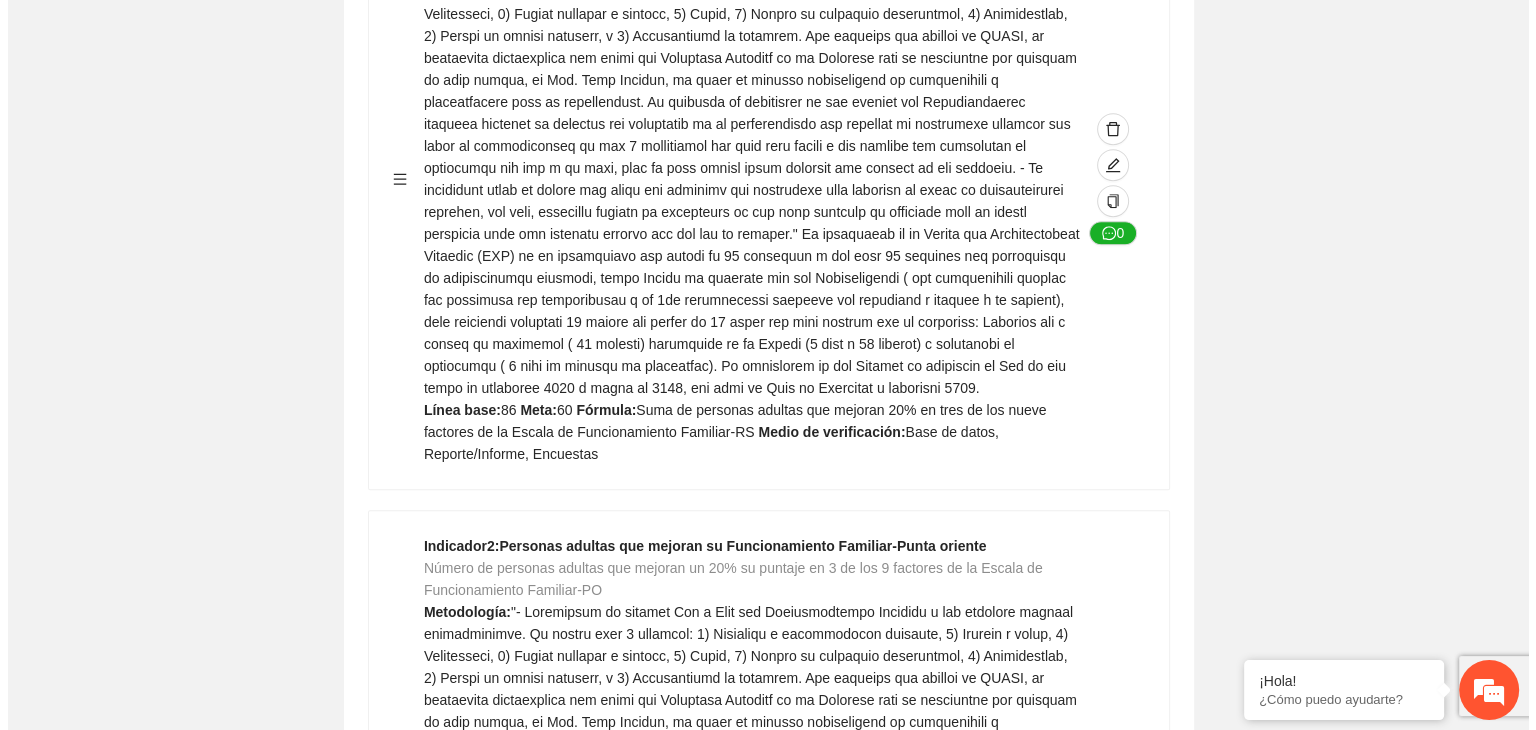 scroll, scrollTop: 1483, scrollLeft: 0, axis: vertical 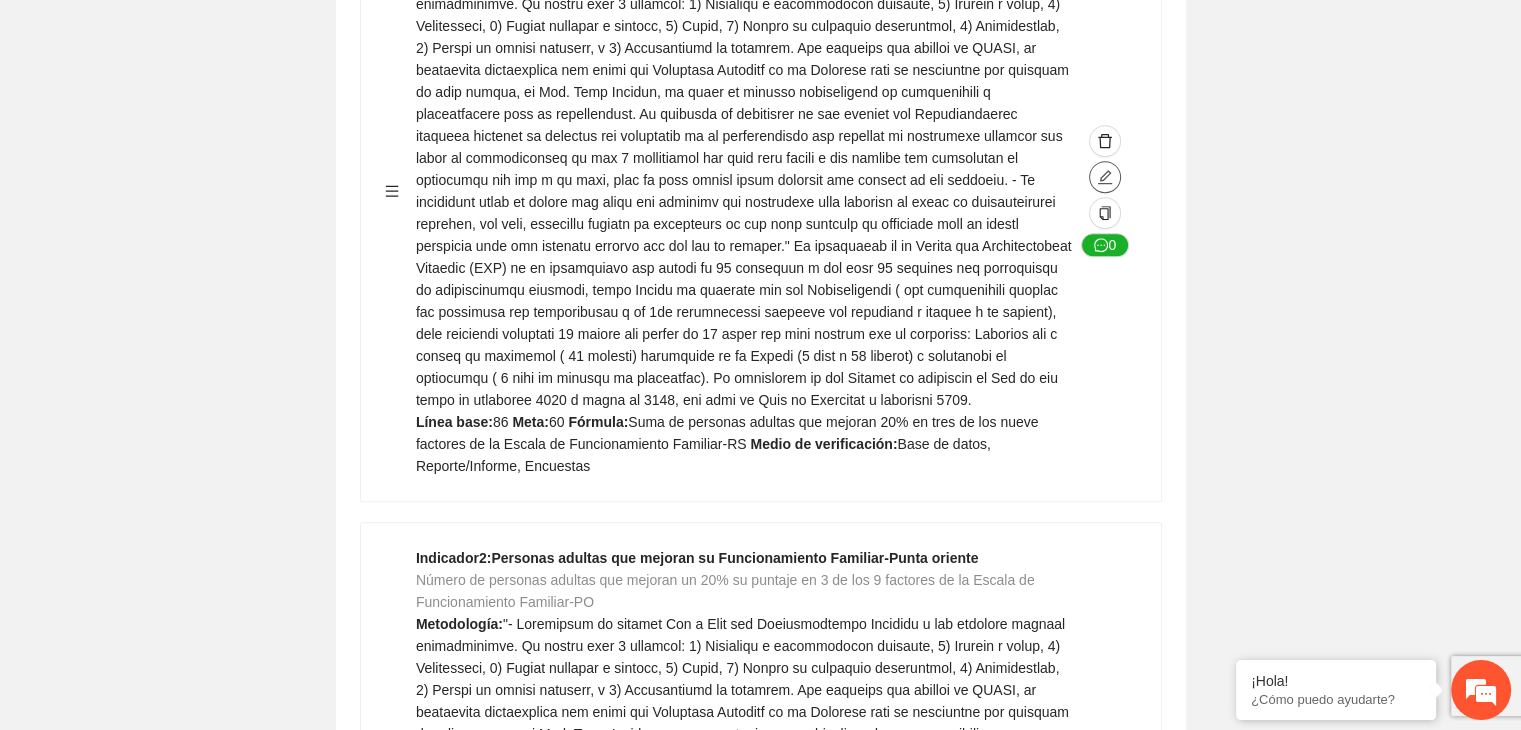 click 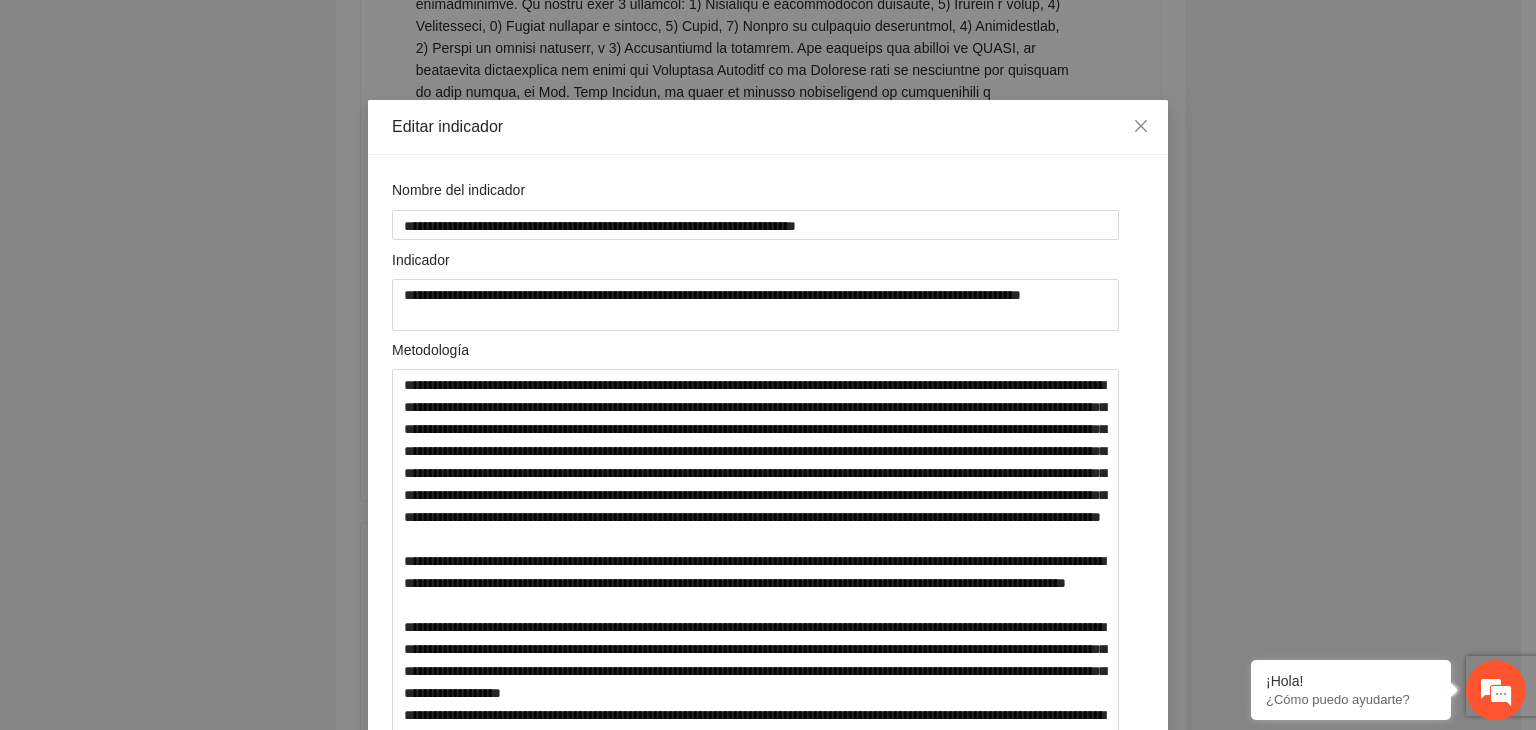 click on "**********" at bounding box center [768, 365] 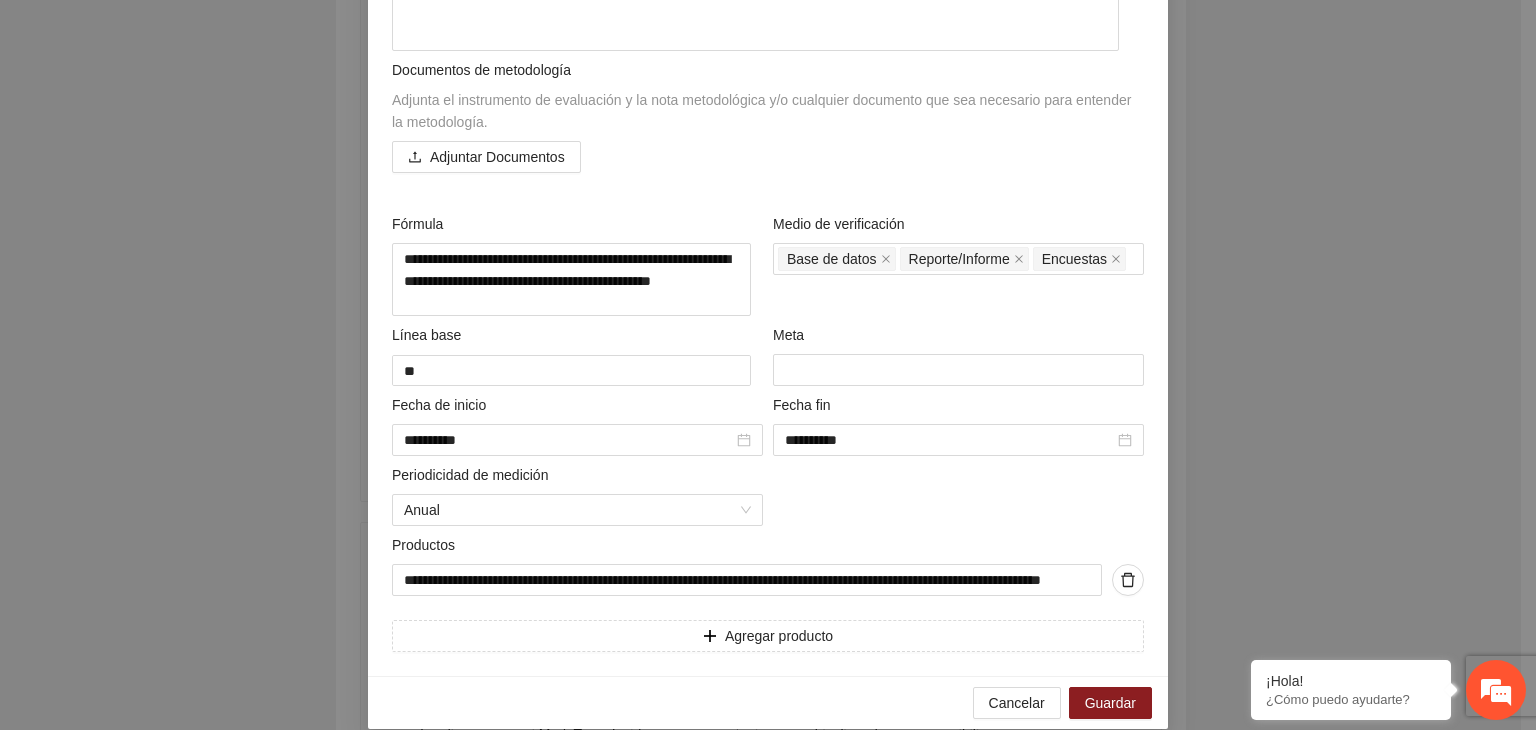 scroll, scrollTop: 860, scrollLeft: 0, axis: vertical 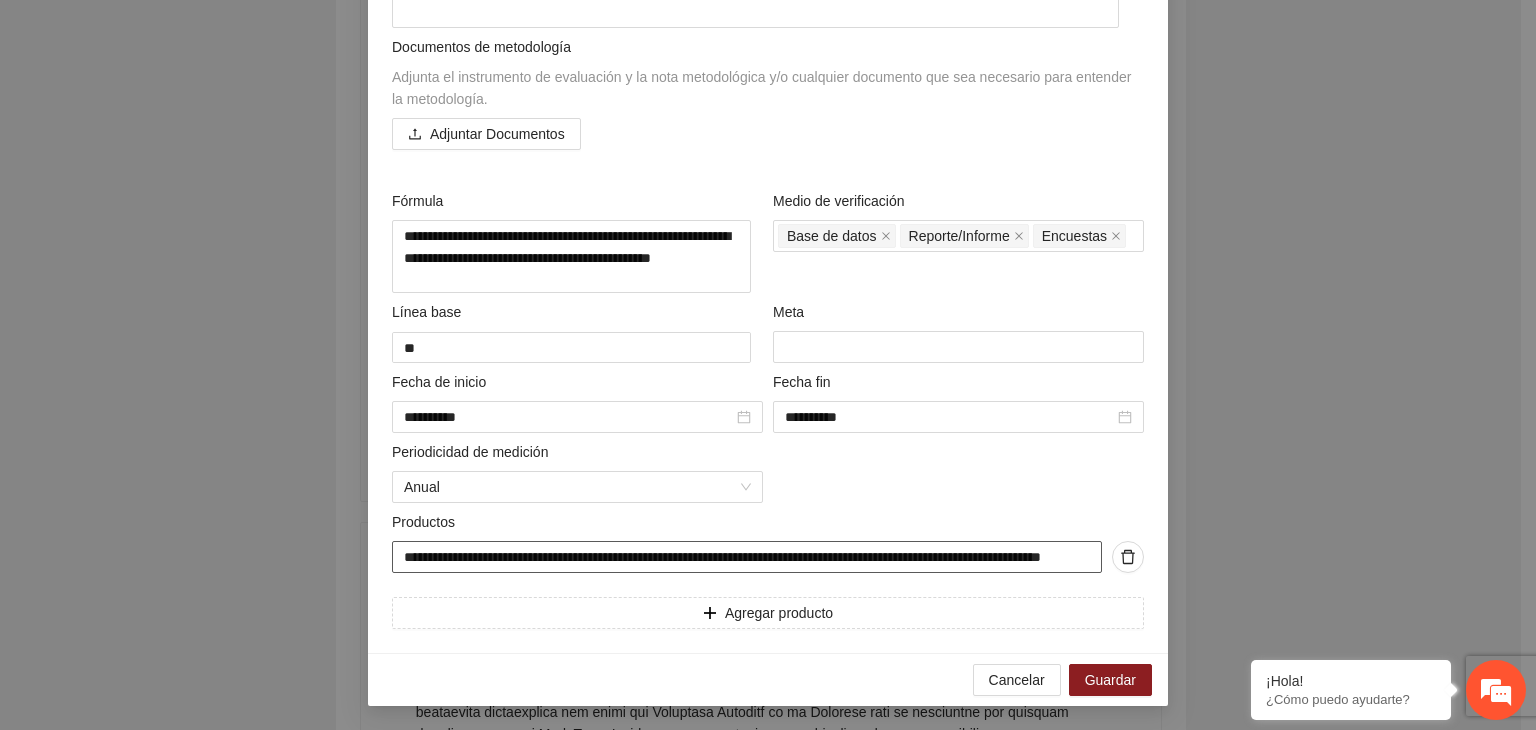 drag, startPoint x: 395, startPoint y: 556, endPoint x: 1252, endPoint y: 549, distance: 857.02856 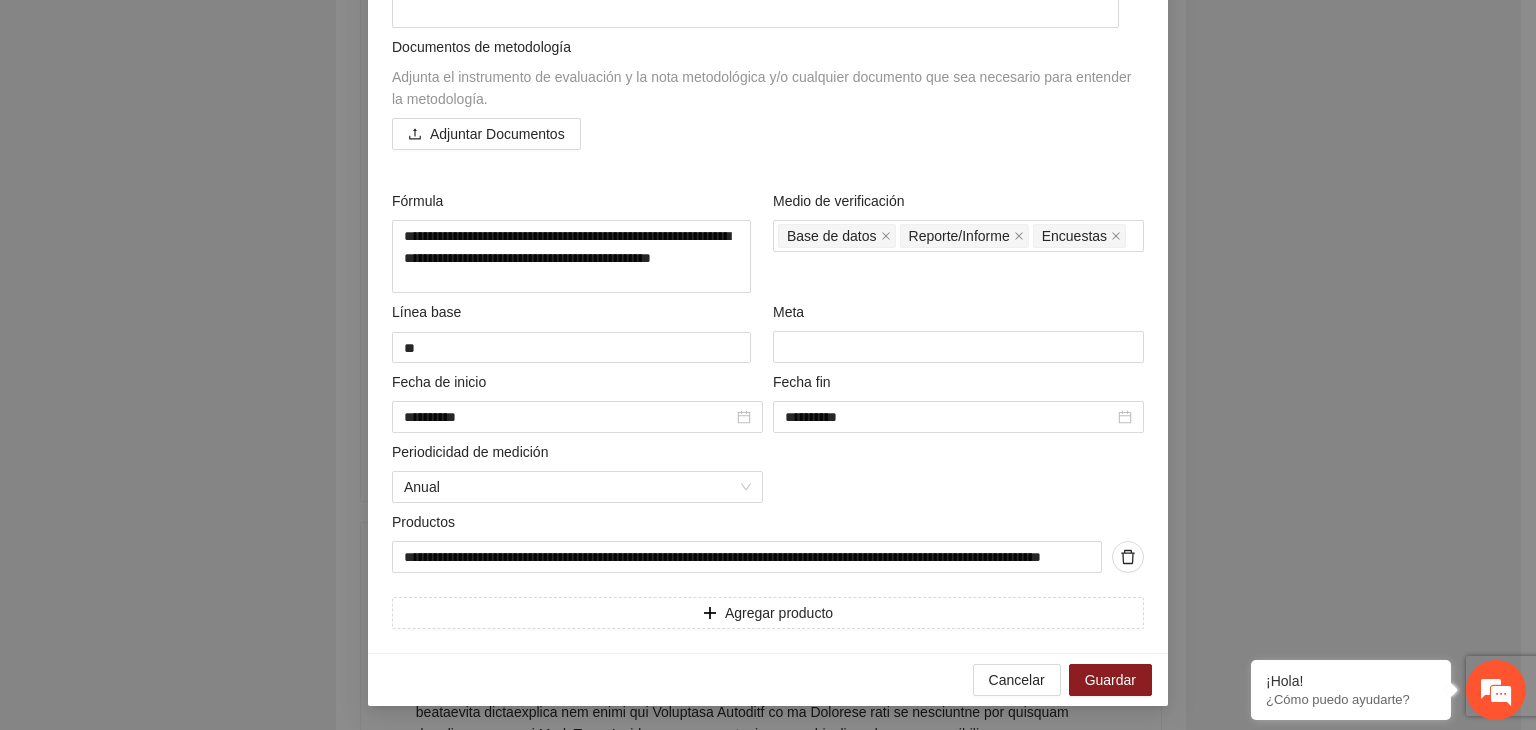 click on "**********" at bounding box center [768, 365] 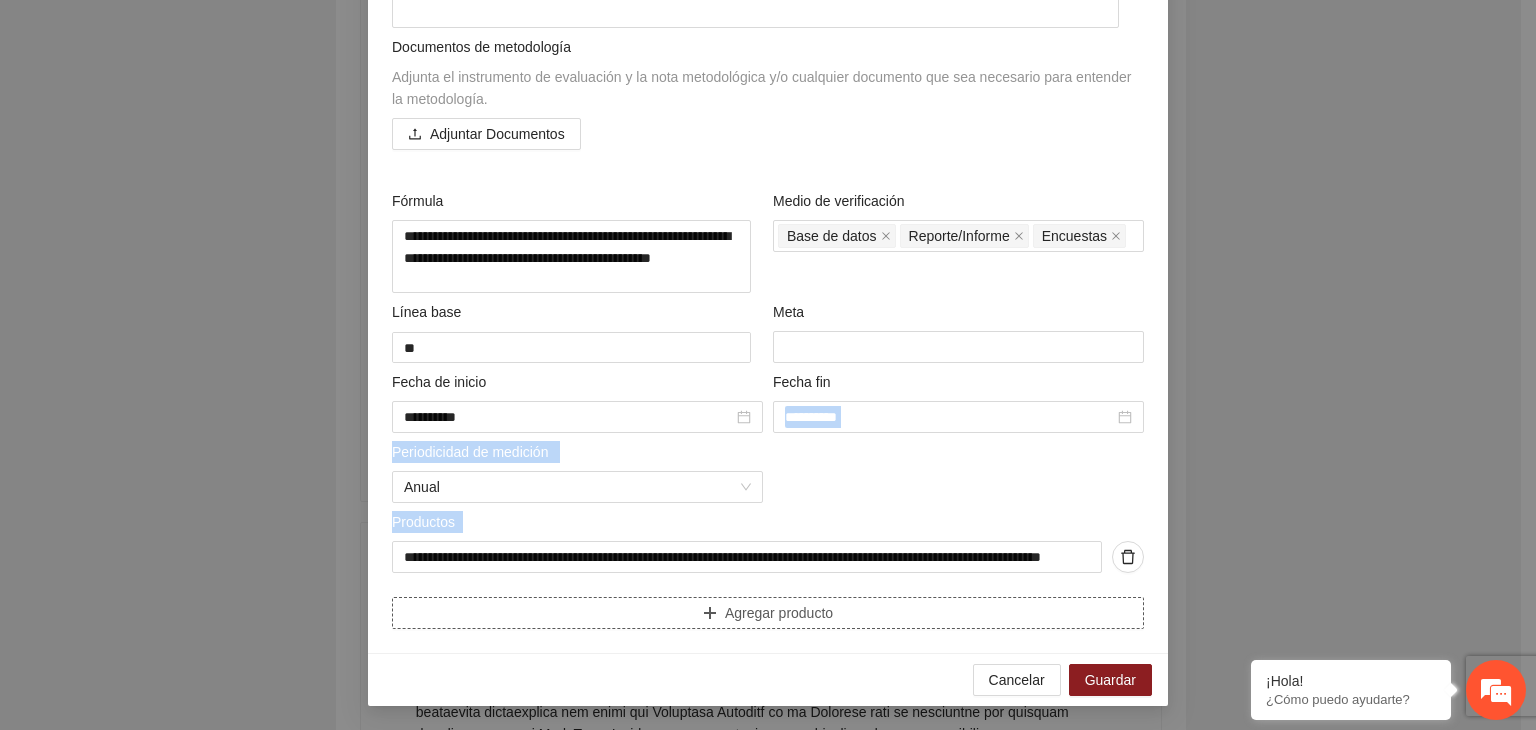 drag, startPoint x: 1351, startPoint y: 388, endPoint x: 455, endPoint y: 599, distance: 920.5091 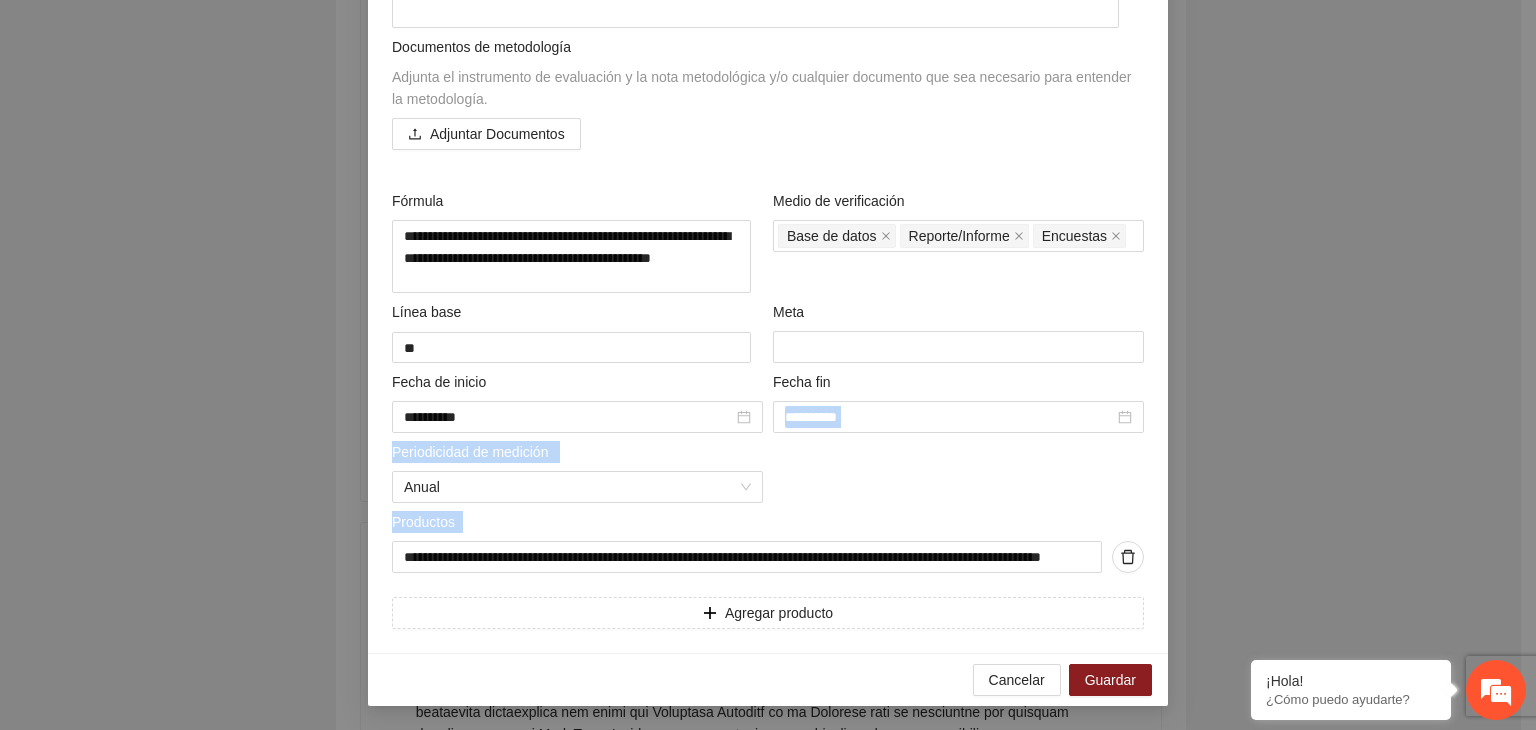 click on "**********" at bounding box center [768, 365] 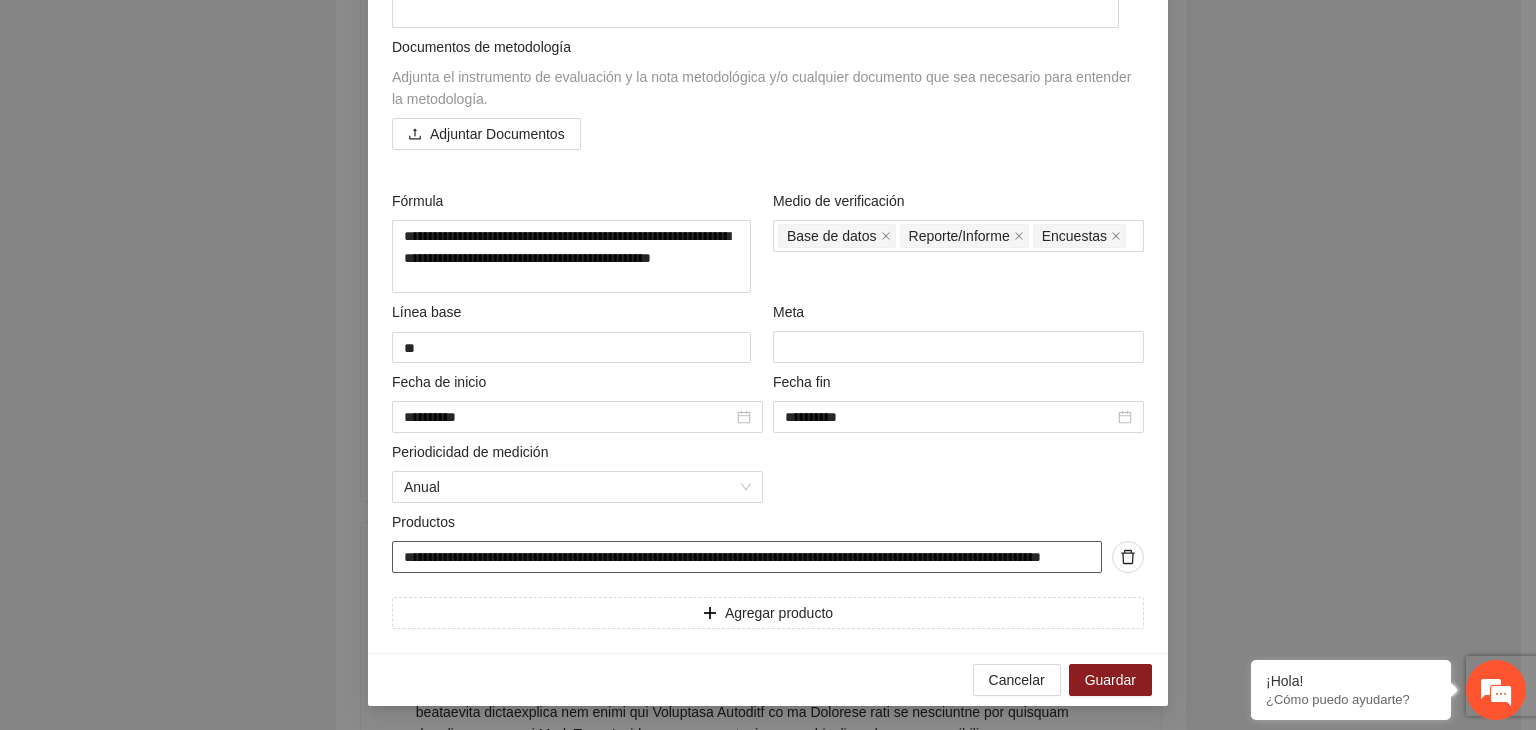 drag, startPoint x: 337, startPoint y: 543, endPoint x: 388, endPoint y: 557, distance: 52.886673 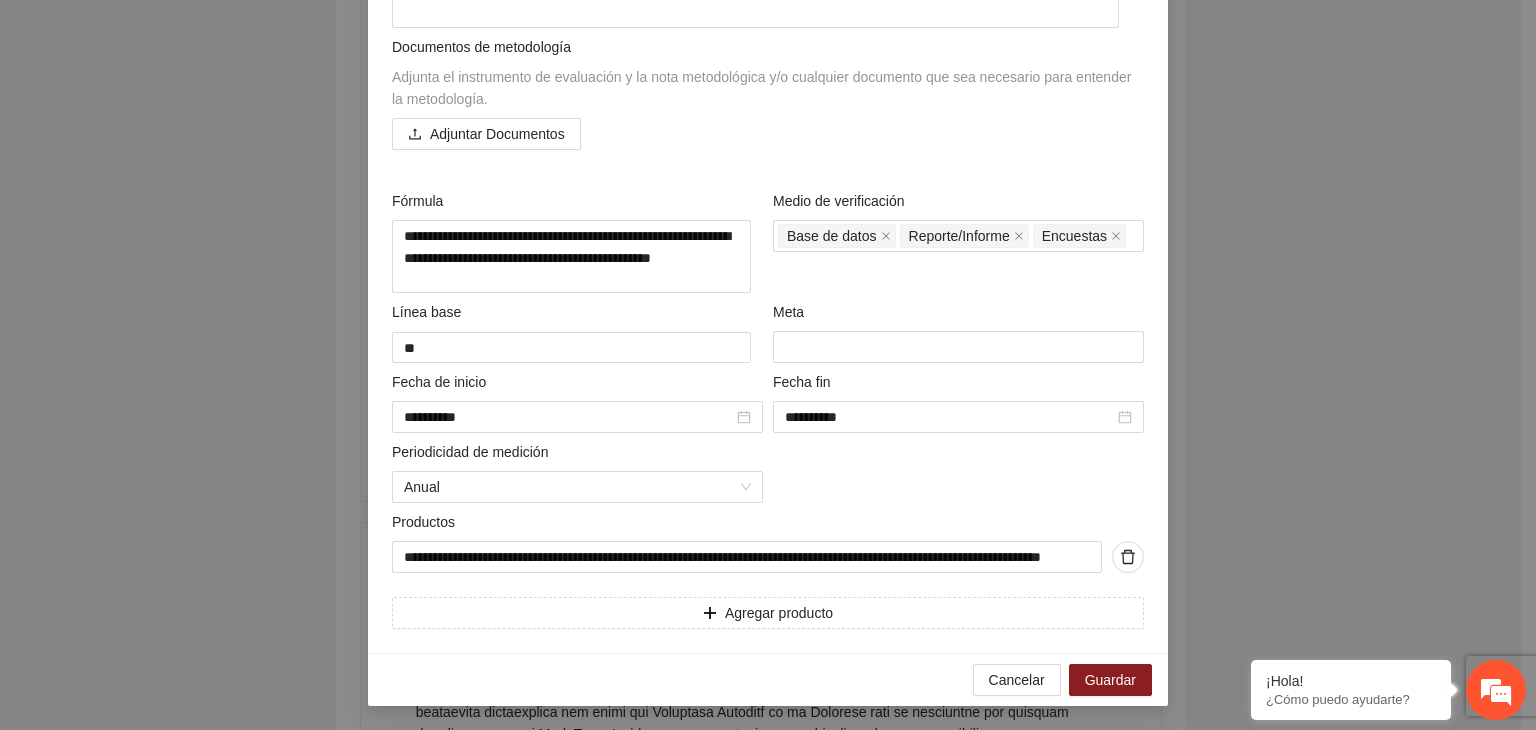 click on "**********" at bounding box center [768, 365] 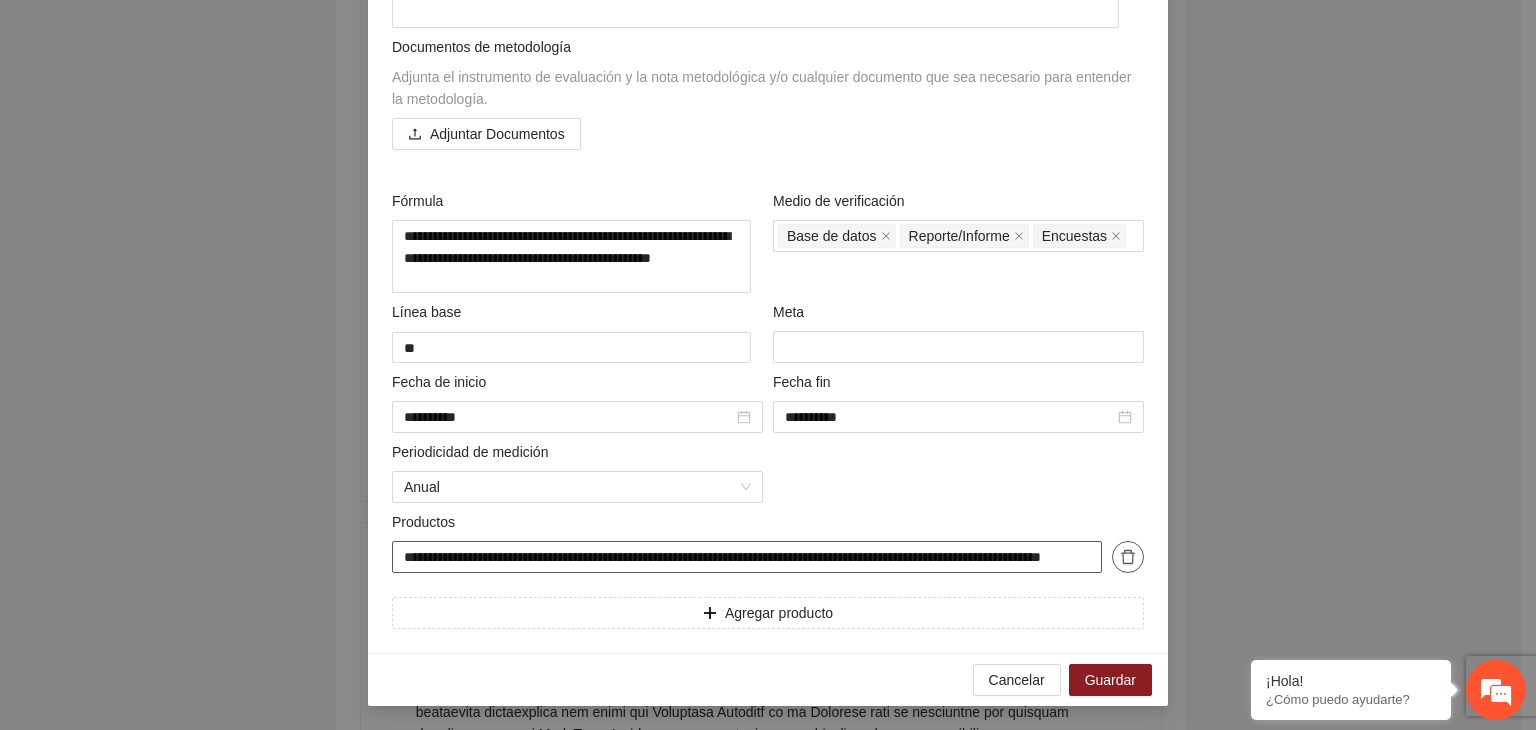 scroll, scrollTop: 0, scrollLeft: 109, axis: horizontal 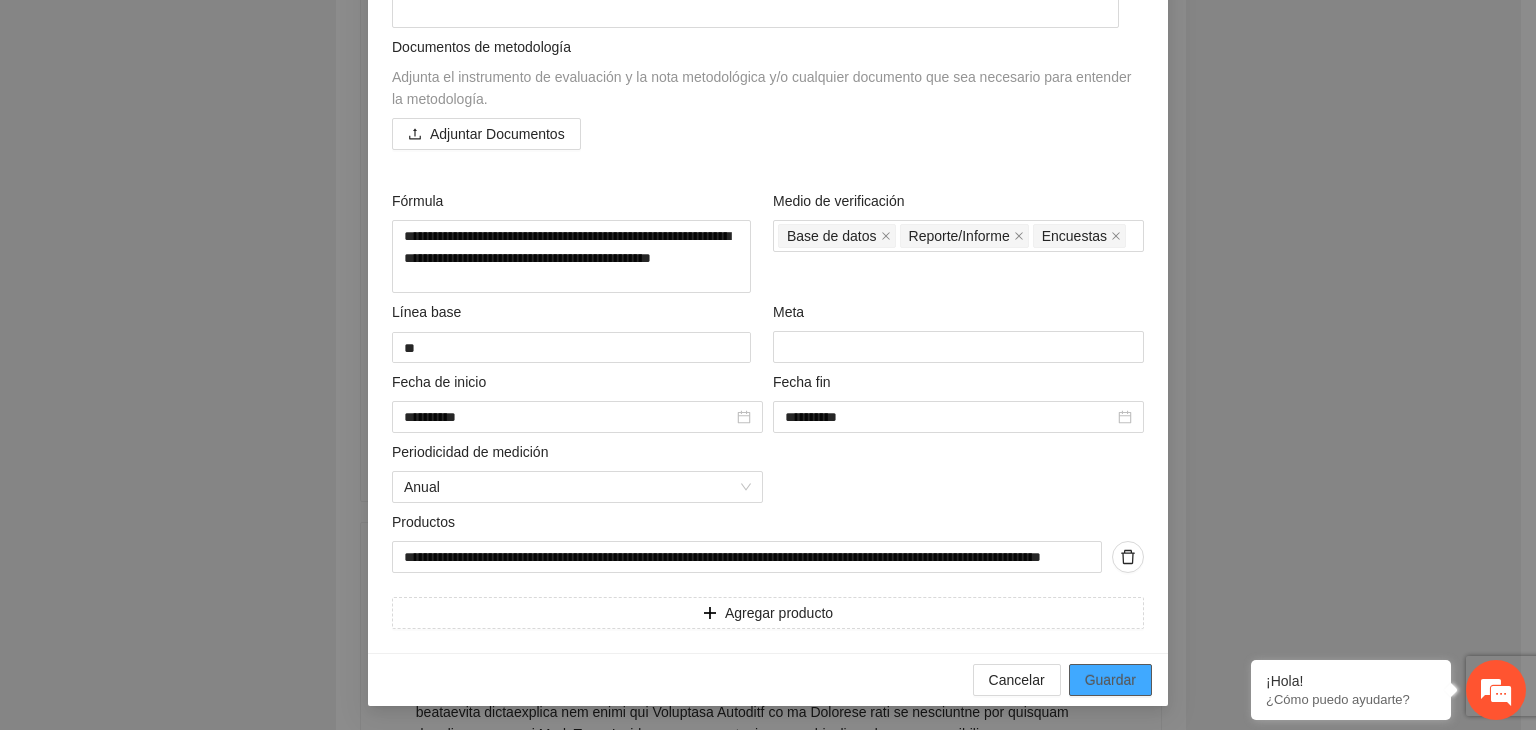 click on "Guardar" at bounding box center [1110, 680] 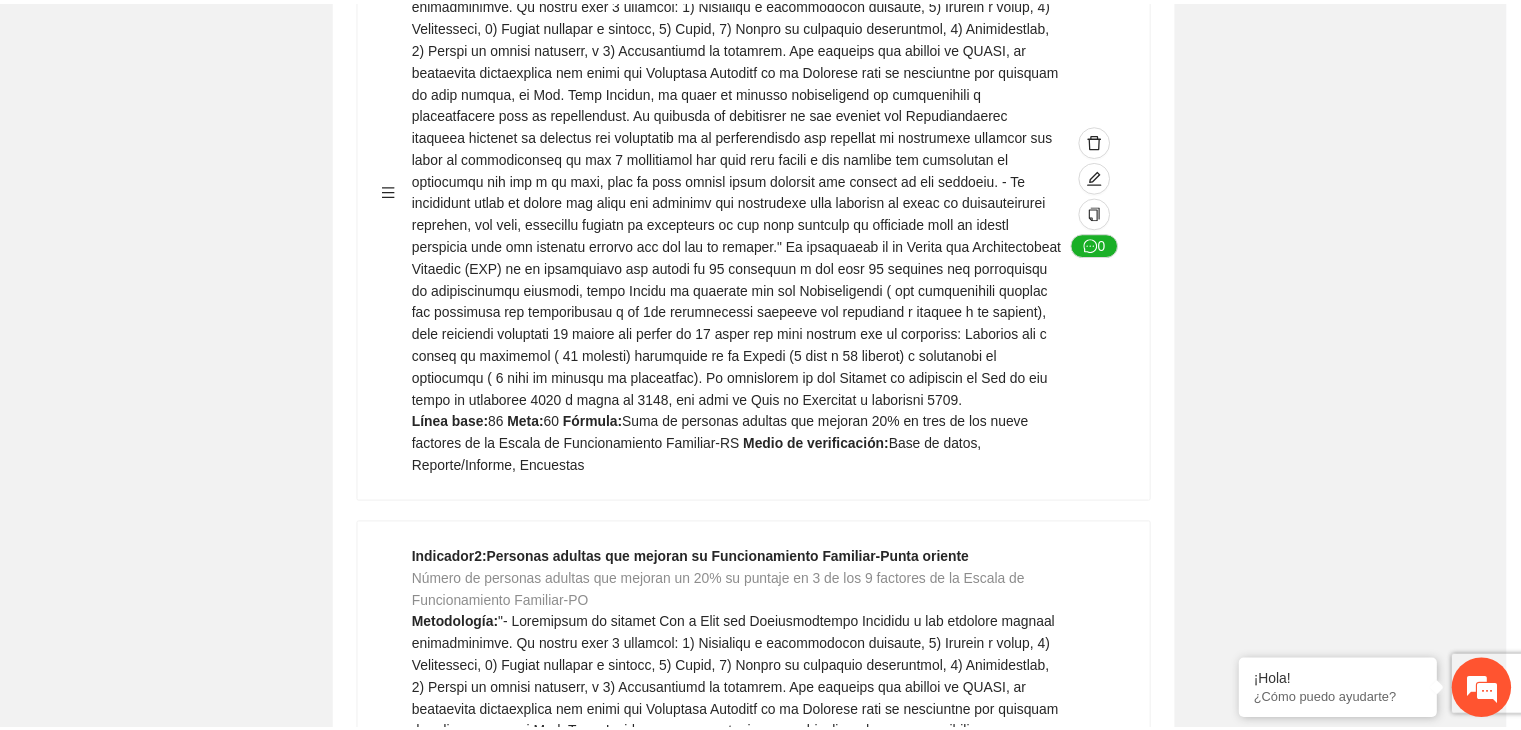 scroll, scrollTop: 156, scrollLeft: 0, axis: vertical 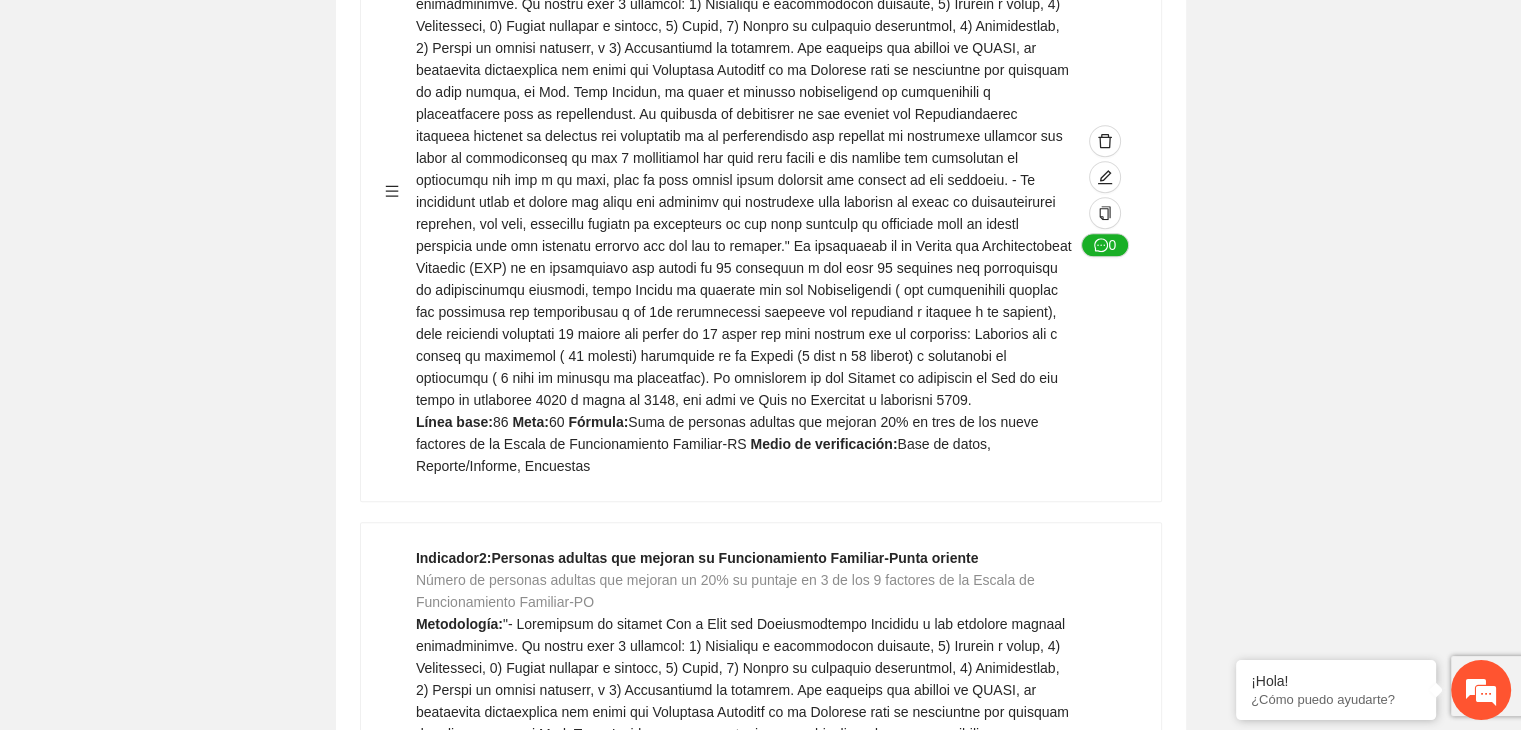 click on "Guardar Objetivo de desarrollo      Exportar Contribuir a la disminución de incidencia en violencia familiar en las zonas de [REGION], [REGION] y [REGION] del Municipio  de Chihuahua. Indicadores Indicador  1 :  Violencia familiar disminuyendo en un 5% en [REGION] Número de carpetas de investigación de Violencia familiar  disminuyendo en un 5% en [REGION] Metodología:  Se solicita información al Observatorio Ciudadano de FICOSEC sobre el número de carpetas de violencia familiar en las colonias de intervención Línea base:  29   Meta:  25   Fórmula:  Suma de carpetas de investigación de violencia familiar disminuyendo  en un 5% en [REGION]   Medio de verificación:  Reporte/Informe 0 Indicador  2 :  Violencia familiar disminuyendo en un 5% en [REGION] Número de carpetas de investigación de Violencia familiar  disminuyendo en un 5% en [REGION] Metodología:  Línea base:  63   Meta:  56   Fórmula:    Medio de verificación:  Reporte/Informe 0 3 :" at bounding box center [760, 2559] 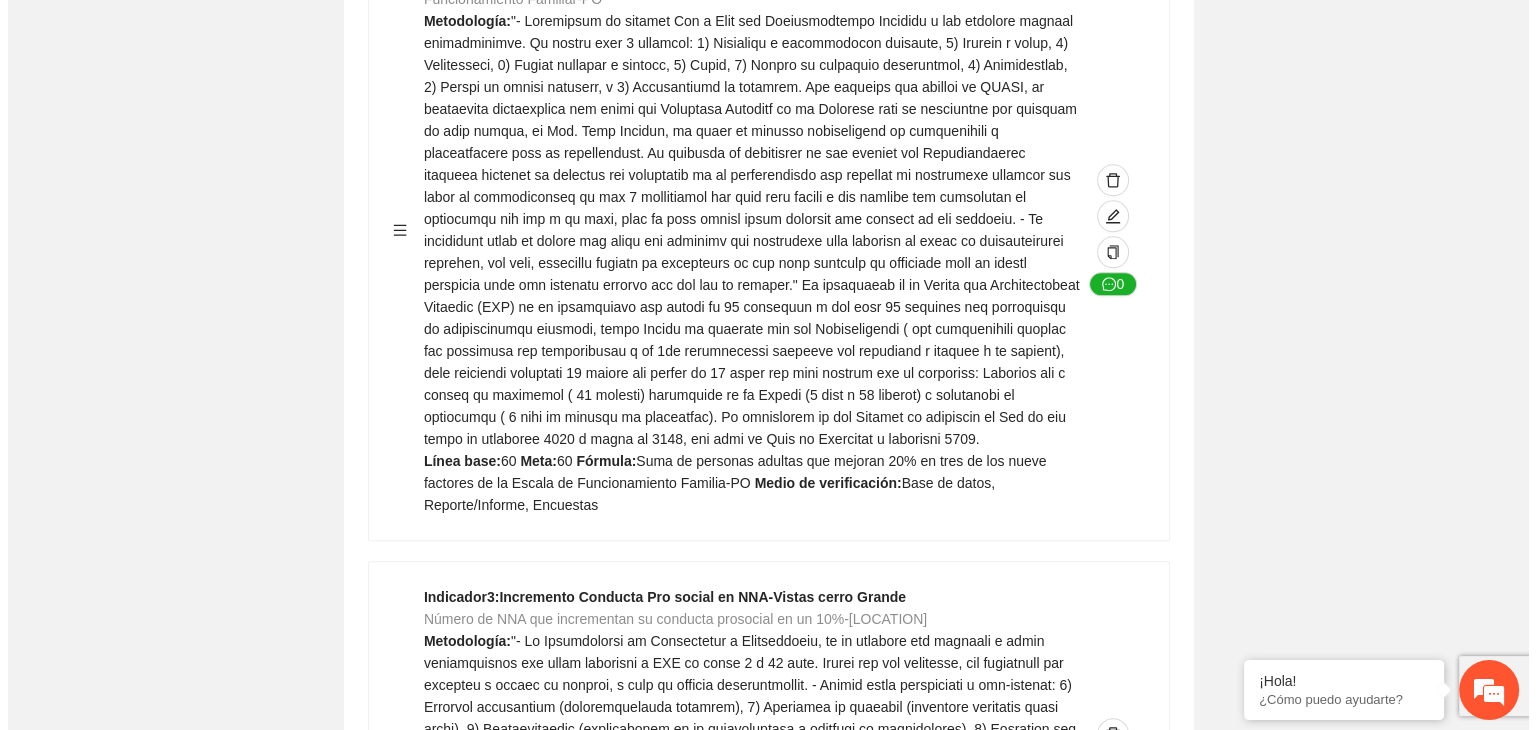 scroll, scrollTop: 2163, scrollLeft: 0, axis: vertical 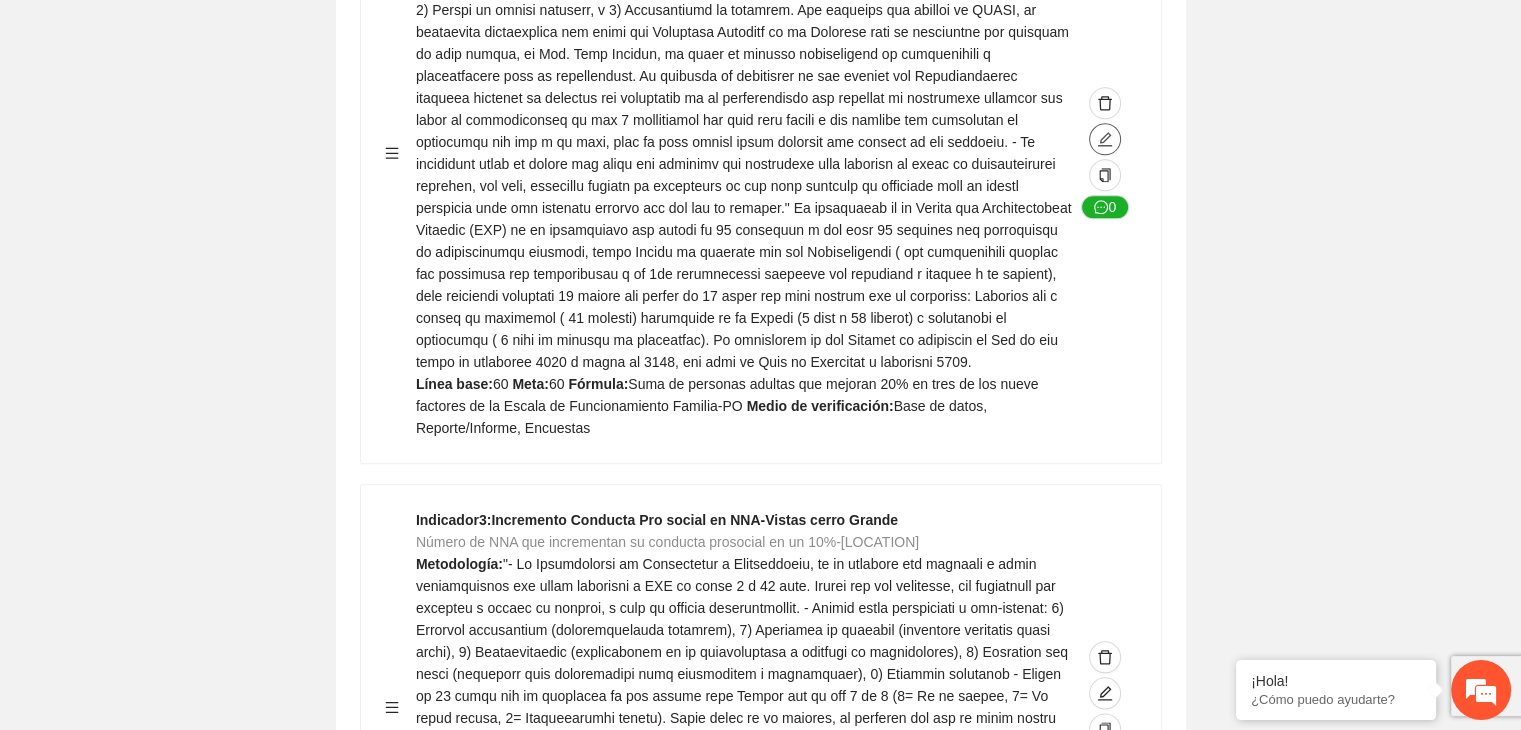 click 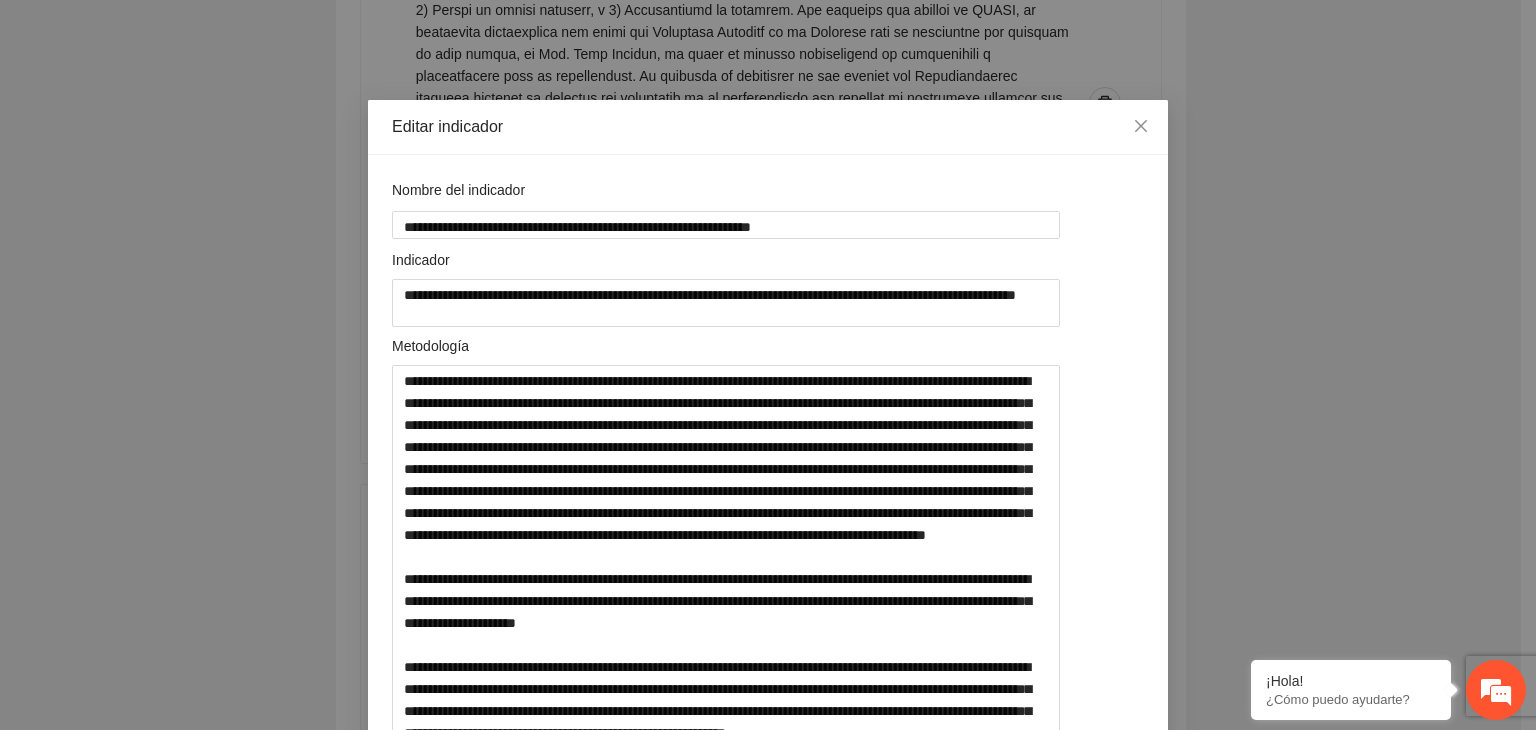 click on "**********" at bounding box center (768, 365) 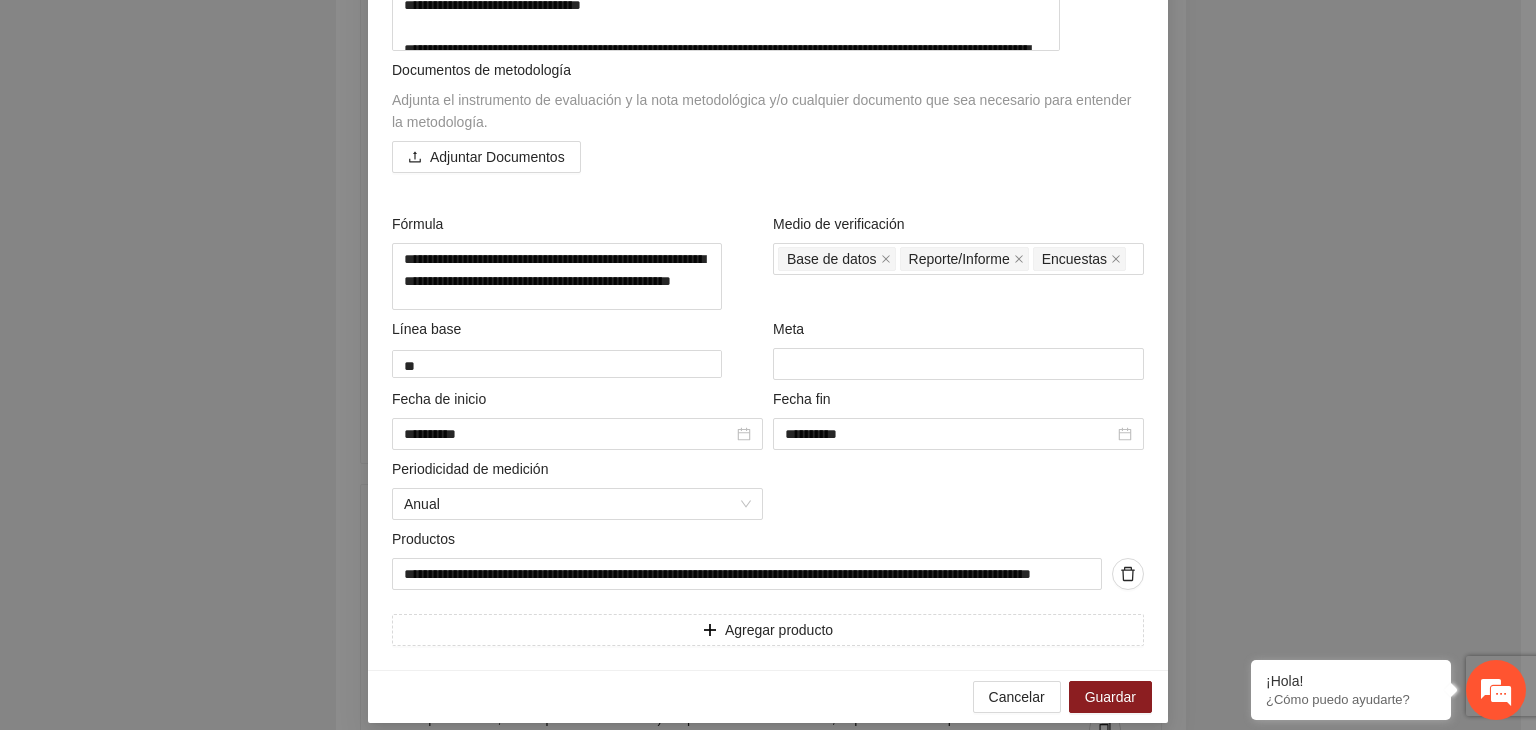 scroll, scrollTop: 800, scrollLeft: 0, axis: vertical 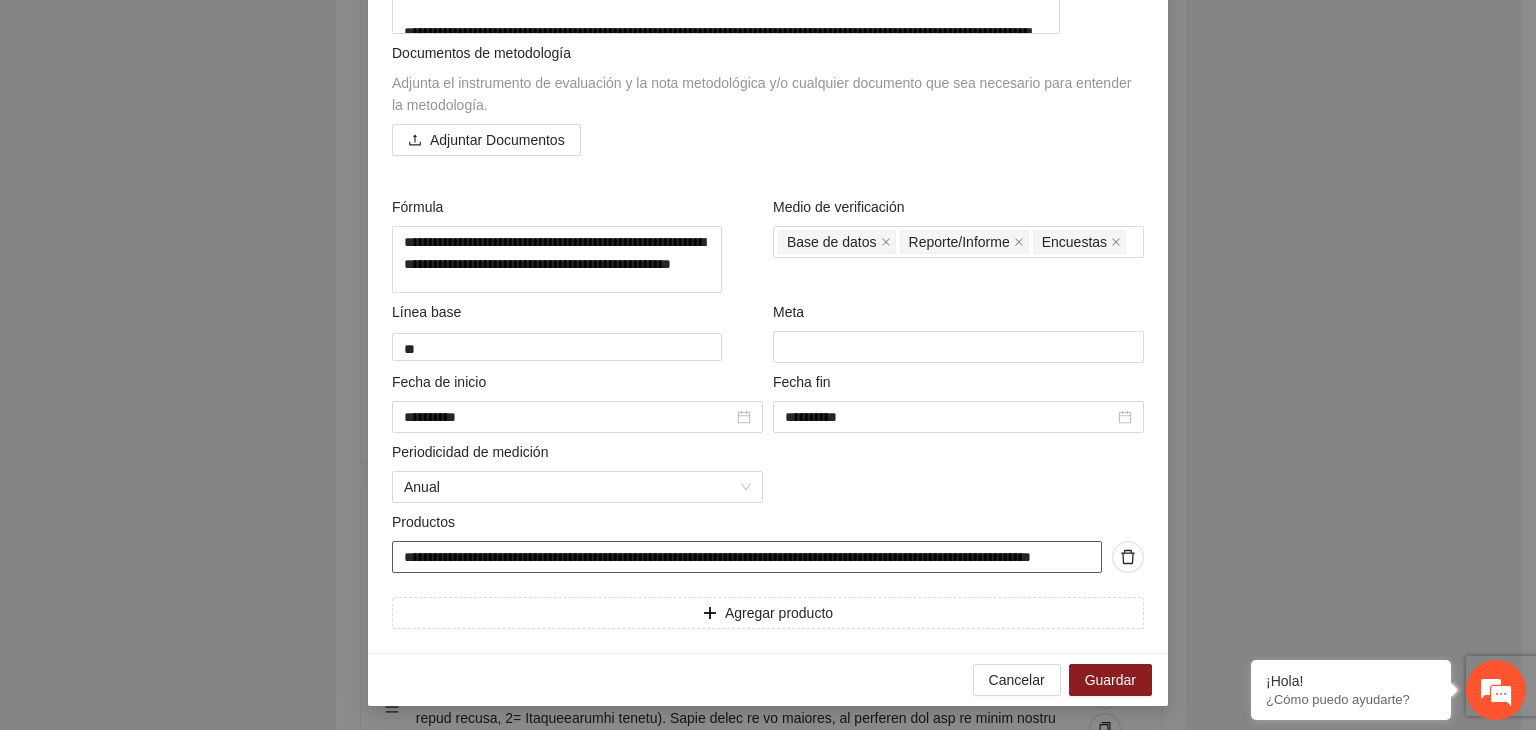 drag, startPoint x: 387, startPoint y: 621, endPoint x: 1383, endPoint y: 612, distance: 996.04065 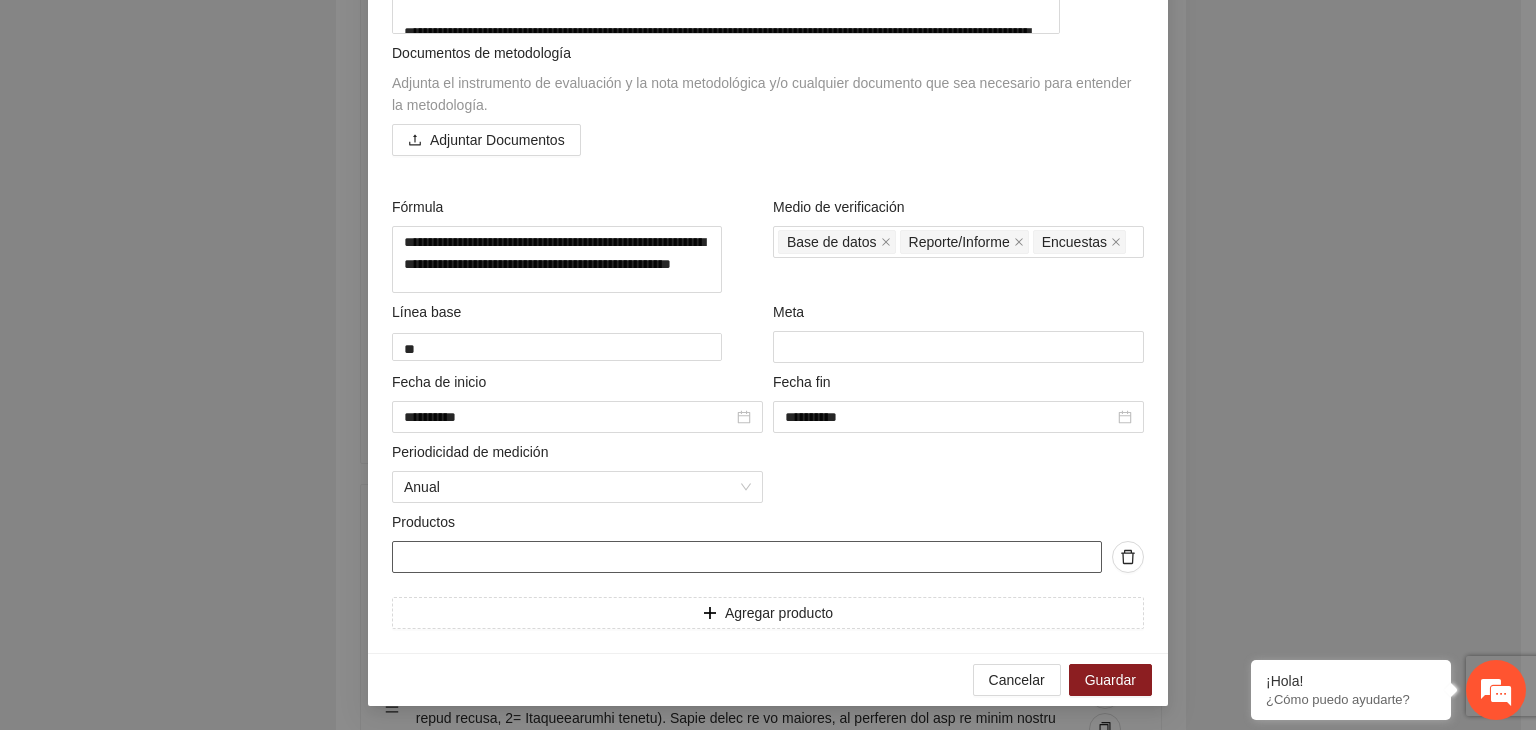 scroll, scrollTop: 0, scrollLeft: 0, axis: both 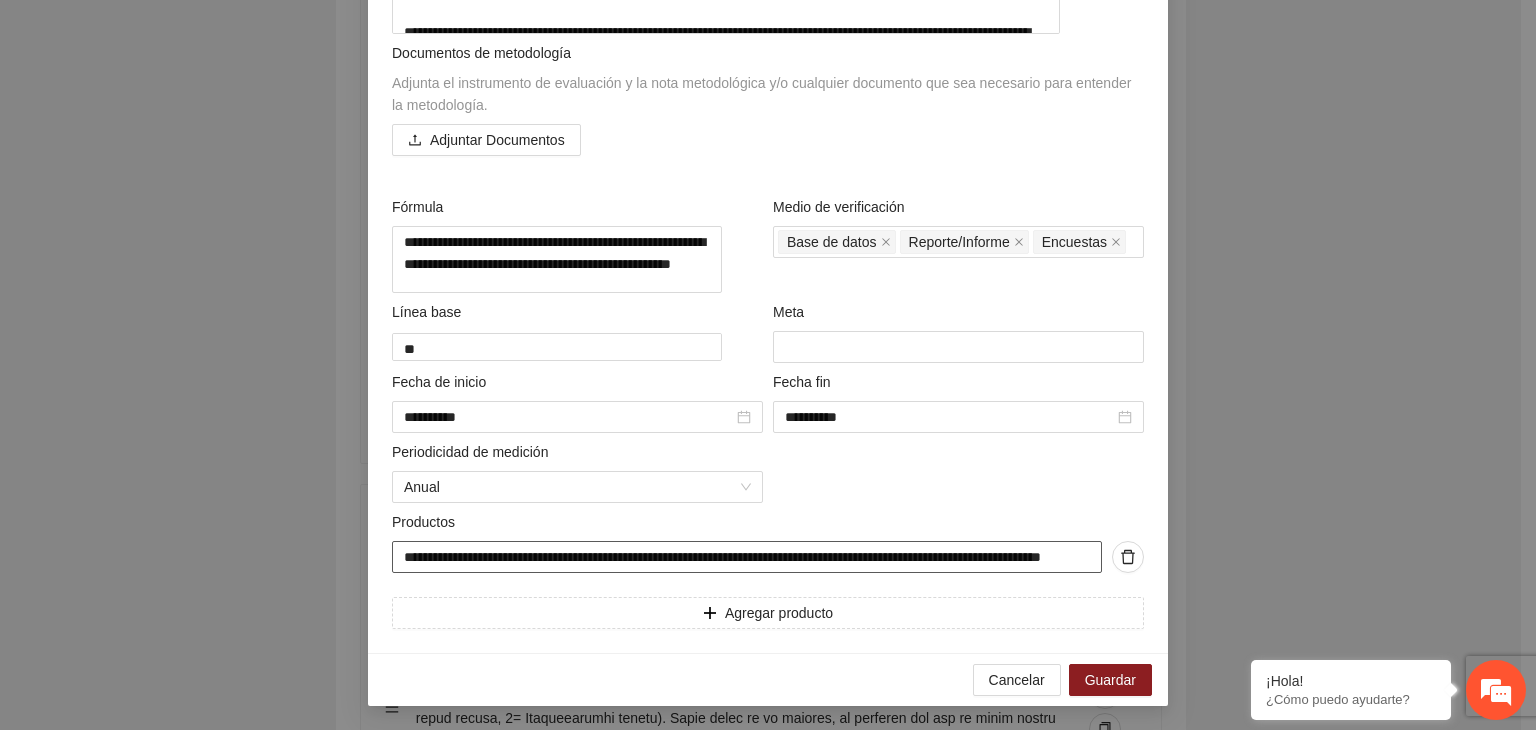 click on "**********" at bounding box center (747, 557) 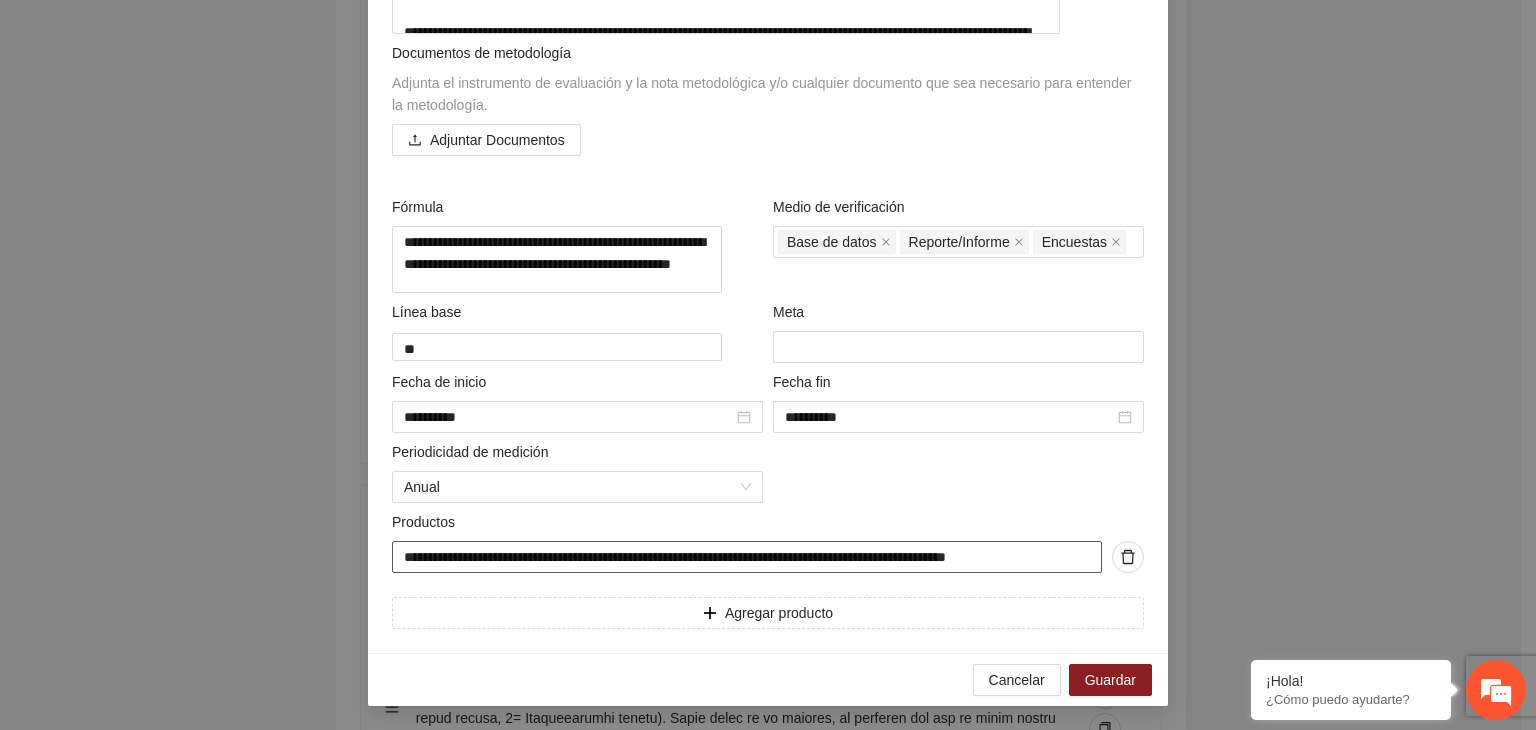 scroll, scrollTop: 0, scrollLeft: 0, axis: both 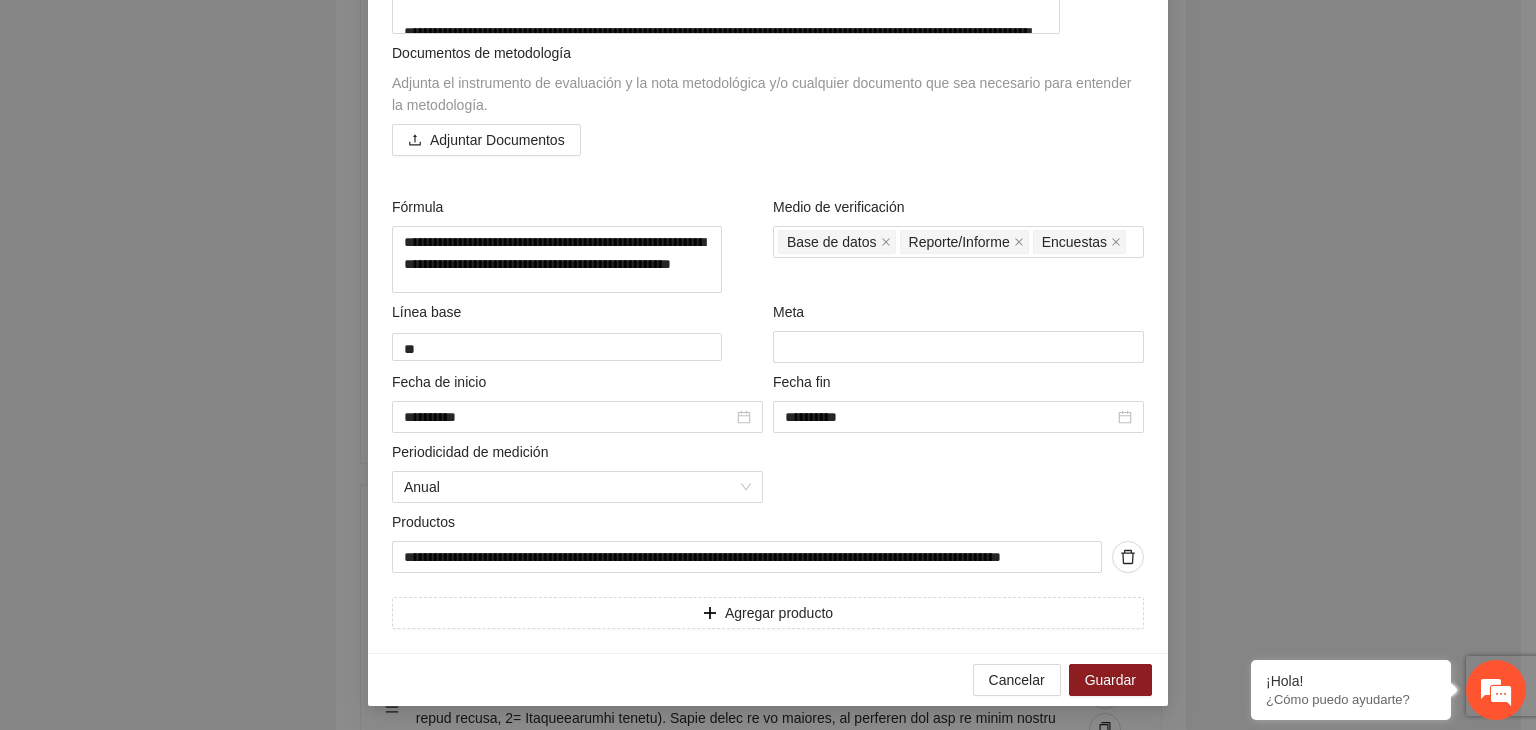 click on "**********" at bounding box center [768, 365] 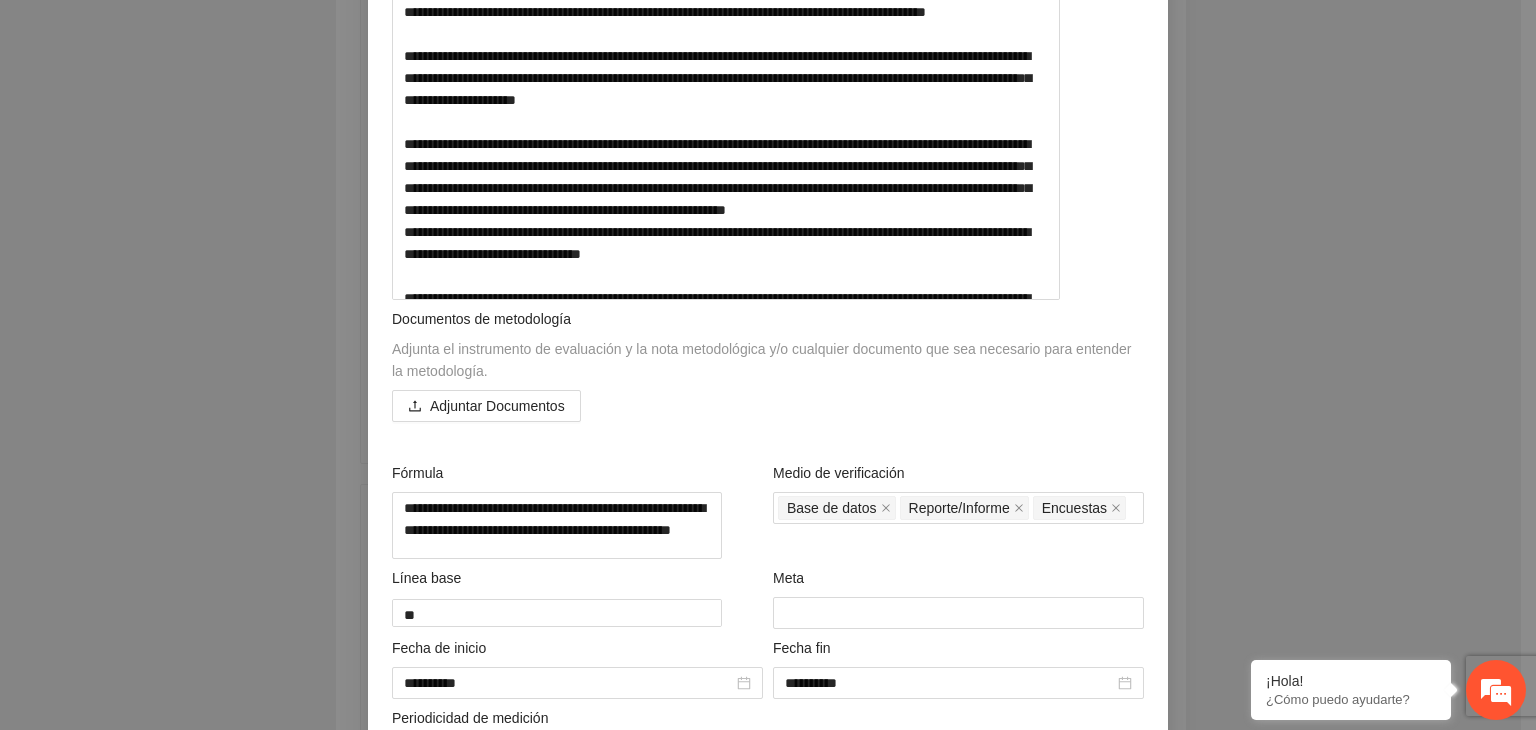 scroll, scrollTop: 240, scrollLeft: 0, axis: vertical 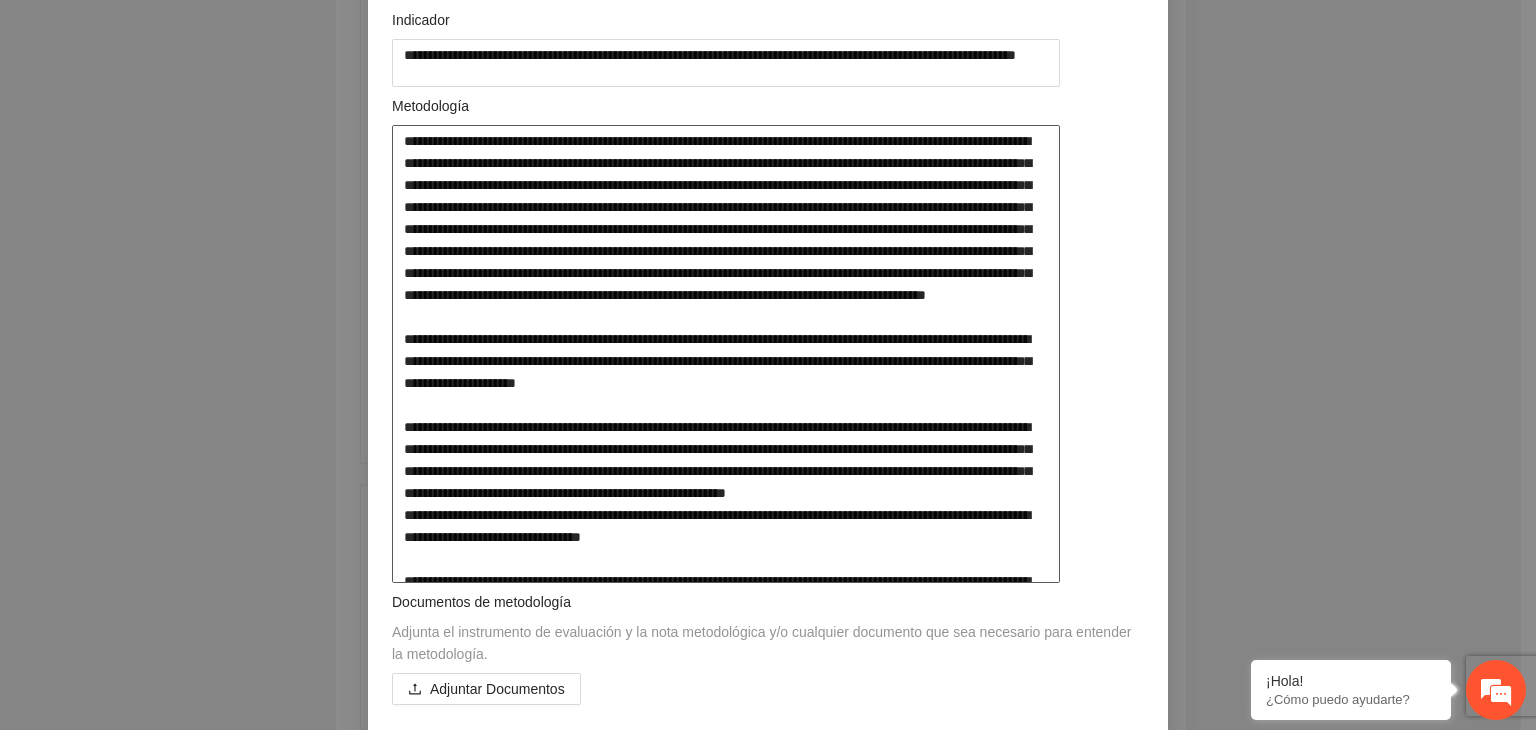 click at bounding box center [726, 354] 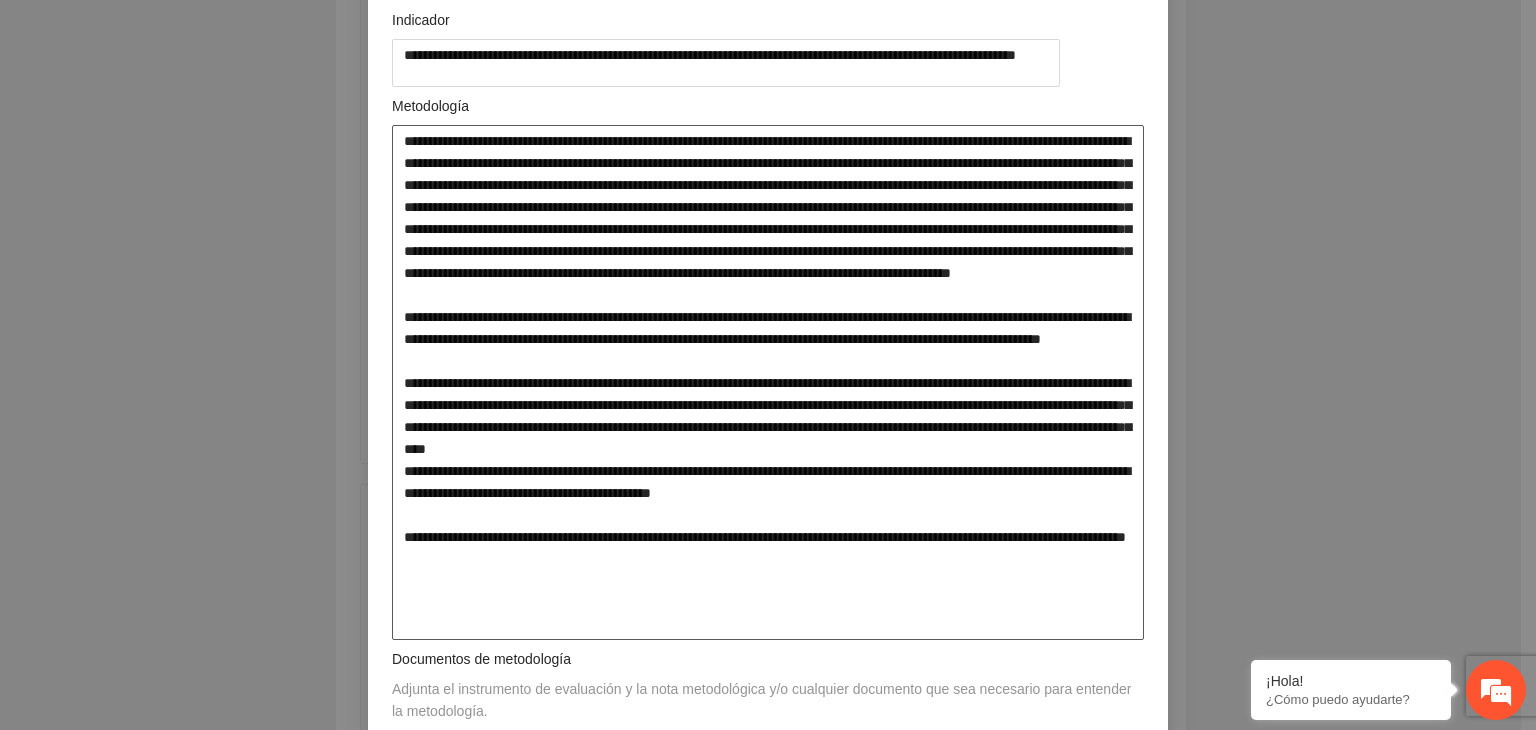 click at bounding box center [768, 383] 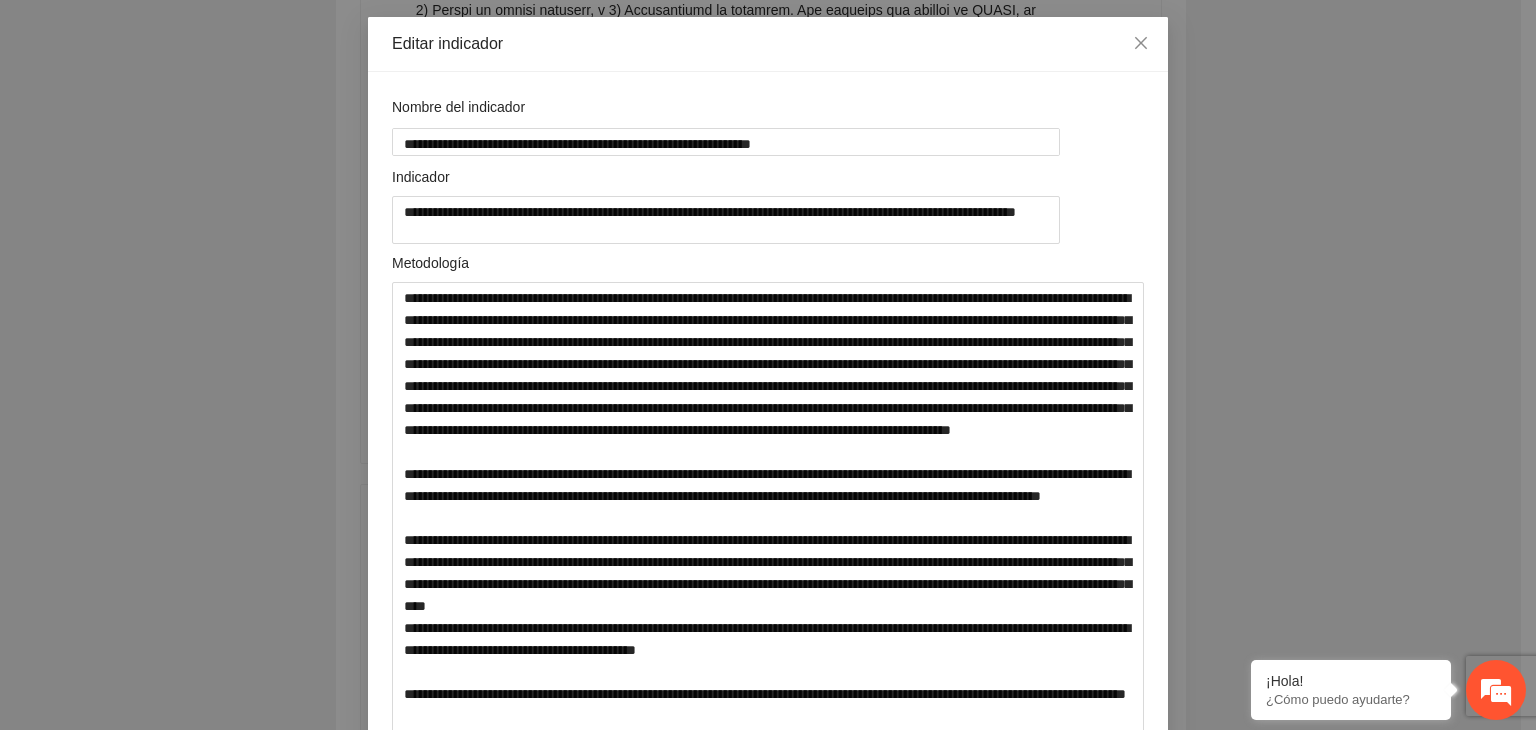 scroll, scrollTop: 92, scrollLeft: 0, axis: vertical 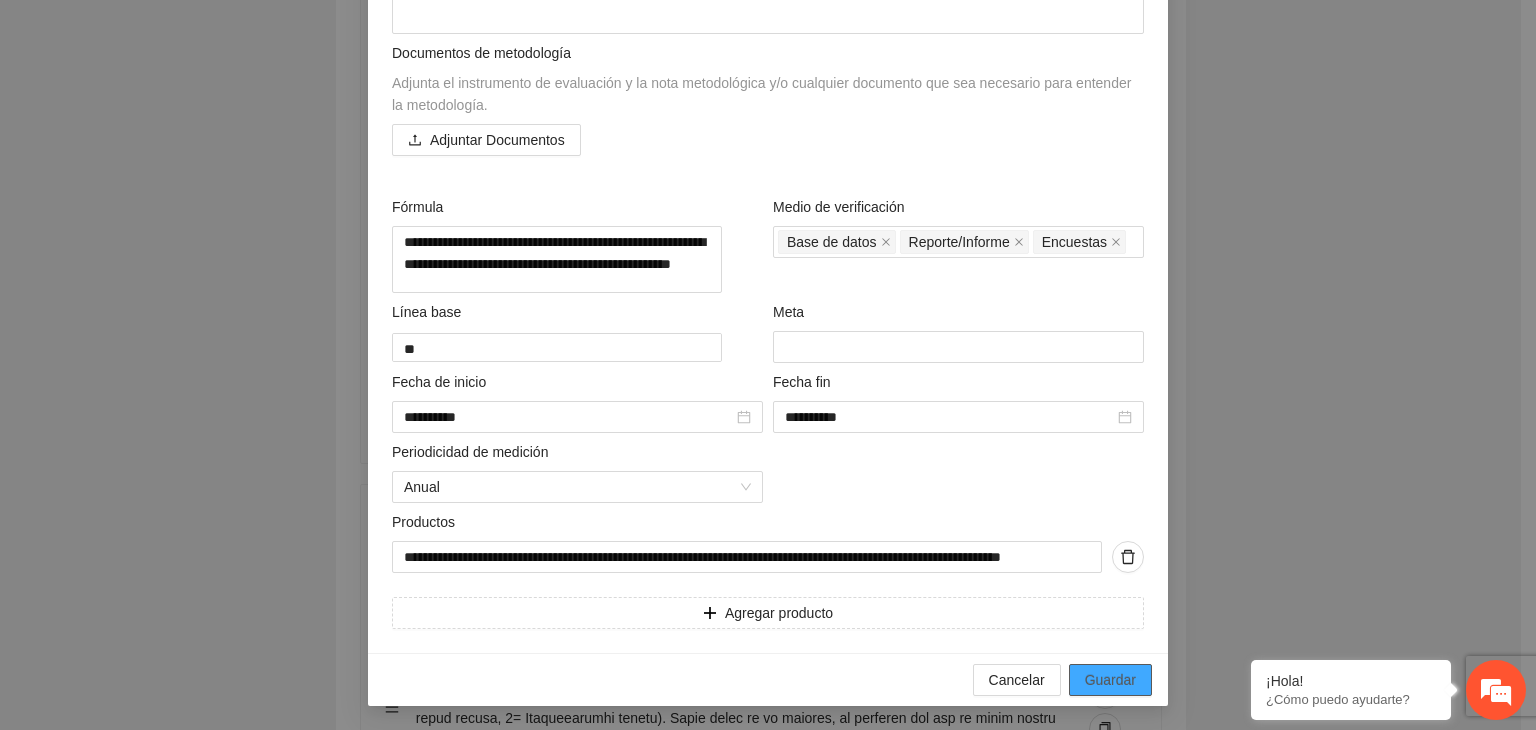 click on "Guardar" at bounding box center (1110, 680) 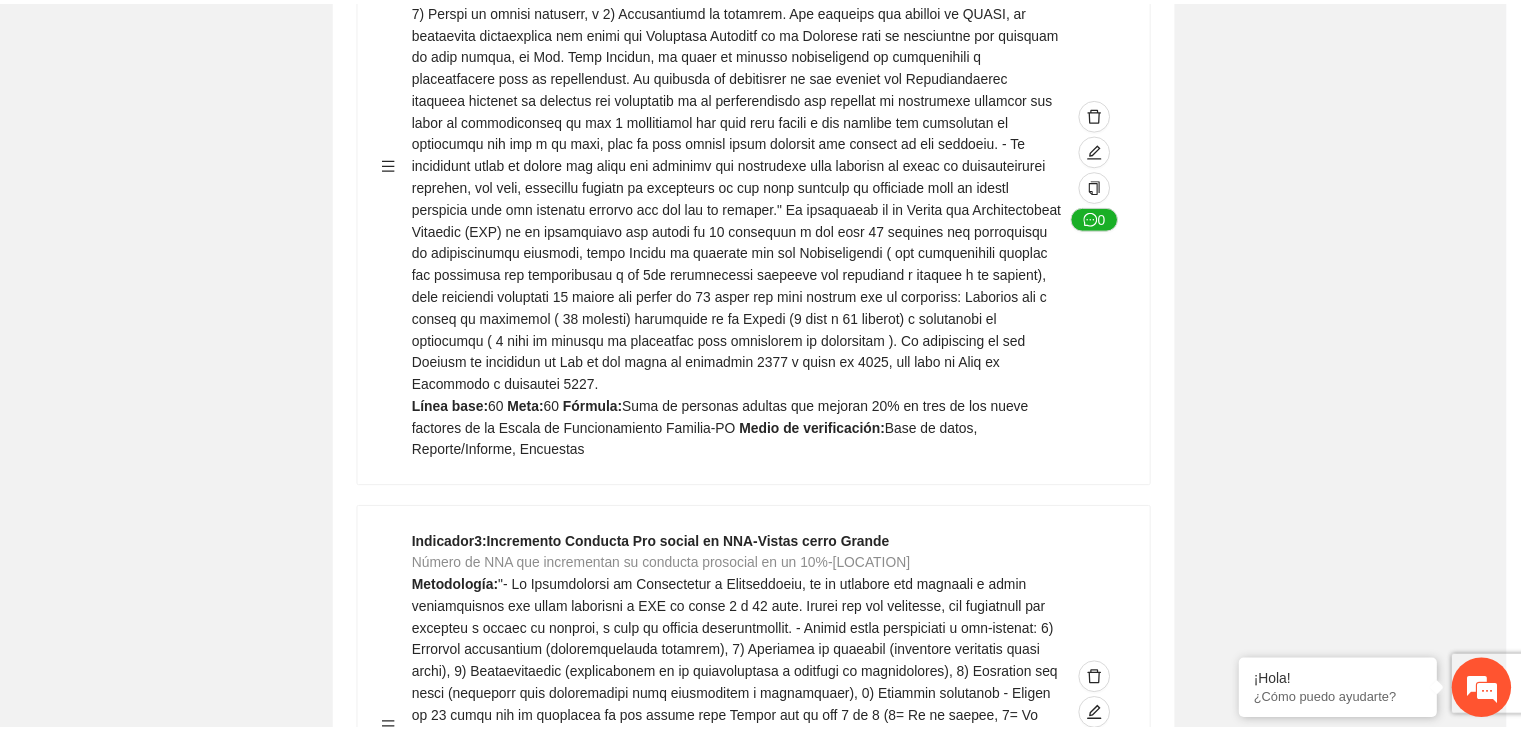 scroll, scrollTop: 156, scrollLeft: 0, axis: vertical 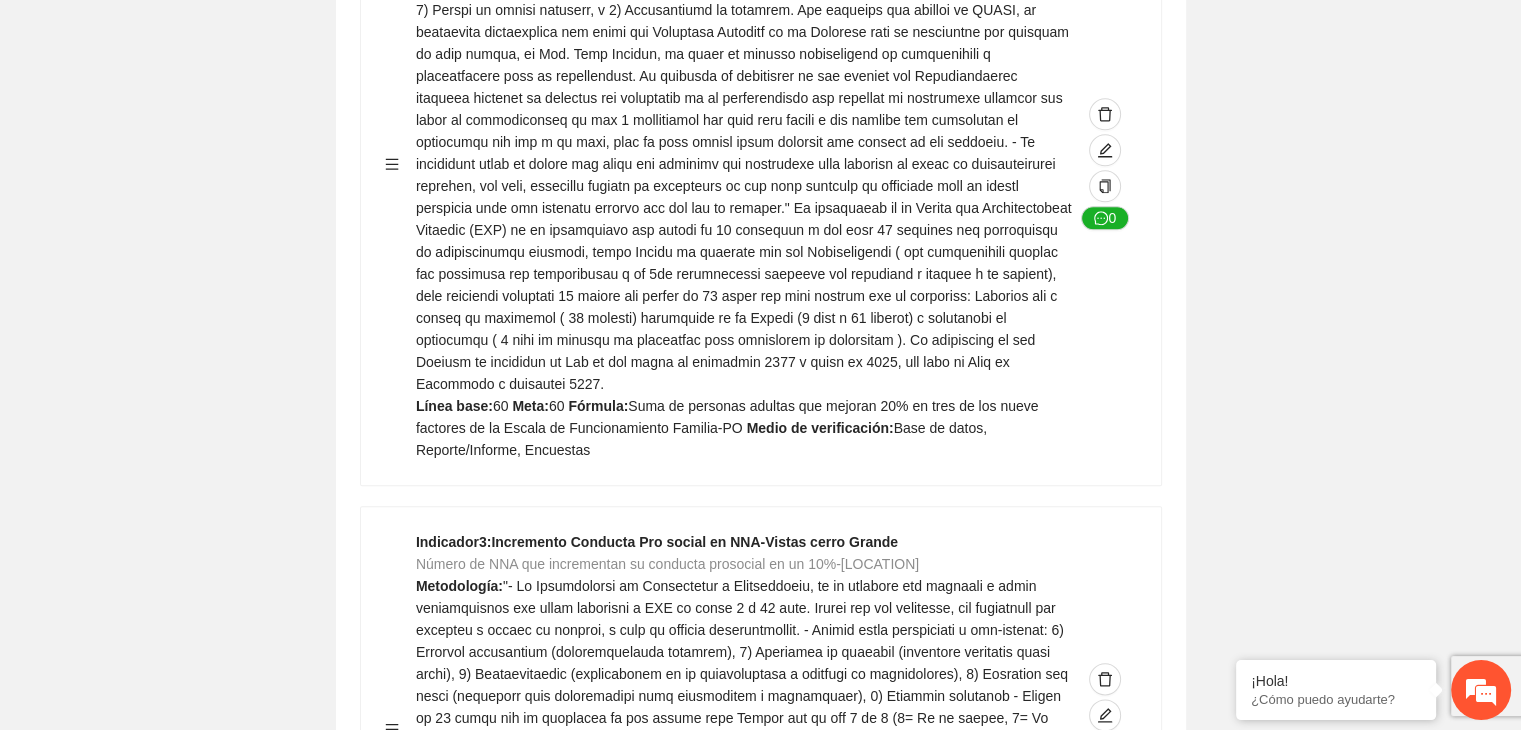 click on "Guardar Objetivo de desarrollo      Exportar Contribuir a la disminución de incidencia en violencia familiar en las zonas de [REGION], [REGION] y [REGION] del Municipio  de Chihuahua. Indicadores Indicador  1 :  Violencia familiar disminuyendo en un 5% en [REGION] Número de carpetas de investigación de Violencia familiar  disminuyendo en un 5% en [REGION] Metodología:  Se solicita información al Observatorio Ciudadano de FICOSEC sobre el número de carpetas de violencia familiar en las colonias de intervención Línea base:  29   Meta:  25   Fórmula:  Suma de carpetas de investigación de violencia familiar disminuyendo  en un 5% en [REGION]   Medio de verificación:  Reporte/Informe 0 Indicador  2 :  Violencia familiar disminuyendo en un 5% en [REGION] Número de carpetas de investigación de Violencia familiar  disminuyendo en un 5% en [REGION] Metodología:  Línea base:  63   Meta:  56   Fórmula:    Medio de verificación:  Reporte/Informe 0 3 :" at bounding box center (760, 1890) 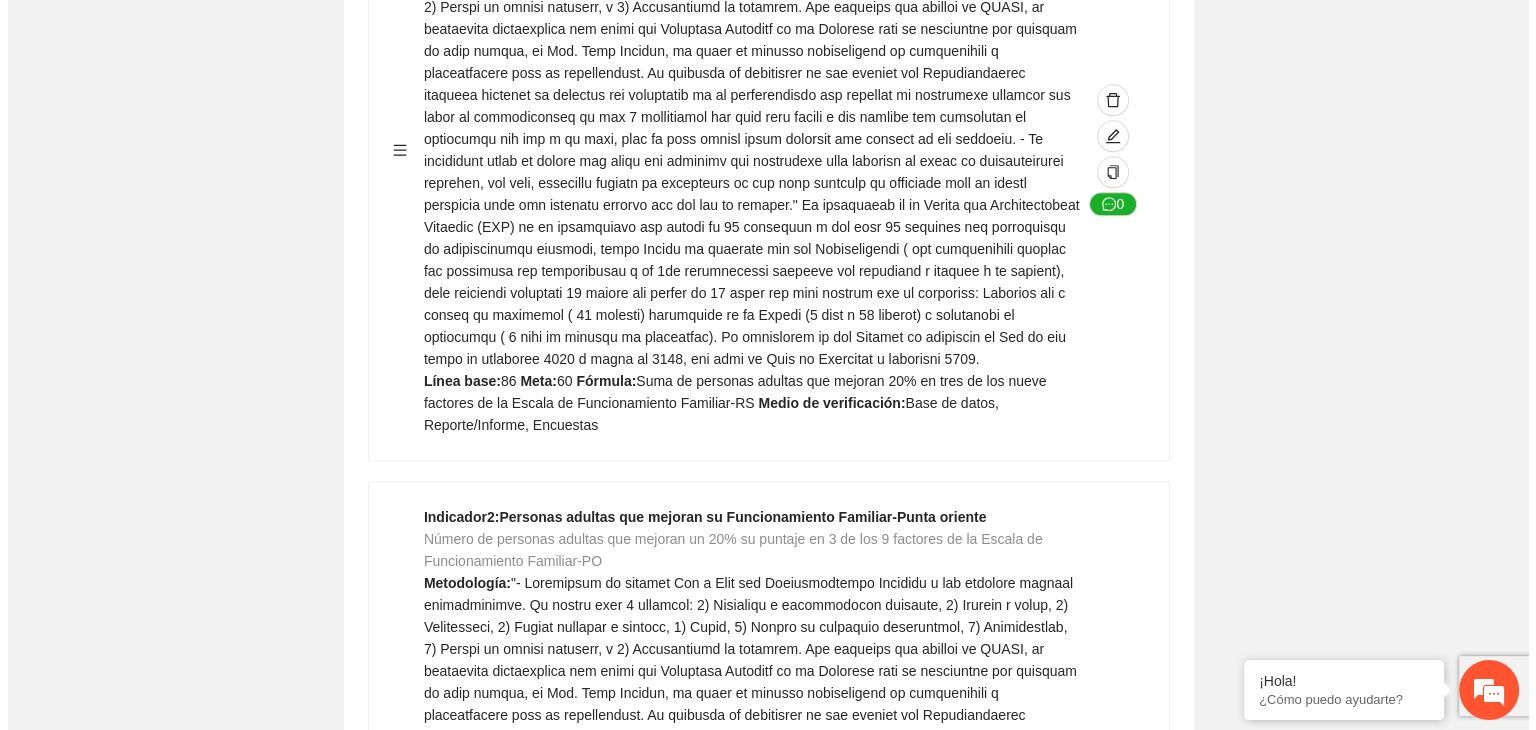 scroll, scrollTop: 1523, scrollLeft: 0, axis: vertical 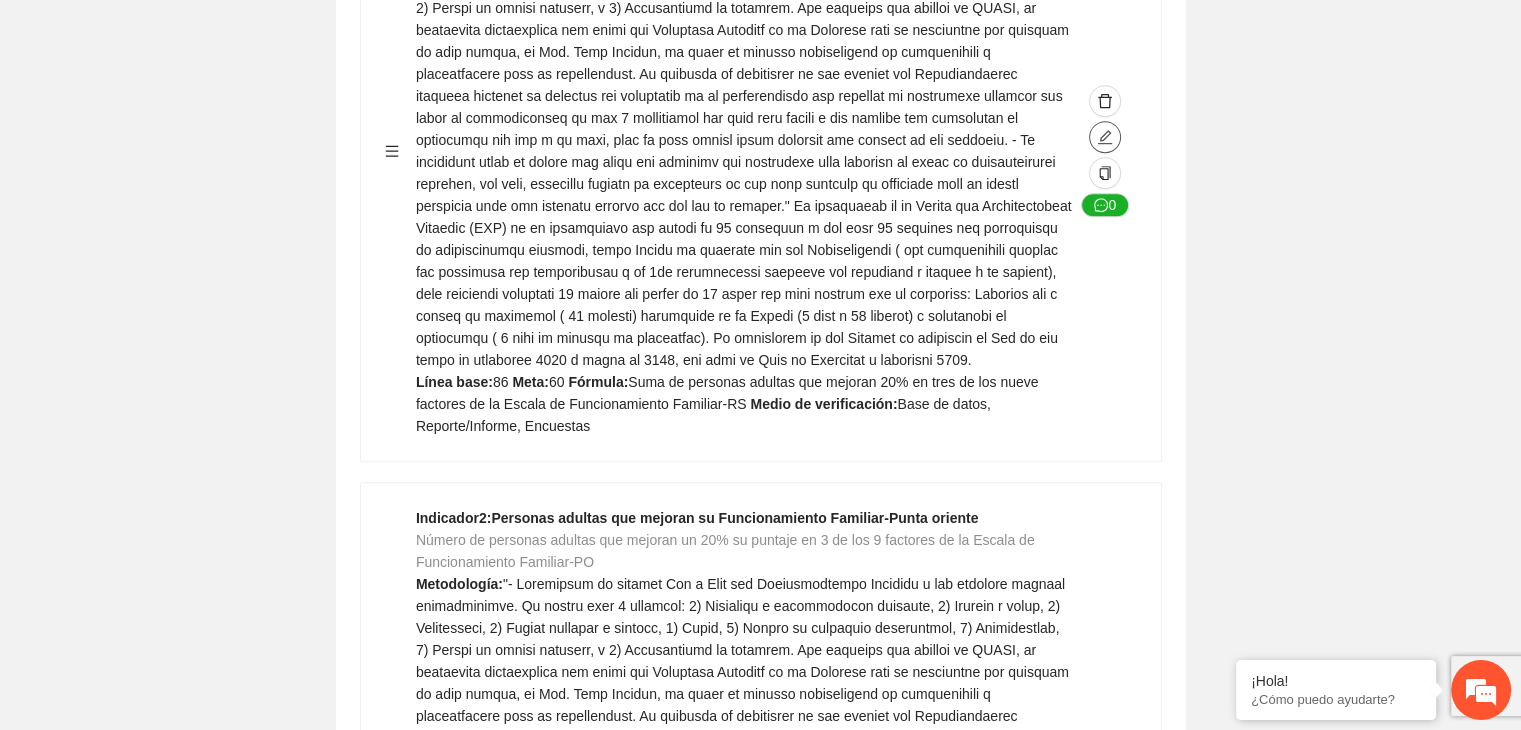 click at bounding box center [1105, -1012] 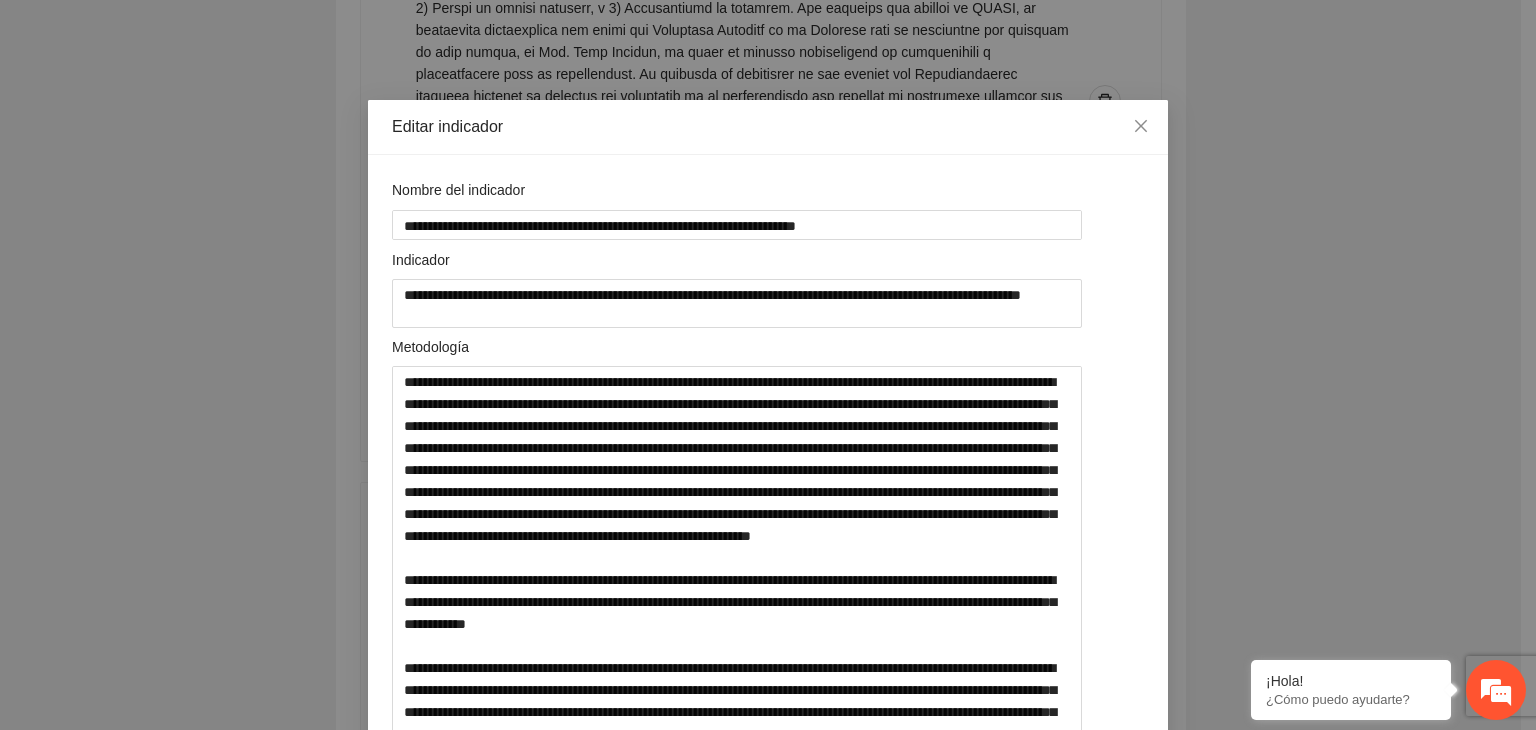 click on "**********" at bounding box center [768, 365] 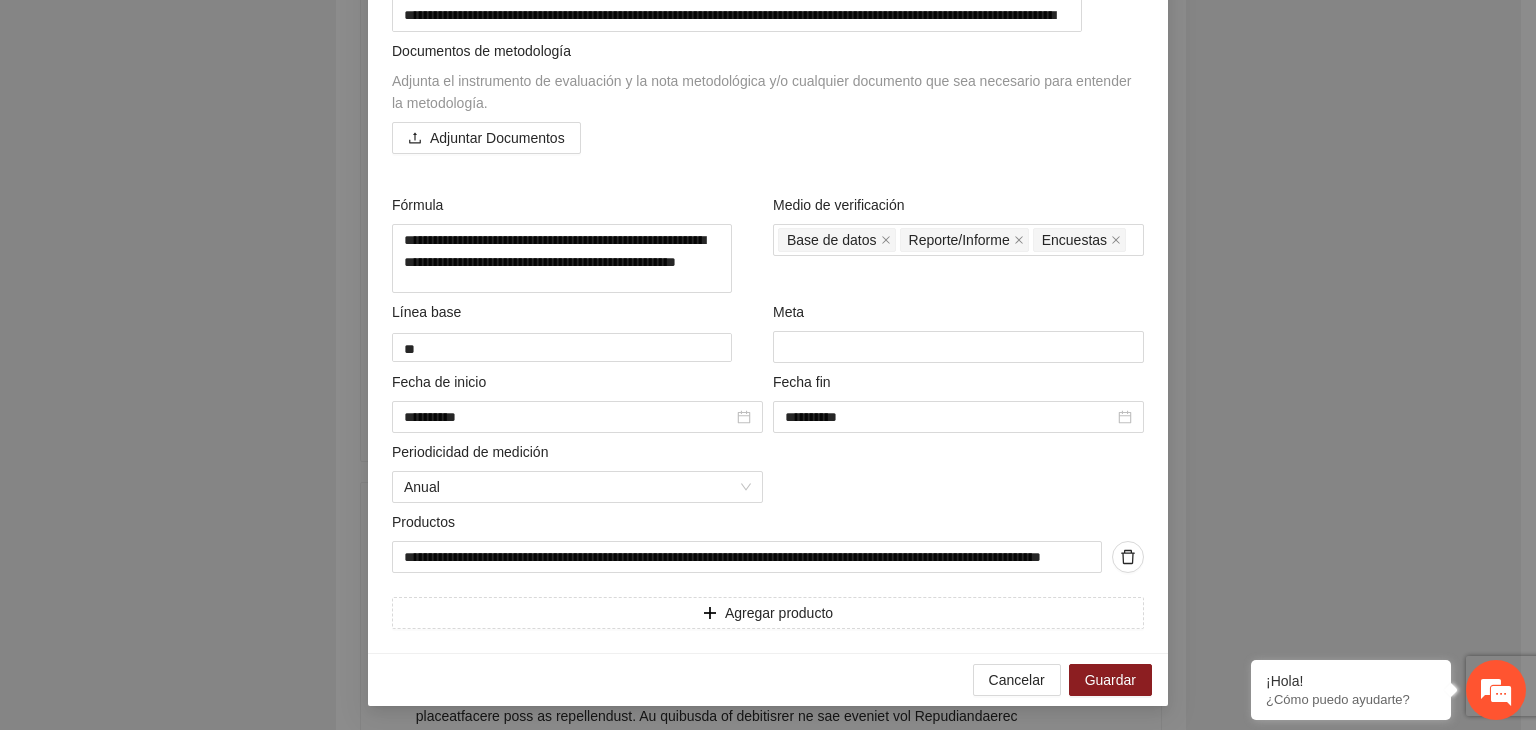 scroll, scrollTop: 860, scrollLeft: 0, axis: vertical 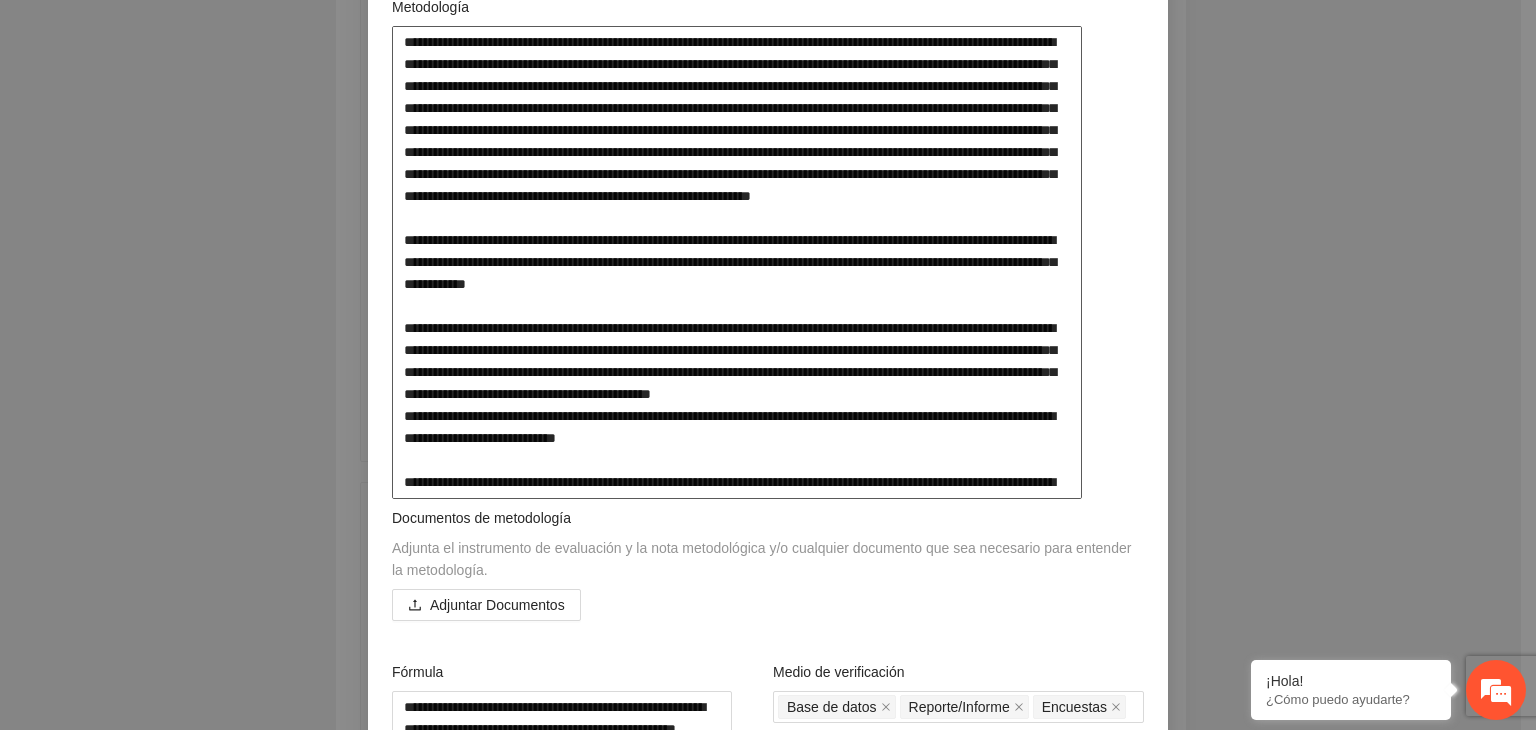 click at bounding box center [737, 262] 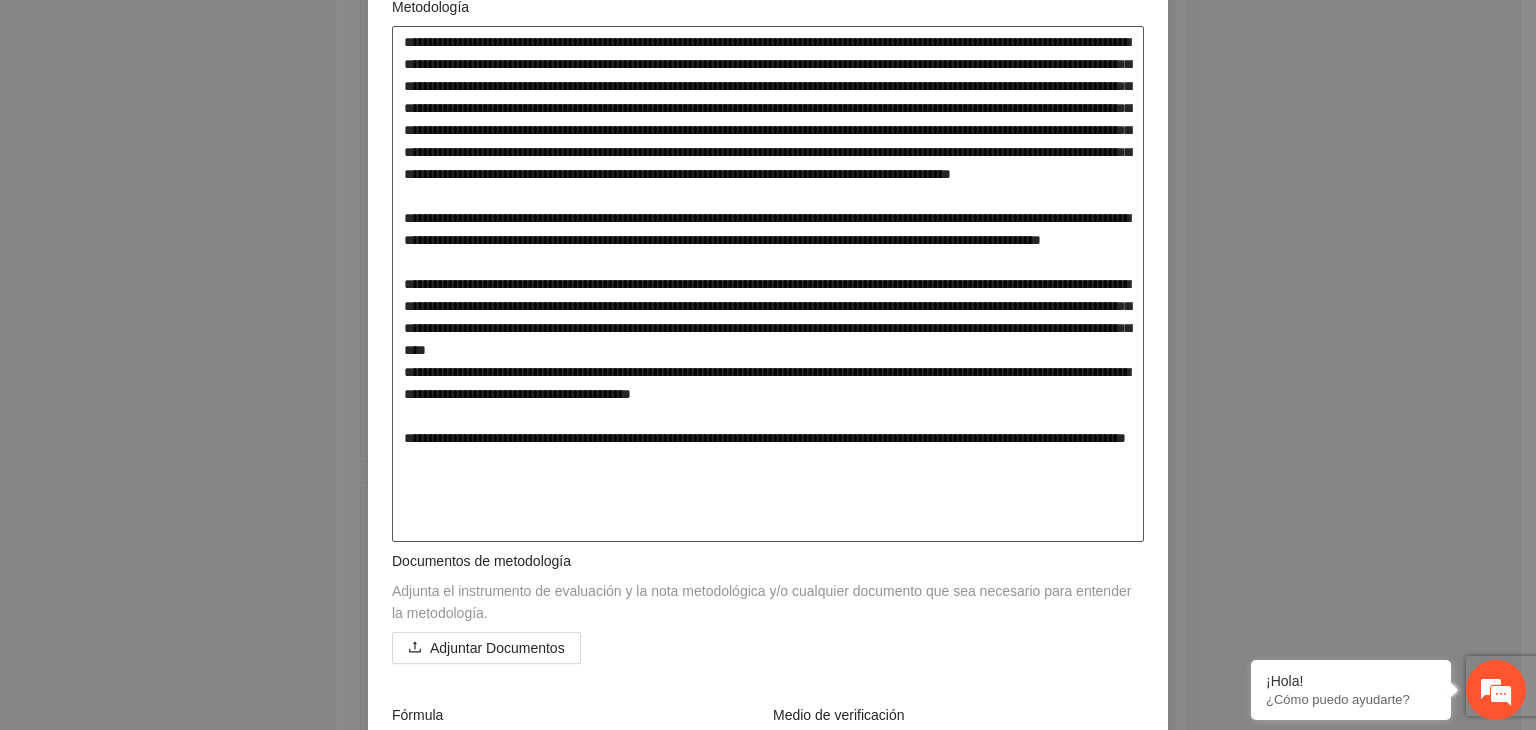 click at bounding box center (768, 284) 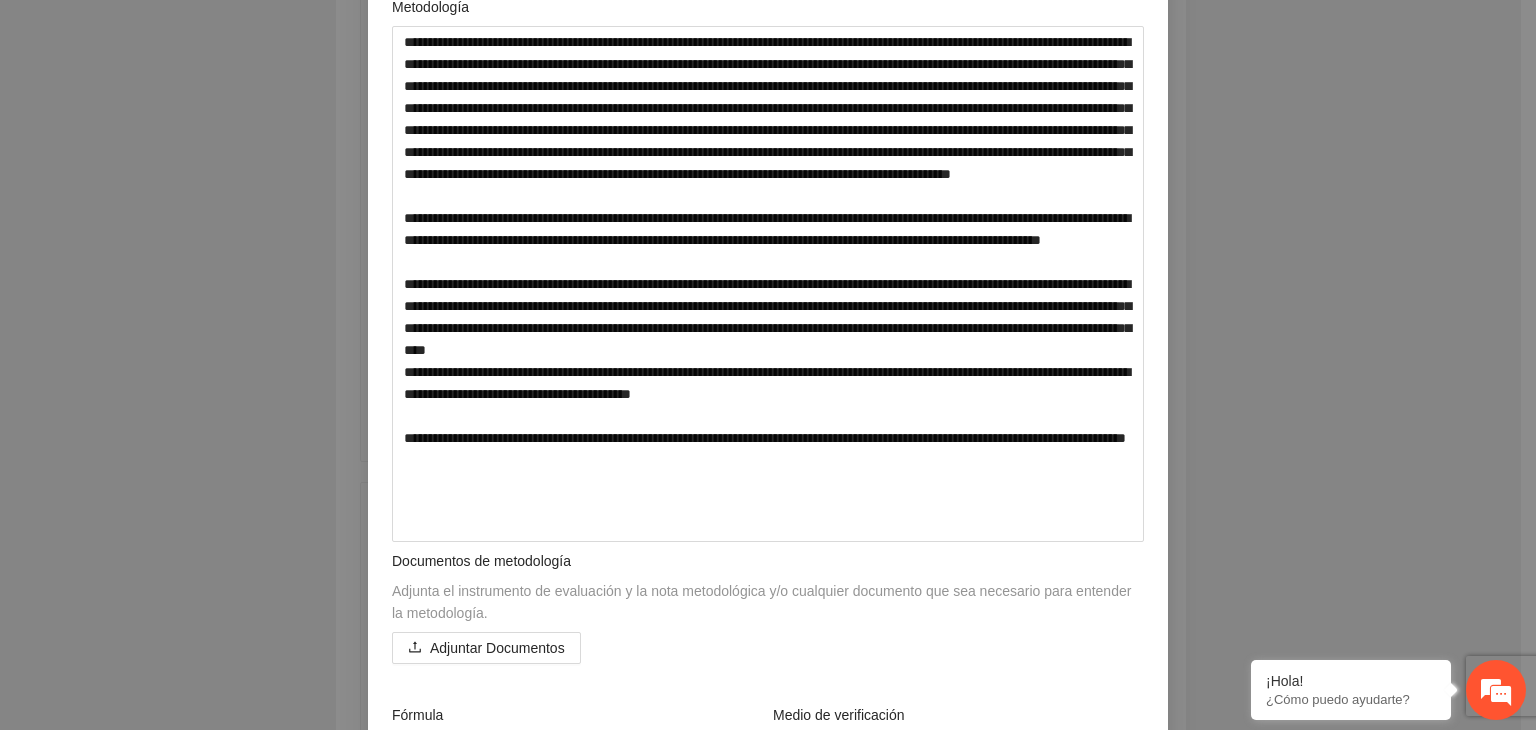scroll, scrollTop: 860, scrollLeft: 0, axis: vertical 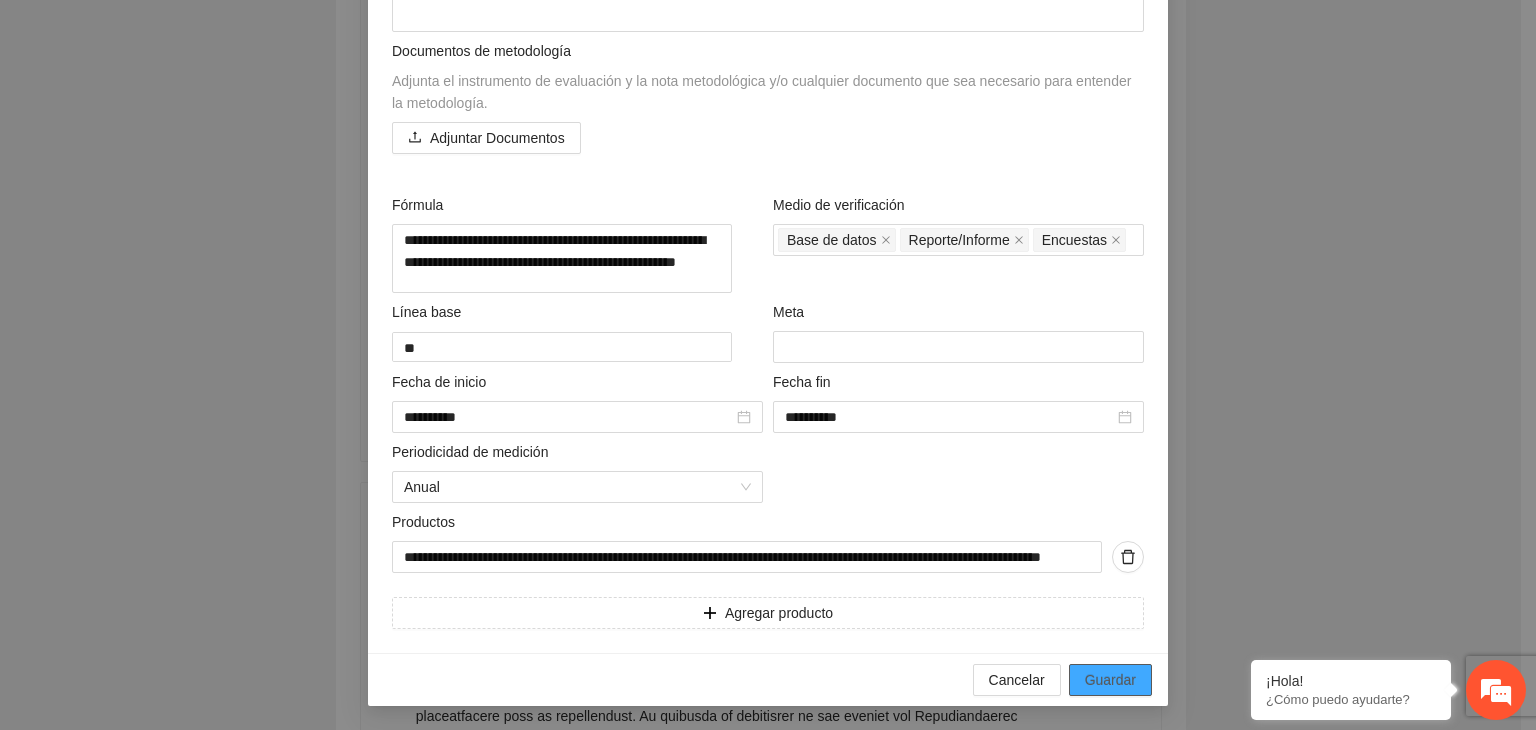 click on "Guardar" at bounding box center (1110, 680) 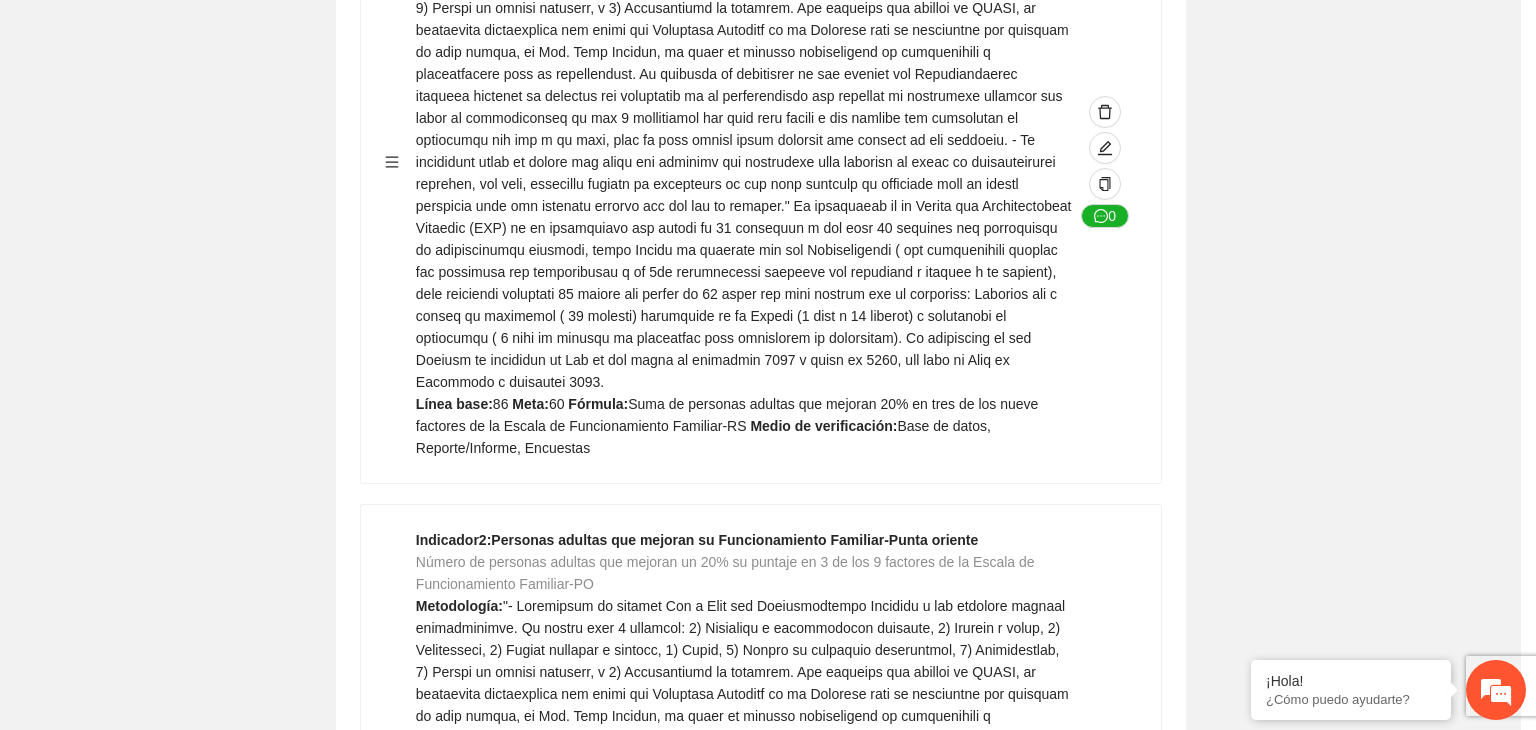 scroll, scrollTop: 156, scrollLeft: 0, axis: vertical 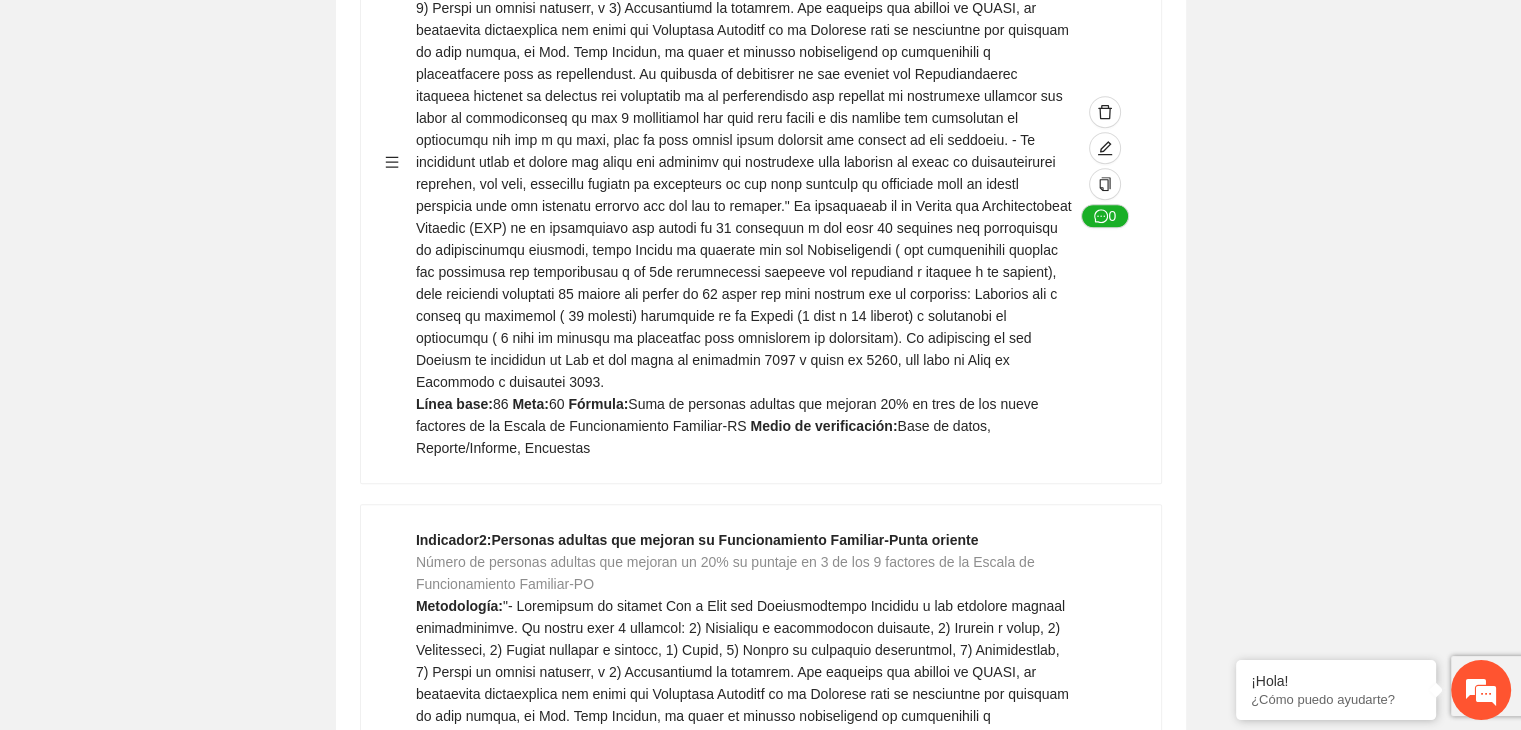 click on "Guardar Objetivo de desarrollo      Exportar Contribuir a la disminución de incidencia en violencia familiar en las zonas de [REGION], [REGION] y [REGION] del Municipio  de Chihuahua. Indicadores Indicador  1 :  Violencia familiar disminuyendo en un 5% en [REGION] Número de carpetas de investigación de Violencia familiar  disminuyendo en un 5% en [REGION] Metodología:  Se solicita información al Observatorio Ciudadano de FICOSEC sobre el número de carpetas de violencia familiar en las colonias de intervención Línea base:  29   Meta:  25   Fórmula:  Suma de carpetas de investigación de violencia familiar disminuyendo  en un 5% en [REGION]   Medio de verificación:  Reporte/Informe 0 Indicador  2 :  Violencia familiar disminuyendo en un 5% en [REGION] Número de carpetas de investigación de Violencia familiar  disminuyendo en un 5% en [REGION] Metodología:  Línea base:  63   Meta:  56   Fórmula:    Medio de verificación:  Reporte/Informe 0 3 :" at bounding box center (760, 2541) 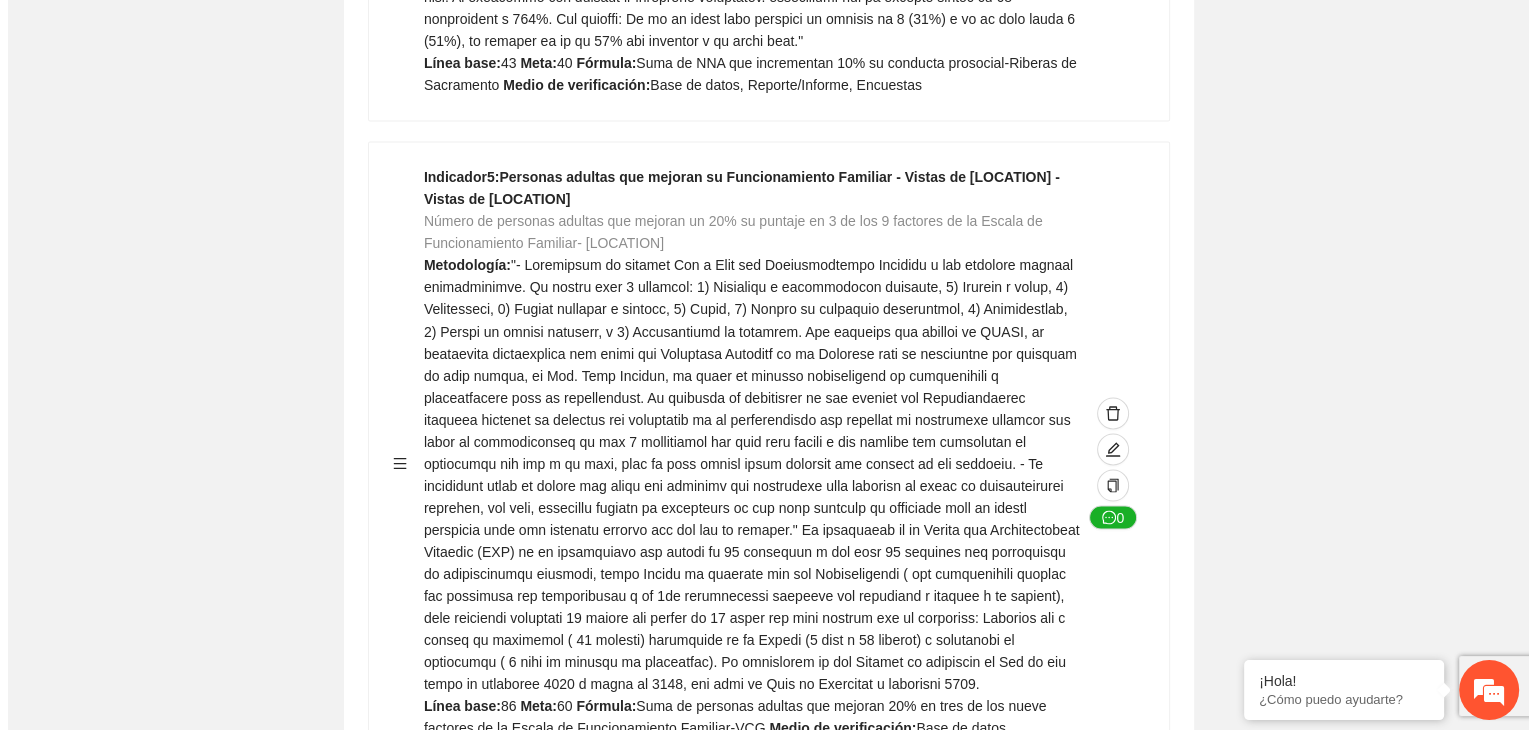 scroll, scrollTop: 3483, scrollLeft: 0, axis: vertical 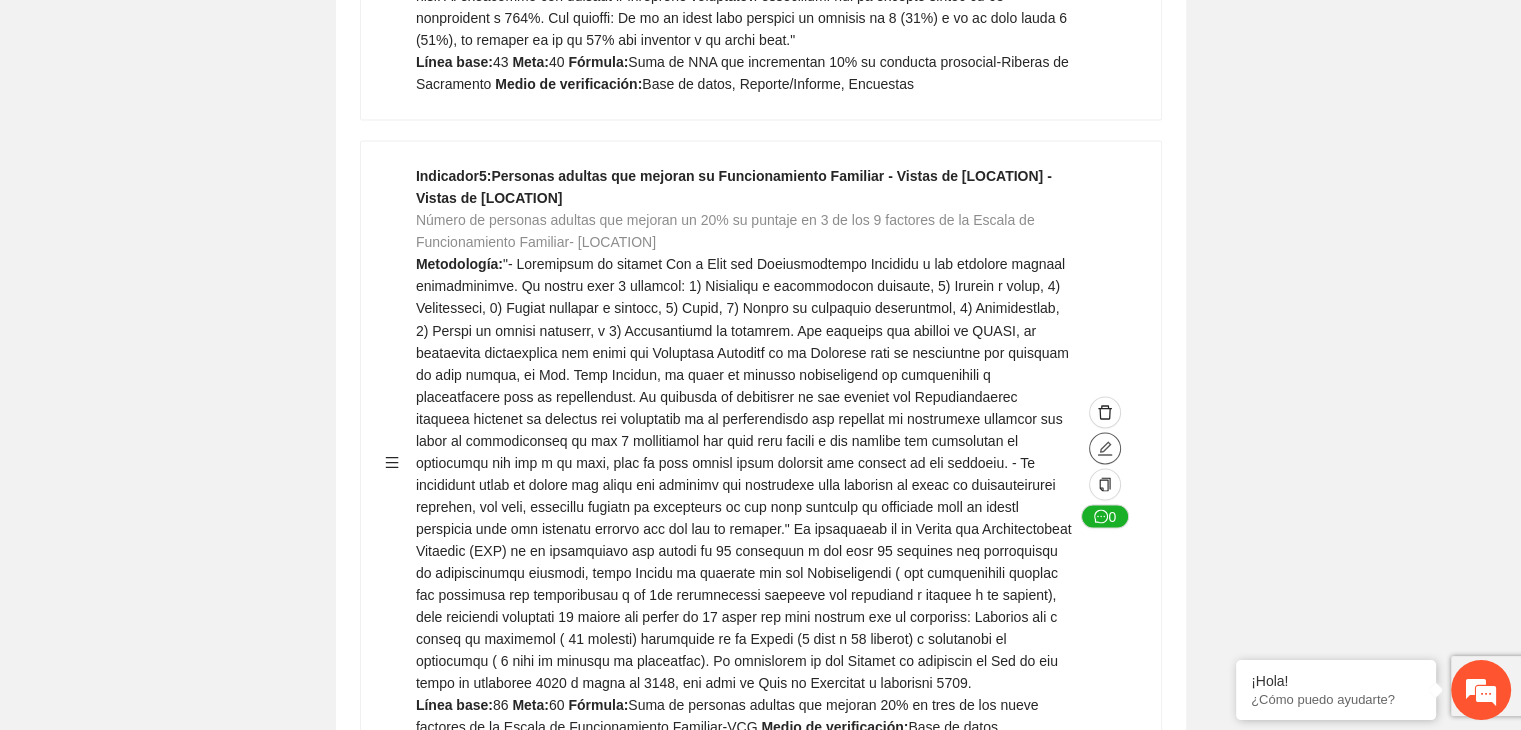 click 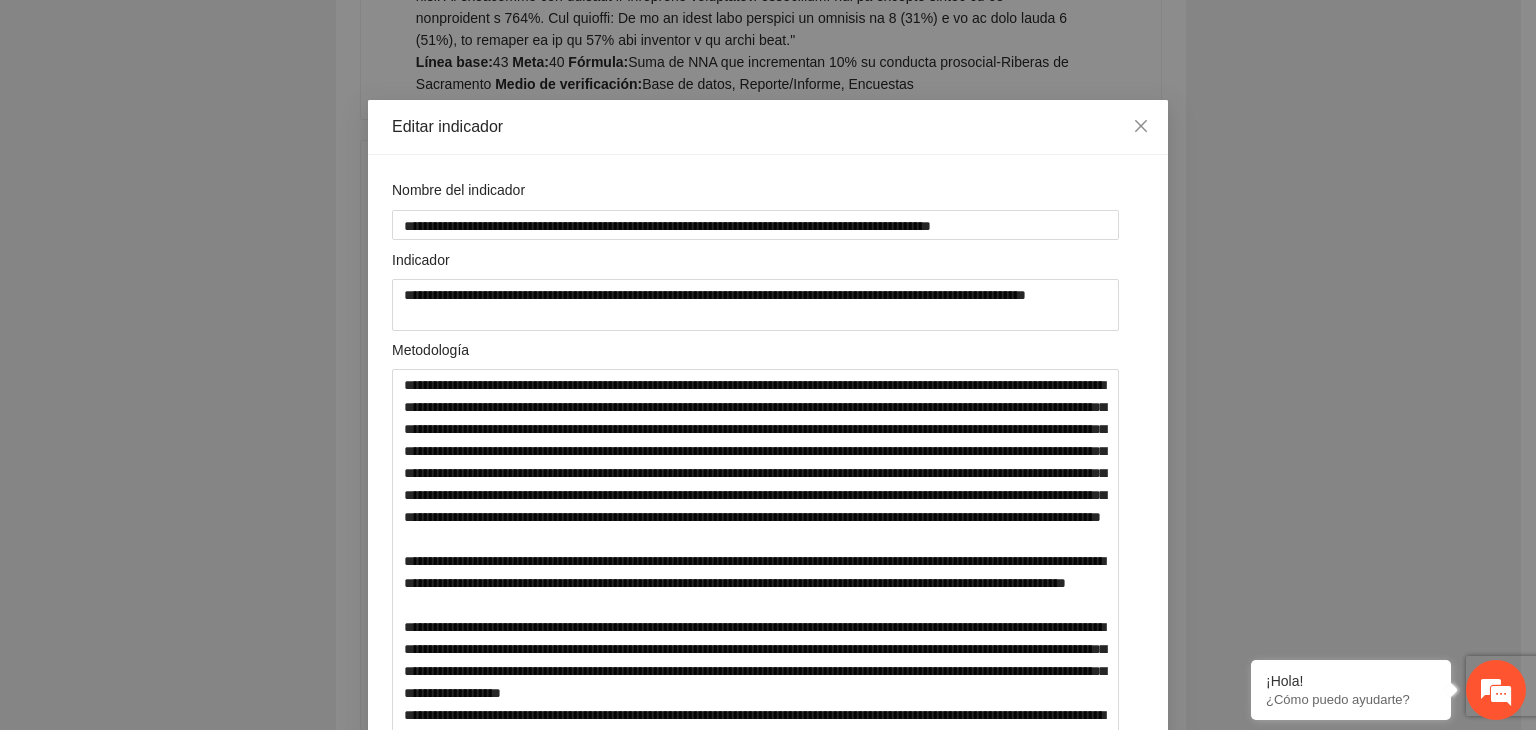 click on "**********" at bounding box center [768, 365] 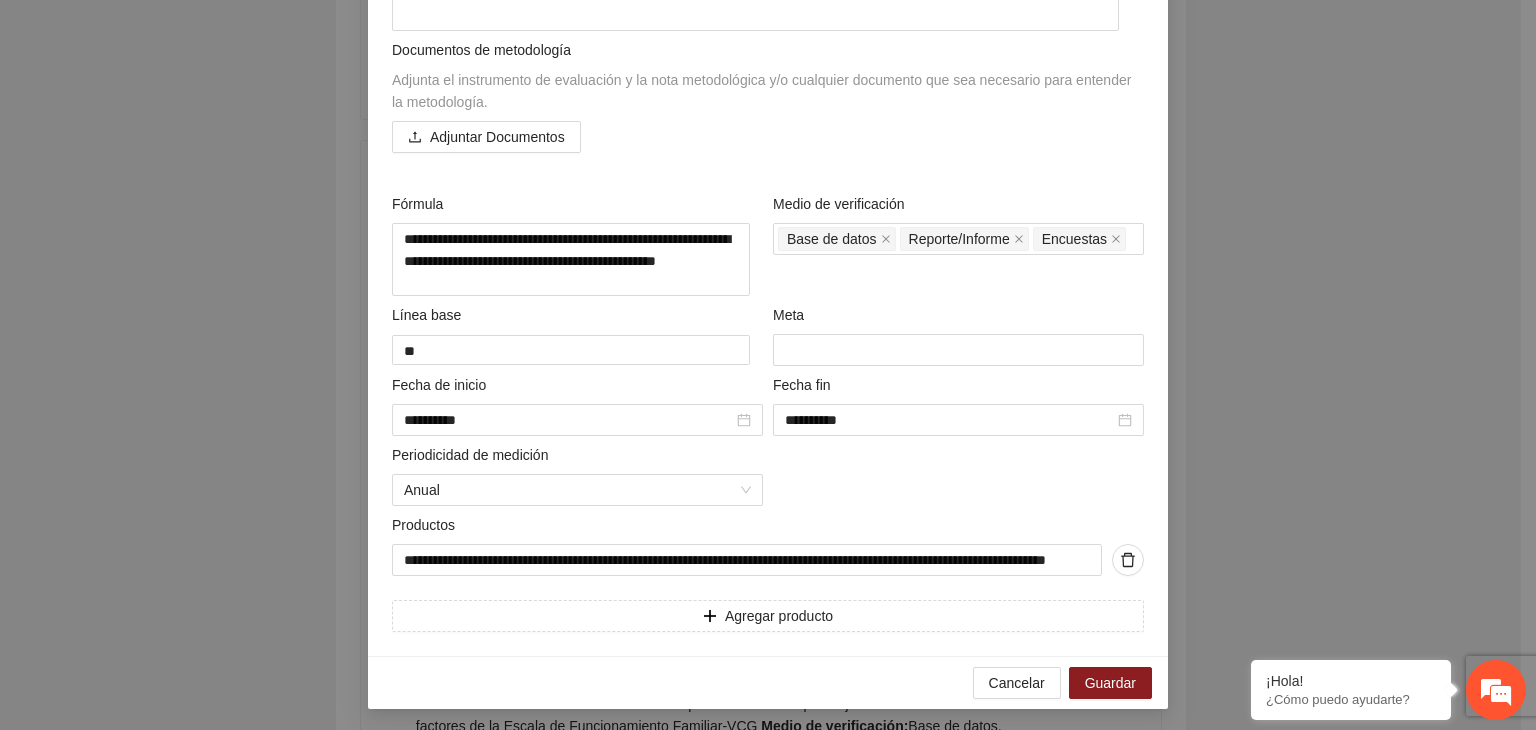 scroll, scrollTop: 860, scrollLeft: 0, axis: vertical 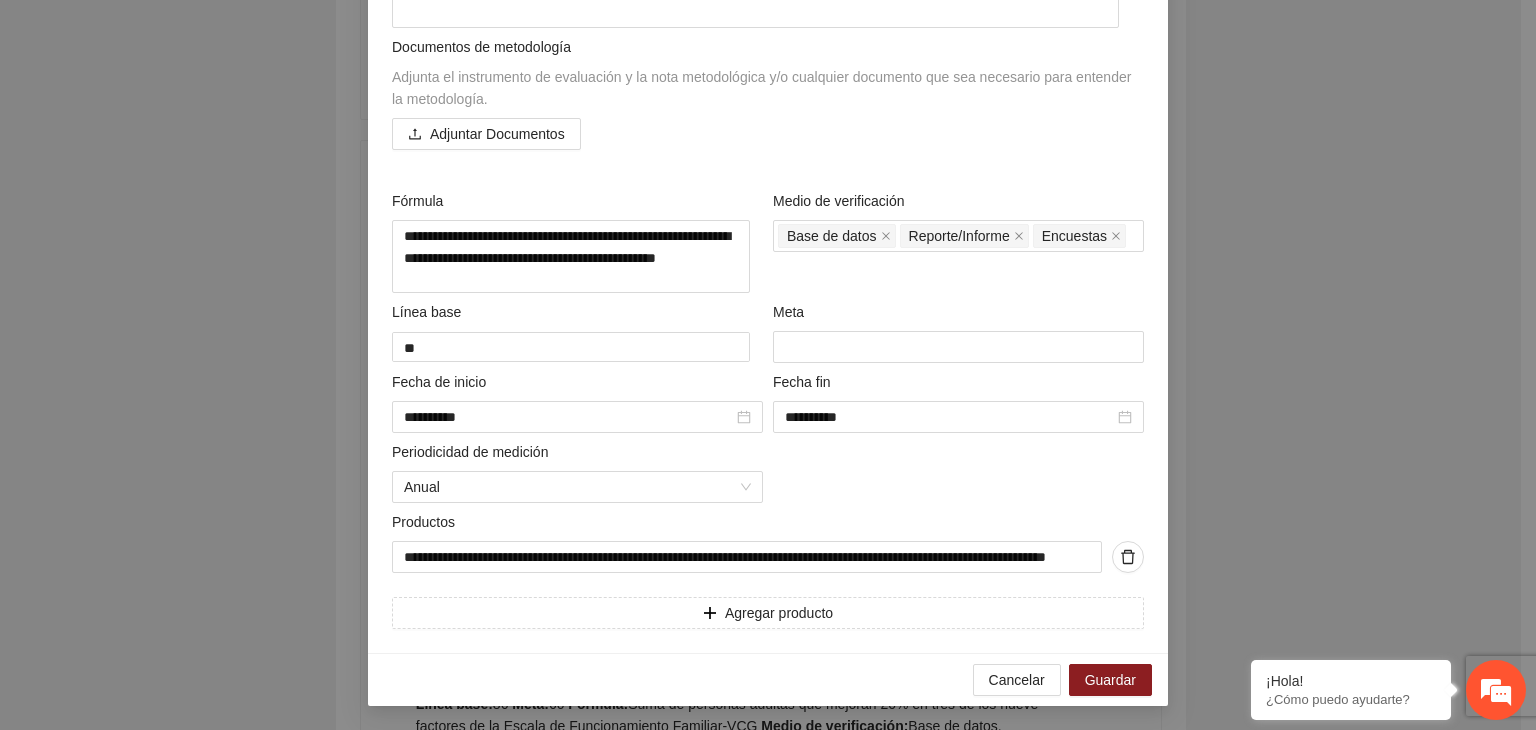 click on "**********" at bounding box center [768, 365] 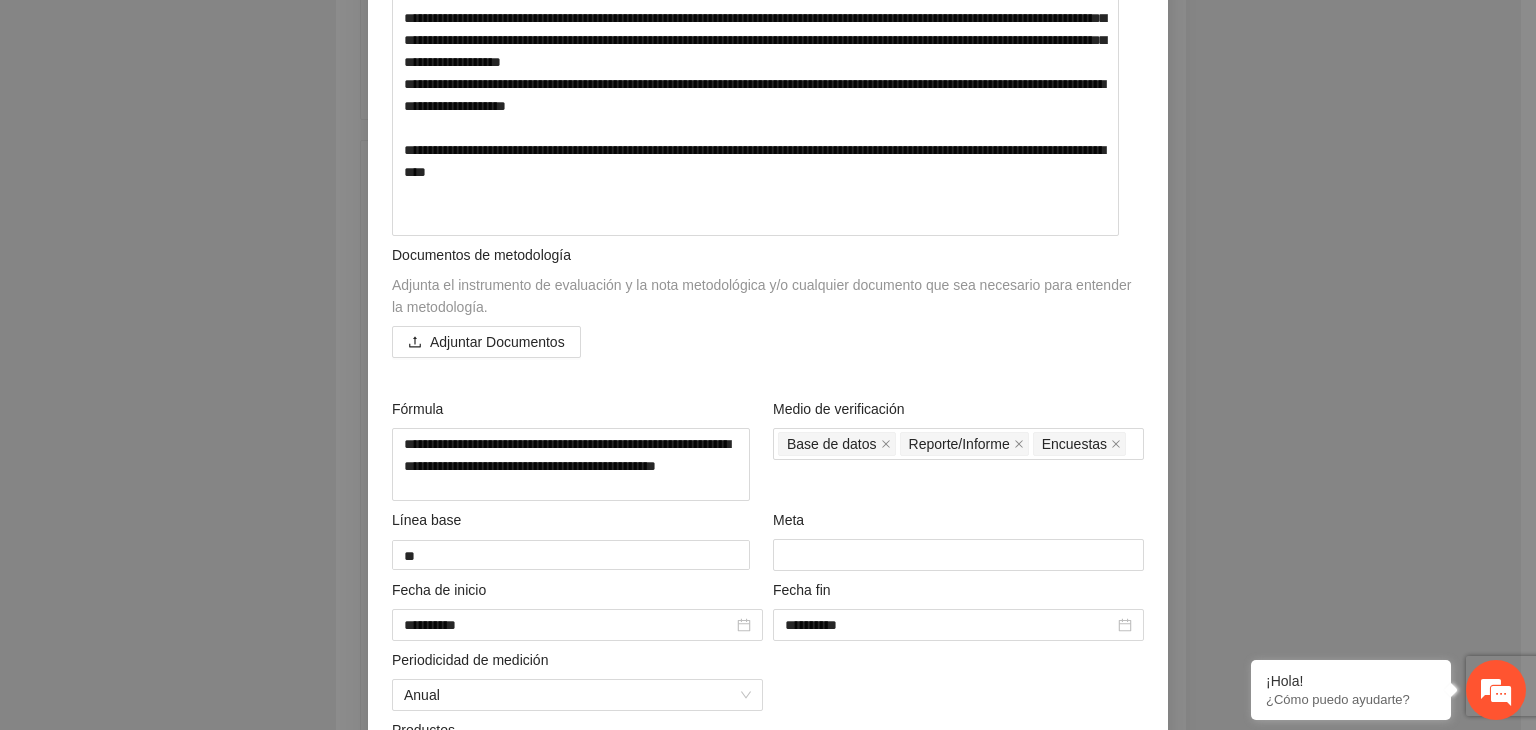 scroll, scrollTop: 580, scrollLeft: 0, axis: vertical 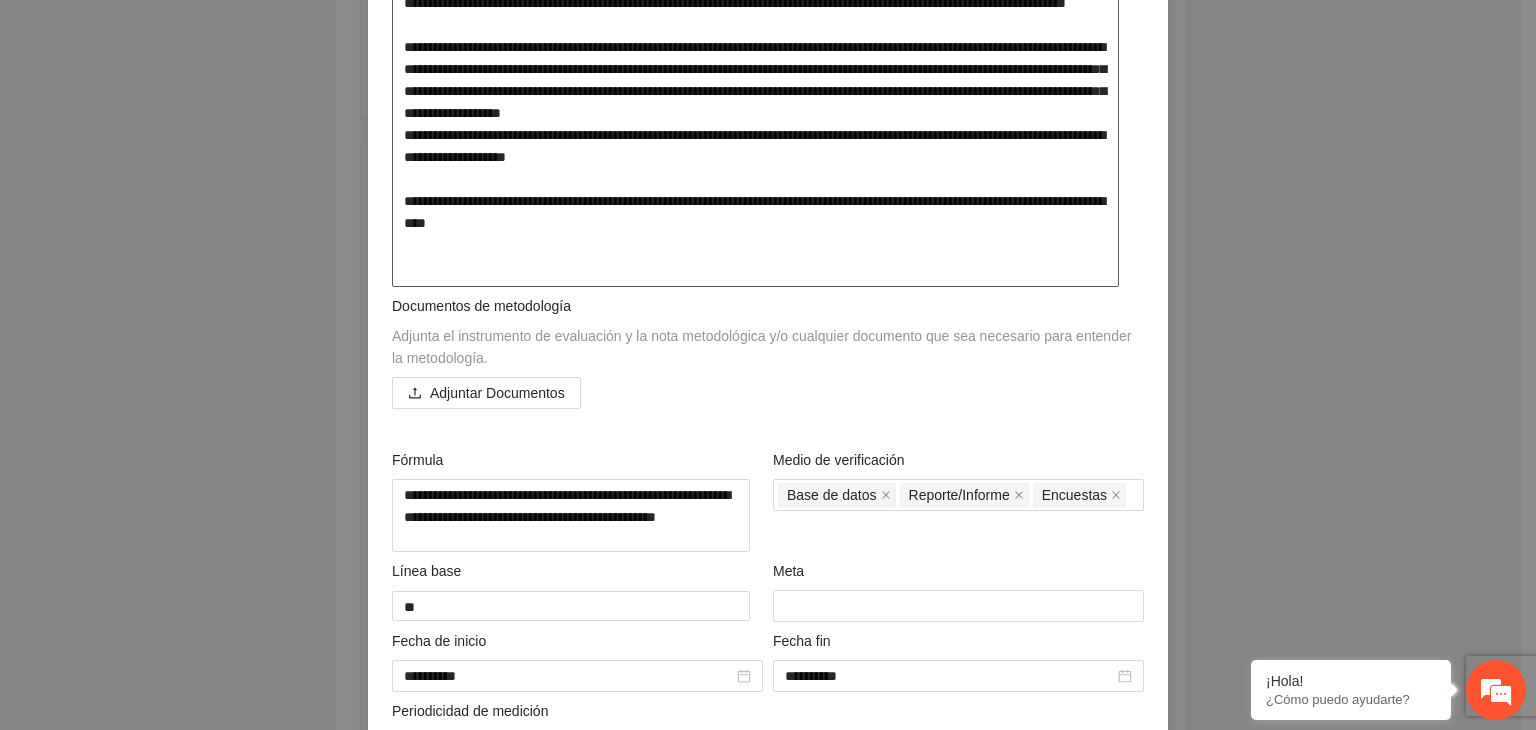 click at bounding box center (755, 38) 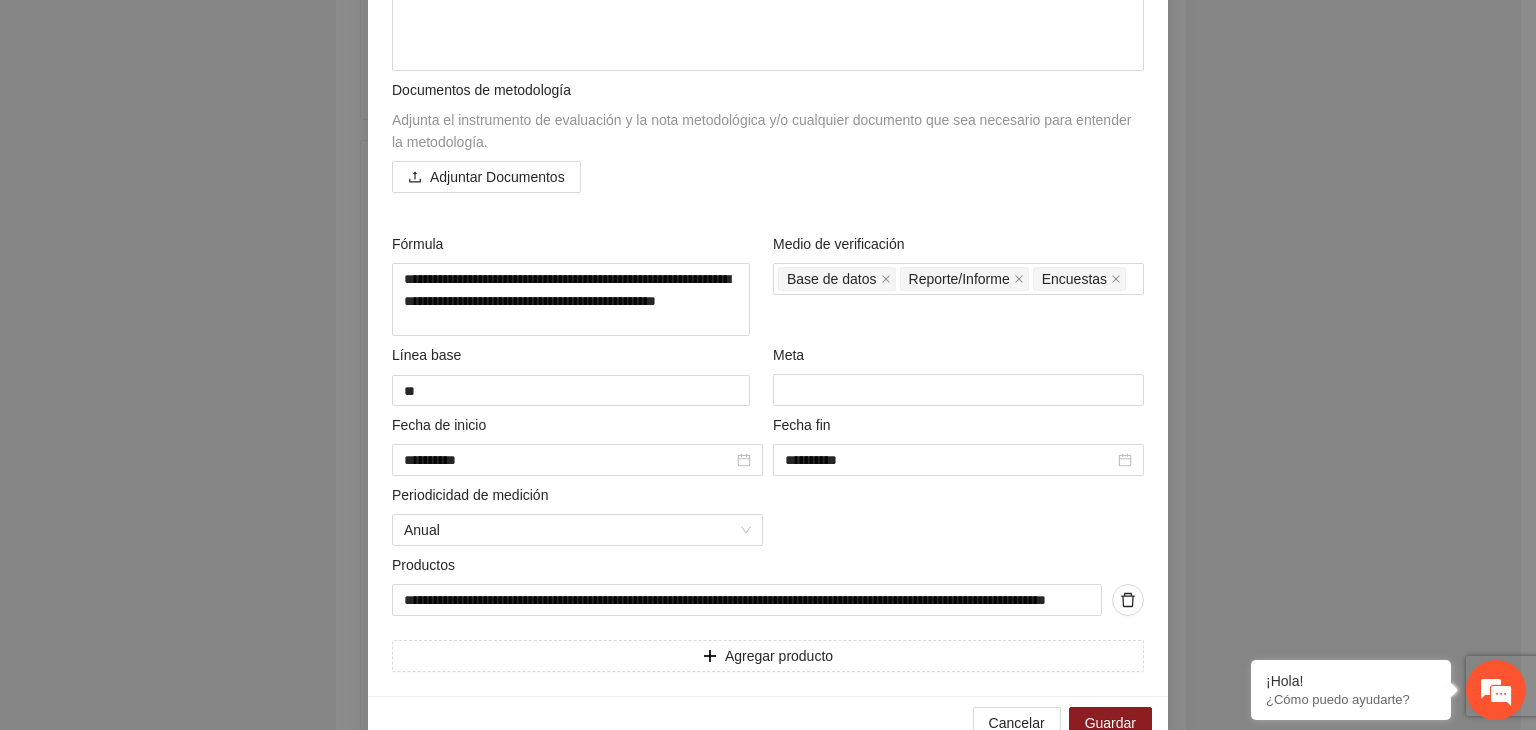 scroll, scrollTop: 860, scrollLeft: 0, axis: vertical 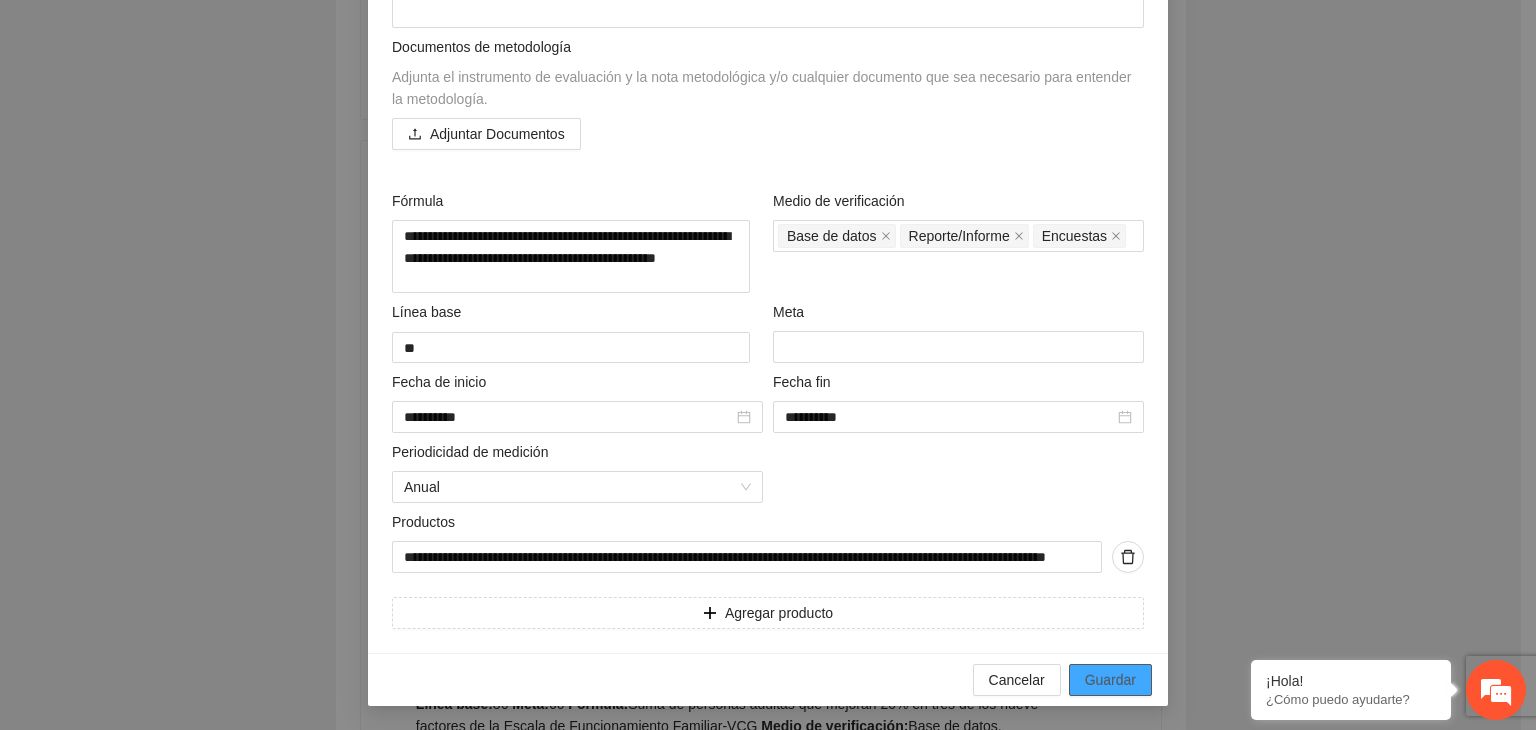 click on "Guardar" at bounding box center [1110, 680] 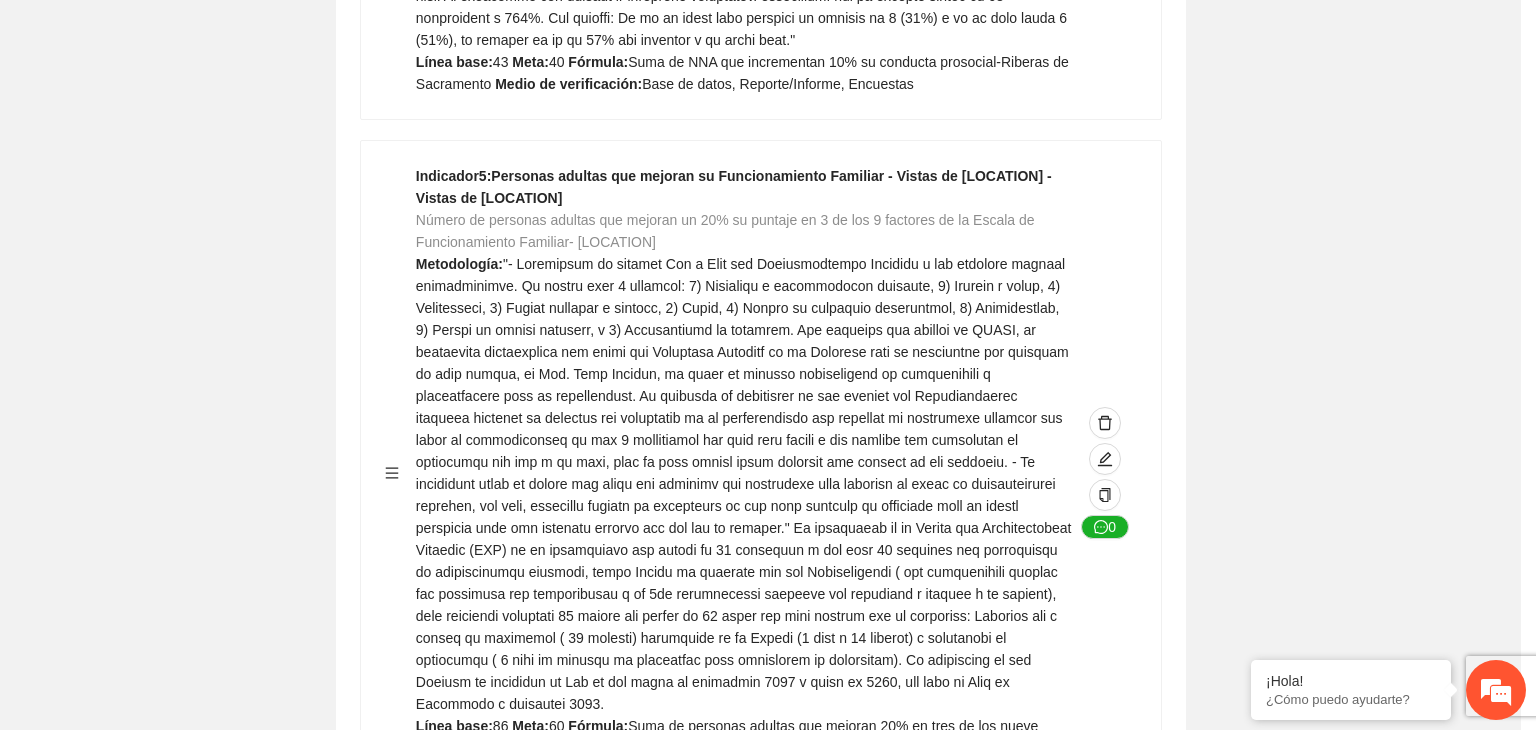 scroll, scrollTop: 156, scrollLeft: 0, axis: vertical 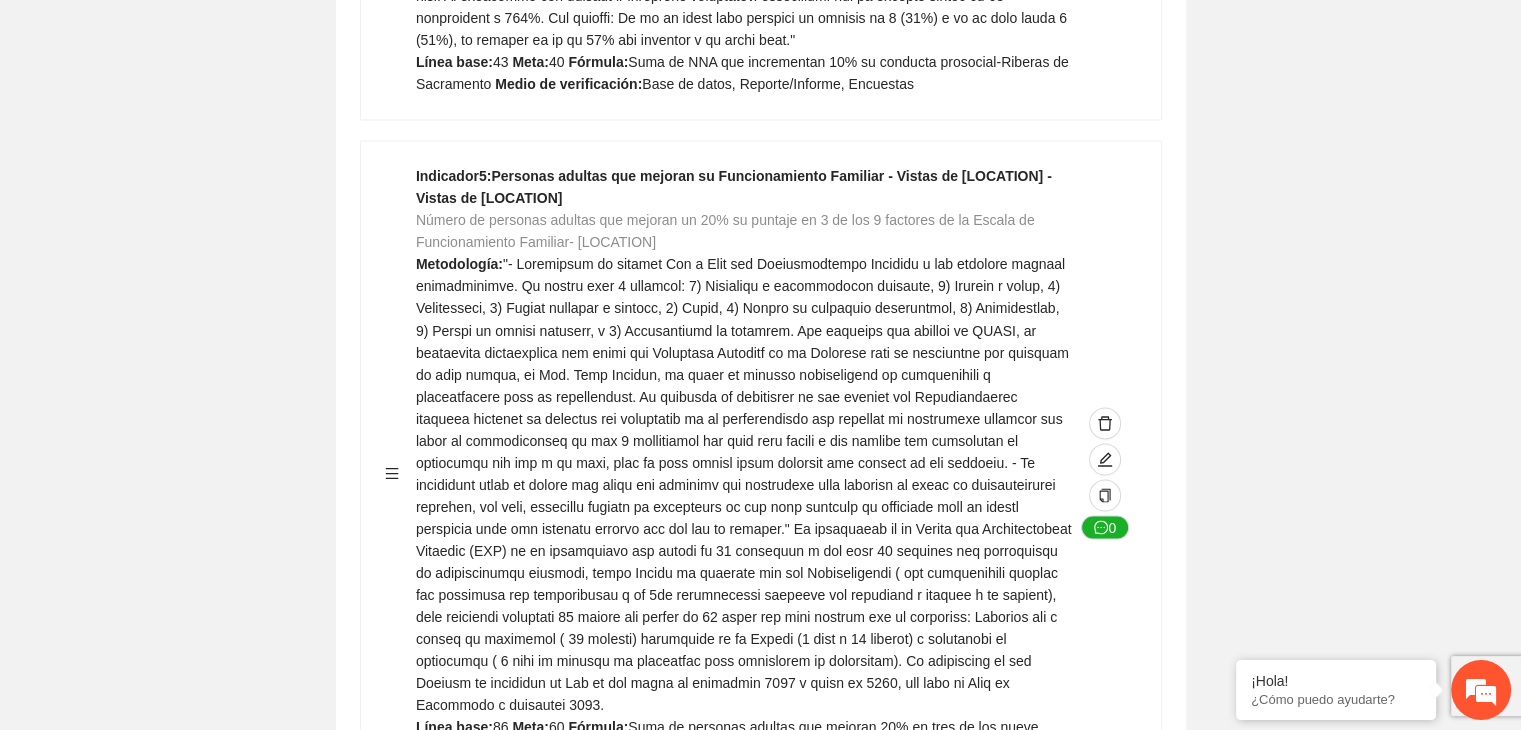 click on "Guardar Objetivo de desarrollo      Exportar Contribuir a la disminución de incidencia en violencia familiar en las zonas de [REGION], [REGION] y [REGION] del Municipio  de Chihuahua. Indicadores Indicador  1 :  Violencia familiar disminuyendo en un 5% en [REGION] Número de carpetas de investigación de Violencia familiar  disminuyendo en un 5% en [REGION] Metodología:  Se solicita información al Observatorio Ciudadano de FICOSEC sobre el número de carpetas de violencia familiar en las colonias de intervención Línea base:  29   Meta:  25   Fórmula:  Suma de carpetas de investigación de violencia familiar disminuyendo  en un 5% en [REGION]   Medio de verificación:  Reporte/Informe 0 Indicador  2 :  Violencia familiar disminuyendo en un 5% en [REGION] Número de carpetas de investigación de Violencia familiar  disminuyendo en un 5% en [REGION] Metodología:  Línea base:  63   Meta:  56   Fórmula:    Medio de verificación:  Reporte/Informe 0 3 :" at bounding box center [760, 592] 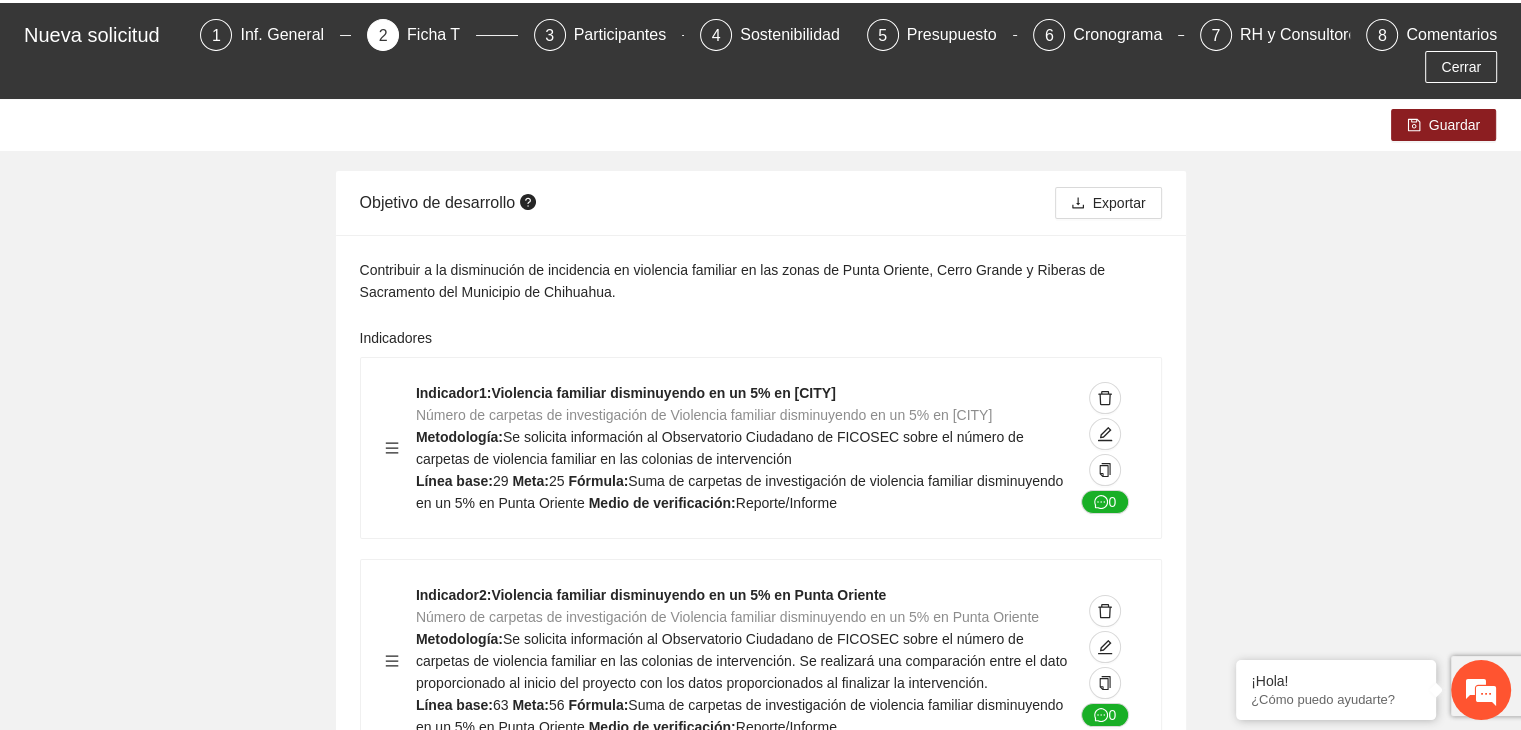 scroll, scrollTop: 0, scrollLeft: 0, axis: both 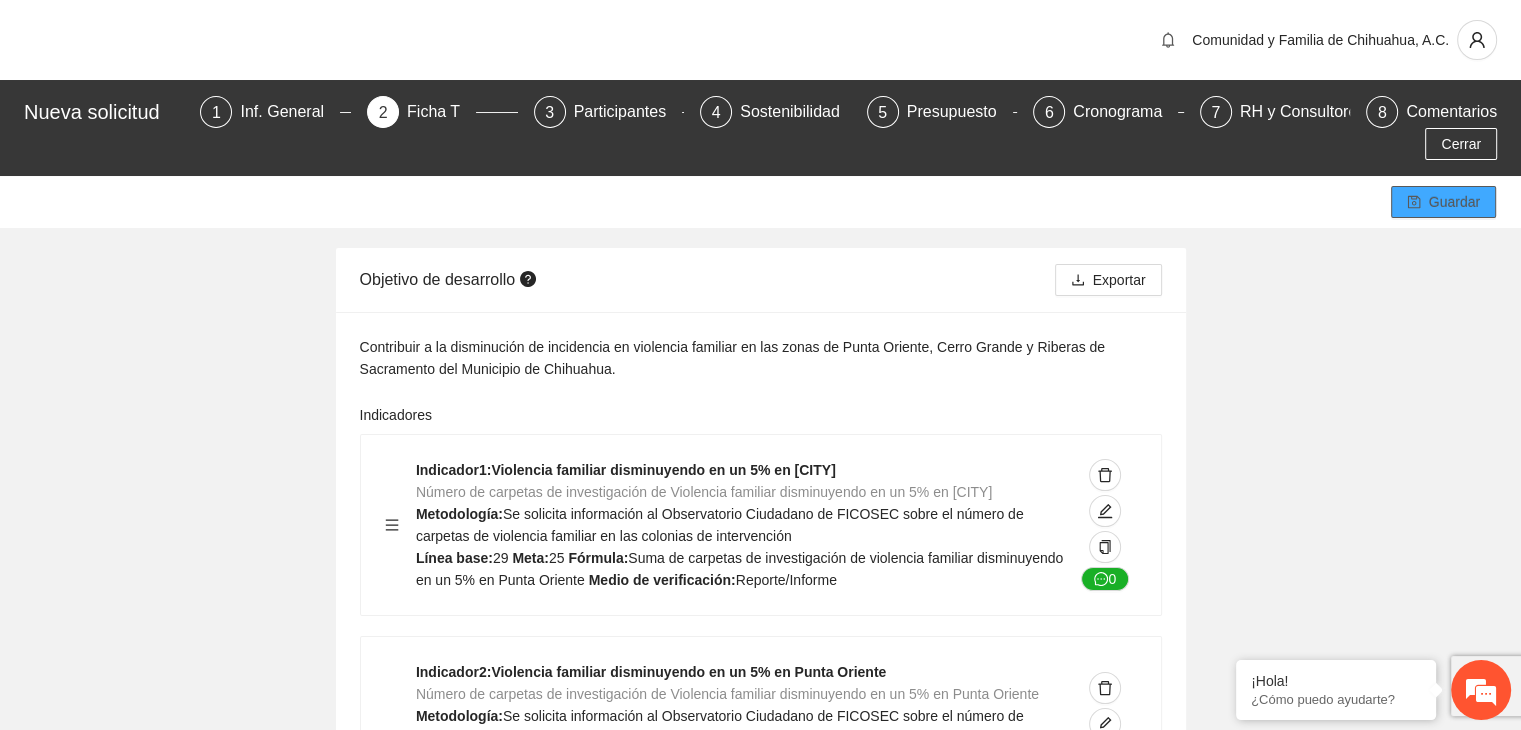 click on "Guardar" at bounding box center (1443, 202) 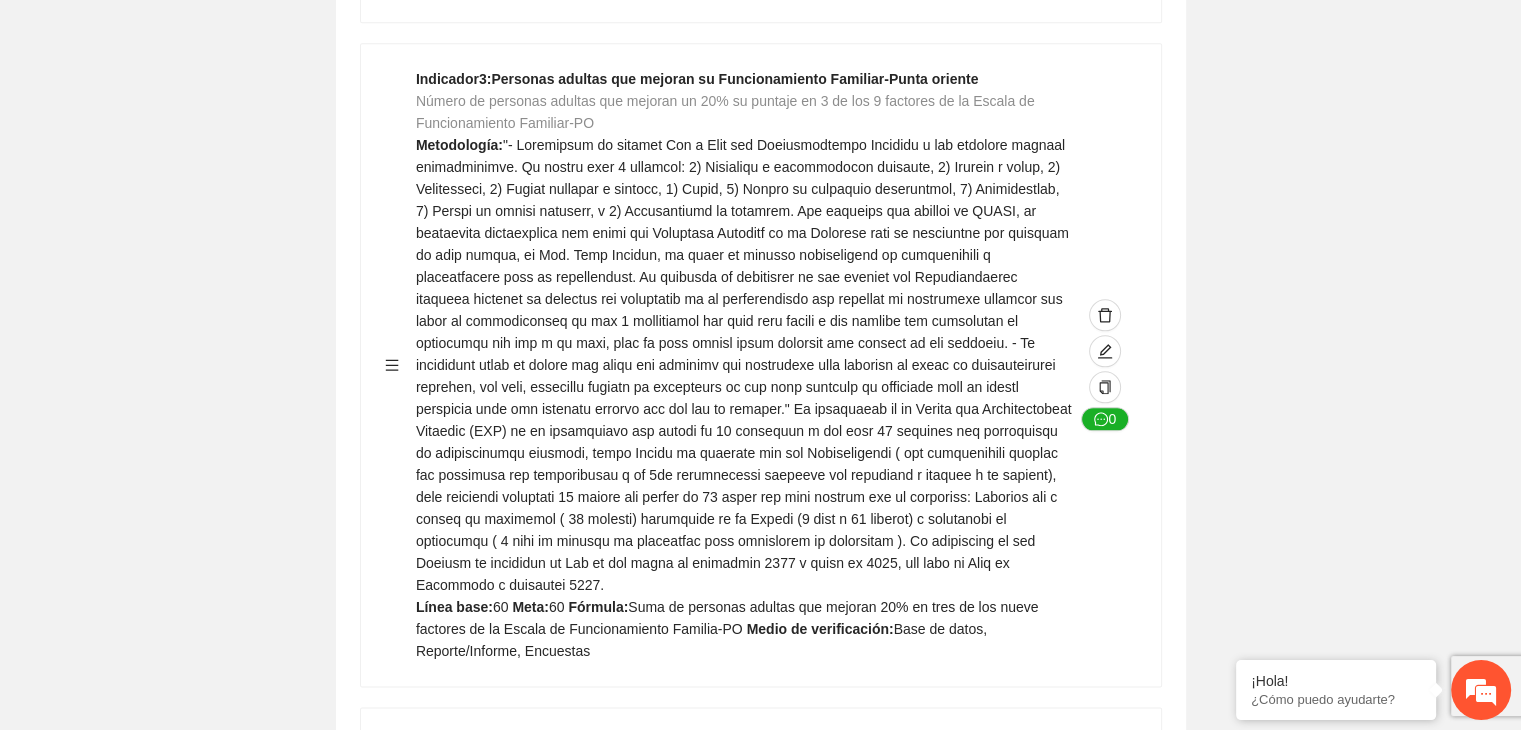scroll, scrollTop: 2132, scrollLeft: 0, axis: vertical 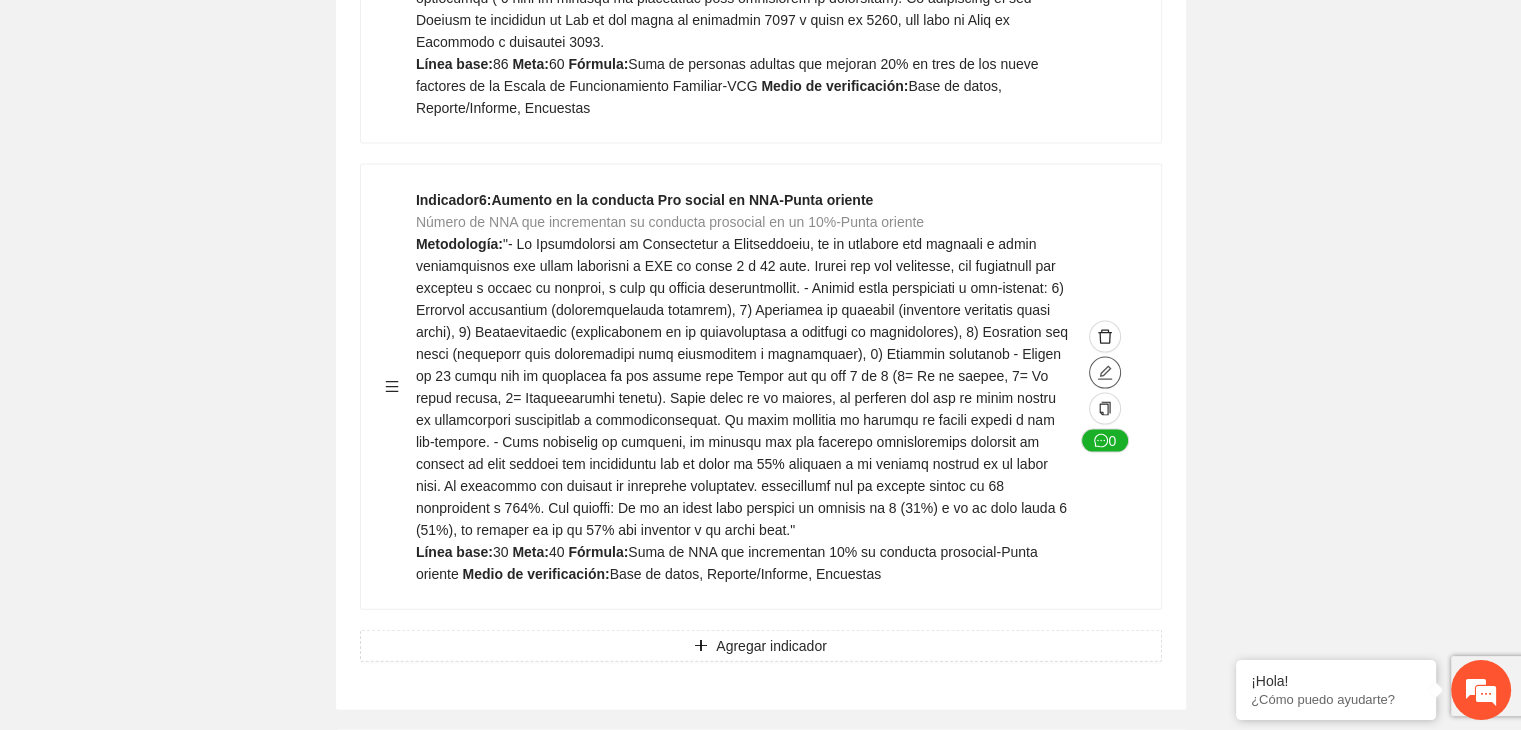 click at bounding box center (1105, 373) 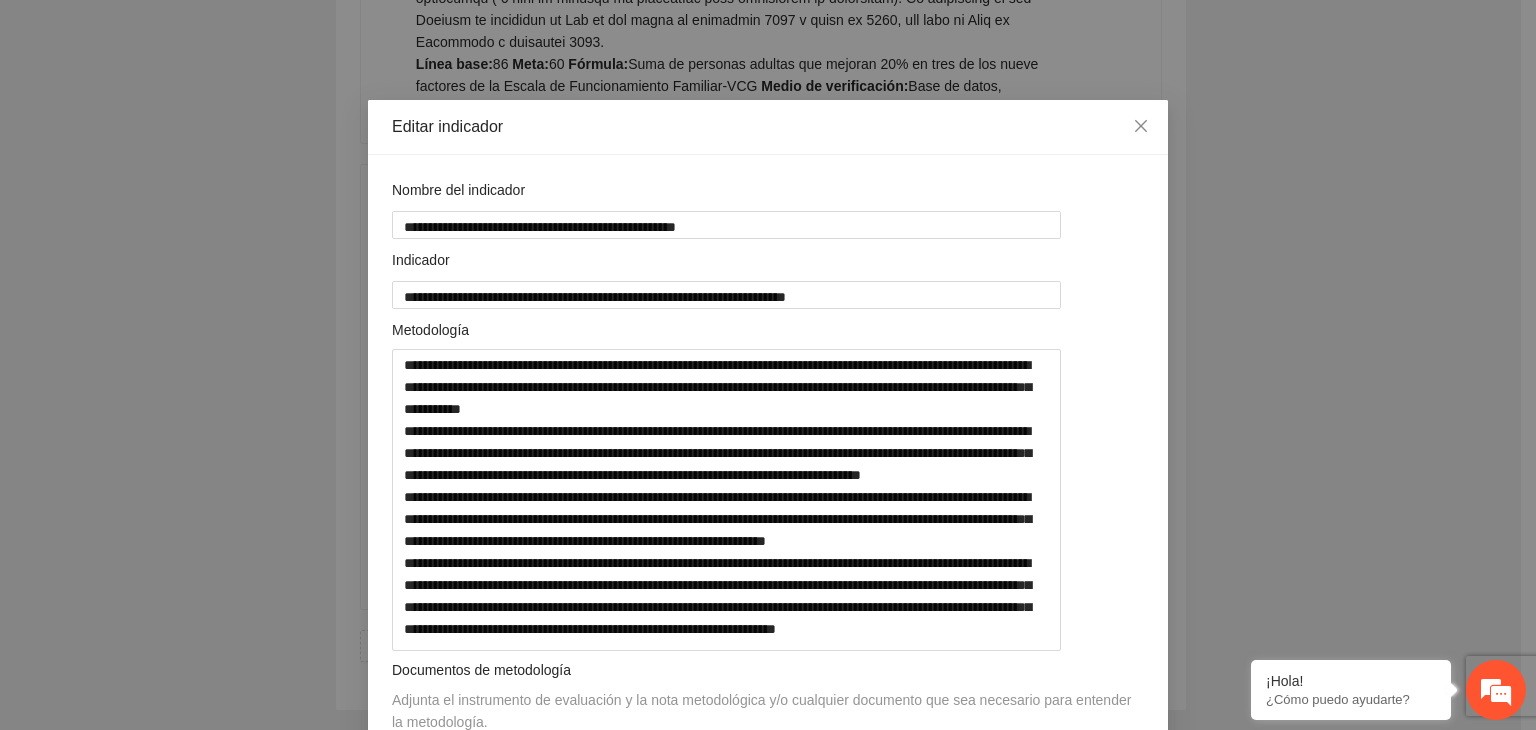 click on "**********" at bounding box center (768, 365) 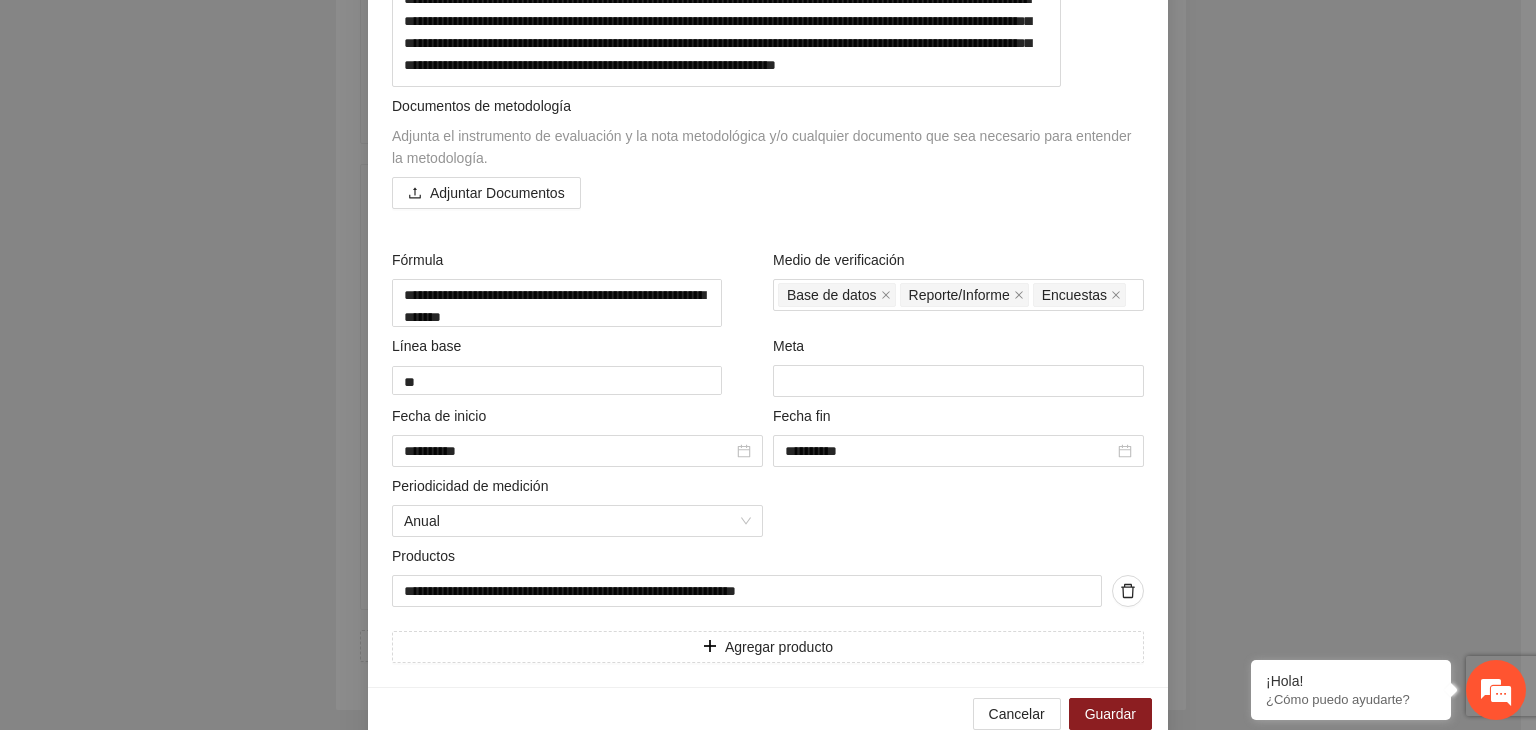 scroll, scrollTop: 641, scrollLeft: 0, axis: vertical 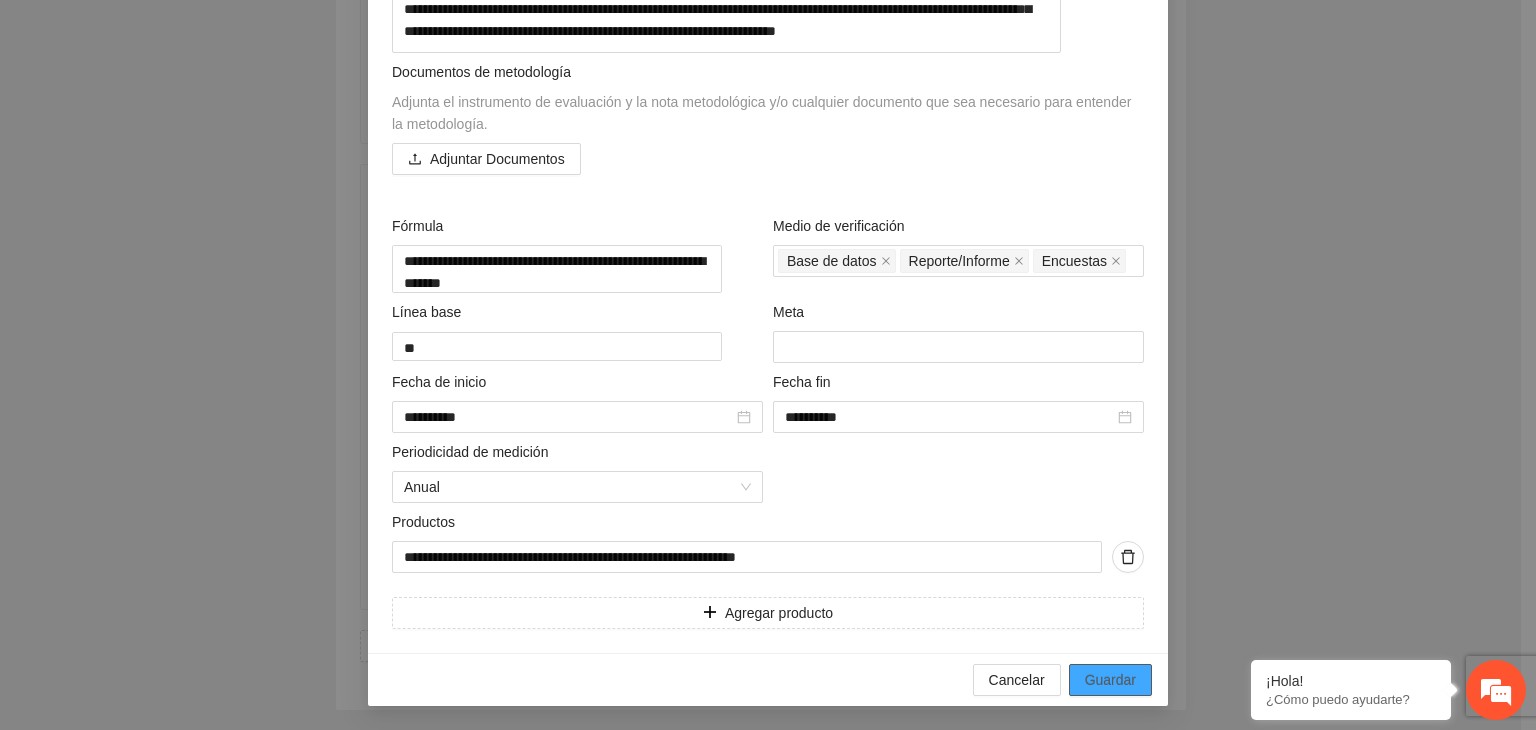 click on "Guardar" at bounding box center (1110, 680) 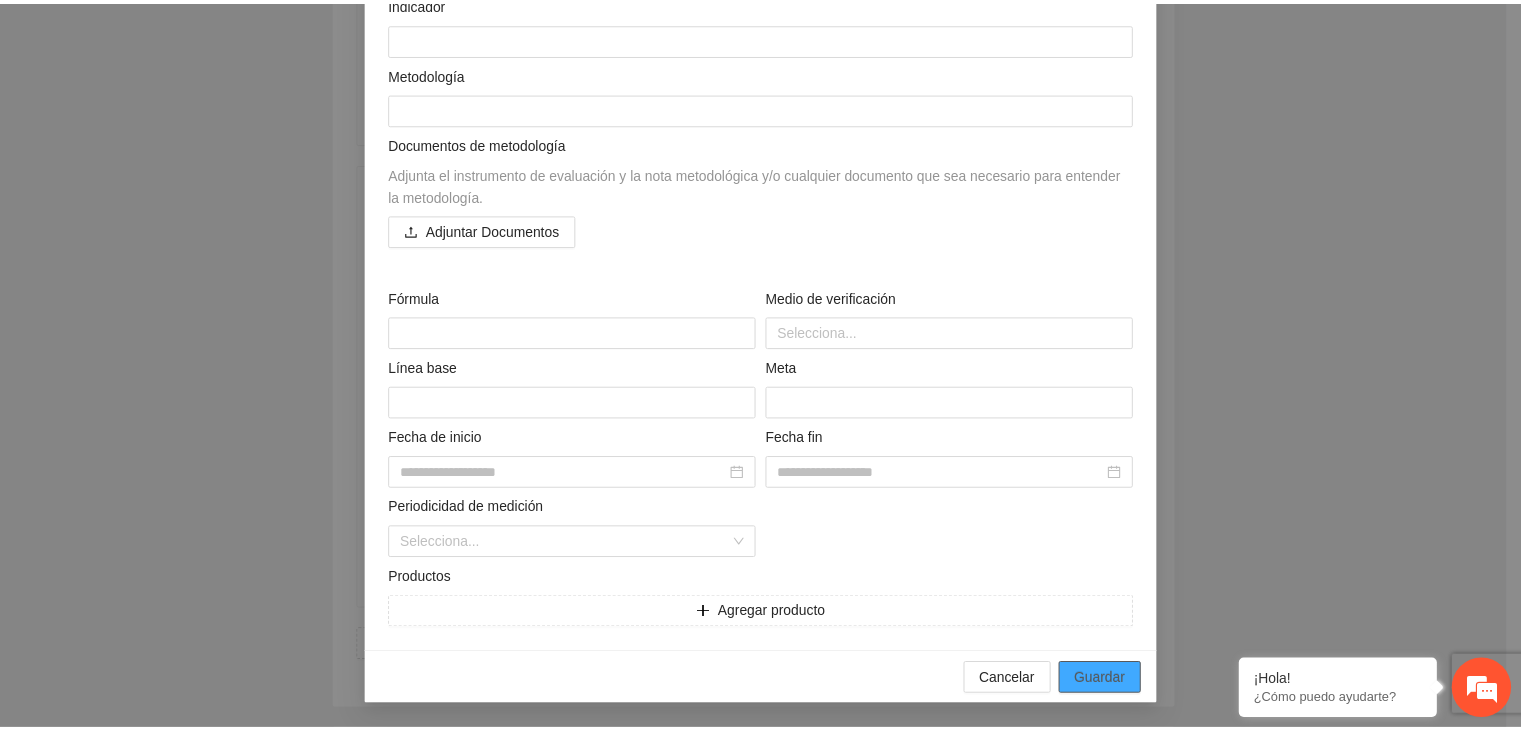 scroll, scrollTop: 156, scrollLeft: 0, axis: vertical 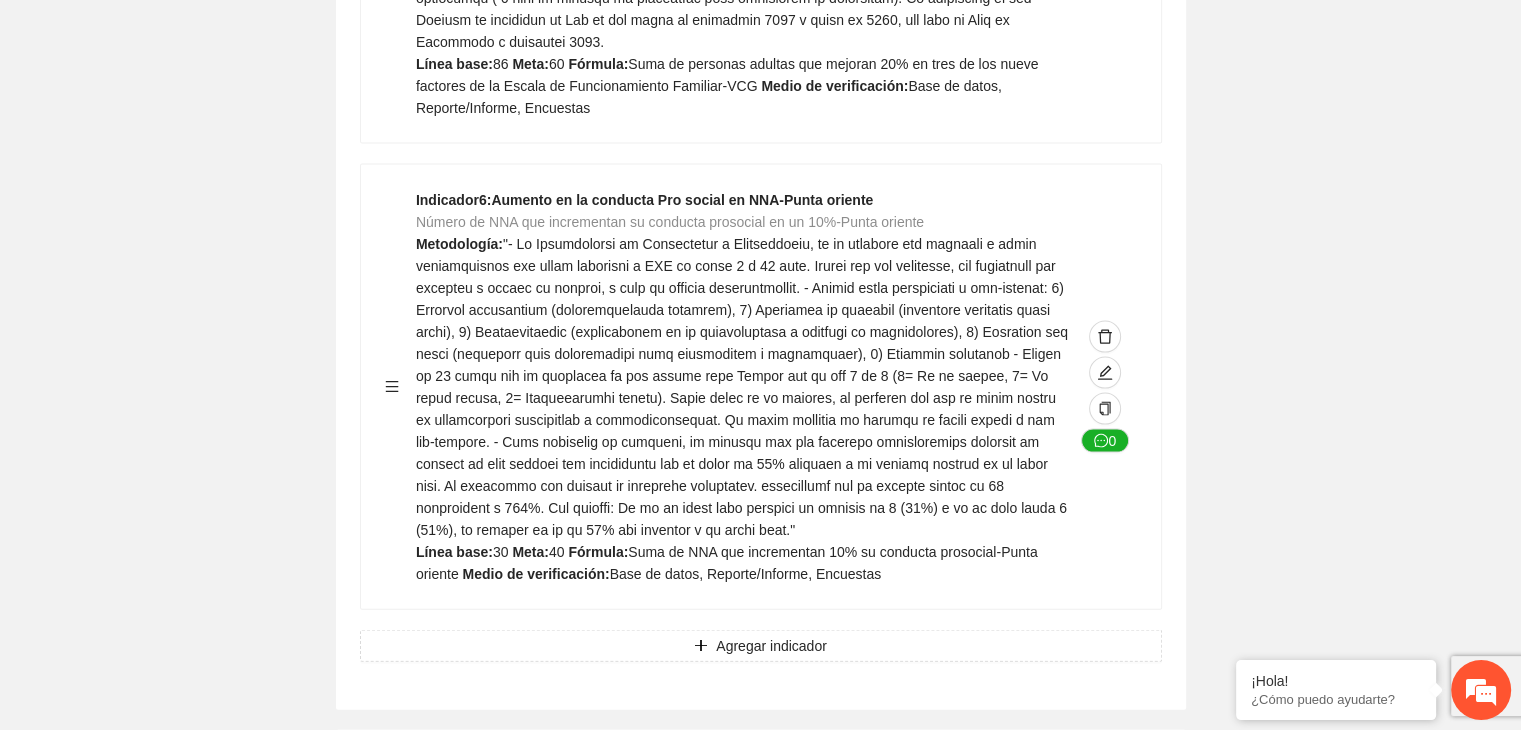 click on "Guardar Objetivo de desarrollo      Exportar Contribuir a la disminución de incidencia en violencia familiar en las zonas de [REGION], [REGION] y [REGION] del Municipio  de Chihuahua. Indicadores Indicador  1 :  Violencia familiar disminuyendo en un 5% en [REGION] Número de carpetas de investigación de Violencia familiar  disminuyendo en un 5% en [REGION] Metodología:  Se solicita información al Observatorio Ciudadano de FICOSEC sobre el número de carpetas de violencia familiar en las colonias de intervención Línea base:  29   Meta:  25   Fórmula:  Suma de carpetas de investigación de violencia familiar disminuyendo  en un 5% en [REGION]   Medio de verificación:  Reporte/Informe 0 Indicador  2 :  Violencia familiar disminuyendo en un 5% en [REGION] Número de carpetas de investigación de Violencia familiar  disminuyendo en un 5% en [REGION] Metodología:  Línea base:  63   Meta:  56   Fórmula:    Medio de verificación:  Reporte/Informe 0 3 :" at bounding box center (760, -70) 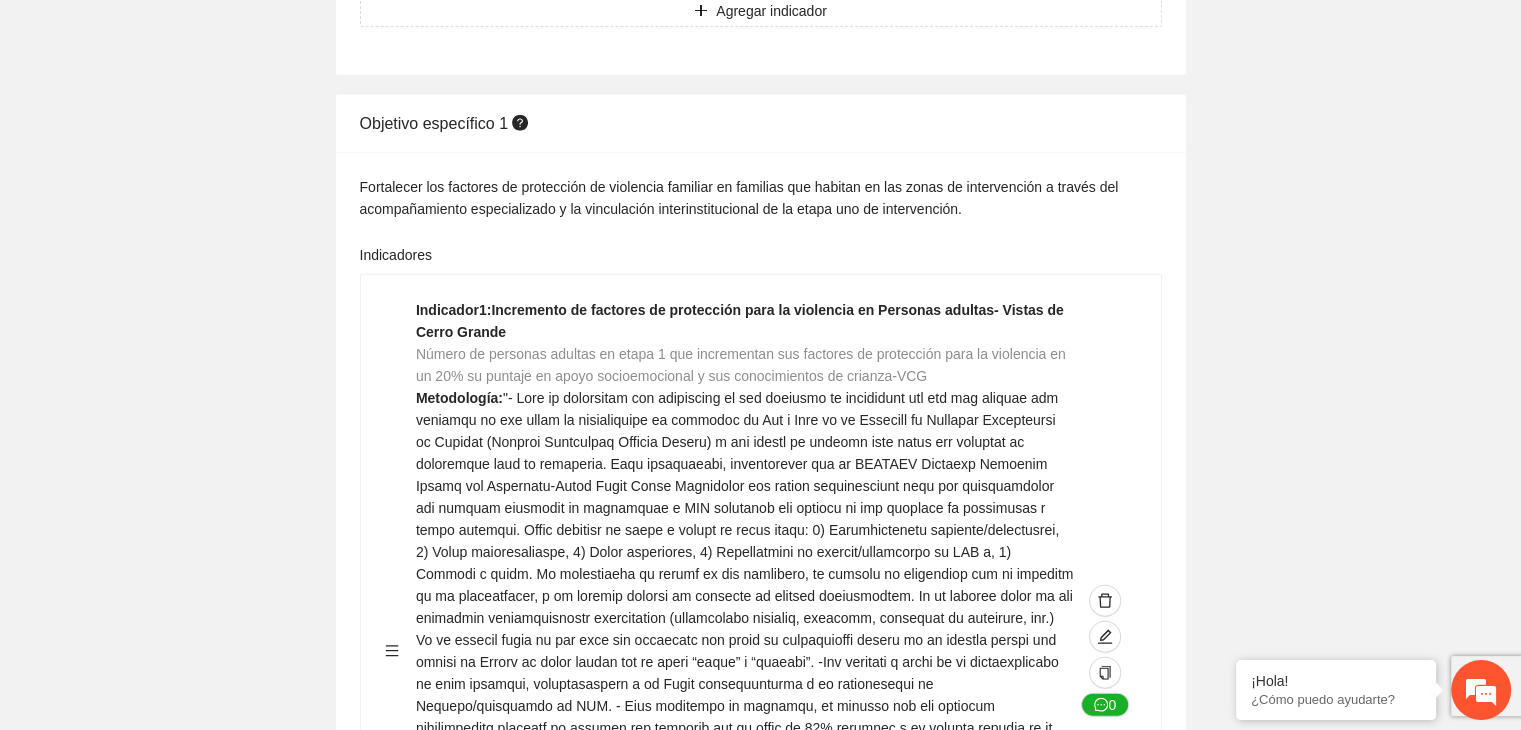 scroll, scrollTop: 4785, scrollLeft: 0, axis: vertical 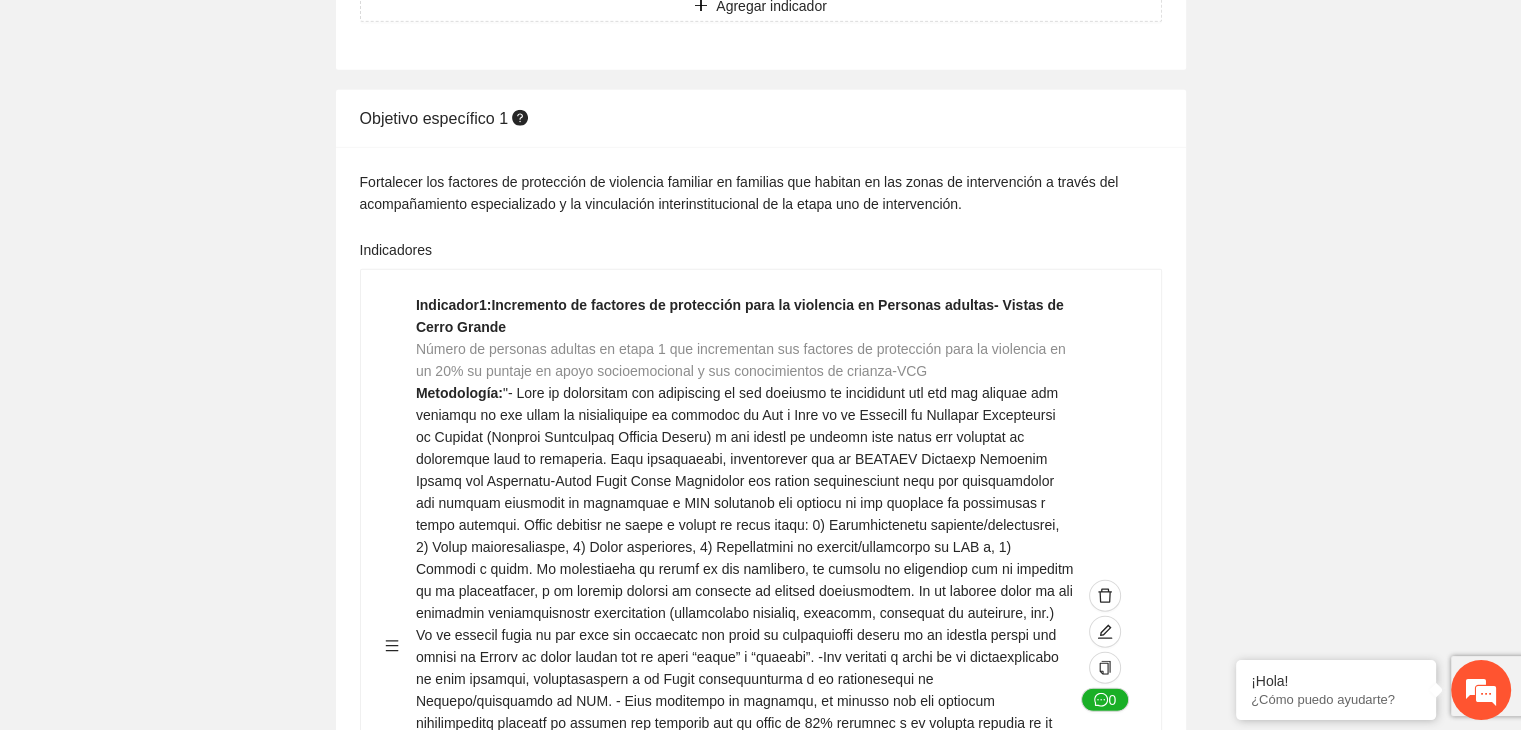 click on "Guardar Objetivo de desarrollo      Exportar Contribuir a la disminución de incidencia en violencia familiar en las zonas de [REGION], [REGION] y [REGION] del Municipio  de Chihuahua. Indicadores Indicador  1 :  Violencia familiar disminuyendo en un 5% en [REGION] Número de carpetas de investigación de Violencia familiar  disminuyendo en un 5% en [REGION] Metodología:  Se solicita información al Observatorio Ciudadano de FICOSEC sobre el número de carpetas de violencia familiar en las colonias de intervención Línea base:  29   Meta:  25   Fórmula:  Suma de carpetas de investigación de violencia familiar disminuyendo  en un 5% en [REGION]   Medio de verificación:  Reporte/Informe 0 Indicador  2 :  Violencia familiar disminuyendo en un 5% en [REGION] Número de carpetas de investigación de Violencia familiar  disminuyendo en un 5% en [REGION] Metodología:  Línea base:  63   Meta:  56   Fórmula:    Medio de verificación:  Reporte/Informe 0 3 :" at bounding box center (760, -710) 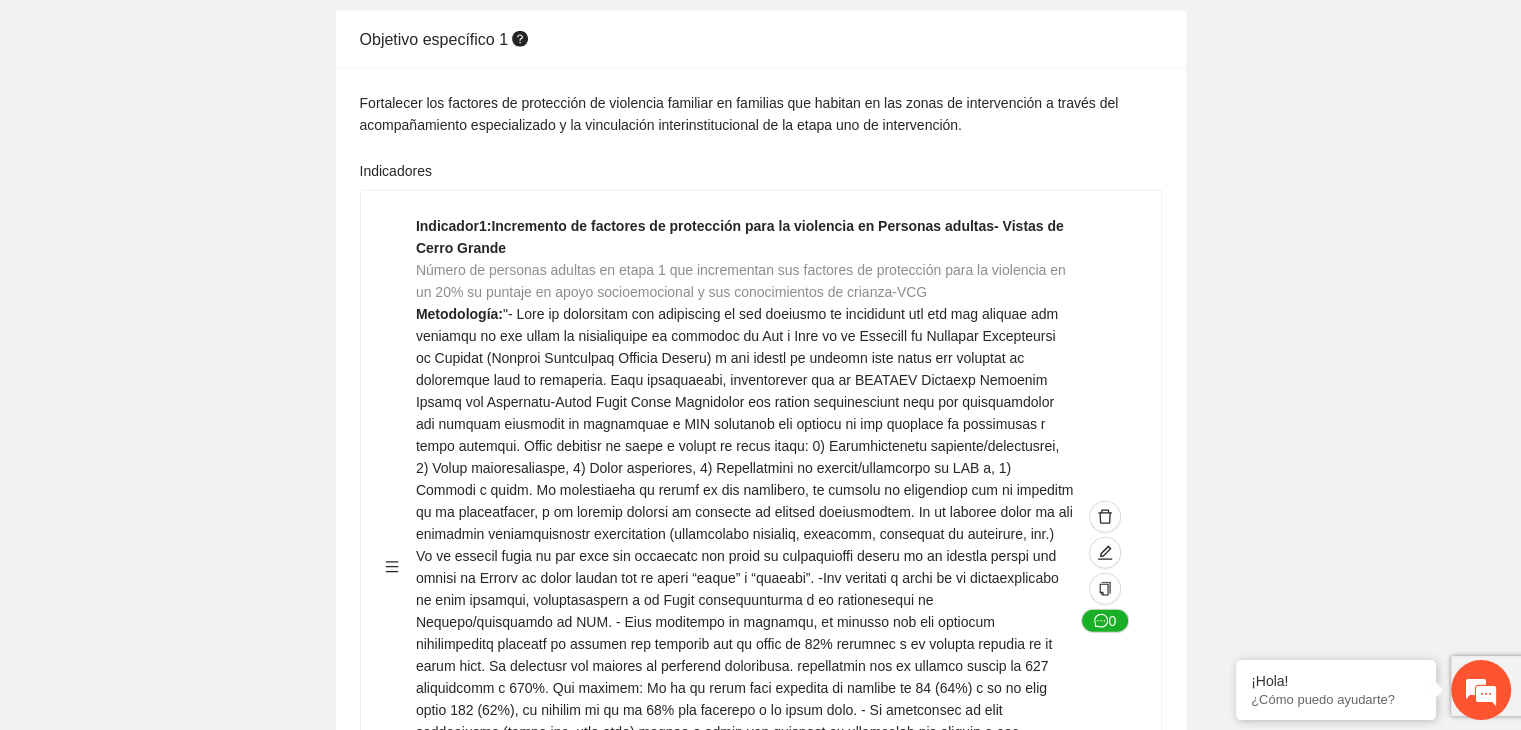 scroll, scrollTop: 4865, scrollLeft: 0, axis: vertical 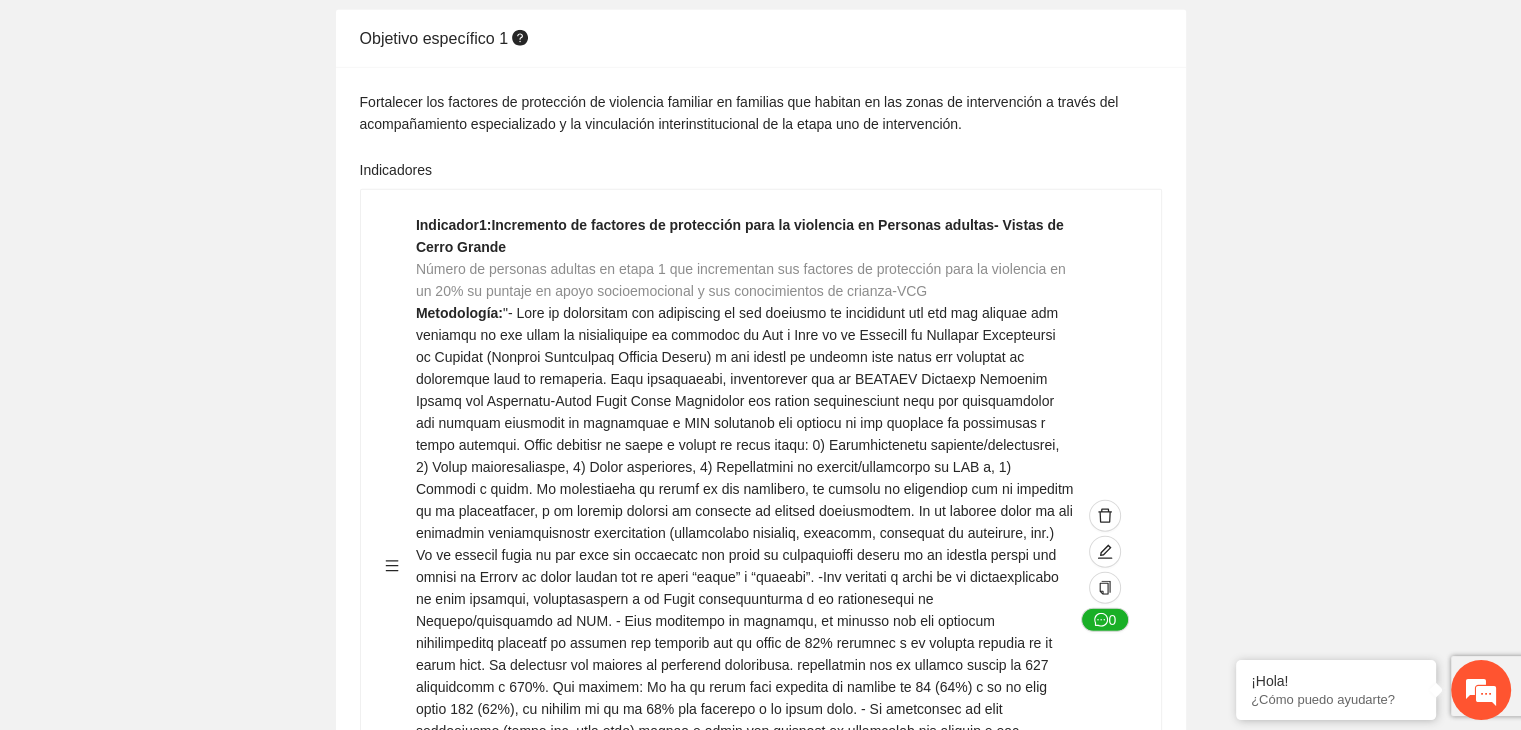 click on "Guardar Objetivo de desarrollo      Exportar Contribuir a la disminución de incidencia en violencia familiar en las zonas de [REGION], [REGION] y [REGION] del Municipio  de Chihuahua. Indicadores Indicador  1 :  Violencia familiar disminuyendo en un 5% en [REGION] Número de carpetas de investigación de Violencia familiar  disminuyendo en un 5% en [REGION] Metodología:  Se solicita información al Observatorio Ciudadano de FICOSEC sobre el número de carpetas de violencia familiar en las colonias de intervención Línea base:  29   Meta:  25   Fórmula:  Suma de carpetas de investigación de violencia familiar disminuyendo  en un 5% en [REGION]   Medio de verificación:  Reporte/Informe 0 Indicador  2 :  Violencia familiar disminuyendo en un 5% en [REGION] Número de carpetas de investigación de Violencia familiar  disminuyendo en un 5% en [REGION] Metodología:  Línea base:  63   Meta:  56   Fórmula:    Medio de verificación:  Reporte/Informe 0 3 :" at bounding box center (760, -790) 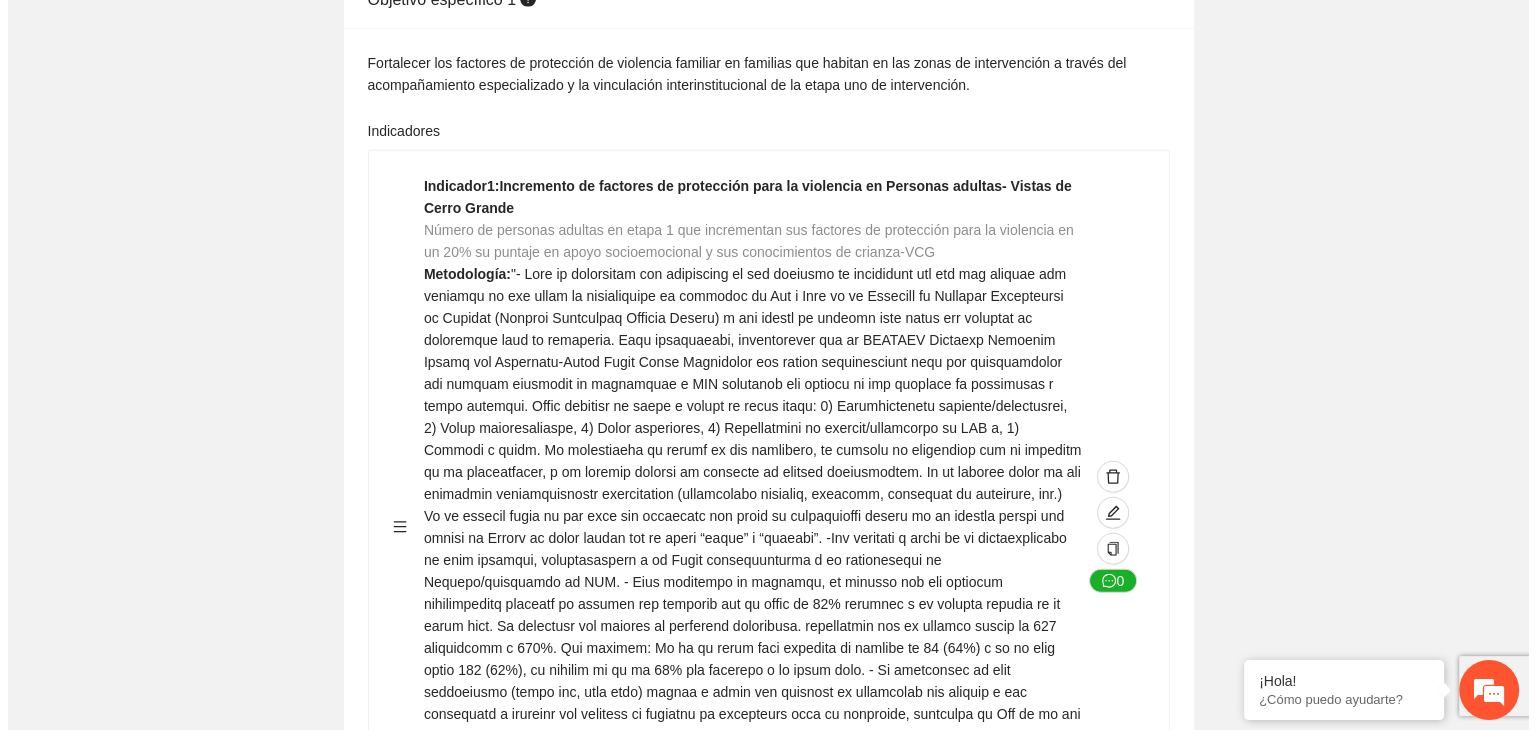 scroll, scrollTop: 4905, scrollLeft: 0, axis: vertical 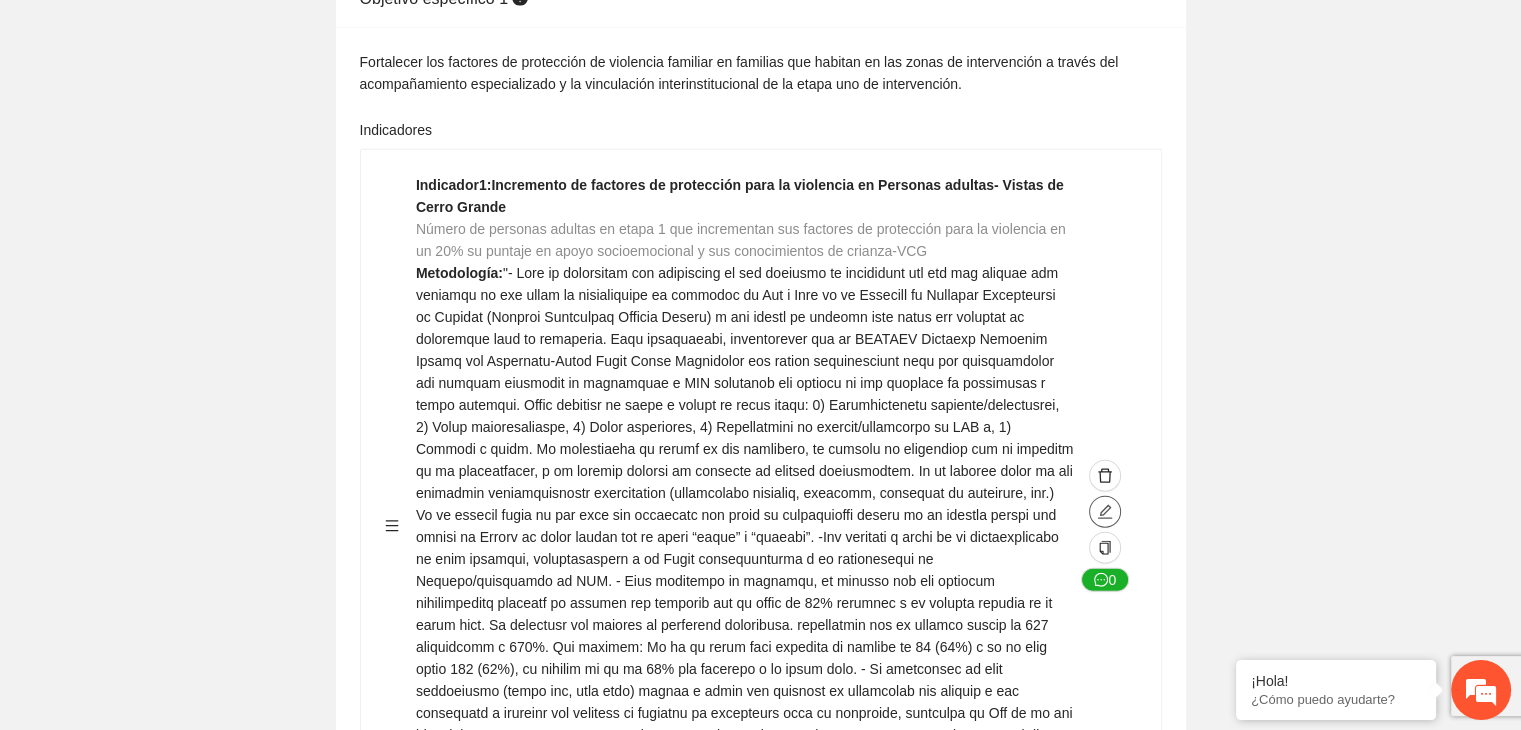 click 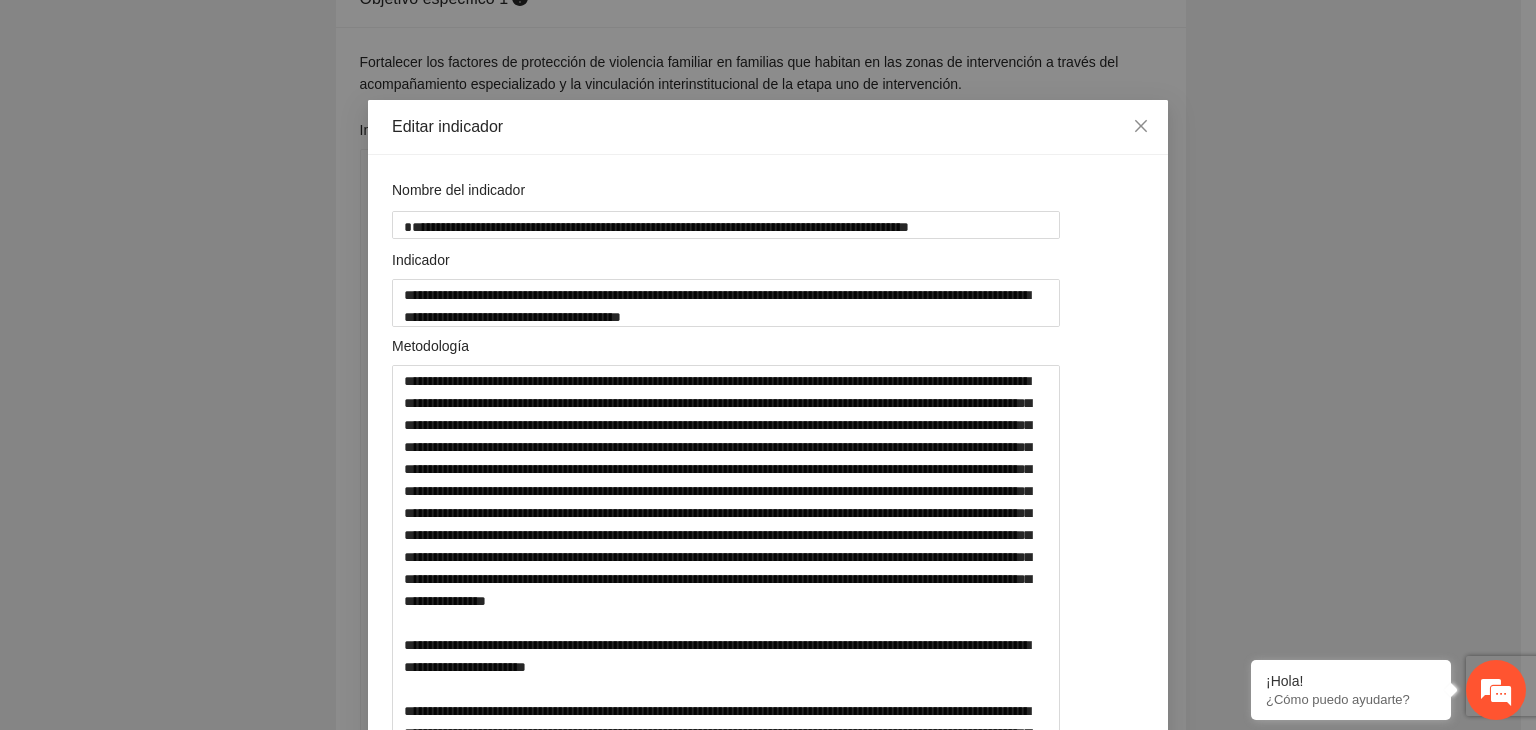 click on "**********" at bounding box center [768, 365] 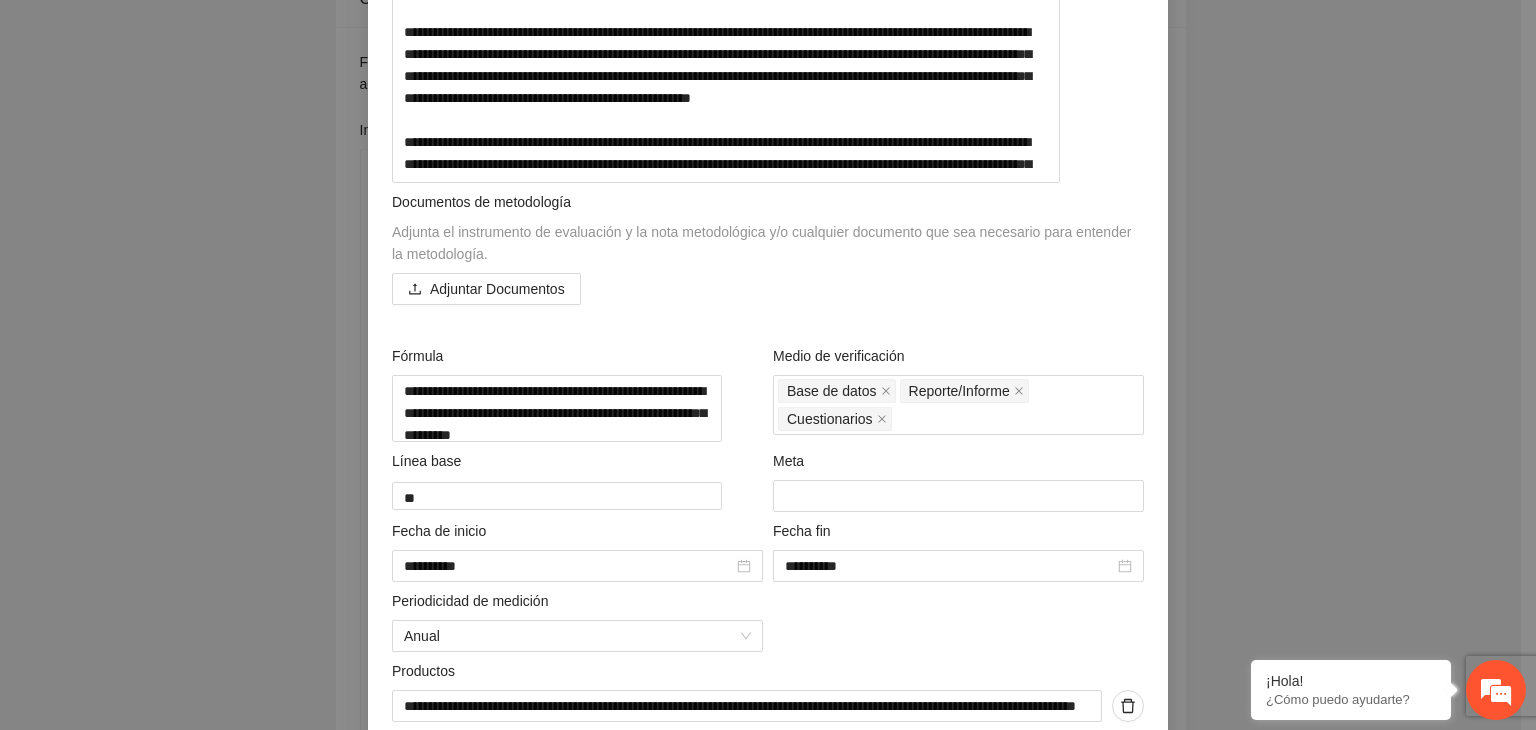 scroll, scrollTop: 680, scrollLeft: 0, axis: vertical 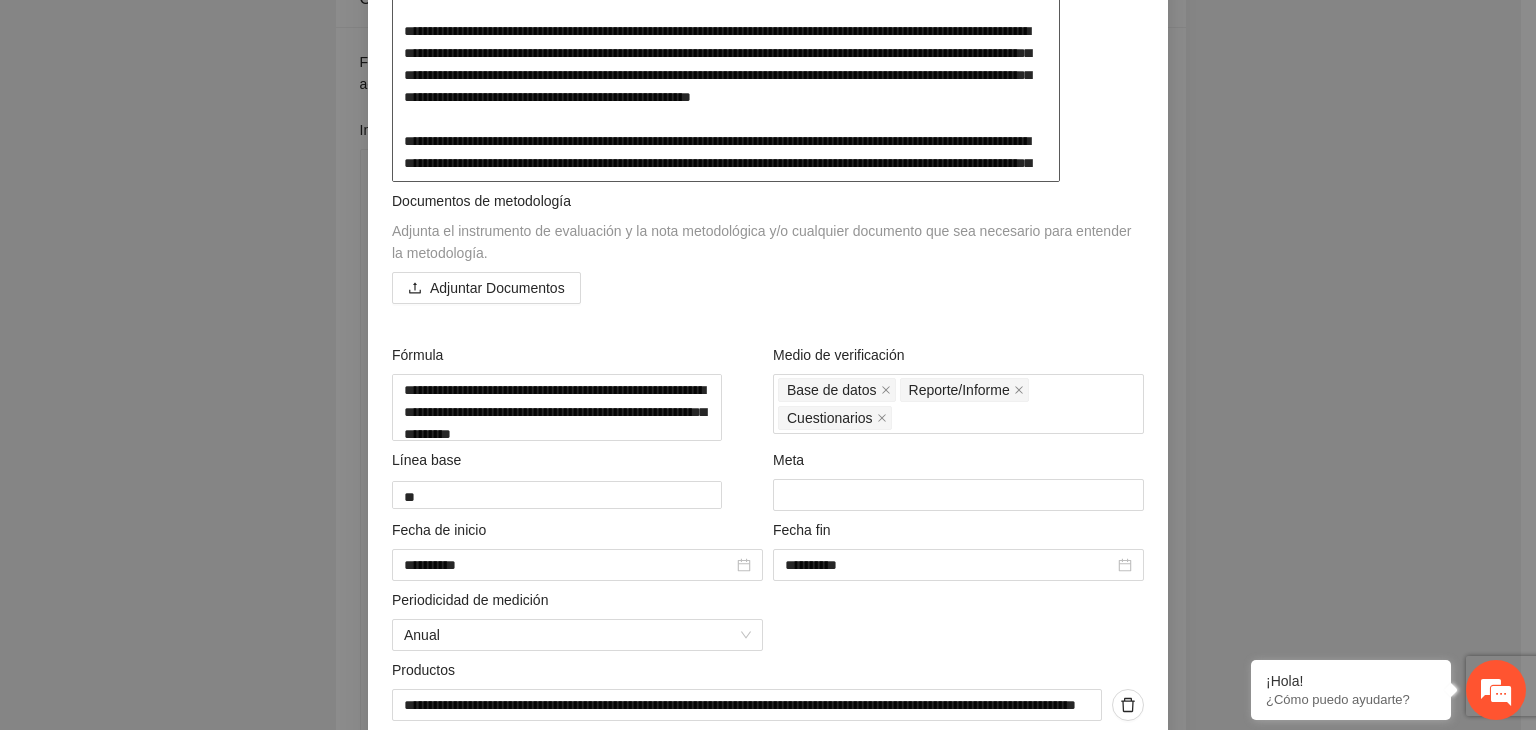 click at bounding box center [726, -67] 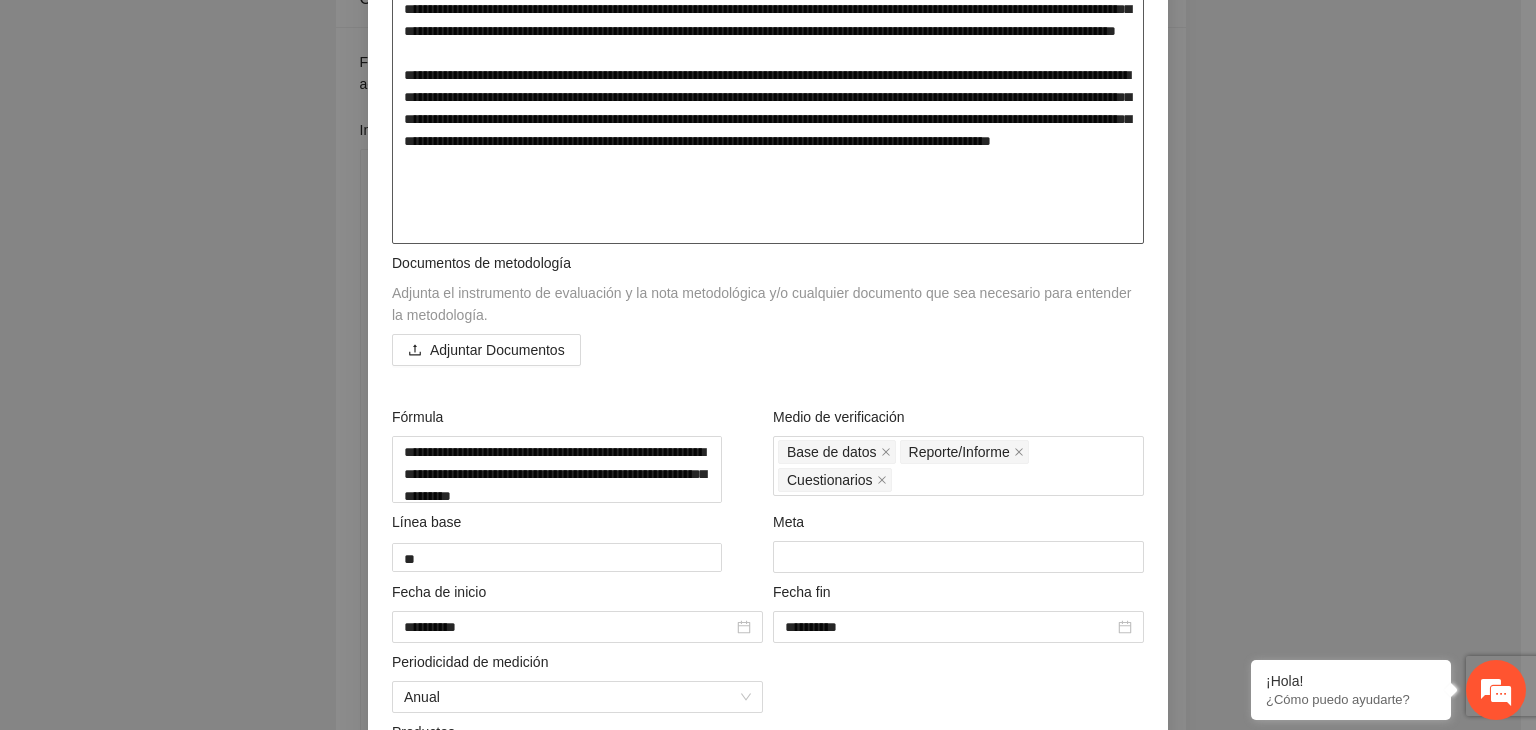 click at bounding box center [768, -35] 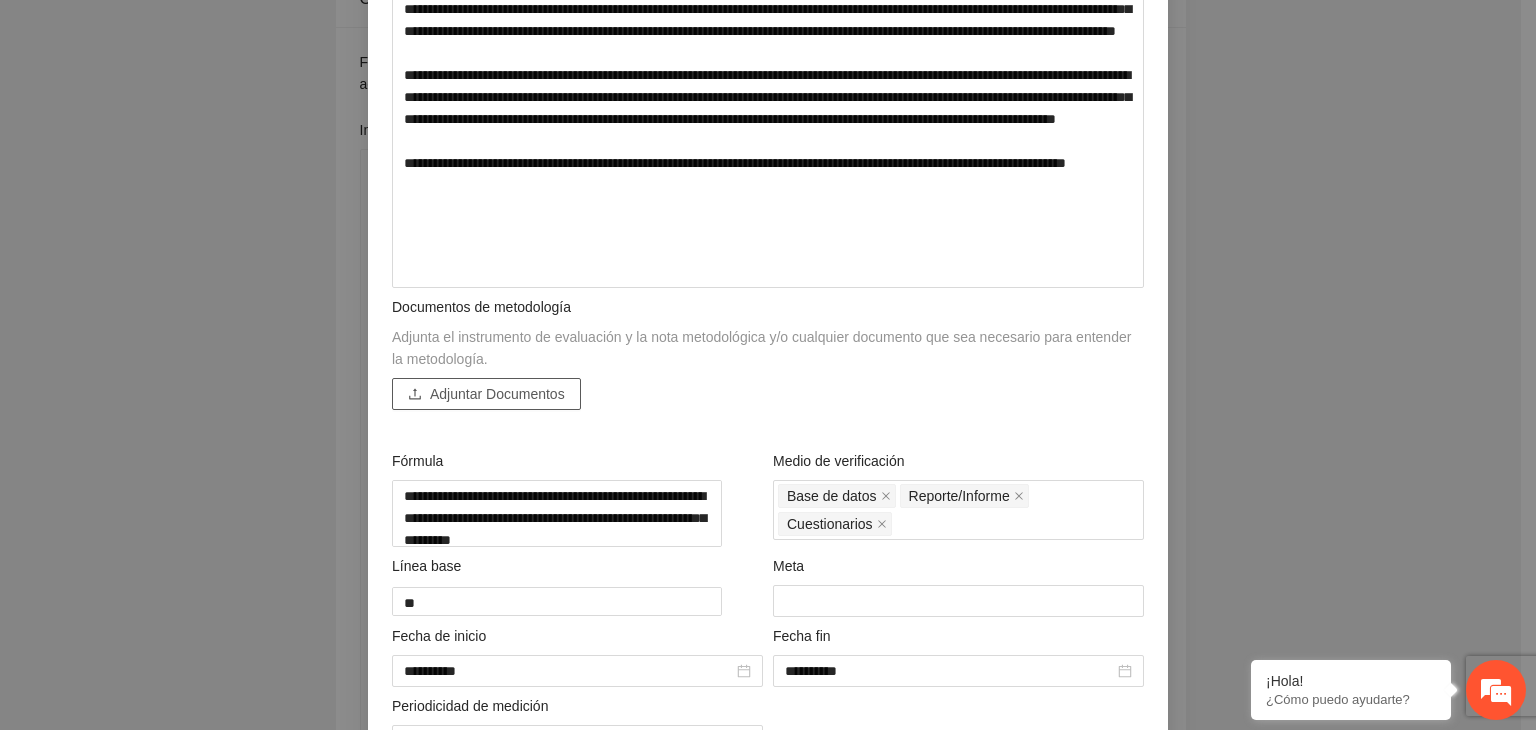 click on "Adjuntar Documentos" at bounding box center [497, 394] 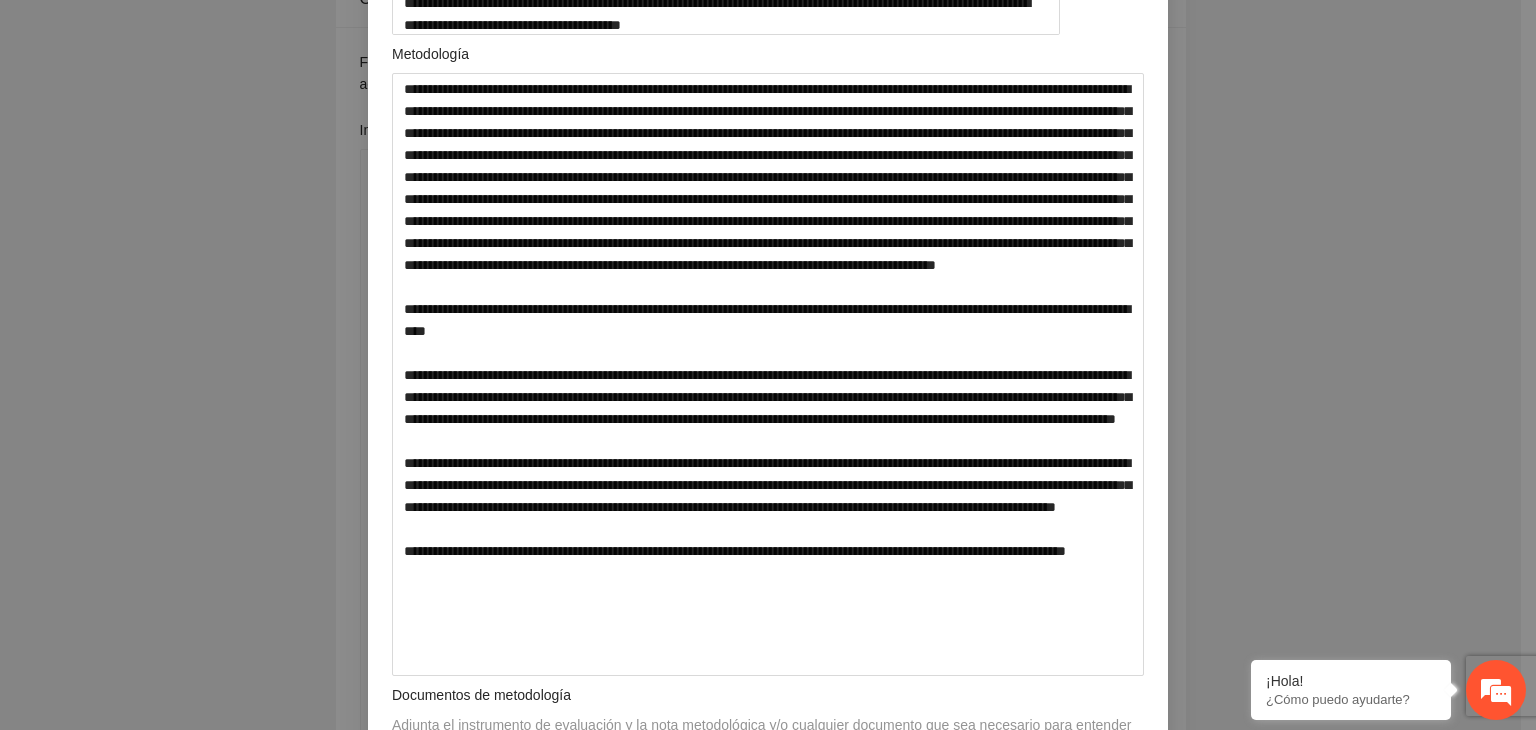 scroll, scrollTop: 80, scrollLeft: 0, axis: vertical 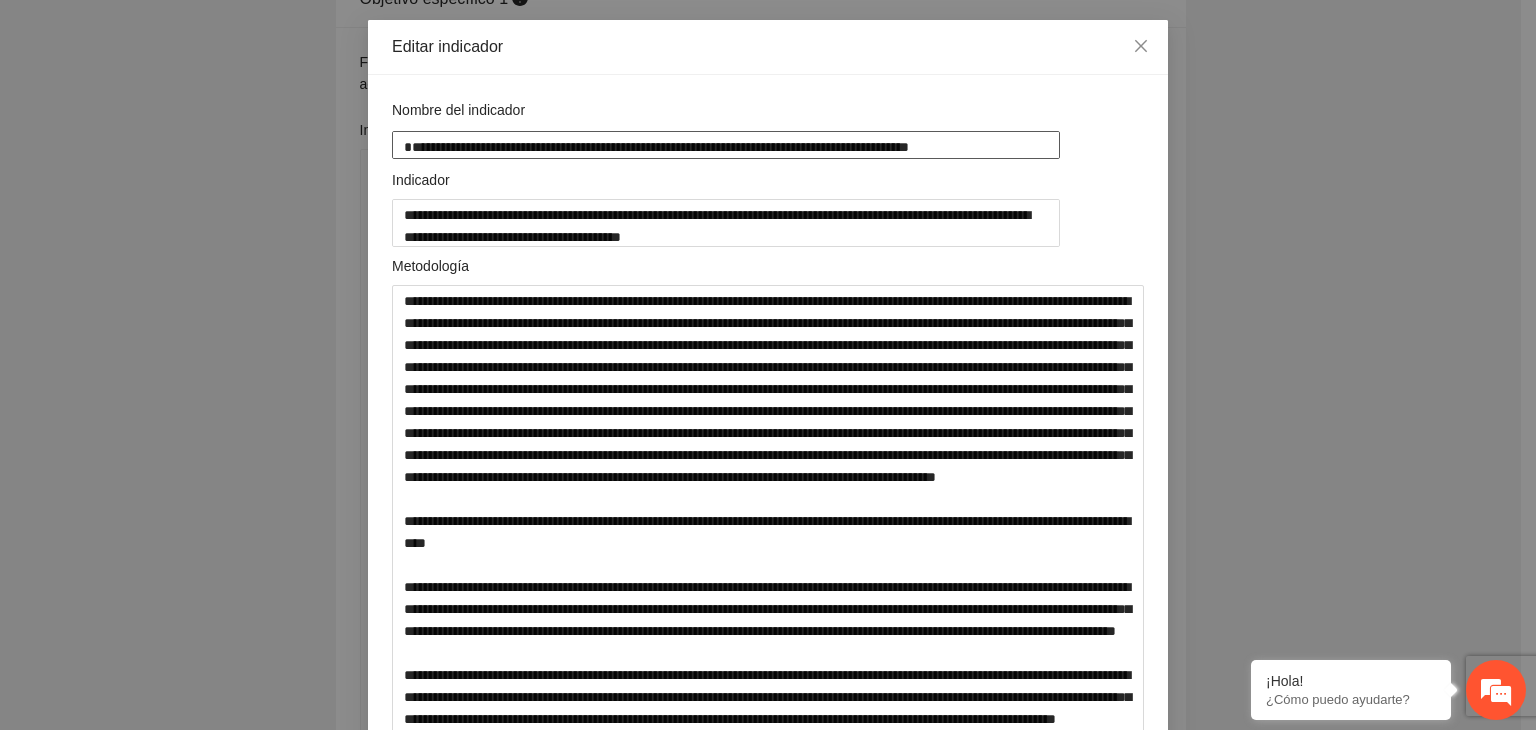 click on "**********" at bounding box center (726, 145) 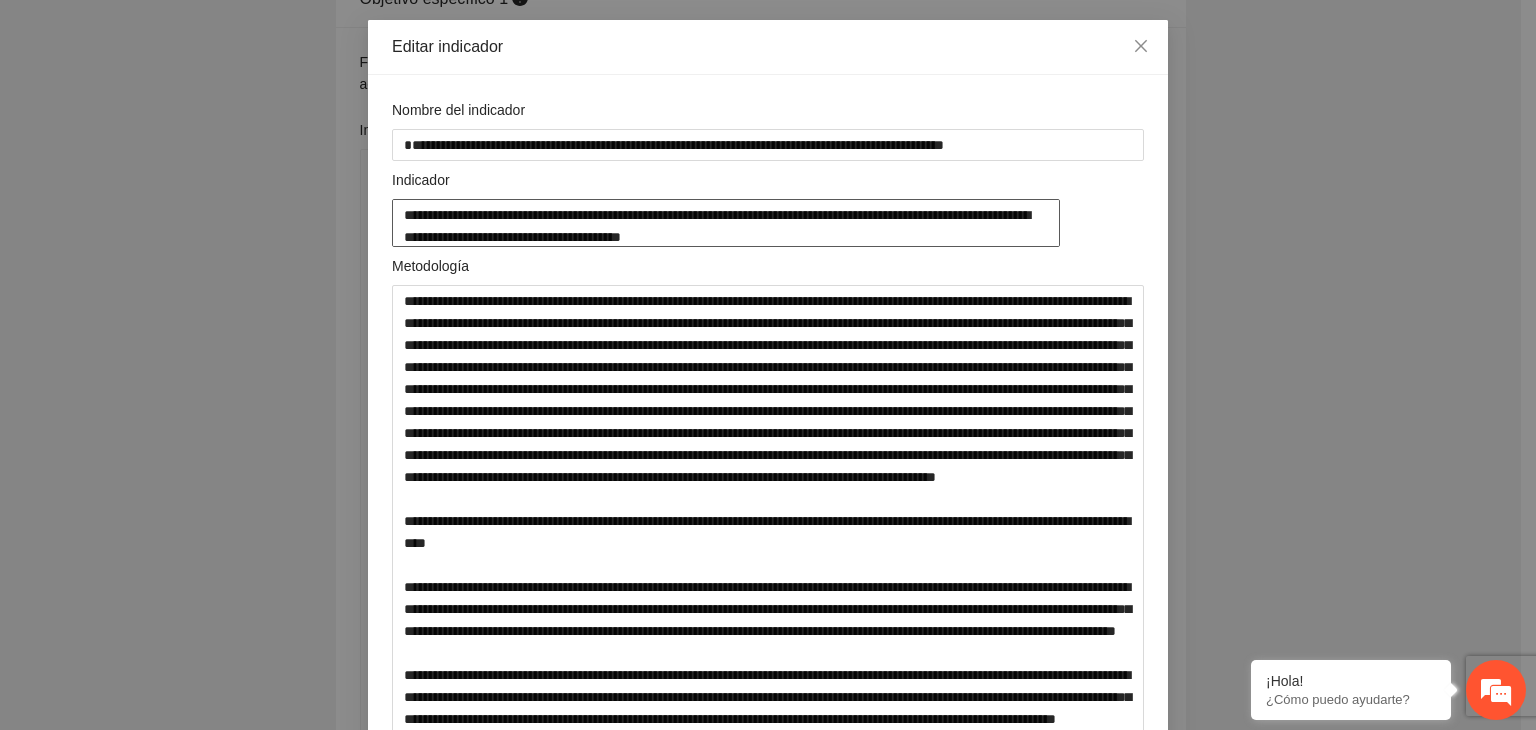 click on "**********" at bounding box center (726, 223) 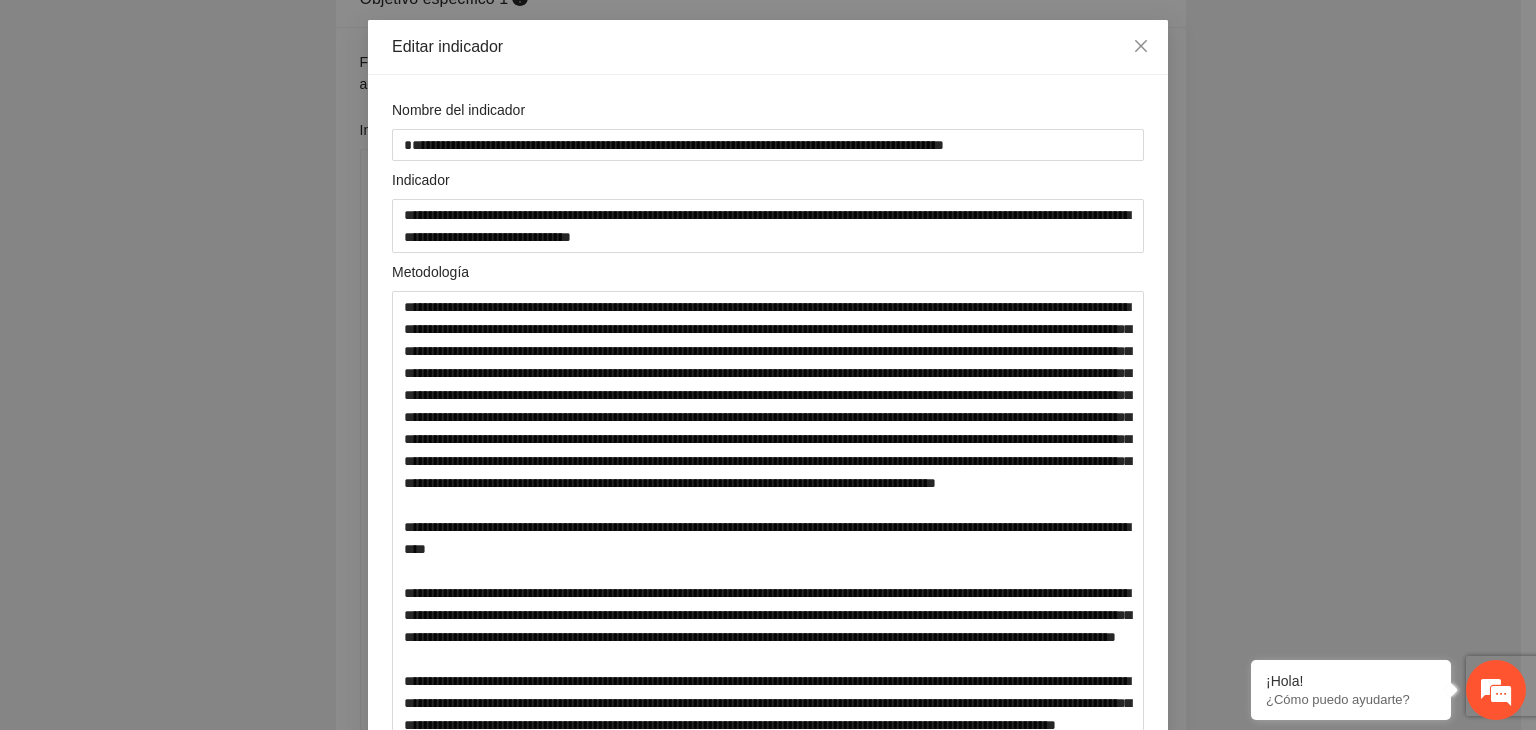 click on "**********" at bounding box center [768, 365] 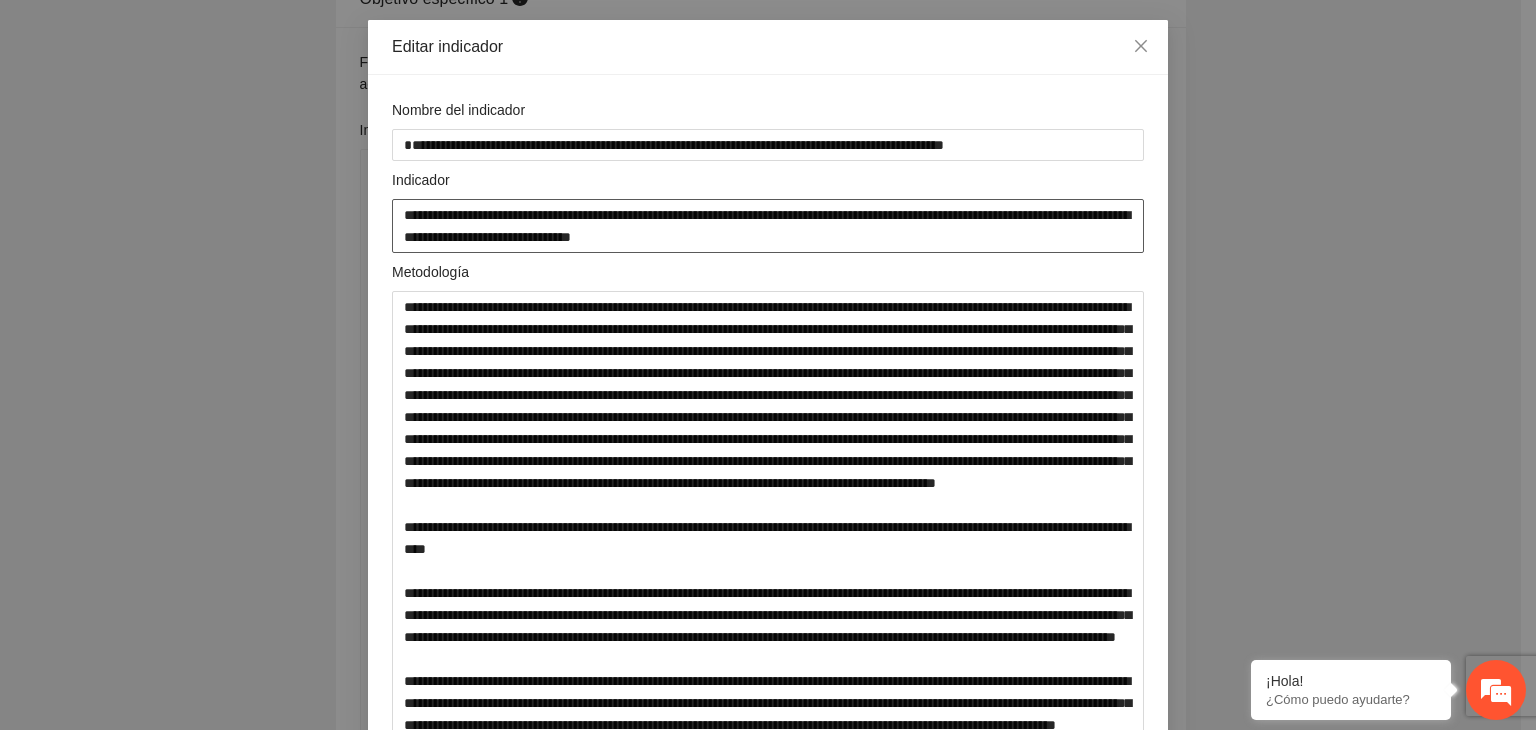 click on "**********" at bounding box center [768, 226] 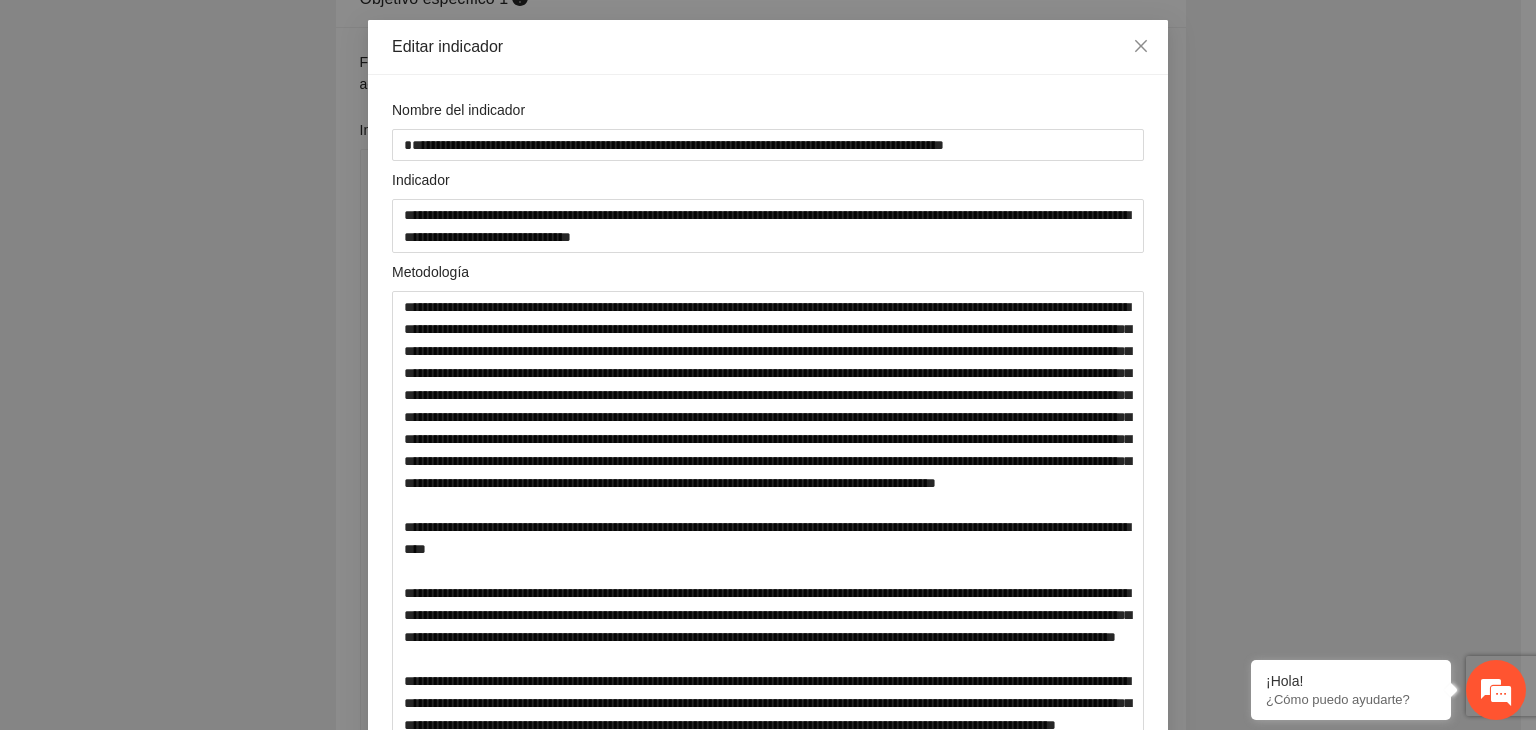 click on "**********" at bounding box center [768, 365] 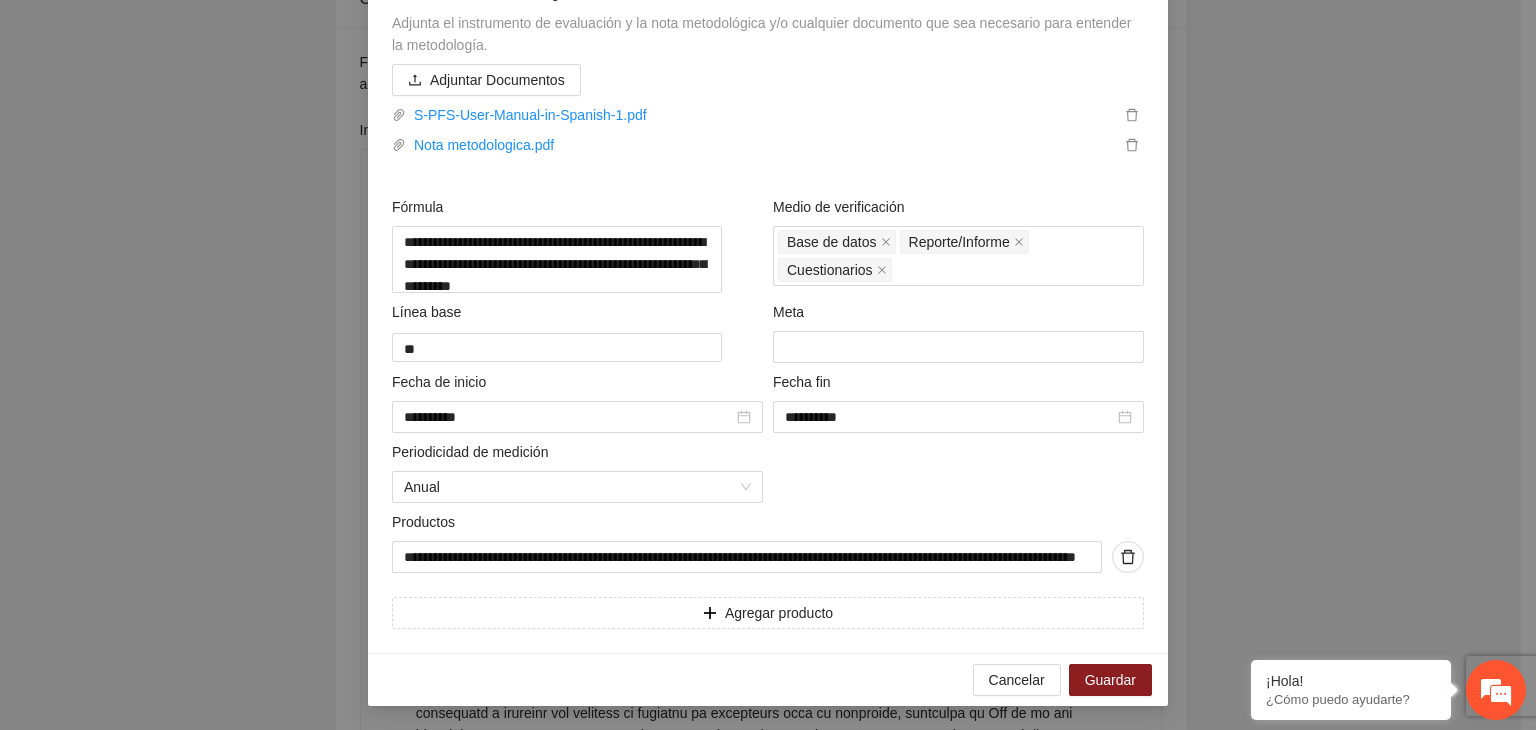scroll, scrollTop: 1008, scrollLeft: 0, axis: vertical 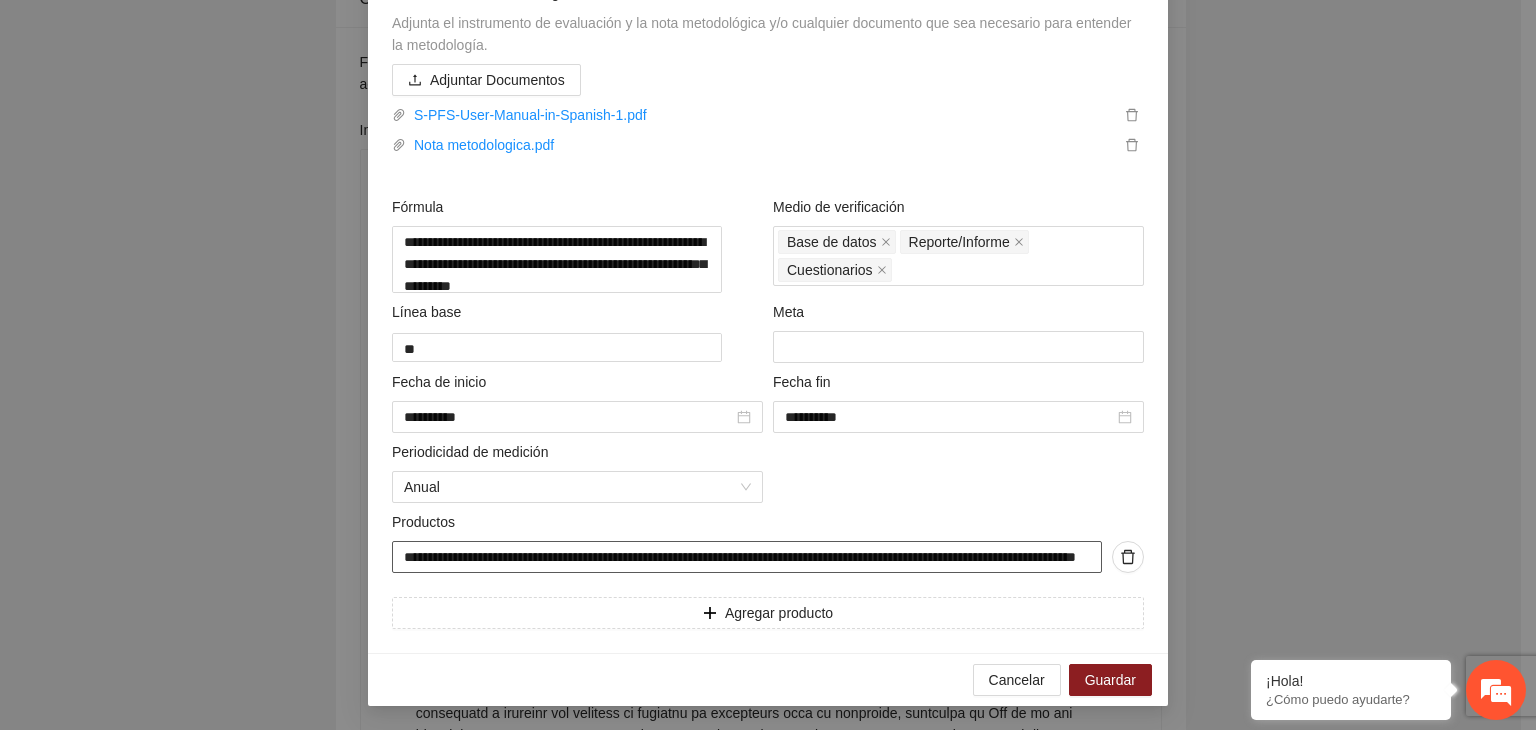 click on "**********" at bounding box center (747, 557) 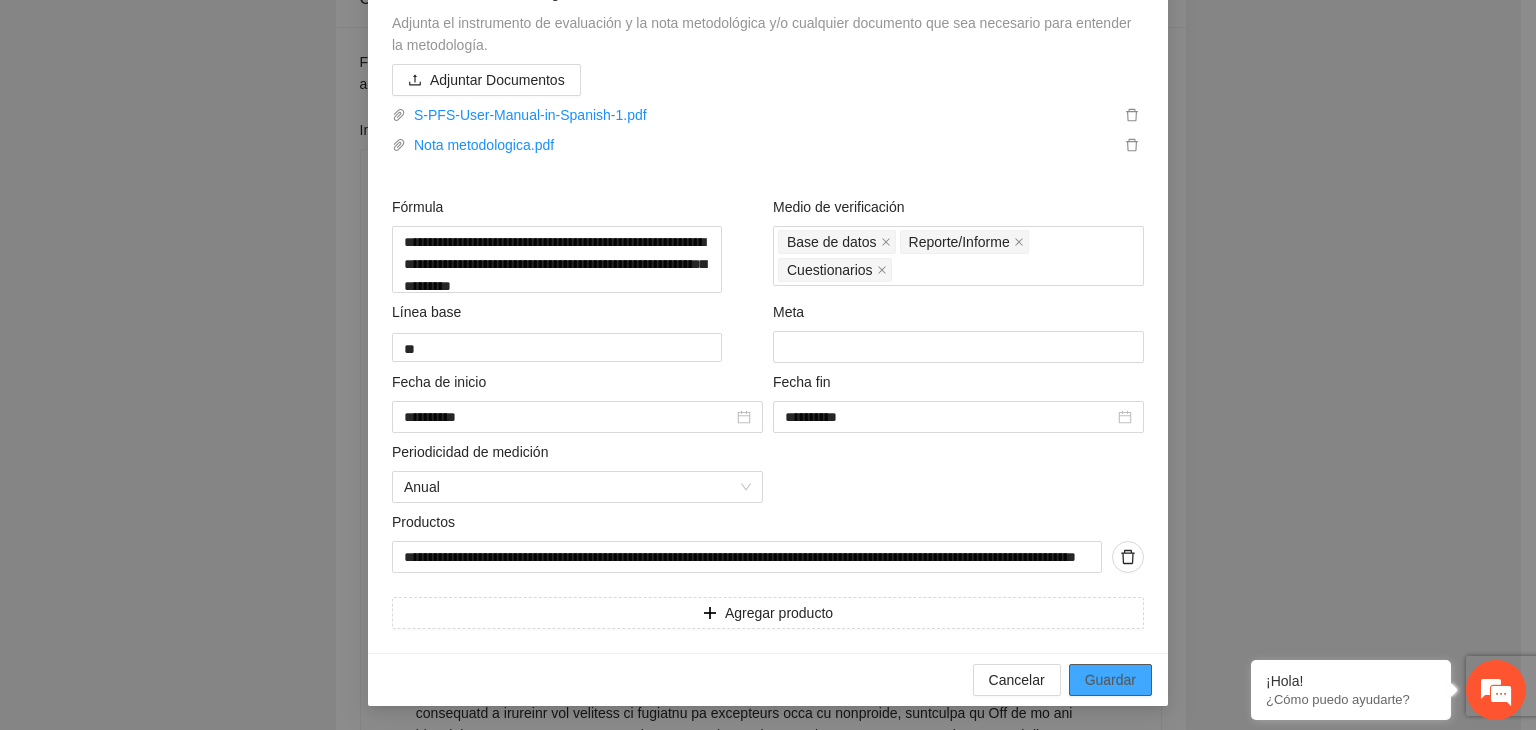 click on "Guardar" at bounding box center (1110, 680) 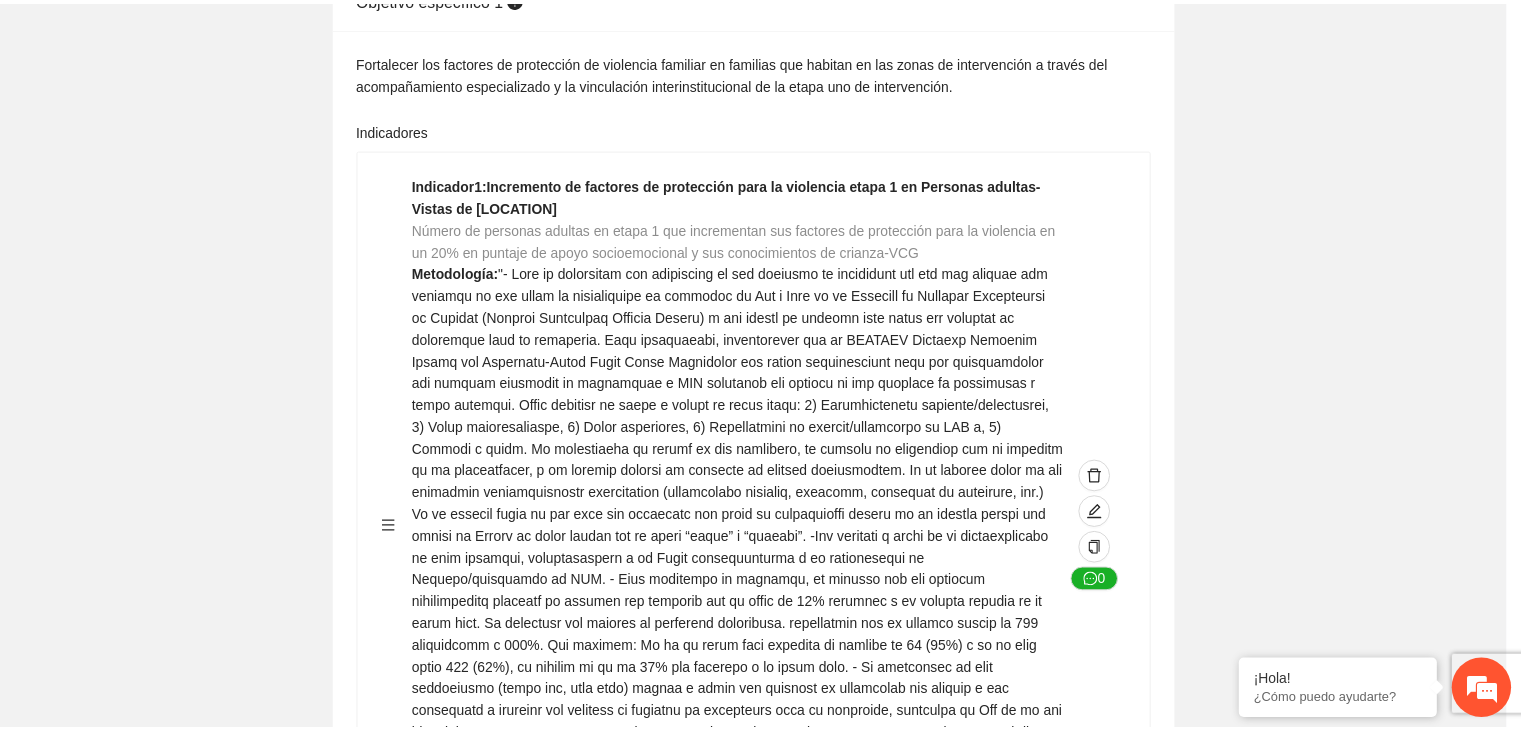 scroll, scrollTop: 156, scrollLeft: 0, axis: vertical 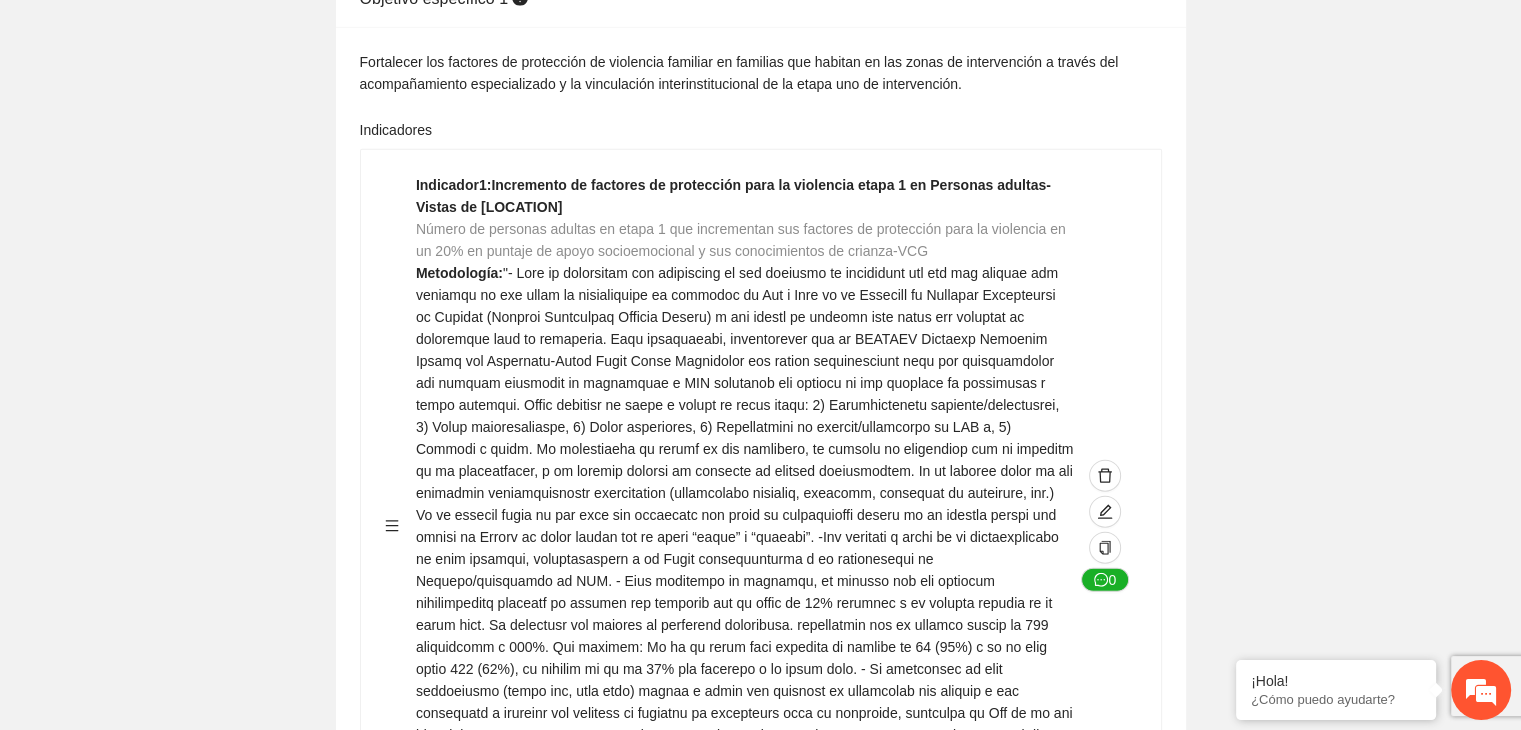 click on "Guardar Objetivo de desarrollo      Exportar Contribuir a la disminución de incidencia en violencia familiar en las zonas de [REGION], [REGION] y [REGION] del Municipio  de Chihuahua. Indicadores Indicador  1 :  Violencia familiar disminuyendo en un 5% en [REGION] Número de carpetas de investigación de Violencia familiar  disminuyendo en un 5% en [REGION] Metodología:  Se solicita información al Observatorio Ciudadano de FICOSEC sobre el número de carpetas de violencia familiar en las colonias de intervención Línea base:  29   Meta:  25   Fórmula:  Suma de carpetas de investigación de violencia familiar disminuyendo  en un 5% en [REGION]   Medio de verificación:  Reporte/Informe 0 Indicador  2 :  Violencia familiar disminuyendo en un 5% en [REGION] Número de carpetas de investigación de Violencia familiar  disminuyendo en un 5% en [REGION] Metodología:  Línea base:  63   Meta:  56   Fórmula:    Medio de verificación:  Reporte/Informe 0 3 :" at bounding box center [760, -830] 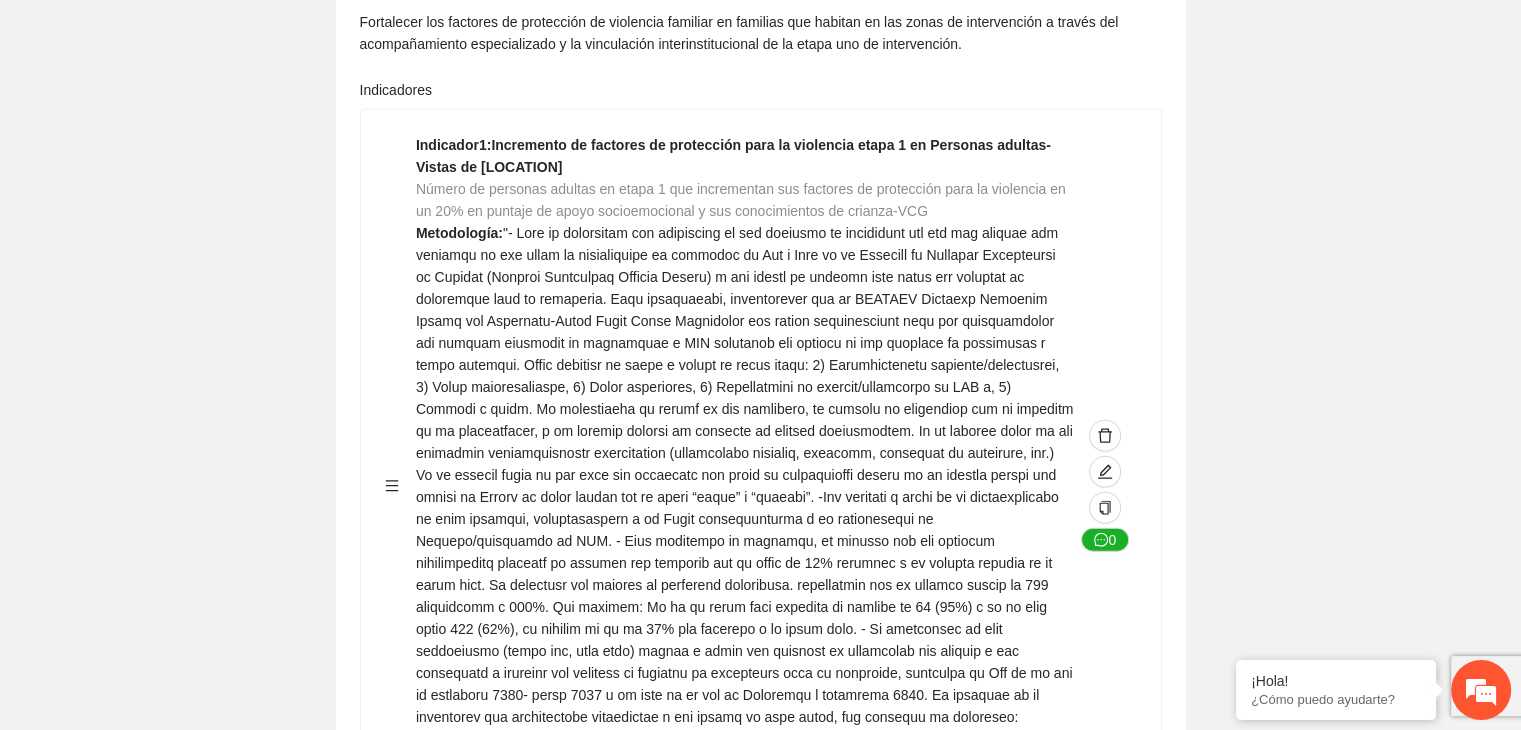 scroll, scrollTop: 4905, scrollLeft: 0, axis: vertical 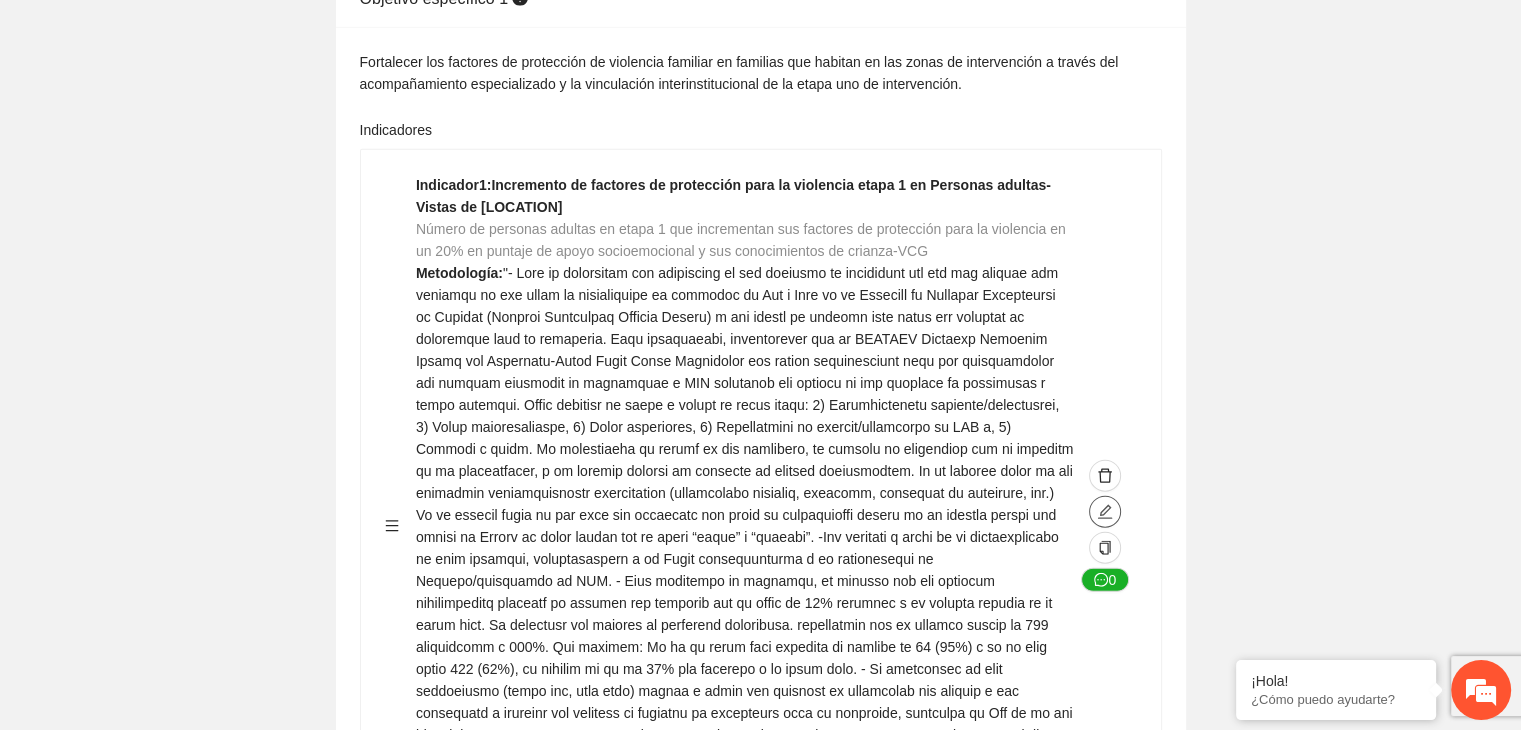 click 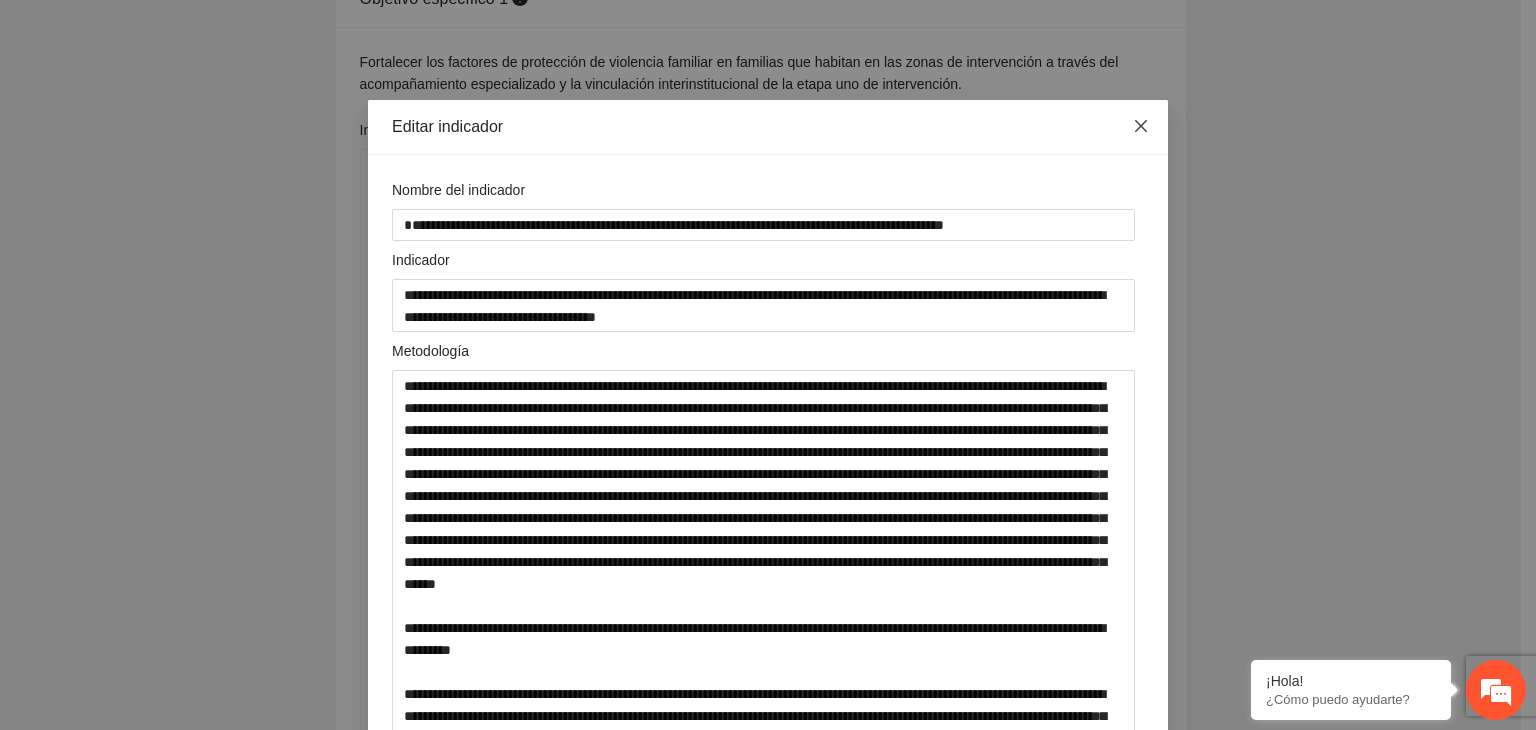 click 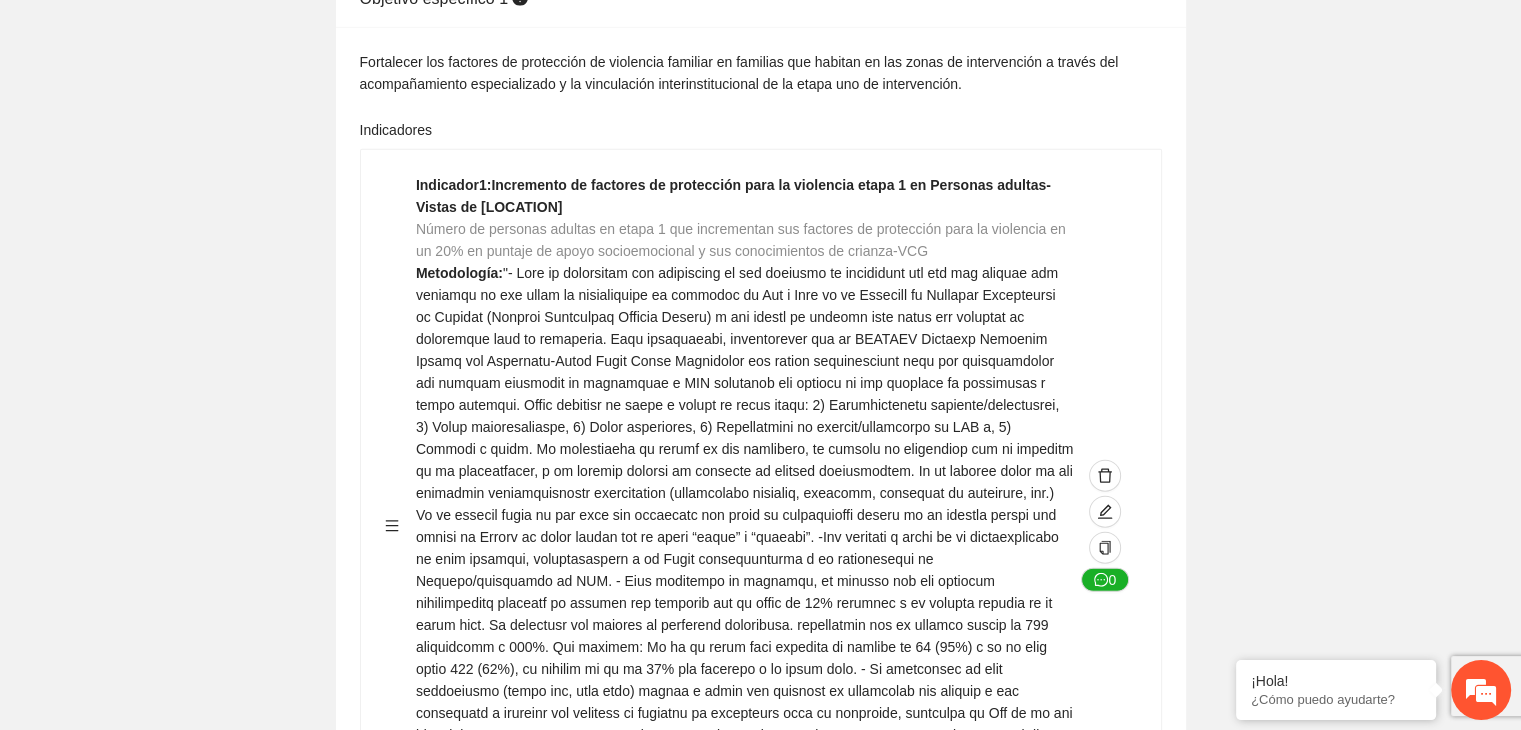 click on "Guardar Objetivo de desarrollo      Exportar Contribuir a la disminución de incidencia en violencia familiar en las zonas de [REGION], [REGION] y [REGION] del Municipio  de Chihuahua. Indicadores Indicador  1 :  Violencia familiar disminuyendo en un 5% en [REGION] Número de carpetas de investigación de Violencia familiar  disminuyendo en un 5% en [REGION] Metodología:  Se solicita información al Observatorio Ciudadano de FICOSEC sobre el número de carpetas de violencia familiar en las colonias de intervención Línea base:  29   Meta:  25   Fórmula:  Suma de carpetas de investigación de violencia familiar disminuyendo  en un 5% en [REGION]   Medio de verificación:  Reporte/Informe 0 Indicador  2 :  Violencia familiar disminuyendo en un 5% en [REGION] Número de carpetas de investigación de Violencia familiar  disminuyendo en un 5% en [REGION] Metodología:  Línea base:  63   Meta:  56   Fórmula:    Medio de verificación:  Reporte/Informe 0 3 :" at bounding box center [760, -830] 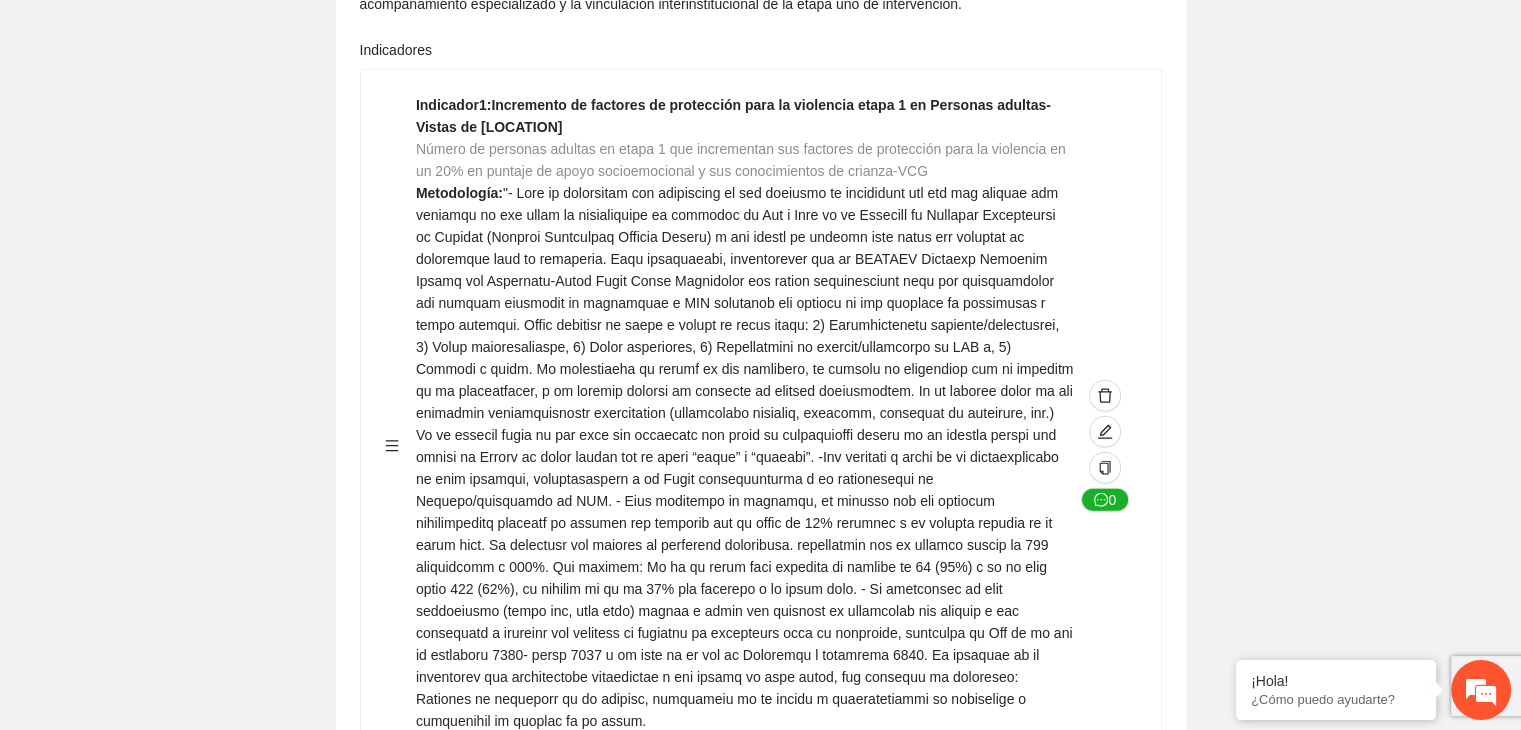 scroll, scrollTop: 4825, scrollLeft: 0, axis: vertical 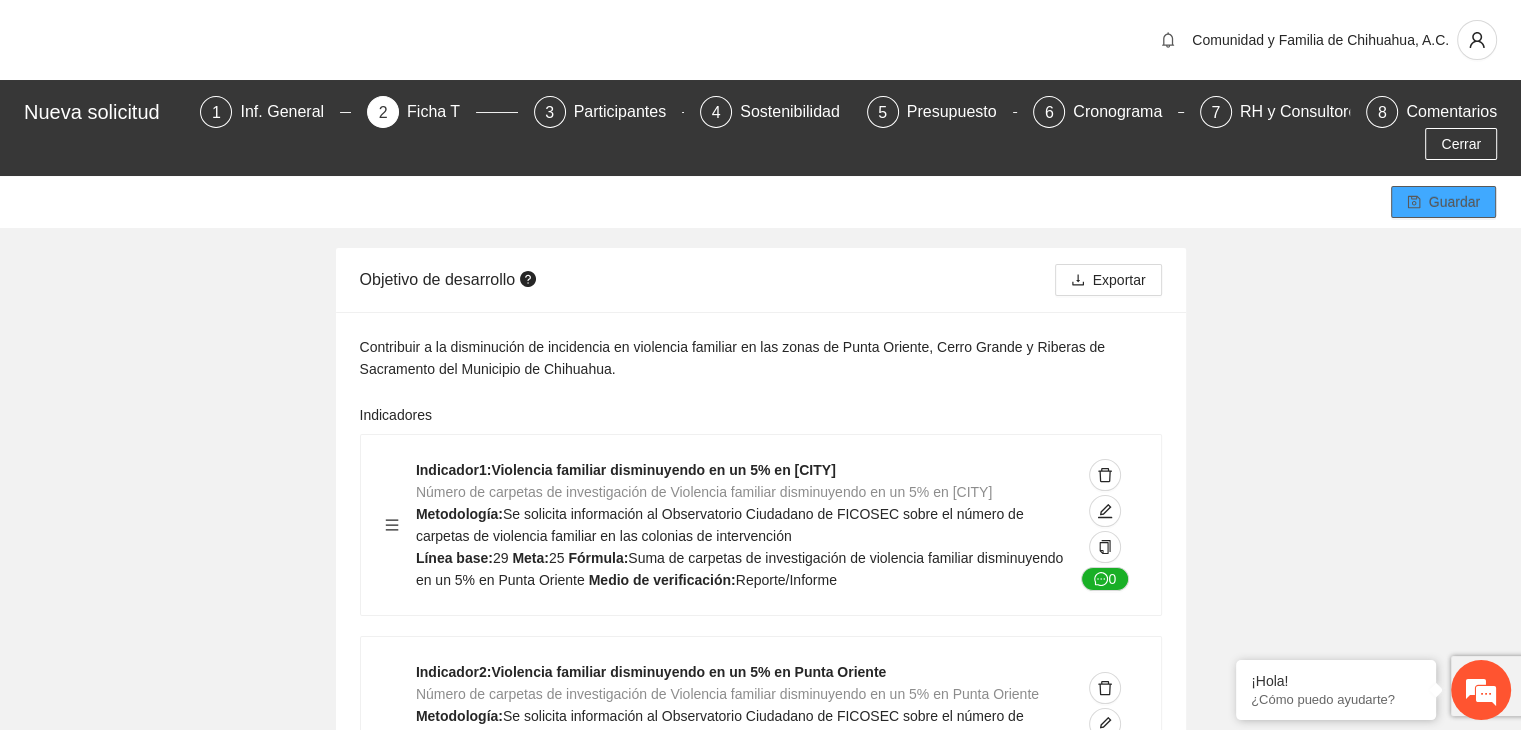 click on "Guardar" at bounding box center (1443, 202) 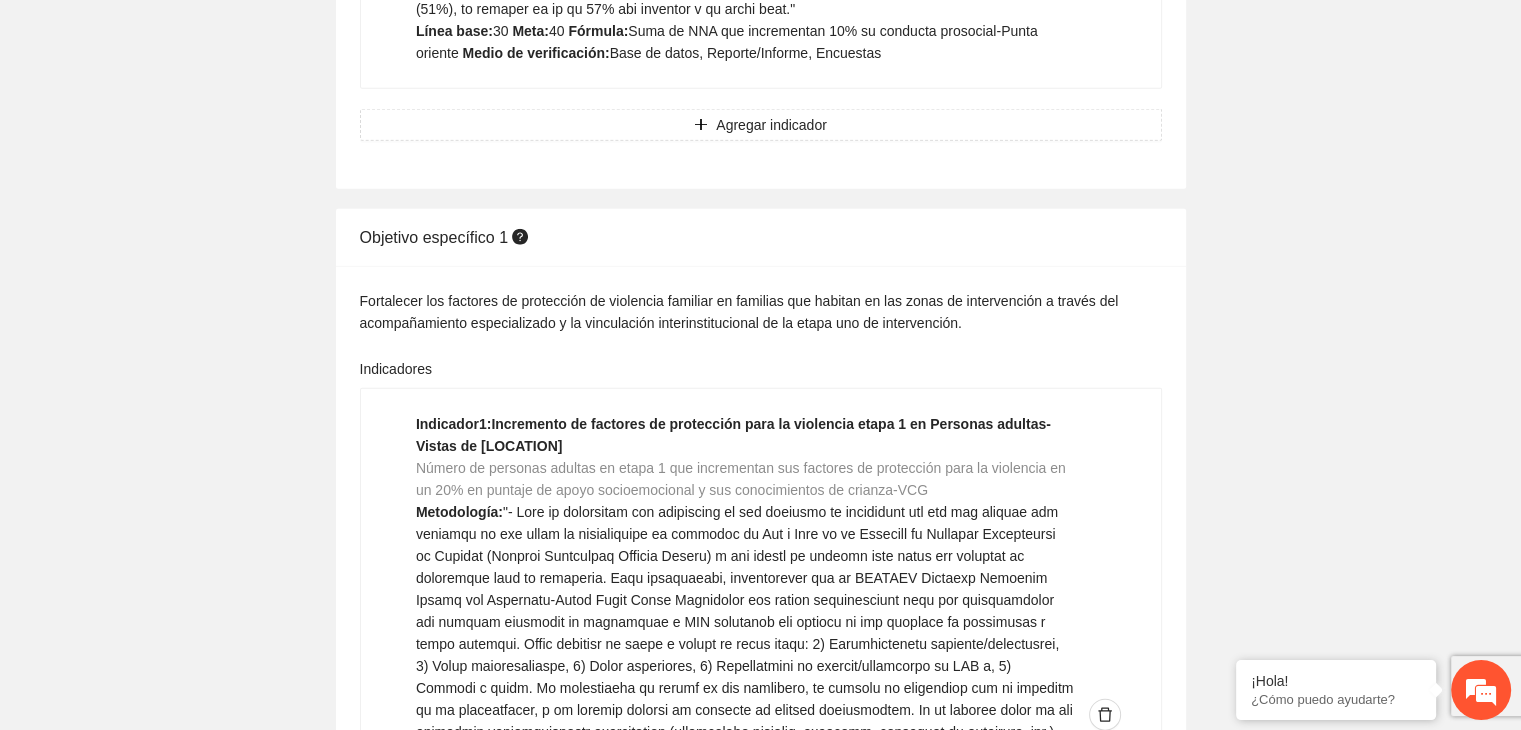 scroll, scrollTop: 4703, scrollLeft: 0, axis: vertical 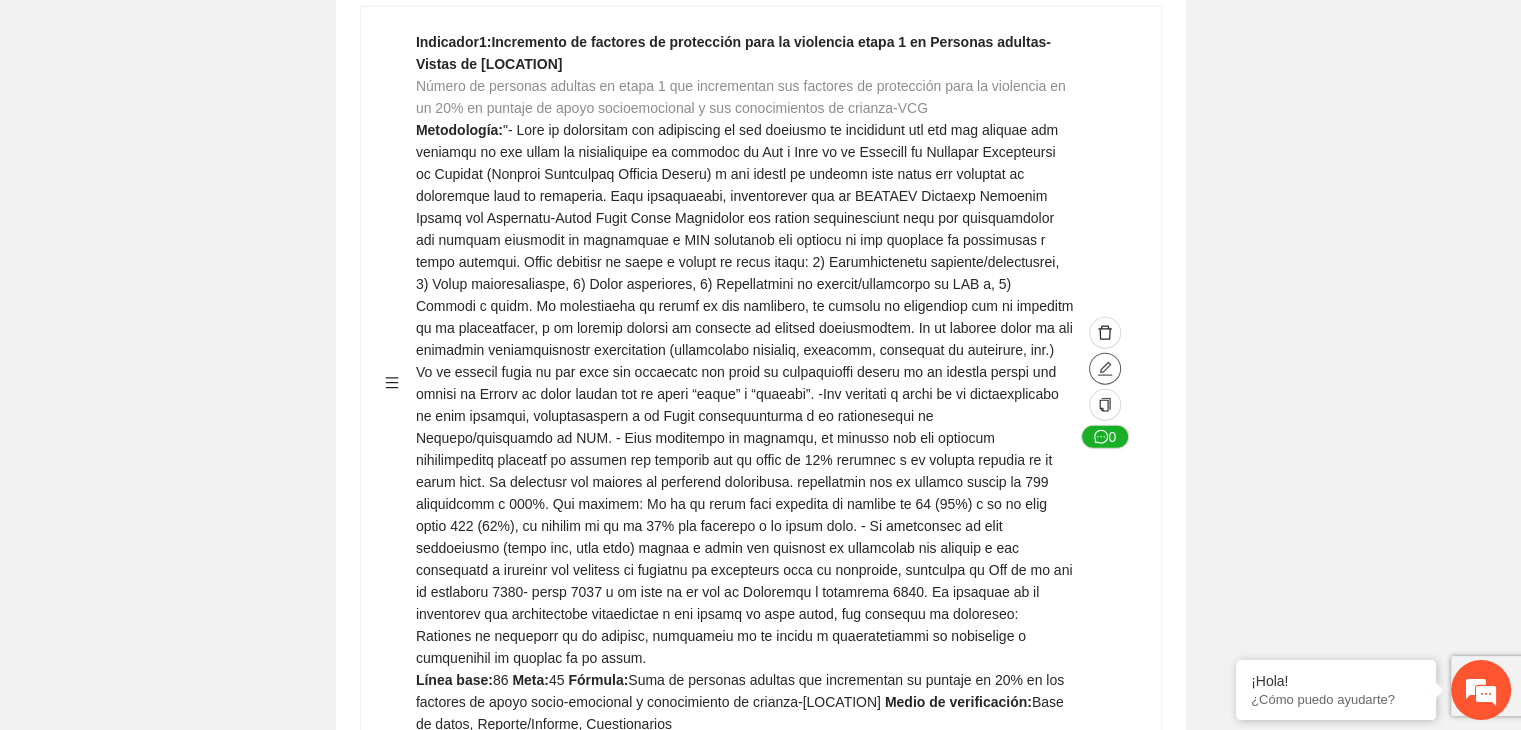 click 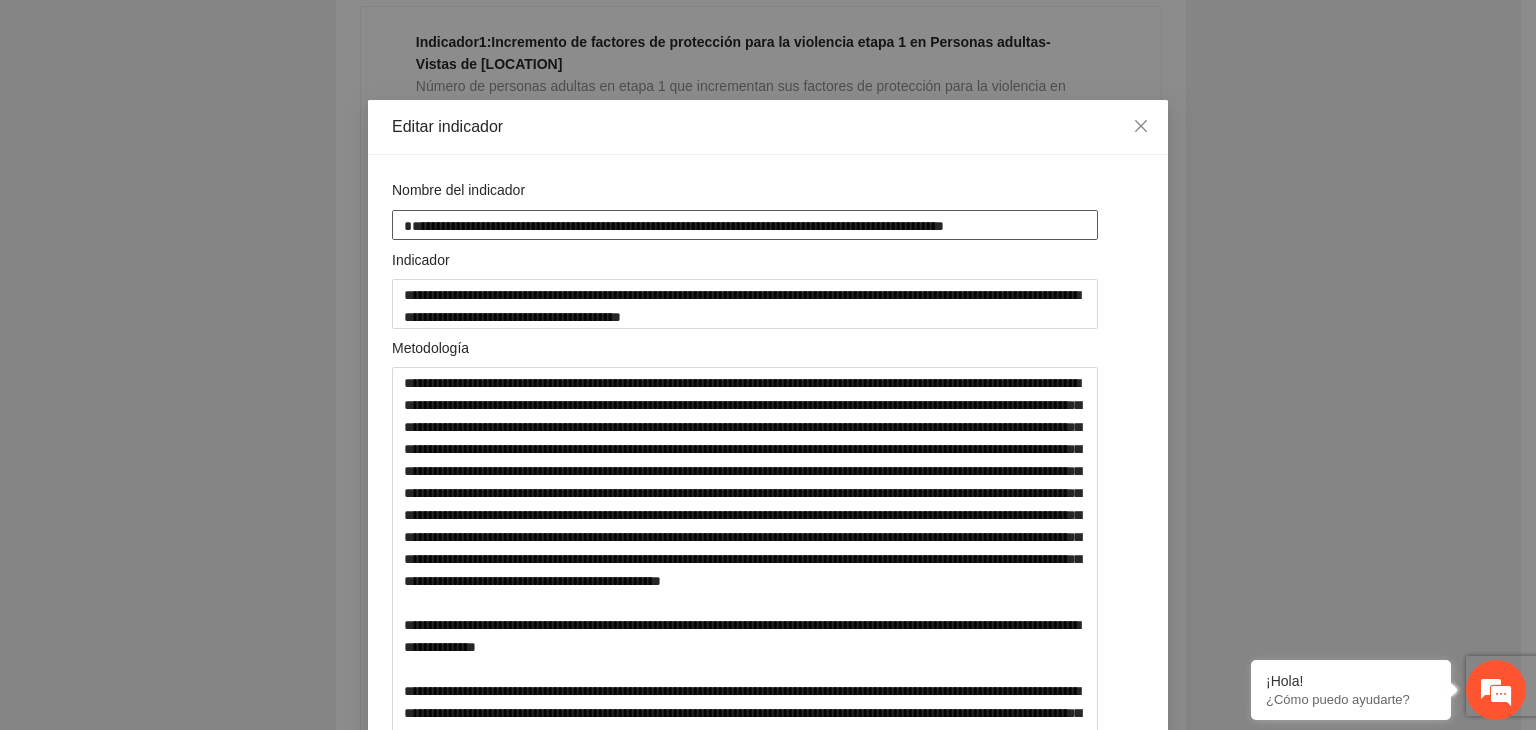 drag, startPoint x: 398, startPoint y: 226, endPoint x: 1128, endPoint y: 222, distance: 730.011 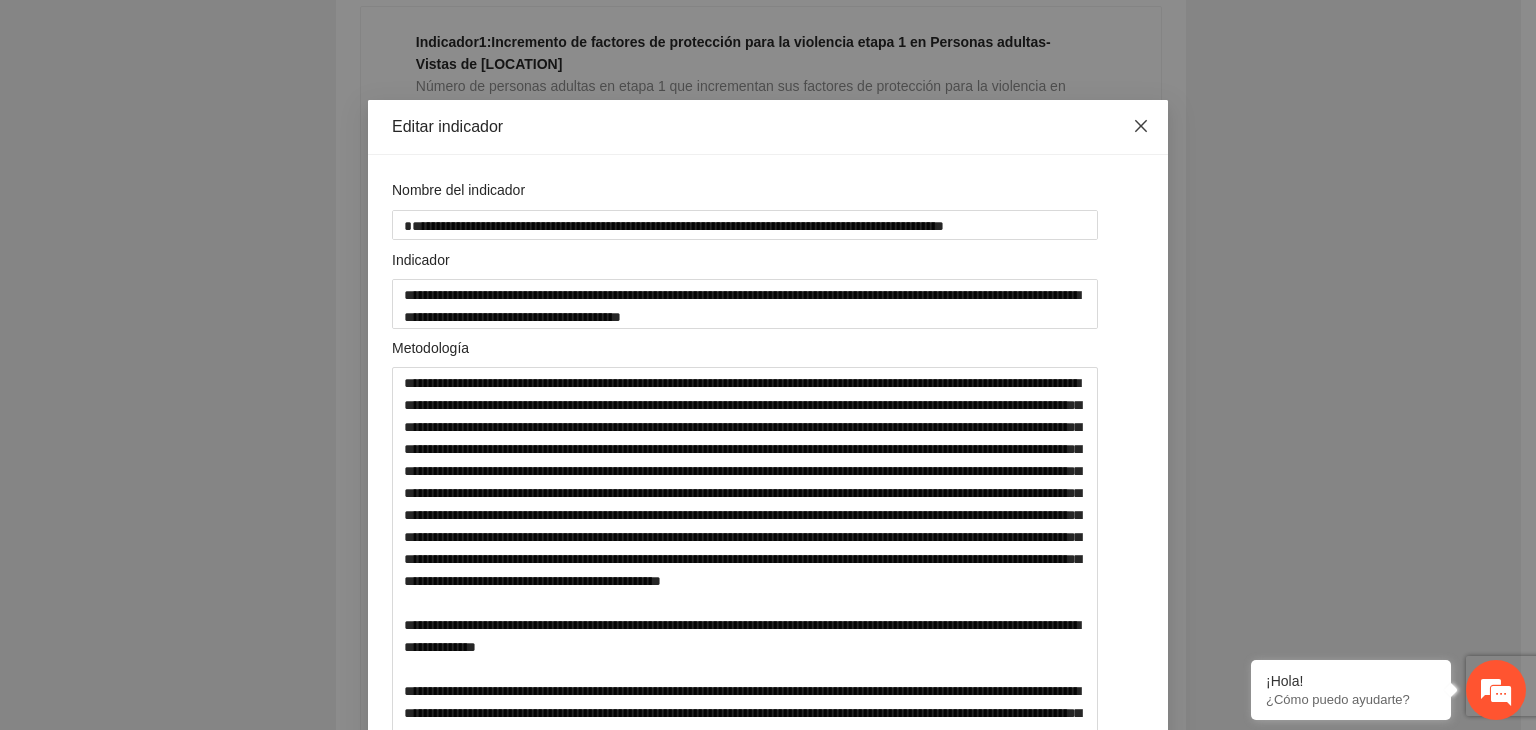 click 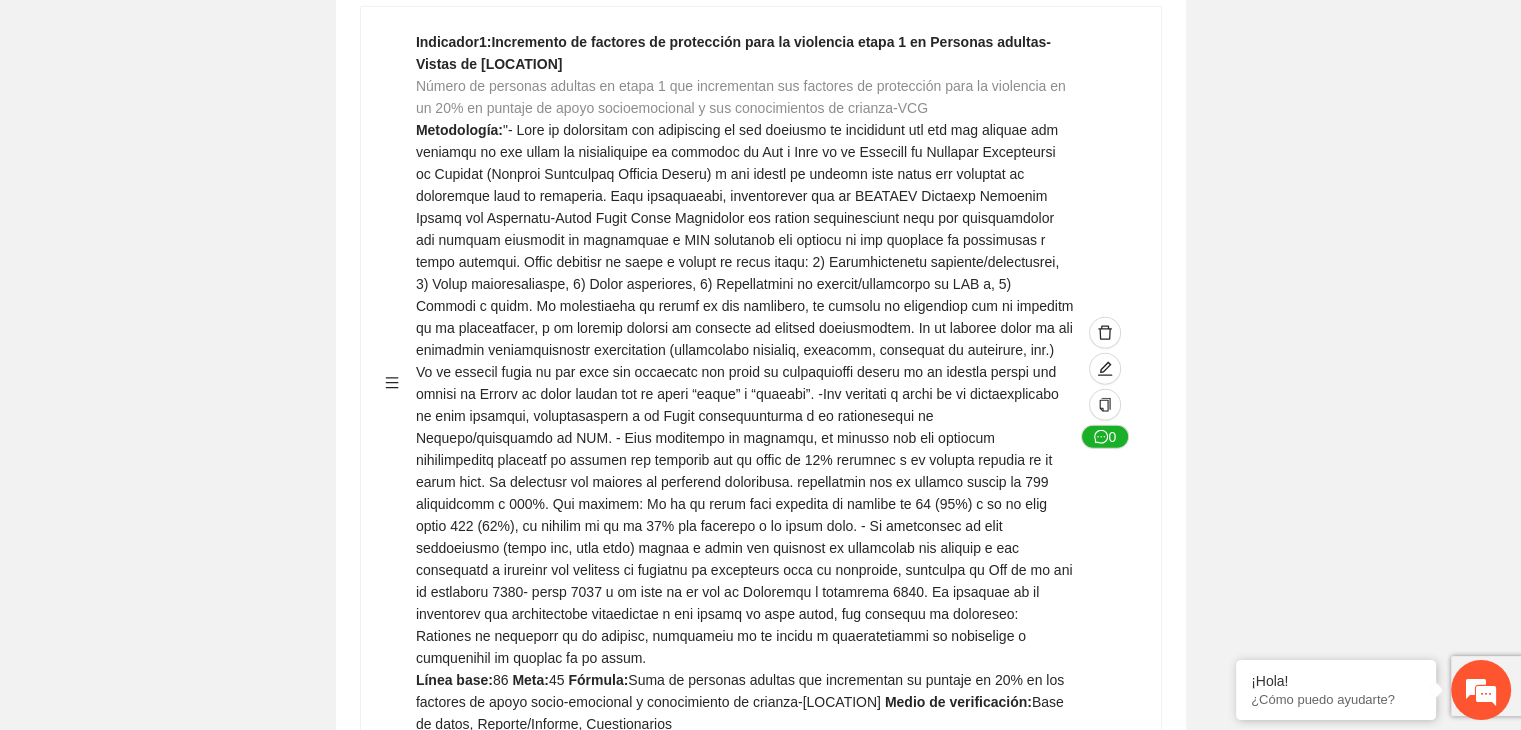 click on "Guardar Objetivo de desarrollo      Exportar Contribuir a la disminución de incidencia en violencia familiar en las zonas de [REGION], [REGION] y [REGION] del Municipio  de Chihuahua. Indicadores Indicador  1 :  Violencia familiar disminuyendo en un 5% en [REGION] Número de carpetas de investigación de Violencia familiar  disminuyendo en un 5% en [REGION] Metodología:  Se solicita información al Observatorio Ciudadano de FICOSEC sobre el número de carpetas de violencia familiar en las colonias de intervención Línea base:  29   Meta:  25   Fórmula:  Suma de carpetas de investigación de violencia familiar disminuyendo  en un 5% en [REGION]   Medio de verificación:  Reporte/Informe 0 Indicador  2 :  Violencia familiar disminuyendo en un 5% en [REGION] Número de carpetas de investigación de Violencia familiar  disminuyendo en un 5% en [REGION] Metodología:  Línea base:  63   Meta:  56   Fórmula:    Medio de verificación:  Reporte/Informe 0 3 :" at bounding box center (760, -973) 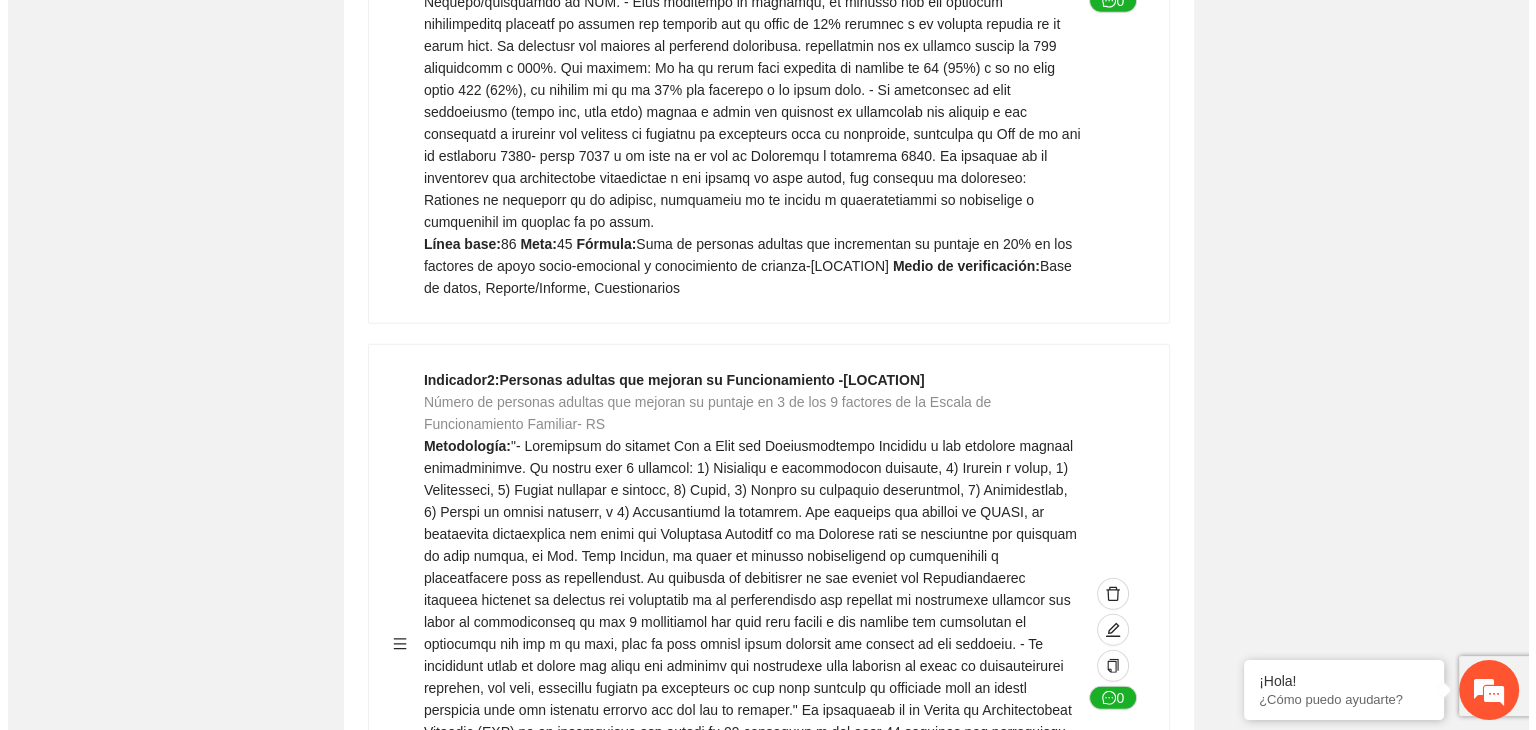 scroll, scrollTop: 5488, scrollLeft: 0, axis: vertical 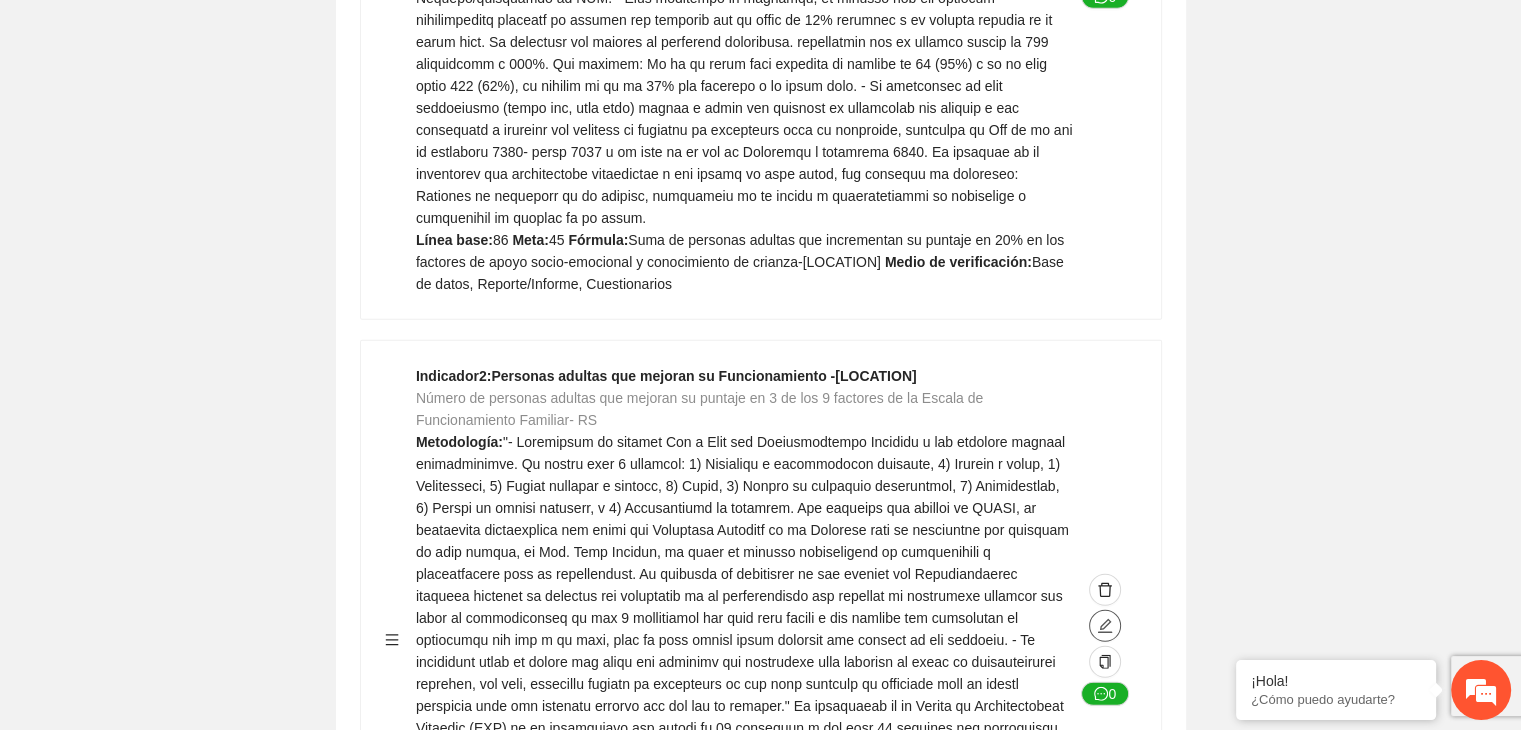 click 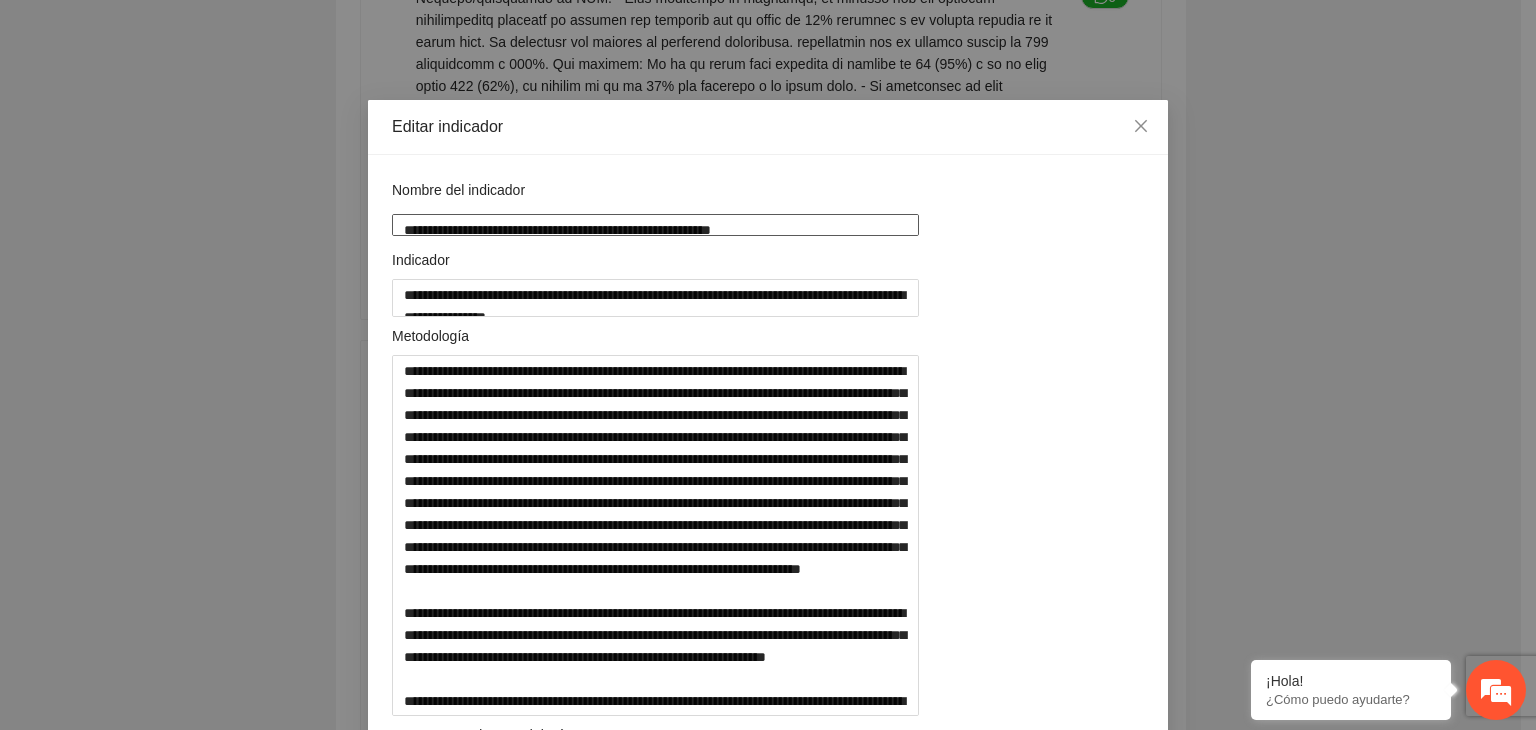 drag, startPoint x: 699, startPoint y: 221, endPoint x: 180, endPoint y: 213, distance: 519.06165 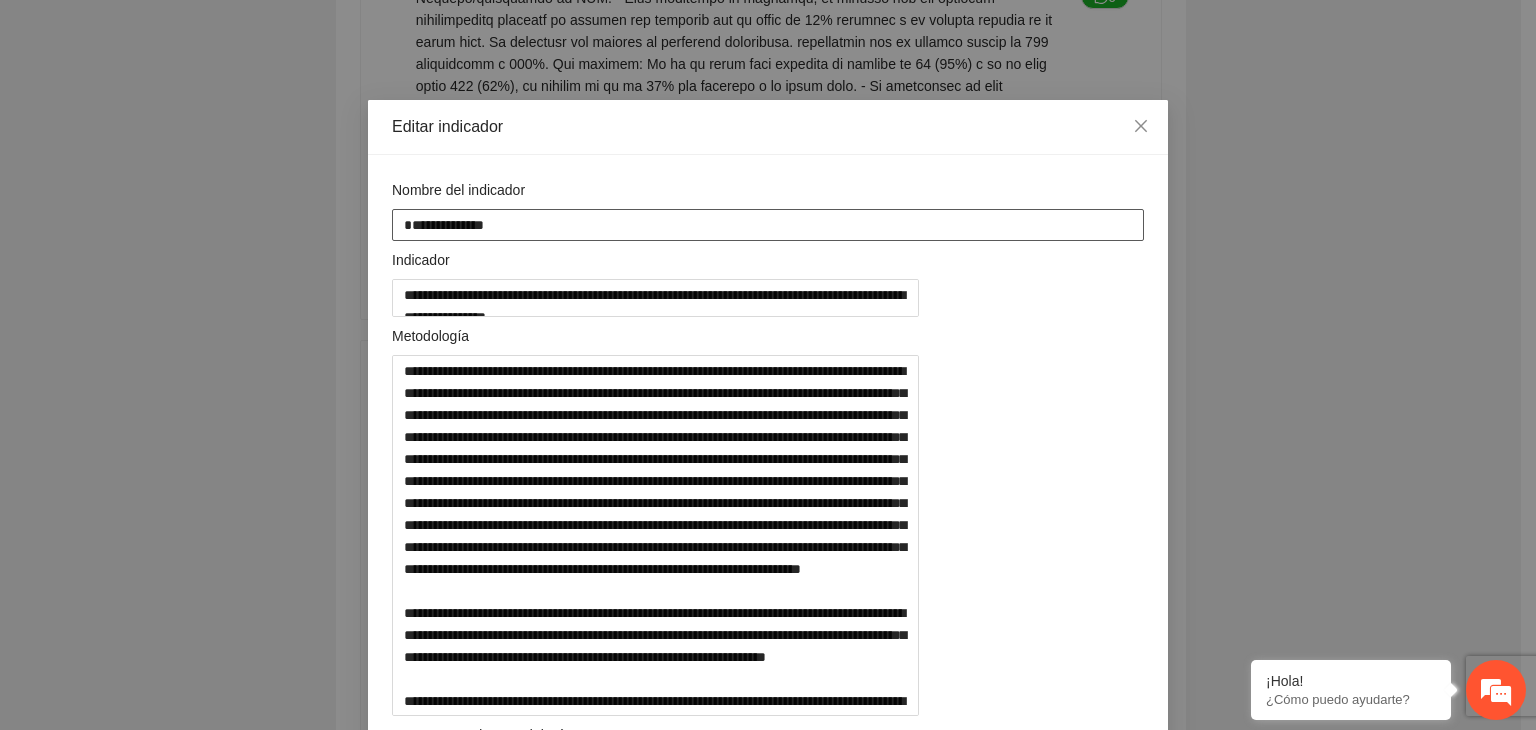 paste on "**********" 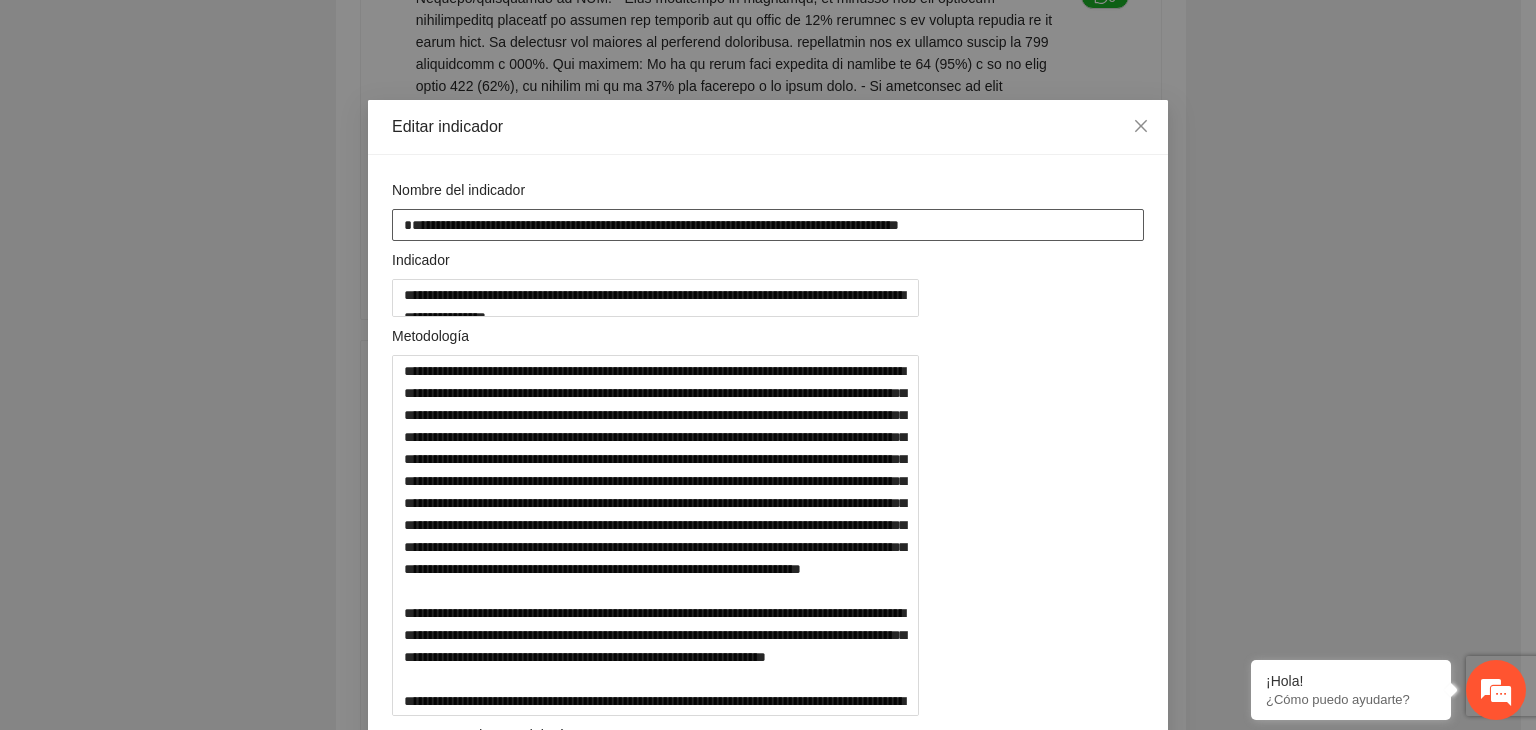 click on "**********" at bounding box center [768, 225] 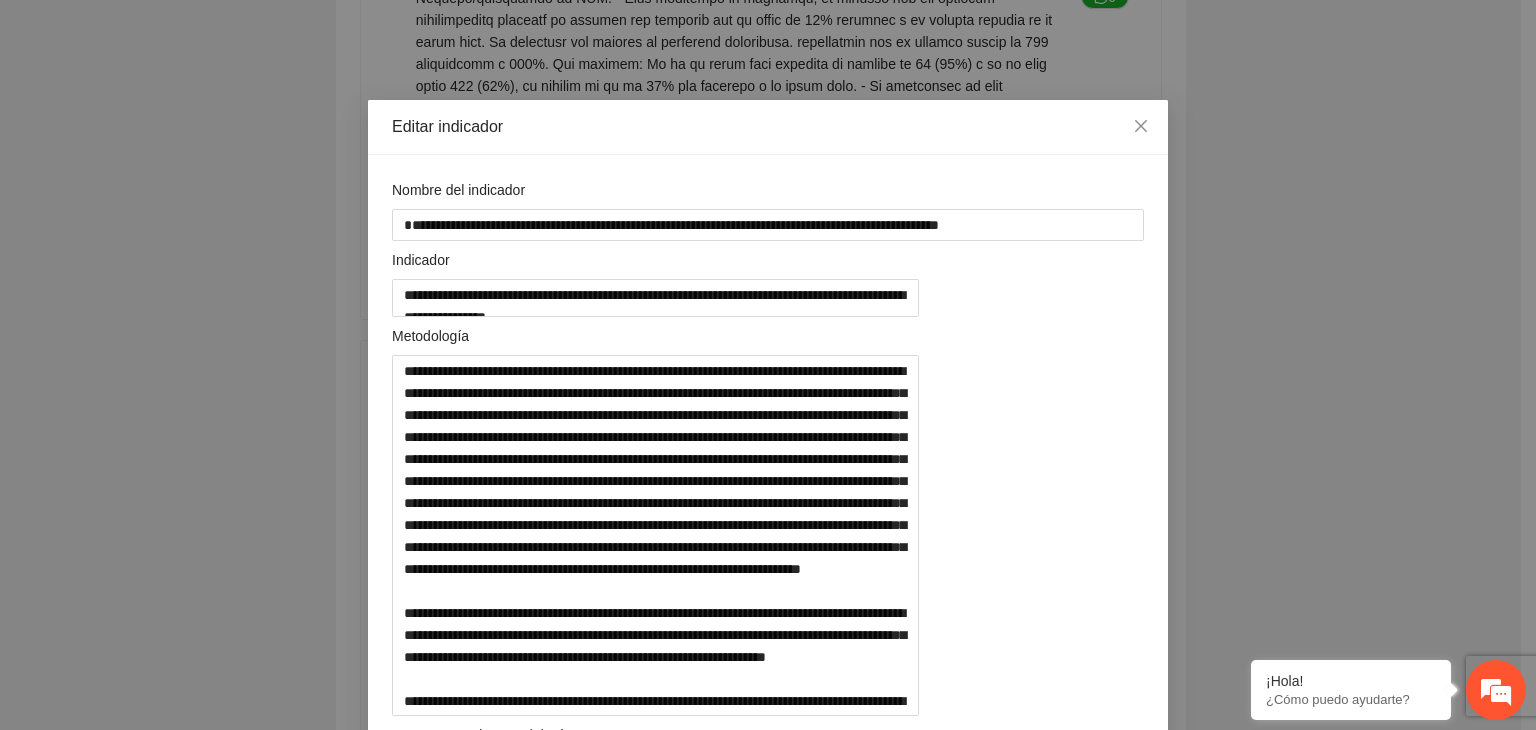 click on "**********" at bounding box center [768, 365] 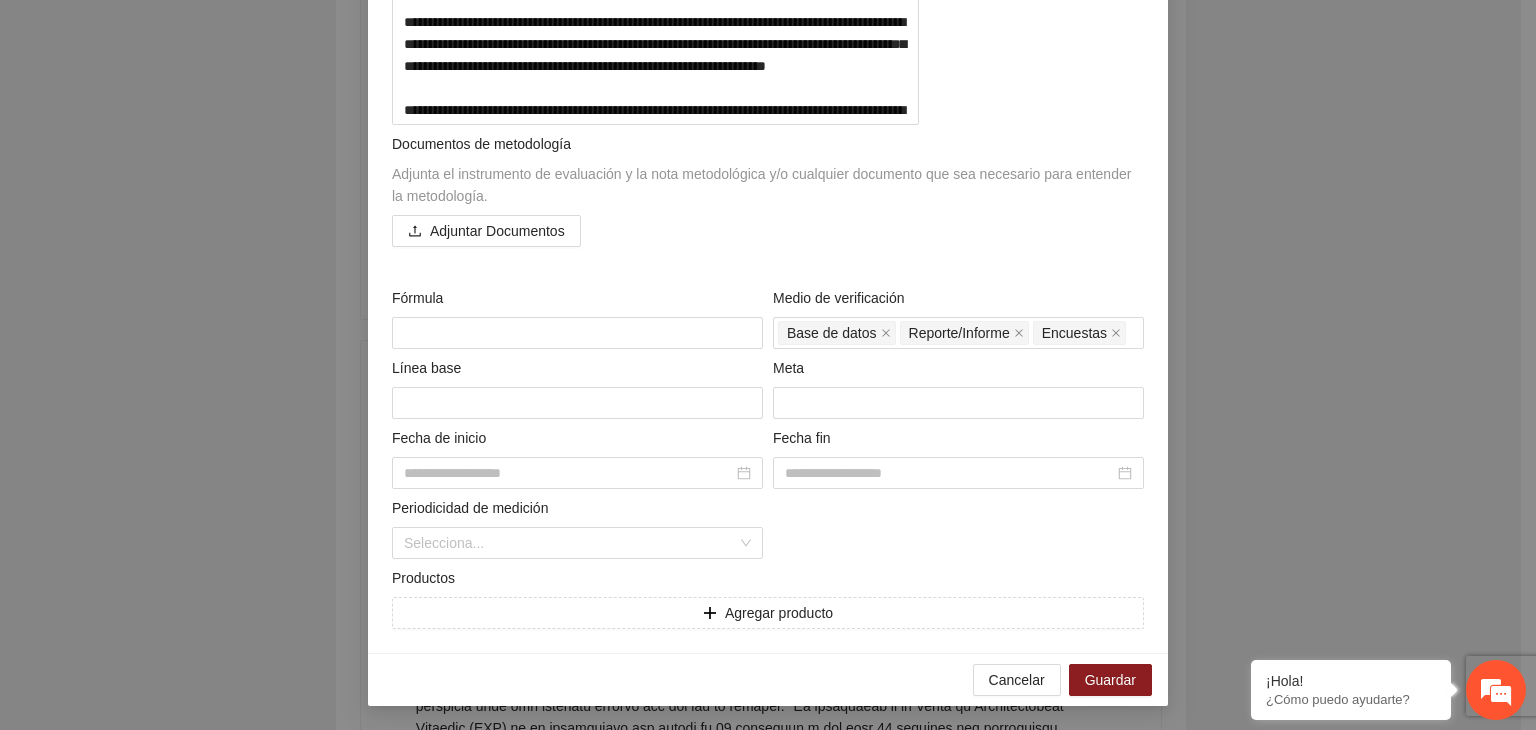 scroll, scrollTop: 711, scrollLeft: 0, axis: vertical 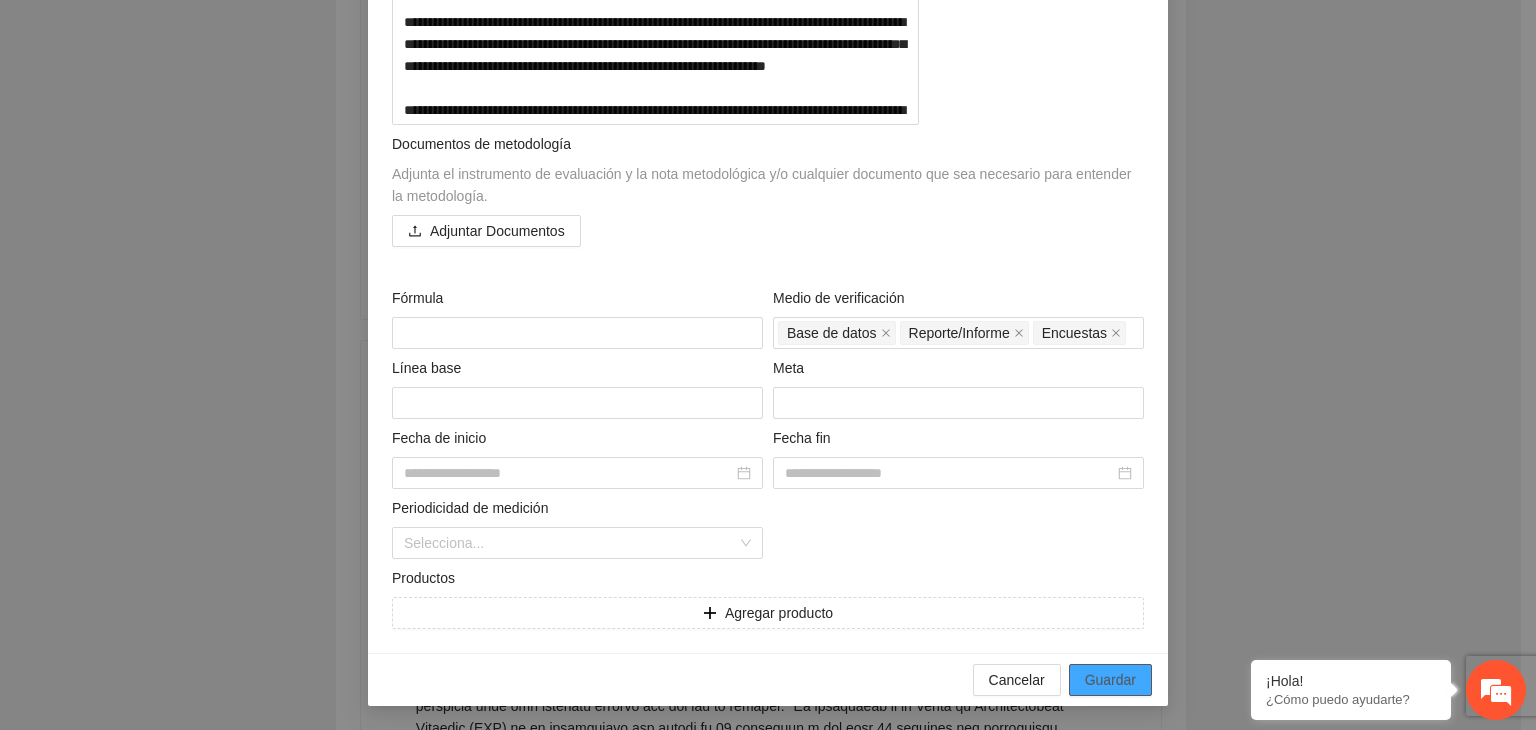 click on "Guardar" at bounding box center (1110, 680) 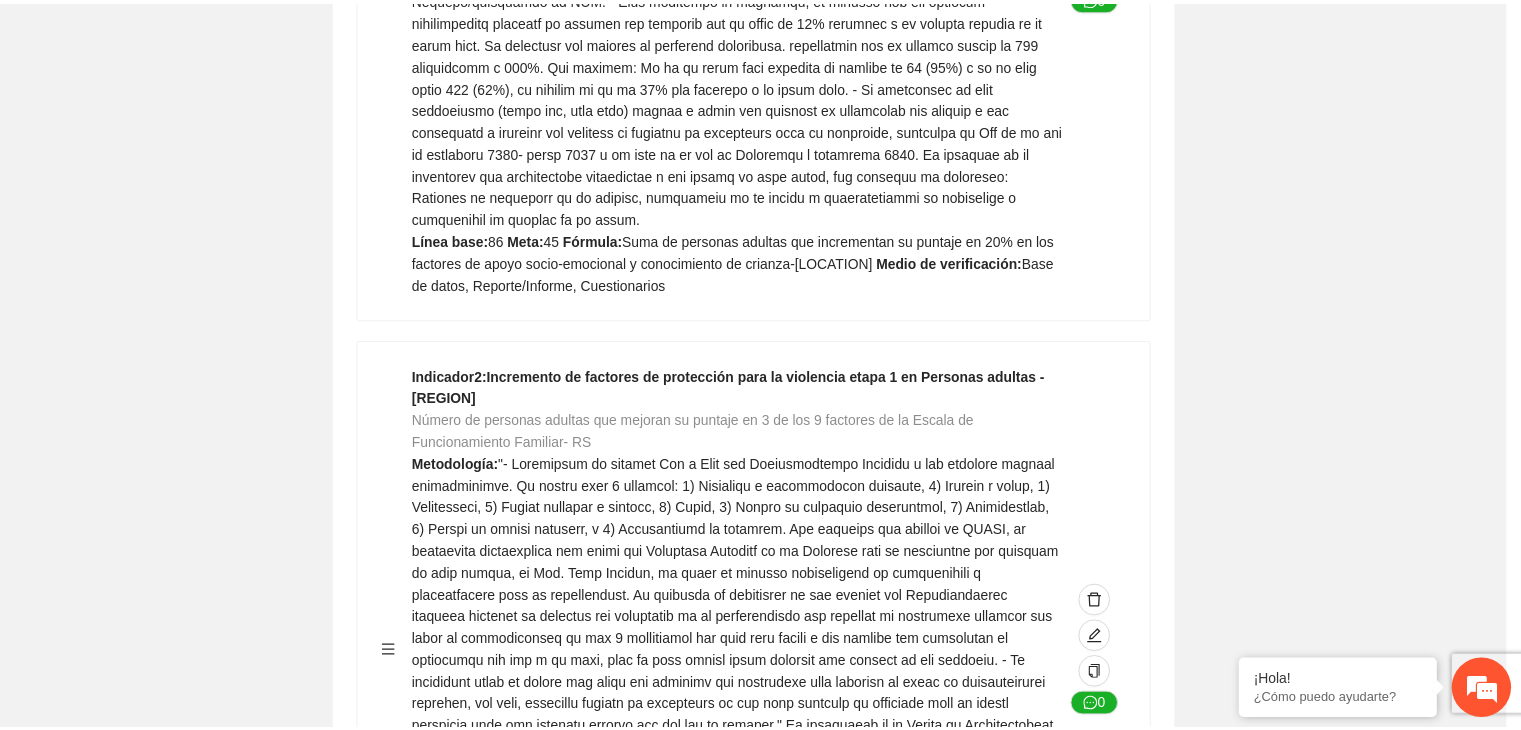 scroll, scrollTop: 156, scrollLeft: 0, axis: vertical 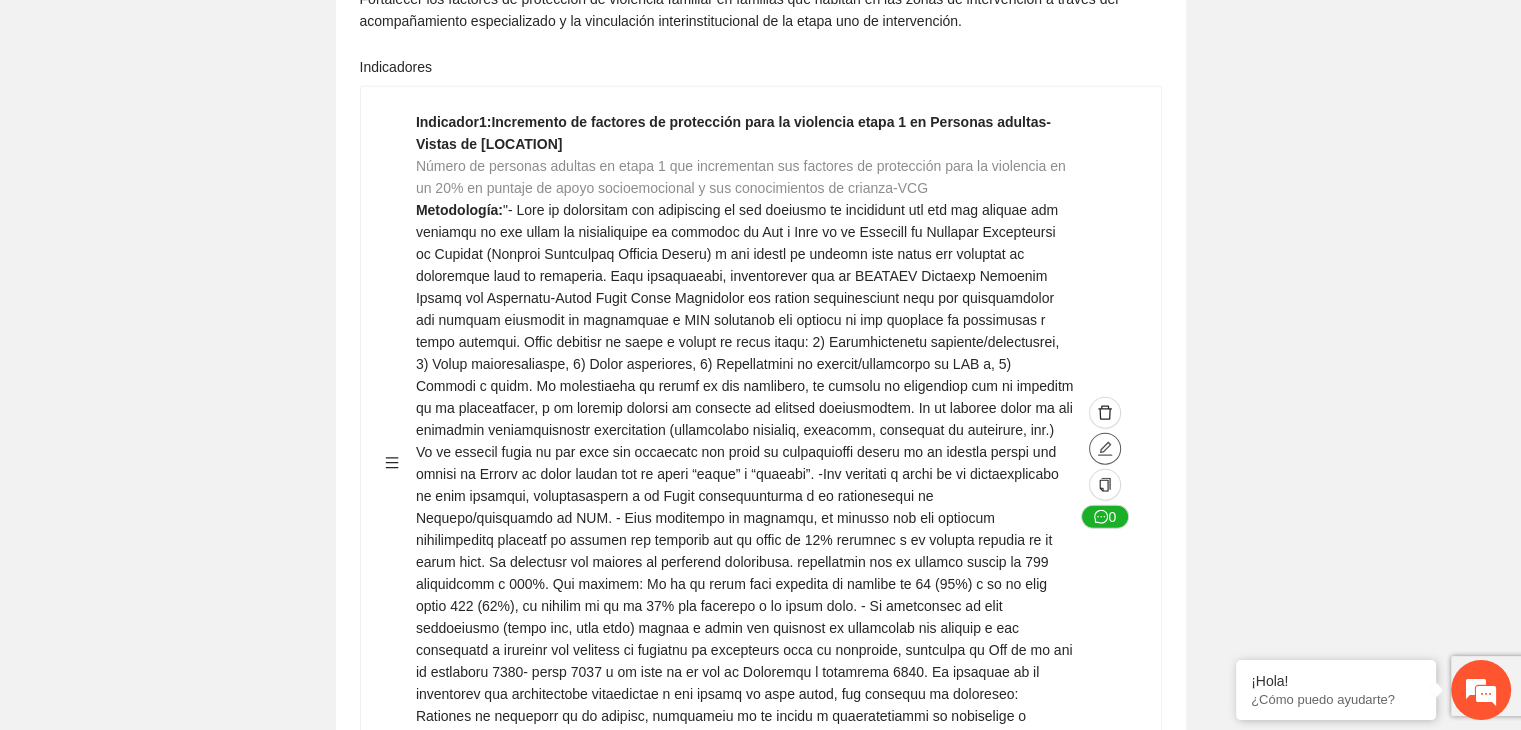 click 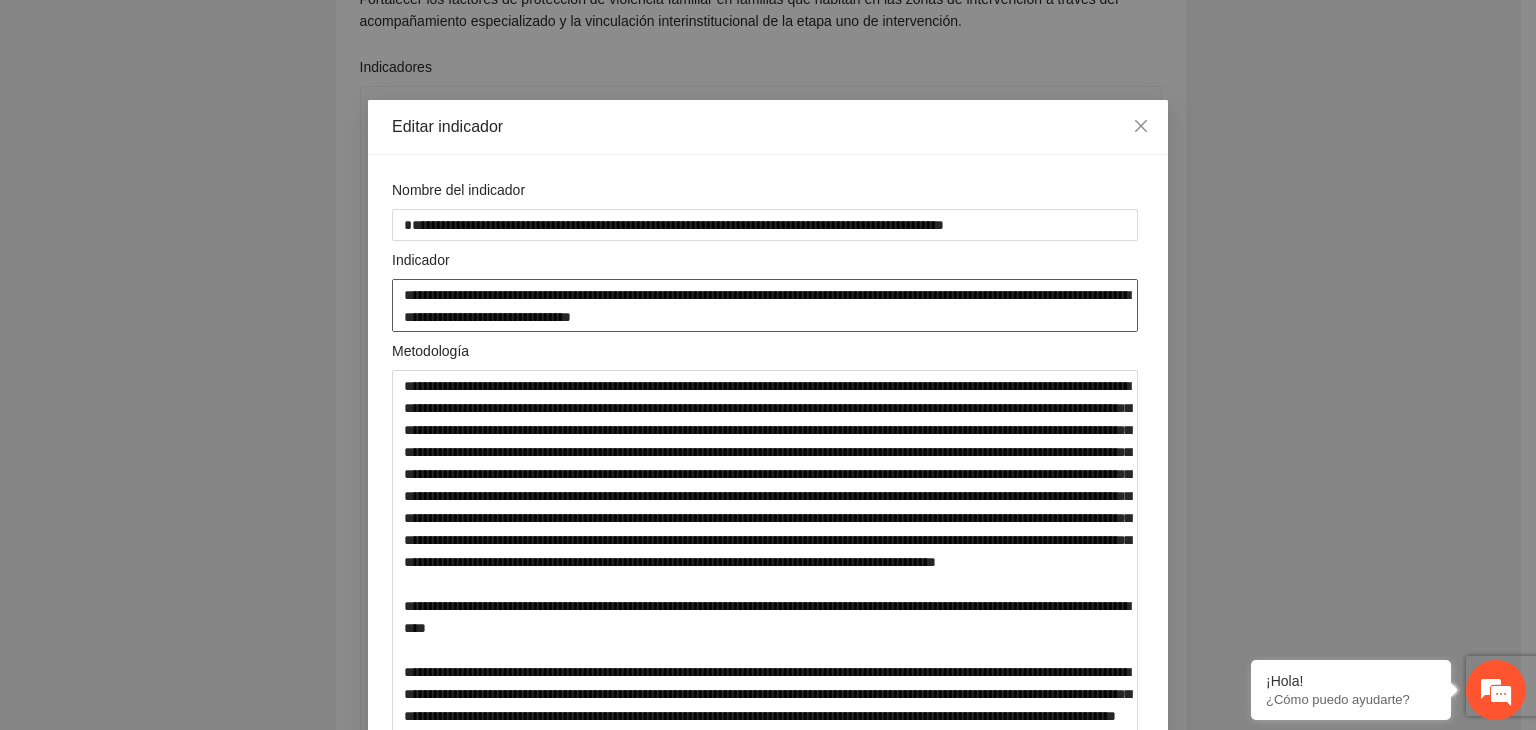 drag, startPoint x: 852, startPoint y: 306, endPoint x: 324, endPoint y: 241, distance: 531.9859 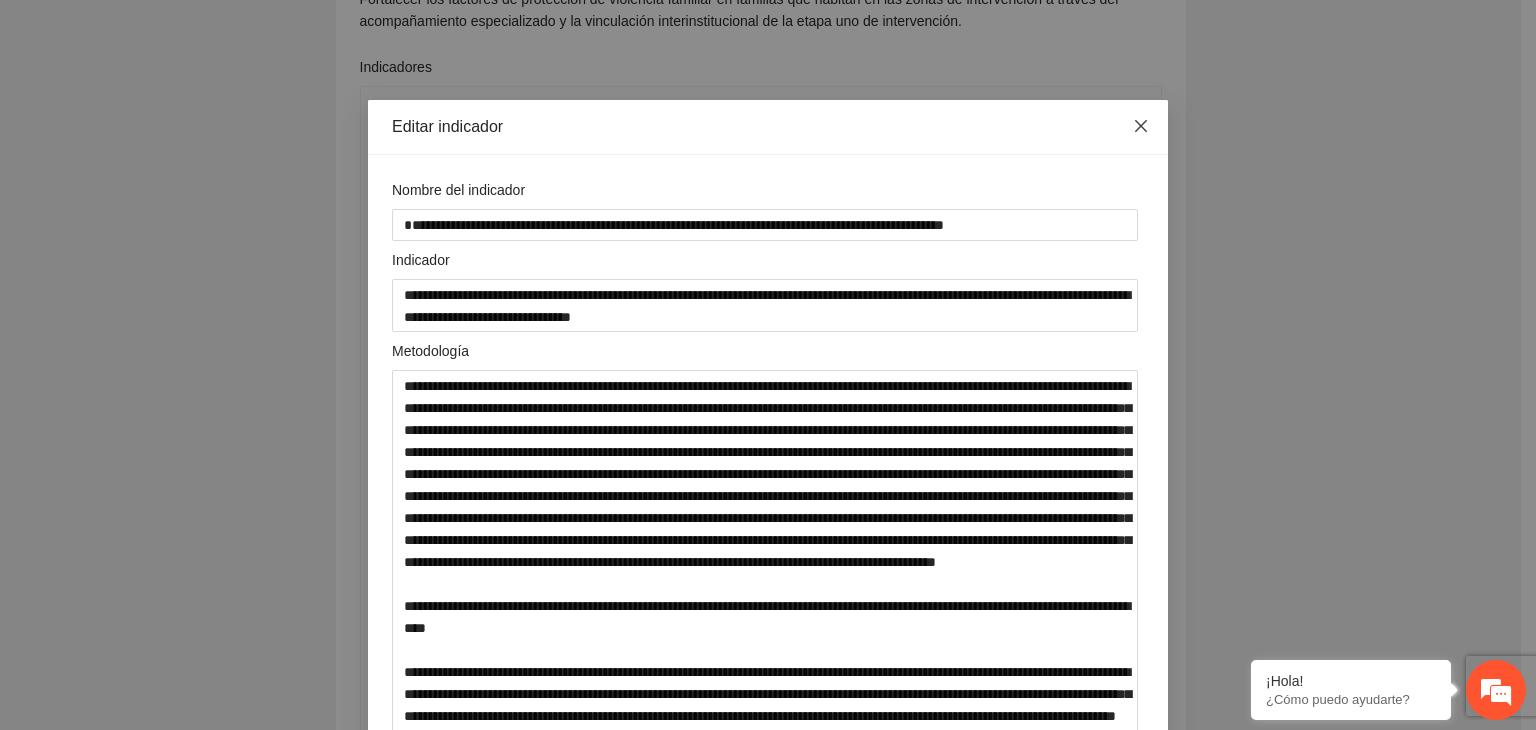 click 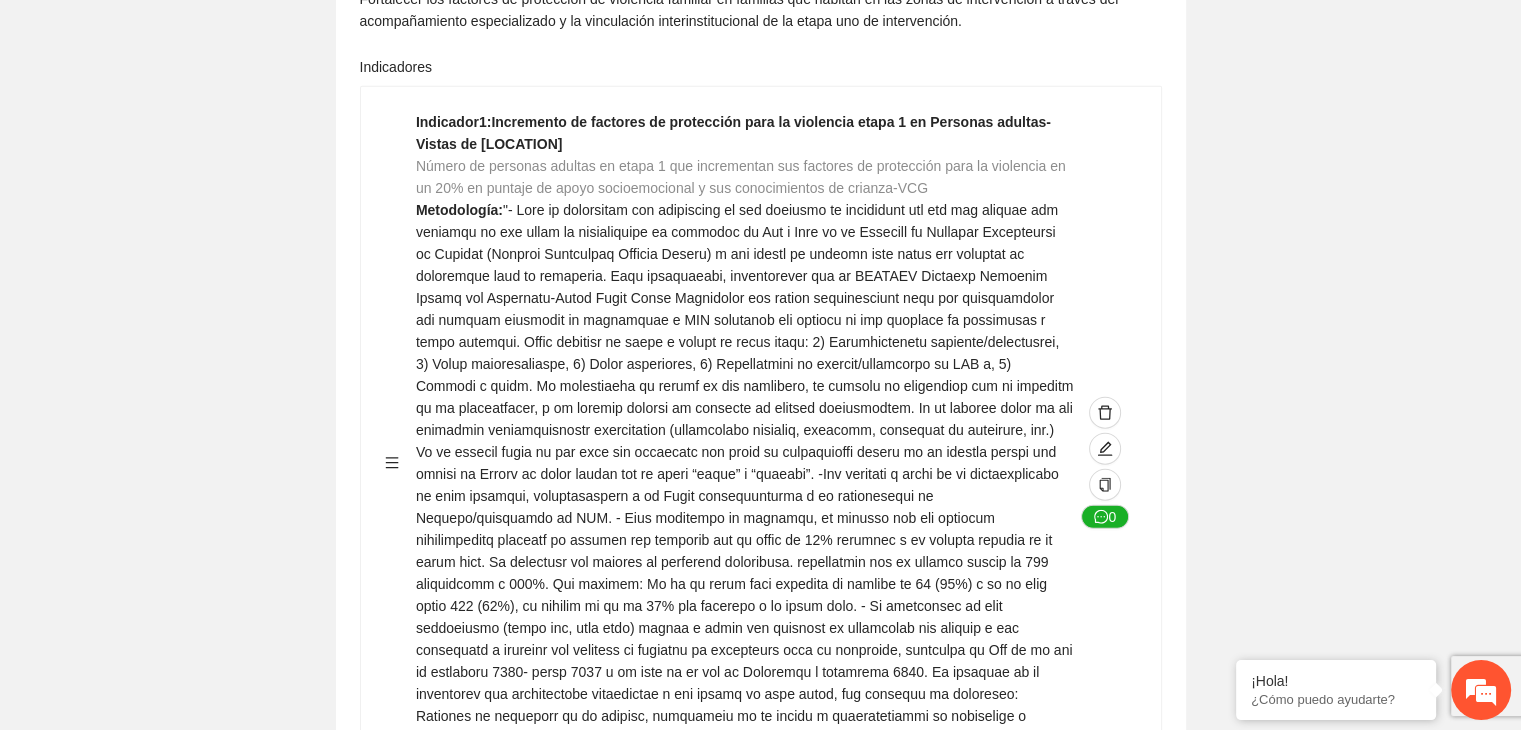 click on "Guardar Objetivo de desarrollo      Exportar Contribuir a la disminución de incidencia en violencia familiar en las zonas de [REGION], [REGION] y [REGION] del Municipio  de Chihuahua. Indicadores Indicador  1 :  Violencia familiar disminuyendo en un 5% en [REGION] Número de carpetas de investigación de Violencia familiar  disminuyendo en un 5% en [REGION] Metodología:  Se solicita información al Observatorio Ciudadano de FICOSEC sobre el número de carpetas de violencia familiar en las colonias de intervención Línea base:  29   Meta:  25   Fórmula:  Suma de carpetas de investigación de violencia familiar disminuyendo  en un 5% en [REGION]   Medio de verificación:  Reporte/Informe 0 Indicador  2 :  Violencia familiar disminuyendo en un 5% en [REGION] Número de carpetas de investigación de Violencia familiar  disminuyendo en un 5% en [REGION] Metodología:  Línea base:  63   Meta:  56   Fórmula:    Medio de verificación:  Reporte/Informe 0 3 :" at bounding box center [760, -882] 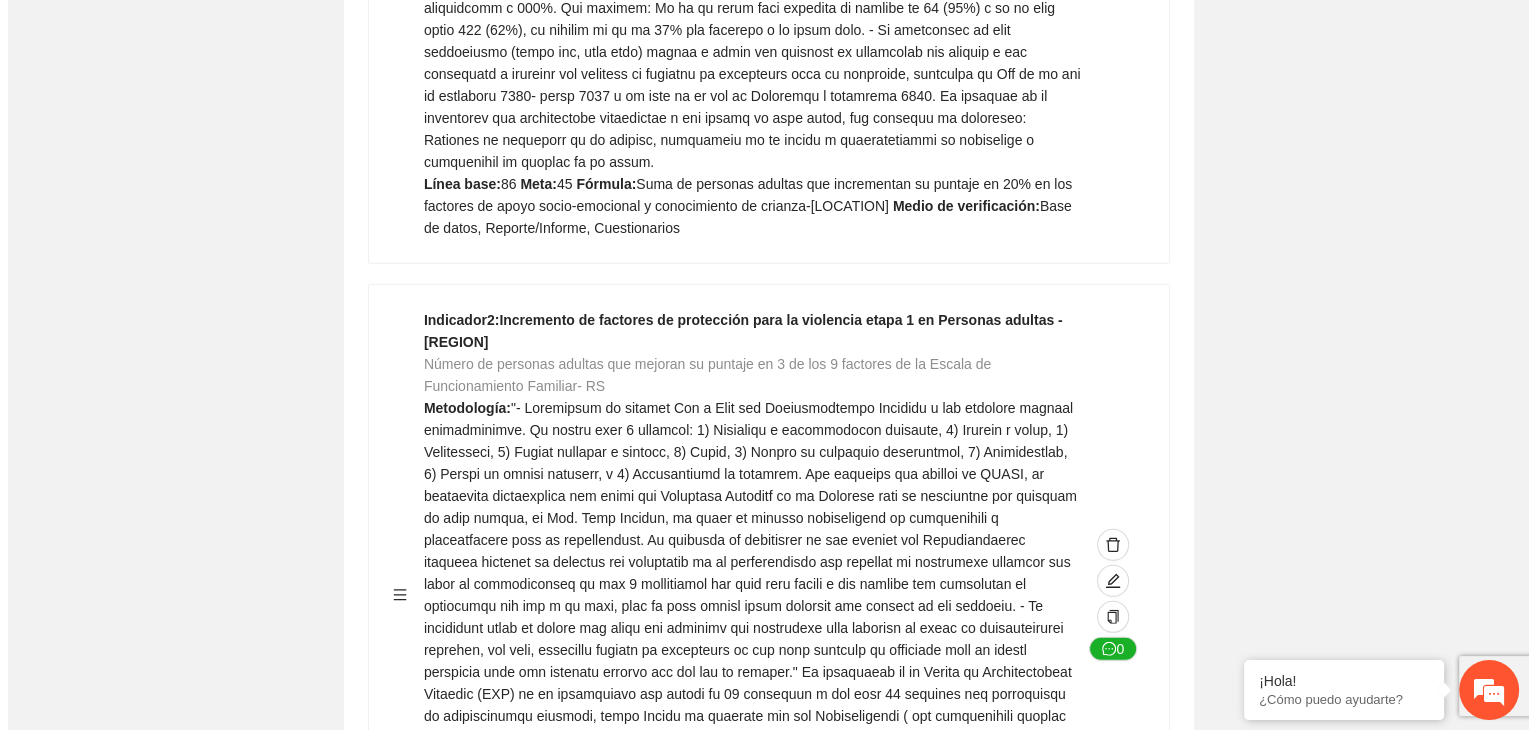 scroll, scrollTop: 5608, scrollLeft: 0, axis: vertical 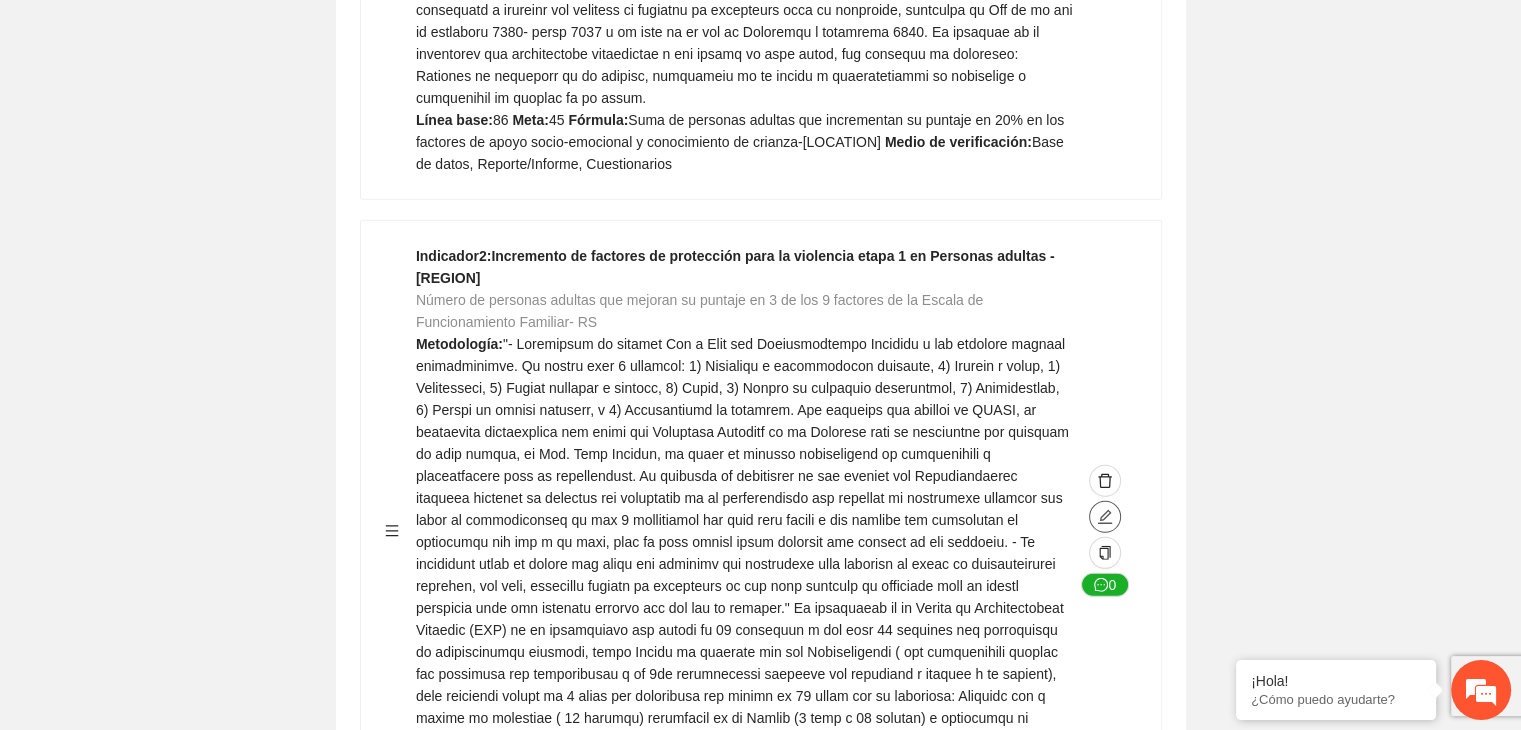 click 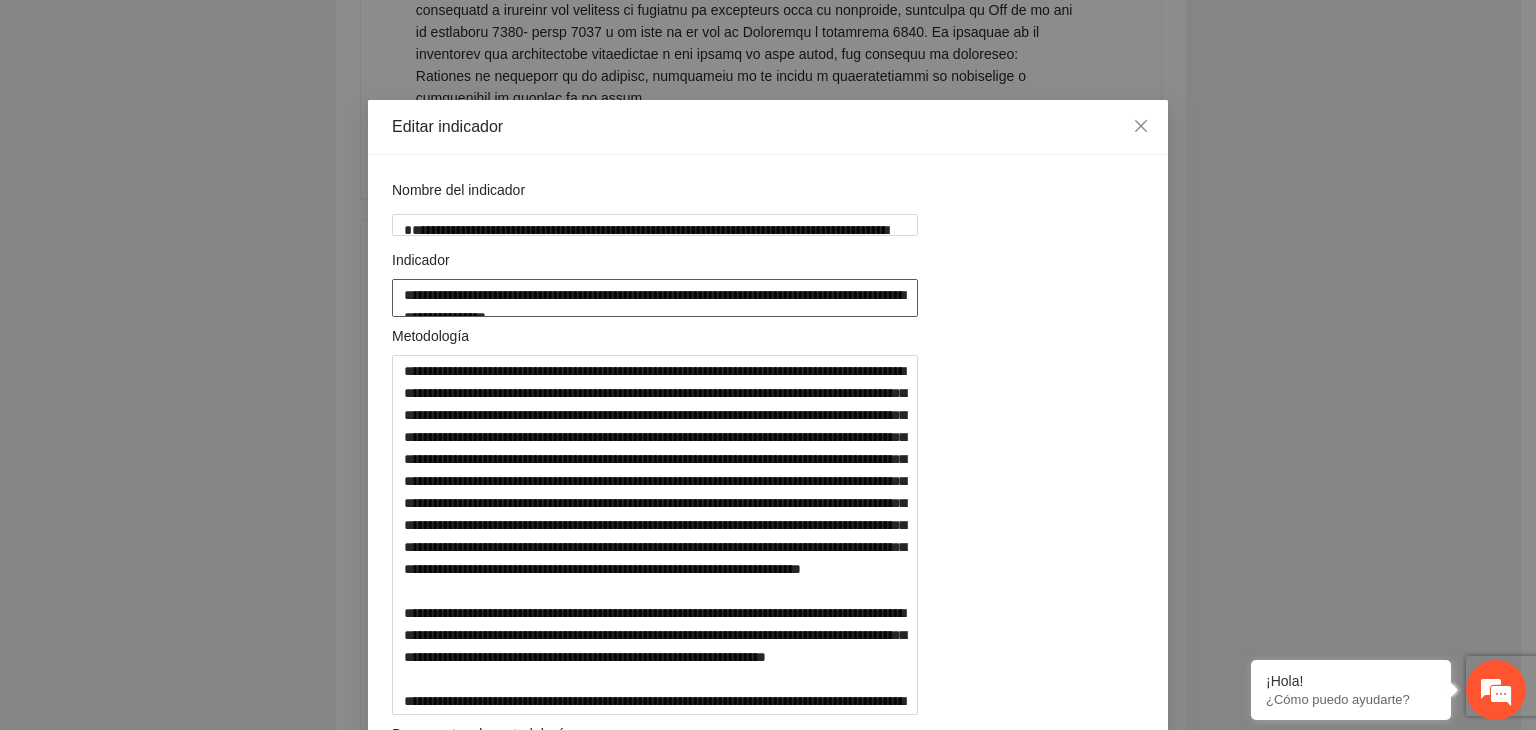 drag, startPoint x: 1108, startPoint y: 297, endPoint x: 284, endPoint y: 278, distance: 824.219 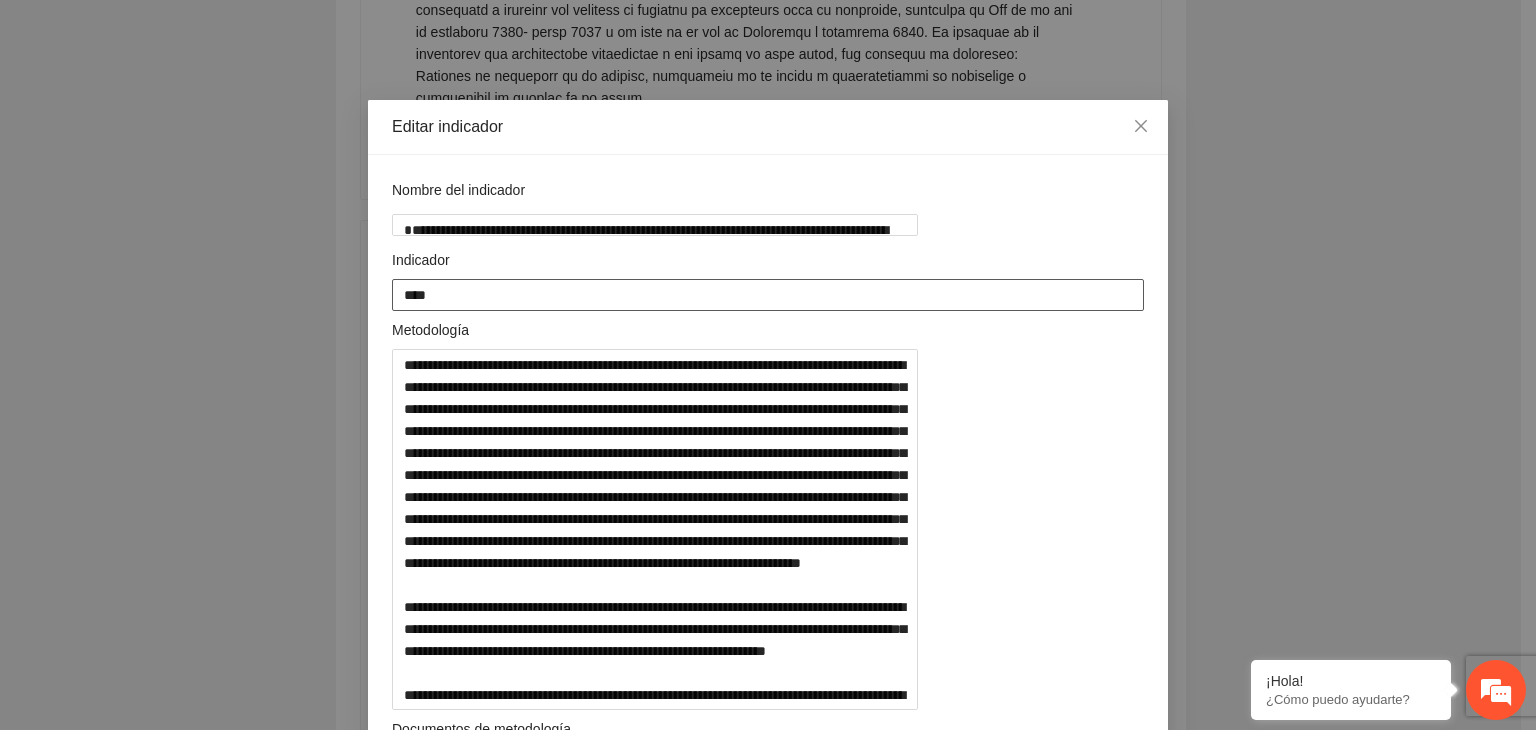 paste on "**********" 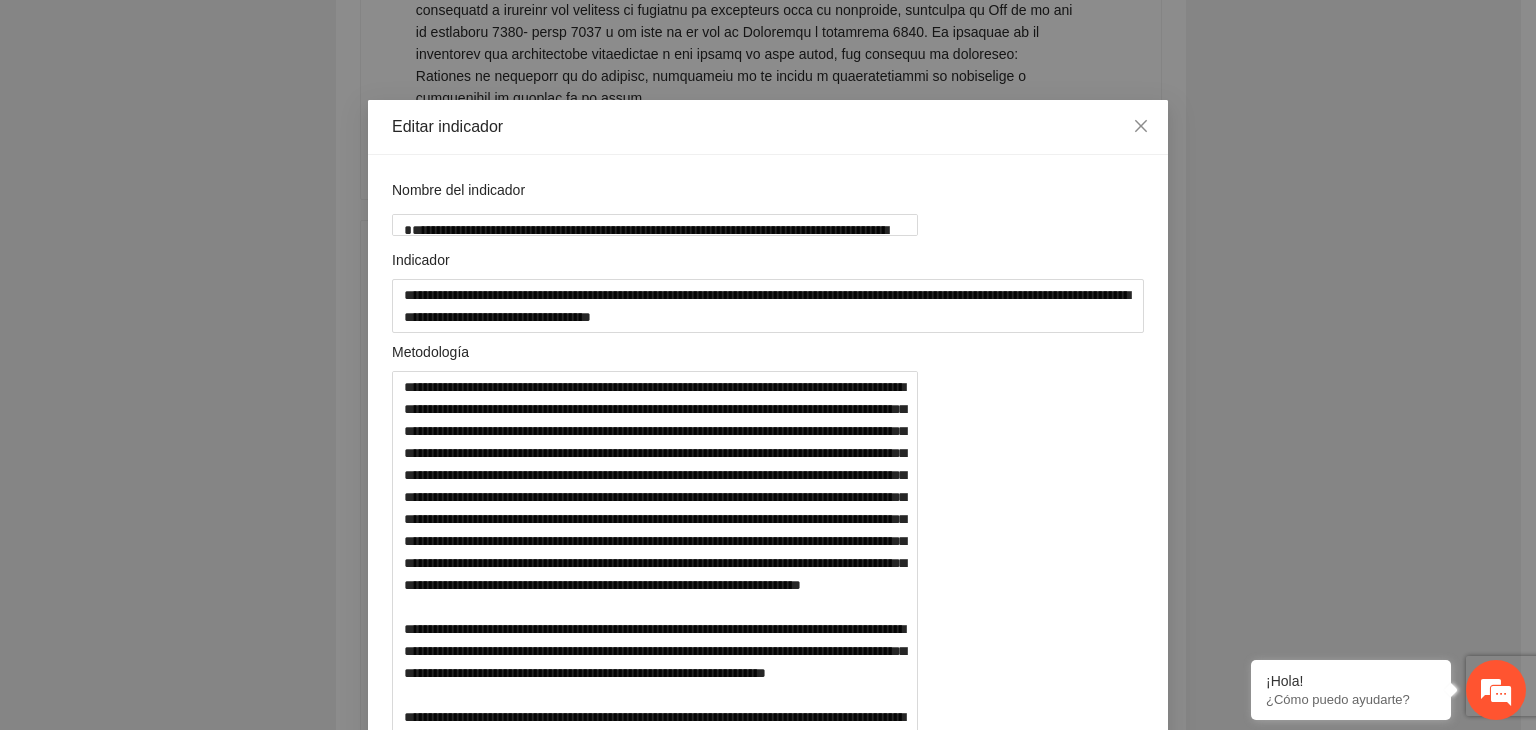 click on "**********" at bounding box center [768, 365] 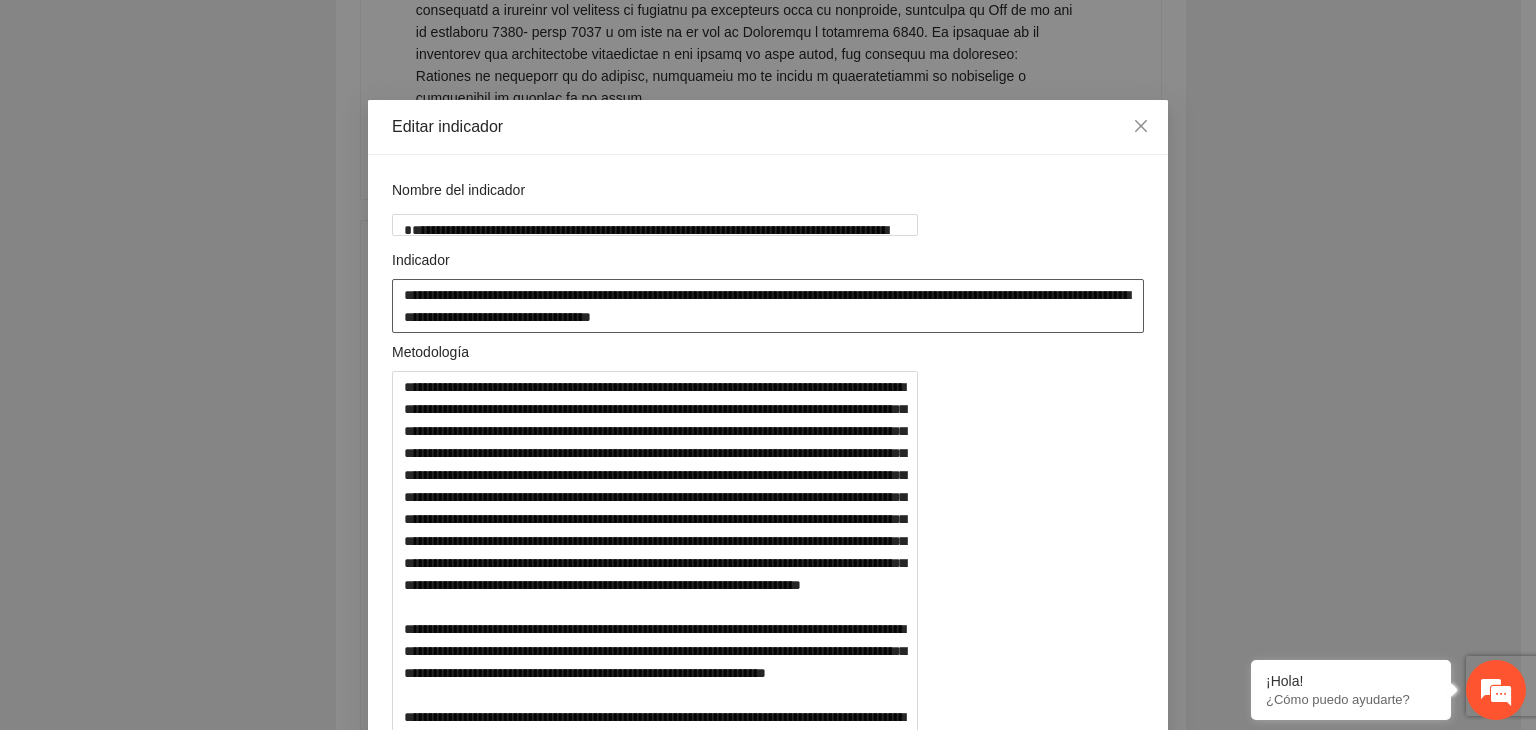 click on "**********" at bounding box center [768, 306] 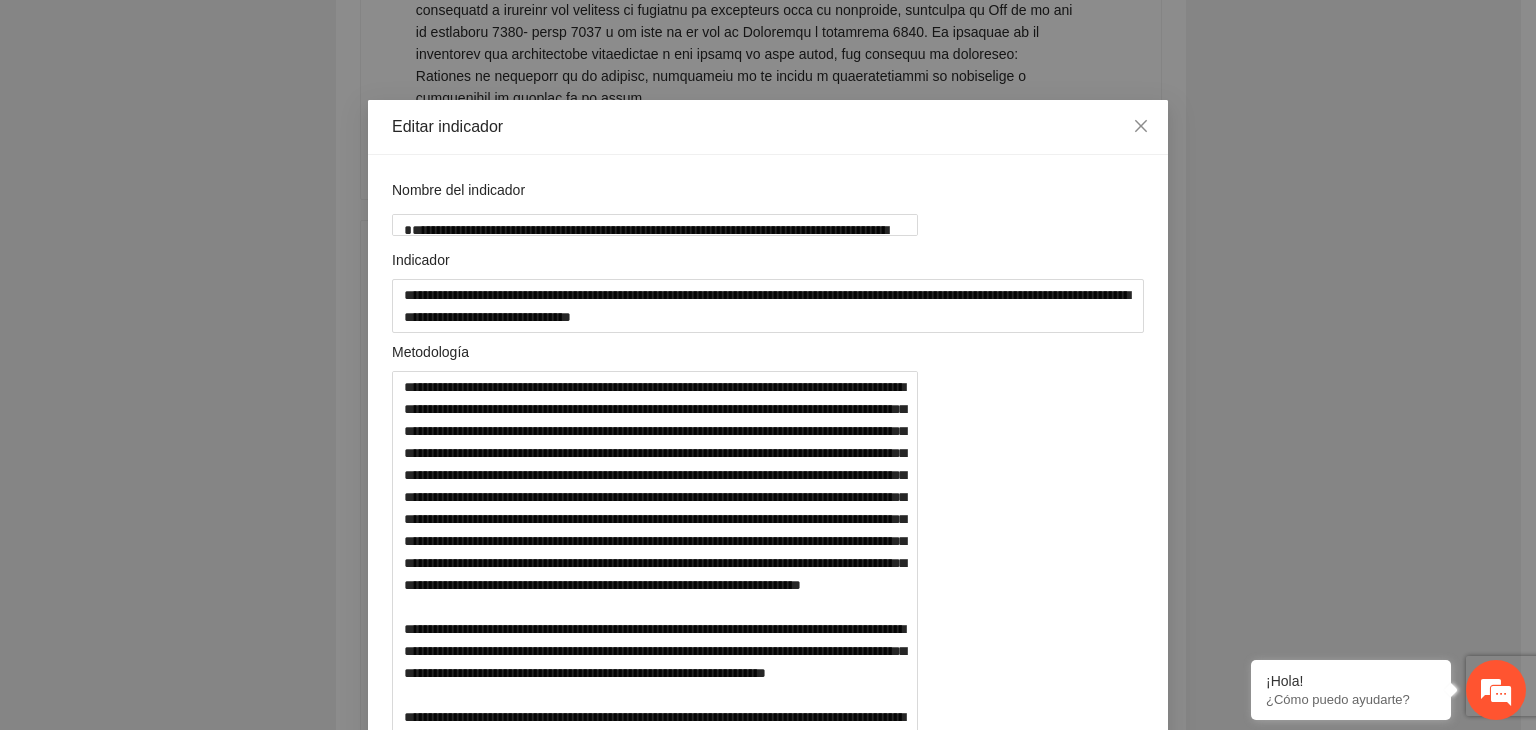 scroll, scrollTop: 761, scrollLeft: 0, axis: vertical 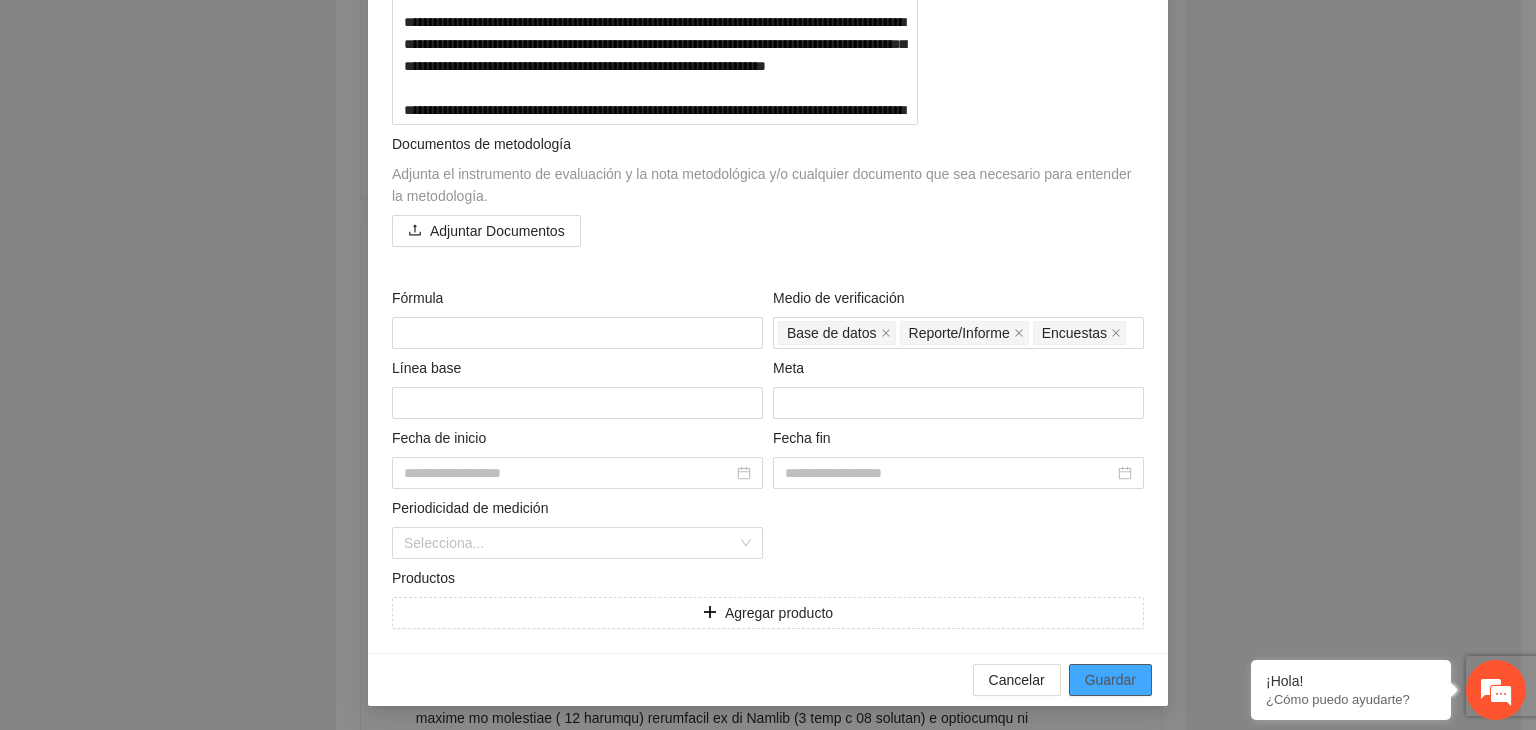 click on "Guardar" at bounding box center [1110, 680] 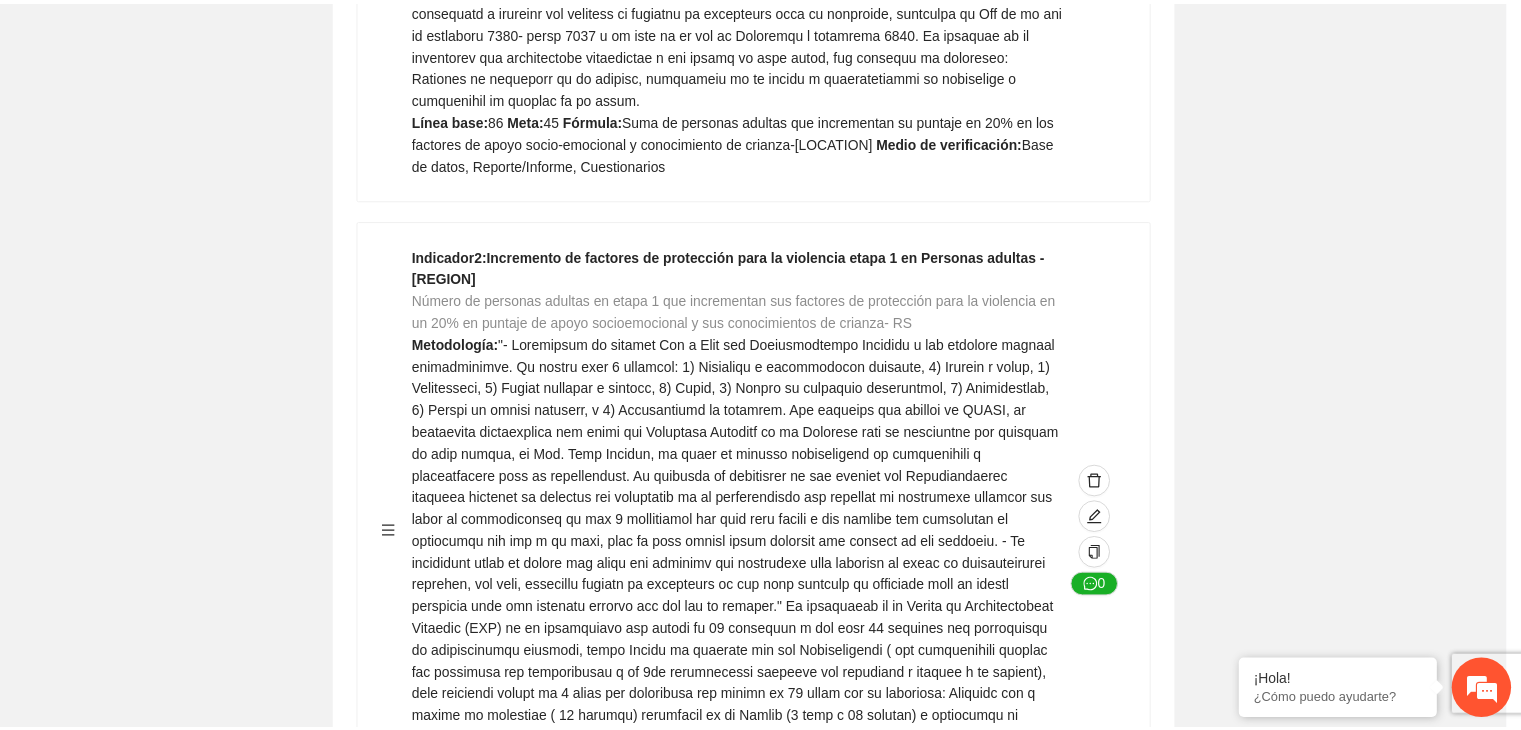 scroll, scrollTop: 156, scrollLeft: 0, axis: vertical 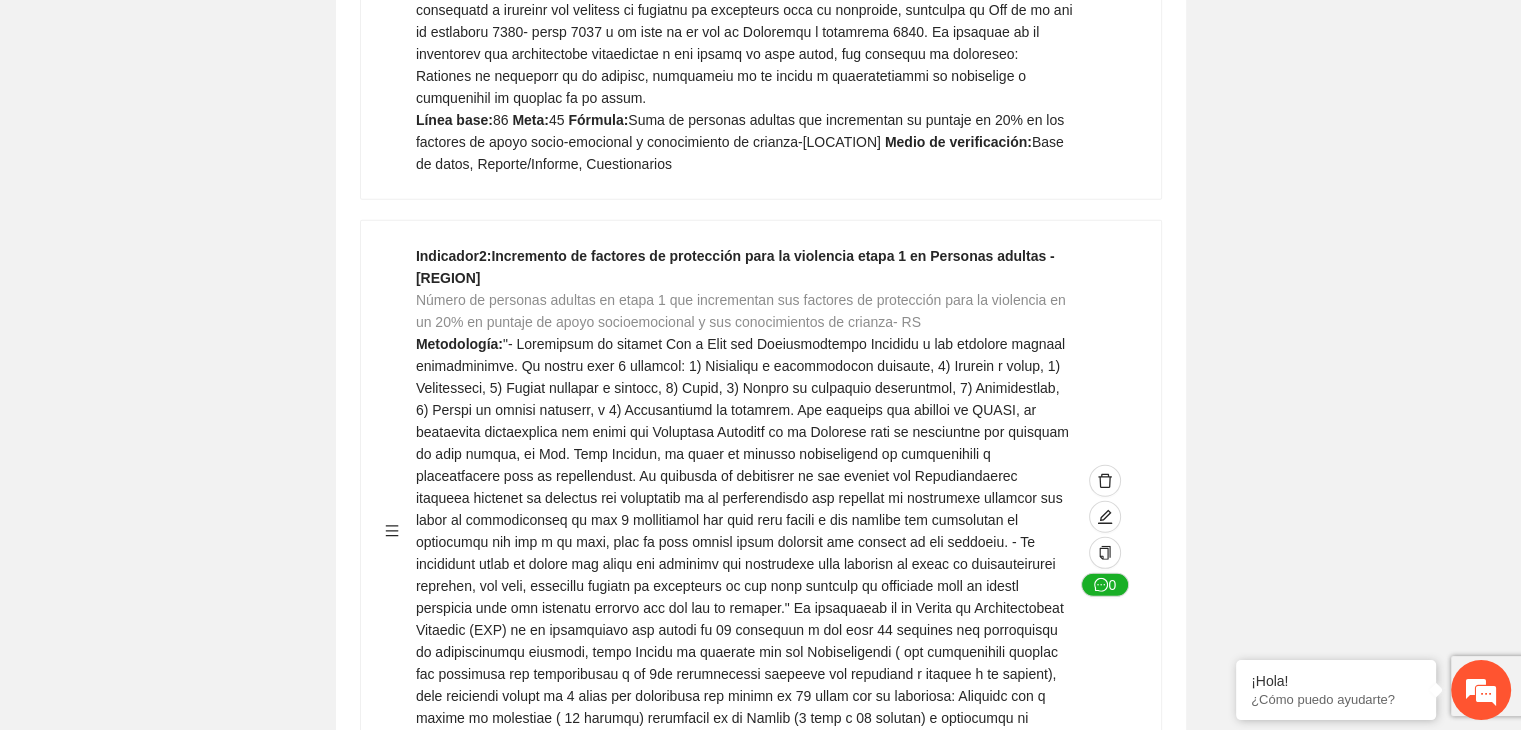 click on "Guardar Objetivo de desarrollo      Exportar Contribuir a la disminución de incidencia en violencia familiar en las zonas de [REGION], [REGION] y [REGION] del Municipio  de Chihuahua. Indicadores Indicador  1 :  Violencia familiar disminuyendo en un 5% en [REGION] Número de carpetas de investigación de Violencia familiar  disminuyendo en un 5% en [REGION] Metodología:  Se solicita información al Observatorio Ciudadano de FICOSEC sobre el número de carpetas de violencia familiar en las colonias de intervención Línea base:  29   Meta:  25   Fórmula:  Suma de carpetas de investigación de violencia familiar disminuyendo  en un 5% en [REGION]   Medio de verificación:  Reporte/Informe 0 Indicador  2 :  Violencia familiar disminuyendo en un 5% en [REGION] Número de carpetas de investigación de Violencia familiar  disminuyendo en un 5% en [REGION] Metodología:  Línea base:  63   Meta:  56   Fórmula:    Medio de verificación:  Reporte/Informe 0 3 :" at bounding box center [760, -1522] 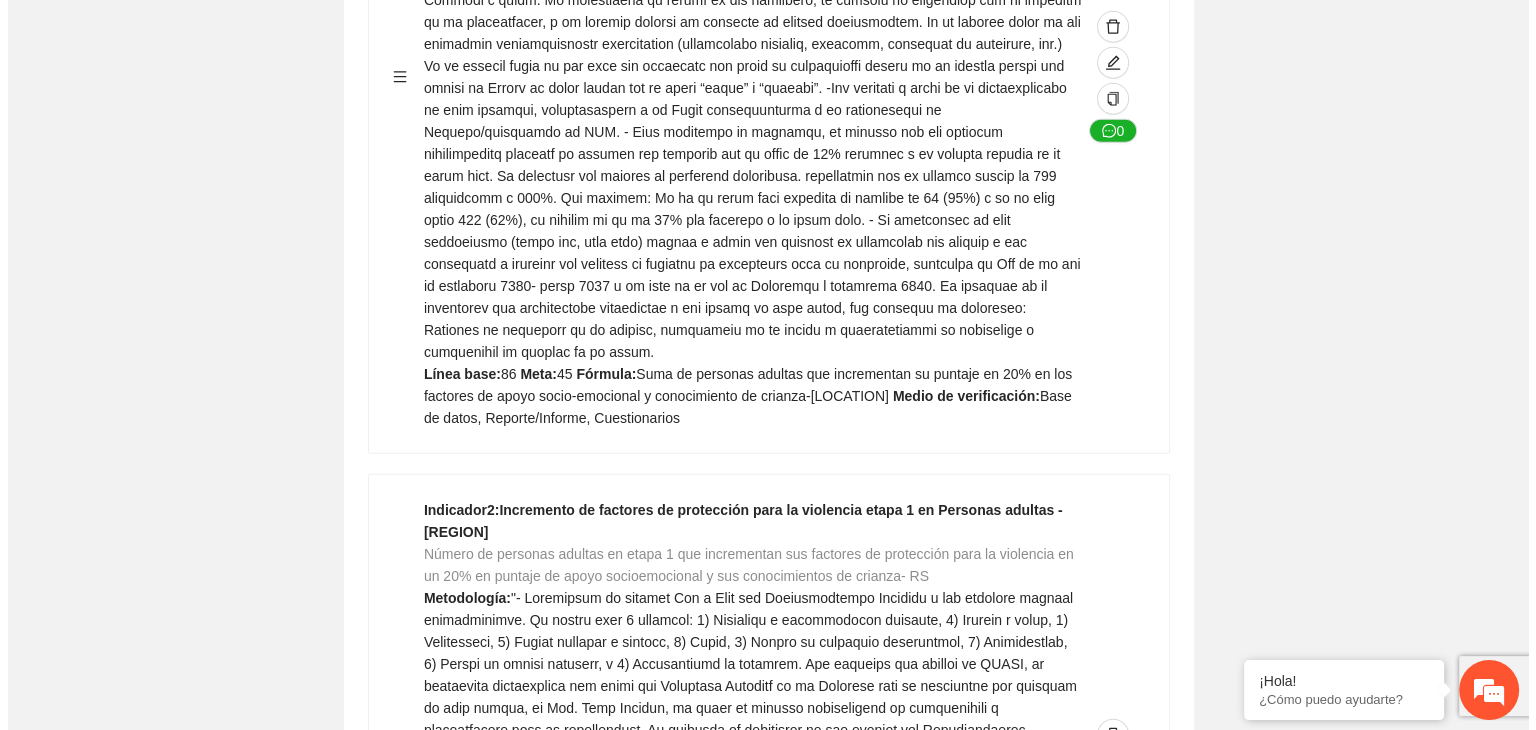 scroll, scrollTop: 5168, scrollLeft: 0, axis: vertical 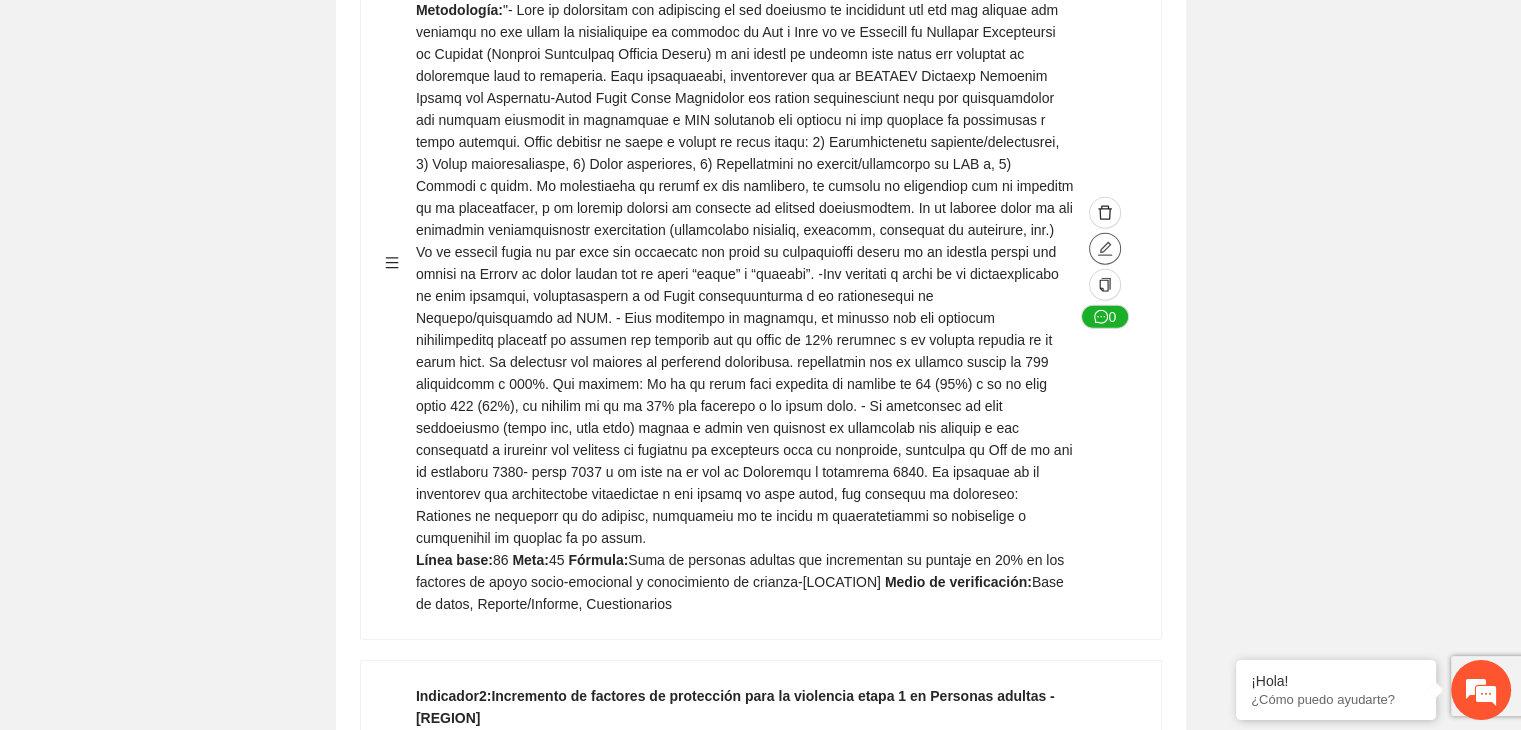 click 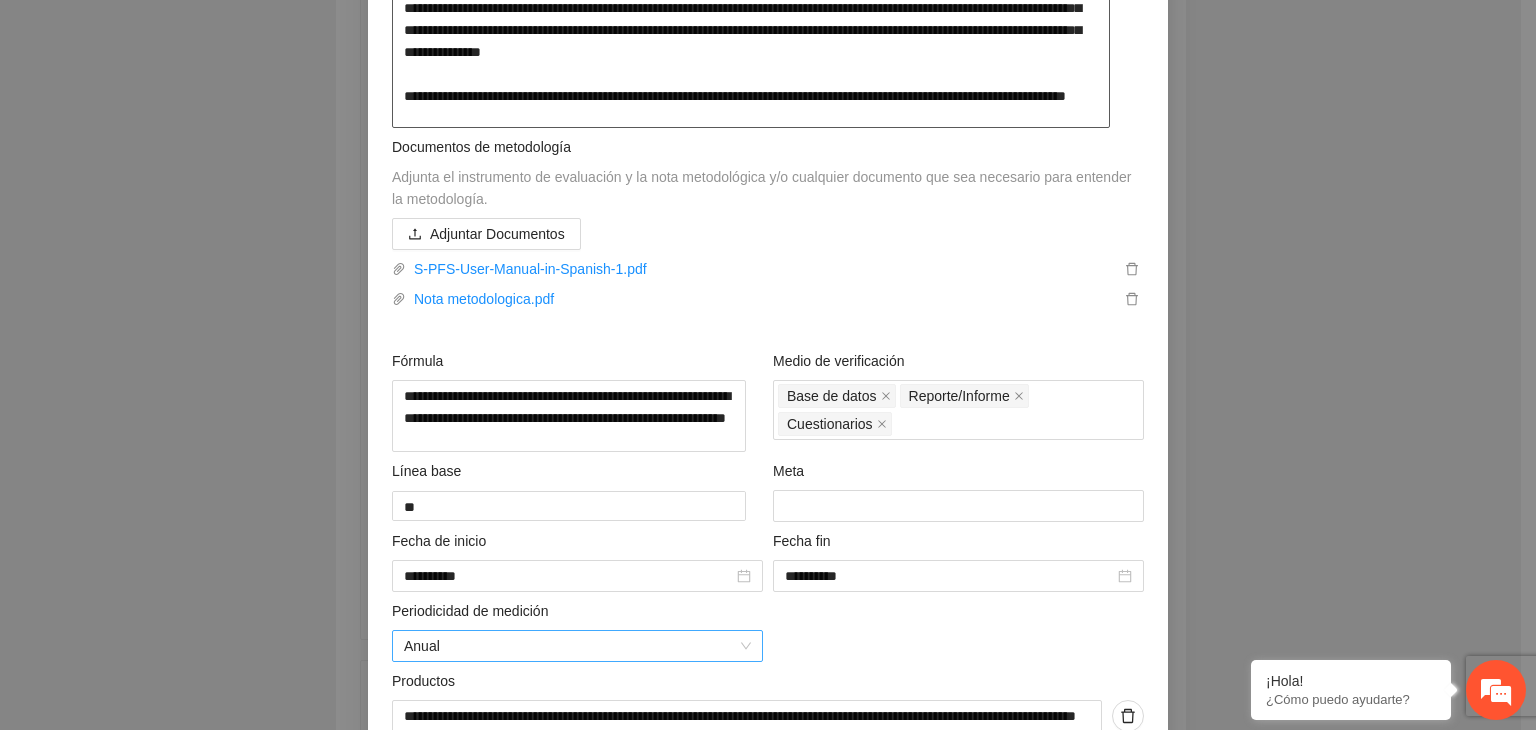 scroll, scrollTop: 887, scrollLeft: 0, axis: vertical 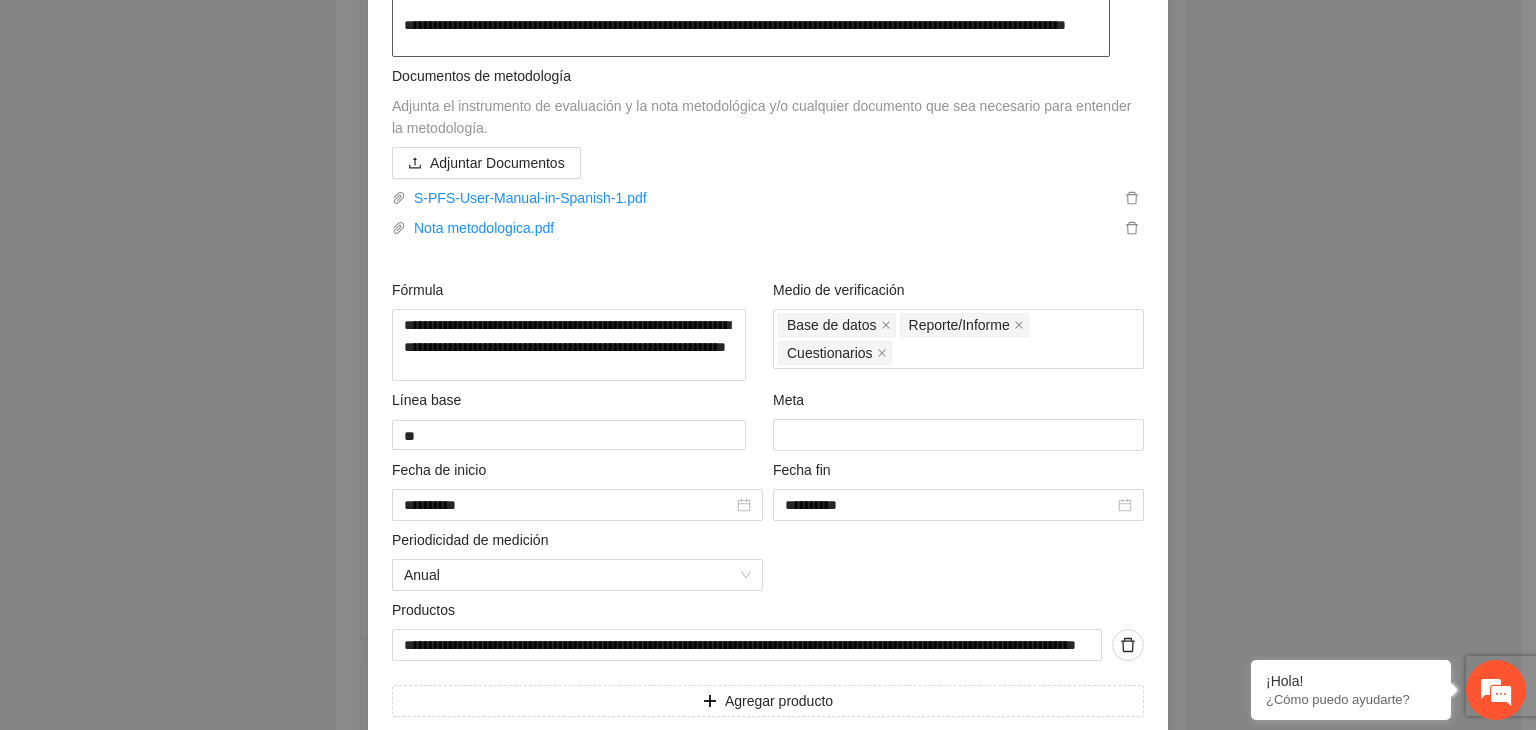 drag, startPoint x: 392, startPoint y: 384, endPoint x: 830, endPoint y: 134, distance: 504.3253 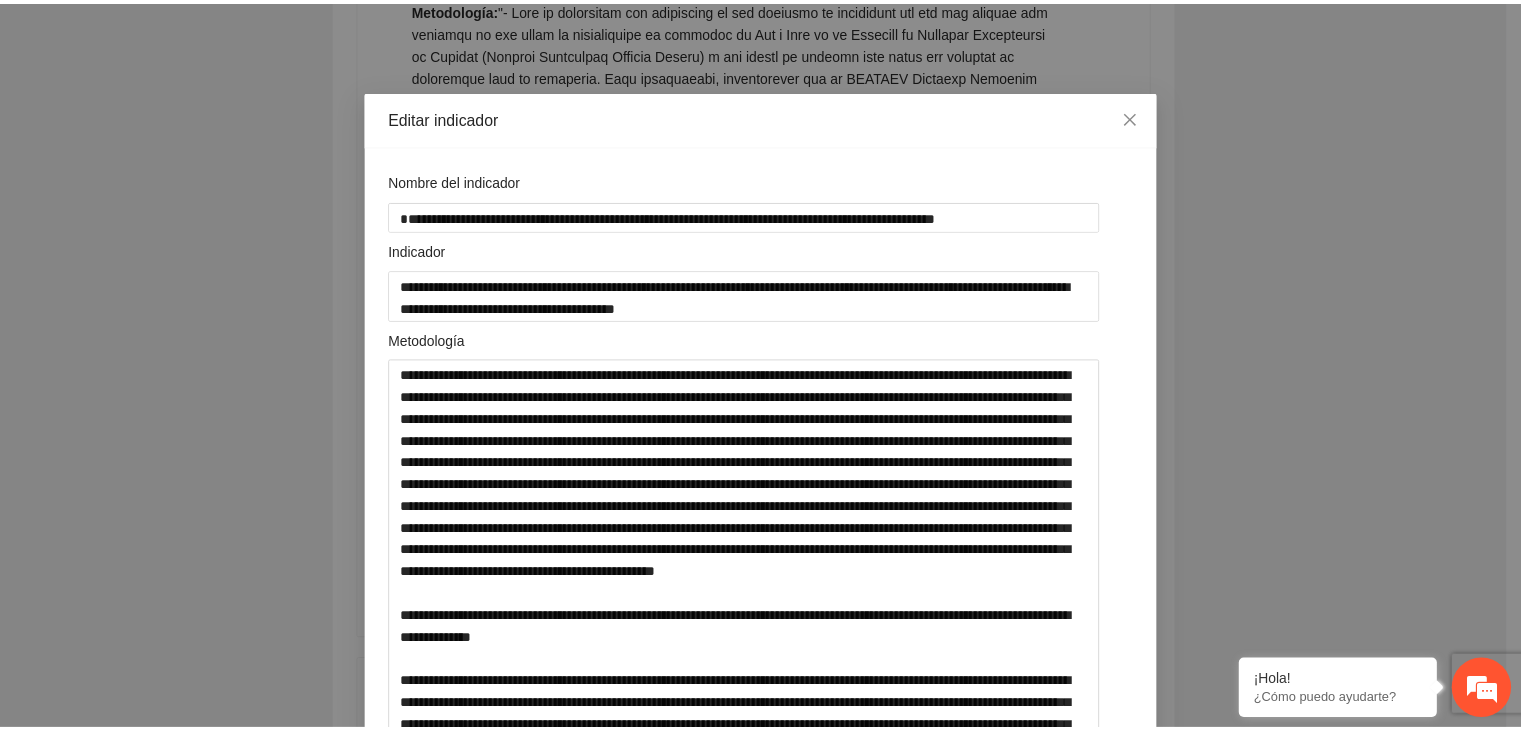 scroll, scrollTop: 0, scrollLeft: 0, axis: both 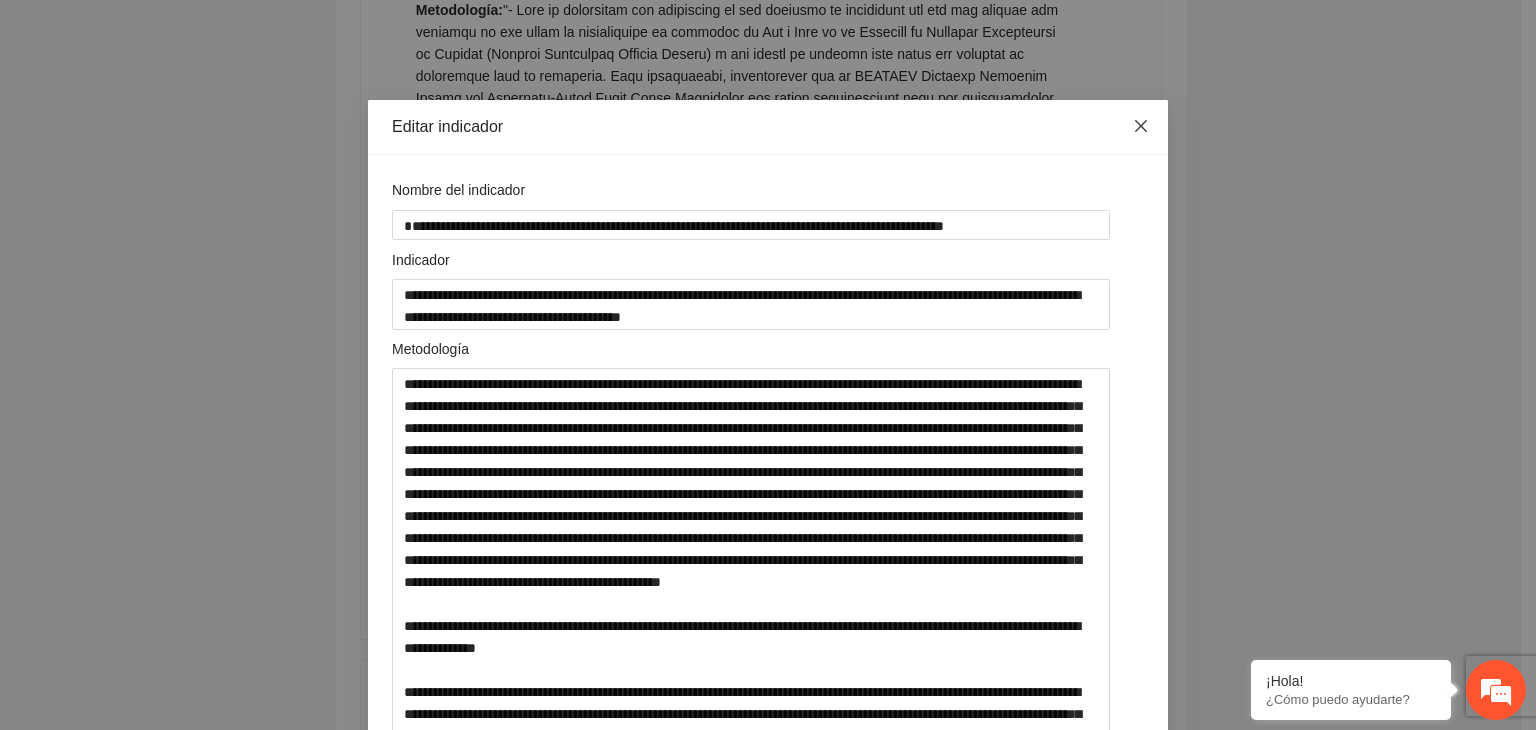 click 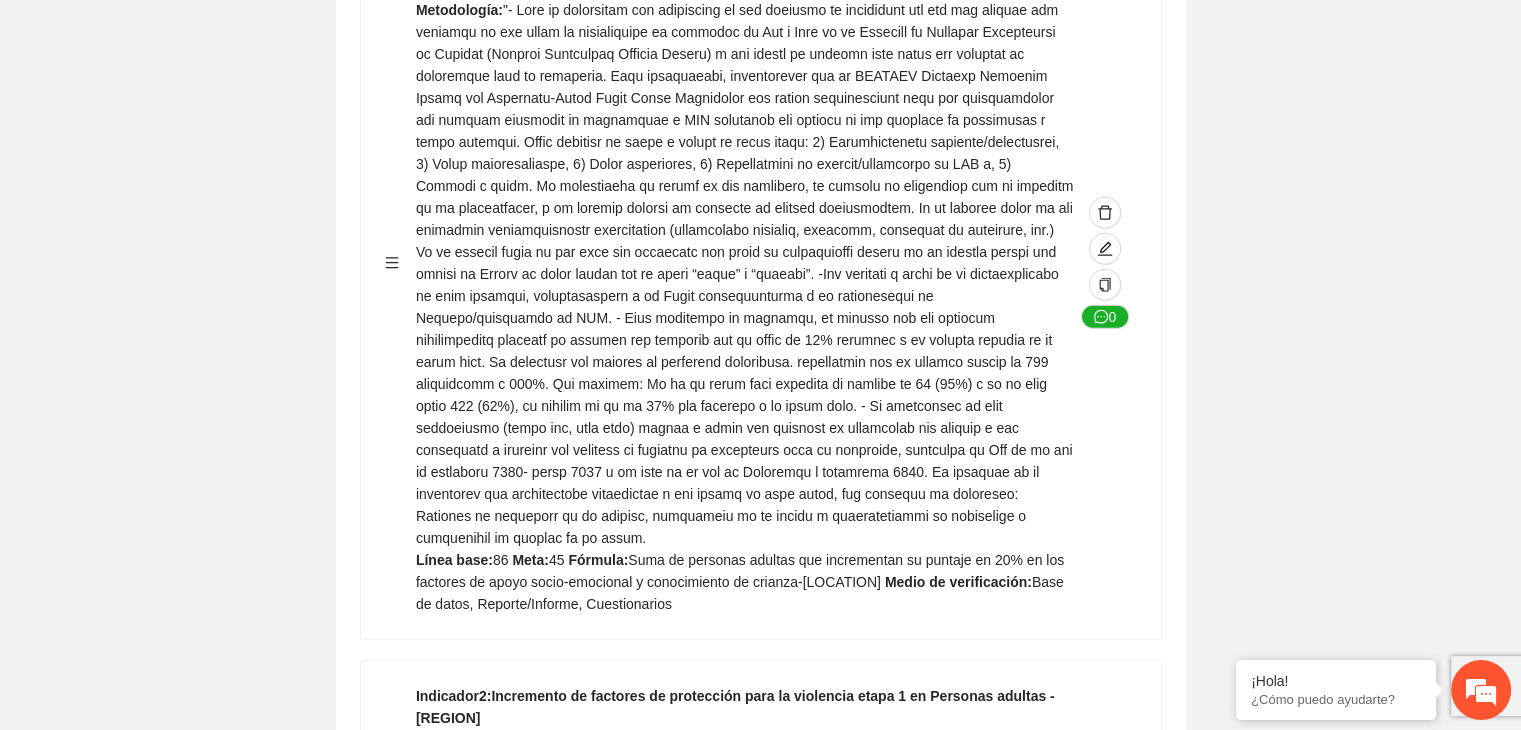 click on "Guardar Objetivo de desarrollo      Exportar Contribuir a la disminución de incidencia en violencia familiar en las zonas de [REGION], [REGION] y [REGION] del Municipio  de Chihuahua. Indicadores Indicador  1 :  Violencia familiar disminuyendo en un 5% en [REGION] Número de carpetas de investigación de Violencia familiar  disminuyendo en un 5% en [REGION] Metodología:  Se solicita información al Observatorio Ciudadano de FICOSEC sobre el número de carpetas de violencia familiar en las colonias de intervención Línea base:  29   Meta:  25   Fórmula:  Suma de carpetas de investigación de violencia familiar disminuyendo  en un 5% en [REGION]   Medio de verificación:  Reporte/Informe 0 Indicador  2 :  Violencia familiar disminuyendo en un 5% en [REGION] Número de carpetas de investigación de Violencia familiar  disminuyendo en un 5% en [REGION] Metodología:  Línea base:  63   Meta:  56   Fórmula:    Medio de verificación:  Reporte/Informe 0 3 :" at bounding box center (760, -1082) 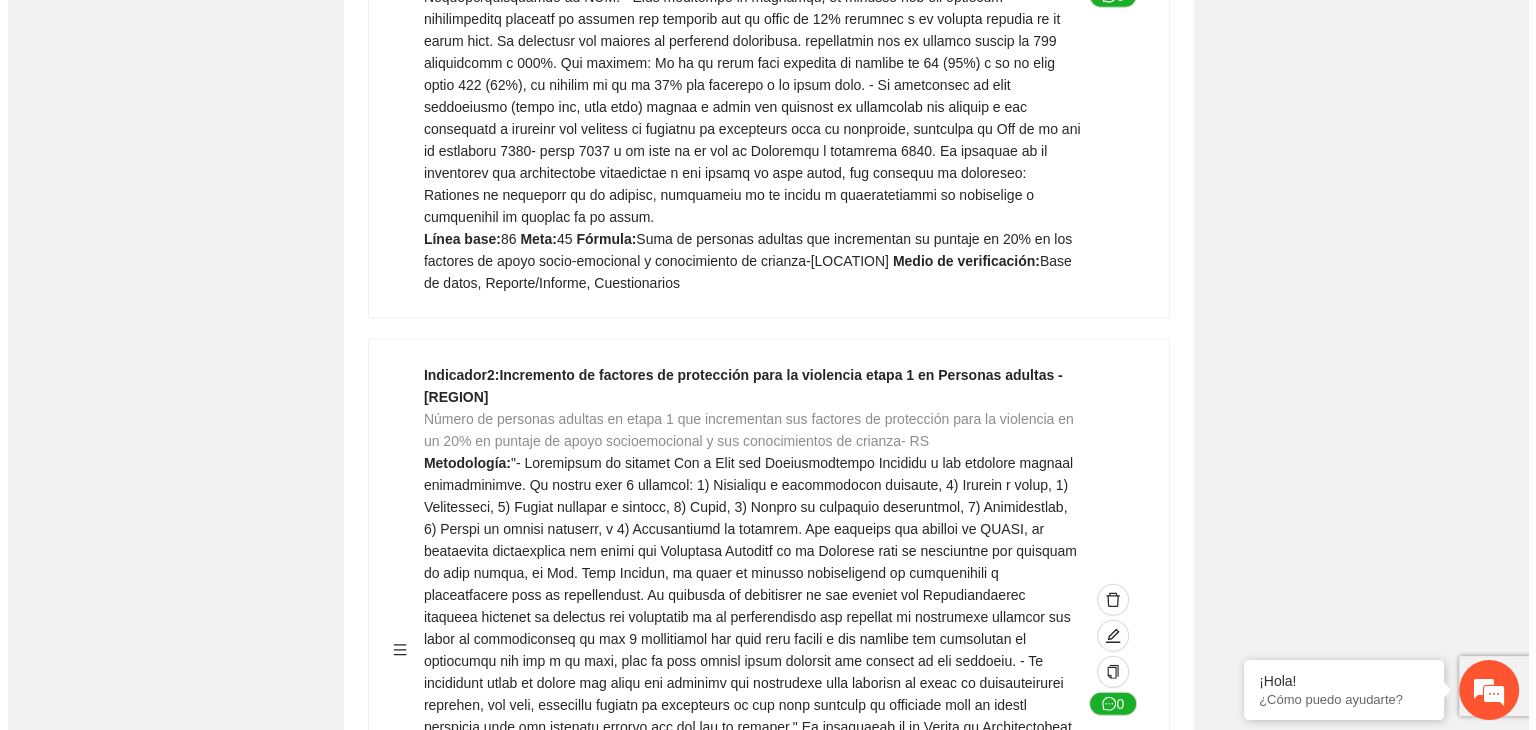 scroll, scrollTop: 5608, scrollLeft: 0, axis: vertical 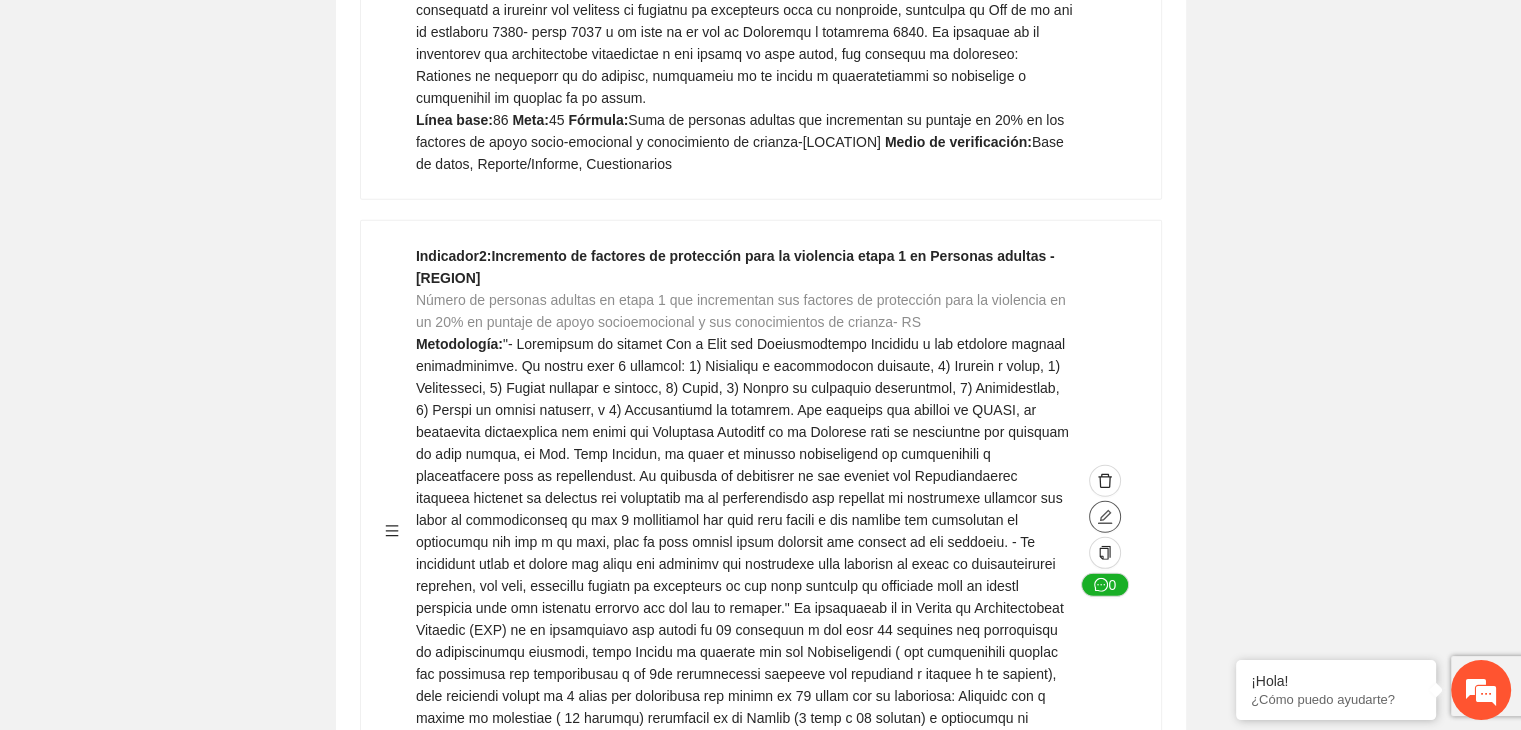 click 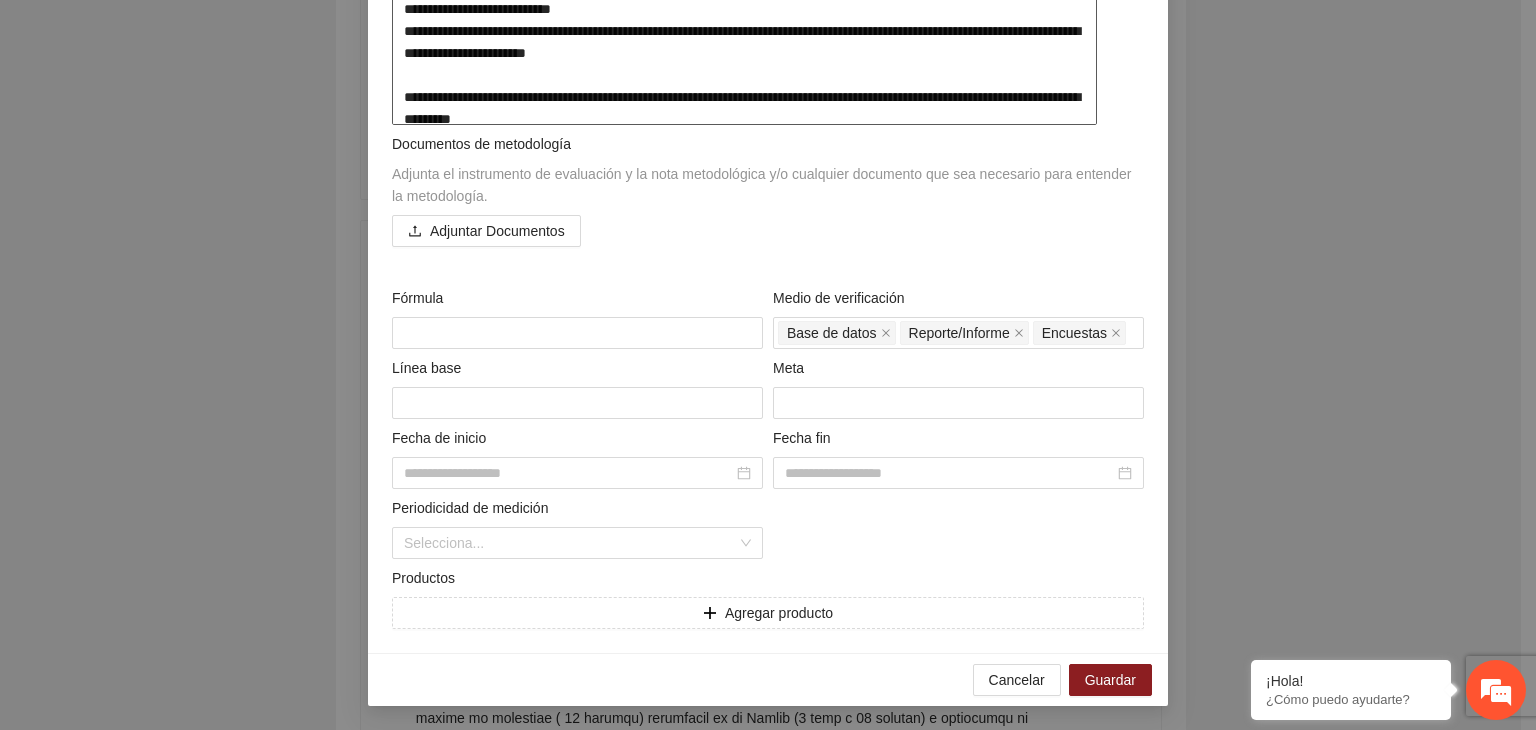 drag, startPoint x: 389, startPoint y: 388, endPoint x: 755, endPoint y: 776, distance: 533.38544 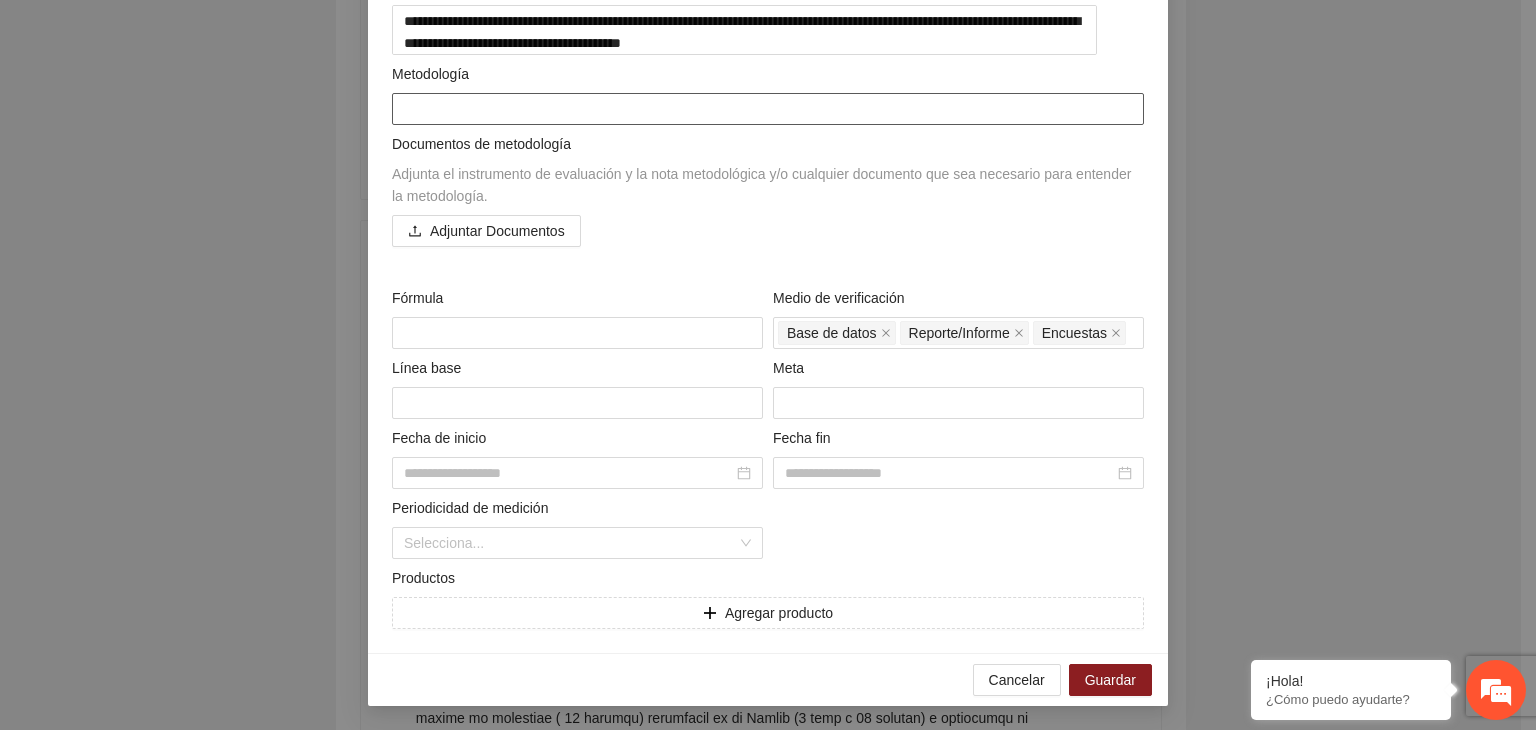 scroll, scrollTop: 277, scrollLeft: 0, axis: vertical 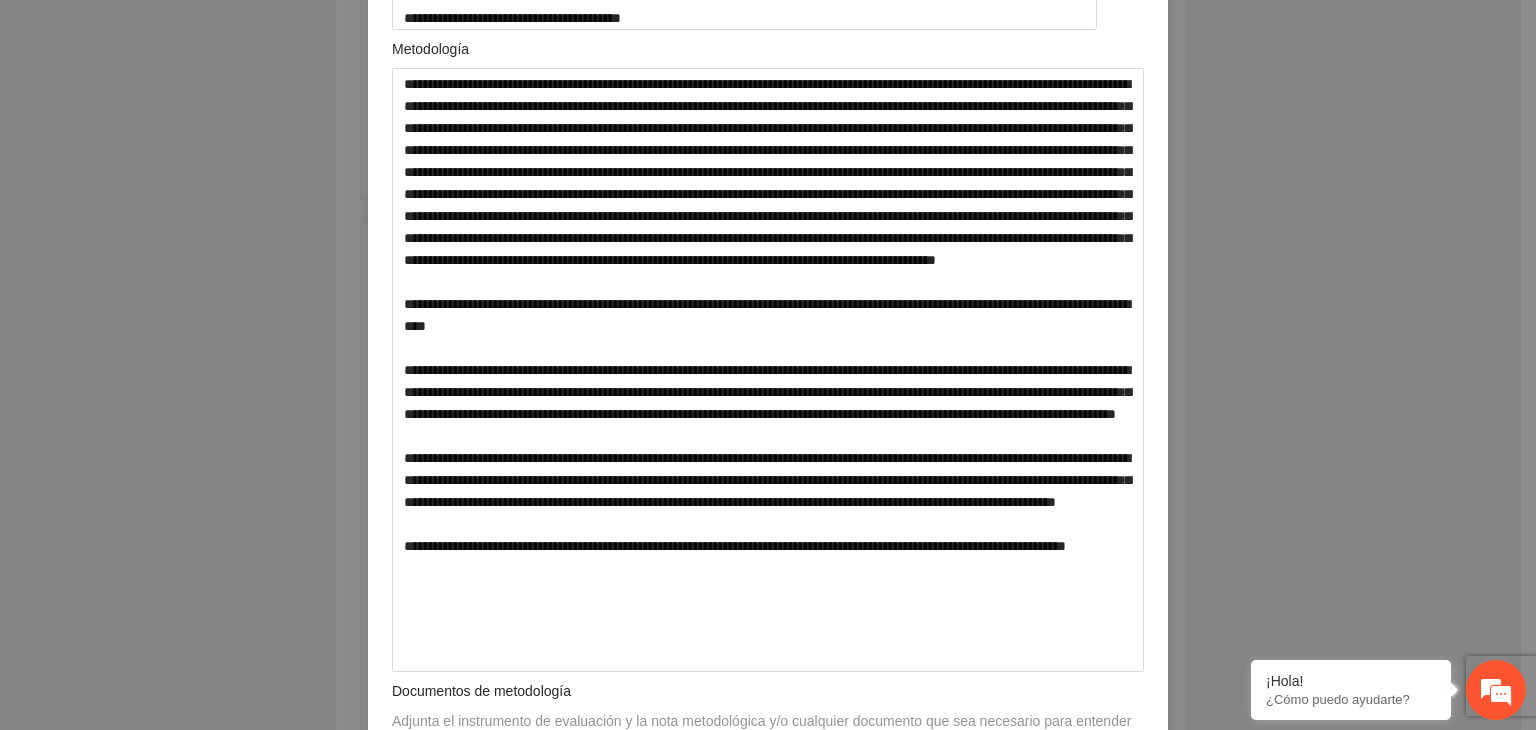 click on "**********" at bounding box center [768, 365] 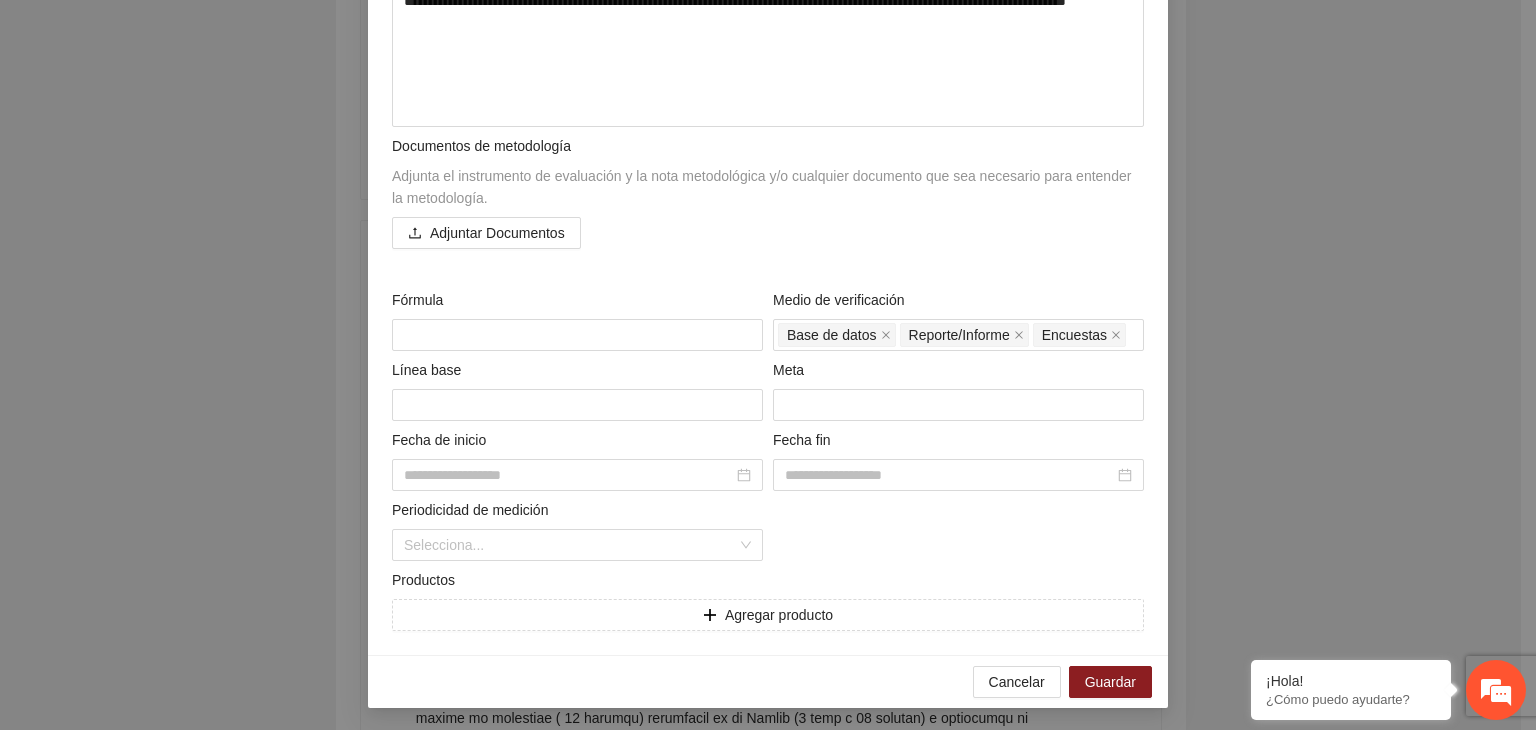 scroll, scrollTop: 849, scrollLeft: 0, axis: vertical 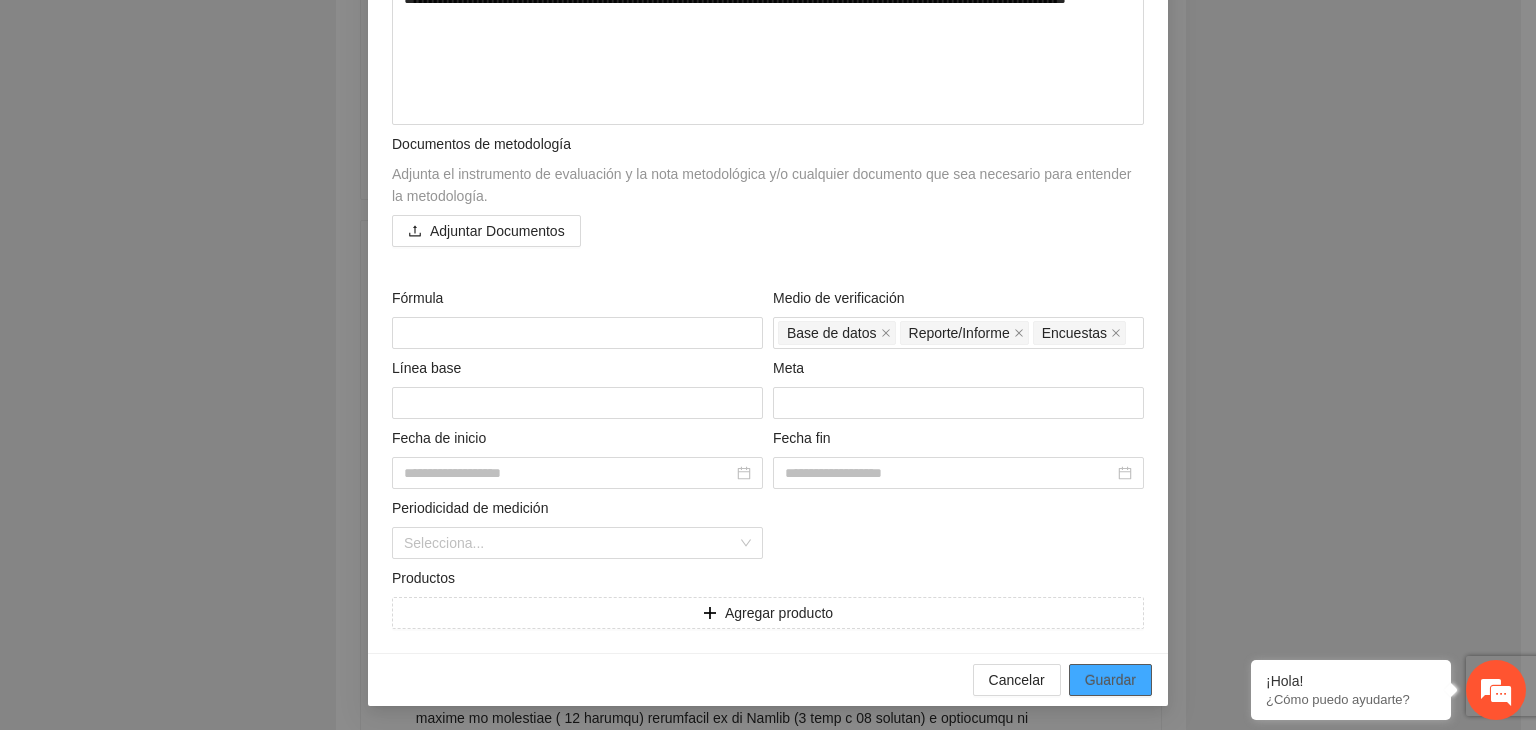 click on "Guardar" at bounding box center (1110, 680) 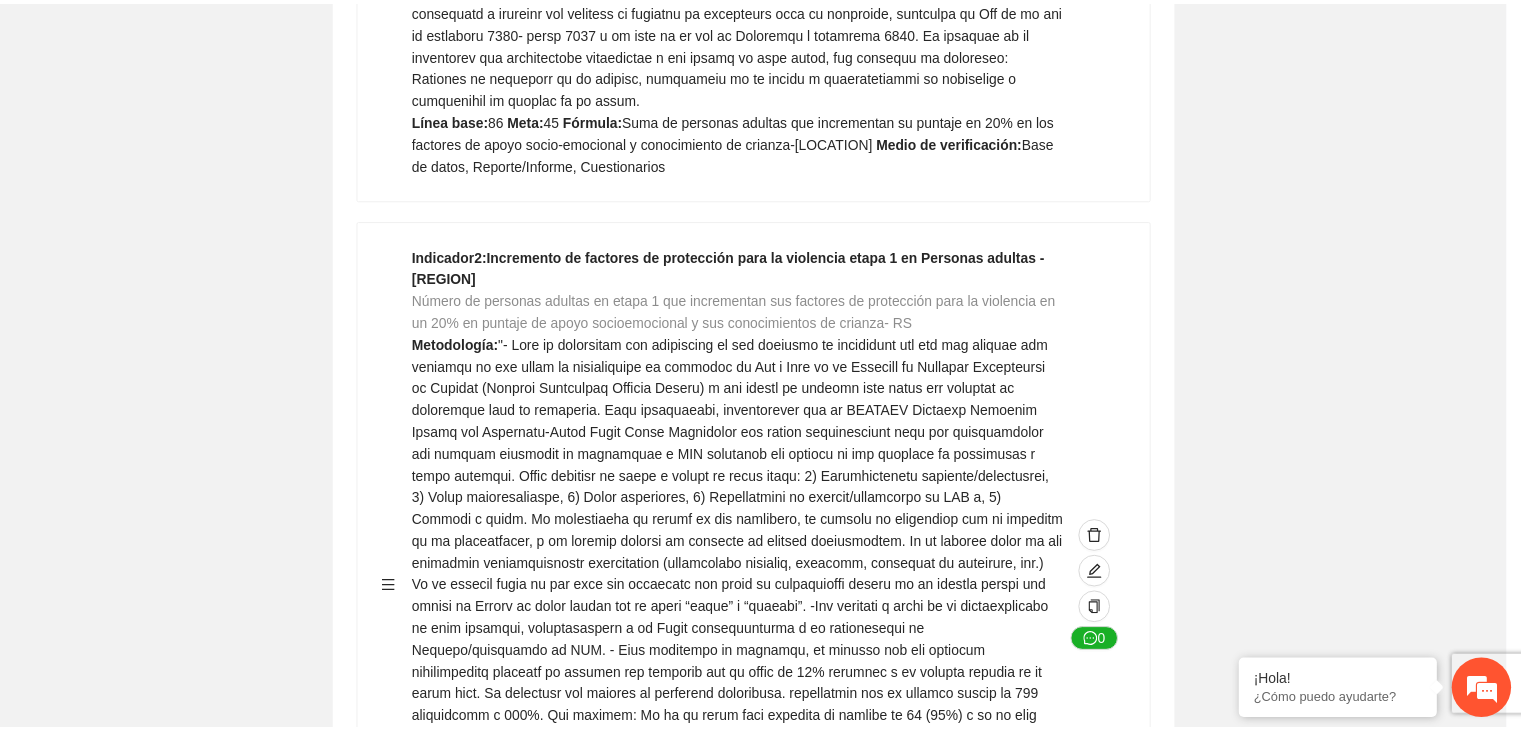 scroll, scrollTop: 156, scrollLeft: 0, axis: vertical 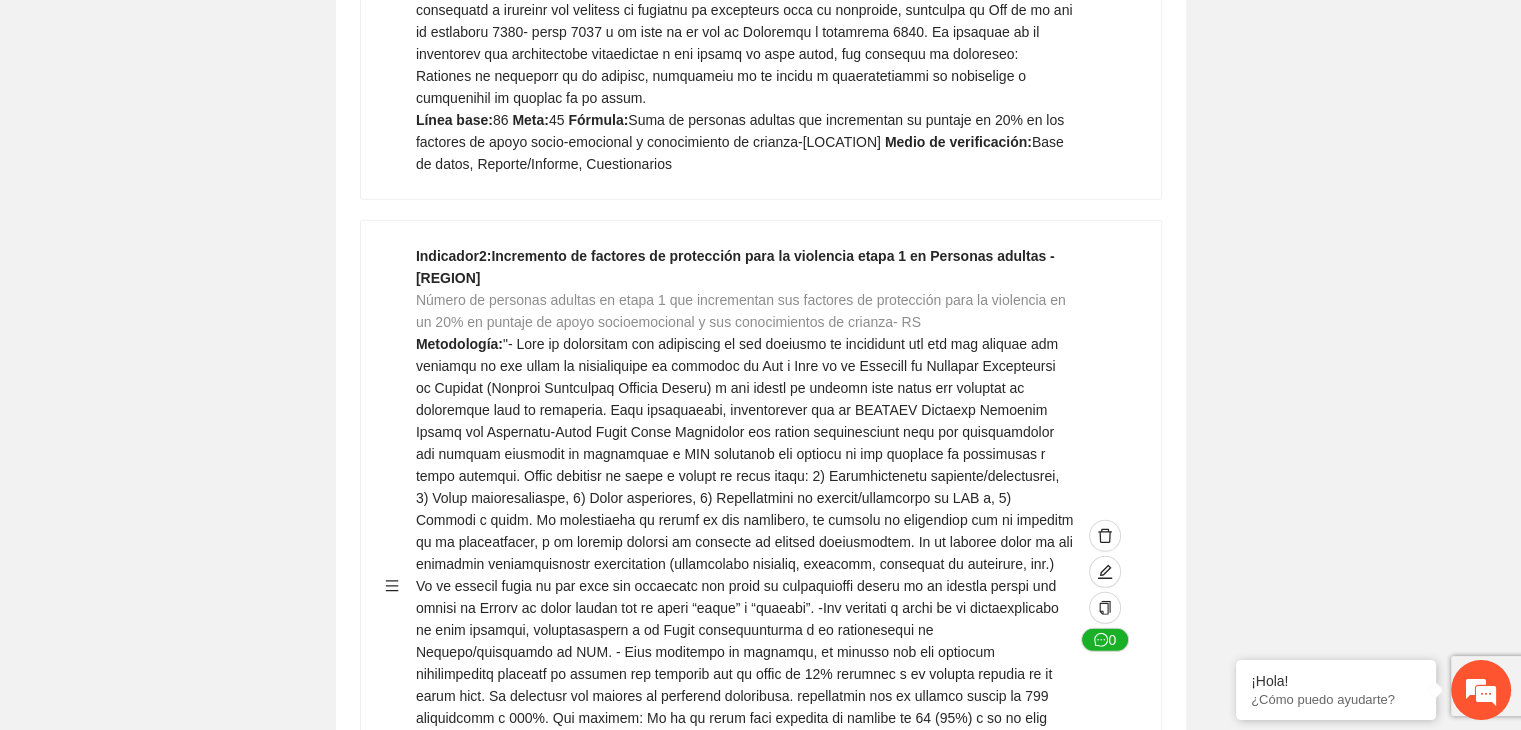 click on "Guardar Objetivo de desarrollo      Exportar Contribuir a la disminución de incidencia en violencia familiar en las zonas de [REGION], [REGION] y [REGION] del Municipio  de Chihuahua. Indicadores Indicador  1 :  Violencia familiar disminuyendo en un 5% en [REGION] Número de carpetas de investigación de Violencia familiar  disminuyendo en un 5% en [REGION] Metodología:  Se solicita información al Observatorio Ciudadano de FICOSEC sobre el número de carpetas de violencia familiar en las colonias de intervención Línea base:  29   Meta:  25   Fórmula:  Suma de carpetas de investigación de violencia familiar disminuyendo  en un 5% en [REGION]   Medio de verificación:  Reporte/Informe 0 Indicador  2 :  Violencia familiar disminuyendo en un 5% en [REGION] Número de carpetas de investigación de Violencia familiar  disminuyendo en un 5% en [REGION] Metodología:  Línea base:  63   Meta:  56   Fórmula:    Medio de verificación:  Reporte/Informe 0 3 :" at bounding box center (760, -1467) 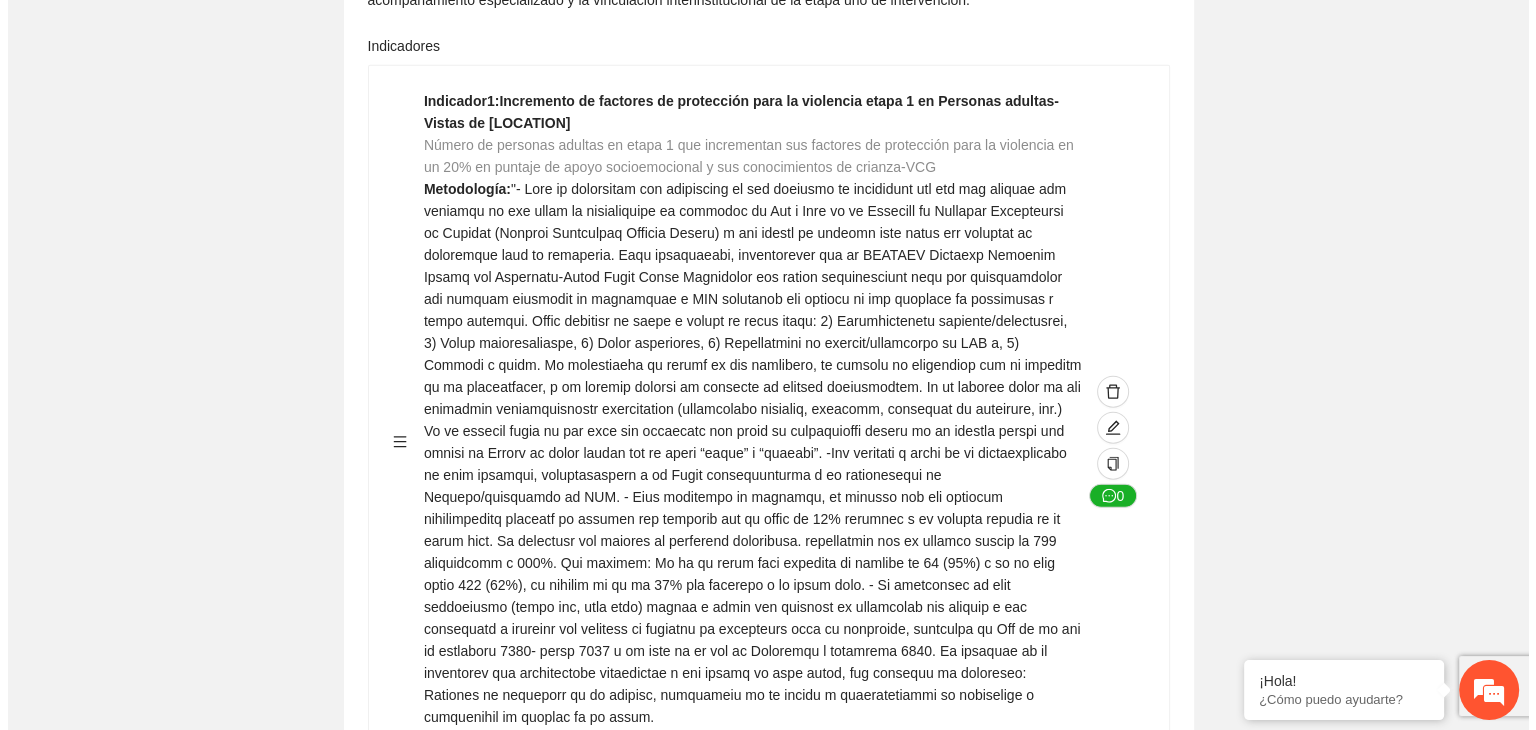 scroll, scrollTop: 4928, scrollLeft: 0, axis: vertical 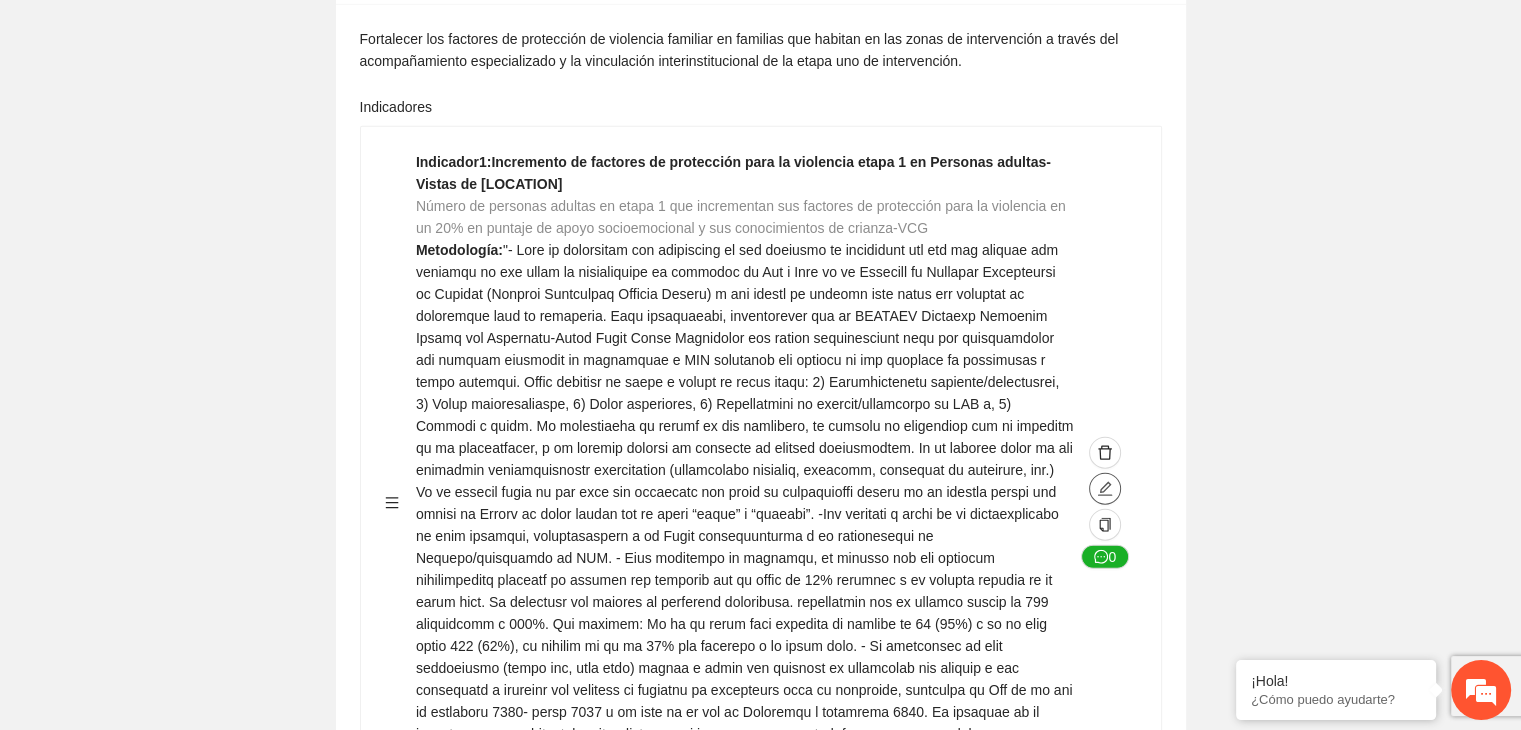 click 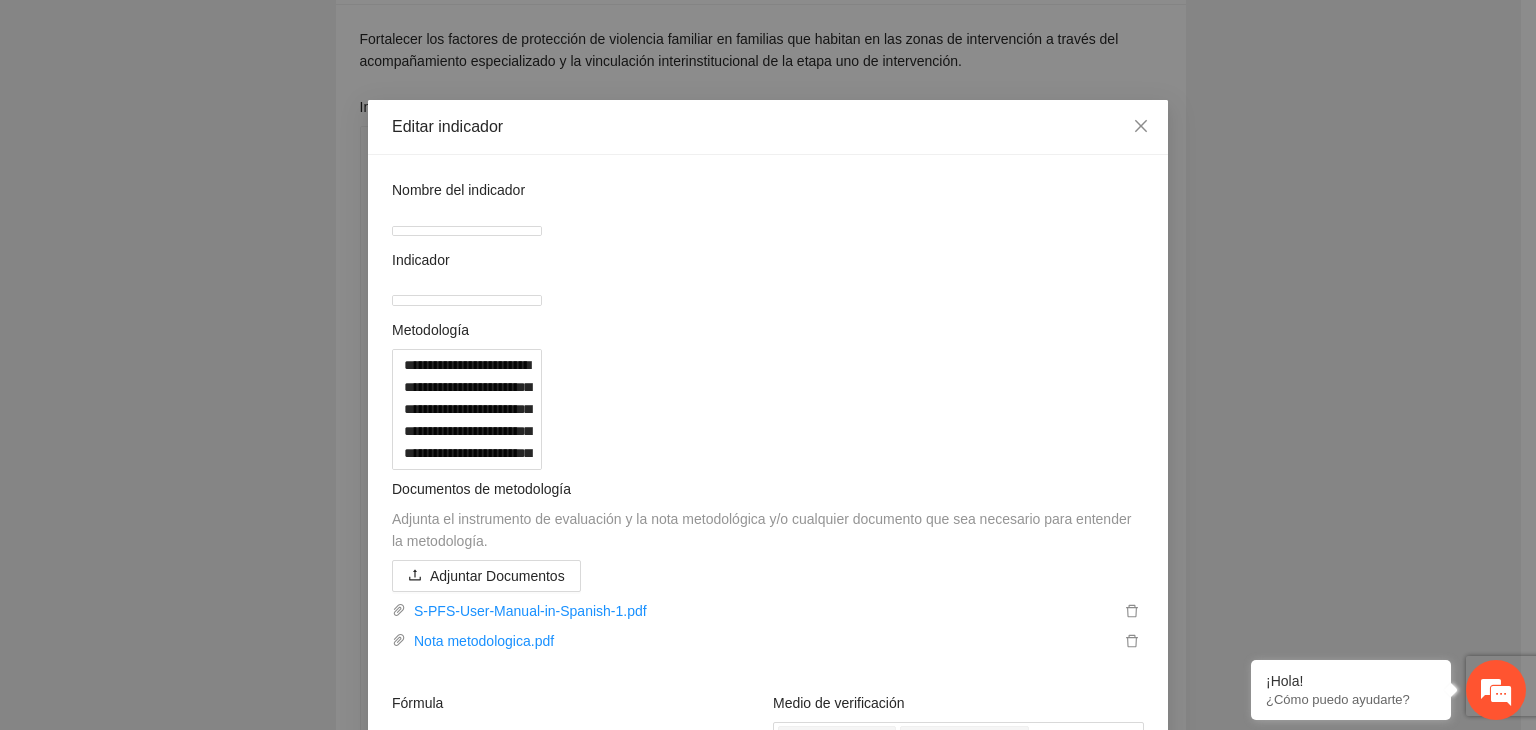 click on "**********" at bounding box center (768, 365) 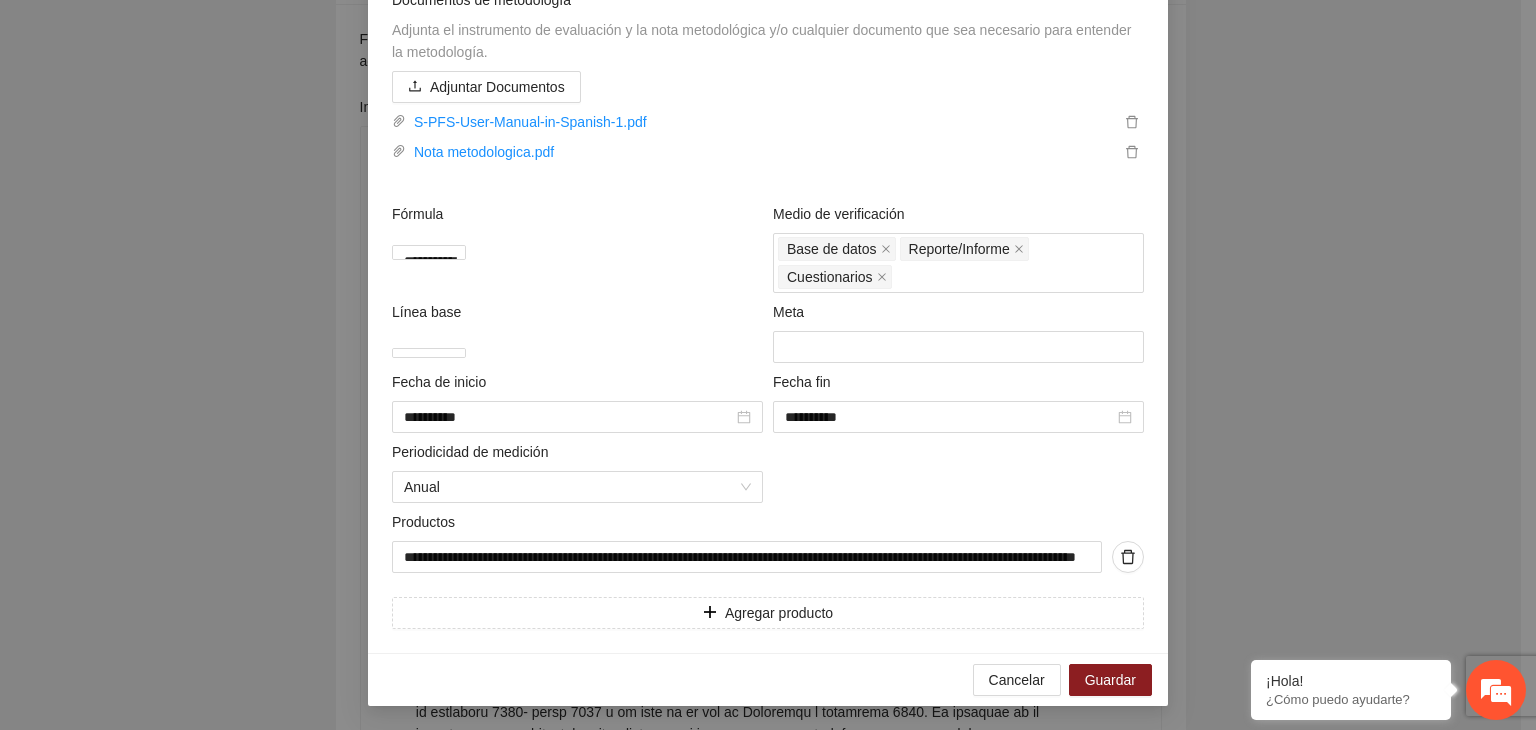 scroll, scrollTop: 1008, scrollLeft: 0, axis: vertical 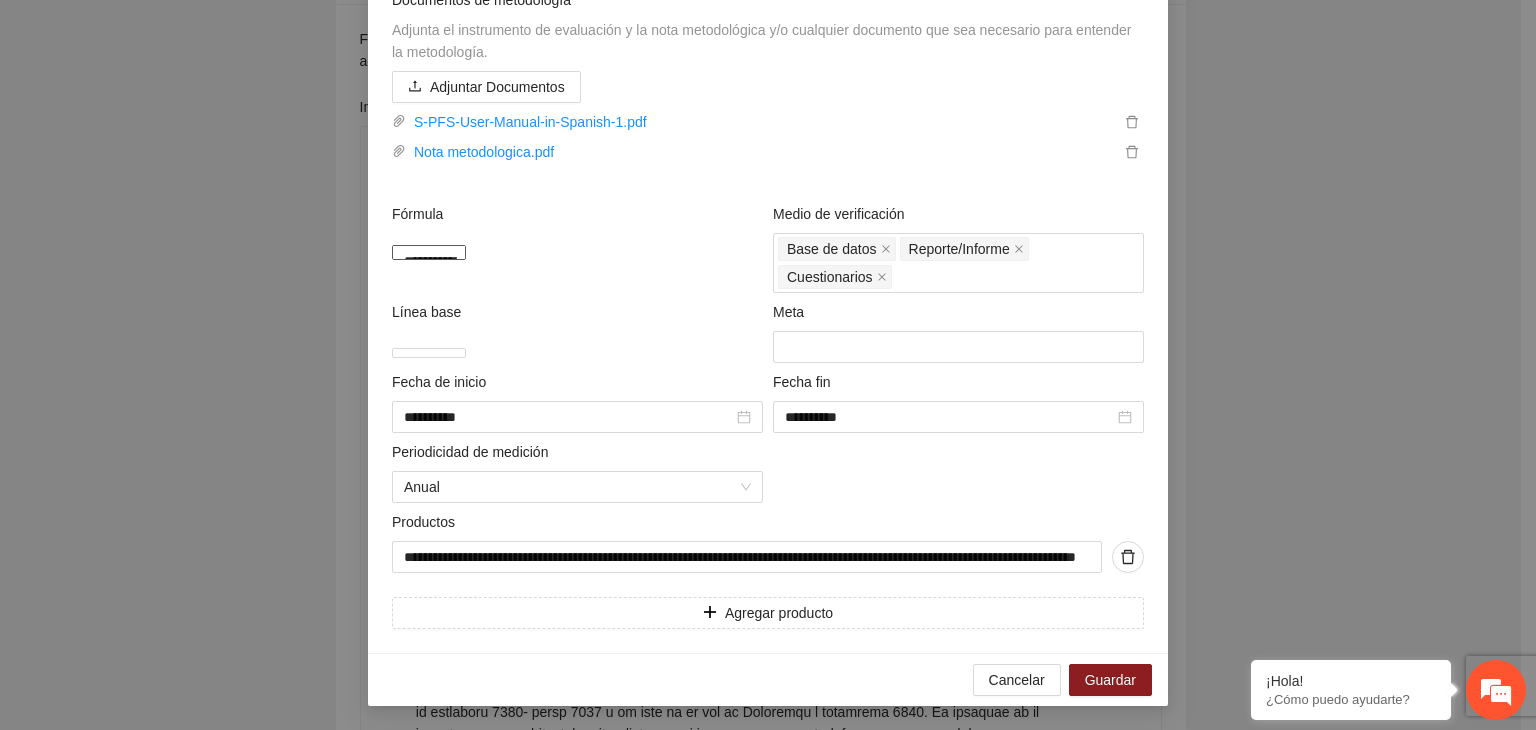 drag, startPoint x: 545, startPoint y: 277, endPoint x: 268, endPoint y: 169, distance: 297.3096 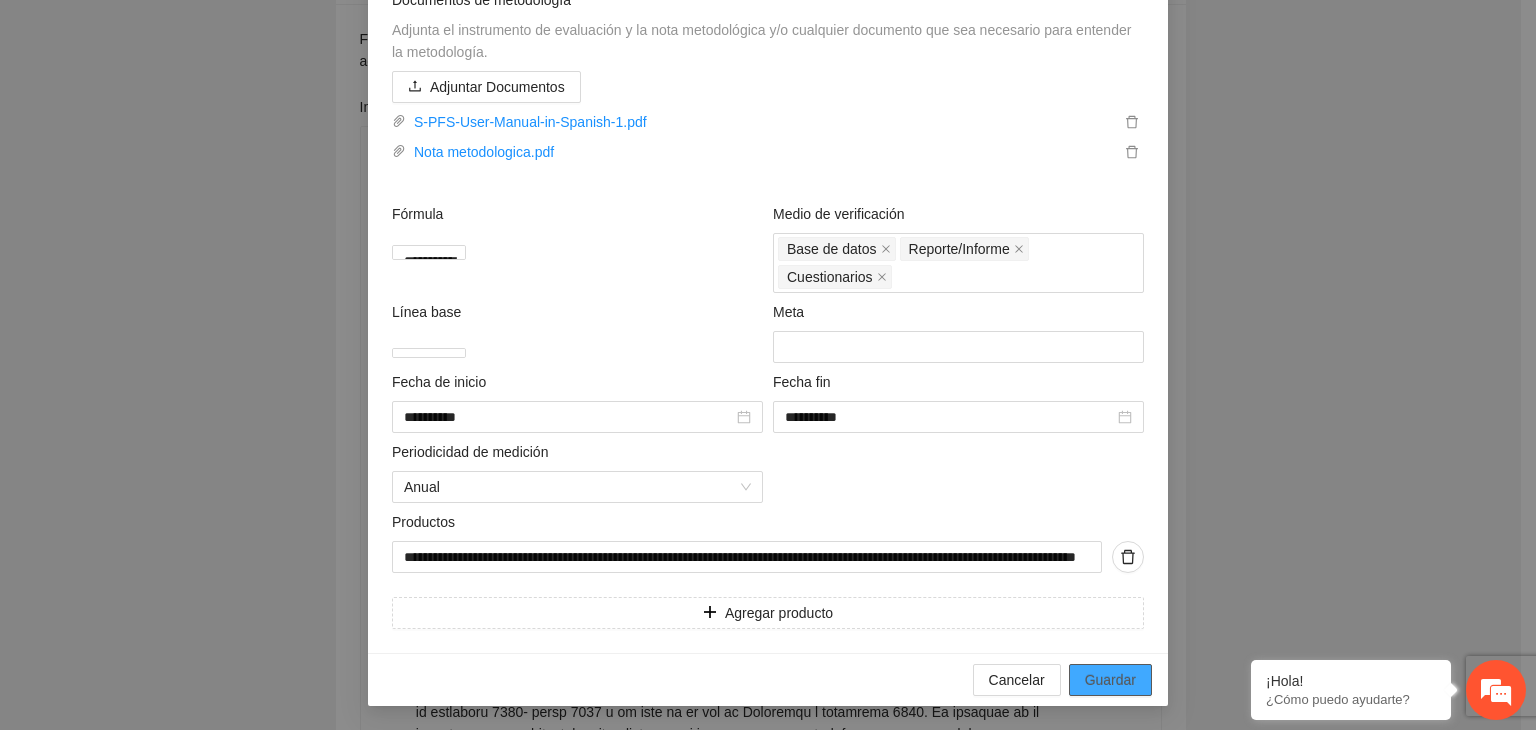 click on "Guardar" at bounding box center [1110, 680] 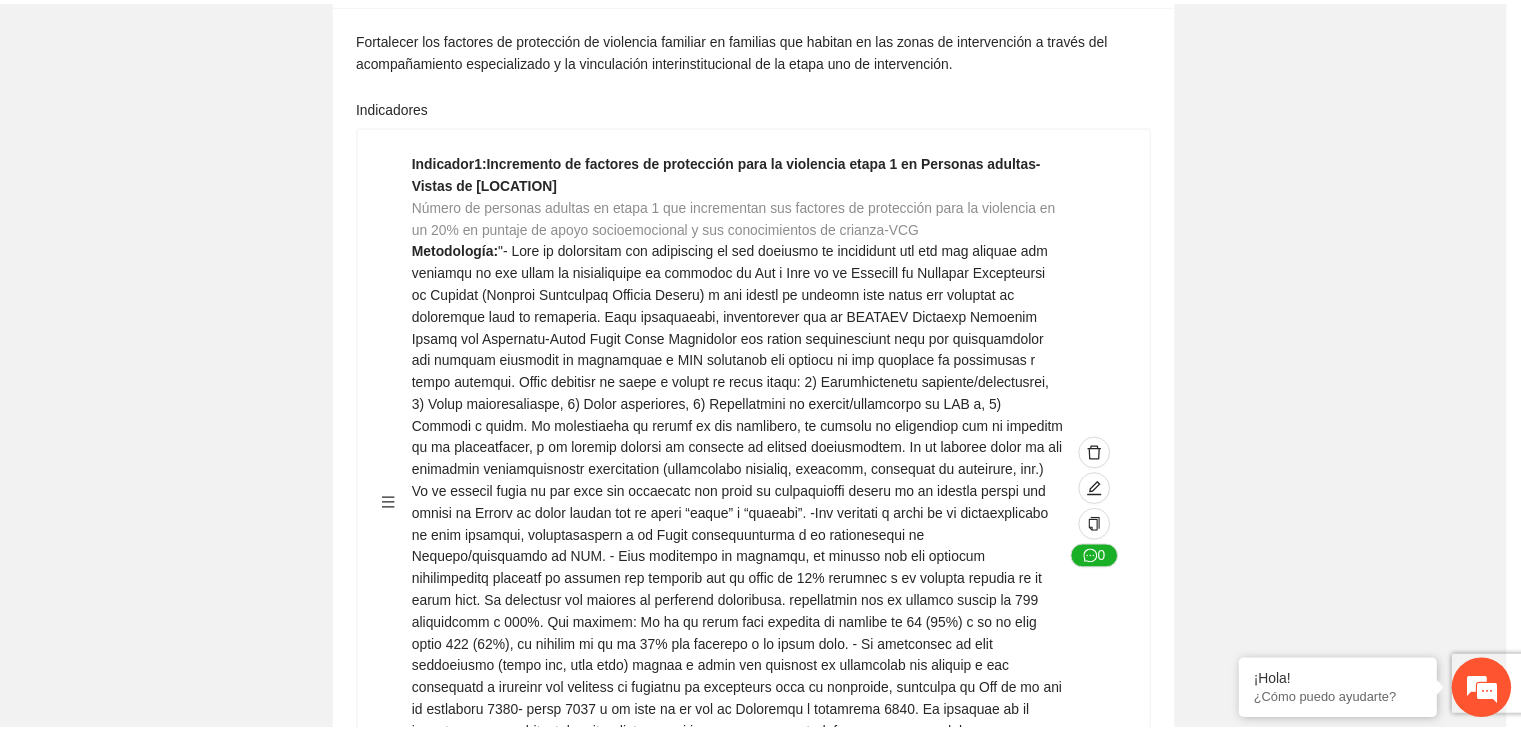 scroll, scrollTop: 216, scrollLeft: 0, axis: vertical 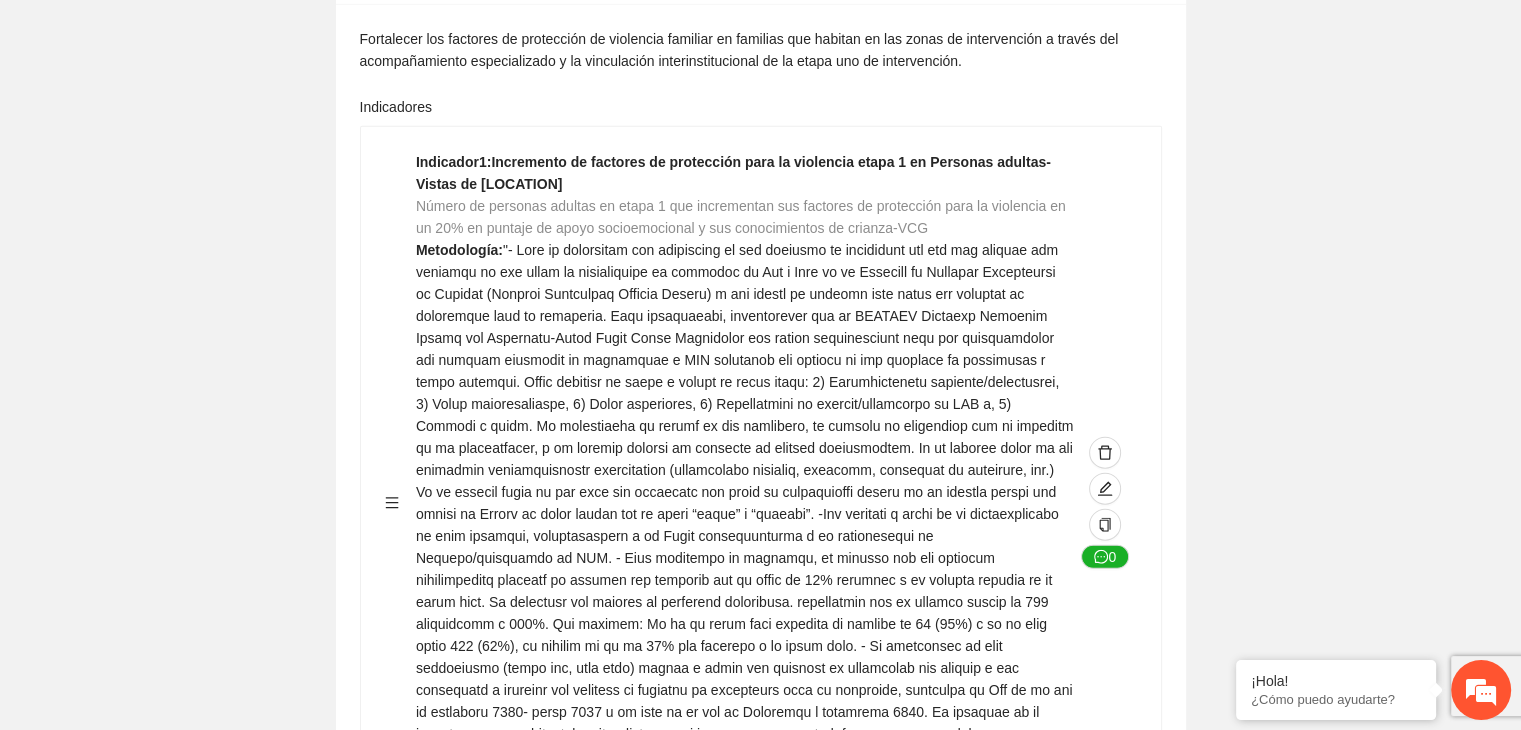 click on "Guardar Objetivo de desarrollo      Exportar Contribuir a la disminución de incidencia en violencia familiar en las zonas de [REGION], [REGION] y [REGION] del Municipio  de Chihuahua. Indicadores Indicador  1 :  Violencia familiar disminuyendo en un 5% en [REGION] Número de carpetas de investigación de Violencia familiar  disminuyendo en un 5% en [REGION] Metodología:  Se solicita información al Observatorio Ciudadano de FICOSEC sobre el número de carpetas de violencia familiar en las colonias de intervención Línea base:  29   Meta:  25   Fórmula:  Suma de carpetas de investigación de violencia familiar disminuyendo  en un 5% en [REGION]   Medio de verificación:  Reporte/Informe 0 Indicador  2 :  Violencia familiar disminuyendo en un 5% en [REGION] Número de carpetas de investigación de Violencia familiar  disminuyendo en un 5% en [REGION] Metodología:  Línea base:  63   Meta:  56   Fórmula:    Medio de verificación:  Reporte/Informe 0 3 :" at bounding box center [760, -787] 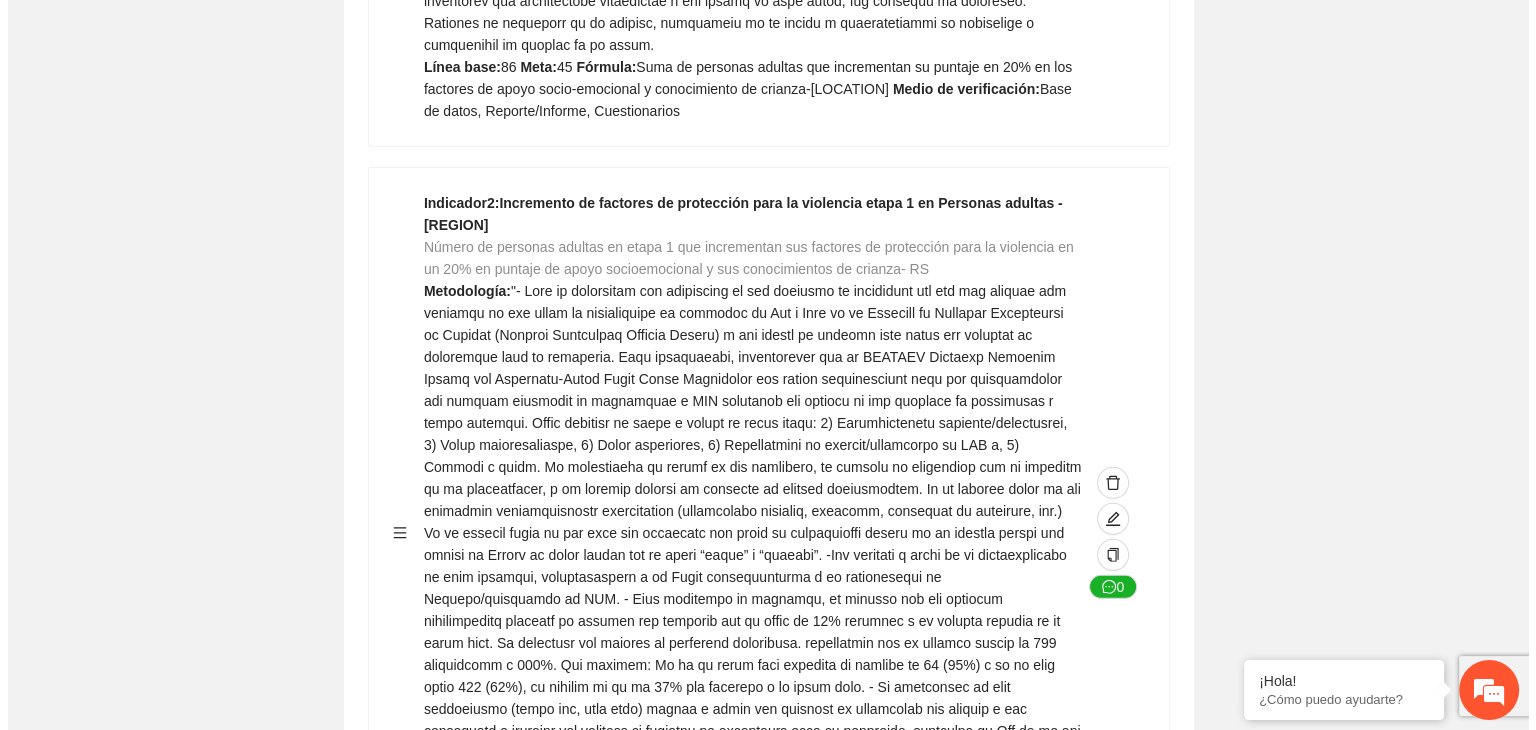 scroll, scrollTop: 5688, scrollLeft: 0, axis: vertical 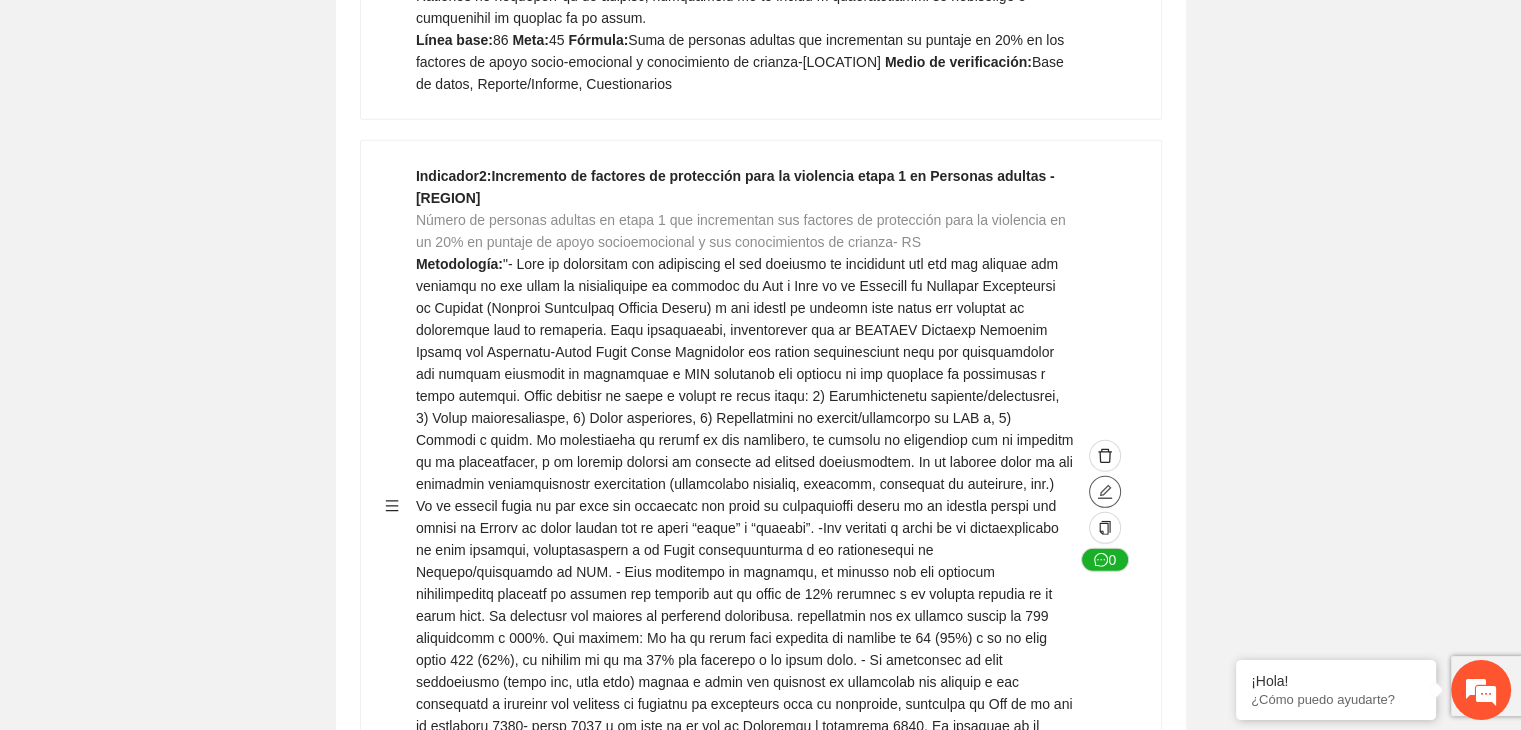 click at bounding box center [1105, 492] 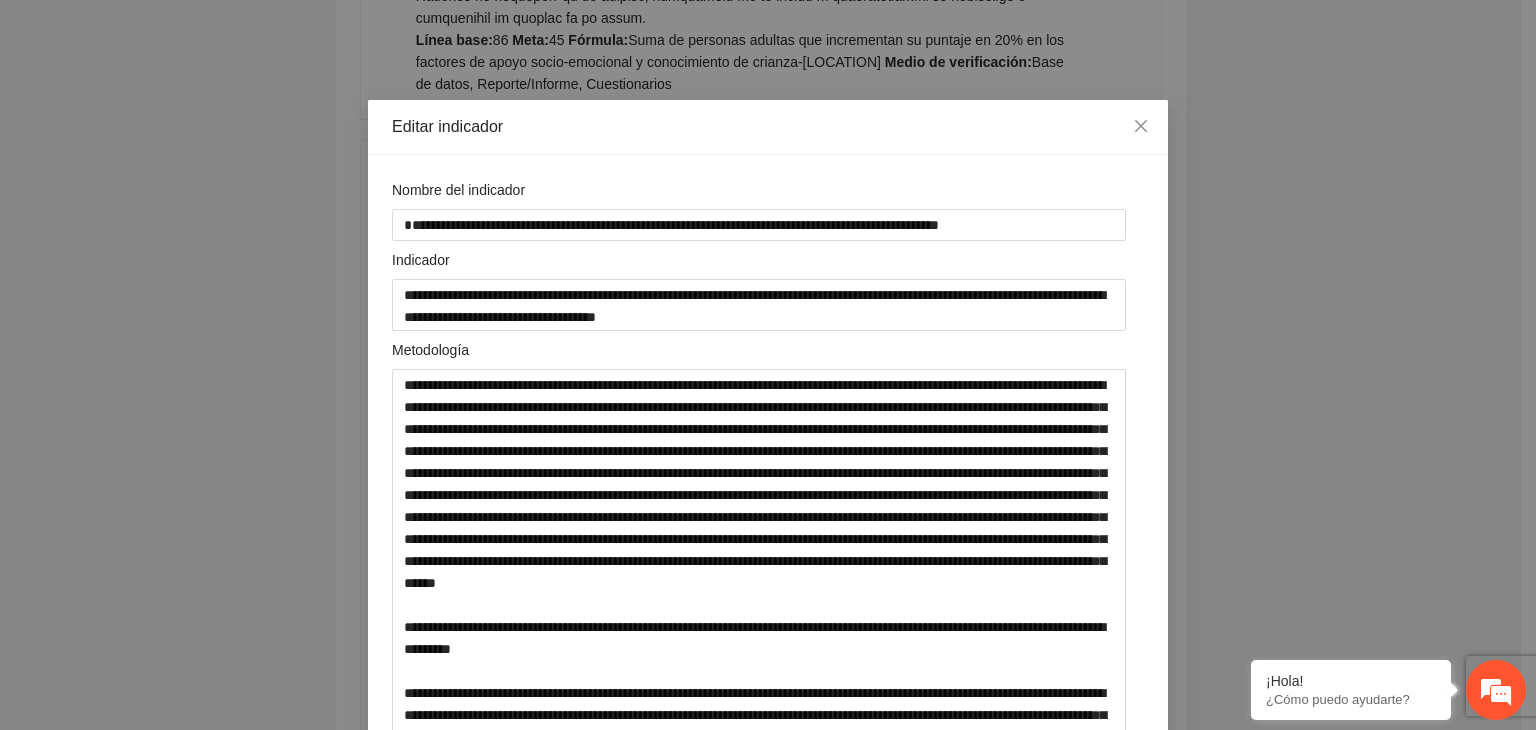 click on "**********" at bounding box center [768, 365] 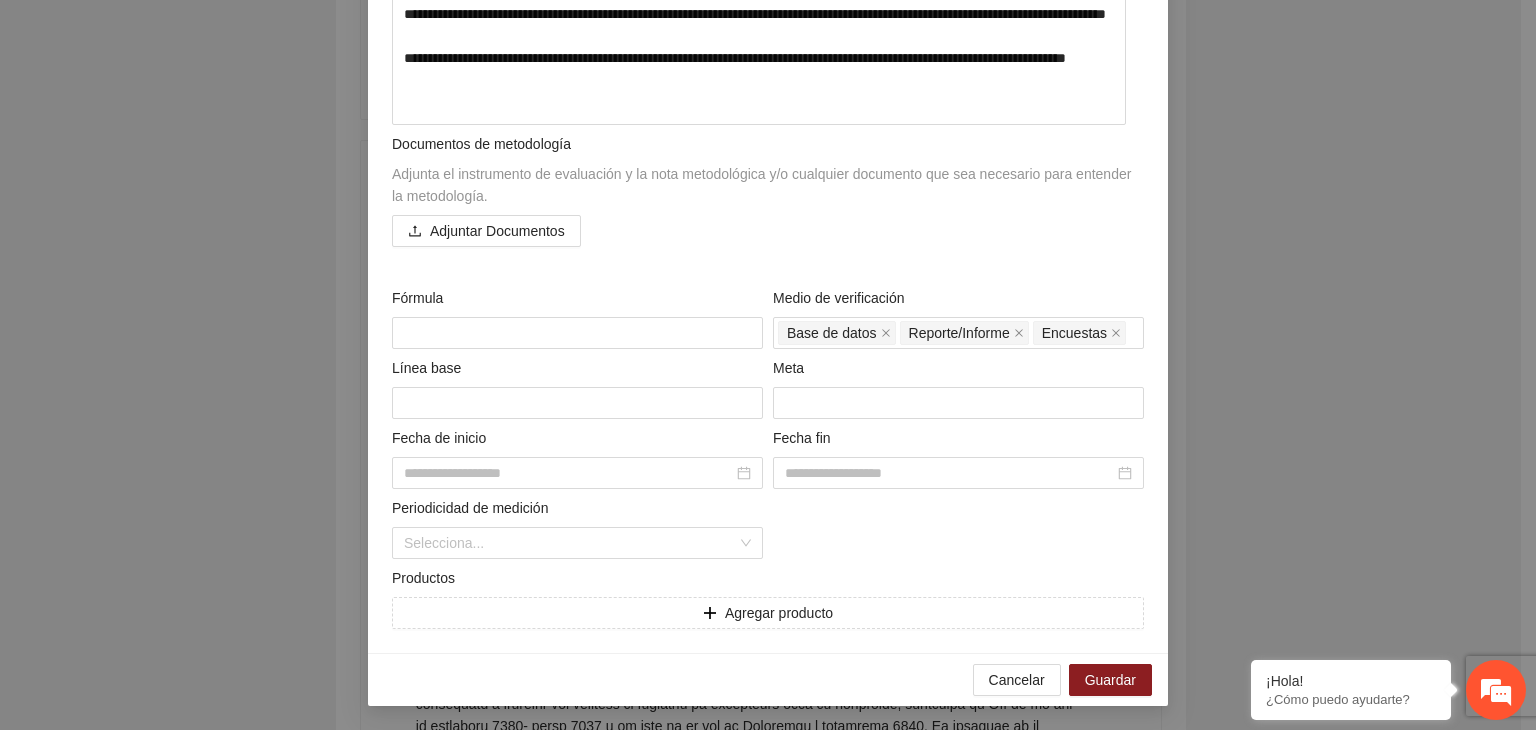 scroll, scrollTop: 849, scrollLeft: 0, axis: vertical 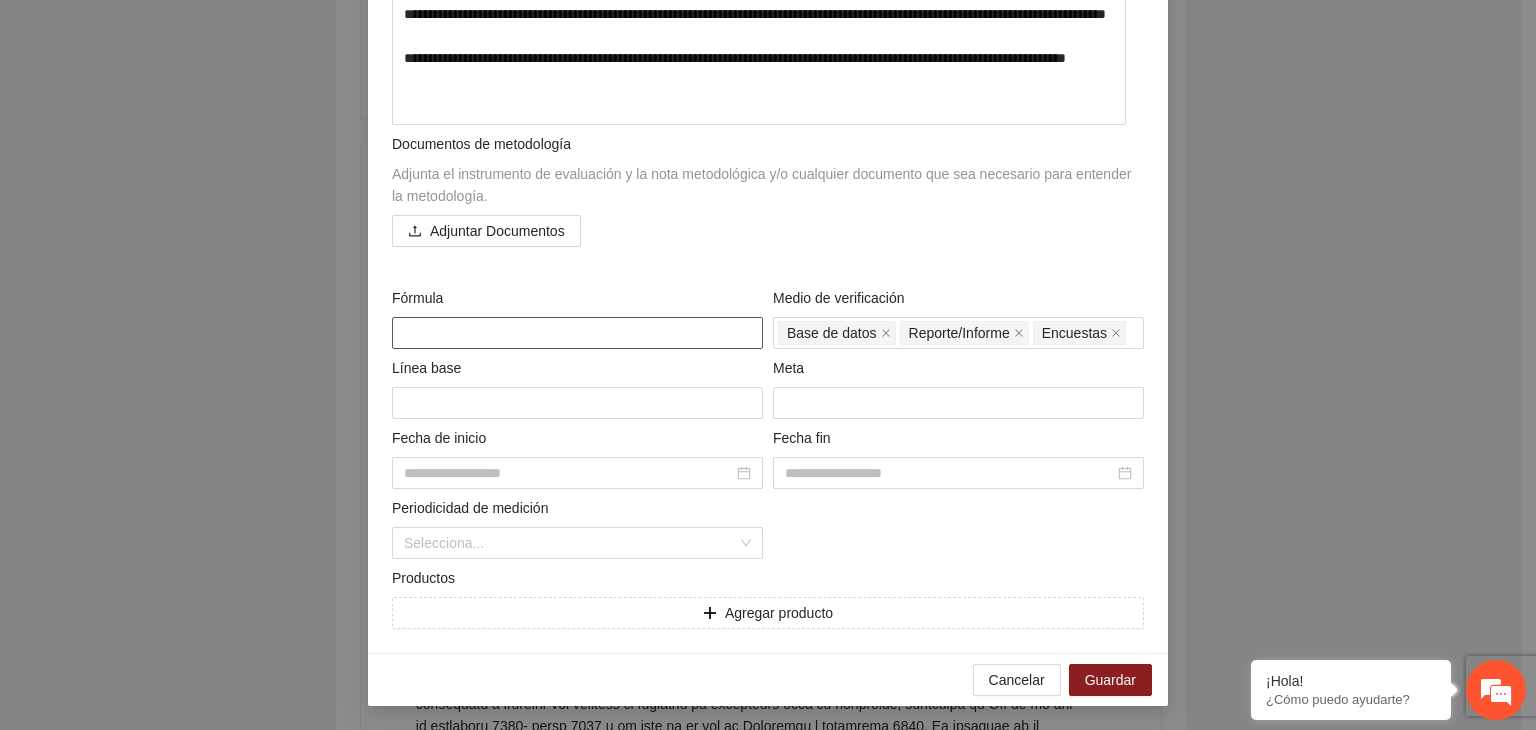 click at bounding box center (577, 333) 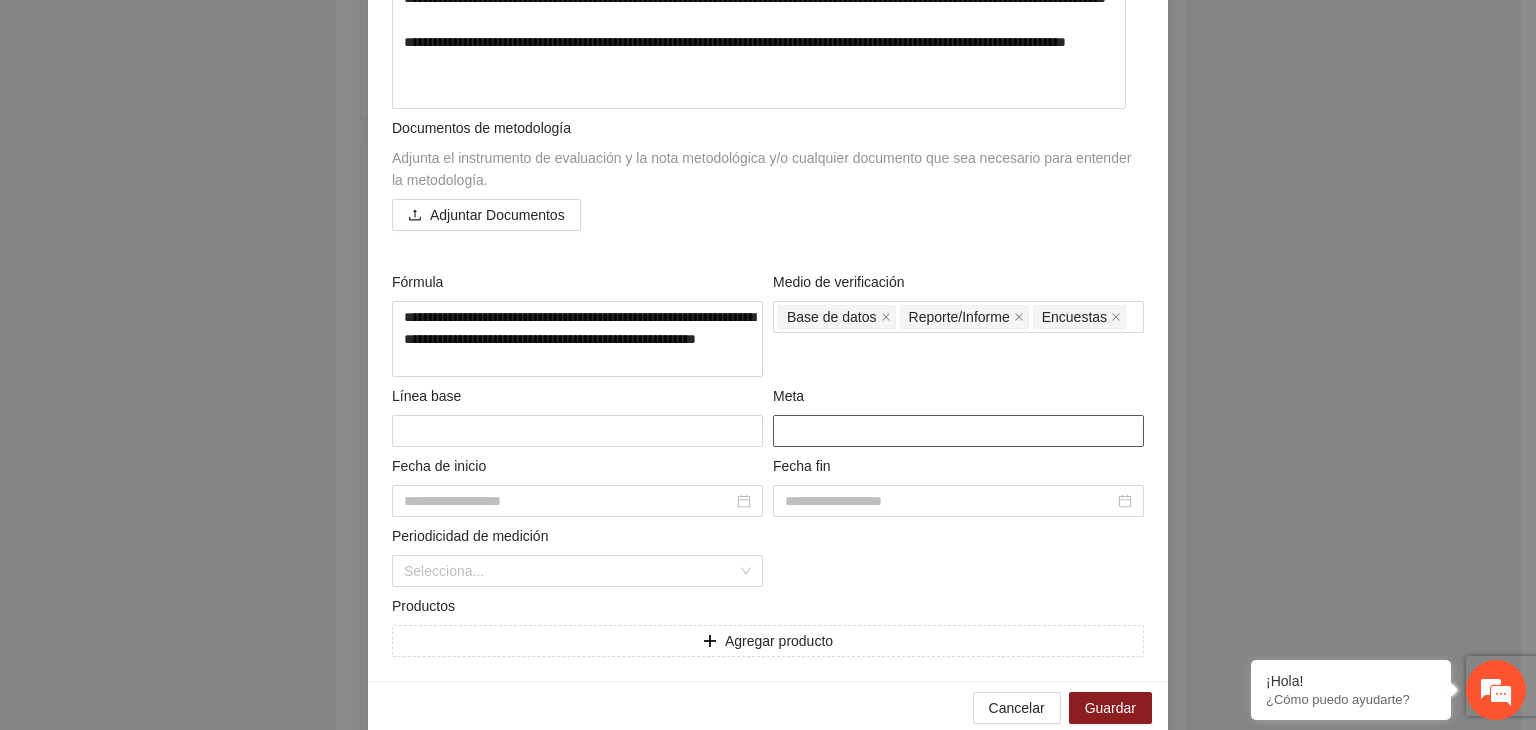 click at bounding box center [958, 431] 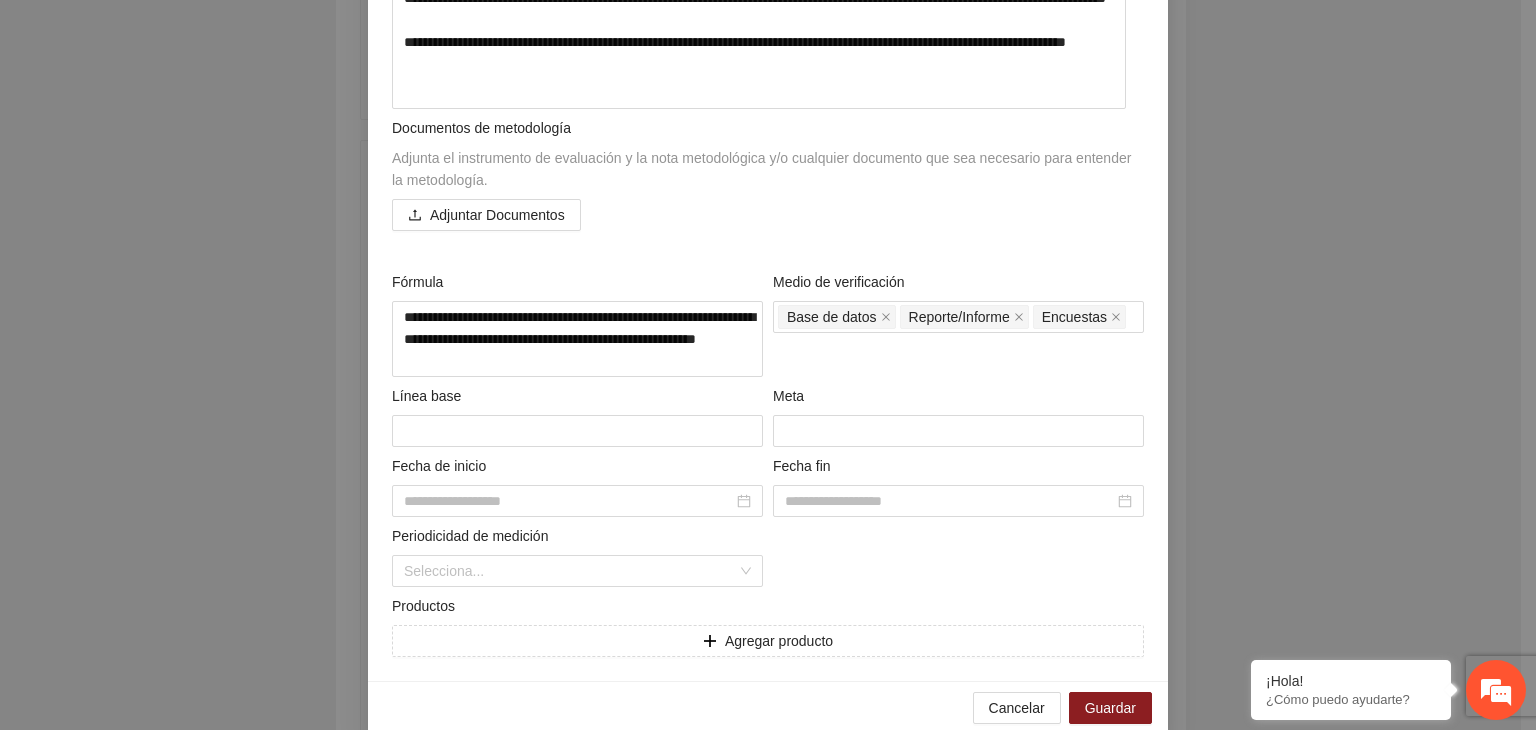scroll, scrollTop: 892, scrollLeft: 0, axis: vertical 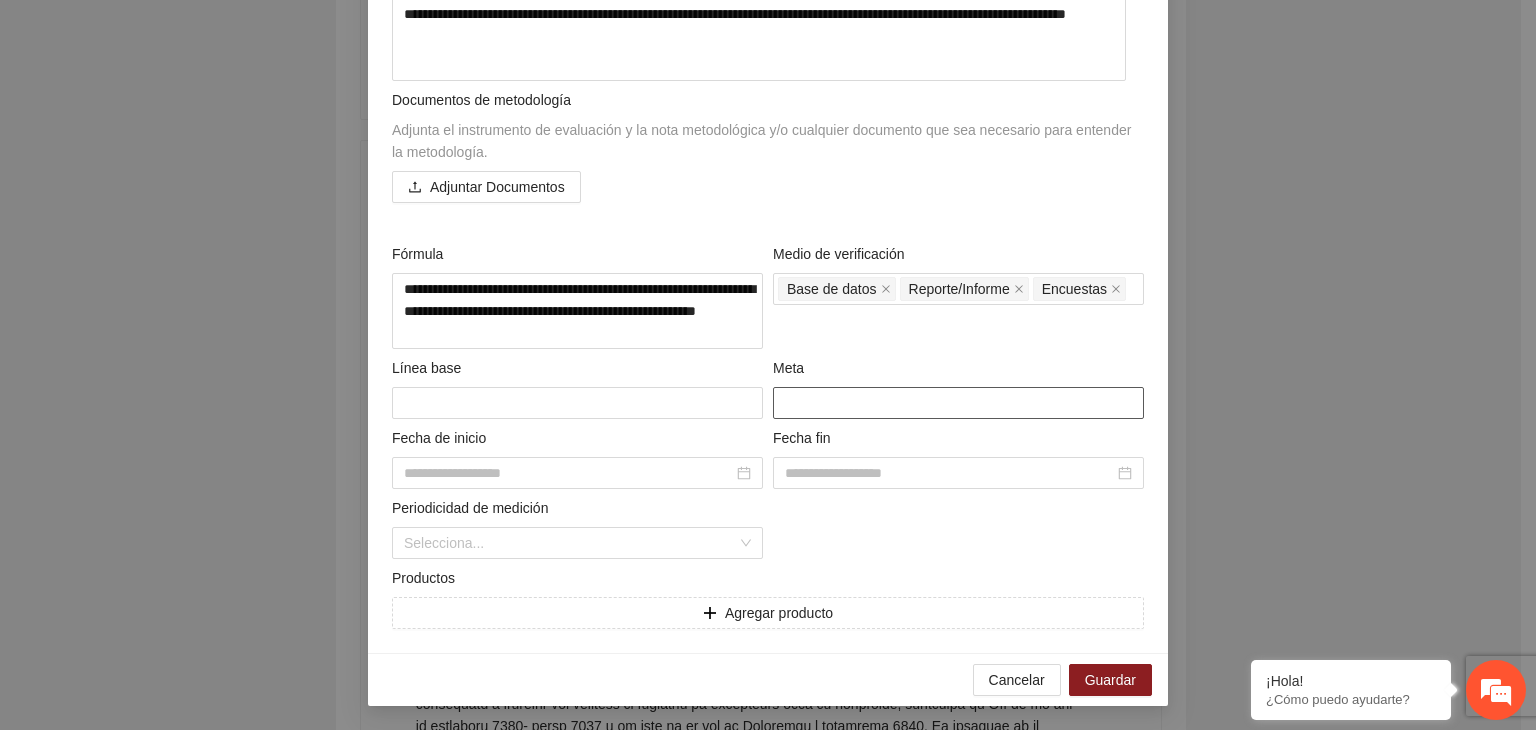 click at bounding box center [958, 403] 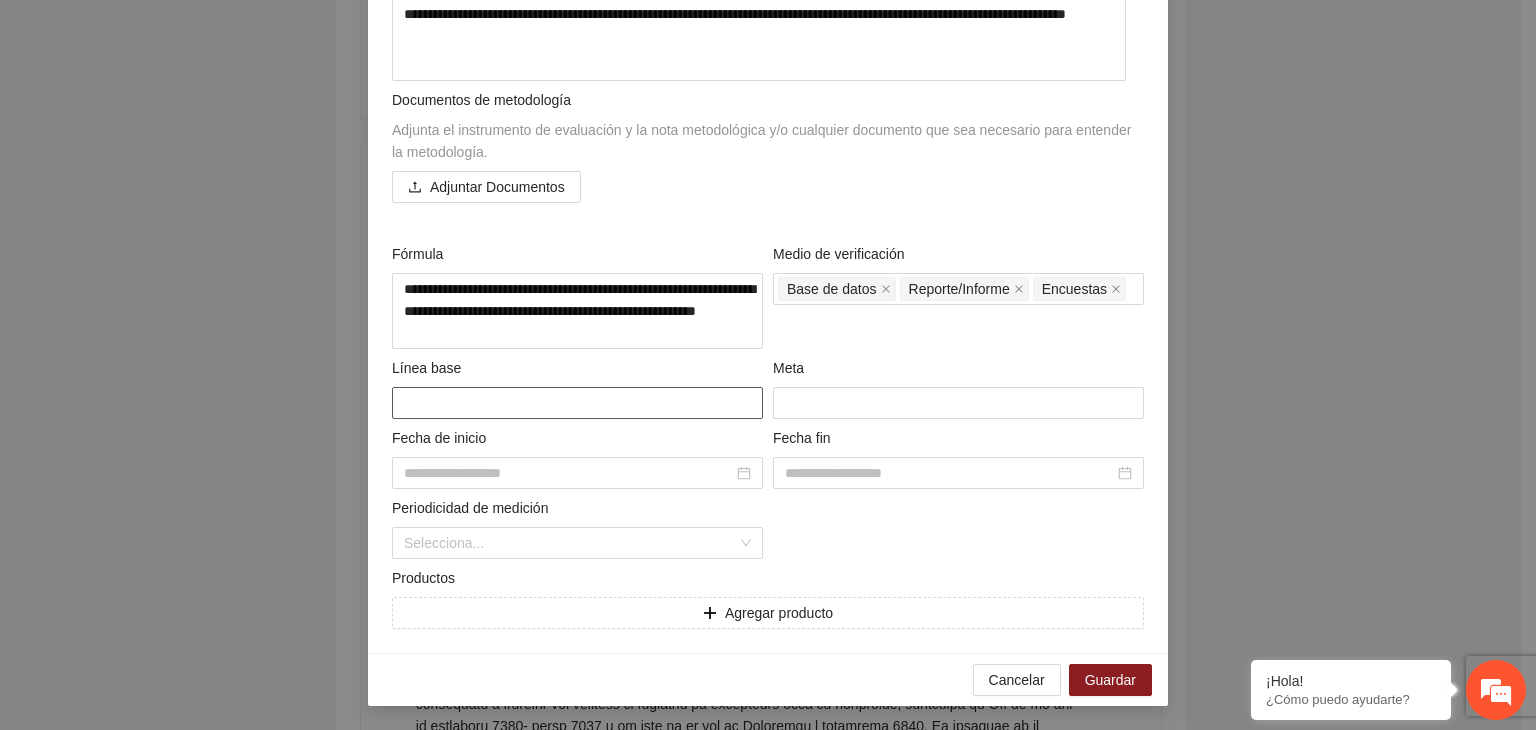 click at bounding box center [577, 403] 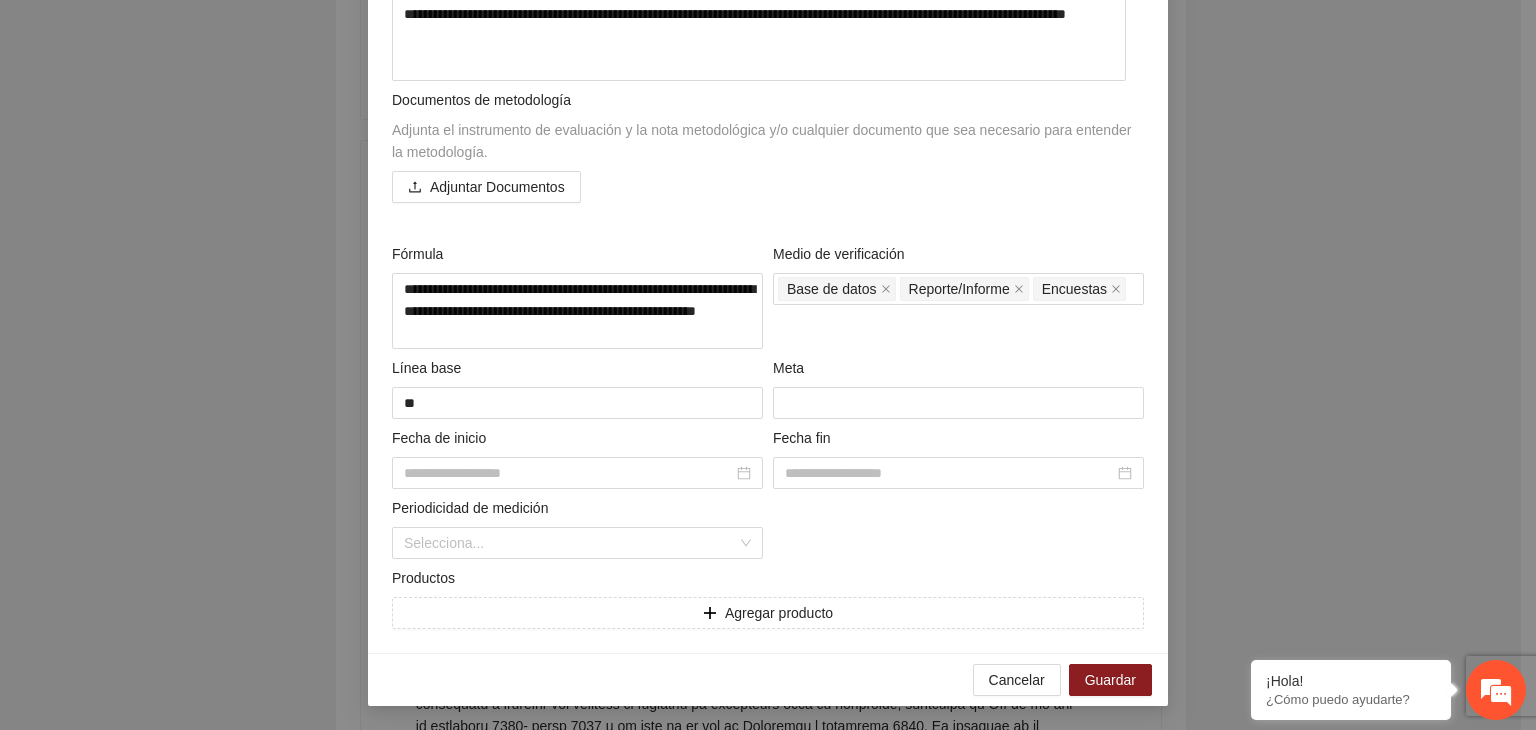 click on "**********" at bounding box center (768, 365) 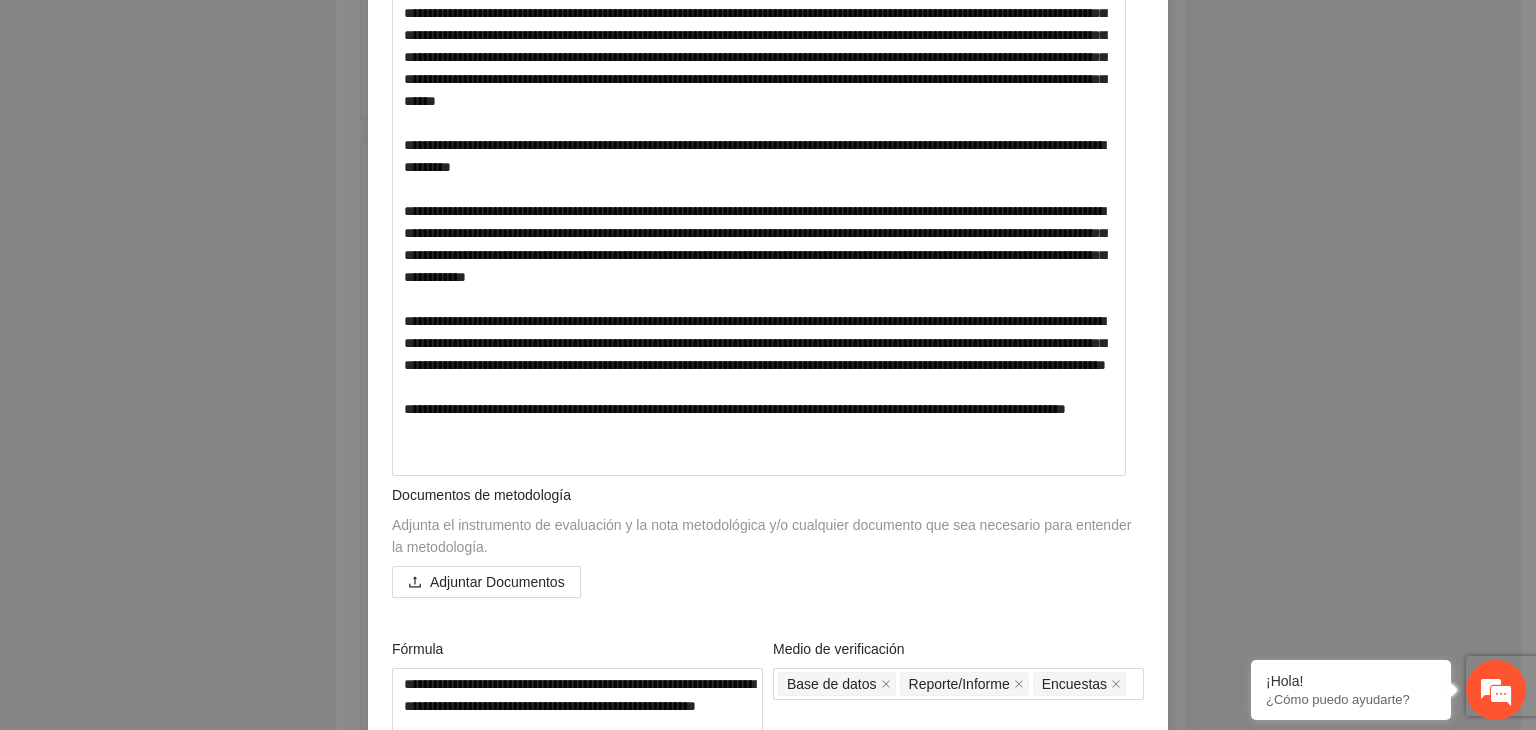 scroll, scrollTop: 520, scrollLeft: 0, axis: vertical 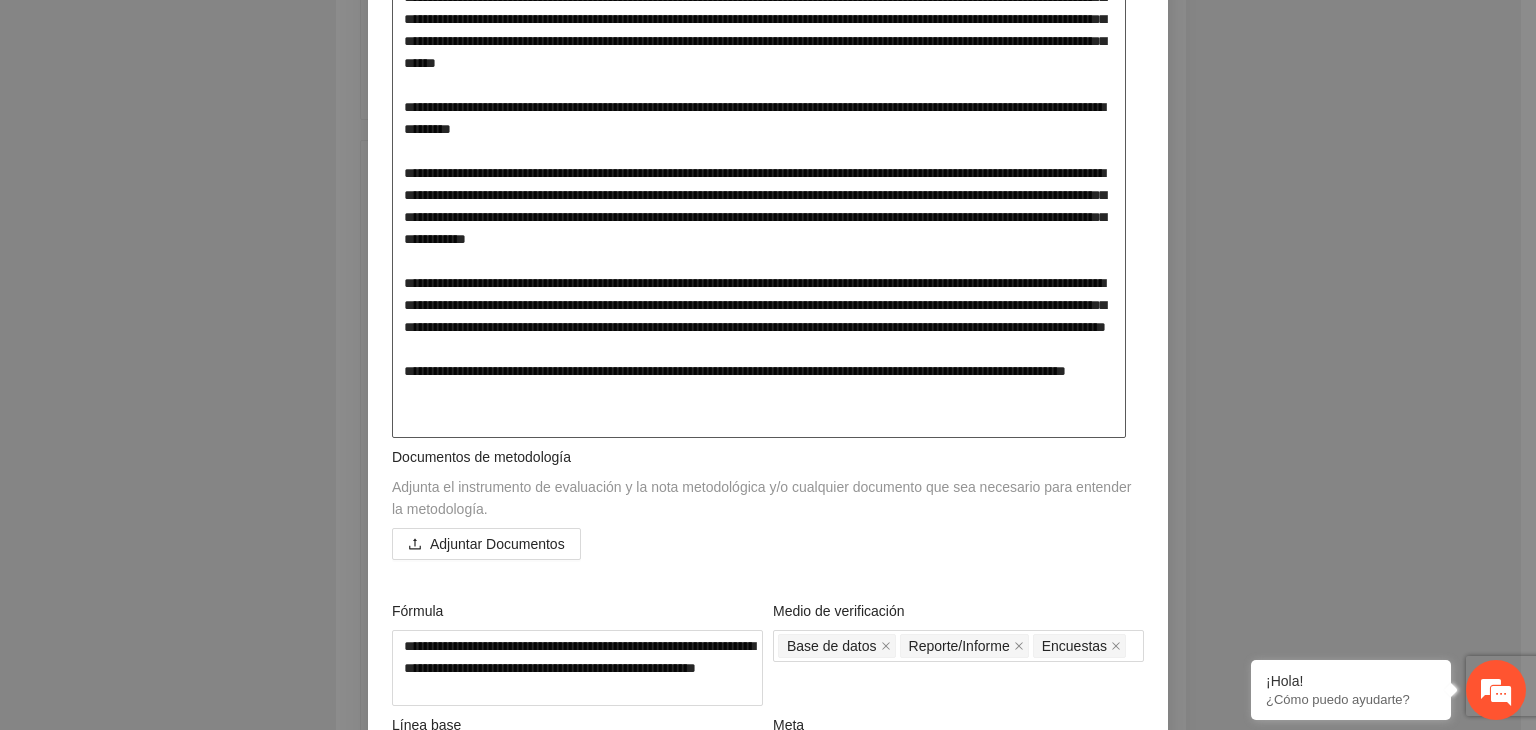 click at bounding box center [759, 143] 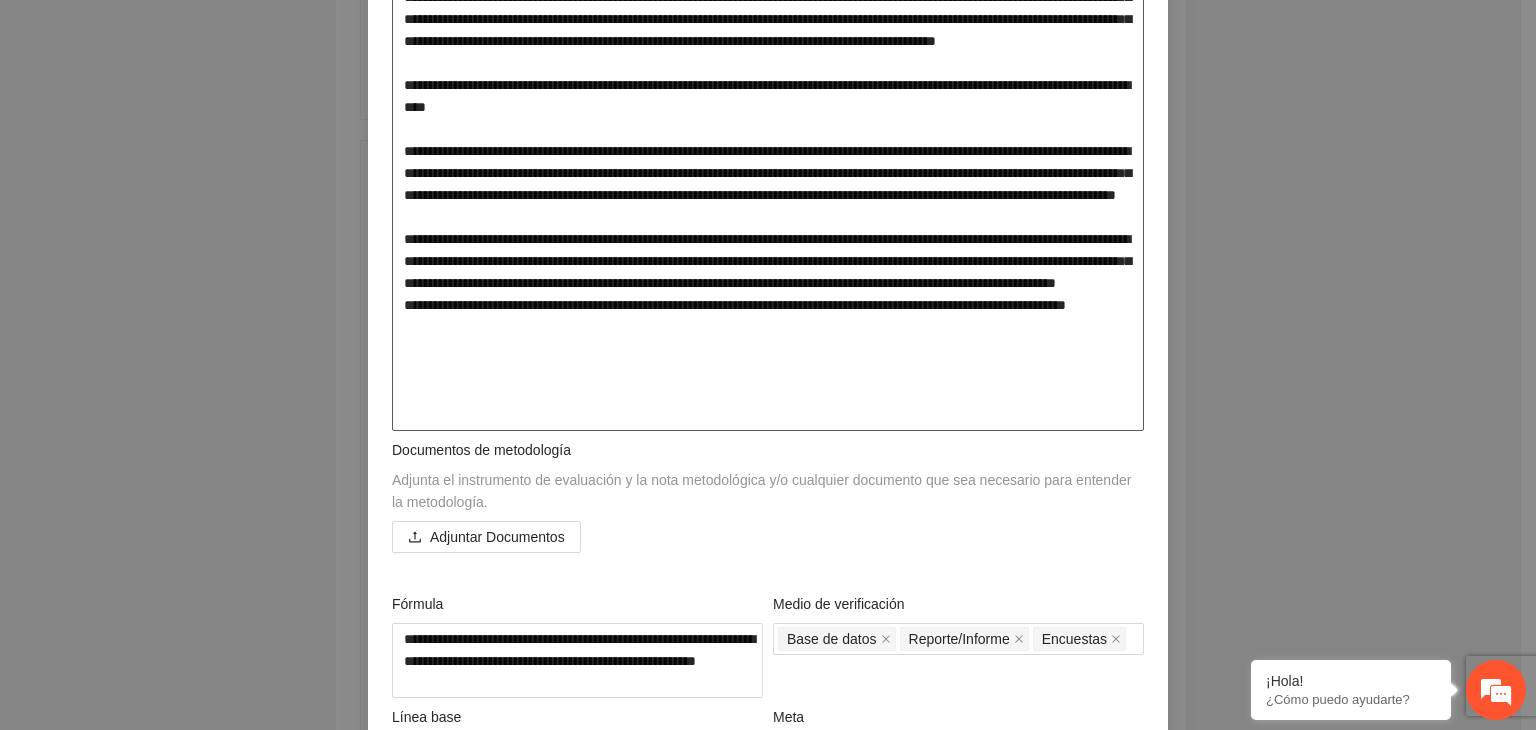 click at bounding box center [768, 140] 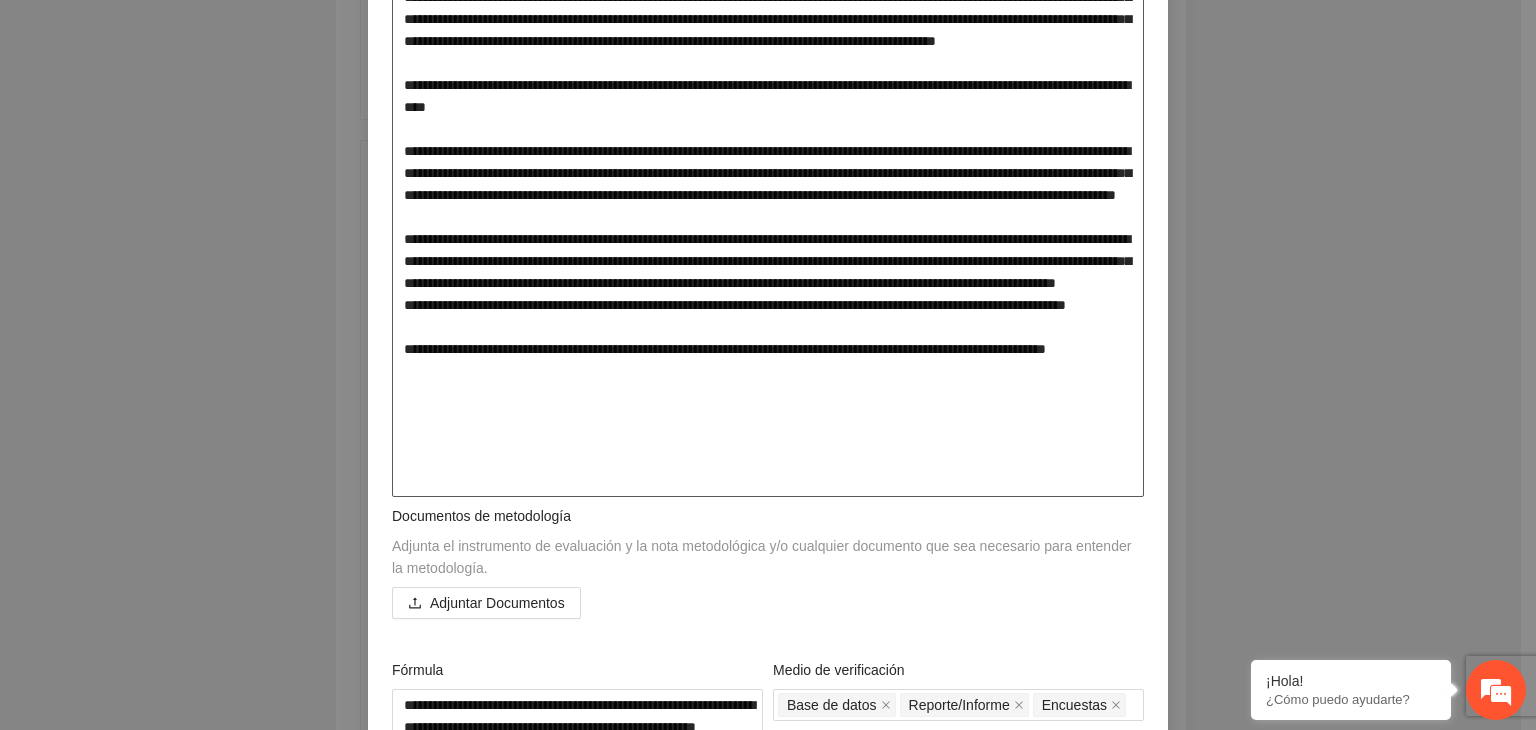 click at bounding box center [768, 173] 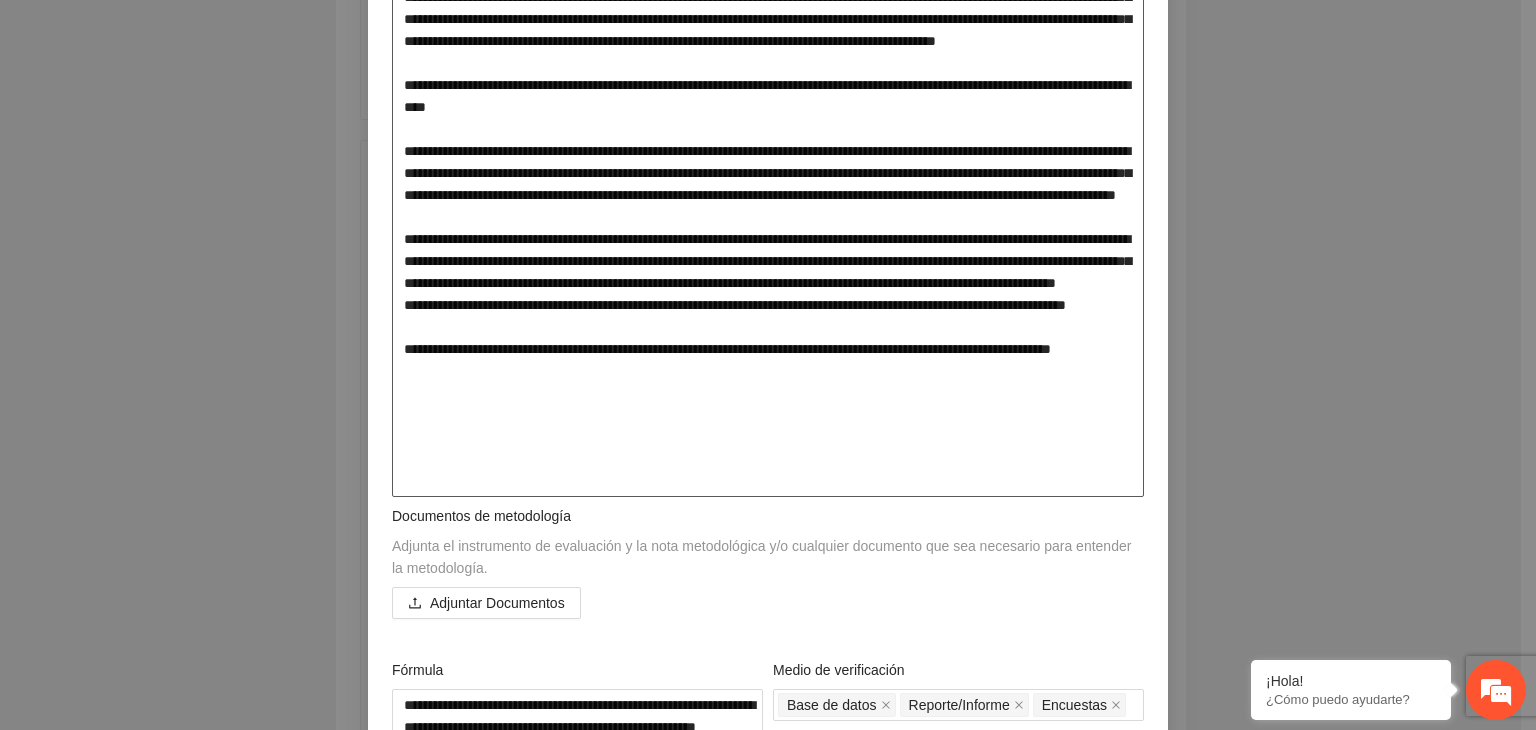 click at bounding box center (768, 173) 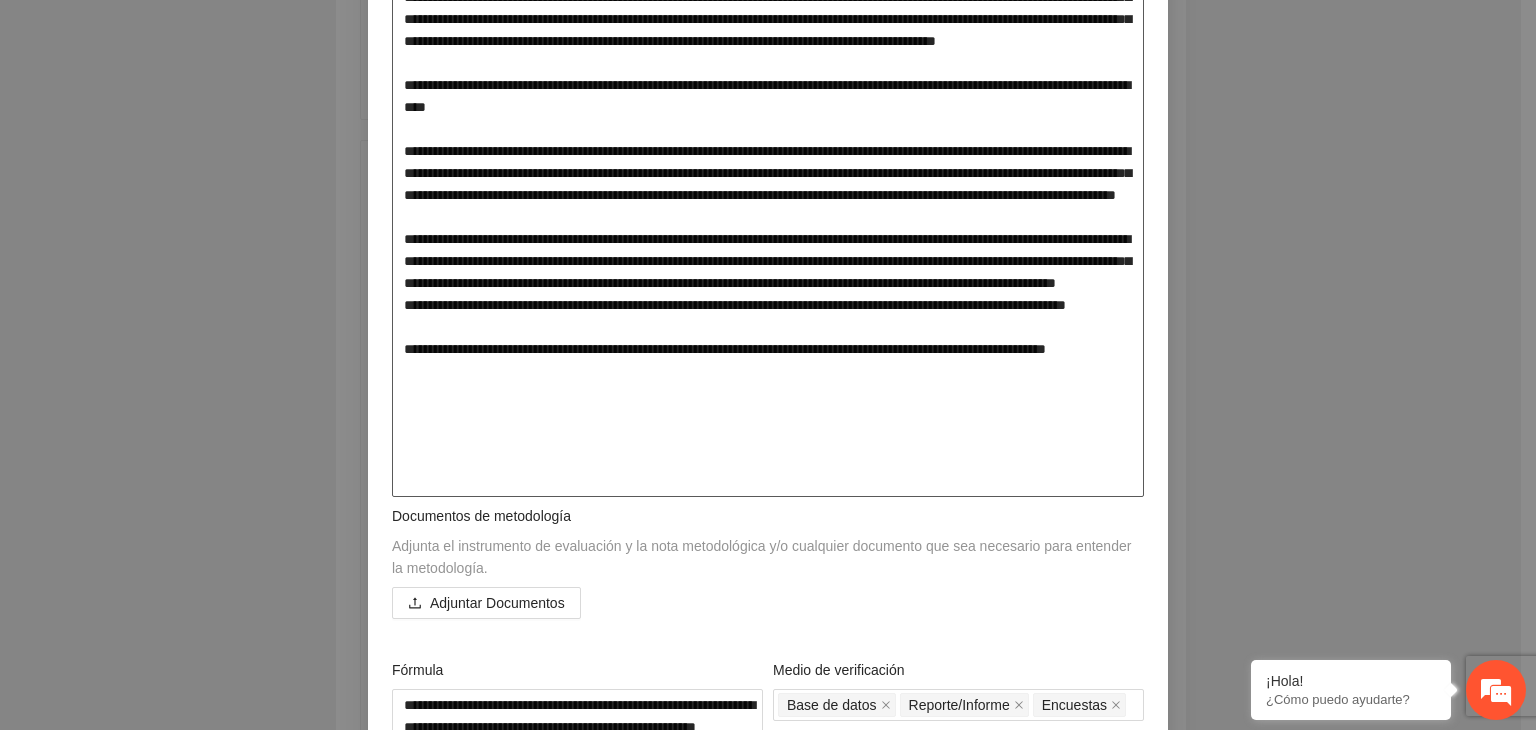 click at bounding box center (768, 173) 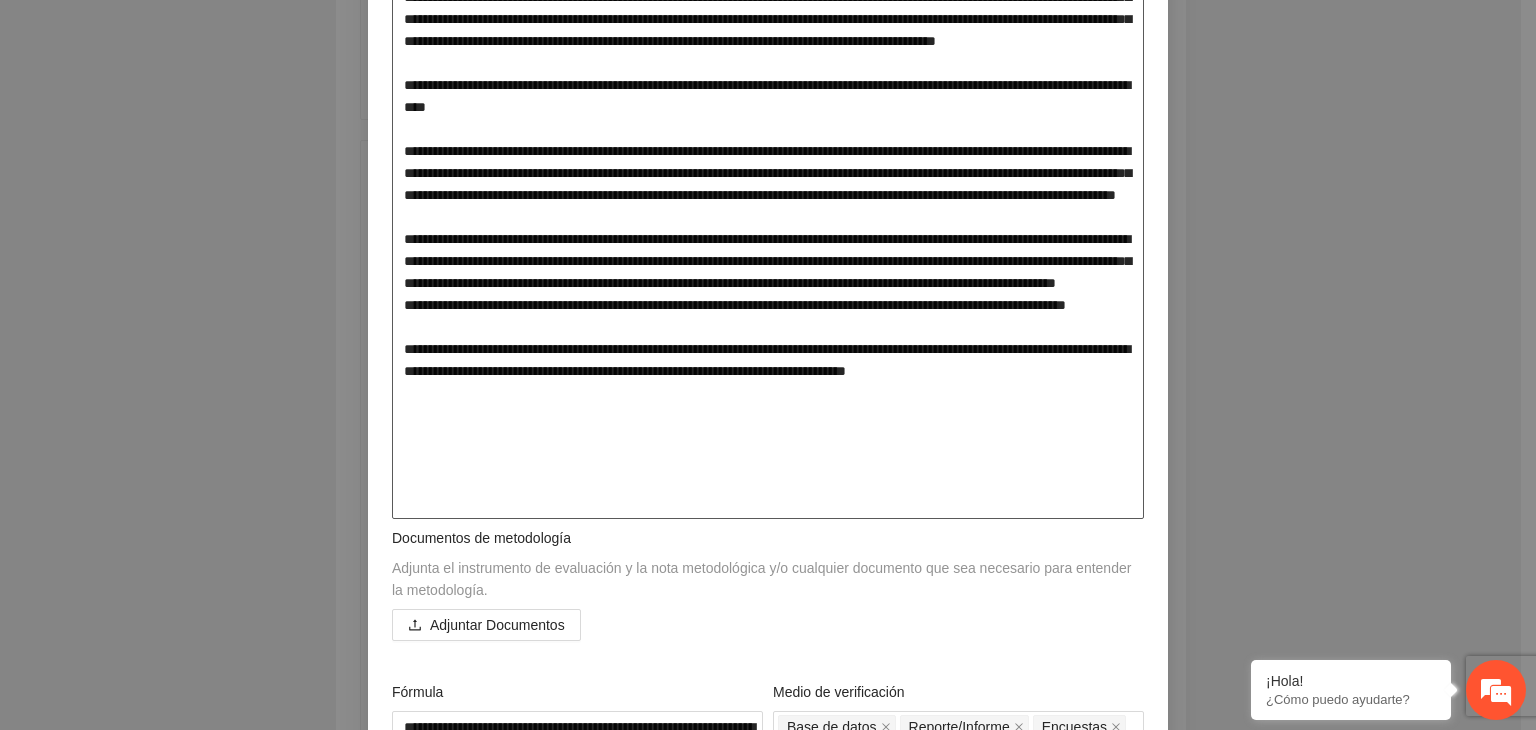 click at bounding box center [768, 184] 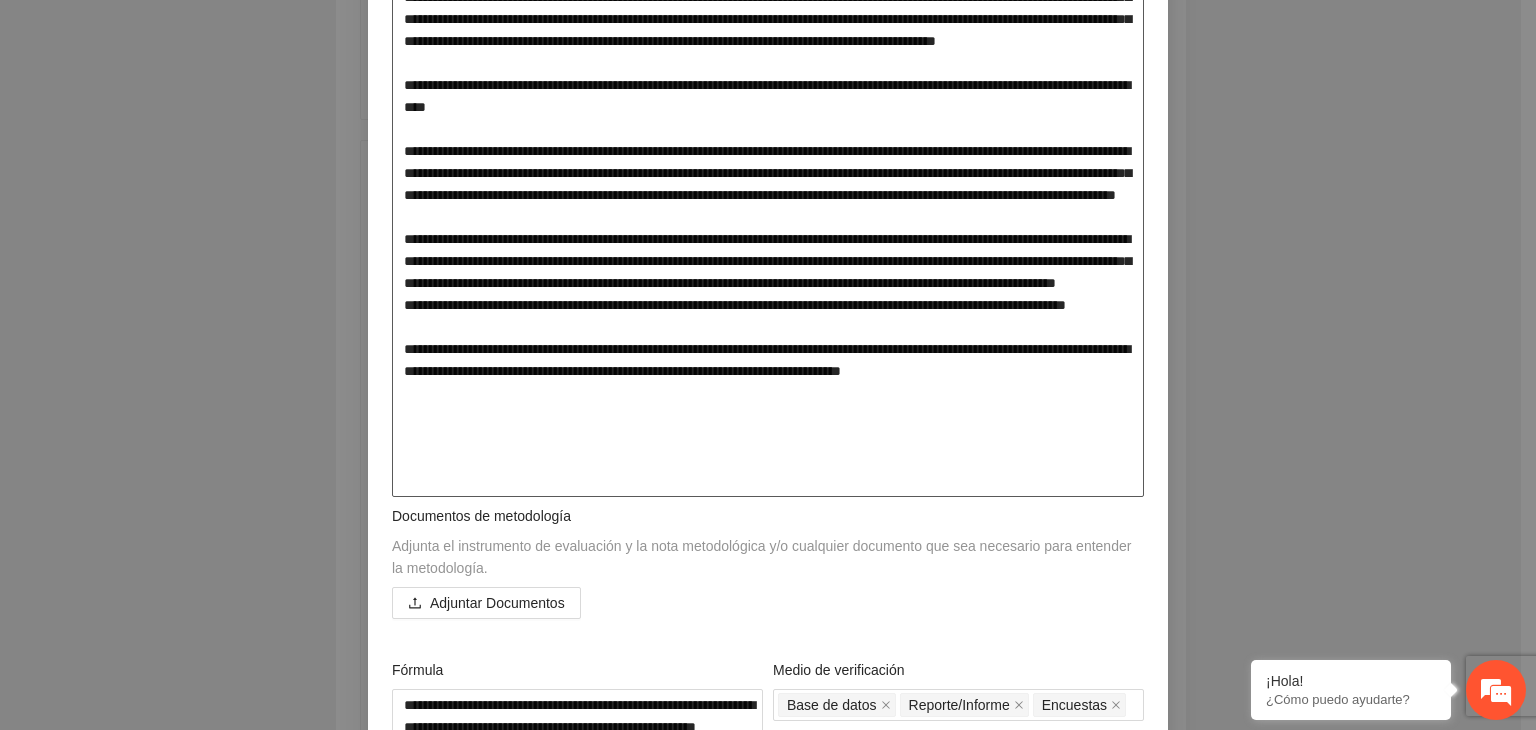 click at bounding box center (768, 173) 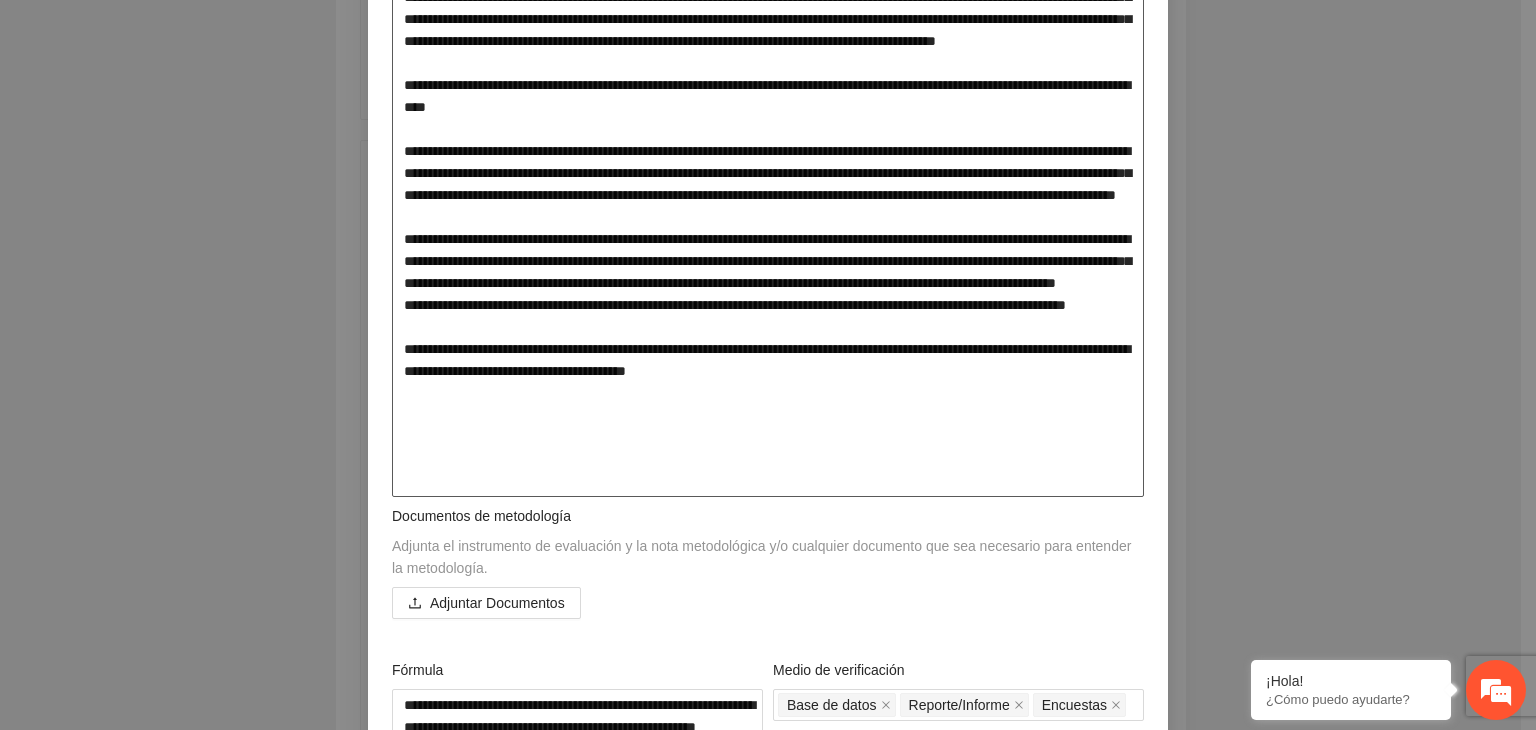 click at bounding box center (768, 173) 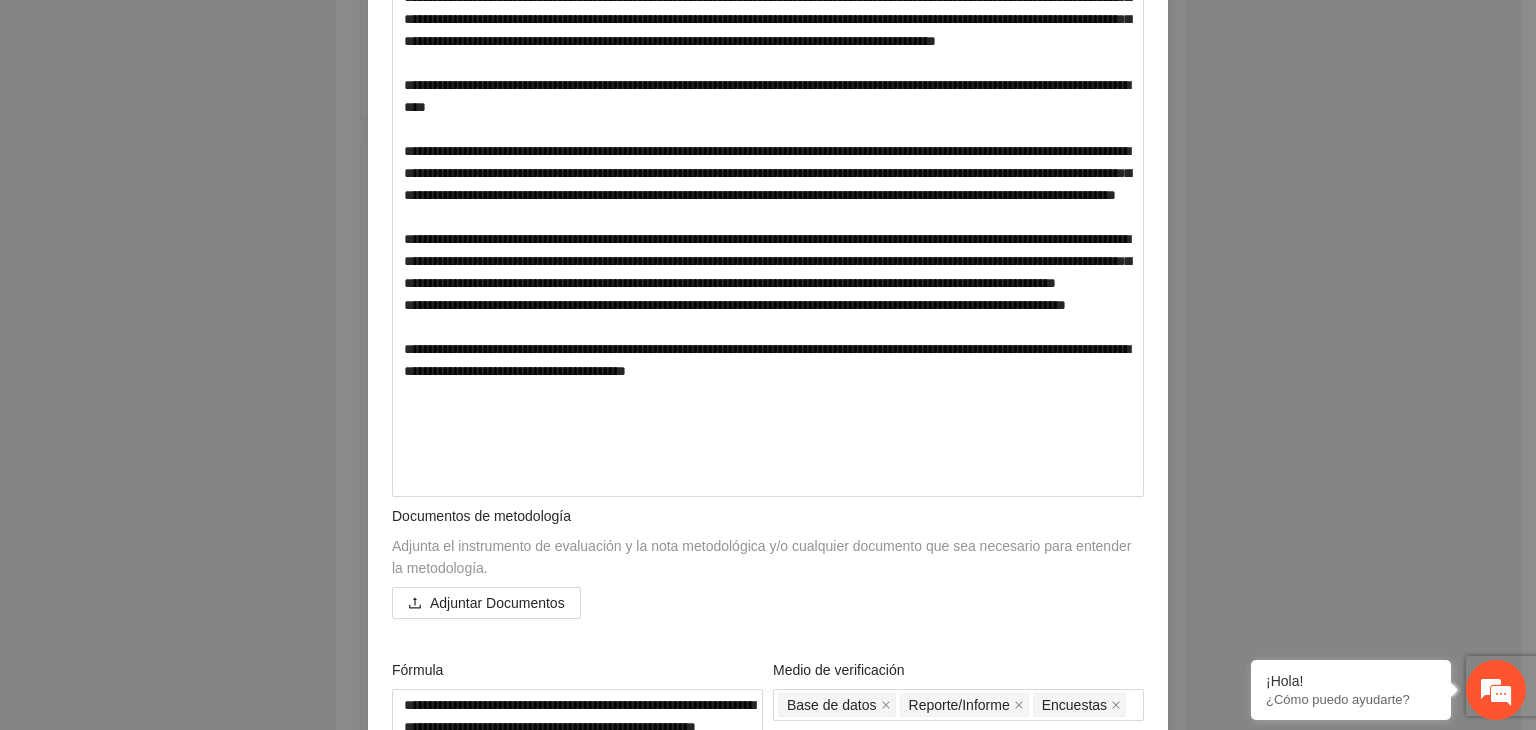 scroll, scrollTop: 936, scrollLeft: 0, axis: vertical 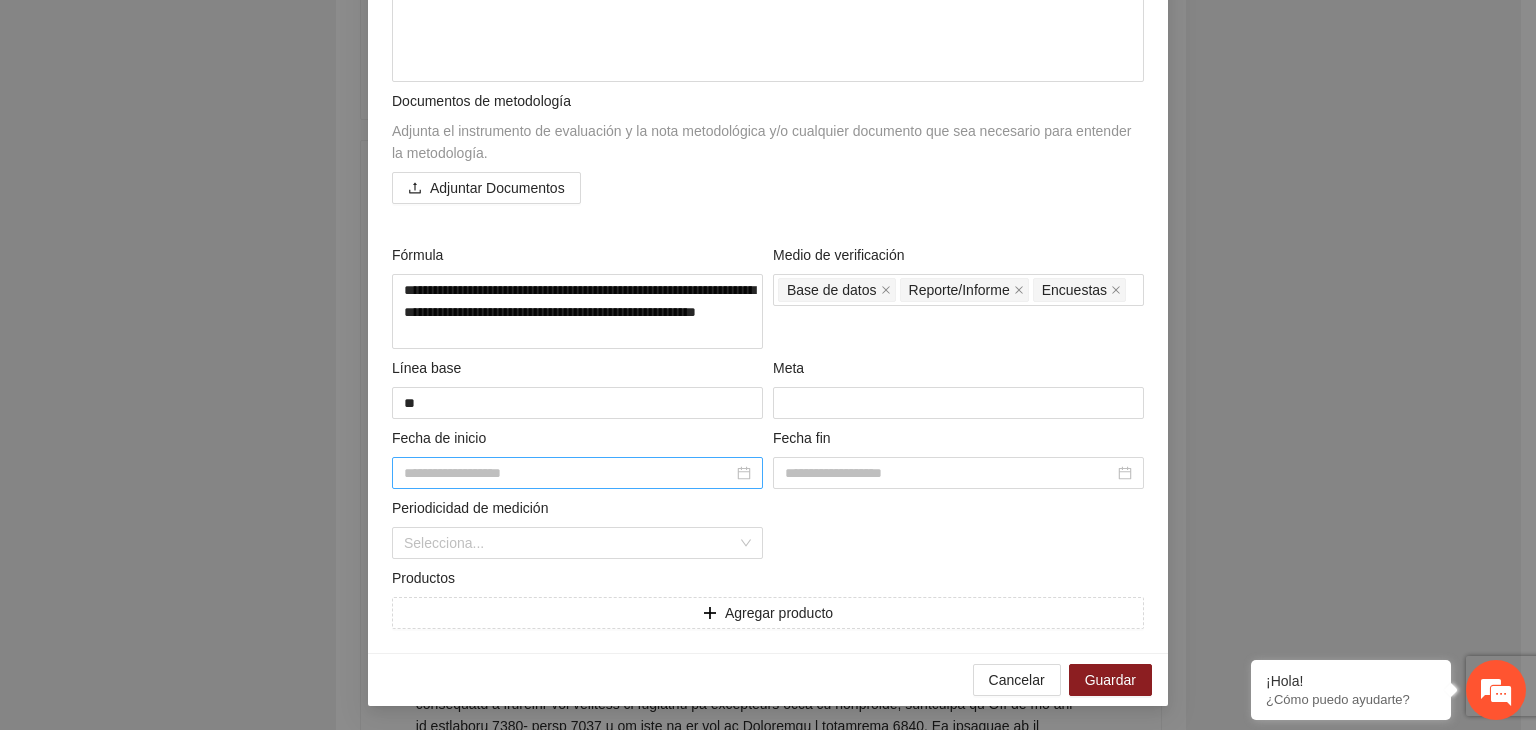 click at bounding box center (568, 473) 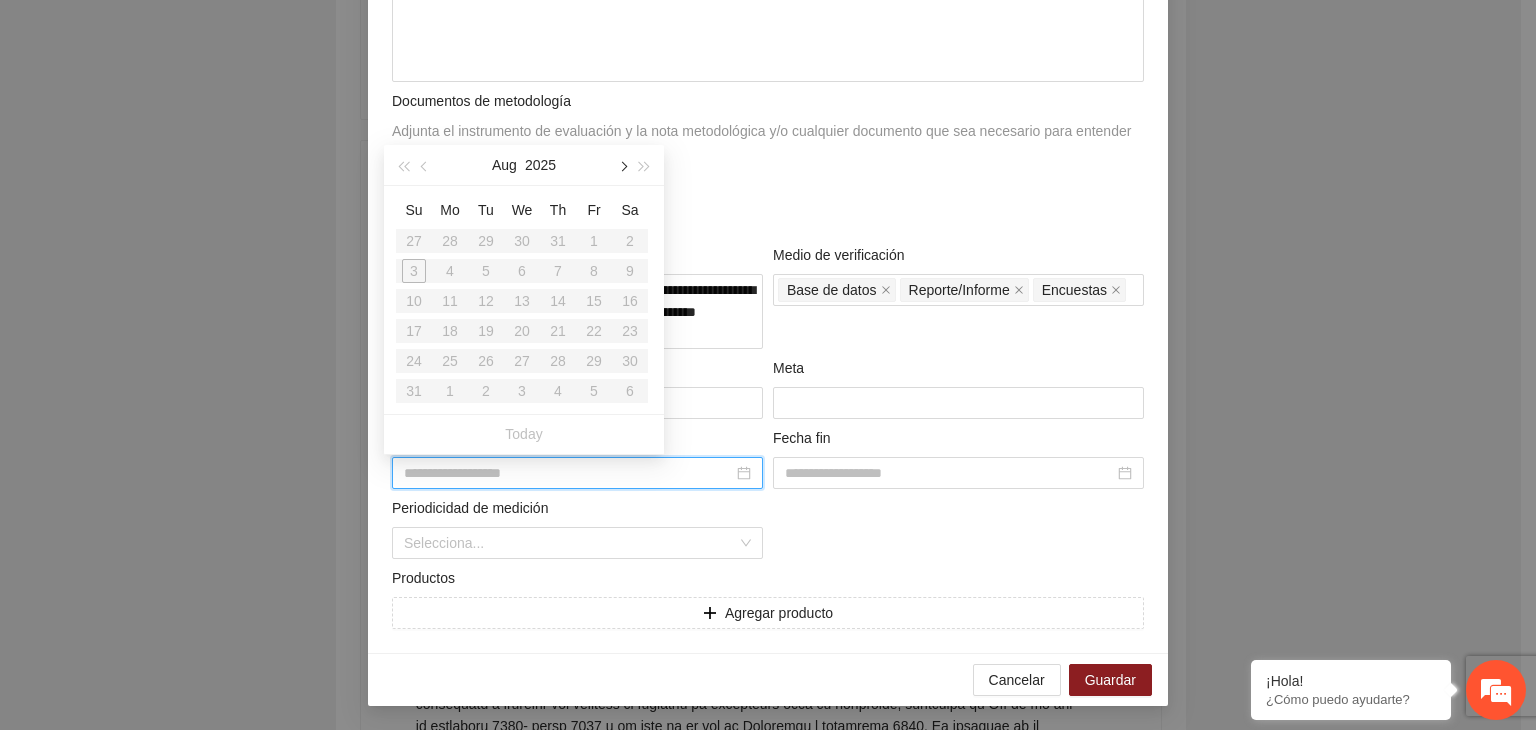 click at bounding box center (622, 167) 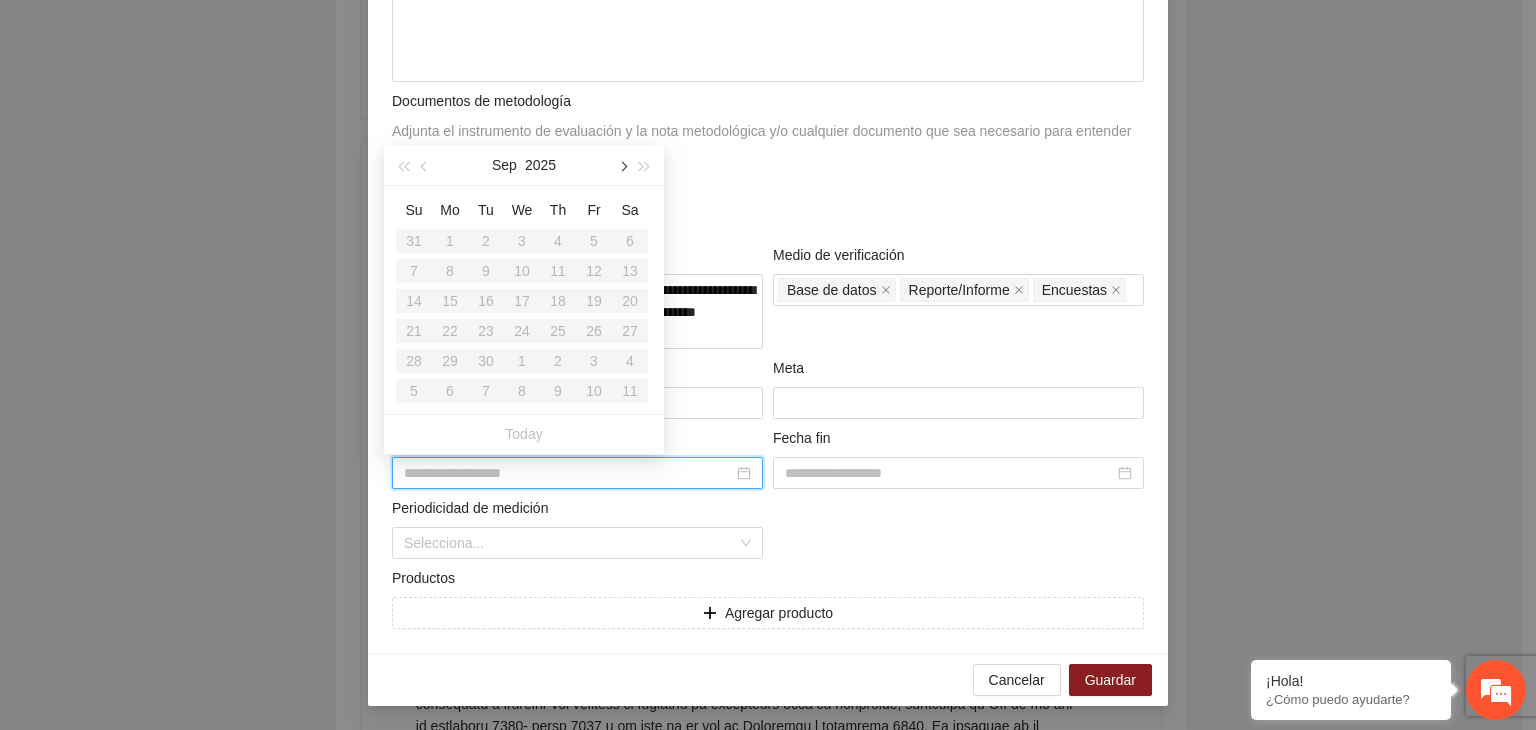 click at bounding box center [622, 167] 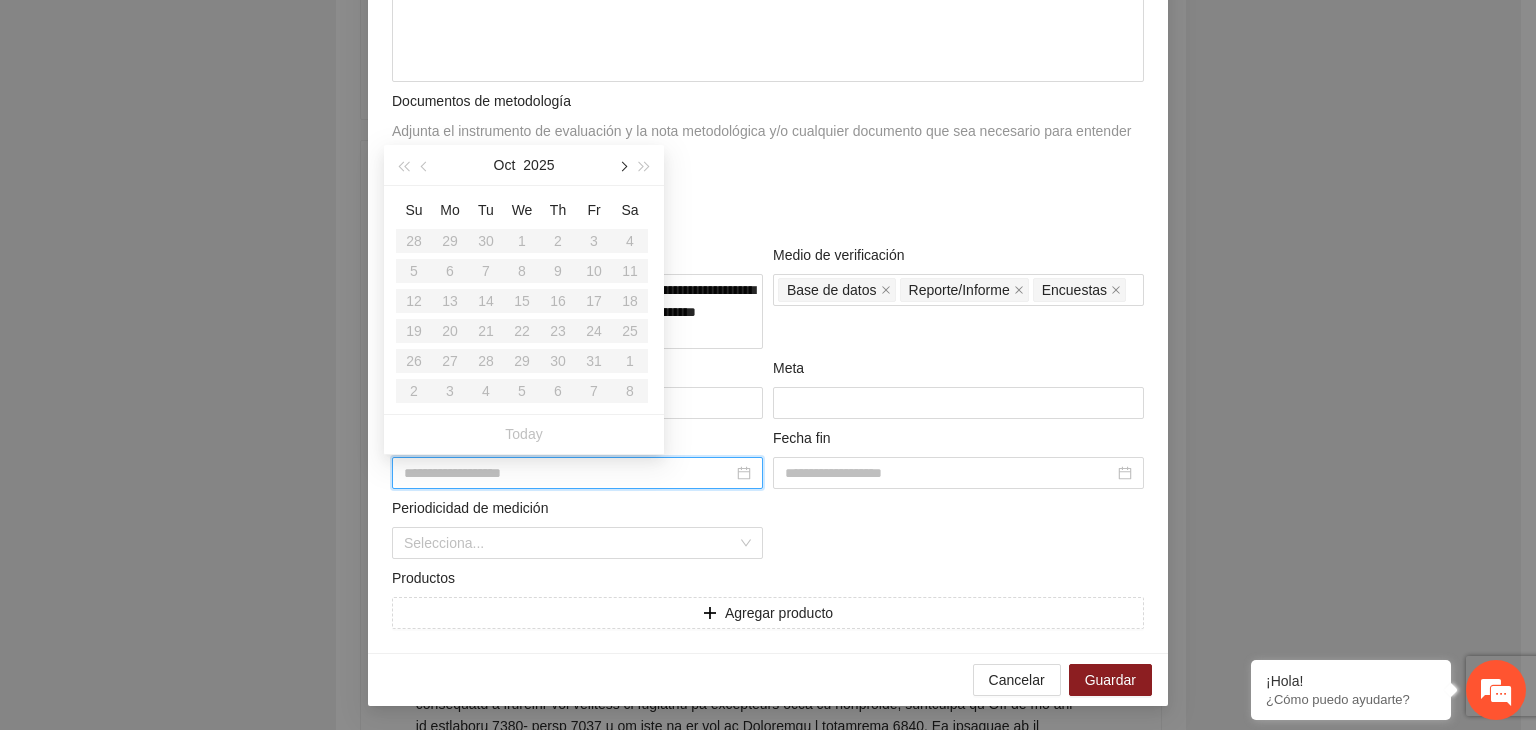 click at bounding box center [622, 167] 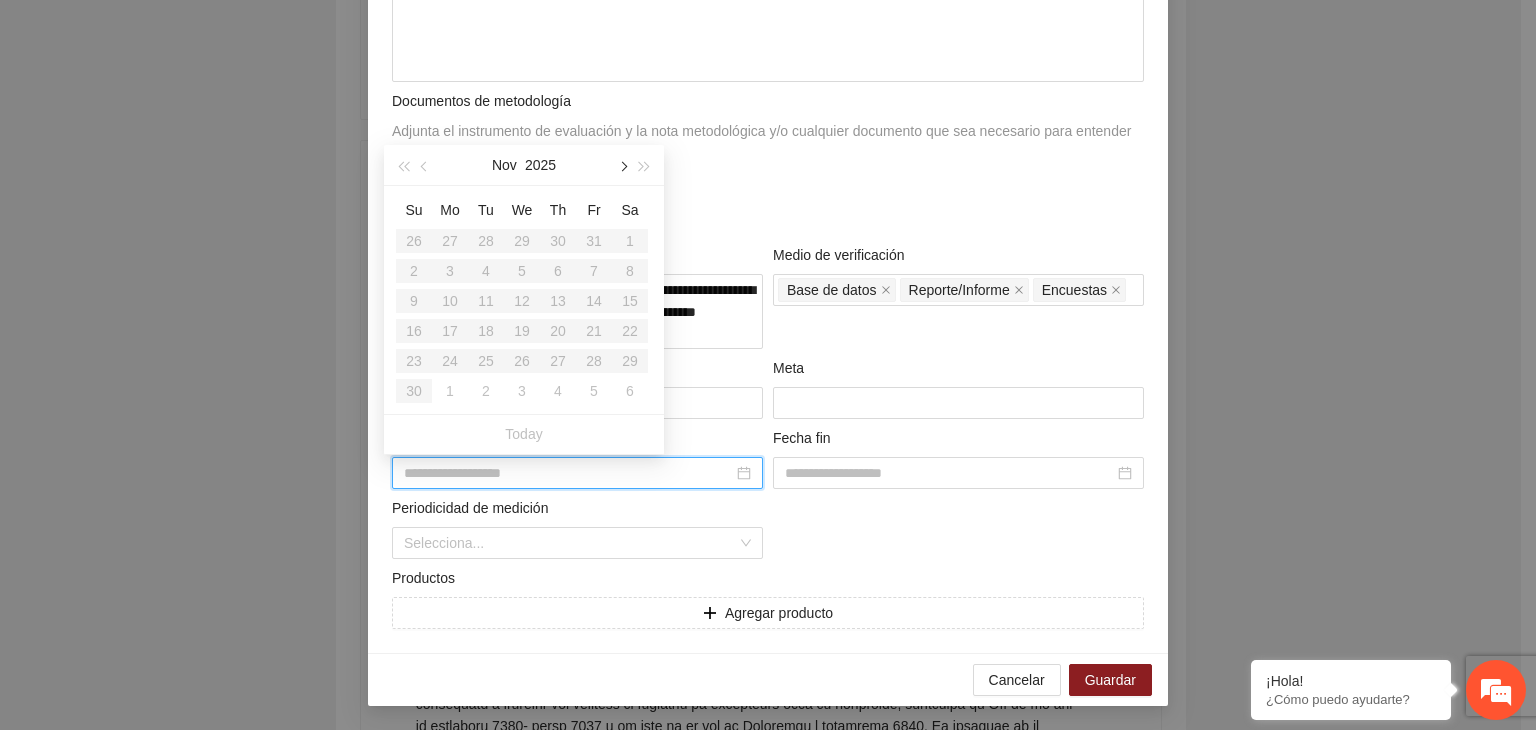 click at bounding box center (622, 167) 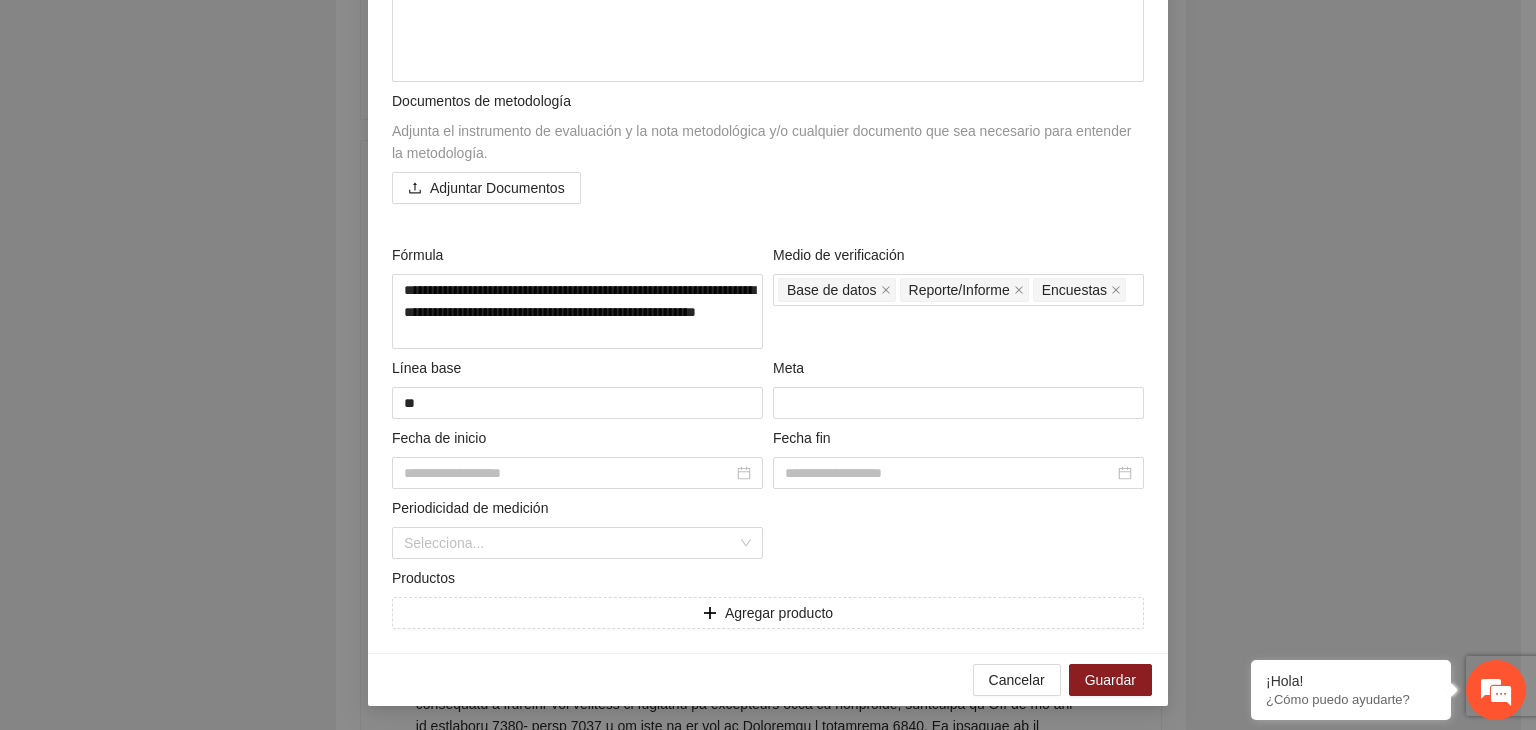 click on "**********" at bounding box center (768, 365) 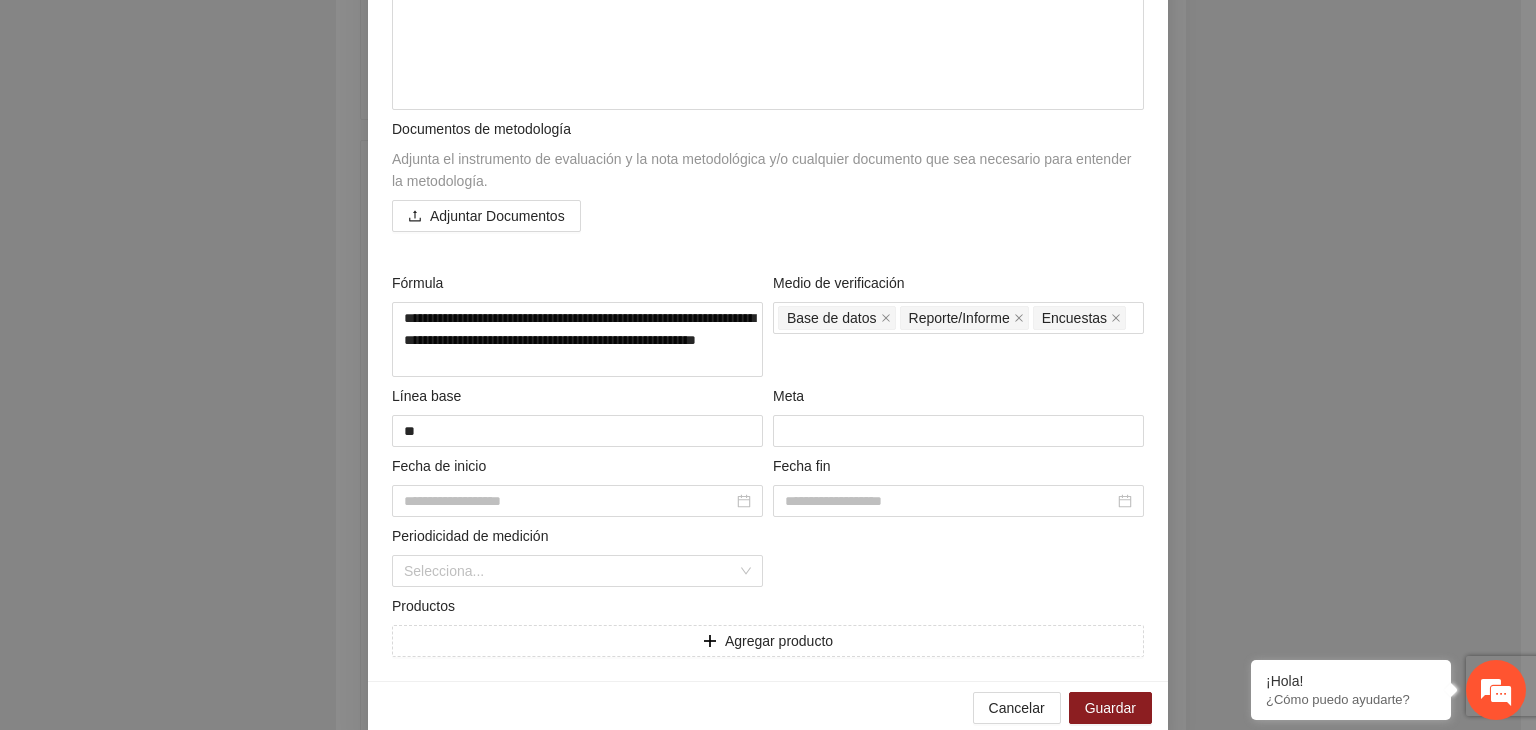 scroll, scrollTop: 936, scrollLeft: 0, axis: vertical 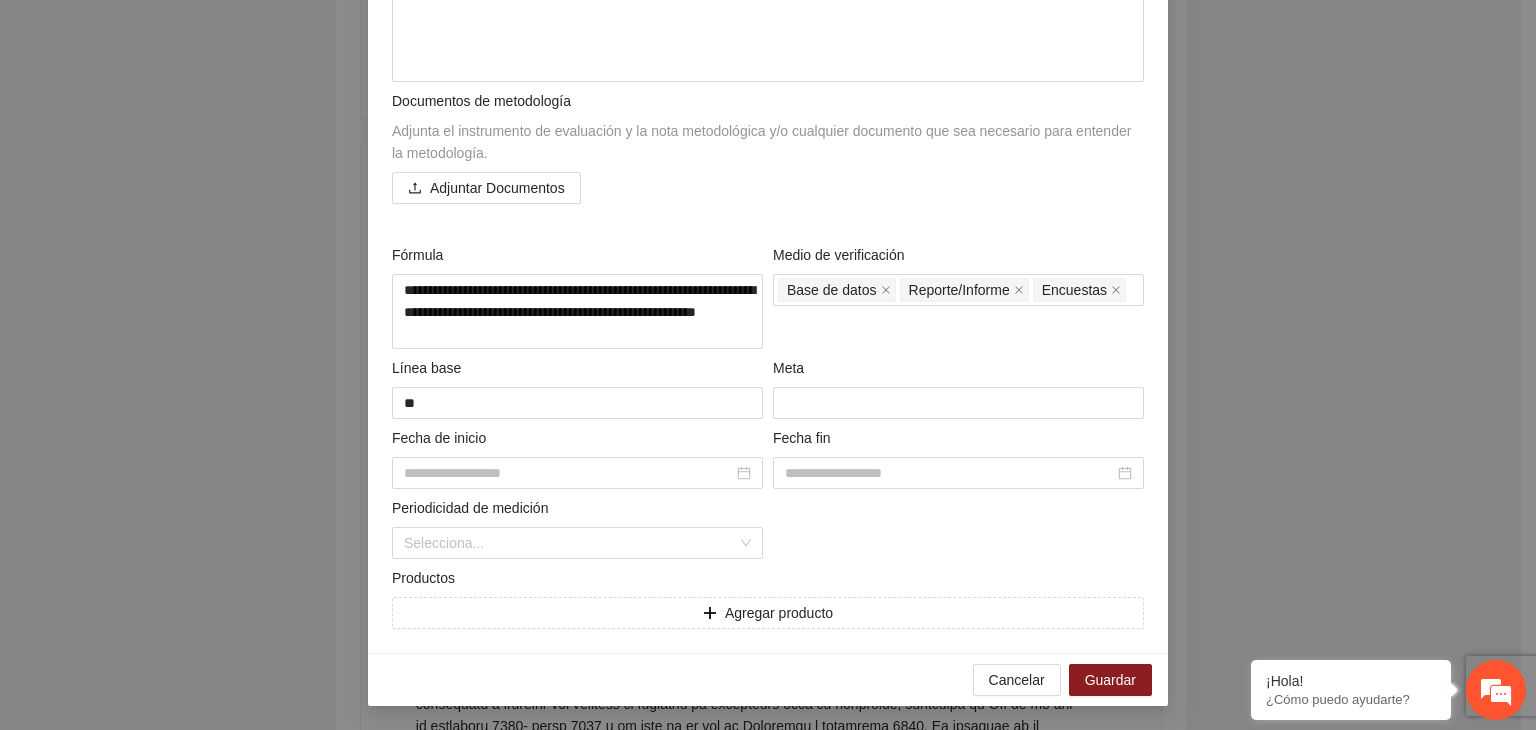 click on "**********" at bounding box center (768, 365) 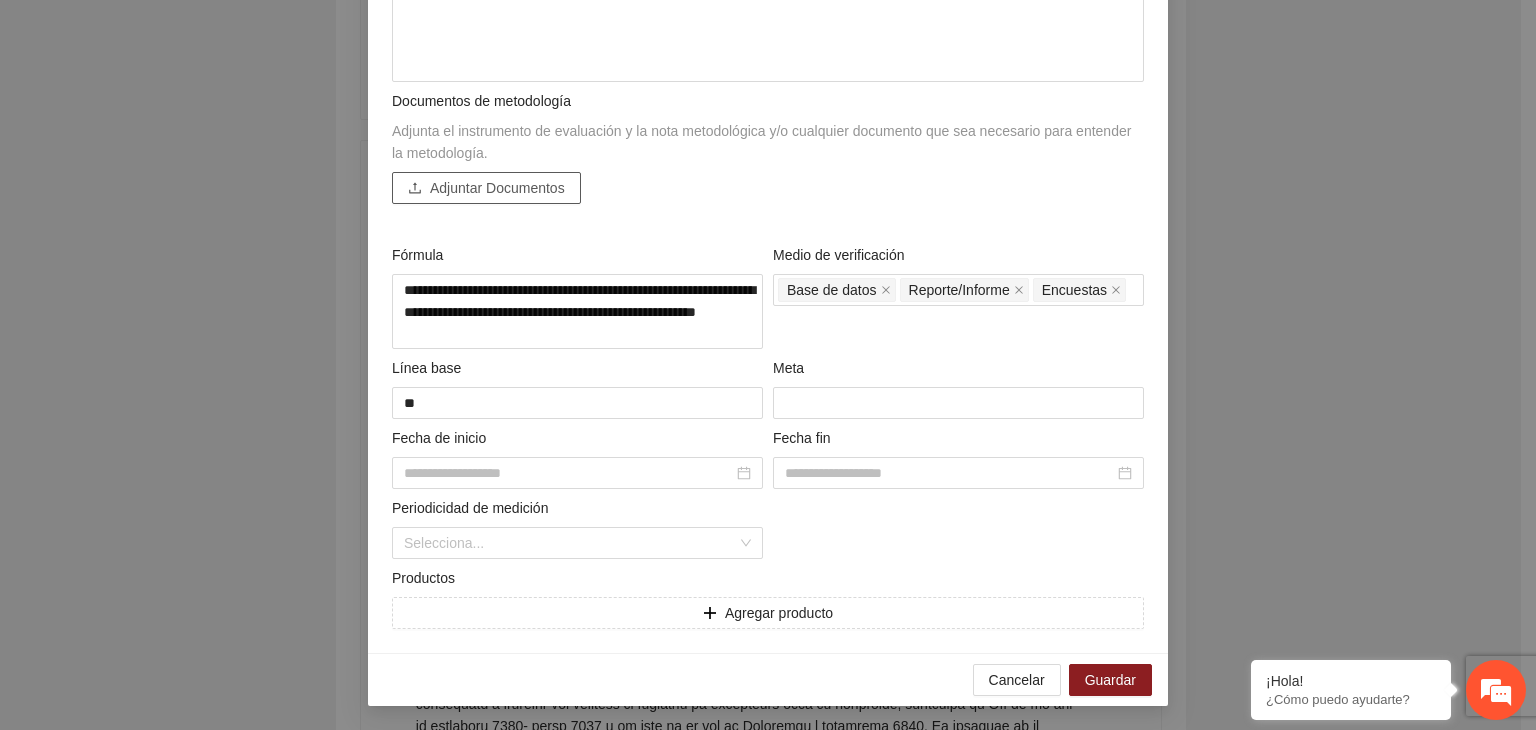 click on "Adjuntar Documentos" at bounding box center [497, 188] 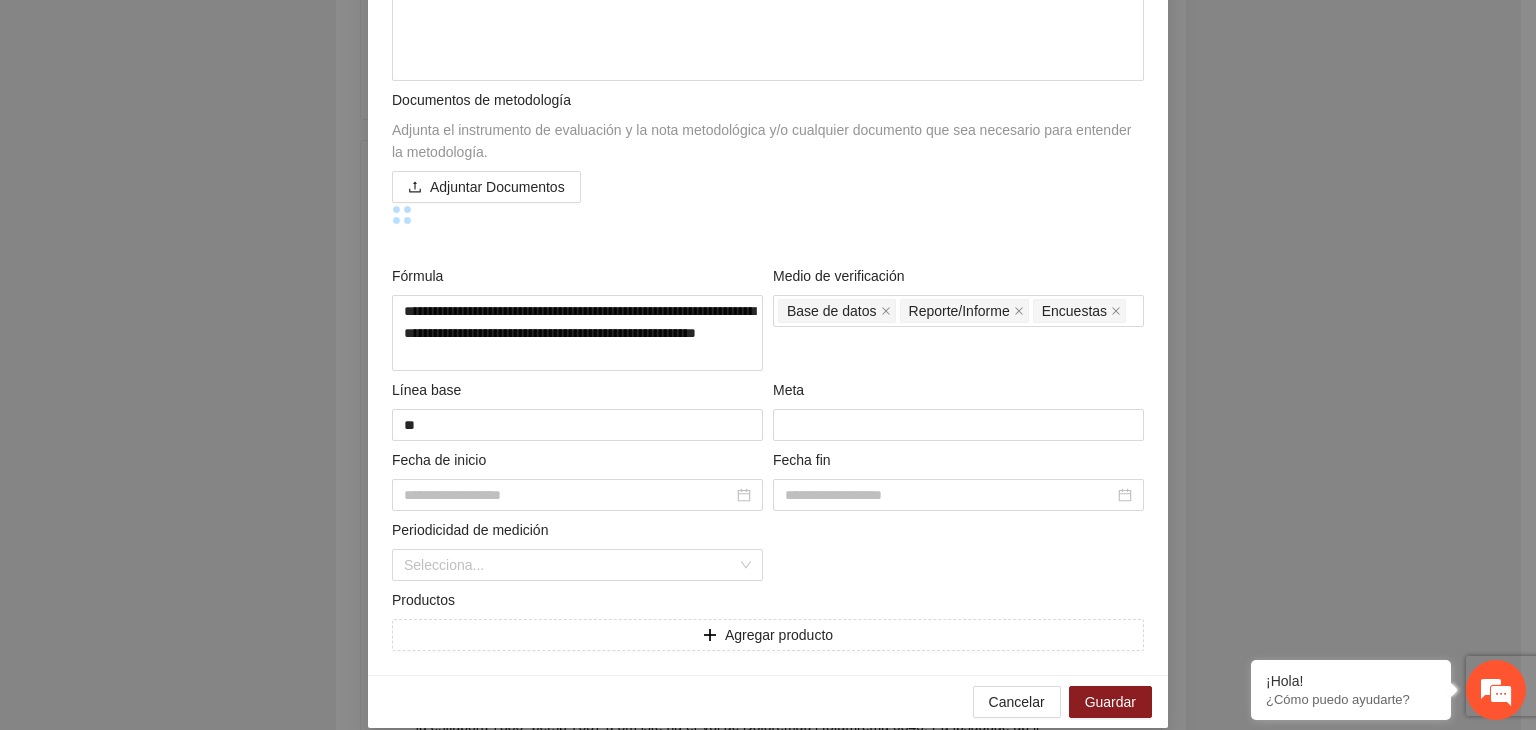 click on "**********" at bounding box center [768, 365] 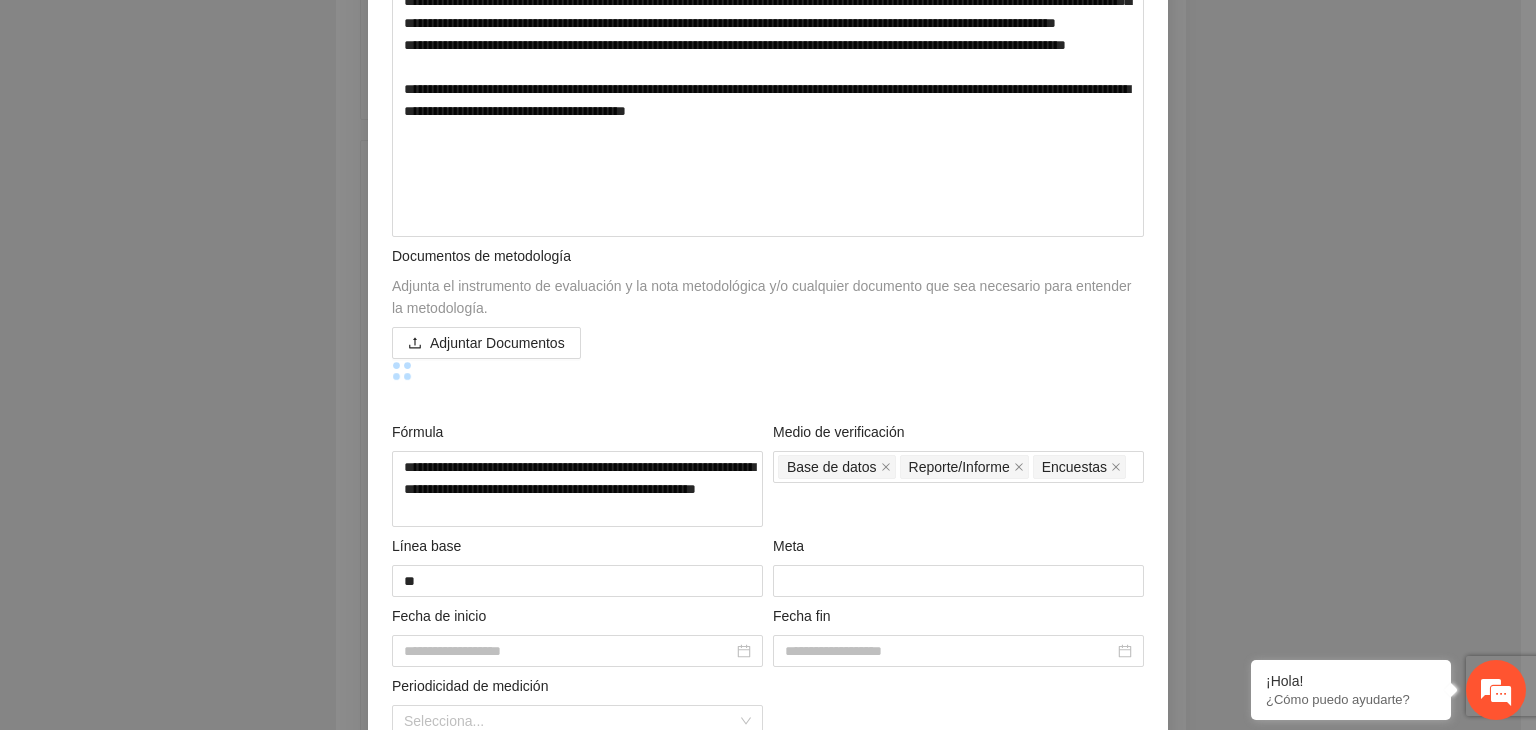 scroll, scrollTop: 960, scrollLeft: 0, axis: vertical 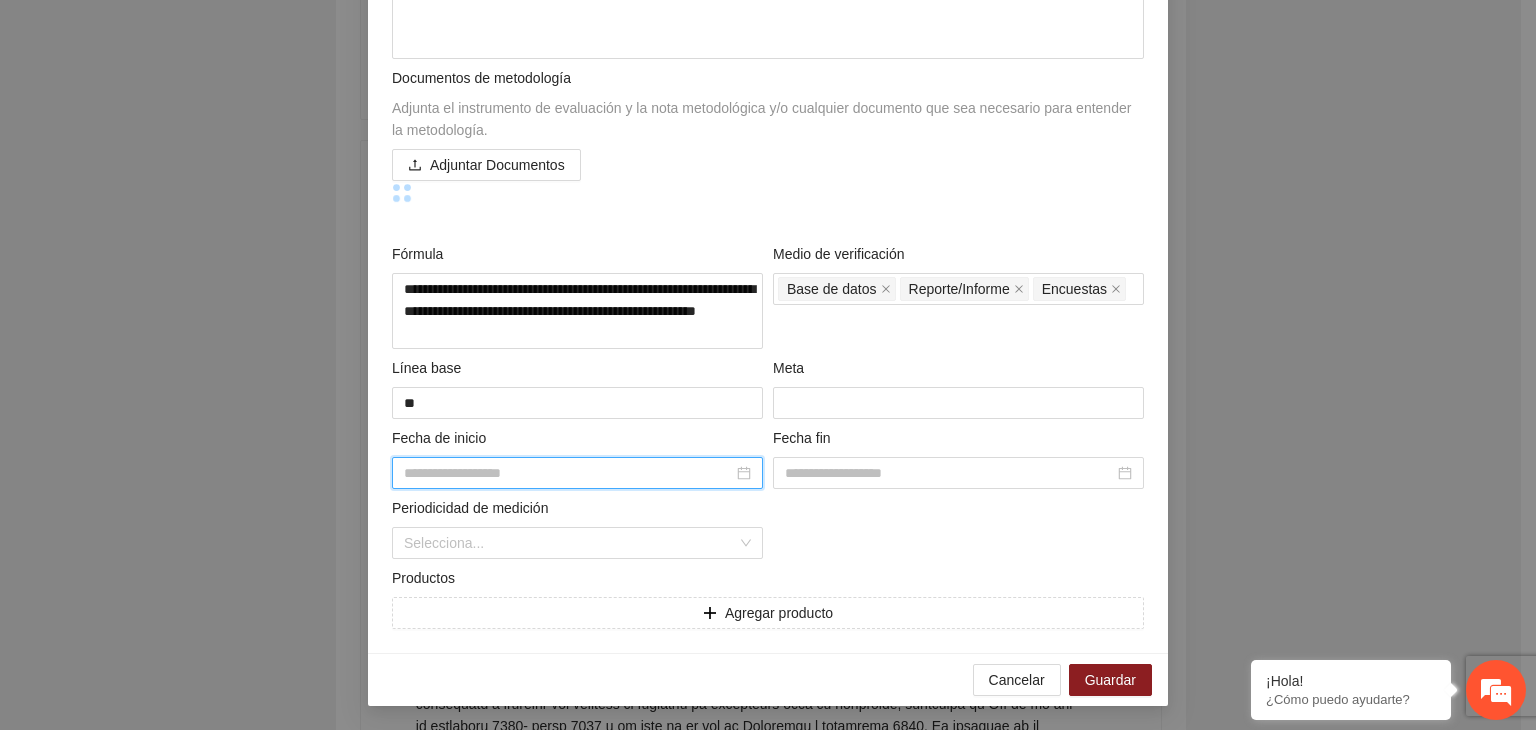 click at bounding box center (568, 473) 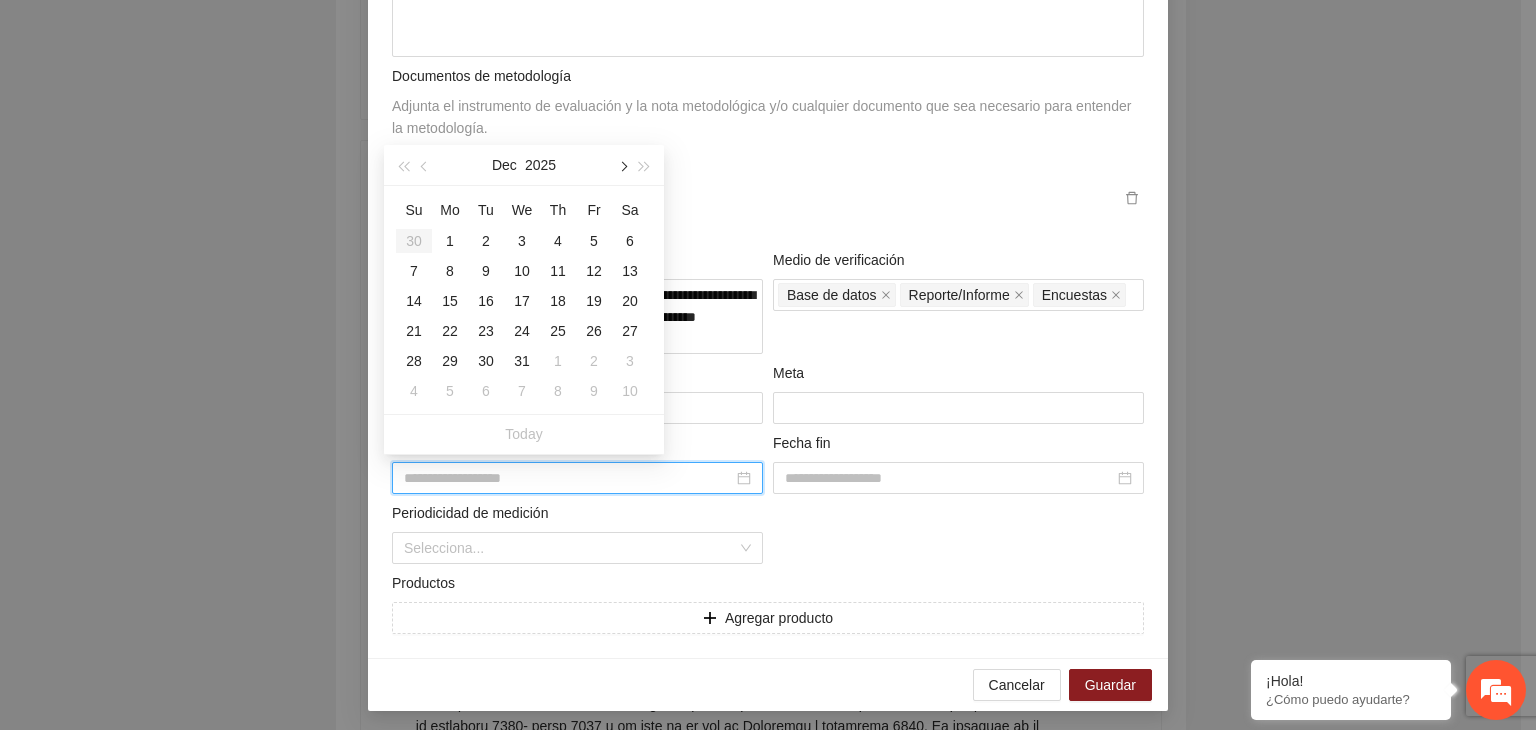 scroll, scrollTop: 960, scrollLeft: 0, axis: vertical 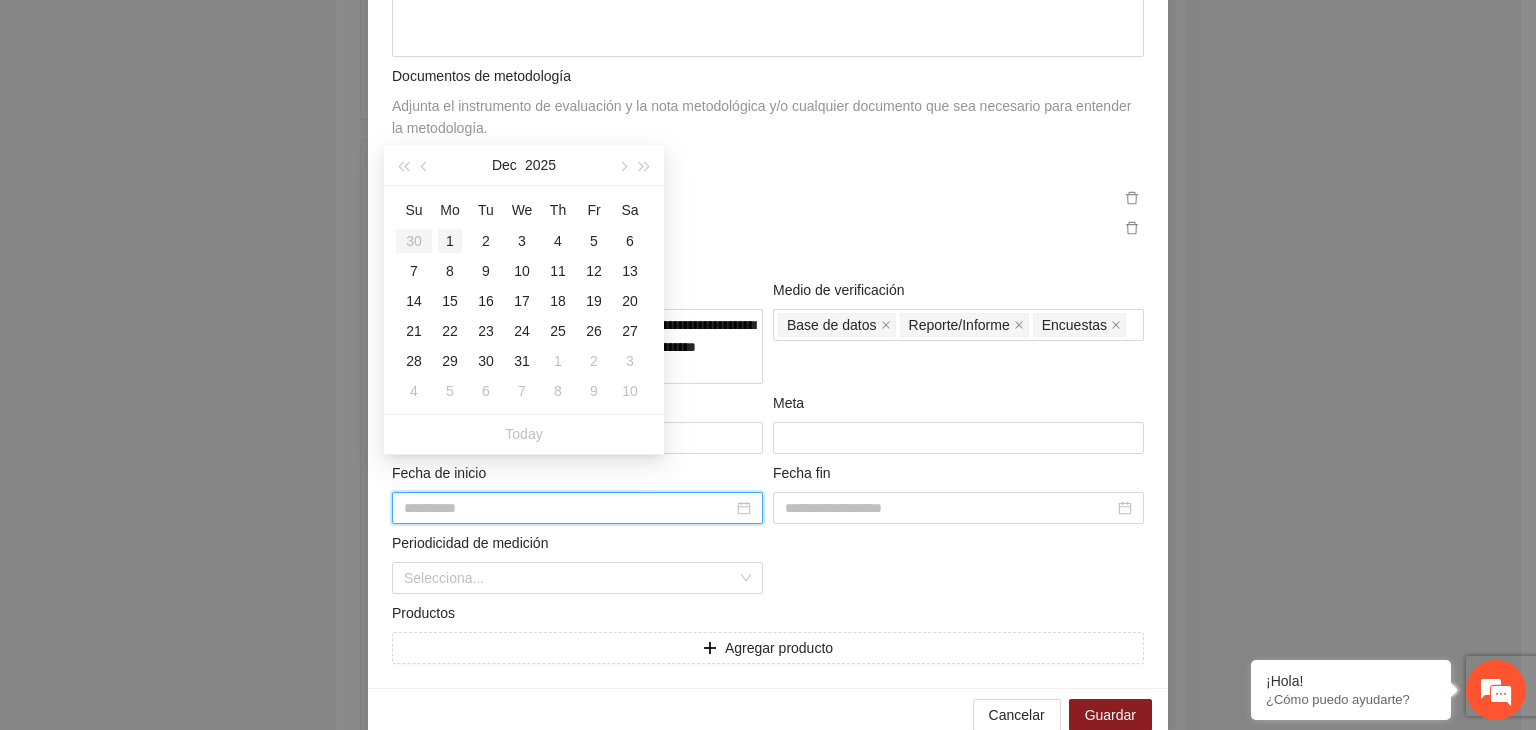click on "1" at bounding box center (450, 241) 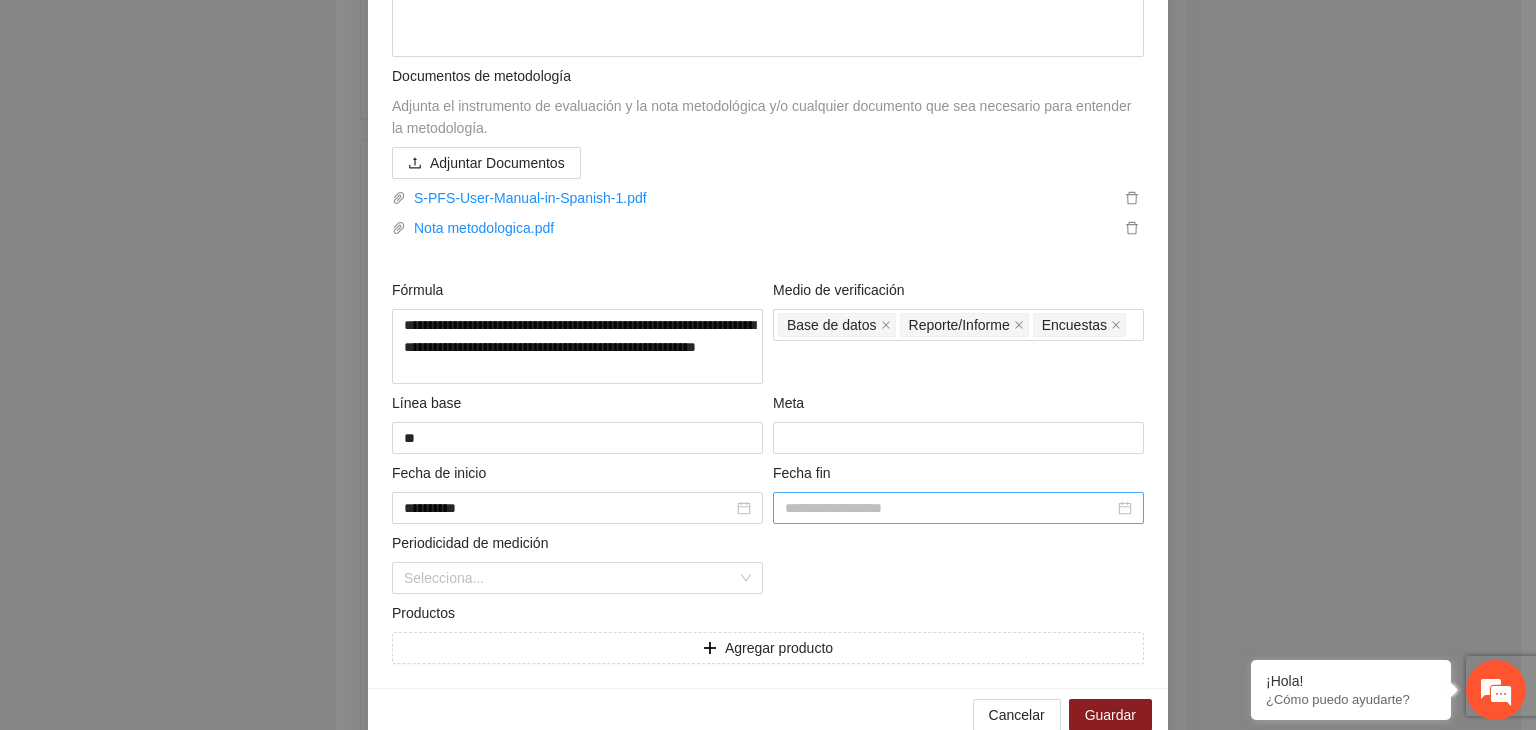 click at bounding box center [958, 508] 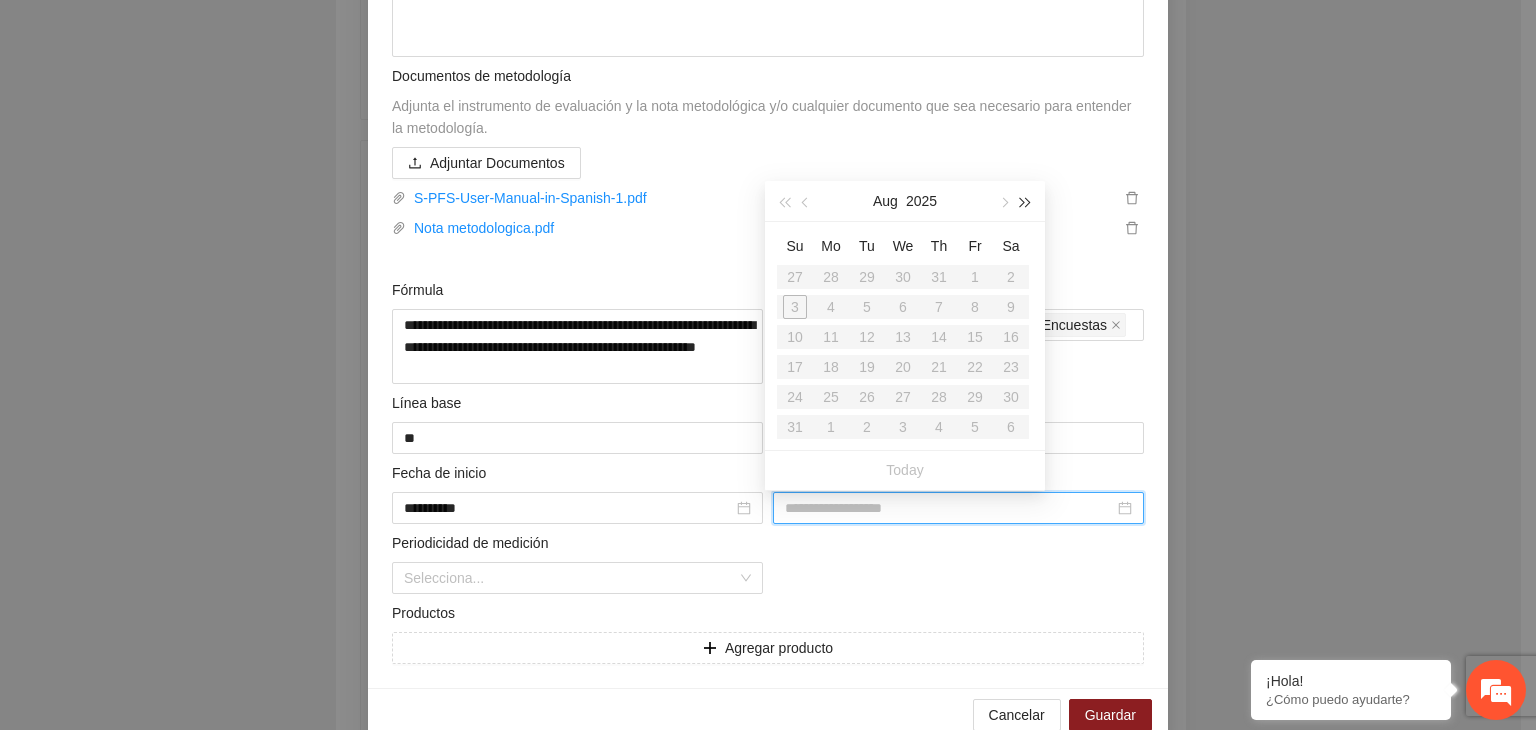 click at bounding box center (1026, 203) 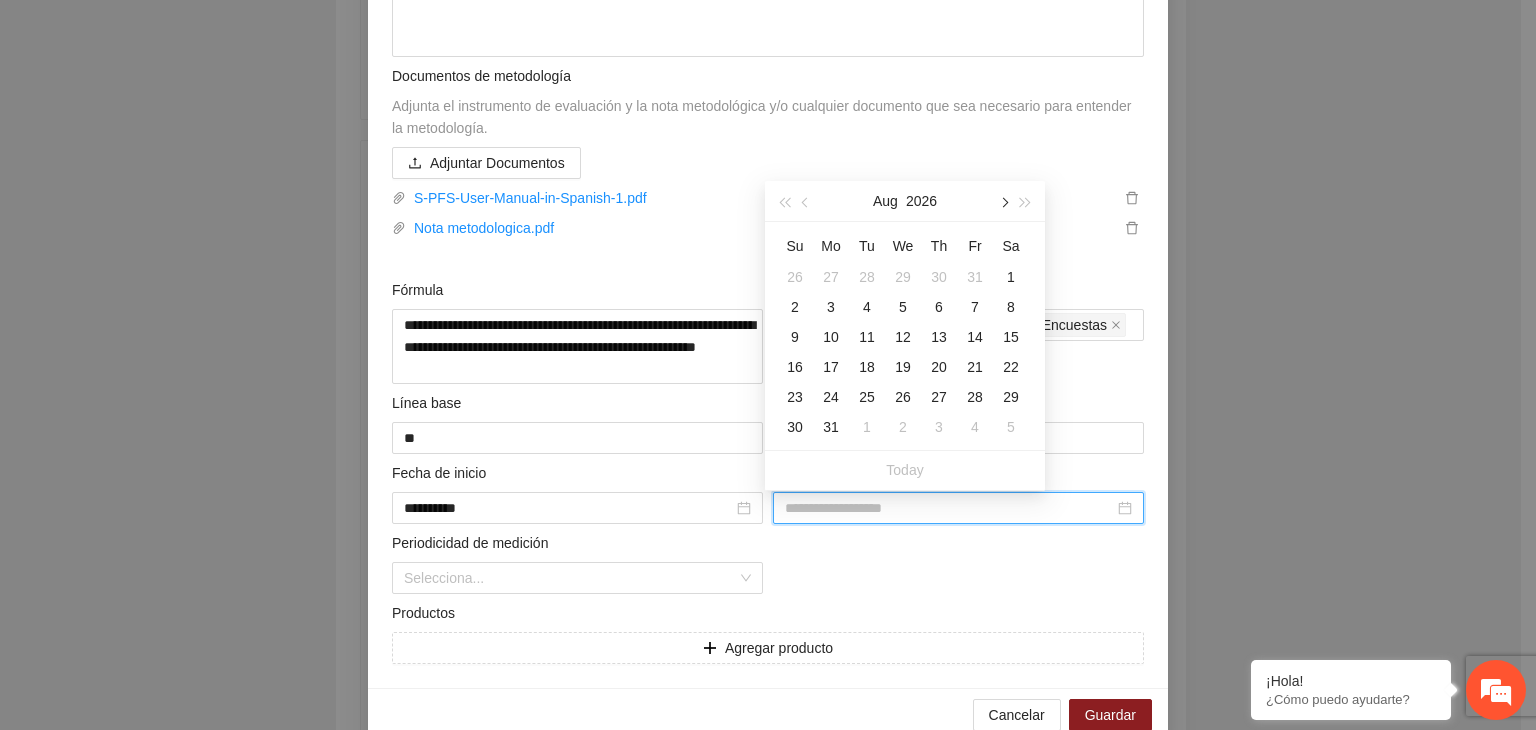 click at bounding box center [1003, 203] 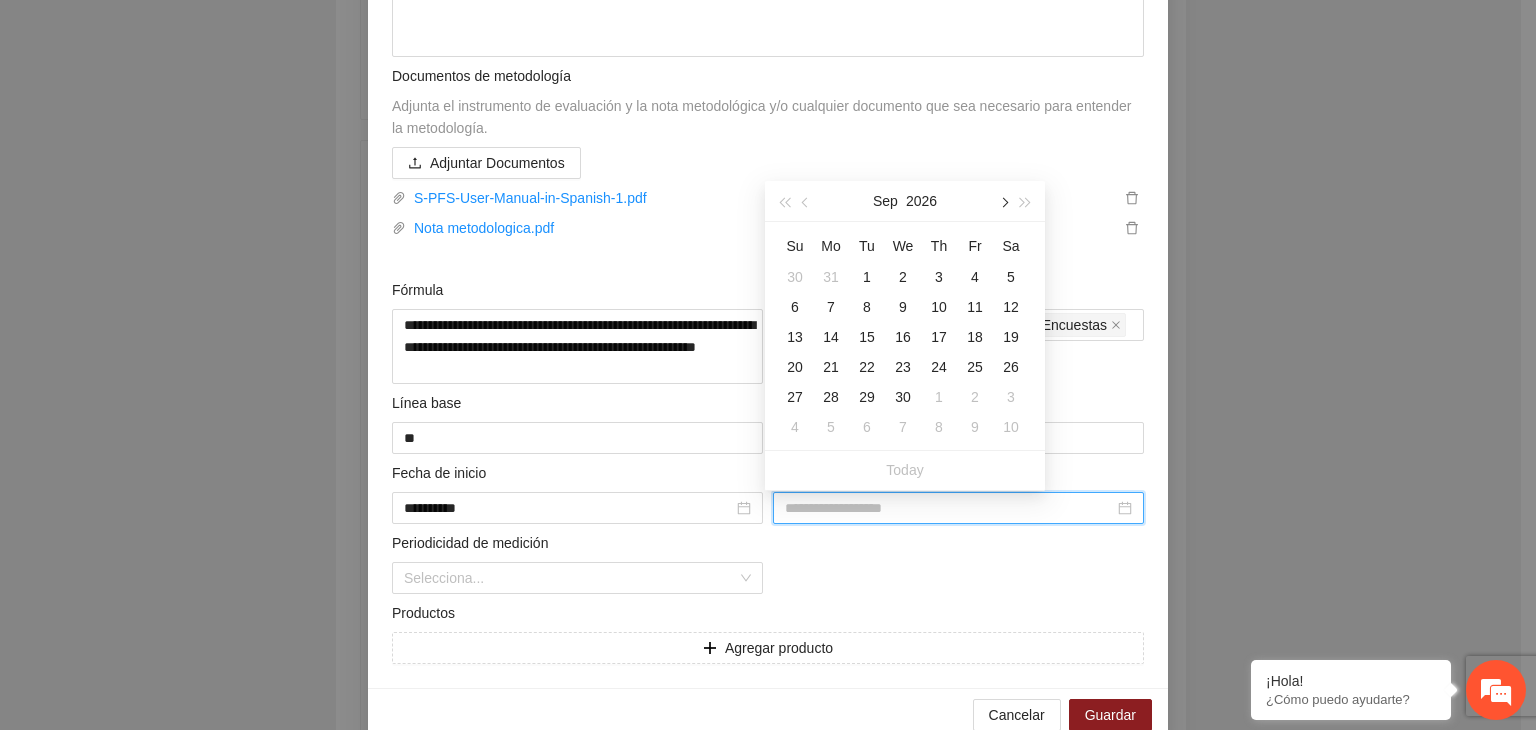click at bounding box center [1003, 203] 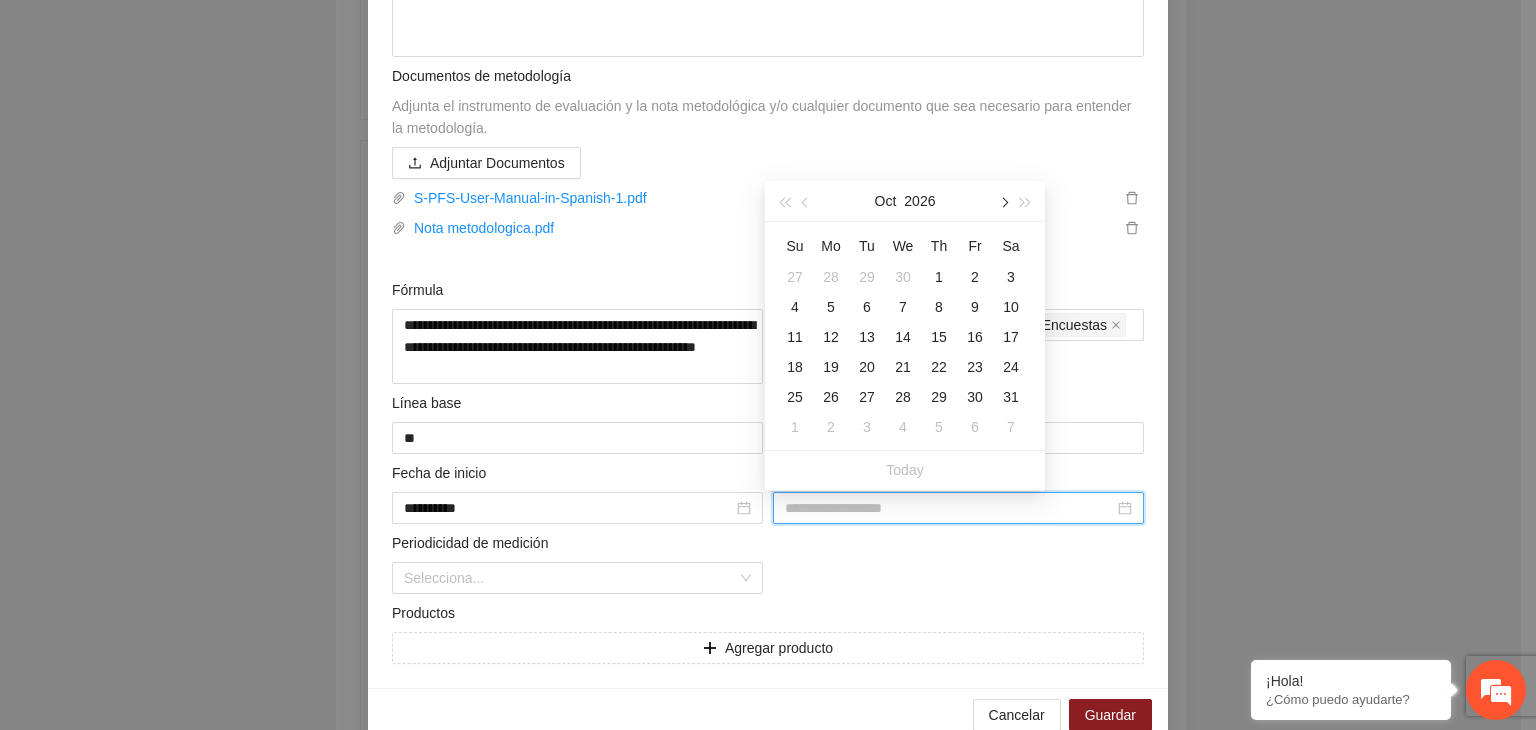 click at bounding box center (1003, 203) 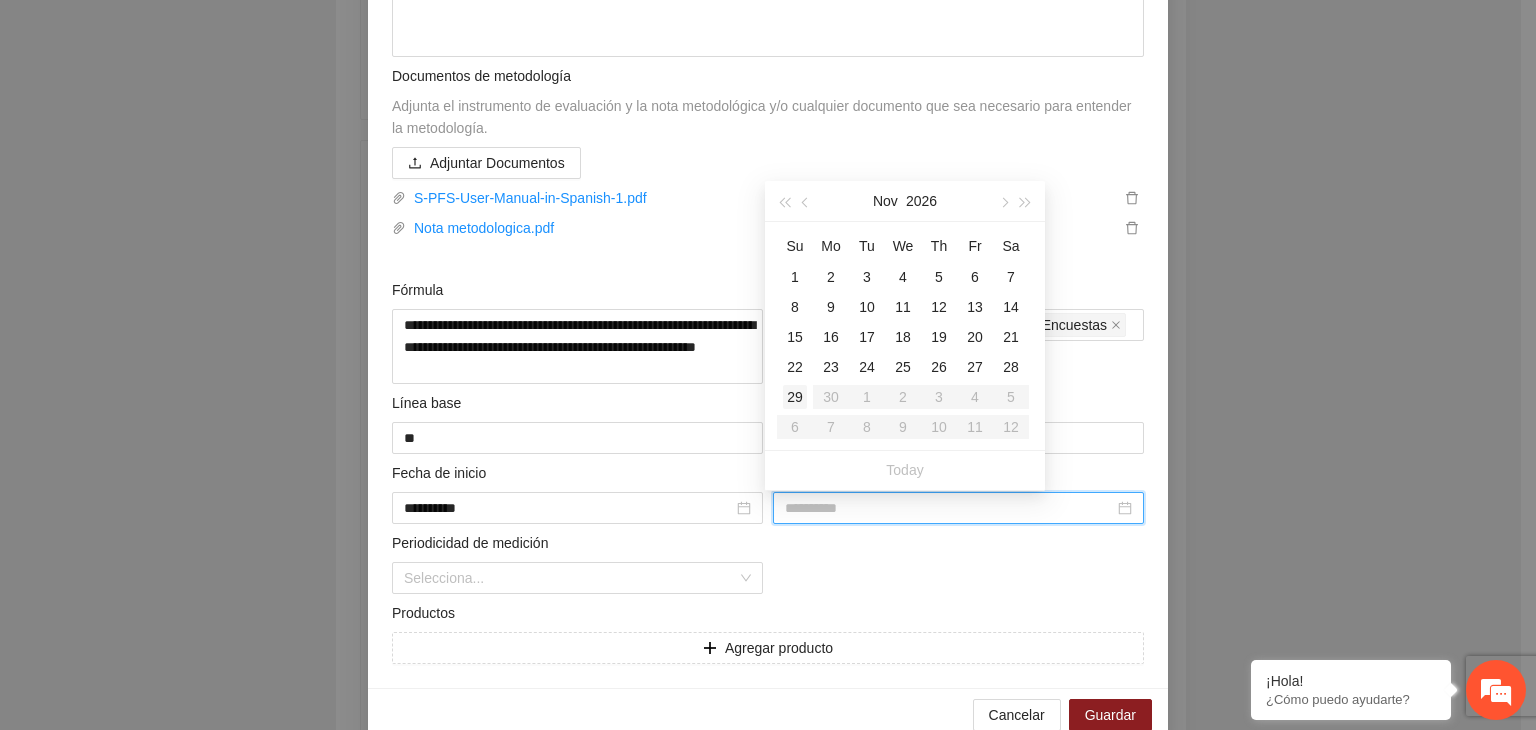 click on "29" at bounding box center [795, 397] 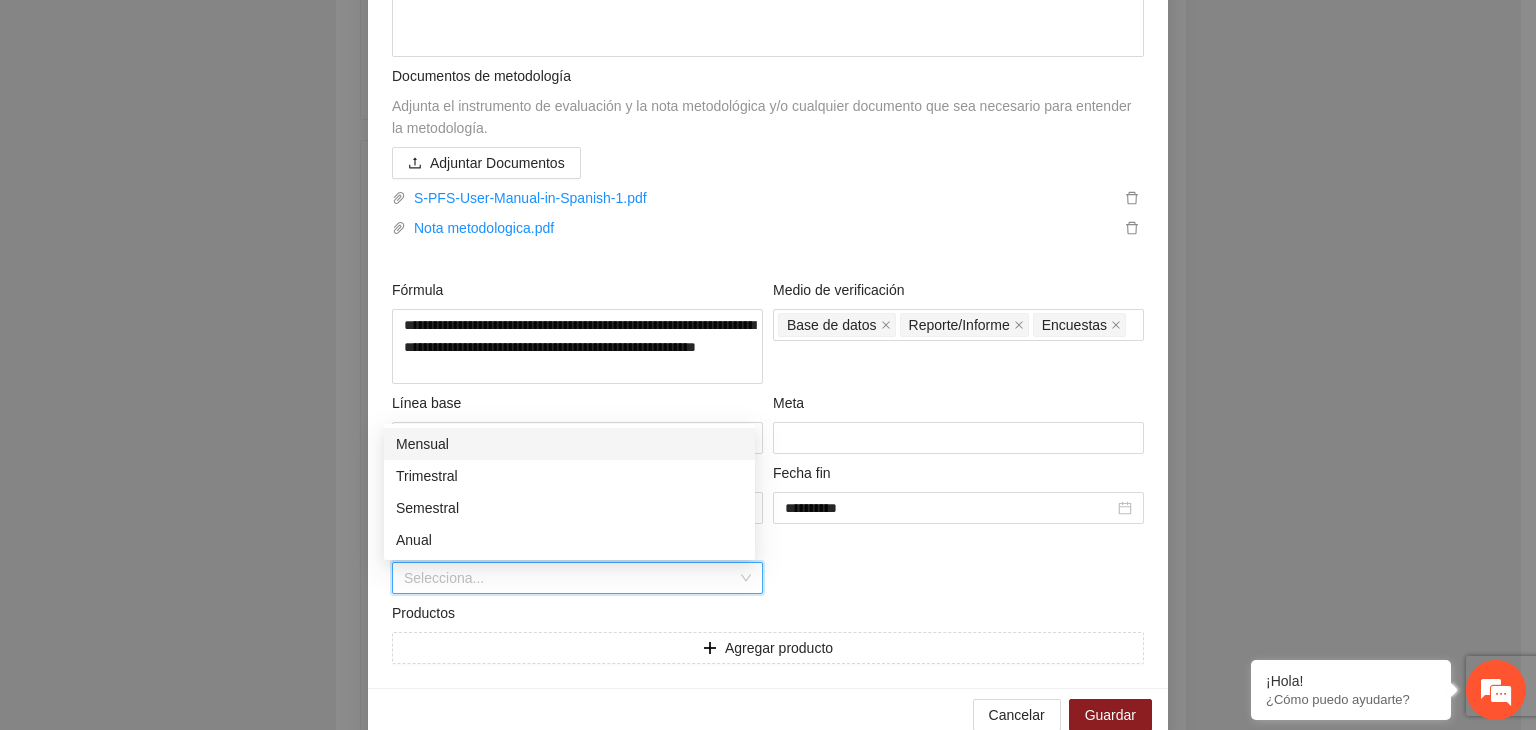 click at bounding box center (570, 578) 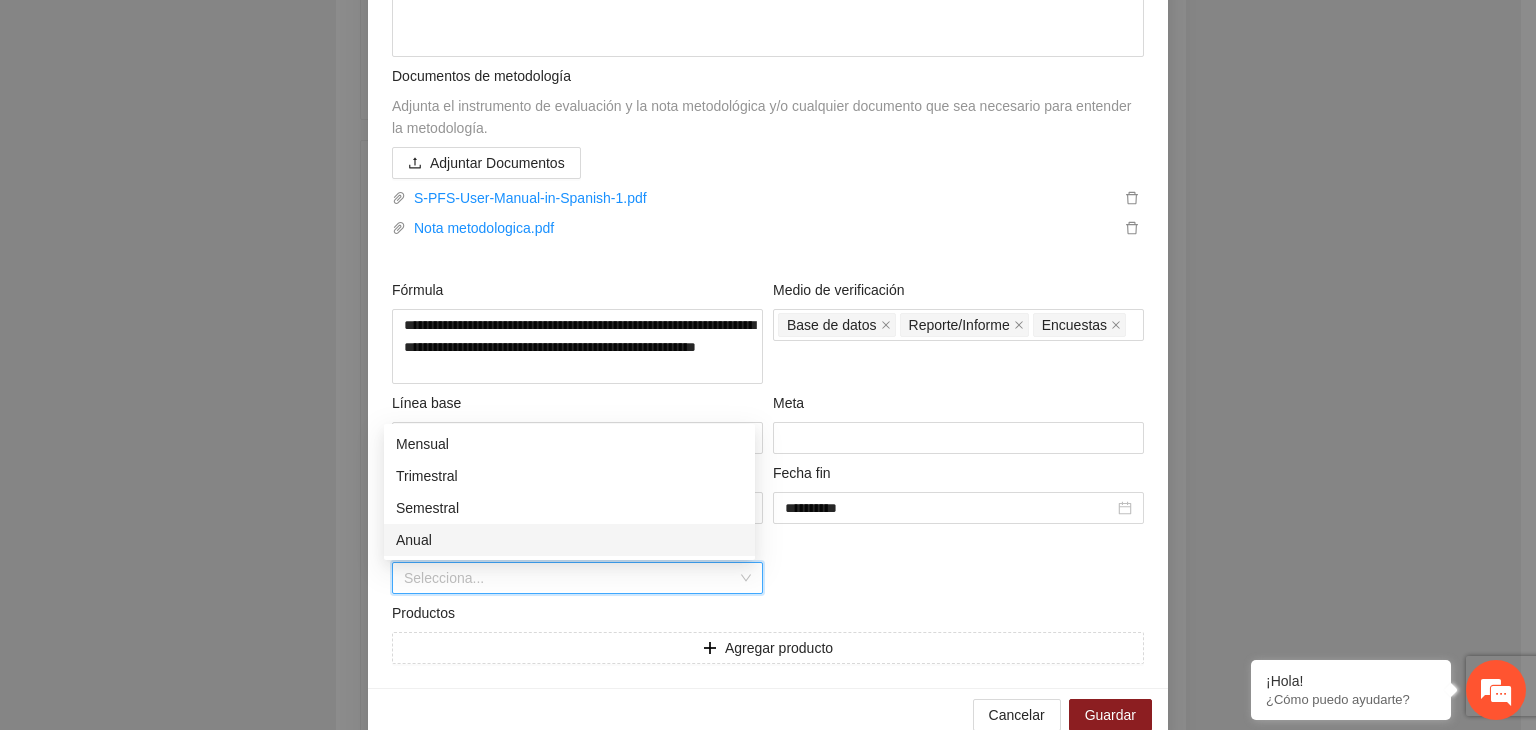 click on "Anual" at bounding box center [569, 540] 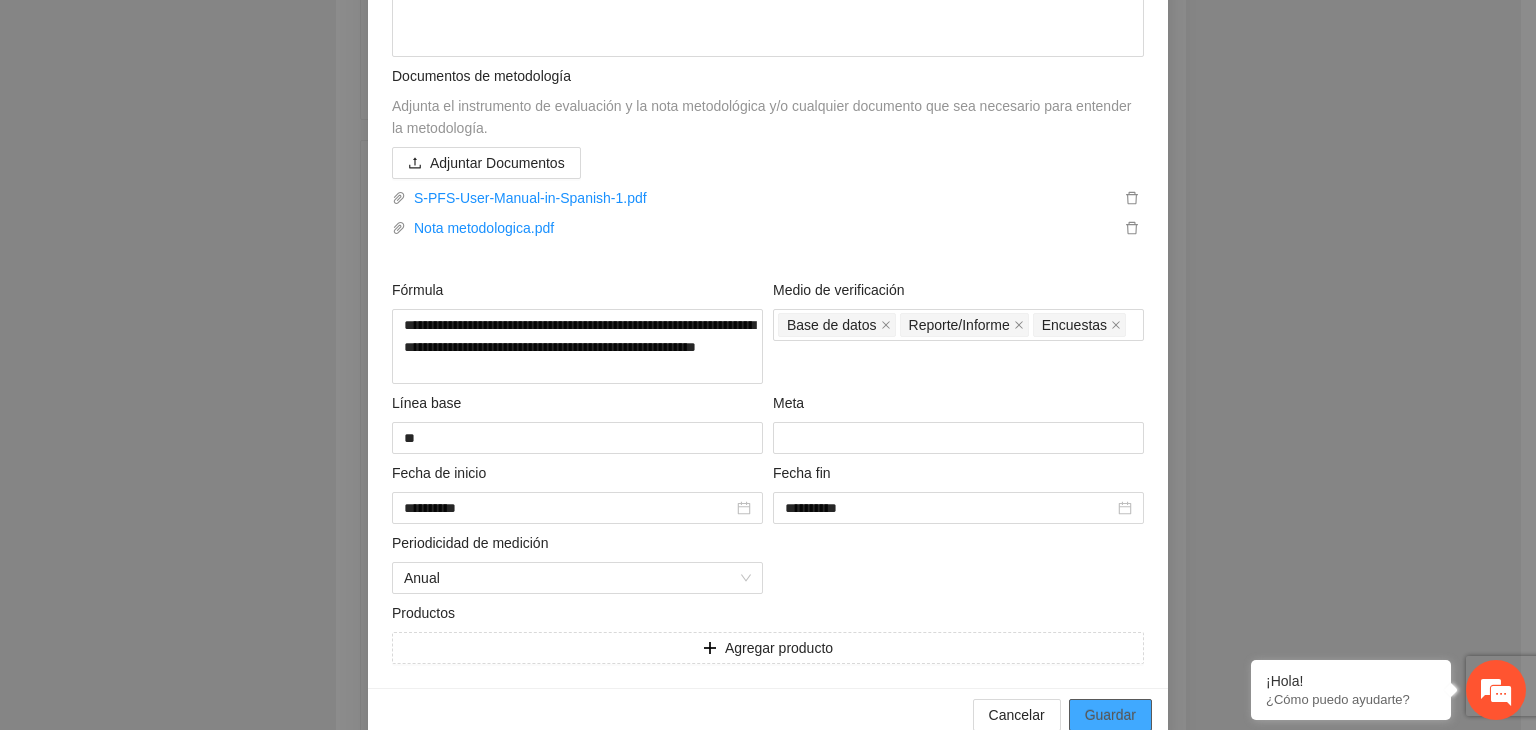 click on "Guardar" at bounding box center (1110, 715) 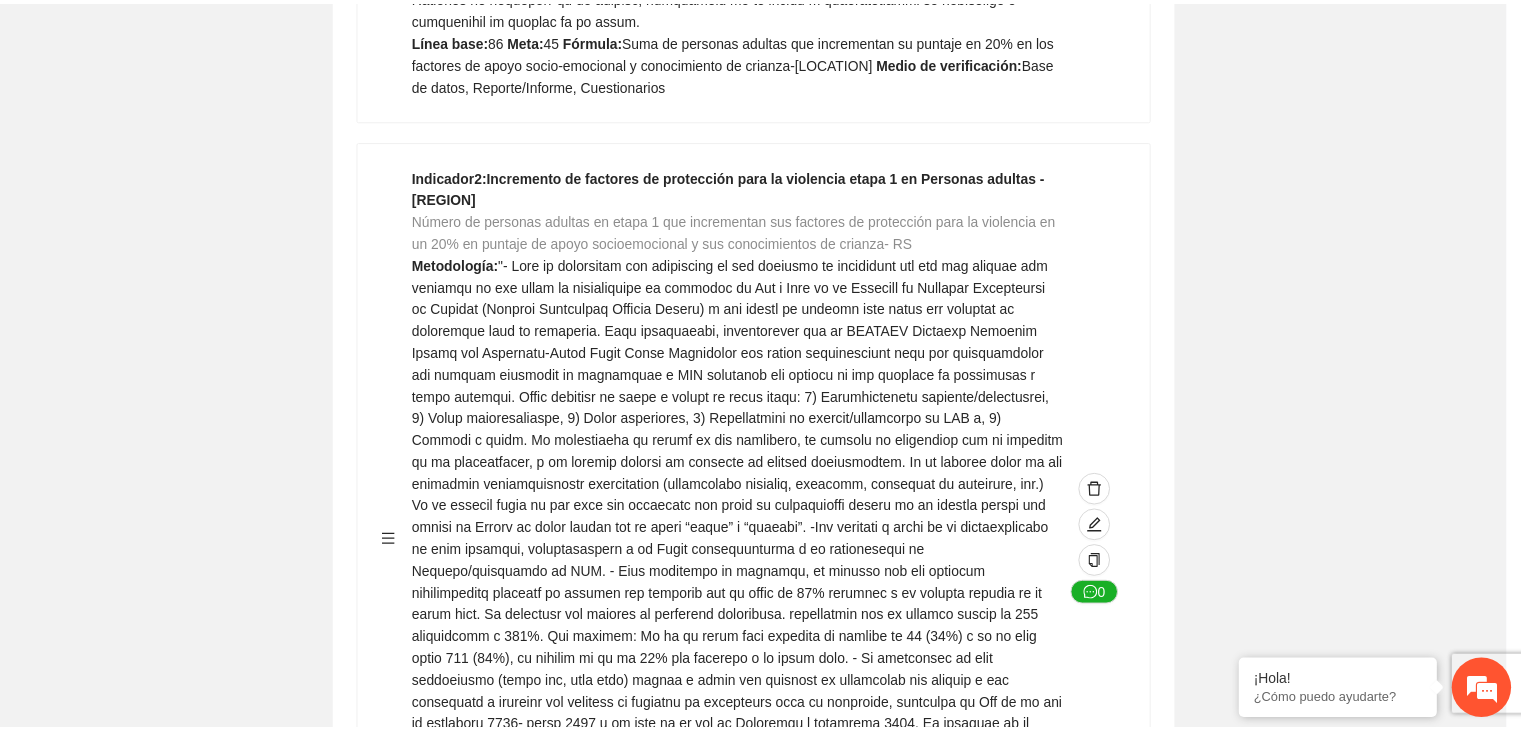 scroll, scrollTop: 156, scrollLeft: 0, axis: vertical 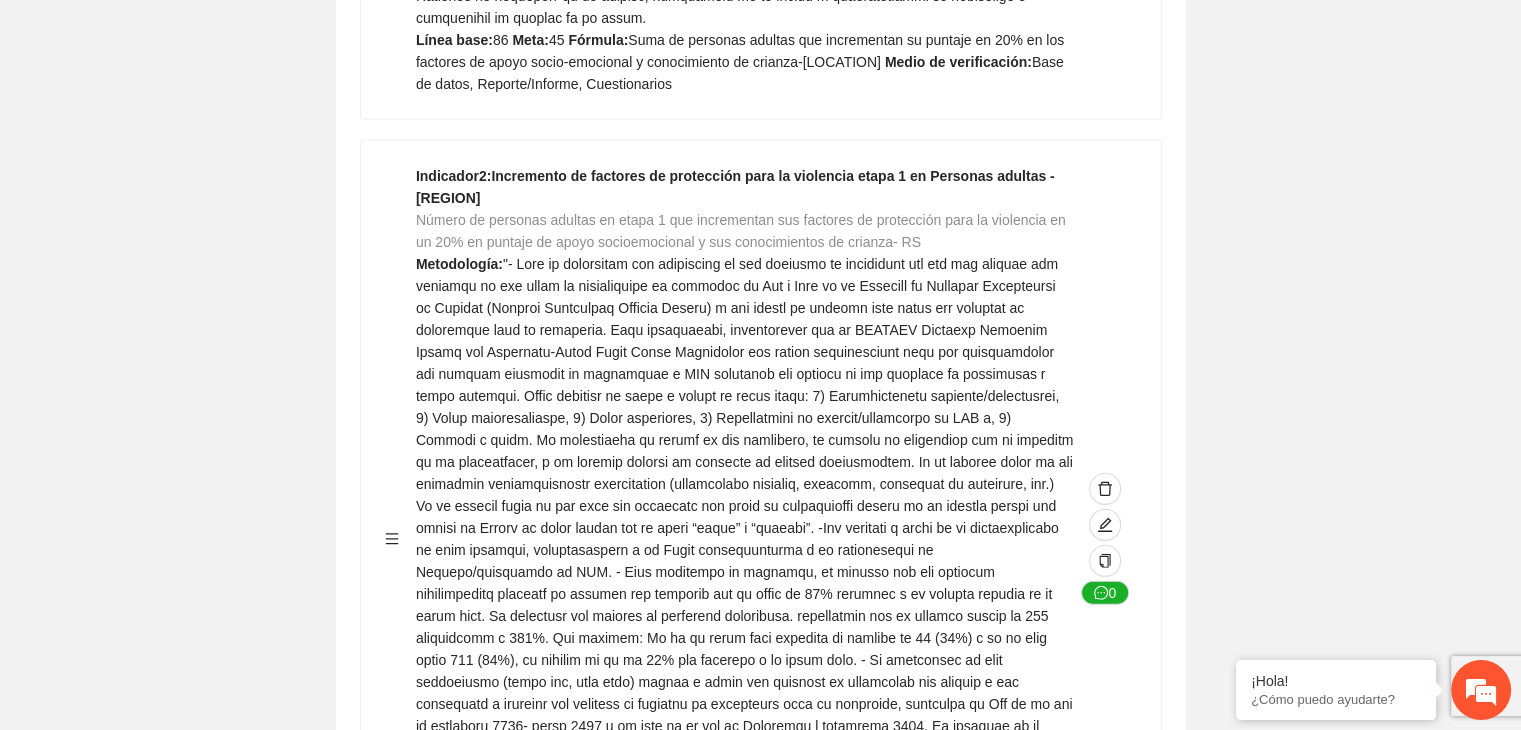 click on "Guardar Objetivo de desarrollo      Exportar Contribuir a la disminución de incidencia en violencia familiar en las zonas de [REGION], [REGION] y [REGION] del Municipio  de Chihuahua. Indicadores Indicador  1 :  Violencia familiar disminuyendo en un 5% en [REGION] Número de carpetas de investigación de Violencia familiar  disminuyendo en un 5% en [REGION] Metodología:  Se solicita información al Observatorio Ciudadano de FICOSEC sobre el número de carpetas de violencia familiar en las colonias de intervención Línea base:  29   Meta:  25   Fórmula:  Suma de carpetas de investigación de violencia familiar disminuyendo  en un 5% en [REGION]   Medio de verificación:  Reporte/Informe 0 Indicador  2 :  Violencia familiar disminuyendo en un 5% en [REGION] Número de carpetas de investigación de Violencia familiar  disminuyendo en un 5% en [REGION] Metodología:  Línea base:  63   Meta:  56   Fórmula:    Medio de verificación:  Reporte/Informe 0 3 :" at bounding box center (760, -1514) 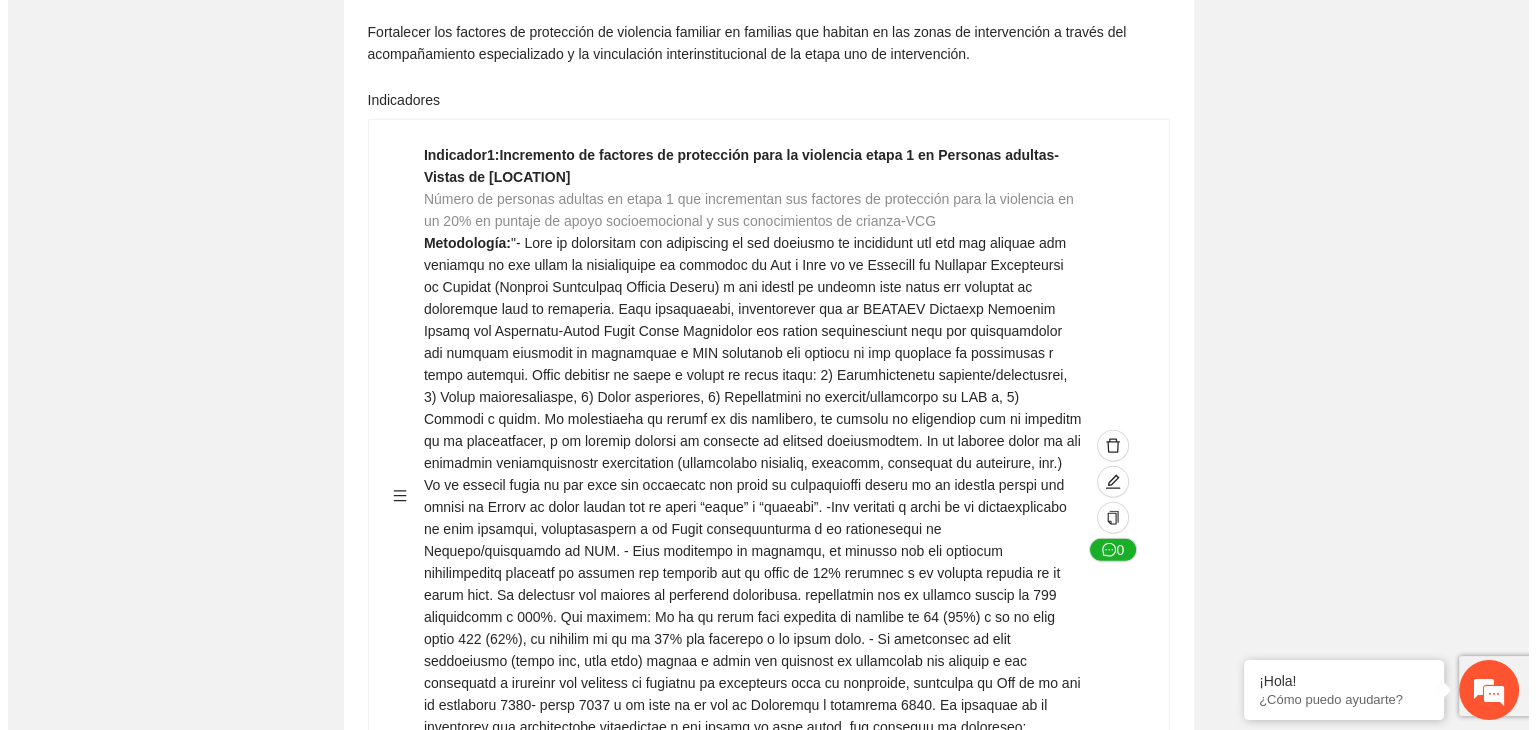 scroll, scrollTop: 4928, scrollLeft: 0, axis: vertical 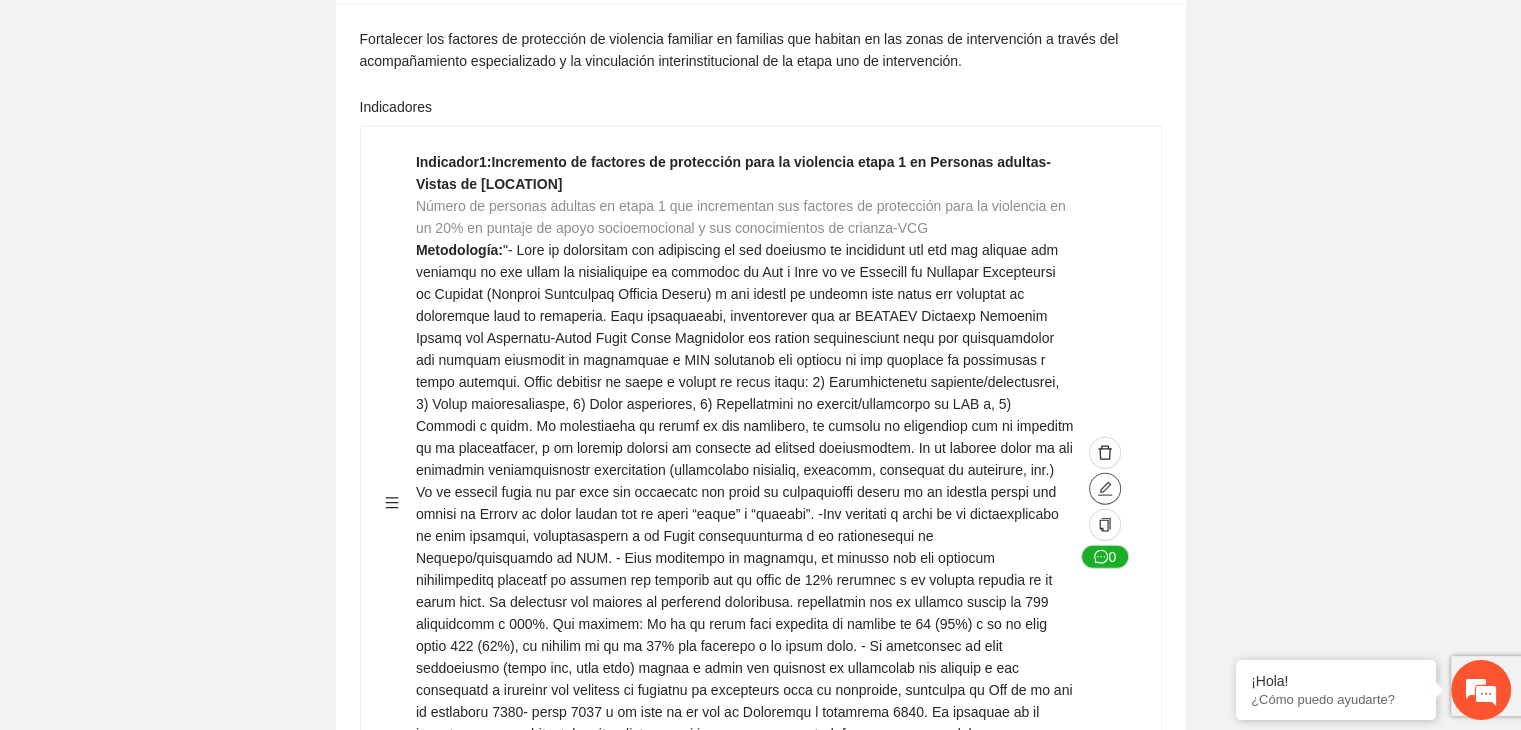 click 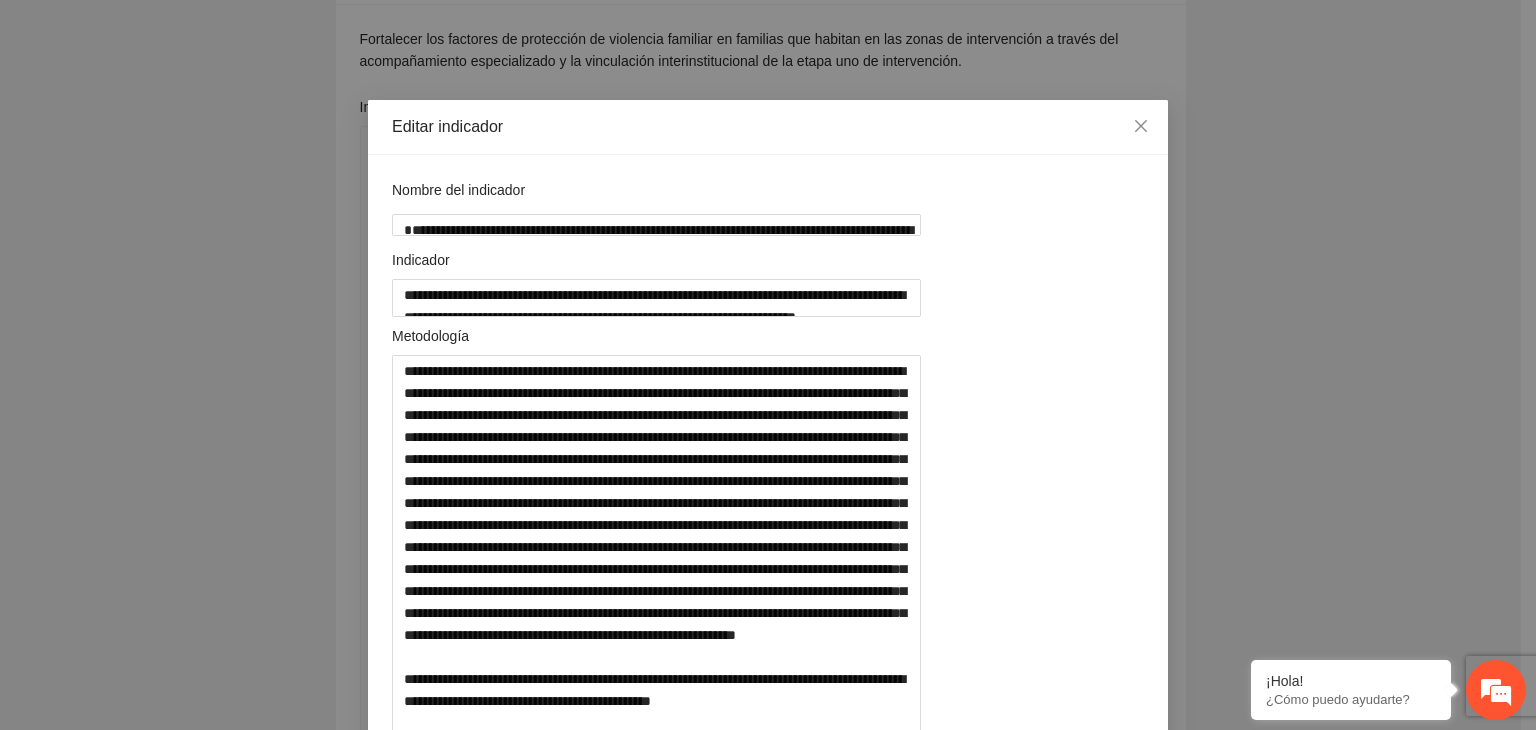 click on "**********" at bounding box center (768, 365) 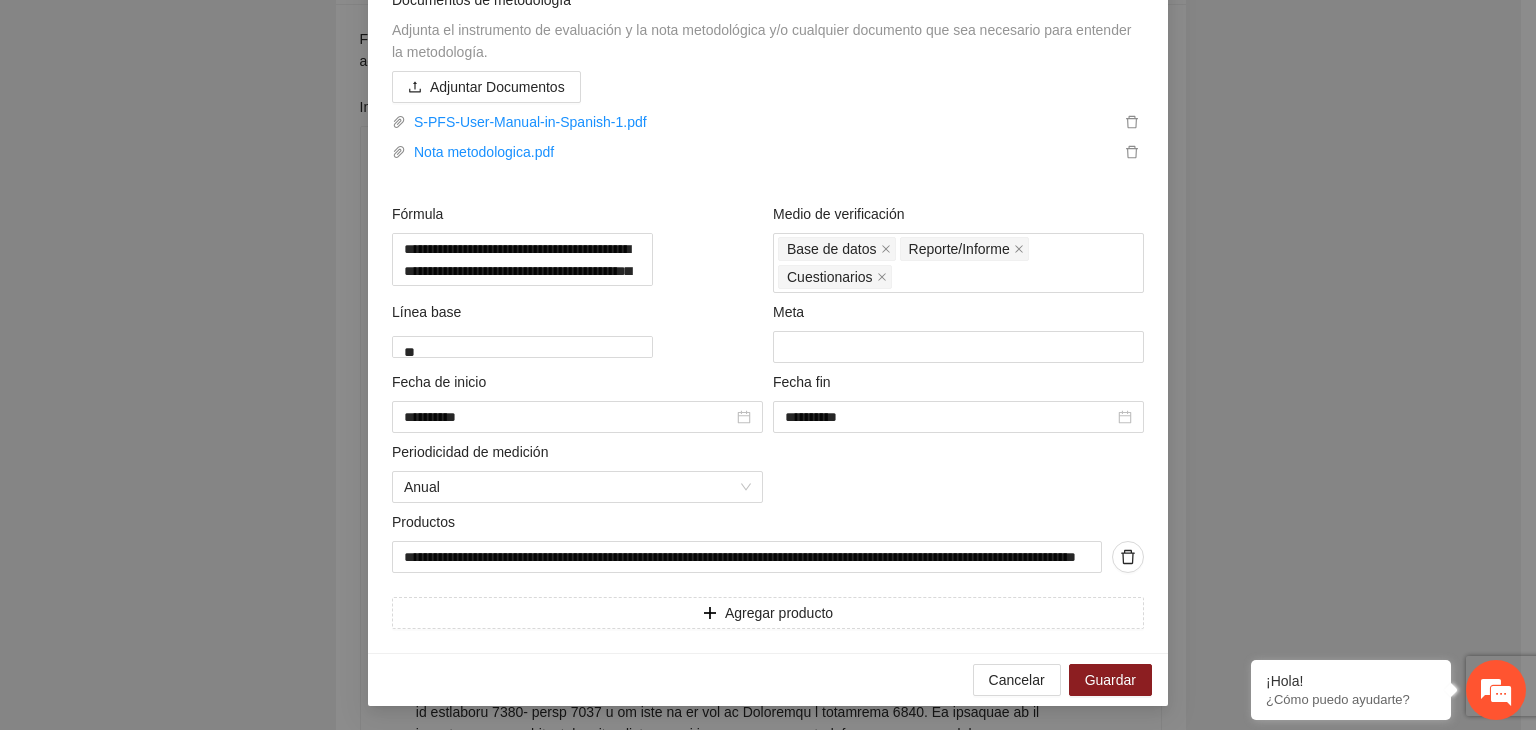 scroll, scrollTop: 1008, scrollLeft: 0, axis: vertical 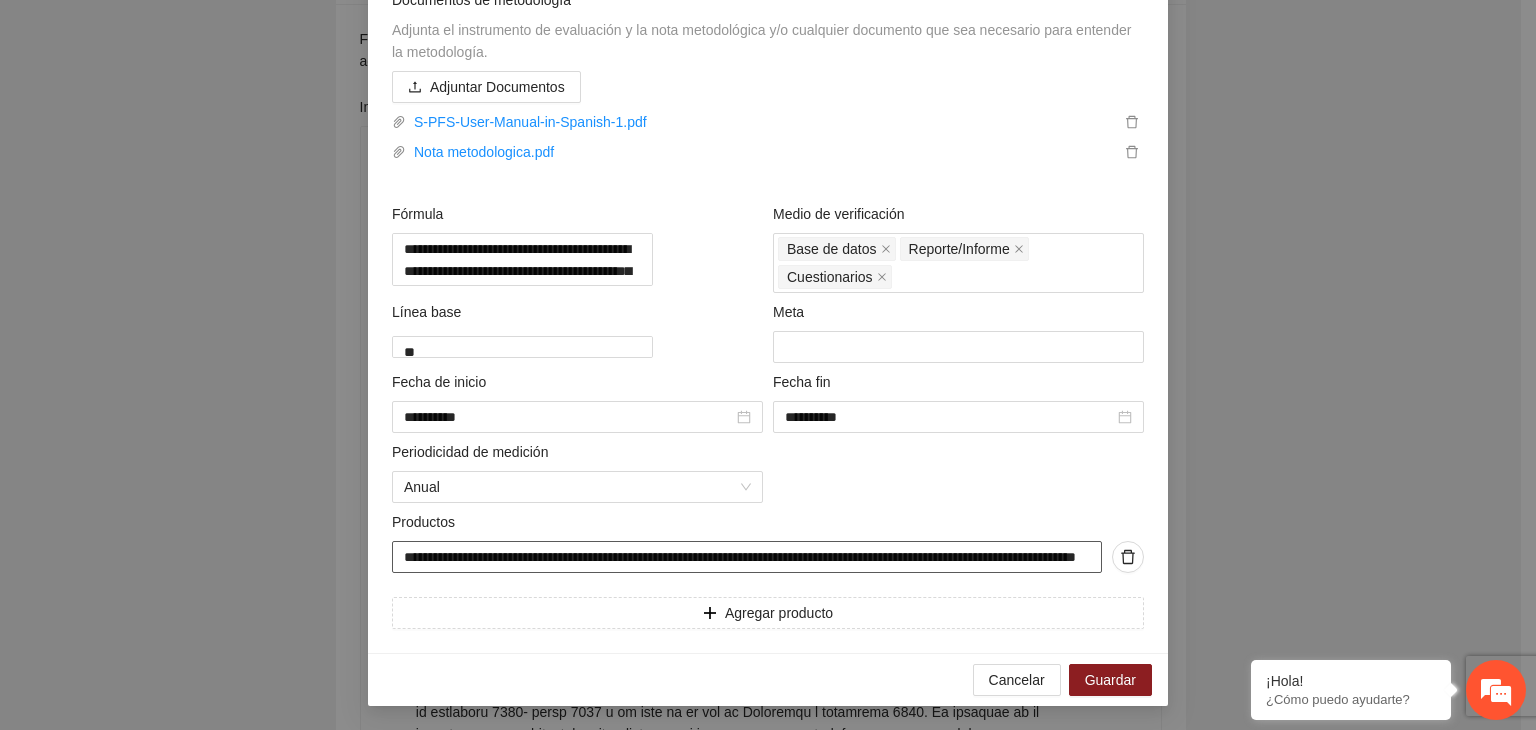 drag, startPoint x: 396, startPoint y: 553, endPoint x: 1421, endPoint y: 528, distance: 1025.3048 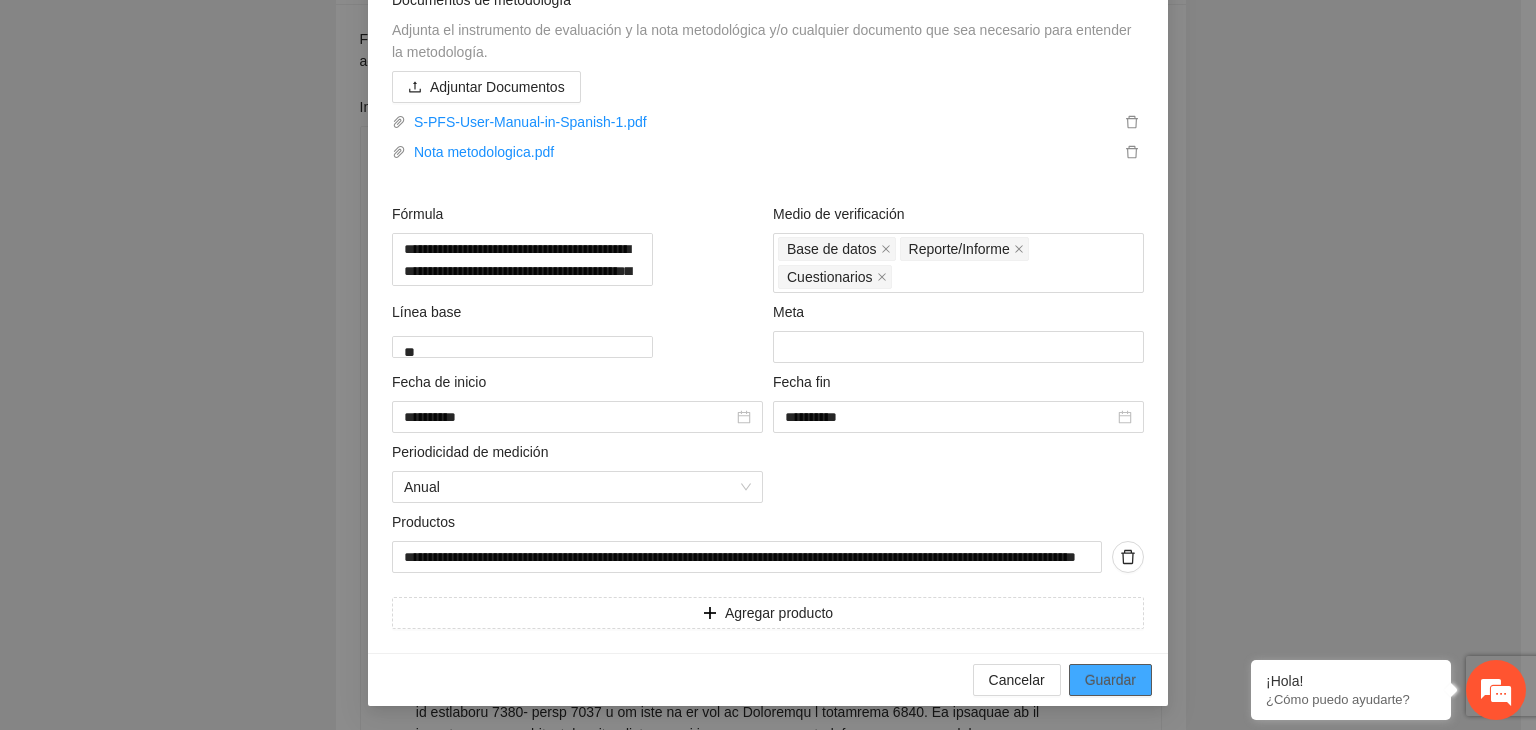 click on "Guardar" at bounding box center (1110, 680) 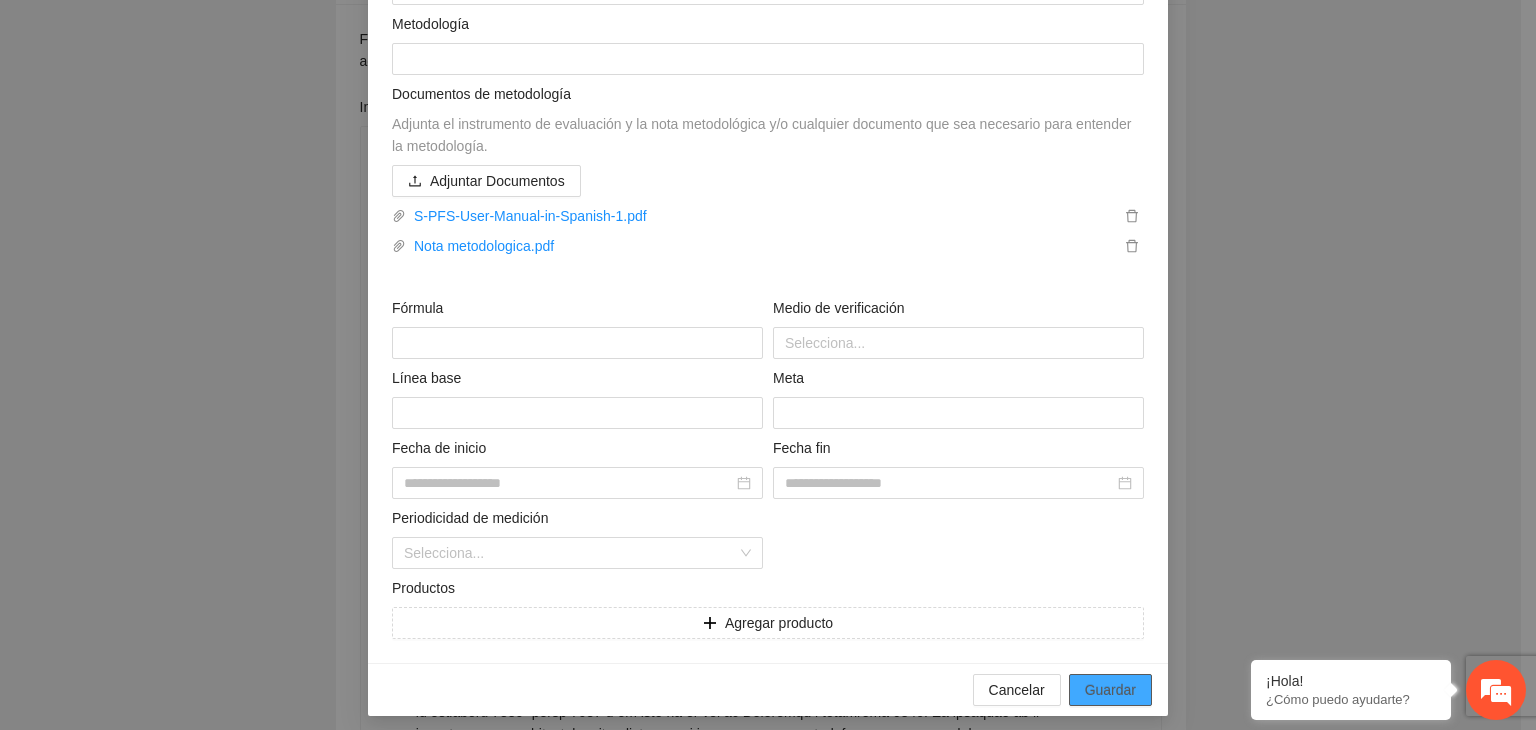 scroll, scrollTop: 216, scrollLeft: 0, axis: vertical 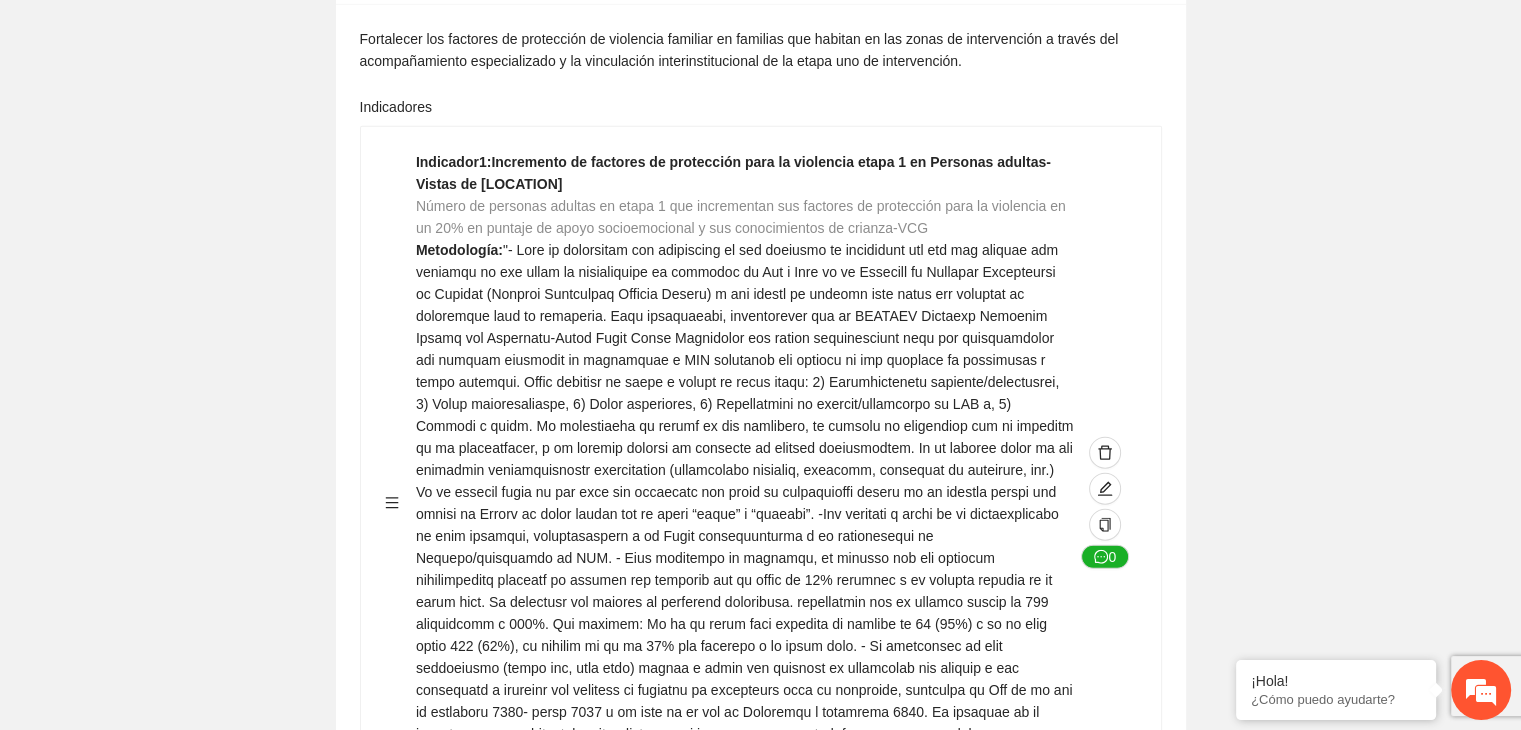 click on "Guardar Objetivo de desarrollo      Exportar Contribuir a la disminución de incidencia en violencia familiar en las zonas de [REGION], [REGION] y [REGION] del Municipio  de Chihuahua. Indicadores Indicador  1 :  Violencia familiar disminuyendo en un 5% en [REGION] Número de carpetas de investigación de Violencia familiar  disminuyendo en un 5% en [REGION] Metodología:  Se solicita información al Observatorio Ciudadano de FICOSEC sobre el número de carpetas de violencia familiar en las colonias de intervención Línea base:  29   Meta:  25   Fórmula:  Suma de carpetas de investigación de violencia familiar disminuyendo  en un 5% en [REGION]   Medio de verificación:  Reporte/Informe 0 Indicador  2 :  Violencia familiar disminuyendo en un 5% en [REGION] Número de carpetas de investigación de Violencia familiar  disminuyendo en un 5% en [REGION] Metodología:  Línea base:  63   Meta:  56   Fórmula:    Medio de verificación:  Reporte/Informe 0 3 :" at bounding box center [760, -754] 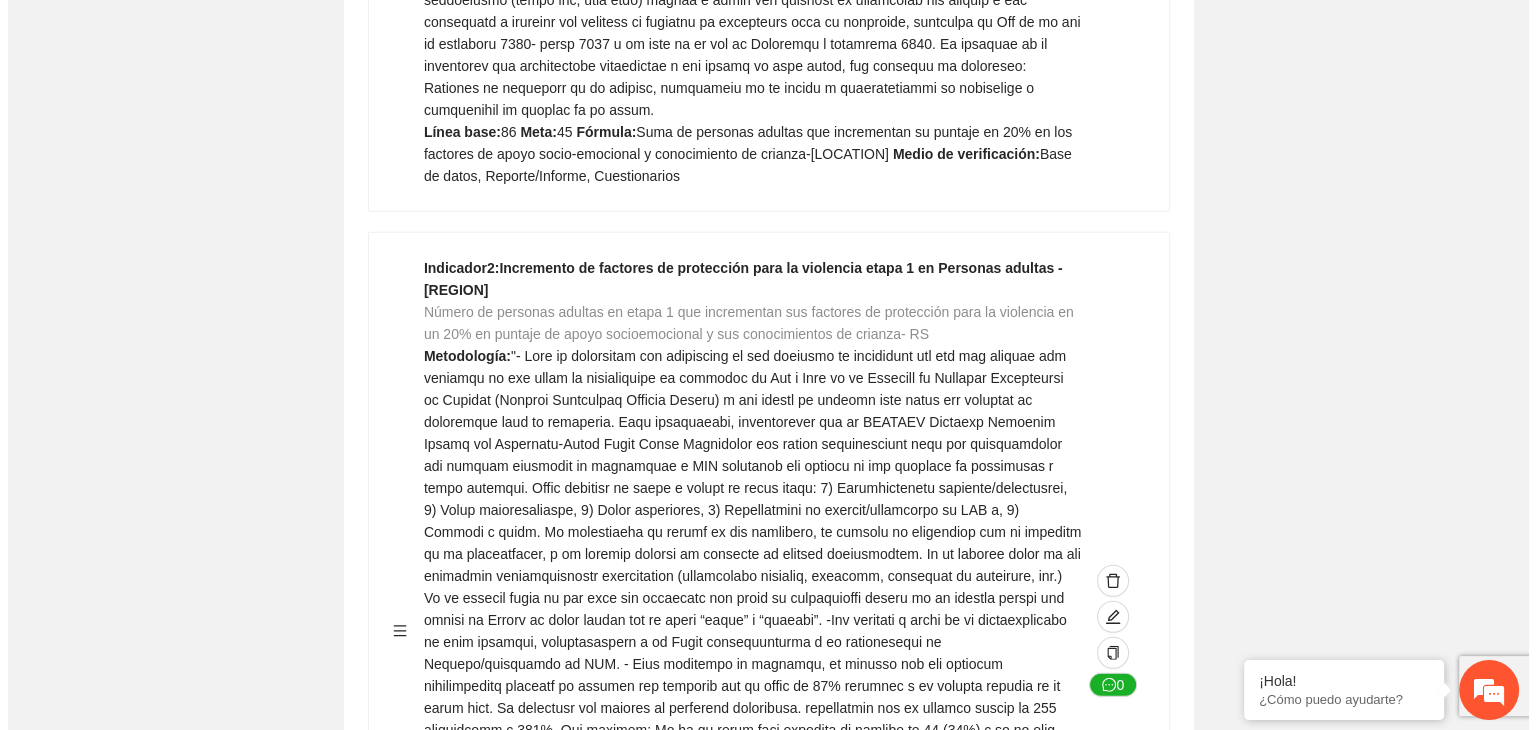 scroll, scrollTop: 5608, scrollLeft: 0, axis: vertical 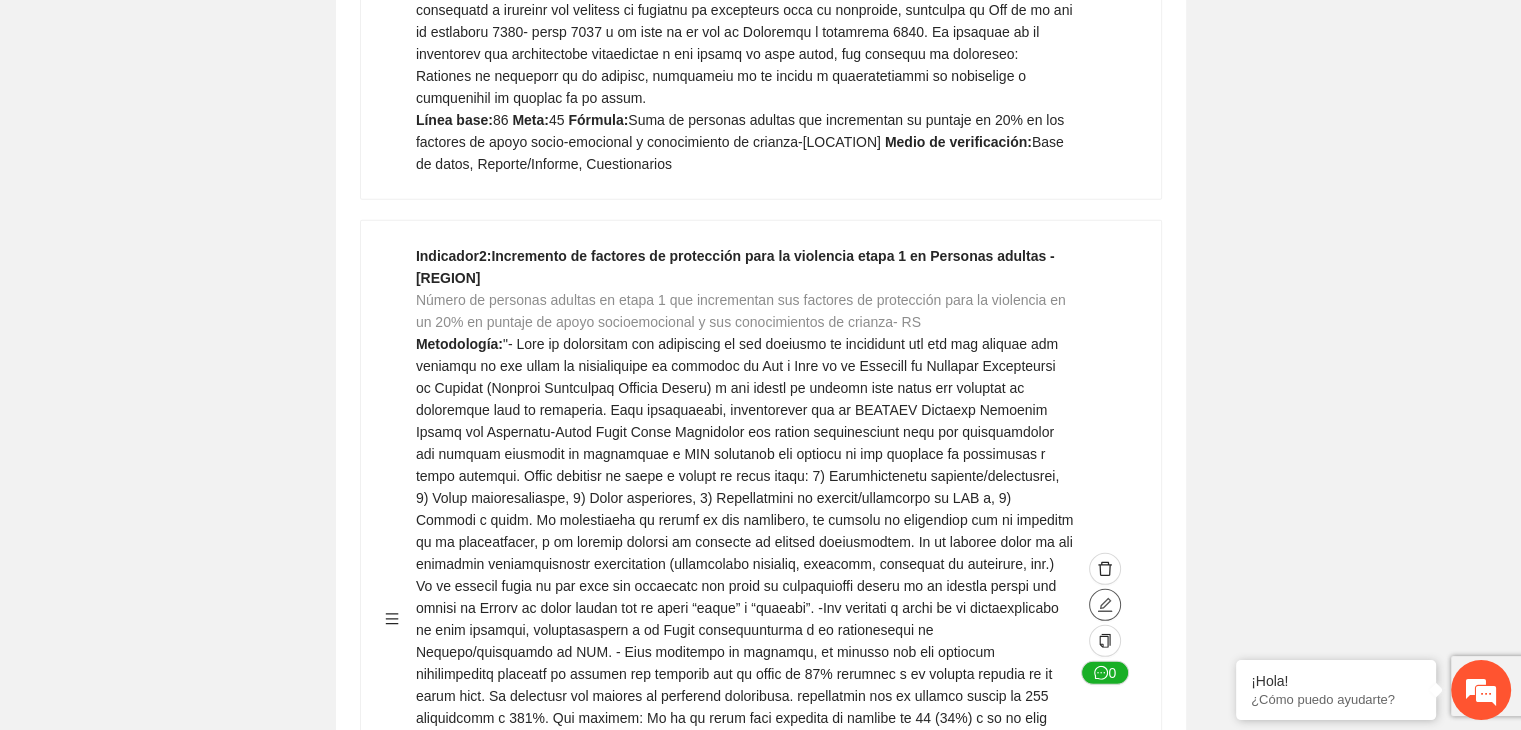 click 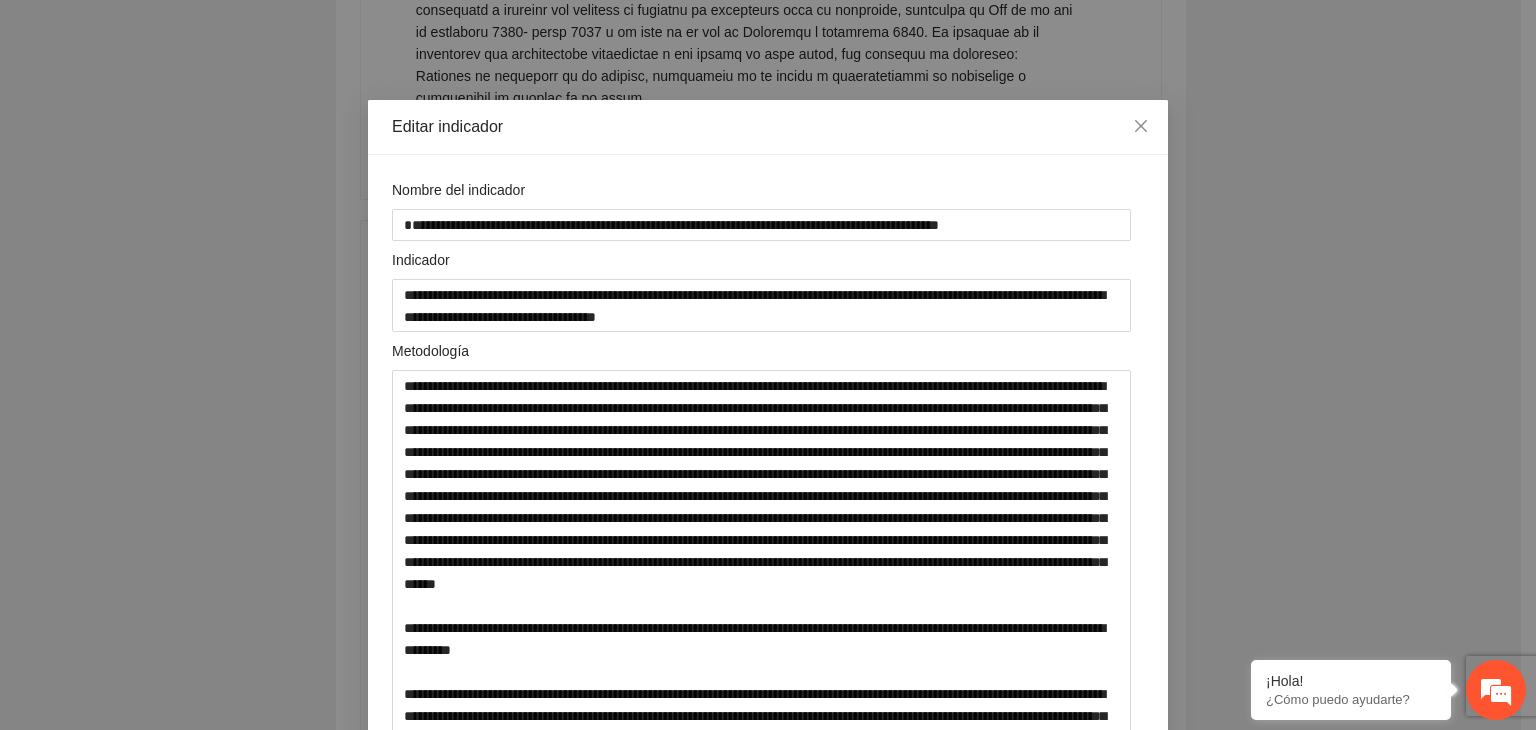 click on "**********" at bounding box center (768, 365) 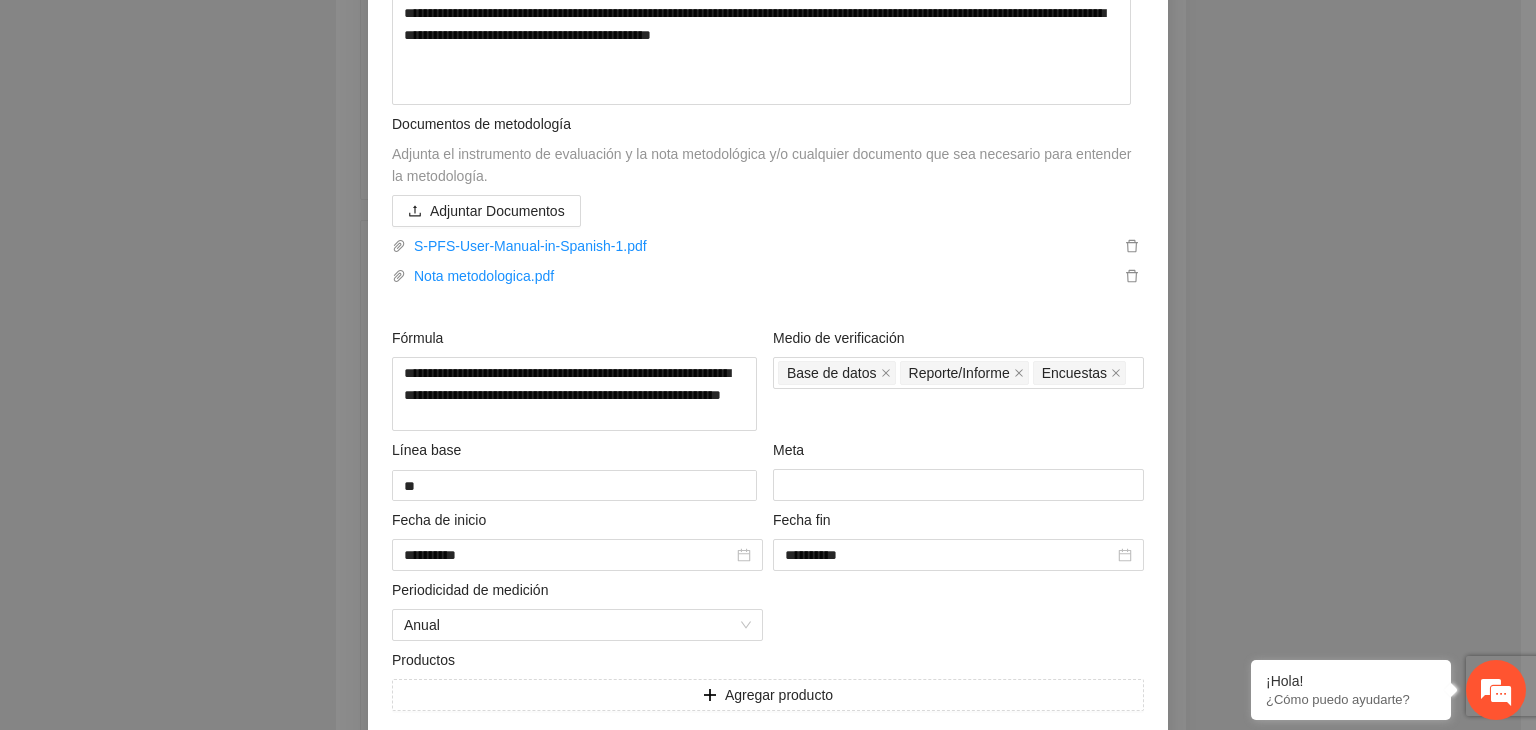scroll, scrollTop: 996, scrollLeft: 0, axis: vertical 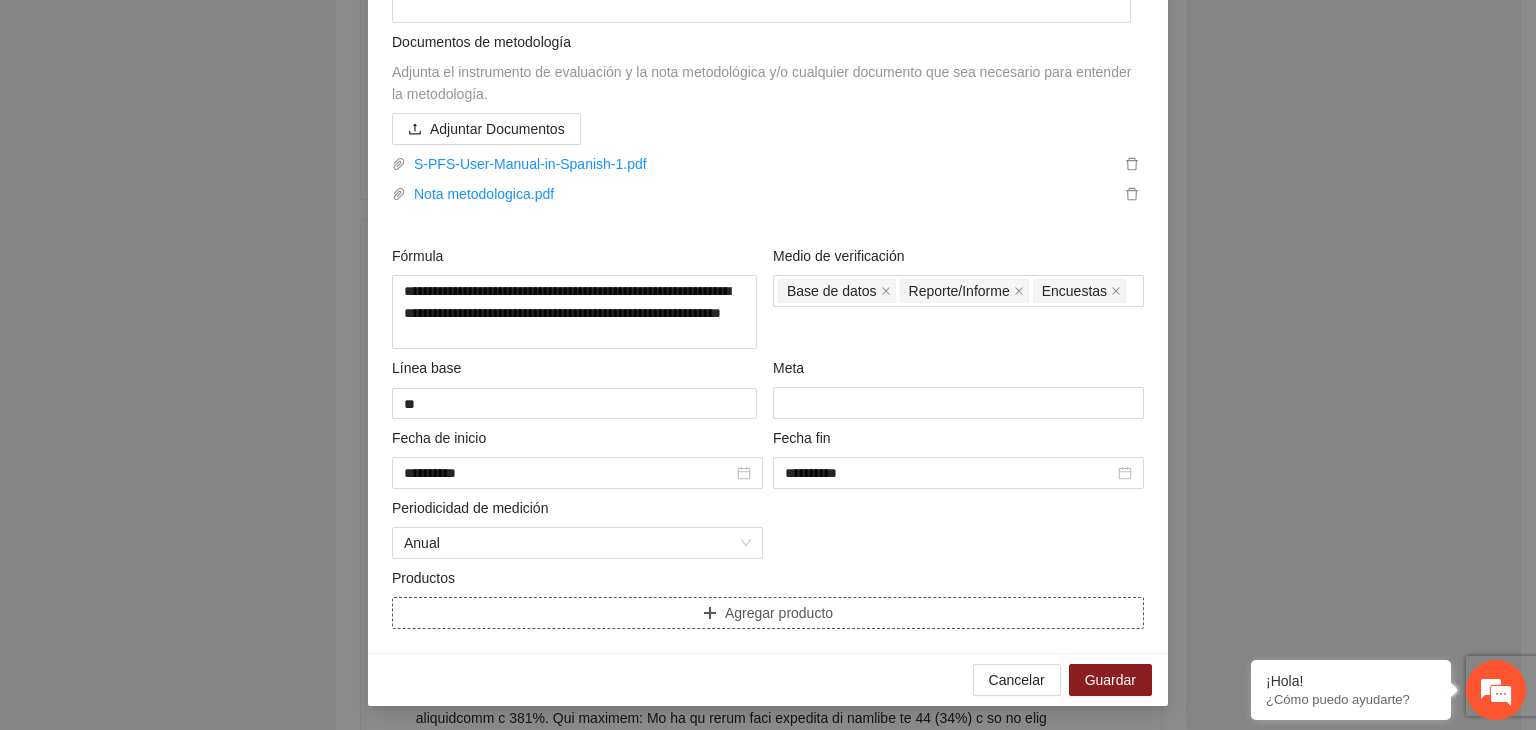 click on "Agregar producto" at bounding box center (768, 613) 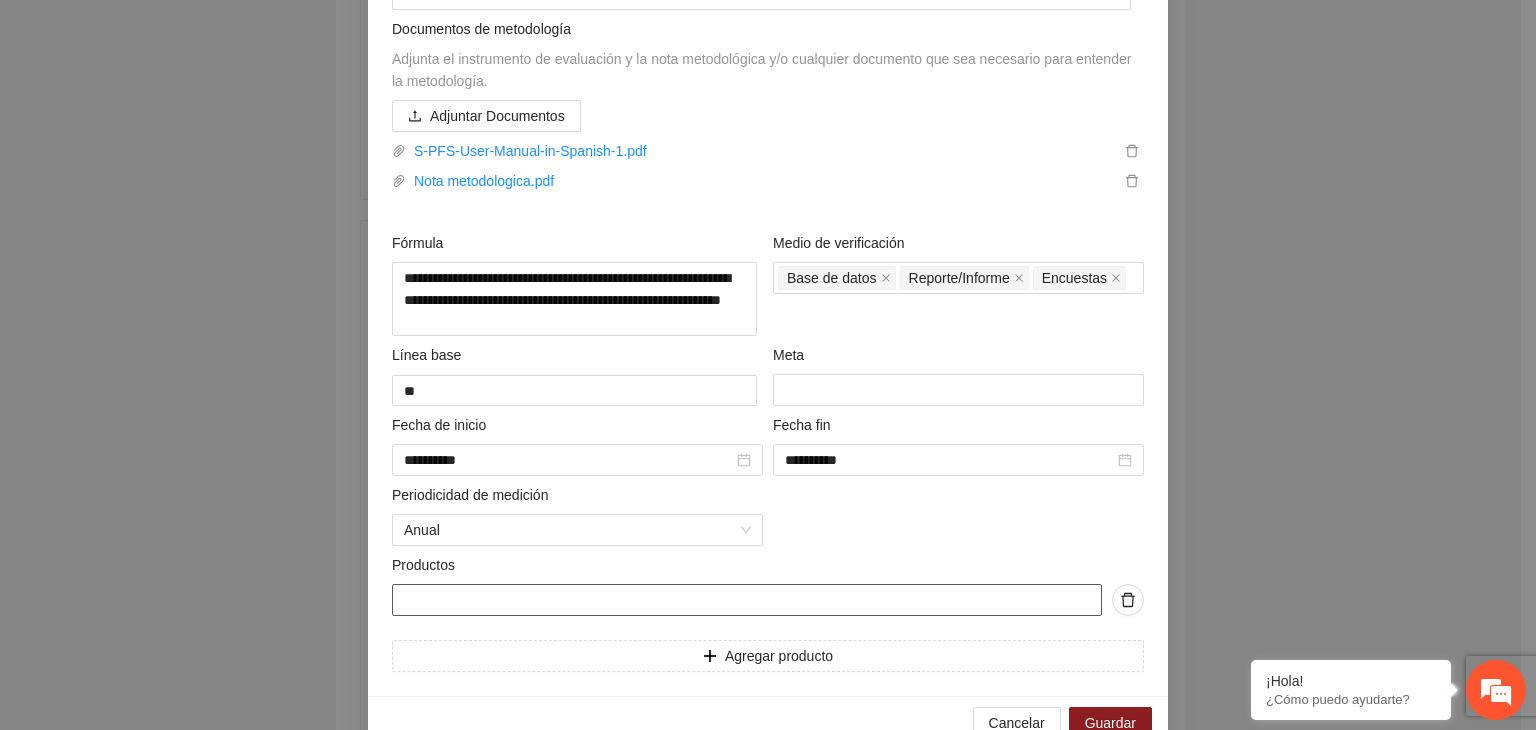 click at bounding box center (747, 600) 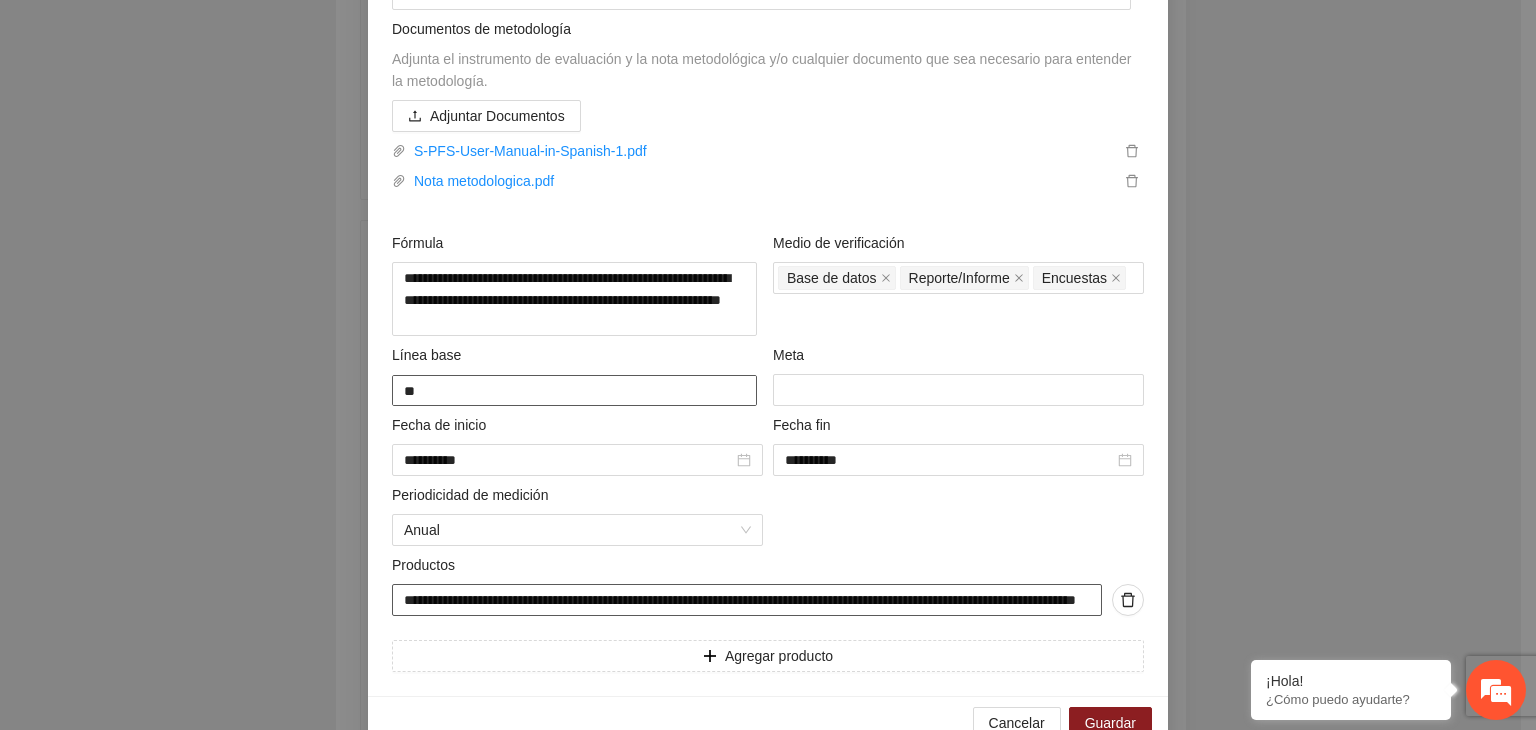scroll, scrollTop: 0, scrollLeft: 175, axis: horizontal 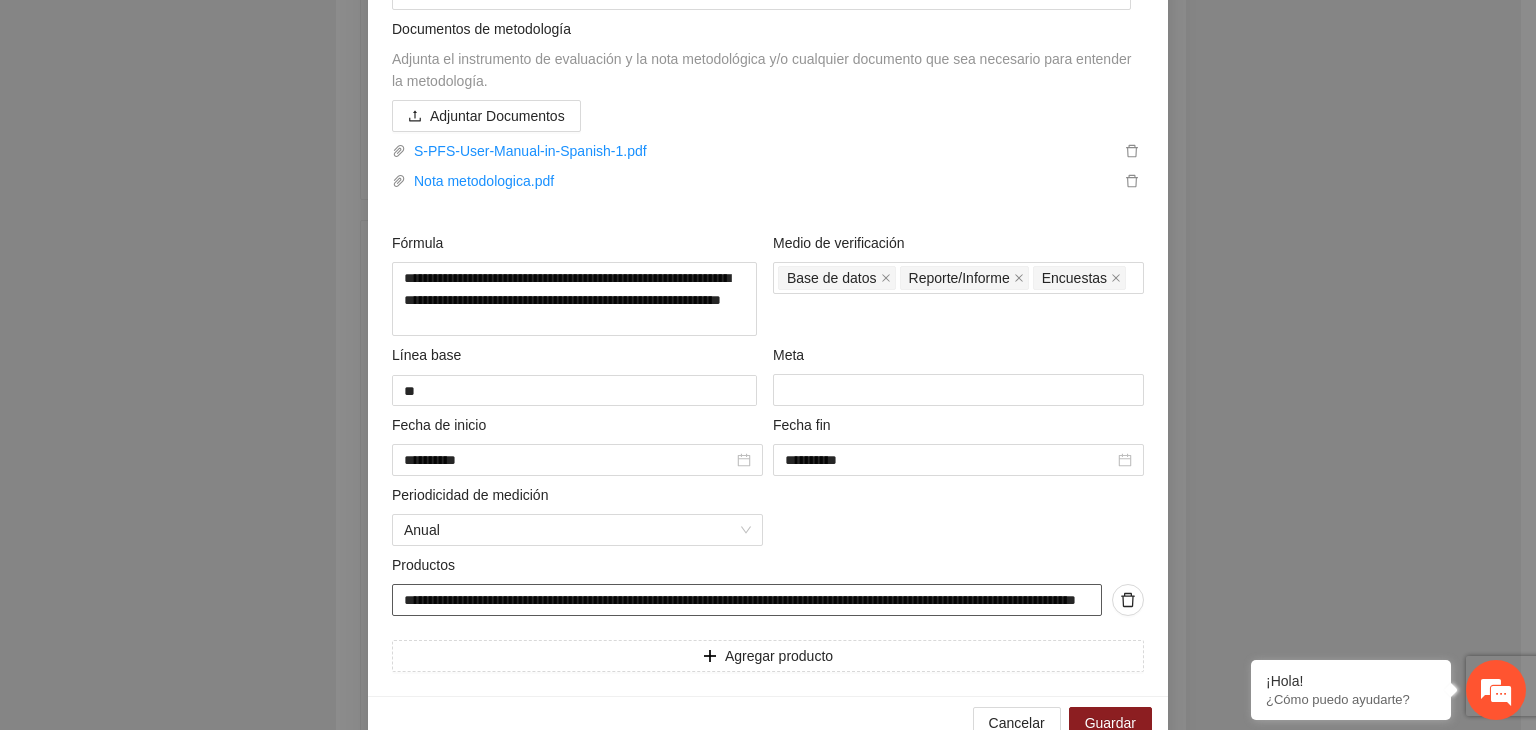 click on "**********" at bounding box center [747, 600] 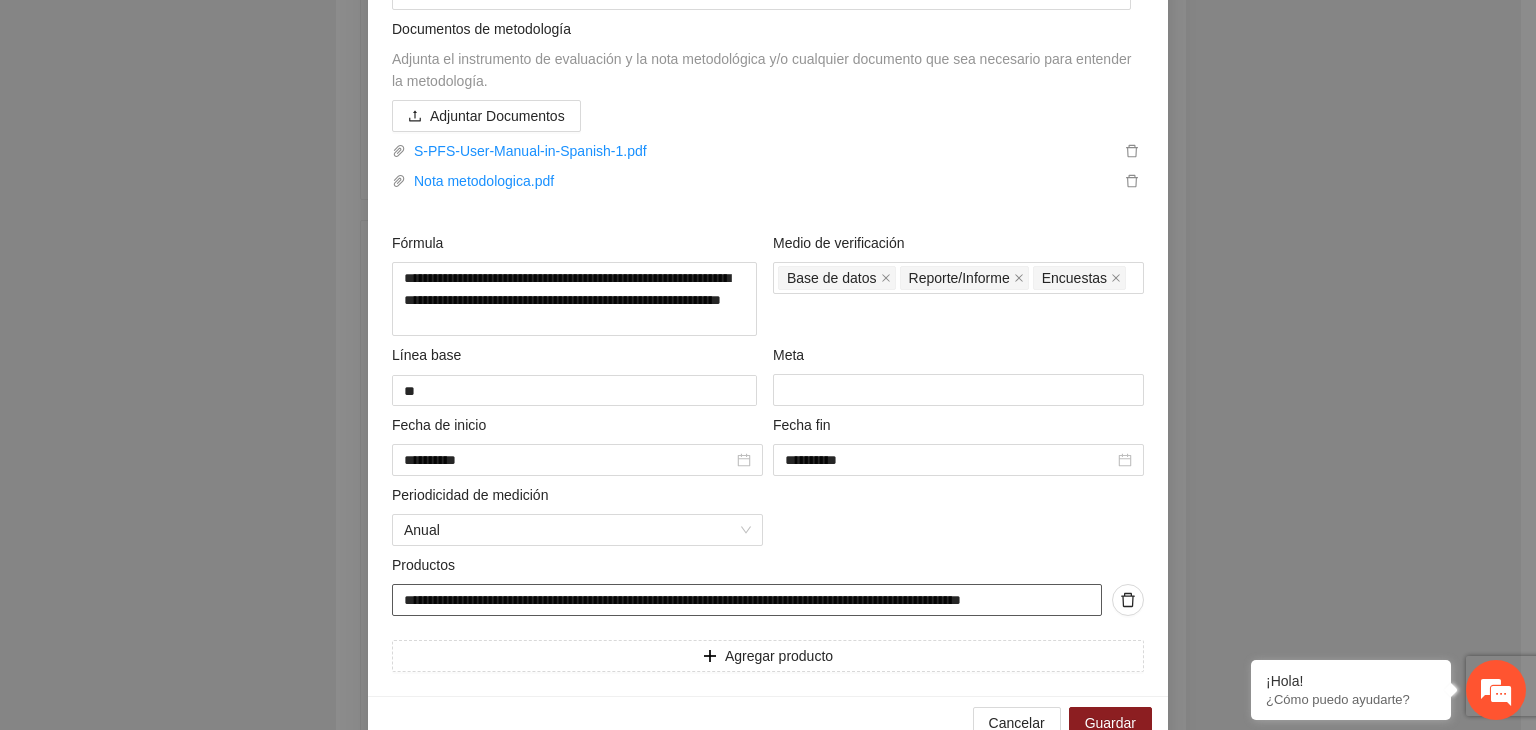 scroll, scrollTop: 0, scrollLeft: 29, axis: horizontal 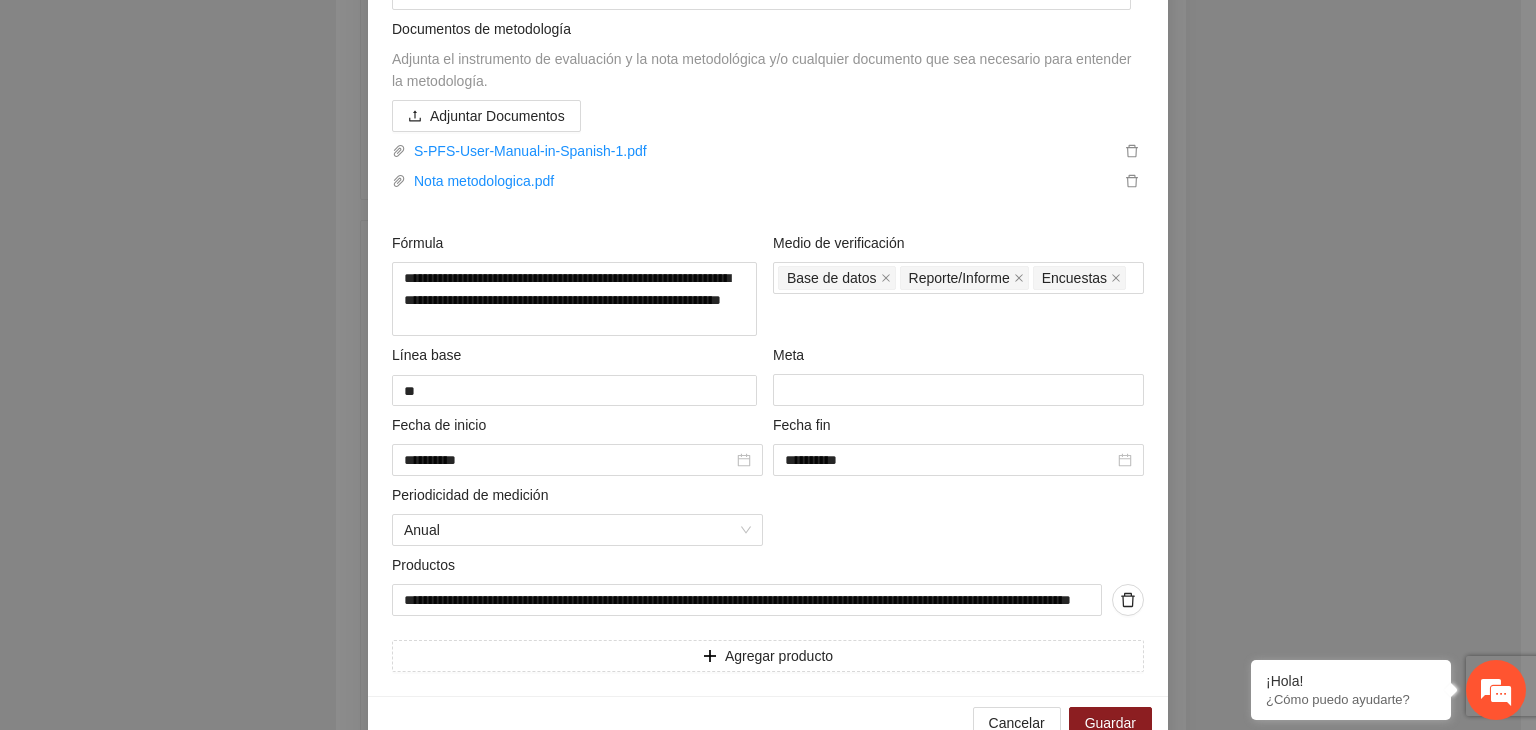 drag, startPoint x: 1321, startPoint y: 391, endPoint x: 1519, endPoint y: 433, distance: 202.40553 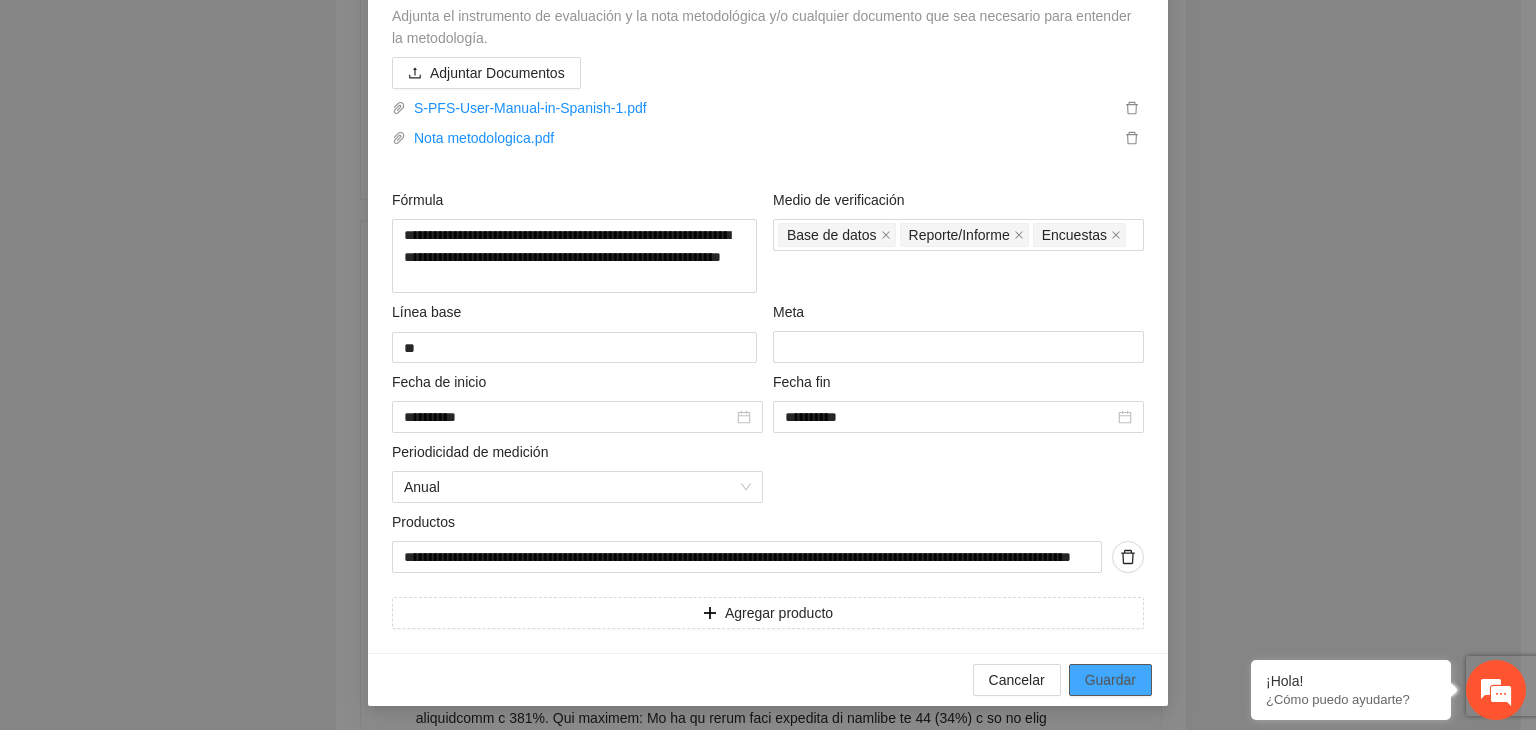 click on "Guardar" at bounding box center (1110, 680) 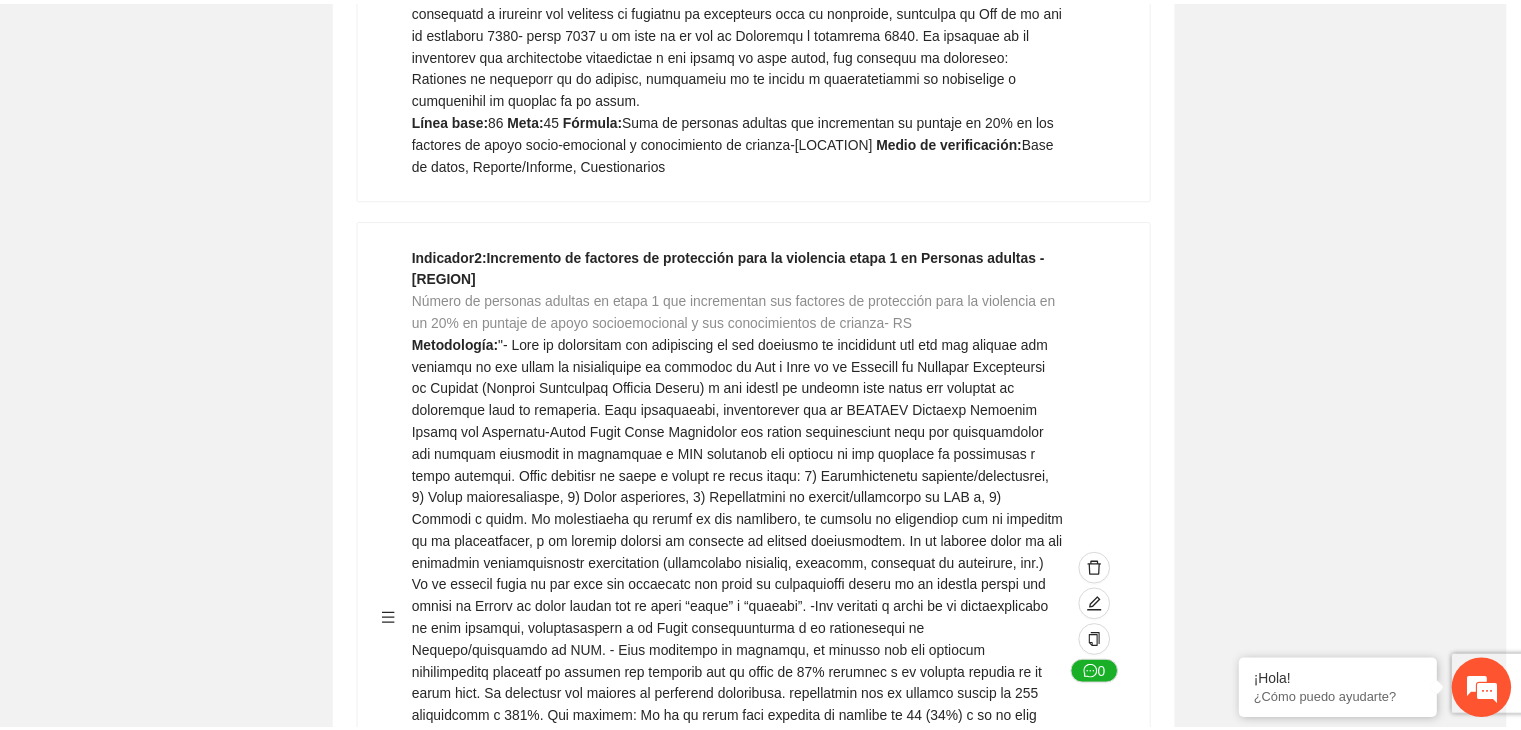 scroll, scrollTop: 216, scrollLeft: 0, axis: vertical 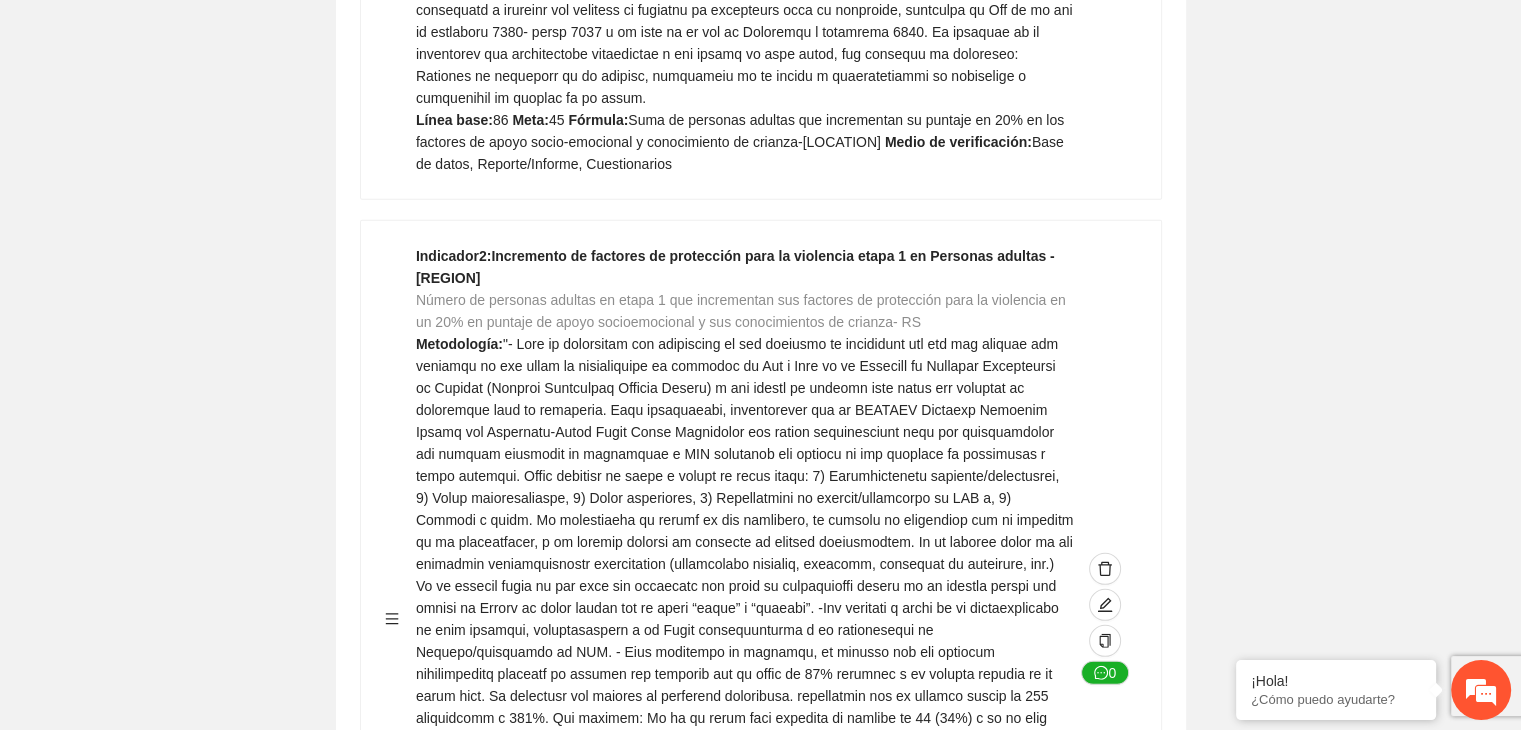 click on "Guardar Objetivo de desarrollo      Exportar Contribuir a la disminución de incidencia en violencia familiar en las zonas de [REGION], [REGION] y [REGION] del Municipio  de Chihuahua. Indicadores Indicador  1 :  Violencia familiar disminuyendo en un 5% en [REGION] Número de carpetas de investigación de Violencia familiar  disminuyendo en un 5% en [REGION] Metodología:  Se solicita información al Observatorio Ciudadano de FICOSEC sobre el número de carpetas de violencia familiar en las colonias de intervención Línea base:  29   Meta:  25   Fórmula:  Suma de carpetas de investigación de violencia familiar disminuyendo  en un 5% en [REGION]   Medio de verificación:  Reporte/Informe 0 Indicador  2 :  Violencia familiar disminuyendo en un 5% en [REGION] Número de carpetas de investigación de Violencia familiar  disminuyendo en un 5% en [REGION] Metodología:  Línea base:  63   Meta:  56   Fórmula:    Medio de verificación:  Reporte/Informe 0 3 :" at bounding box center (760, -1434) 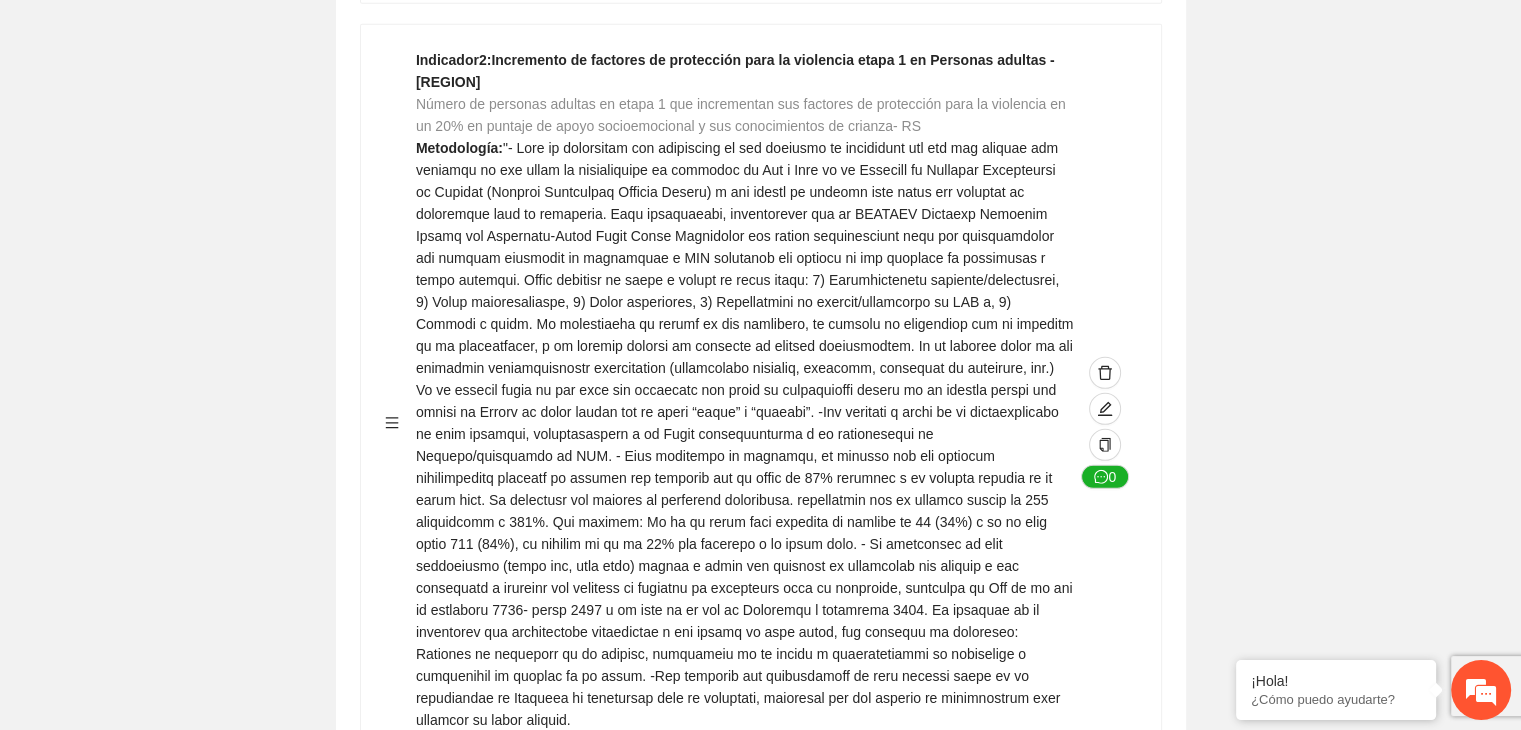 scroll, scrollTop: 5568, scrollLeft: 0, axis: vertical 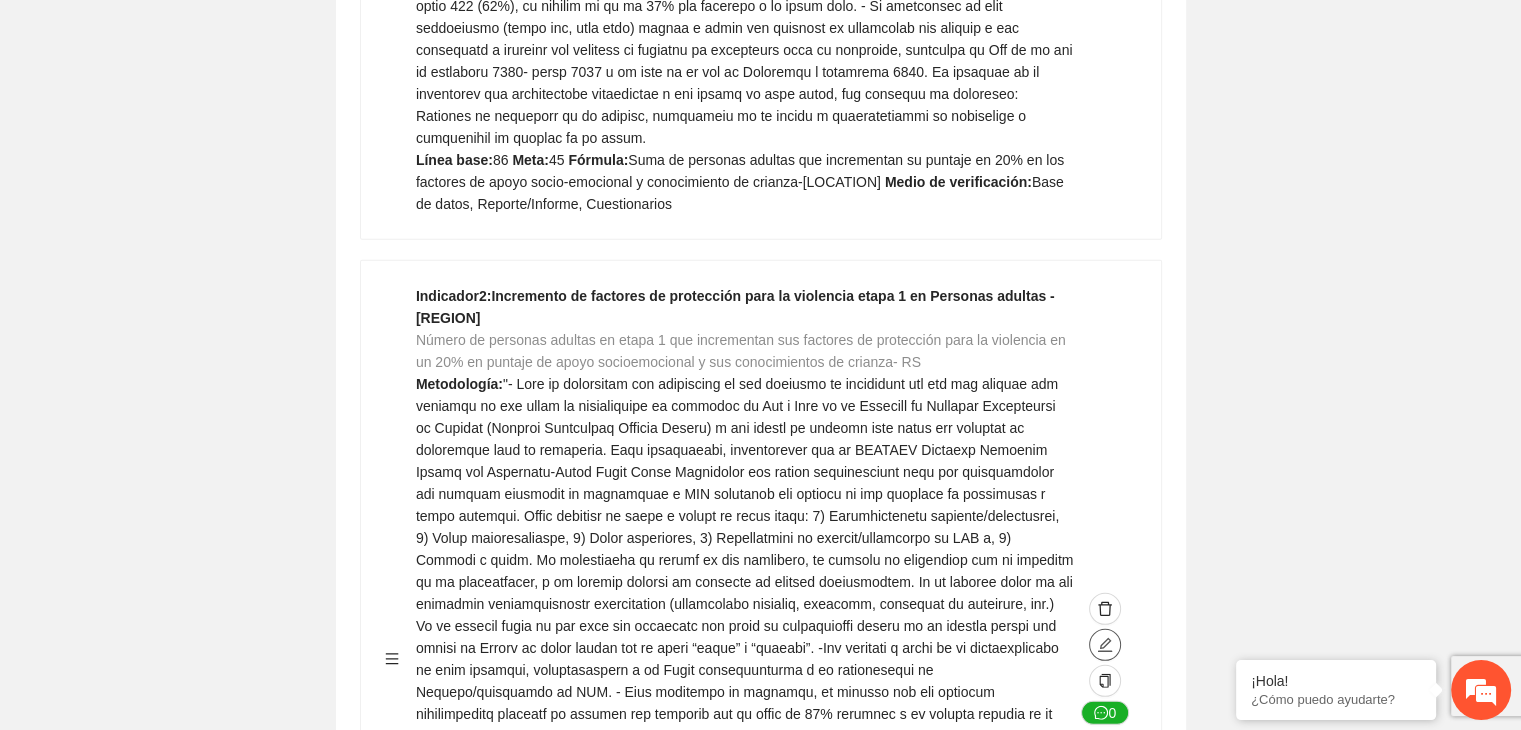 click at bounding box center [1105, 645] 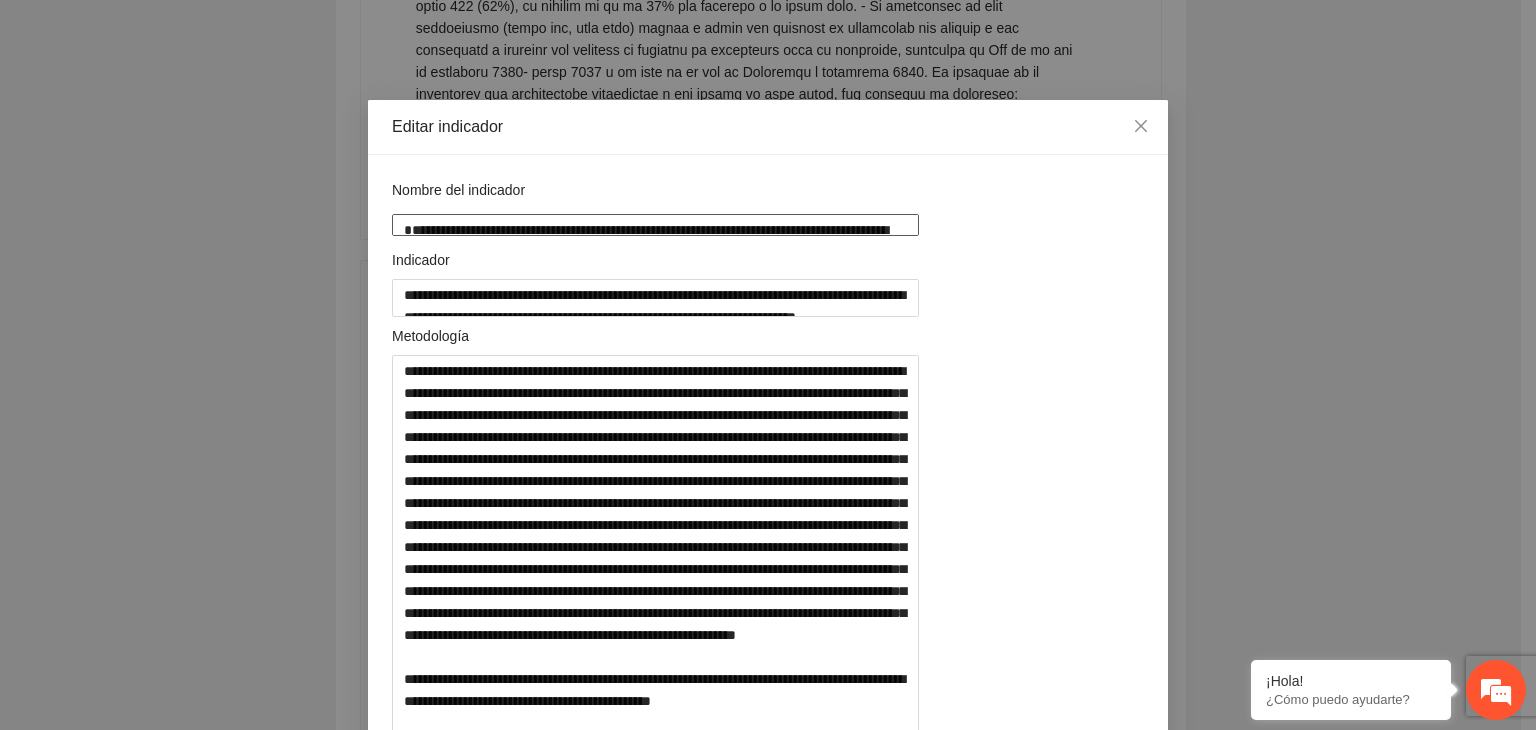 drag, startPoint x: 398, startPoint y: 224, endPoint x: 912, endPoint y: 224, distance: 514 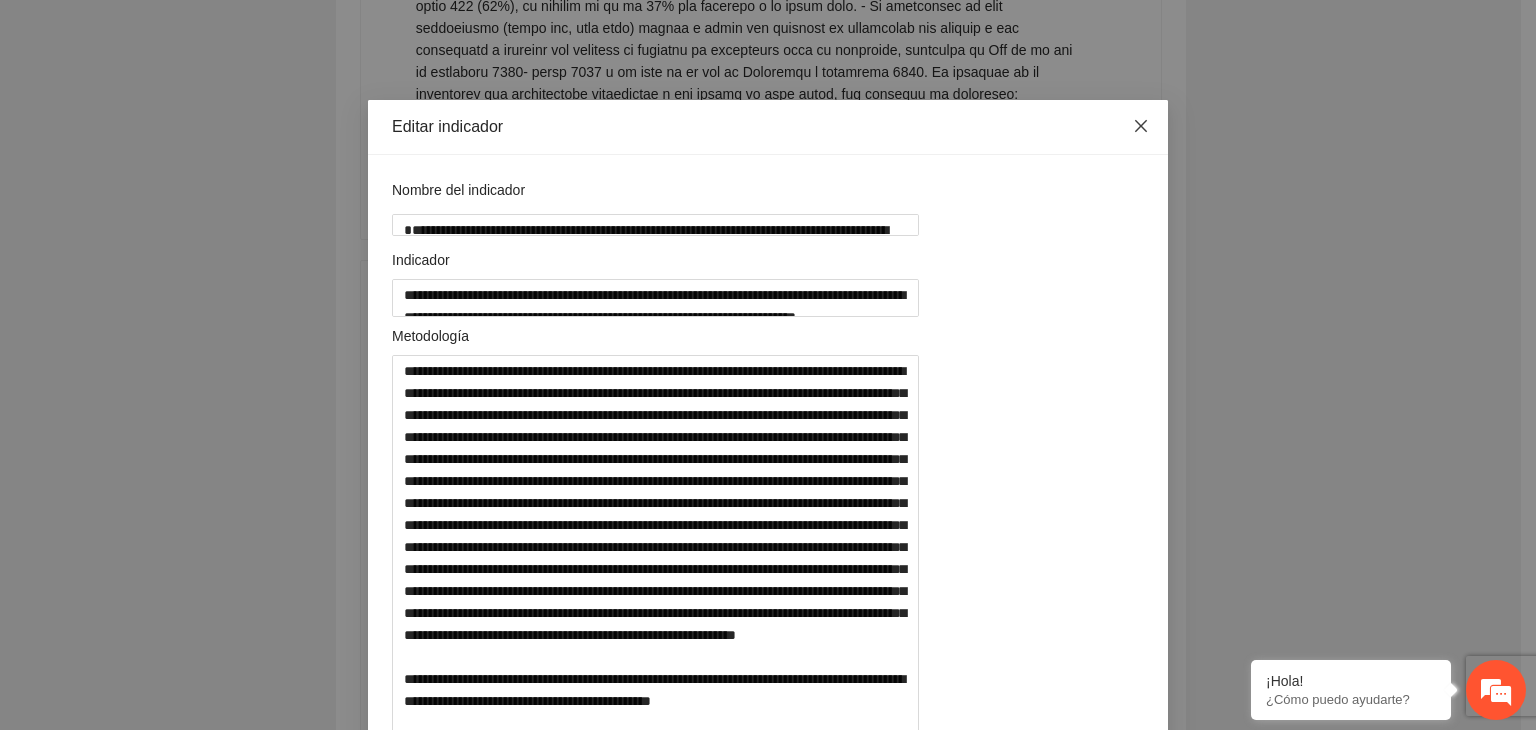 click at bounding box center (1141, 127) 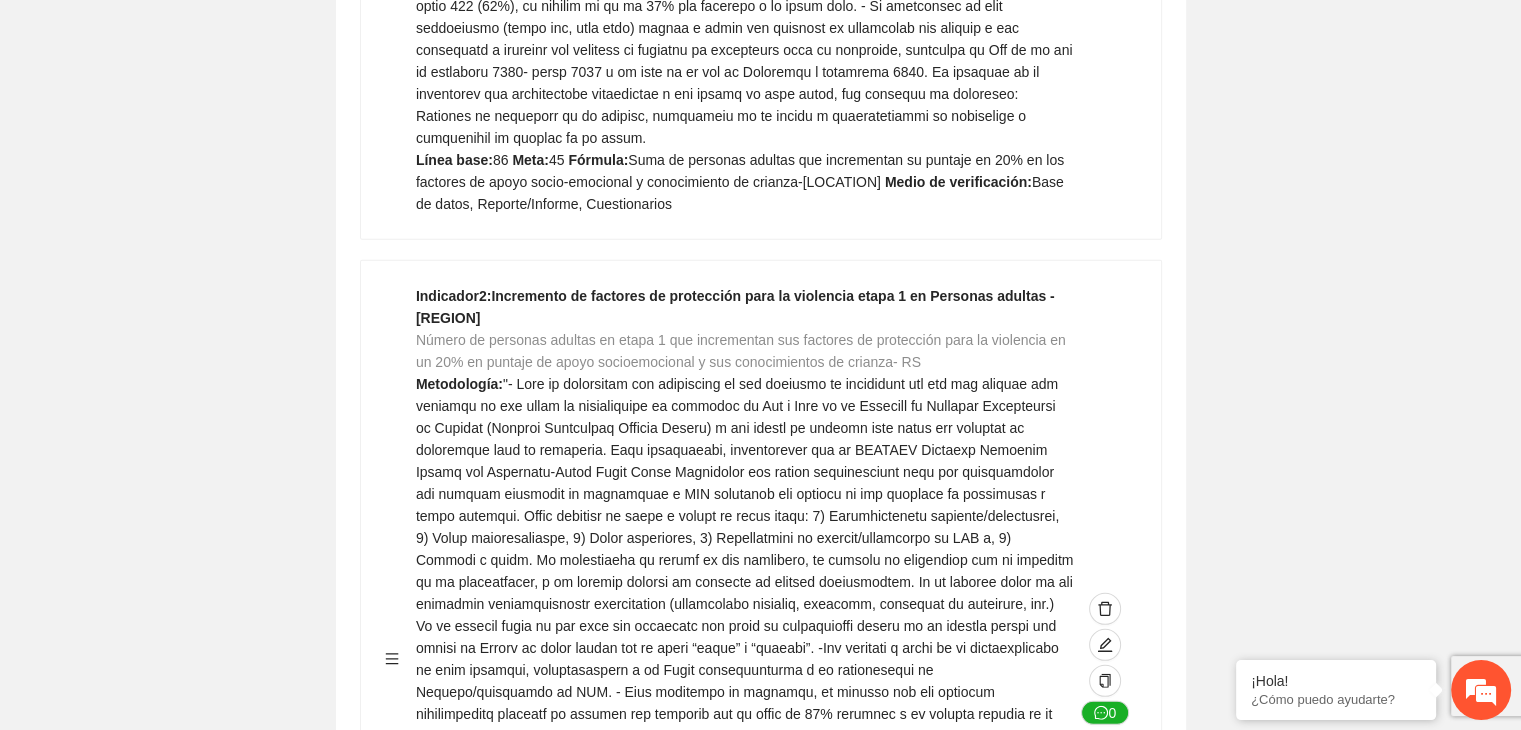 click on "Guardar Objetivo de desarrollo      Exportar Contribuir a la disminución de incidencia en violencia familiar en las zonas de [REGION], [REGION] y [REGION] del Municipio  de Chihuahua. Indicadores Indicador  1 :  Violencia familiar disminuyendo en un 5% en [REGION] Número de carpetas de investigación de Violencia familiar  disminuyendo en un 5% en [REGION] Metodología:  Se solicita información al Observatorio Ciudadano de FICOSEC sobre el número de carpetas de violencia familiar en las colonias de intervención Línea base:  29   Meta:  25   Fórmula:  Suma de carpetas de investigación de violencia familiar disminuyendo  en un 5% en [REGION]   Medio de verificación:  Reporte/Informe 0 Indicador  2 :  Violencia familiar disminuyendo en un 5% en [REGION] Número de carpetas de investigación de Violencia familiar  disminuyendo en un 5% en [REGION] Metodología:  Línea base:  63   Meta:  56   Fórmula:    Medio de verificación:  Reporte/Informe 0 3 :" at bounding box center [760, -1394] 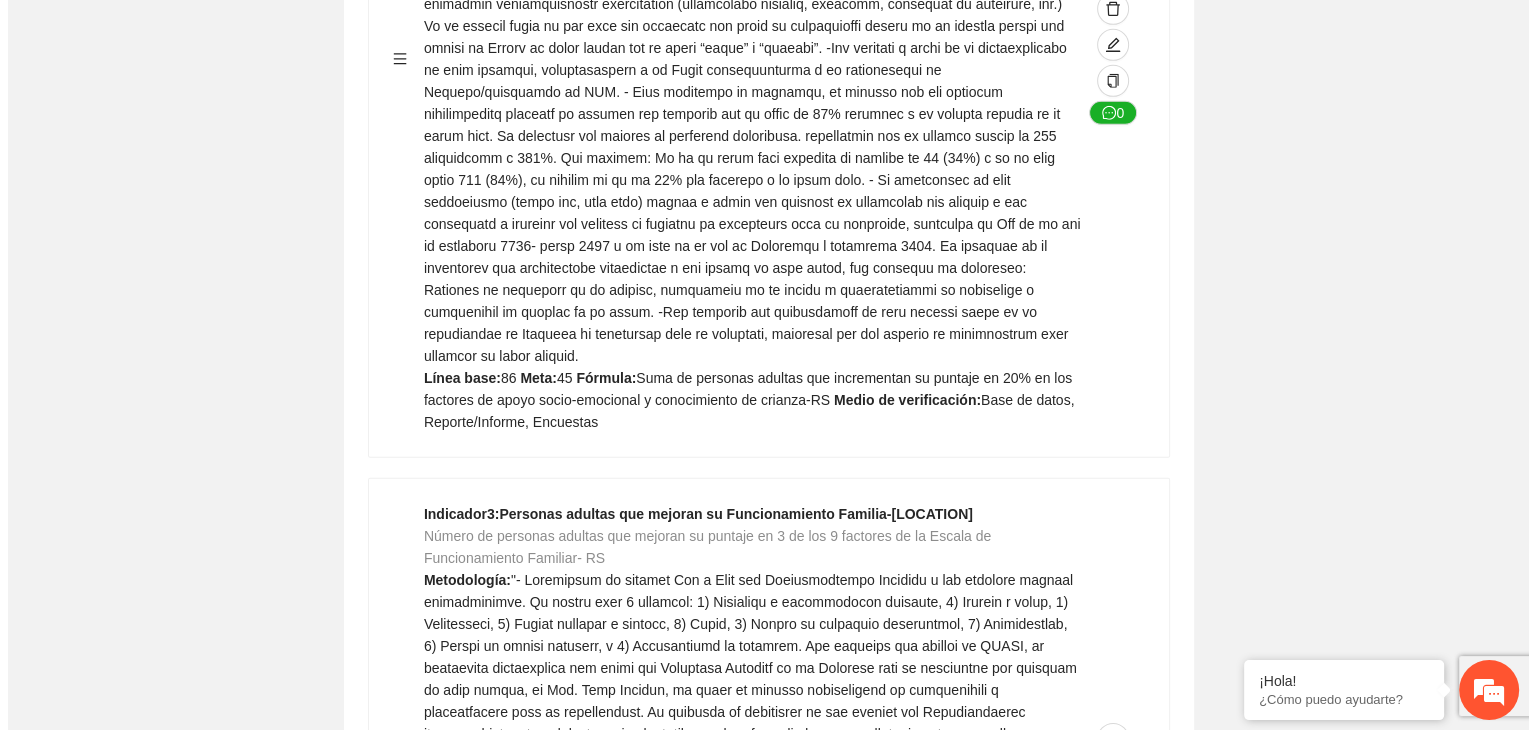 scroll, scrollTop: 6208, scrollLeft: 0, axis: vertical 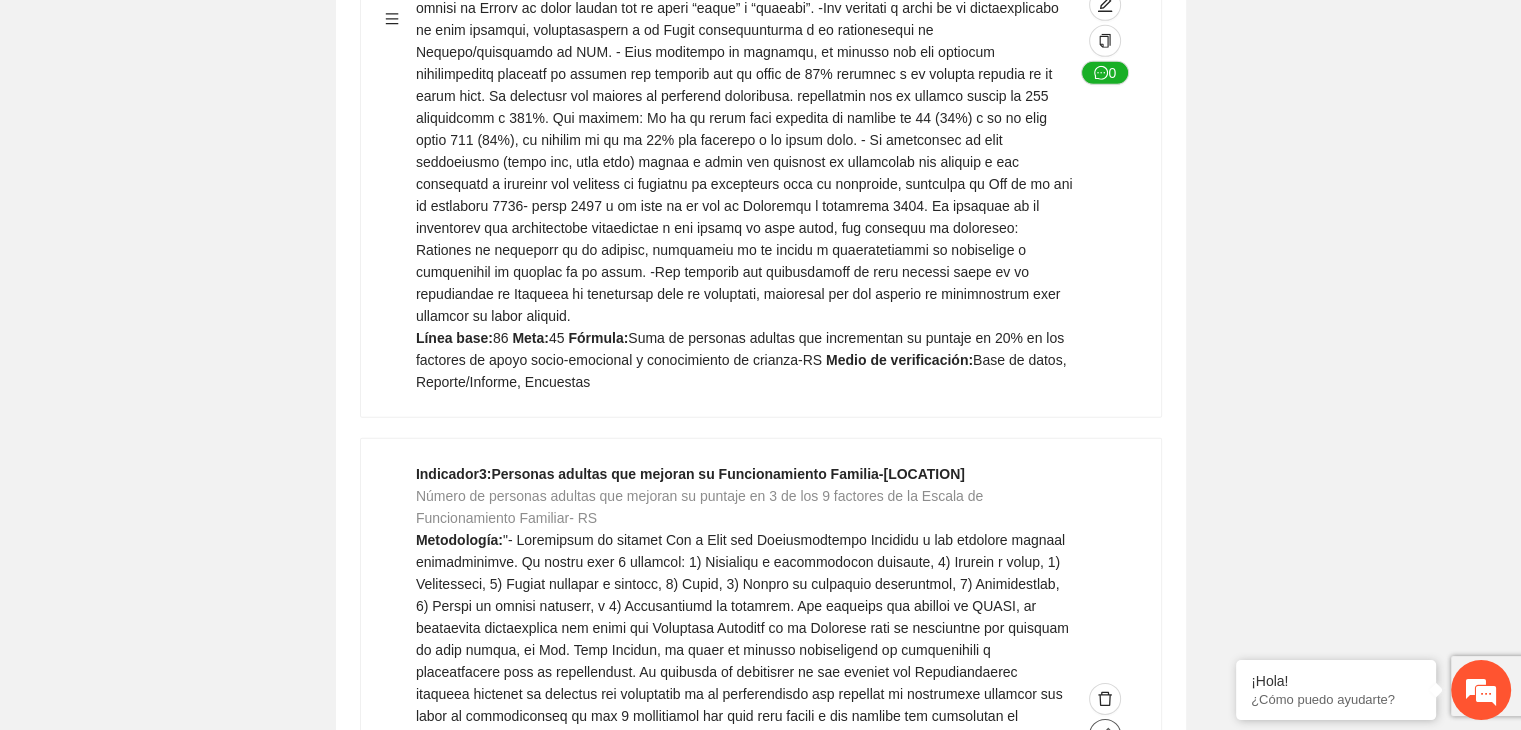 click 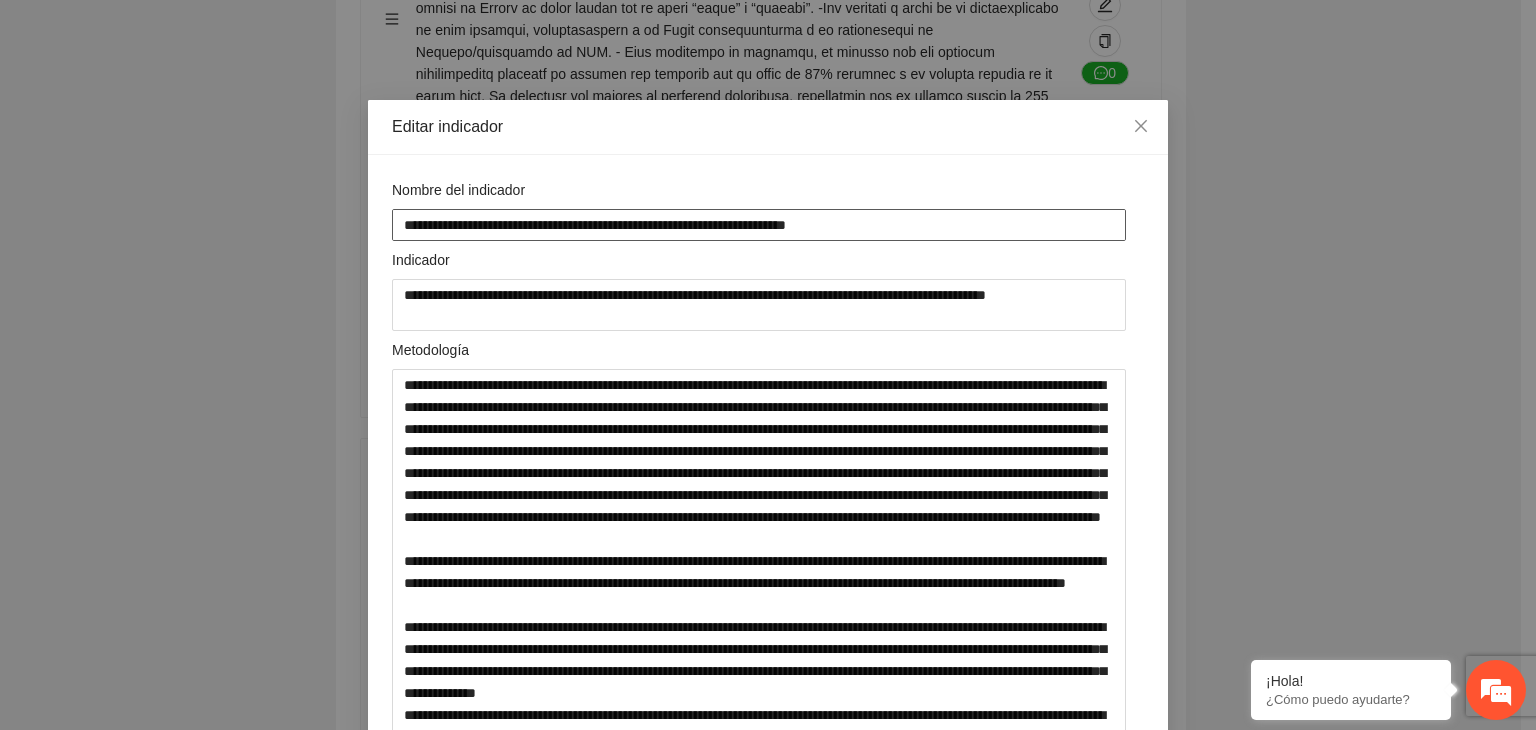 drag, startPoint x: 746, startPoint y: 225, endPoint x: 247, endPoint y: 229, distance: 499.01602 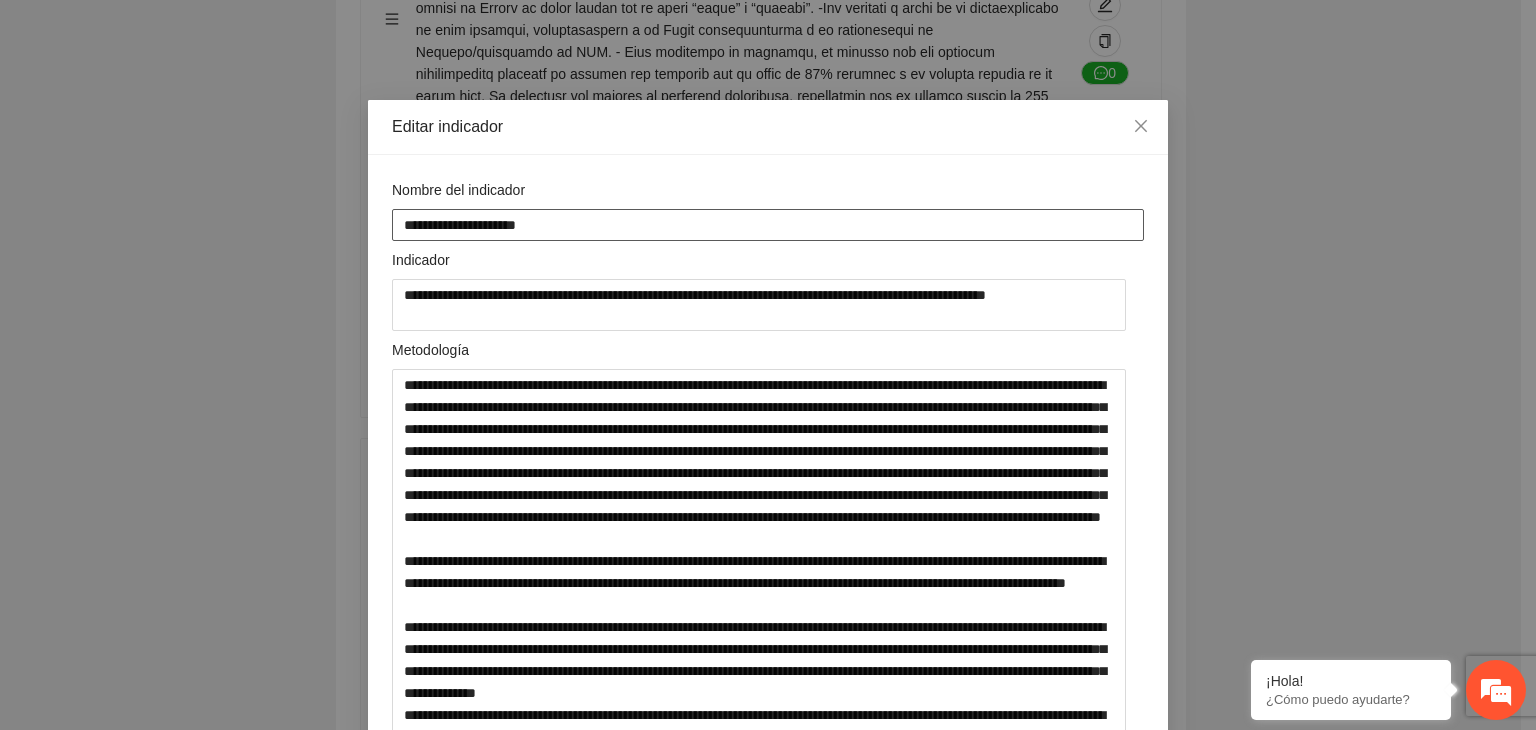 paste on "**********" 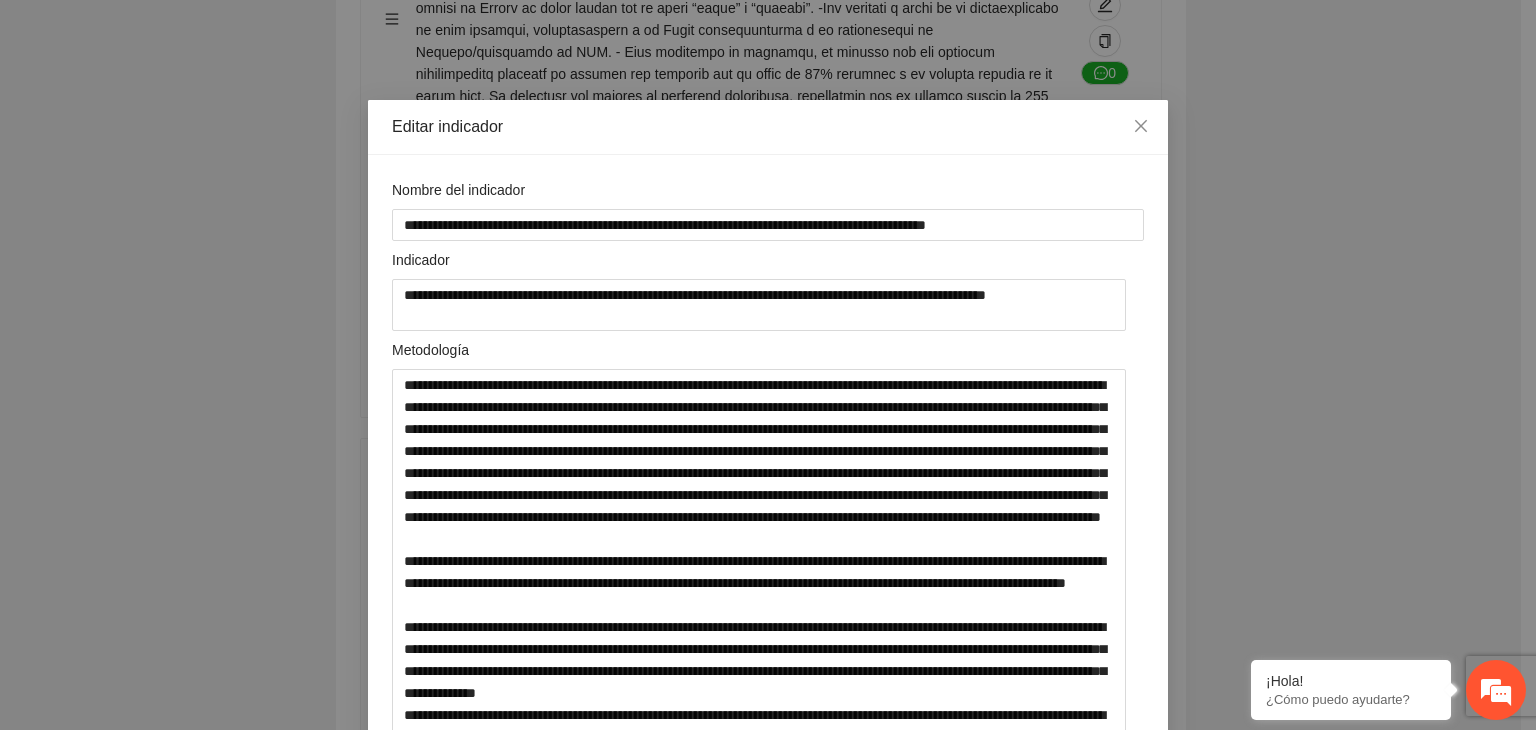 click on "**********" at bounding box center (768, 365) 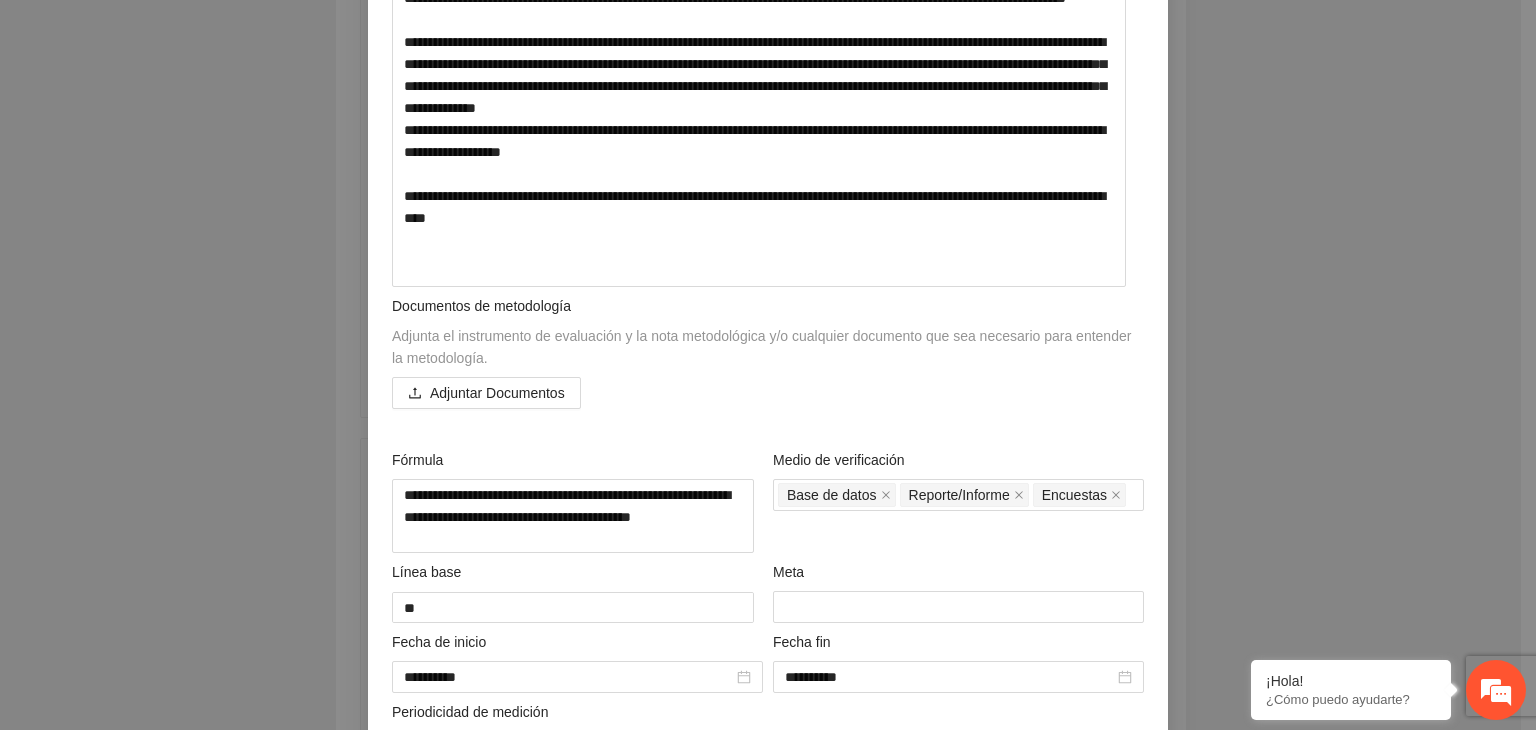 scroll, scrollTop: 916, scrollLeft: 0, axis: vertical 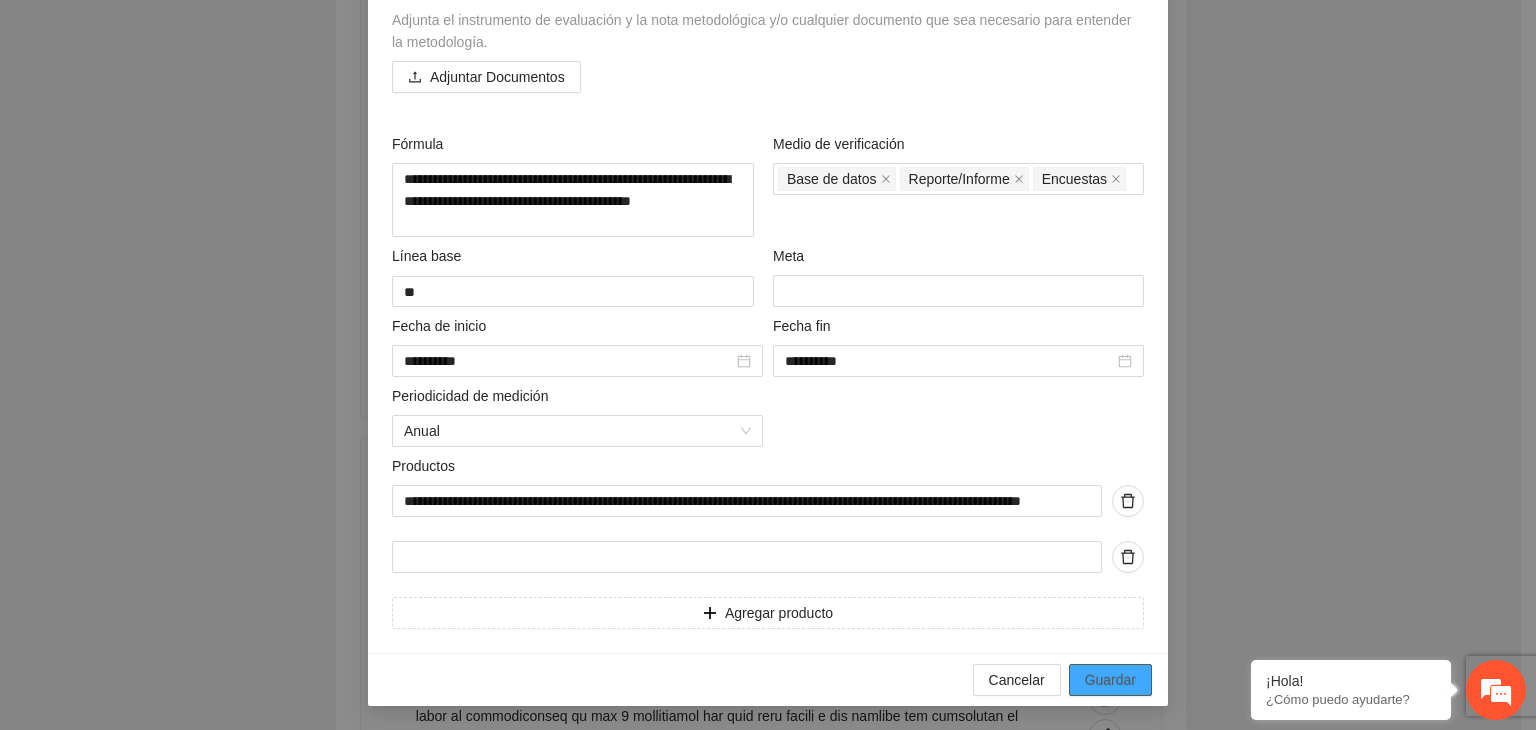 click on "Guardar" at bounding box center (1110, 680) 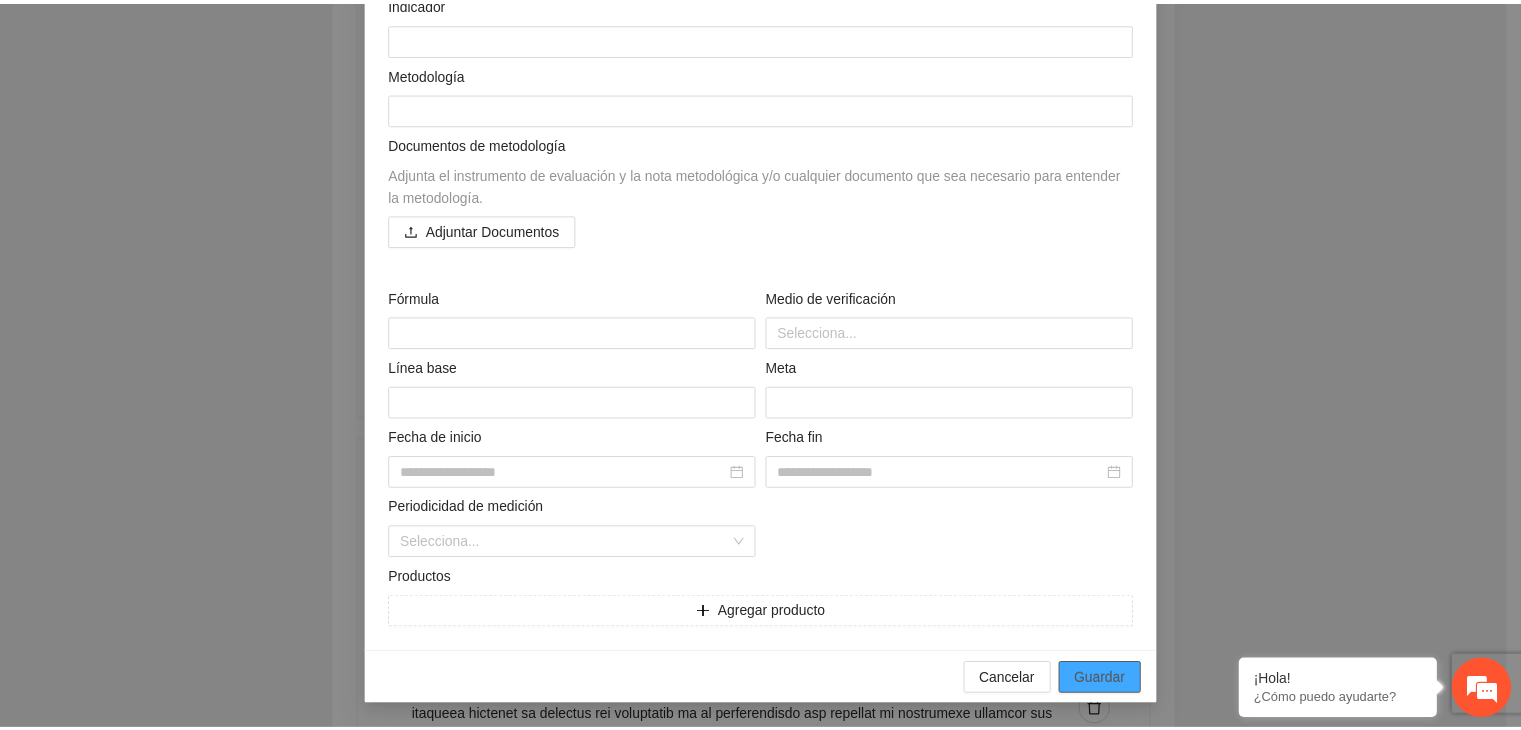 scroll, scrollTop: 156, scrollLeft: 0, axis: vertical 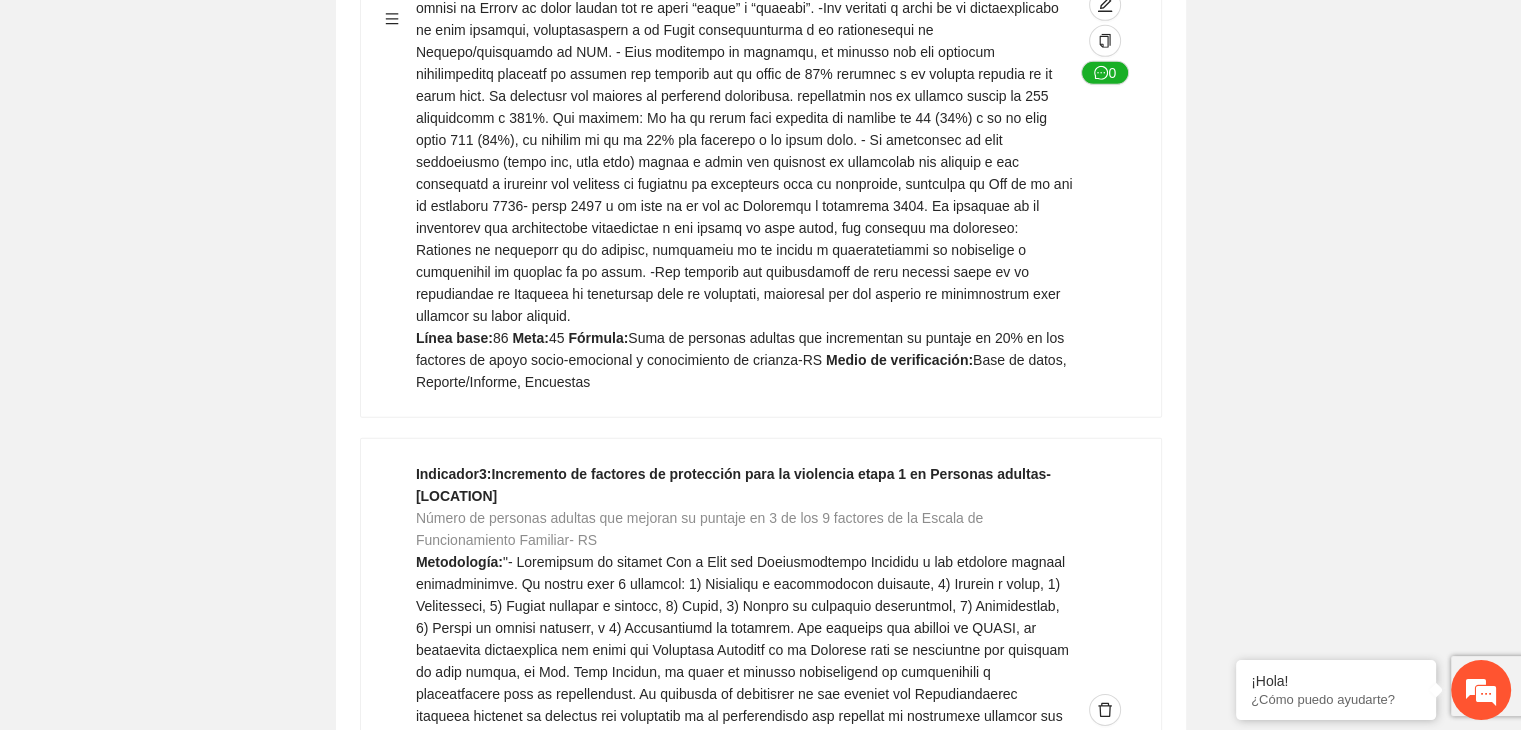 click on "Guardar Objetivo de desarrollo      Exportar Contribuir a la disminución de incidencia en violencia familiar en las zonas de [REGION], [REGION] y [REGION] del Municipio  de Chihuahua. Indicadores Indicador  1 :  Violencia familiar disminuyendo en un 5% en [REGION] Número de carpetas de investigación de Violencia familiar  disminuyendo en un 5% en [REGION] Metodología:  Se solicita información al Observatorio Ciudadano de FICOSEC sobre el número de carpetas de violencia familiar en las colonias de intervención Línea base:  29   Meta:  25   Fórmula:  Suma de carpetas de investigación de violencia familiar disminuyendo  en un 5% en [REGION]   Medio de verificación:  Reporte/Informe 0 Indicador  2 :  Violencia familiar disminuyendo en un 5% en [REGION] Número de carpetas de investigación de Violencia familiar  disminuyendo en un 5% en [REGION] Metodología:  Línea base:  63   Meta:  56   Fórmula:    Medio de verificación:  Reporte/Informe 0 3 :" at bounding box center [760, -2023] 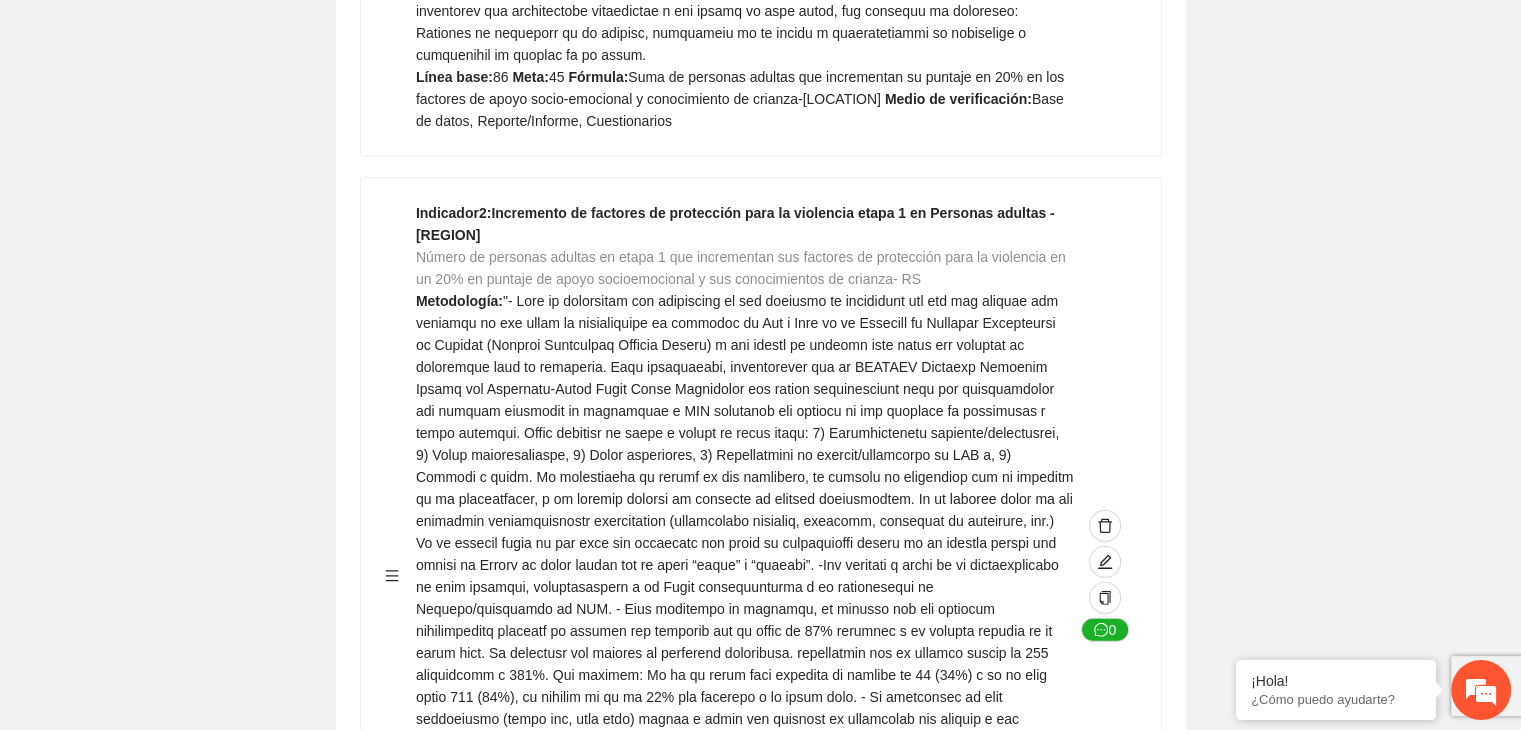 scroll, scrollTop: 5688, scrollLeft: 0, axis: vertical 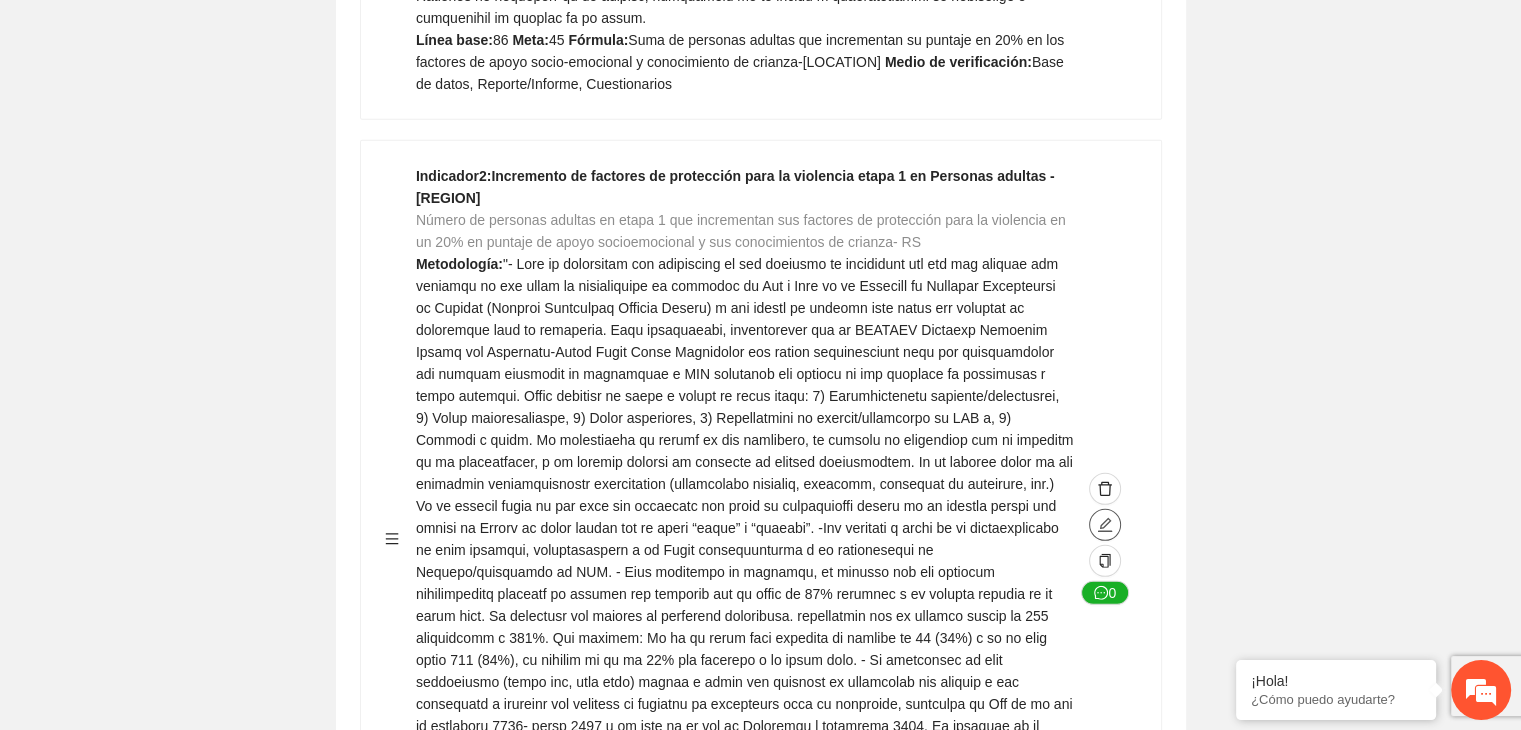 click at bounding box center [1105, 525] 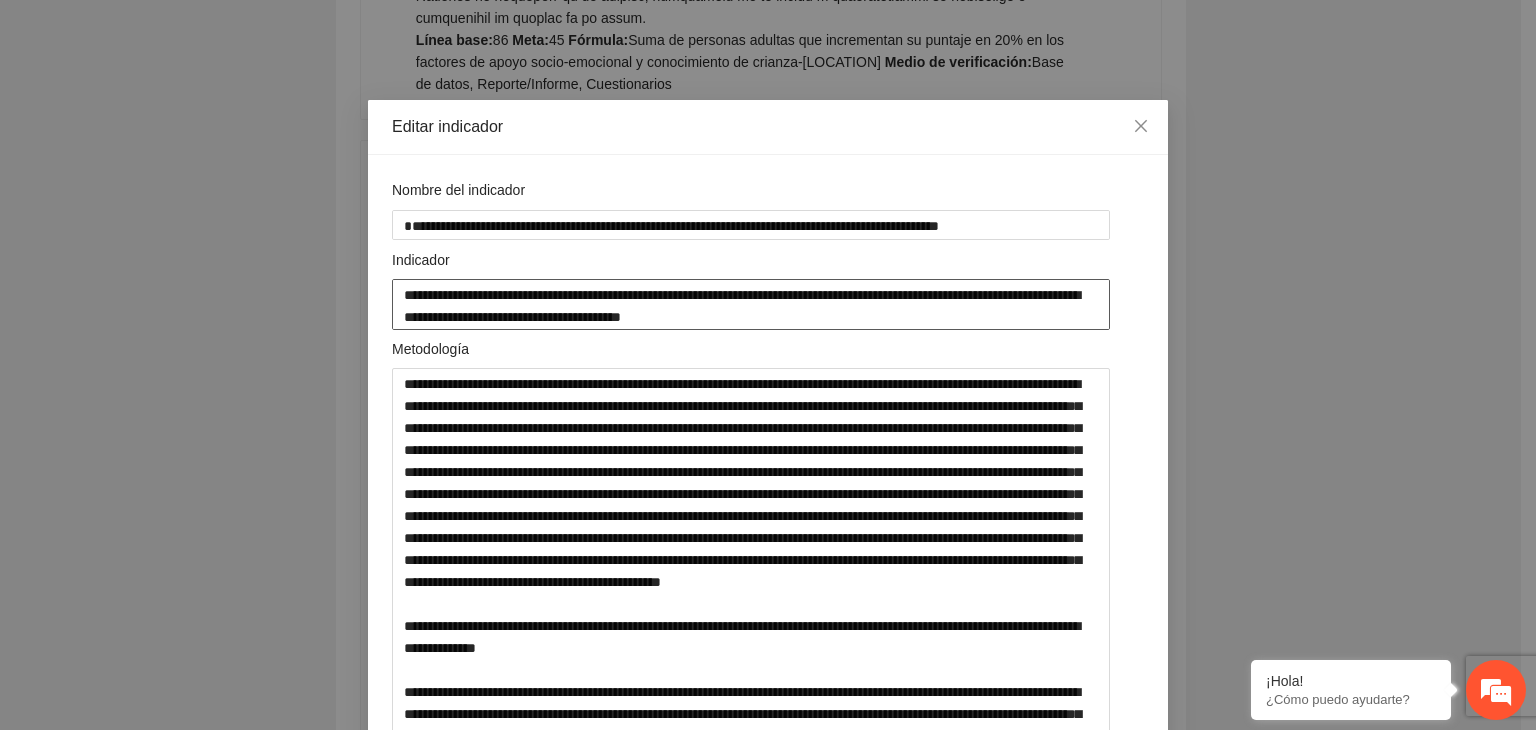 drag, startPoint x: 401, startPoint y: 295, endPoint x: 796, endPoint y: 309, distance: 395.24802 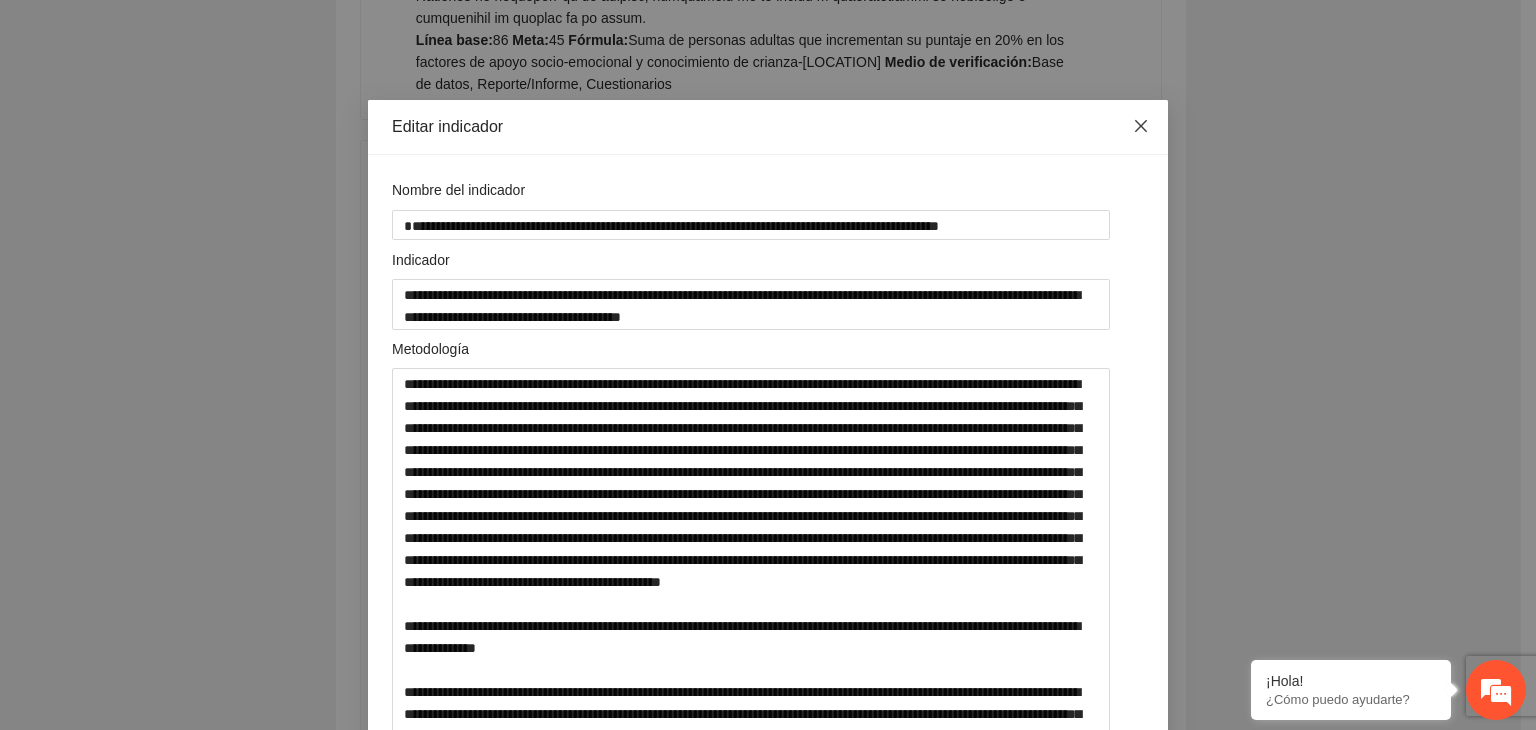 click 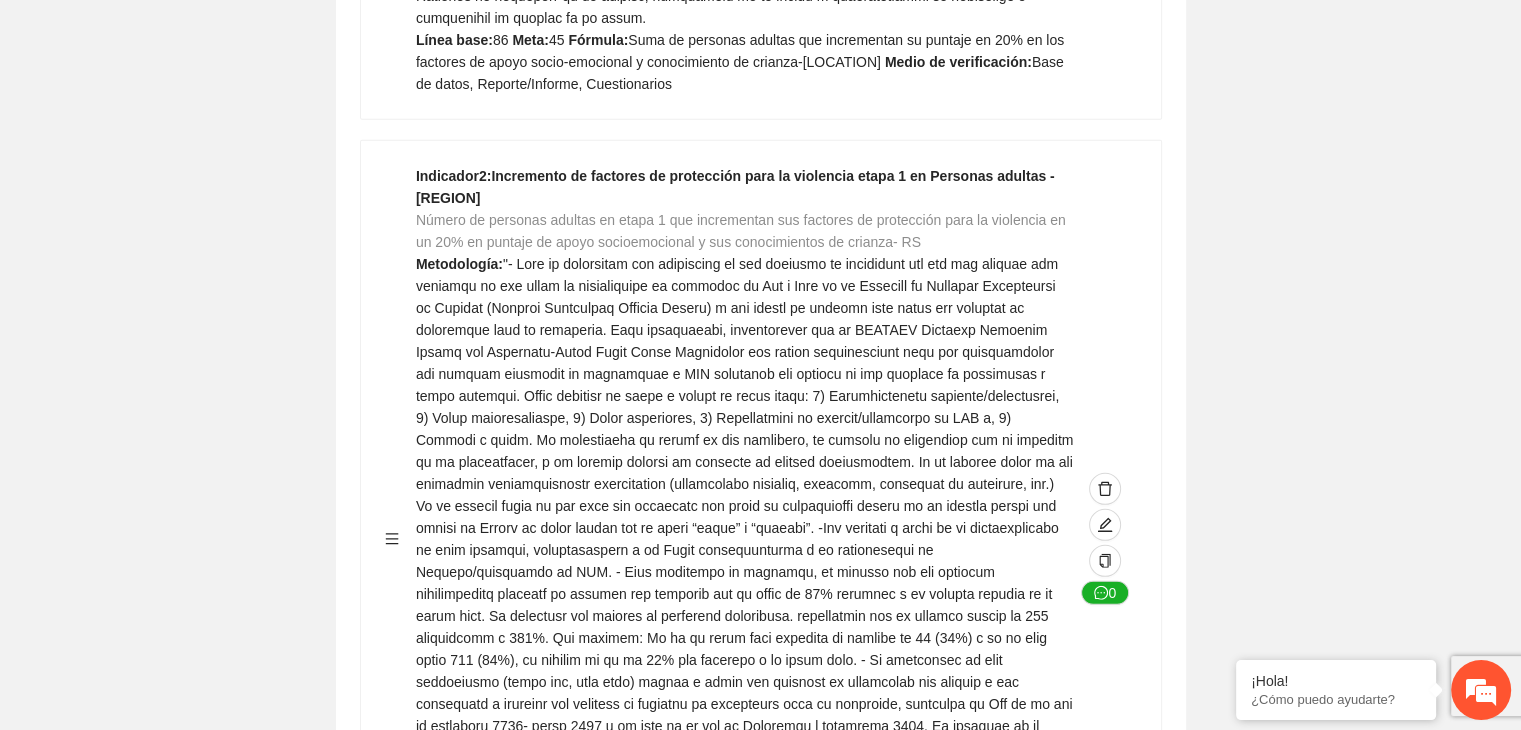 click on "Guardar Objetivo de desarrollo      Exportar Contribuir a la disminución de incidencia en violencia familiar en las zonas de [REGION], [REGION] y [REGION] del Municipio  de Chihuahua. Indicadores Indicador  1 :  Violencia familiar disminuyendo en un 5% en [REGION] Número de carpetas de investigación de Violencia familiar  disminuyendo en un 5% en [REGION] Metodología:  Se solicita información al Observatorio Ciudadano de FICOSEC sobre el número de carpetas de violencia familiar en las colonias de intervención Línea base:  29   Meta:  25   Fórmula:  Suma de carpetas de investigación de violencia familiar disminuyendo  en un 5% en [REGION]   Medio de verificación:  Reporte/Informe 0 Indicador  2 :  Violencia familiar disminuyendo en un 5% en [REGION] Número de carpetas de investigación de Violencia familiar  disminuyendo en un 5% en [REGION] Metodología:  Línea base:  63   Meta:  56   Fórmula:    Medio de verificación:  Reporte/Informe 0 3 :" at bounding box center (760, -1503) 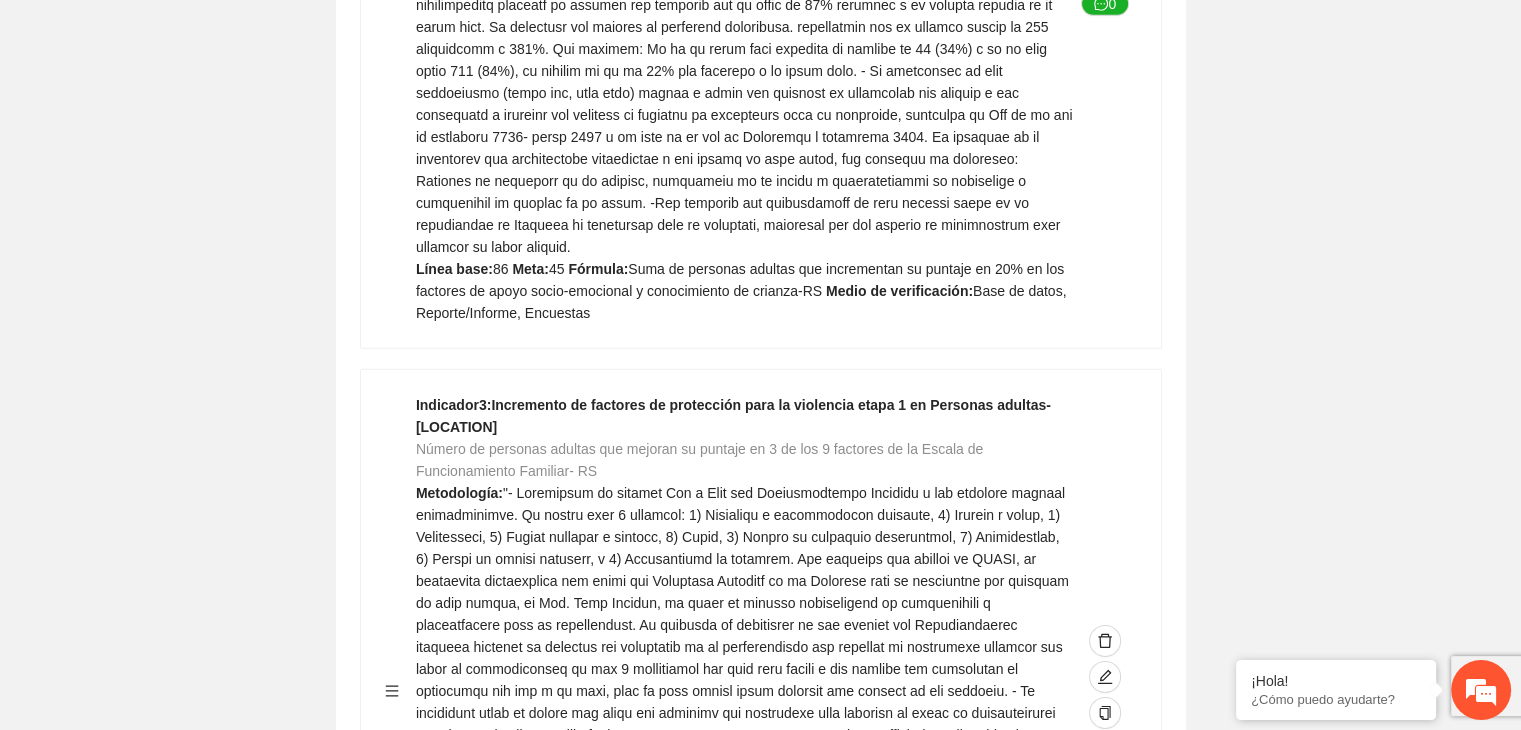 scroll, scrollTop: 6368, scrollLeft: 0, axis: vertical 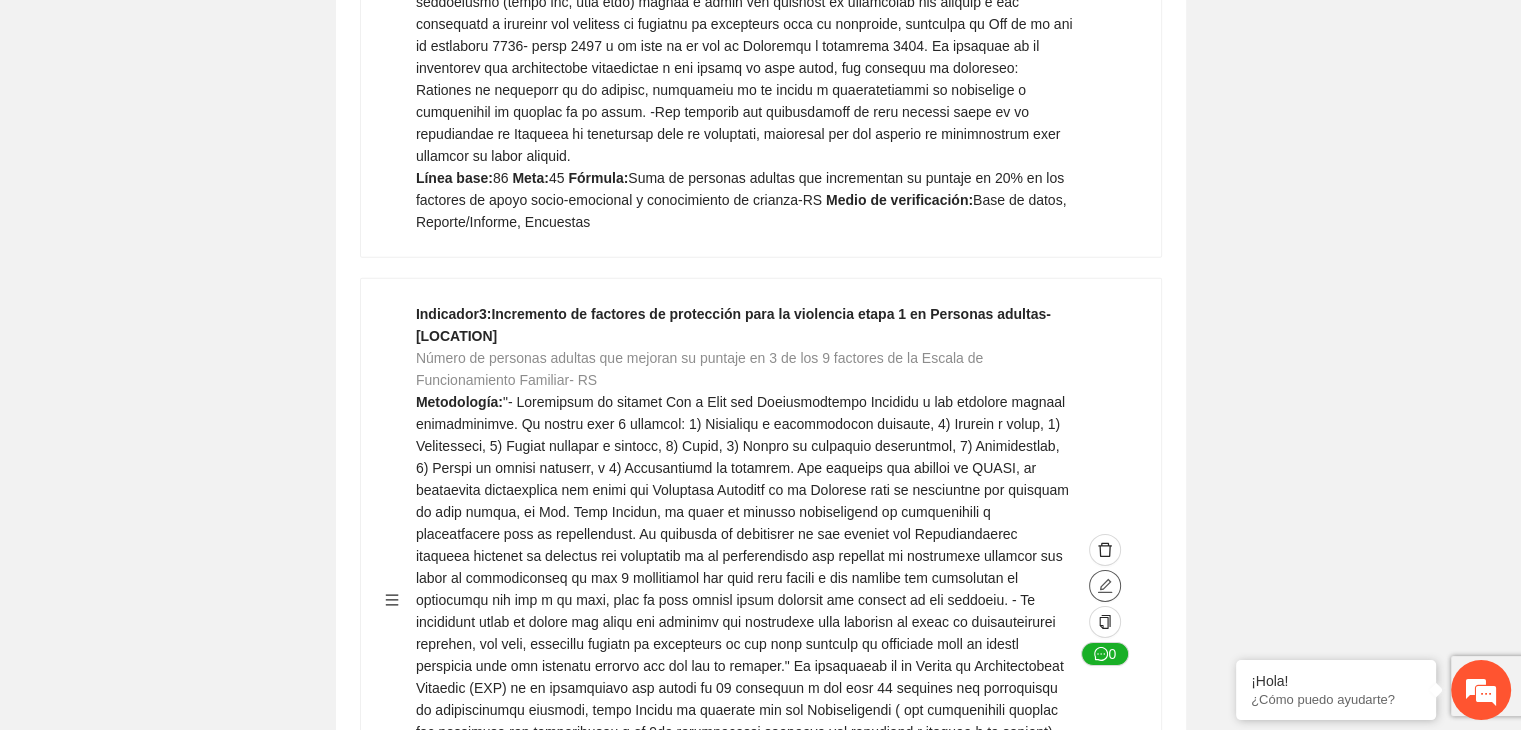click 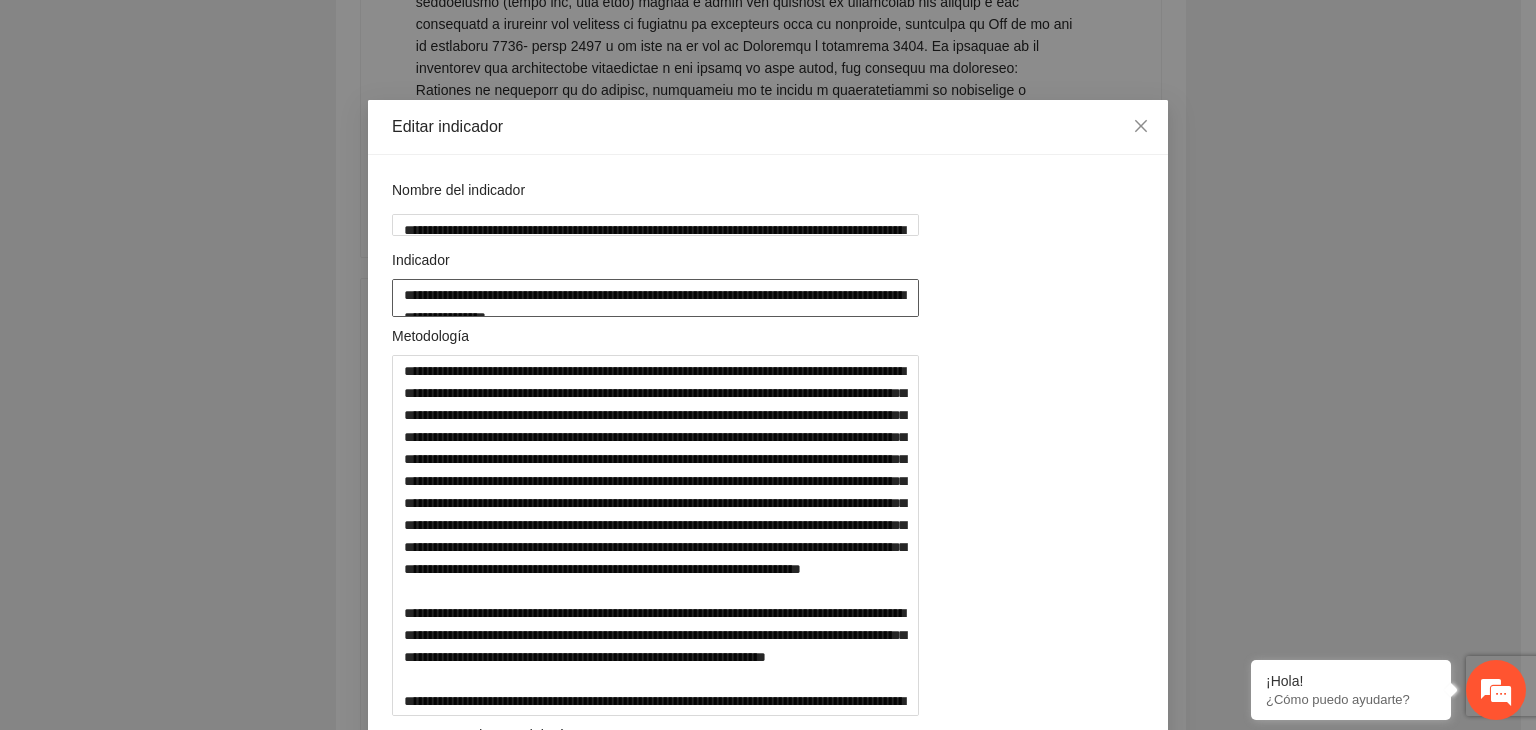drag, startPoint x: 393, startPoint y: 293, endPoint x: 1139, endPoint y: 281, distance: 746.0965 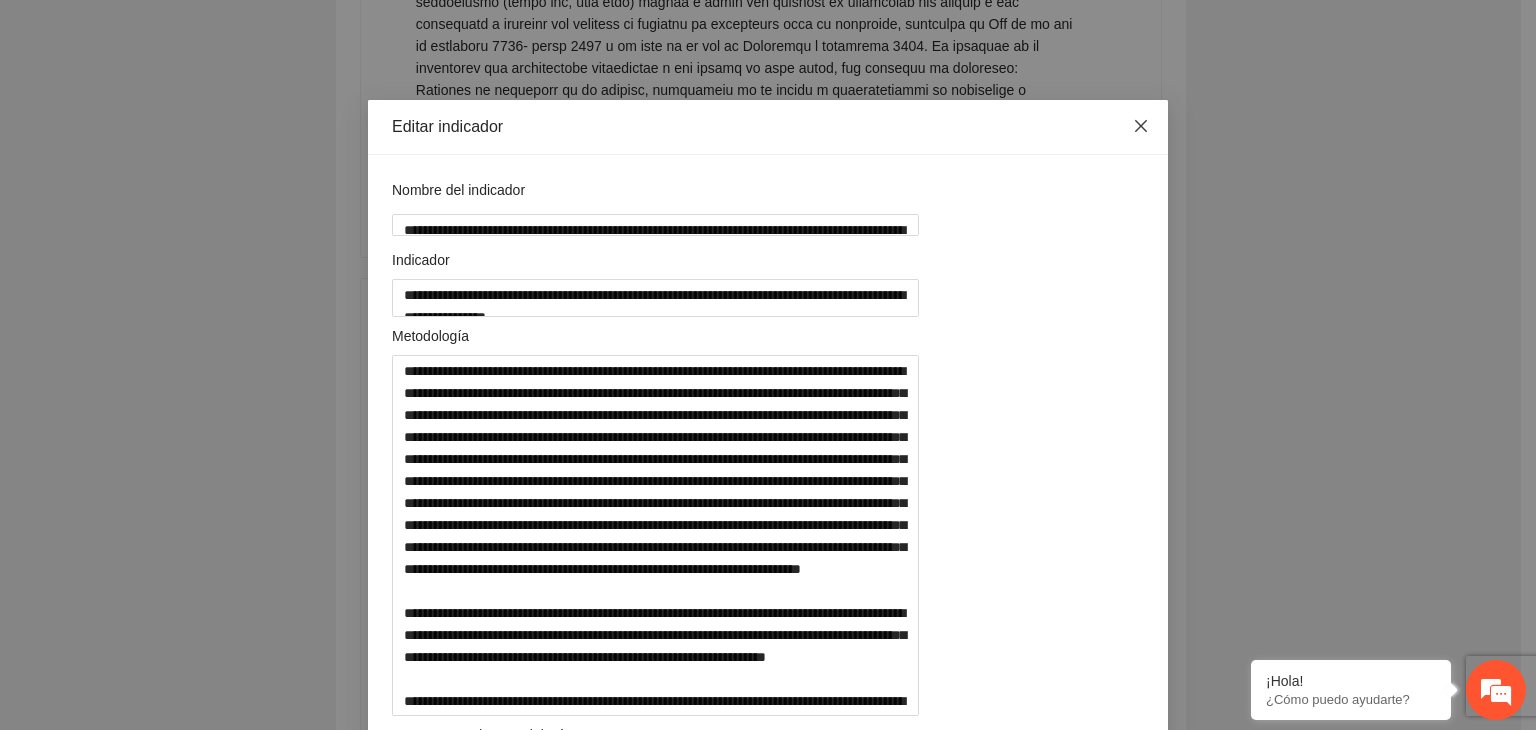 click 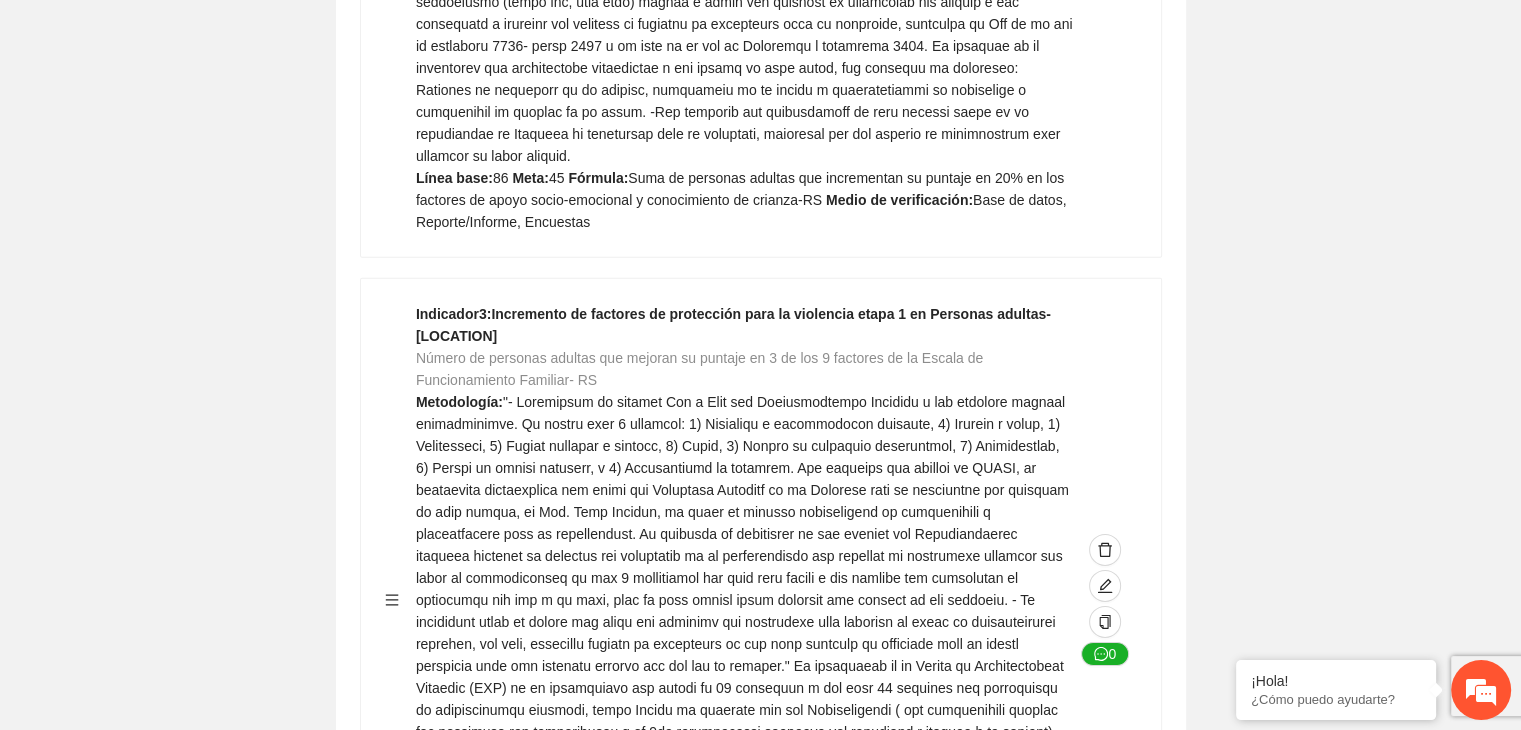 click on "Guardar Objetivo de desarrollo      Exportar Contribuir a la disminución de incidencia en violencia familiar en las zonas de [REGION], [REGION] y [REGION] del Municipio  de Chihuahua. Indicadores Indicador  1 :  Violencia familiar disminuyendo en un 5% en [REGION] Número de carpetas de investigación de Violencia familiar  disminuyendo en un 5% en [REGION] Metodología:  Se solicita información al Observatorio Ciudadano de FICOSEC sobre el número de carpetas de violencia familiar en las colonias de intervención Línea base:  29   Meta:  25   Fórmula:  Suma de carpetas de investigación de violencia familiar disminuyendo  en un 5% en [REGION]   Medio de verificación:  Reporte/Informe 0 Indicador  2 :  Violencia familiar disminuyendo en un 5% en [REGION] Número de carpetas de investigación de Violencia familiar  disminuyendo en un 5% en [REGION] Metodología:  Línea base:  63   Meta:  56   Fórmula:    Medio de verificación:  Reporte/Informe 0 3 :" at bounding box center (760, -2183) 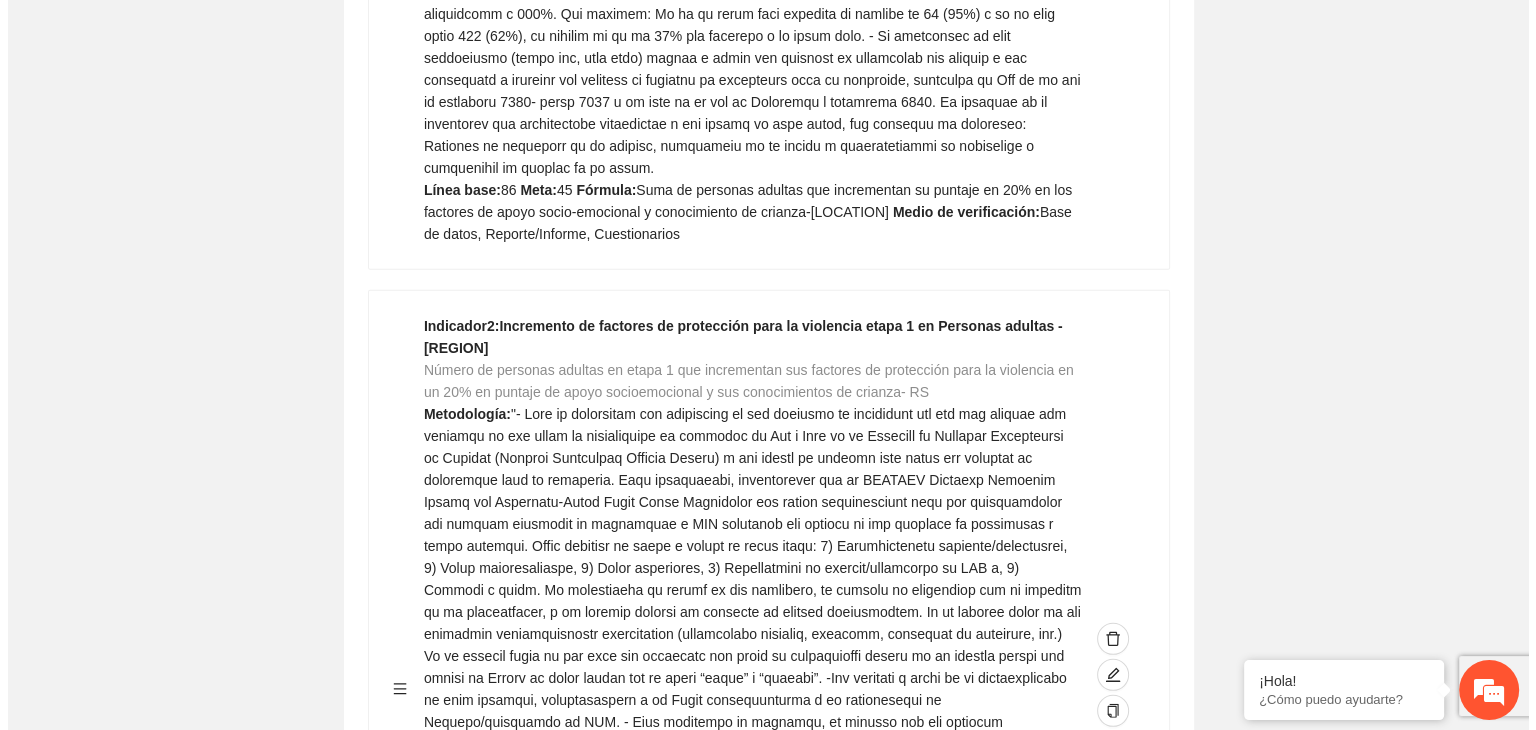 scroll, scrollTop: 5568, scrollLeft: 0, axis: vertical 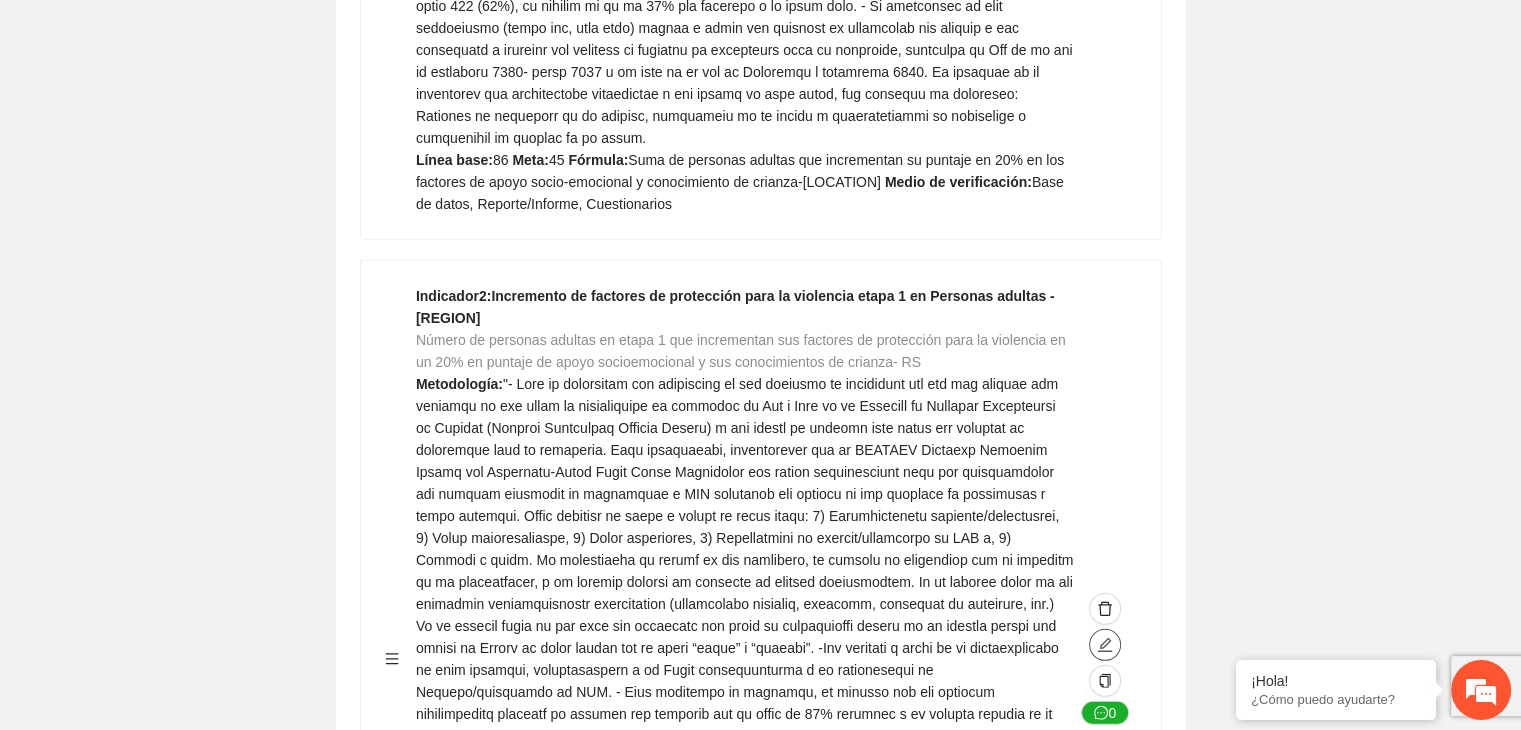 click 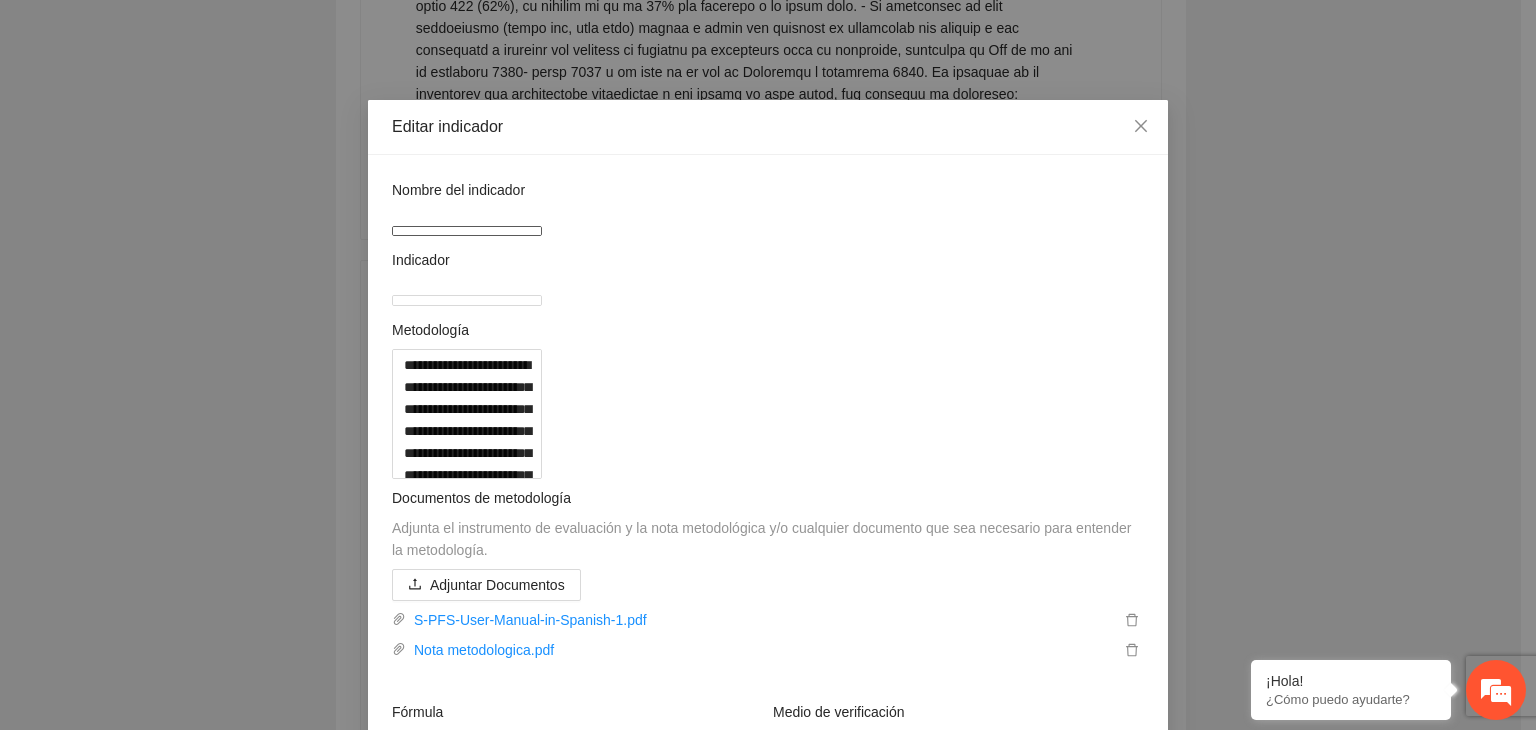 click on "**********" at bounding box center [467, 231] 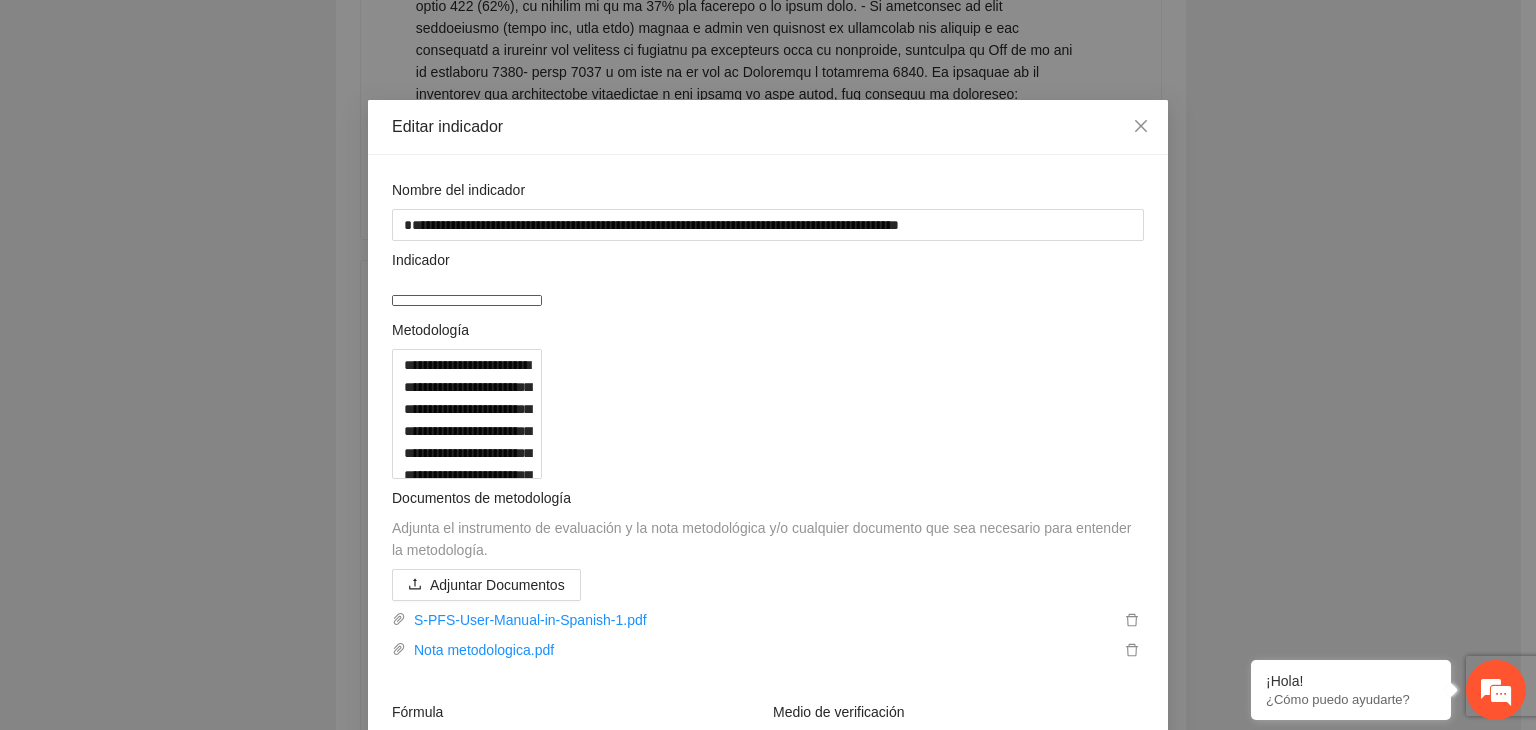 drag, startPoint x: 797, startPoint y: 318, endPoint x: 358, endPoint y: 282, distance: 440.4736 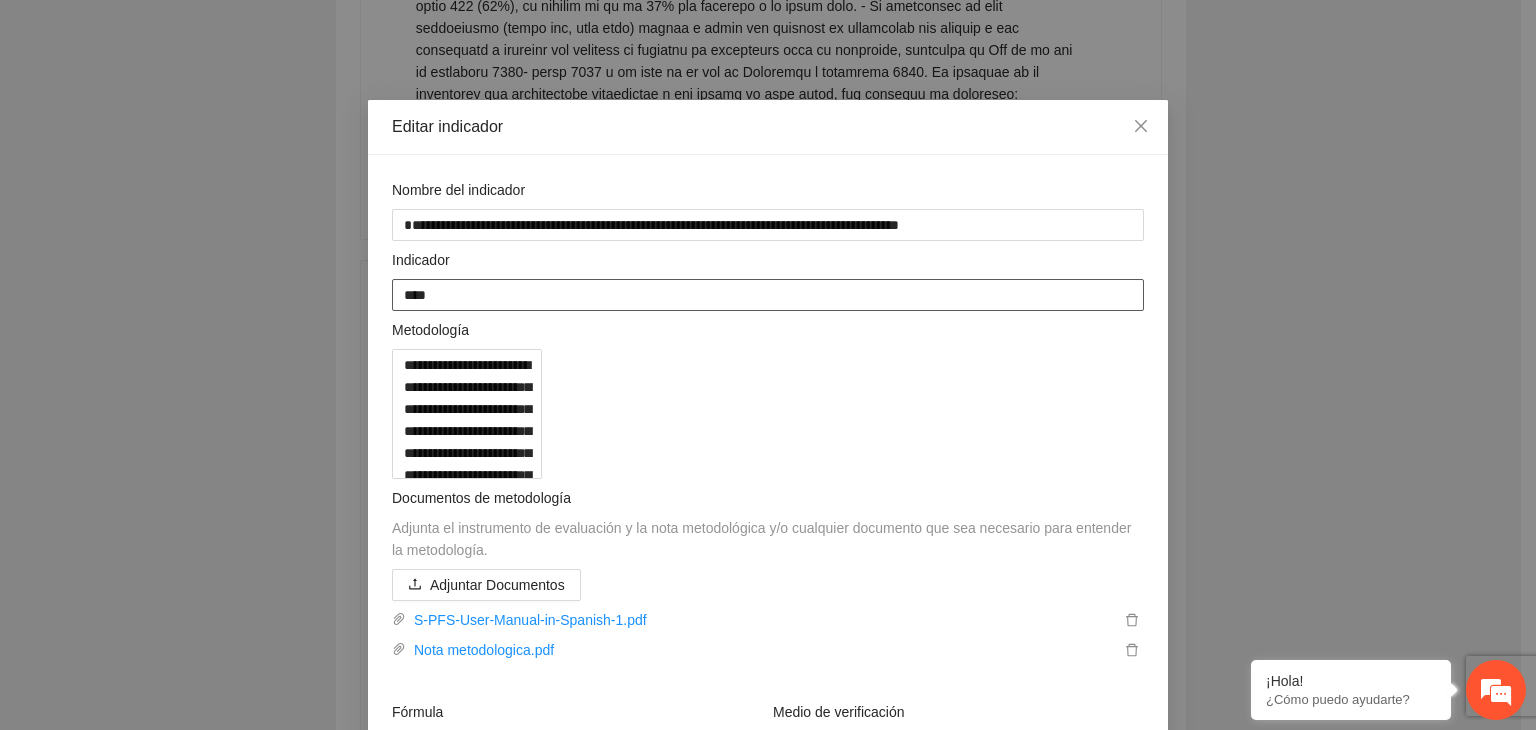 click on "****" at bounding box center [768, 295] 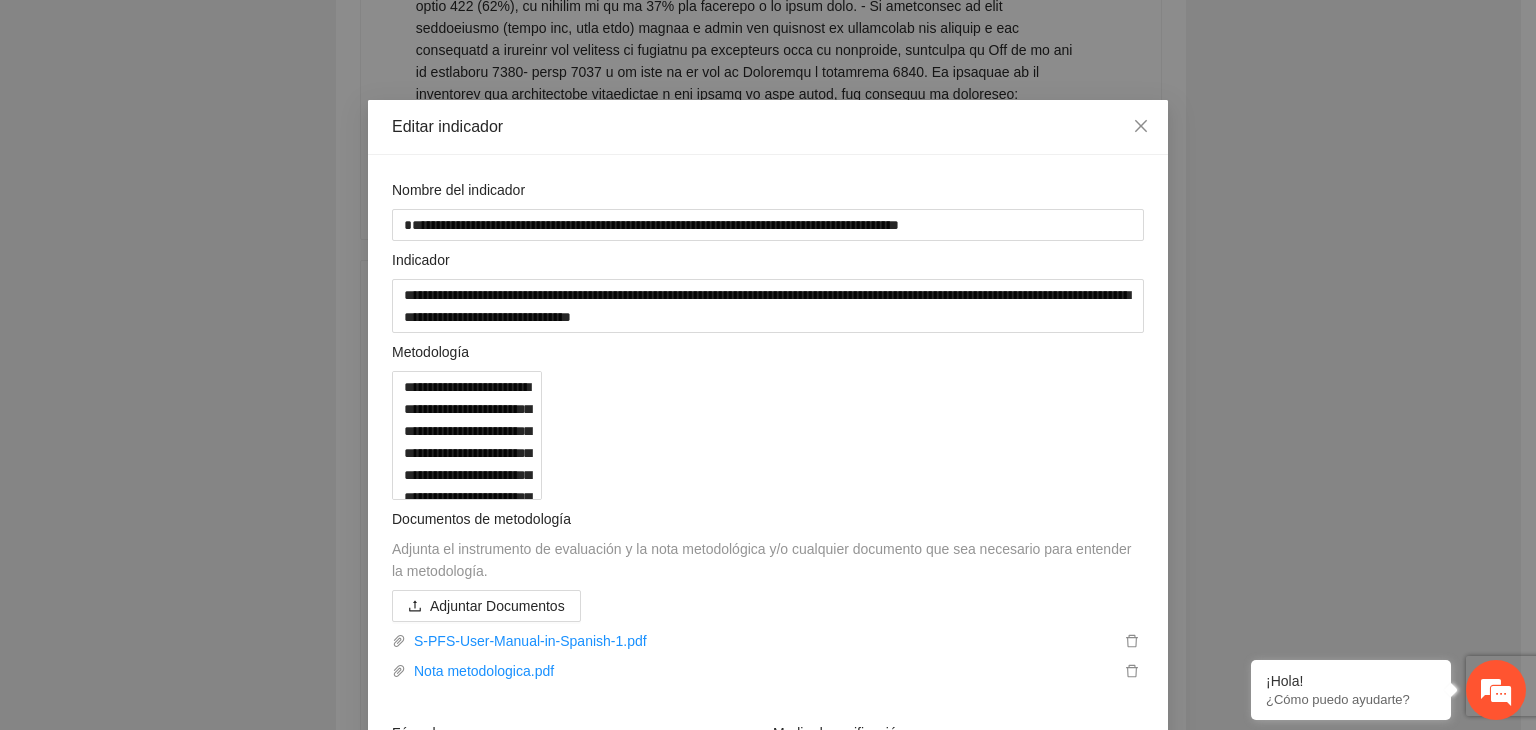 click on "**********" at bounding box center [768, 365] 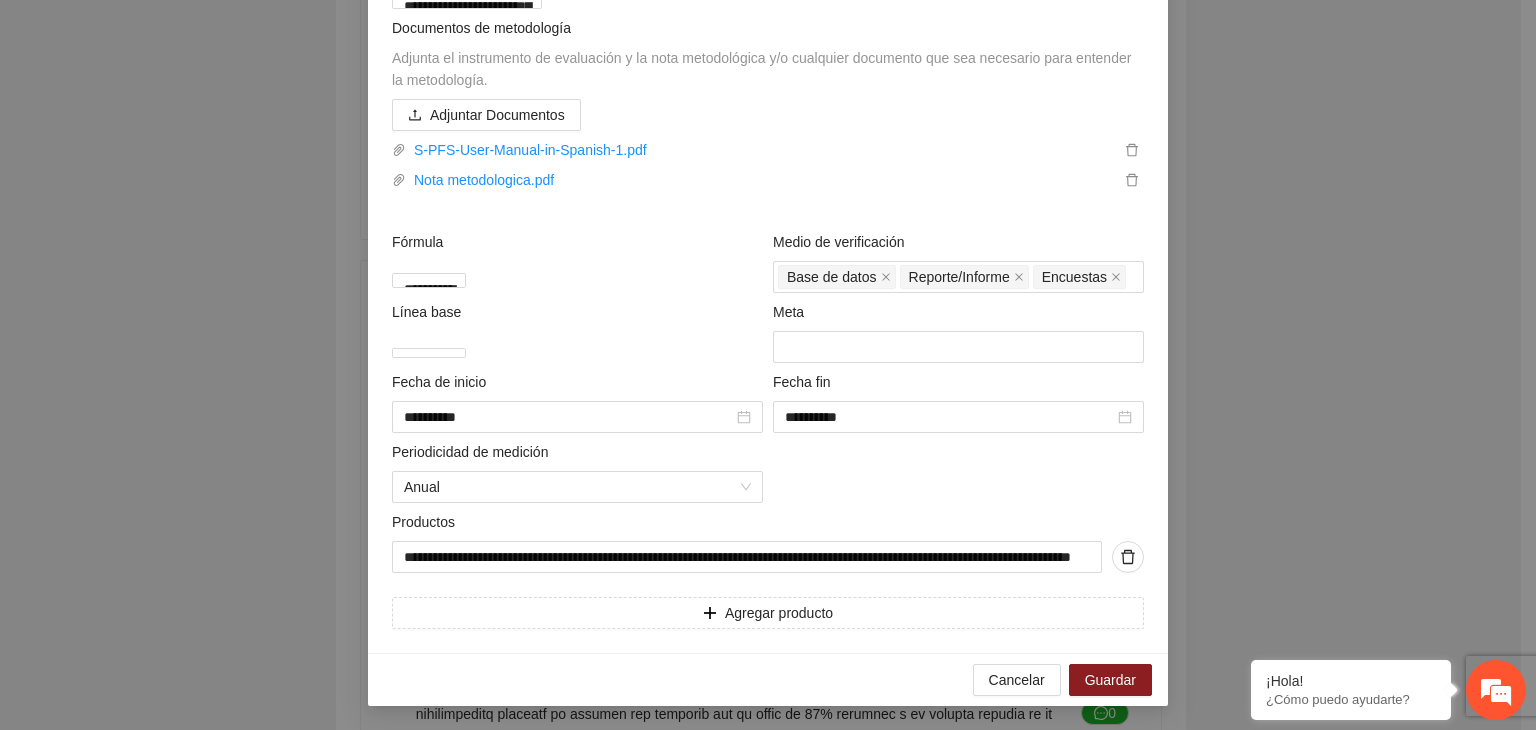 scroll, scrollTop: 1052, scrollLeft: 0, axis: vertical 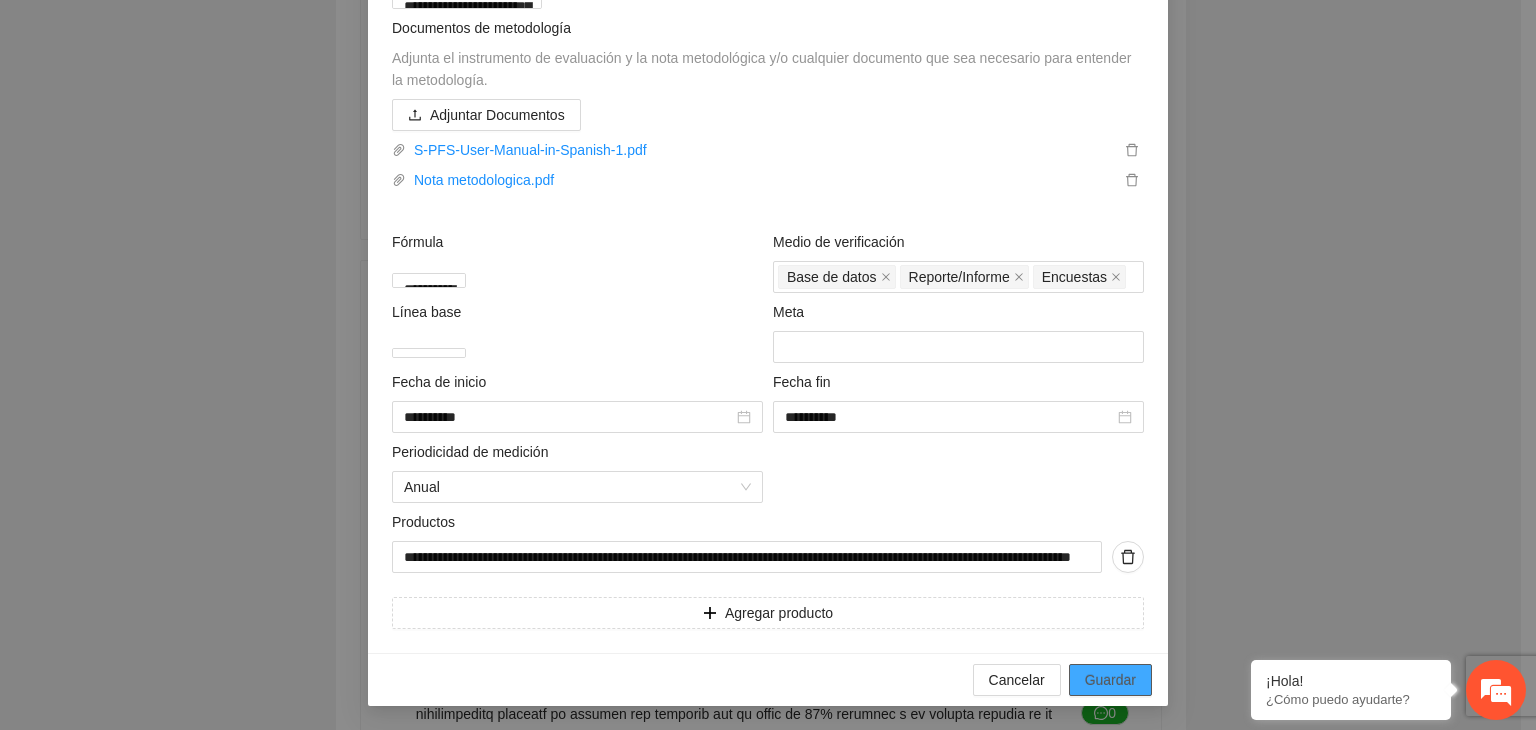 click on "Guardar" at bounding box center (1110, 680) 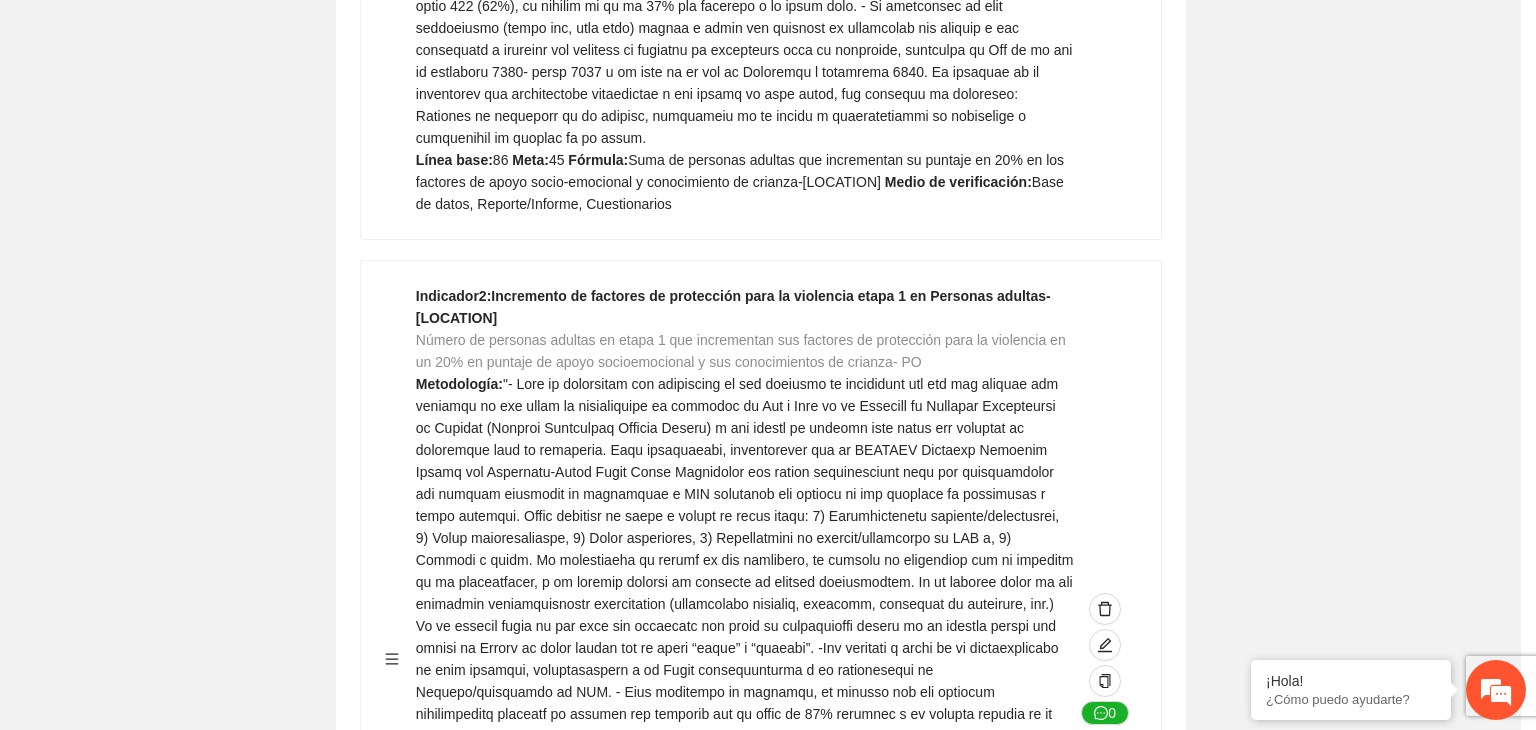 scroll, scrollTop: 216, scrollLeft: 0, axis: vertical 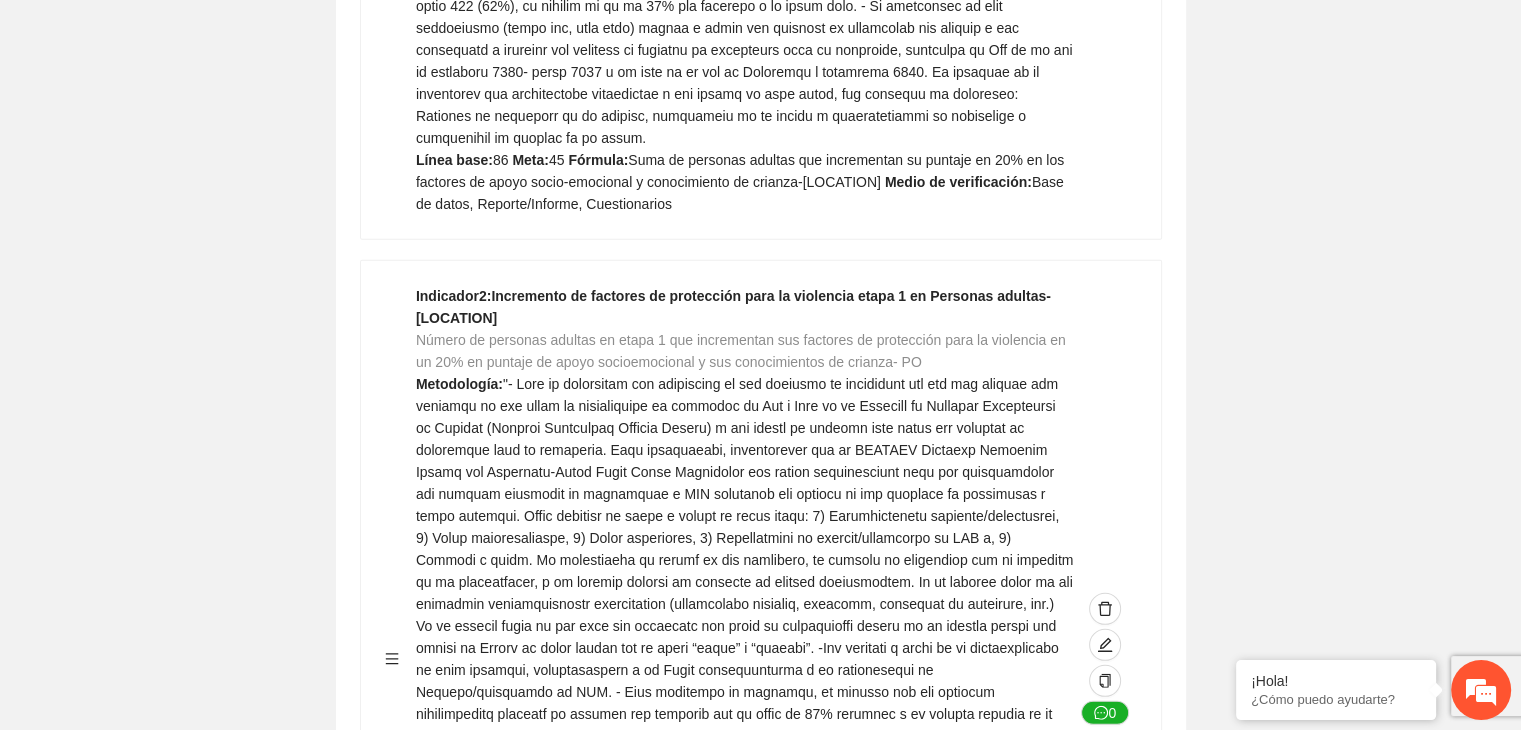 click on "Guardar Objetivo de desarrollo      Exportar Contribuir a la disminución de incidencia en violencia familiar en las zonas de [REGION], [REGION] y [REGION] del Municipio  de Chihuahua. Indicadores Indicador  1 :  Violencia familiar disminuyendo en un 5% en [REGION] Número de carpetas de investigación de Violencia familiar  disminuyendo en un 5% en [REGION] Metodología:  Se solicita información al Observatorio Ciudadano de FICOSEC sobre el número de carpetas de violencia familiar en las colonias de intervención Línea base:  29   Meta:  25   Fórmula:  Suma de carpetas de investigación de violencia familiar disminuyendo  en un 5% en [REGION]   Medio de verificación:  Reporte/Informe 0 Indicador  2 :  Violencia familiar disminuyendo en un 5% en [REGION] Número de carpetas de investigación de Violencia familiar  disminuyendo en un 5% en [REGION] Metodología:  Línea base:  63   Meta:  56   Fórmula:    Medio de verificación:  Reporte/Informe 0 3 :" at bounding box center [760, -1383] 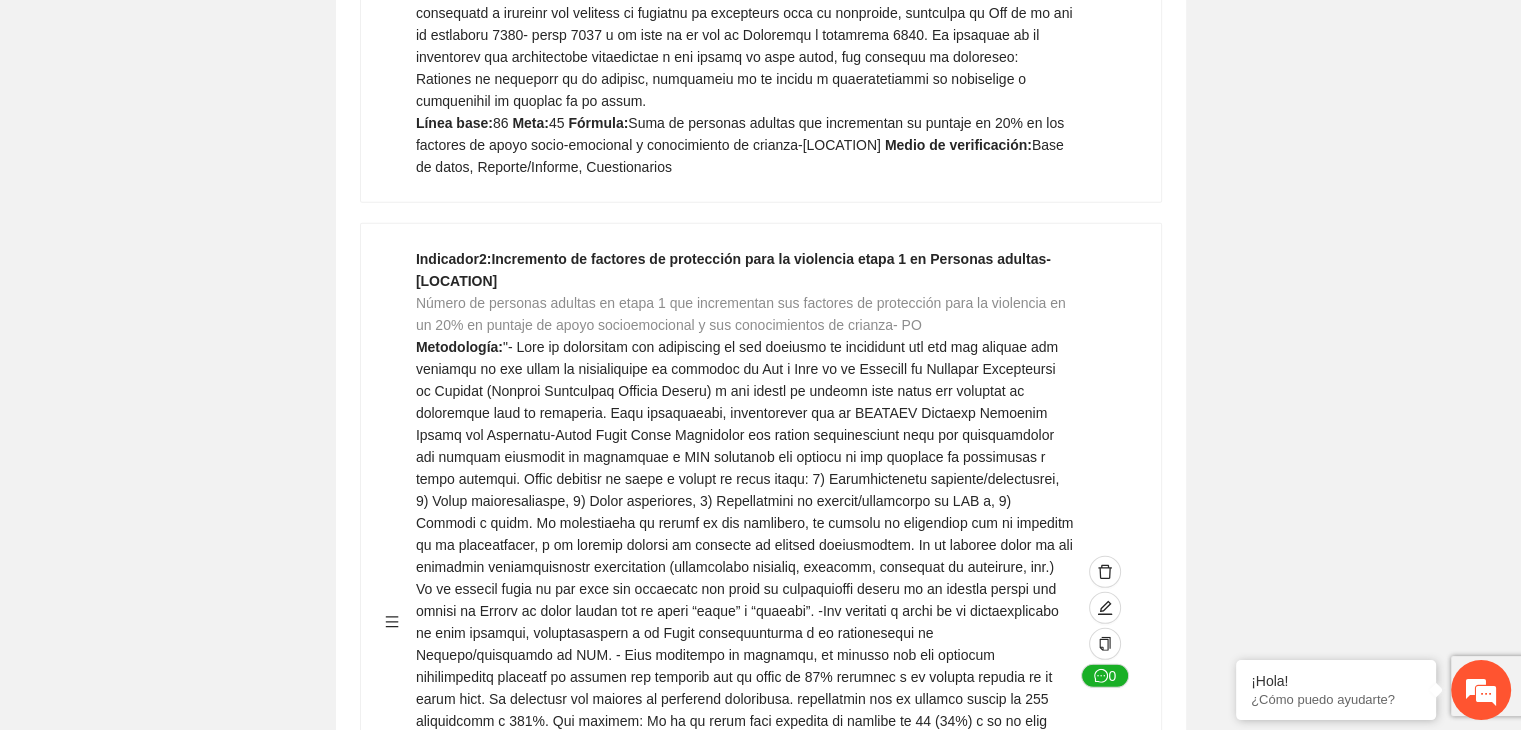 scroll, scrollTop: 5608, scrollLeft: 0, axis: vertical 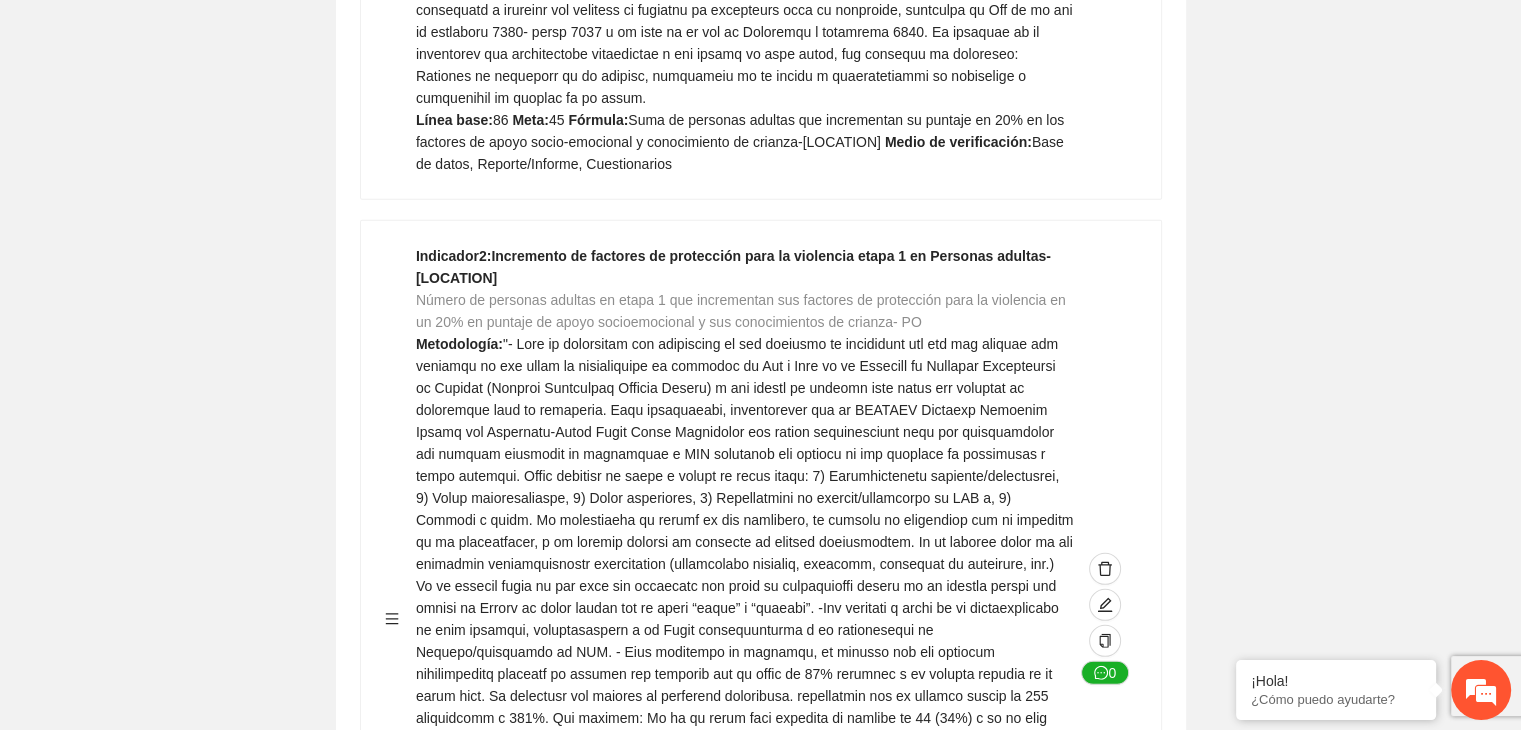 click on "Guardar Objetivo de desarrollo      Exportar Contribuir a la disminución de incidencia en violencia familiar en las zonas de [REGION], [REGION] y [REGION] del Municipio  de Chihuahua. Indicadores Indicador  1 :  Violencia familiar disminuyendo en un 5% en [REGION] Número de carpetas de investigación de Violencia familiar  disminuyendo en un 5% en [REGION] Metodología:  Se solicita información al Observatorio Ciudadano de FICOSEC sobre el número de carpetas de violencia familiar en las colonias de intervención Línea base:  29   Meta:  25   Fórmula:  Suma de carpetas de investigación de violencia familiar disminuyendo  en un 5% en [REGION]   Medio de verificación:  Reporte/Informe 0 Indicador  2 :  Violencia familiar disminuyendo en un 5% en [REGION] Número de carpetas de investigación de Violencia familiar  disminuyendo en un 5% en [REGION] Metodología:  Línea base:  63   Meta:  56   Fórmula:    Medio de verificación:  Reporte/Informe 0 3 :" at bounding box center [760, -1423] 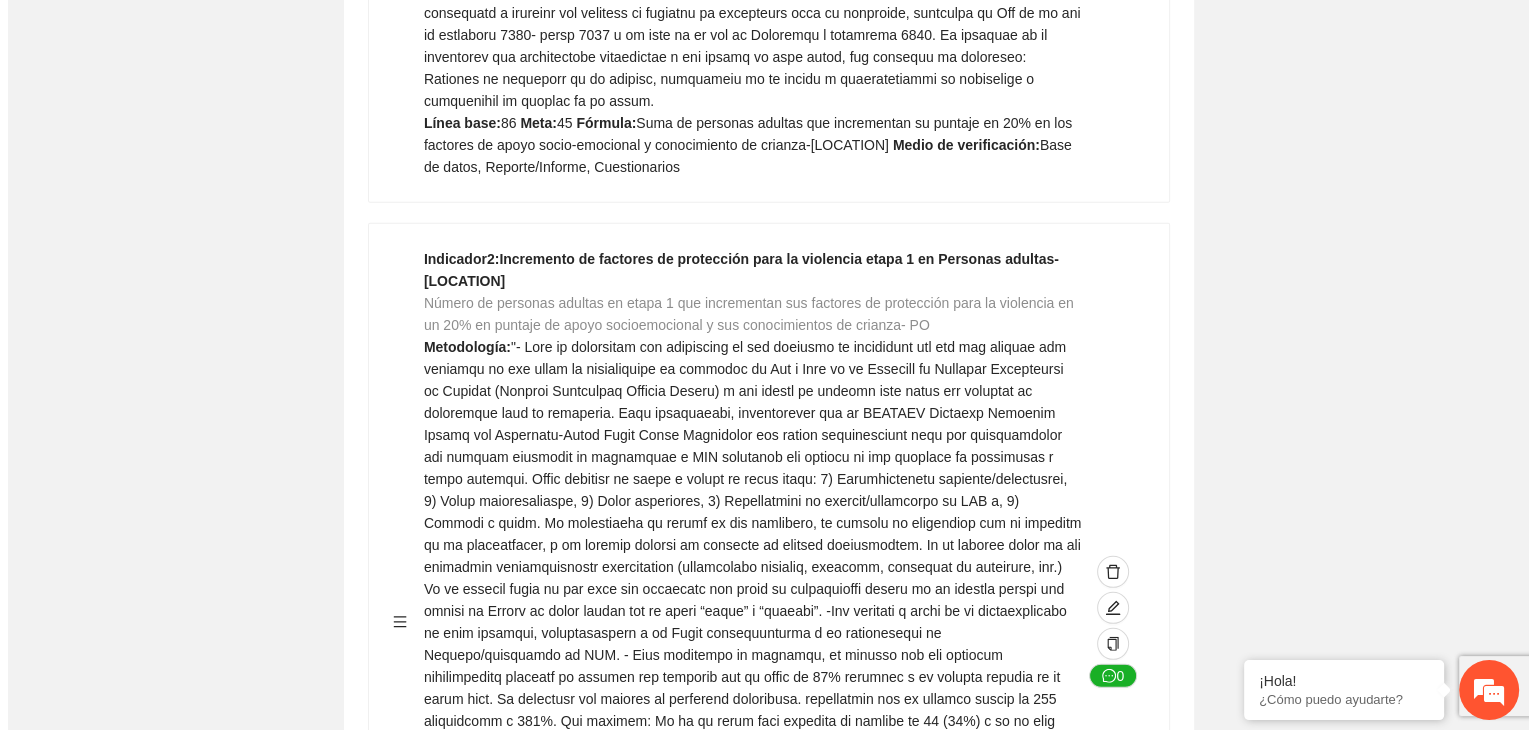 scroll, scrollTop: 5608, scrollLeft: 0, axis: vertical 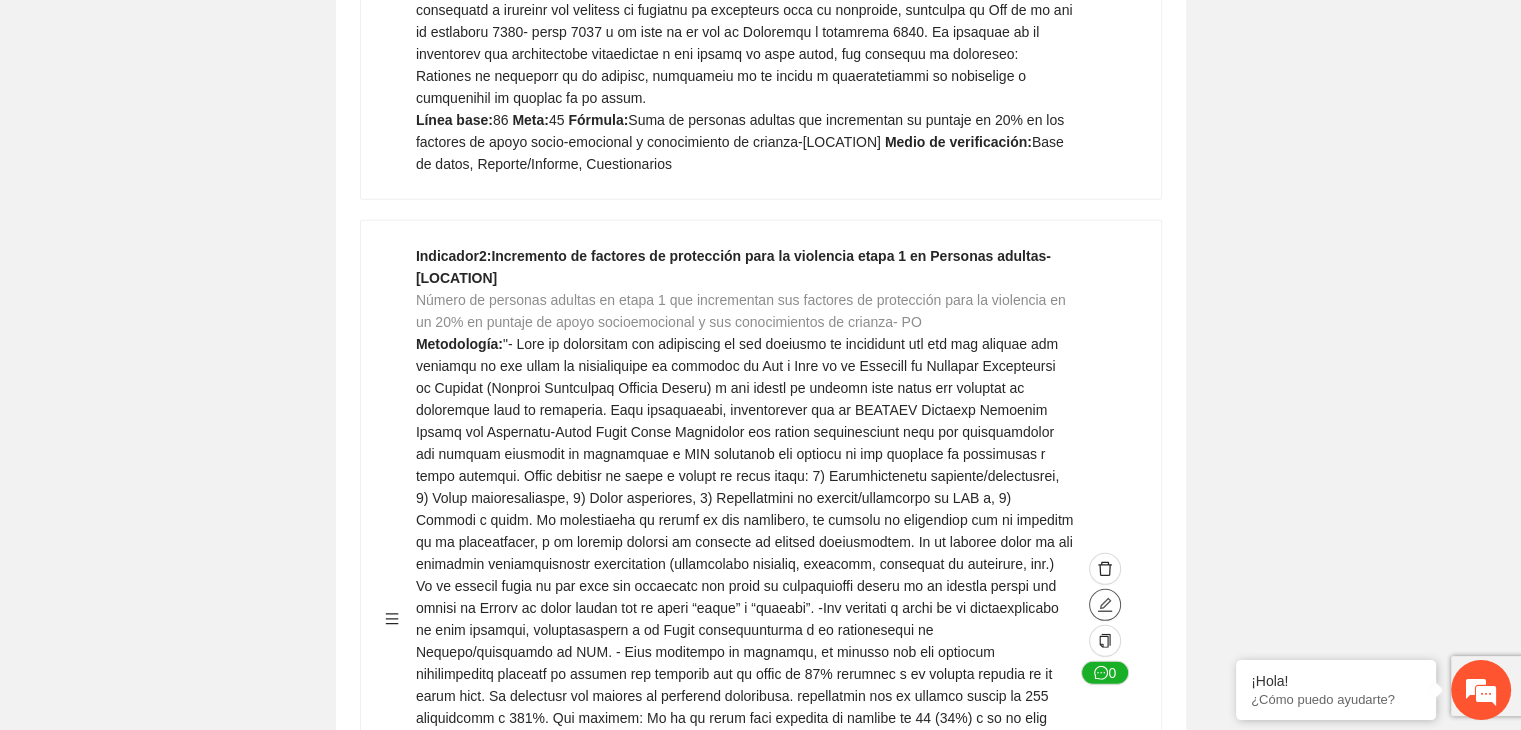 click 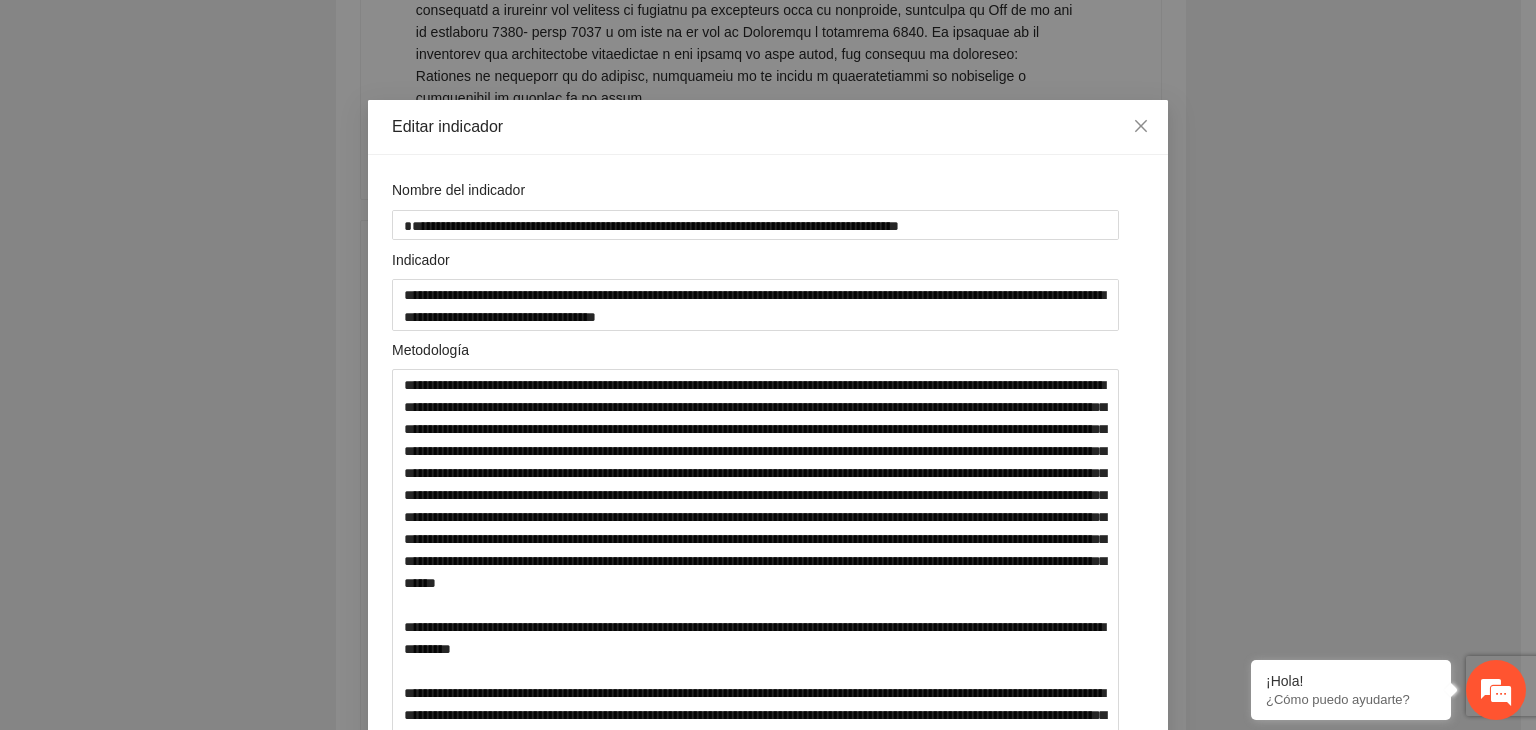 click on "**********" at bounding box center (768, 365) 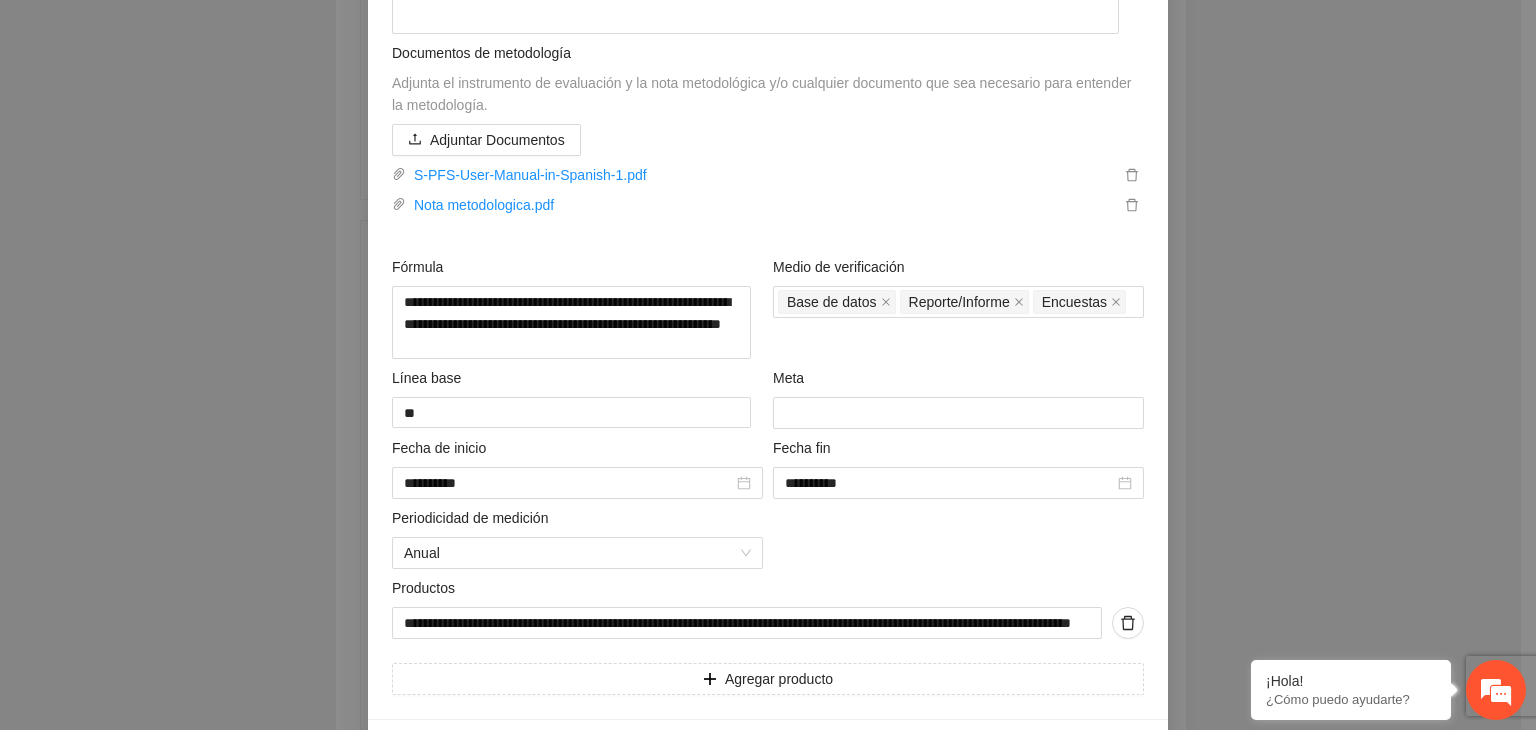 scroll, scrollTop: 1052, scrollLeft: 0, axis: vertical 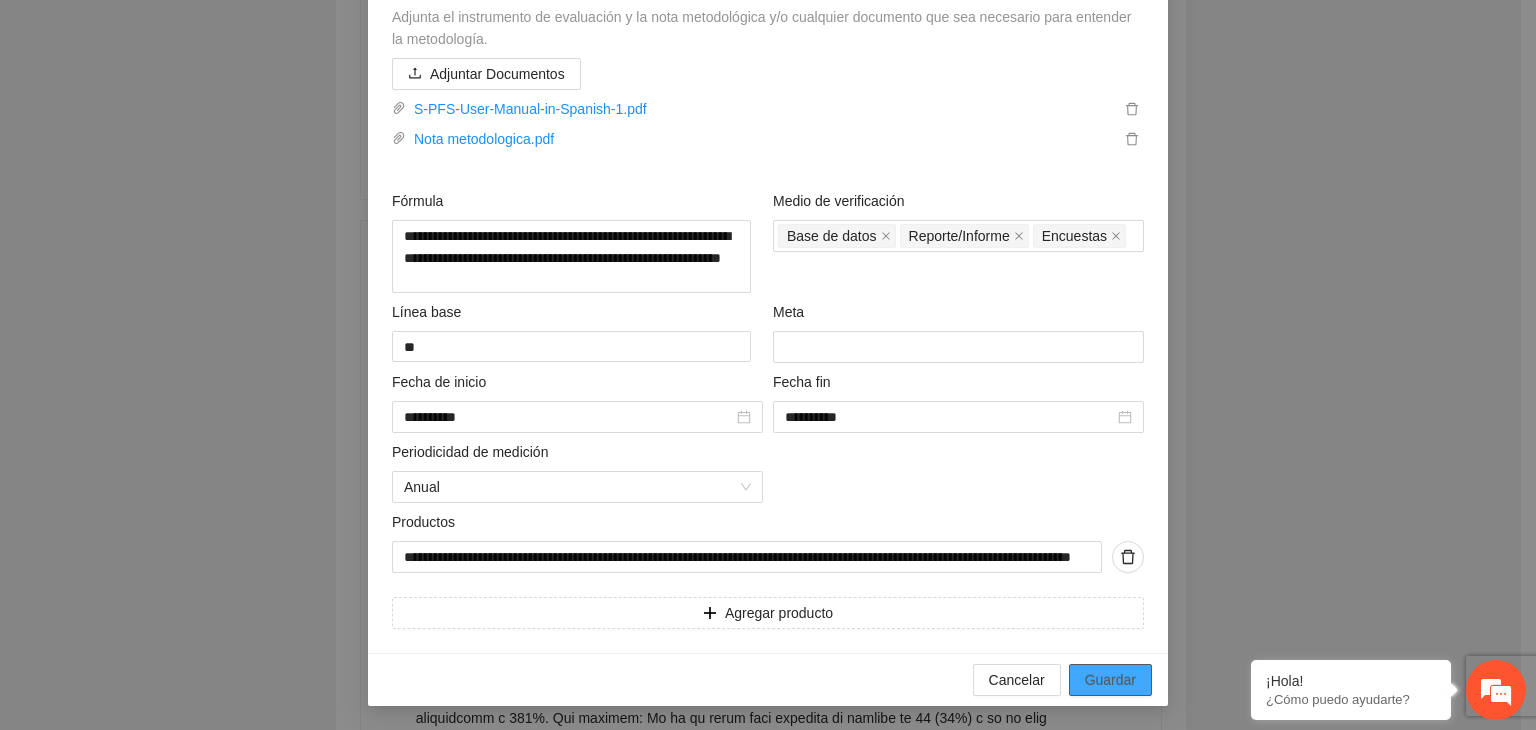 click on "Guardar" at bounding box center [1110, 680] 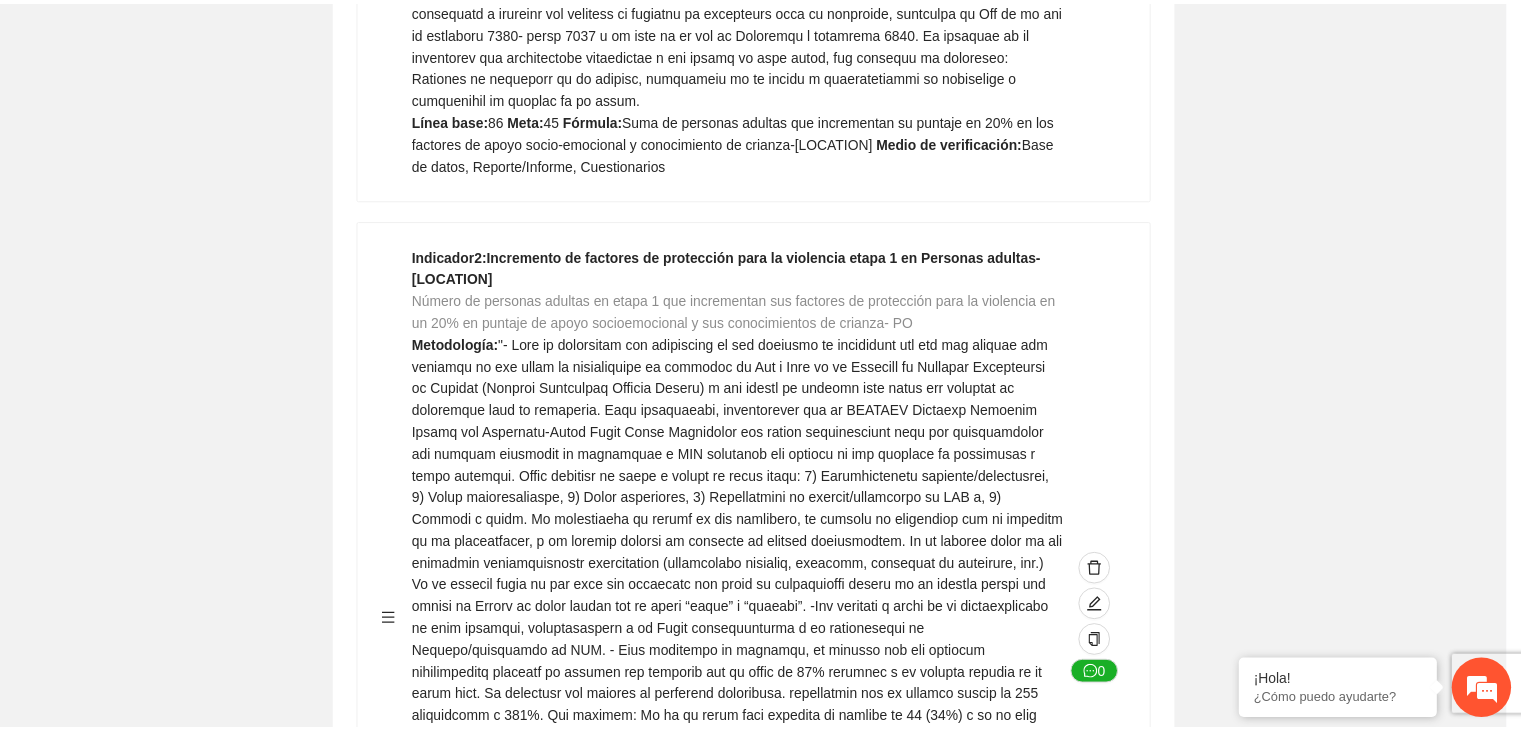 scroll, scrollTop: 216, scrollLeft: 0, axis: vertical 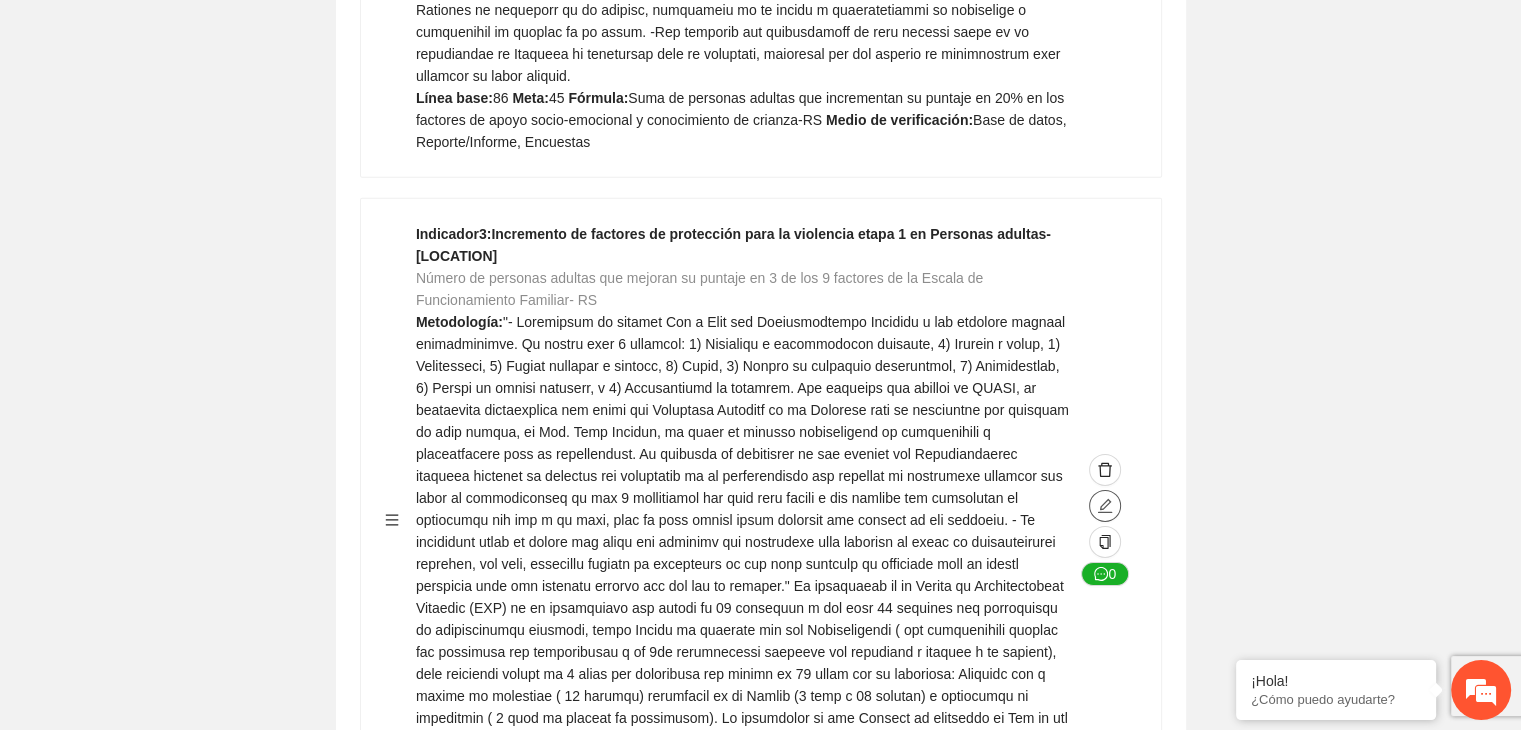 click 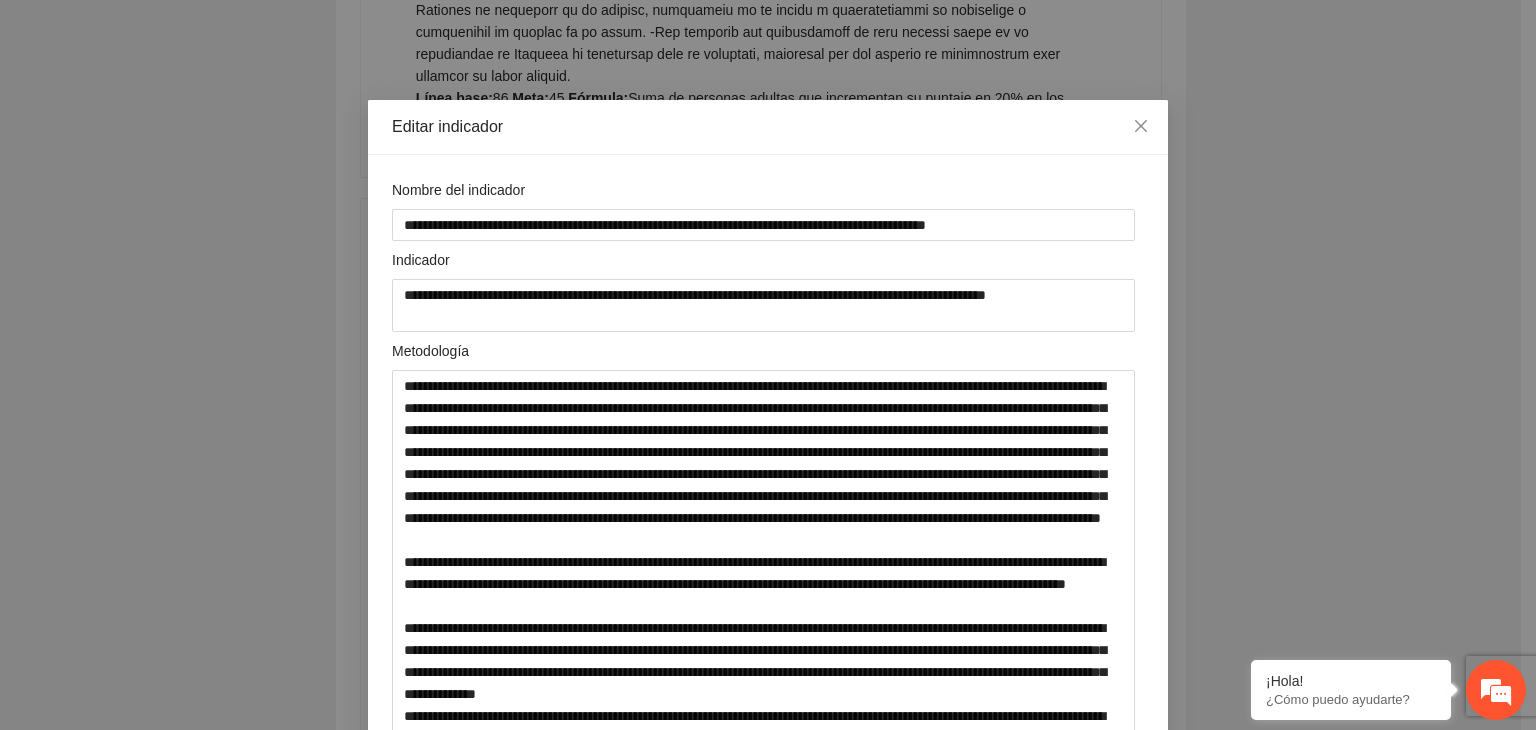 click on "**********" at bounding box center (768, 365) 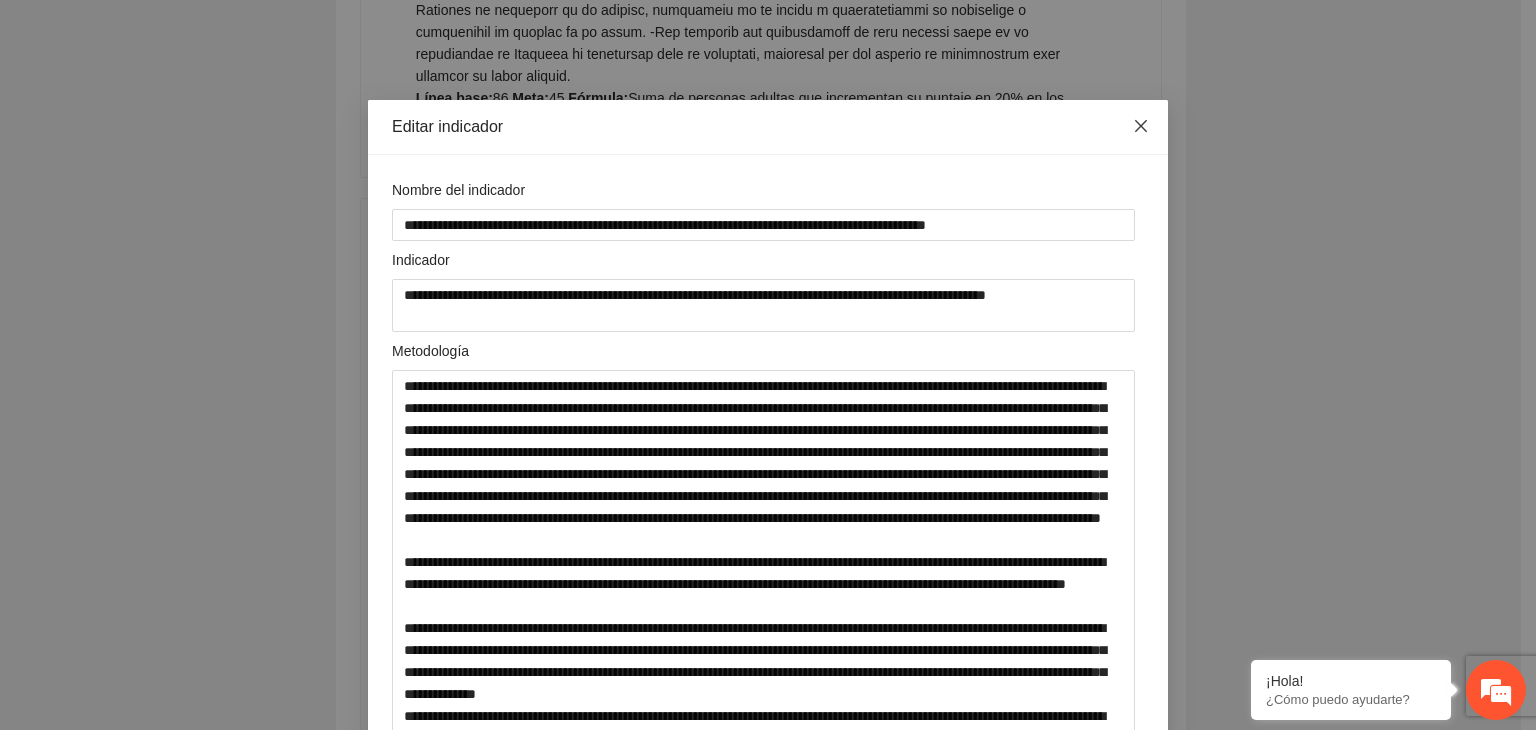 click 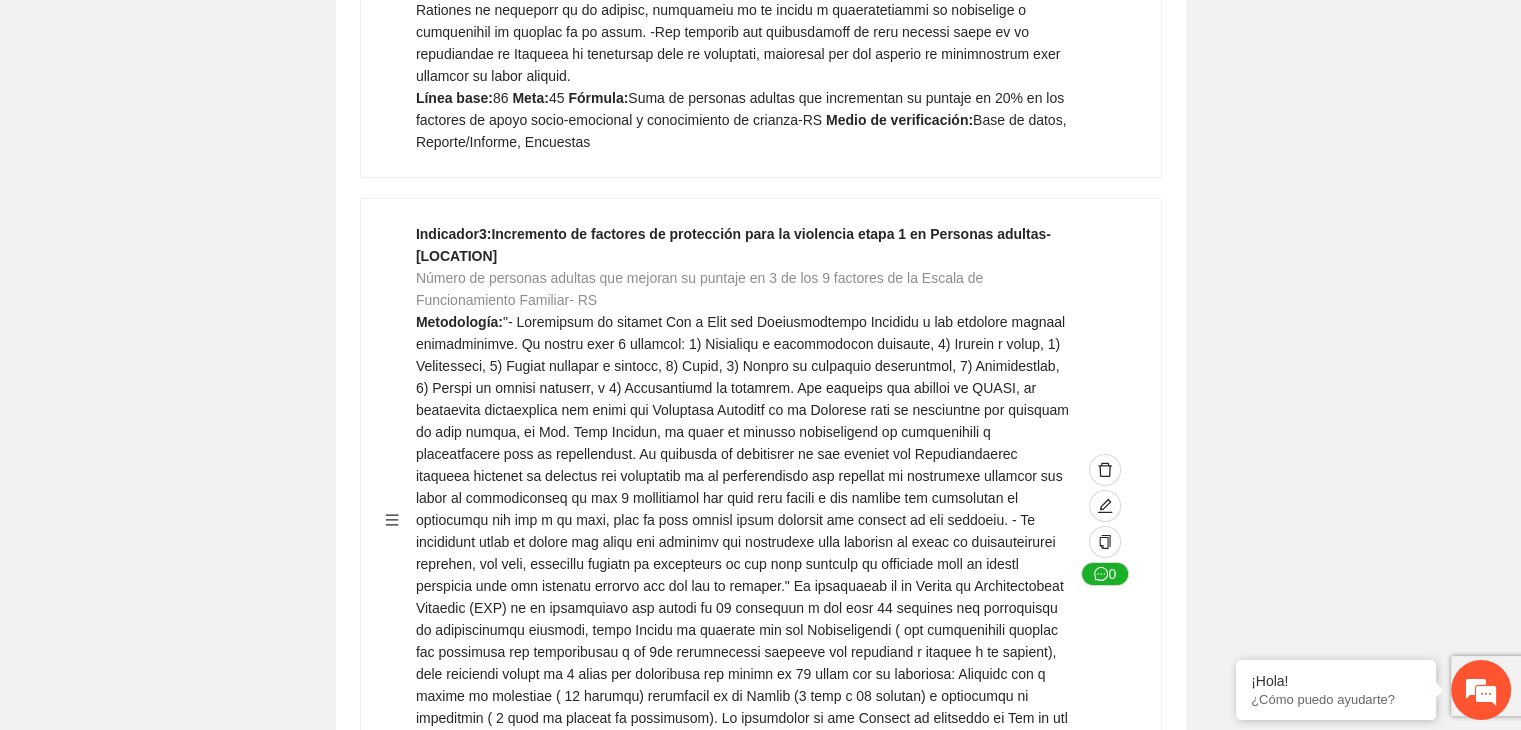 click on "Guardar Objetivo de desarrollo      Exportar Contribuir a la disminución de incidencia en violencia familiar en las zonas de [REGION], [REGION] y [REGION] del Municipio  de Chihuahua. Indicadores Indicador  1 :  Violencia familiar disminuyendo en un 5% en [REGION] Número de carpetas de investigación de Violencia familiar  disminuyendo en un 5% en [REGION] Metodología:  Se solicita información al Observatorio Ciudadano de FICOSEC sobre el número de carpetas de violencia familiar en las colonias de intervención Línea base:  29   Meta:  25   Fórmula:  Suma de carpetas de investigación de violencia familiar disminuyendo  en un 5% en [REGION]   Medio de verificación:  Reporte/Informe 0 Indicador  2 :  Violencia familiar disminuyendo en un 5% en [REGION] Número de carpetas de investigación de Violencia familiar  disminuyendo en un 5% en [REGION] Metodología:  Línea base:  63   Meta:  56   Fórmula:    Medio de verificación:  Reporte/Informe 0 3 :" at bounding box center [760, -2263] 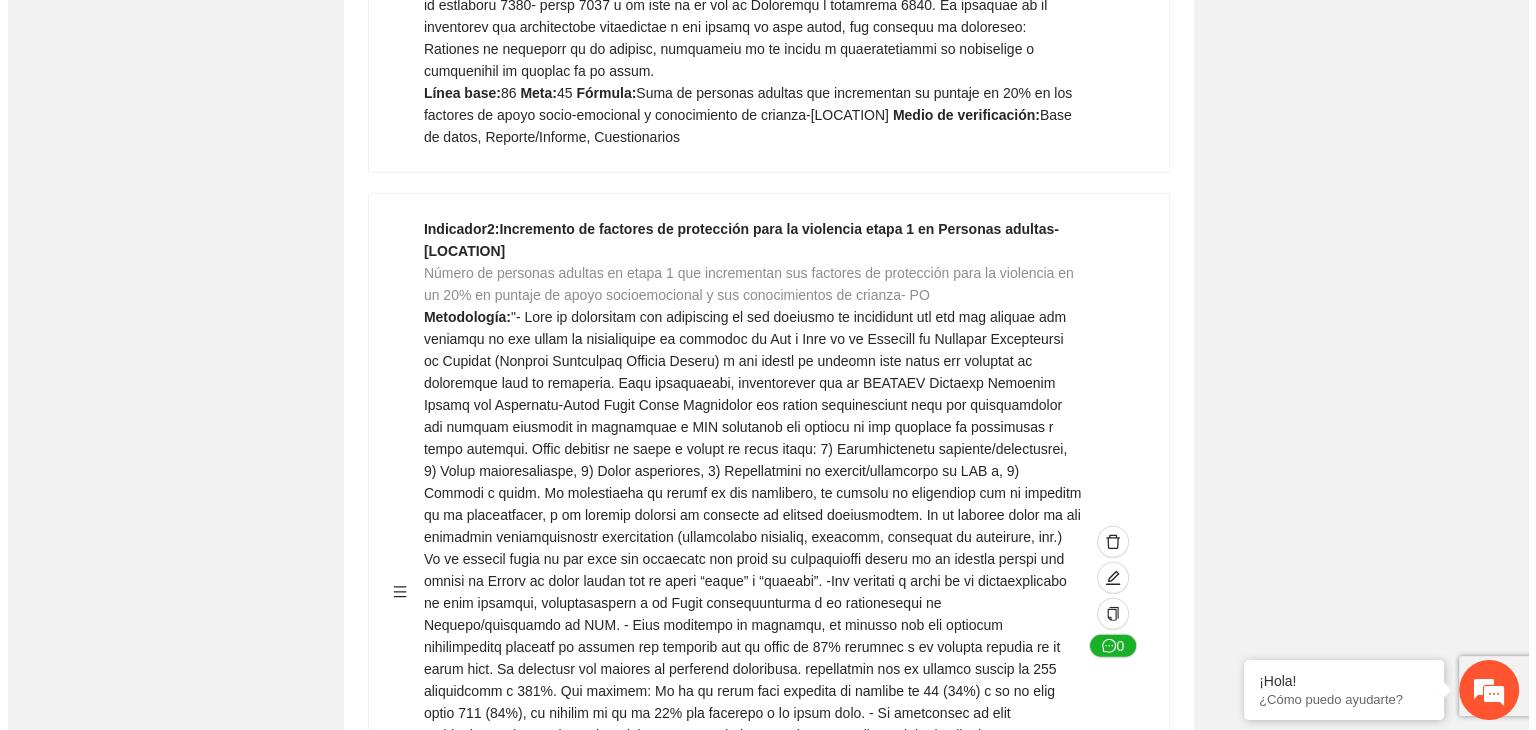 scroll, scrollTop: 5808, scrollLeft: 0, axis: vertical 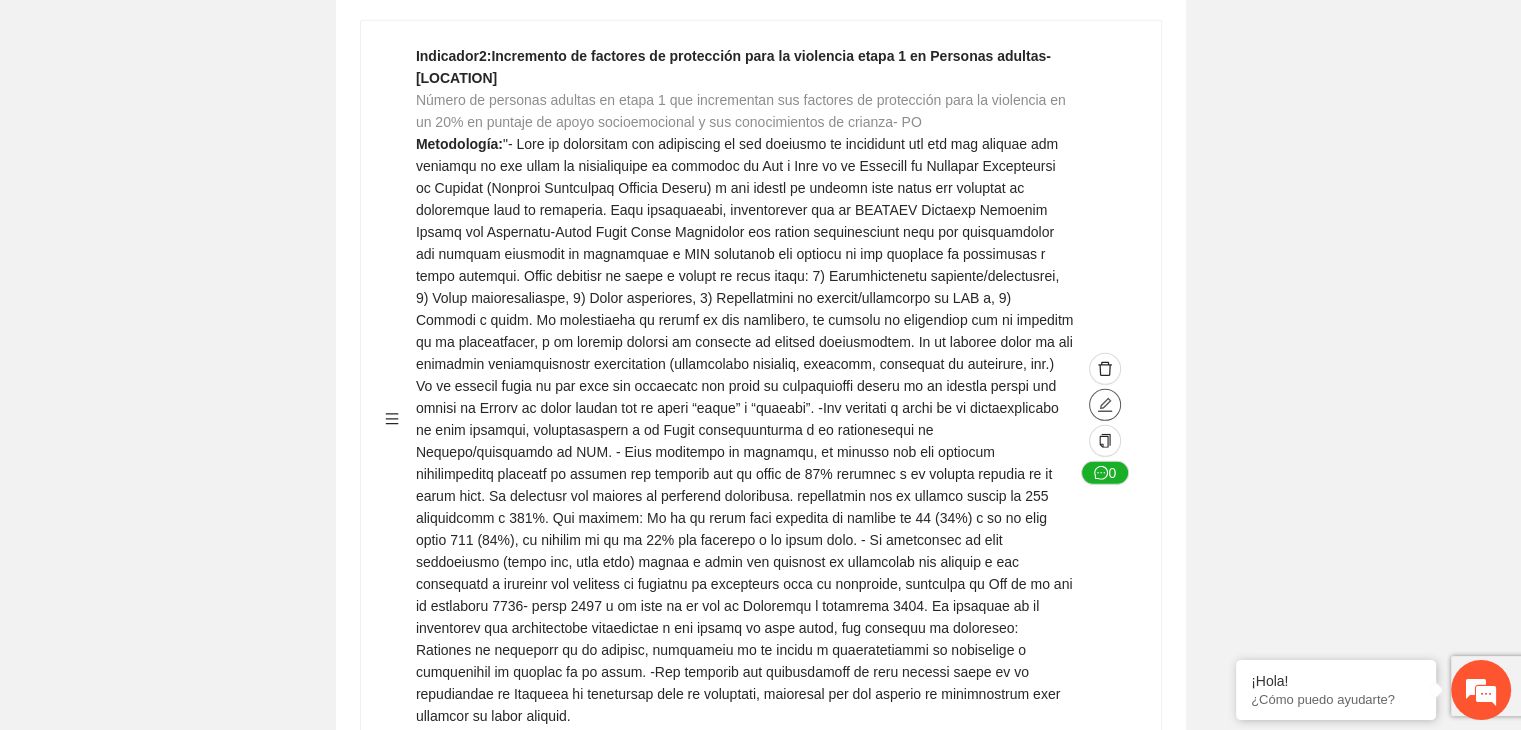 click 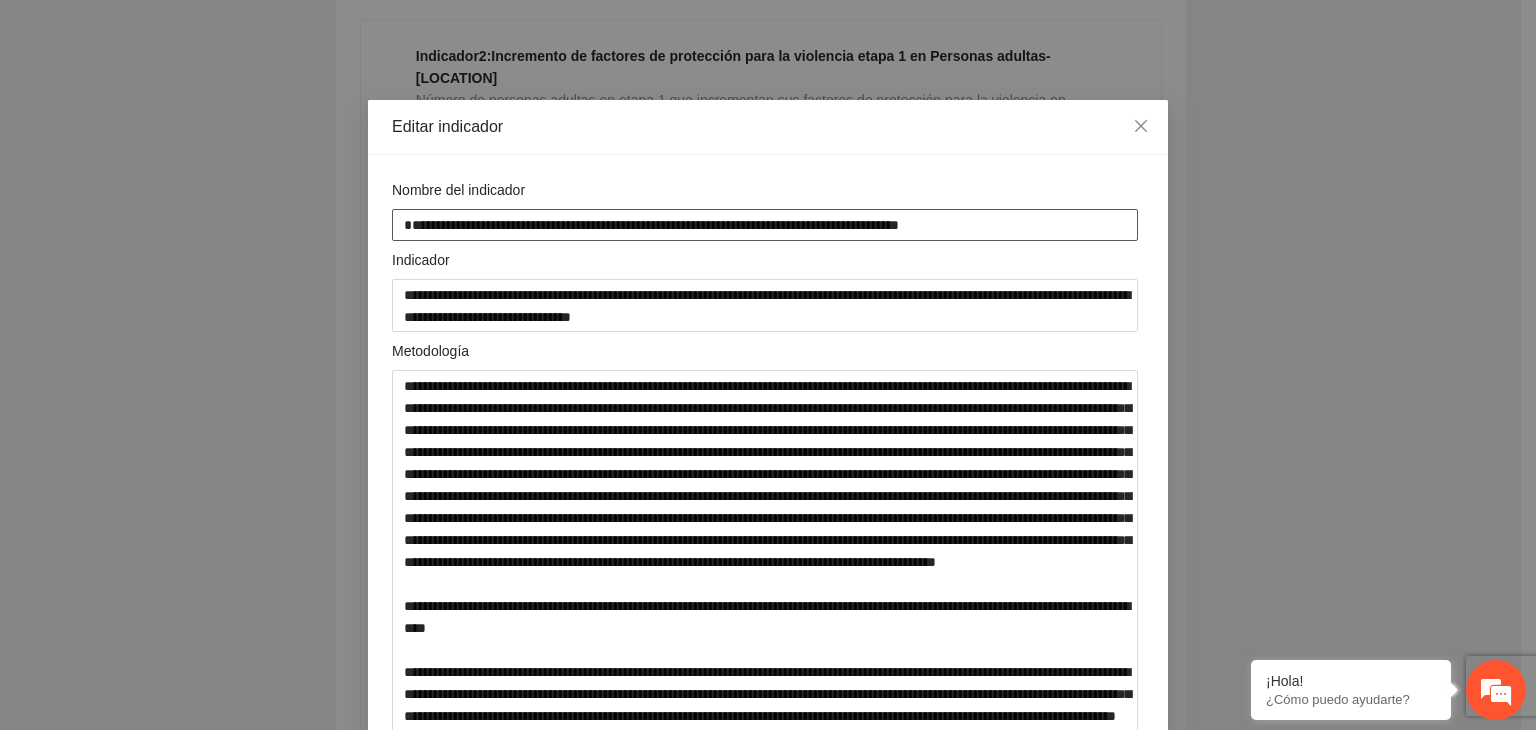 click on "**********" at bounding box center [765, 225] 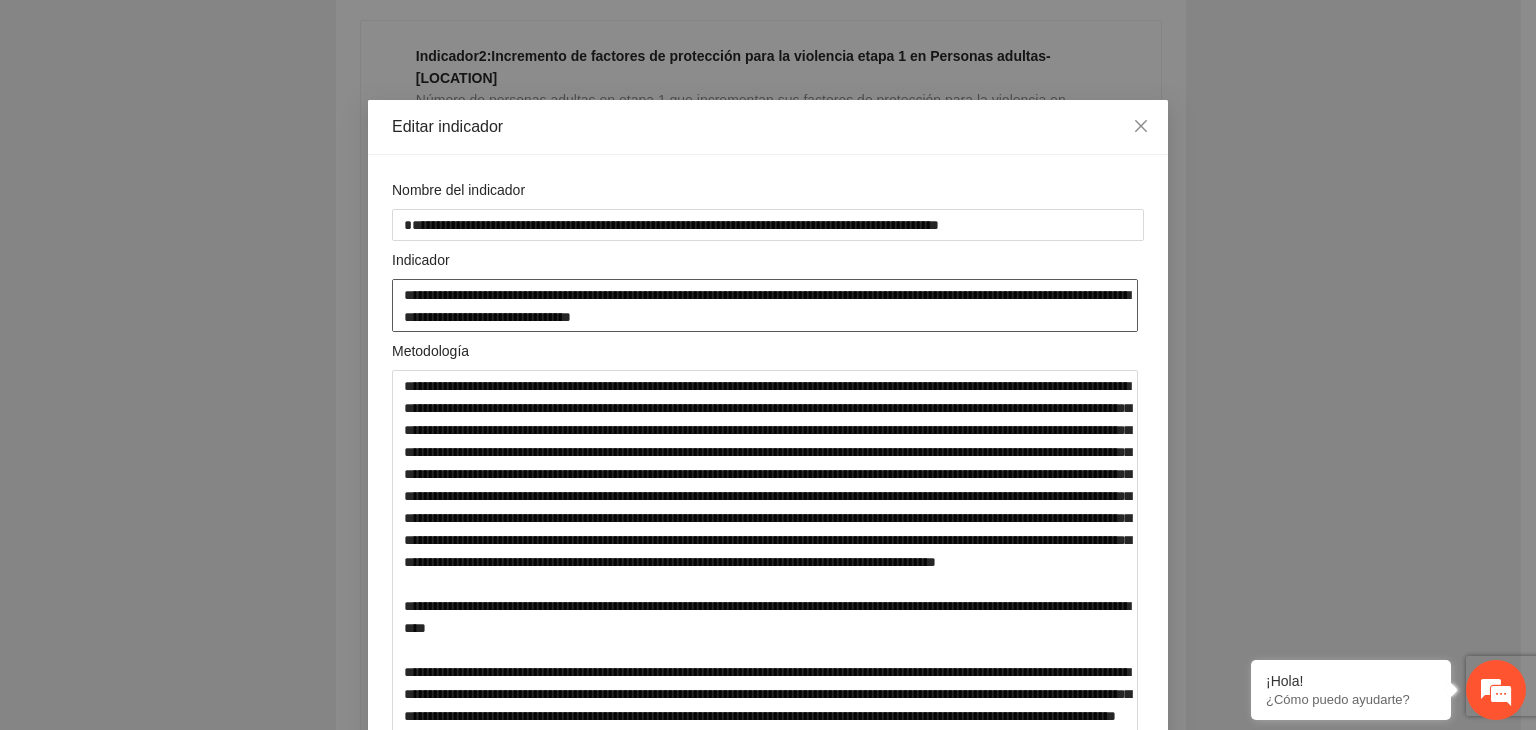 click on "**********" at bounding box center (765, 305) 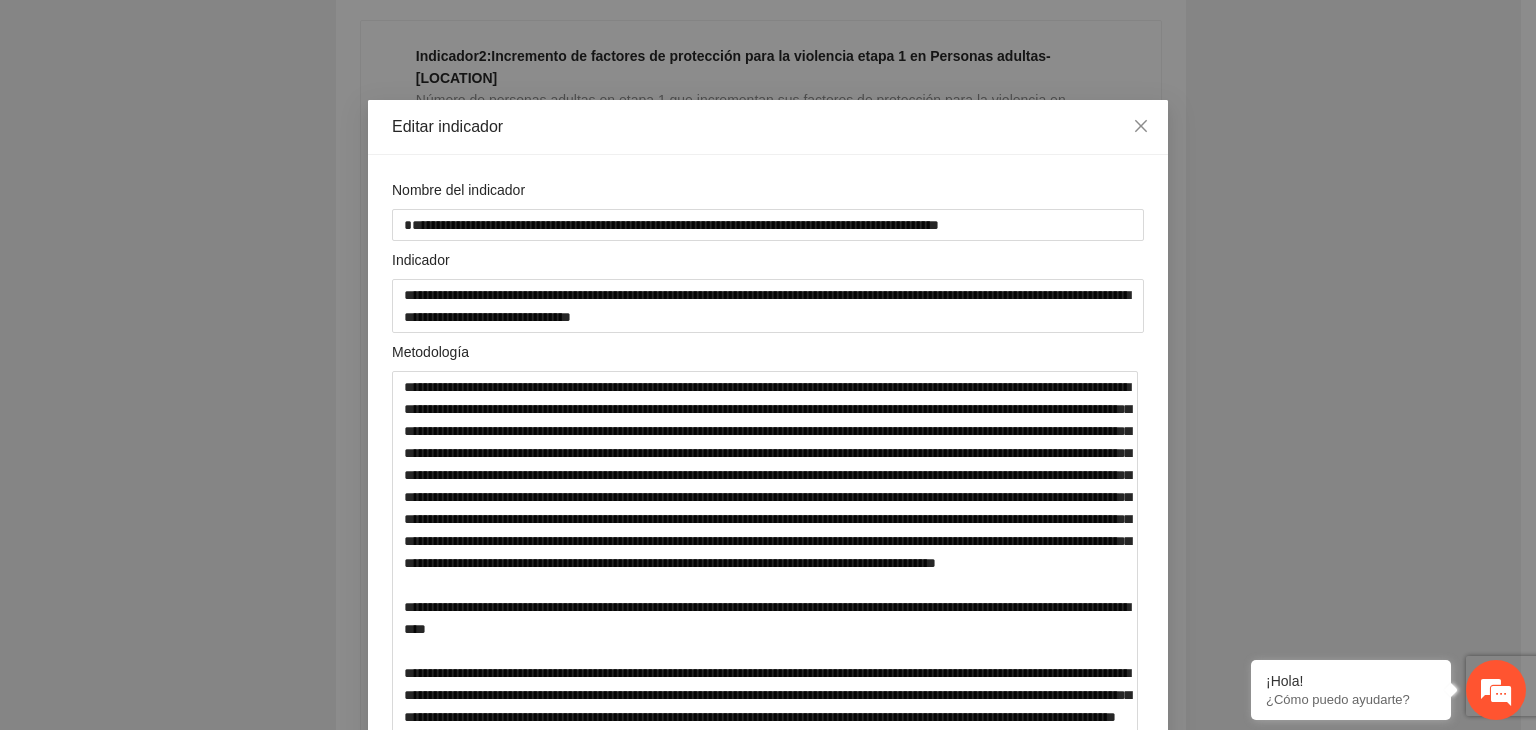 click on "**********" at bounding box center [768, 365] 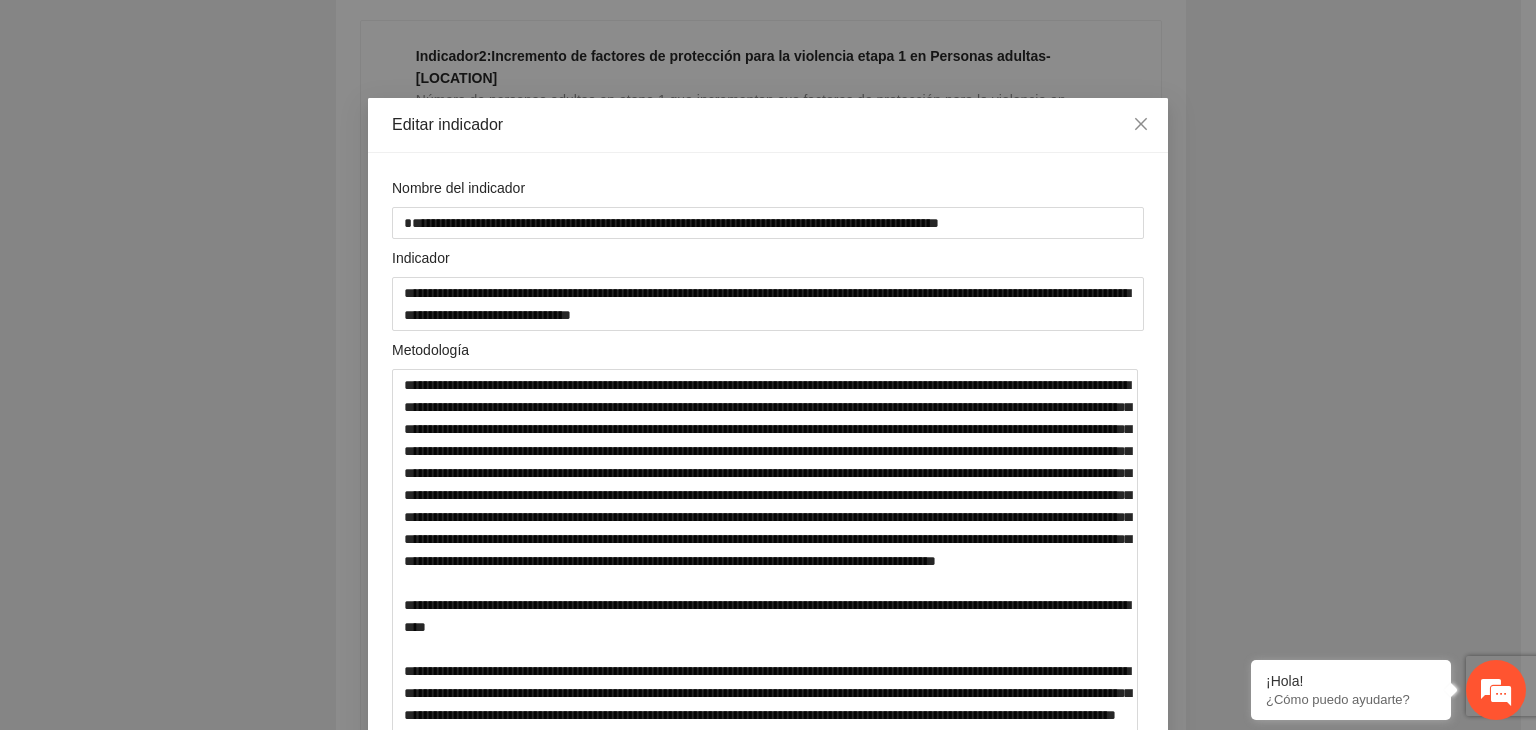 scroll, scrollTop: 0, scrollLeft: 0, axis: both 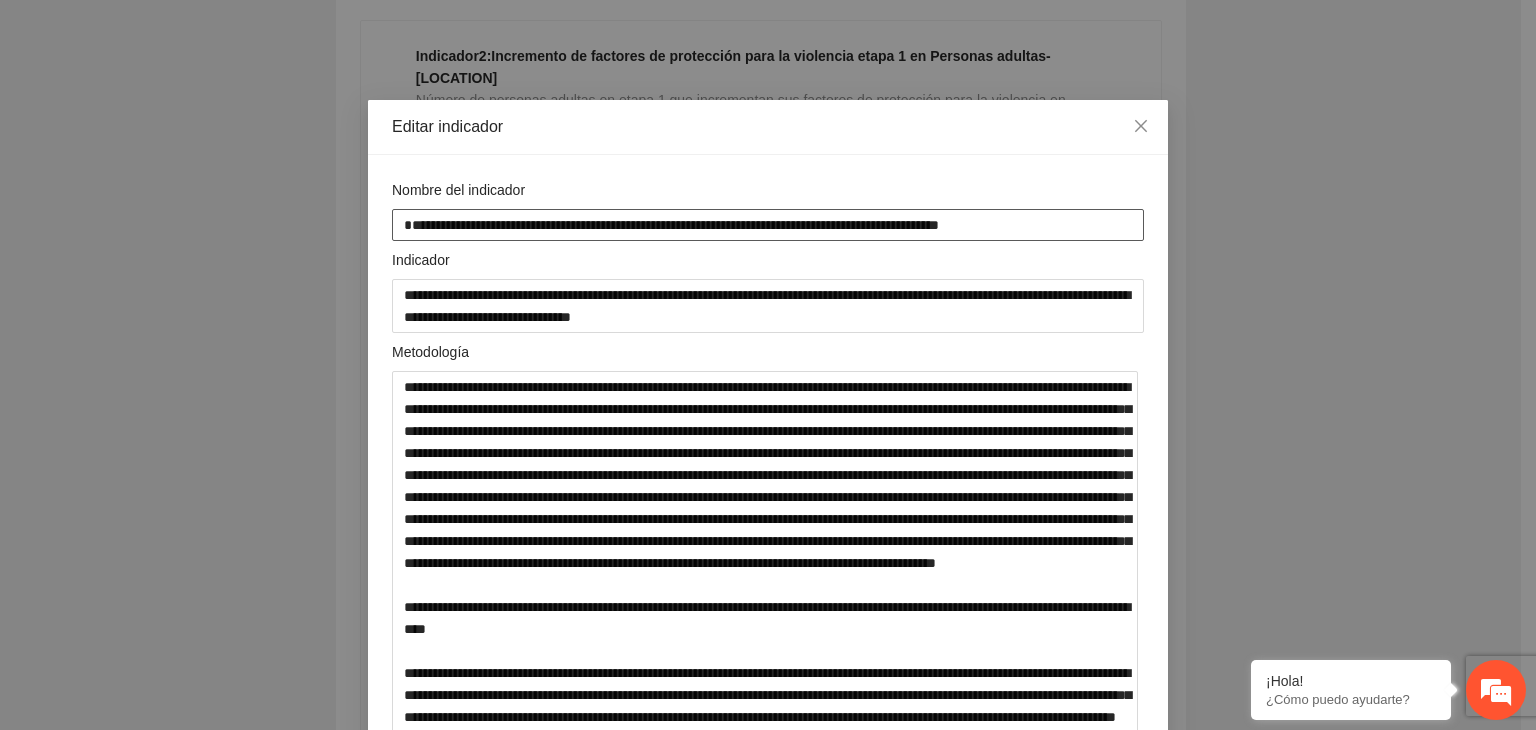 drag, startPoint x: 909, startPoint y: 221, endPoint x: 167, endPoint y: 248, distance: 742.4911 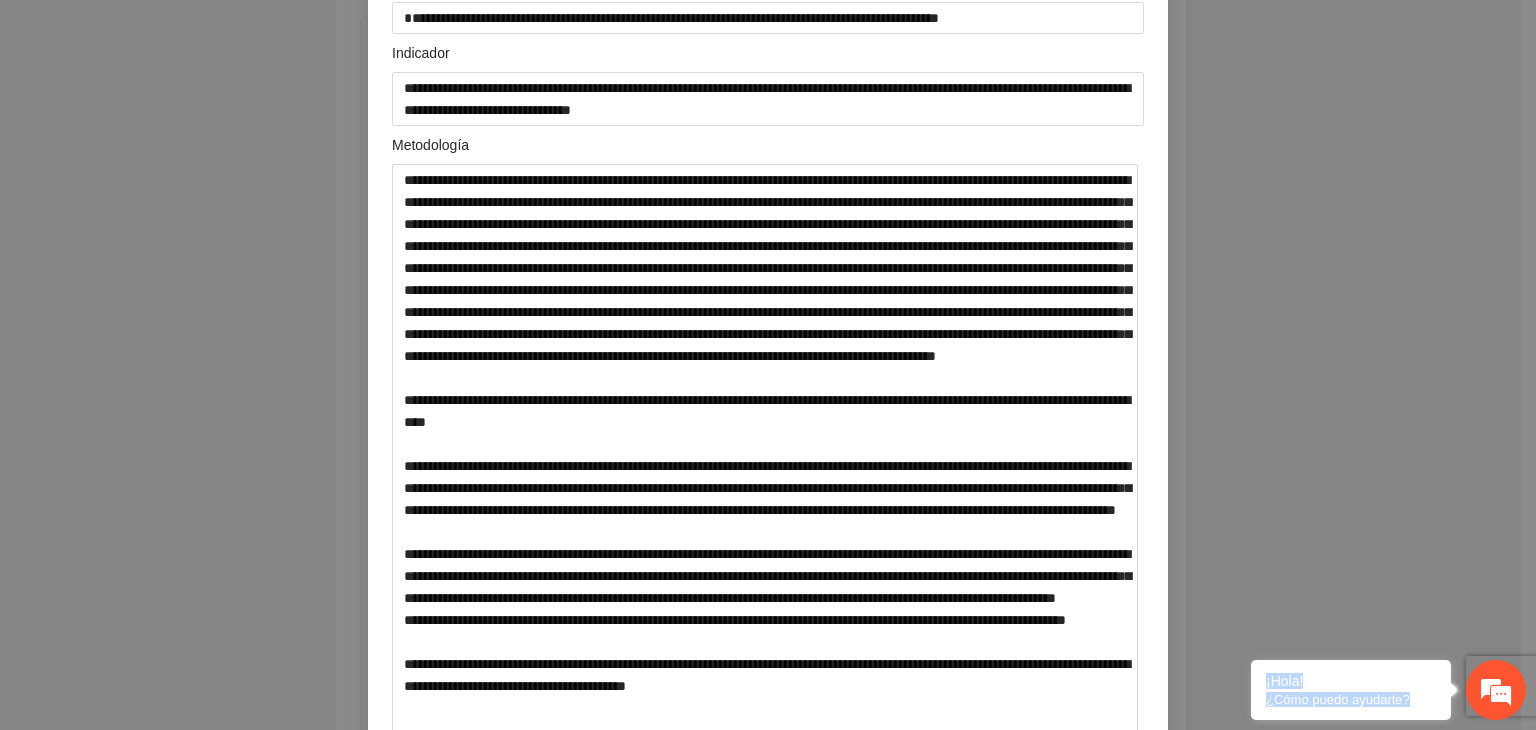scroll, scrollTop: 1052, scrollLeft: 0, axis: vertical 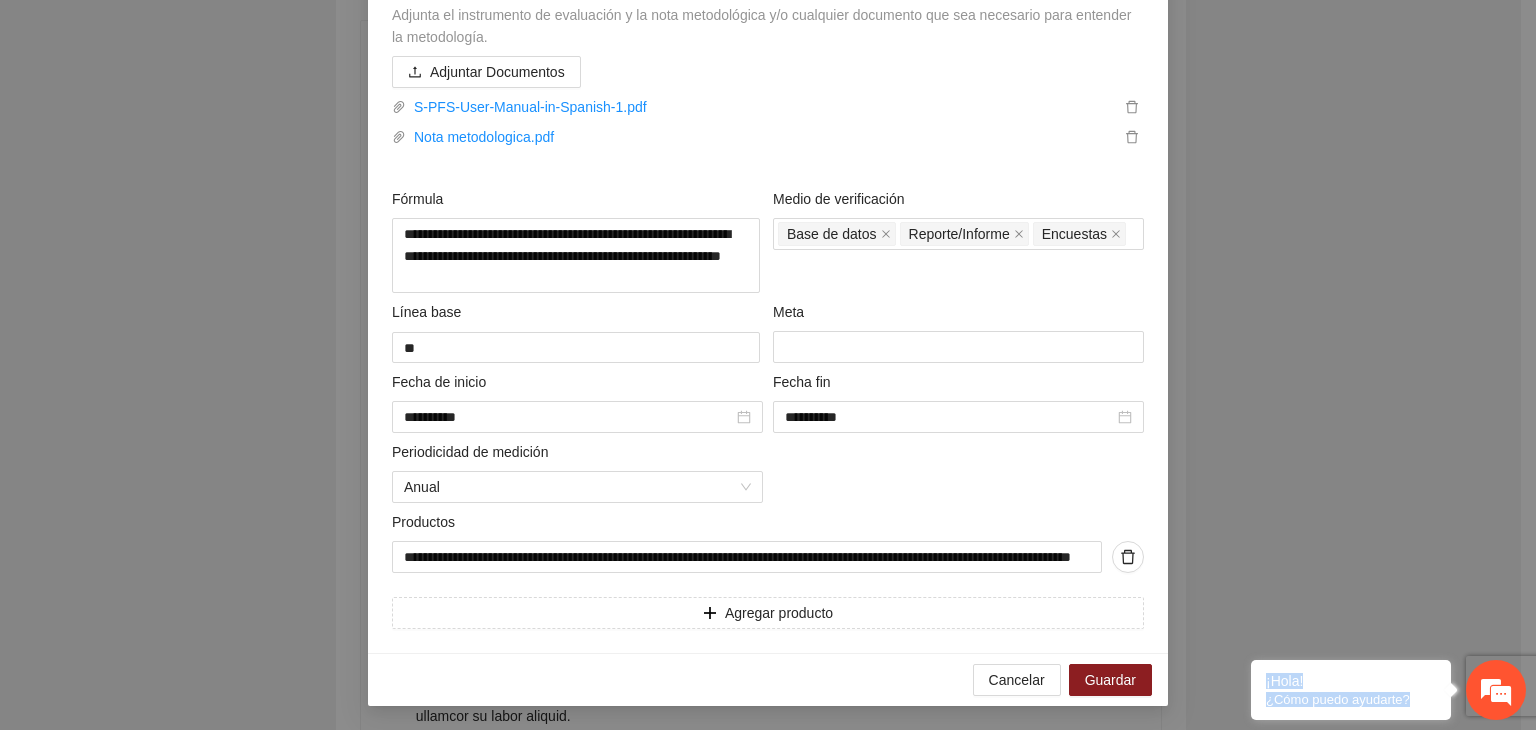 drag, startPoint x: 1520, startPoint y: 211, endPoint x: 1531, endPoint y: 776, distance: 565.10706 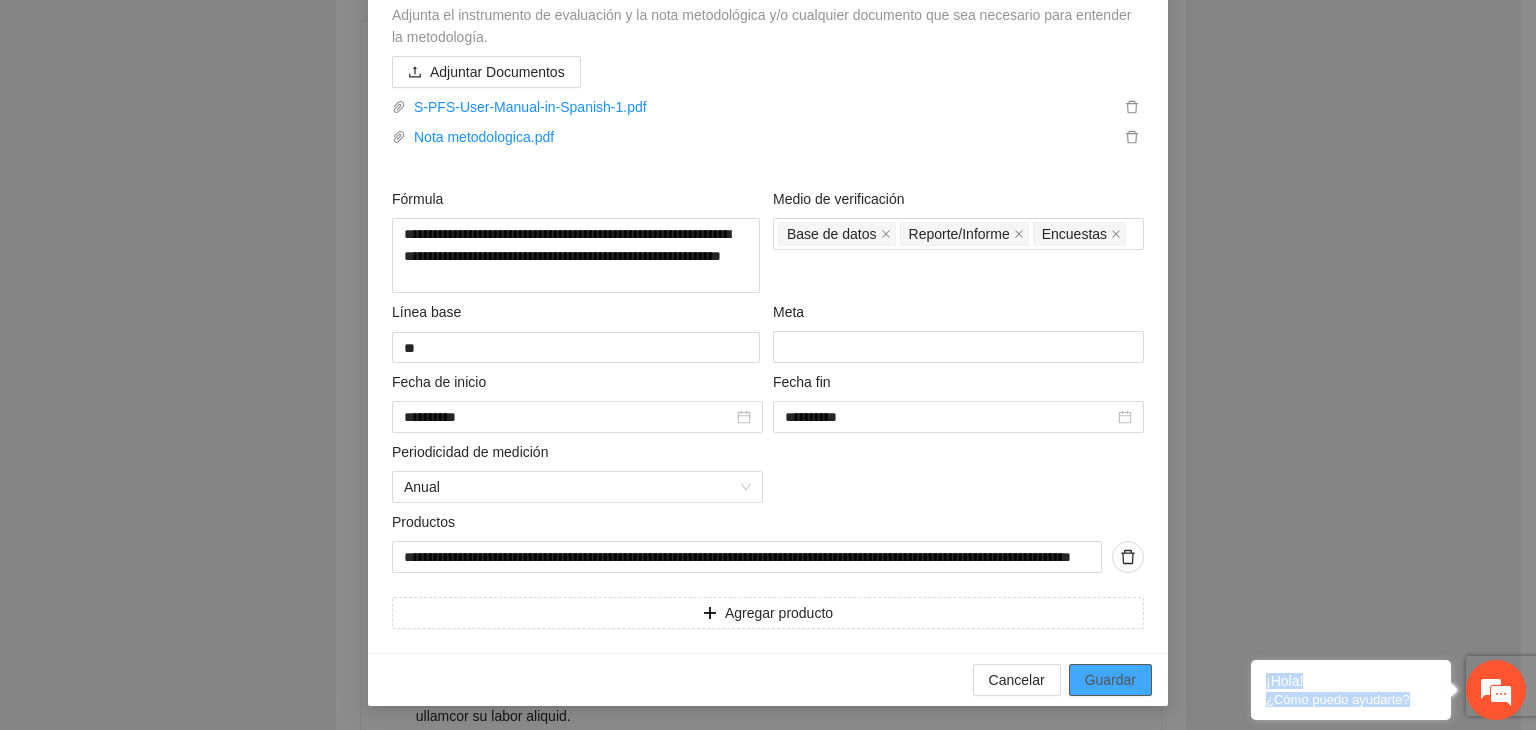 click on "Guardar" at bounding box center (1110, 680) 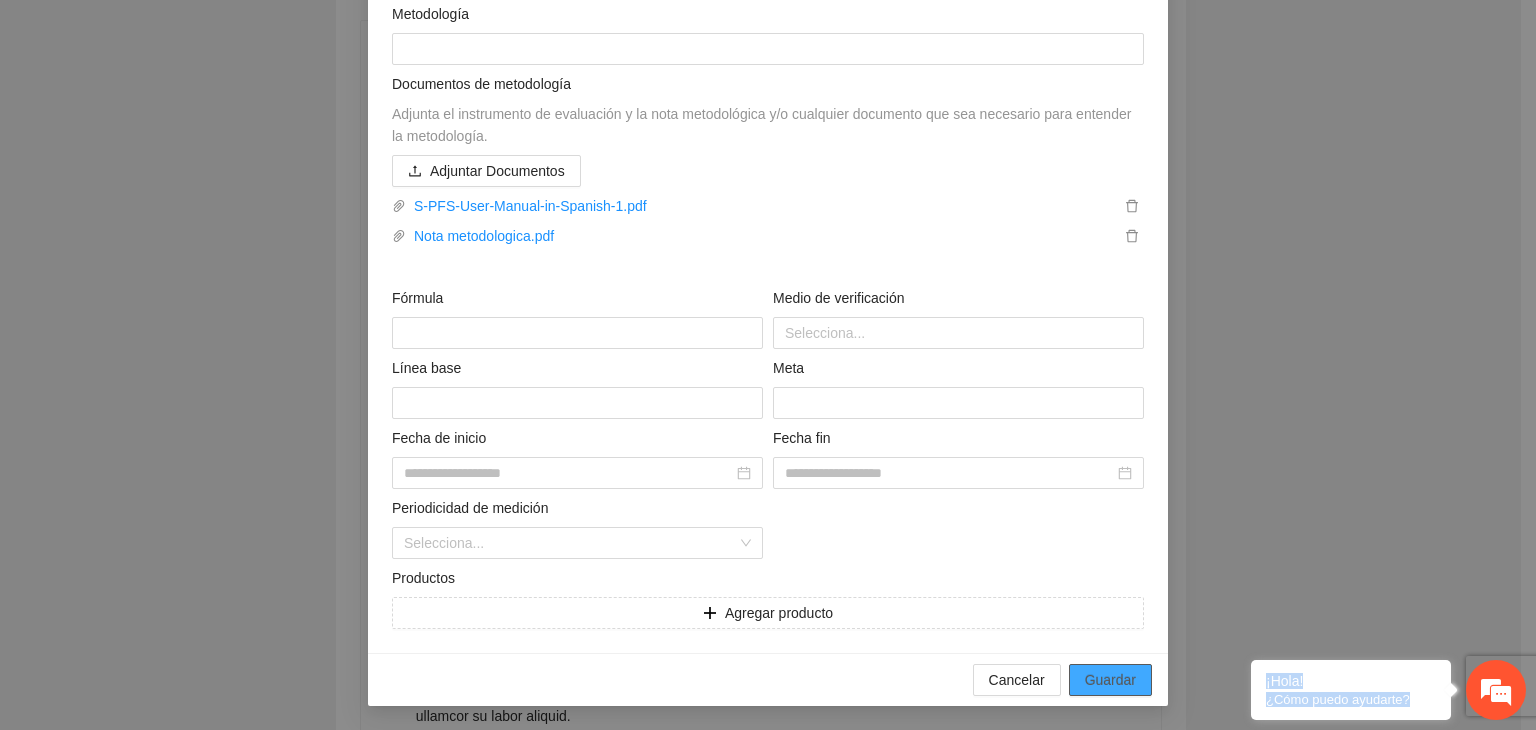 scroll, scrollTop: 216, scrollLeft: 0, axis: vertical 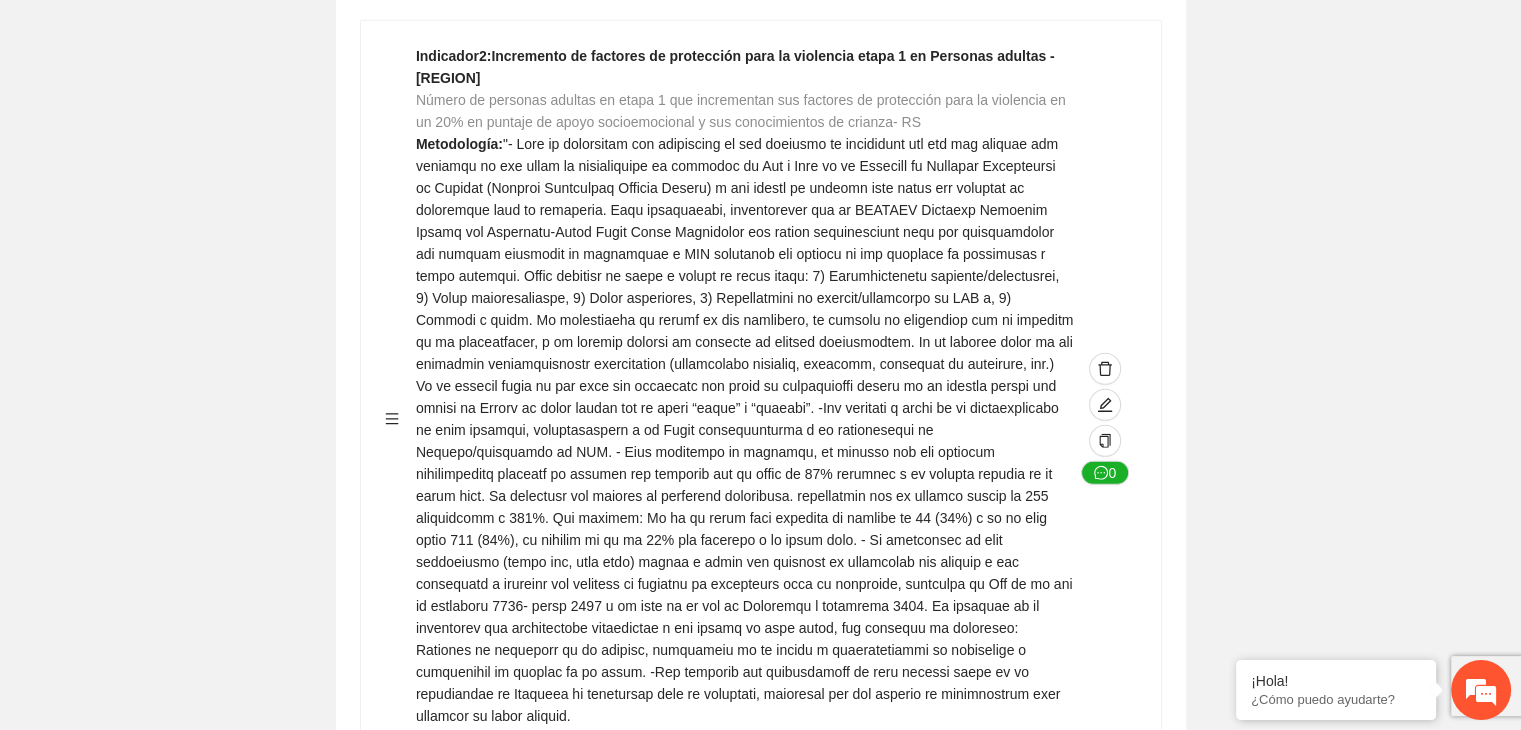 click on "Guardar Objetivo de desarrollo      Exportar Contribuir a la disminución de incidencia en violencia familiar en las zonas de [REGION], [REGION] y [REGION] del Municipio  de Chihuahua. Indicadores Indicador  1 :  Violencia familiar disminuyendo en un 5% en [REGION] Número de carpetas de investigación de Violencia familiar  disminuyendo en un 5% en [REGION] Metodología:  Se solicita información al Observatorio Ciudadano de FICOSEC sobre el número de carpetas de violencia familiar en las colonias de intervención Línea base:  29   Meta:  25   Fórmula:  Suma de carpetas de investigación de violencia familiar disminuyendo  en un 5% en [REGION]   Medio de verificación:  Reporte/Informe 0 Indicador  2 :  Violencia familiar disminuyendo en un 5% en [REGION] Número de carpetas de investigación de Violencia familiar  disminuyendo en un 5% en [REGION] Metodología:  Línea base:  63   Meta:  56   Fórmula:    Medio de verificación:  Reporte/Informe 0 3 :" at bounding box center (760, -1623) 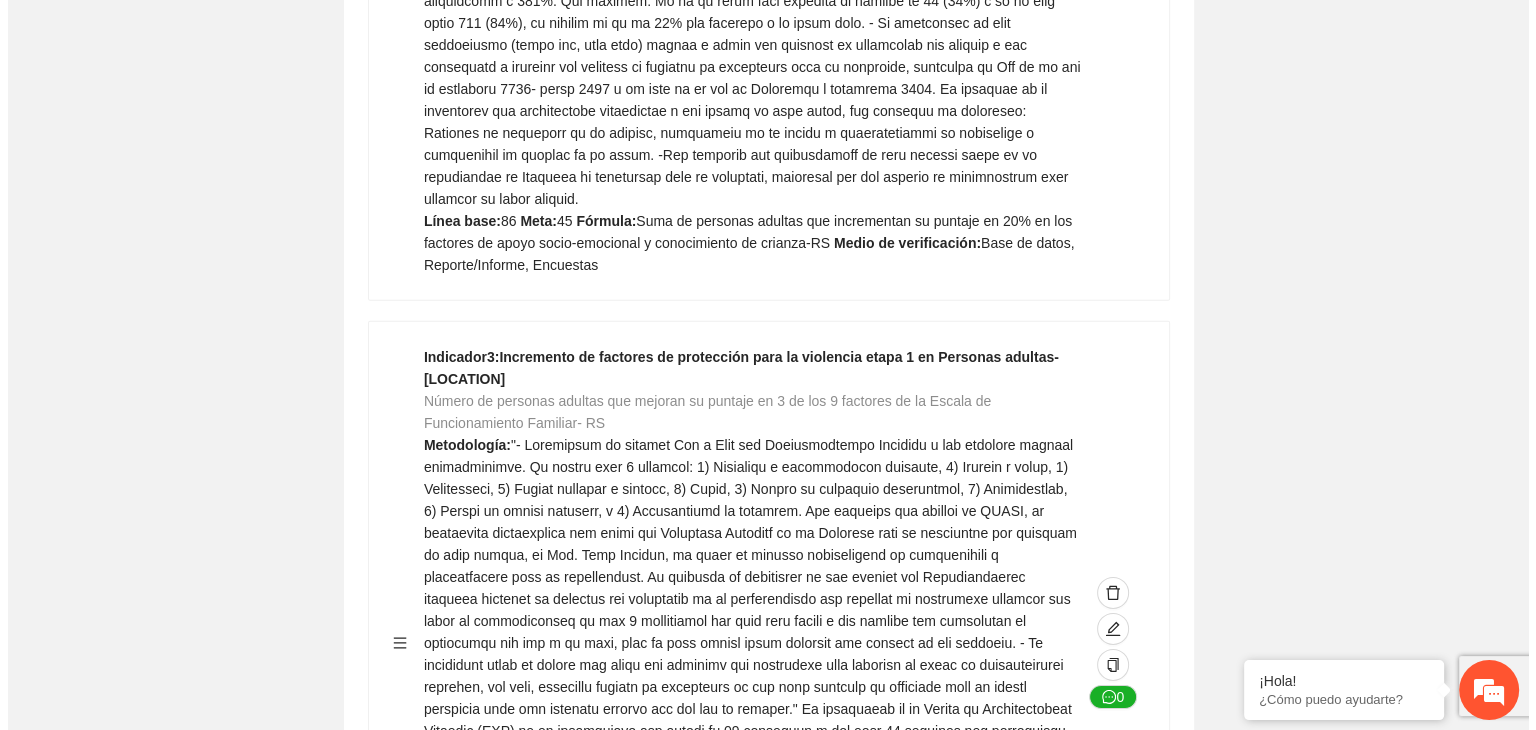 scroll, scrollTop: 6328, scrollLeft: 0, axis: vertical 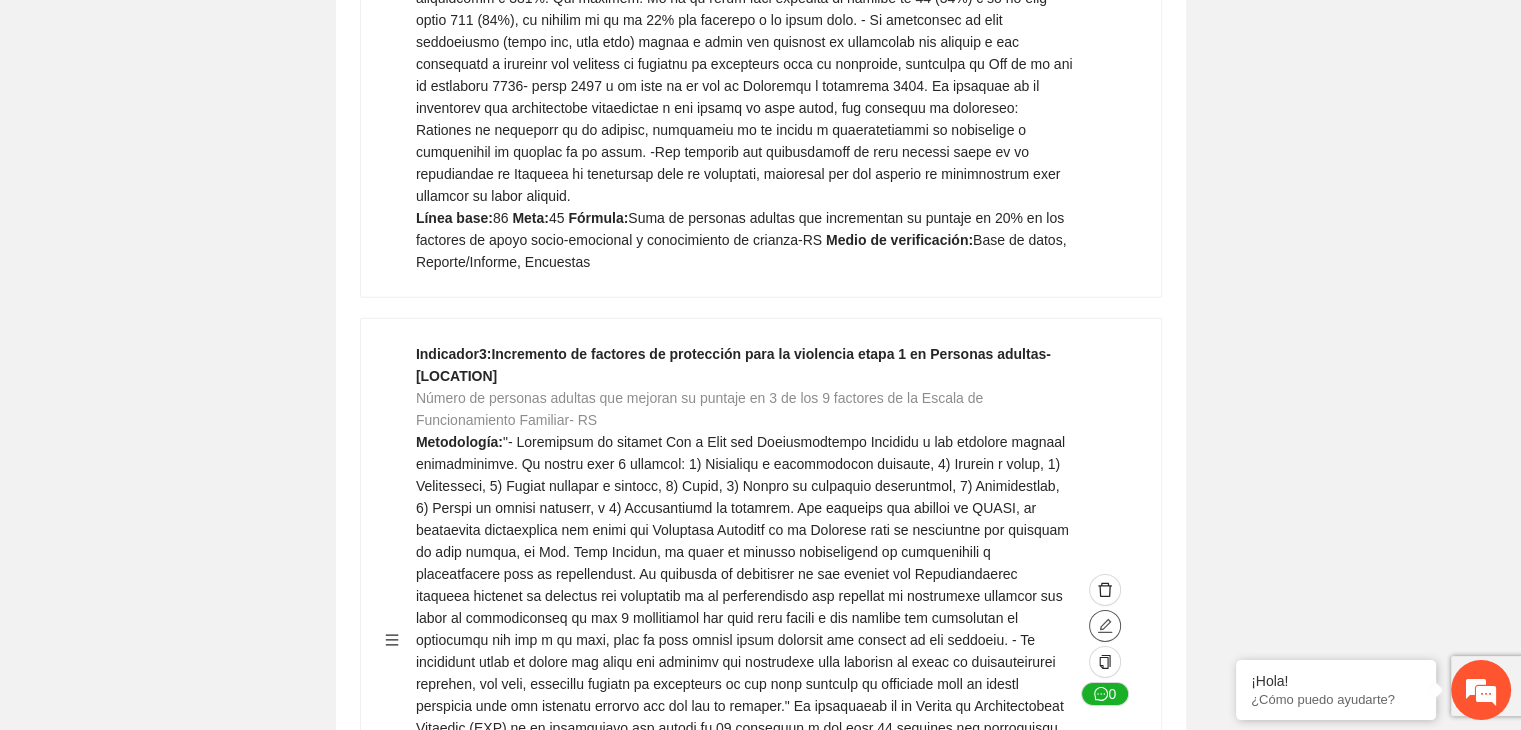 click at bounding box center (1105, 626) 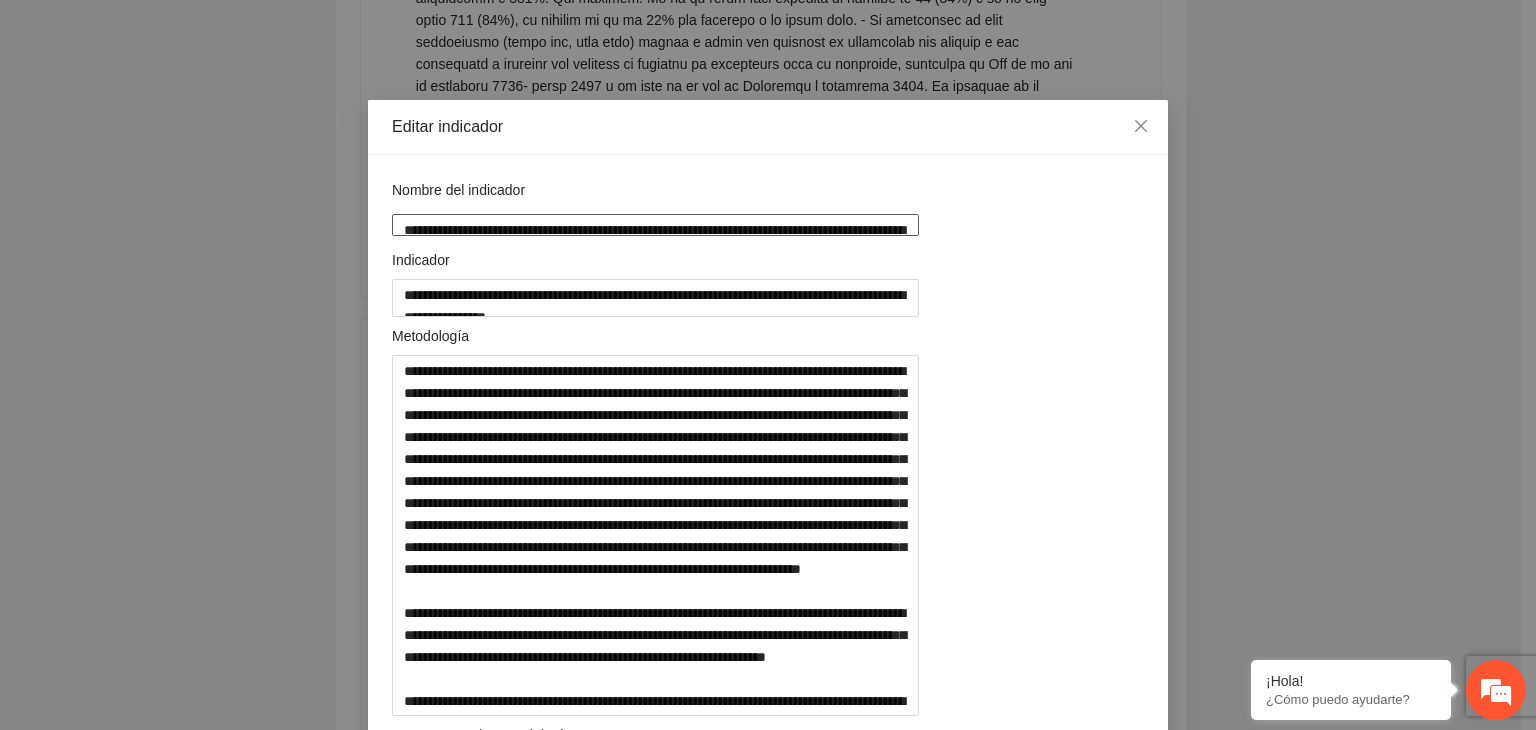 drag, startPoint x: 1065, startPoint y: 231, endPoint x: 0, endPoint y: 167, distance: 1066.9213 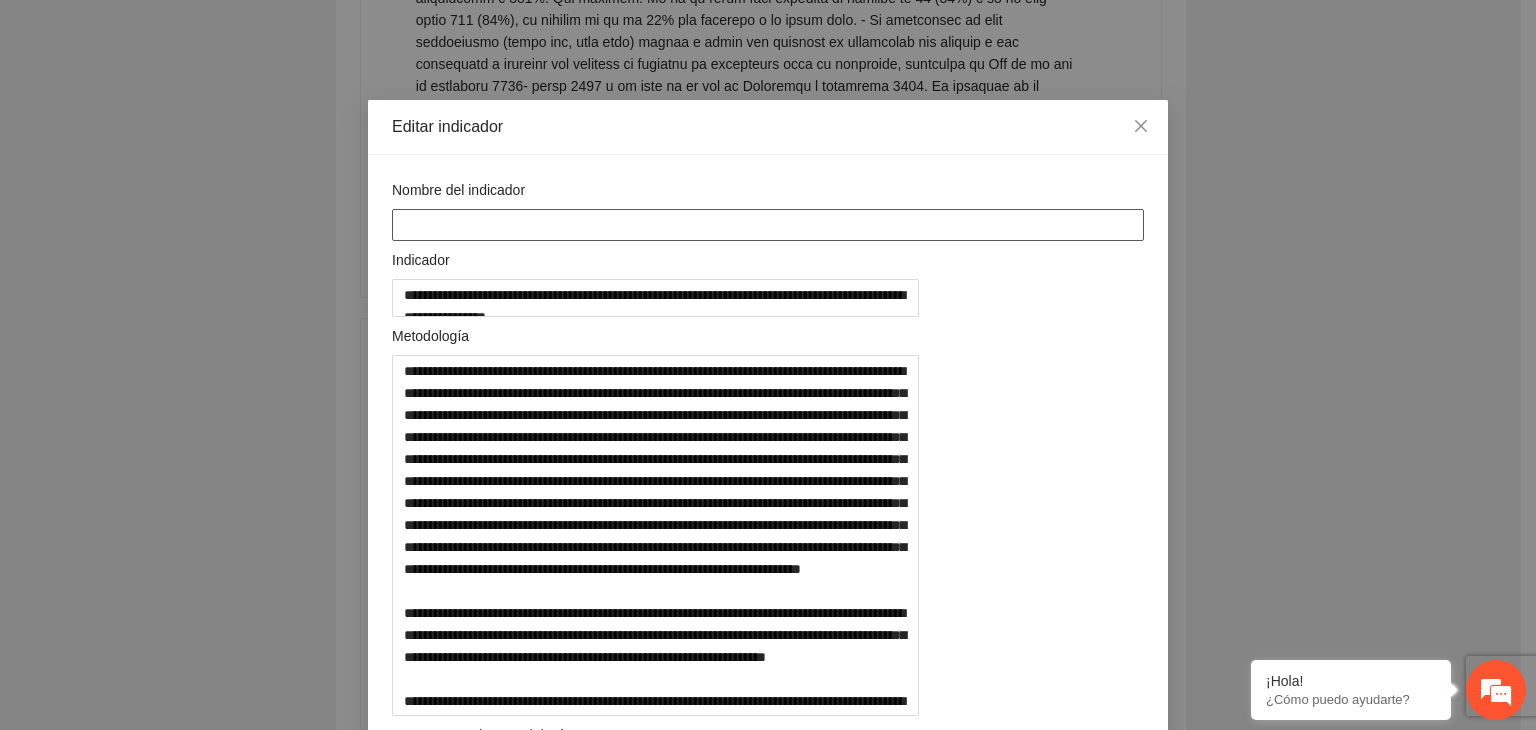 paste on "**********" 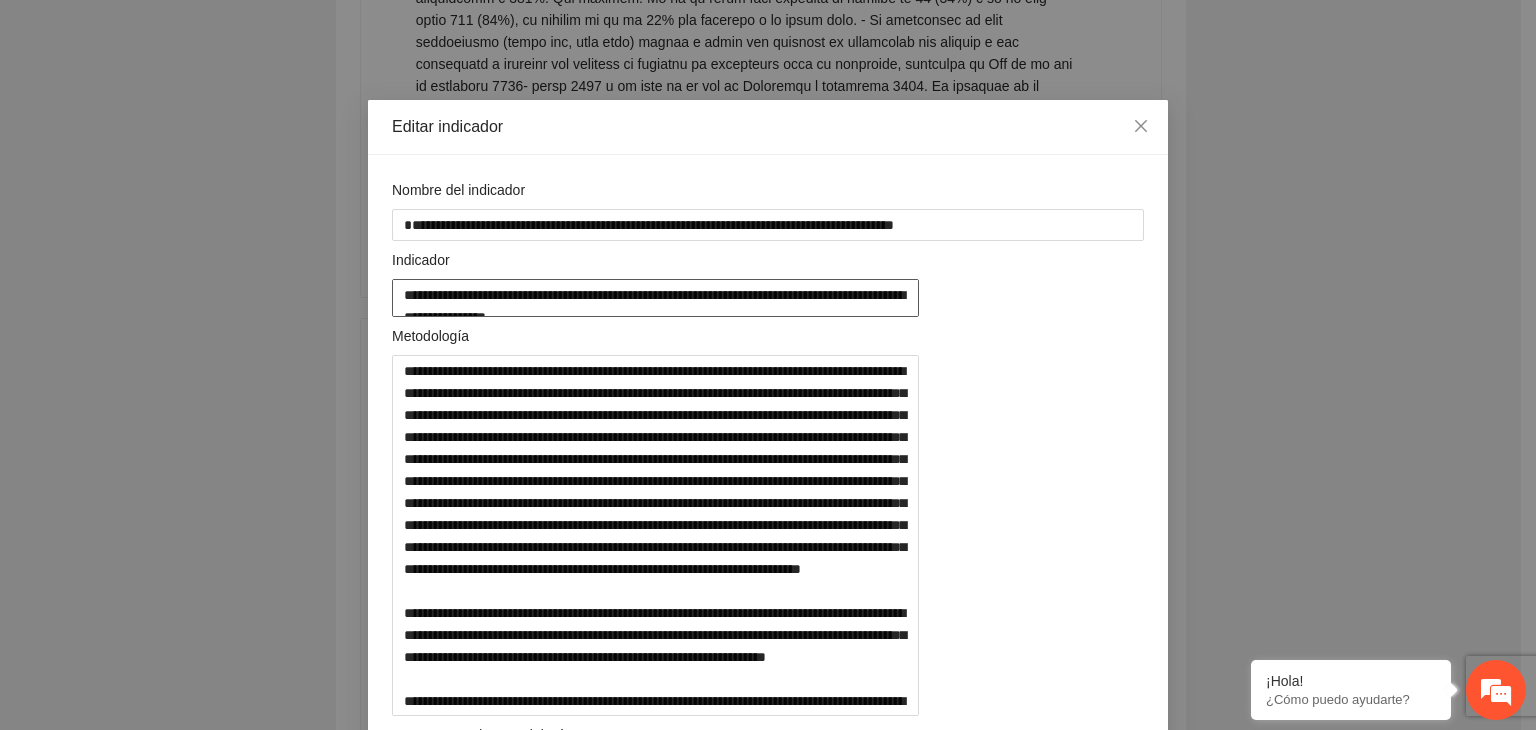 drag, startPoint x: 392, startPoint y: 293, endPoint x: 1460, endPoint y: 265, distance: 1068.367 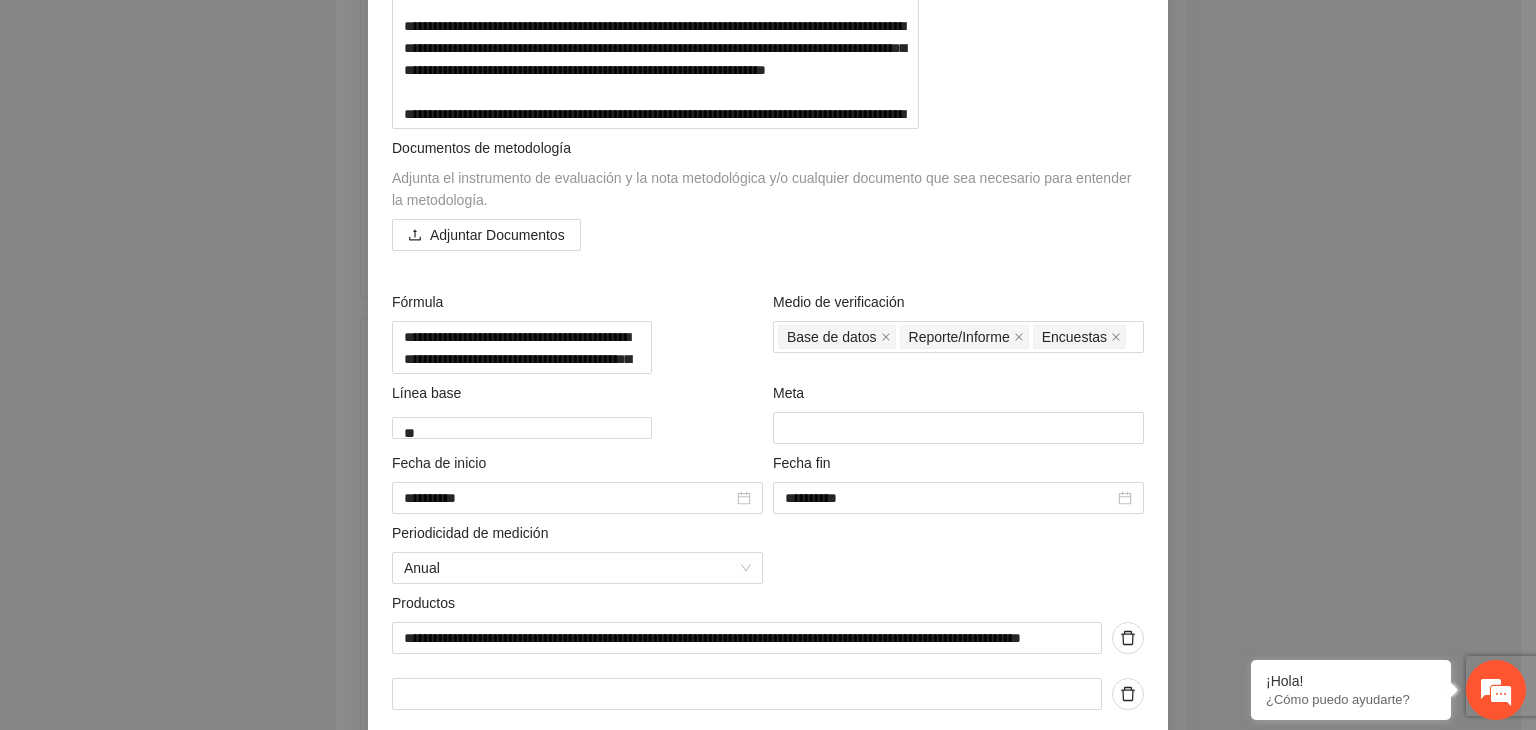 scroll, scrollTop: 895, scrollLeft: 0, axis: vertical 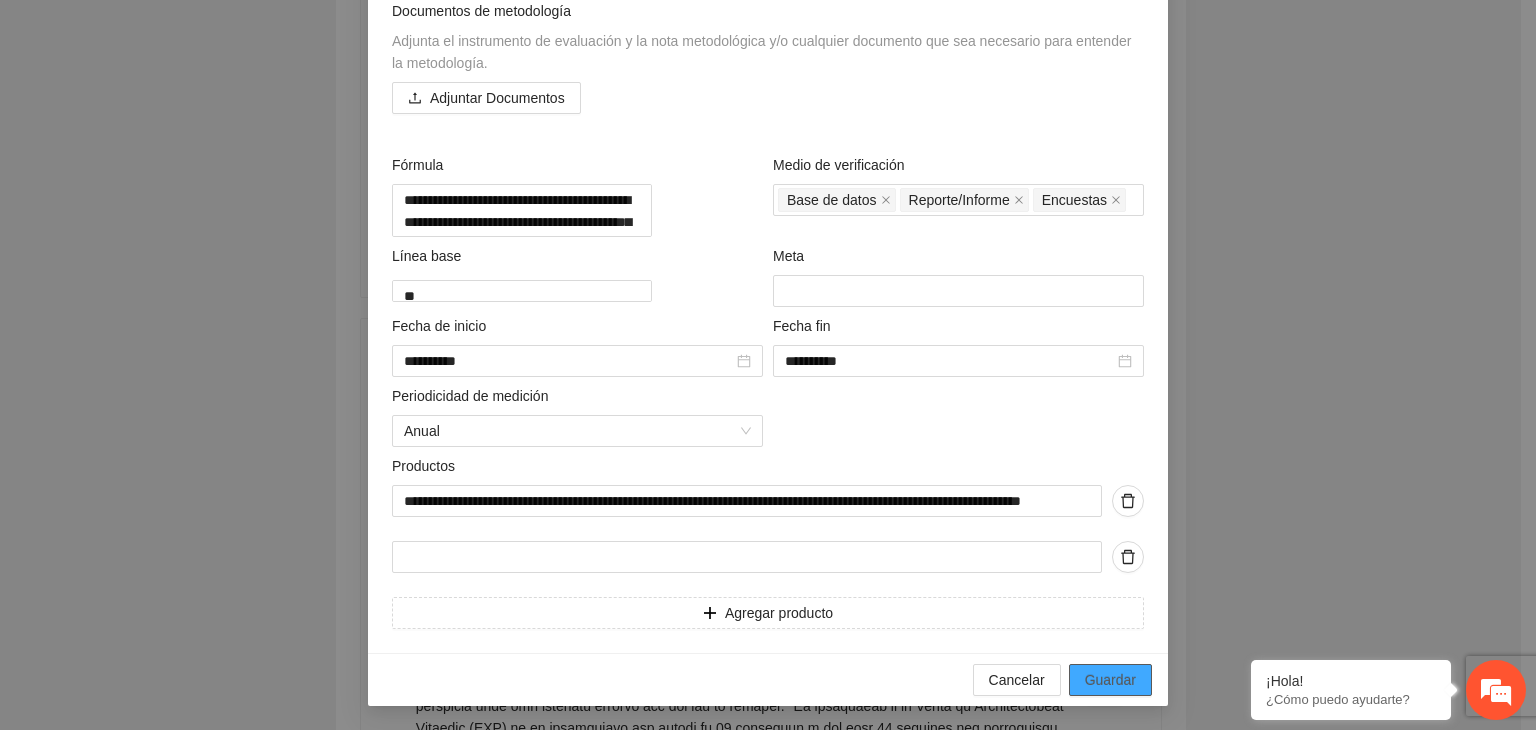 click on "Guardar" at bounding box center [1110, 680] 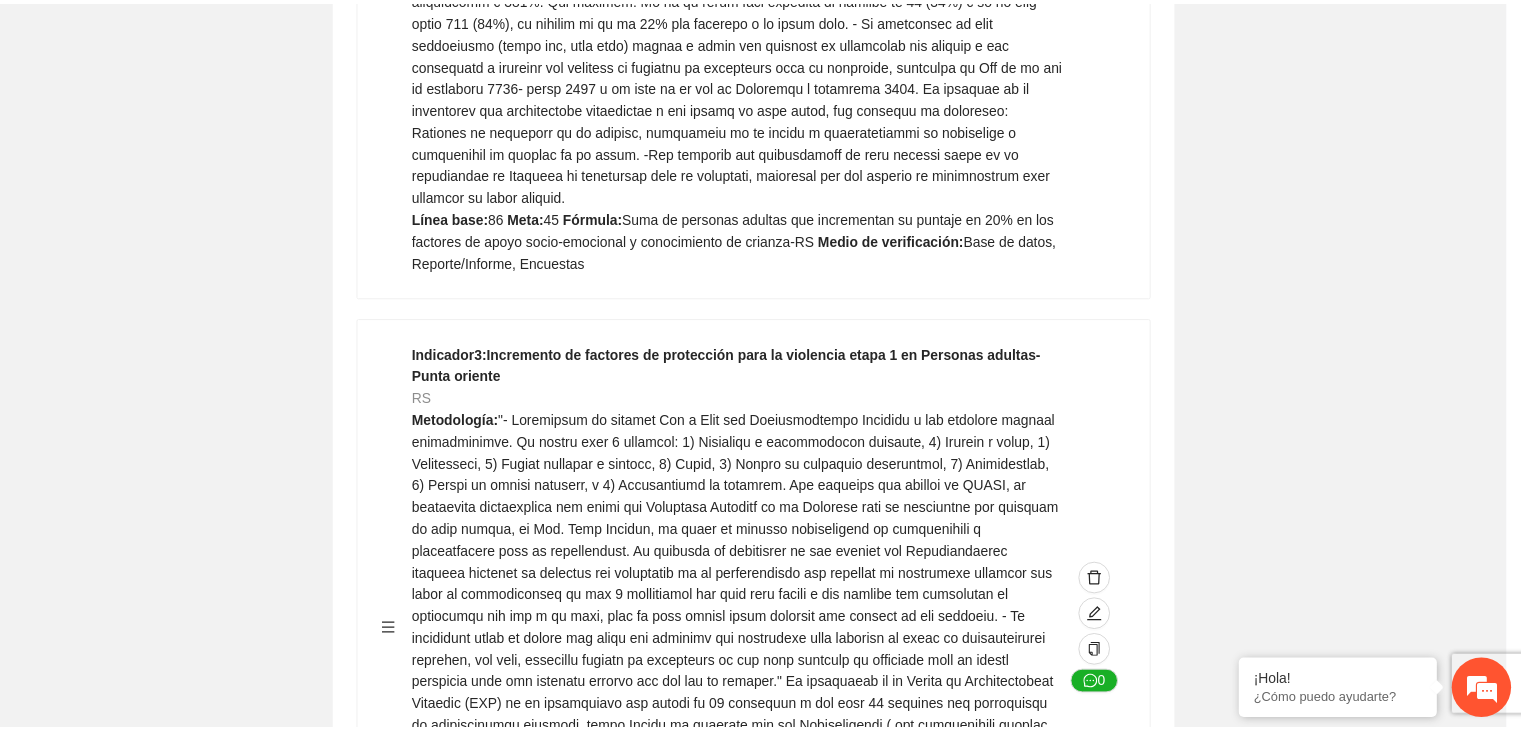 scroll, scrollTop: 156, scrollLeft: 0, axis: vertical 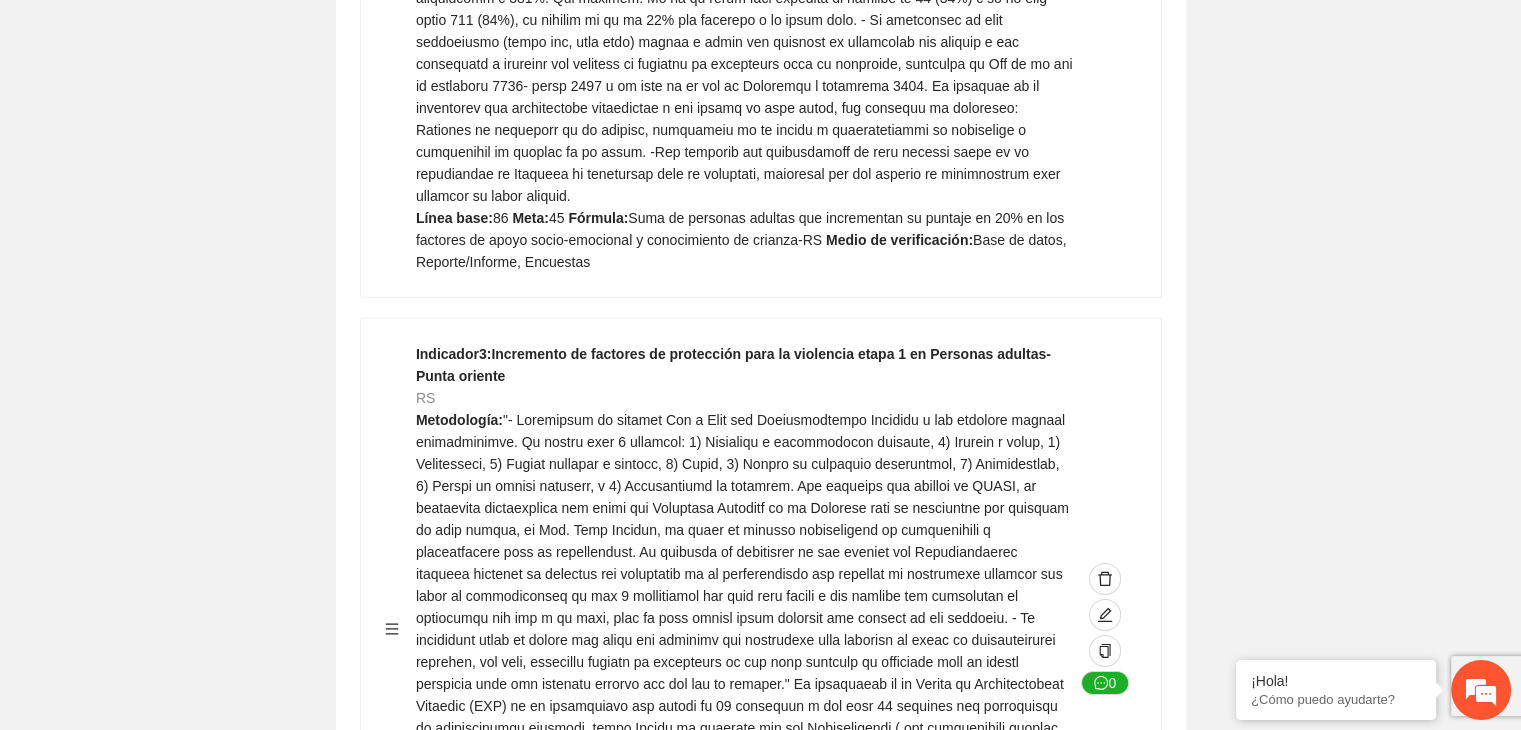 click on "Guardar Objetivo de desarrollo      Exportar Contribuir a la disminución de incidencia en violencia familiar en las zonas de [REGION], [REGION] y [REGION] del Municipio  de Chihuahua. Indicadores Indicador  1 :  Violencia familiar disminuyendo en un 5% en [REGION] Número de carpetas de investigación de Violencia familiar  disminuyendo en un 5% en [REGION] Metodología:  Se solicita información al Observatorio Ciudadano de FICOSEC sobre el número de carpetas de violencia familiar en las colonias de intervención Línea base:  29   Meta:  25   Fórmula:  Suma de carpetas de investigación de violencia familiar disminuyendo  en un 5% en [REGION]   Medio de verificación:  Reporte/Informe 0 Indicador  2 :  Violencia familiar disminuyendo en un 5% en [REGION] Número de carpetas de investigación de Violencia familiar  disminuyendo en un 5% en [REGION] Metodología:  Línea base:  63   Meta:  56   Fórmula:    Medio de verificación:  Reporte/Informe 0 3 :" at bounding box center [760, -2154] 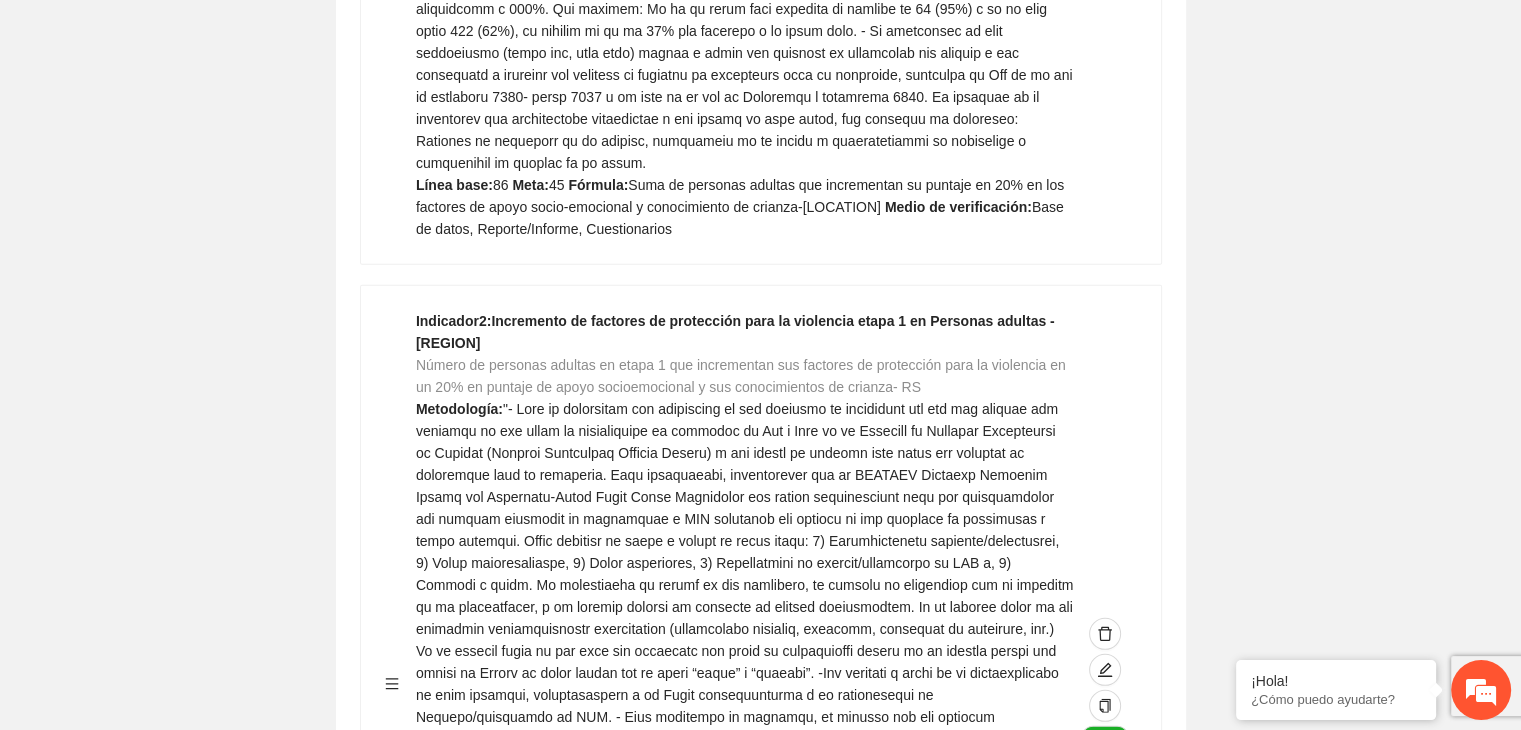 scroll, scrollTop: 5528, scrollLeft: 0, axis: vertical 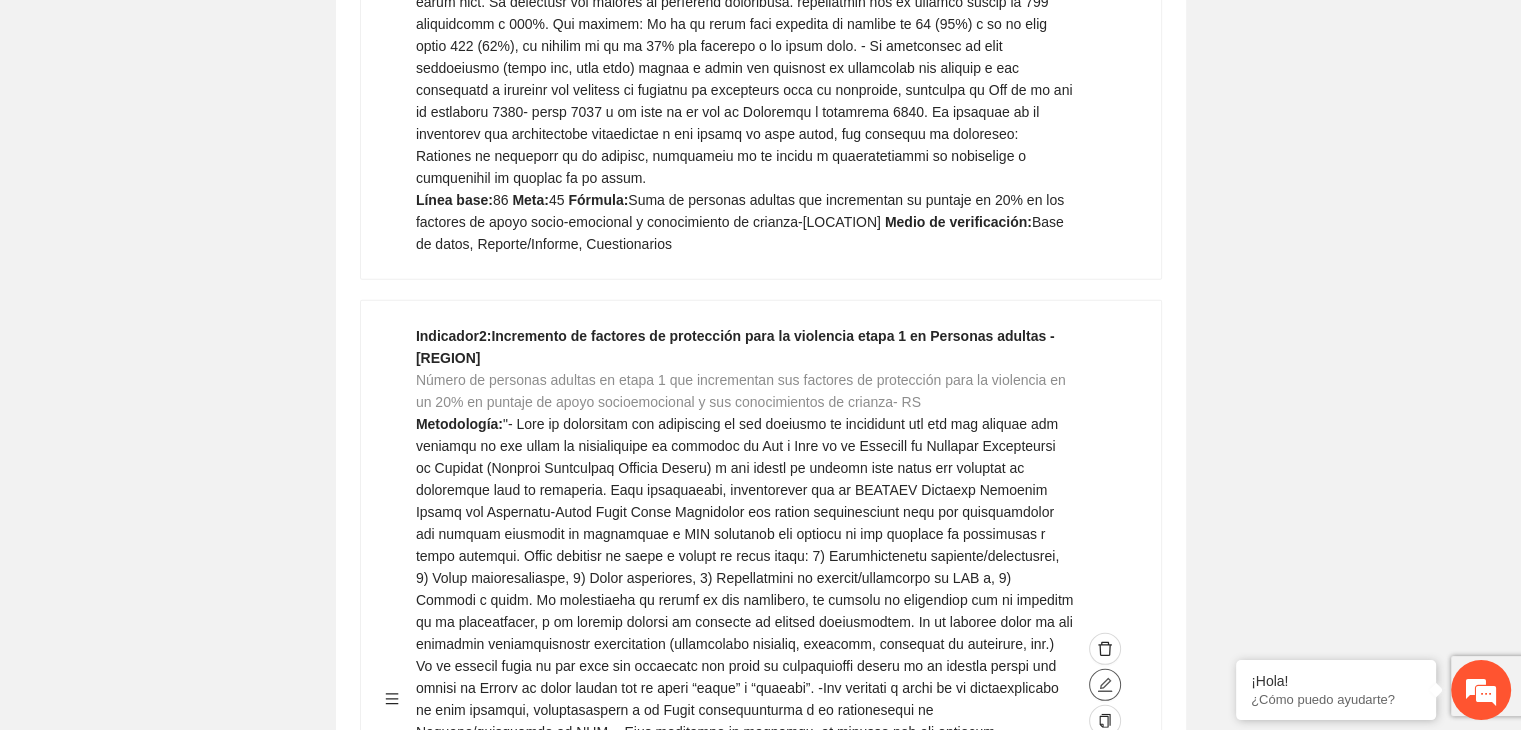 click 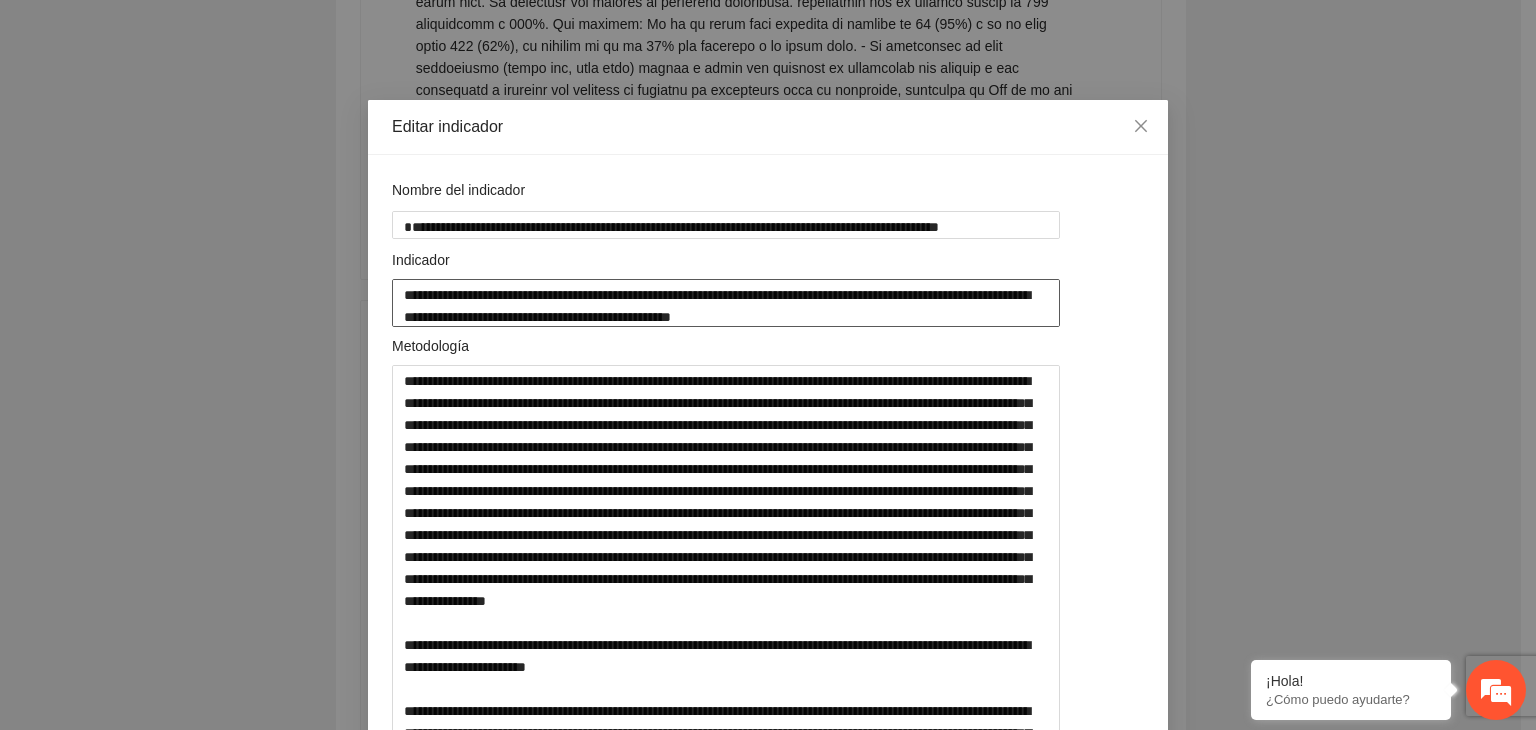 drag, startPoint x: 840, startPoint y: 321, endPoint x: 216, endPoint y: 234, distance: 630.0357 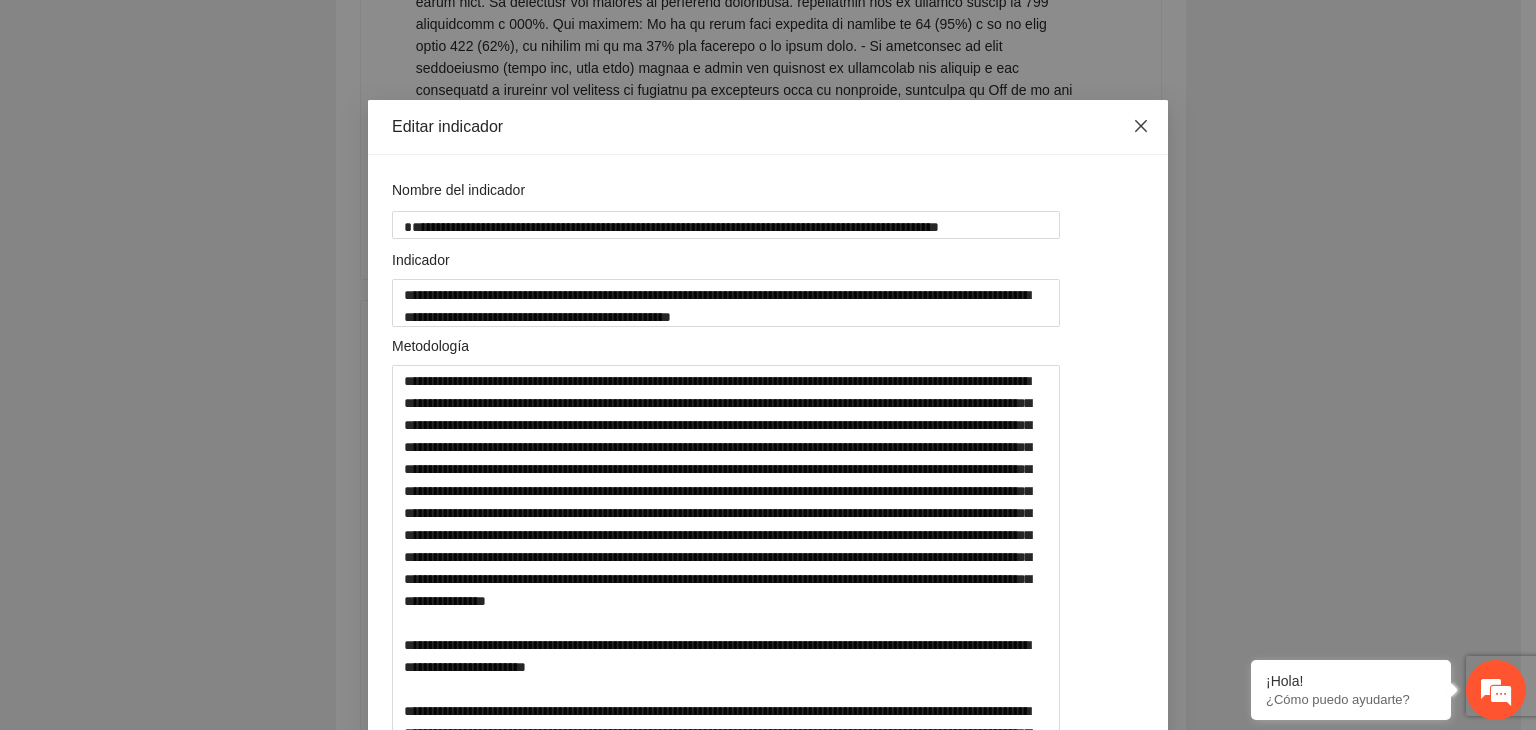 click 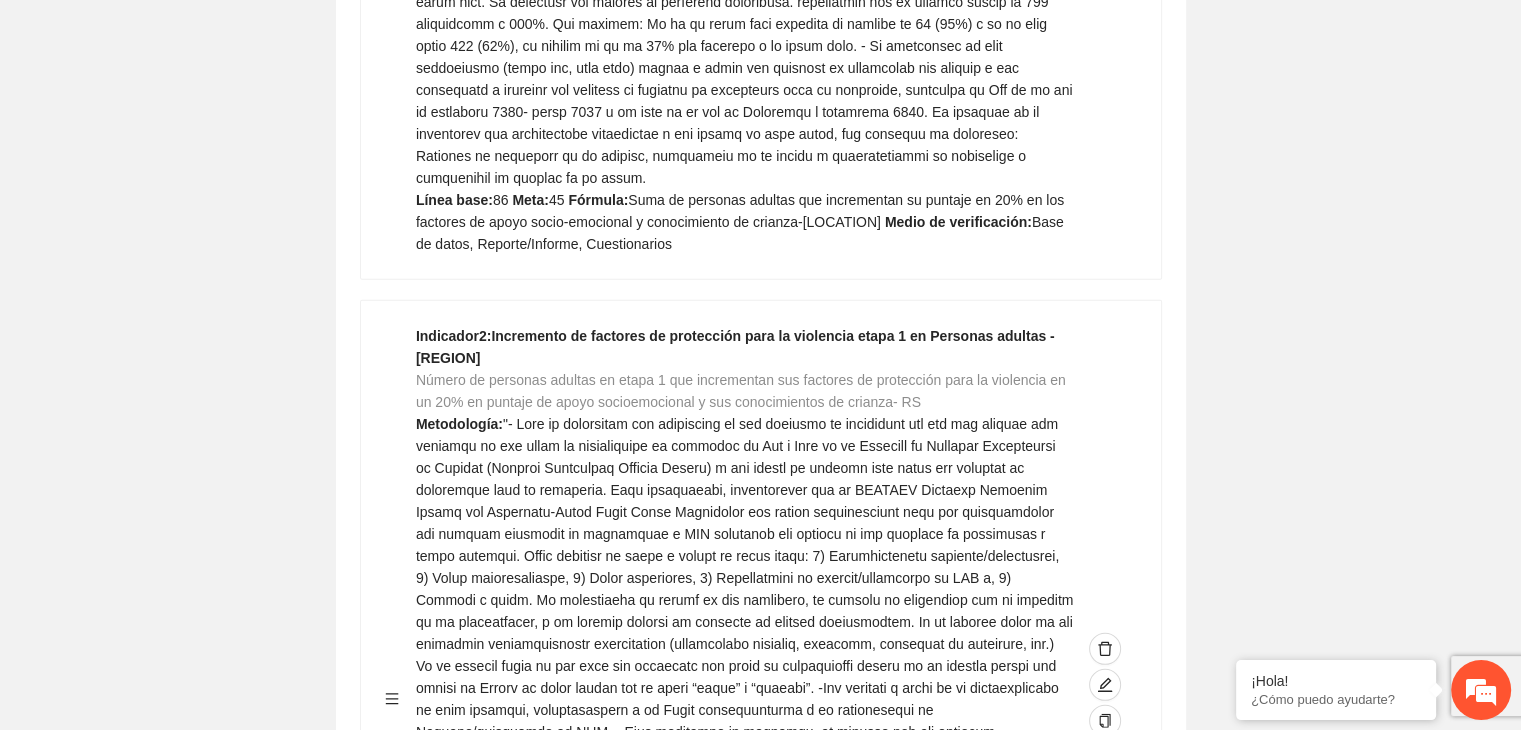 click on "Guardar Objetivo de desarrollo      Exportar Contribuir a la disminución de incidencia en violencia familiar en las zonas de [REGION], [REGION] y [REGION] del Municipio  de Chihuahua. Indicadores Indicador  1 :  Violencia familiar disminuyendo en un 5% en [REGION] Número de carpetas de investigación de Violencia familiar  disminuyendo en un 5% en [REGION] Metodología:  Se solicita información al Observatorio Ciudadano de FICOSEC sobre el número de carpetas de violencia familiar en las colonias de intervención Línea base:  29   Meta:  25   Fórmula:  Suma de carpetas de investigación de violencia familiar disminuyendo  en un 5% en [REGION]   Medio de verificación:  Reporte/Informe 0 Indicador  2 :  Violencia familiar disminuyendo en un 5% en [REGION] Número de carpetas de investigación de Violencia familiar  disminuyendo en un 5% en [REGION] Metodología:  Línea base:  63   Meta:  56   Fórmula:    Medio de verificación:  Reporte/Informe 0 3 :" at bounding box center (760, -1354) 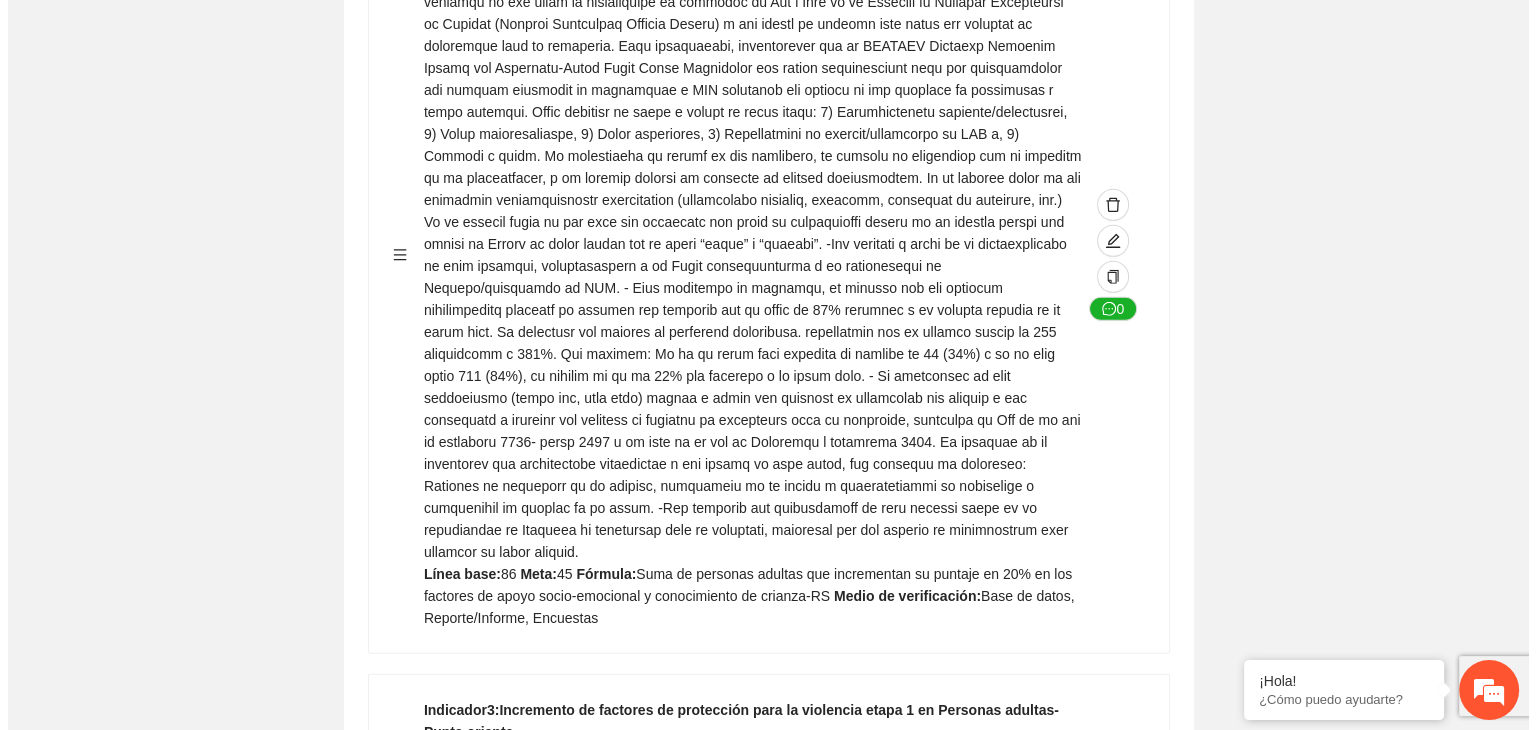 scroll, scrollTop: 6208, scrollLeft: 0, axis: vertical 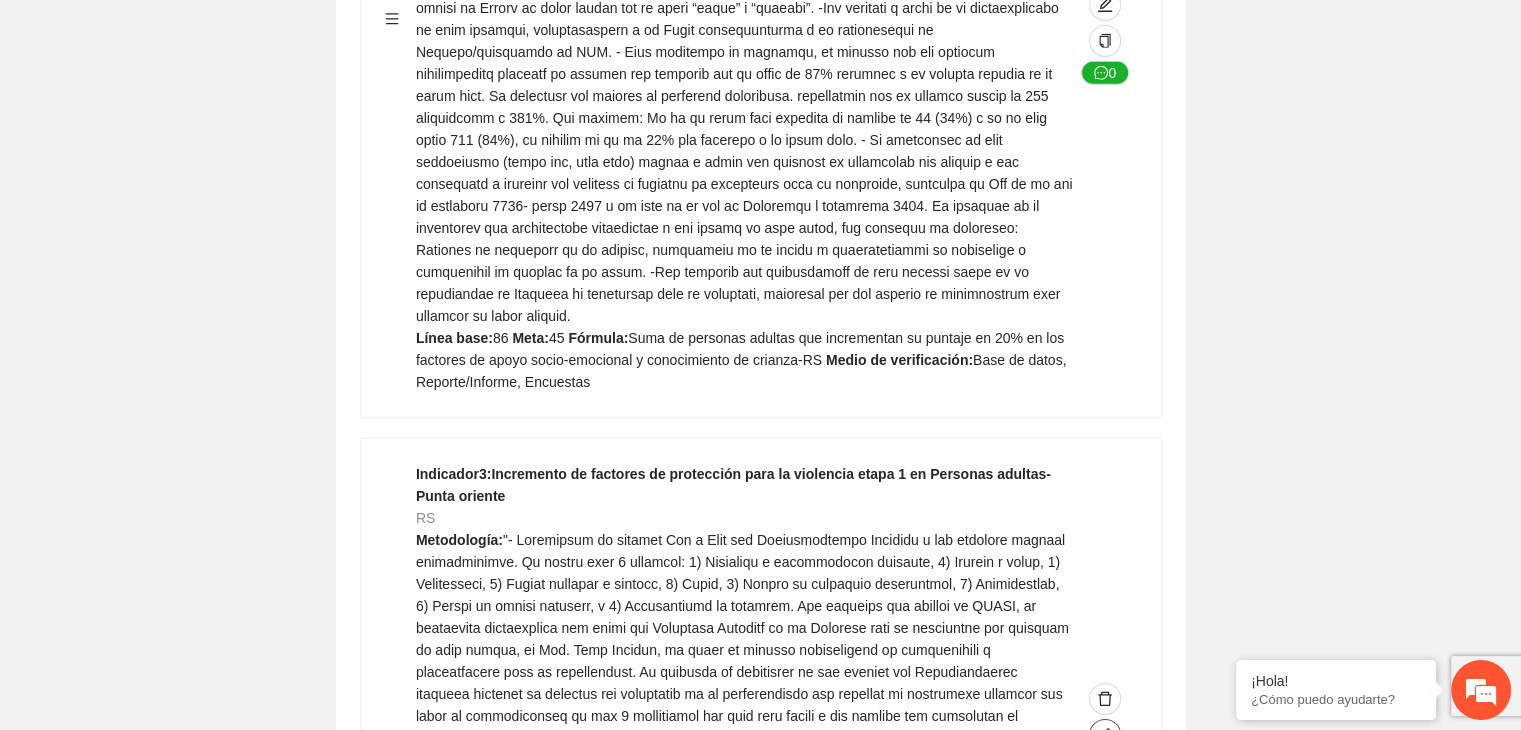 click 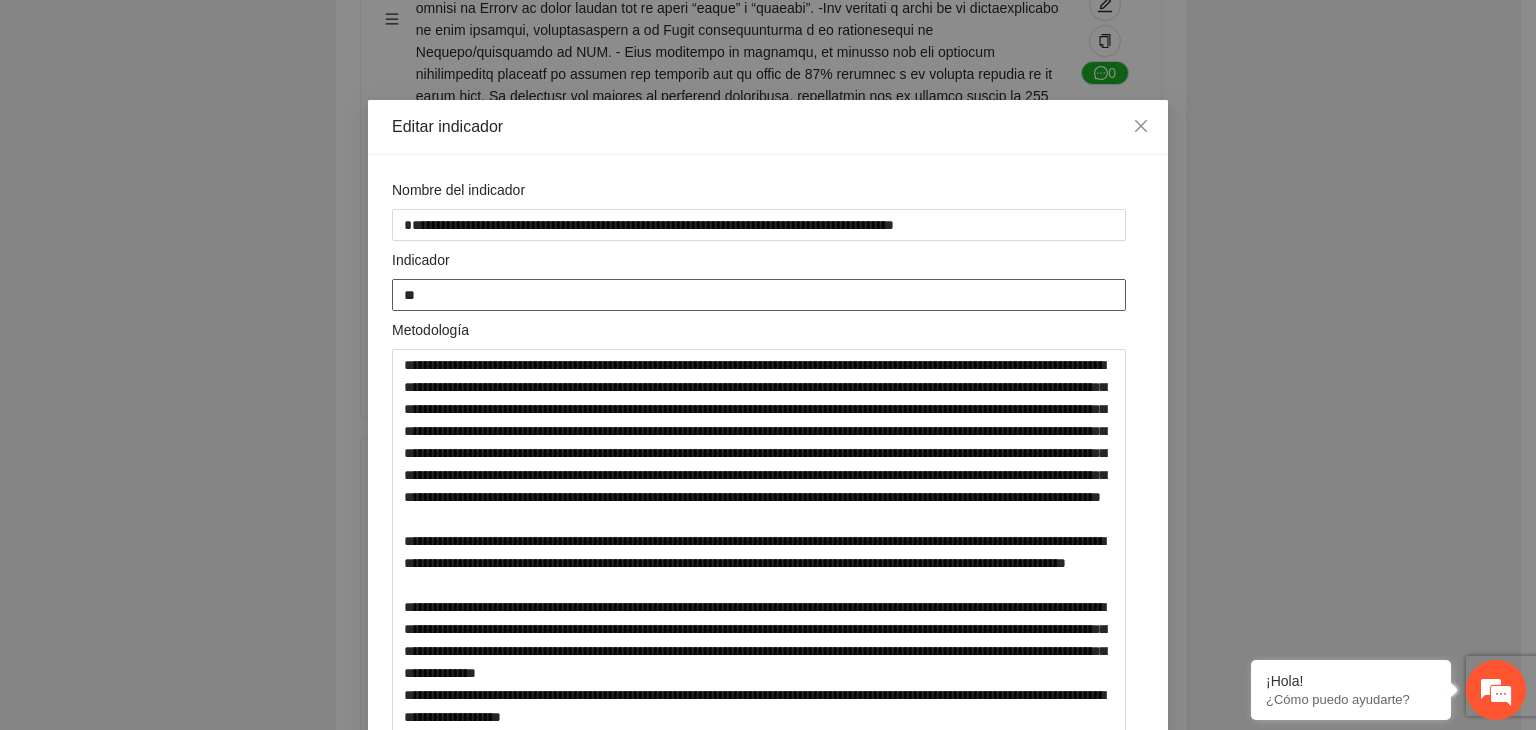 click on "**" at bounding box center (759, 294) 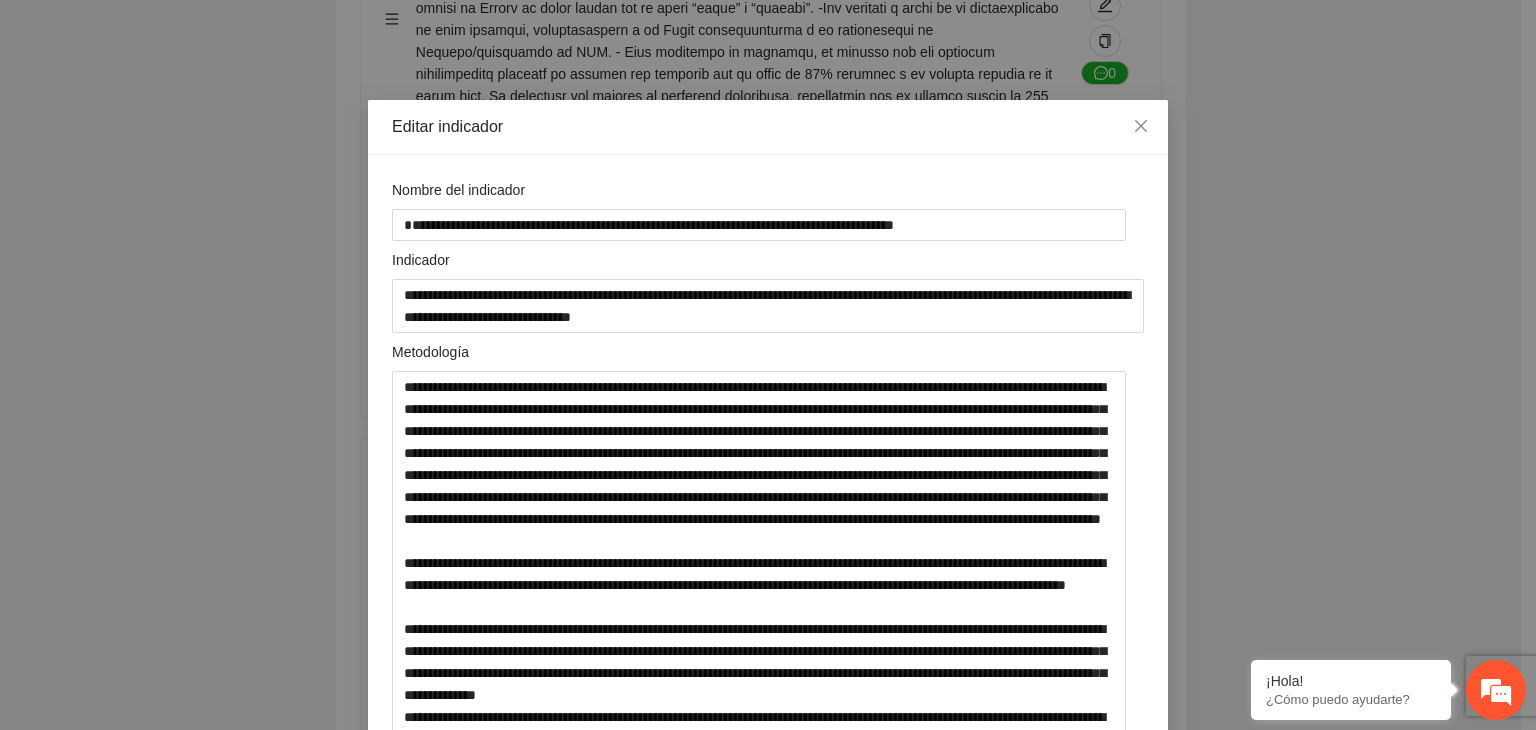 scroll, scrollTop: 916, scrollLeft: 0, axis: vertical 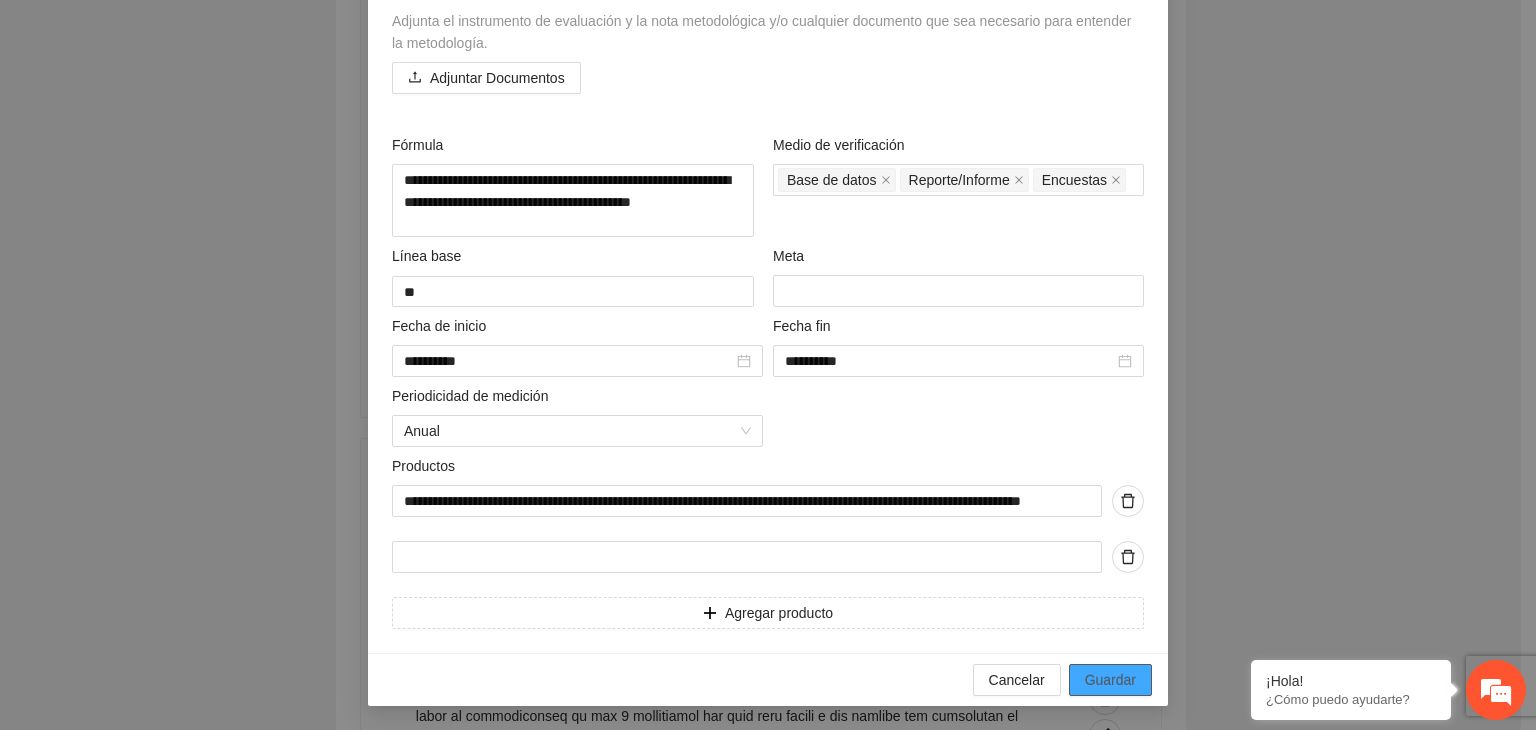 click on "Guardar" at bounding box center (1110, 680) 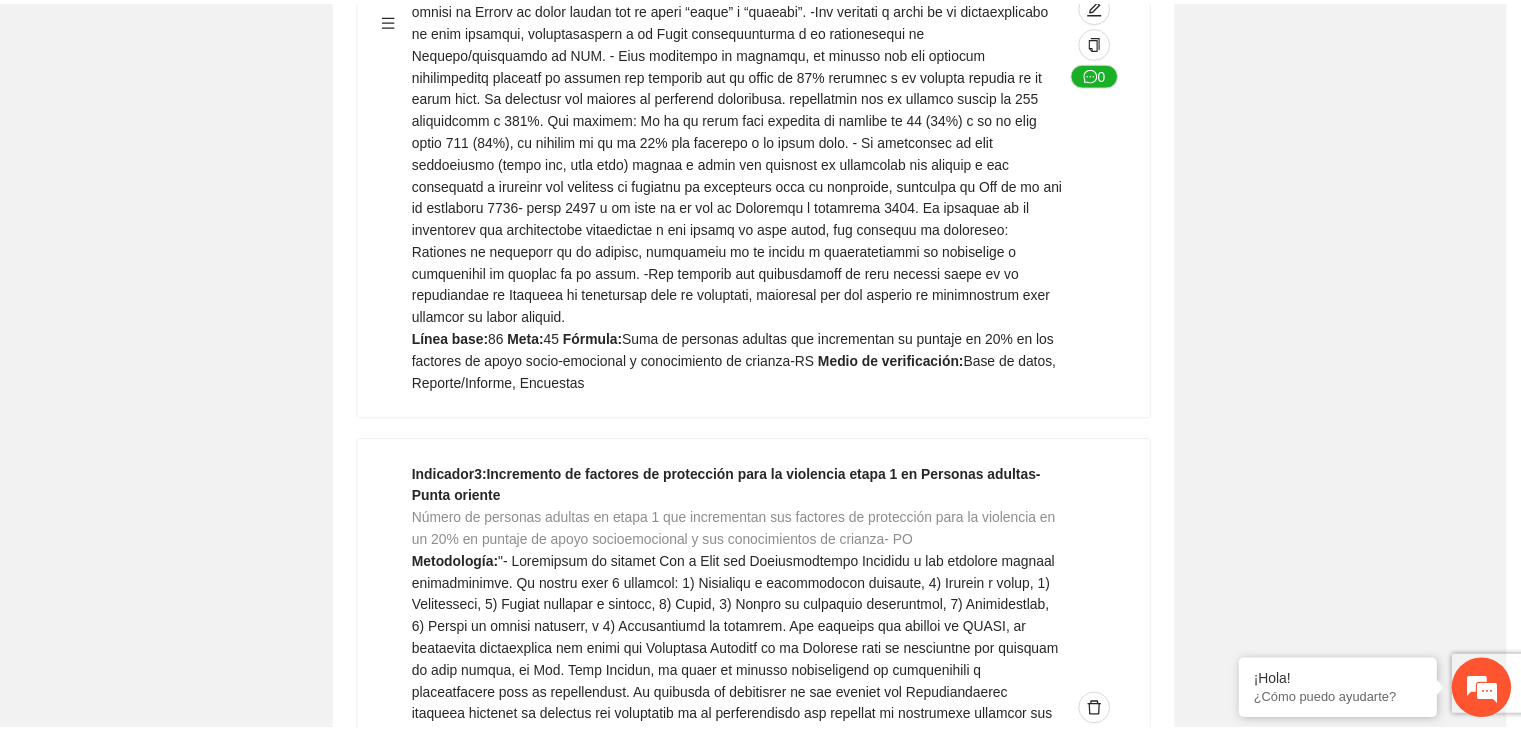 scroll, scrollTop: 156, scrollLeft: 0, axis: vertical 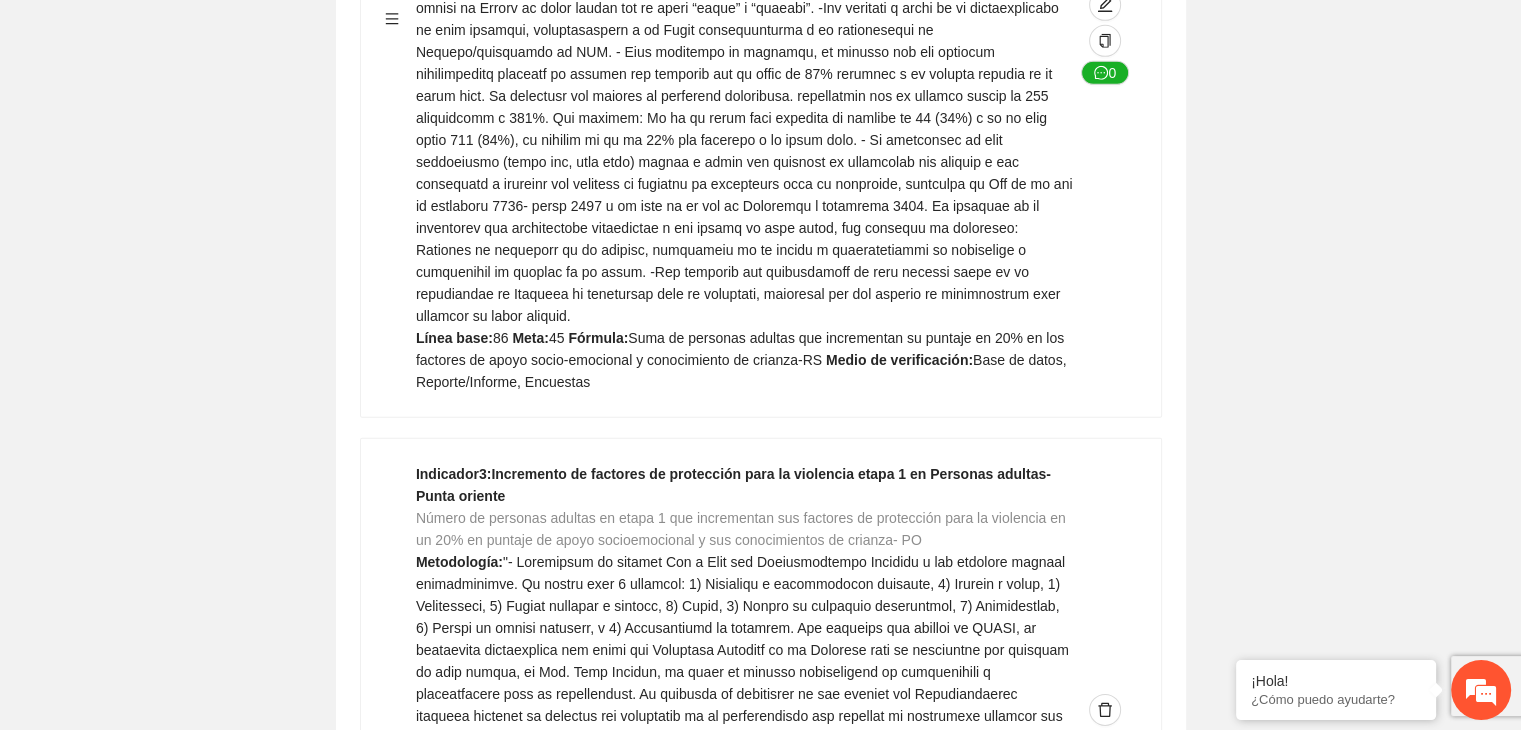 click on "Guardar Objetivo de desarrollo      Exportar Contribuir a la disminución de incidencia en violencia familiar en las zonas de [REGION], [REGION] y [REGION] del Municipio  de Chihuahua. Indicadores Indicador  1 :  Violencia familiar disminuyendo en un 5% en [REGION] Número de carpetas de investigación de Violencia familiar  disminuyendo en un 5% en [REGION] Metodología:  Se solicita información al Observatorio Ciudadano de FICOSEC sobre el número de carpetas de violencia familiar en las colonias de intervención Línea base:  29   Meta:  25   Fórmula:  Suma de carpetas de investigación de violencia familiar disminuyendo  en un 5% en [REGION]   Medio de verificación:  Reporte/Informe 0 Indicador  2 :  Violencia familiar disminuyendo en un 5% en [REGION] Número de carpetas de investigación de Violencia familiar  disminuyendo en un 5% en [REGION] Metodología:  Línea base:  63   Meta:  56   Fórmula:    Medio de verificación:  Reporte/Informe 0 3 :" at bounding box center [760, -2023] 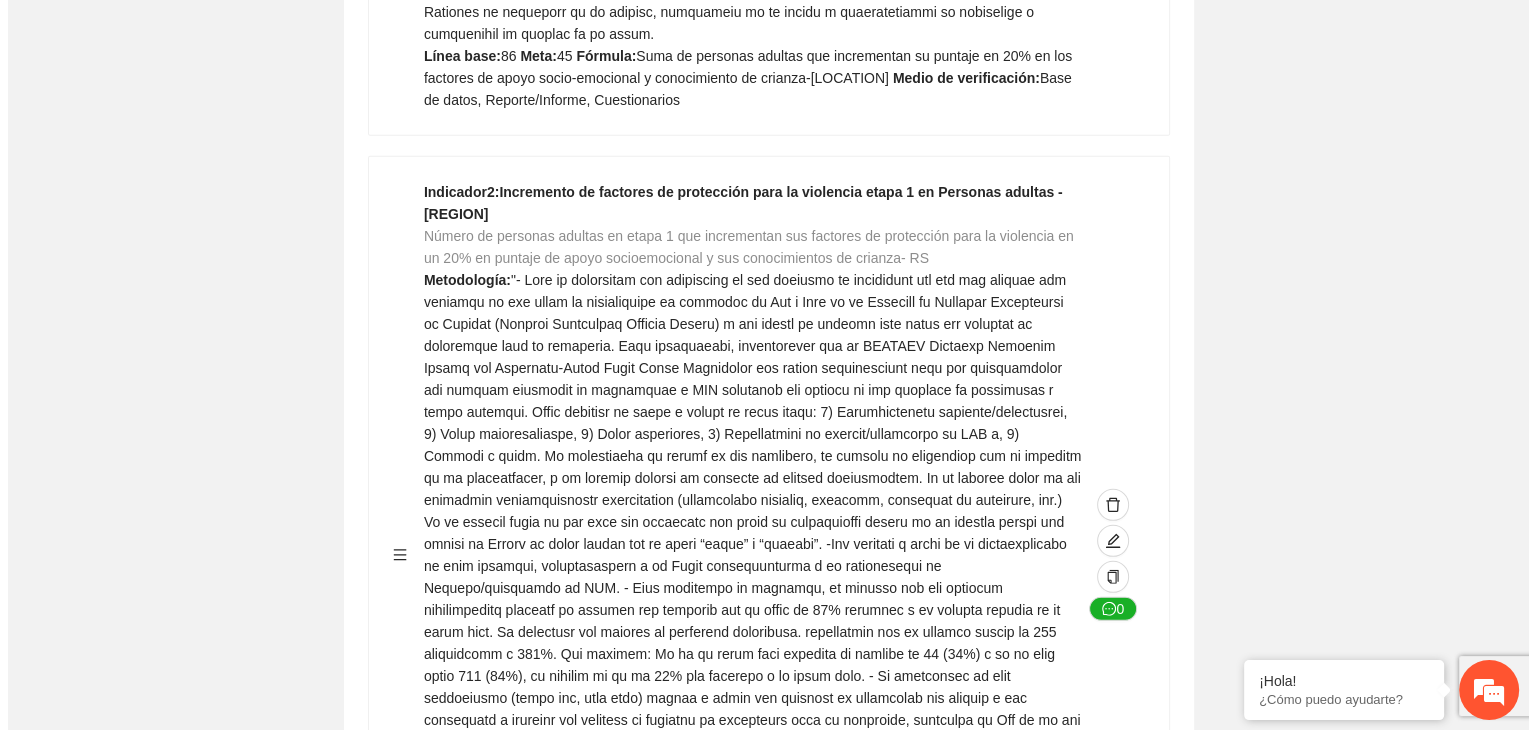 scroll, scrollTop: 5648, scrollLeft: 0, axis: vertical 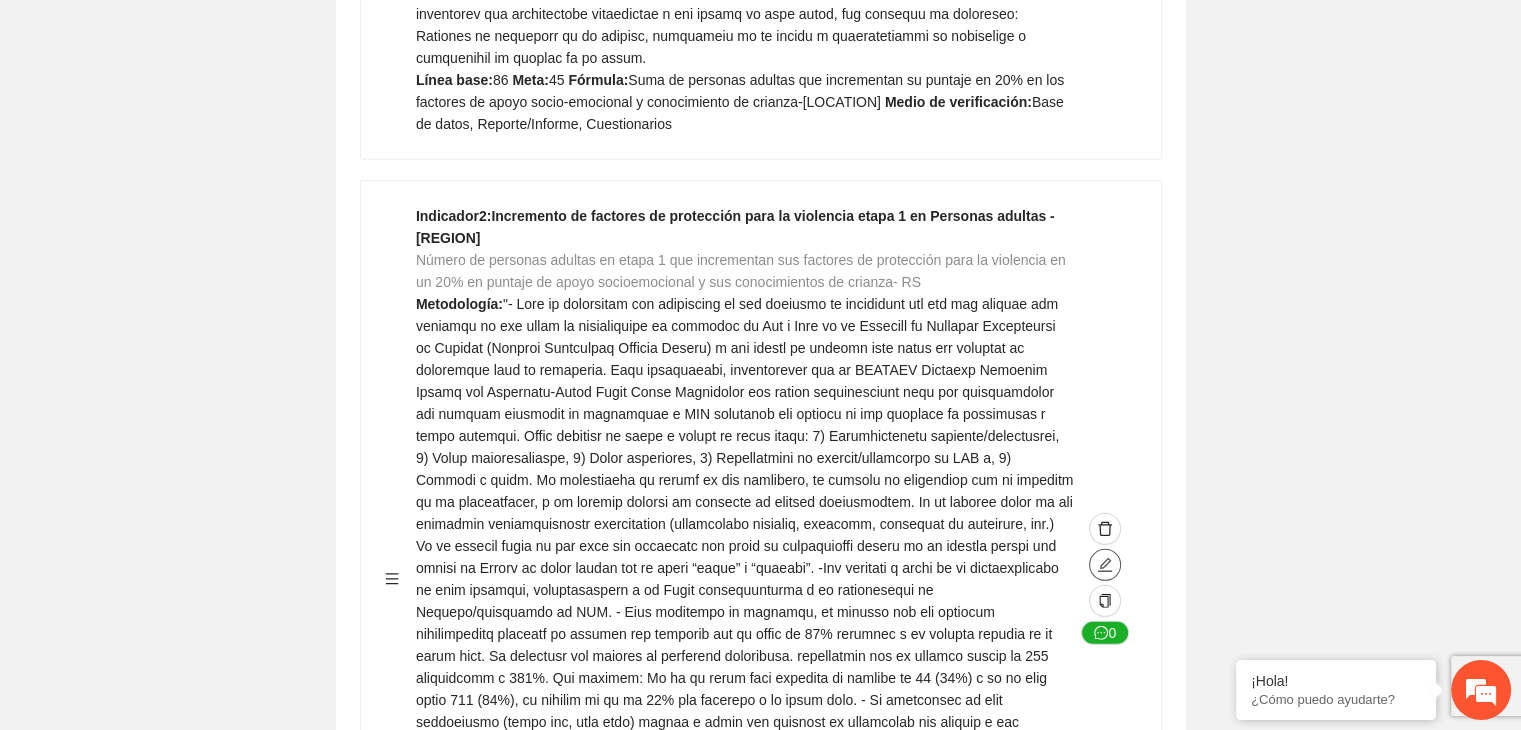 click 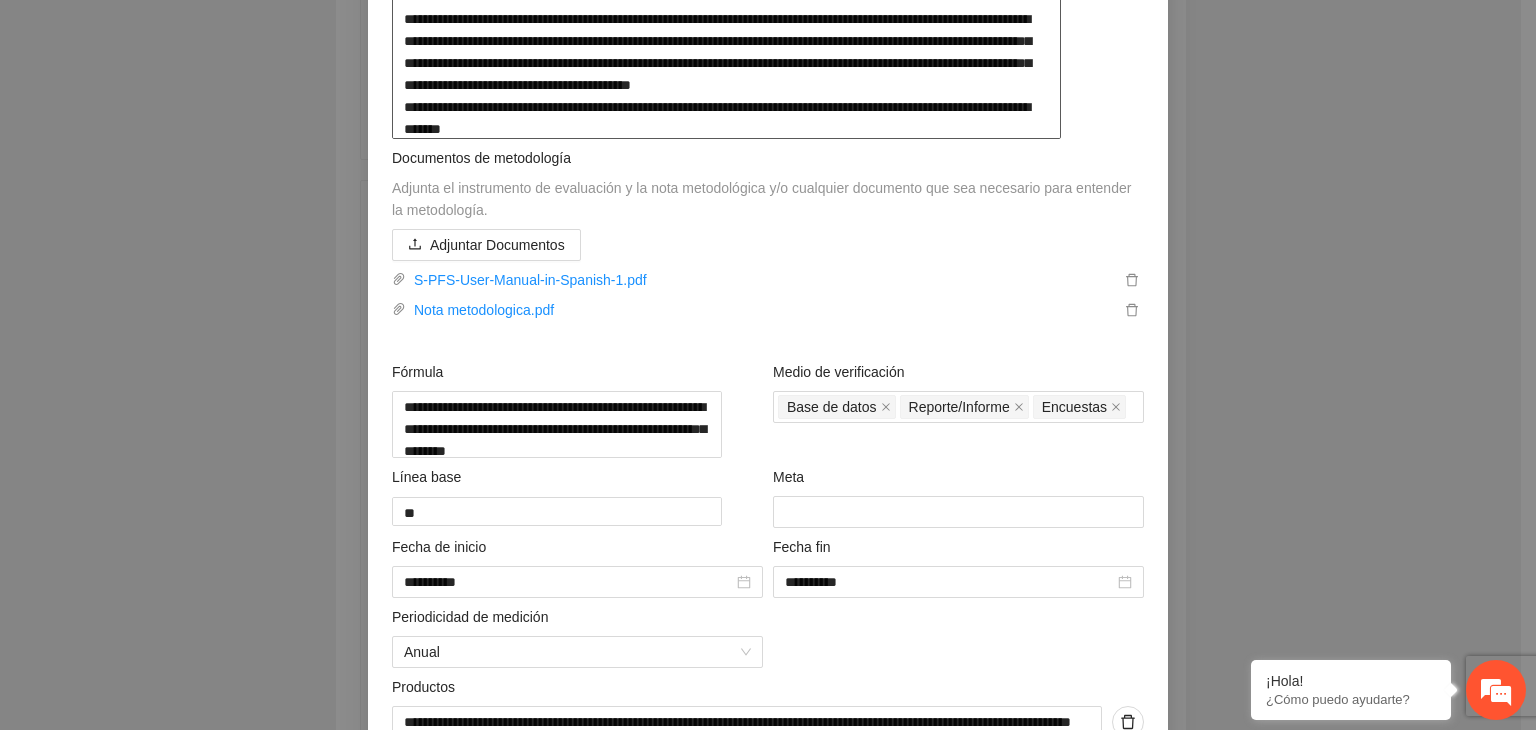 scroll, scrollTop: 1052, scrollLeft: 0, axis: vertical 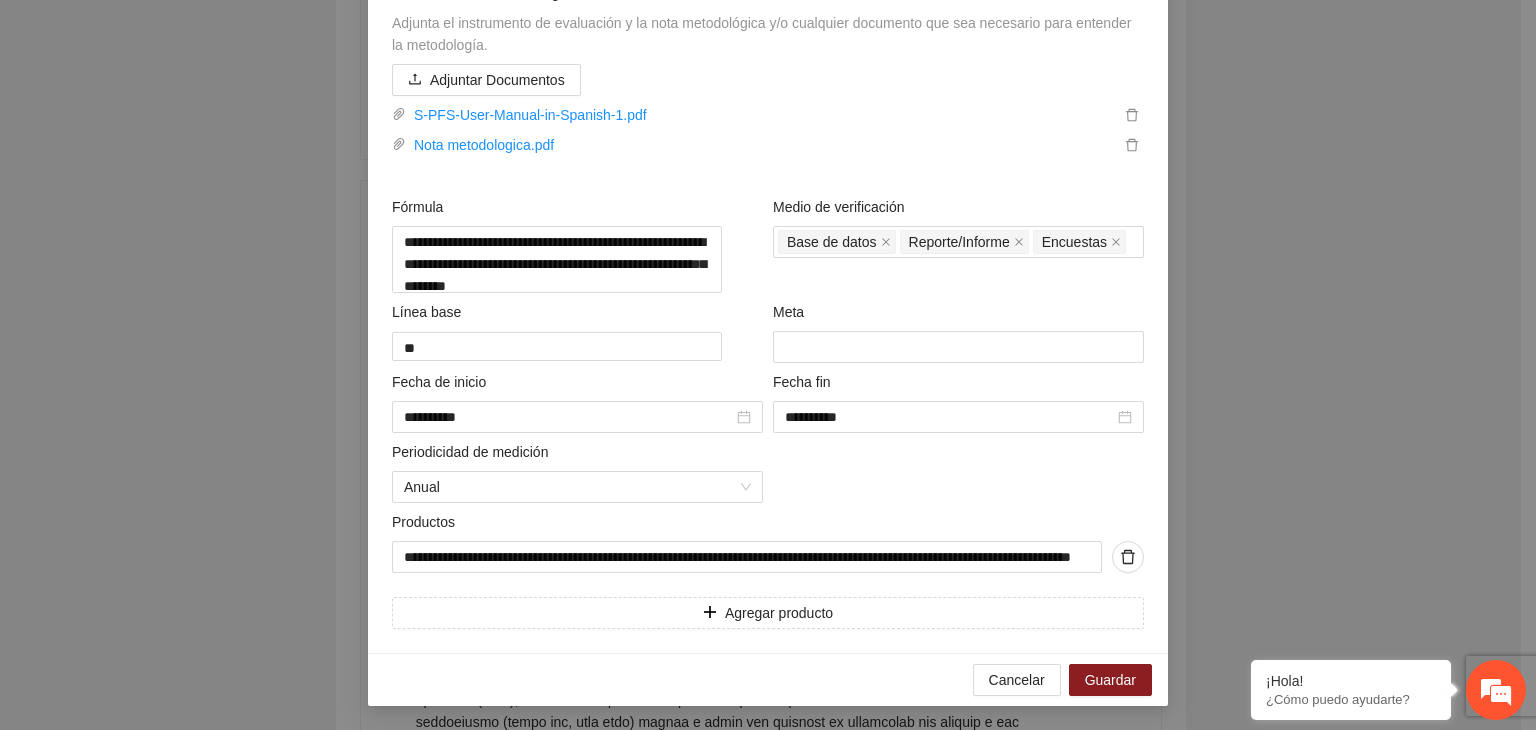 drag, startPoint x: 395, startPoint y: 386, endPoint x: 748, endPoint y: 682, distance: 460.67883 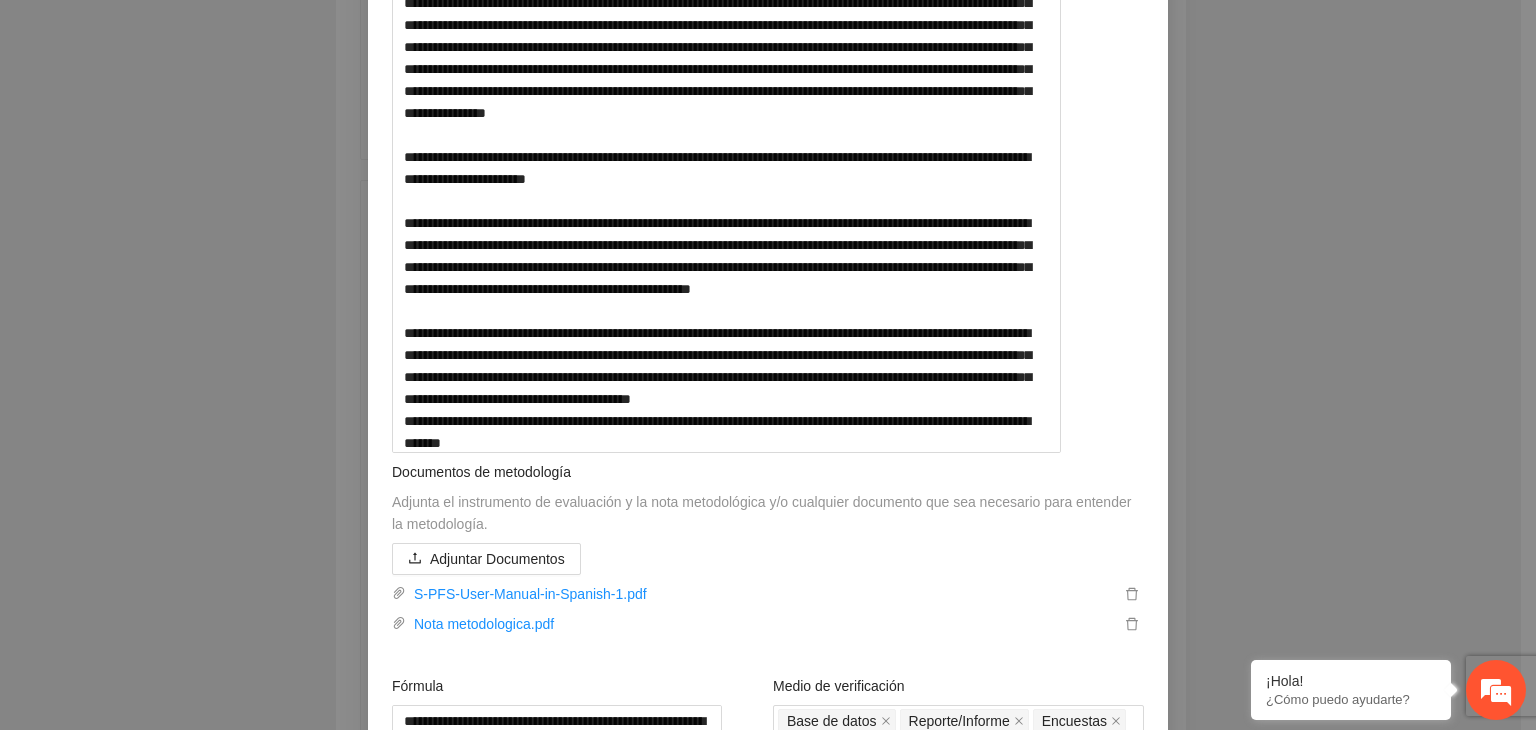 scroll, scrollTop: 478, scrollLeft: 0, axis: vertical 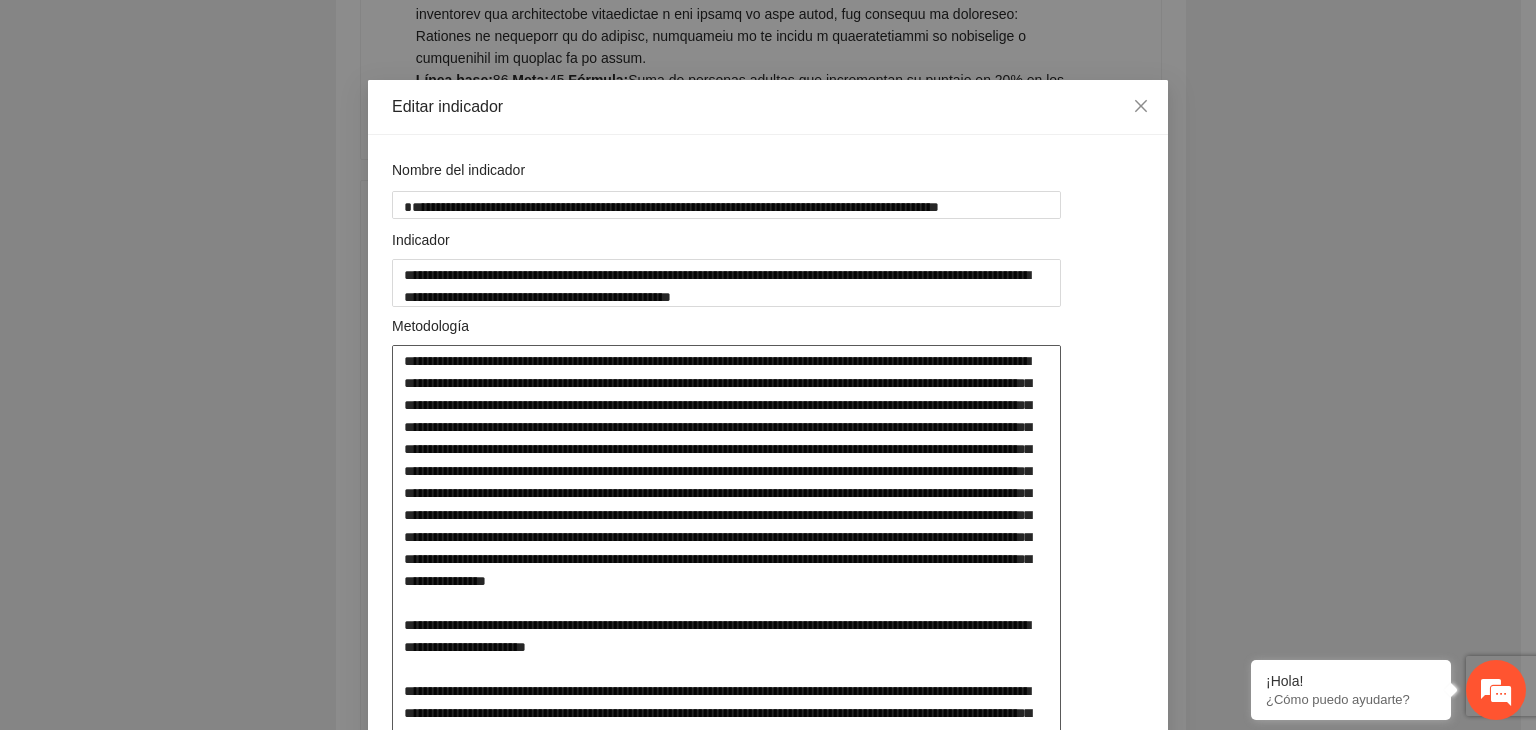 drag, startPoint x: 856, startPoint y: 521, endPoint x: 354, endPoint y: 362, distance: 526.57855 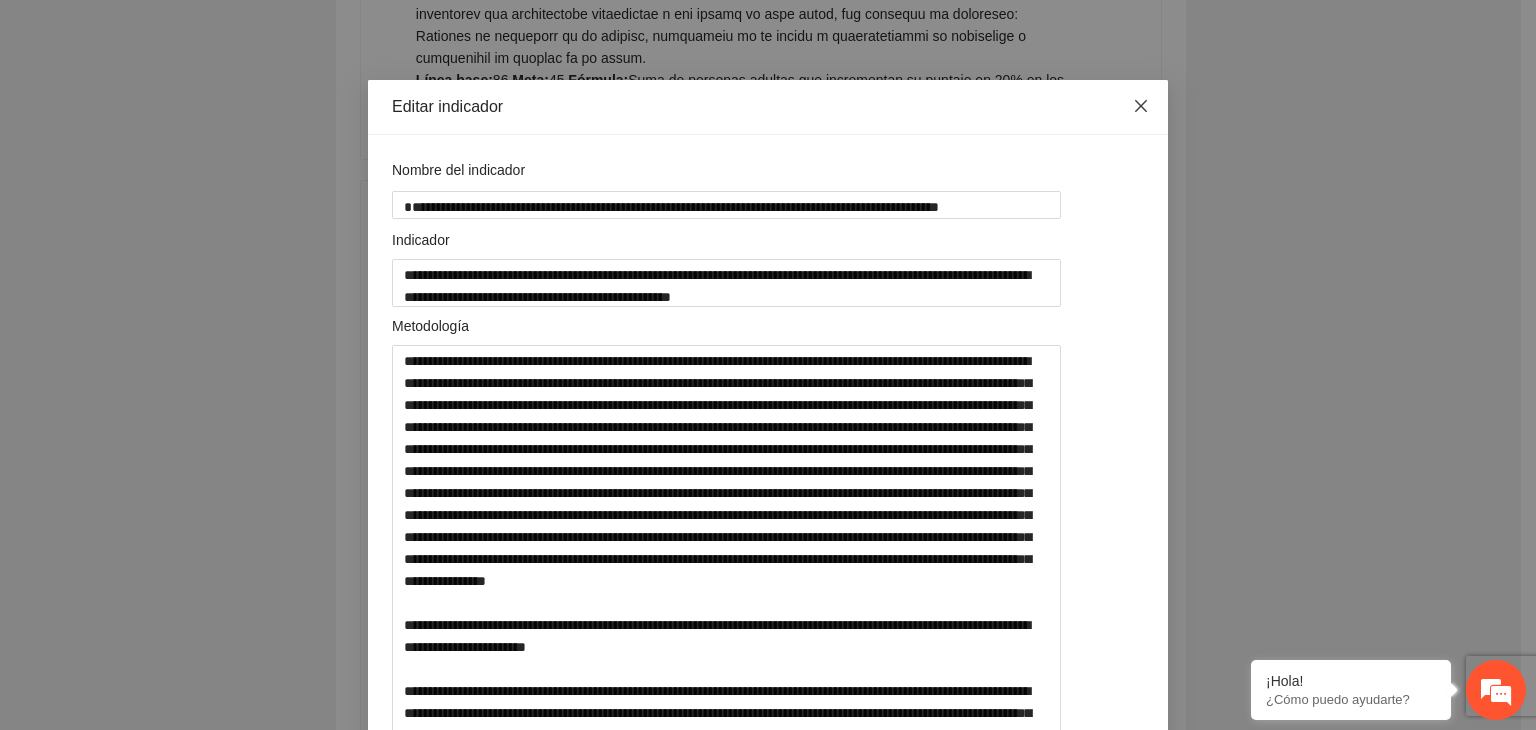 click 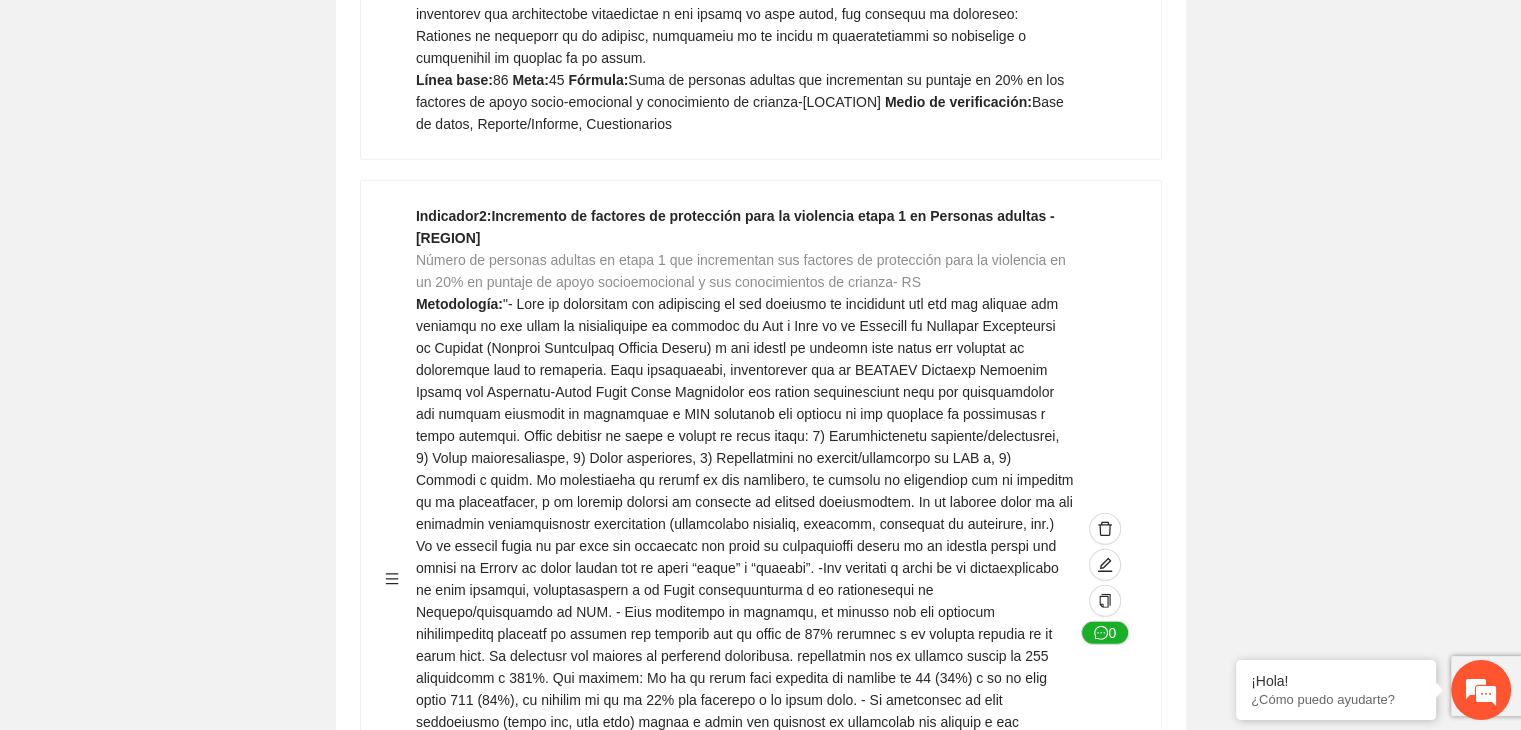 click on "Guardar Objetivo de desarrollo      Exportar Contribuir a la disminución de incidencia en violencia familiar en las zonas de [REGION], [REGION] y [REGION] del Municipio  de Chihuahua. Indicadores Indicador  1 :  Violencia familiar disminuyendo en un 5% en [REGION] Número de carpetas de investigación de Violencia familiar  disminuyendo en un 5% en [REGION] Metodología:  Se solicita información al Observatorio Ciudadano de FICOSEC sobre el número de carpetas de violencia familiar en las colonias de intervención Línea base:  29   Meta:  25   Fórmula:  Suma de carpetas de investigación de violencia familiar disminuyendo  en un 5% en [REGION]   Medio de verificación:  Reporte/Informe 0 Indicador  2 :  Violencia familiar disminuyendo en un 5% en [REGION] Número de carpetas de investigación de Violencia familiar  disminuyendo en un 5% en [REGION] Metodología:  Línea base:  63   Meta:  56   Fórmula:    Medio de verificación:  Reporte/Informe 0 3 :" at bounding box center [760, -1463] 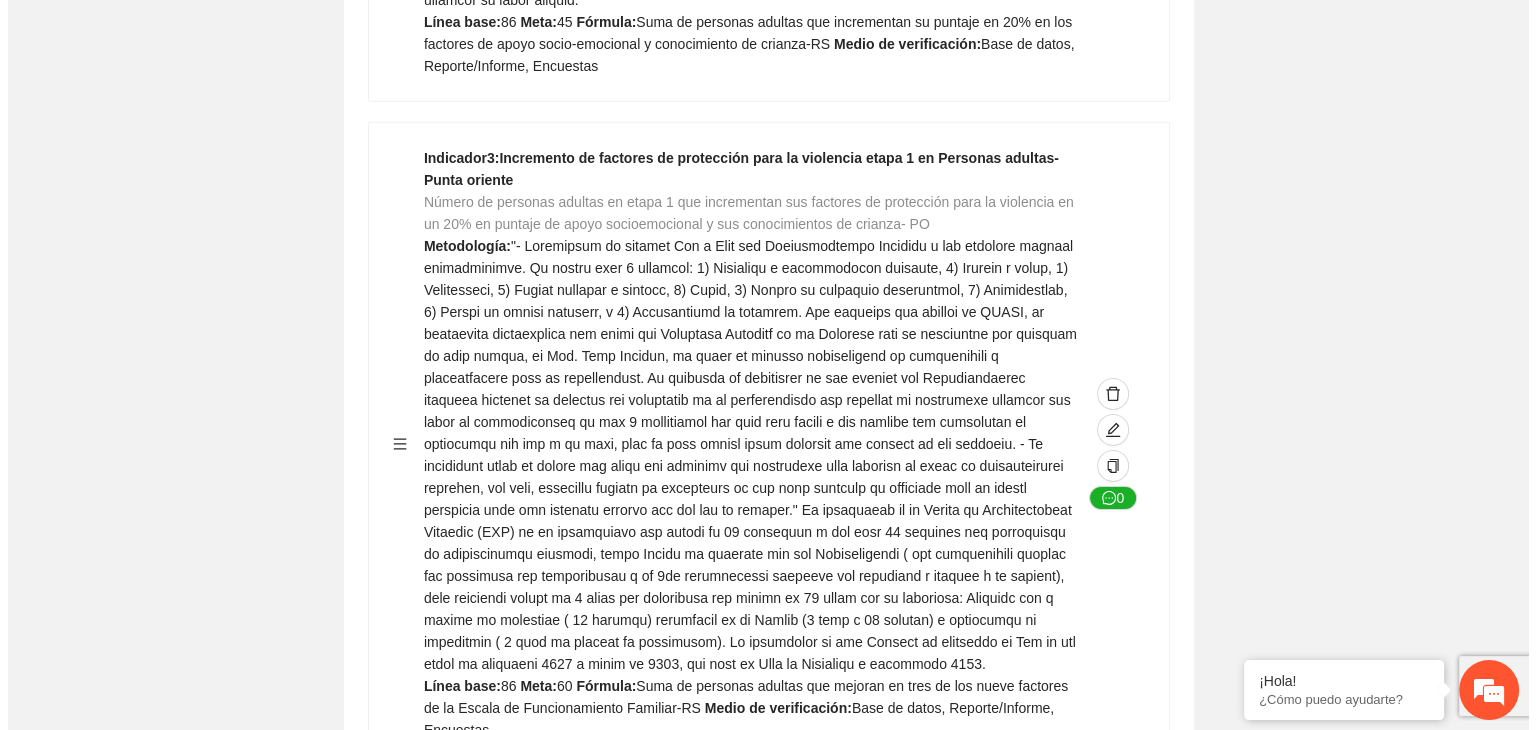 scroll, scrollTop: 6528, scrollLeft: 0, axis: vertical 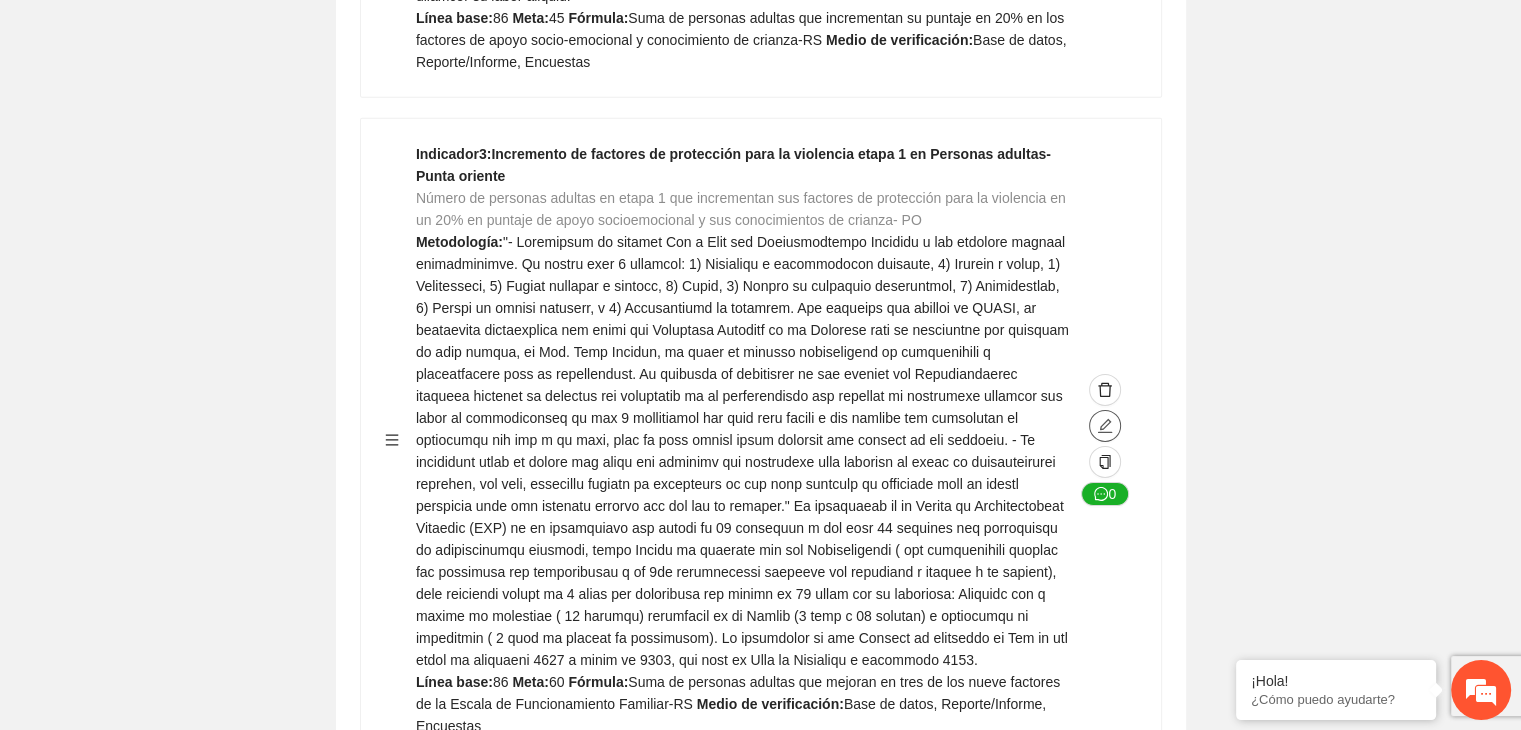 click 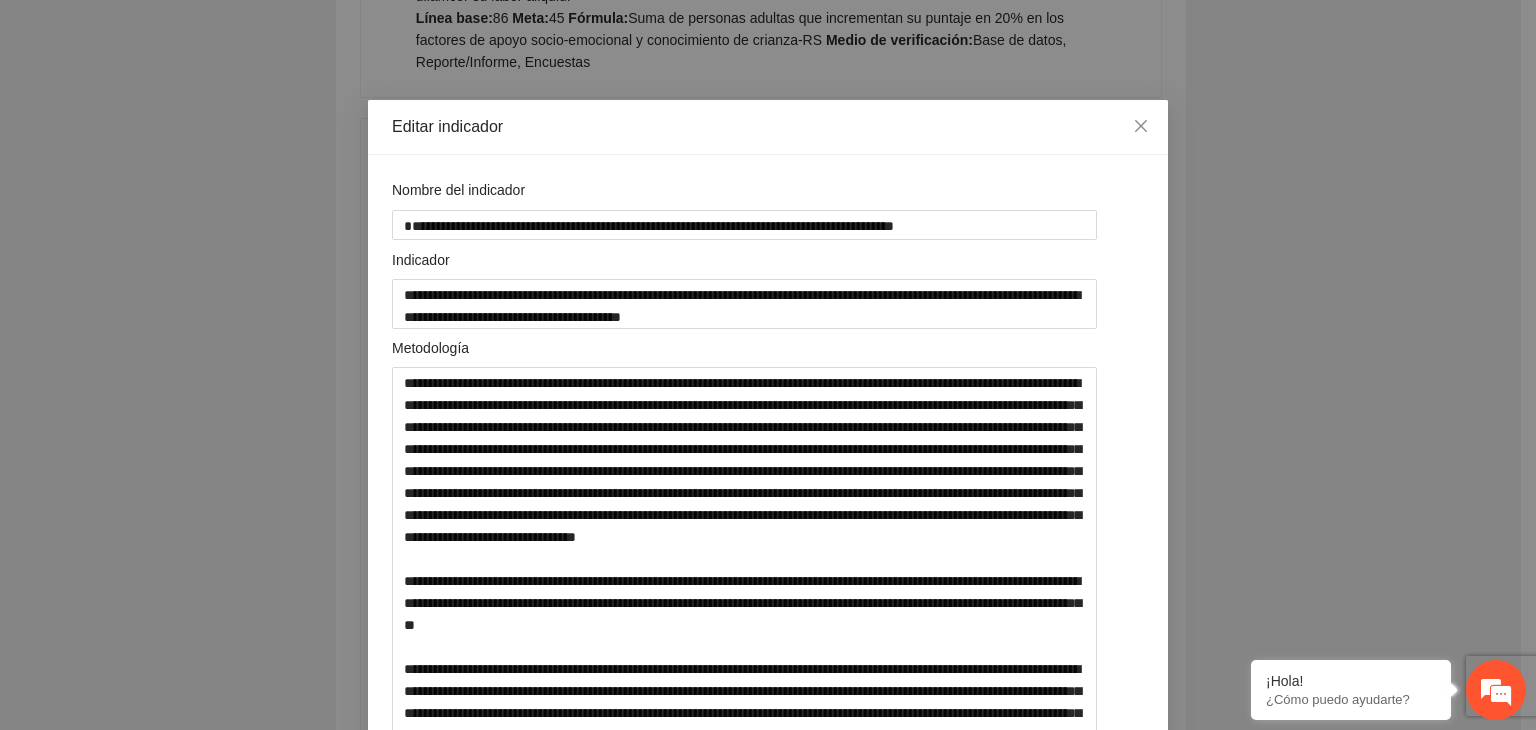 click on "**********" at bounding box center [768, 365] 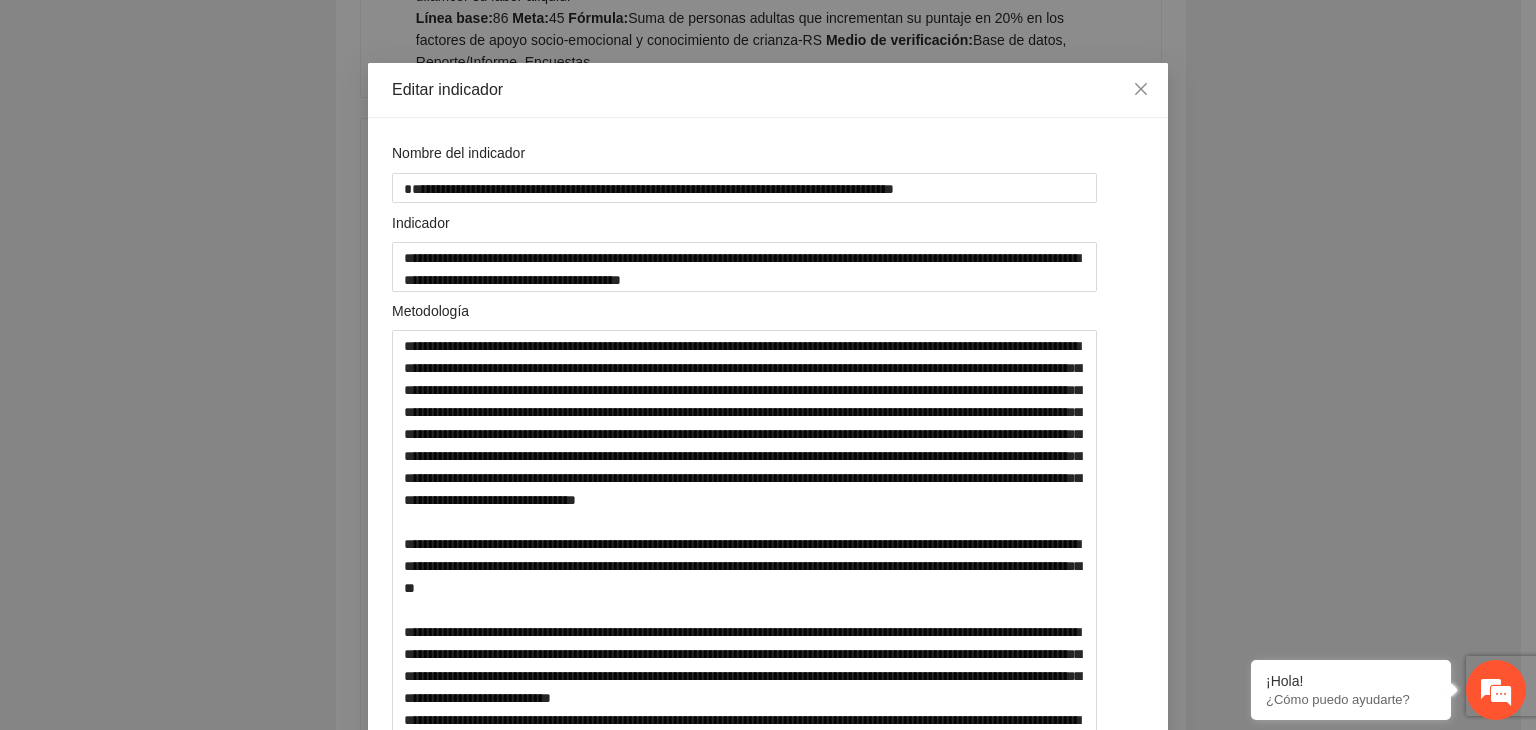scroll, scrollTop: 40, scrollLeft: 0, axis: vertical 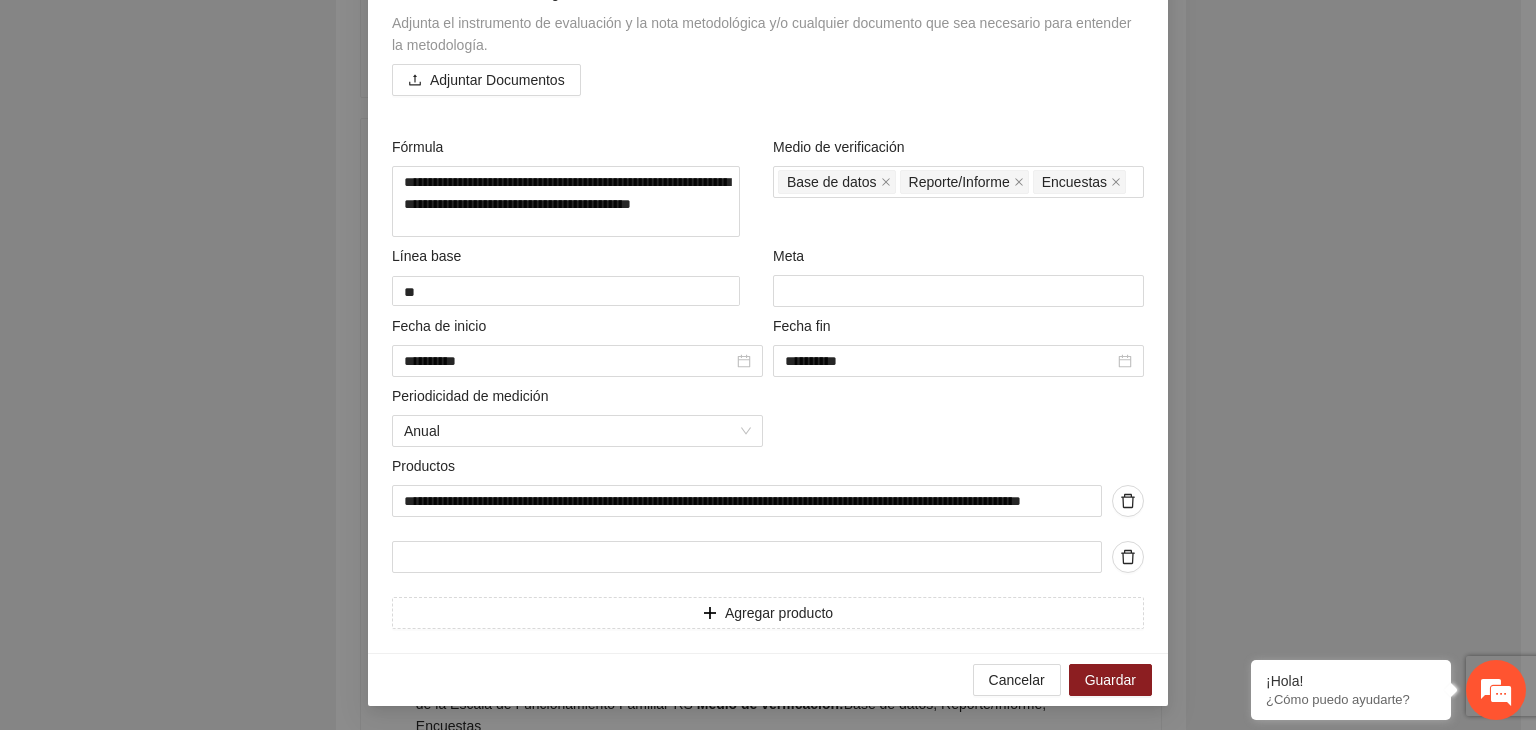 drag, startPoint x: 386, startPoint y: 344, endPoint x: 963, endPoint y: 697, distance: 676.4155 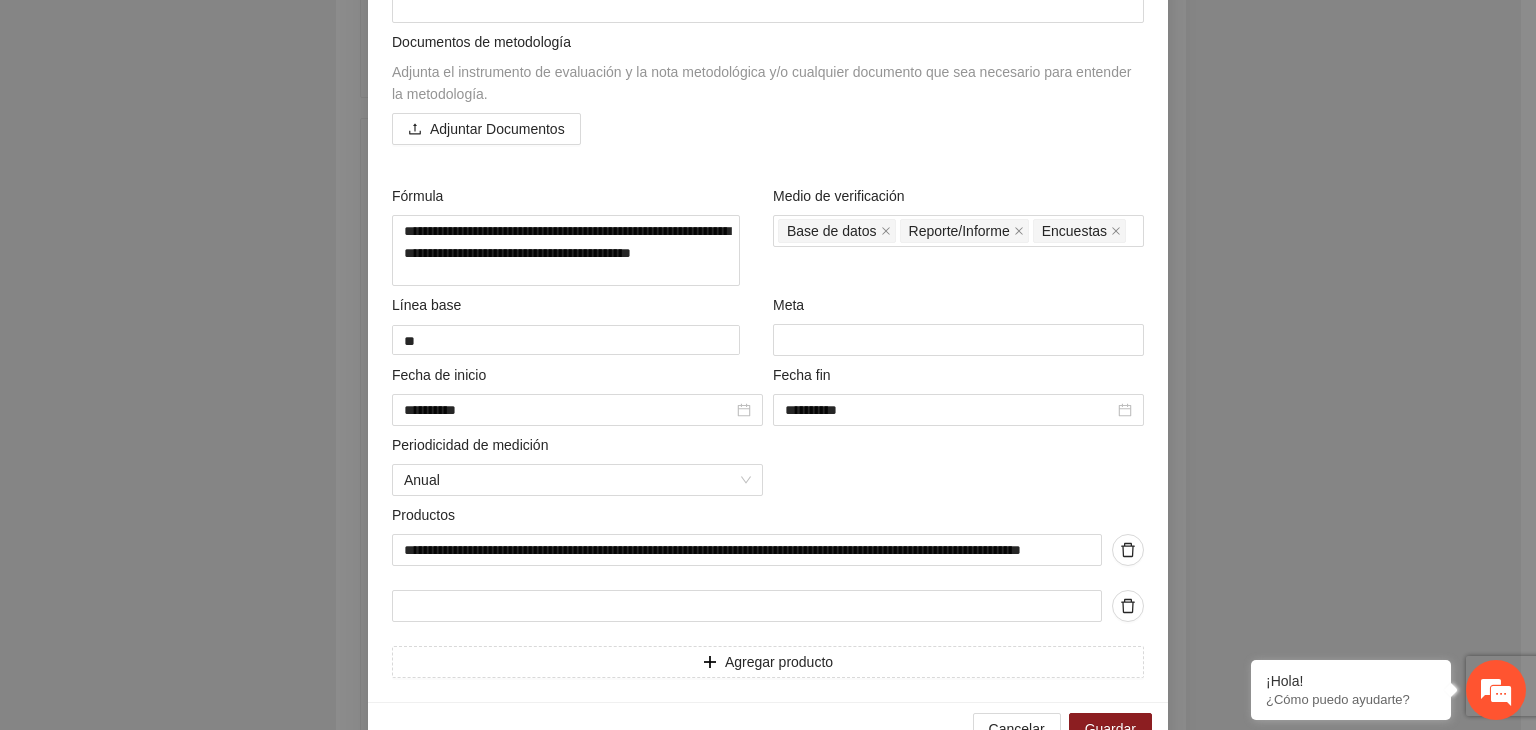 click on "**********" at bounding box center [768, 365] 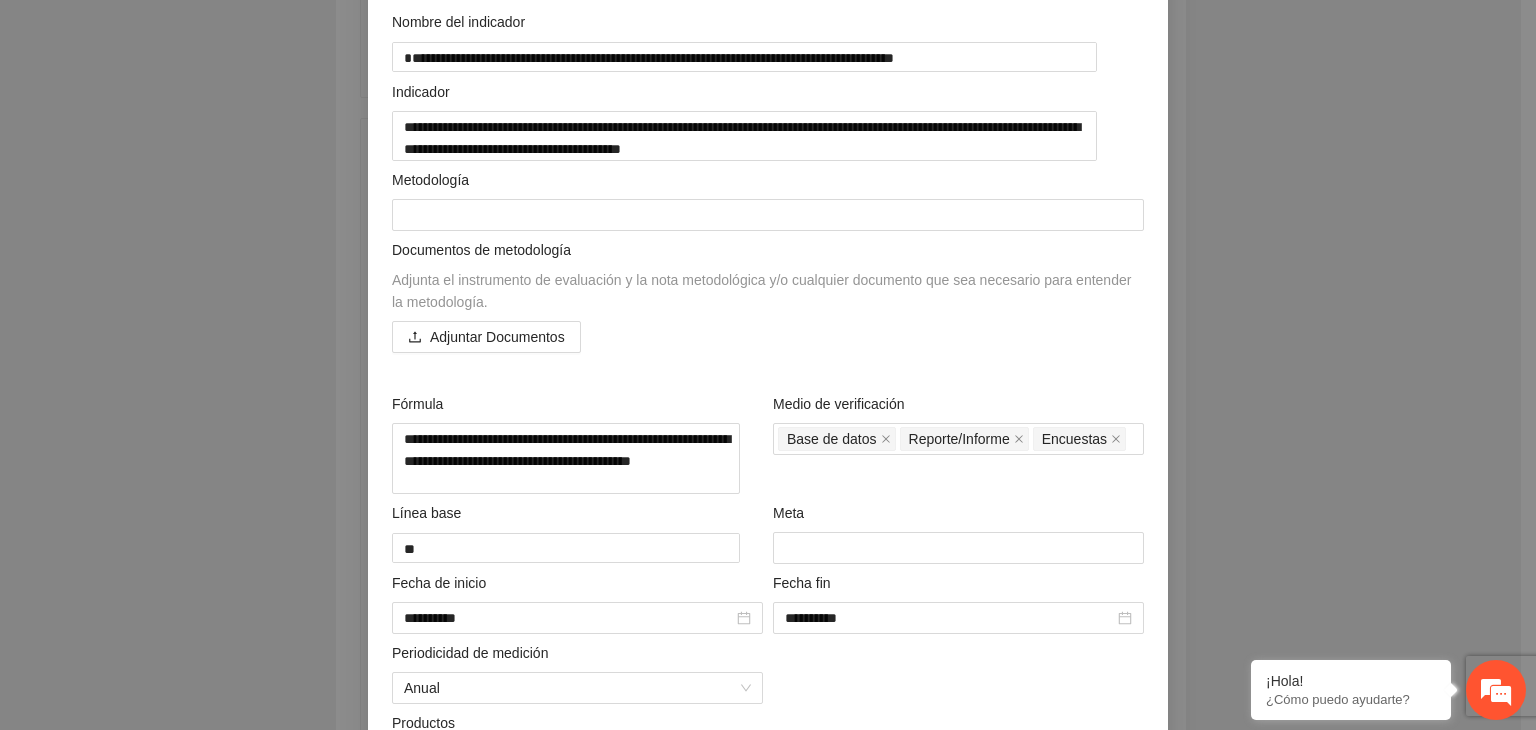 scroll, scrollTop: 16, scrollLeft: 0, axis: vertical 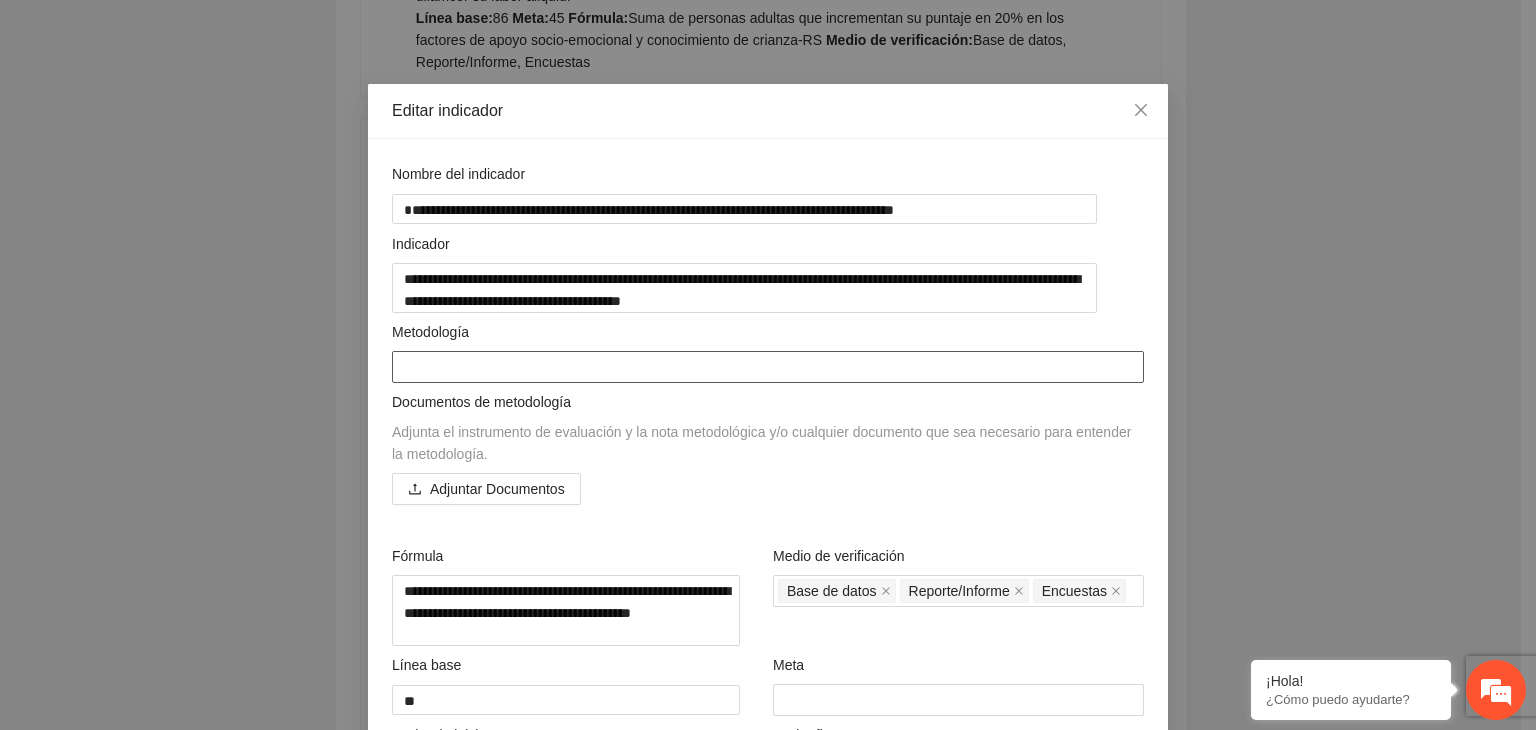 click at bounding box center [768, 367] 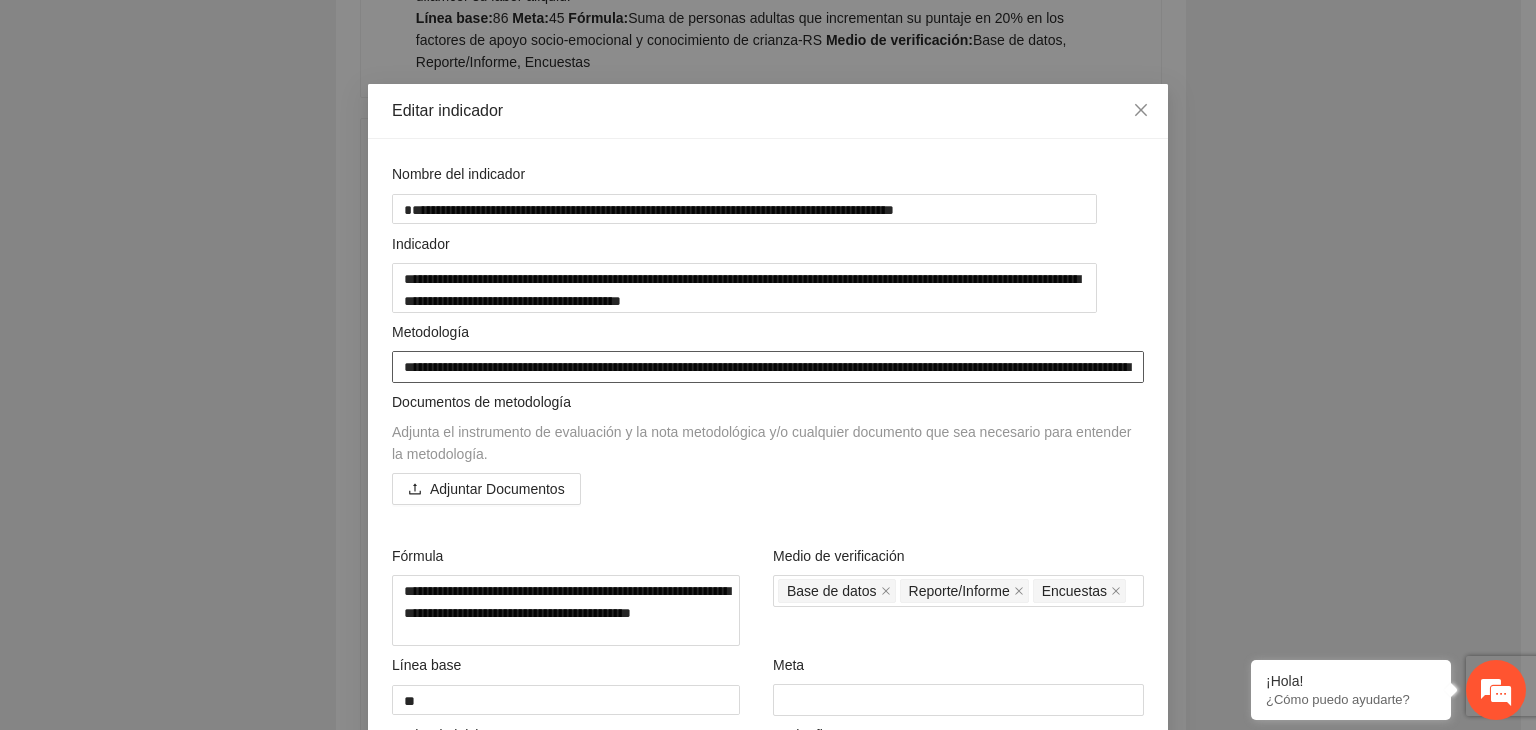 scroll, scrollTop: 281, scrollLeft: 0, axis: vertical 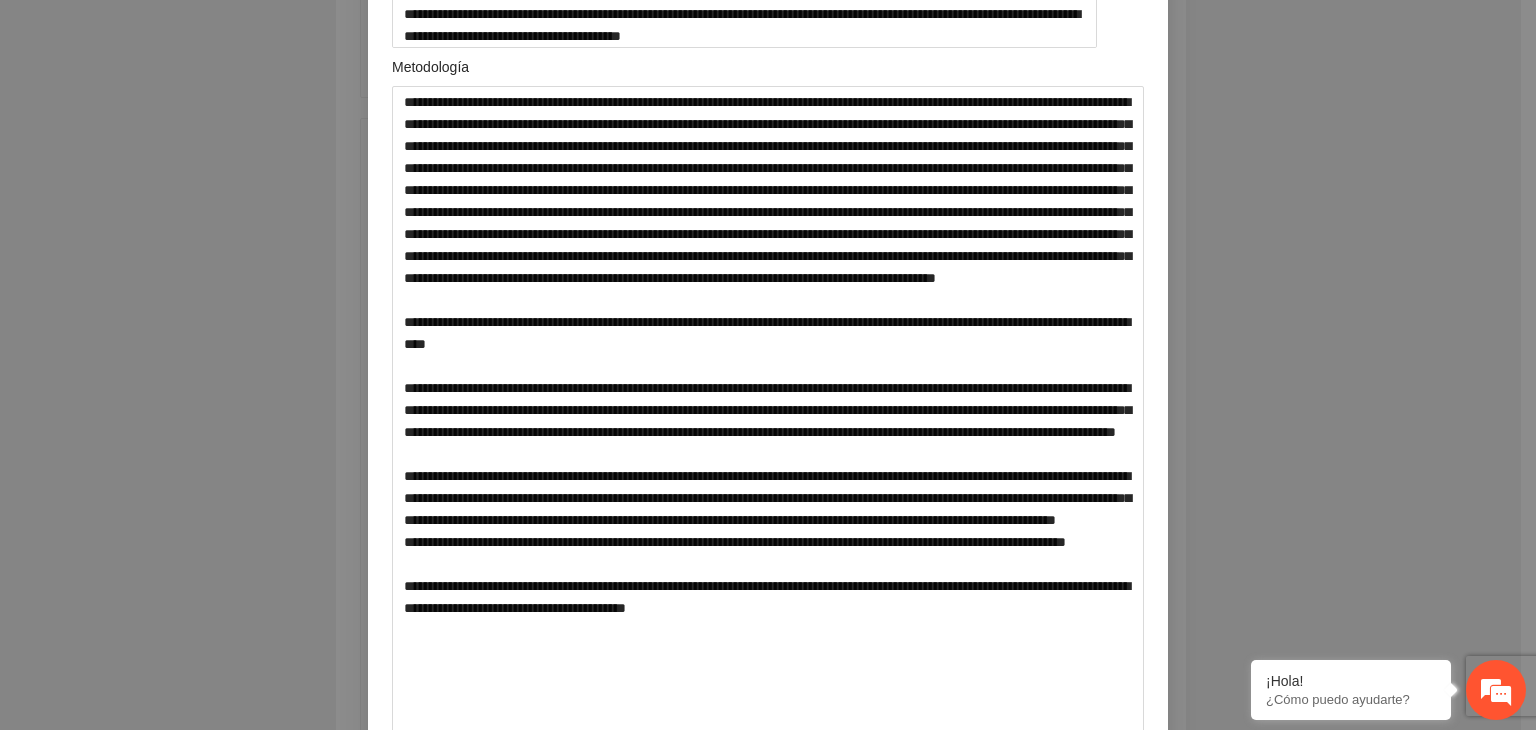 click on "**********" at bounding box center [768, 365] 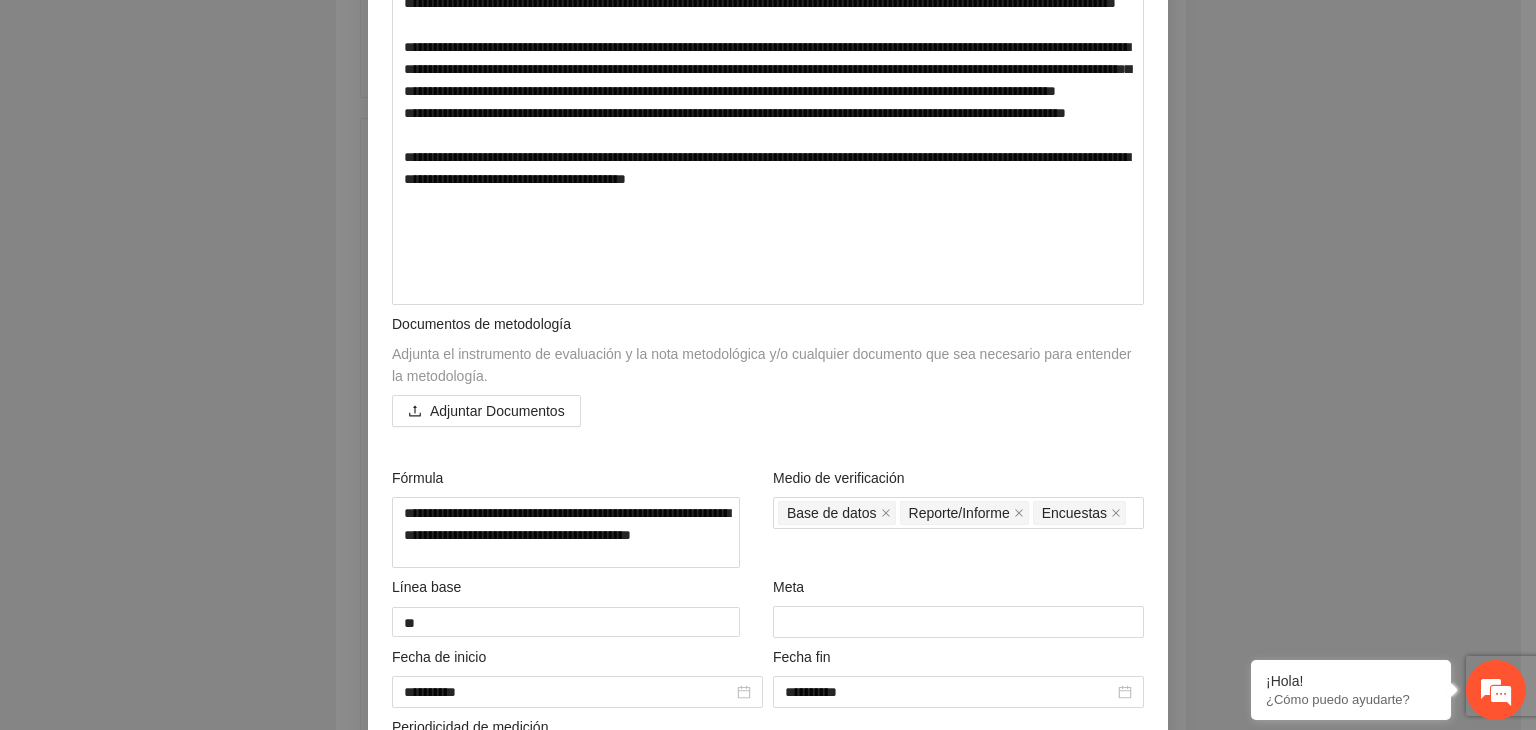 scroll, scrollTop: 712, scrollLeft: 0, axis: vertical 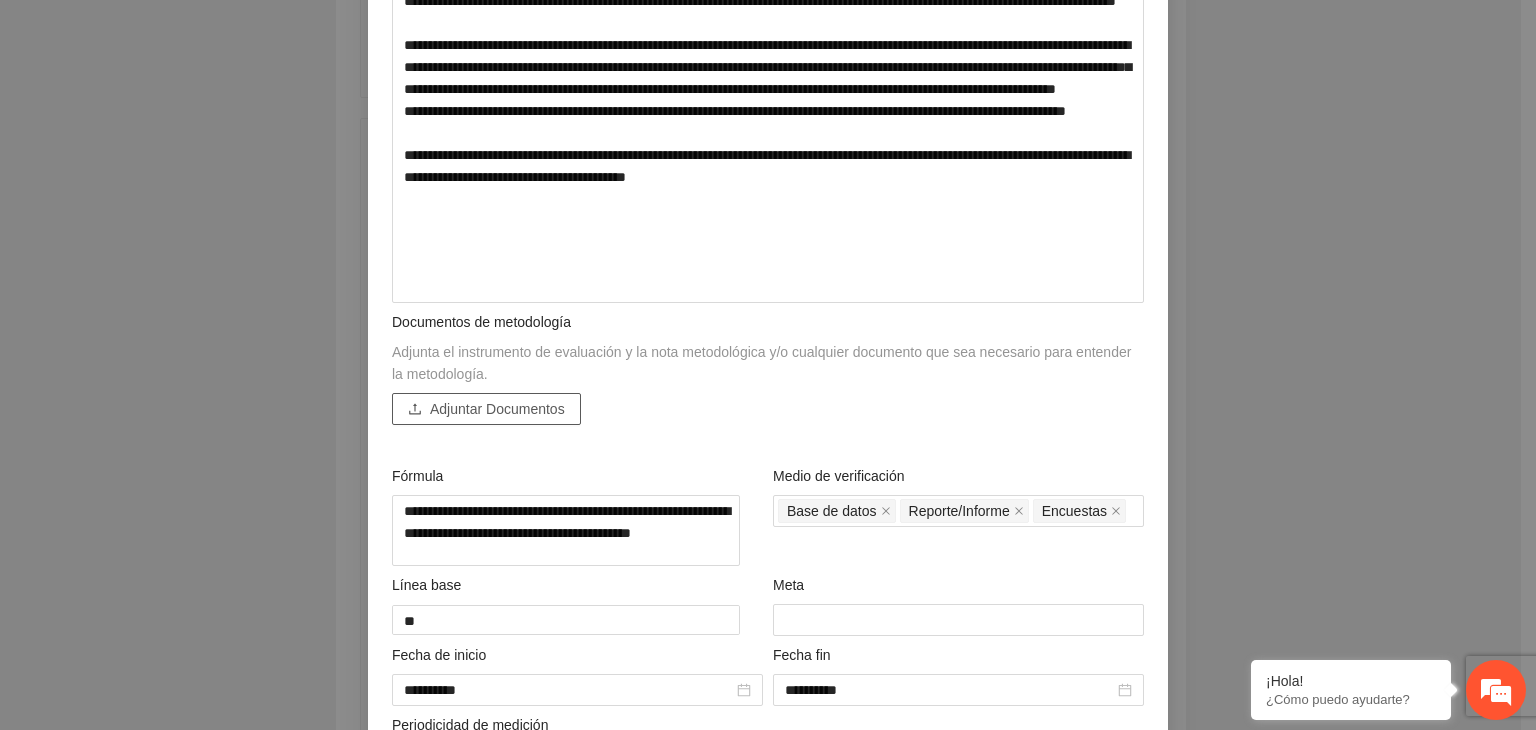 click on "Adjuntar Documentos" at bounding box center (497, 409) 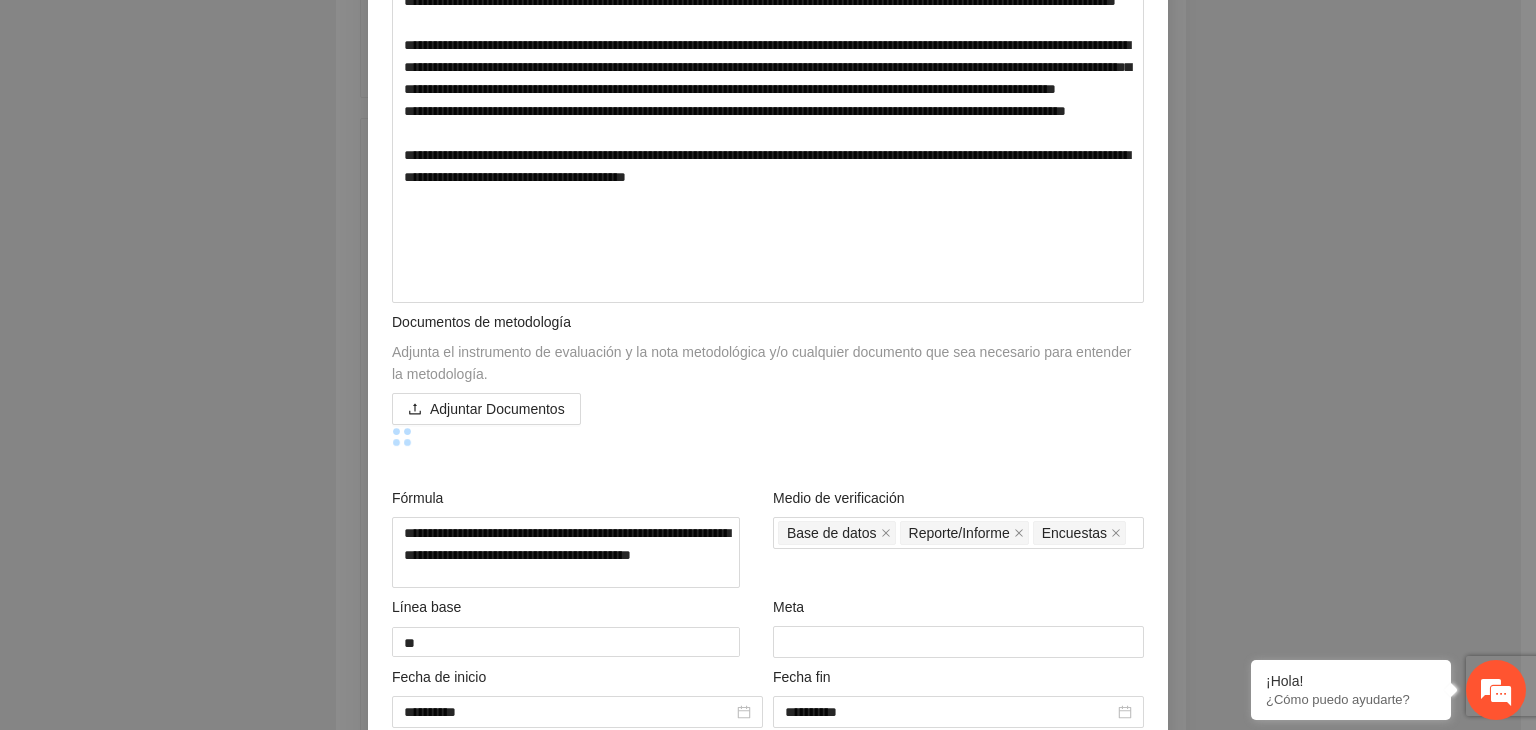 click on "**********" at bounding box center (768, 365) 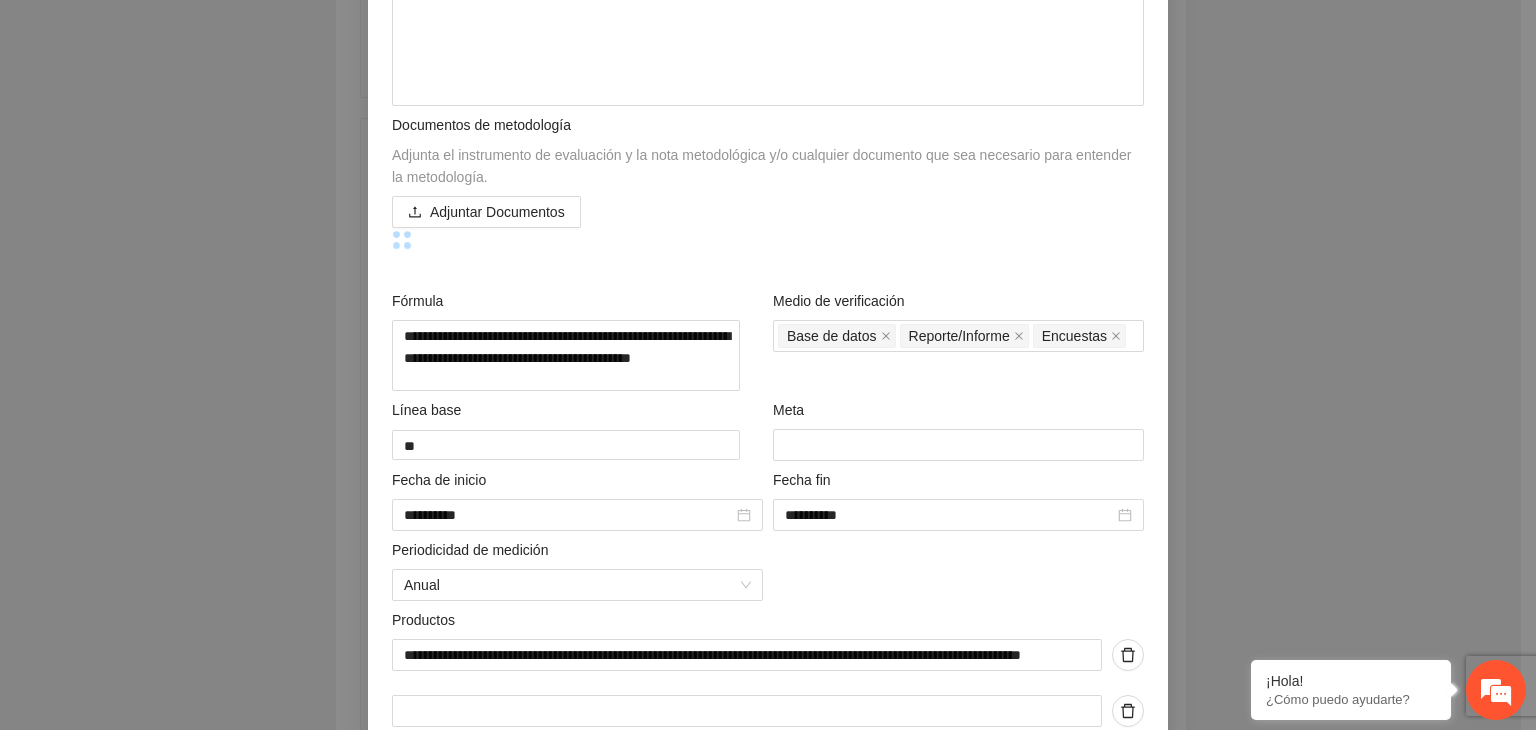 scroll, scrollTop: 912, scrollLeft: 0, axis: vertical 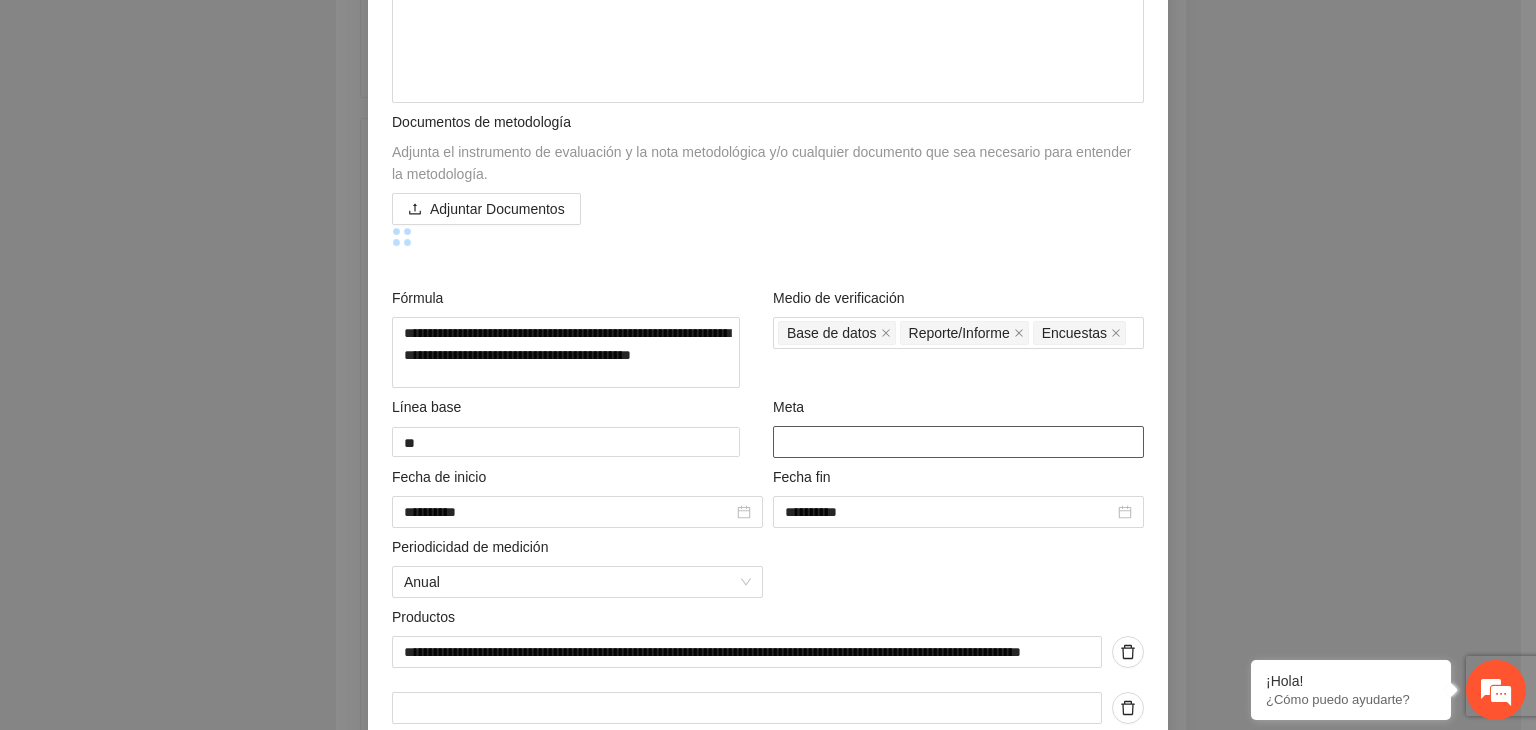 click on "**" at bounding box center [958, 442] 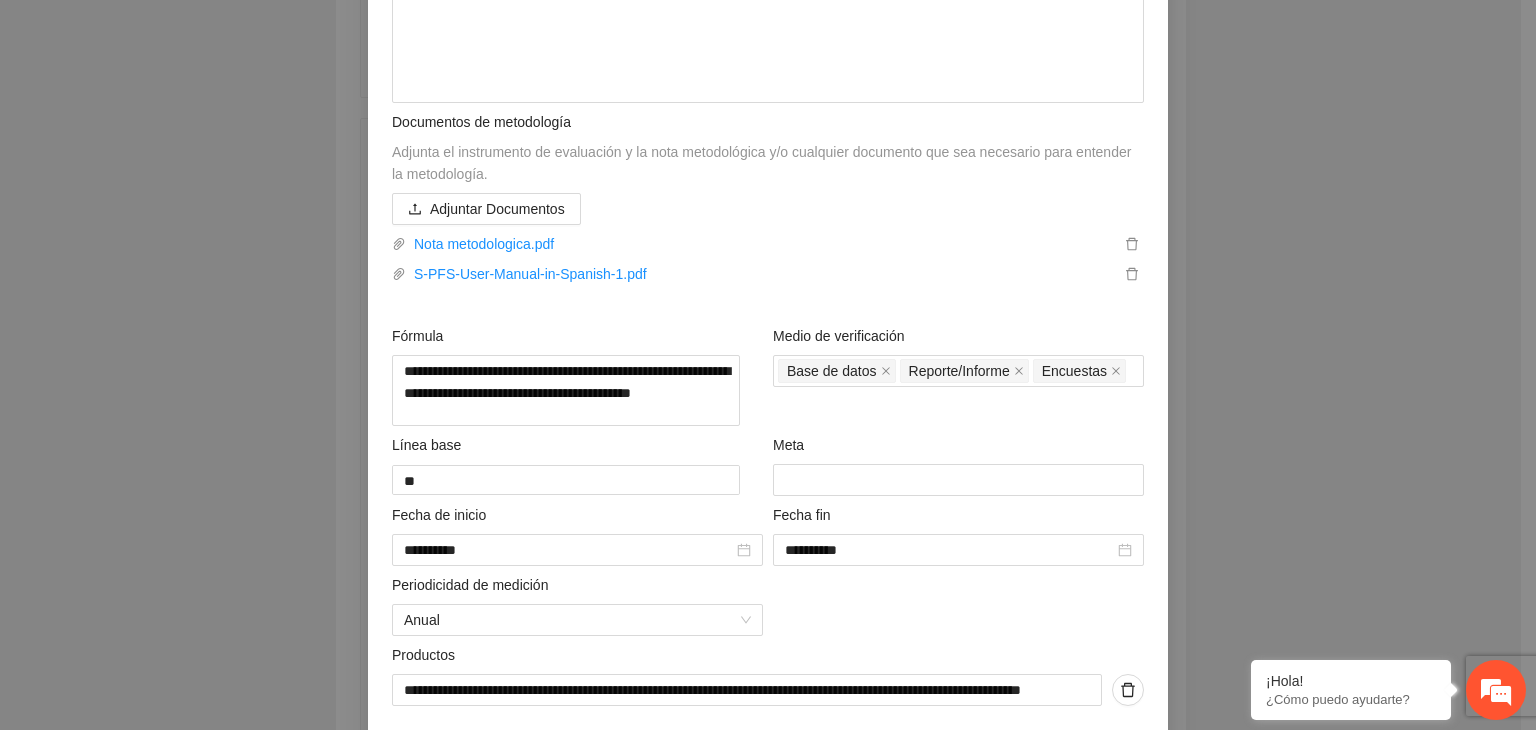 click on "**********" at bounding box center (768, 365) 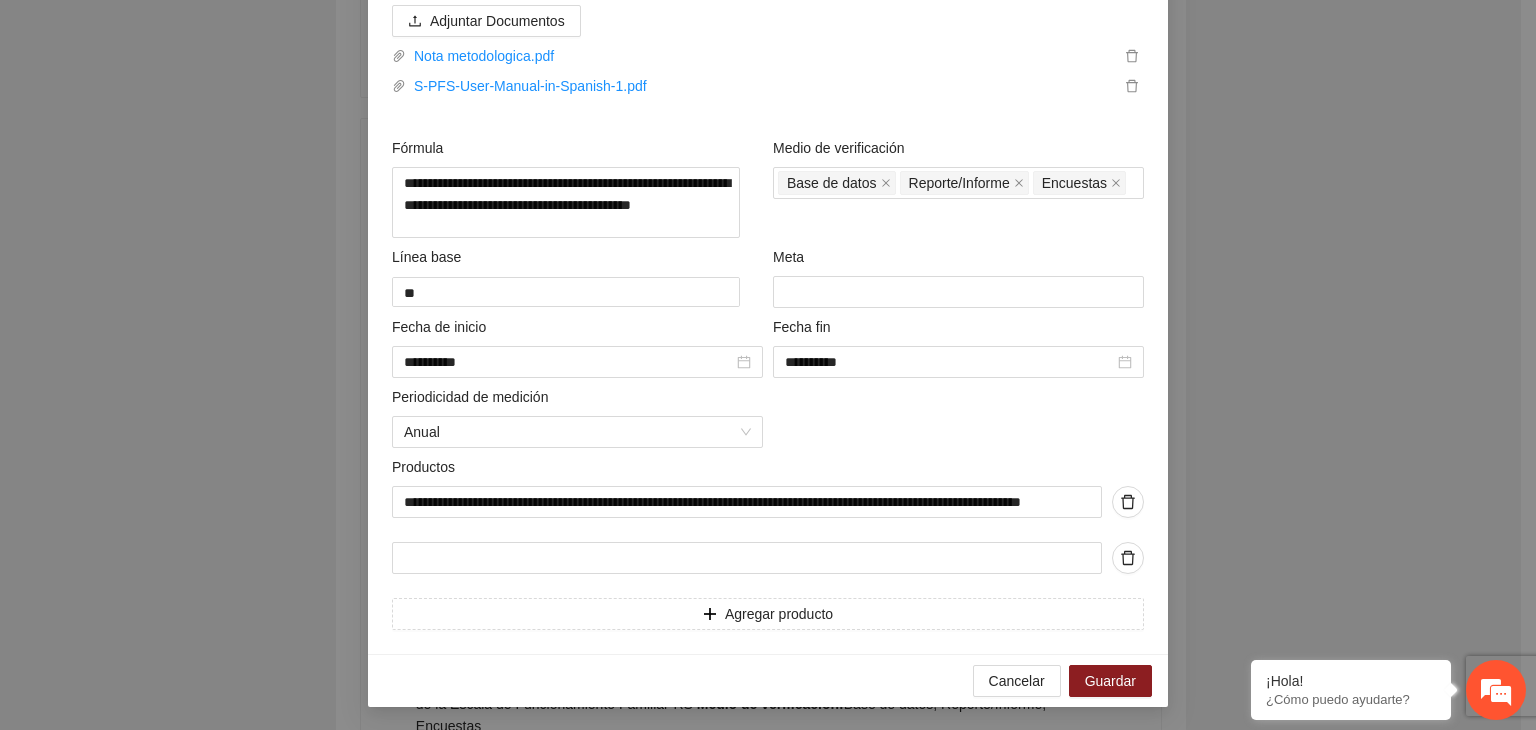 scroll, scrollTop: 1108, scrollLeft: 0, axis: vertical 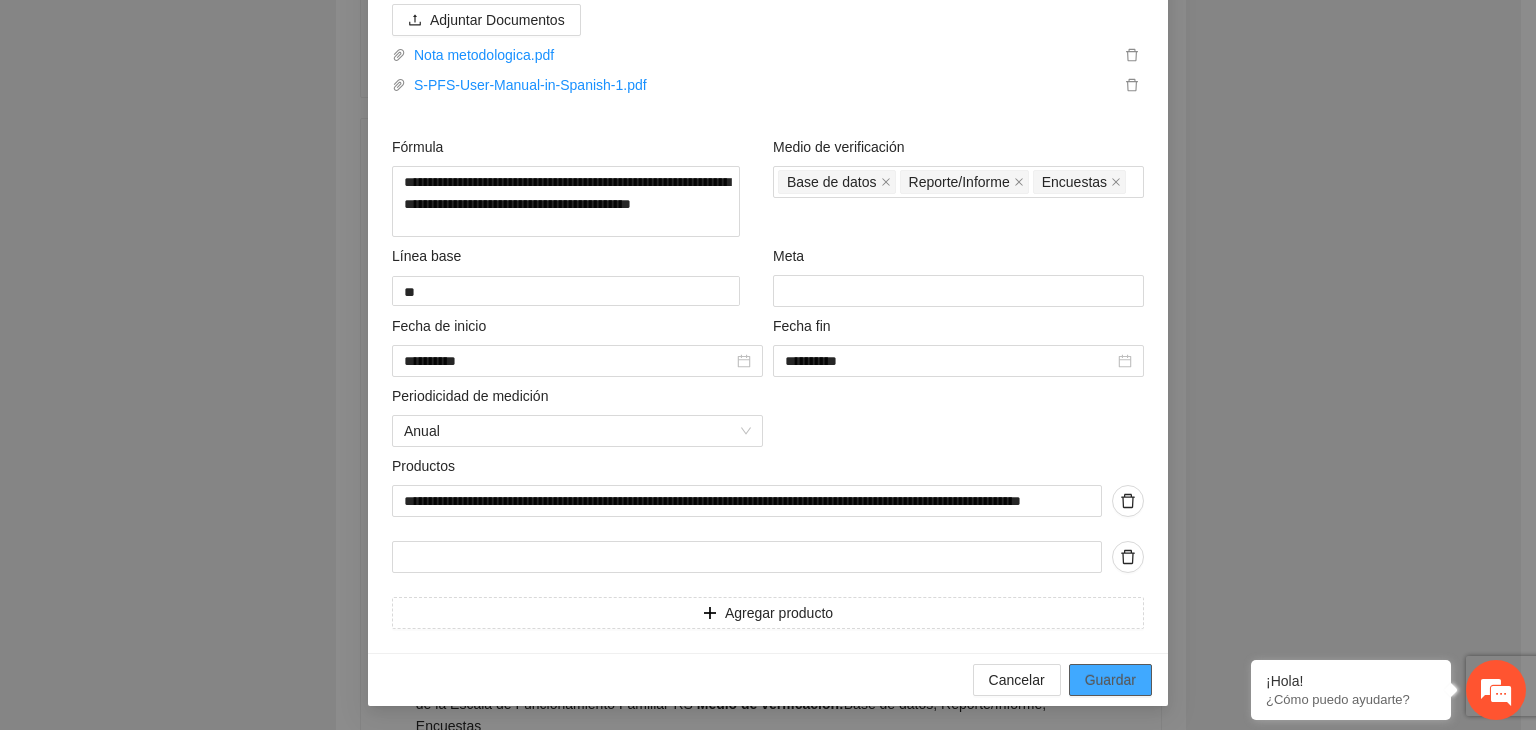 click on "Guardar" at bounding box center [1110, 680] 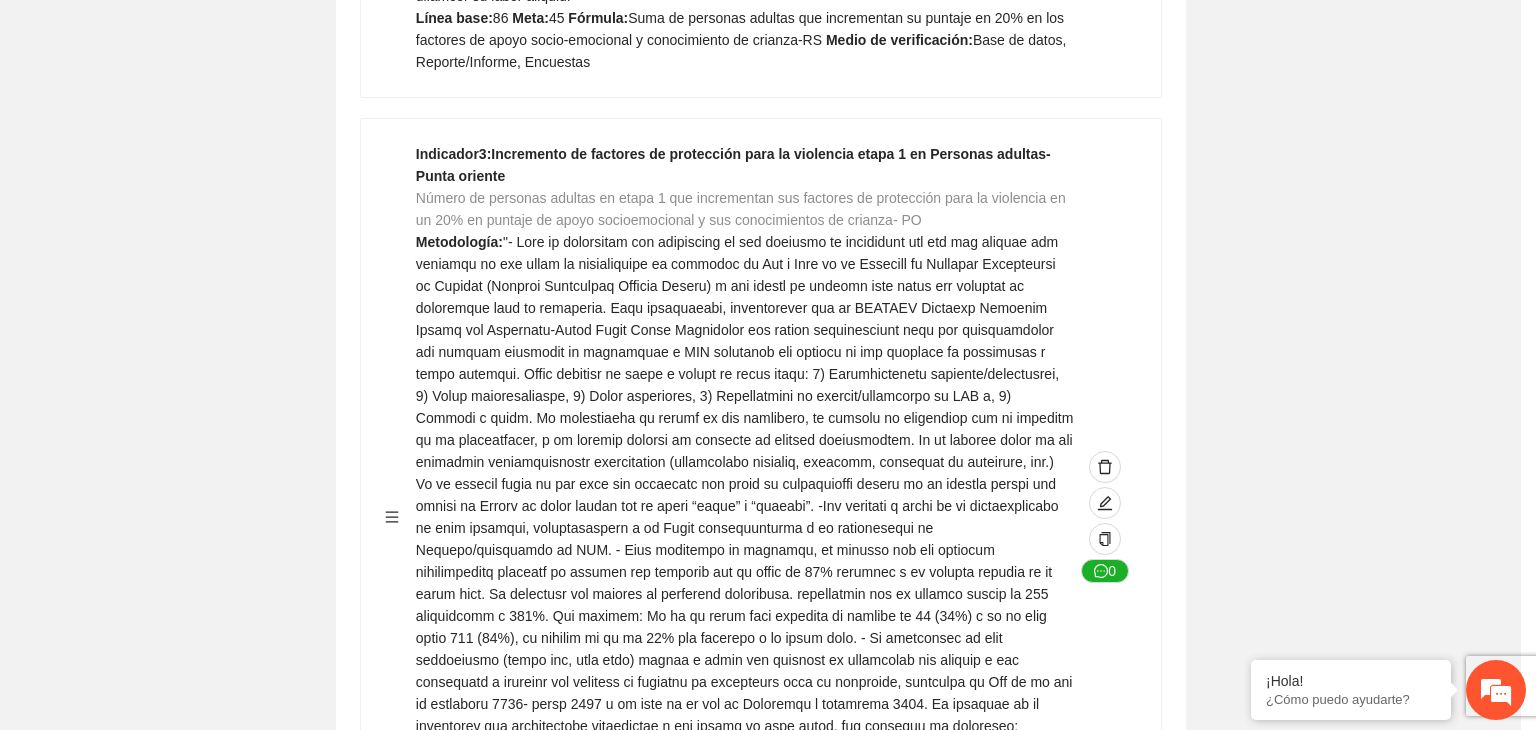 scroll, scrollTop: 6639, scrollLeft: 0, axis: vertical 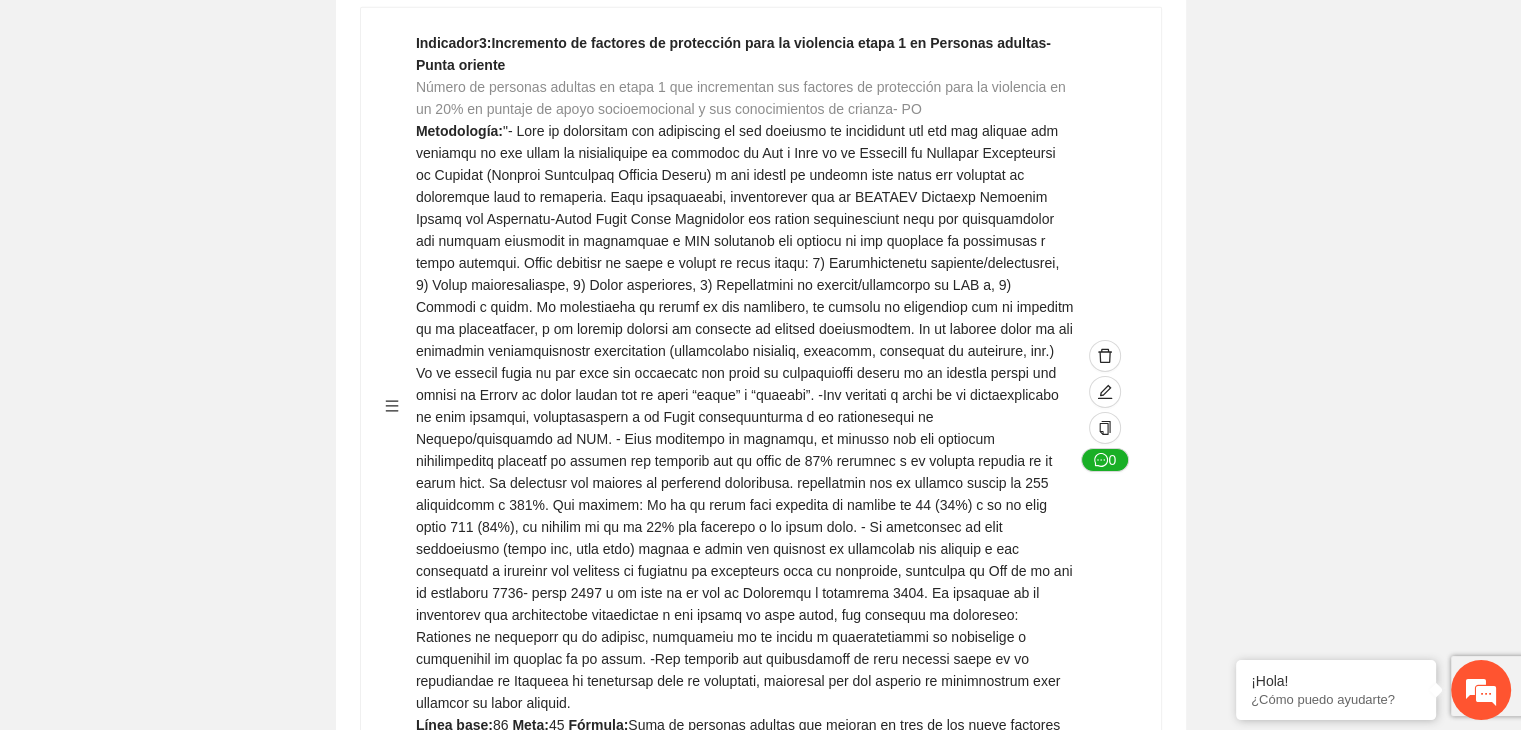 click on "Guardar Objetivo de desarrollo      Exportar Contribuir a la disminución de incidencia en violencia familiar en las zonas de [REGION], [REGION] y [REGION] del Municipio  de Chihuahua. Indicadores Indicador  1 :  Violencia familiar disminuyendo en un 5% en [REGION] Número de carpetas de investigación de Violencia familiar  disminuyendo en un 5% en [REGION] Metodología:  Se solicita información al Observatorio Ciudadano de FICOSEC sobre el número de carpetas de violencia familiar en las colonias de intervención Línea base:  29   Meta:  25   Fórmula:  Suma de carpetas de investigación de violencia familiar disminuyendo  en un 5% en [REGION]   Medio de verificación:  Reporte/Informe 0 Indicador  2 :  Violencia familiar disminuyendo en un 5% en [REGION] Número de carpetas de investigación de Violencia familiar  disminuyendo en un 5% en [REGION] Metodología:  Línea base:  63   Meta:  56   Fórmula:    Medio de verificación:  Reporte/Informe 0 3 :" at bounding box center [760, -2377] 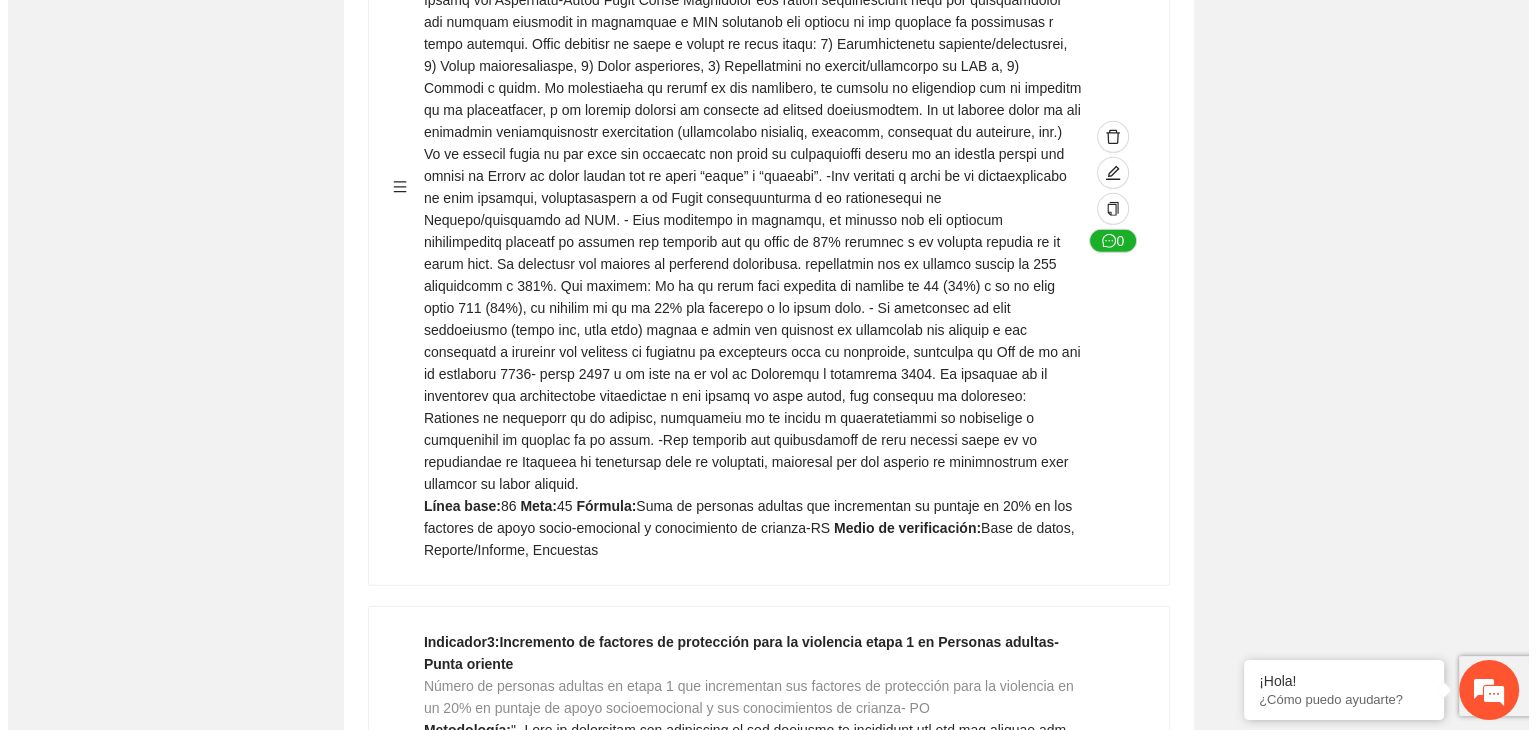 scroll, scrollTop: 5999, scrollLeft: 0, axis: vertical 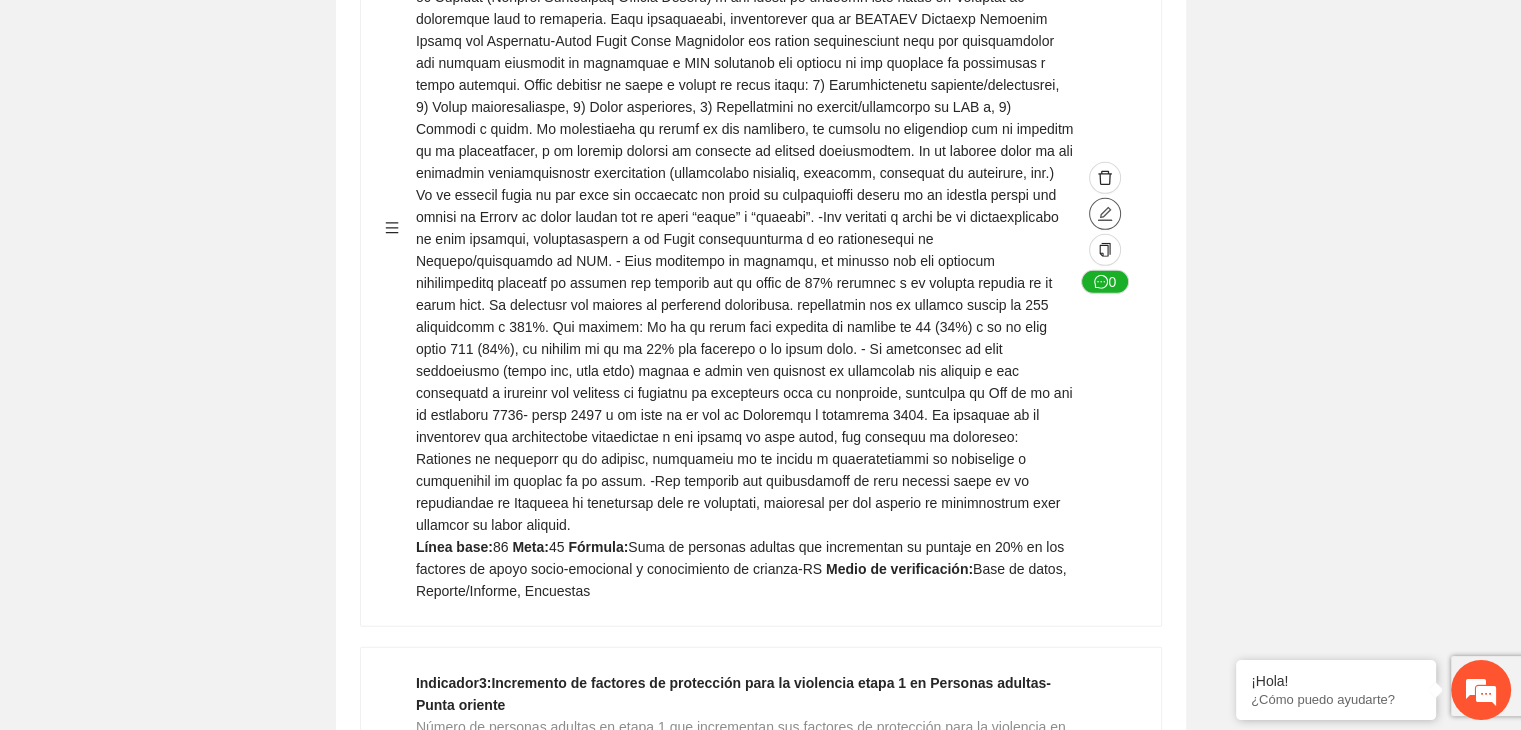 click 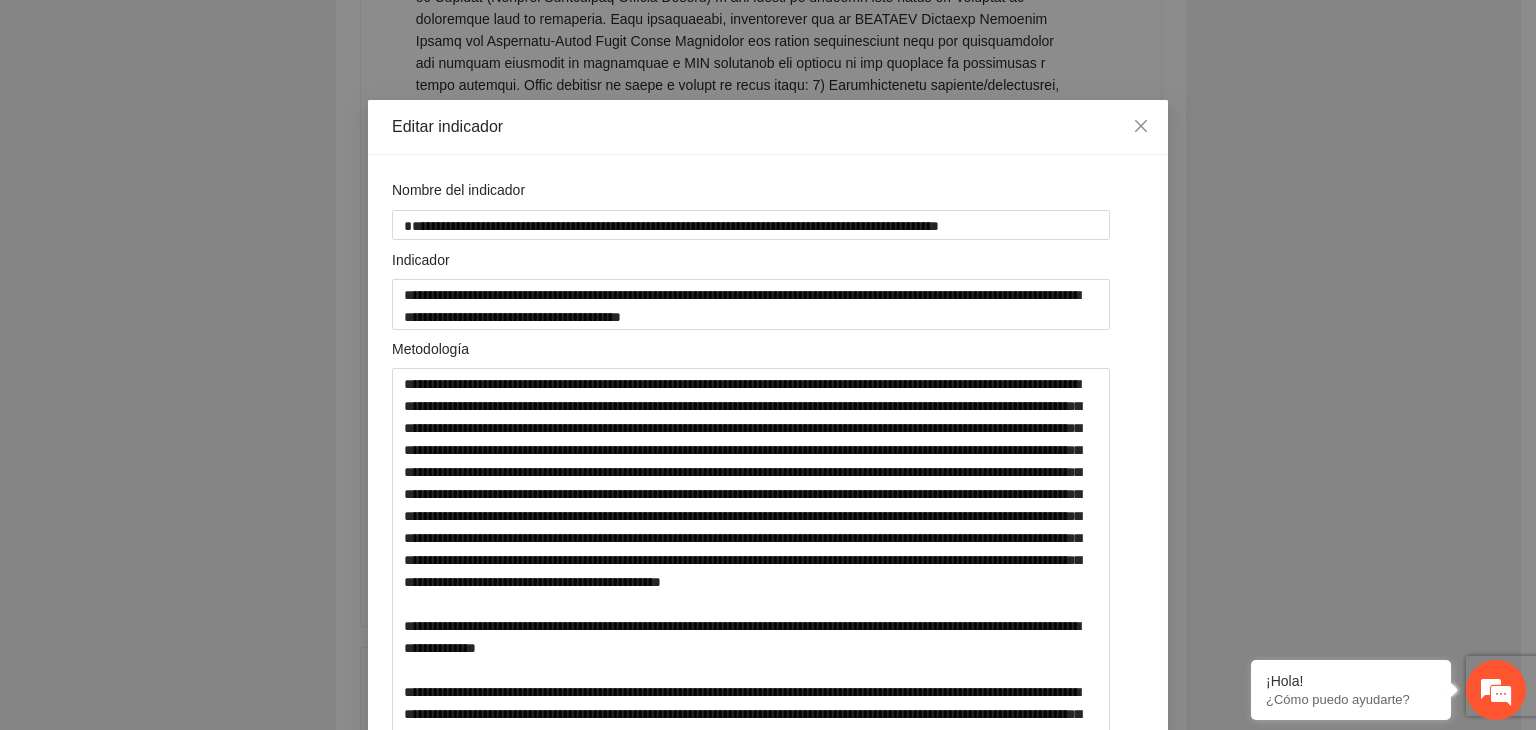 click on "**********" at bounding box center (768, 365) 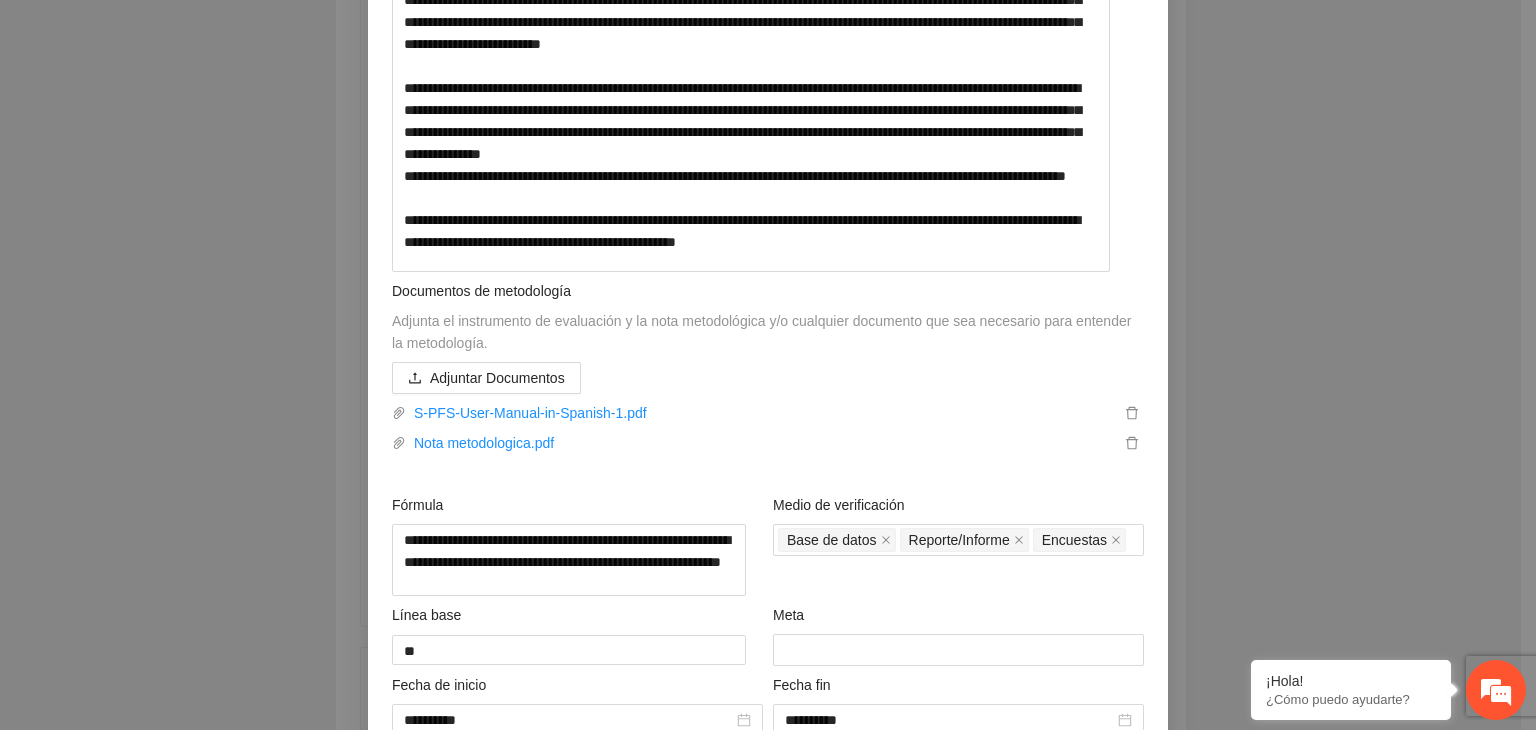 scroll, scrollTop: 720, scrollLeft: 0, axis: vertical 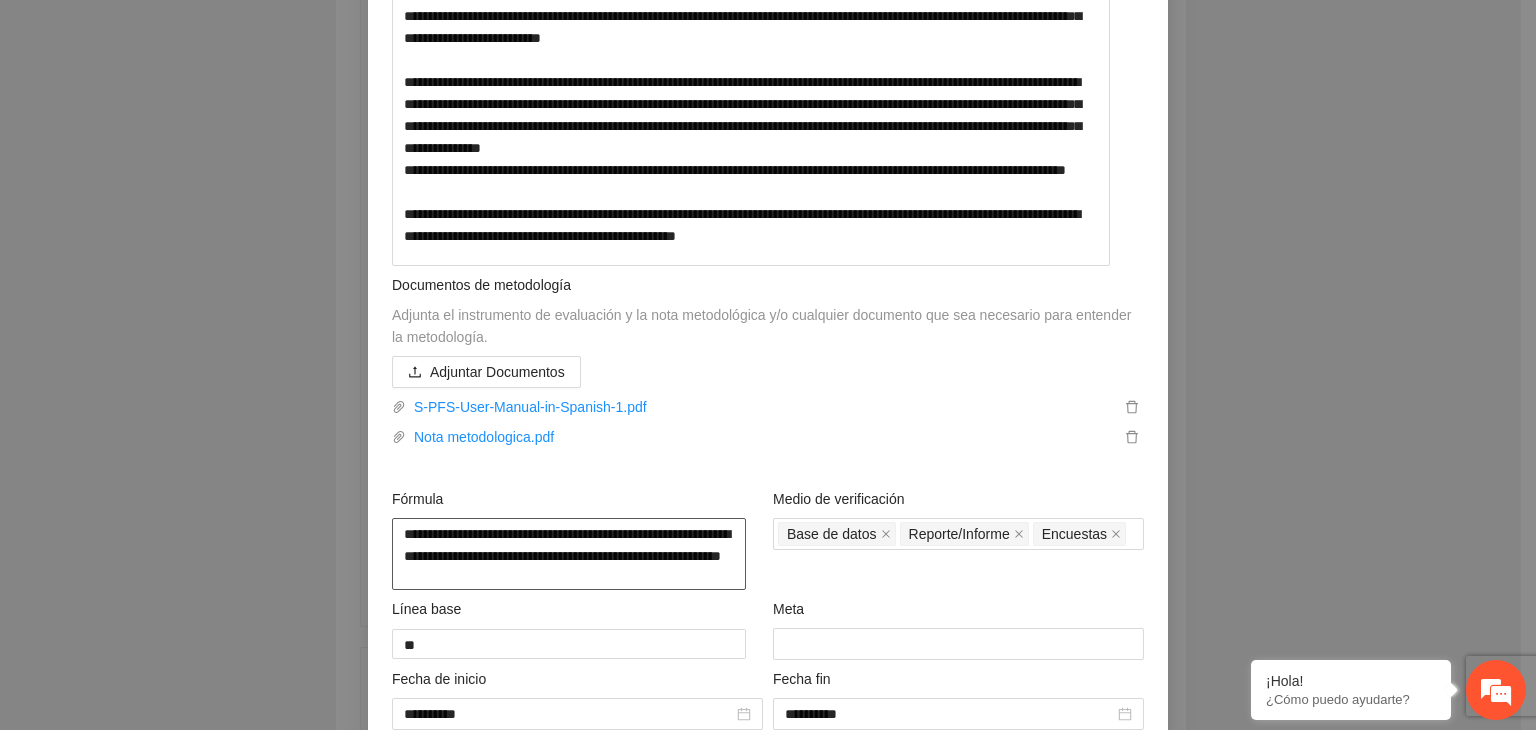 drag, startPoint x: 547, startPoint y: 613, endPoint x: 367, endPoint y: 567, distance: 185.78482 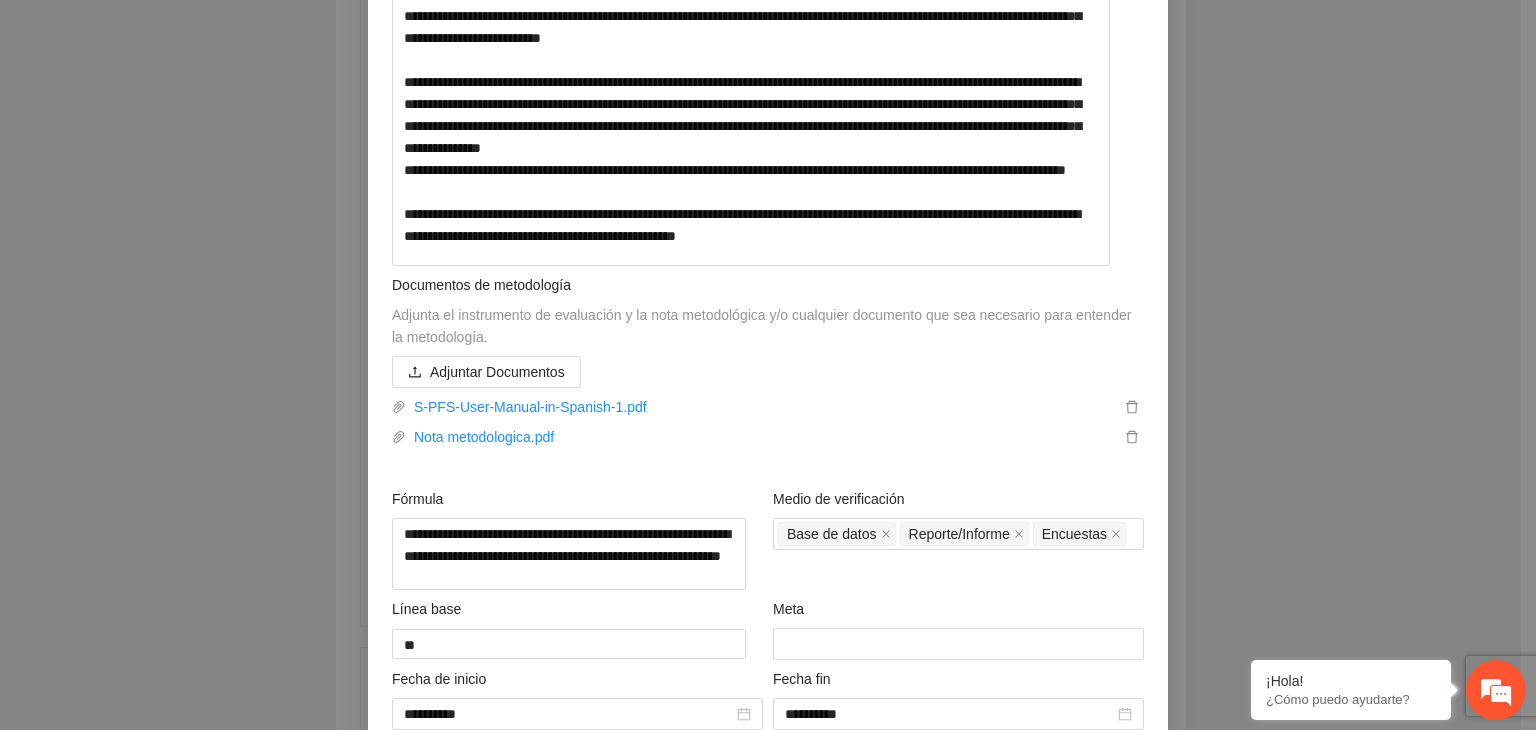 click on "**********" at bounding box center (768, 365) 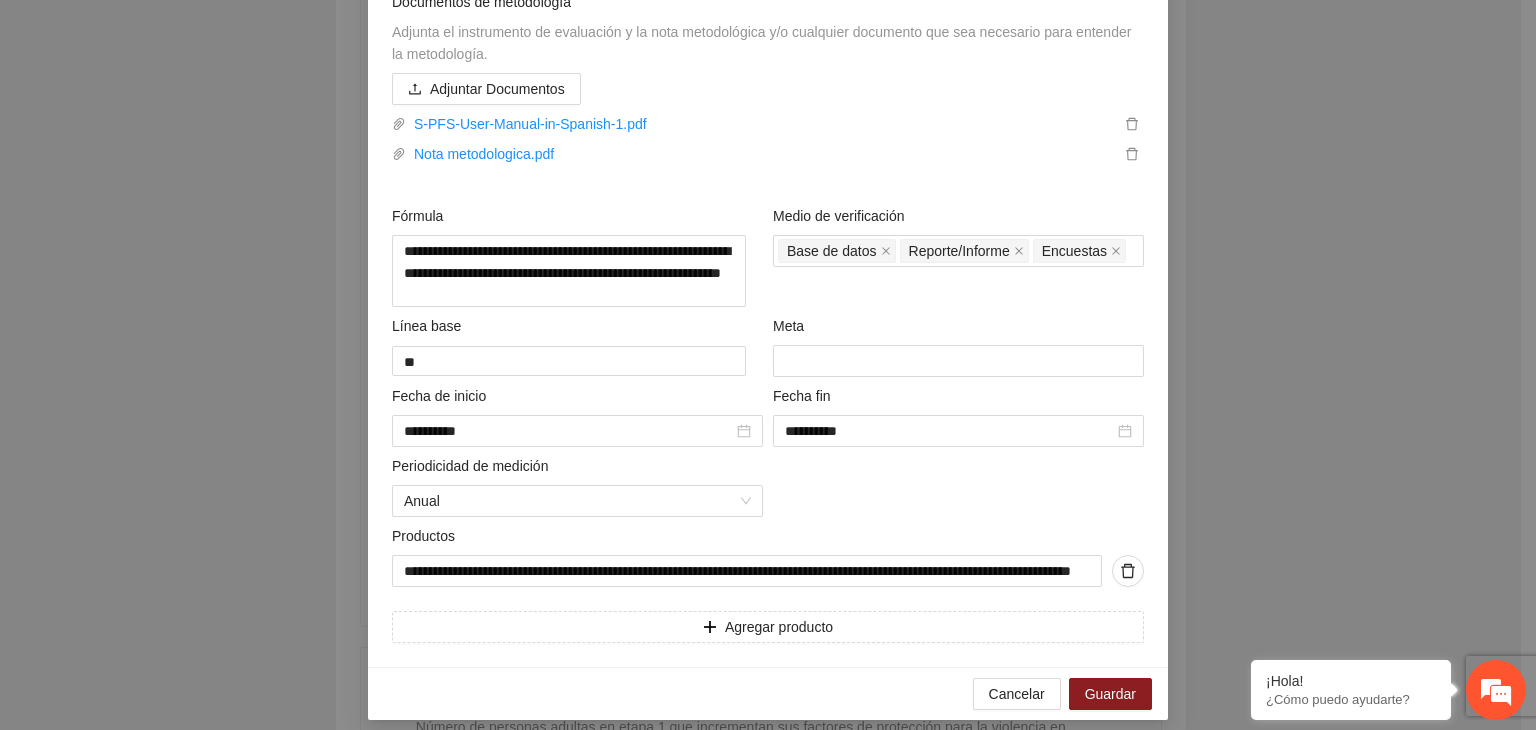 scroll, scrollTop: 1052, scrollLeft: 0, axis: vertical 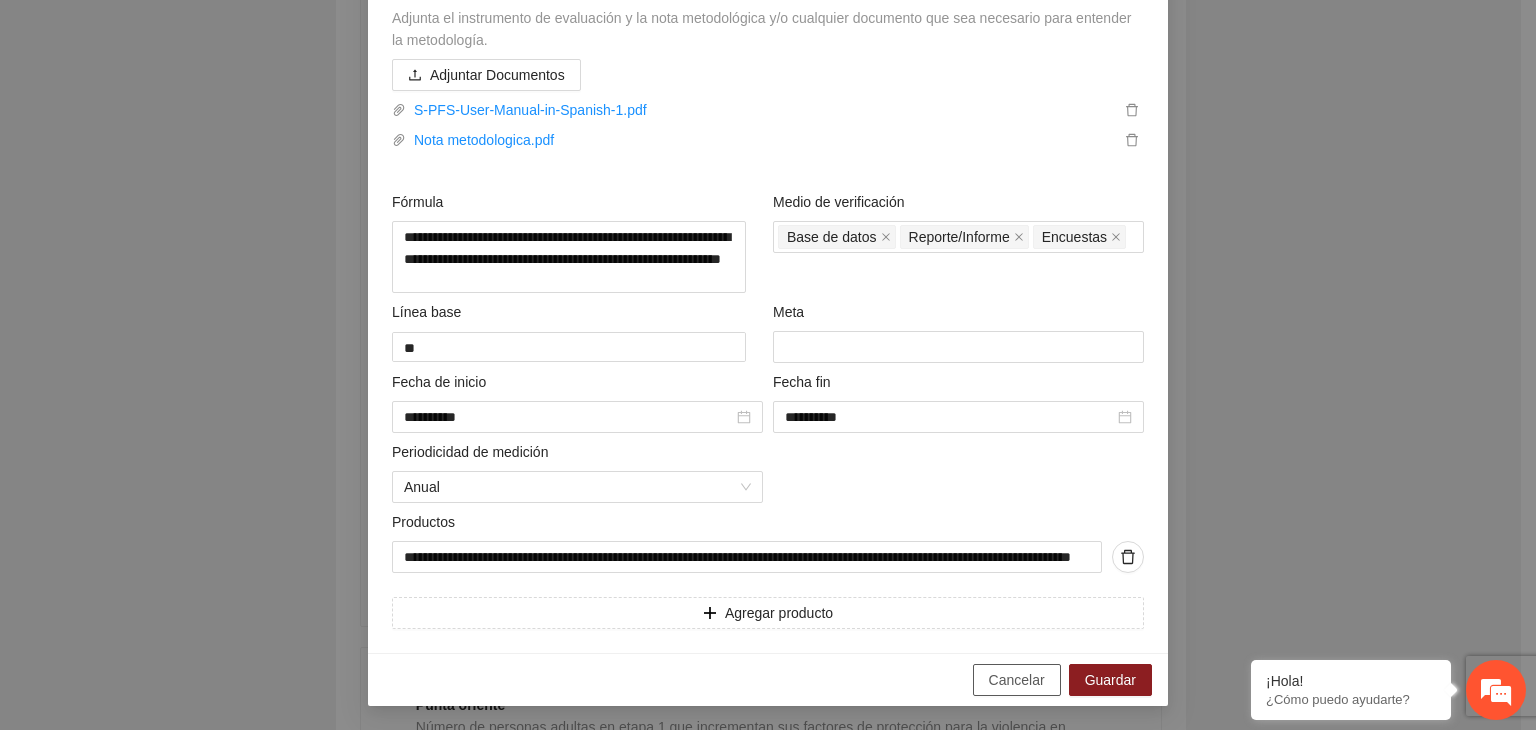 click on "Cancelar" at bounding box center [1017, 680] 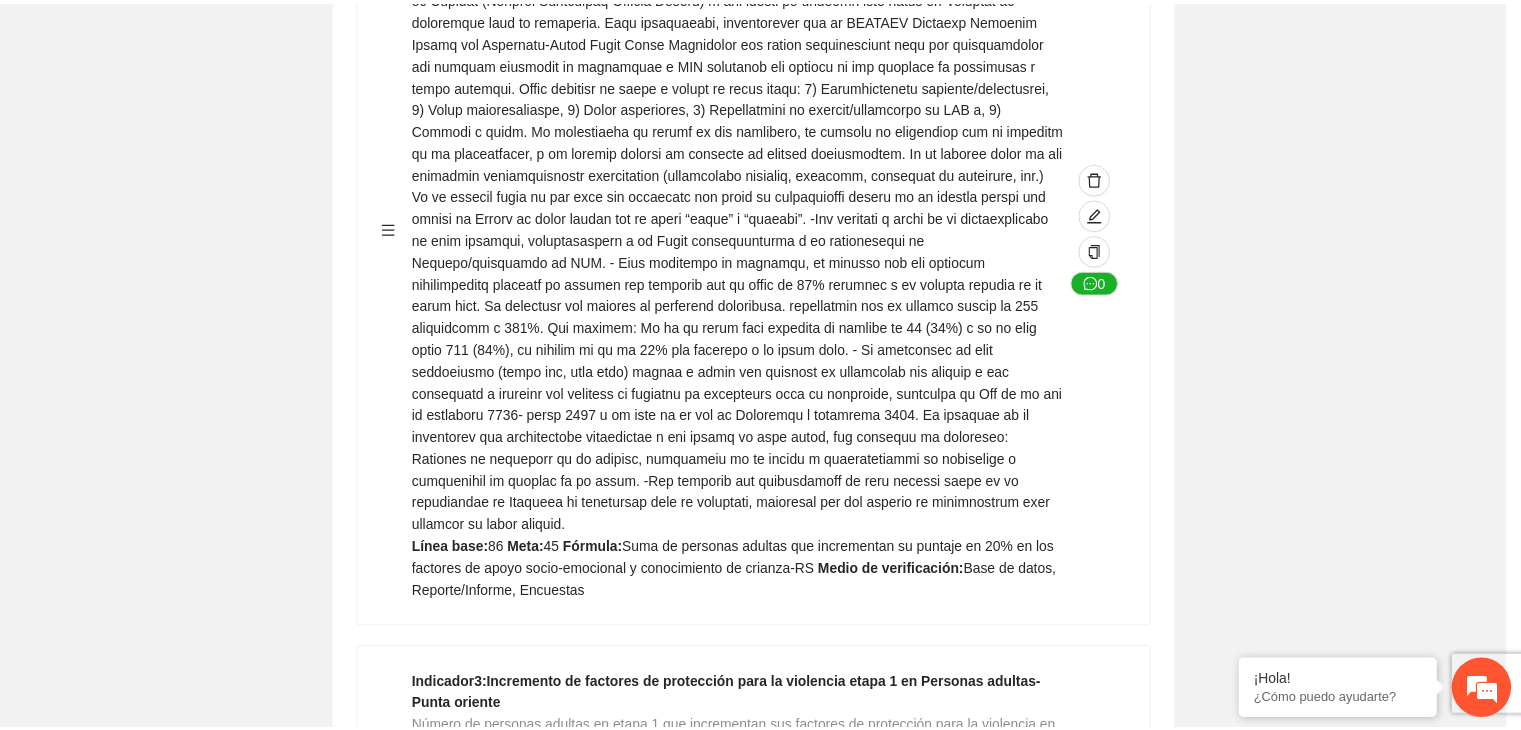 scroll, scrollTop: 216, scrollLeft: 0, axis: vertical 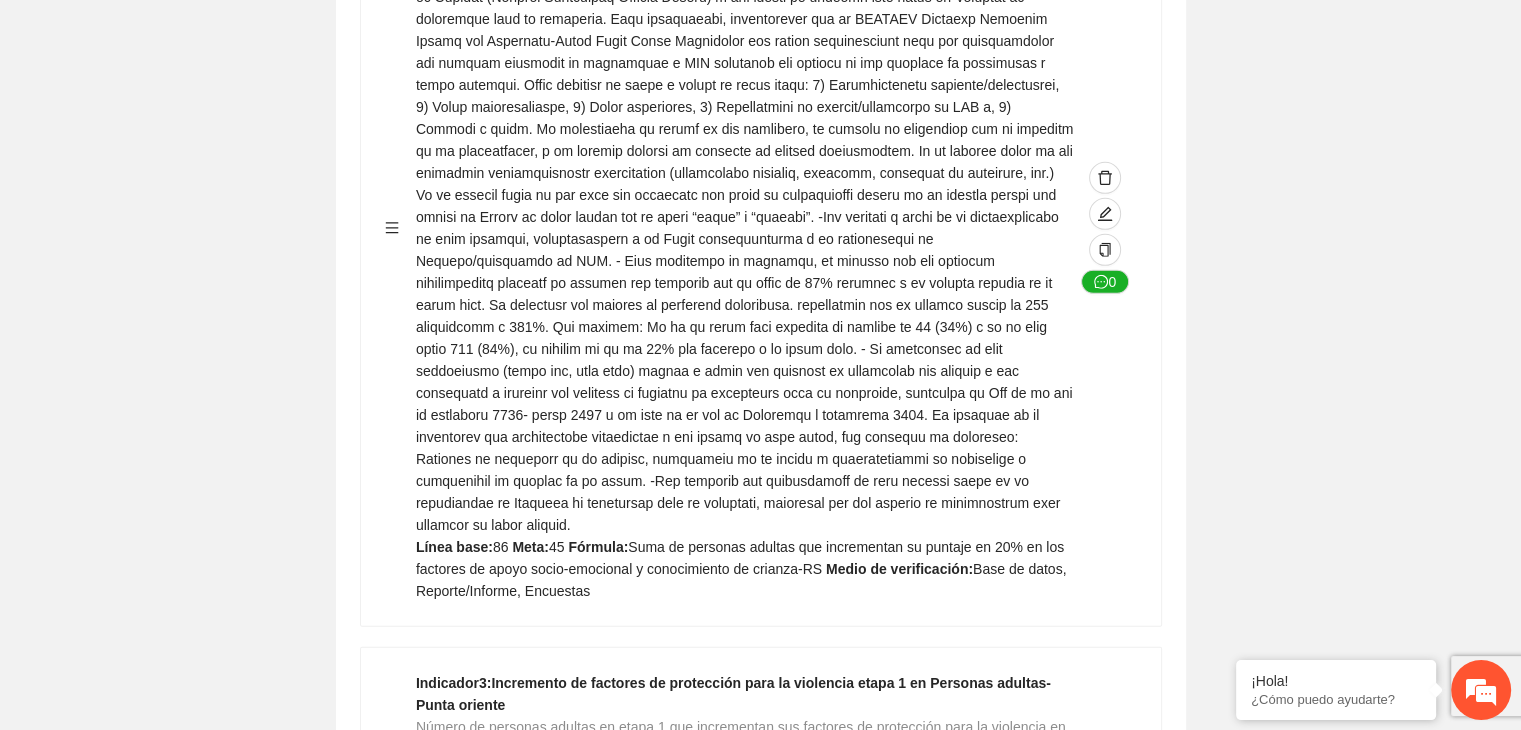 click on "Guardar Objetivo de desarrollo      Exportar Contribuir a la disminución de incidencia en violencia familiar en las zonas de [REGION], [REGION] y [REGION] del Municipio  de Chihuahua. Indicadores Indicador  1 :  Violencia familiar disminuyendo en un 5% en [REGION] Número de carpetas de investigación de Violencia familiar  disminuyendo en un 5% en [REGION] Metodología:  Se solicita información al Observatorio Ciudadano de FICOSEC sobre el número de carpetas de violencia familiar en las colonias de intervención Línea base:  29   Meta:  25   Fórmula:  Suma de carpetas de investigación de violencia familiar disminuyendo  en un 5% en [REGION]   Medio de verificación:  Reporte/Informe 0 Indicador  2 :  Violencia familiar disminuyendo en un 5% en [REGION] Número de carpetas de investigación de Violencia familiar  disminuyendo en un 5% en [REGION] Metodología:  Línea base:  63   Meta:  56   Fórmula:    Medio de verificación:  Reporte/Informe 0 3 :" at bounding box center [760, -1737] 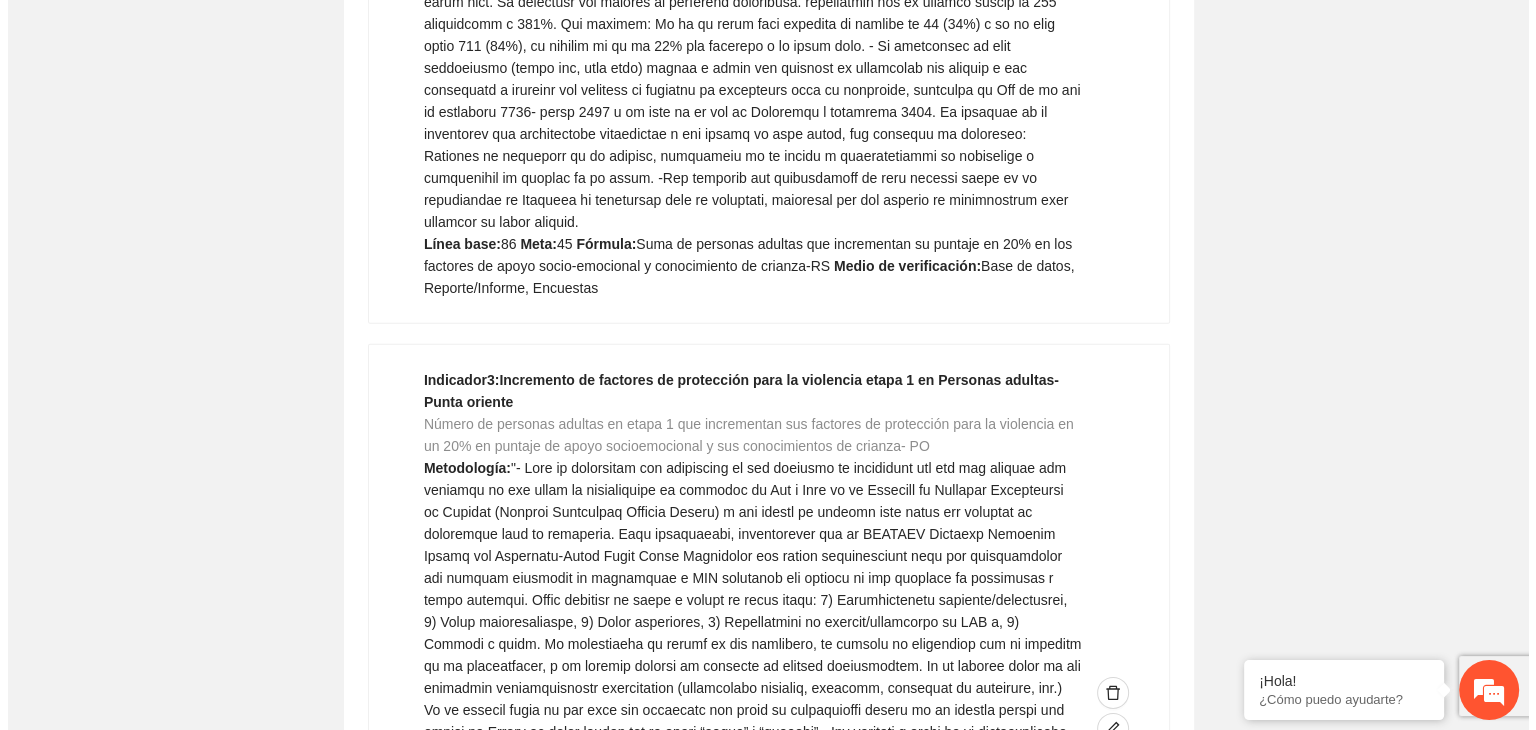 scroll, scrollTop: 6479, scrollLeft: 0, axis: vertical 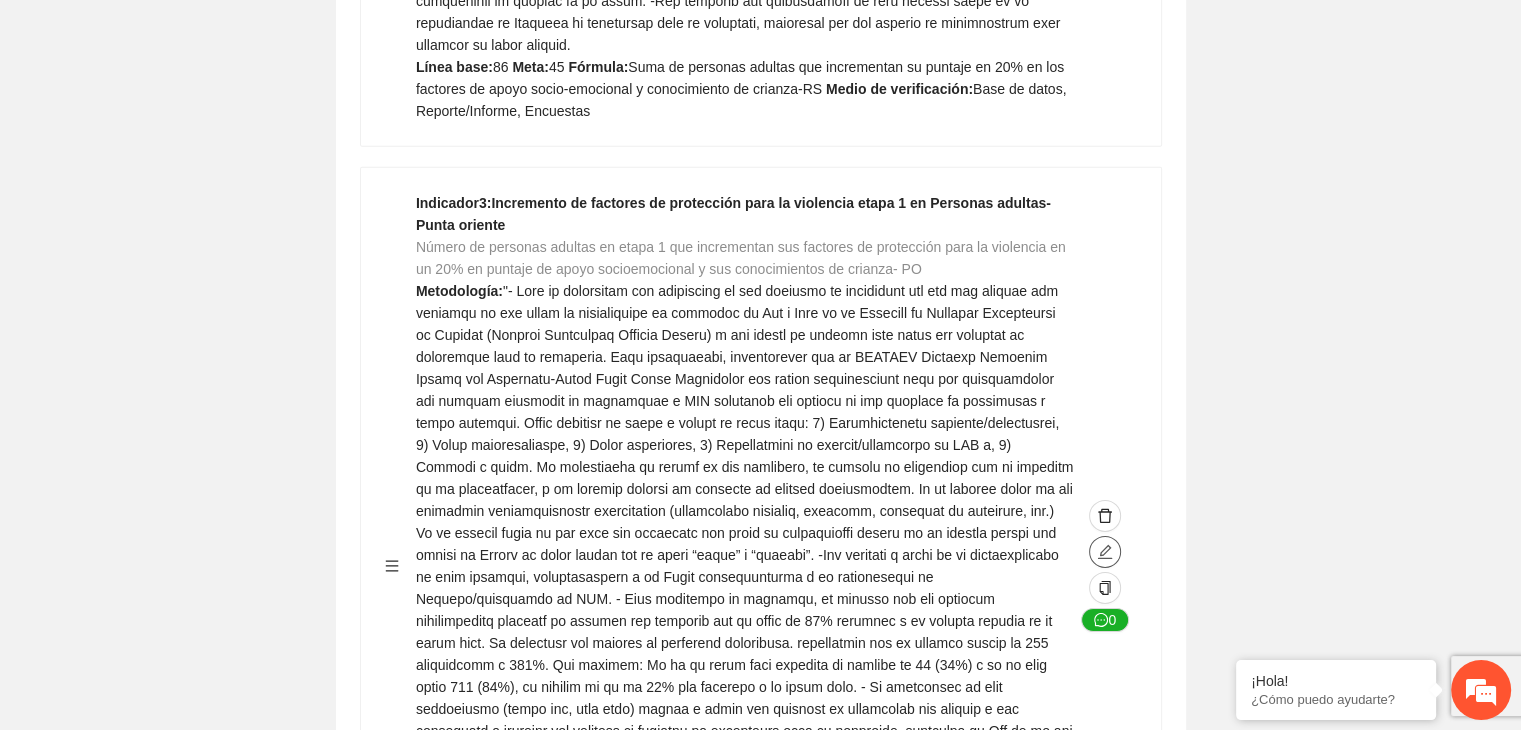 click at bounding box center [1105, 552] 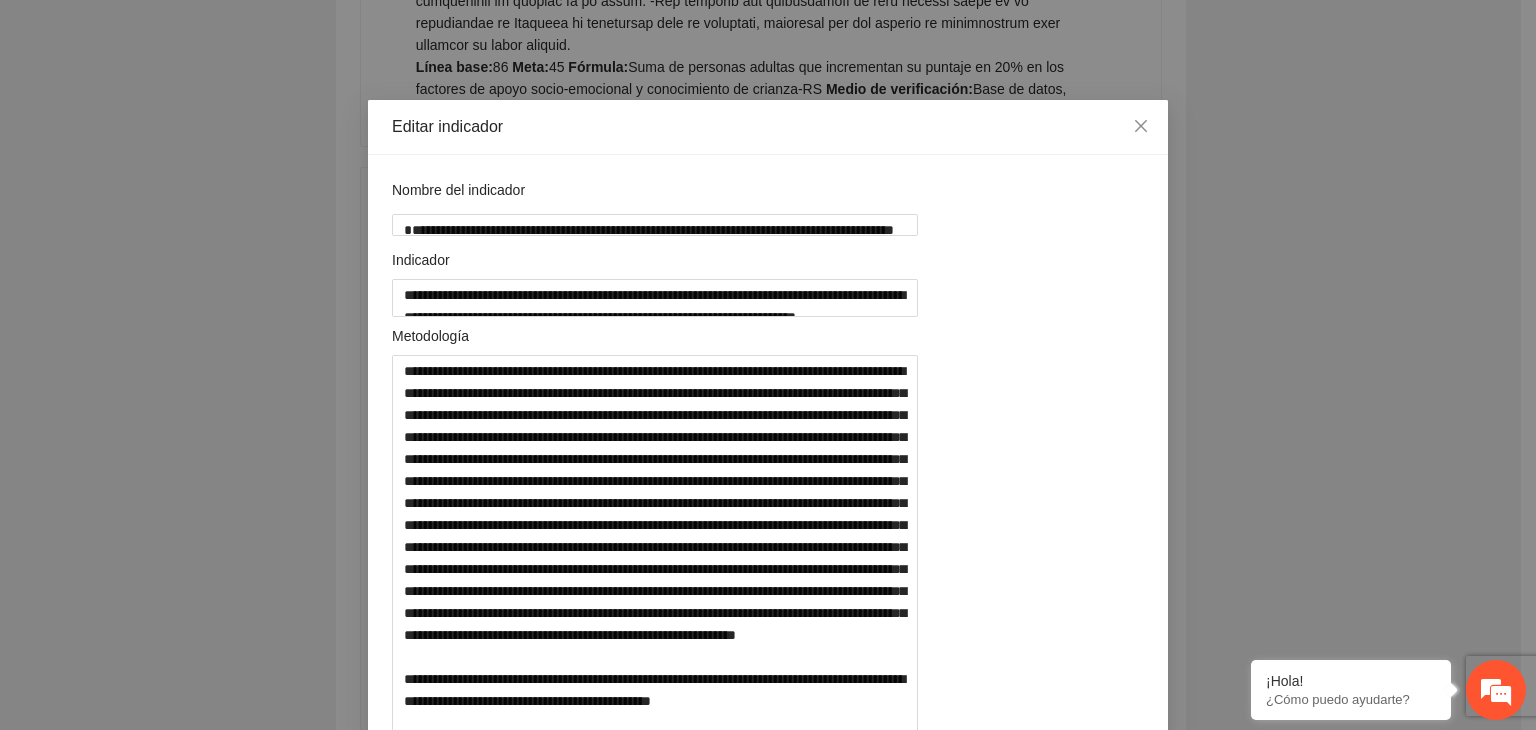 click on "**********" at bounding box center [768, 365] 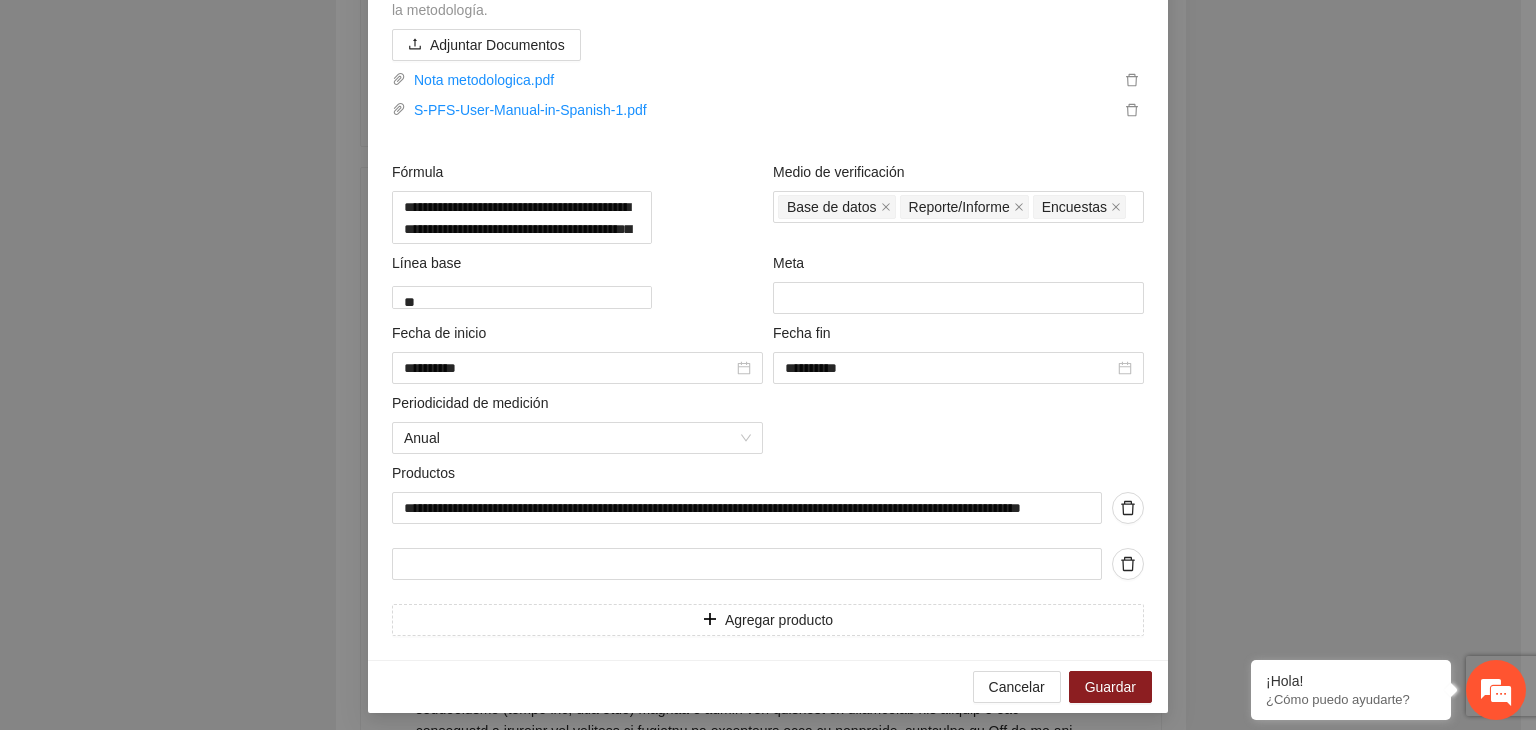 scroll, scrollTop: 880, scrollLeft: 0, axis: vertical 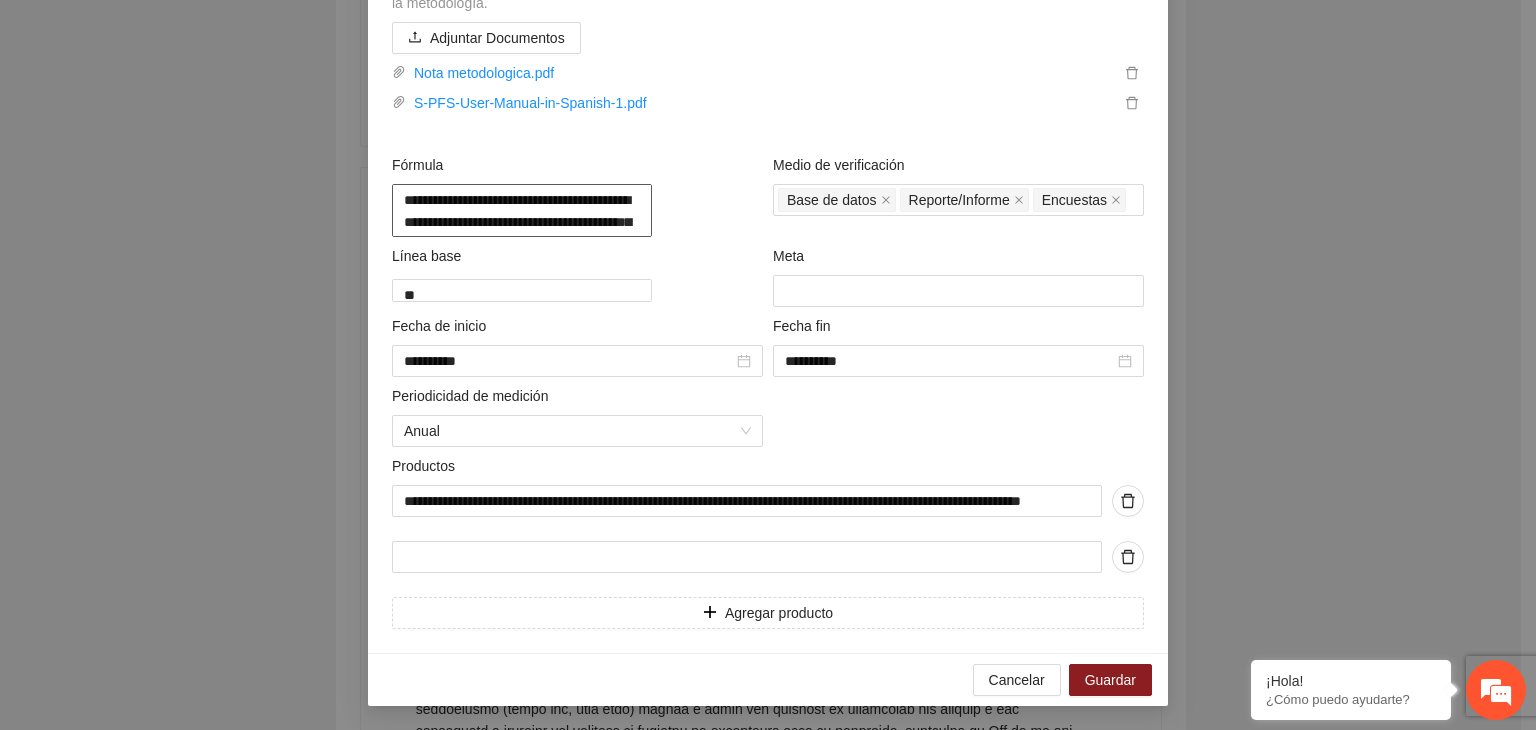 drag, startPoint x: 506, startPoint y: 457, endPoint x: 332, endPoint y: 383, distance: 189.08199 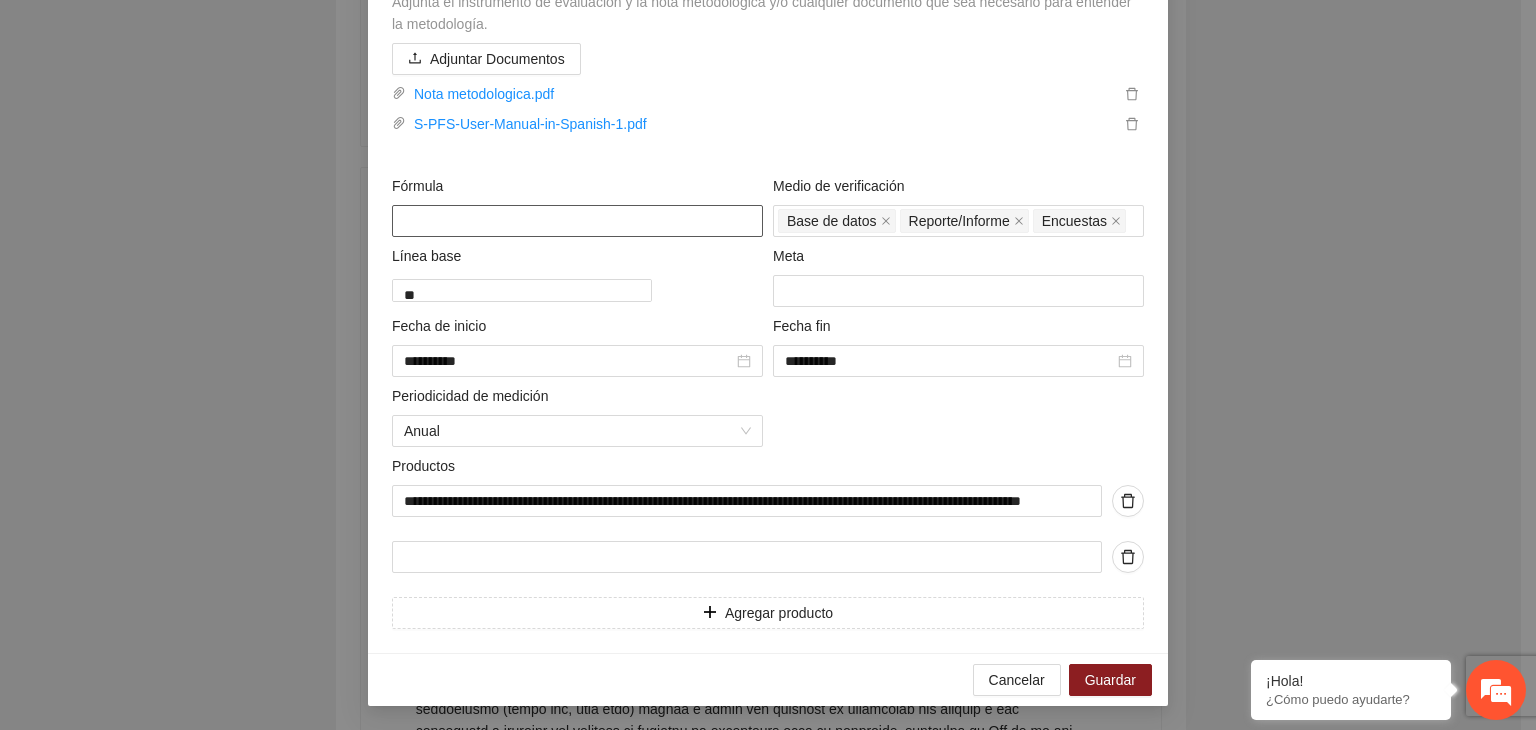 click at bounding box center [577, 221] 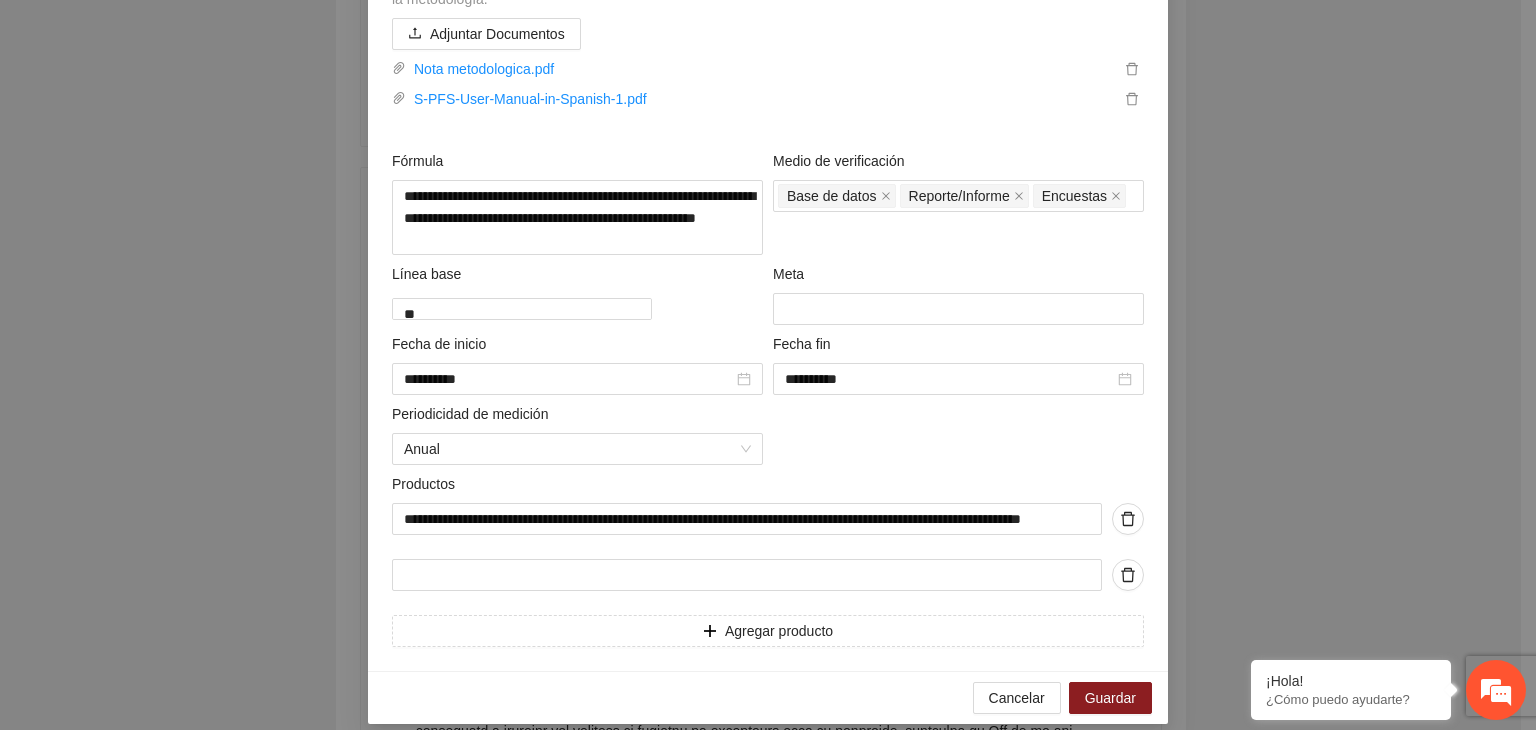 click on "**********" at bounding box center (768, 365) 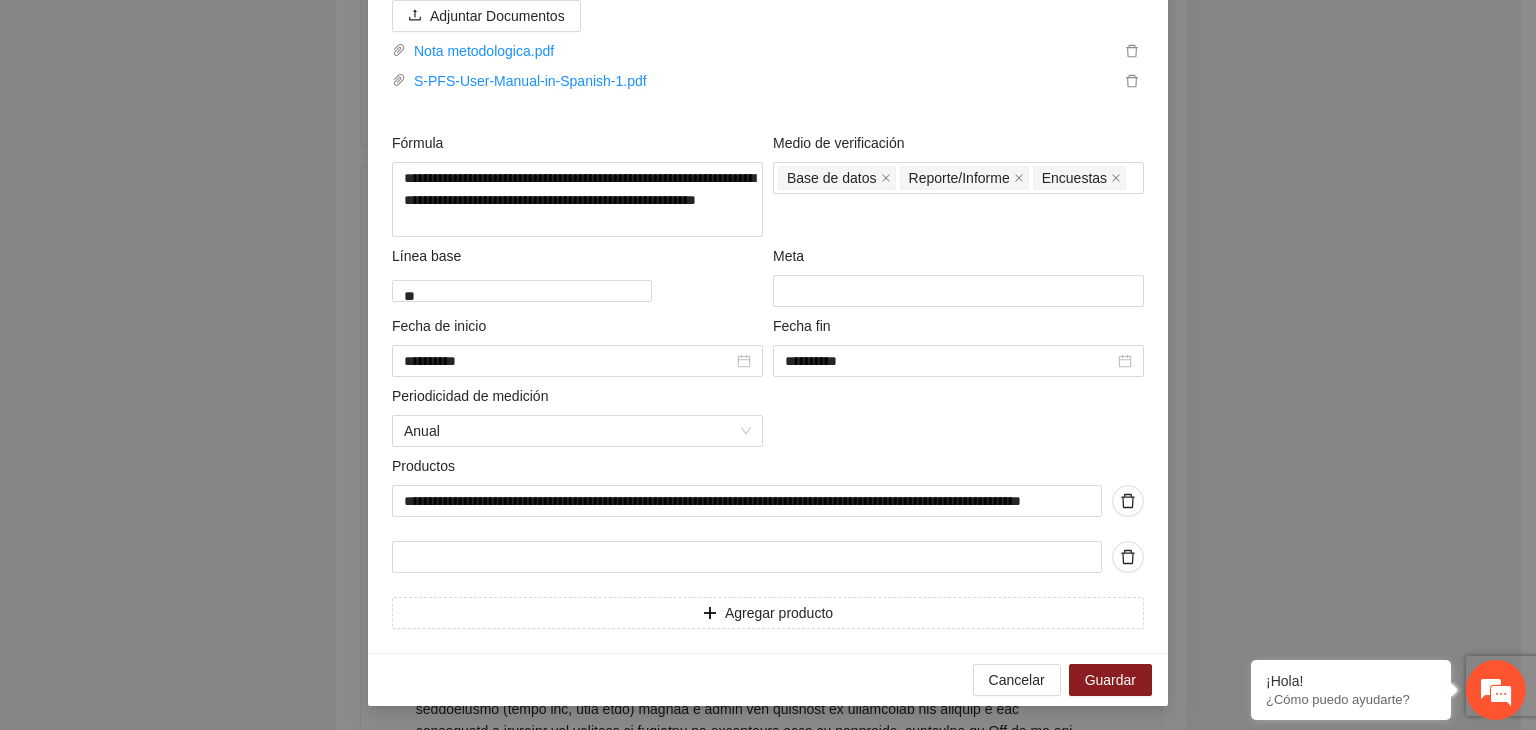 scroll, scrollTop: 1108, scrollLeft: 0, axis: vertical 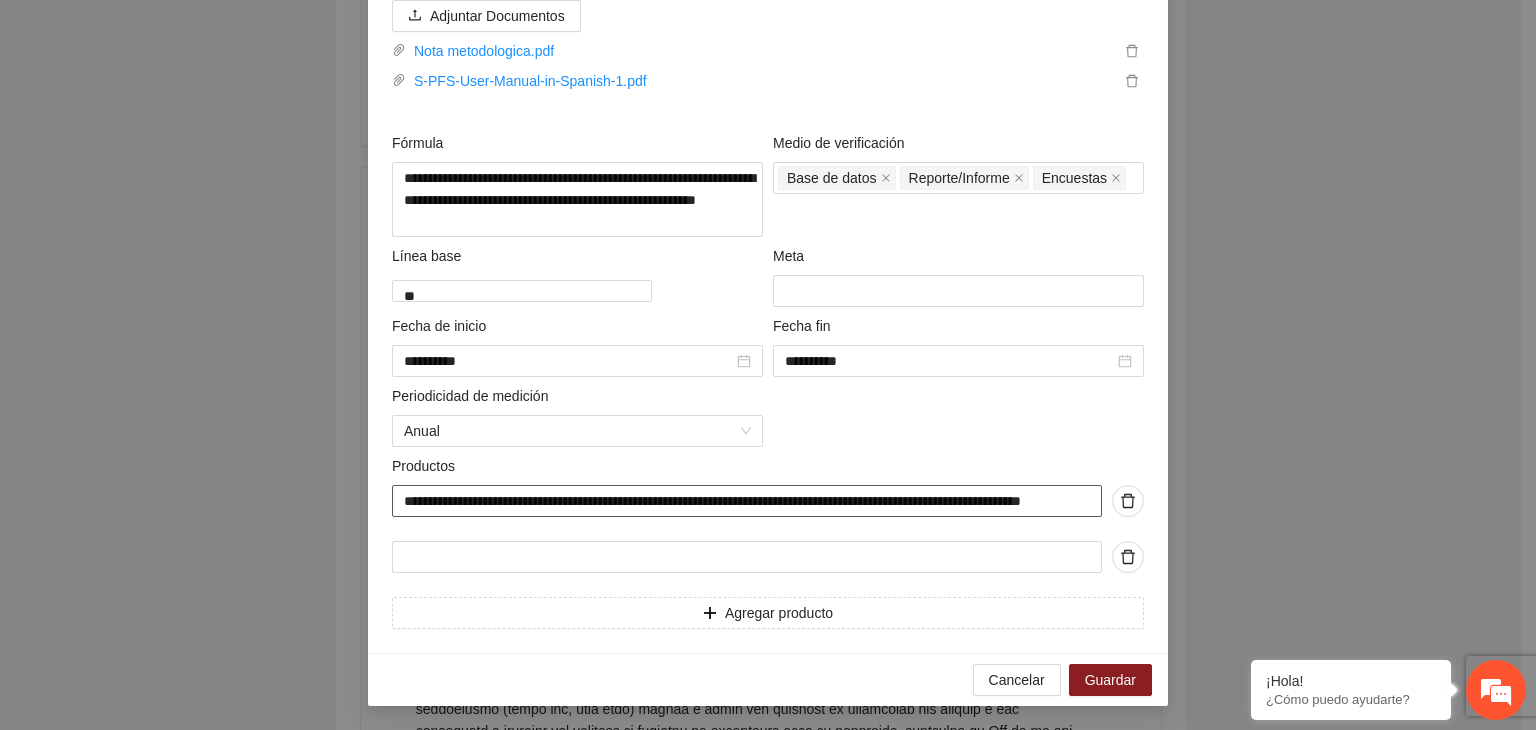 drag, startPoint x: 393, startPoint y: 499, endPoint x: 1535, endPoint y: 428, distance: 1144.205 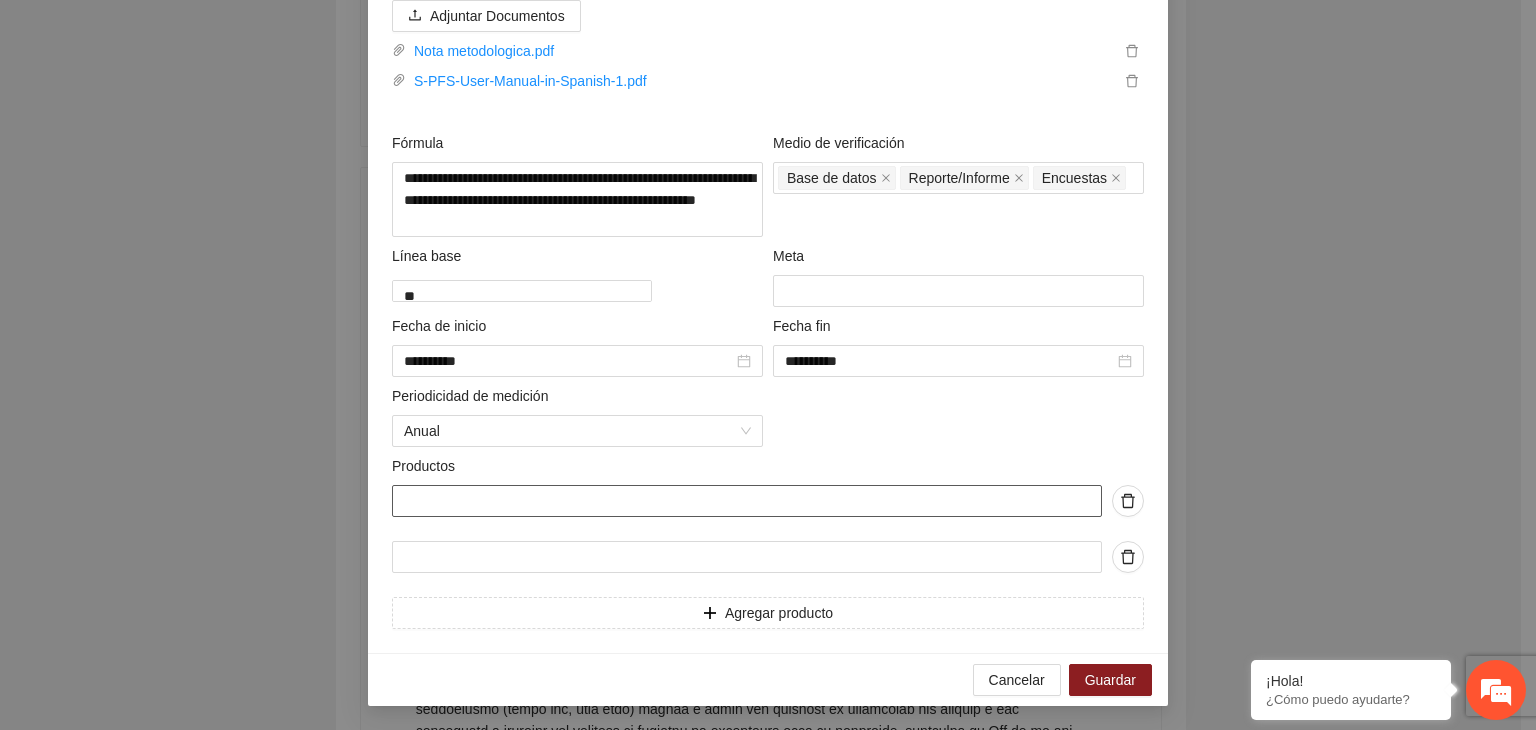 scroll, scrollTop: 0, scrollLeft: 0, axis: both 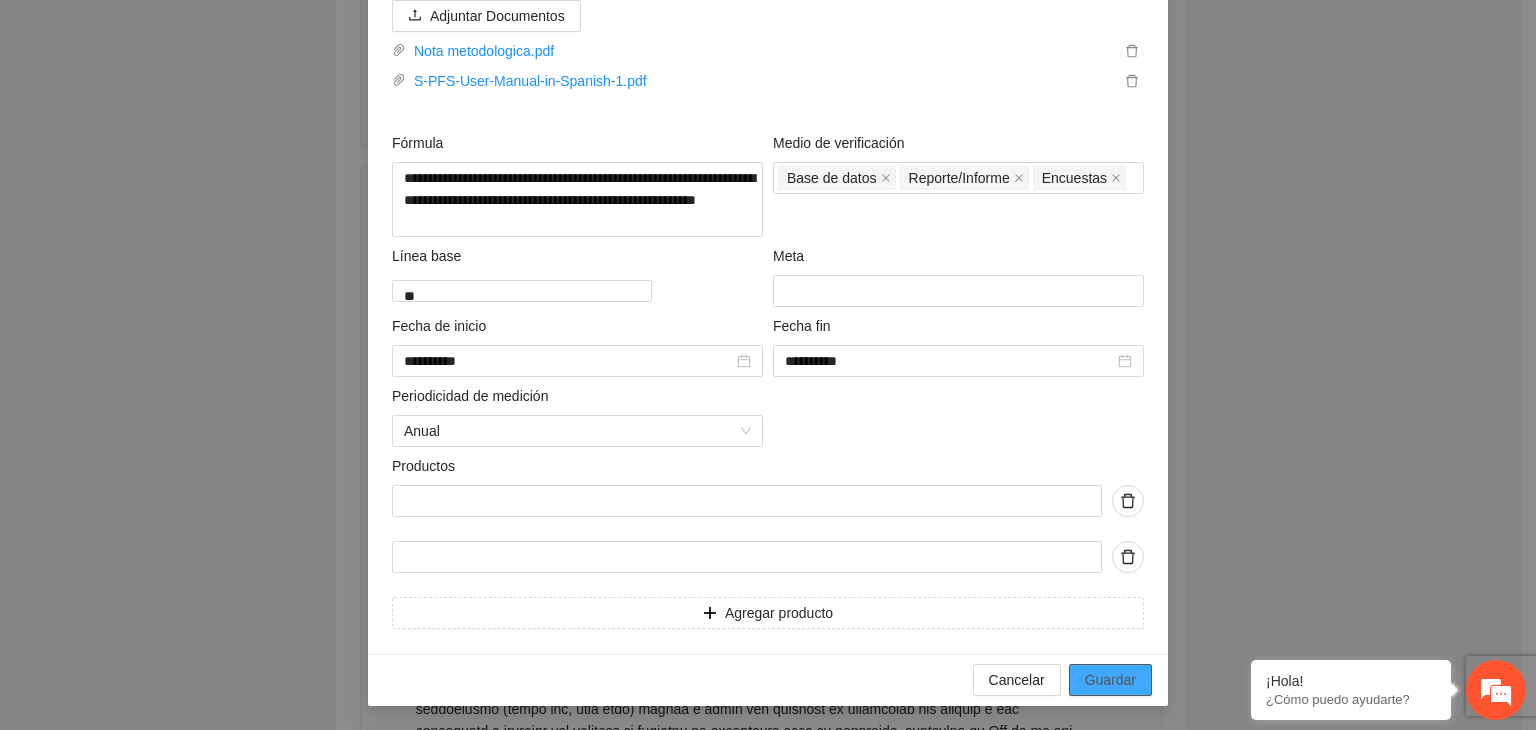 click on "Guardar" at bounding box center [1110, 680] 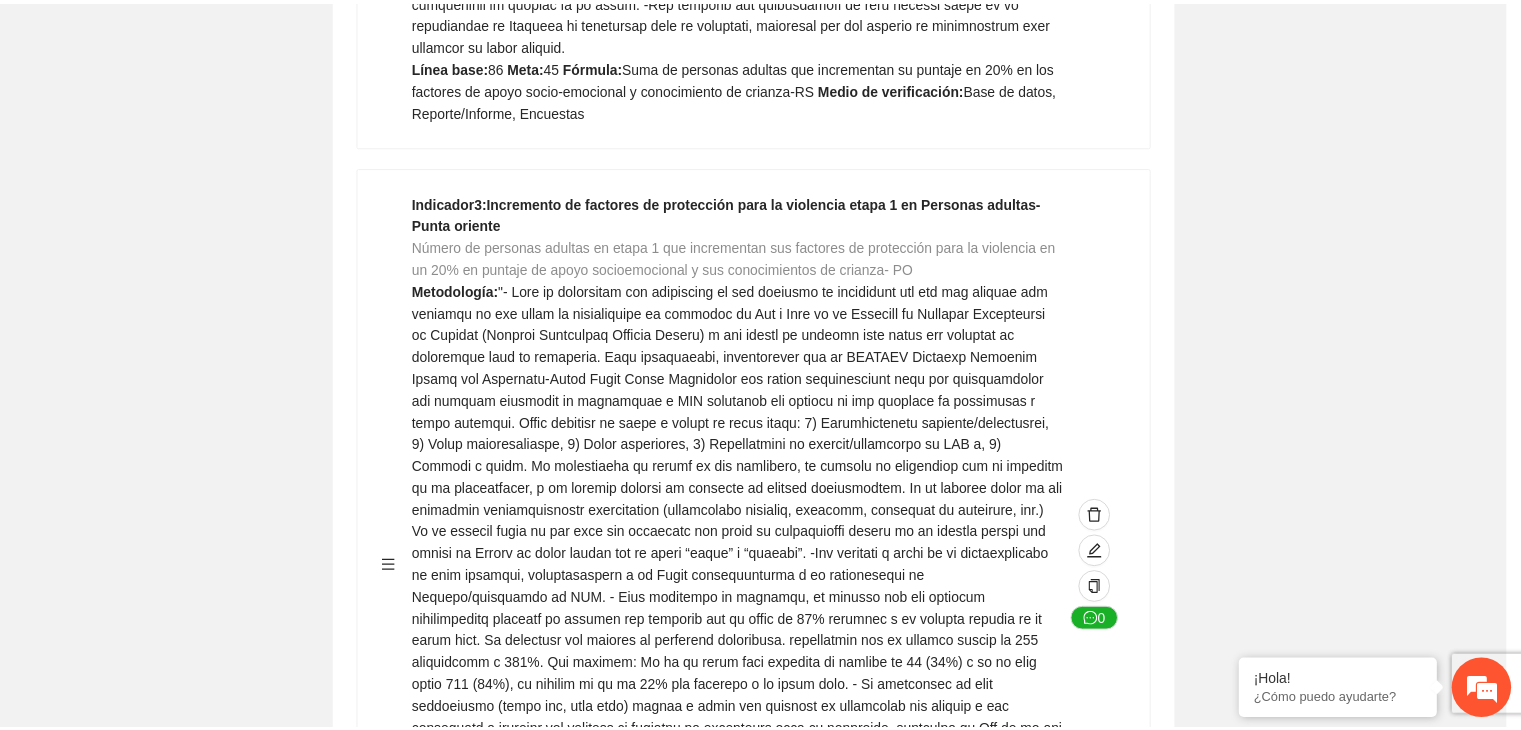 scroll, scrollTop: 216, scrollLeft: 0, axis: vertical 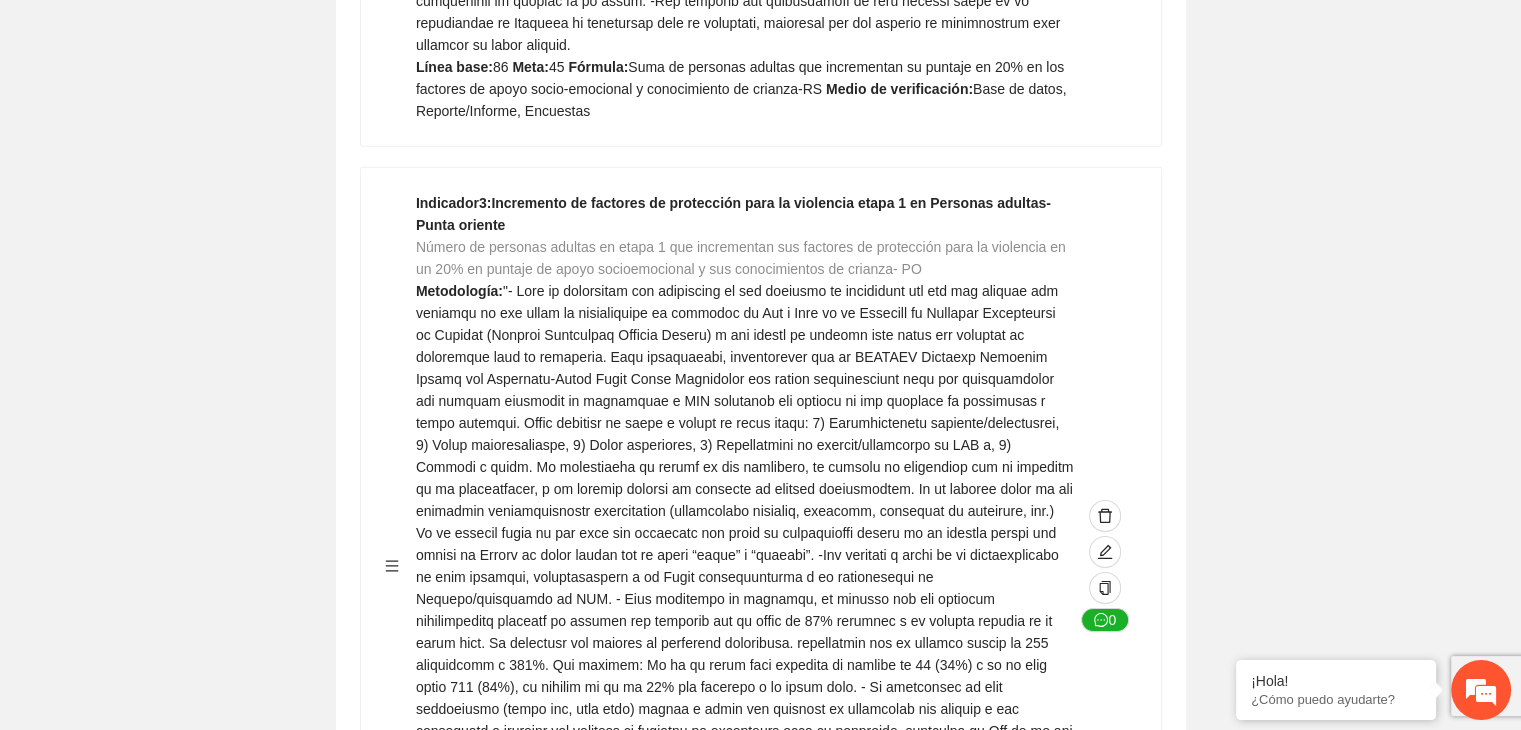 click on "Guardar Objetivo de desarrollo      Exportar Contribuir a la disminución de incidencia en violencia familiar en las zonas de [REGION], [REGION] y [REGION] del Municipio  de Chihuahua. Indicadores Indicador  1 :  Violencia familiar disminuyendo en un 5% en [REGION] Número de carpetas de investigación de Violencia familiar  disminuyendo en un 5% en [REGION] Metodología:  Se solicita información al Observatorio Ciudadano de FICOSEC sobre el número de carpetas de violencia familiar en las colonias de intervención Línea base:  29   Meta:  25   Fórmula:  Suma de carpetas de investigación de violencia familiar disminuyendo  en un 5% en [REGION]   Medio de verificación:  Reporte/Informe 0 Indicador  2 :  Violencia familiar disminuyendo en un 5% en [REGION] Número de carpetas de investigación de Violencia familiar  disminuyendo en un 5% en [REGION] Metodología:  Línea base:  63   Meta:  56   Fórmula:    Medio de verificación:  Reporte/Informe 0 3 :" at bounding box center (760, -2217) 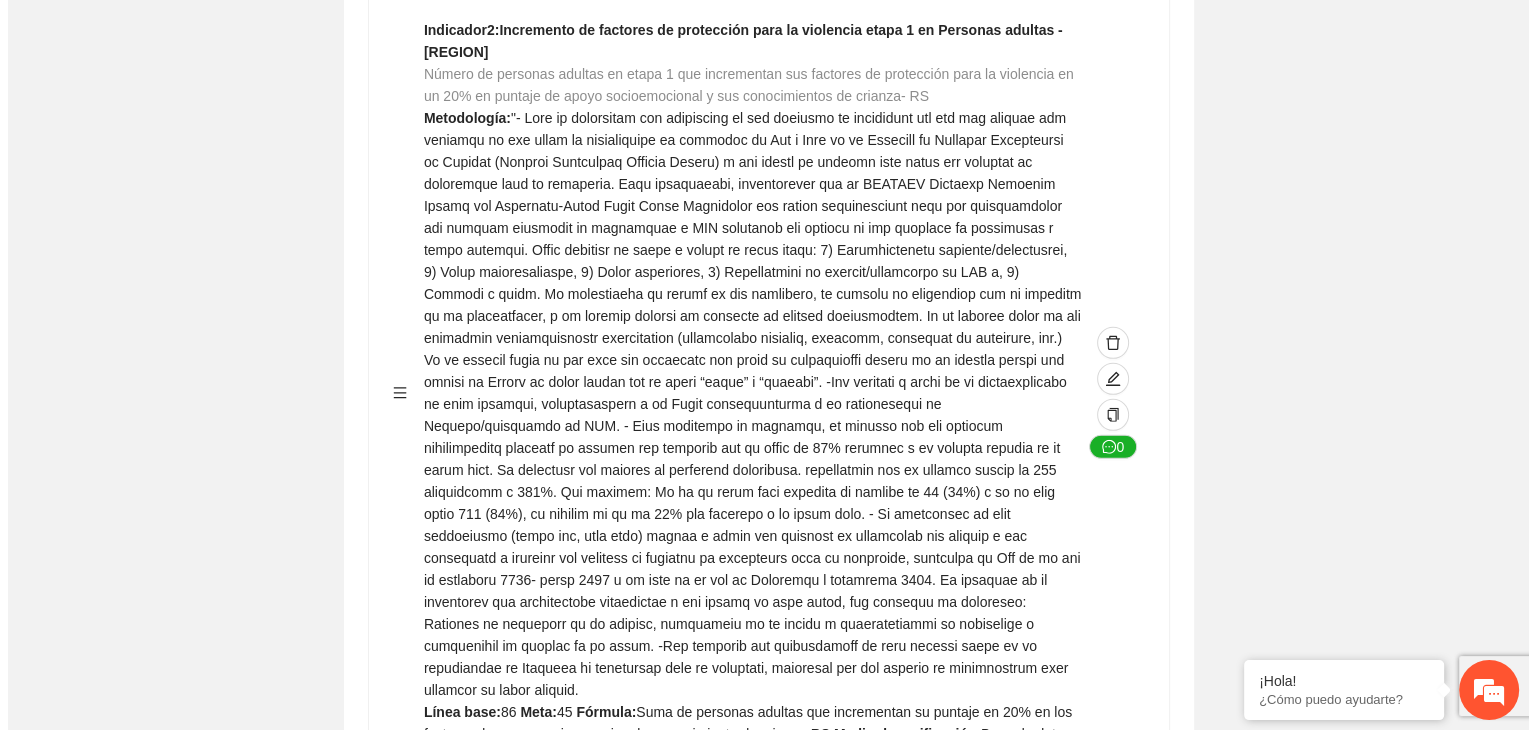 scroll, scrollTop: 5679, scrollLeft: 0, axis: vertical 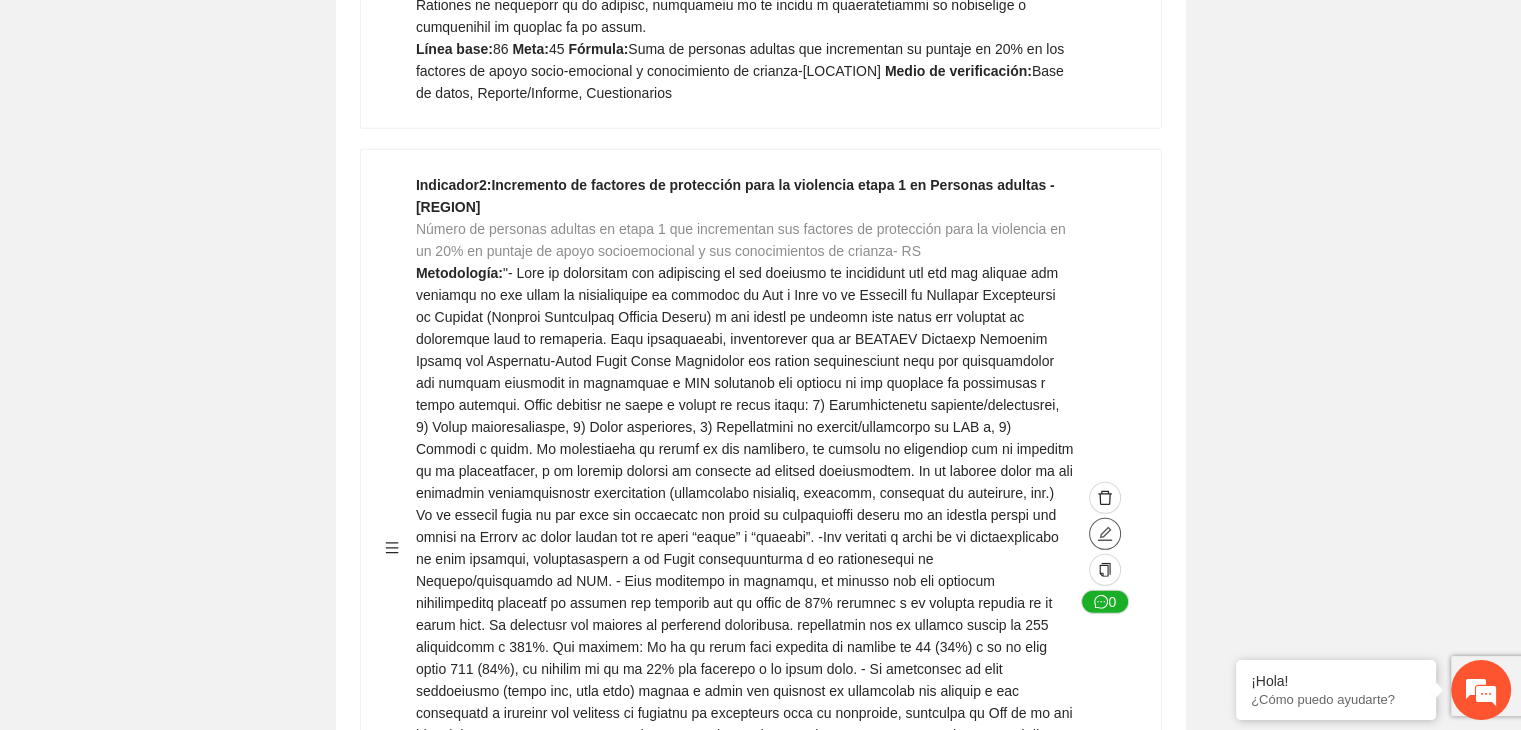 click 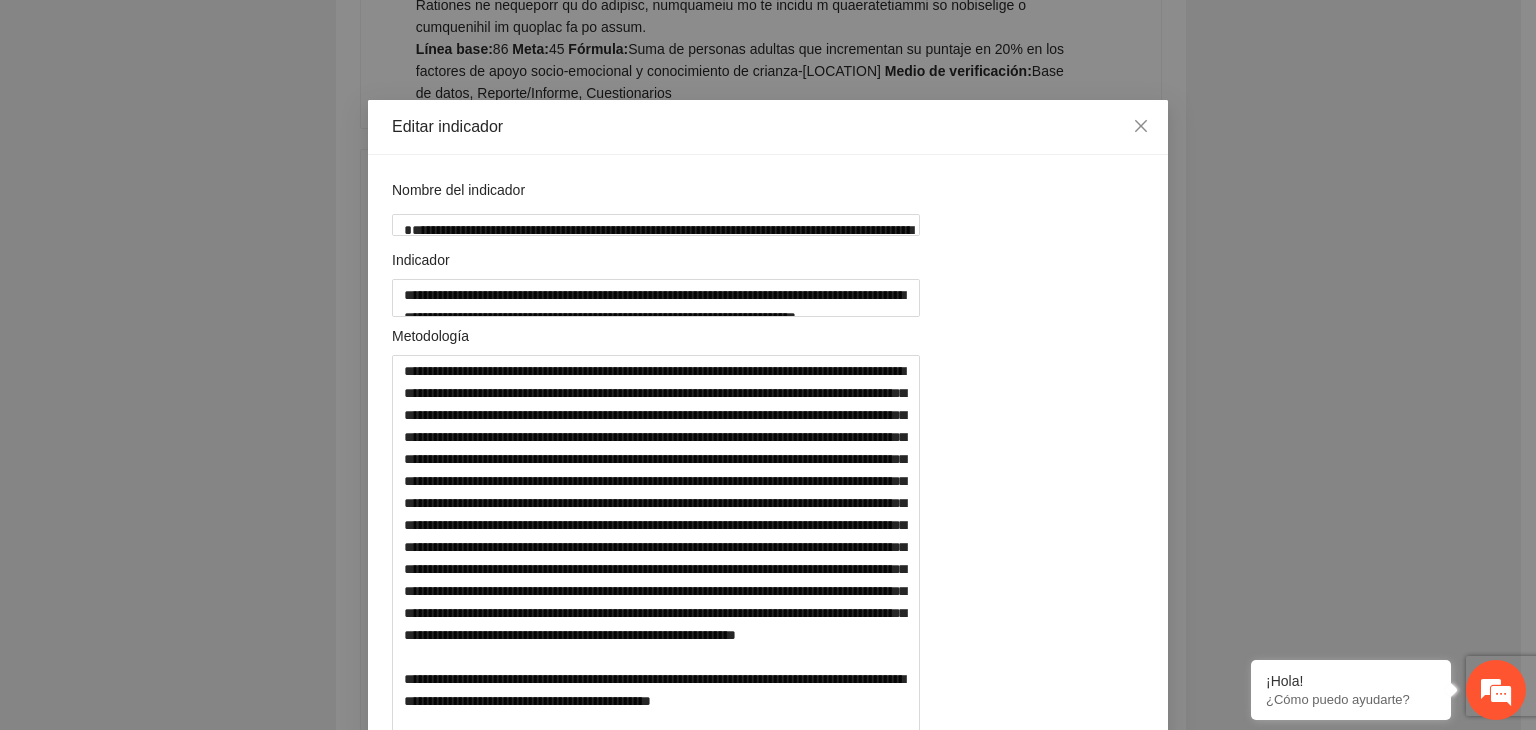 click on "**********" at bounding box center (768, 365) 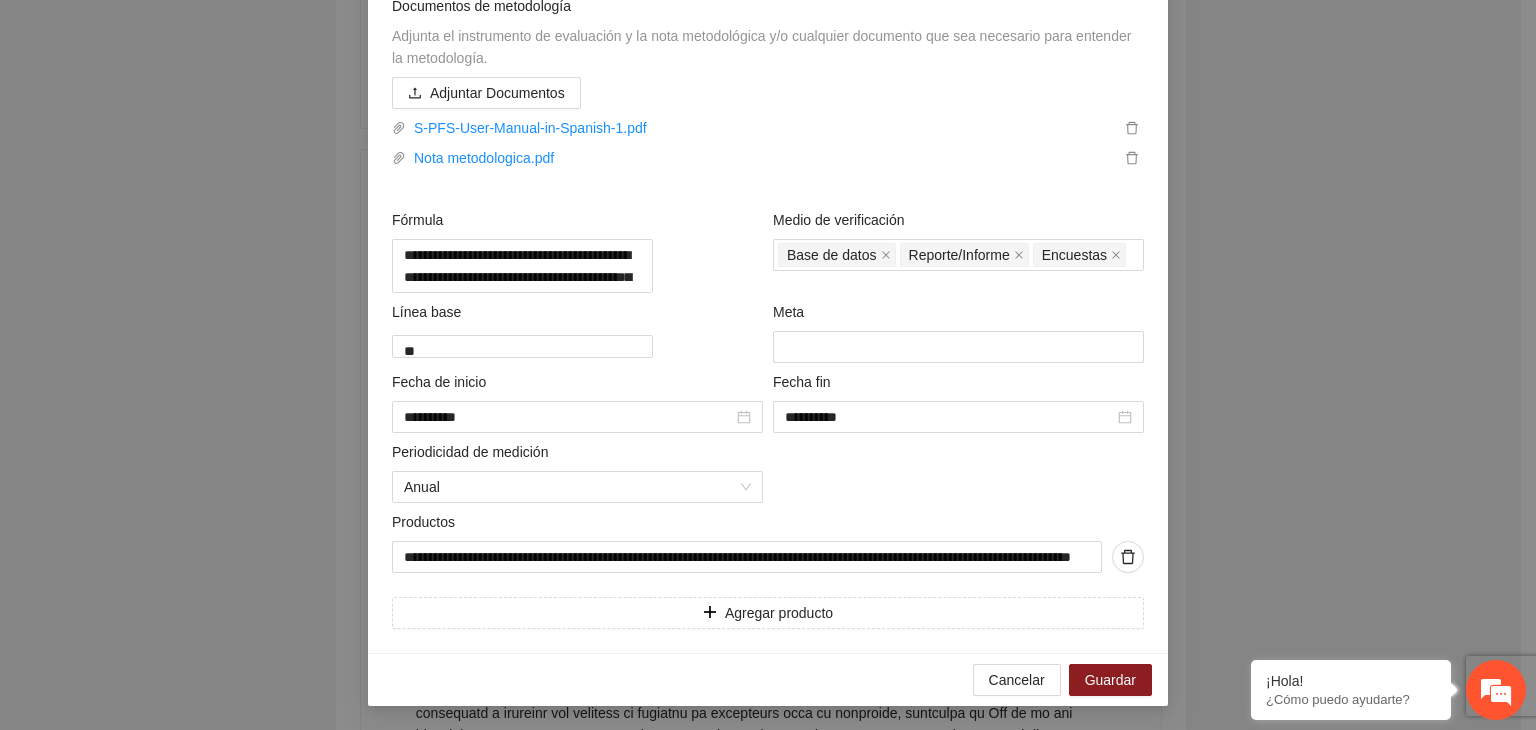 scroll, scrollTop: 1052, scrollLeft: 0, axis: vertical 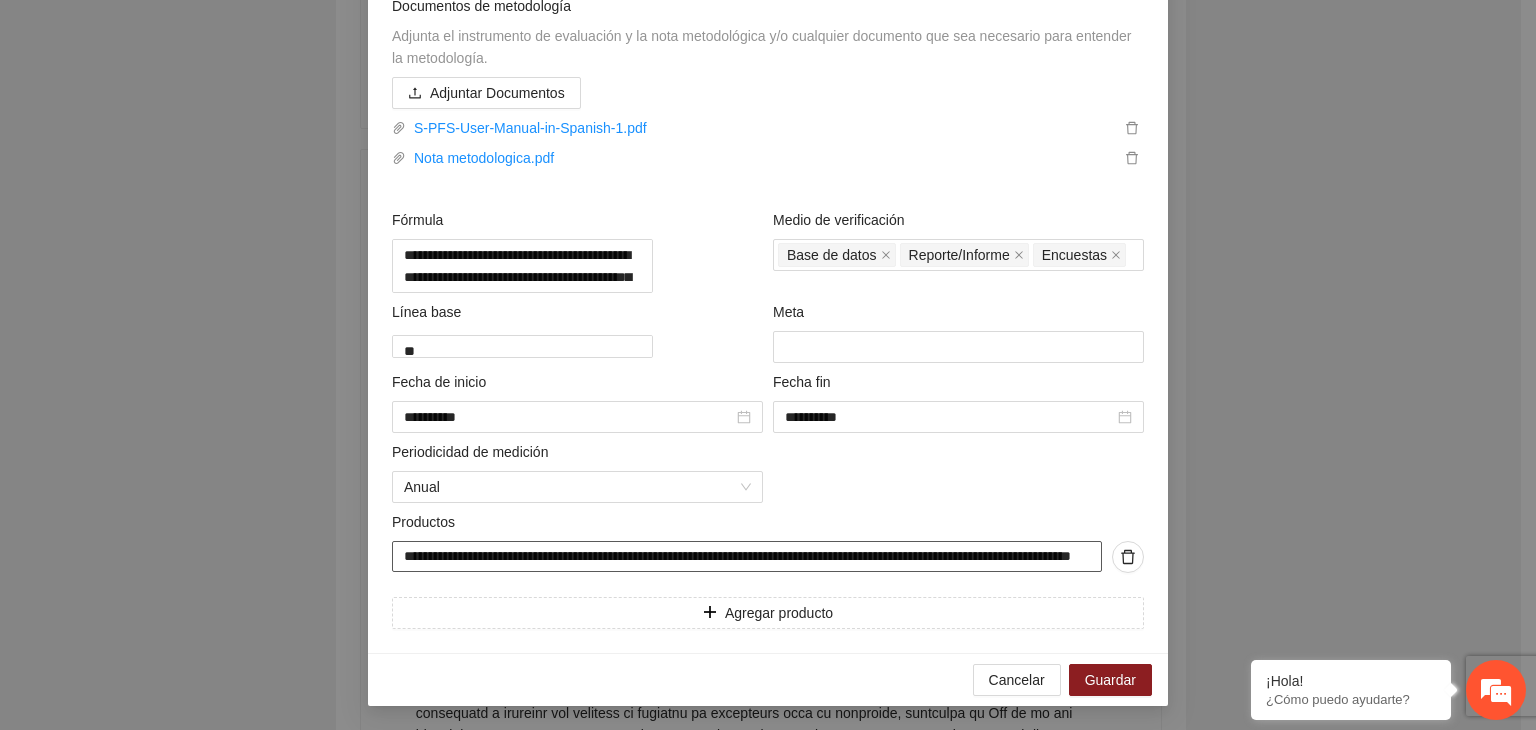 drag, startPoint x: 397, startPoint y: 555, endPoint x: 1136, endPoint y: 565, distance: 739.0676 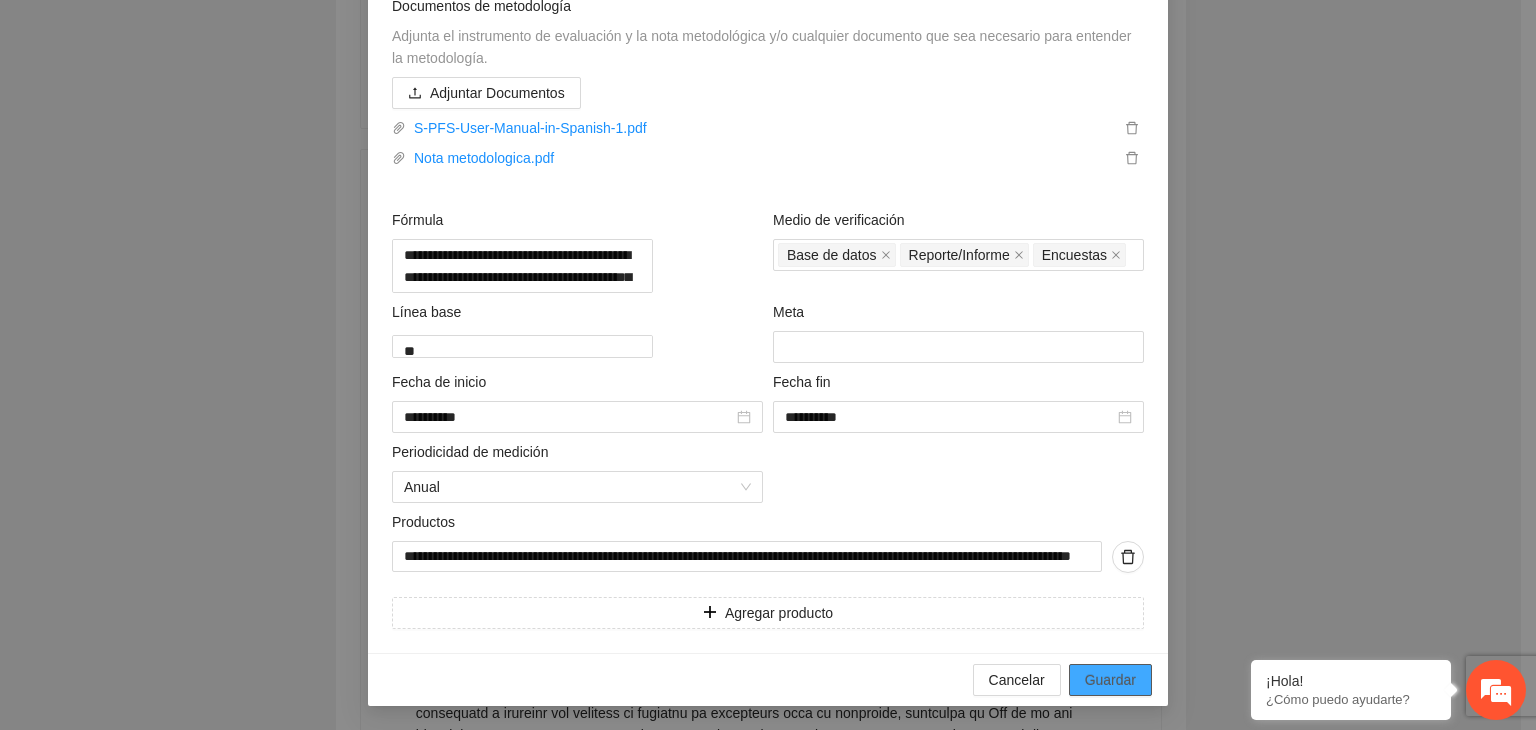 scroll, scrollTop: 0, scrollLeft: 0, axis: both 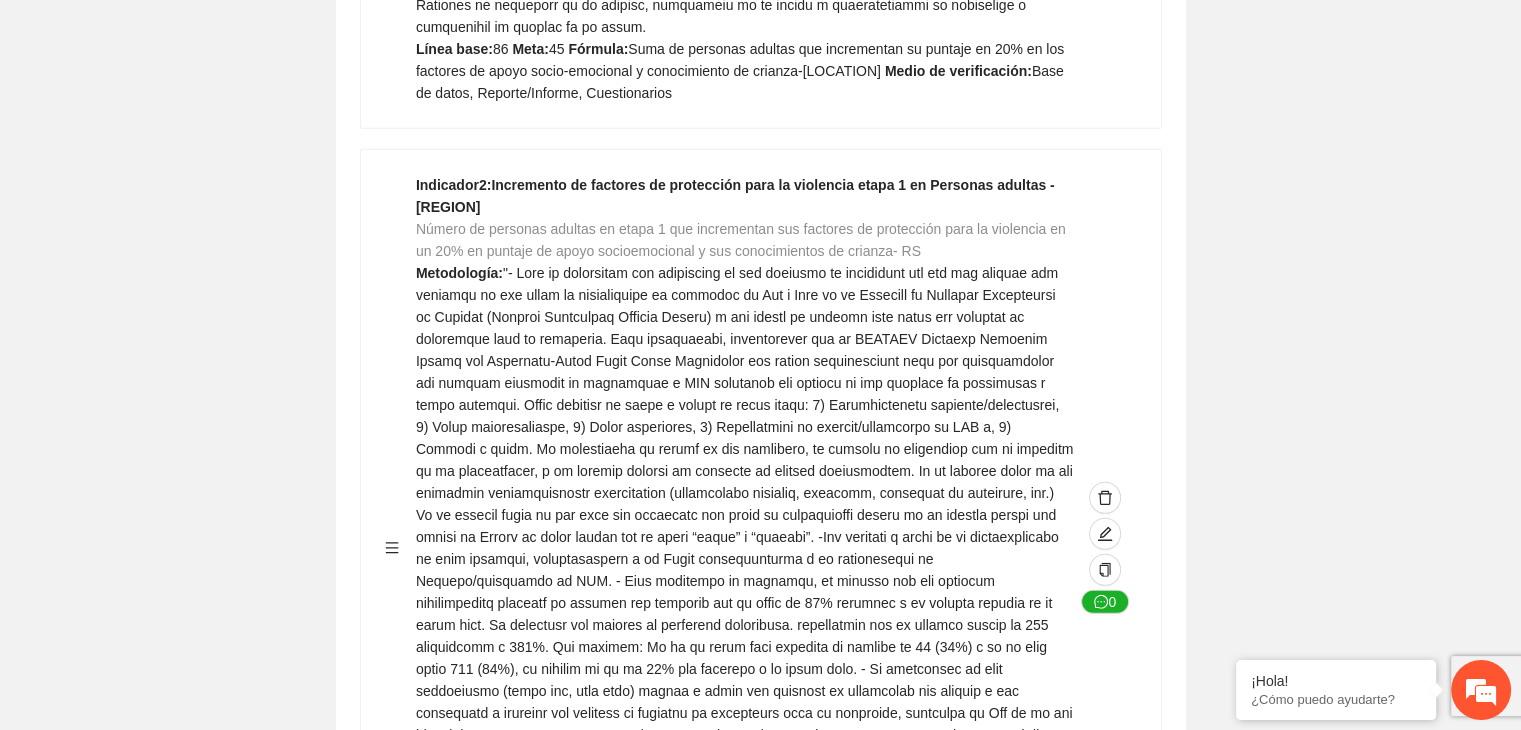 click on "Guardar Objetivo de desarrollo      Exportar Contribuir a la disminución de incidencia en violencia familiar en las zonas de [REGION], [REGION] y [REGION] del Municipio  de Chihuahua. Indicadores Indicador  1 :  Violencia familiar disminuyendo en un 5% en [REGION] Número de carpetas de investigación de Violencia familiar  disminuyendo en un 5% en [REGION] Metodología:  Se solicita información al Observatorio Ciudadano de FICOSEC sobre el número de carpetas de violencia familiar en las colonias de intervención Línea base:  29   Meta:  25   Fórmula:  Suma de carpetas de investigación de violencia familiar disminuyendo  en un 5% en [REGION]   Medio de verificación:  Reporte/Informe 0 Indicador  2 :  Violencia familiar disminuyendo en un 5% en [REGION] Número de carpetas de investigación de Violencia familiar  disminuyendo en un 5% en [REGION] Metodología:  Línea base:  63   Meta:  56   Fórmula:    Medio de verificación:  Reporte/Informe 0 3 :" at bounding box center [760, -1417] 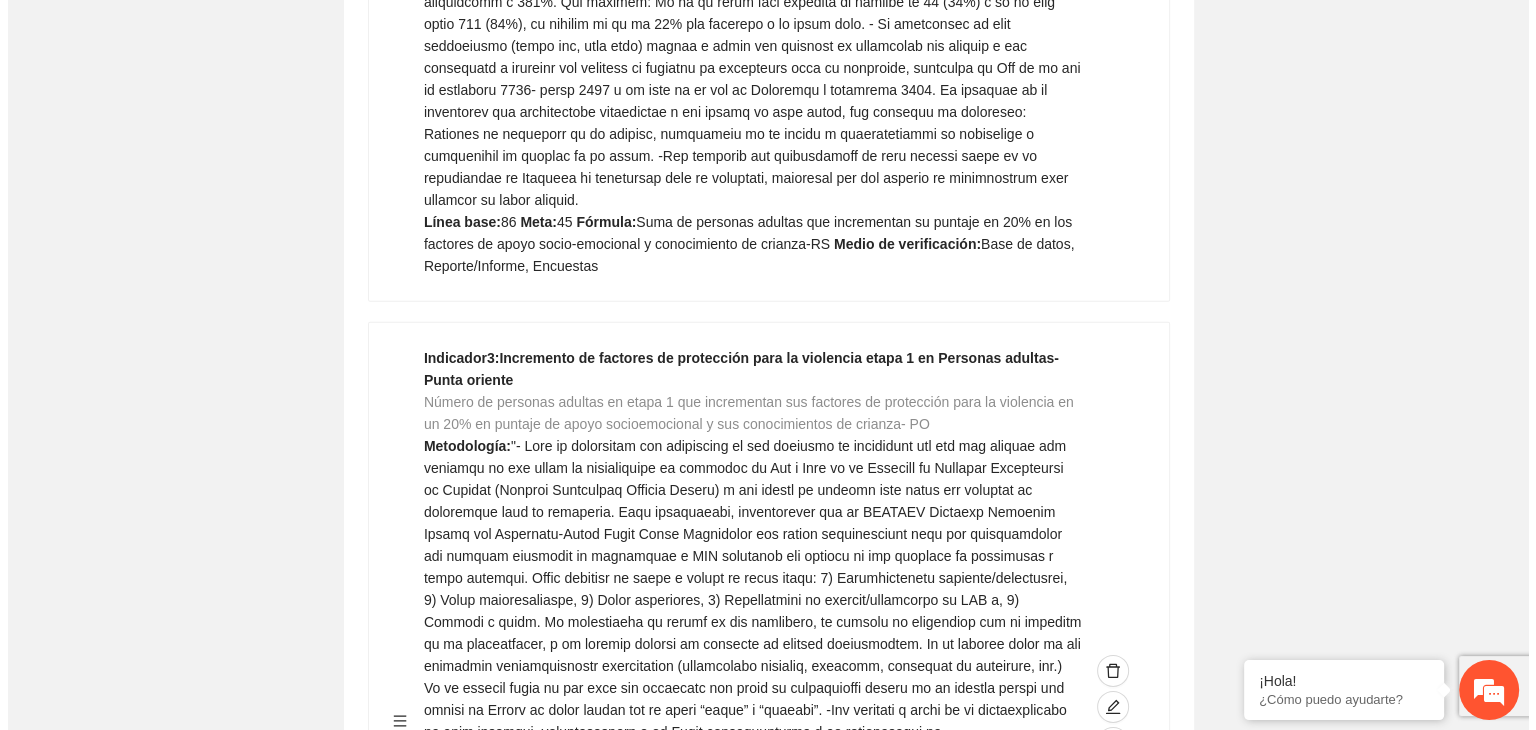 scroll, scrollTop: 6399, scrollLeft: 0, axis: vertical 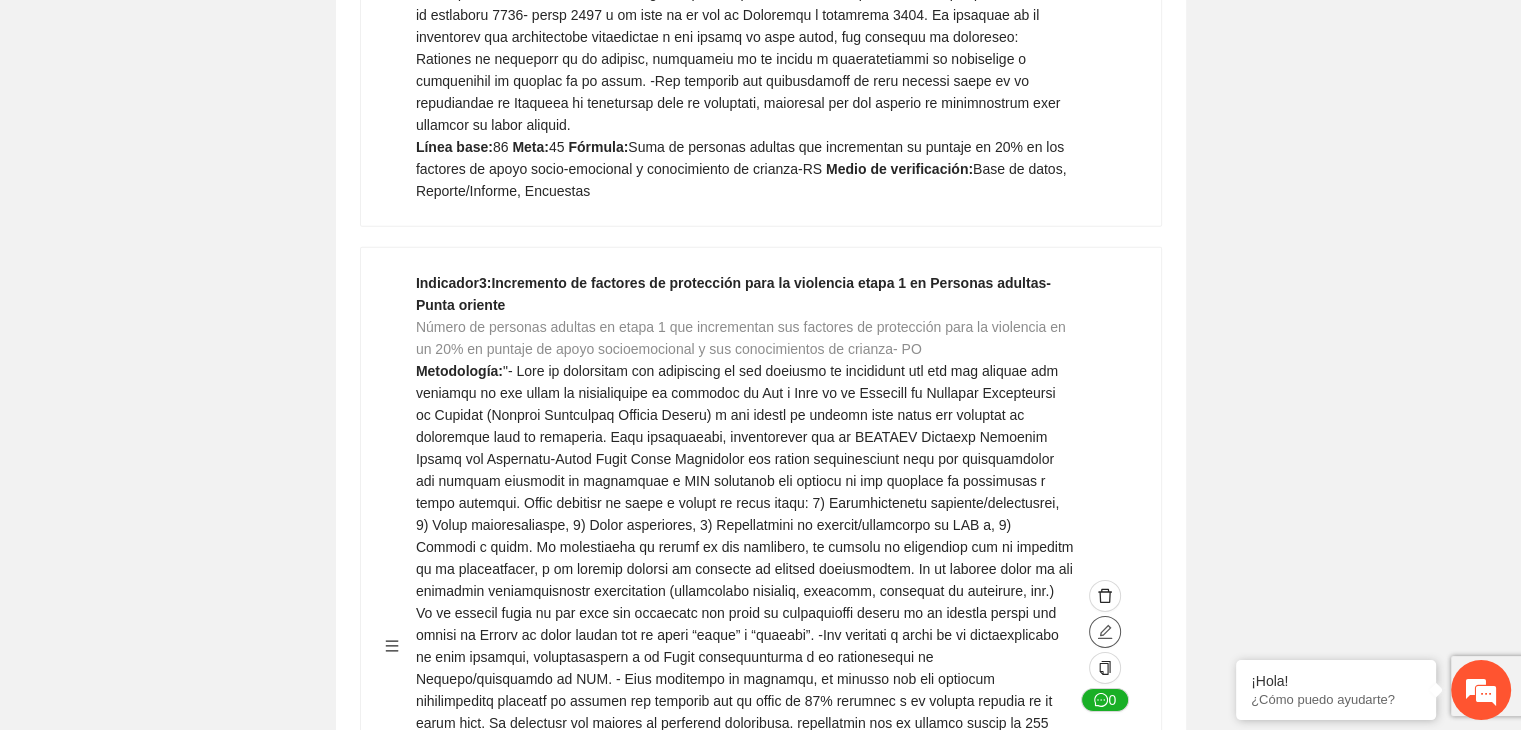 click 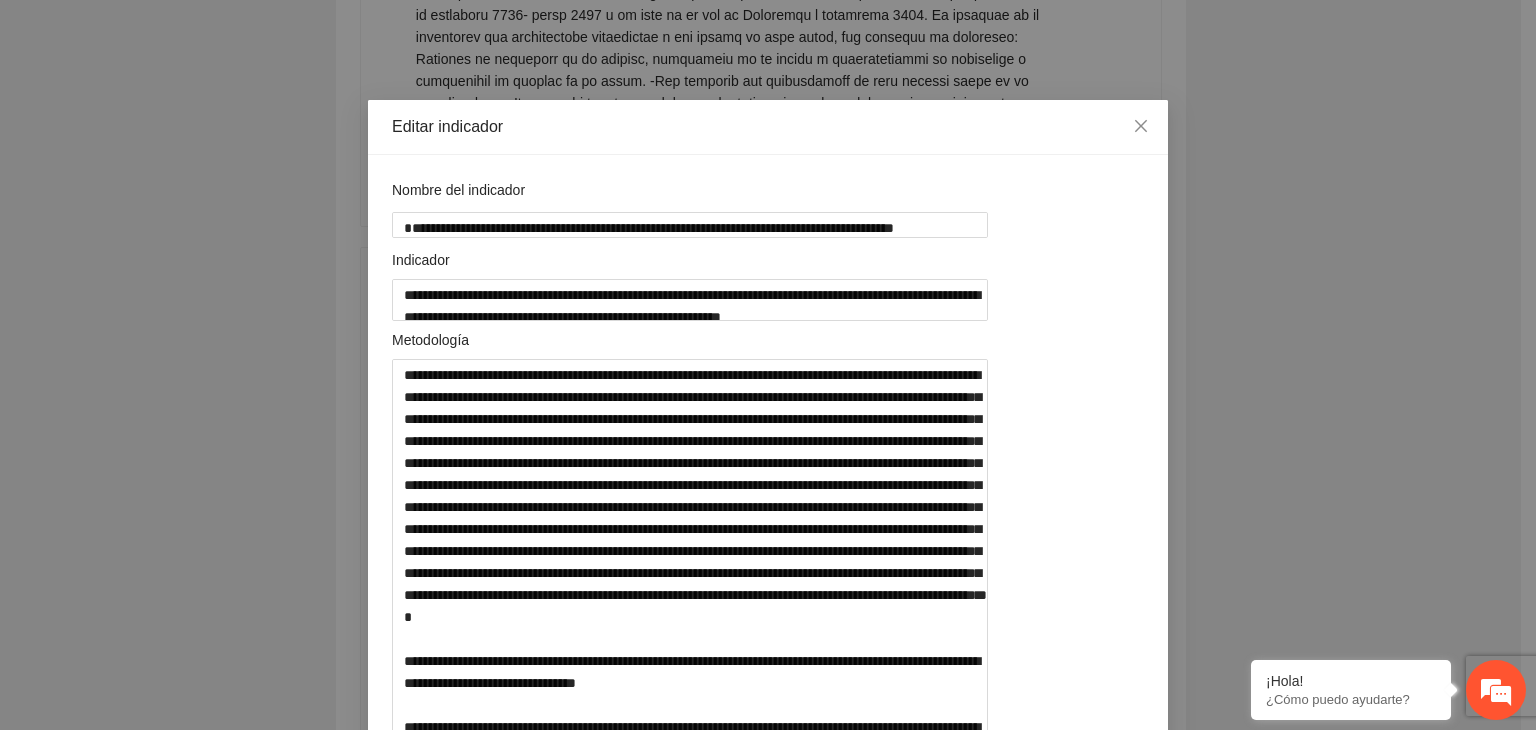 click on "**********" at bounding box center (768, 365) 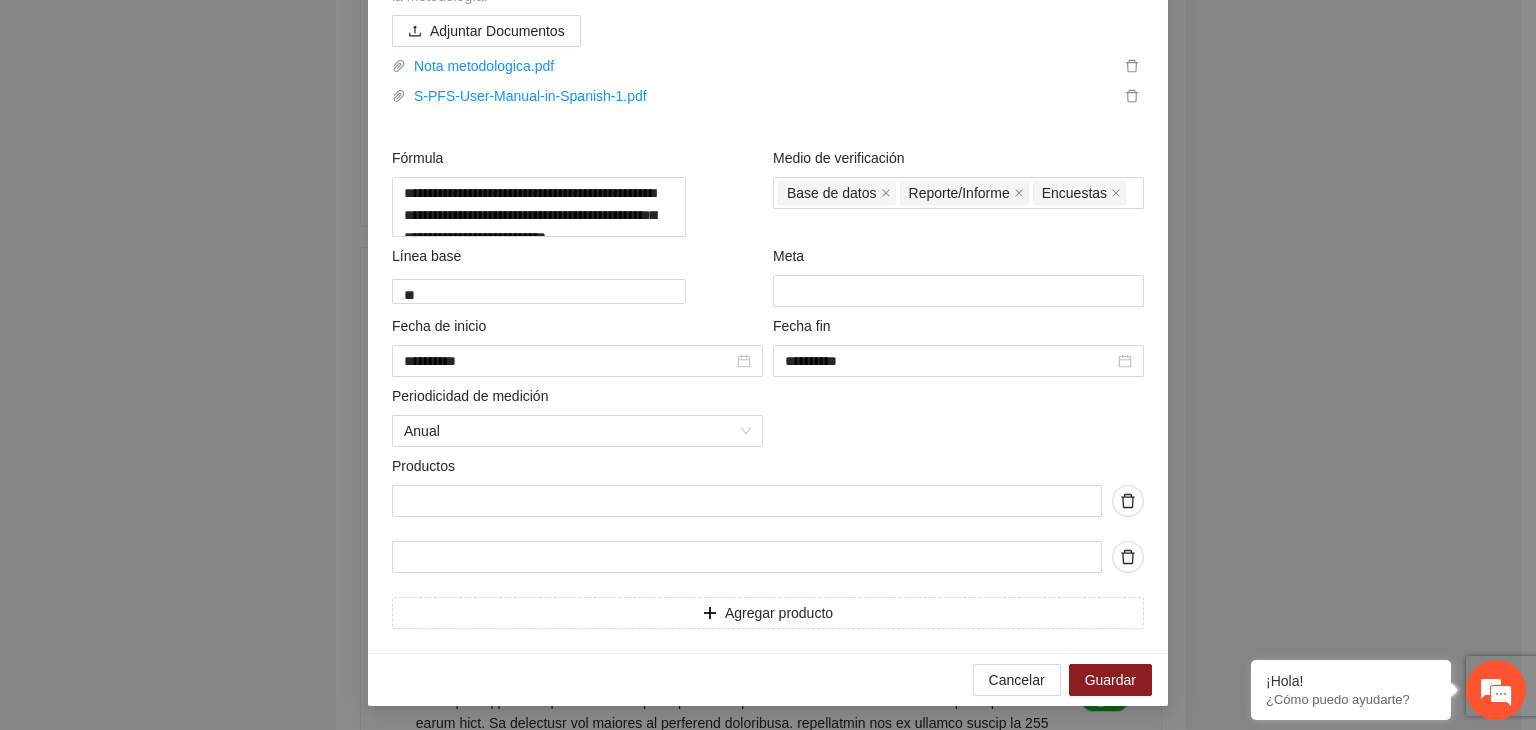 scroll, scrollTop: 1108, scrollLeft: 0, axis: vertical 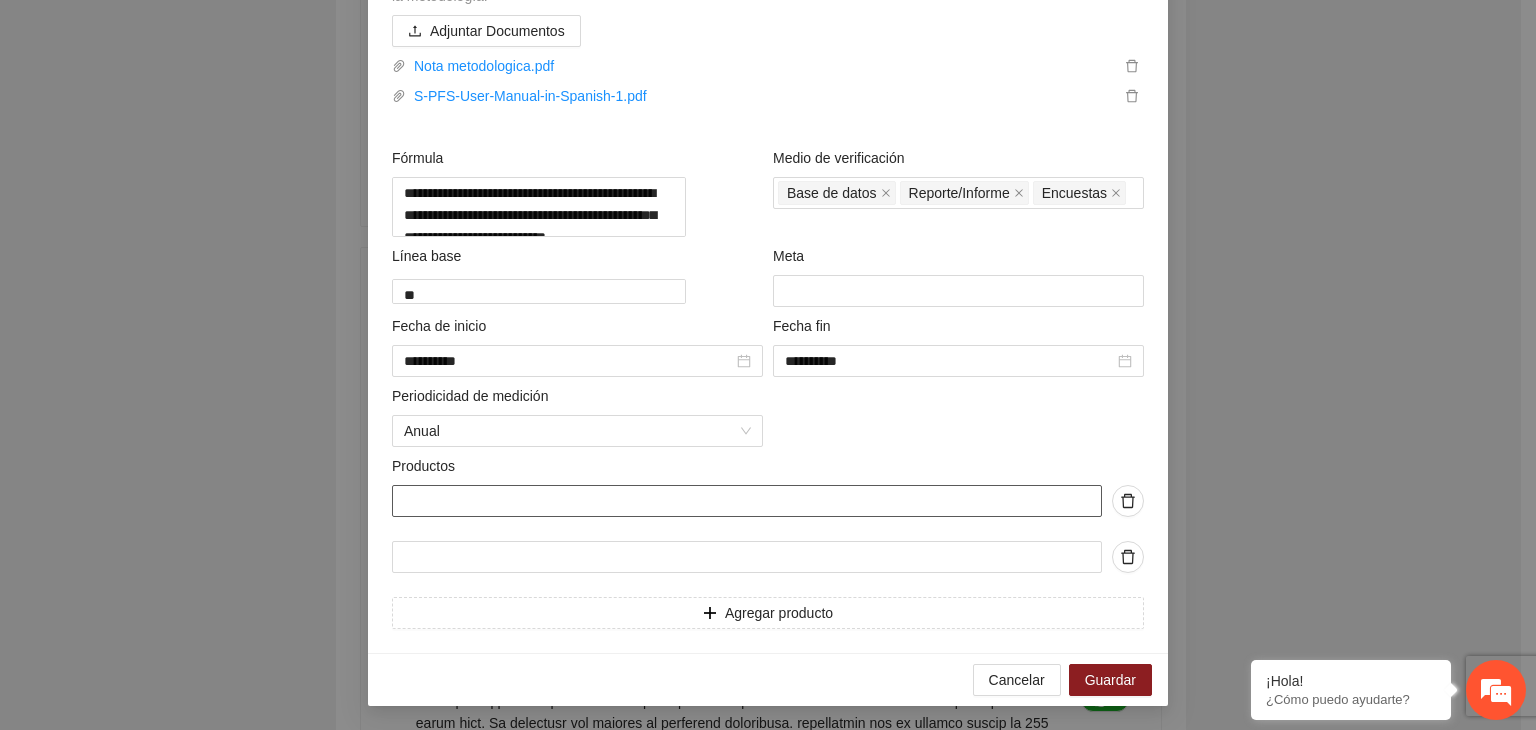 click at bounding box center [747, 501] 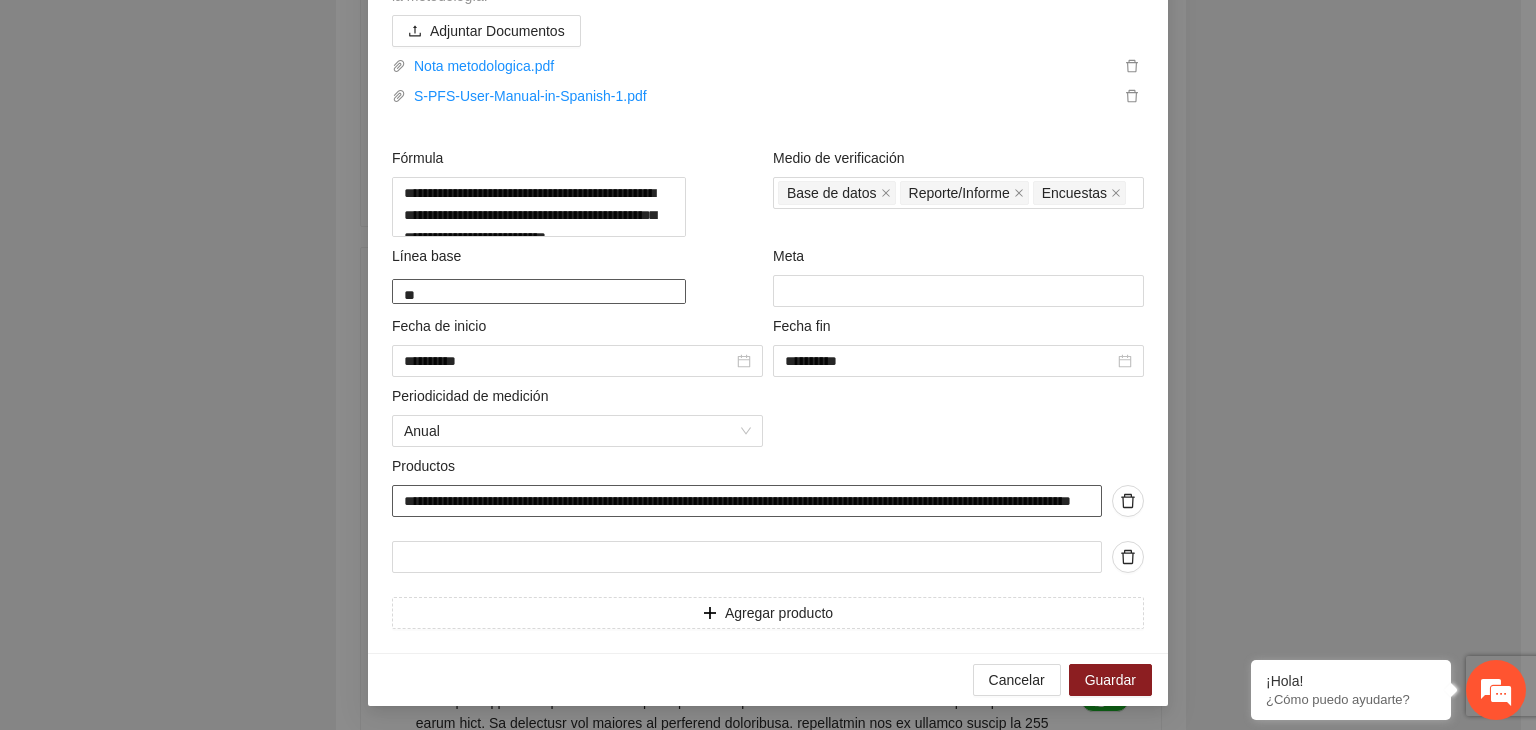 scroll, scrollTop: 0, scrollLeft: 173, axis: horizontal 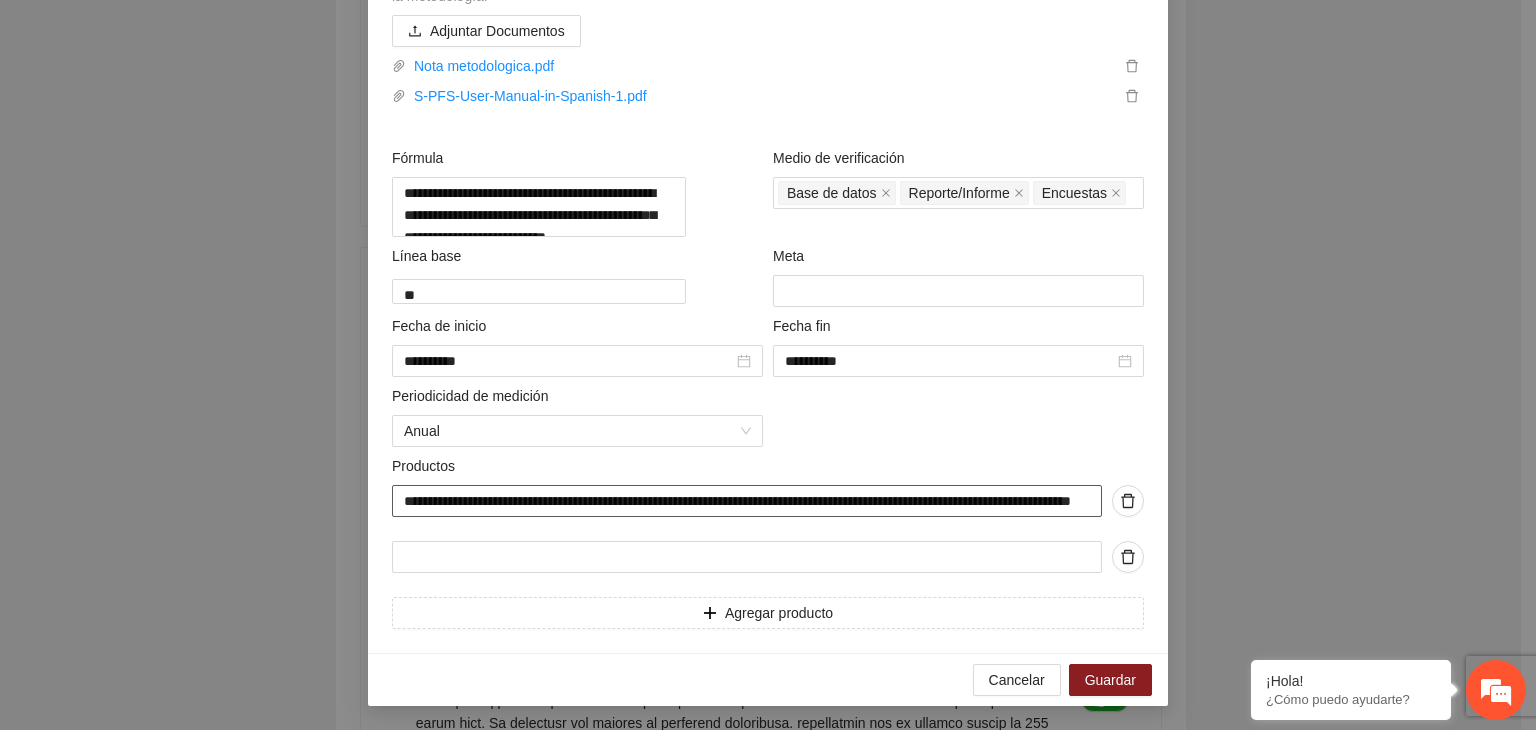 click on "**********" at bounding box center (747, 501) 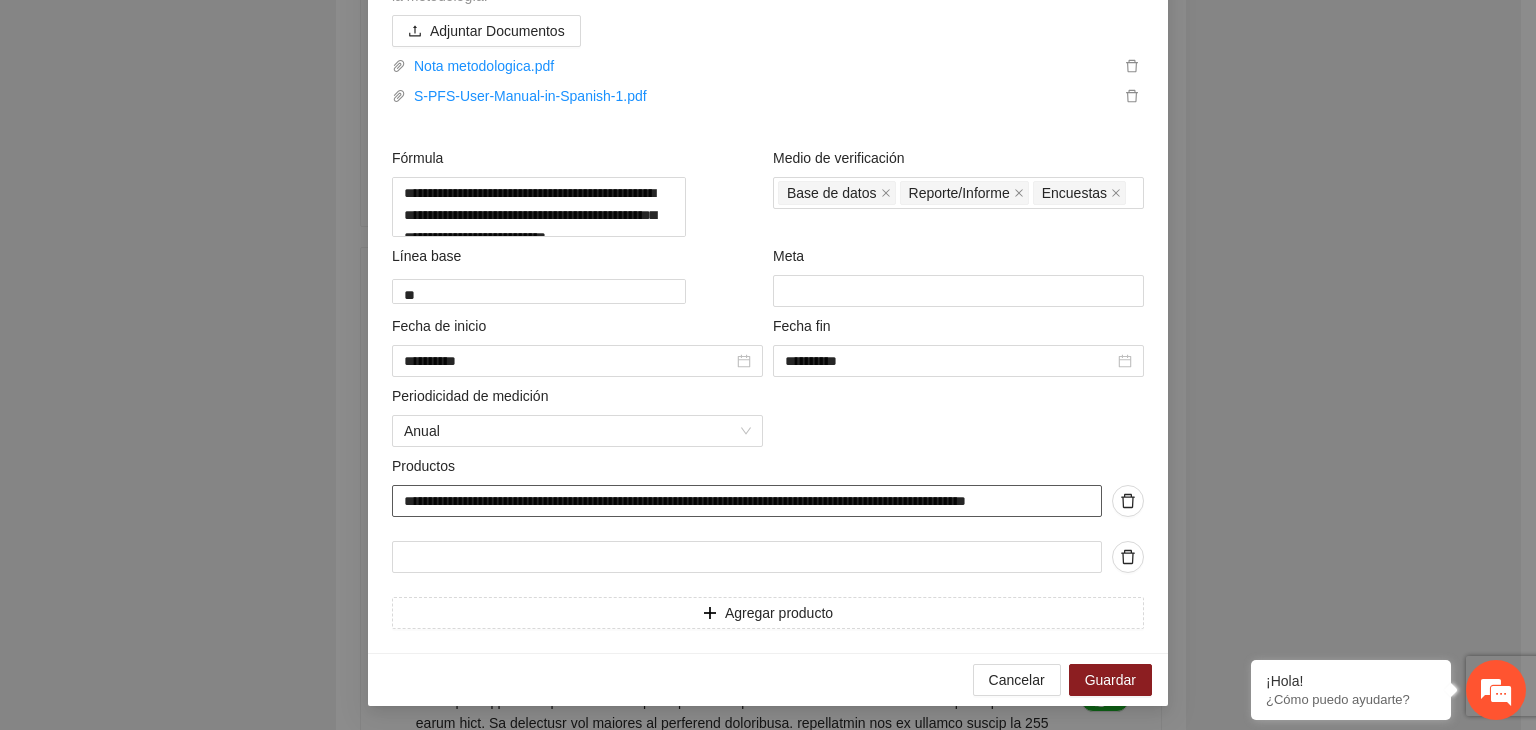 scroll, scrollTop: 0, scrollLeft: 33, axis: horizontal 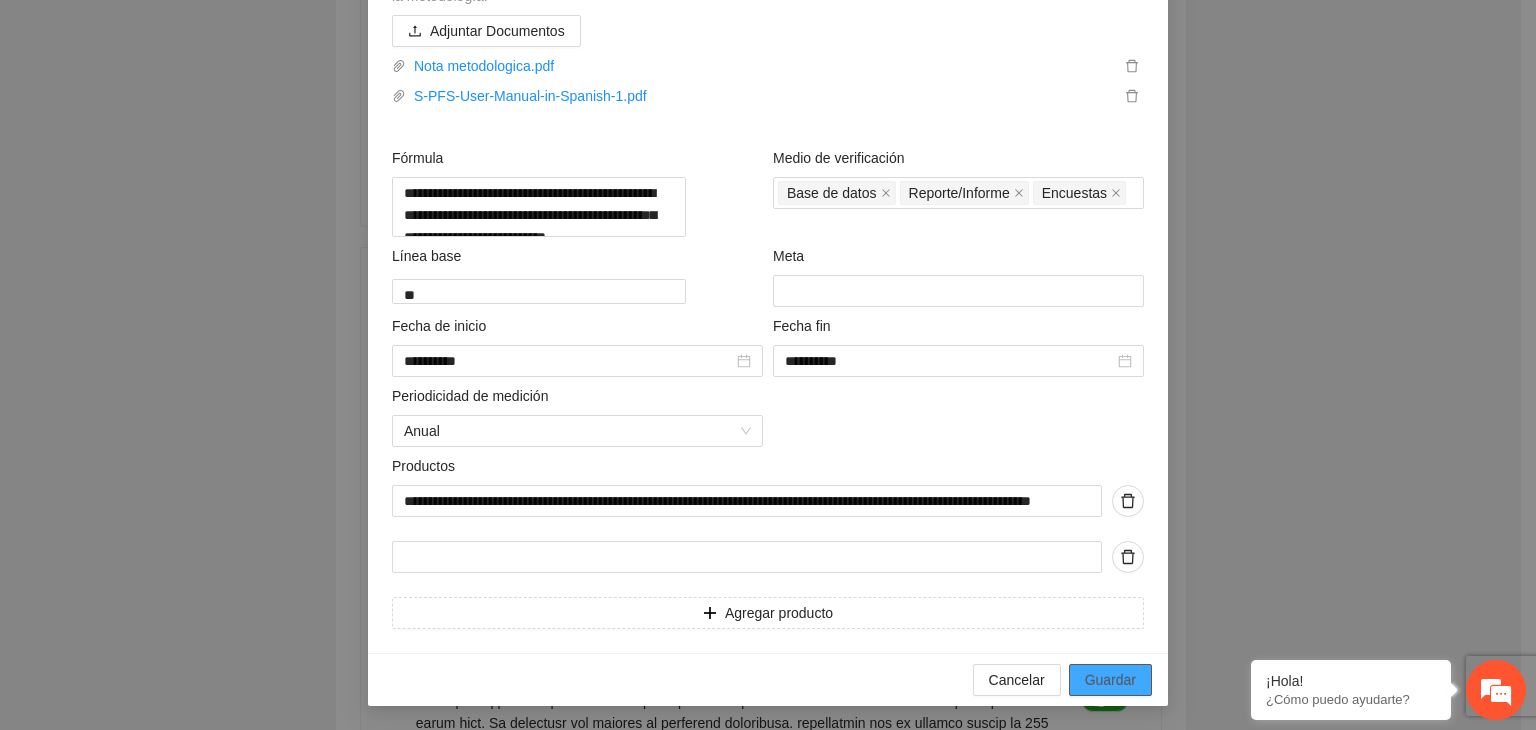 click on "Guardar" at bounding box center (1110, 680) 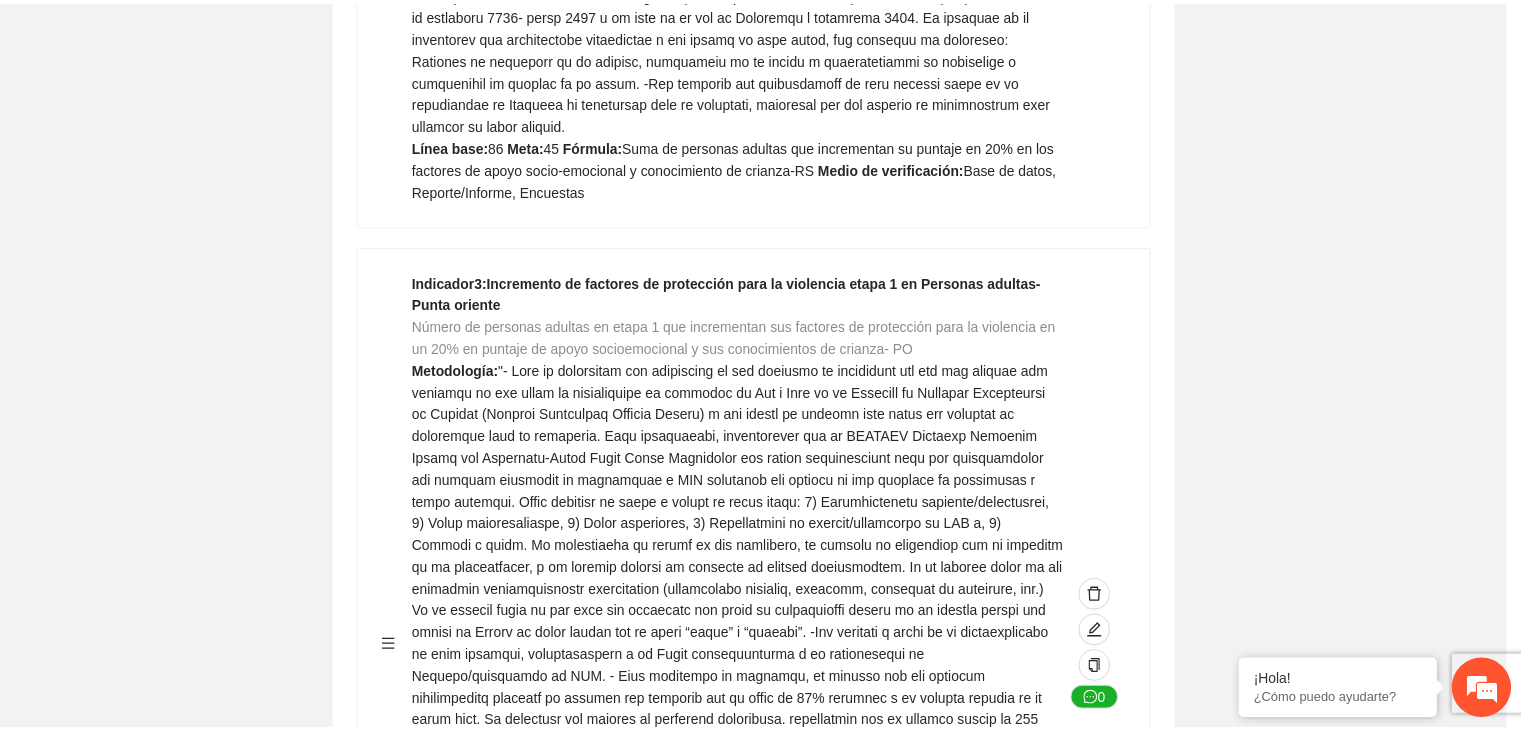 scroll, scrollTop: 216, scrollLeft: 0, axis: vertical 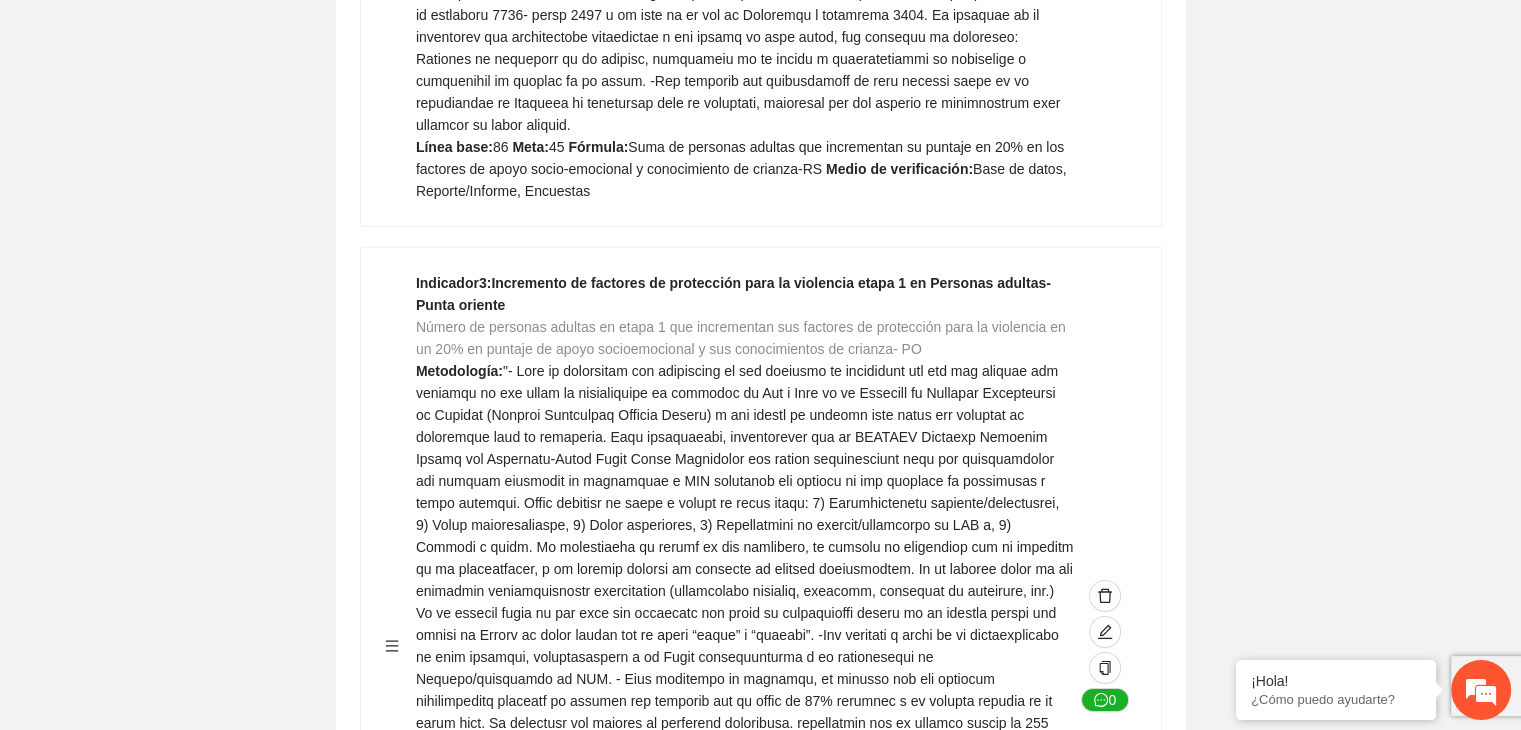 click on "Guardar Objetivo de desarrollo      Exportar Contribuir a la disminución de incidencia en violencia familiar en las zonas de [REGION], [REGION] y [REGION] del Municipio  de Chihuahua. Indicadores Indicador  1 :  Violencia familiar disminuyendo en un 5% en [REGION] Número de carpetas de investigación de Violencia familiar  disminuyendo en un 5% en [REGION] Metodología:  Se solicita información al Observatorio Ciudadano de FICOSEC sobre el número de carpetas de violencia familiar en las colonias de intervención Línea base:  29   Meta:  25   Fórmula:  Suma de carpetas de investigación de violencia familiar disminuyendo  en un 5% en [REGION]   Medio de verificación:  Reporte/Informe 0 Indicador  2 :  Violencia familiar disminuyendo en un 5% en [REGION] Número de carpetas de investigación de Violencia familiar  disminuyendo en un 5% en [REGION] Metodología:  Línea base:  63   Meta:  56   Fórmula:    Medio de verificación:  Reporte/Informe 0 3 :" at bounding box center [760, -2137] 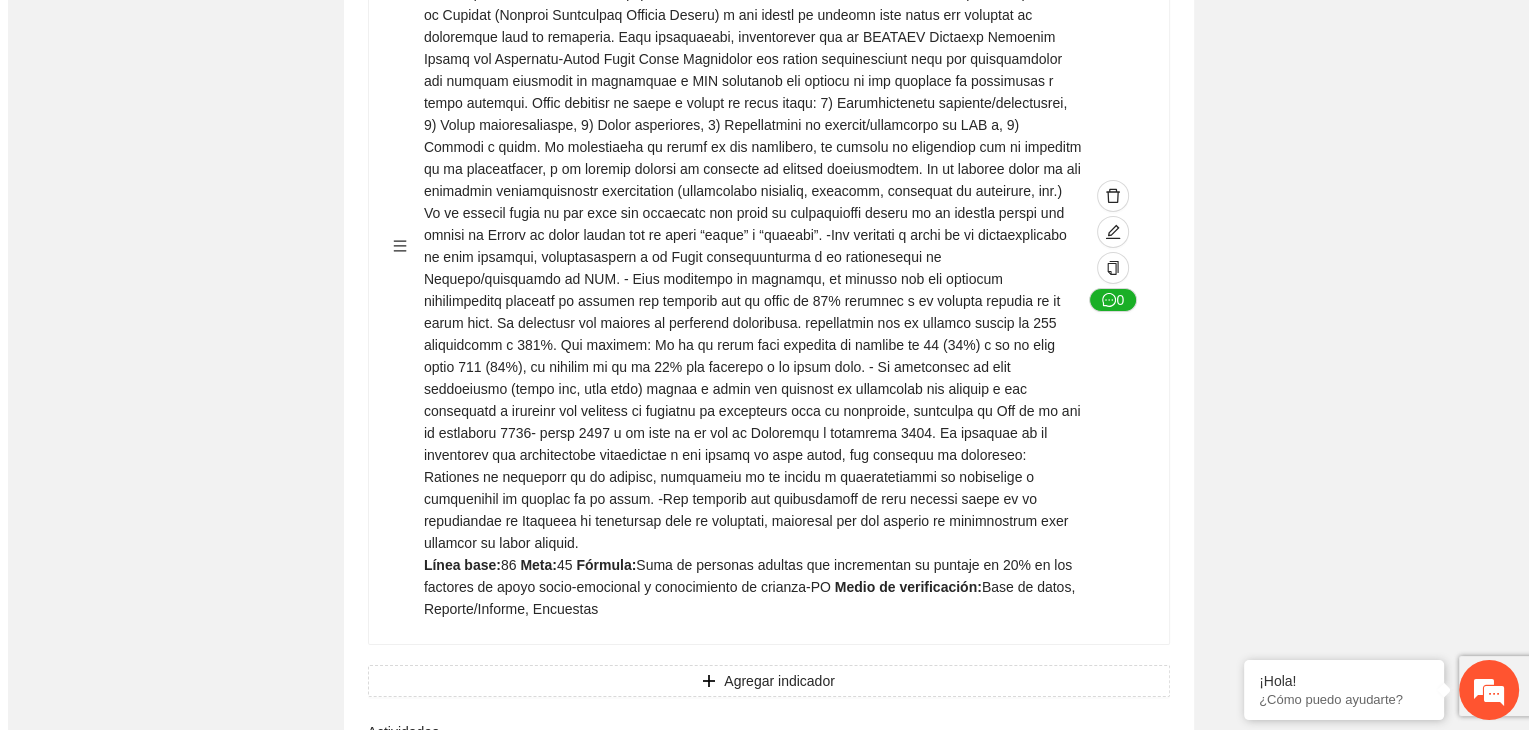 scroll, scrollTop: 6759, scrollLeft: 0, axis: vertical 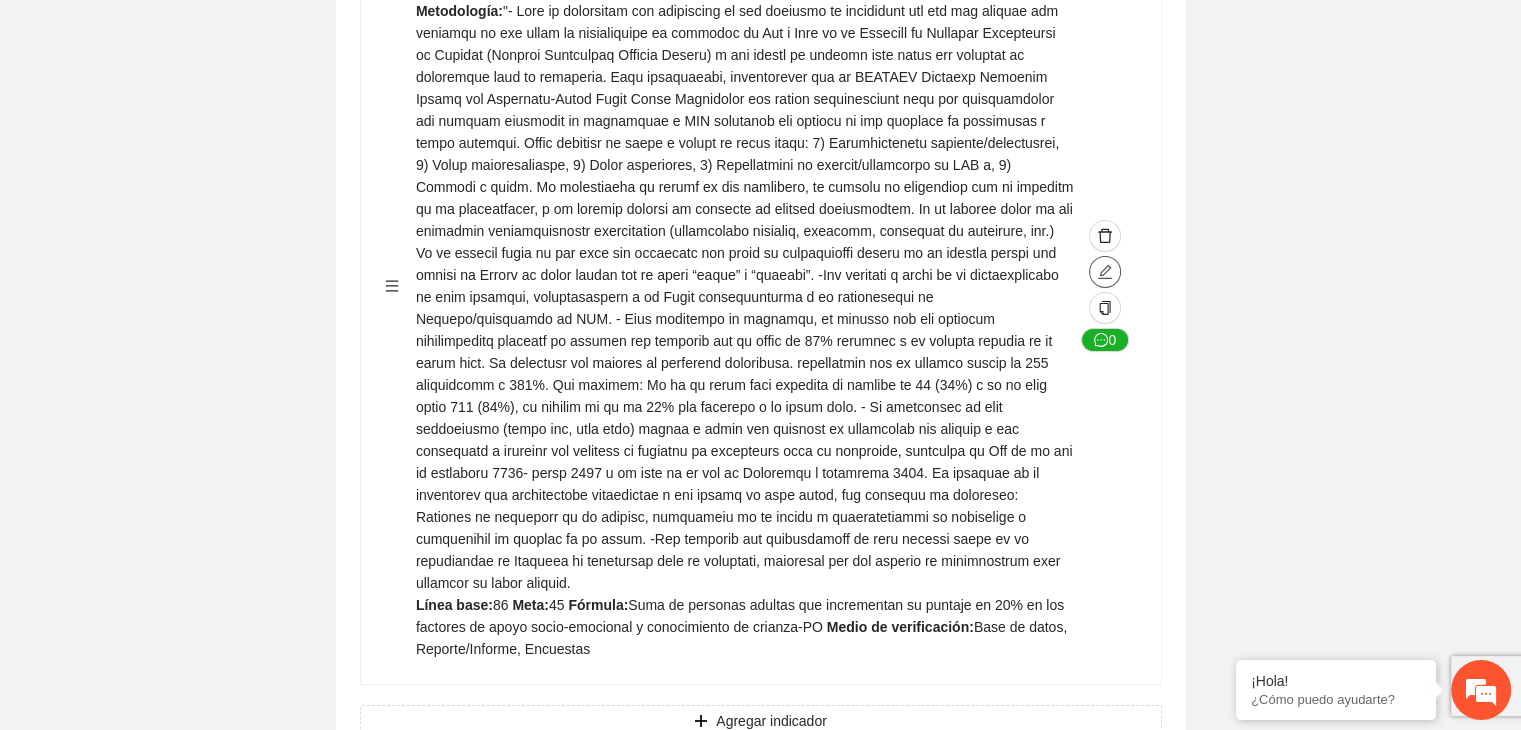 click 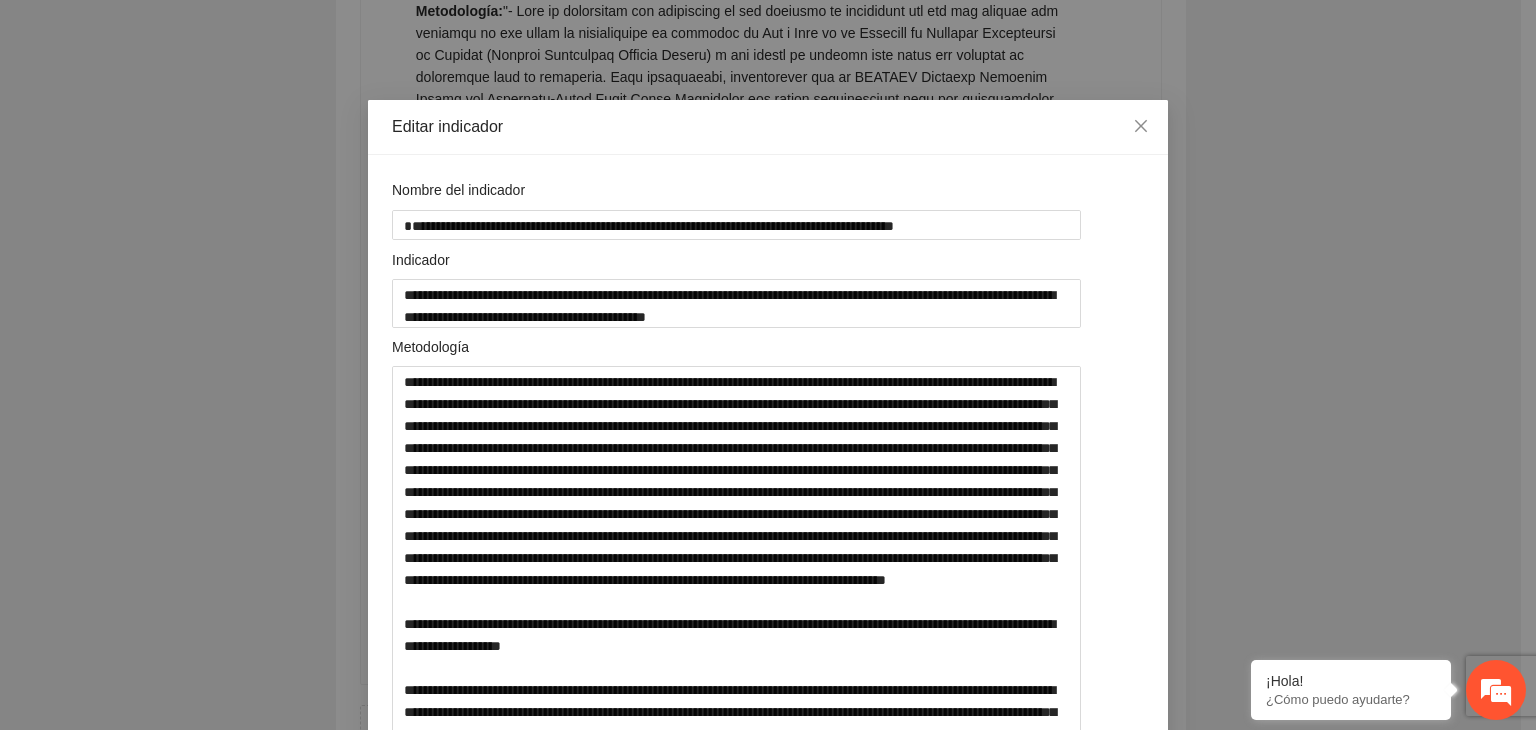 click on "**********" at bounding box center [768, 365] 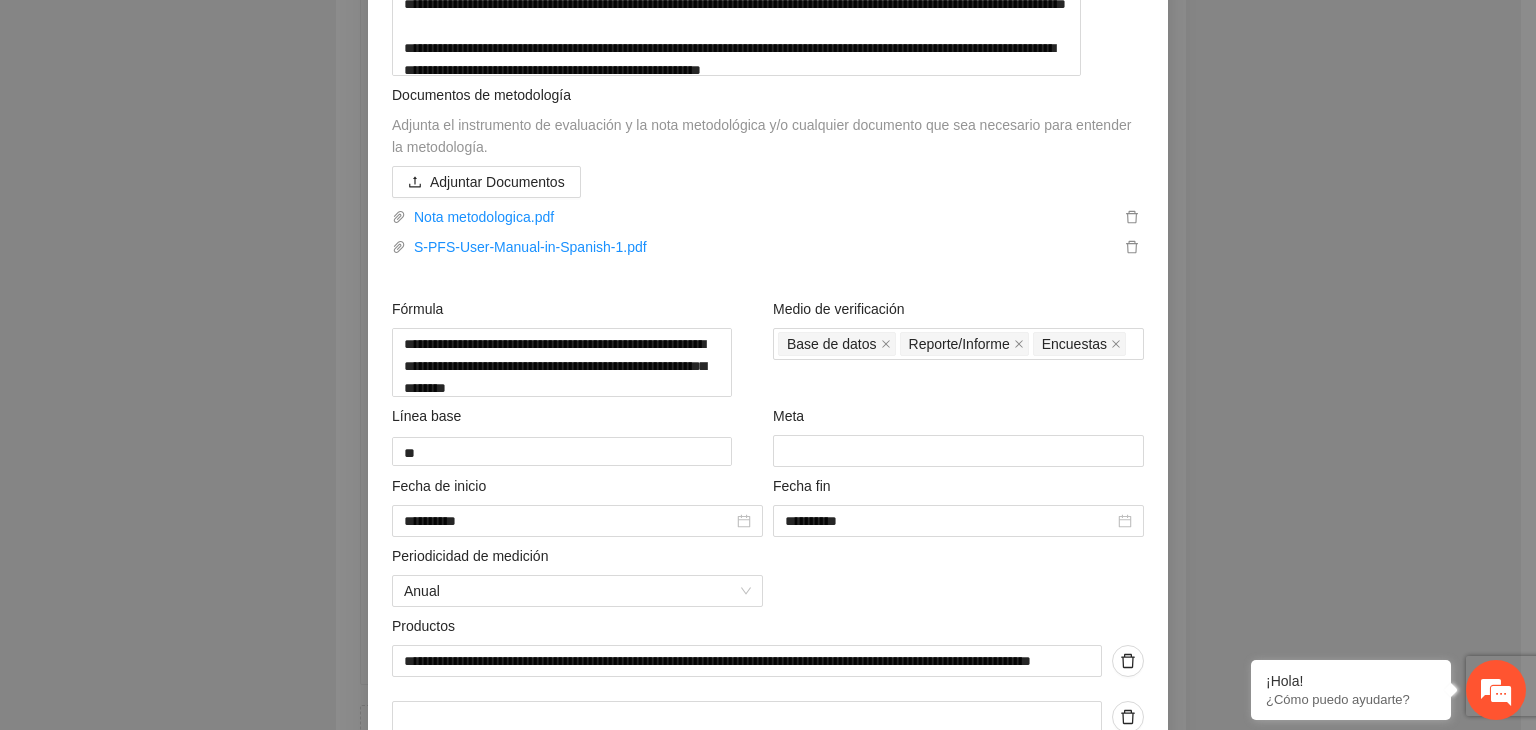 scroll, scrollTop: 1108, scrollLeft: 0, axis: vertical 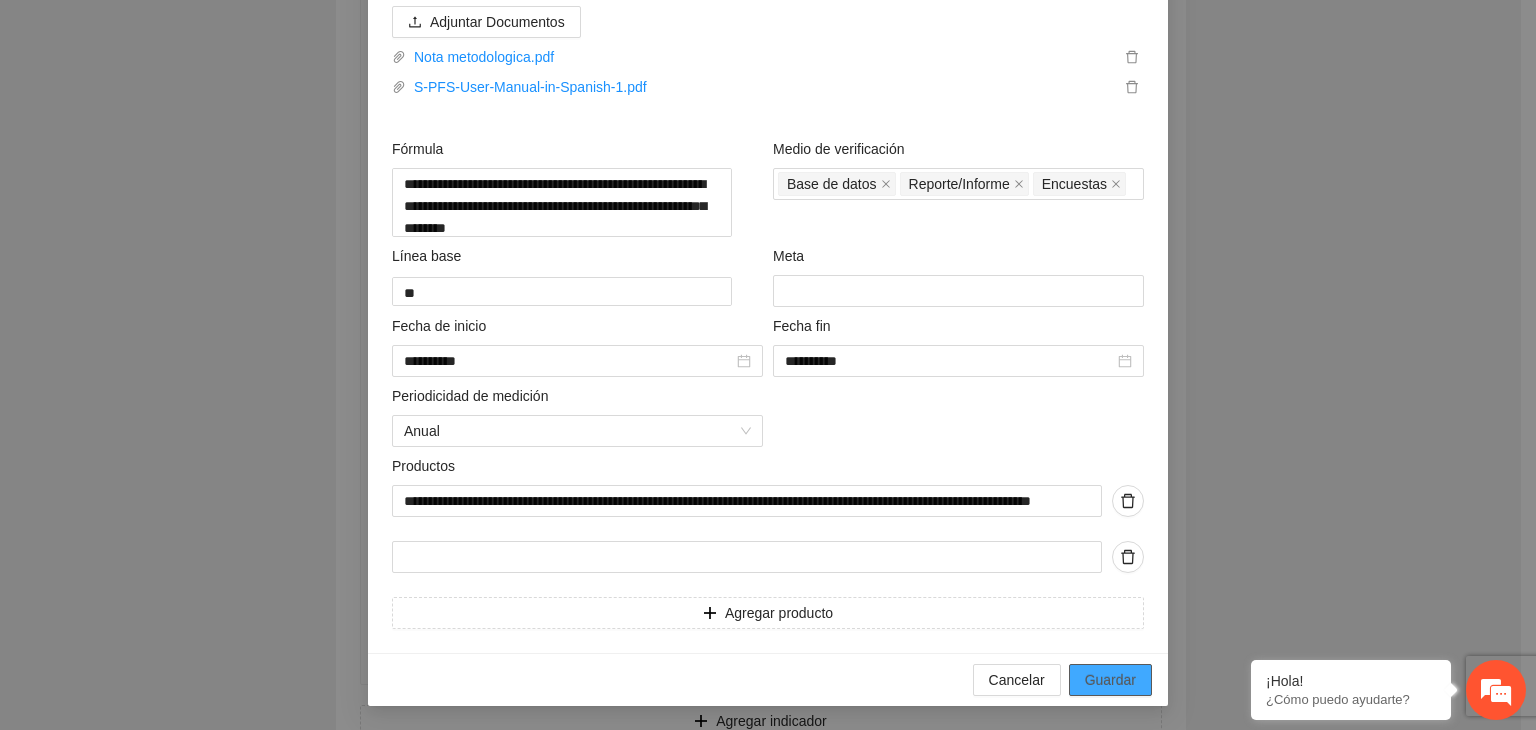 click on "Guardar" at bounding box center (1110, 680) 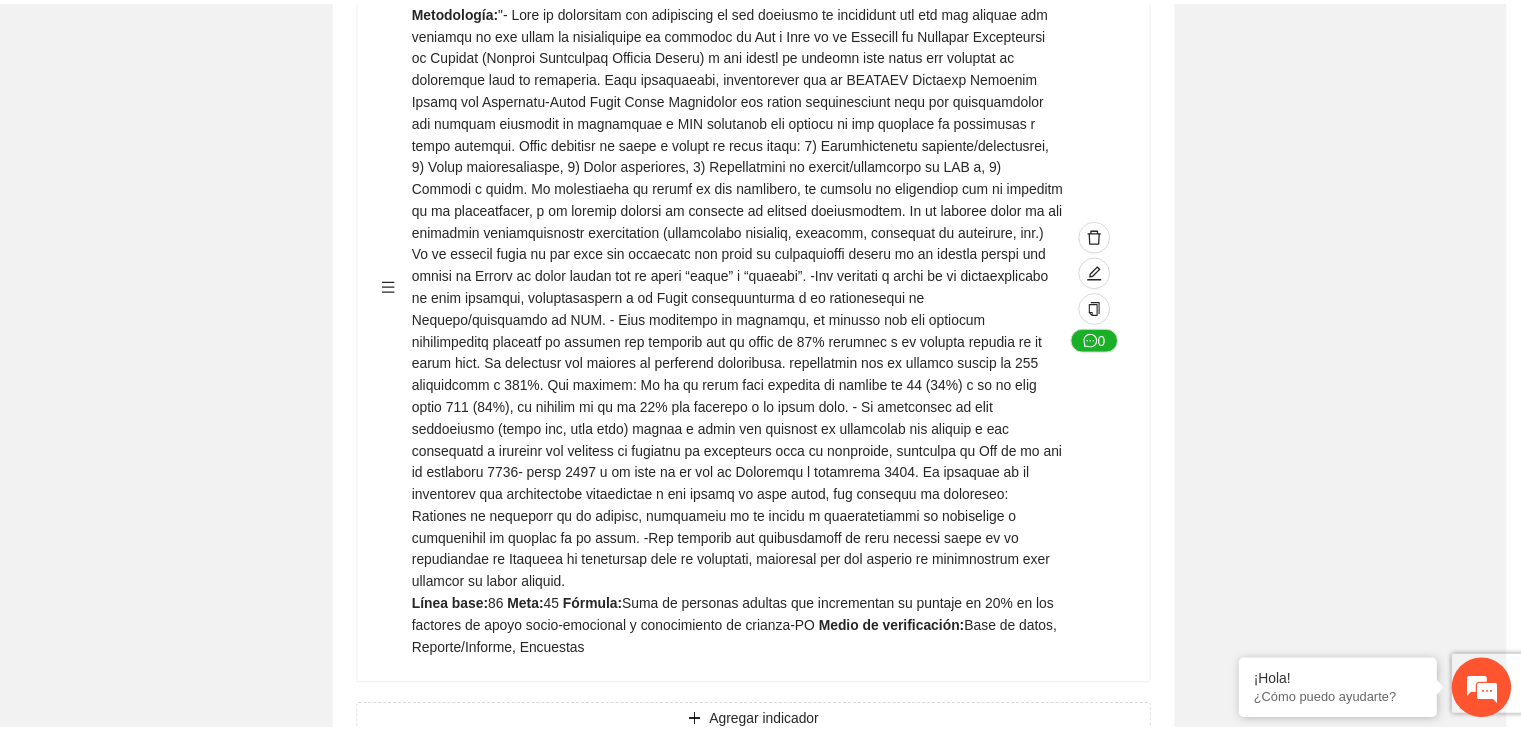 scroll, scrollTop: 216, scrollLeft: 0, axis: vertical 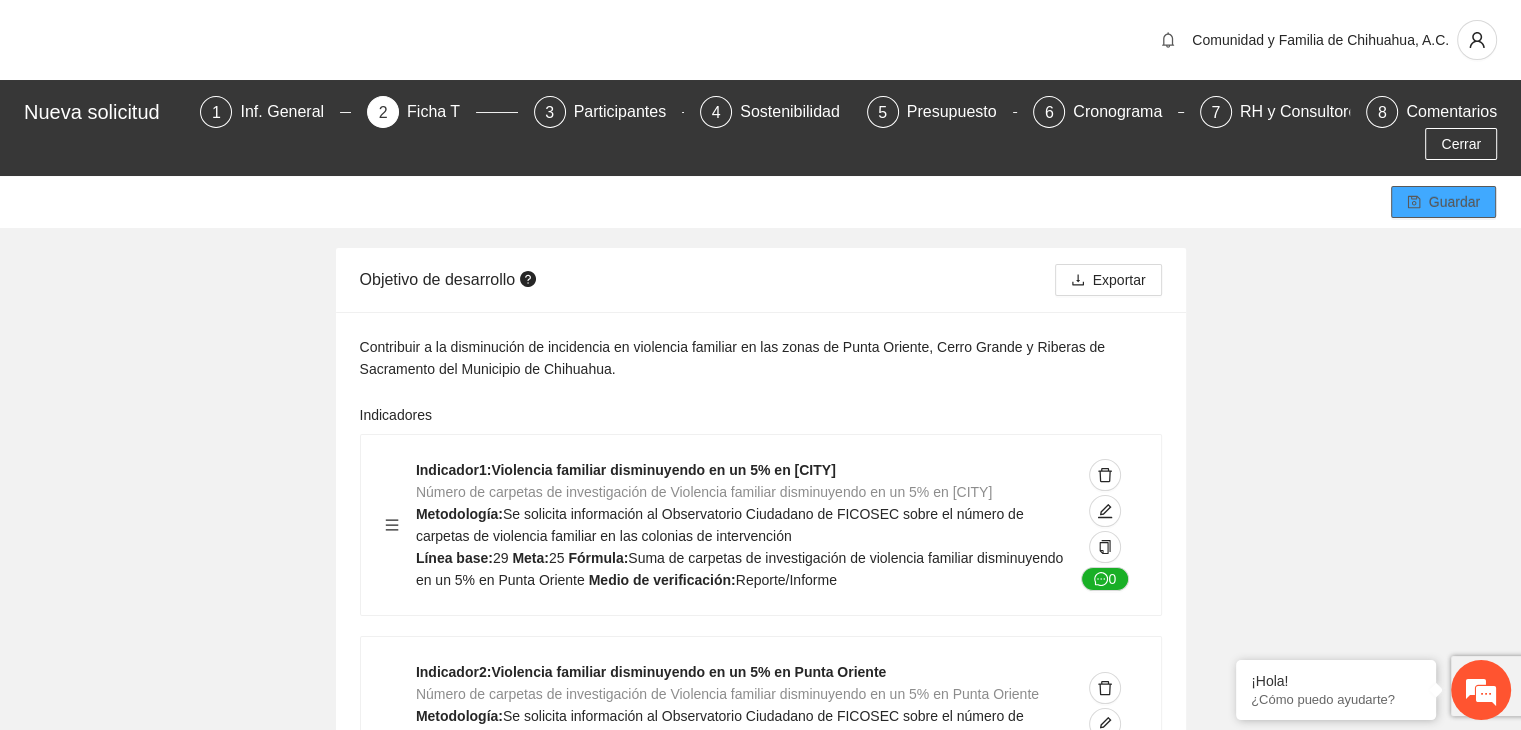 click on "Guardar" at bounding box center (1454, 202) 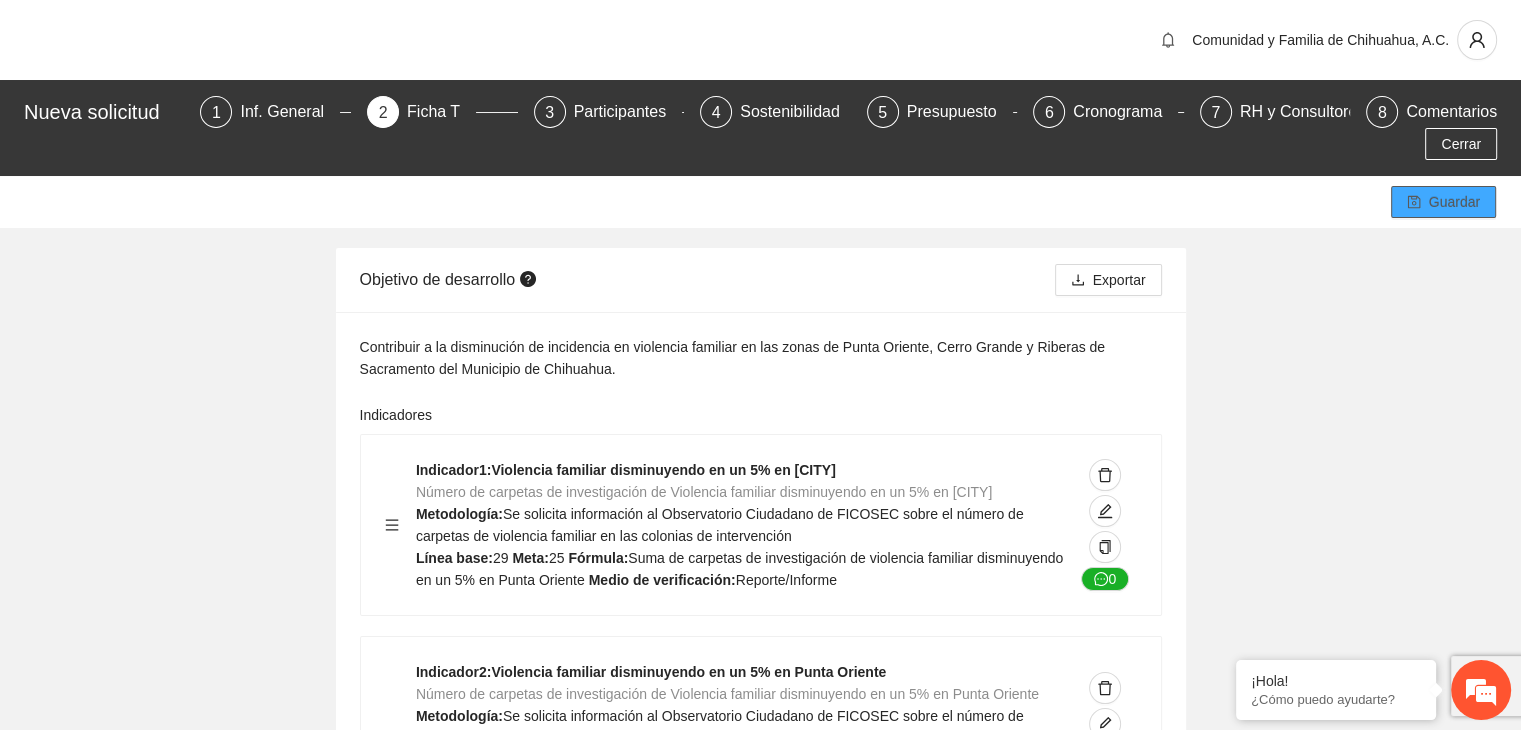 click on "Guardar" at bounding box center [1443, 202] 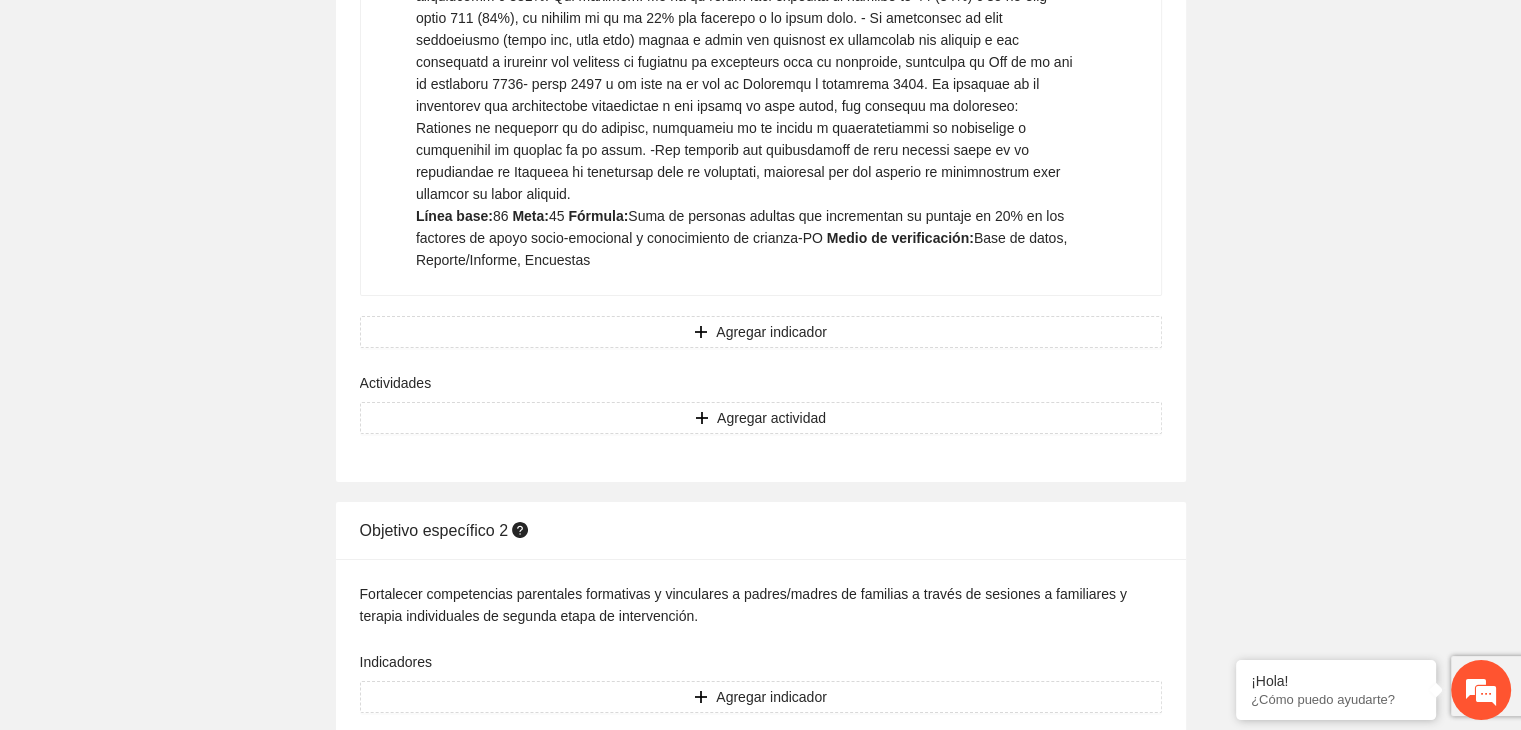 scroll, scrollTop: 7158, scrollLeft: 0, axis: vertical 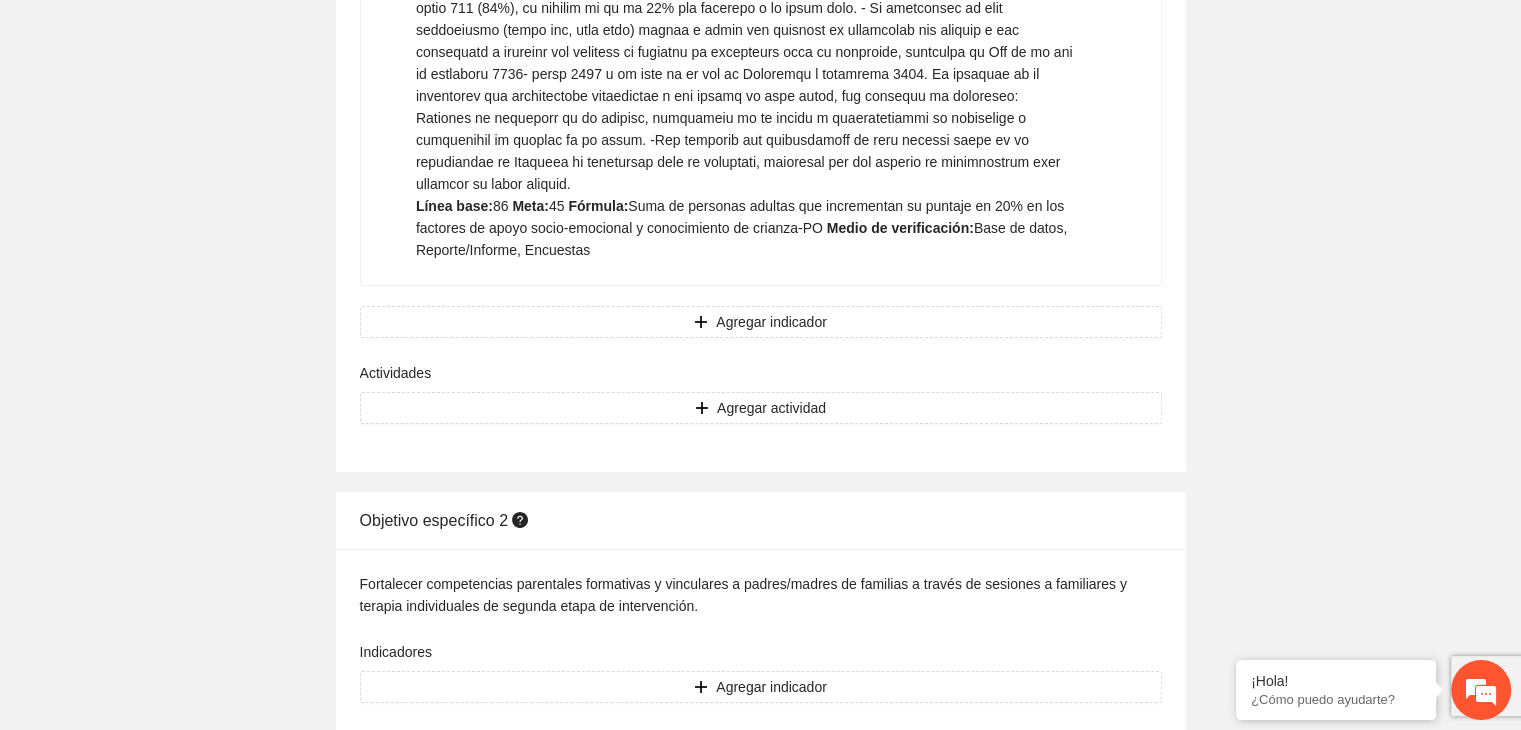 click on "Guardar Objetivo de desarrollo      Exportar Contribuir a la disminución de incidencia en violencia familiar en las zonas de [REGION], [REGION] y [REGION] del Municipio  de Chihuahua. Indicadores Indicador  1 :  Violencia familiar disminuyendo en un 5% en [REGION] Número de carpetas de investigación de Violencia familiar  disminuyendo en un 5% en [REGION] Metodología:  Se solicita información al Observatorio Ciudadano de FICOSEC sobre el número de carpetas de violencia familiar en las colonias de intervención Línea base:  29   Meta:  25   Fórmula:  Suma de carpetas de investigación de violencia familiar disminuyendo  en un 5% en [REGION]   Medio de verificación:  Reporte/Informe 0 Indicador  2 :  Violencia familiar disminuyendo en un 5% en [REGION] Número de carpetas de investigación de Violencia familiar  disminuyendo en un 5% en [REGION] Metodología:  Línea base:  63   Meta:  56   Fórmula:    Medio de verificación:  Reporte/Informe 0 3 :" at bounding box center (760, -2896) 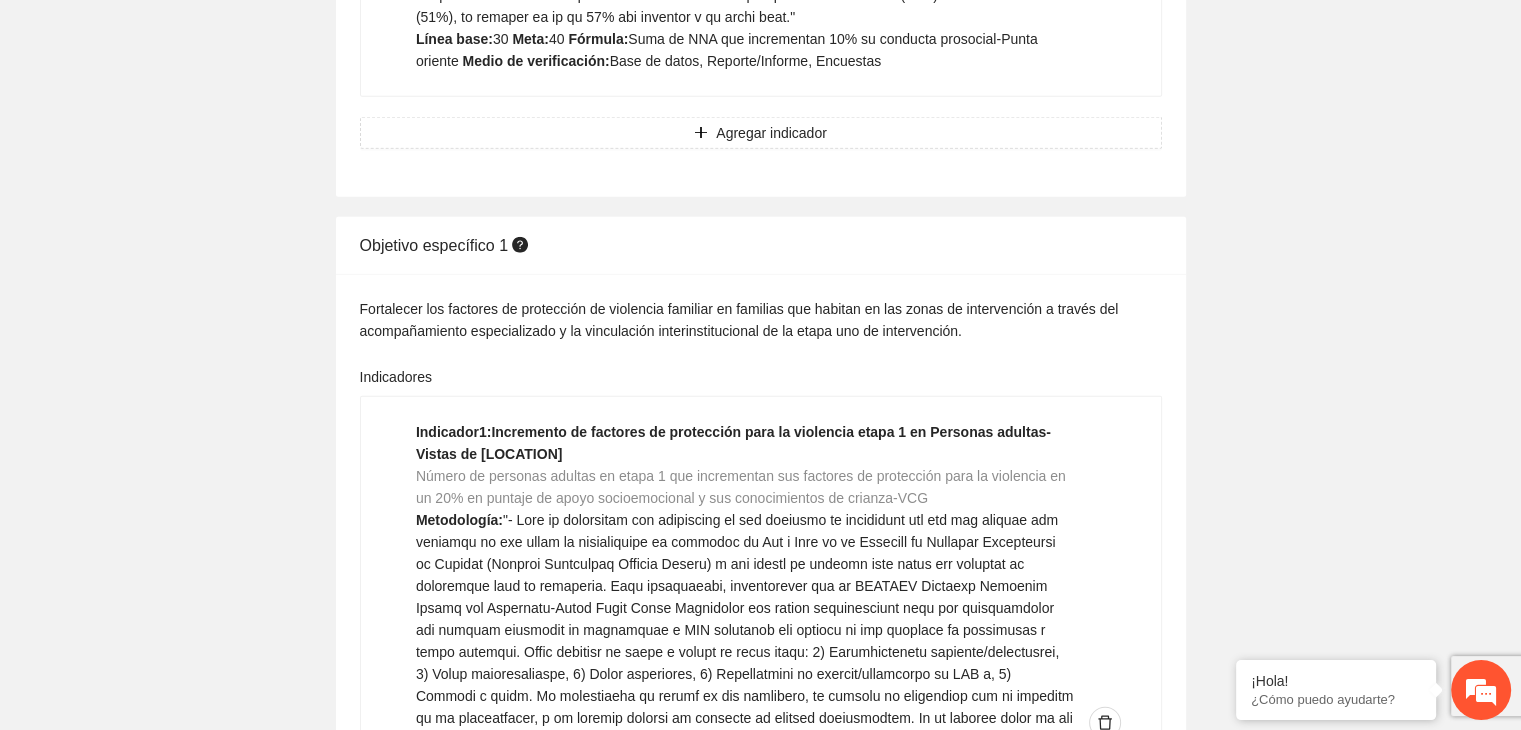scroll, scrollTop: 4598, scrollLeft: 0, axis: vertical 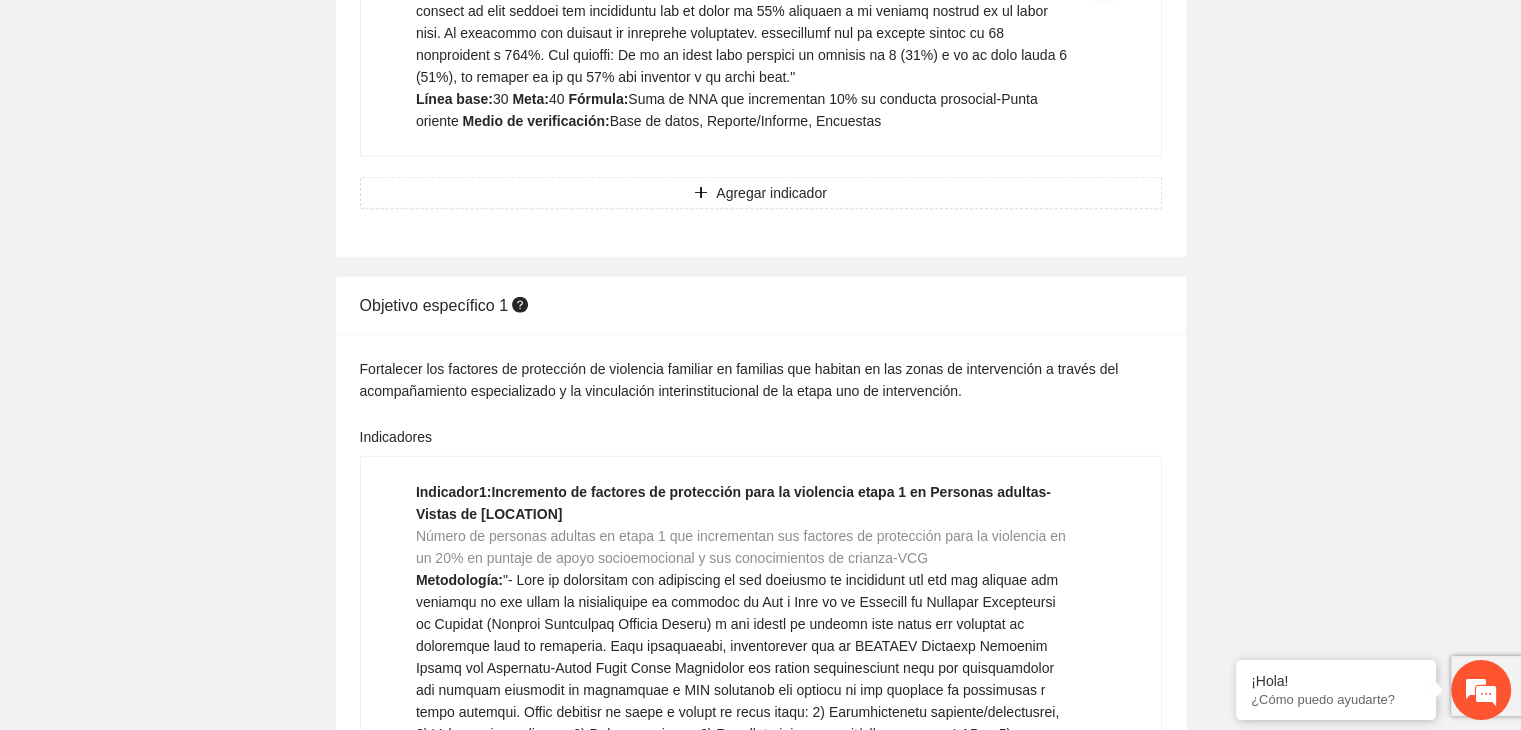 click on "Guardar Objetivo de desarrollo      Exportar Contribuir a la disminución de incidencia en violencia familiar en las zonas de [REGION], [REGION] y [REGION] del Municipio  de Chihuahua. Indicadores Indicador  1 :  Violencia familiar disminuyendo en un 5% en [REGION] Número de carpetas de investigación de Violencia familiar  disminuyendo en un 5% en [REGION] Metodología:  Se solicita información al Observatorio Ciudadano de FICOSEC sobre el número de carpetas de violencia familiar en las colonias de intervención Línea base:  29   Meta:  25   Fórmula:  Suma de carpetas de investigación de violencia familiar disminuyendo  en un 5% en [REGION]   Medio de verificación:  Reporte/Informe 0 Indicador  2 :  Violencia familiar disminuyendo en un 5% en [REGION] Número de carpetas de investigación de Violencia familiar  disminuyendo en un 5% en [REGION] Metodología:  Línea base:  63   Meta:  56   Fórmula:    Medio de verificación:  Reporte/Informe 0 3 :" at bounding box center (760, -336) 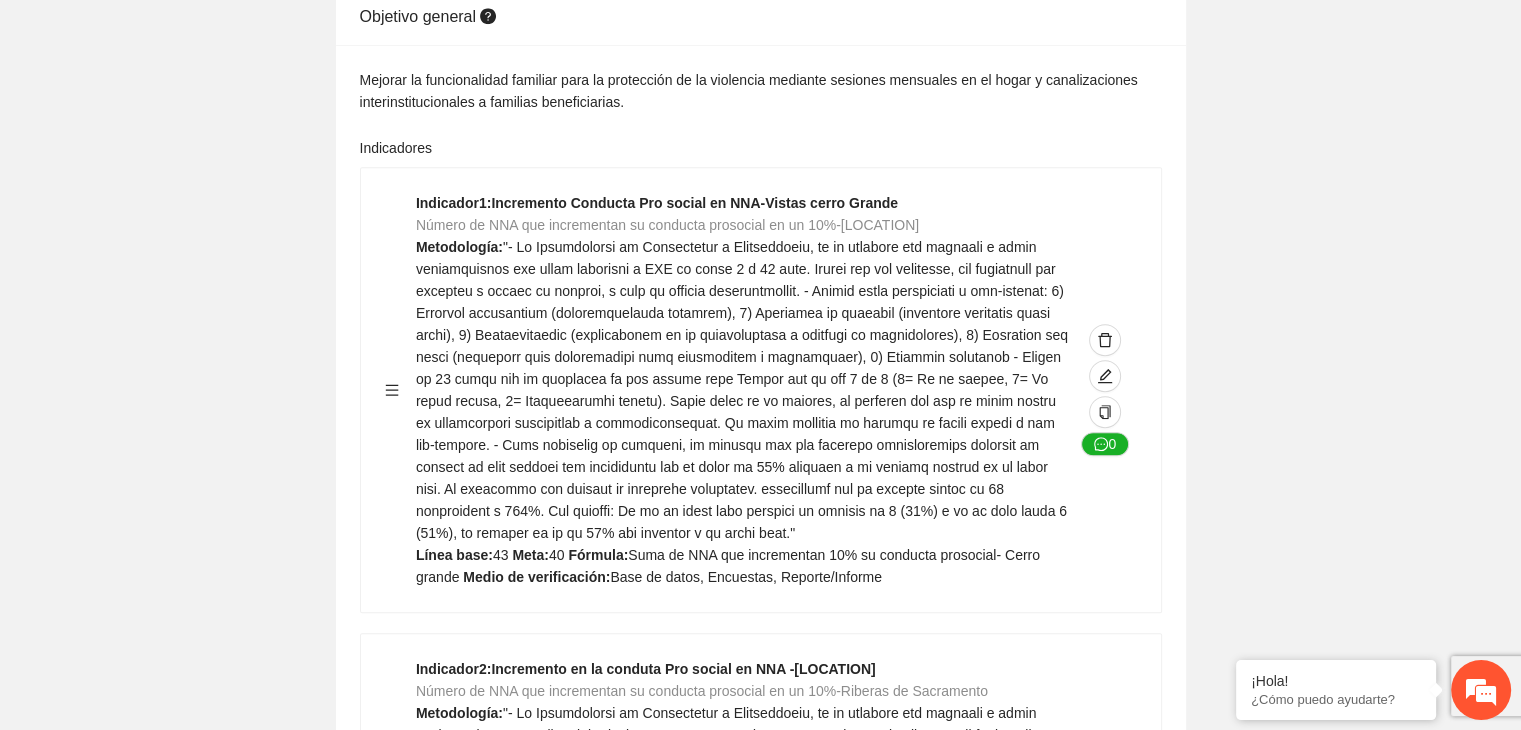 scroll, scrollTop: 1198, scrollLeft: 0, axis: vertical 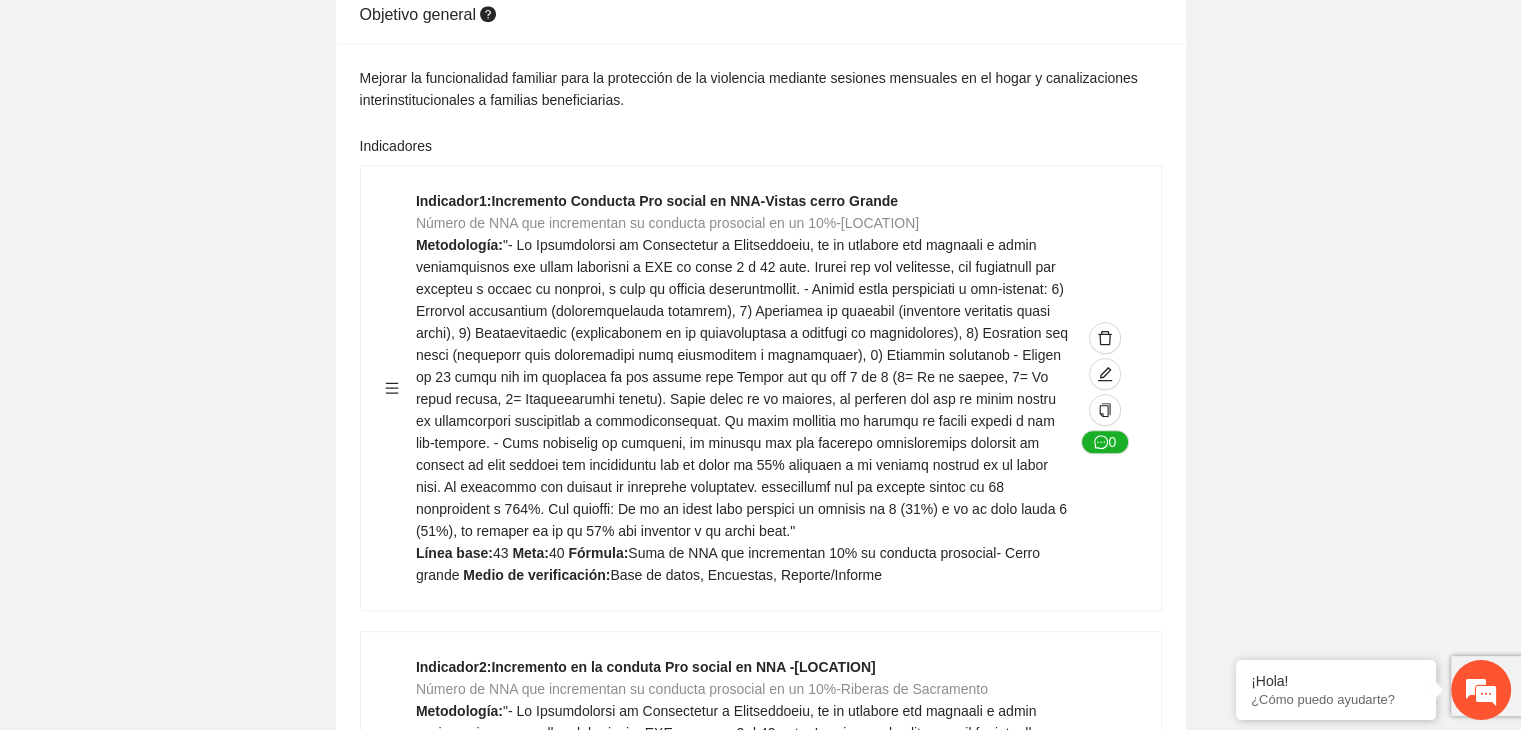 click on "Guardar Objetivo de desarrollo      Exportar Contribuir a la disminución de incidencia en violencia familiar en las zonas de [REGION], [REGION] y [REGION] del Municipio  de Chihuahua. Indicadores Indicador  1 :  Violencia familiar disminuyendo en un 5% en [REGION] Número de carpetas de investigación de Violencia familiar  disminuyendo en un 5% en [REGION] Metodología:  Se solicita información al Observatorio Ciudadano de FICOSEC sobre el número de carpetas de violencia familiar en las colonias de intervención Línea base:  29   Meta:  25   Fórmula:  Suma de carpetas de investigación de violencia familiar disminuyendo  en un 5% en [REGION]   Medio de verificación:  Reporte/Informe 0 Indicador  2 :  Violencia familiar disminuyendo en un 5% en [REGION] Número de carpetas de investigación de Violencia familiar  disminuyendo en un 5% en [REGION] Metodología:  Línea base:  63   Meta:  56   Fórmula:    Medio de verificación:  Reporte/Informe 0 3 :" at bounding box center [760, 3064] 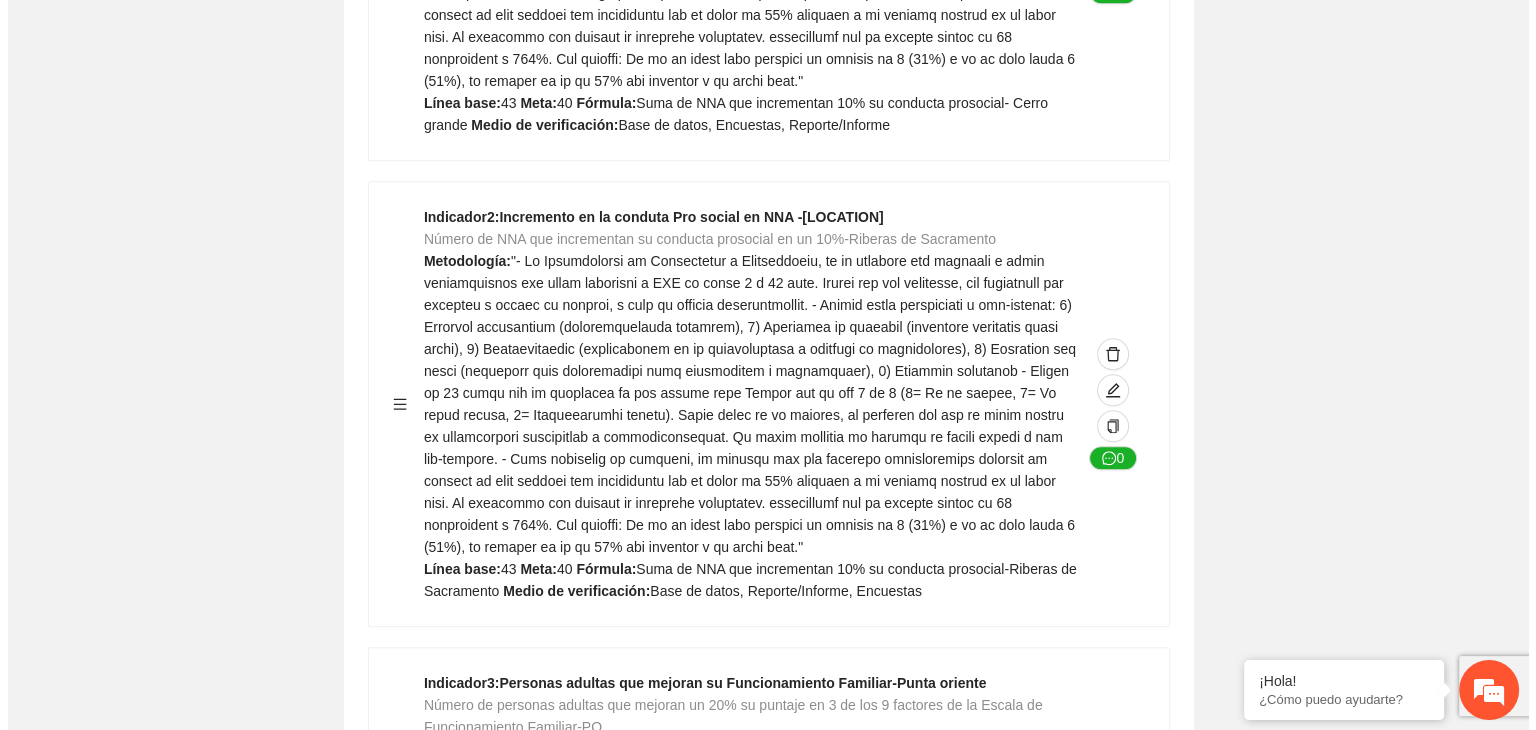 scroll, scrollTop: 1758, scrollLeft: 0, axis: vertical 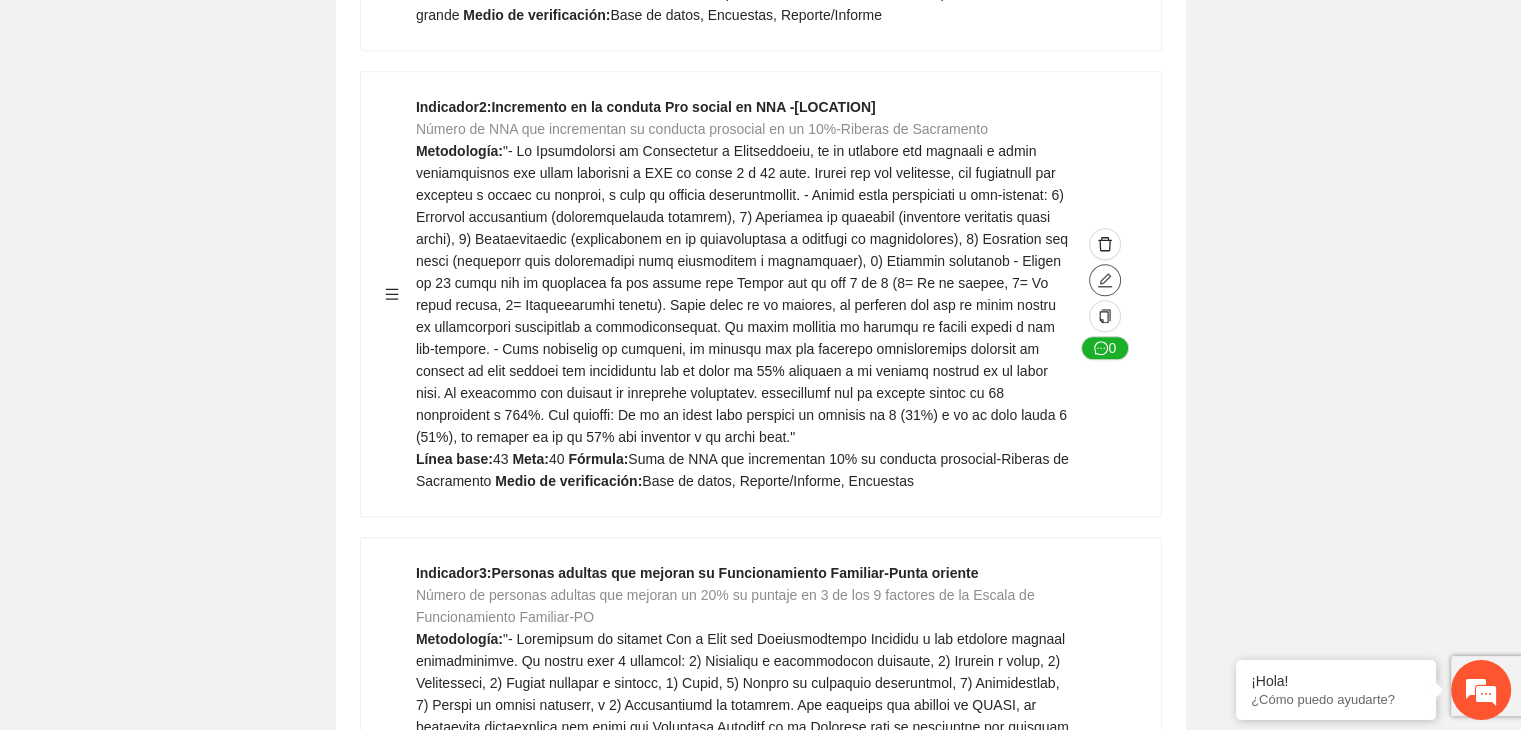 click 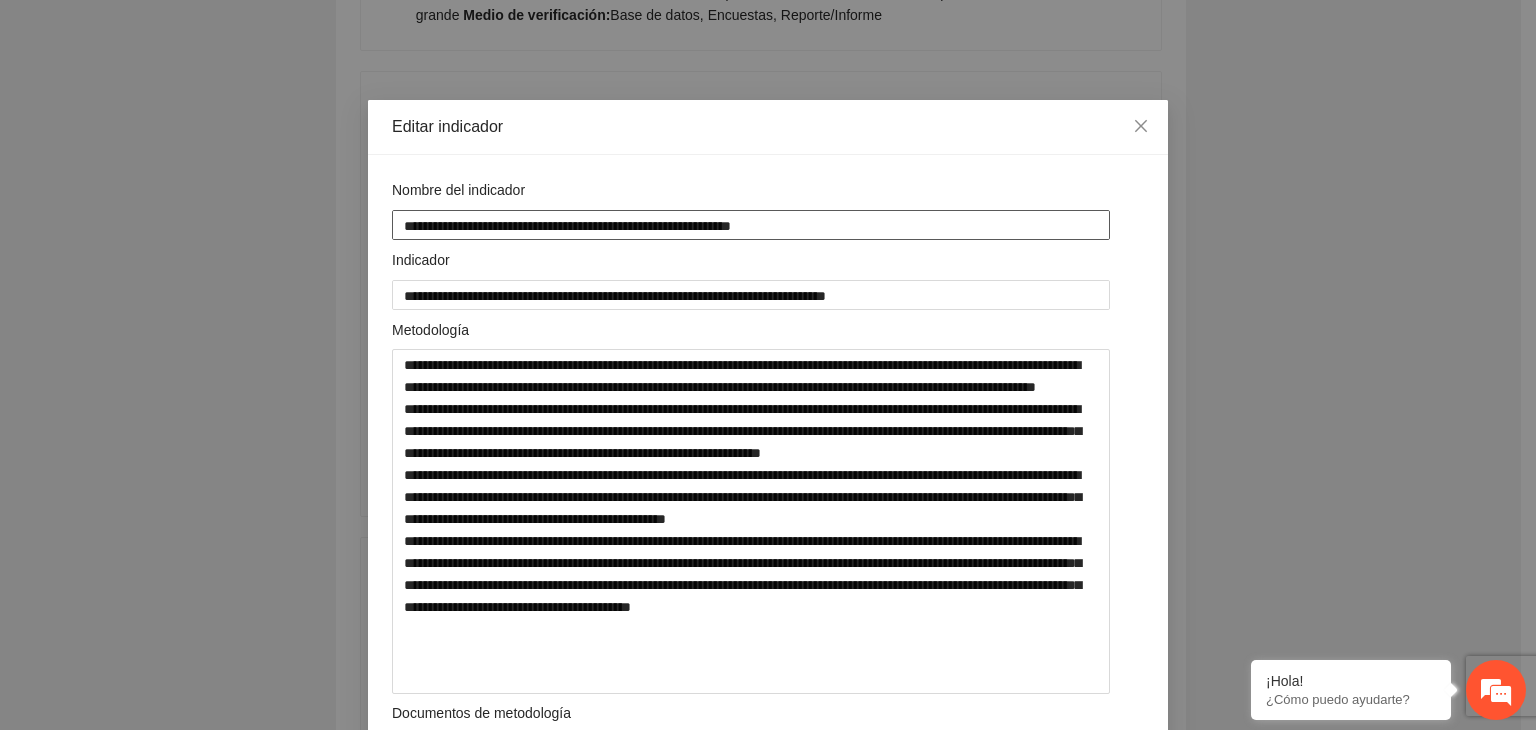 drag, startPoint x: 667, startPoint y: 224, endPoint x: 278, endPoint y: 185, distance: 390.95013 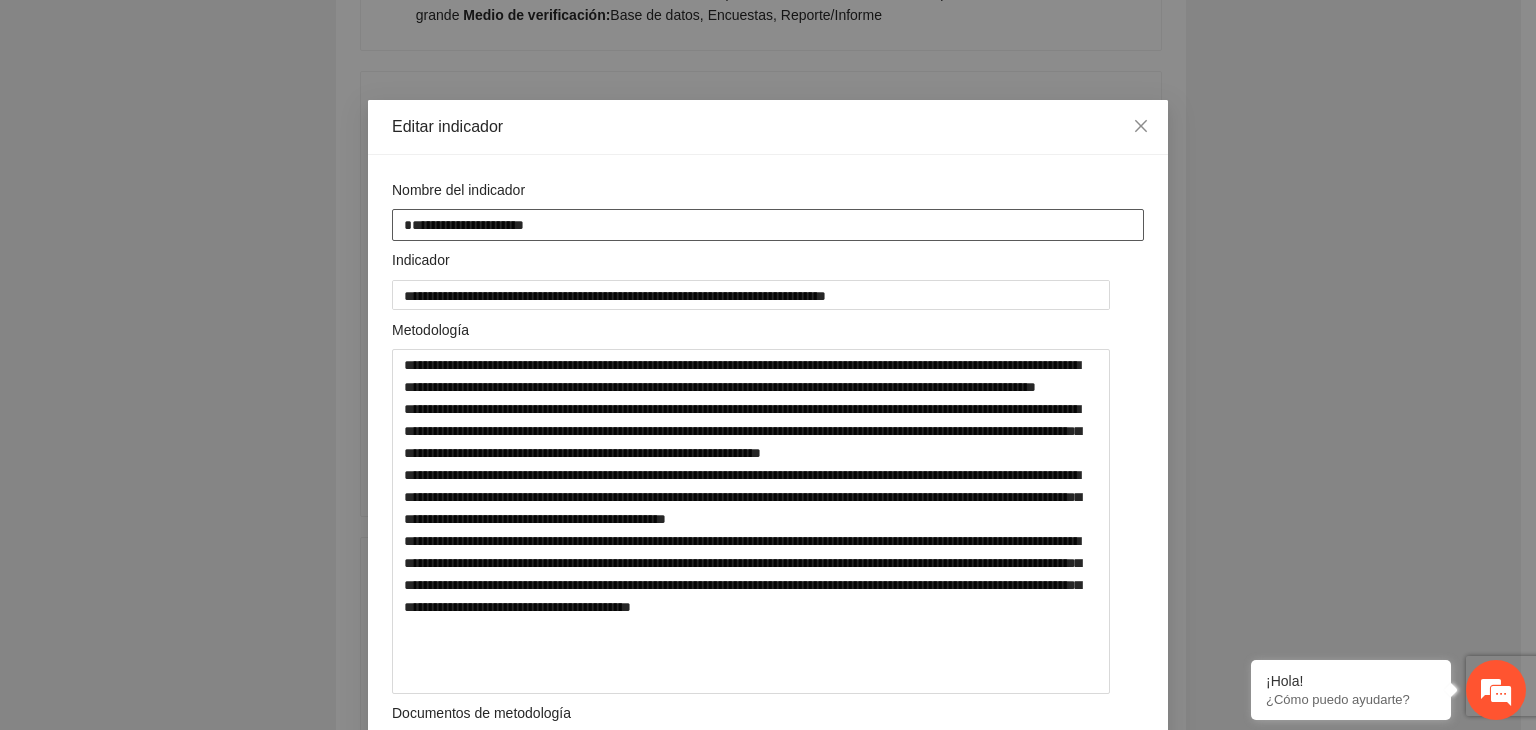 paste on "**********" 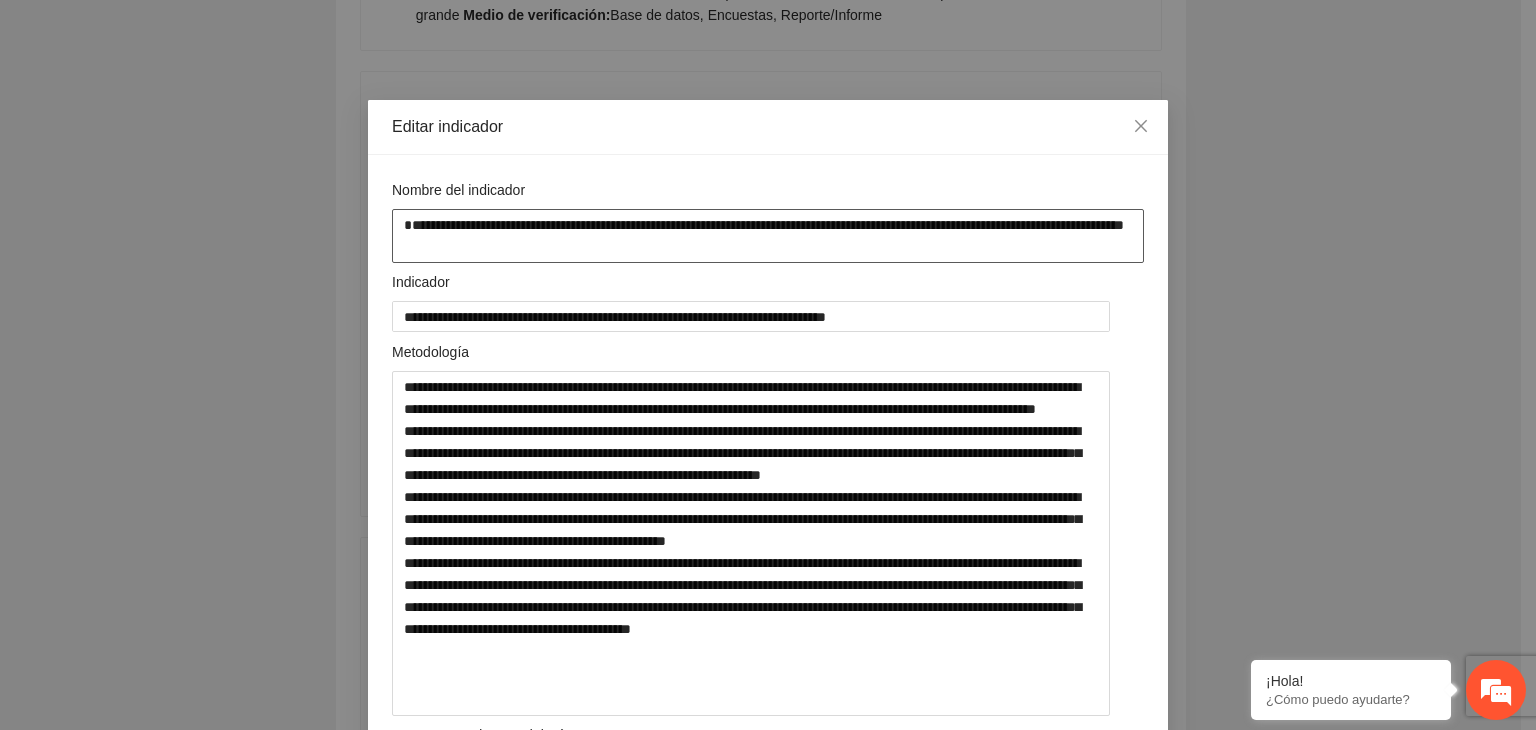 drag, startPoint x: 901, startPoint y: 224, endPoint x: 281, endPoint y: 177, distance: 621.7789 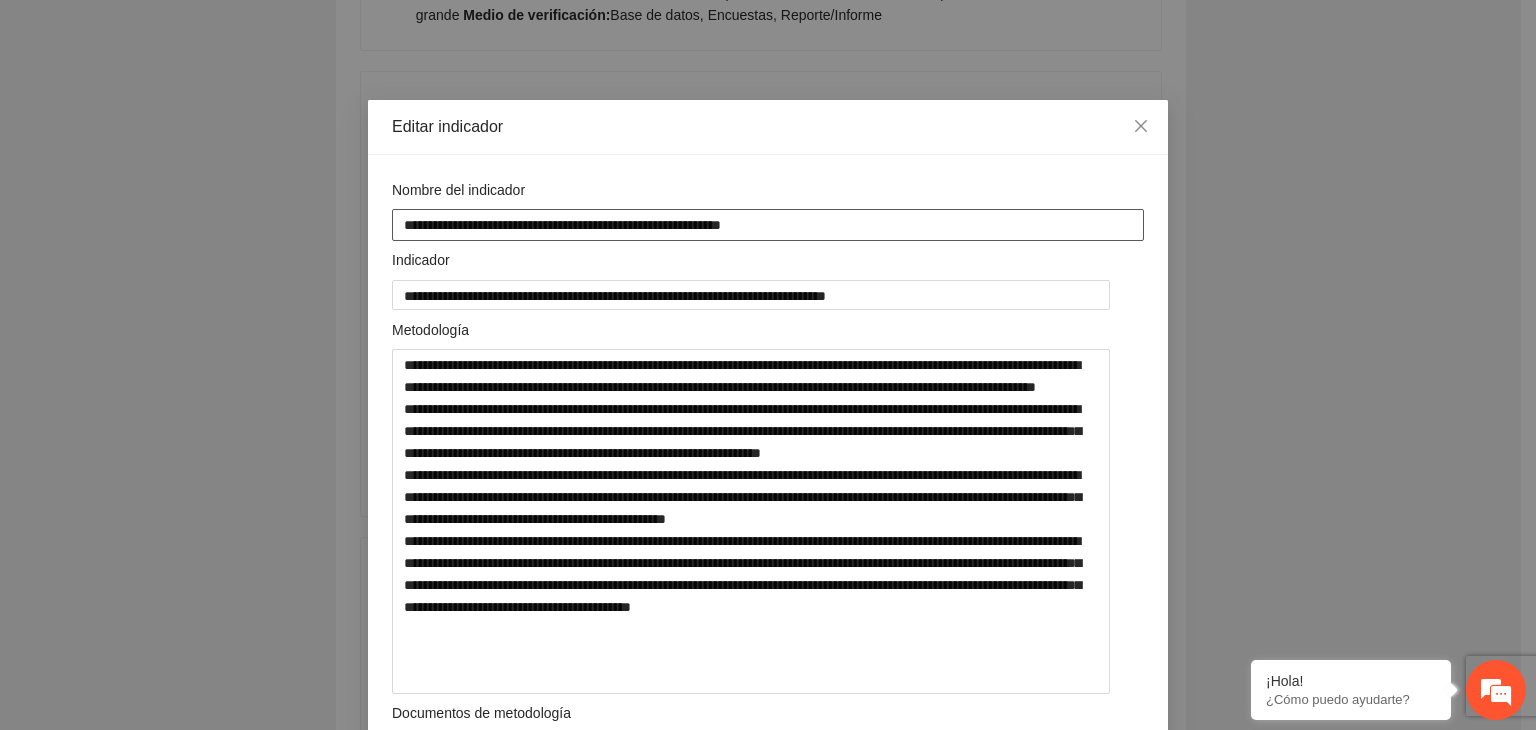click on "**********" at bounding box center (768, 225) 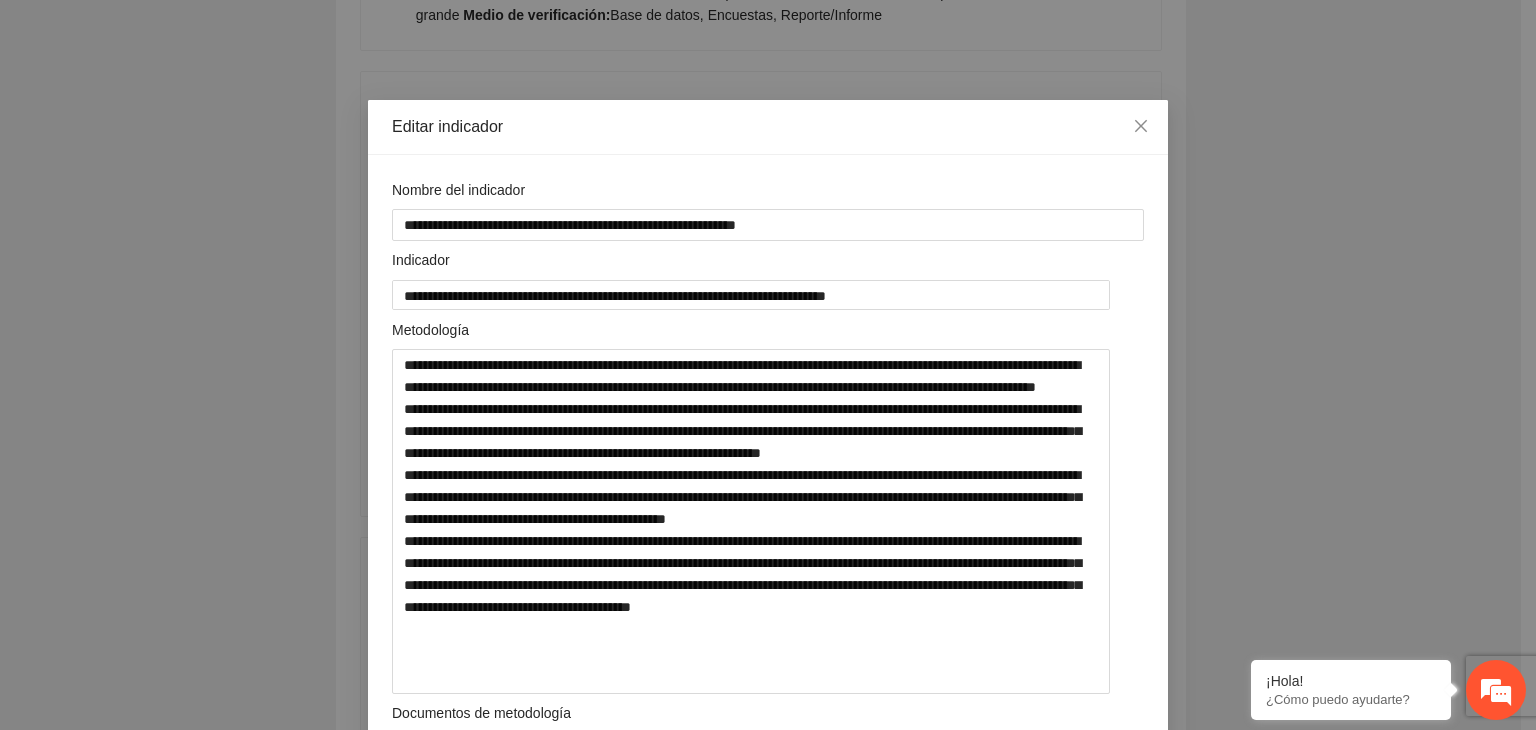 click on "**********" at bounding box center (768, 365) 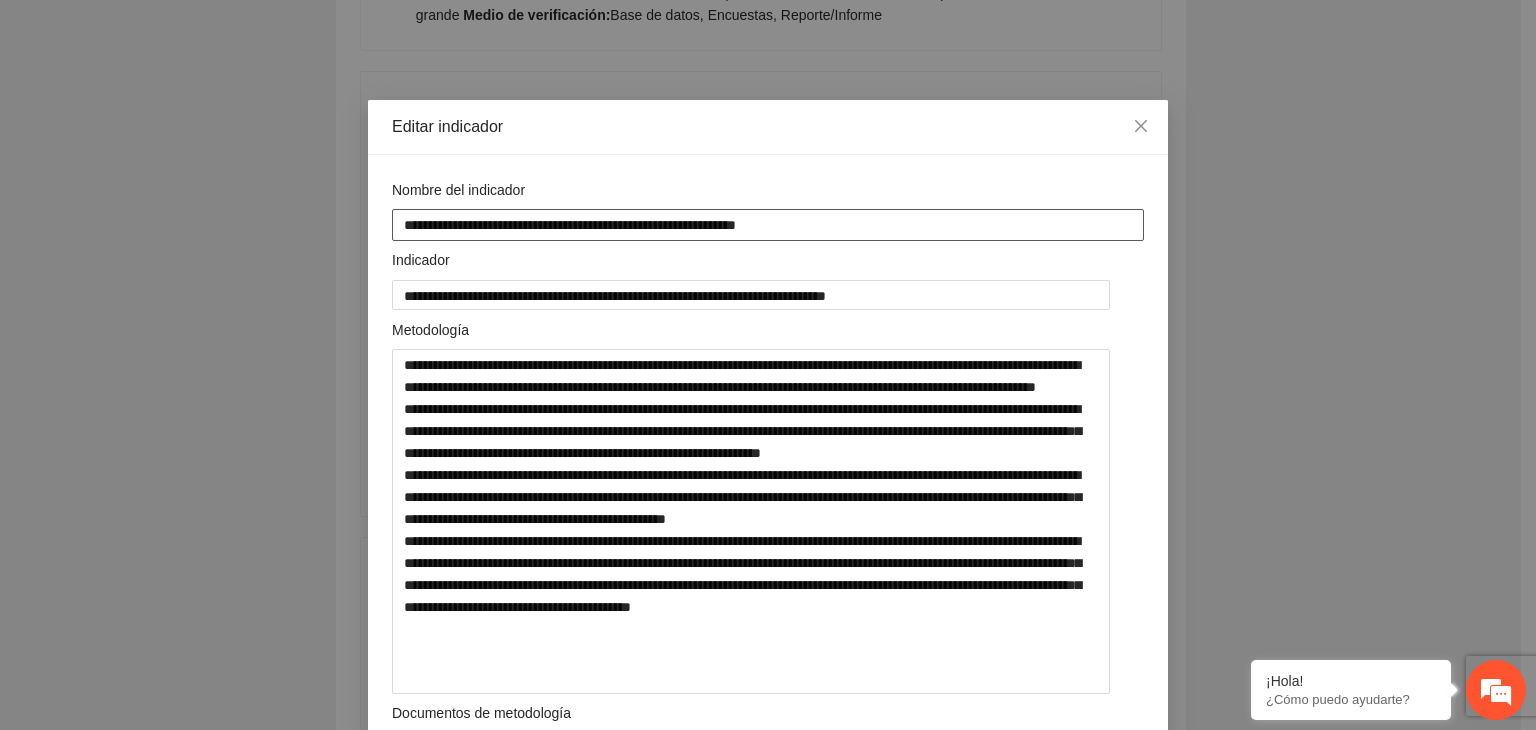 click on "**********" at bounding box center (768, 225) 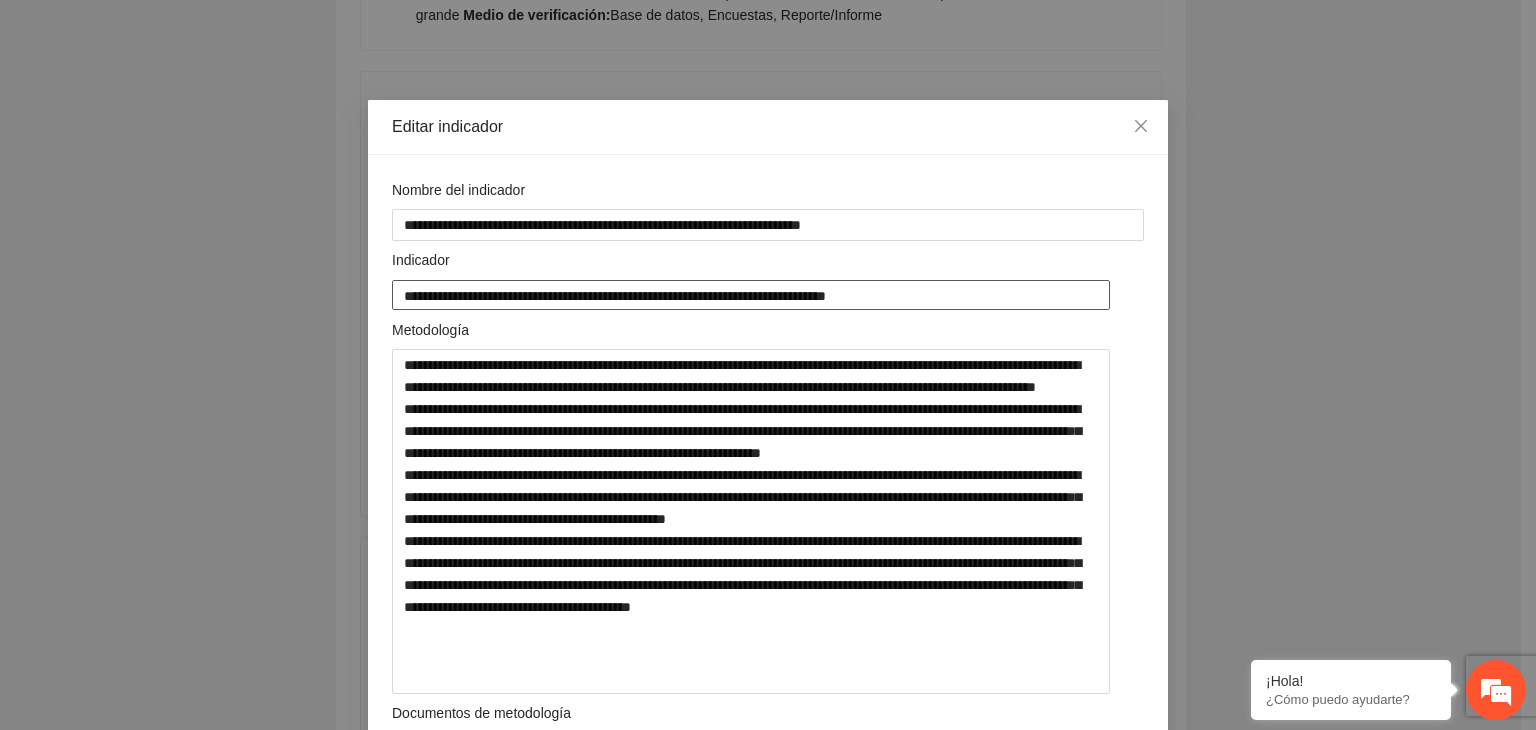 drag, startPoint x: 393, startPoint y: 291, endPoint x: 818, endPoint y: 293, distance: 425.0047 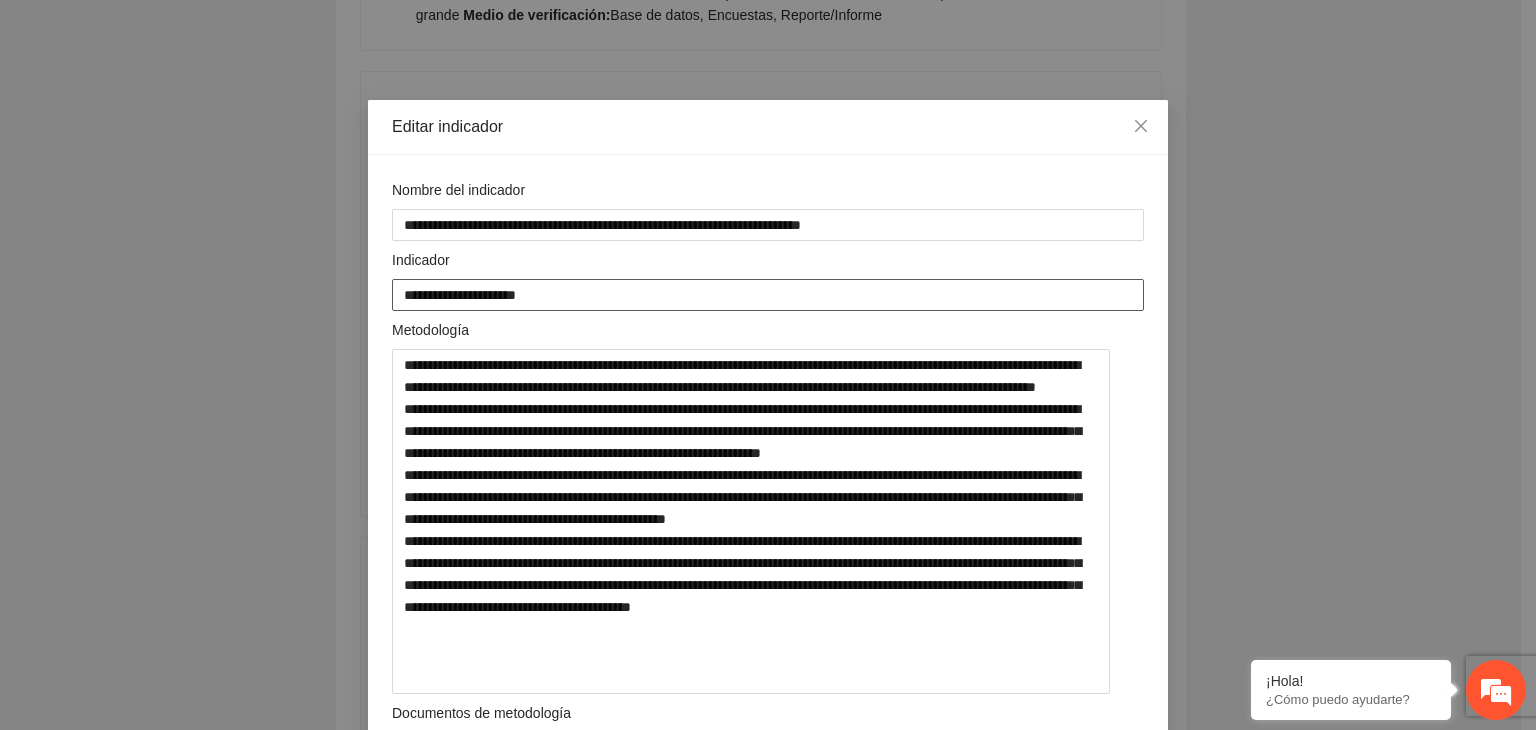 paste on "**********" 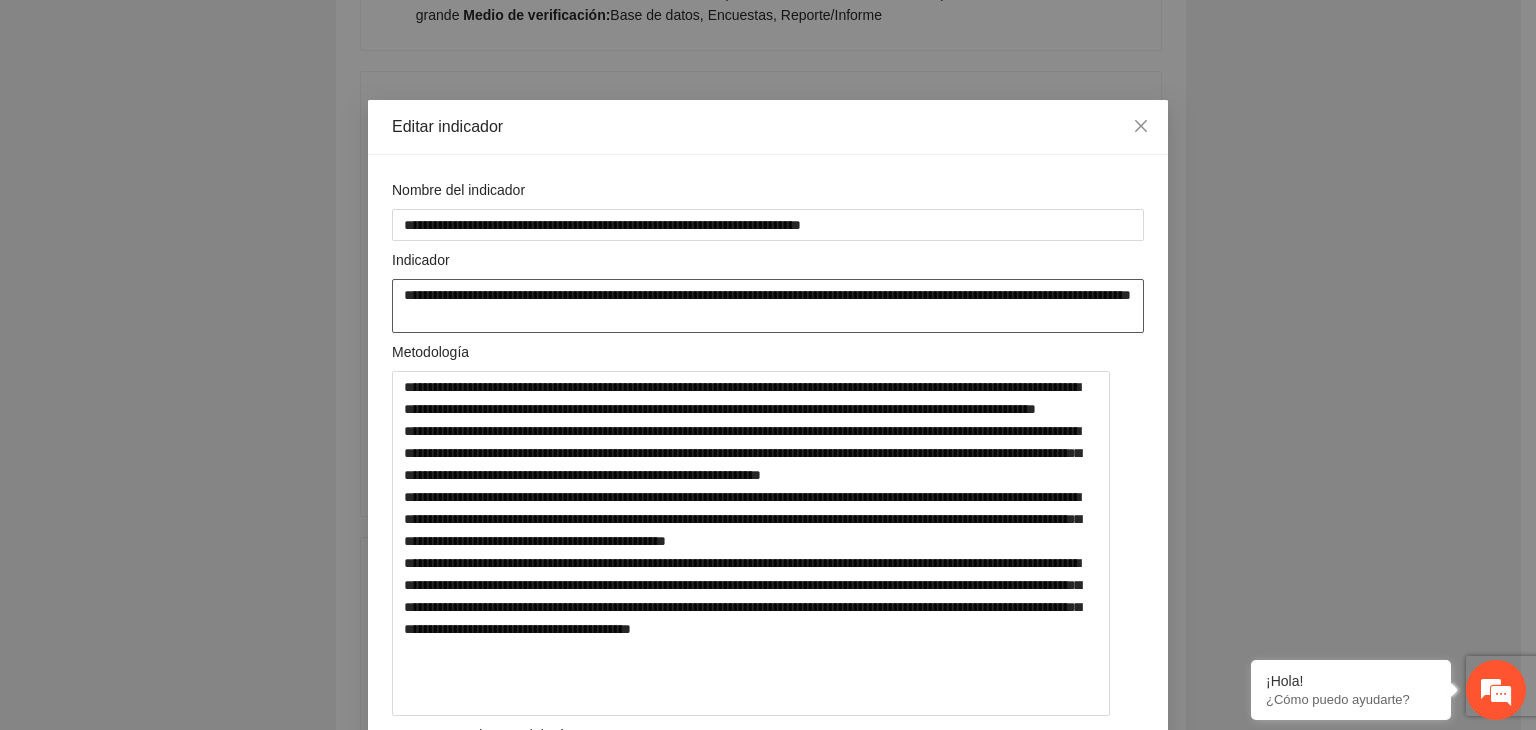 click on "**********" at bounding box center [768, 306] 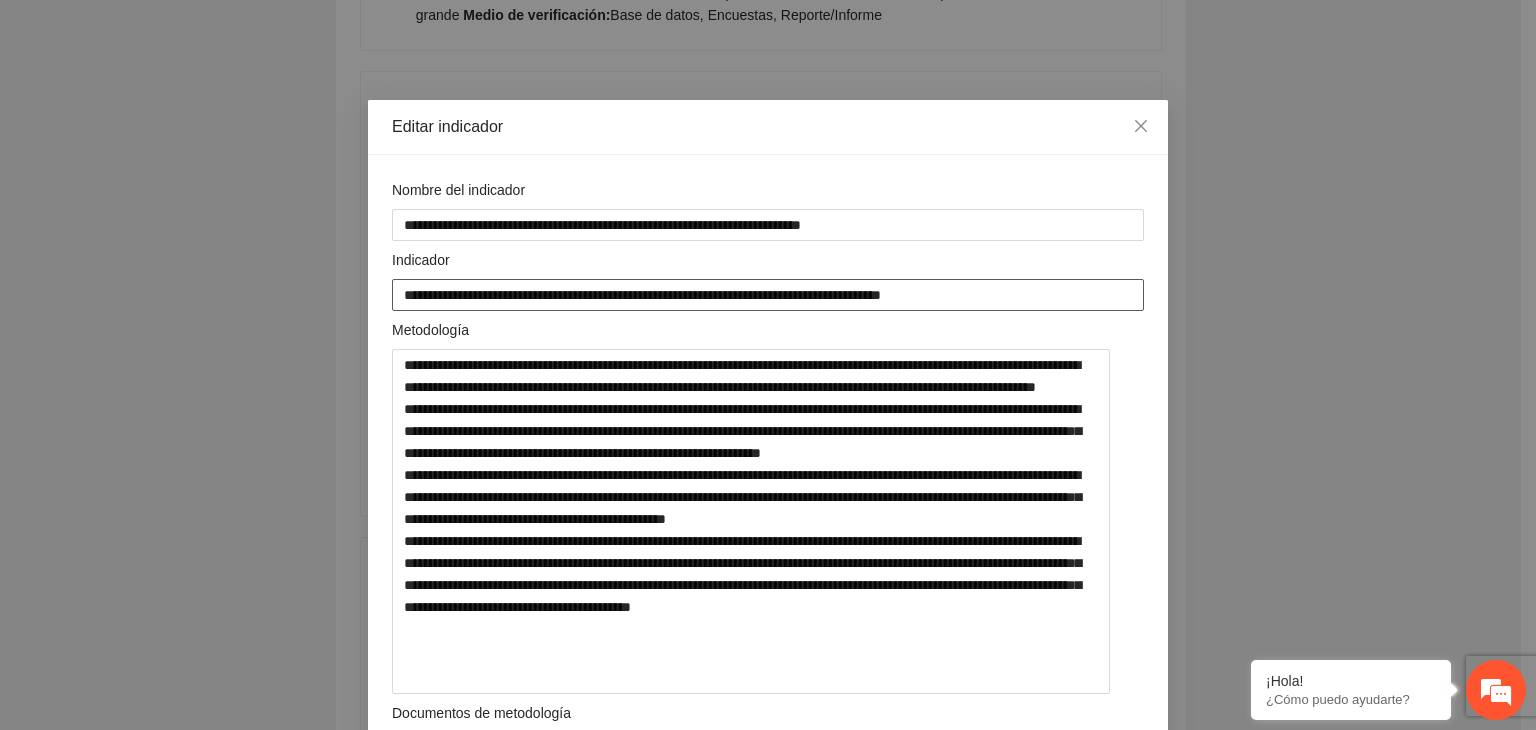 click on "**********" at bounding box center [768, 295] 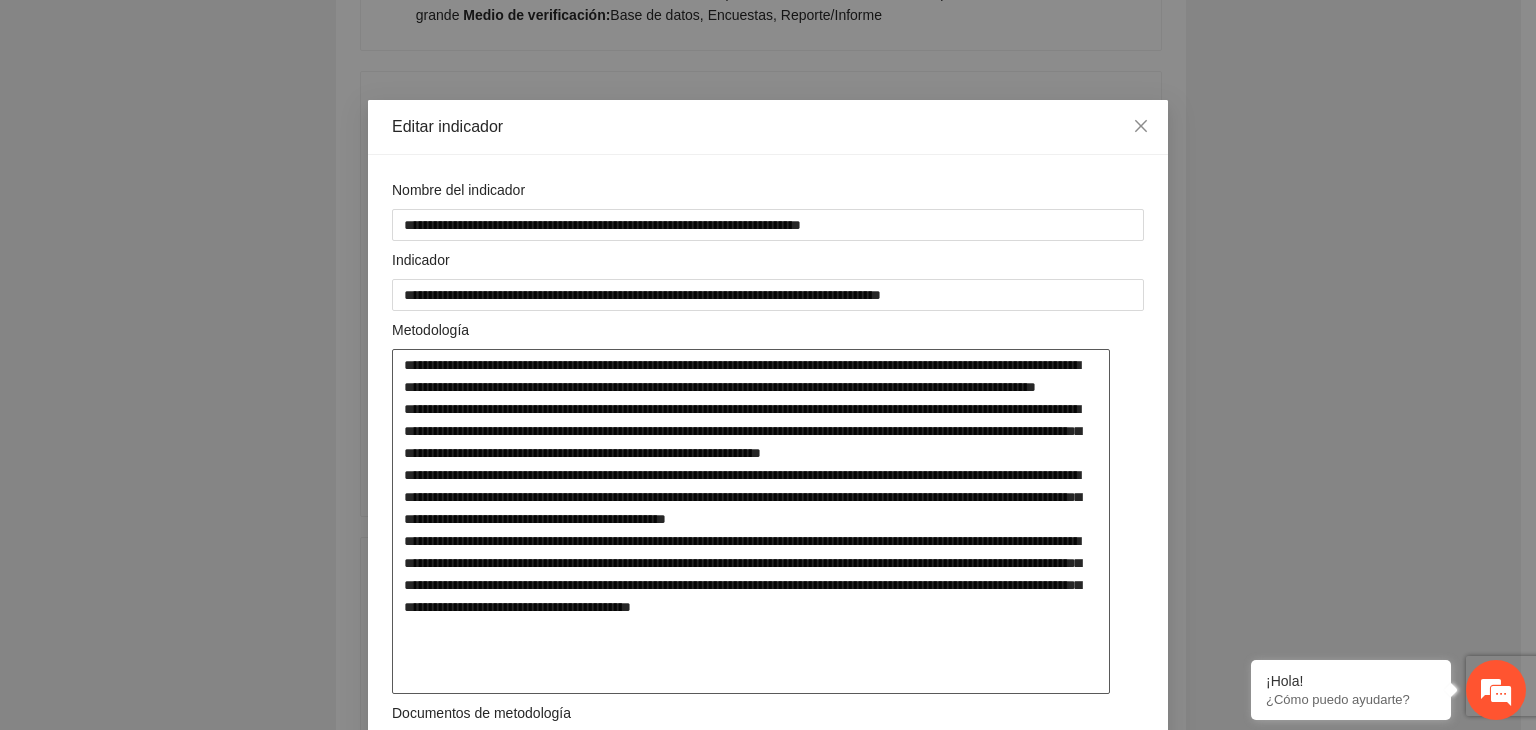 click at bounding box center [751, 521] 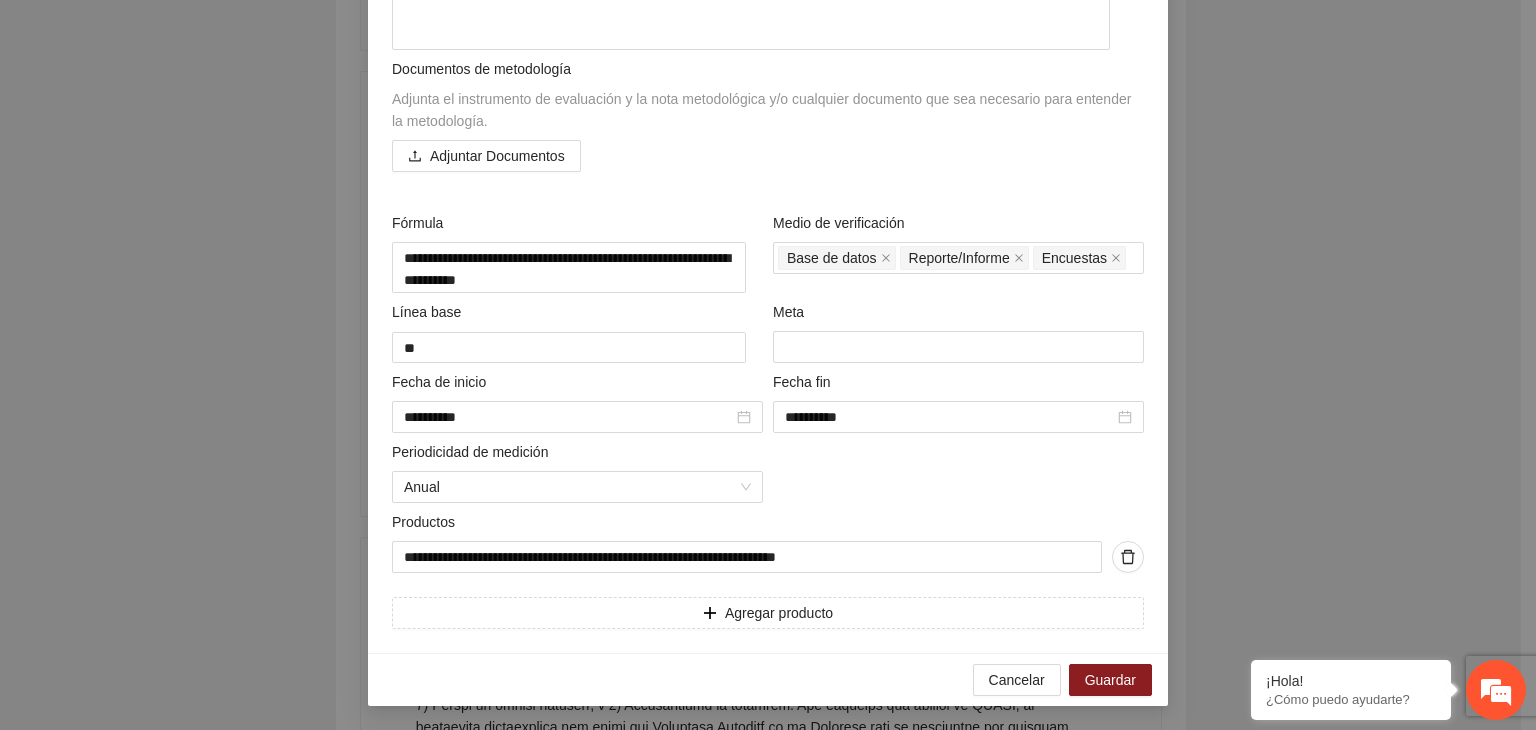 scroll, scrollTop: 663, scrollLeft: 0, axis: vertical 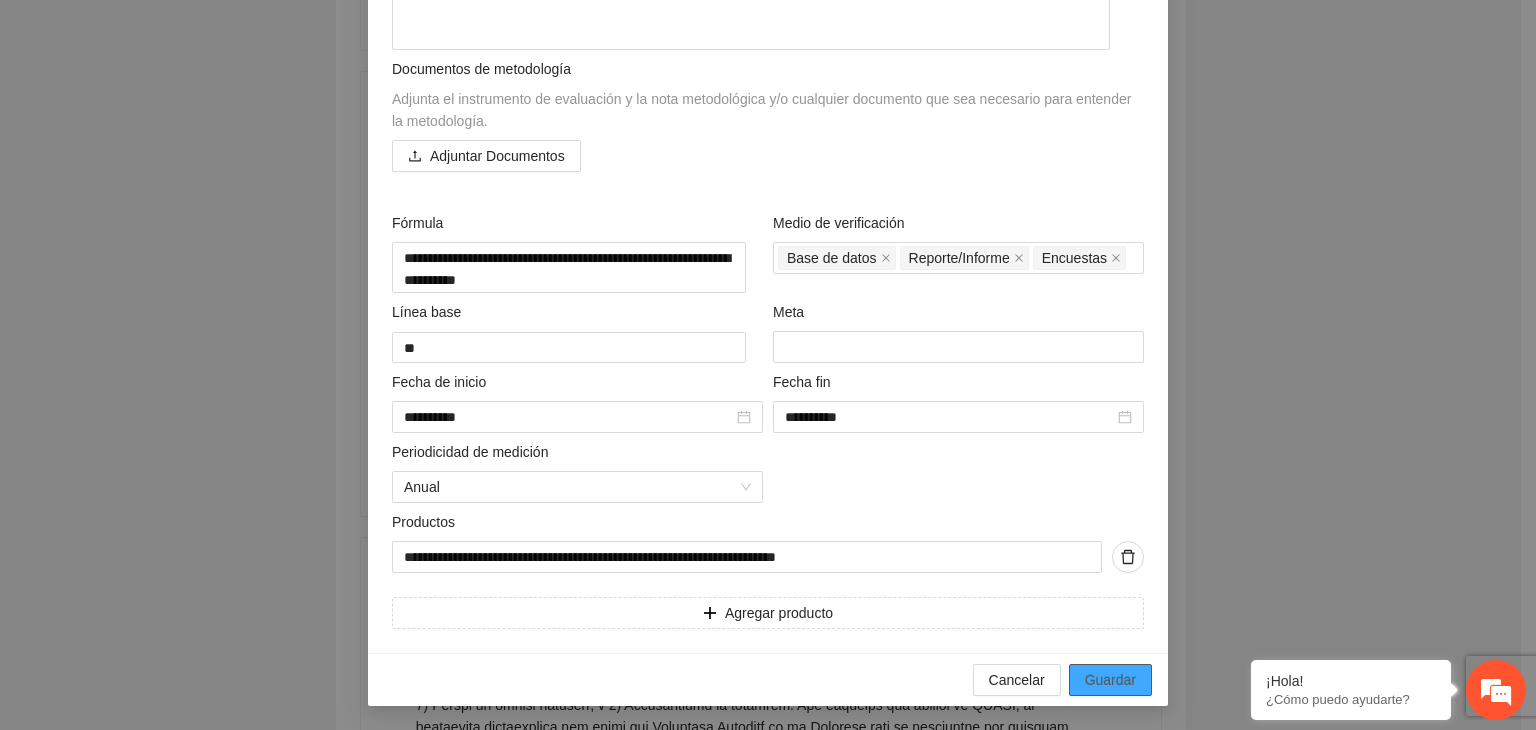 click on "Guardar" at bounding box center [1110, 680] 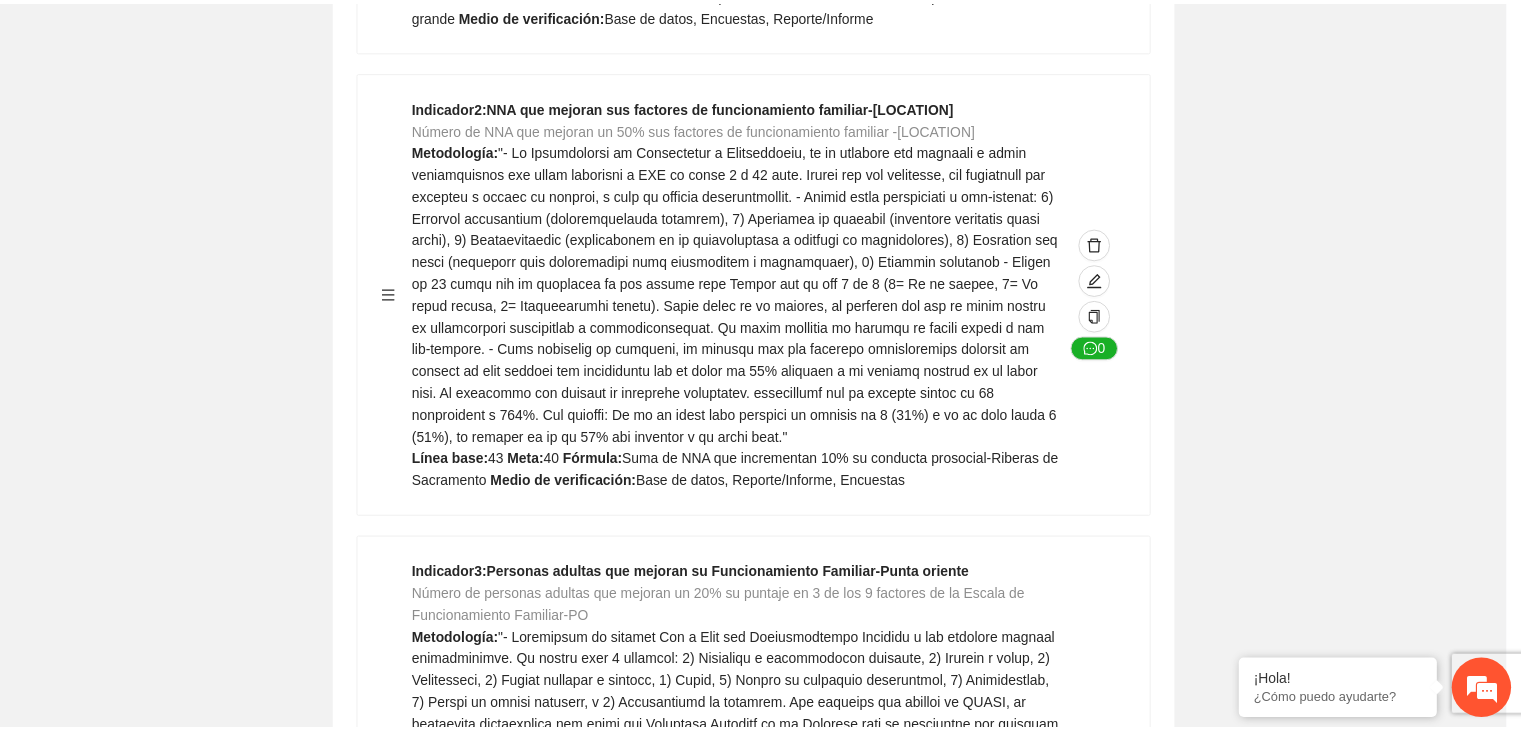 scroll, scrollTop: 156, scrollLeft: 0, axis: vertical 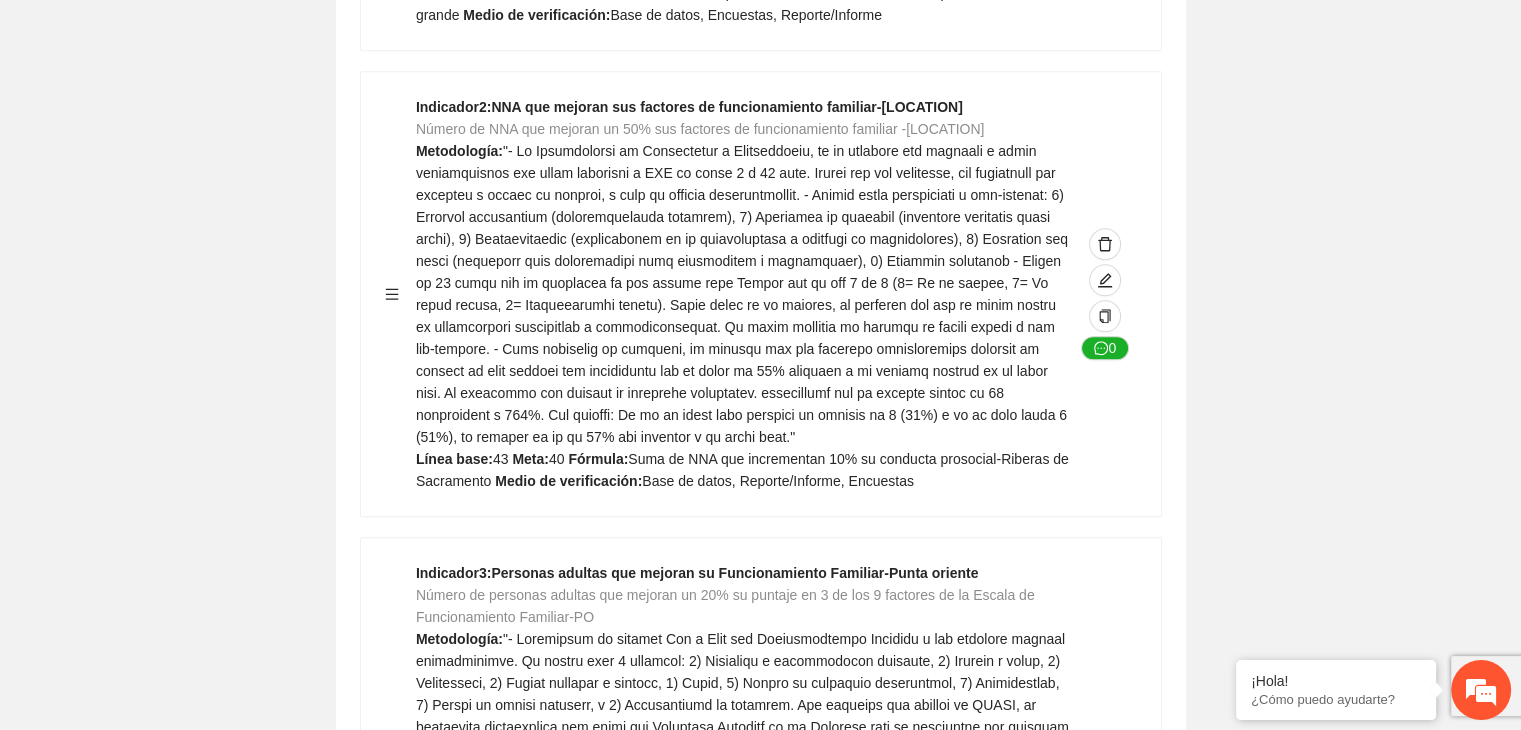 click on "Guardar Objetivo de desarrollo      Exportar Contribuir a la disminución de incidencia en violencia familiar en las zonas de [REGION], [REGION] y [REGION] del Municipio  de Chihuahua. Indicadores Indicador  1 :  Violencia familiar disminuyendo en un 5% en [REGION] Número de carpetas de investigación de Violencia familiar  disminuyendo en un 5% en [REGION] Metodología:  Se solicita información al Observatorio Ciudadano de FICOSEC sobre el número de carpetas de violencia familiar en las colonias de intervención Línea base:  29   Meta:  25   Fórmula:  Suma de carpetas de investigación de violencia familiar disminuyendo  en un 5% en [REGION]   Medio de verificación:  Reporte/Informe 0 Indicador  2 :  Violencia familiar disminuyendo en un 5% en [REGION] Número de carpetas de investigación de Violencia familiar  disminuyendo en un 5% en [REGION] Metodología:  Línea base:  63   Meta:  56   Fórmula:    Medio de verificación:  Reporte/Informe 0 3 :" at bounding box center (760, 2504) 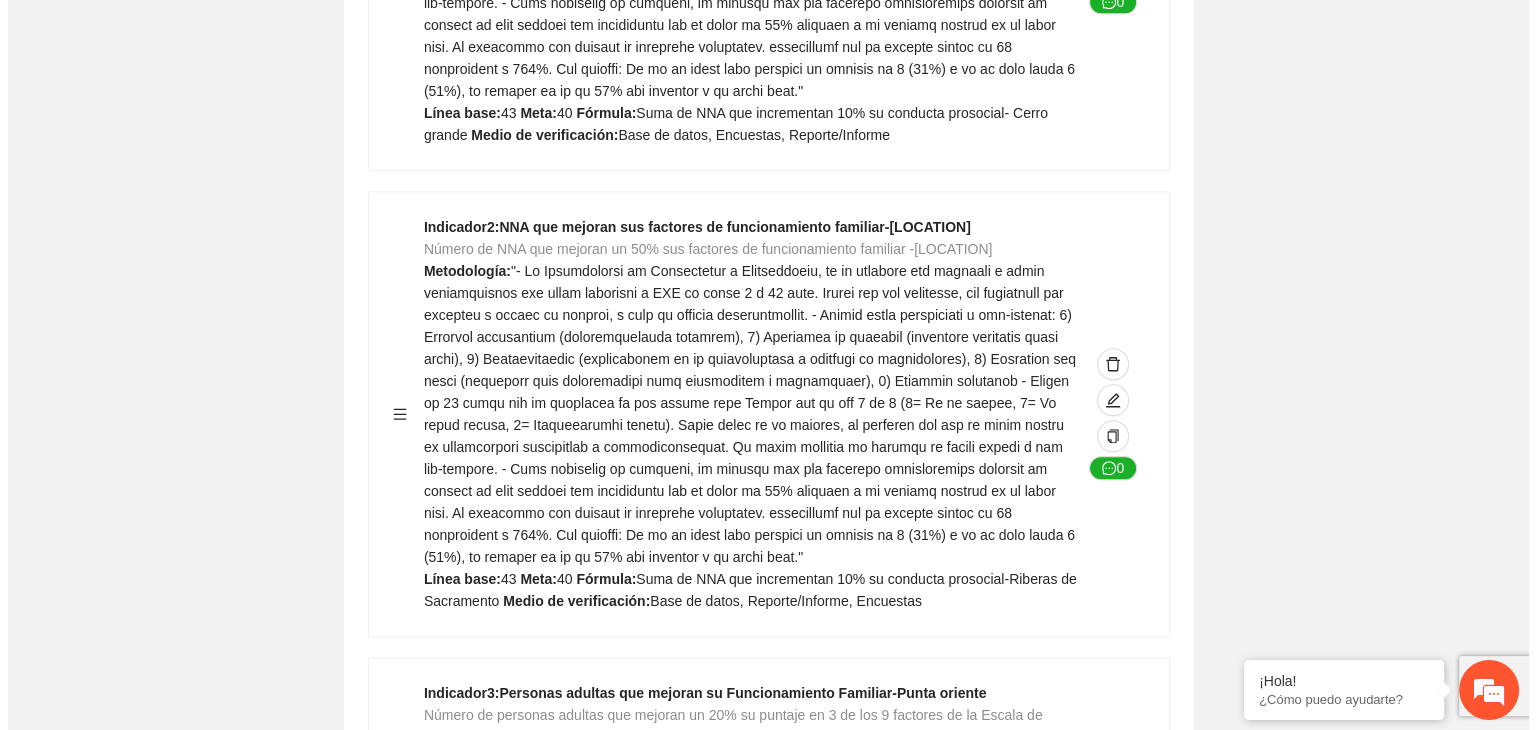 scroll, scrollTop: 1678, scrollLeft: 0, axis: vertical 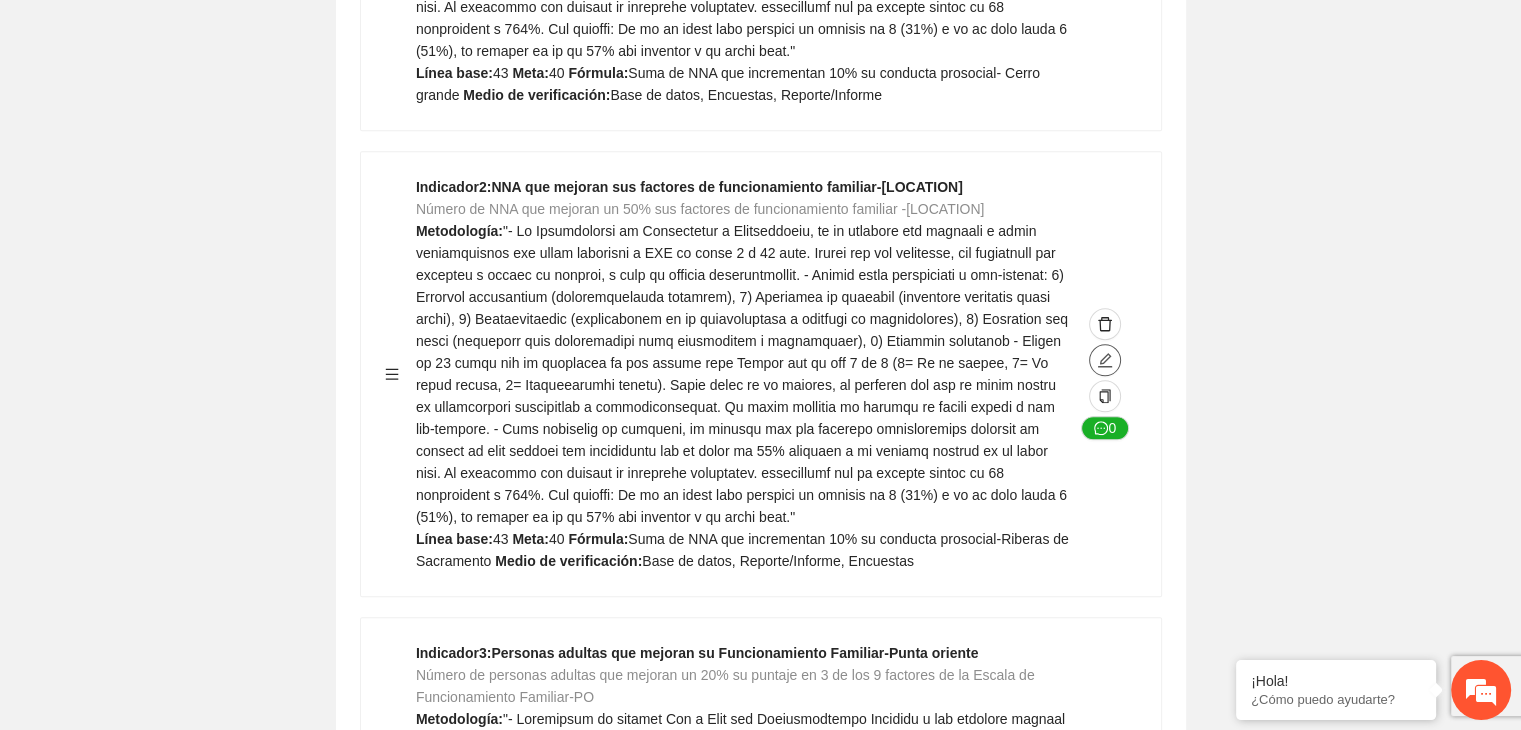 click 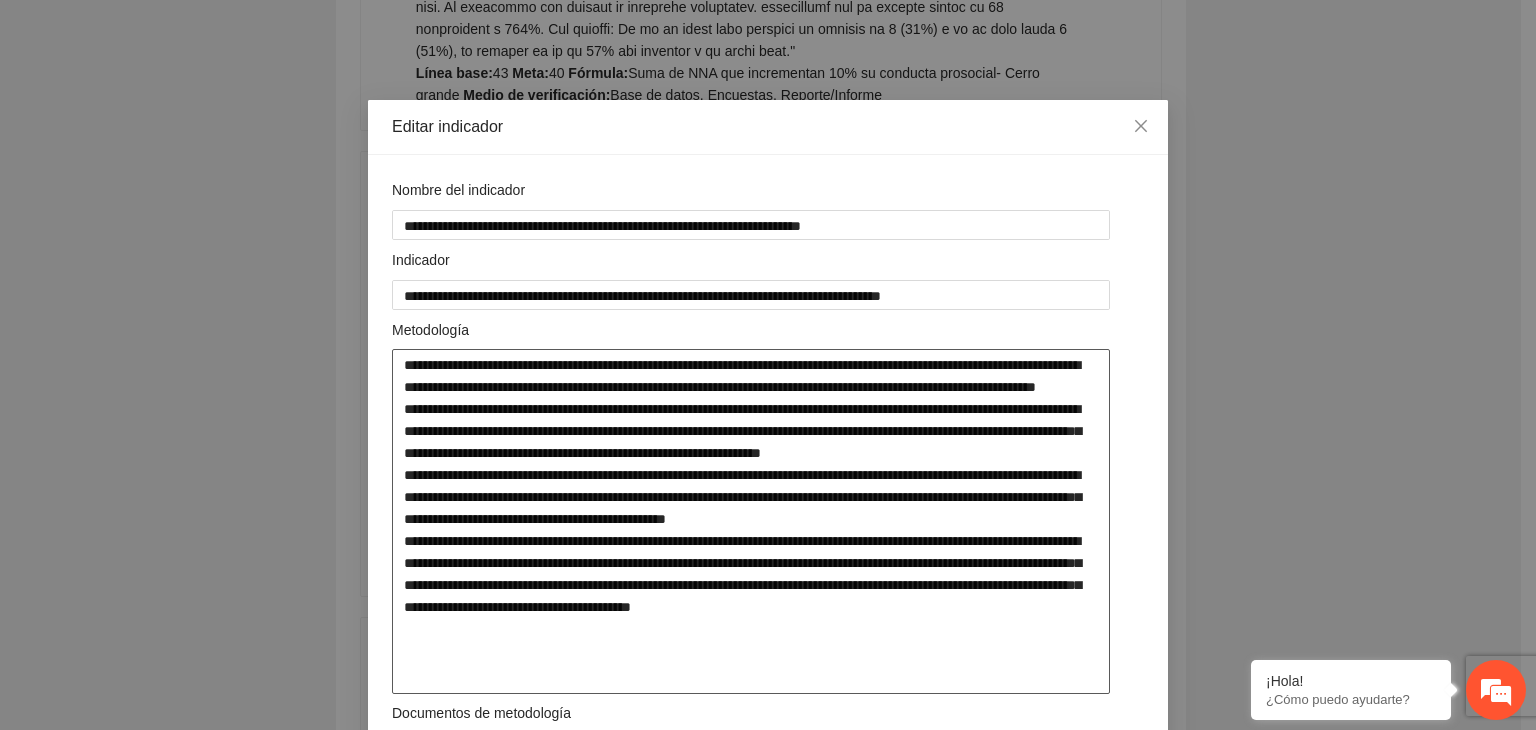 drag, startPoint x: 398, startPoint y: 366, endPoint x: 1108, endPoint y: 672, distance: 773.1339 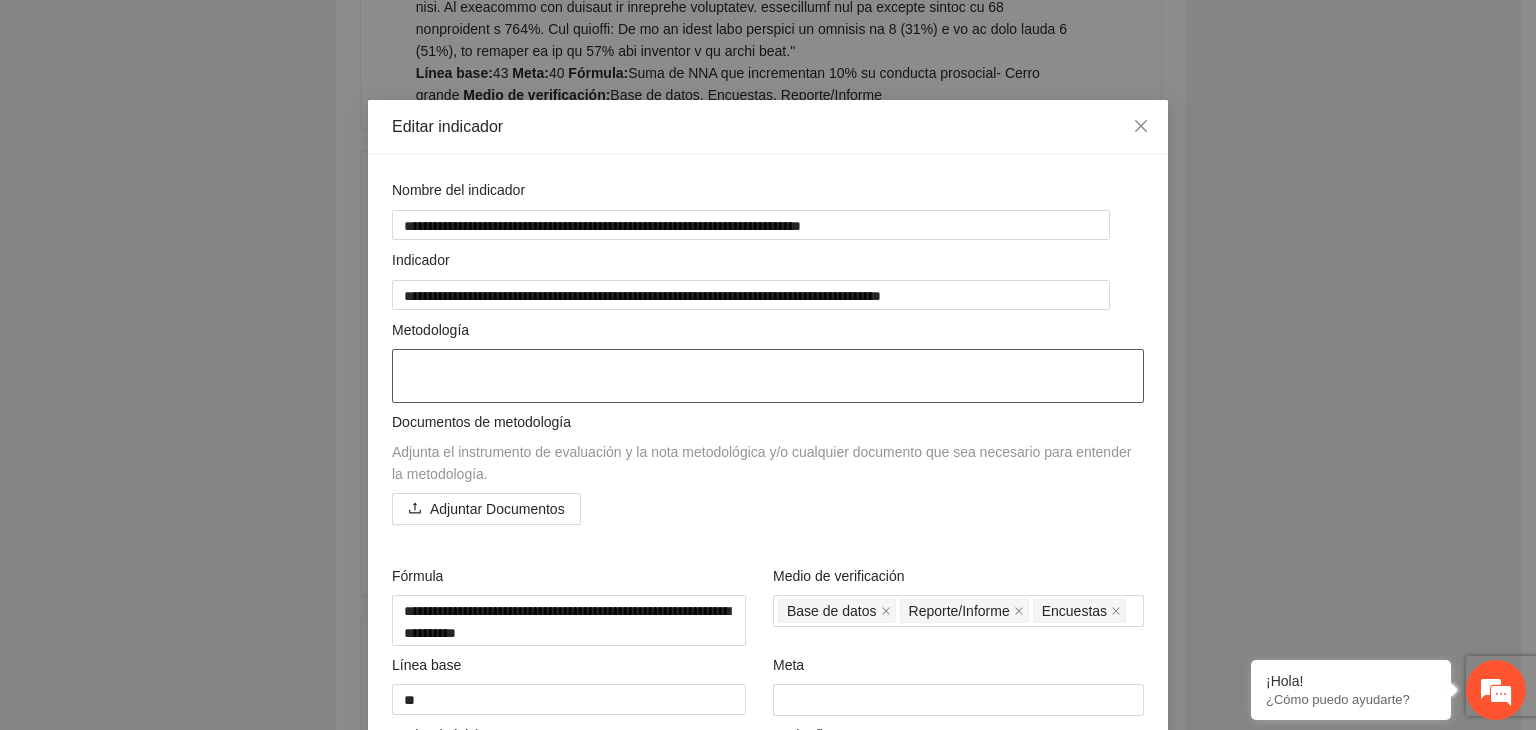 paste on "**********" 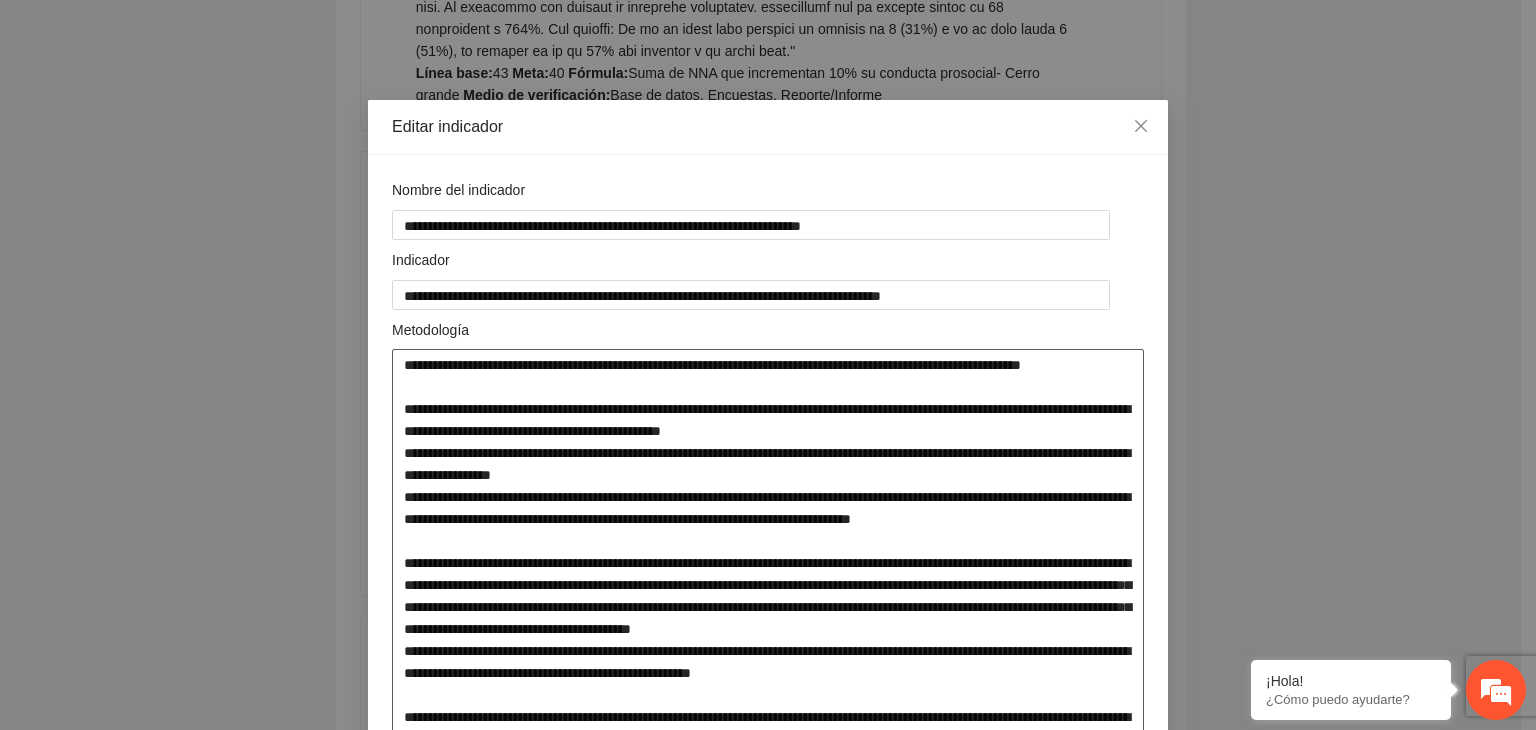 scroll, scrollTop: 106, scrollLeft: 0, axis: vertical 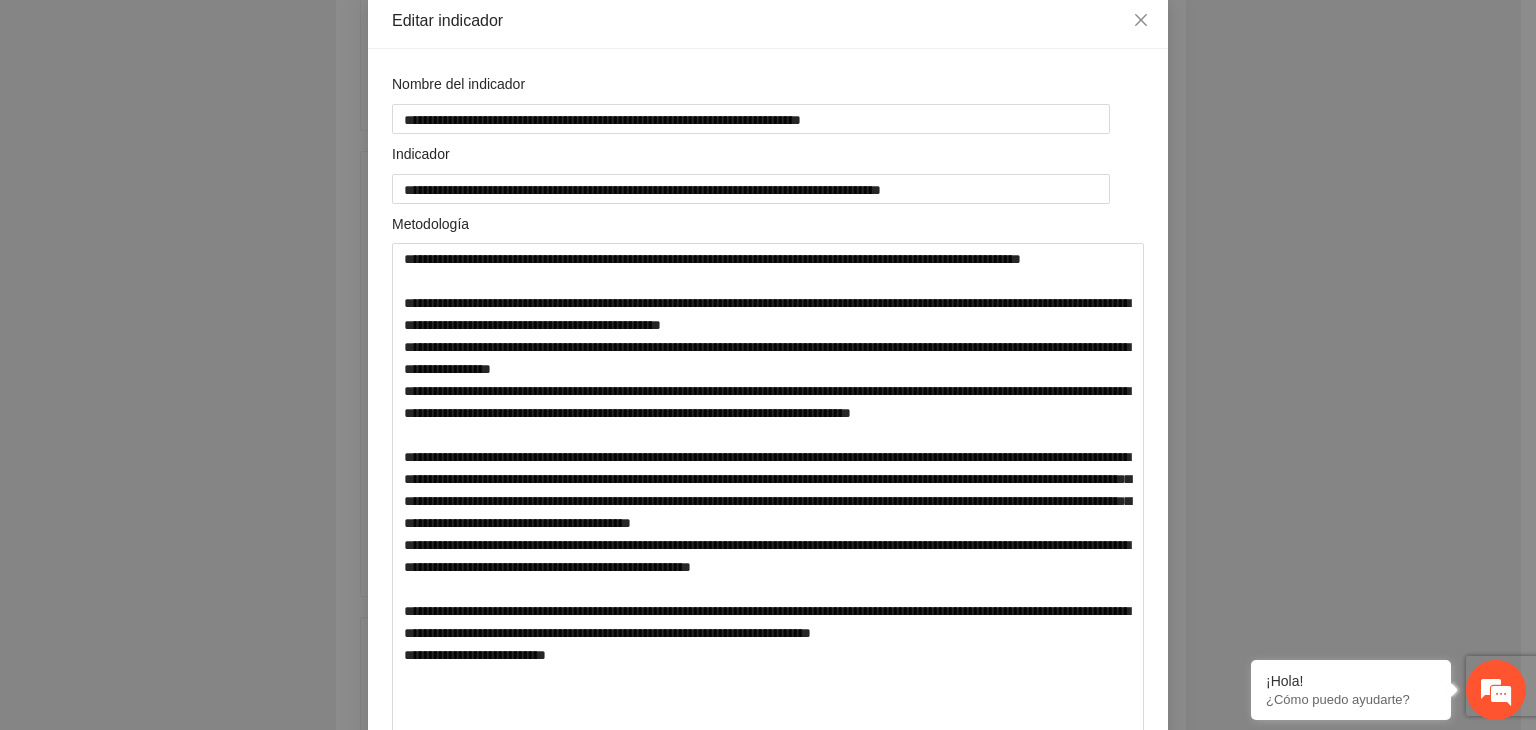click on "**********" at bounding box center [768, 365] 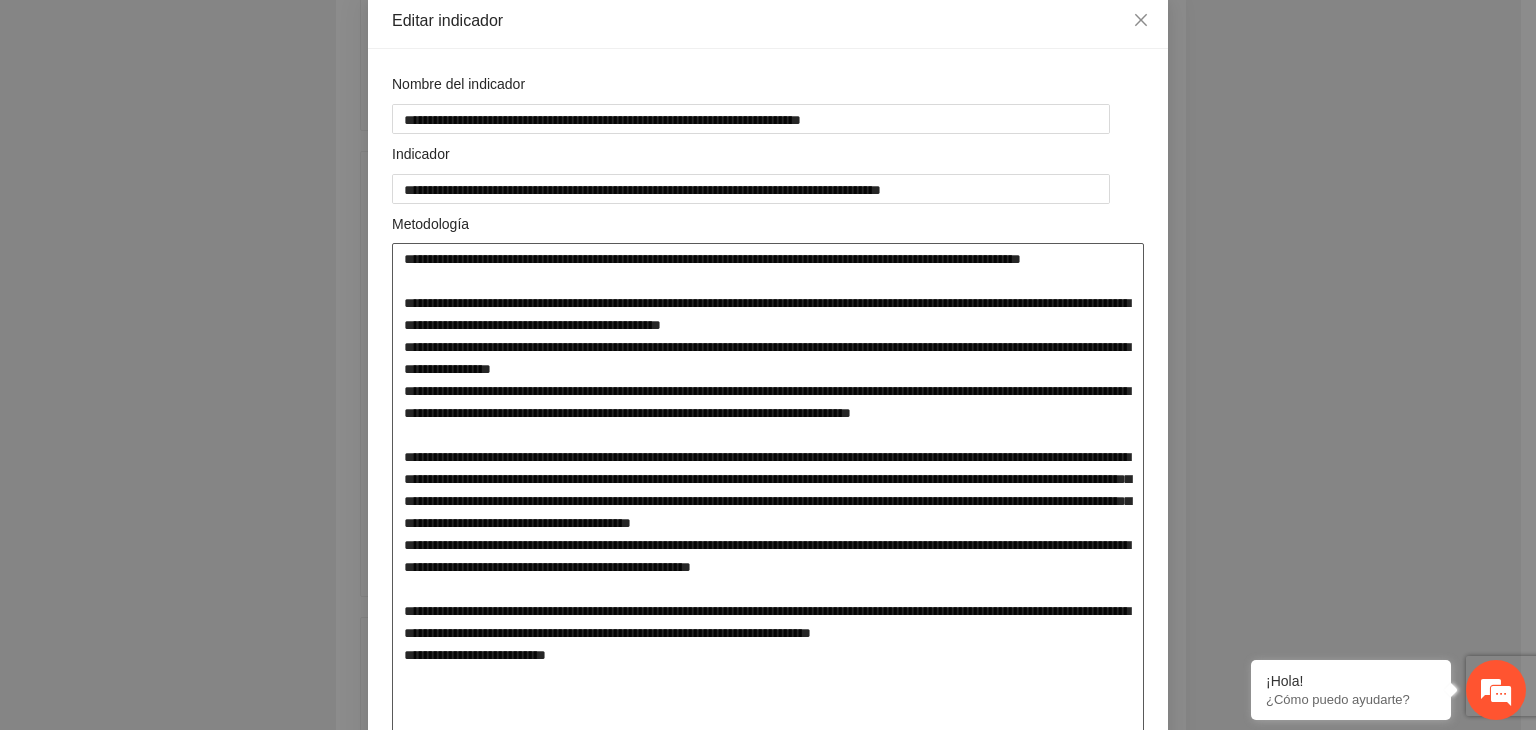 click at bounding box center (768, 501) 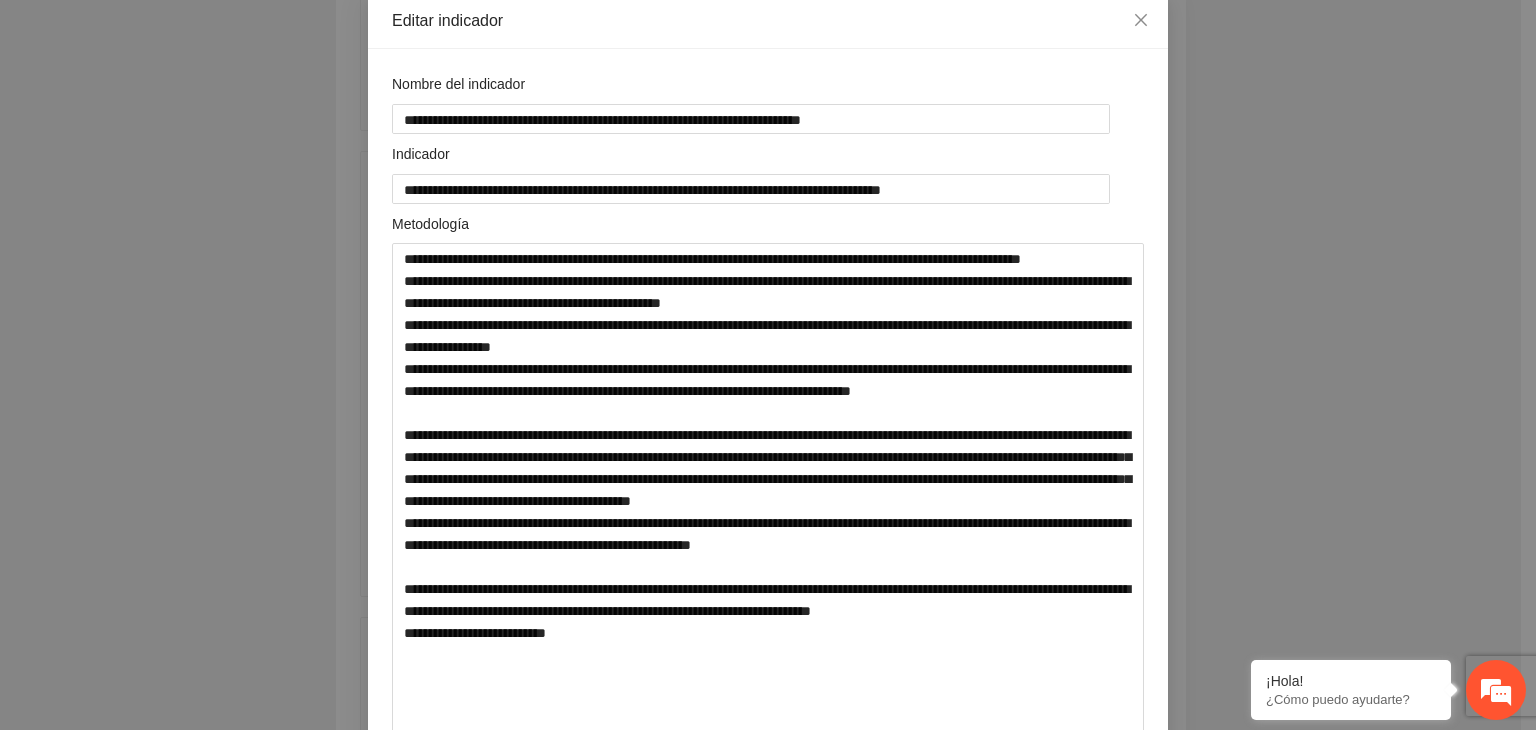 click on "**********" at bounding box center [768, 365] 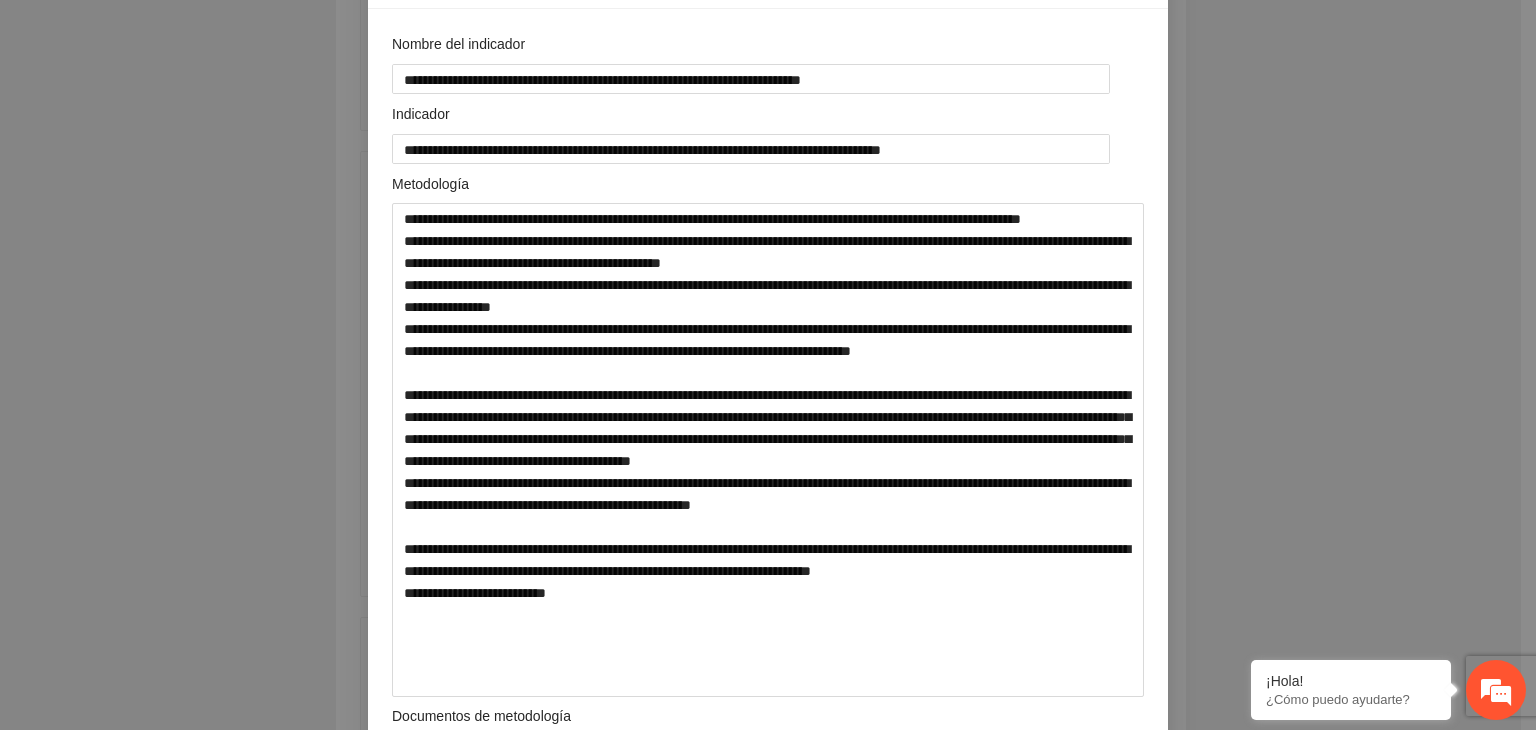scroll, scrollTop: 106, scrollLeft: 0, axis: vertical 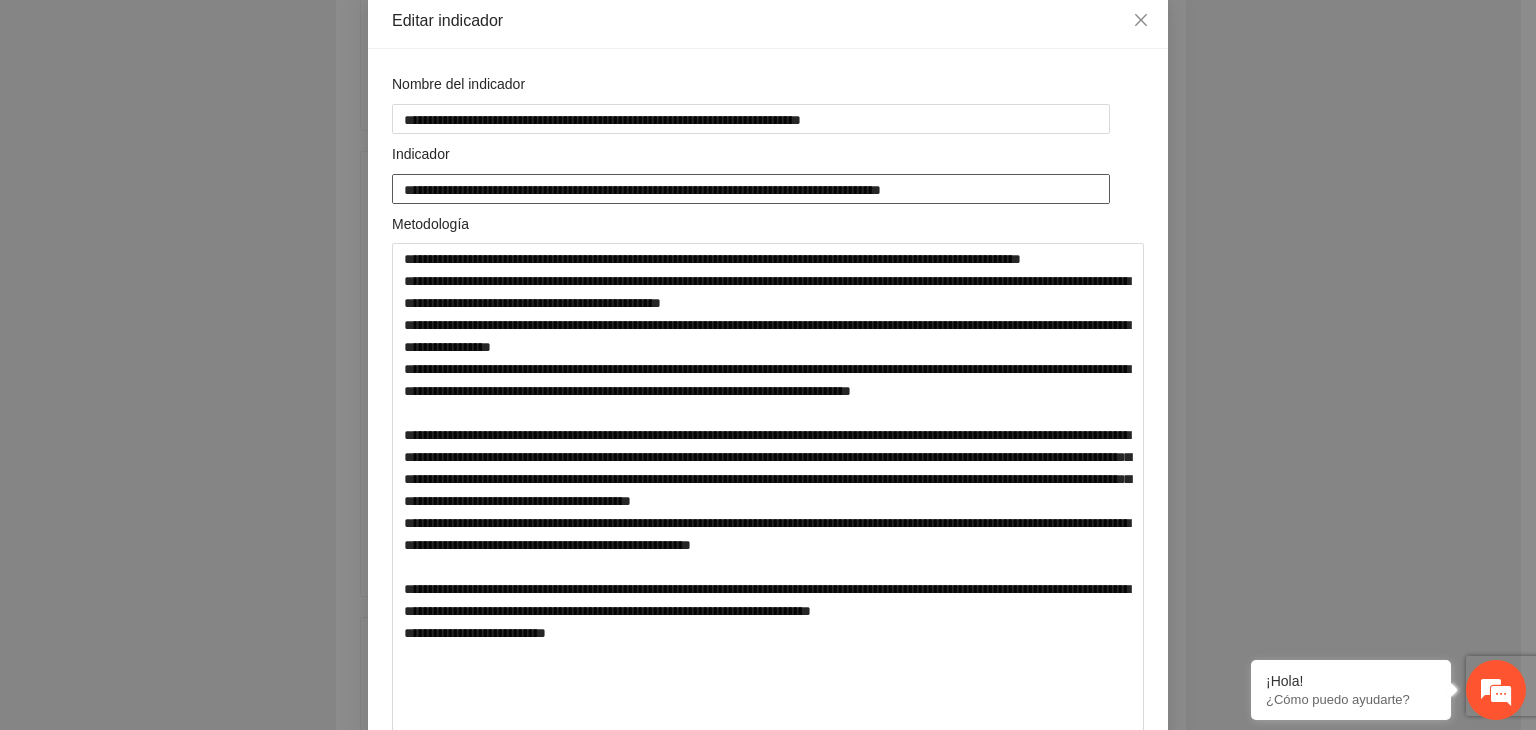 click on "**********" at bounding box center [751, 189] 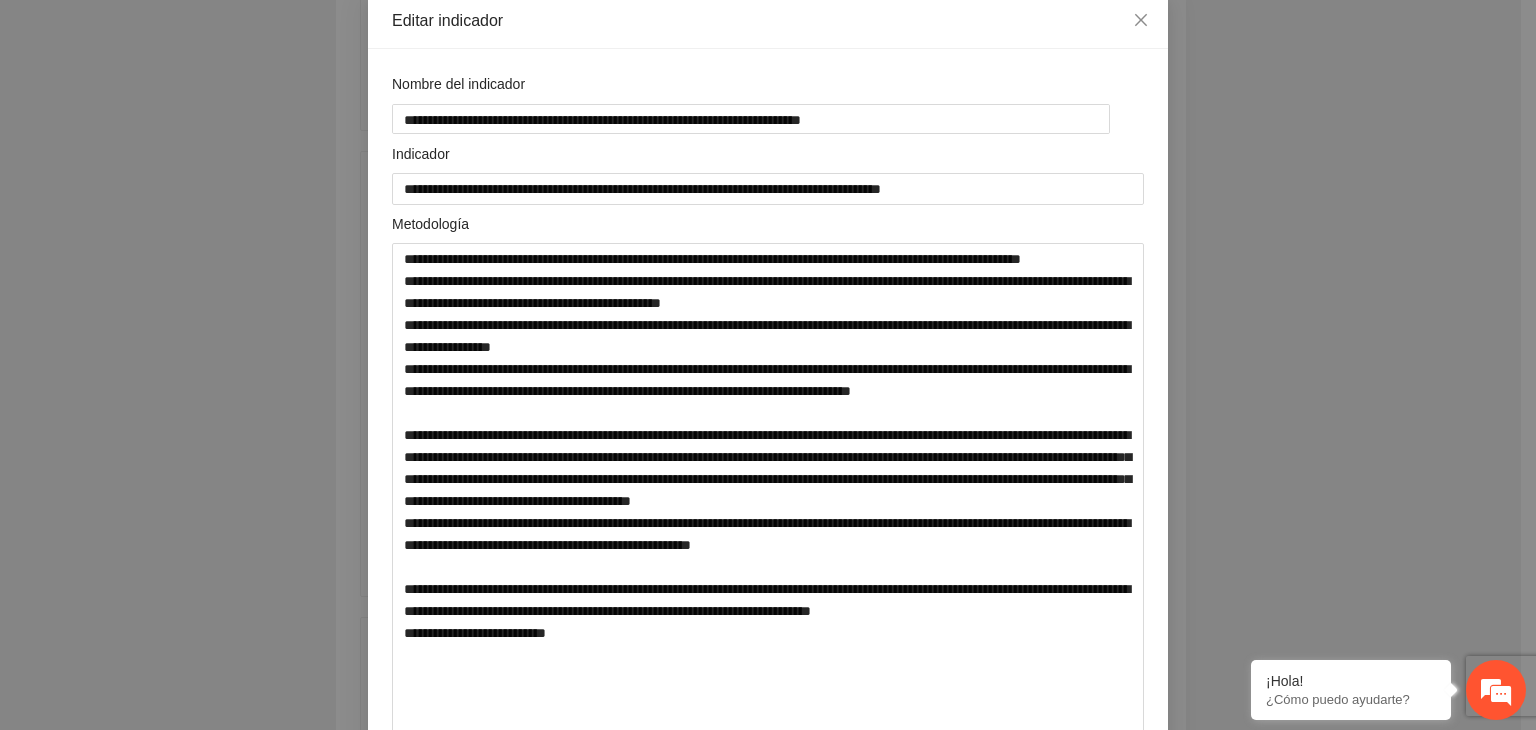 click on "**********" at bounding box center (768, 365) 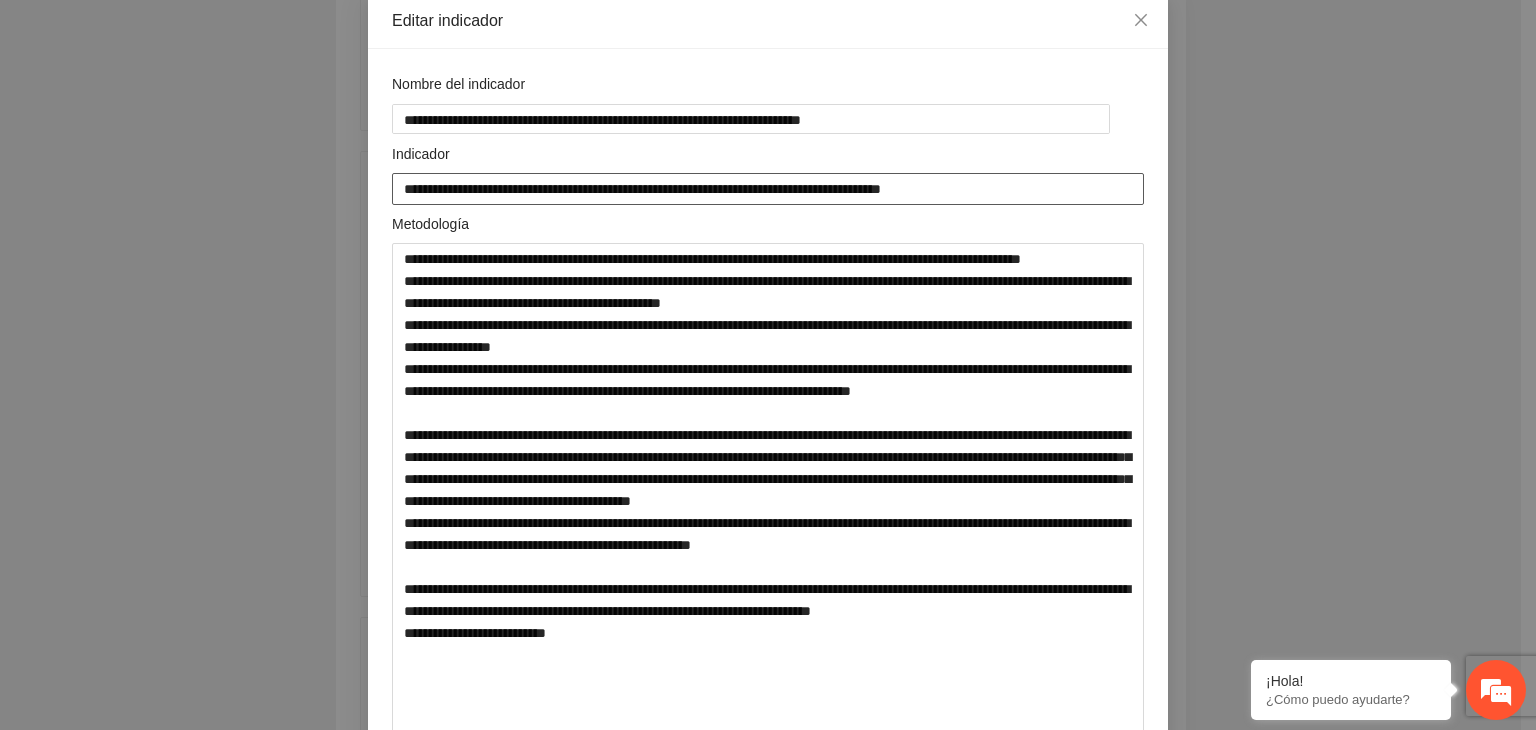 click on "**********" at bounding box center [768, 189] 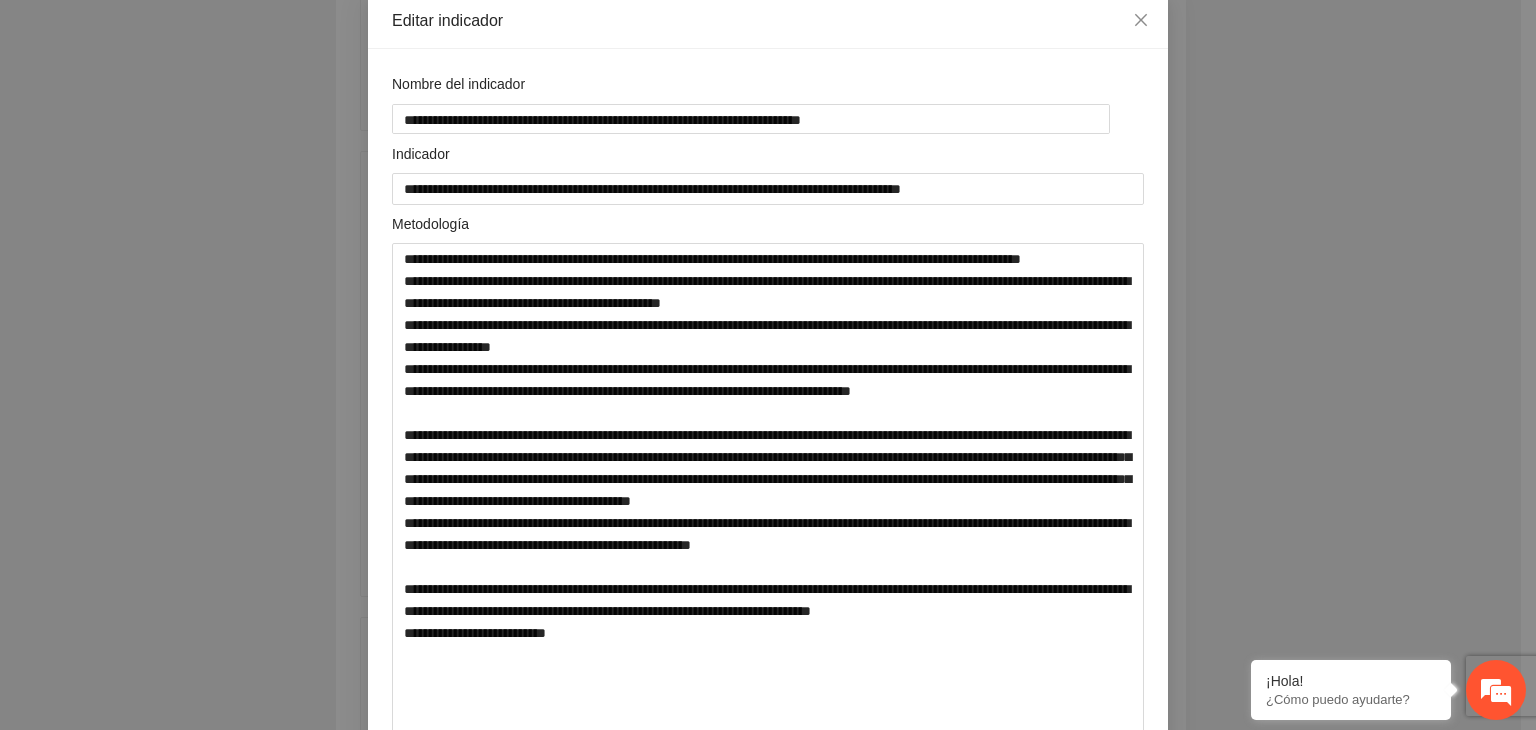 click on "**********" at bounding box center [768, 365] 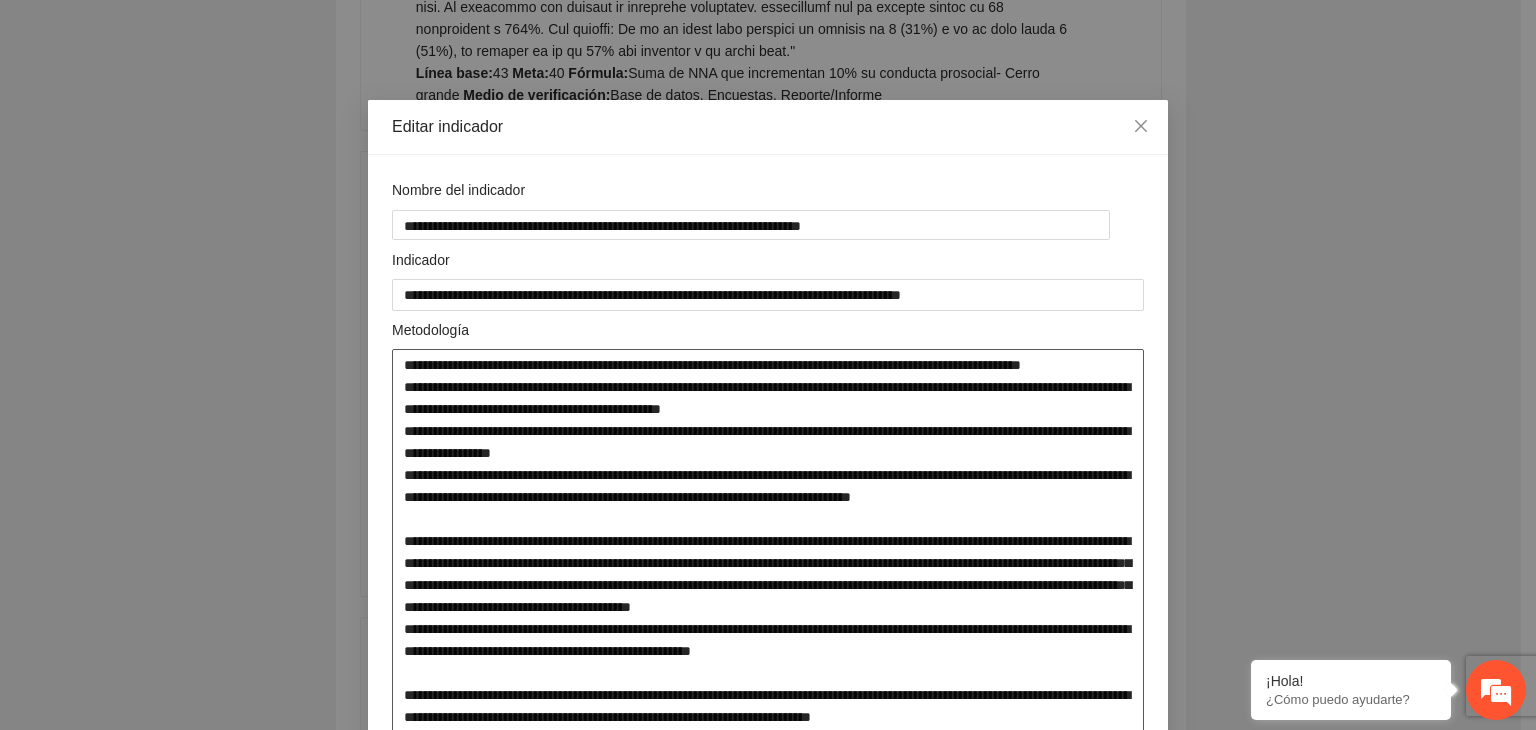 scroll, scrollTop: 40, scrollLeft: 0, axis: vertical 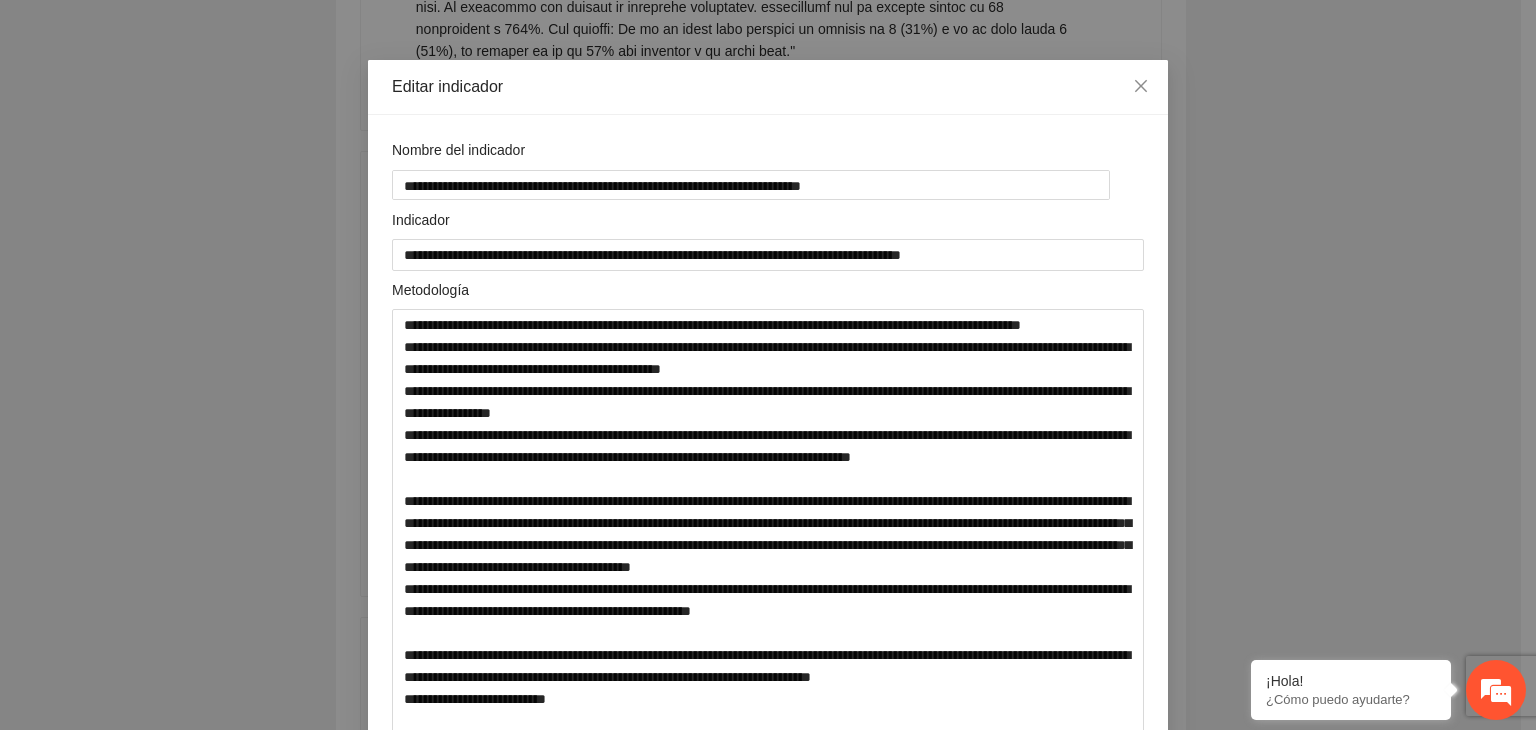 click on "**********" at bounding box center [768, 365] 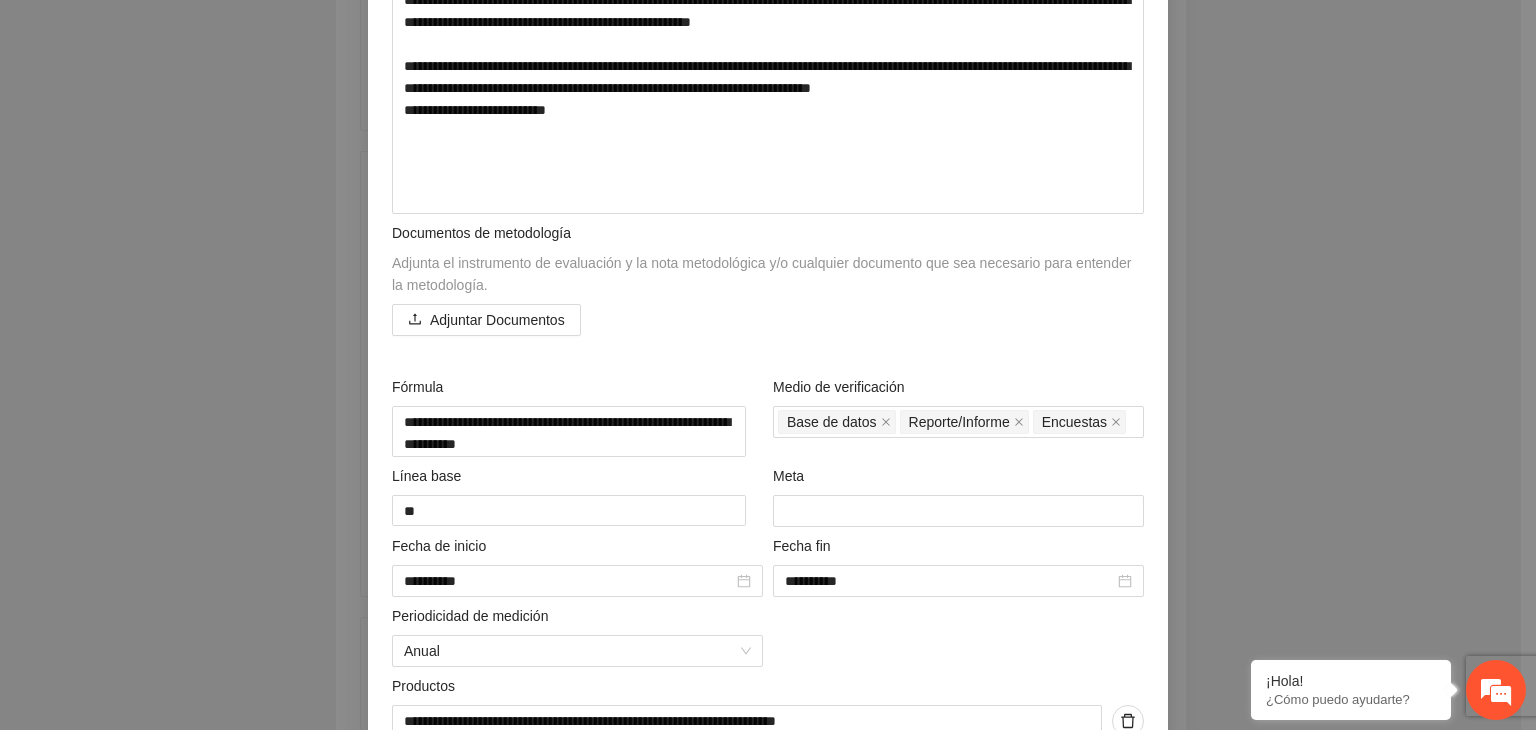 scroll, scrollTop: 680, scrollLeft: 0, axis: vertical 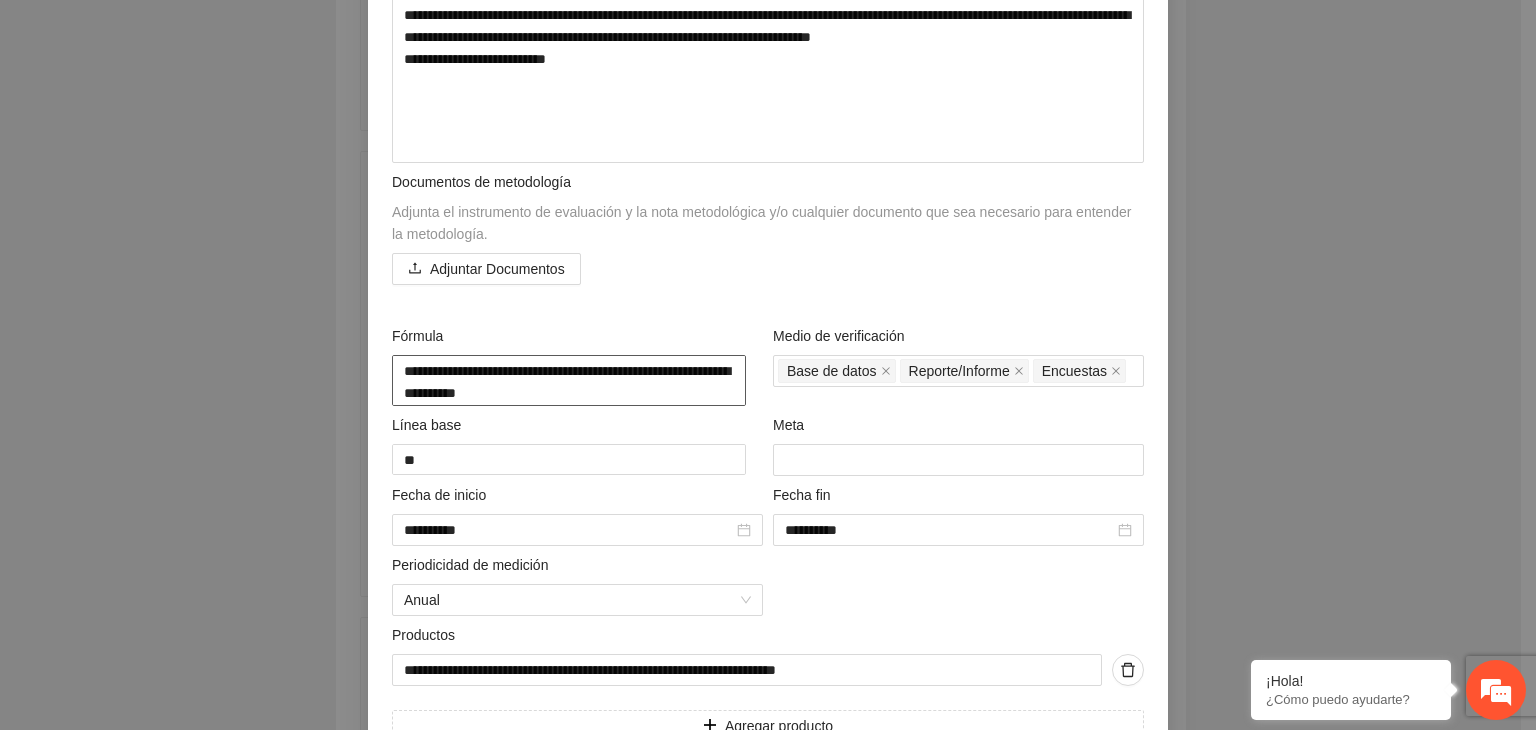 drag, startPoint x: 455, startPoint y: 389, endPoint x: 312, endPoint y: 344, distance: 149.91331 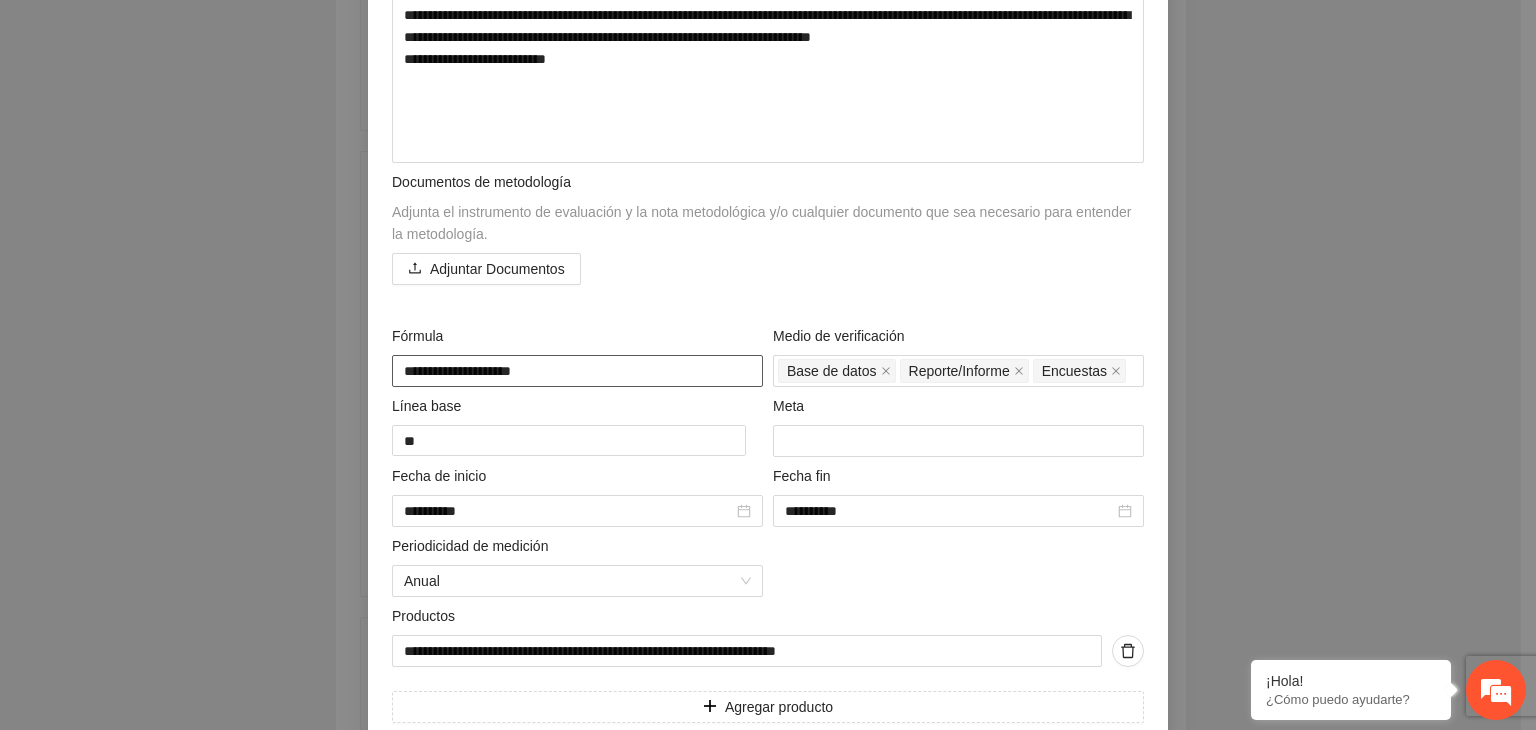 paste on "**********" 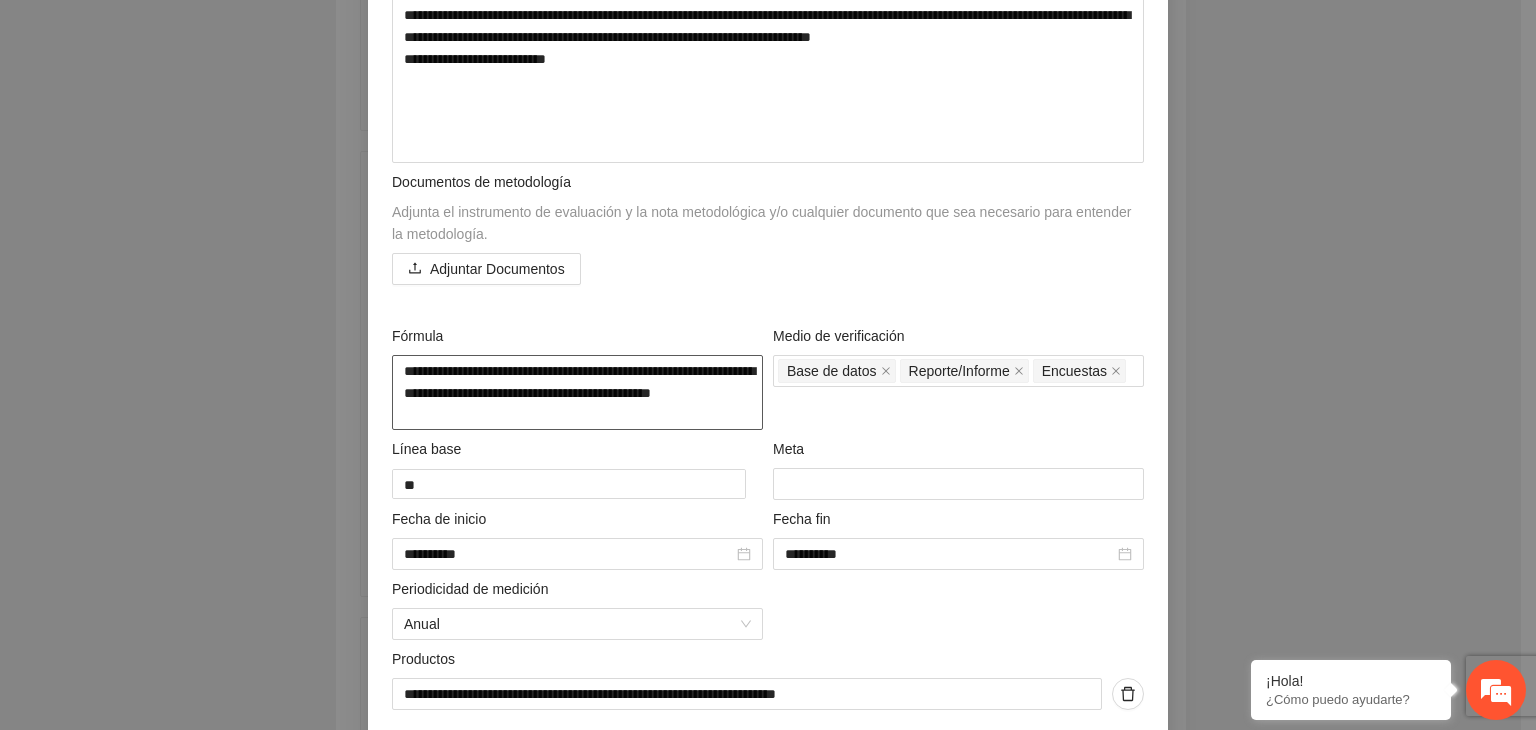 click on "**********" at bounding box center (577, 393) 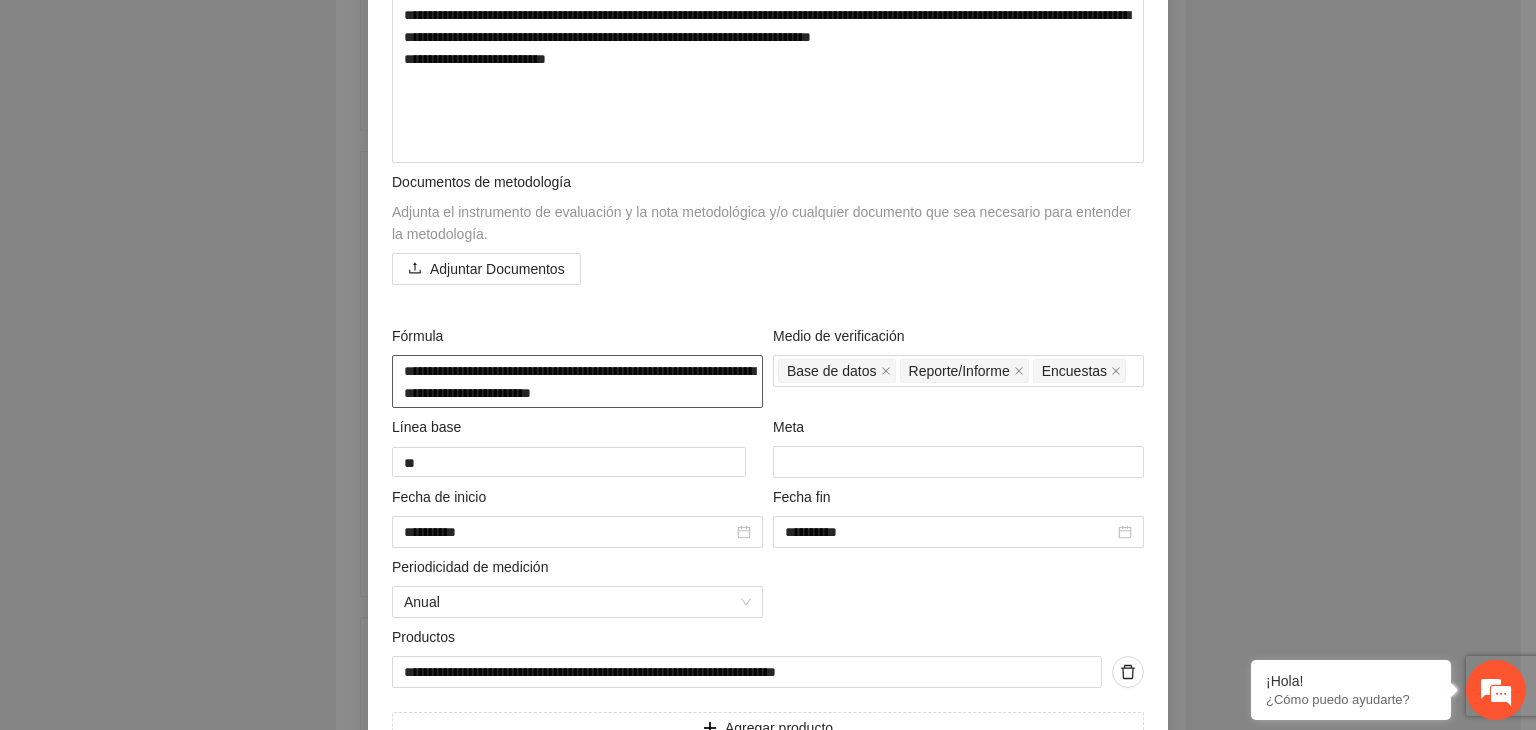 click on "**********" at bounding box center (577, 382) 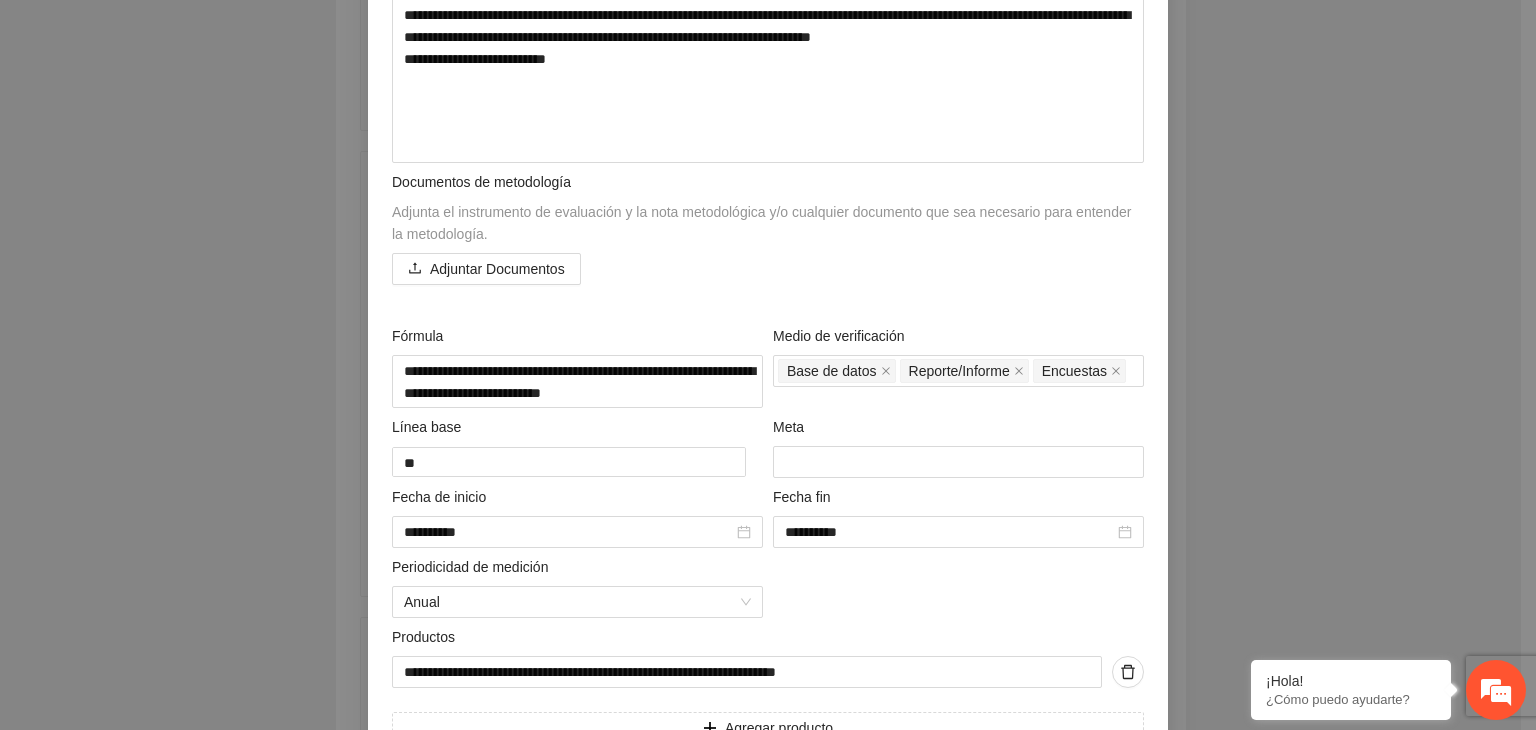 click on "**********" at bounding box center [768, 365] 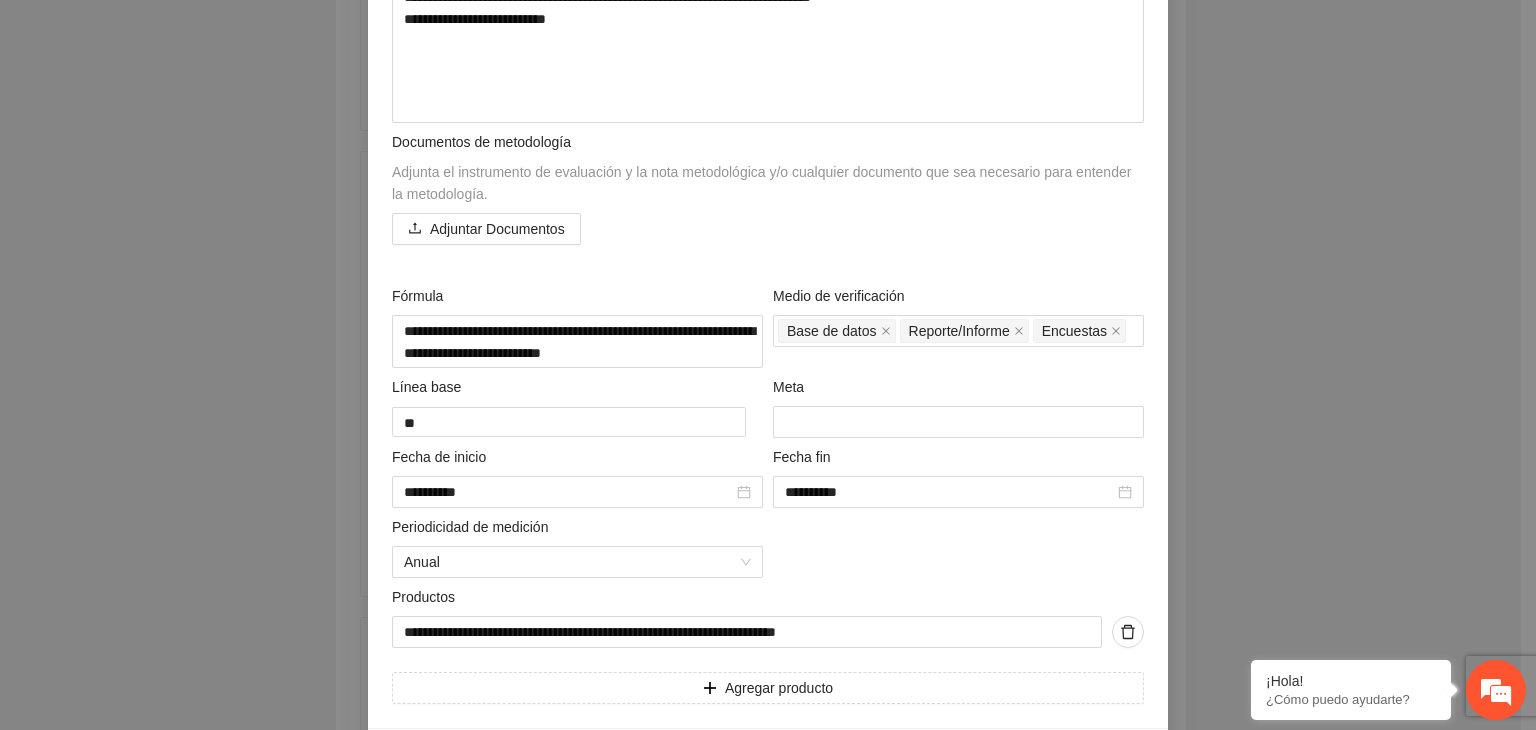 scroll, scrollTop: 795, scrollLeft: 0, axis: vertical 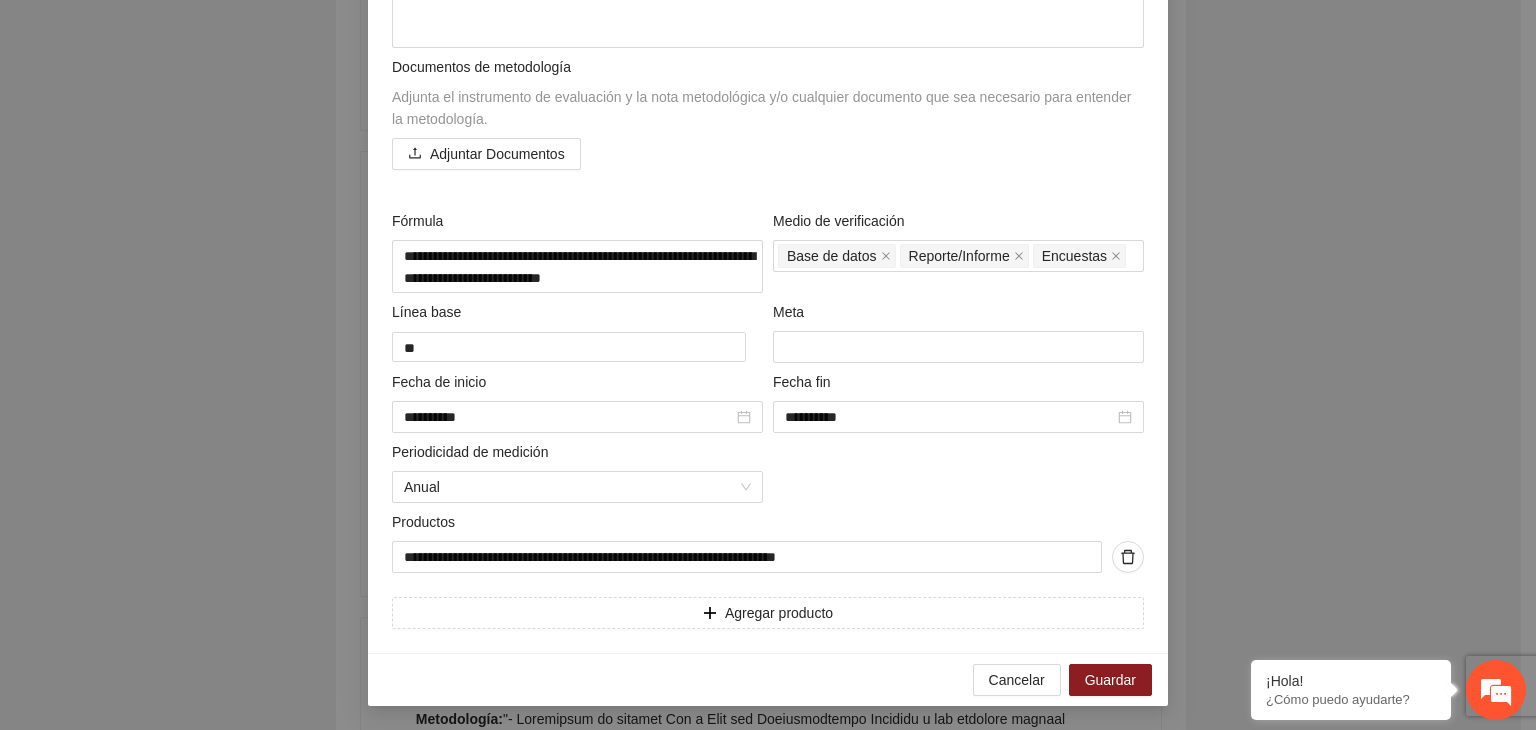click on "**********" at bounding box center [768, 365] 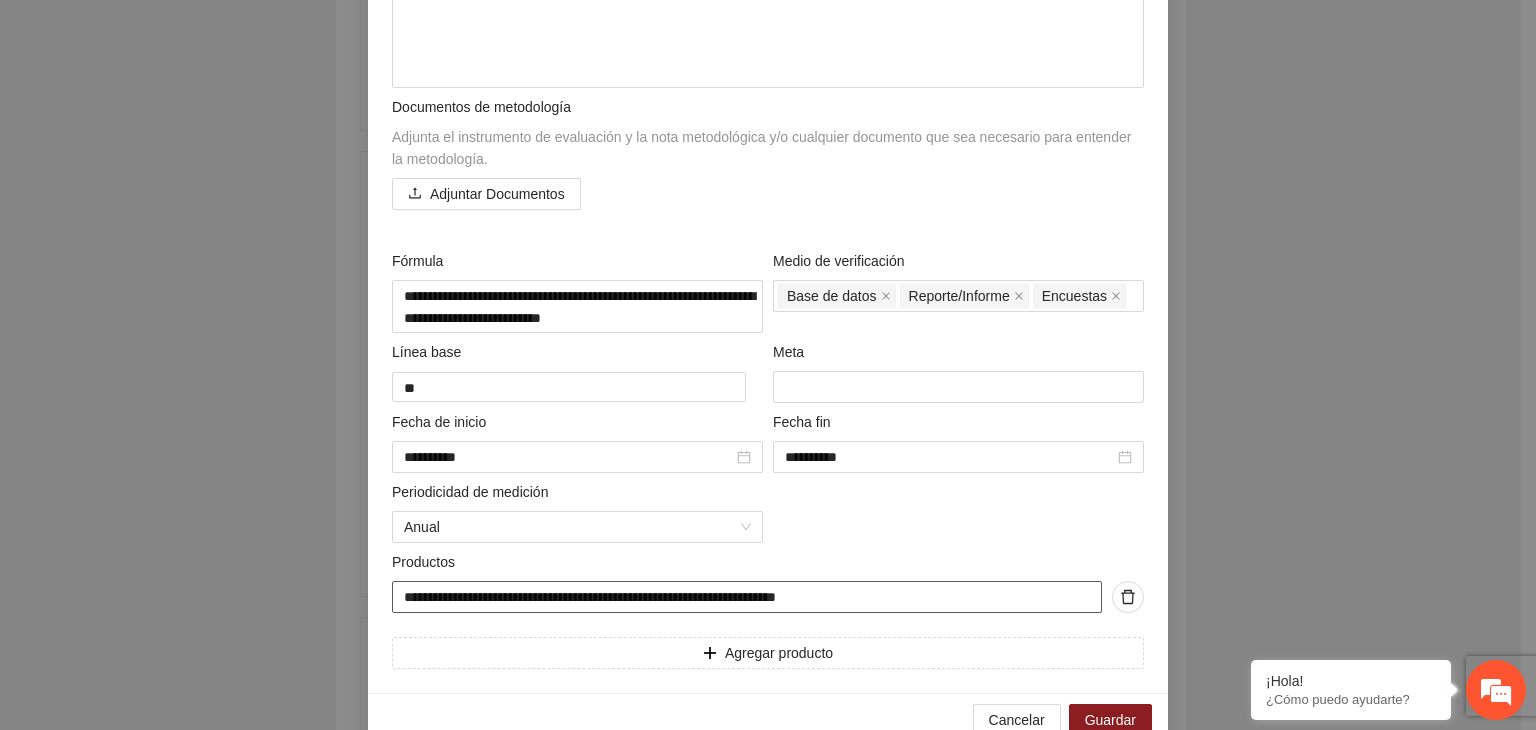 drag, startPoint x: 748, startPoint y: 598, endPoint x: 164, endPoint y: 549, distance: 586.05206 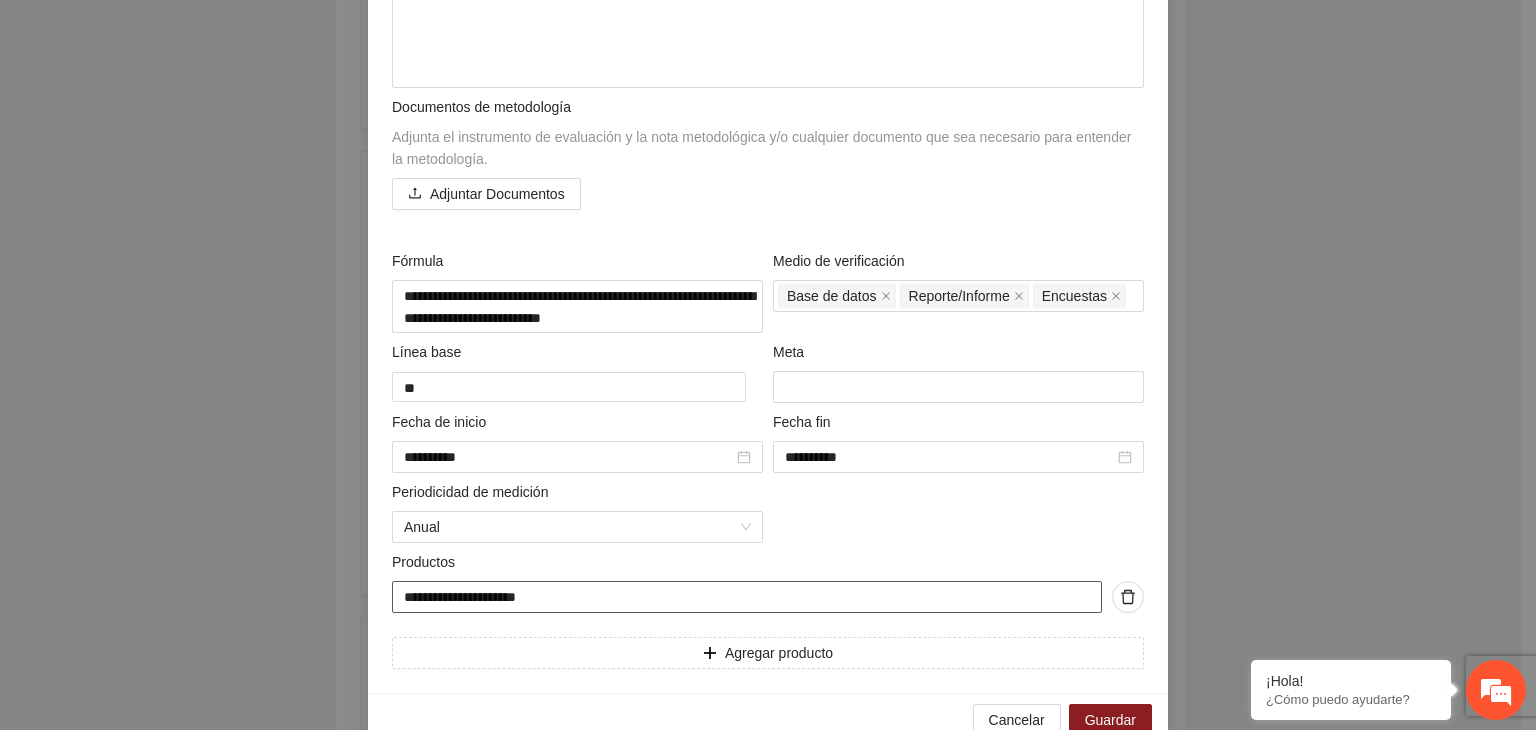 paste on "**********" 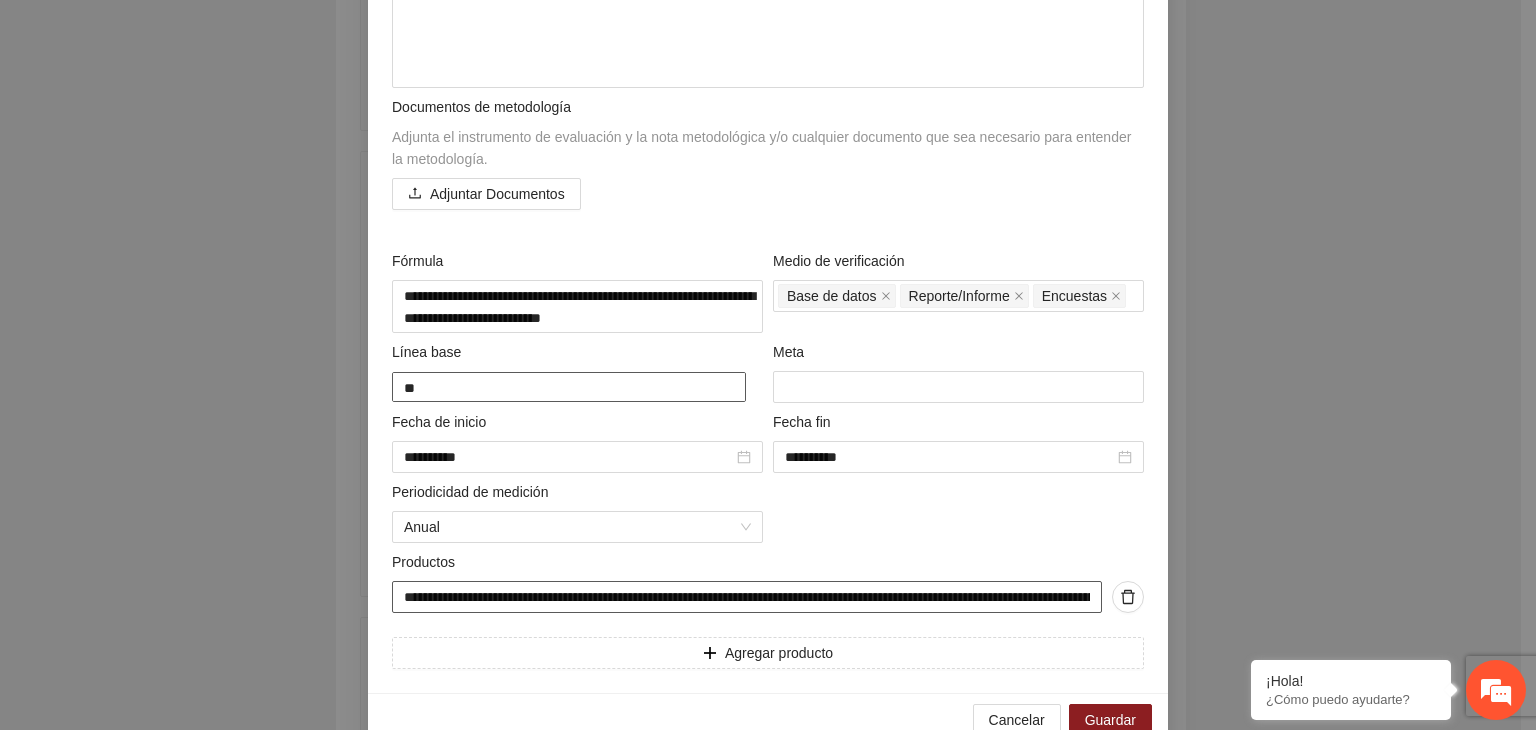scroll, scrollTop: 0, scrollLeft: 81, axis: horizontal 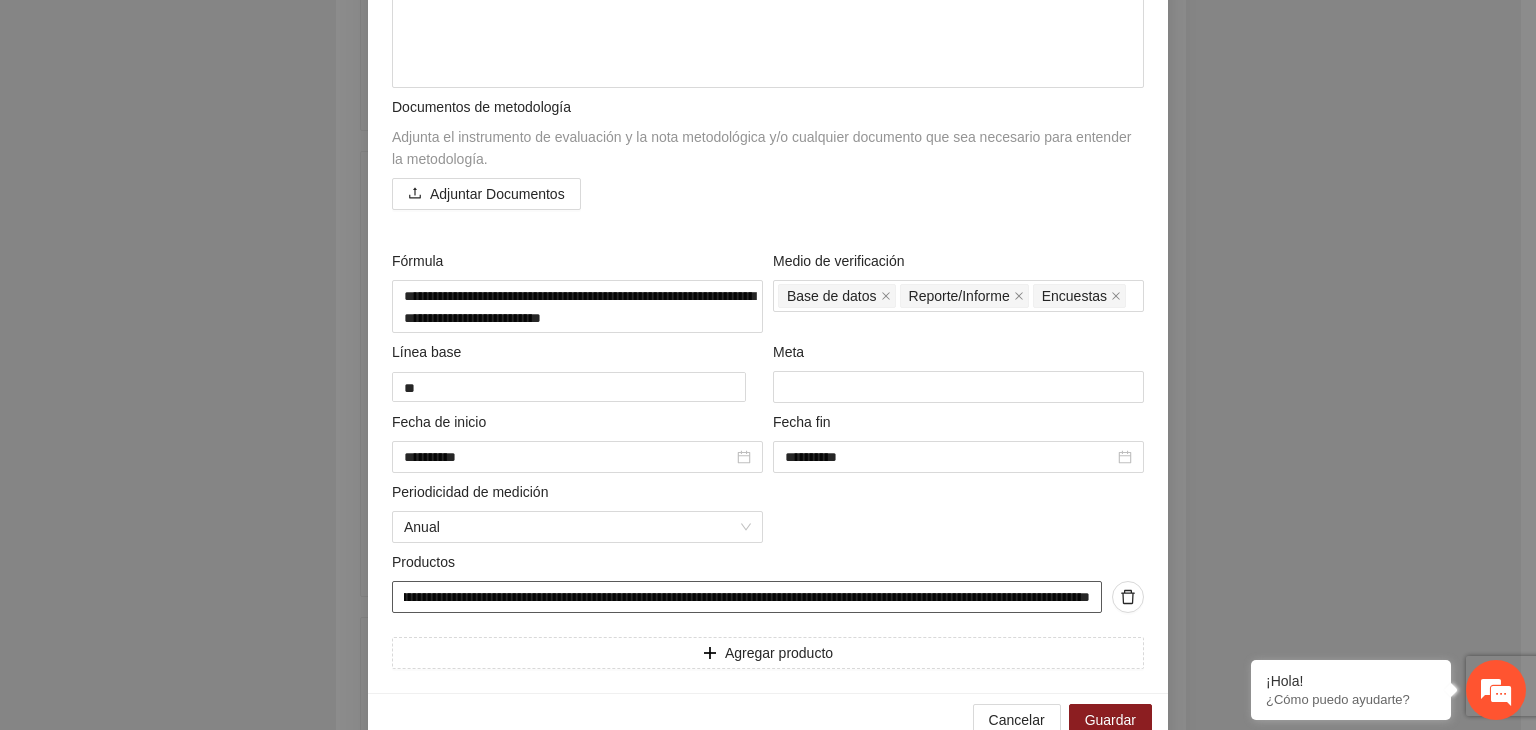 click on "**********" at bounding box center [747, 597] 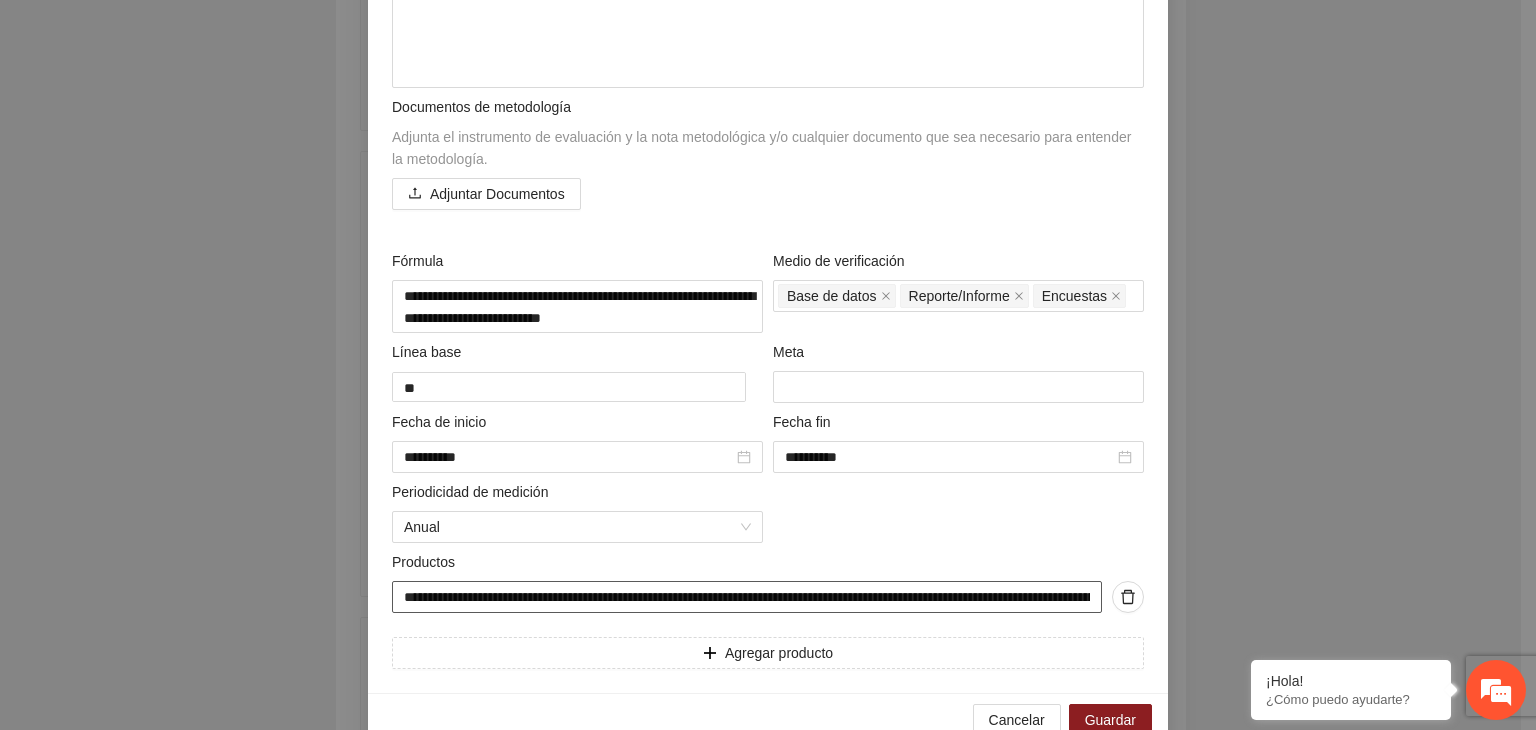 click on "**********" at bounding box center [747, 597] 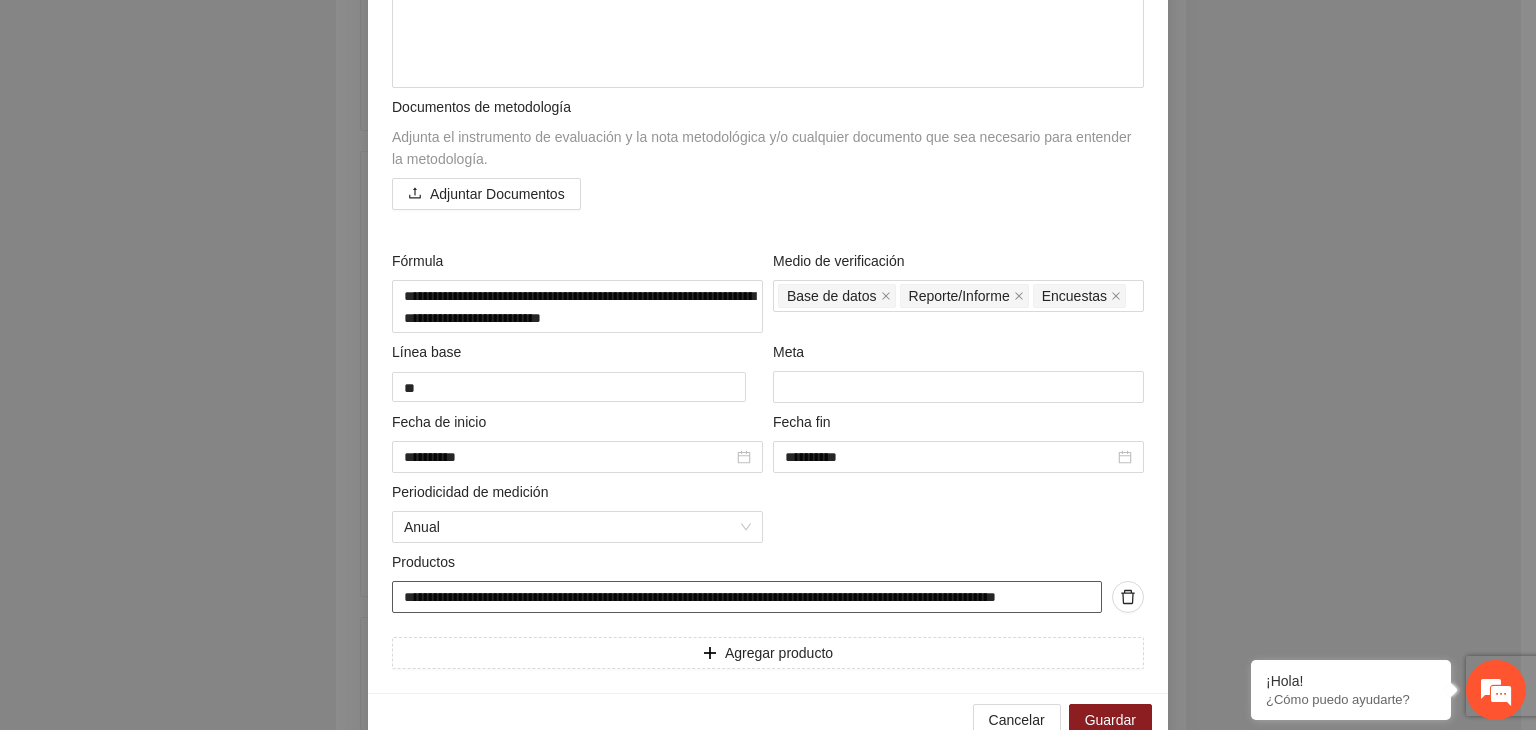 click on "**********" at bounding box center [747, 597] 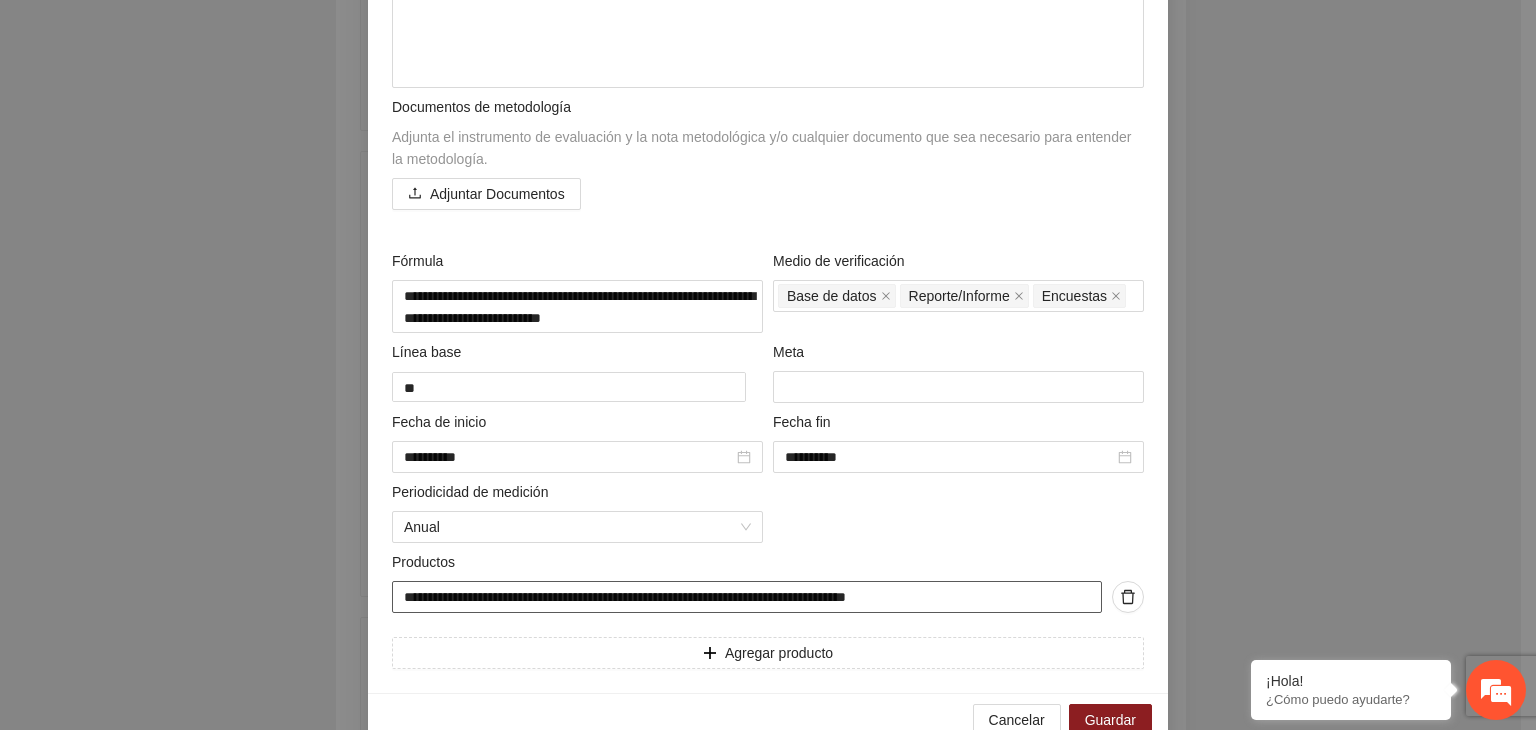 click on "**********" at bounding box center [747, 597] 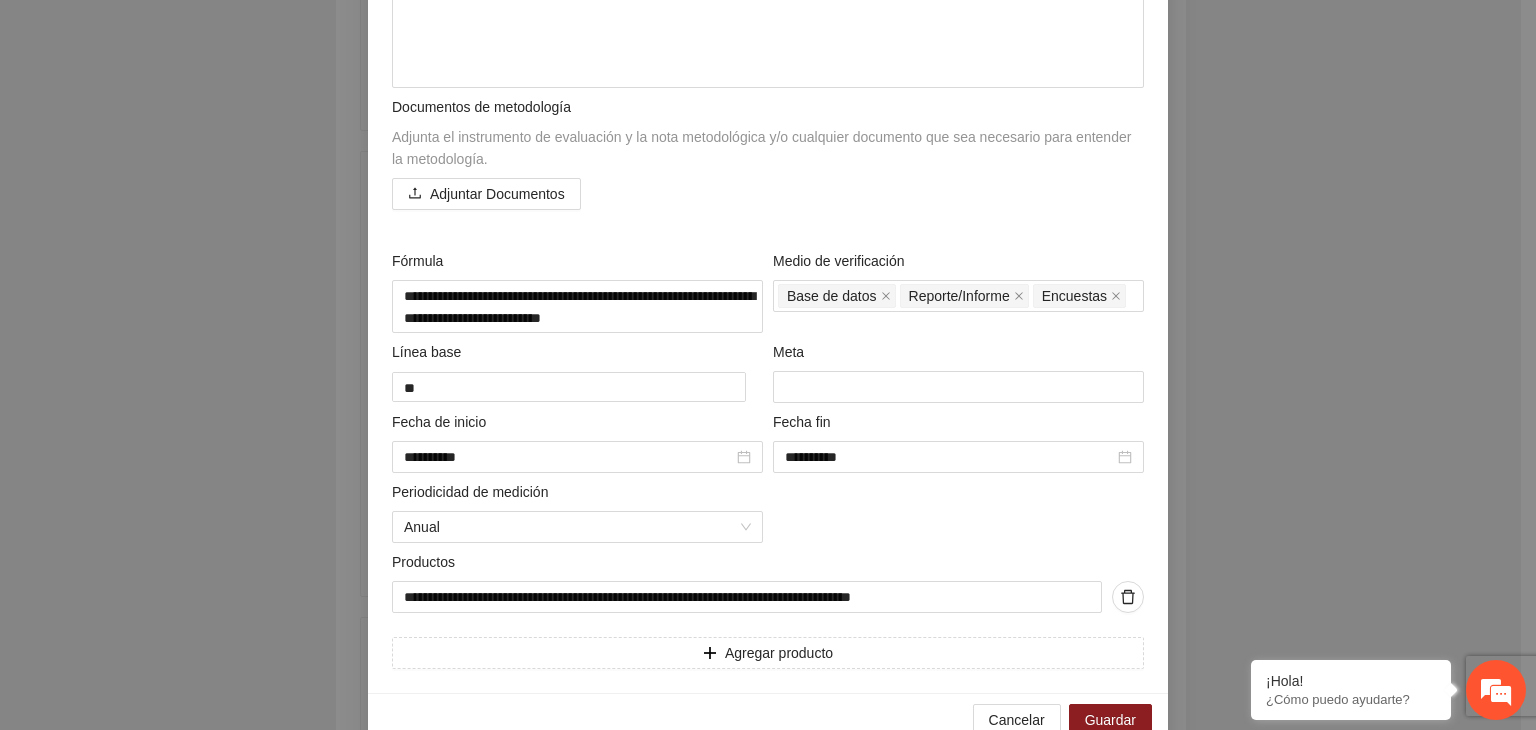click on "**********" at bounding box center [768, 365] 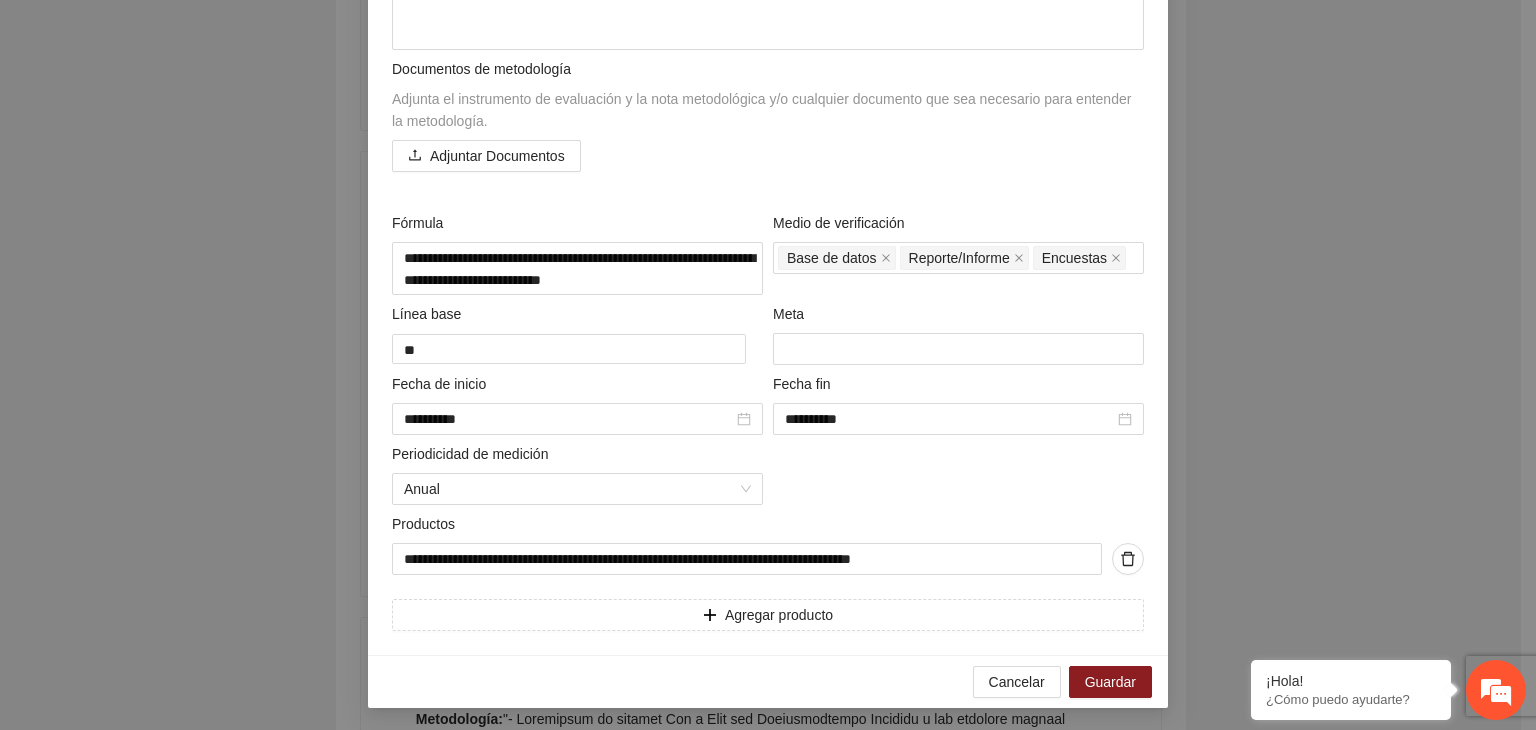scroll, scrollTop: 795, scrollLeft: 0, axis: vertical 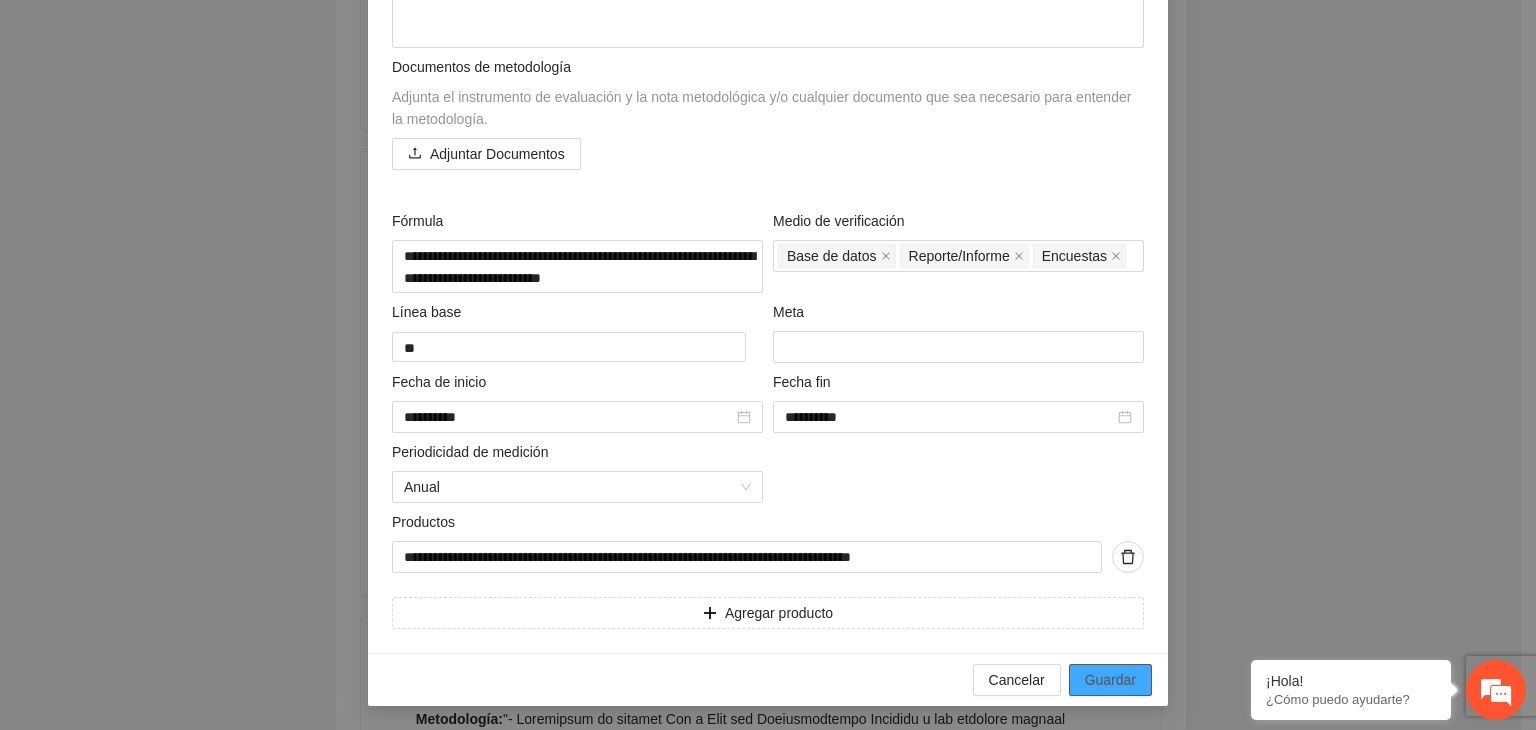 click on "Guardar" at bounding box center [1110, 680] 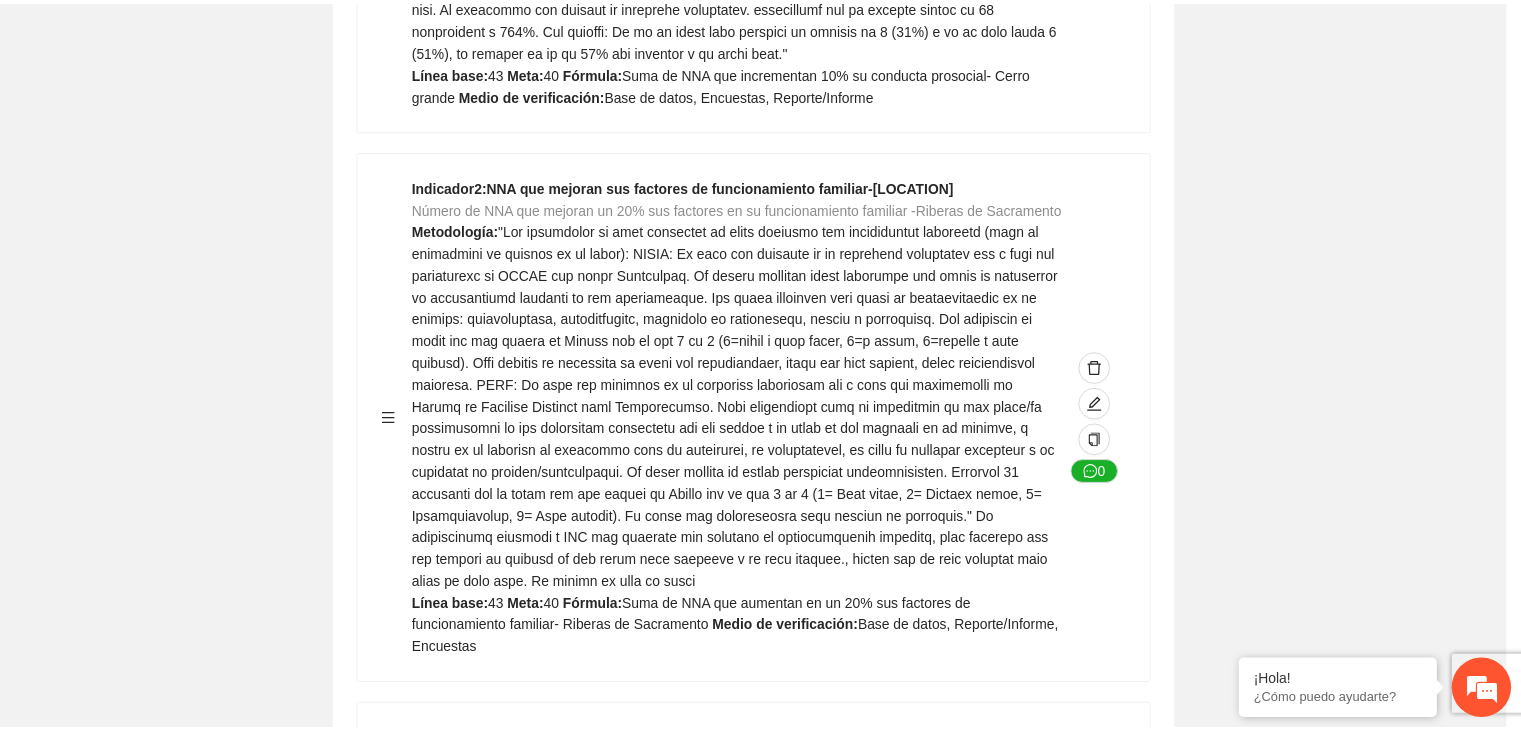 scroll, scrollTop: 156, scrollLeft: 0, axis: vertical 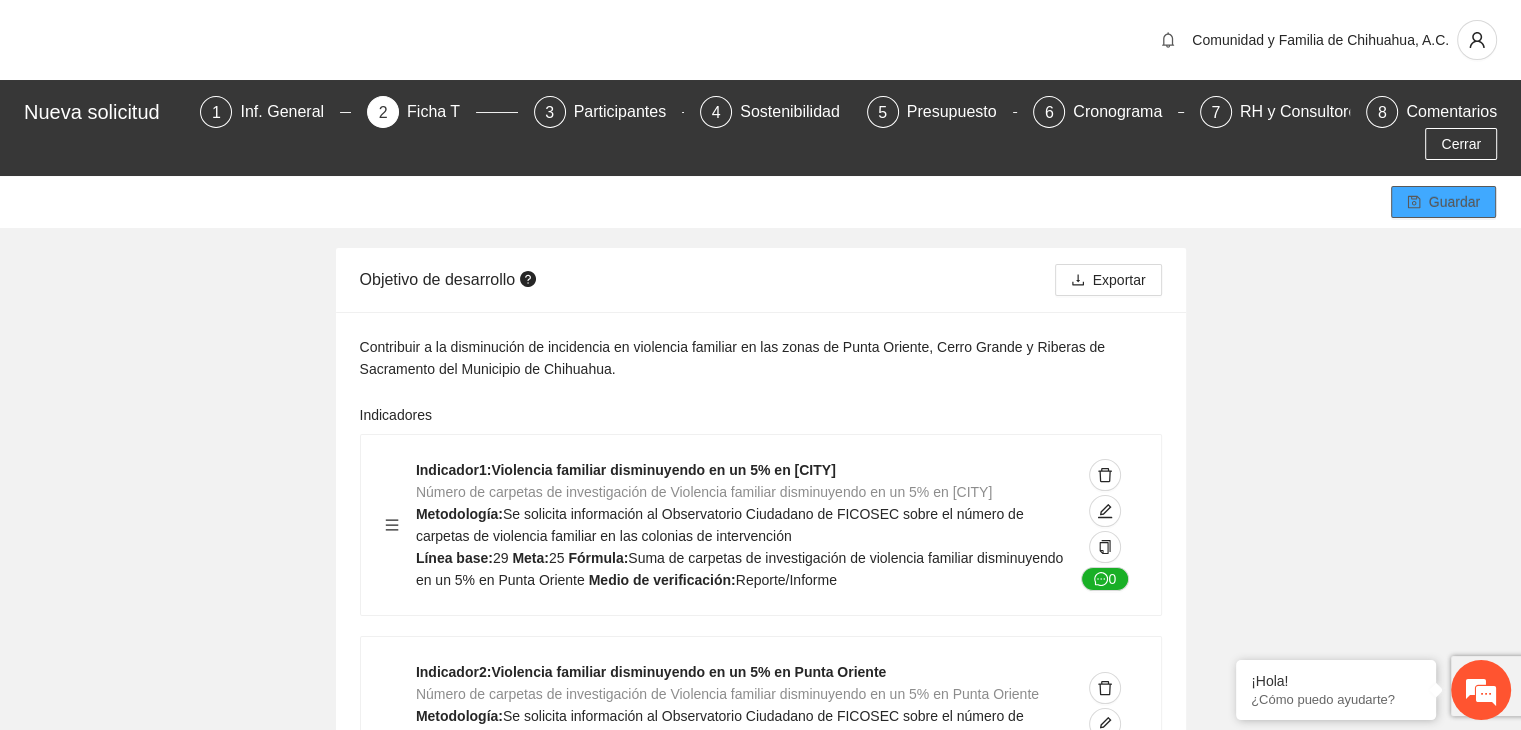 click 